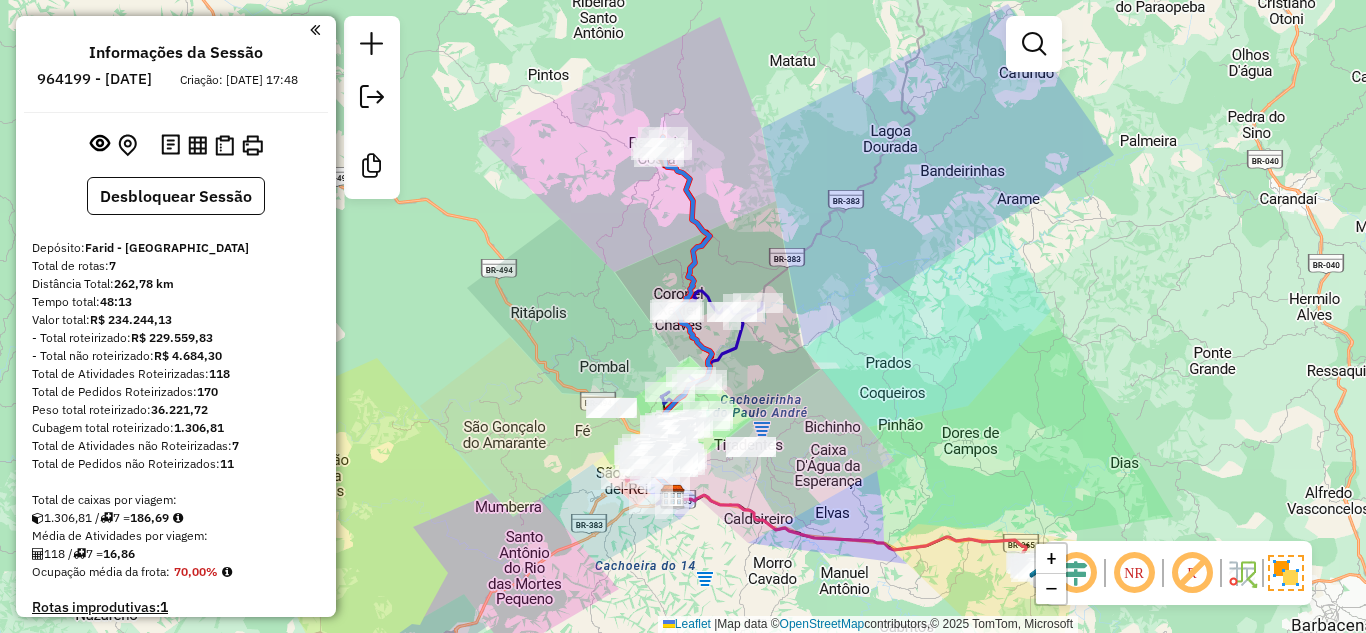 scroll, scrollTop: 0, scrollLeft: 0, axis: both 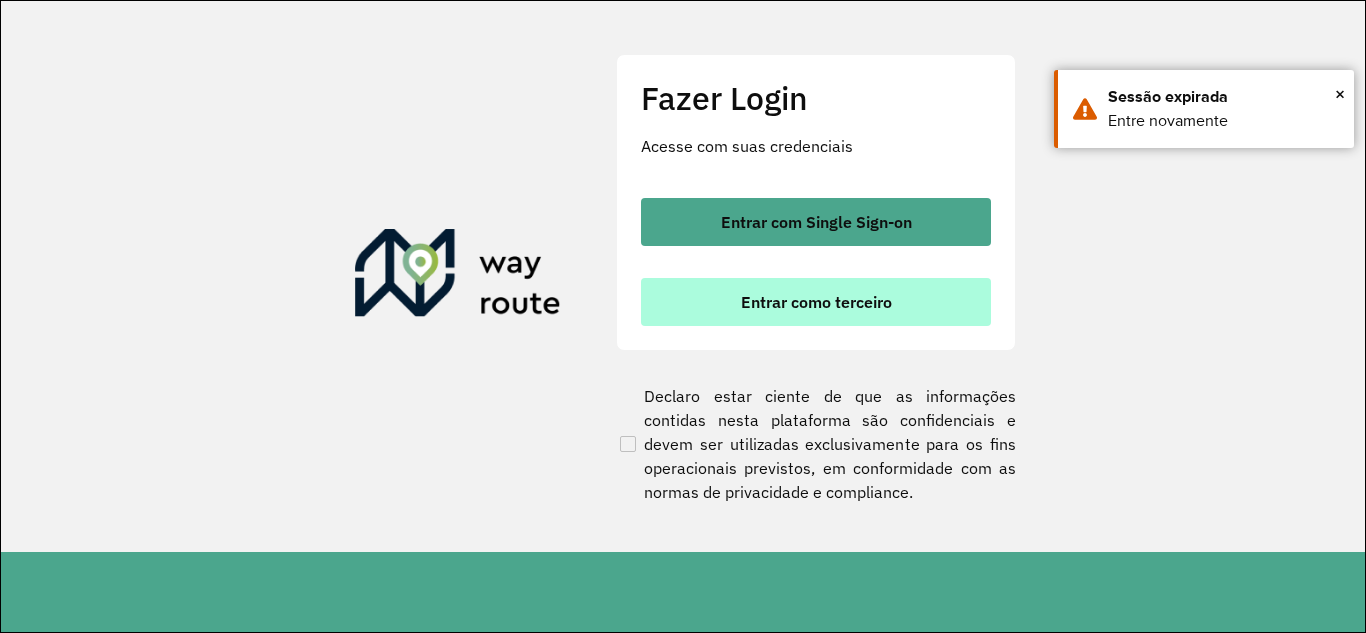 click on "Entrar como terceiro" at bounding box center (816, 302) 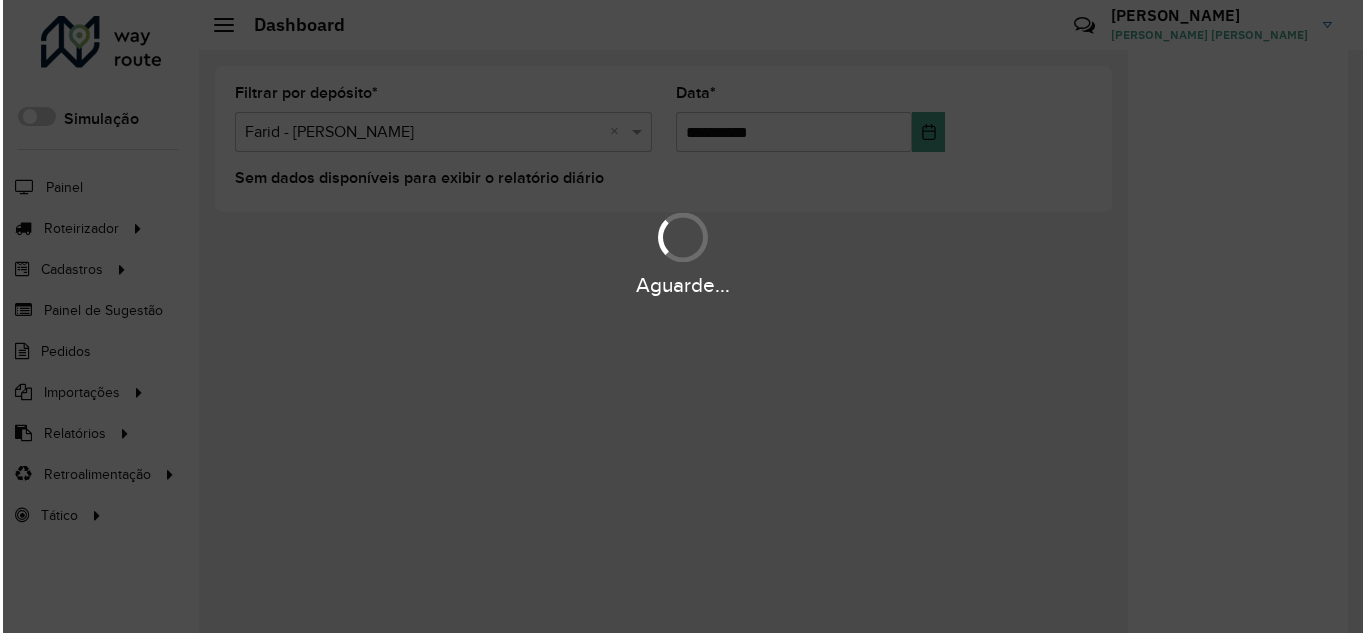 scroll, scrollTop: 0, scrollLeft: 0, axis: both 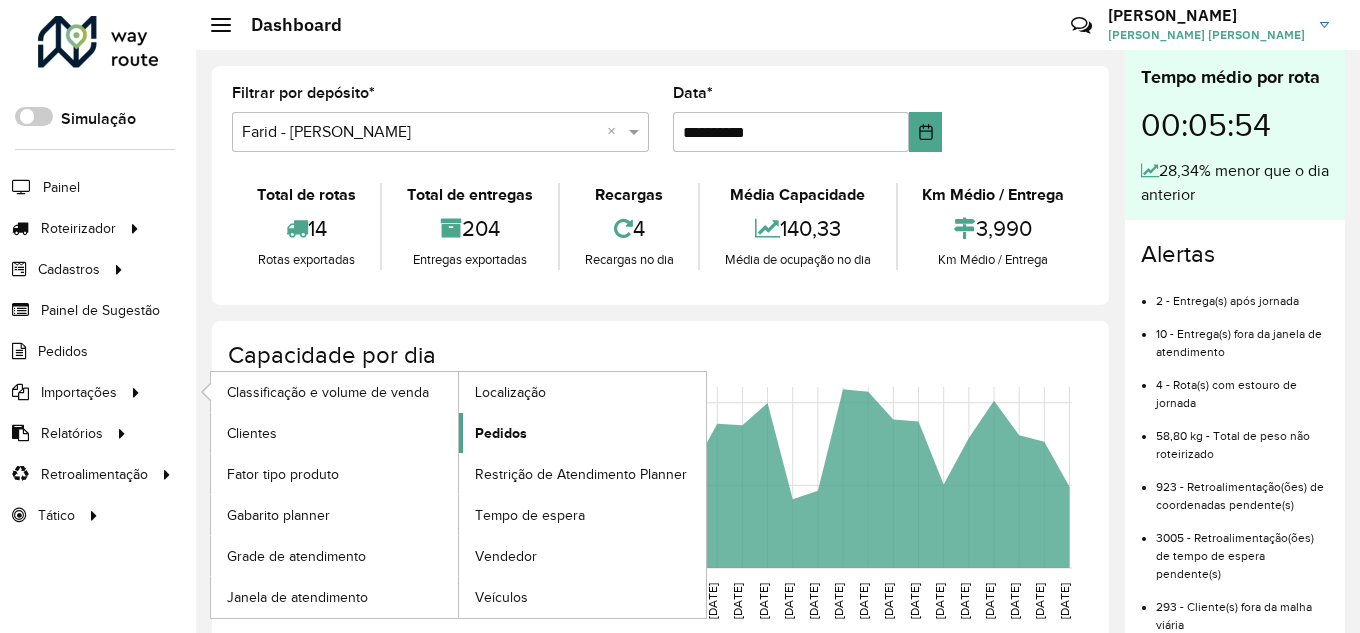 click on "Pedidos" 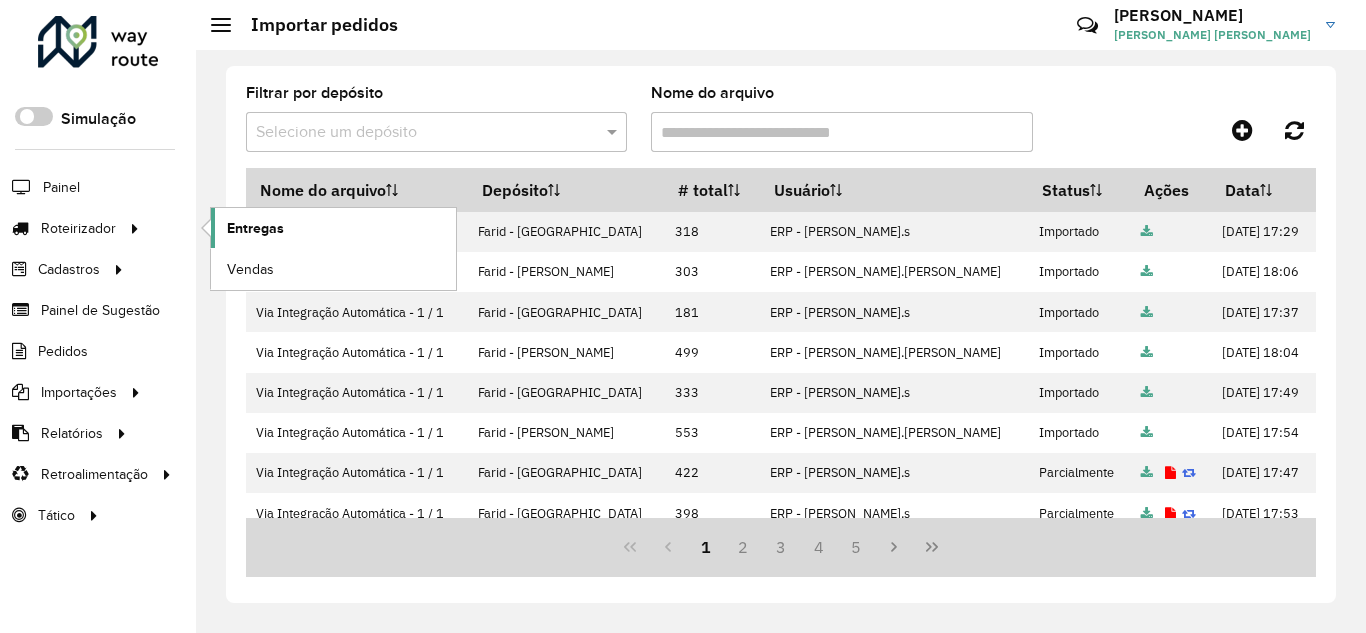 click on "Entregas" 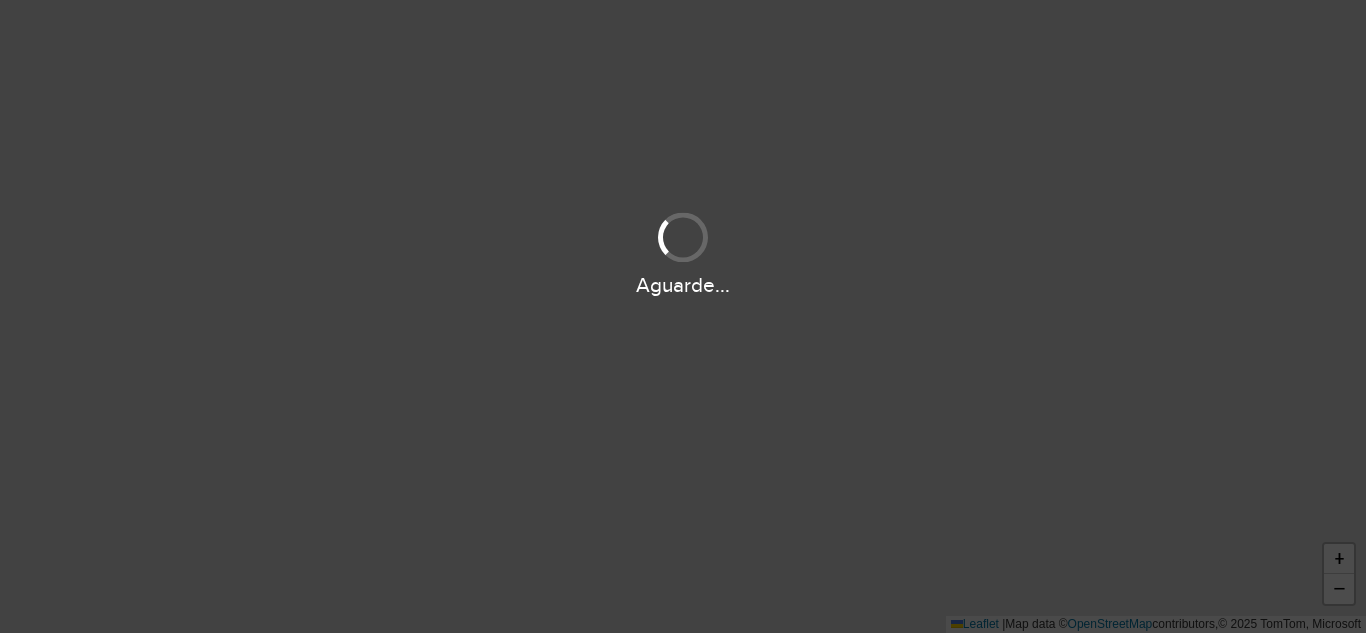 scroll, scrollTop: 0, scrollLeft: 0, axis: both 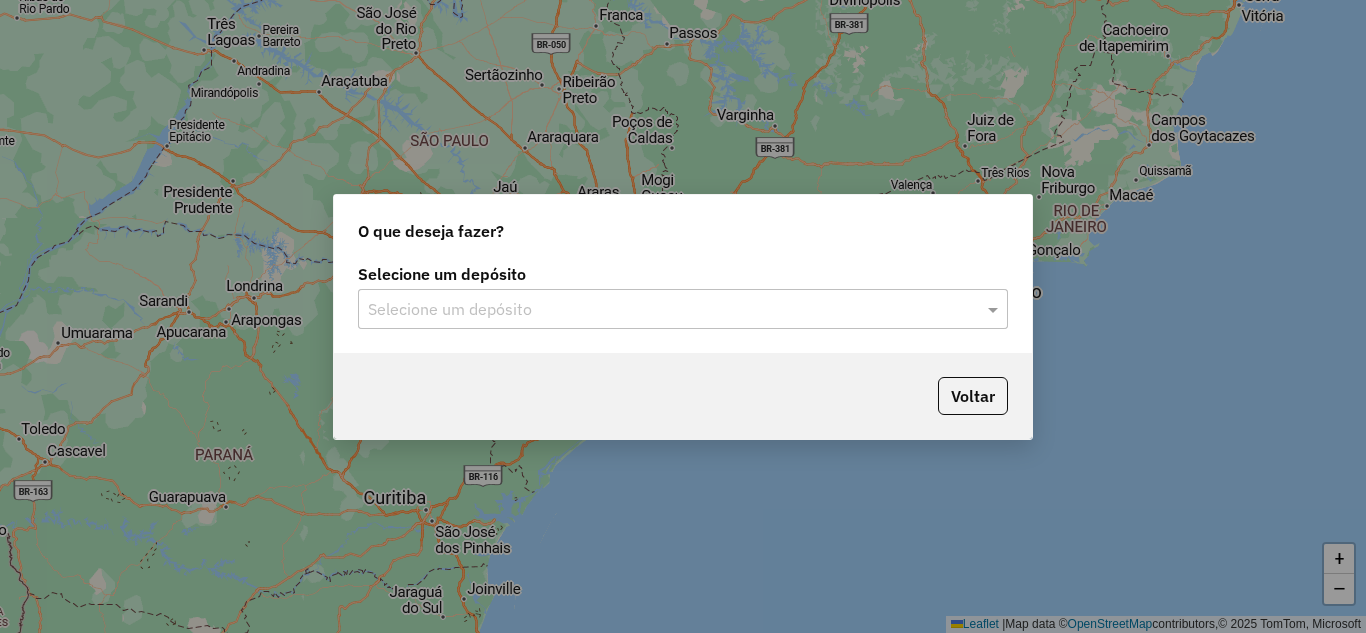 click 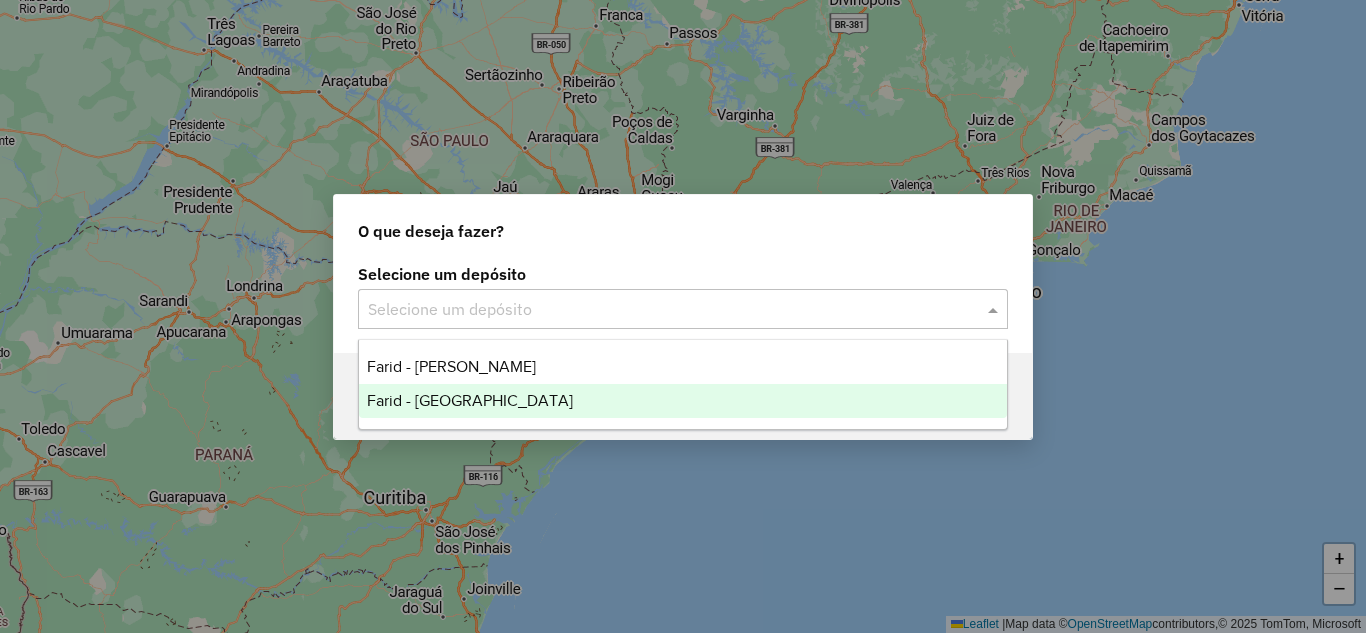 click on "Farid - [GEOGRAPHIC_DATA]" at bounding box center (470, 400) 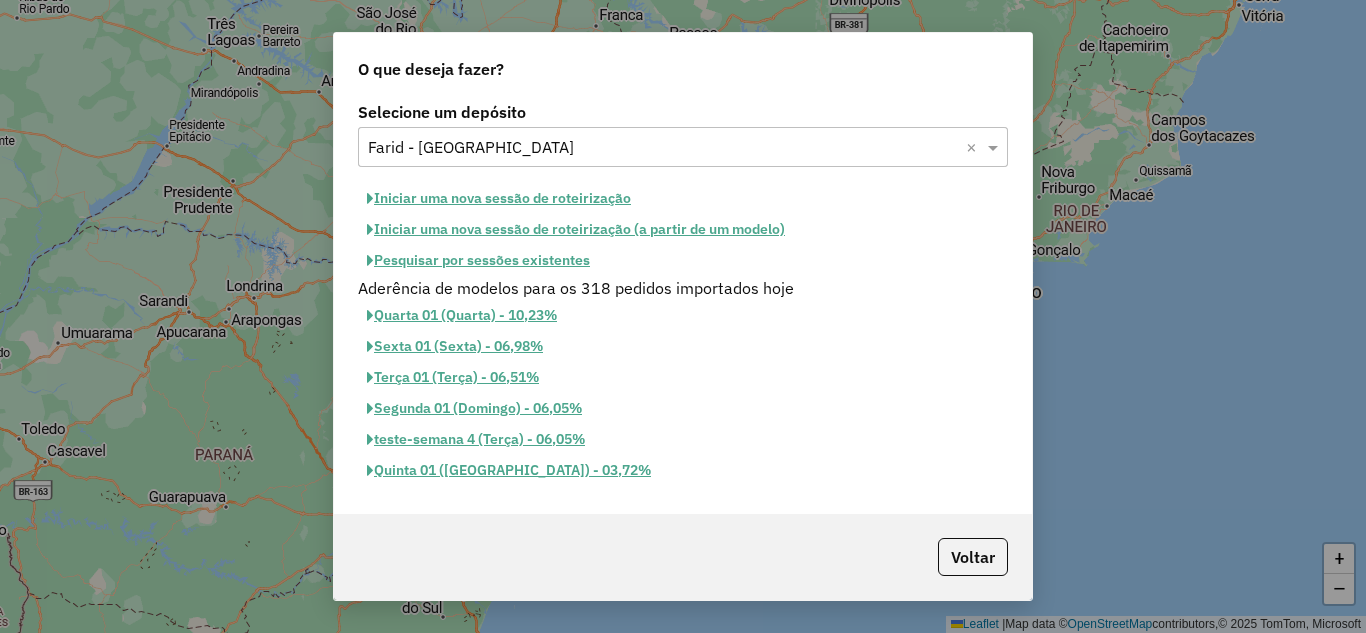 click on "Iniciar uma nova sessão de roteirização" 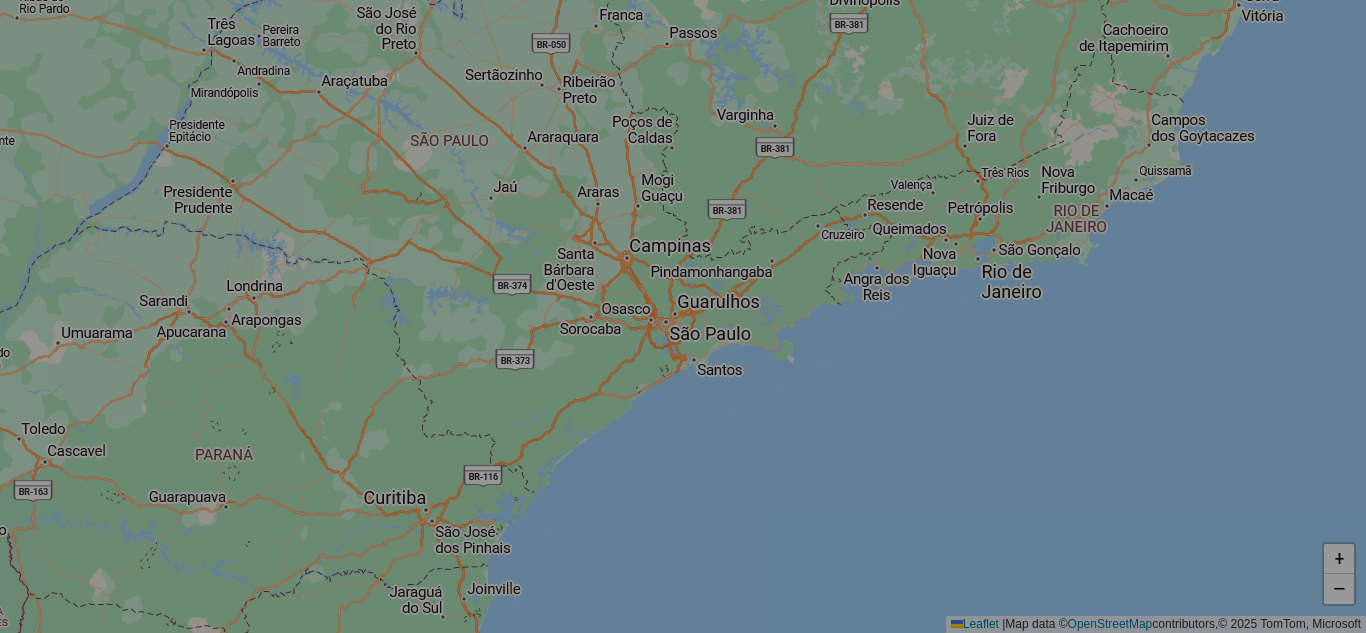 select on "*" 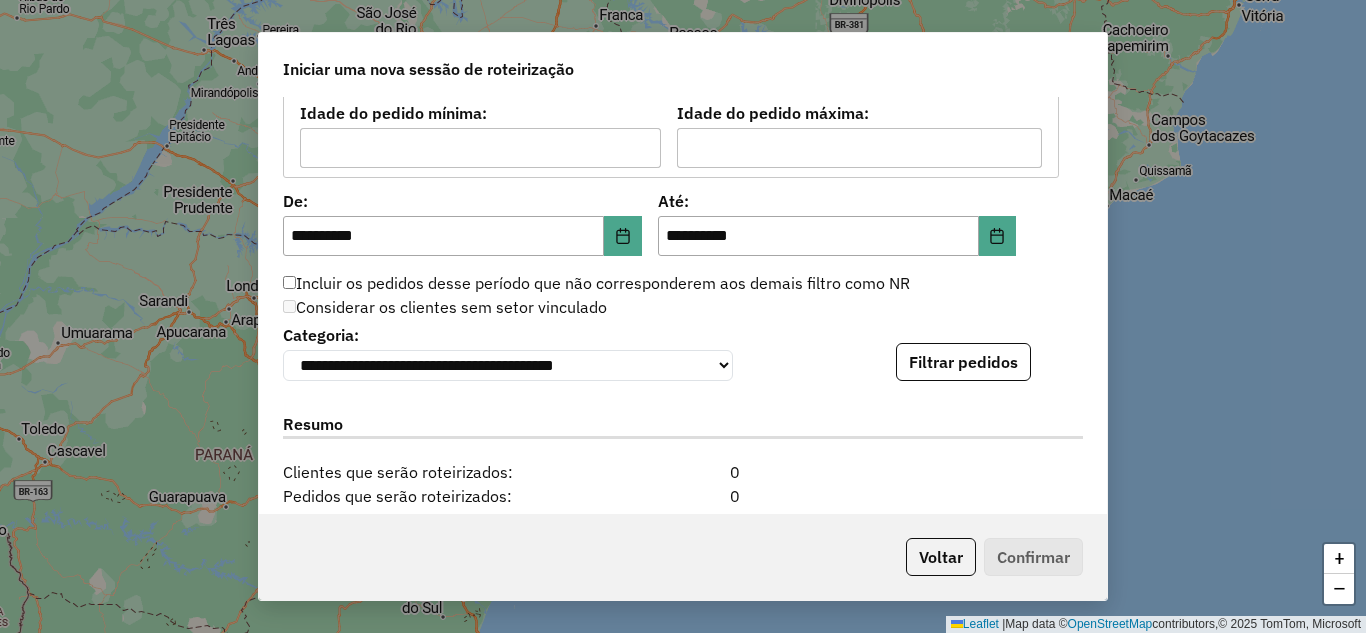scroll, scrollTop: 1869, scrollLeft: 0, axis: vertical 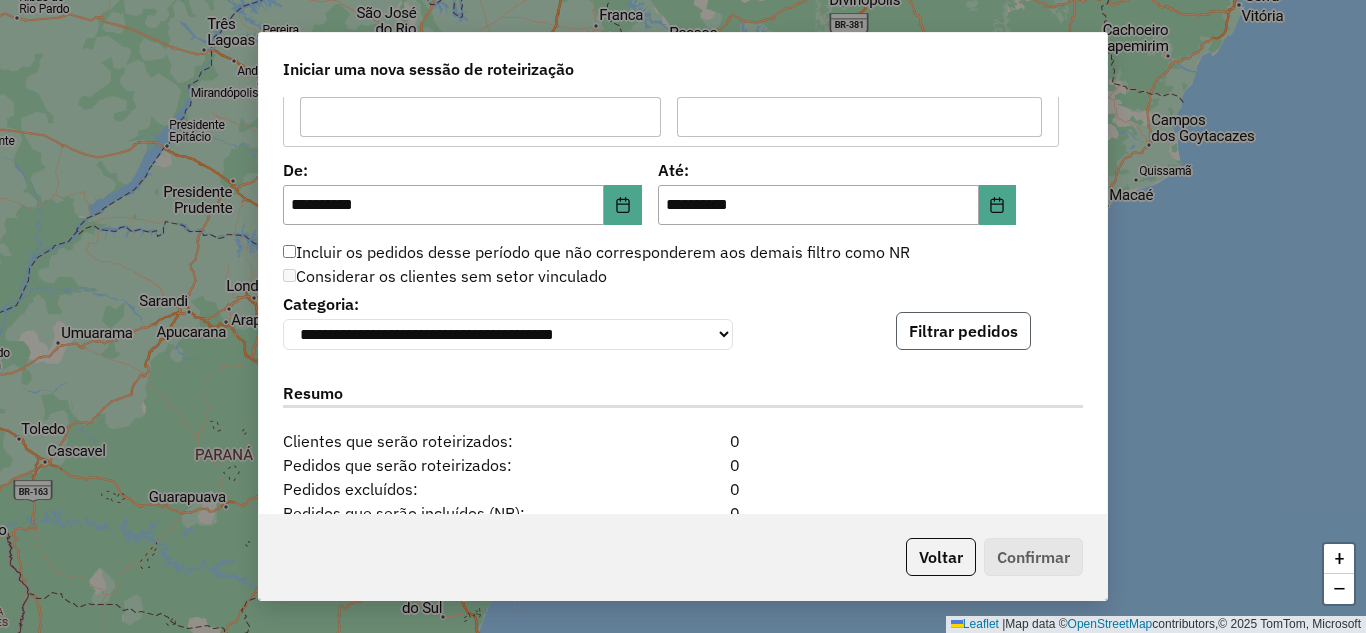 click on "Filtrar pedidos" 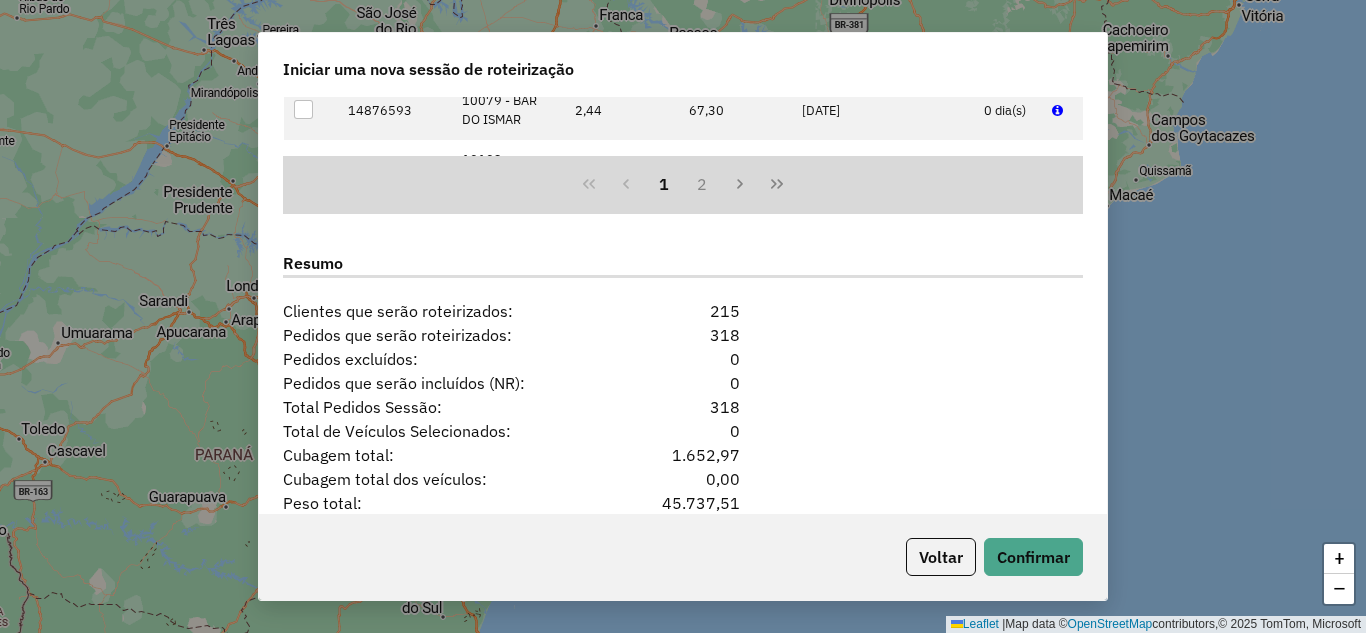 scroll, scrollTop: 2531, scrollLeft: 0, axis: vertical 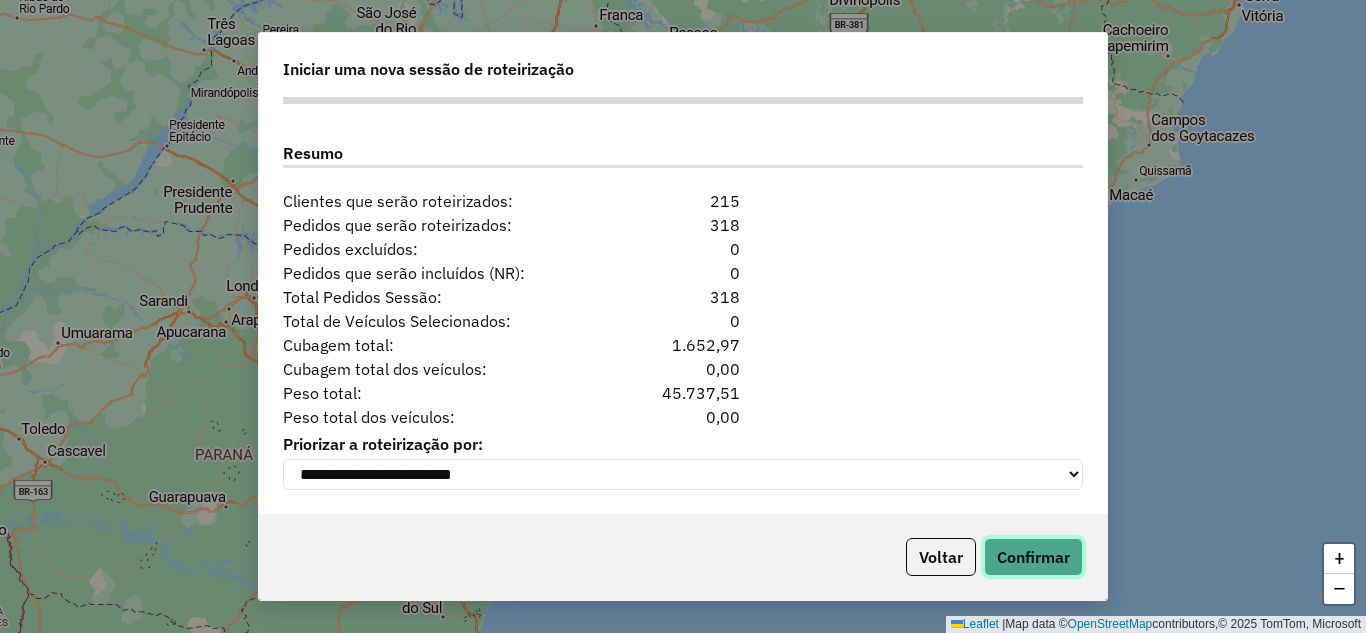 click on "Confirmar" 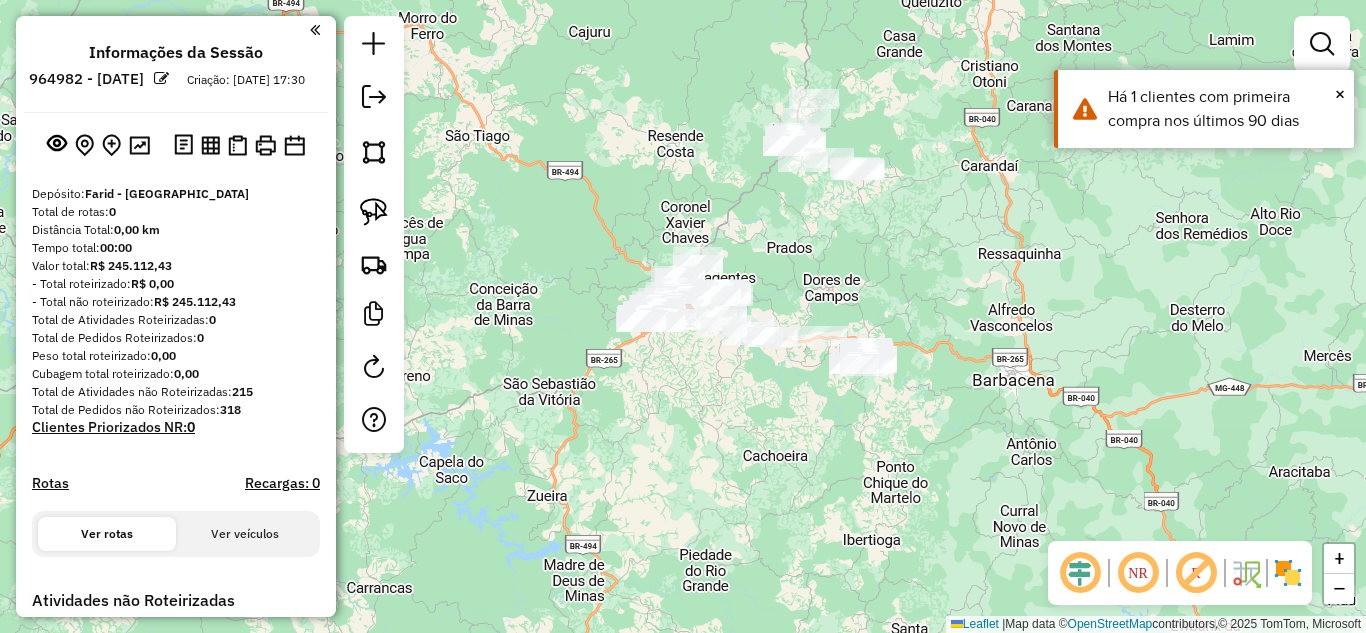 click 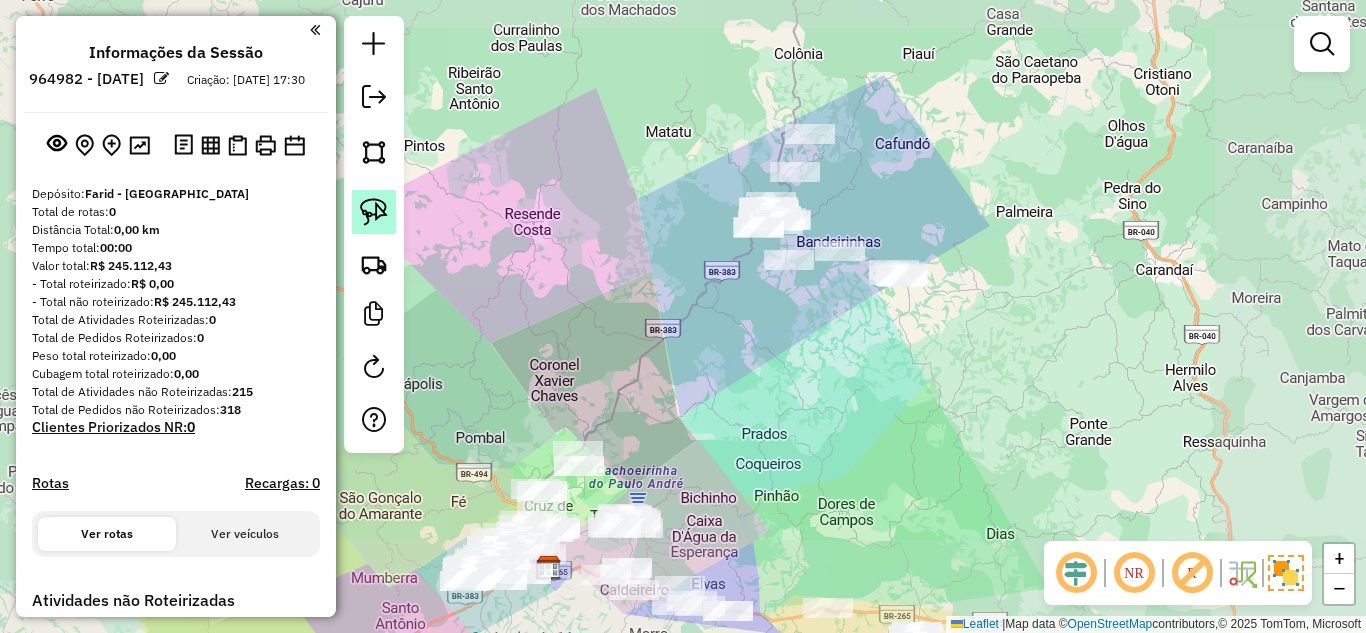 click 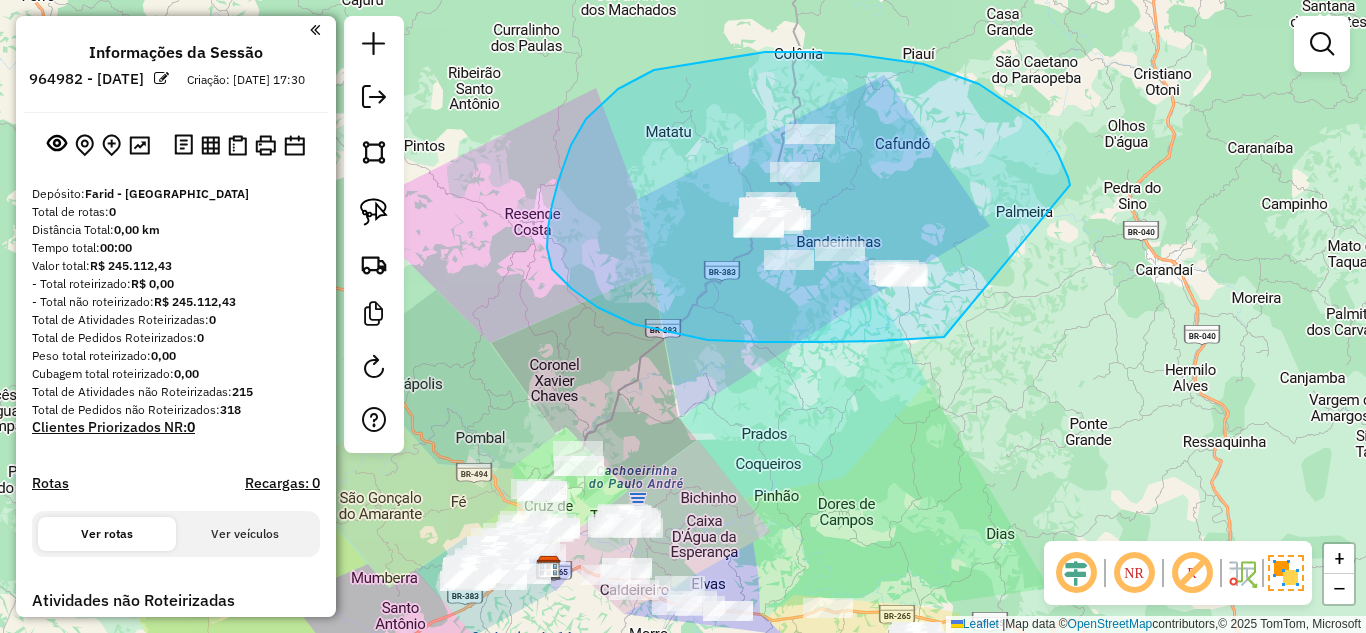 drag, startPoint x: 1034, startPoint y: 121, endPoint x: 957, endPoint y: 337, distance: 229.3142 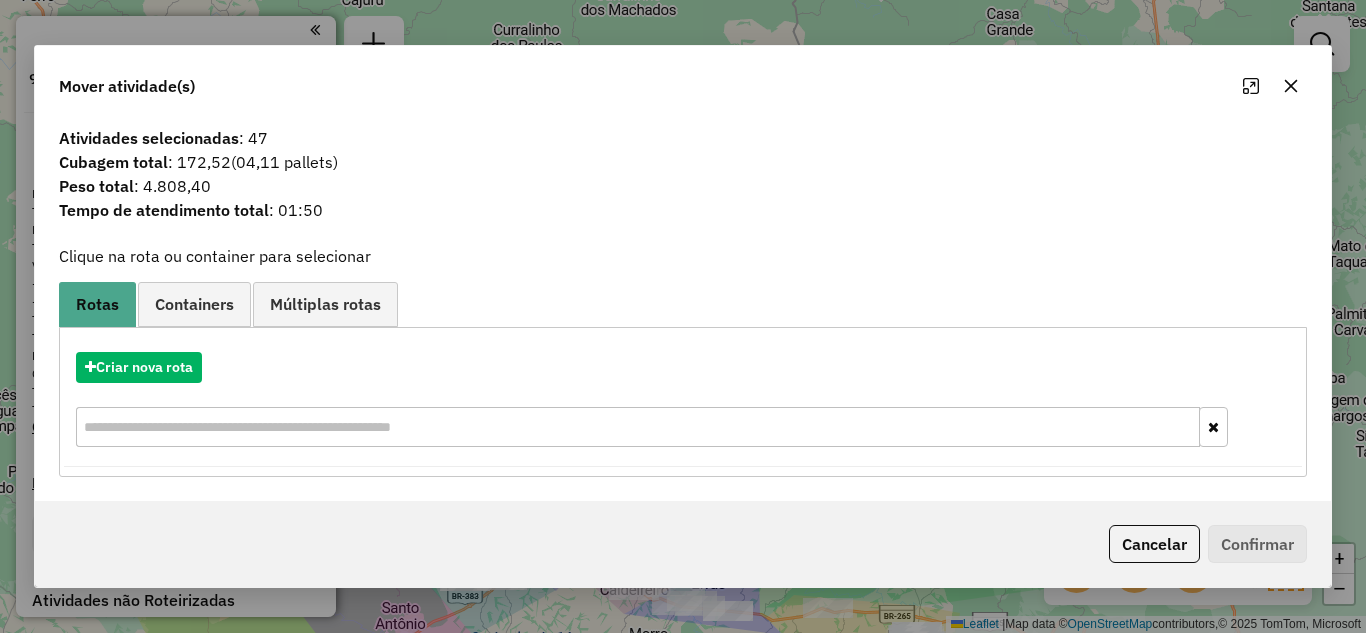 click 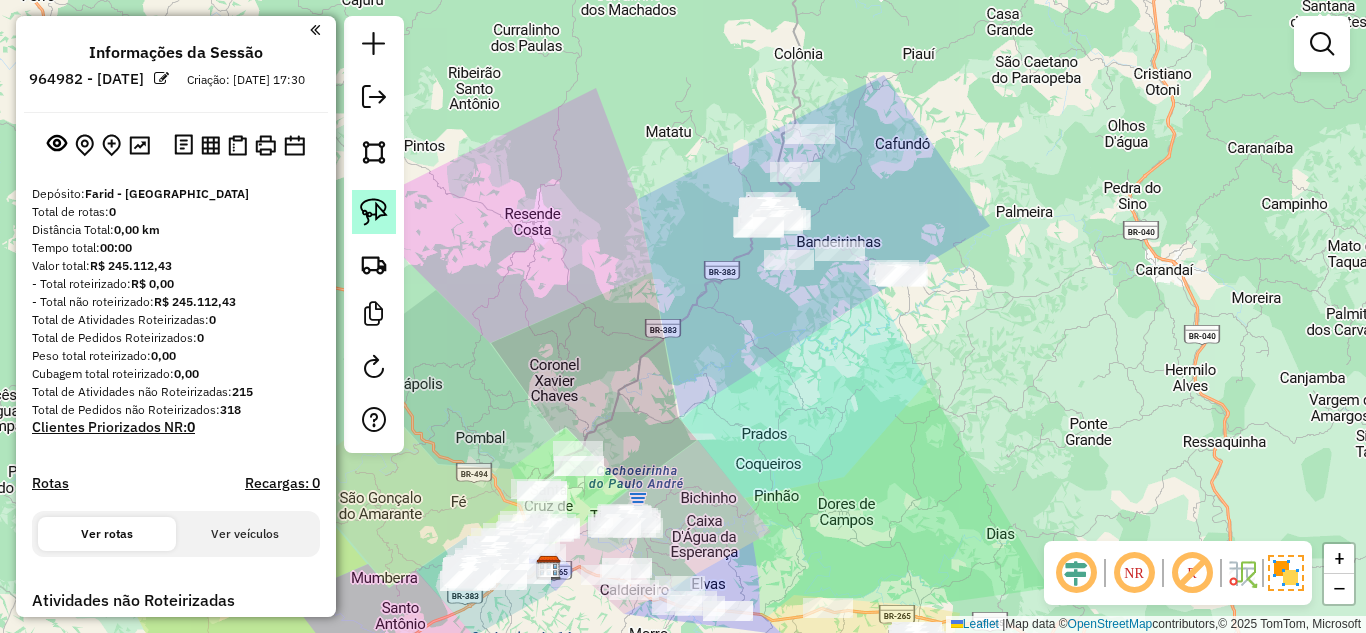 click 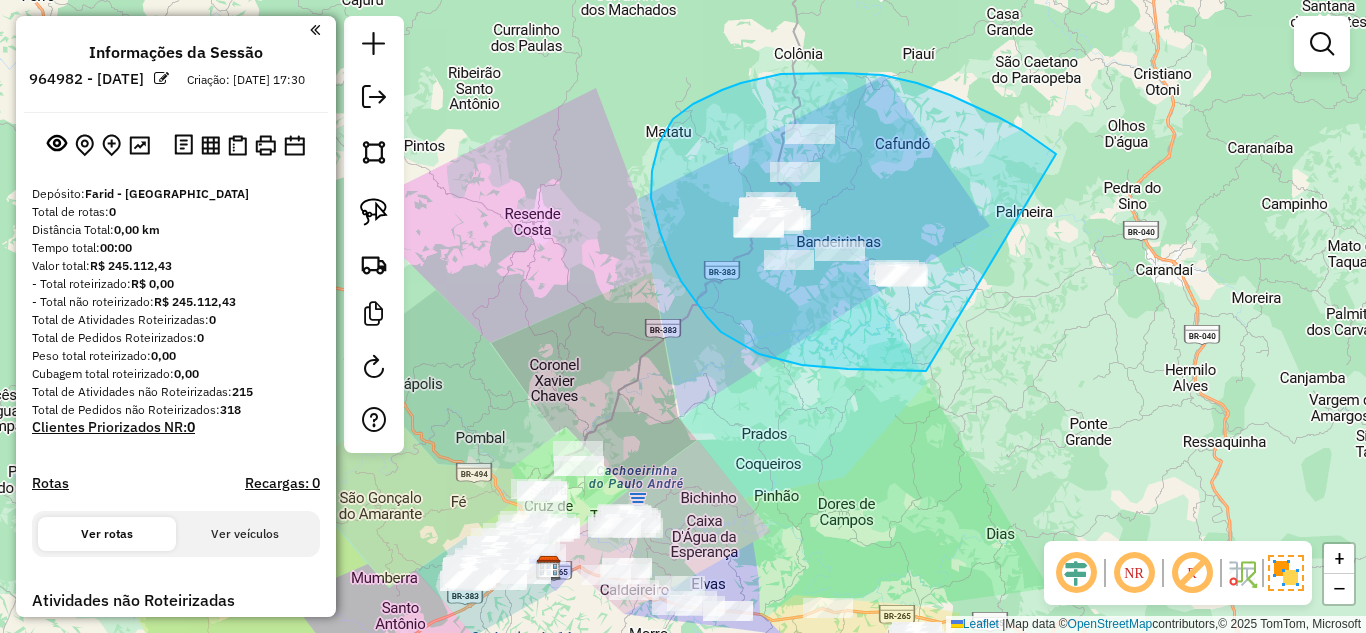 drag, startPoint x: 974, startPoint y: 106, endPoint x: 991, endPoint y: 369, distance: 263.54886 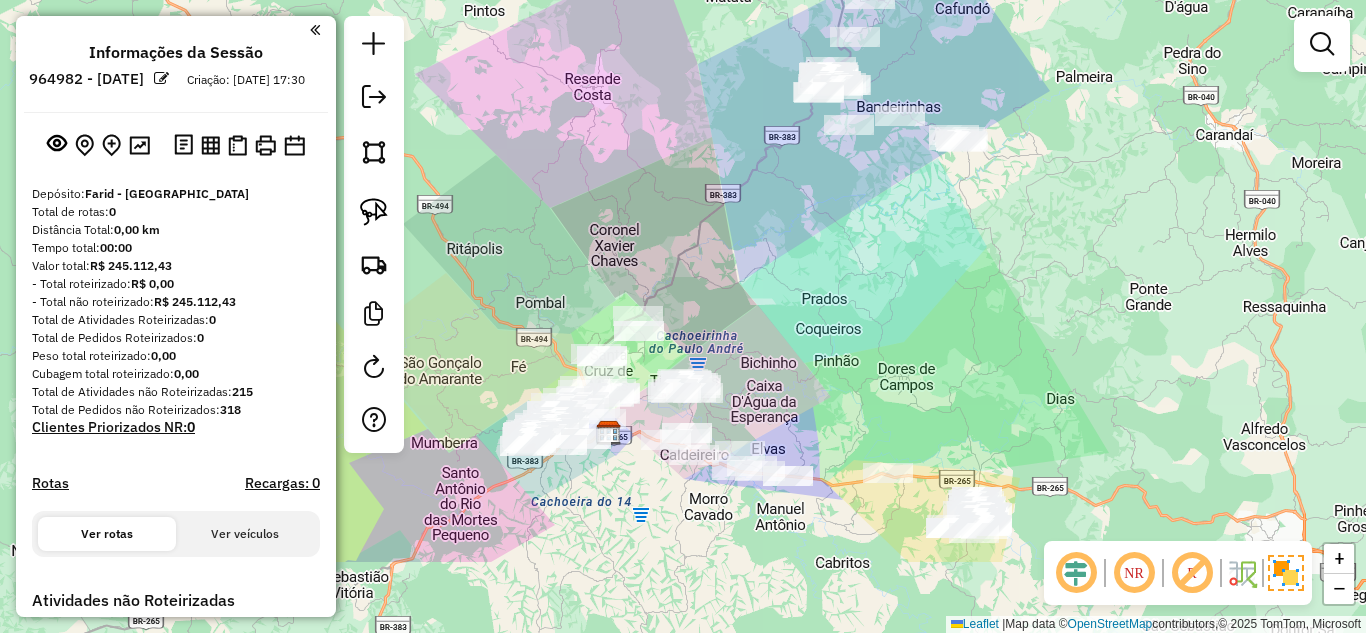 drag, startPoint x: 810, startPoint y: 364, endPoint x: 818, endPoint y: 335, distance: 30.083218 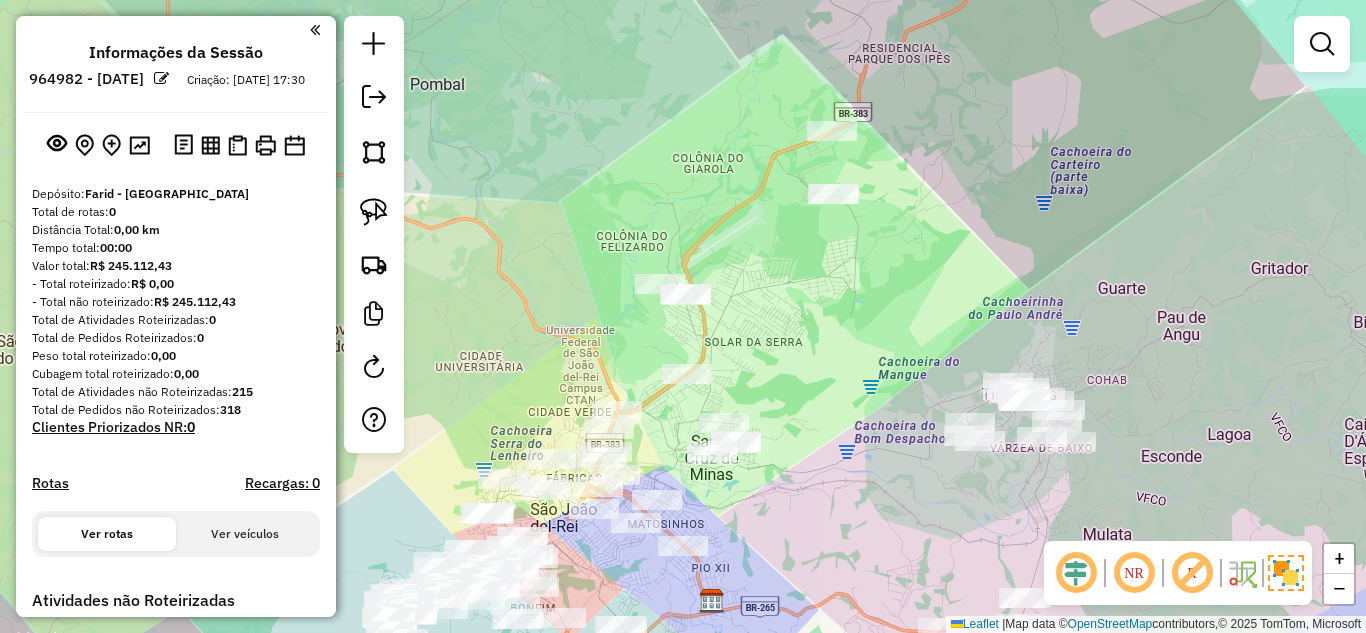 drag, startPoint x: 827, startPoint y: 359, endPoint x: 812, endPoint y: 357, distance: 15.132746 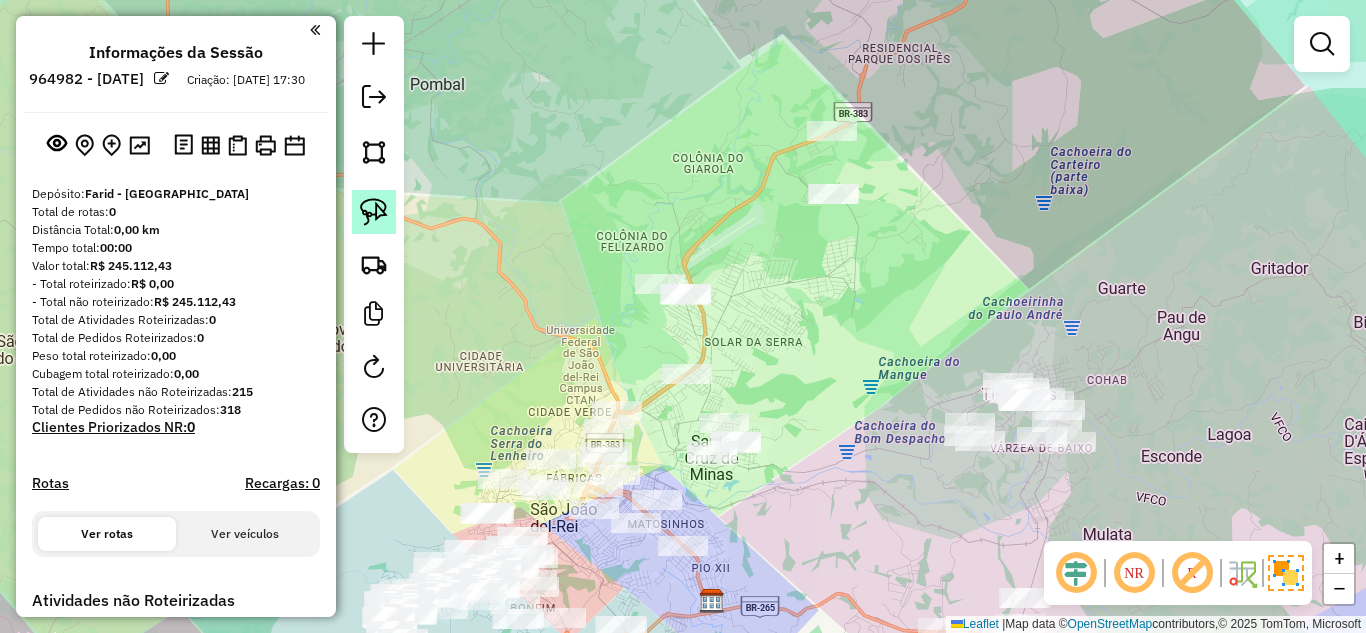 click 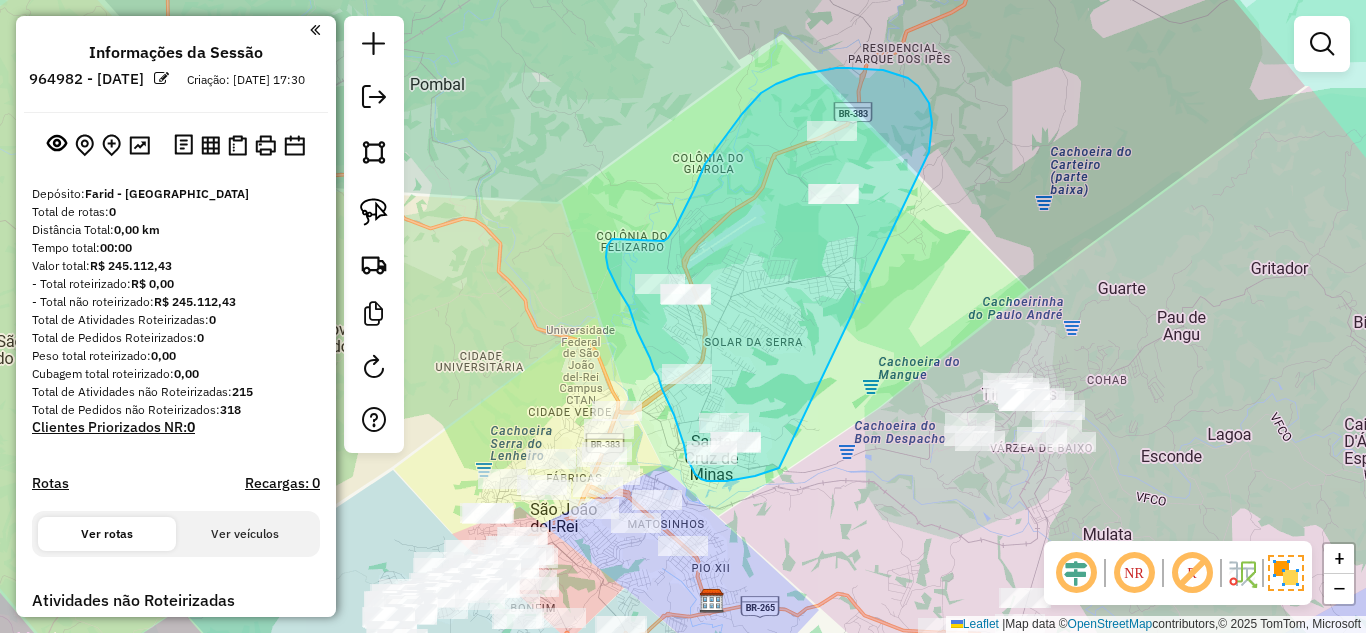 drag, startPoint x: 908, startPoint y: 78, endPoint x: 788, endPoint y: 465, distance: 405.17773 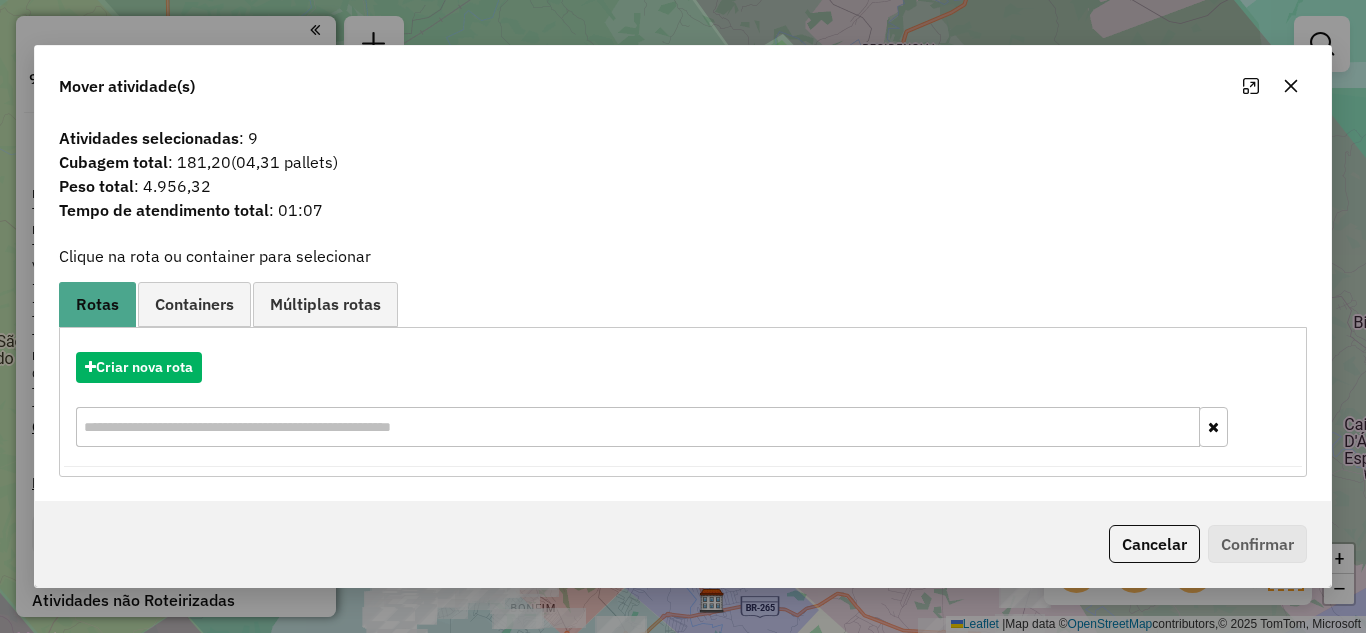 click 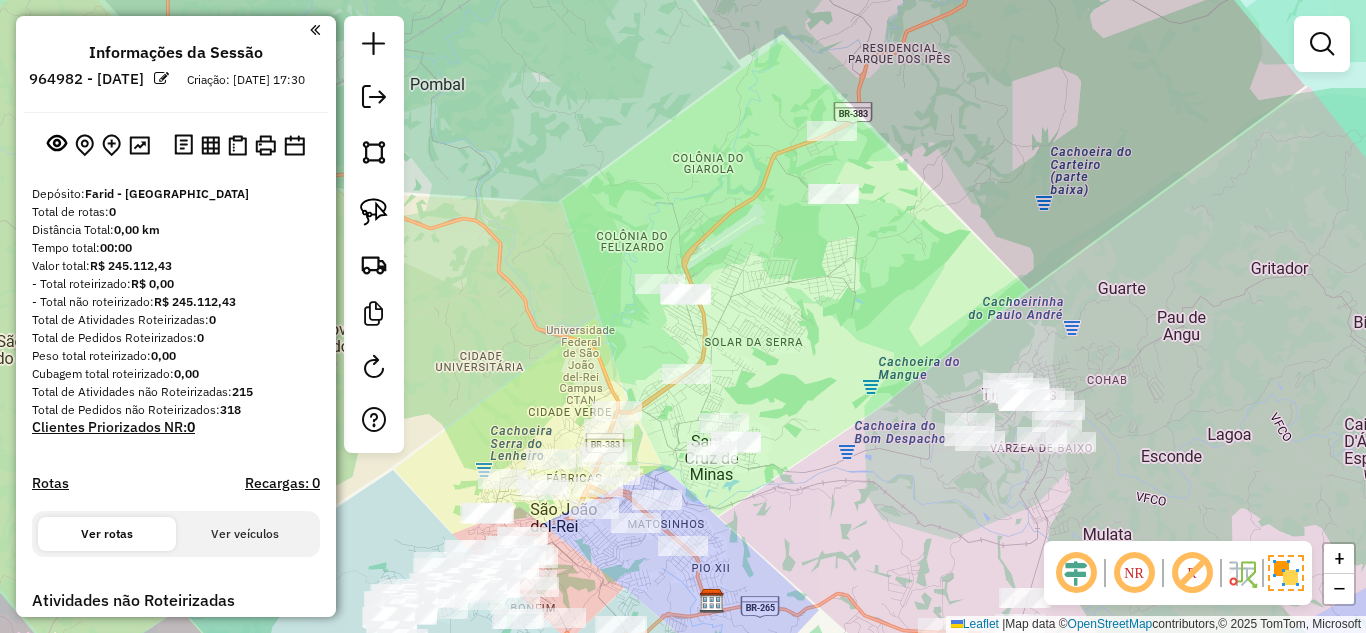 drag, startPoint x: 781, startPoint y: 344, endPoint x: 747, endPoint y: 288, distance: 65.51336 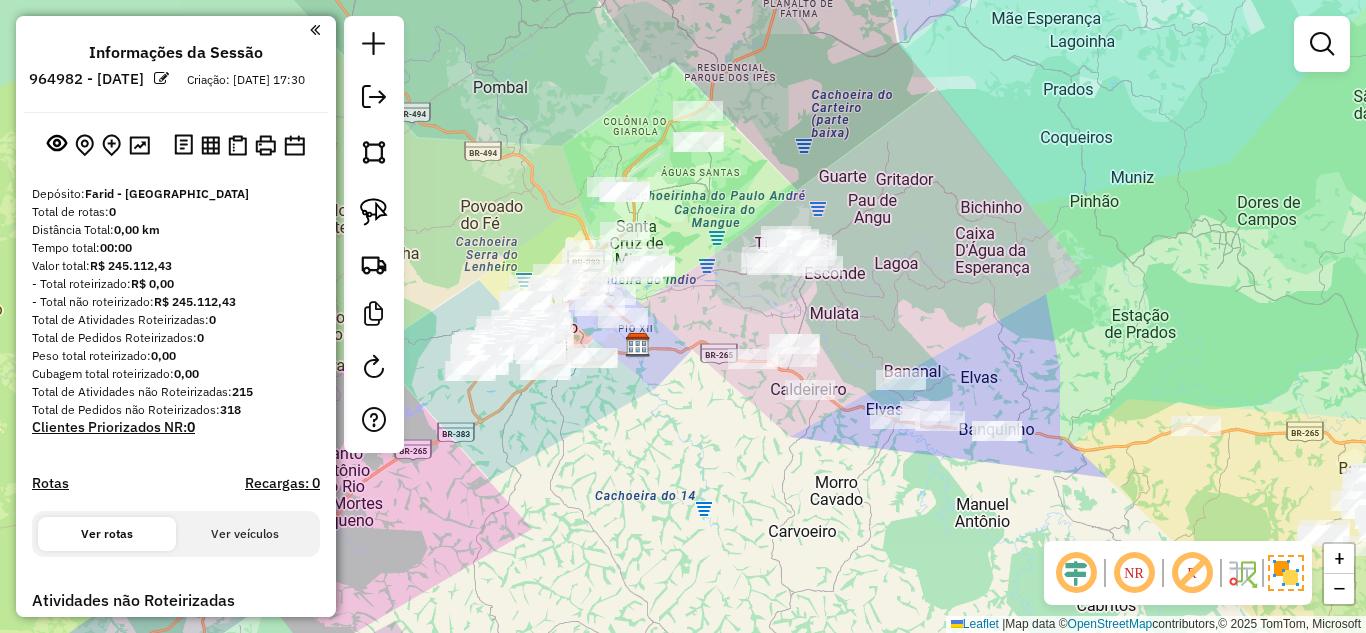 drag, startPoint x: 1089, startPoint y: 359, endPoint x: 850, endPoint y: 295, distance: 247.4207 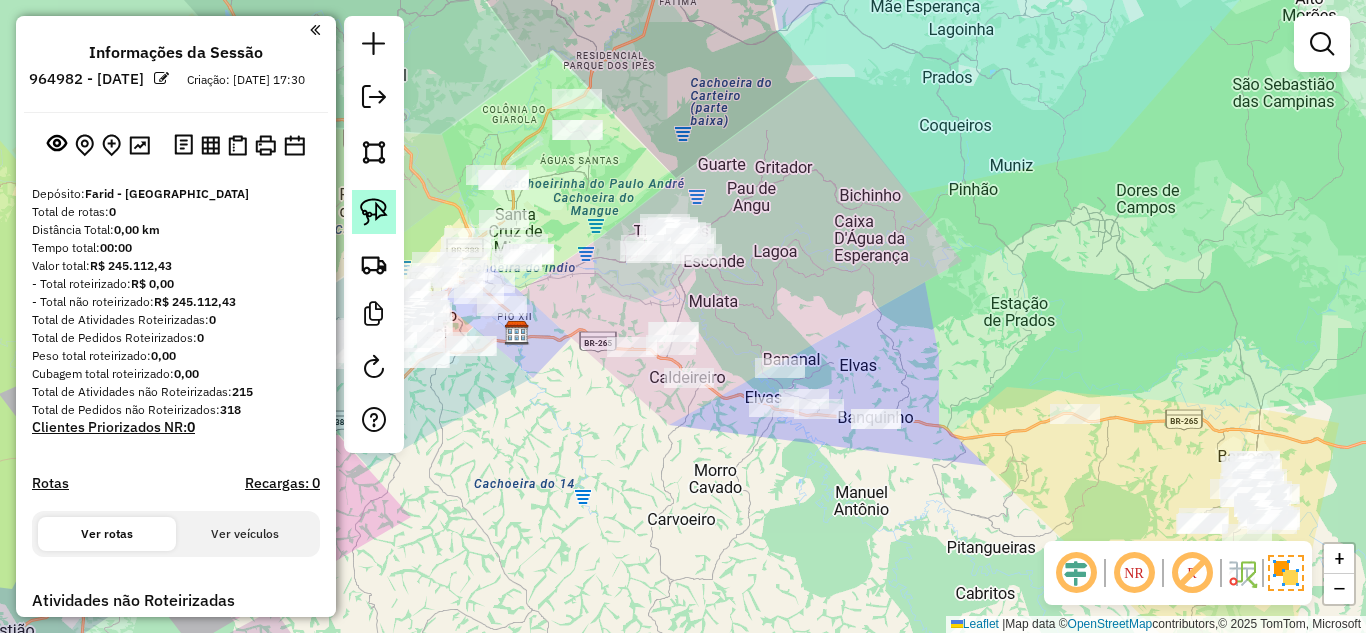click 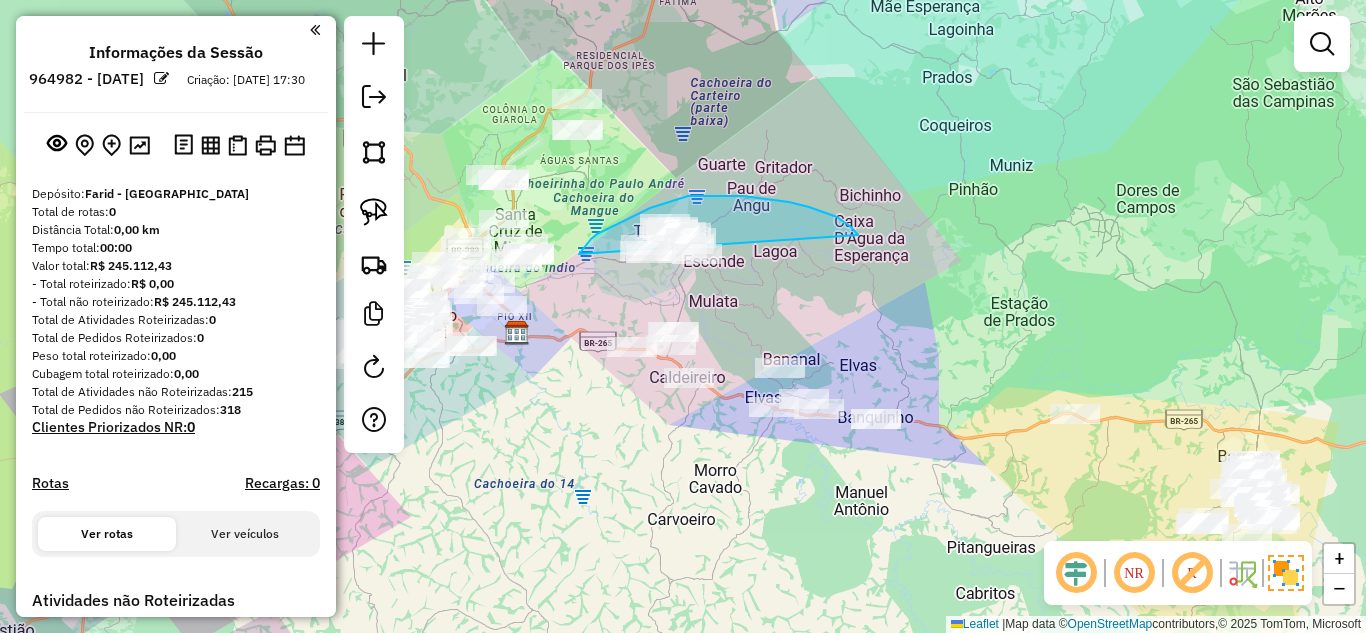 drag, startPoint x: 778, startPoint y: 200, endPoint x: 639, endPoint y: 317, distance: 181.68654 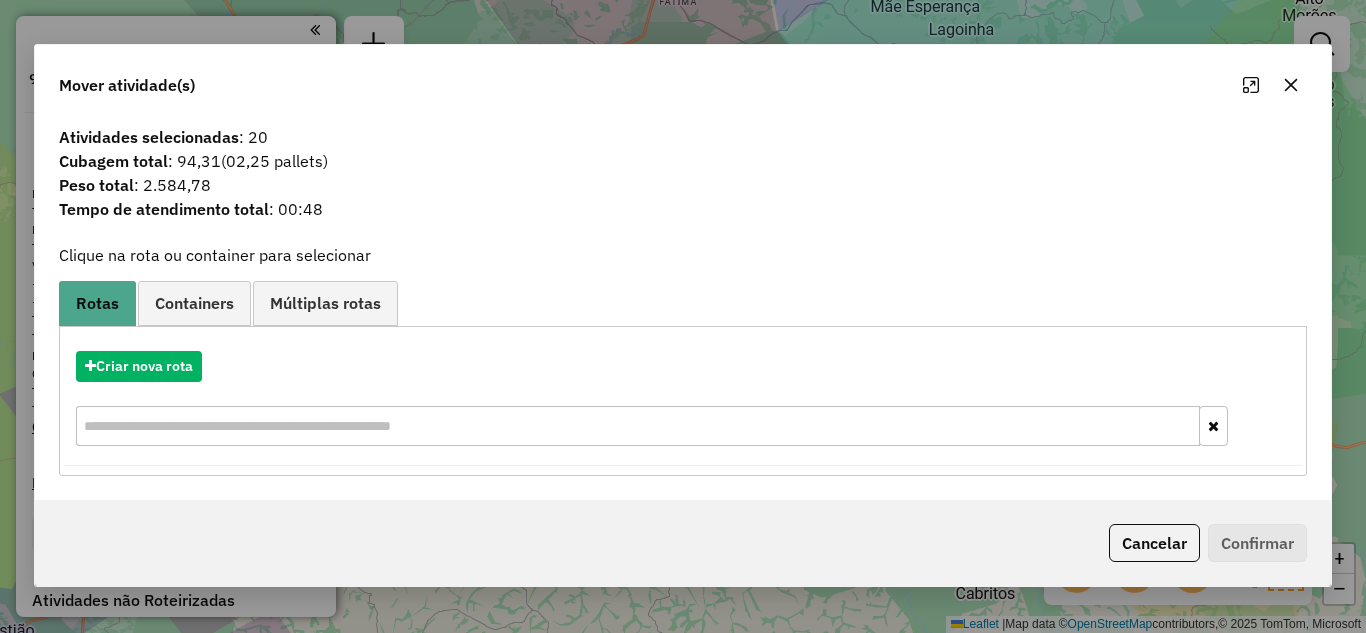 click 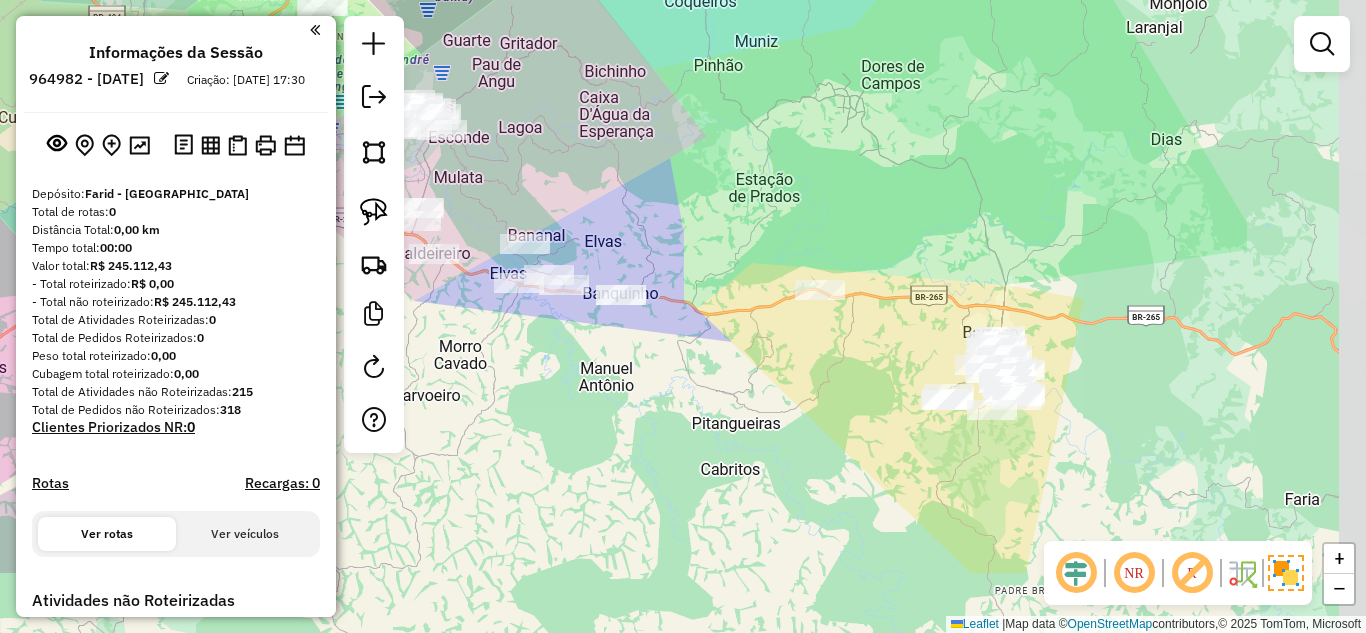 drag, startPoint x: 1139, startPoint y: 351, endPoint x: 878, endPoint y: 222, distance: 291.13913 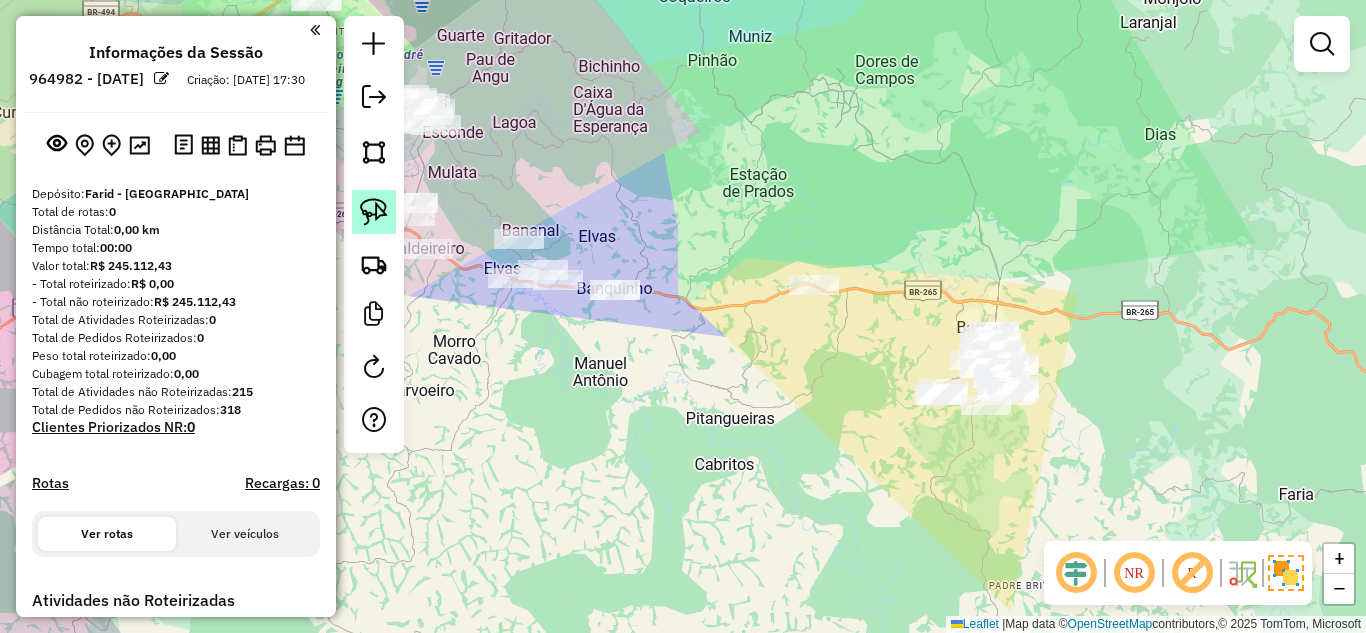 click 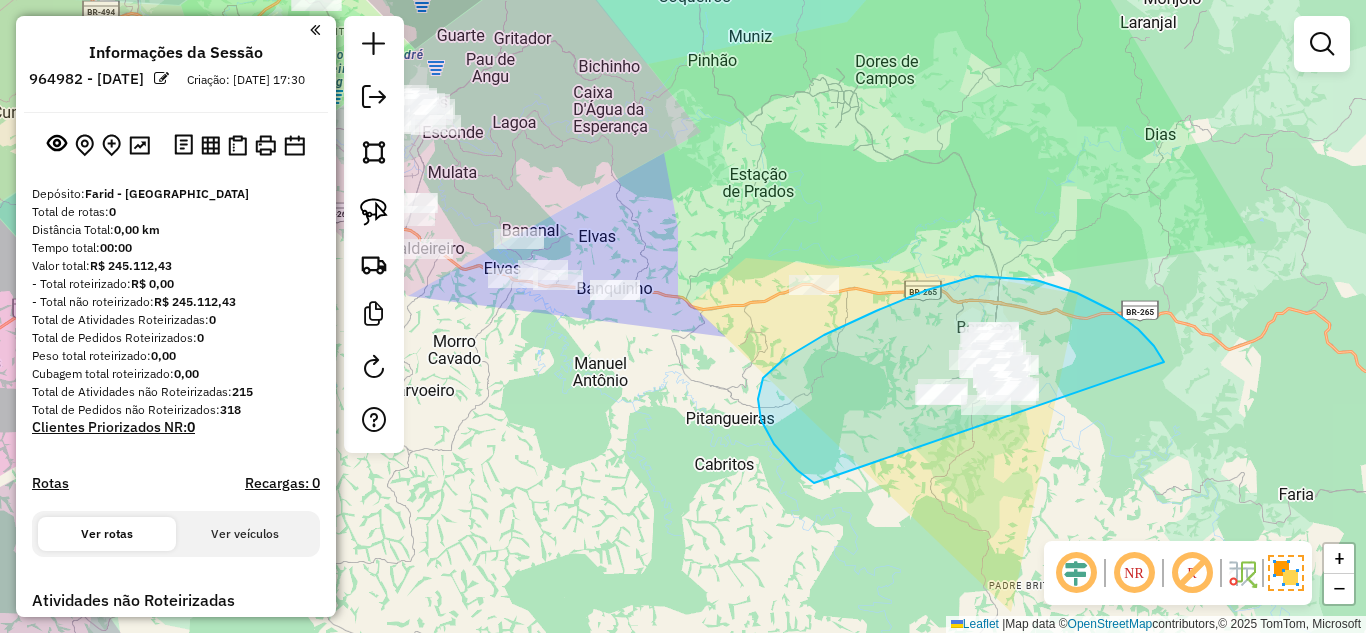 drag, startPoint x: 1164, startPoint y: 362, endPoint x: 842, endPoint y: 485, distance: 344.69263 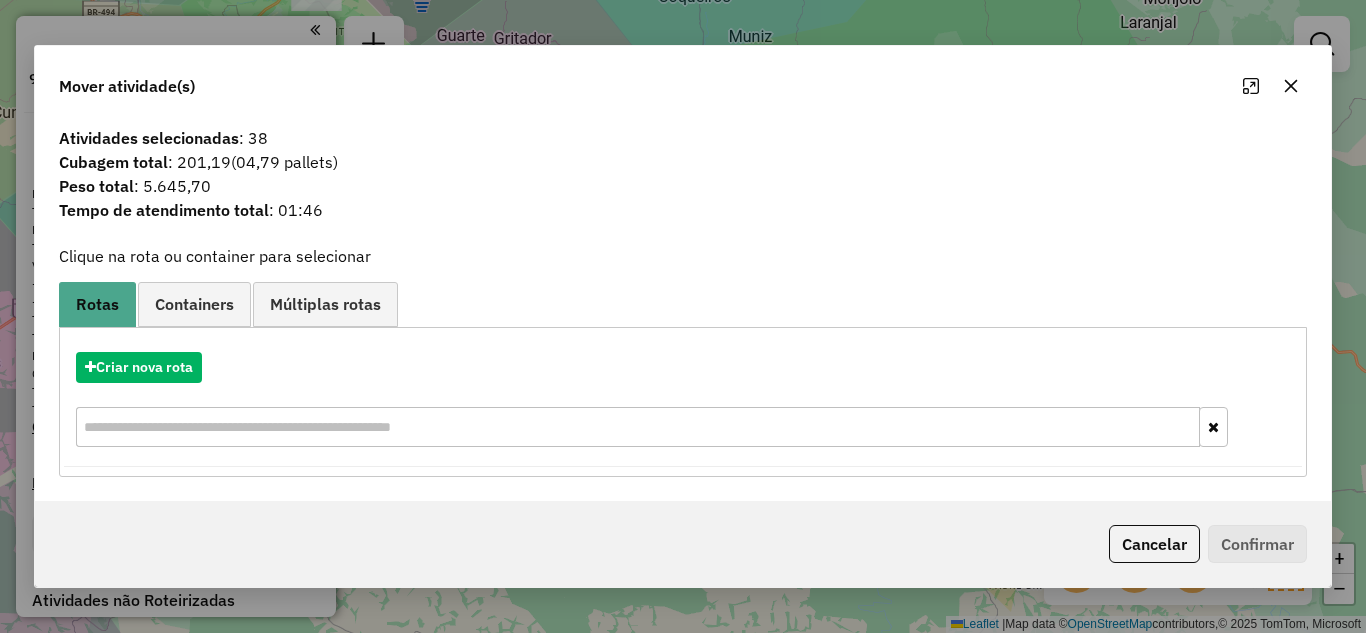click 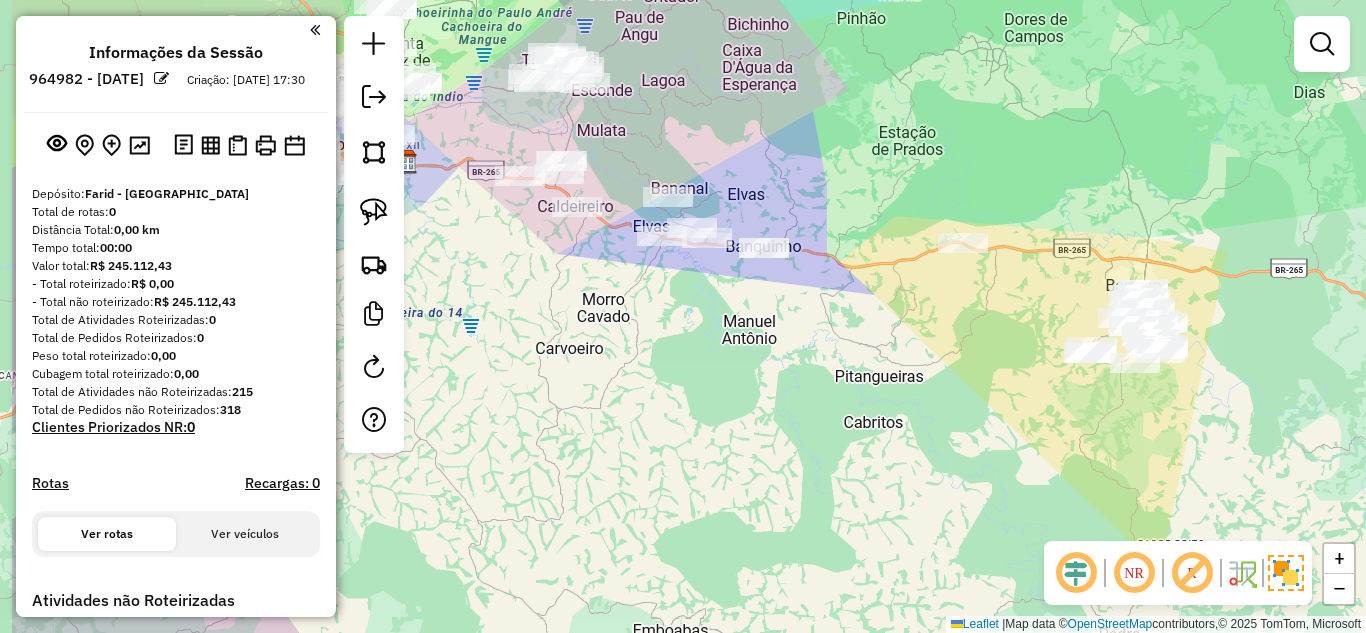 drag, startPoint x: 744, startPoint y: 385, endPoint x: 881, endPoint y: 340, distance: 144.20125 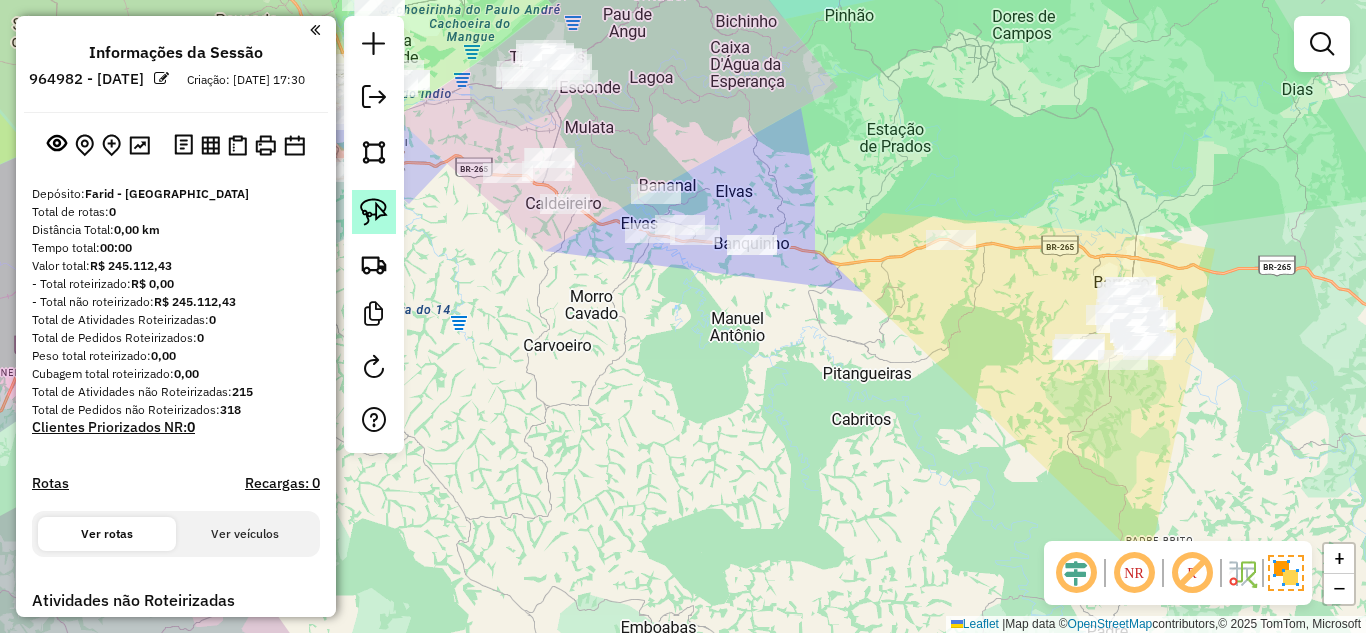 click 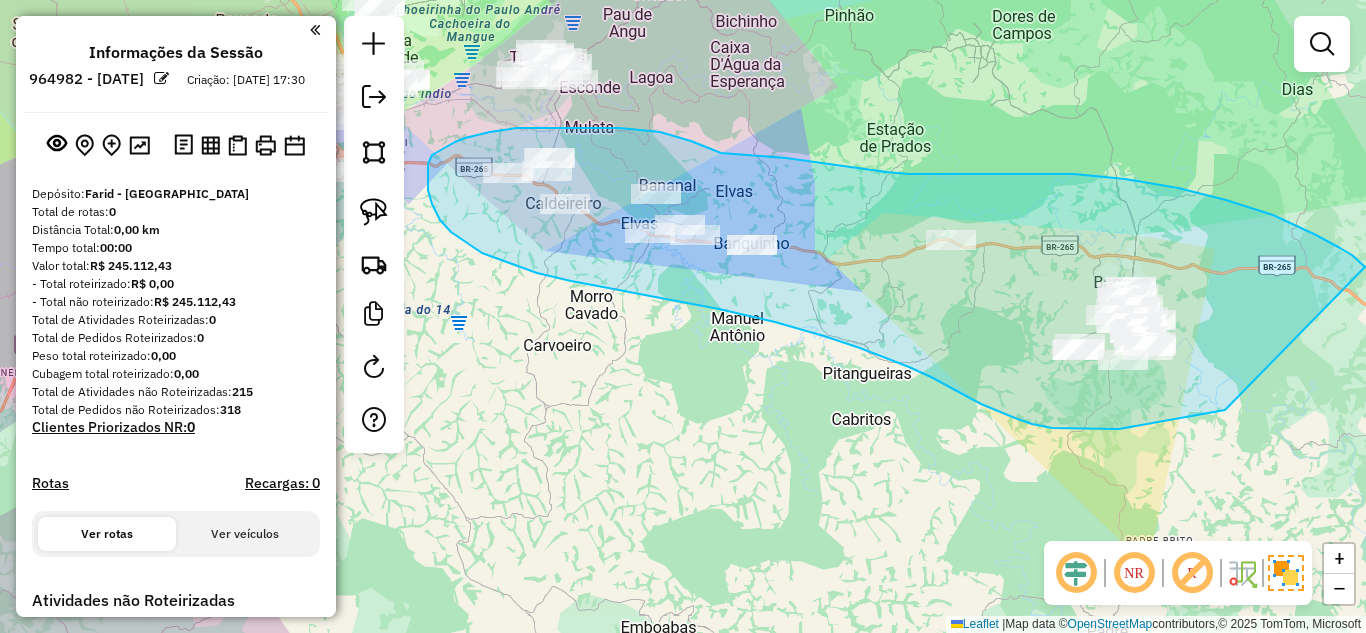 drag, startPoint x: 1365, startPoint y: 267, endPoint x: 1225, endPoint y: 410, distance: 200.12247 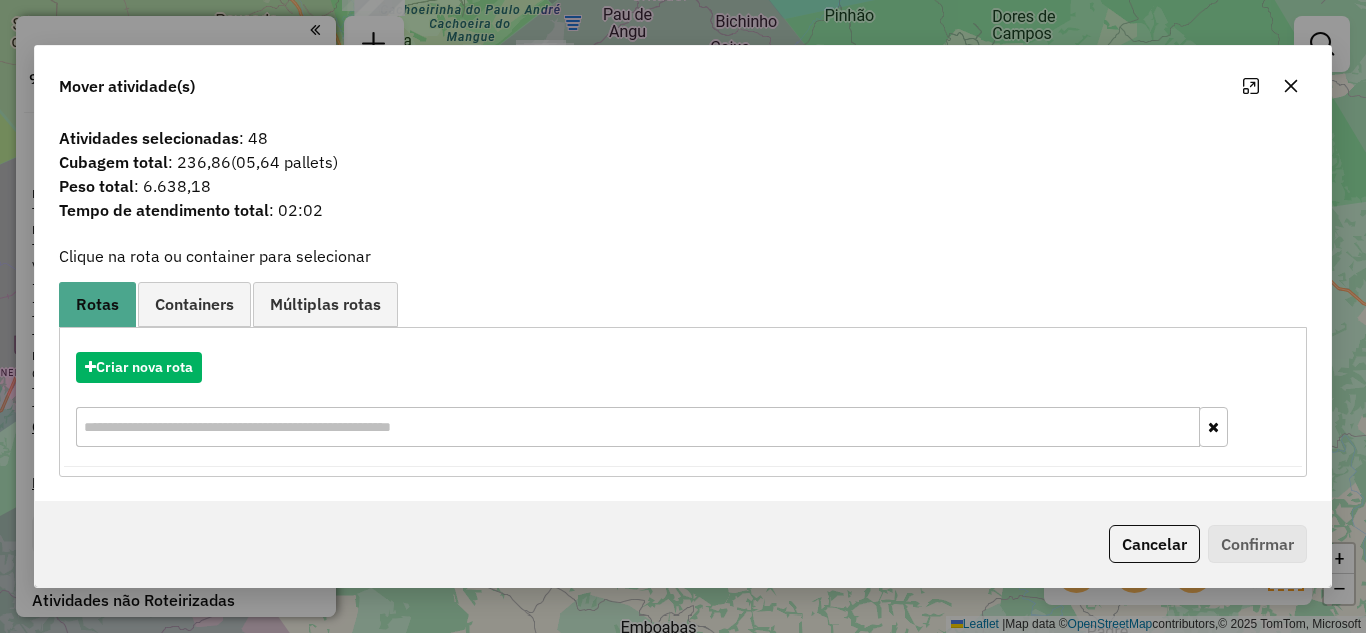 click 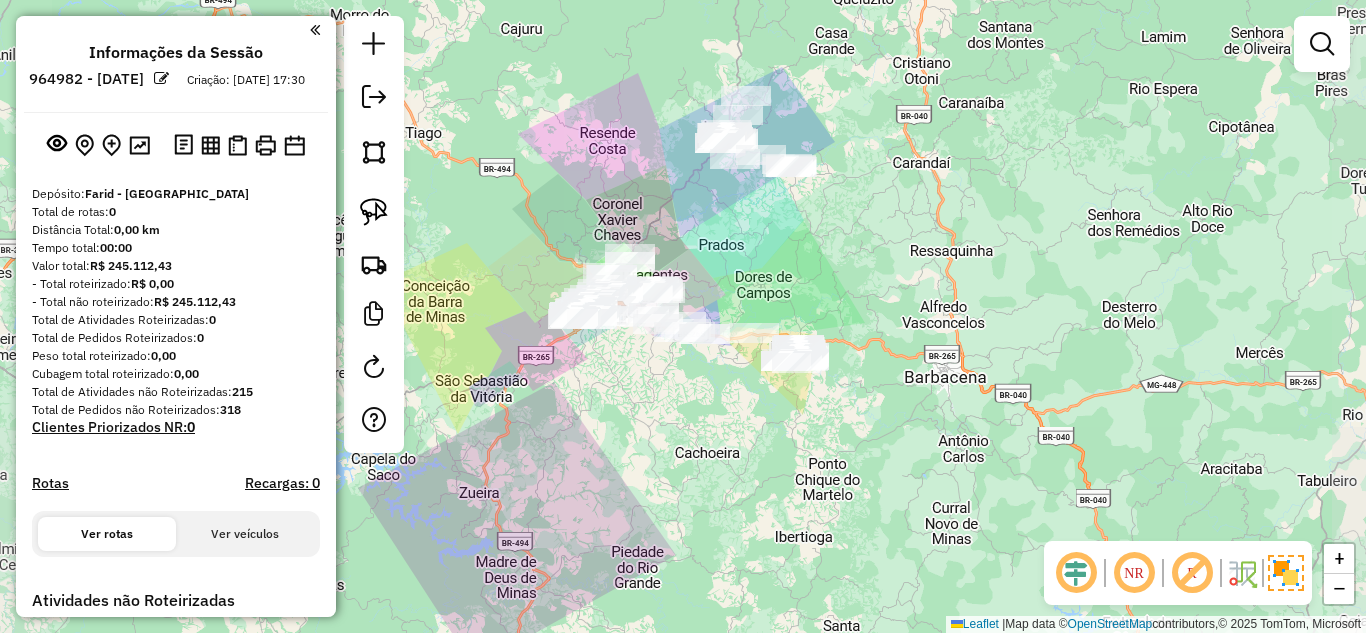 drag, startPoint x: 607, startPoint y: 398, endPoint x: 770, endPoint y: 387, distance: 163.37074 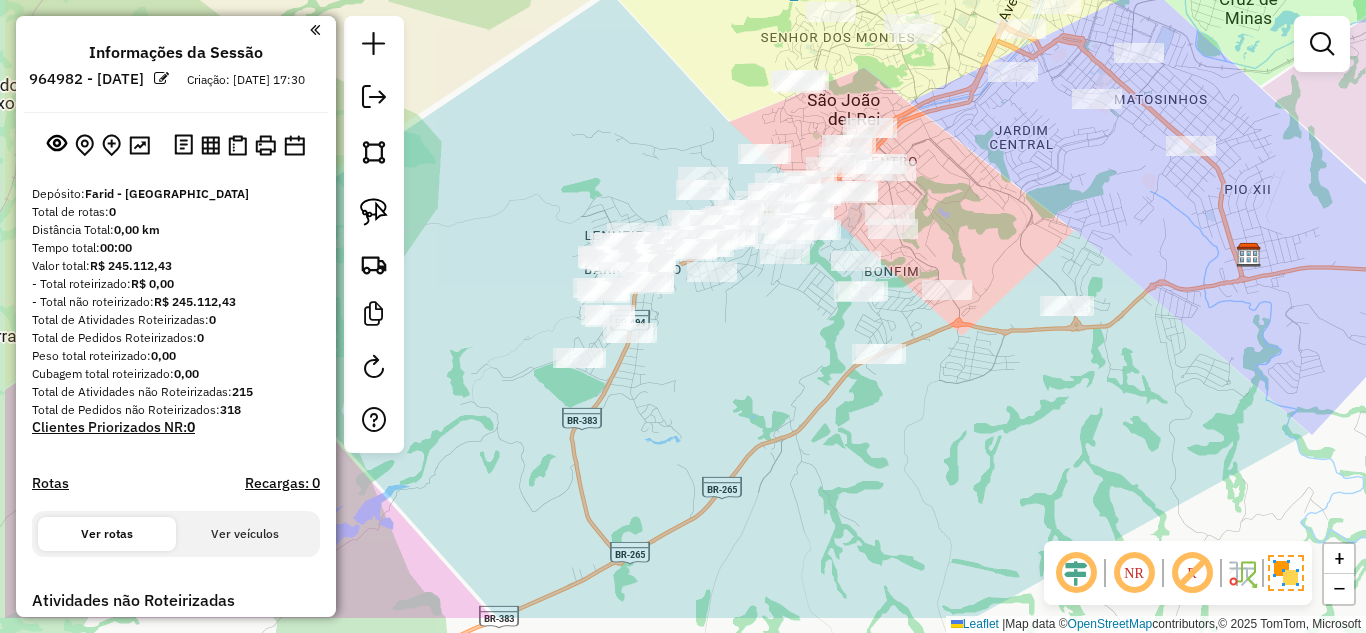 drag, startPoint x: 598, startPoint y: 403, endPoint x: 808, endPoint y: 274, distance: 246.4569 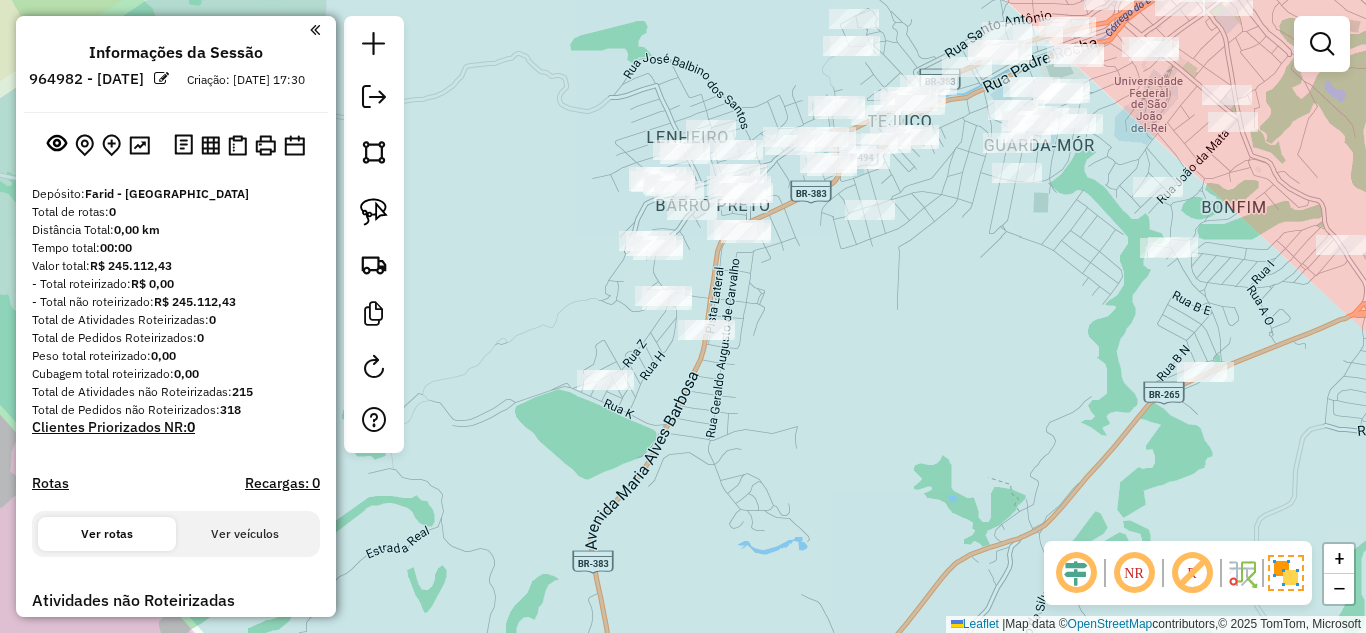 click on "Janela de atendimento Grade de atendimento Capacidade Transportadoras Veículos Cliente Pedidos  Rotas Selecione os dias de semana para filtrar as janelas de atendimento  Seg   Ter   Qua   Qui   Sex   Sáb   Dom  Informe o período da janela de atendimento: De: Até:  Filtrar exatamente a janela do cliente  Considerar janela de atendimento padrão  Selecione os dias de semana para filtrar as grades de atendimento  Seg   Ter   Qua   Qui   Sex   Sáb   Dom   Considerar clientes sem dia de atendimento cadastrado  Clientes fora do dia de atendimento selecionado Filtrar as atividades entre os valores definidos abaixo:  Peso mínimo:   Peso máximo:   Cubagem mínima:   Cubagem máxima:   De:   Até:  Filtrar as atividades entre o tempo de atendimento definido abaixo:  De:   Até:   Considerar capacidade total dos clientes não roteirizados Transportadora: Selecione um ou mais itens Tipo de veículo: Selecione um ou mais itens Veículo: Selecione um ou mais itens Motorista: Selecione um ou mais itens Nome: Rótulo:" 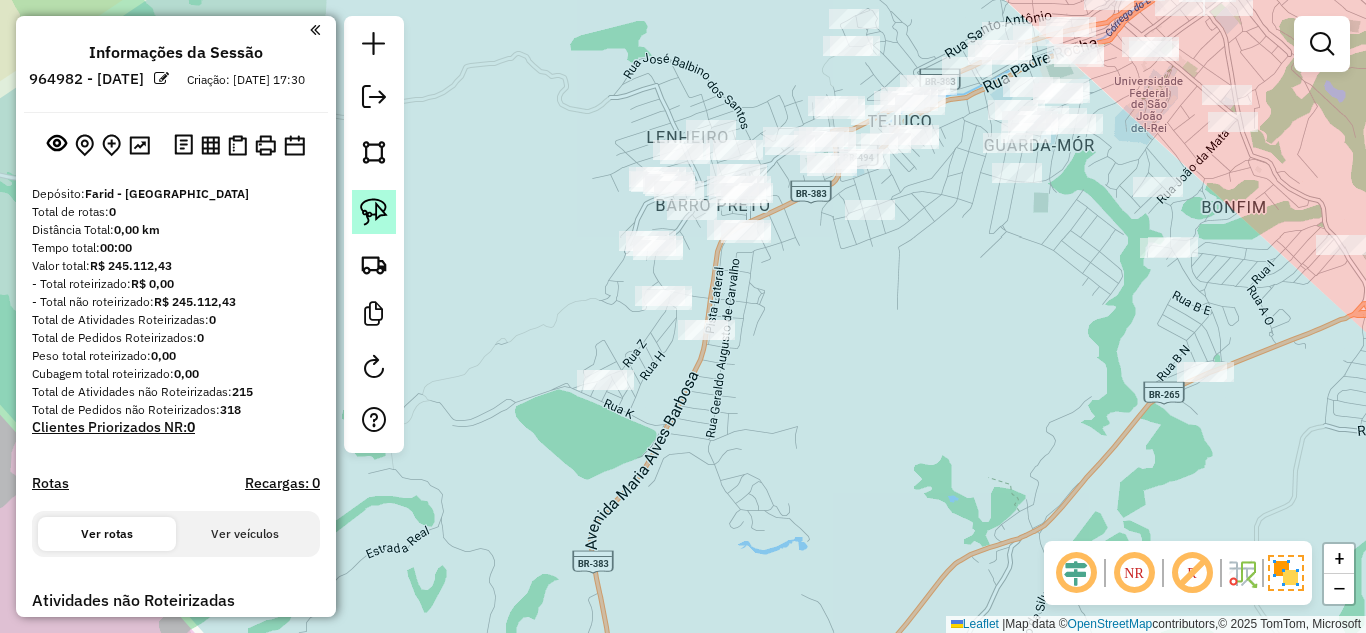 click 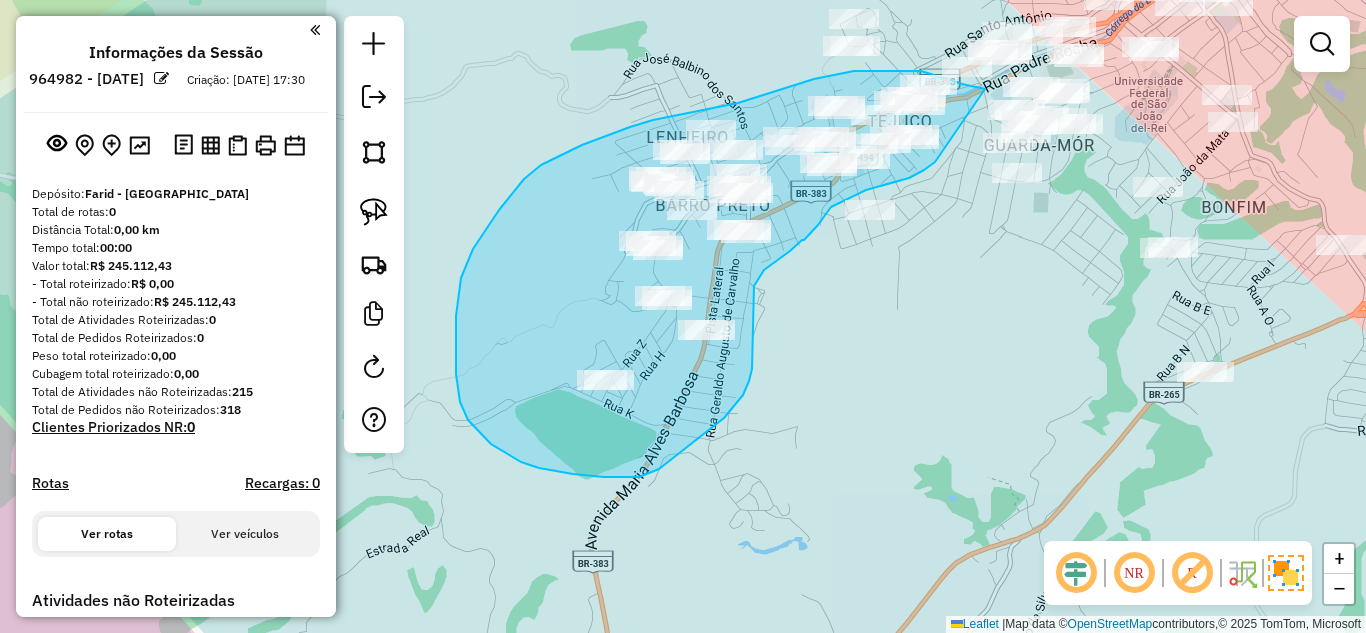drag, startPoint x: 985, startPoint y: 89, endPoint x: 935, endPoint y: 162, distance: 88.481636 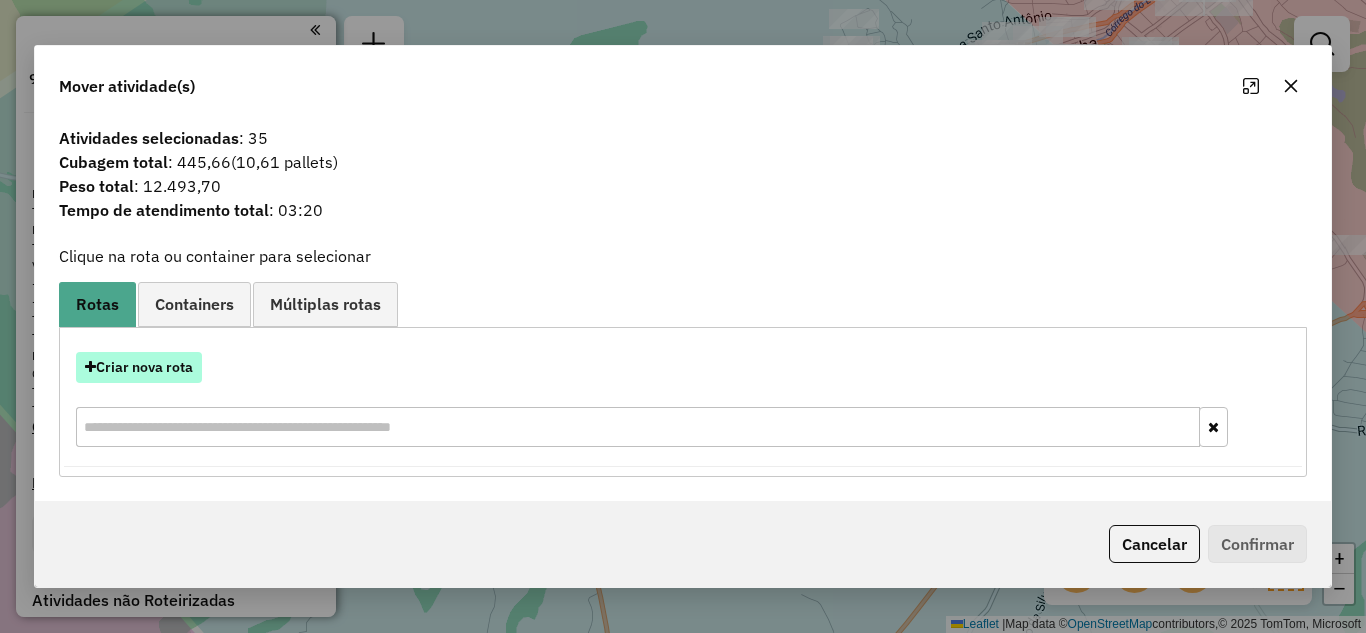 click on "Criar nova rota" at bounding box center (139, 367) 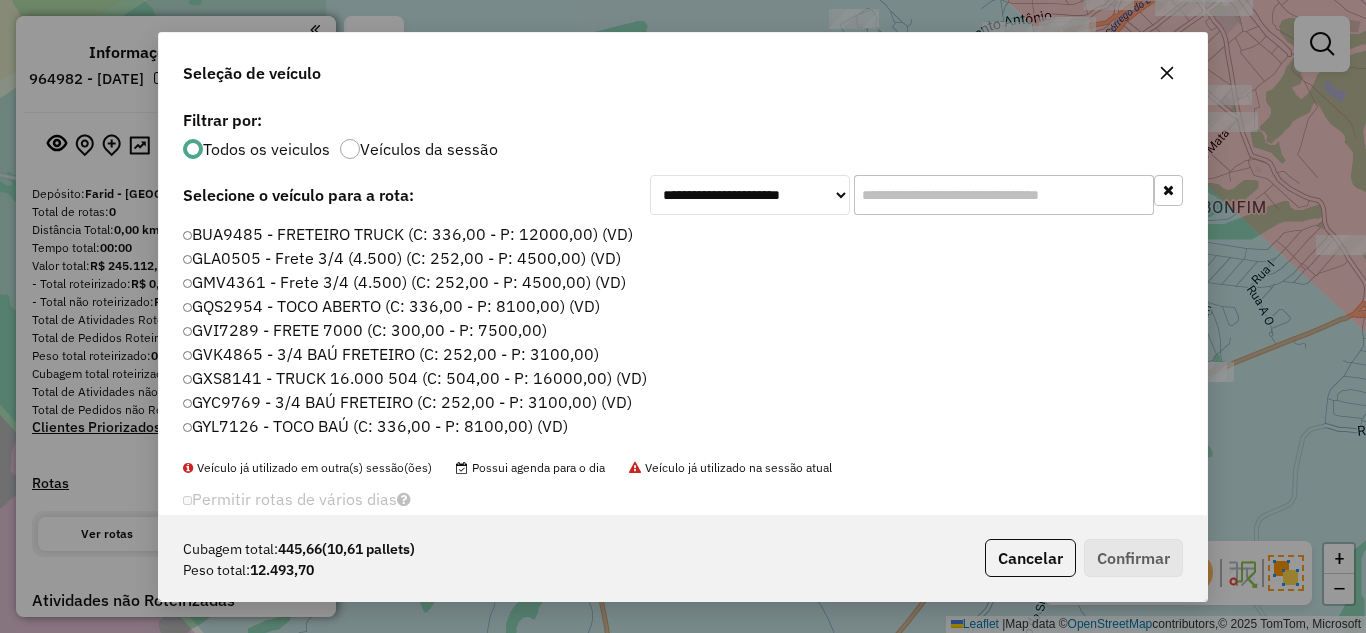 scroll, scrollTop: 11, scrollLeft: 6, axis: both 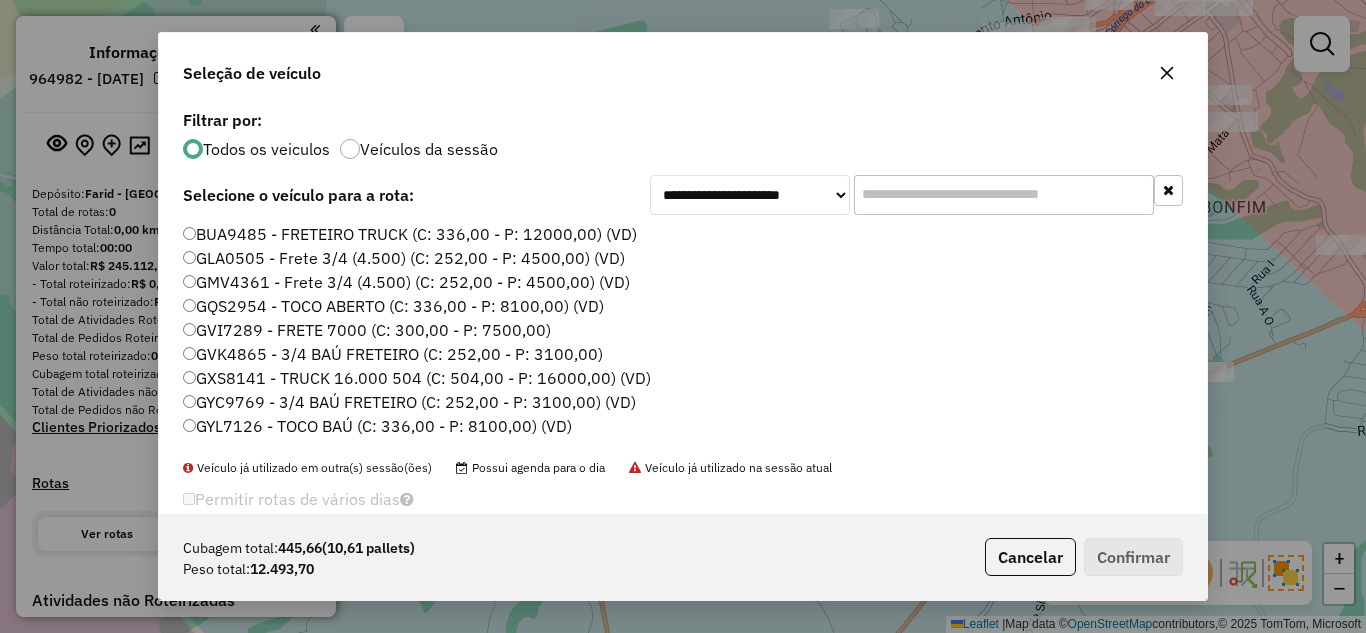 click 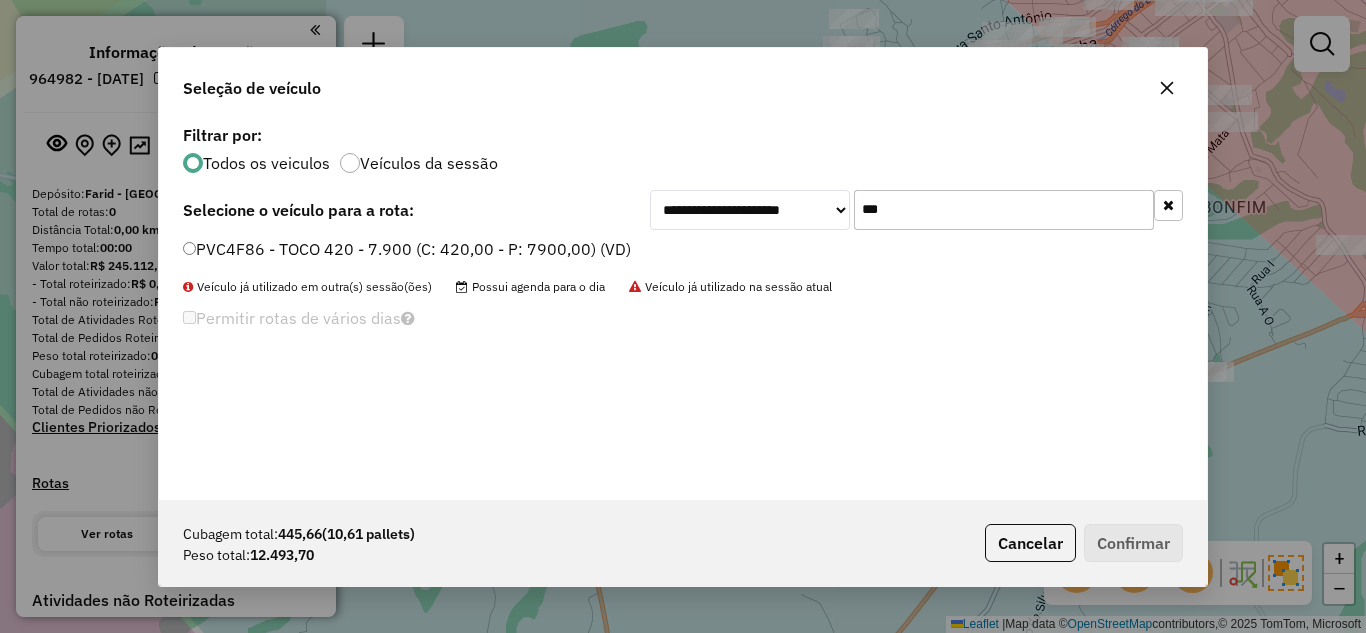 type on "***" 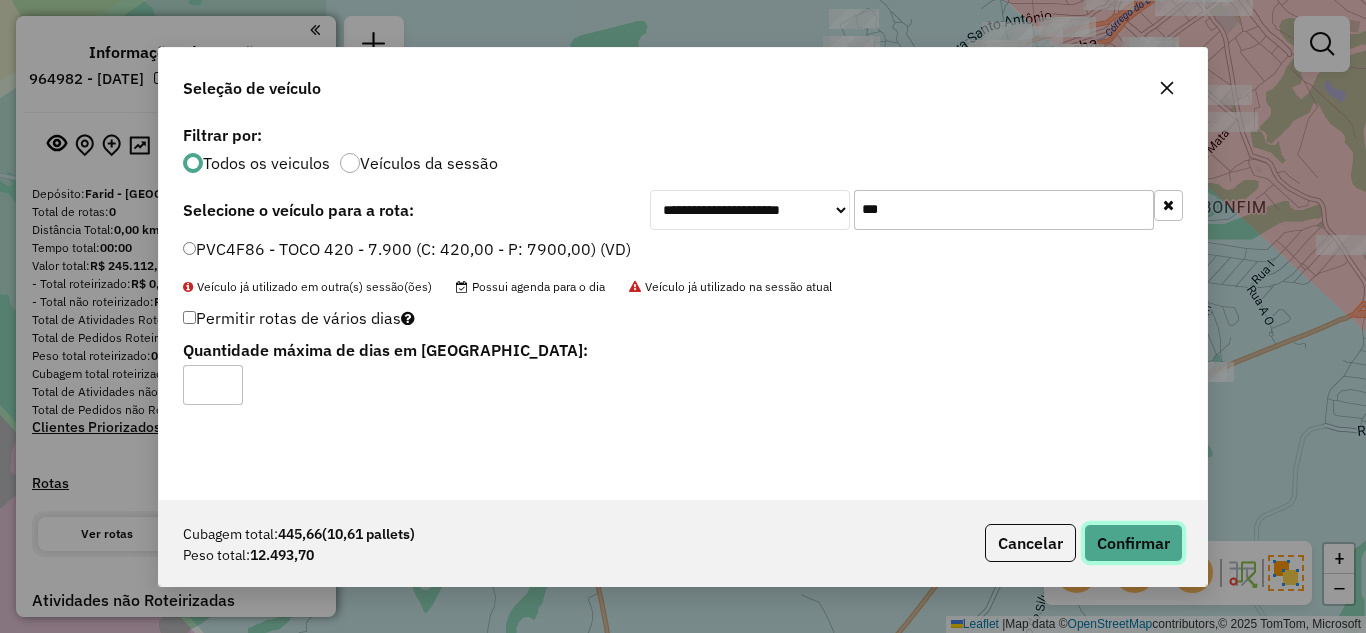 click on "Confirmar" 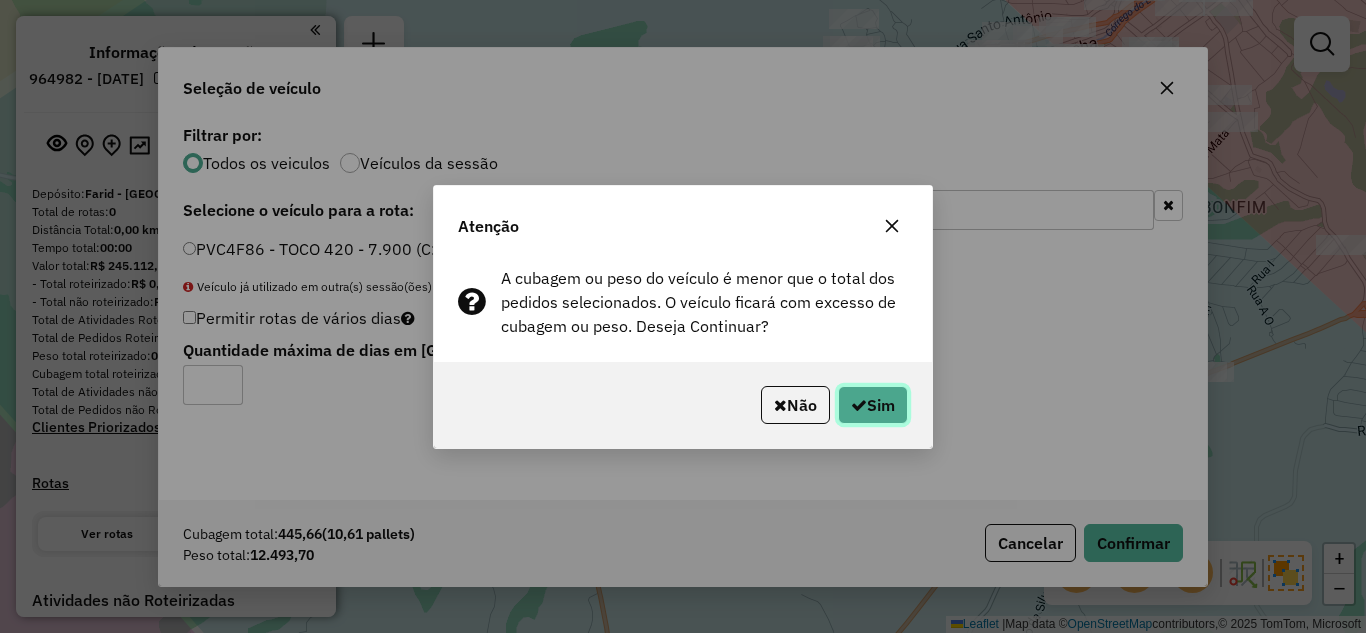 click 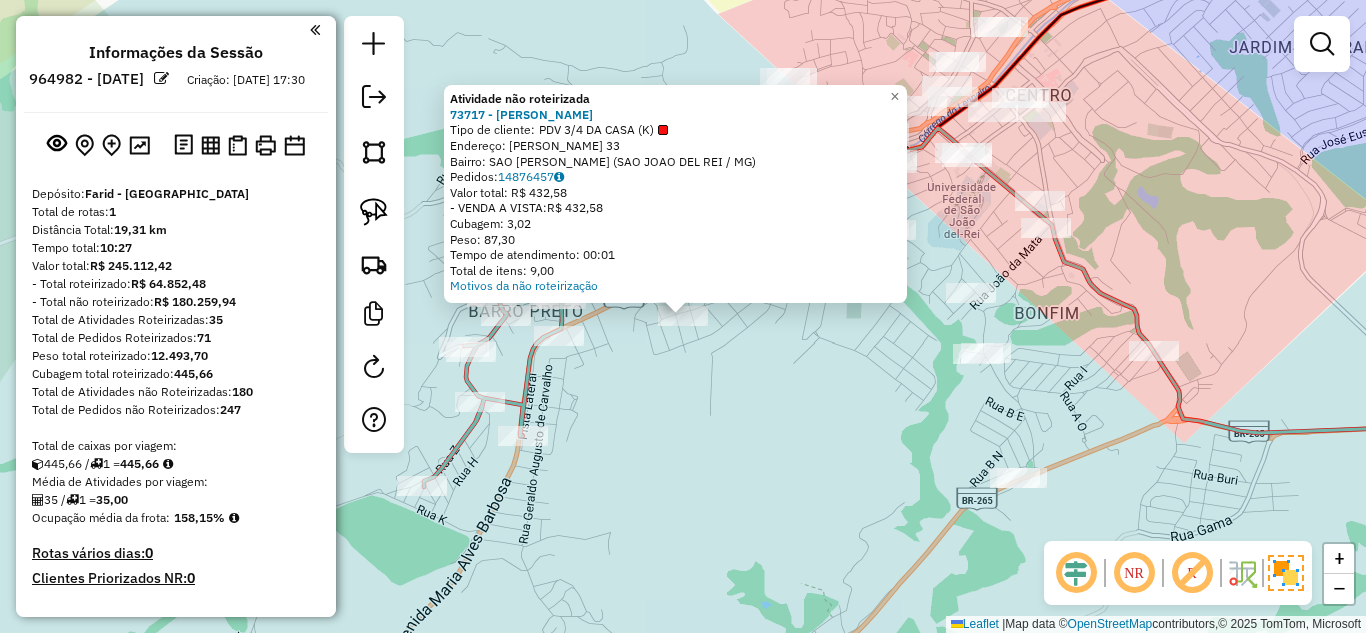 click on "Atividade não roteirizada 73717 - TATIANE FERREIRA  Tipo de cliente:   PDV 3/4 DA CASA (K)   Endereço:  IJADIR AUGUSTO SOARES 33   Bairro: SAO JOSE OPERARIO (SAO JOAO DEL REI / MG)   Pedidos:  14876457   Valor total: R$ 432,58   - VENDA A VISTA:  R$ 432,58   Cubagem: 3,02   Peso: 87,30   Tempo de atendimento: 00:01   Total de itens: 9,00  Motivos da não roteirização × Janela de atendimento Grade de atendimento Capacidade Transportadoras Veículos Cliente Pedidos  Rotas Selecione os dias de semana para filtrar as janelas de atendimento  Seg   Ter   Qua   Qui   Sex   Sáb   Dom  Informe o período da janela de atendimento: De: Até:  Filtrar exatamente a janela do cliente  Considerar janela de atendimento padrão  Selecione os dias de semana para filtrar as grades de atendimento  Seg   Ter   Qua   Qui   Sex   Sáb   Dom   Considerar clientes sem dia de atendimento cadastrado  Clientes fora do dia de atendimento selecionado Filtrar as atividades entre os valores definidos abaixo:  Peso mínimo:   De:  De:" 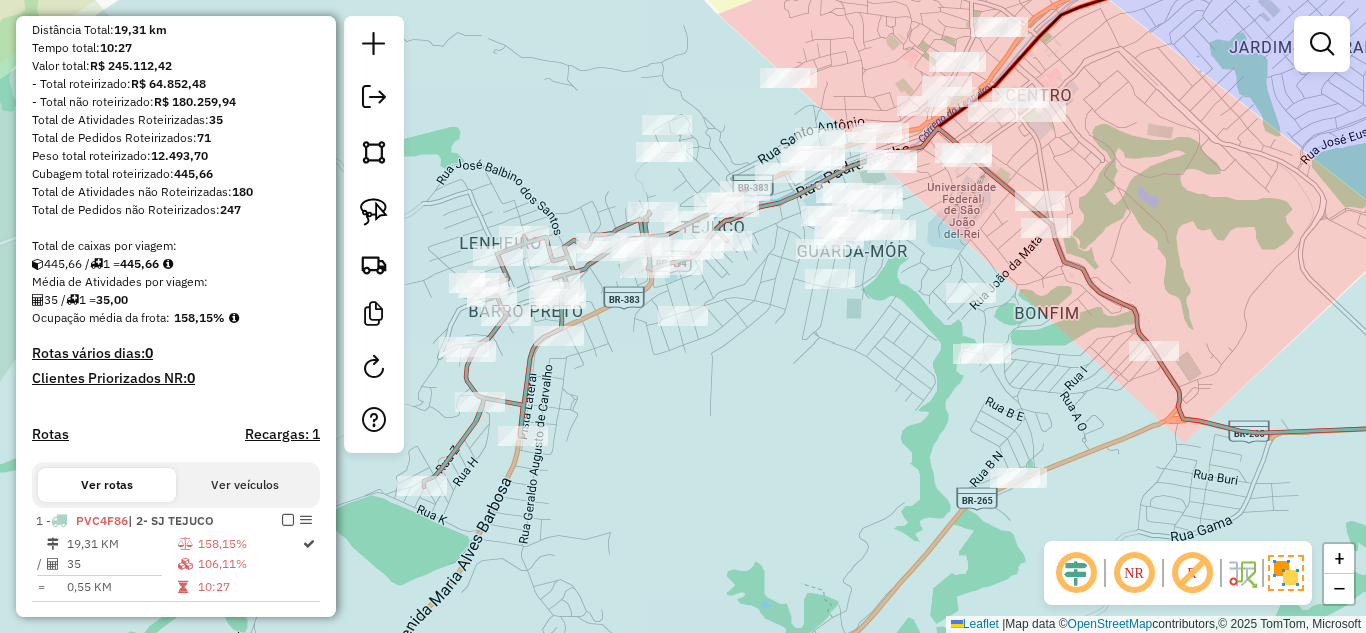 scroll, scrollTop: 300, scrollLeft: 0, axis: vertical 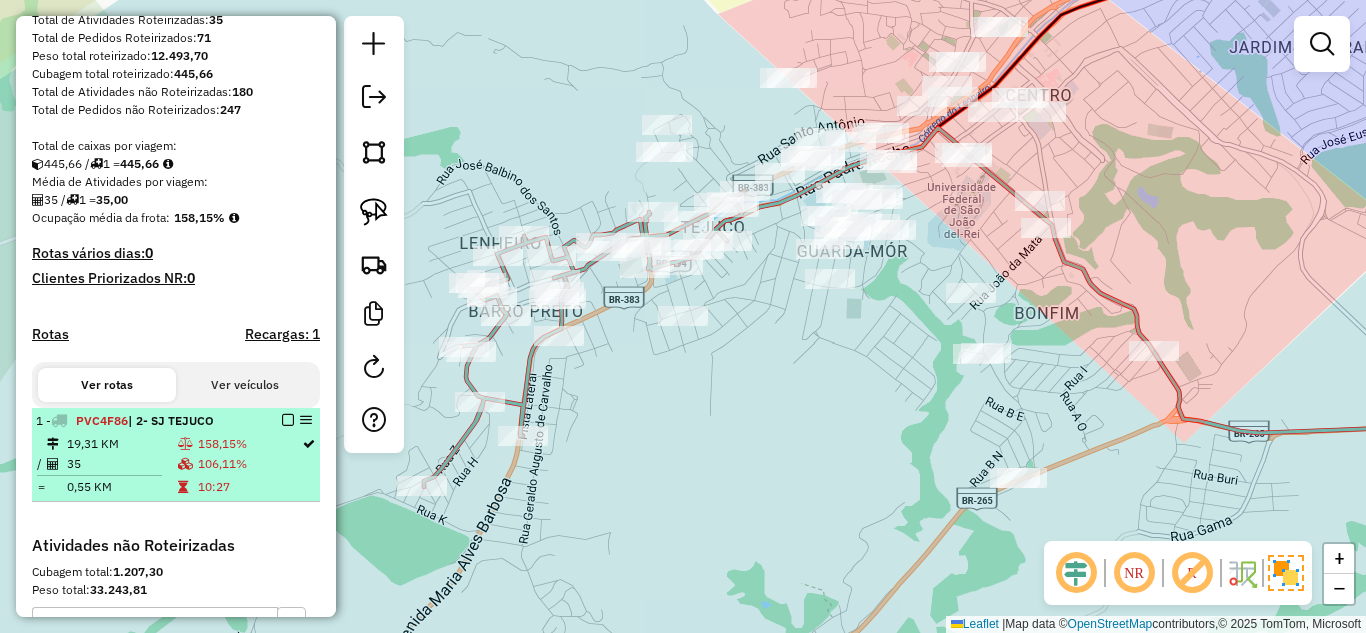 click at bounding box center (187, 464) 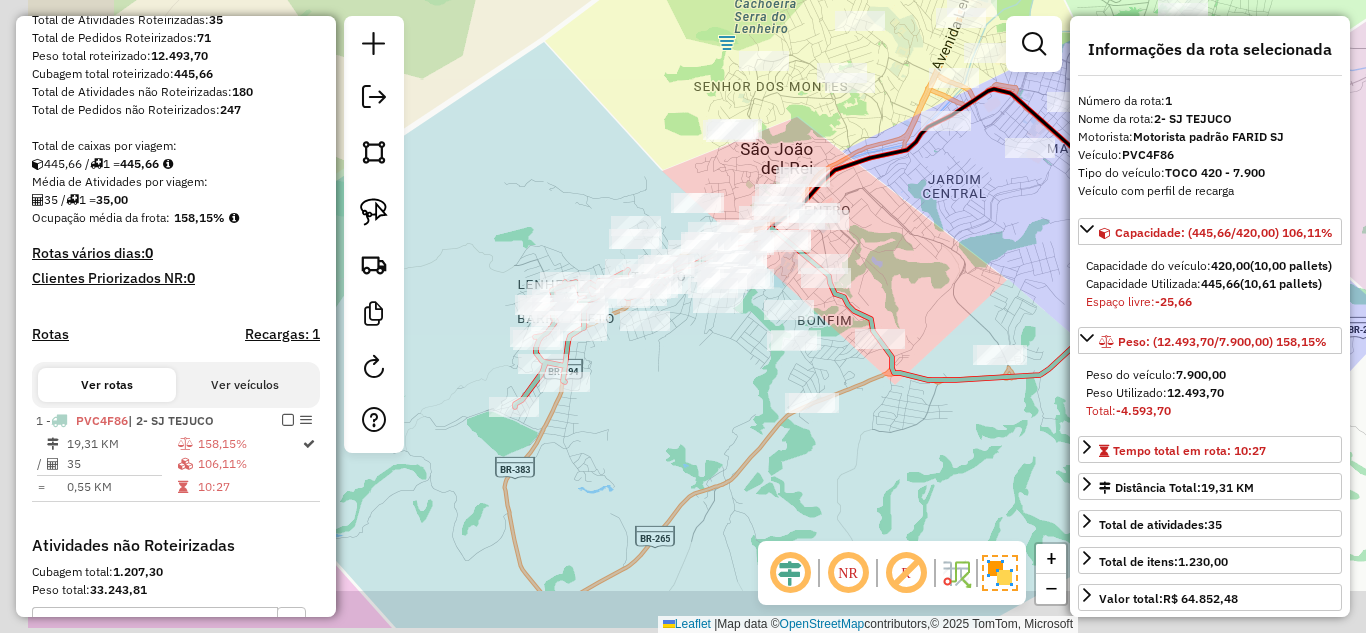 drag, startPoint x: 575, startPoint y: 419, endPoint x: 680, endPoint y: 295, distance: 162.48384 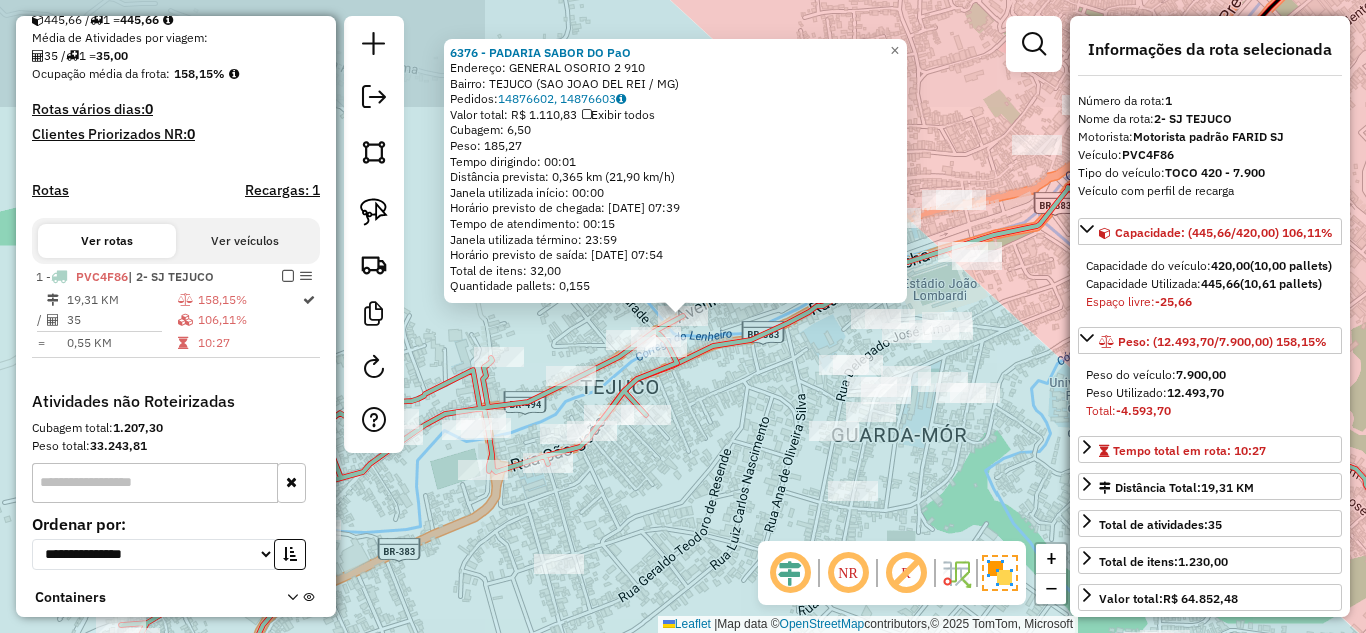 scroll, scrollTop: 596, scrollLeft: 0, axis: vertical 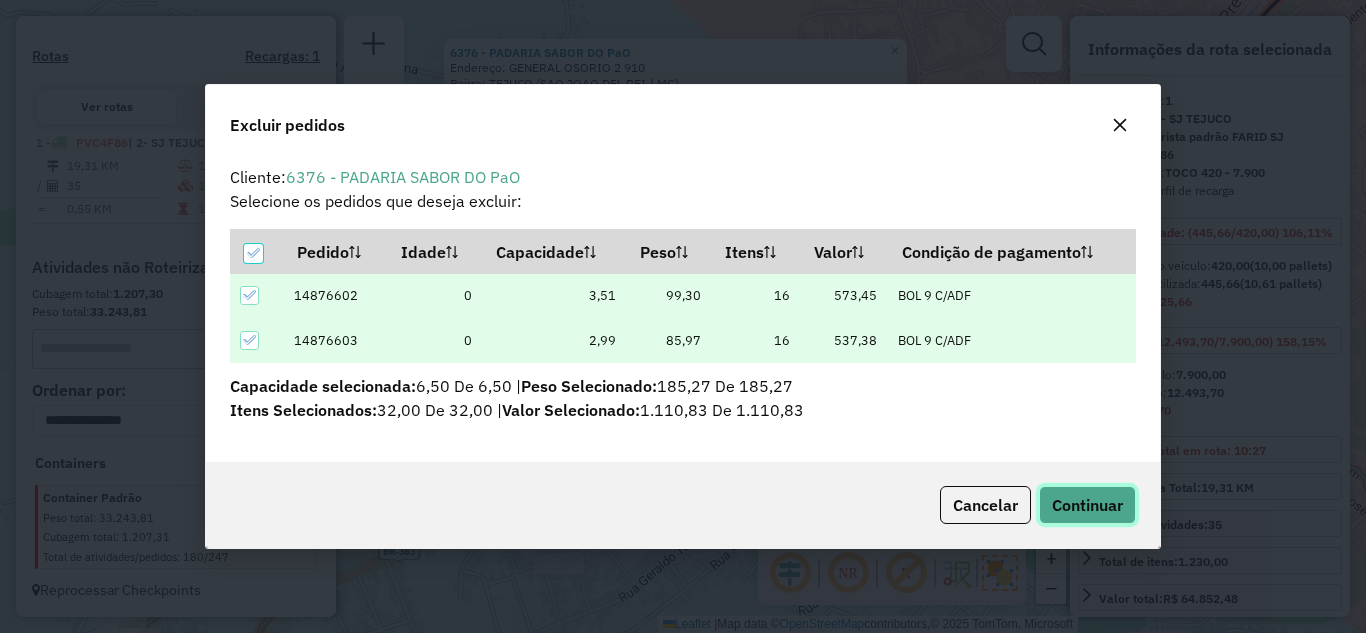 click on "Continuar" 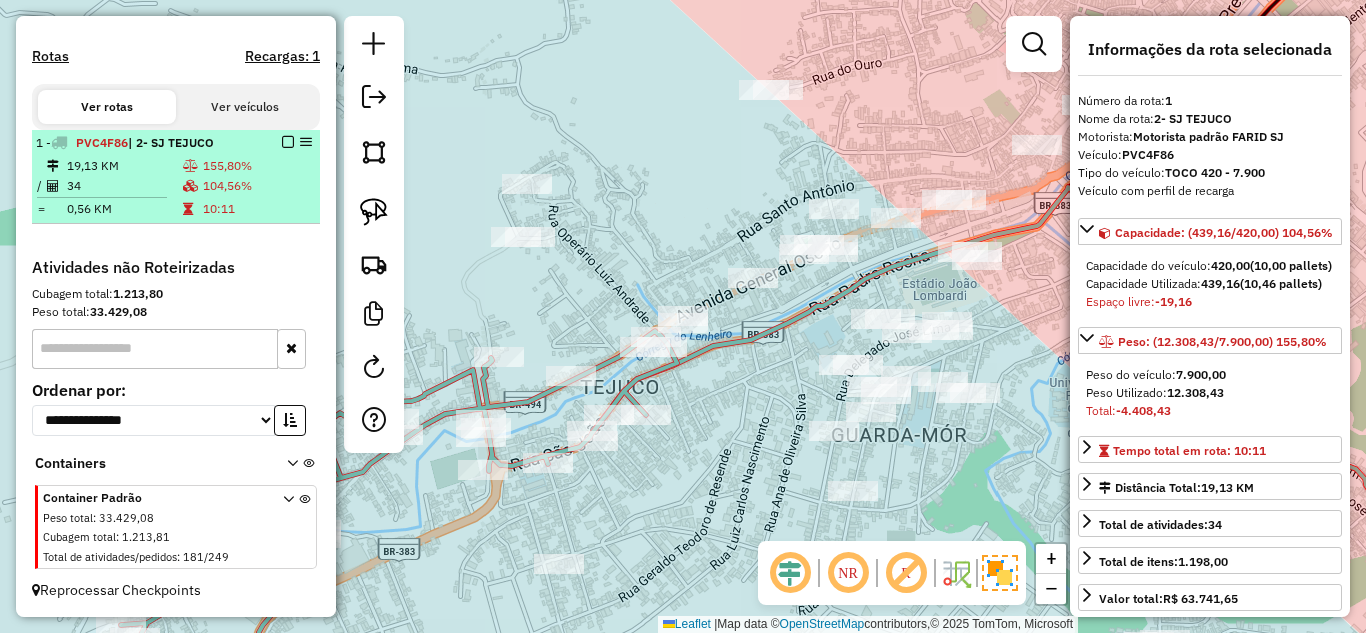 click on "19,13 KM" at bounding box center (124, 166) 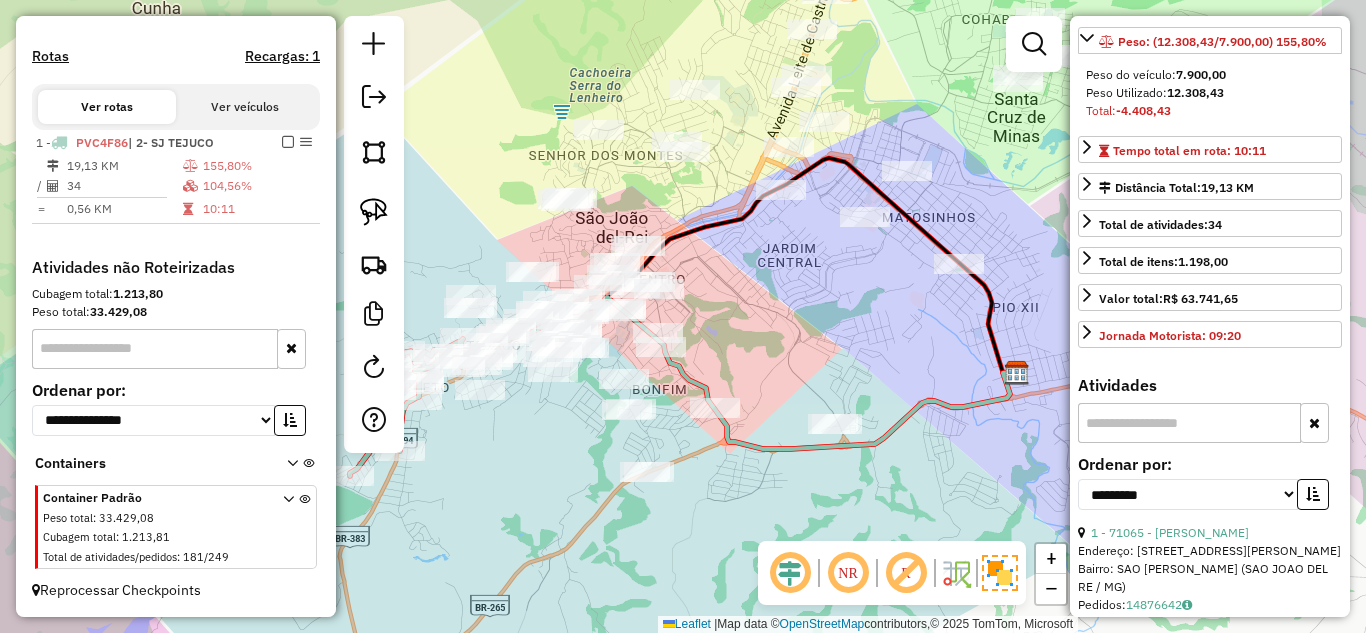scroll, scrollTop: 700, scrollLeft: 0, axis: vertical 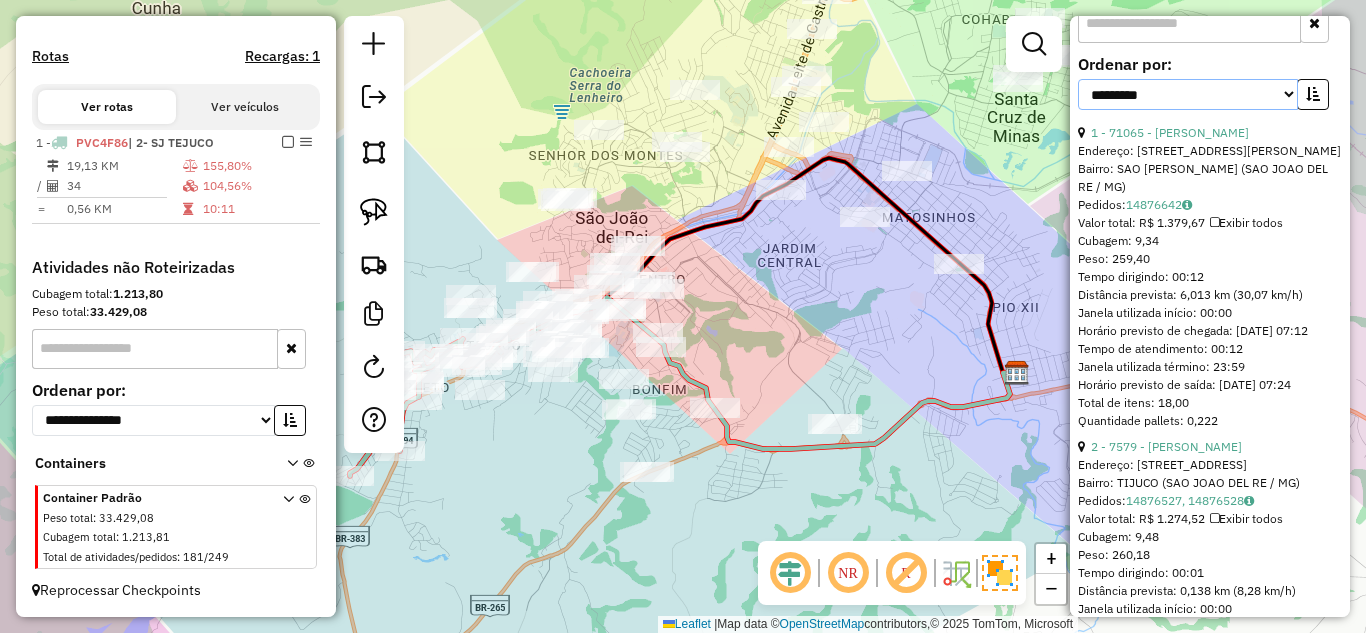 click on "**********" at bounding box center (1188, 94) 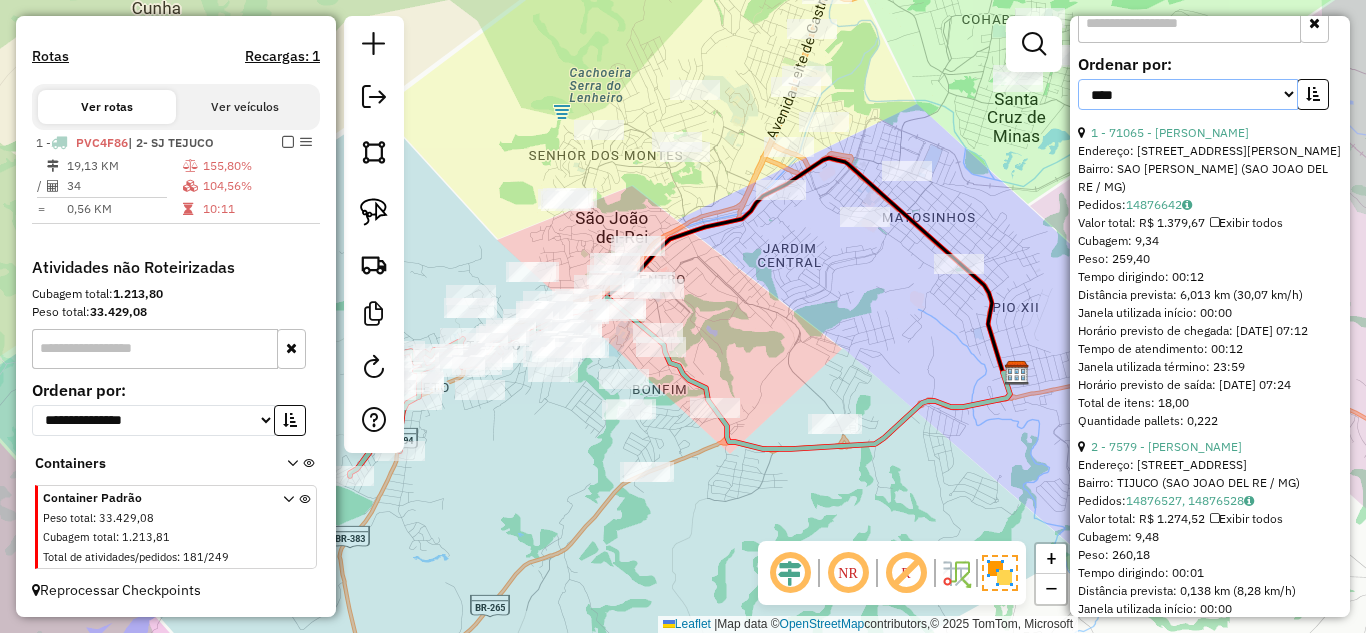 click on "**********" at bounding box center [1188, 94] 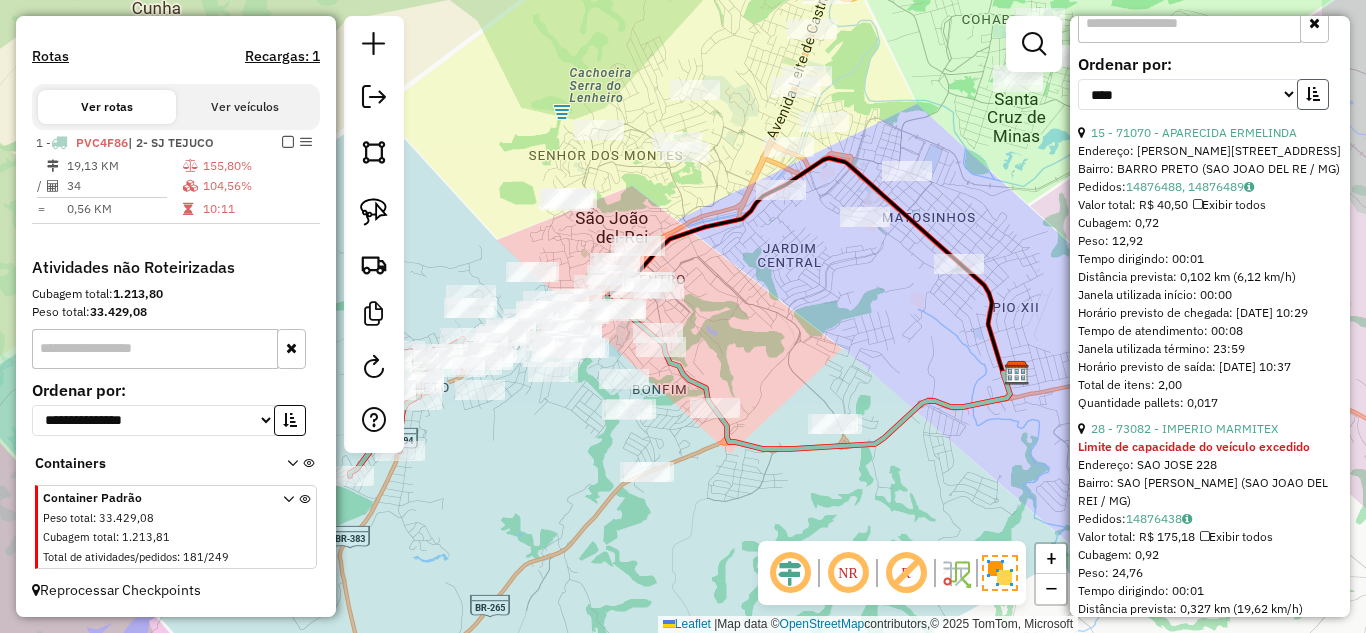 click at bounding box center (1313, 94) 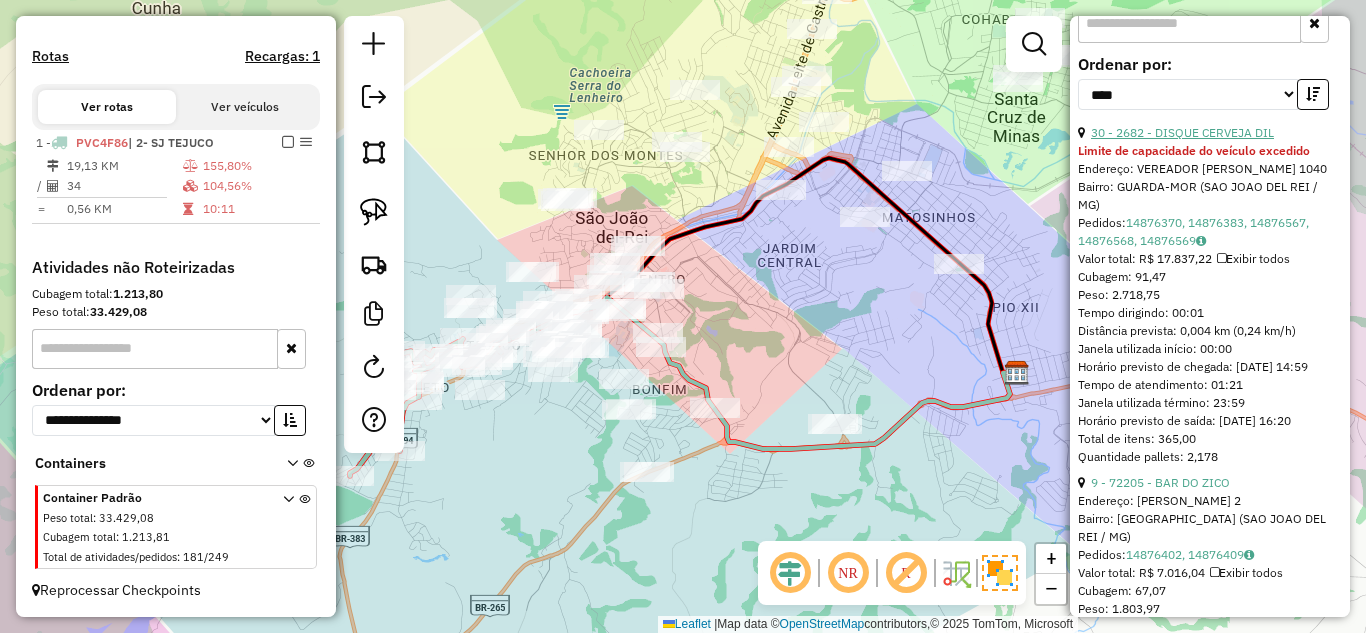 click on "30 - 2682 - DISQUE CERVEJA DIL" at bounding box center [1182, 132] 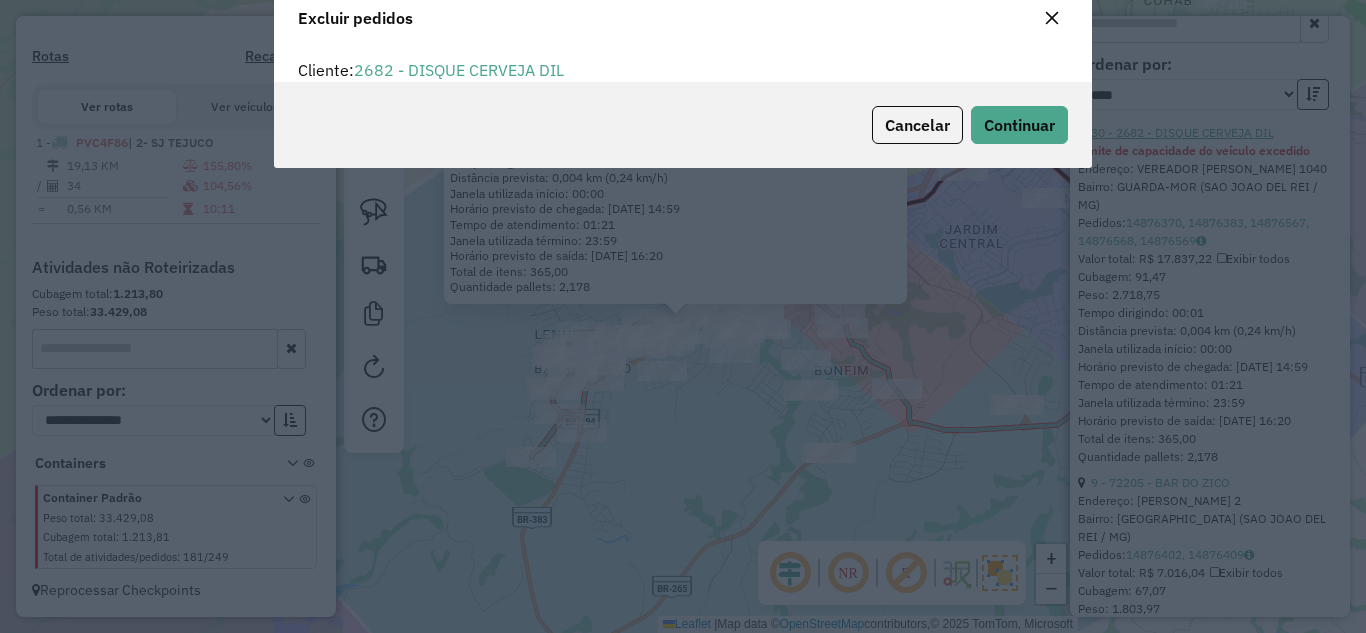 scroll, scrollTop: 12, scrollLeft: 6, axis: both 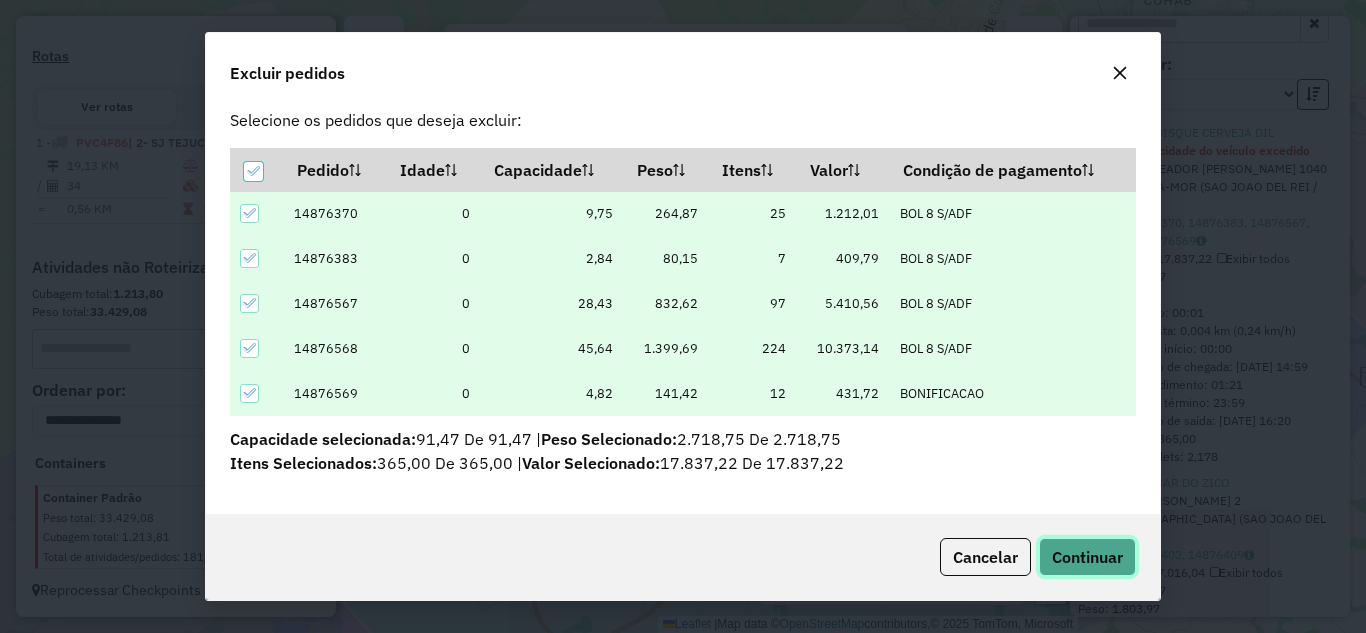 click on "Continuar" 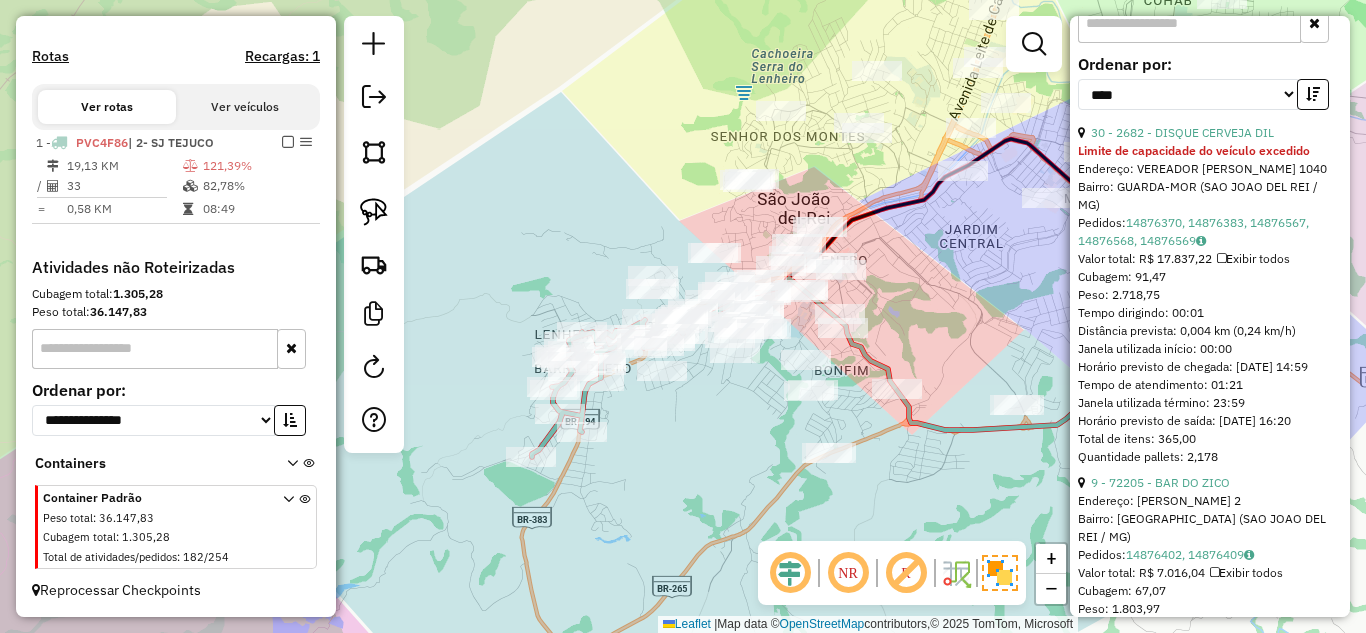scroll, scrollTop: 682, scrollLeft: 0, axis: vertical 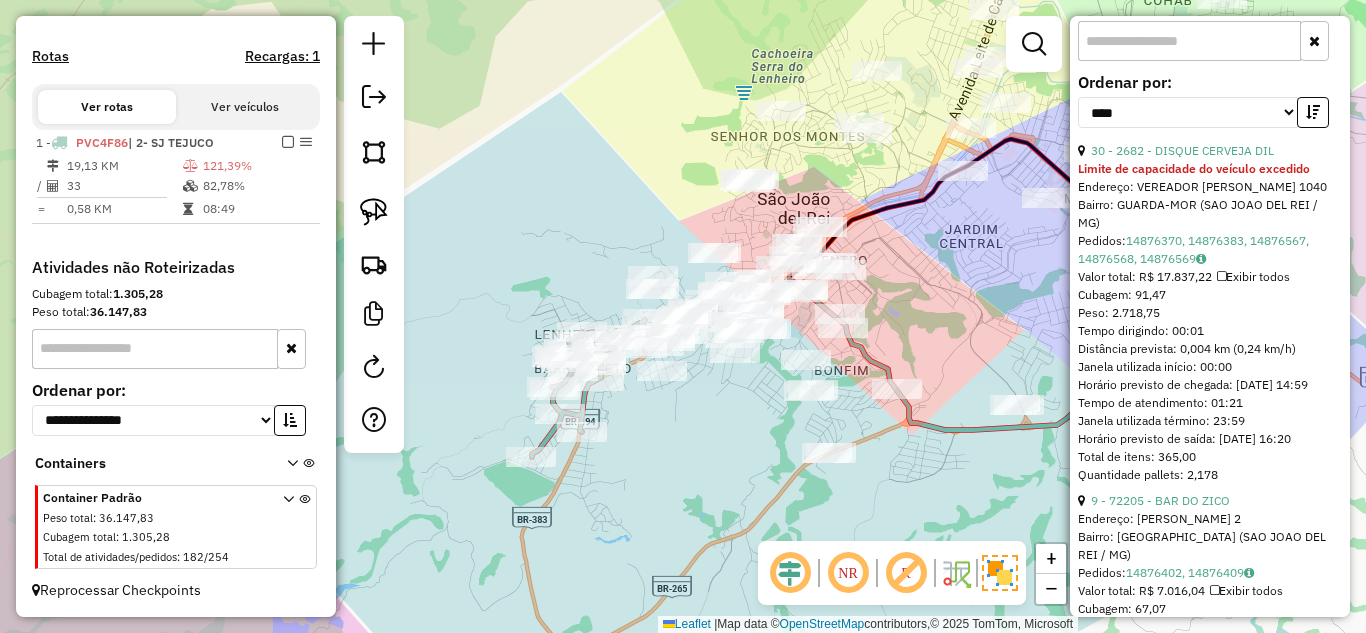 click on "**********" at bounding box center (1203, 112) 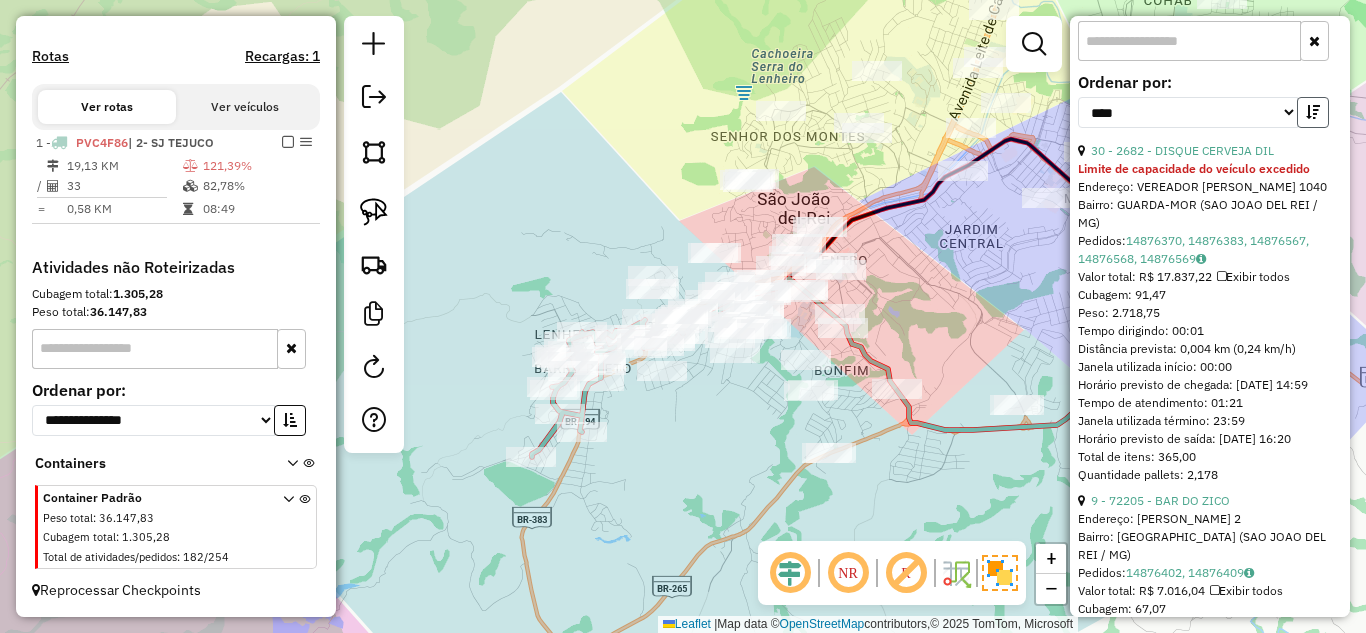 click at bounding box center [1313, 112] 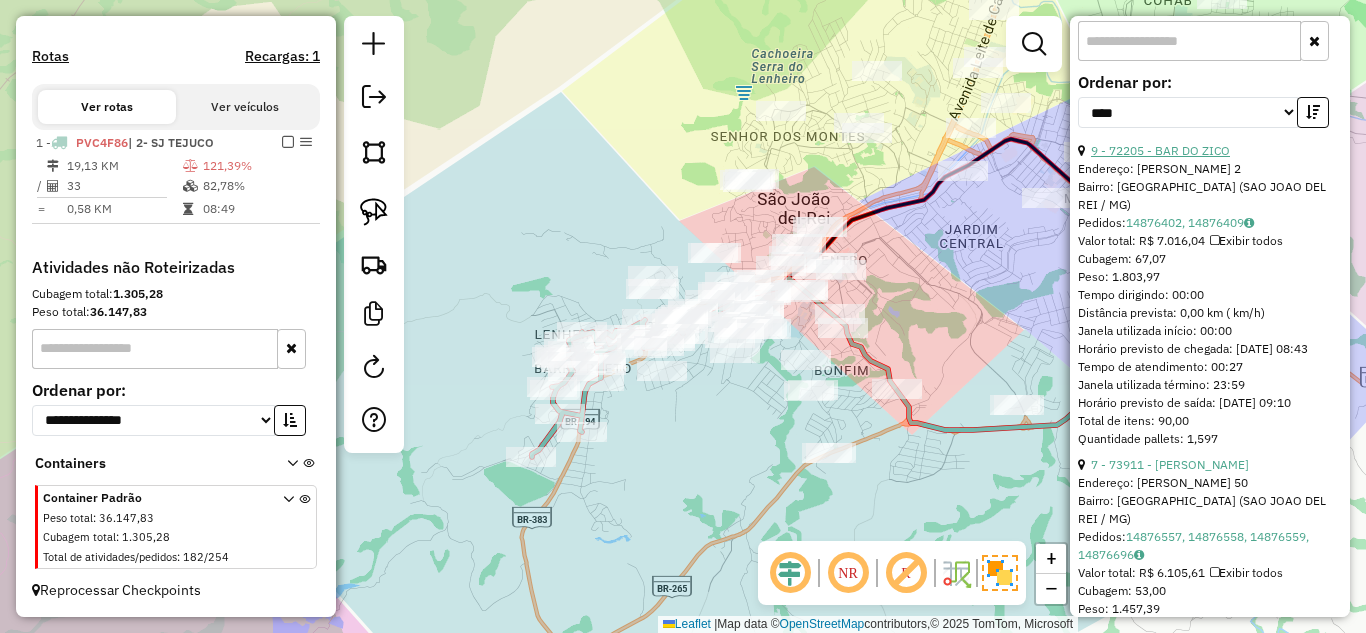 click on "9 - 72205 - BAR DO ZICO" at bounding box center (1160, 150) 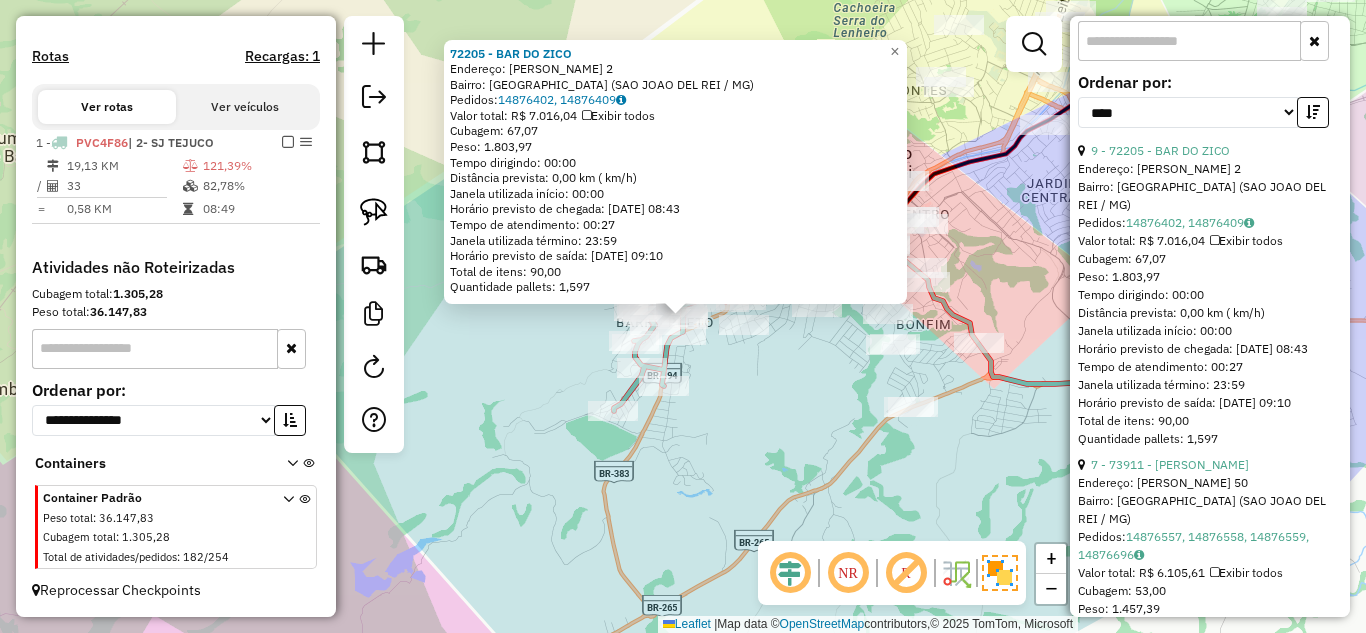 click on "72205 - BAR DO ZICO  Endereço:  ADEMAR JOSE MOREIRA 2   Bairro: VILA SAO BENTO (SAO JOAO DEL REI / MG)   Pedidos:  14876402, 14876409   Valor total: R$ 7.016,04   Exibir todos   Cubagem: 67,07  Peso: 1.803,97  Tempo dirigindo: 00:00   Distância prevista: 0,00 km ( km/h)   Janela utilizada início: 00:00   Horário previsto de chegada: 15/07/2025 08:43   Tempo de atendimento: 00:27   Janela utilizada término: 23:59   Horário previsto de saída: 15/07/2025 09:10   Total de itens: 90,00   Quantidade pallets: 1,597  × Janela de atendimento Grade de atendimento Capacidade Transportadoras Veículos Cliente Pedidos  Rotas Selecione os dias de semana para filtrar as janelas de atendimento  Seg   Ter   Qua   Qui   Sex   Sáb   Dom  Informe o período da janela de atendimento: De: Até:  Filtrar exatamente a janela do cliente  Considerar janela de atendimento padrão  Selecione os dias de semana para filtrar as grades de atendimento  Seg   Ter   Qua   Qui   Sex   Sáb   Dom   Peso mínimo:   Peso máximo:   De:  +" 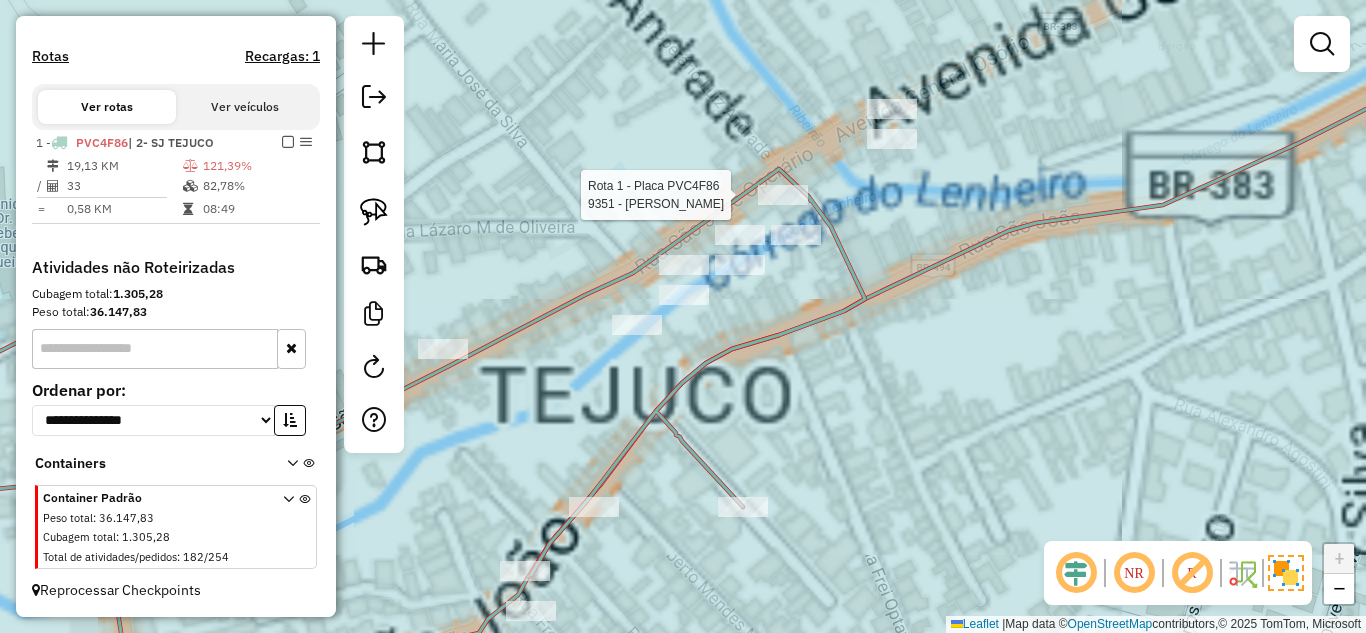 select on "*********" 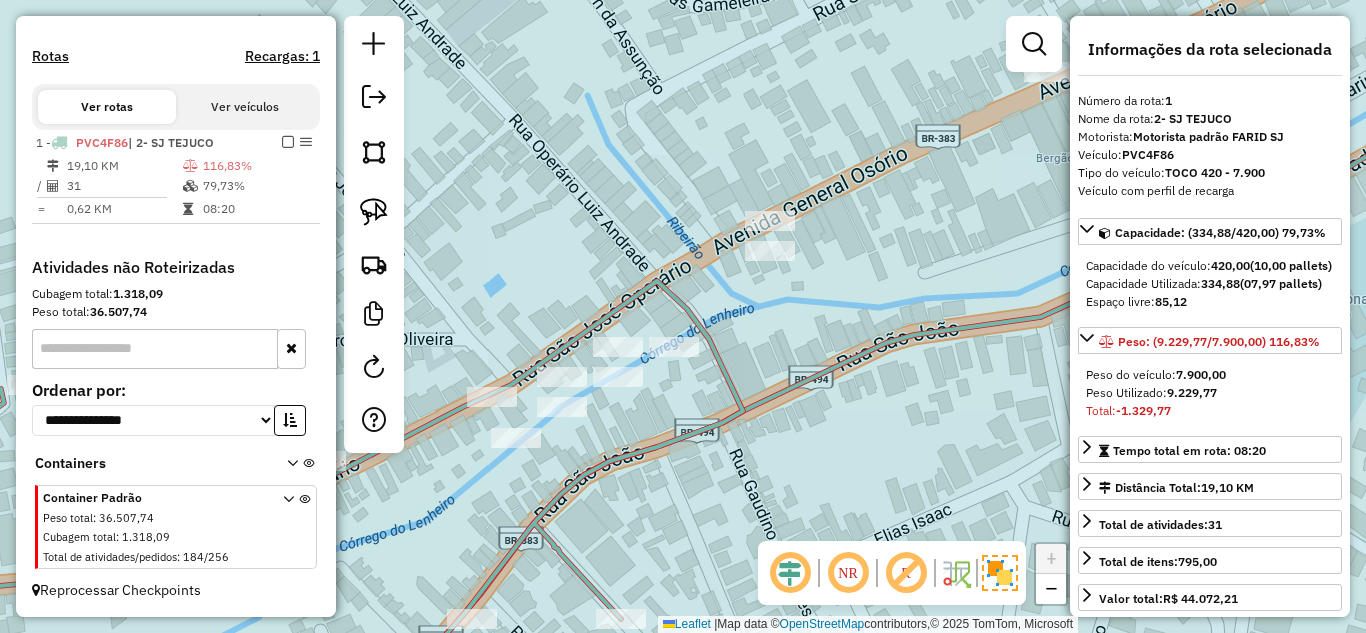 click on "Janela de atendimento Grade de atendimento Capacidade Transportadoras Veículos Cliente Pedidos  Rotas Selecione os dias de semana para filtrar as janelas de atendimento  Seg   Ter   Qua   Qui   Sex   Sáb   Dom  Informe o período da janela de atendimento: De: Até:  Filtrar exatamente a janela do cliente  Considerar janela de atendimento padrão  Selecione os dias de semana para filtrar as grades de atendimento  Seg   Ter   Qua   Qui   Sex   Sáb   Dom   Considerar clientes sem dia de atendimento cadastrado  Clientes fora do dia de atendimento selecionado Filtrar as atividades entre os valores definidos abaixo:  Peso mínimo:   Peso máximo:   Cubagem mínima:   Cubagem máxima:   De:   Até:  Filtrar as atividades entre o tempo de atendimento definido abaixo:  De:   Até:   Considerar capacidade total dos clientes não roteirizados Transportadora: Selecione um ou mais itens Tipo de veículo: Selecione um ou mais itens Veículo: Selecione um ou mais itens Motorista: Selecione um ou mais itens Nome: Rótulo:" 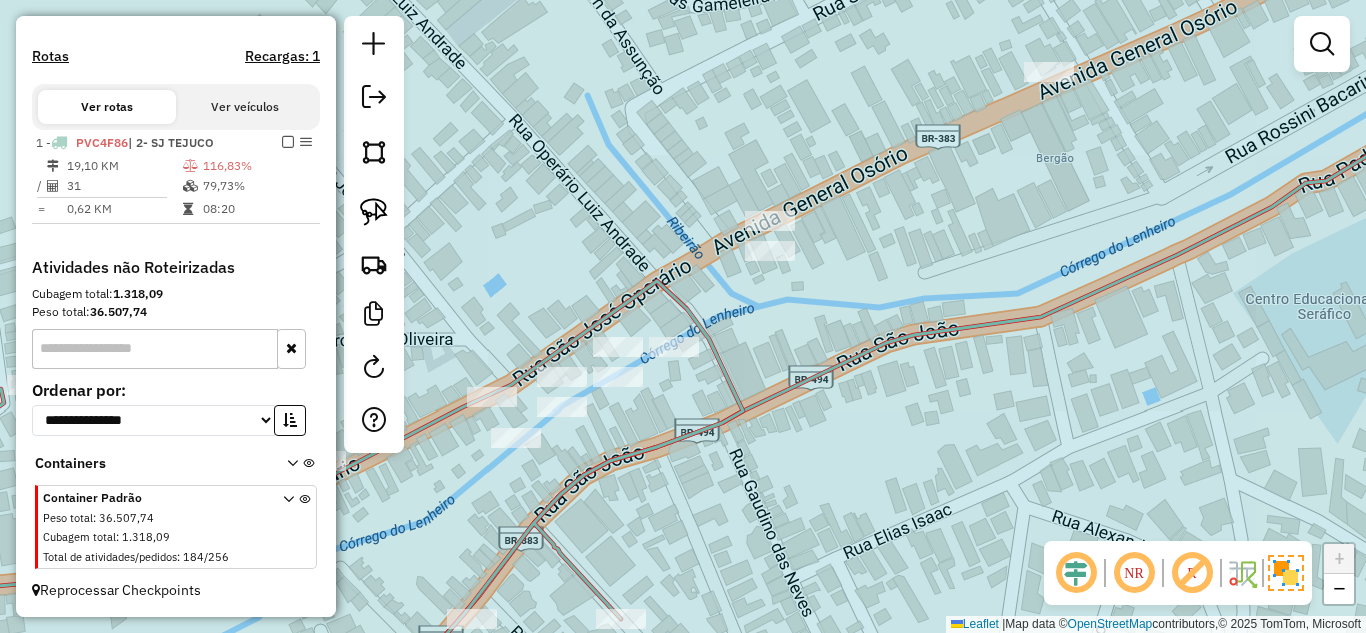 drag, startPoint x: 788, startPoint y: 475, endPoint x: 839, endPoint y: 275, distance: 206.4001 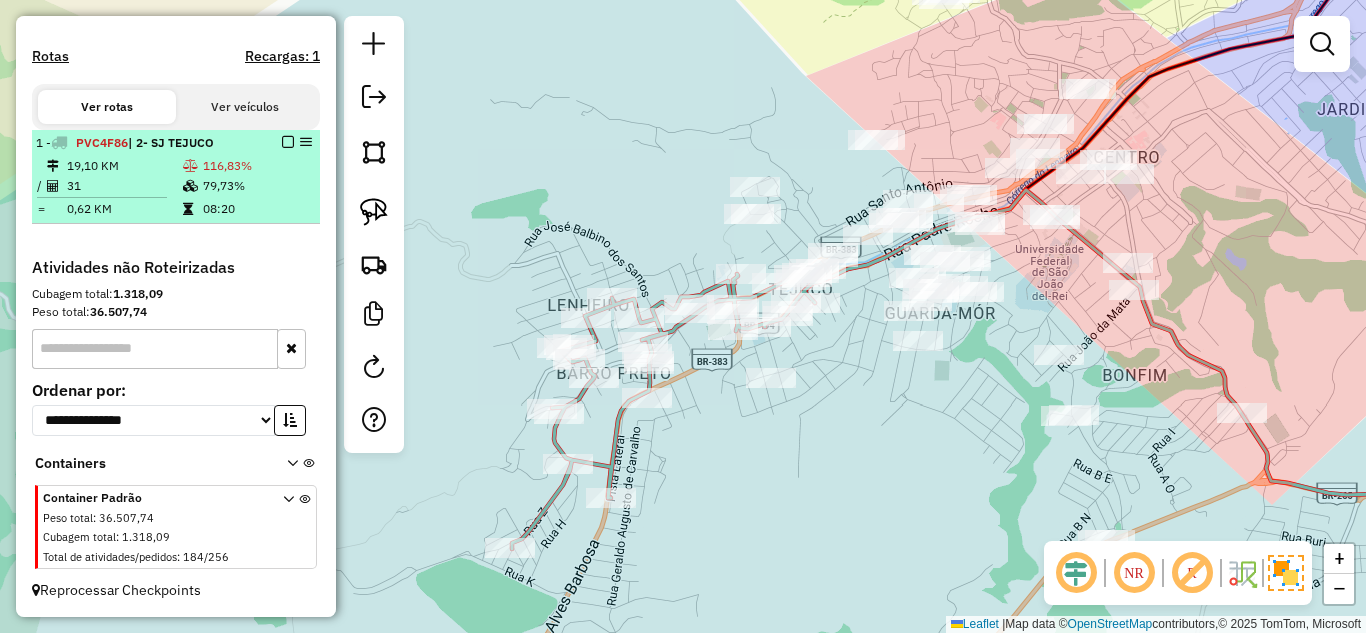 click at bounding box center (192, 166) 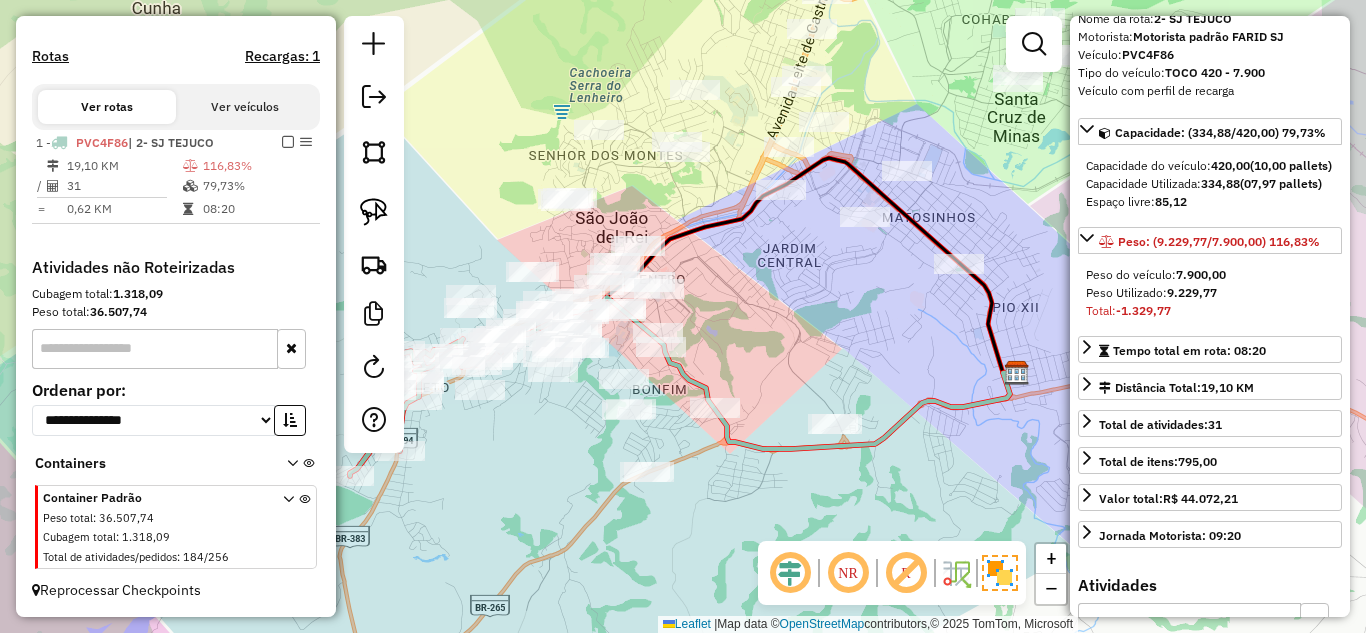 scroll, scrollTop: 500, scrollLeft: 0, axis: vertical 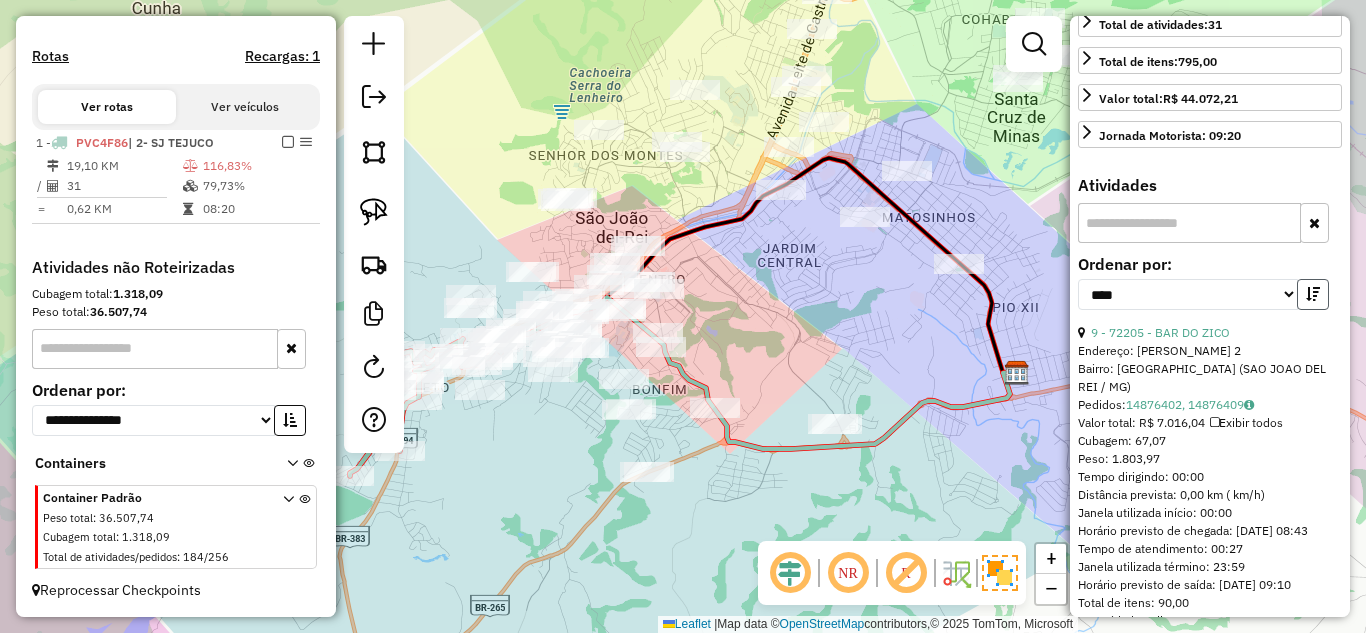 click at bounding box center (1313, 294) 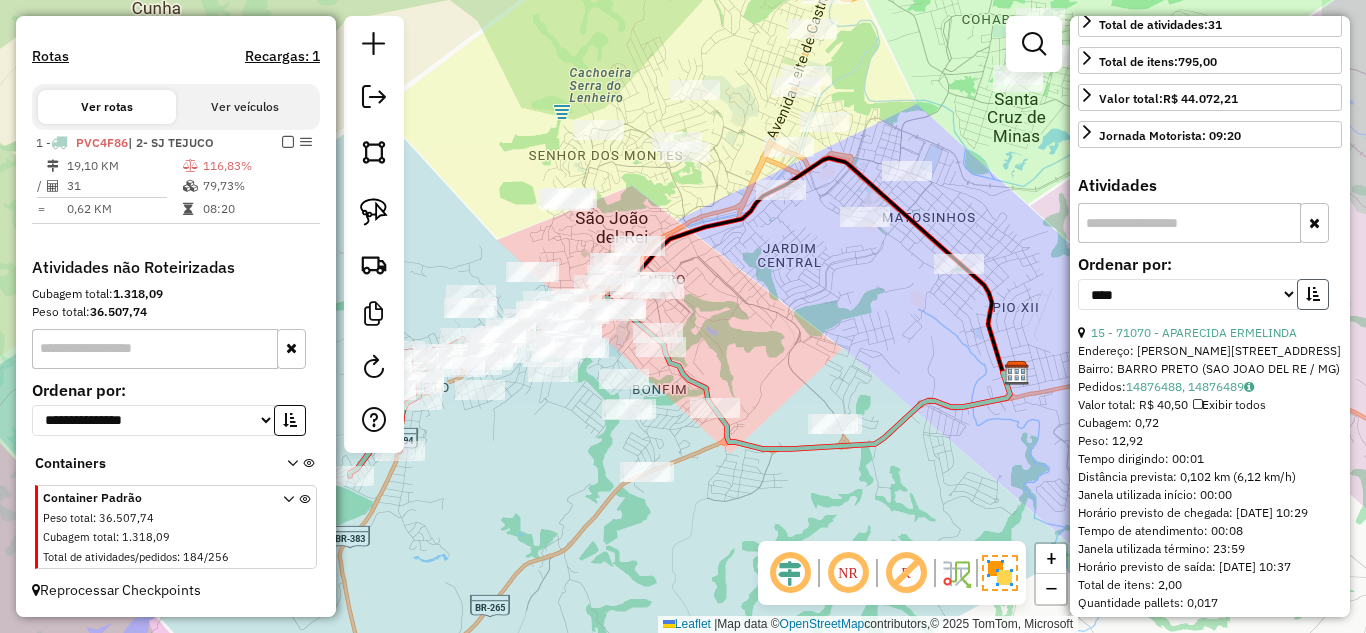 click at bounding box center (1313, 294) 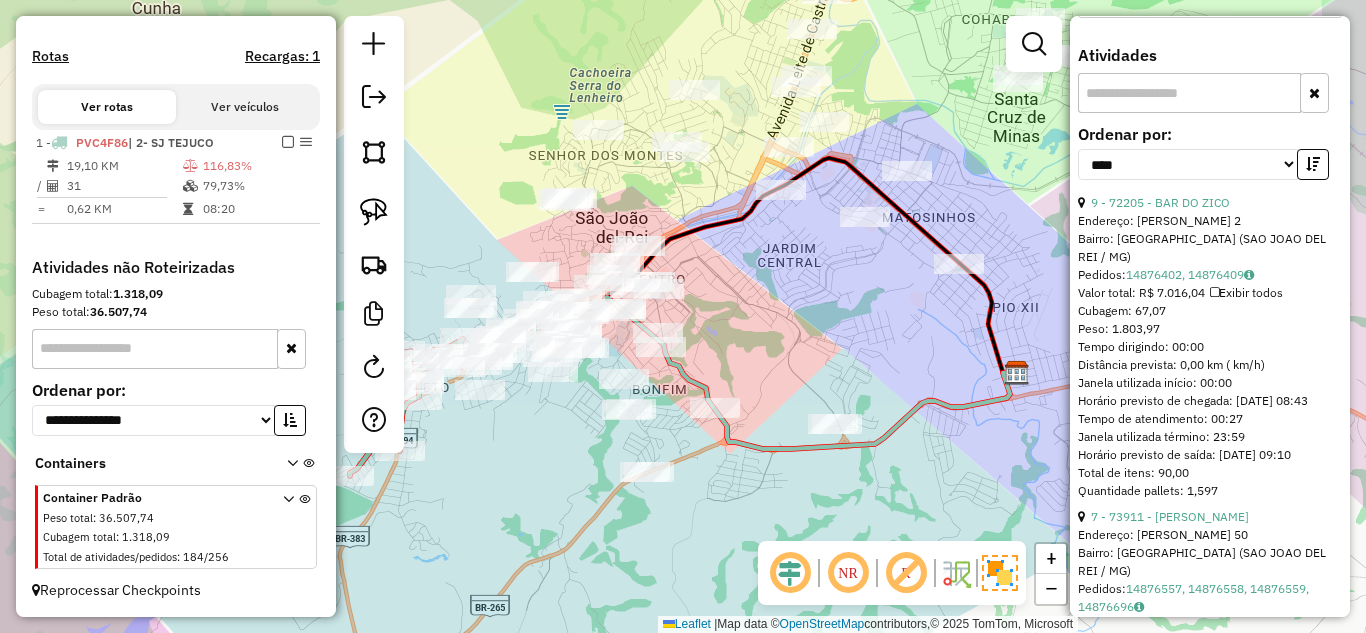 scroll, scrollTop: 800, scrollLeft: 0, axis: vertical 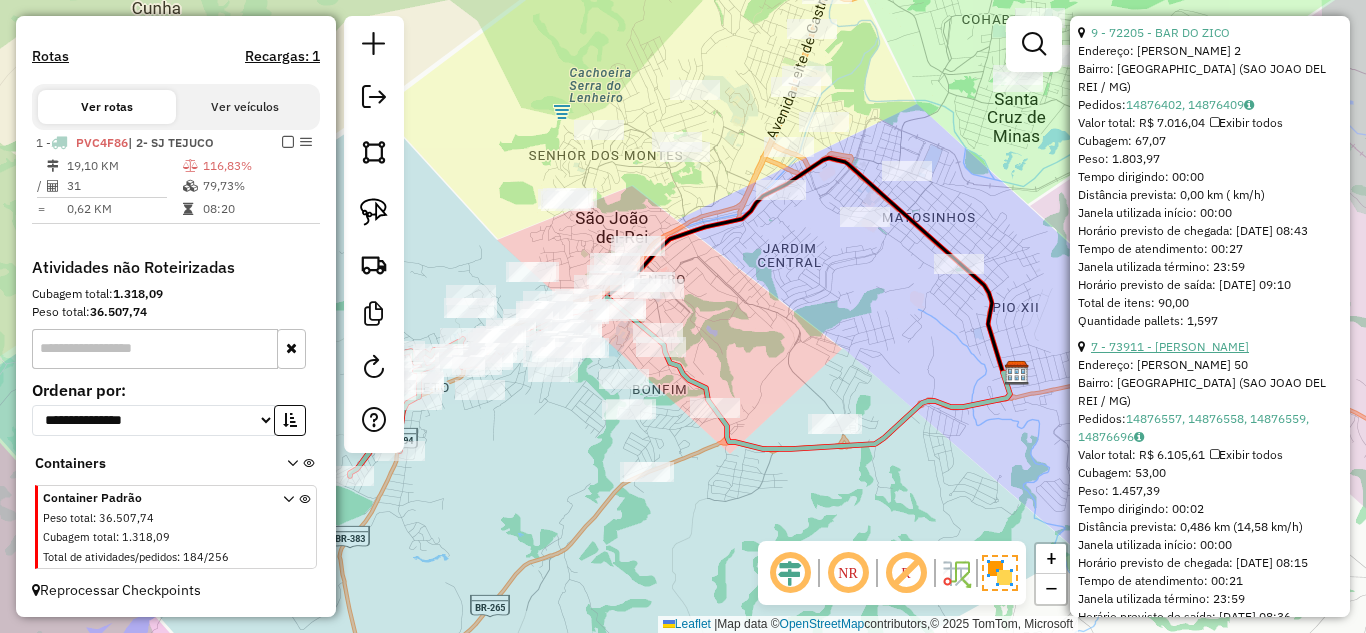 click on "7 - 73911 - ANTONIO DJALMA SANTO" at bounding box center [1170, 346] 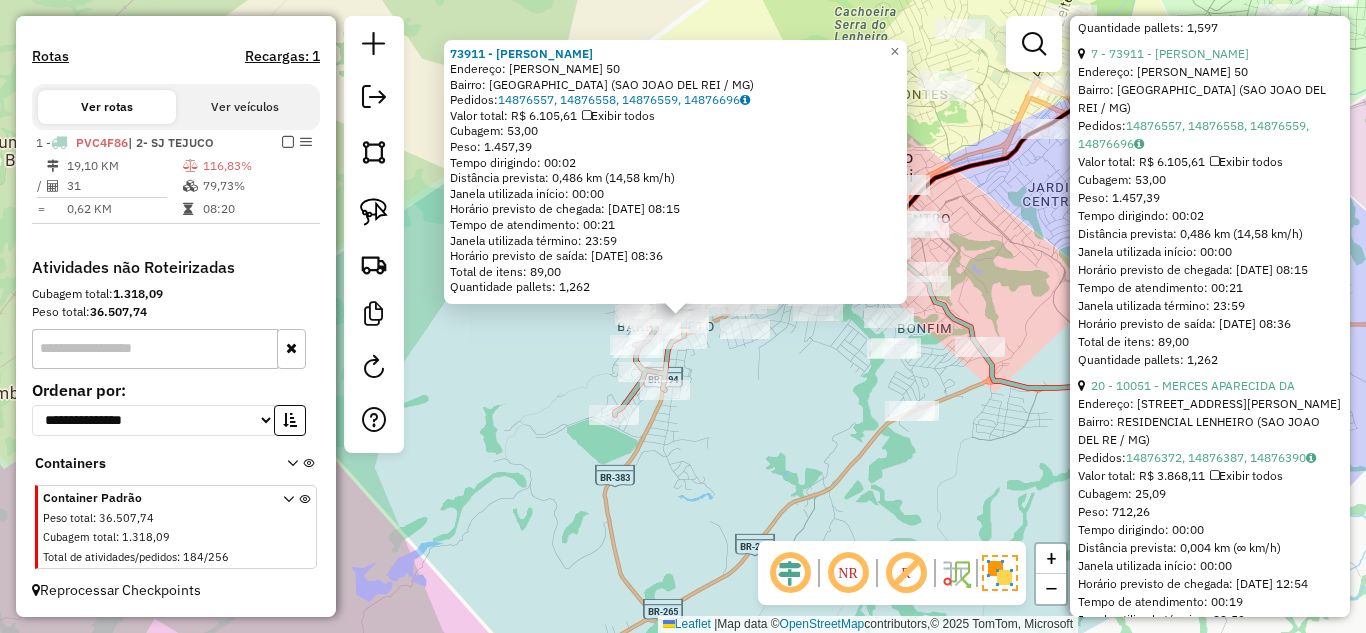 scroll, scrollTop: 1100, scrollLeft: 0, axis: vertical 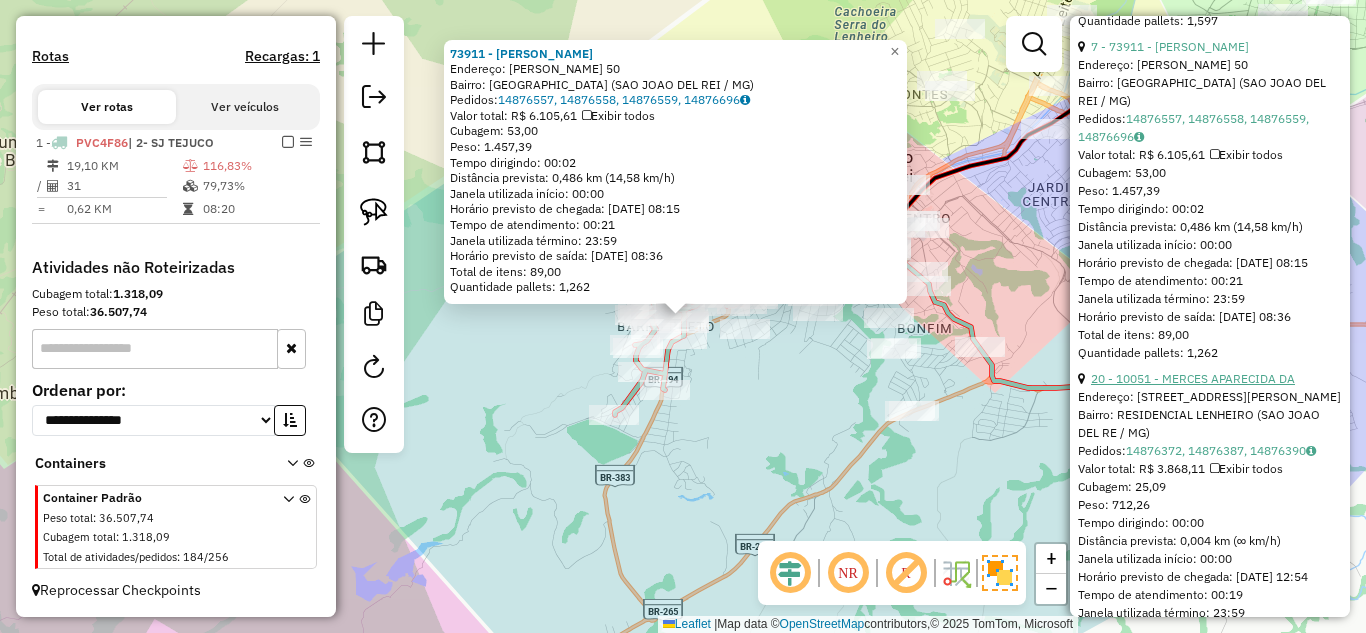 click on "20 - 10051 - MERCES APARECIDA DA" at bounding box center (1193, 378) 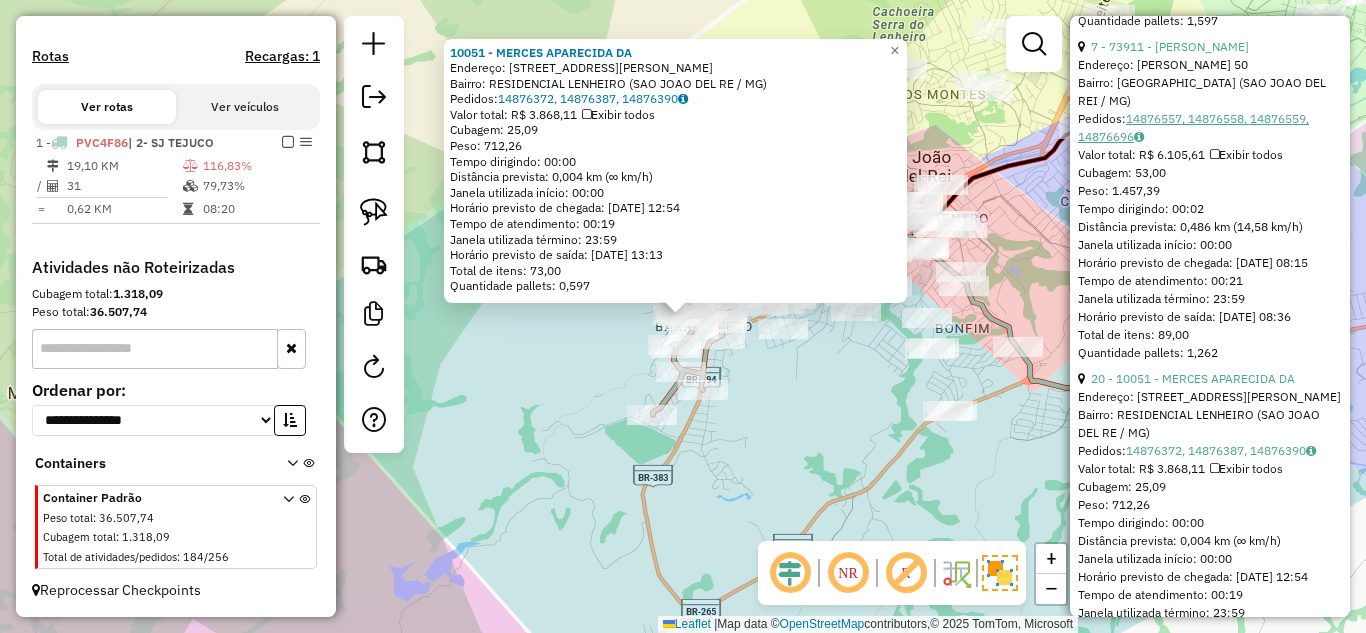 click on "14876557, 14876558, 14876559, 14876696" at bounding box center (1193, 127) 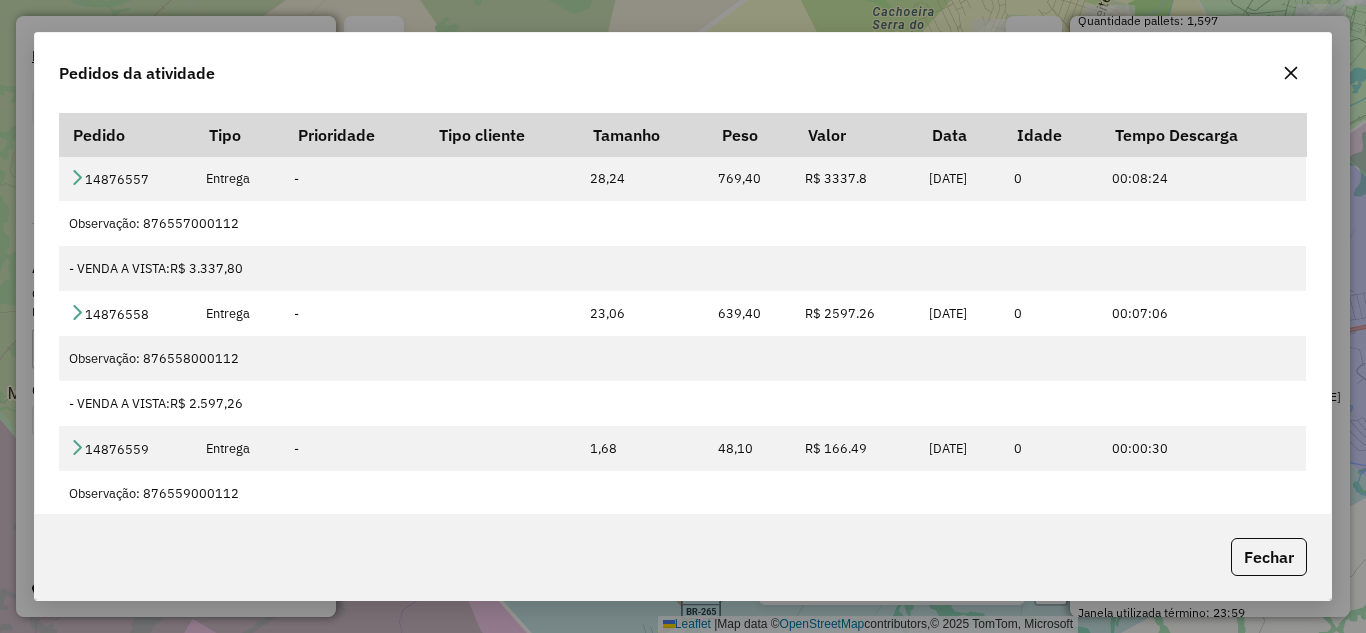 click 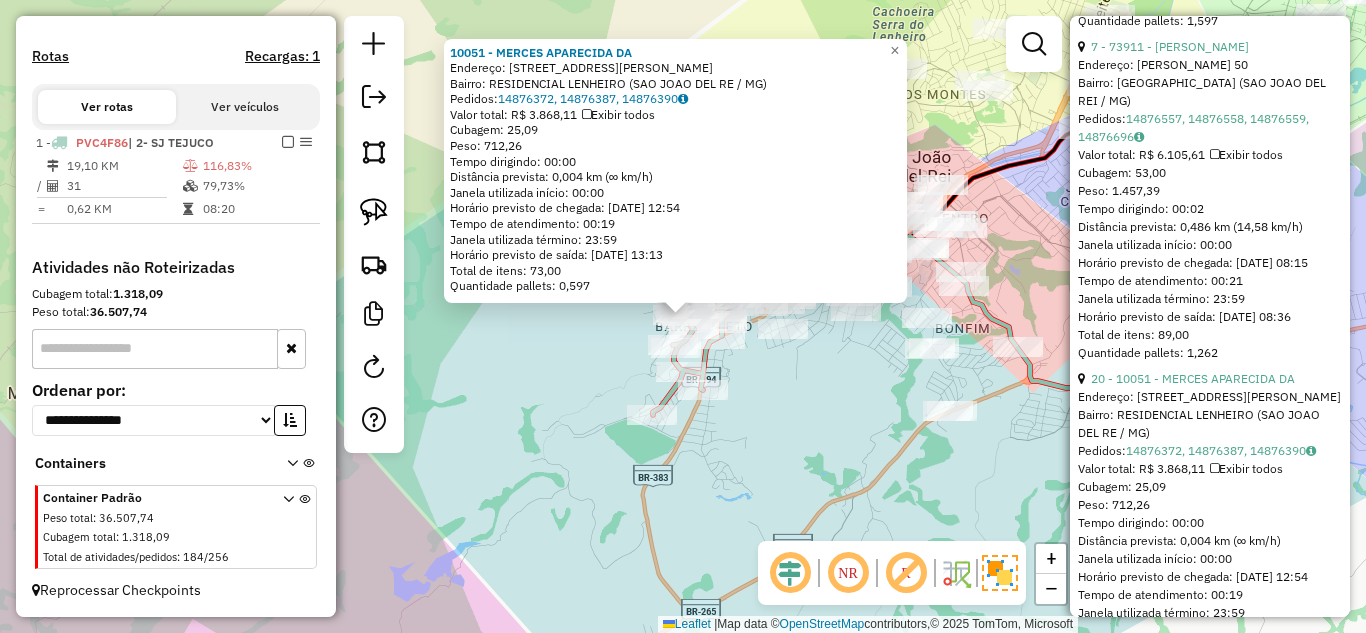 click on "Rota 1 - Placa PVC4F86  74218 - JOAO RAIMUNDO SILVA Rota 1 - Placa PVC4F86  71926 - MARCOS ANTONIO RIBEI 10051 - MERCES APARECIDA DA  Endereço: R   JOSE RODRIGUES DE SOUZA       8   Bairro: RESIDENCIAL LENHEIRO (SAO JOAO DEL RE / MG)   Pedidos:  14876372, 14876387, 14876390   Valor total: R$ 3.868,11   Exibir todos   Cubagem: 25,09  Peso: 712,26  Tempo dirigindo: 00:00   Distância prevista: 0,004 km (∞ km/h)   Janela utilizada início: 00:00   Horário previsto de chegada: 15/07/2025 12:54   Tempo de atendimento: 00:19   Janela utilizada término: 23:59   Horário previsto de saída: 15/07/2025 13:13   Total de itens: 73,00   Quantidade pallets: 0,597  × Janela de atendimento Grade de atendimento Capacidade Transportadoras Veículos Cliente Pedidos  Rotas Selecione os dias de semana para filtrar as janelas de atendimento  Seg   Ter   Qua   Qui   Sex   Sáb   Dom  Informe o período da janela de atendimento: De: Até:  Filtrar exatamente a janela do cliente  Considerar janela de atendimento padrão   Seg" 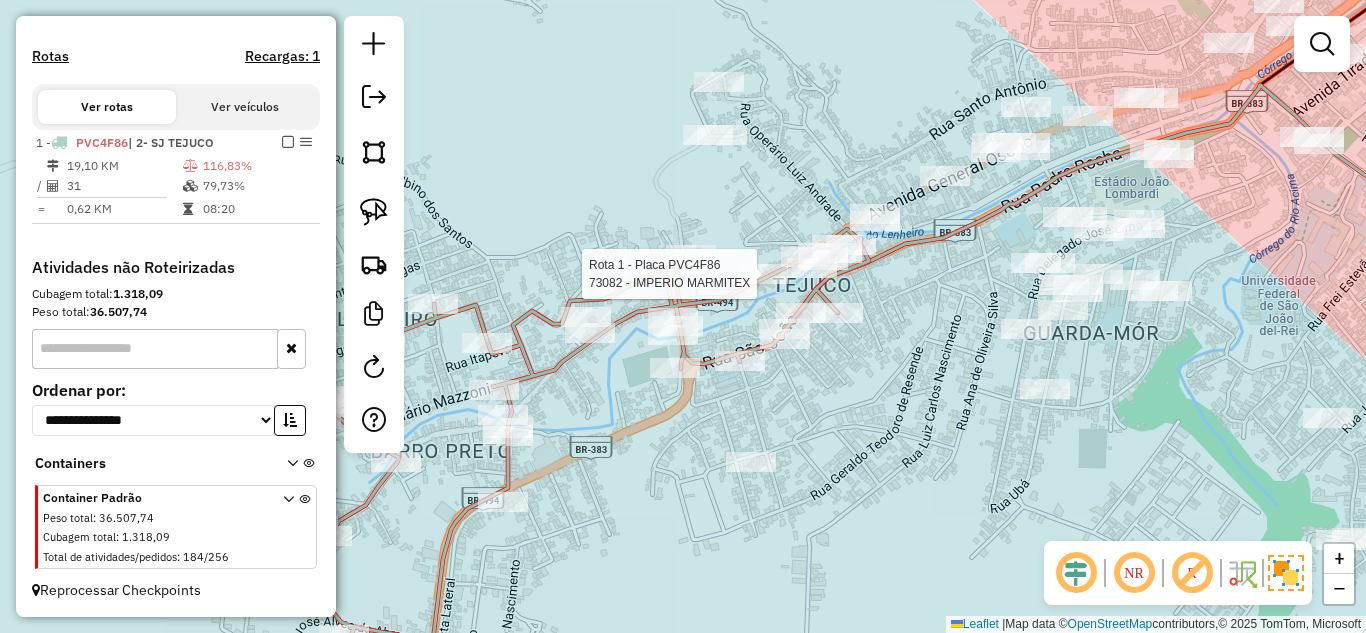 select on "*********" 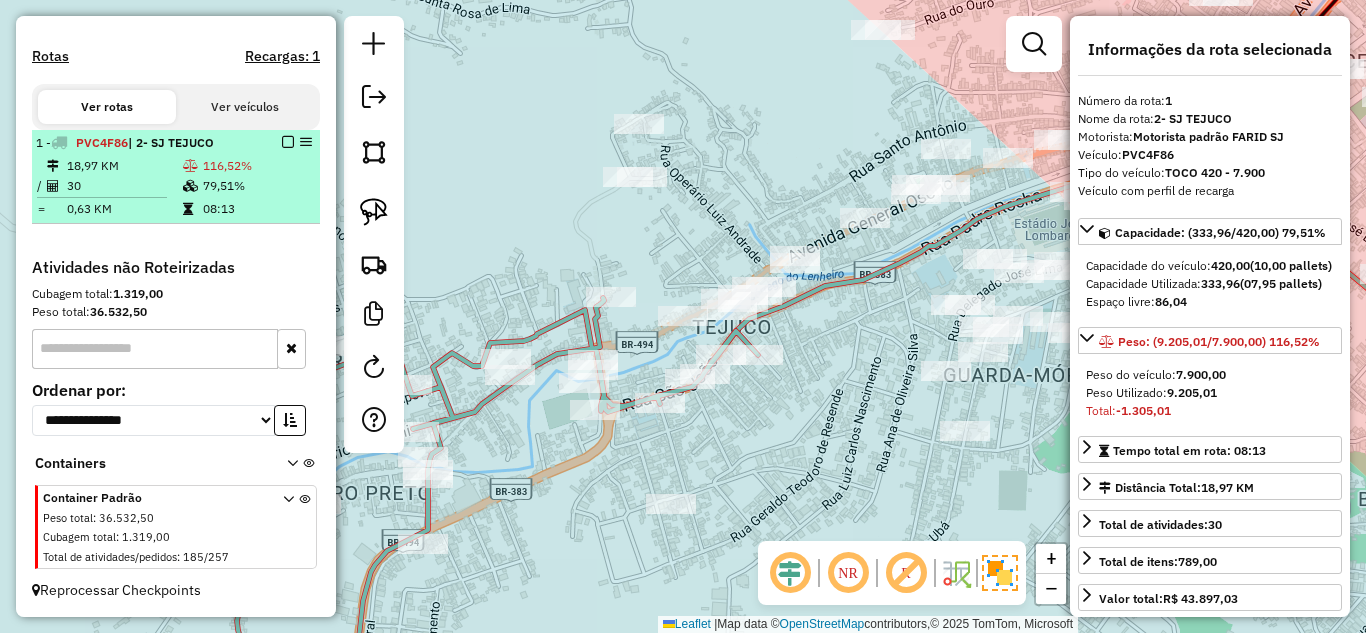 click on "30" at bounding box center (124, 186) 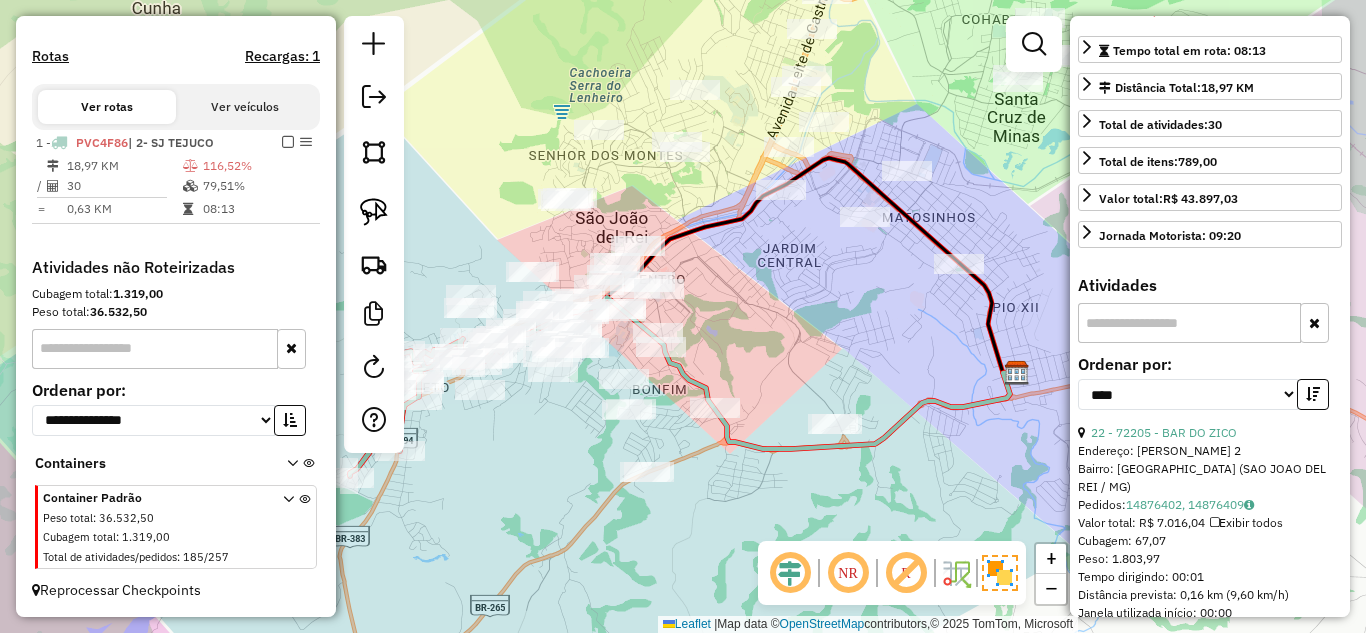 scroll, scrollTop: 500, scrollLeft: 0, axis: vertical 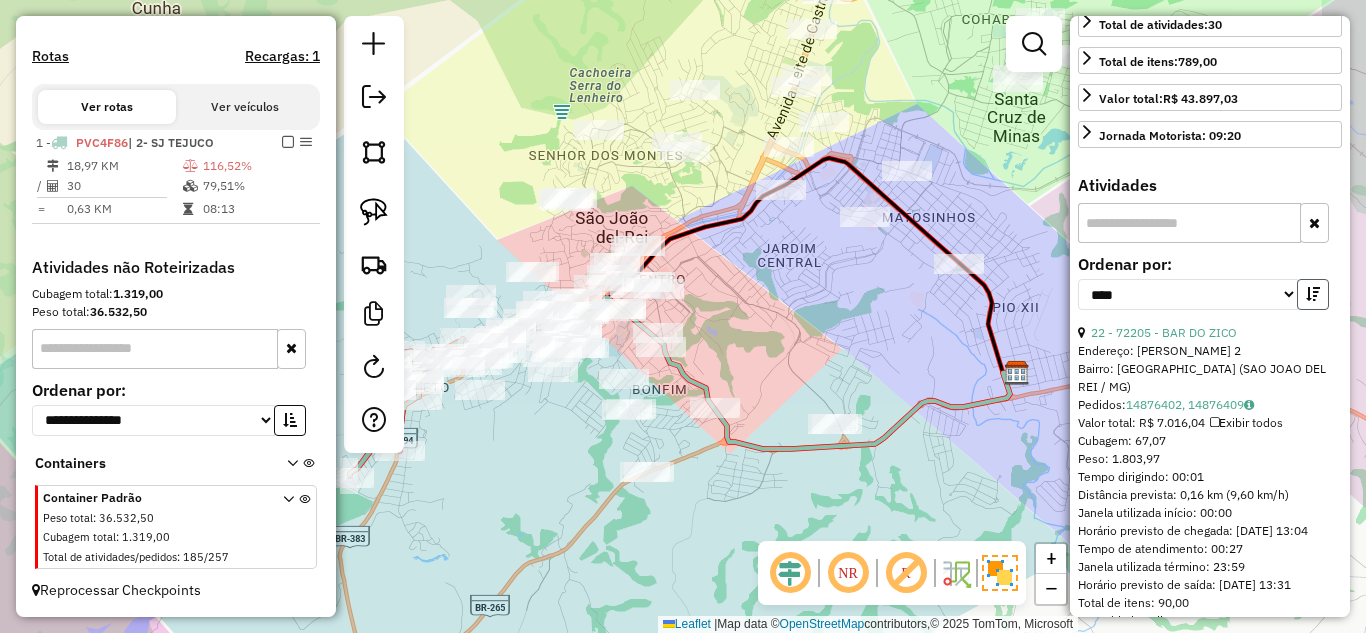 click at bounding box center (1313, 294) 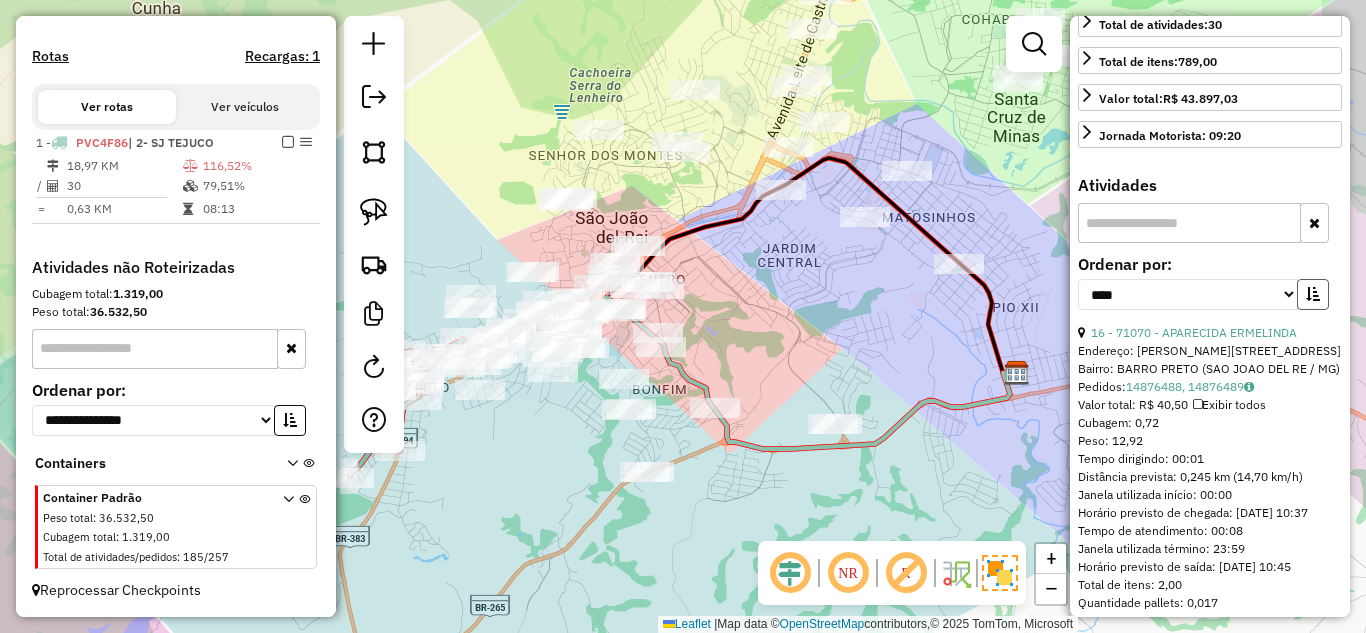 click at bounding box center [1313, 294] 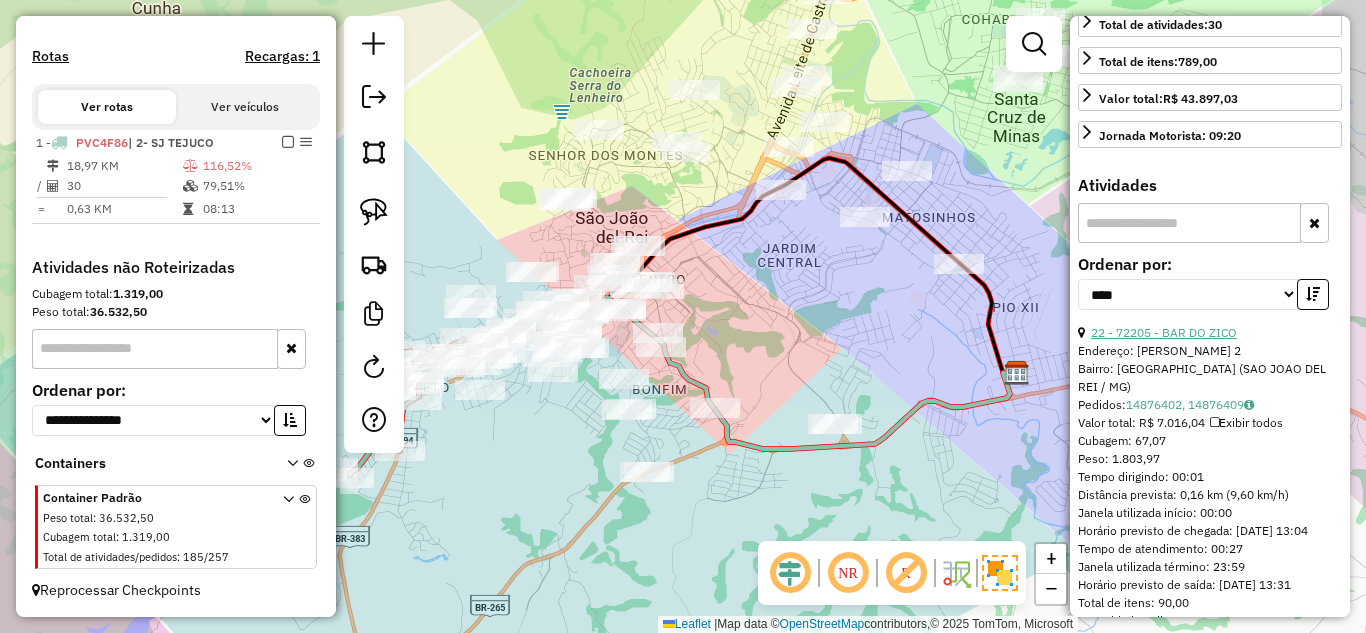 click on "22 - 72205 - BAR DO ZICO" at bounding box center [1164, 332] 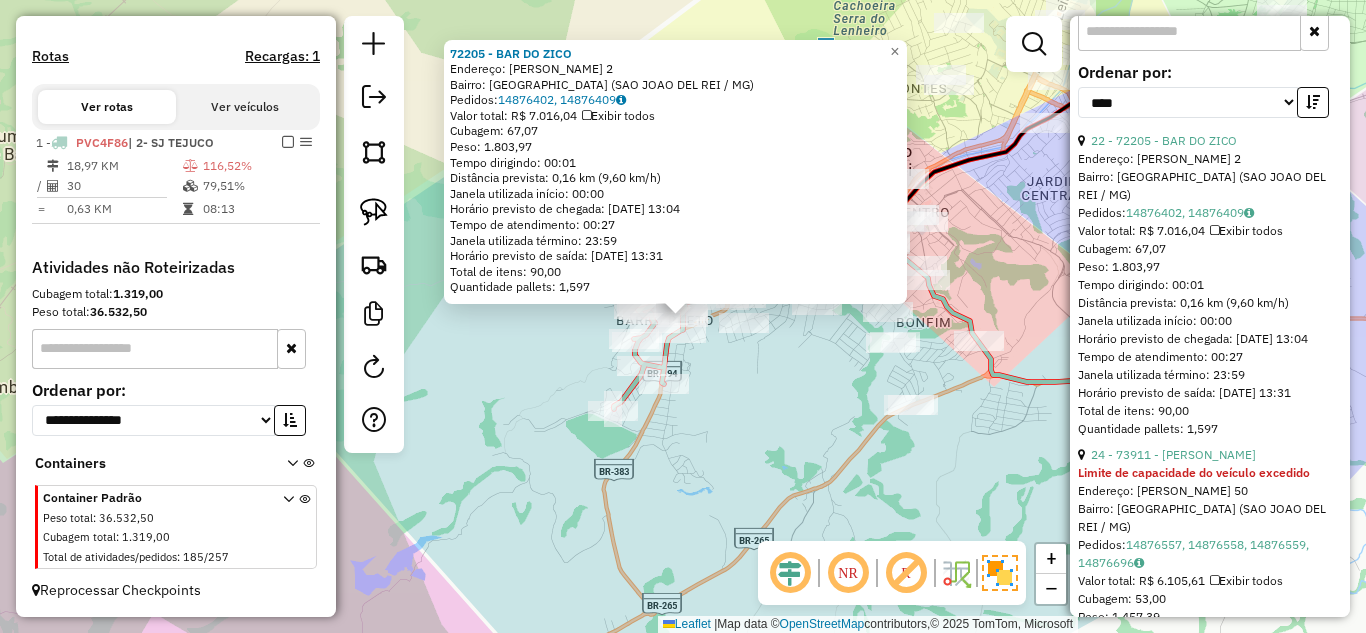scroll, scrollTop: 700, scrollLeft: 0, axis: vertical 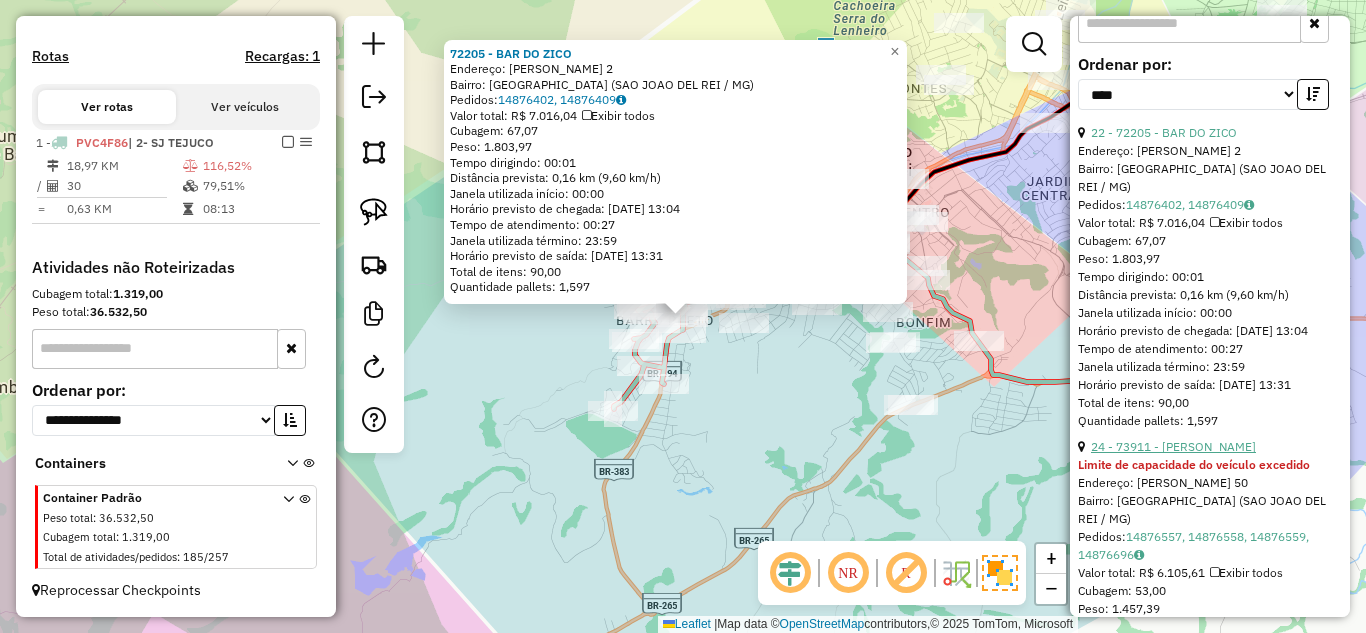 click on "24 - 73911 - ANTONIO DJALMA SANTO" at bounding box center (1173, 446) 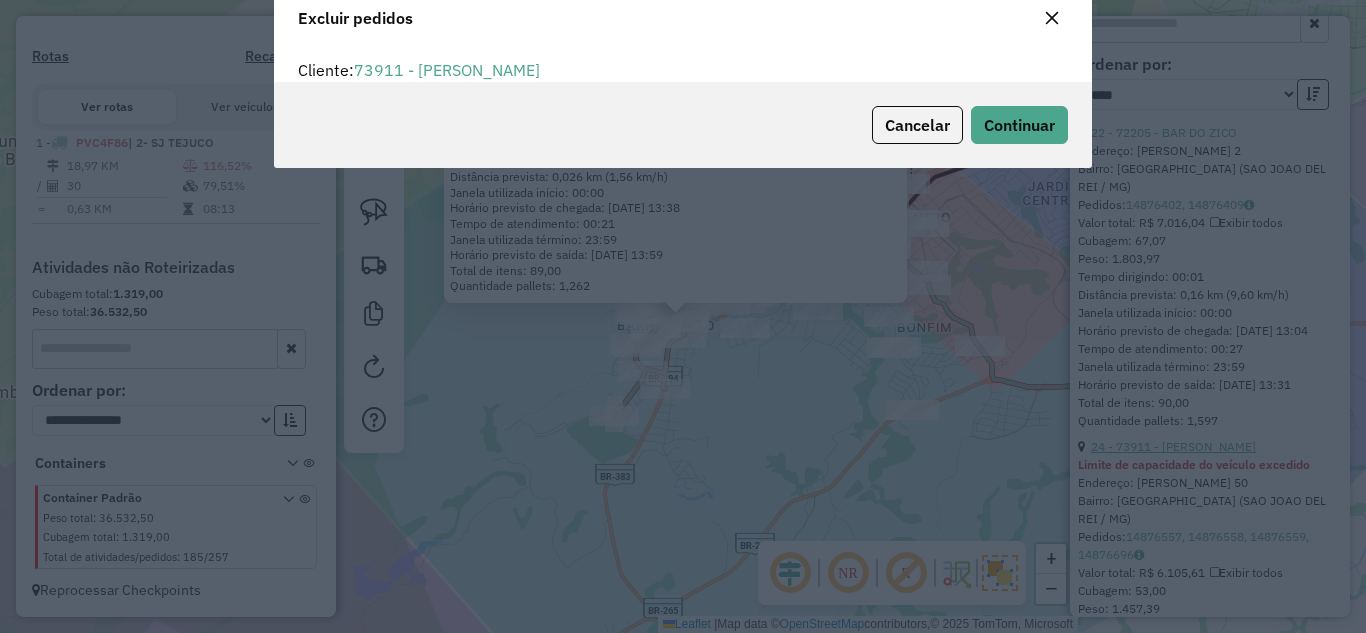 scroll, scrollTop: 12, scrollLeft: 6, axis: both 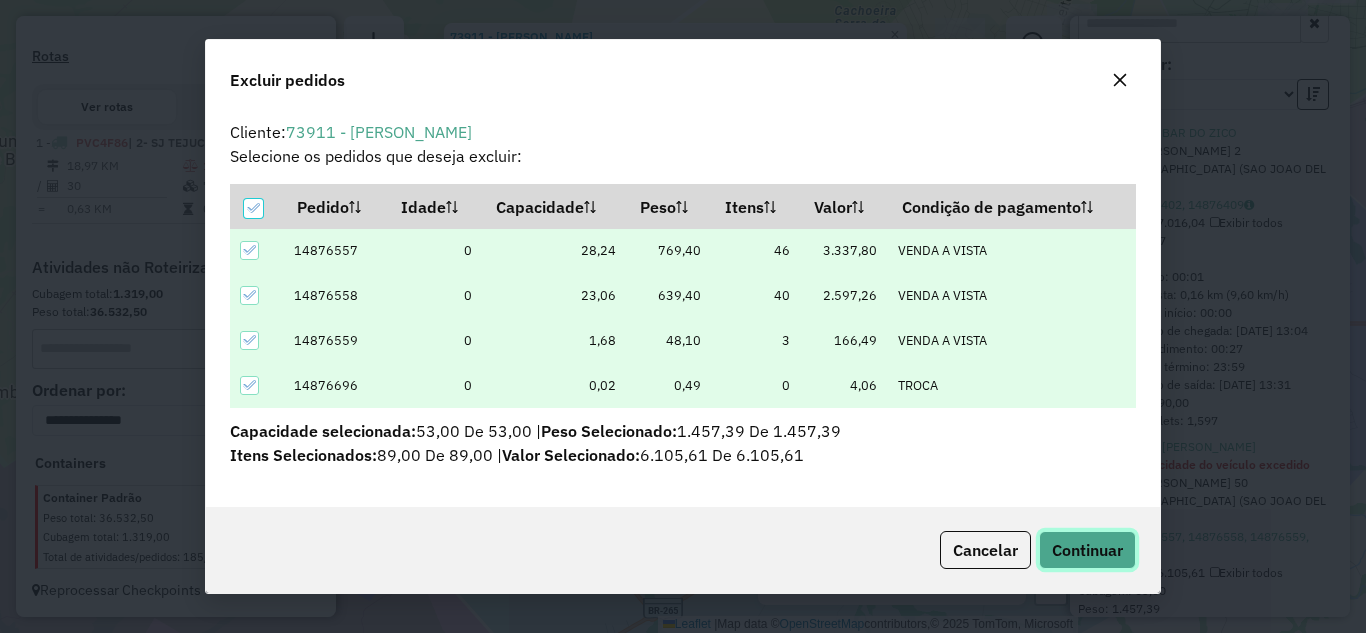 click on "Continuar" 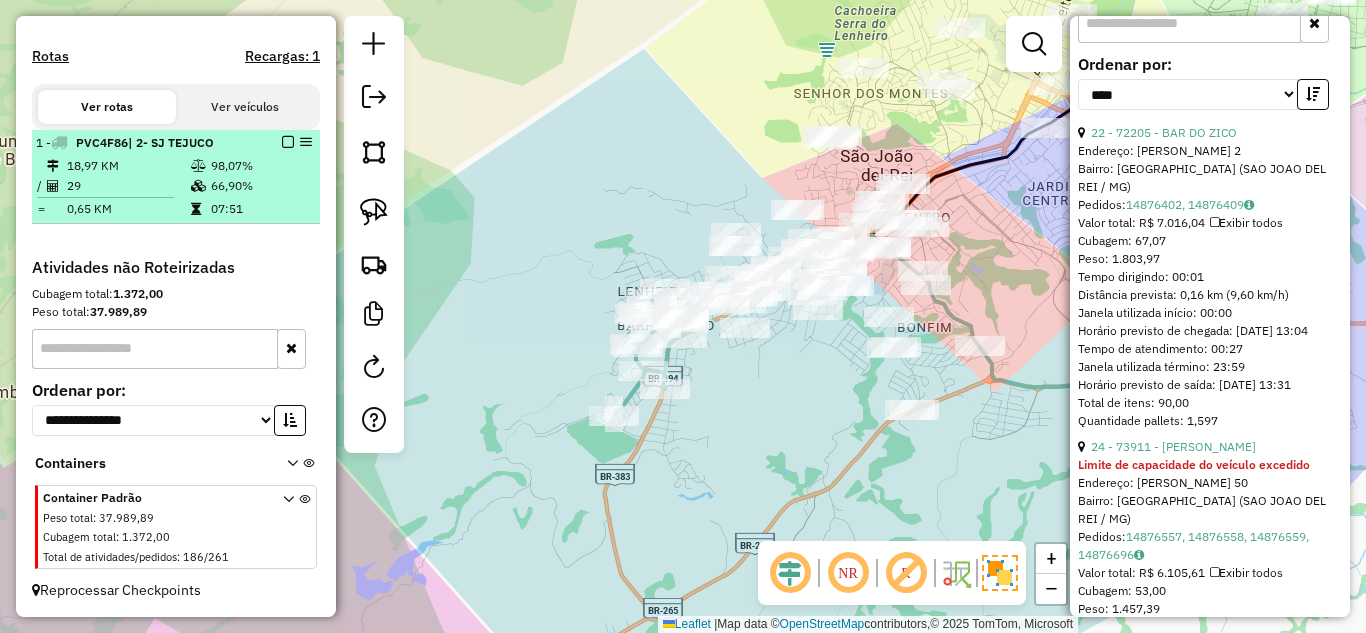 click at bounding box center (288, 142) 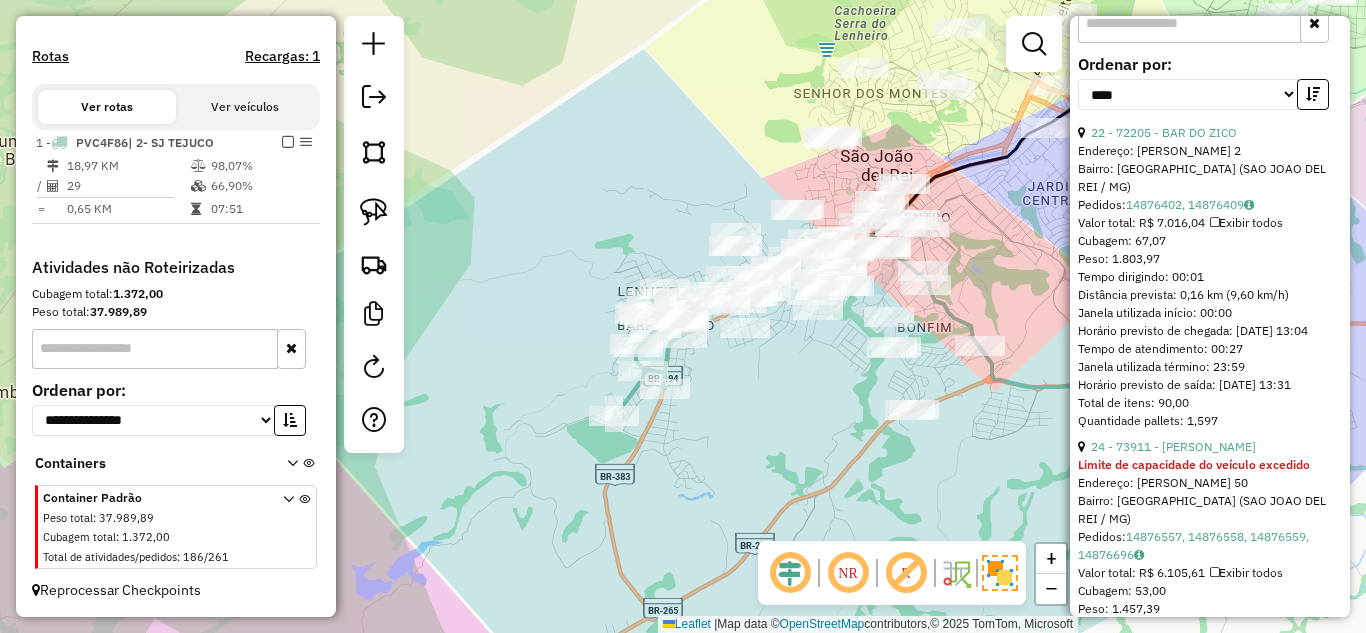 scroll, scrollTop: 529, scrollLeft: 0, axis: vertical 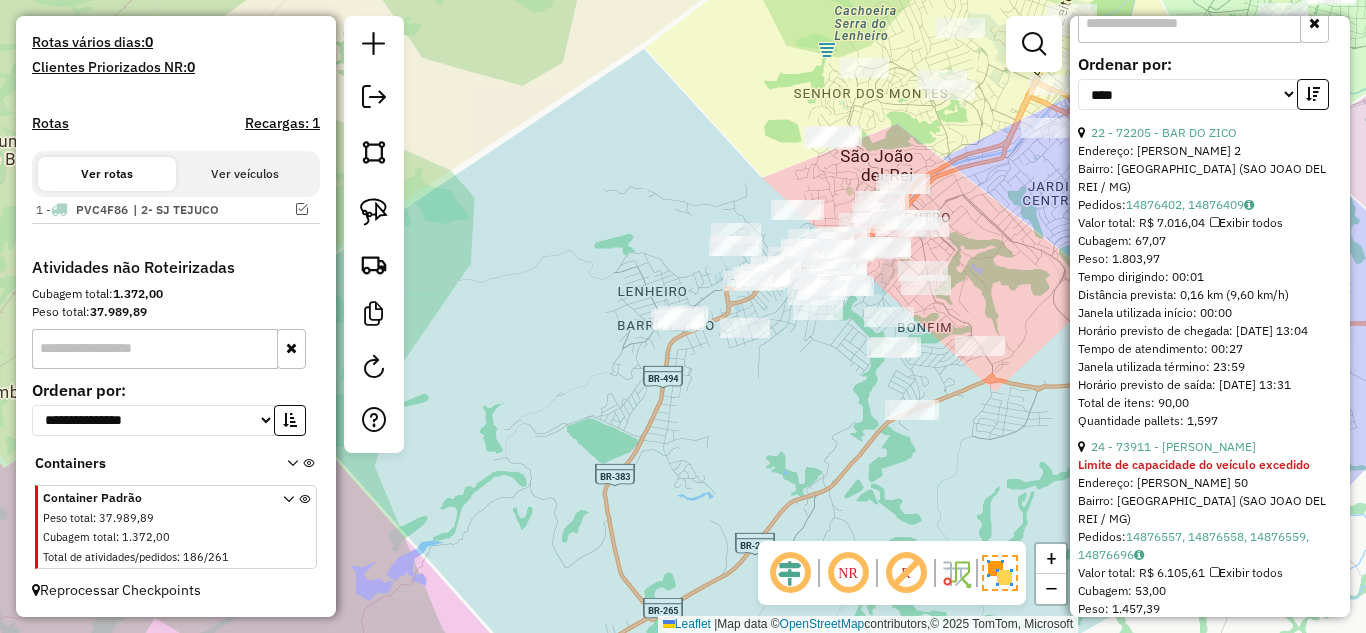 click on "Janela de atendimento Grade de atendimento Capacidade Transportadoras Veículos Cliente Pedidos  Rotas Selecione os dias de semana para filtrar as janelas de atendimento  Seg   Ter   Qua   Qui   Sex   Sáb   Dom  Informe o período da janela de atendimento: De: Até:  Filtrar exatamente a janela do cliente  Considerar janela de atendimento padrão  Selecione os dias de semana para filtrar as grades de atendimento  Seg   Ter   Qua   Qui   Sex   Sáb   Dom   Considerar clientes sem dia de atendimento cadastrado  Clientes fora do dia de atendimento selecionado Filtrar as atividades entre os valores definidos abaixo:  Peso mínimo:   Peso máximo:   Cubagem mínima:   Cubagem máxima:   De:   Até:  Filtrar as atividades entre o tempo de atendimento definido abaixo:  De:   Até:   Considerar capacidade total dos clientes não roteirizados Transportadora: Selecione um ou mais itens Tipo de veículo: Selecione um ou mais itens Veículo: Selecione um ou mais itens Motorista: Selecione um ou mais itens Nome: Rótulo:" 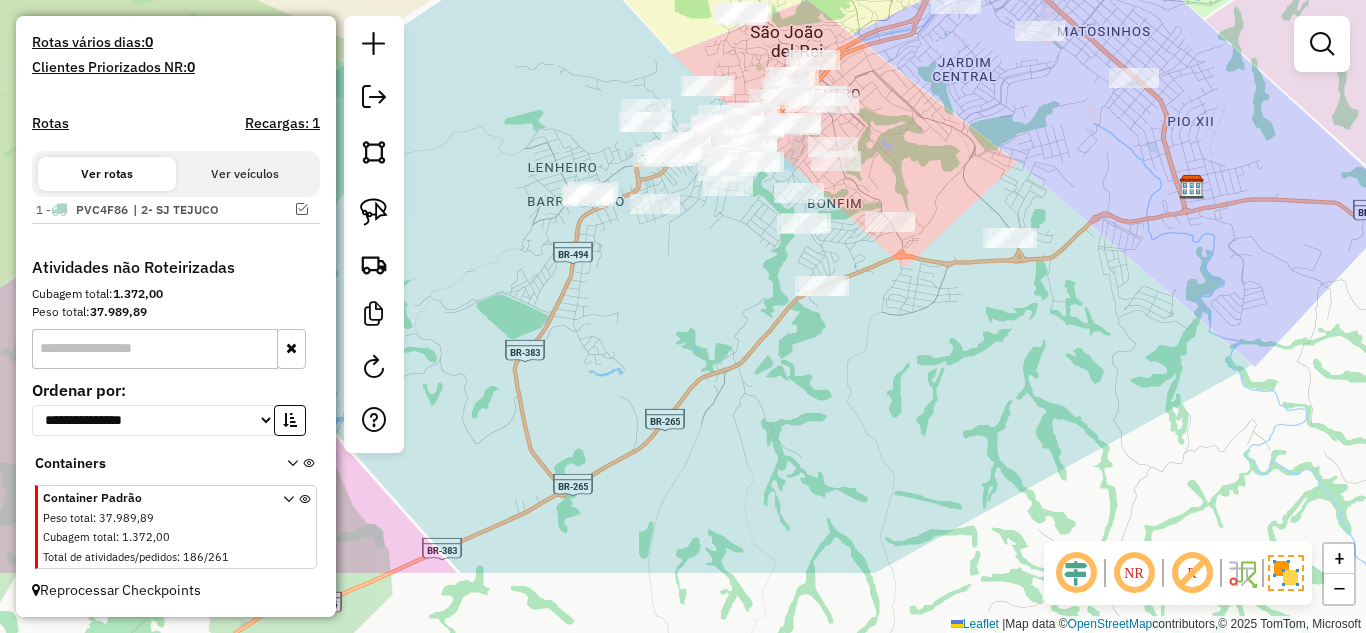 drag, startPoint x: 802, startPoint y: 391, endPoint x: 654, endPoint y: 179, distance: 258.5498 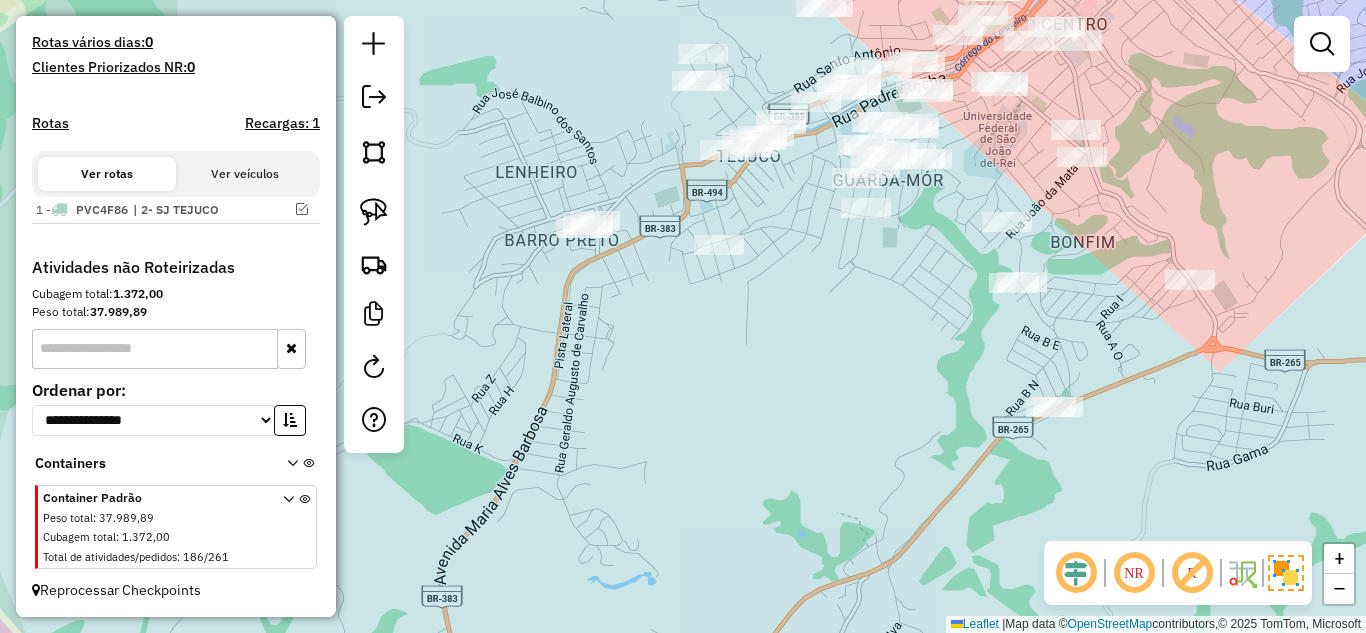drag, startPoint x: 556, startPoint y: 133, endPoint x: 528, endPoint y: 132, distance: 28.01785 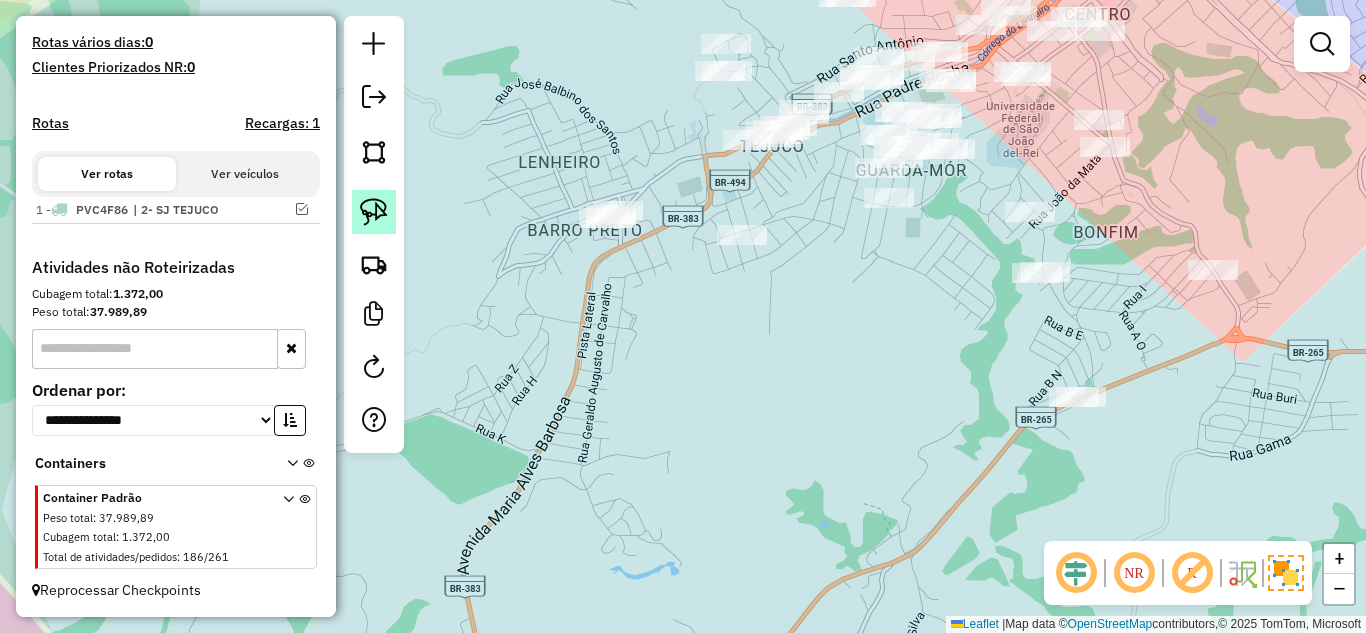 click 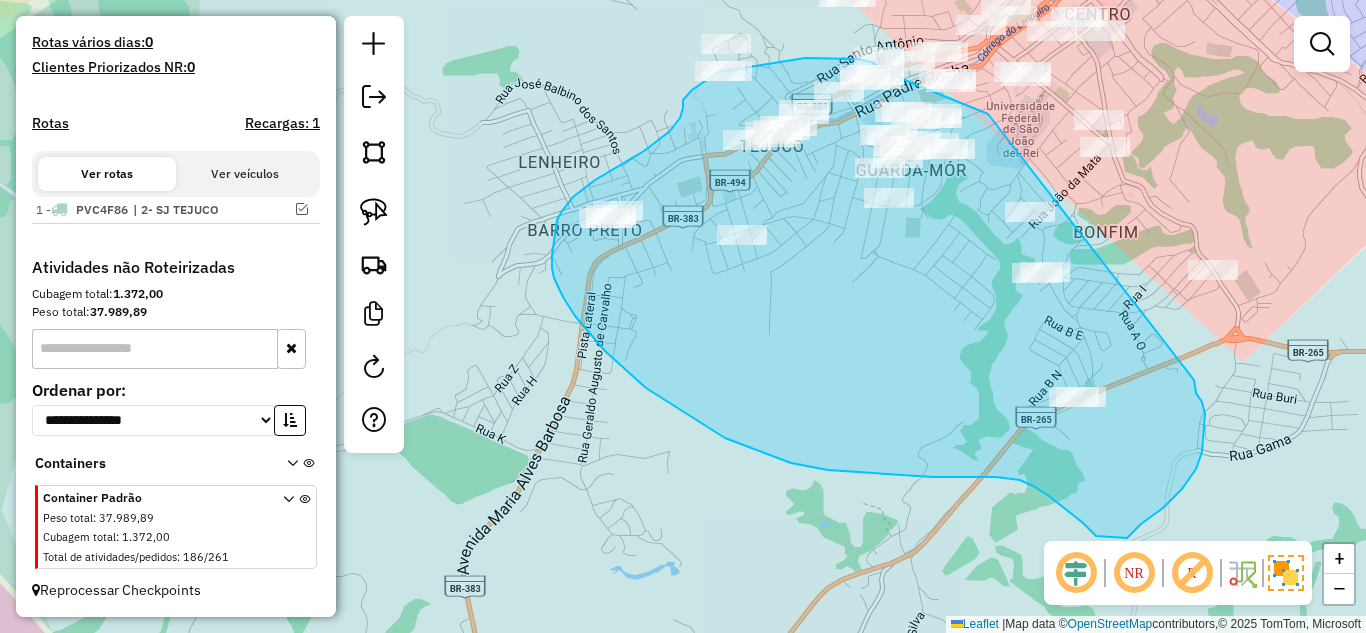 drag, startPoint x: 988, startPoint y: 114, endPoint x: 1194, endPoint y: 380, distance: 336.4402 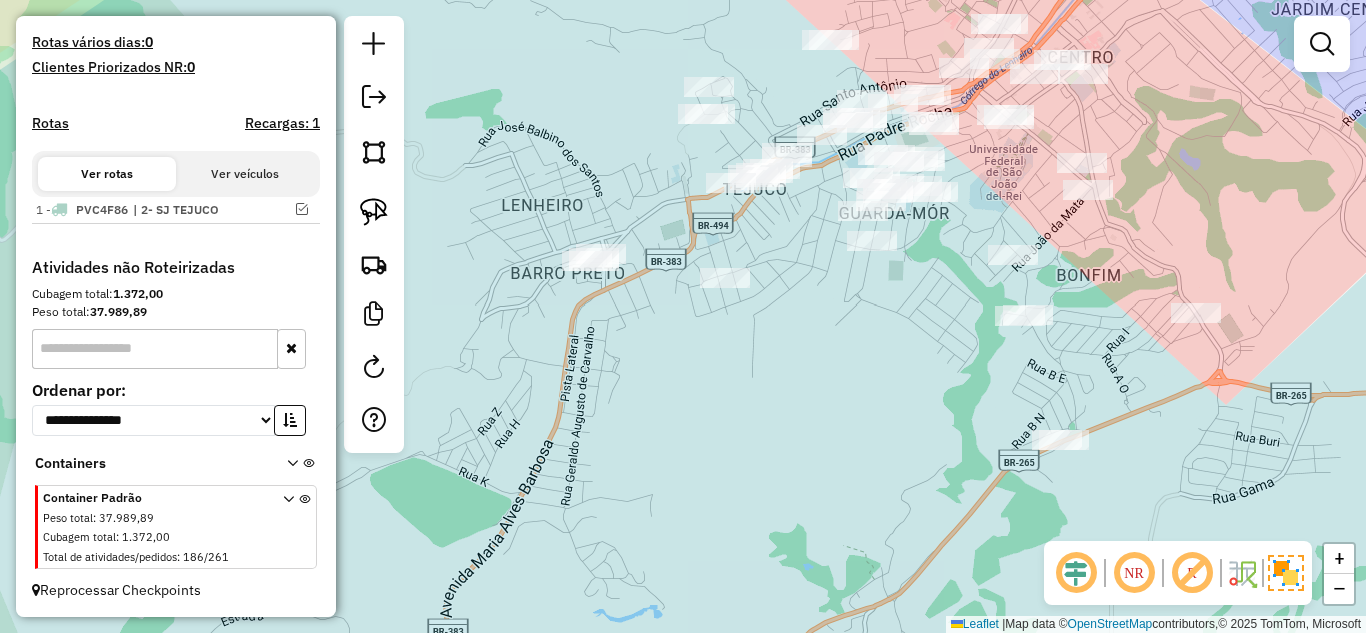 drag, startPoint x: 836, startPoint y: 321, endPoint x: 817, endPoint y: 360, distance: 43.382023 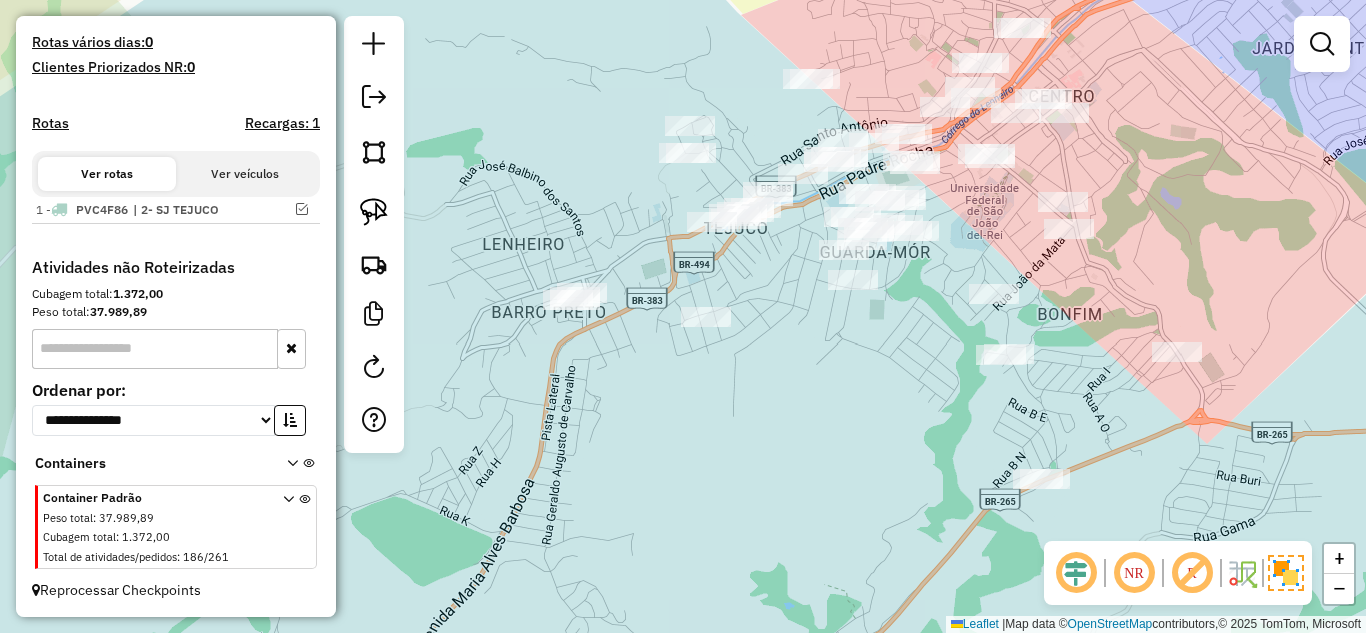 drag, startPoint x: 815, startPoint y: 346, endPoint x: 802, endPoint y: 245, distance: 101.8332 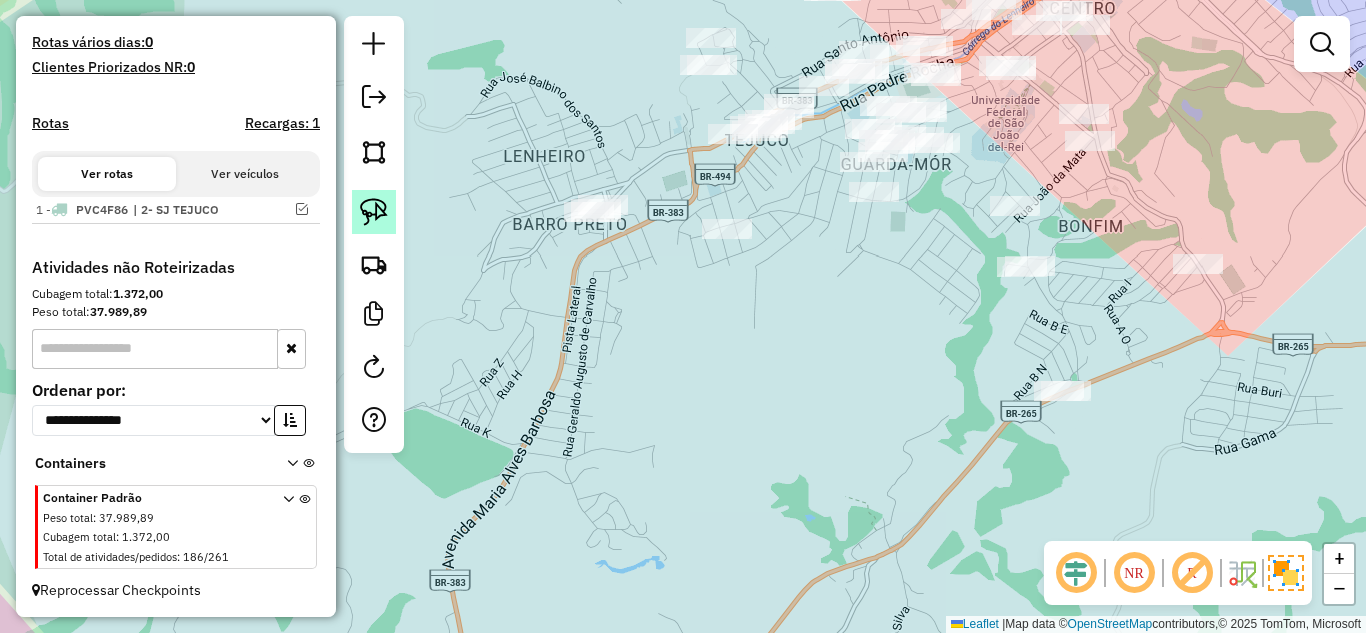 click 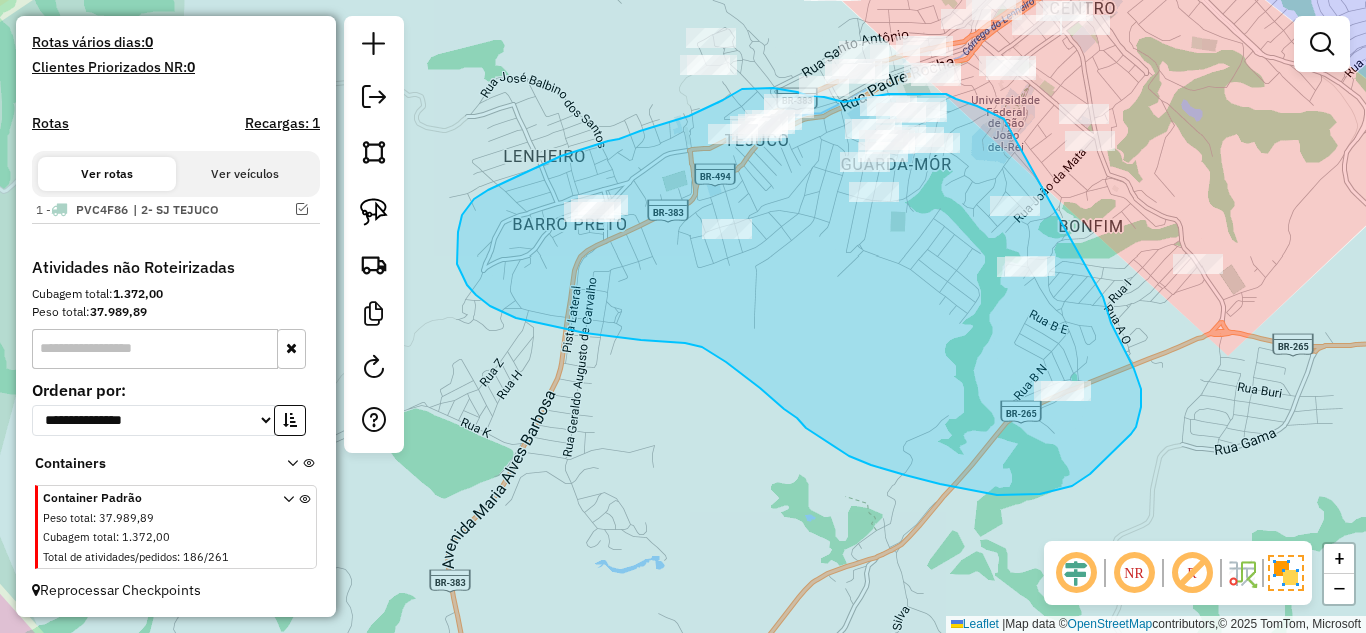 drag, startPoint x: 1004, startPoint y: 119, endPoint x: 1099, endPoint y: 290, distance: 195.61697 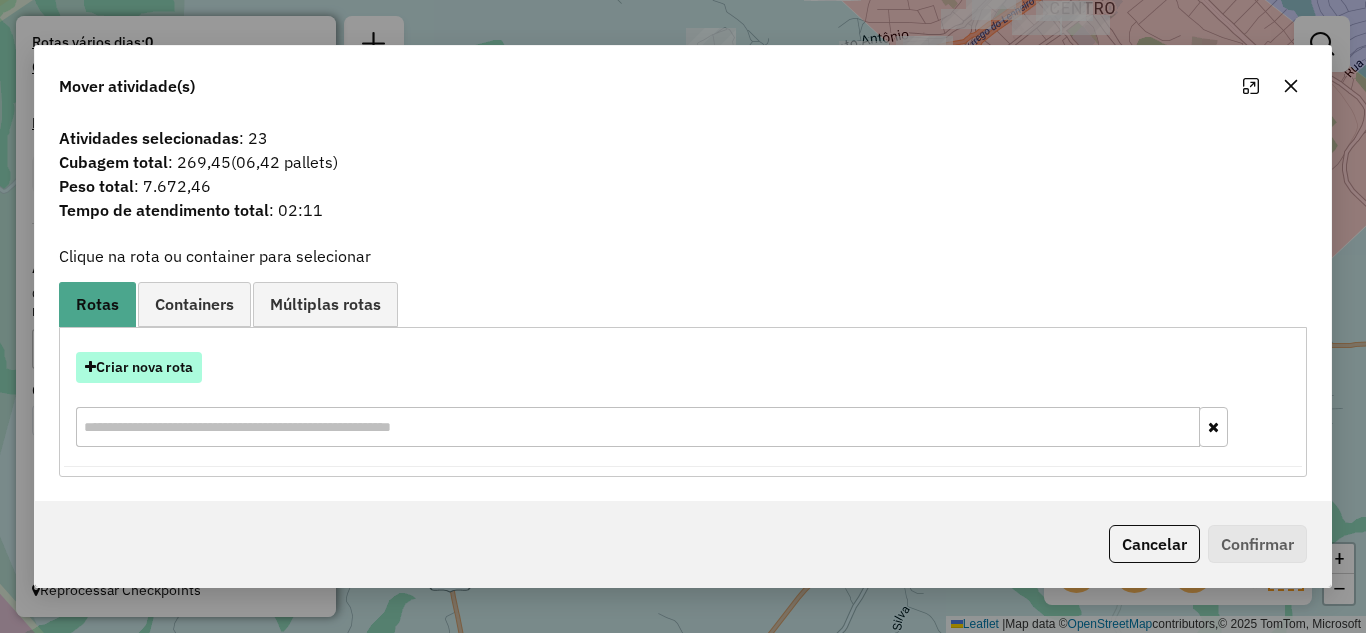 click on "Criar nova rota" at bounding box center (139, 367) 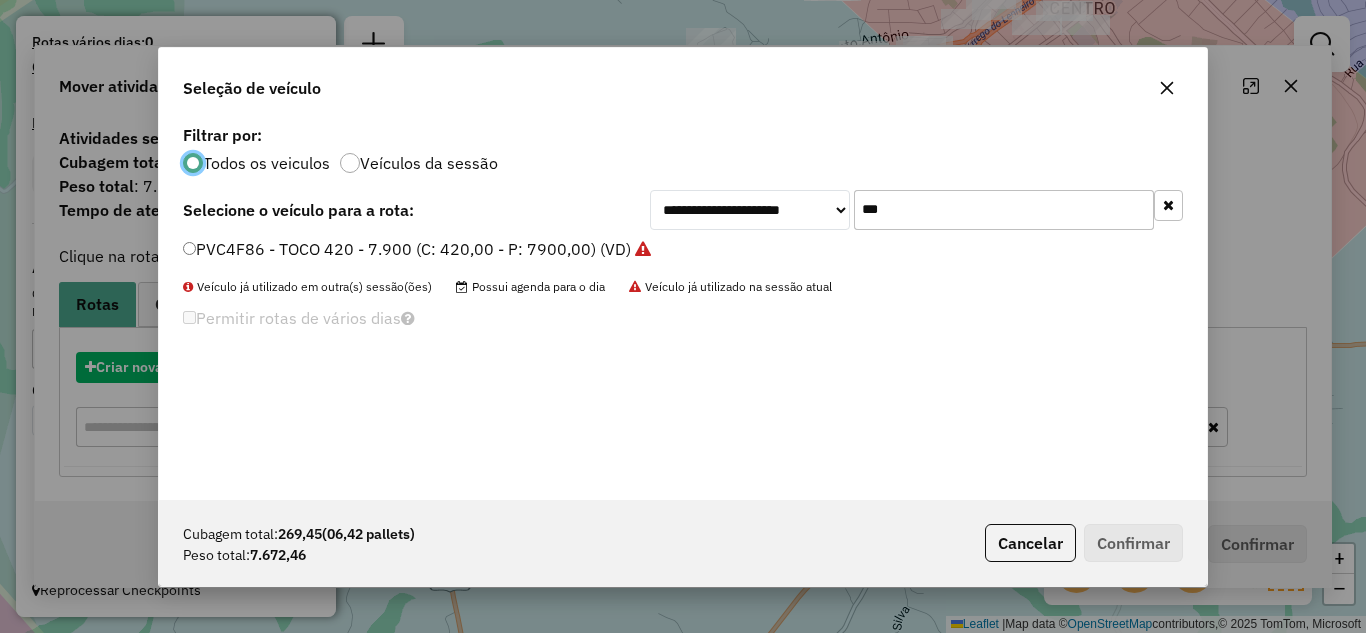 scroll, scrollTop: 11, scrollLeft: 6, axis: both 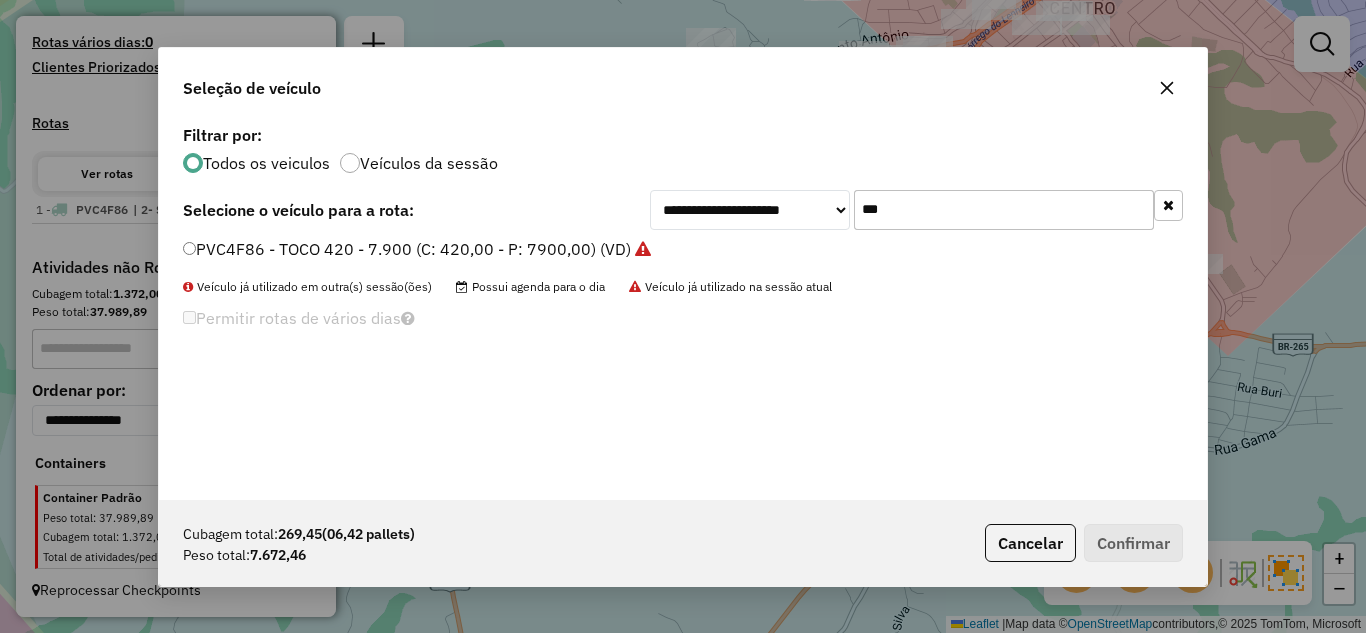 drag, startPoint x: 900, startPoint y: 214, endPoint x: 814, endPoint y: 205, distance: 86.46965 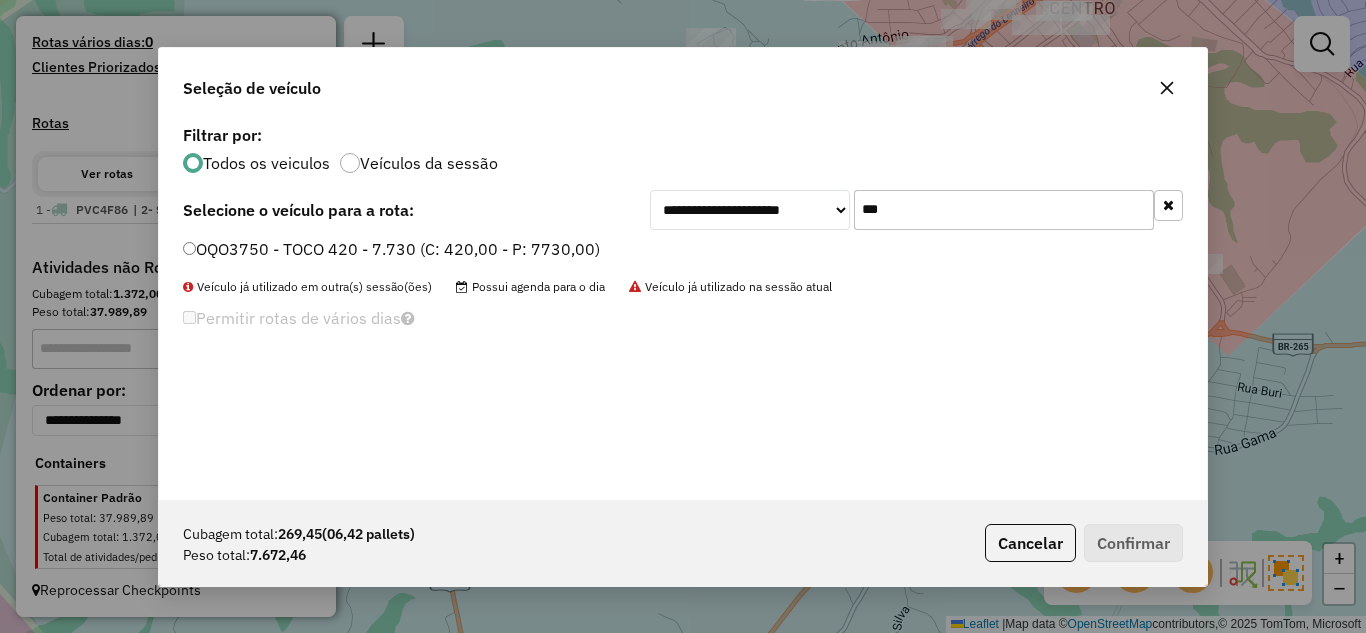 type on "***" 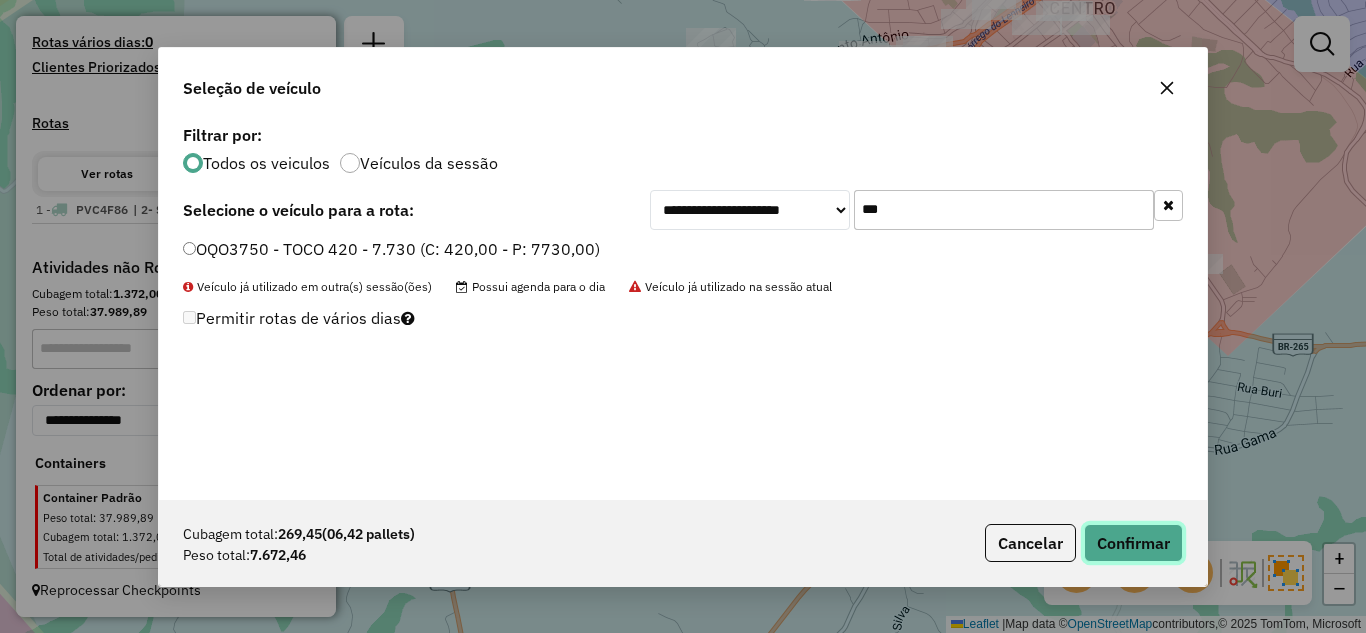 click on "Confirmar" 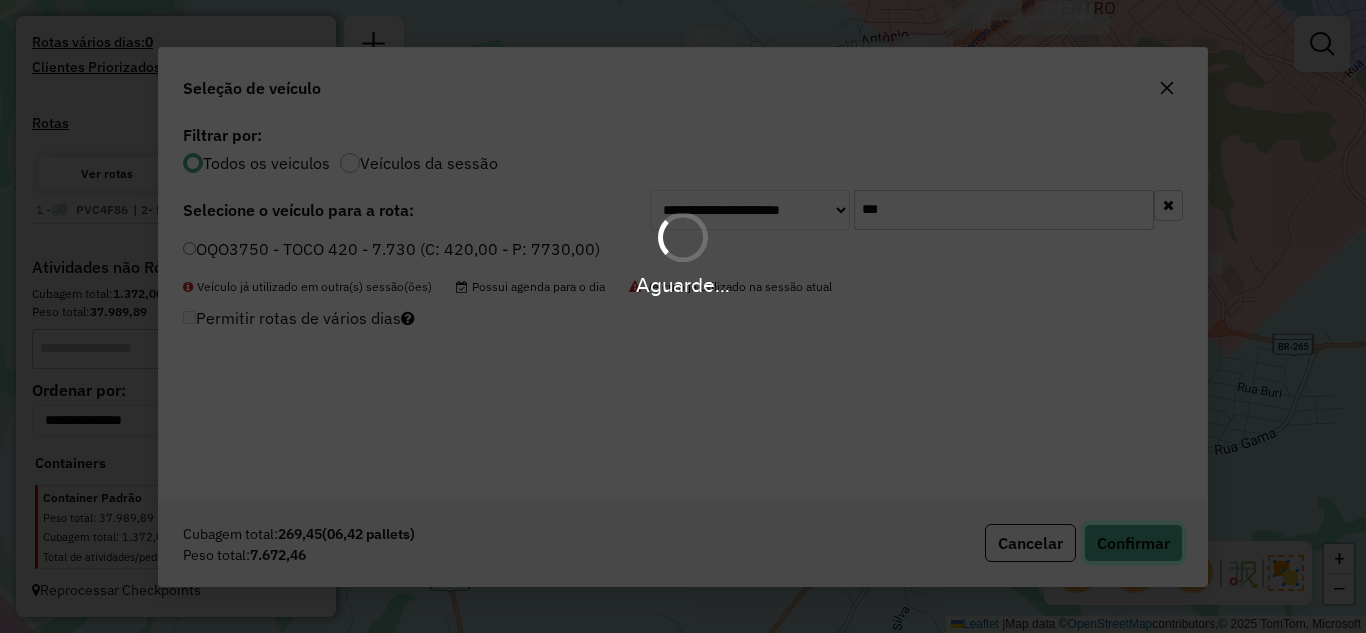 type 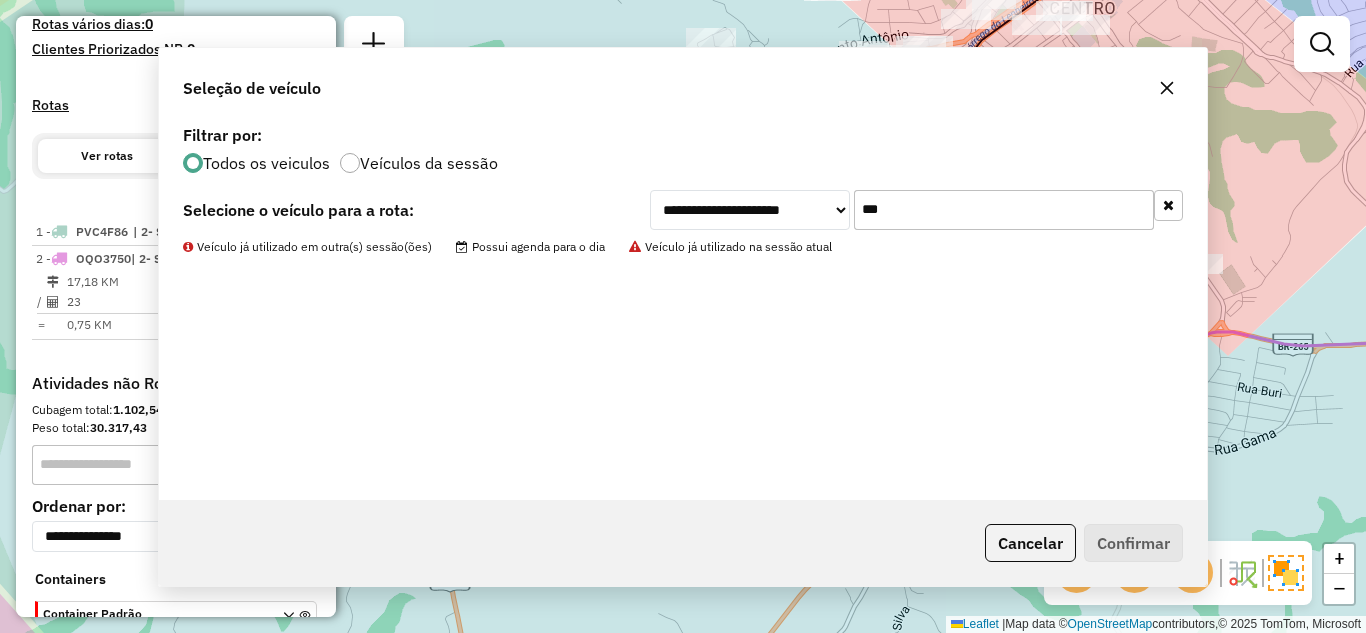 scroll, scrollTop: 596, scrollLeft: 0, axis: vertical 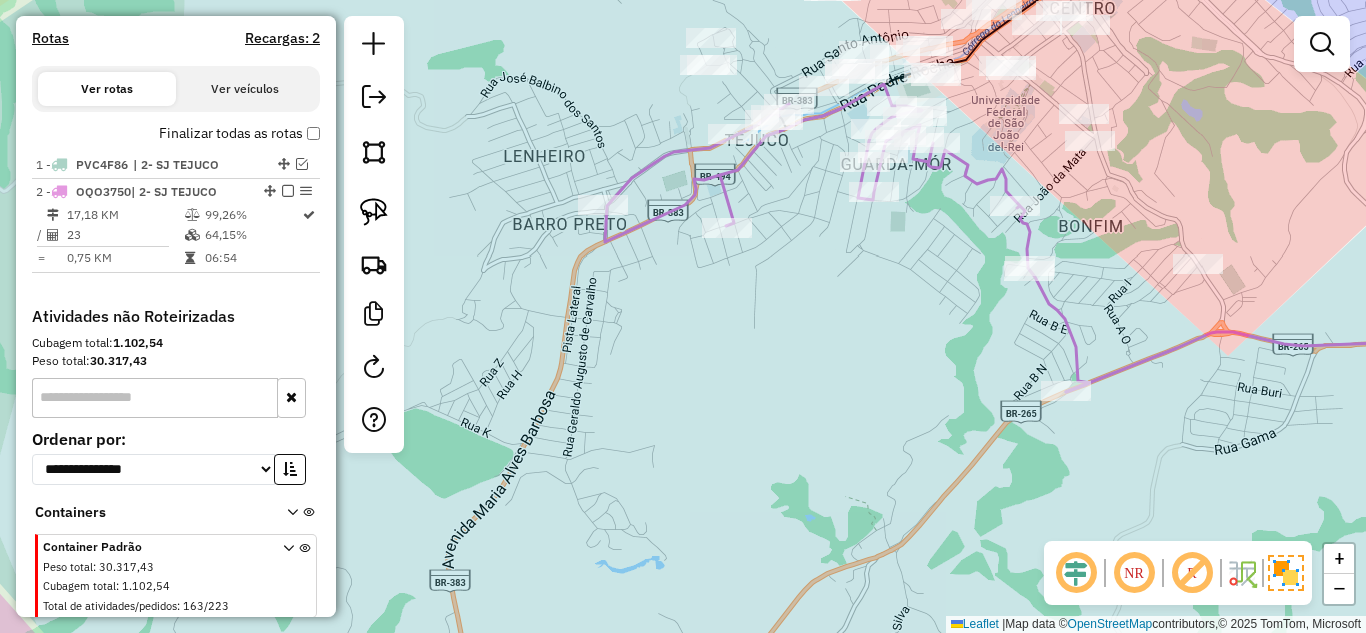 click on "Janela de atendimento Grade de atendimento Capacidade Transportadoras Veículos Cliente Pedidos  Rotas Selecione os dias de semana para filtrar as janelas de atendimento  Seg   Ter   Qua   Qui   Sex   Sáb   Dom  Informe o período da janela de atendimento: De: Até:  Filtrar exatamente a janela do cliente  Considerar janela de atendimento padrão  Selecione os dias de semana para filtrar as grades de atendimento  Seg   Ter   Qua   Qui   Sex   Sáb   Dom   Considerar clientes sem dia de atendimento cadastrado  Clientes fora do dia de atendimento selecionado Filtrar as atividades entre os valores definidos abaixo:  Peso mínimo:   Peso máximo:   Cubagem mínima:   Cubagem máxima:   De:   Até:  Filtrar as atividades entre o tempo de atendimento definido abaixo:  De:   Até:   Considerar capacidade total dos clientes não roteirizados Transportadora: Selecione um ou mais itens Tipo de veículo: Selecione um ou mais itens Veículo: Selecione um ou mais itens Motorista: Selecione um ou mais itens Nome: Rótulo:" 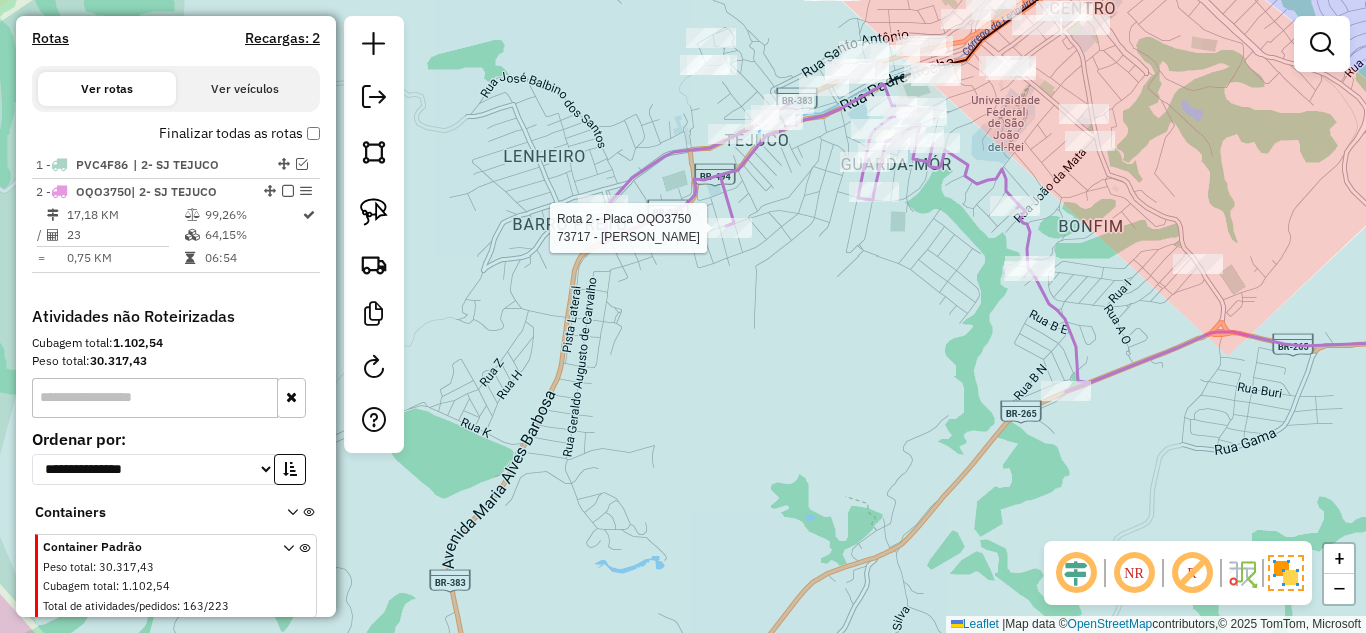 select on "*********" 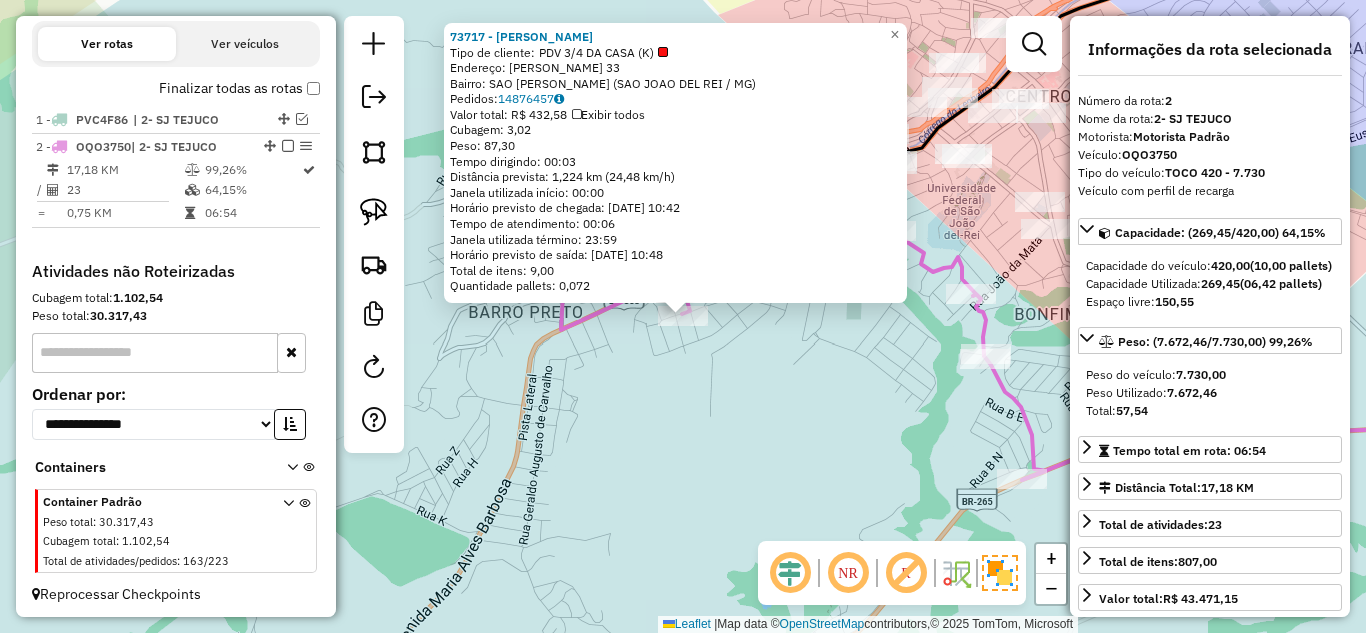 scroll, scrollTop: 663, scrollLeft: 0, axis: vertical 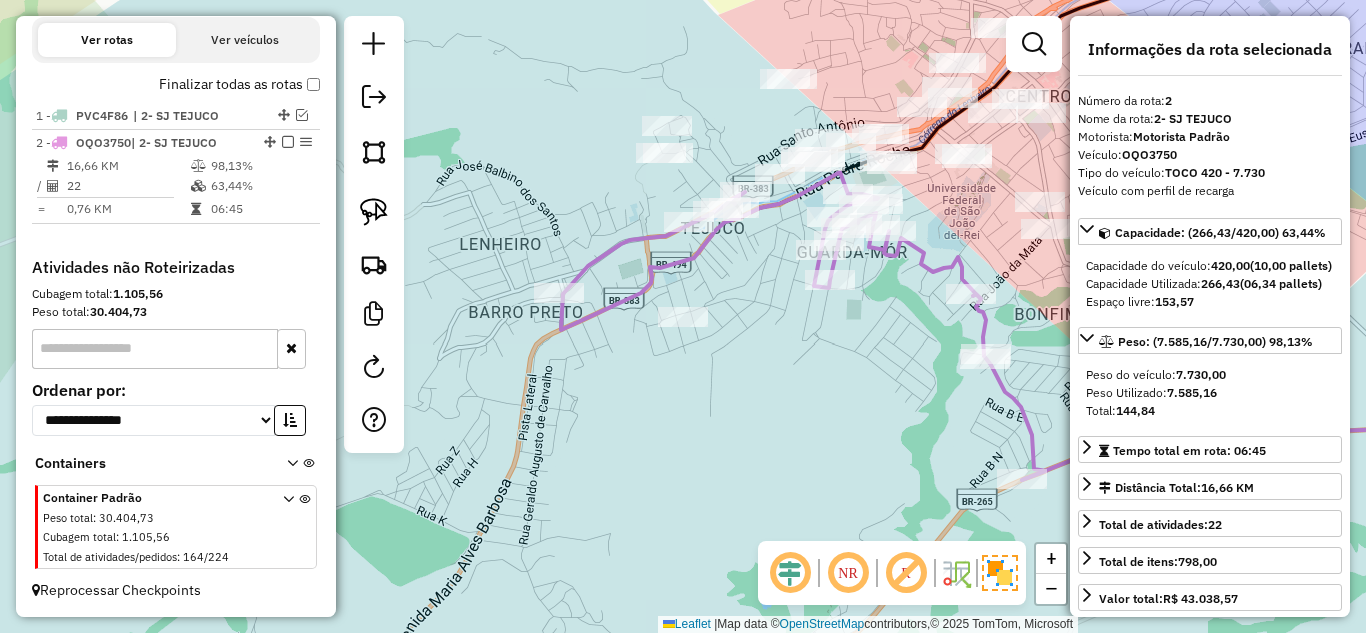 click on "Janela de atendimento Grade de atendimento Capacidade Transportadoras Veículos Cliente Pedidos  Rotas Selecione os dias de semana para filtrar as janelas de atendimento  Seg   Ter   Qua   Qui   Sex   Sáb   Dom  Informe o período da janela de atendimento: De: Até:  Filtrar exatamente a janela do cliente  Considerar janela de atendimento padrão  Selecione os dias de semana para filtrar as grades de atendimento  Seg   Ter   Qua   Qui   Sex   Sáb   Dom   Considerar clientes sem dia de atendimento cadastrado  Clientes fora do dia de atendimento selecionado Filtrar as atividades entre os valores definidos abaixo:  Peso mínimo:   Peso máximo:   Cubagem mínima:   Cubagem máxima:   De:   Até:  Filtrar as atividades entre o tempo de atendimento definido abaixo:  De:   Até:   Considerar capacidade total dos clientes não roteirizados Transportadora: Selecione um ou mais itens Tipo de veículo: Selecione um ou mais itens Veículo: Selecione um ou mais itens Motorista: Selecione um ou mais itens Nome: Rótulo:" 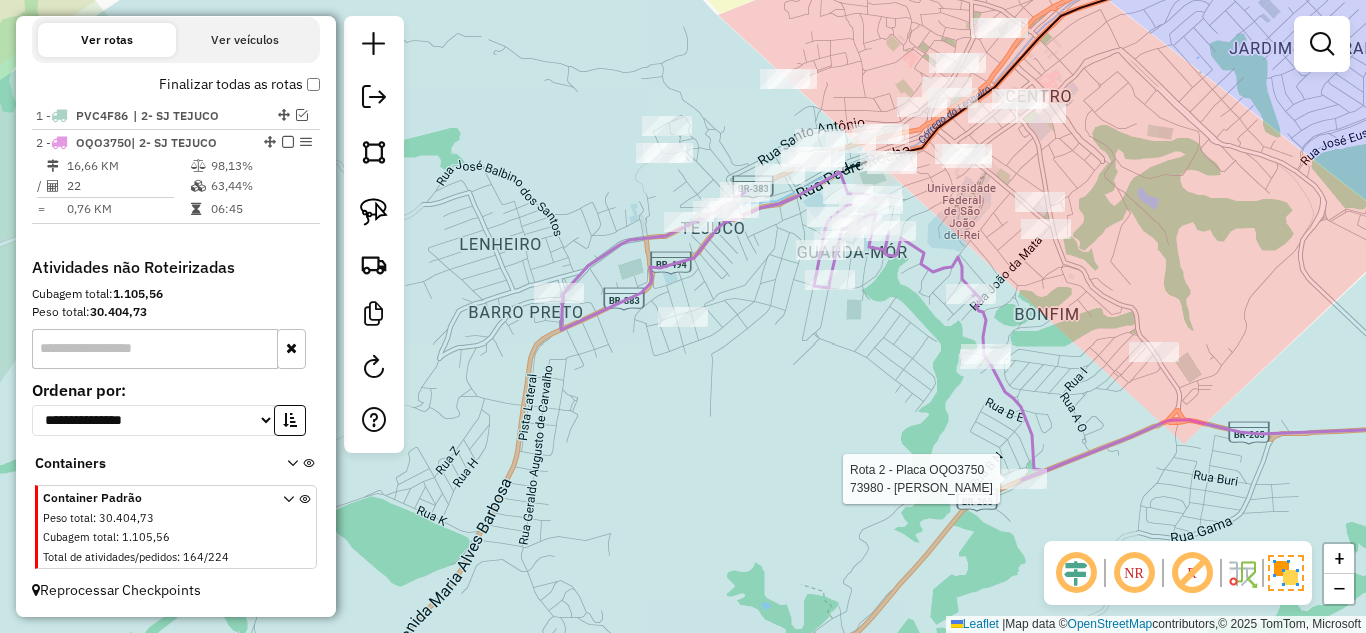 select on "*********" 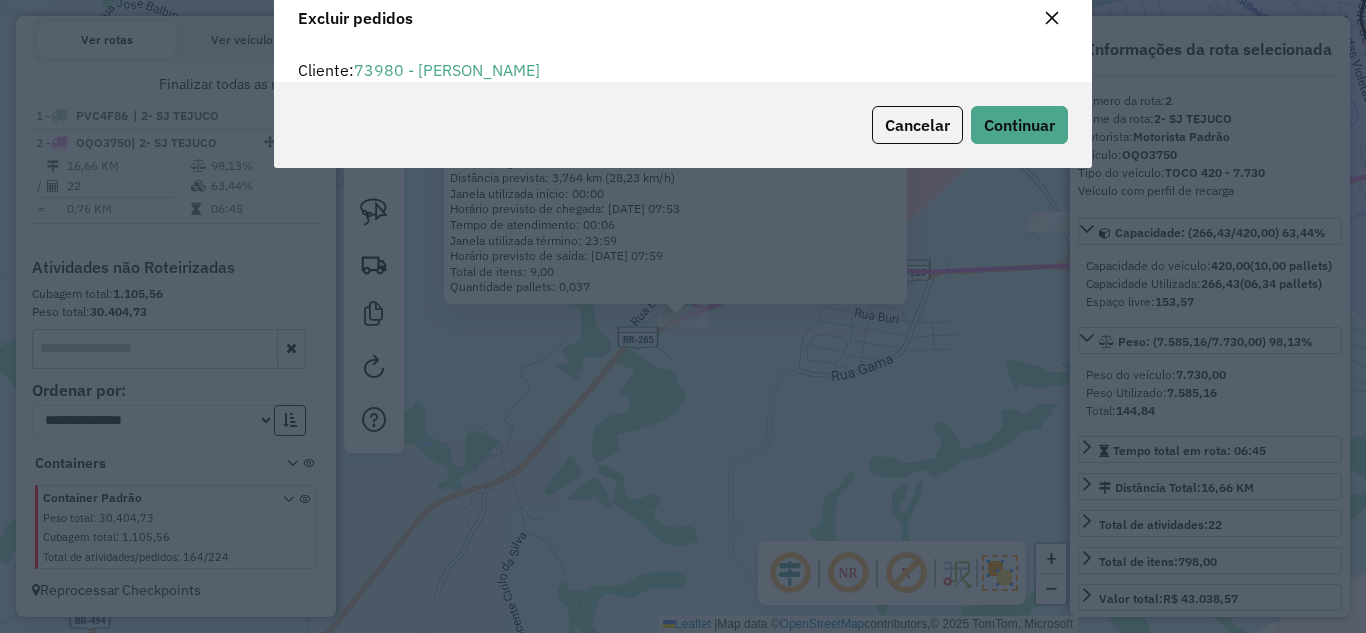 scroll, scrollTop: 12, scrollLeft: 6, axis: both 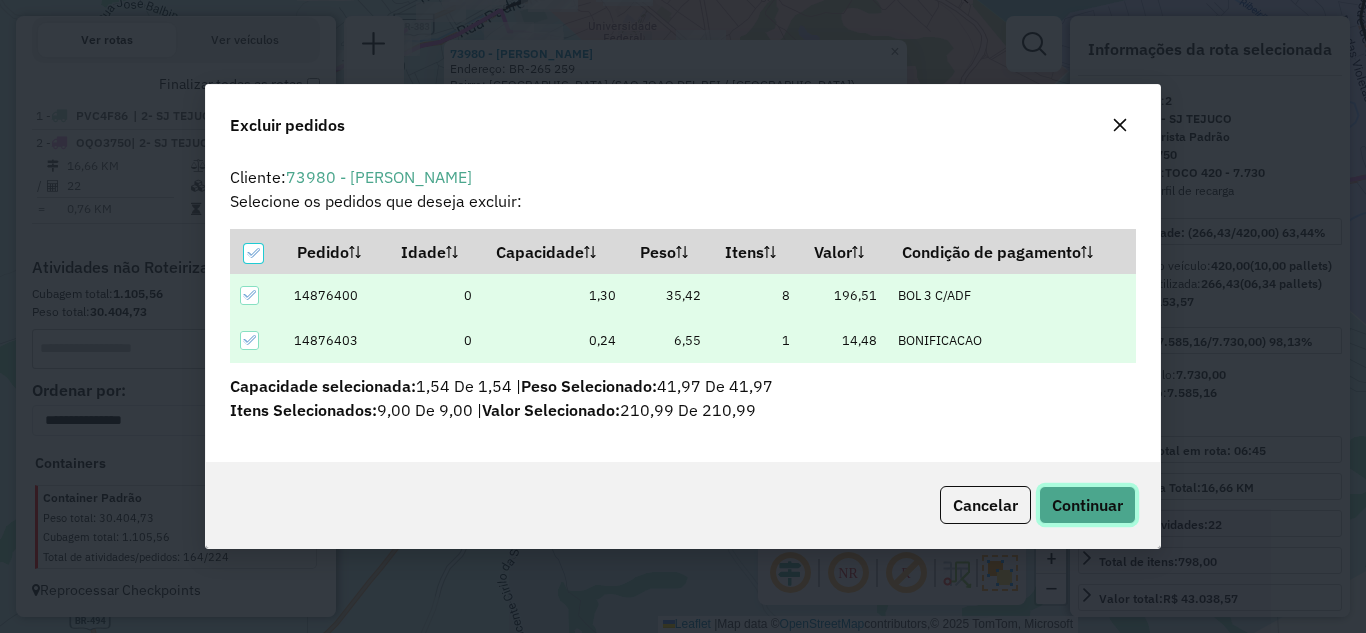 click on "Continuar" 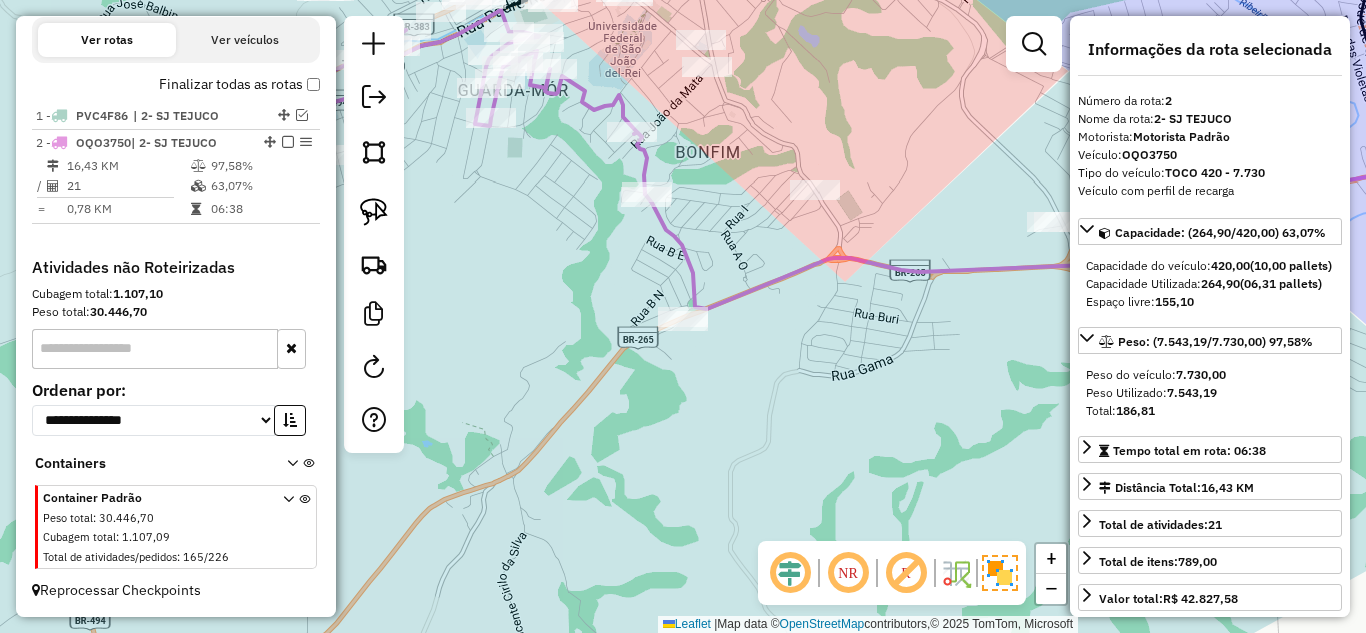 click on "Janela de atendimento Grade de atendimento Capacidade Transportadoras Veículos Cliente Pedidos  Rotas Selecione os dias de semana para filtrar as janelas de atendimento  Seg   Ter   Qua   Qui   Sex   Sáb   Dom  Informe o período da janela de atendimento: De: Até:  Filtrar exatamente a janela do cliente  Considerar janela de atendimento padrão  Selecione os dias de semana para filtrar as grades de atendimento  Seg   Ter   Qua   Qui   Sex   Sáb   Dom   Considerar clientes sem dia de atendimento cadastrado  Clientes fora do dia de atendimento selecionado Filtrar as atividades entre os valores definidos abaixo:  Peso mínimo:   Peso máximo:   Cubagem mínima:   Cubagem máxima:   De:   Até:  Filtrar as atividades entre o tempo de atendimento definido abaixo:  De:   Até:   Considerar capacidade total dos clientes não roteirizados Transportadora: Selecione um ou mais itens Tipo de veículo: Selecione um ou mais itens Veículo: Selecione um ou mais itens Motorista: Selecione um ou mais itens Nome: Rótulo:" 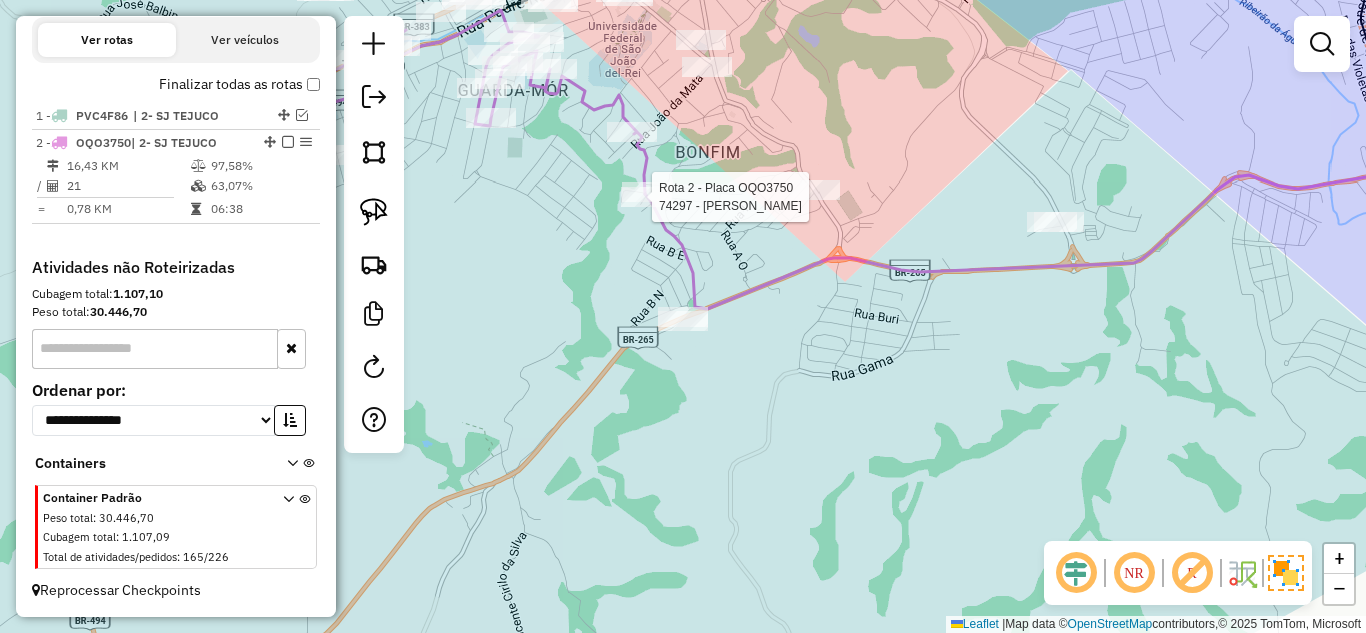 select on "*********" 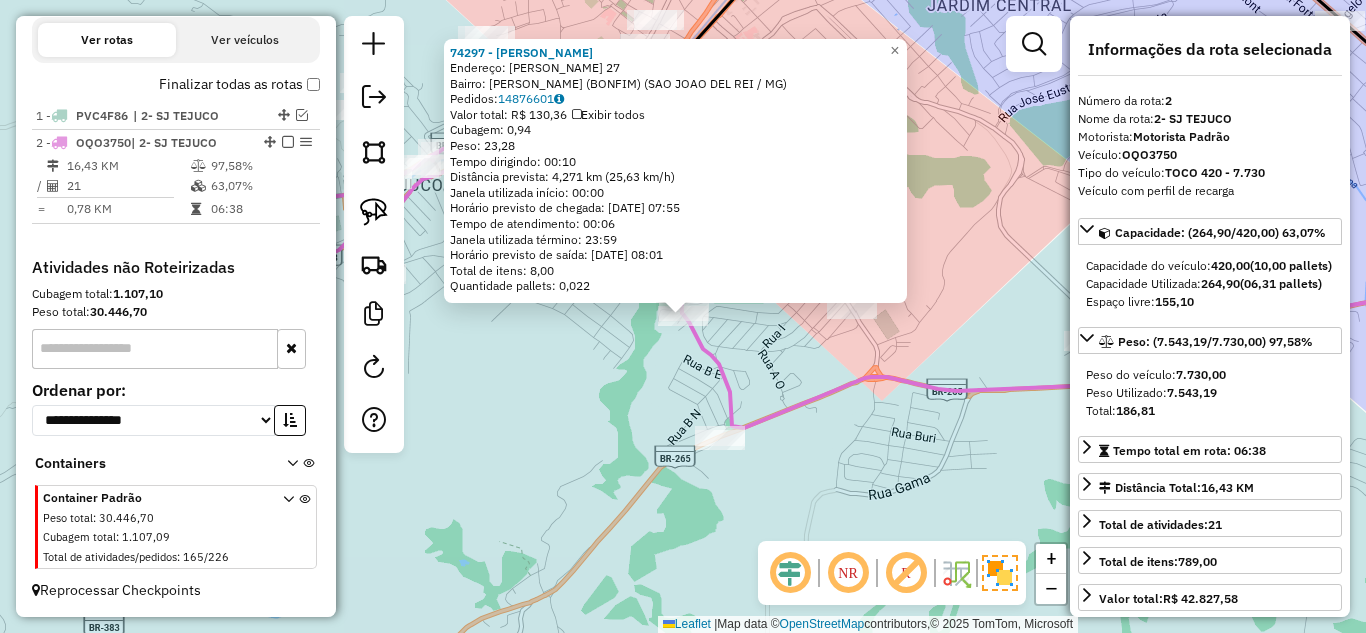 click on "74297 - EDSON SILVEIRA  Endereço:  ANTONIO FLORIANO DA SILVA 27   Bairro: VARZEA DO FARIA (BONFIM) (SAO JOAO DEL REI / MG)   Pedidos:  14876601   Valor total: R$ 130,36   Exibir todos   Cubagem: 0,94  Peso: 23,28  Tempo dirigindo: 00:10   Distância prevista: 4,271 km (25,63 km/h)   Janela utilizada início: 00:00   Horário previsto de chegada: 15/07/2025 07:55   Tempo de atendimento: 00:06   Janela utilizada término: 23:59   Horário previsto de saída: 15/07/2025 08:01   Total de itens: 8,00   Quantidade pallets: 0,022  × Janela de atendimento Grade de atendimento Capacidade Transportadoras Veículos Cliente Pedidos  Rotas Selecione os dias de semana para filtrar as janelas de atendimento  Seg   Ter   Qua   Qui   Sex   Sáb   Dom  Informe o período da janela de atendimento: De: Até:  Filtrar exatamente a janela do cliente  Considerar janela de atendimento padrão  Selecione os dias de semana para filtrar as grades de atendimento  Seg   Ter   Qua   Qui   Sex   Sáb   Dom   Peso mínimo:   De:   Até:" 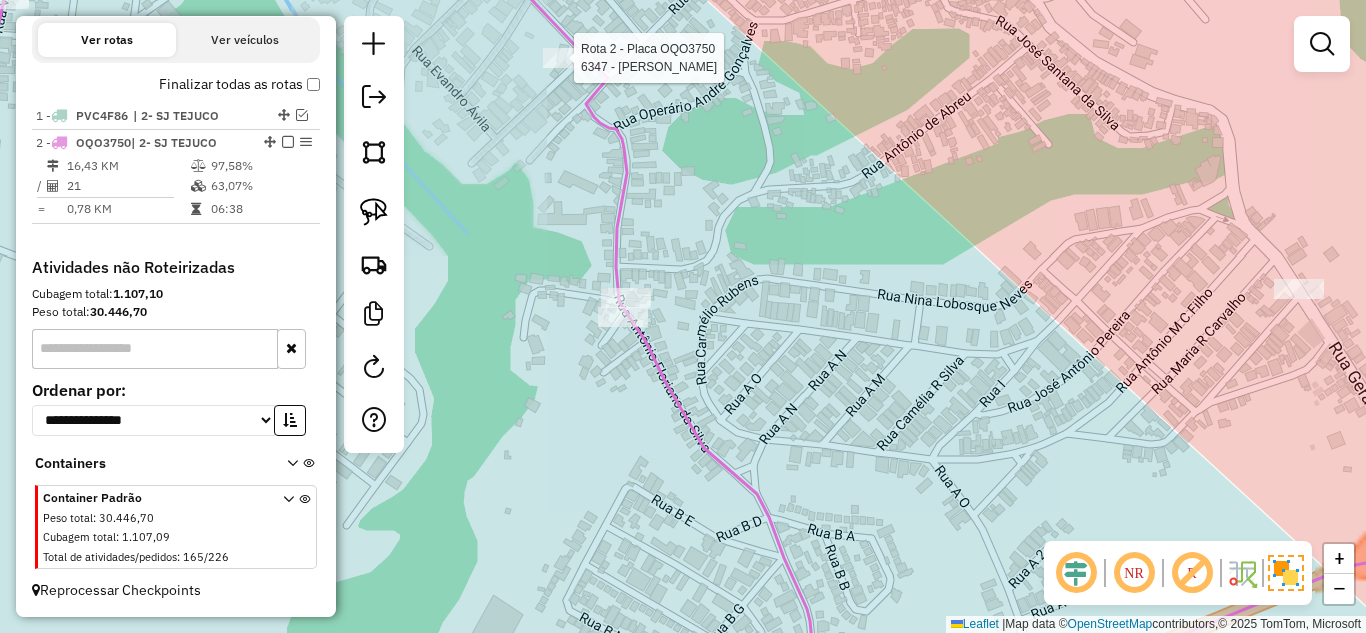 select on "*********" 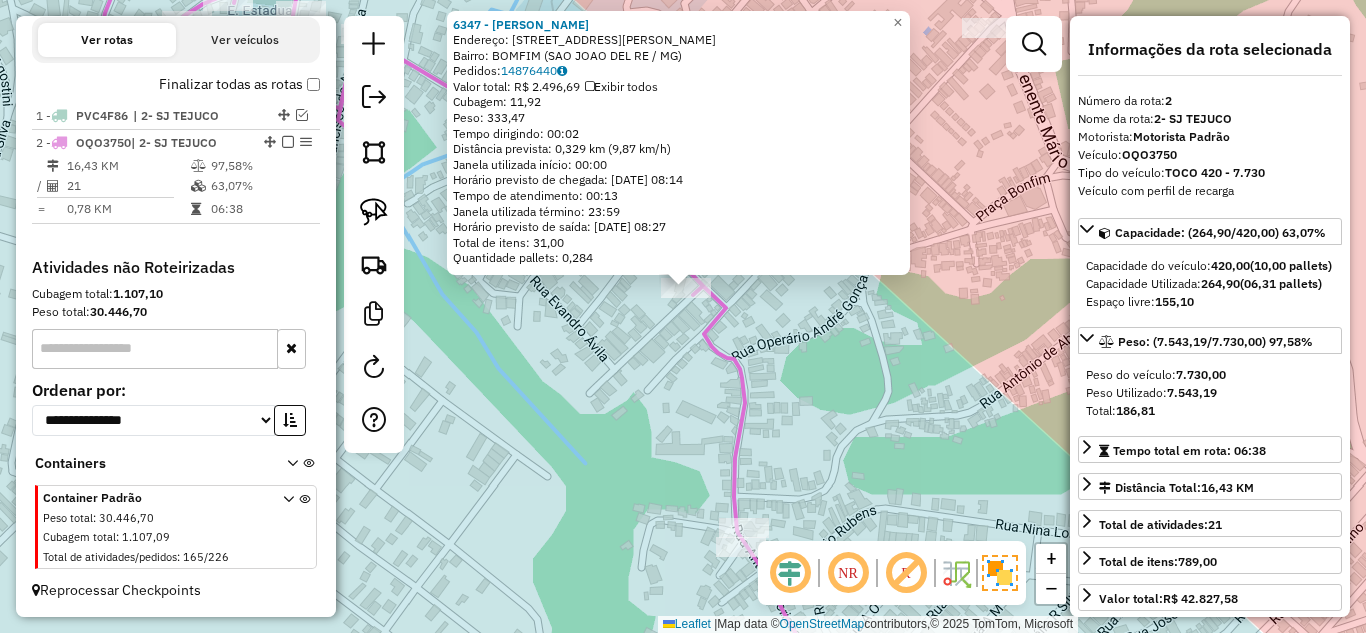 drag, startPoint x: 803, startPoint y: 412, endPoint x: 814, endPoint y: 284, distance: 128.47179 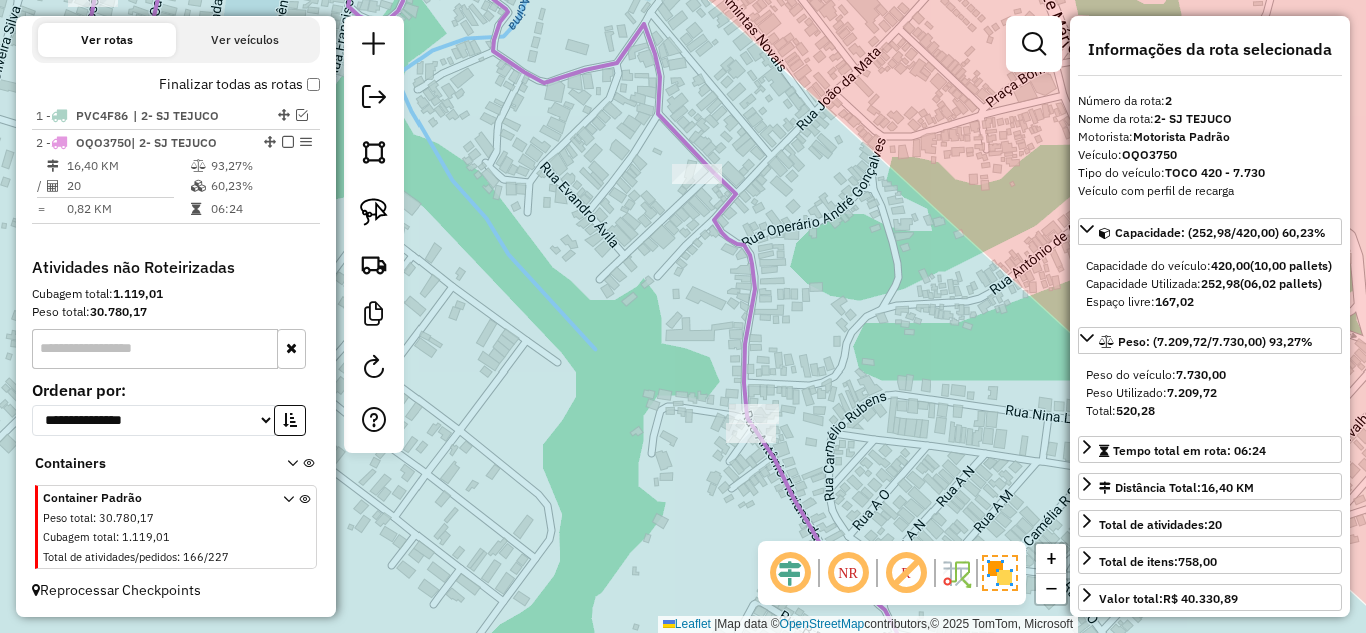 click 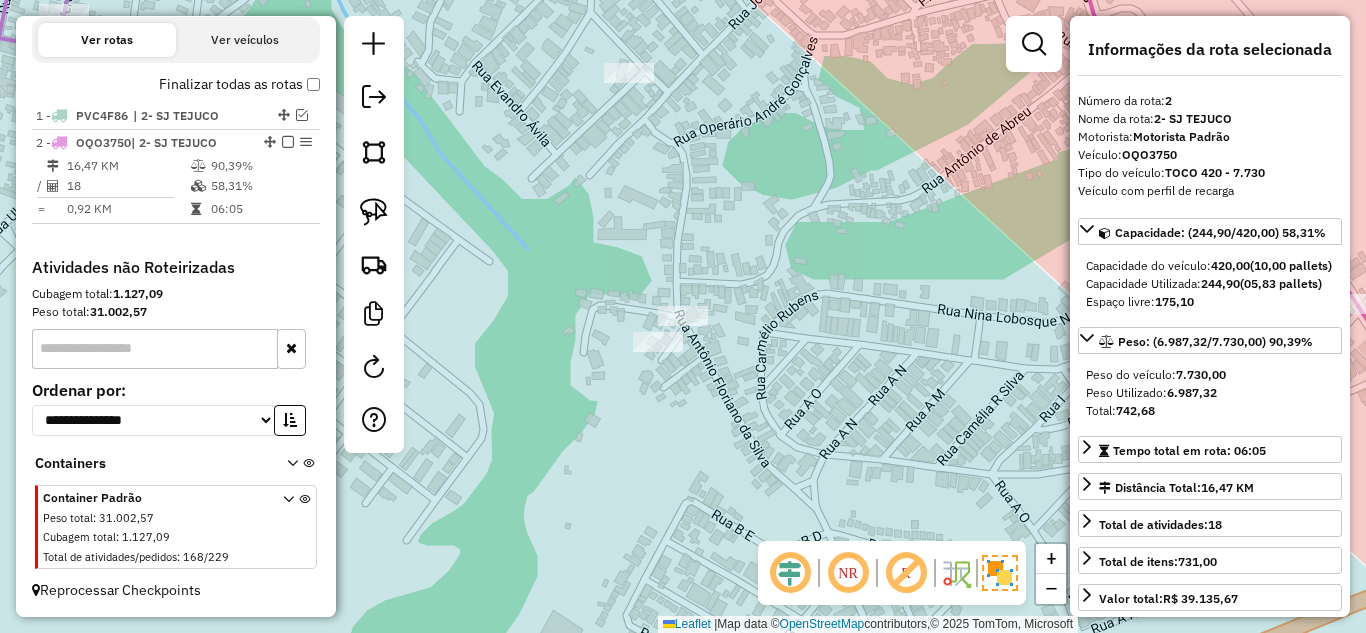 click on "Janela de atendimento Grade de atendimento Capacidade Transportadoras Veículos Cliente Pedidos  Rotas Selecione os dias de semana para filtrar as janelas de atendimento  Seg   Ter   Qua   Qui   Sex   Sáb   Dom  Informe o período da janela de atendimento: De: Até:  Filtrar exatamente a janela do cliente  Considerar janela de atendimento padrão  Selecione os dias de semana para filtrar as grades de atendimento  Seg   Ter   Qua   Qui   Sex   Sáb   Dom   Considerar clientes sem dia de atendimento cadastrado  Clientes fora do dia de atendimento selecionado Filtrar as atividades entre os valores definidos abaixo:  Peso mínimo:   Peso máximo:   Cubagem mínima:   Cubagem máxima:   De:   Até:  Filtrar as atividades entre o tempo de atendimento definido abaixo:  De:   Até:   Considerar capacidade total dos clientes não roteirizados Transportadora: Selecione um ou mais itens Tipo de veículo: Selecione um ou mais itens Veículo: Selecione um ou mais itens Motorista: Selecione um ou mais itens Nome: Rótulo:" 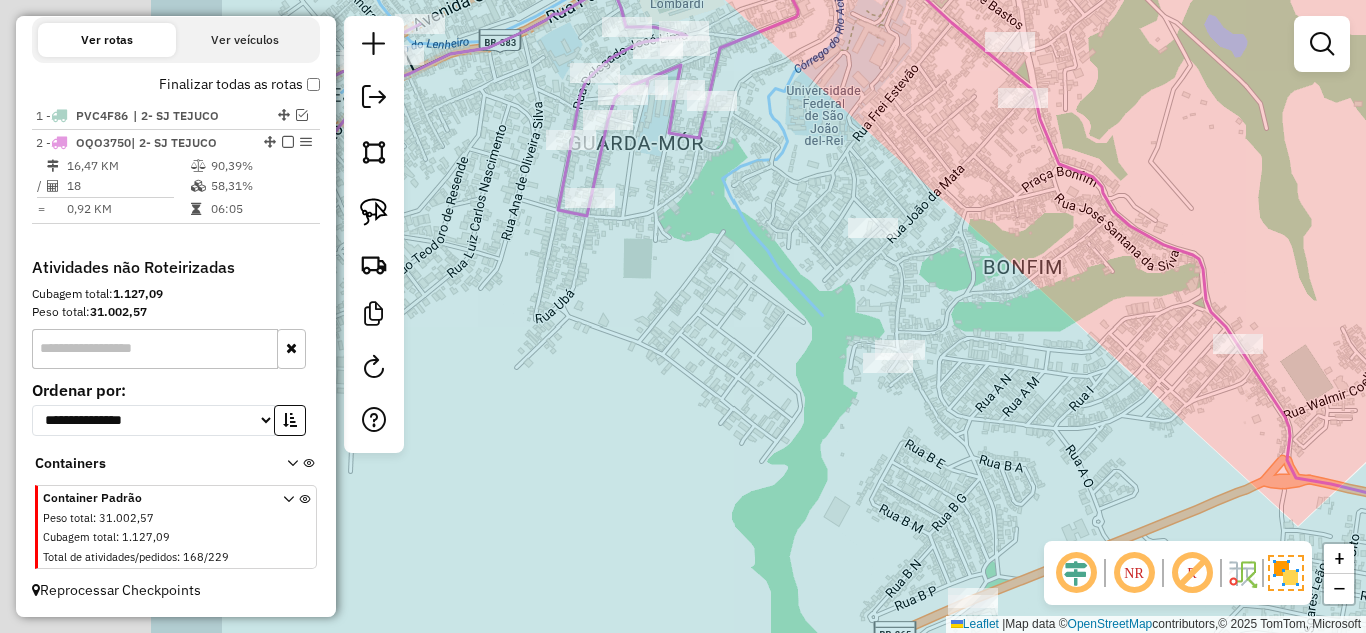drag, startPoint x: 510, startPoint y: 272, endPoint x: 1043, endPoint y: 455, distance: 563.5406 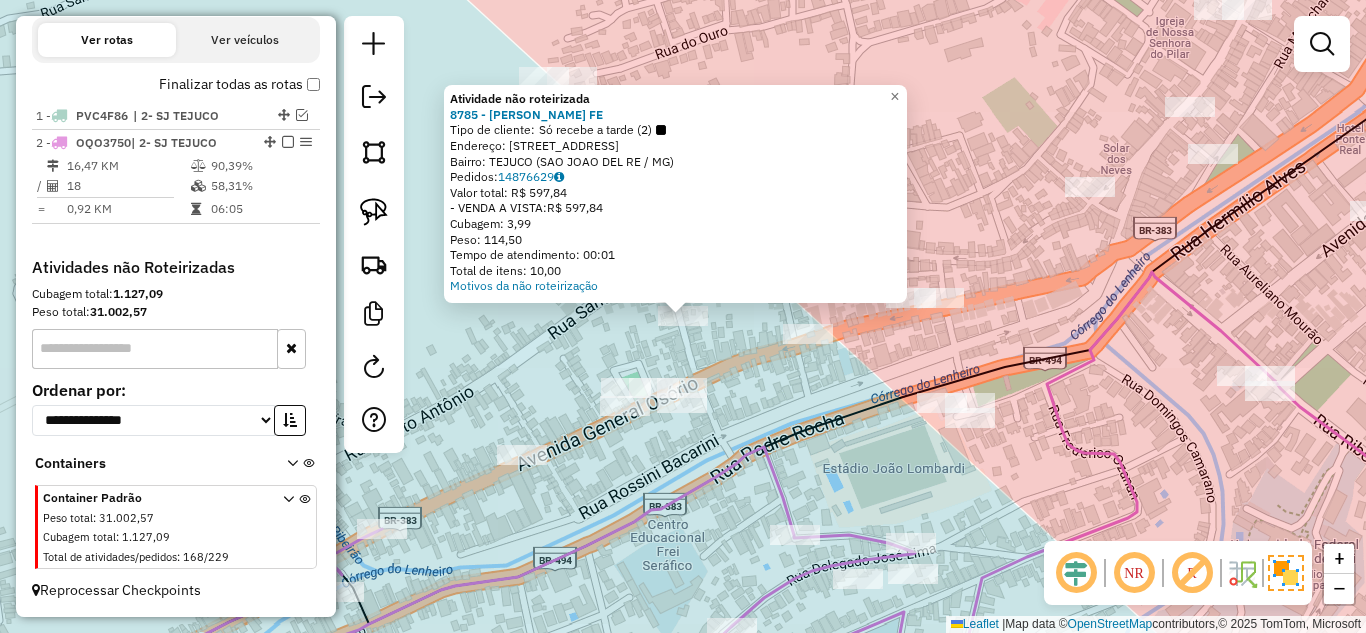 click on "Atividade não roteirizada 8785 - BRUNA DE OLIVEIRA FE  Tipo de cliente:   Só recebe a tarde (2)   Endereço: R   AFONSINA ALVARENGA            159   Bairro: TEJUCO (SAO JOAO DEL RE / MG)   Pedidos:  14876629   Valor total: R$ 597,84   - VENDA A VISTA:  R$ 597,84   Cubagem: 3,99   Peso: 114,50   Tempo de atendimento: 00:01   Total de itens: 10,00  Motivos da não roteirização × Janela de atendimento Grade de atendimento Capacidade Transportadoras Veículos Cliente Pedidos  Rotas Selecione os dias de semana para filtrar as janelas de atendimento  Seg   Ter   Qua   Qui   Sex   Sáb   Dom  Informe o período da janela de atendimento: De: Até:  Filtrar exatamente a janela do cliente  Considerar janela de atendimento padrão  Selecione os dias de semana para filtrar as grades de atendimento  Seg   Ter   Qua   Qui   Sex   Sáb   Dom   Considerar clientes sem dia de atendimento cadastrado  Clientes fora do dia de atendimento selecionado Filtrar as atividades entre os valores definidos abaixo:  Peso mínimo:  +" 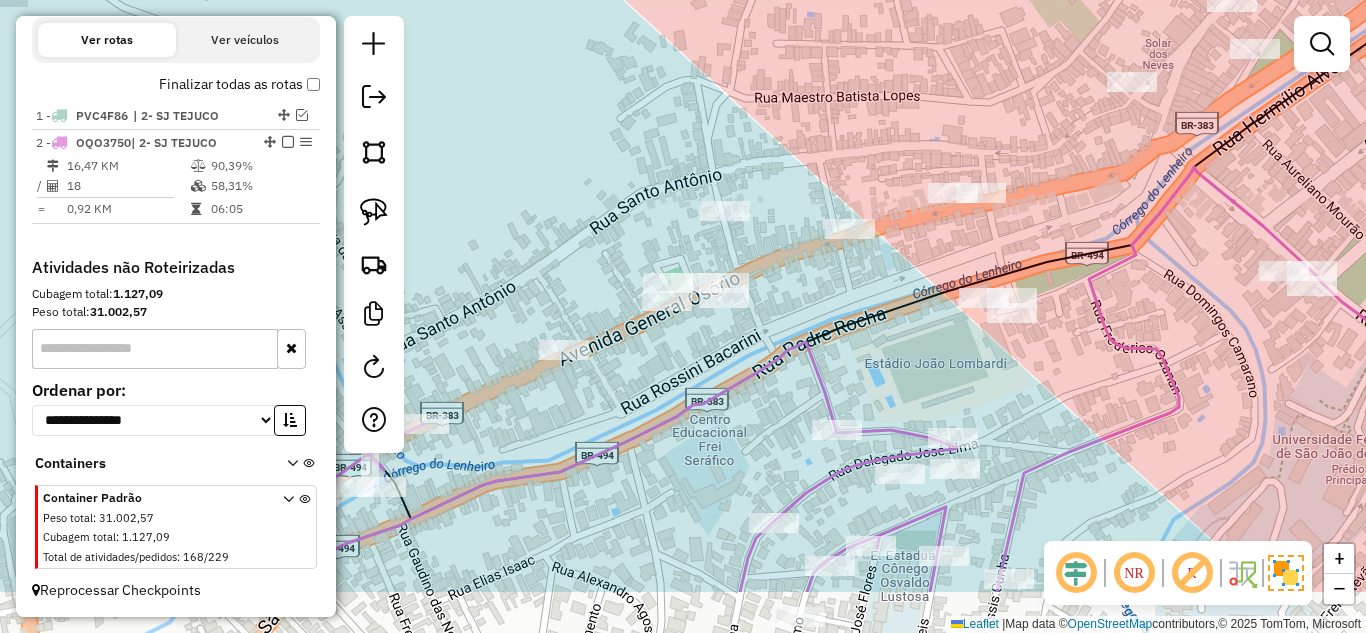 drag, startPoint x: 798, startPoint y: 411, endPoint x: 840, endPoint y: 306, distance: 113.08846 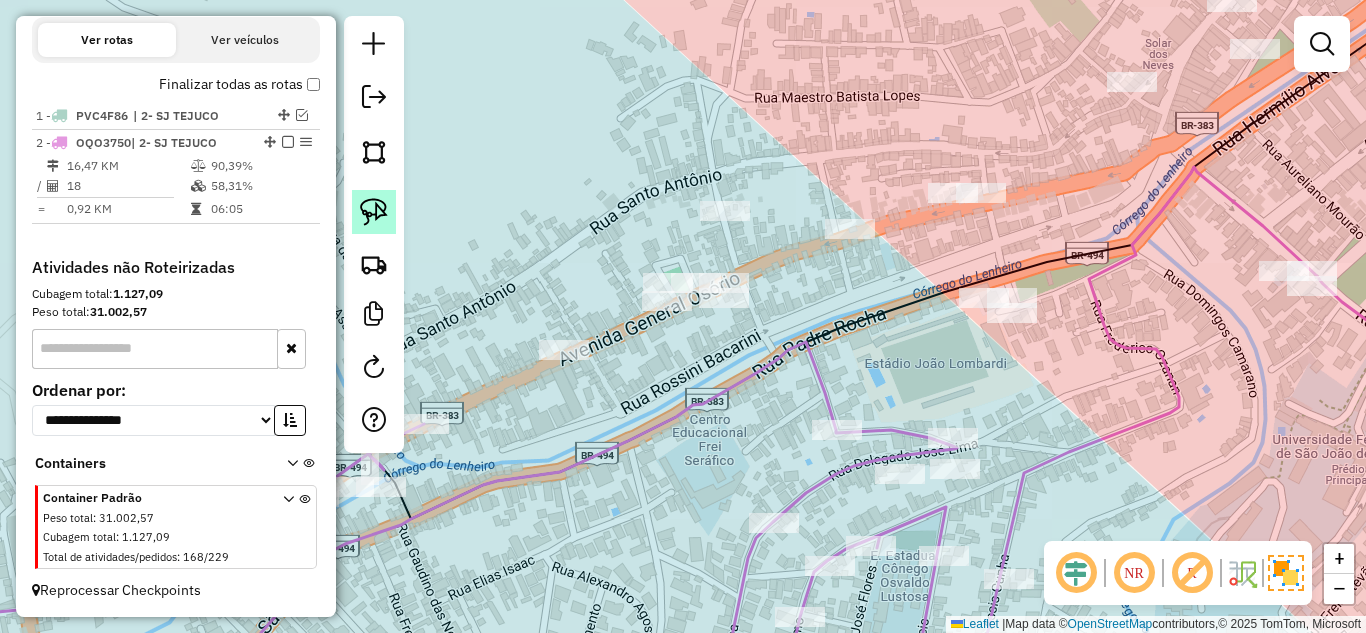click 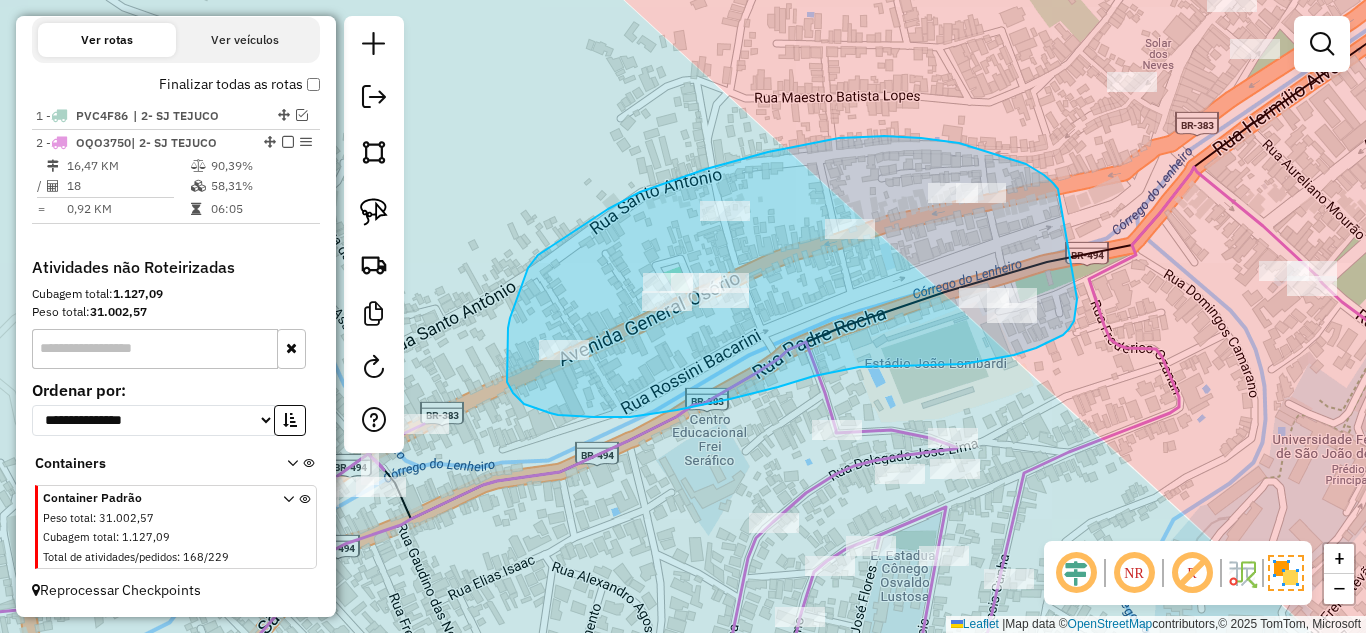 drag, startPoint x: 1053, startPoint y: 183, endPoint x: 1077, endPoint y: 299, distance: 118.45674 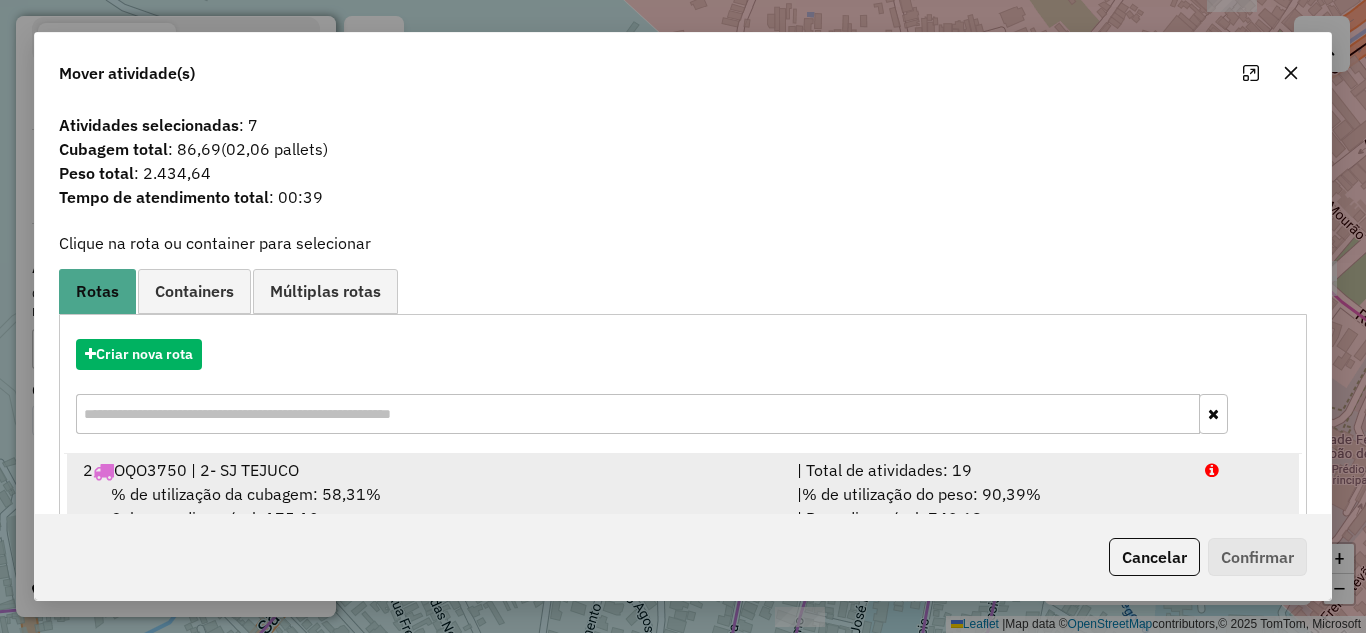 click on "% de utilização da cubagem: 58,31%  Cubagem disponível: 175,10" at bounding box center (428, 506) 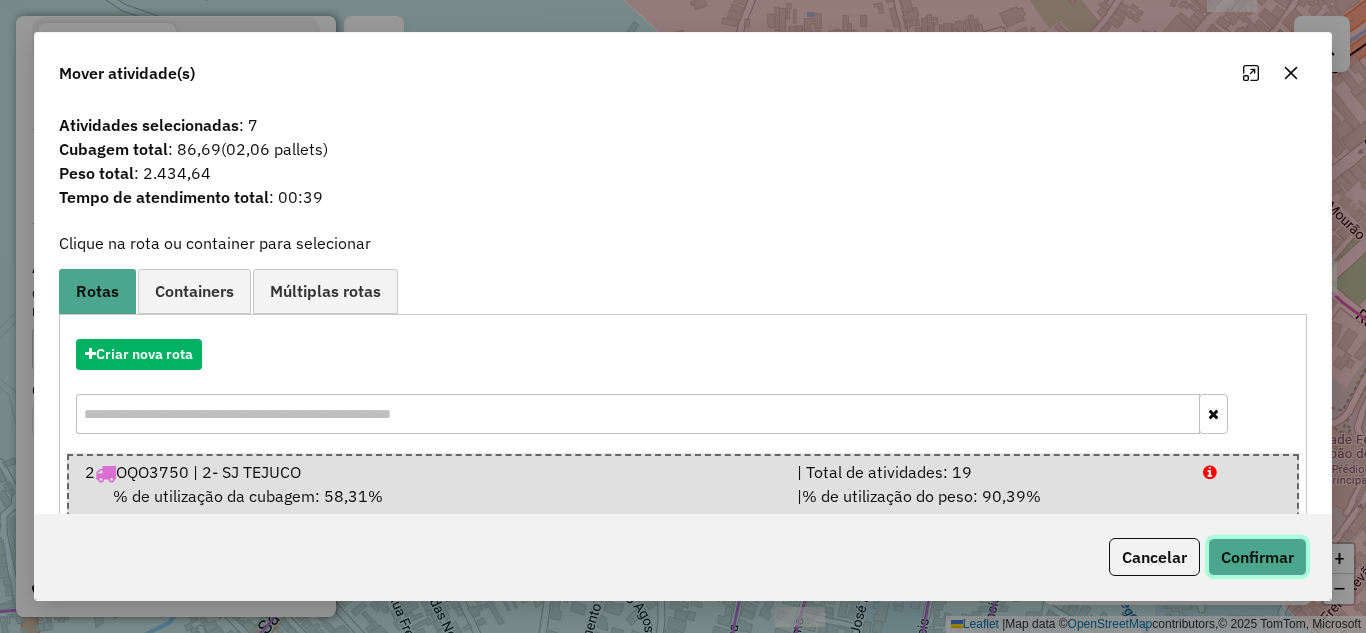 click on "Confirmar" 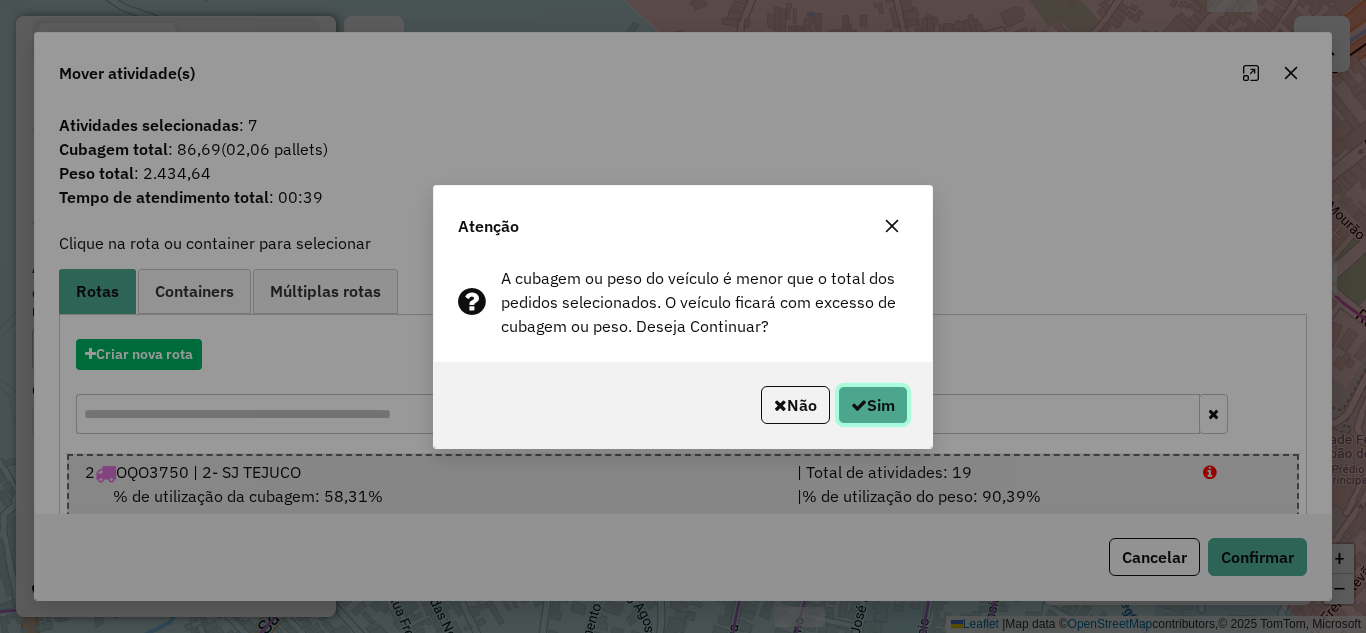 click on "Sim" 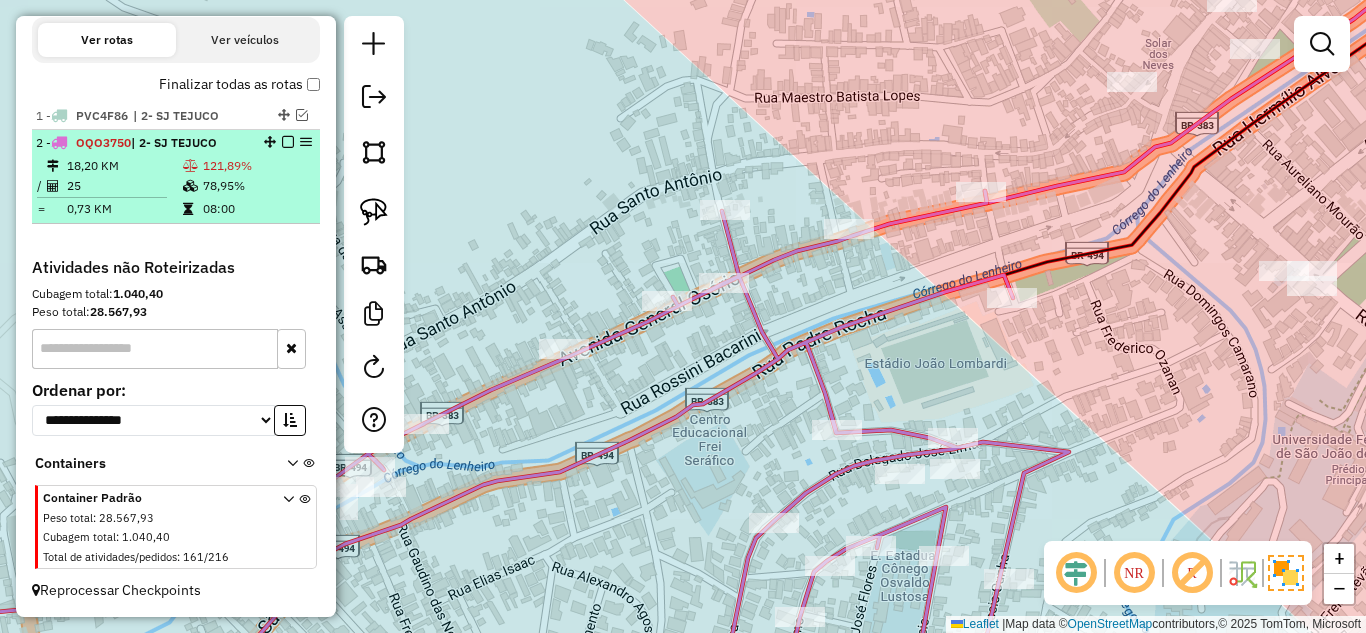 click on "2 -       OQO3750   | 2- SJ TEJUCO  18,20 KM   121,89%  /  25   78,95%     =  0,73 KM   08:00" at bounding box center [176, 177] 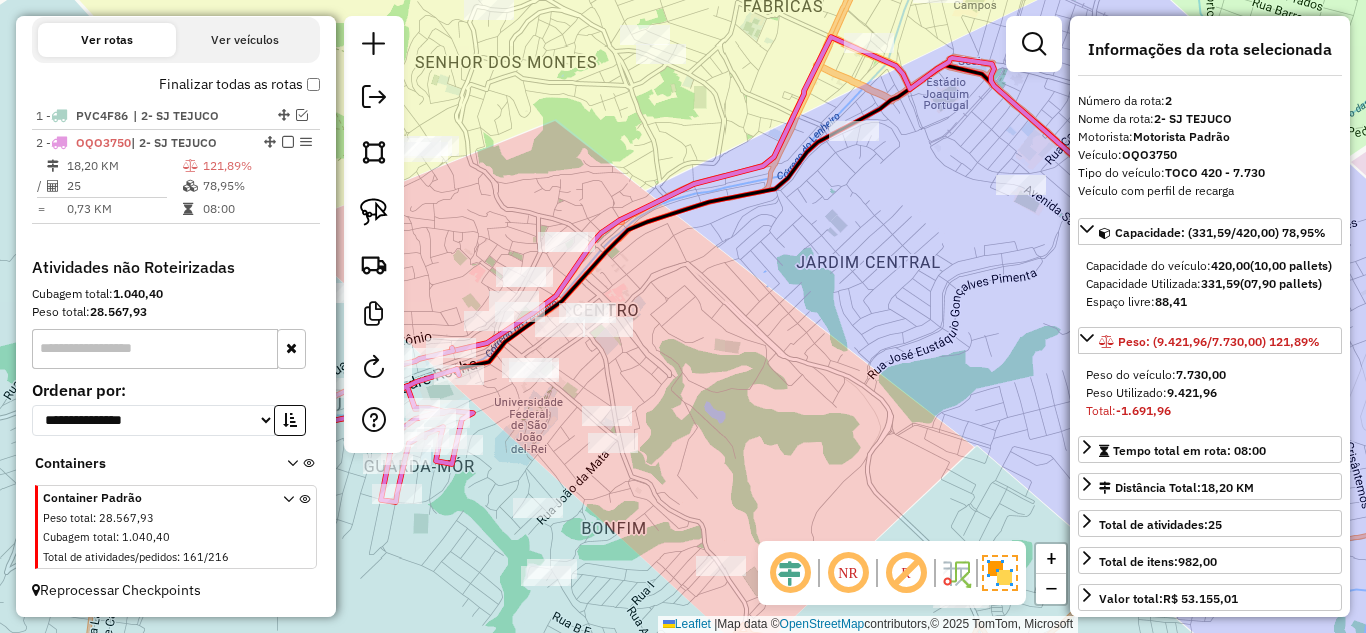 drag, startPoint x: 822, startPoint y: 327, endPoint x: 984, endPoint y: 278, distance: 169.24834 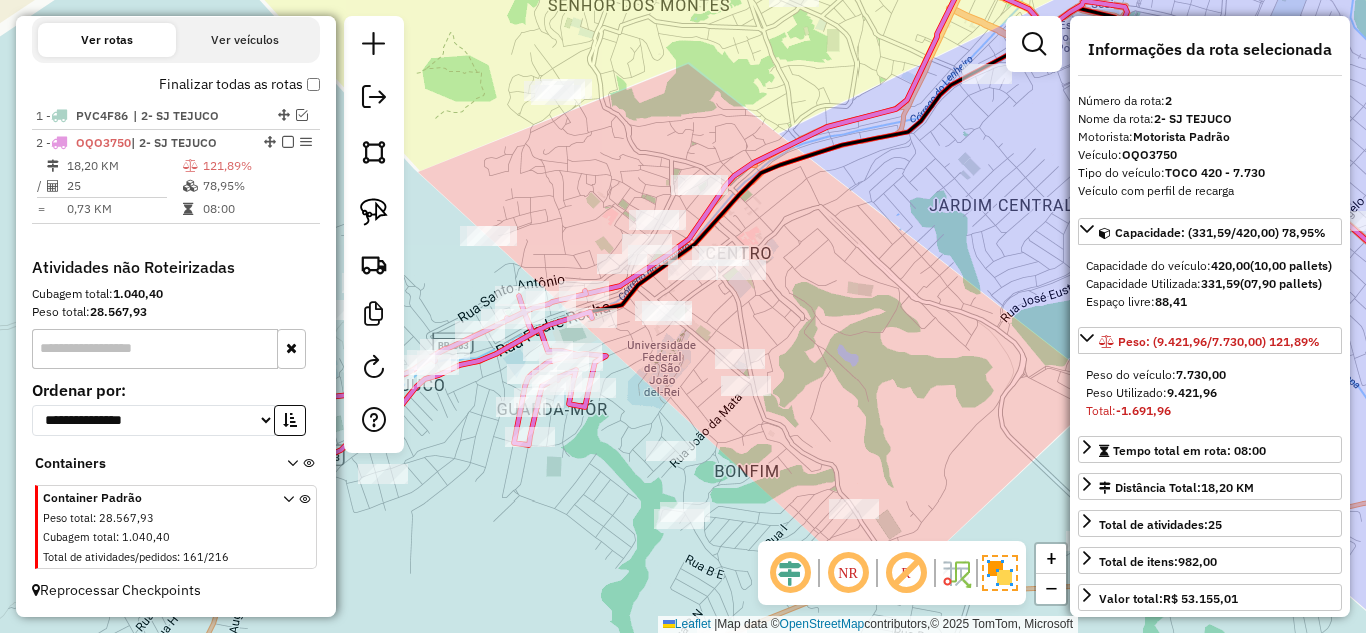 scroll, scrollTop: 400, scrollLeft: 0, axis: vertical 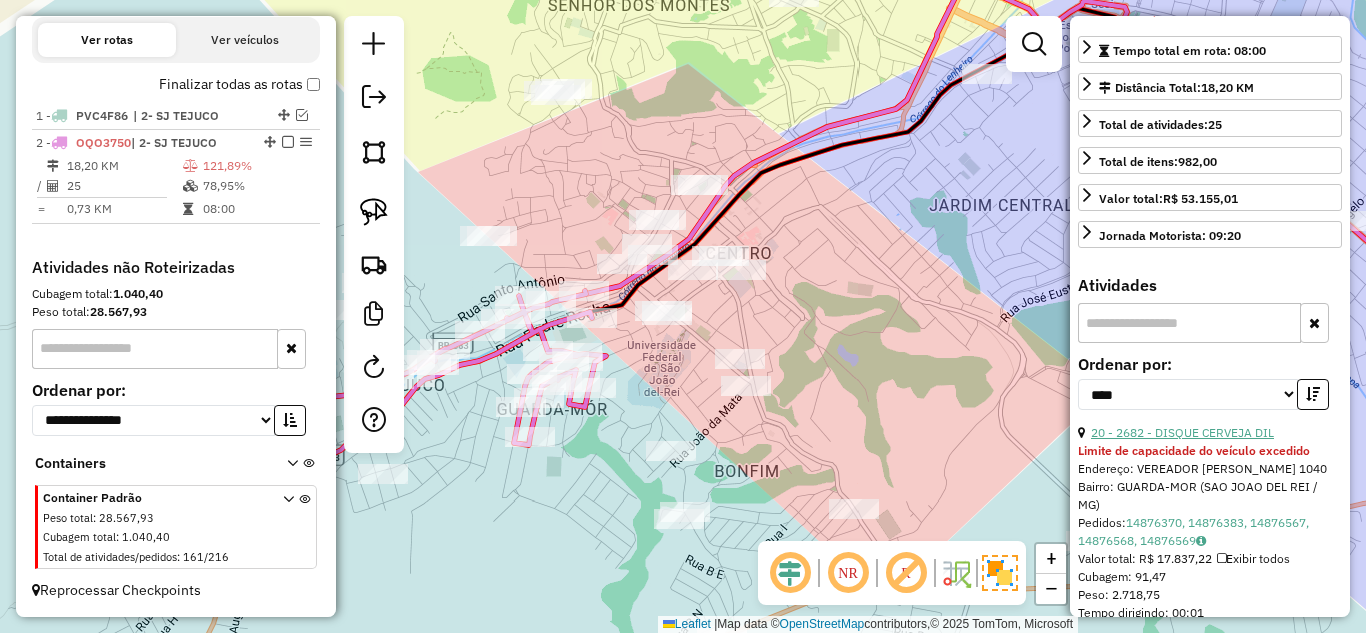 click on "20 - 2682 - DISQUE CERVEJA DIL" at bounding box center [1182, 432] 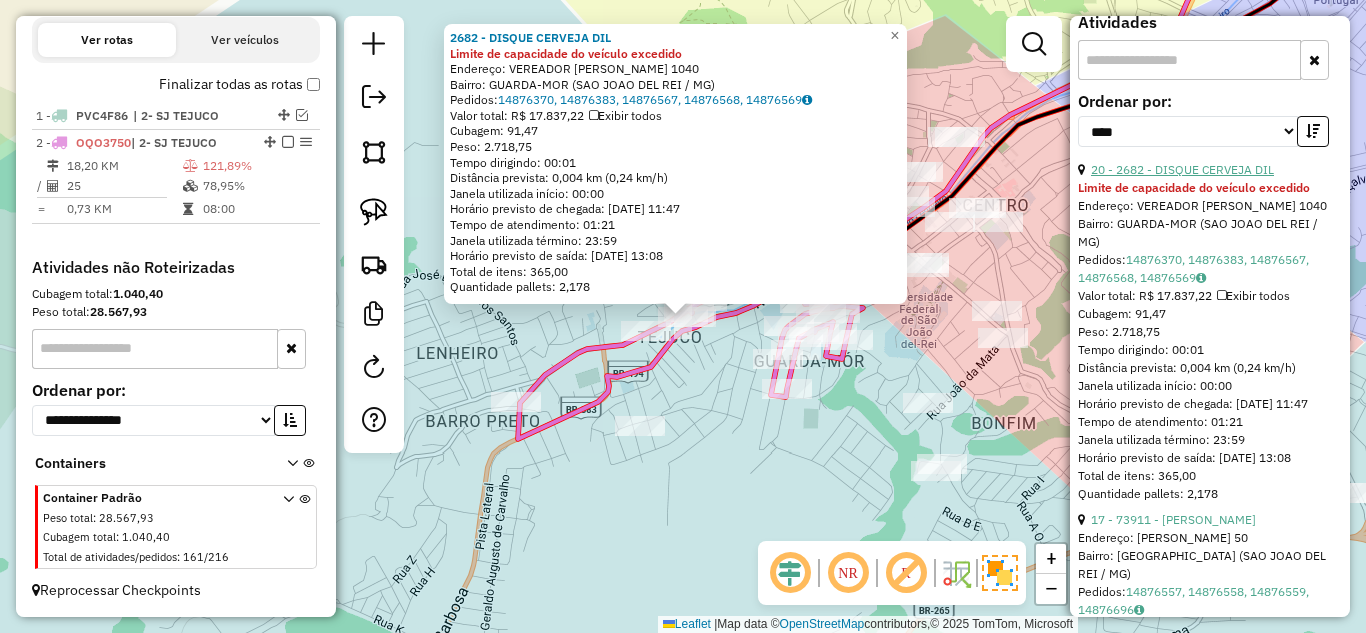 scroll, scrollTop: 700, scrollLeft: 0, axis: vertical 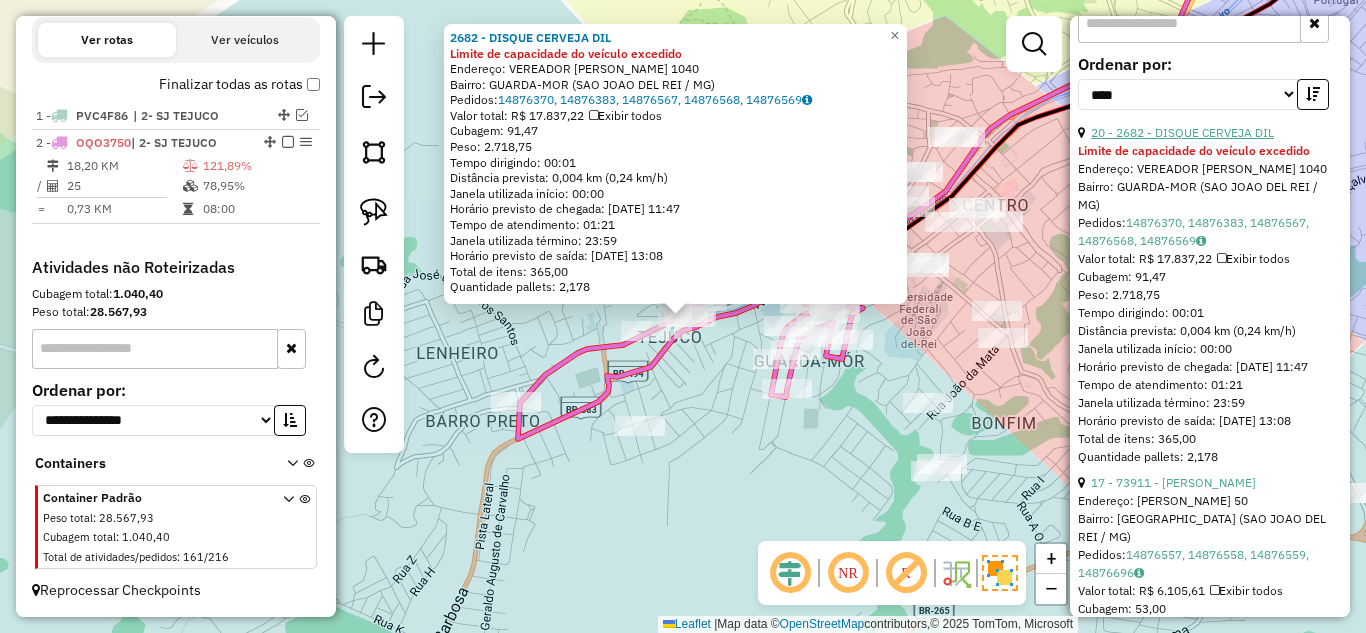 click on "20 - 2682 - DISQUE CERVEJA DIL" at bounding box center [1182, 132] 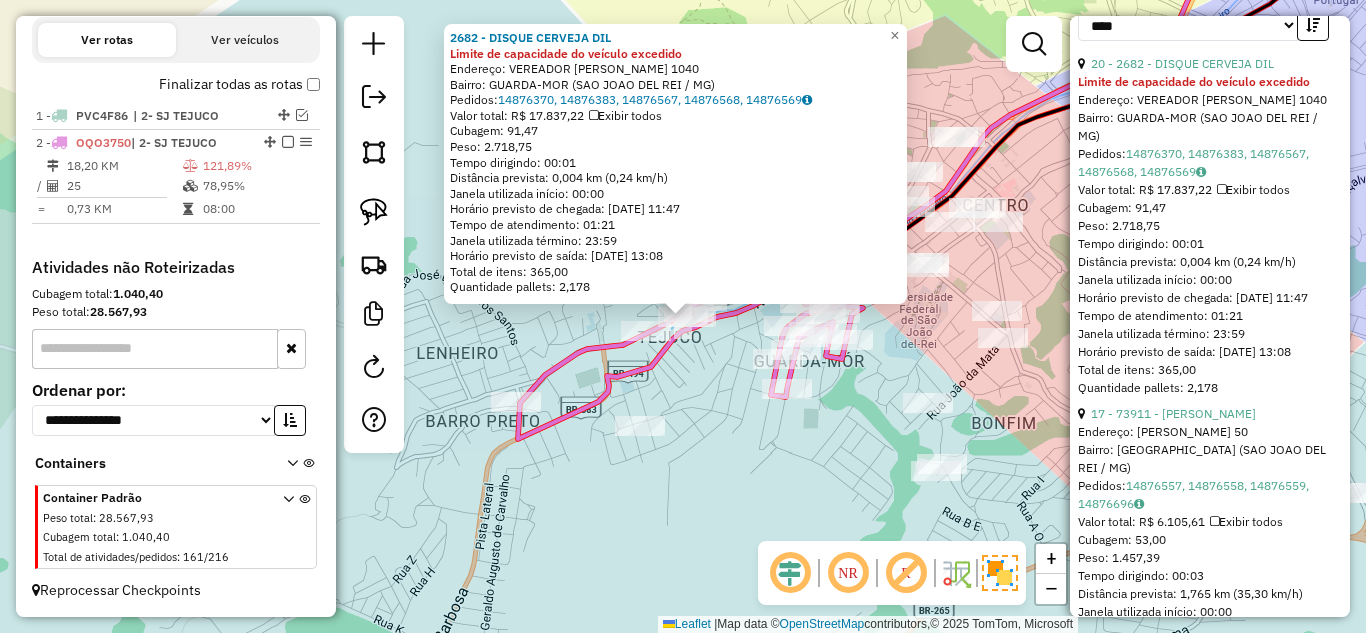 scroll, scrollTop: 800, scrollLeft: 0, axis: vertical 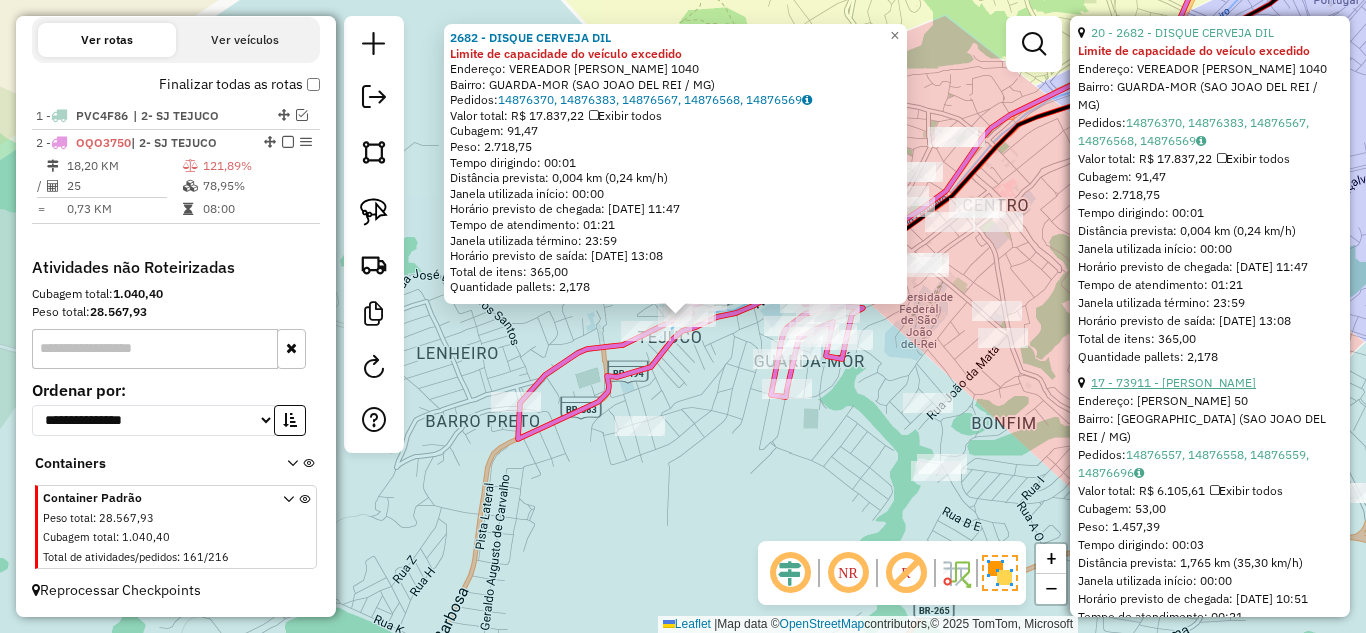 click on "17 - 73911 - ANTONIO DJALMA SANTO" at bounding box center (1173, 382) 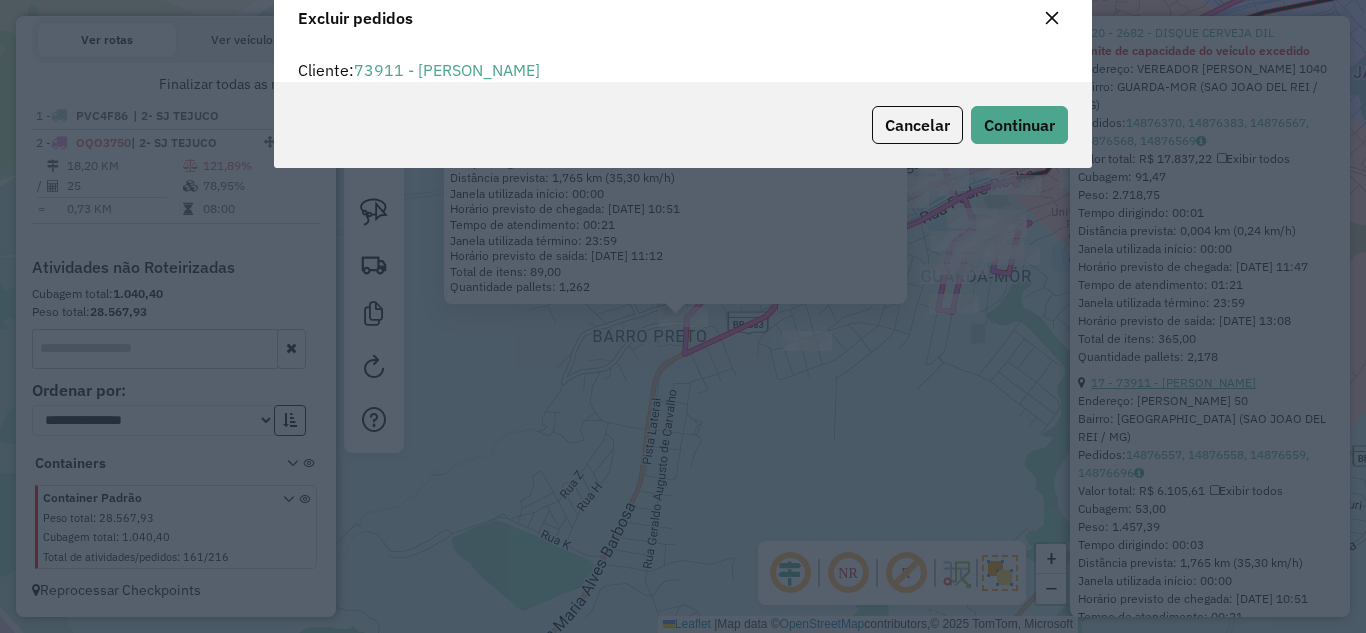 scroll, scrollTop: 82, scrollLeft: 0, axis: vertical 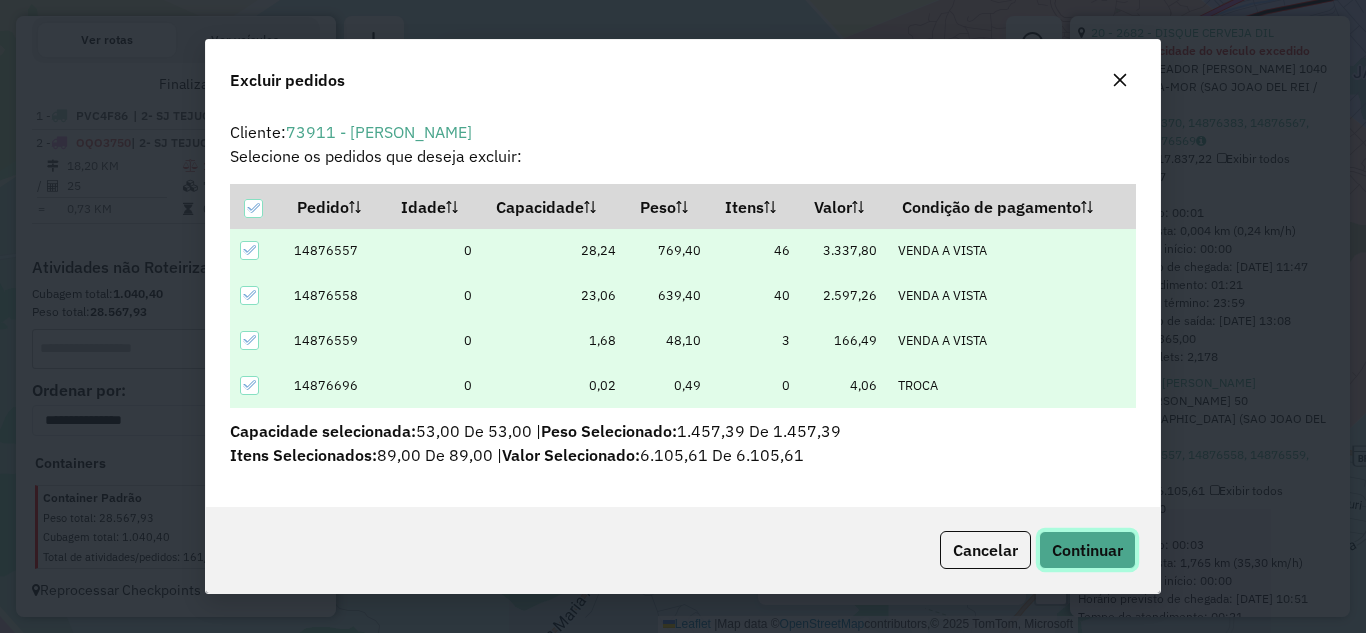 click on "Continuar" 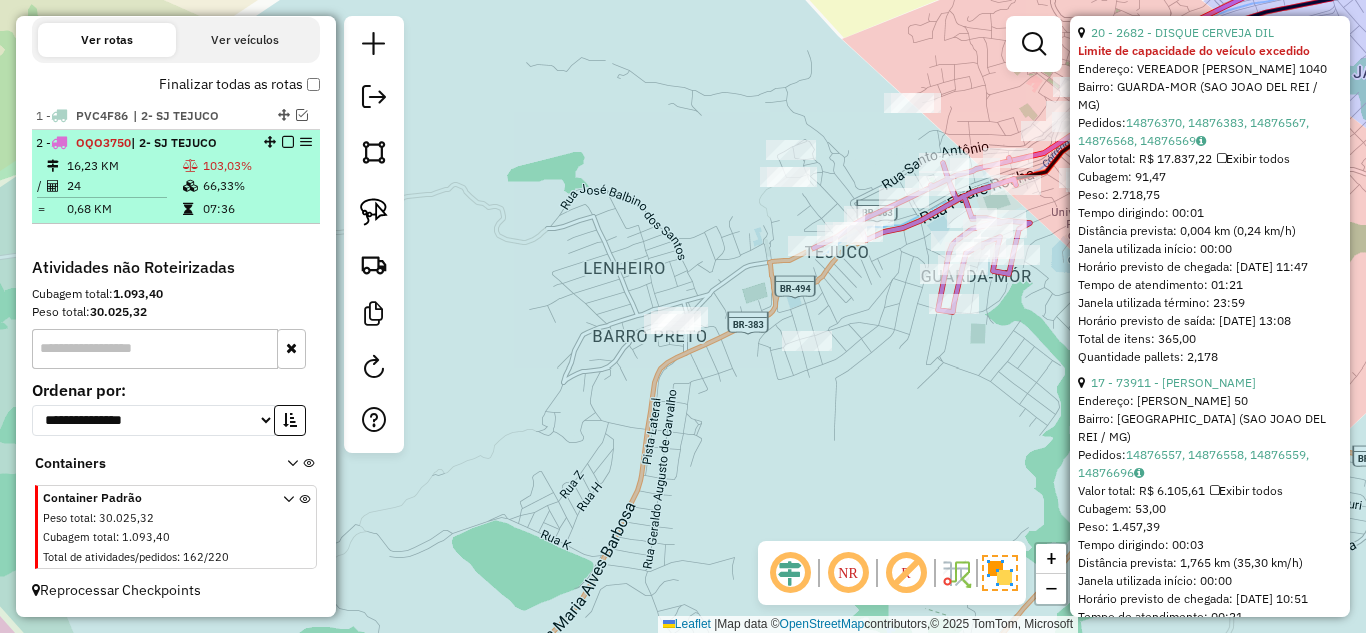 click on "103,03%" at bounding box center [257, 166] 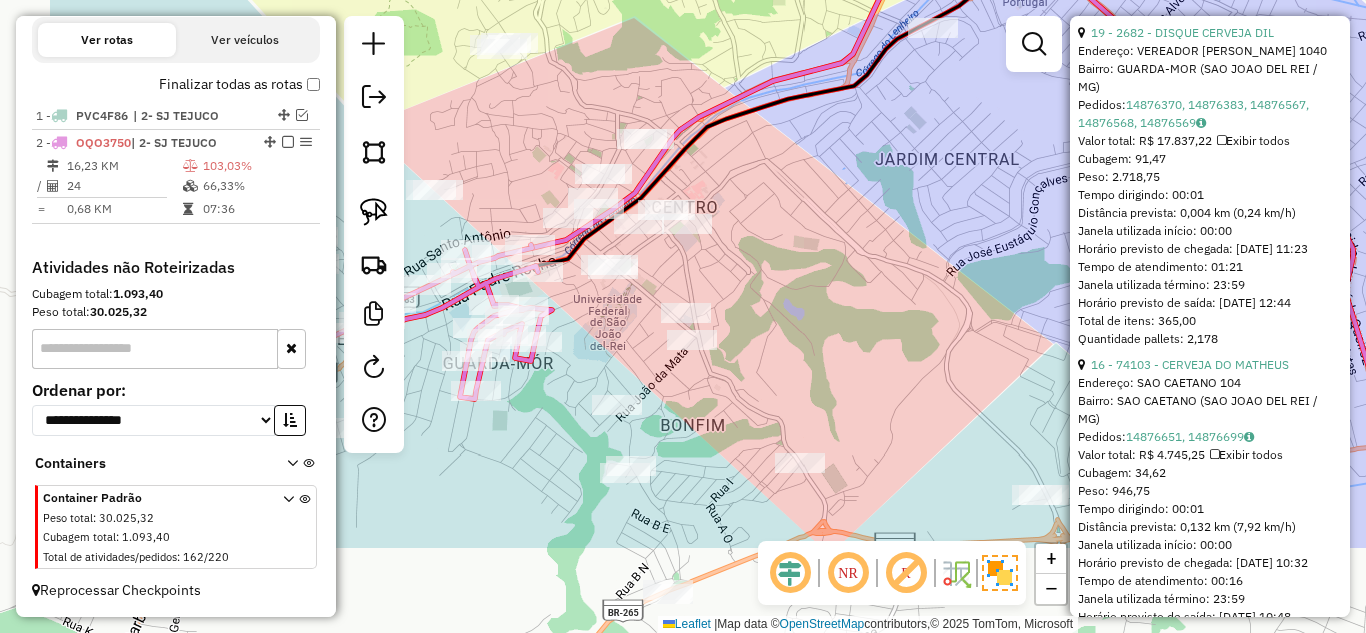 drag, startPoint x: 680, startPoint y: 398, endPoint x: 867, endPoint y: 249, distance: 239.1025 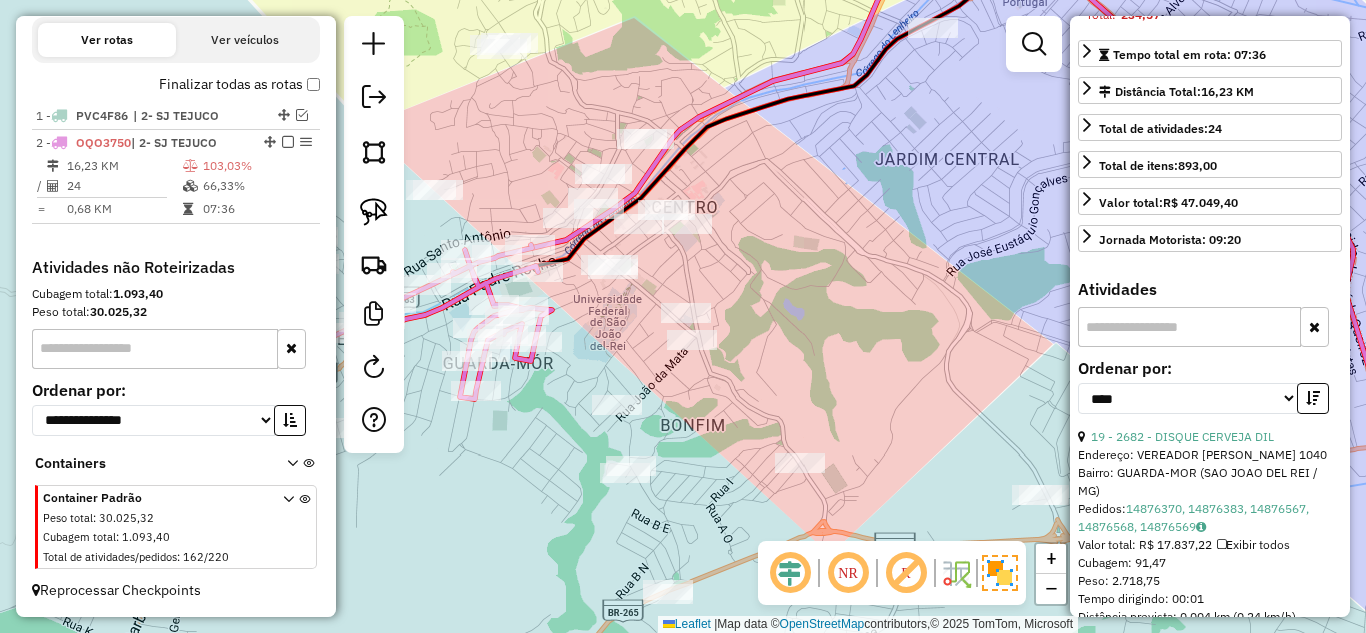 scroll, scrollTop: 400, scrollLeft: 0, axis: vertical 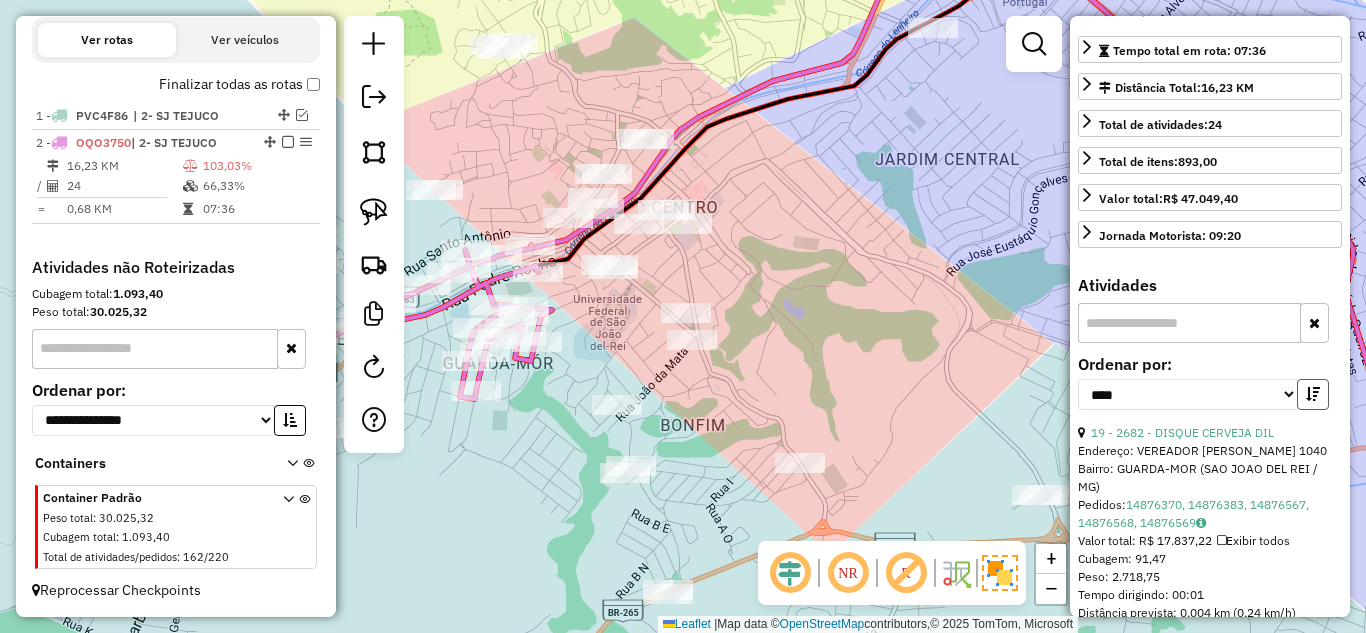 click at bounding box center (1313, 394) 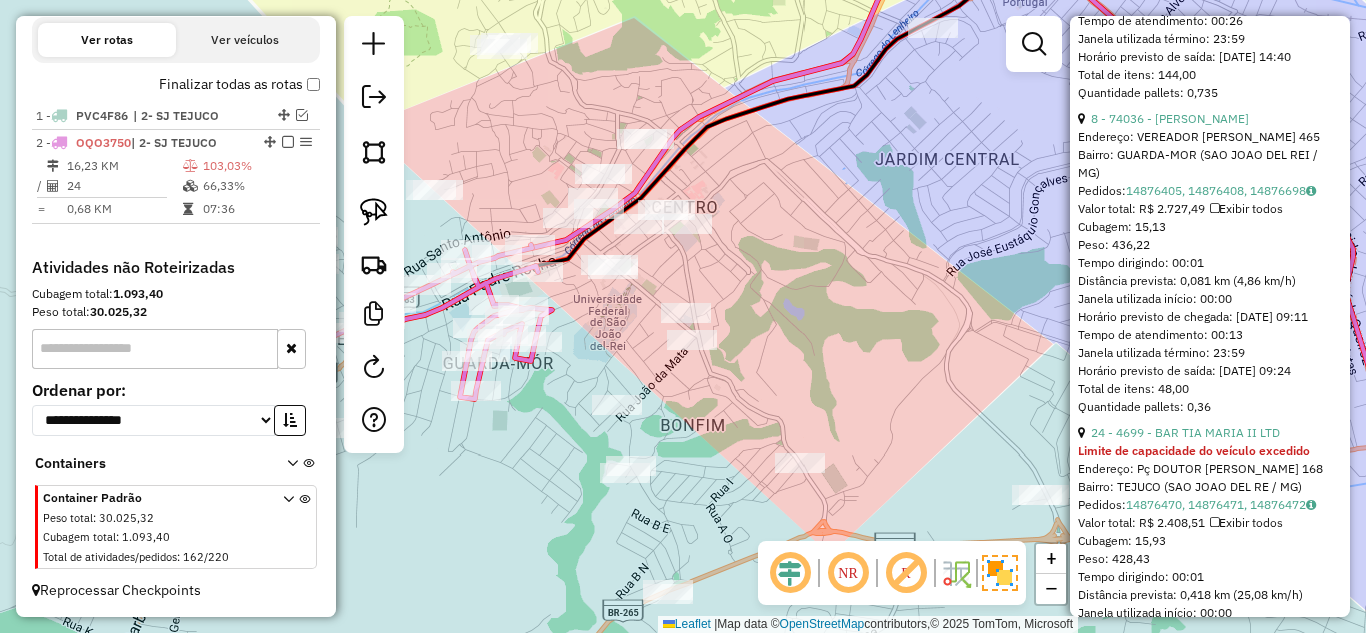 scroll, scrollTop: 2100, scrollLeft: 0, axis: vertical 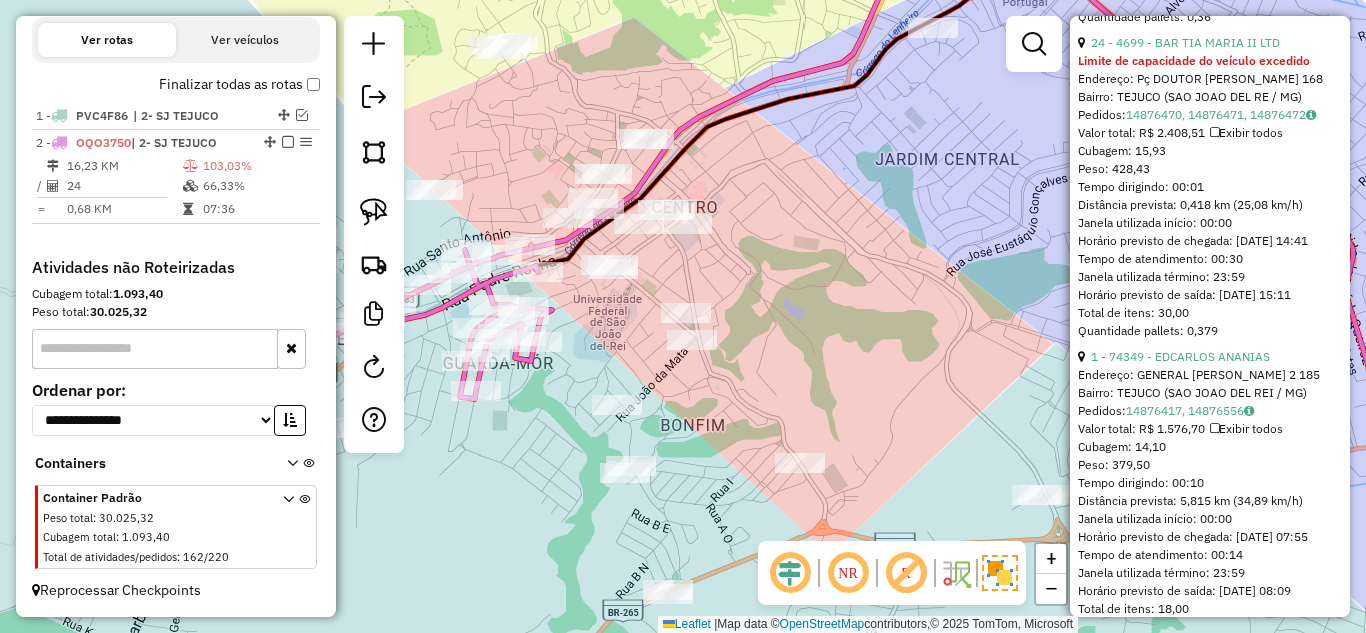 click on "Janela de atendimento Grade de atendimento Capacidade Transportadoras Veículos Cliente Pedidos  Rotas Selecione os dias de semana para filtrar as janelas de atendimento  Seg   Ter   Qua   Qui   Sex   Sáb   Dom  Informe o período da janela de atendimento: De: Até:  Filtrar exatamente a janela do cliente  Considerar janela de atendimento padrão  Selecione os dias de semana para filtrar as grades de atendimento  Seg   Ter   Qua   Qui   Sex   Sáb   Dom   Considerar clientes sem dia de atendimento cadastrado  Clientes fora do dia de atendimento selecionado Filtrar as atividades entre os valores definidos abaixo:  Peso mínimo:   Peso máximo:   Cubagem mínima:   Cubagem máxima:   De:   Até:  Filtrar as atividades entre o tempo de atendimento definido abaixo:  De:   Até:   Considerar capacidade total dos clientes não roteirizados Transportadora: Selecione um ou mais itens Tipo de veículo: Selecione um ou mais itens Veículo: Selecione um ou mais itens Motorista: Selecione um ou mais itens Nome: Rótulo:" 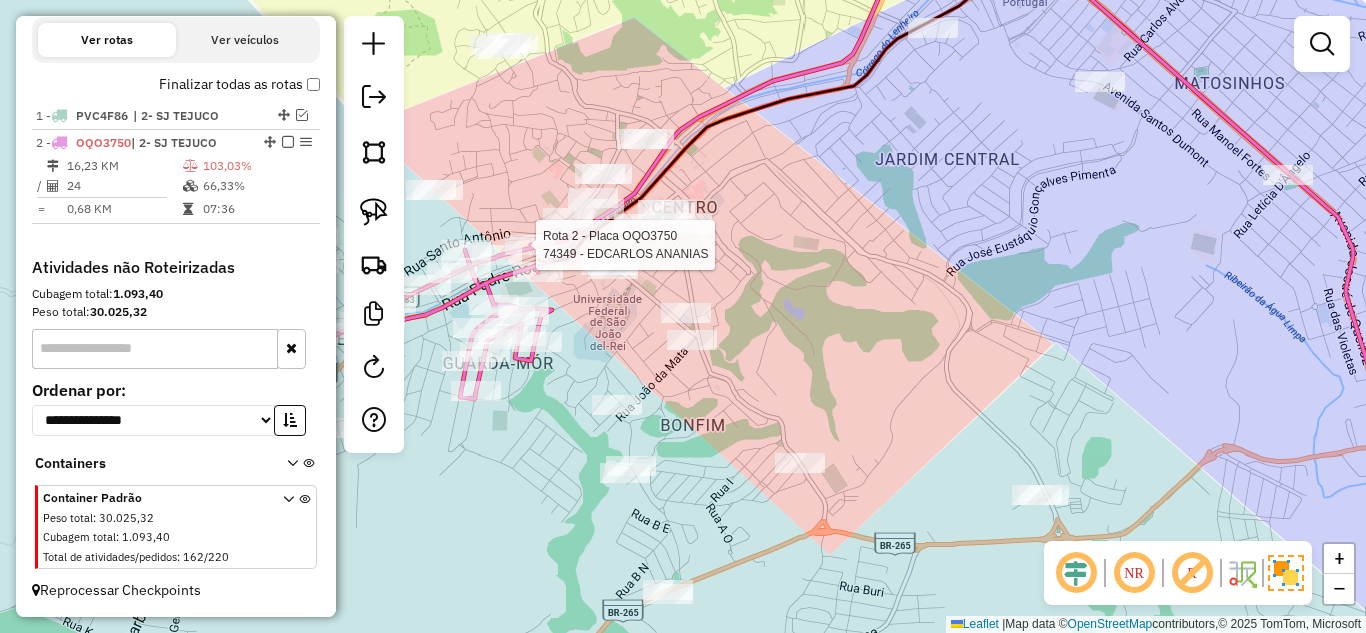 select on "*********" 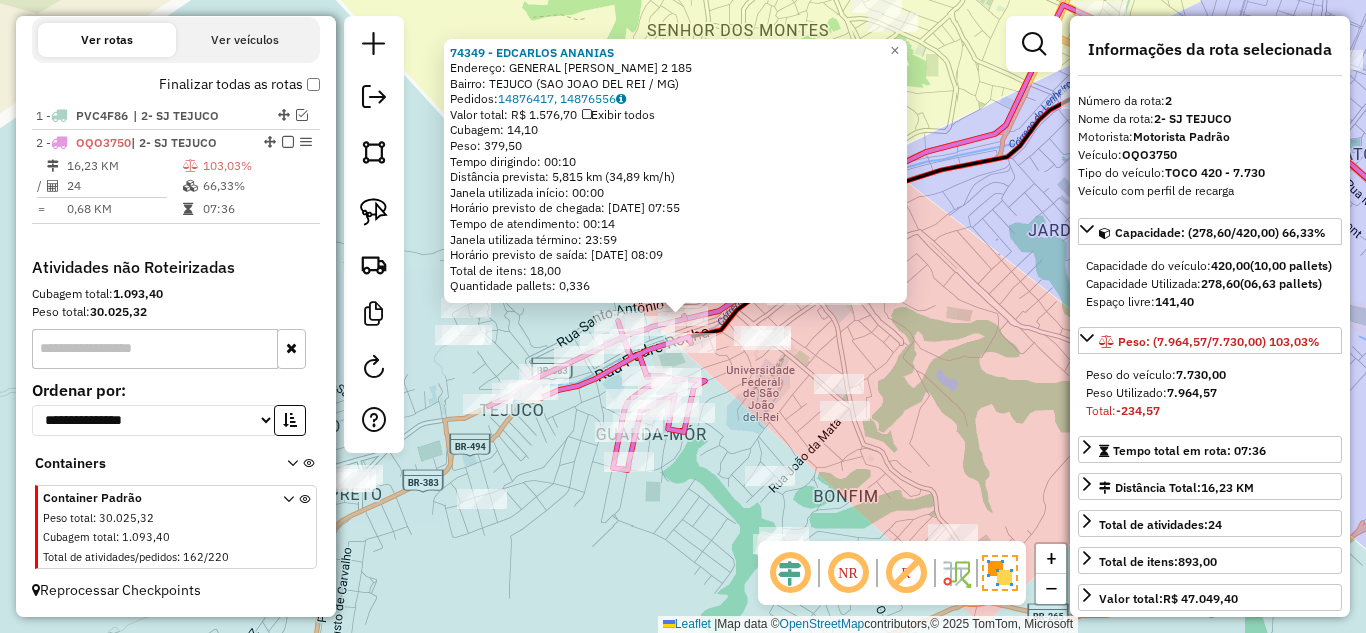 click on "Rota 2 - Placa OQO3750  13363 - MERCEARIA MICHEL Rota 2 - Placa OQO3750  2679 - VALMAR  MERCEARIA LT Rota 2 - Placa OQO3750  74106 - MATHEUS AUGUSTO 74349 - EDCARLOS ANANIAS  Endereço:  GENERAL OSORIO 2 185   Bairro: TEJUCO (SAO JOAO DEL REI / MG)   Pedidos:  14876417, 14876556   Valor total: R$ 1.576,70   Exibir todos   Cubagem: 14,10  Peso: 379,50  Tempo dirigindo: 00:10   Distância prevista: 5,815 km (34,89 km/h)   Janela utilizada início: 00:00   Horário previsto de chegada: 15/07/2025 07:55   Tempo de atendimento: 00:14   Janela utilizada término: 23:59   Horário previsto de saída: 15/07/2025 08:09   Total de itens: 18,00   Quantidade pallets: 0,336  × Janela de atendimento Grade de atendimento Capacidade Transportadoras Veículos Cliente Pedidos  Rotas Selecione os dias de semana para filtrar as janelas de atendimento  Seg   Ter   Qua   Qui   Sex   Sáb   Dom  Informe o período da janela de atendimento: De: Até:  Filtrar exatamente a janela do cliente  Considerar janela de atendimento padrão" 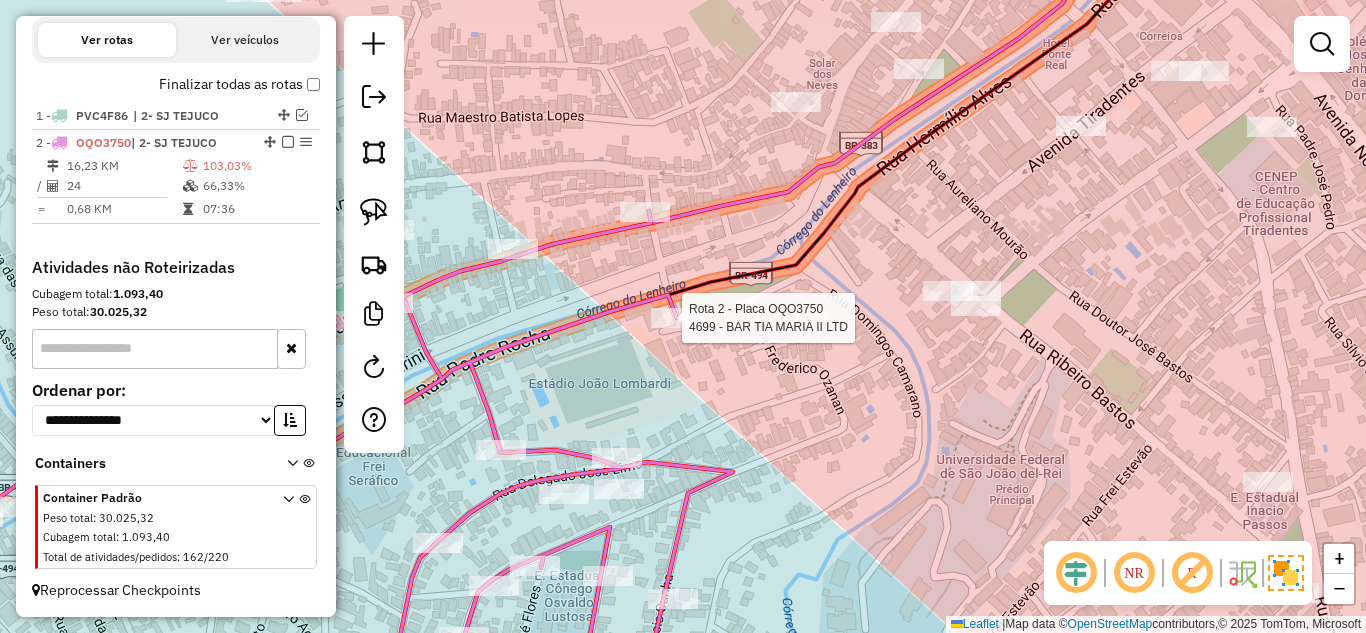 select on "*********" 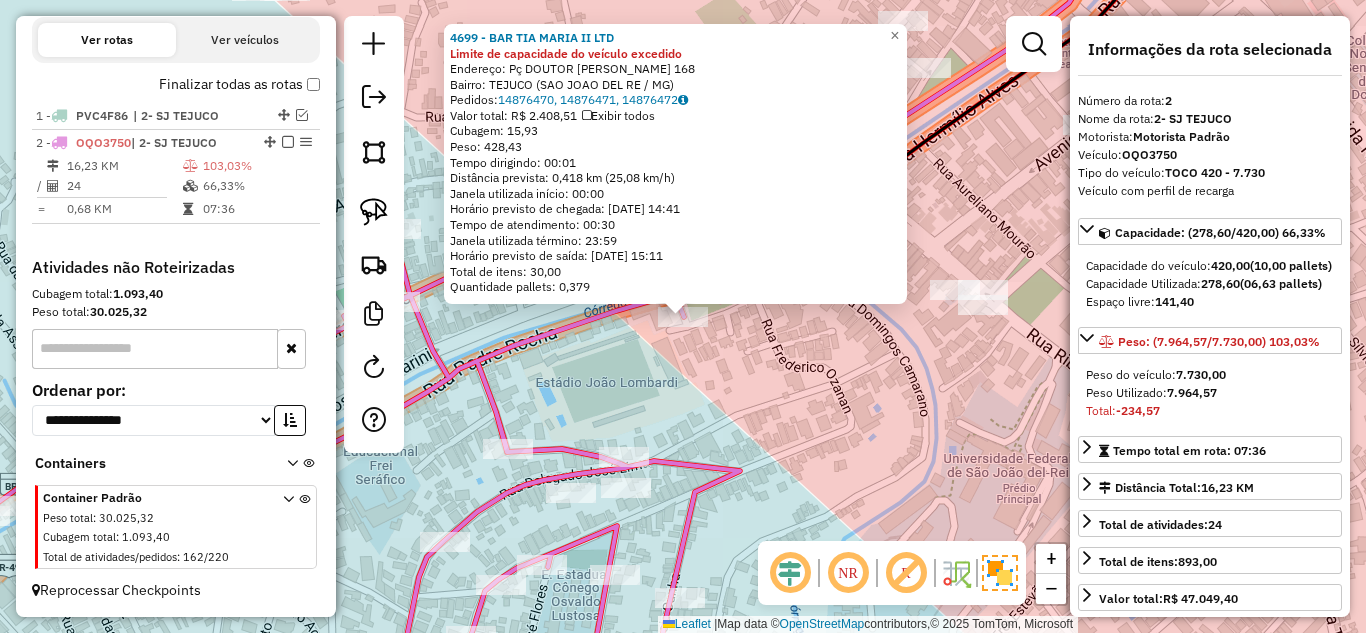 click on "4699 - BAR TIA MARIA II LTD Limite de capacidade do veículo excedido  Endereço: Pç  DOUTOR FAUSTO MOURAO          168   Bairro: TEJUCO (SAO JOAO DEL RE / MG)   Pedidos:  14876470, 14876471, 14876472   Valor total: R$ 2.408,51   Exibir todos   Cubagem: 15,93  Peso: 428,43  Tempo dirigindo: 00:01   Distância prevista: 0,418 km (25,08 km/h)   Janela utilizada início: 00:00   Horário previsto de chegada: 15/07/2025 14:41   Tempo de atendimento: 00:30   Janela utilizada término: 23:59   Horário previsto de saída: 15/07/2025 15:11   Total de itens: 30,00   Quantidade pallets: 0,379  × Janela de atendimento Grade de atendimento Capacidade Transportadoras Veículos Cliente Pedidos  Rotas Selecione os dias de semana para filtrar as janelas de atendimento  Seg   Ter   Qua   Qui   Sex   Sáb   Dom  Informe o período da janela de atendimento: De: Até:  Filtrar exatamente a janela do cliente  Considerar janela de atendimento padrão  Selecione os dias de semana para filtrar as grades de atendimento  Seg   Ter" 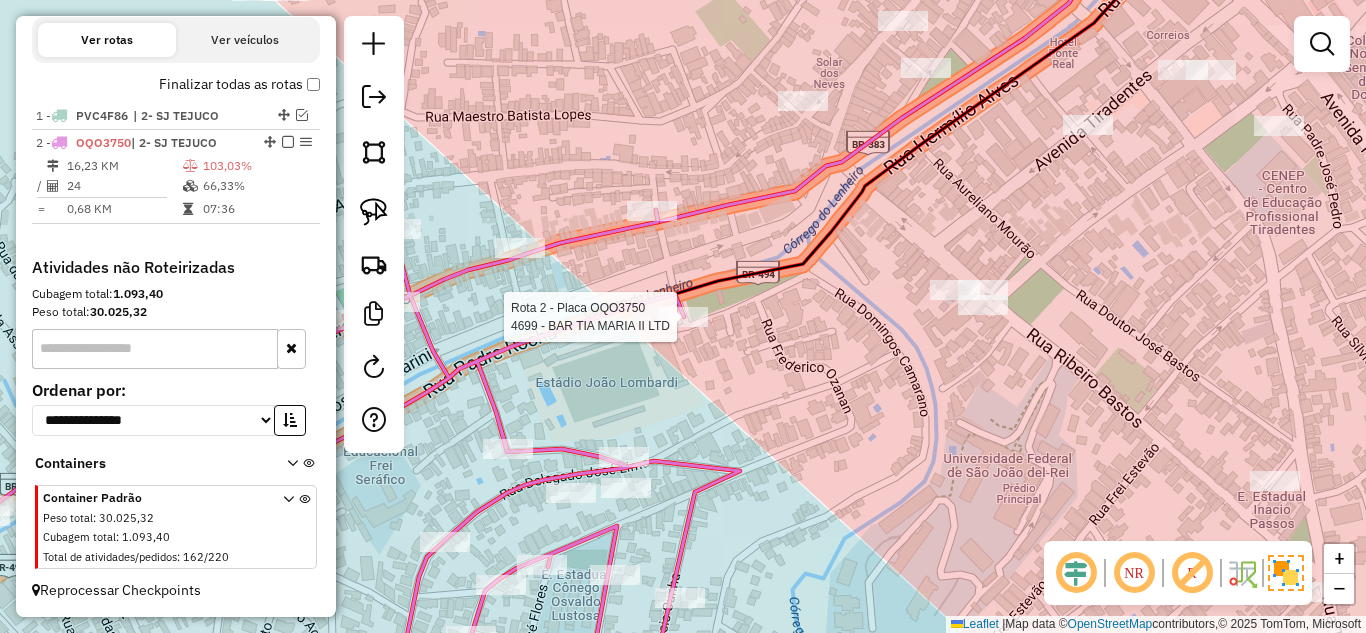 select on "*********" 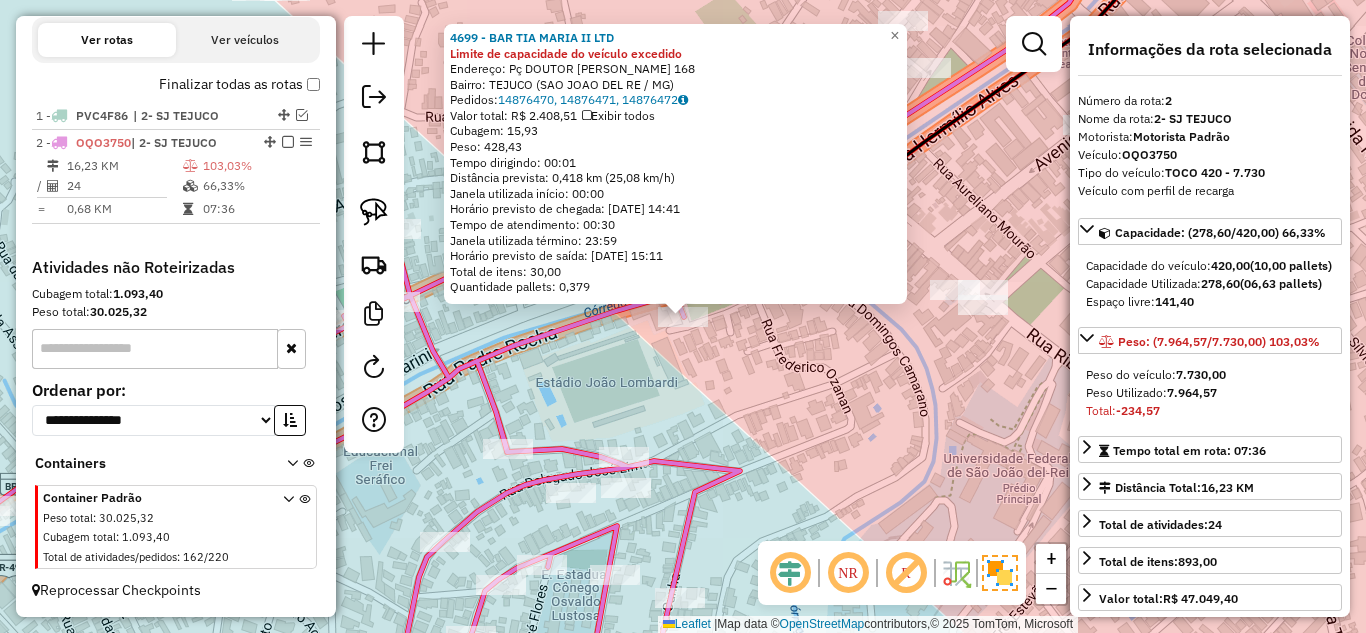 click on "4699 - BAR TIA MARIA II LTD Limite de capacidade do veículo excedido  Endereço: Pç  DOUTOR FAUSTO MOURAO          168   Bairro: TEJUCO (SAO JOAO DEL RE / MG)   Pedidos:  14876470, 14876471, 14876472   Valor total: R$ 2.408,51   Exibir todos   Cubagem: 15,93  Peso: 428,43  Tempo dirigindo: 00:01   Distância prevista: 0,418 km (25,08 km/h)   Janela utilizada início: 00:00   Horário previsto de chegada: 15/07/2025 14:41   Tempo de atendimento: 00:30   Janela utilizada término: 23:59   Horário previsto de saída: 15/07/2025 15:11   Total de itens: 30,00   Quantidade pallets: 0,379  × Janela de atendimento Grade de atendimento Capacidade Transportadoras Veículos Cliente Pedidos  Rotas Selecione os dias de semana para filtrar as janelas de atendimento  Seg   Ter   Qua   Qui   Sex   Sáb   Dom  Informe o período da janela de atendimento: De: Até:  Filtrar exatamente a janela do cliente  Considerar janela de atendimento padrão  Selecione os dias de semana para filtrar as grades de atendimento  Seg   Ter" 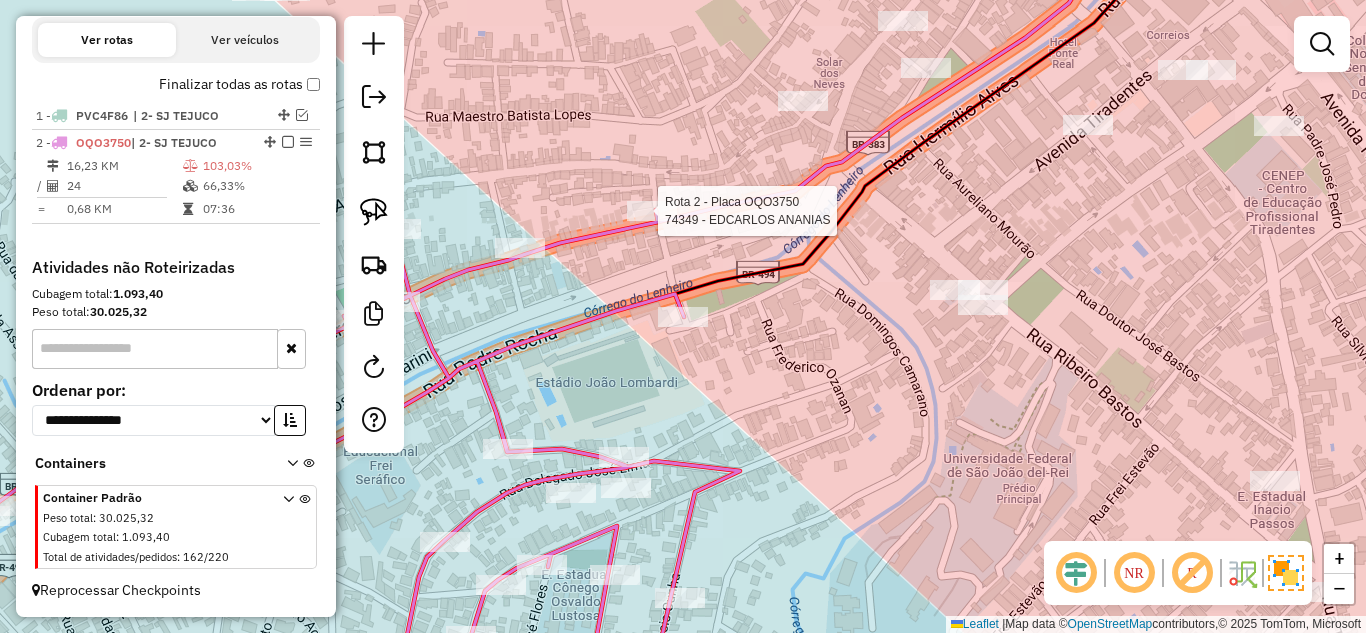 select on "*********" 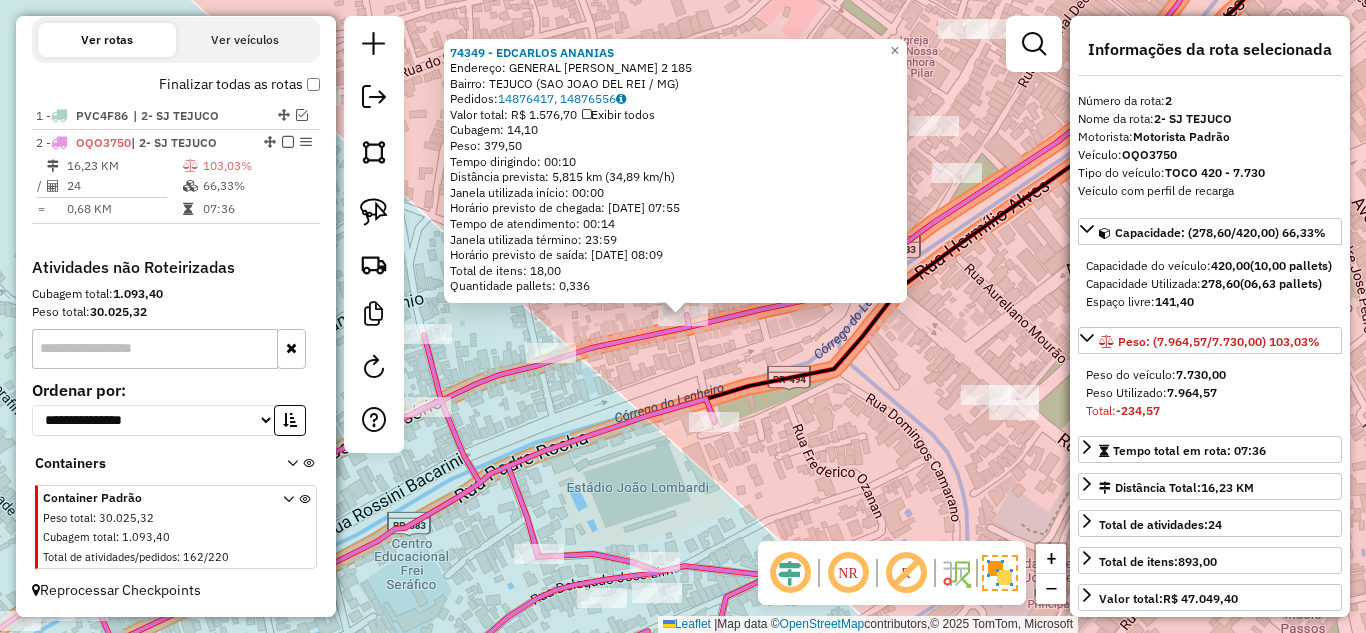 click on "Rota 2 - Placa OQO3750  74189 - KARINE DE ALMEIDA 74349 - EDCARLOS ANANIAS  Endereço:  GENERAL OSORIO 2 185   Bairro: TEJUCO (SAO JOAO DEL REI / MG)   Pedidos:  14876417, 14876556   Valor total: R$ 1.576,70   Exibir todos   Cubagem: 14,10  Peso: 379,50  Tempo dirigindo: 00:10   Distância prevista: 5,815 km (34,89 km/h)   Janela utilizada início: 00:00   Horário previsto de chegada: 15/07/2025 07:55   Tempo de atendimento: 00:14   Janela utilizada término: 23:59   Horário previsto de saída: 15/07/2025 08:09   Total de itens: 18,00   Quantidade pallets: 0,336  × Janela de atendimento Grade de atendimento Capacidade Transportadoras Veículos Cliente Pedidos  Rotas Selecione os dias de semana para filtrar as janelas de atendimento  Seg   Ter   Qua   Qui   Sex   Sáb   Dom  Informe o período da janela de atendimento: De: Até:  Filtrar exatamente a janela do cliente  Considerar janela de atendimento padrão  Selecione os dias de semana para filtrar as grades de atendimento  Seg   Ter   Qua   Qui   Sex  +" 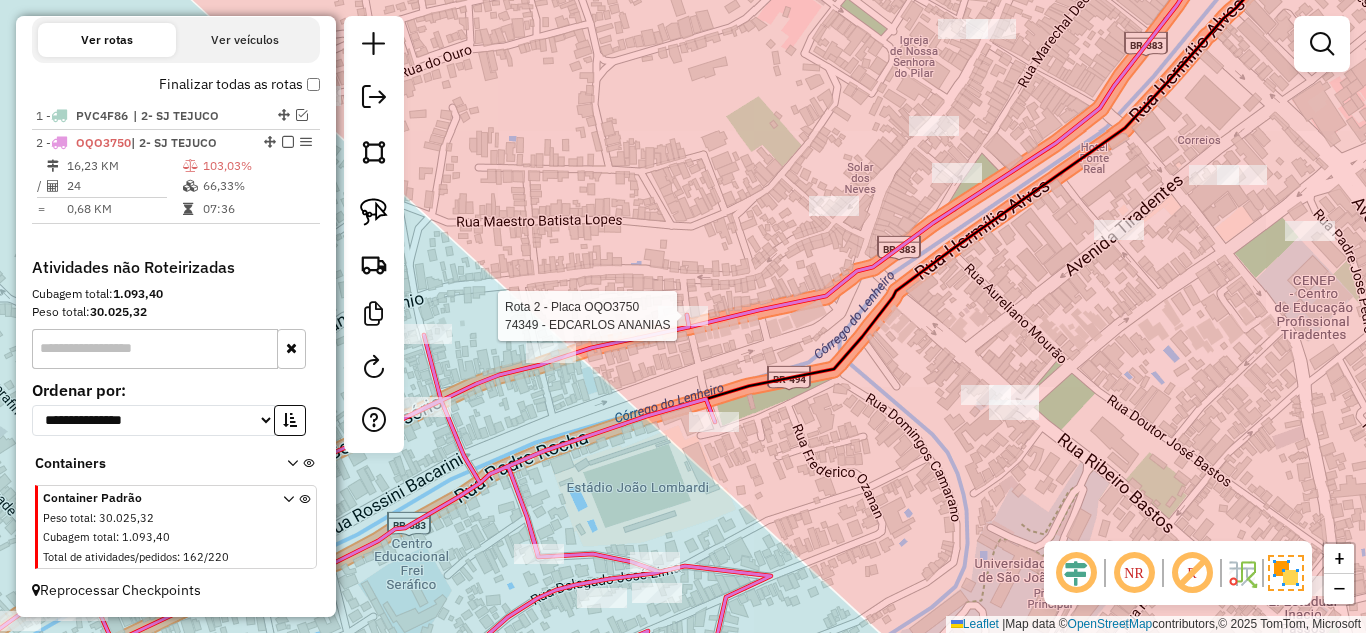 select on "*********" 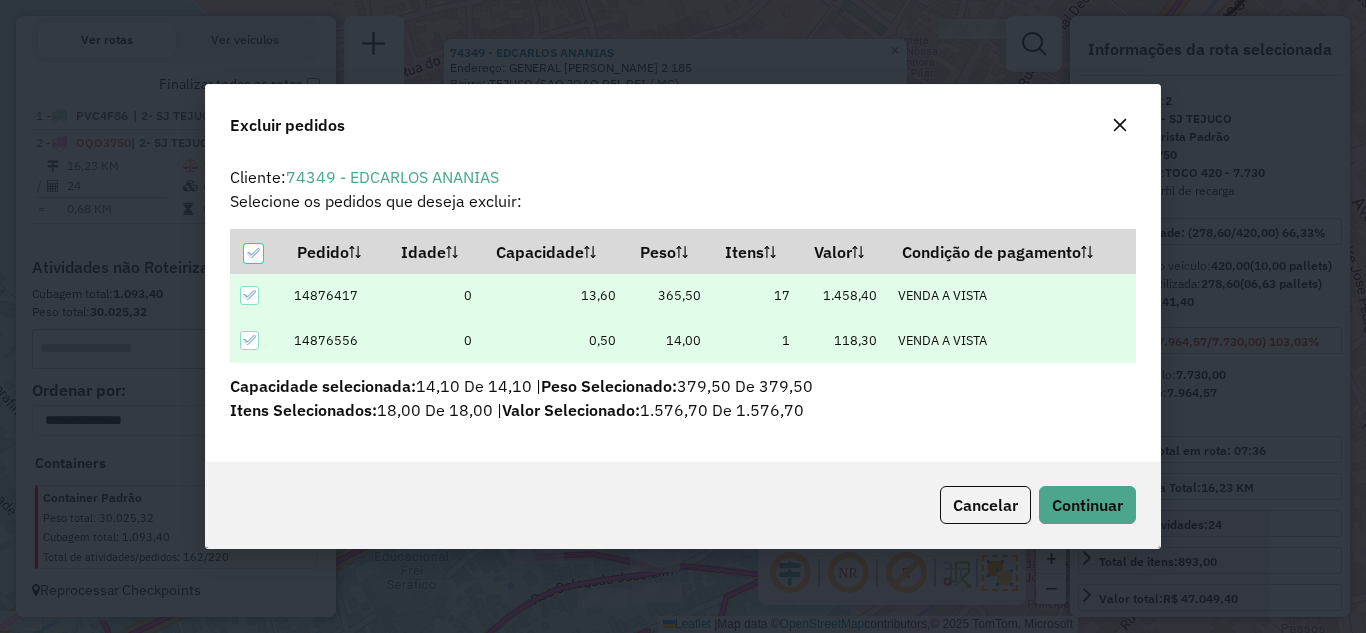 scroll, scrollTop: 82, scrollLeft: 0, axis: vertical 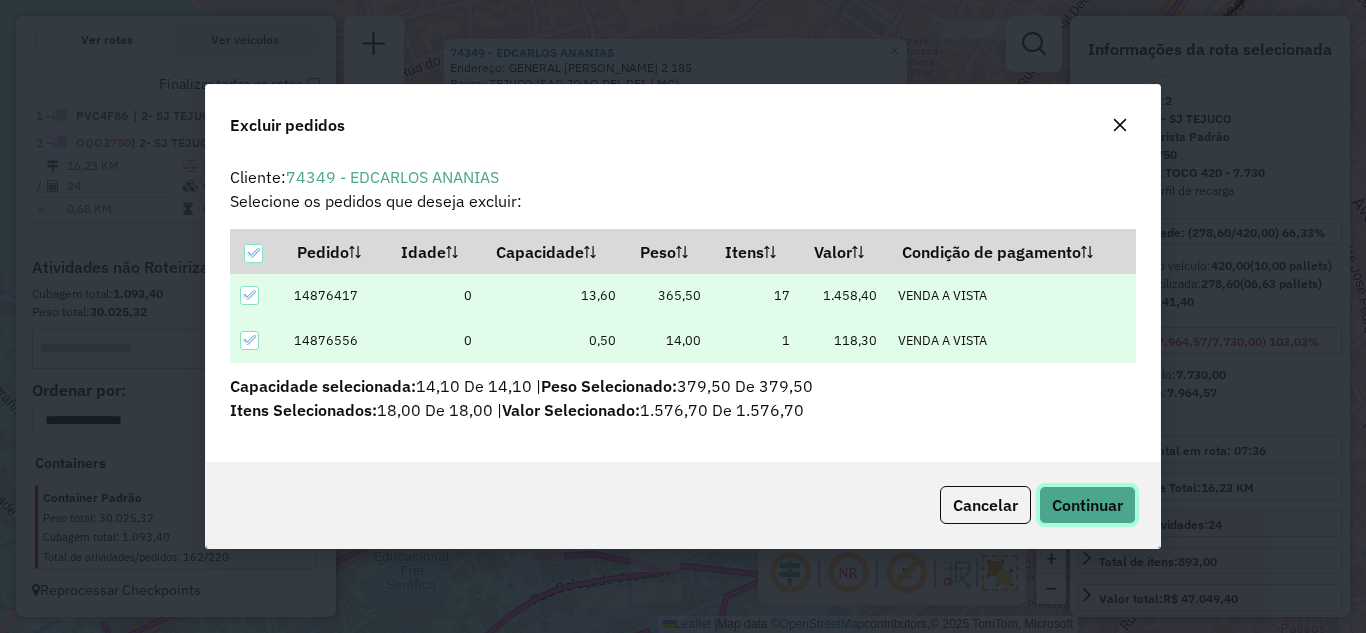 click on "Continuar" 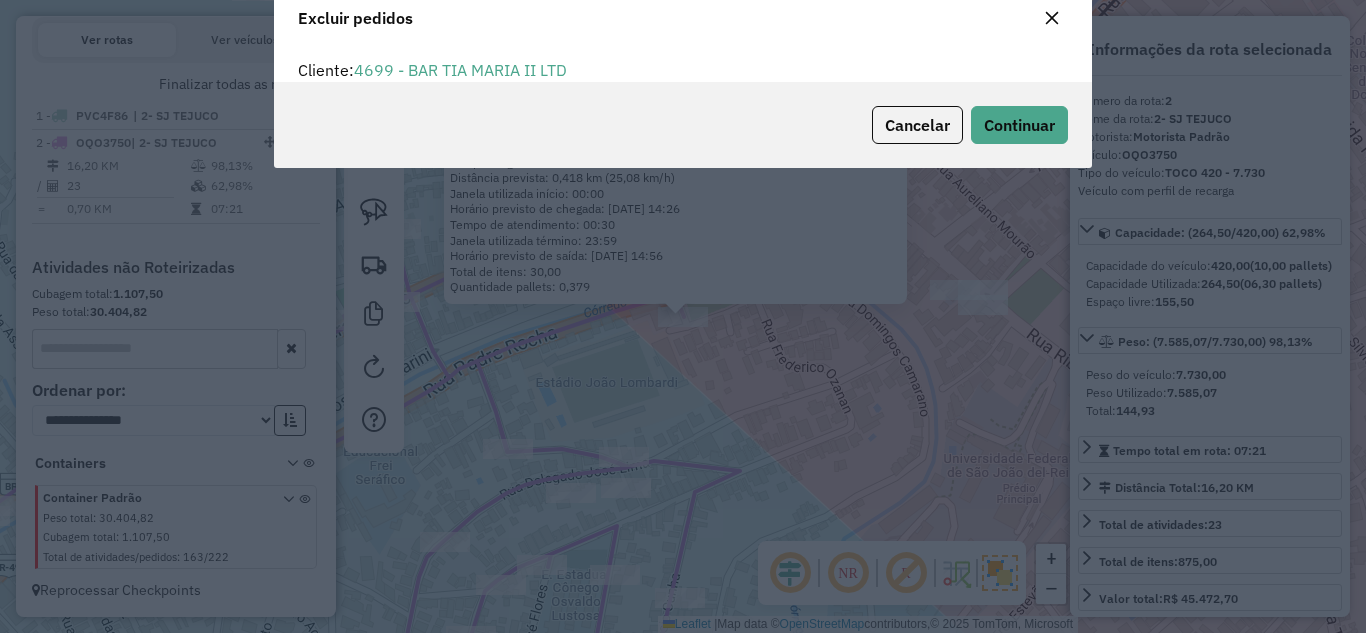 scroll, scrollTop: 12, scrollLeft: 6, axis: both 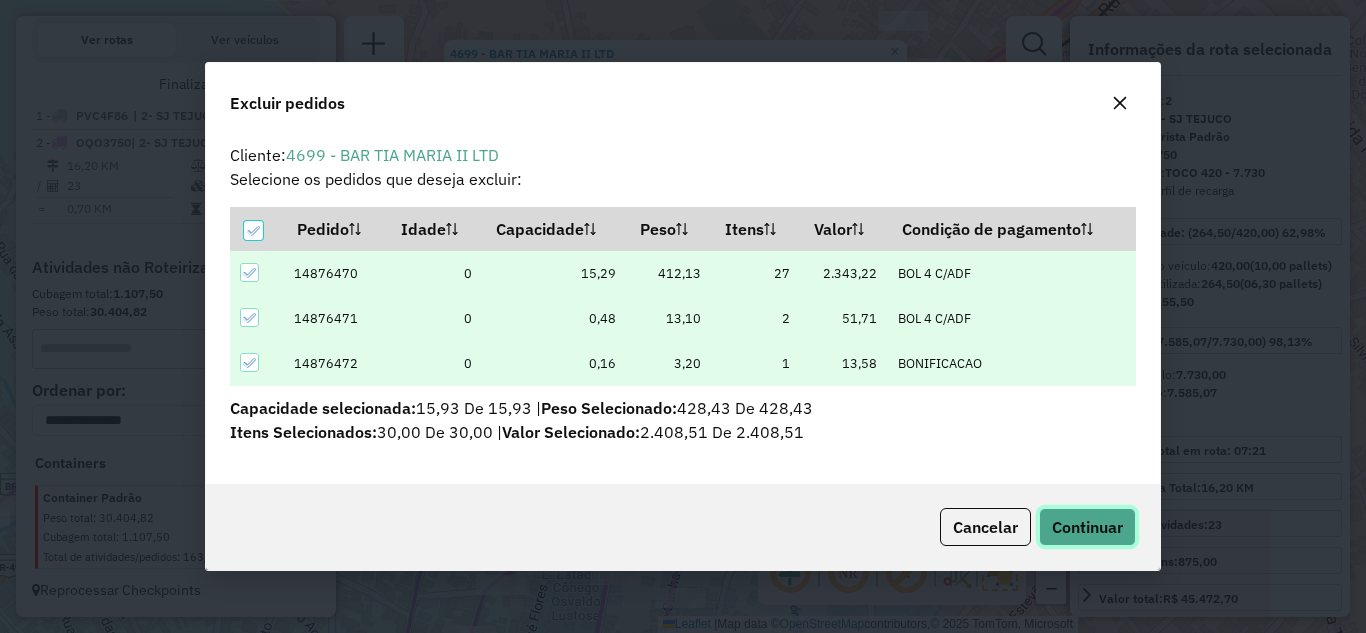 click on "Continuar" 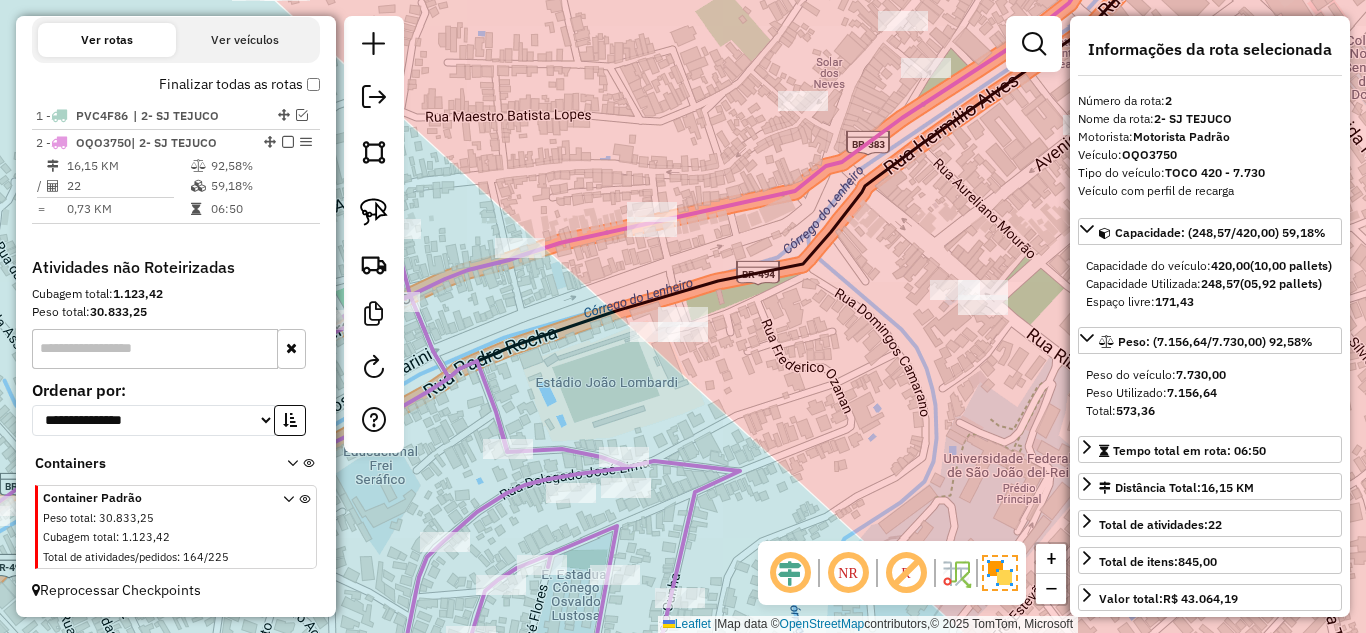 click on "Janela de atendimento Grade de atendimento Capacidade Transportadoras Veículos Cliente Pedidos  Rotas Selecione os dias de semana para filtrar as janelas de atendimento  Seg   Ter   Qua   Qui   Sex   Sáb   Dom  Informe o período da janela de atendimento: De: Até:  Filtrar exatamente a janela do cliente  Considerar janela de atendimento padrão  Selecione os dias de semana para filtrar as grades de atendimento  Seg   Ter   Qua   Qui   Sex   Sáb   Dom   Considerar clientes sem dia de atendimento cadastrado  Clientes fora do dia de atendimento selecionado Filtrar as atividades entre os valores definidos abaixo:  Peso mínimo:   Peso máximo:   Cubagem mínima:   Cubagem máxima:   De:   Até:  Filtrar as atividades entre o tempo de atendimento definido abaixo:  De:   Até:   Considerar capacidade total dos clientes não roteirizados Transportadora: Selecione um ou mais itens Tipo de veículo: Selecione um ou mais itens Veículo: Selecione um ou mais itens Motorista: Selecione um ou mais itens Nome: Rótulo:" 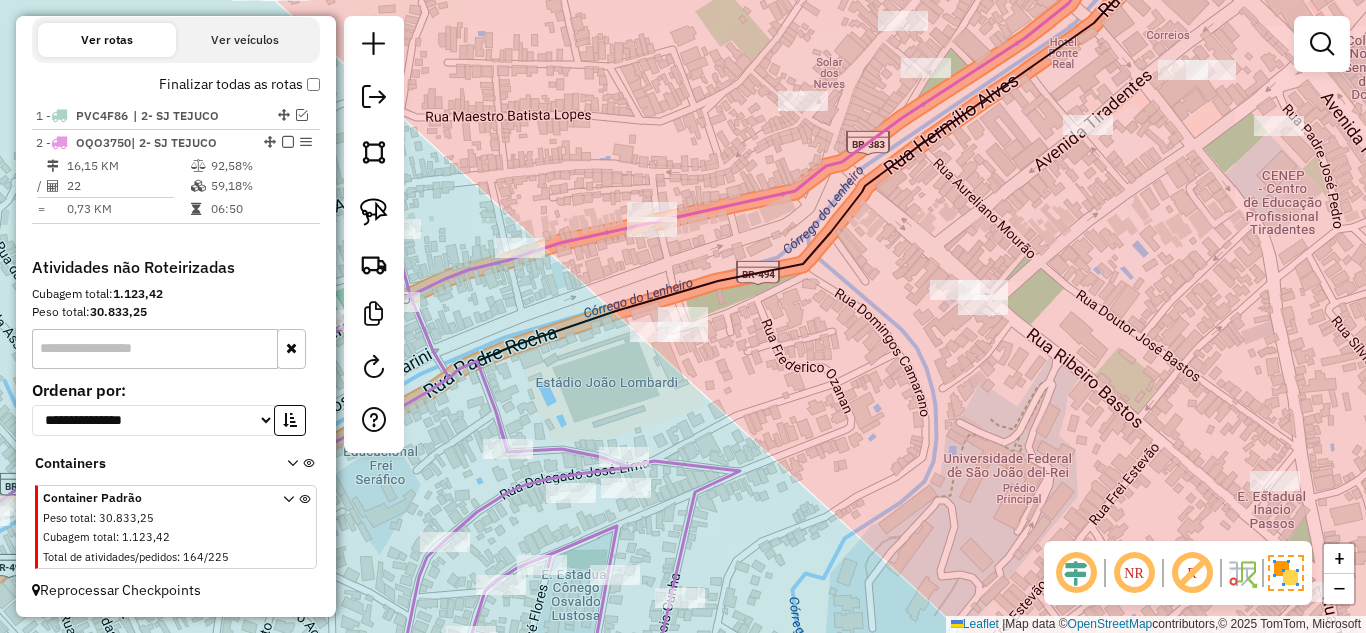 drag, startPoint x: 805, startPoint y: 443, endPoint x: 769, endPoint y: 291, distance: 156.20499 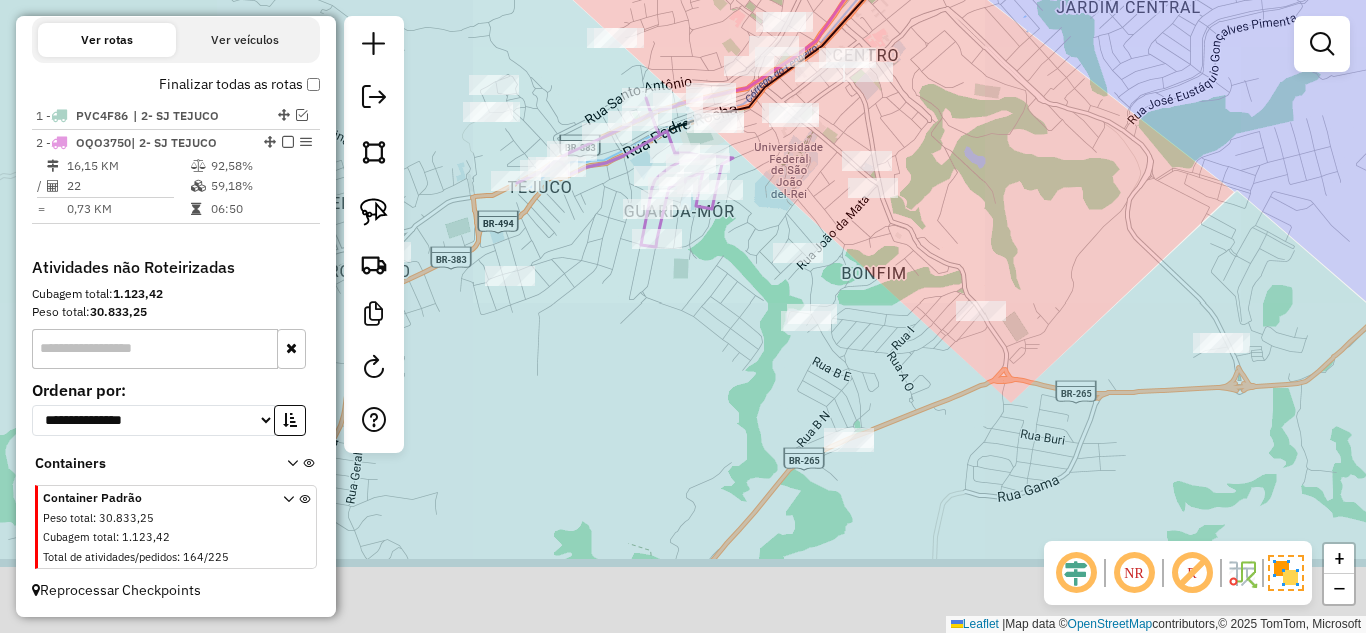 drag, startPoint x: 893, startPoint y: 354, endPoint x: 889, endPoint y: 321, distance: 33.24154 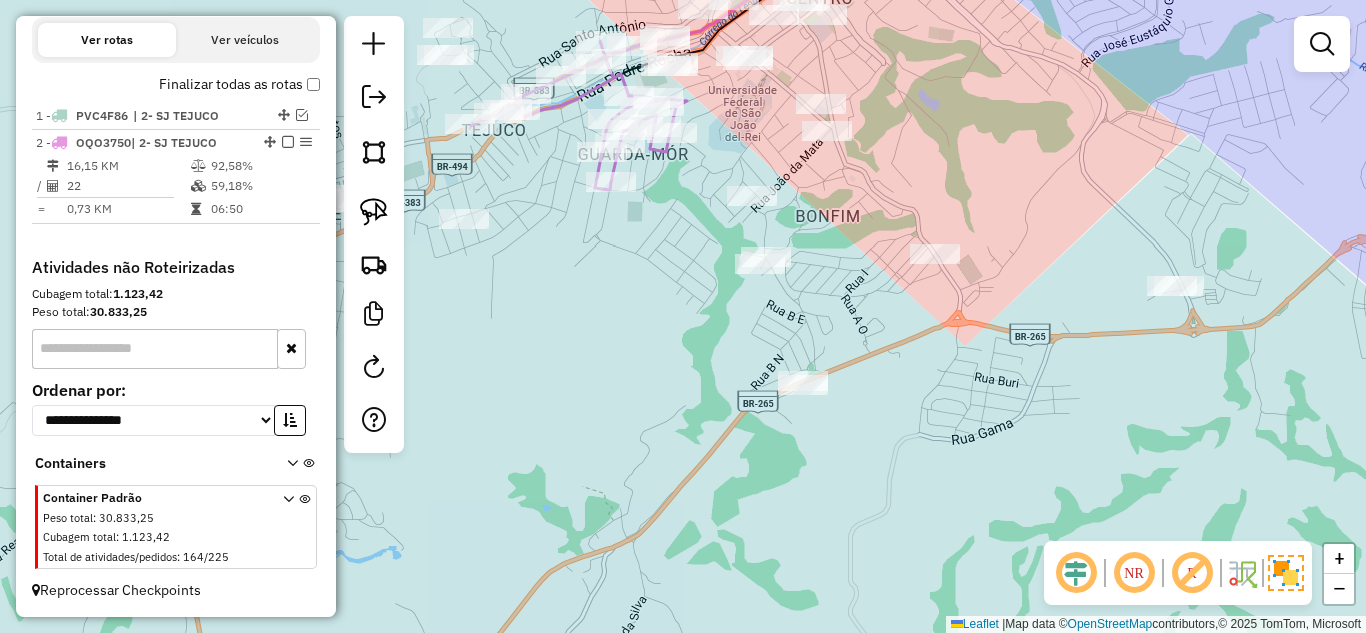 drag, startPoint x: 936, startPoint y: 403, endPoint x: 892, endPoint y: 359, distance: 62.225395 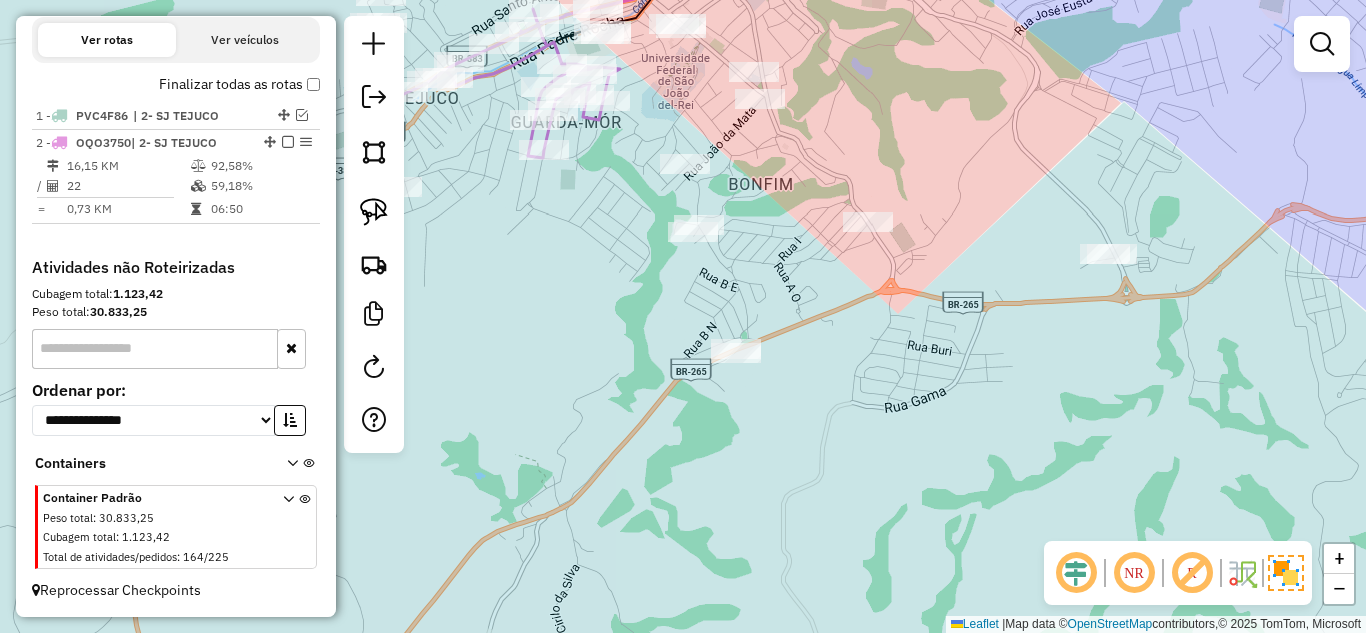 drag, startPoint x: 991, startPoint y: 359, endPoint x: 905, endPoint y: 320, distance: 94.42987 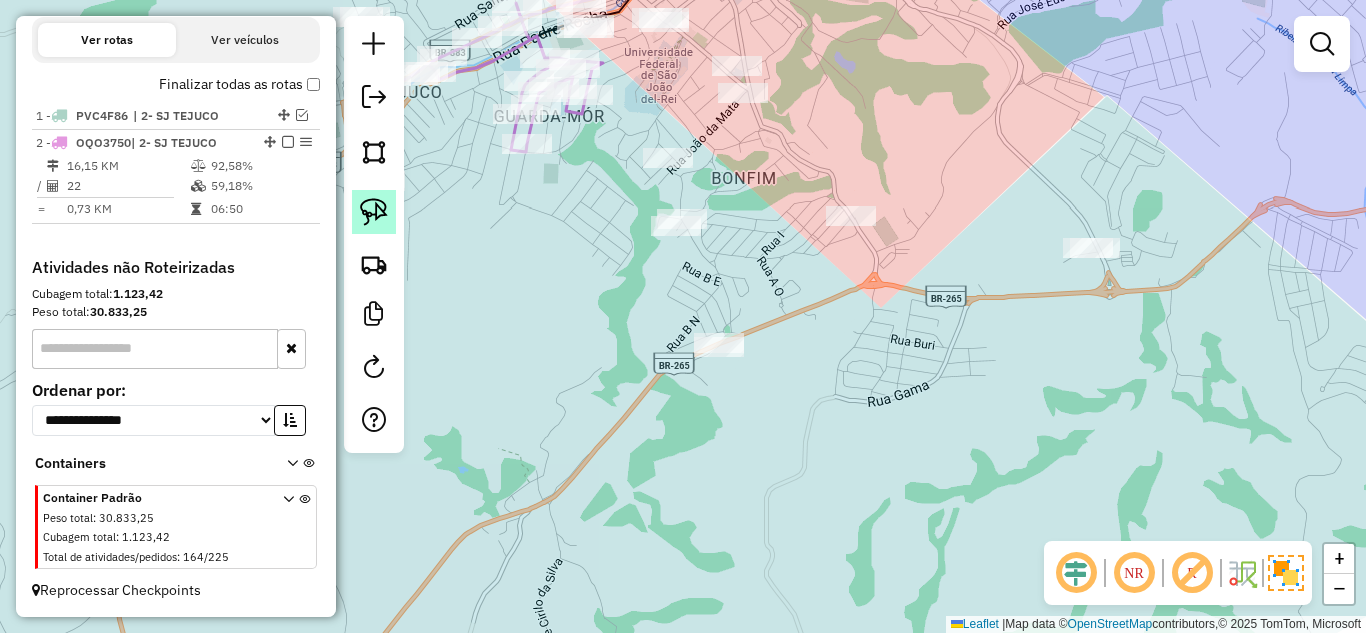click 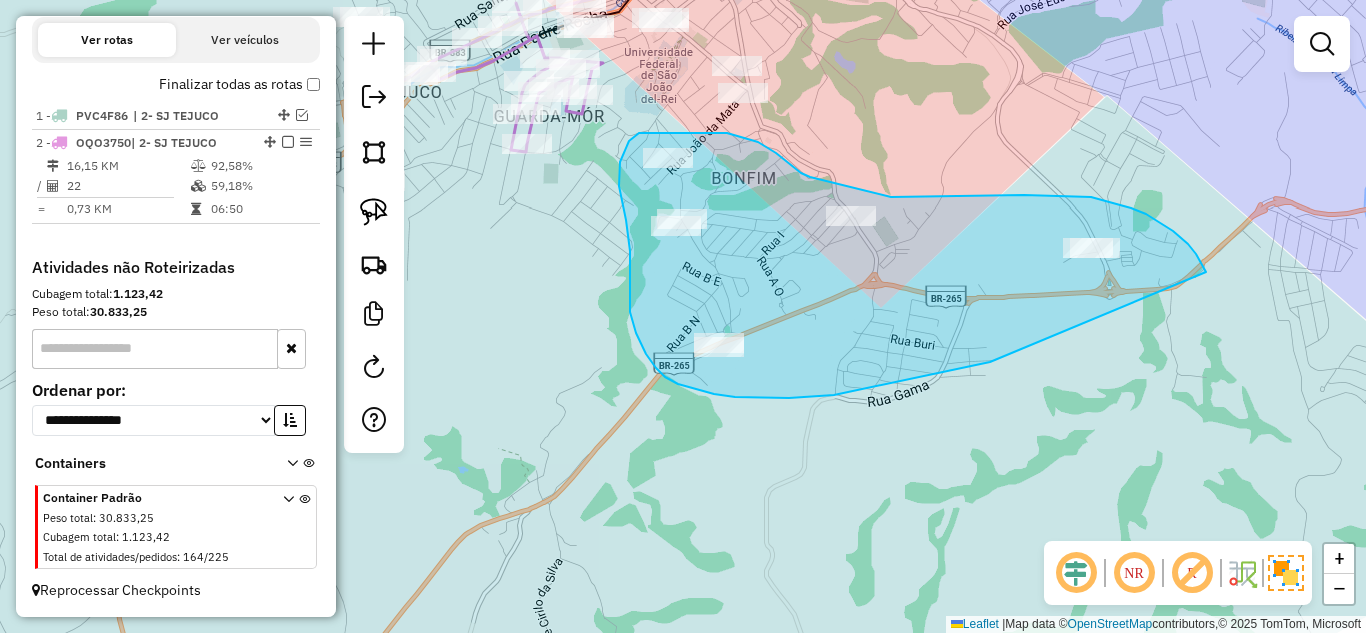 drag, startPoint x: 1196, startPoint y: 254, endPoint x: 990, endPoint y: 362, distance: 232.59407 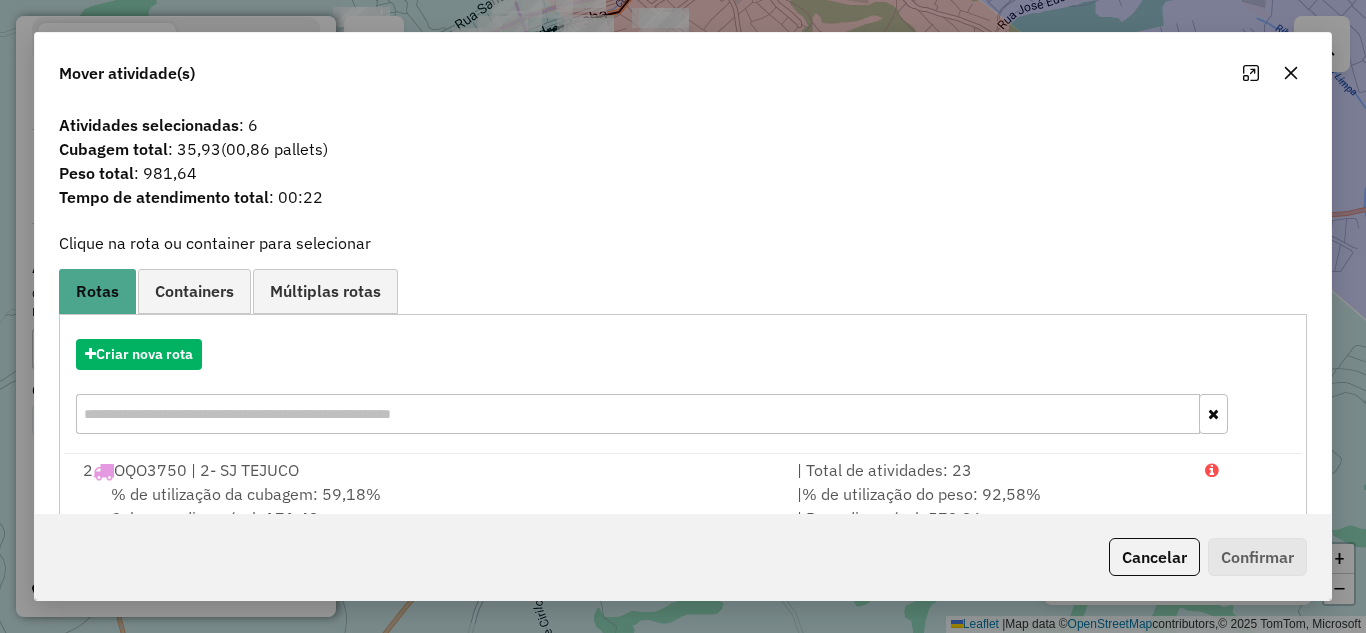 click on "% de utilização da cubagem: 59,18%  Cubagem disponível: 171,43" at bounding box center (428, 506) 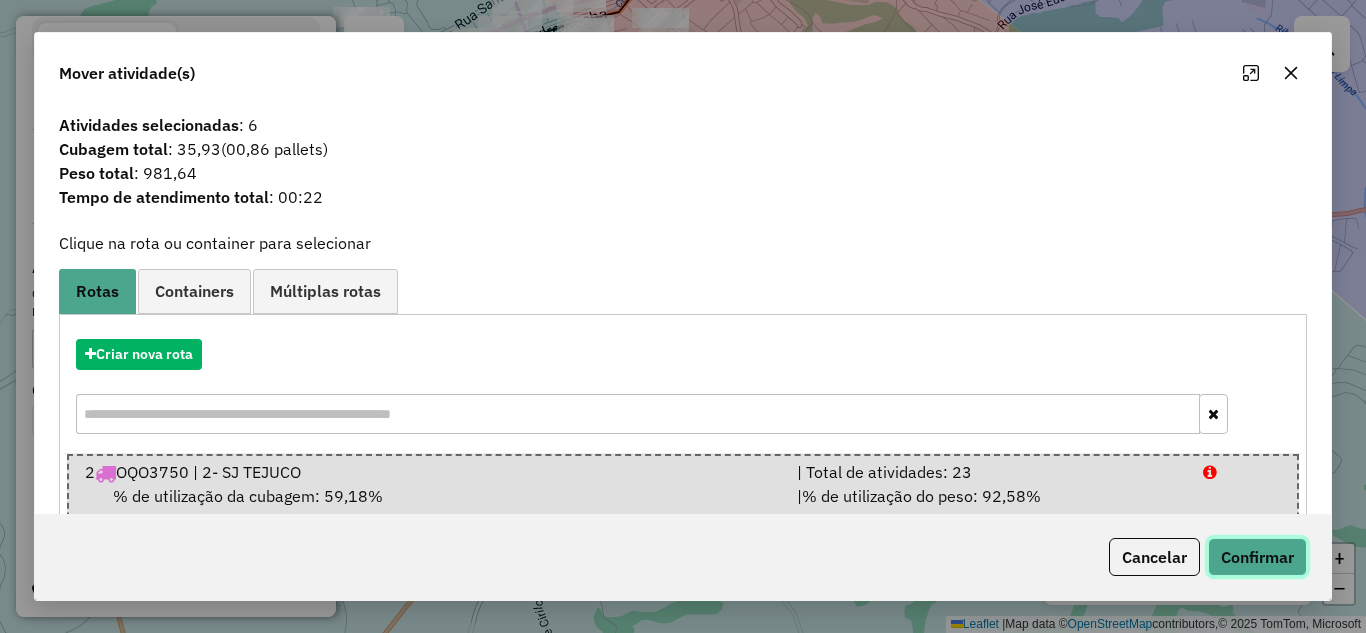 click on "Confirmar" 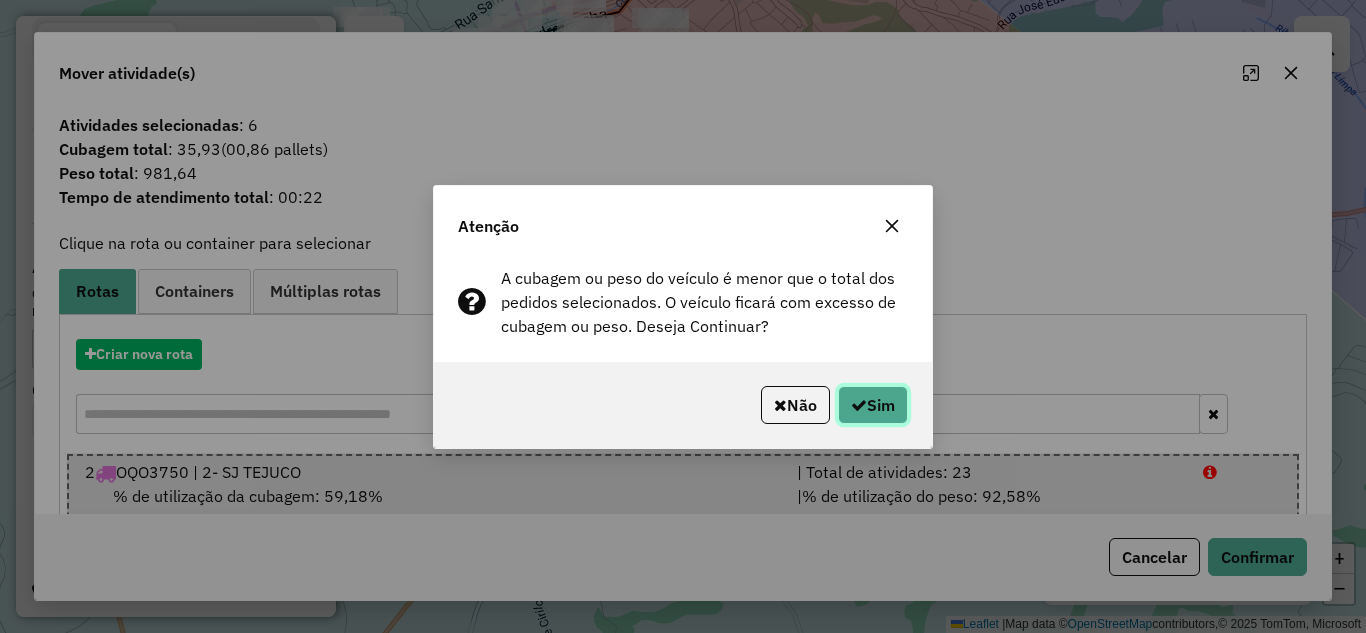 click 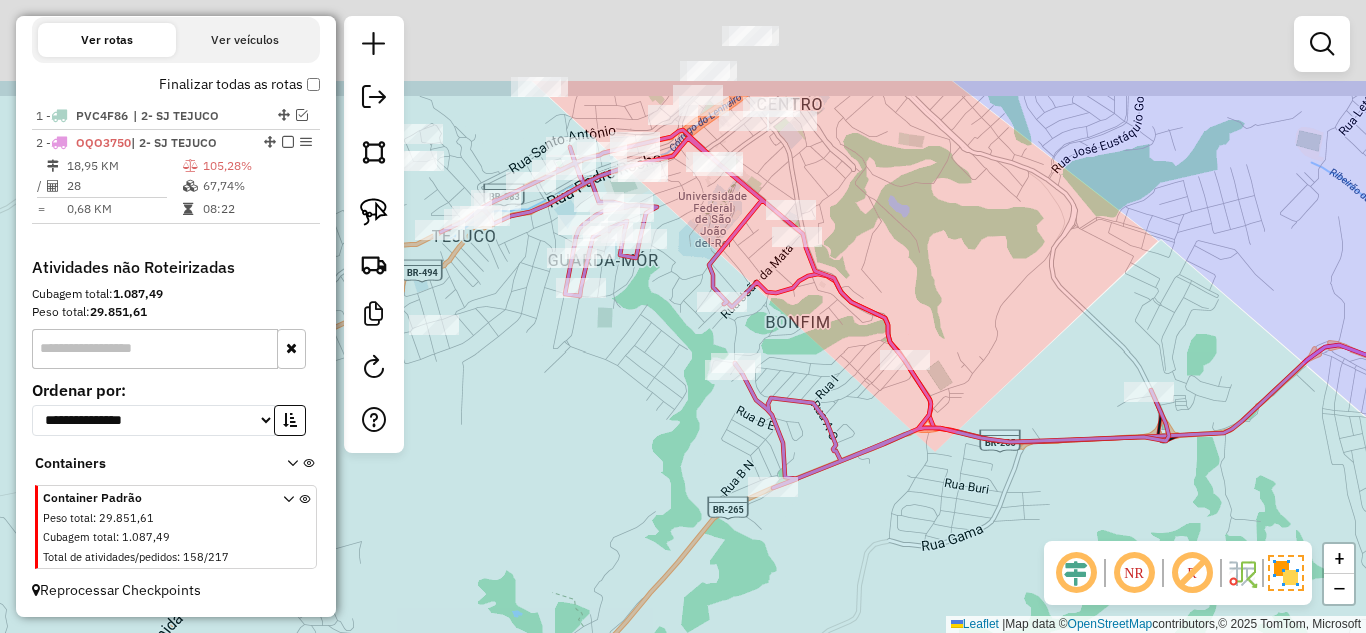drag, startPoint x: 600, startPoint y: 202, endPoint x: 654, endPoint y: 346, distance: 153.79207 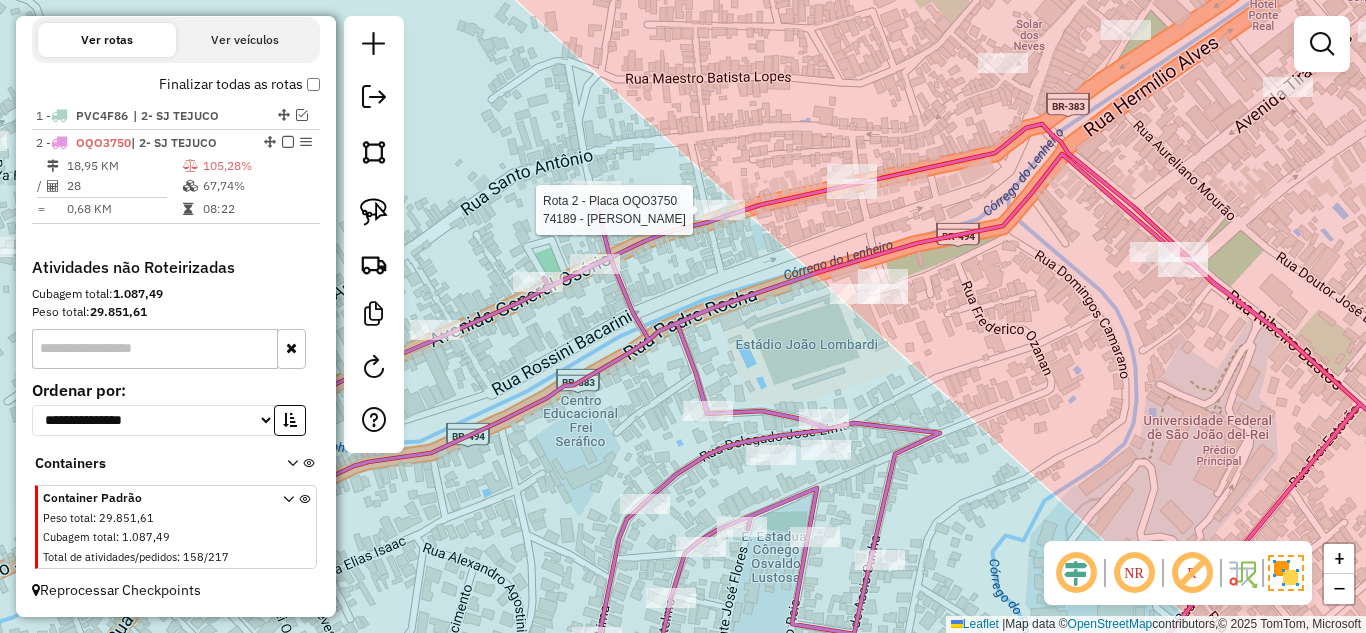 select on "*********" 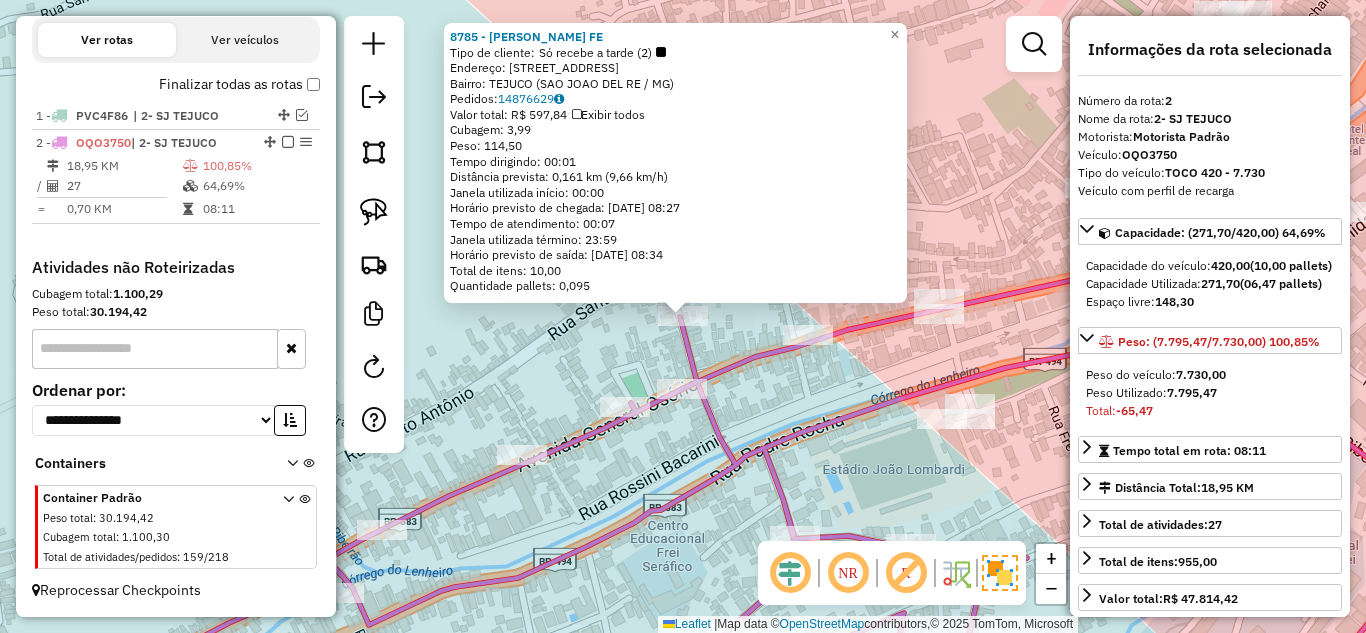 click 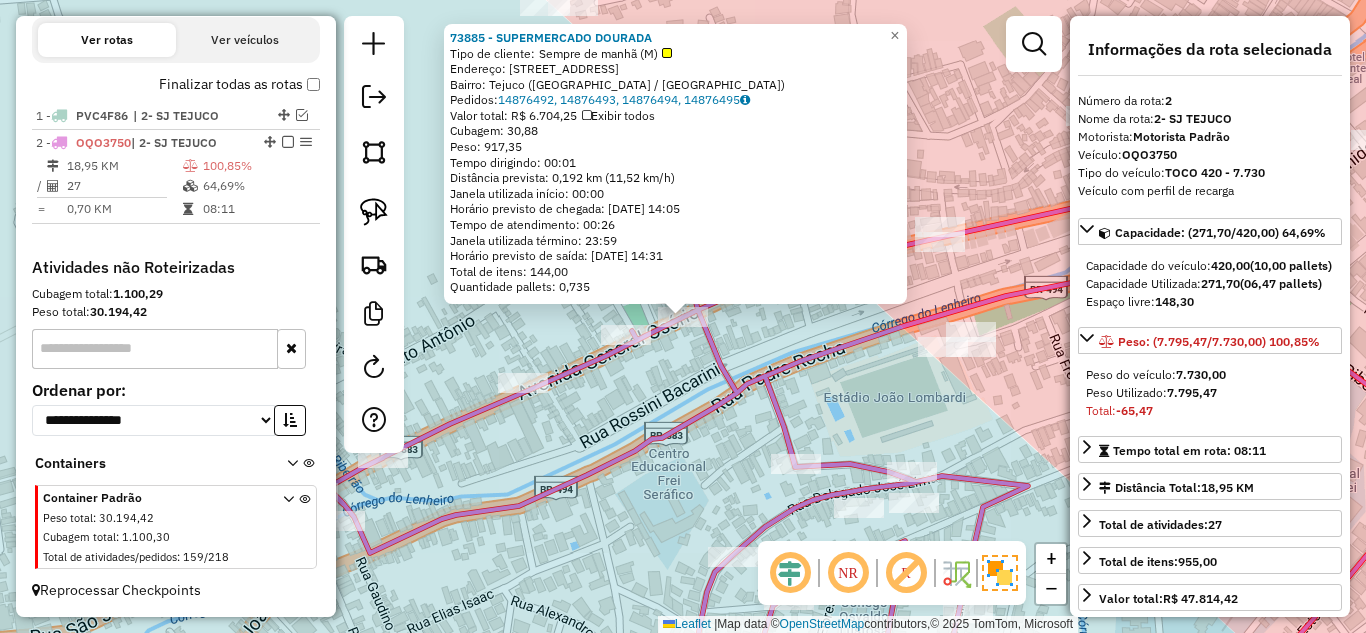 click on "73885 - SUPERMERCADO DOURADA  Tipo de cliente:   Sempre de manhã (M)   Endereço: Avenida Galeria Osório, 523   Bairro: Tejuco (São João del Rei / MG)   Pedidos:  14876492, 14876493, 14876494, 14876495   Valor total: R$ 6.704,25   Exibir todos   Cubagem: 30,88  Peso: 917,35  Tempo dirigindo: 00:01   Distância prevista: 0,192 km (11,52 km/h)   Janela utilizada início: 00:00   Horário previsto de chegada: 15/07/2025 14:05   Tempo de atendimento: 00:26   Janela utilizada término: 23:59   Horário previsto de saída: 15/07/2025 14:31   Total de itens: 144,00   Quantidade pallets: 0,735  × Janela de atendimento Grade de atendimento Capacidade Transportadoras Veículos Cliente Pedidos  Rotas Selecione os dias de semana para filtrar as janelas de atendimento  Seg   Ter   Qua   Qui   Sex   Sáb   Dom  Informe o período da janela de atendimento: De: Até:  Filtrar exatamente a janela do cliente  Considerar janela de atendimento padrão  Selecione os dias de semana para filtrar as grades de atendimento  Seg" 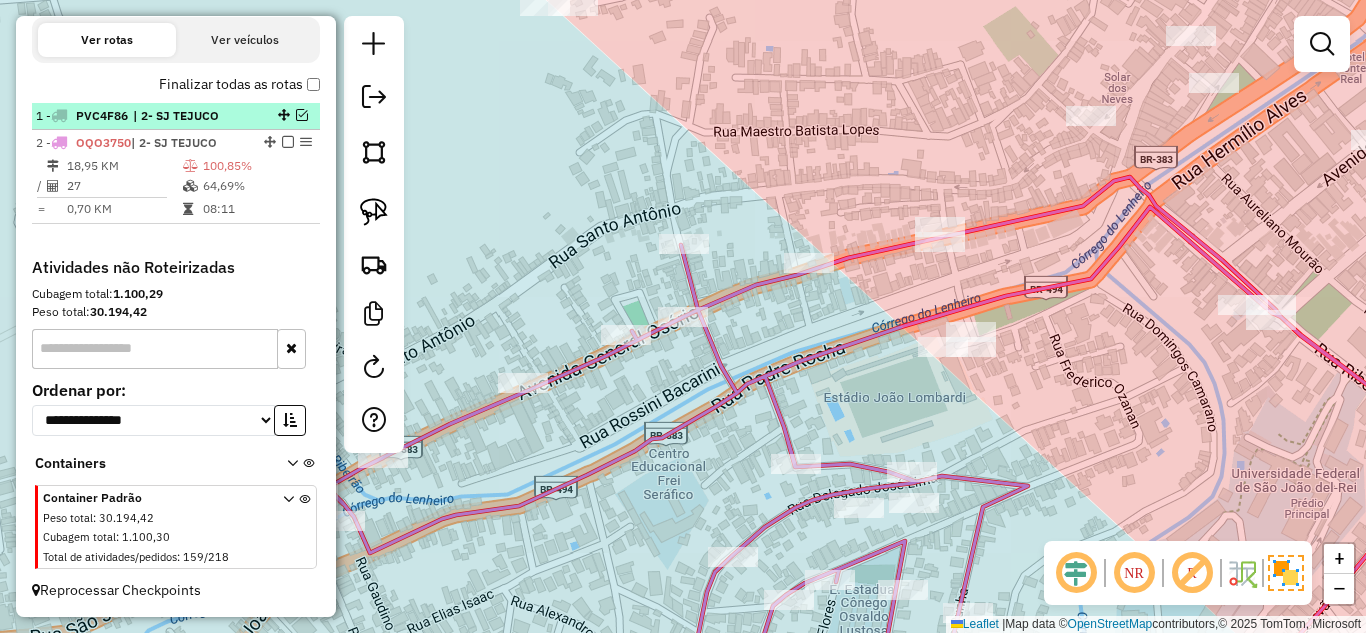 click at bounding box center [302, 115] 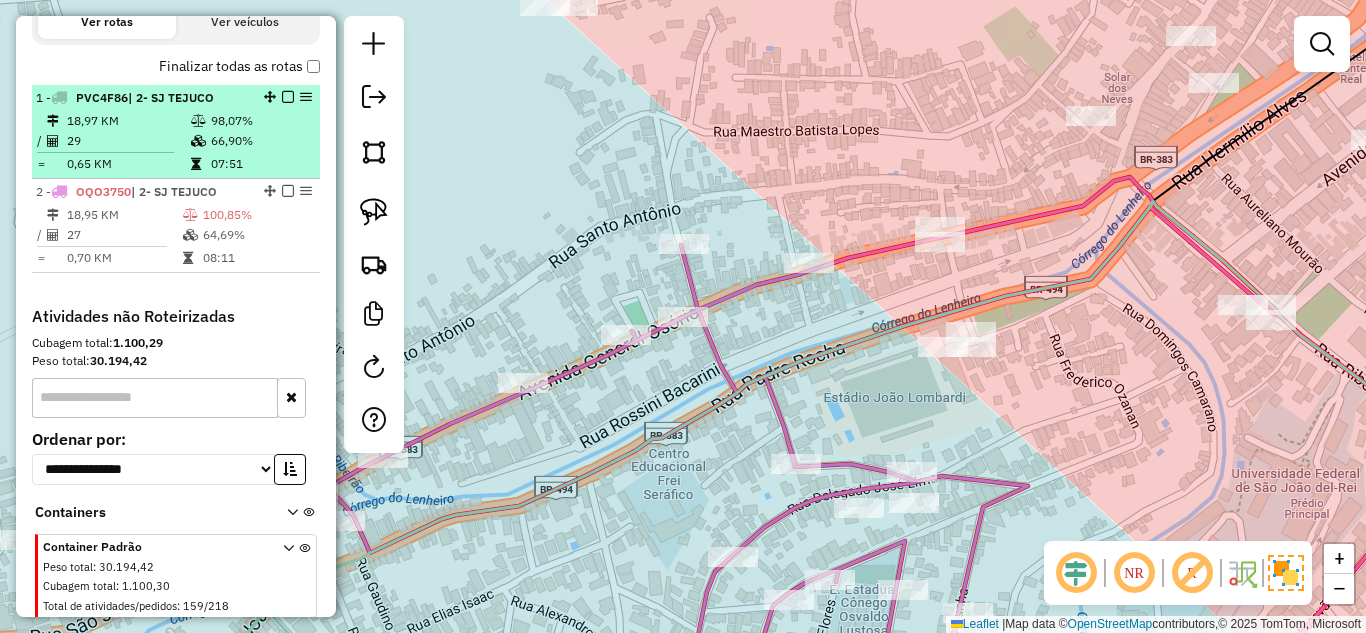 click on "66,90%" at bounding box center [260, 141] 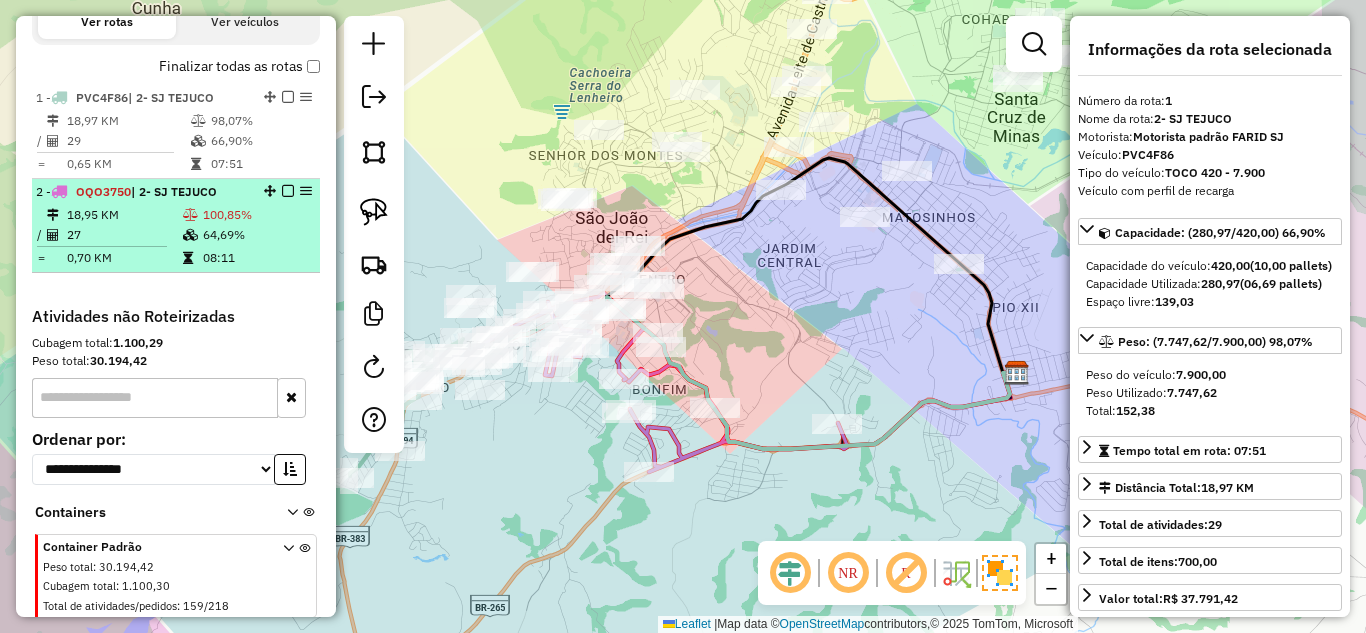 click on "| 2- SJ TEJUCO" at bounding box center [174, 191] 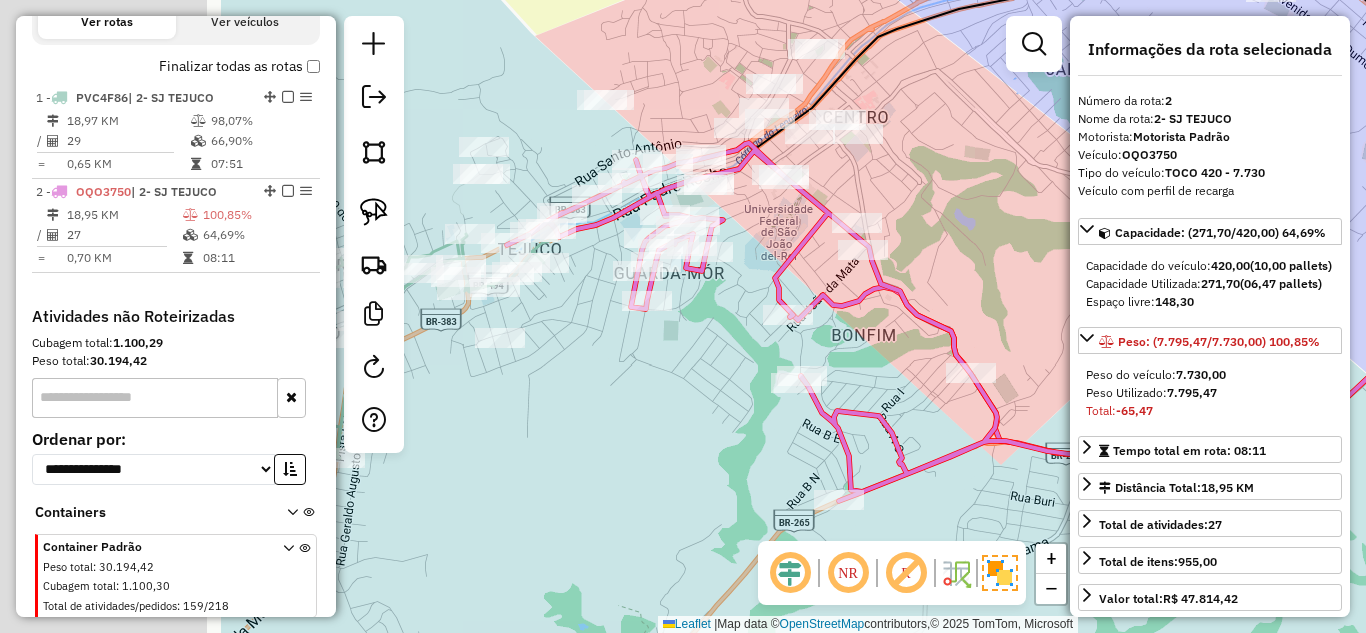 drag, startPoint x: 906, startPoint y: 239, endPoint x: 998, endPoint y: 243, distance: 92.086914 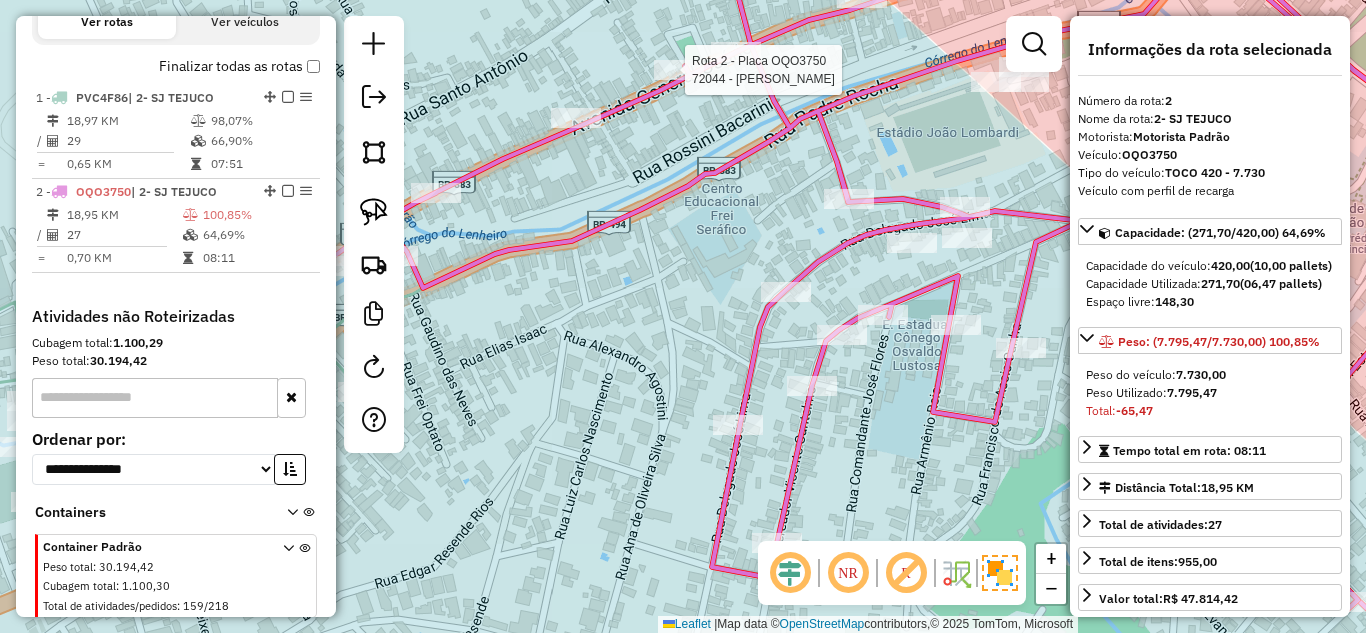 click 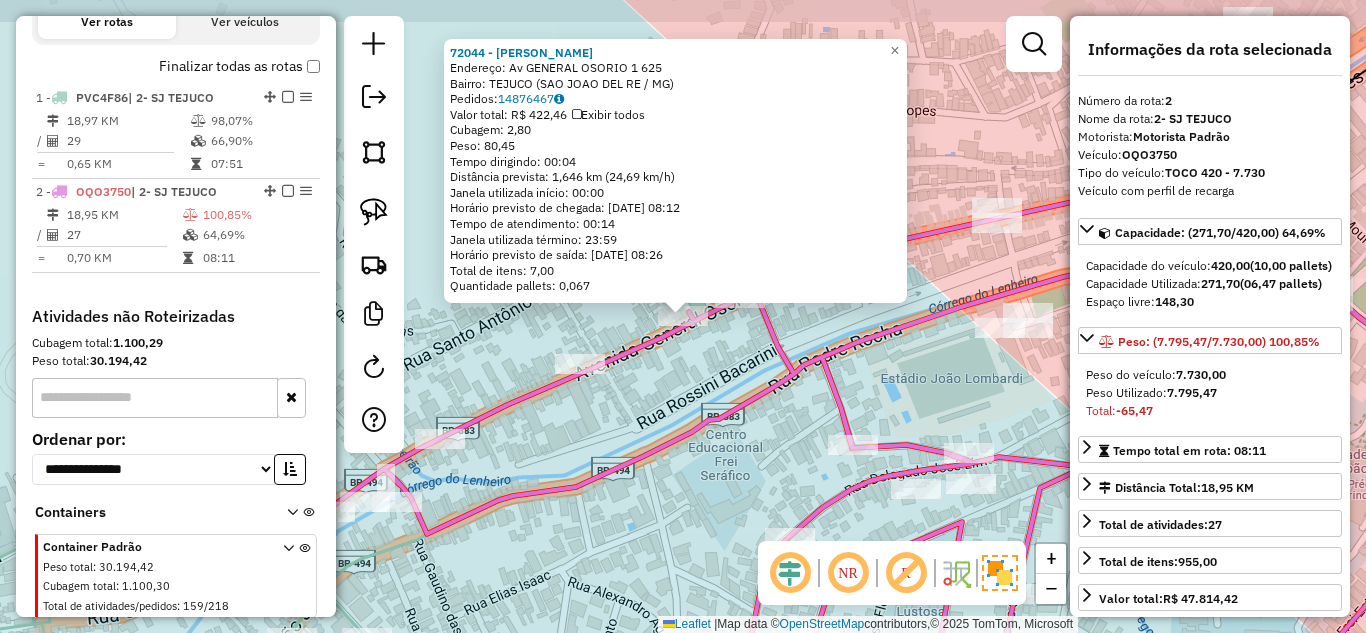 scroll, scrollTop: 730, scrollLeft: 0, axis: vertical 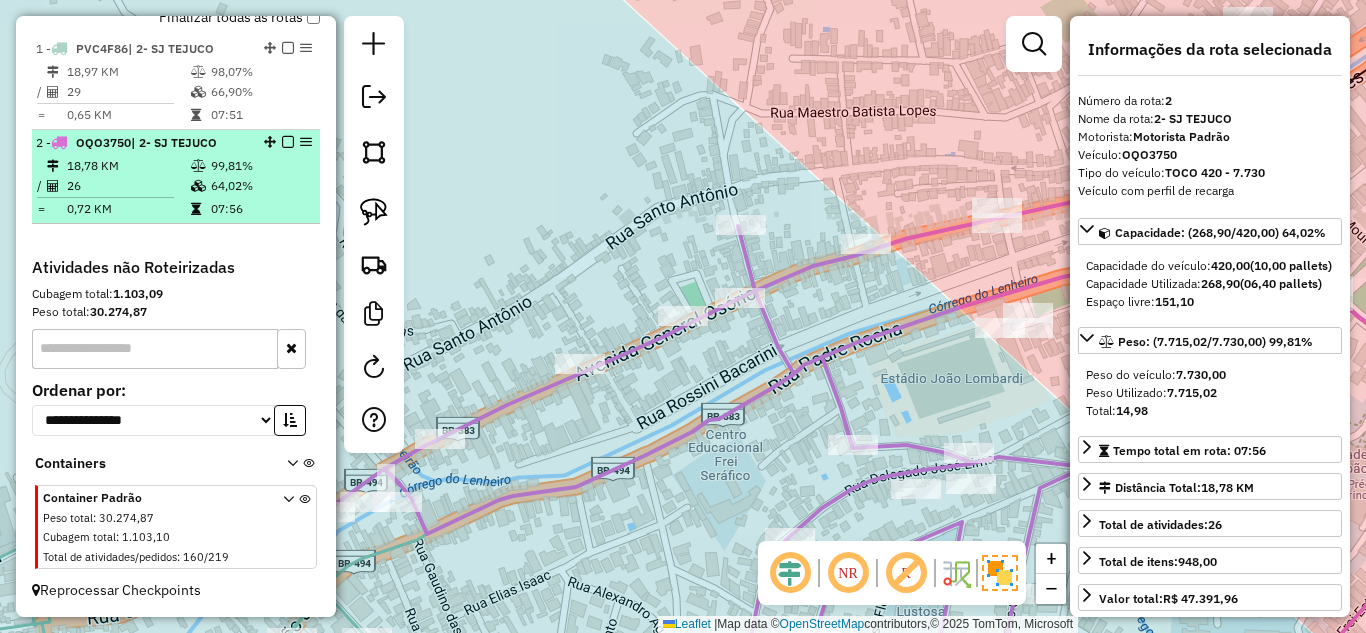 click at bounding box center (198, 186) 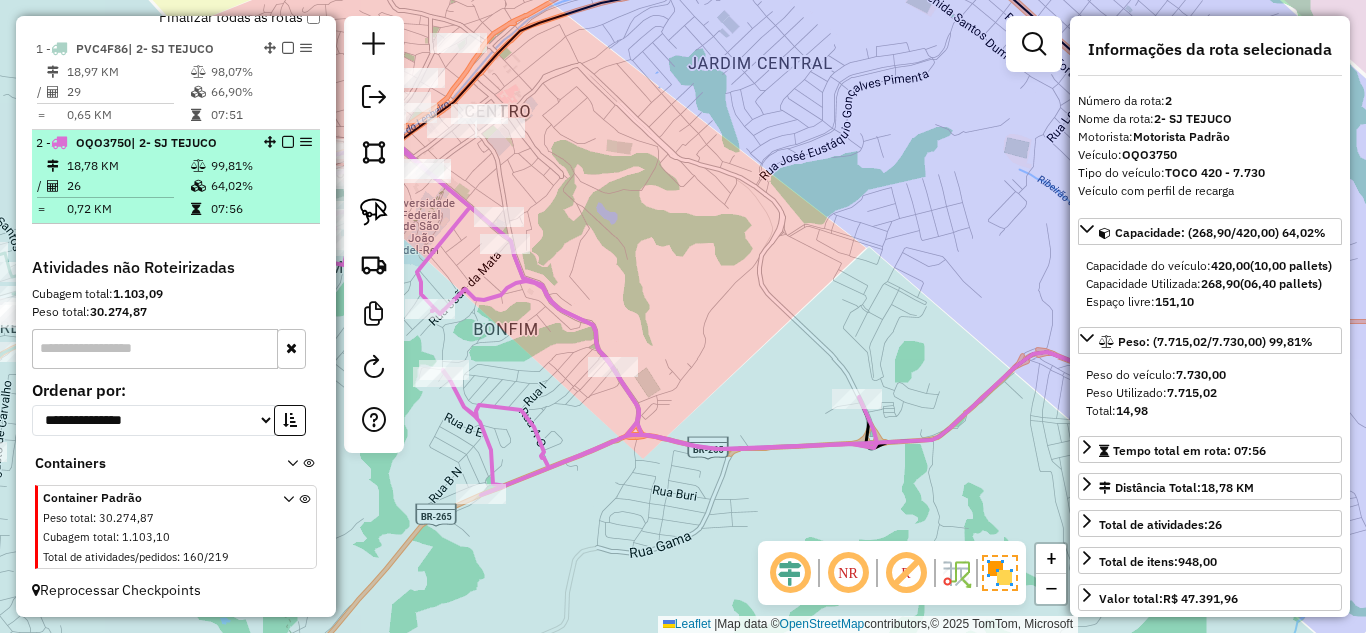 click at bounding box center (288, 142) 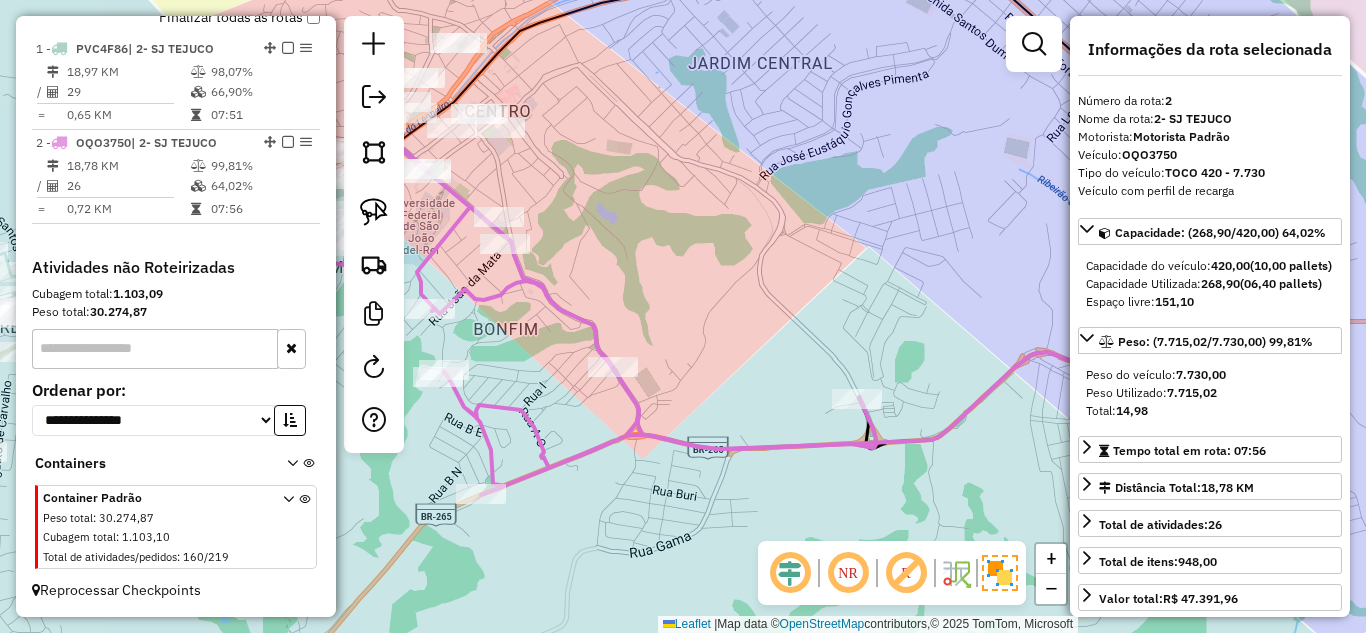 scroll, scrollTop: 663, scrollLeft: 0, axis: vertical 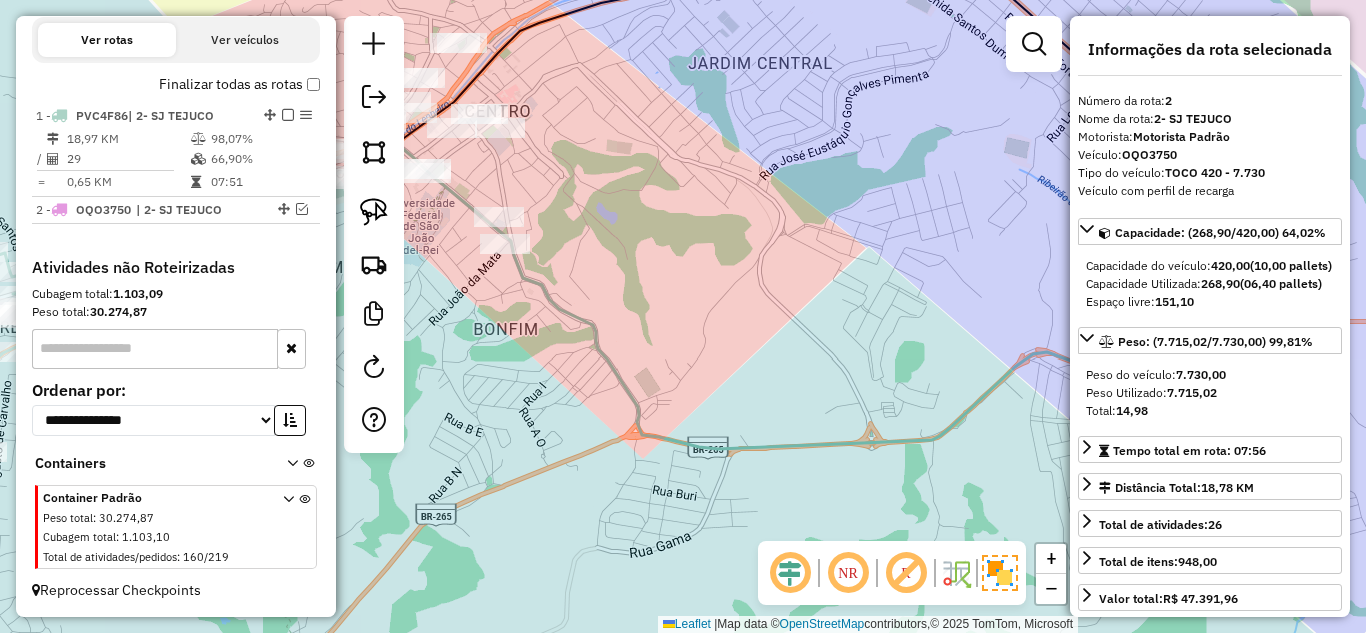 drag, startPoint x: 645, startPoint y: 250, endPoint x: 1014, endPoint y: 260, distance: 369.13547 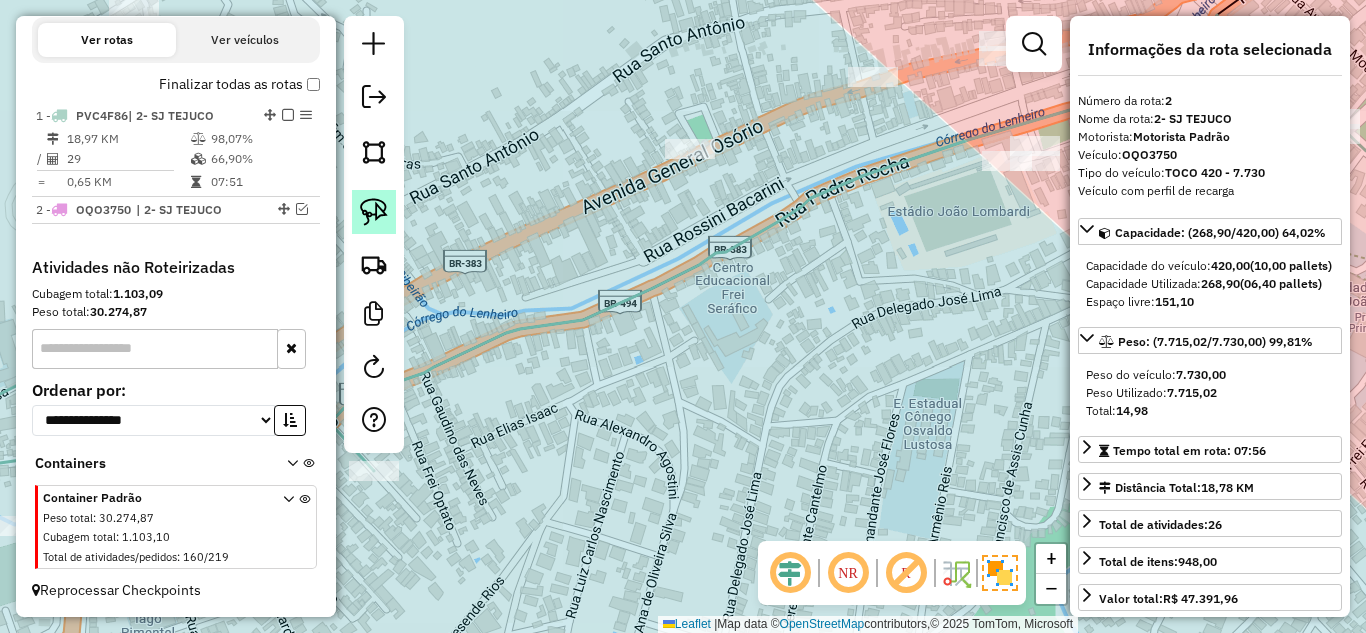 click 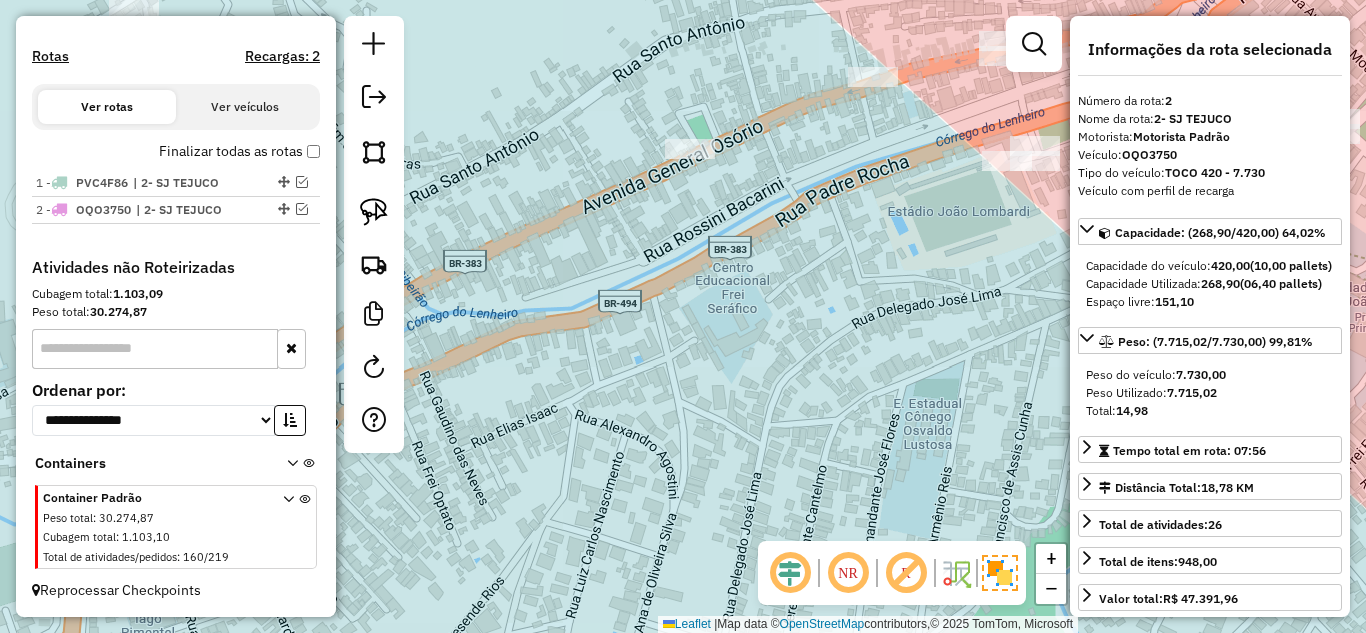 scroll, scrollTop: 596, scrollLeft: 0, axis: vertical 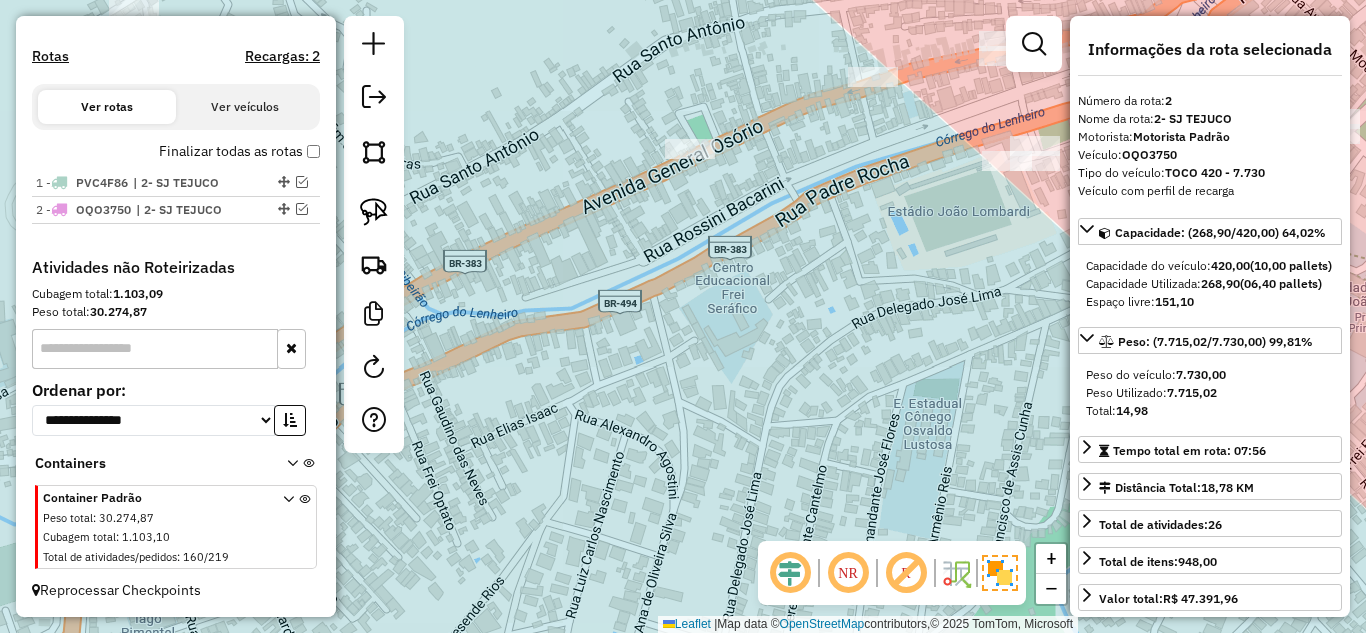 click on "Janela de atendimento Grade de atendimento Capacidade Transportadoras Veículos Cliente Pedidos  Rotas Selecione os dias de semana para filtrar as janelas de atendimento  Seg   Ter   Qua   Qui   Sex   Sáb   Dom  Informe o período da janela de atendimento: De: Até:  Filtrar exatamente a janela do cliente  Considerar janela de atendimento padrão  Selecione os dias de semana para filtrar as grades de atendimento  Seg   Ter   Qua   Qui   Sex   Sáb   Dom   Considerar clientes sem dia de atendimento cadastrado  Clientes fora do dia de atendimento selecionado Filtrar as atividades entre os valores definidos abaixo:  Peso mínimo:   Peso máximo:   Cubagem mínima:   Cubagem máxima:   De:   Até:  Filtrar as atividades entre o tempo de atendimento definido abaixo:  De:   Até:   Considerar capacidade total dos clientes não roteirizados Transportadora: Selecione um ou mais itens Tipo de veículo: Selecione um ou mais itens Veículo: Selecione um ou mais itens Motorista: Selecione um ou mais itens Nome: Rótulo:" 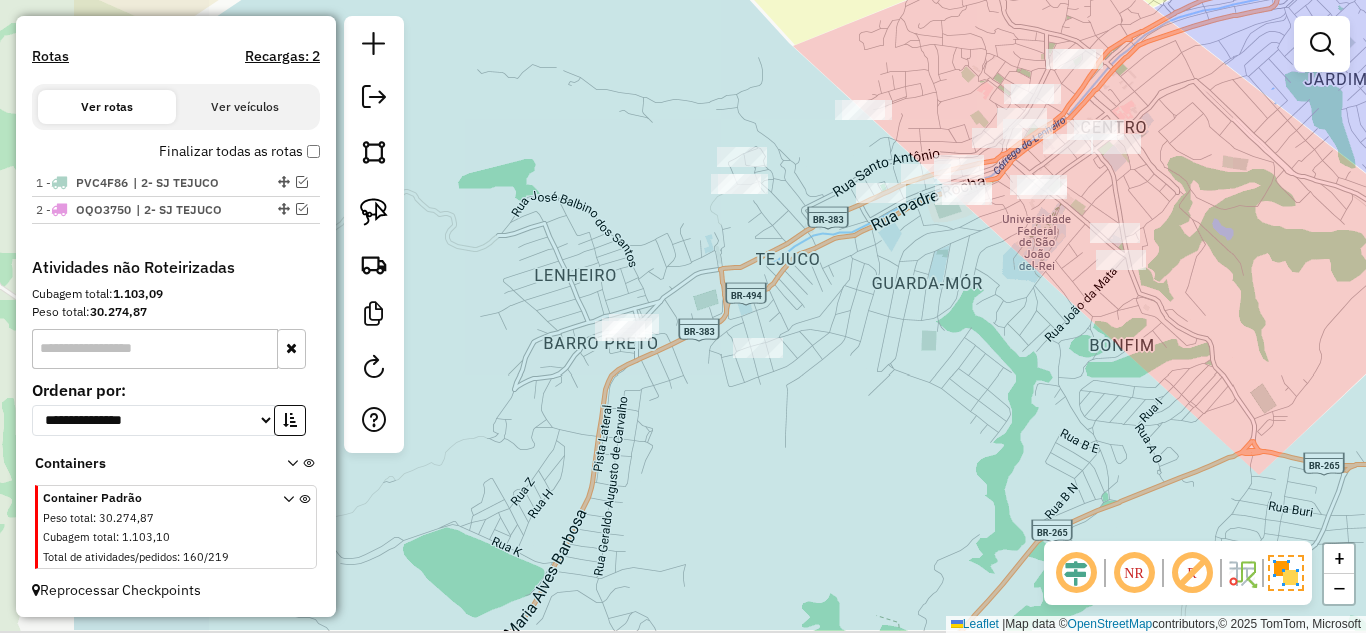 drag, startPoint x: 662, startPoint y: 337, endPoint x: 856, endPoint y: 275, distance: 203.6664 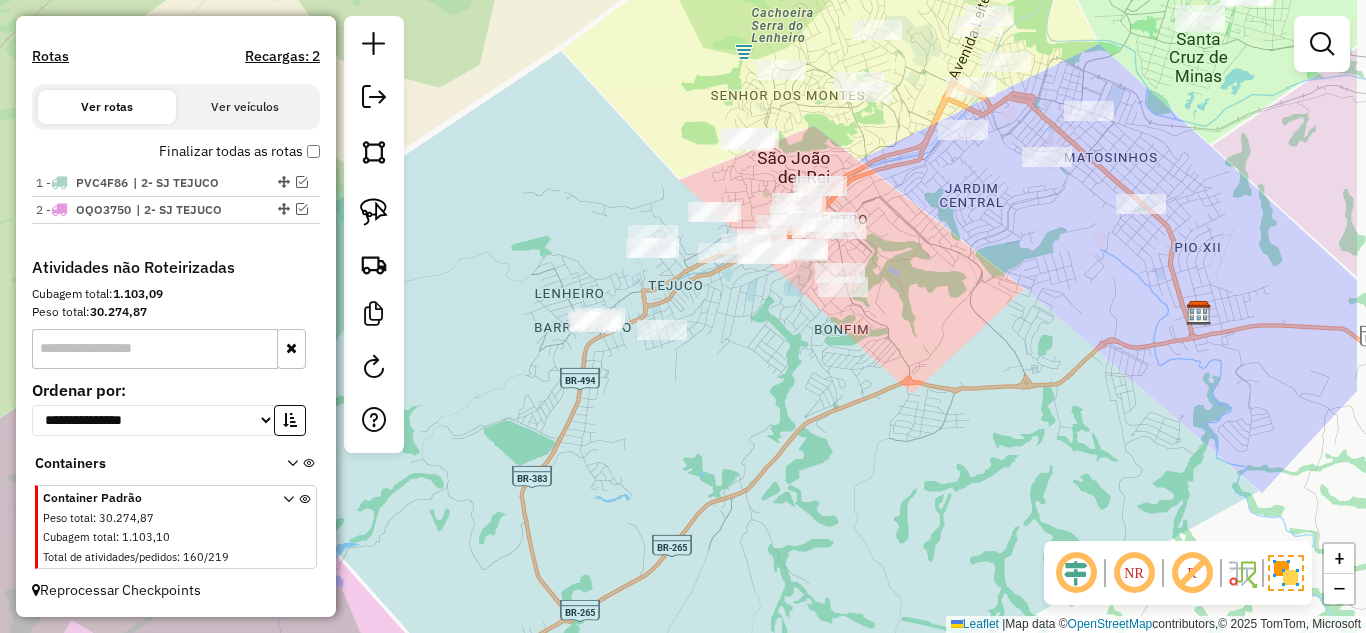 drag, startPoint x: 868, startPoint y: 310, endPoint x: 744, endPoint y: 334, distance: 126.30122 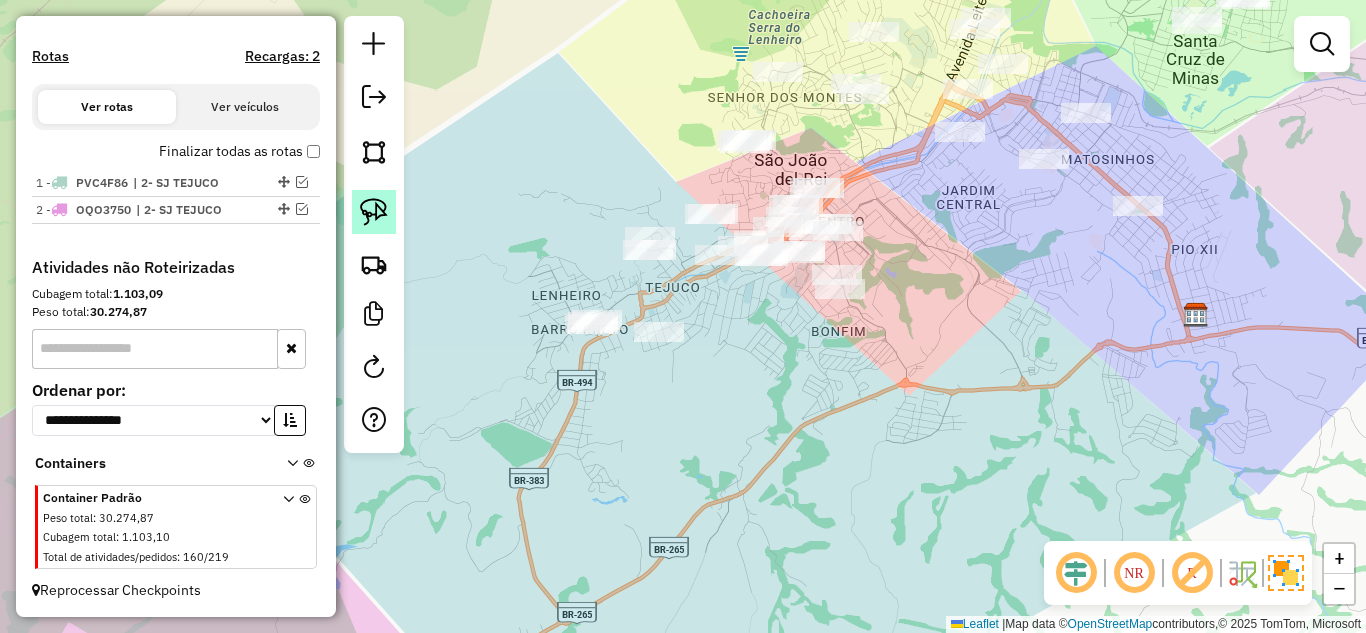 click 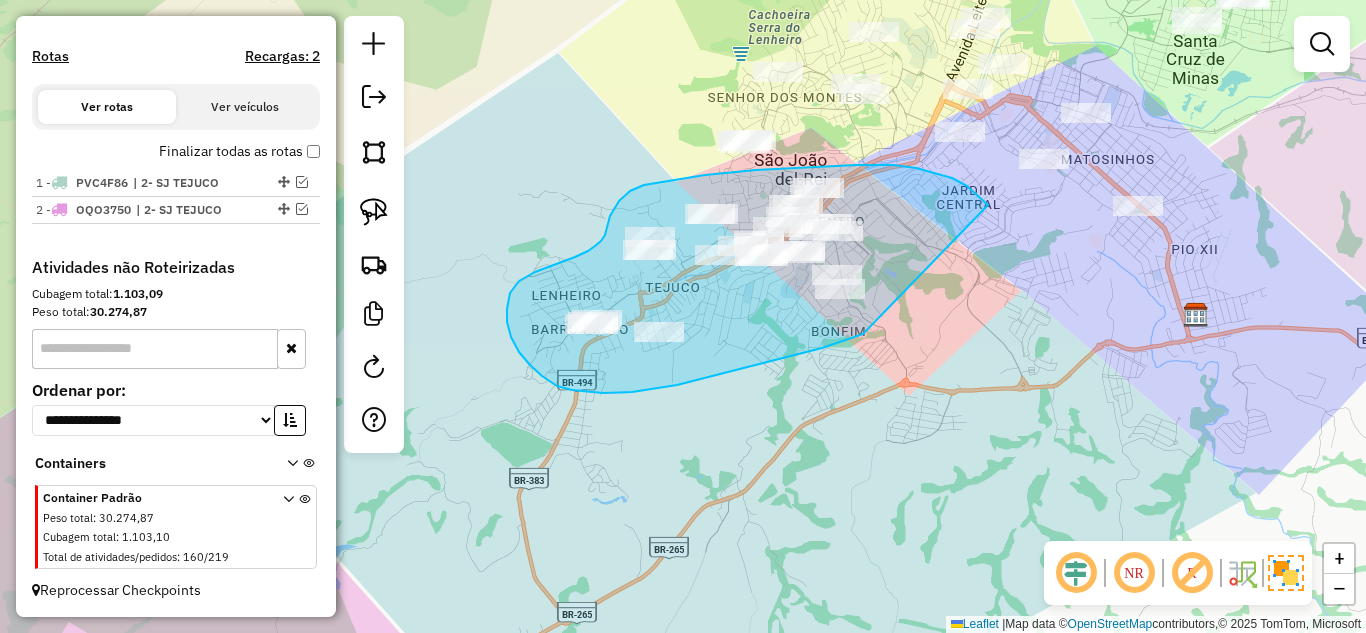 drag, startPoint x: 934, startPoint y: 172, endPoint x: 863, endPoint y: 334, distance: 176.87566 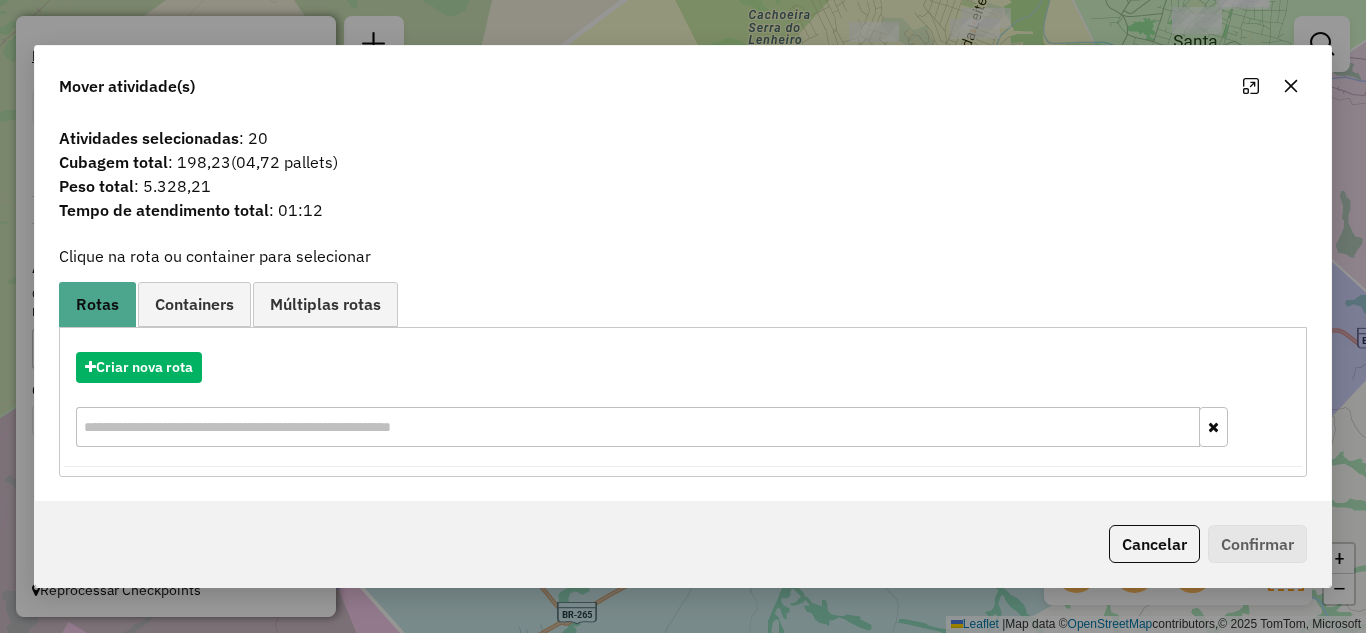 click 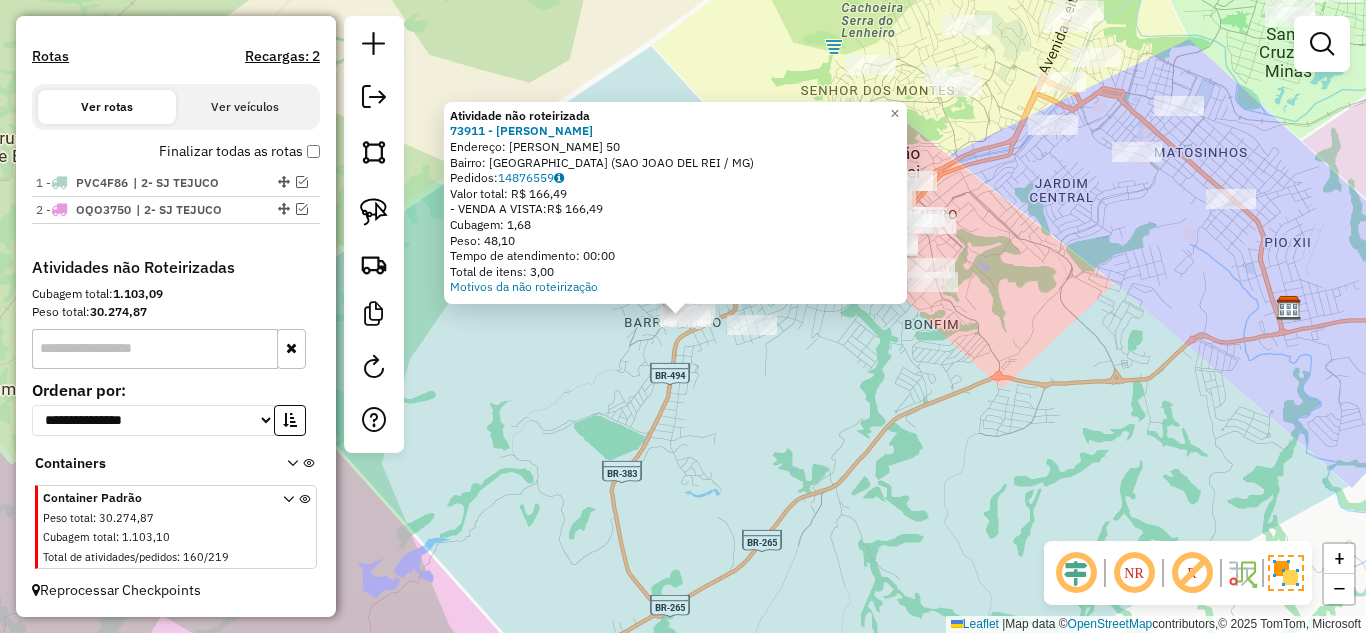 click on "Atividade não roteirizada 73911 - ANTONIO DJALMA SANTO  Endereço:  BENEDITO ALZIRO DA SILVA 50   Bairro: VILA SAO BENTO (SAO JOAO DEL REI / MG)   Pedidos:  14876559   Valor total: R$ 166,49   - VENDA A VISTA:  R$ 166,49   Cubagem: 1,68   Peso: 48,10   Tempo de atendimento: 00:00   Total de itens: 3,00  Motivos da não roteirização × Janela de atendimento Grade de atendimento Capacidade Transportadoras Veículos Cliente Pedidos  Rotas Selecione os dias de semana para filtrar as janelas de atendimento  Seg   Ter   Qua   Qui   Sex   Sáb   Dom  Informe o período da janela de atendimento: De: Até:  Filtrar exatamente a janela do cliente  Considerar janela de atendimento padrão  Selecione os dias de semana para filtrar as grades de atendimento  Seg   Ter   Qua   Qui   Sex   Sáb   Dom   Considerar clientes sem dia de atendimento cadastrado  Clientes fora do dia de atendimento selecionado Filtrar as atividades entre os valores definidos abaixo:  Peso mínimo:   Peso máximo:   Cubagem mínima:   De:   De:" 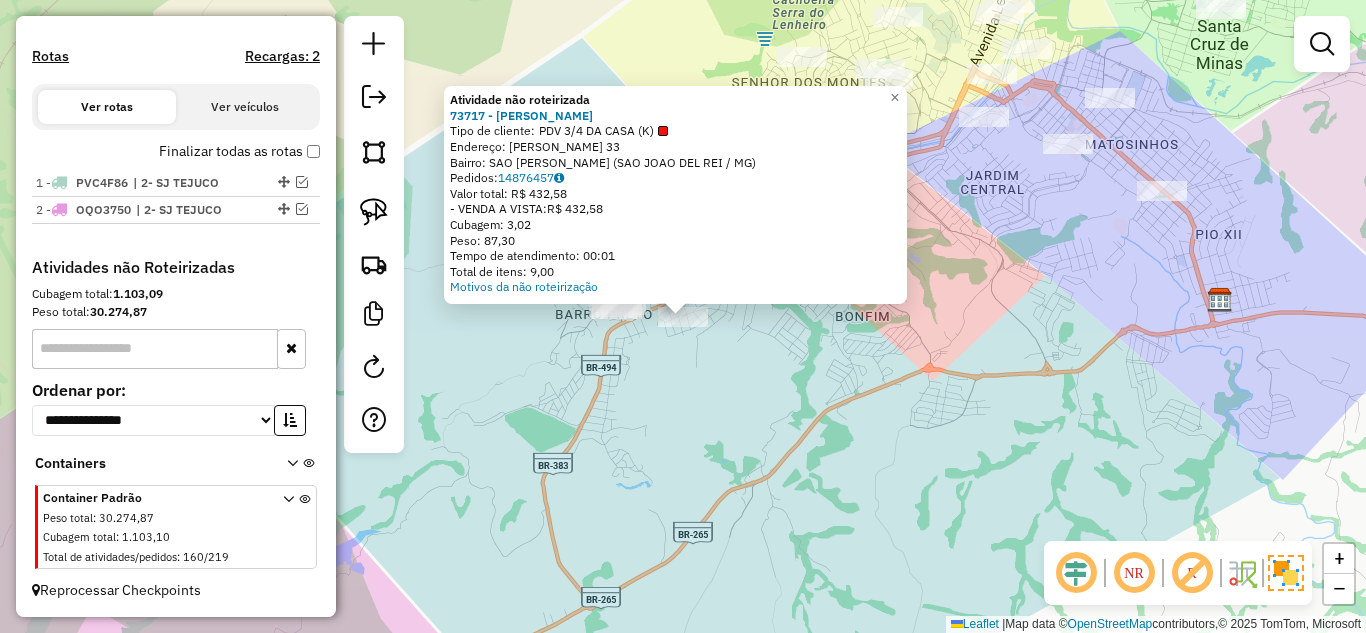 click on "Atividade não roteirizada 73717 - TATIANE FERREIRA  Tipo de cliente:   PDV 3/4 DA CASA (K)   Endereço:  IJADIR AUGUSTO SOARES 33   Bairro: SAO JOSE OPERARIO (SAO JOAO DEL REI / MG)   Pedidos:  14876457   Valor total: R$ 432,58   - VENDA A VISTA:  R$ 432,58   Cubagem: 3,02   Peso: 87,30   Tempo de atendimento: 00:01   Total de itens: 9,00  Motivos da não roteirização × Janela de atendimento Grade de atendimento Capacidade Transportadoras Veículos Cliente Pedidos  Rotas Selecione os dias de semana para filtrar as janelas de atendimento  Seg   Ter   Qua   Qui   Sex   Sáb   Dom  Informe o período da janela de atendimento: De: Até:  Filtrar exatamente a janela do cliente  Considerar janela de atendimento padrão  Selecione os dias de semana para filtrar as grades de atendimento  Seg   Ter   Qua   Qui   Sex   Sáb   Dom   Considerar clientes sem dia de atendimento cadastrado  Clientes fora do dia de atendimento selecionado Filtrar as atividades entre os valores definidos abaixo:  Peso mínimo:   De:  De:" 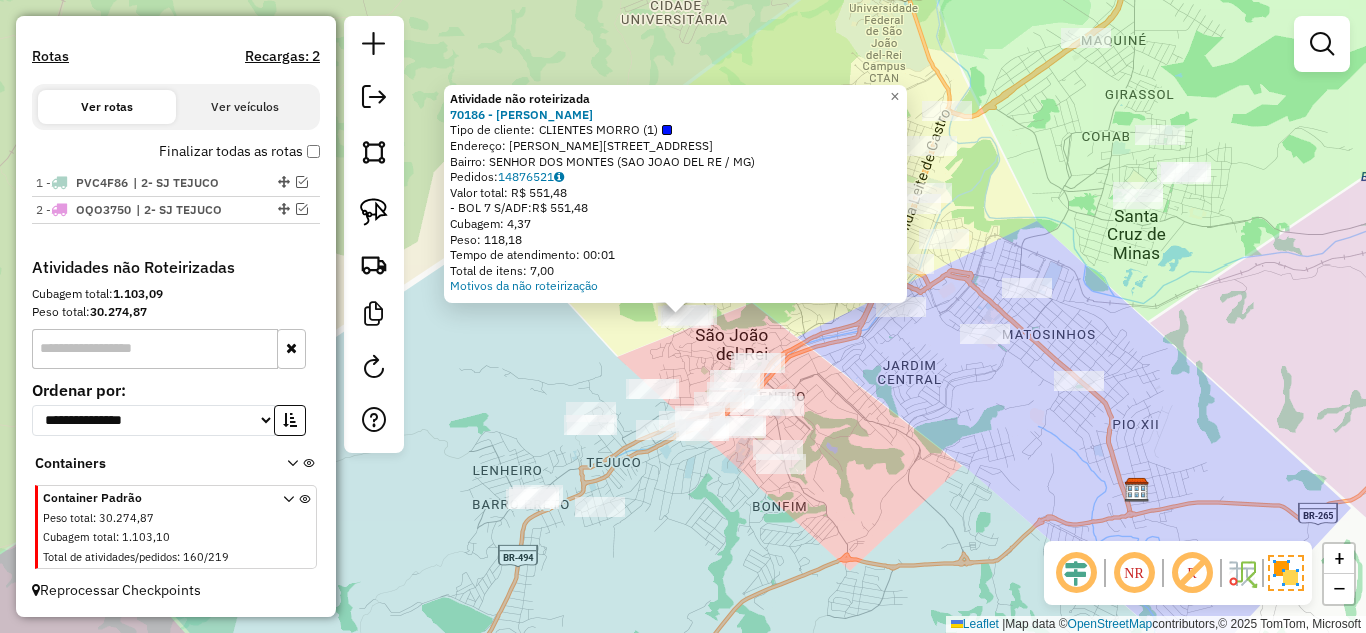 click on "Atividade não roteirizada 70186 - RODRIGO LUIZ DE ANDR  Tipo de cliente:   CLIENTES MORRO (1)   Endereço: R   ANTONIO DE ASSIS              161   Bairro: SENHOR DOS MONTES (SAO JOAO DEL RE / MG)   Pedidos:  14876521   Valor total: R$ 551,48   - BOL 7 S/ADF:  R$ 551,48   Cubagem: 4,37   Peso: 118,18   Tempo de atendimento: 00:01   Total de itens: 7,00  Motivos da não roteirização × Janela de atendimento Grade de atendimento Capacidade Transportadoras Veículos Cliente Pedidos  Rotas Selecione os dias de semana para filtrar as janelas de atendimento  Seg   Ter   Qua   Qui   Sex   Sáb   Dom  Informe o período da janela de atendimento: De: Até:  Filtrar exatamente a janela do cliente  Considerar janela de atendimento padrão  Selecione os dias de semana para filtrar as grades de atendimento  Seg   Ter   Qua   Qui   Sex   Sáb   Dom   Considerar clientes sem dia de atendimento cadastrado  Clientes fora do dia de atendimento selecionado Filtrar as atividades entre os valores definidos abaixo:  De:   Até:" 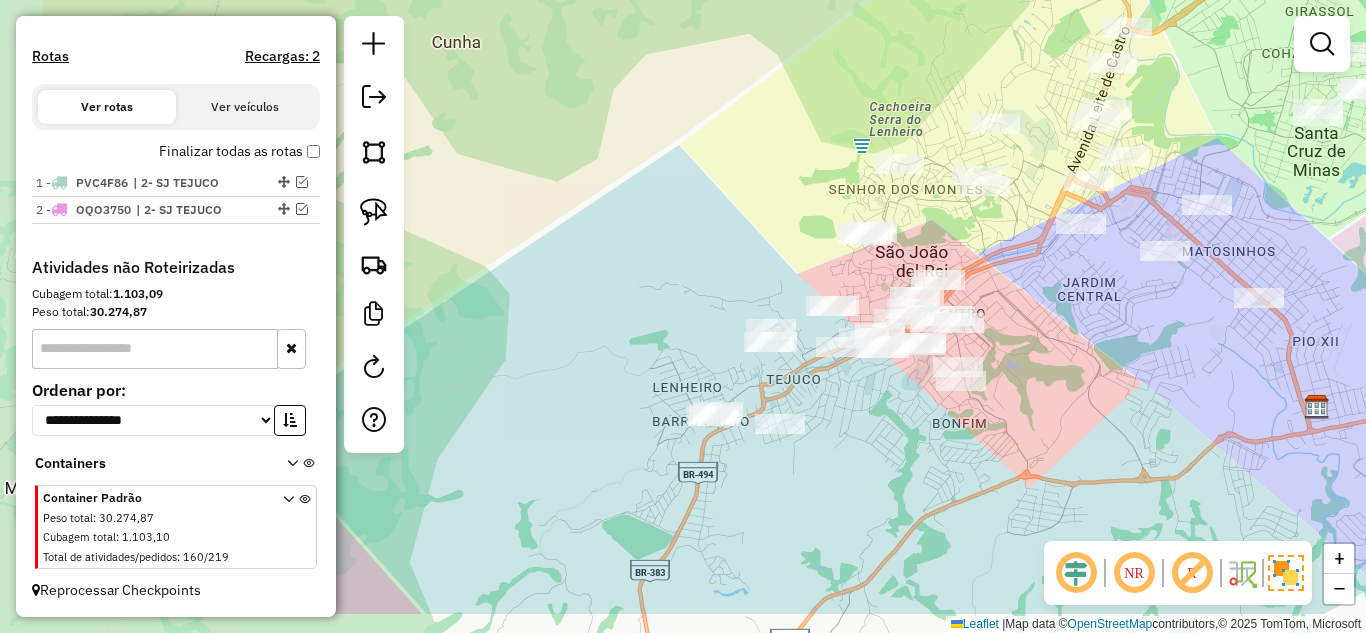 drag, startPoint x: 527, startPoint y: 345, endPoint x: 710, endPoint y: 238, distance: 211.98586 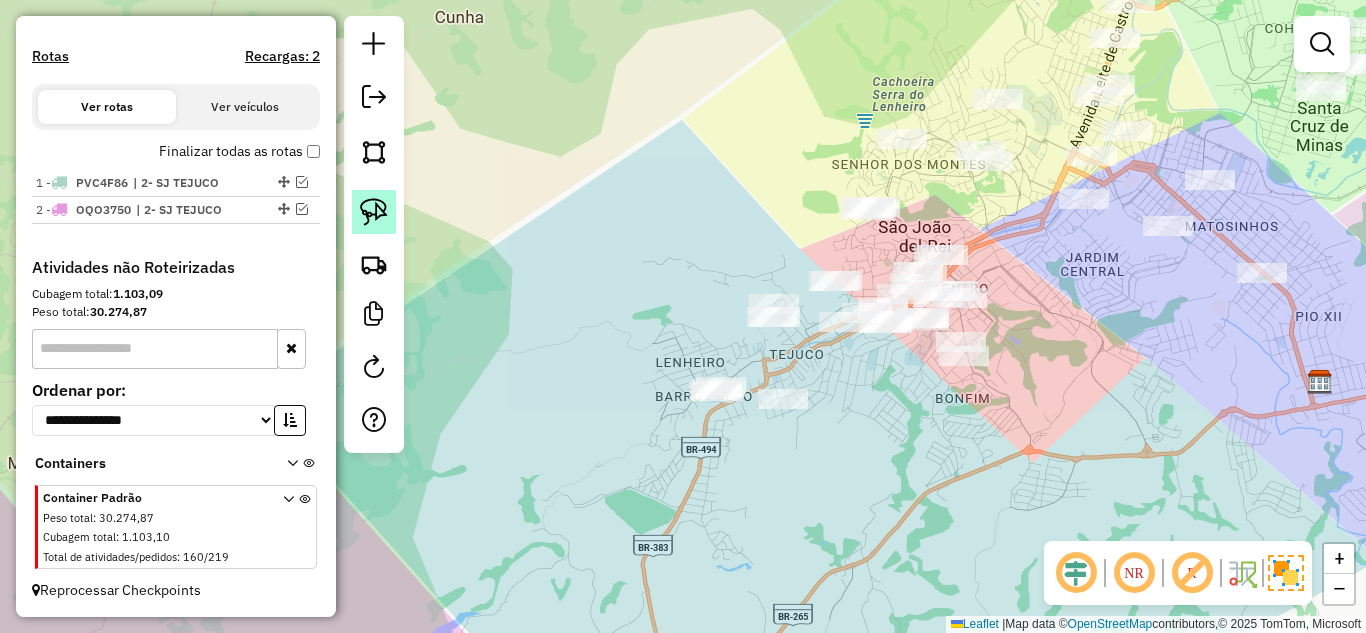 click 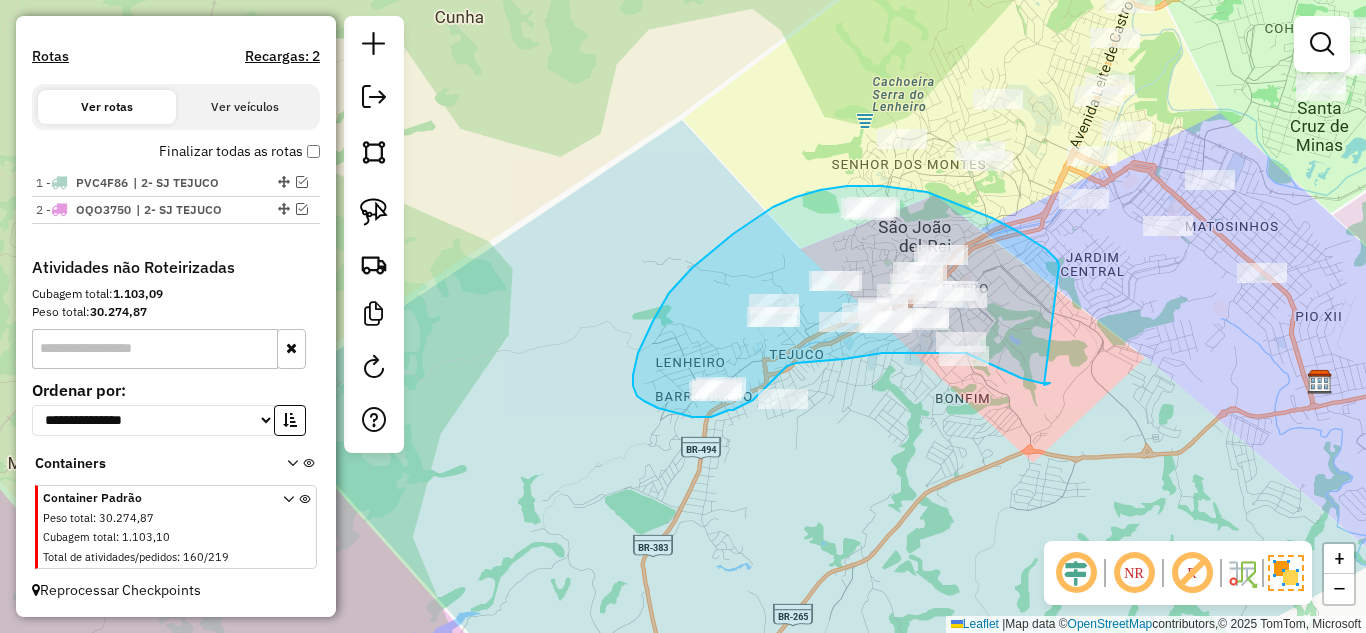drag, startPoint x: 1059, startPoint y: 266, endPoint x: 1044, endPoint y: 385, distance: 119.94165 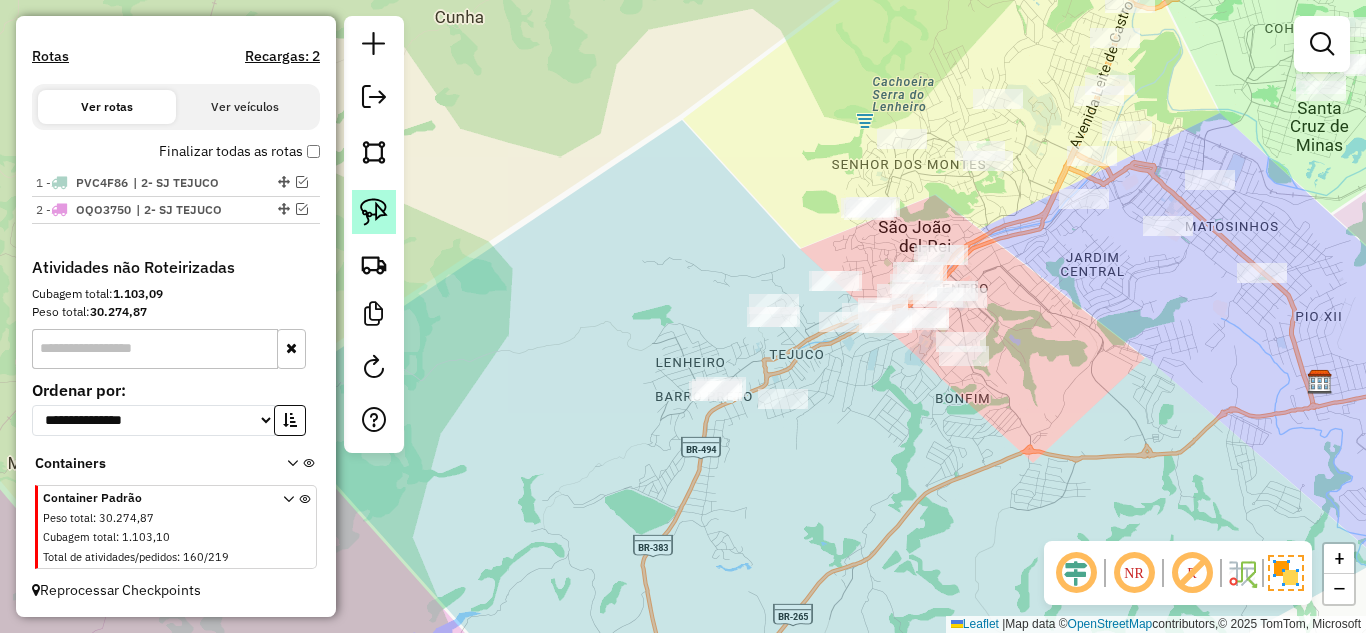 click 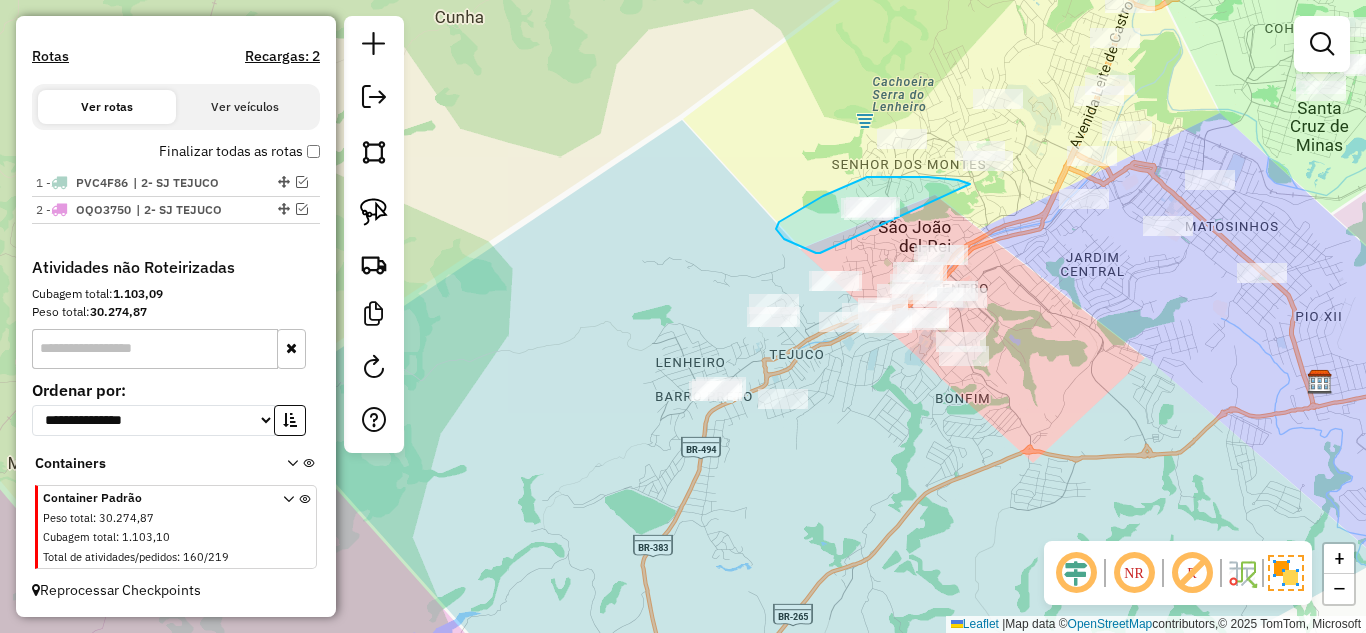 drag, startPoint x: 966, startPoint y: 182, endPoint x: 820, endPoint y: 253, distance: 162.34839 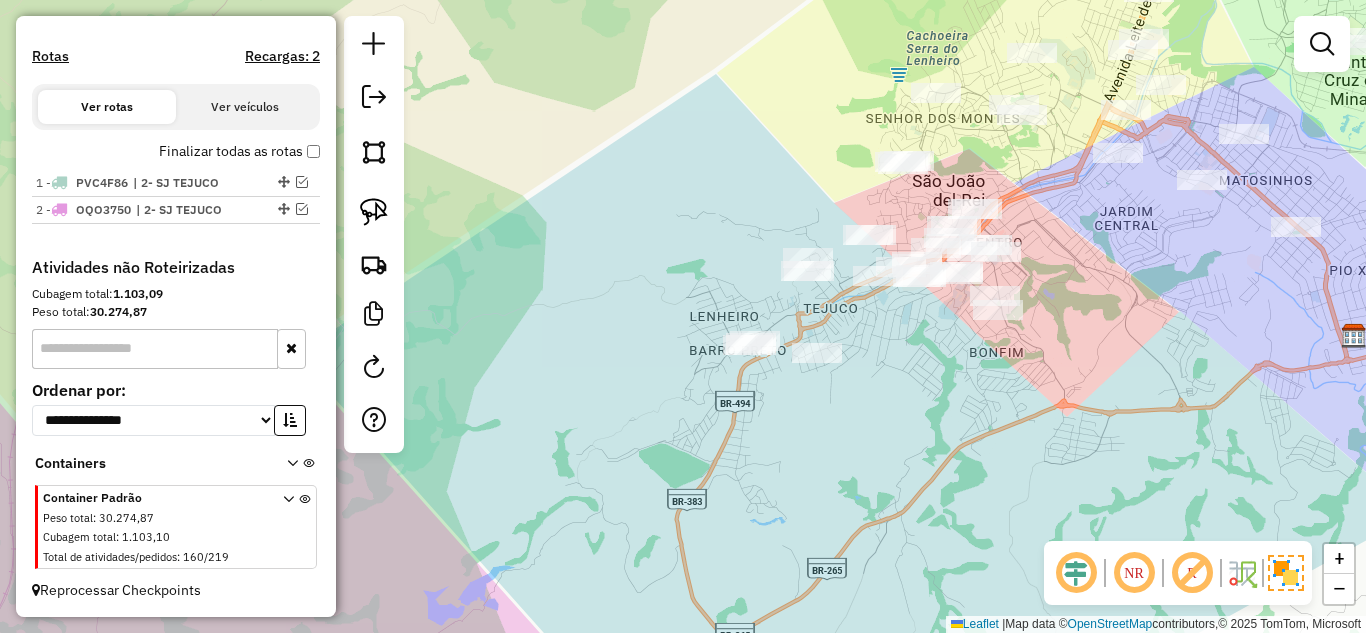drag, startPoint x: 875, startPoint y: 402, endPoint x: 913, endPoint y: 353, distance: 62.008064 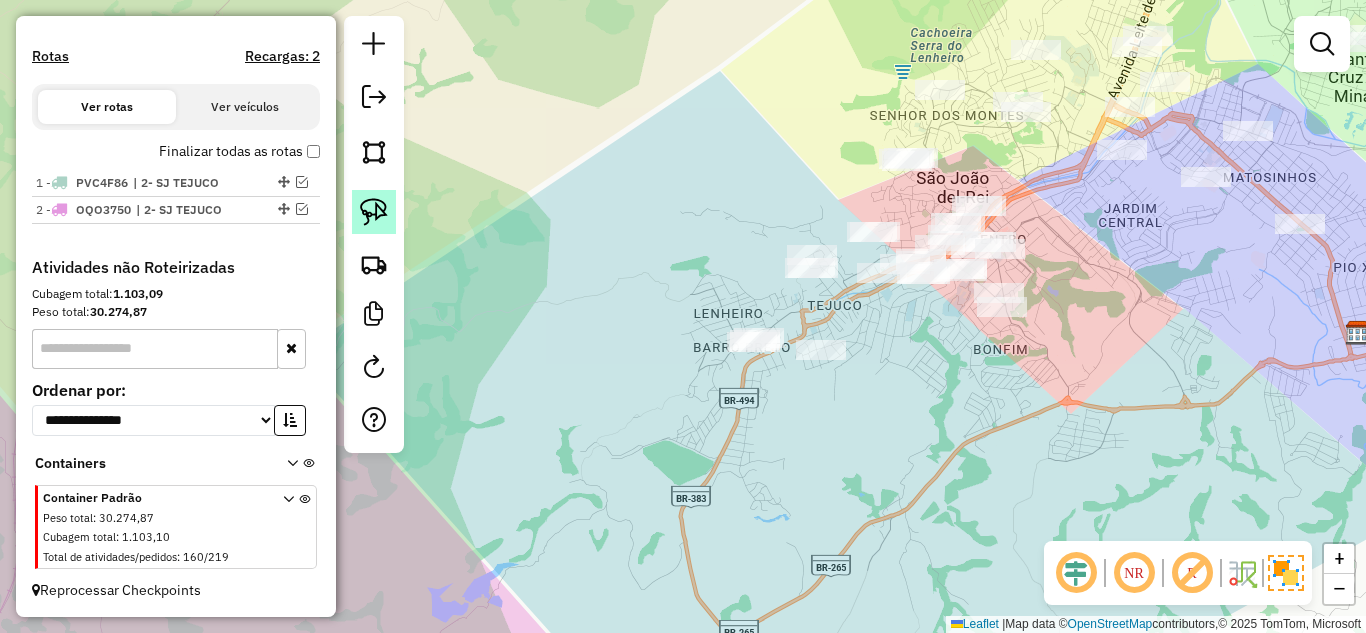 click 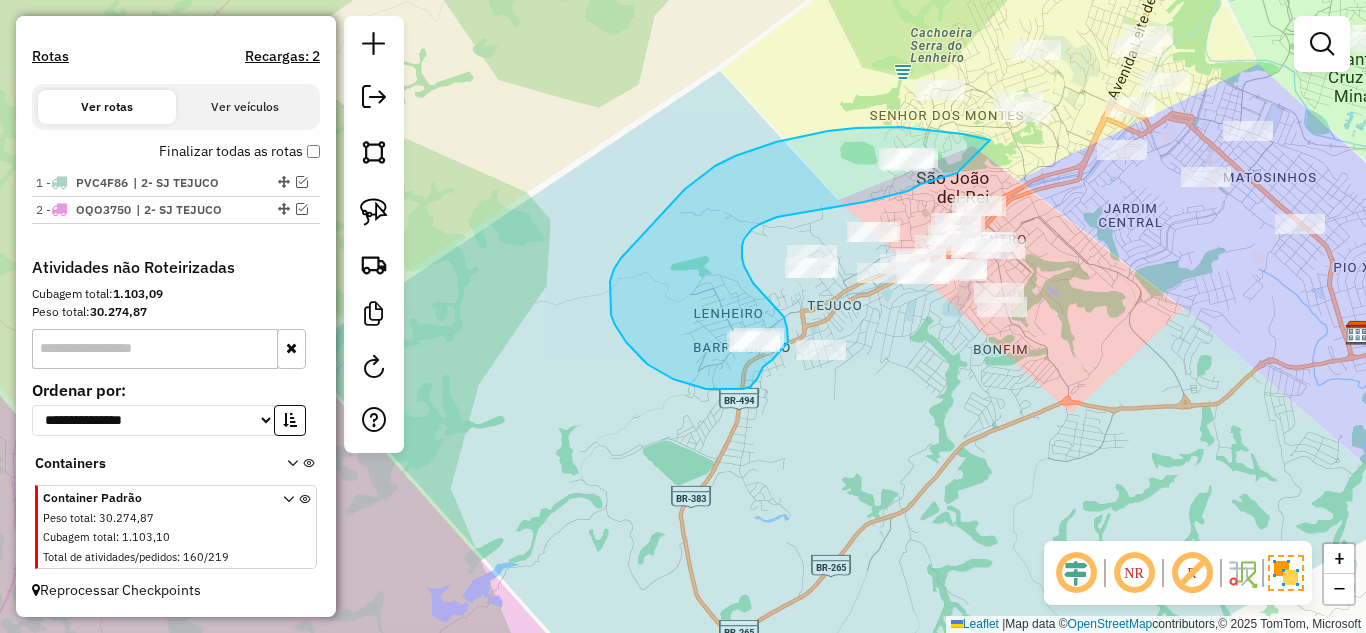 drag, startPoint x: 990, startPoint y: 140, endPoint x: 957, endPoint y: 173, distance: 46.66905 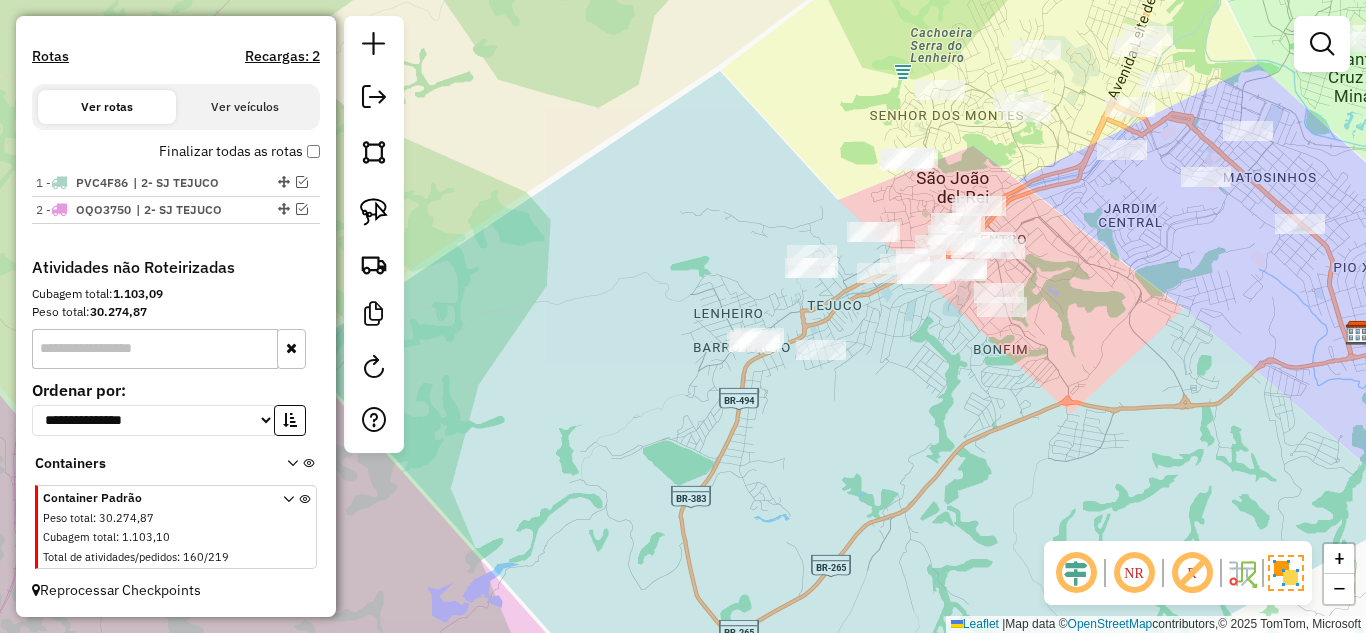click on "Janela de atendimento Grade de atendimento Capacidade Transportadoras Veículos Cliente Pedidos  Rotas Selecione os dias de semana para filtrar as janelas de atendimento  Seg   Ter   Qua   Qui   Sex   Sáb   Dom  Informe o período da janela de atendimento: De: Até:  Filtrar exatamente a janela do cliente  Considerar janela de atendimento padrão  Selecione os dias de semana para filtrar as grades de atendimento  Seg   Ter   Qua   Qui   Sex   Sáb   Dom   Considerar clientes sem dia de atendimento cadastrado  Clientes fora do dia de atendimento selecionado Filtrar as atividades entre os valores definidos abaixo:  Peso mínimo:   Peso máximo:   Cubagem mínima:   Cubagem máxima:   De:   Até:  Filtrar as atividades entre o tempo de atendimento definido abaixo:  De:   Até:   Considerar capacidade total dos clientes não roteirizados Transportadora: Selecione um ou mais itens Tipo de veículo: Selecione um ou mais itens Veículo: Selecione um ou mais itens Motorista: Selecione um ou mais itens Nome: Rótulo:" 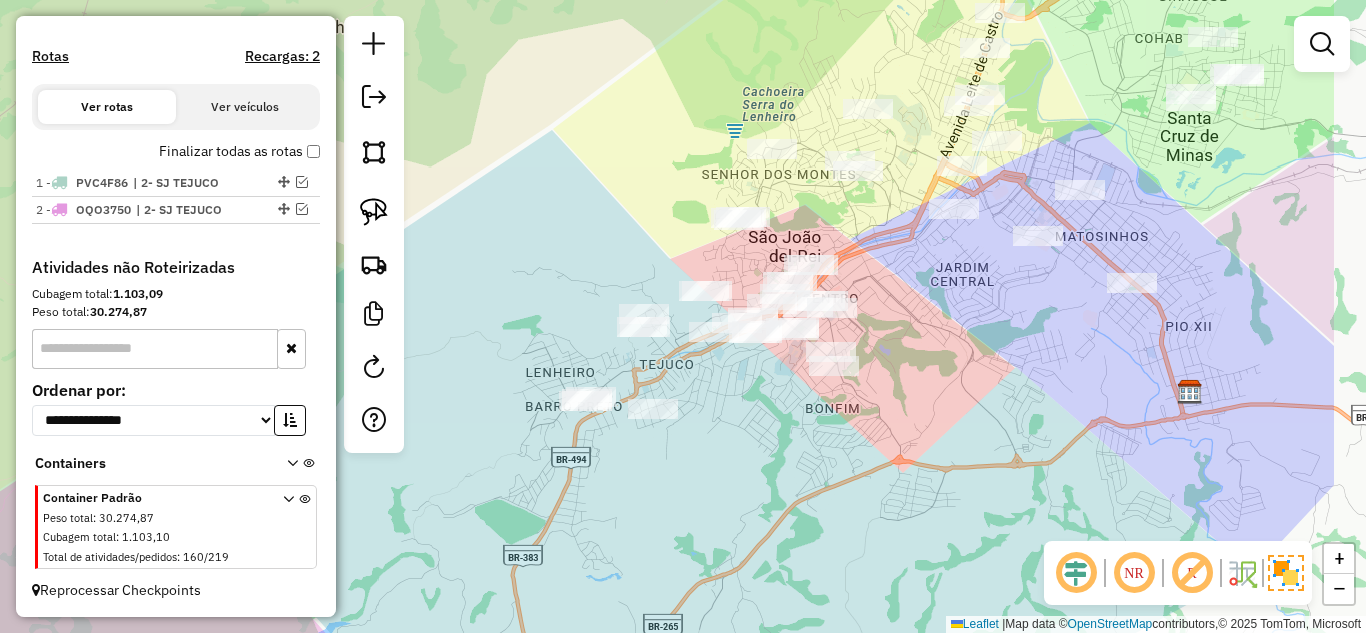 drag, startPoint x: 898, startPoint y: 402, endPoint x: 730, endPoint y: 461, distance: 178.05898 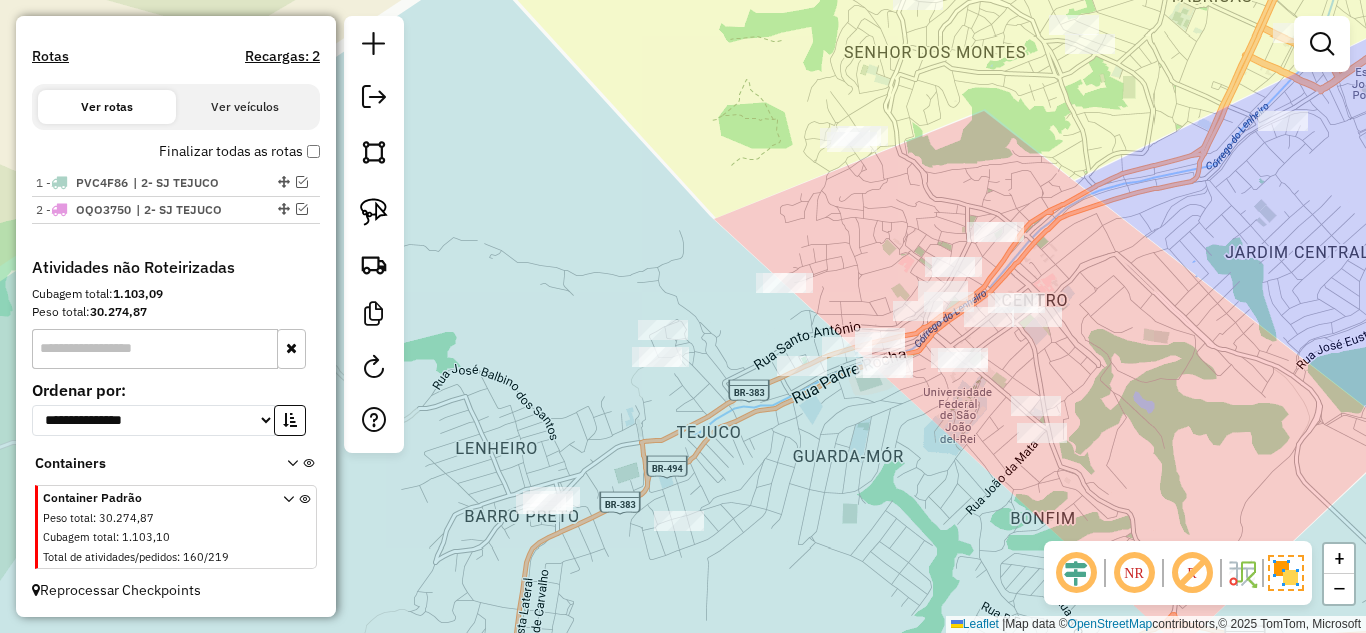click 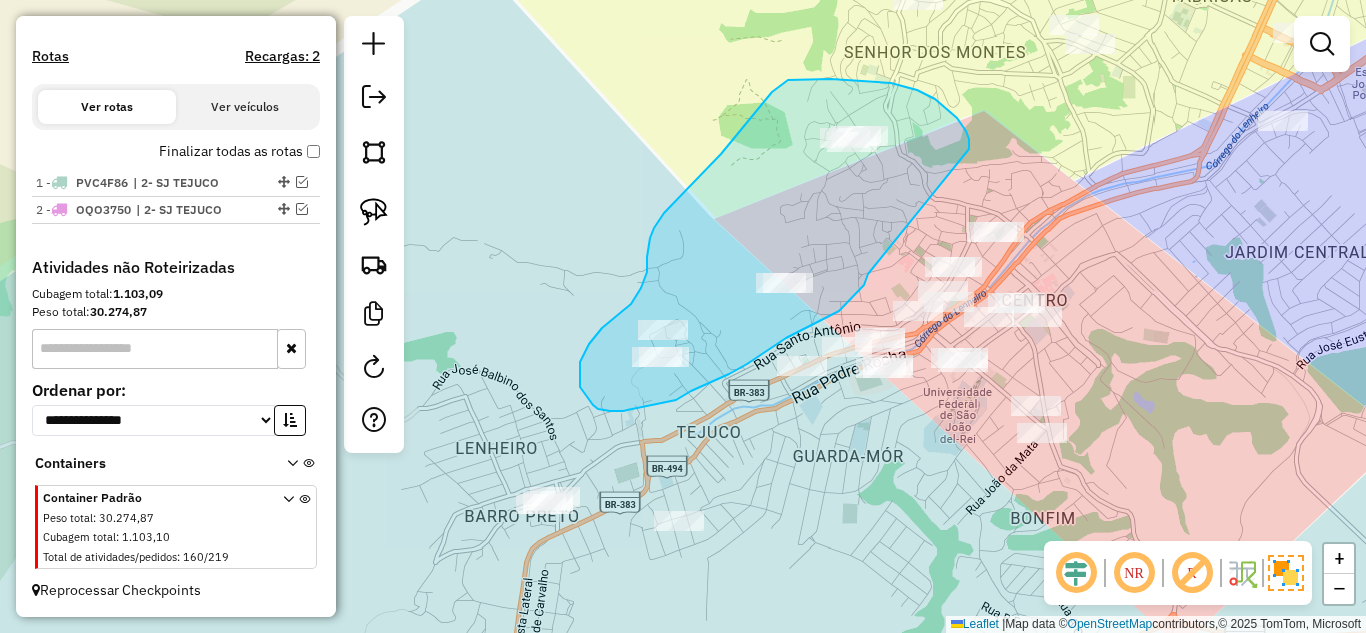 drag, startPoint x: 891, startPoint y: 83, endPoint x: 868, endPoint y: 274, distance: 192.37984 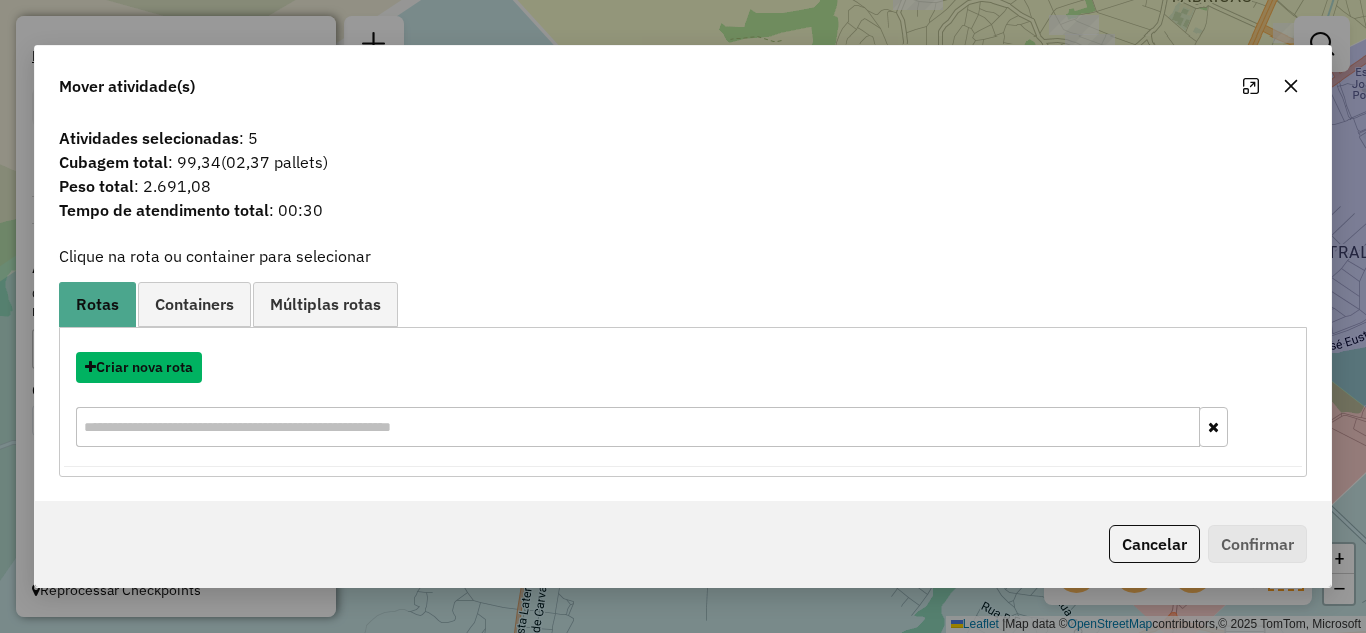 click on "Criar nova rota" at bounding box center (139, 367) 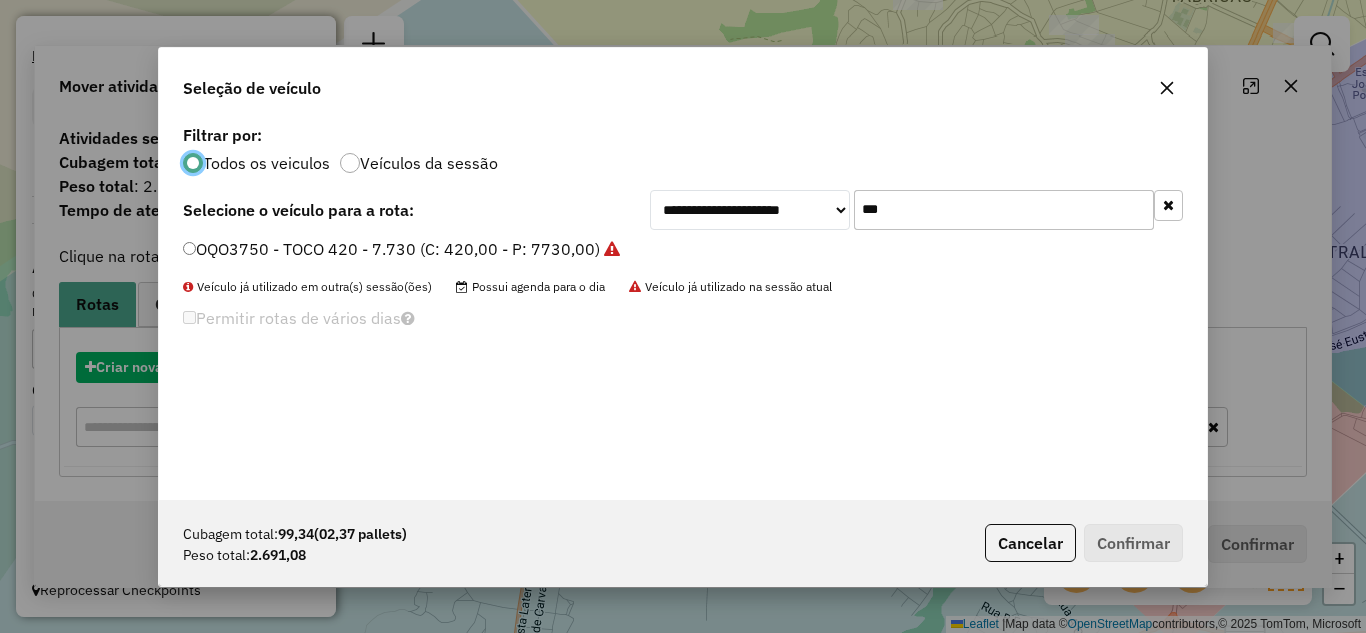 scroll, scrollTop: 11, scrollLeft: 6, axis: both 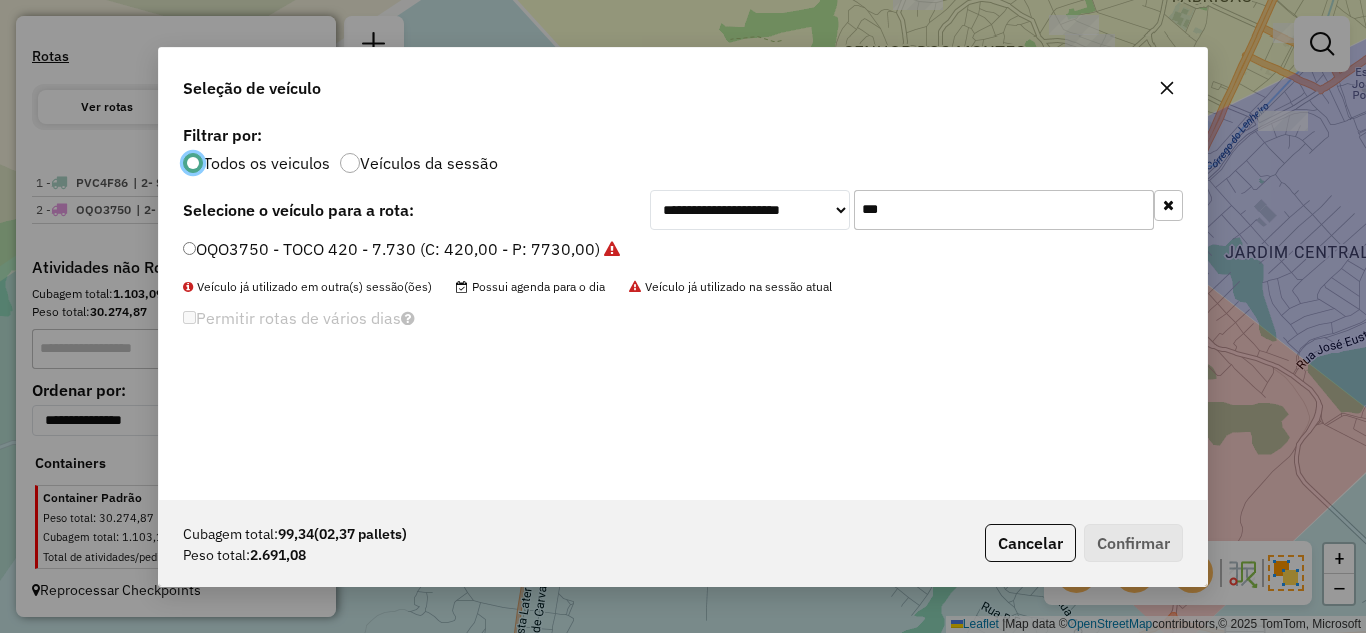 drag, startPoint x: 875, startPoint y: 216, endPoint x: 849, endPoint y: 212, distance: 26.305893 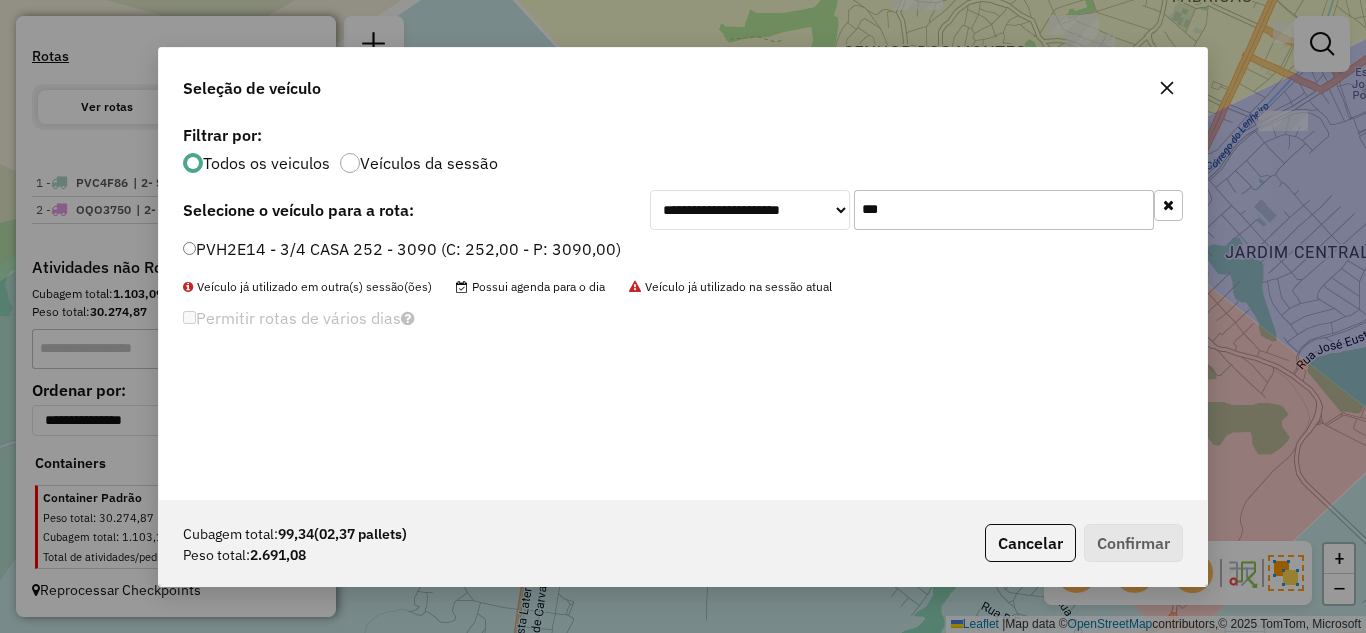type on "***" 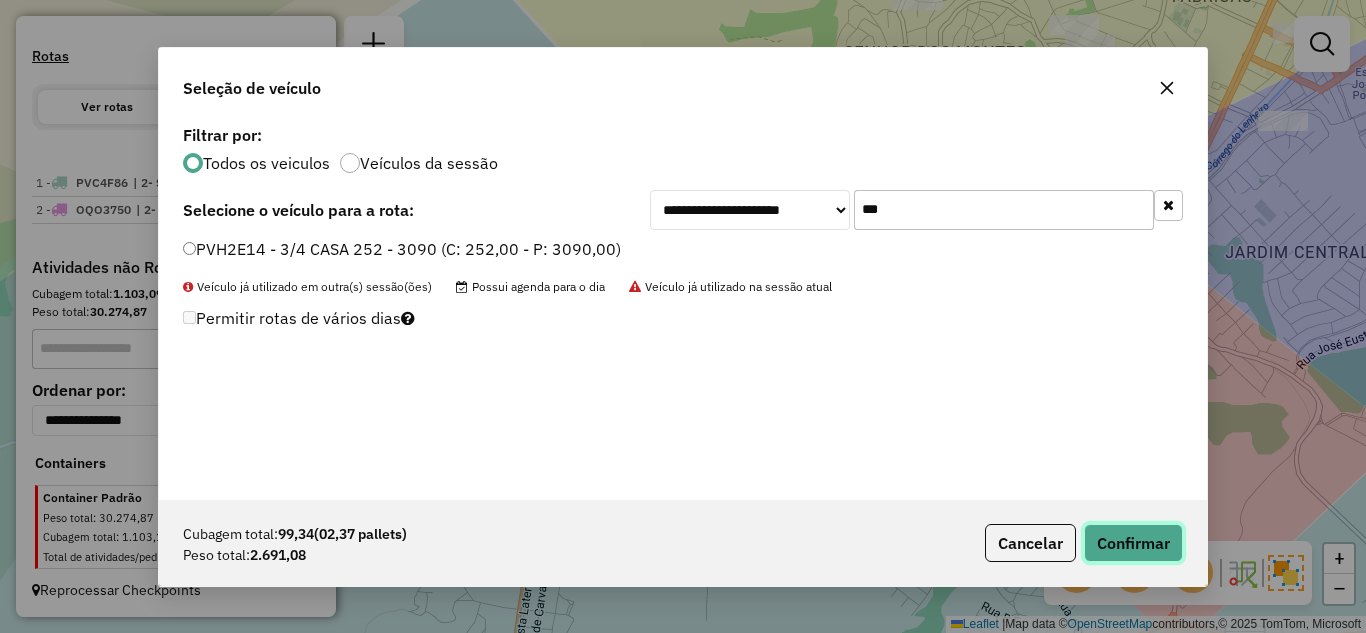 click on "Confirmar" 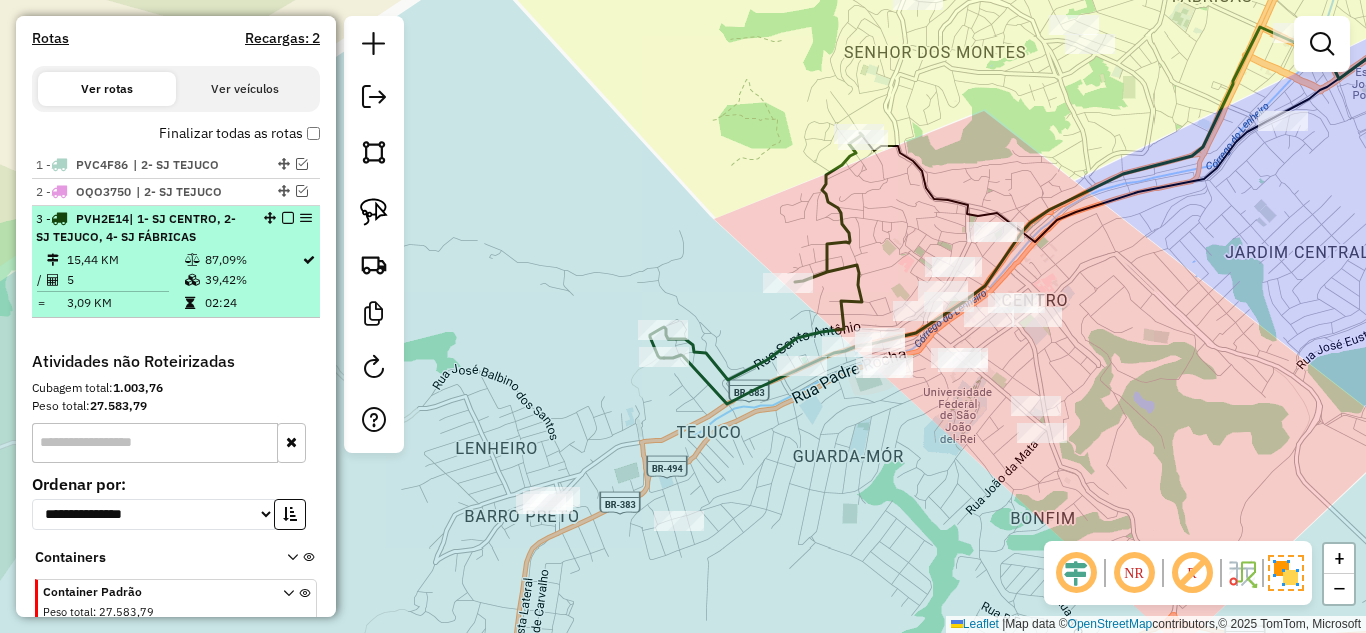 click on "3 -       PVH2E14   | 1- SJ CENTRO, 2- SJ TEJUCO, 4- SJ FÁBRICAS" at bounding box center [176, 228] 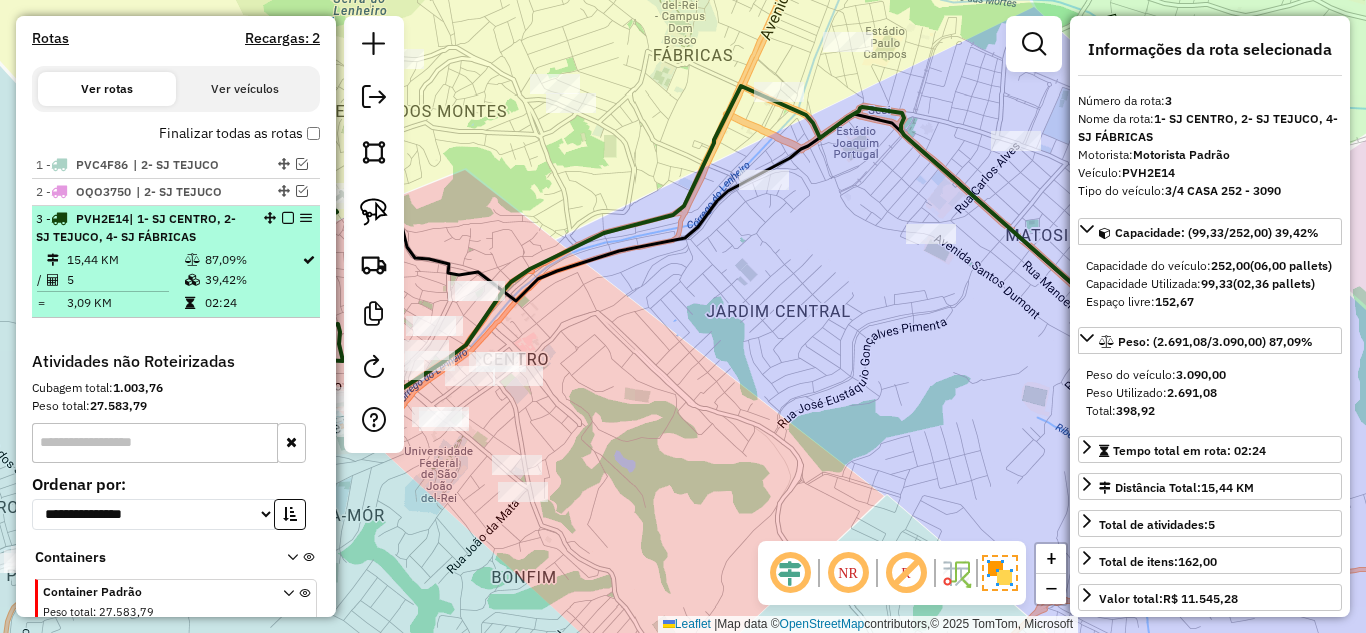 click at bounding box center [288, 218] 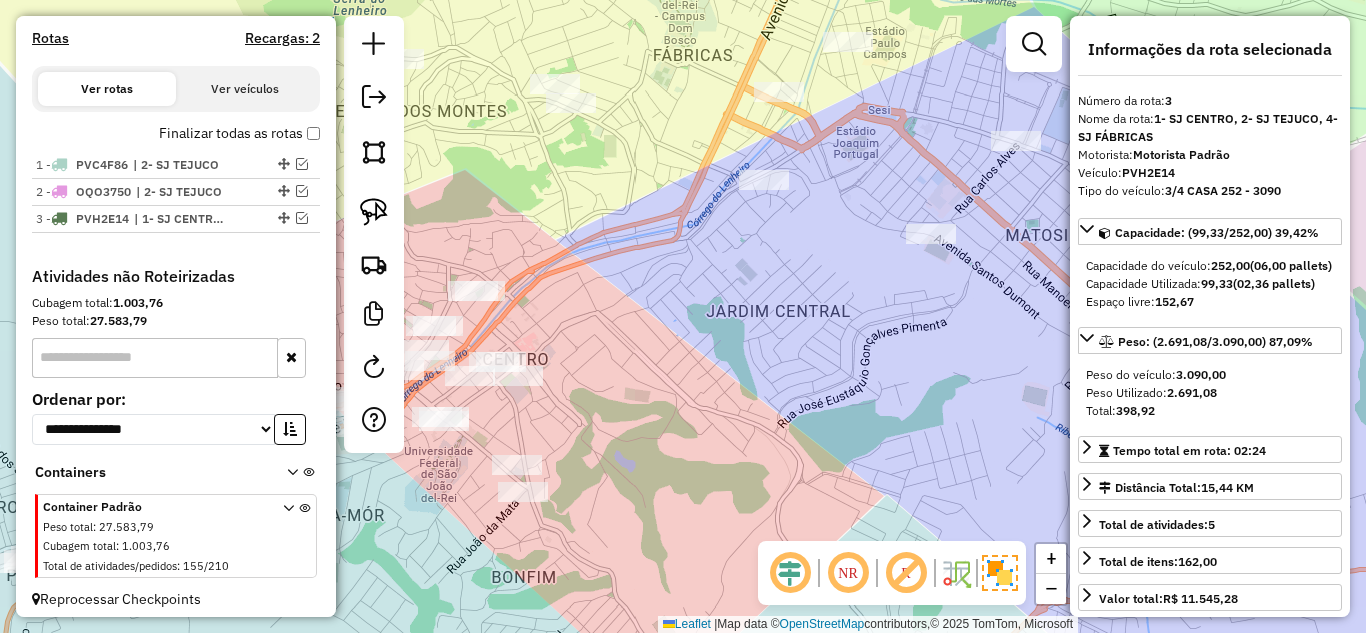 click on "Janela de atendimento Grade de atendimento Capacidade Transportadoras Veículos Cliente Pedidos  Rotas Selecione os dias de semana para filtrar as janelas de atendimento  Seg   Ter   Qua   Qui   Sex   Sáb   Dom  Informe o período da janela de atendimento: De: Até:  Filtrar exatamente a janela do cliente  Considerar janela de atendimento padrão  Selecione os dias de semana para filtrar as grades de atendimento  Seg   Ter   Qua   Qui   Sex   Sáb   Dom   Considerar clientes sem dia de atendimento cadastrado  Clientes fora do dia de atendimento selecionado Filtrar as atividades entre os valores definidos abaixo:  Peso mínimo:   Peso máximo:   Cubagem mínima:   Cubagem máxima:   De:   Até:  Filtrar as atividades entre o tempo de atendimento definido abaixo:  De:   Até:   Considerar capacidade total dos clientes não roteirizados Transportadora: Selecione um ou mais itens Tipo de veículo: Selecione um ou mais itens Veículo: Selecione um ou mais itens Motorista: Selecione um ou mais itens Nome: Rótulo:" 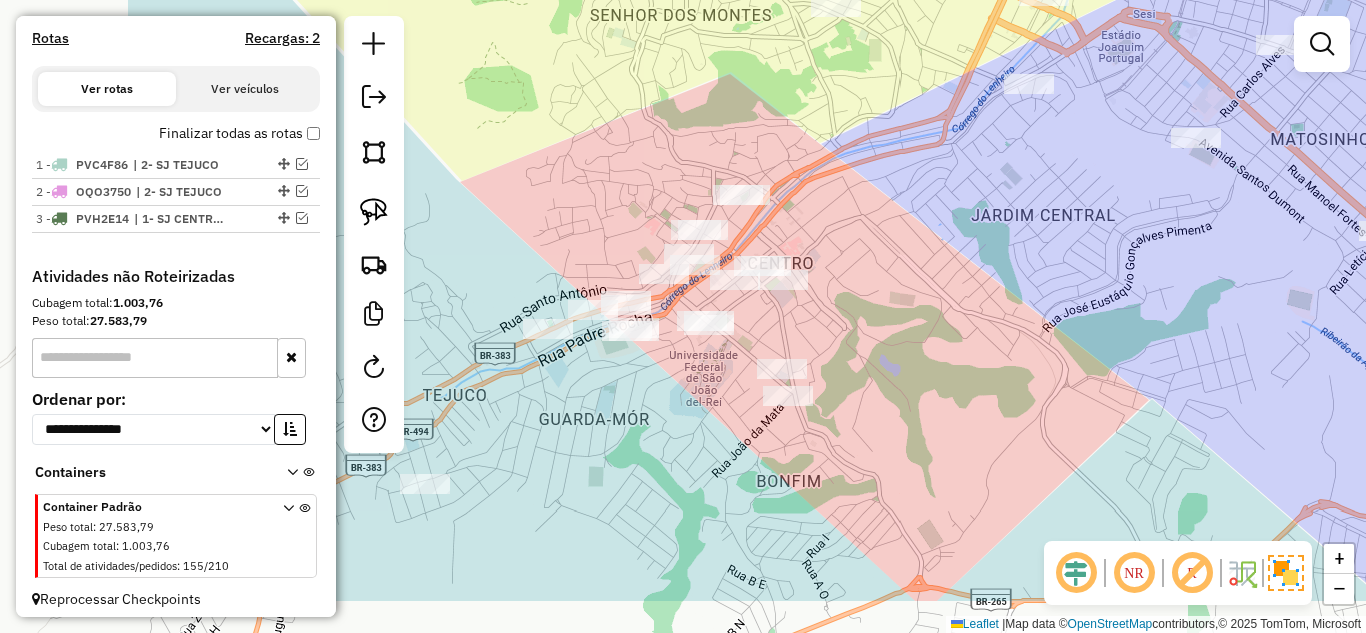 drag, startPoint x: 664, startPoint y: 446, endPoint x: 929, endPoint y: 350, distance: 281.85278 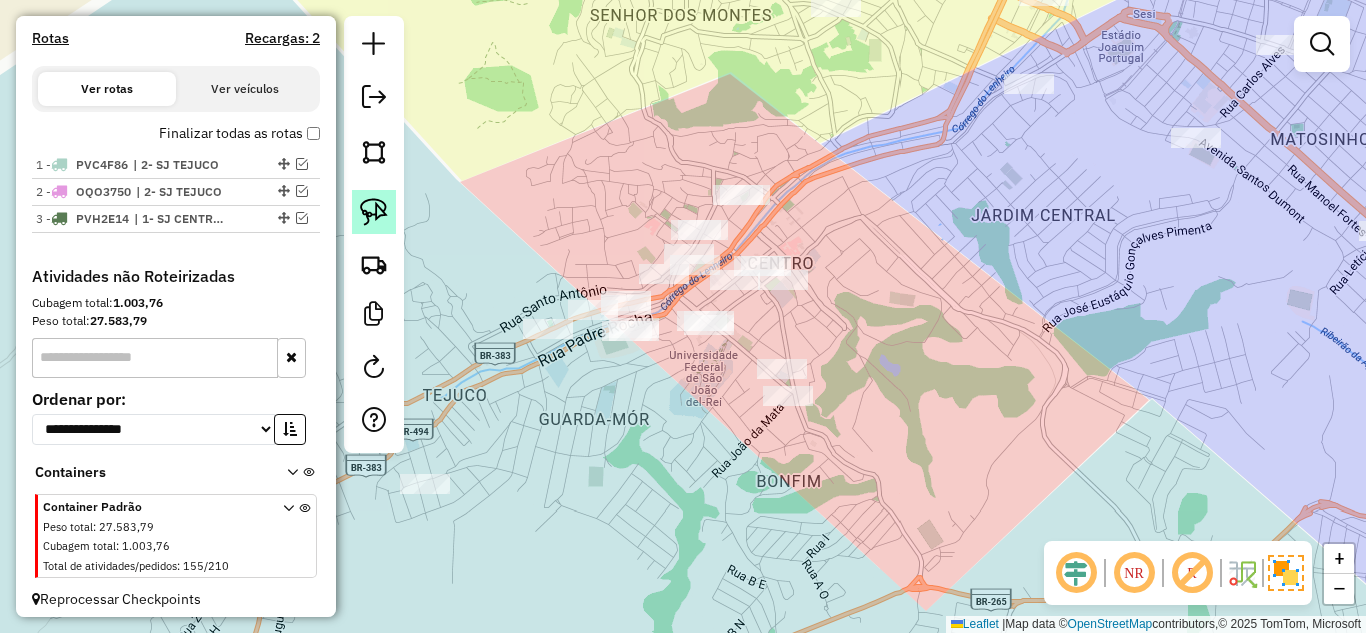 click 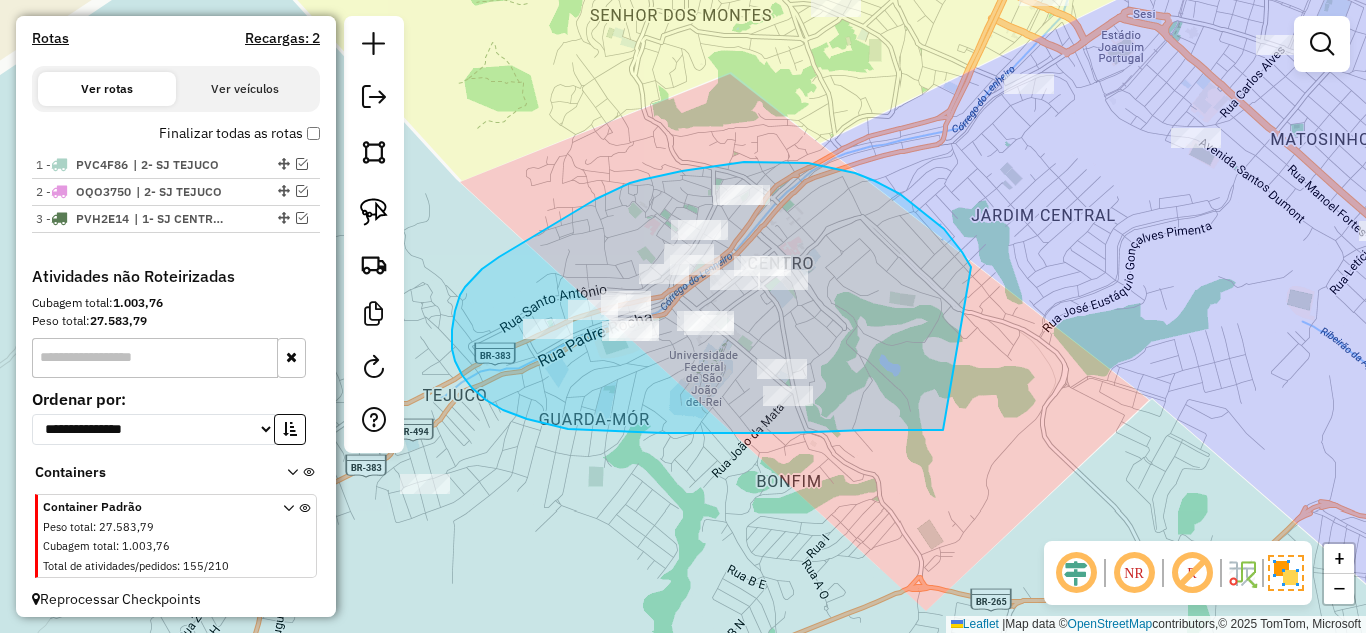 drag, startPoint x: 953, startPoint y: 240, endPoint x: 943, endPoint y: 430, distance: 190.26297 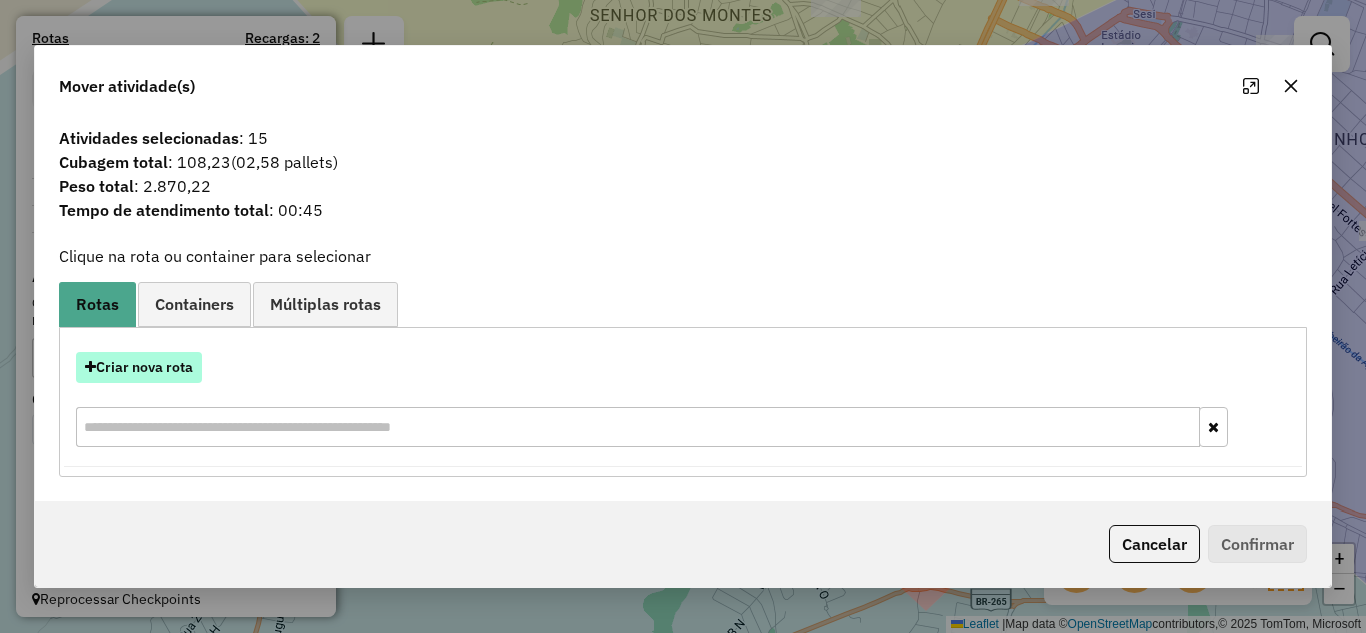 click on "Criar nova rota" at bounding box center [139, 367] 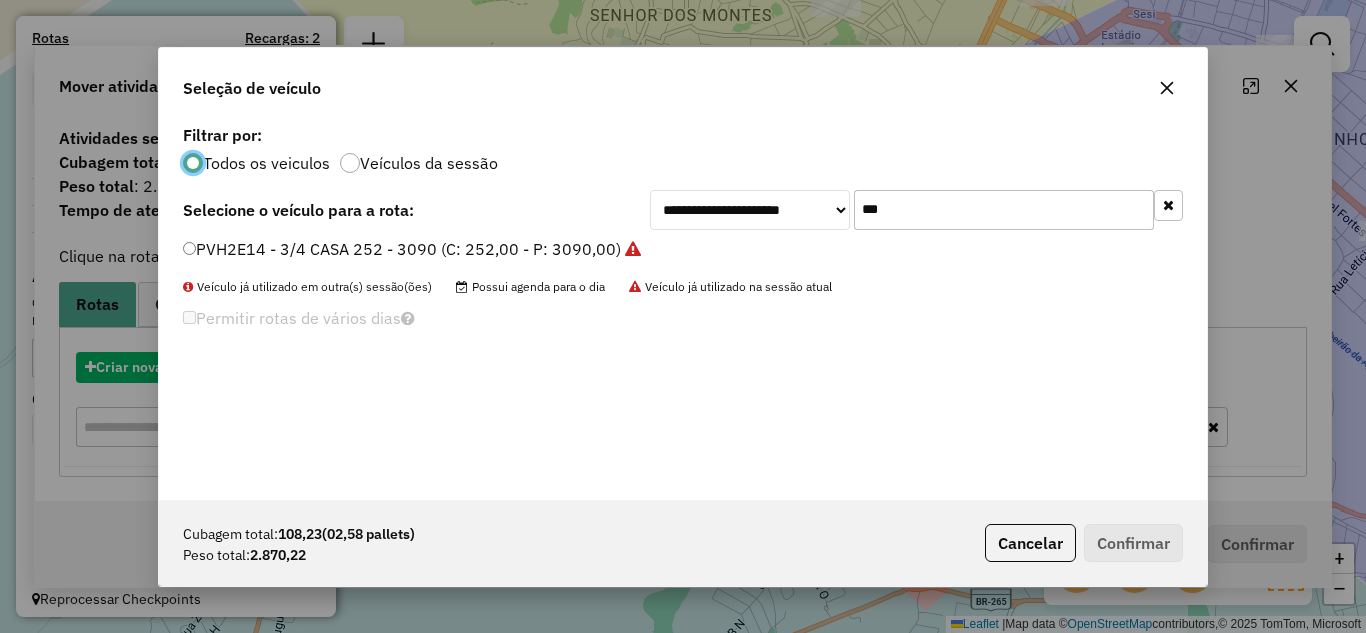 scroll, scrollTop: 11, scrollLeft: 6, axis: both 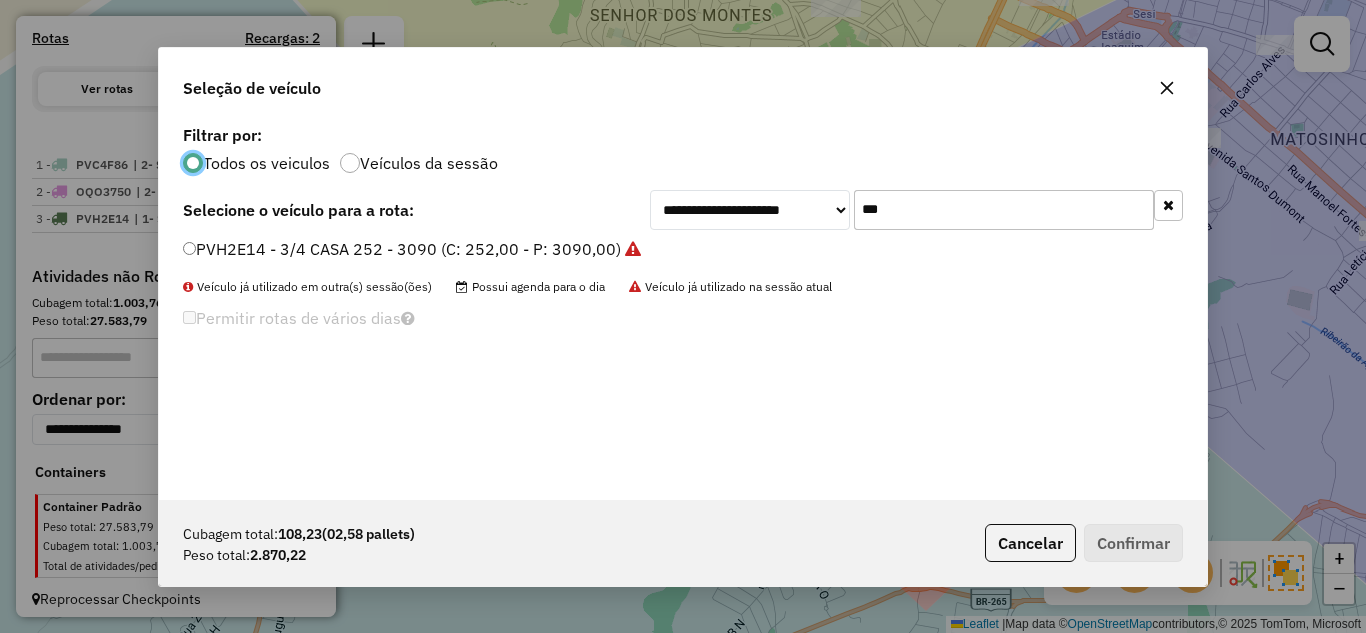 click on "***" 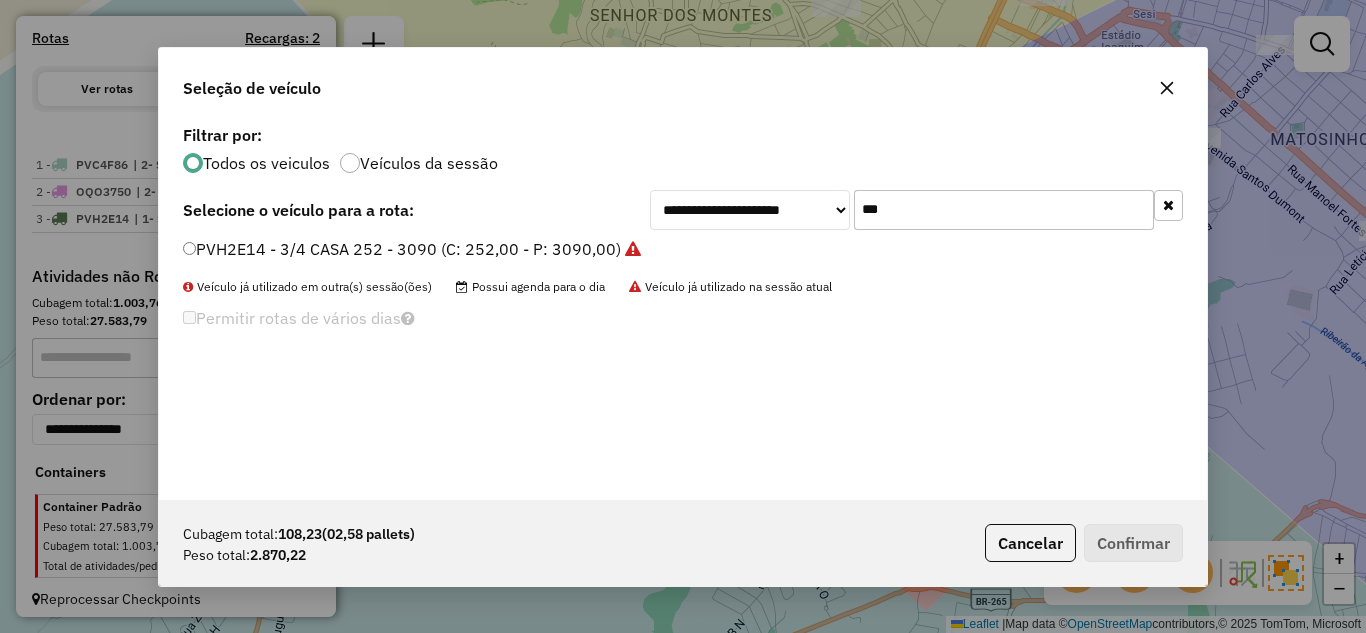 click on "Veículo já utilizado em outra(s) sessão(ões)" 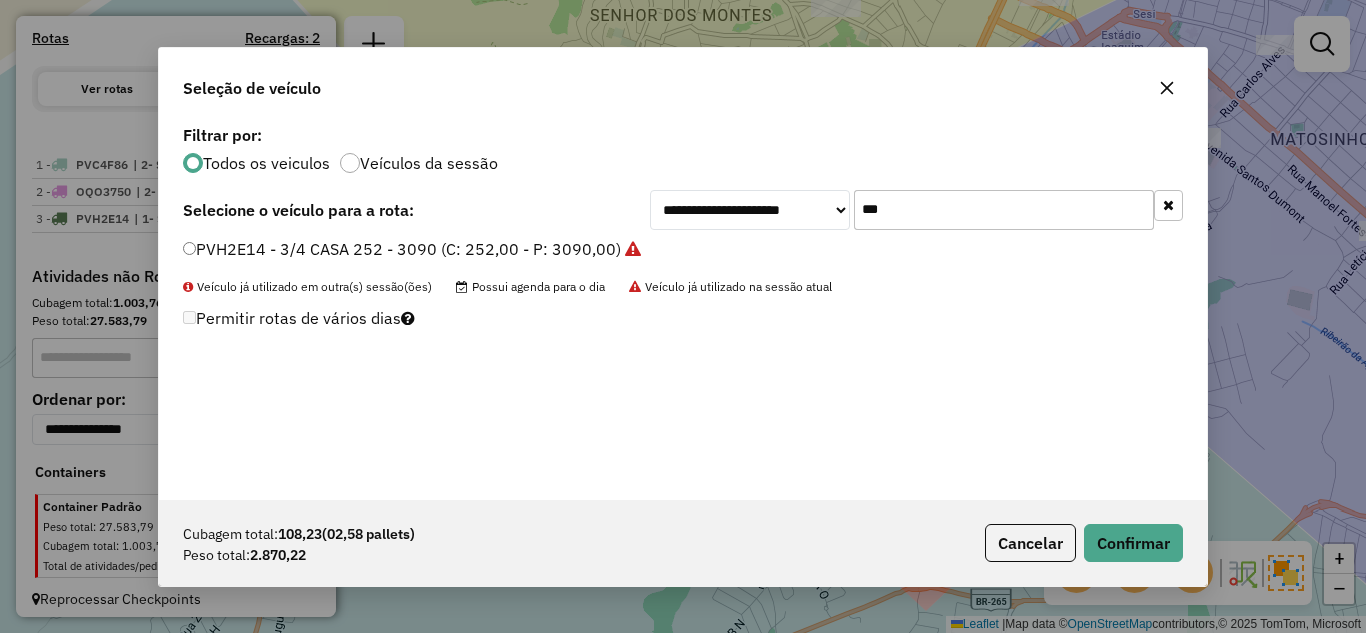 click on "**********" 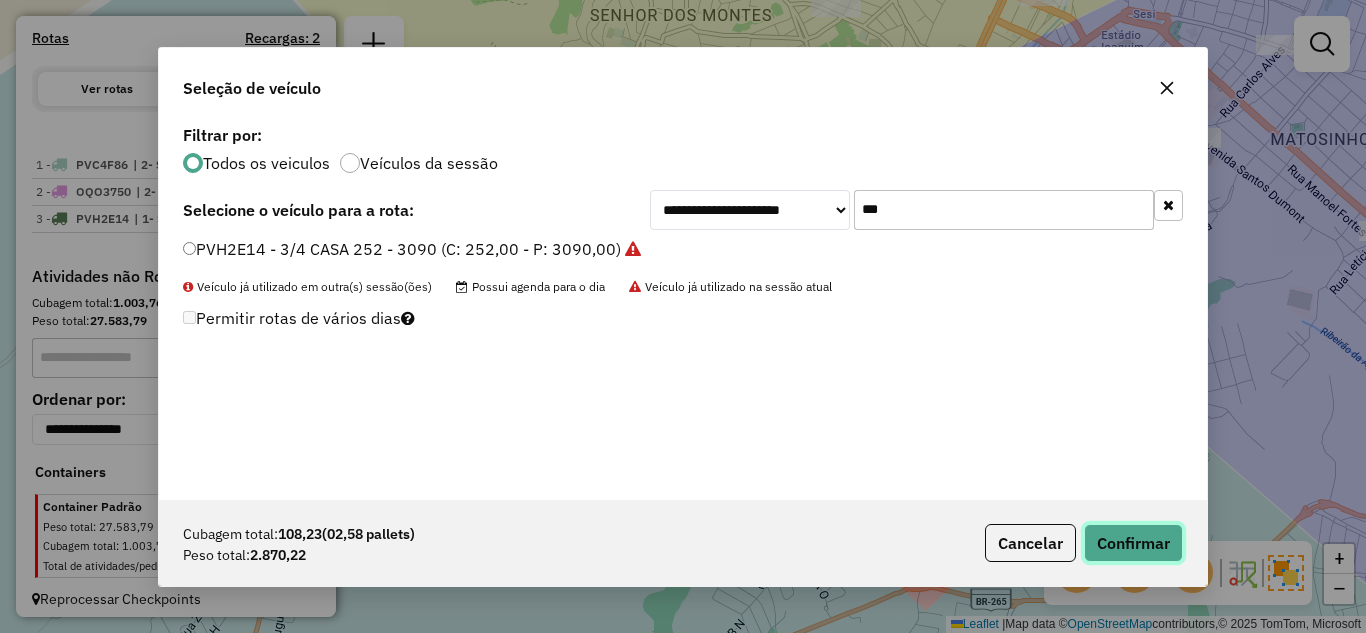 click on "Confirmar" 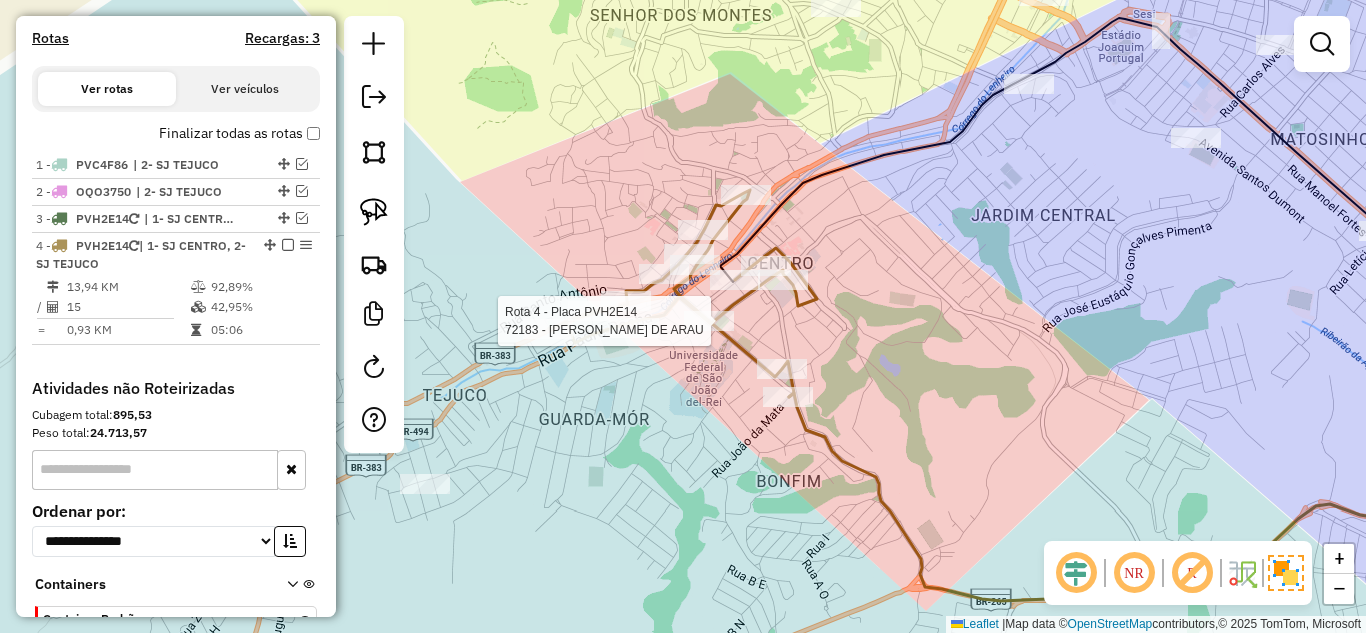 select on "*********" 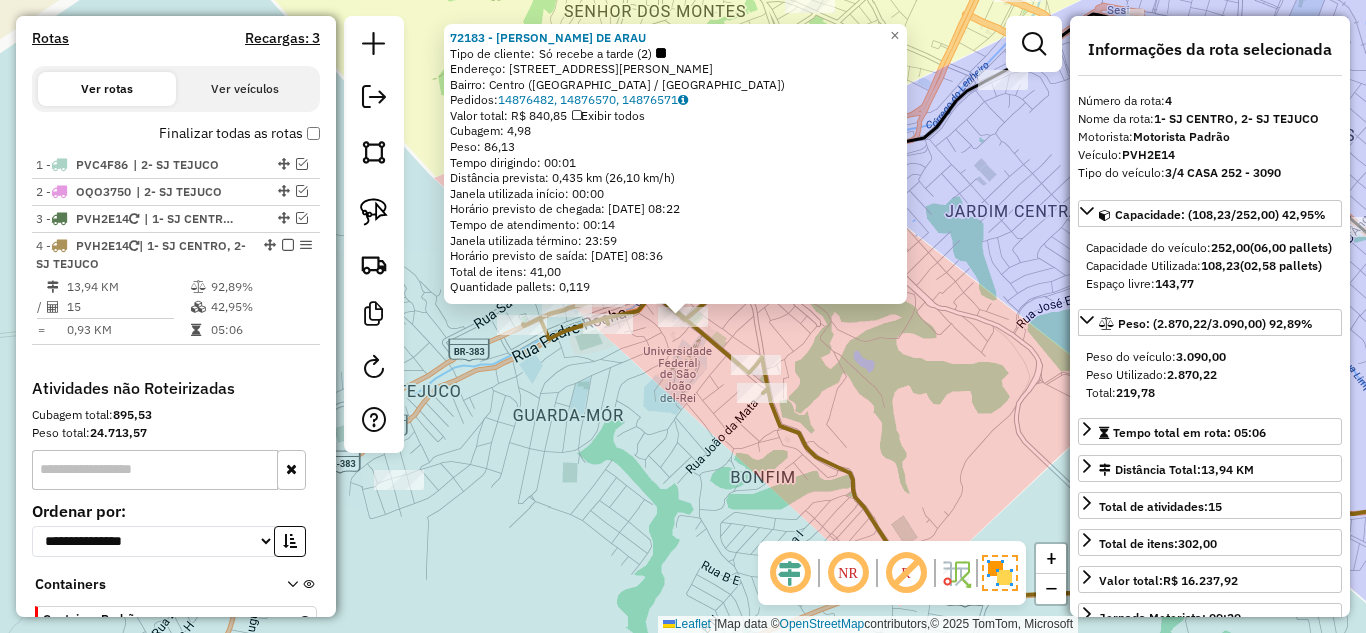 scroll, scrollTop: 735, scrollLeft: 0, axis: vertical 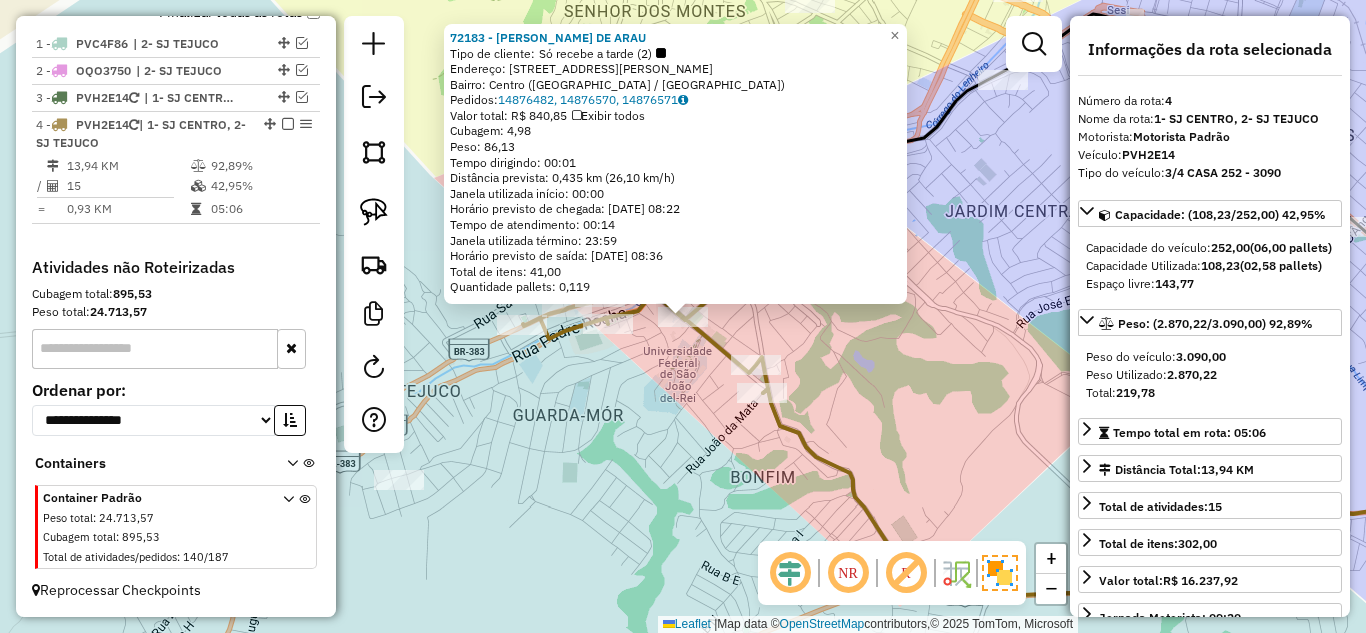 click on "72183 - THIAGO CESAR DE ARAU  Tipo de cliente:   Só recebe a tarde (2)   Endereço: Rua Padre José Maria Xavier, 42   Bairro: Centro (São João del Rei / MG)   Pedidos:  14876482, 14876570, 14876571   Valor total: R$ 840,85   Exibir todos   Cubagem: 4,98  Peso: 86,13  Tempo dirigindo: 00:01   Distância prevista: 0,435 km (26,10 km/h)   Janela utilizada início: 00:00   Horário previsto de chegada: 15/07/2025 08:22   Tempo de atendimento: 00:14   Janela utilizada término: 23:59   Horário previsto de saída: 15/07/2025 08:36   Total de itens: 41,00   Quantidade pallets: 0,119  × Janela de atendimento Grade de atendimento Capacidade Transportadoras Veículos Cliente Pedidos  Rotas Selecione os dias de semana para filtrar as janelas de atendimento  Seg   Ter   Qua   Qui   Sex   Sáb   Dom  Informe o período da janela de atendimento: De: Até:  Filtrar exatamente a janela do cliente  Considerar janela de atendimento padrão  Selecione os dias de semana para filtrar as grades de atendimento  Seg   Ter  De:" 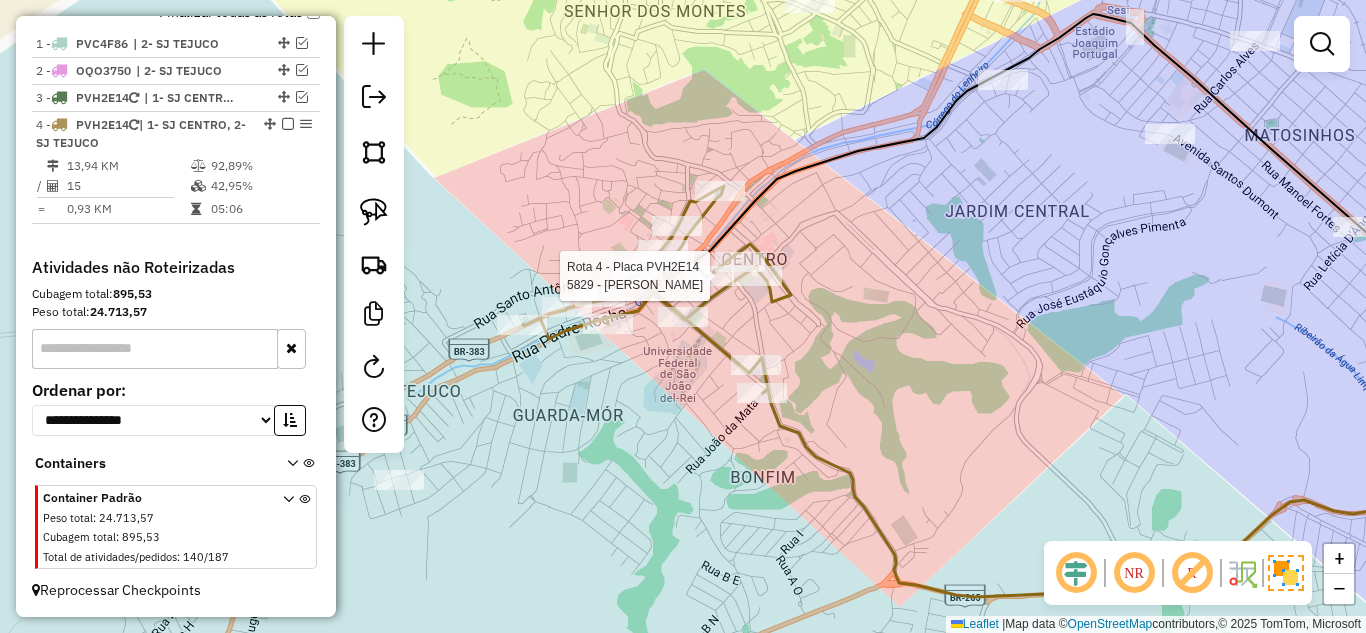 click 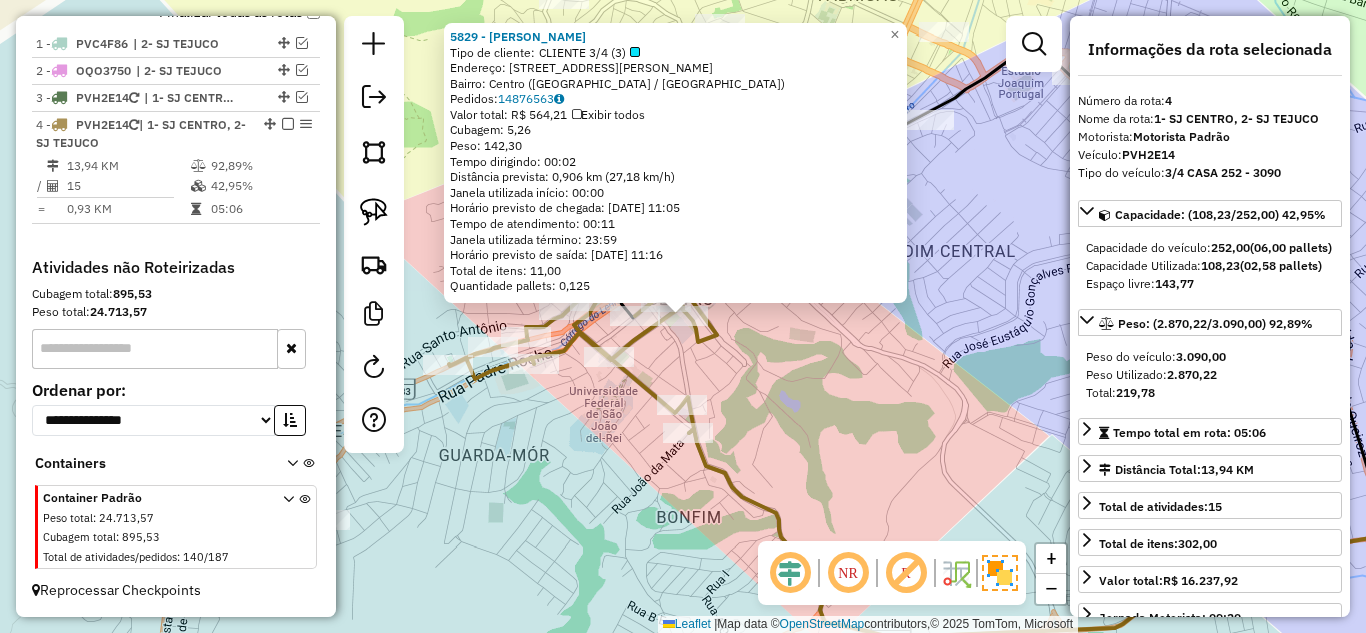 click on "5829 - WILLIAM JOSE EL CORA  Tipo de cliente:   CLIENTE 3/4 (3)   Endereço: Rua Padre José Pedro, 226   Bairro: Centro (São João del Rei / MG)   Pedidos:  14876563   Valor total: R$ 564,21   Exibir todos   Cubagem: 5,26  Peso: 142,30  Tempo dirigindo: 00:02   Distância prevista: 0,906 km (27,18 km/h)   Janela utilizada início: 00:00   Horário previsto de chegada: 15/07/2025 11:05   Tempo de atendimento: 00:11   Janela utilizada término: 23:59   Horário previsto de saída: 15/07/2025 11:16   Total de itens: 11,00   Quantidade pallets: 0,125  × Janela de atendimento Grade de atendimento Capacidade Transportadoras Veículos Cliente Pedidos  Rotas Selecione os dias de semana para filtrar as janelas de atendimento  Seg   Ter   Qua   Qui   Sex   Sáb   Dom  Informe o período da janela de atendimento: De: Até:  Filtrar exatamente a janela do cliente  Considerar janela de atendimento padrão  Selecione os dias de semana para filtrar as grades de atendimento  Seg   Ter   Qua   Qui   Sex   Sáb   Dom   De:" 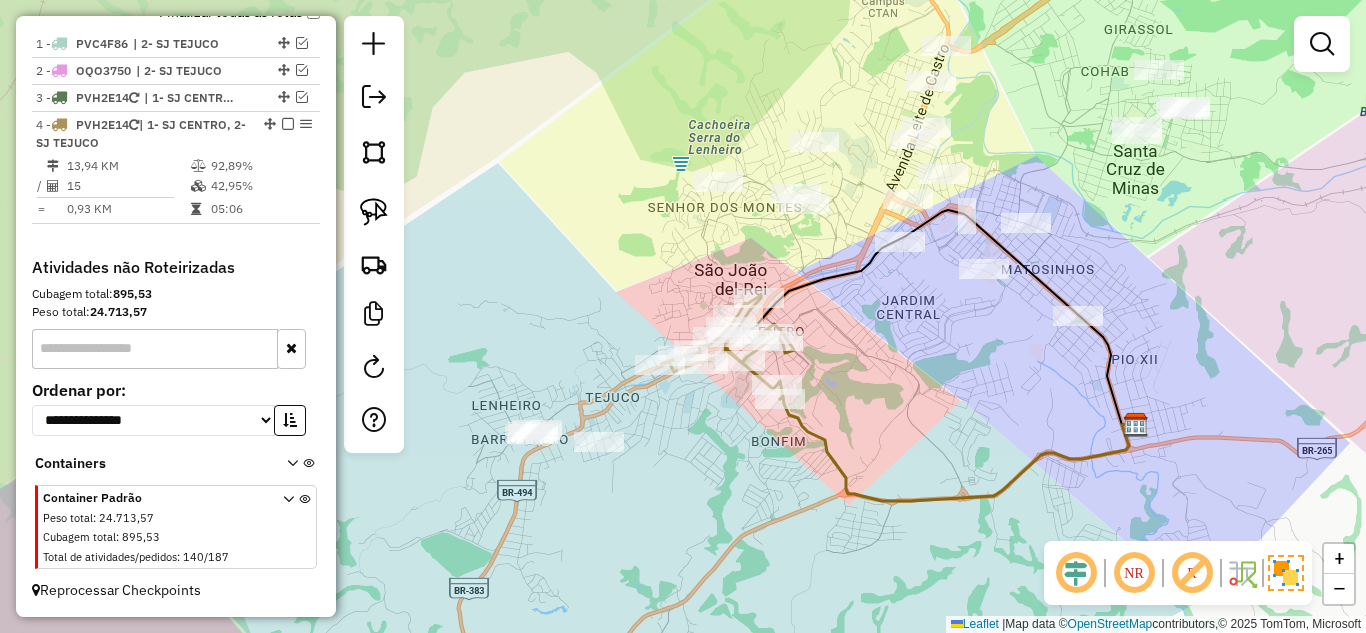 drag, startPoint x: 697, startPoint y: 450, endPoint x: 724, endPoint y: 418, distance: 41.868843 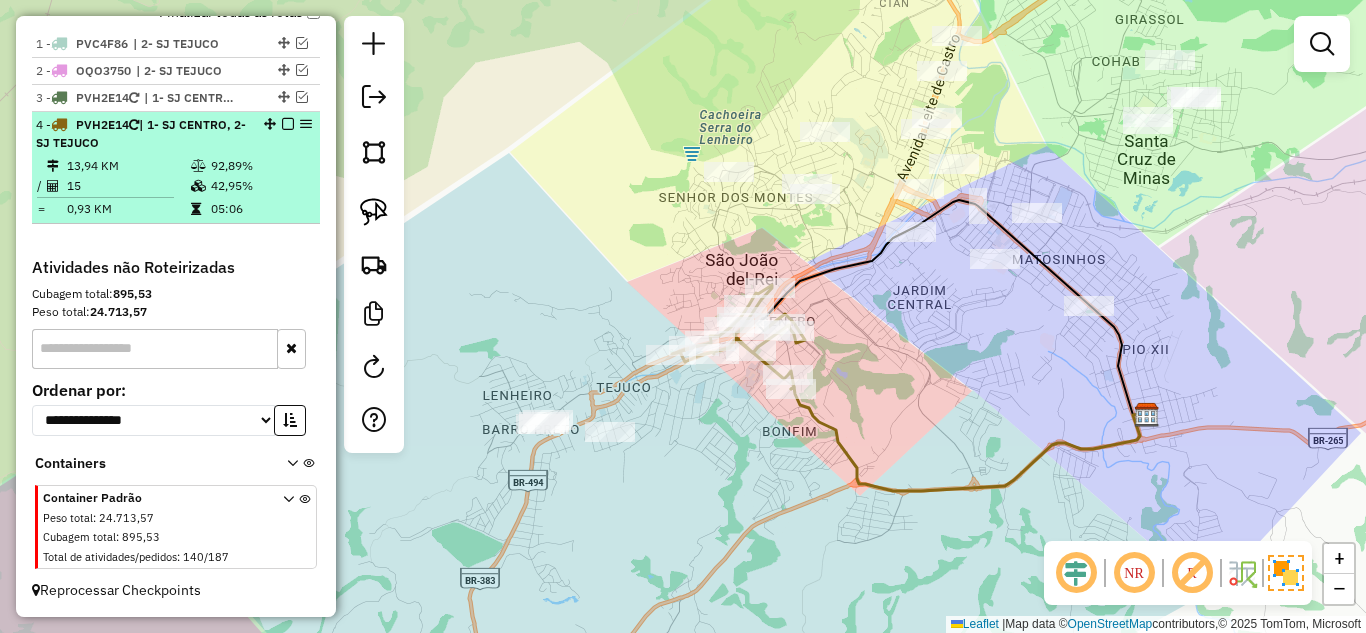 click at bounding box center [200, 166] 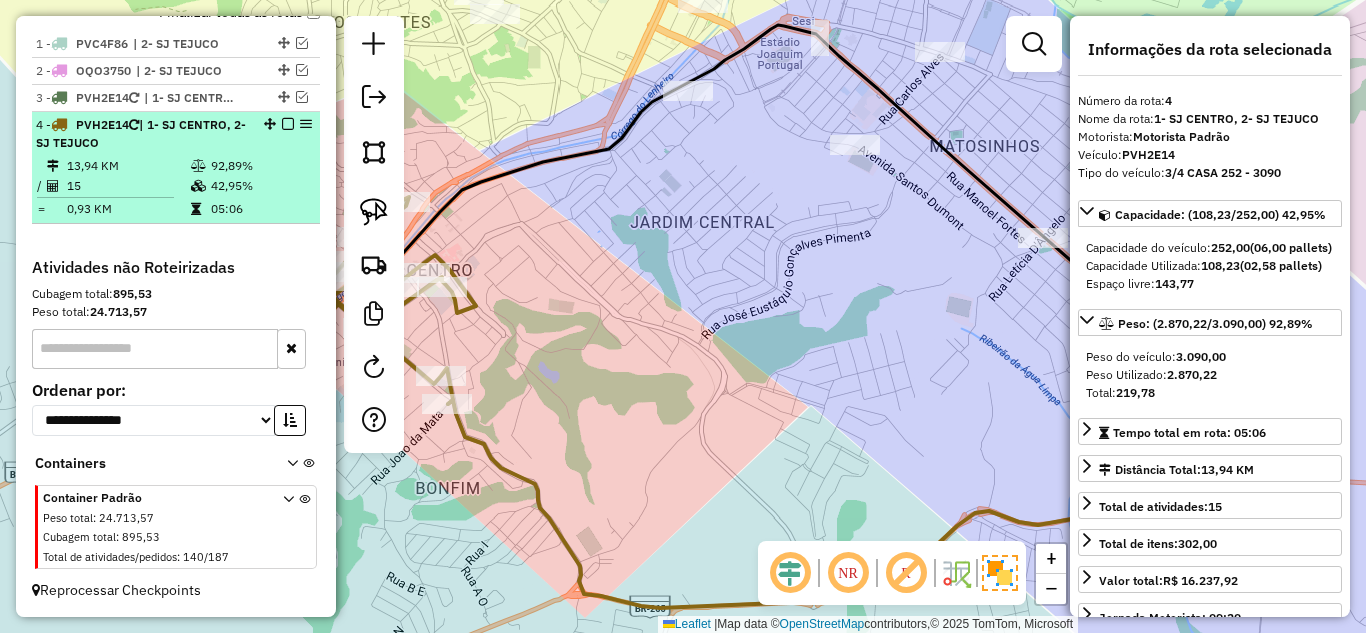 click at bounding box center (288, 124) 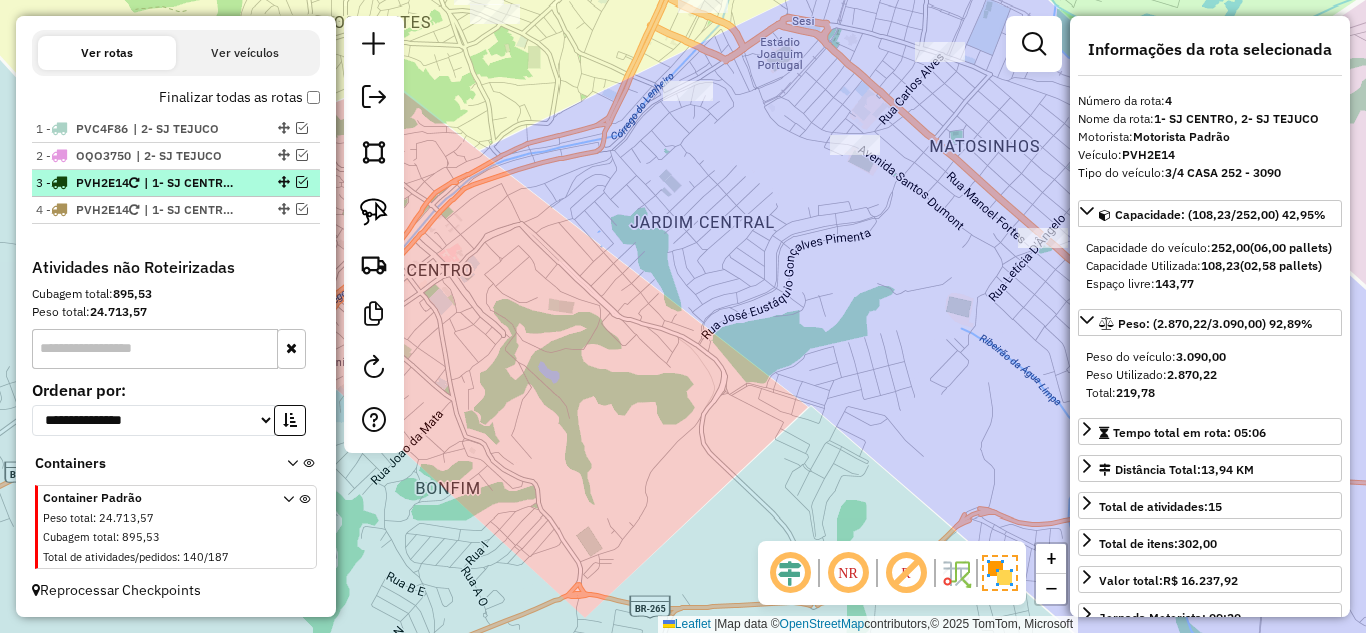 click at bounding box center (302, 182) 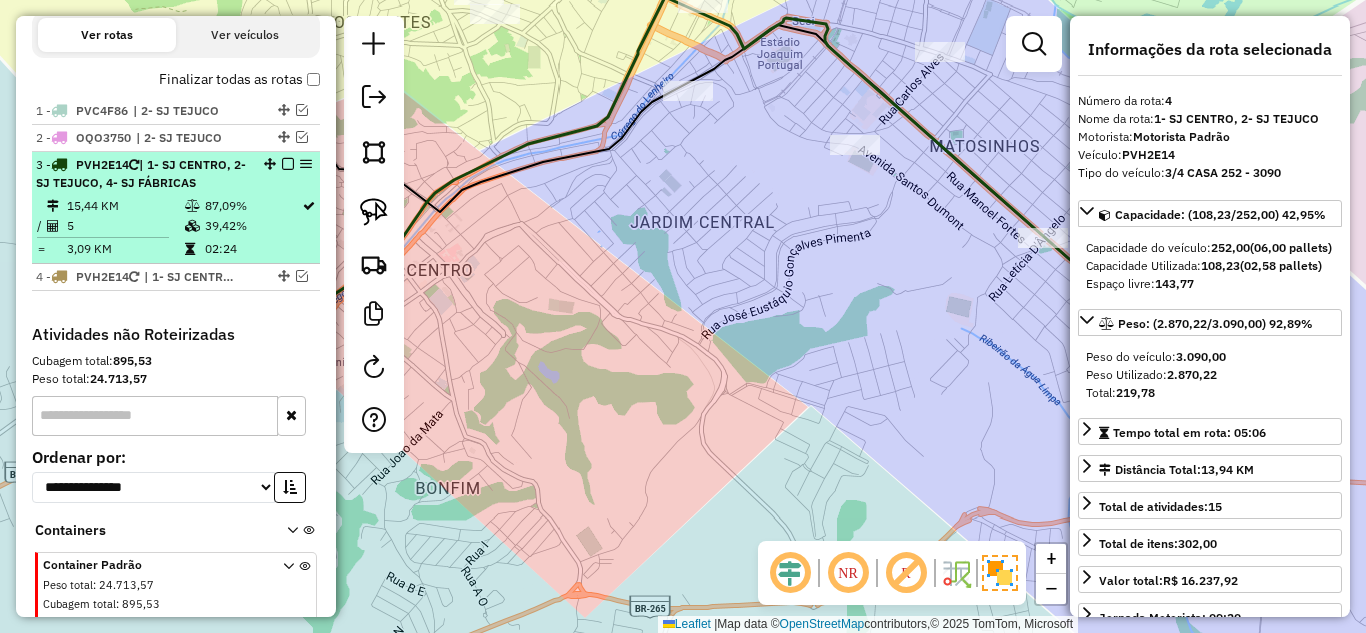 scroll, scrollTop: 735, scrollLeft: 0, axis: vertical 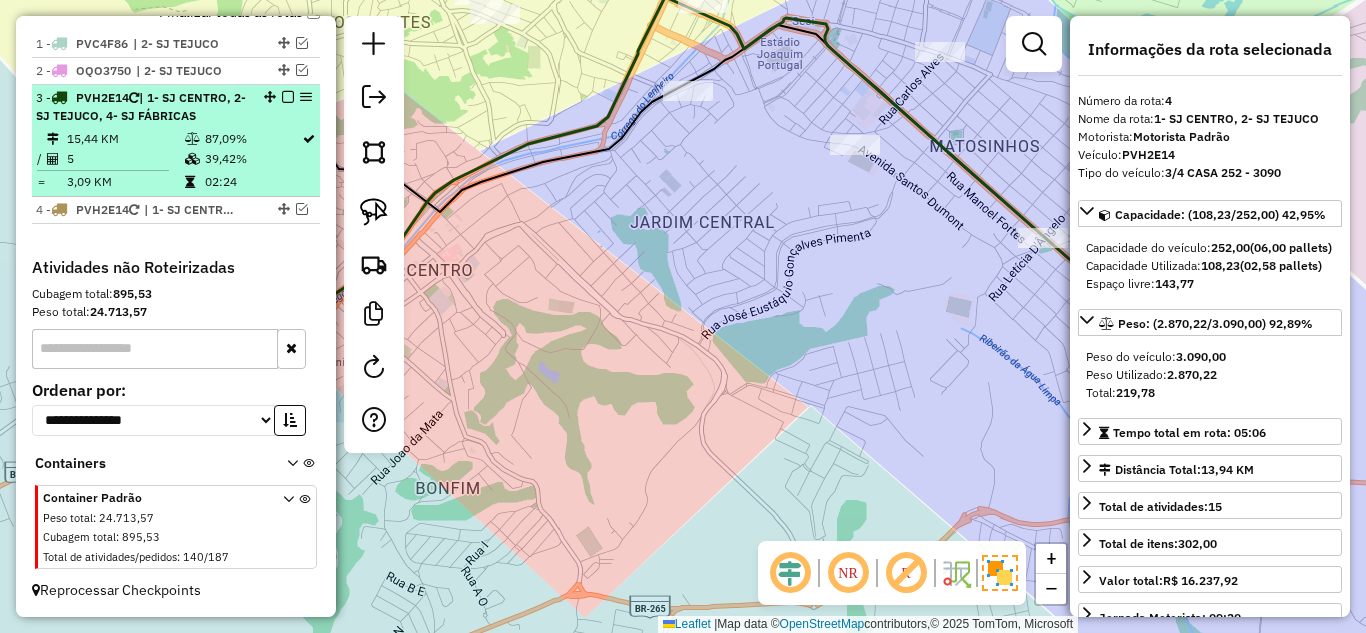 click on "39,42%" at bounding box center [252, 159] 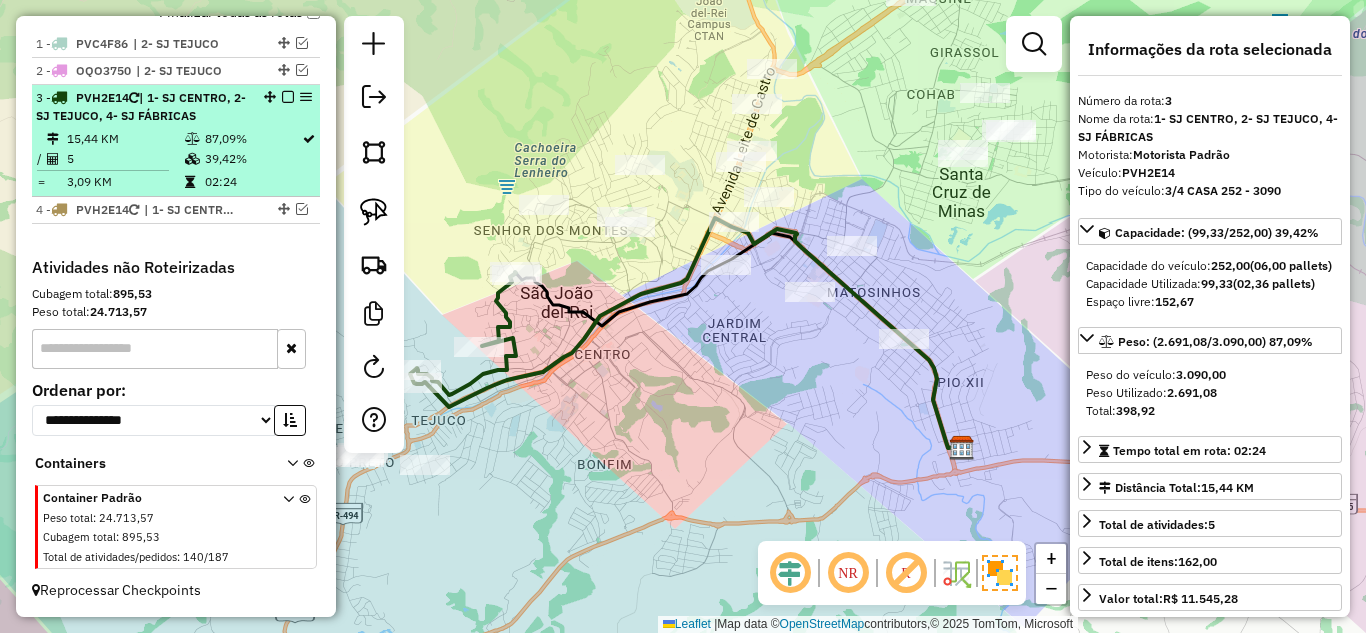 click at bounding box center [288, 97] 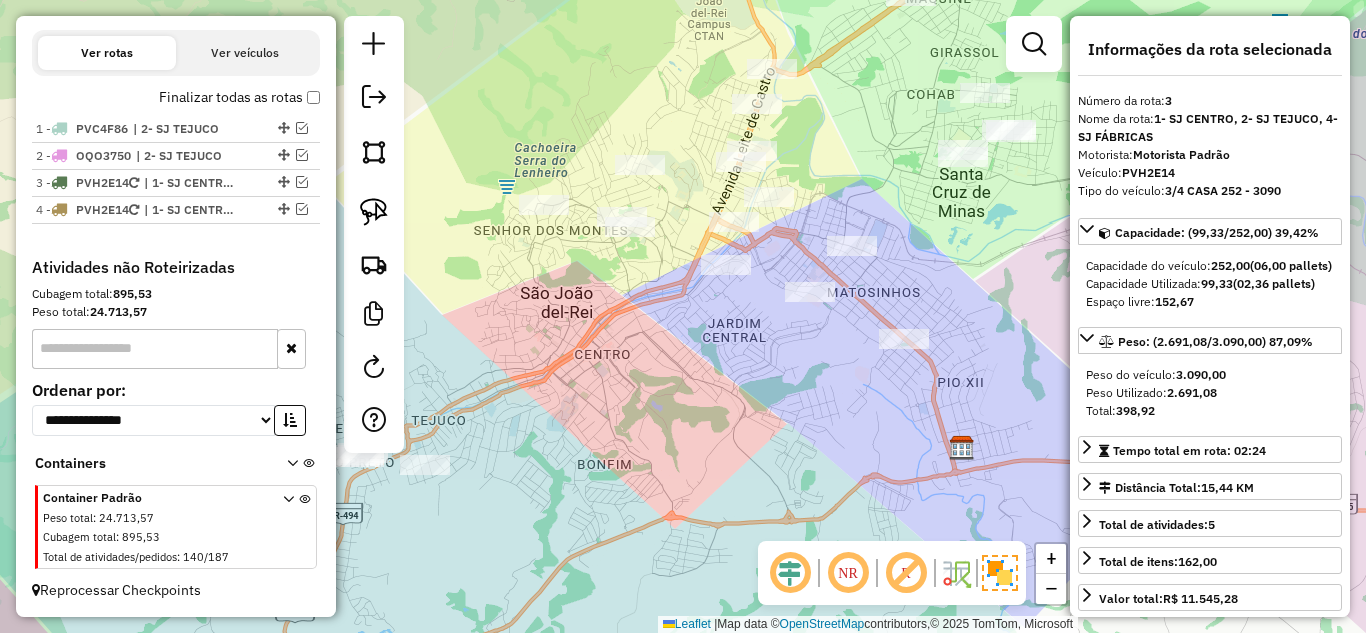scroll, scrollTop: 650, scrollLeft: 0, axis: vertical 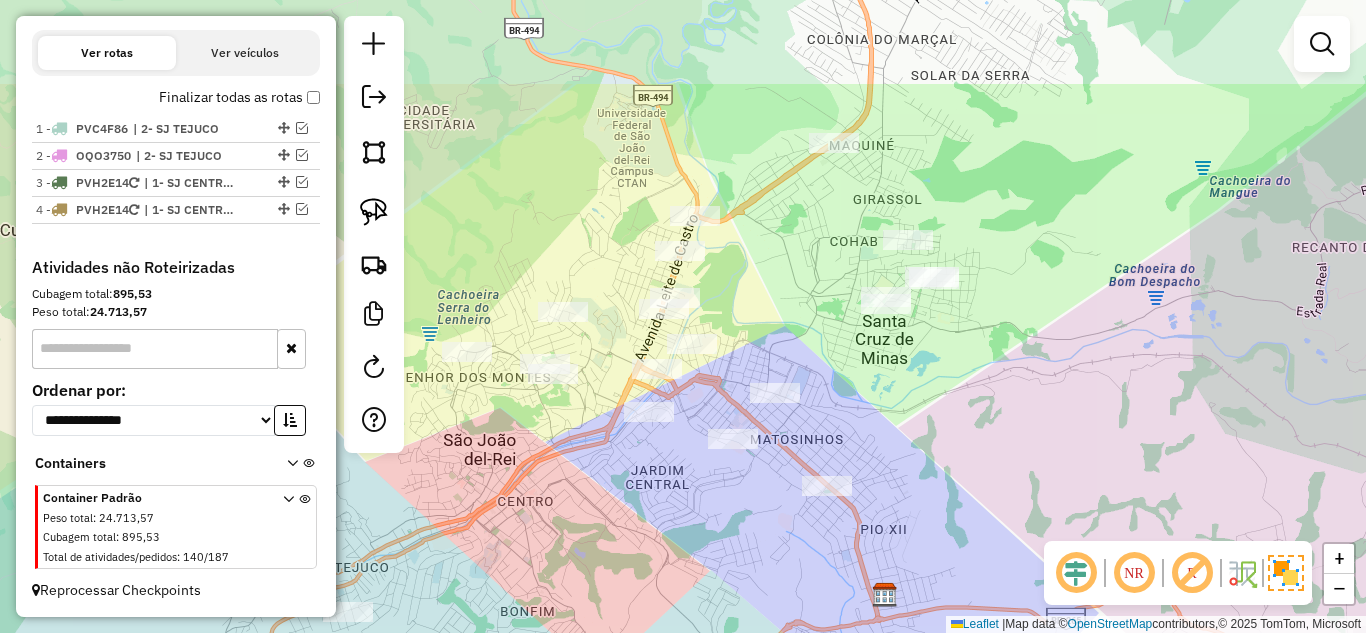 drag, startPoint x: 985, startPoint y: 231, endPoint x: 908, endPoint y: 378, distance: 165.94577 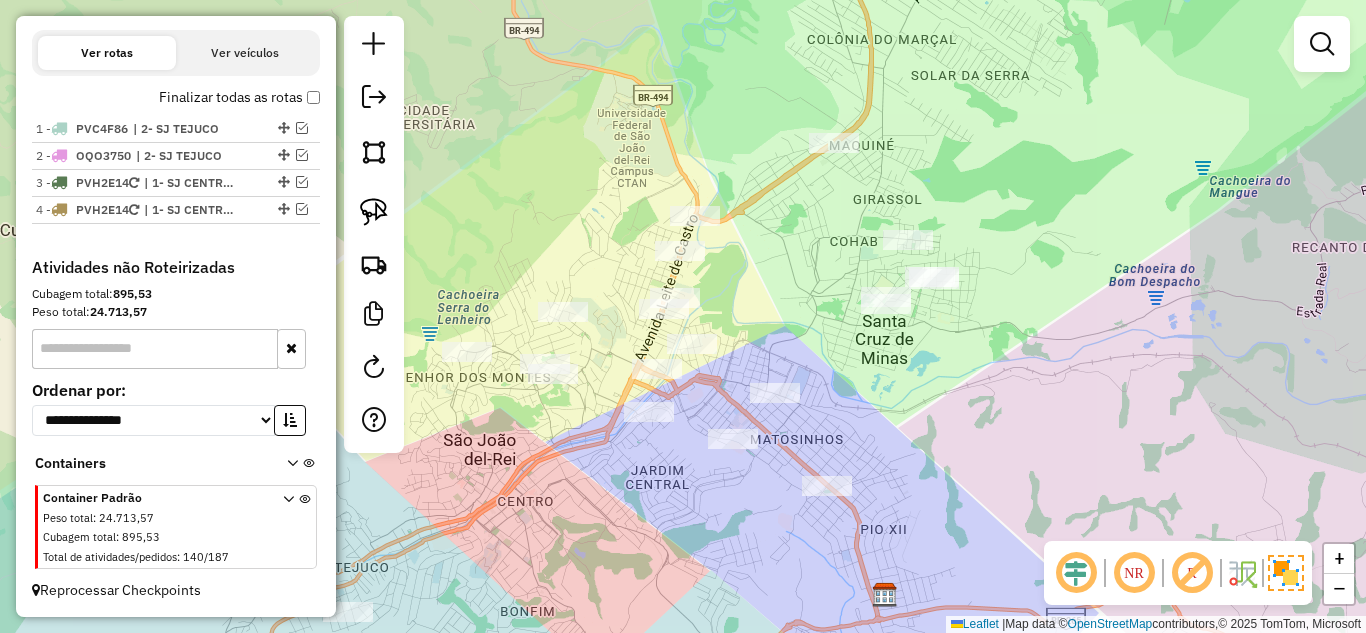 drag, startPoint x: 924, startPoint y: 409, endPoint x: 952, endPoint y: 367, distance: 50.47772 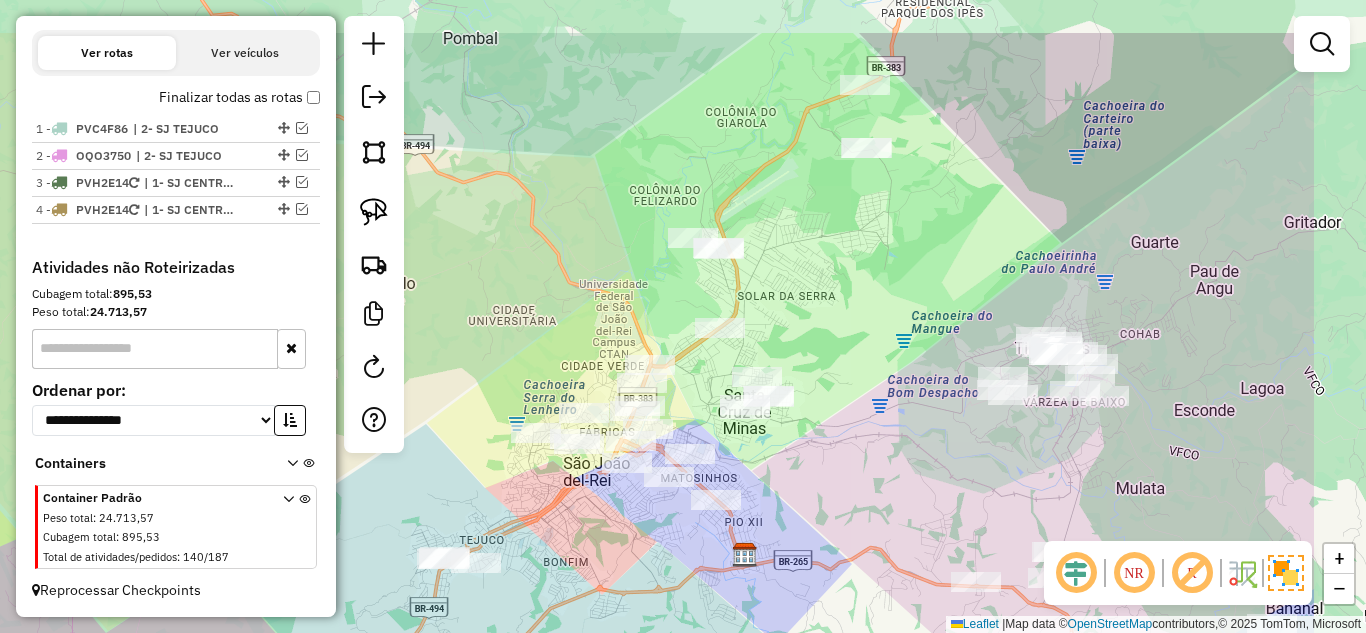 drag, startPoint x: 960, startPoint y: 378, endPoint x: 772, endPoint y: 474, distance: 211.09239 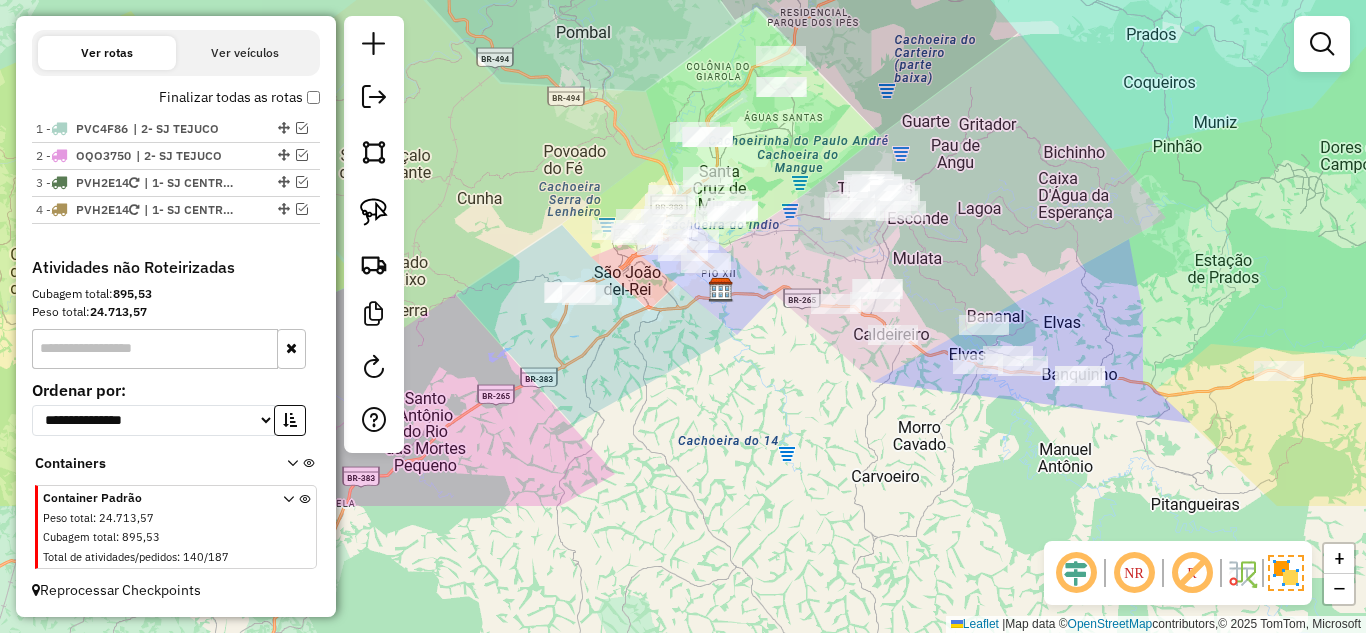 drag, startPoint x: 837, startPoint y: 433, endPoint x: 777, endPoint y: 262, distance: 181.22086 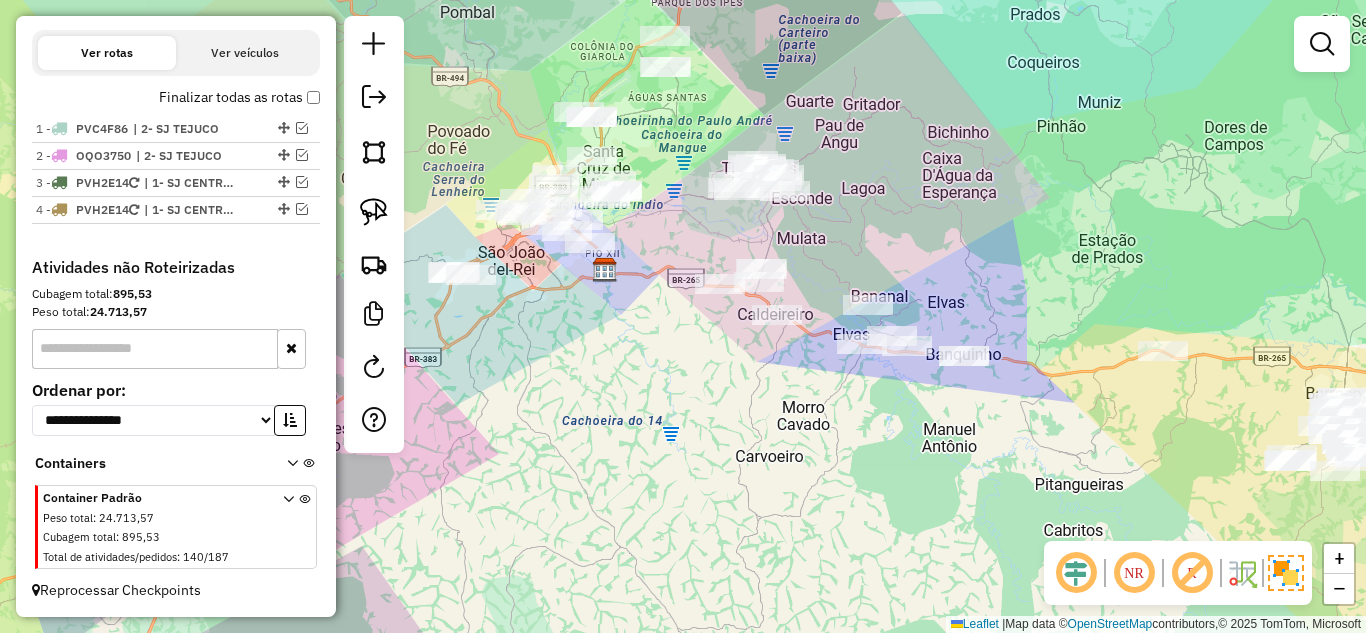 drag, startPoint x: 948, startPoint y: 264, endPoint x: 831, endPoint y: 241, distance: 119.23926 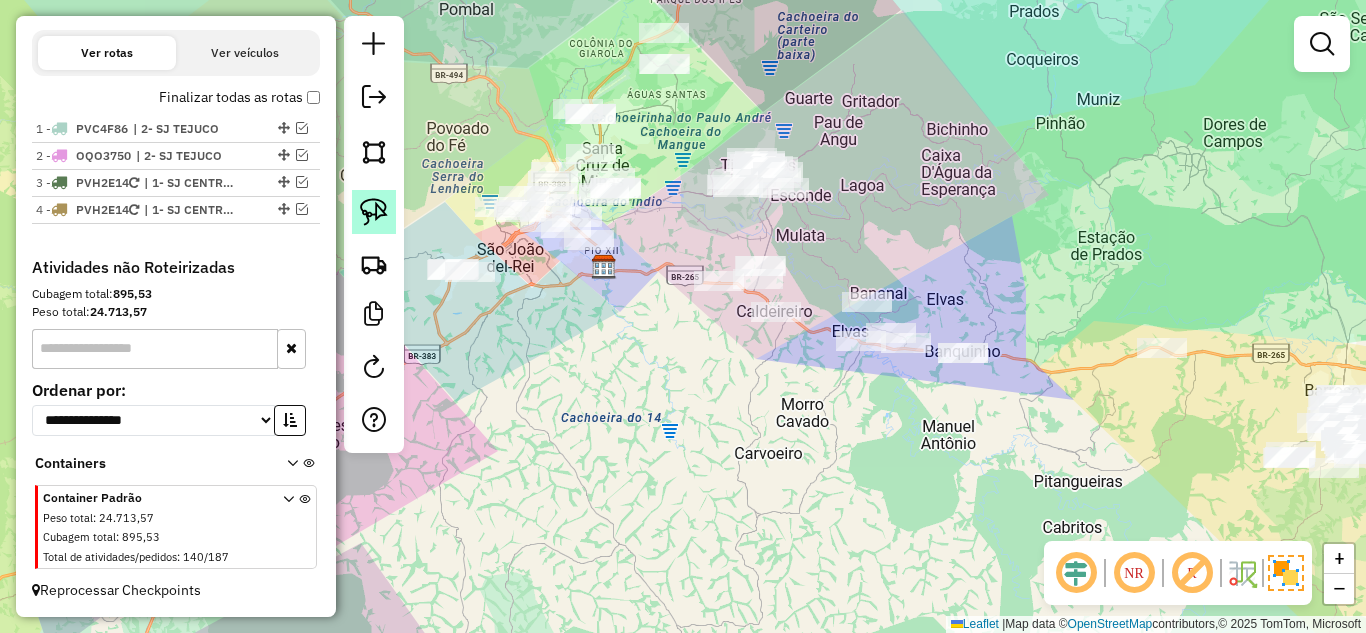 click 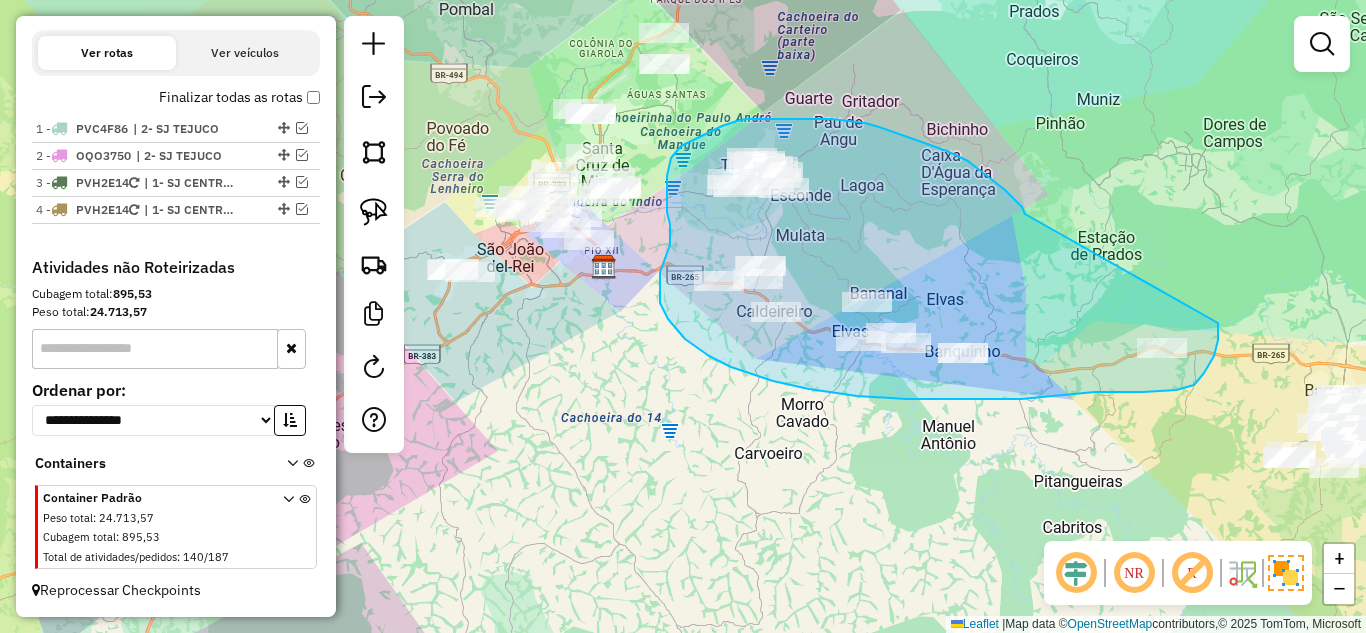 drag, startPoint x: 926, startPoint y: 143, endPoint x: 1218, endPoint y: 323, distance: 343.02185 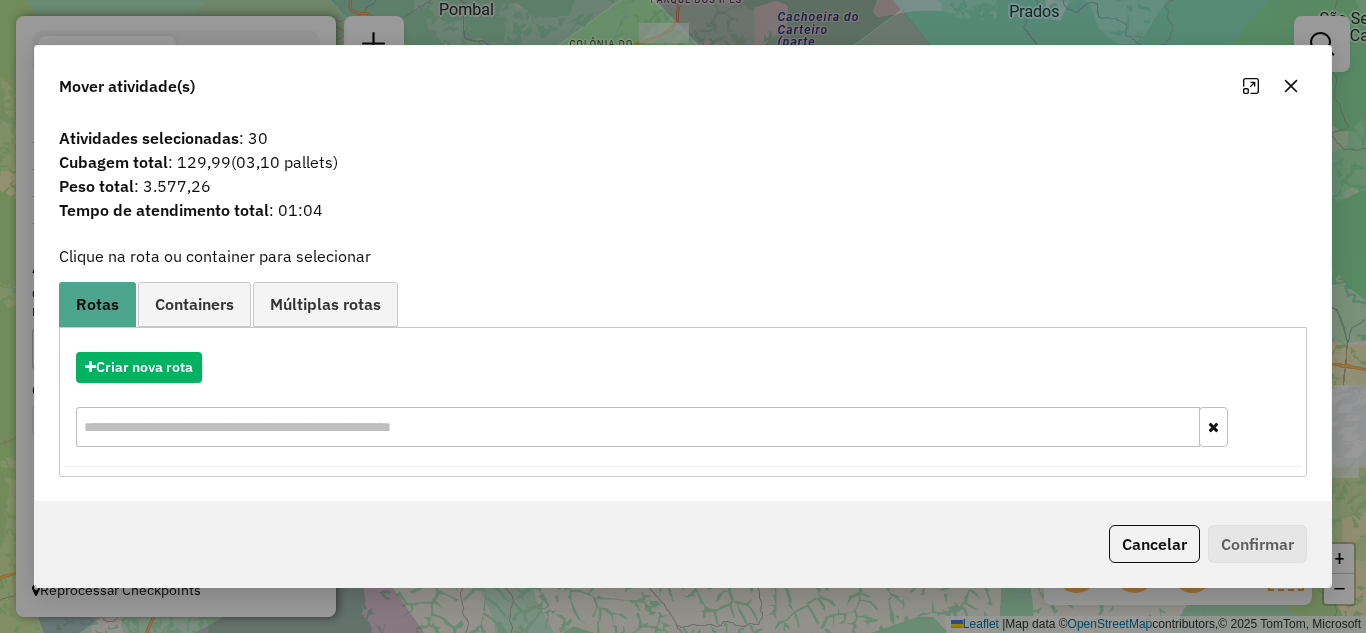 click 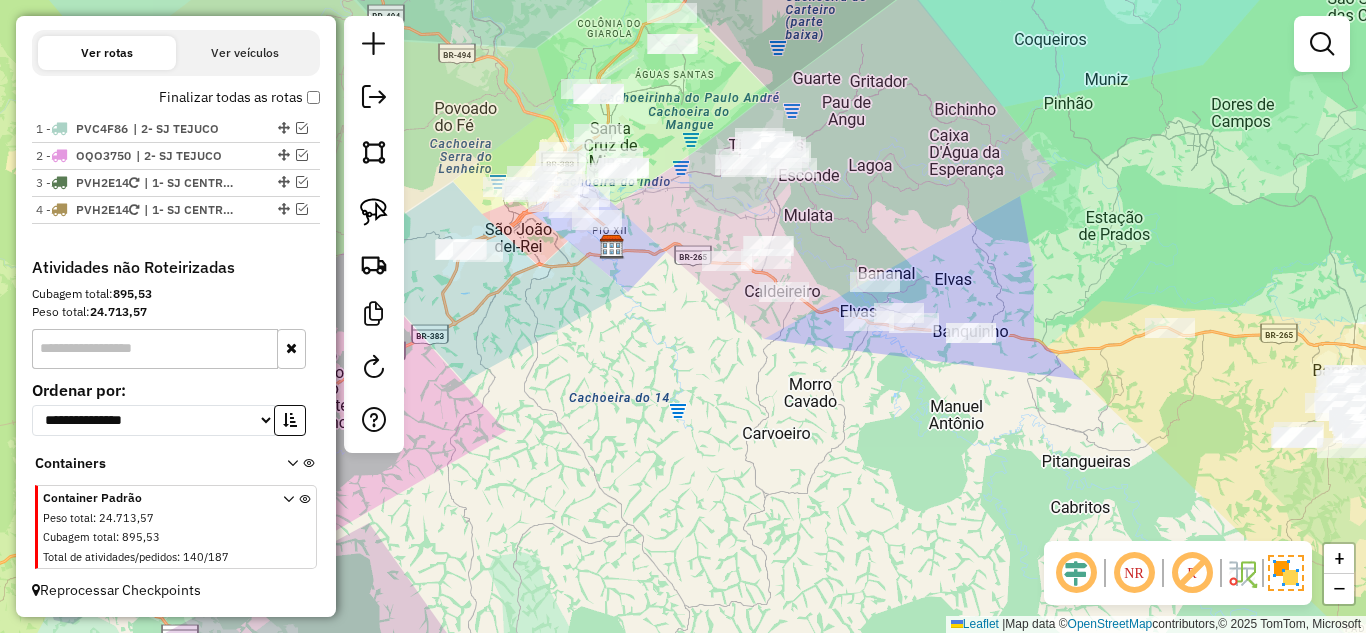 drag, startPoint x: 1013, startPoint y: 297, endPoint x: 1021, endPoint y: 277, distance: 21.540659 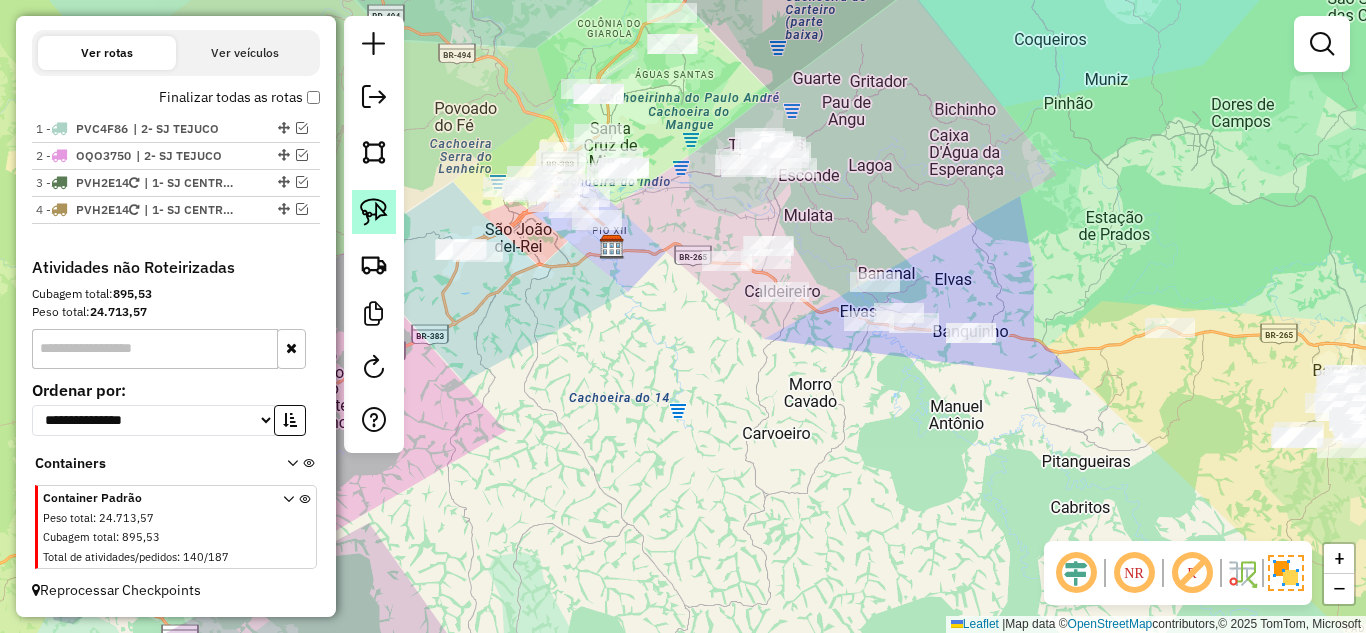 click 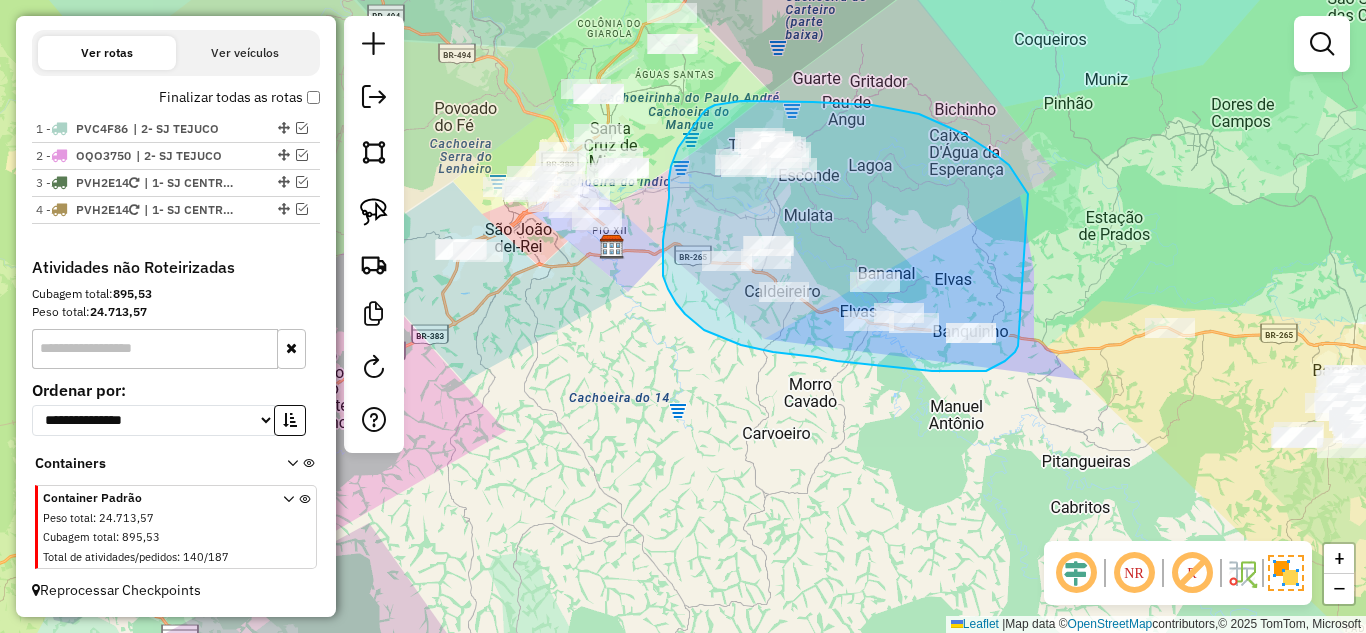 drag, startPoint x: 1026, startPoint y: 190, endPoint x: 1018, endPoint y: 346, distance: 156.20499 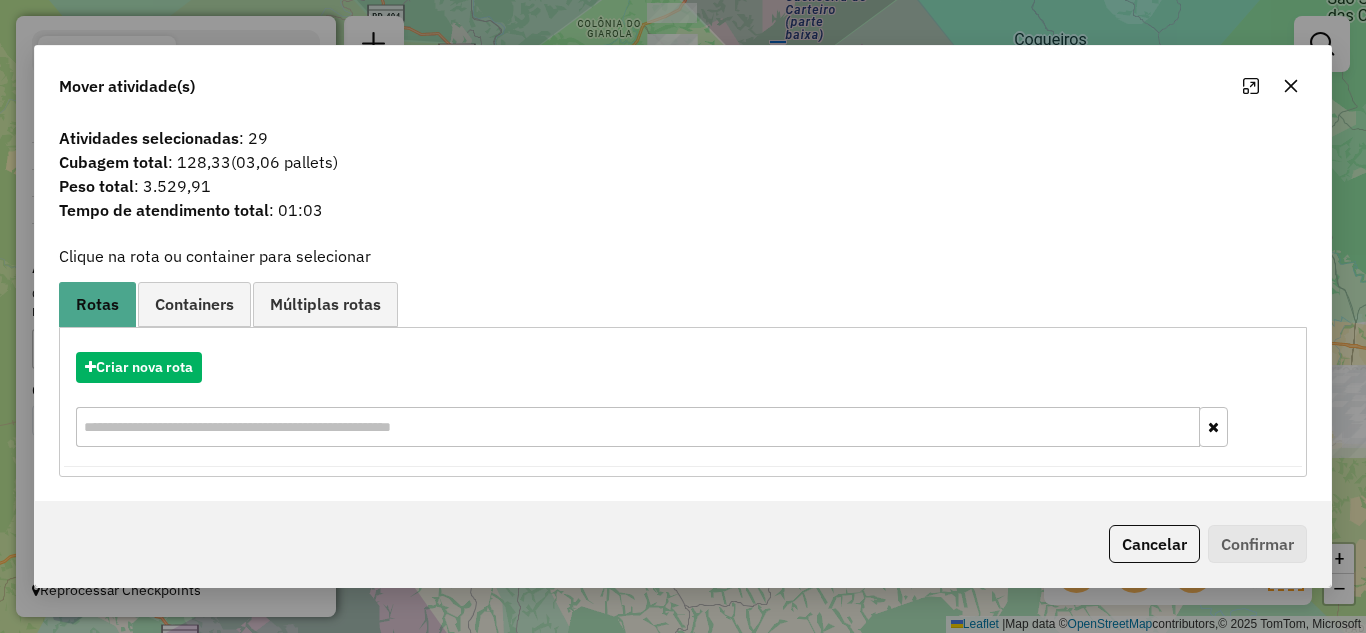 click 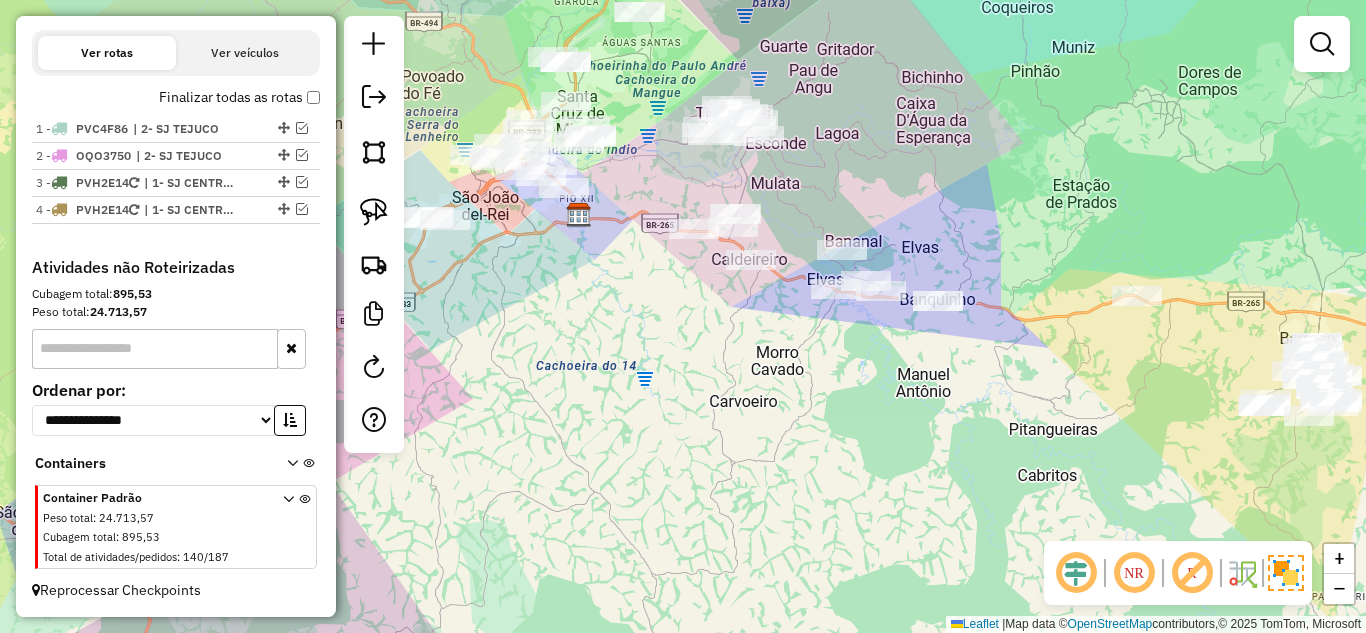 drag, startPoint x: 855, startPoint y: 418, endPoint x: 845, endPoint y: 402, distance: 18.867962 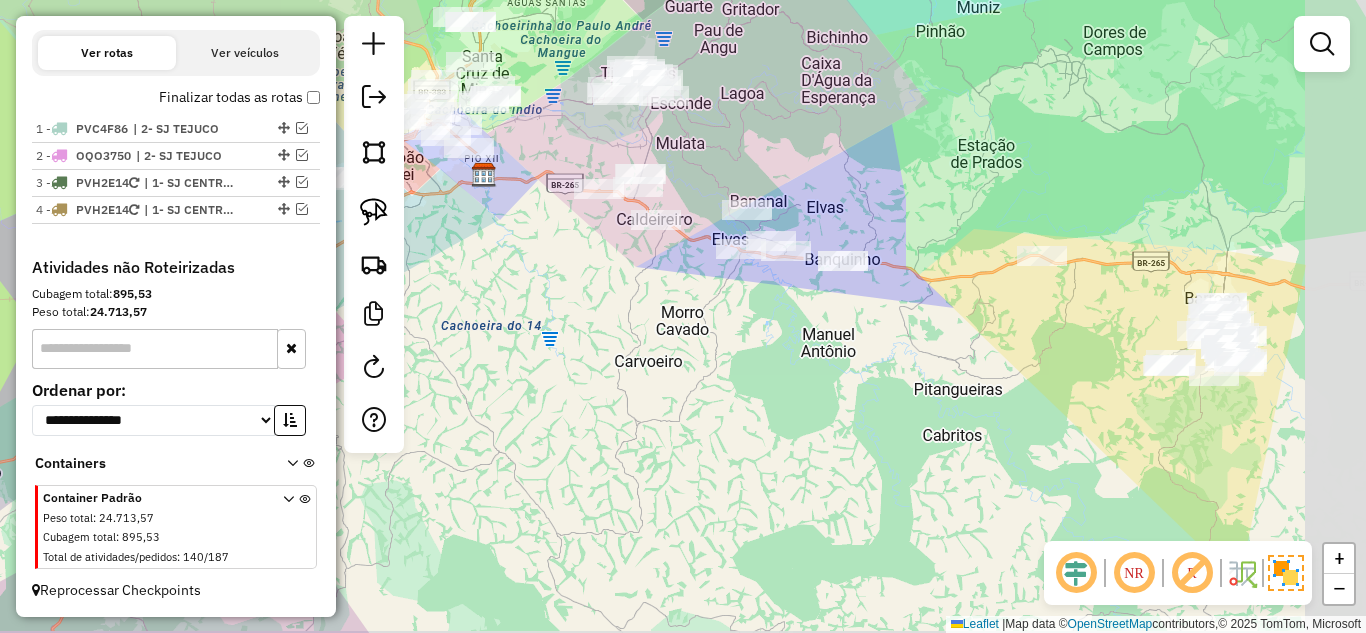 drag, startPoint x: 891, startPoint y: 435, endPoint x: 801, endPoint y: 402, distance: 95.85927 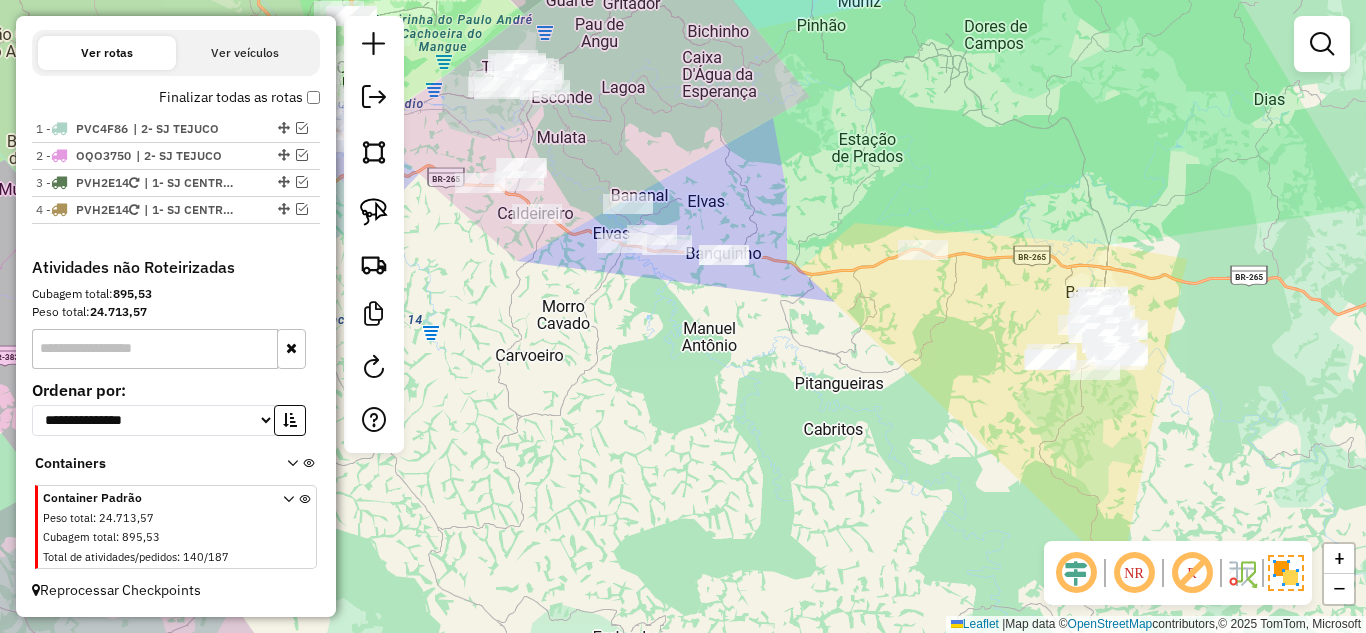 drag, startPoint x: 1258, startPoint y: 453, endPoint x: 1139, endPoint y: 447, distance: 119.15116 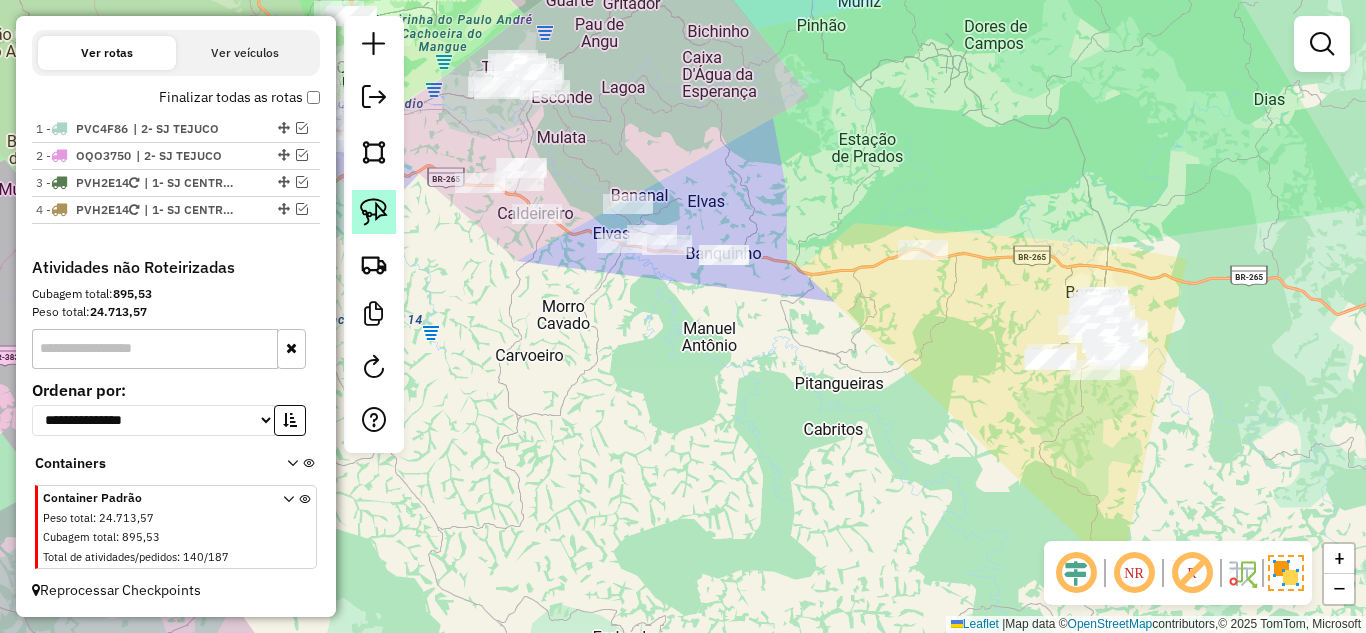 click 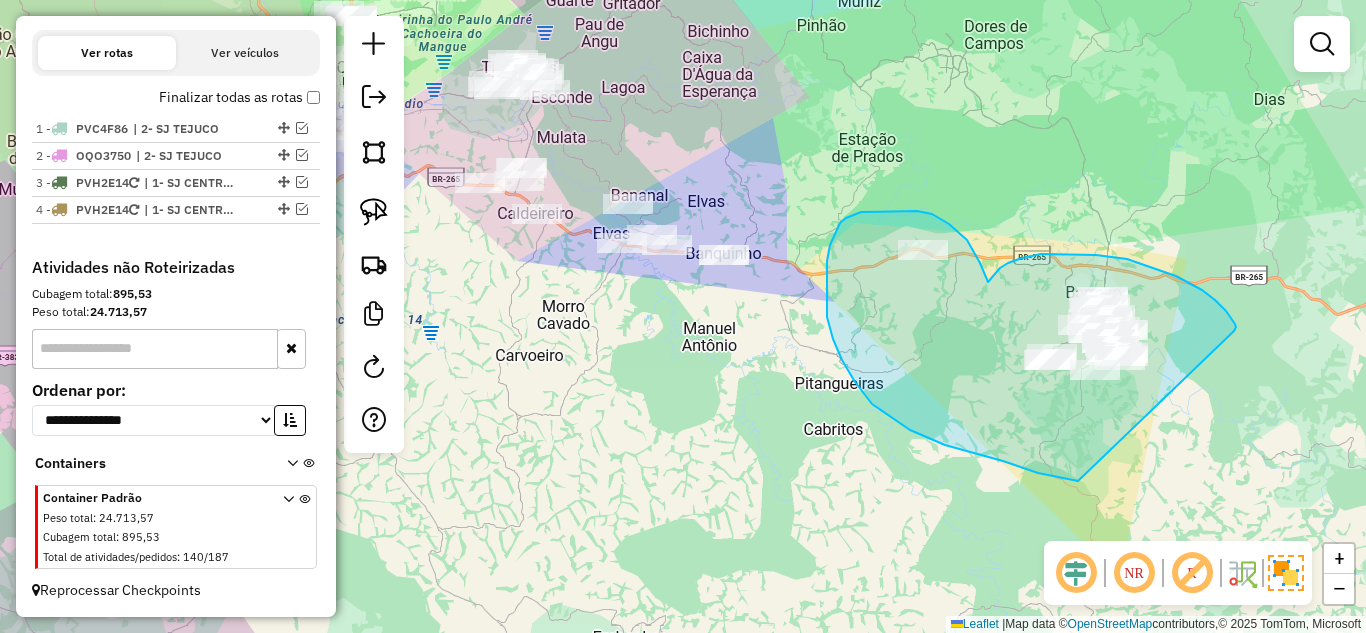 drag, startPoint x: 1234, startPoint y: 331, endPoint x: 1164, endPoint y: 488, distance: 171.89822 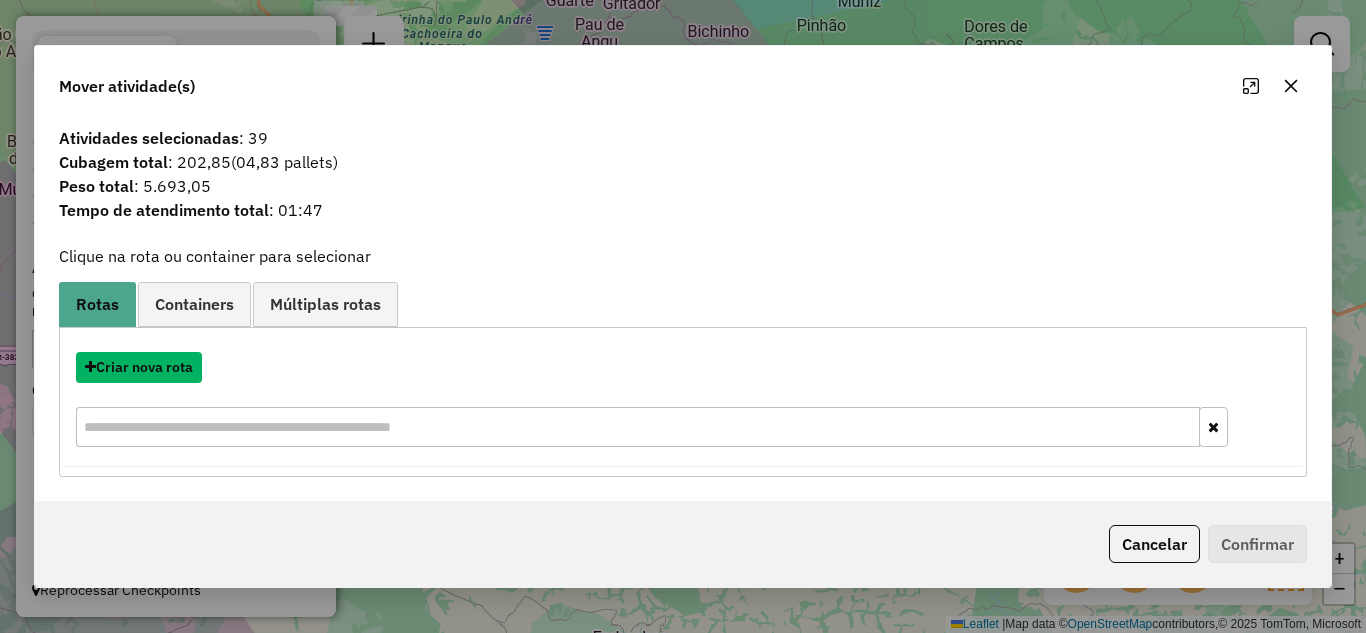 click on "Criar nova rota" at bounding box center [139, 367] 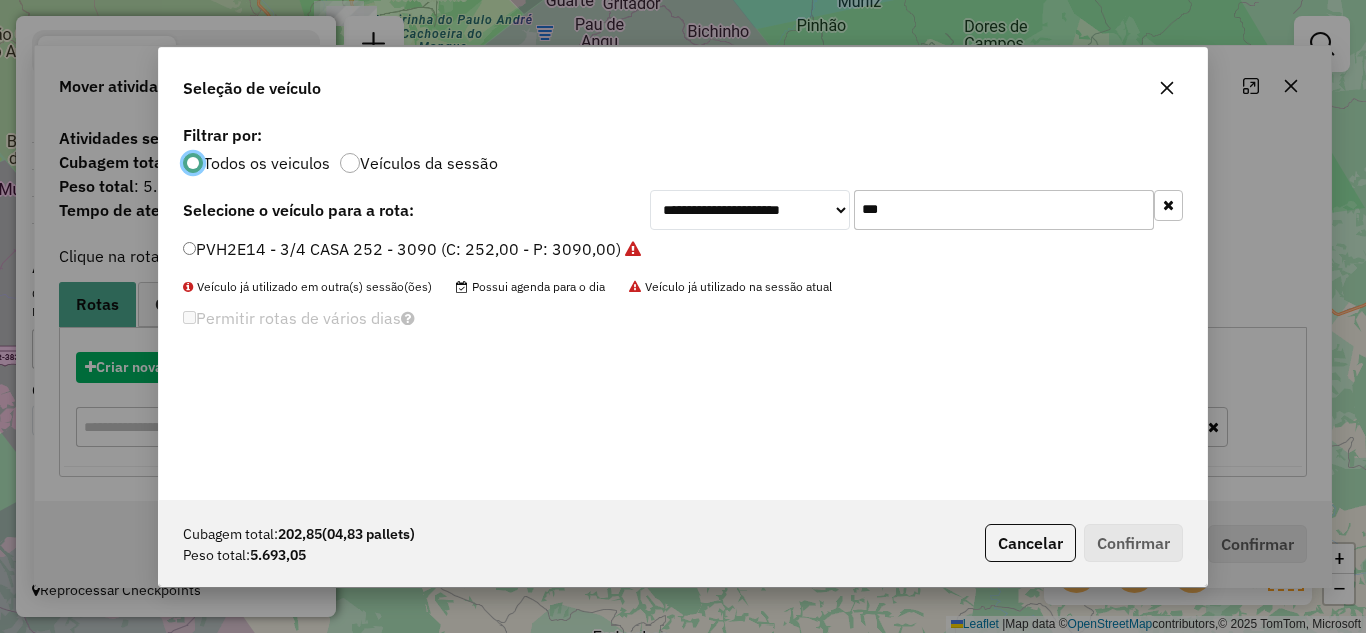 scroll, scrollTop: 11, scrollLeft: 6, axis: both 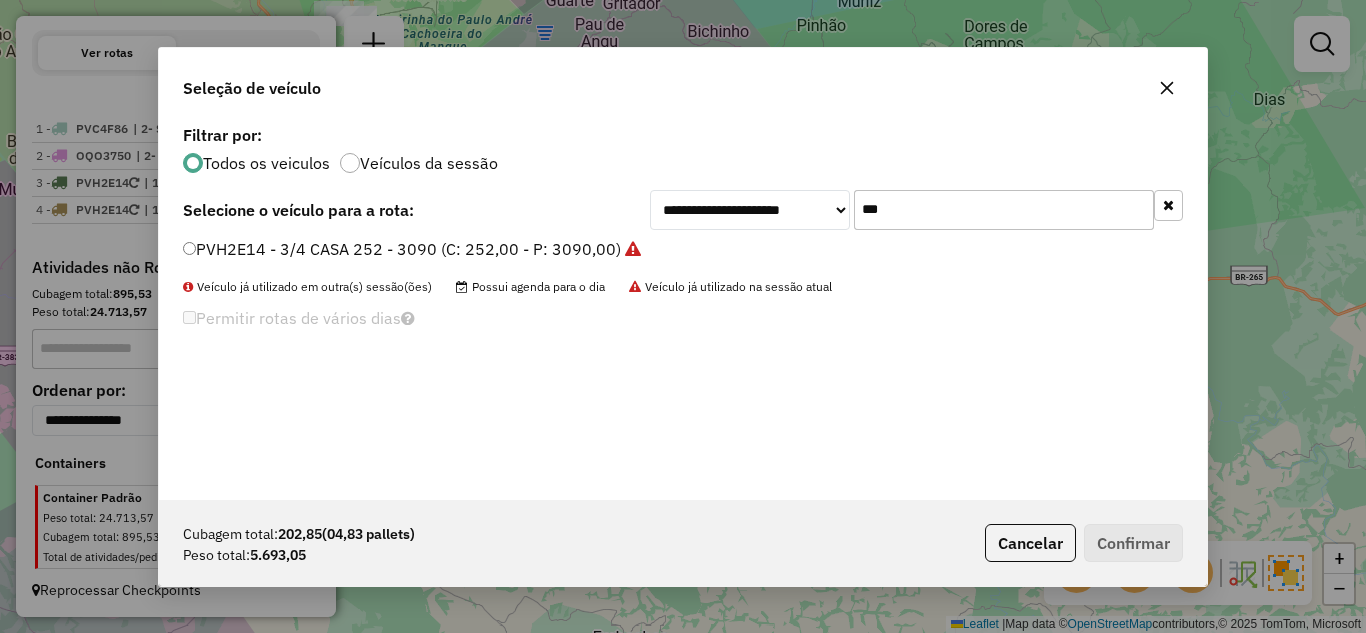 drag, startPoint x: 889, startPoint y: 208, endPoint x: 840, endPoint y: 204, distance: 49.162994 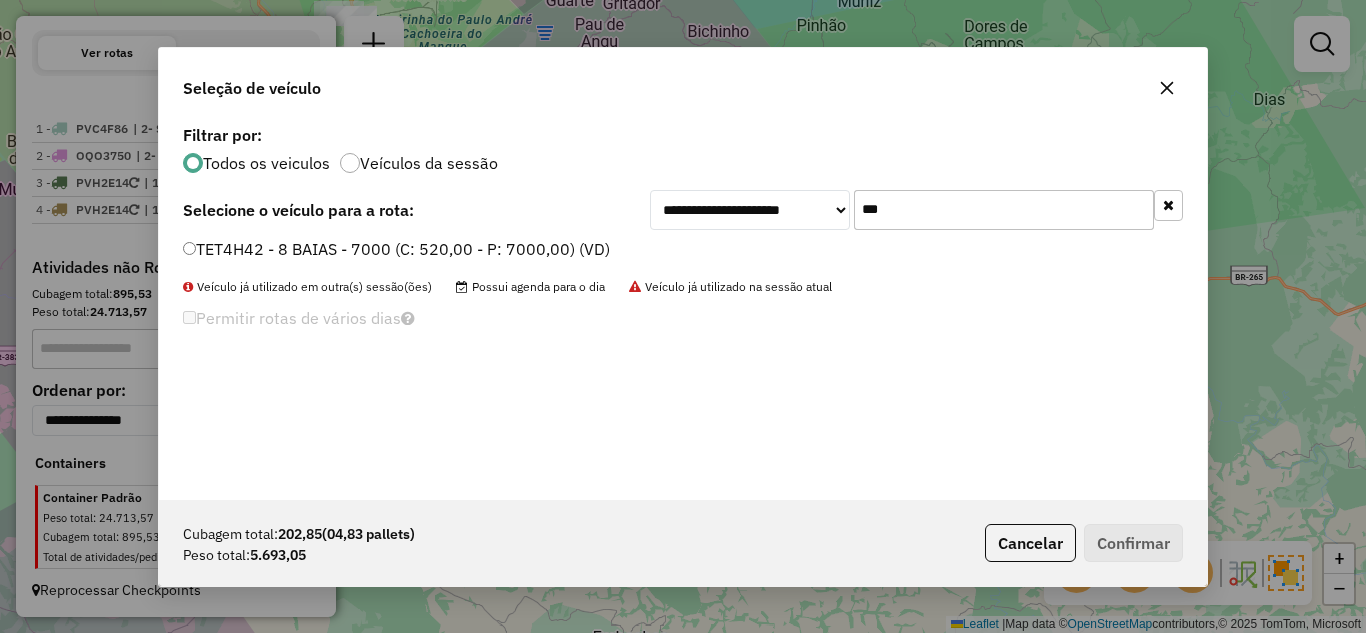 type on "***" 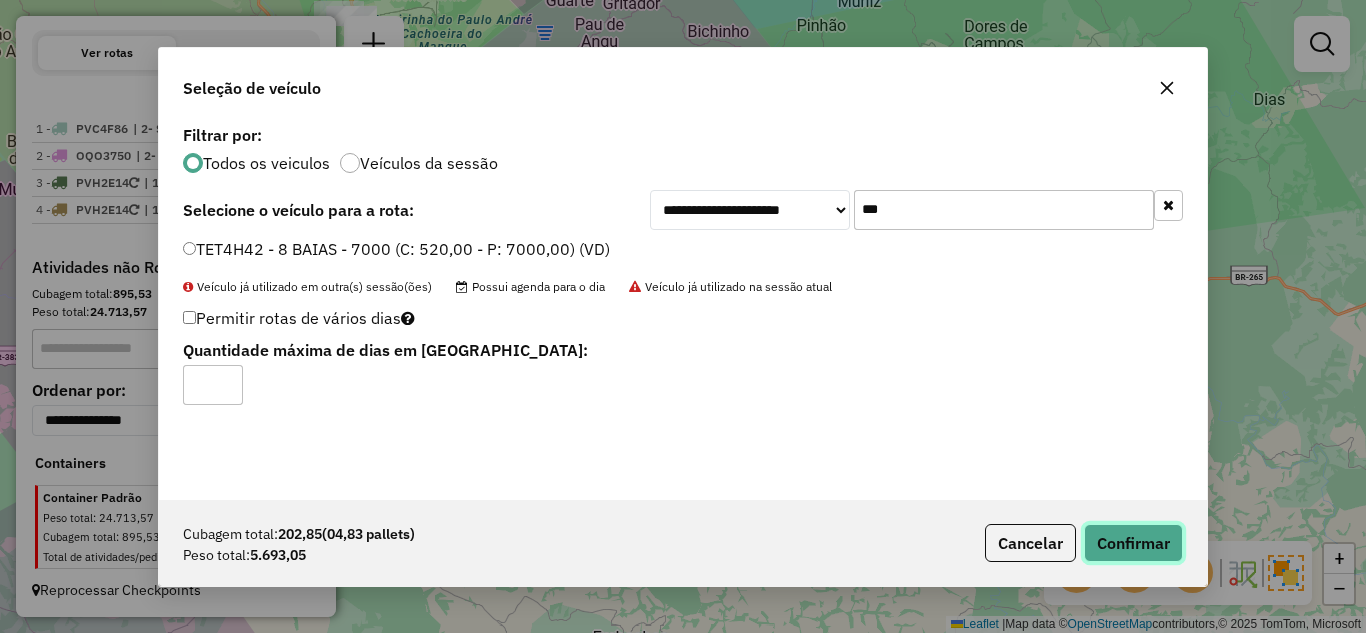 click on "Confirmar" 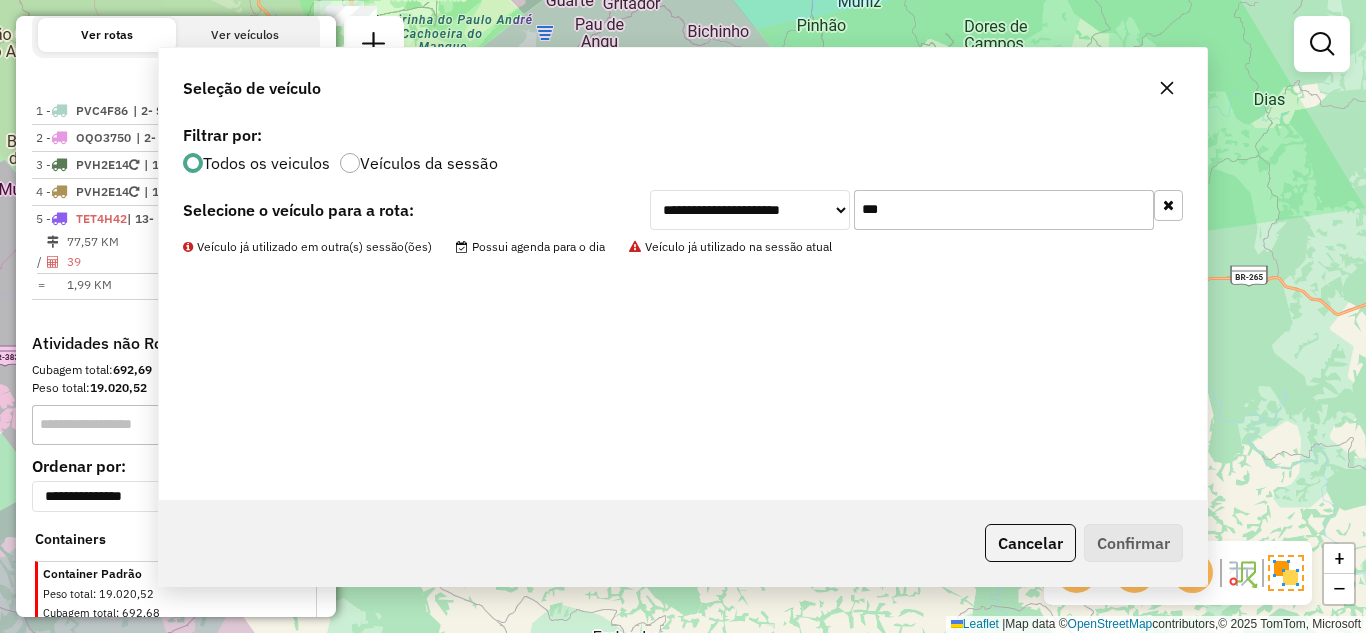 scroll, scrollTop: 735, scrollLeft: 0, axis: vertical 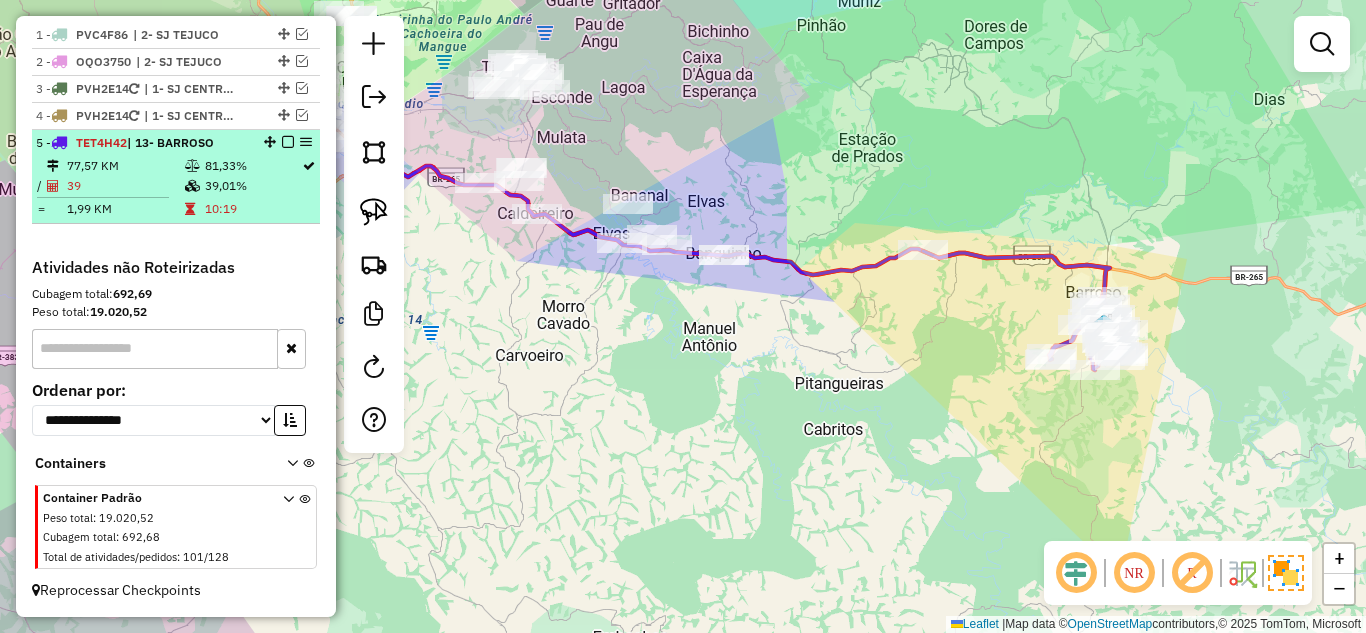 click at bounding box center (194, 166) 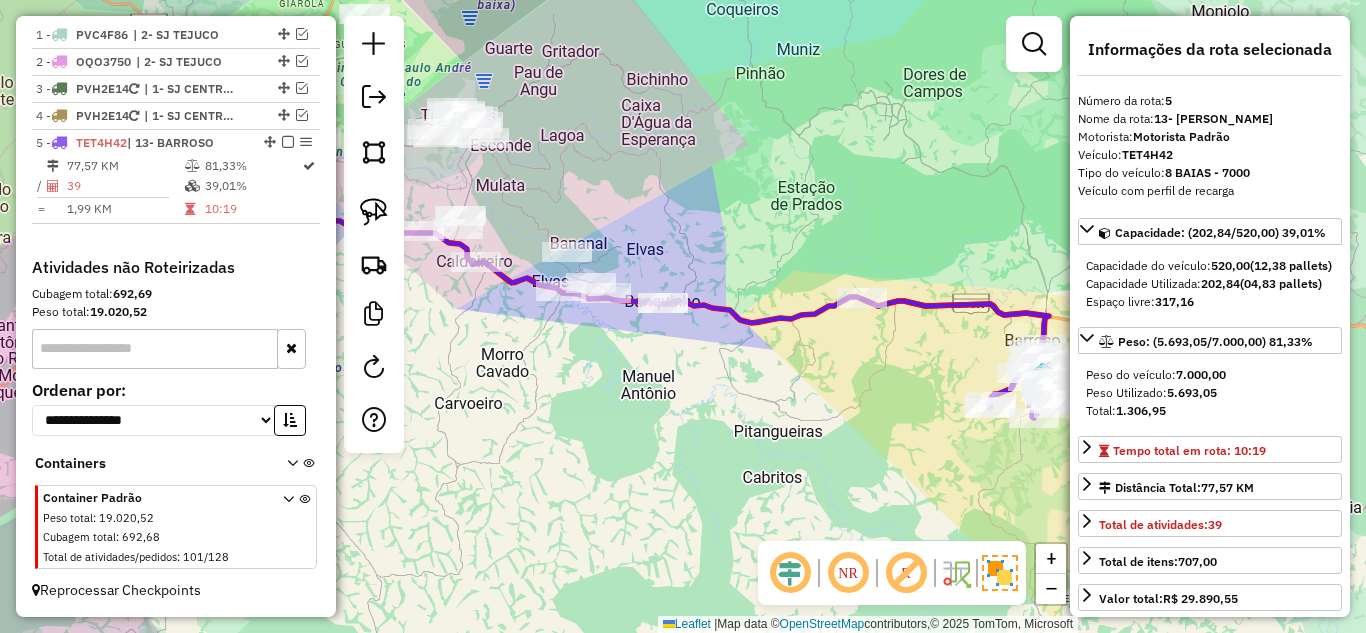 click on "Janela de atendimento Grade de atendimento Capacidade Transportadoras Veículos Cliente Pedidos  Rotas Selecione os dias de semana para filtrar as janelas de atendimento  Seg   Ter   Qua   Qui   Sex   Sáb   Dom  Informe o período da janela de atendimento: De: Até:  Filtrar exatamente a janela do cliente  Considerar janela de atendimento padrão  Selecione os dias de semana para filtrar as grades de atendimento  Seg   Ter   Qua   Qui   Sex   Sáb   Dom   Considerar clientes sem dia de atendimento cadastrado  Clientes fora do dia de atendimento selecionado Filtrar as atividades entre os valores definidos abaixo:  Peso mínimo:   Peso máximo:   Cubagem mínima:   Cubagem máxima:   De:   Até:  Filtrar as atividades entre o tempo de atendimento definido abaixo:  De:   Até:   Considerar capacidade total dos clientes não roteirizados Transportadora: Selecione um ou mais itens Tipo de veículo: Selecione um ou mais itens Veículo: Selecione um ou mais itens Motorista: Selecione um ou mais itens Nome: Rótulo:" 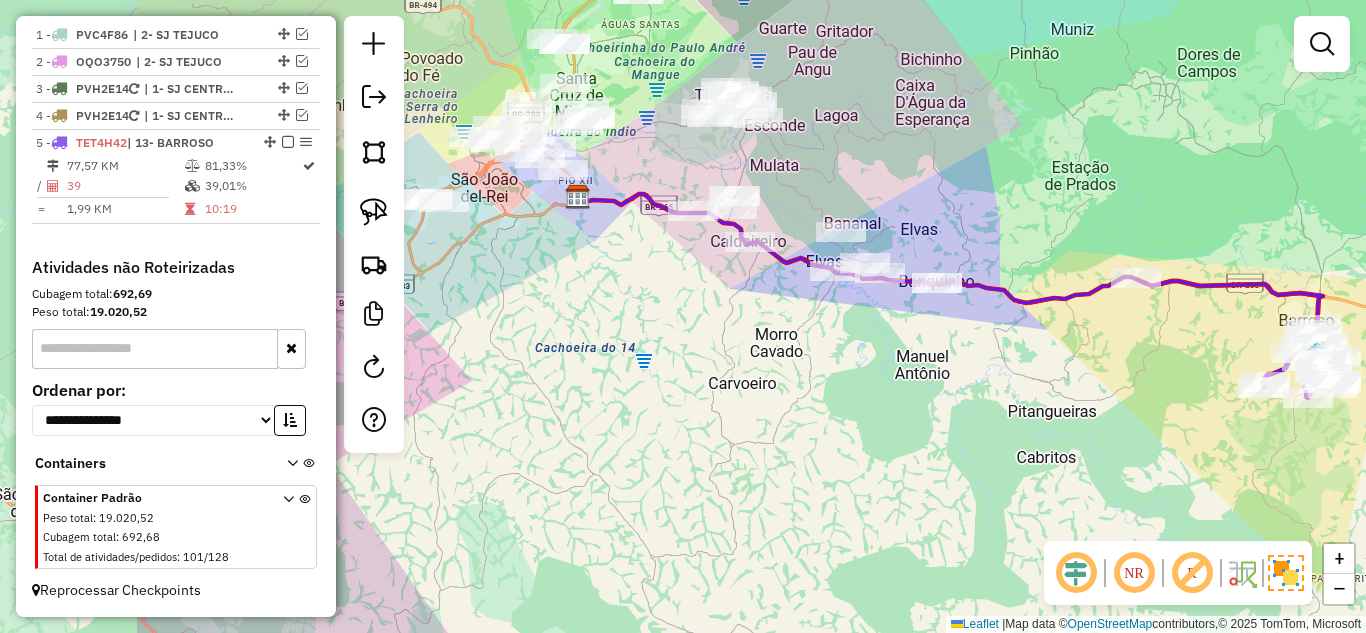 drag, startPoint x: 558, startPoint y: 429, endPoint x: 832, endPoint y: 409, distance: 274.72894 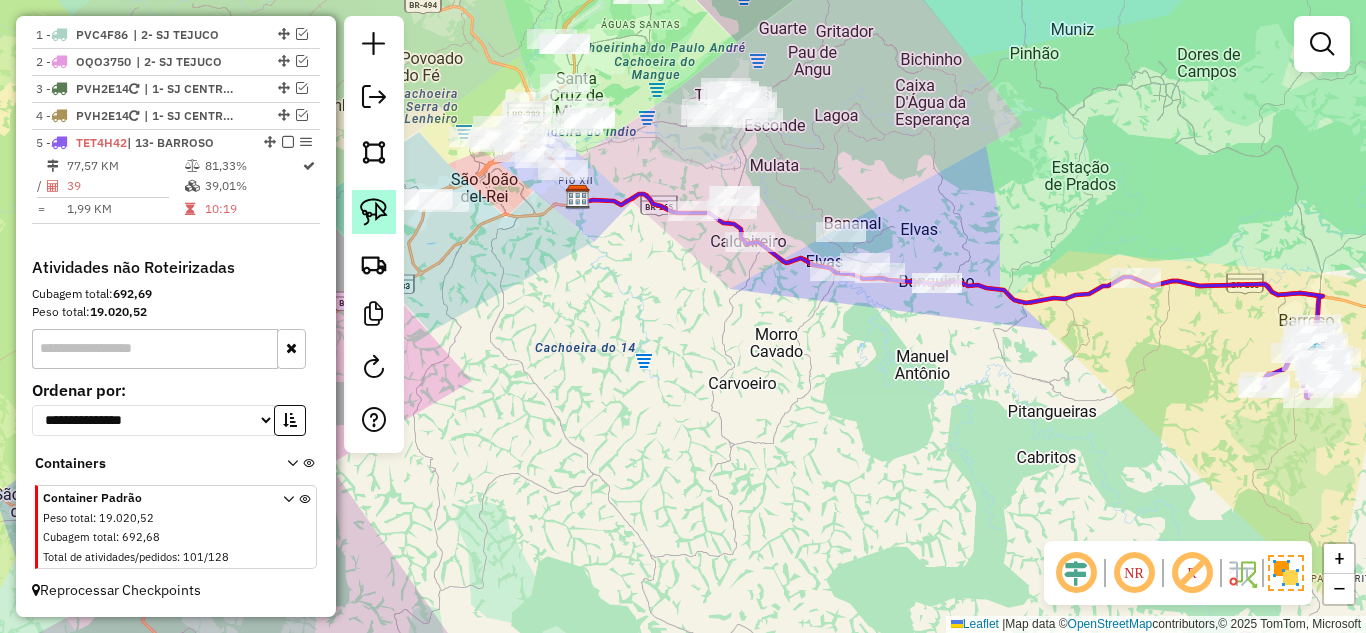 click 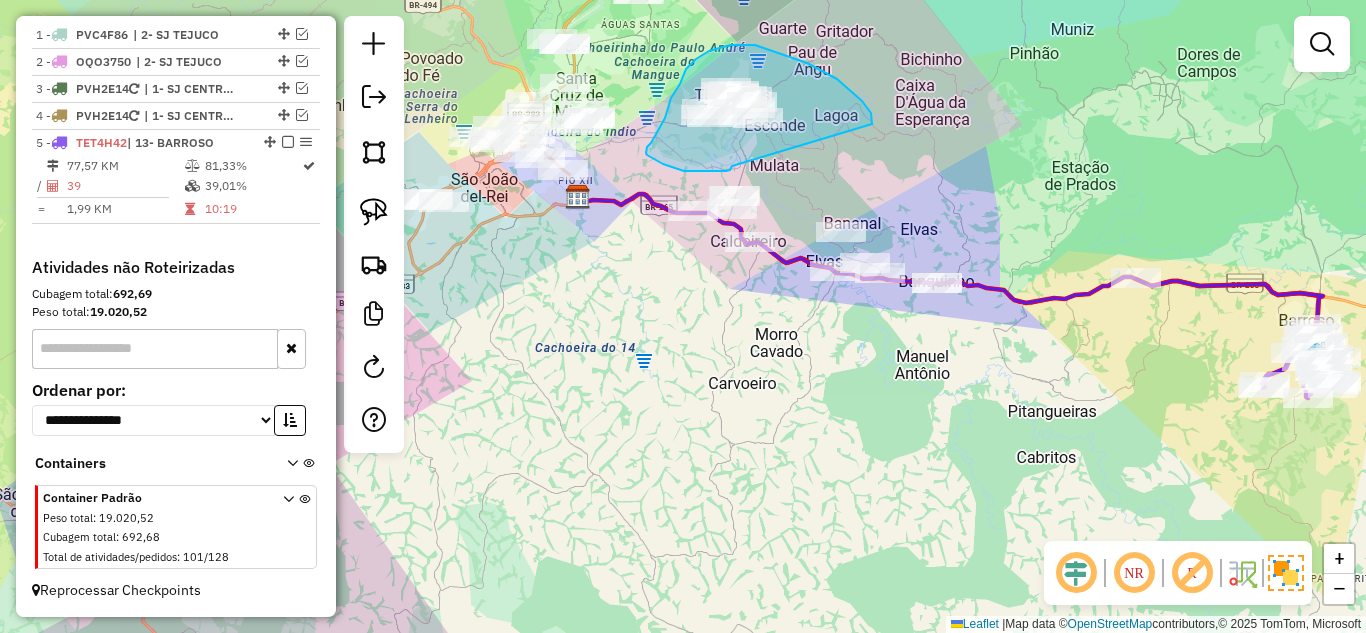 drag, startPoint x: 872, startPoint y: 119, endPoint x: 732, endPoint y: 165, distance: 147.3635 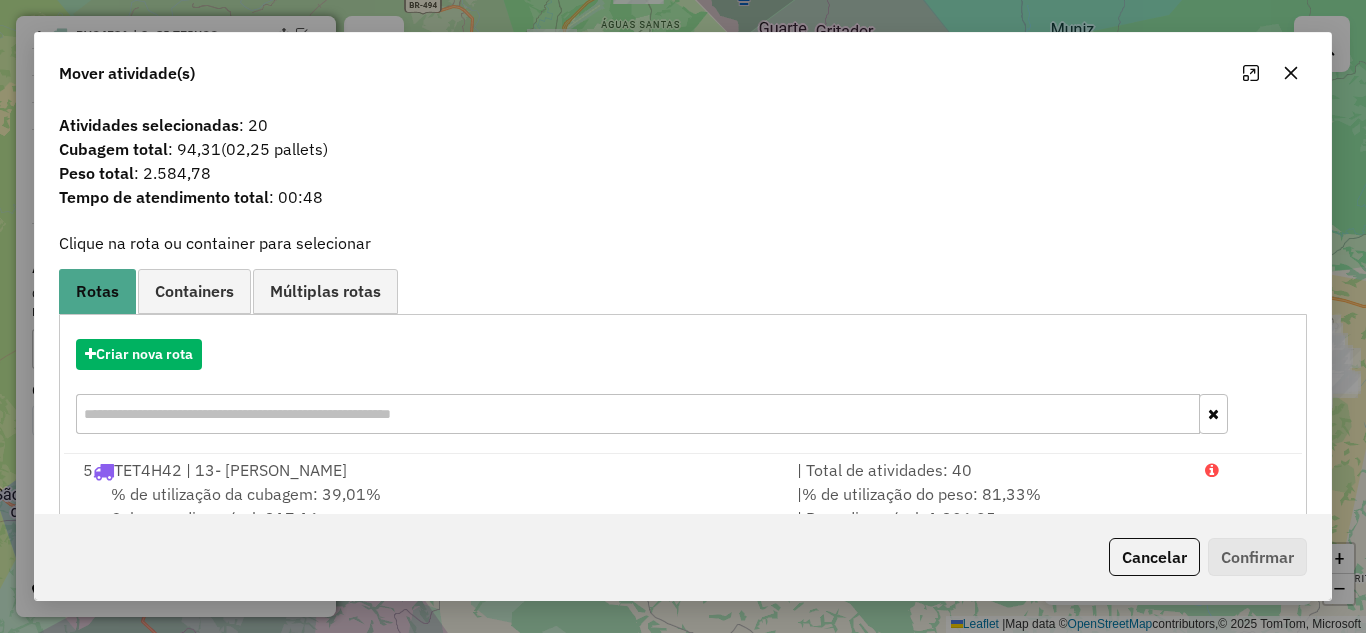 click 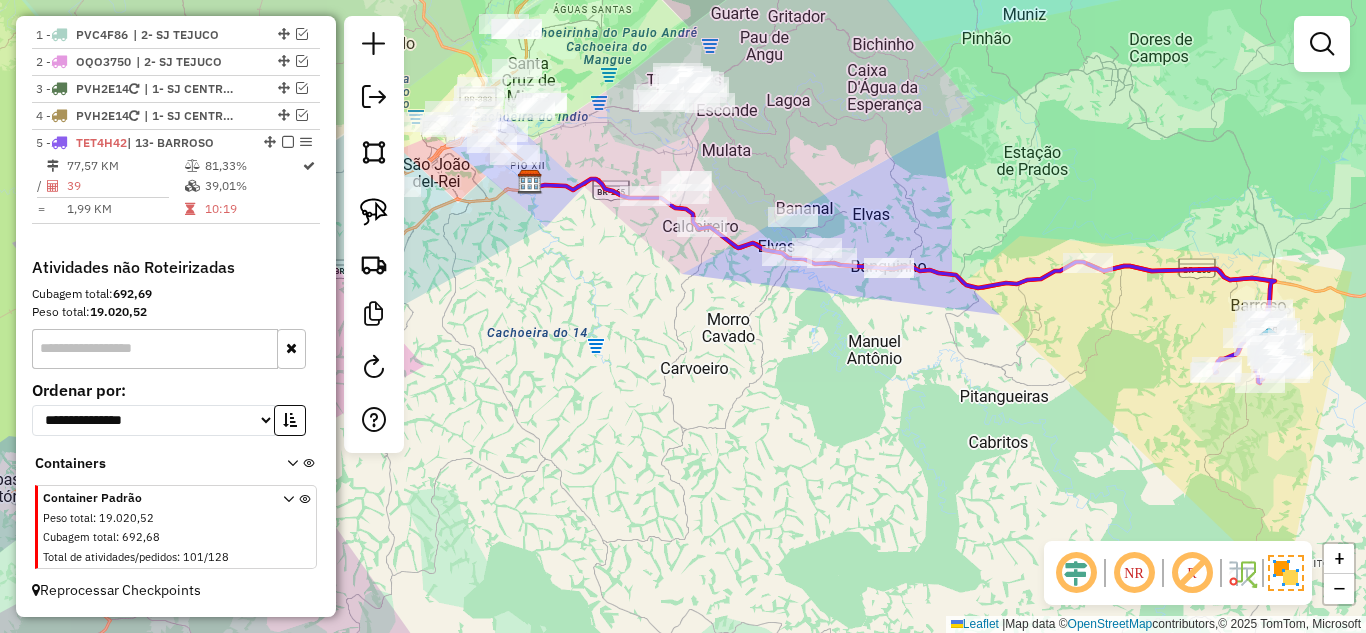 drag, startPoint x: 933, startPoint y: 364, endPoint x: 885, endPoint y: 349, distance: 50.289165 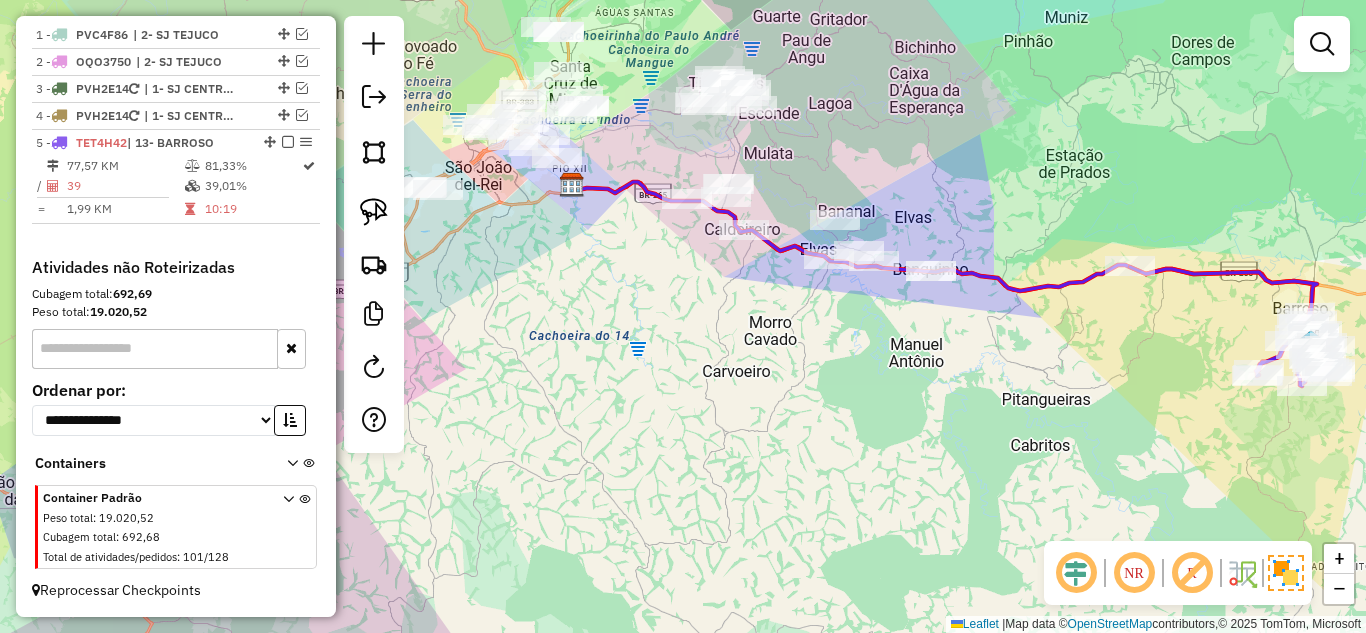 drag, startPoint x: 619, startPoint y: 306, endPoint x: 701, endPoint y: 328, distance: 84.89994 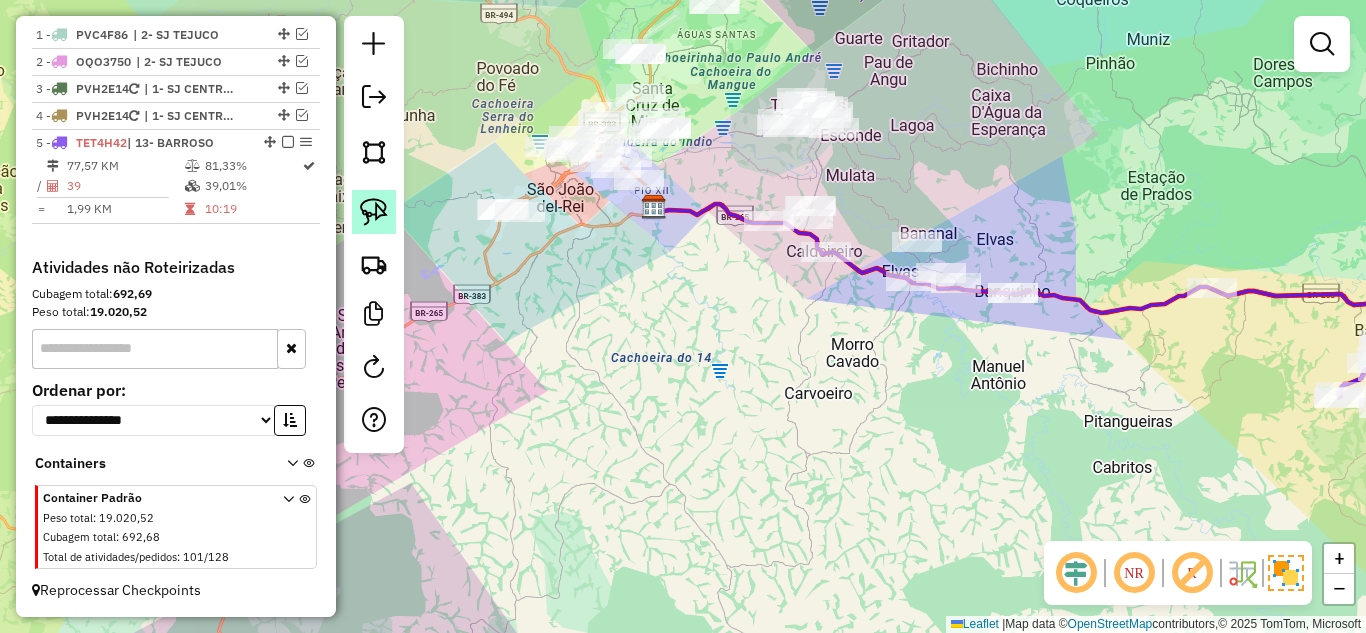 click 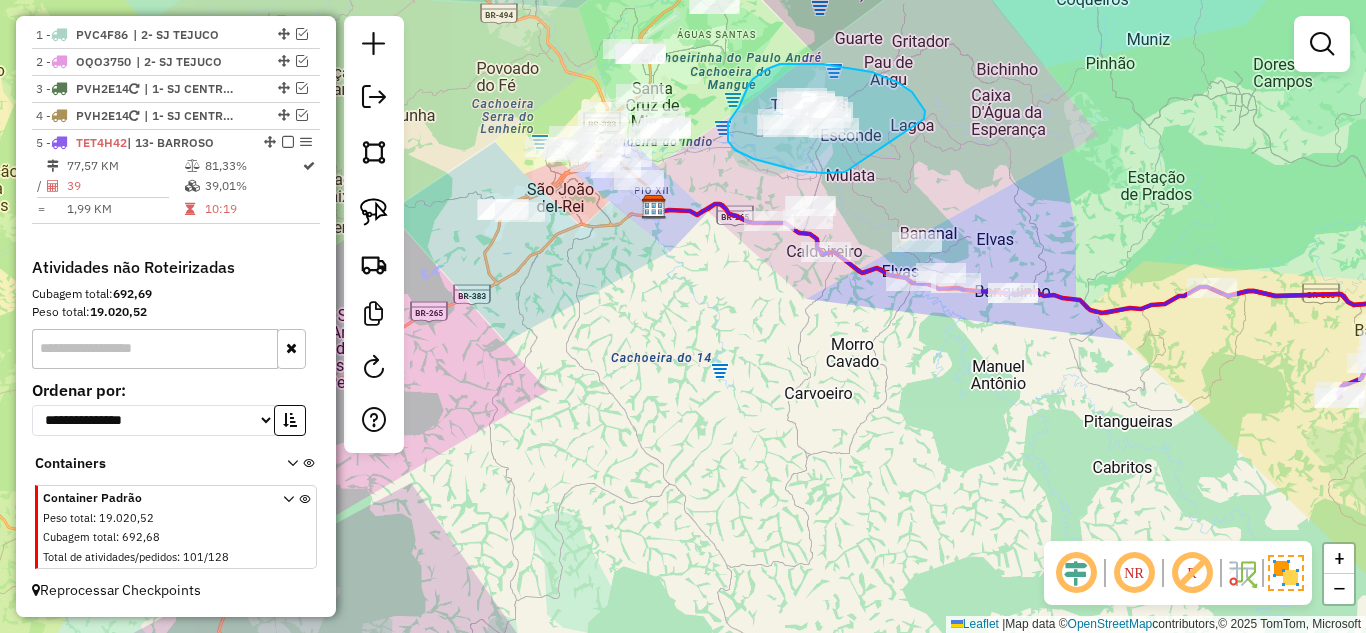 drag, startPoint x: 925, startPoint y: 111, endPoint x: 845, endPoint y: 172, distance: 100.60318 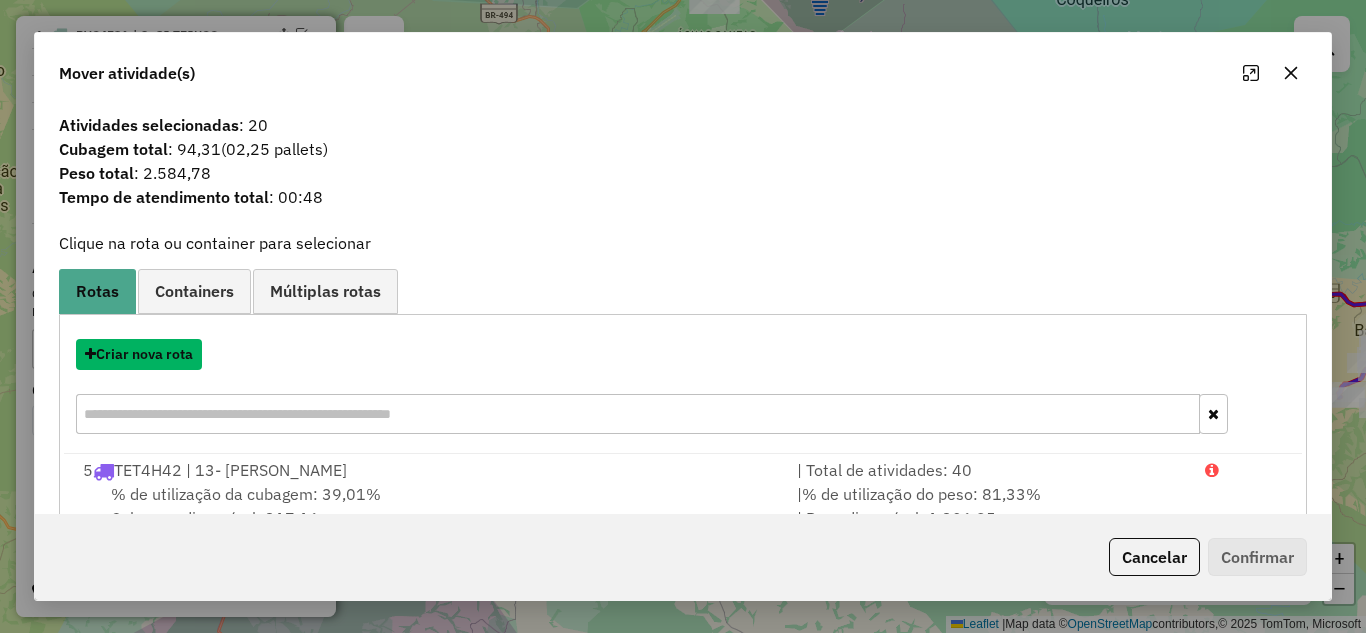 click on "Criar nova rota" at bounding box center (139, 354) 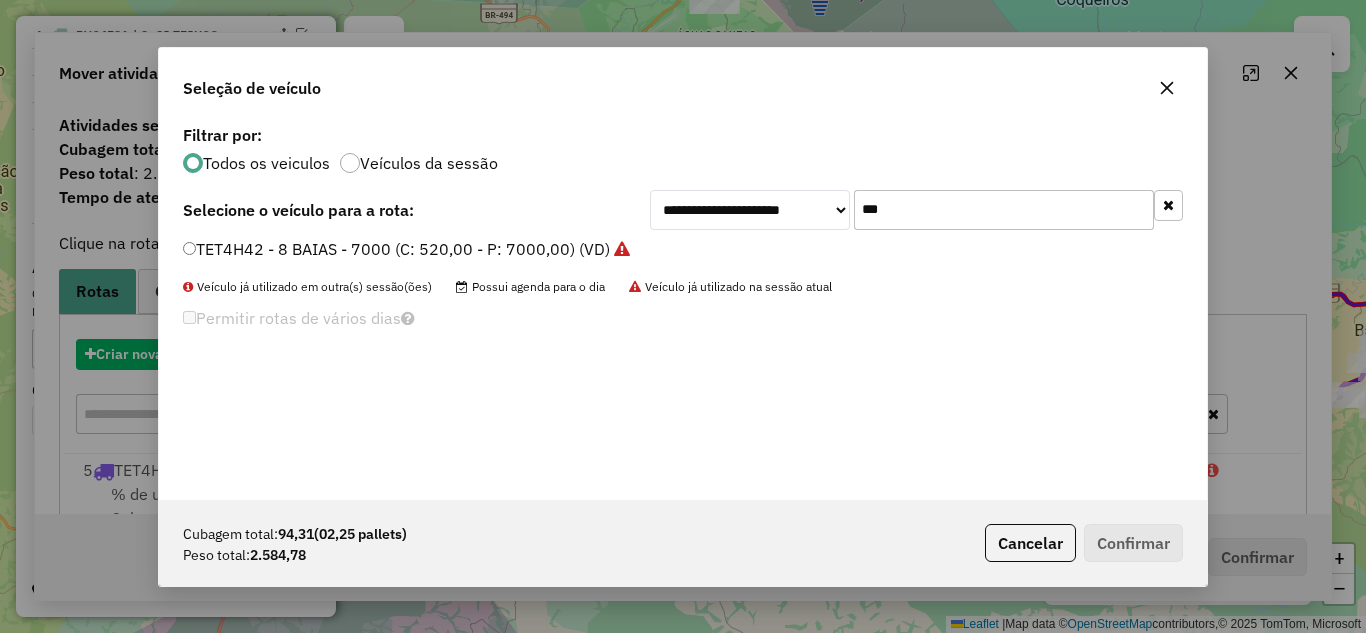 scroll, scrollTop: 11, scrollLeft: 6, axis: both 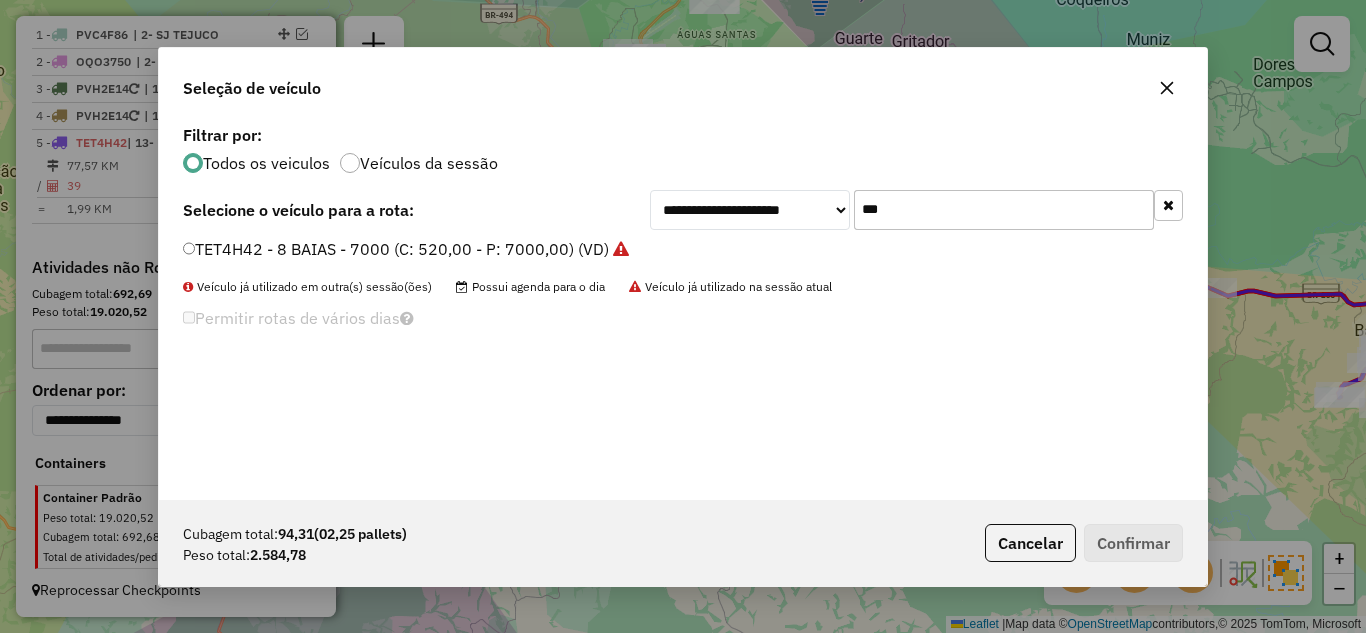 drag, startPoint x: 921, startPoint y: 222, endPoint x: 814, endPoint y: 204, distance: 108.503456 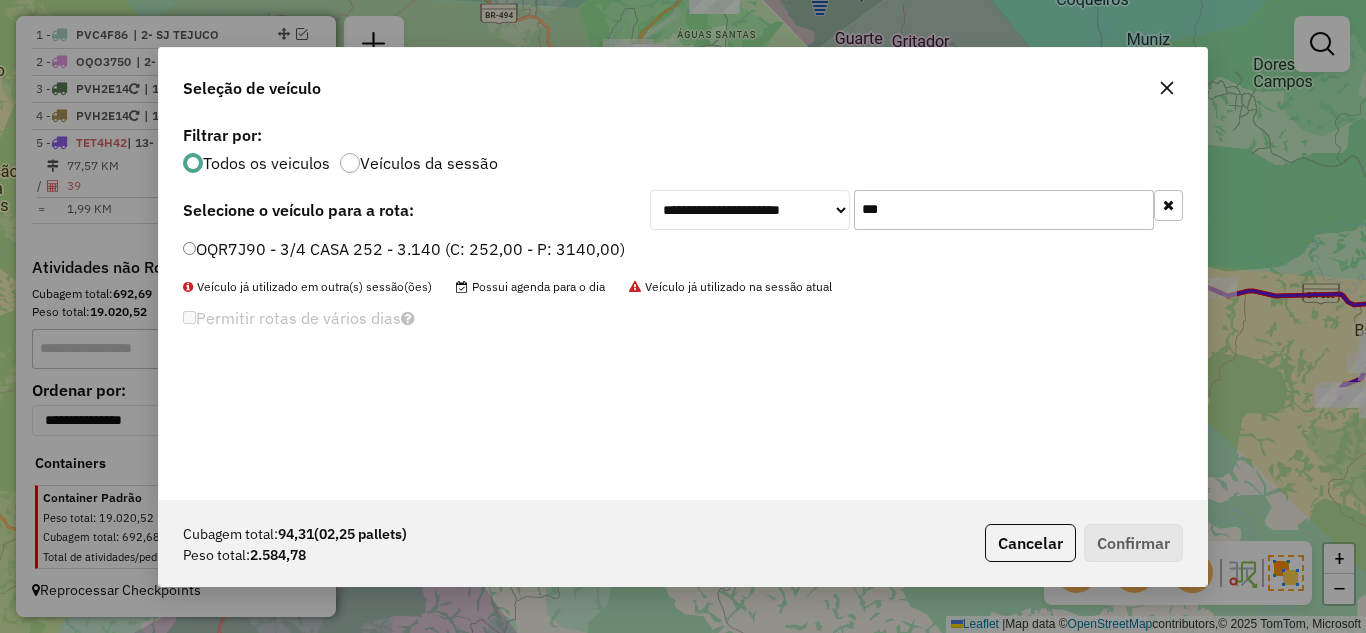 type on "***" 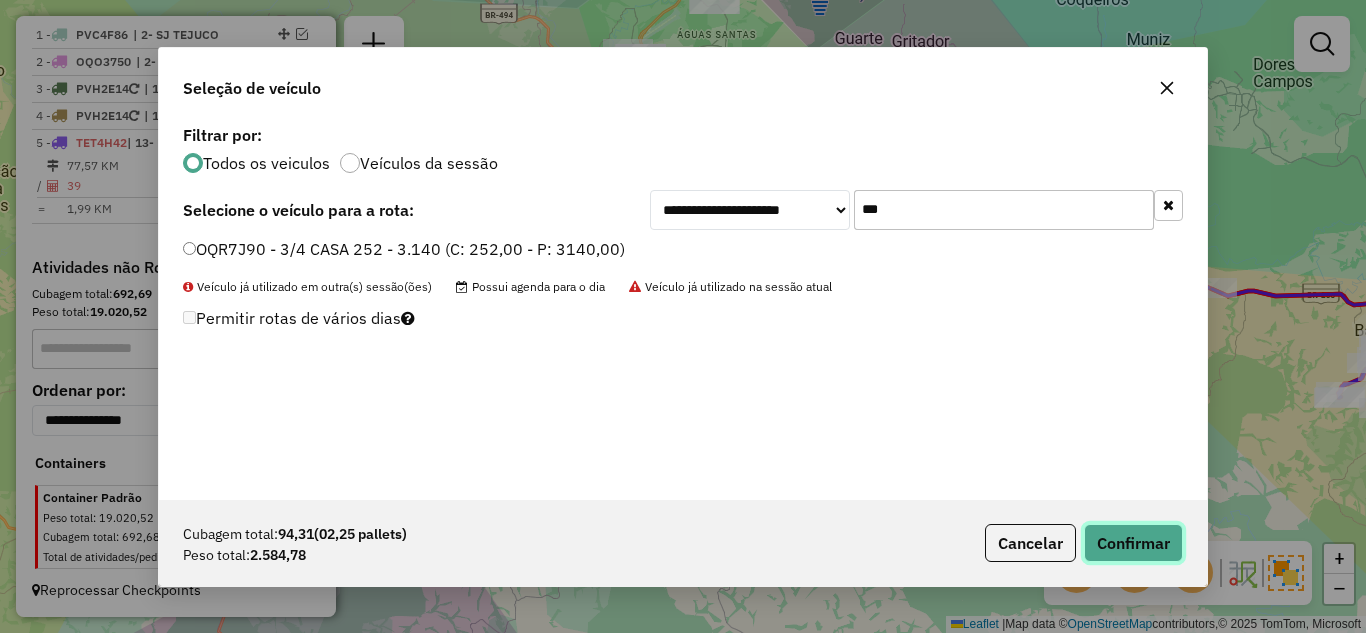 click on "Confirmar" 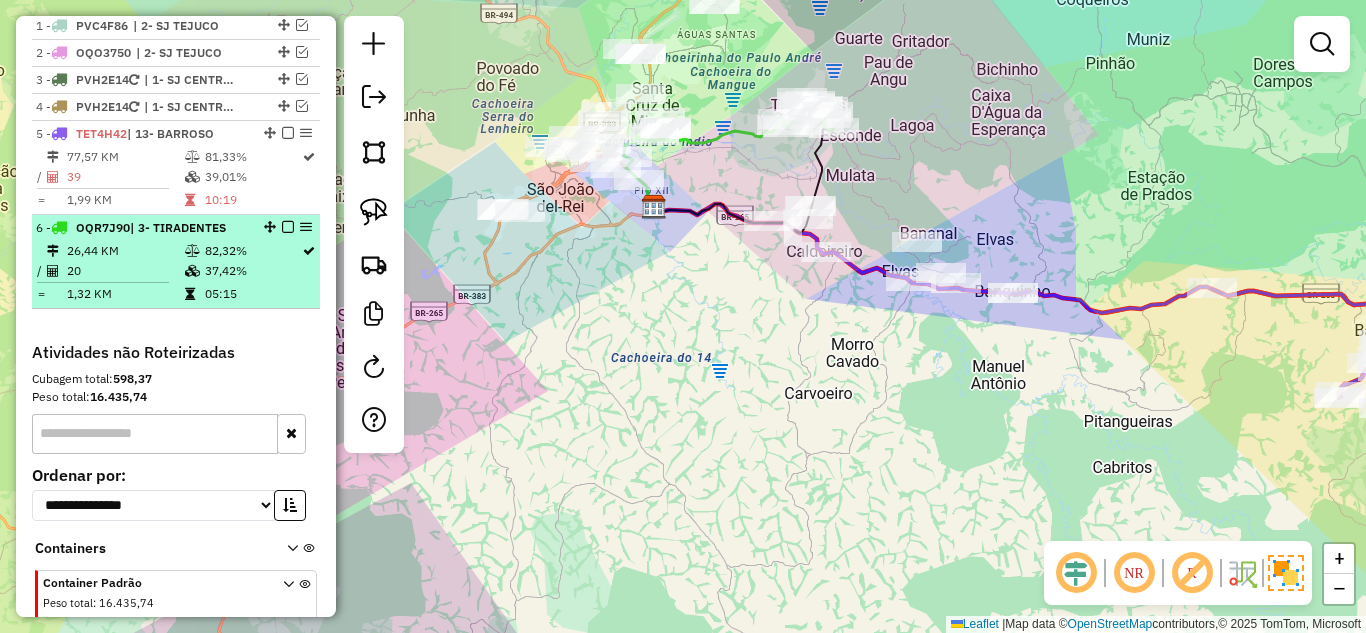 click on "26,44 KM" at bounding box center [125, 251] 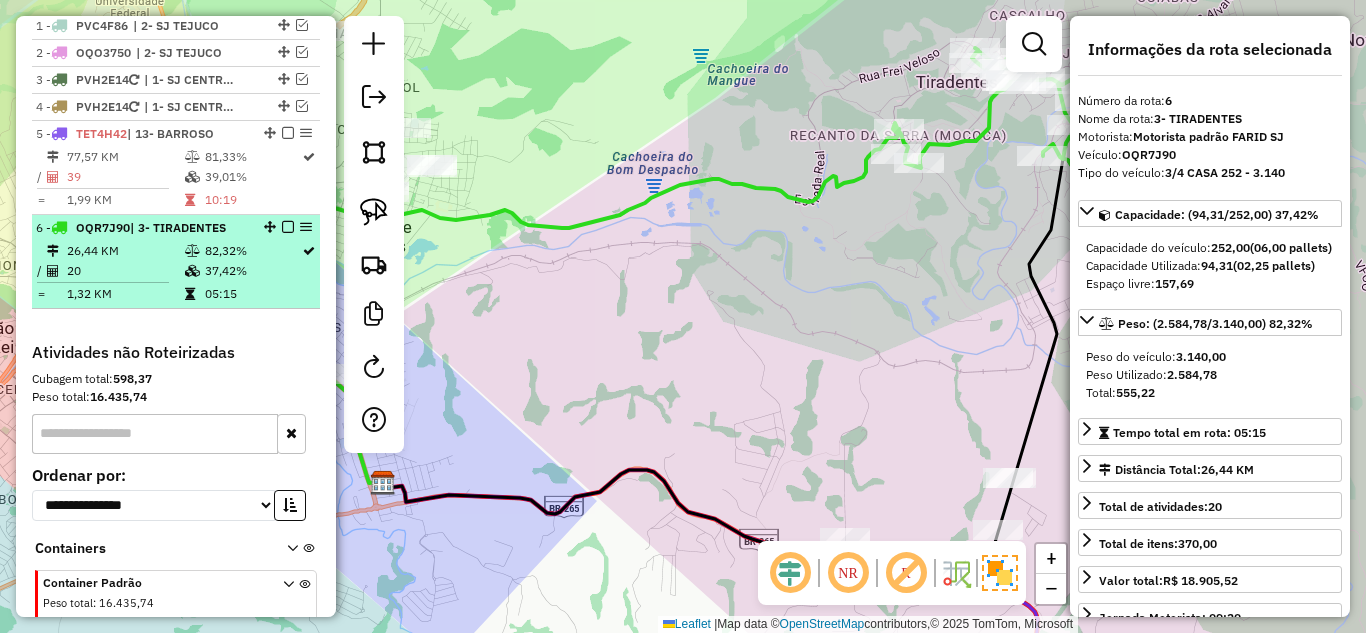 click at bounding box center [288, 227] 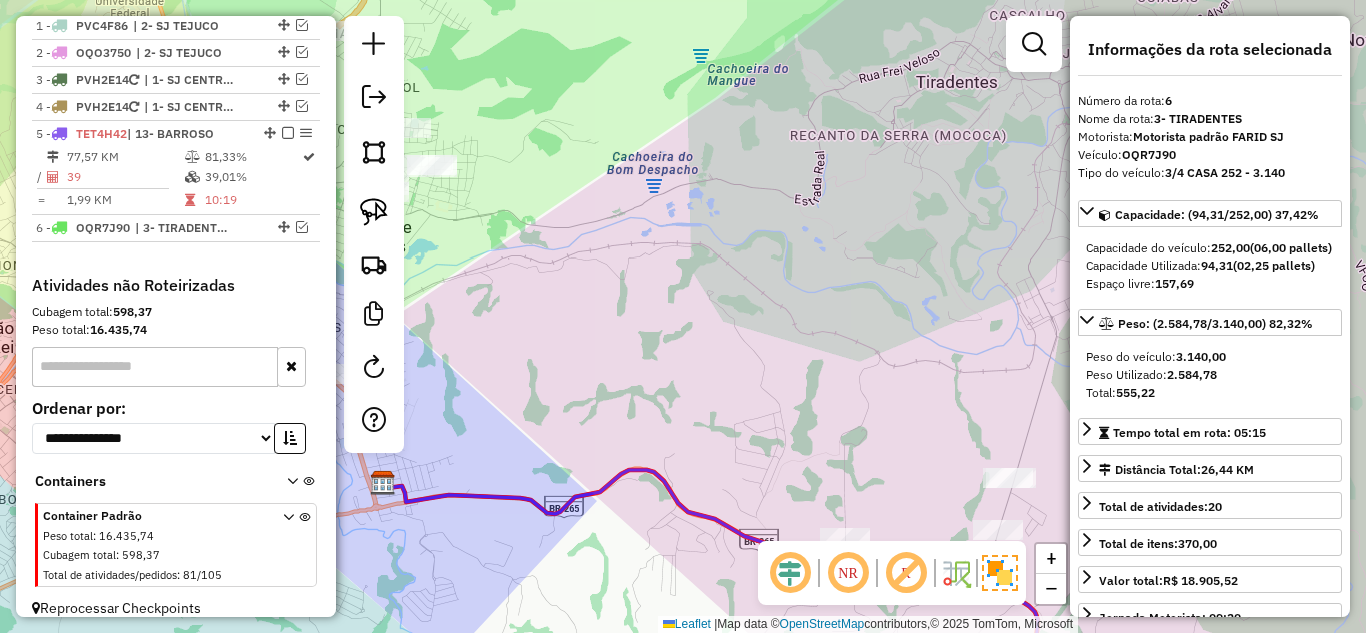 click on "Janela de atendimento Grade de atendimento Capacidade Transportadoras Veículos Cliente Pedidos  Rotas Selecione os dias de semana para filtrar as janelas de atendimento  Seg   Ter   Qua   Qui   Sex   Sáb   Dom  Informe o período da janela de atendimento: De: Até:  Filtrar exatamente a janela do cliente  Considerar janela de atendimento padrão  Selecione os dias de semana para filtrar as grades de atendimento  Seg   Ter   Qua   Qui   Sex   Sáb   Dom   Considerar clientes sem dia de atendimento cadastrado  Clientes fora do dia de atendimento selecionado Filtrar as atividades entre os valores definidos abaixo:  Peso mínimo:   Peso máximo:   Cubagem mínima:   Cubagem máxima:   De:   Até:  Filtrar as atividades entre o tempo de atendimento definido abaixo:  De:   Até:   Considerar capacidade total dos clientes não roteirizados Transportadora: Selecione um ou mais itens Tipo de veículo: Selecione um ou mais itens Veículo: Selecione um ou mais itens Motorista: Selecione um ou mais itens Nome: Rótulo:" 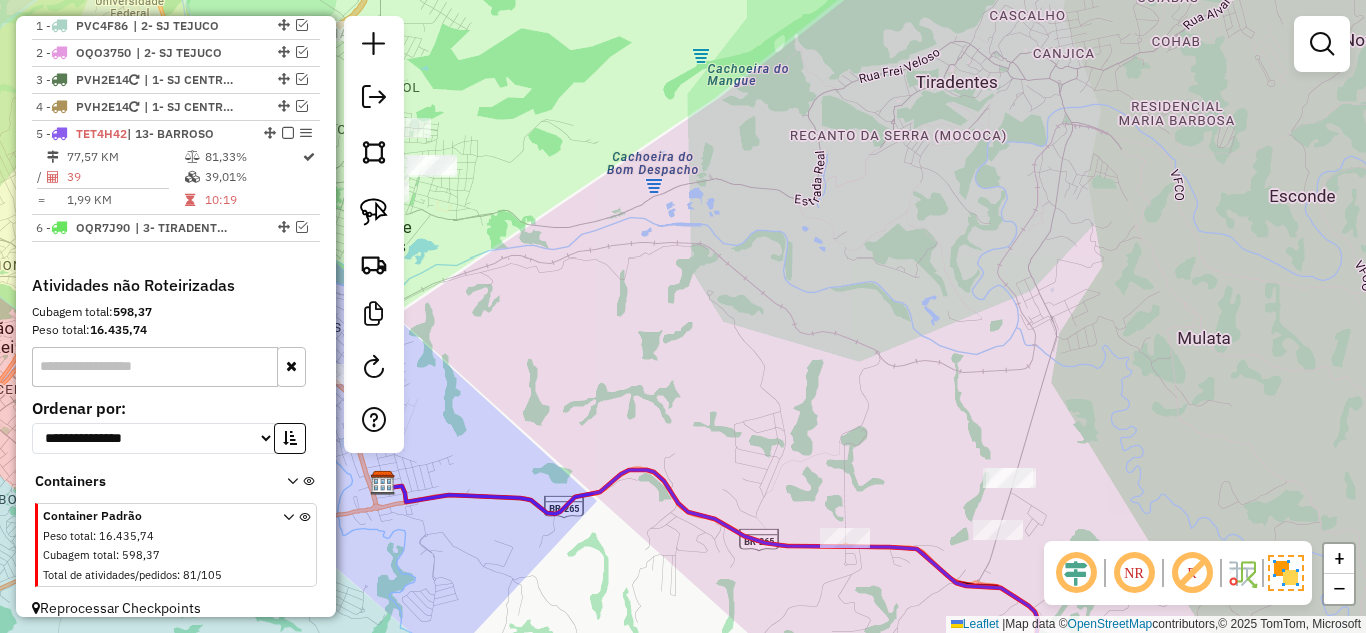 drag, startPoint x: 847, startPoint y: 384, endPoint x: 613, endPoint y: 207, distance: 293.40247 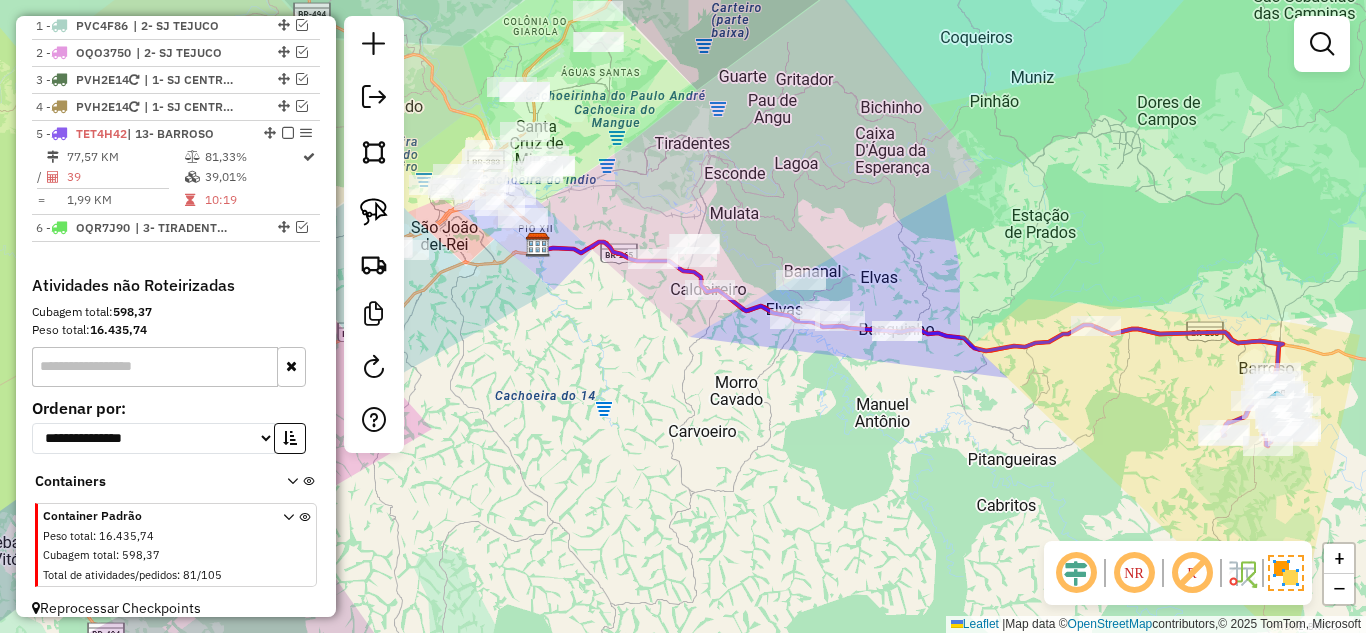 drag, startPoint x: 618, startPoint y: 448, endPoint x: 544, endPoint y: 333, distance: 136.7516 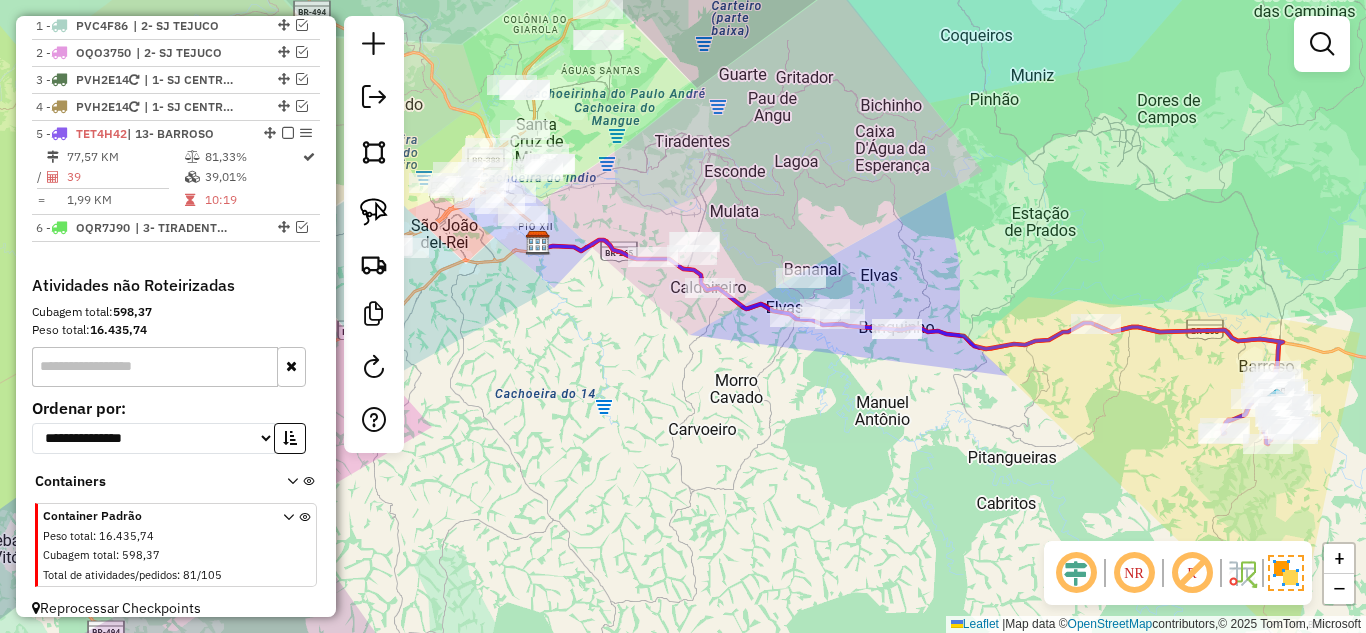 drag, startPoint x: 525, startPoint y: 334, endPoint x: 769, endPoint y: 403, distance: 253.56853 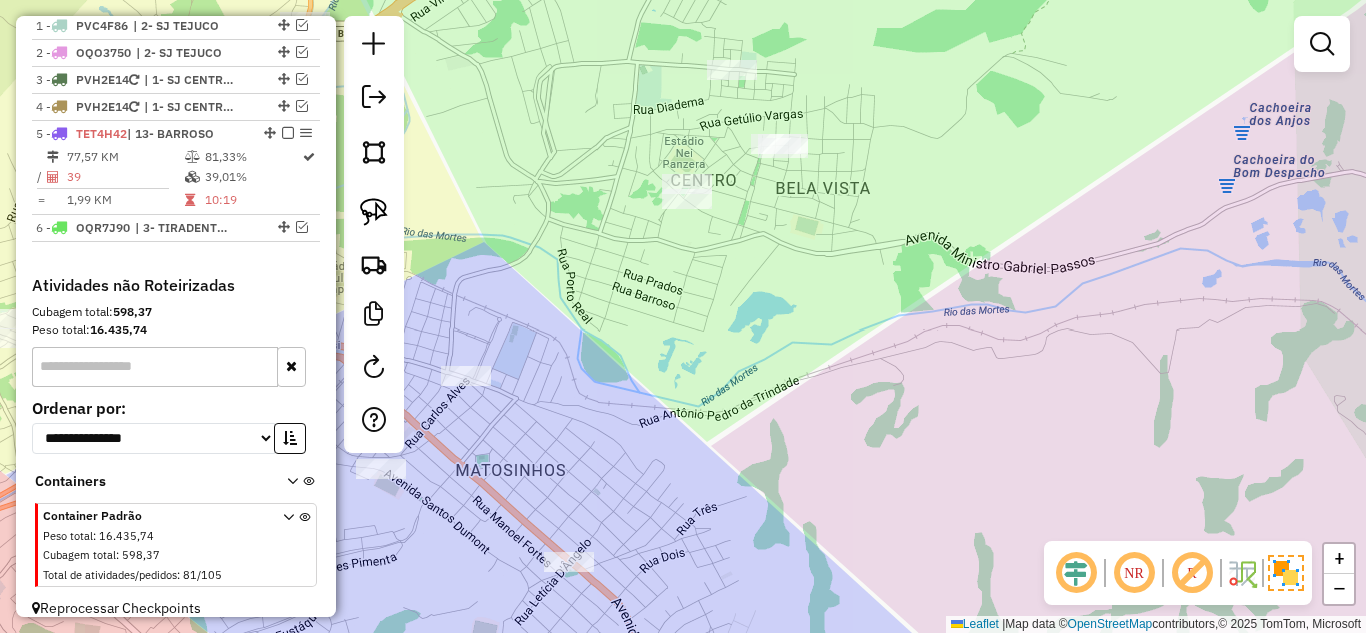 click on "Janela de atendimento Grade de atendimento Capacidade Transportadoras Veículos Cliente Pedidos  Rotas Selecione os dias de semana para filtrar as janelas de atendimento  Seg   Ter   Qua   Qui   Sex   Sáb   Dom  Informe o período da janela de atendimento: De: Até:  Filtrar exatamente a janela do cliente  Considerar janela de atendimento padrão  Selecione os dias de semana para filtrar as grades de atendimento  Seg   Ter   Qua   Qui   Sex   Sáb   Dom   Considerar clientes sem dia de atendimento cadastrado  Clientes fora do dia de atendimento selecionado Filtrar as atividades entre os valores definidos abaixo:  Peso mínimo:   Peso máximo:   Cubagem mínima:   Cubagem máxima:   De:   Até:  Filtrar as atividades entre o tempo de atendimento definido abaixo:  De:   Até:   Considerar capacidade total dos clientes não roteirizados Transportadora: Selecione um ou mais itens Tipo de veículo: Selecione um ou mais itens Veículo: Selecione um ou mais itens Motorista: Selecione um ou mais itens Nome: Rótulo:" 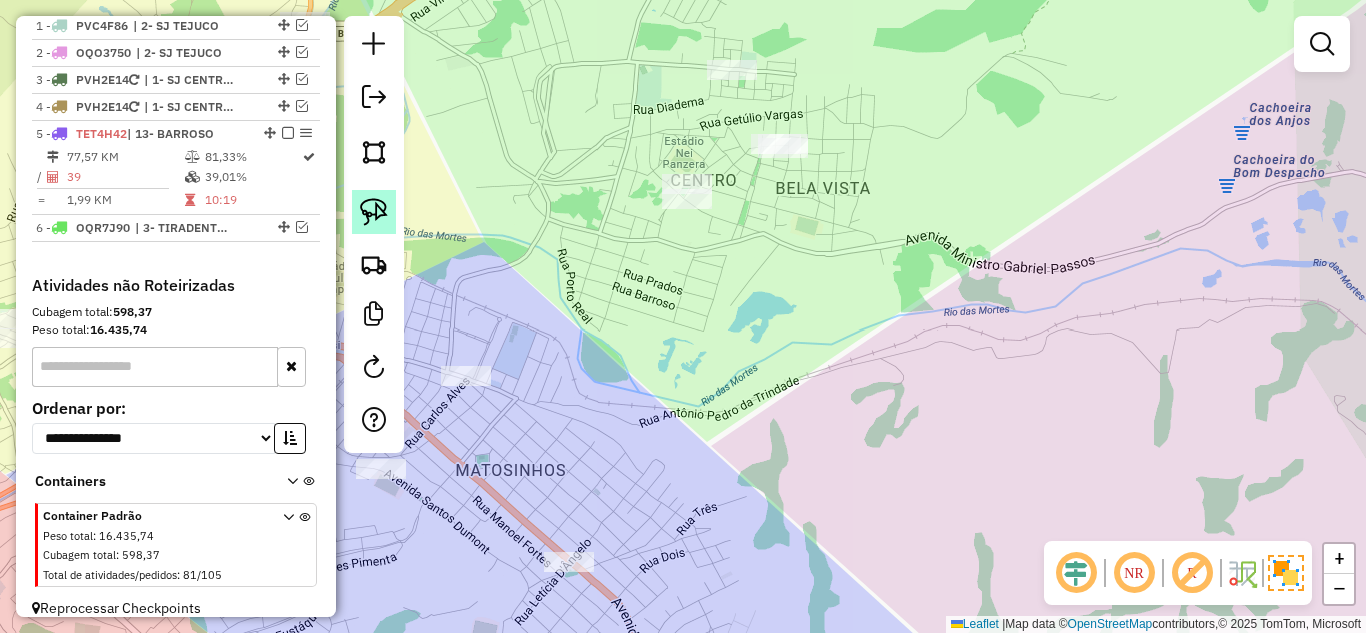 click 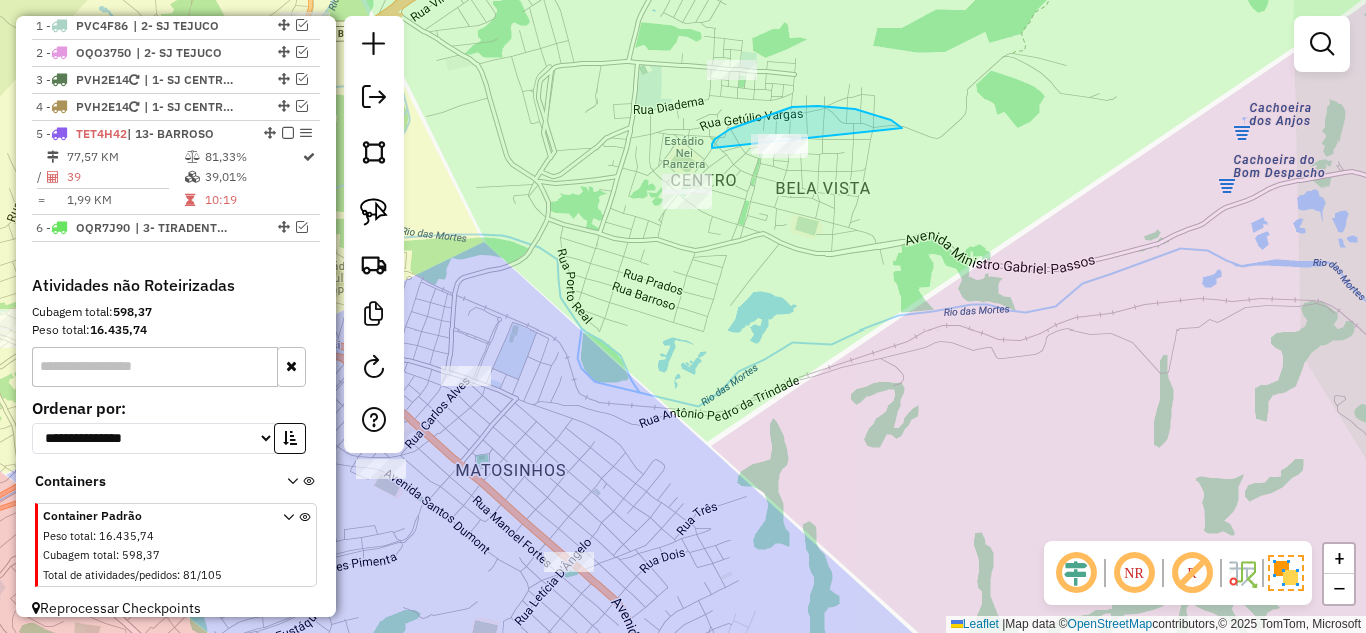 drag, startPoint x: 855, startPoint y: 109, endPoint x: 738, endPoint y: 179, distance: 136.34148 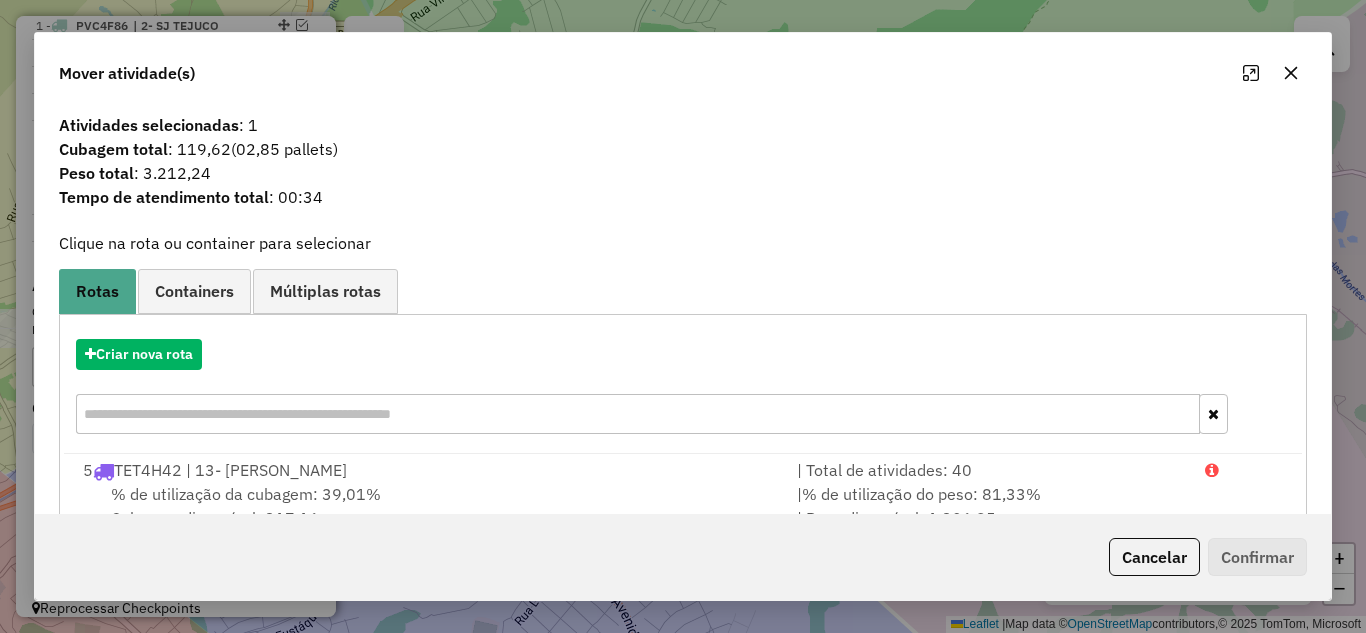 click 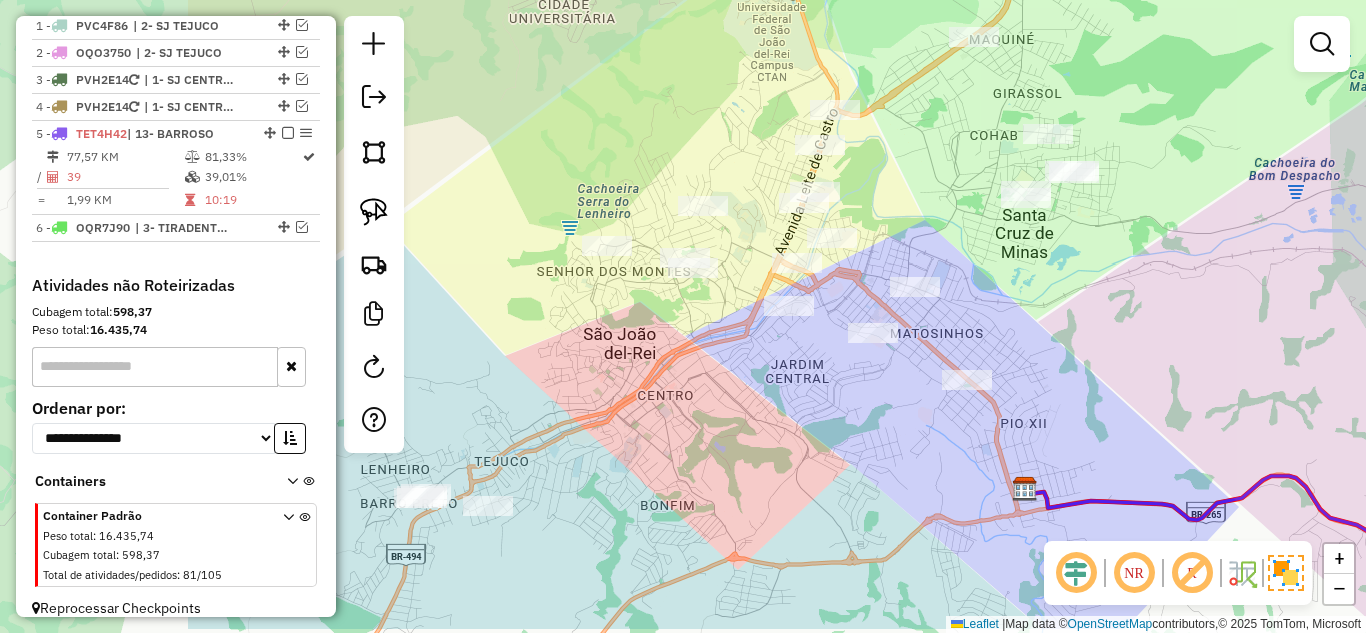 drag, startPoint x: 720, startPoint y: 360, endPoint x: 1027, endPoint y: 298, distance: 313.19803 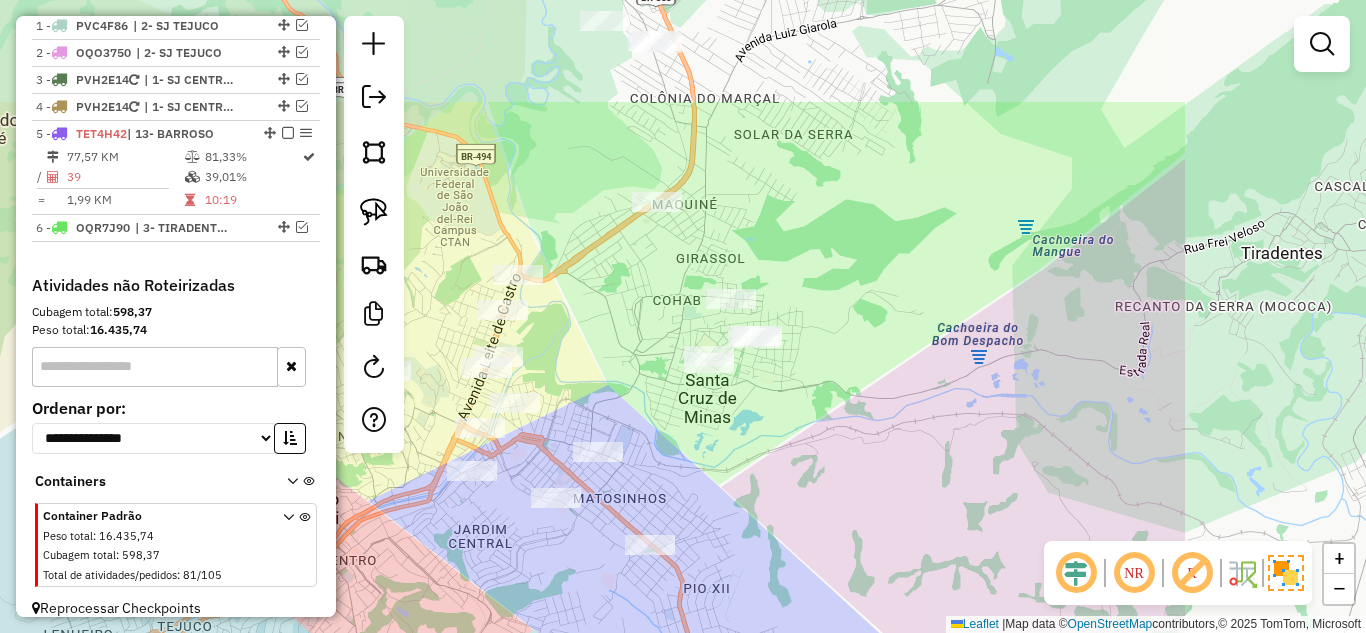 drag, startPoint x: 1085, startPoint y: 288, endPoint x: 768, endPoint y: 453, distance: 357.37094 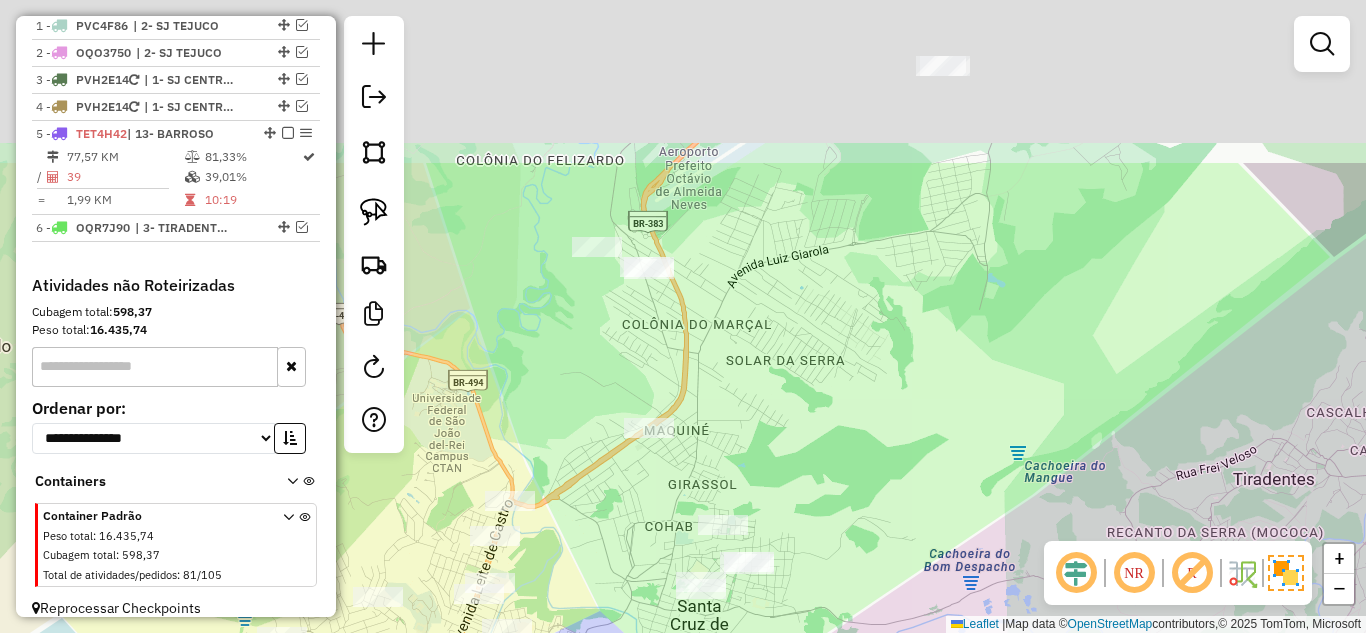 drag, startPoint x: 1051, startPoint y: 297, endPoint x: 1046, endPoint y: 376, distance: 79.15807 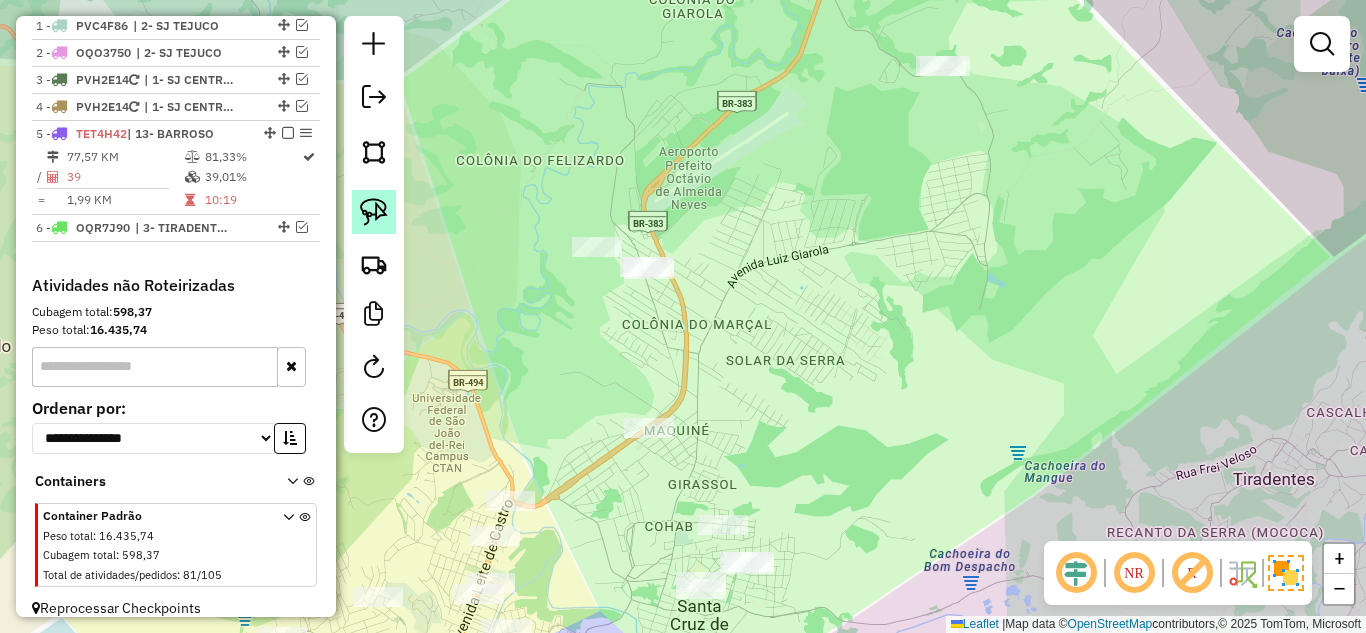click 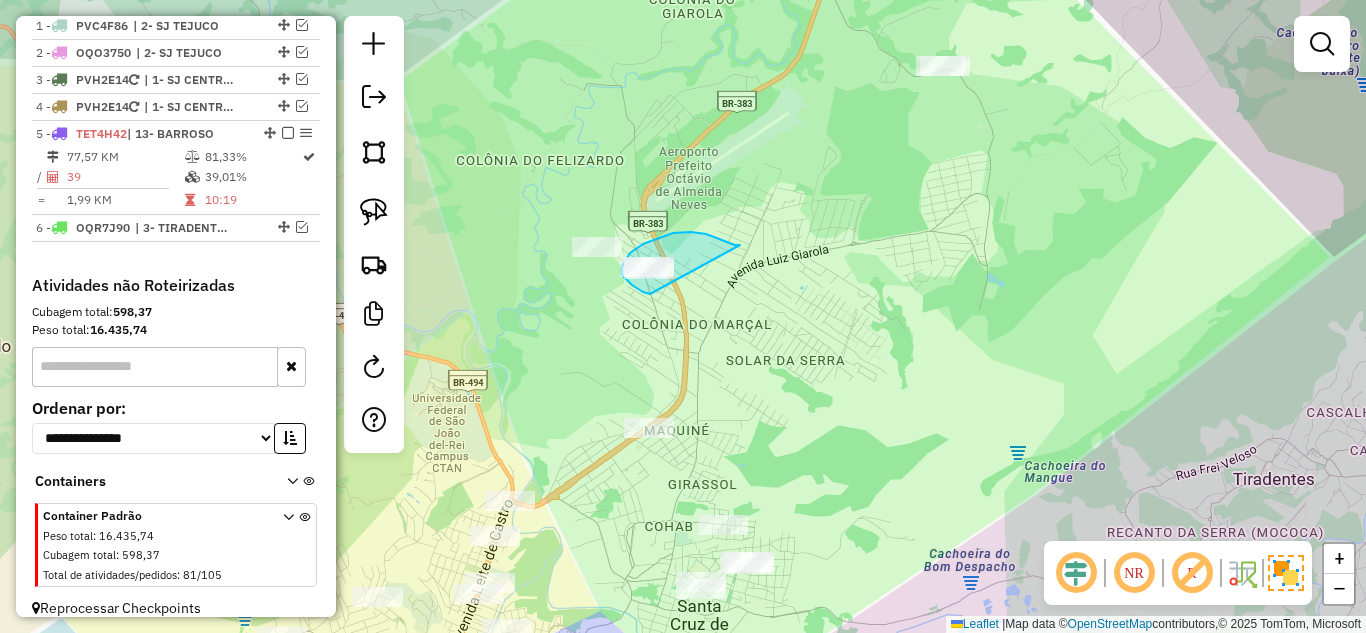 drag, startPoint x: 737, startPoint y: 245, endPoint x: 650, endPoint y: 294, distance: 99.849884 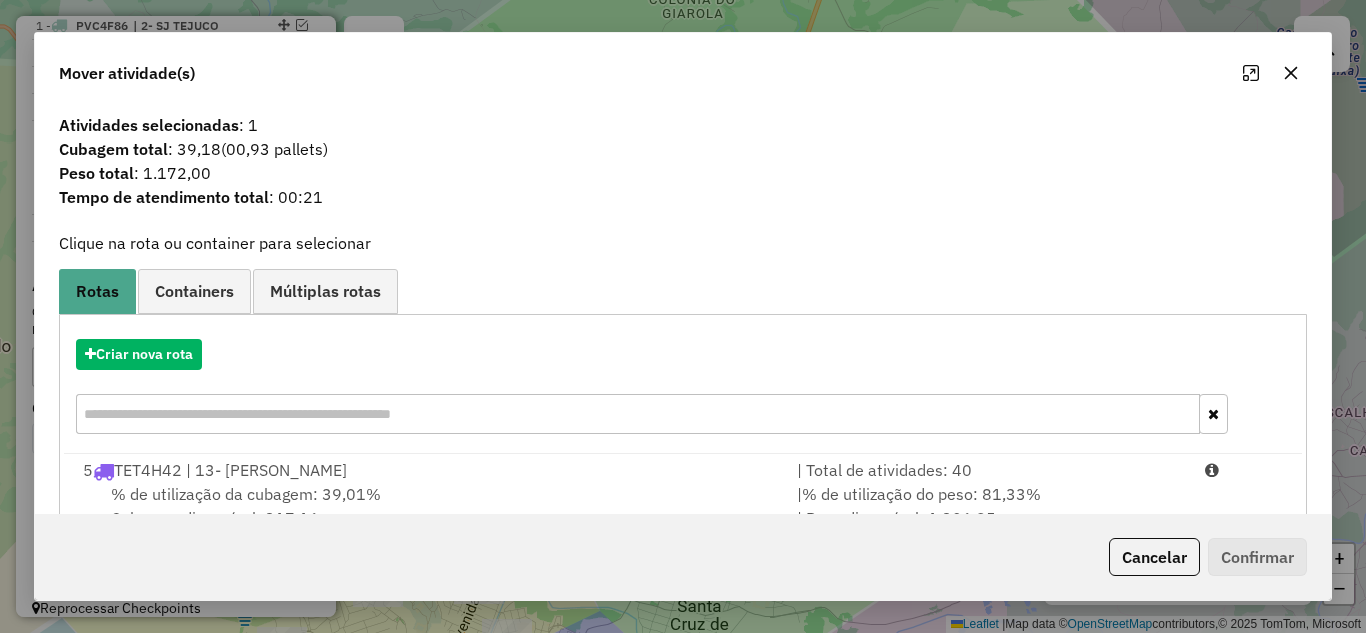 click 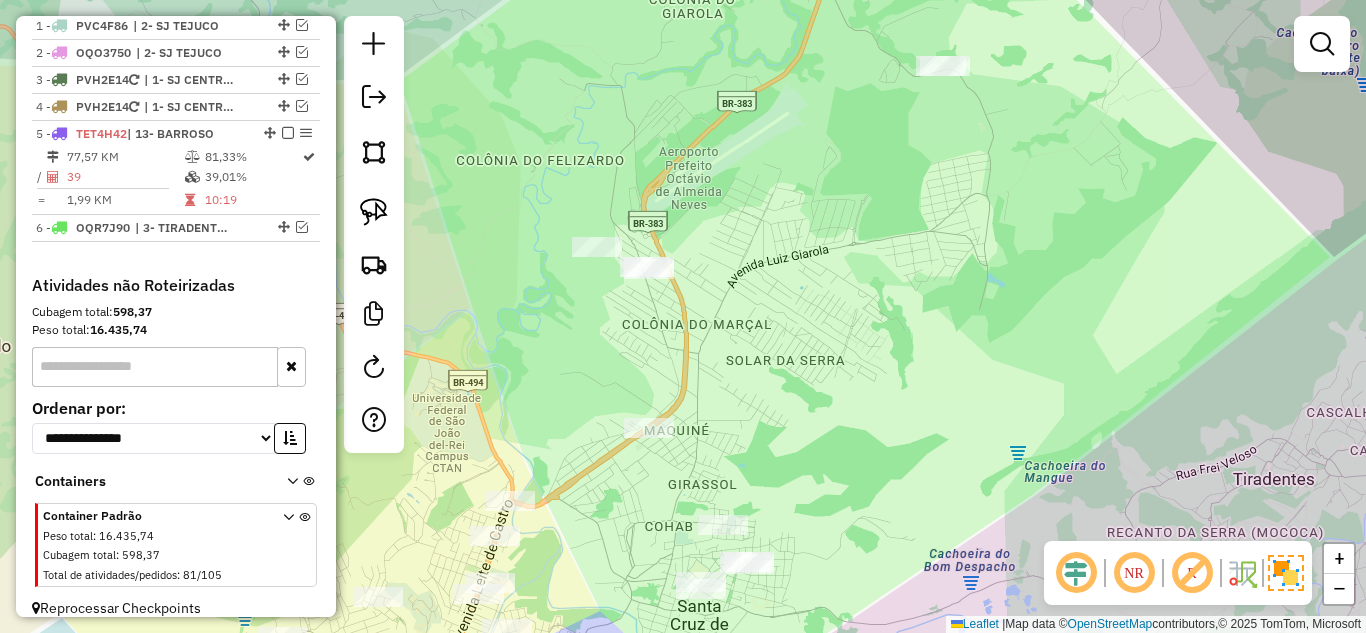 drag, startPoint x: 711, startPoint y: 357, endPoint x: 717, endPoint y: 316, distance: 41.4367 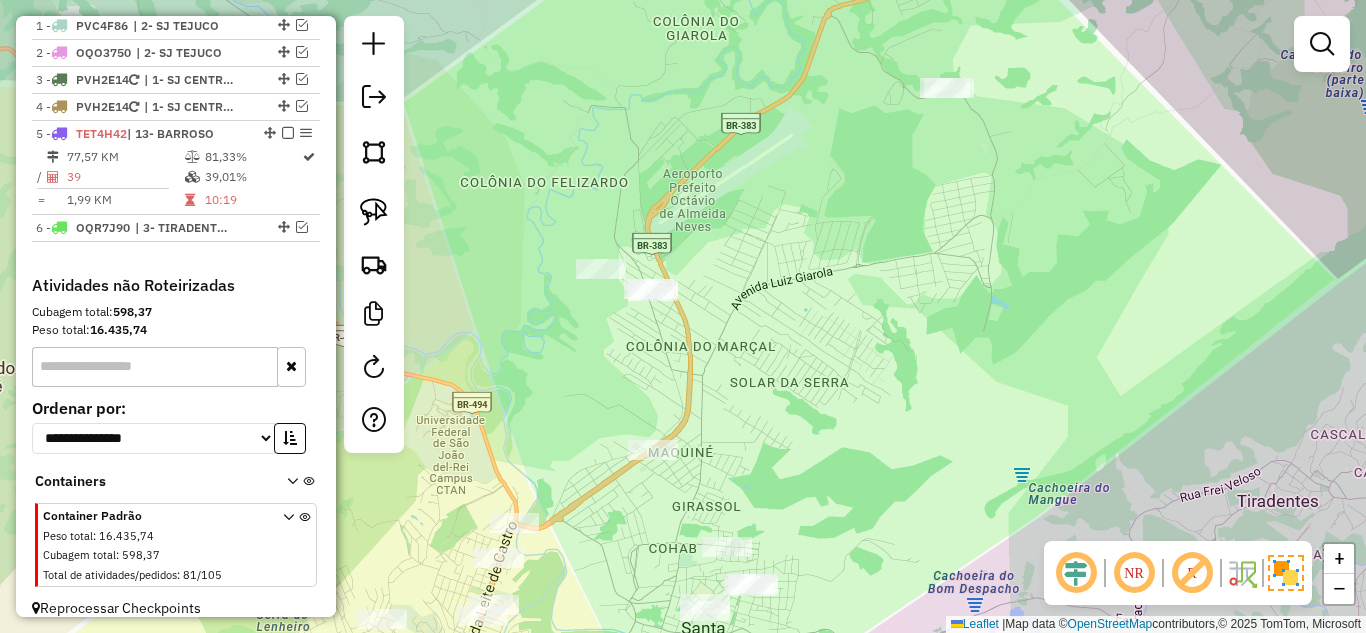 drag, startPoint x: 867, startPoint y: 254, endPoint x: 862, endPoint y: 331, distance: 77.16217 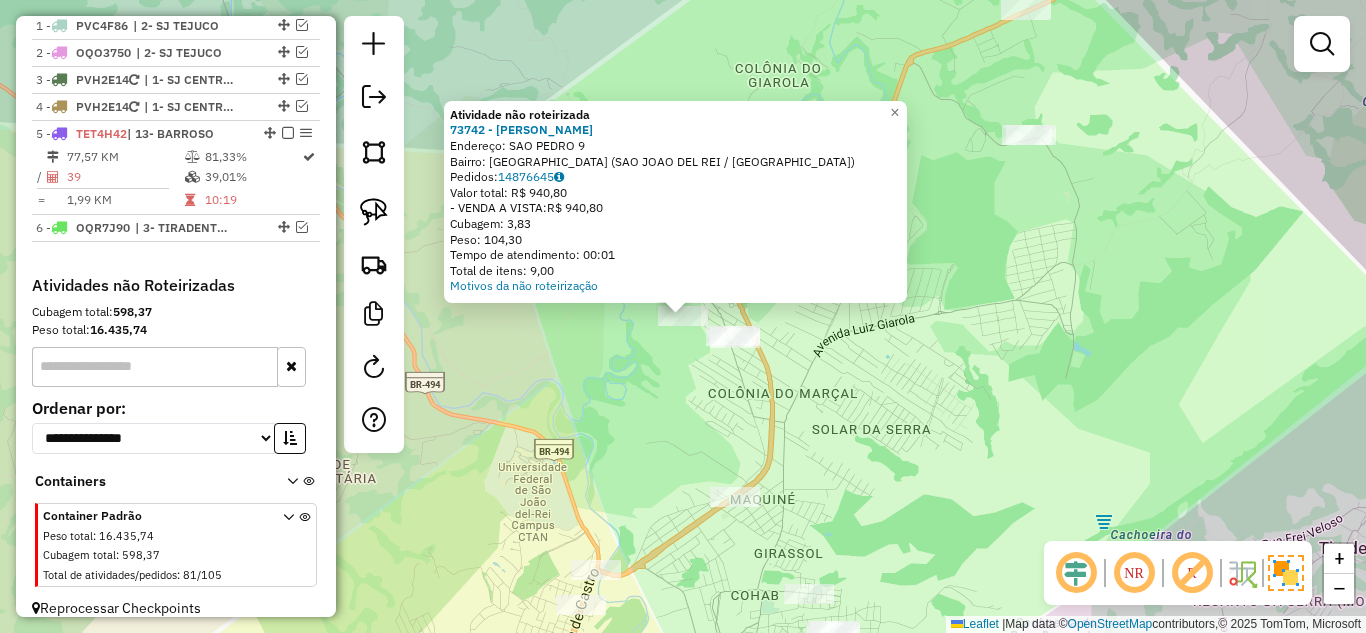 click on "Atividade não roteirizada 73742 - ROGER LINEKER  Endereço:  SAO PEDRO 9   Bairro: COLONIA DO MARCAL (SAO JOAO DEL REI / MG)   Pedidos:  14876645   Valor total: R$ 940,80   - VENDA A VISTA:  R$ 940,80   Cubagem: 3,83   Peso: 104,30   Tempo de atendimento: 00:01   Total de itens: 9,00  Motivos da não roteirização × Janela de atendimento Grade de atendimento Capacidade Transportadoras Veículos Cliente Pedidos  Rotas Selecione os dias de semana para filtrar as janelas de atendimento  Seg   Ter   Qua   Qui   Sex   Sáb   Dom  Informe o período da janela de atendimento: De: Até:  Filtrar exatamente a janela do cliente  Considerar janela de atendimento padrão  Selecione os dias de semana para filtrar as grades de atendimento  Seg   Ter   Qua   Qui   Sex   Sáb   Dom   Considerar clientes sem dia de atendimento cadastrado  Clientes fora do dia de atendimento selecionado Filtrar as atividades entre os valores definidos abaixo:  Peso mínimo:   Peso máximo:   Cubagem mínima:   Cubagem máxima:   De:   De:" 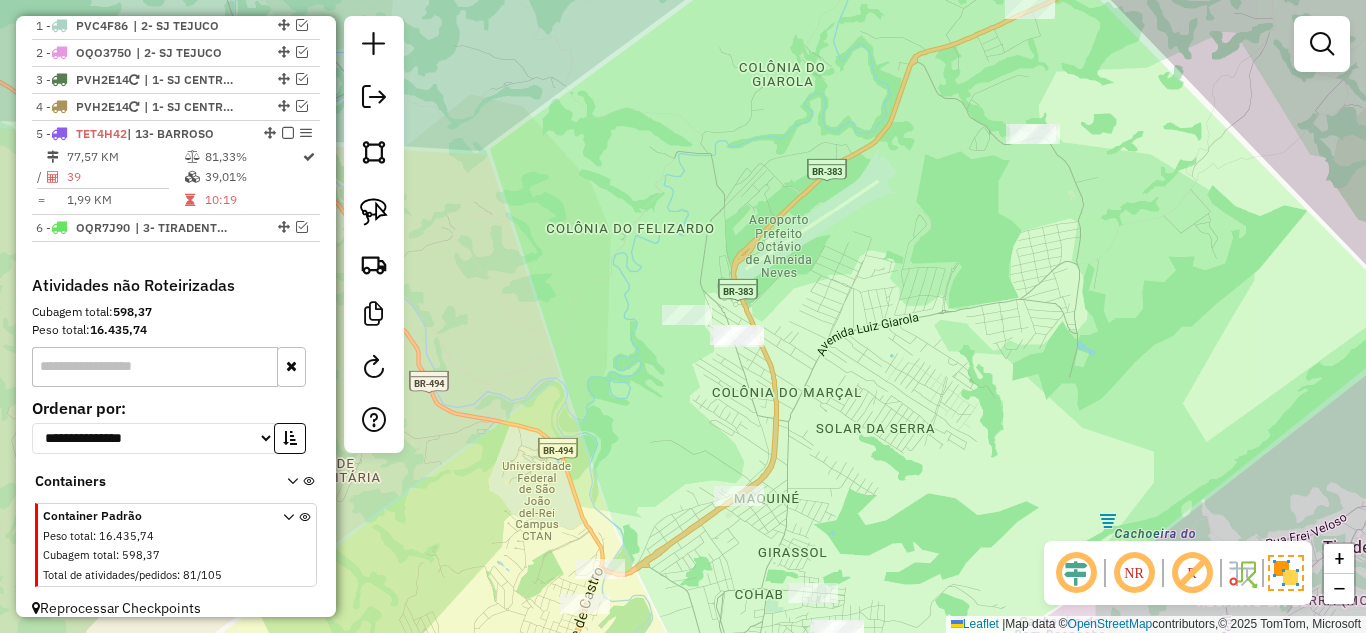drag, startPoint x: 807, startPoint y: 432, endPoint x: 804, endPoint y: 316, distance: 116.03879 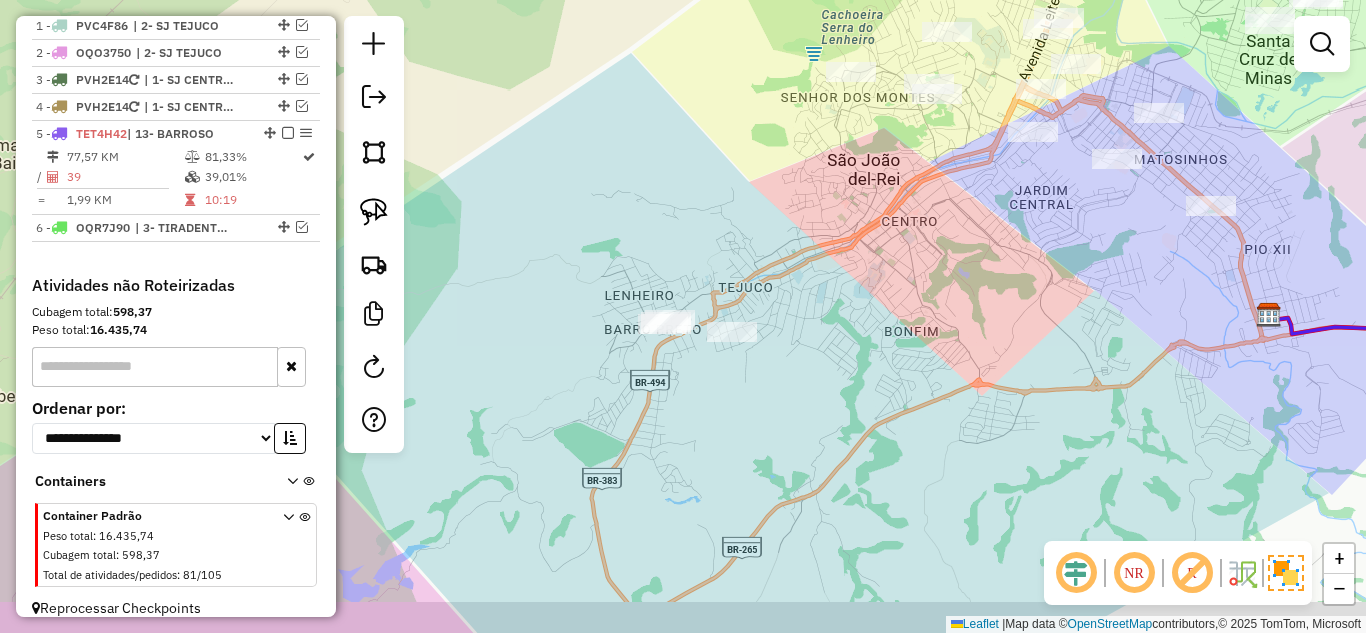 drag, startPoint x: 651, startPoint y: 432, endPoint x: 659, endPoint y: 390, distance: 42.755116 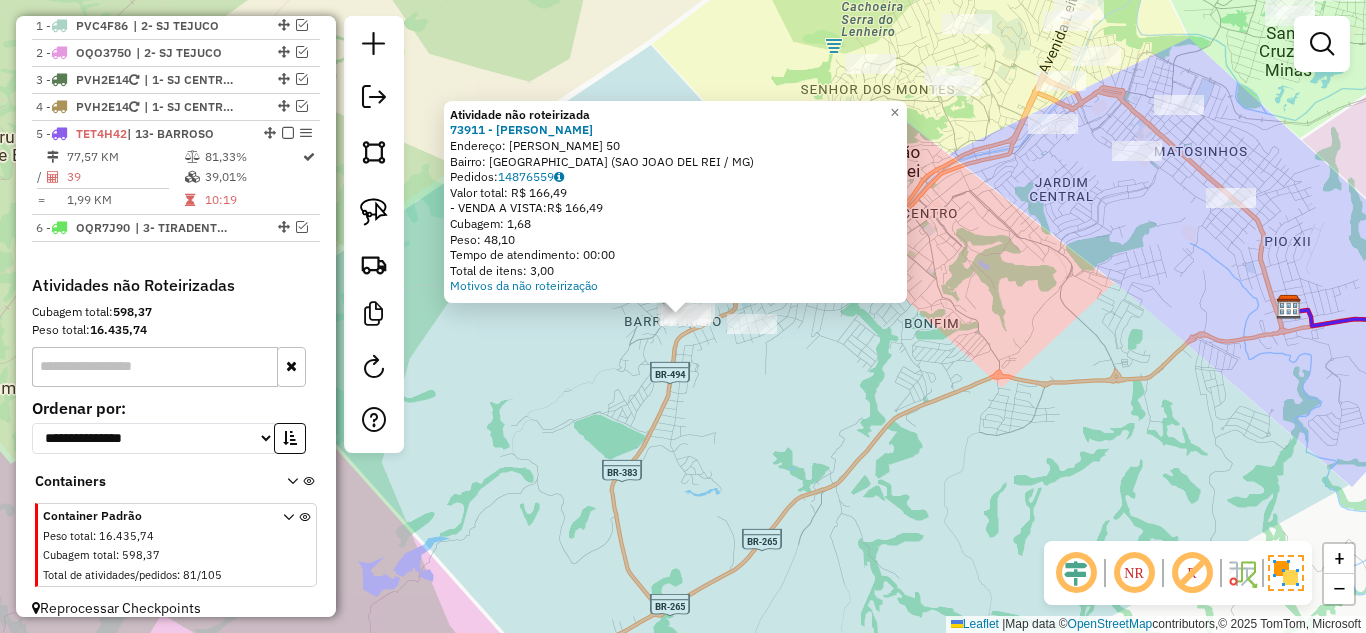 click on "Atividade não roteirizada 73911 - ANTONIO DJALMA SANTO  Endereço:  BENEDITO ALZIRO DA SILVA 50   Bairro: VILA SAO BENTO (SAO JOAO DEL REI / MG)   Pedidos:  14876559   Valor total: R$ 166,49   - VENDA A VISTA:  R$ 166,49   Cubagem: 1,68   Peso: 48,10   Tempo de atendimento: 00:00   Total de itens: 3,00  Motivos da não roteirização × Janela de atendimento Grade de atendimento Capacidade Transportadoras Veículos Cliente Pedidos  Rotas Selecione os dias de semana para filtrar as janelas de atendimento  Seg   Ter   Qua   Qui   Sex   Sáb   Dom  Informe o período da janela de atendimento: De: Até:  Filtrar exatamente a janela do cliente  Considerar janela de atendimento padrão  Selecione os dias de semana para filtrar as grades de atendimento  Seg   Ter   Qua   Qui   Sex   Sáb   Dom   Considerar clientes sem dia de atendimento cadastrado  Clientes fora do dia de atendimento selecionado Filtrar as atividades entre os valores definidos abaixo:  Peso mínimo:   Peso máximo:   Cubagem mínima:   De:   De:" 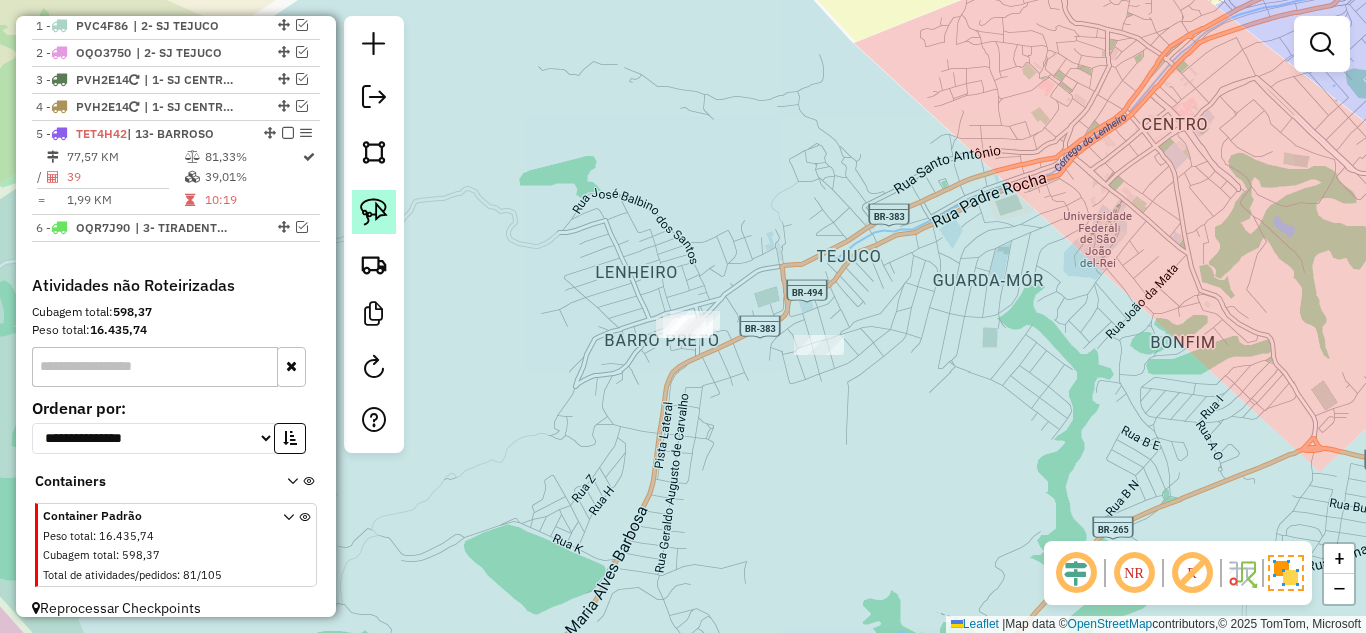 click 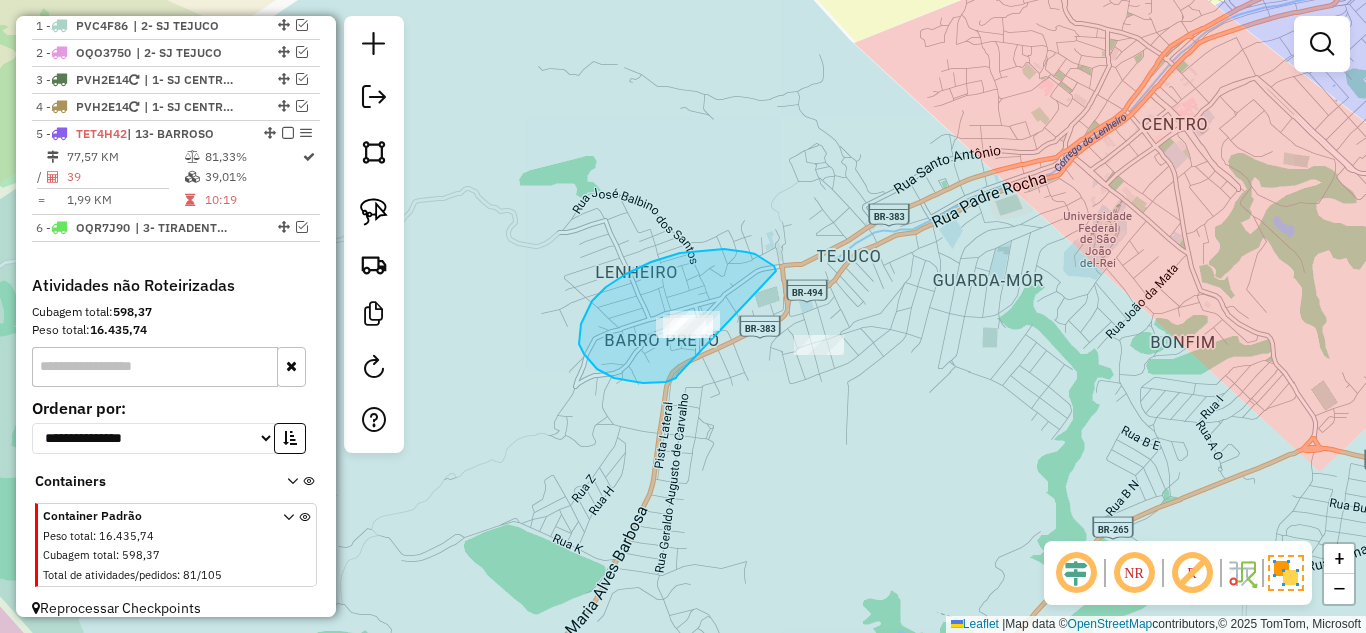 drag, startPoint x: 755, startPoint y: 254, endPoint x: 687, endPoint y: 376, distance: 139.67104 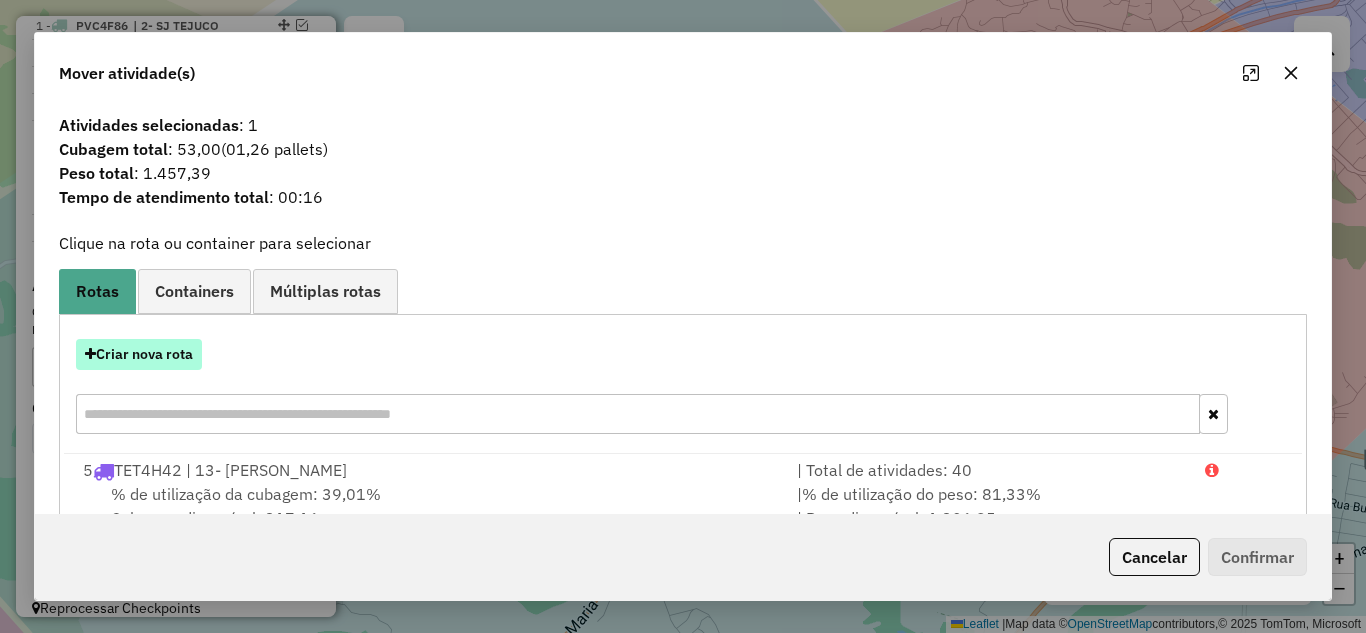 click on "Criar nova rota" at bounding box center (139, 354) 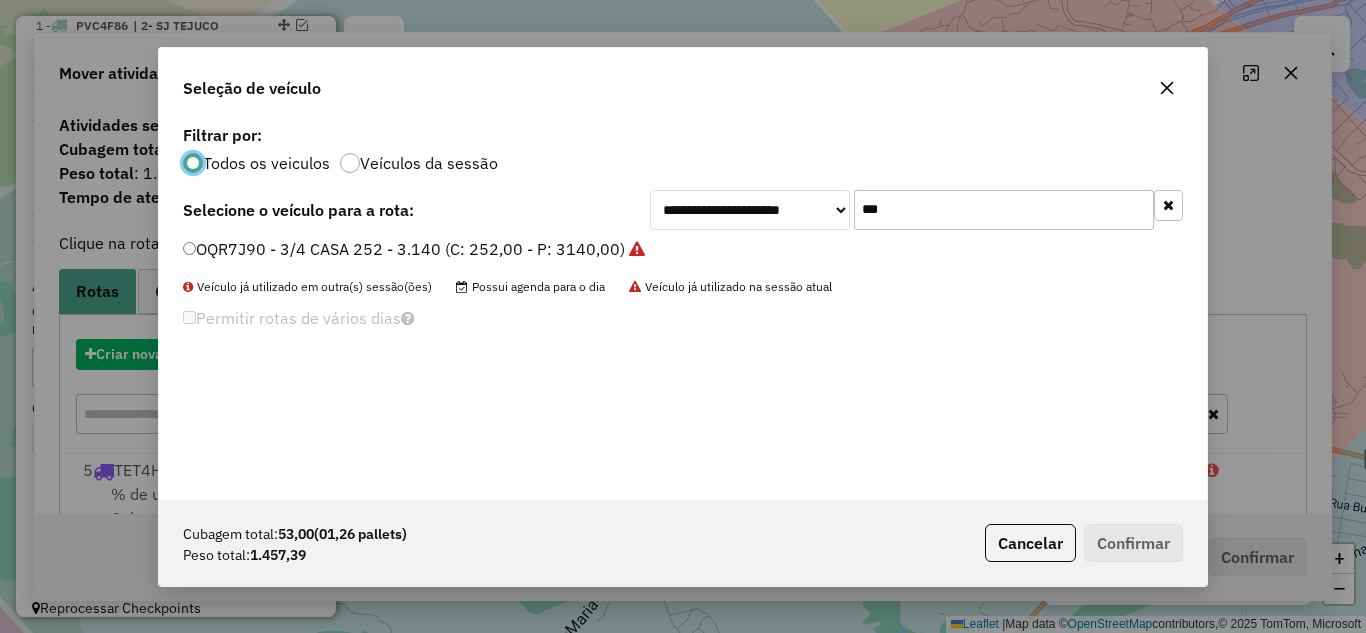 scroll, scrollTop: 11, scrollLeft: 6, axis: both 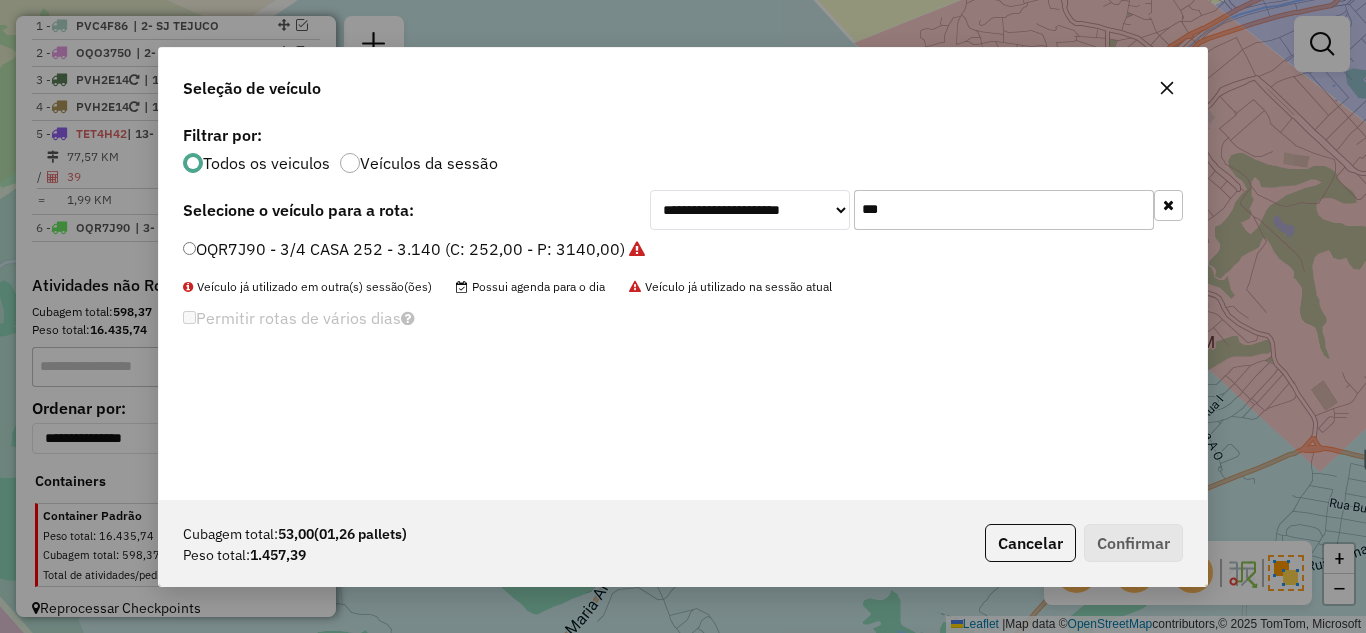 click on "Selecione o veículo para a rota:" 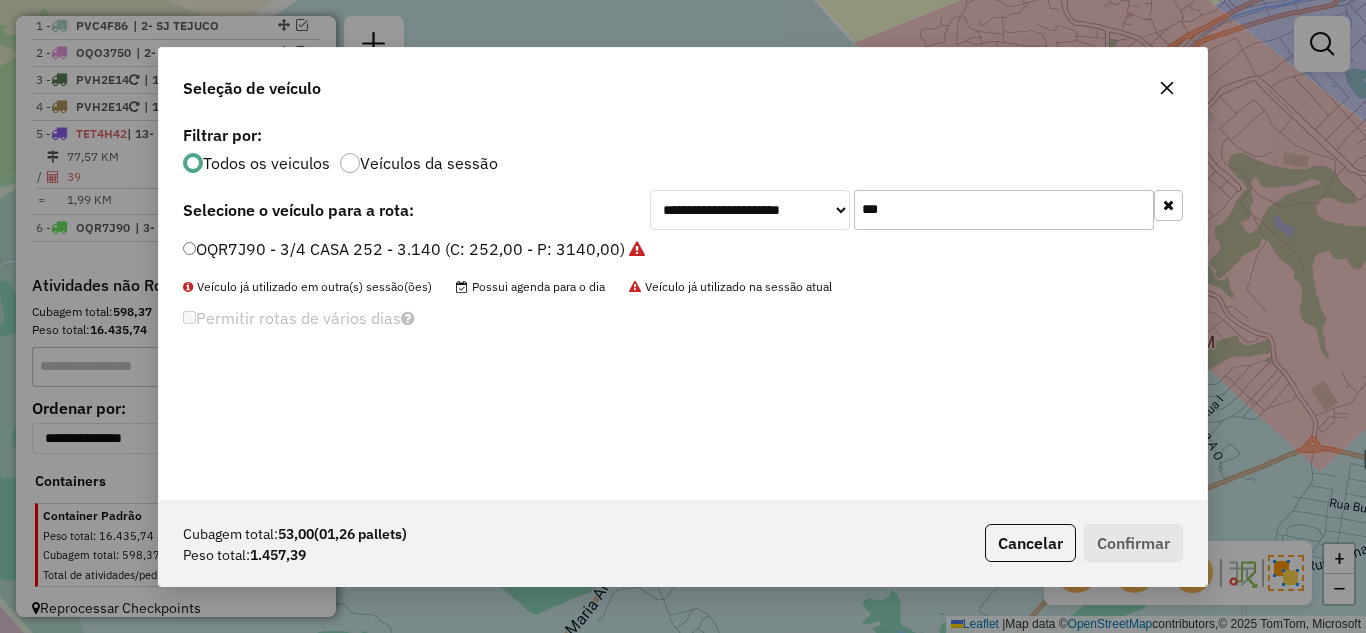 click on "OQR7J90 - 3/4 CASA 252 - 3.140 (C: 252,00 - P: 3140,00)" 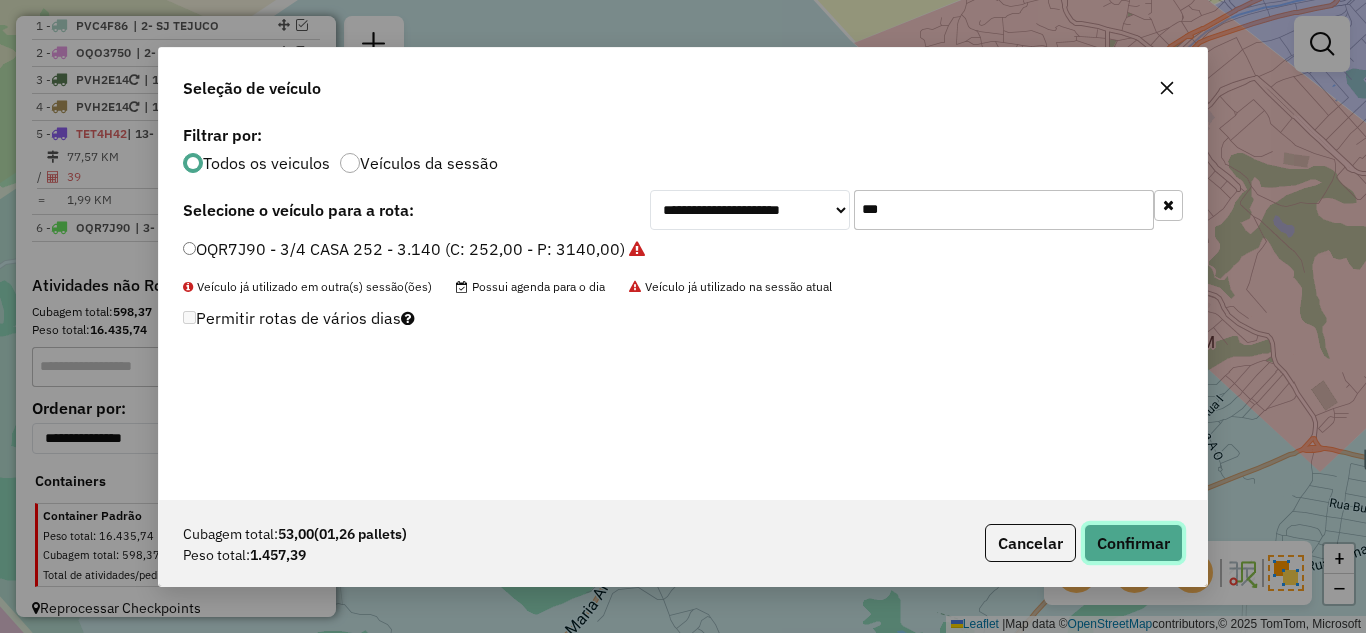 click on "Confirmar" 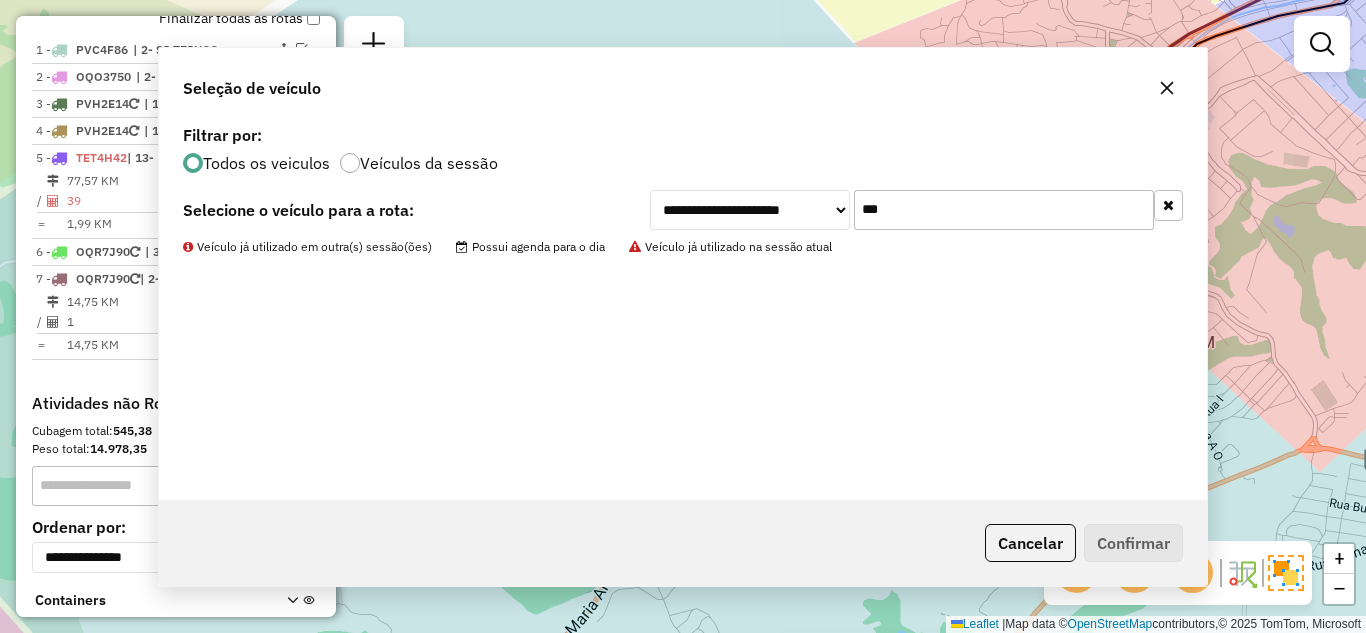 scroll, scrollTop: 759, scrollLeft: 0, axis: vertical 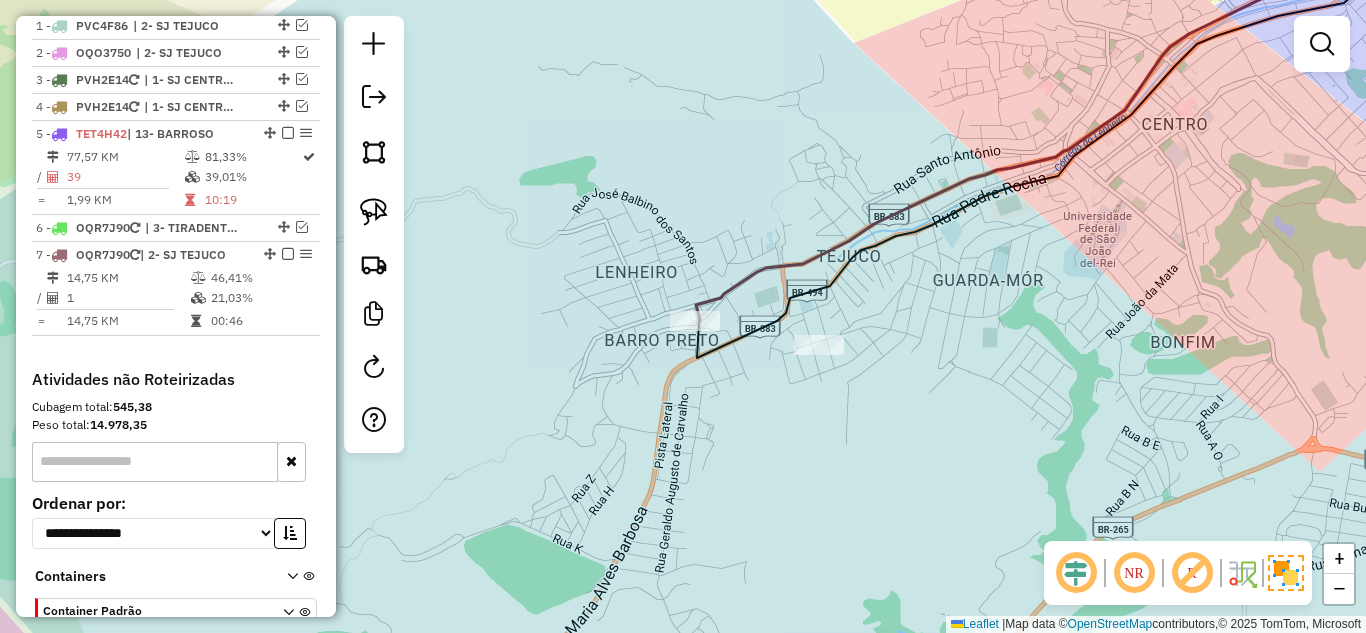 drag, startPoint x: 1046, startPoint y: 271, endPoint x: 621, endPoint y: 323, distance: 428.16937 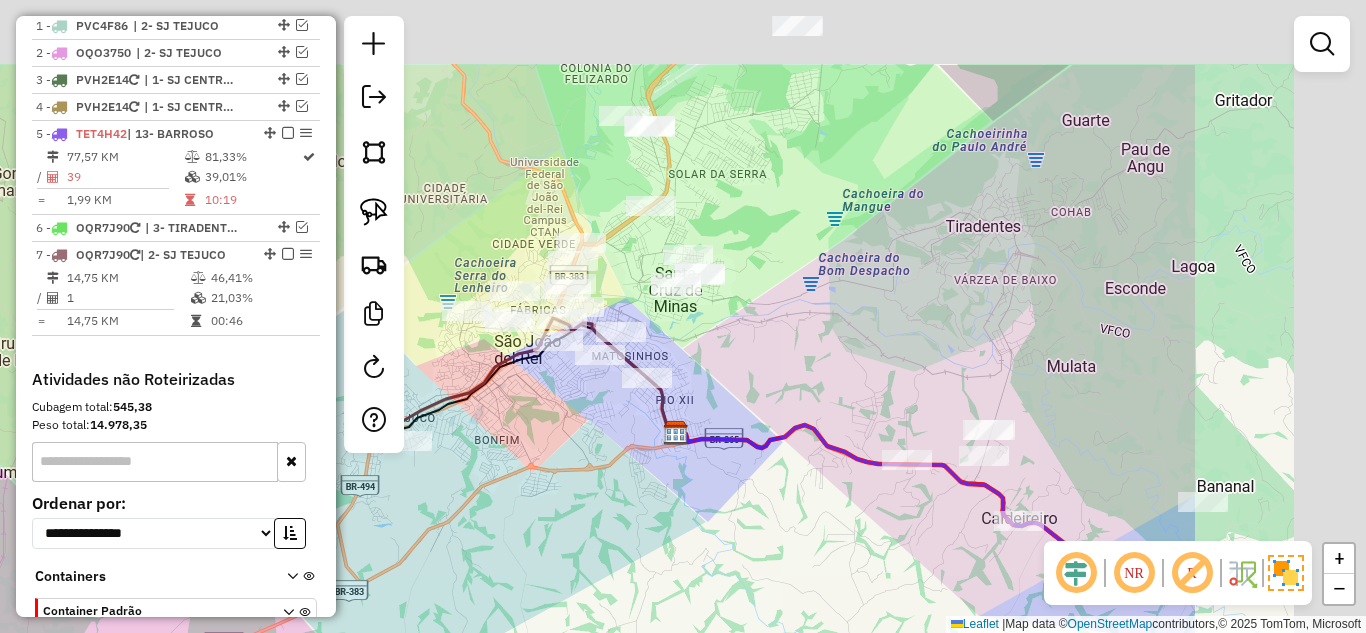 drag, startPoint x: 1040, startPoint y: 199, endPoint x: 733, endPoint y: 327, distance: 332.6154 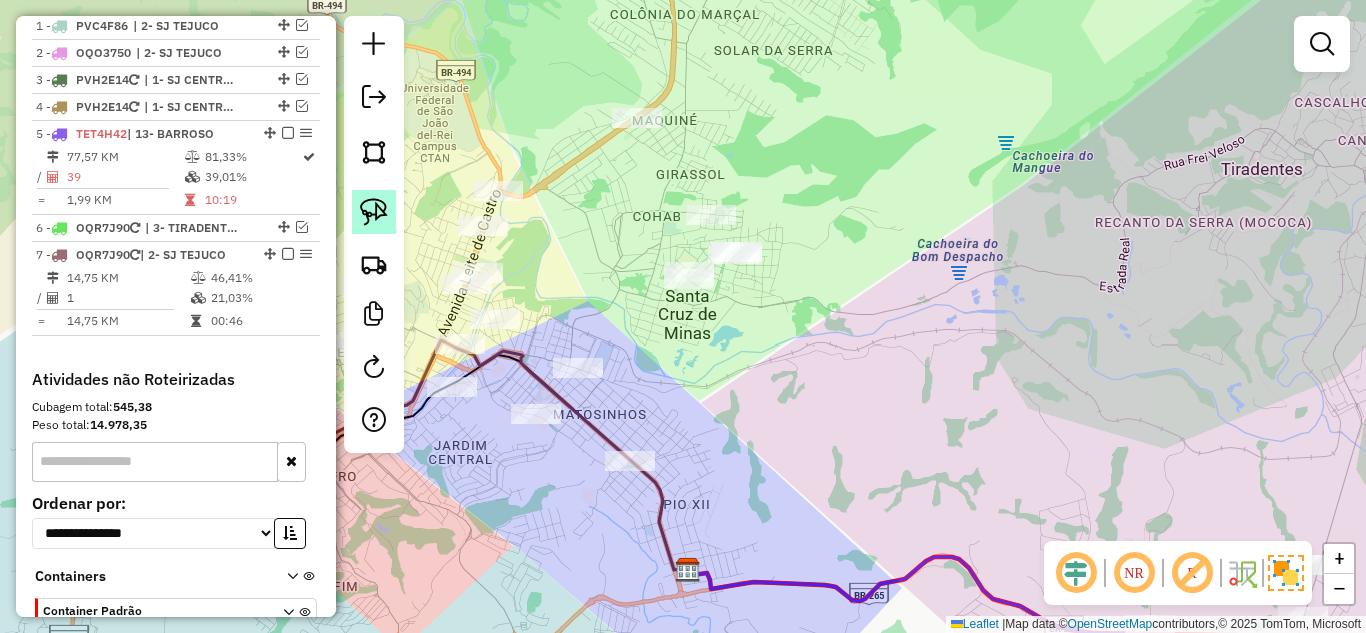 click 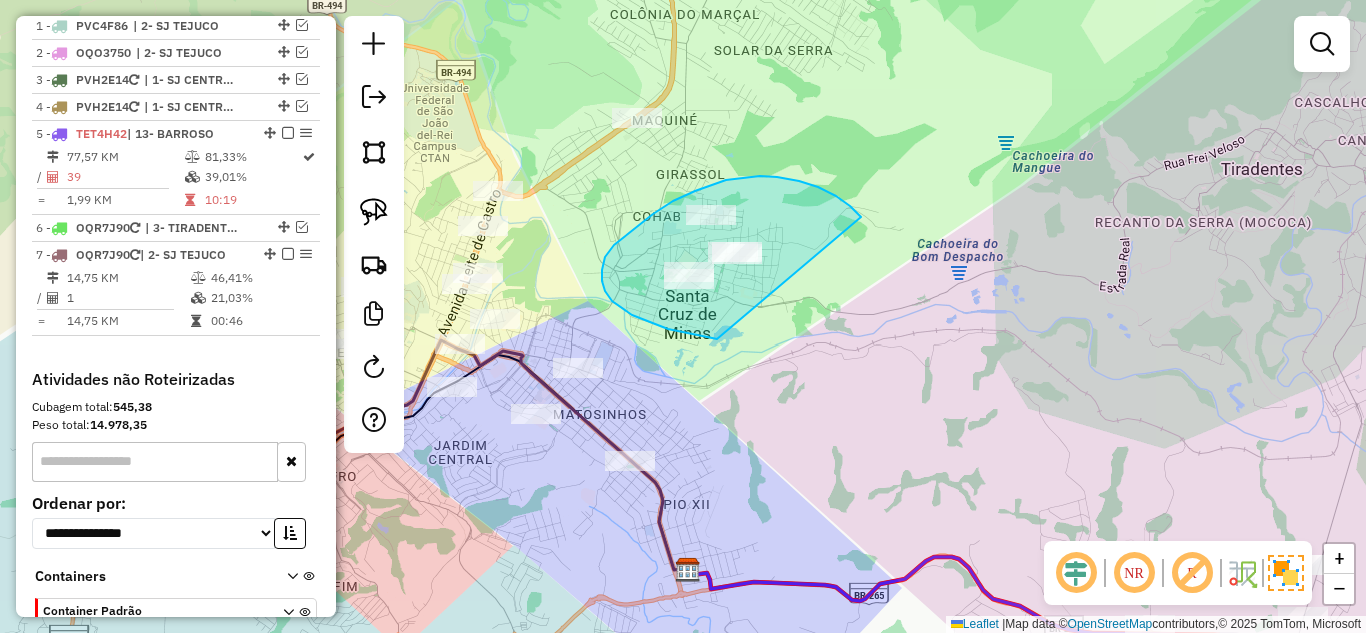 drag, startPoint x: 799, startPoint y: 181, endPoint x: 717, endPoint y: 339, distance: 178.01123 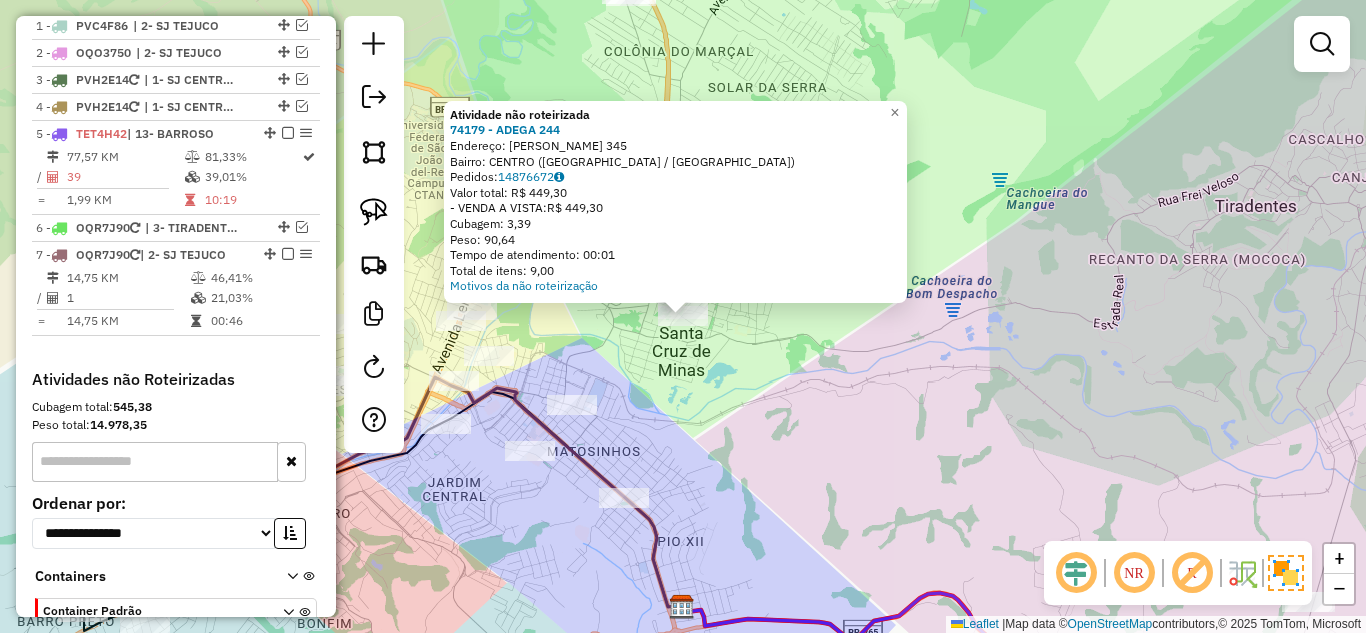 click on "Atividade não roteirizada 74179 - ADEGA 244  Endereço:  DONA MARIETA BRASILINA 345   Bairro: CENTRO (SANTA CRUZ DE MINAS / MG)   Pedidos:  14876672   Valor total: R$ 449,30   - VENDA A VISTA:  R$ 449,30   Cubagem: 3,39   Peso: 90,64   Tempo de atendimento: 00:01   Total de itens: 9,00  Motivos da não roteirização × Janela de atendimento Grade de atendimento Capacidade Transportadoras Veículos Cliente Pedidos  Rotas Selecione os dias de semana para filtrar as janelas de atendimento  Seg   Ter   Qua   Qui   Sex   Sáb   Dom  Informe o período da janela de atendimento: De: Até:  Filtrar exatamente a janela do cliente  Considerar janela de atendimento padrão  Selecione os dias de semana para filtrar as grades de atendimento  Seg   Ter   Qua   Qui   Sex   Sáb   Dom   Considerar clientes sem dia de atendimento cadastrado  Clientes fora do dia de atendimento selecionado Filtrar as atividades entre os valores definidos abaixo:  Peso mínimo:   Peso máximo:   Cubagem mínima:   Cubagem máxima:   De:  De:" 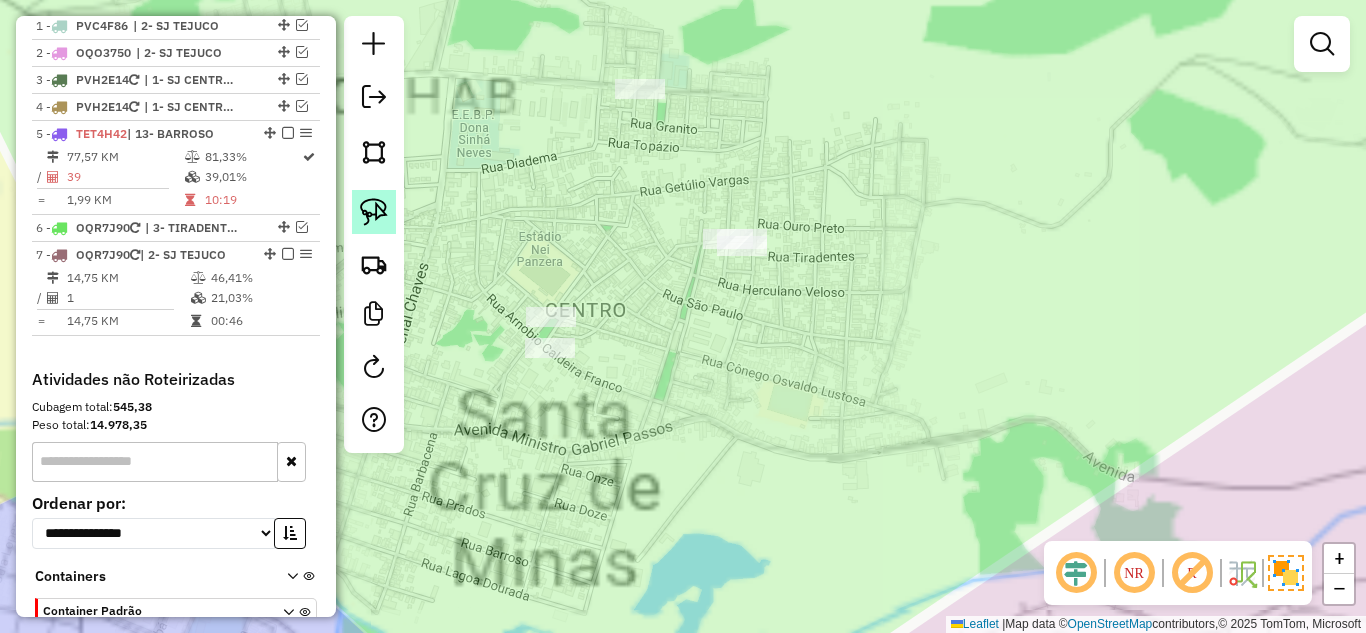 click 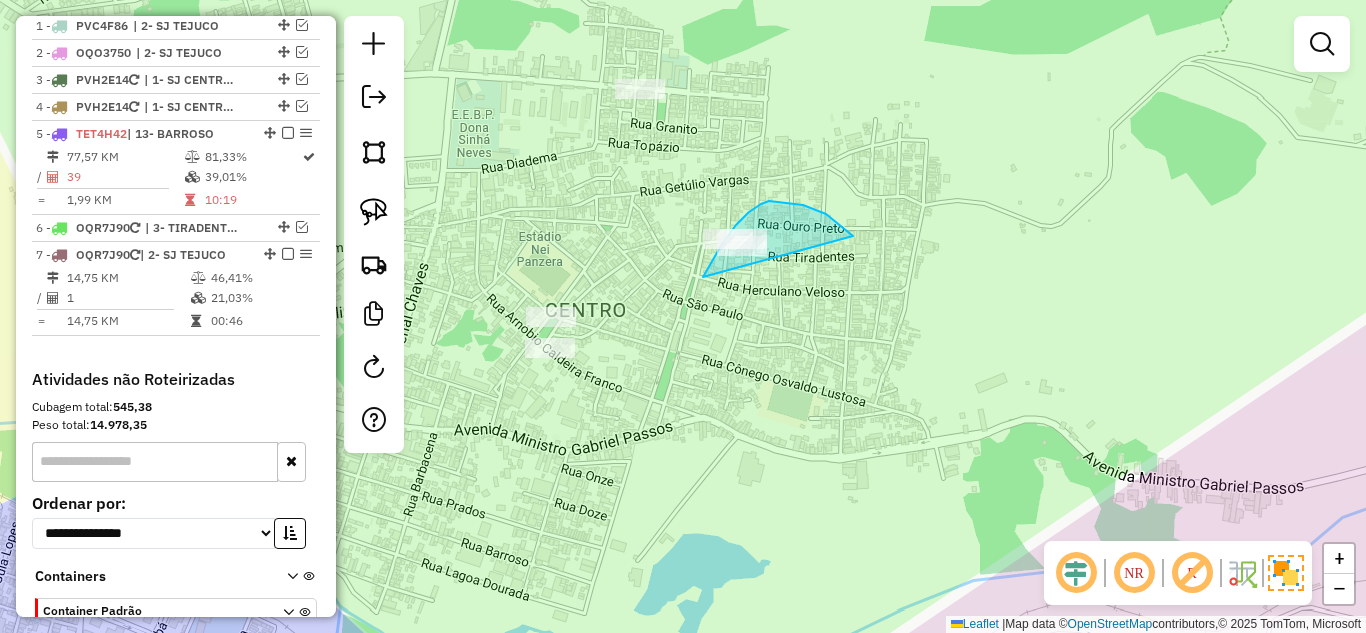 drag, startPoint x: 853, startPoint y: 236, endPoint x: 727, endPoint y: 301, distance: 141.778 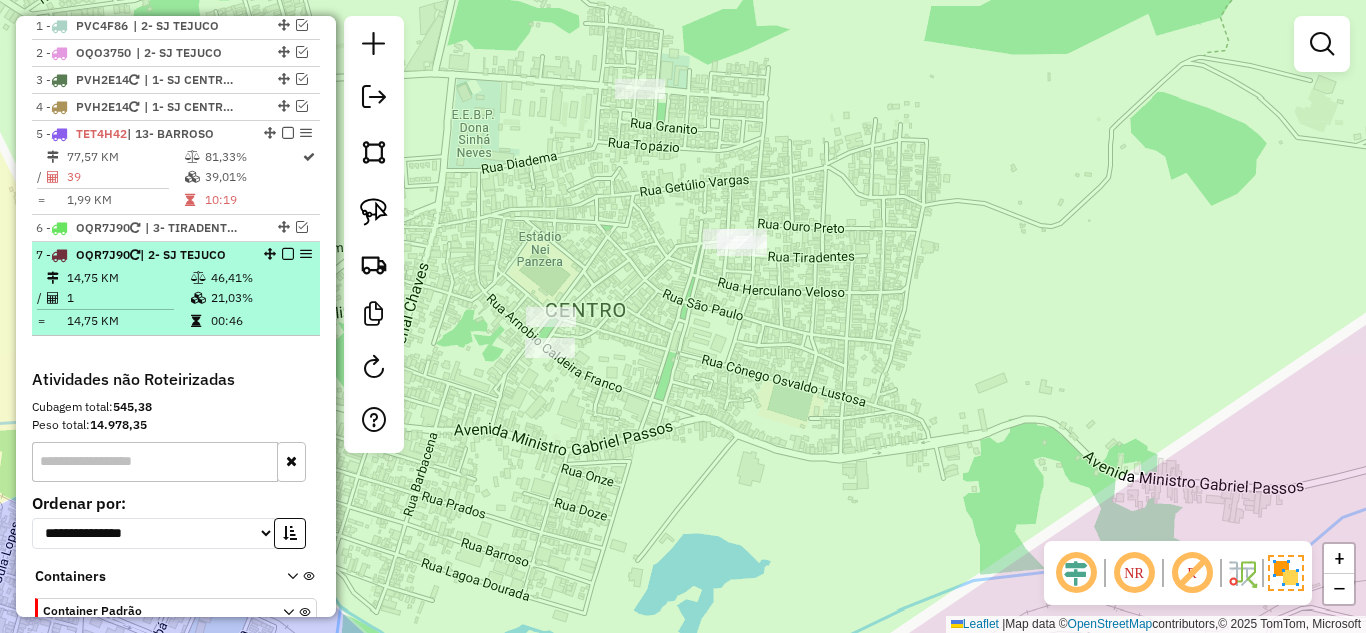 click on "21,03%" at bounding box center (260, 298) 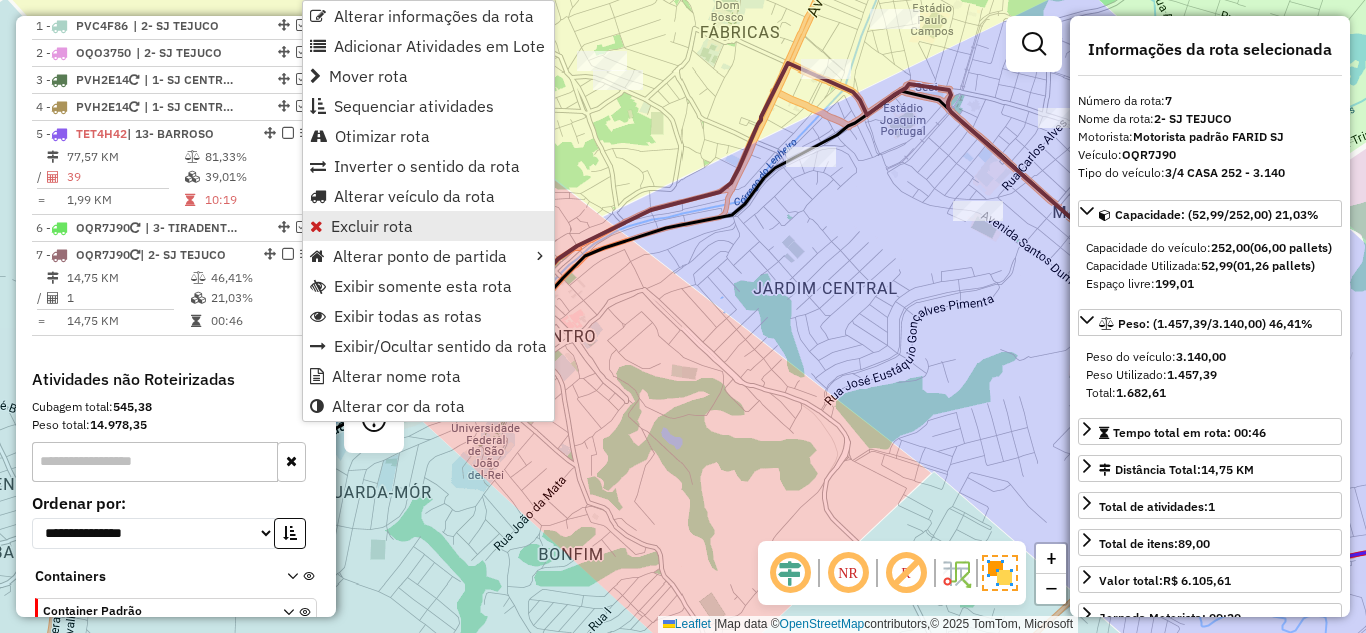 click on "Excluir rota" at bounding box center (372, 226) 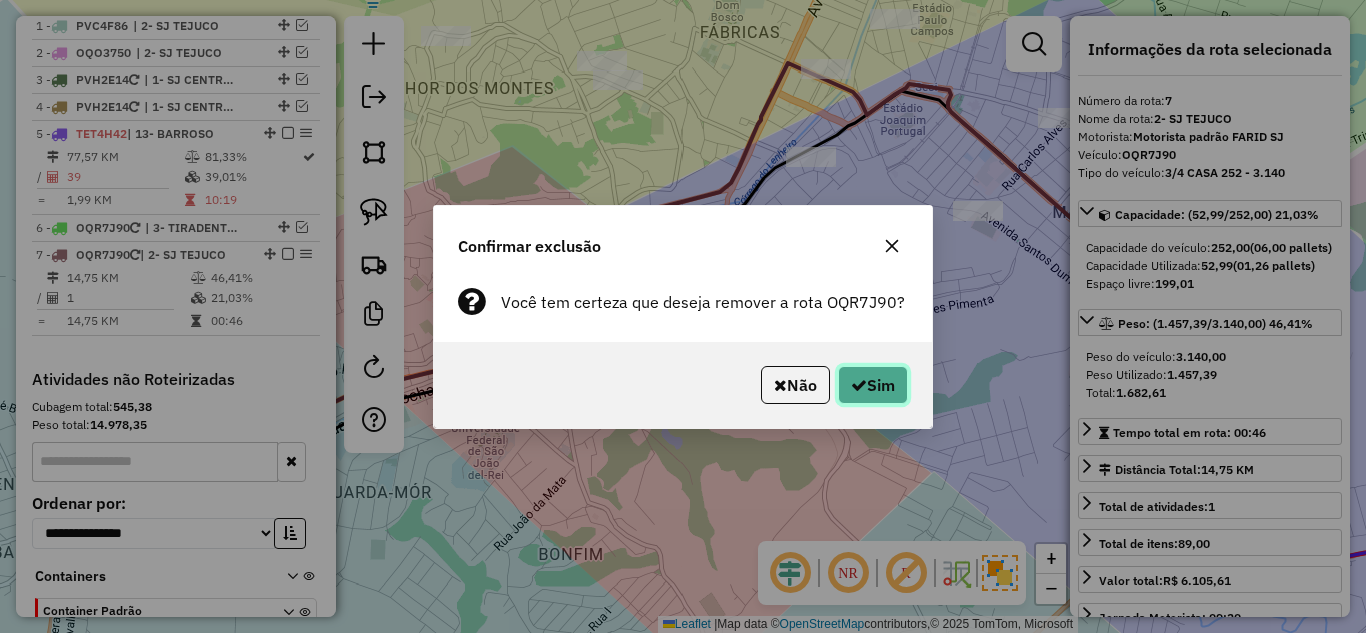 click on "Sim" 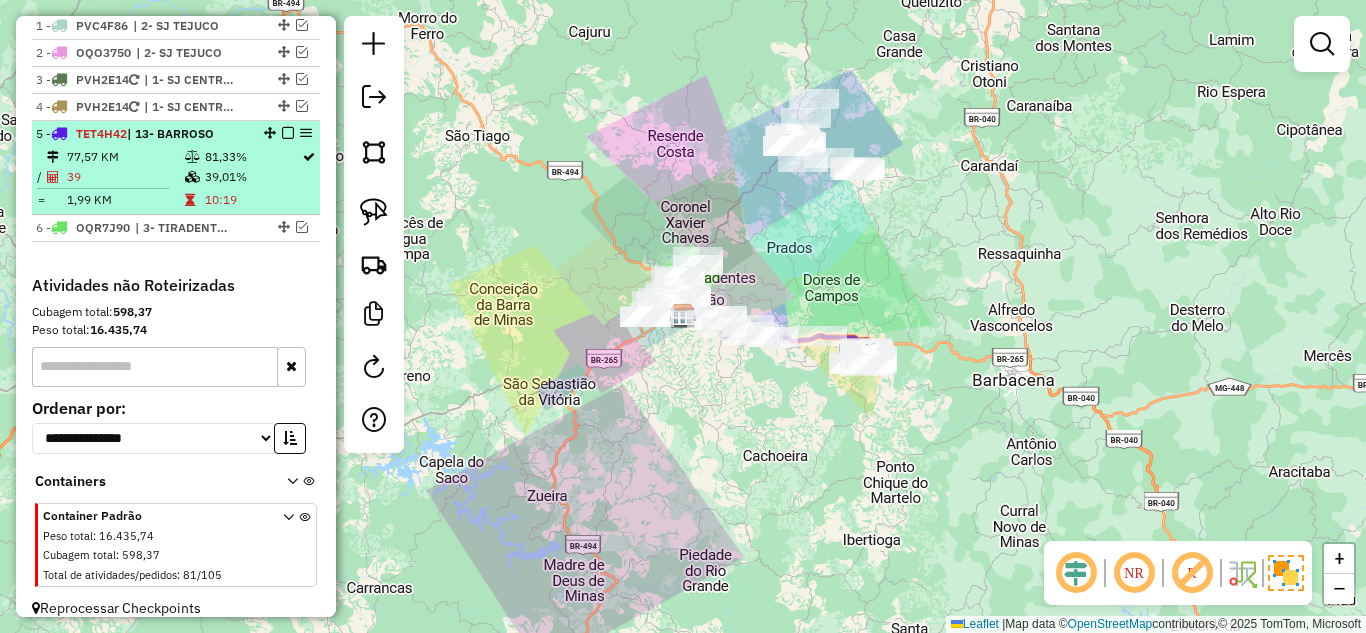 scroll, scrollTop: 535, scrollLeft: 0, axis: vertical 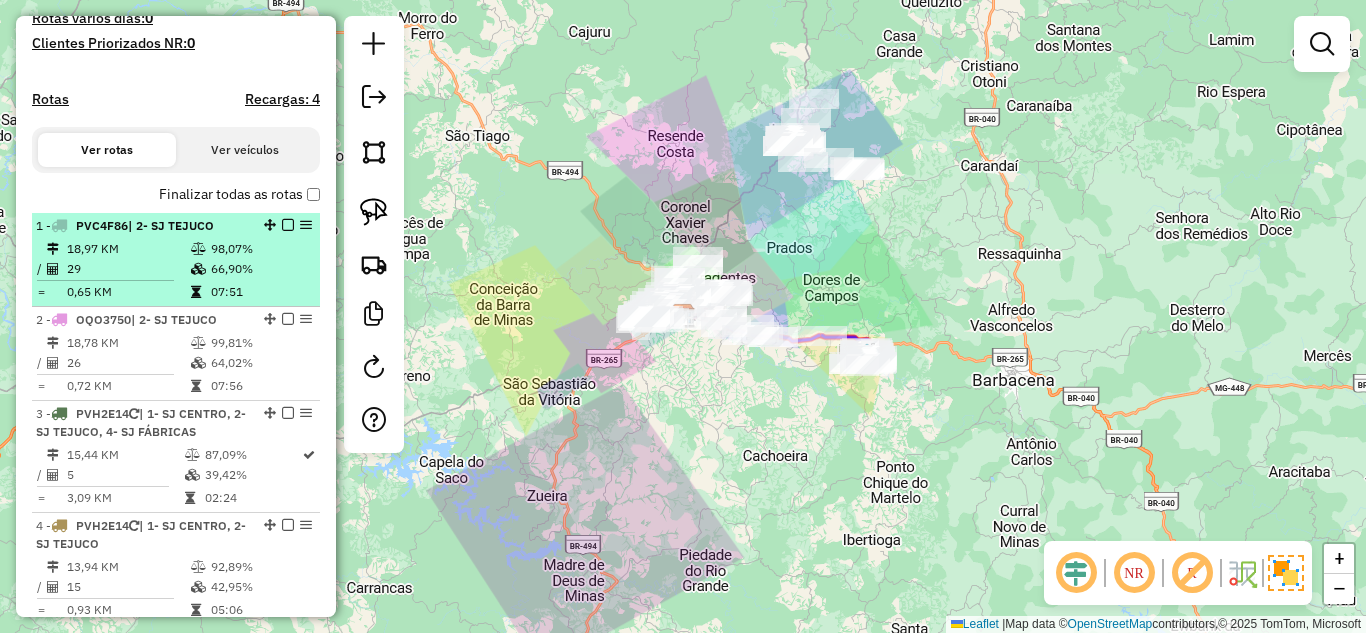 click on "18,97 KM" at bounding box center (128, 249) 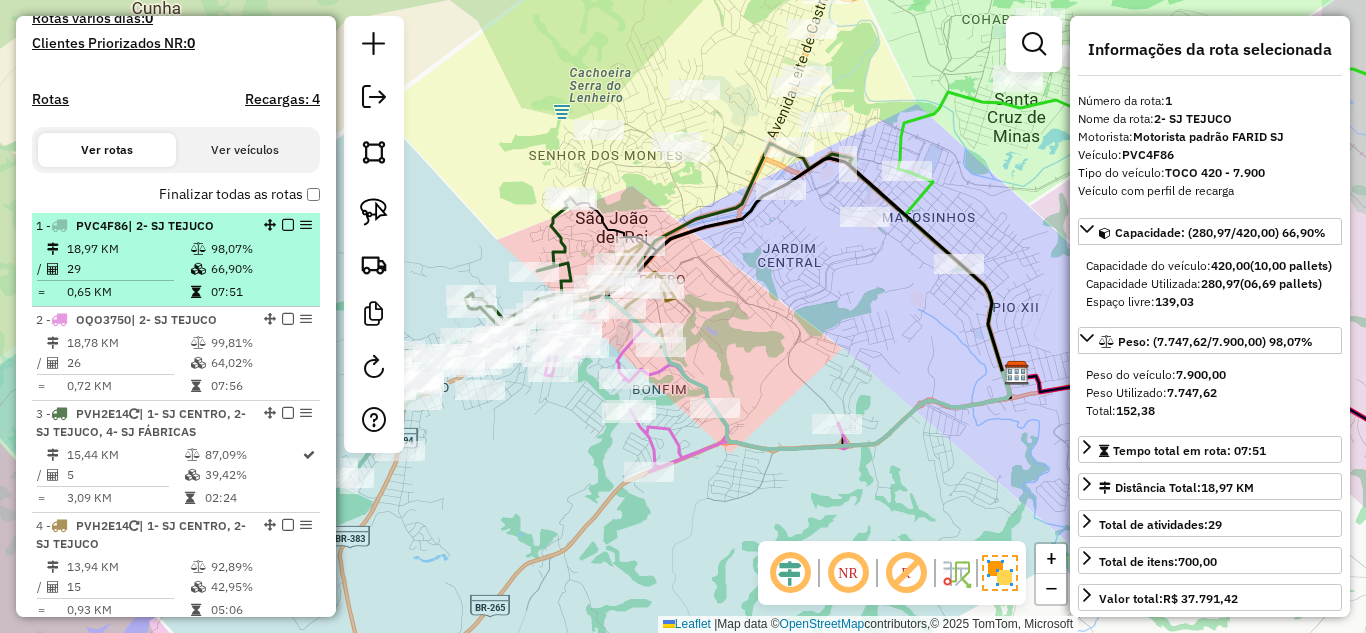 click on "18,97 KM" at bounding box center (128, 249) 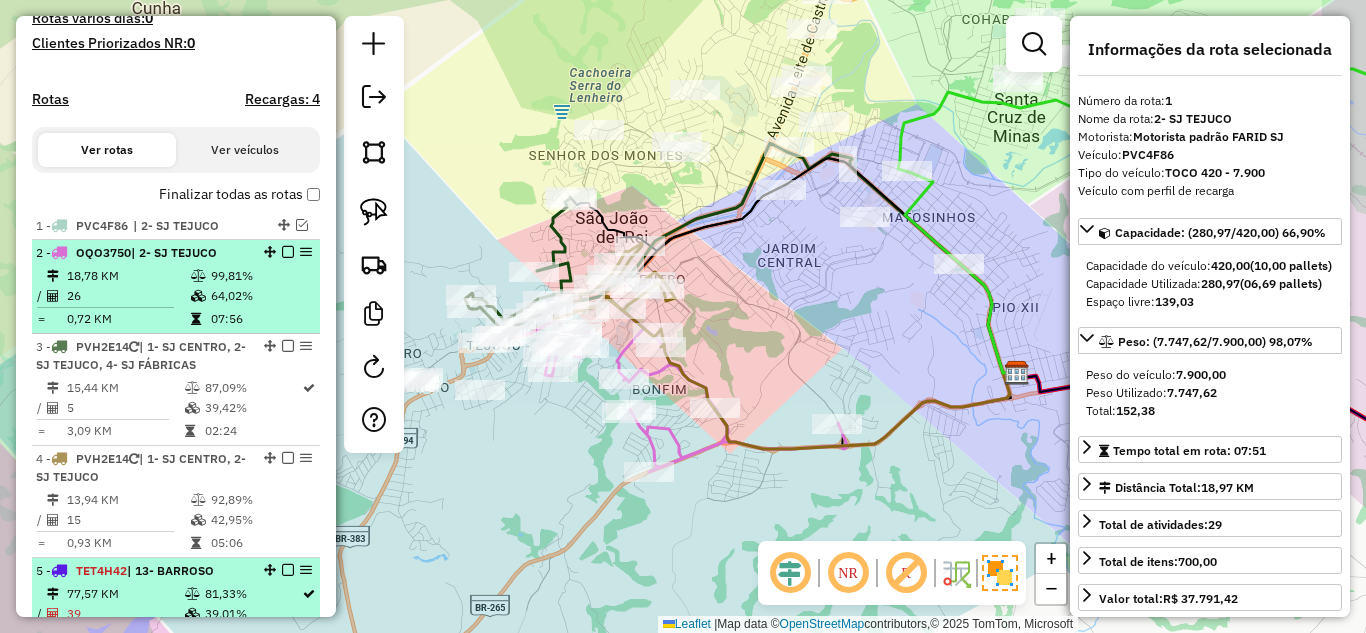 click at bounding box center (198, 296) 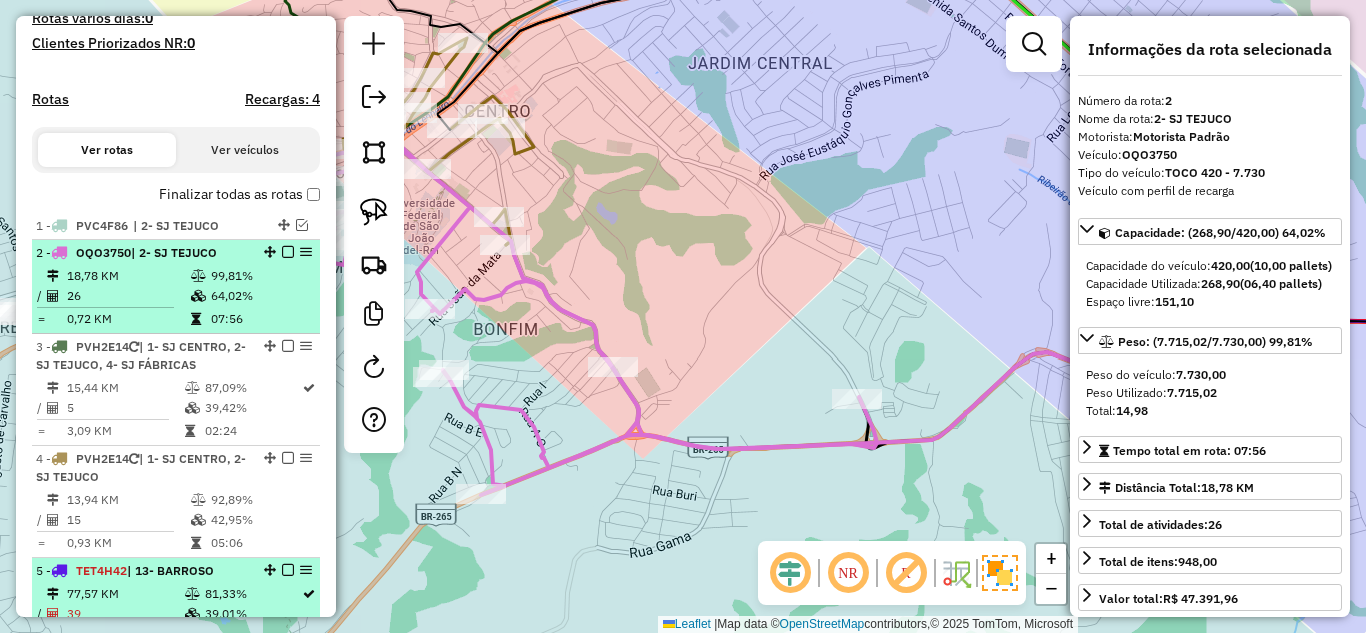click at bounding box center [288, 252] 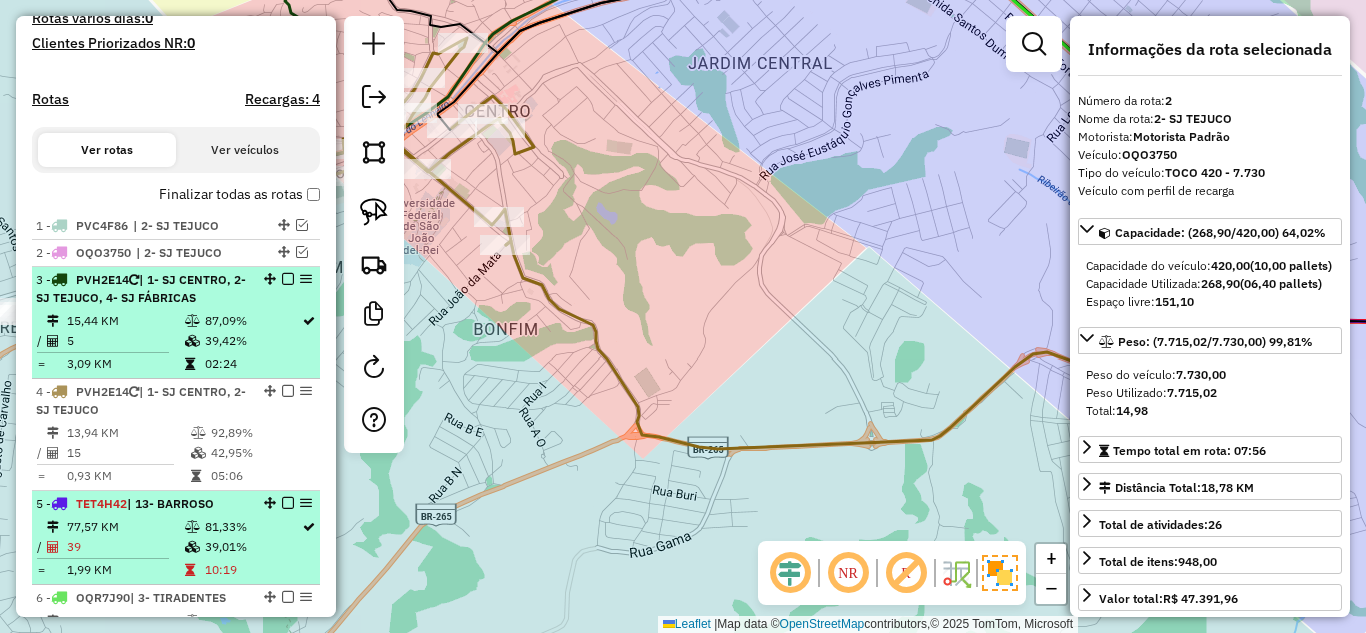 click on "15,44 KM" at bounding box center (125, 321) 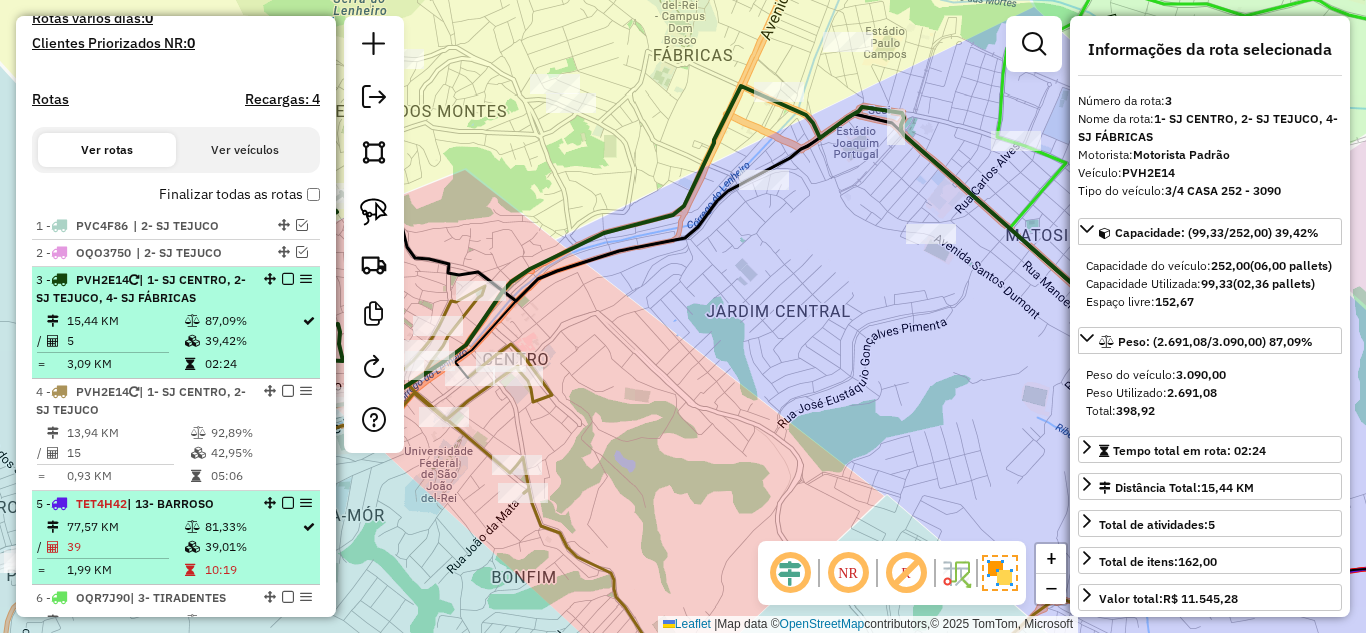 click at bounding box center (288, 279) 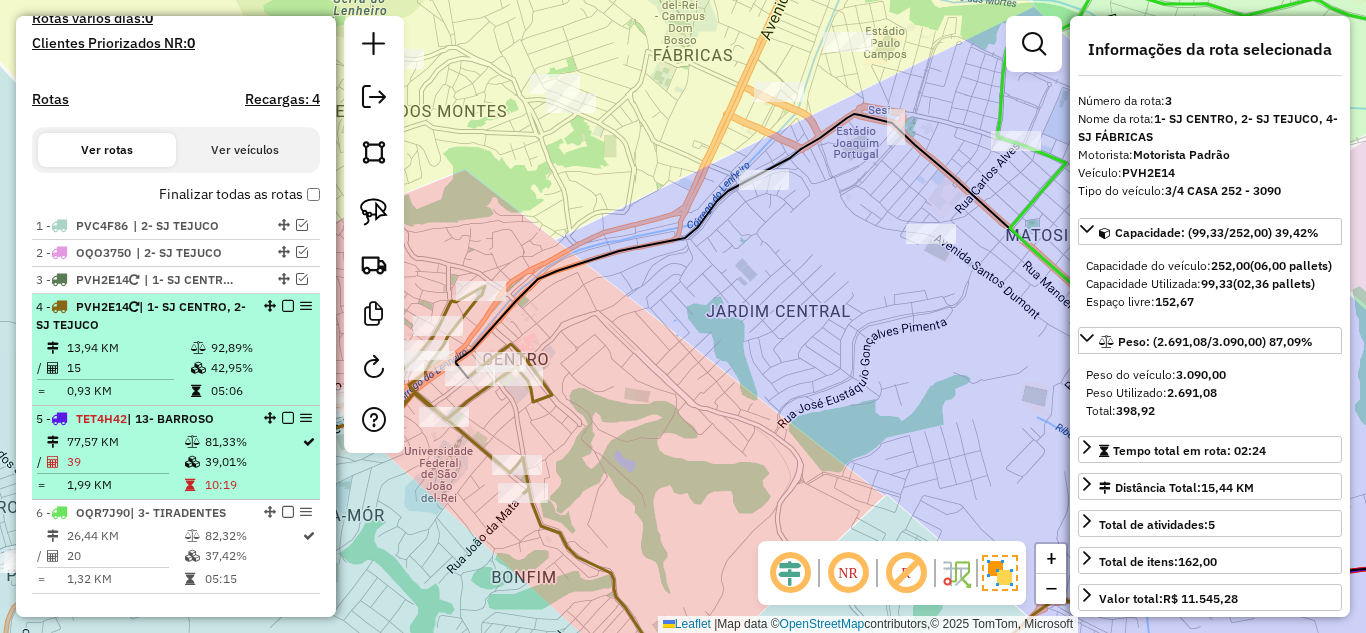 click at bounding box center [198, 348] 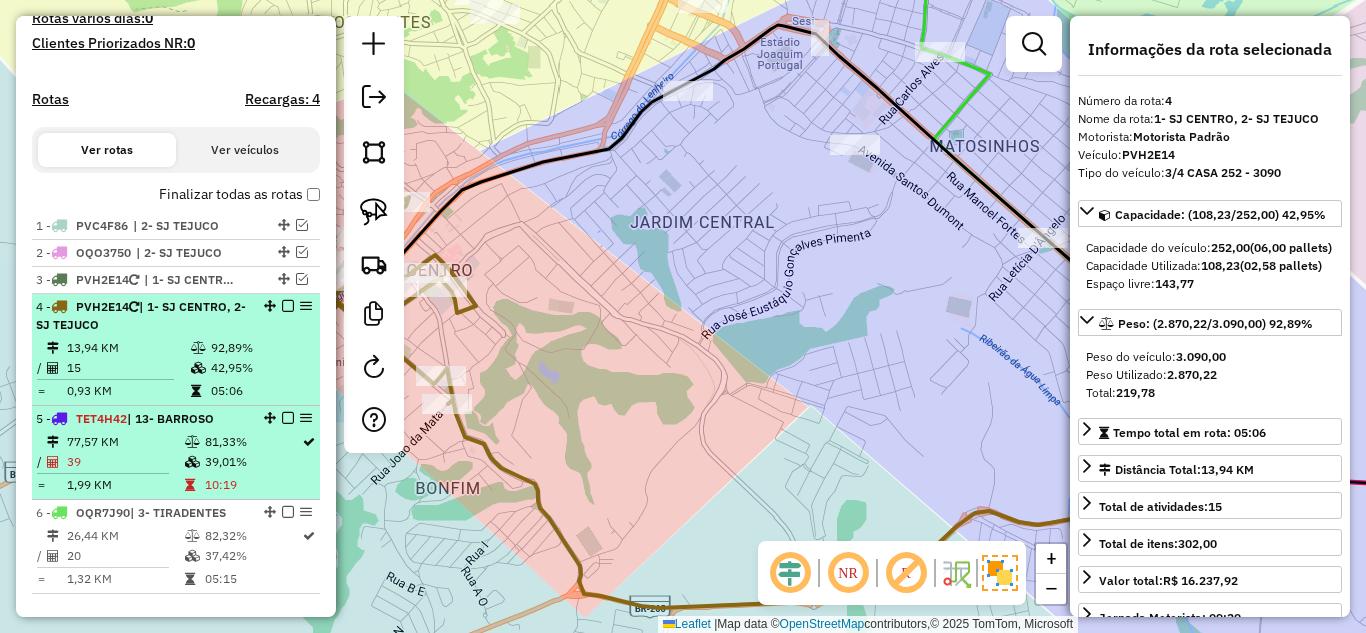 click at bounding box center (288, 306) 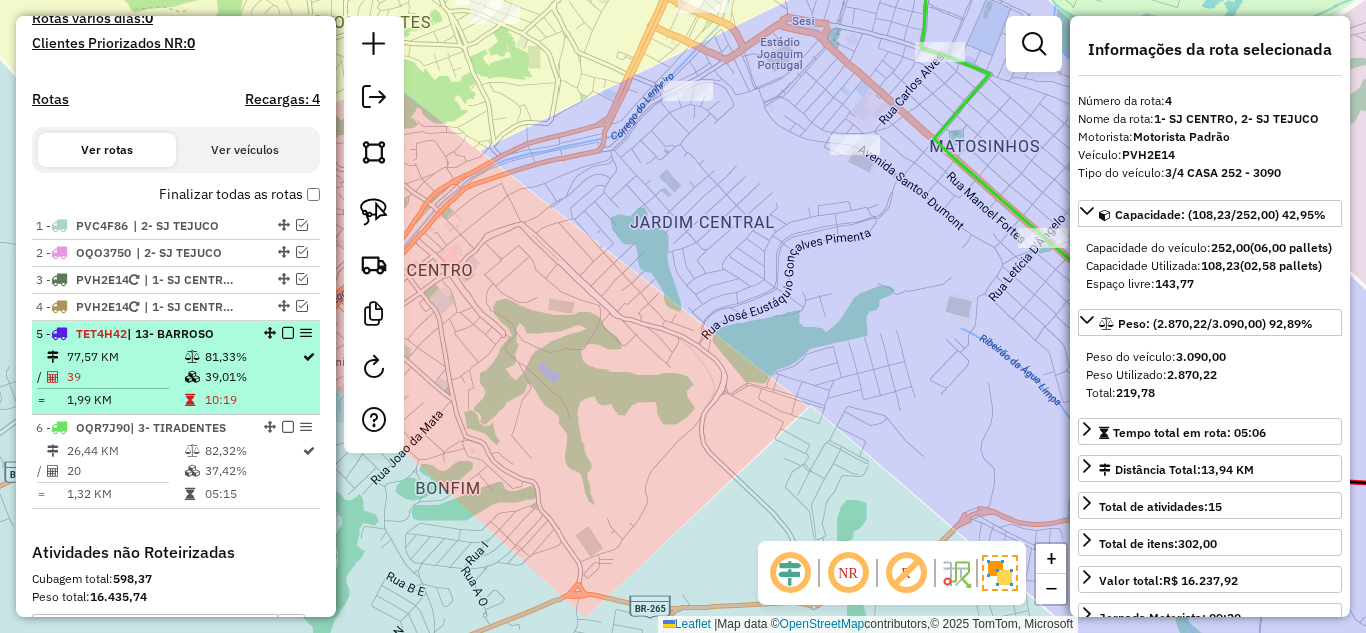 click on "| 13- BARROSO" at bounding box center (170, 333) 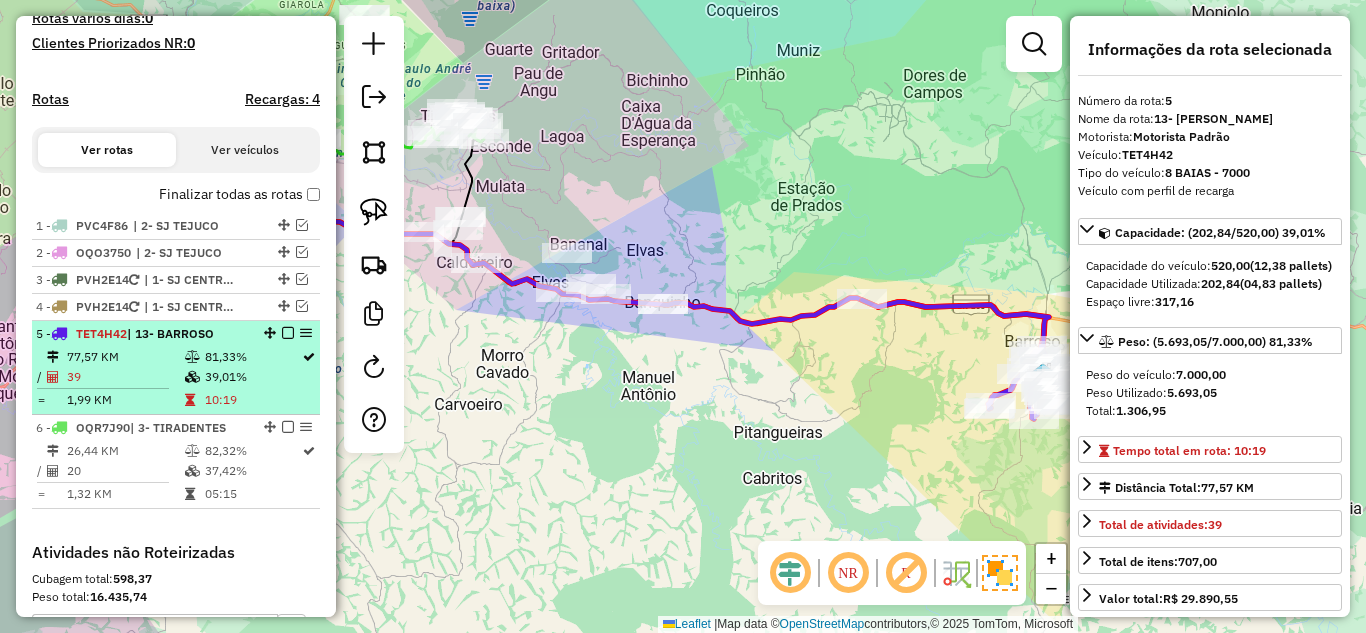 click at bounding box center (288, 333) 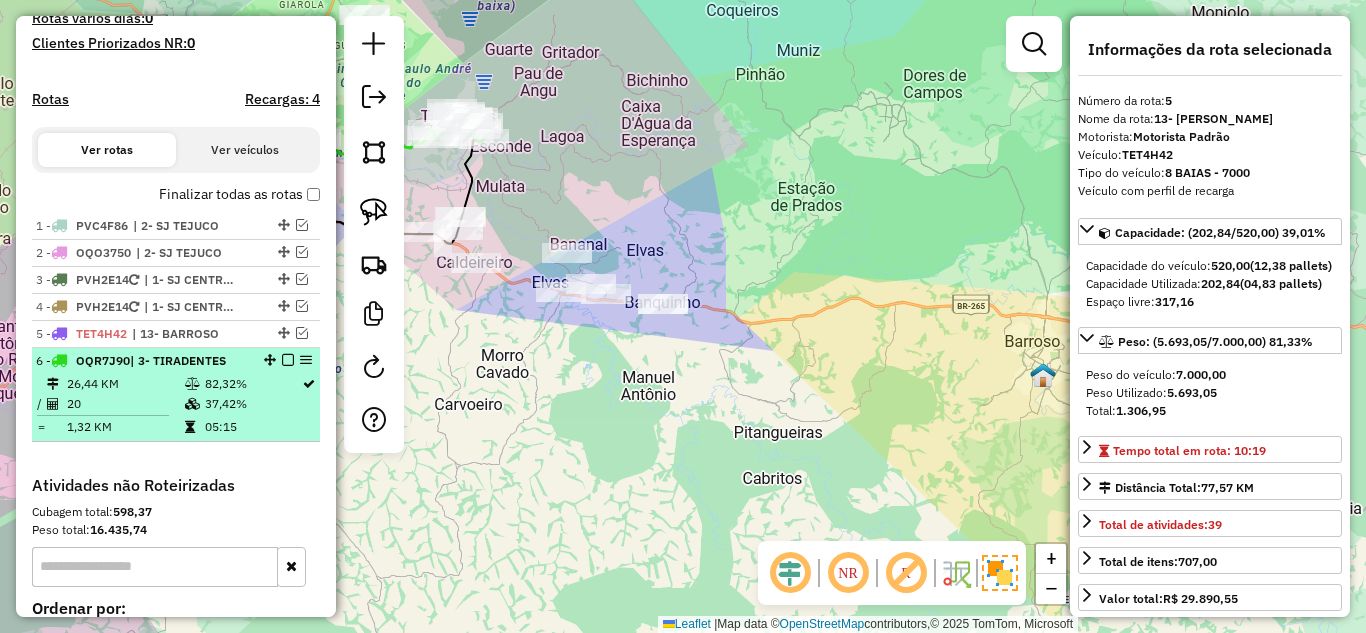 click on "26,44 KM" at bounding box center (125, 384) 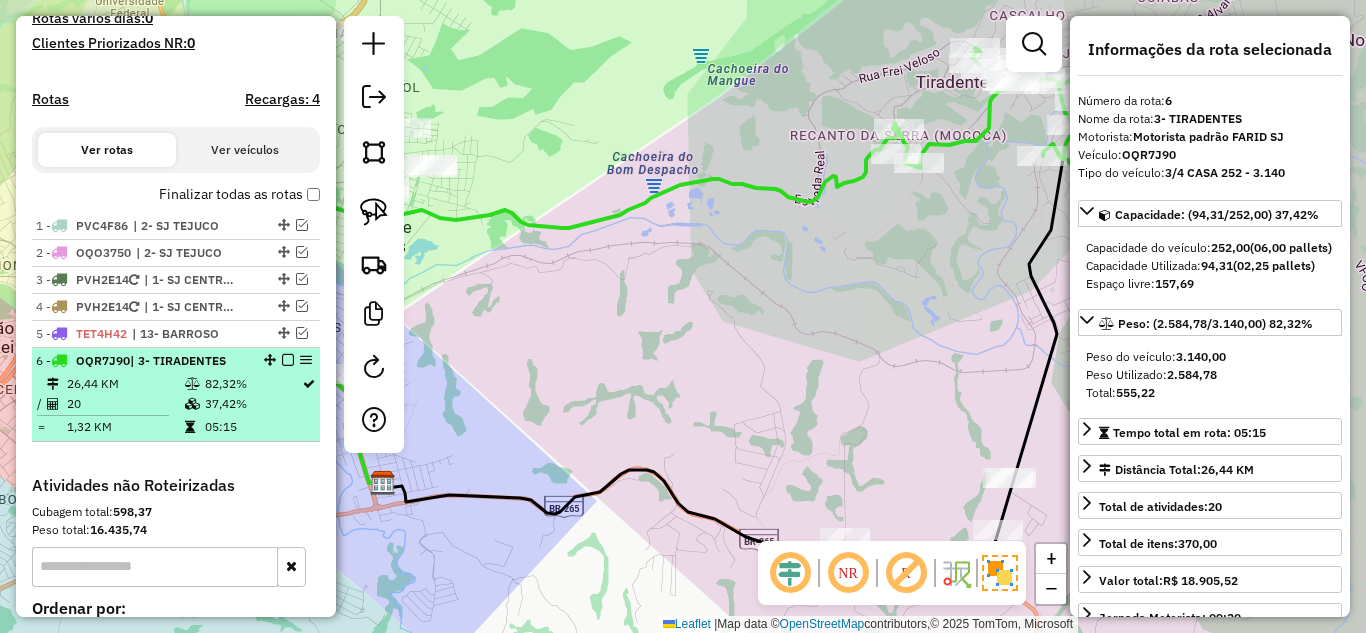 click at bounding box center [288, 360] 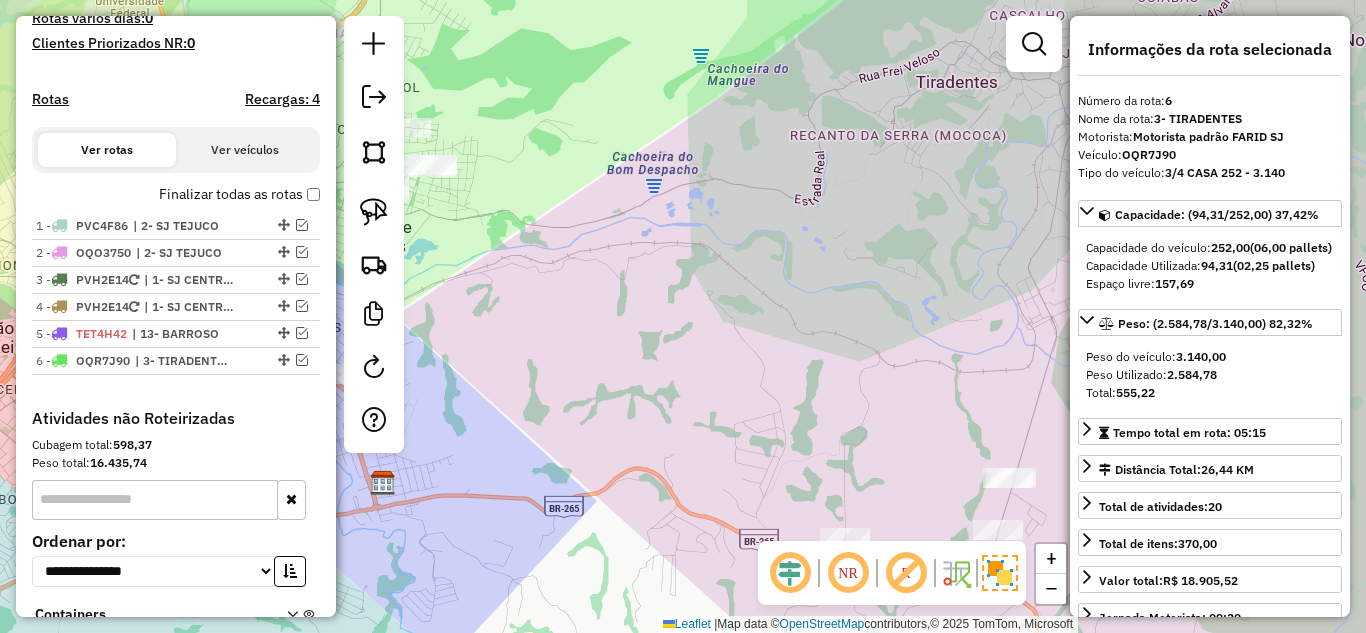click on "Janela de atendimento Grade de atendimento Capacidade Transportadoras Veículos Cliente Pedidos  Rotas Selecione os dias de semana para filtrar as janelas de atendimento  Seg   Ter   Qua   Qui   Sex   Sáb   Dom  Informe o período da janela de atendimento: De: Até:  Filtrar exatamente a janela do cliente  Considerar janela de atendimento padrão  Selecione os dias de semana para filtrar as grades de atendimento  Seg   Ter   Qua   Qui   Sex   Sáb   Dom   Considerar clientes sem dia de atendimento cadastrado  Clientes fora do dia de atendimento selecionado Filtrar as atividades entre os valores definidos abaixo:  Peso mínimo:   Peso máximo:   Cubagem mínima:   Cubagem máxima:   De:   Até:  Filtrar as atividades entre o tempo de atendimento definido abaixo:  De:   Até:   Considerar capacidade total dos clientes não roteirizados Transportadora: Selecione um ou mais itens Tipo de veículo: Selecione um ou mais itens Veículo: Selecione um ou mais itens Motorista: Selecione um ou mais itens Nome: Rótulo:" 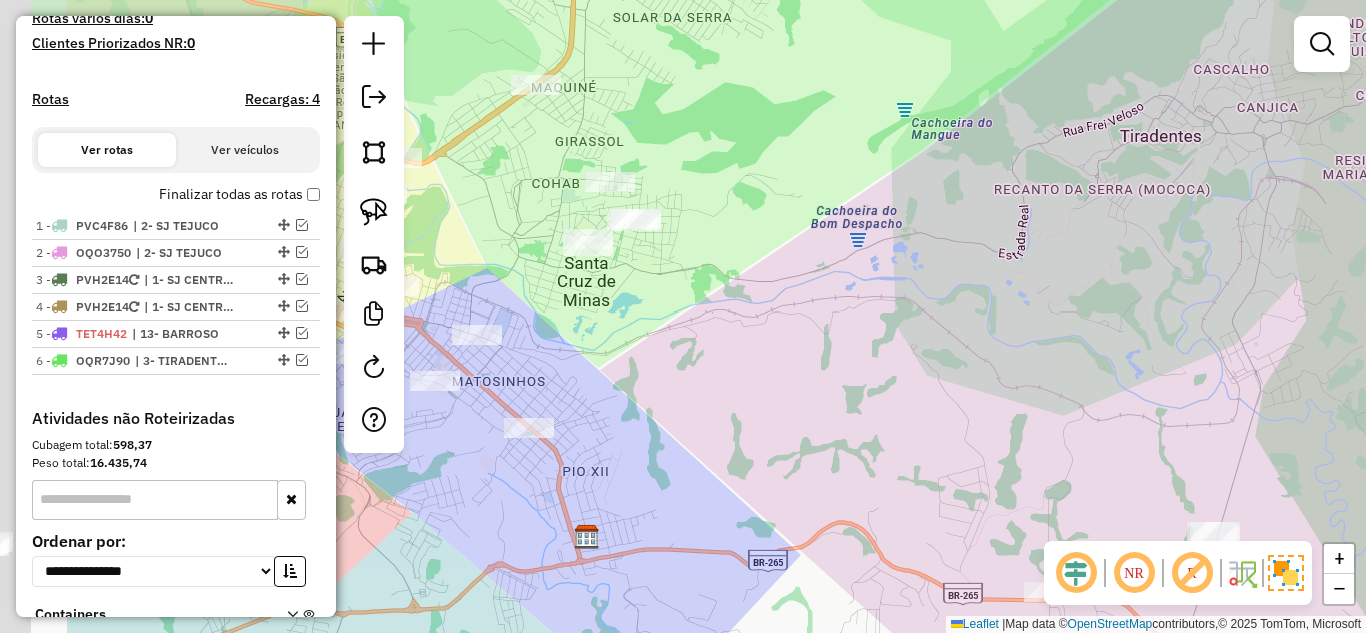 drag, startPoint x: 546, startPoint y: 280, endPoint x: 909, endPoint y: 430, distance: 392.77094 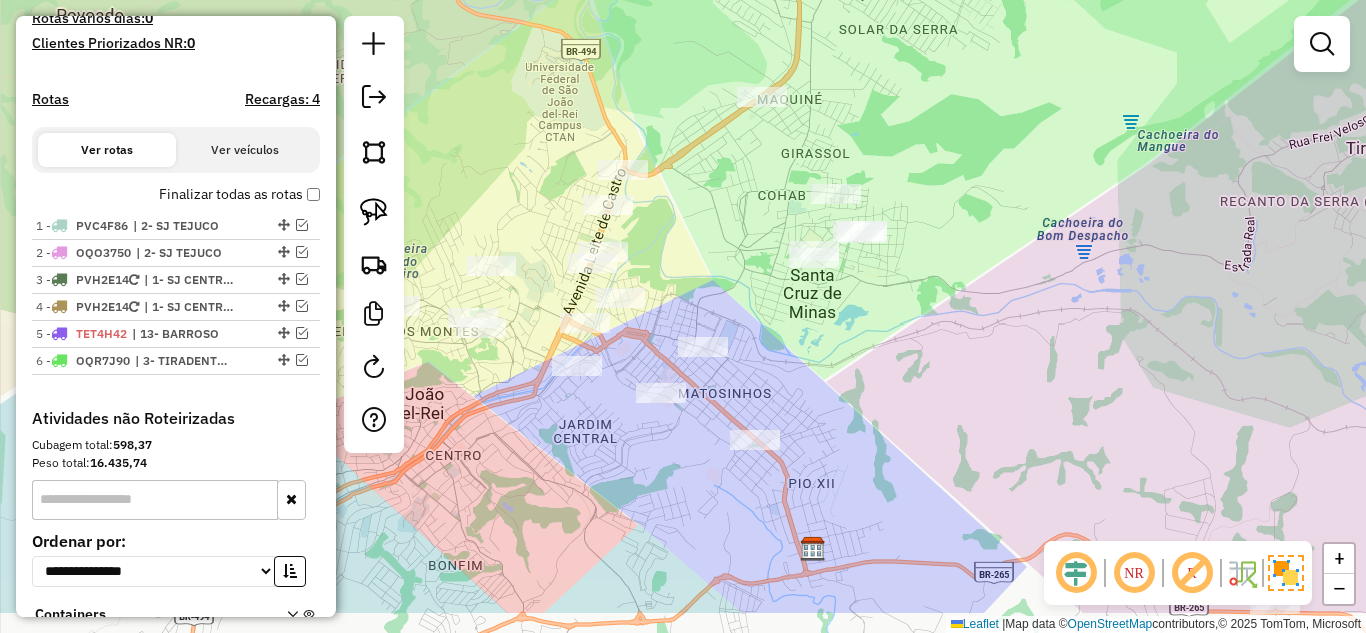 drag, startPoint x: 808, startPoint y: 372, endPoint x: 860, endPoint y: 297, distance: 91.26335 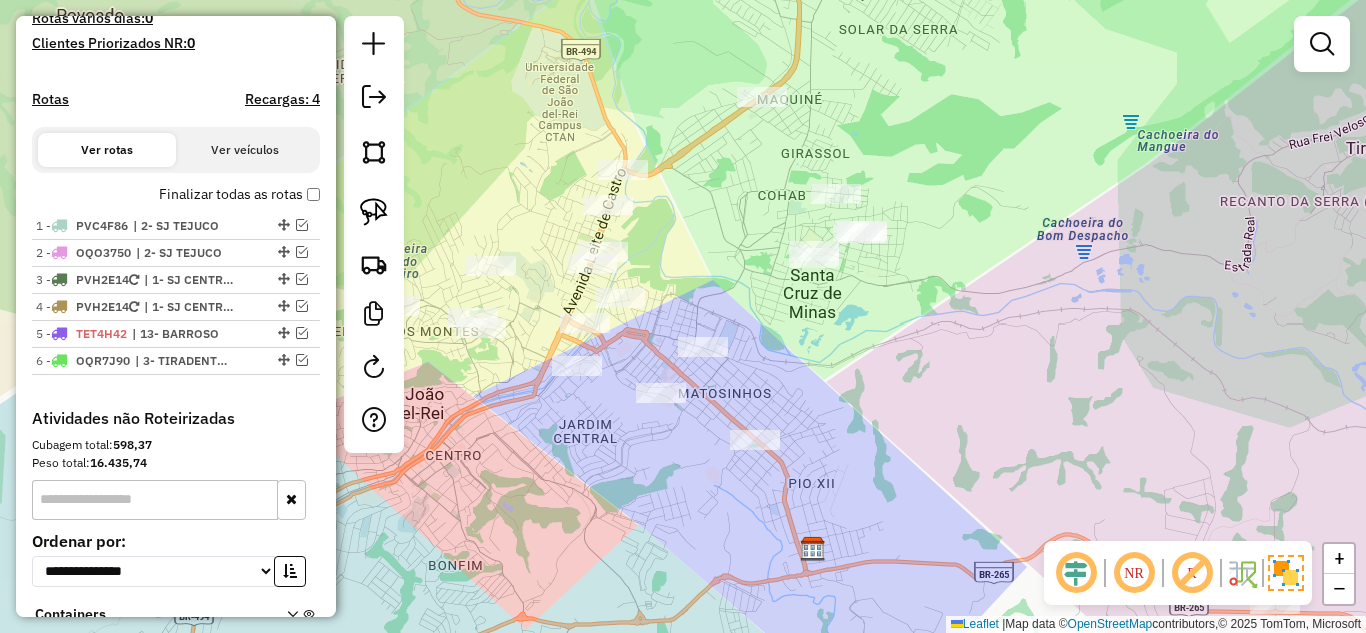 drag, startPoint x: 364, startPoint y: 204, endPoint x: 725, endPoint y: 213, distance: 361.11218 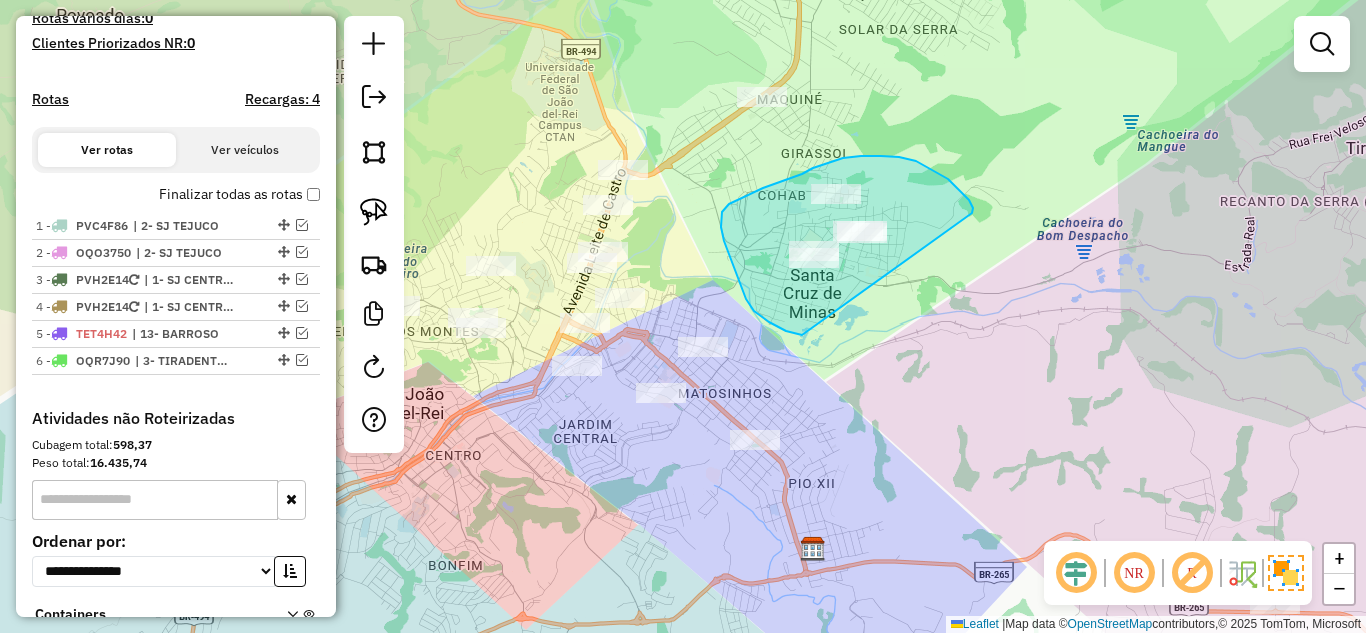 drag, startPoint x: 973, startPoint y: 208, endPoint x: 852, endPoint y: 329, distance: 171.11984 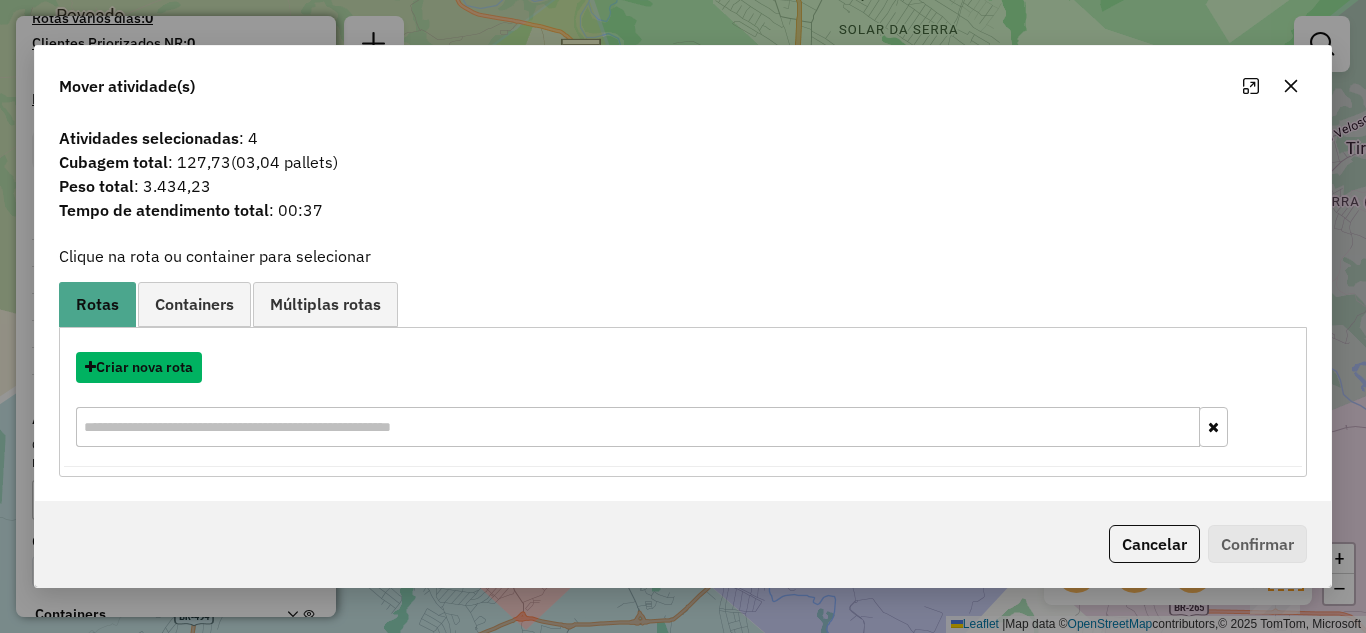 click on "Criar nova rota" at bounding box center (139, 367) 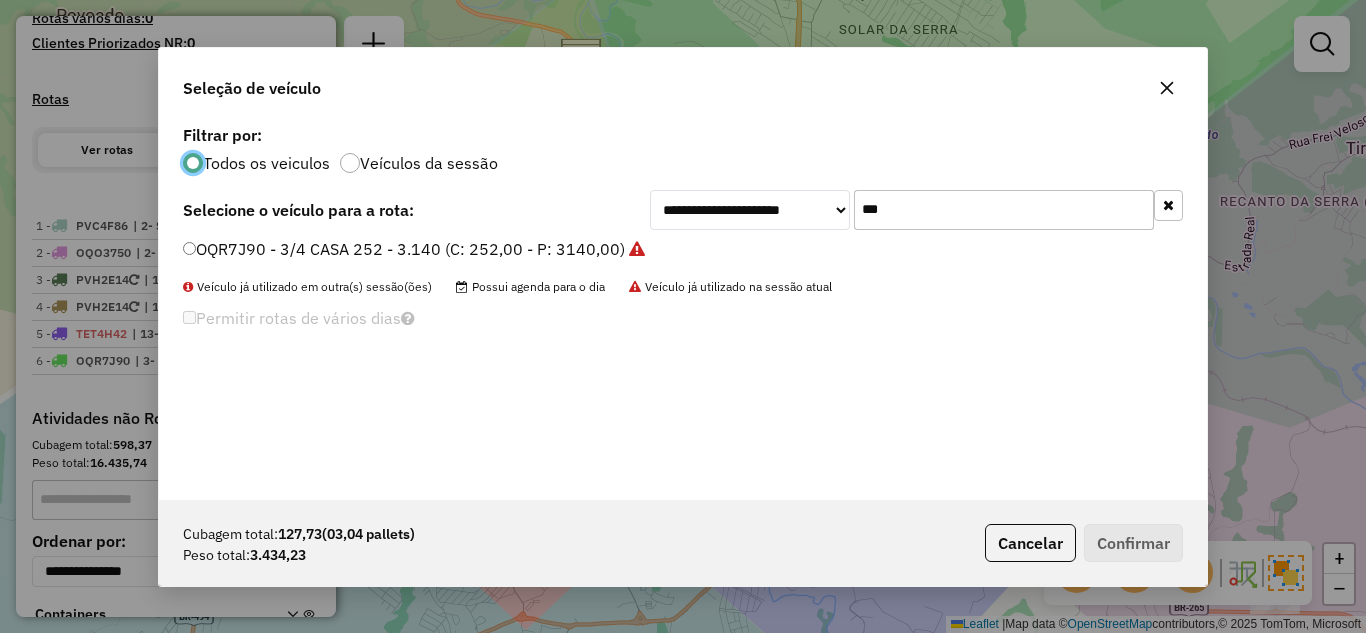 scroll, scrollTop: 11, scrollLeft: 6, axis: both 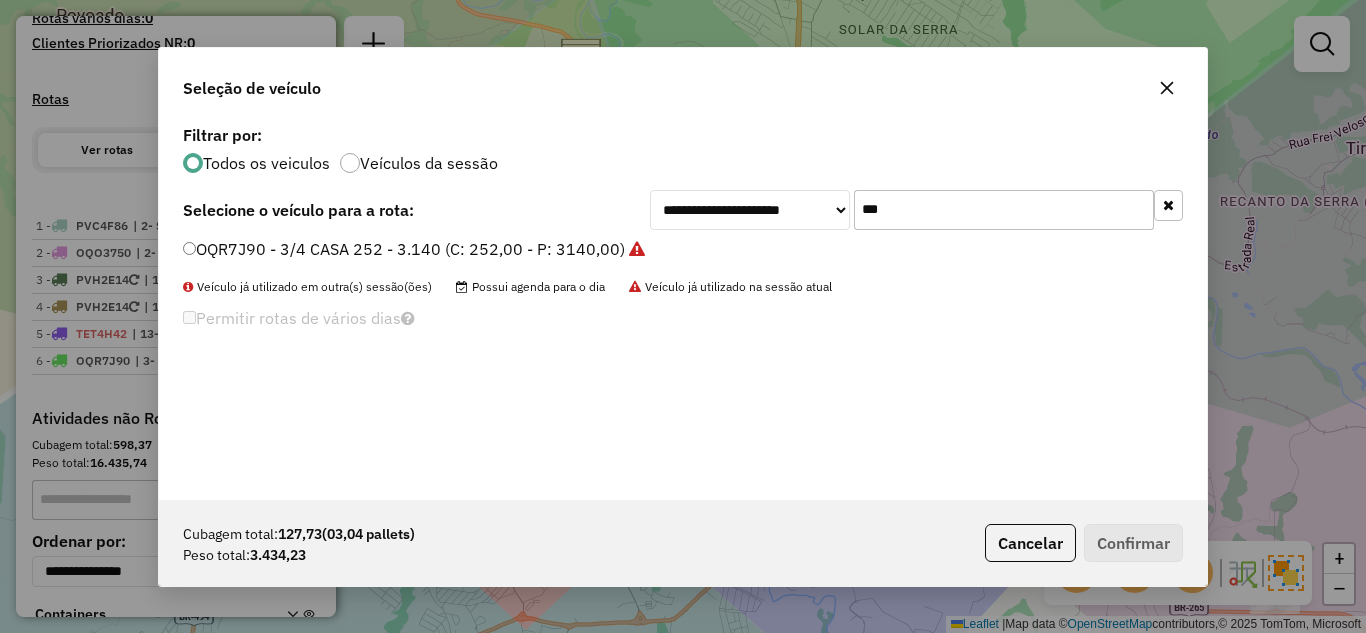 drag, startPoint x: 921, startPoint y: 207, endPoint x: 851, endPoint y: 205, distance: 70.028564 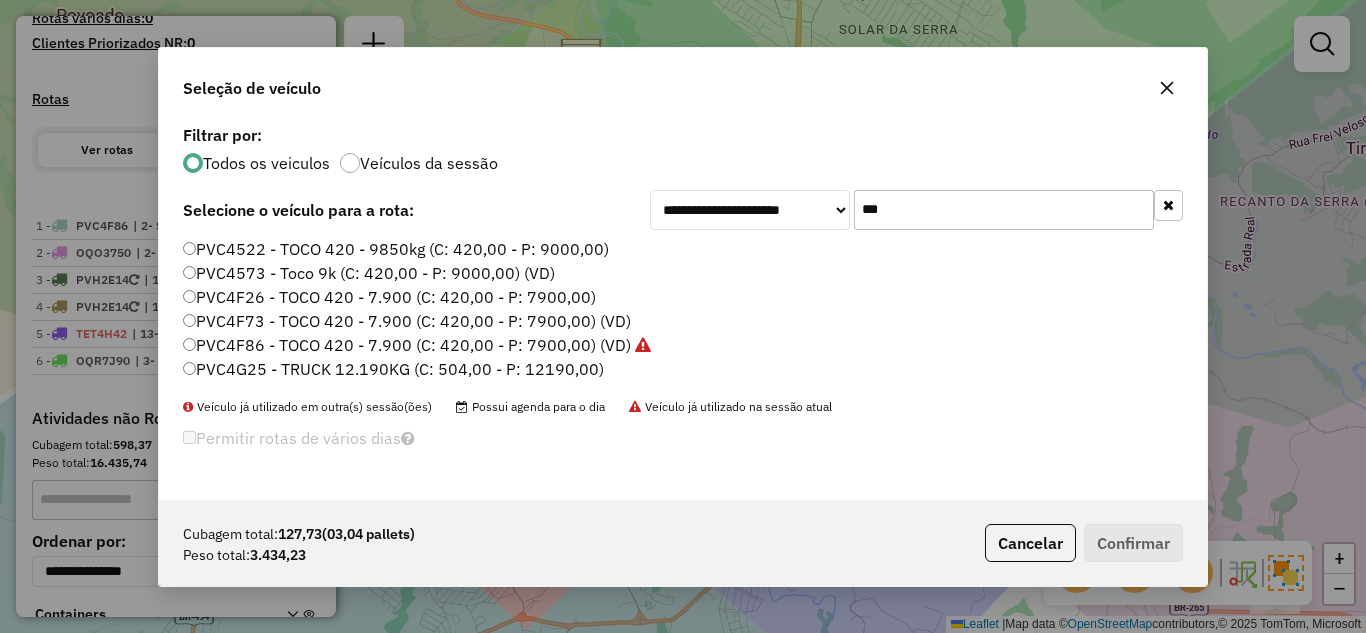 type on "***" 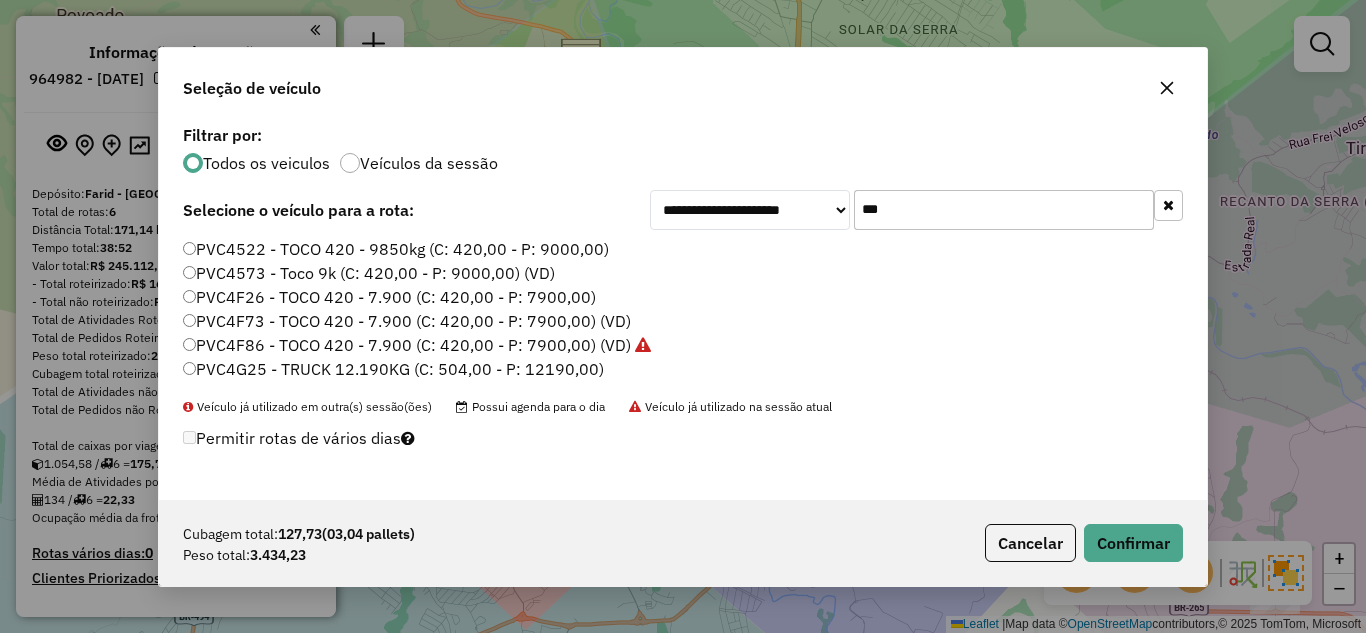 click on "Confirmar" 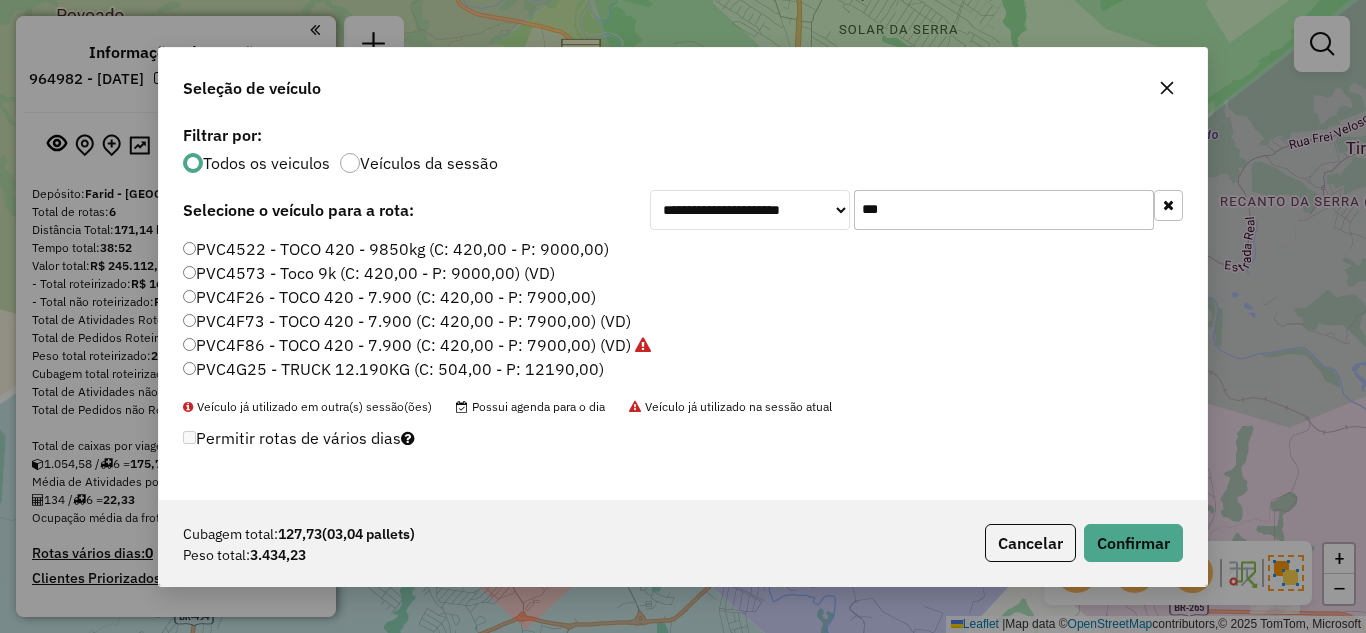 scroll, scrollTop: 0, scrollLeft: 0, axis: both 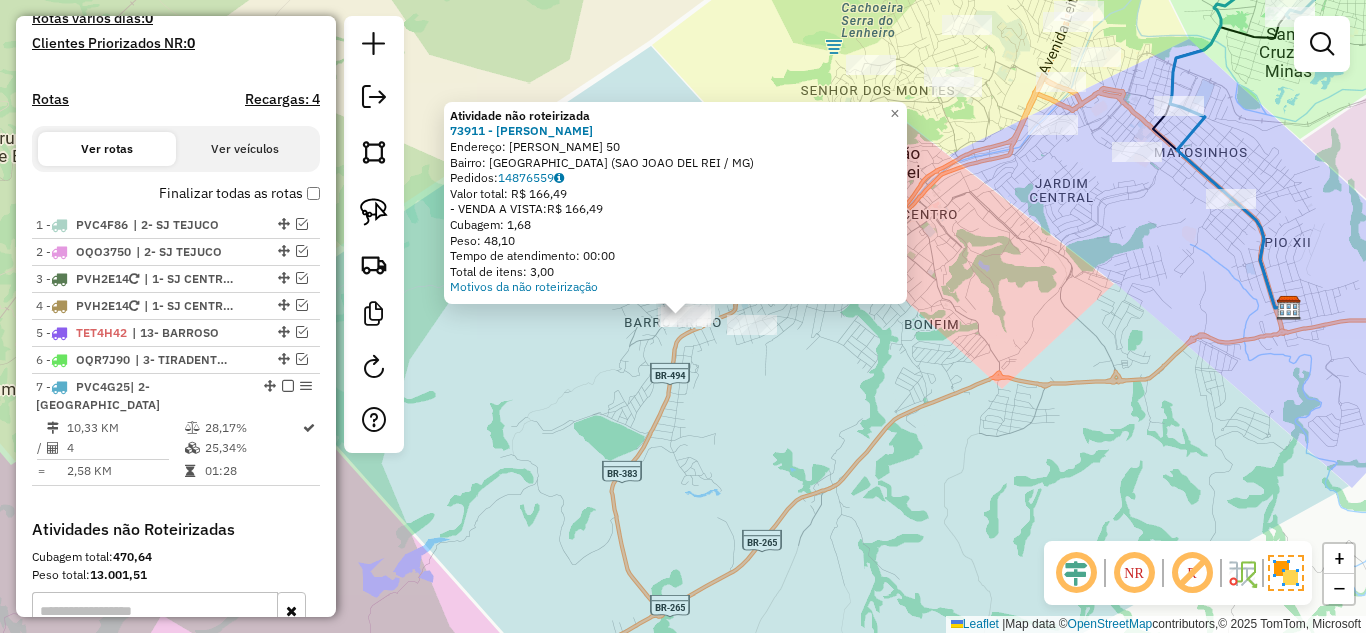 click on "Atividade não roteirizada 73911 - ANTONIO DJALMA SANTO  Endereço:  BENEDITO ALZIRO DA SILVA 50   Bairro: VILA SAO BENTO (SAO JOAO DEL REI / MG)   Pedidos:  14876559   Valor total: R$ 166,49   - VENDA A VISTA:  R$ 166,49   Cubagem: 1,68   Peso: 48,10   Tempo de atendimento: 00:00   Total de itens: 3,00  Motivos da não roteirização × Janela de atendimento Grade de atendimento Capacidade Transportadoras Veículos Cliente Pedidos  Rotas Selecione os dias de semana para filtrar as janelas de atendimento  Seg   Ter   Qua   Qui   Sex   Sáb   Dom  Informe o período da janela de atendimento: De: Até:  Filtrar exatamente a janela do cliente  Considerar janela de atendimento padrão  Selecione os dias de semana para filtrar as grades de atendimento  Seg   Ter   Qua   Qui   Sex   Sáb   Dom   Considerar clientes sem dia de atendimento cadastrado  Clientes fora do dia de atendimento selecionado Filtrar as atividades entre os valores definidos abaixo:  Peso mínimo:   Peso máximo:   Cubagem mínima:   De:   De:" 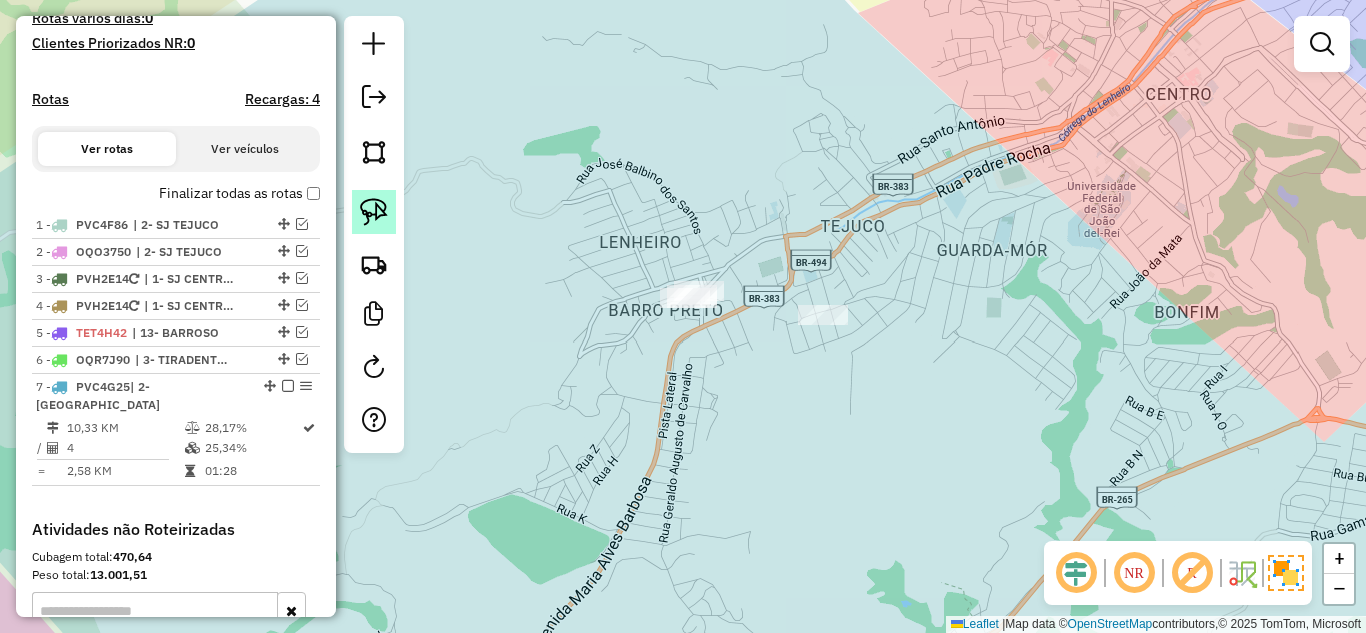 click 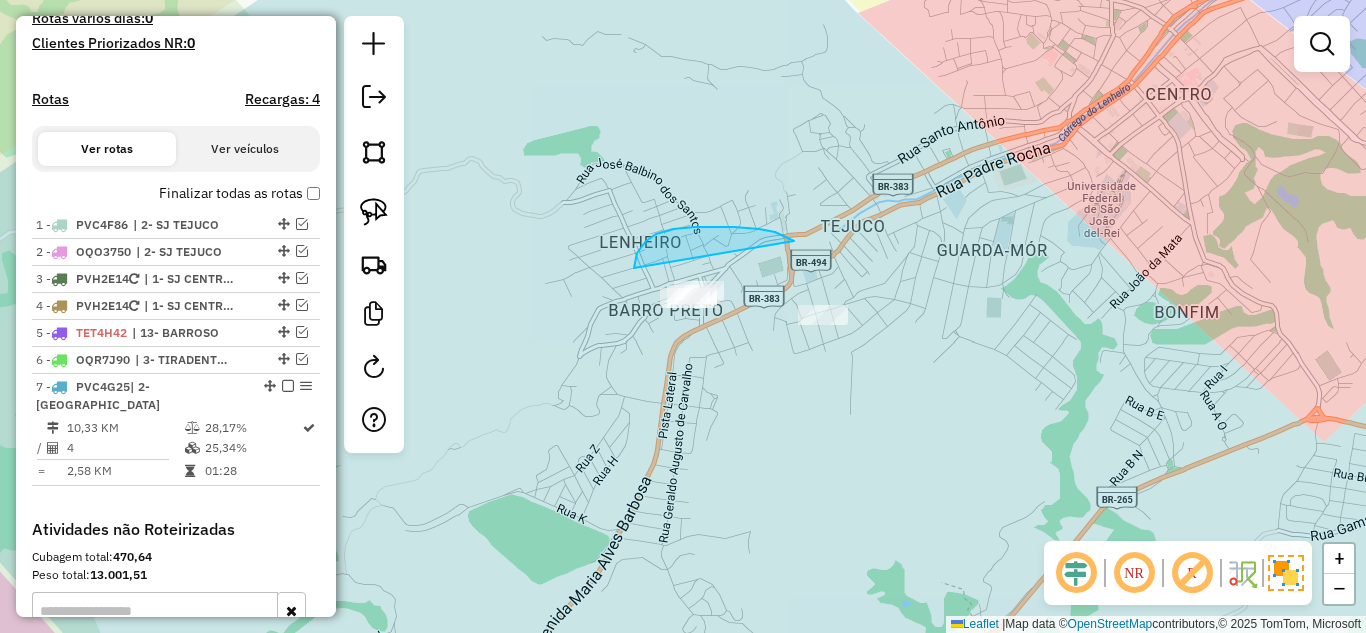 drag, startPoint x: 788, startPoint y: 238, endPoint x: 665, endPoint y: 330, distance: 153.60013 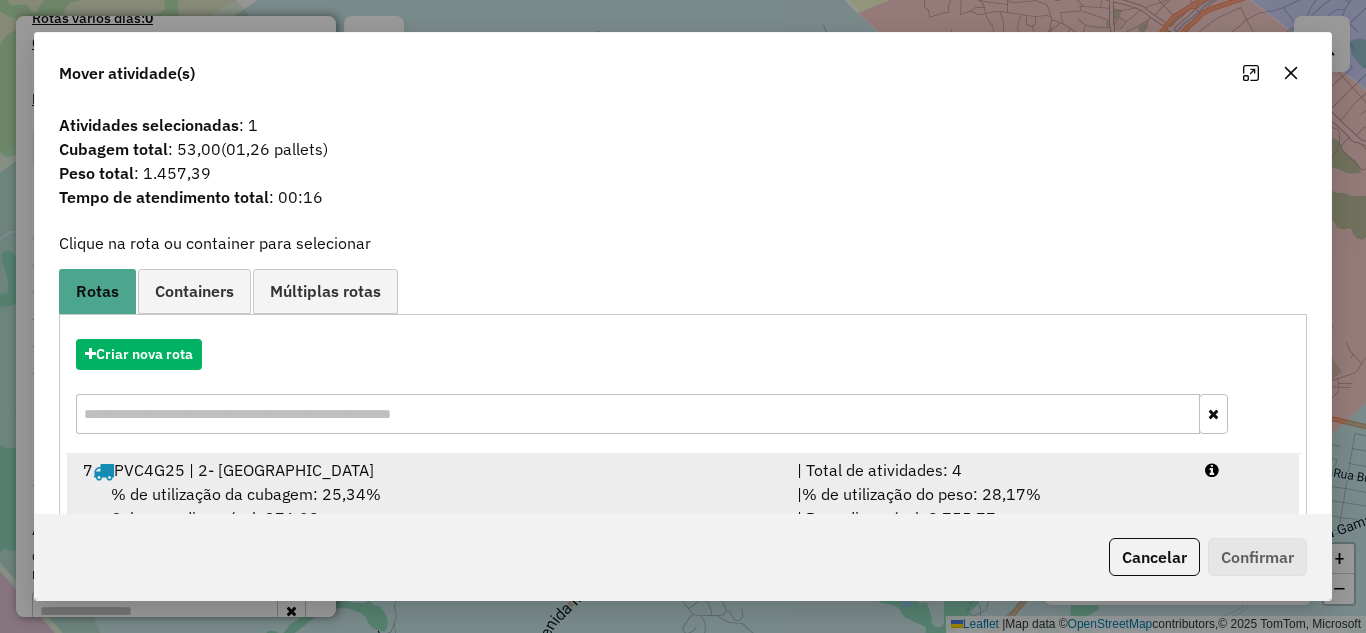 click on "7  PVC4G25 | 2- COLONIA" at bounding box center (428, 470) 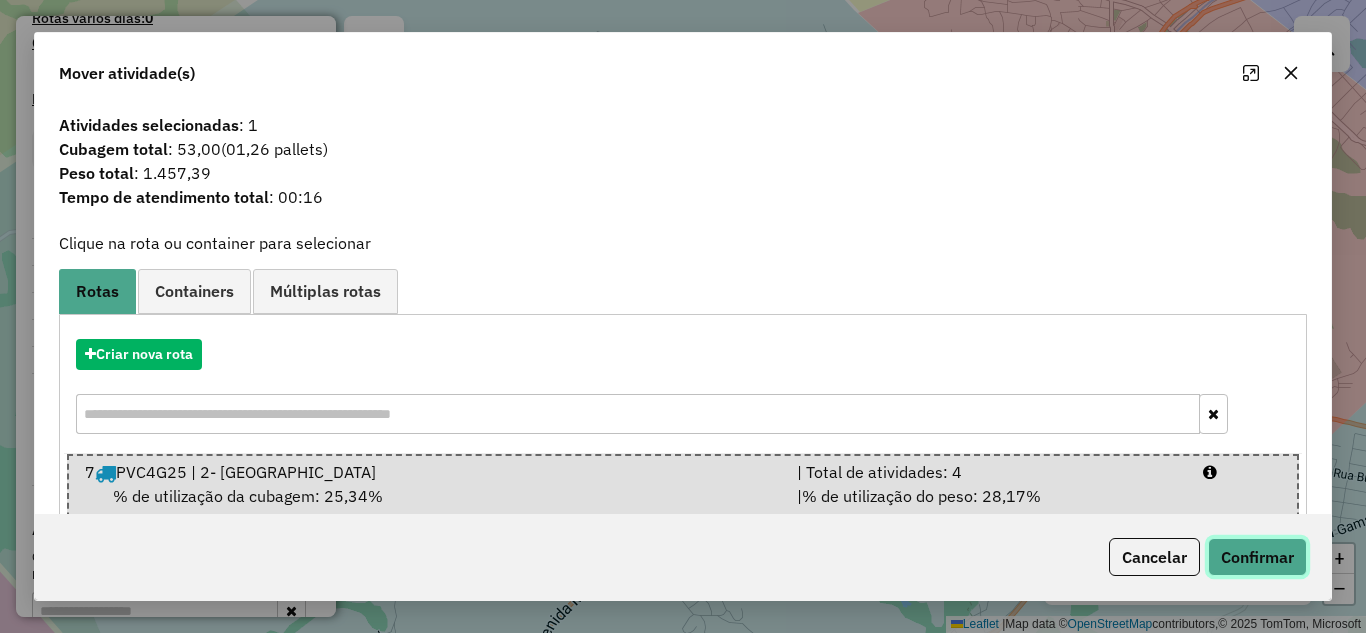 click on "Confirmar" 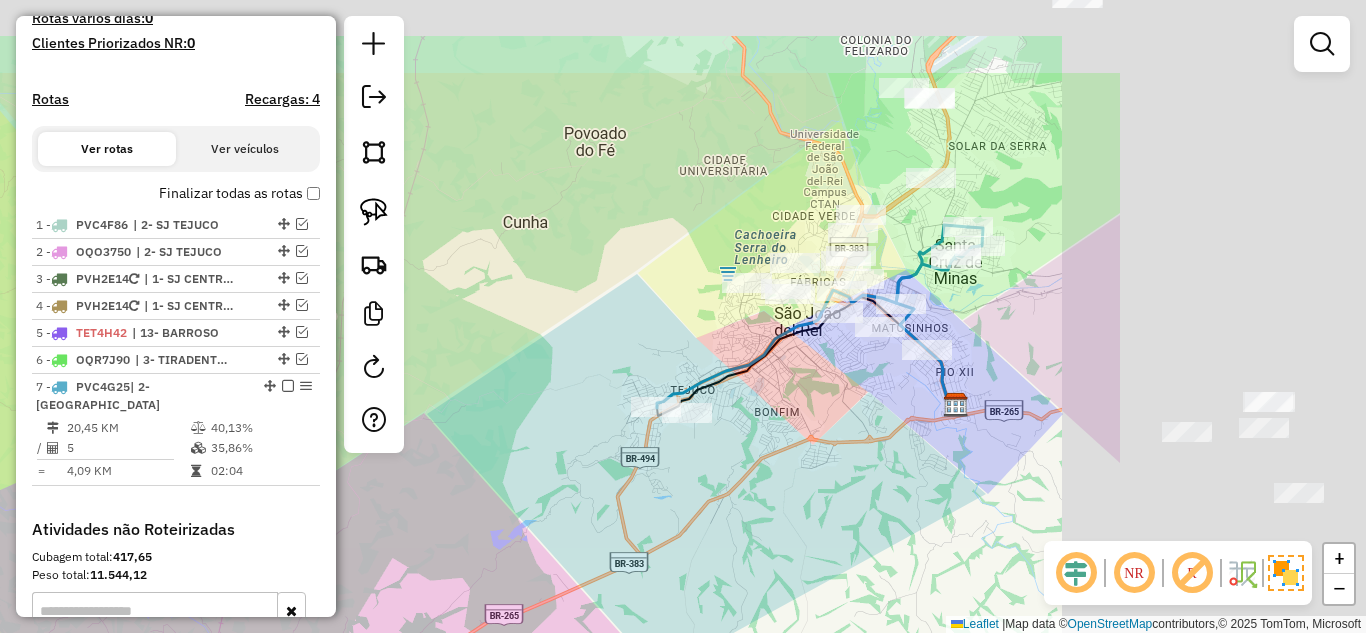 drag, startPoint x: 882, startPoint y: 402, endPoint x: 747, endPoint y: 502, distance: 168.00298 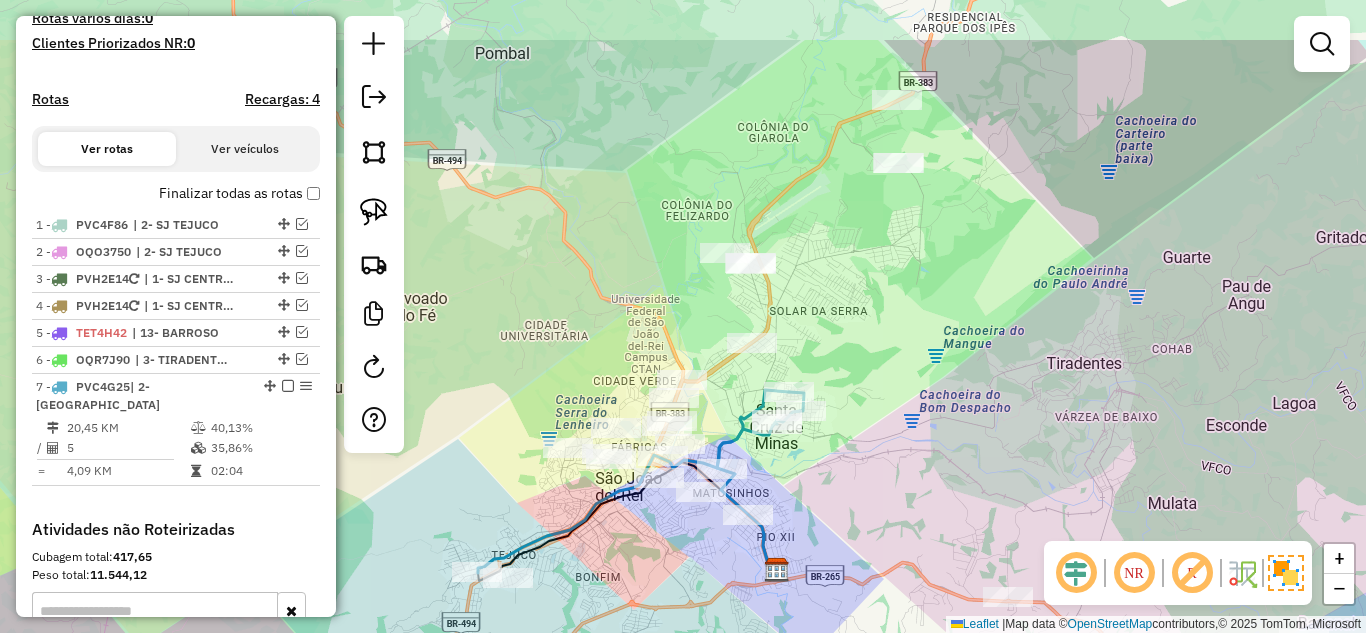 drag, startPoint x: 982, startPoint y: 212, endPoint x: 879, endPoint y: 315, distance: 145.664 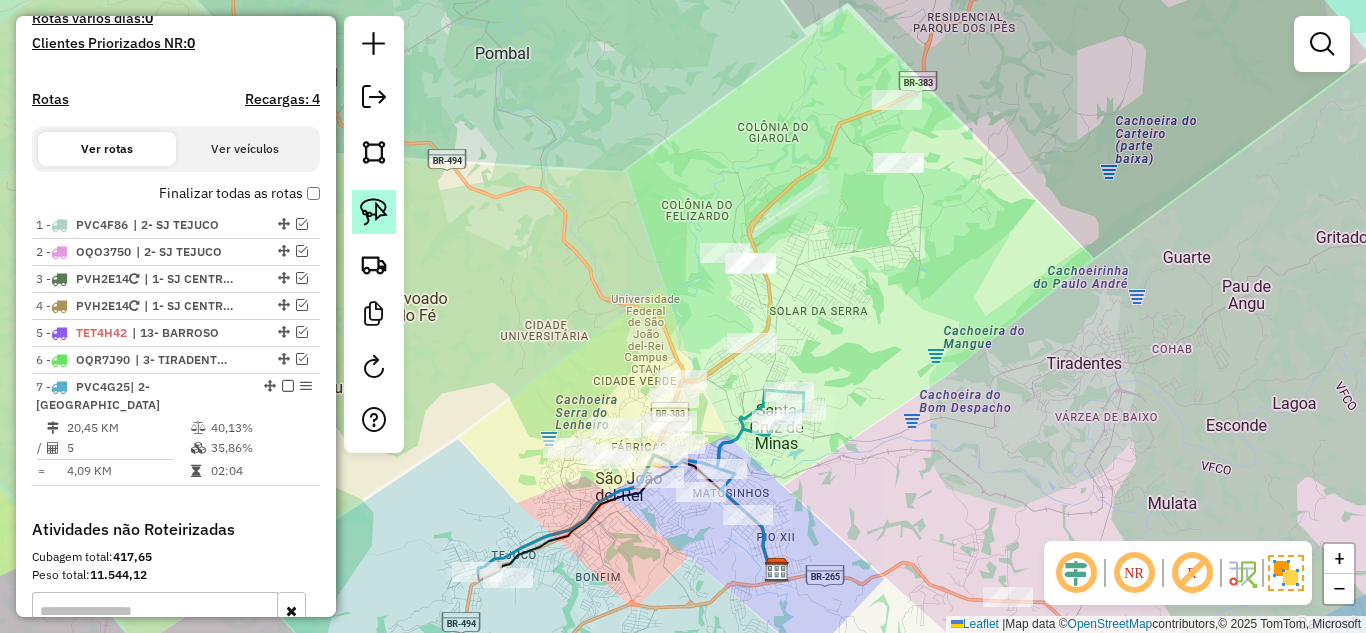 click 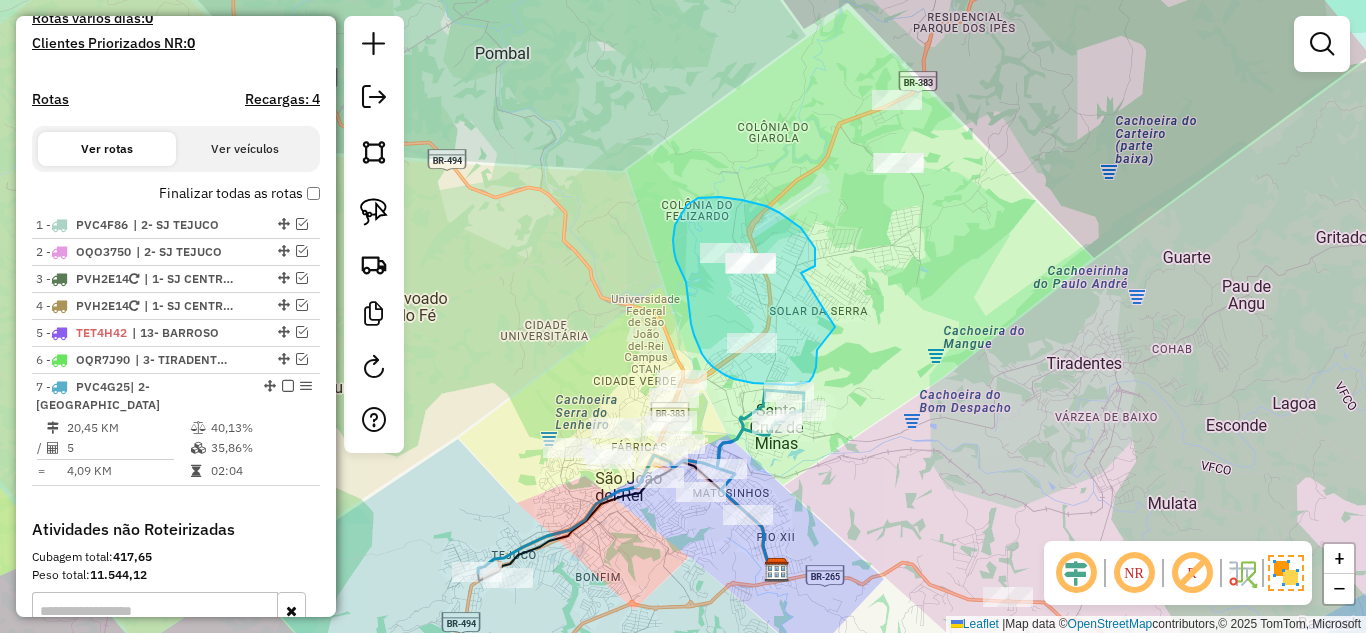 drag, startPoint x: 801, startPoint y: 273, endPoint x: 835, endPoint y: 327, distance: 63.812225 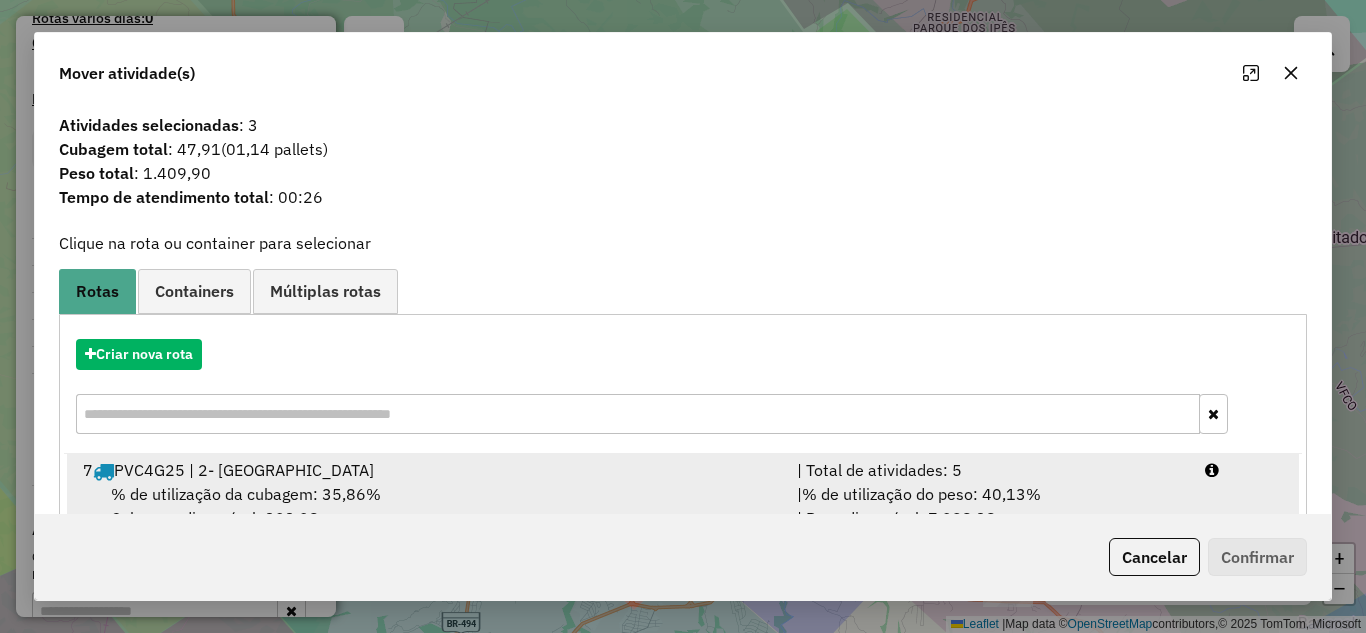 click on "7  PVC4G25 | 2- COLONIA" at bounding box center [428, 470] 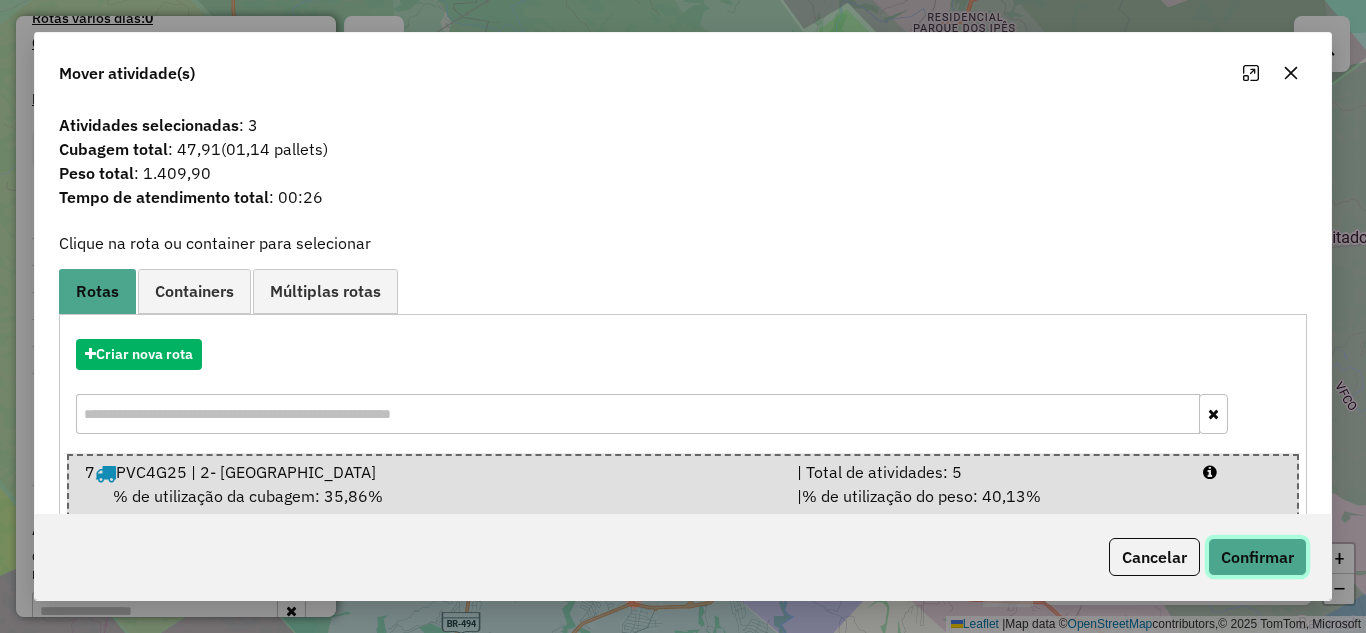 click on "Confirmar" 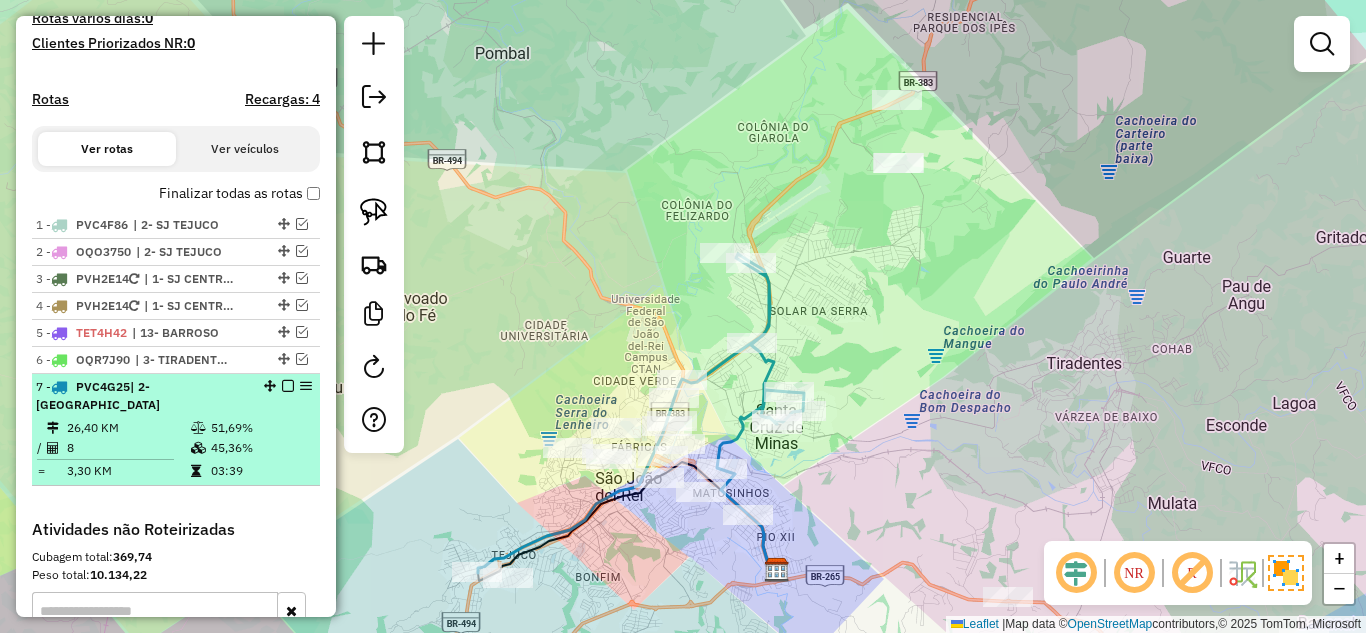 click on "26,40 KM" at bounding box center [128, 428] 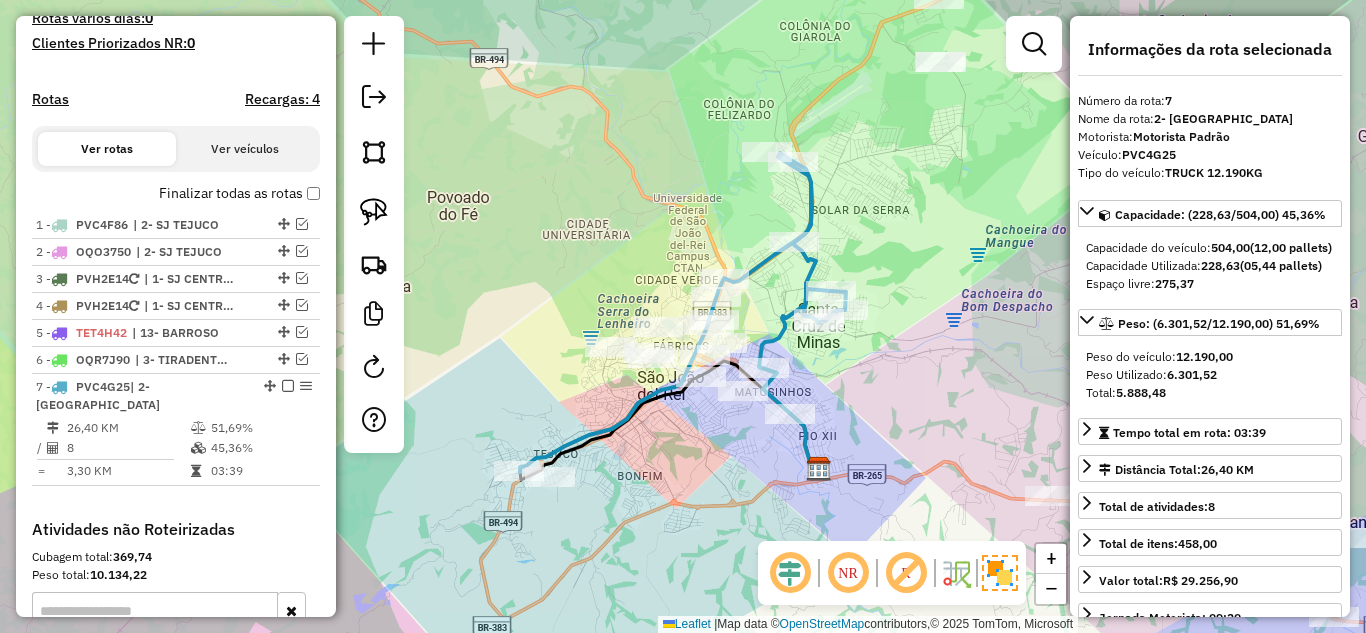 drag, startPoint x: 285, startPoint y: 404, endPoint x: 418, endPoint y: 407, distance: 133.03383 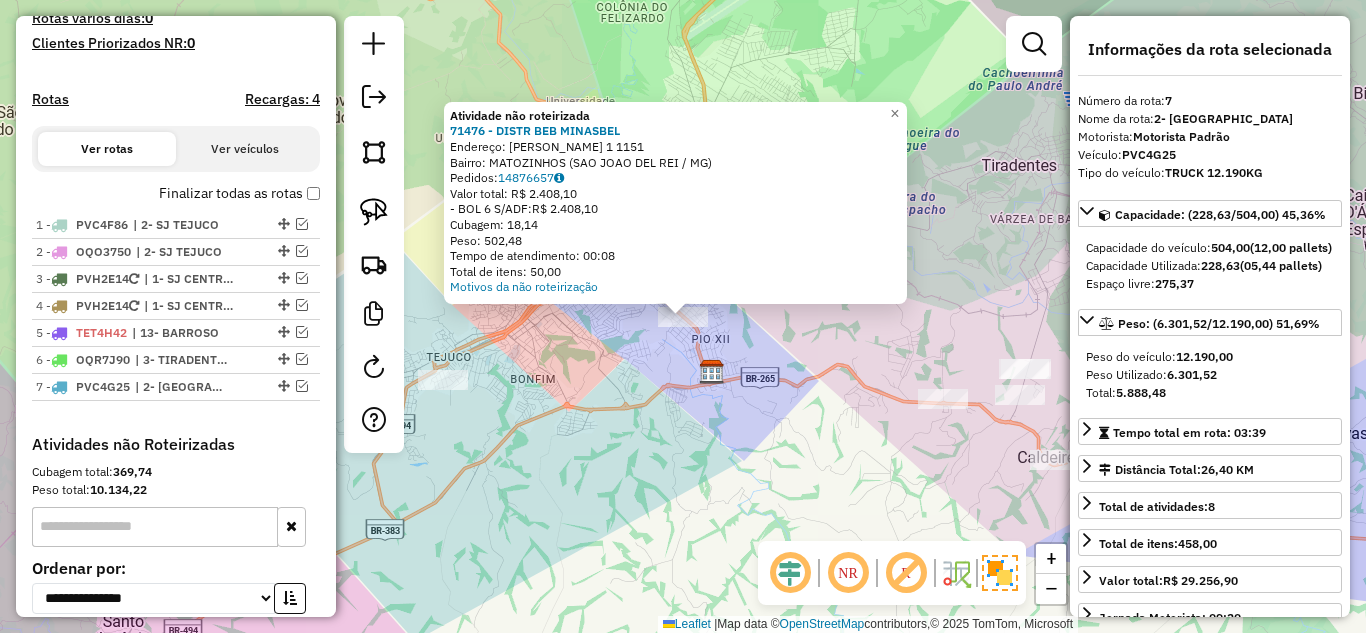 click on "Atividade não roteirizada 71476 - DISTR BEB MINASBEL  Endereço:  [PERSON_NAME] 1 1151   Bairro: MATOZINHOS (SAO JOAO DEL REI / MG)   Pedidos:  14876657   Valor total: R$ 2.408,10   - BOL 6 S/ADF:  R$ 2.408,10   Cubagem: 18,14   Peso: 502,48   Tempo de atendimento: 00:08   Total de itens: 50,00  Motivos da não roteirização × Janela de atendimento Grade de atendimento Capacidade Transportadoras Veículos Cliente Pedidos  Rotas Selecione os dias de semana para filtrar as janelas de atendimento  Seg   Ter   Qua   Qui   Sex   Sáb   Dom  Informe o período da janela de atendimento: De: Até:  Filtrar exatamente a janela do cliente  Considerar janela de atendimento padrão  Selecione os dias de semana para filtrar as grades de atendimento  Seg   Ter   Qua   Qui   Sex   Sáb   Dom   Considerar clientes sem dia de atendimento cadastrado  Clientes fora do dia de atendimento selecionado Filtrar as atividades entre os valores definidos abaixo:  Peso mínimo:   Peso máximo:   Cubagem mínima:   De:   Até:  De:" 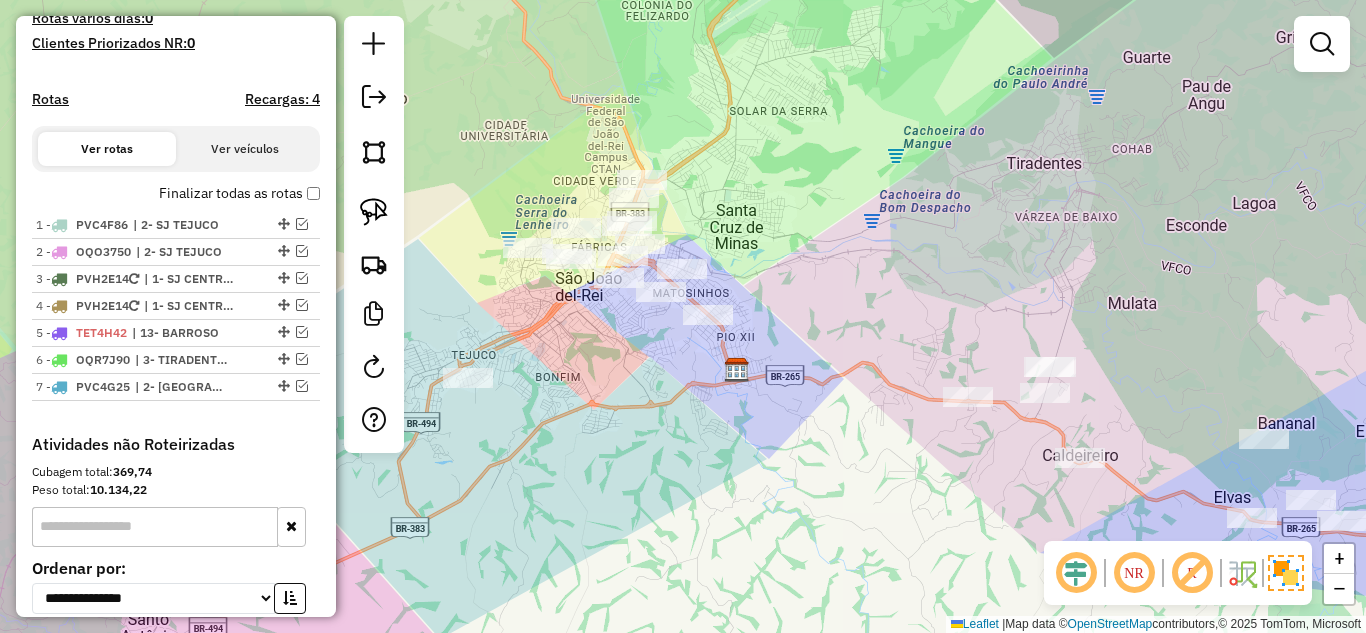 drag, startPoint x: 579, startPoint y: 354, endPoint x: 604, endPoint y: 352, distance: 25.079872 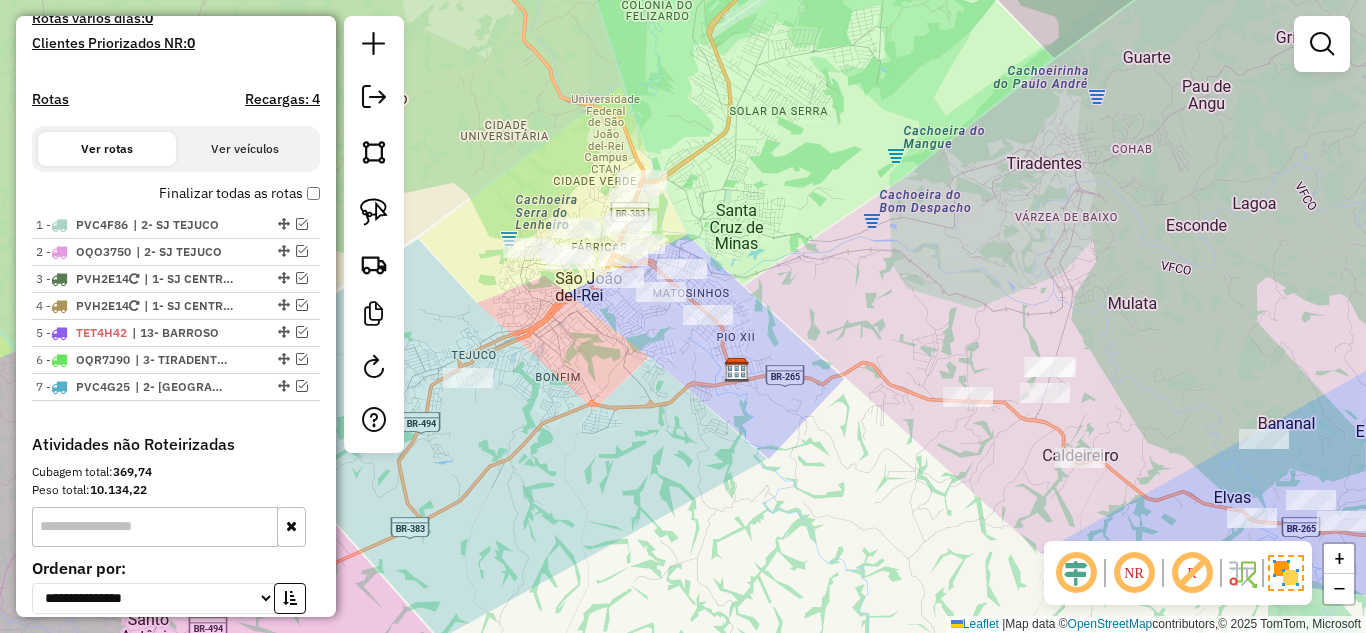drag, startPoint x: 1199, startPoint y: 308, endPoint x: 934, endPoint y: 184, distance: 292.57648 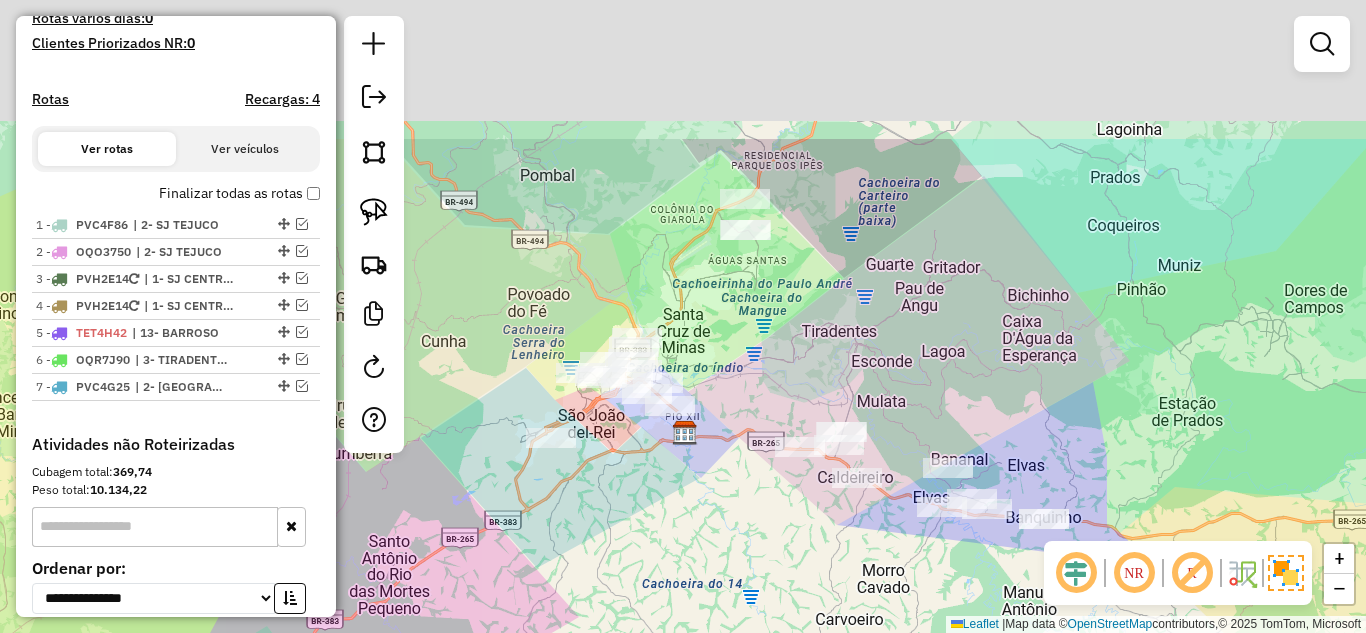 drag, startPoint x: 1063, startPoint y: 392, endPoint x: 1022, endPoint y: 572, distance: 184.6104 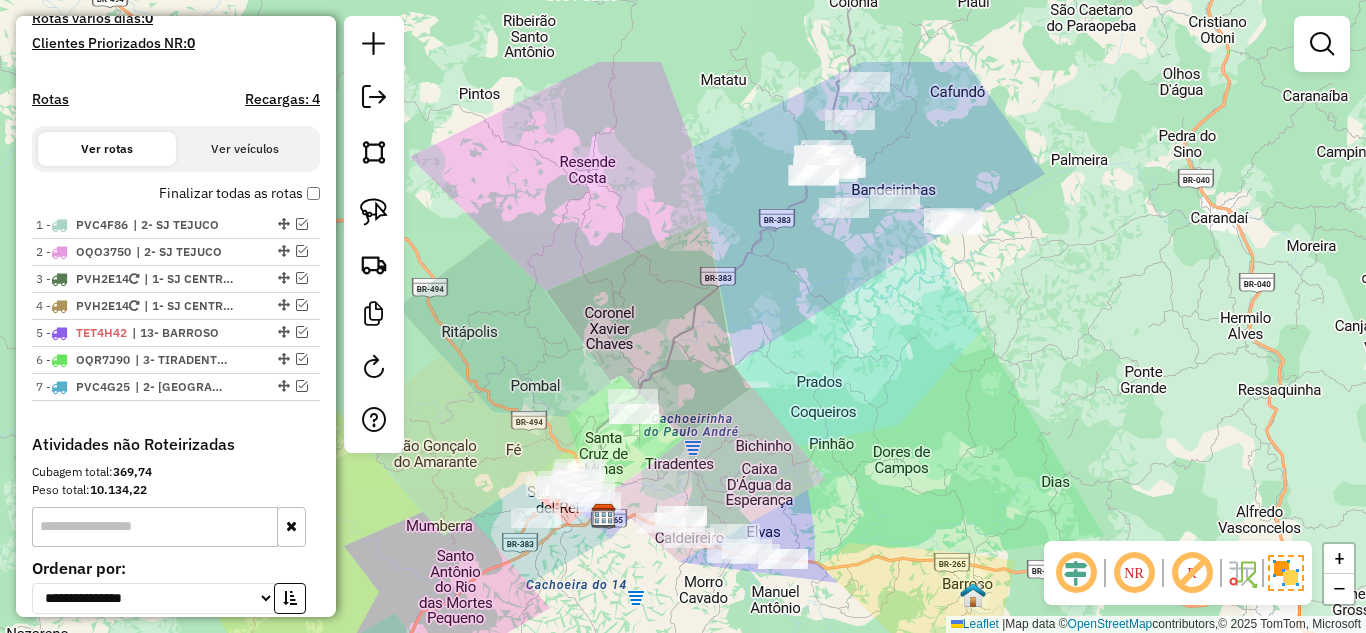 drag, startPoint x: 884, startPoint y: 291, endPoint x: 834, endPoint y: 366, distance: 90.13878 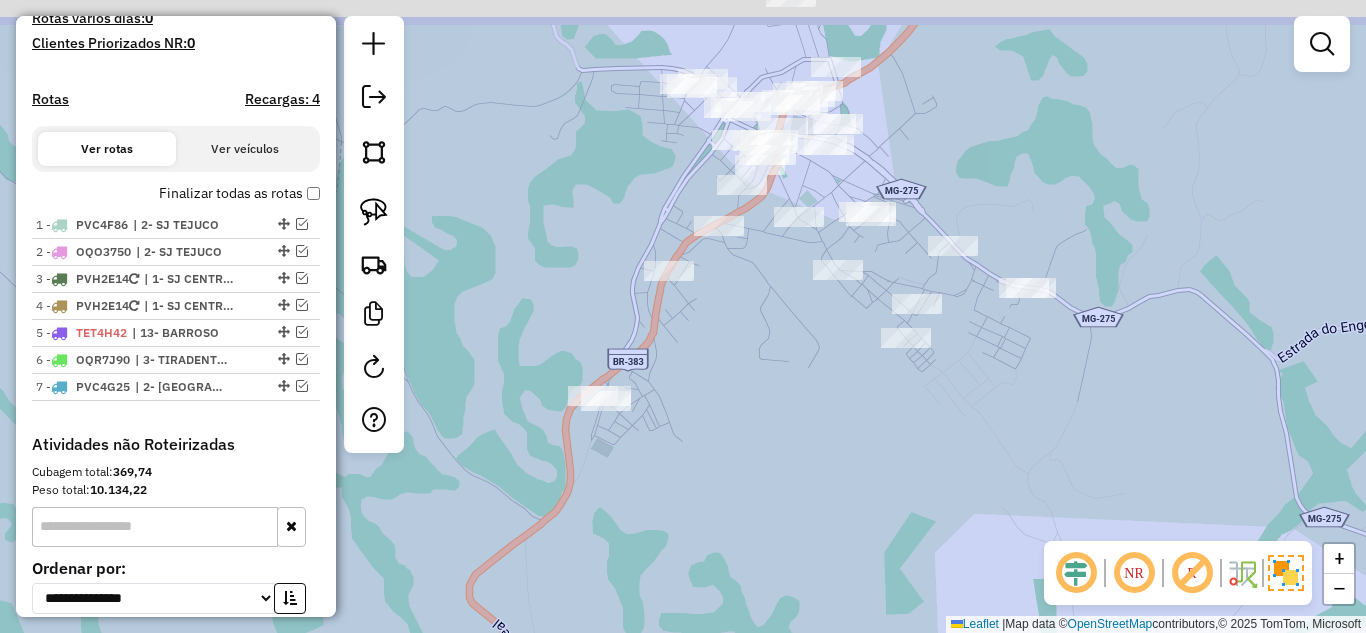 drag, startPoint x: 733, startPoint y: 267, endPoint x: 723, endPoint y: 347, distance: 80.622574 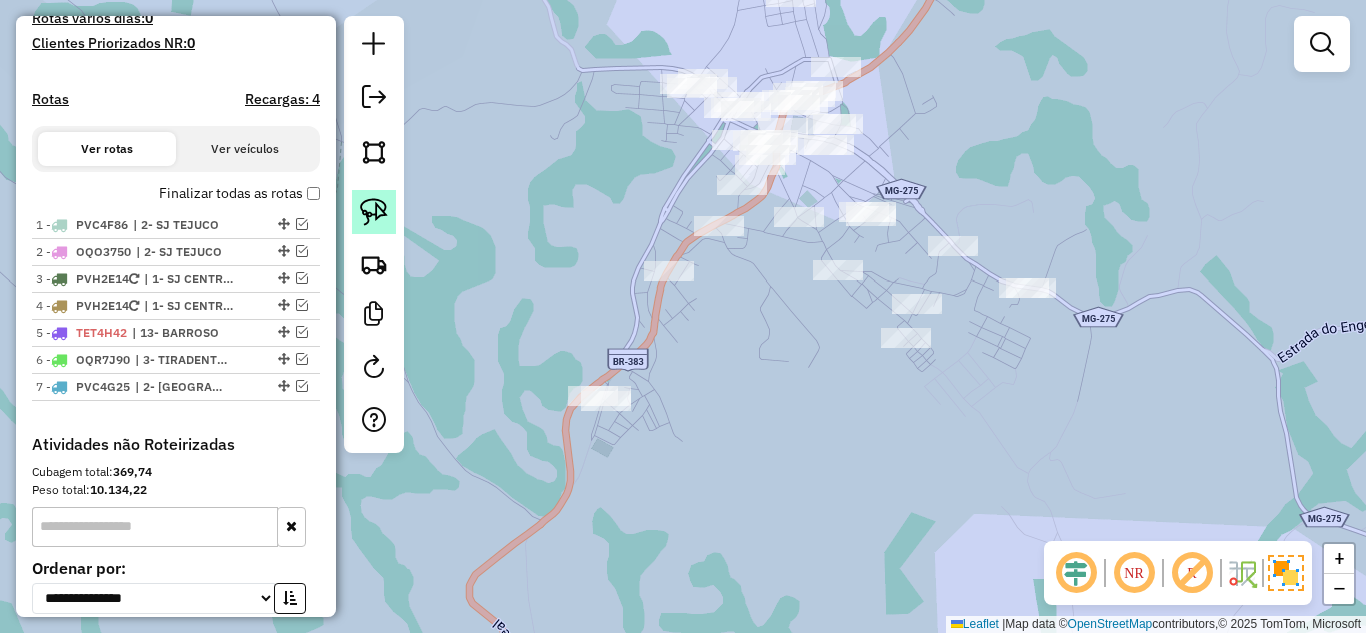 click 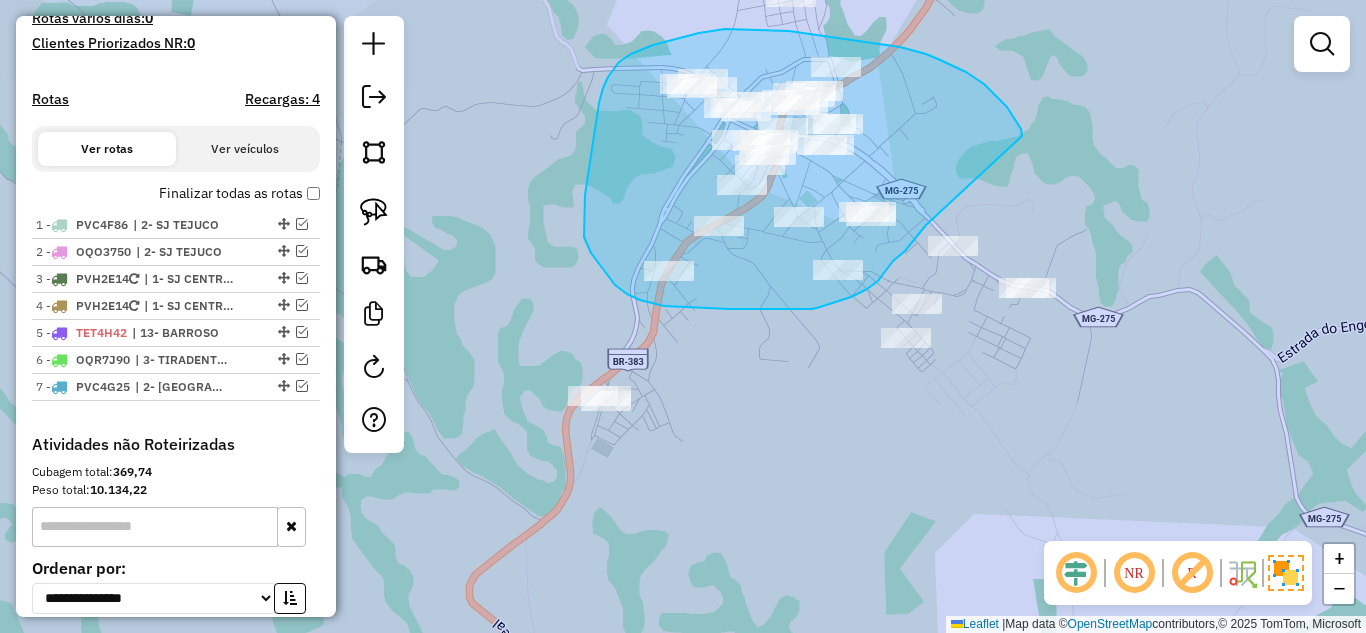 drag, startPoint x: 1022, startPoint y: 136, endPoint x: 926, endPoint y: 225, distance: 130.90837 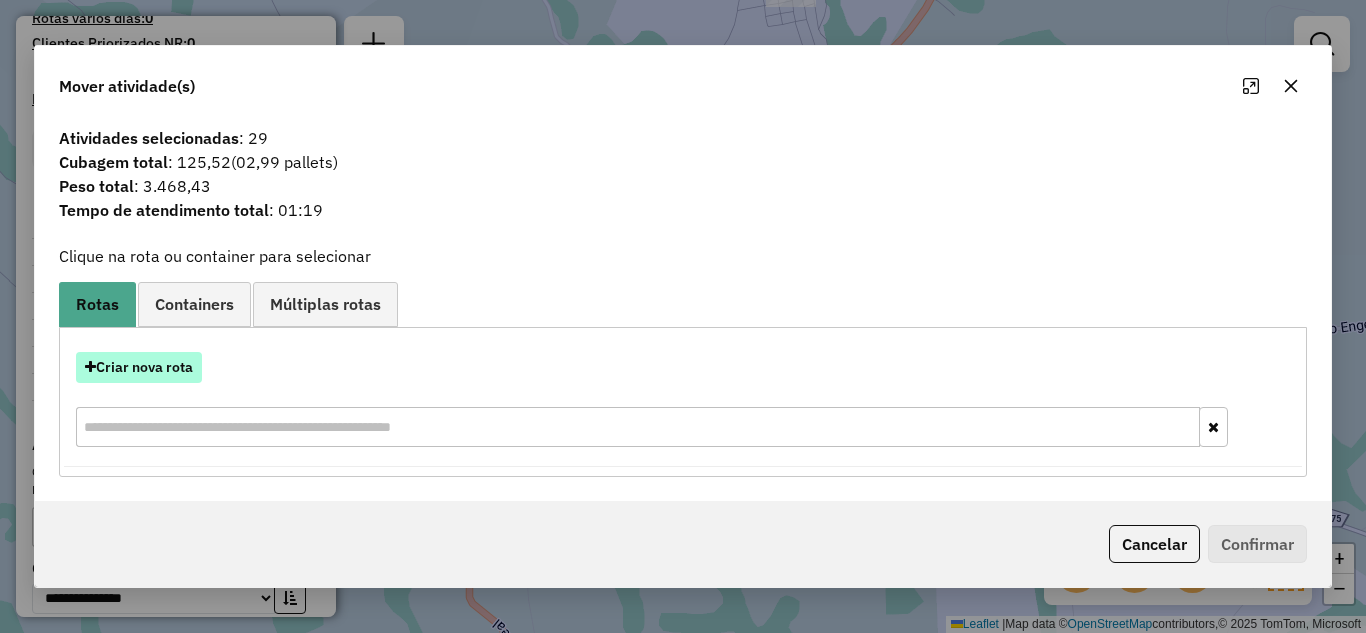 click on "Criar nova rota" at bounding box center (139, 367) 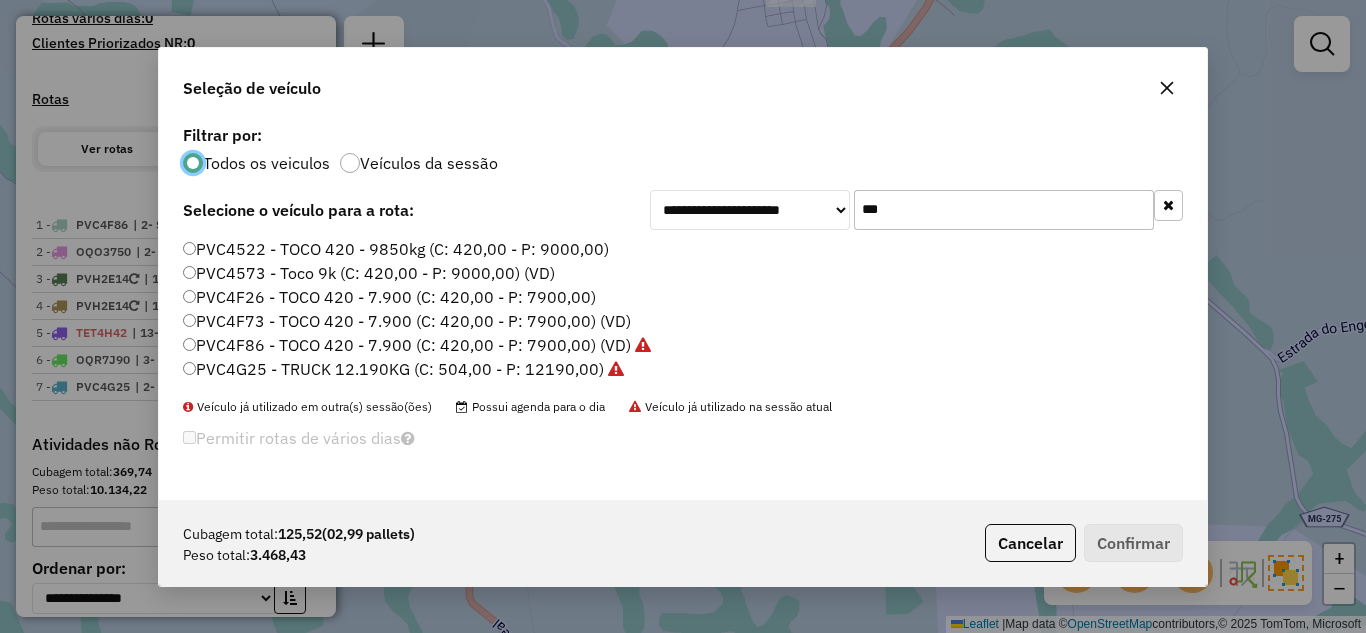 scroll, scrollTop: 11, scrollLeft: 6, axis: both 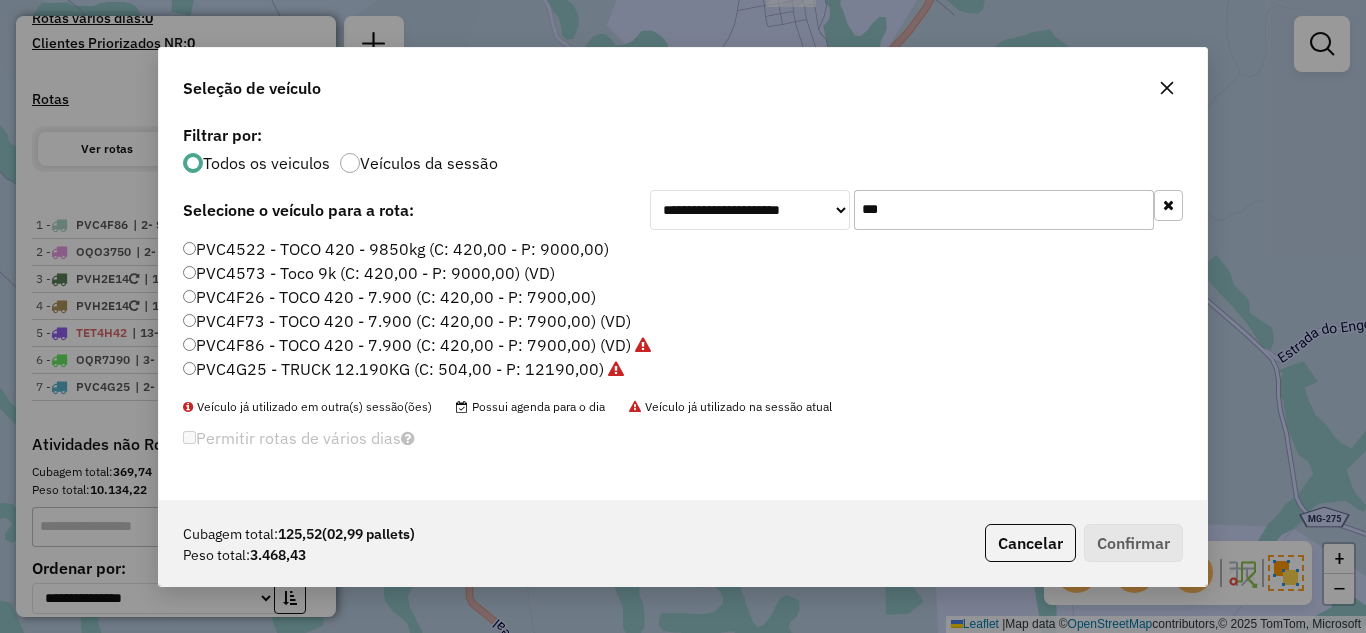 drag, startPoint x: 975, startPoint y: 218, endPoint x: 839, endPoint y: 210, distance: 136.23509 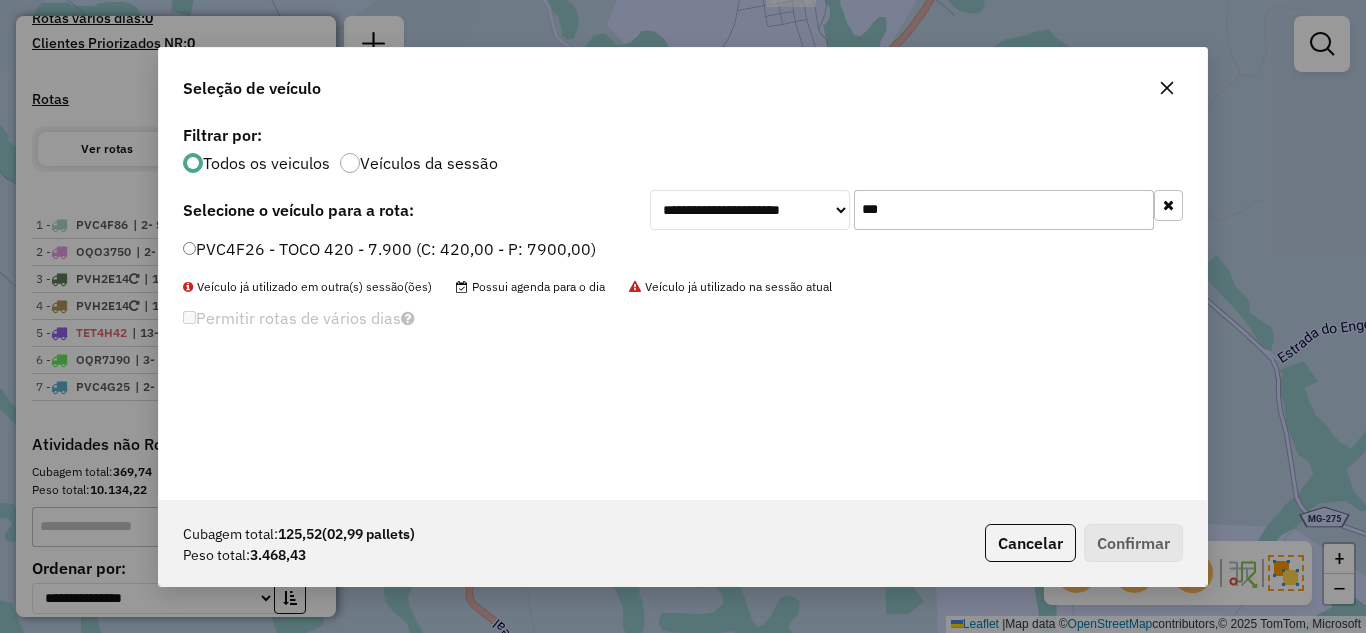 type on "***" 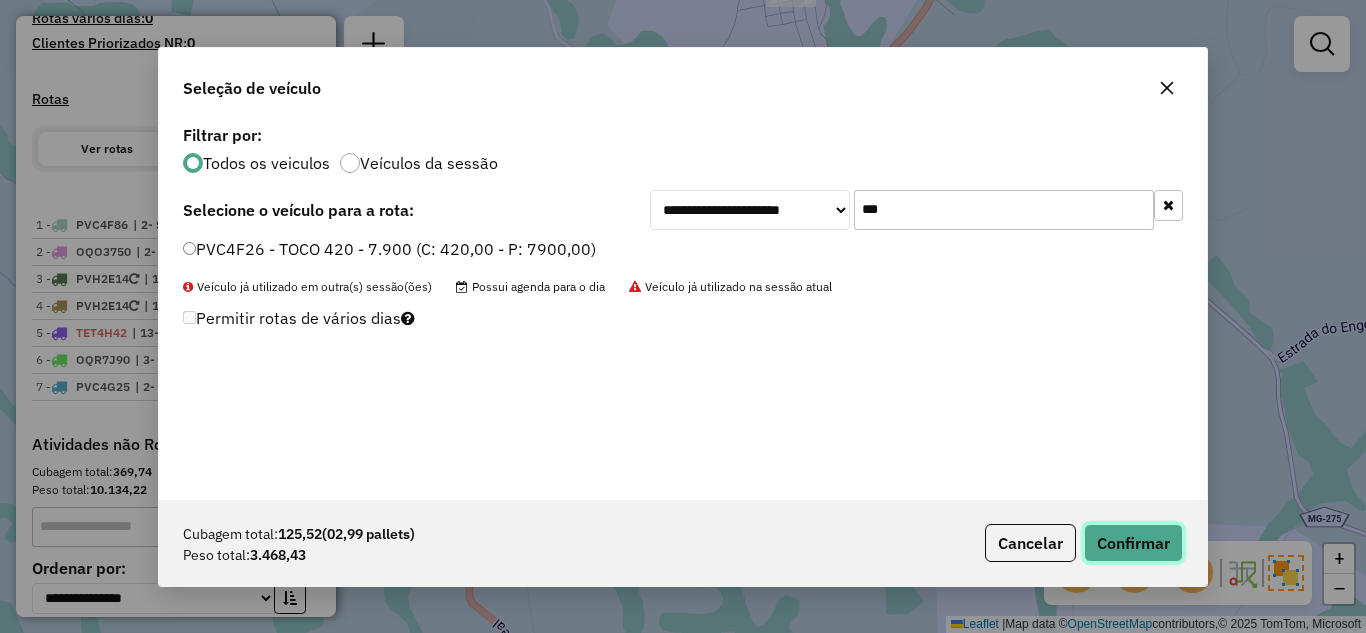 click on "Confirmar" 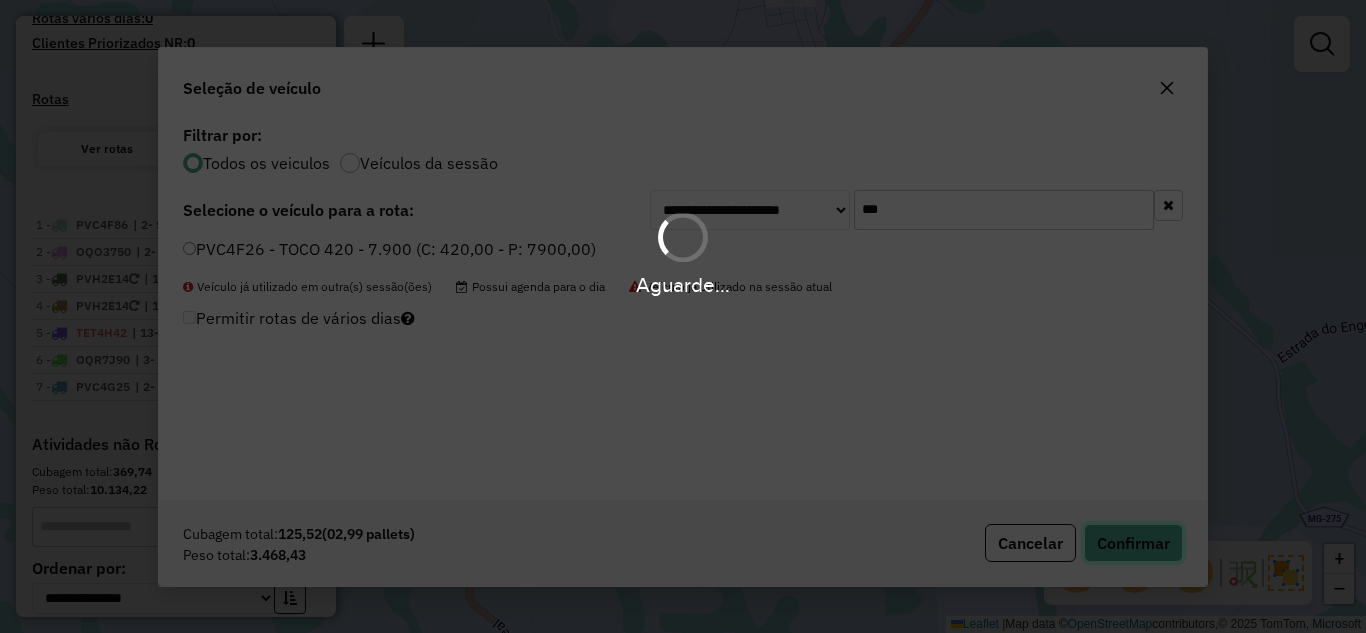 type 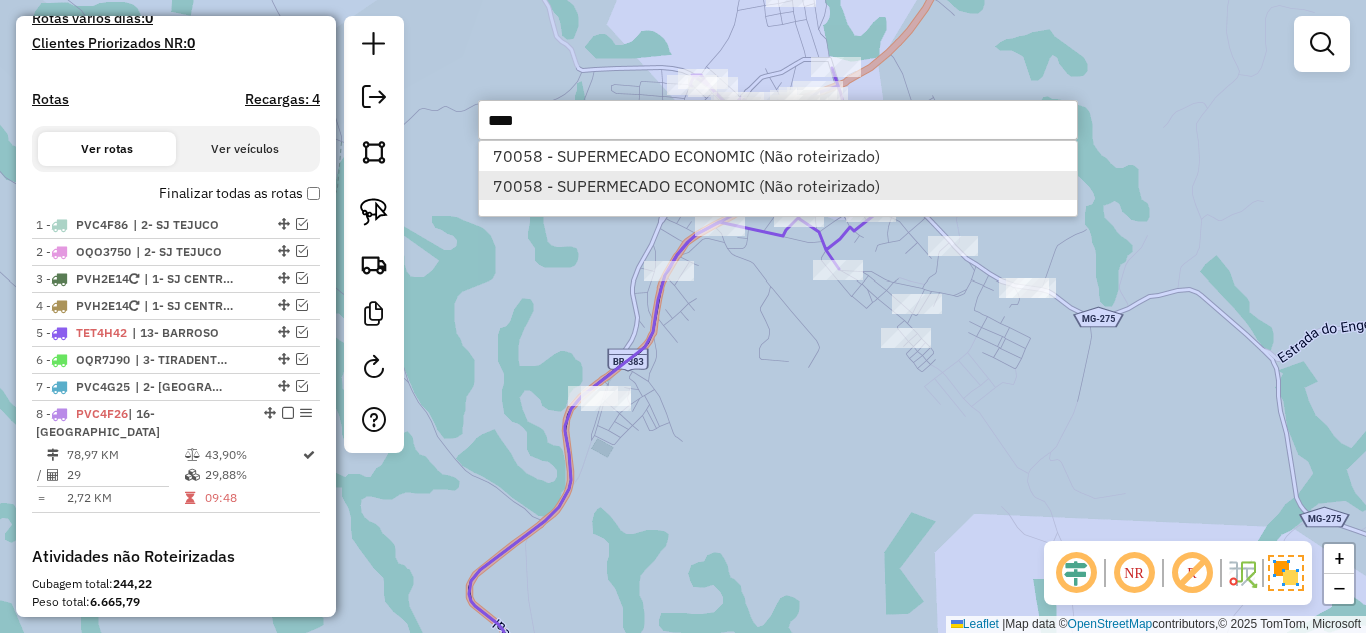 type on "****" 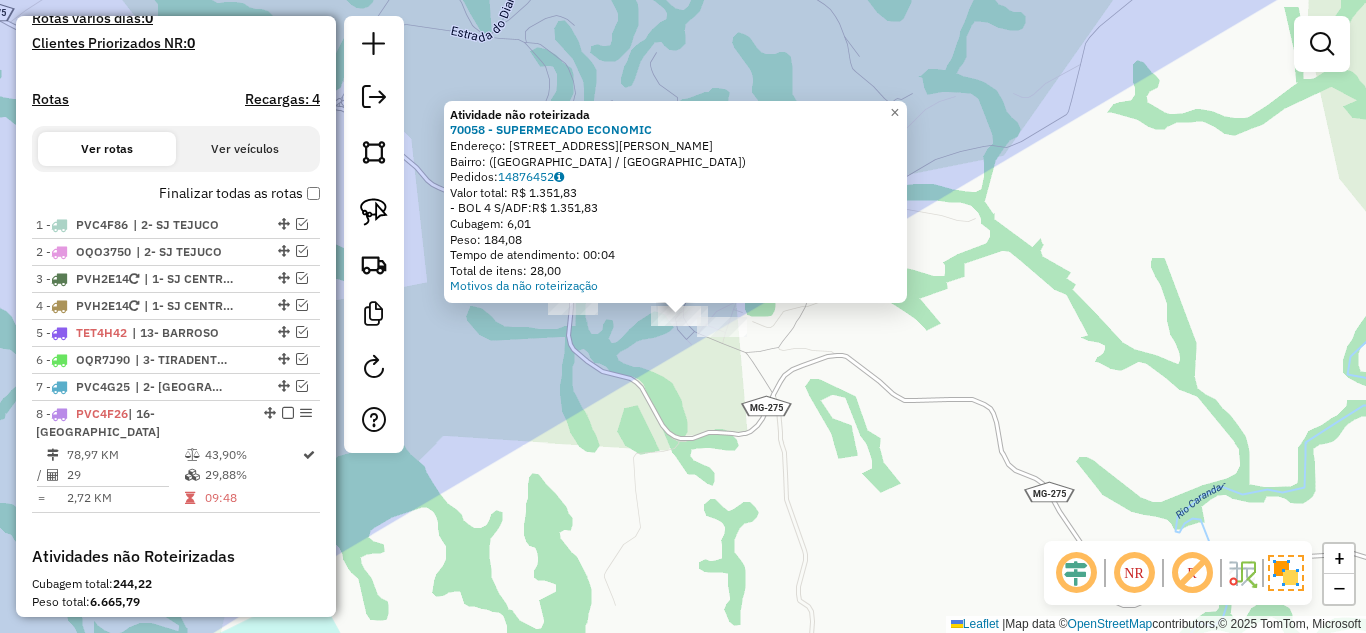 click on "Atividade não roteirizada 70058 - SUPERMECADO ECONOMIC  Endereço: Rua Vereador Miguel José de Melo, 819   Bairro:  (Lagoa Dourada / MG)   Pedidos:  14876452   Valor total: R$ 1.351,83   - BOL 4 S/ADF:  R$ 1.351,83   Cubagem: 6,01   Peso: 184,08   Tempo de atendimento: 00:04   Total de itens: 28,00  Motivos da não roteirização × Janela de atendimento Grade de atendimento Capacidade Transportadoras Veículos Cliente Pedidos  Rotas Selecione os dias de semana para filtrar as janelas de atendimento  Seg   Ter   Qua   Qui   Sex   Sáb   Dom  Informe o período da janela de atendimento: De: Até:  Filtrar exatamente a janela do cliente  Considerar janela de atendimento padrão  Selecione os dias de semana para filtrar as grades de atendimento  Seg   Ter   Qua   Qui   Sex   Sáb   Dom   Considerar clientes sem dia de atendimento cadastrado  Clientes fora do dia de atendimento selecionado Filtrar as atividades entre os valores definidos abaixo:  Peso mínimo:   Peso máximo:   Cubagem mínima:   De:   Até:  +" 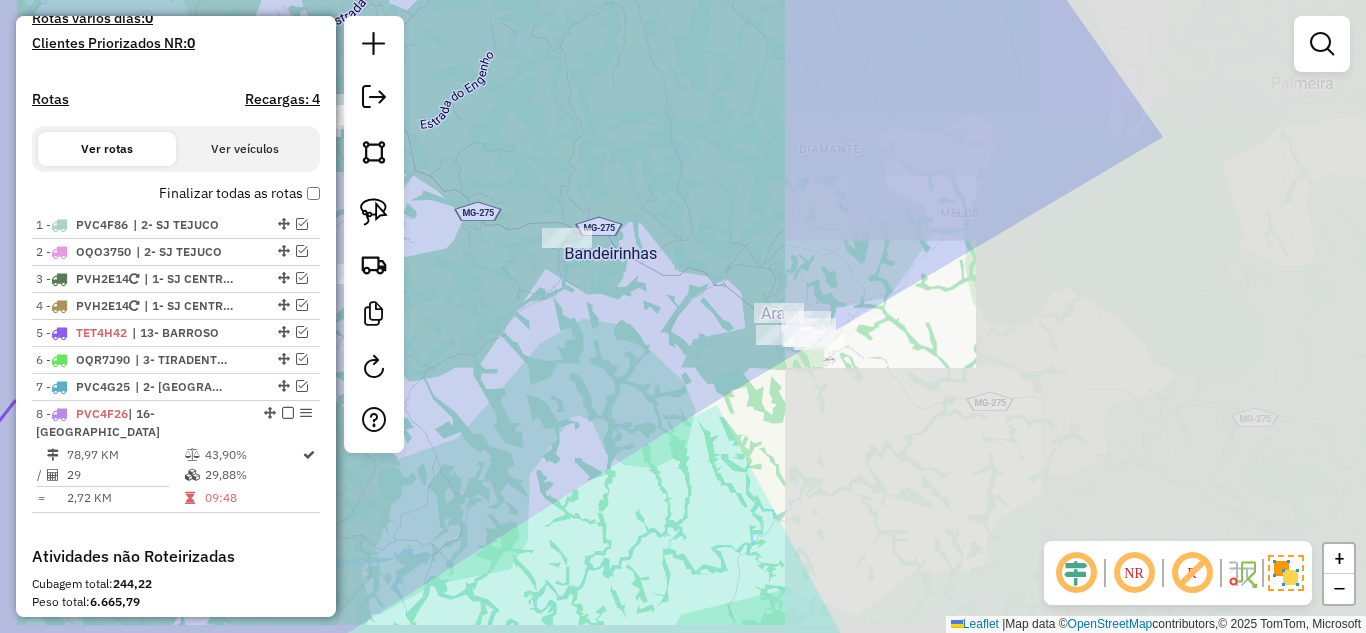 drag, startPoint x: 682, startPoint y: 461, endPoint x: 797, endPoint y: 377, distance: 142.41138 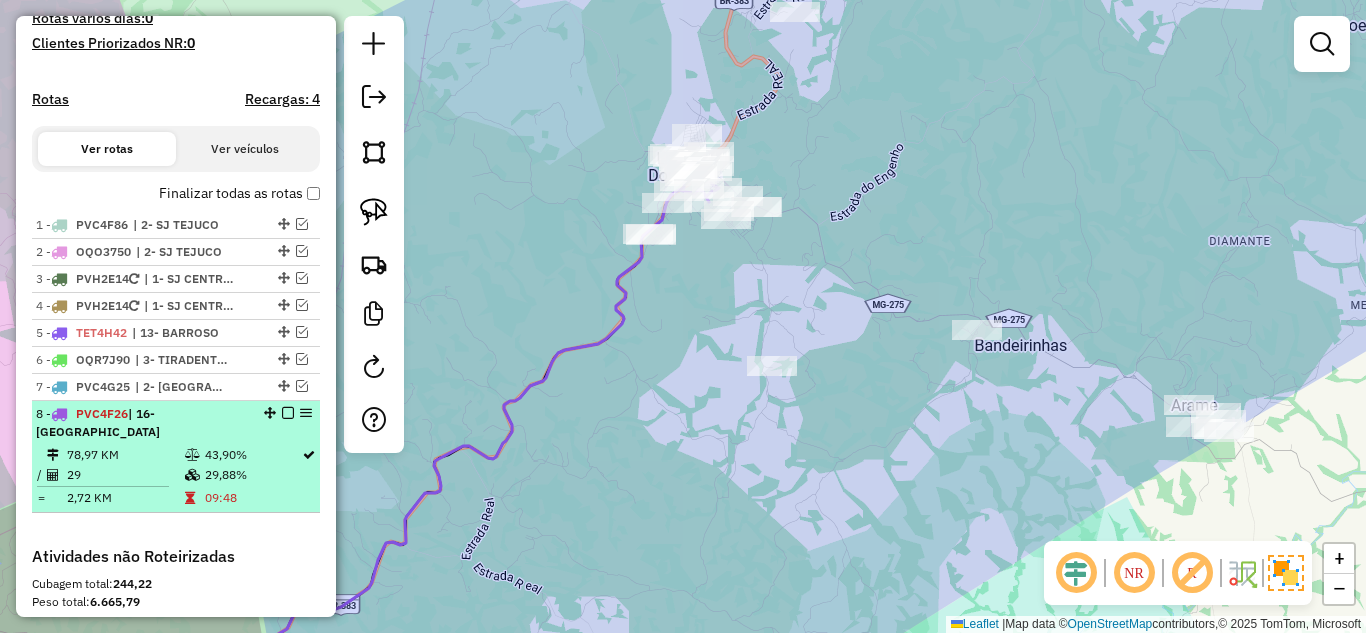 click at bounding box center (288, 413) 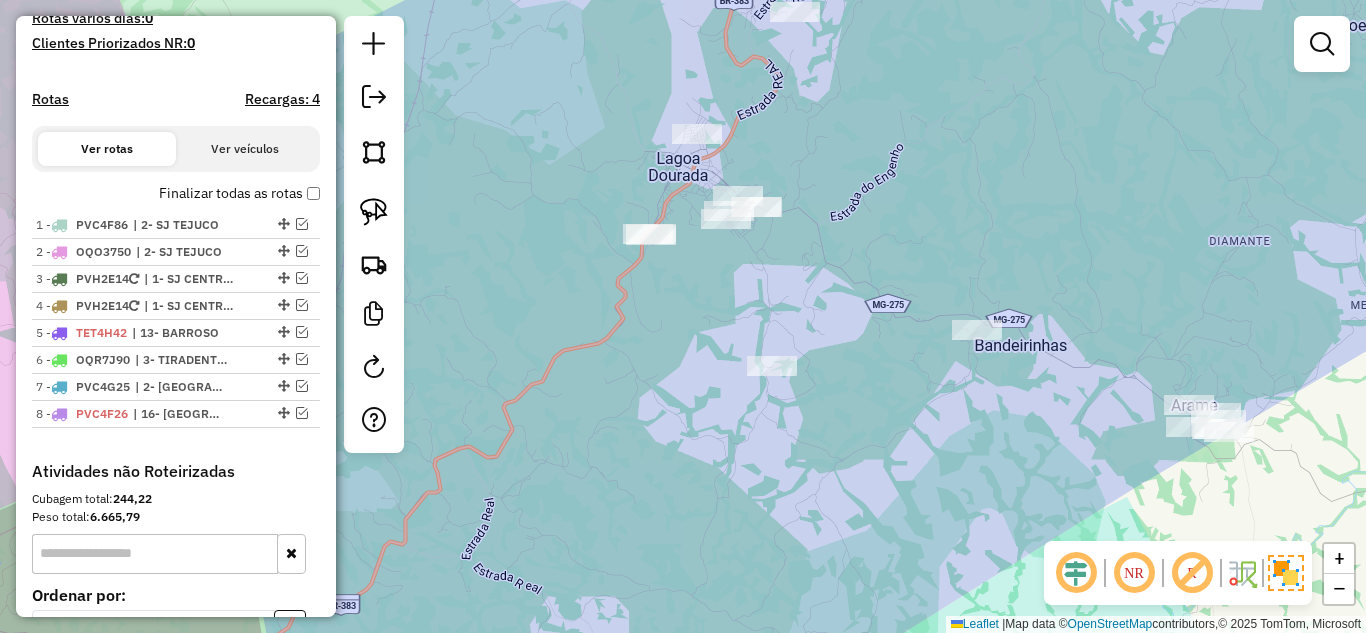 click on "Janela de atendimento Grade de atendimento Capacidade Transportadoras Veículos Cliente Pedidos  Rotas Selecione os dias de semana para filtrar as janelas de atendimento  Seg   Ter   Qua   Qui   Sex   Sáb   Dom  Informe o período da janela de atendimento: De: Até:  Filtrar exatamente a janela do cliente  Considerar janela de atendimento padrão  Selecione os dias de semana para filtrar as grades de atendimento  Seg   Ter   Qua   Qui   Sex   Sáb   Dom   Considerar clientes sem dia de atendimento cadastrado  Clientes fora do dia de atendimento selecionado Filtrar as atividades entre os valores definidos abaixo:  Peso mínimo:   Peso máximo:   Cubagem mínima:   Cubagem máxima:   De:   Até:  Filtrar as atividades entre o tempo de atendimento definido abaixo:  De:   Até:   Considerar capacidade total dos clientes não roteirizados Transportadora: Selecione um ou mais itens Tipo de veículo: Selecione um ou mais itens Veículo: Selecione um ou mais itens Motorista: Selecione um ou mais itens Nome: Rótulo:" 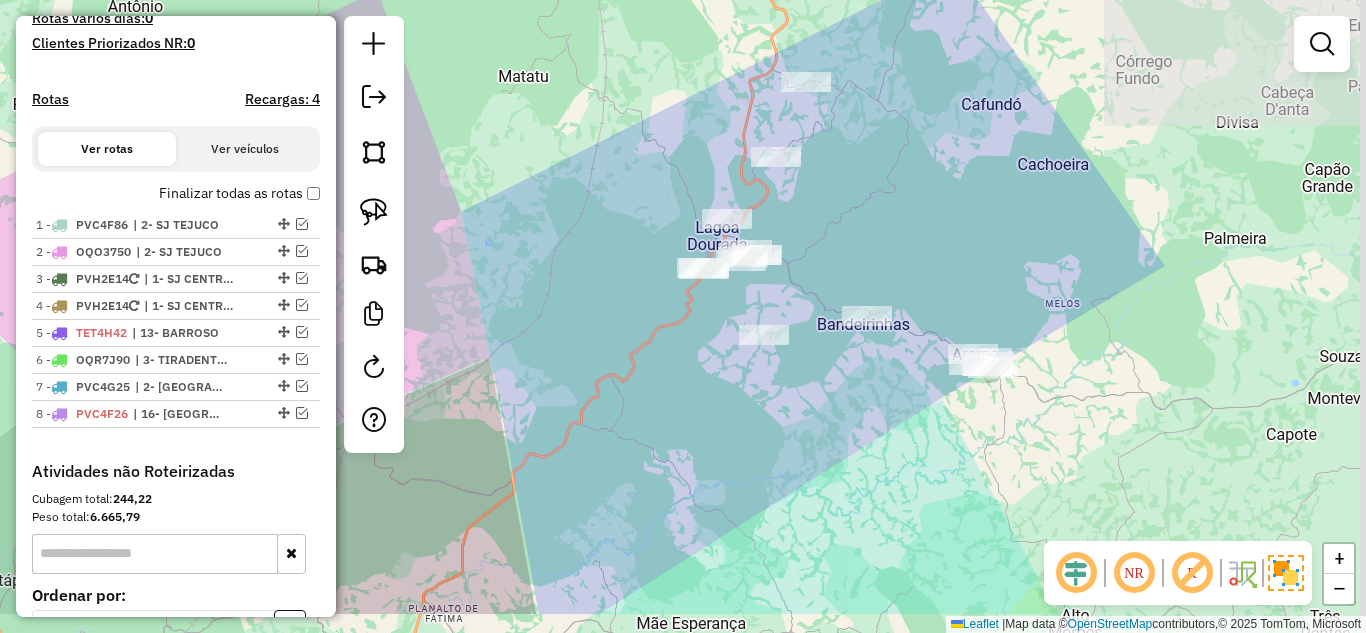 drag, startPoint x: 893, startPoint y: 483, endPoint x: 598, endPoint y: 314, distance: 339.9794 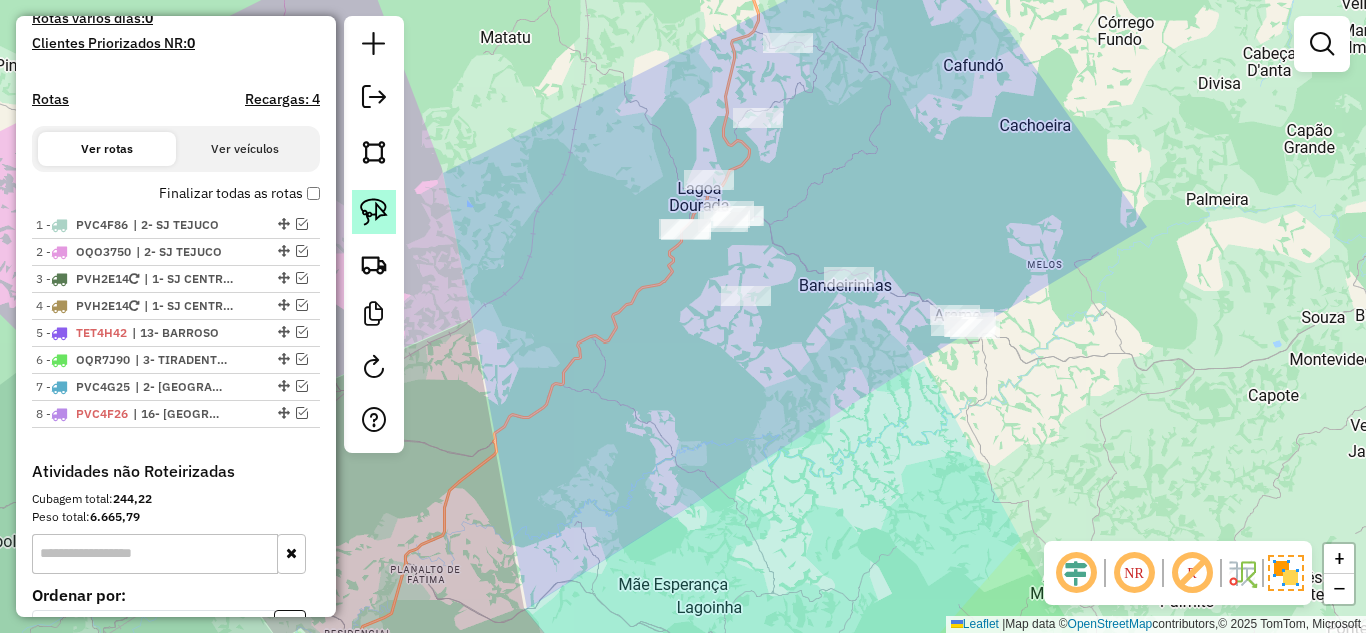 click 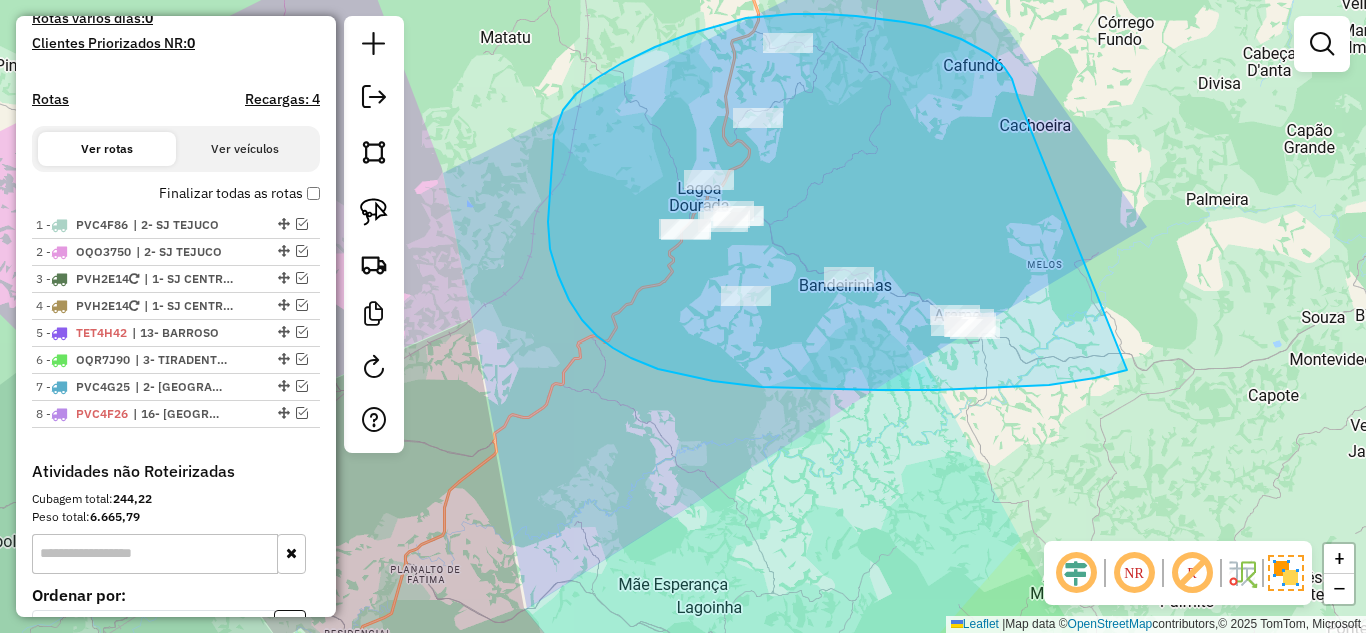 drag, startPoint x: 1016, startPoint y: 91, endPoint x: 1127, endPoint y: 370, distance: 300.26987 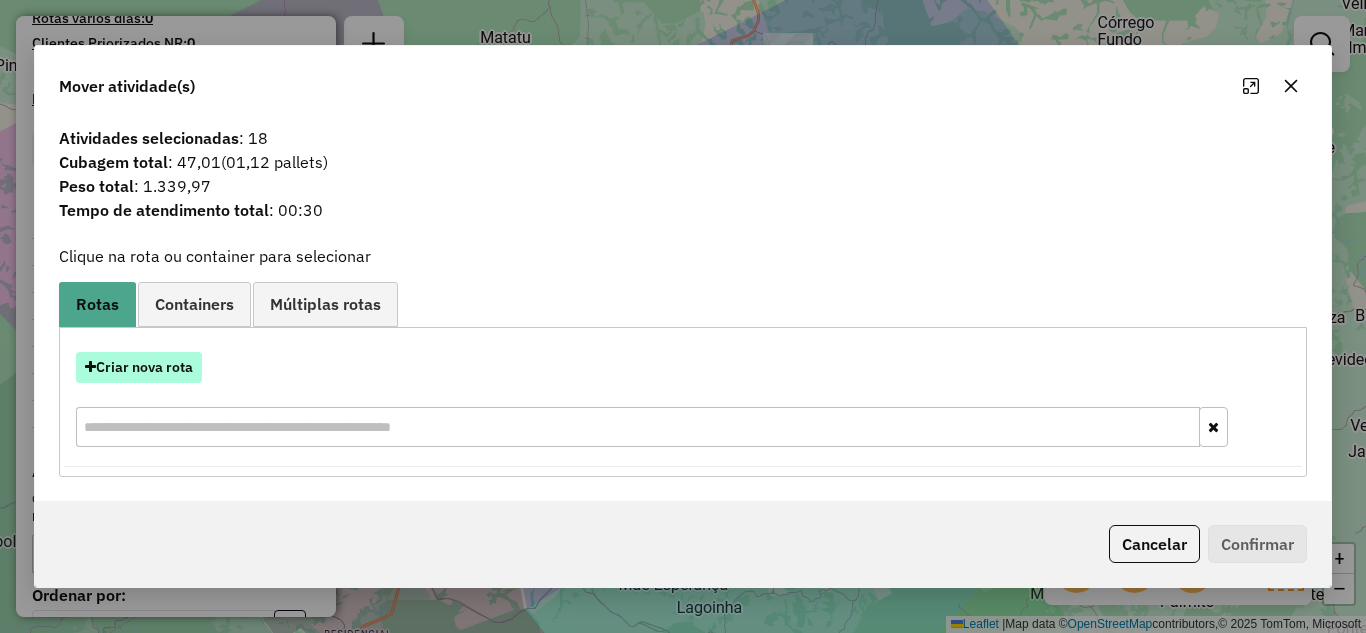 click on "Criar nova rota" at bounding box center [139, 367] 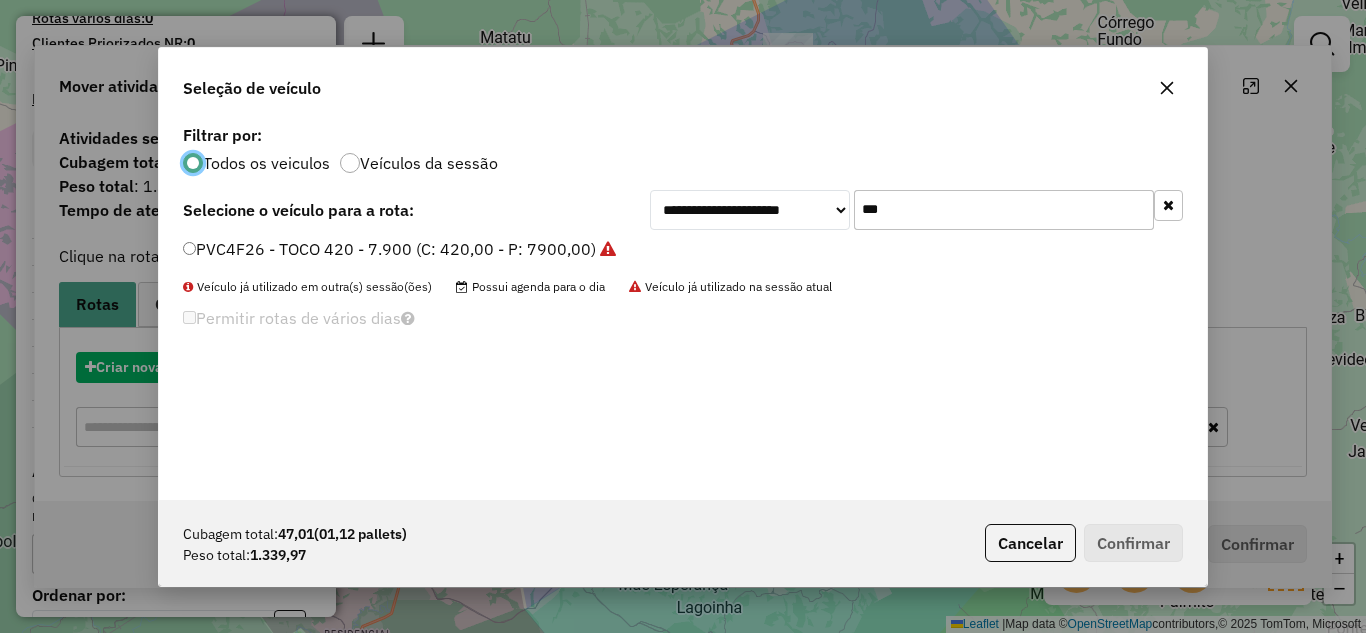 scroll, scrollTop: 11, scrollLeft: 6, axis: both 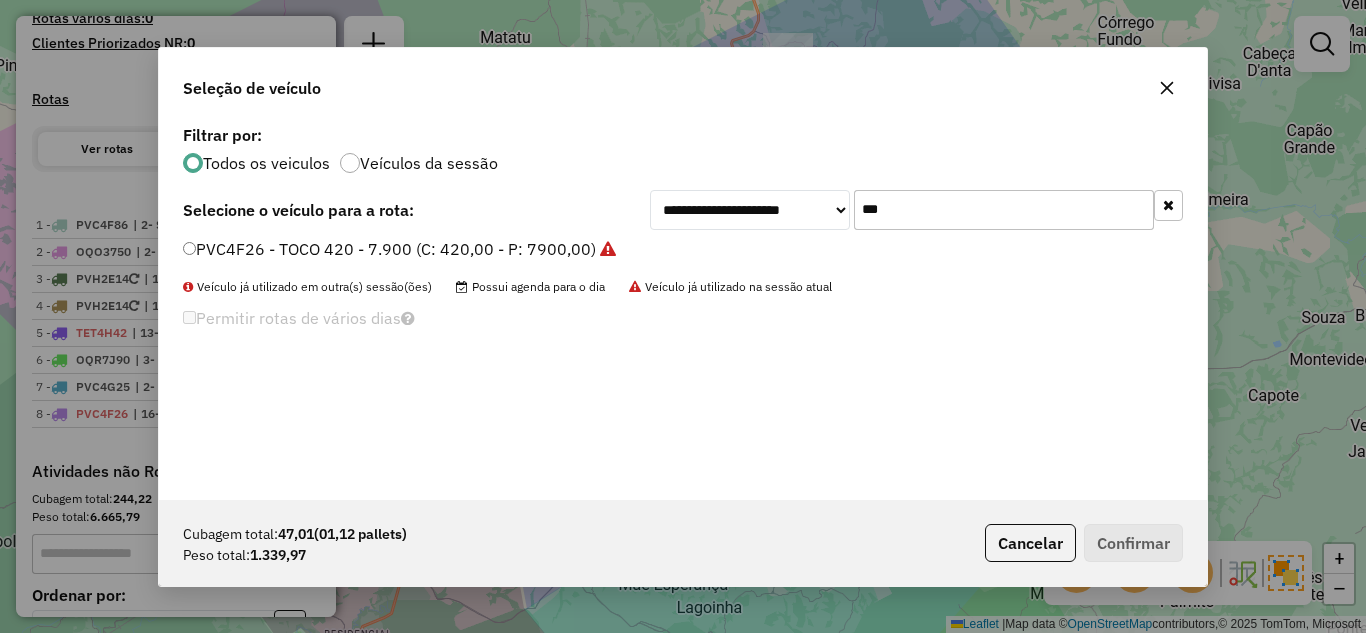 click on "***" 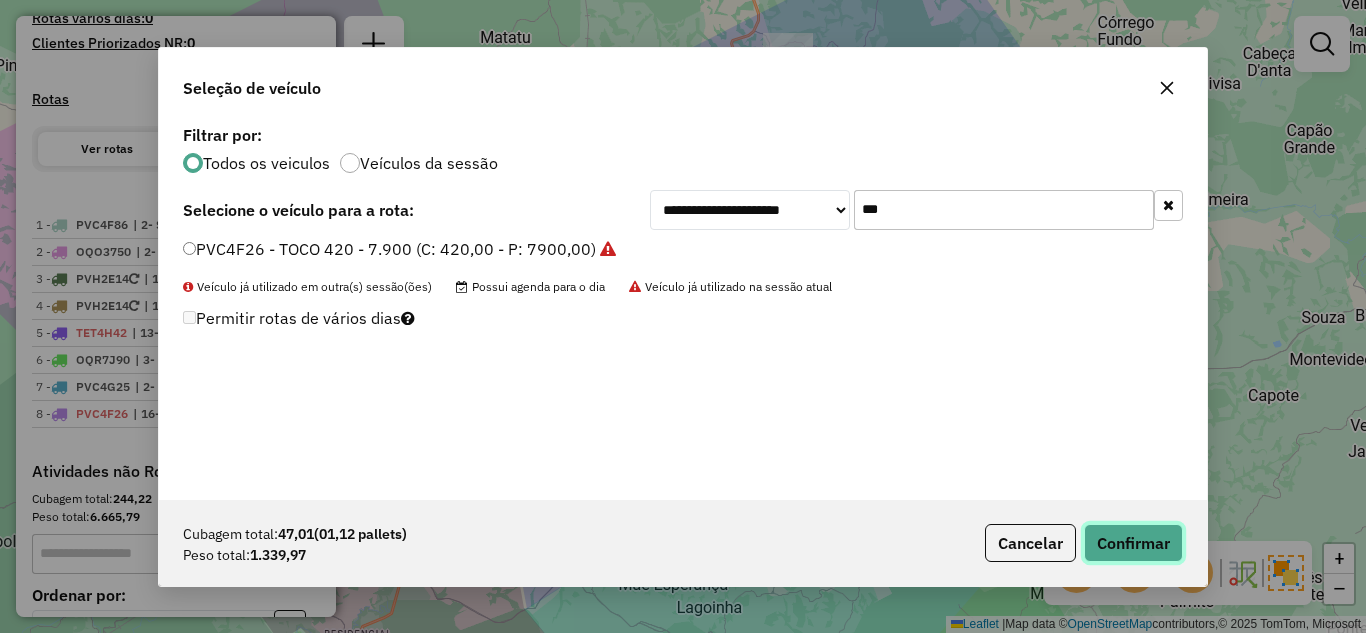 click on "Confirmar" 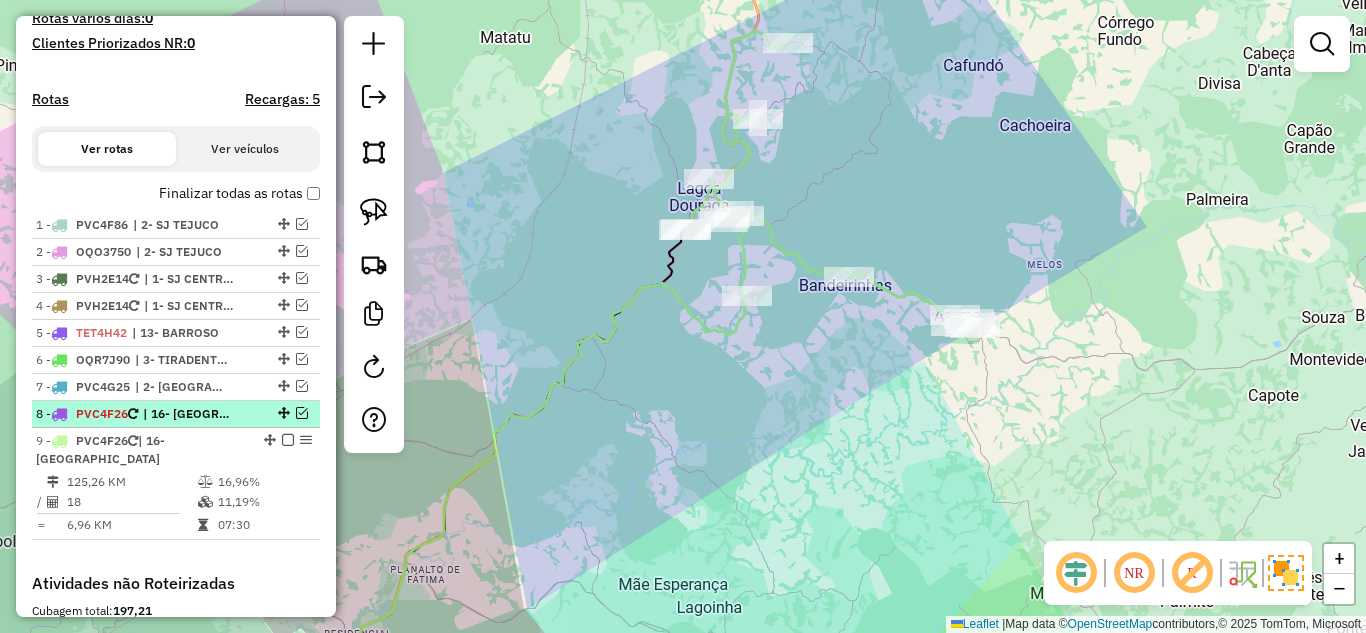 click at bounding box center (302, 413) 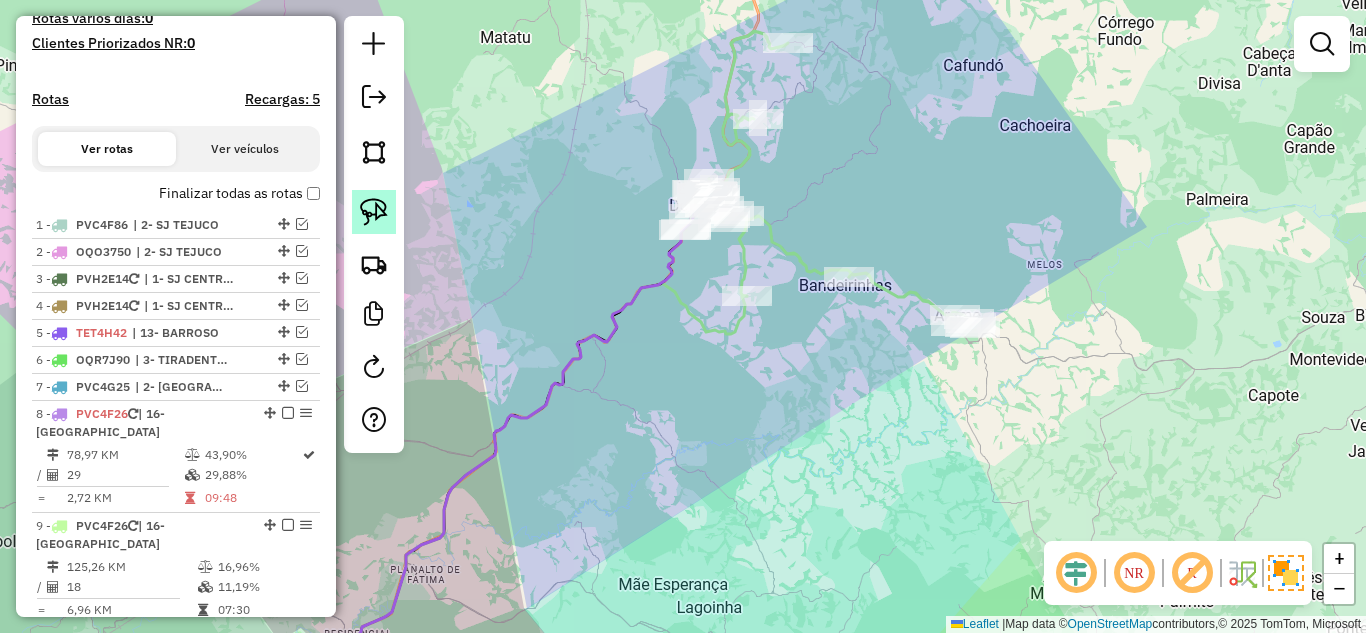 click 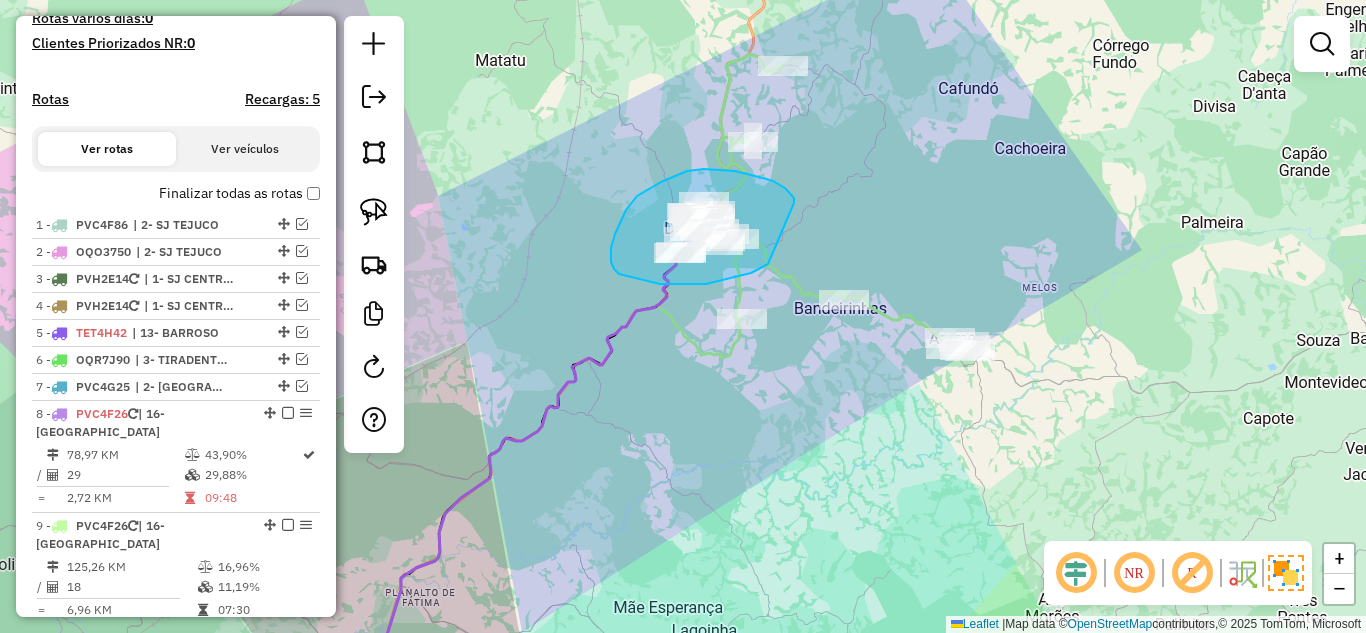 drag, startPoint x: 785, startPoint y: 188, endPoint x: 768, endPoint y: 264, distance: 77.87811 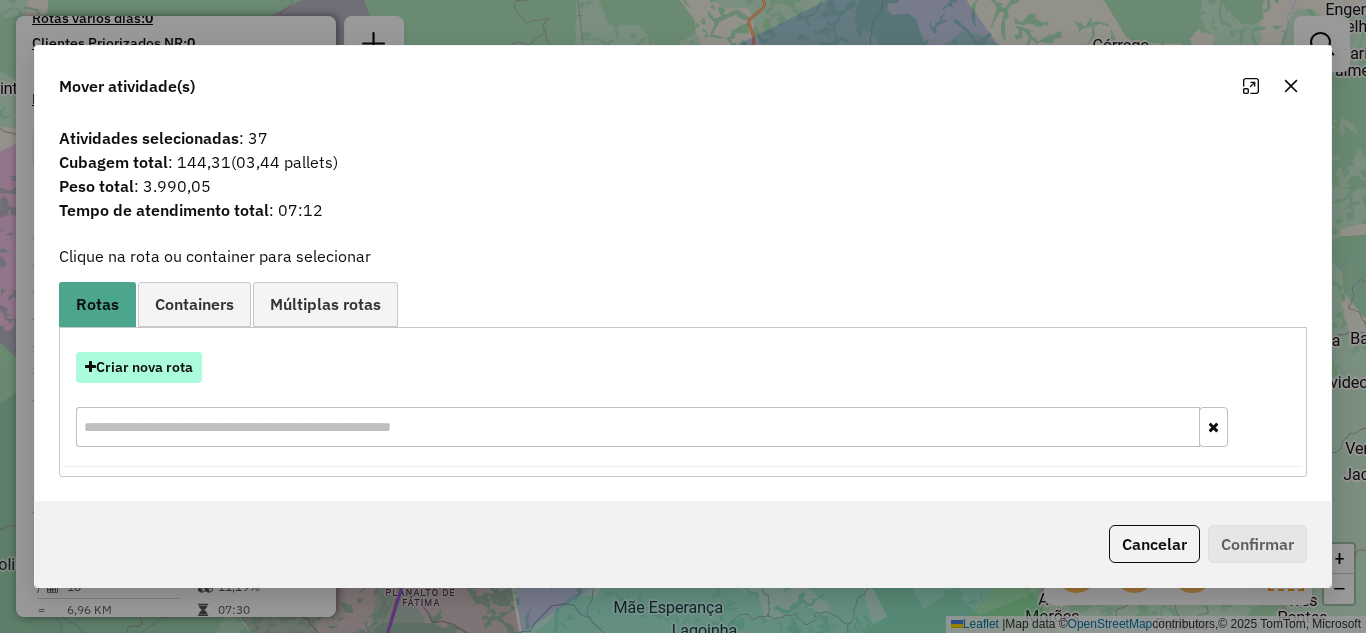 click on "Criar nova rota" at bounding box center [139, 367] 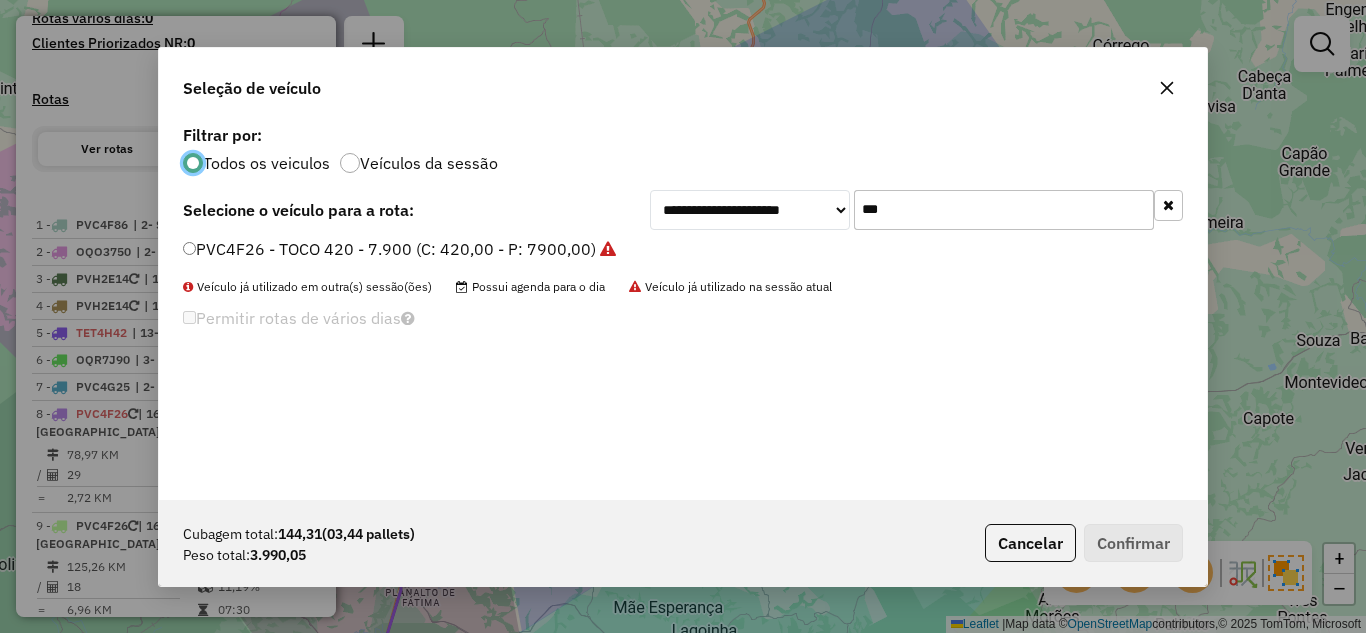 scroll, scrollTop: 11, scrollLeft: 6, axis: both 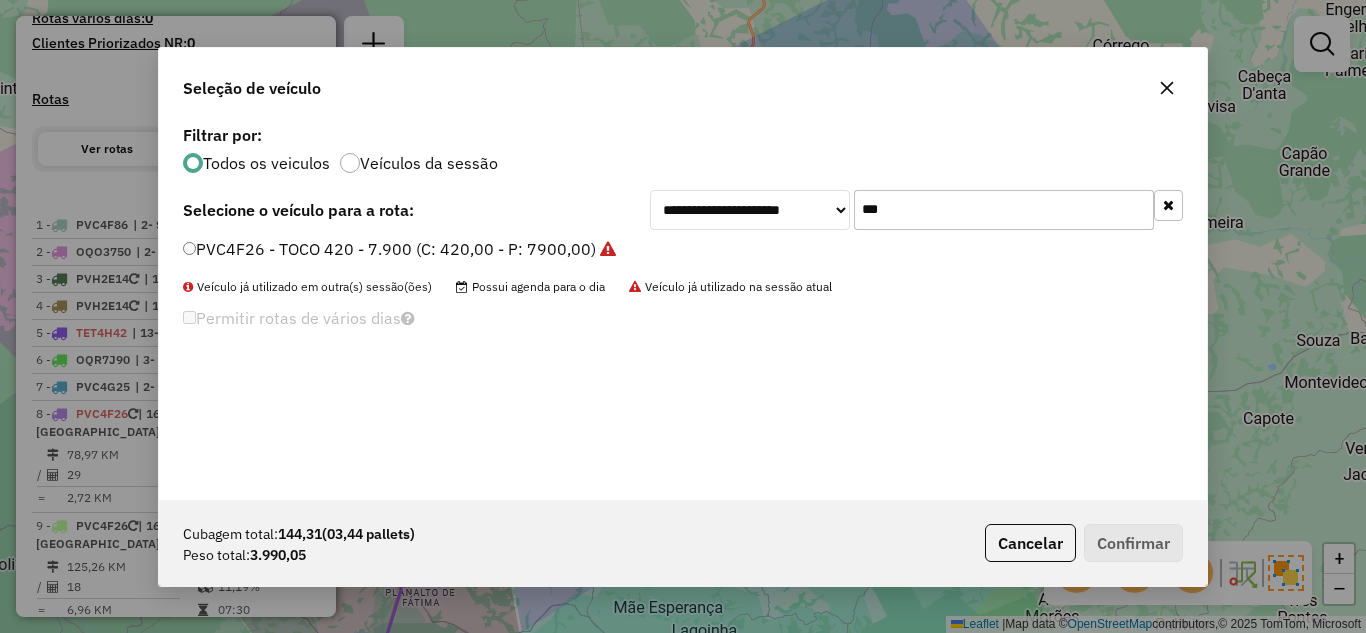 drag, startPoint x: 891, startPoint y: 205, endPoint x: 819, endPoint y: 203, distance: 72.02777 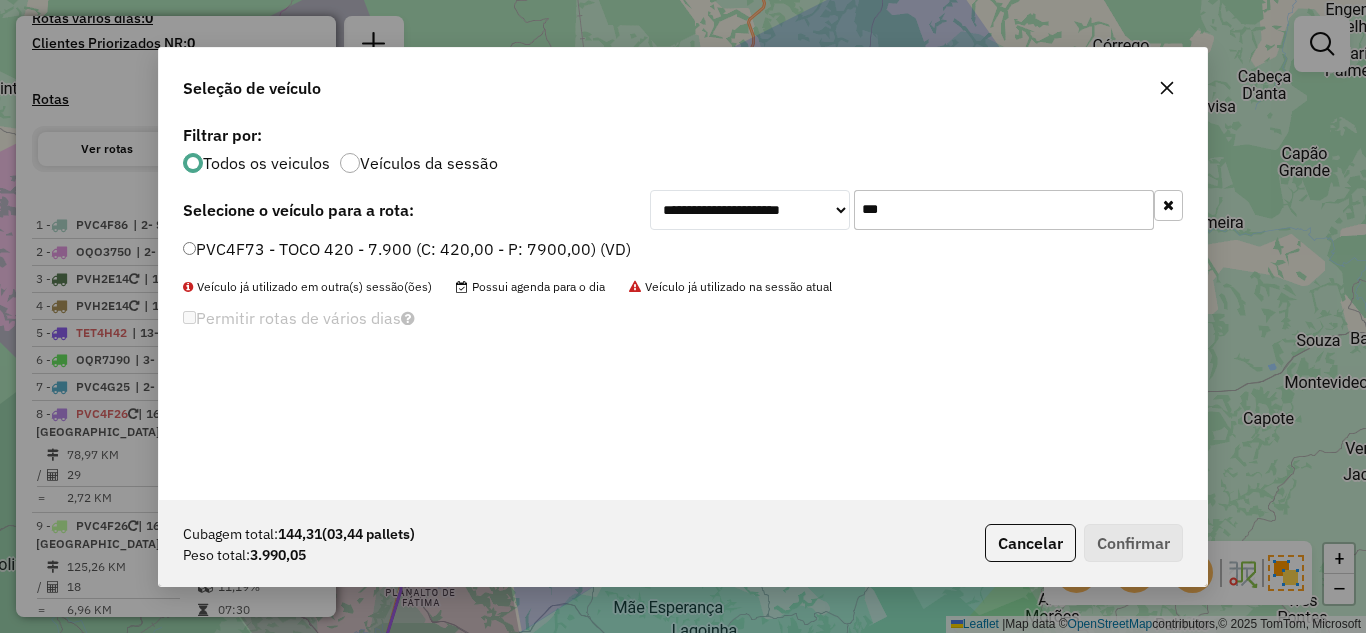 type on "***" 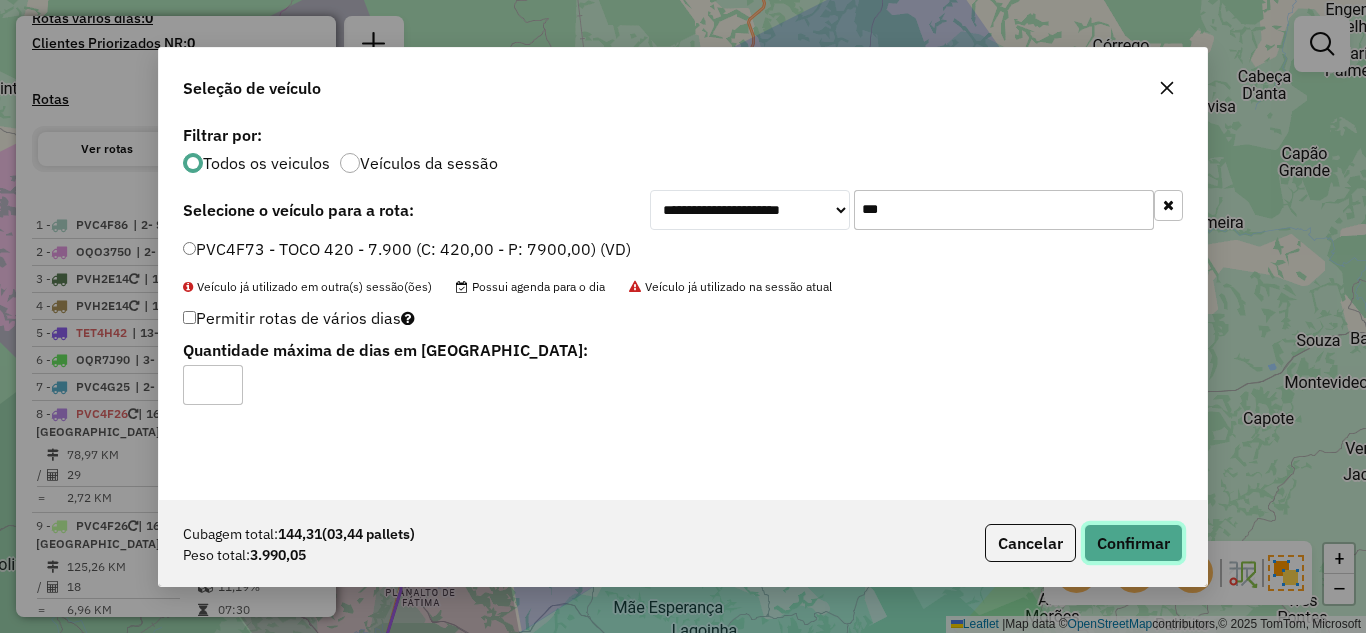 click on "Confirmar" 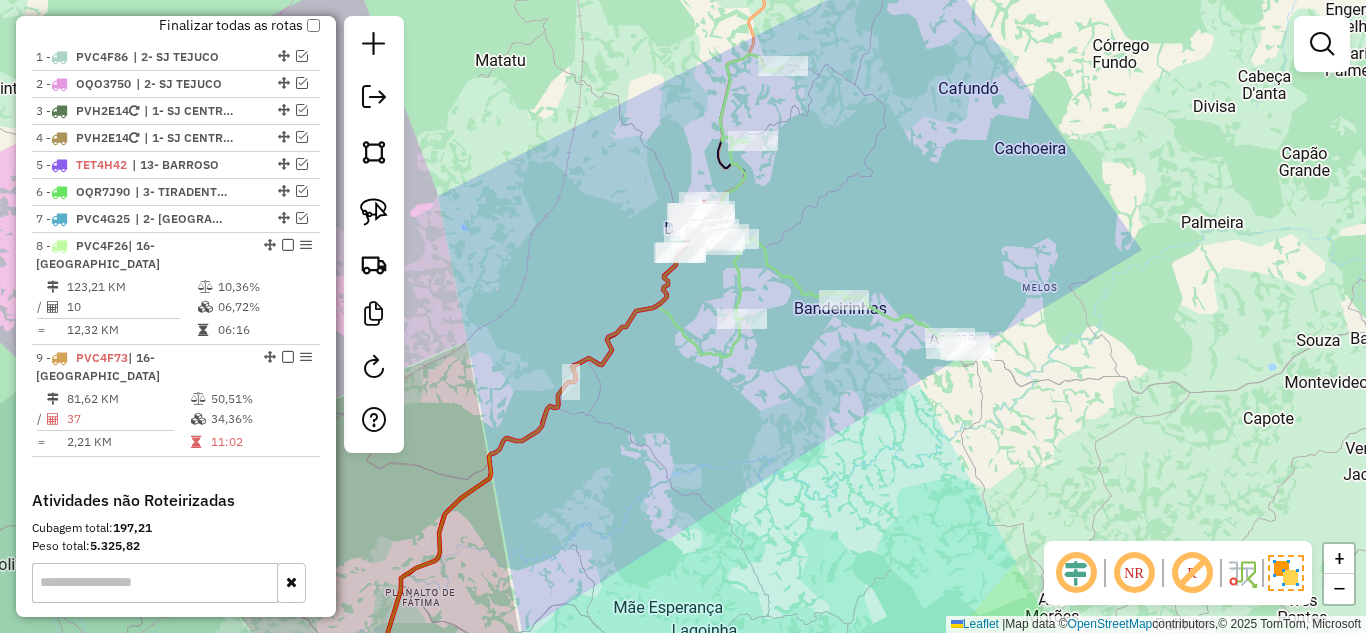 scroll, scrollTop: 760, scrollLeft: 0, axis: vertical 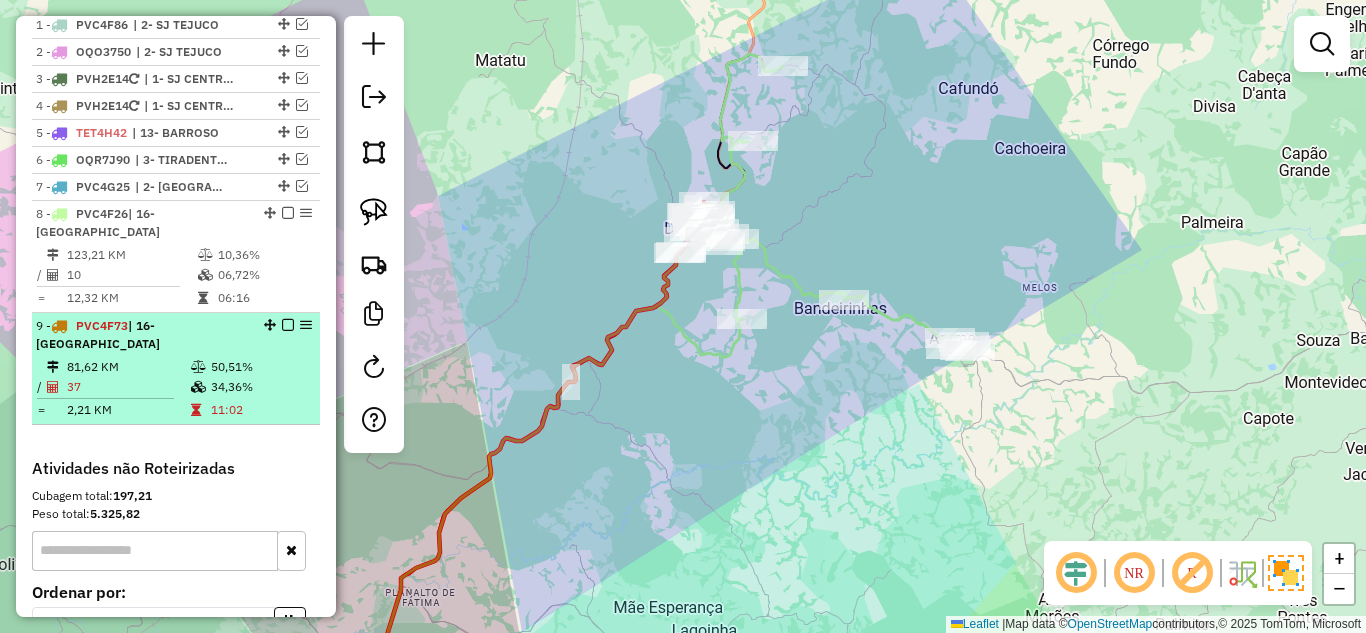 drag, startPoint x: 176, startPoint y: 386, endPoint x: 241, endPoint y: 371, distance: 66.70832 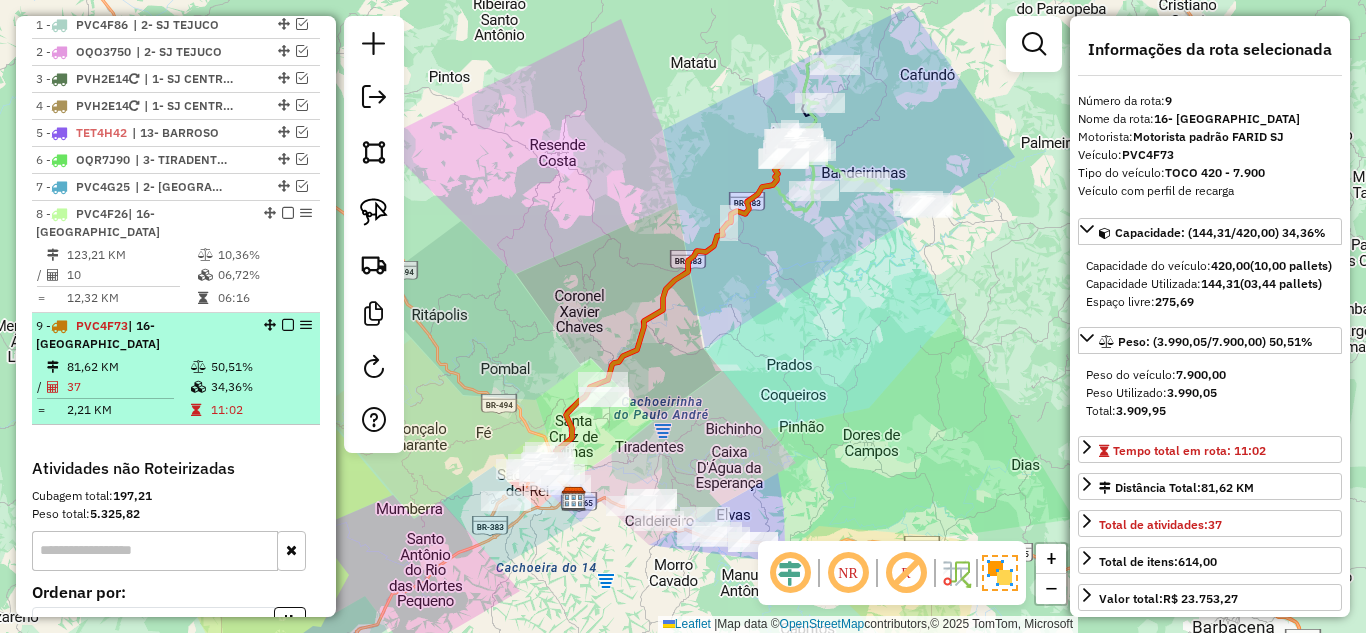 click at bounding box center [288, 325] 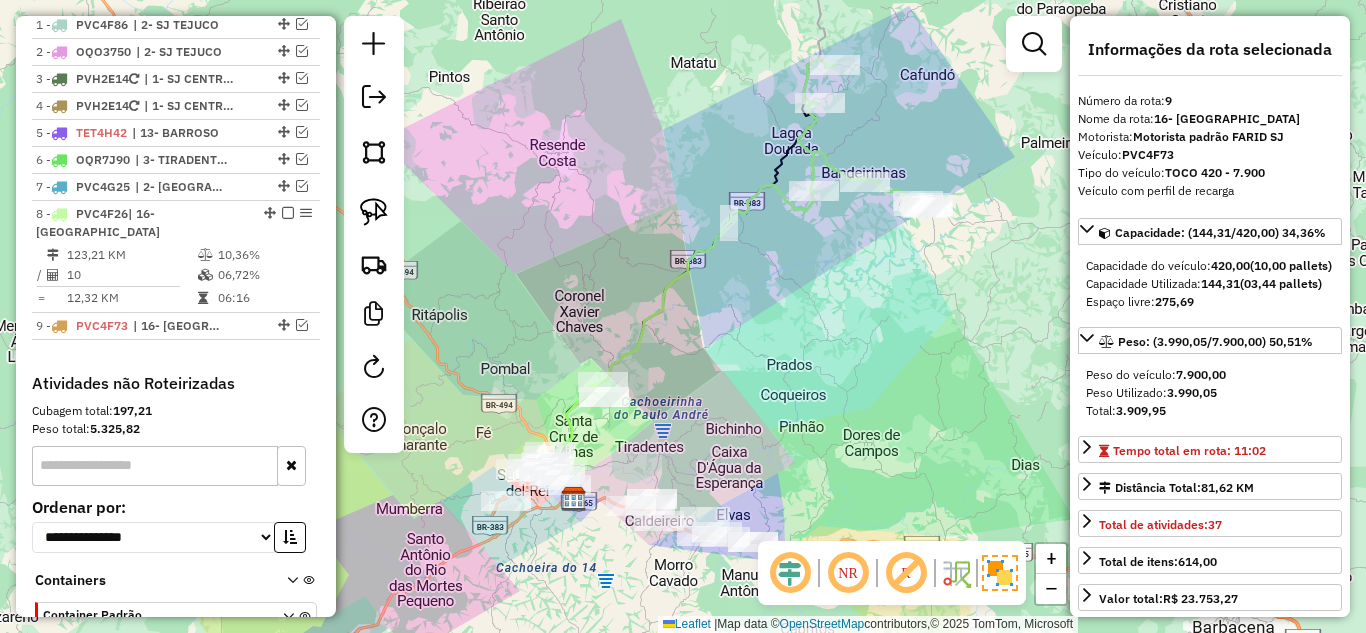 drag, startPoint x: 785, startPoint y: 358, endPoint x: 749, endPoint y: 319, distance: 53.075417 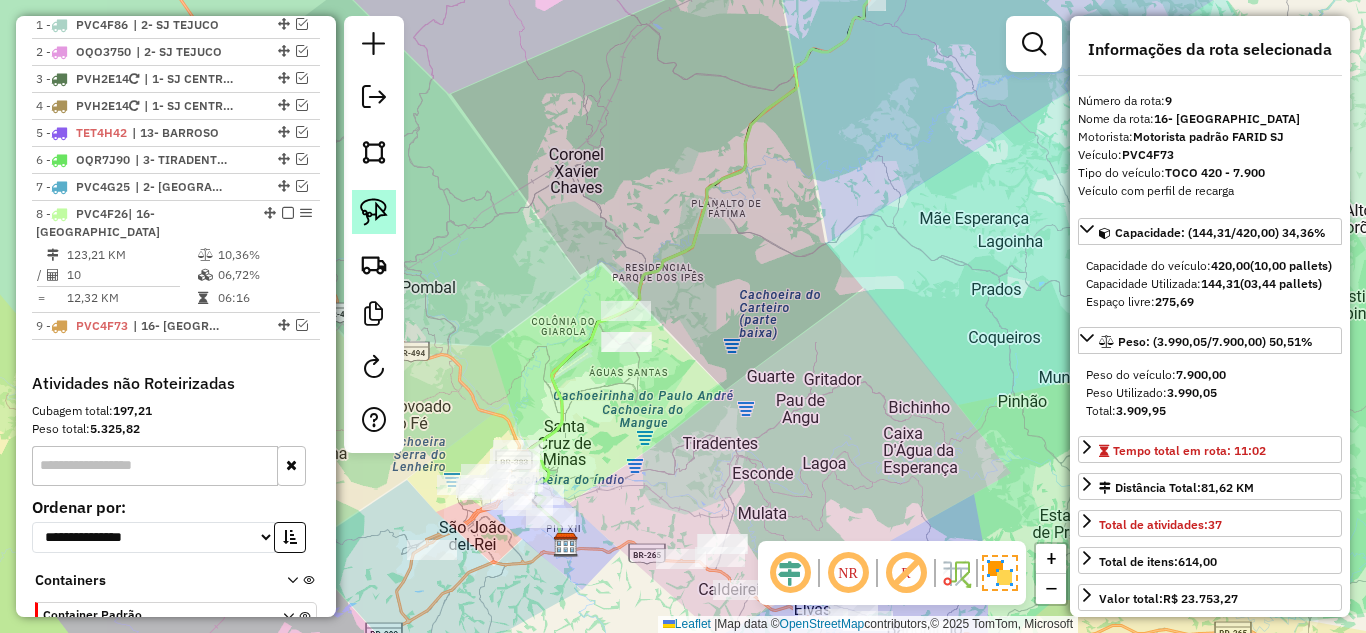 click 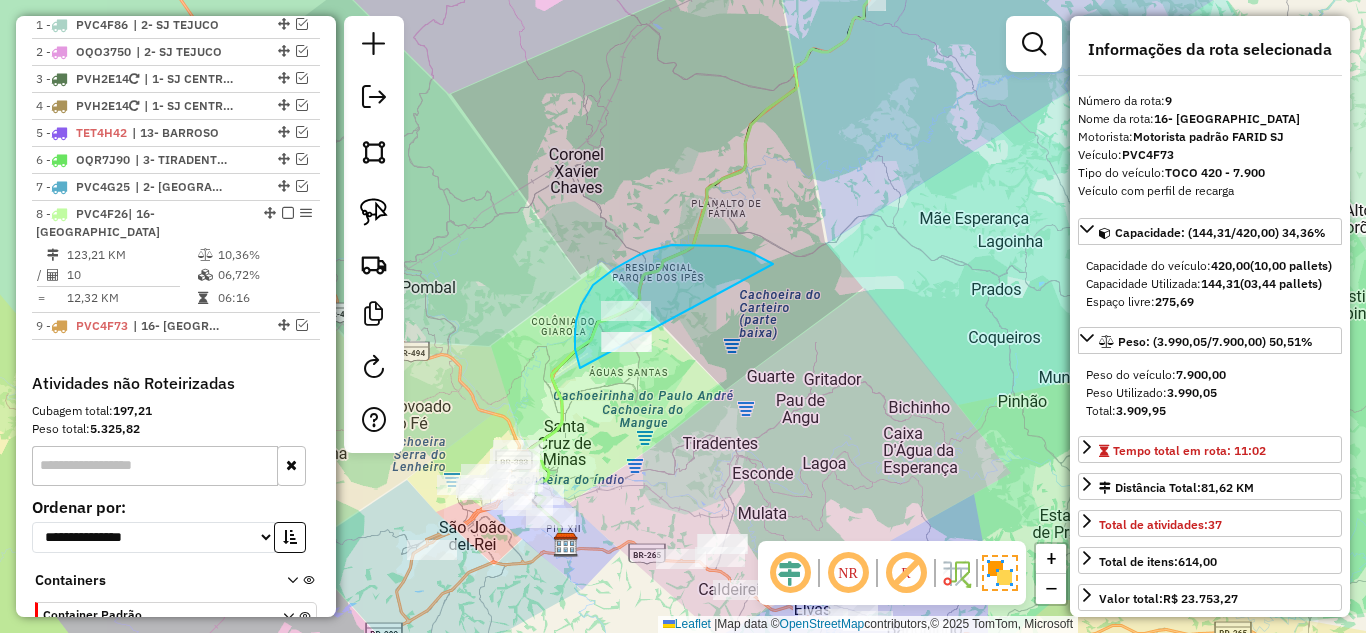 drag, startPoint x: 614, startPoint y: 269, endPoint x: 648, endPoint y: 405, distance: 140.1856 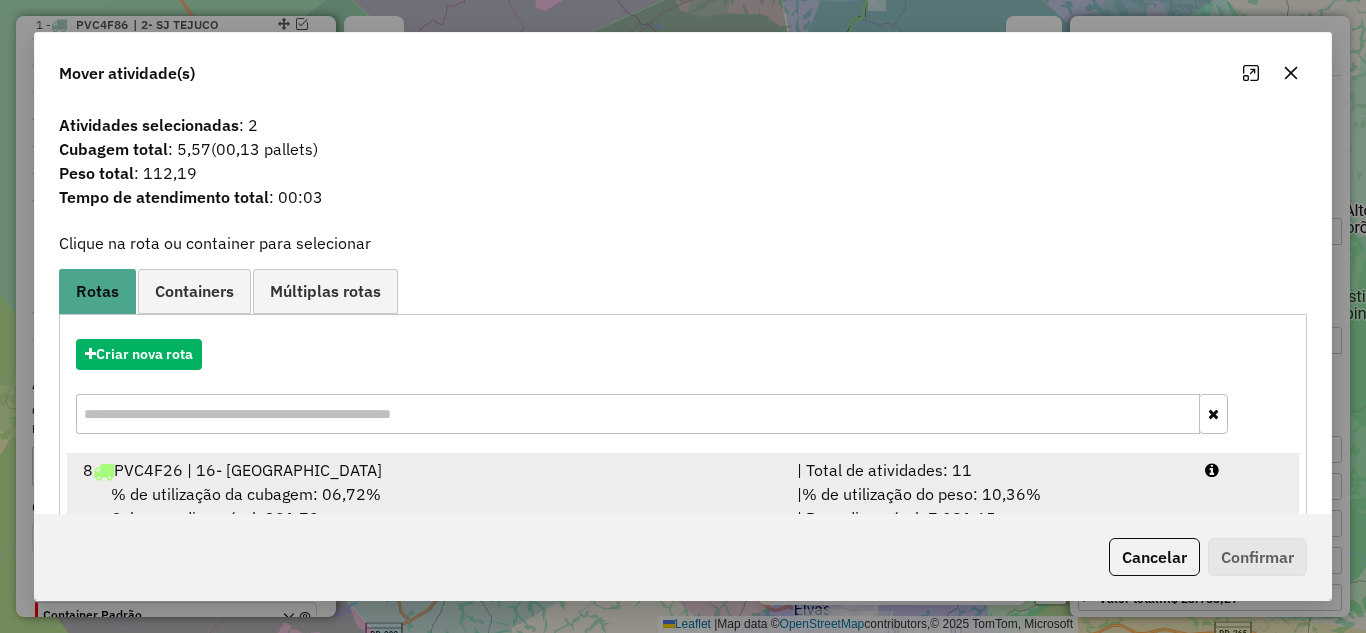 click on "% de utilização da cubagem: 06,72%" at bounding box center (246, 494) 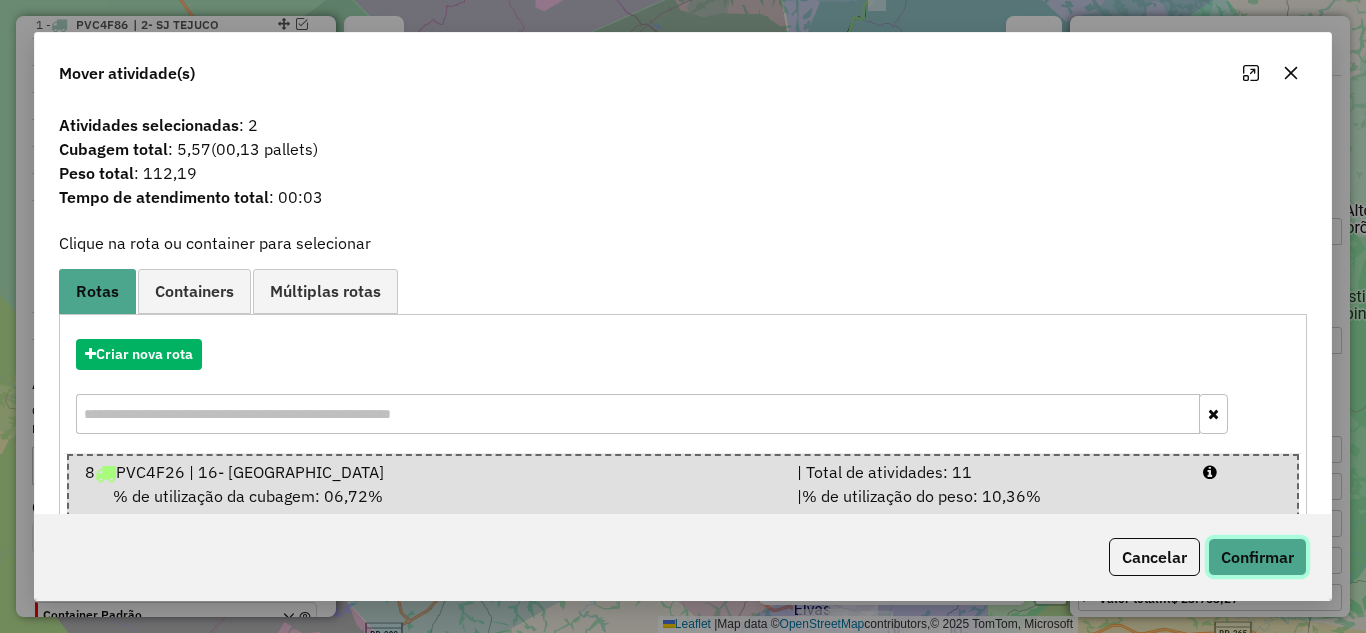 click on "Confirmar" 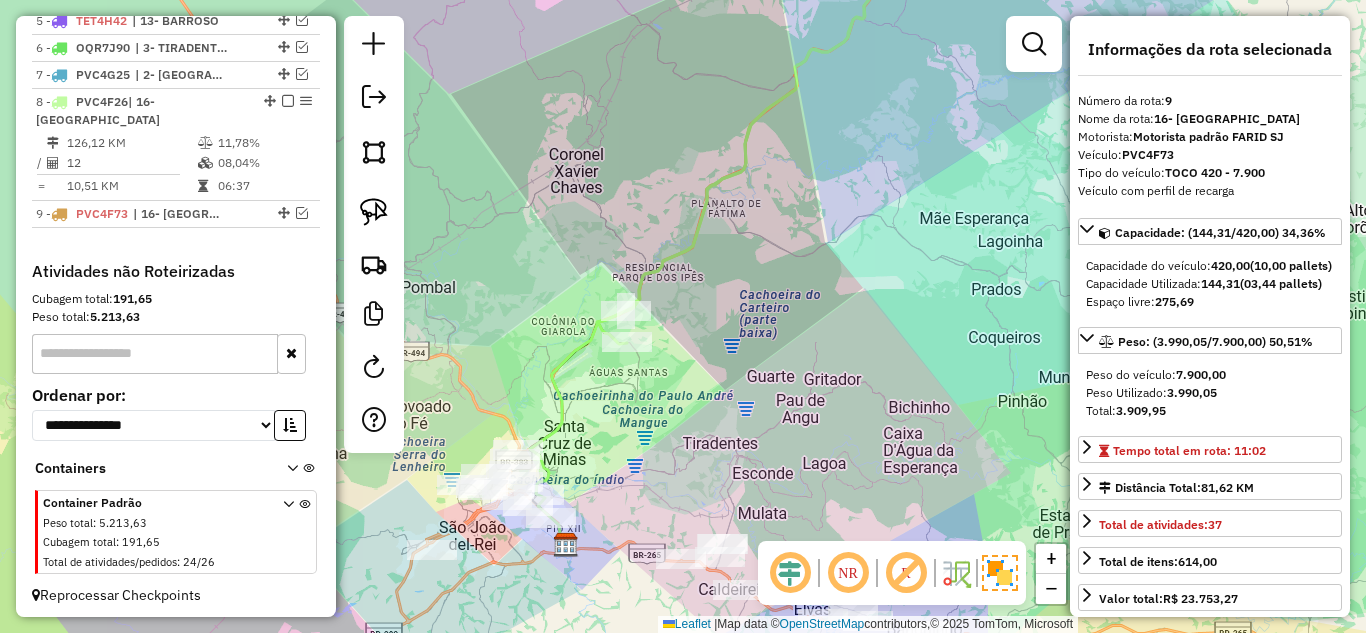scroll, scrollTop: 895, scrollLeft: 0, axis: vertical 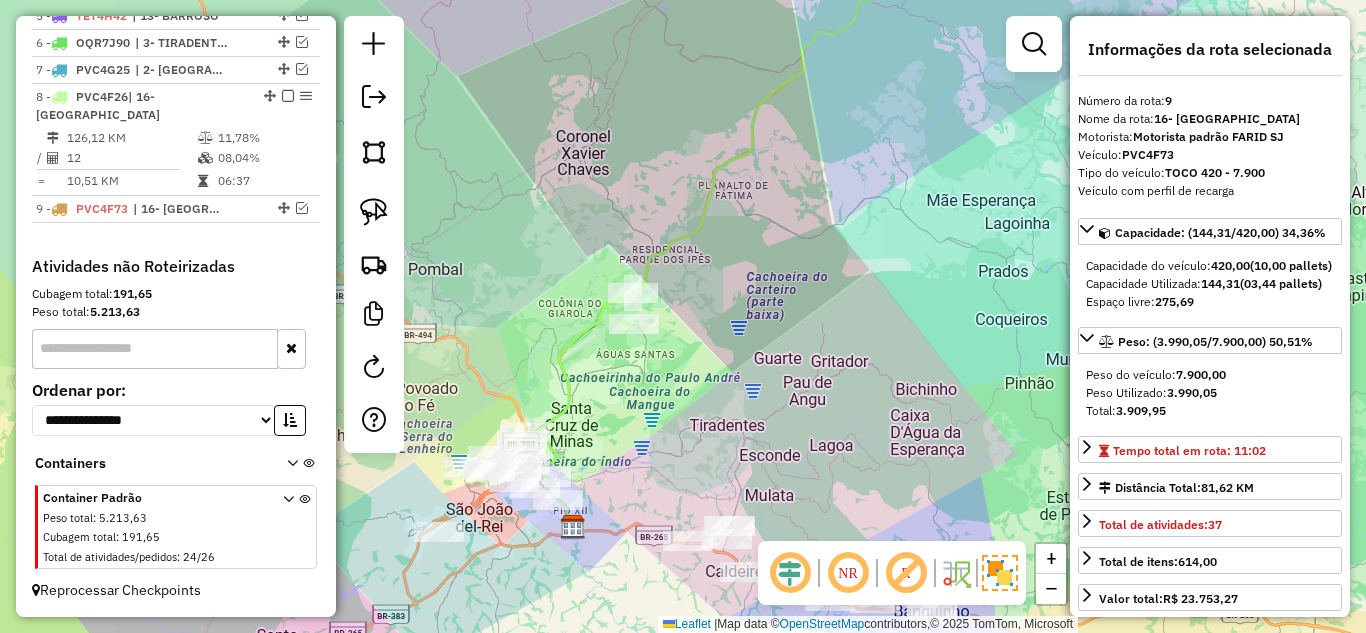 drag, startPoint x: 623, startPoint y: 432, endPoint x: 698, endPoint y: 269, distance: 179.42686 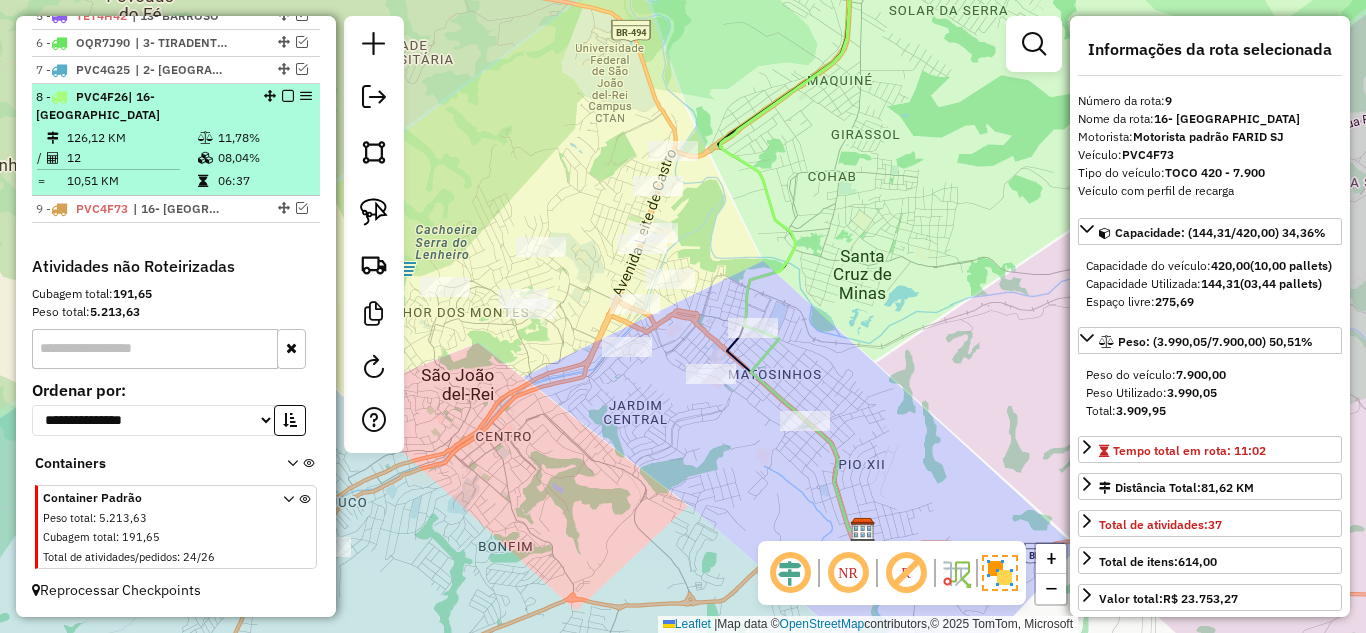 click on "8 -       PVC4F26   | 16- LAGOA DOURADA" at bounding box center [142, 106] 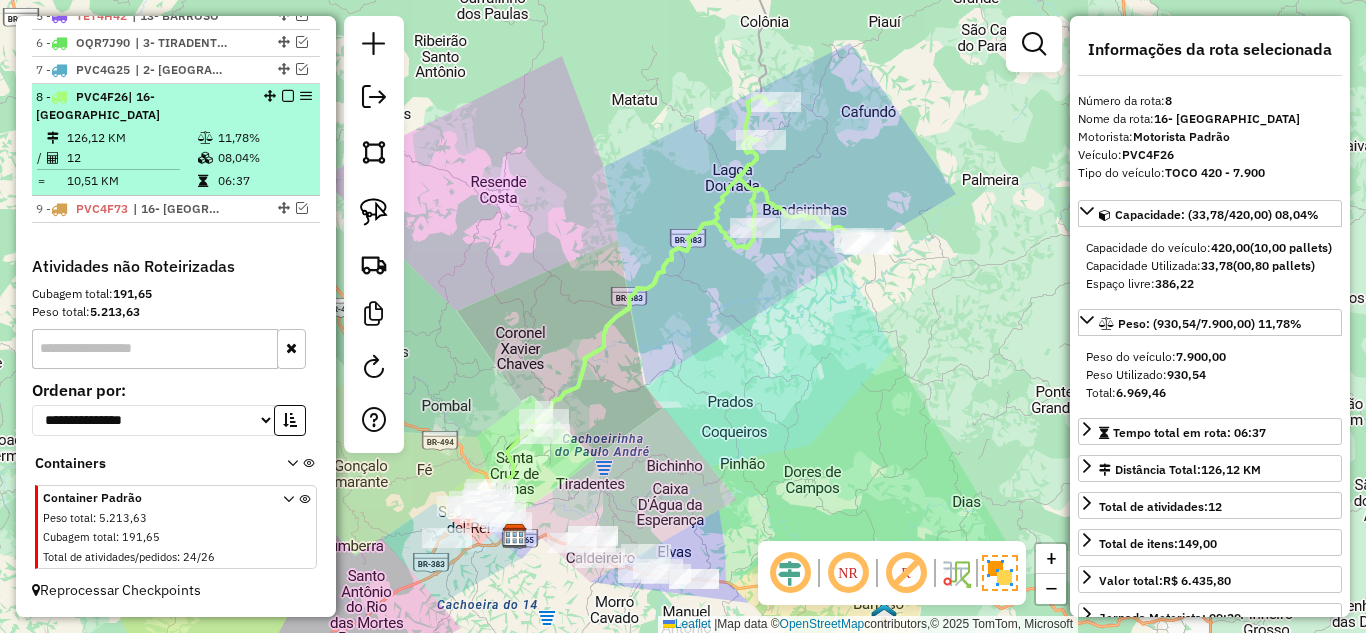 click on "8 -       PVC4F26   | 16- LAGOA DOURADA" at bounding box center (142, 106) 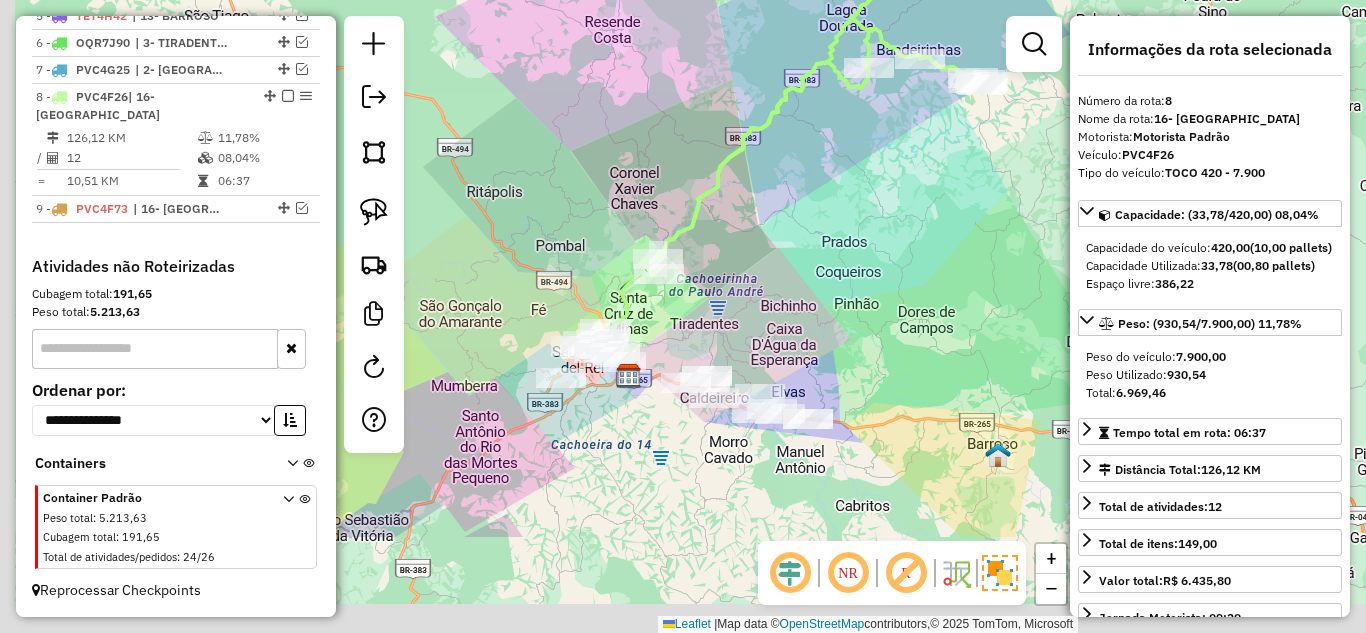 drag, startPoint x: 752, startPoint y: 404, endPoint x: 866, endPoint y: 242, distance: 198.09088 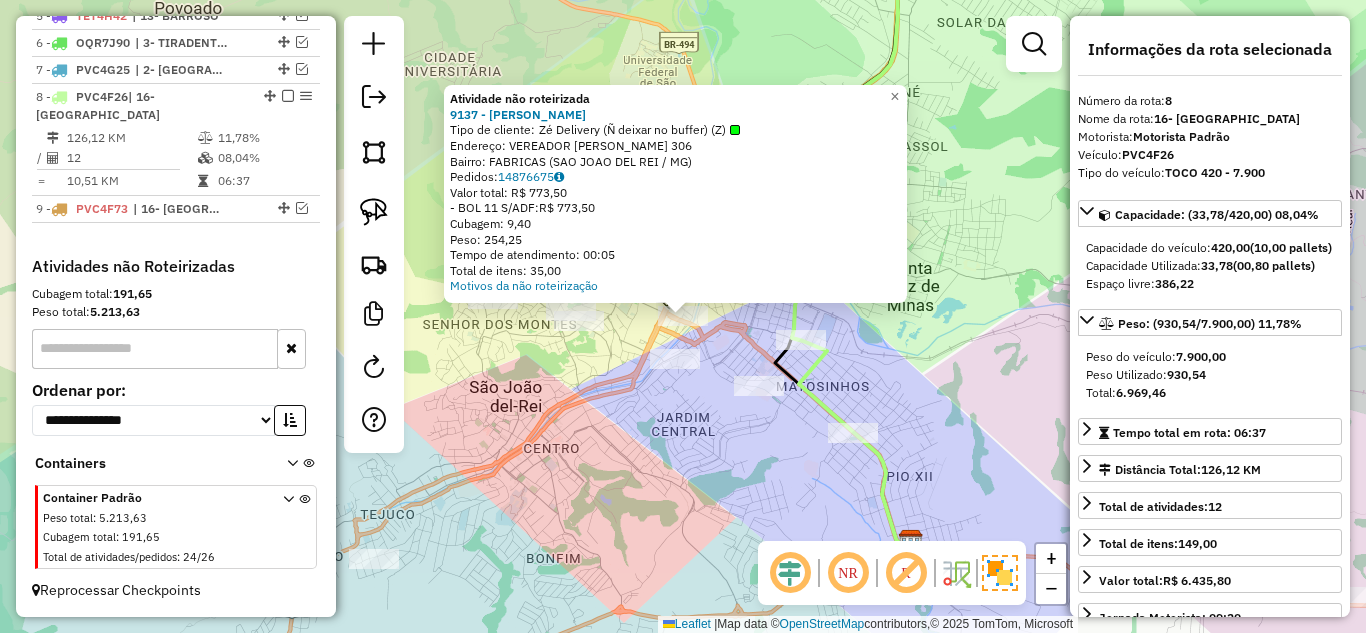 click on "Atividade não roteirizada 9137 - BEBE ESPONJA  Tipo de cliente:   Zé Delivery (Ñ deixar no buffer) (Z)   Endereço:  VEREADOR ELI ARAUJO 306   Bairro: FABRICAS (SAO JOAO DEL REI / MG)   Pedidos:  14876675   Valor total: R$ 773,50   - BOL 11 S/ADF:  R$ 773,50   Cubagem: 9,40   Peso: 254,25   Tempo de atendimento: 00:05   Total de itens: 35,00  Motivos da não roteirização × Janela de atendimento Grade de atendimento Capacidade Transportadoras Veículos Cliente Pedidos  Rotas Selecione os dias de semana para filtrar as janelas de atendimento  Seg   Ter   Qua   Qui   Sex   Sáb   Dom  Informe o período da janela de atendimento: De: Até:  Filtrar exatamente a janela do cliente  Considerar janela de atendimento padrão  Selecione os dias de semana para filtrar as grades de atendimento  Seg   Ter   Qua   Qui   Sex   Sáb   Dom   Considerar clientes sem dia de atendimento cadastrado  Clientes fora do dia de atendimento selecionado Filtrar as atividades entre os valores definidos abaixo:  Peso mínimo:   De:" 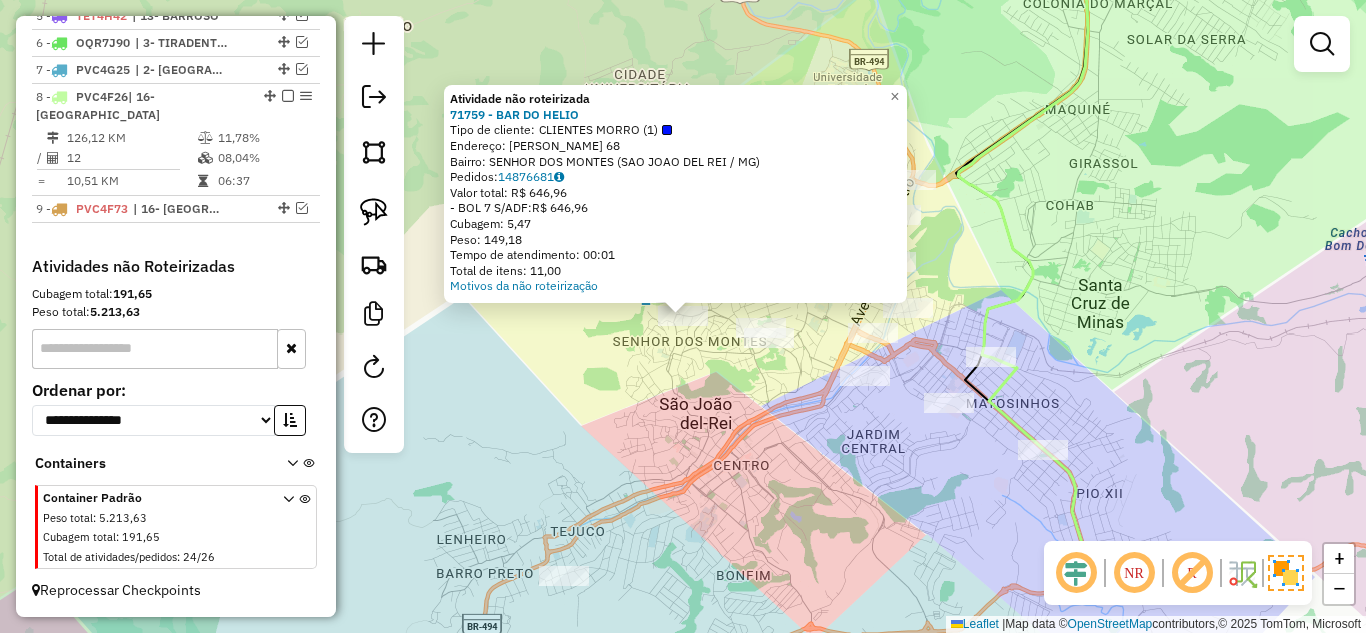 click on "Atividade não roteirizada 71759 - BAR DO HELIO  Tipo de cliente:   CLIENTES MORRO (1)   Endereço:  JOAO WILSON DE SOUZA 68   Bairro: SENHOR DOS MONTES (SAO JOAO DEL REI / MG)   Pedidos:  14876681   Valor total: R$ 646,96   - BOL 7 S/ADF:  R$ 646,96   Cubagem: 5,47   Peso: 149,18   Tempo de atendimento: 00:01   Total de itens: 11,00  Motivos da não roteirização × Janela de atendimento Grade de atendimento Capacidade Transportadoras Veículos Cliente Pedidos  Rotas Selecione os dias de semana para filtrar as janelas de atendimento  Seg   Ter   Qua   Qui   Sex   Sáb   Dom  Informe o período da janela de atendimento: De: Até:  Filtrar exatamente a janela do cliente  Considerar janela de atendimento padrão  Selecione os dias de semana para filtrar as grades de atendimento  Seg   Ter   Qua   Qui   Sex   Sáb   Dom   Considerar clientes sem dia de atendimento cadastrado  Clientes fora do dia de atendimento selecionado Filtrar as atividades entre os valores definidos abaixo:  Peso mínimo:   Peso máximo:" 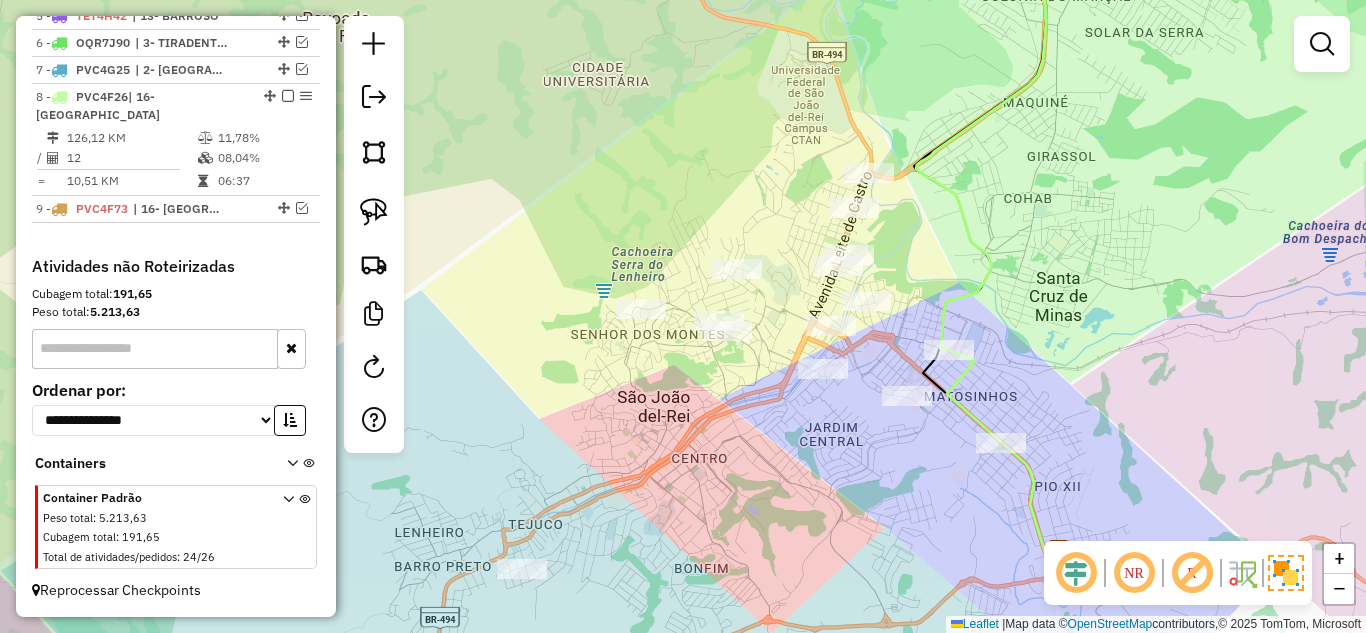 click on "Janela de atendimento Grade de atendimento Capacidade Transportadoras Veículos Cliente Pedidos  Rotas Selecione os dias de semana para filtrar as janelas de atendimento  Seg   Ter   Qua   Qui   Sex   Sáb   Dom  Informe o período da janela de atendimento: De: Até:  Filtrar exatamente a janela do cliente  Considerar janela de atendimento padrão  Selecione os dias de semana para filtrar as grades de atendimento  Seg   Ter   Qua   Qui   Sex   Sáb   Dom   Considerar clientes sem dia de atendimento cadastrado  Clientes fora do dia de atendimento selecionado Filtrar as atividades entre os valores definidos abaixo:  Peso mínimo:   Peso máximo:   Cubagem mínima:   Cubagem máxima:   De:   Até:  Filtrar as atividades entre o tempo de atendimento definido abaixo:  De:   Até:   Considerar capacidade total dos clientes não roteirizados Transportadora: Selecione um ou mais itens Tipo de veículo: Selecione um ou mais itens Veículo: Selecione um ou mais itens Motorista: Selecione um ou mais itens Nome: Rótulo:" 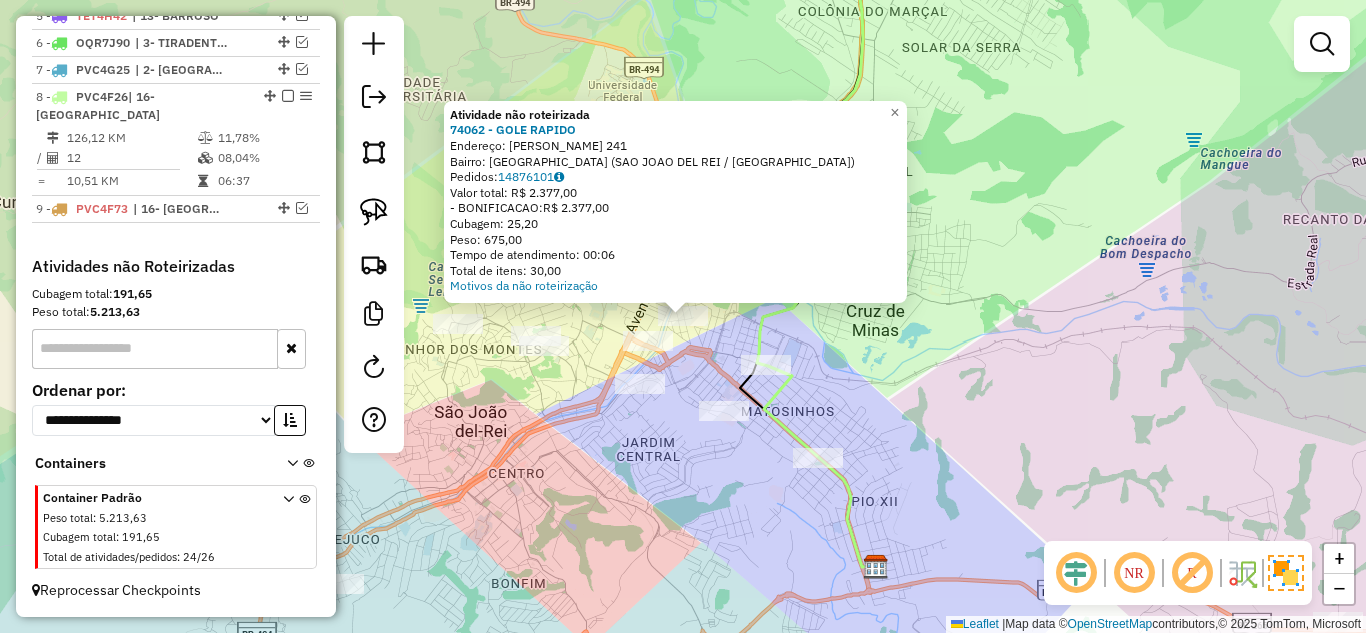 click on "Atividade não roteirizada 74062 - GOLE RAPIDO  Endereço:  [PERSON_NAME] 241   Bairro: [GEOGRAPHIC_DATA] (SAO JOAO DEL REI / MG)   Pedidos:  14876101   Valor total: R$ 2.377,00   - BONIFICACAO:  R$ 2.377,00   Cubagem: 25,20   Peso: 675,00   Tempo de atendimento: 00:06   Total de itens: 30,00  Motivos da não roteirização × Janela de atendimento Grade de atendimento Capacidade Transportadoras Veículos Cliente Pedidos  Rotas Selecione os dias de semana para filtrar as janelas de atendimento  Seg   Ter   Qua   Qui   Sex   Sáb   Dom  Informe o período da janela de atendimento: De: Até:  Filtrar exatamente a janela do cliente  Considerar janela de atendimento padrão  Selecione os dias de semana para filtrar as grades de atendimento  Seg   Ter   Qua   Qui   Sex   Sáb   Dom   Considerar clientes sem dia de atendimento cadastrado  Clientes fora do dia de atendimento selecionado Filtrar as atividades entre os valores definidos abaixo:  Peso mínimo:   Peso máximo:   Cubagem mínima:   De:  De:" 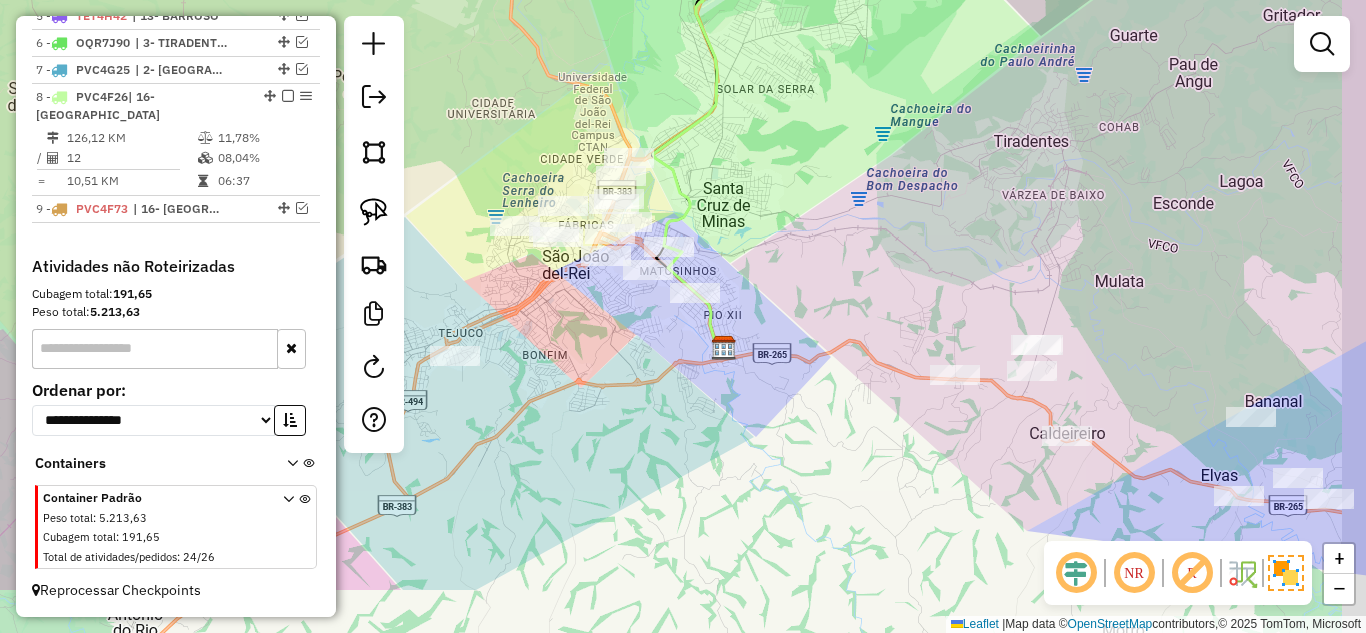 drag, startPoint x: 916, startPoint y: 376, endPoint x: 645, endPoint y: 182, distance: 333.28217 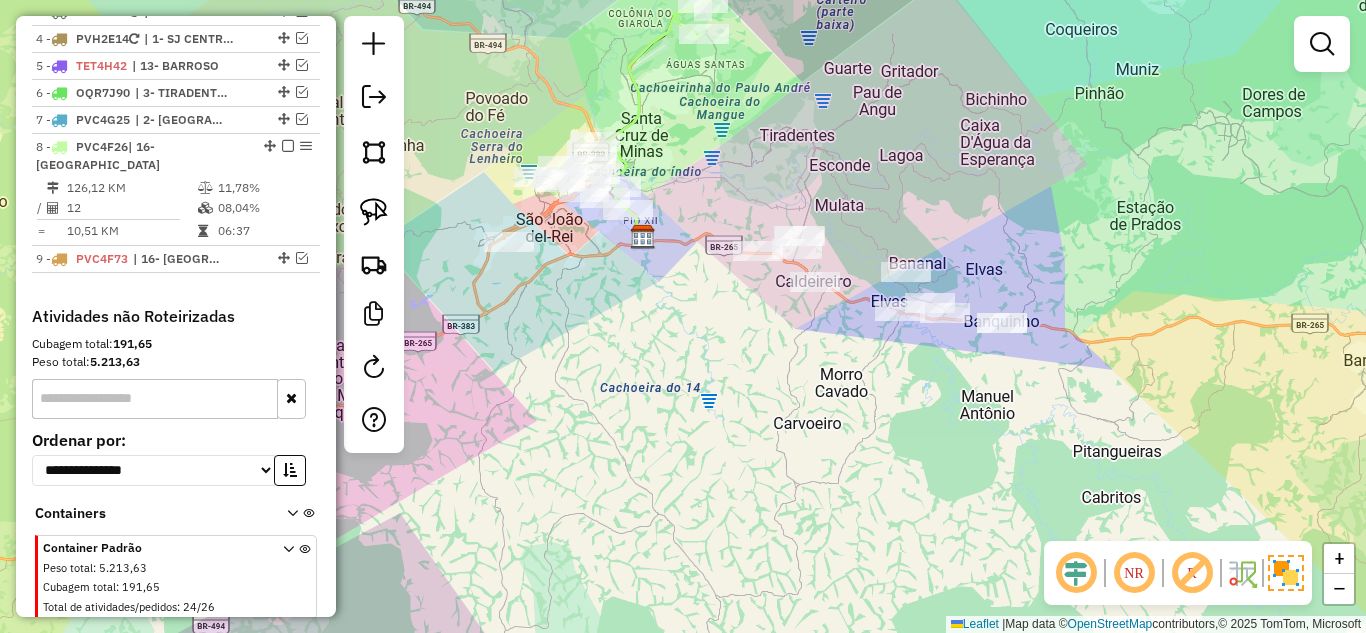 scroll, scrollTop: 795, scrollLeft: 0, axis: vertical 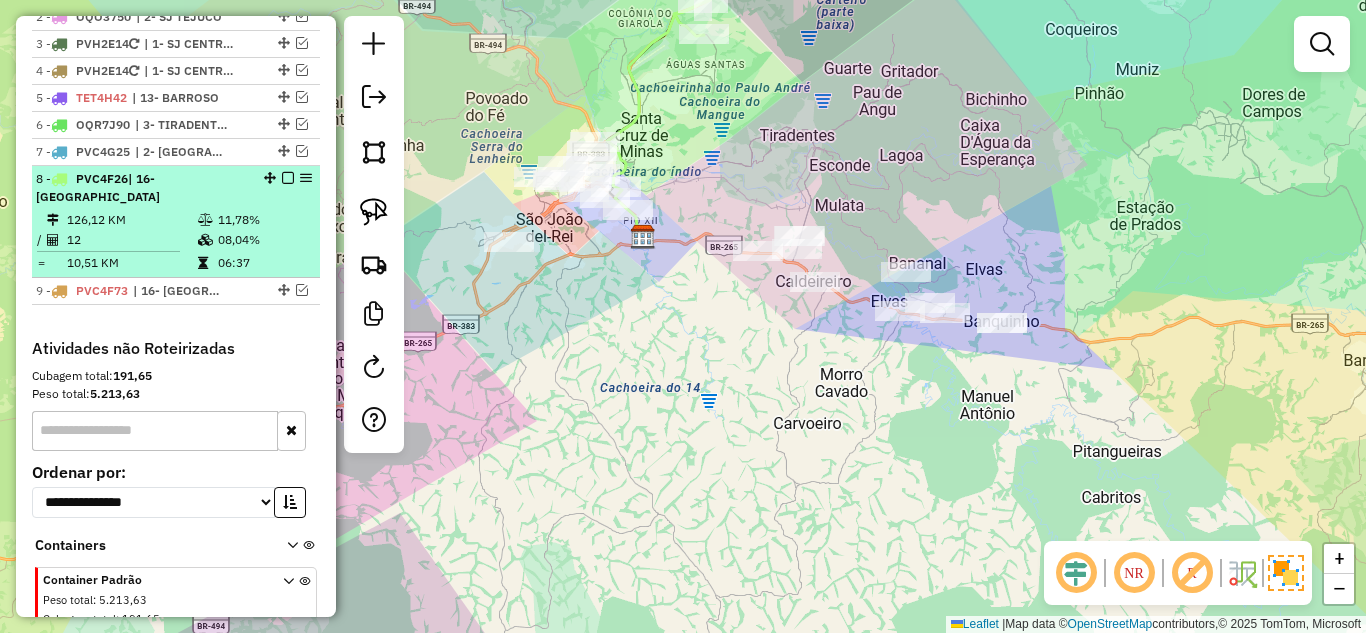 click at bounding box center (205, 220) 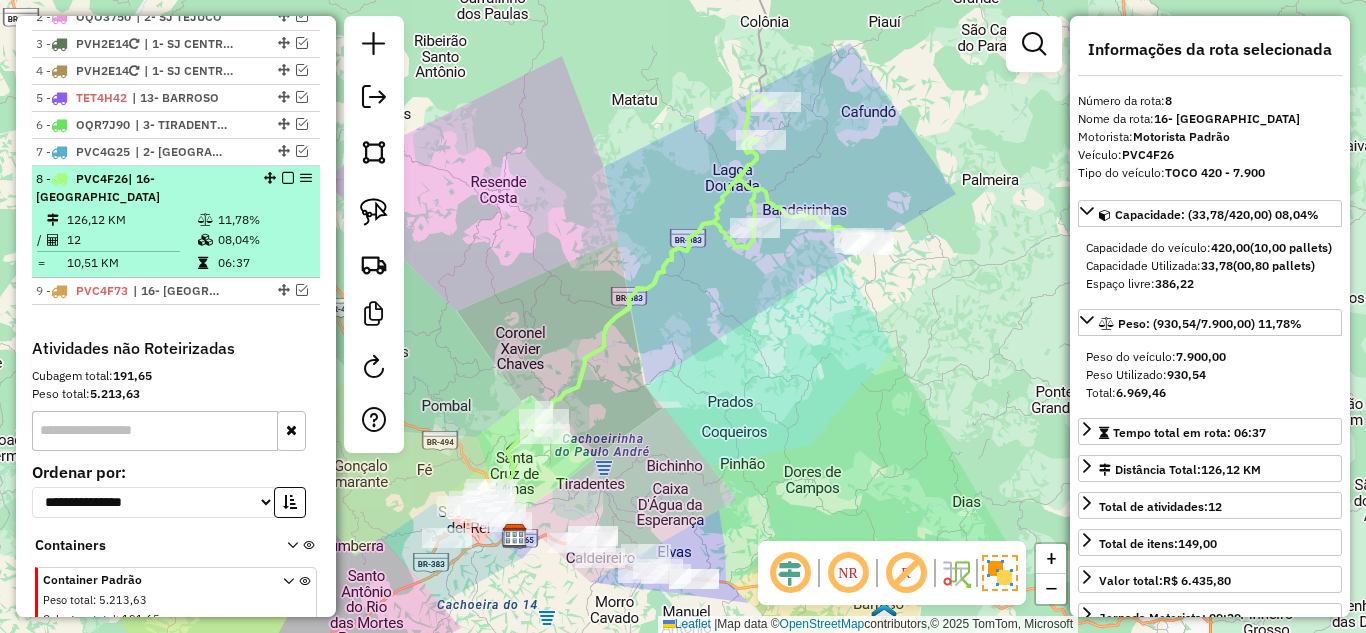 click on "8 -       PVC4F26   | 16- LAGOA DOURADA  126,12 KM   11,78%  /  12   08,04%     =  10,51 KM   06:37" at bounding box center (176, 222) 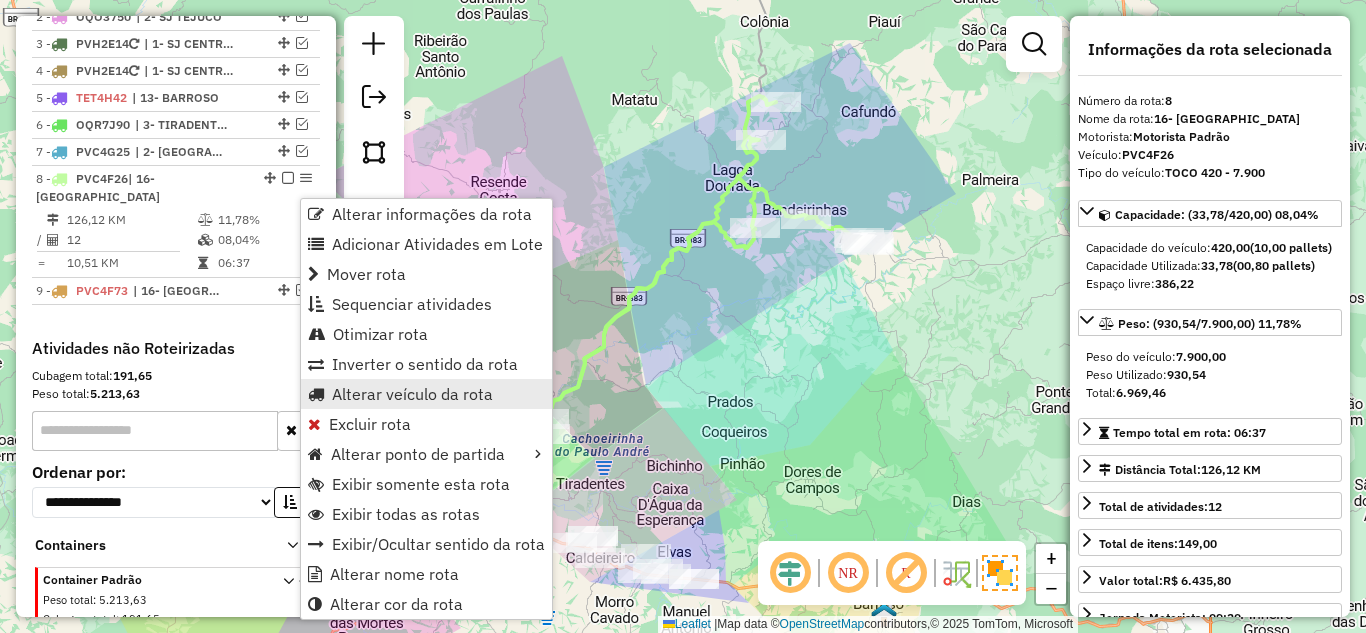 click on "Alterar veículo da rota" at bounding box center [412, 394] 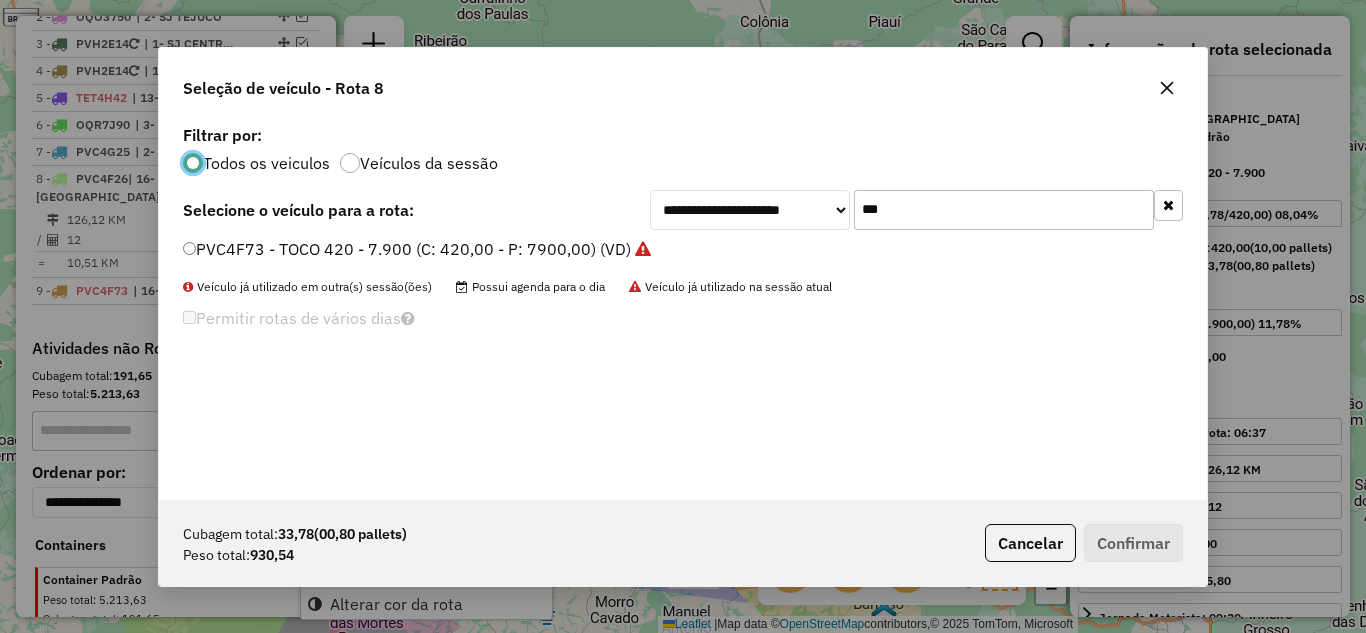 scroll, scrollTop: 11, scrollLeft: 6, axis: both 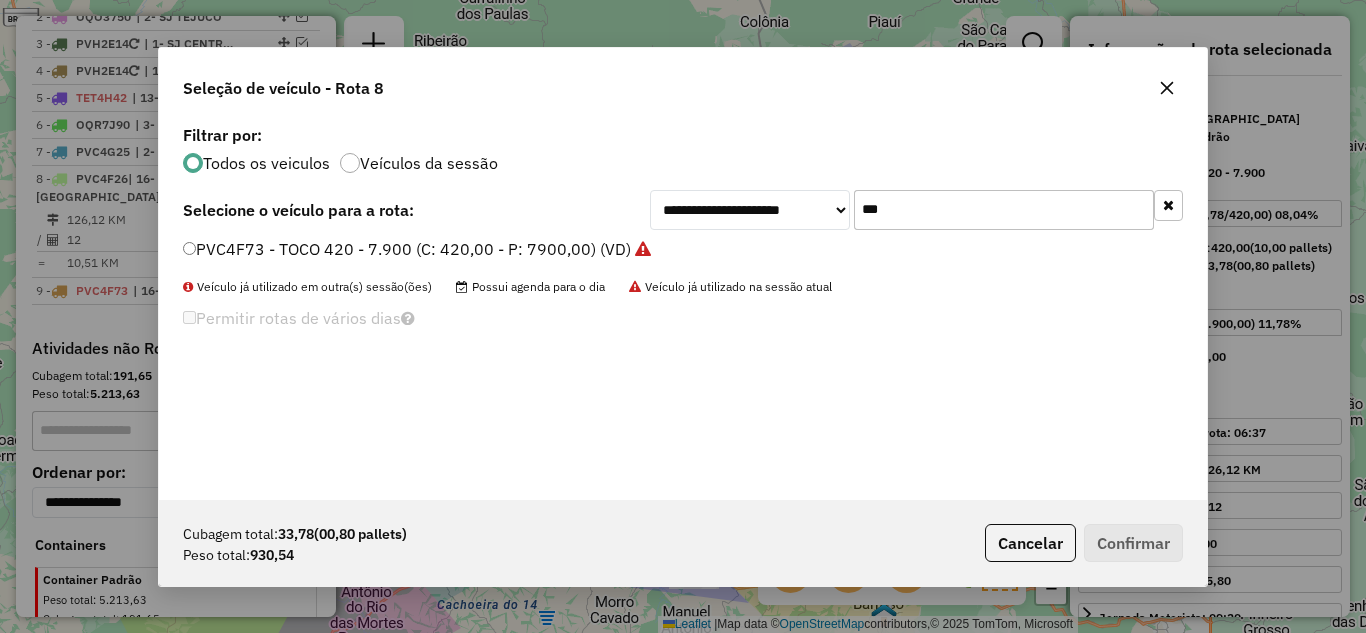 drag, startPoint x: 923, startPoint y: 213, endPoint x: 832, endPoint y: 210, distance: 91.04944 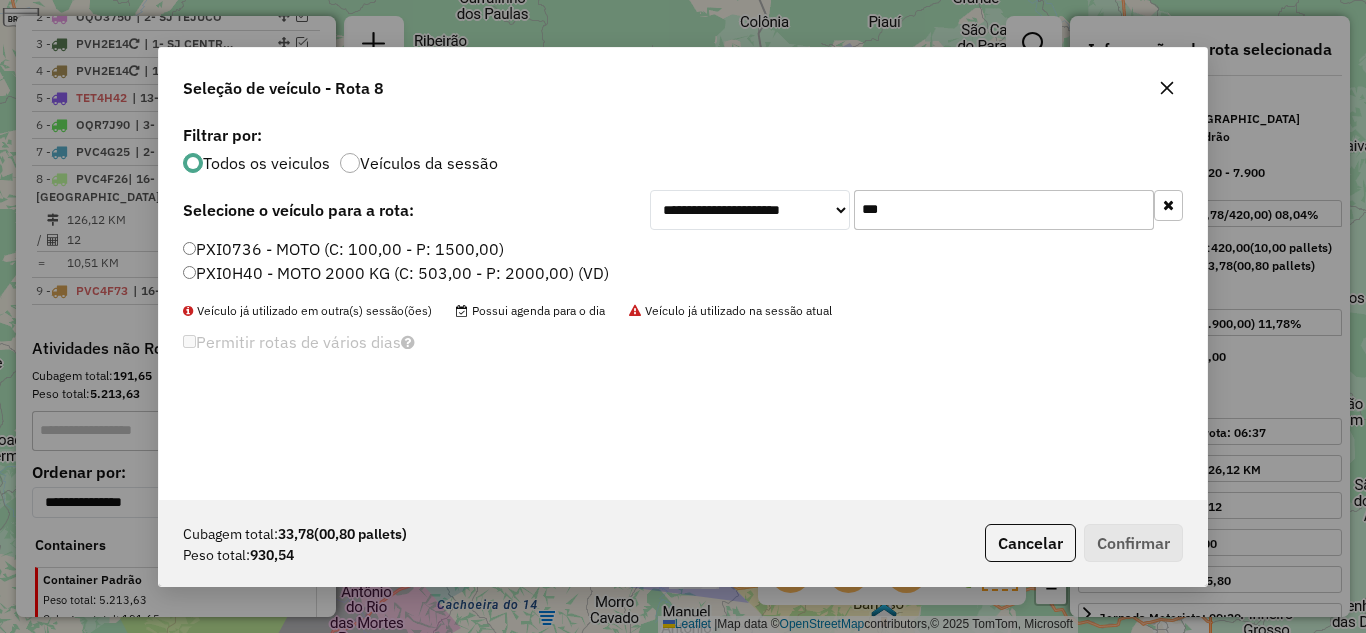 type on "***" 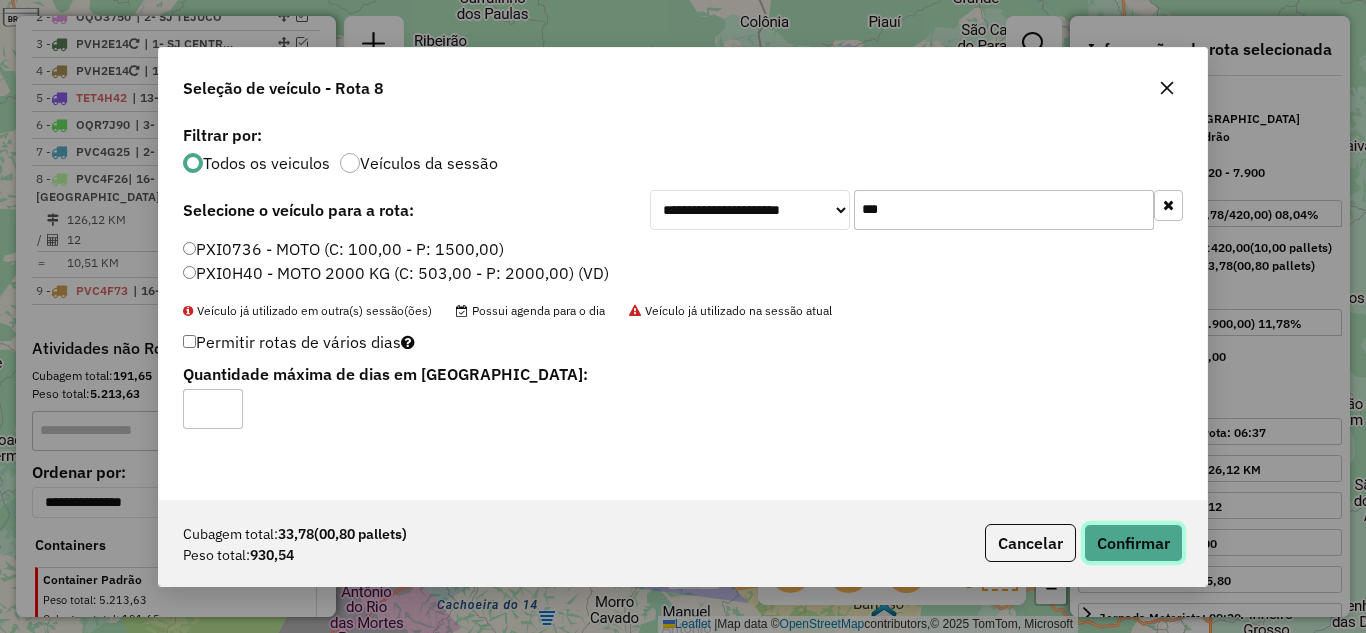 click on "Confirmar" 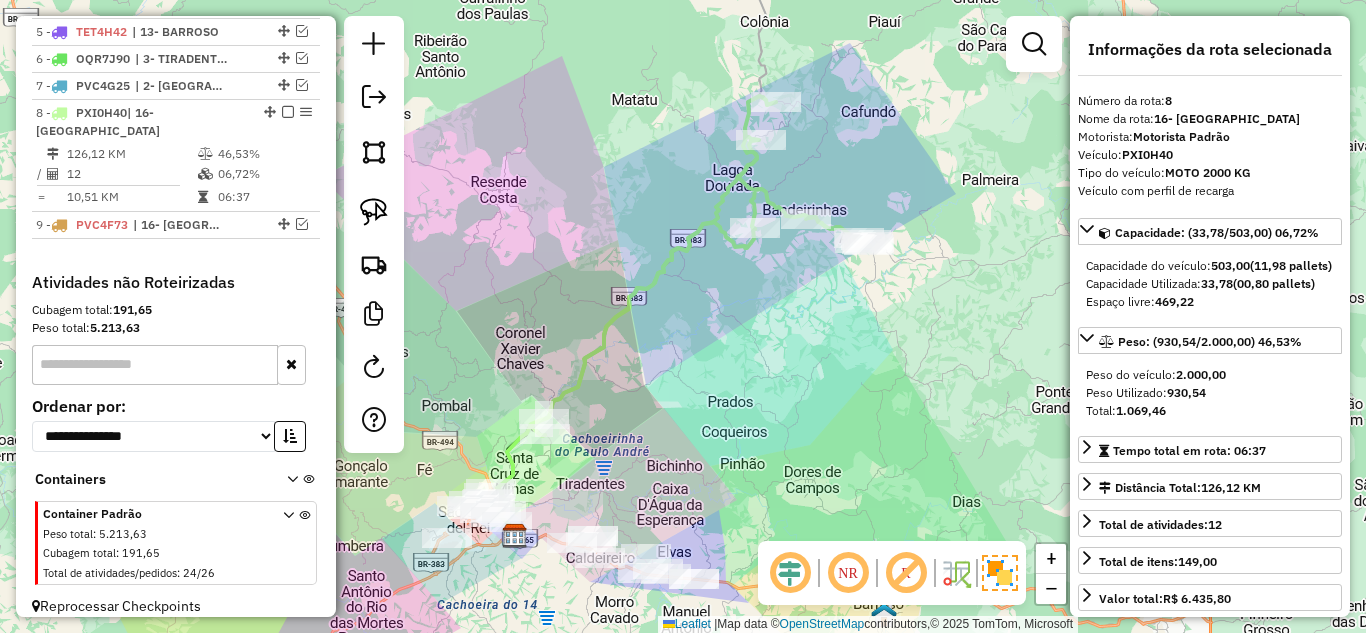 scroll, scrollTop: 895, scrollLeft: 0, axis: vertical 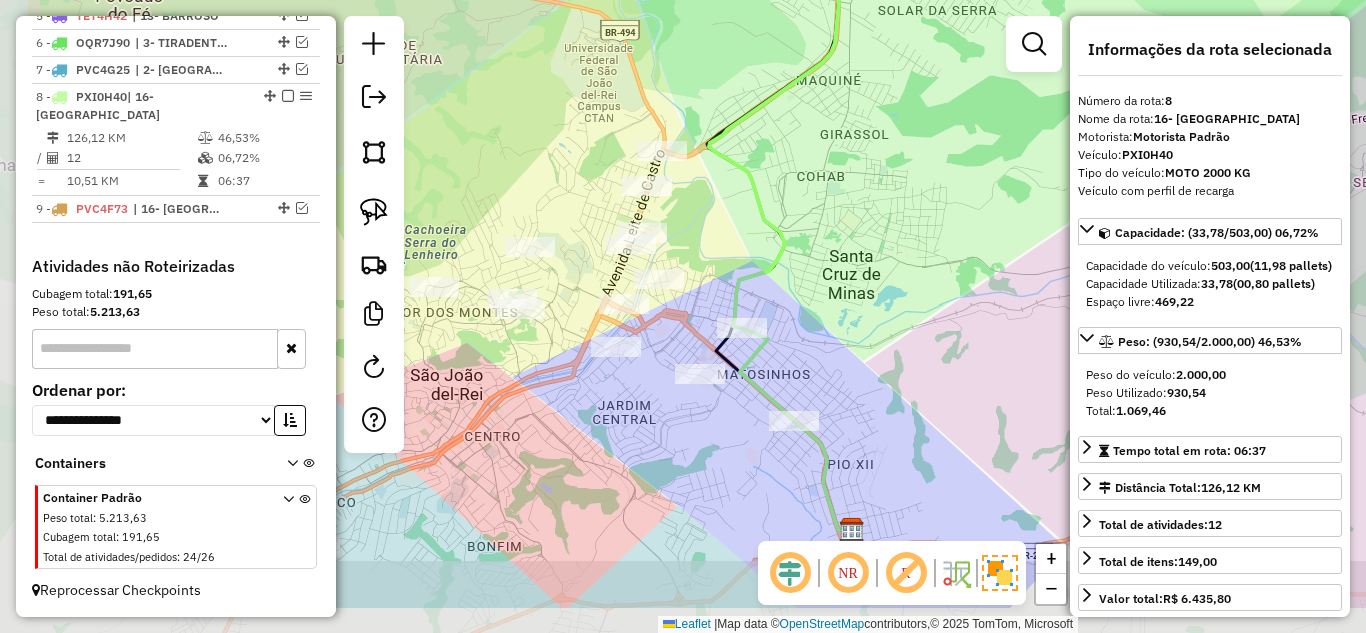 drag, startPoint x: 623, startPoint y: 334, endPoint x: 754, endPoint y: 263, distance: 149.00336 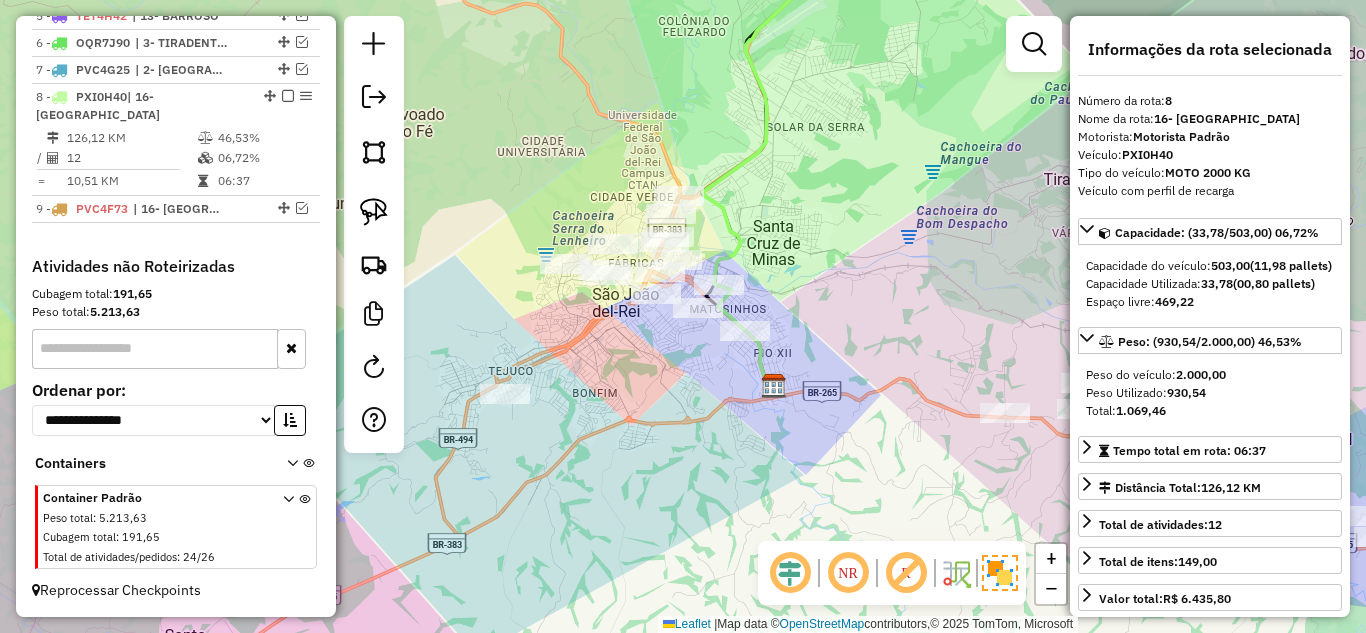 drag, startPoint x: 834, startPoint y: 249, endPoint x: 808, endPoint y: 240, distance: 27.513634 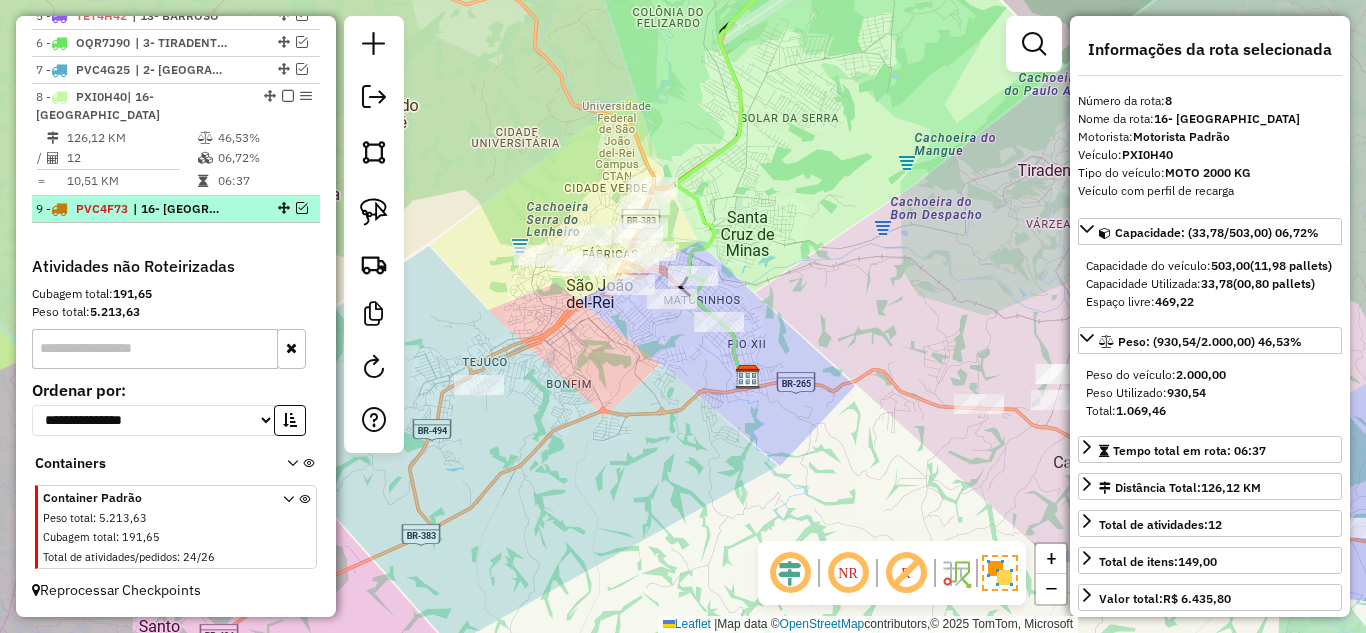 click at bounding box center (302, 208) 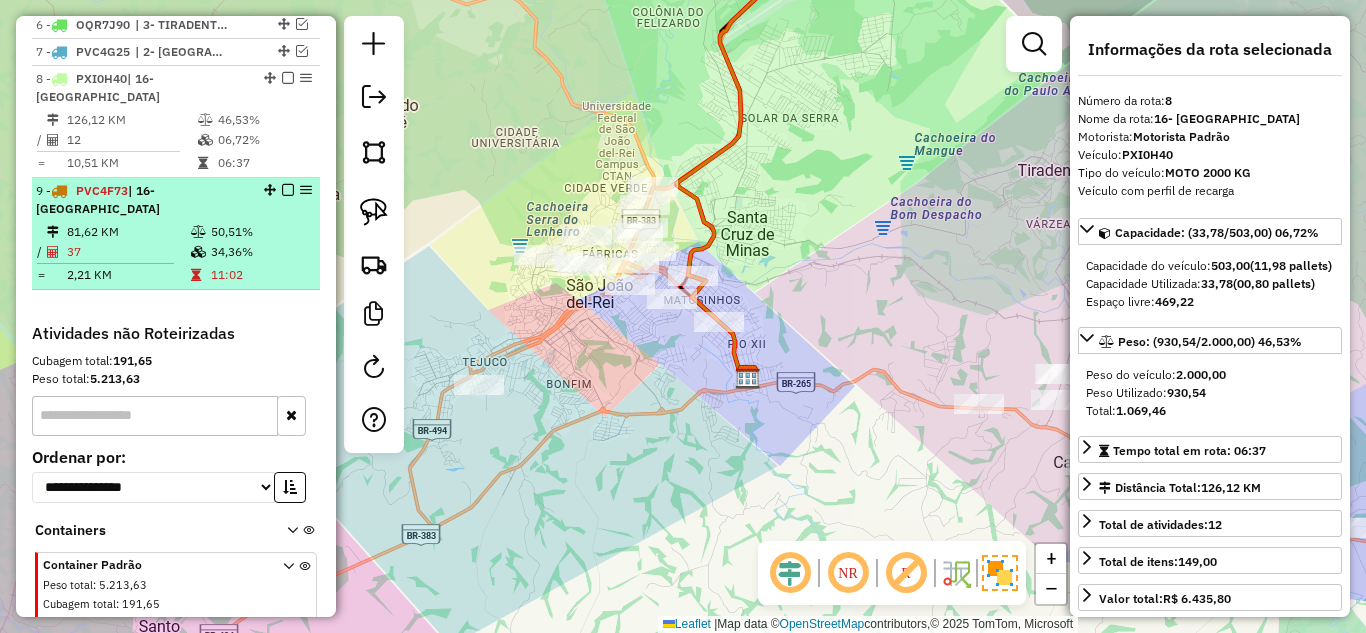 click at bounding box center [198, 232] 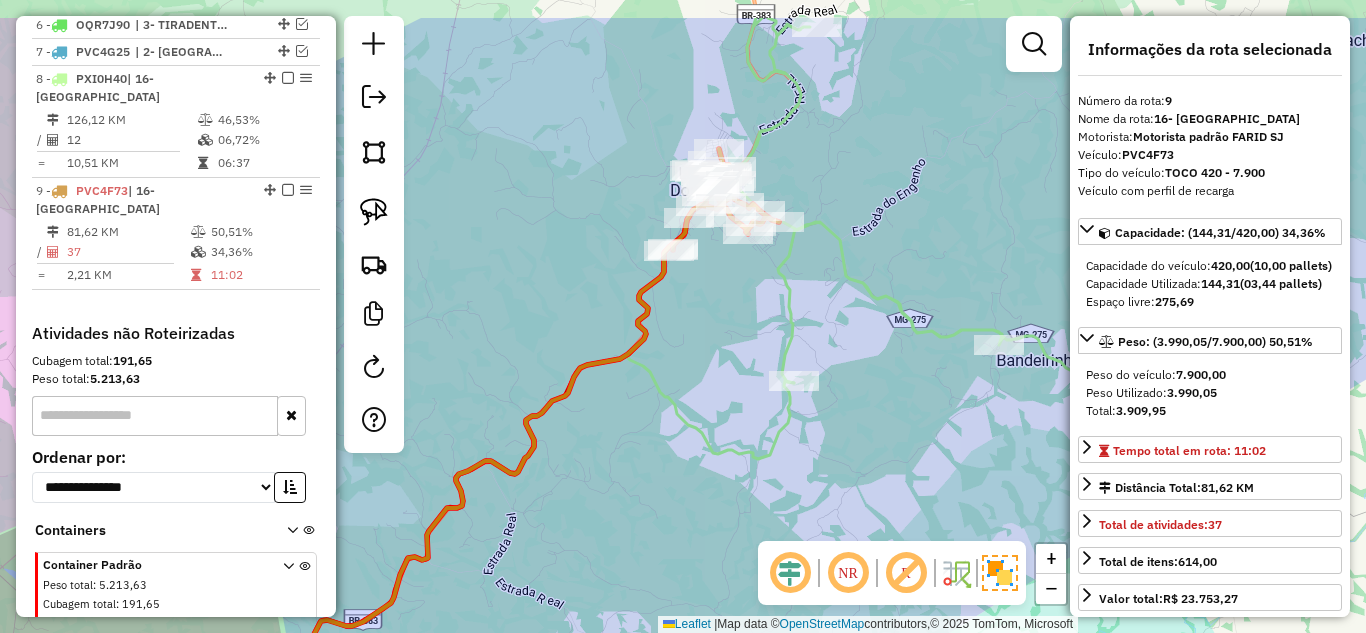 drag, startPoint x: 889, startPoint y: 166, endPoint x: 788, endPoint y: 385, distance: 241.16798 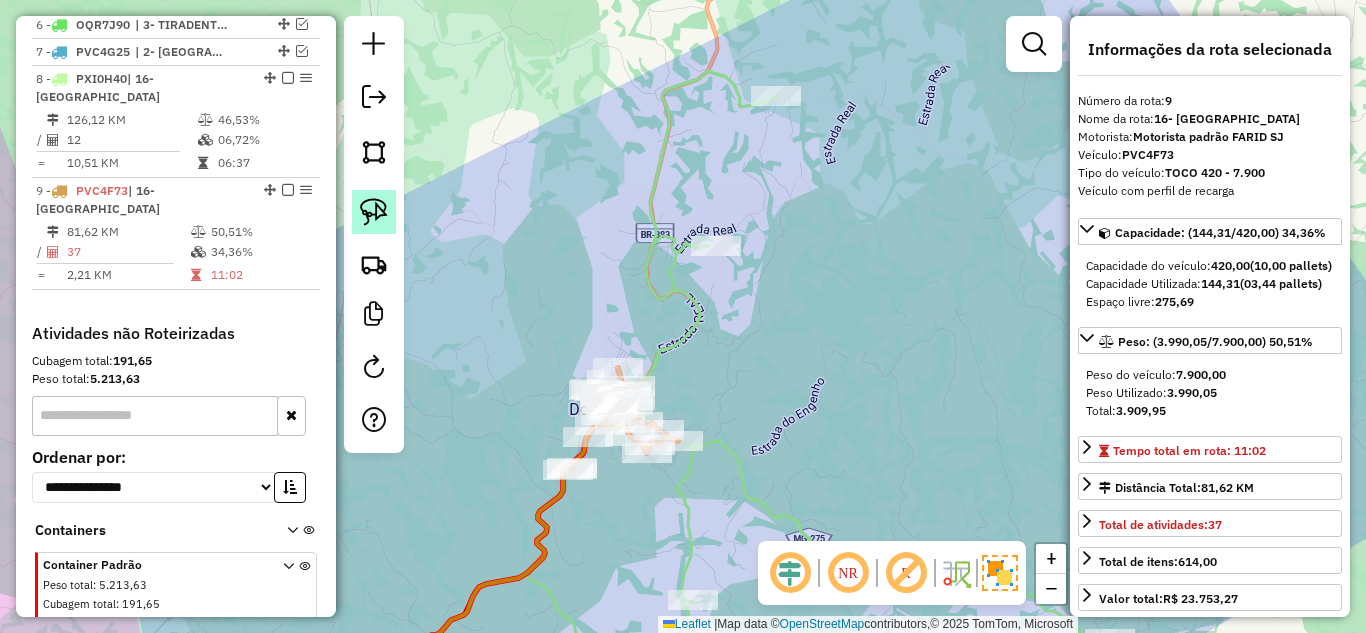 click 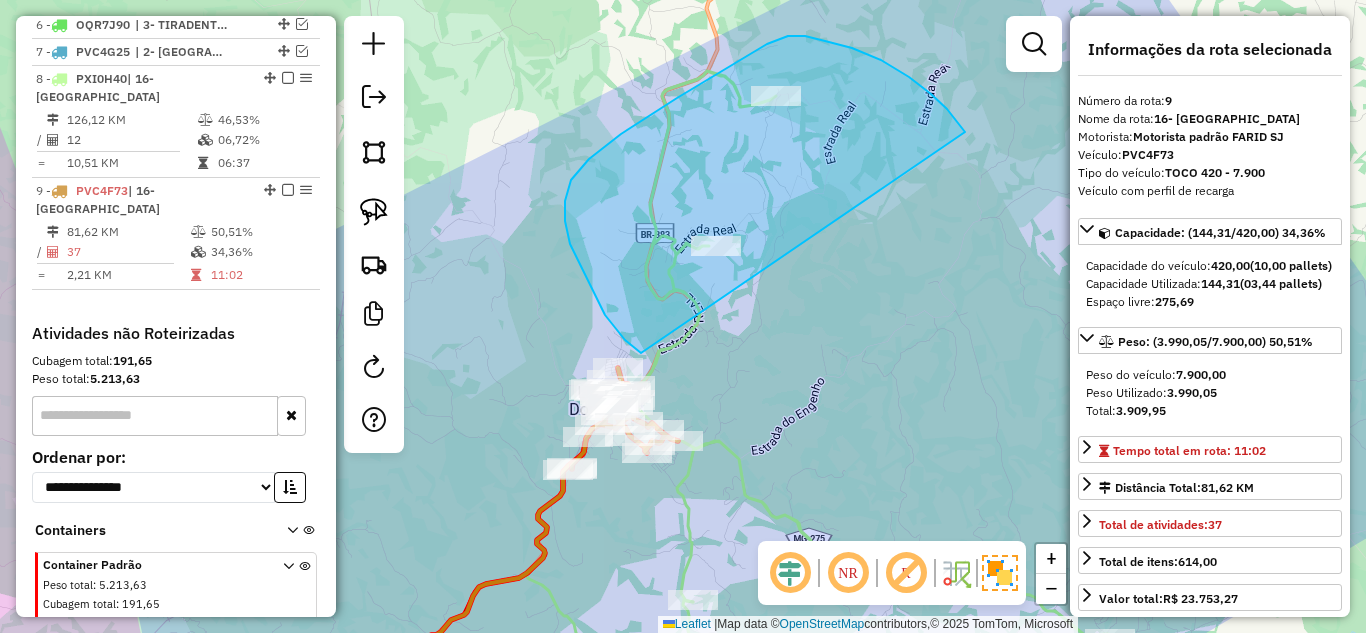 drag, startPoint x: 931, startPoint y: 94, endPoint x: 674, endPoint y: 358, distance: 368.43588 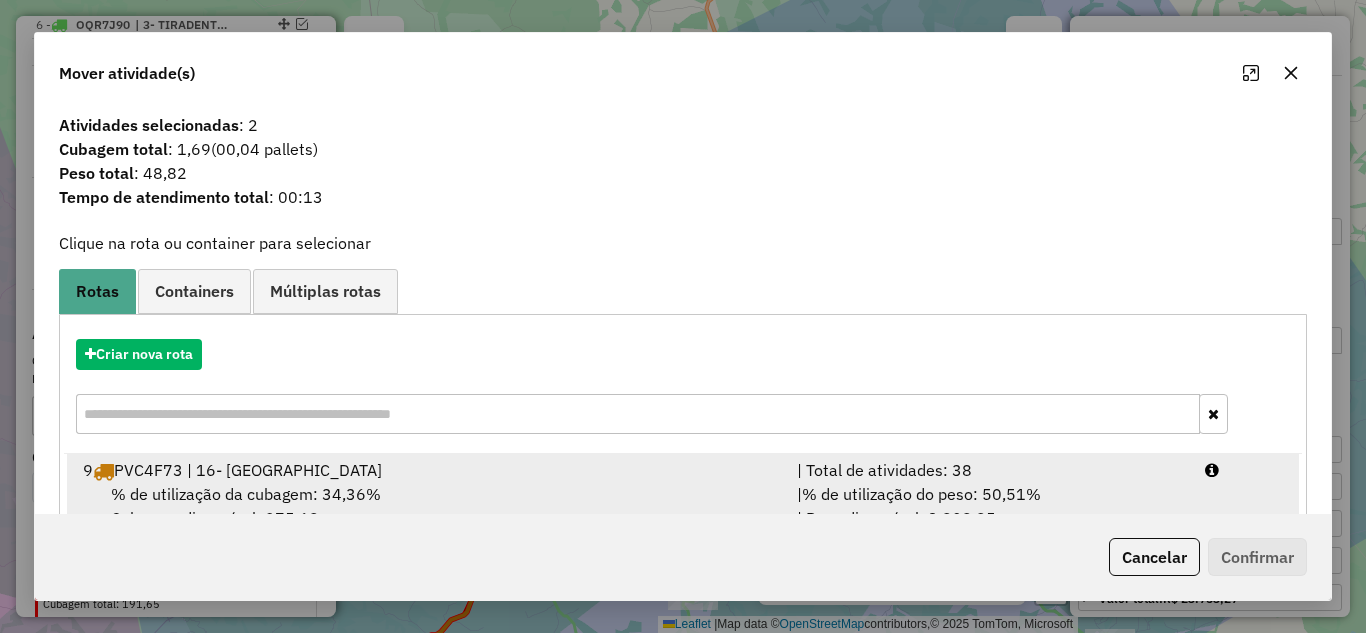 click on "9  PVC4F73 | 16- LAGOA DOURADA" at bounding box center [428, 470] 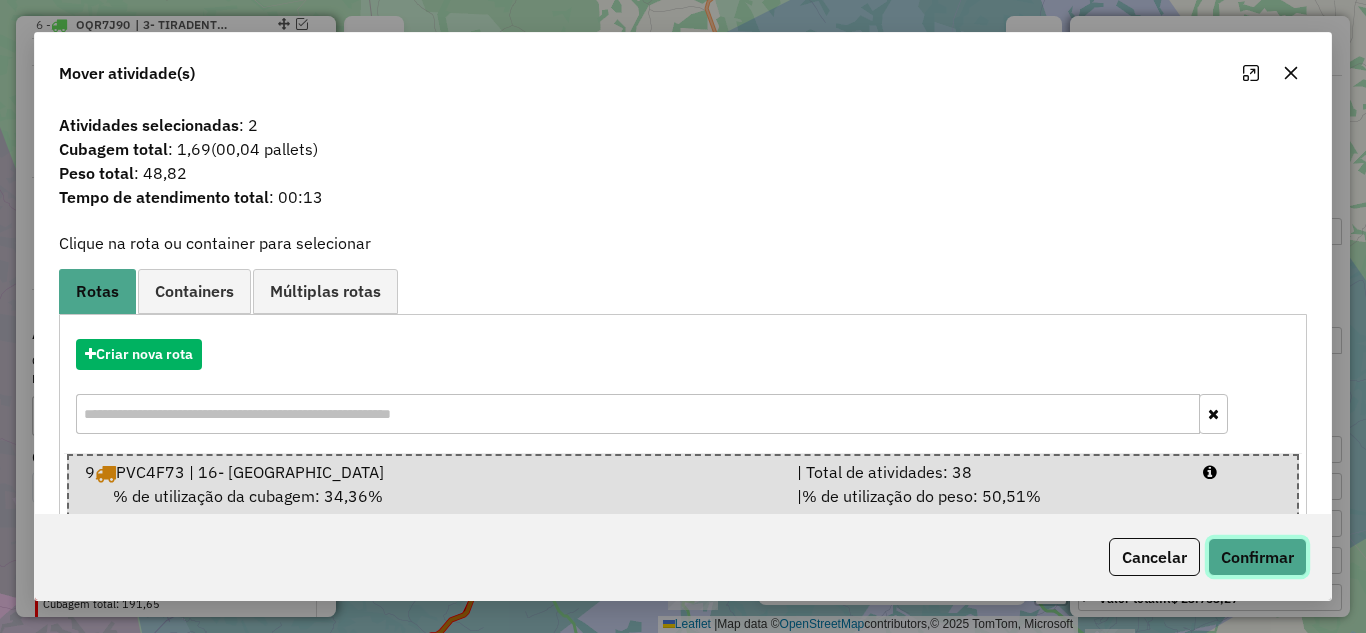 click on "Confirmar" 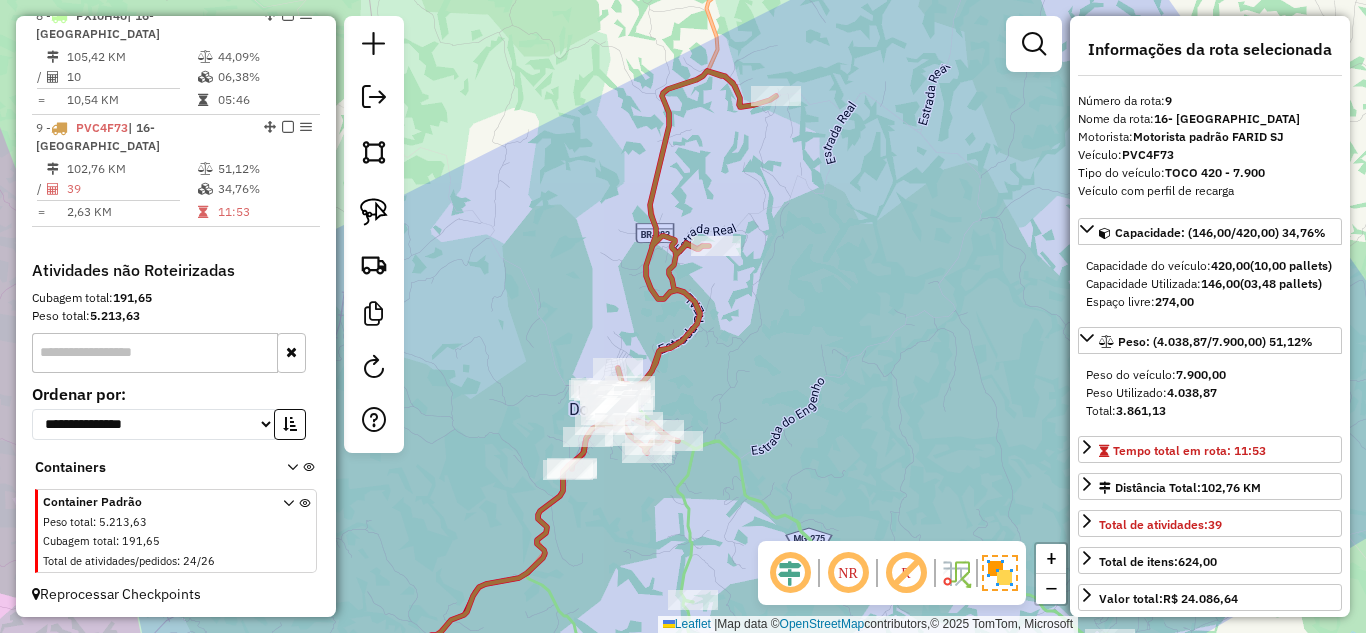 scroll, scrollTop: 980, scrollLeft: 0, axis: vertical 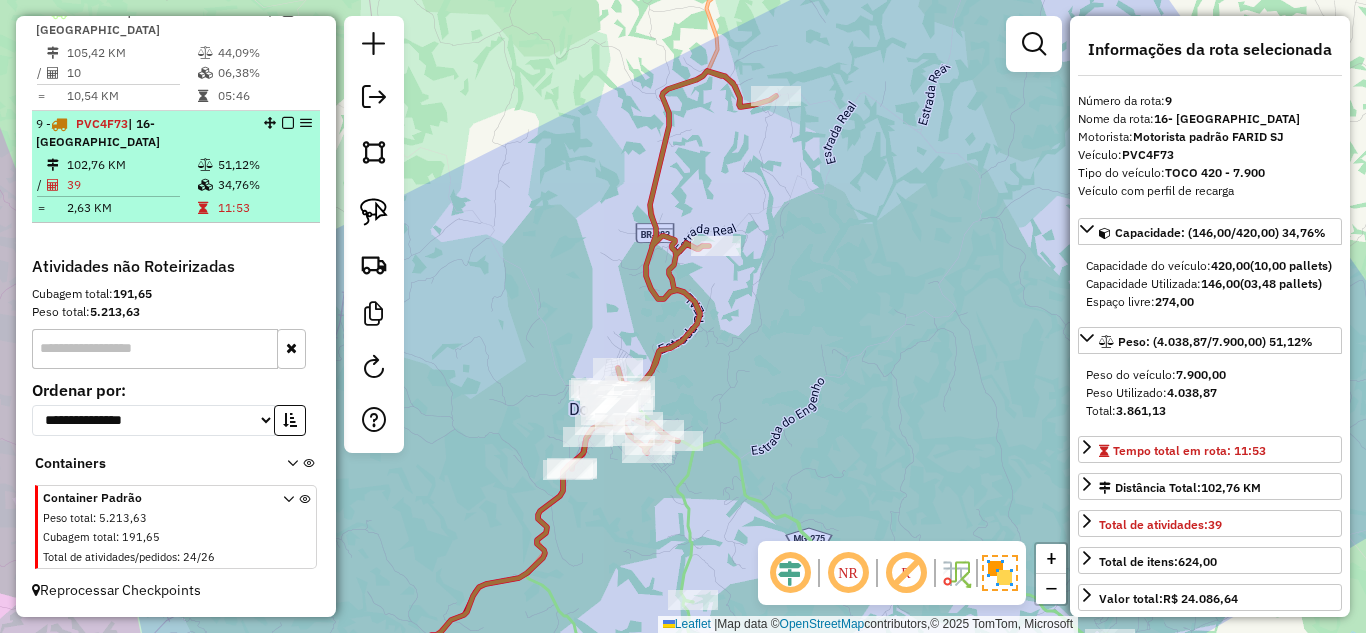 click on "102,76 KM" at bounding box center [131, 165] 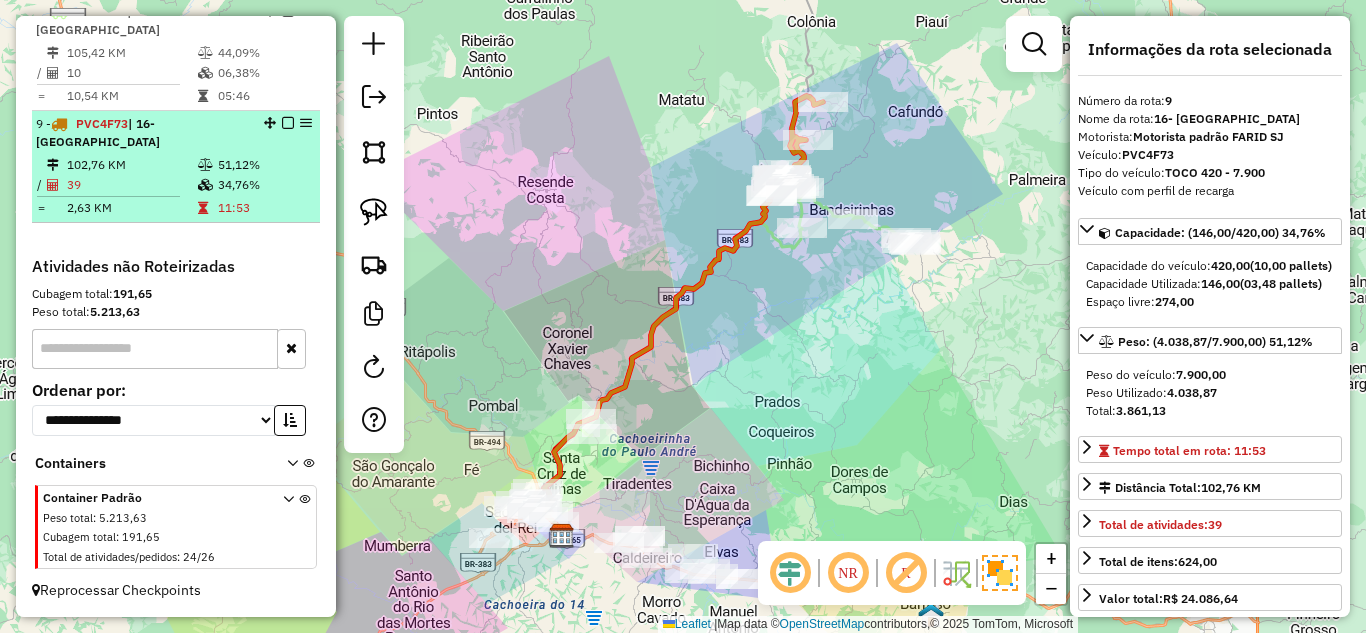 click at bounding box center (288, 123) 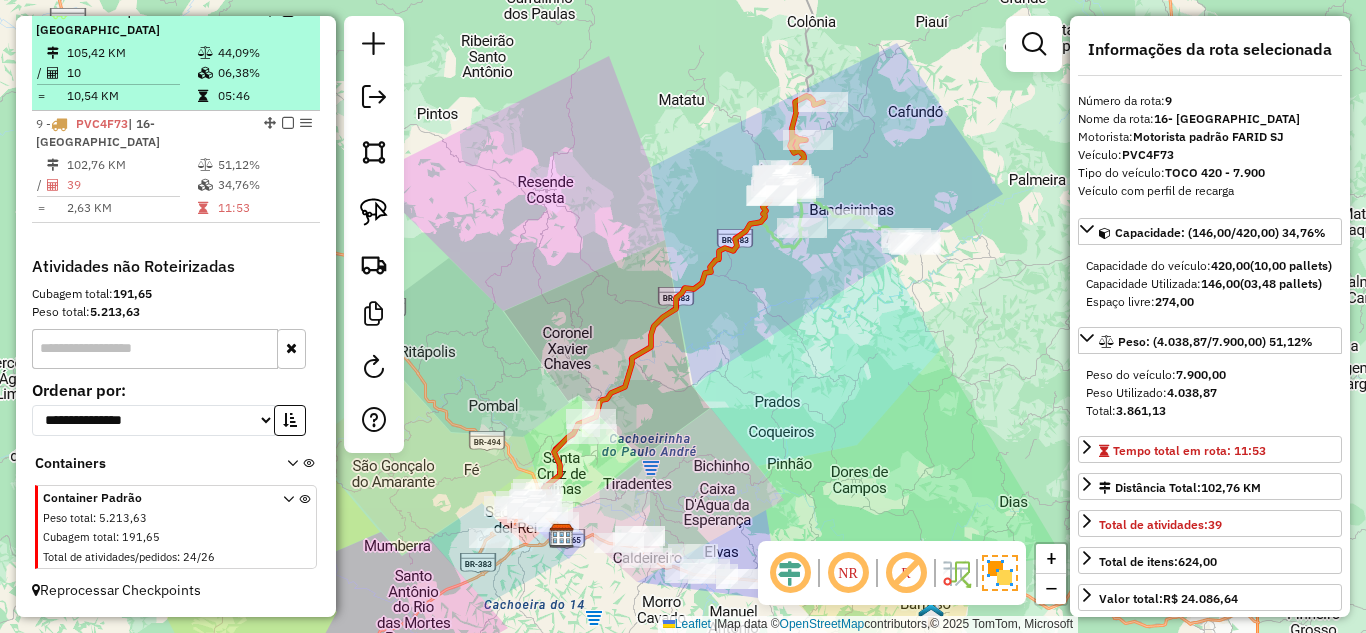 scroll, scrollTop: 895, scrollLeft: 0, axis: vertical 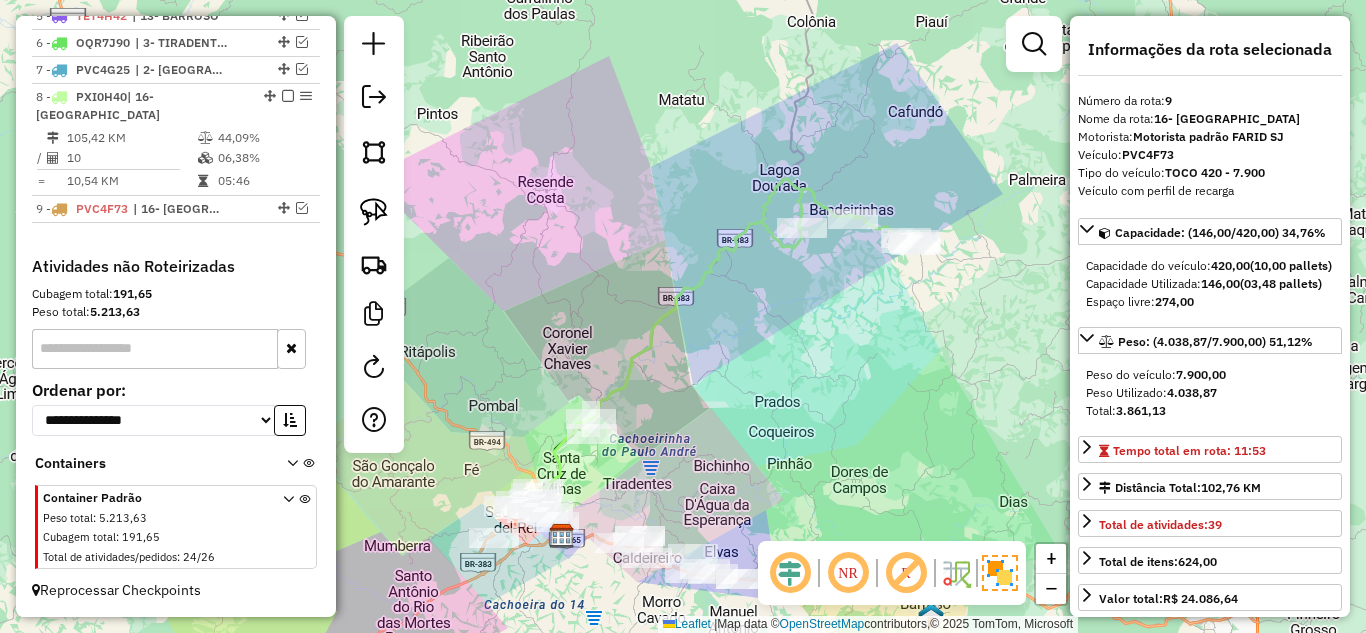 click on "Janela de atendimento Grade de atendimento Capacidade Transportadoras Veículos Cliente Pedidos  Rotas Selecione os dias de semana para filtrar as janelas de atendimento  Seg   Ter   Qua   Qui   Sex   Sáb   Dom  Informe o período da janela de atendimento: De: Até:  Filtrar exatamente a janela do cliente  Considerar janela de atendimento padrão  Selecione os dias de semana para filtrar as grades de atendimento  Seg   Ter   Qua   Qui   Sex   Sáb   Dom   Considerar clientes sem dia de atendimento cadastrado  Clientes fora do dia de atendimento selecionado Filtrar as atividades entre os valores definidos abaixo:  Peso mínimo:   Peso máximo:   Cubagem mínima:   Cubagem máxima:   De:   Até:  Filtrar as atividades entre o tempo de atendimento definido abaixo:  De:   Até:   Considerar capacidade total dos clientes não roteirizados Transportadora: Selecione um ou mais itens Tipo de veículo: Selecione um ou mais itens Veículo: Selecione um ou mais itens Motorista: Selecione um ou mais itens Nome: Rótulo:" 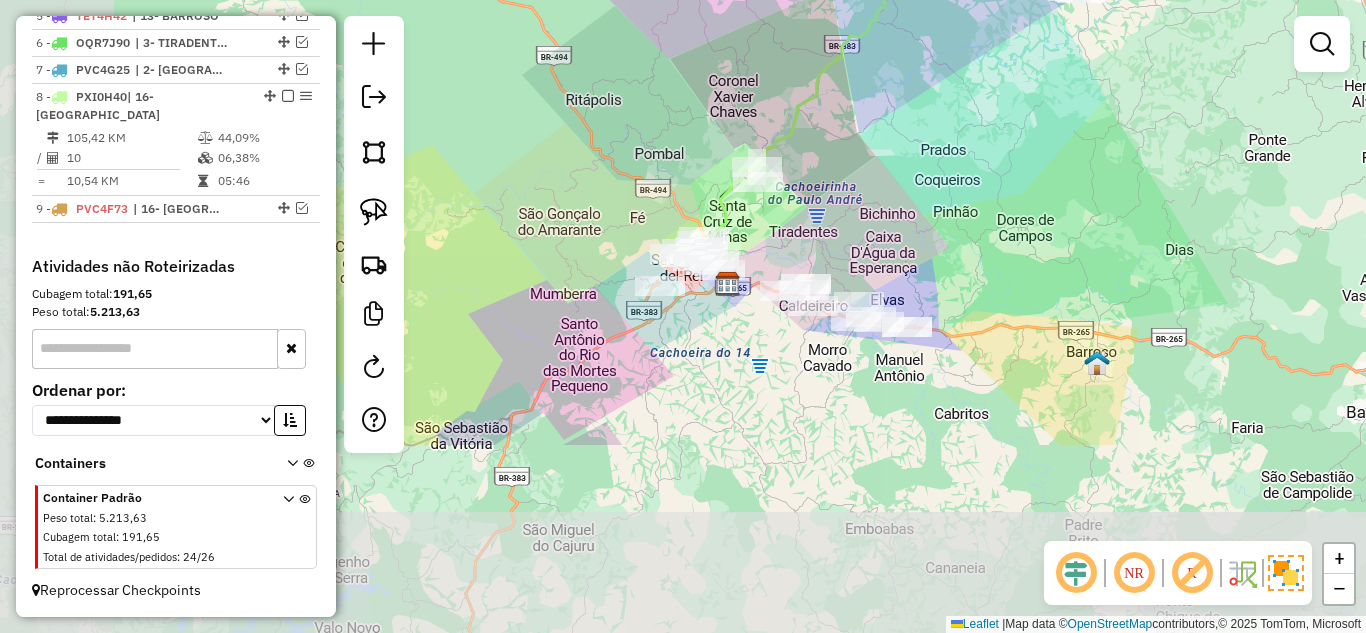 drag, startPoint x: 800, startPoint y: 435, endPoint x: 966, endPoint y: 183, distance: 301.7615 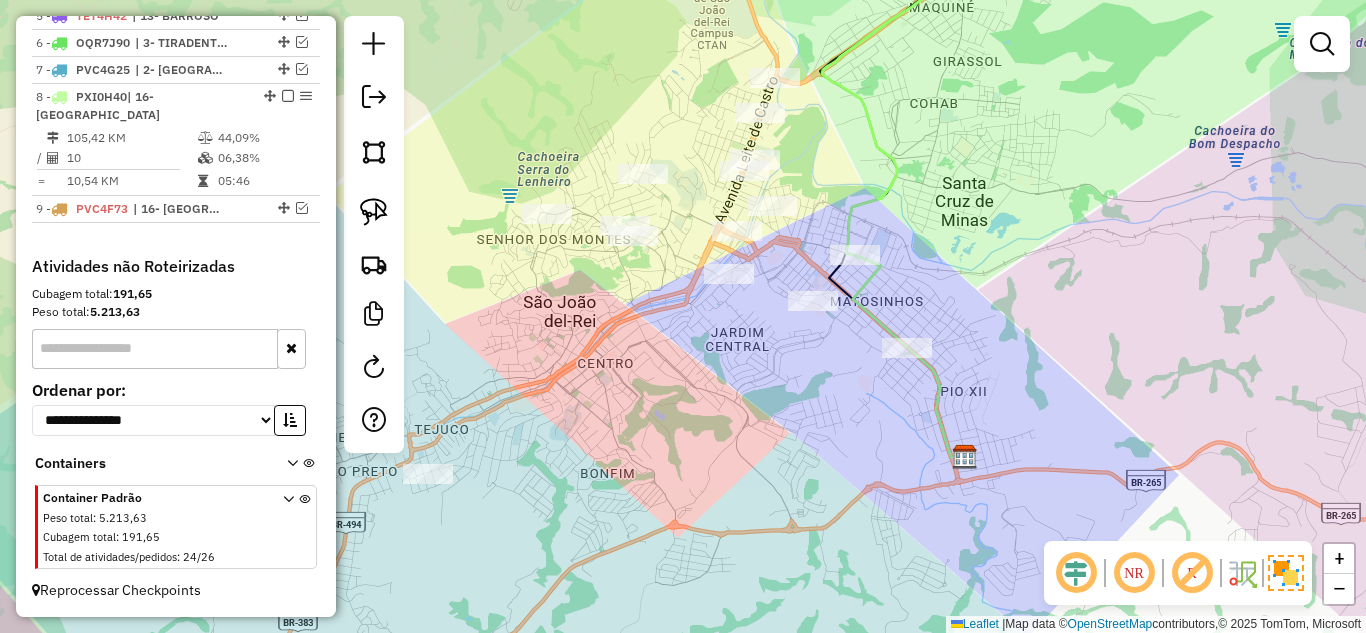 drag, startPoint x: 1033, startPoint y: 211, endPoint x: 970, endPoint y: 214, distance: 63.07139 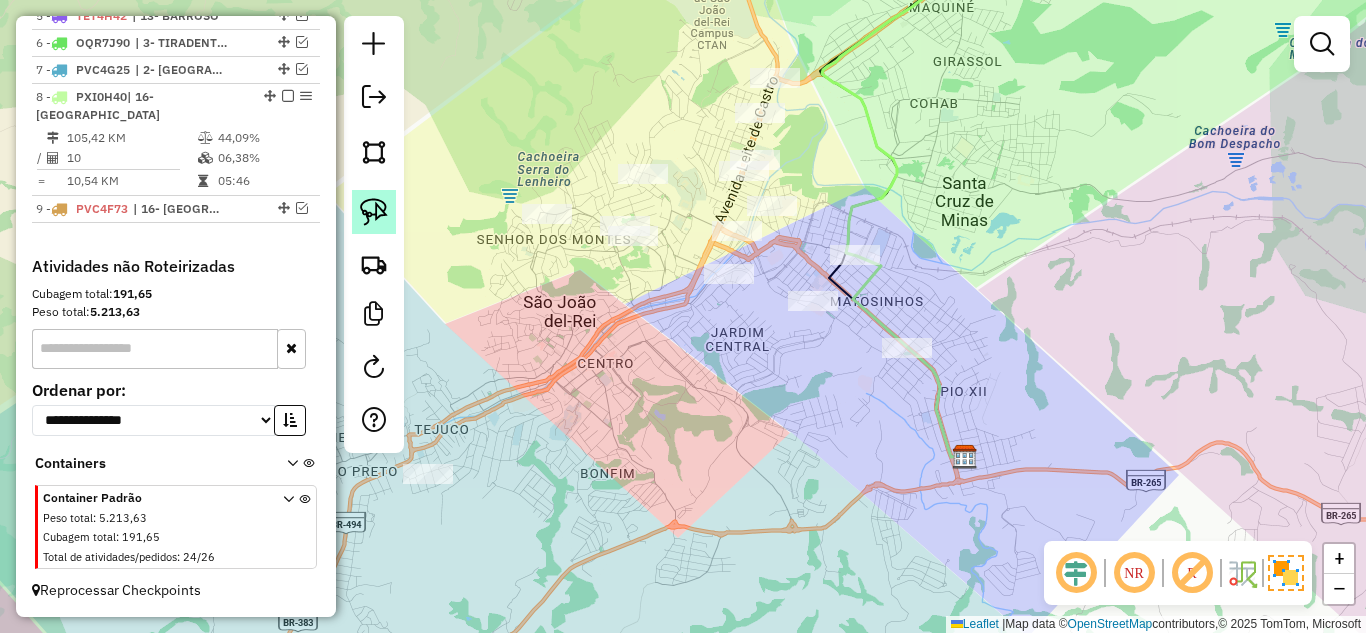 click 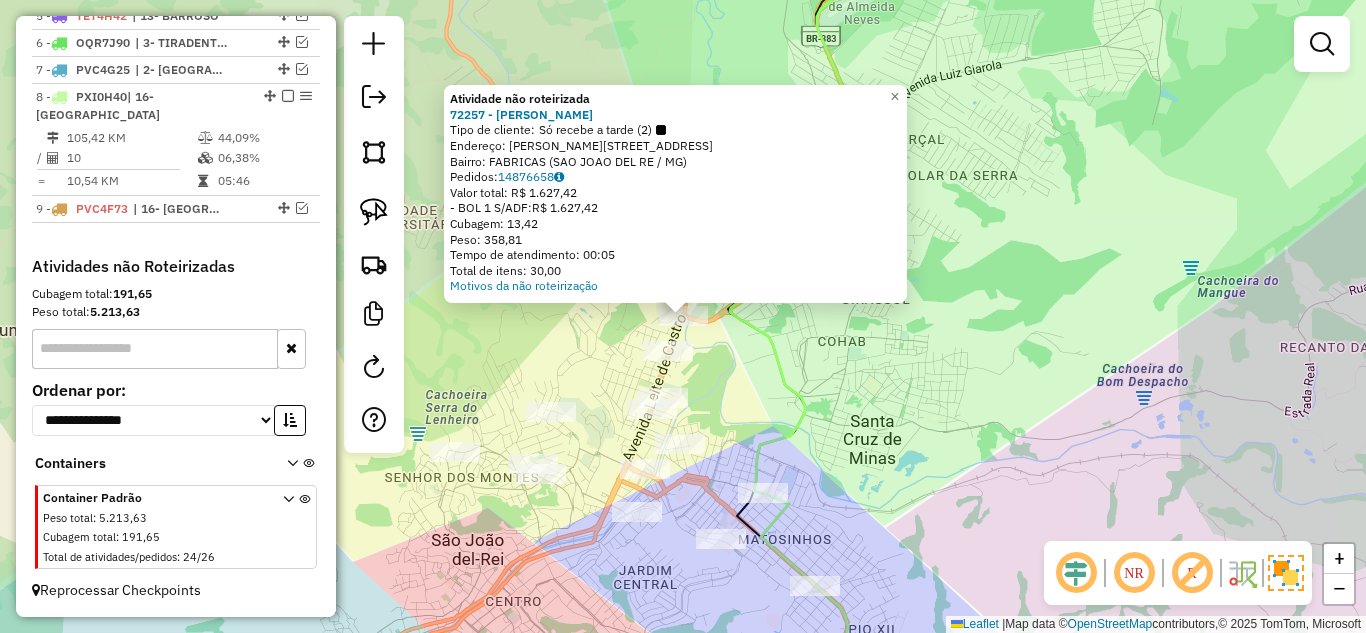 click on "Atividade não roteirizada 72257 - ADRIANO VINICIUS DIN  Tipo de cliente:   Só recebe a tarde (2)   Endereço: Av  LEITE DE CASTRO 2             1750   Bairro: FABRICAS (SAO JOAO DEL RE / MG)   Pedidos:  14876658   Valor total: R$ 1.627,42   - BOL 1 S/ADF:  R$ 1.627,42   Cubagem: 13,42   Peso: 358,81   Tempo de atendimento: 00:05   Total de itens: 30,00  Motivos da não roteirização × Janela de atendimento Grade de atendimento Capacidade Transportadoras Veículos Cliente Pedidos  Rotas Selecione os dias de semana para filtrar as janelas de atendimento  Seg   Ter   Qua   Qui   Sex   Sáb   Dom  Informe o período da janela de atendimento: De: Até:  Filtrar exatamente a janela do cliente  Considerar janela de atendimento padrão  Selecione os dias de semana para filtrar as grades de atendimento  Seg   Ter   Qua   Qui   Sex   Sáb   Dom   Considerar clientes sem dia de atendimento cadastrado  Clientes fora do dia de atendimento selecionado Filtrar as atividades entre os valores definidos abaixo:  De:   De:" 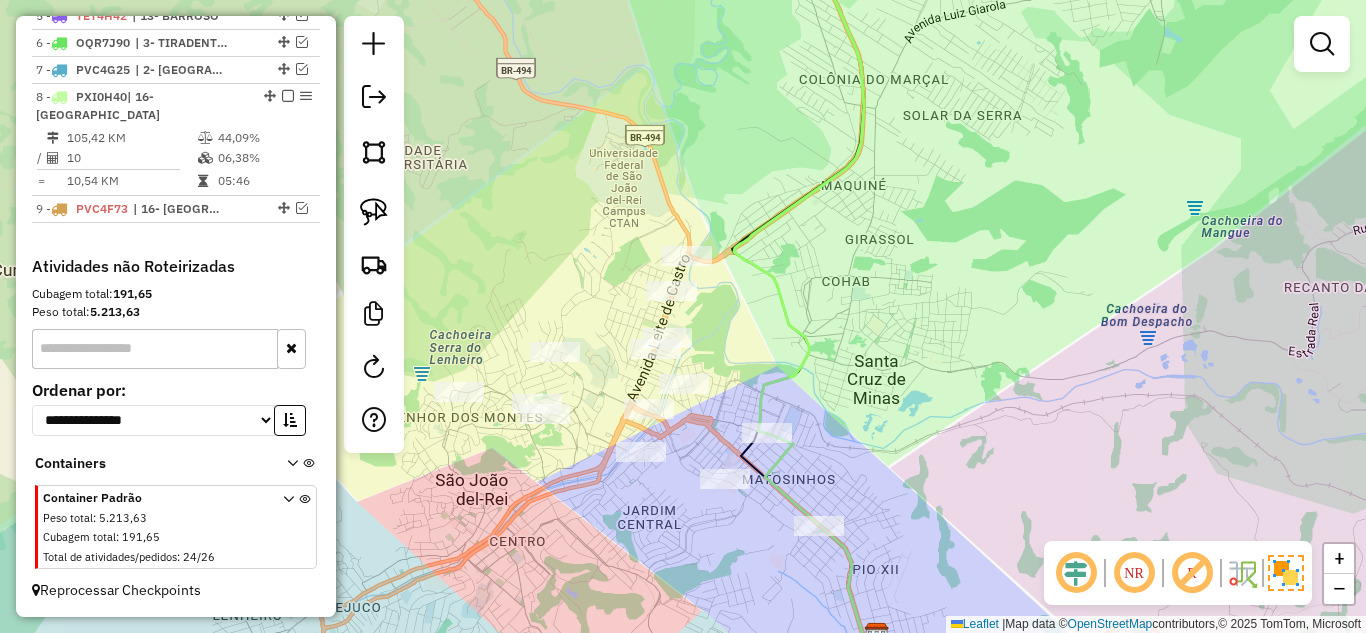 drag, startPoint x: 840, startPoint y: 333, endPoint x: 850, endPoint y: 285, distance: 49.0306 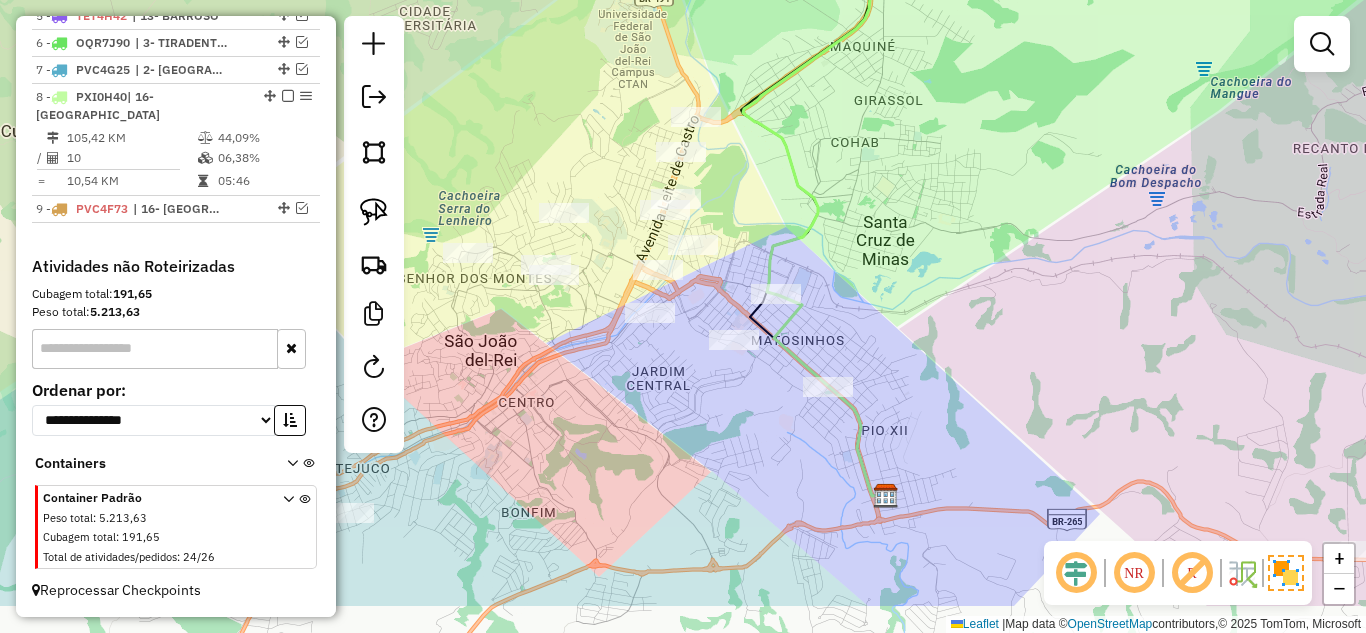 drag, startPoint x: 817, startPoint y: 318, endPoint x: 818, endPoint y: 239, distance: 79.00633 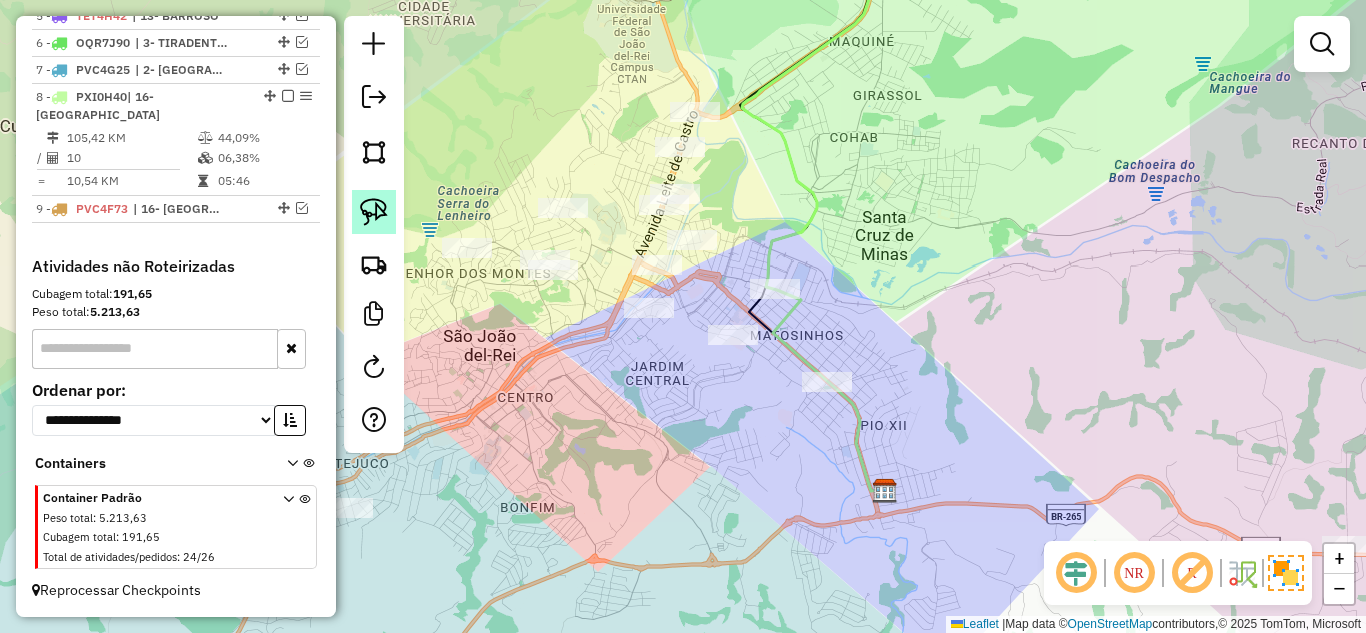 click 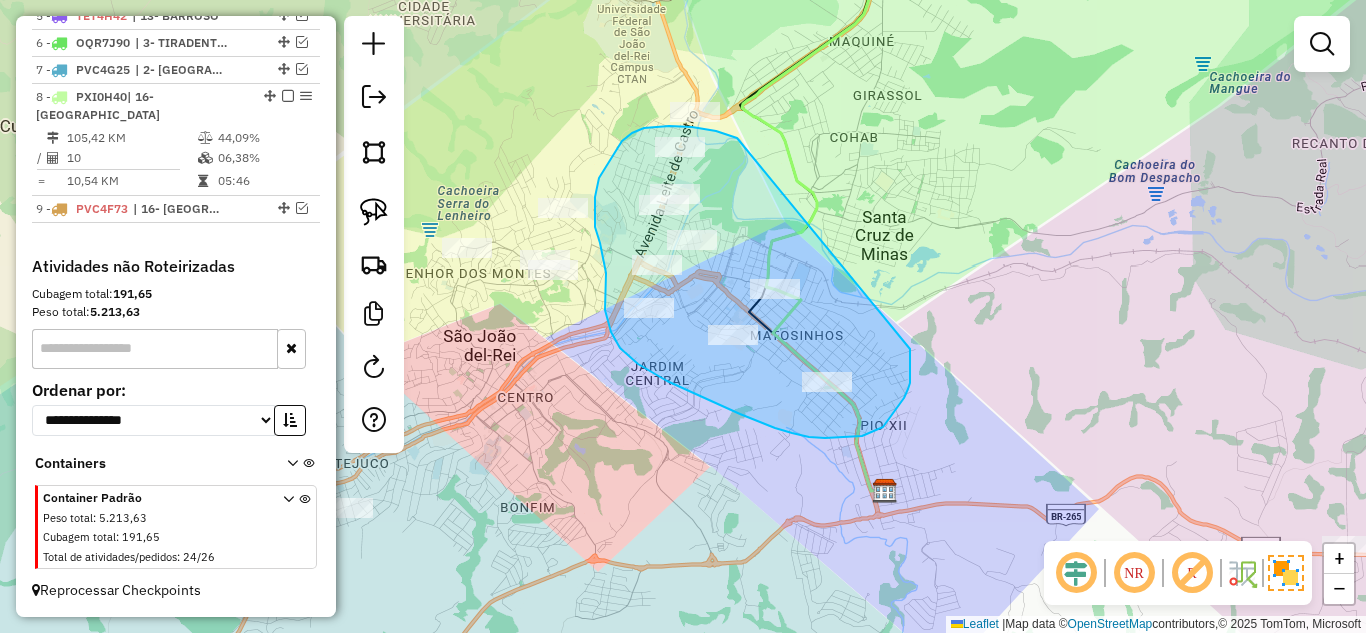 drag, startPoint x: 737, startPoint y: 138, endPoint x: 910, endPoint y: 349, distance: 272.8553 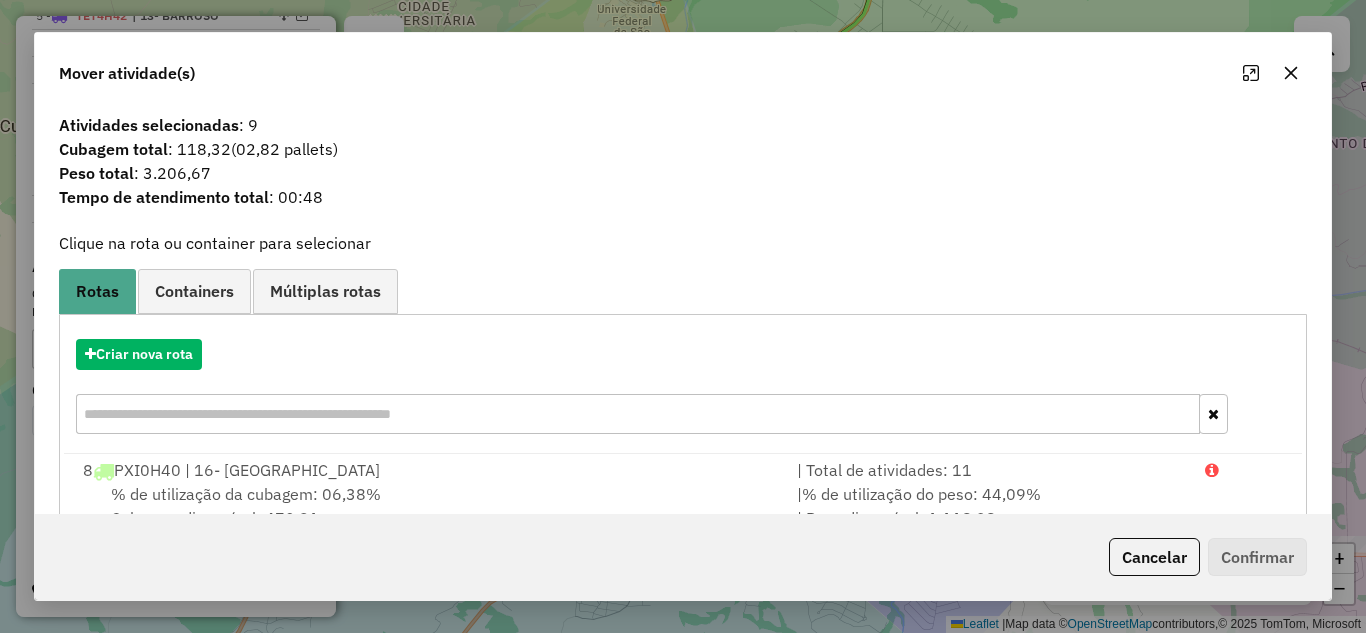 click on "8  PXI0H40 | 16- LAGOA DOURADA" at bounding box center [428, 470] 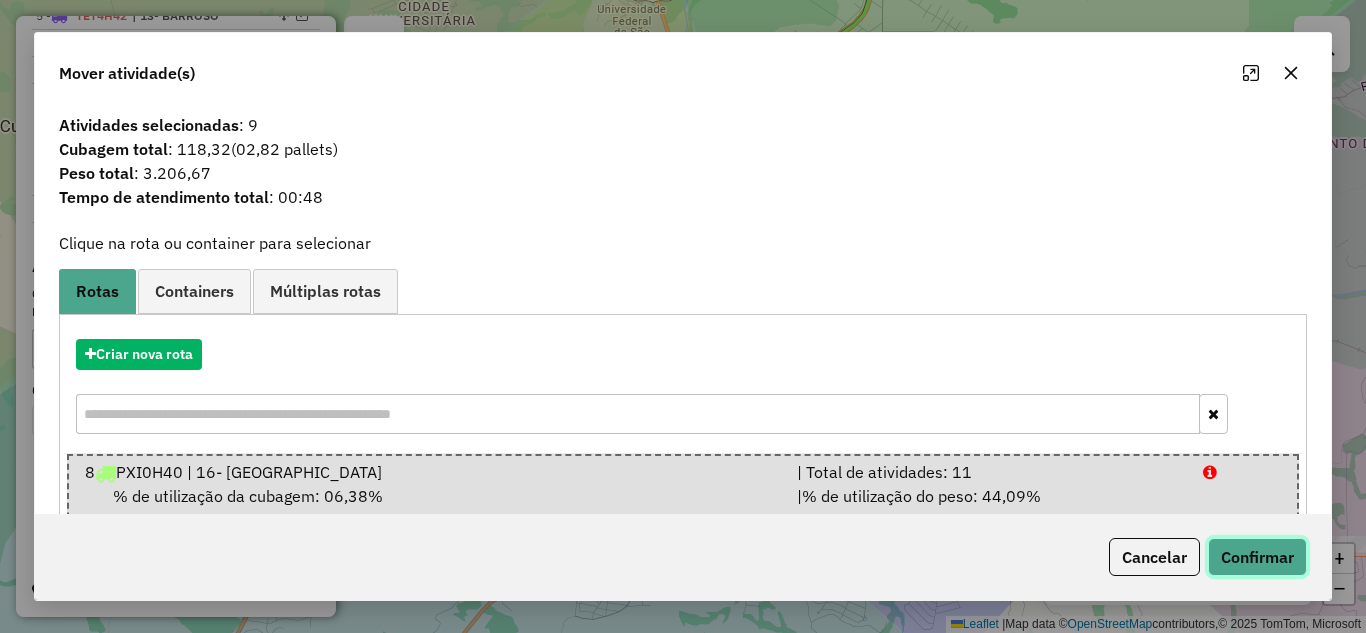 click on "Confirmar" 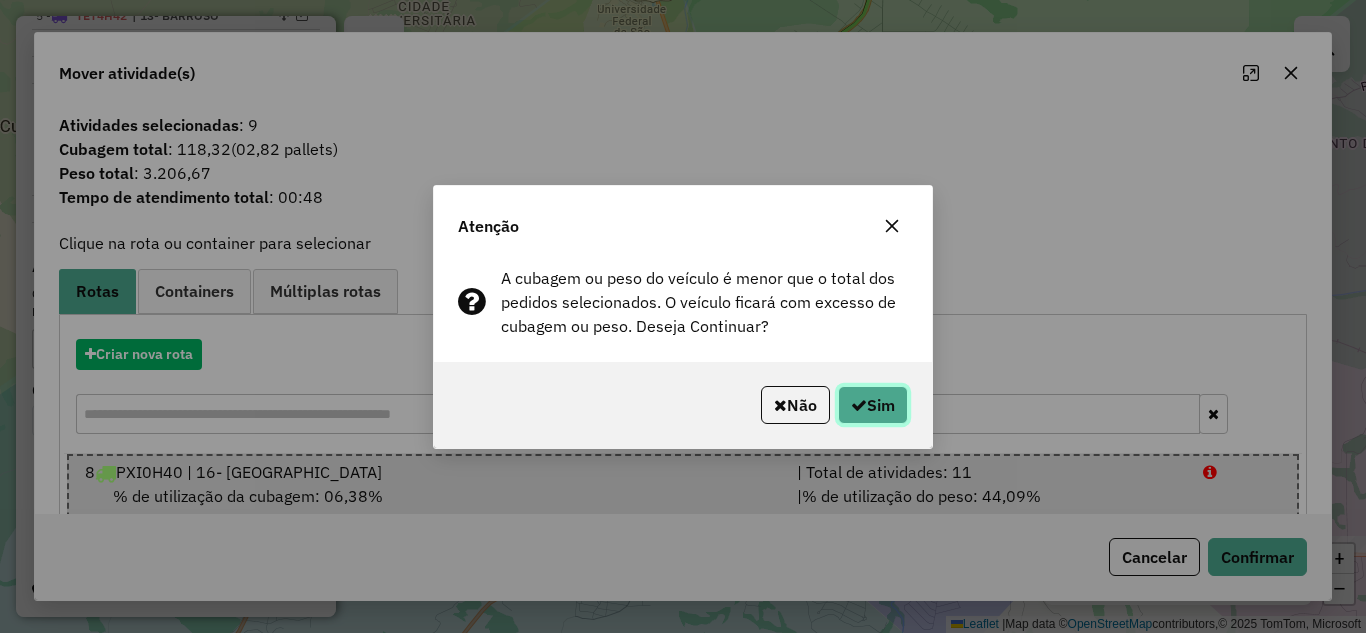 click on "Sim" 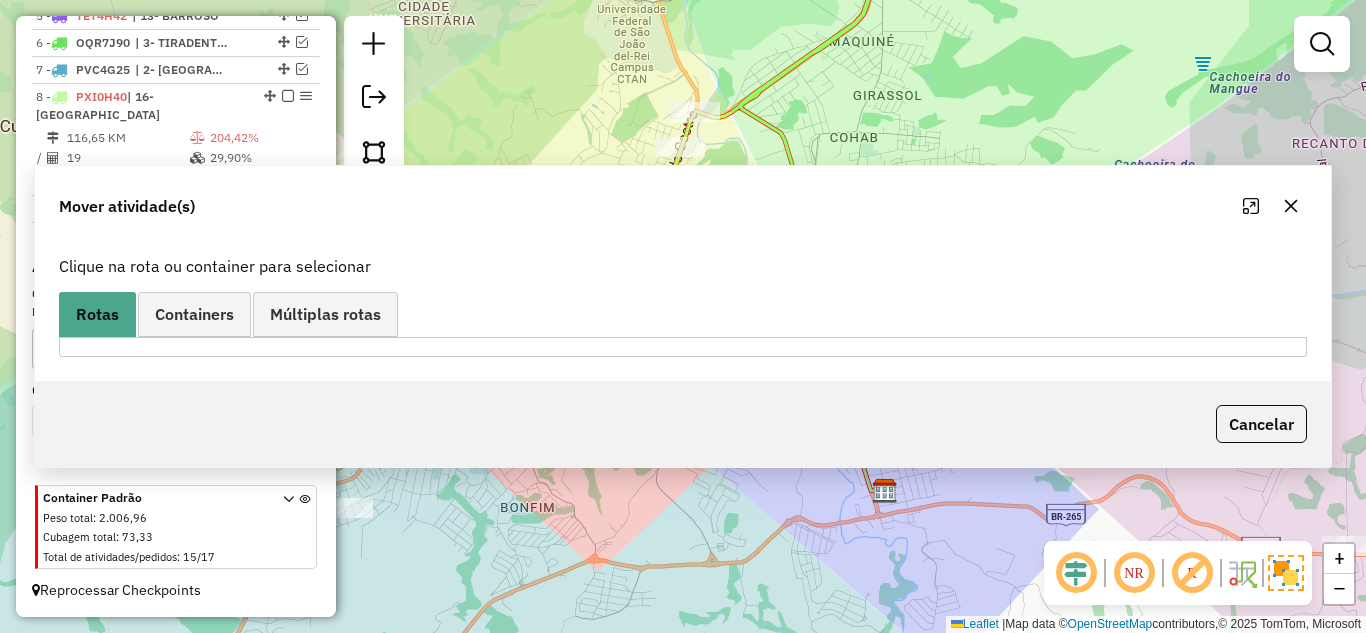 scroll, scrollTop: 868, scrollLeft: 0, axis: vertical 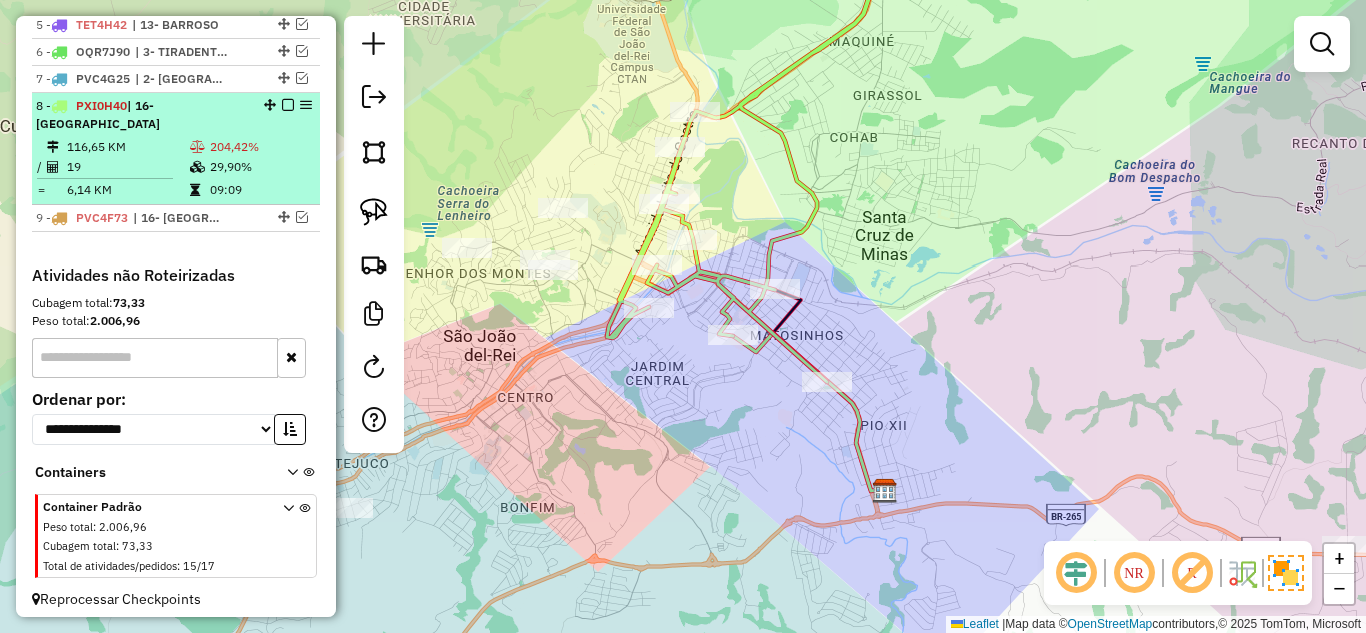 click on "19" at bounding box center [127, 167] 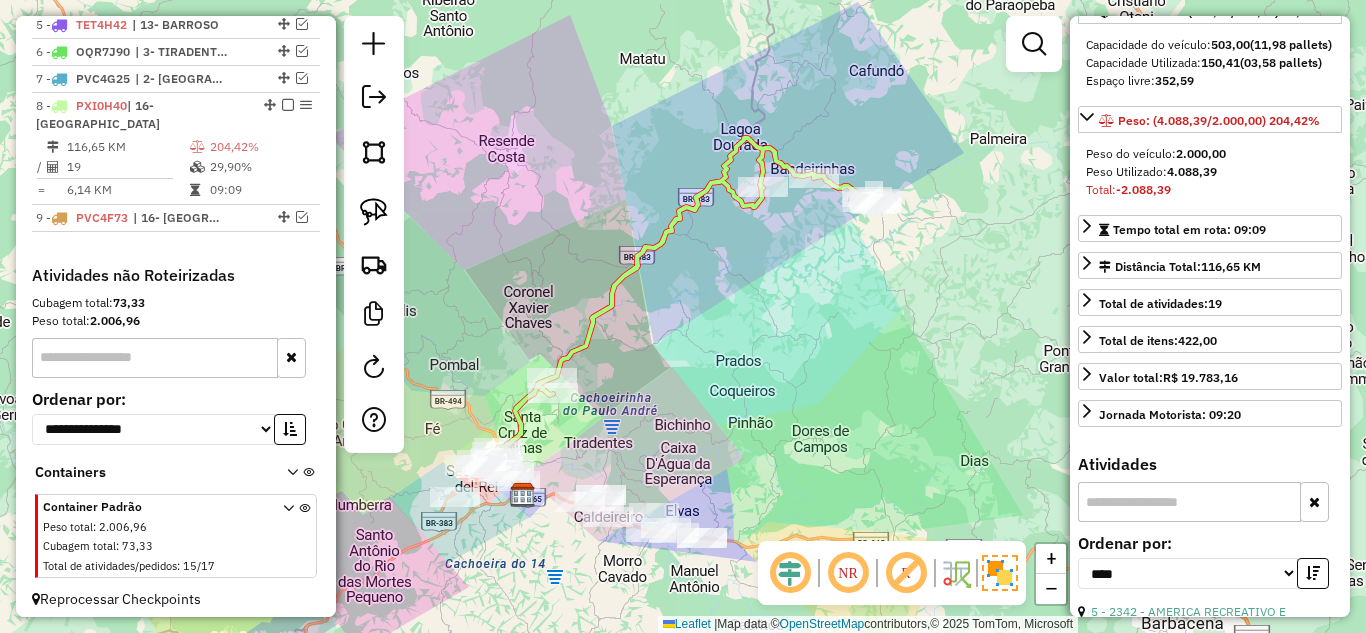 scroll, scrollTop: 400, scrollLeft: 0, axis: vertical 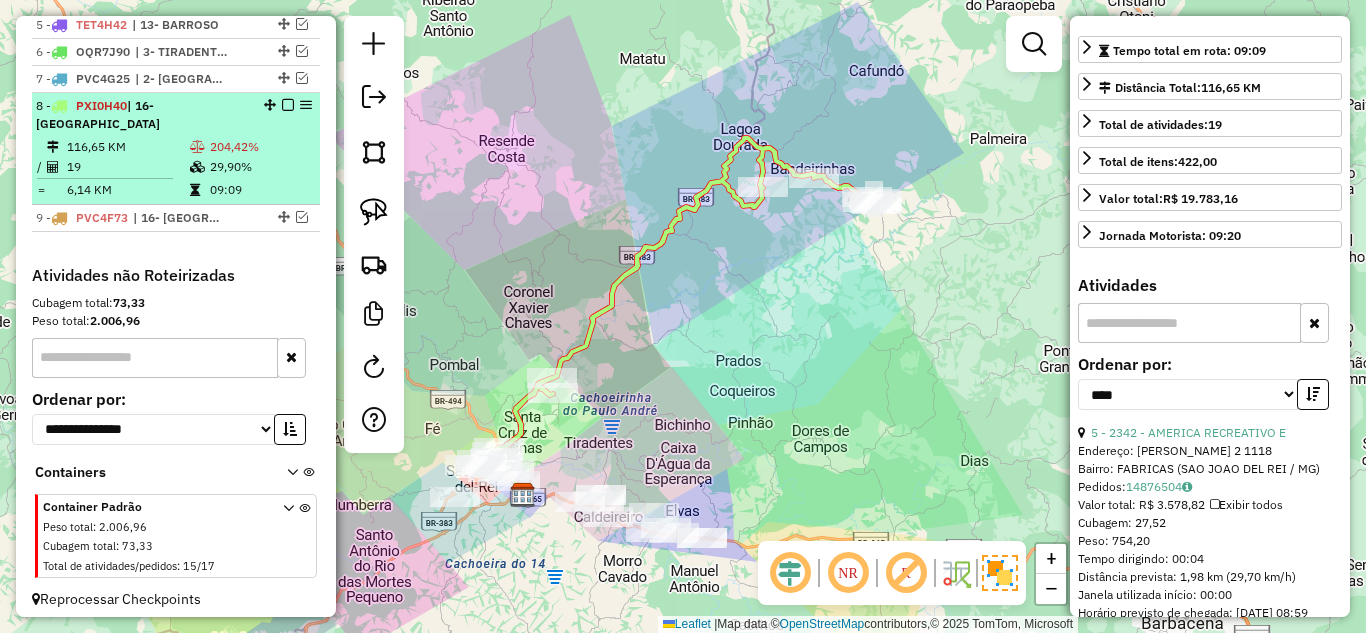 click at bounding box center [197, 147] 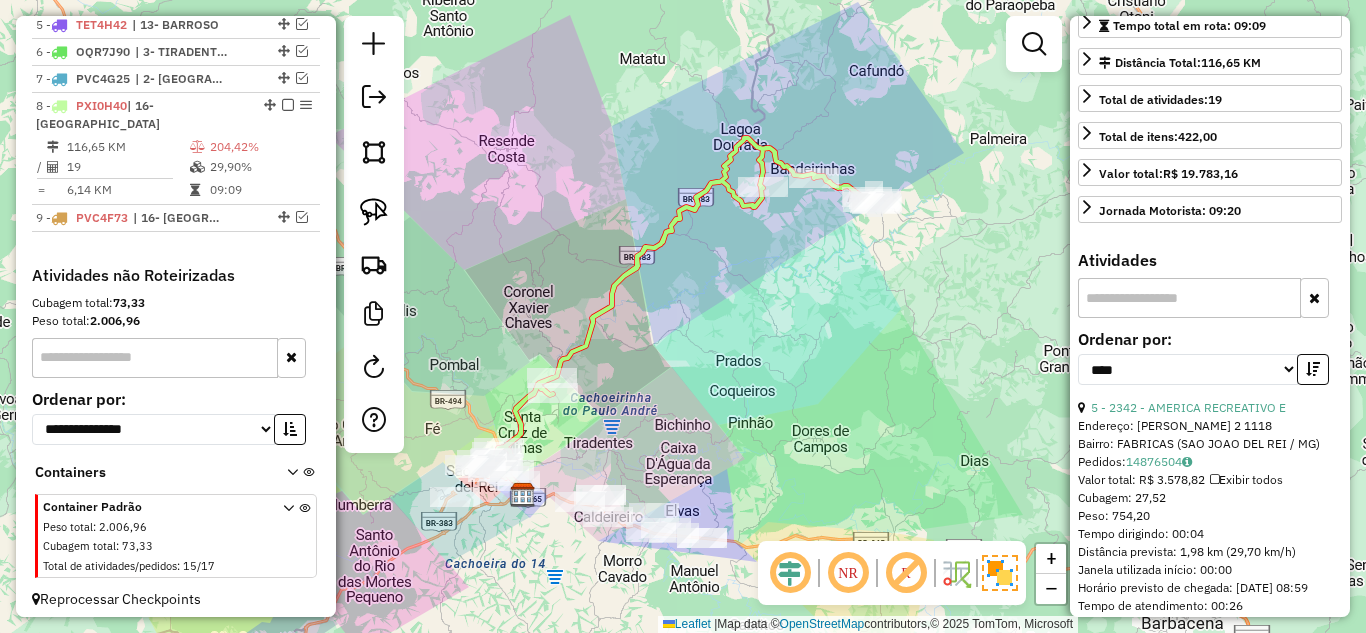 scroll, scrollTop: 500, scrollLeft: 0, axis: vertical 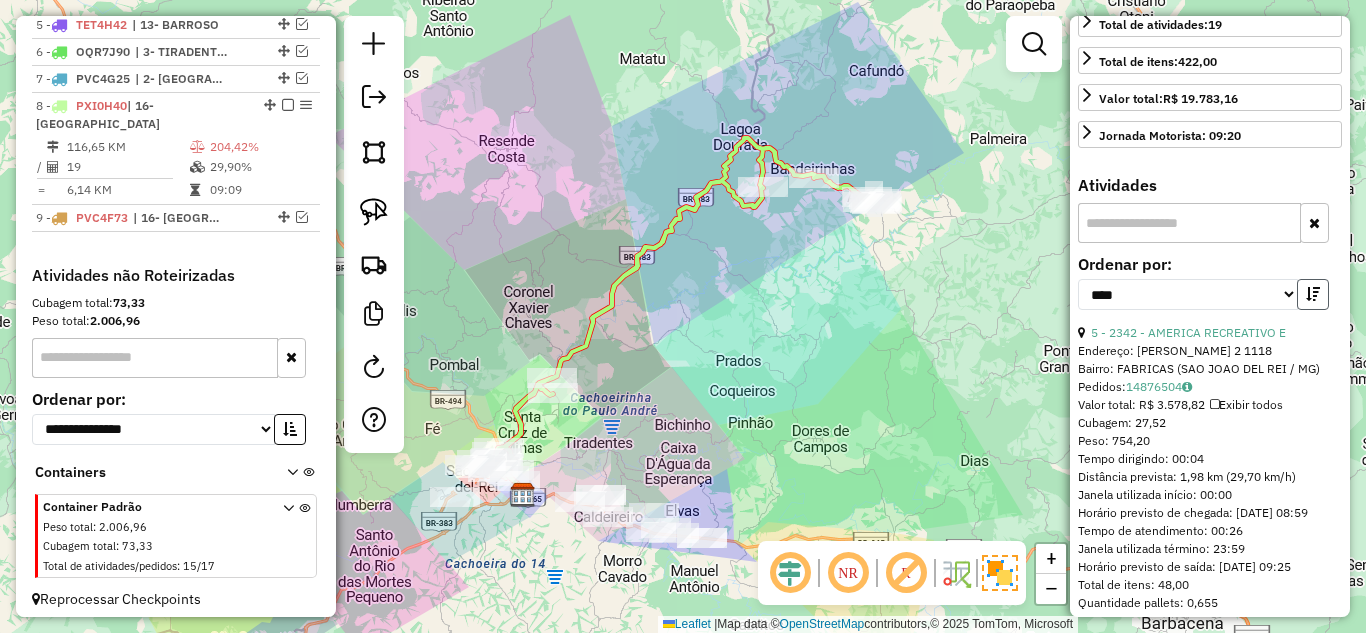 click at bounding box center (1313, 294) 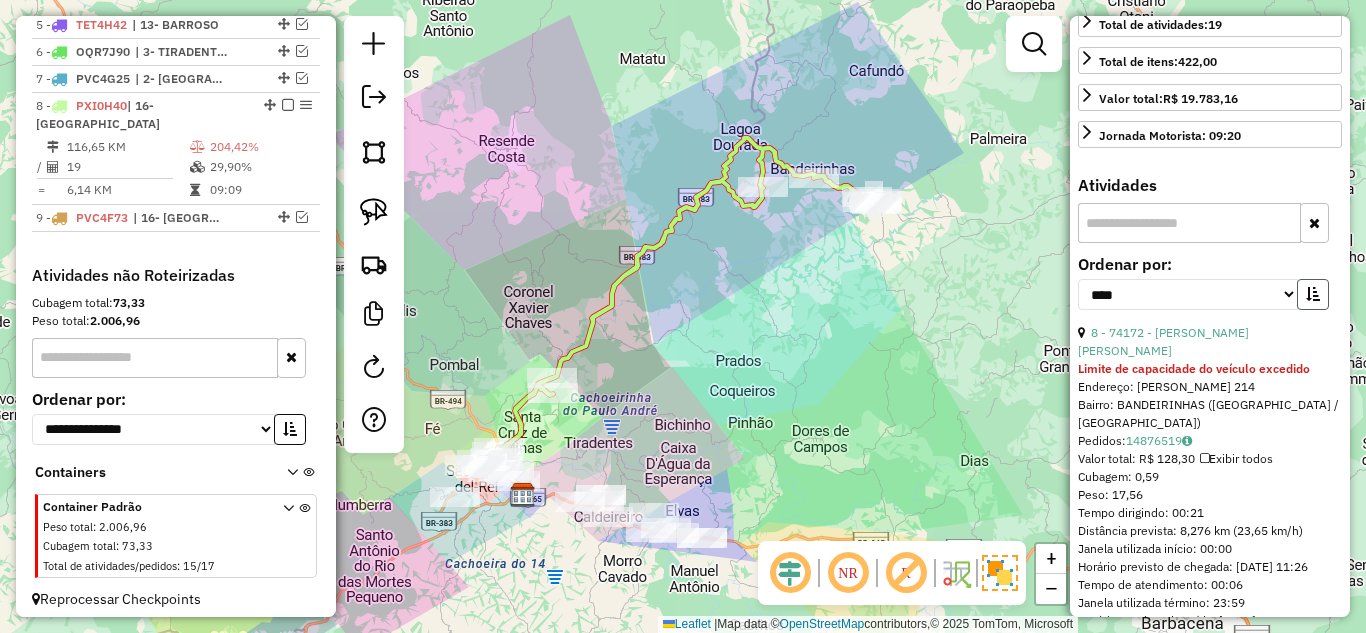 click at bounding box center (1313, 294) 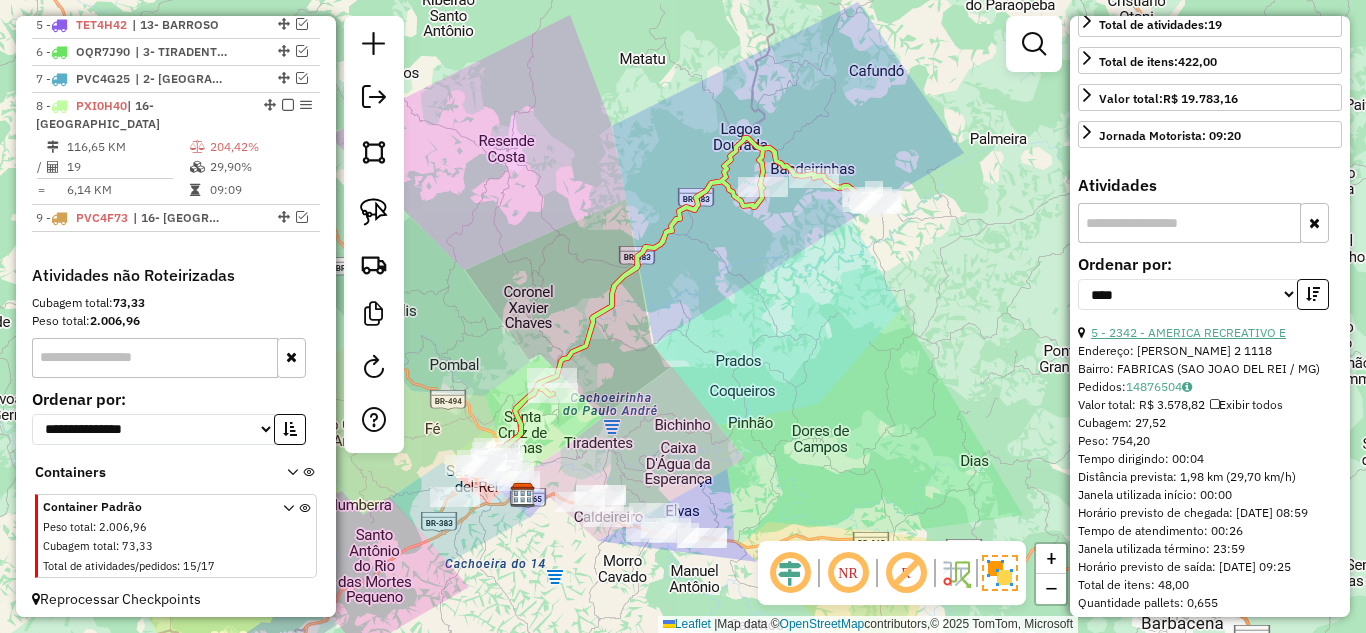 click on "5 - 2342 - AMERICA RECREATIVO E" at bounding box center [1188, 332] 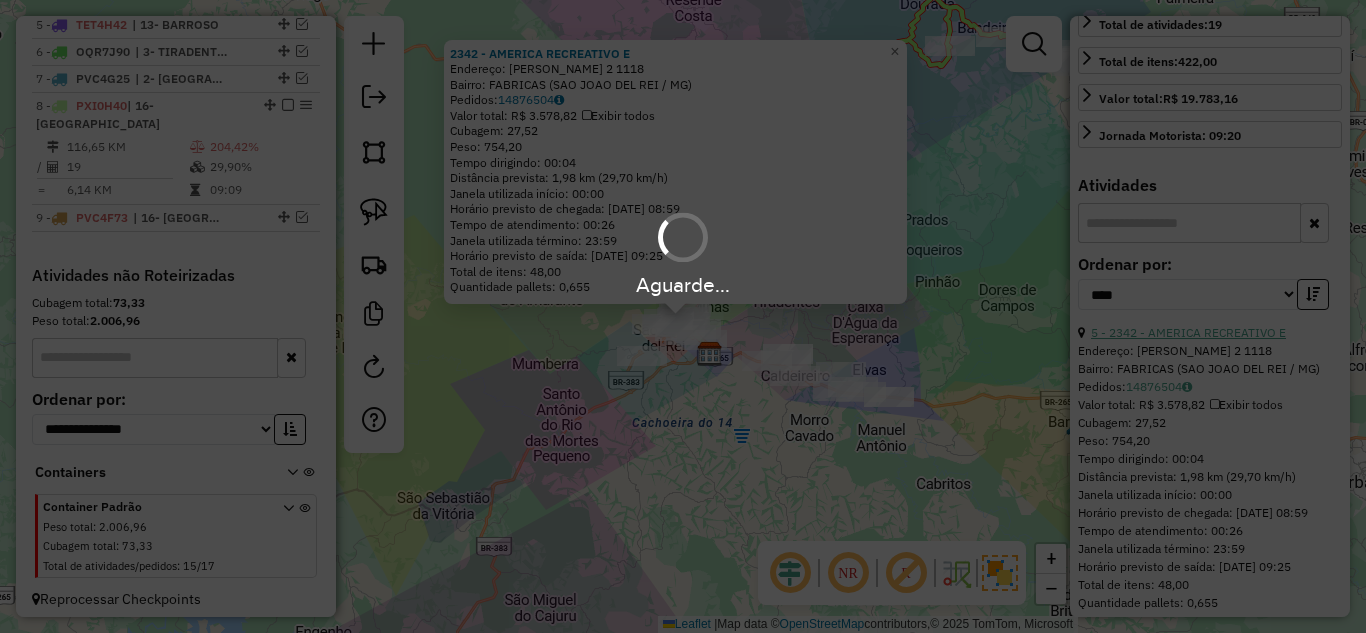 scroll, scrollTop: 895, scrollLeft: 0, axis: vertical 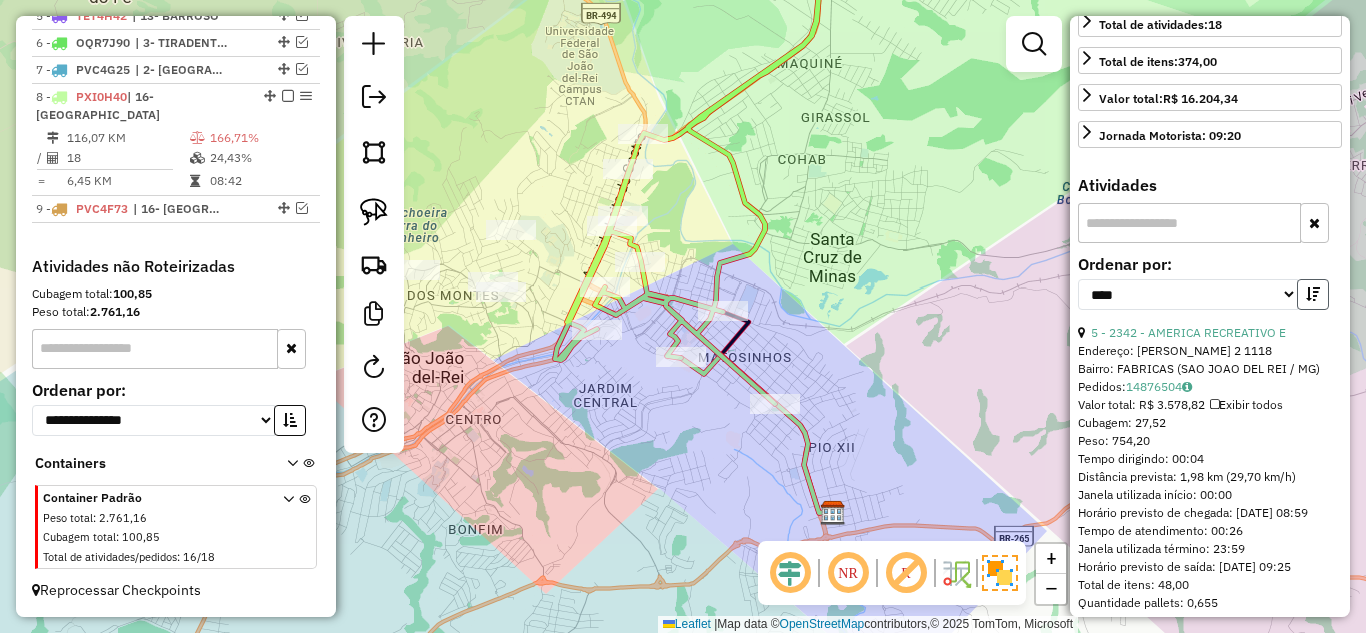 click at bounding box center (1313, 294) 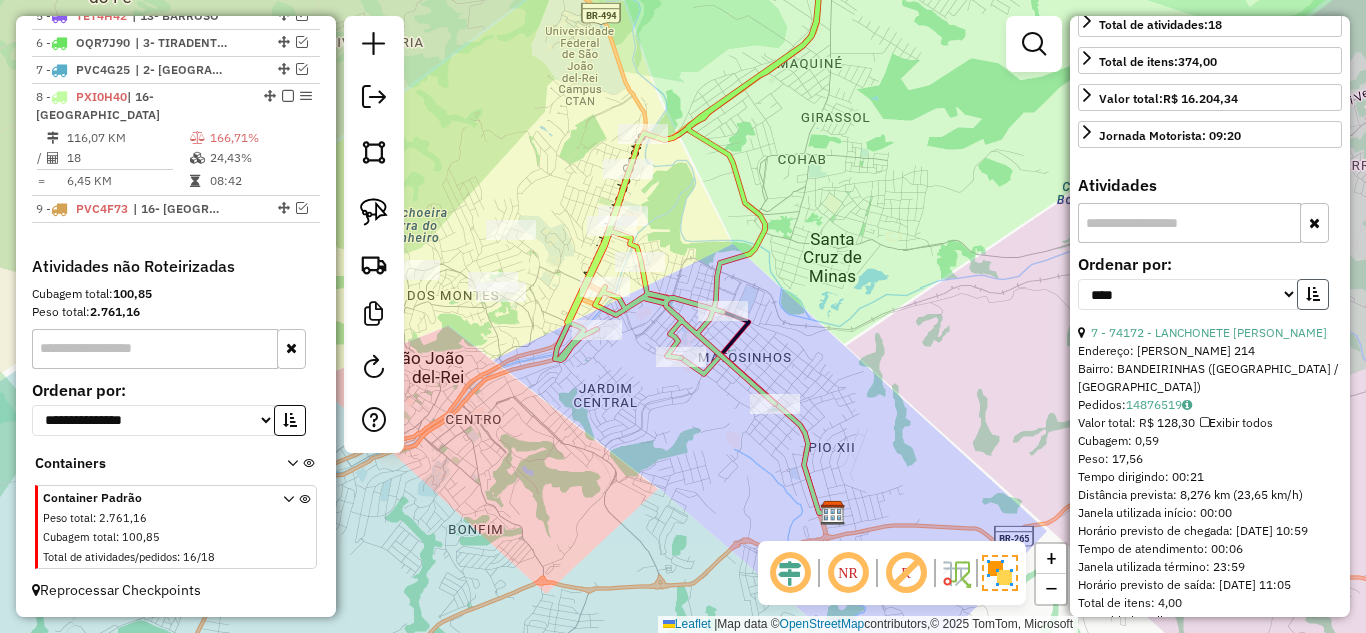 click at bounding box center (1313, 294) 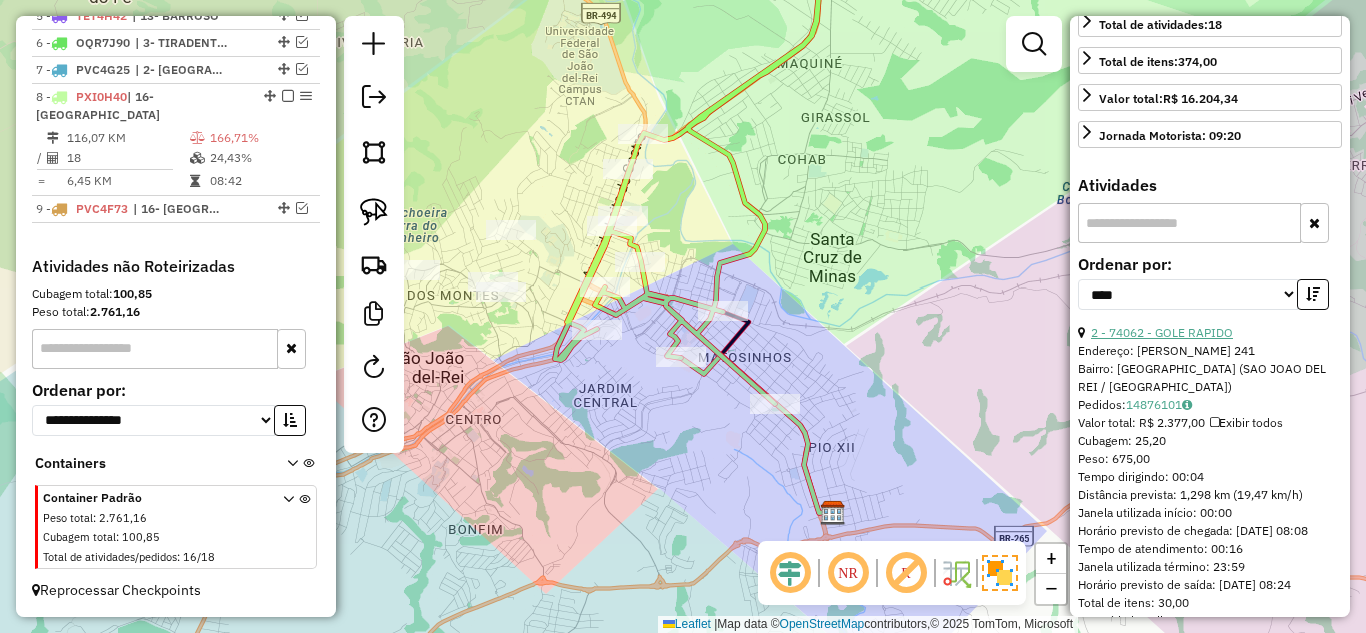 click on "2 - 74062 - GOLE RAPIDO" at bounding box center [1162, 332] 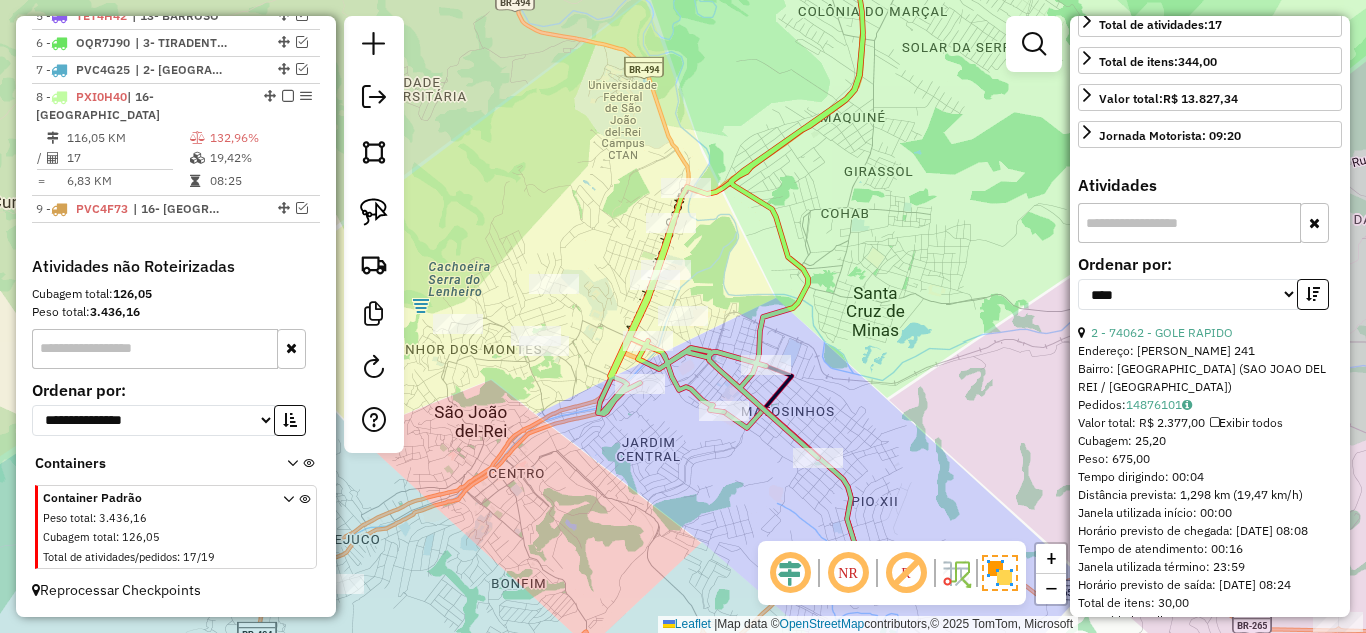 scroll, scrollTop: 482, scrollLeft: 0, axis: vertical 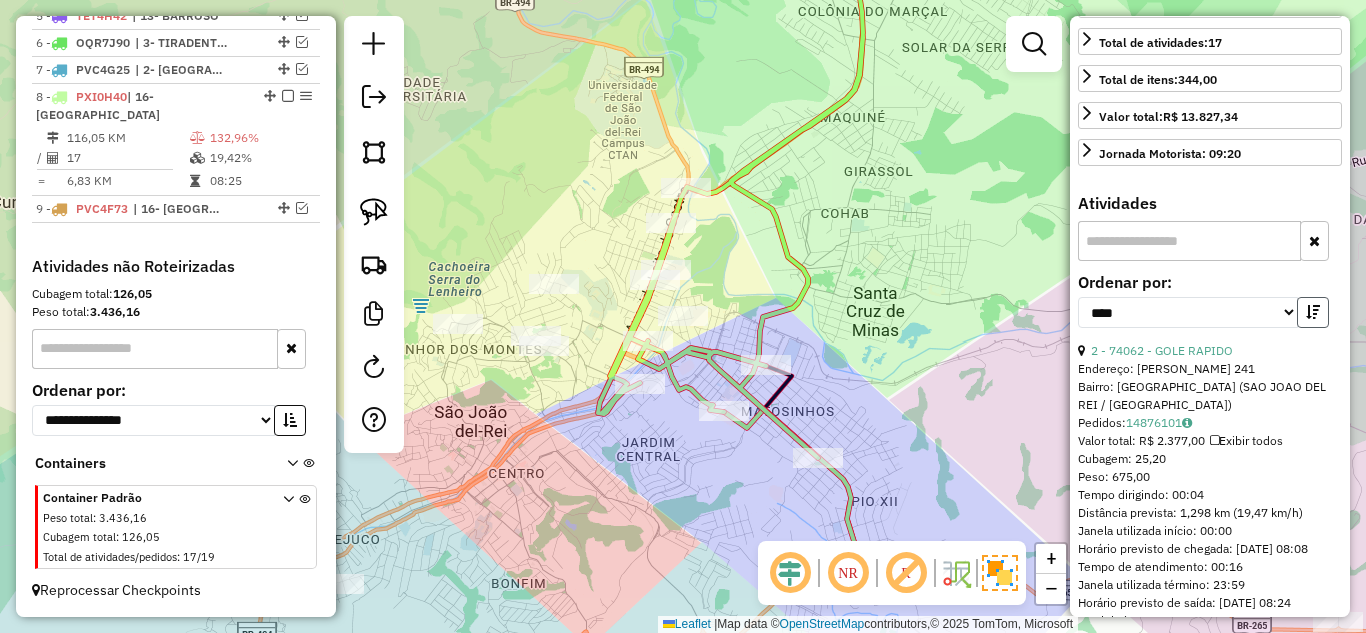 click at bounding box center (1313, 312) 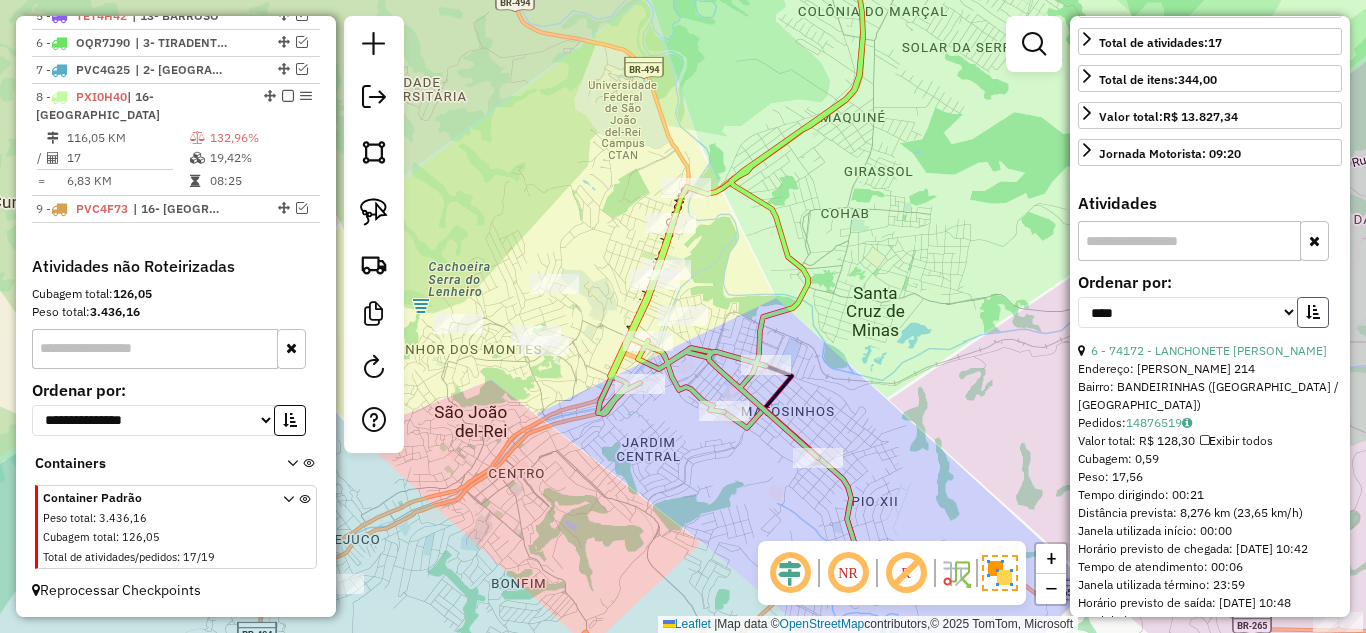 click at bounding box center (1313, 312) 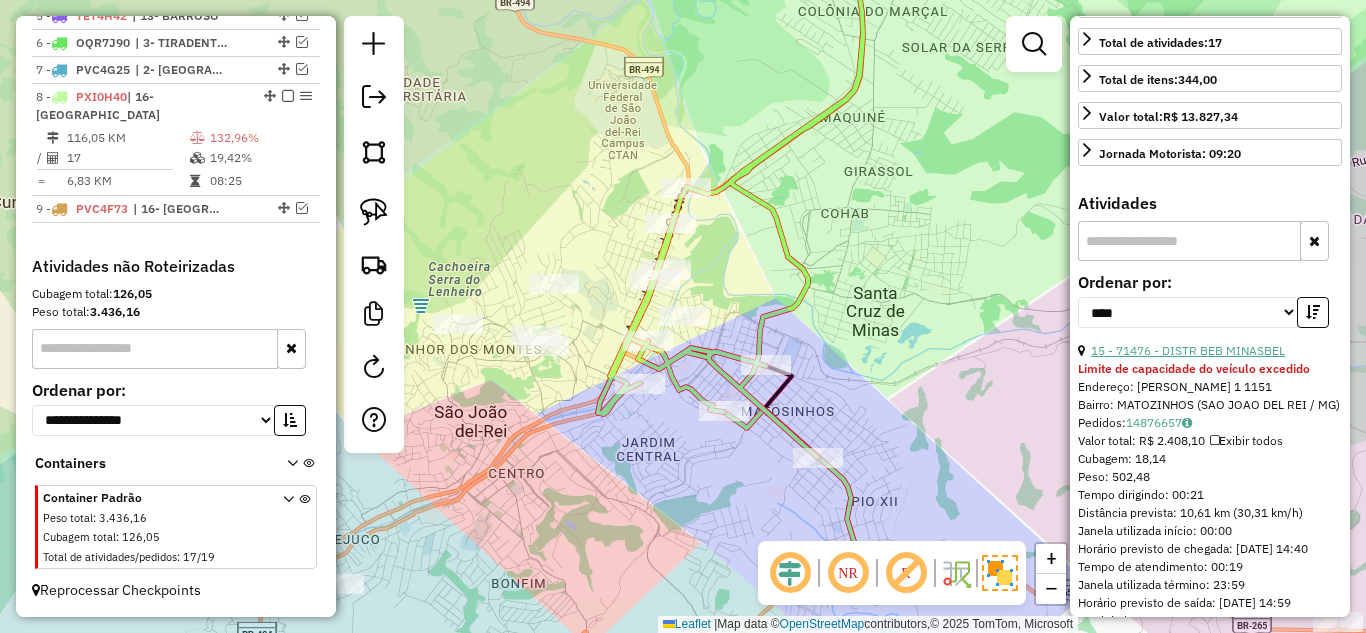 click on "15 - 71476 - DISTR BEB MINASBEL" at bounding box center (1188, 350) 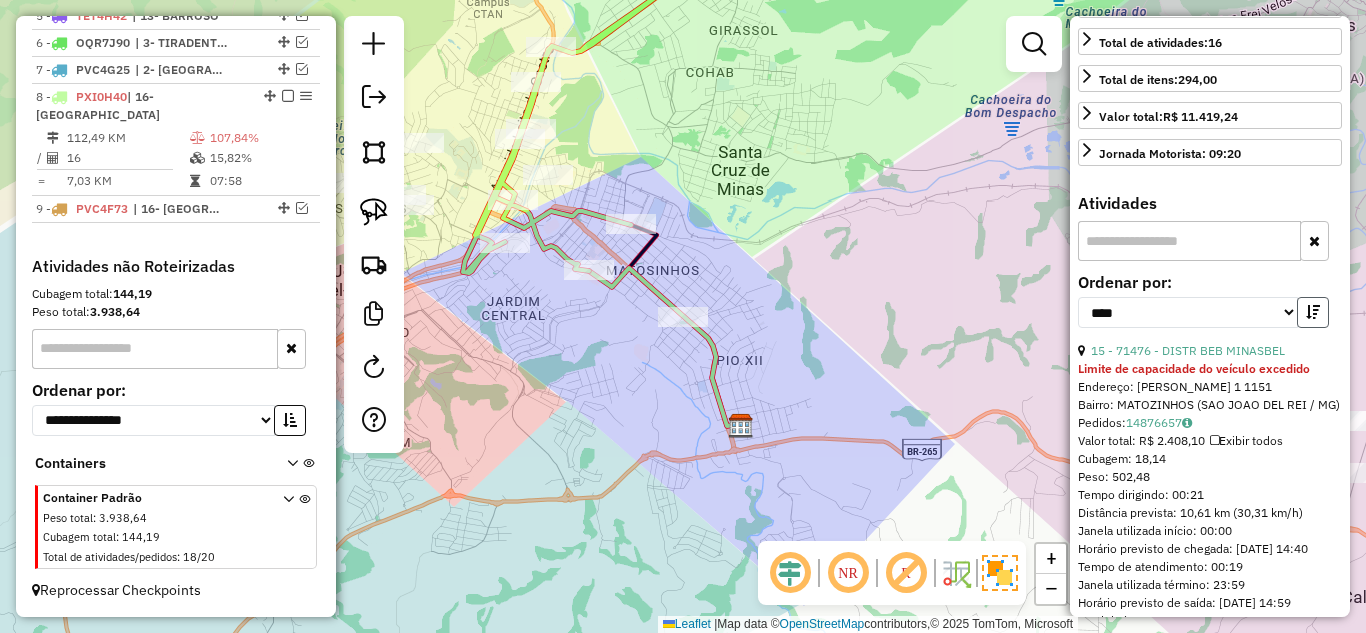 click at bounding box center [1313, 312] 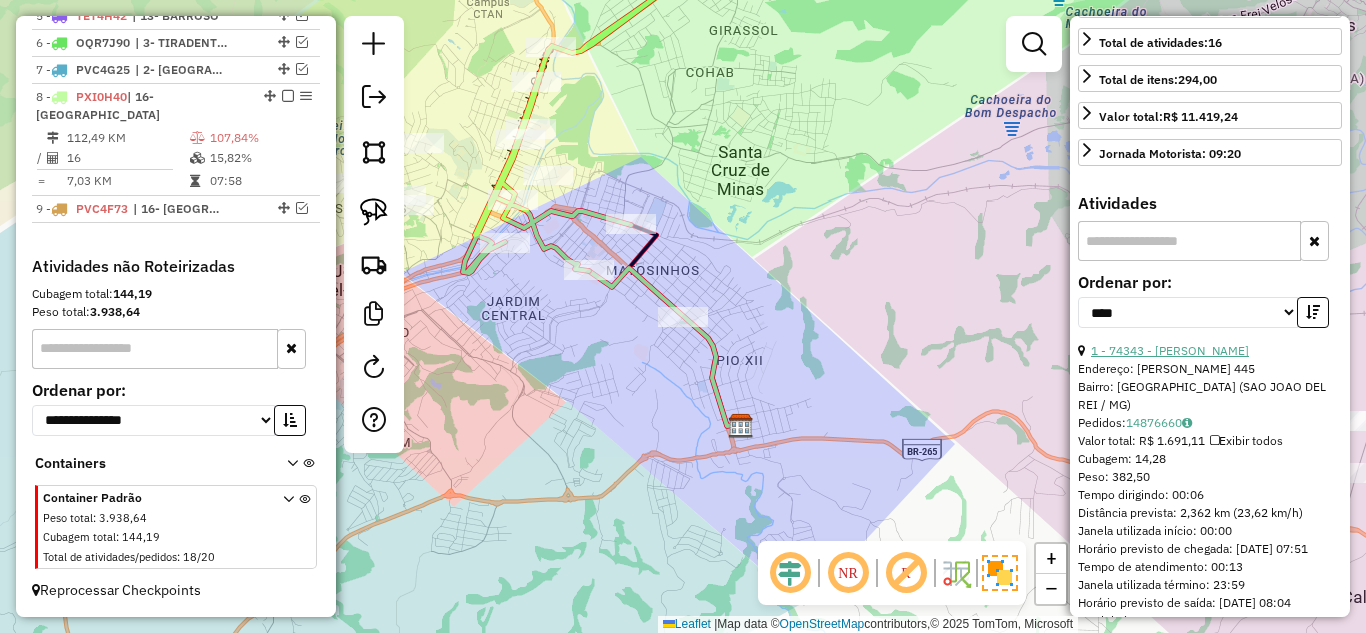 click on "1 - 74343 - [PERSON_NAME]" at bounding box center [1170, 350] 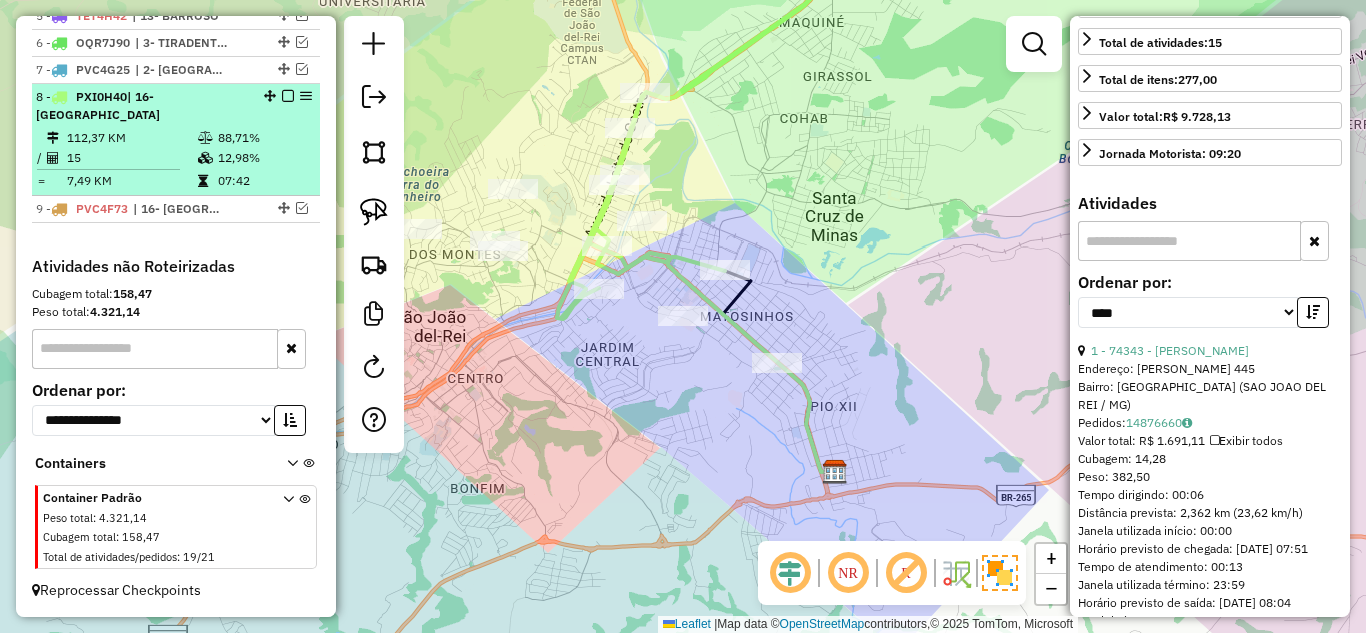 click on "15" at bounding box center (131, 158) 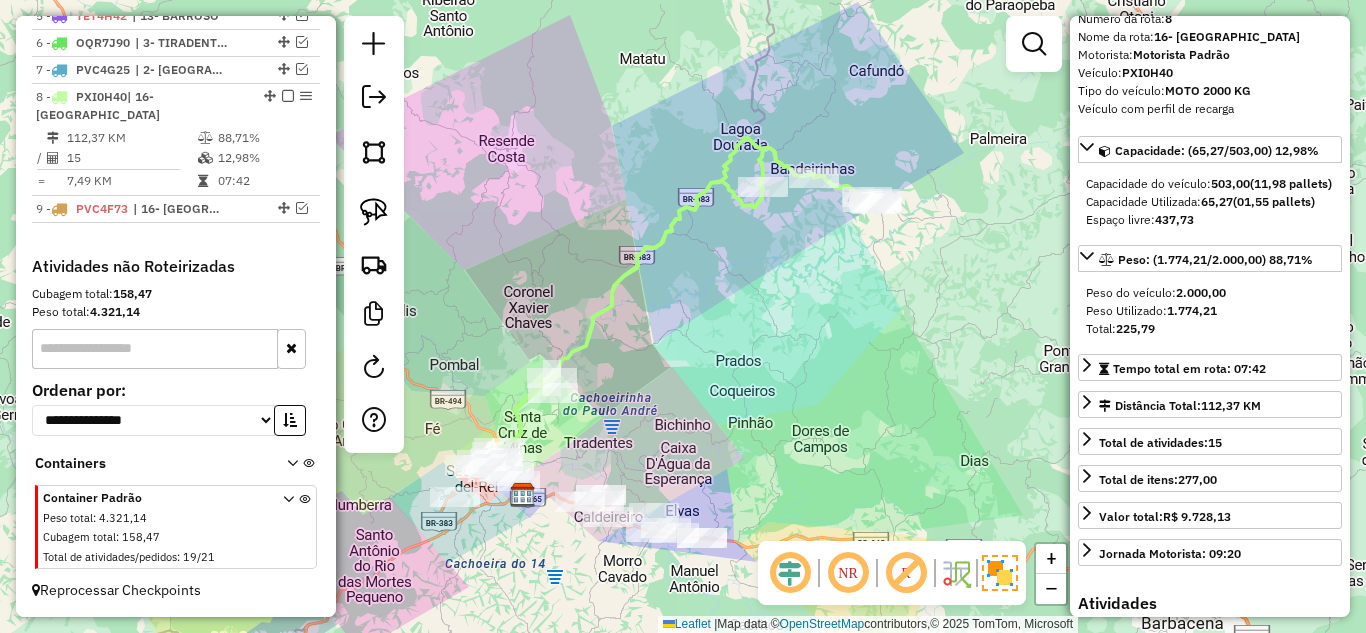 scroll, scrollTop: 0, scrollLeft: 0, axis: both 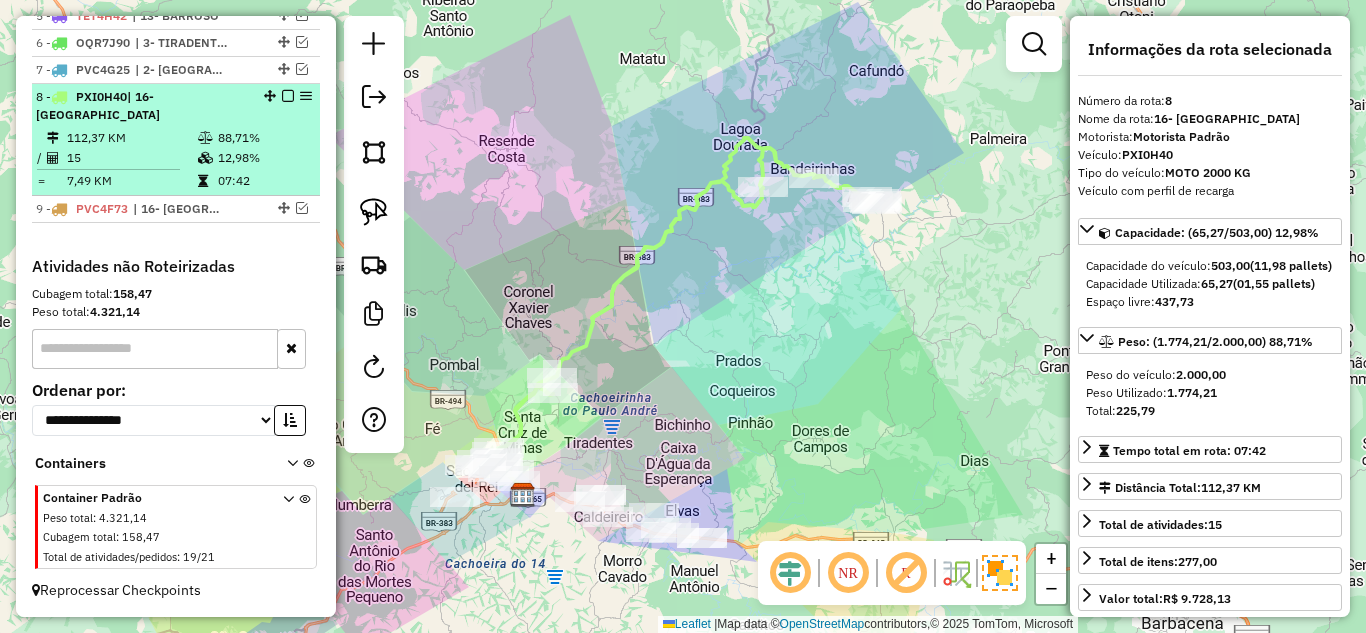 drag, startPoint x: 203, startPoint y: 143, endPoint x: 243, endPoint y: 122, distance: 45.17743 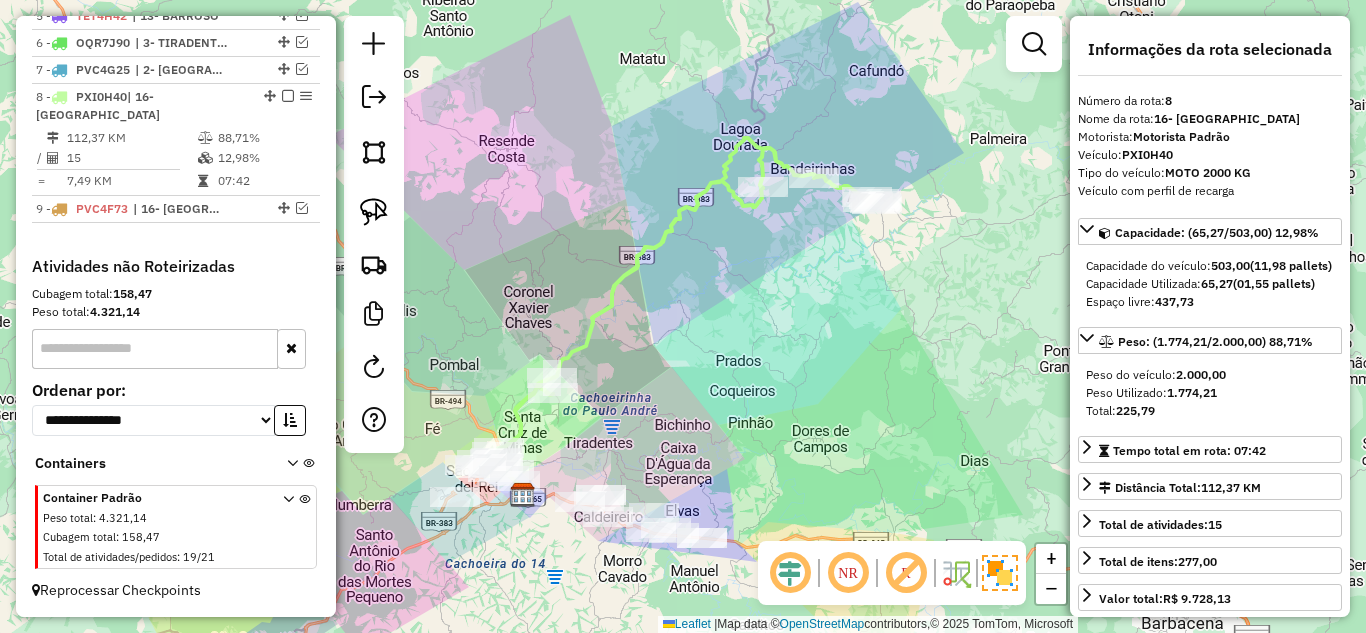 scroll, scrollTop: 810, scrollLeft: 0, axis: vertical 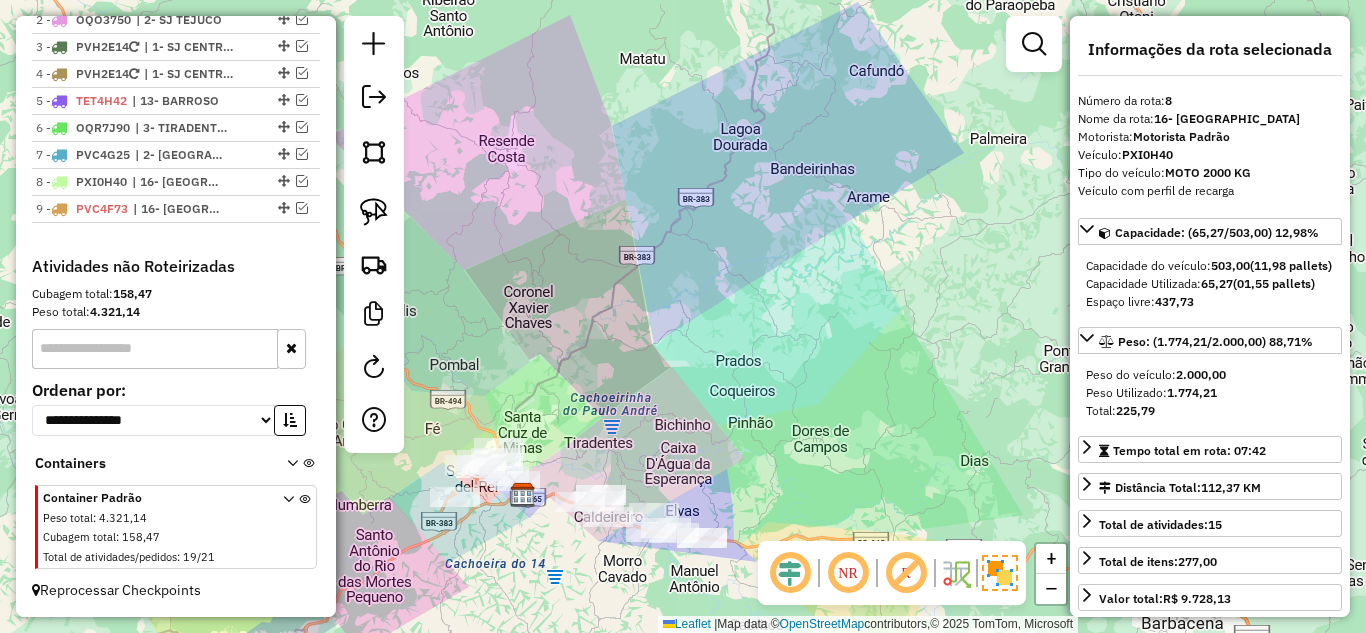 click on "Janela de atendimento Grade de atendimento Capacidade Transportadoras Veículos Cliente Pedidos  Rotas Selecione os dias de semana para filtrar as janelas de atendimento  Seg   Ter   Qua   Qui   Sex   Sáb   Dom  Informe o período da janela de atendimento: De: Até:  Filtrar exatamente a janela do cliente  Considerar janela de atendimento padrão  Selecione os dias de semana para filtrar as grades de atendimento  Seg   Ter   Qua   Qui   Sex   Sáb   Dom   Considerar clientes sem dia de atendimento cadastrado  Clientes fora do dia de atendimento selecionado Filtrar as atividades entre os valores definidos abaixo:  Peso mínimo:   Peso máximo:   Cubagem mínima:   Cubagem máxima:   De:   Até:  Filtrar as atividades entre o tempo de atendimento definido abaixo:  De:   Até:   Considerar capacidade total dos clientes não roteirizados Transportadora: Selecione um ou mais itens Tipo de veículo: Selecione um ou mais itens Veículo: Selecione um ou mais itens Motorista: Selecione um ou mais itens Nome: Rótulo:" 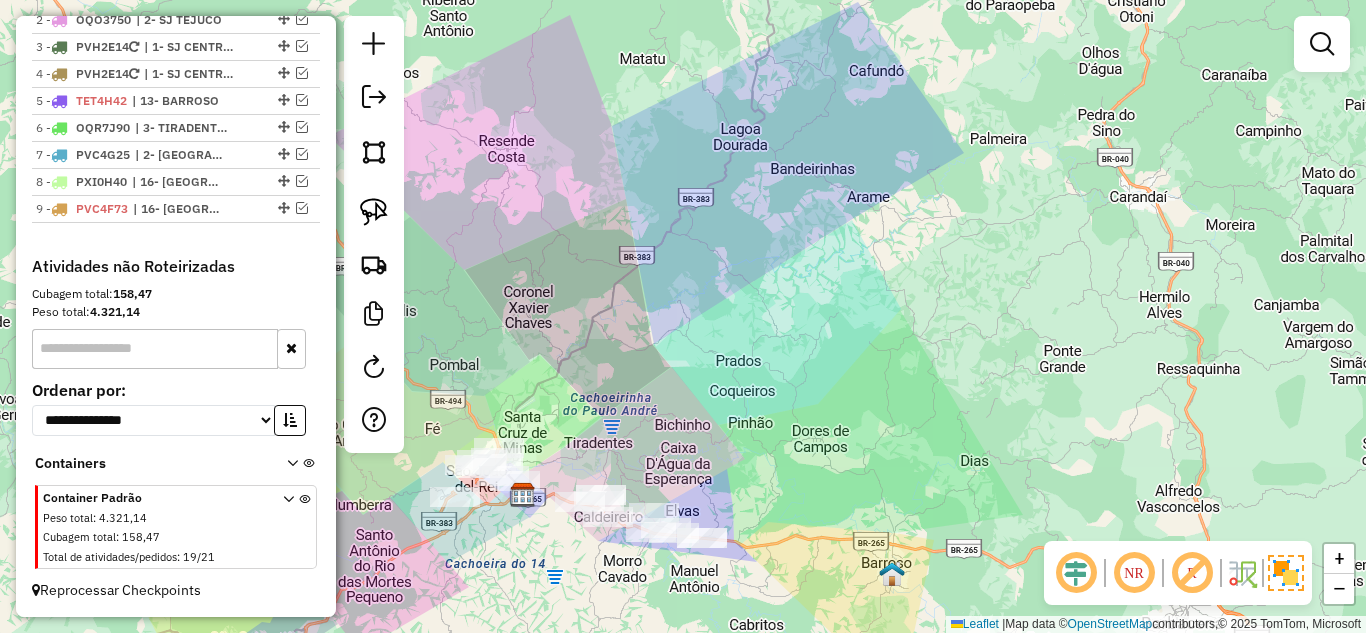drag, startPoint x: 778, startPoint y: 468, endPoint x: 780, endPoint y: 305, distance: 163.01227 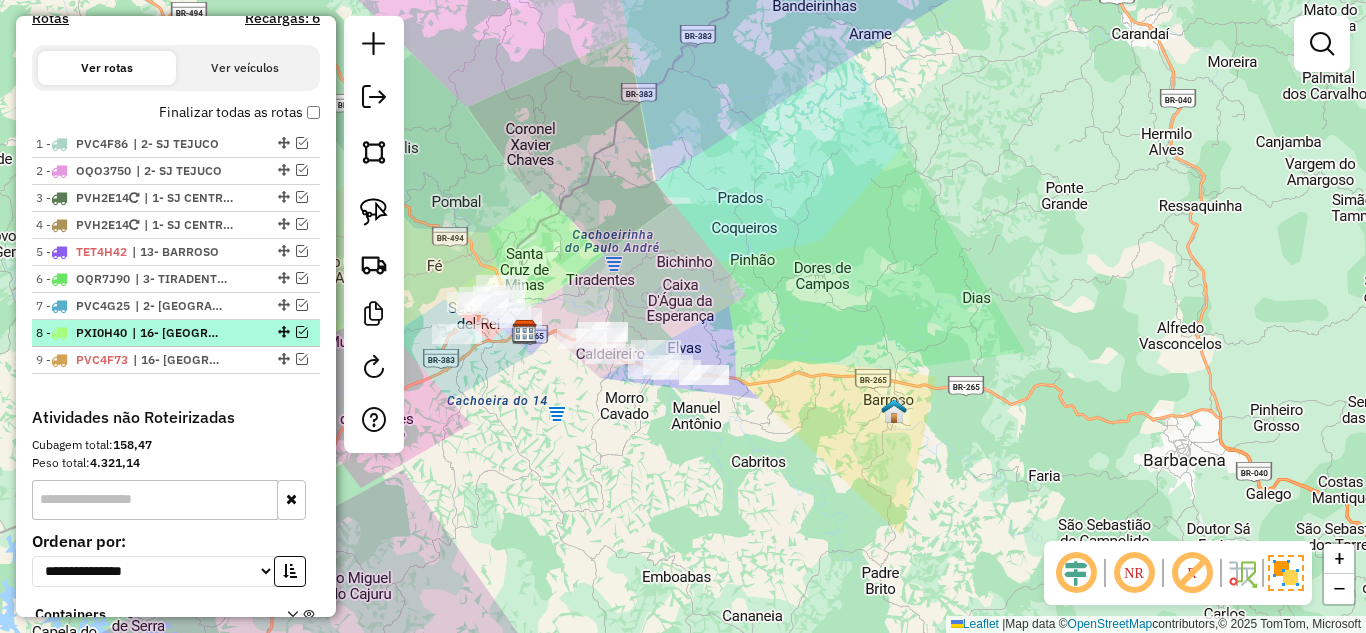 scroll, scrollTop: 610, scrollLeft: 0, axis: vertical 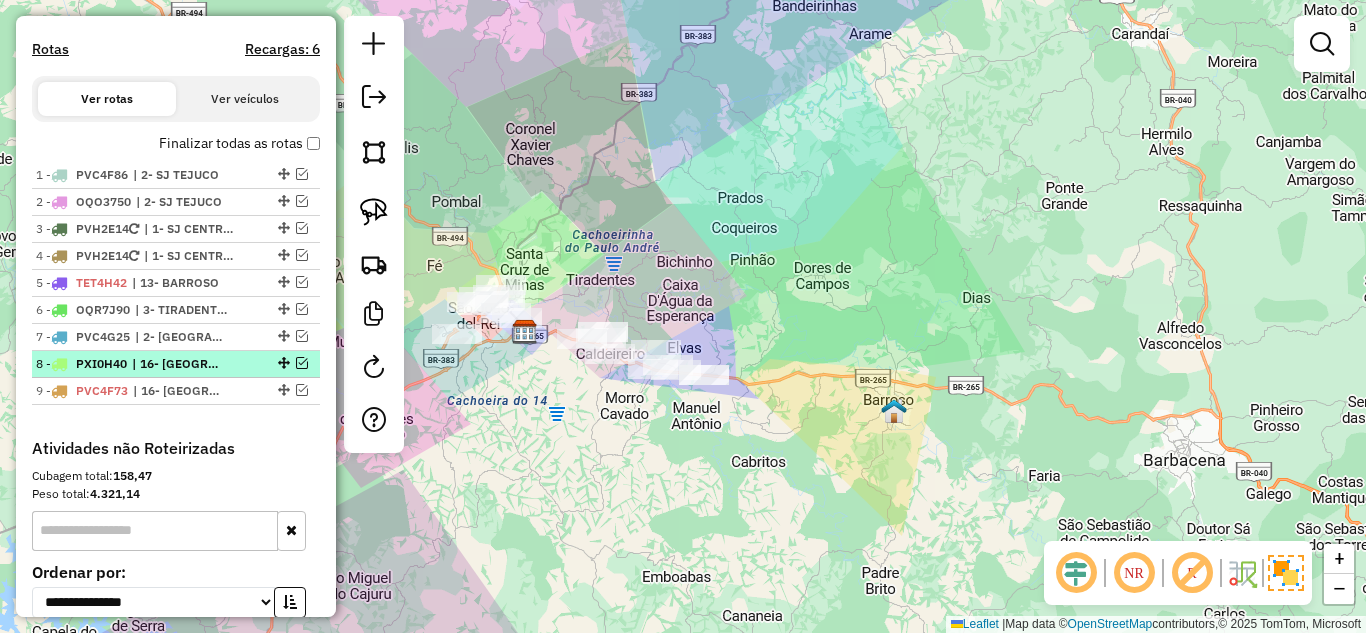 click at bounding box center [302, 363] 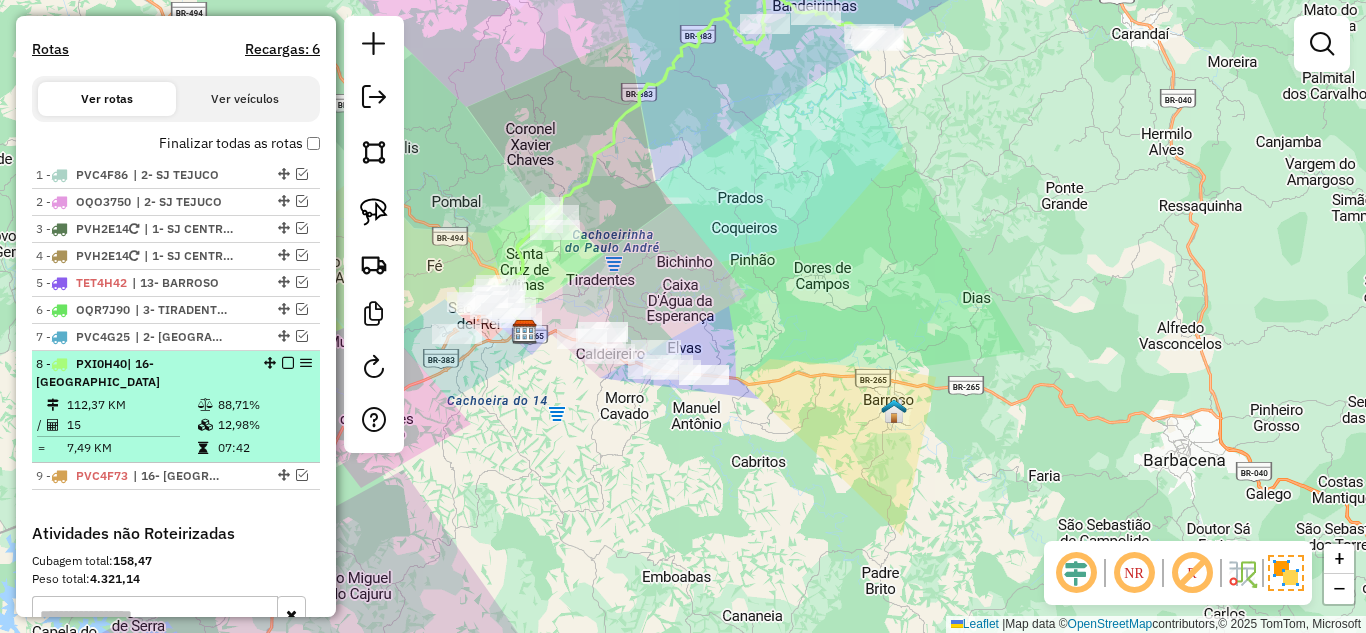 click on "112,37 KM" at bounding box center [131, 405] 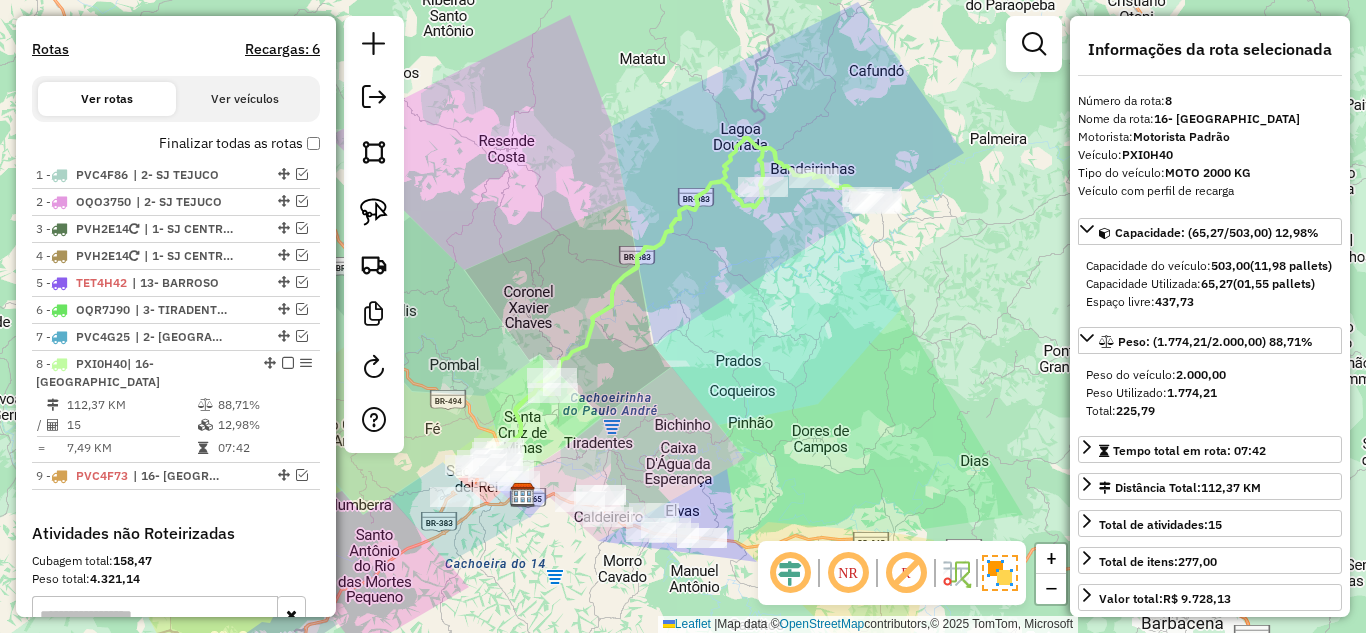 click on "Janela de atendimento Grade de atendimento Capacidade Transportadoras Veículos Cliente Pedidos  Rotas Selecione os dias de semana para filtrar as janelas de atendimento  Seg   Ter   Qua   Qui   Sex   Sáb   Dom  Informe o período da janela de atendimento: De: Até:  Filtrar exatamente a janela do cliente  Considerar janela de atendimento padrão  Selecione os dias de semana para filtrar as grades de atendimento  Seg   Ter   Qua   Qui   Sex   Sáb   Dom   Considerar clientes sem dia de atendimento cadastrado  Clientes fora do dia de atendimento selecionado Filtrar as atividades entre os valores definidos abaixo:  Peso mínimo:   Peso máximo:   Cubagem mínima:   Cubagem máxima:   De:   Até:  Filtrar as atividades entre o tempo de atendimento definido abaixo:  De:   Até:   Considerar capacidade total dos clientes não roteirizados Transportadora: Selecione um ou mais itens Tipo de veículo: Selecione um ou mais itens Veículo: Selecione um ou mais itens Motorista: Selecione um ou mais itens Nome: Rótulo:" 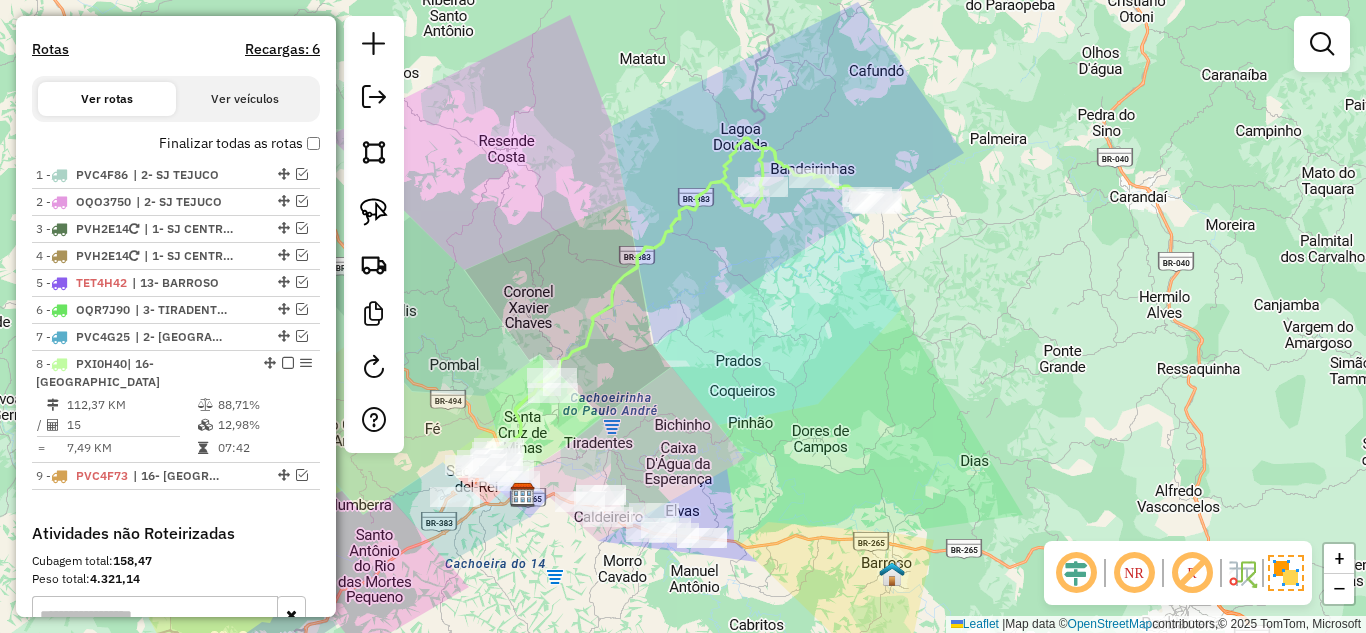 drag, startPoint x: 541, startPoint y: 449, endPoint x: 662, endPoint y: 284, distance: 204.61183 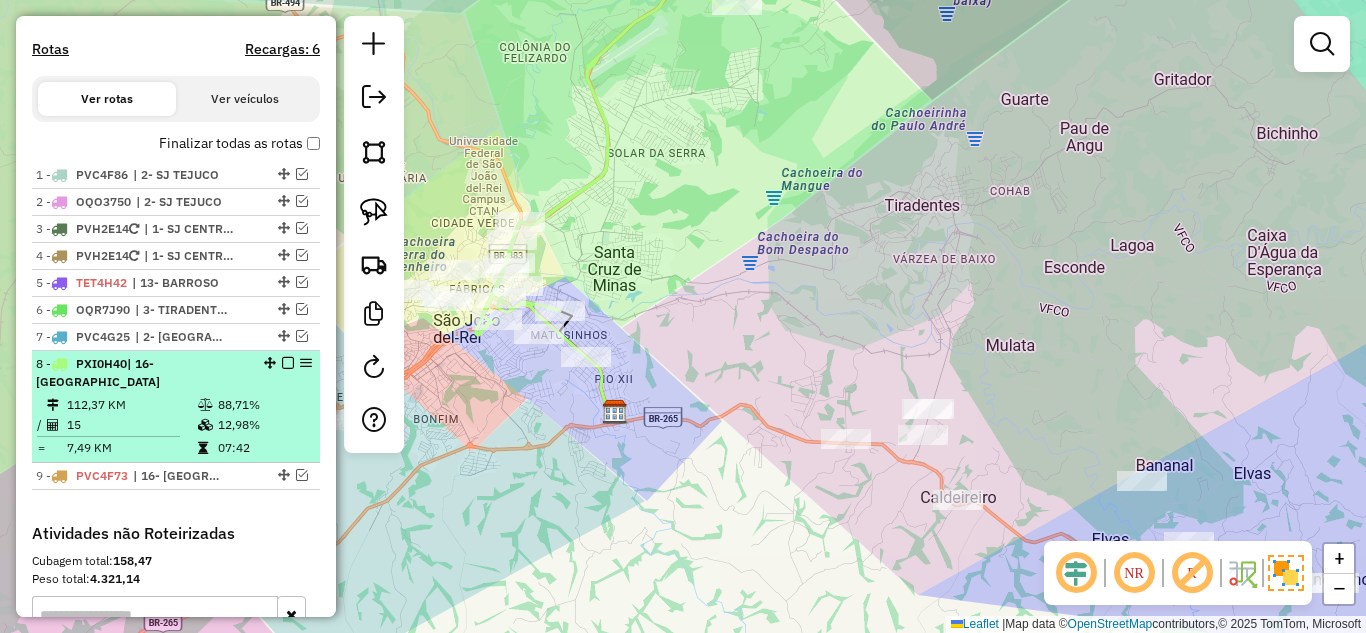 click on "112,37 KM" at bounding box center [131, 405] 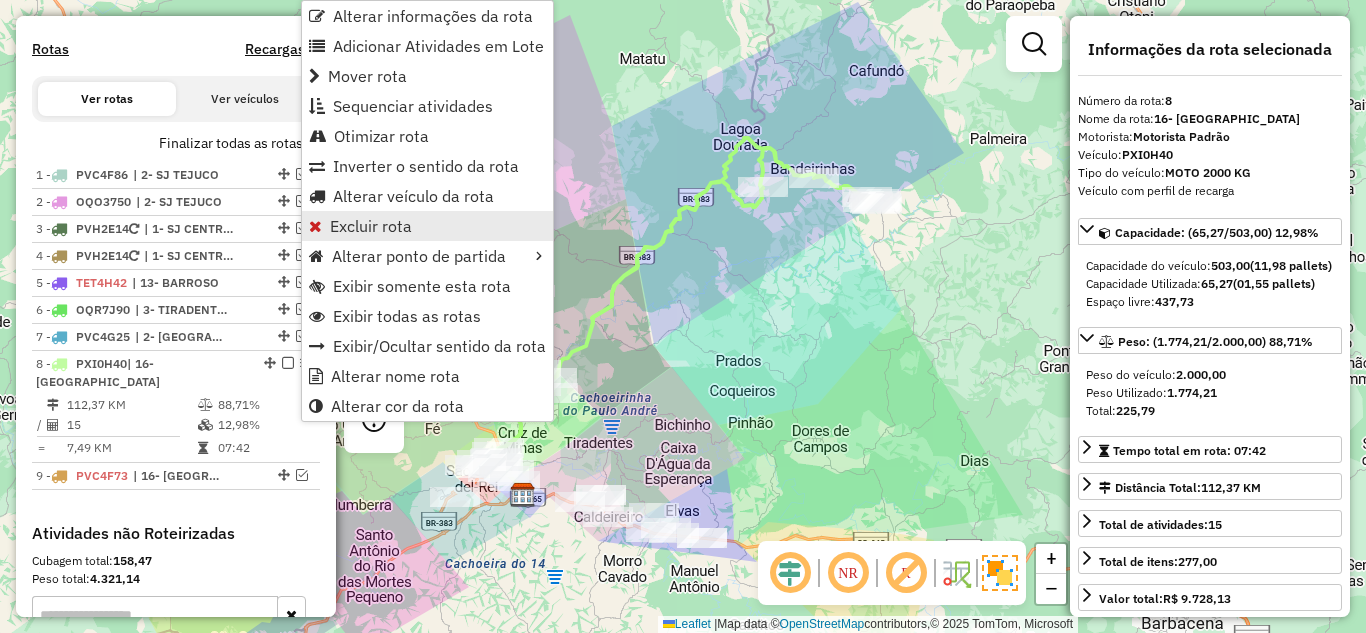 click on "Excluir rota" at bounding box center [371, 226] 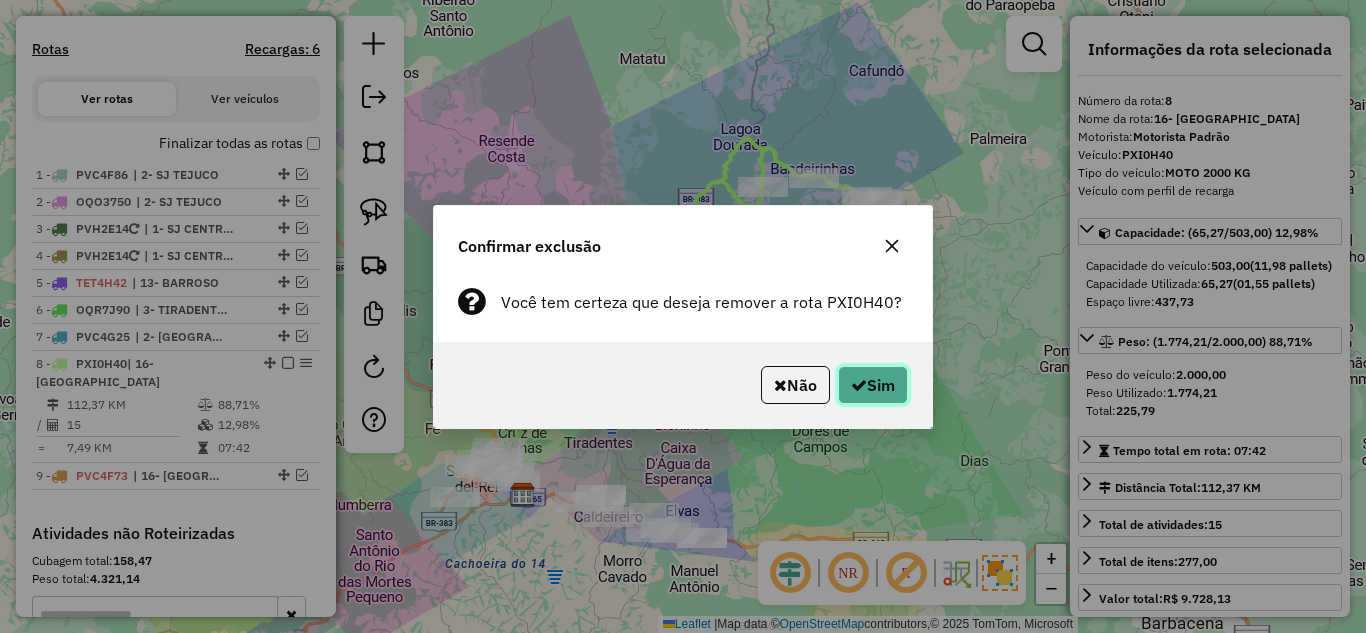 click on "Sim" 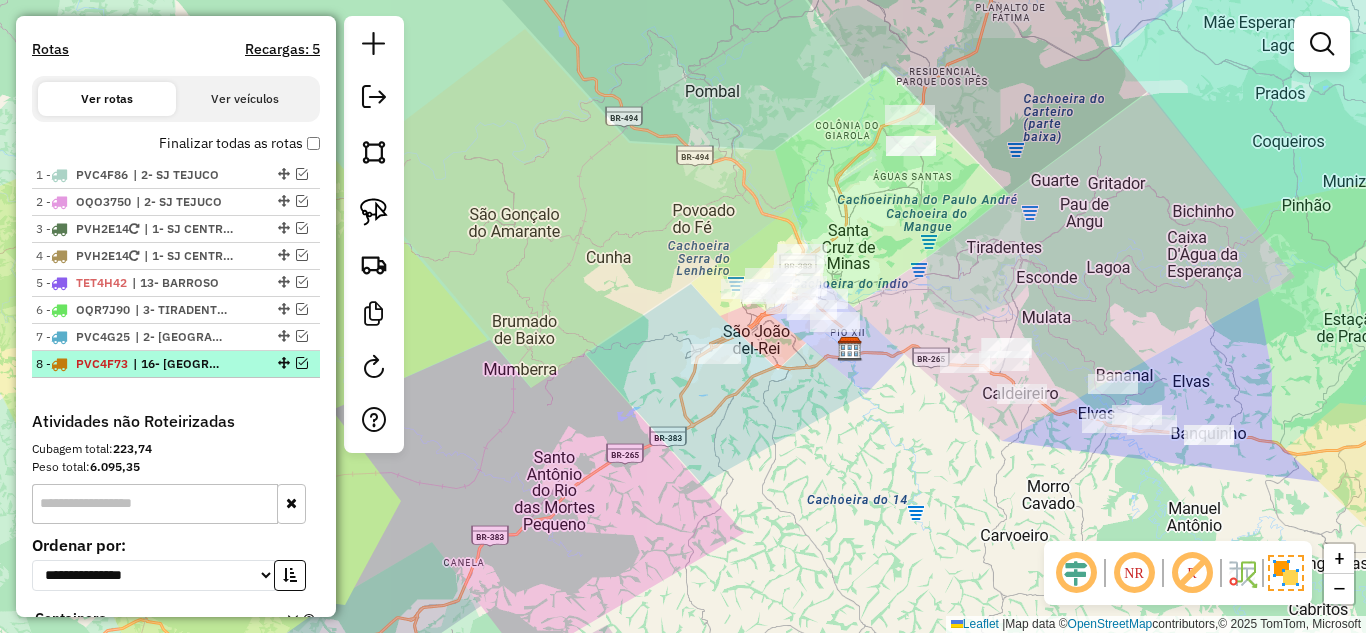 click at bounding box center (302, 363) 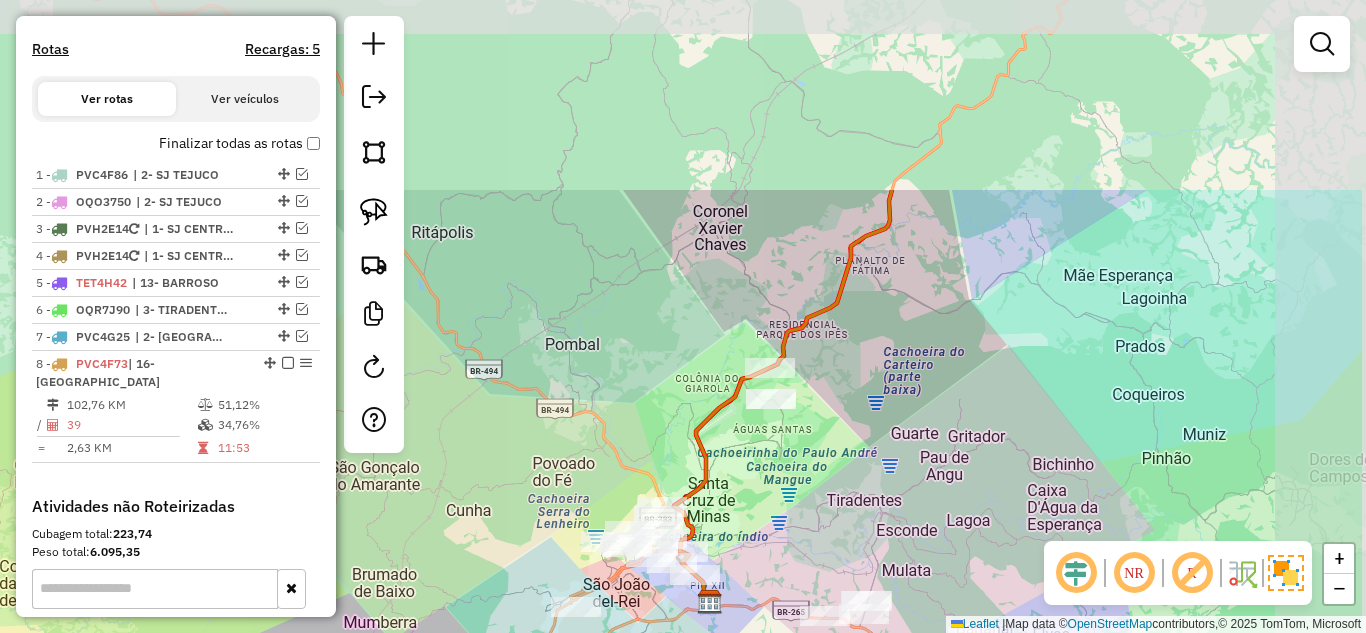 drag, startPoint x: 1020, startPoint y: 151, endPoint x: 880, endPoint y: 405, distance: 290.0276 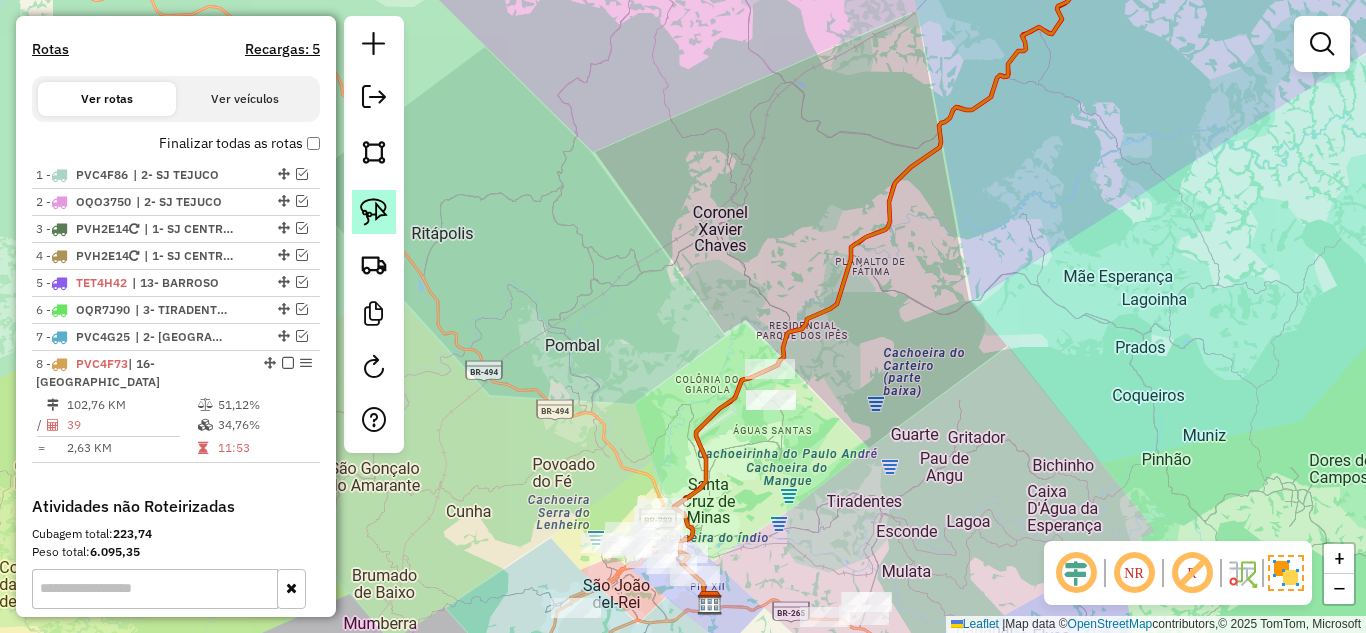 click 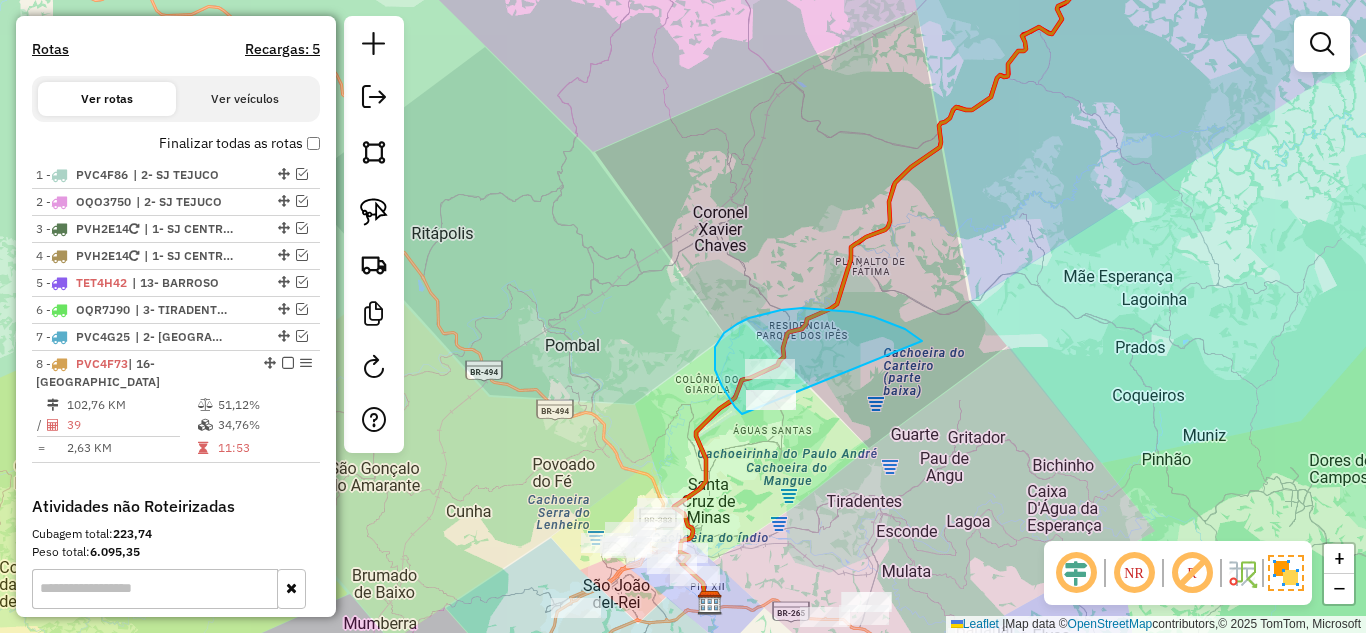 drag, startPoint x: 853, startPoint y: 312, endPoint x: 809, endPoint y: 433, distance: 128.7517 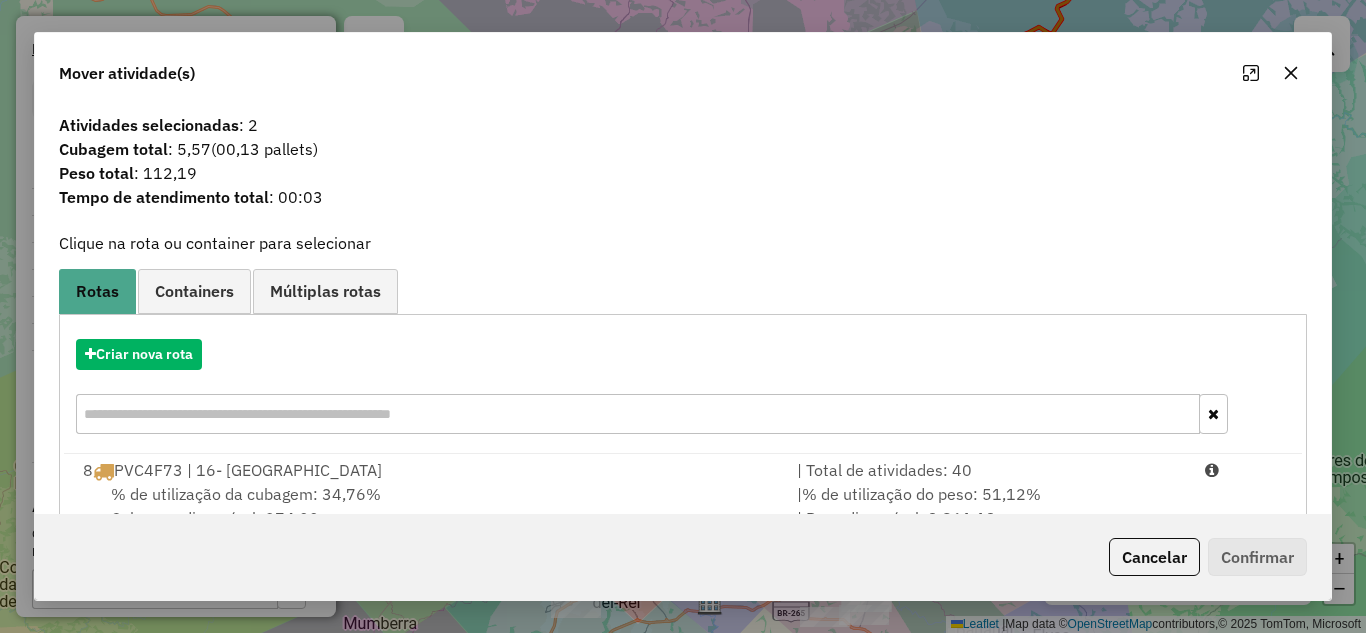 click on "% de utilização da cubagem: 34,76%  Cubagem disponível: 274,00" at bounding box center (428, 506) 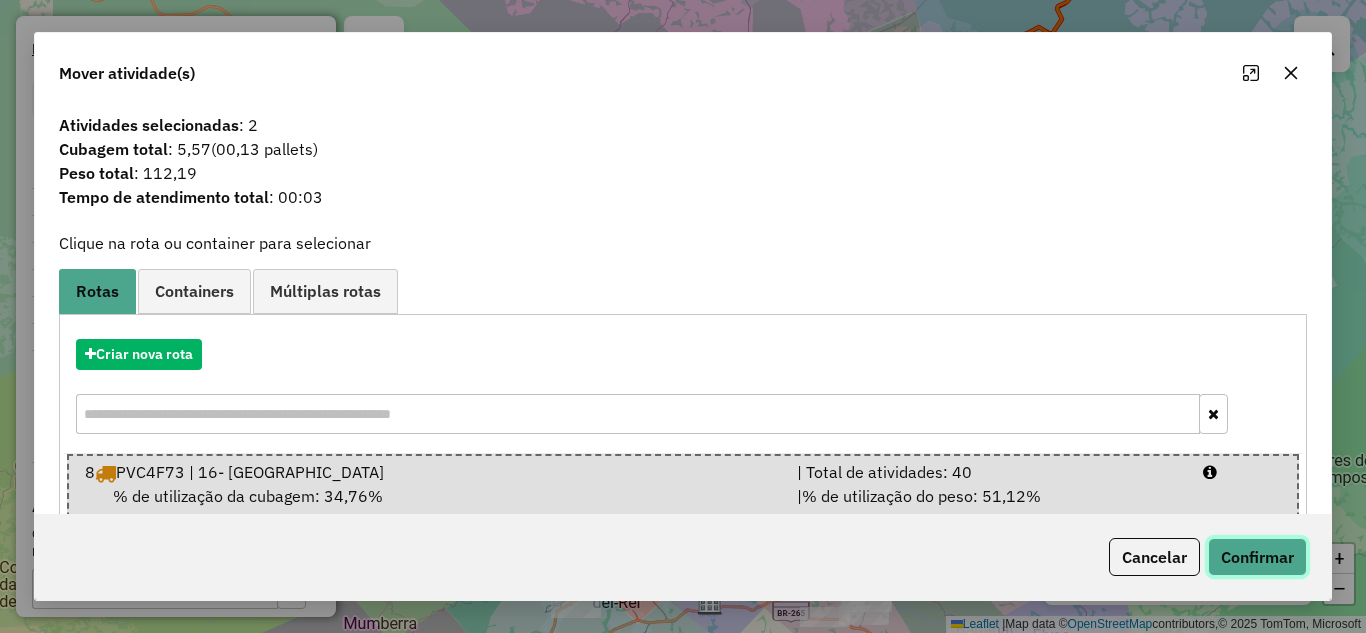 click on "Confirmar" 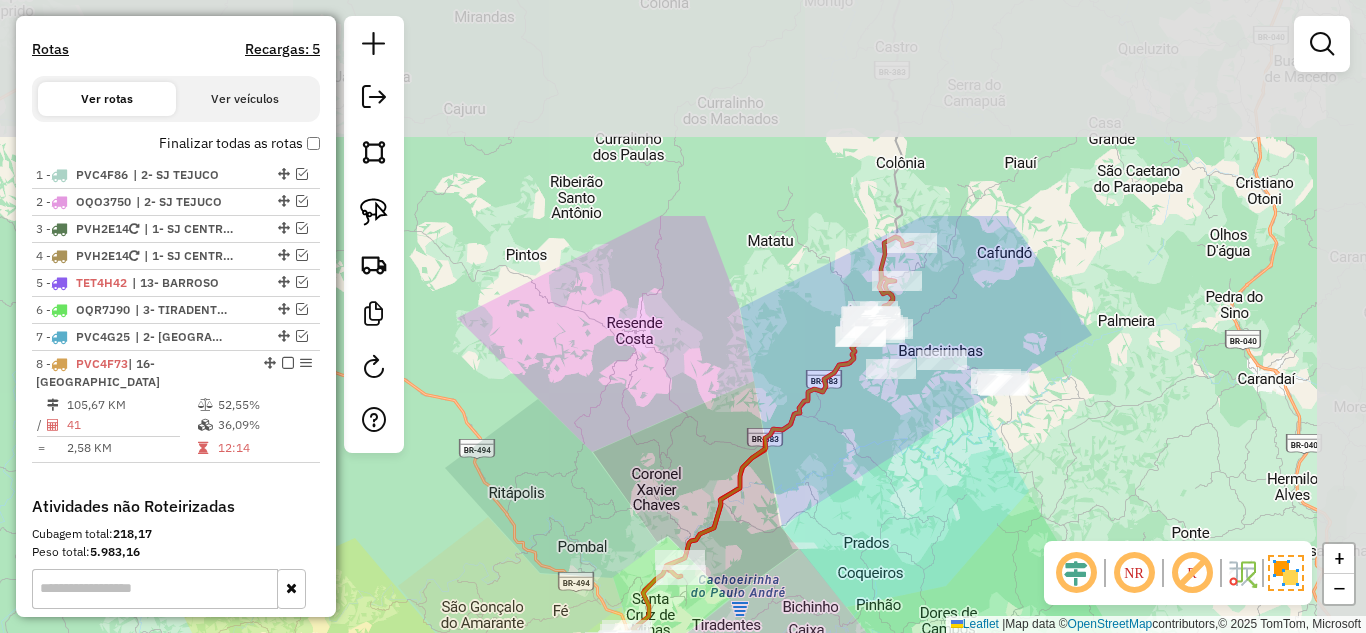 drag, startPoint x: 1185, startPoint y: 119, endPoint x: 948, endPoint y: 398, distance: 366.07376 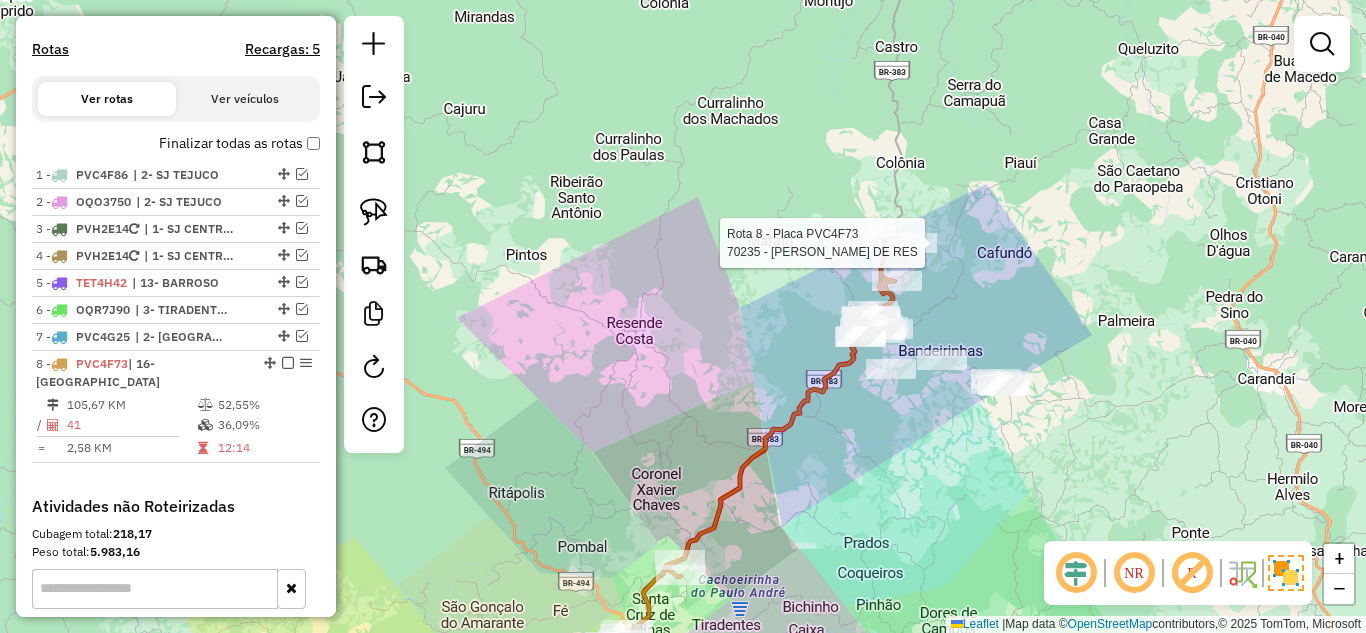 select on "*********" 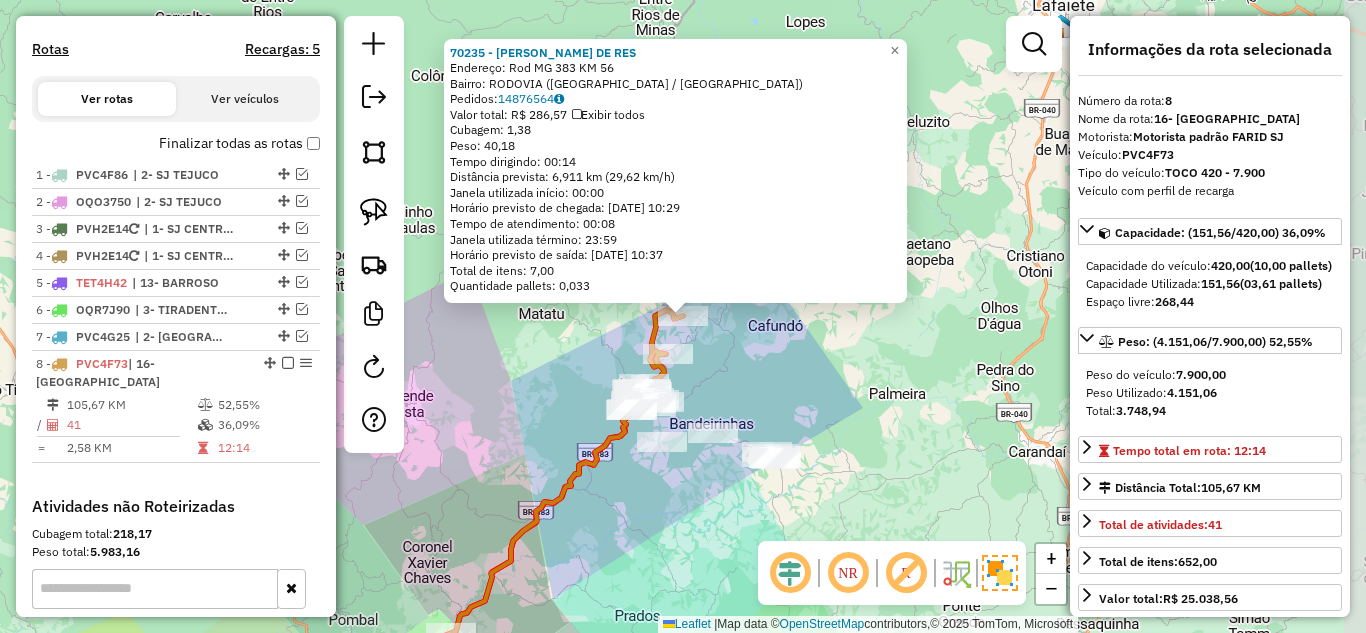 scroll, scrollTop: 868, scrollLeft: 0, axis: vertical 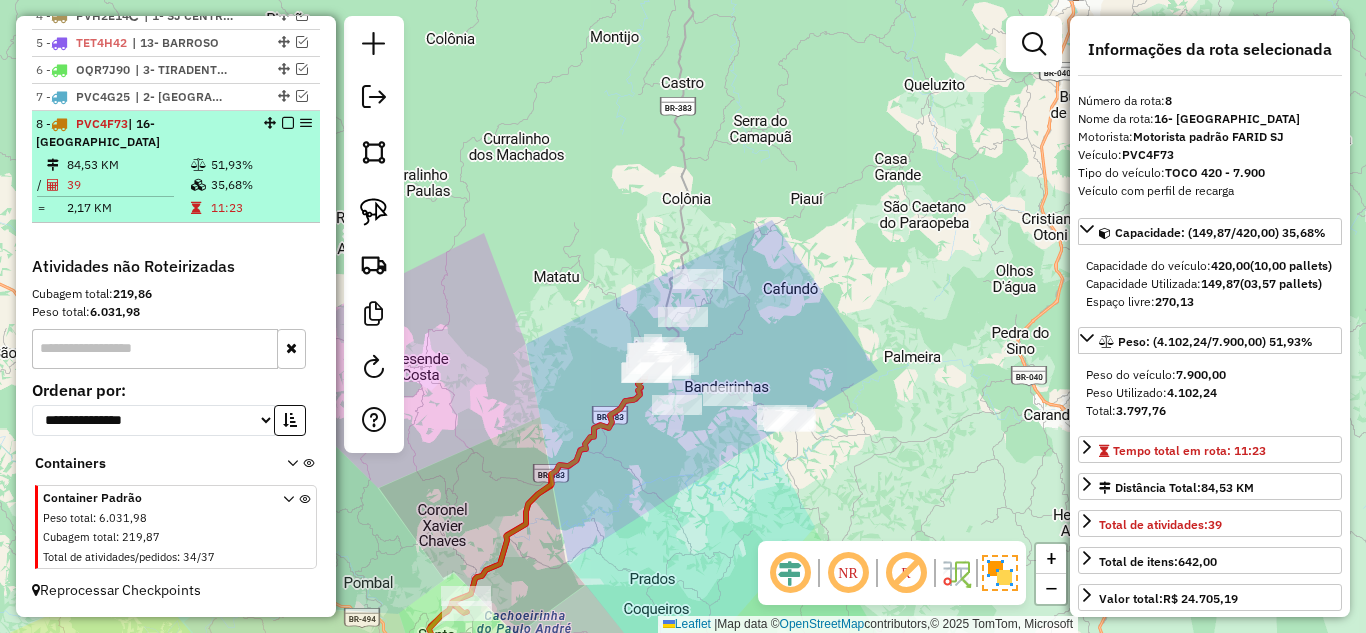 click on "35,68%" at bounding box center (260, 185) 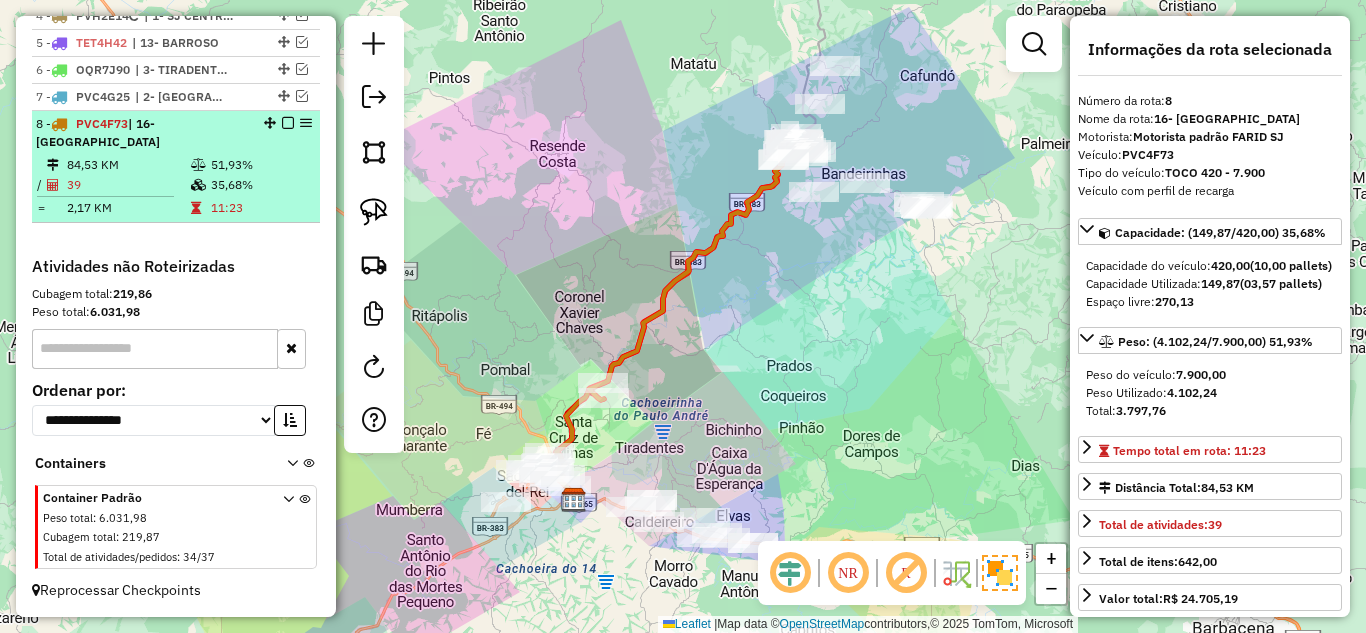 click on "8 -       PVC4F73   | 16- [GEOGRAPHIC_DATA]" at bounding box center (176, 133) 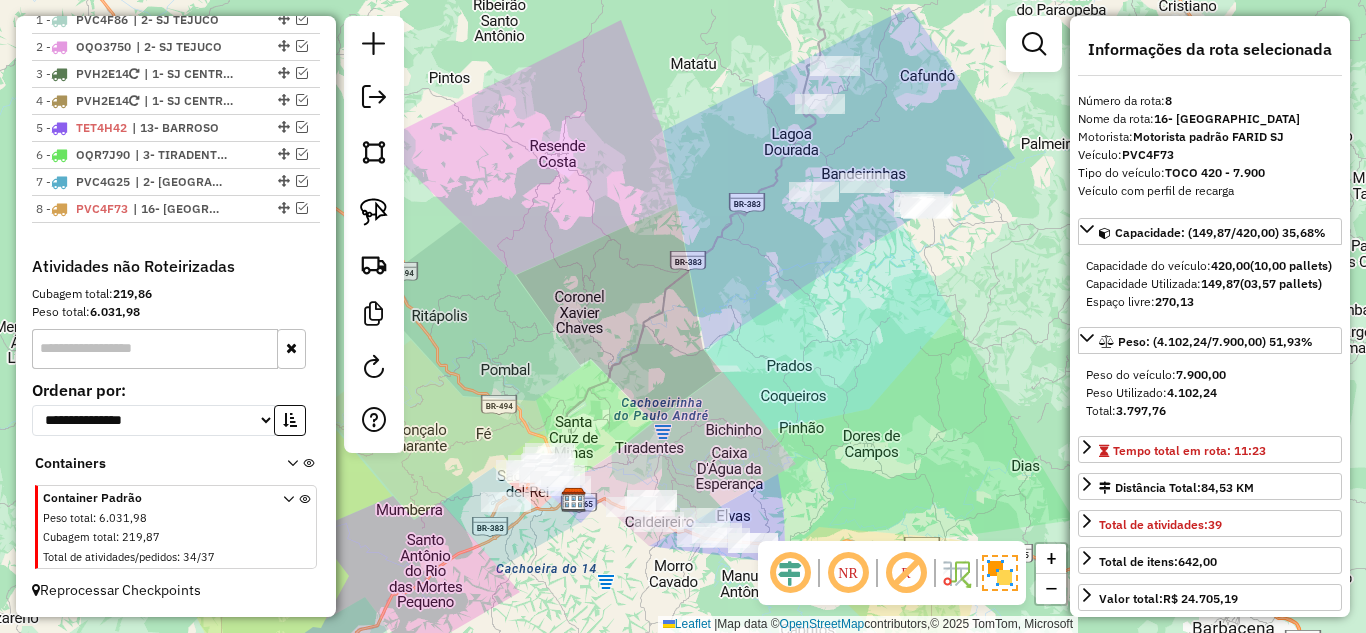 scroll, scrollTop: 783, scrollLeft: 0, axis: vertical 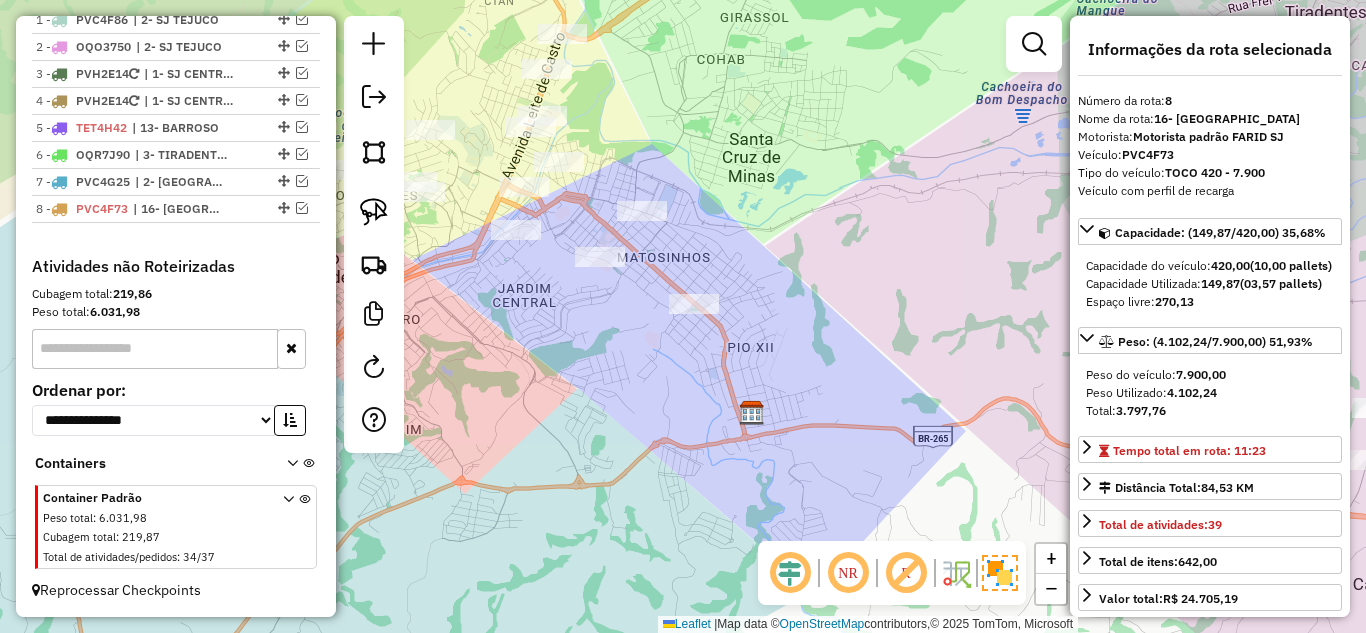 drag, startPoint x: 644, startPoint y: 318, endPoint x: 756, endPoint y: 305, distance: 112.75194 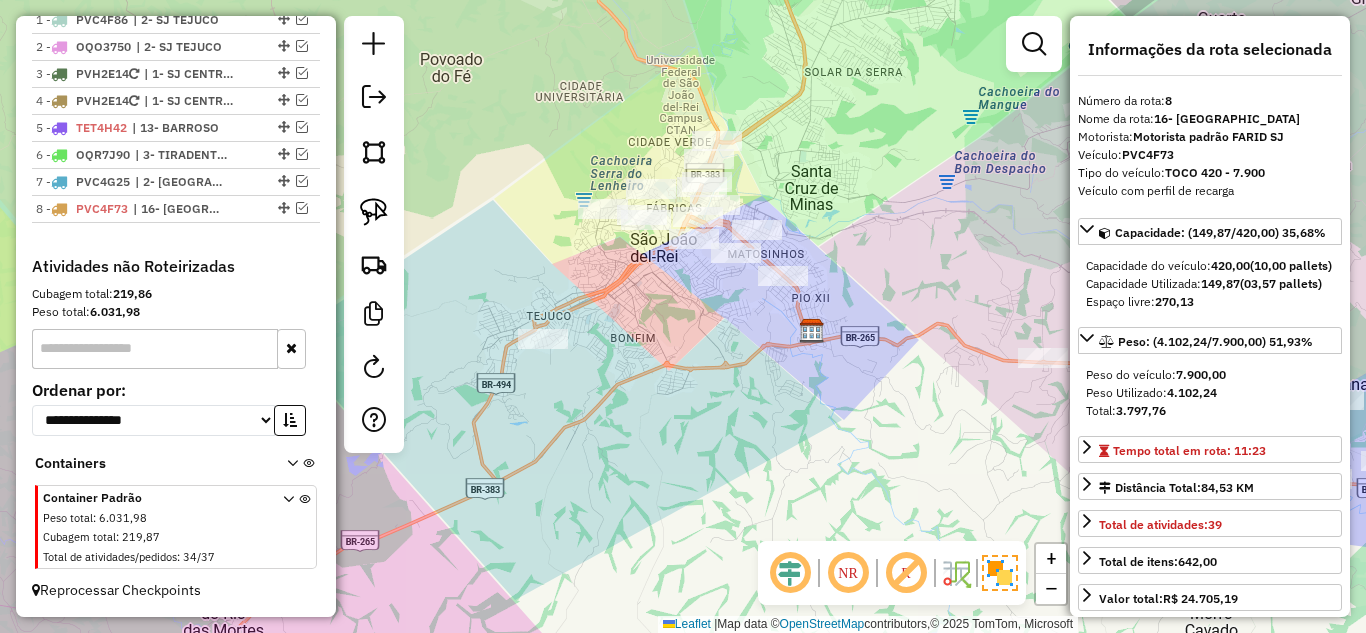 drag, startPoint x: 716, startPoint y: 327, endPoint x: 633, endPoint y: 288, distance: 91.706055 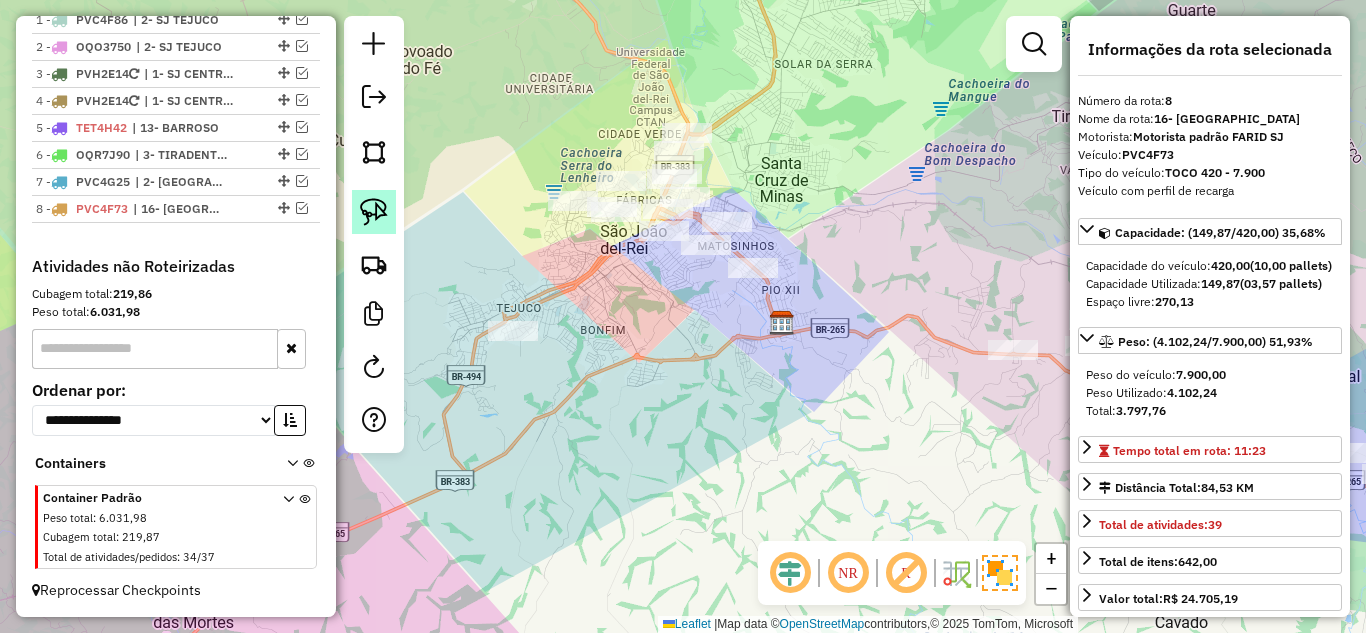 click 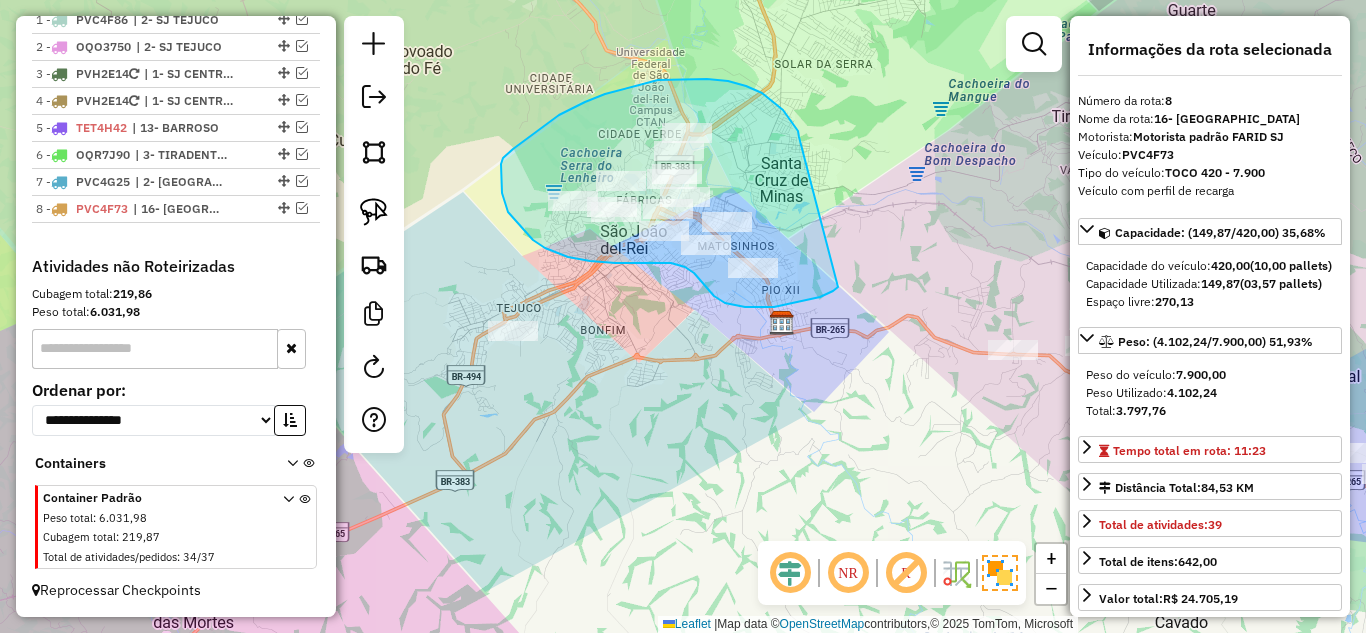 drag, startPoint x: 799, startPoint y: 133, endPoint x: 838, endPoint y: 287, distance: 158.86157 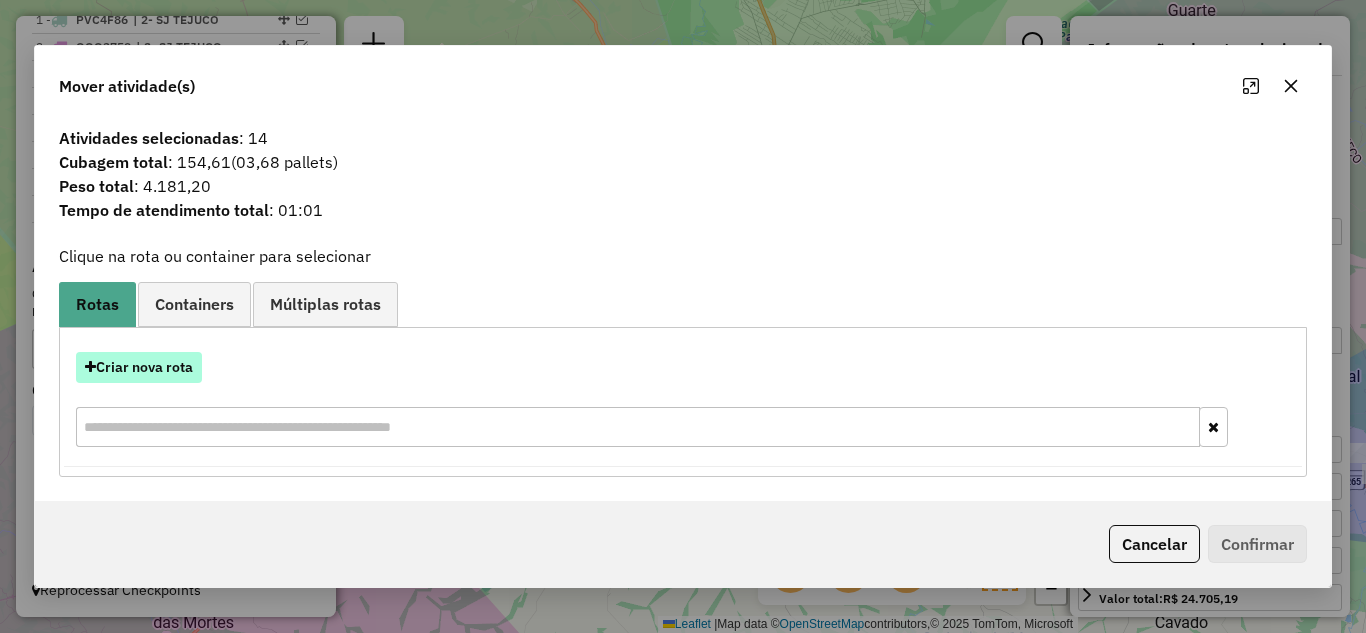 click on "Criar nova rota" at bounding box center [139, 367] 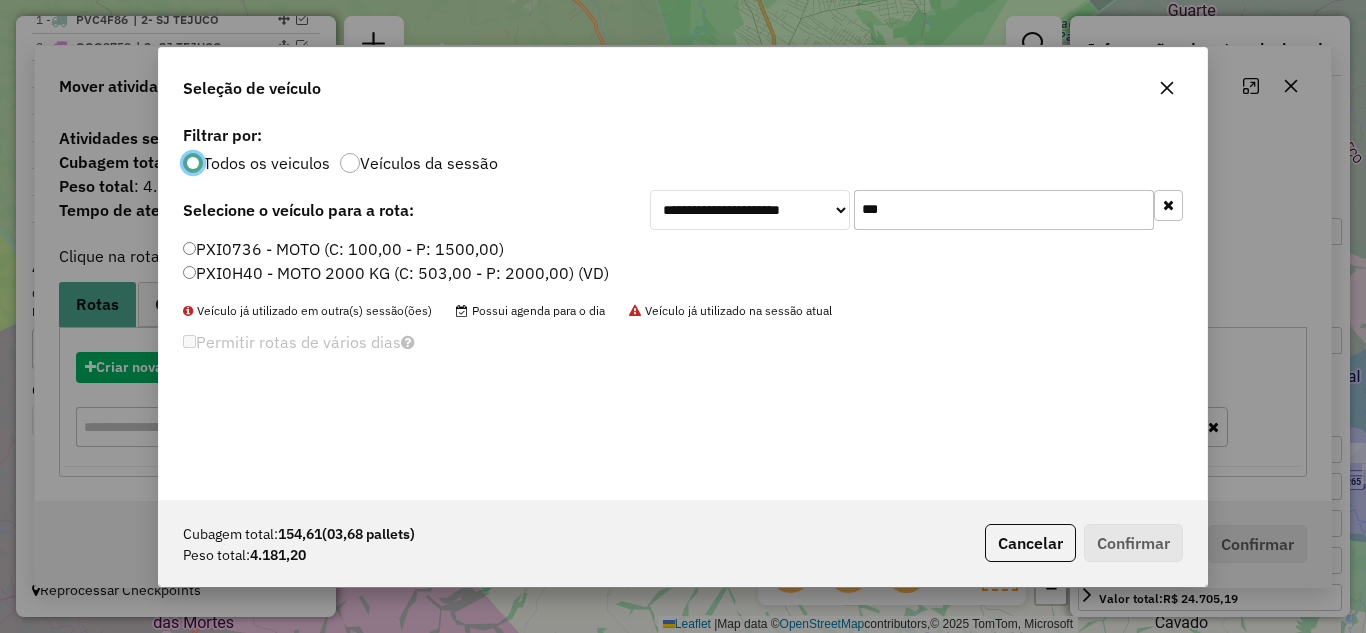 scroll, scrollTop: 11, scrollLeft: 6, axis: both 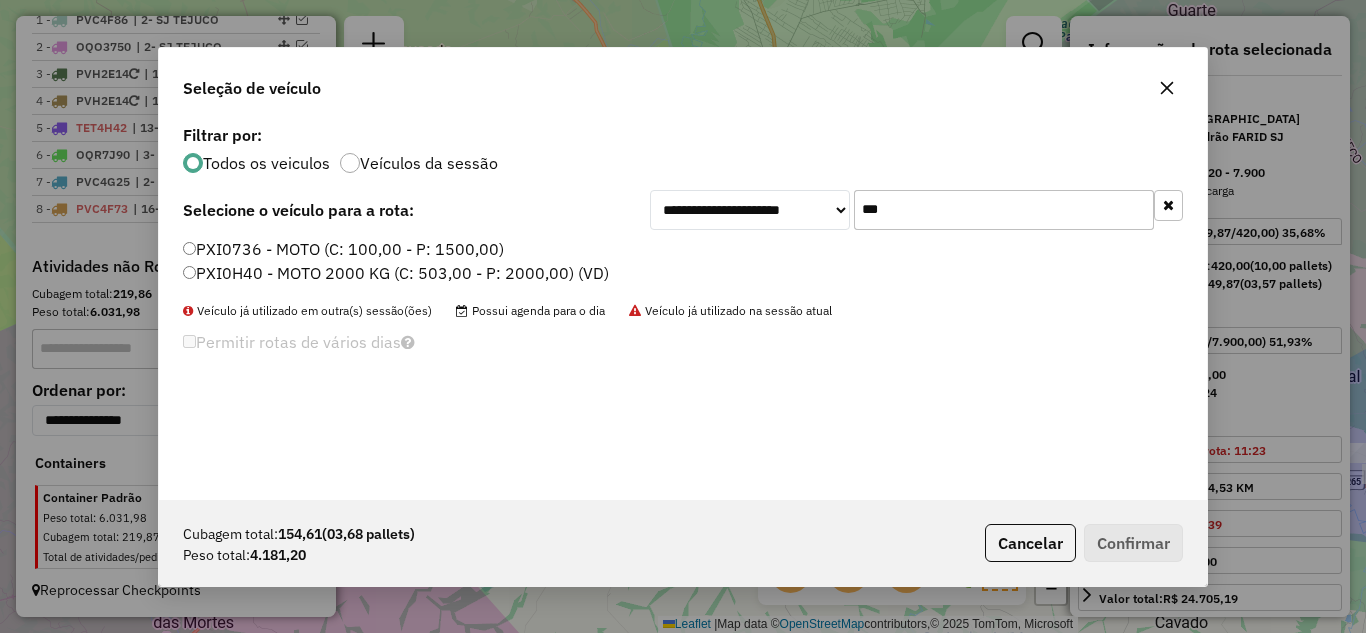 drag, startPoint x: 943, startPoint y: 211, endPoint x: 826, endPoint y: 200, distance: 117.51595 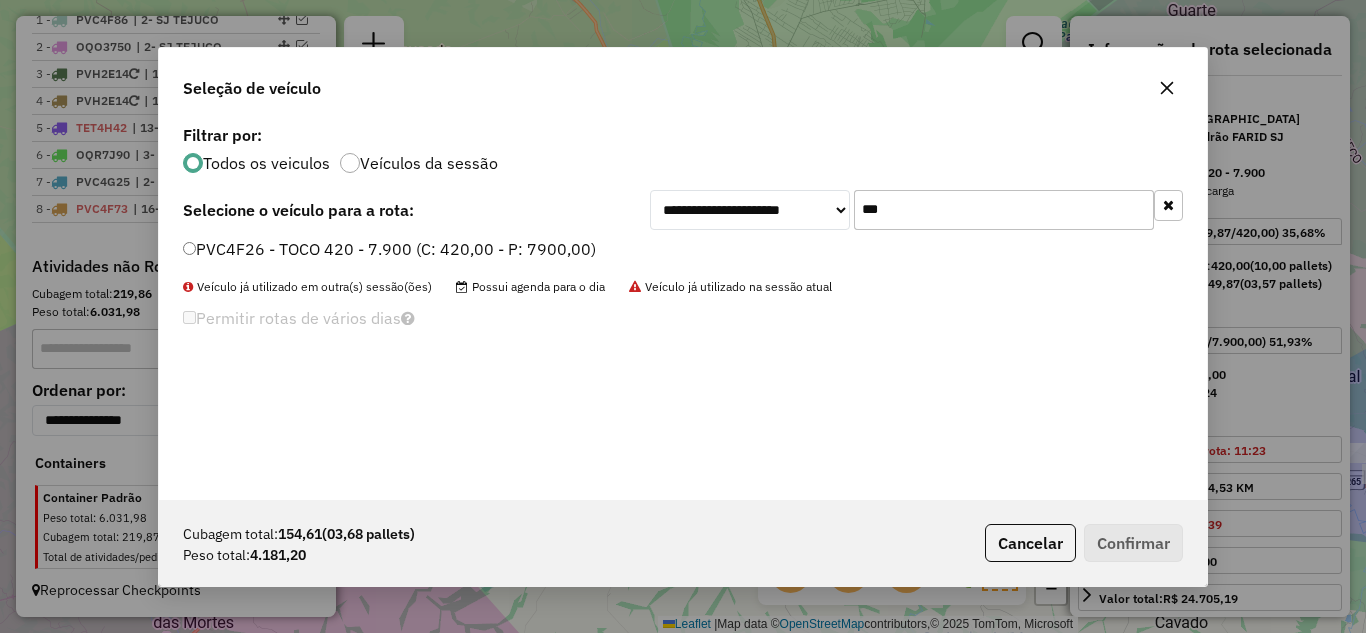 type on "***" 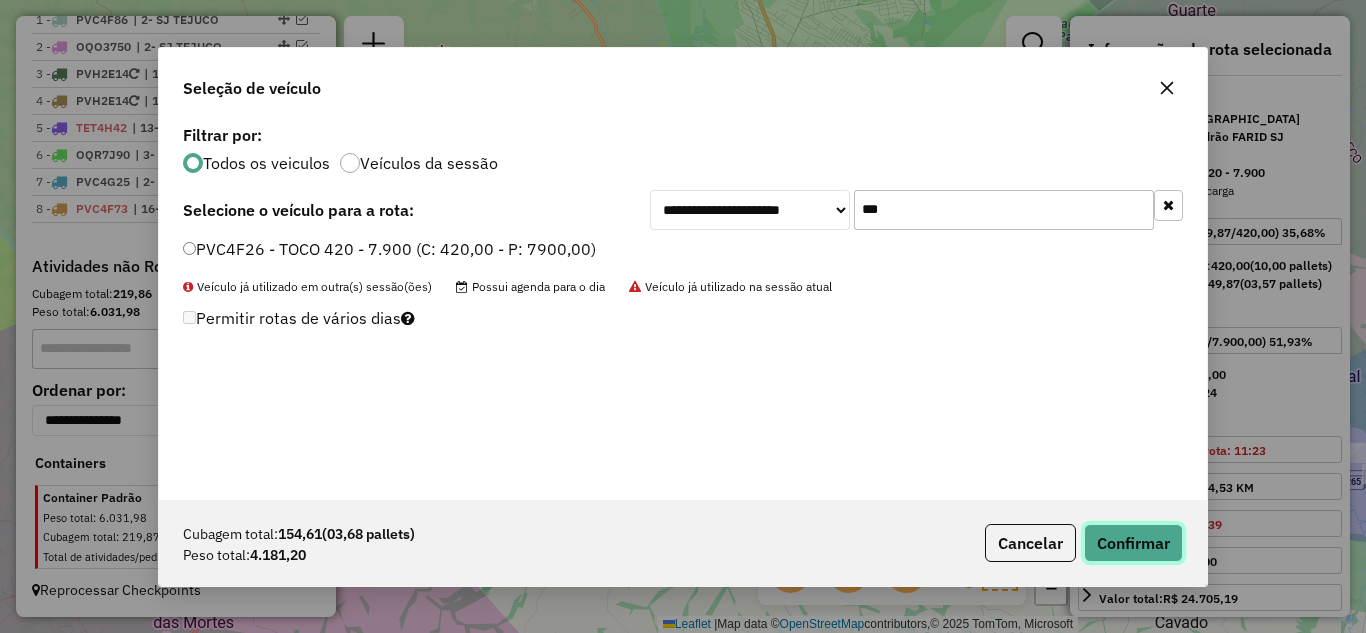 click on "Confirmar" 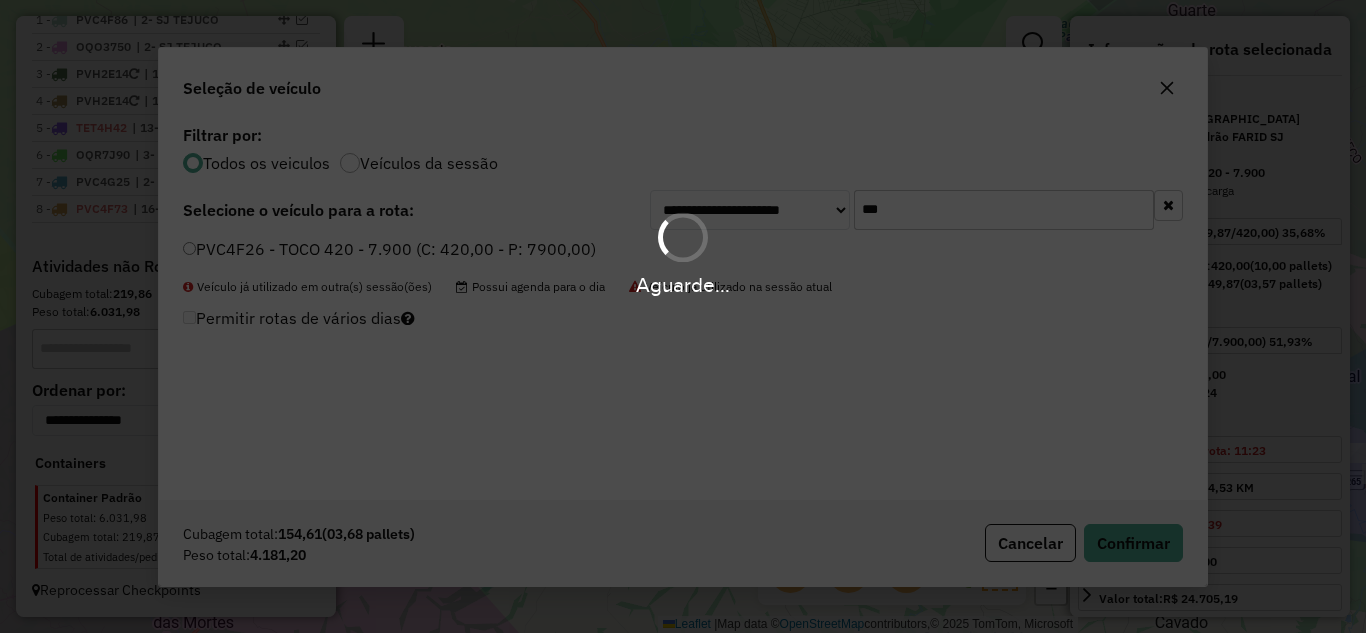 scroll, scrollTop: 895, scrollLeft: 0, axis: vertical 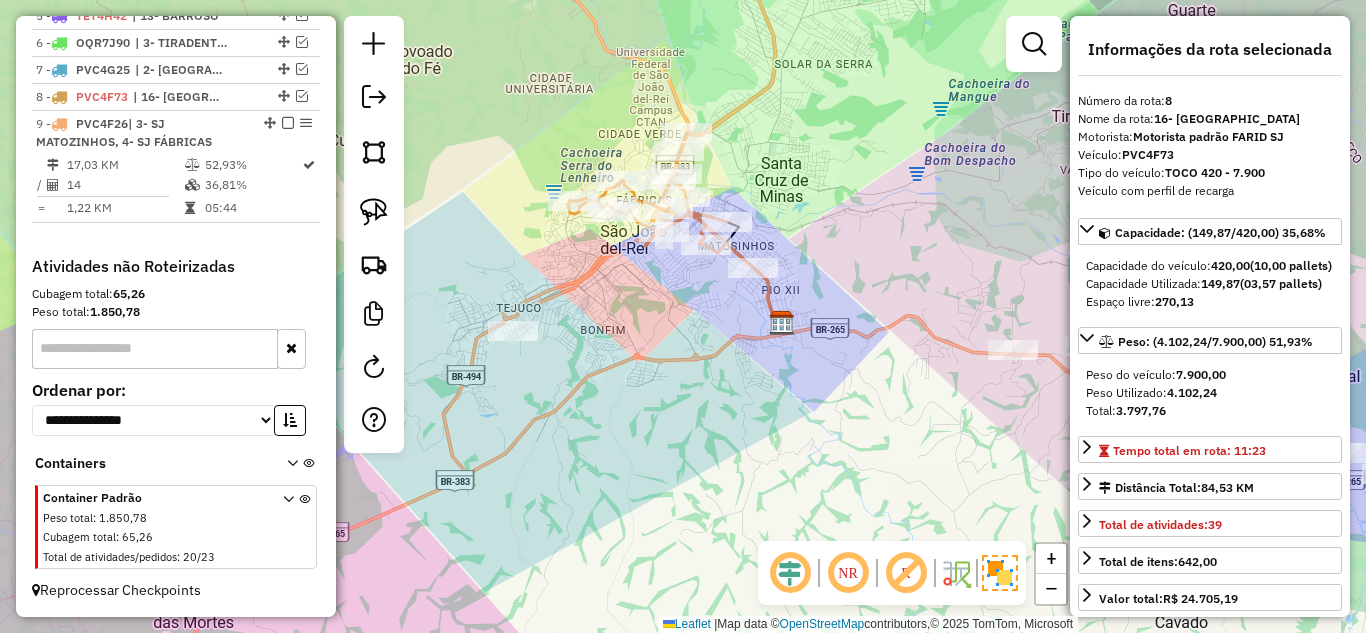 drag, startPoint x: 947, startPoint y: 472, endPoint x: 848, endPoint y: 434, distance: 106.04244 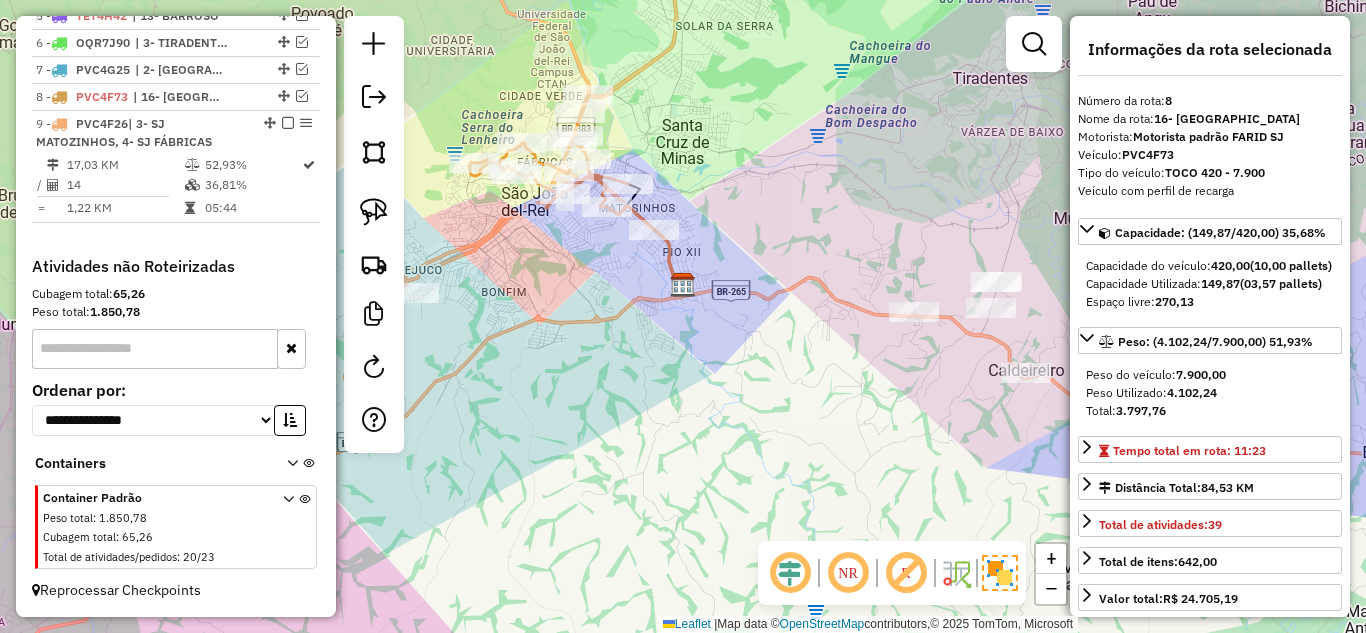 click on "Janela de atendimento Grade de atendimento Capacidade Transportadoras Veículos Cliente Pedidos  Rotas Selecione os dias de semana para filtrar as janelas de atendimento  Seg   Ter   Qua   Qui   Sex   Sáb   Dom  Informe o período da janela de atendimento: De: Até:  Filtrar exatamente a janela do cliente  Considerar janela de atendimento padrão  Selecione os dias de semana para filtrar as grades de atendimento  Seg   Ter   Qua   Qui   Sex   Sáb   Dom   Considerar clientes sem dia de atendimento cadastrado  Clientes fora do dia de atendimento selecionado Filtrar as atividades entre os valores definidos abaixo:  Peso mínimo:   Peso máximo:   Cubagem mínima:   Cubagem máxima:   De:   Até:  Filtrar as atividades entre o tempo de atendimento definido abaixo:  De:   Até:   Considerar capacidade total dos clientes não roteirizados Transportadora: Selecione um ou mais itens Tipo de veículo: Selecione um ou mais itens Veículo: Selecione um ou mais itens Motorista: Selecione um ou mais itens Nome: Rótulo:" 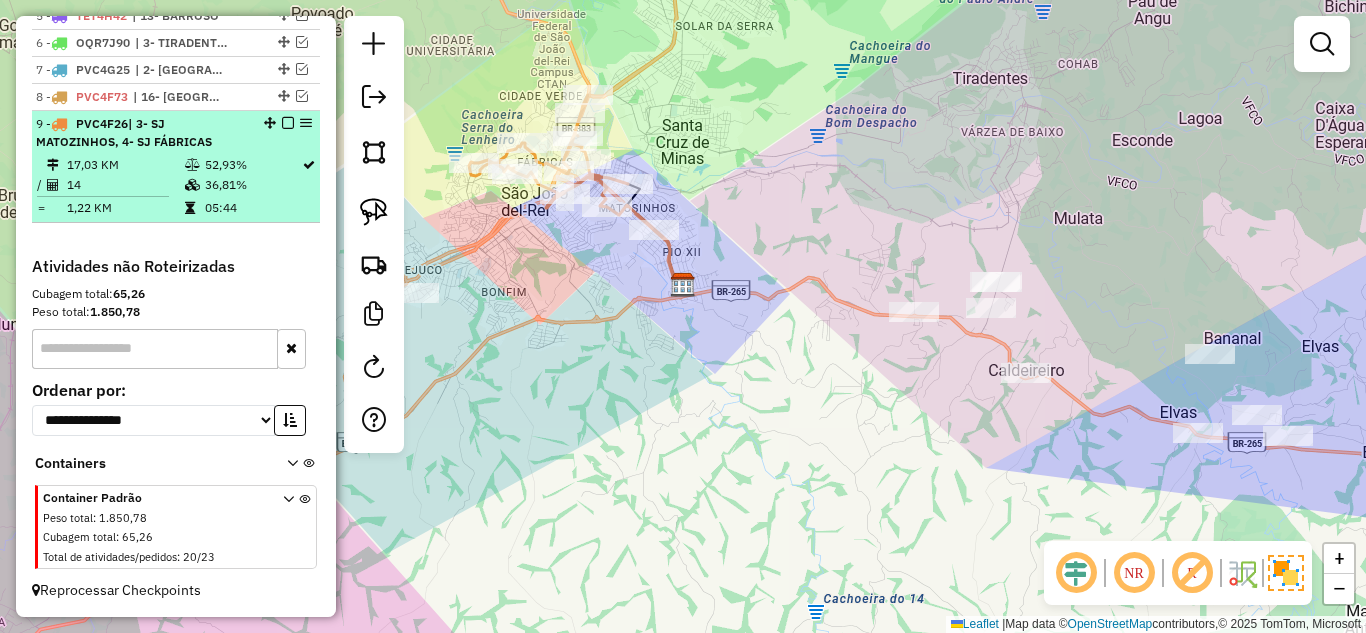 click at bounding box center (288, 123) 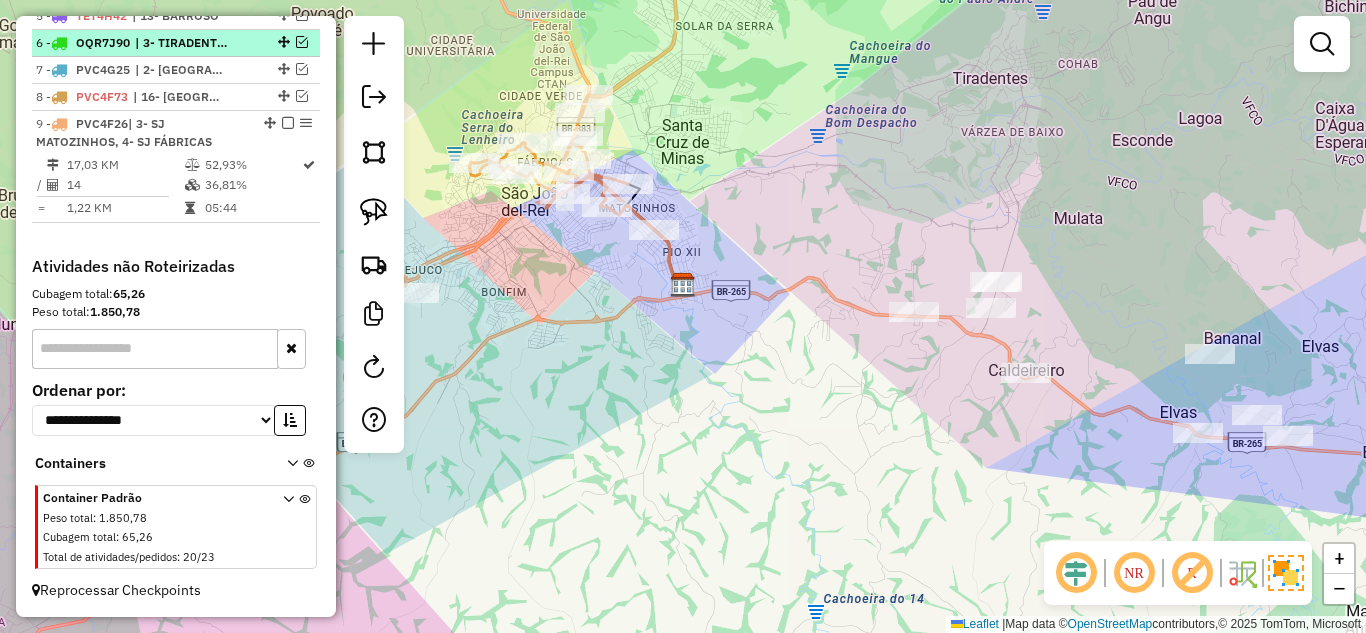 scroll, scrollTop: 810, scrollLeft: 0, axis: vertical 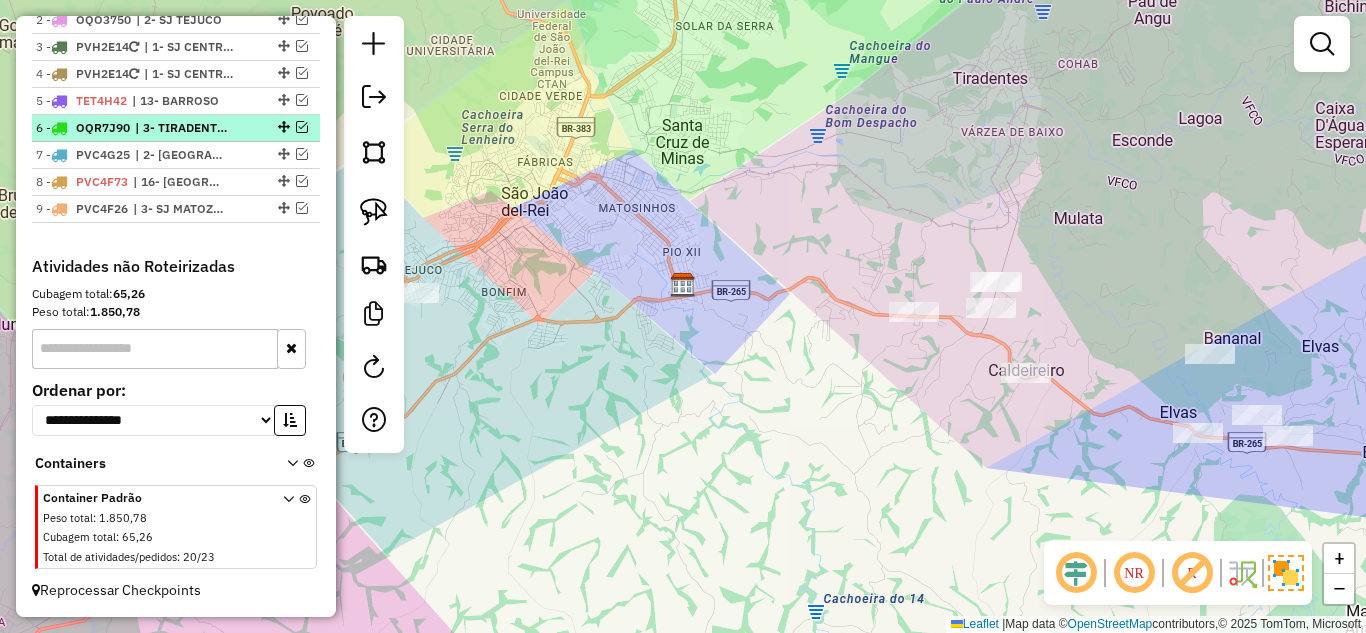 click at bounding box center (302, 127) 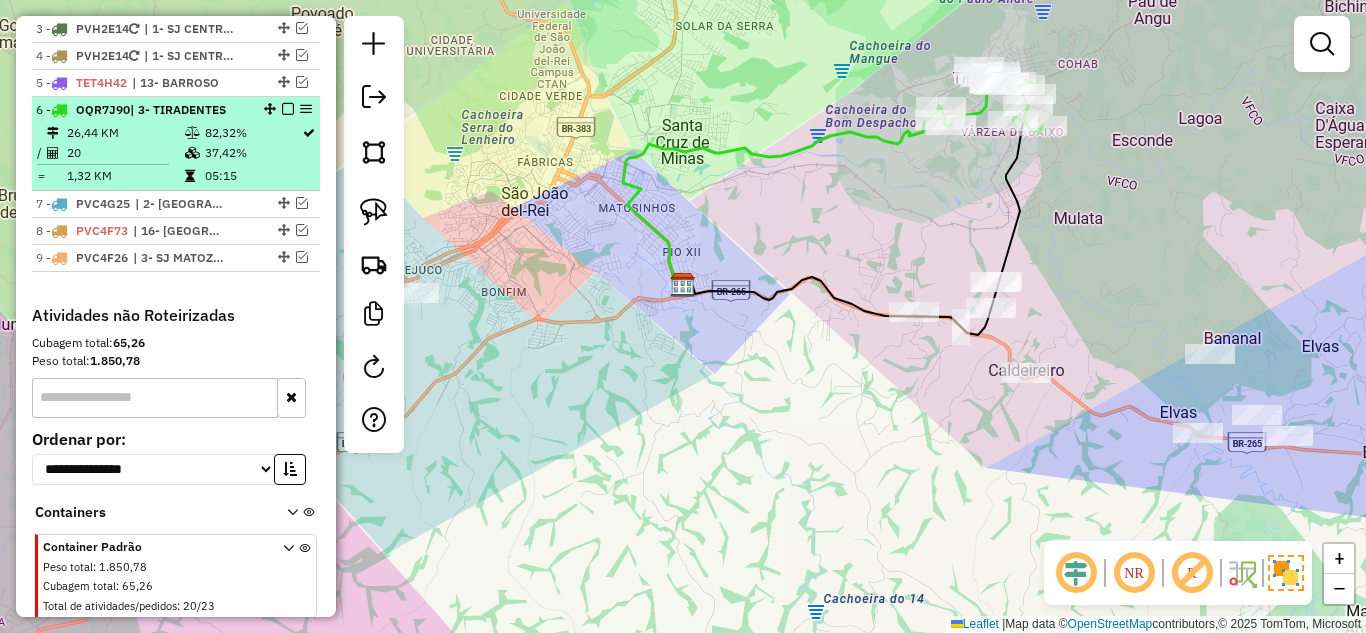 scroll, scrollTop: 877, scrollLeft: 0, axis: vertical 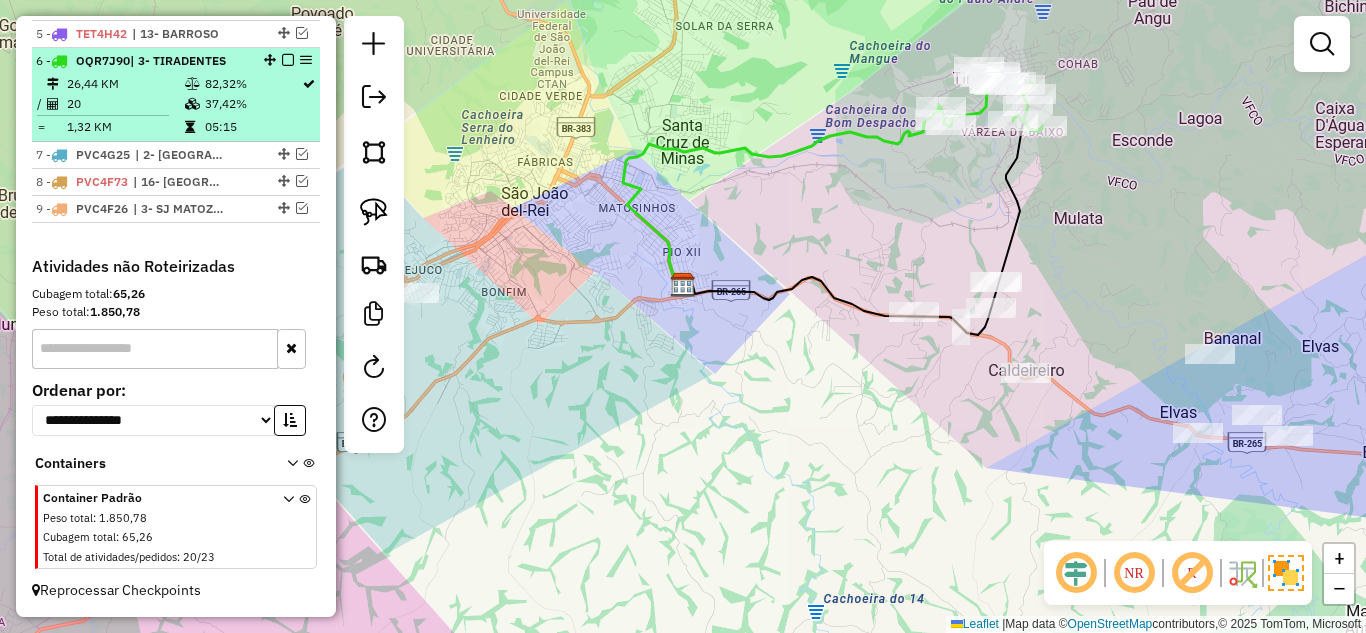 click at bounding box center (194, 104) 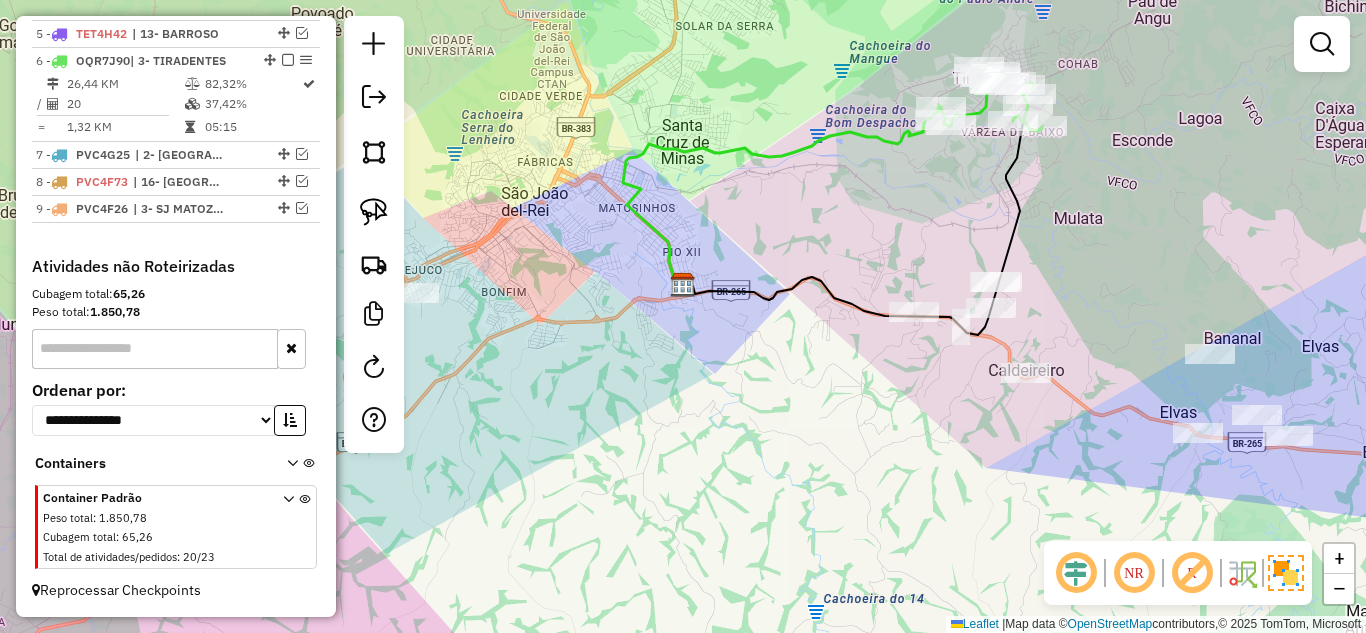 select on "*********" 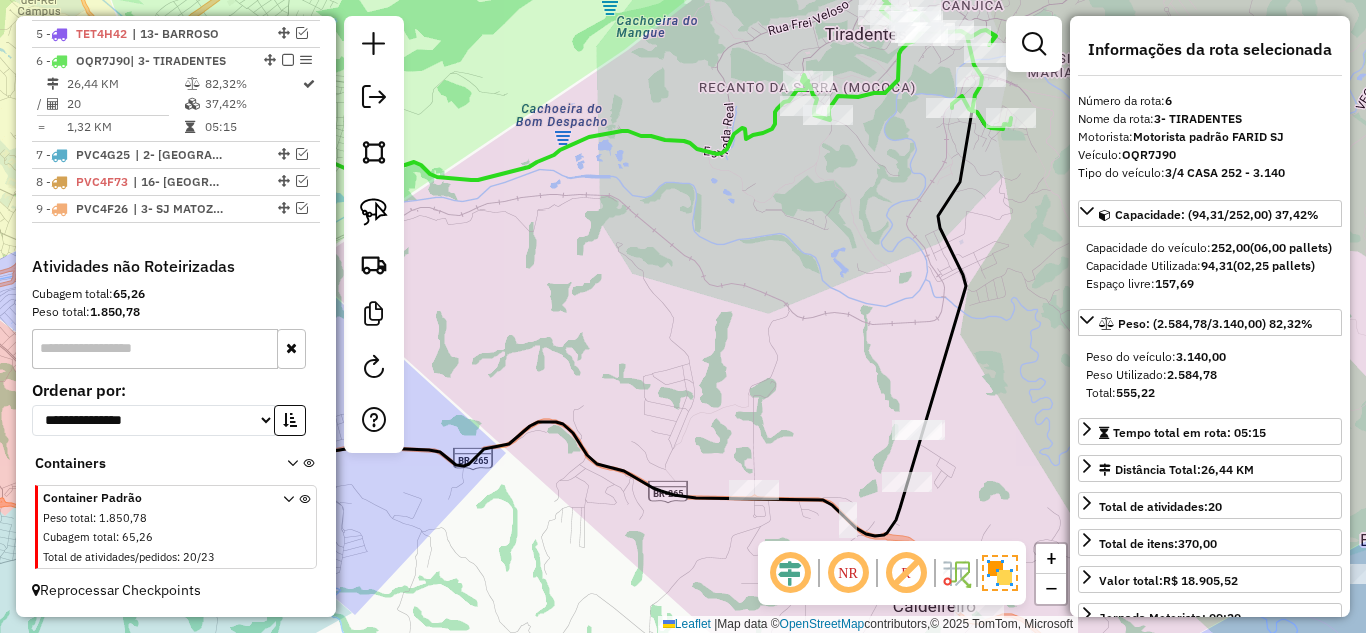 drag, startPoint x: 836, startPoint y: 314, endPoint x: 640, endPoint y: 215, distance: 219.5837 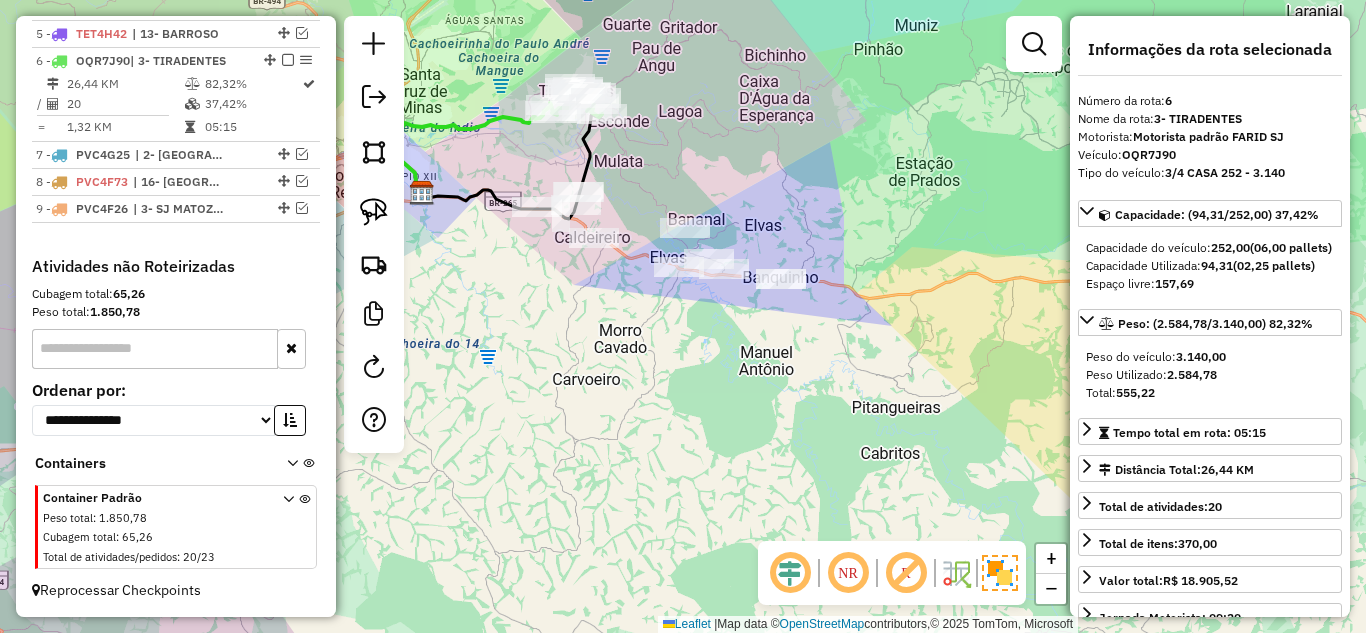 drag, startPoint x: 787, startPoint y: 396, endPoint x: 746, endPoint y: 375, distance: 46.06517 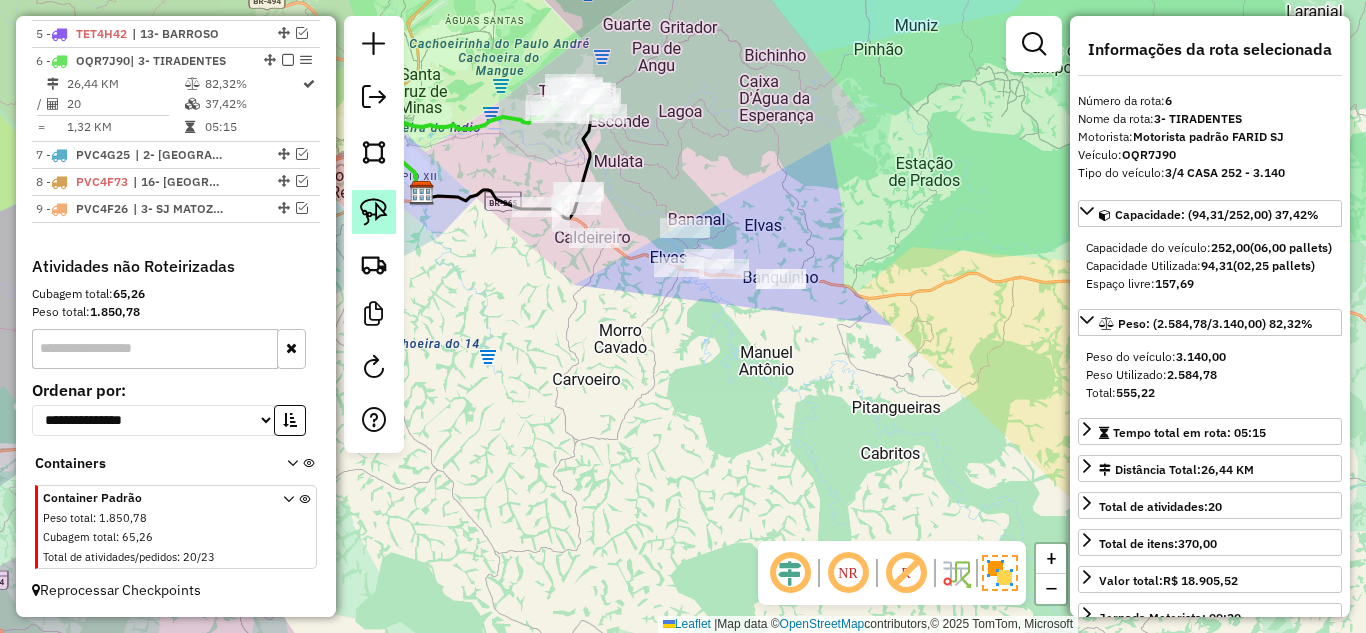 click 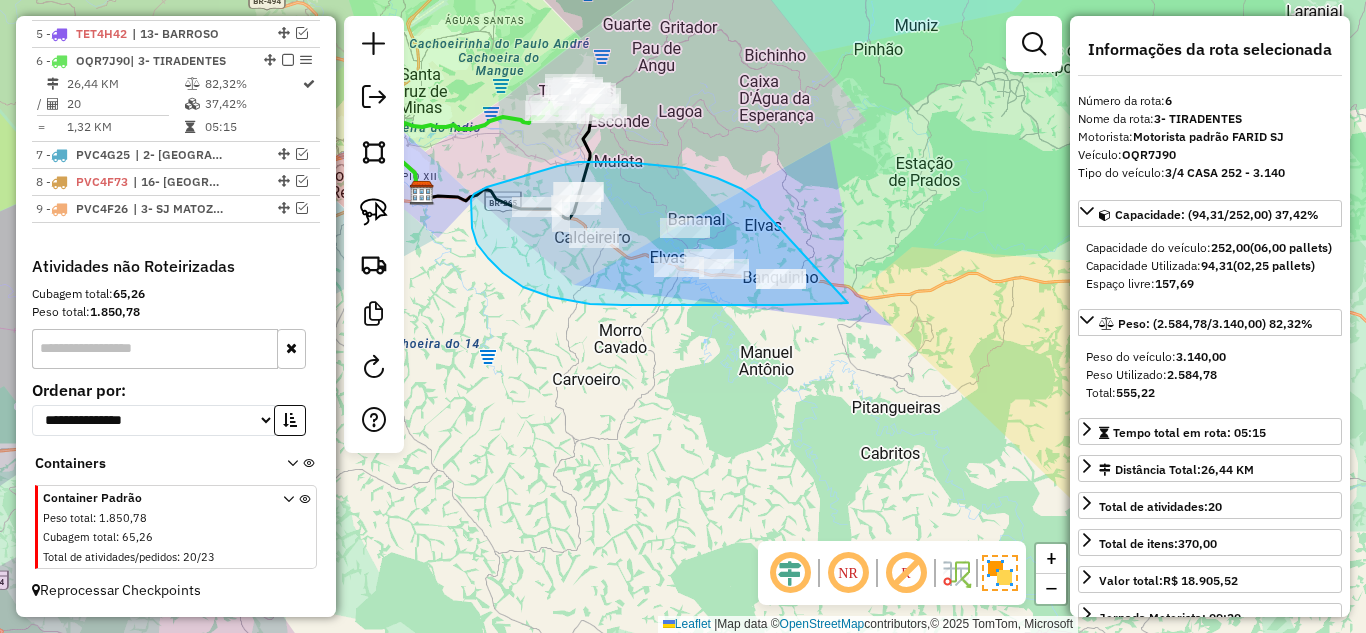 drag, startPoint x: 761, startPoint y: 206, endPoint x: 848, endPoint y: 303, distance: 130.29965 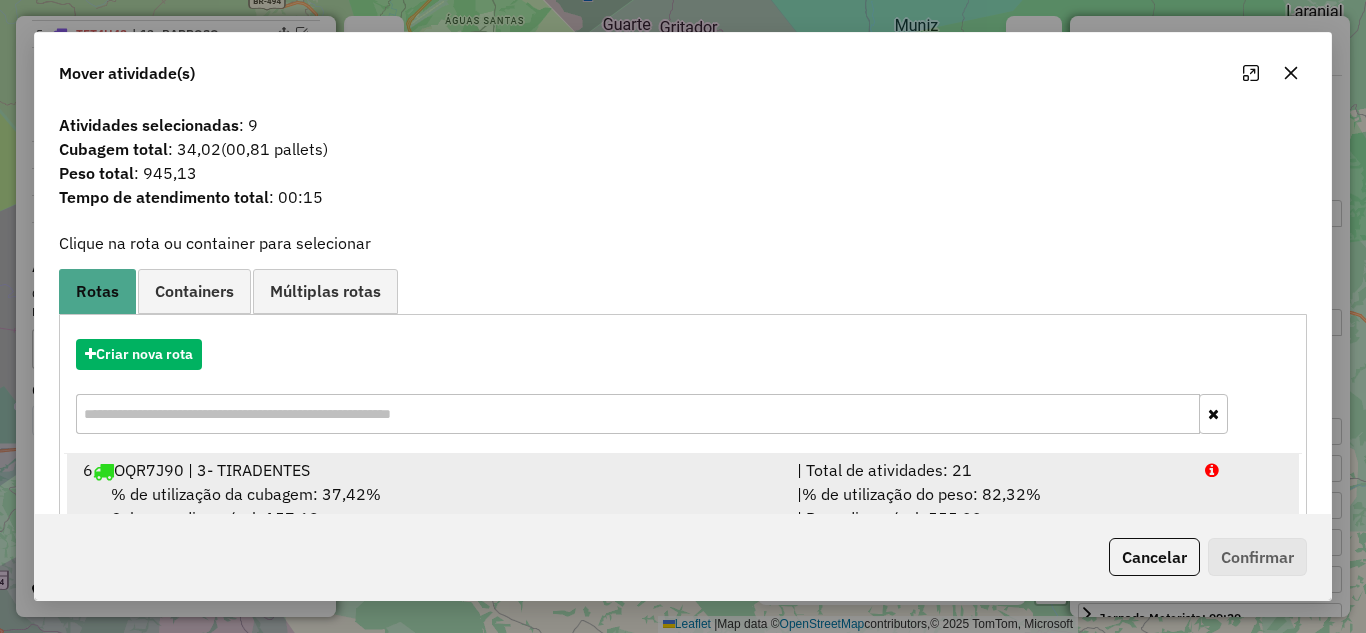 click on "6  OQR7J90 | 3- TIRADENTES" at bounding box center (428, 470) 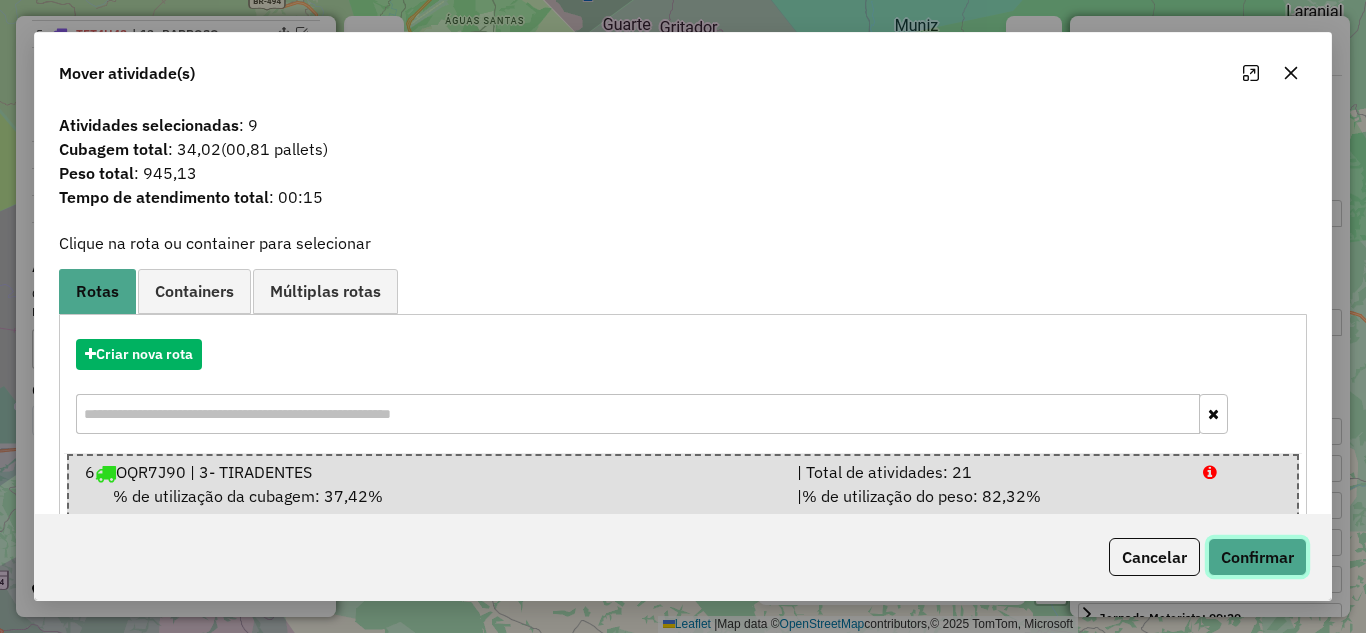 click on "Confirmar" 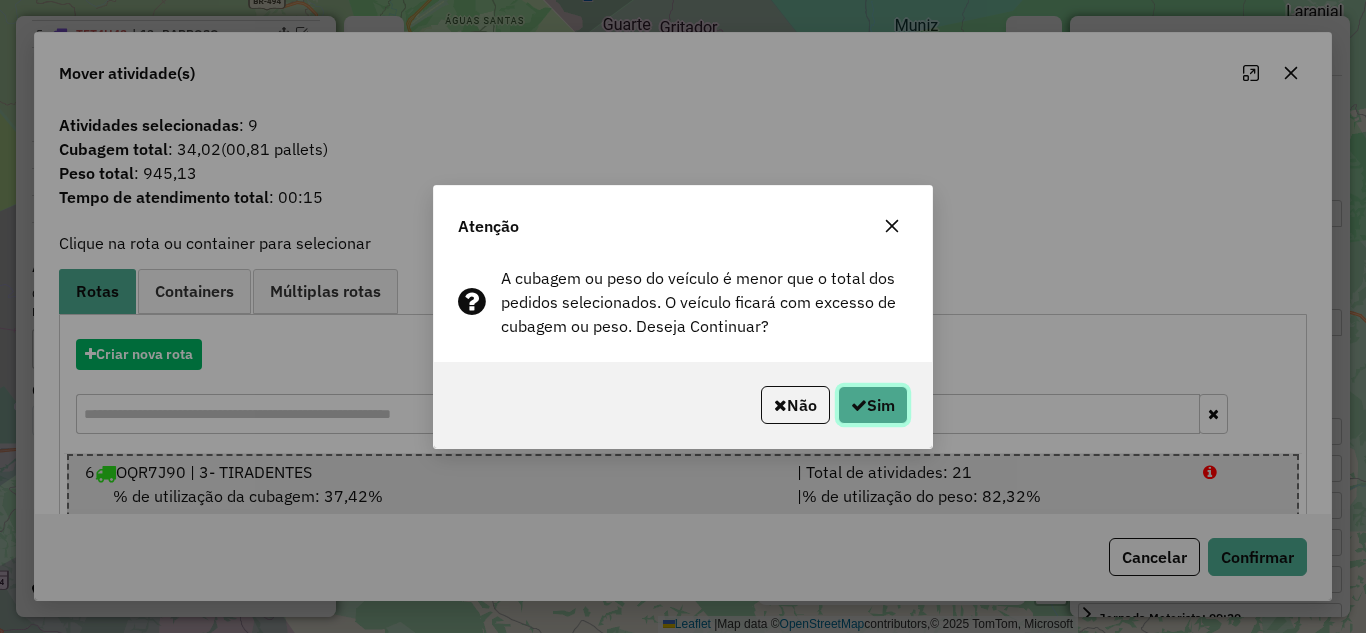 click on "Sim" 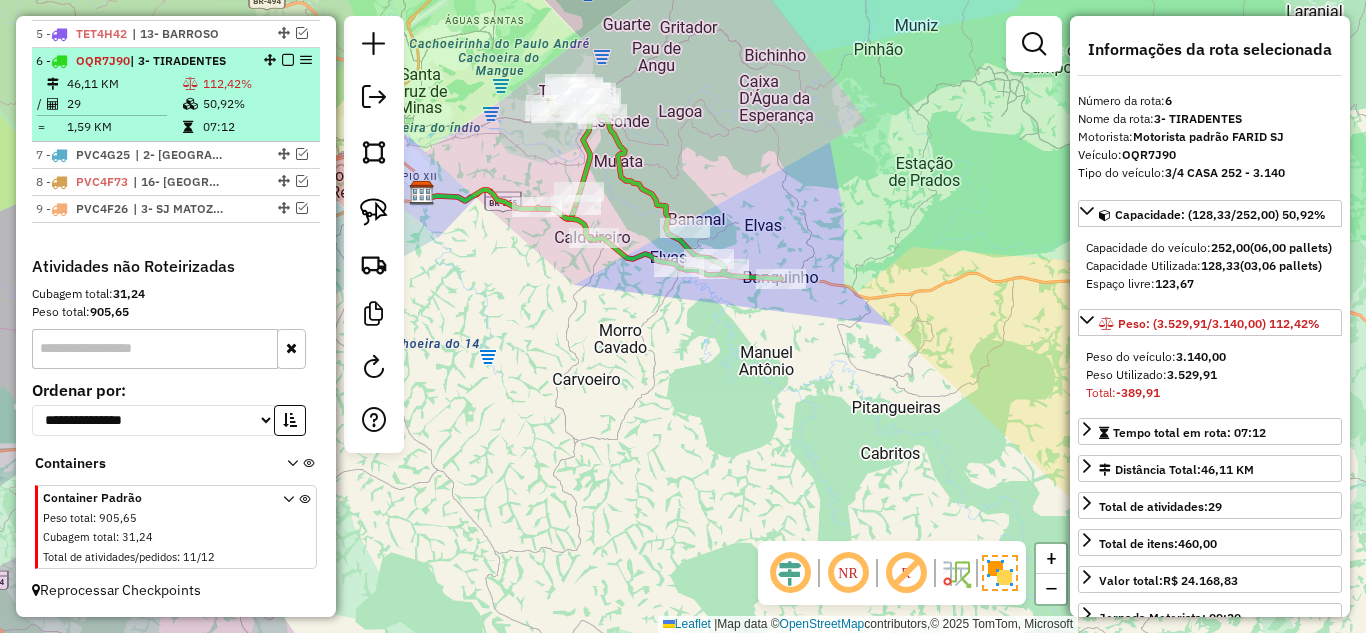 click on "50,92%" at bounding box center [257, 104] 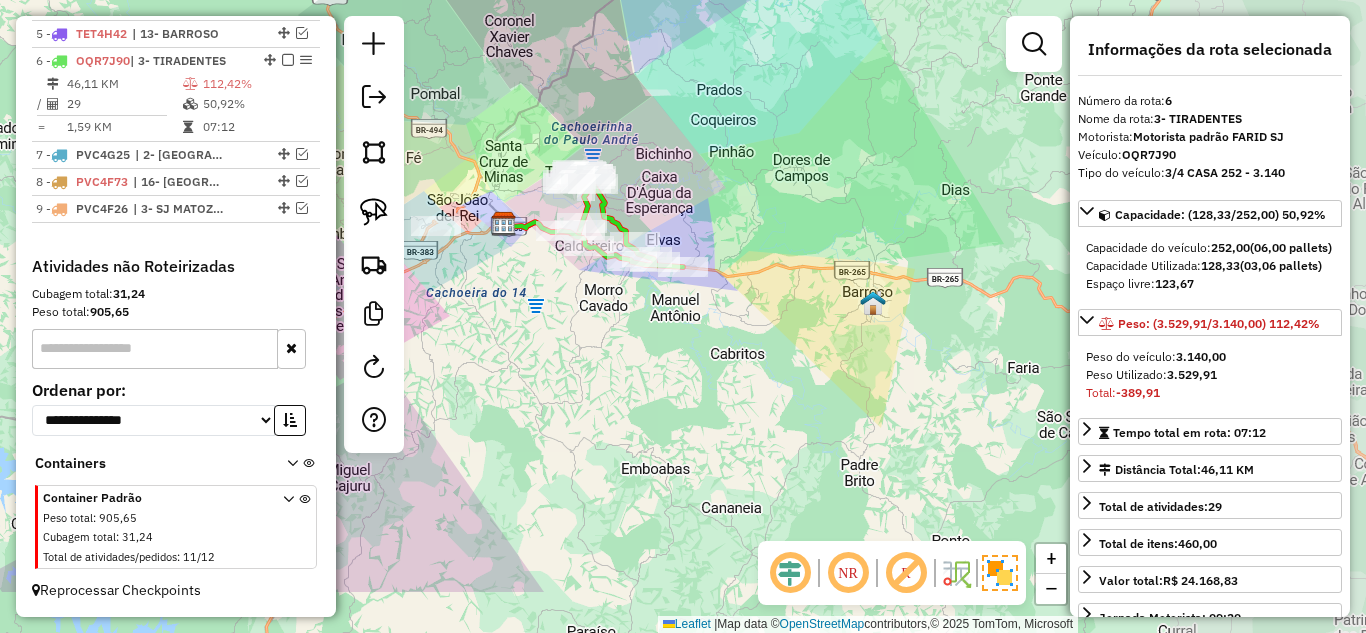 drag, startPoint x: 917, startPoint y: 450, endPoint x: 711, endPoint y: 350, distance: 228.98909 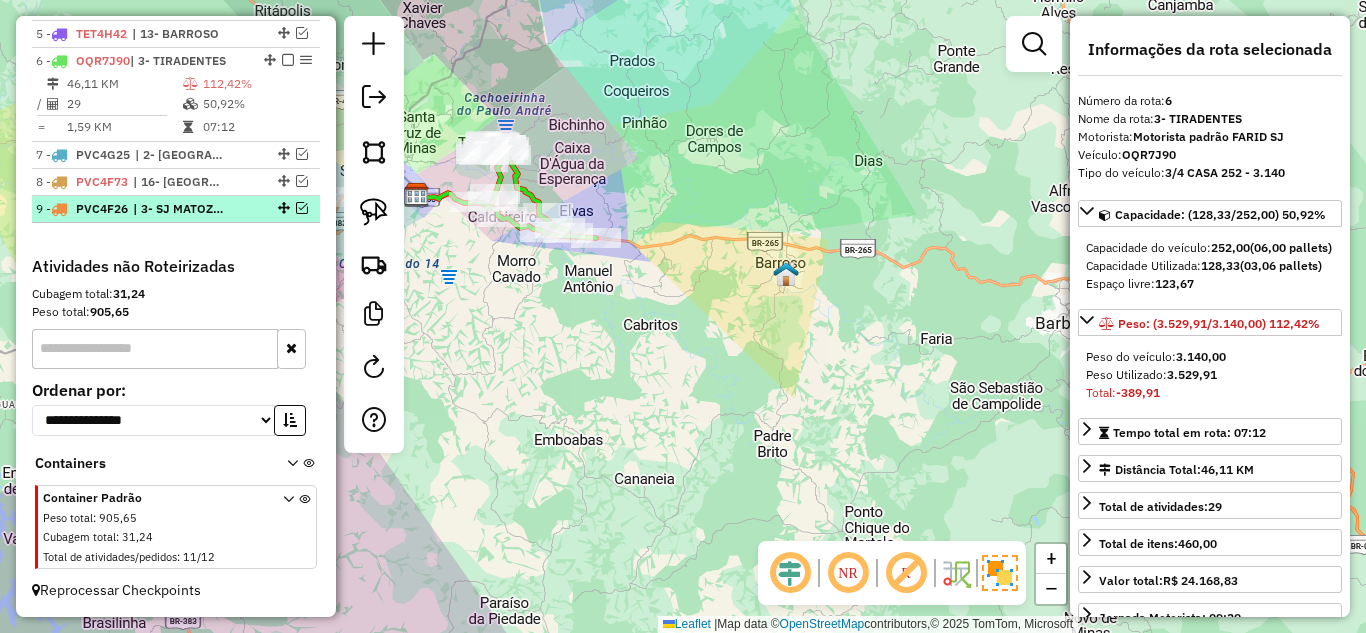 scroll, scrollTop: 777, scrollLeft: 0, axis: vertical 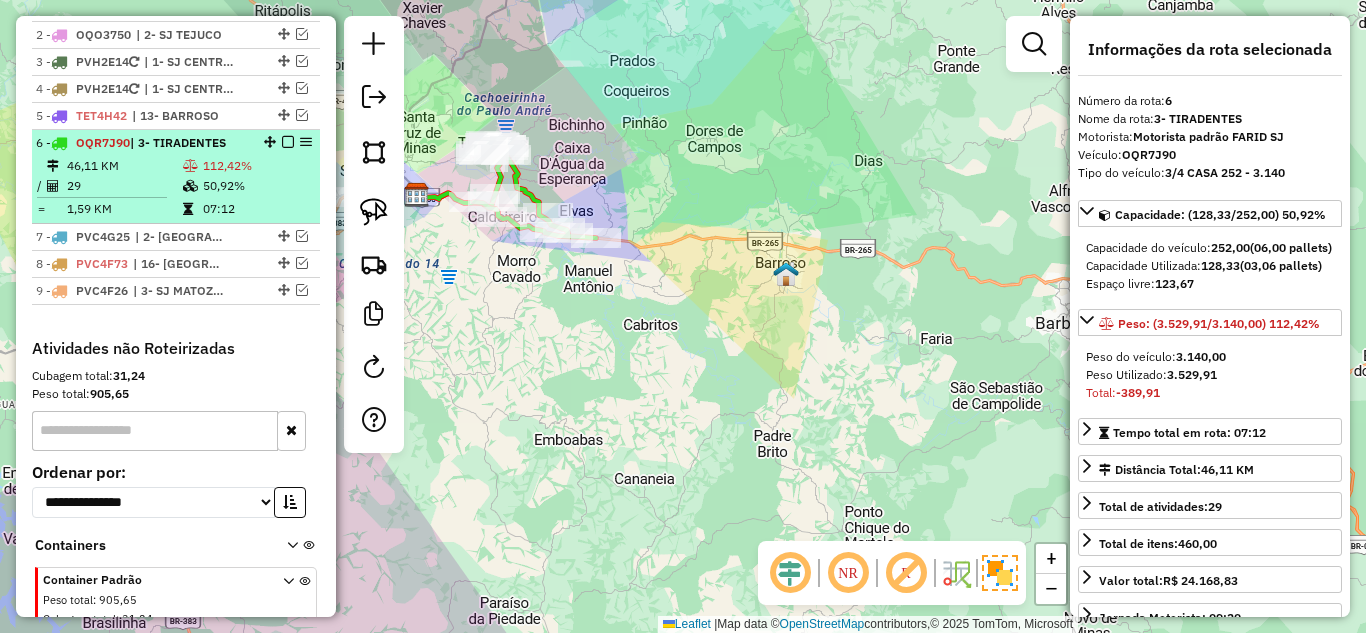 click at bounding box center [288, 142] 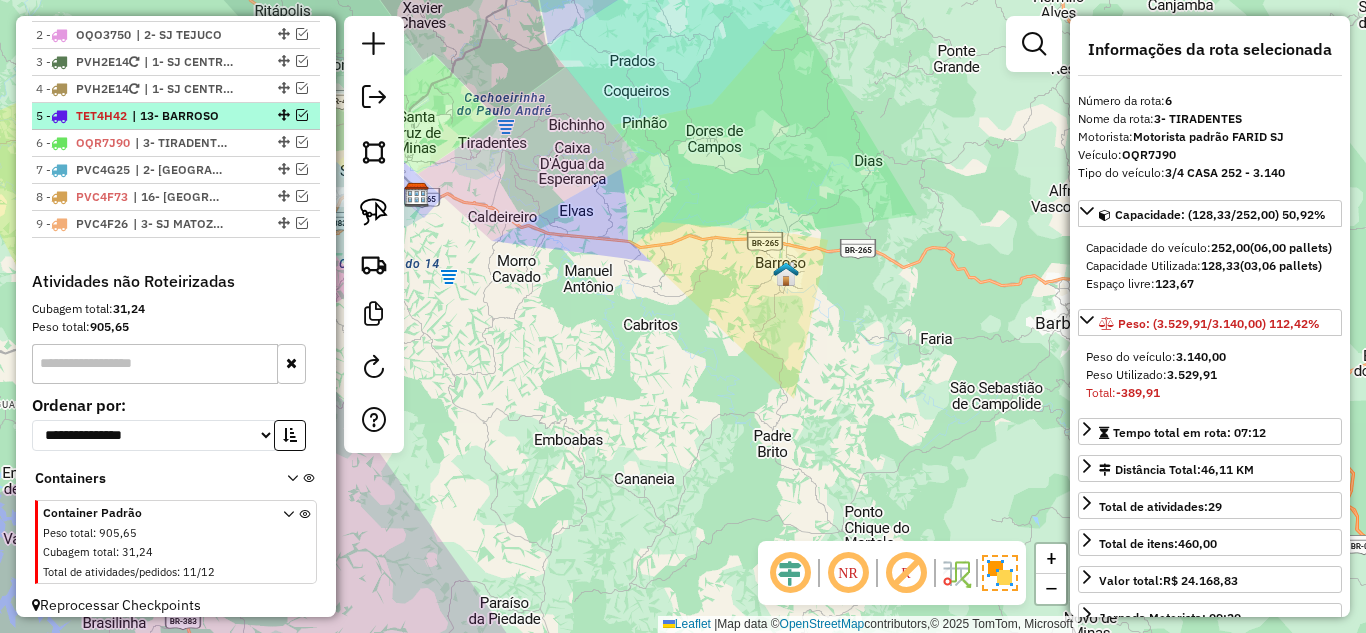 click at bounding box center (302, 115) 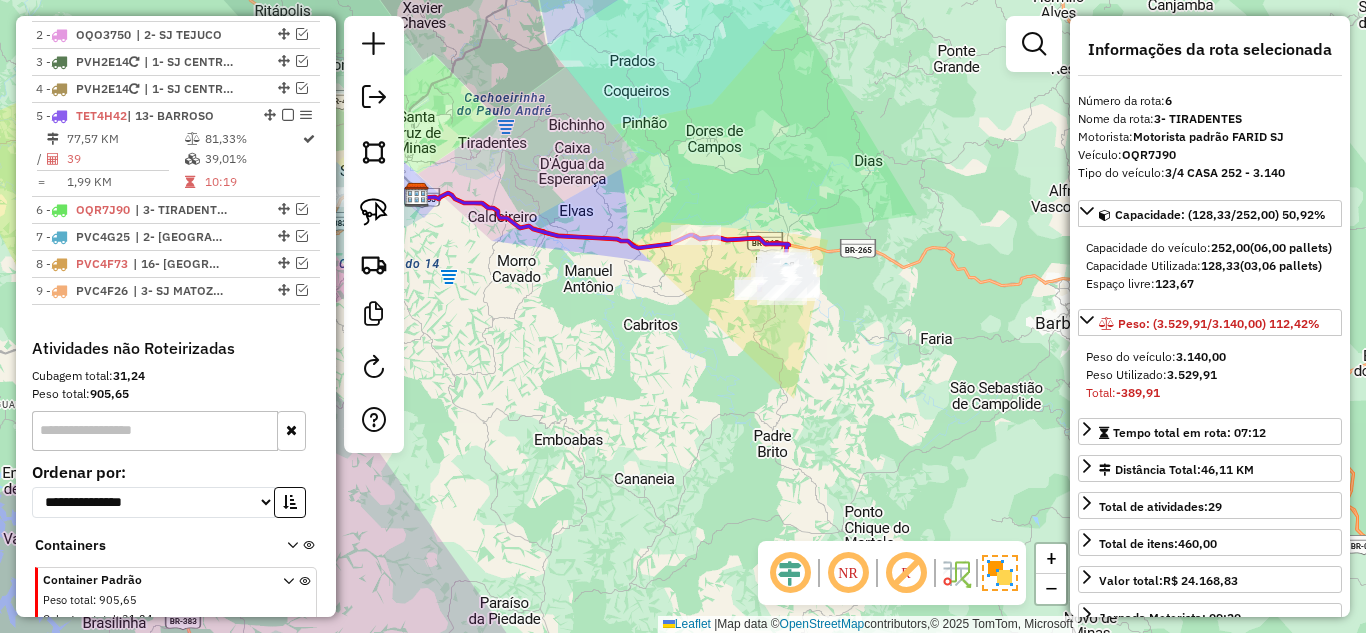 click on "Janela de atendimento Grade de atendimento Capacidade Transportadoras Veículos Cliente Pedidos  Rotas Selecione os dias de semana para filtrar as janelas de atendimento  Seg   Ter   Qua   Qui   Sex   Sáb   Dom  Informe o período da janela de atendimento: De: Até:  Filtrar exatamente a janela do cliente  Considerar janela de atendimento padrão  Selecione os dias de semana para filtrar as grades de atendimento  Seg   Ter   Qua   Qui   Sex   Sáb   Dom   Considerar clientes sem dia de atendimento cadastrado  Clientes fora do dia de atendimento selecionado Filtrar as atividades entre os valores definidos abaixo:  Peso mínimo:   Peso máximo:   Cubagem mínima:   Cubagem máxima:   De:   Até:  Filtrar as atividades entre o tempo de atendimento definido abaixo:  De:   Até:   Considerar capacidade total dos clientes não roteirizados Transportadora: Selecione um ou mais itens Tipo de veículo: Selecione um ou mais itens Veículo: Selecione um ou mais itens Motorista: Selecione um ou mais itens Nome: Rótulo:" 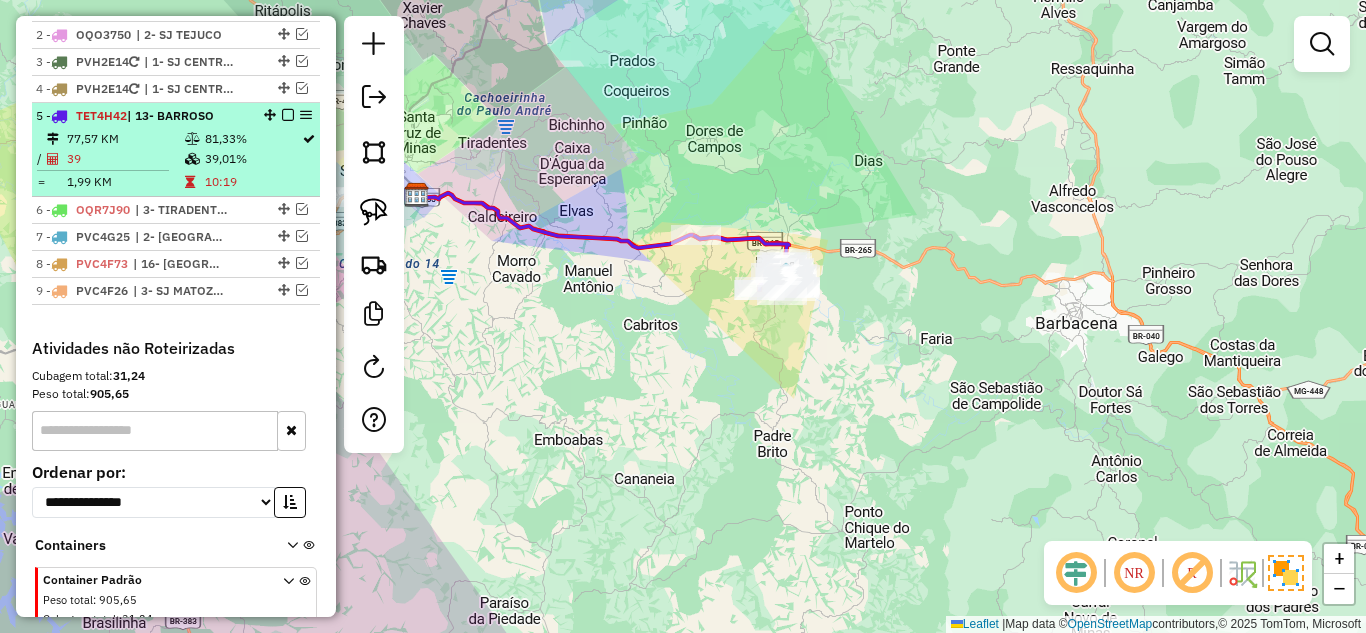 click on "39" at bounding box center [125, 159] 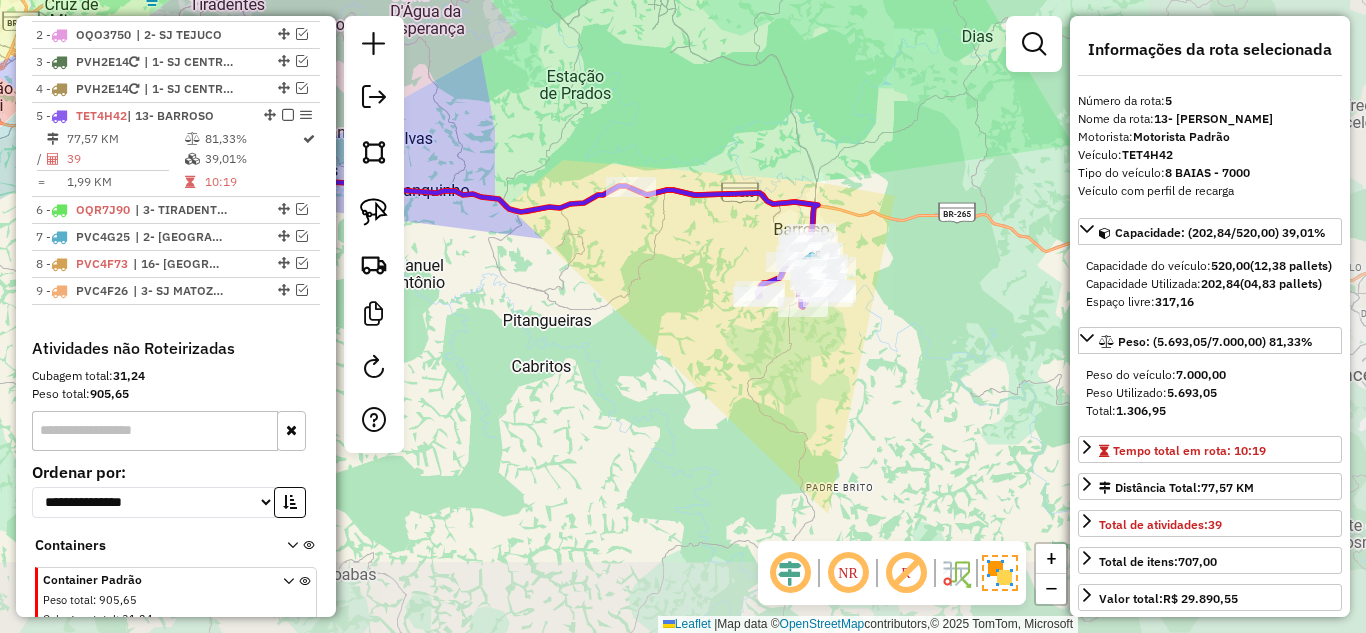 drag, startPoint x: 917, startPoint y: 464, endPoint x: 689, endPoint y: 358, distance: 251.43588 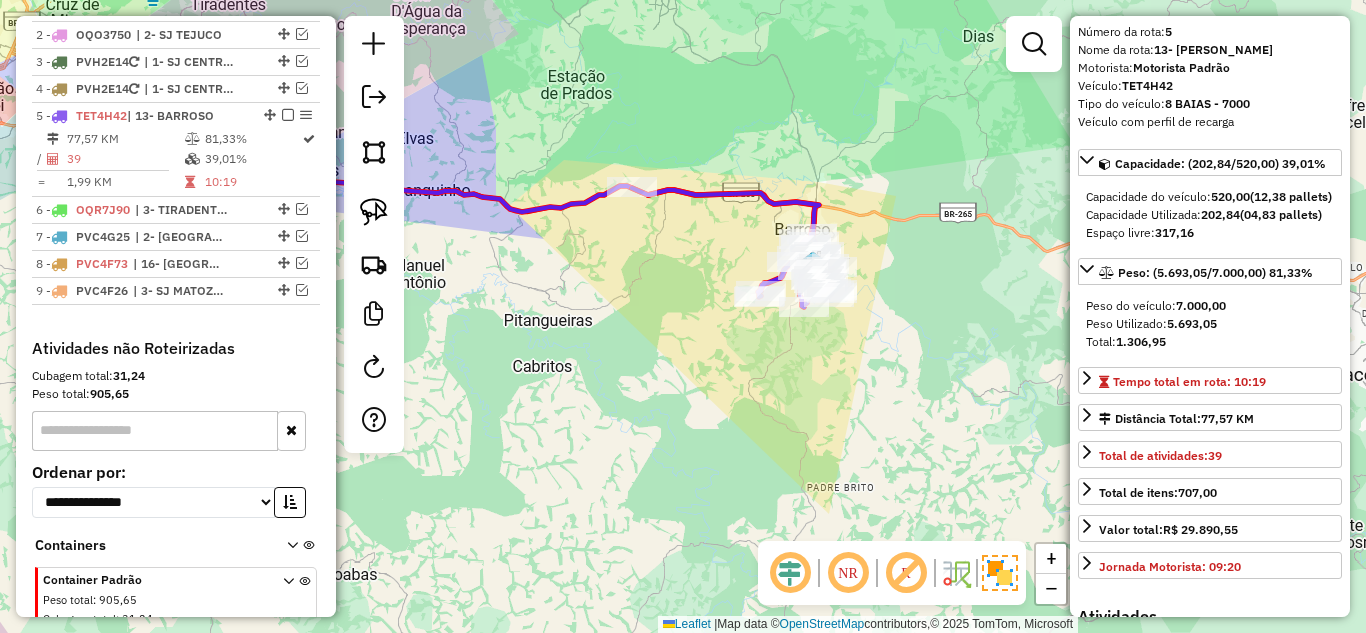 scroll, scrollTop: 100, scrollLeft: 0, axis: vertical 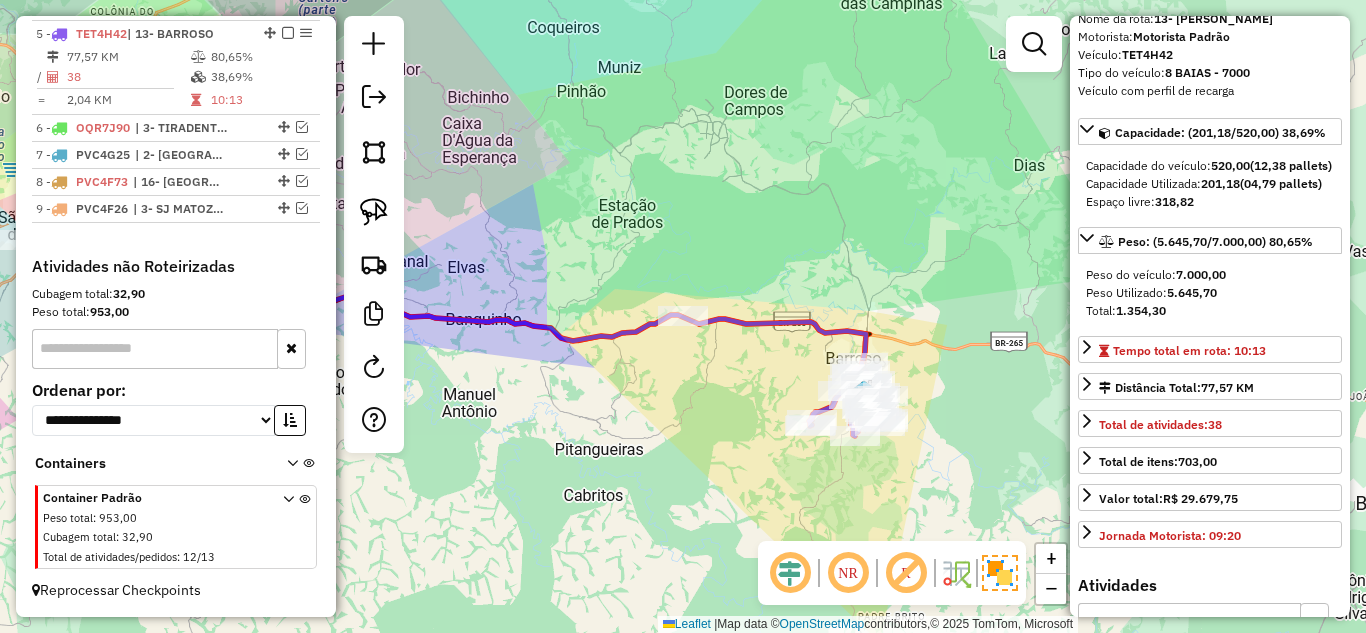 click on "Janela de atendimento Grade de atendimento Capacidade Transportadoras Veículos Cliente Pedidos  Rotas Selecione os dias de semana para filtrar as janelas de atendimento  Seg   Ter   Qua   Qui   Sex   Sáb   Dom  Informe o período da janela de atendimento: De: Até:  Filtrar exatamente a janela do cliente  Considerar janela de atendimento padrão  Selecione os dias de semana para filtrar as grades de atendimento  Seg   Ter   Qua   Qui   Sex   Sáb   Dom   Considerar clientes sem dia de atendimento cadastrado  Clientes fora do dia de atendimento selecionado Filtrar as atividades entre os valores definidos abaixo:  Peso mínimo:   Peso máximo:   Cubagem mínima:   Cubagem máxima:   De:   Até:  Filtrar as atividades entre o tempo de atendimento definido abaixo:  De:   Até:   Considerar capacidade total dos clientes não roteirizados Transportadora: Selecione um ou mais itens Tipo de veículo: Selecione um ou mais itens Veículo: Selecione um ou mais itens Motorista: Selecione um ou mais itens Nome: Rótulo:" 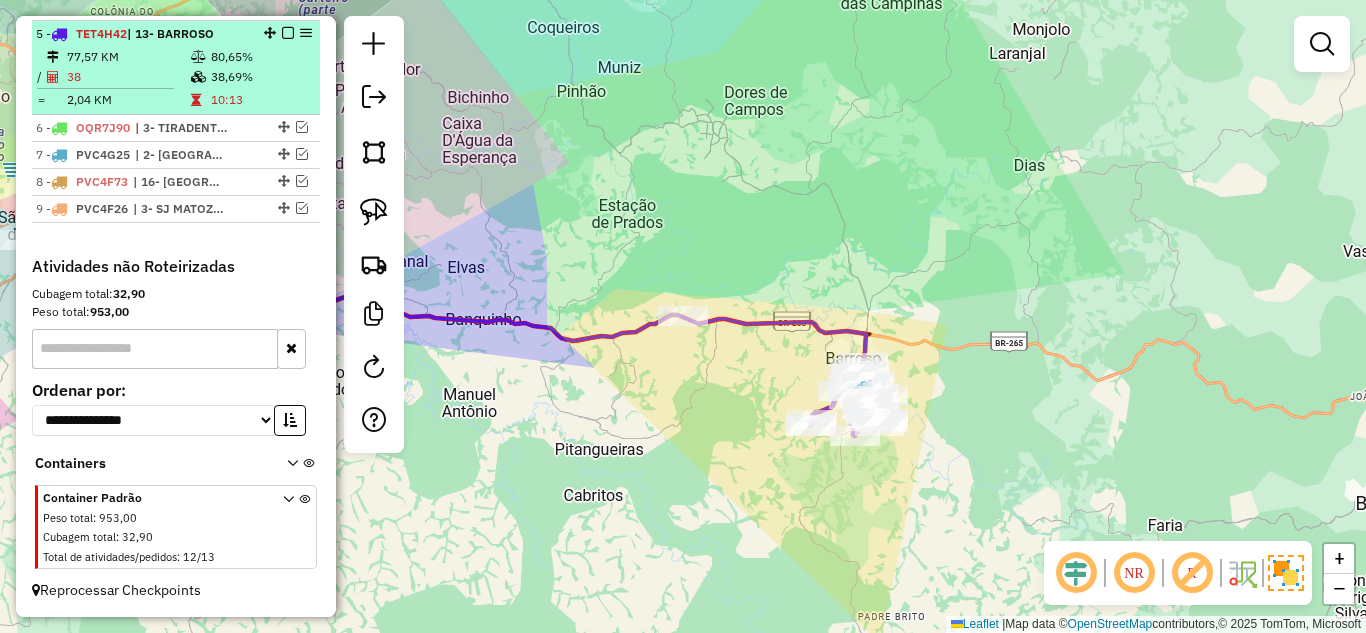 click on "2,04 KM" at bounding box center (128, 100) 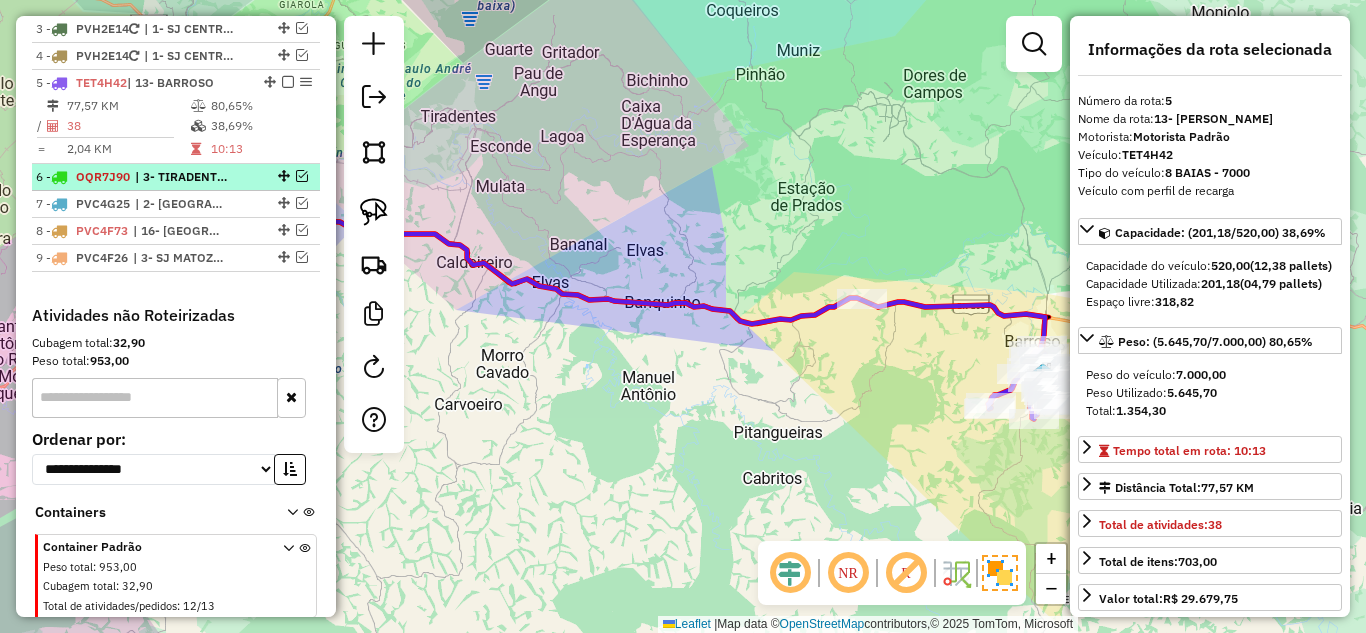scroll, scrollTop: 777, scrollLeft: 0, axis: vertical 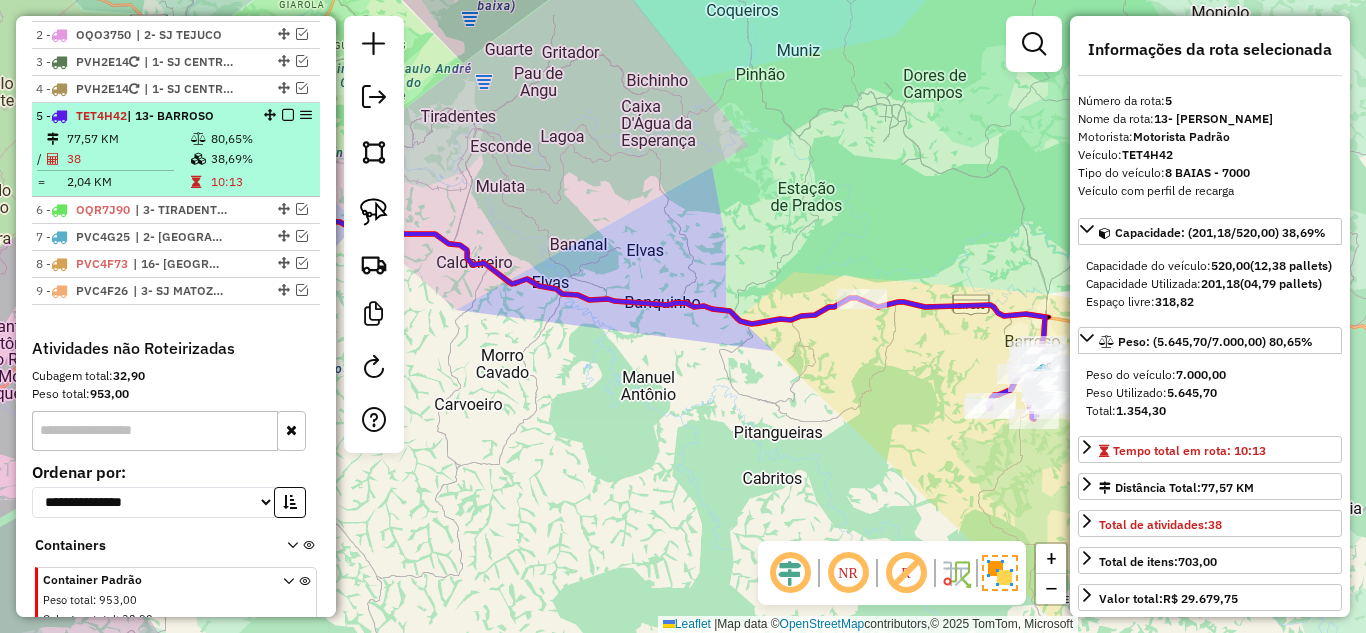 click at bounding box center (288, 115) 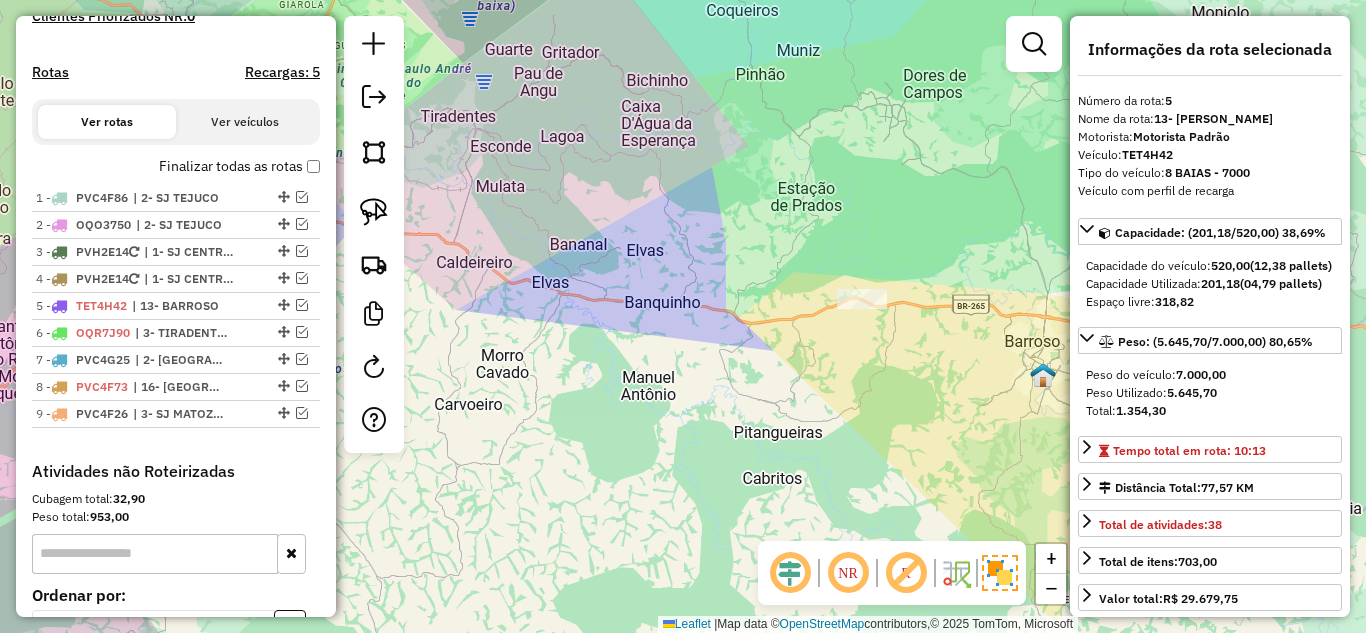 scroll, scrollTop: 577, scrollLeft: 0, axis: vertical 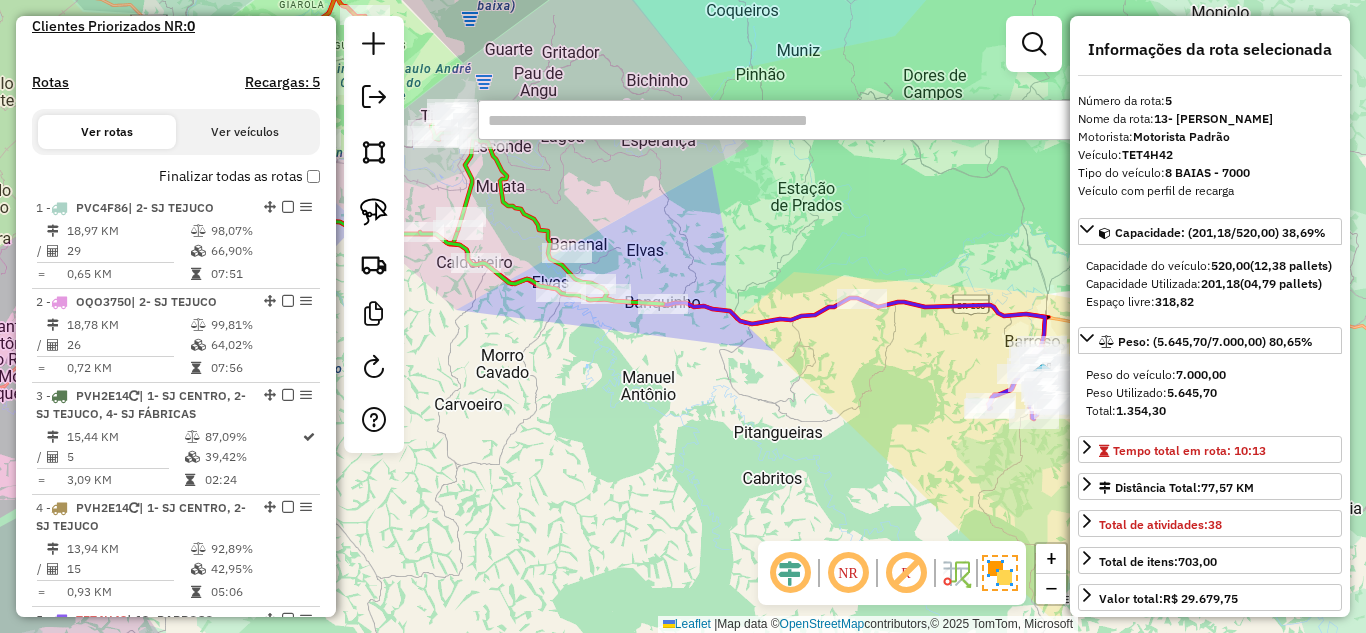 paste on "*****" 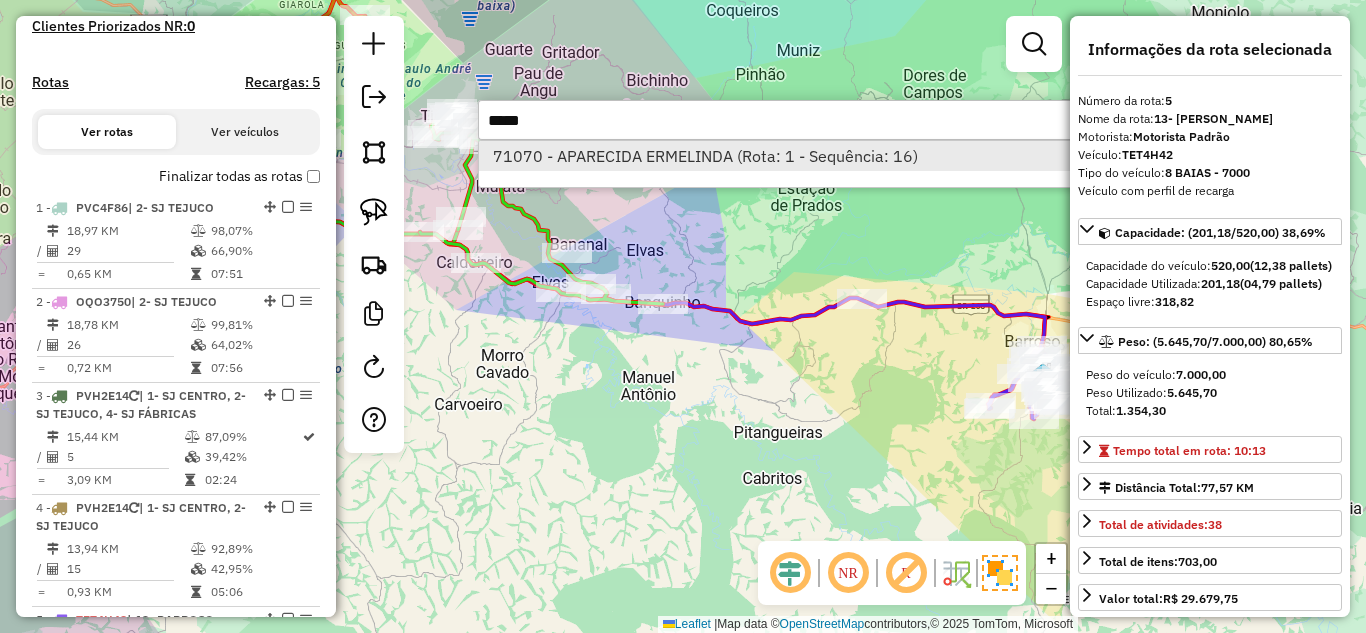 type on "*****" 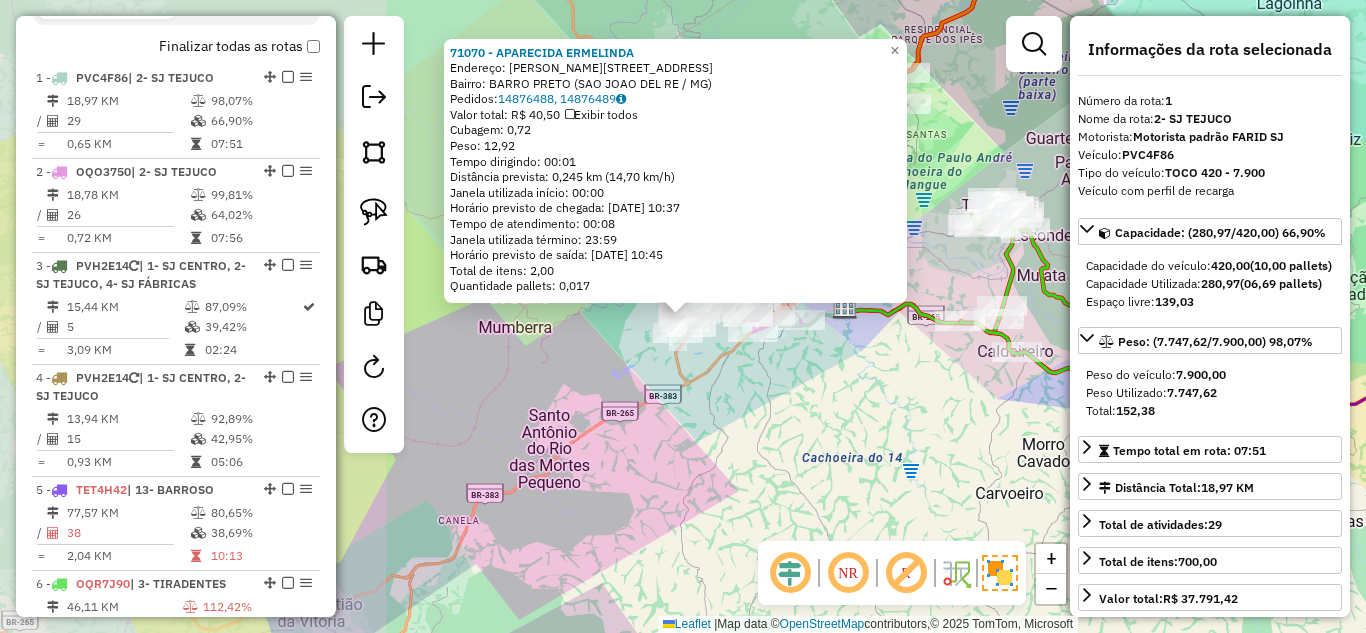 scroll, scrollTop: 774, scrollLeft: 0, axis: vertical 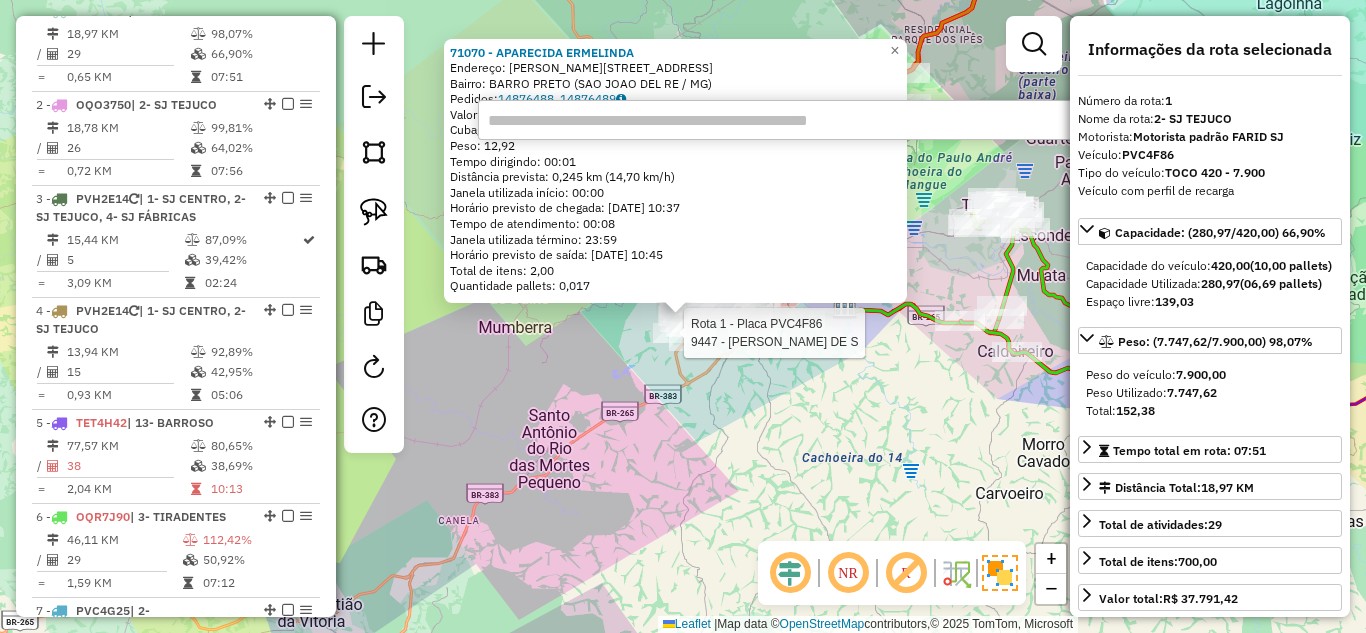 paste on "*****" 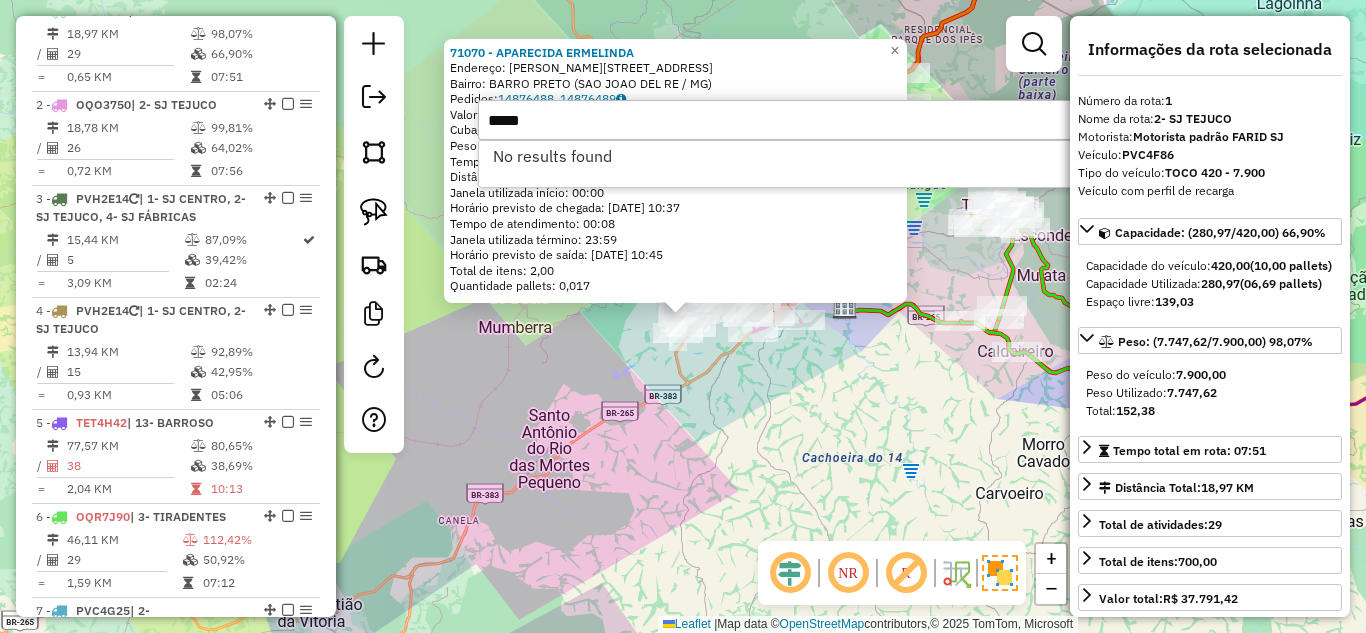 type on "*****" 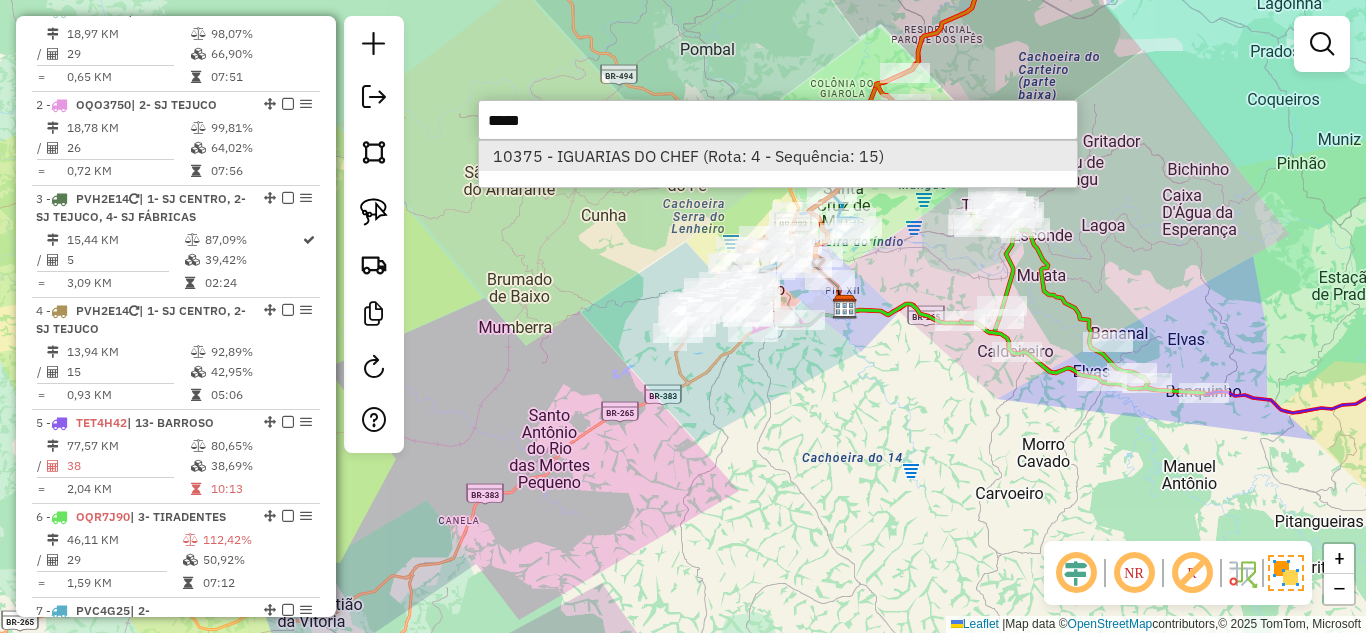 type on "*****" 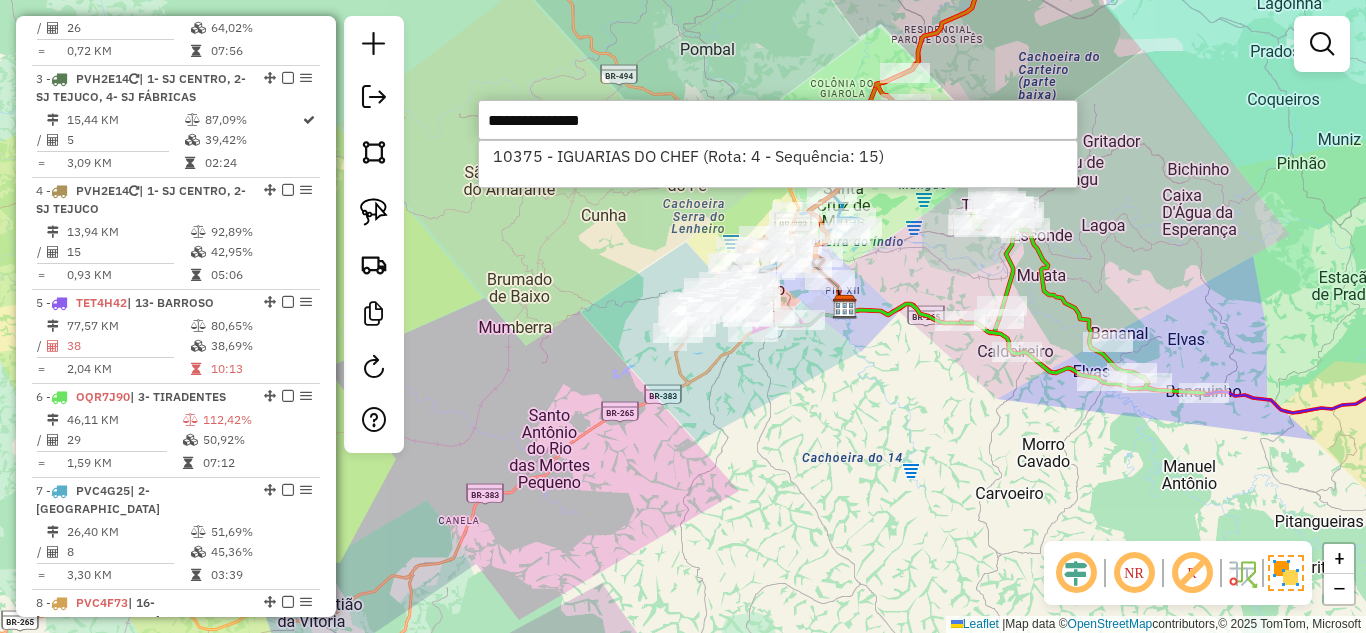 select on "*********" 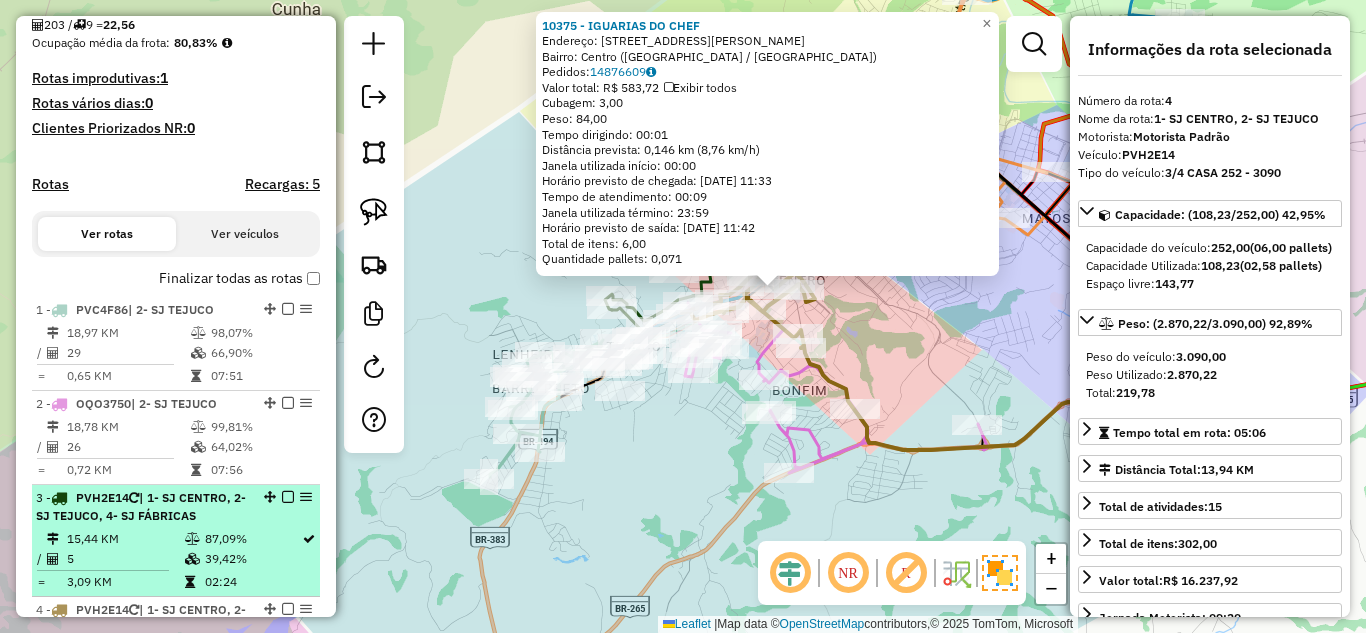 scroll, scrollTop: 474, scrollLeft: 0, axis: vertical 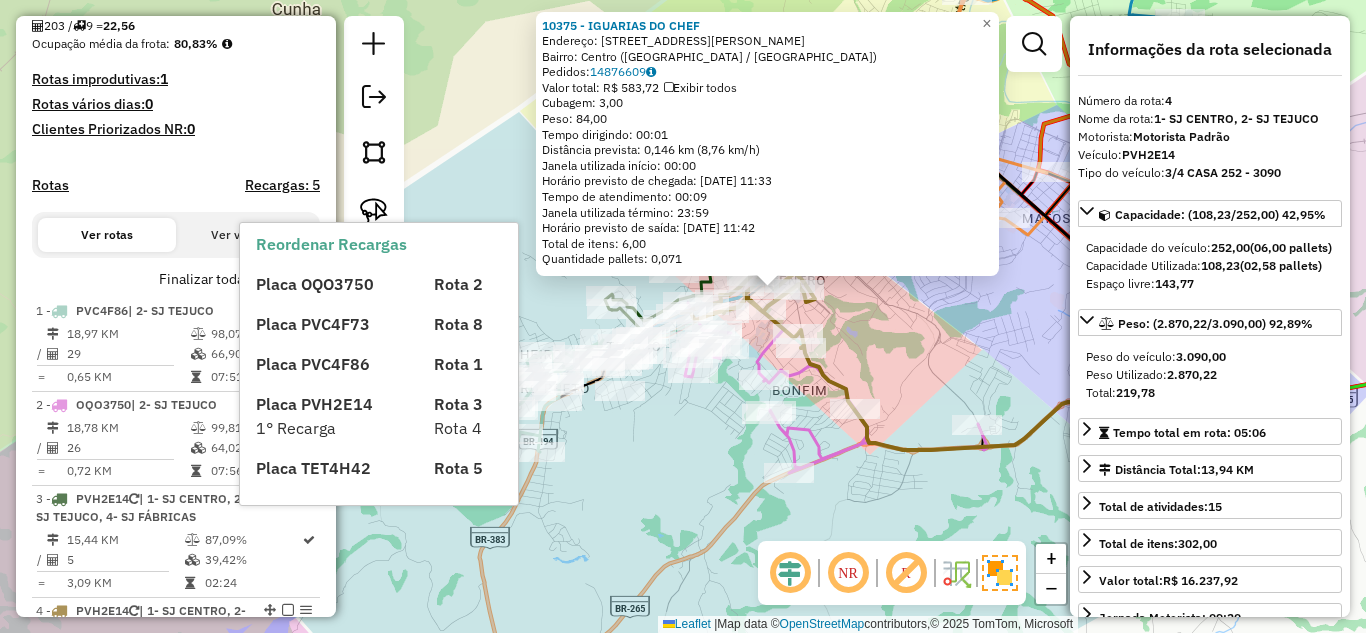 click on "10375 - IGUARIAS DO CHEF  Endereço: Rua Sílvio Magalhães, 18   Bairro: Centro (São João del Rei / MG)   Pedidos:  14876609   Valor total: R$ 583,72   Exibir todos   Cubagem: 3,00  Peso: 84,00  Tempo dirigindo: 00:01   Distância prevista: 0,146 km (8,76 km/h)   Janela utilizada início: 00:00   Horário previsto de chegada: 15/07/2025 11:33   Tempo de atendimento: 00:09   Janela utilizada término: 23:59   Horário previsto de saída: 15/07/2025 11:42   Total de itens: 6,00   Quantidade pallets: 0,071  × Janela de atendimento Grade de atendimento Capacidade Transportadoras Veículos Cliente Pedidos  Rotas Selecione os dias de semana para filtrar as janelas de atendimento  Seg   Ter   Qua   Qui   Sex   Sáb   Dom  Informe o período da janela de atendimento: De: Até:  Filtrar exatamente a janela do cliente  Considerar janela de atendimento padrão  Selecione os dias de semana para filtrar as grades de atendimento  Seg   Ter   Qua   Qui   Sex   Sáb   Dom   Clientes fora do dia de atendimento selecionado" 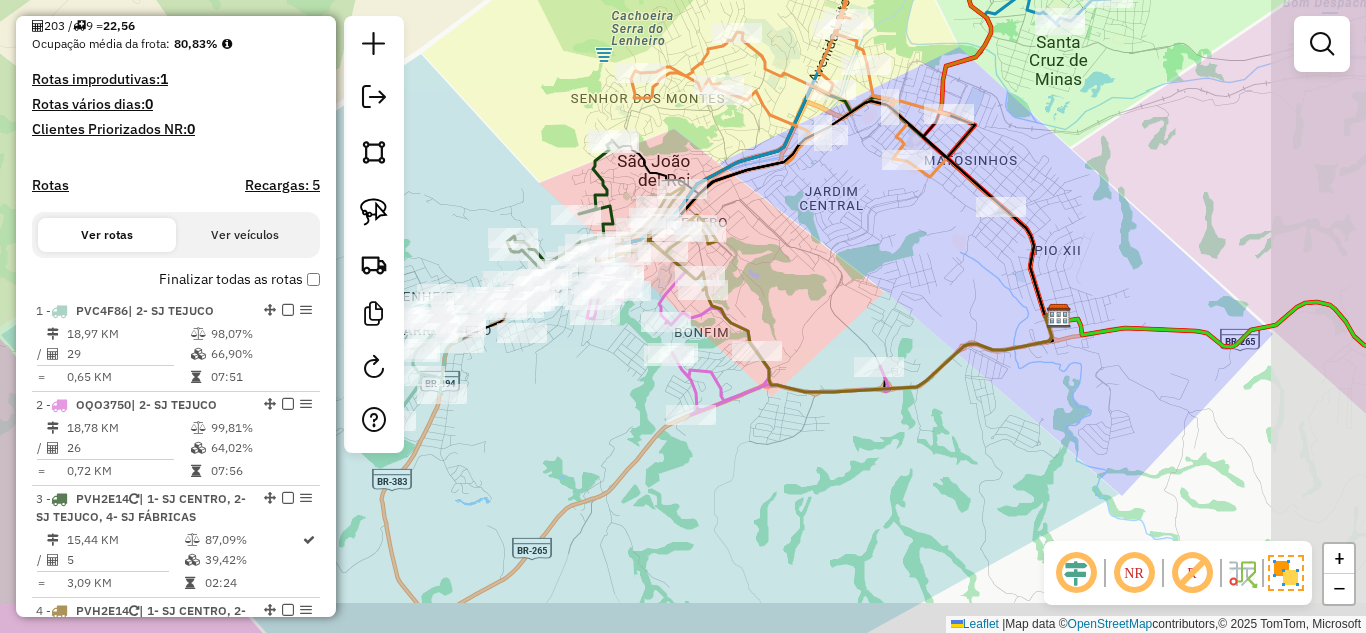 drag, startPoint x: 981, startPoint y: 511, endPoint x: 857, endPoint y: 430, distance: 148.11145 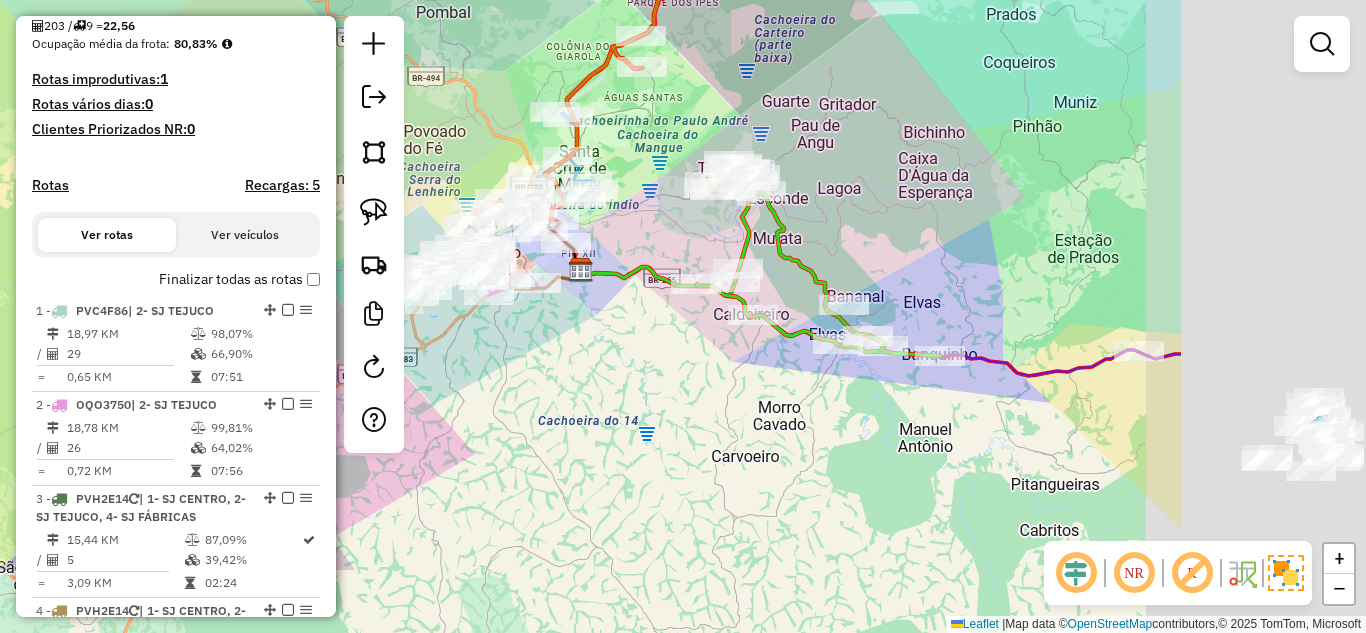 drag, startPoint x: 746, startPoint y: 386, endPoint x: 687, endPoint y: 360, distance: 64.4748 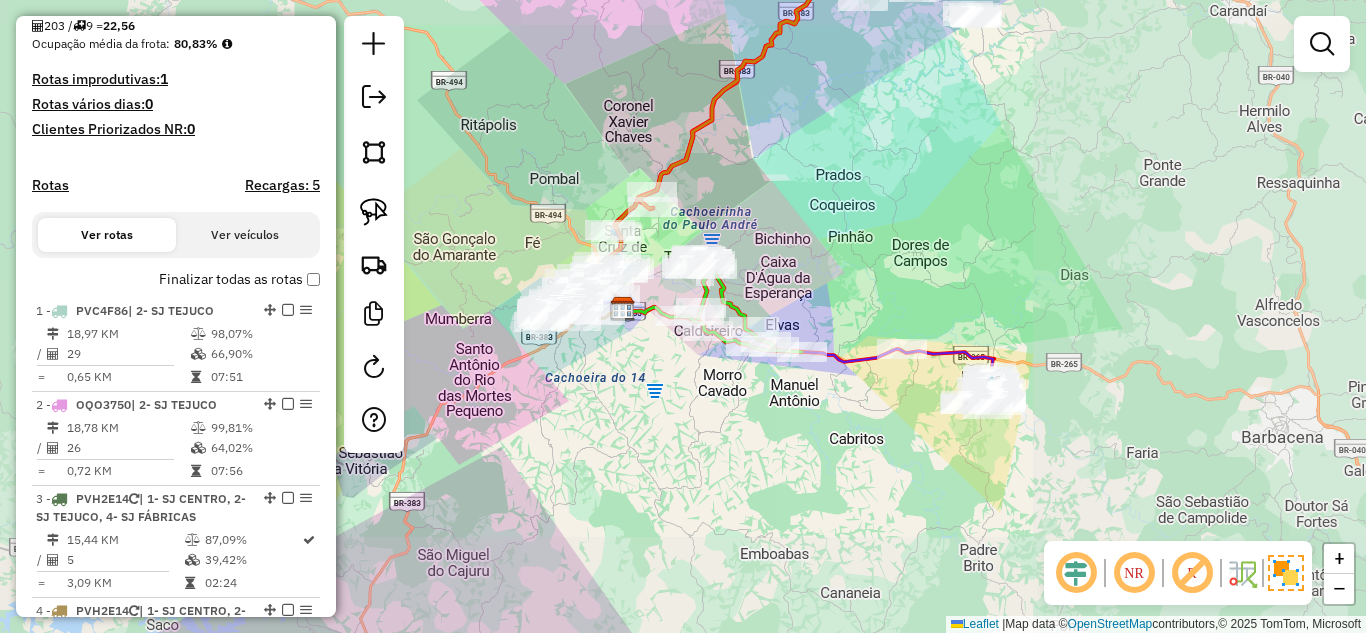drag, startPoint x: 782, startPoint y: 452, endPoint x: 757, endPoint y: 428, distance: 34.655445 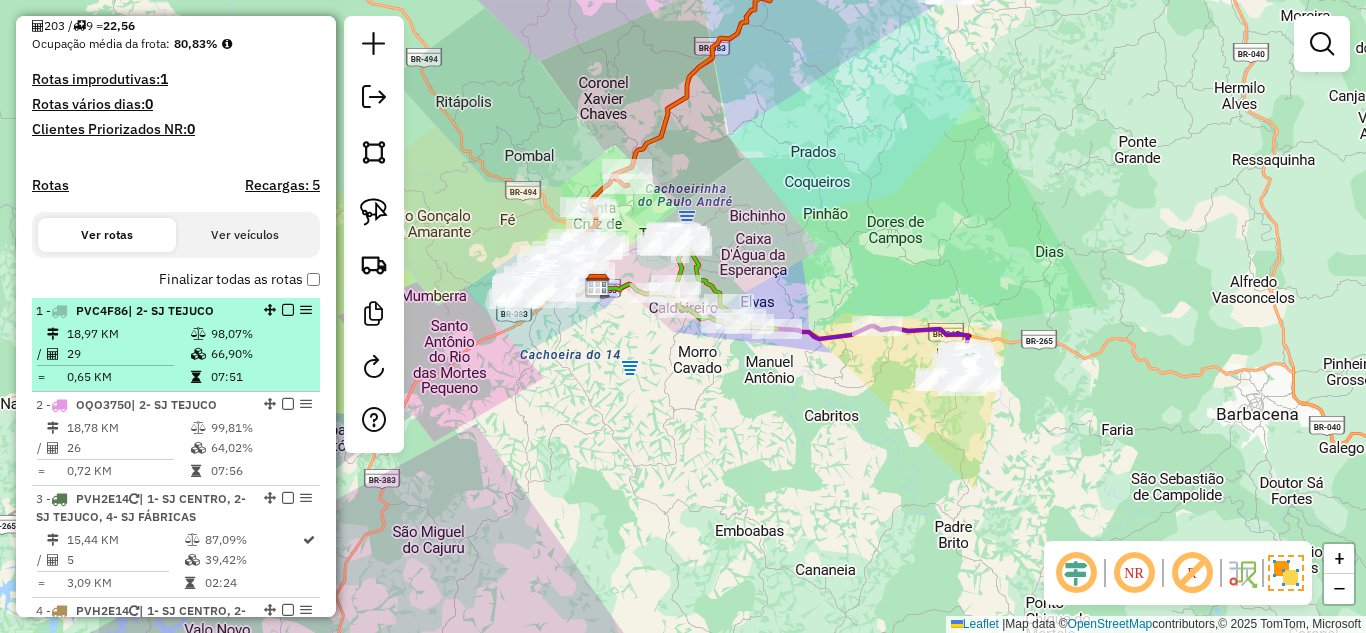 click at bounding box center [200, 334] 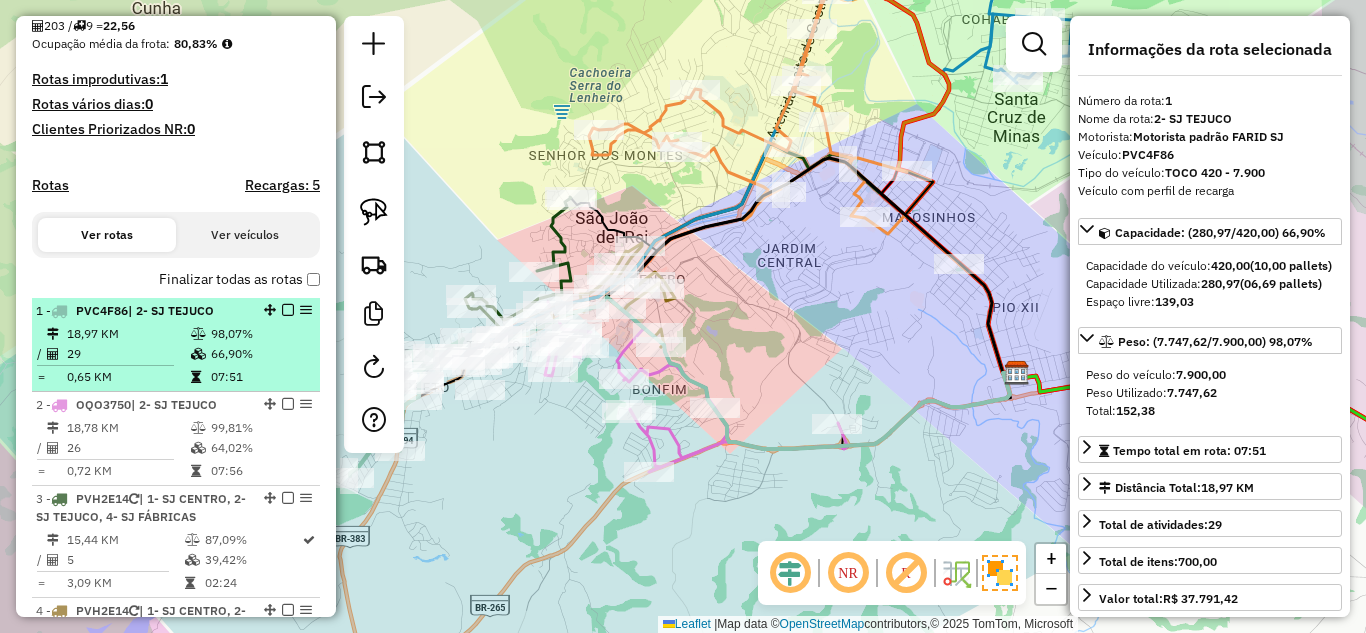 click at bounding box center (288, 310) 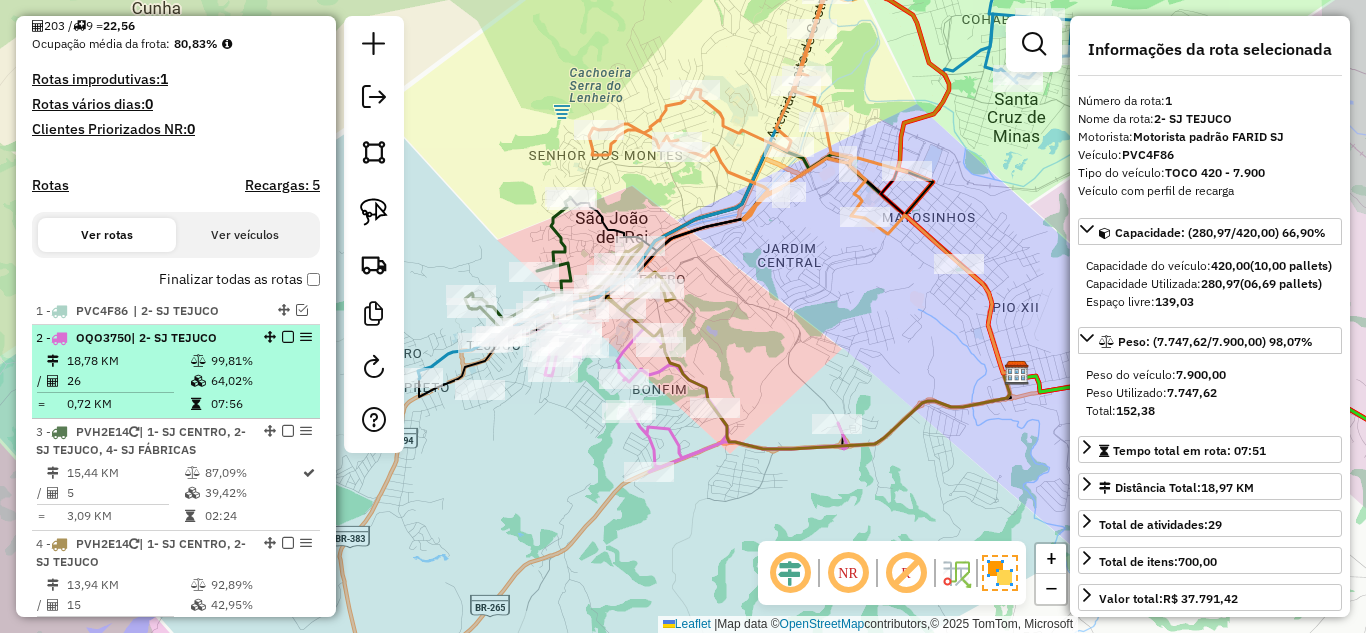 click on "18,78 KM" at bounding box center [128, 361] 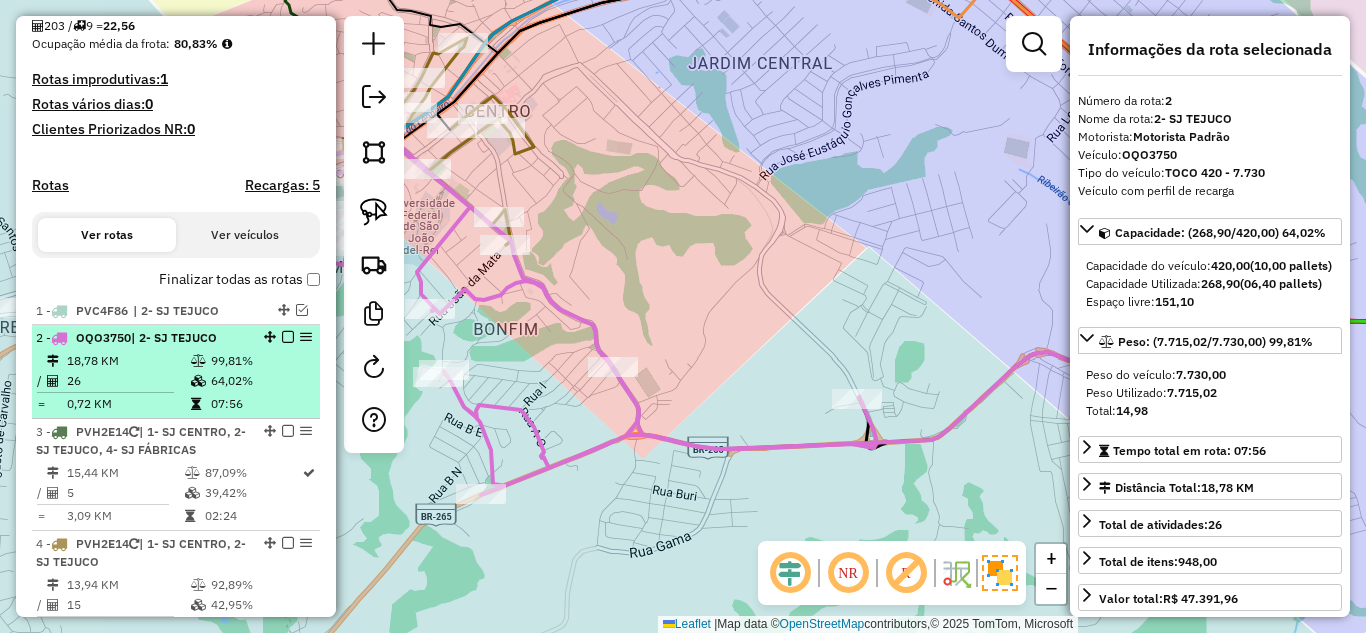 click at bounding box center (288, 337) 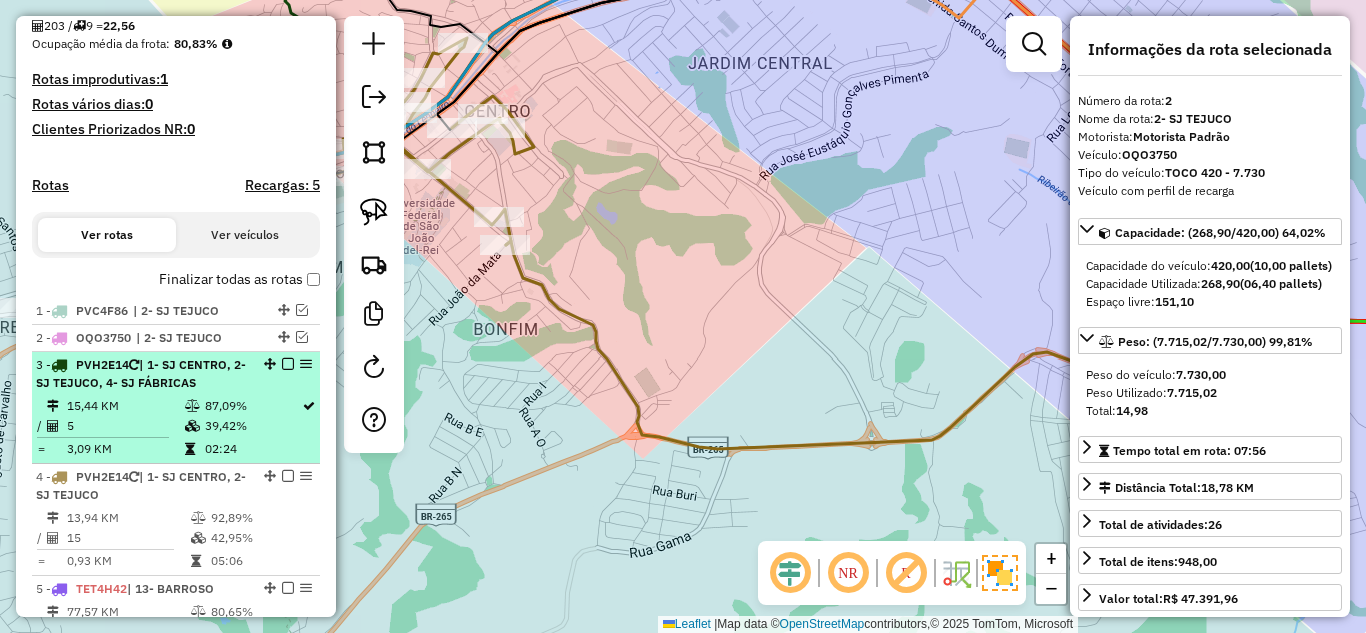 click on "39,42%" at bounding box center [252, 426] 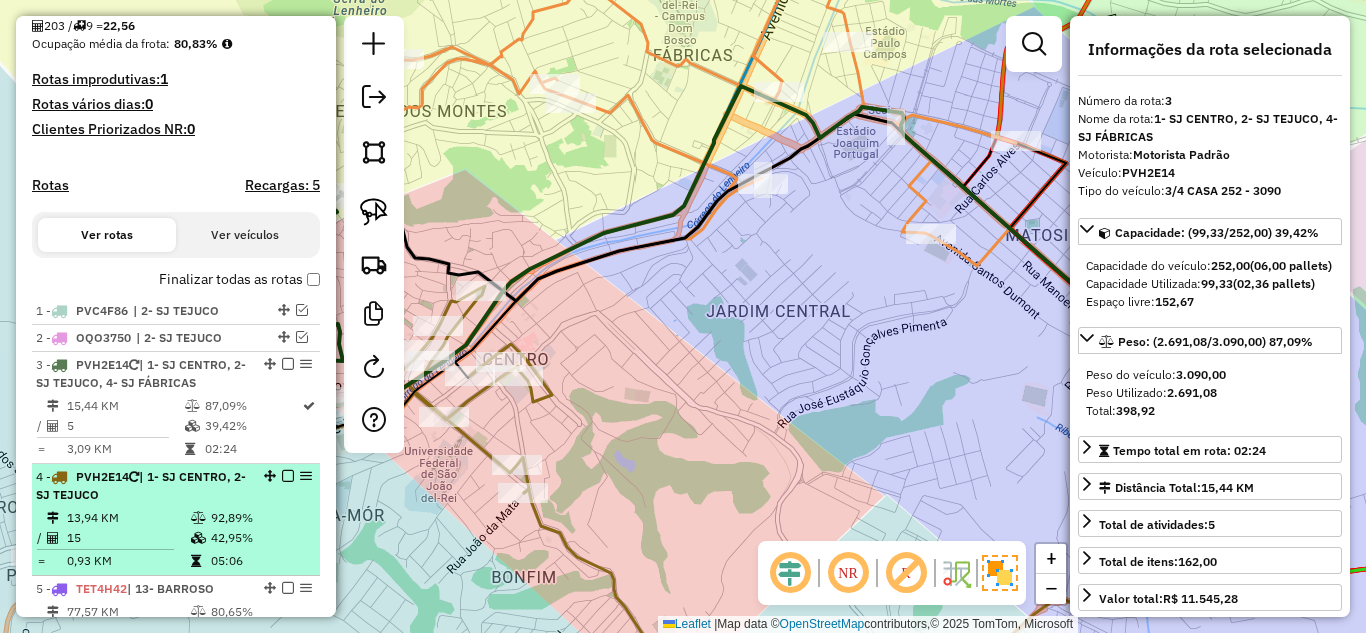 click at bounding box center [288, 364] 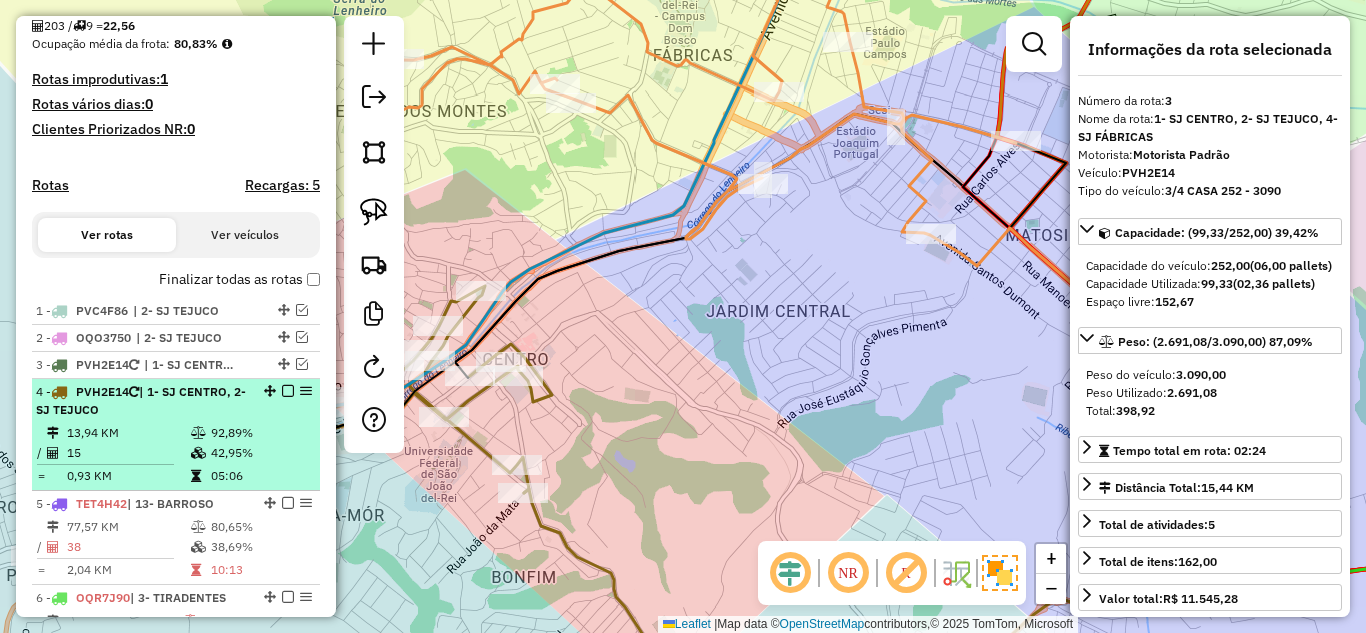 click on "92,89%" at bounding box center [260, 433] 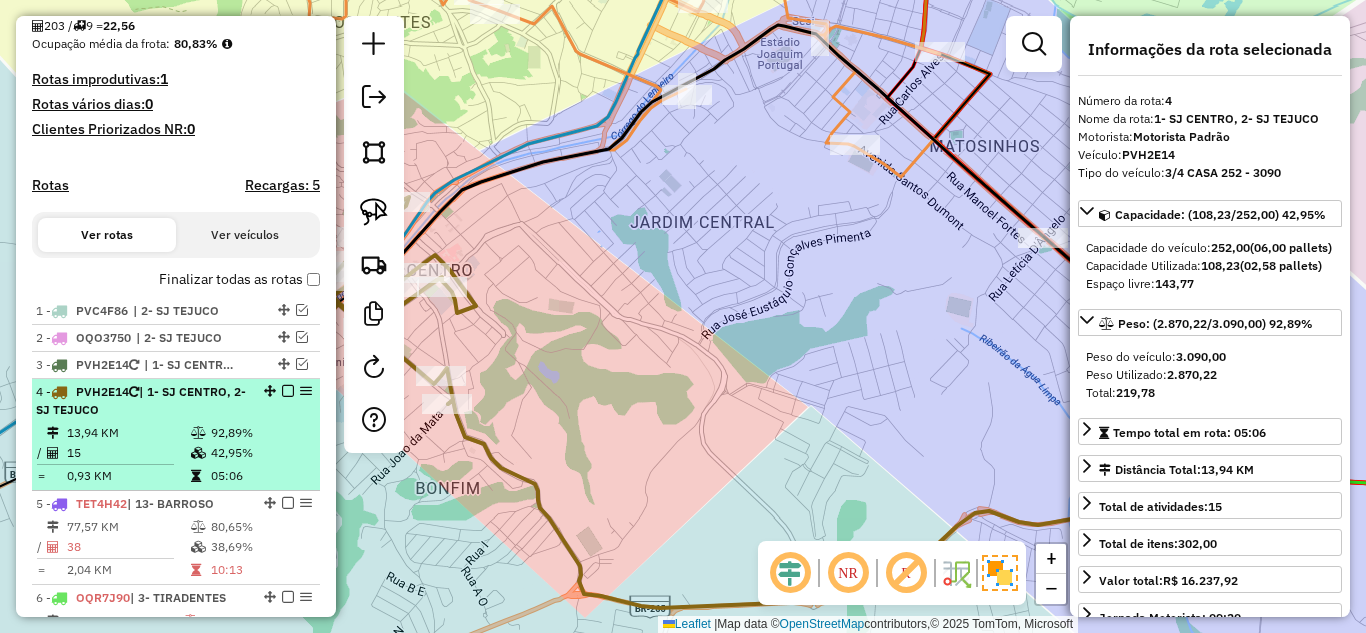 click at bounding box center (288, 391) 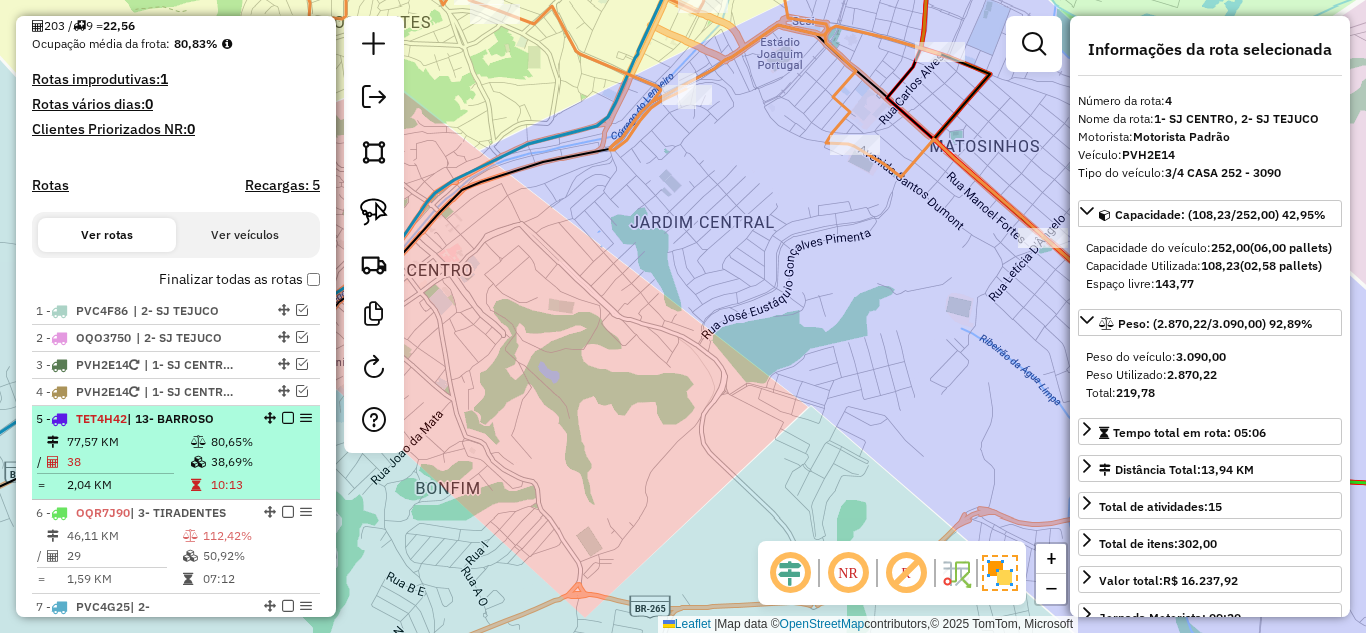 click on "77,57 KM" at bounding box center (128, 442) 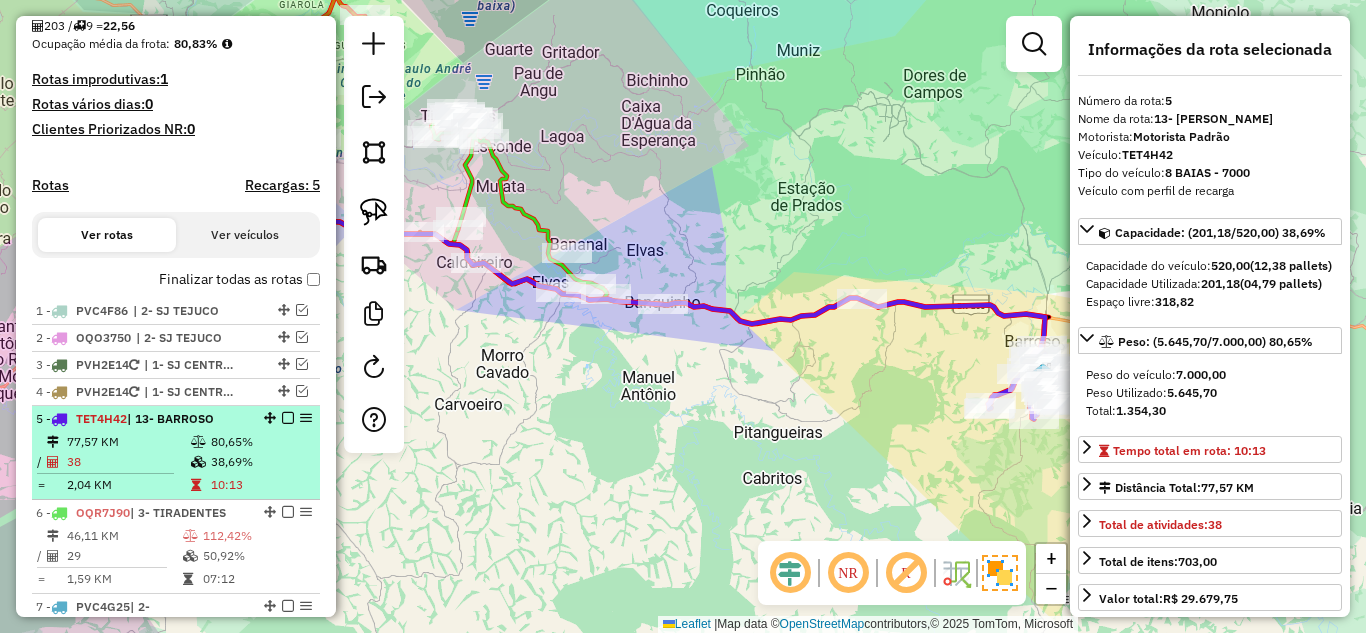 click at bounding box center (288, 418) 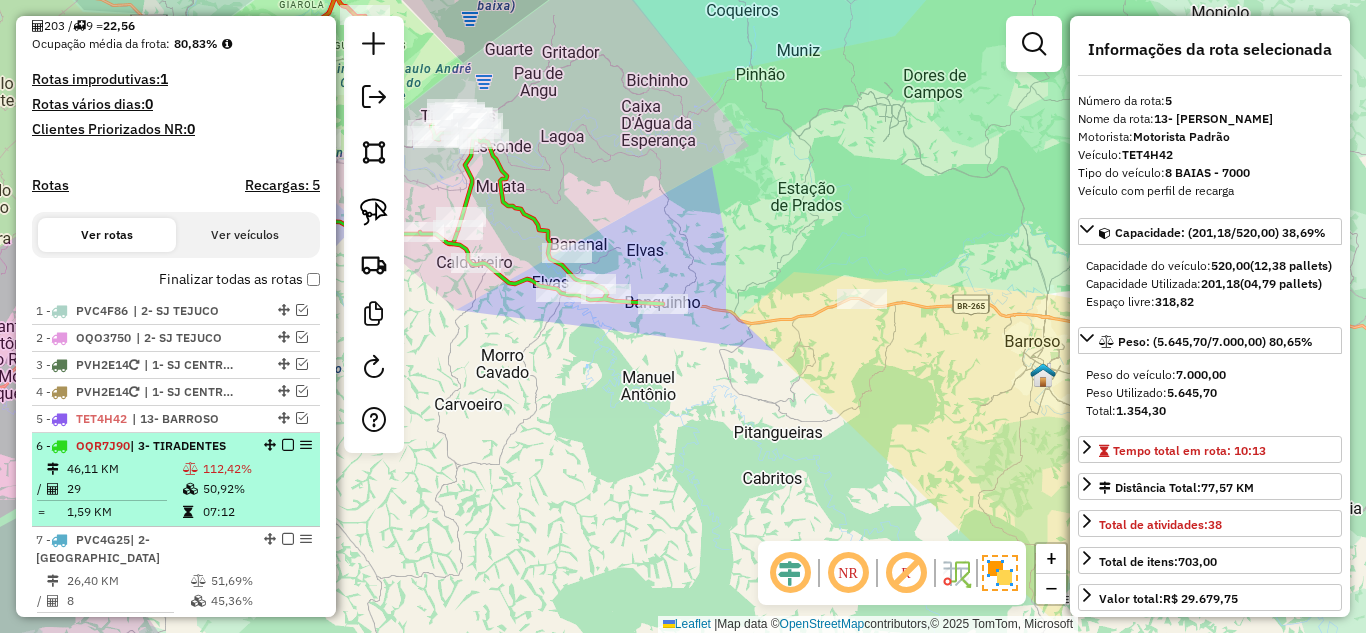 click on "112,42%" at bounding box center [257, 469] 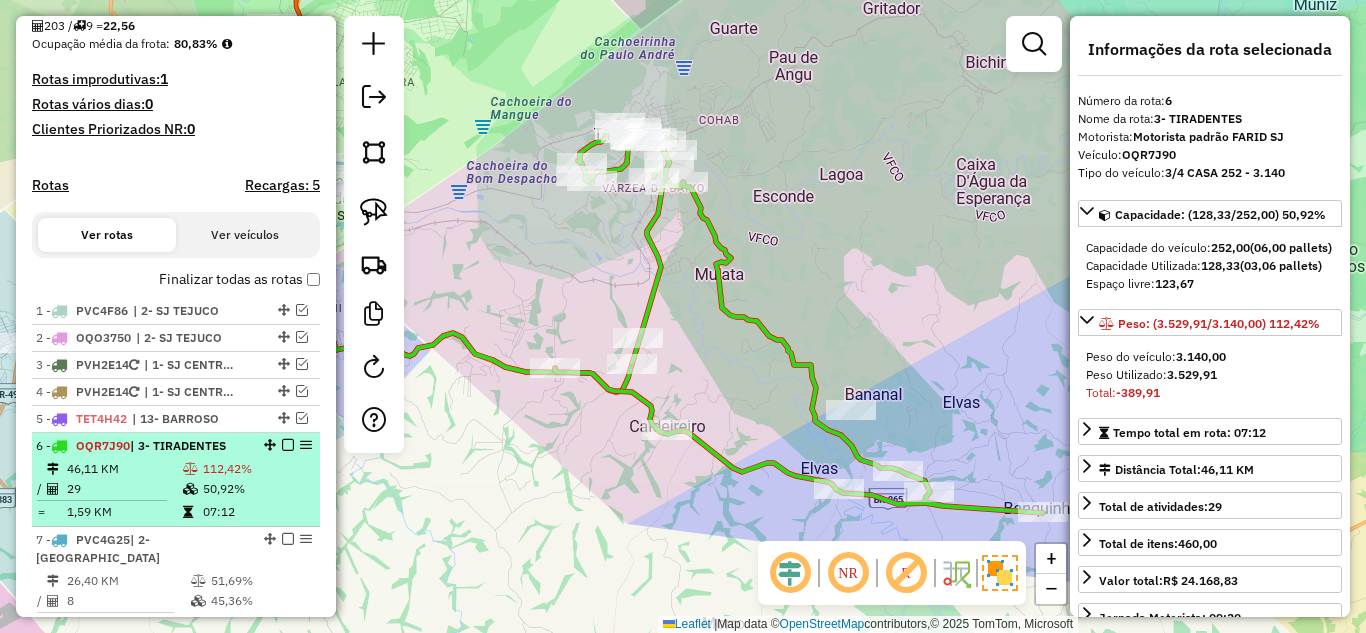 click at bounding box center (288, 445) 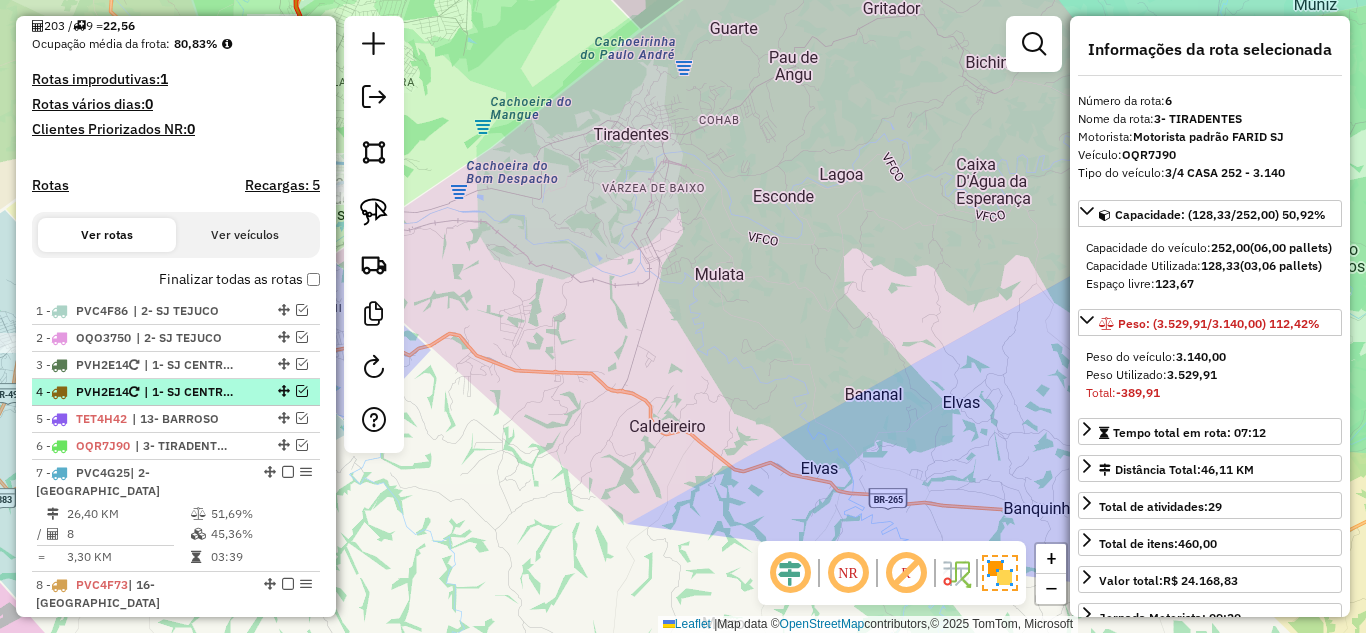 scroll, scrollTop: 574, scrollLeft: 0, axis: vertical 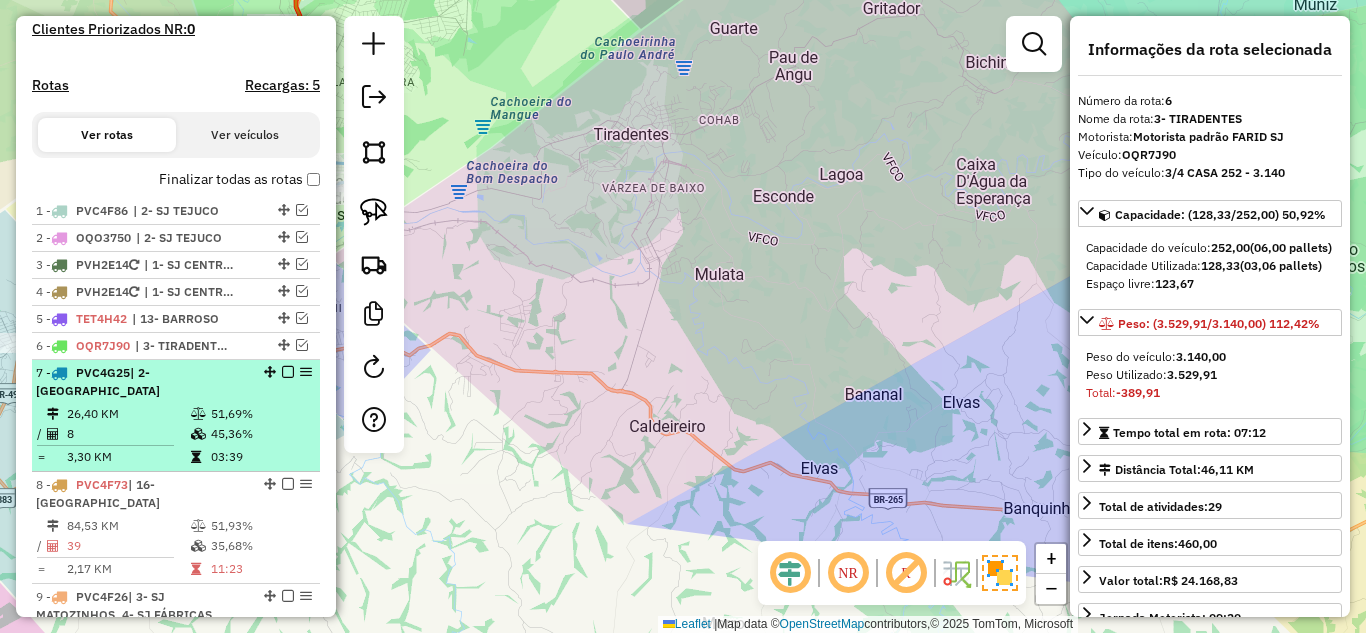 click on "7 -       PVC4G25   | 2- COLONIA" at bounding box center (142, 382) 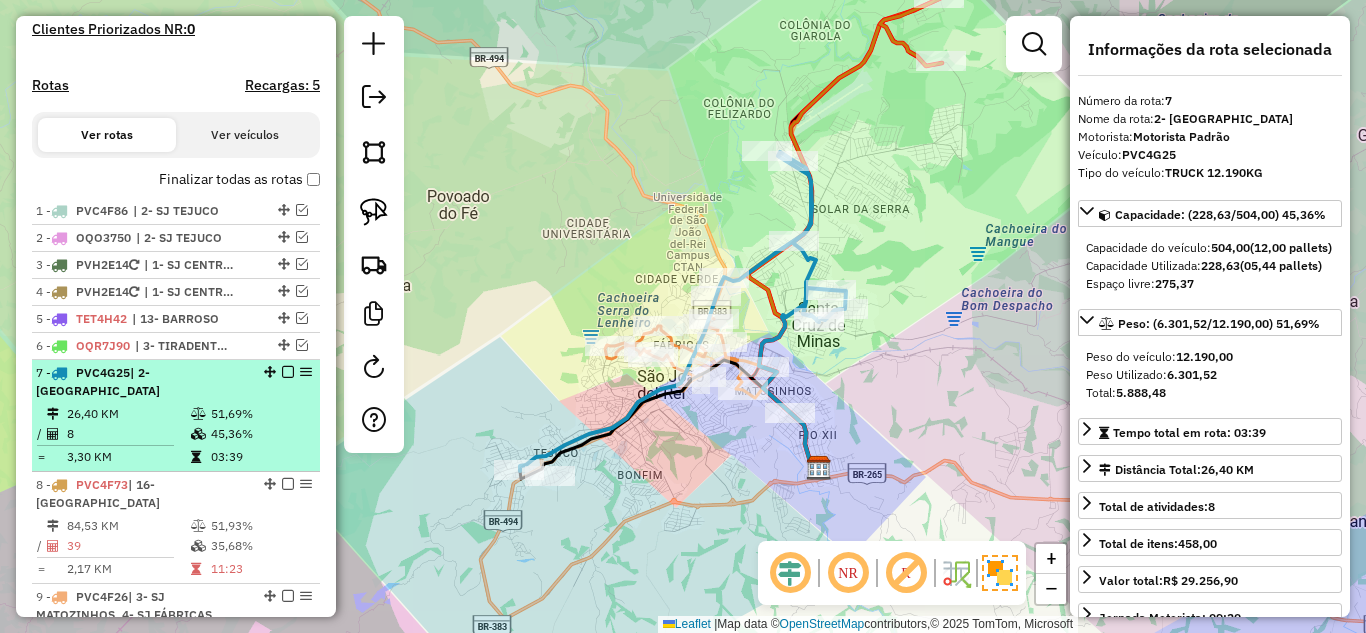 click at bounding box center (288, 372) 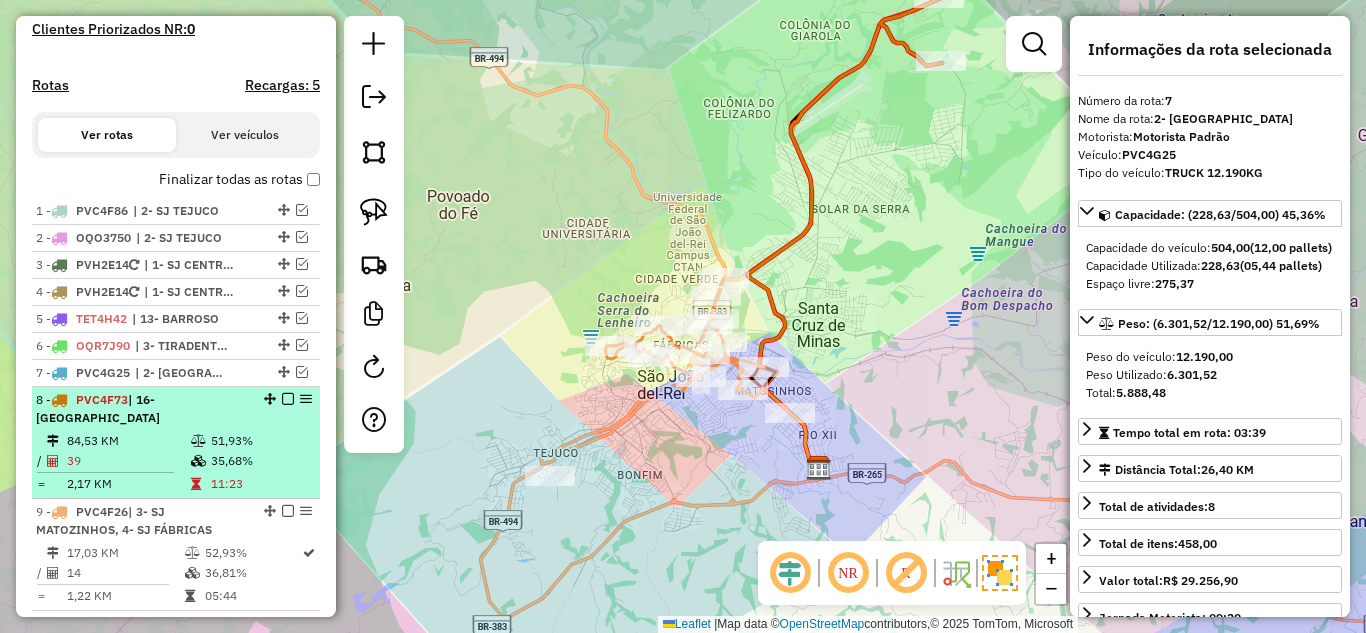 click on "84,53 KM" at bounding box center [128, 441] 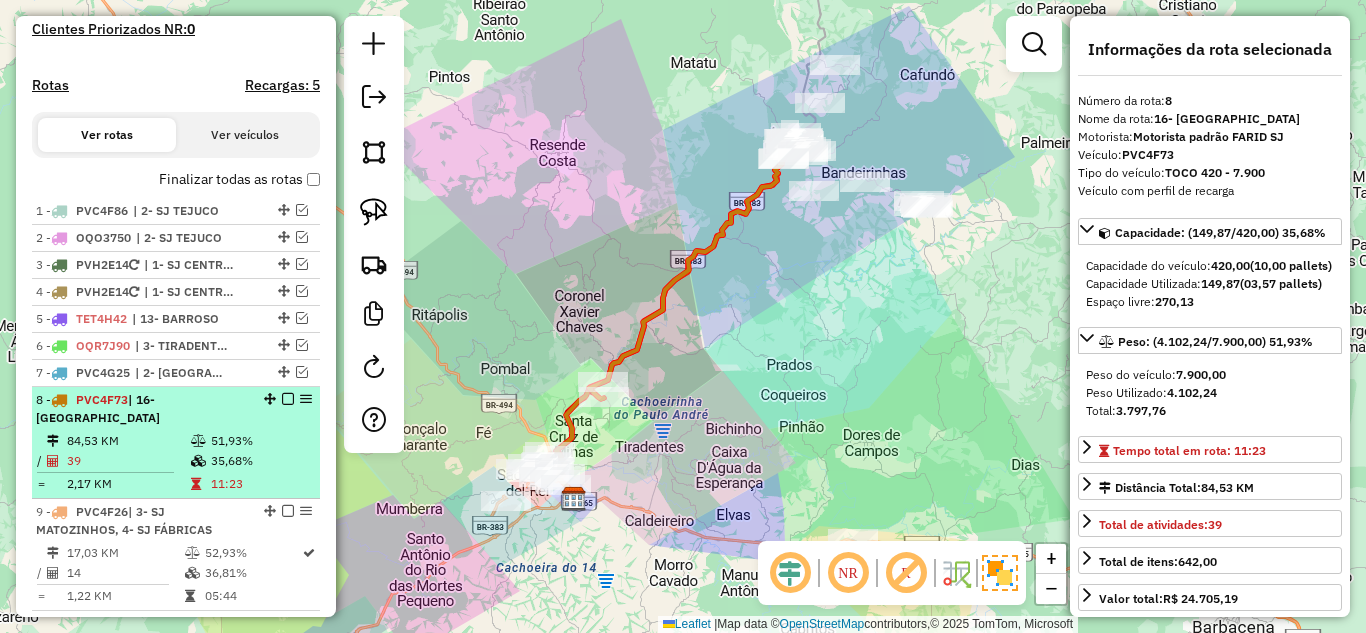click at bounding box center (288, 399) 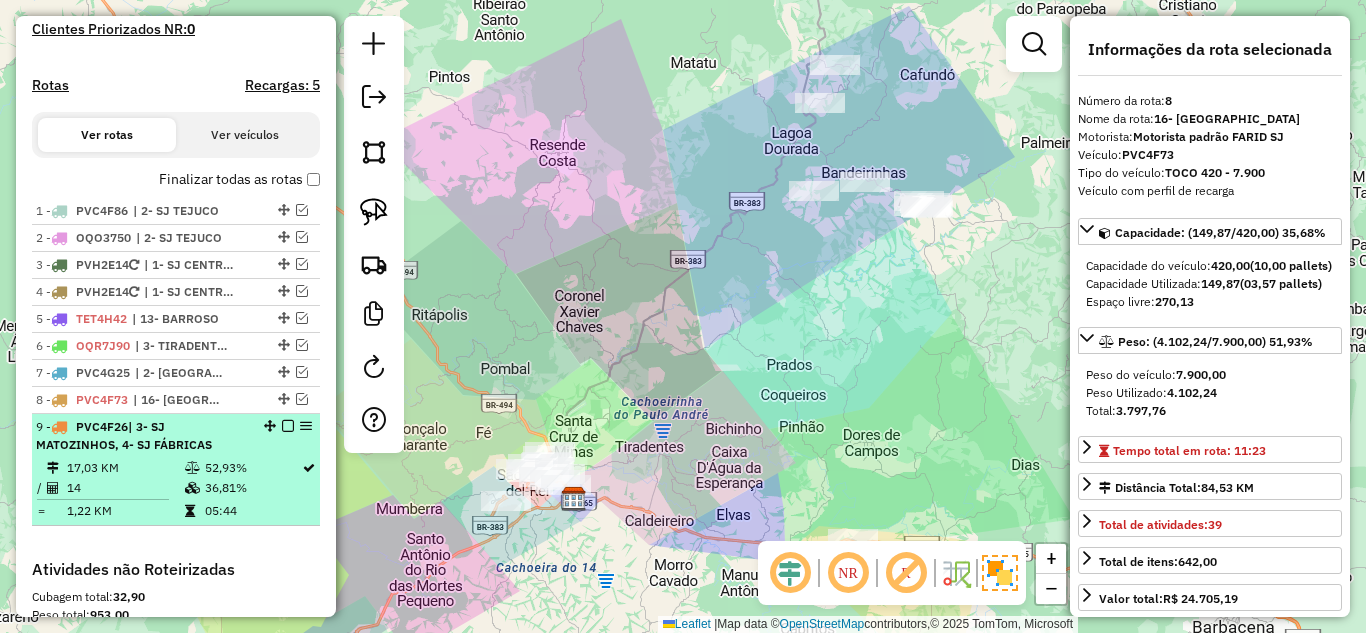click on "| 3- SJ MATOZINHOS, 4- SJ FÁBRICAS" at bounding box center [124, 435] 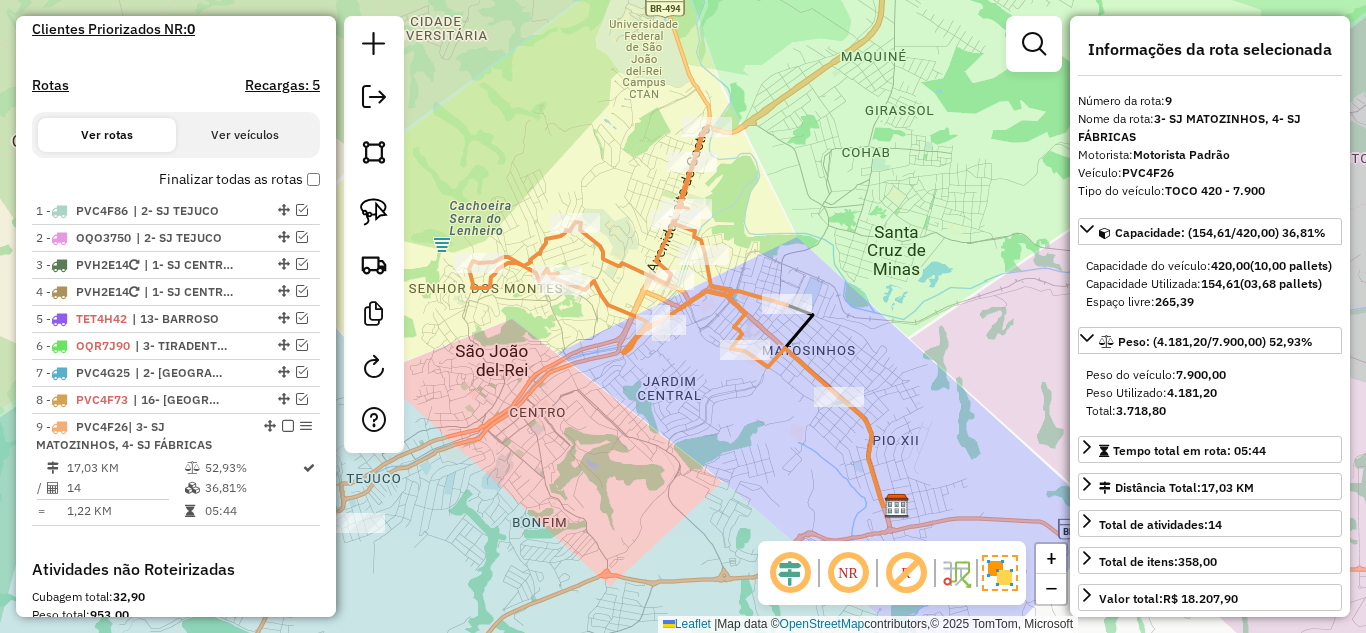 drag, startPoint x: 645, startPoint y: 471, endPoint x: 597, endPoint y: 422, distance: 68.593 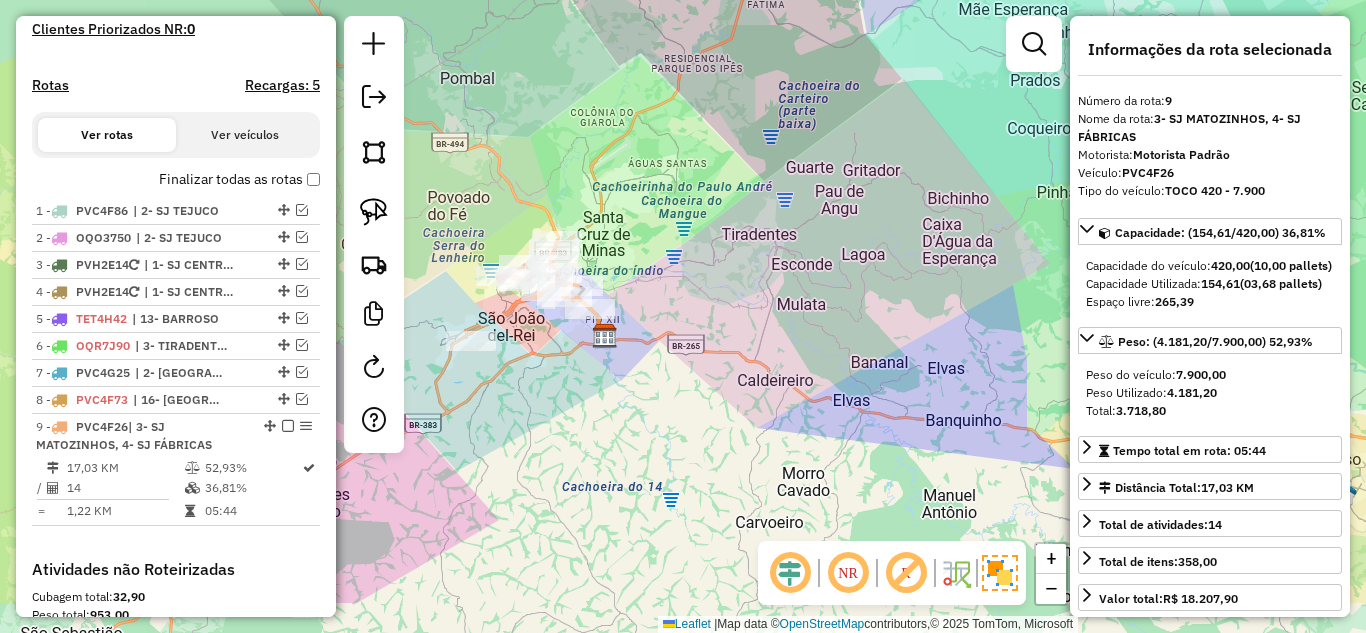 drag, startPoint x: 750, startPoint y: 418, endPoint x: 717, endPoint y: 356, distance: 70.23532 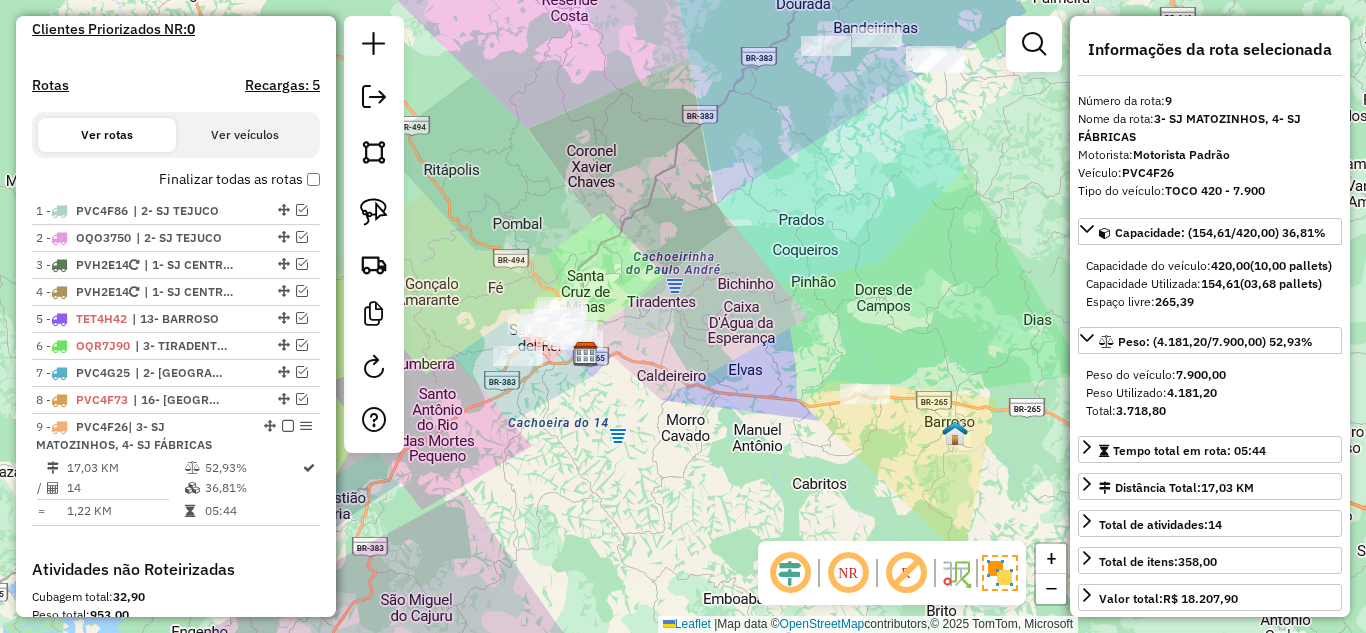drag, startPoint x: 795, startPoint y: 388, endPoint x: 800, endPoint y: 454, distance: 66.189125 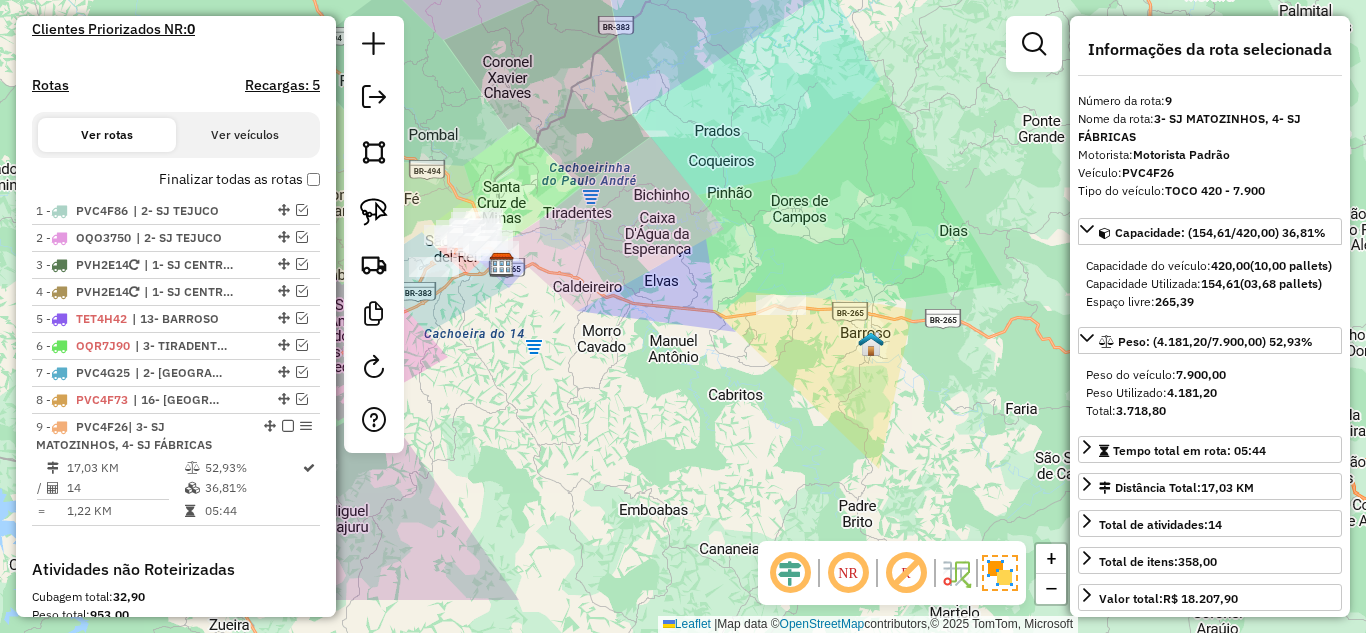 drag, startPoint x: 833, startPoint y: 485, endPoint x: 733, endPoint y: 377, distance: 147.18695 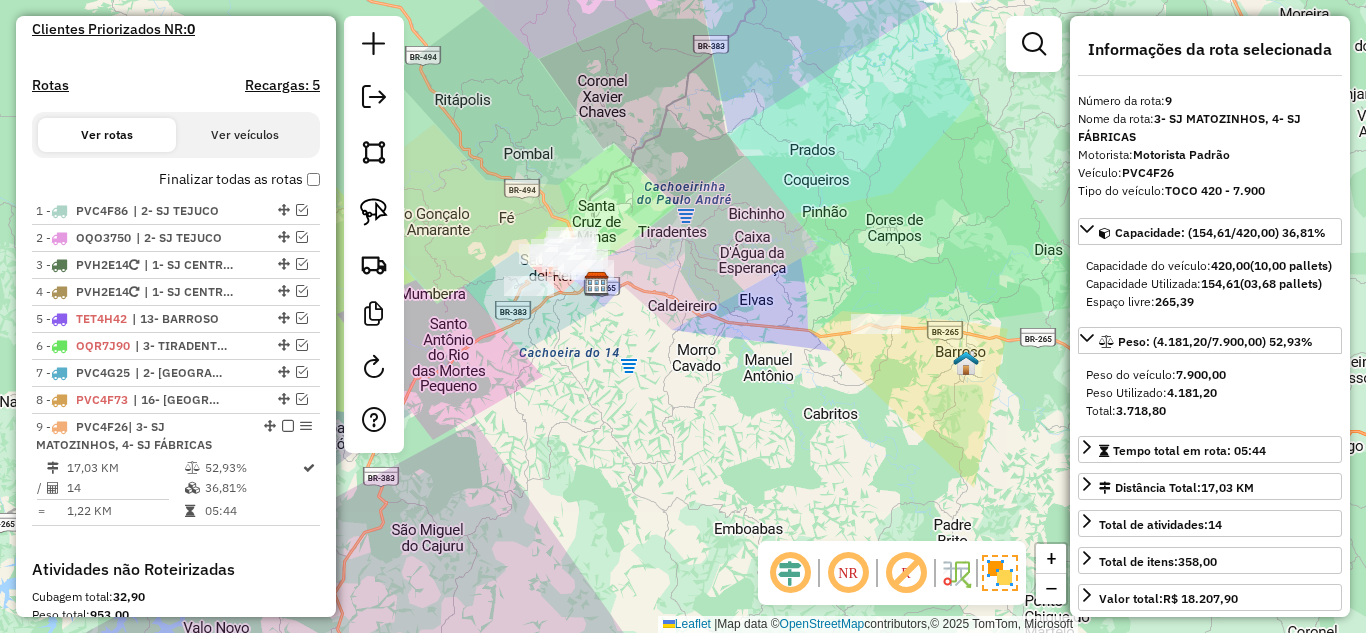 drag, startPoint x: 514, startPoint y: 424, endPoint x: 624, endPoint y: 459, distance: 115.43397 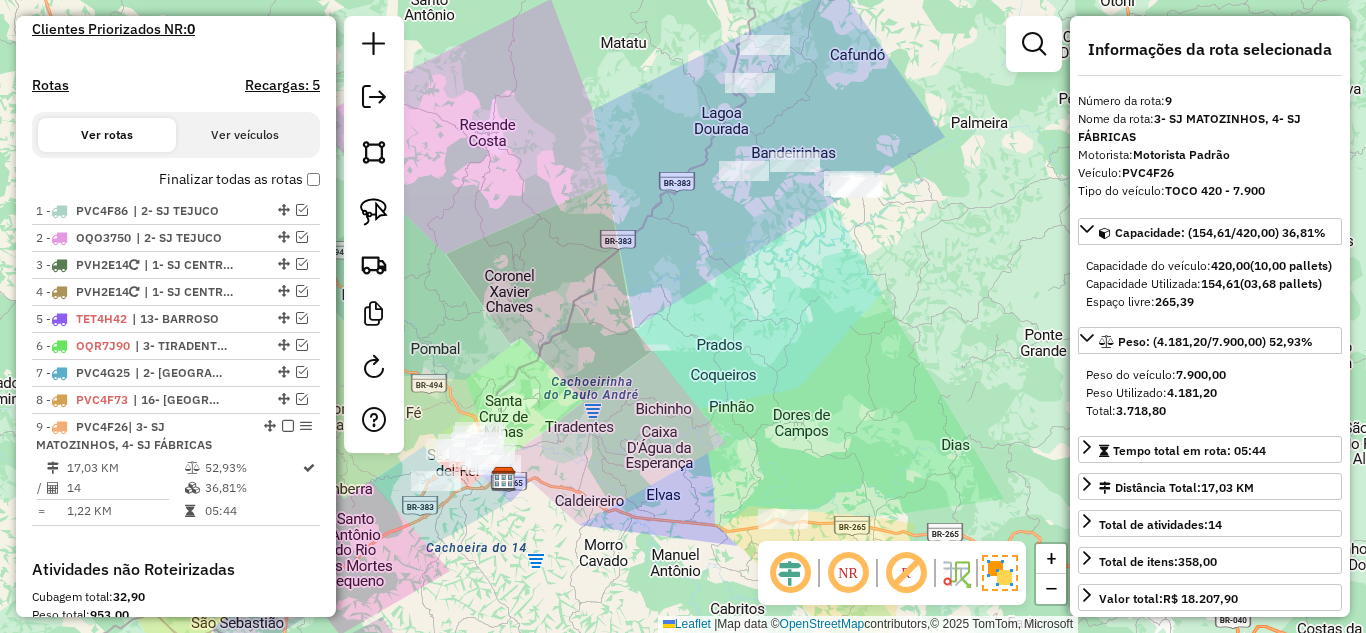 click on "Janela de atendimento Grade de atendimento Capacidade Transportadoras Veículos Cliente Pedidos  Rotas Selecione os dias de semana para filtrar as janelas de atendimento  Seg   Ter   Qua   Qui   Sex   Sáb   Dom  Informe o período da janela de atendimento: De: Até:  Filtrar exatamente a janela do cliente  Considerar janela de atendimento padrão  Selecione os dias de semana para filtrar as grades de atendimento  Seg   Ter   Qua   Qui   Sex   Sáb   Dom   Considerar clientes sem dia de atendimento cadastrado  Clientes fora do dia de atendimento selecionado Filtrar as atividades entre os valores definidos abaixo:  Peso mínimo:   Peso máximo:   Cubagem mínima:   Cubagem máxima:   De:   Até:  Filtrar as atividades entre o tempo de atendimento definido abaixo:  De:   Até:   Considerar capacidade total dos clientes não roteirizados Transportadora: Selecione um ou mais itens Tipo de veículo: Selecione um ou mais itens Veículo: Selecione um ou mais itens Motorista: Selecione um ou mais itens Nome: Rótulo:" 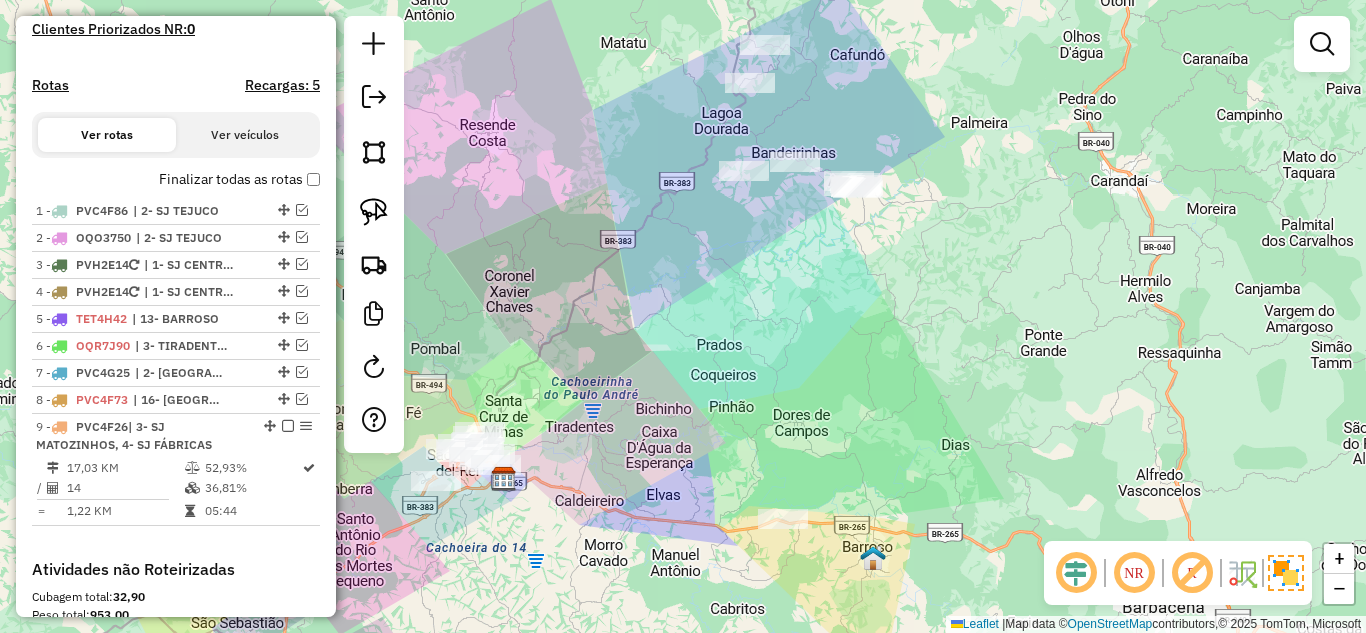 drag, startPoint x: 376, startPoint y: 217, endPoint x: 773, endPoint y: 149, distance: 402.7816 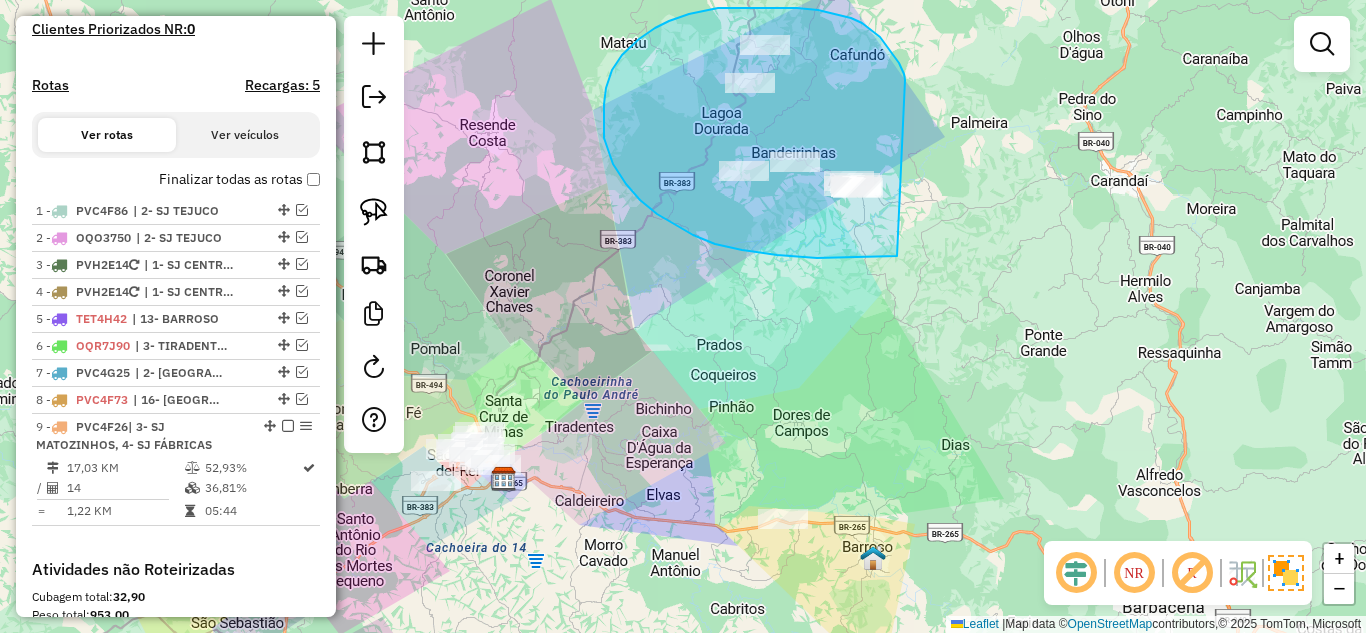 drag, startPoint x: 892, startPoint y: 53, endPoint x: 995, endPoint y: 233, distance: 207.38611 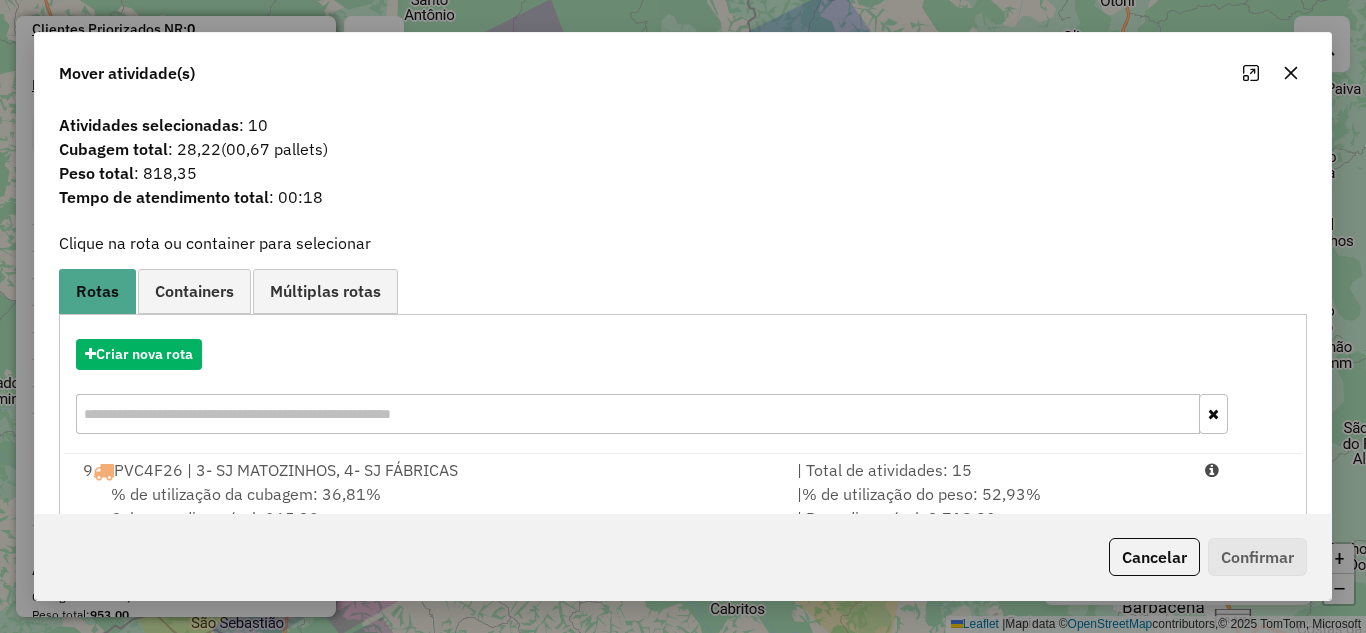 click 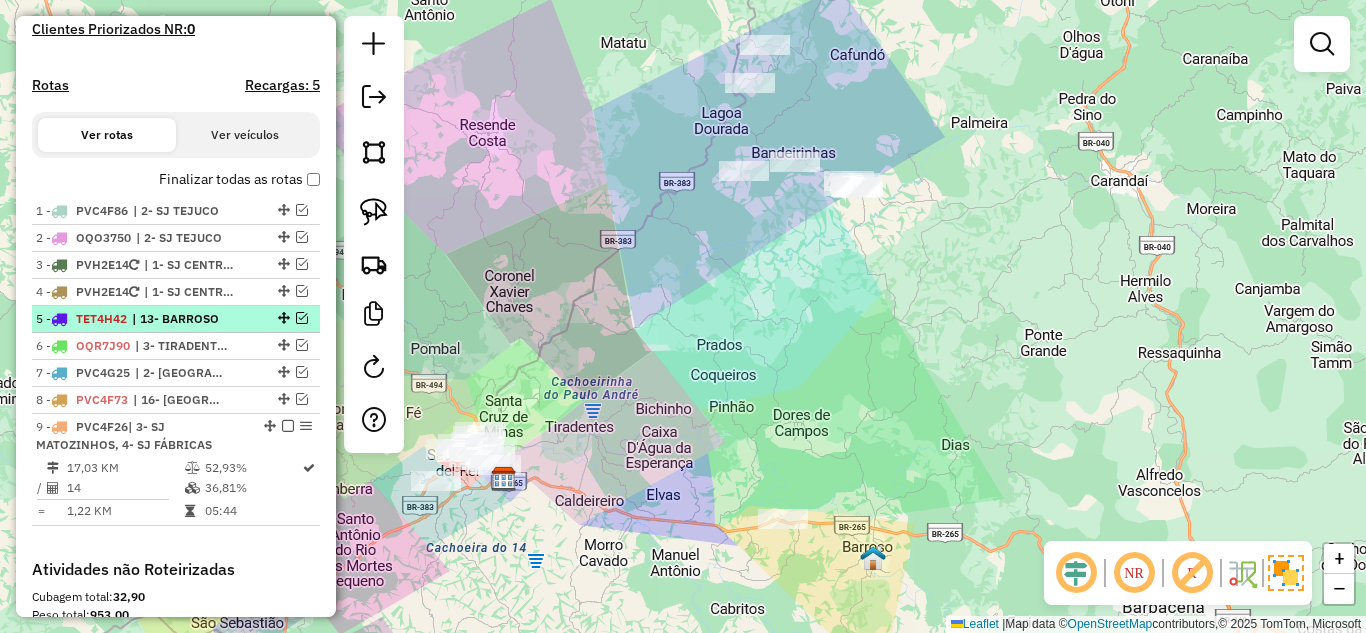 click at bounding box center (302, 318) 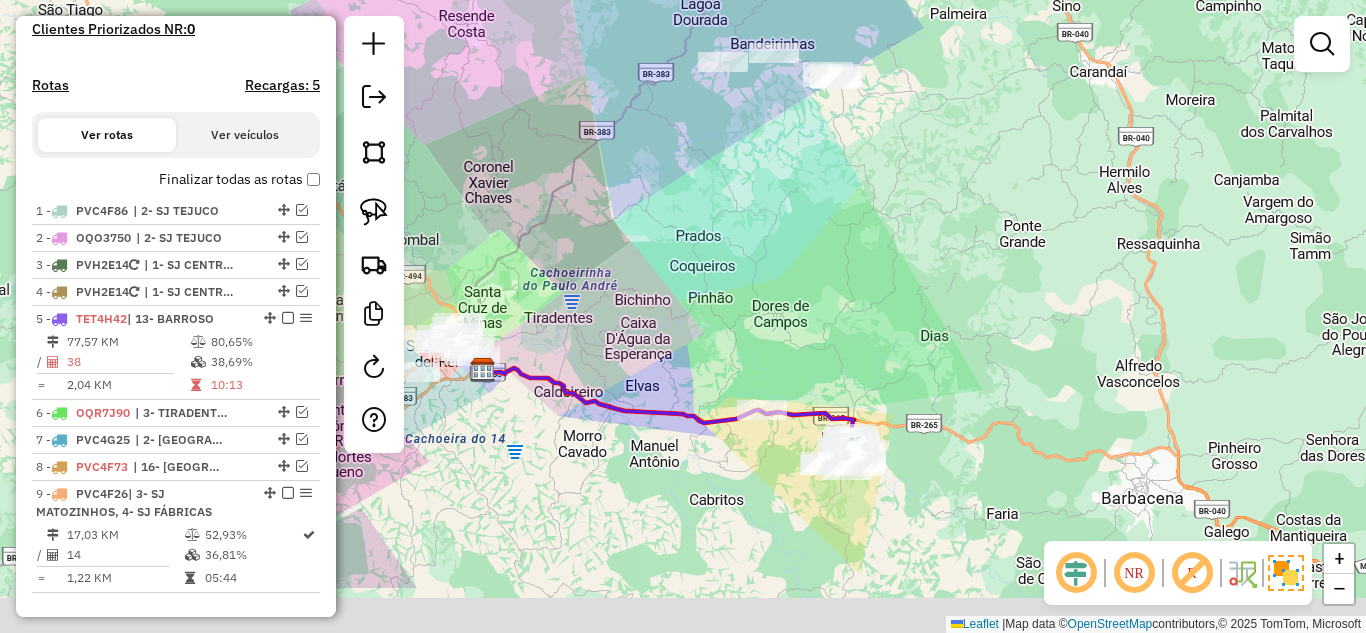 drag, startPoint x: 762, startPoint y: 448, endPoint x: 740, endPoint y: 332, distance: 118.06778 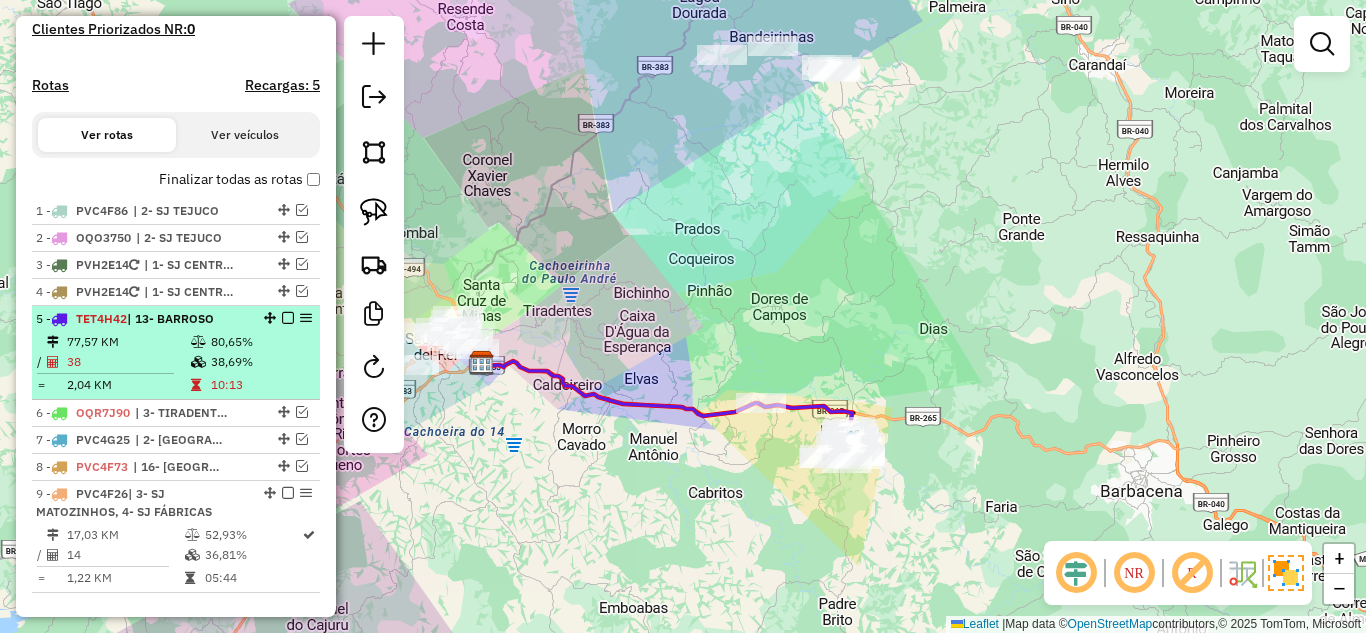 click on "77,57 KM" at bounding box center (128, 342) 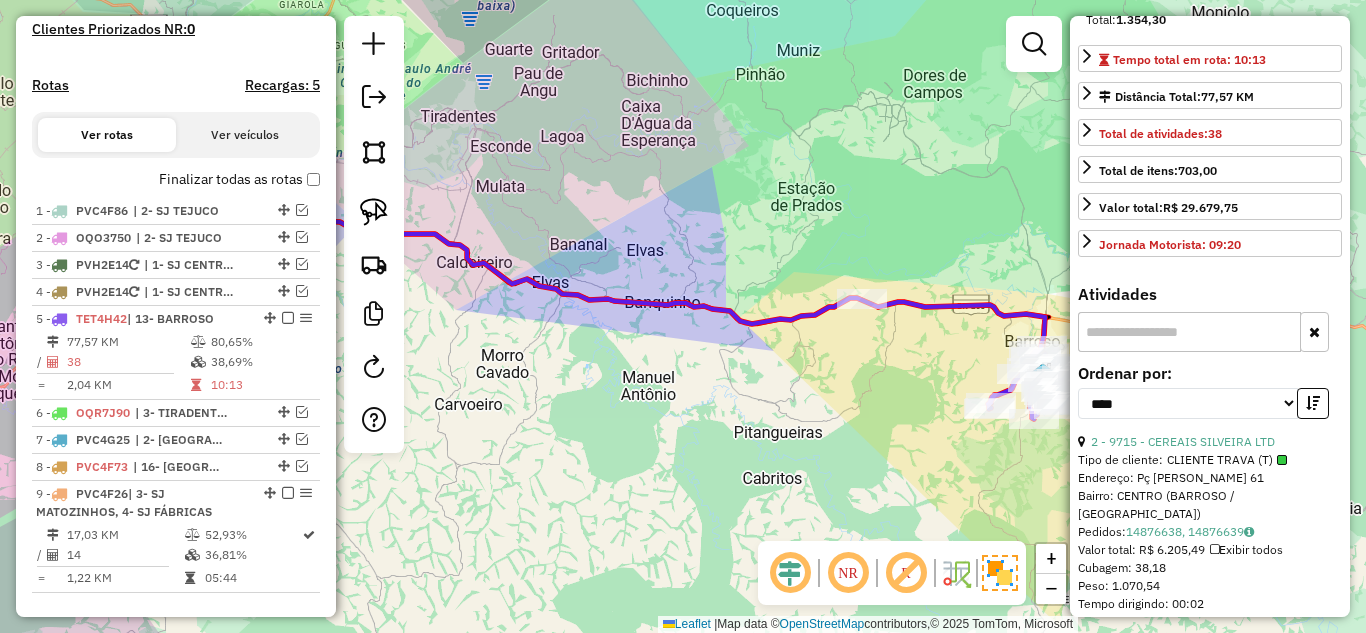 scroll, scrollTop: 500, scrollLeft: 0, axis: vertical 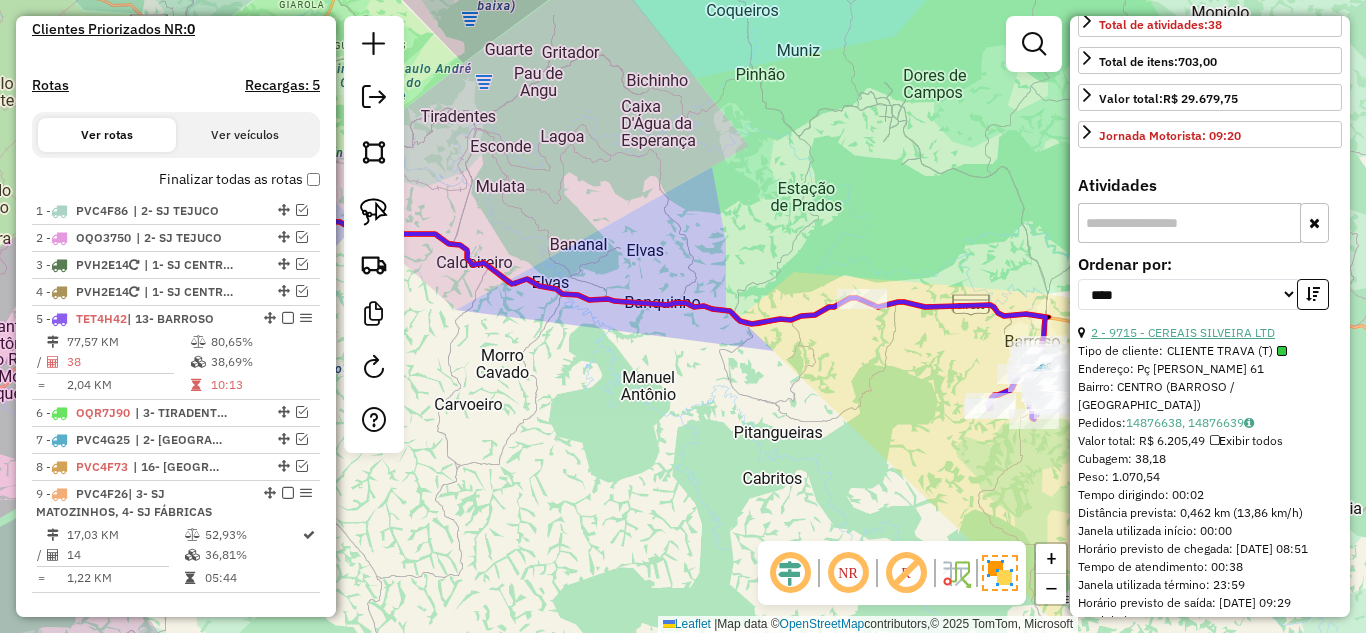 click on "2 - 9715 - CEREAIS SILVEIRA LTD" at bounding box center [1183, 332] 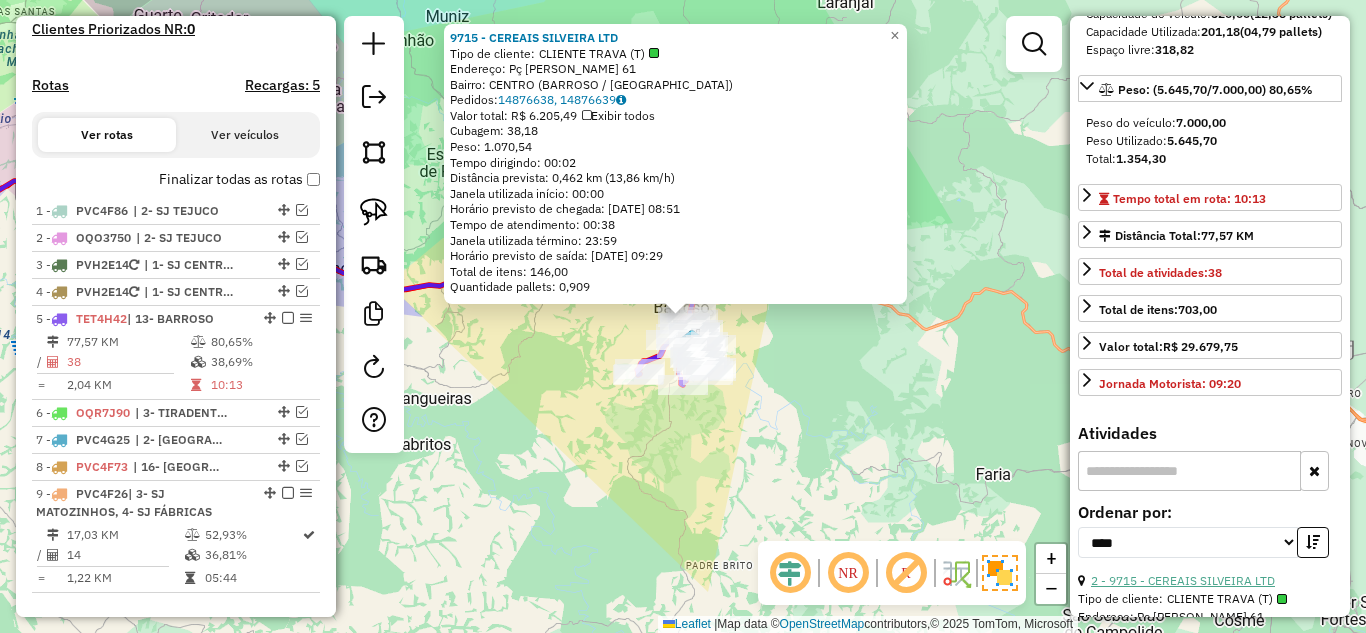 scroll, scrollTop: 300, scrollLeft: 0, axis: vertical 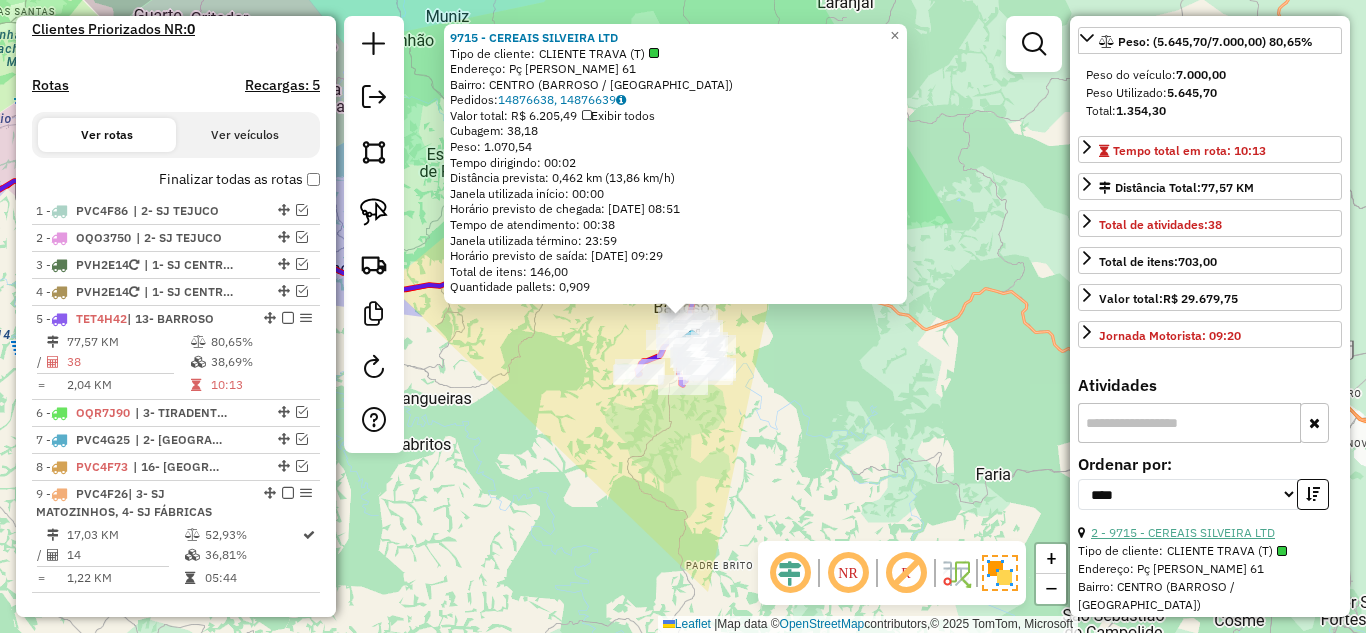 click on "2 - 9715 - CEREAIS SILVEIRA LTD" at bounding box center [1183, 532] 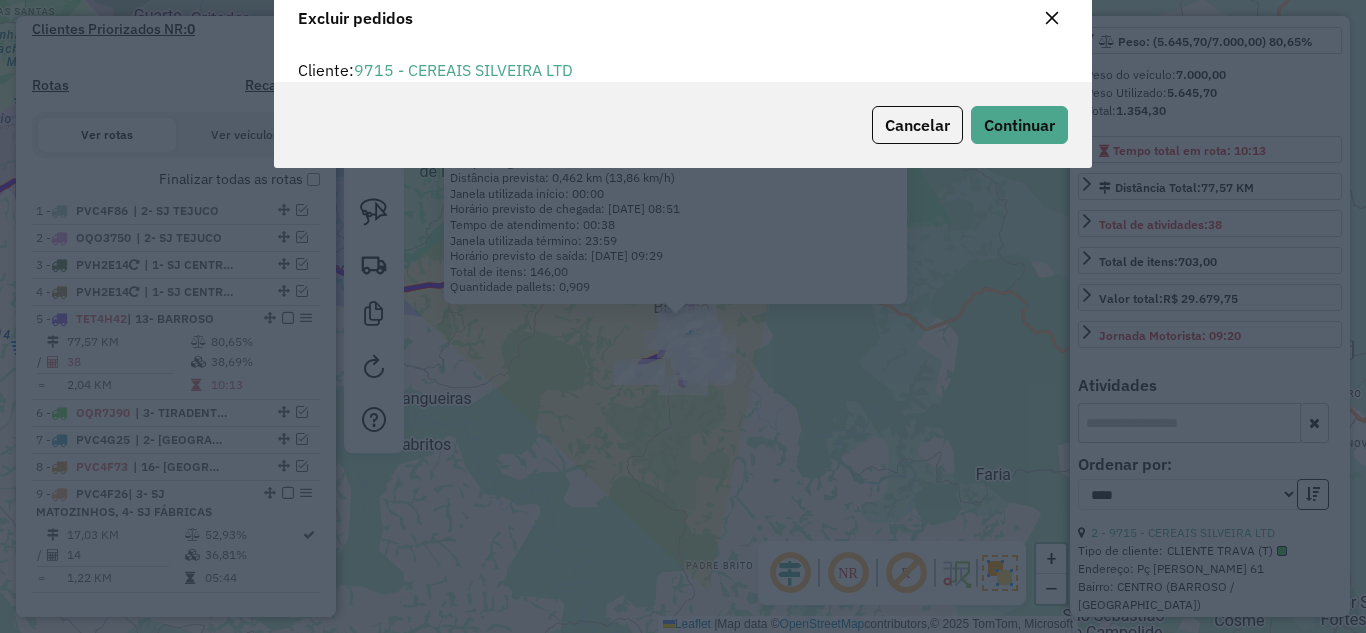 scroll, scrollTop: 12, scrollLeft: 6, axis: both 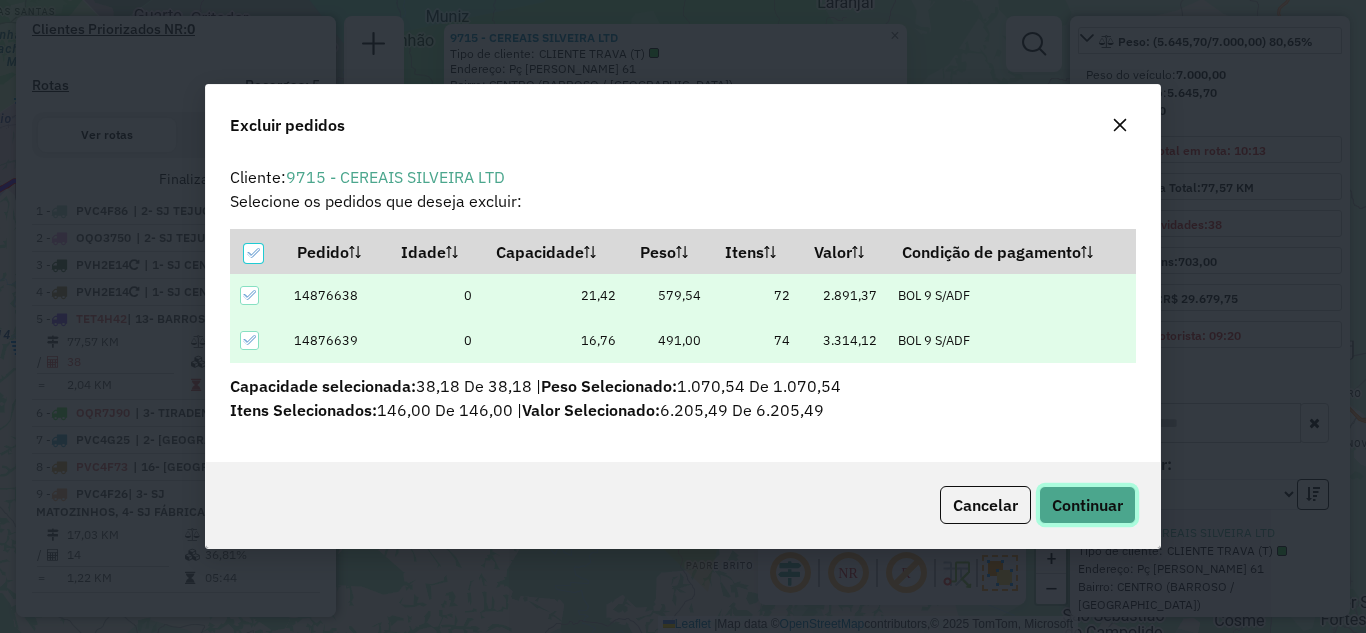 drag, startPoint x: 1122, startPoint y: 514, endPoint x: 982, endPoint y: 443, distance: 156.97452 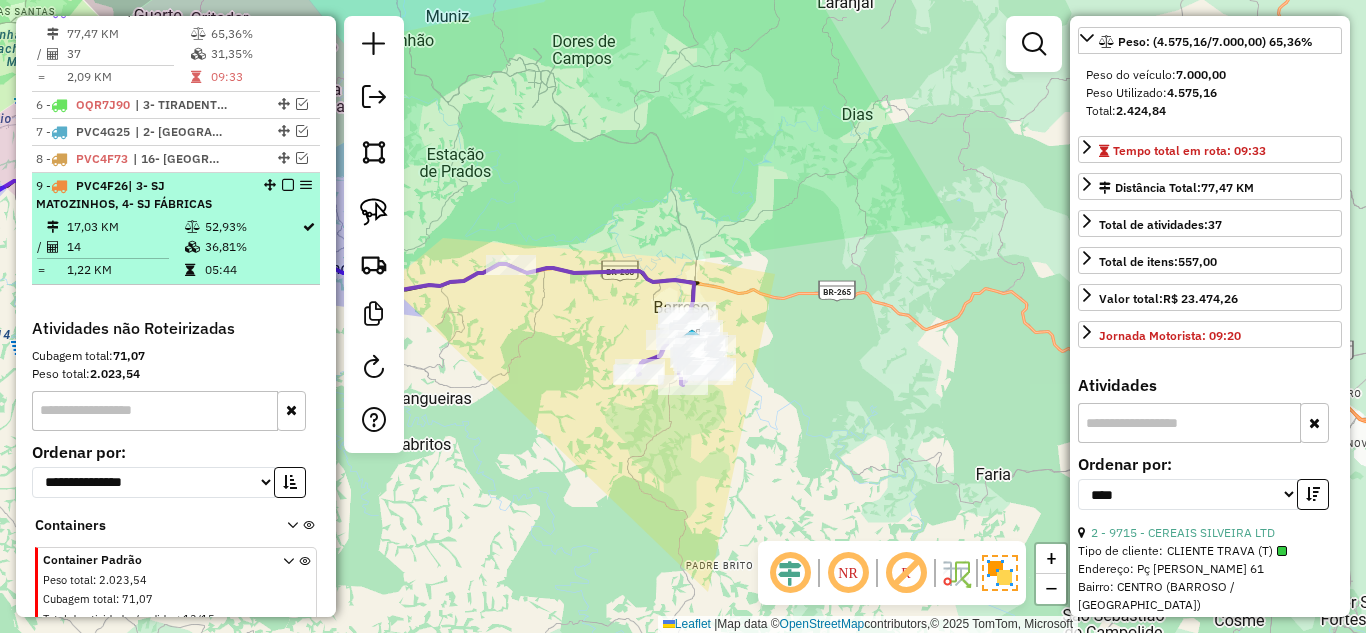 scroll, scrollTop: 782, scrollLeft: 0, axis: vertical 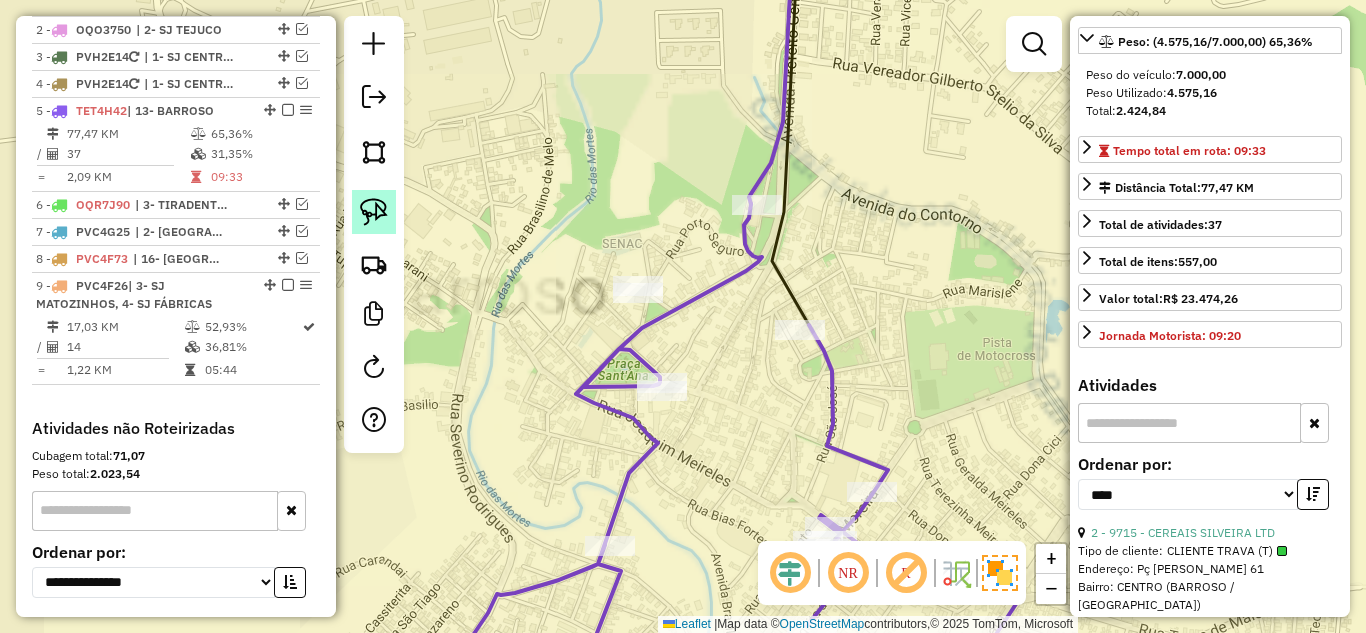 click 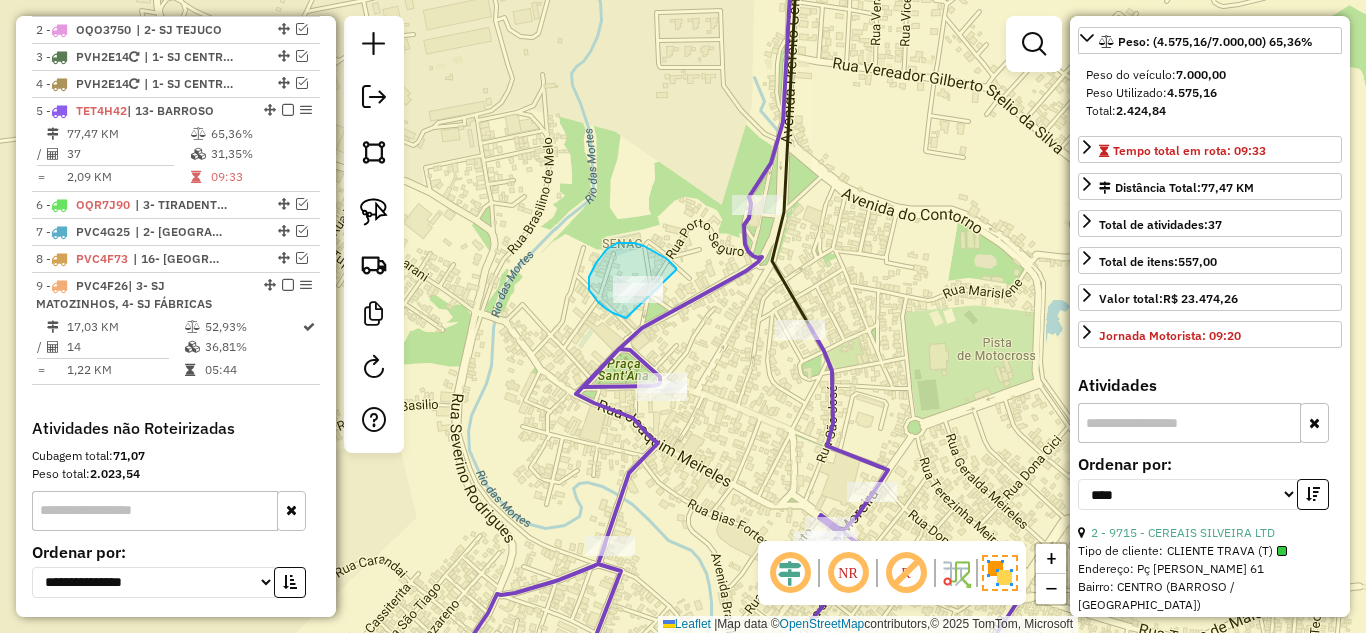 drag, startPoint x: 667, startPoint y: 259, endPoint x: 670, endPoint y: 327, distance: 68.06615 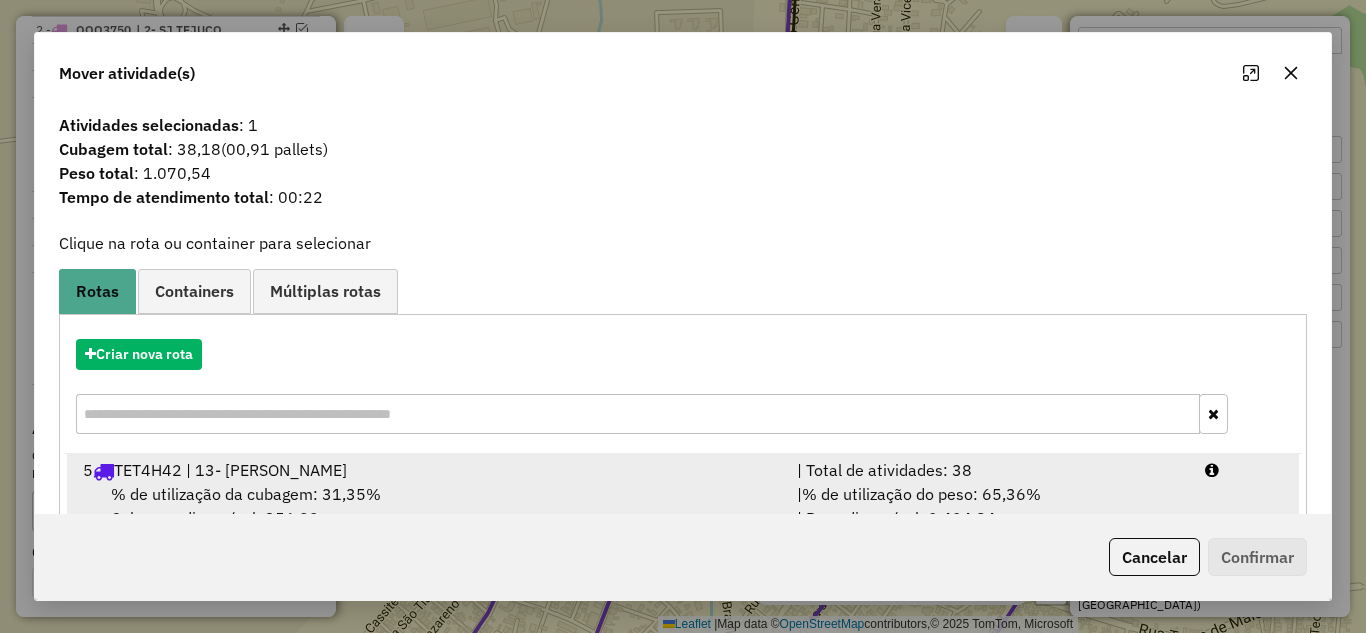 click on "5  TET4H42 | 13- BARROSO" at bounding box center (428, 470) 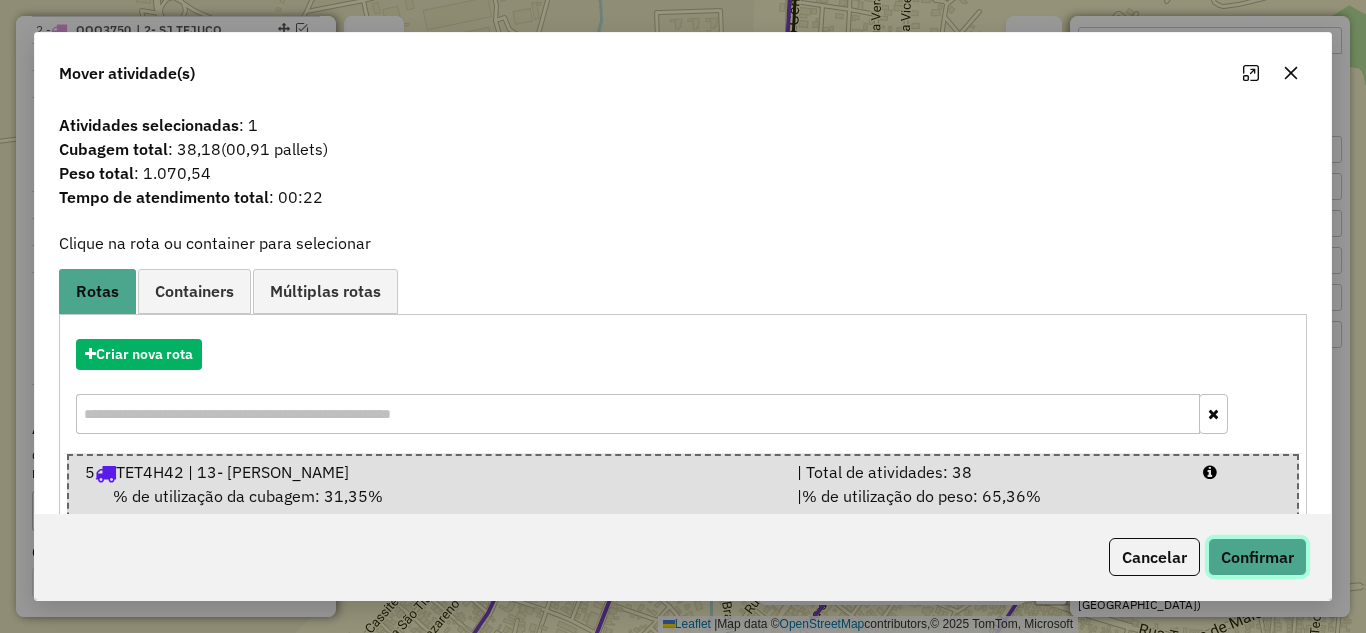 click on "Confirmar" 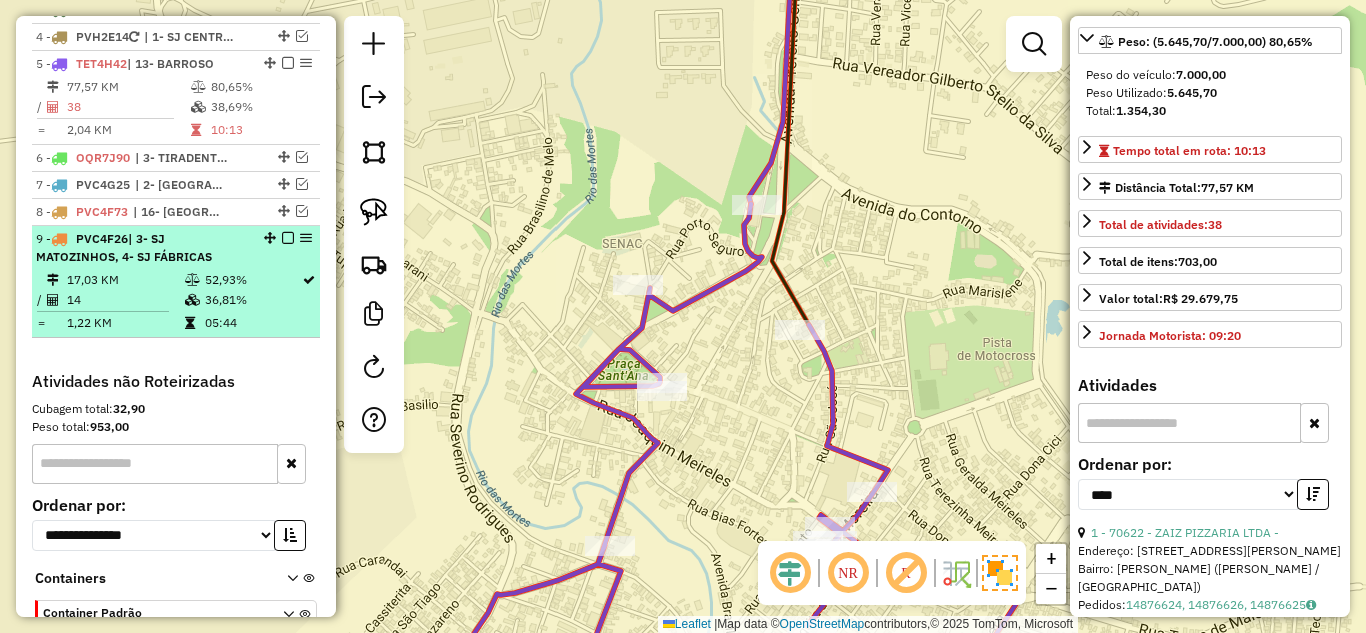 scroll, scrollTop: 782, scrollLeft: 0, axis: vertical 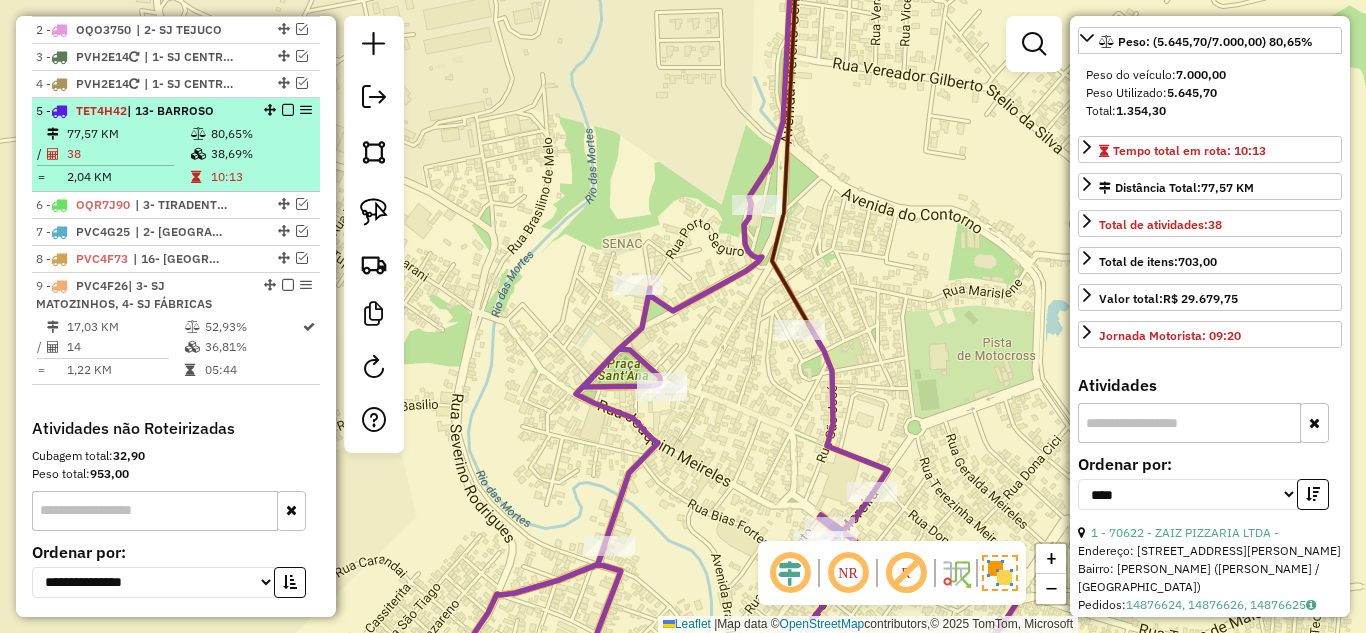 click on "38" at bounding box center [128, 154] 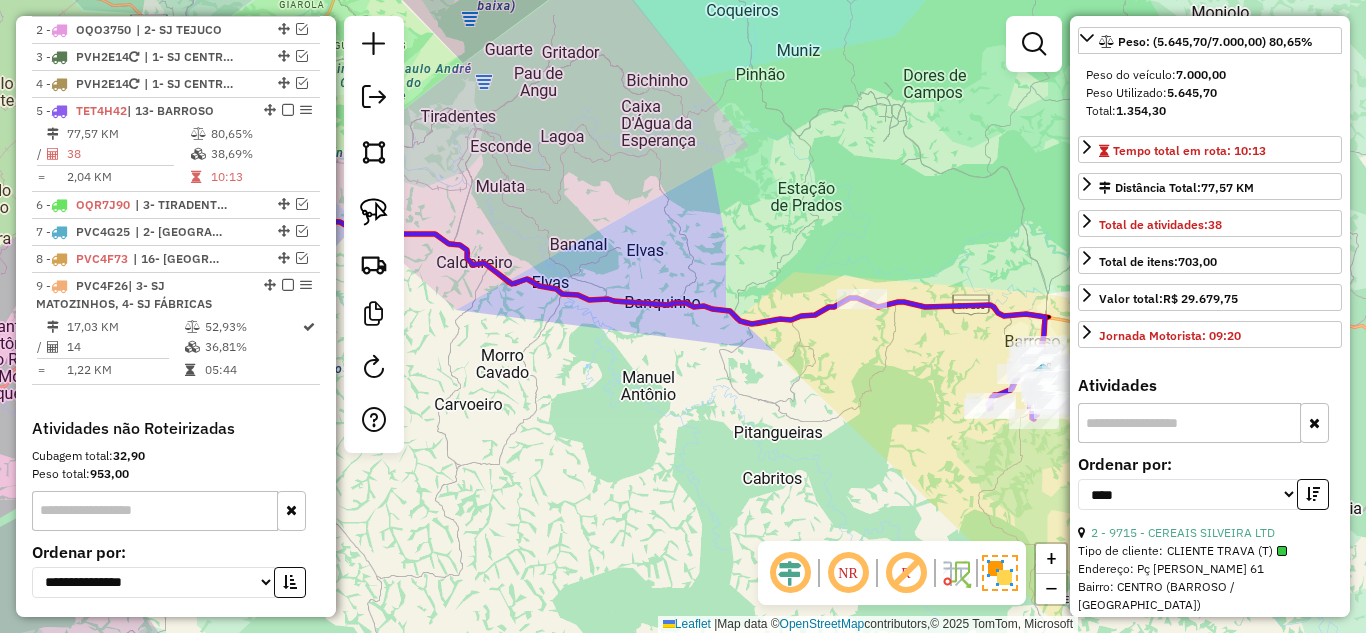 drag, startPoint x: 929, startPoint y: 383, endPoint x: 693, endPoint y: 327, distance: 242.55309 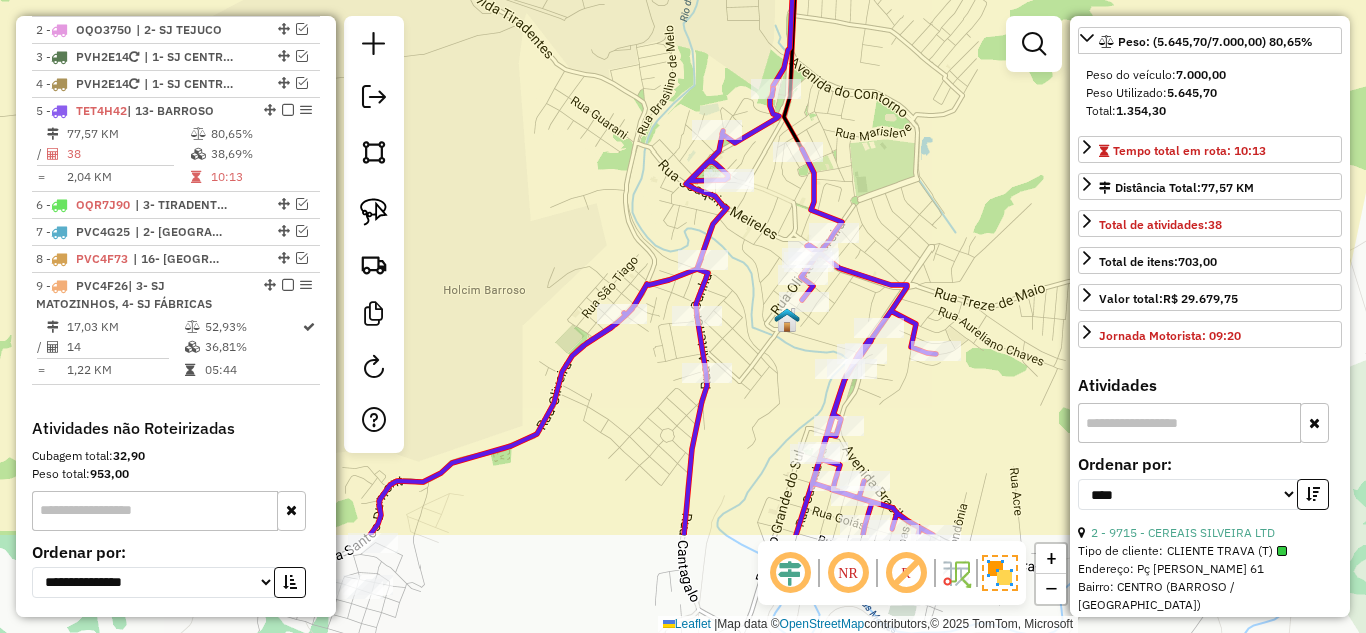 drag, startPoint x: 940, startPoint y: 324, endPoint x: 899, endPoint y: 174, distance: 155.50241 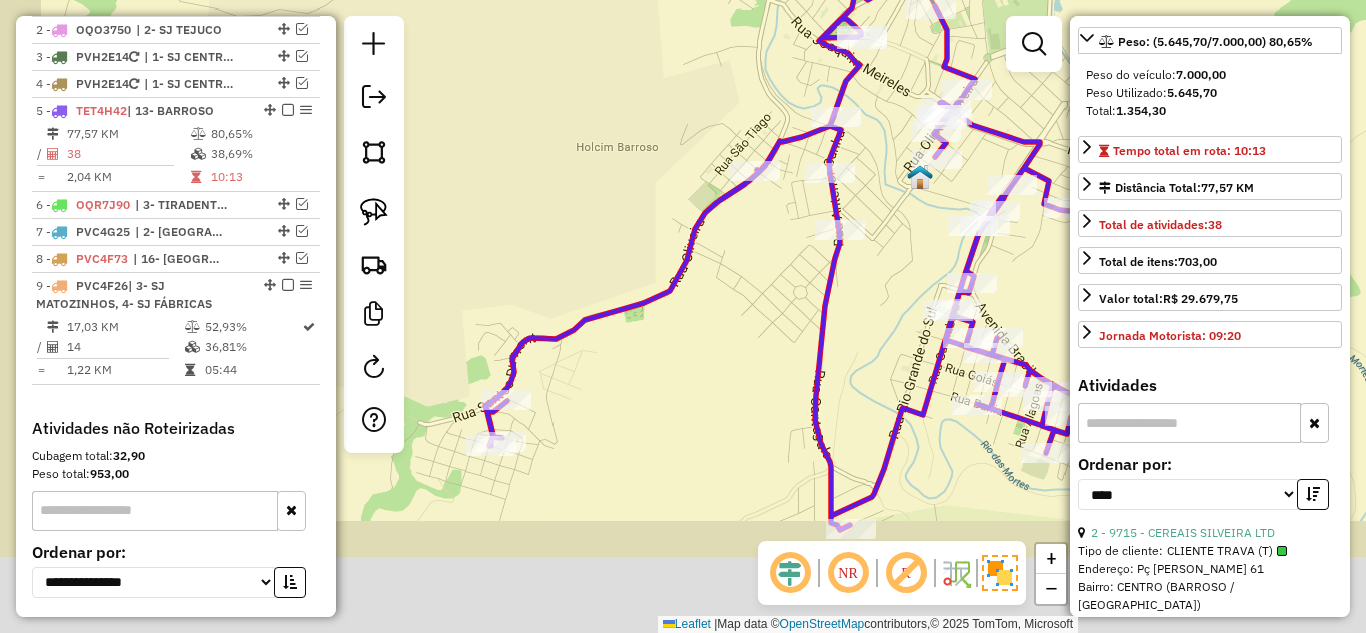 drag, startPoint x: 509, startPoint y: 343, endPoint x: 625, endPoint y: 213, distance: 174.22974 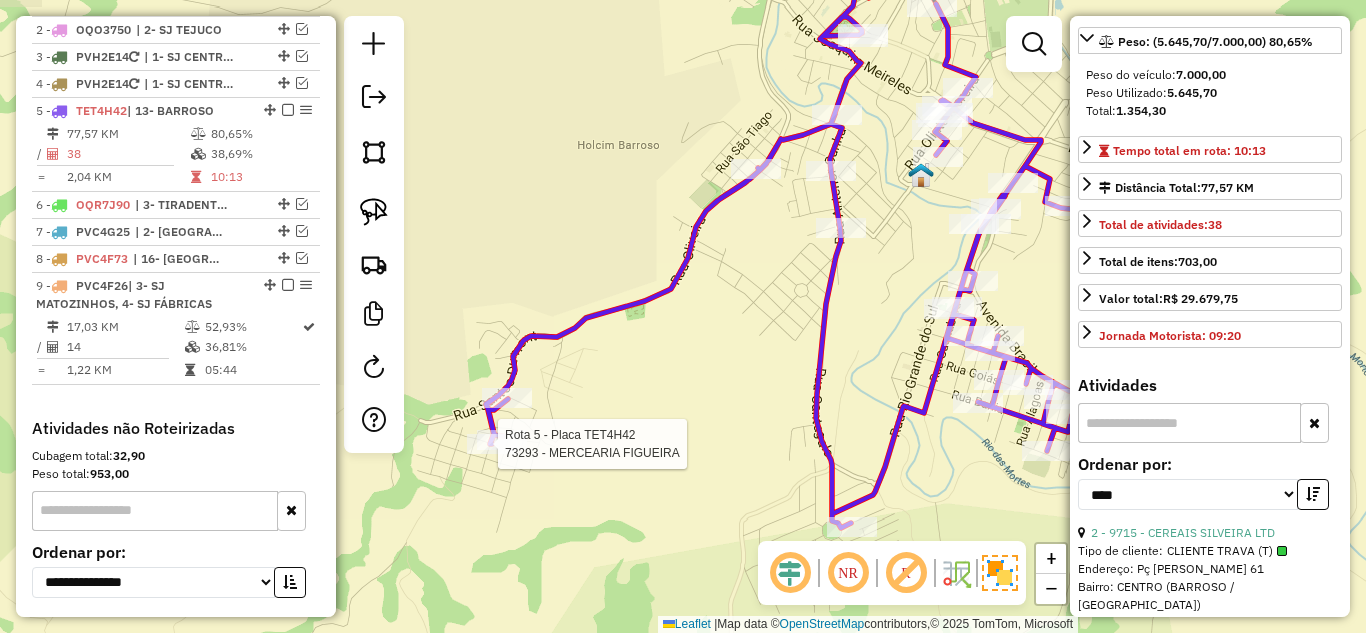 click 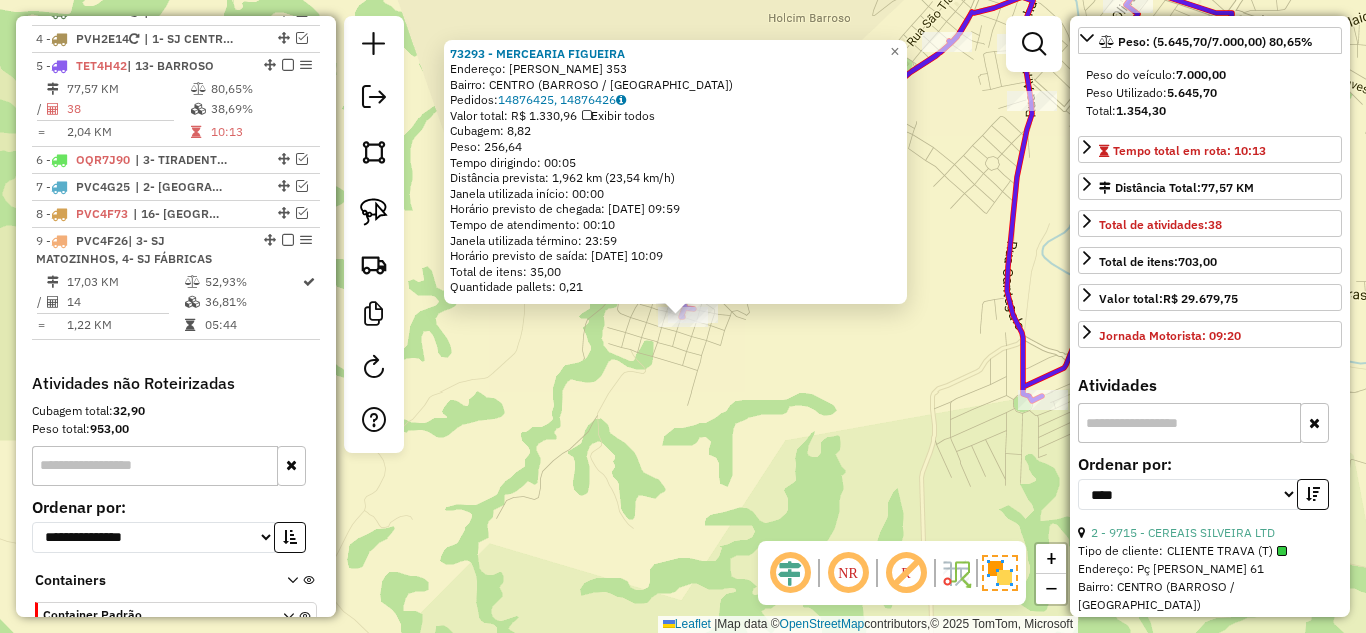scroll, scrollTop: 882, scrollLeft: 0, axis: vertical 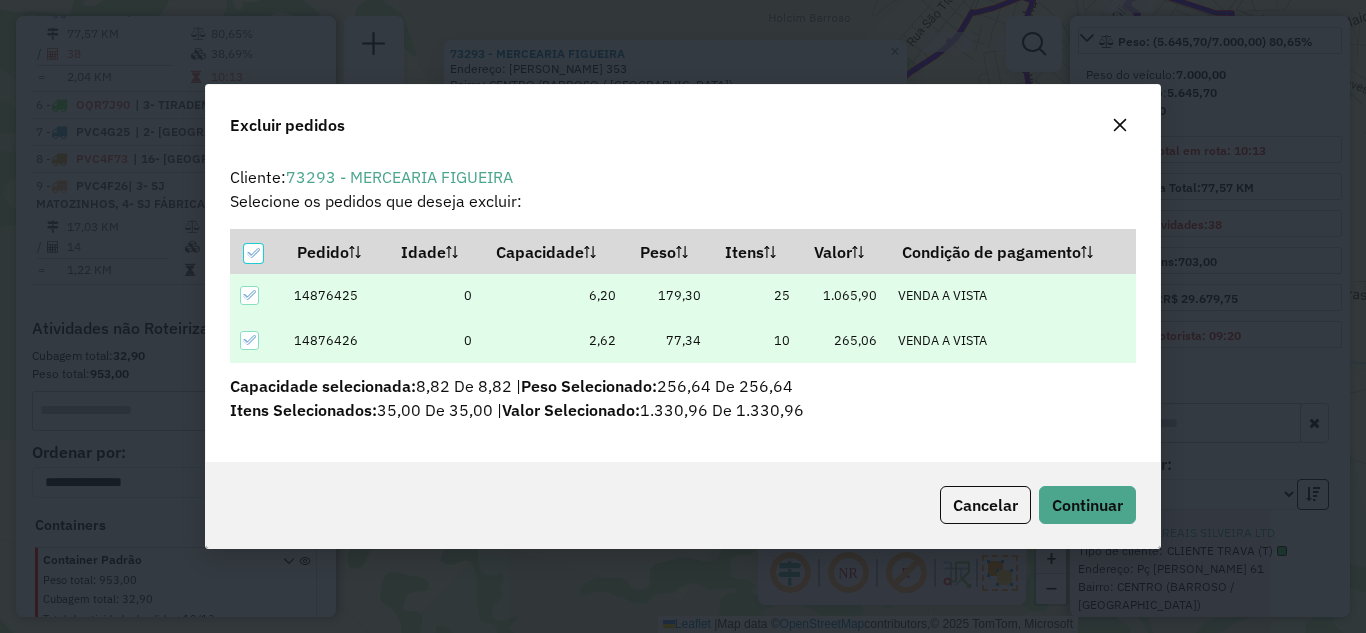 click on "Cancelar  Continuar" 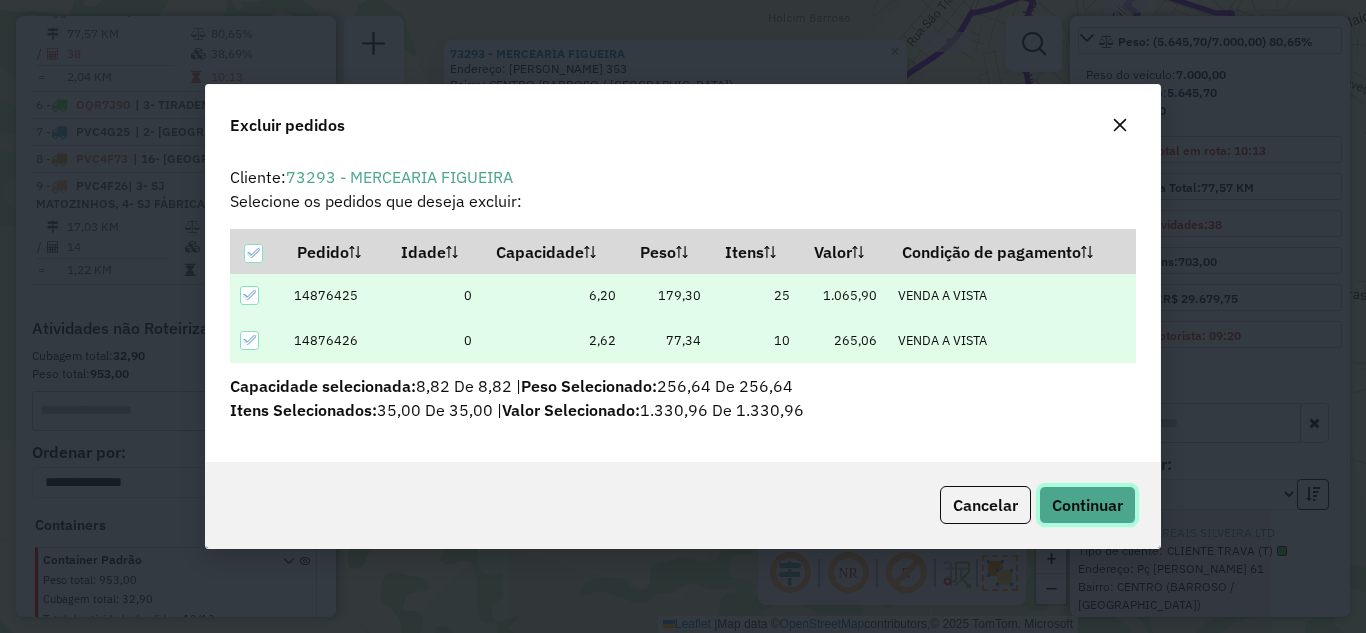 click on "Continuar" 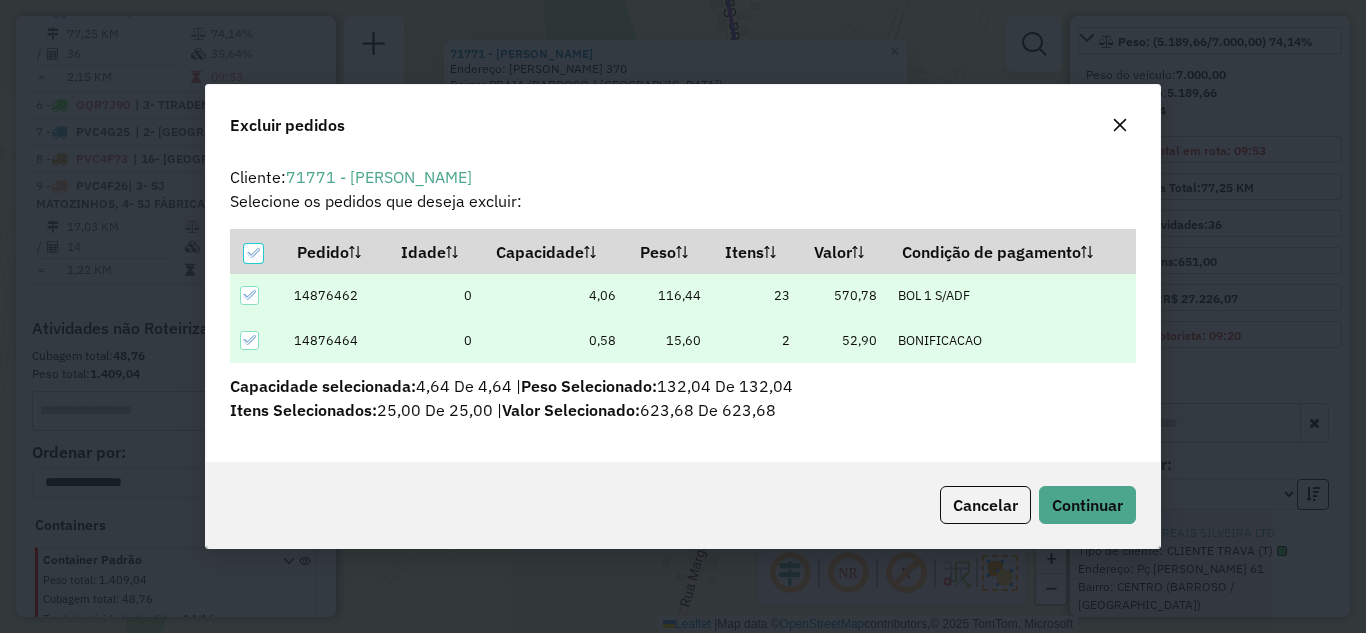 scroll, scrollTop: 82, scrollLeft: 0, axis: vertical 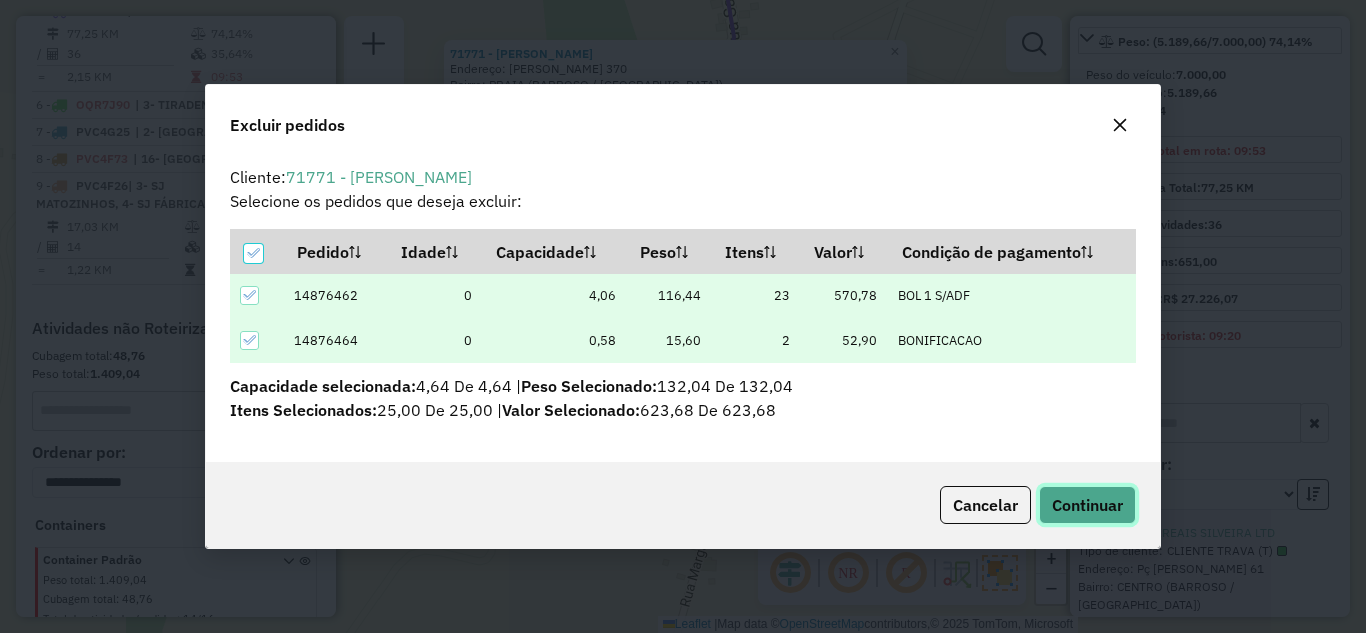 click on "Continuar" 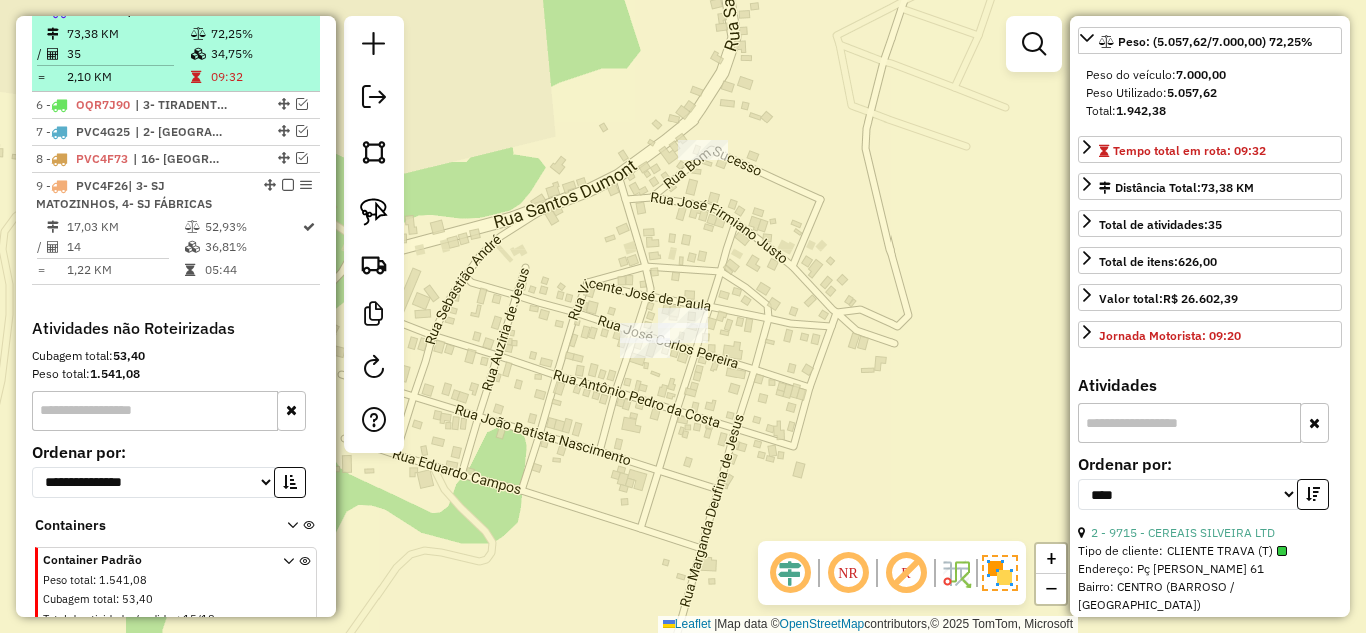 click on "35" at bounding box center [128, 54] 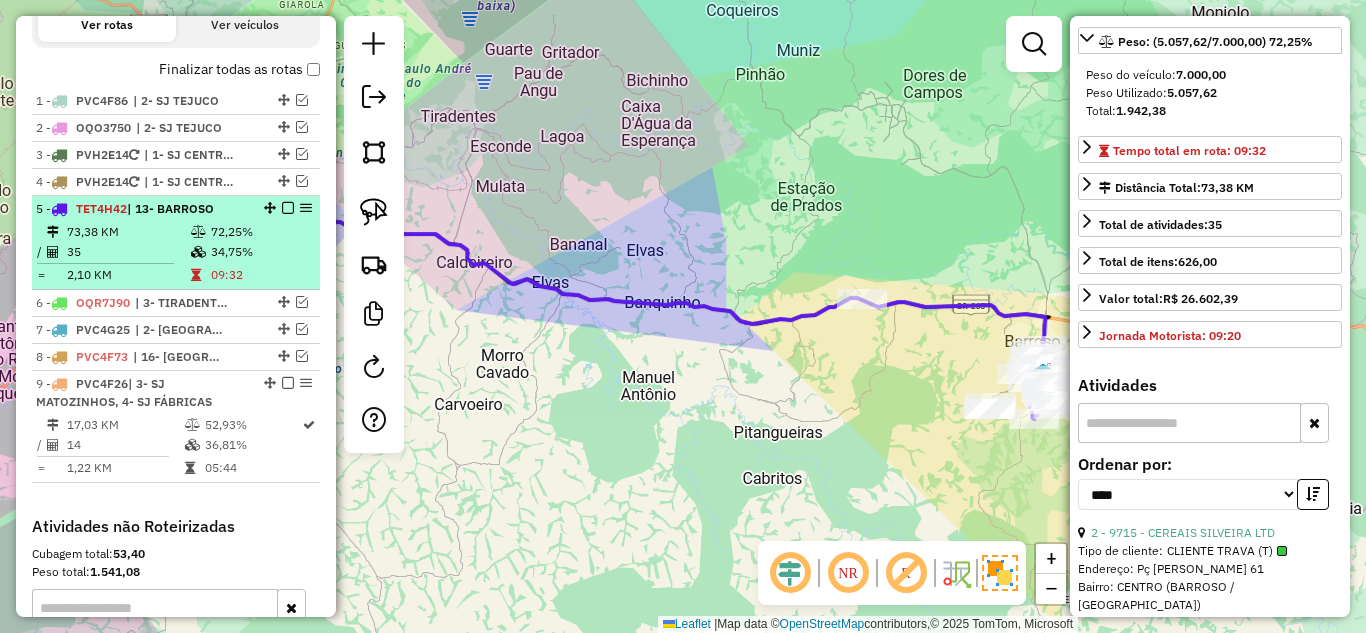 scroll, scrollTop: 682, scrollLeft: 0, axis: vertical 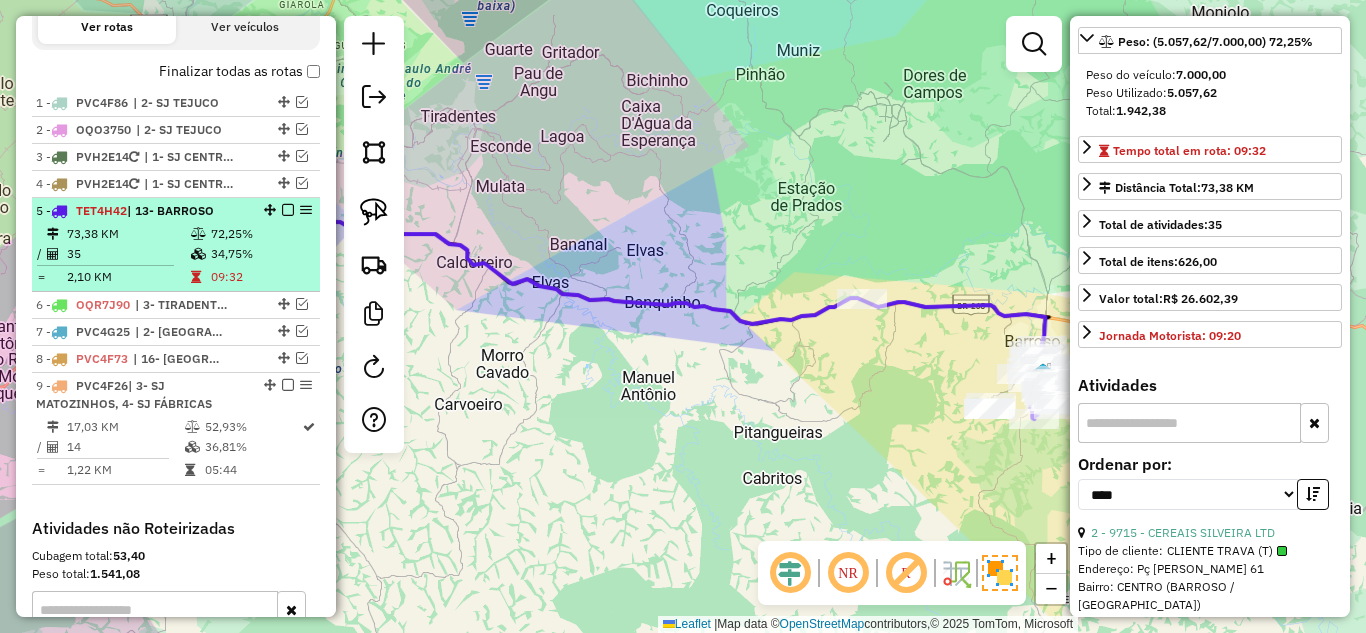 click at bounding box center (200, 234) 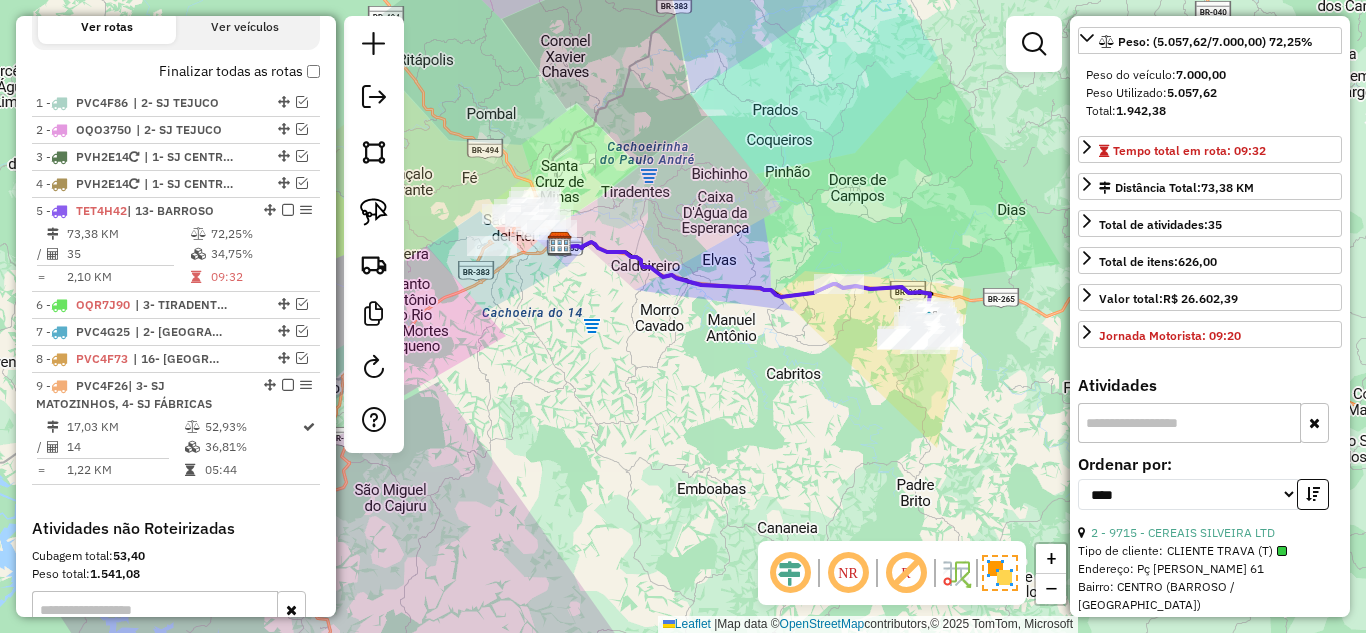 drag, startPoint x: 661, startPoint y: 237, endPoint x: 681, endPoint y: 241, distance: 20.396078 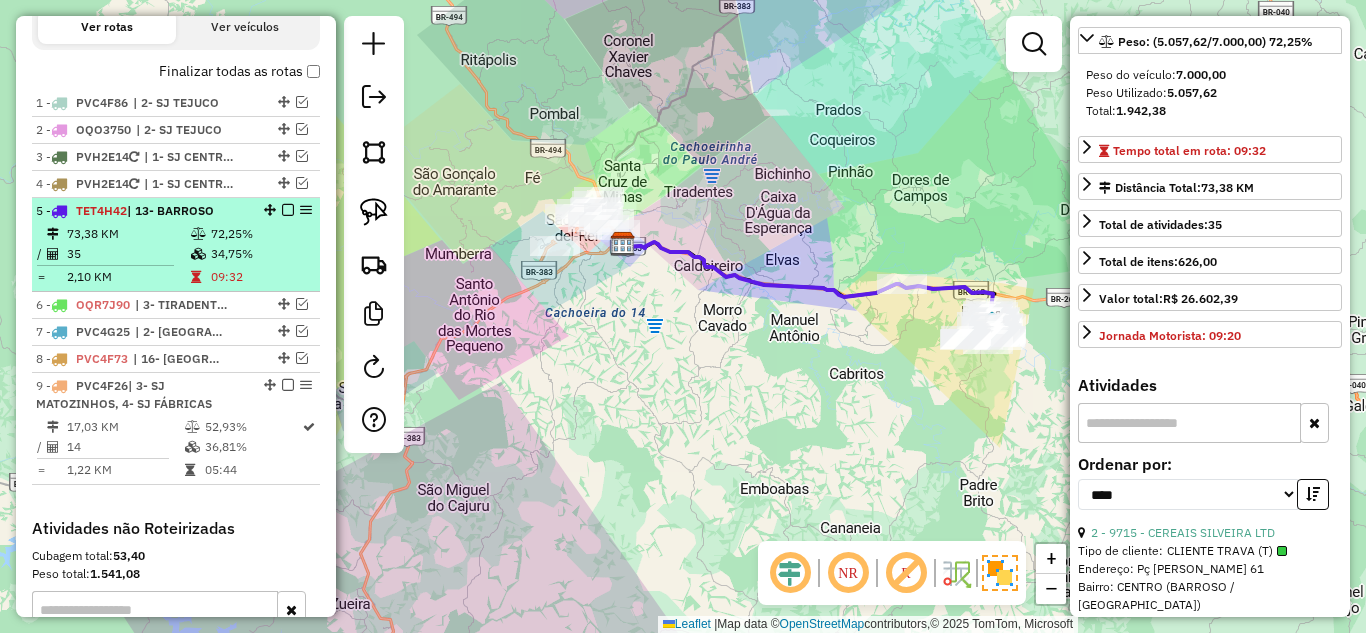 click on "35" at bounding box center [128, 254] 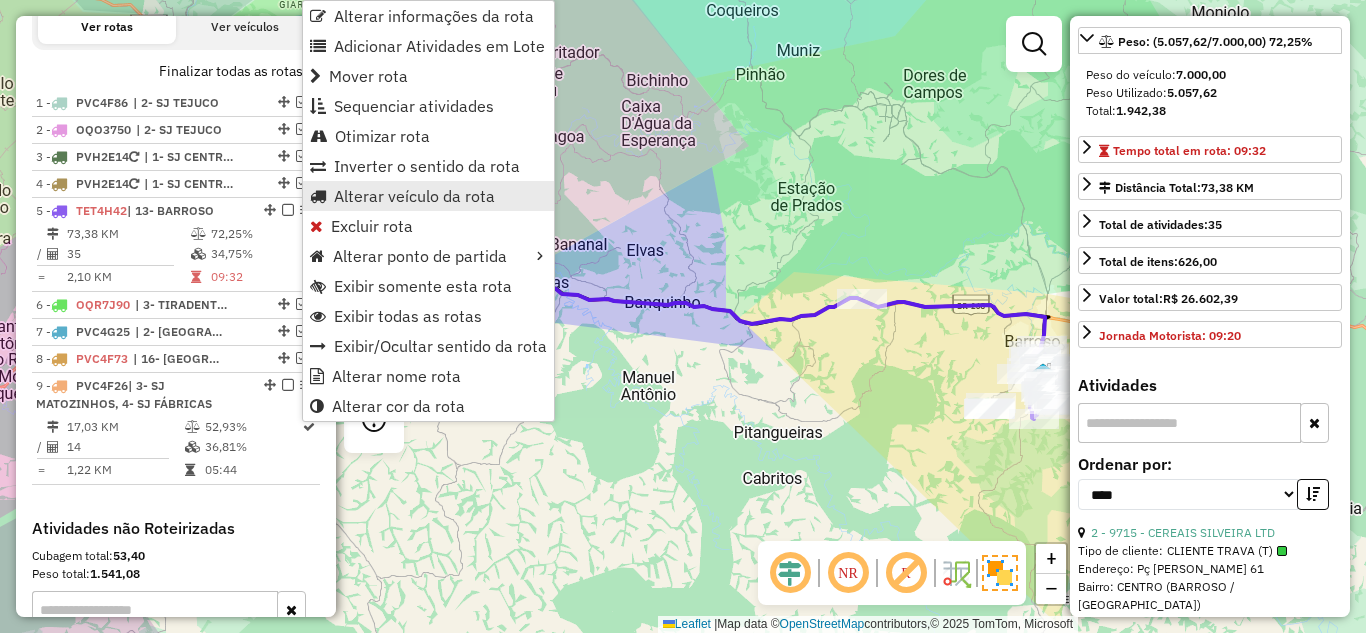 click on "Alterar veículo da rota" at bounding box center (414, 196) 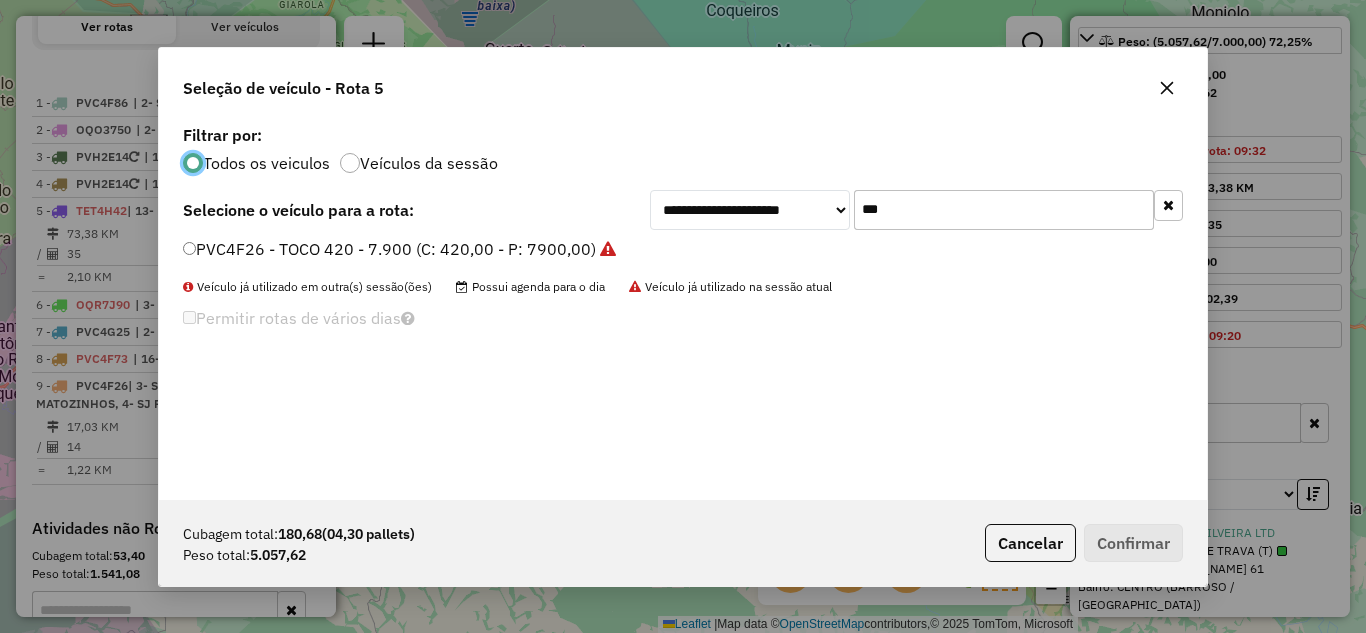 scroll, scrollTop: 11, scrollLeft: 6, axis: both 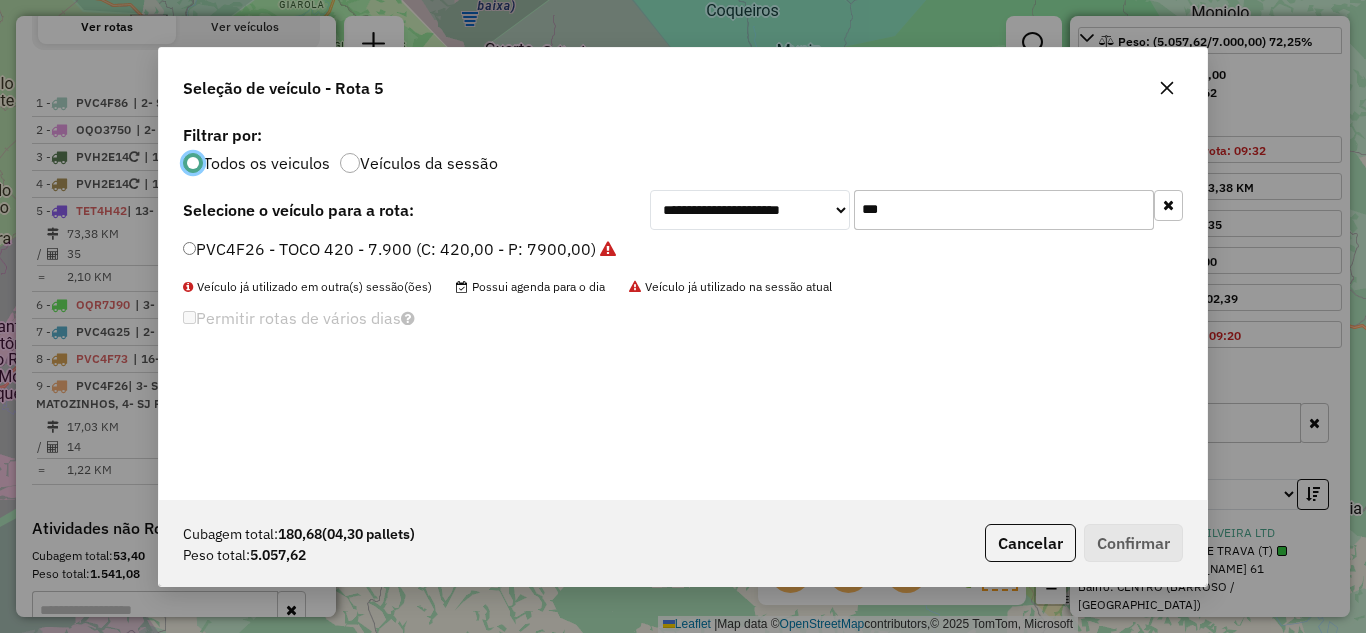 click on "***" 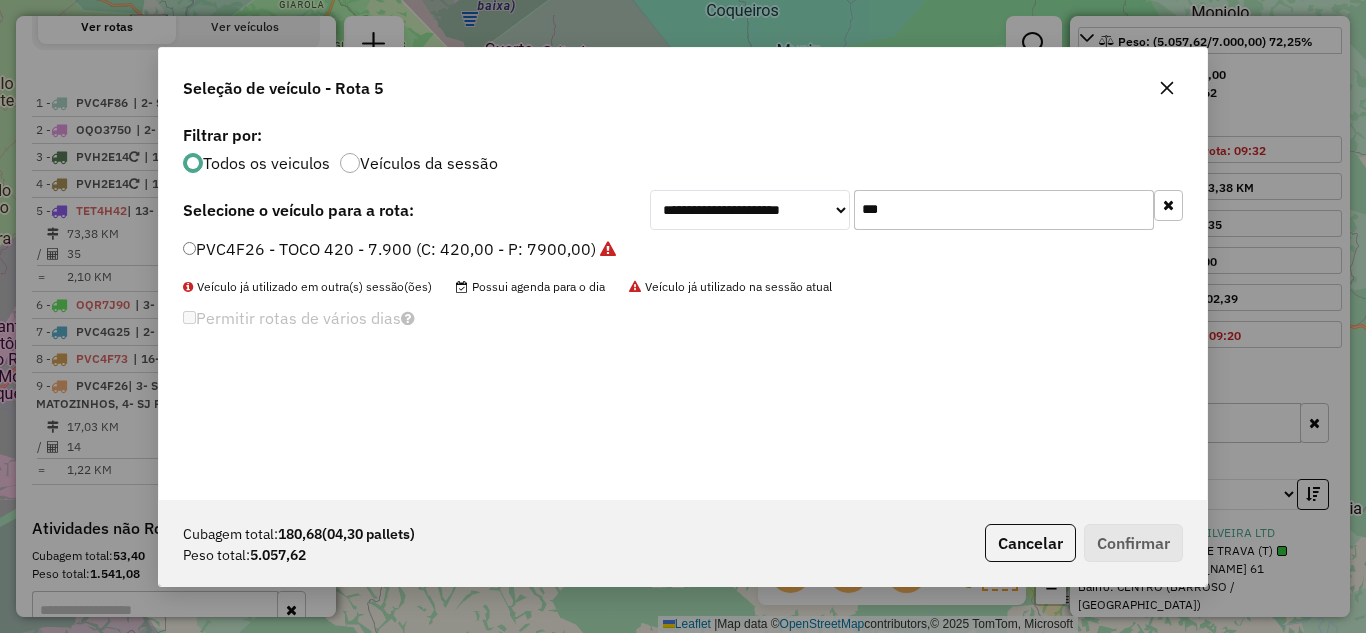 drag, startPoint x: 926, startPoint y: 206, endPoint x: 842, endPoint y: 203, distance: 84.05355 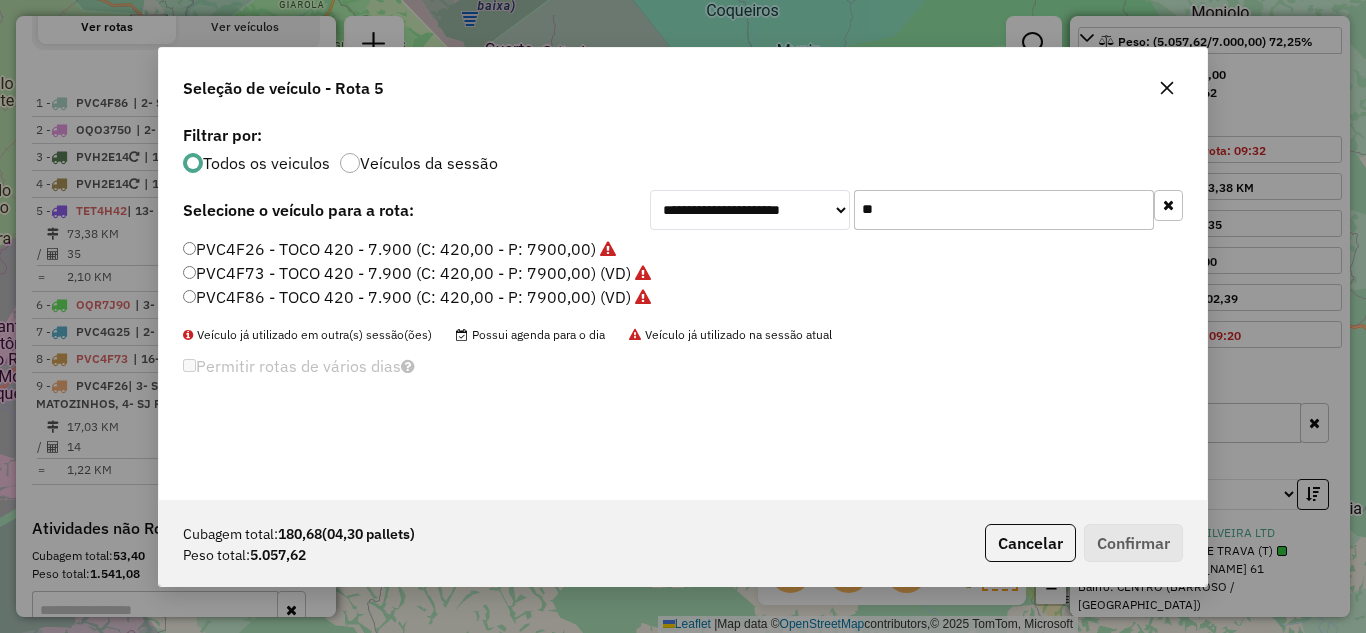 type on "***" 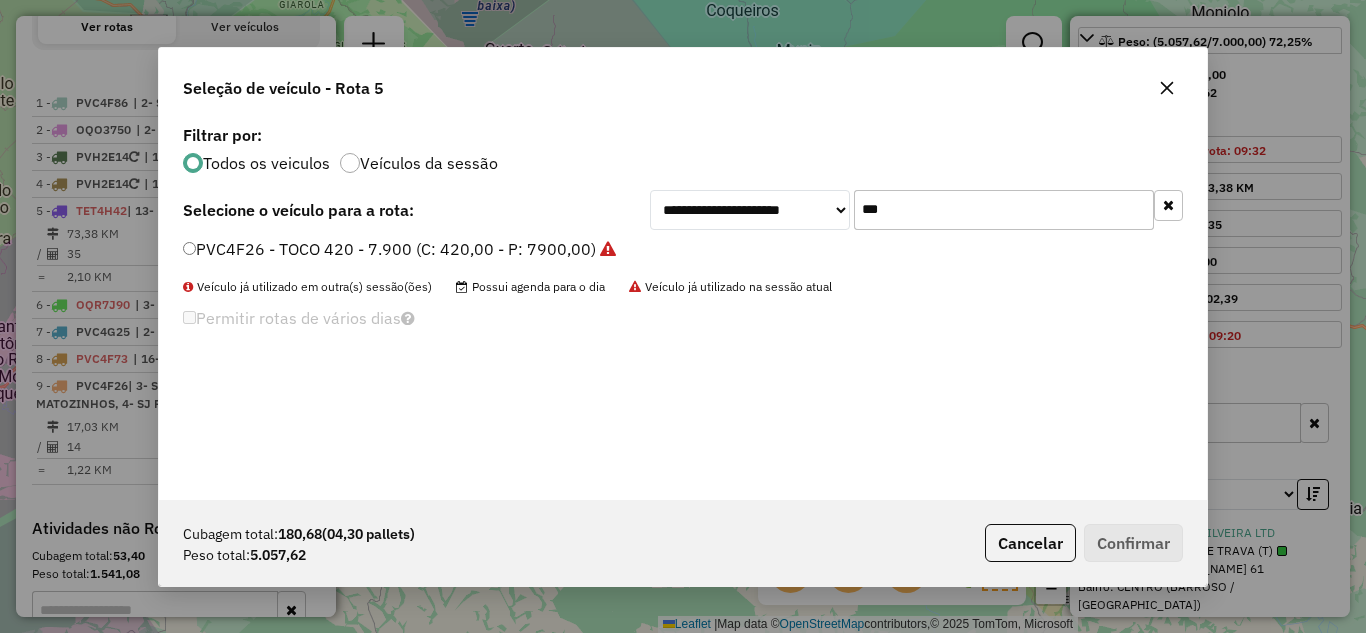 click on "PVC4F26 - TOCO 420 - 7.900 (C: 420,00 - P: 7900,00)" 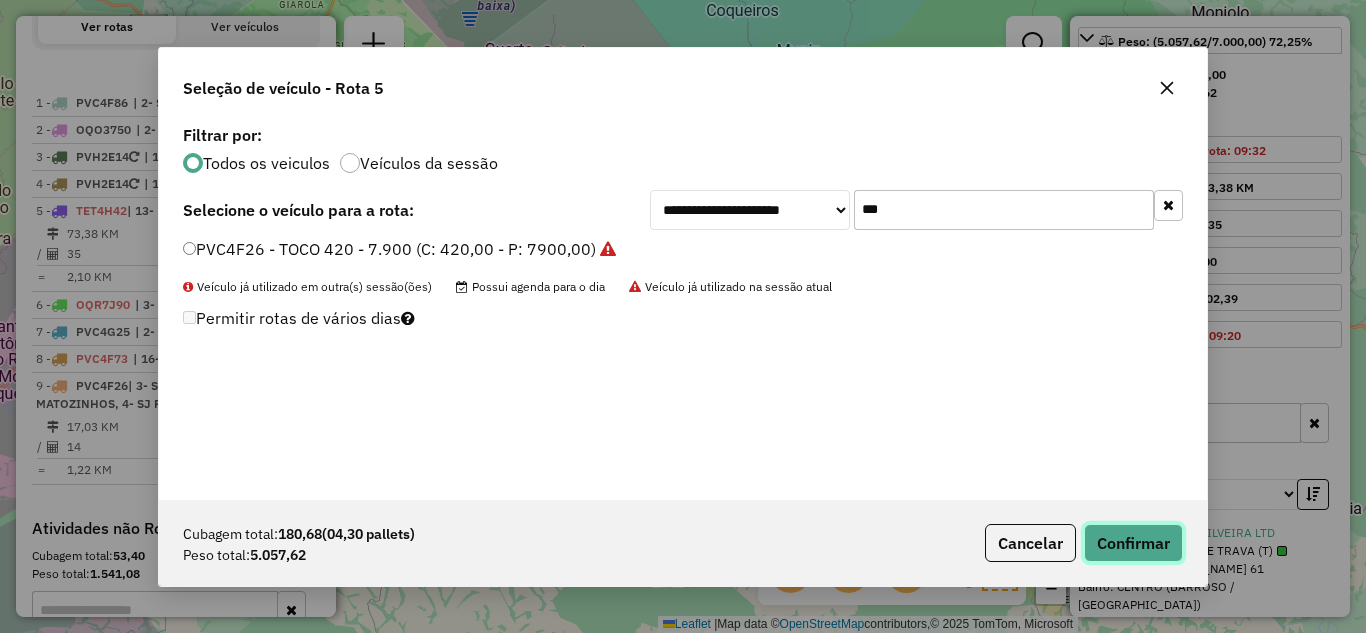 drag, startPoint x: 942, startPoint y: 432, endPoint x: 1160, endPoint y: 542, distance: 244.18027 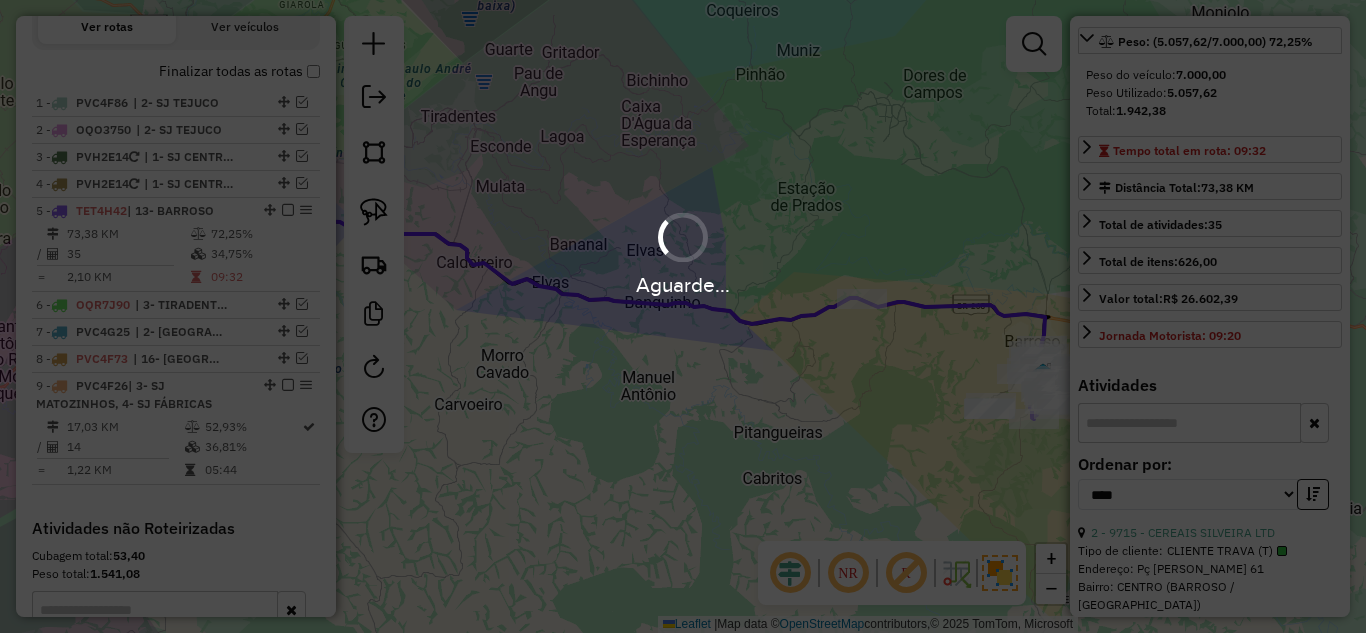 click on "Aguarde..." at bounding box center [683, 316] 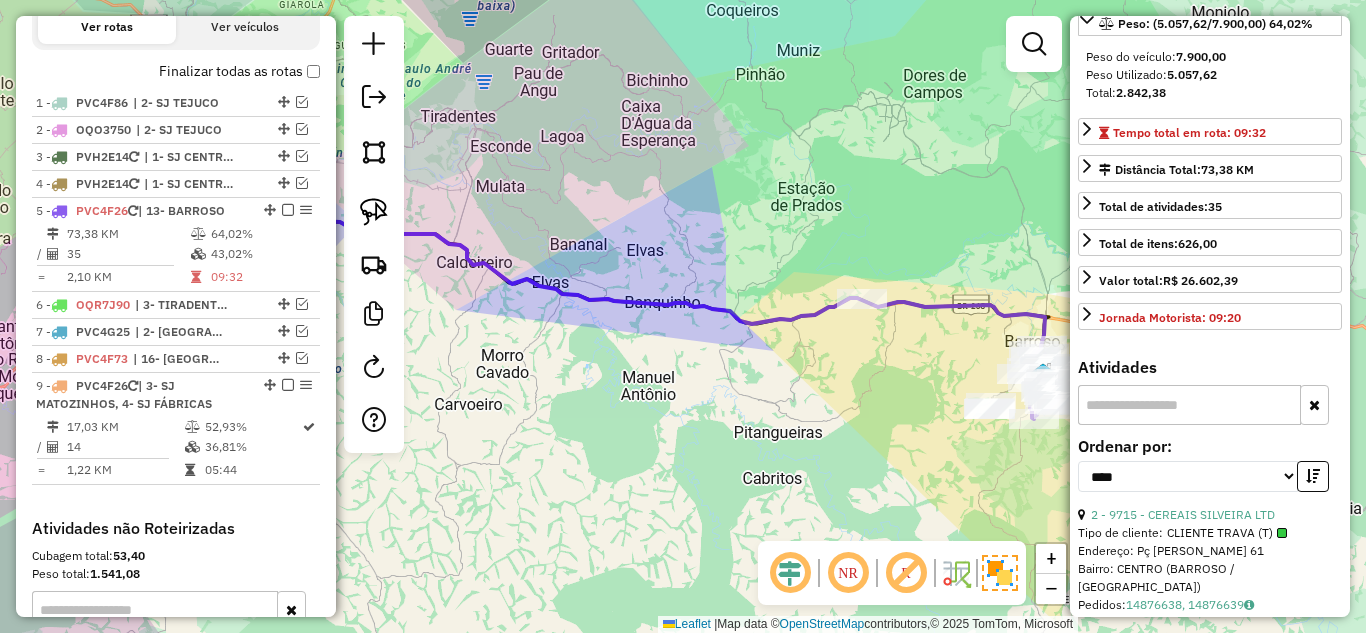 scroll, scrollTop: 282, scrollLeft: 0, axis: vertical 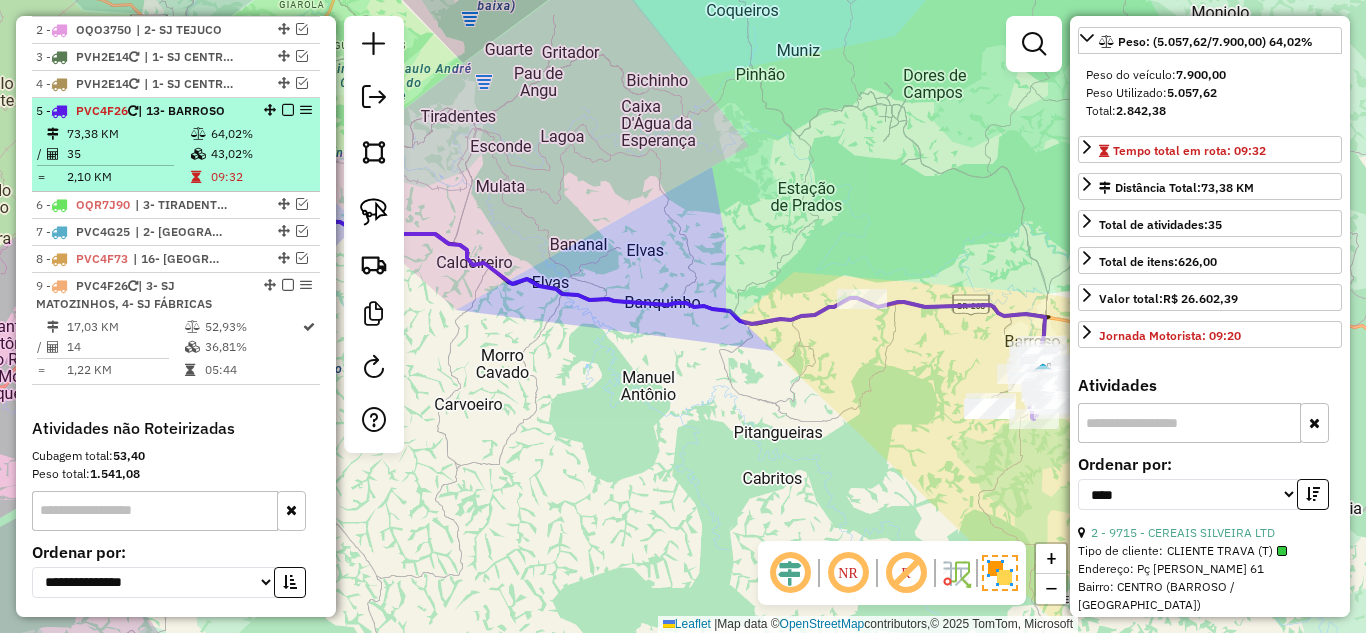 click on "64,02%" at bounding box center (260, 134) 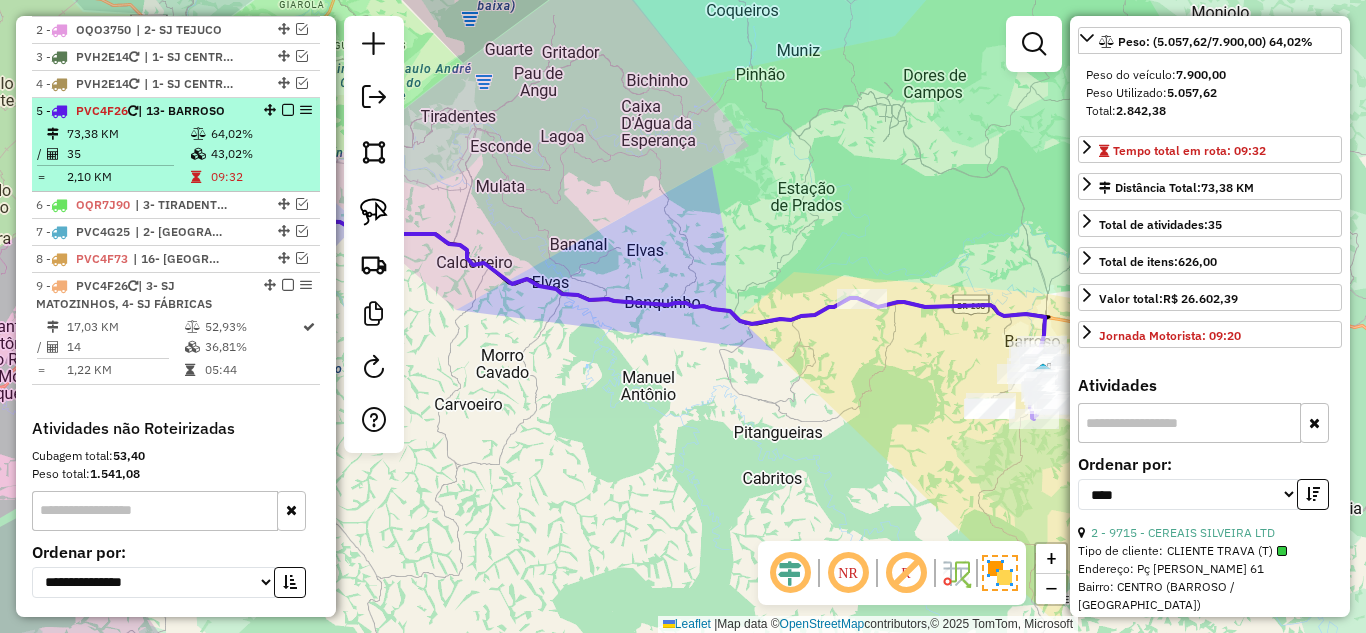 click at bounding box center [288, 110] 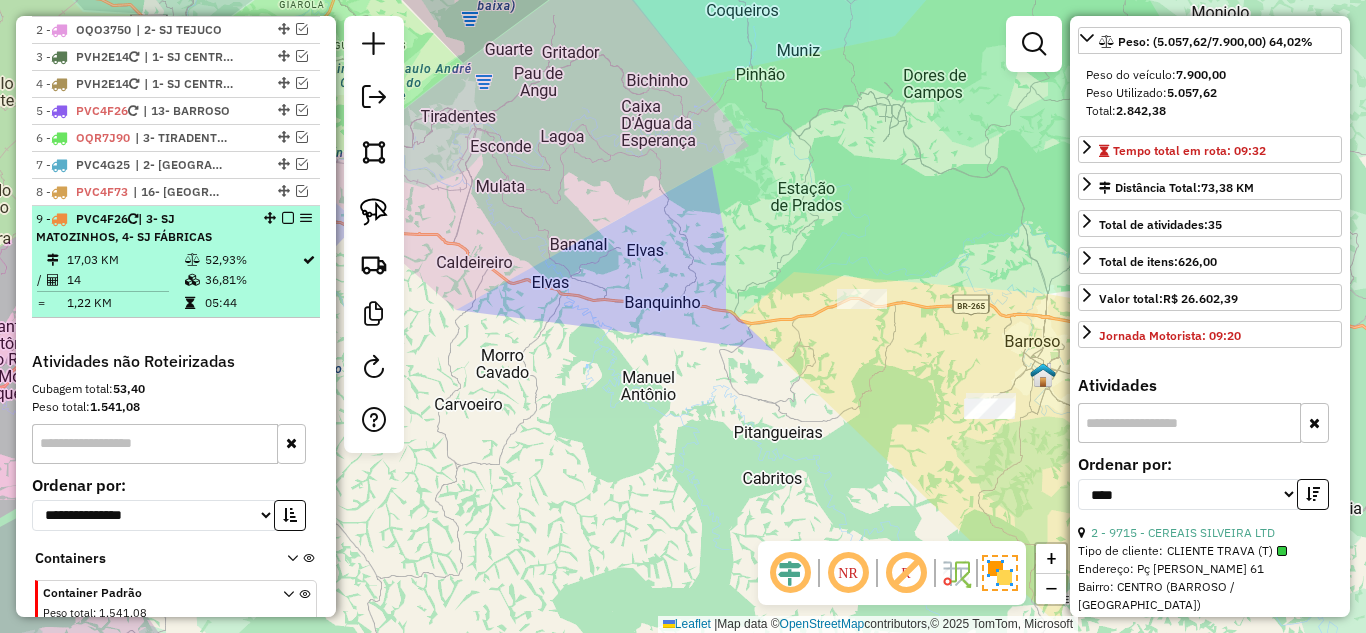 click on "9 -       PVC4F26   | 3- SJ MATOZINHOS, 4- SJ FÁBRICAS  17,03 KM   52,93%  /  14   36,81%     =  1,22 KM   05:44" at bounding box center [176, 262] 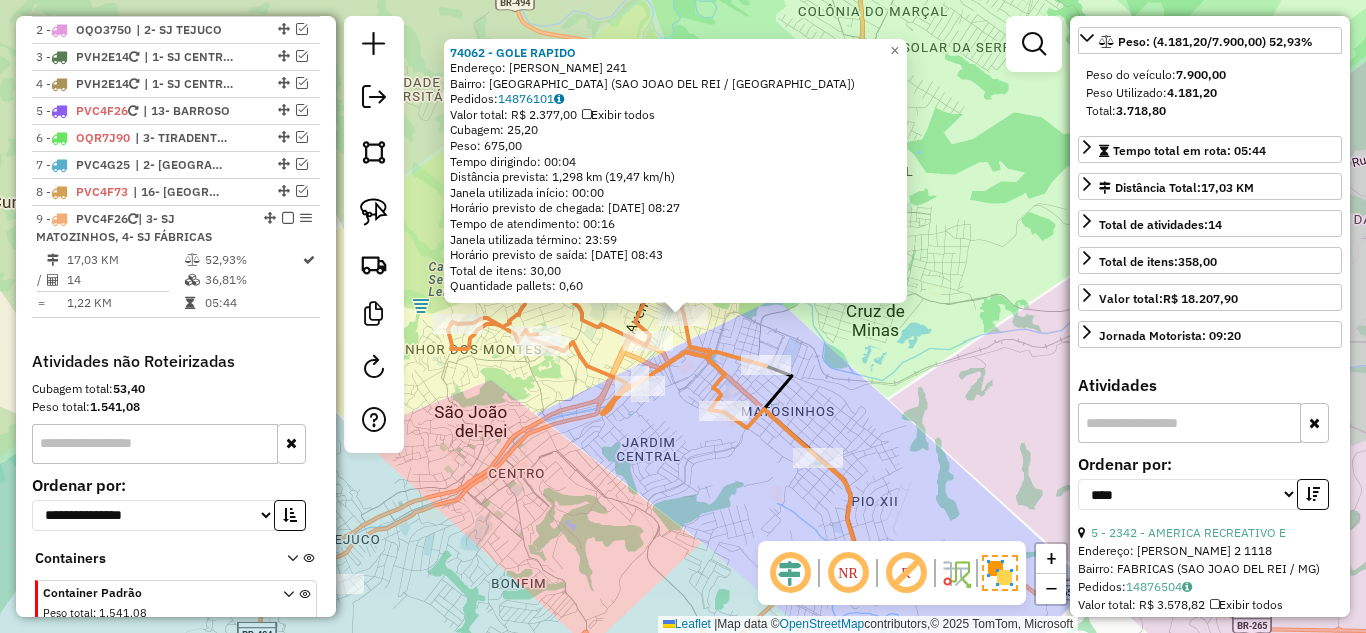 scroll, scrollTop: 895, scrollLeft: 0, axis: vertical 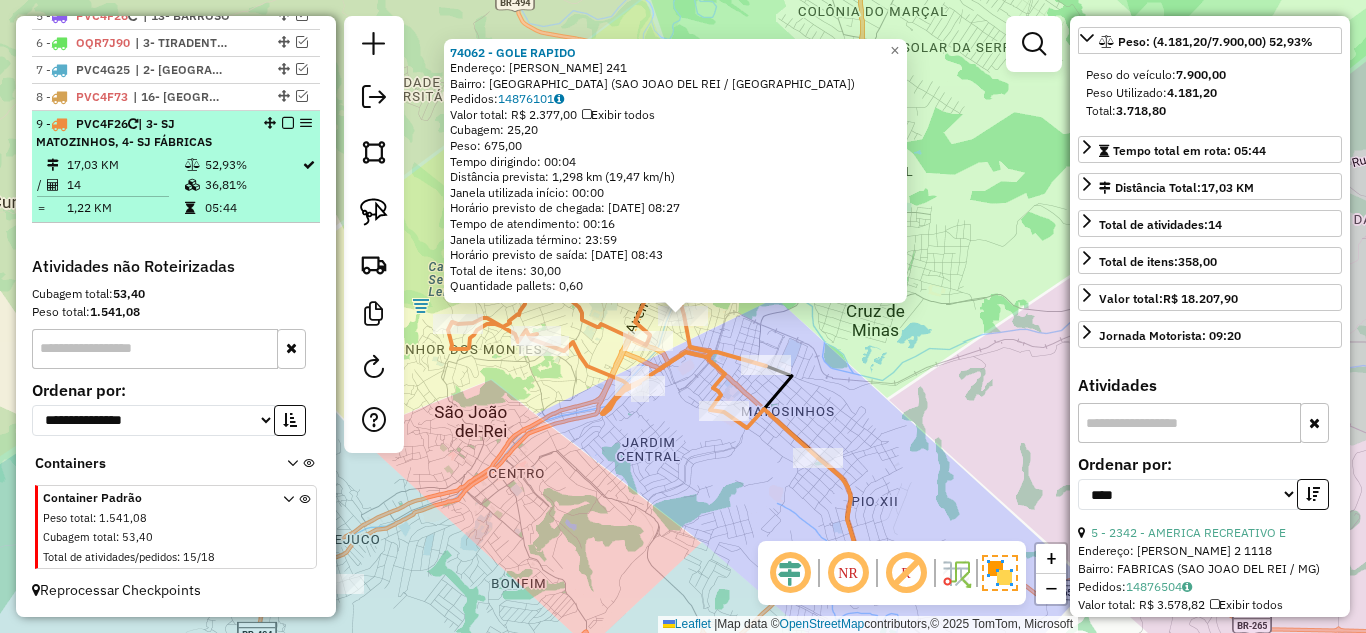 click on "14" at bounding box center (125, 185) 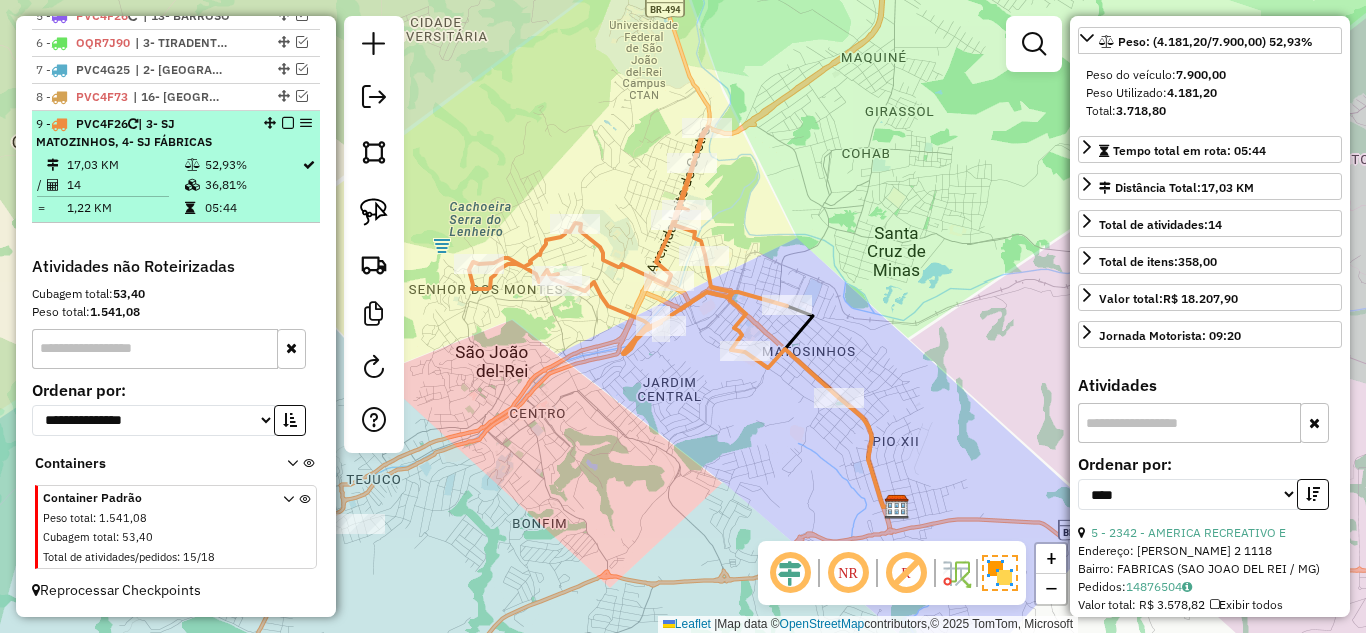 click on "14" at bounding box center [125, 185] 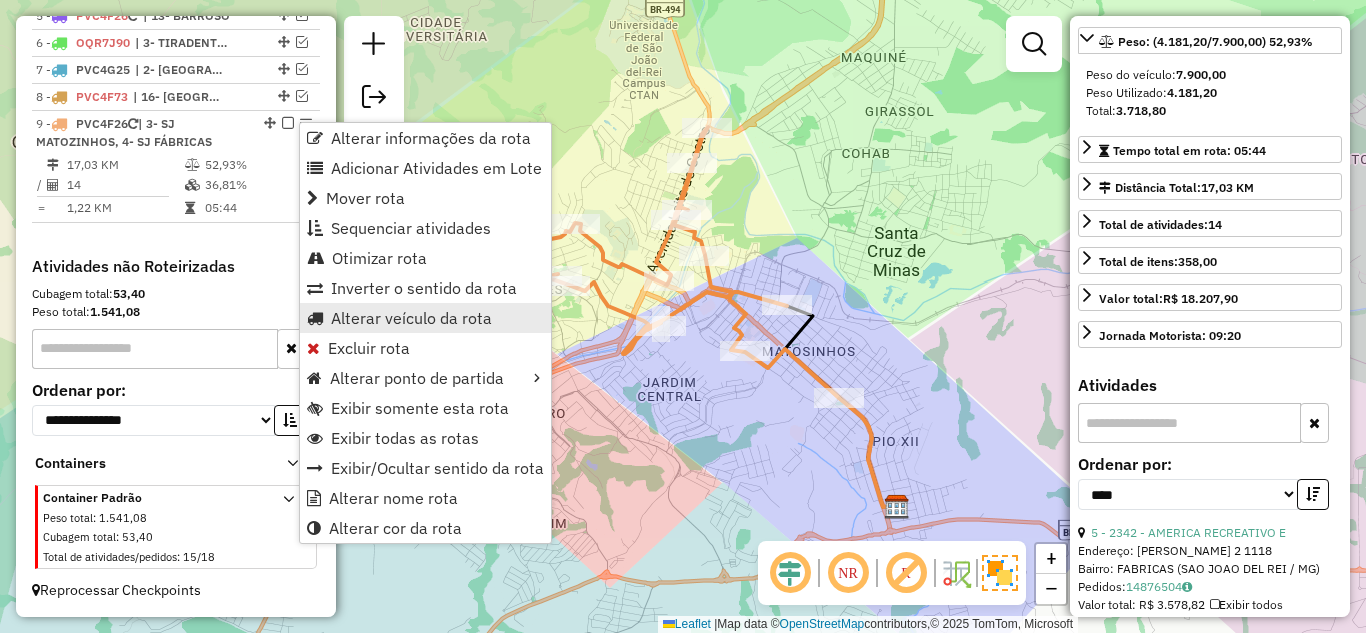 click on "Alterar veículo da rota" at bounding box center [411, 318] 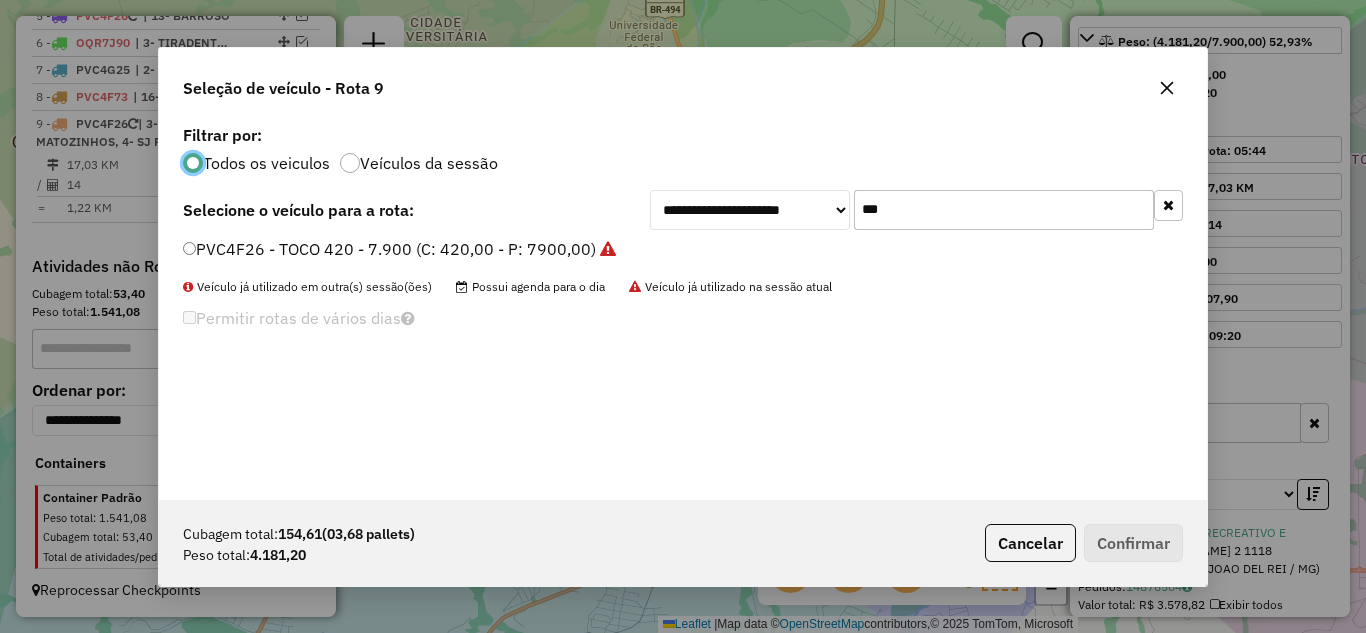 scroll, scrollTop: 11, scrollLeft: 6, axis: both 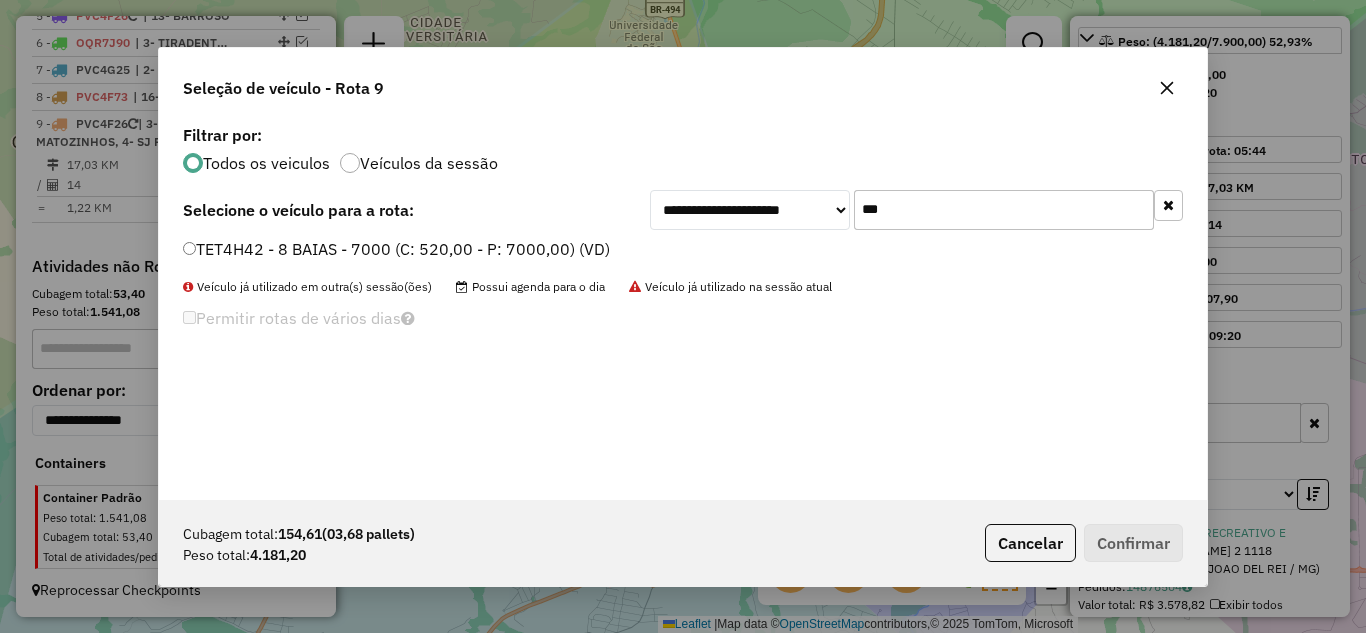 type on "***" 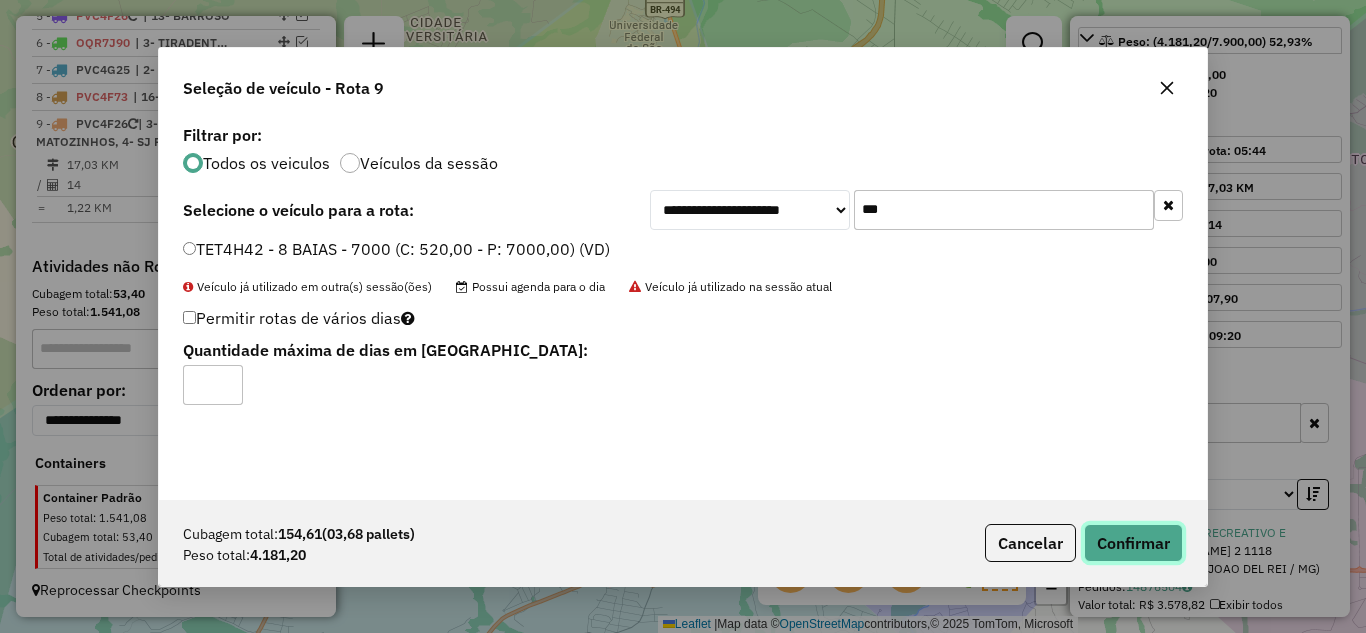 click on "Confirmar" 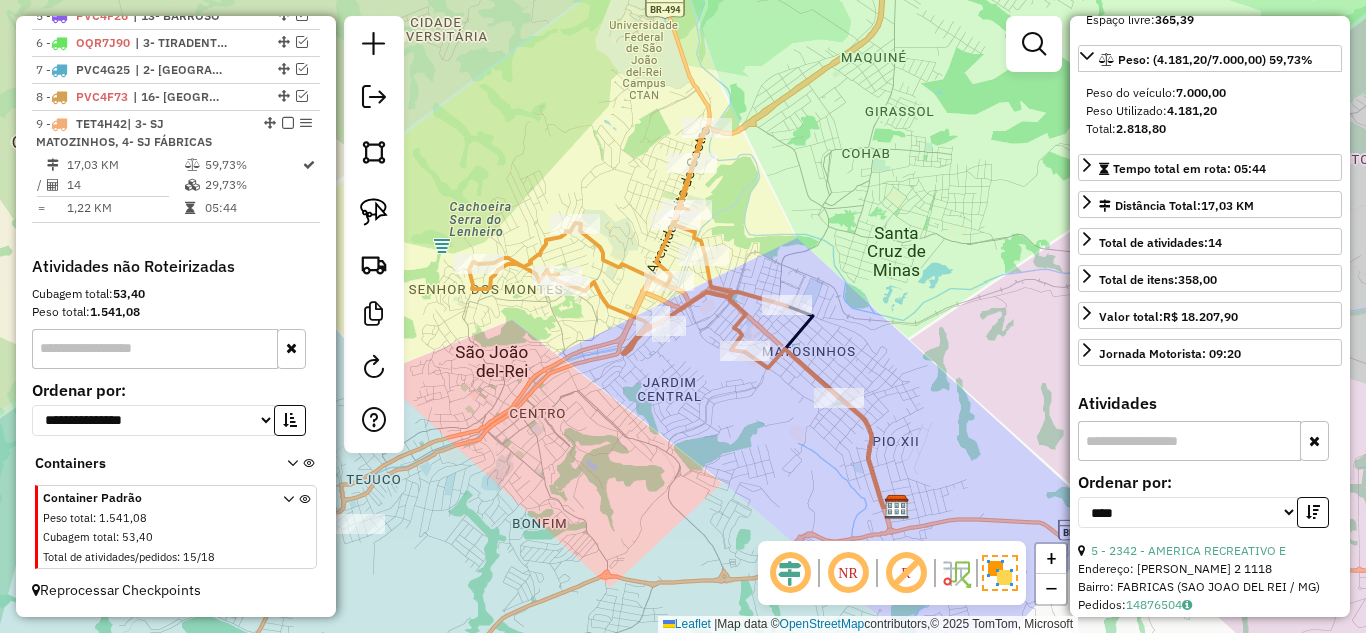 scroll, scrollTop: 318, scrollLeft: 0, axis: vertical 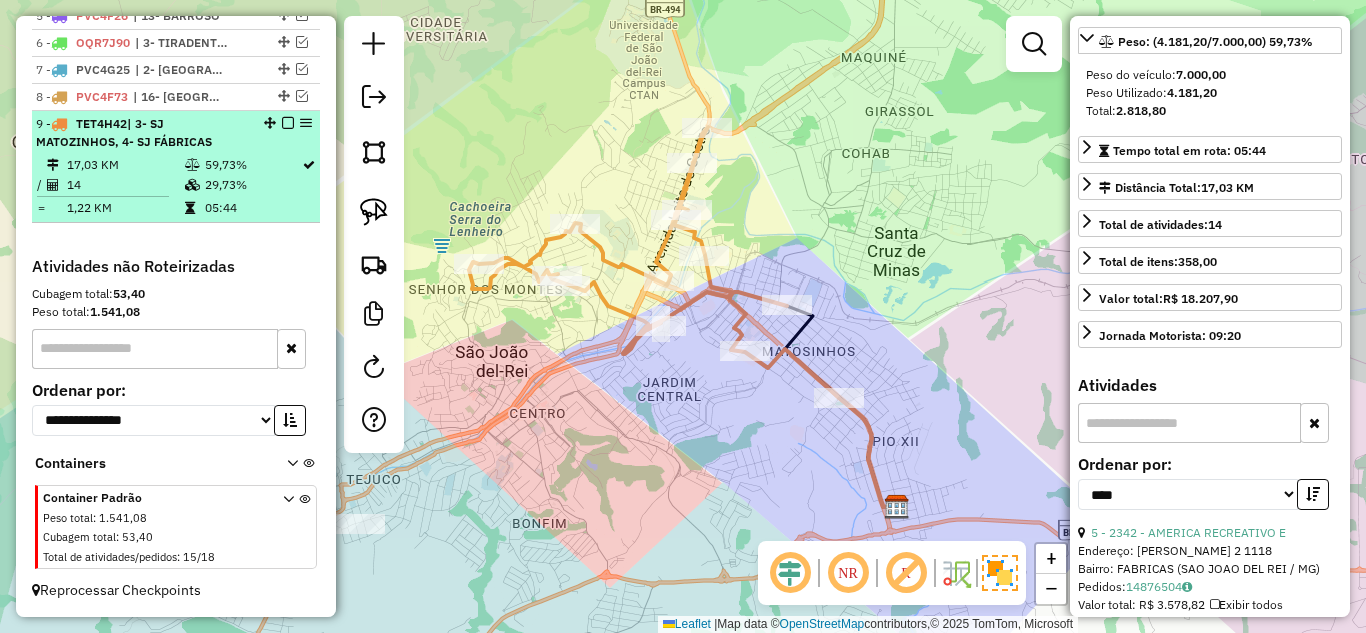 click at bounding box center (288, 123) 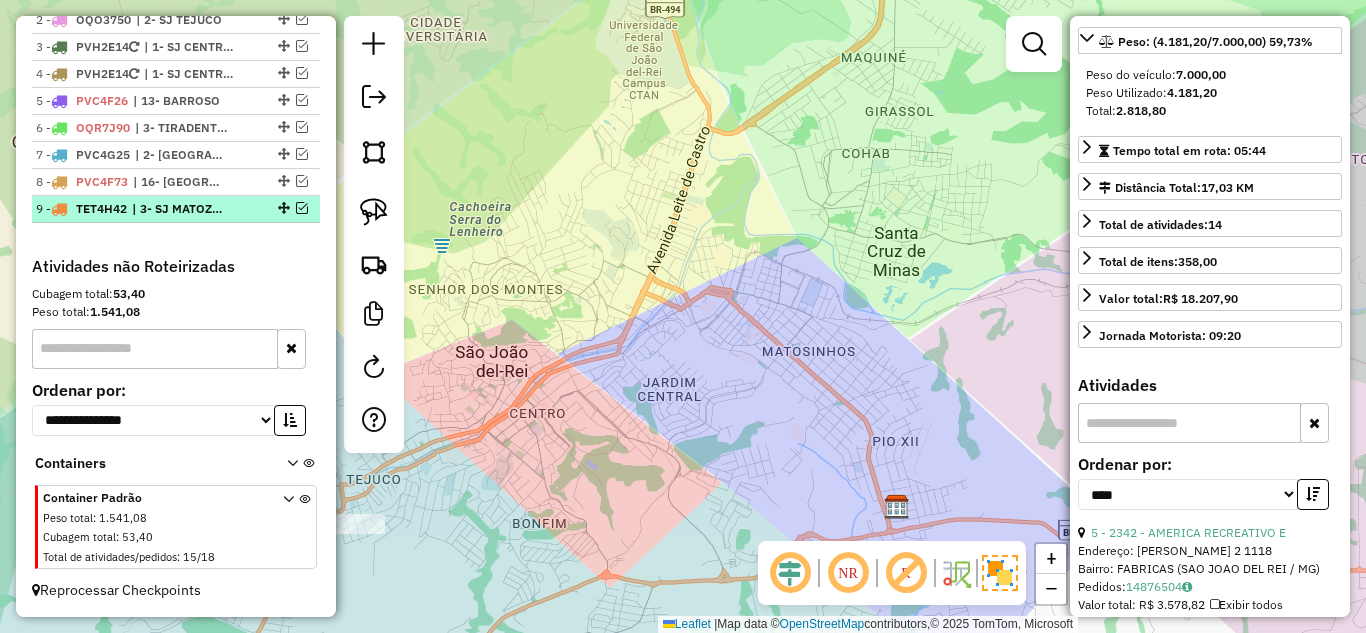 scroll, scrollTop: 510, scrollLeft: 0, axis: vertical 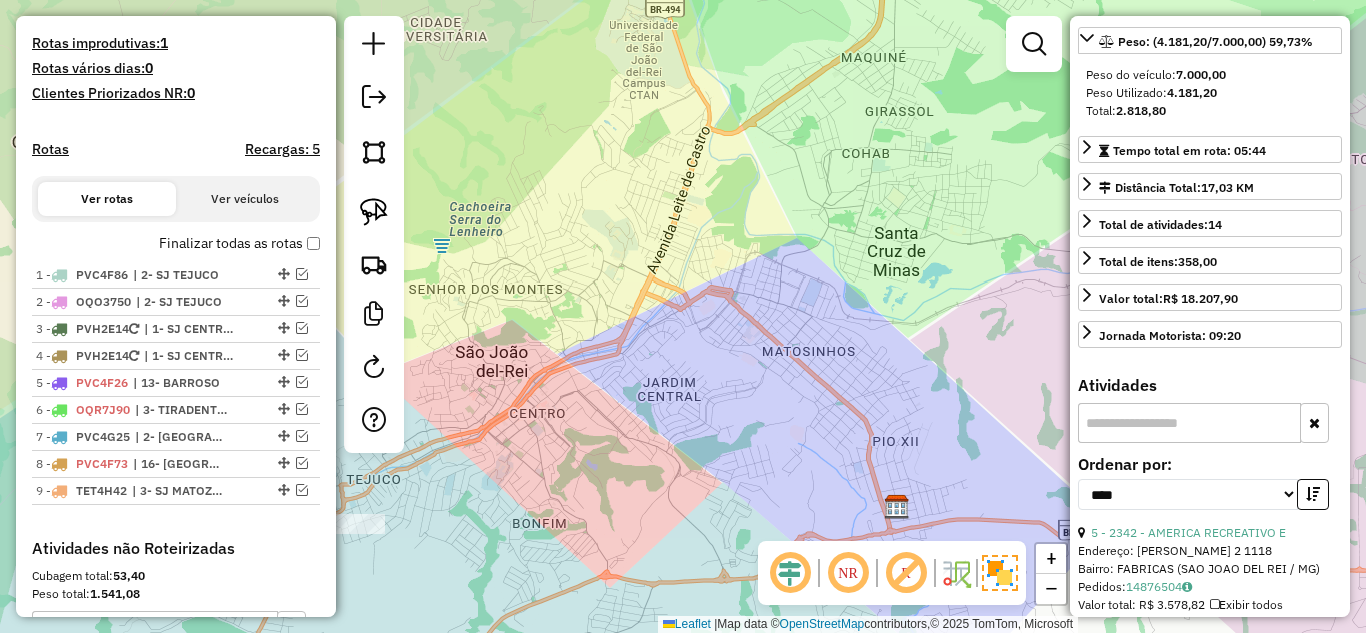click on "Janela de atendimento Grade de atendimento Capacidade Transportadoras Veículos Cliente Pedidos  Rotas Selecione os dias de semana para filtrar as janelas de atendimento  Seg   Ter   Qua   Qui   Sex   Sáb   Dom  Informe o período da janela de atendimento: De: Até:  Filtrar exatamente a janela do cliente  Considerar janela de atendimento padrão  Selecione os dias de semana para filtrar as grades de atendimento  Seg   Ter   Qua   Qui   Sex   Sáb   Dom   Considerar clientes sem dia de atendimento cadastrado  Clientes fora do dia de atendimento selecionado Filtrar as atividades entre os valores definidos abaixo:  Peso mínimo:   Peso máximo:   Cubagem mínima:   Cubagem máxima:   De:   Até:  Filtrar as atividades entre o tempo de atendimento definido abaixo:  De:   Até:   Considerar capacidade total dos clientes não roteirizados Transportadora: Selecione um ou mais itens Tipo de veículo: Selecione um ou mais itens Veículo: Selecione um ou mais itens Motorista: Selecione um ou mais itens Nome: Rótulo:" 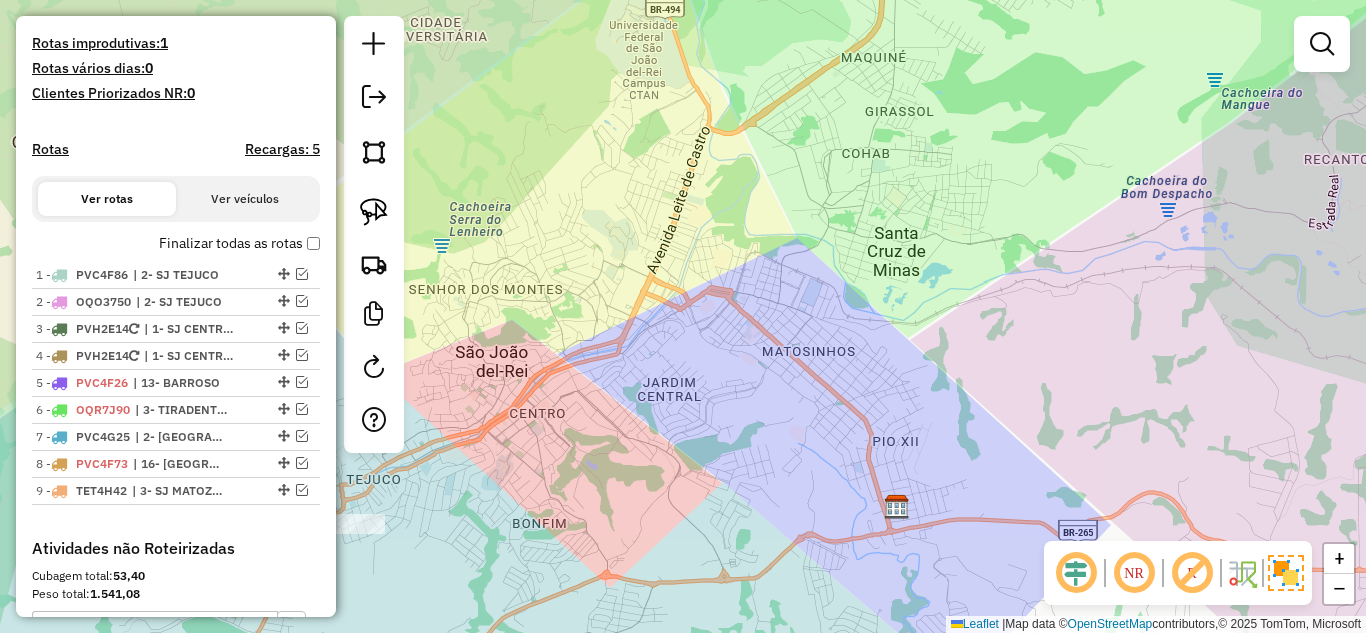 drag, startPoint x: 739, startPoint y: 412, endPoint x: 750, endPoint y: 317, distance: 95.63472 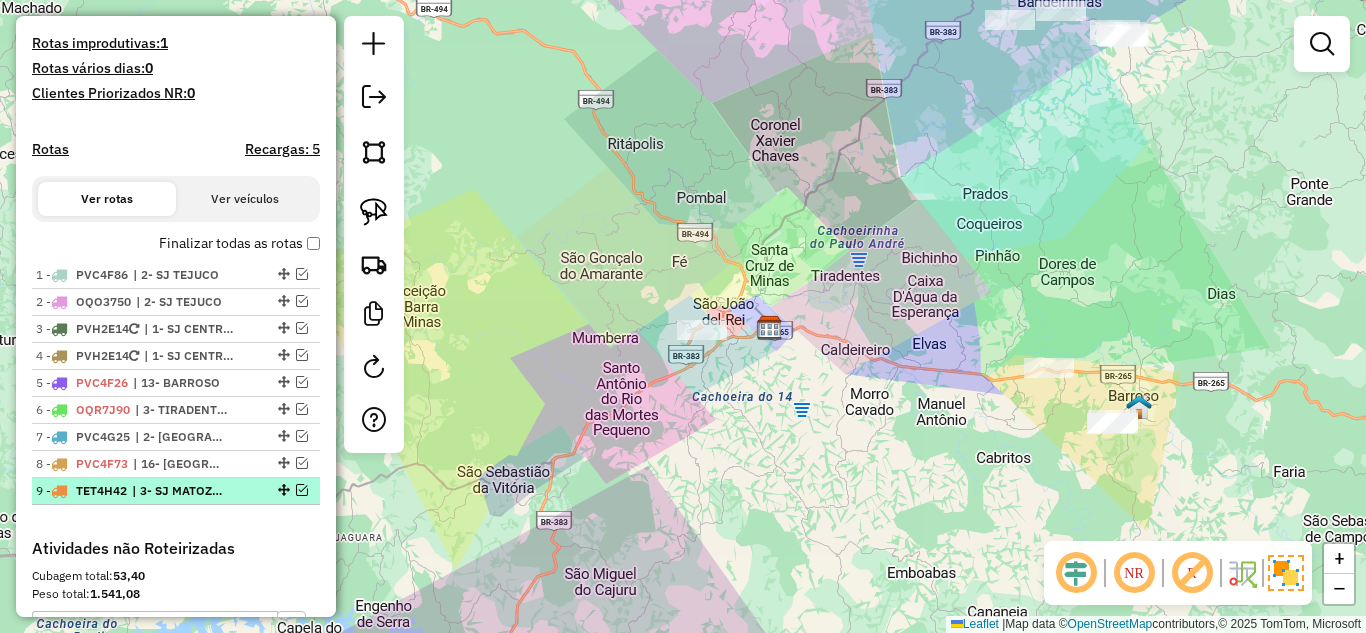 click at bounding box center [302, 490] 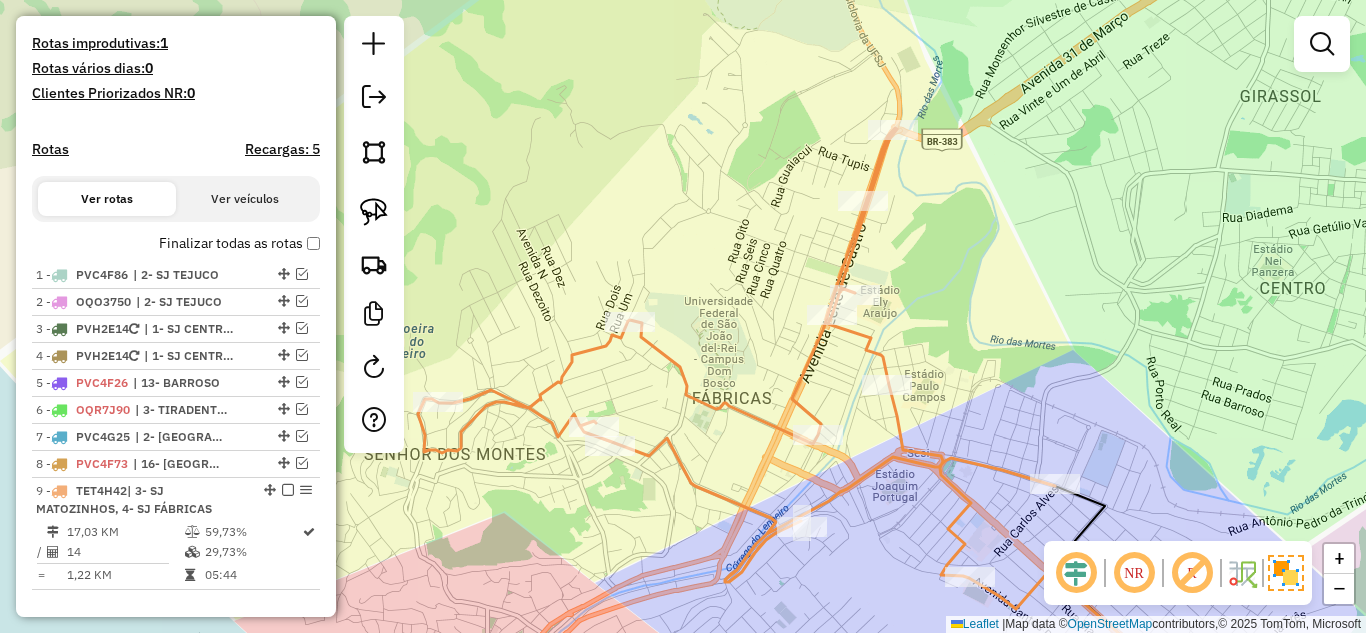 drag, startPoint x: 923, startPoint y: 411, endPoint x: 891, endPoint y: 364, distance: 56.859474 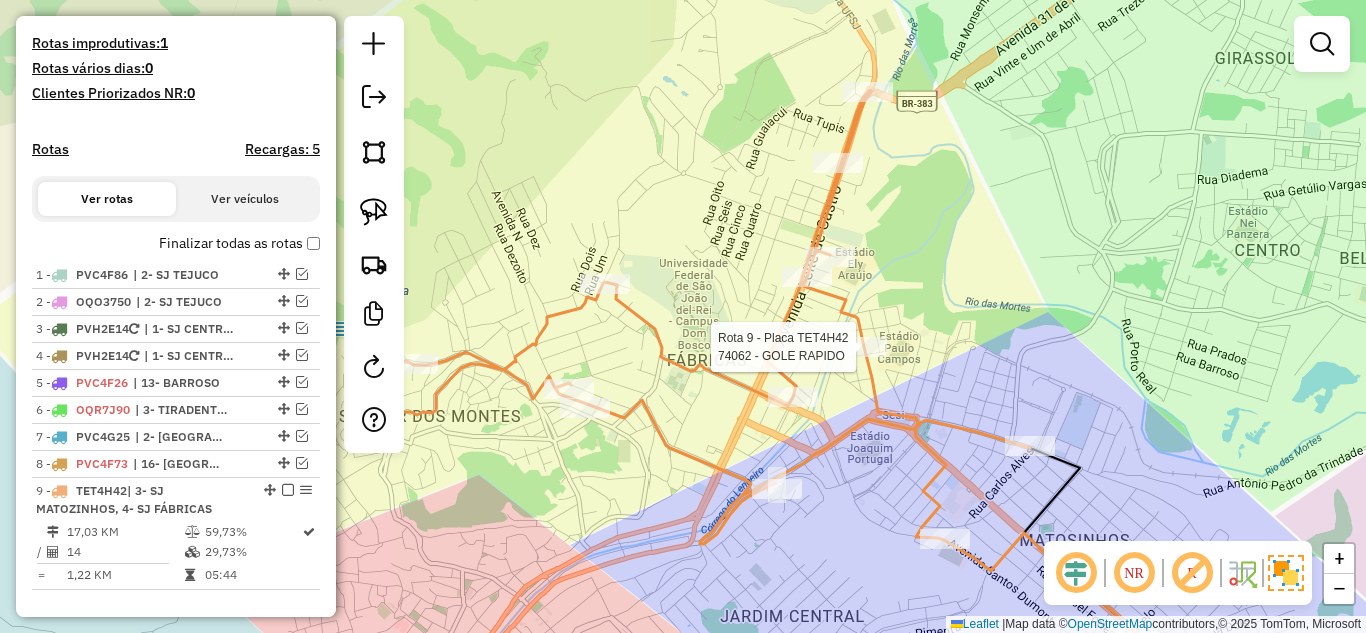 select on "*********" 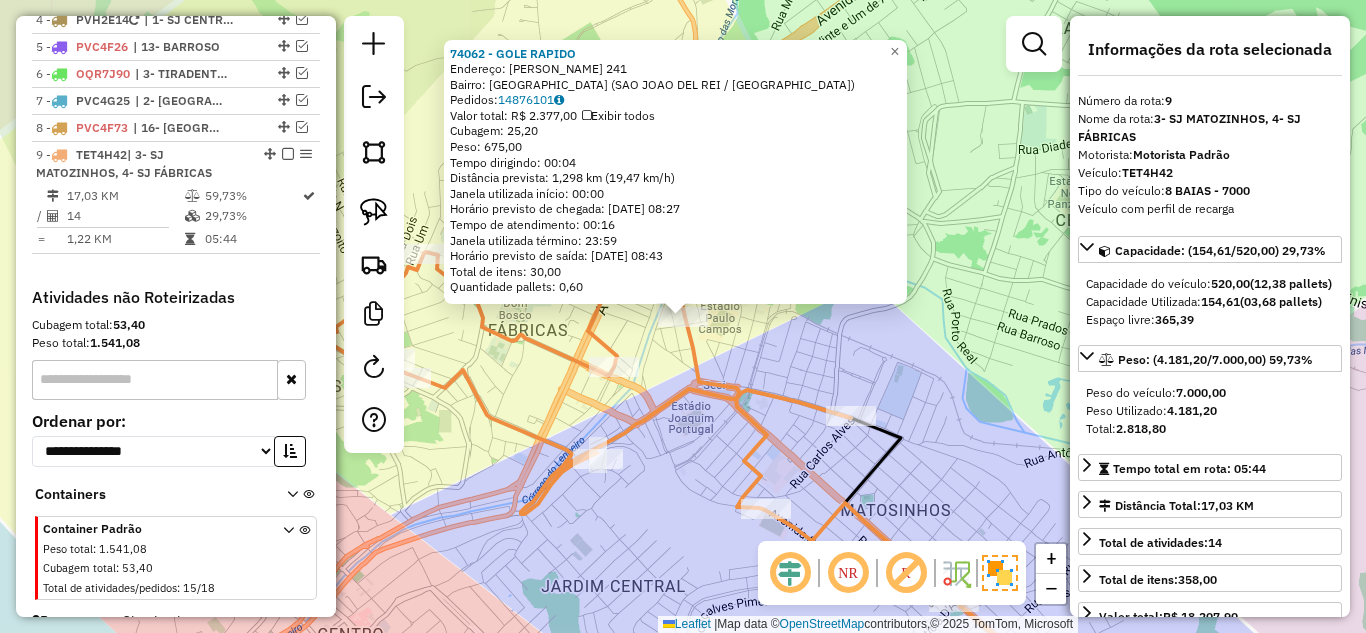 scroll, scrollTop: 895, scrollLeft: 0, axis: vertical 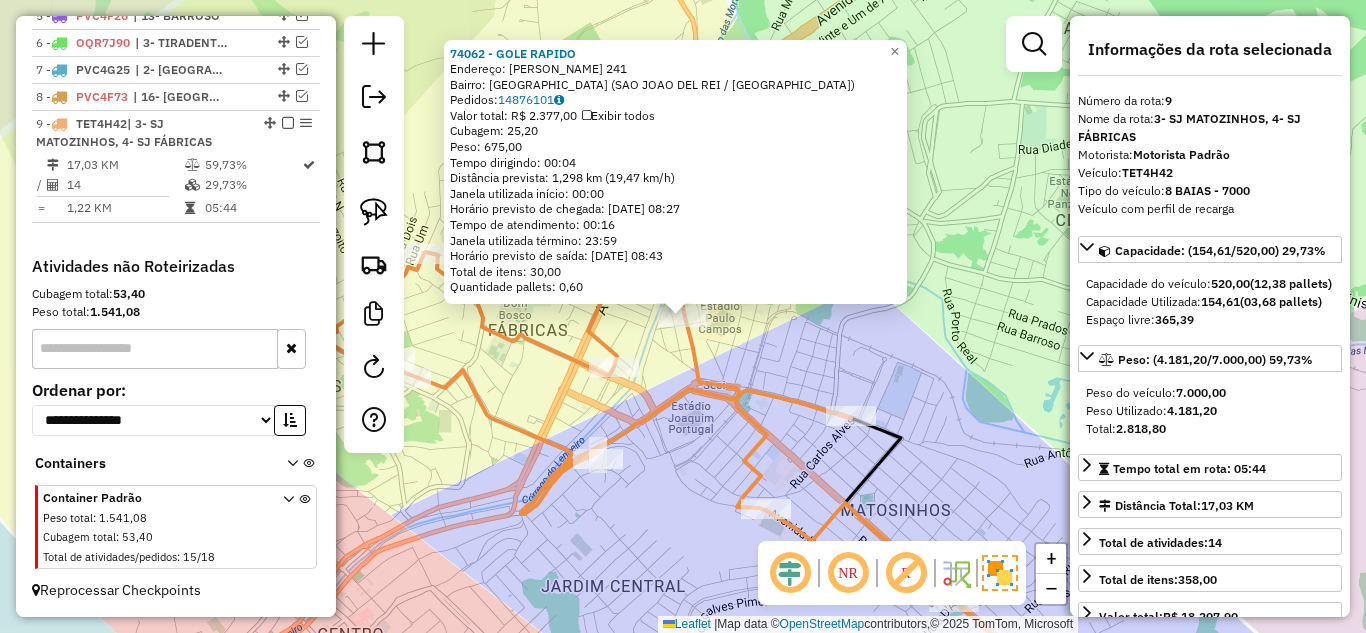 click on "74062 - GOLE RAPIDO  Endereço:  JOSE LUIZ ALVES 241   Bairro: VILA NOSSA SENHORA DE FATIMA (SAO JOAO DEL REI / MG)   Pedidos:  14876101   Valor total: R$ 2.377,00   Exibir todos   Cubagem: 25,20  Peso: 675,00  Tempo dirigindo: 00:04   Distância prevista: 1,298 km (19,47 km/h)   Janela utilizada início: 00:00   Horário previsto de chegada: 15/07/2025 08:27   Tempo de atendimento: 00:16   Janela utilizada término: 23:59   Horário previsto de saída: 15/07/2025 08:43   Total de itens: 30,00   Quantidade pallets: 0,60  × Janela de atendimento Grade de atendimento Capacidade Transportadoras Veículos Cliente Pedidos  Rotas Selecione os dias de semana para filtrar as janelas de atendimento  Seg   Ter   Qua   Qui   Sex   Sáb   Dom  Informe o período da janela de atendimento: De: Até:  Filtrar exatamente a janela do cliente  Considerar janela de atendimento padrão  Selecione os dias de semana para filtrar as grades de atendimento  Seg   Ter   Qua   Qui   Sex   Sáb   Dom   Peso mínimo:   Peso máximo:  +" 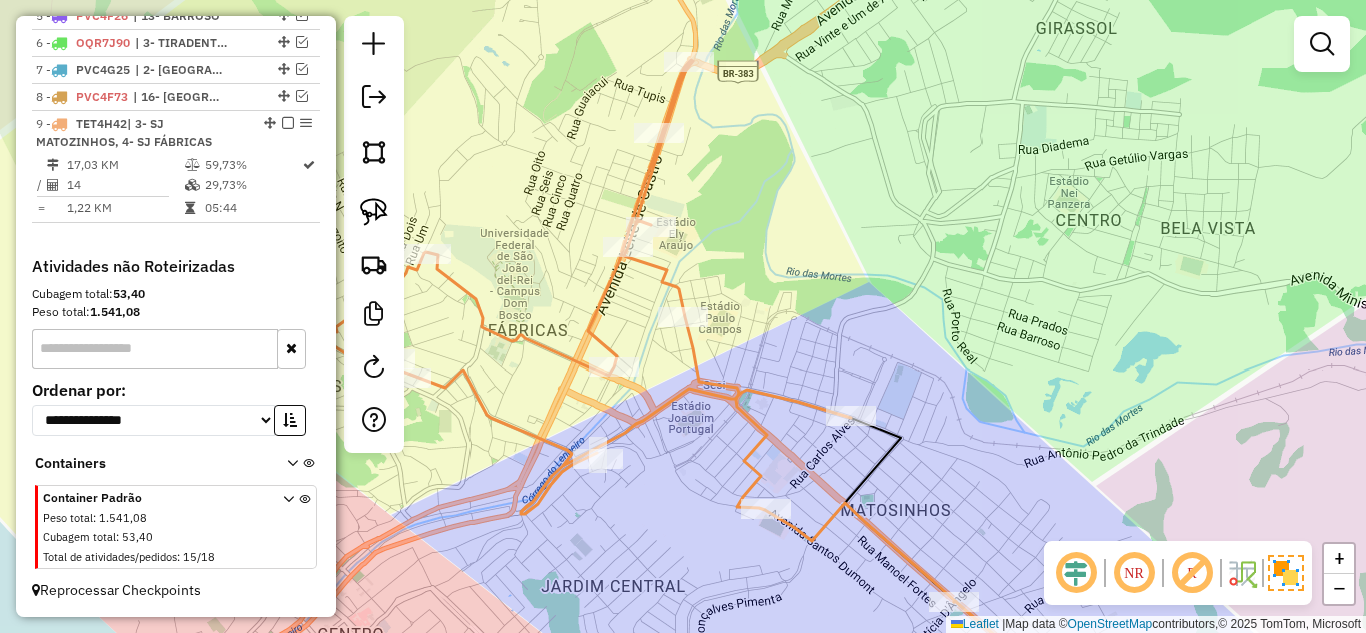 click at bounding box center [1322, 44] 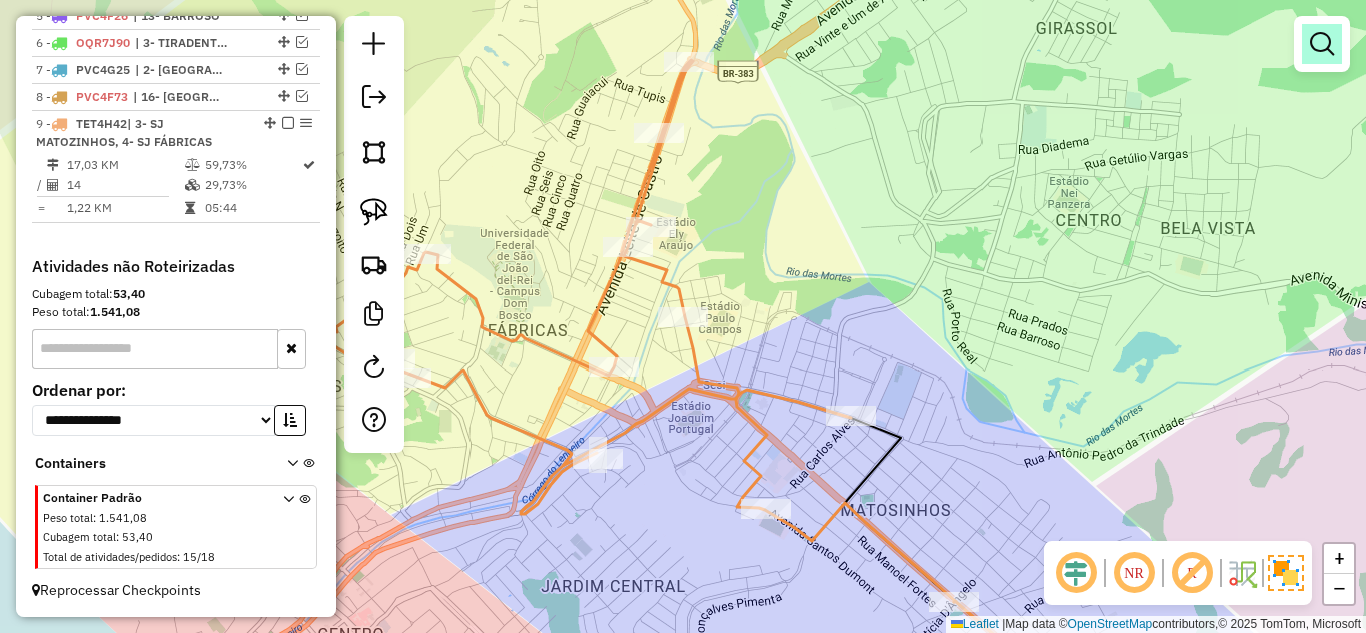 click at bounding box center (1322, 44) 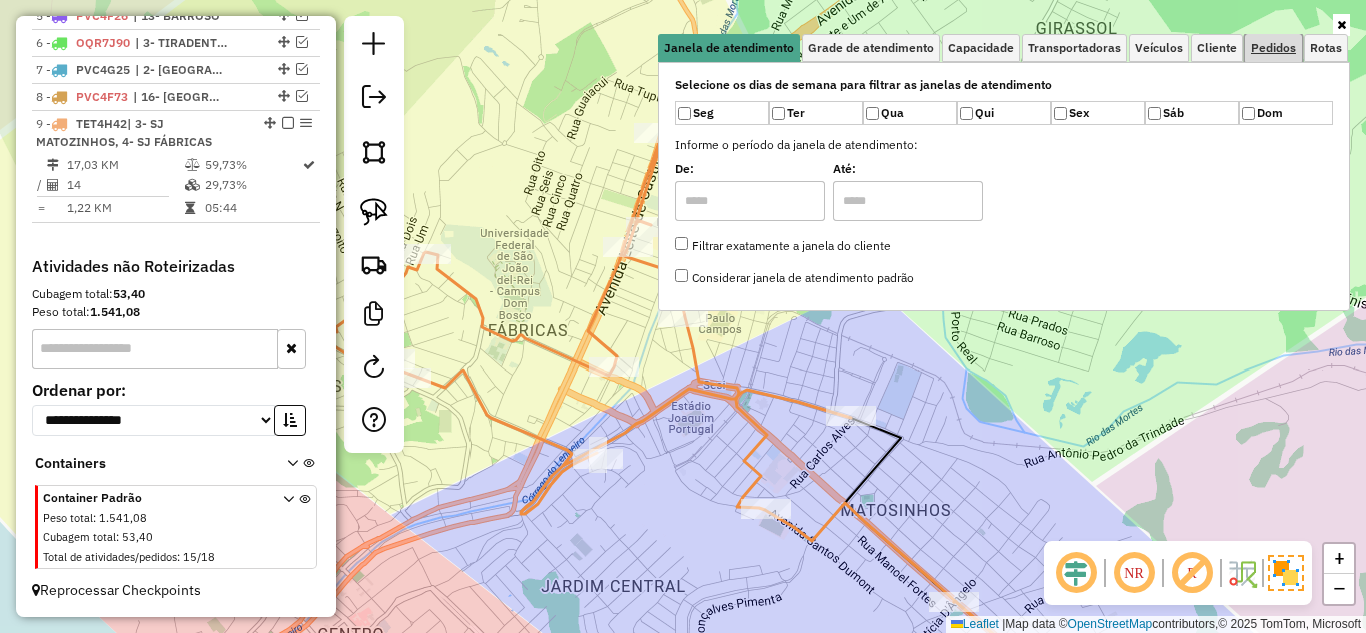 click on "Pedidos" at bounding box center (1273, 48) 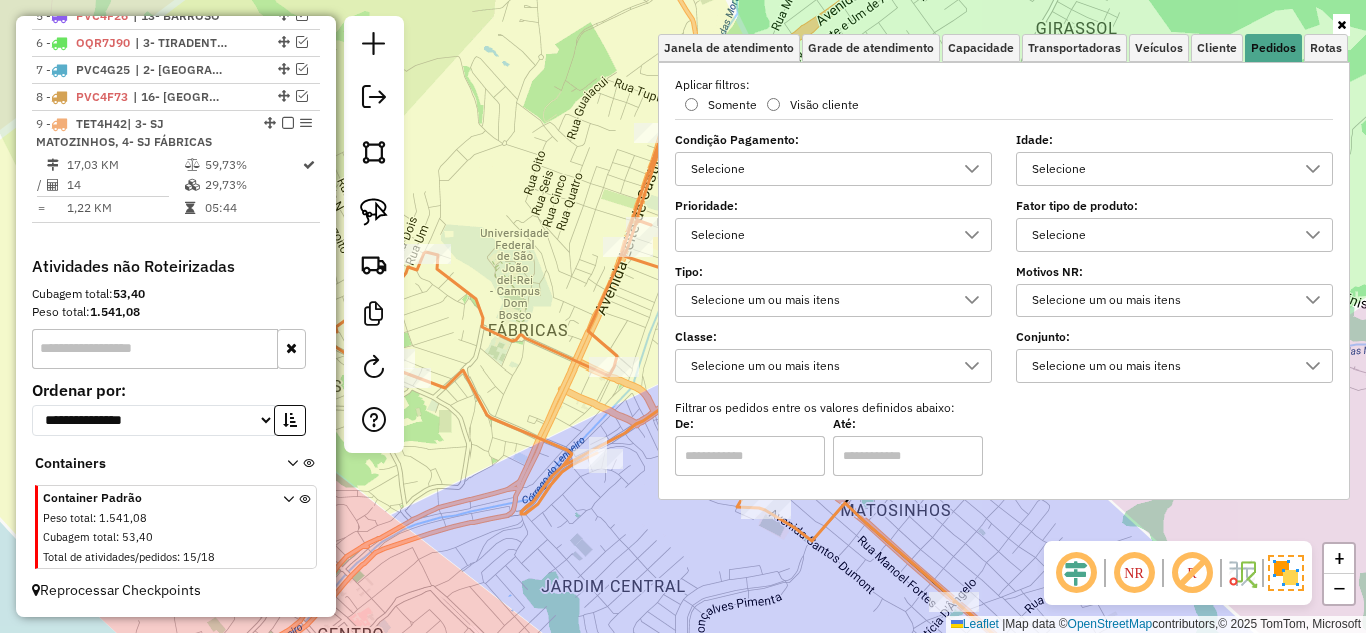 click on "Selecione" at bounding box center [1159, 169] 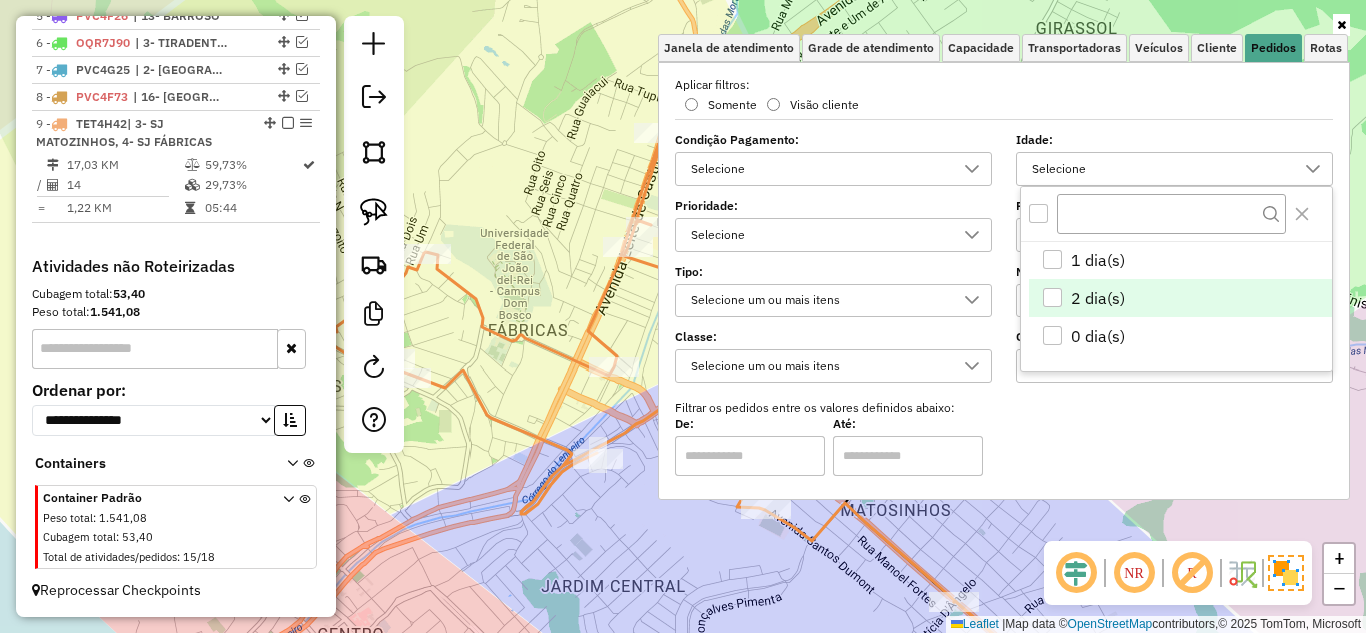 click on "2 dia(s)" at bounding box center (1180, 298) 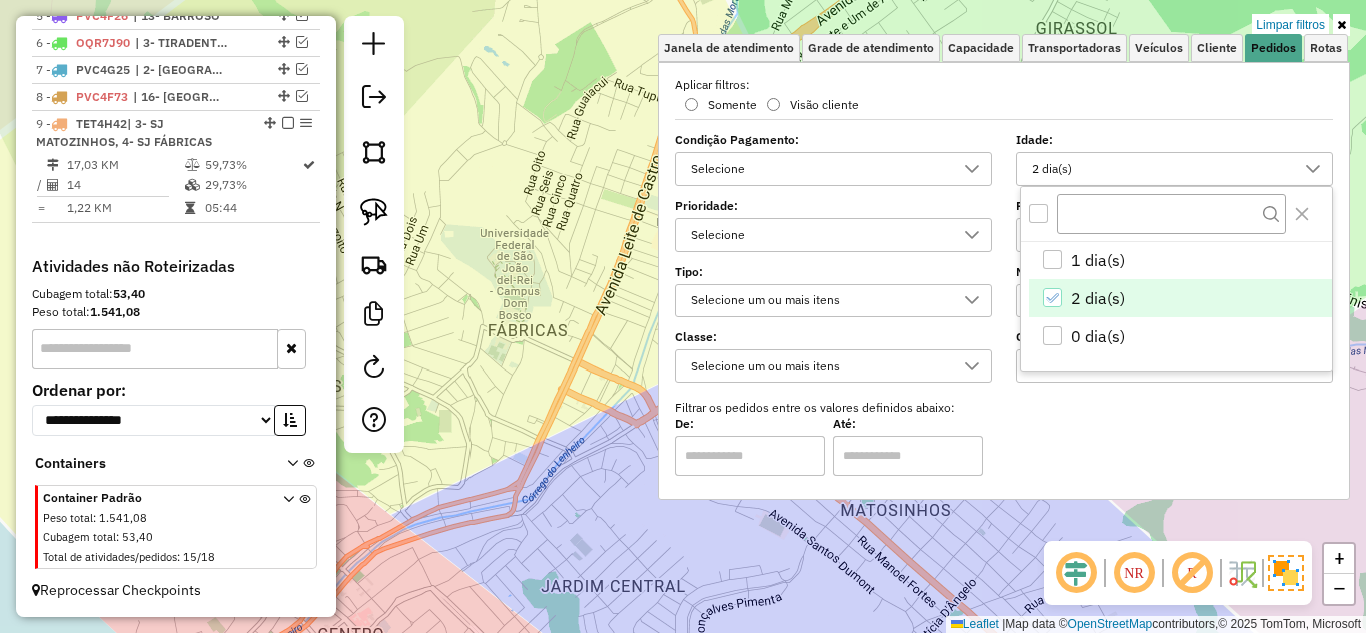 click on "Limpar filtros Janela de atendimento Grade de atendimento Capacidade Transportadoras Veículos Cliente Pedidos  Rotas Selecione os dias de semana para filtrar as janelas de atendimento  Seg   Ter   Qua   Qui   Sex   Sáb   Dom  Informe o período da janela de atendimento: De: Até:  Filtrar exatamente a janela do cliente  Considerar janela de atendimento padrão  Selecione os dias de semana para filtrar as grades de atendimento  Seg   Ter   Qua   Qui   Sex   Sáb   Dom   Considerar clientes sem dia de atendimento cadastrado  Clientes fora do dia de atendimento selecionado Filtrar as atividades entre os valores definidos abaixo:  Peso mínimo:   Peso máximo:   Cubagem mínima:   Cubagem máxima:   De:   Até:  Filtrar as atividades entre o tempo de atendimento definido abaixo:  De:   Até:   Considerar capacidade total dos clientes não roteirizados Transportadora: Selecione um ou mais itens Tipo de veículo: Selecione um ou mais itens Veículo: Selecione um ou mais itens Motorista: Selecione um ou mais itens" 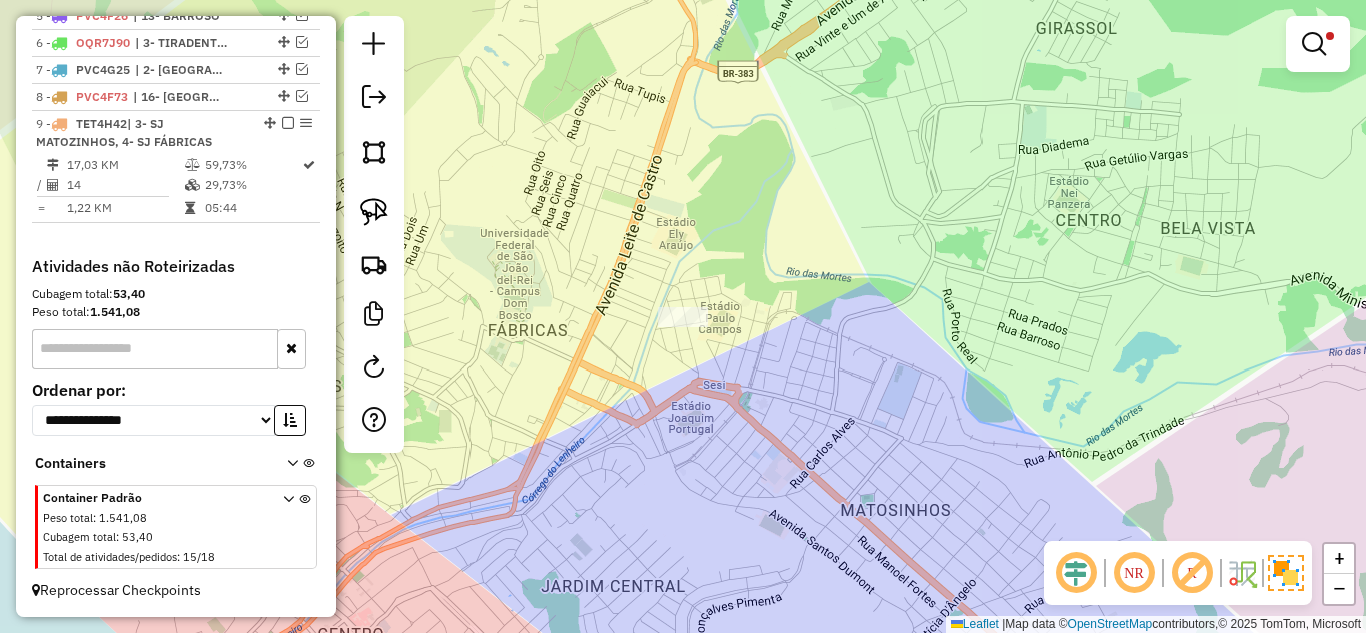 select on "*********" 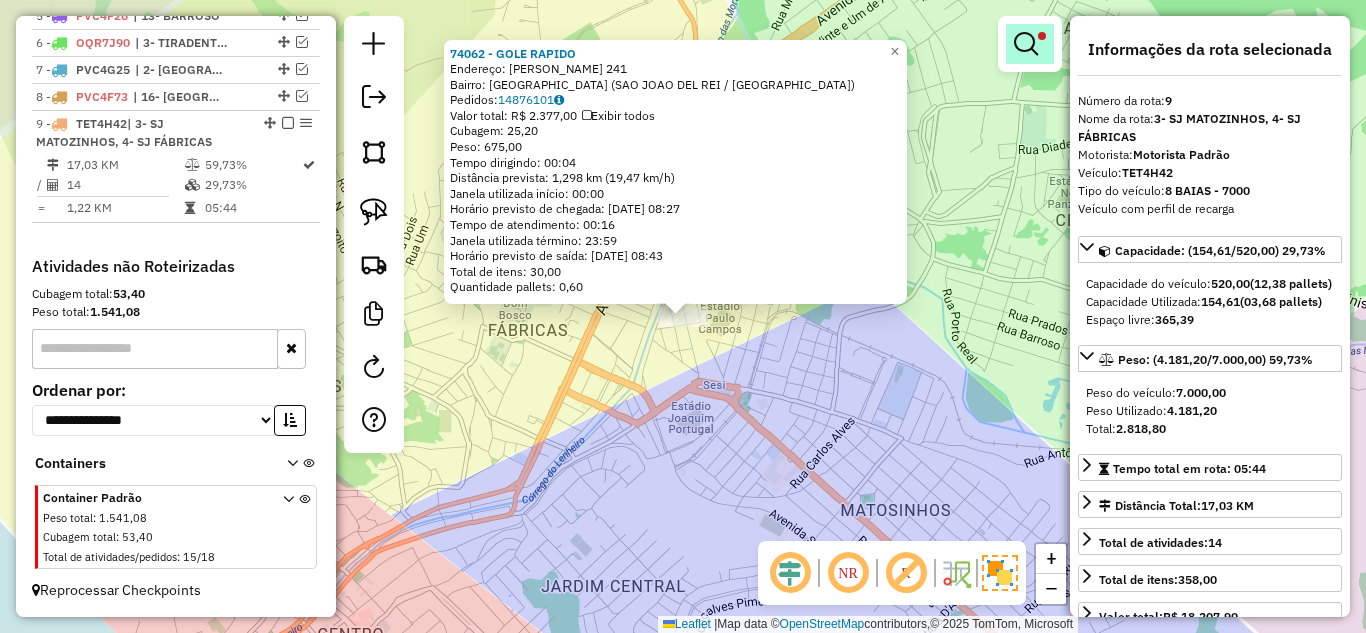 click at bounding box center [1026, 44] 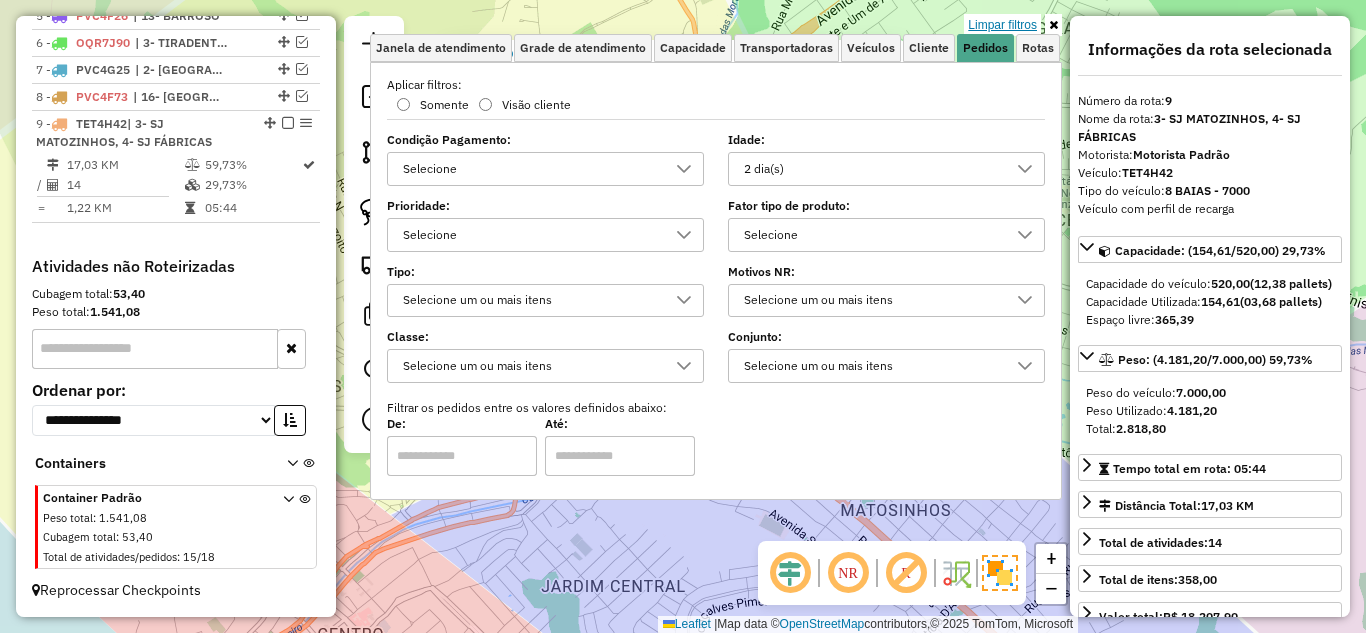 click on "Limpar filtros" at bounding box center (1002, 25) 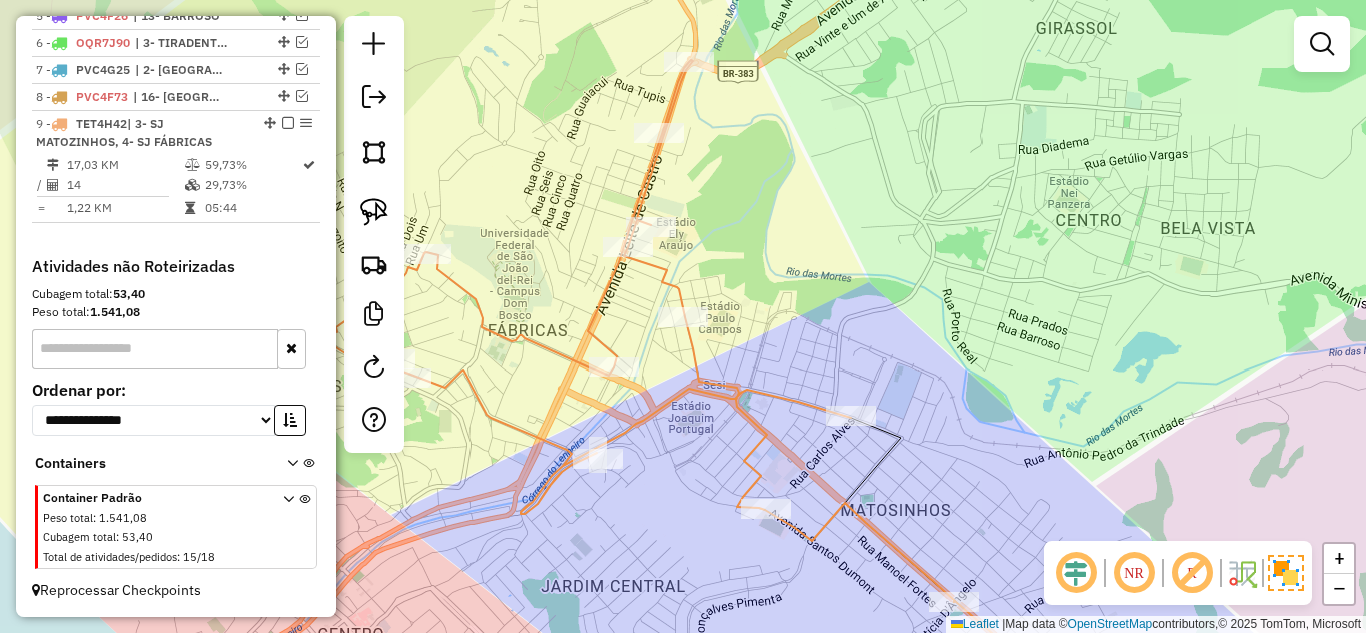 click on "Janela de atendimento Grade de atendimento Capacidade Transportadoras Veículos Cliente Pedidos  Rotas Selecione os dias de semana para filtrar as janelas de atendimento  Seg   Ter   Qua   Qui   Sex   Sáb   Dom  Informe o período da janela de atendimento: De: Até:  Filtrar exatamente a janela do cliente  Considerar janela de atendimento padrão  Selecione os dias de semana para filtrar as grades de atendimento  Seg   Ter   Qua   Qui   Sex   Sáb   Dom   Considerar clientes sem dia de atendimento cadastrado  Clientes fora do dia de atendimento selecionado Filtrar as atividades entre os valores definidos abaixo:  Peso mínimo:   Peso máximo:   Cubagem mínima:   Cubagem máxima:   De:   Até:  Filtrar as atividades entre o tempo de atendimento definido abaixo:  De:   Até:   Considerar capacidade total dos clientes não roteirizados Transportadora: Selecione um ou mais itens Tipo de veículo: Selecione um ou mais itens Veículo: Selecione um ou mais itens Motorista: Selecione um ou mais itens Nome: Rótulo:" 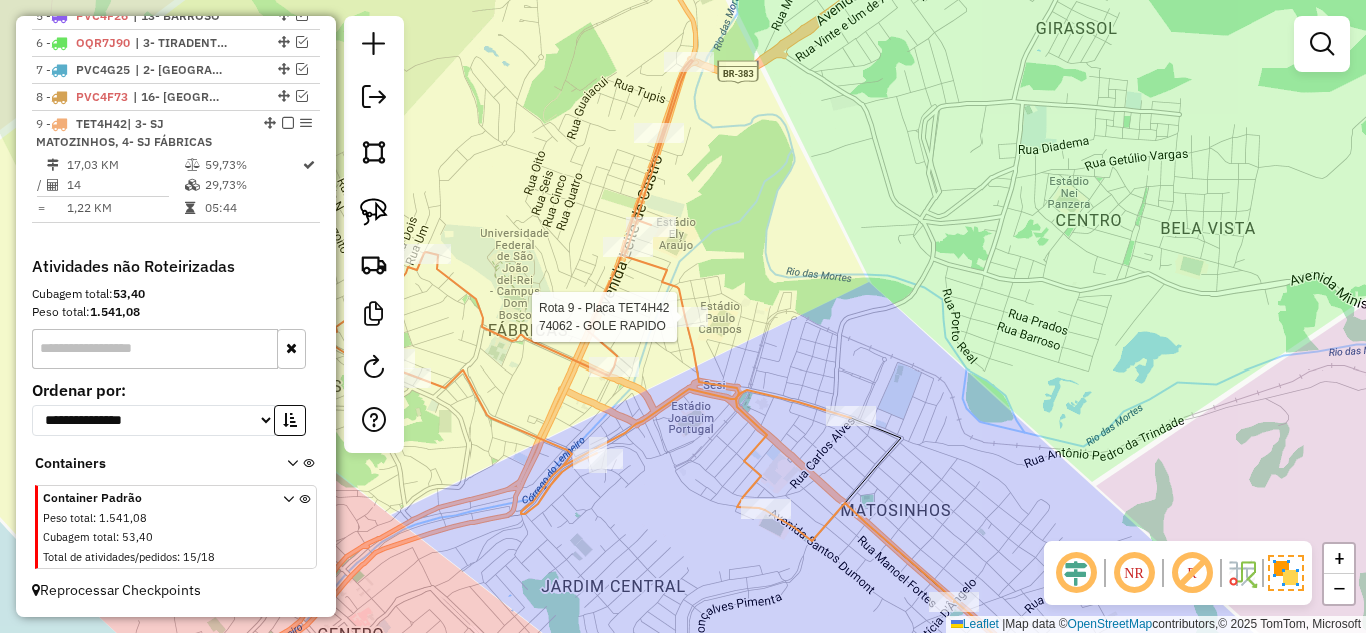 select on "*********" 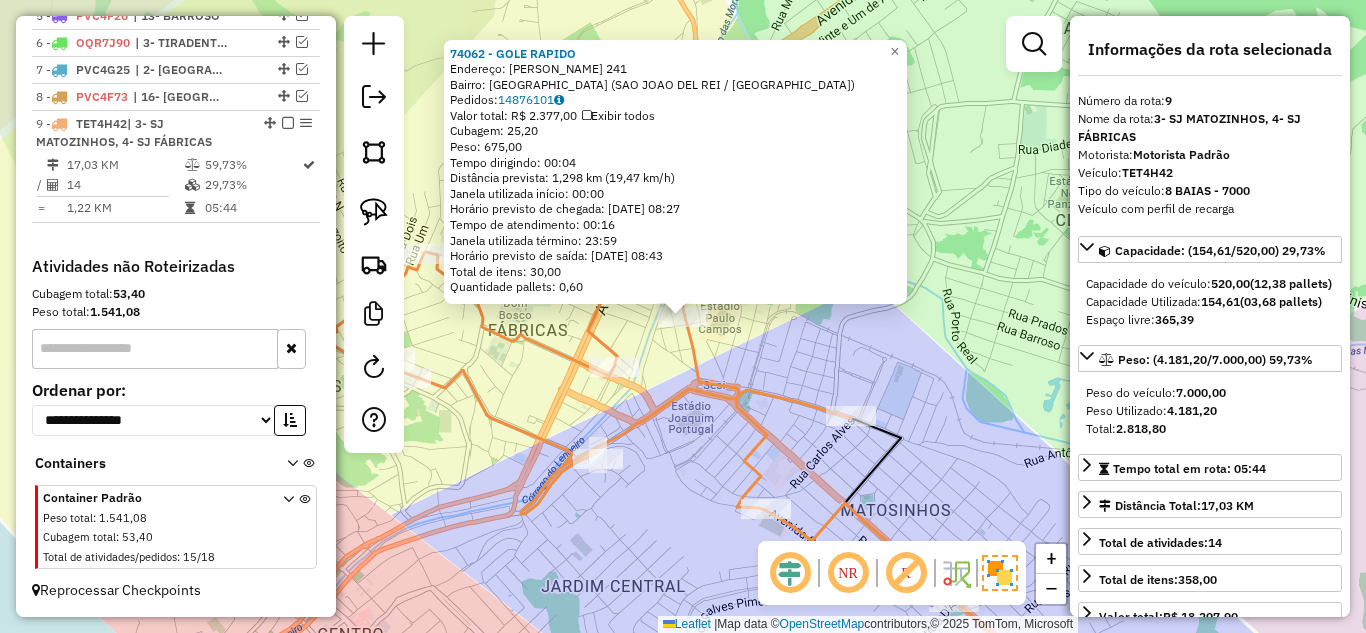 click on "74062 - GOLE RAPIDO  Endereço:  JOSE LUIZ ALVES 241   Bairro: VILA NOSSA SENHORA DE FATIMA (SAO JOAO DEL REI / MG)   Pedidos:  14876101   Valor total: R$ 2.377,00   Exibir todos   Cubagem: 25,20  Peso: 675,00  Tempo dirigindo: 00:04   Distância prevista: 1,298 km (19,47 km/h)   Janela utilizada início: 00:00   Horário previsto de chegada: 15/07/2025 08:27   Tempo de atendimento: 00:16   Janela utilizada término: 23:59   Horário previsto de saída: 15/07/2025 08:43   Total de itens: 30,00   Quantidade pallets: 0,60  × Janela de atendimento Grade de atendimento Capacidade Transportadoras Veículos Cliente Pedidos  Rotas Selecione os dias de semana para filtrar as janelas de atendimento  Seg   Ter   Qua   Qui   Sex   Sáb   Dom  Informe o período da janela de atendimento: De: Até:  Filtrar exatamente a janela do cliente  Considerar janela de atendimento padrão  Selecione os dias de semana para filtrar as grades de atendimento  Seg   Ter   Qua   Qui   Sex   Sáb   Dom   Peso mínimo:   Peso máximo:  +" 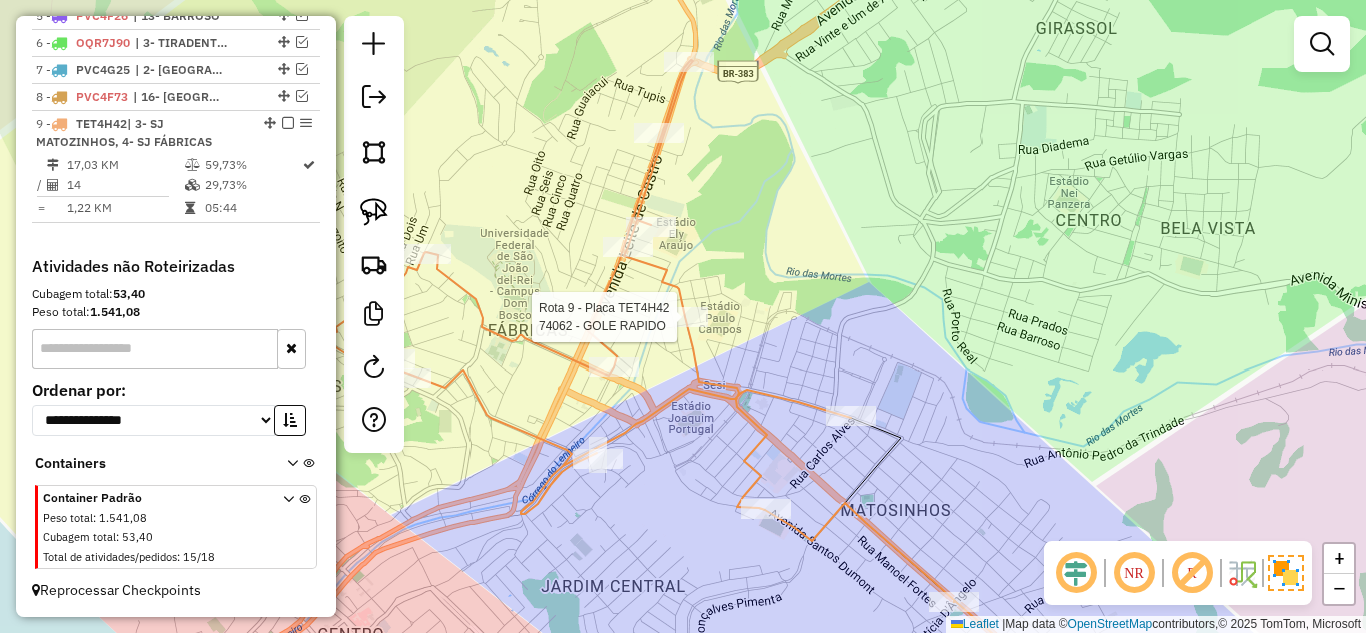 select on "*********" 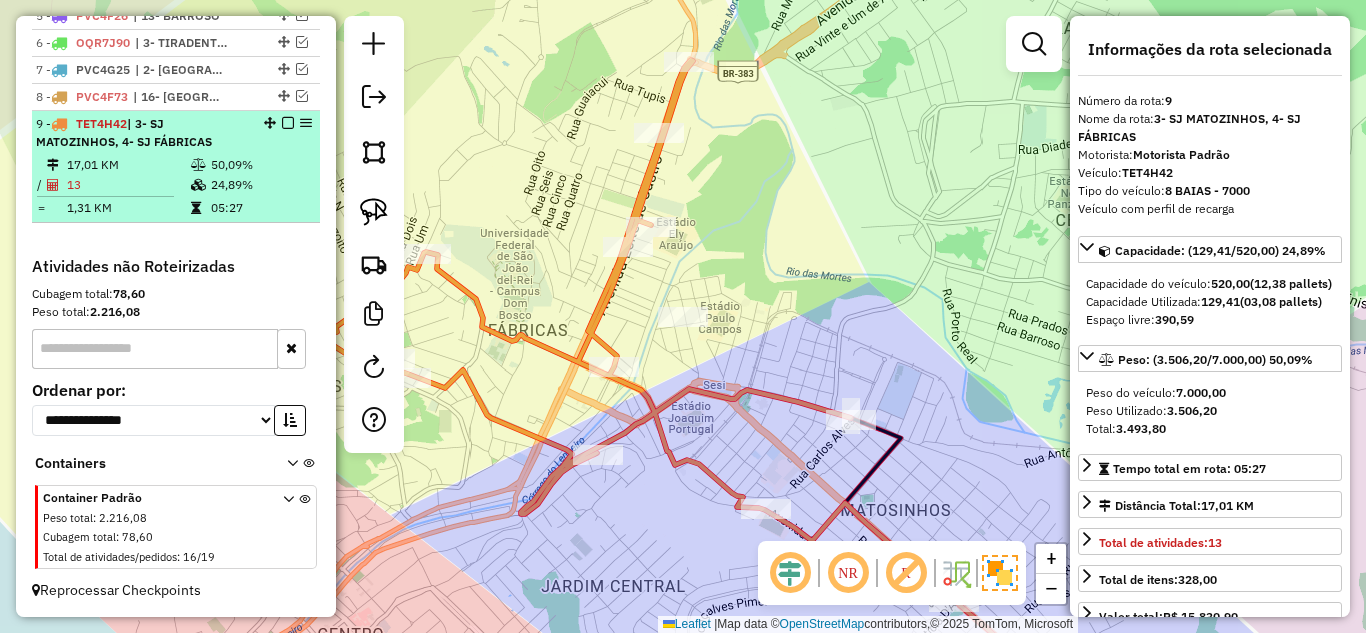 click at bounding box center [200, 165] 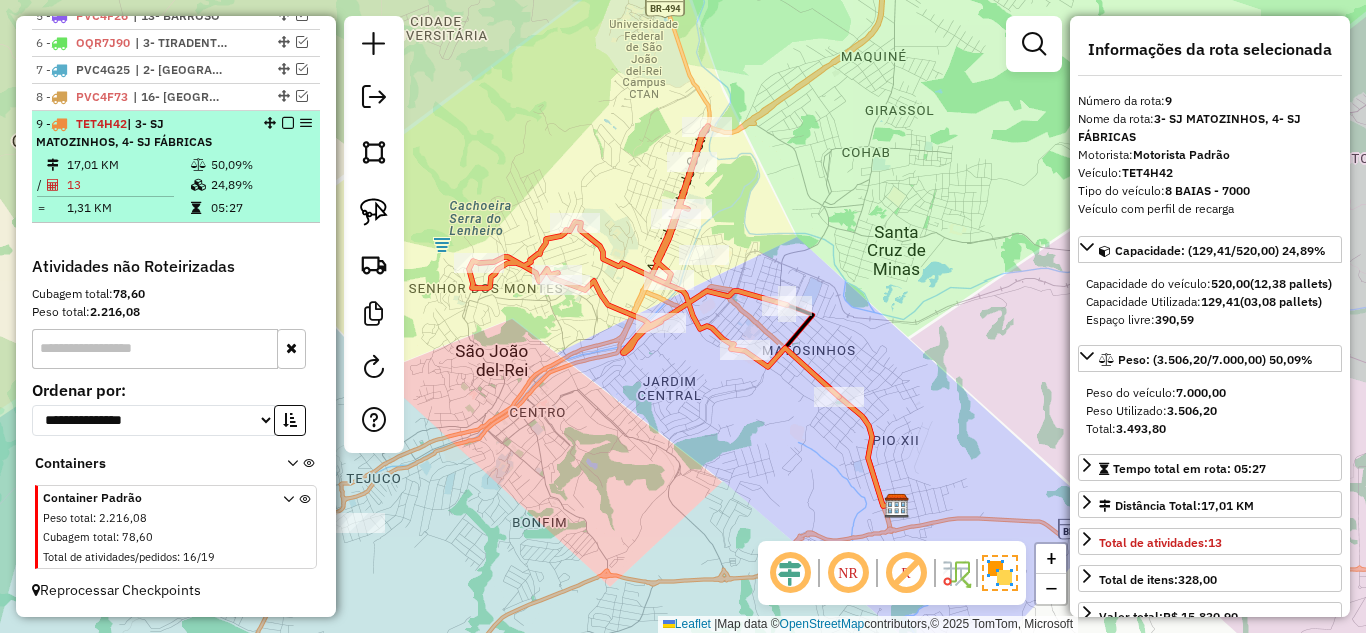 click at bounding box center [200, 165] 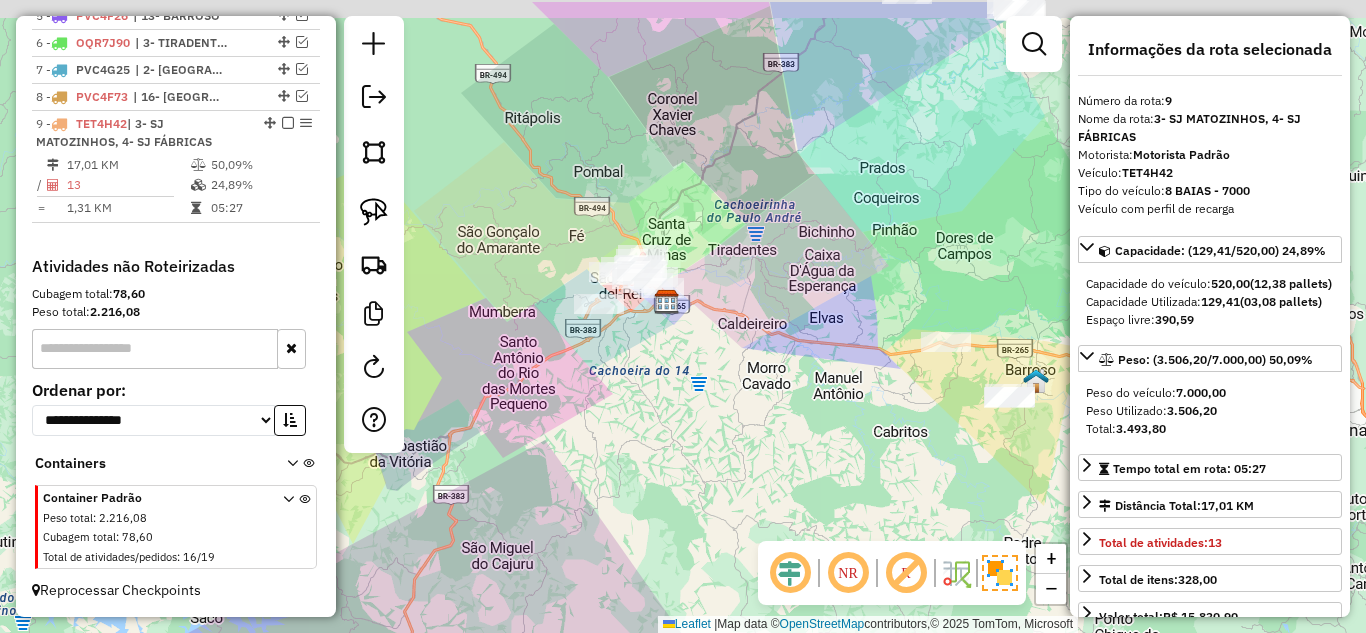 drag, startPoint x: 827, startPoint y: 147, endPoint x: 689, endPoint y: 379, distance: 269.94073 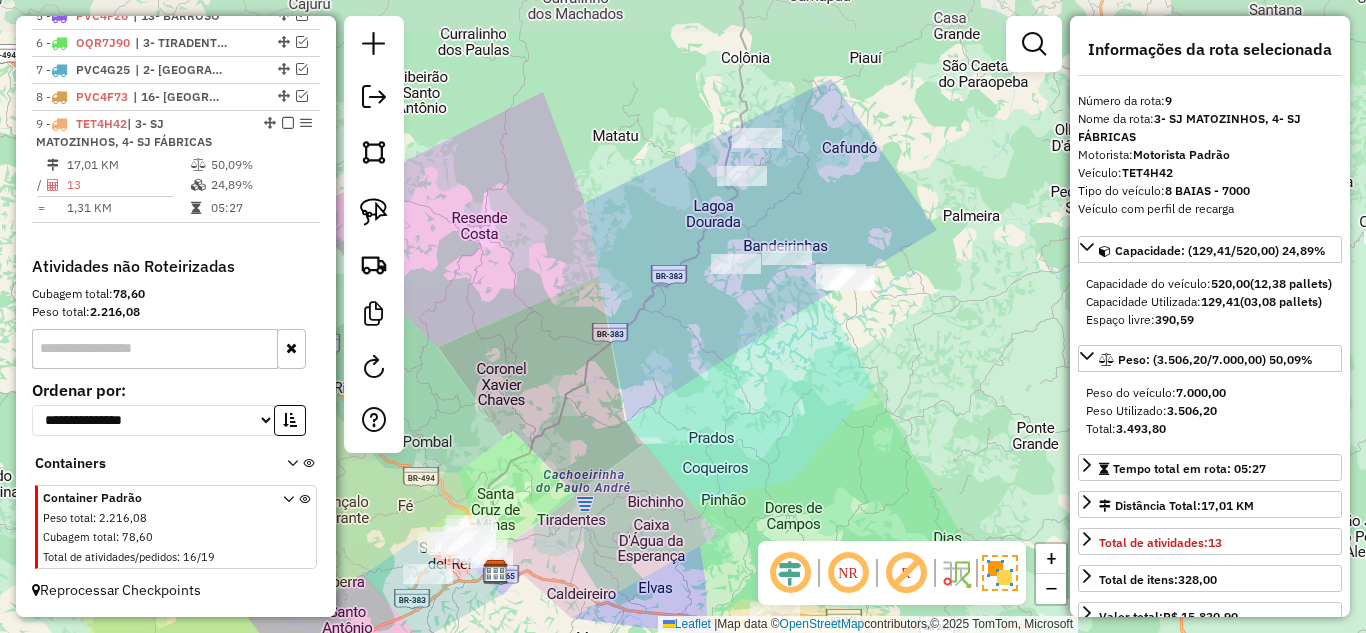 drag, startPoint x: 814, startPoint y: 218, endPoint x: 750, endPoint y: 316, distance: 117.047 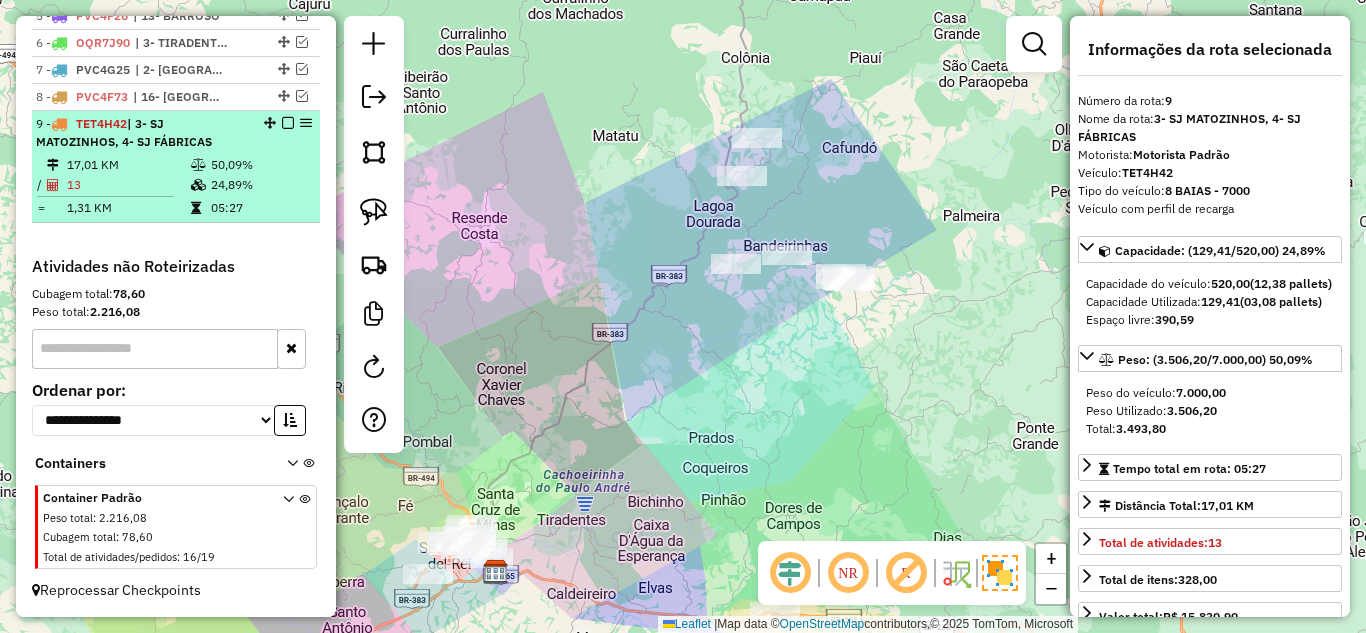 scroll, scrollTop: 795, scrollLeft: 0, axis: vertical 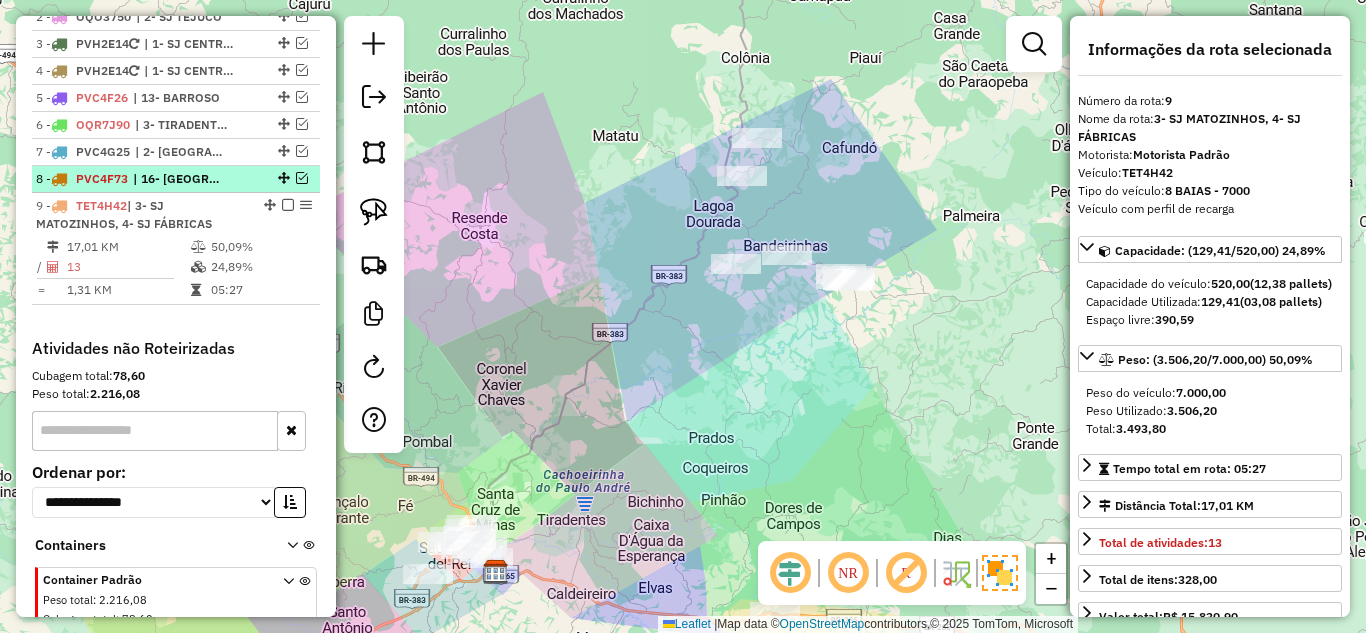 click at bounding box center [302, 178] 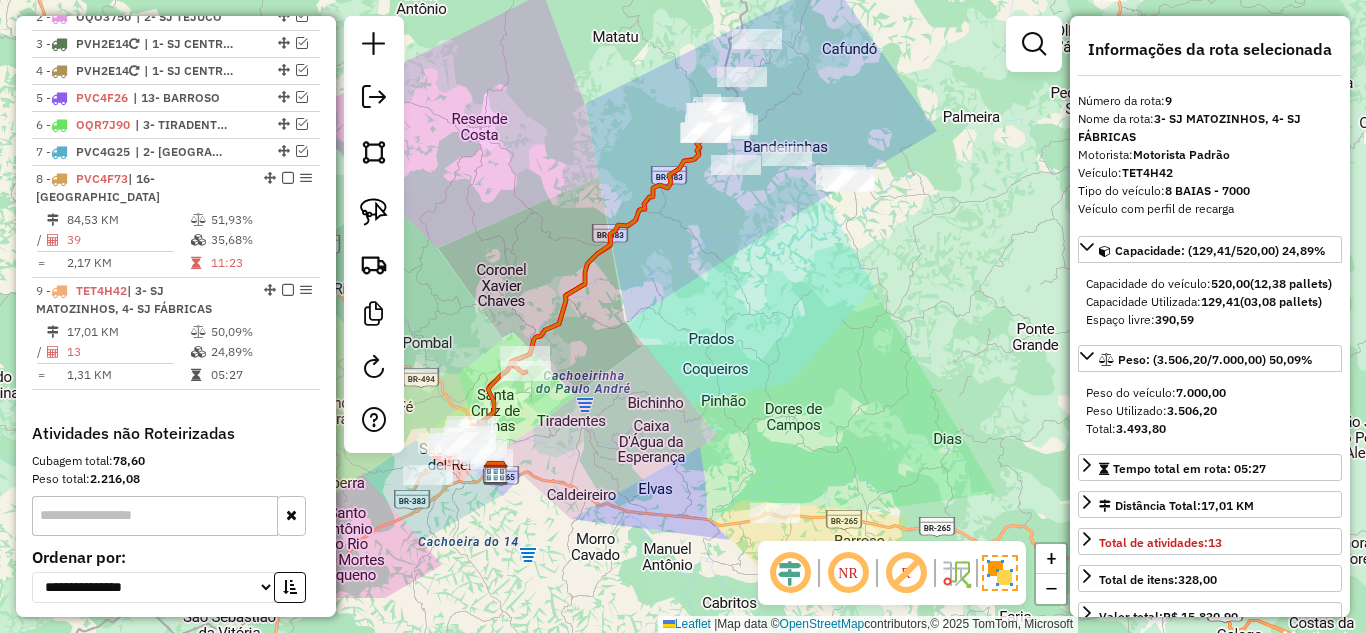 drag, startPoint x: 684, startPoint y: 405, endPoint x: 685, endPoint y: 288, distance: 117.00427 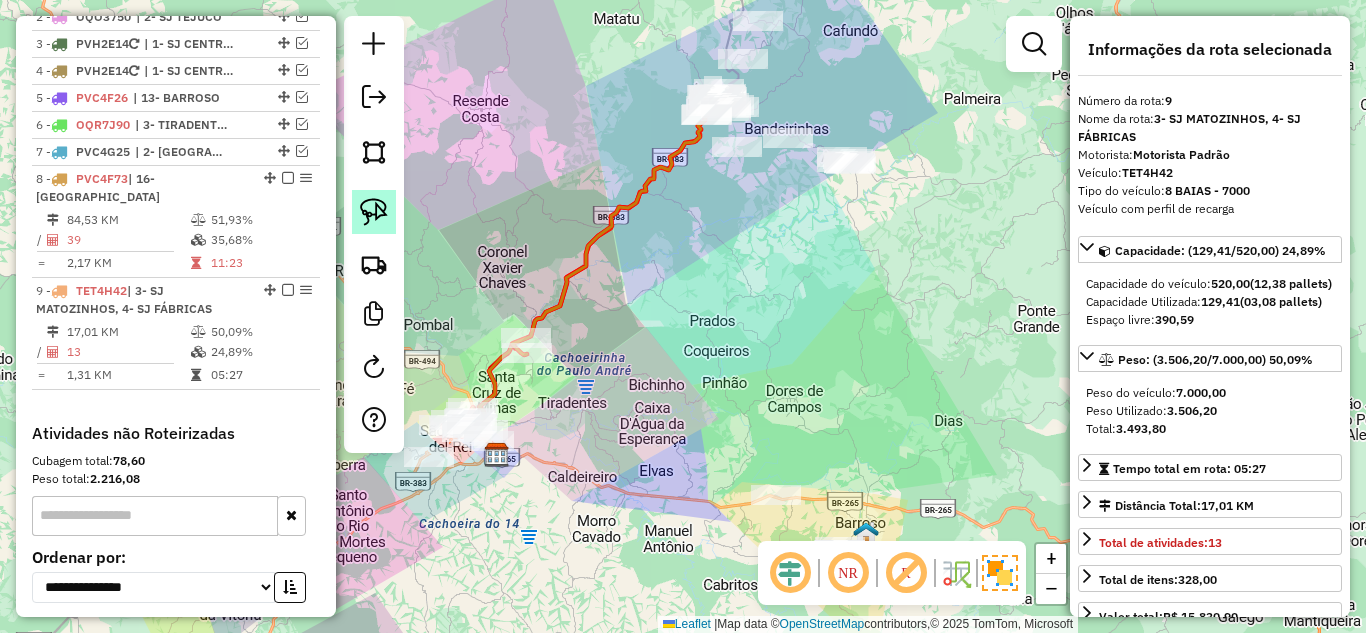 click 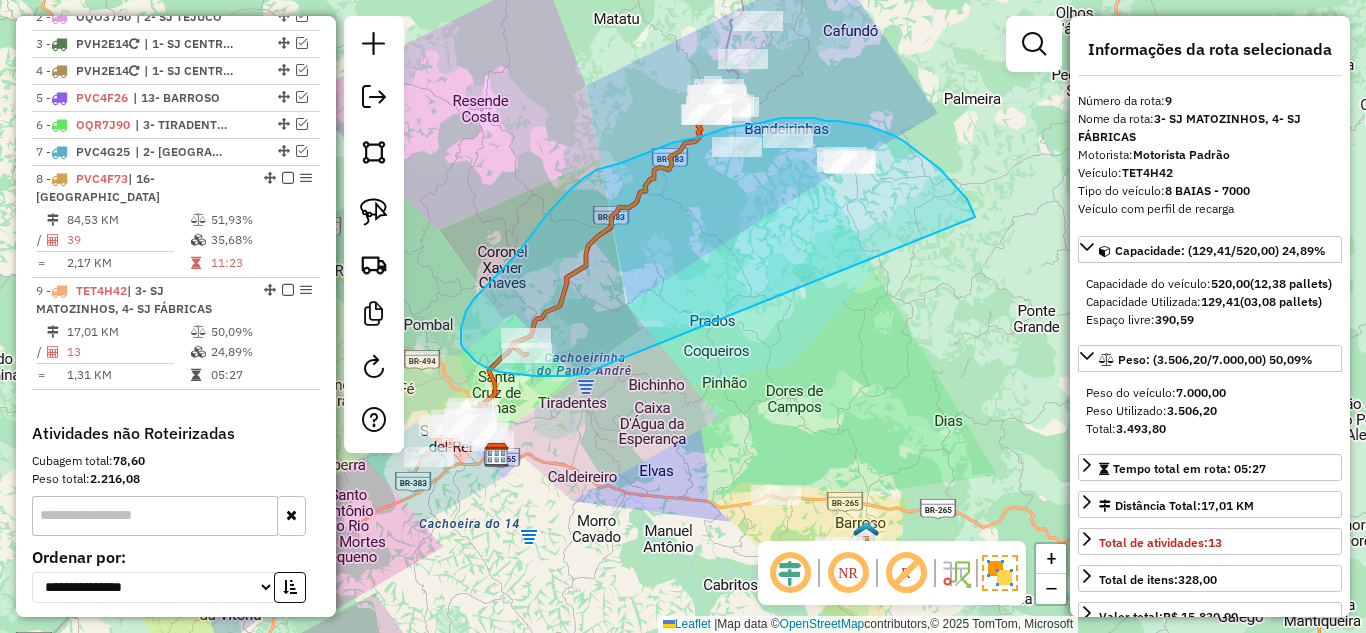 drag, startPoint x: 975, startPoint y: 217, endPoint x: 583, endPoint y: 374, distance: 422.27124 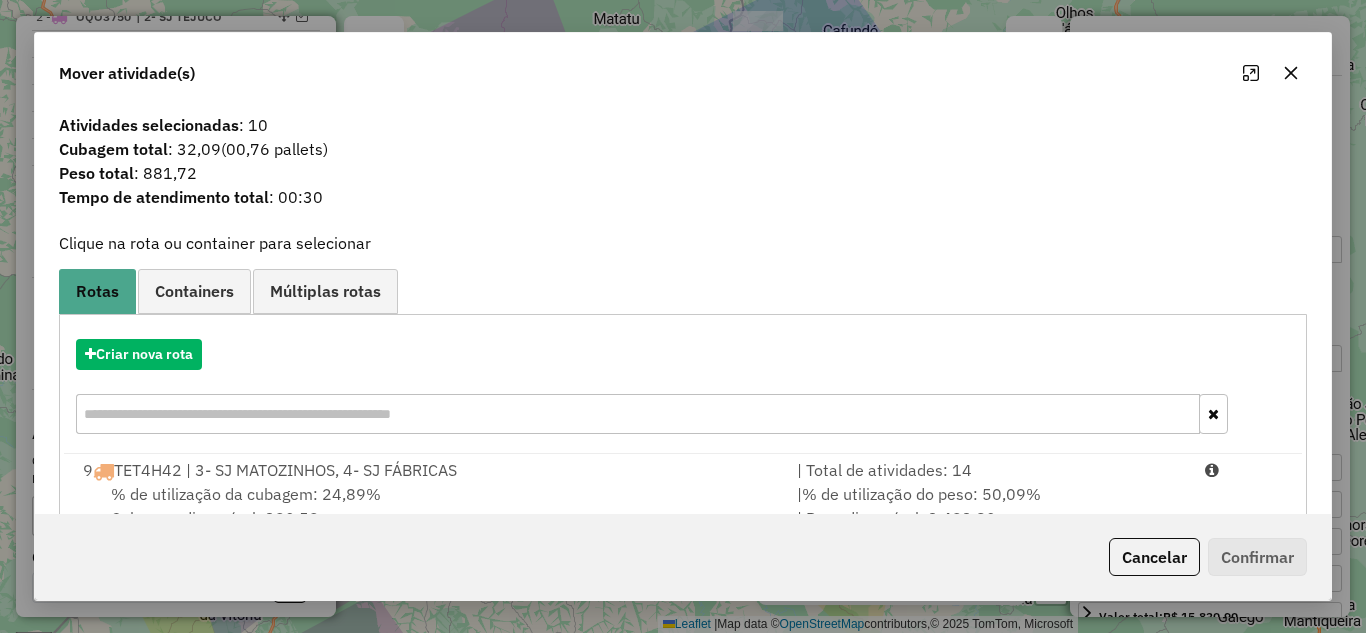 click on "9  TET4H42 | 3- SJ MATOZINHOS, 4- SJ FÁBRICAS" at bounding box center (428, 470) 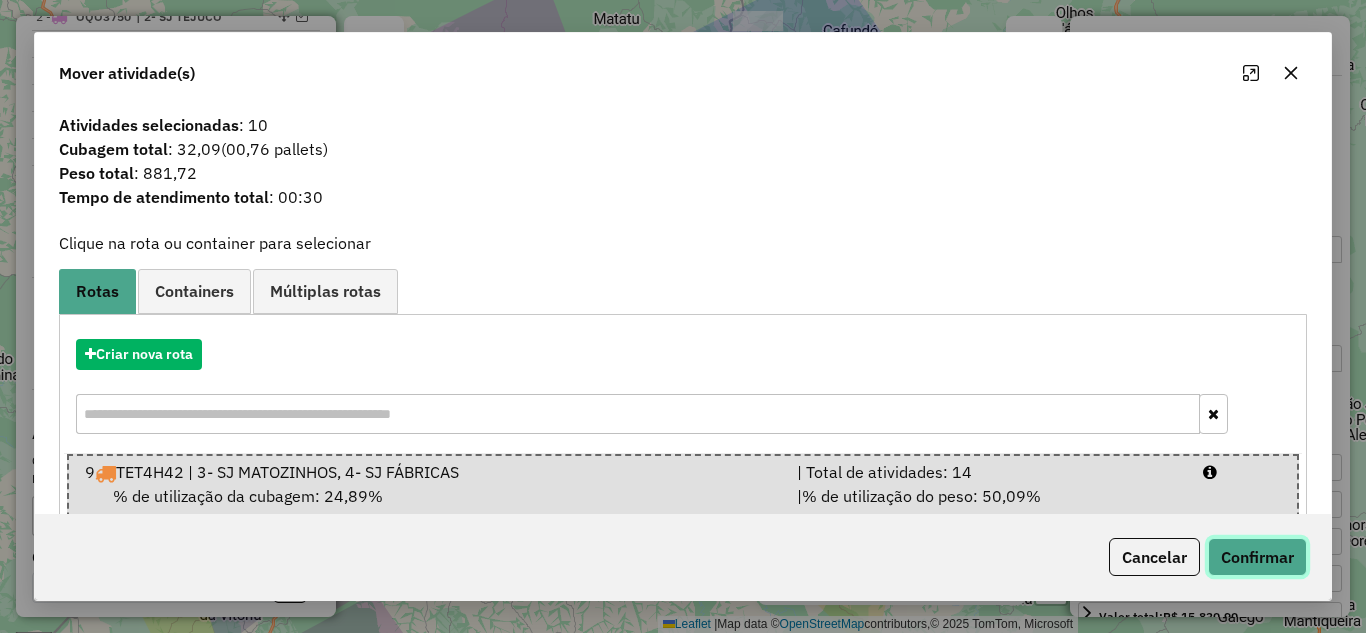 click on "Confirmar" 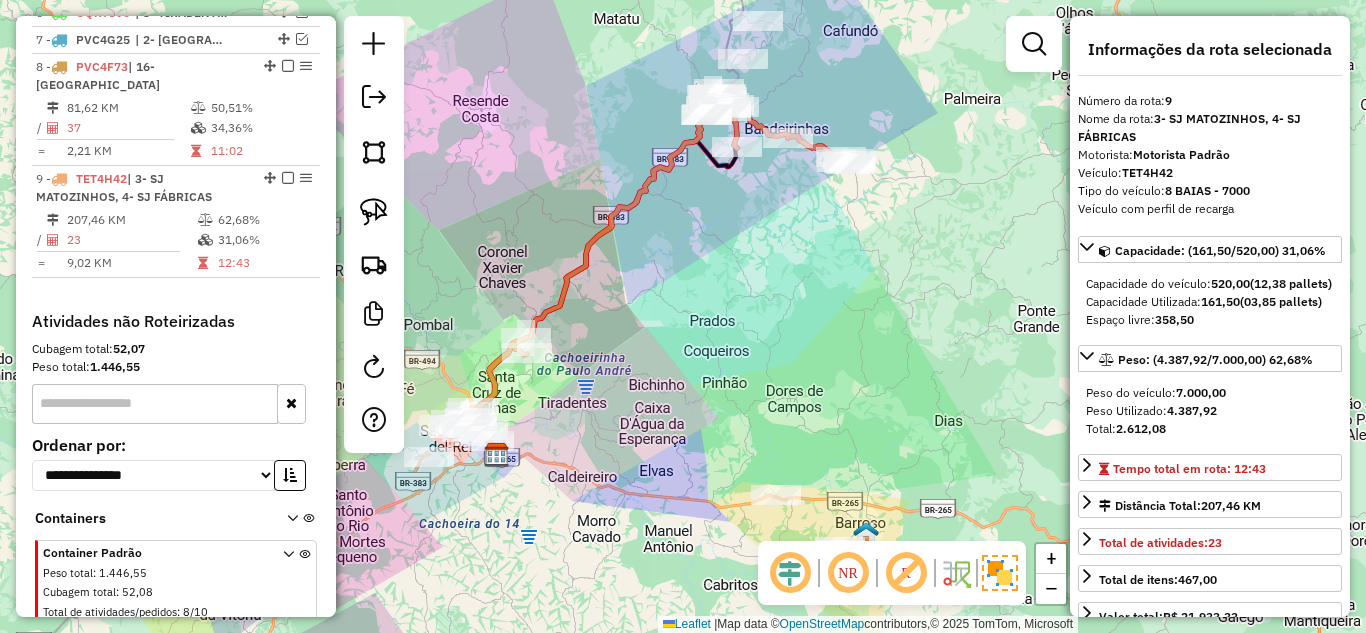 scroll, scrollTop: 980, scrollLeft: 0, axis: vertical 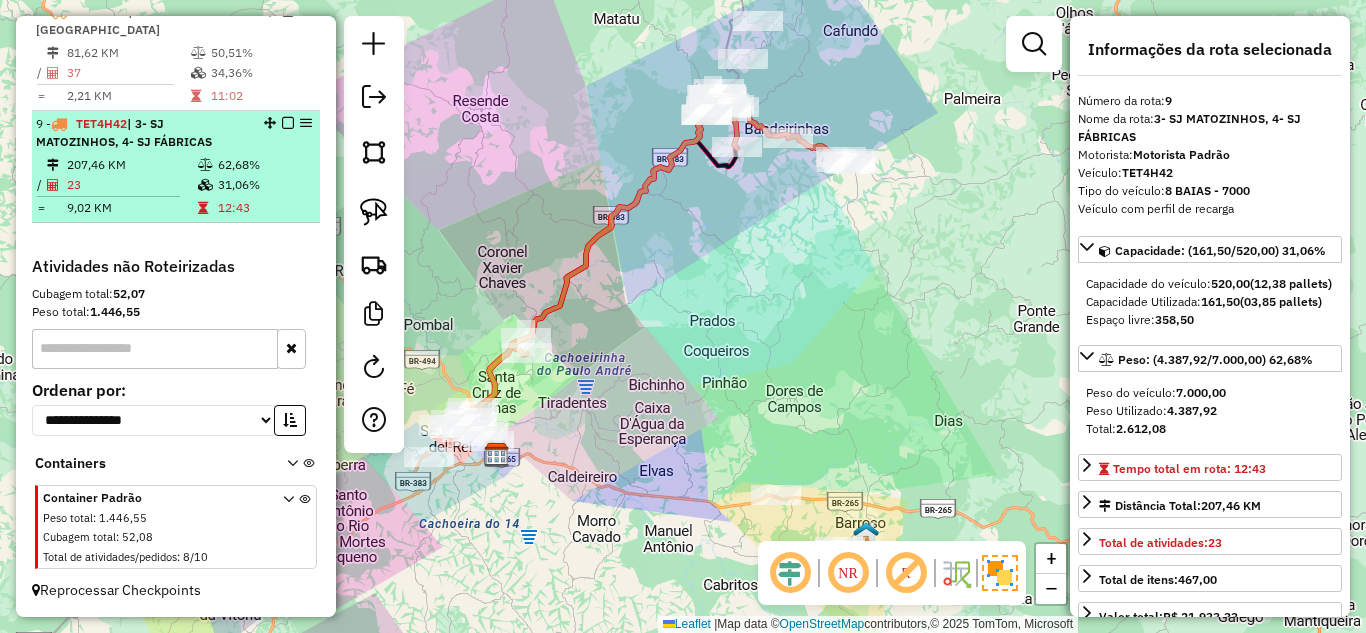 click on "207,46 KM" at bounding box center (131, 165) 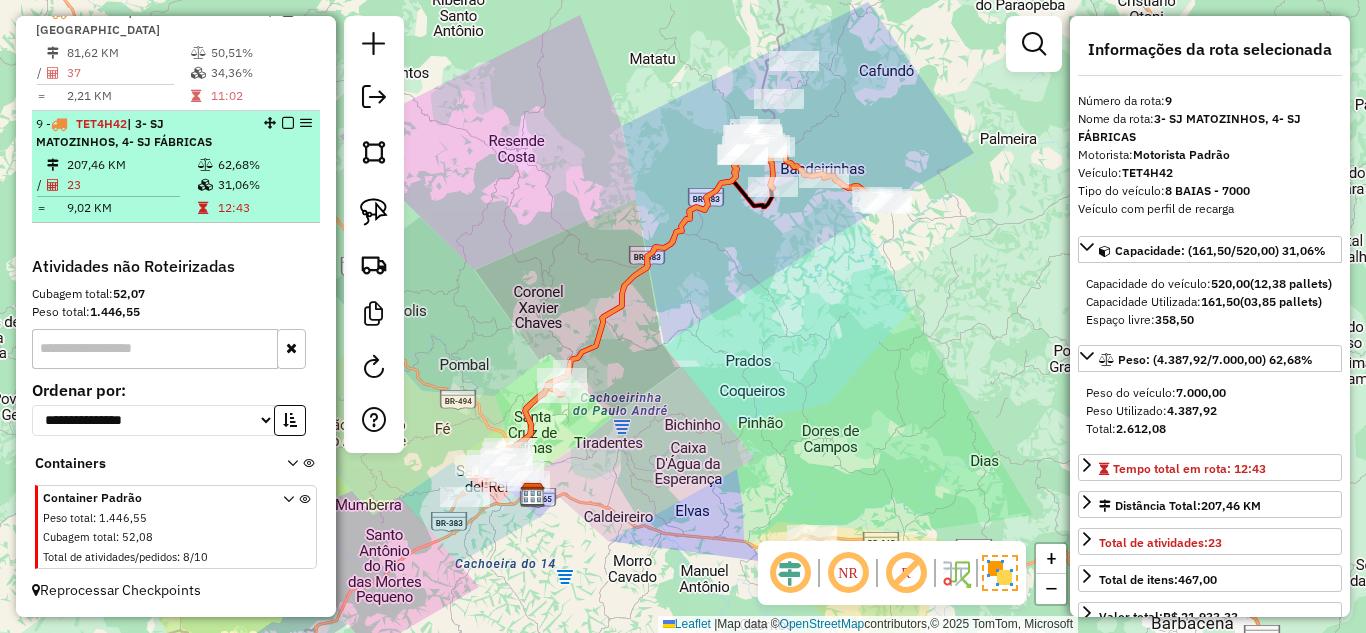 click at bounding box center [282, 123] 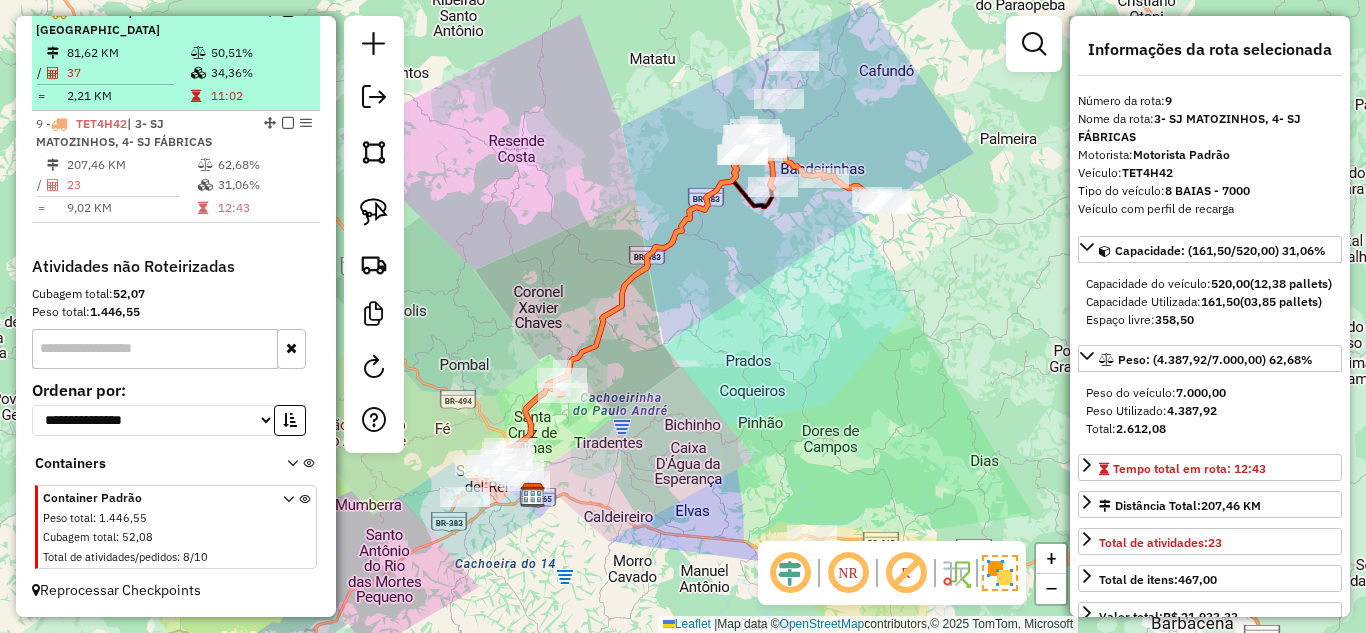 click at bounding box center [288, 123] 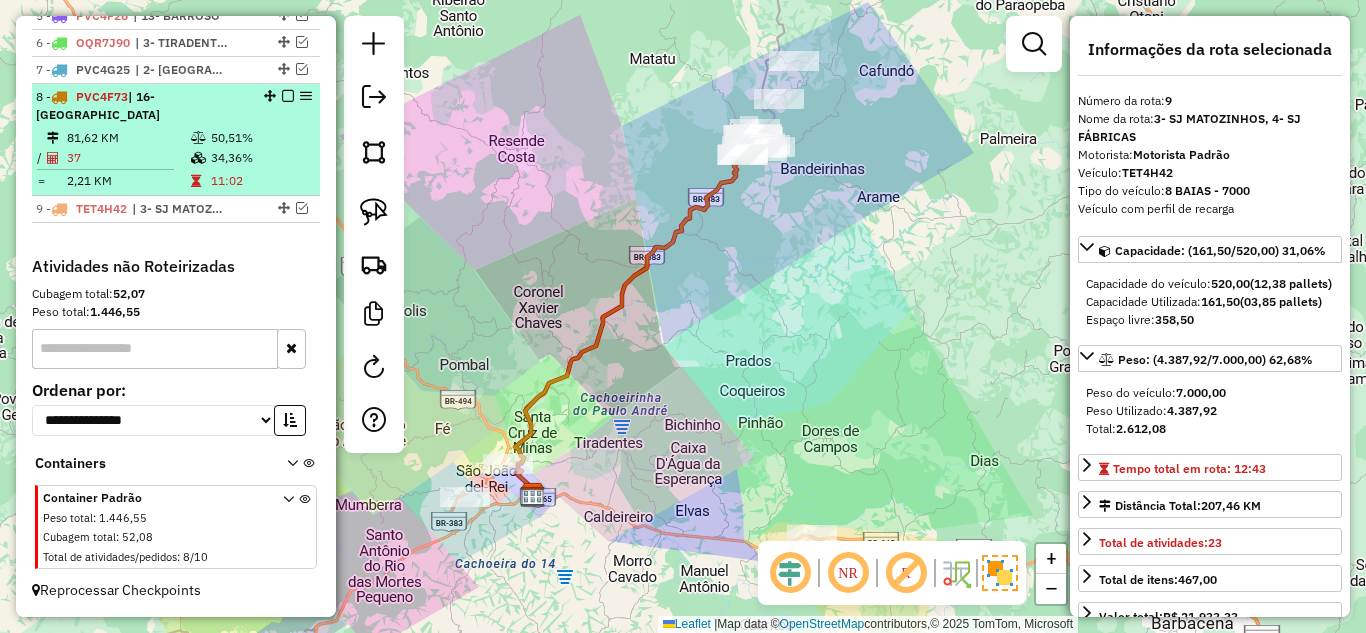 scroll, scrollTop: 895, scrollLeft: 0, axis: vertical 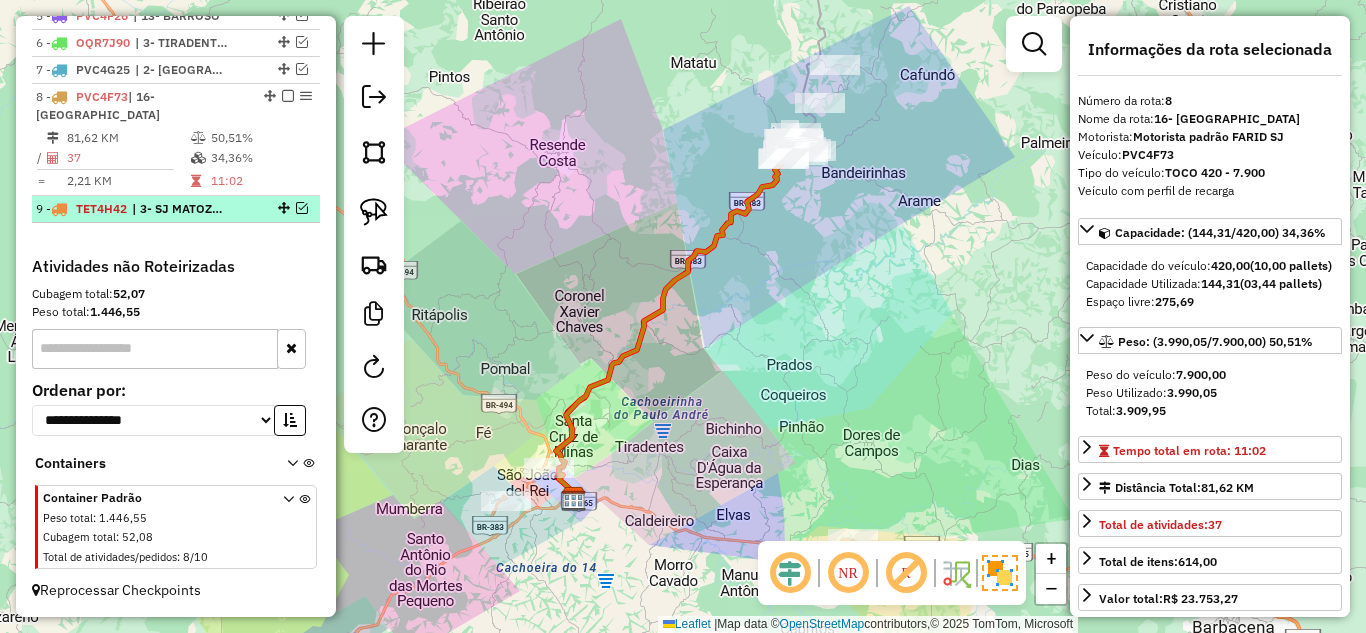 click at bounding box center (302, 208) 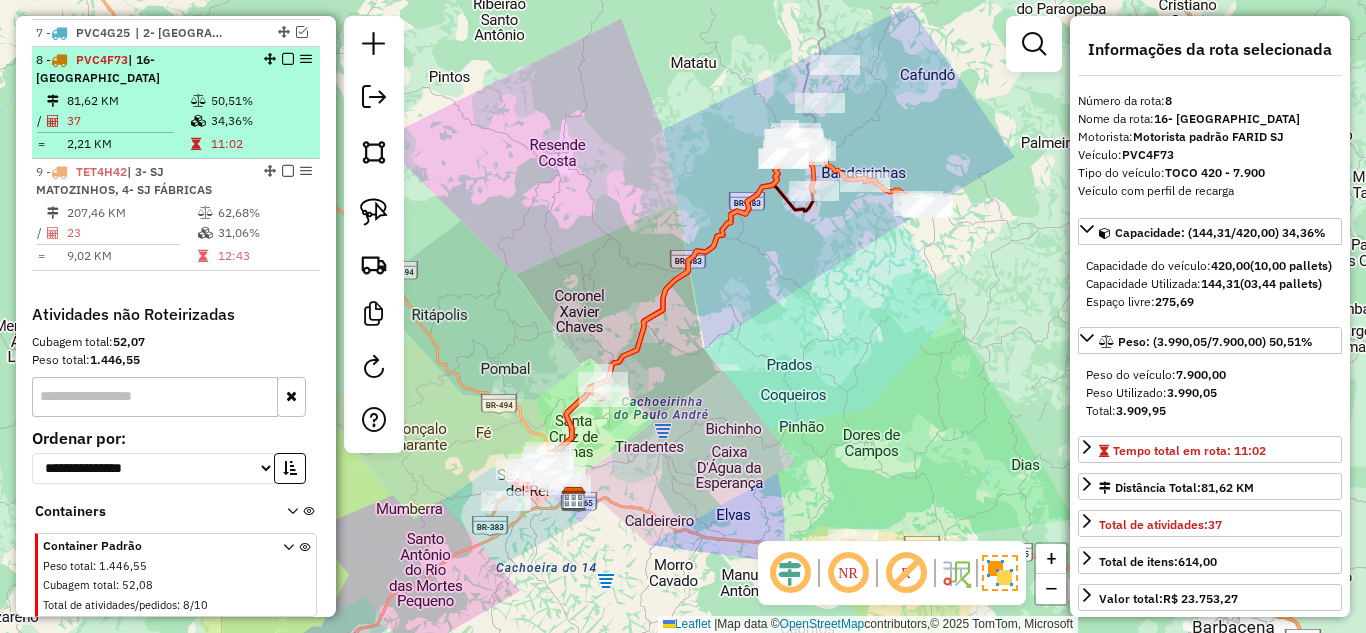 scroll, scrollTop: 880, scrollLeft: 0, axis: vertical 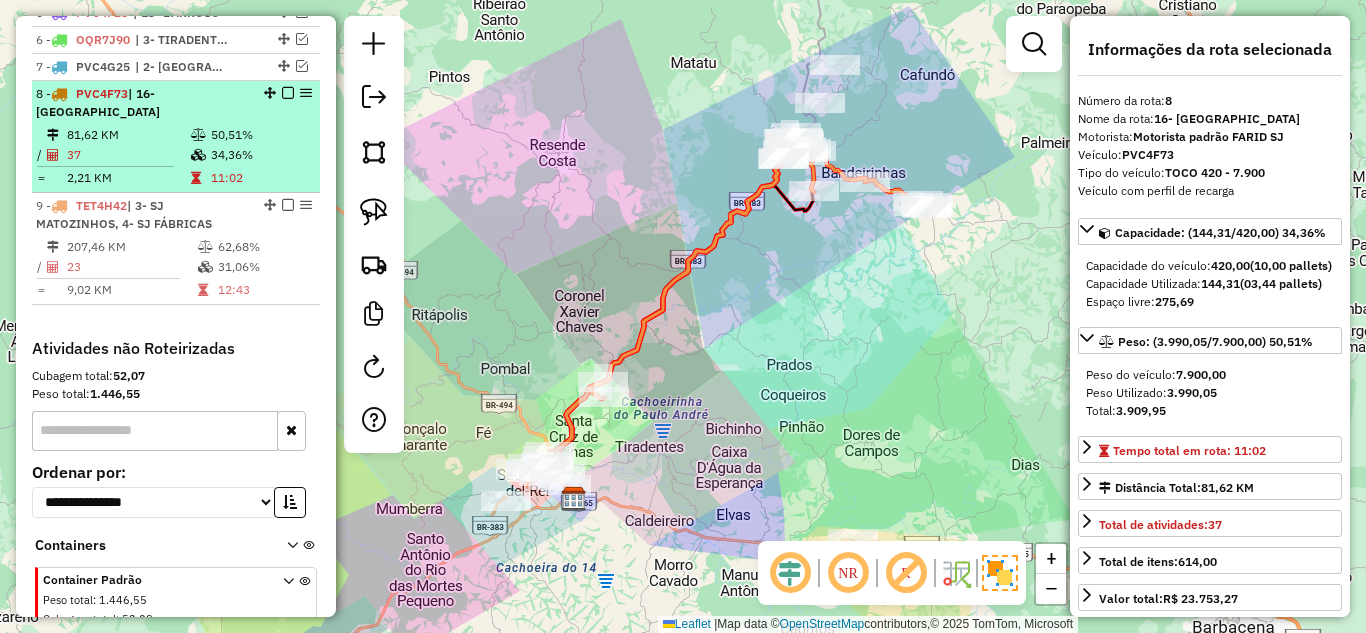 click at bounding box center (288, 93) 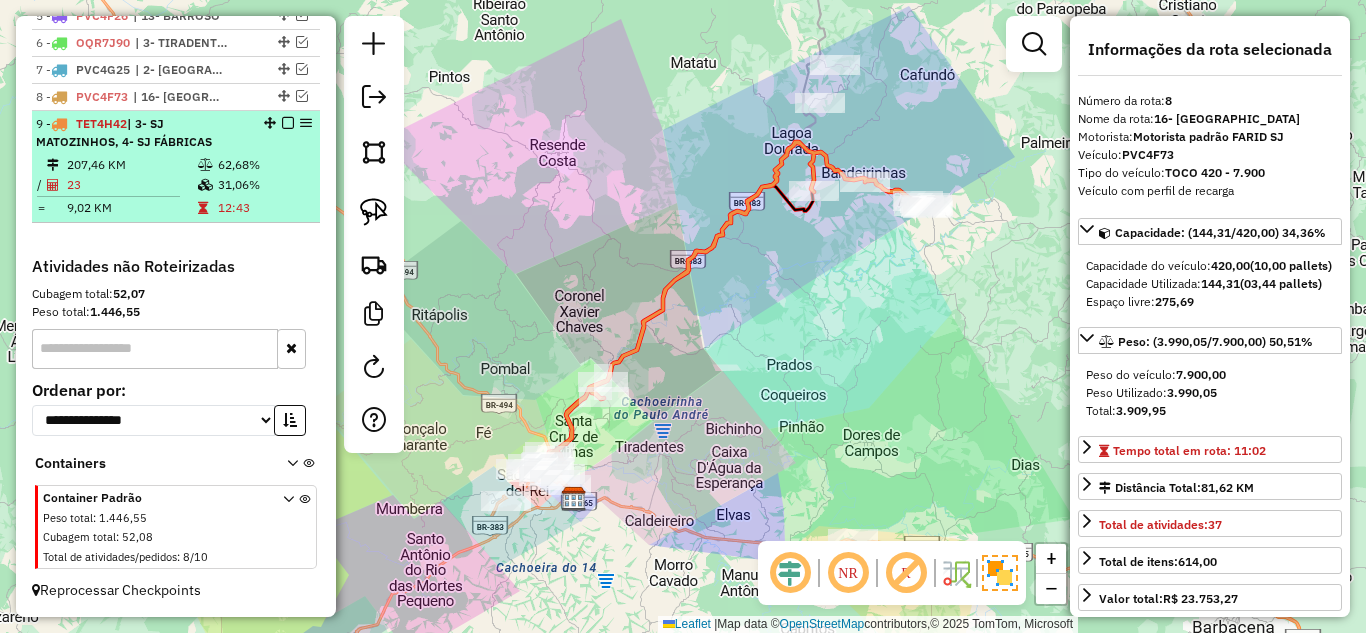click on "23" at bounding box center (131, 185) 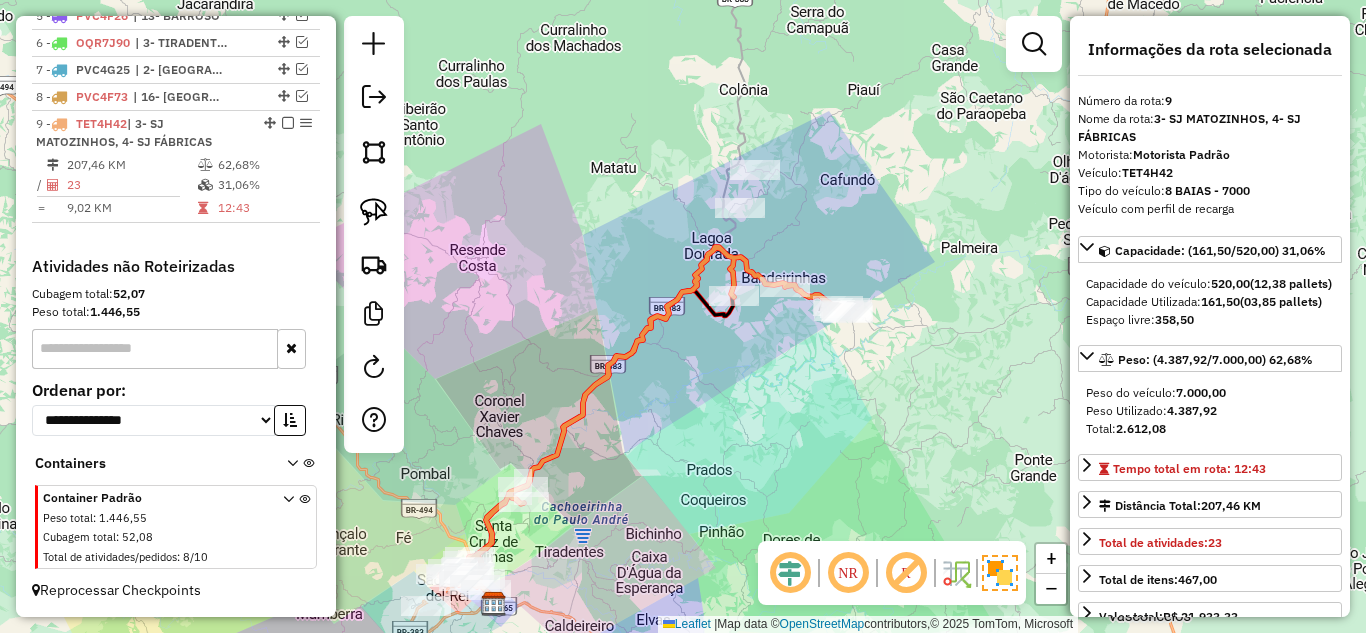 drag, startPoint x: 813, startPoint y: 124, endPoint x: 774, endPoint y: 238, distance: 120.48651 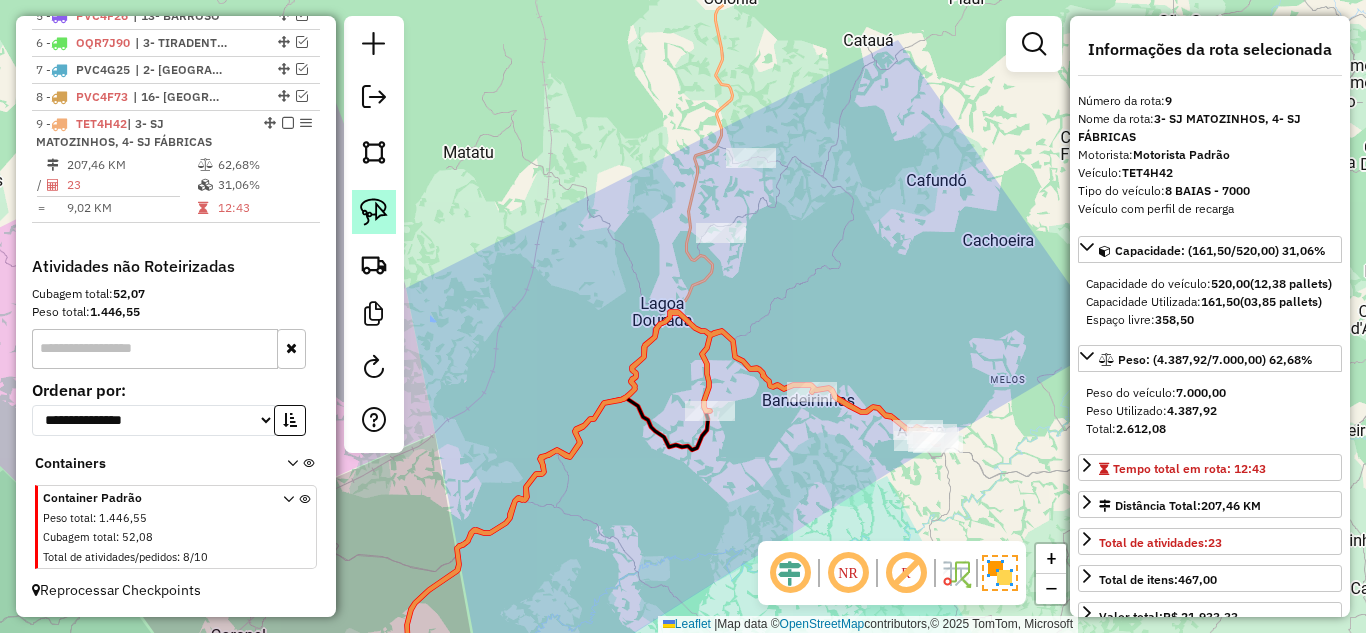 click 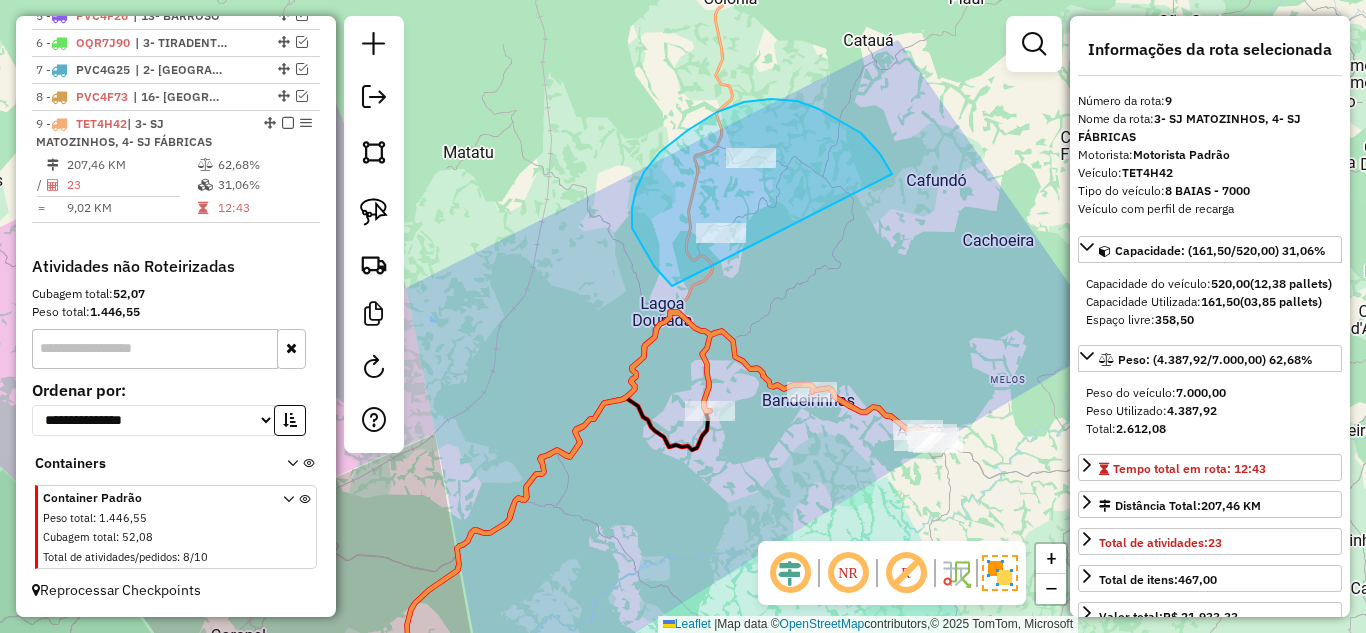 drag, startPoint x: 861, startPoint y: 133, endPoint x: 723, endPoint y: 314, distance: 227.60712 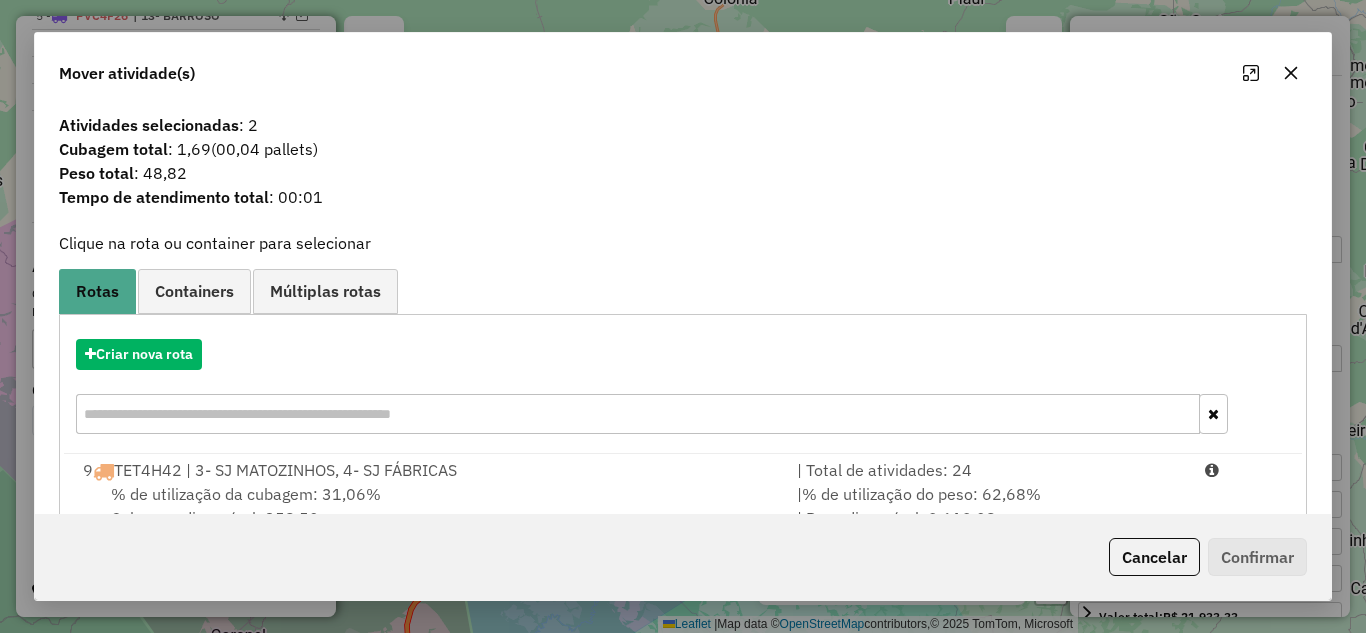 click on "9  TET4H42 | 3- SJ MATOZINHOS, 4- SJ FÁBRICAS" at bounding box center [428, 470] 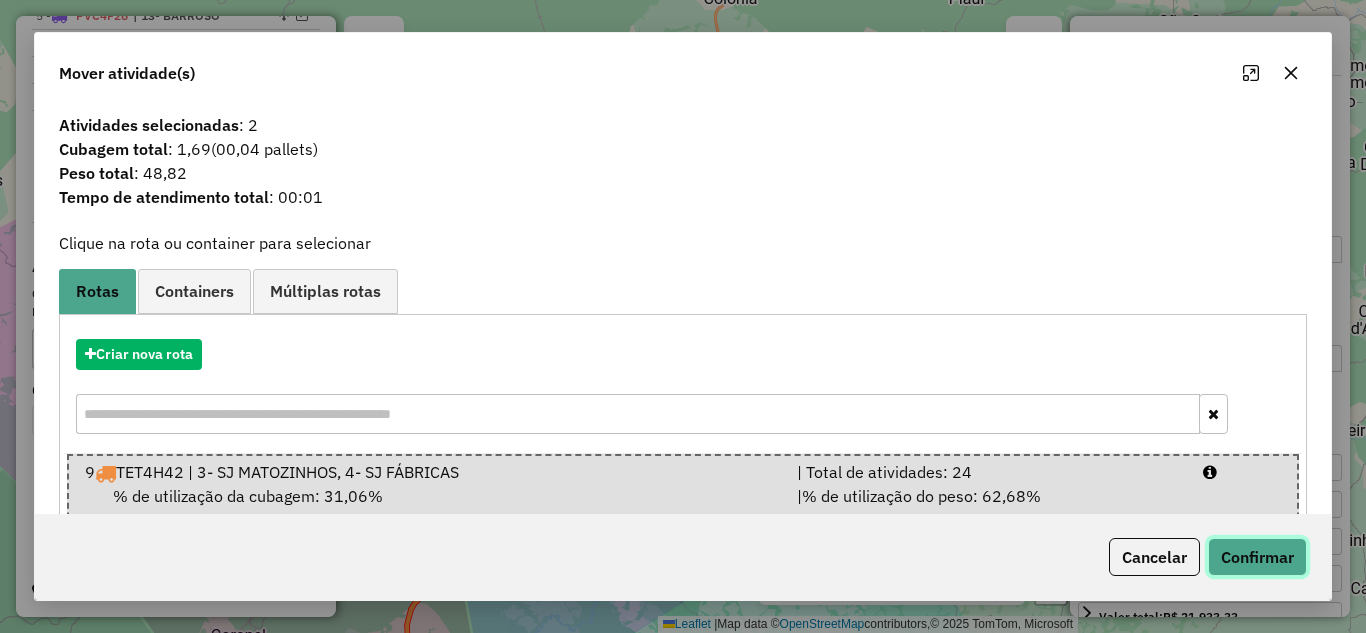 click on "Confirmar" 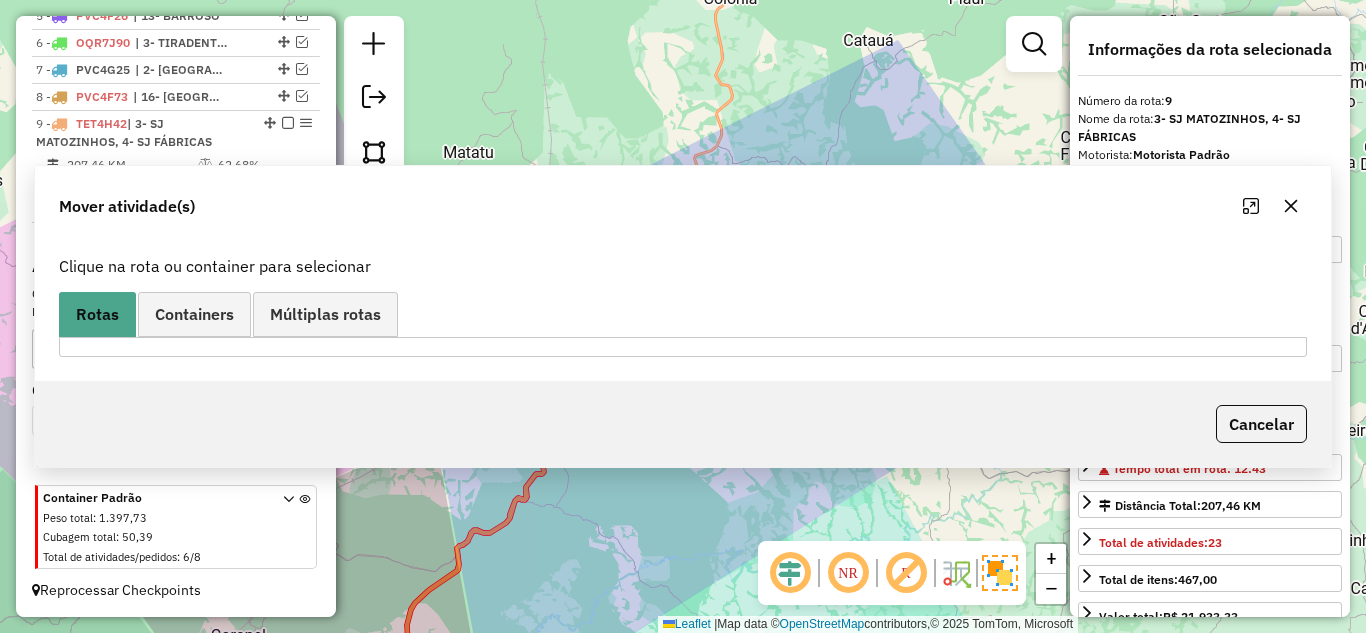 scroll, scrollTop: 895, scrollLeft: 0, axis: vertical 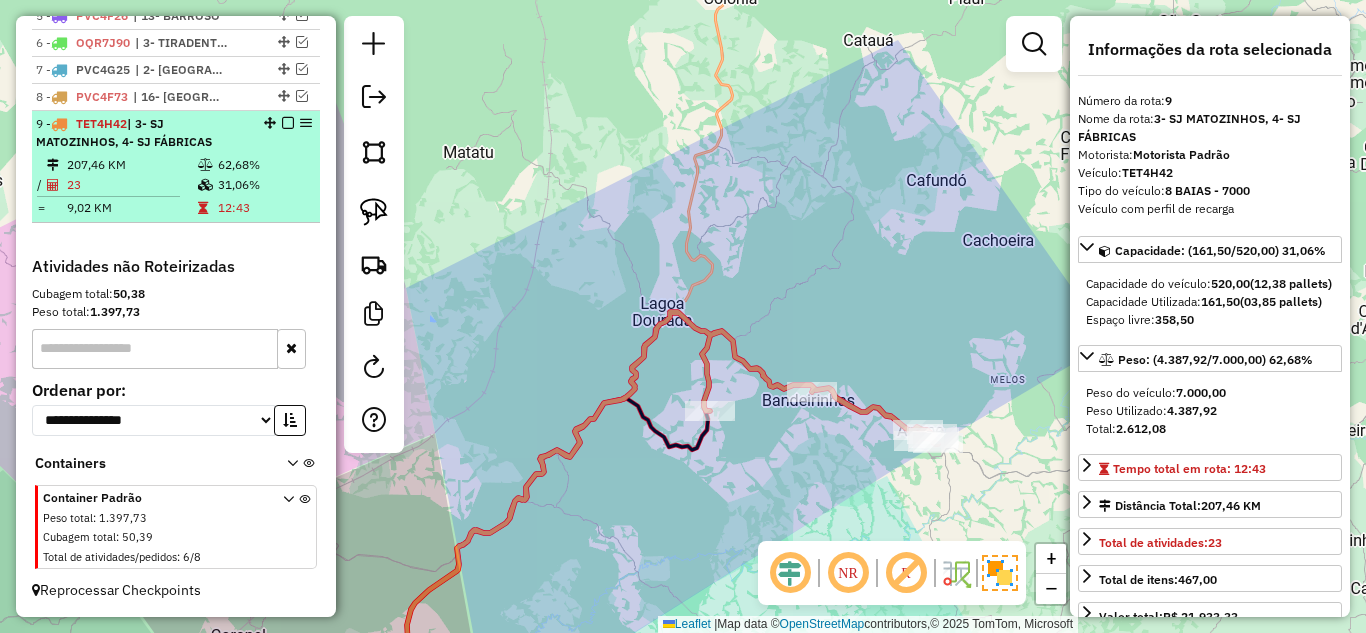 click on "23" at bounding box center (131, 185) 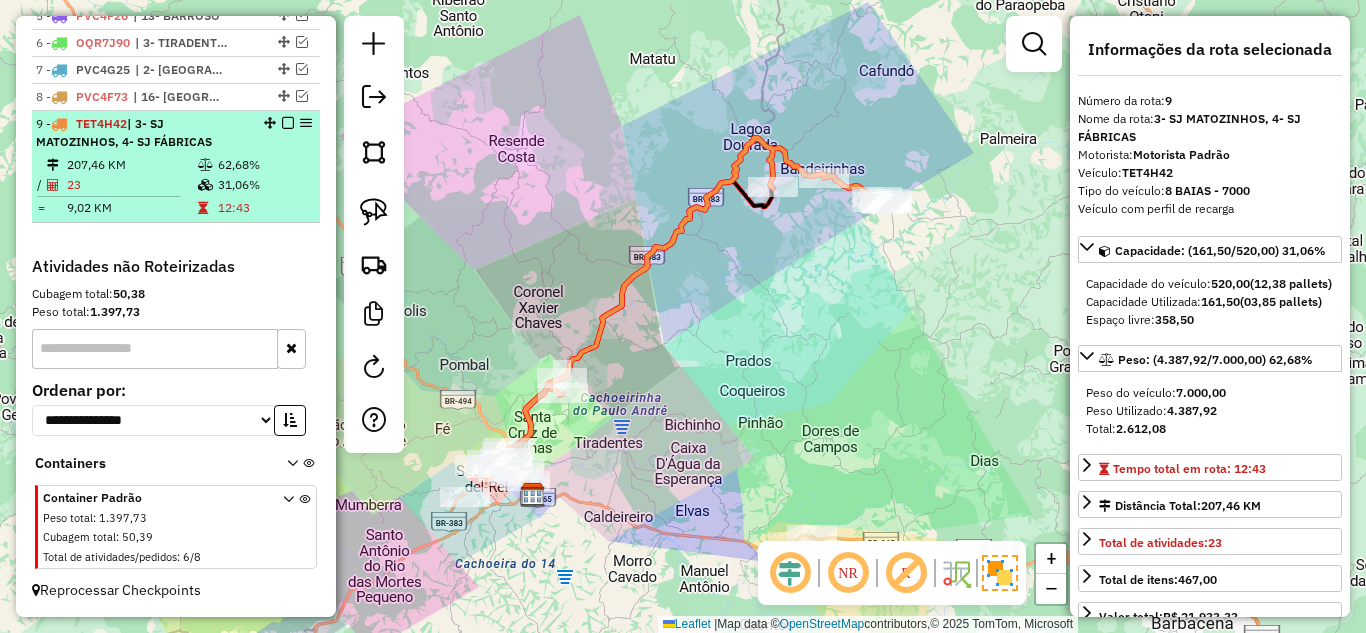 click at bounding box center [288, 123] 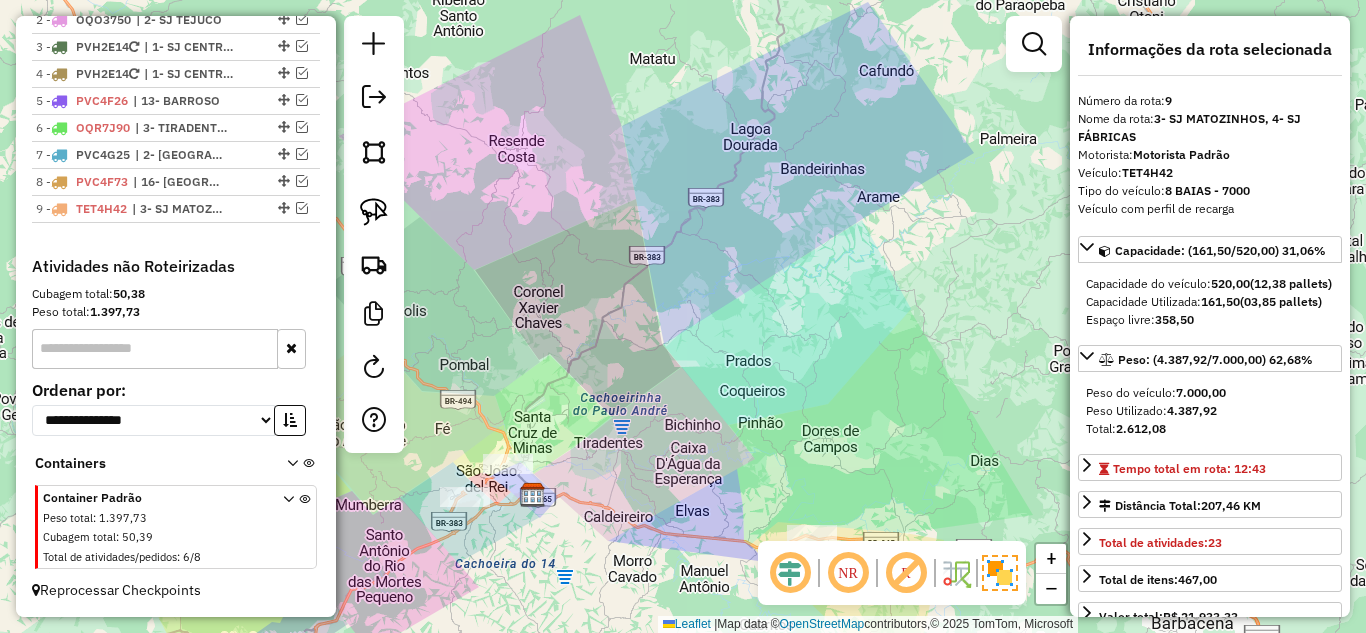 click on "Janela de atendimento Grade de atendimento Capacidade Transportadoras Veículos Cliente Pedidos  Rotas Selecione os dias de semana para filtrar as janelas de atendimento  Seg   Ter   Qua   Qui   Sex   Sáb   Dom  Informe o período da janela de atendimento: De: Até:  Filtrar exatamente a janela do cliente  Considerar janela de atendimento padrão  Selecione os dias de semana para filtrar as grades de atendimento  Seg   Ter   Qua   Qui   Sex   Sáb   Dom   Considerar clientes sem dia de atendimento cadastrado  Clientes fora do dia de atendimento selecionado Filtrar as atividades entre os valores definidos abaixo:  Peso mínimo:   Peso máximo:   Cubagem mínima:   Cubagem máxima:   De:   Até:  Filtrar as atividades entre o tempo de atendimento definido abaixo:  De:   Até:   Considerar capacidade total dos clientes não roteirizados Transportadora: Selecione um ou mais itens Tipo de veículo: Selecione um ou mais itens Veículo: Selecione um ou mais itens Motorista: Selecione um ou mais itens Nome: Rótulo:" 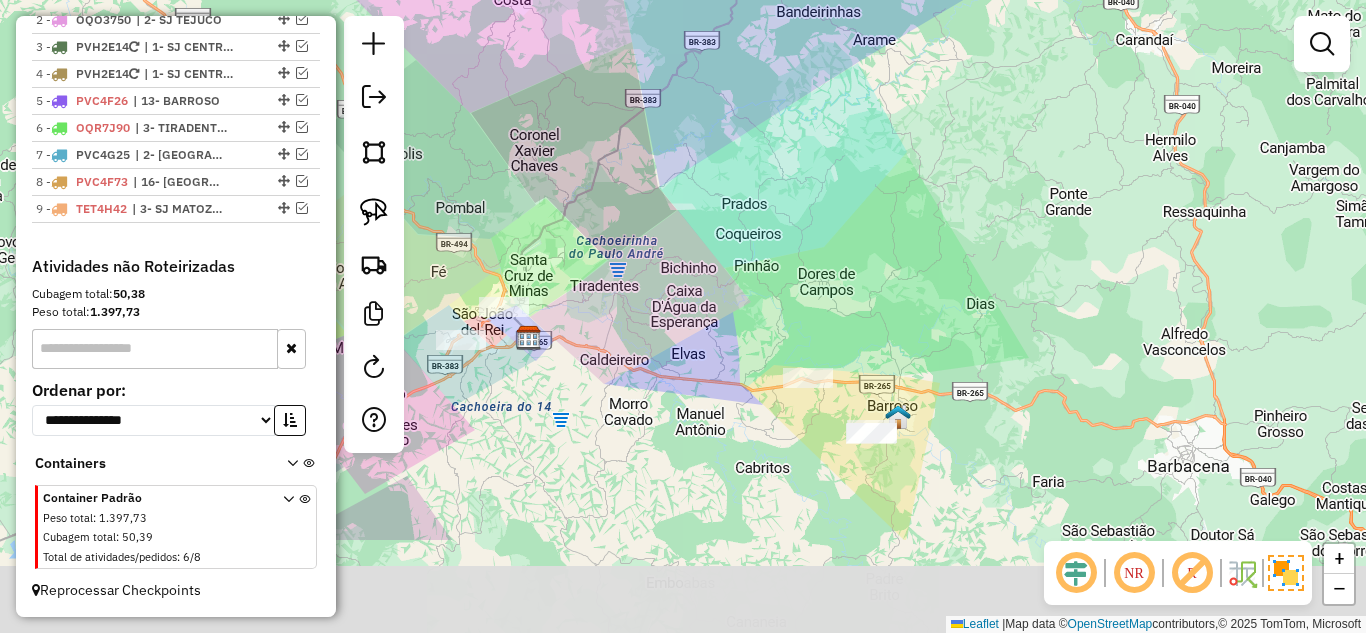 drag, startPoint x: 619, startPoint y: 547, endPoint x: 615, endPoint y: 390, distance: 157.05095 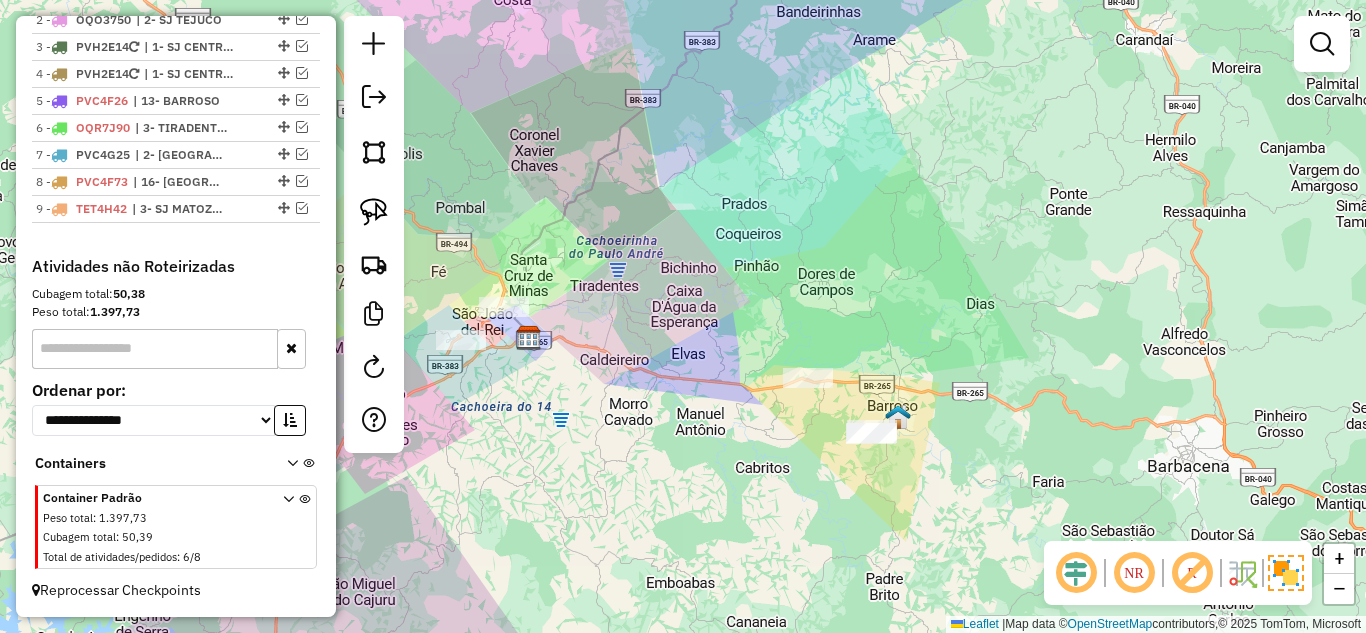 click on "Janela de atendimento Grade de atendimento Capacidade Transportadoras Veículos Cliente Pedidos  Rotas Selecione os dias de semana para filtrar as janelas de atendimento  Seg   Ter   Qua   Qui   Sex   Sáb   Dom  Informe o período da janela de atendimento: De: Até:  Filtrar exatamente a janela do cliente  Considerar janela de atendimento padrão  Selecione os dias de semana para filtrar as grades de atendimento  Seg   Ter   Qua   Qui   Sex   Sáb   Dom   Considerar clientes sem dia de atendimento cadastrado  Clientes fora do dia de atendimento selecionado Filtrar as atividades entre os valores definidos abaixo:  Peso mínimo:   Peso máximo:   Cubagem mínima:   Cubagem máxima:   De:   Até:  Filtrar as atividades entre o tempo de atendimento definido abaixo:  De:   Até:   Considerar capacidade total dos clientes não roteirizados Transportadora: Selecione um ou mais itens Tipo de veículo: Selecione um ou mais itens Veículo: Selecione um ou mais itens Motorista: Selecione um ou mais itens Nome: Rótulo:" 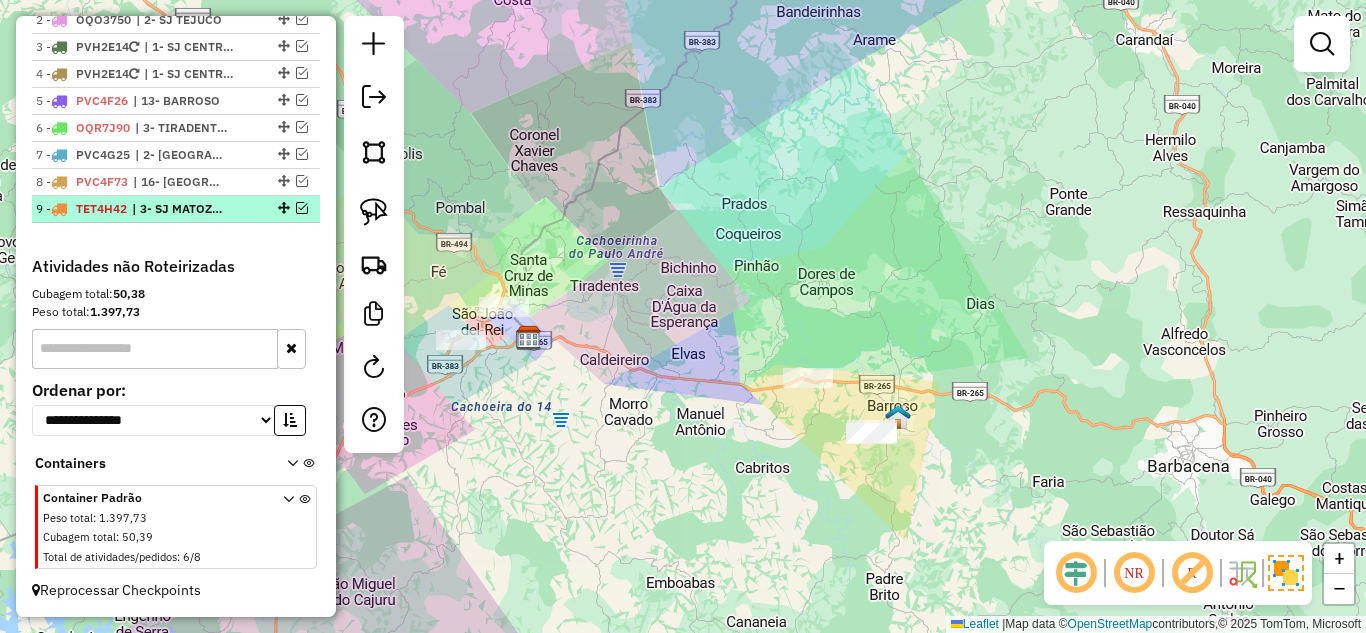 click at bounding box center (302, 208) 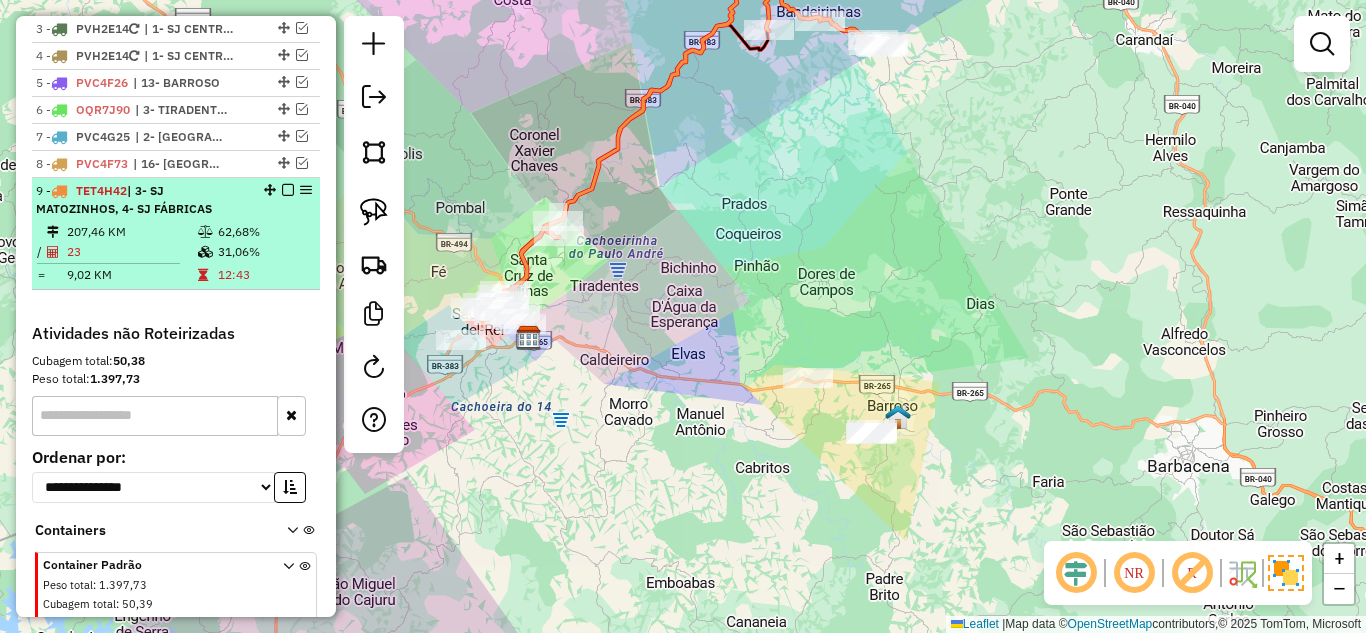 scroll, scrollTop: 895, scrollLeft: 0, axis: vertical 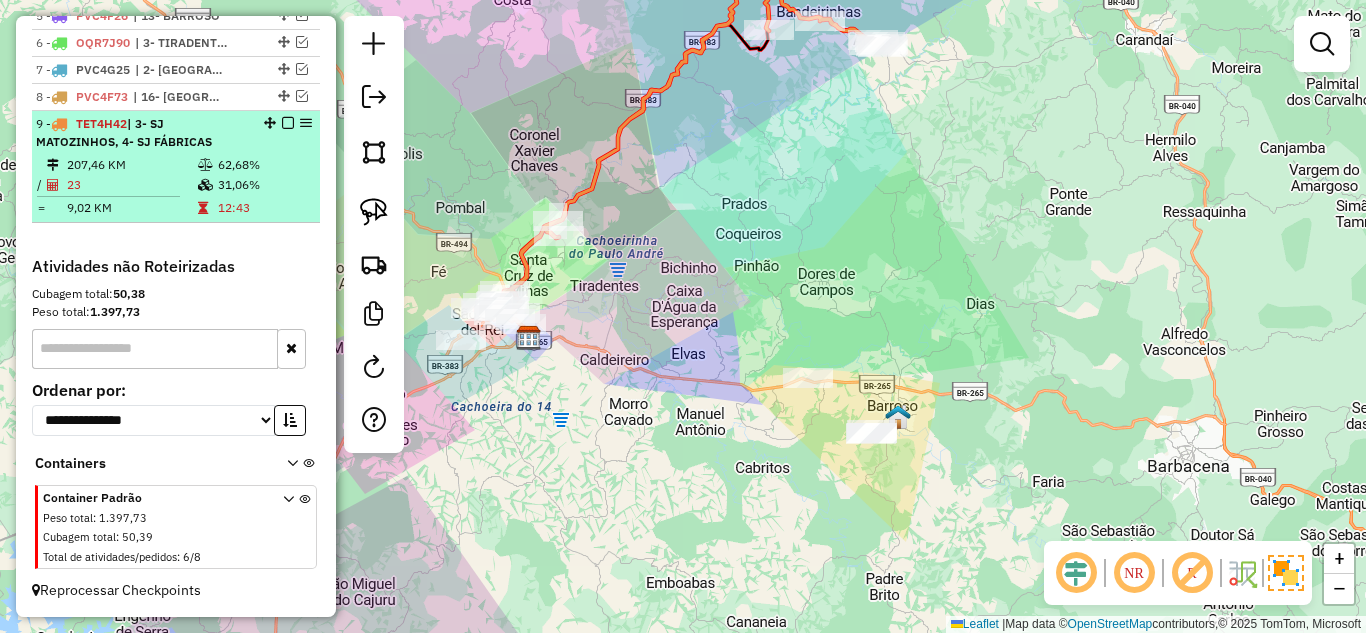 click at bounding box center [205, 185] 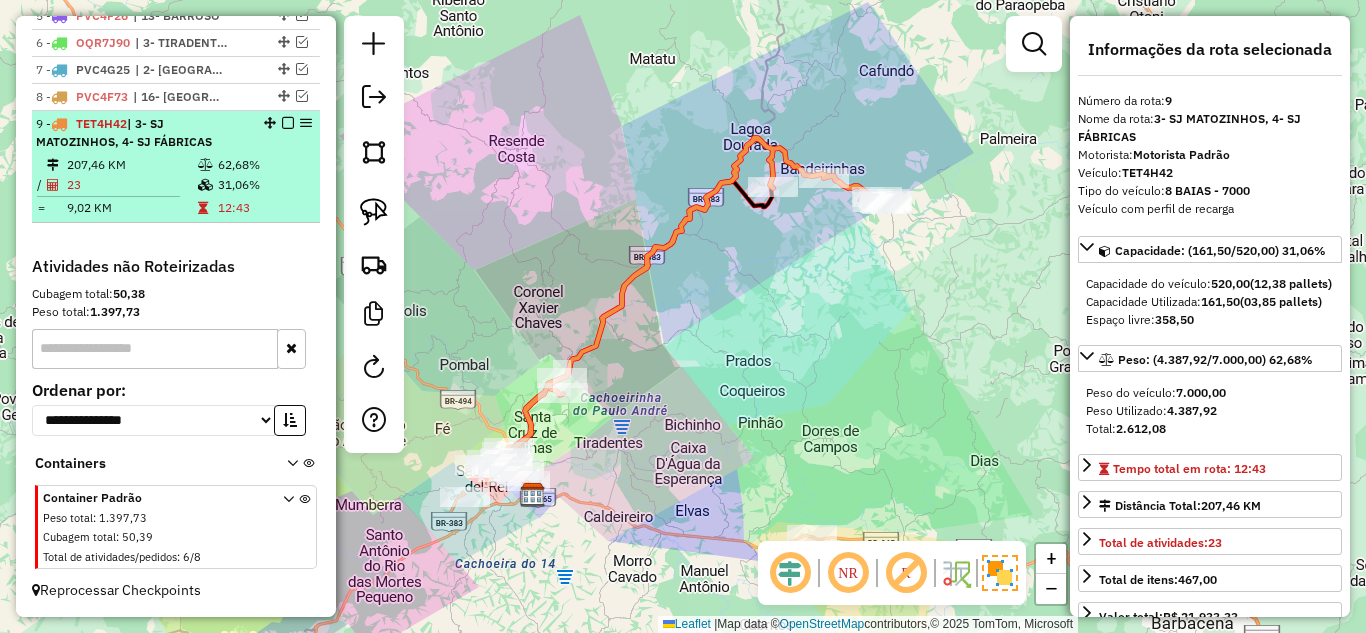 click at bounding box center [288, 123] 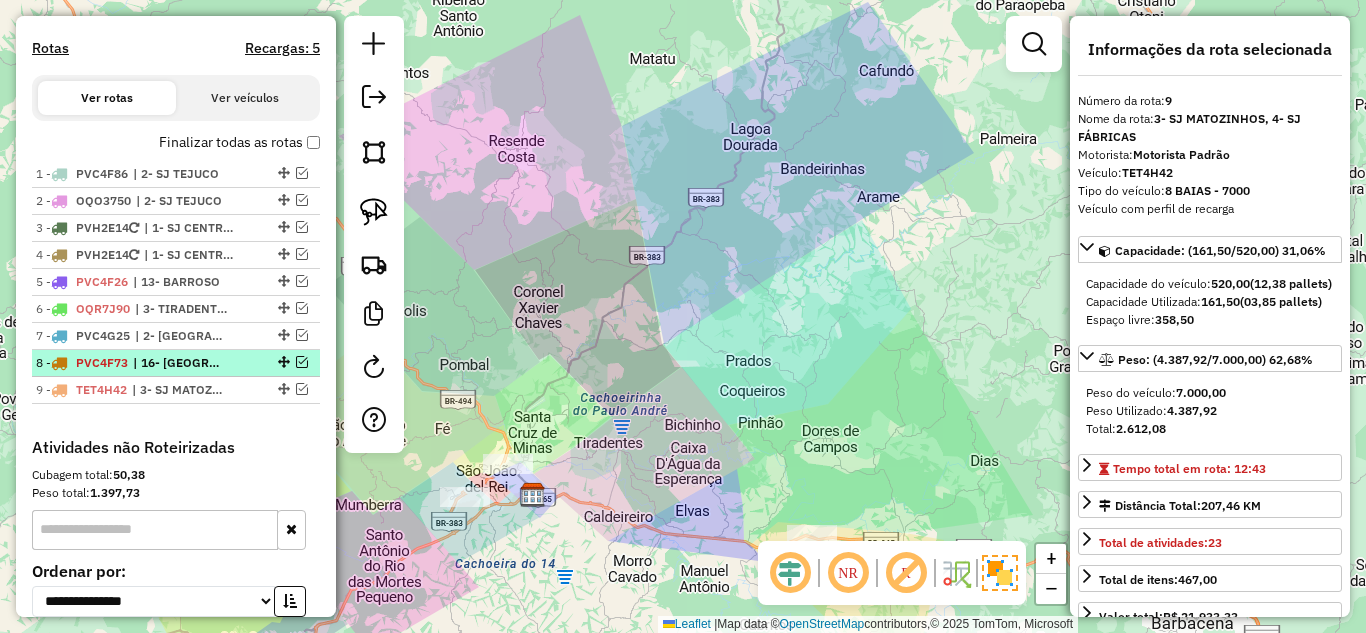 scroll, scrollTop: 610, scrollLeft: 0, axis: vertical 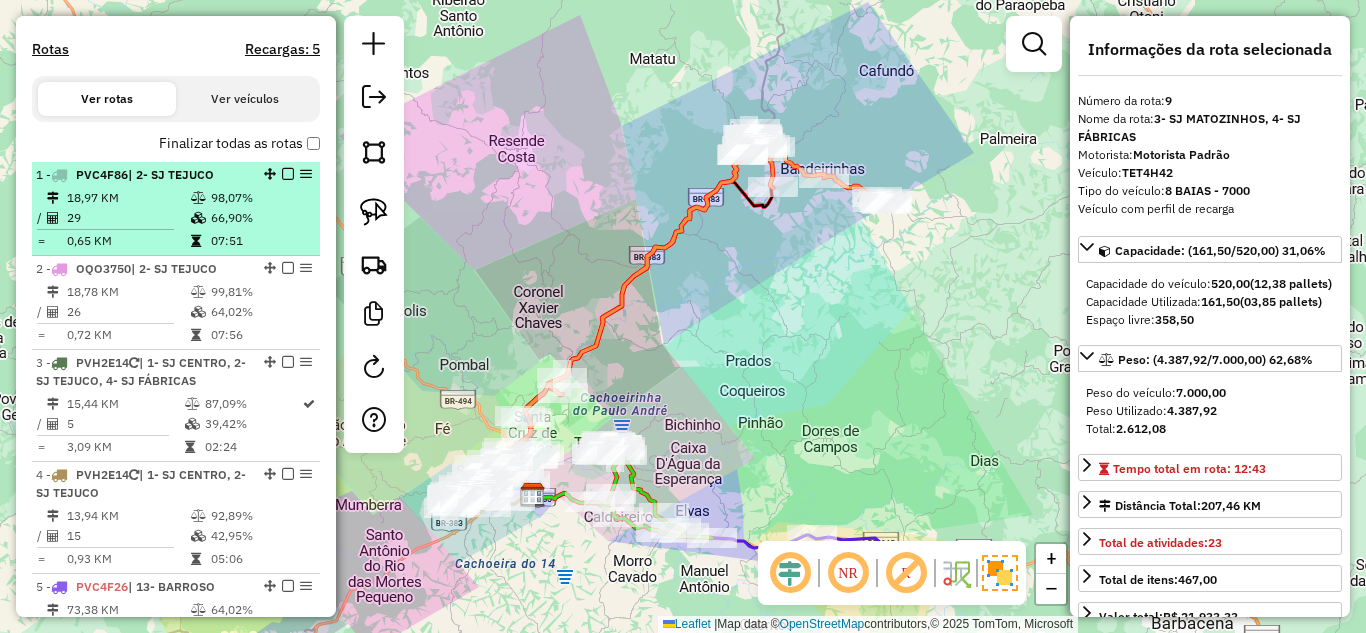 click on "18,97 KM" at bounding box center [128, 198] 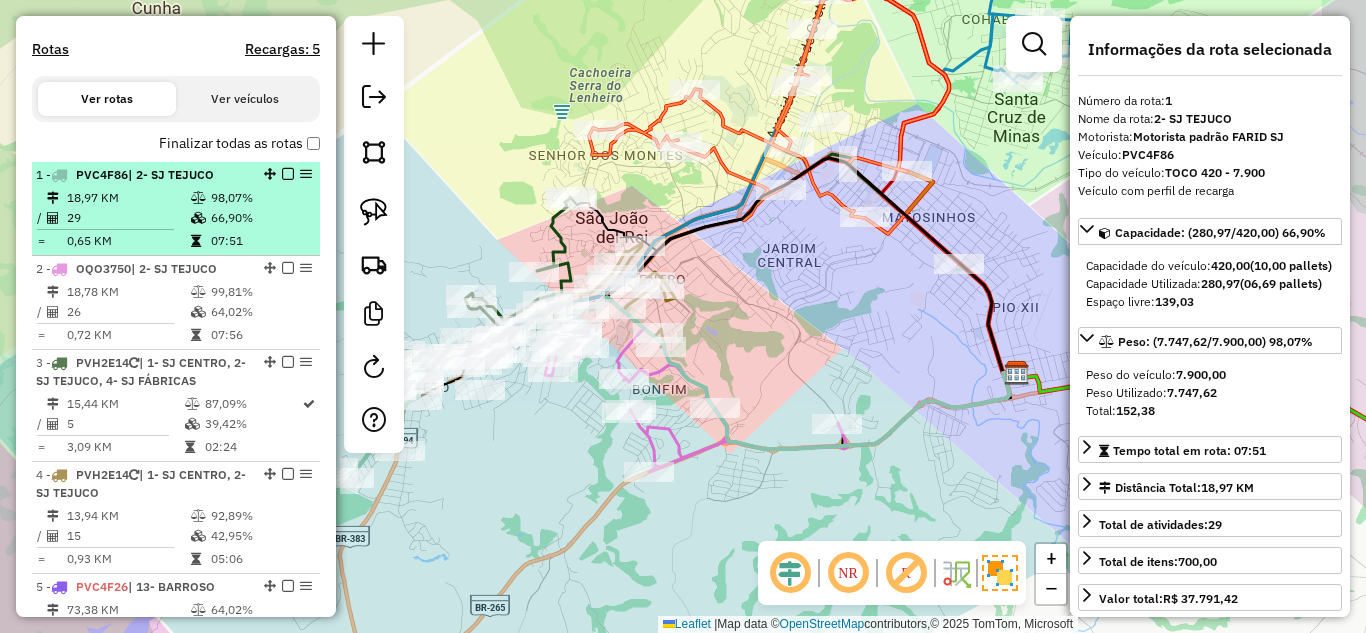 click at bounding box center (288, 174) 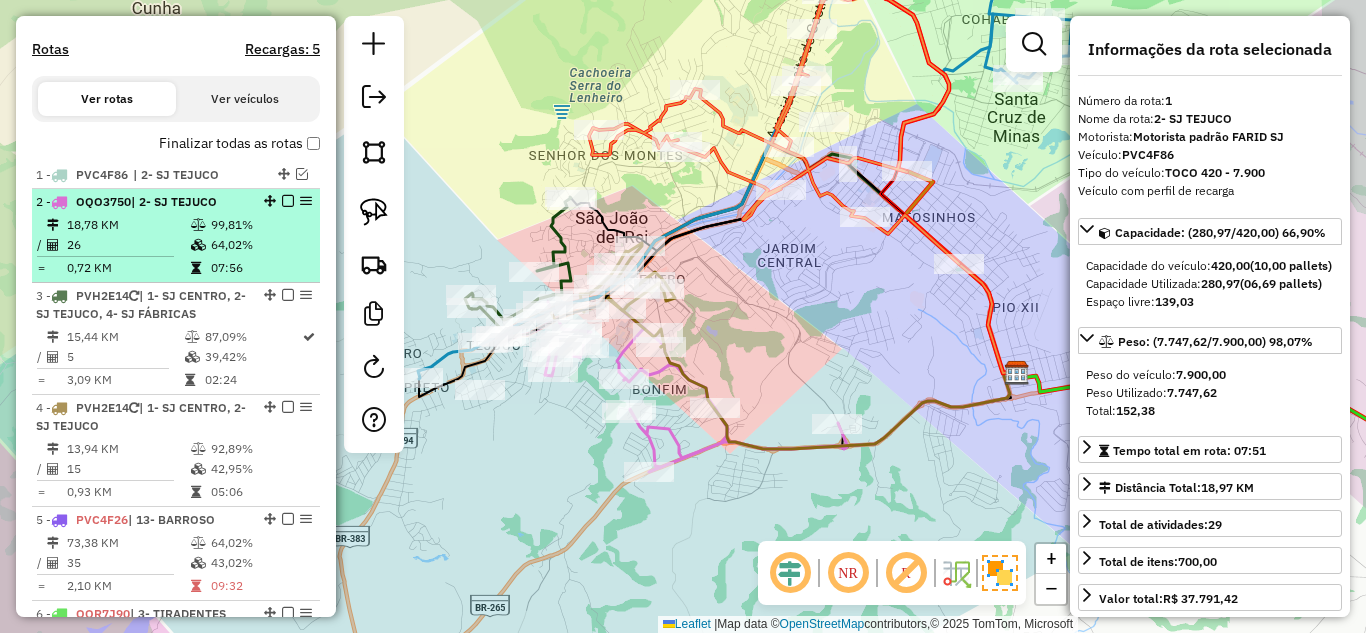 click on "18,78 KM" at bounding box center [128, 225] 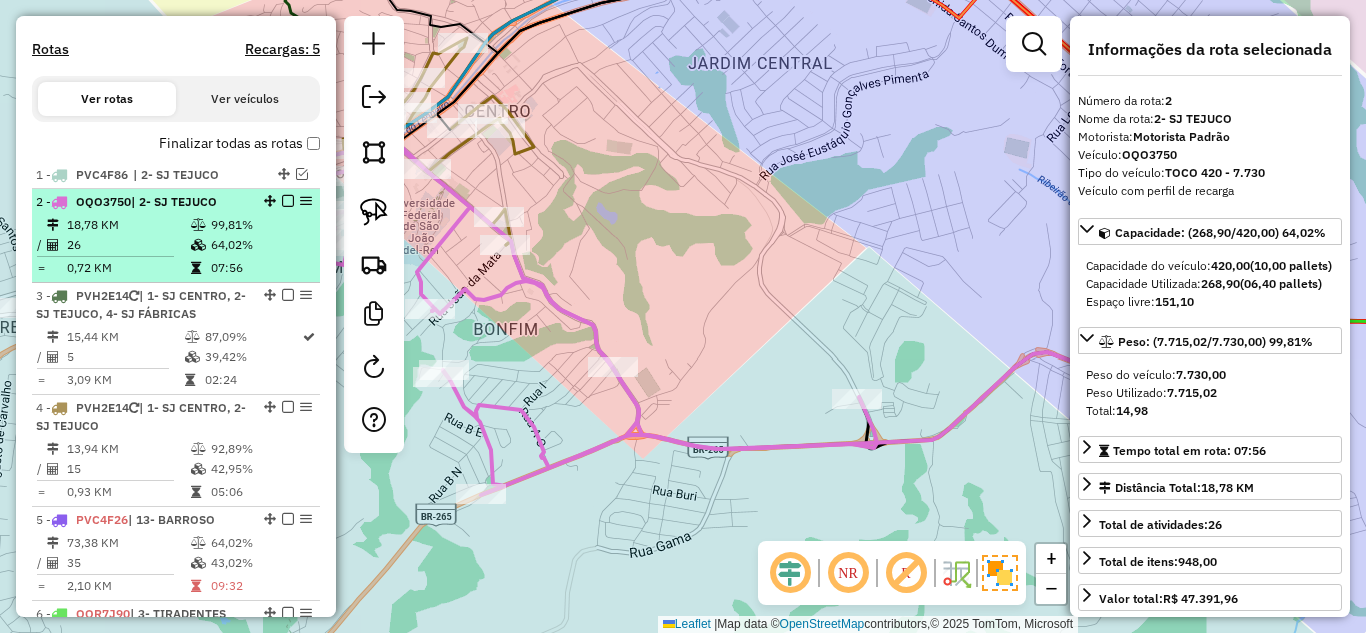 click at bounding box center [288, 201] 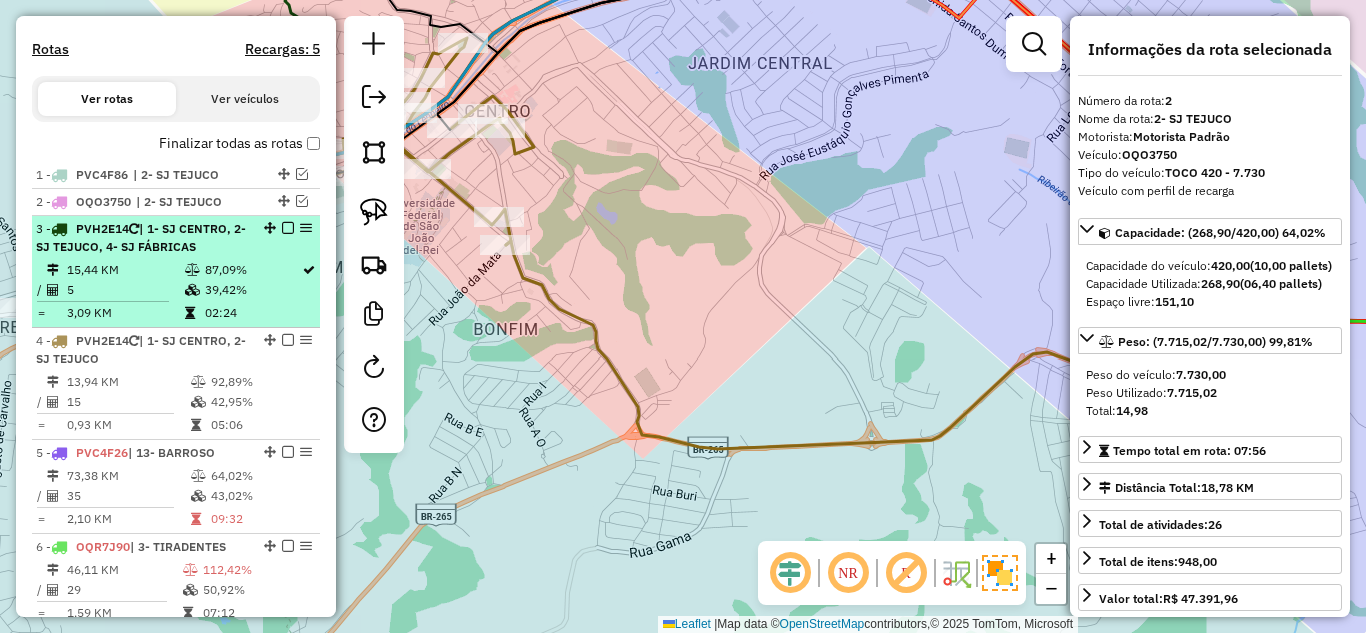 click on "15,44 KM" at bounding box center (125, 270) 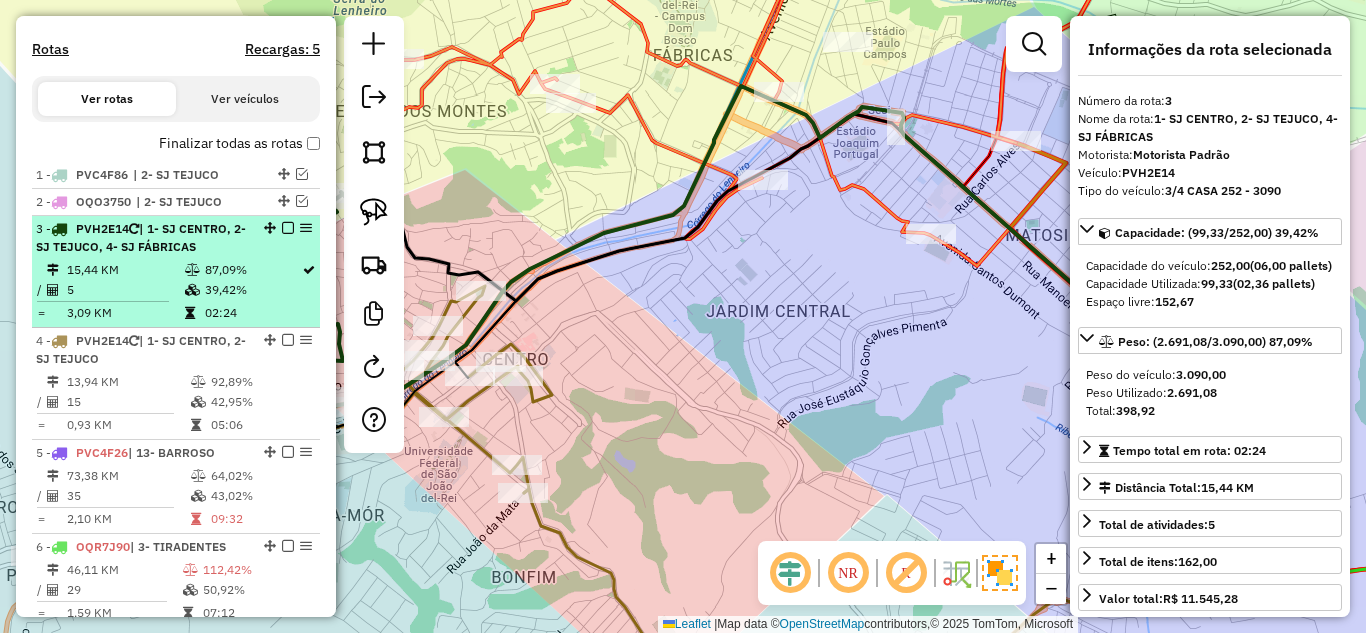 click at bounding box center [288, 228] 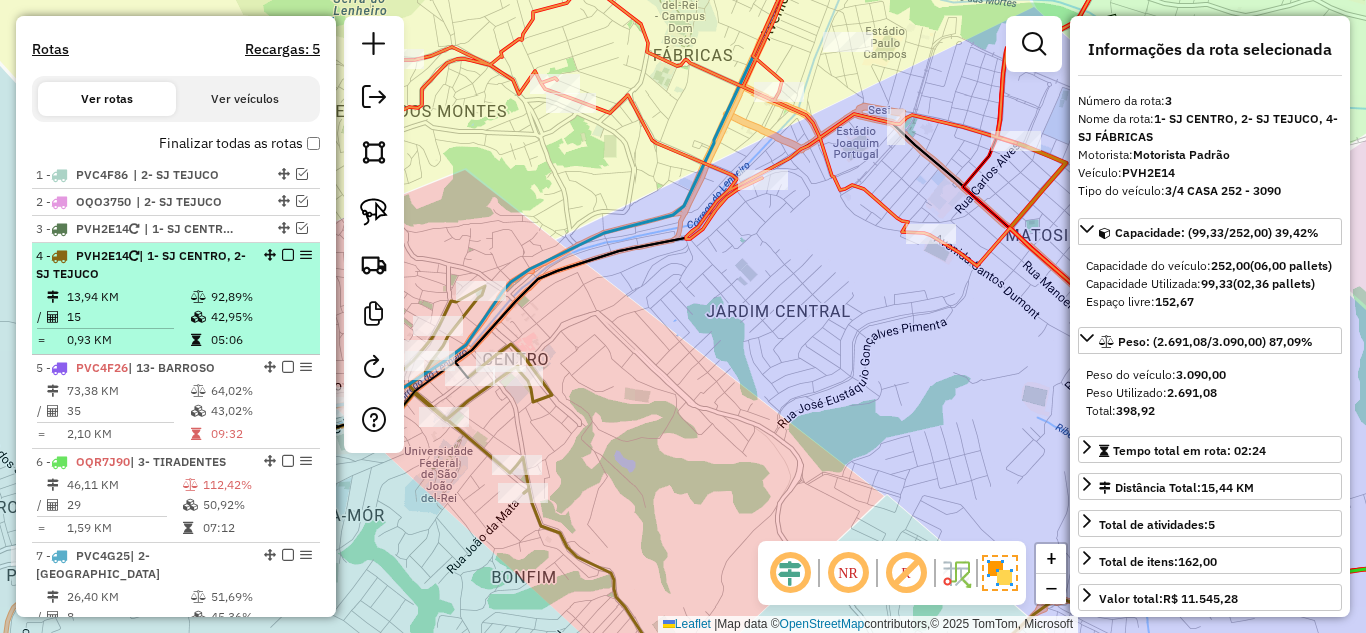 click on "92,89%" at bounding box center (260, 297) 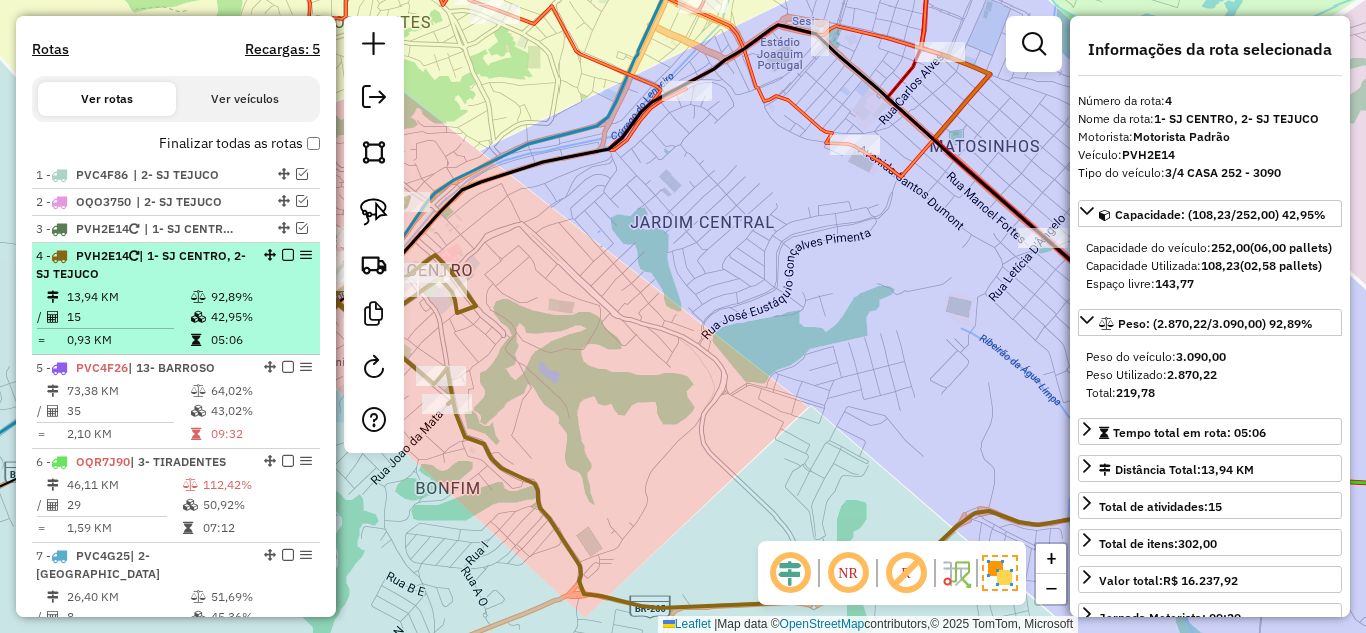 click at bounding box center (288, 255) 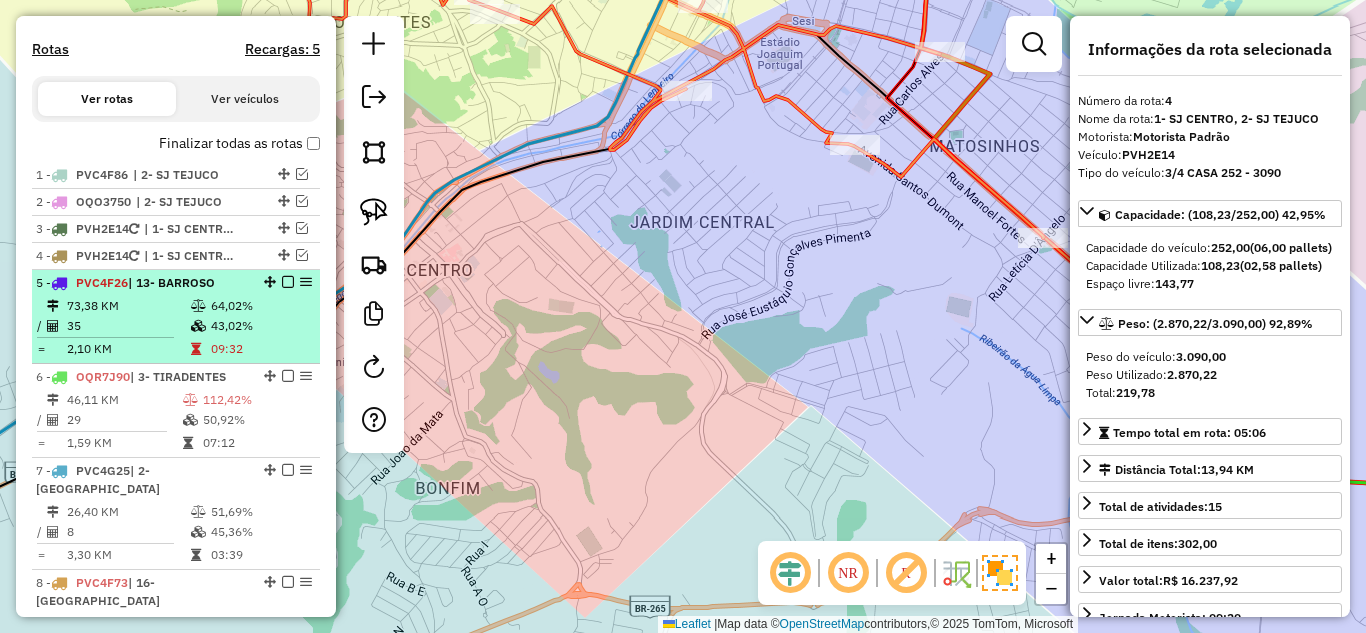 click on "35" at bounding box center [128, 326] 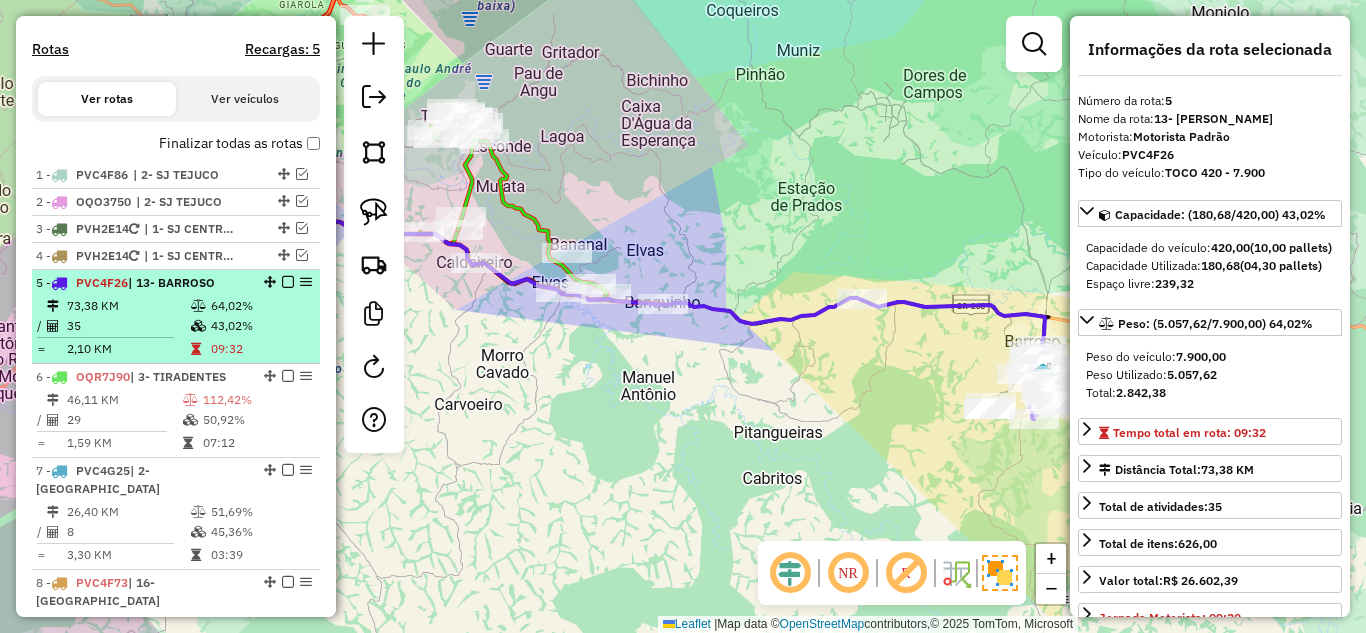 click at bounding box center (288, 282) 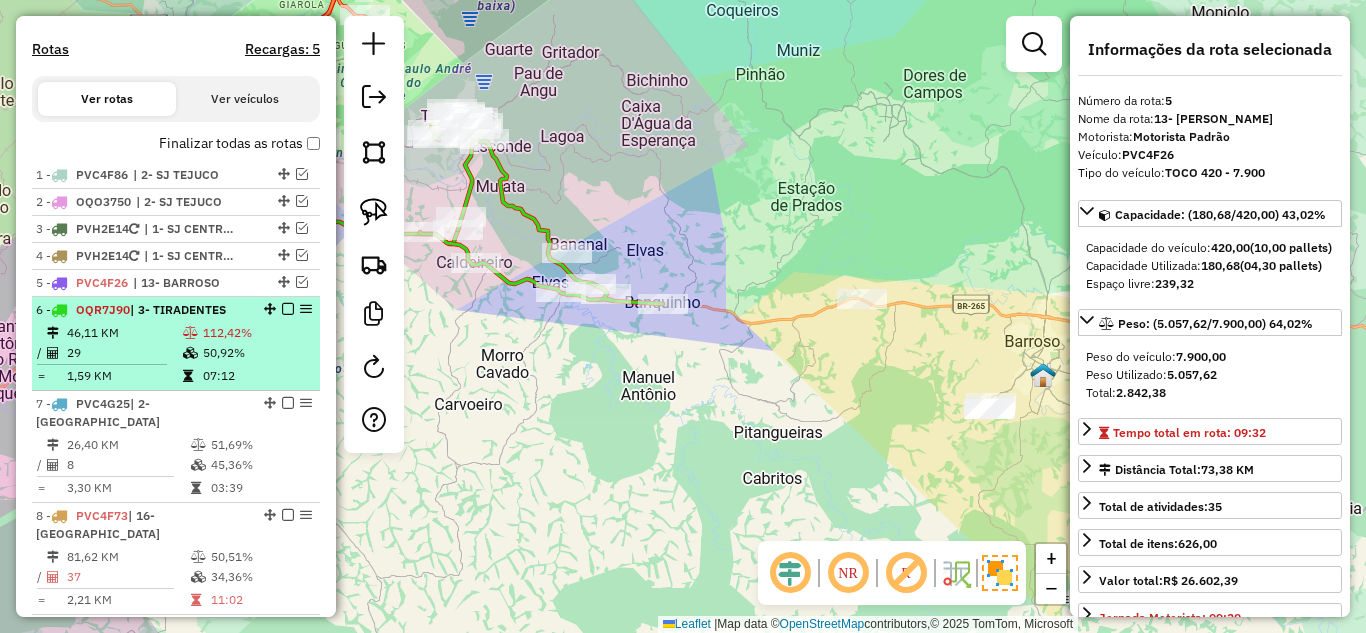click at bounding box center (190, 333) 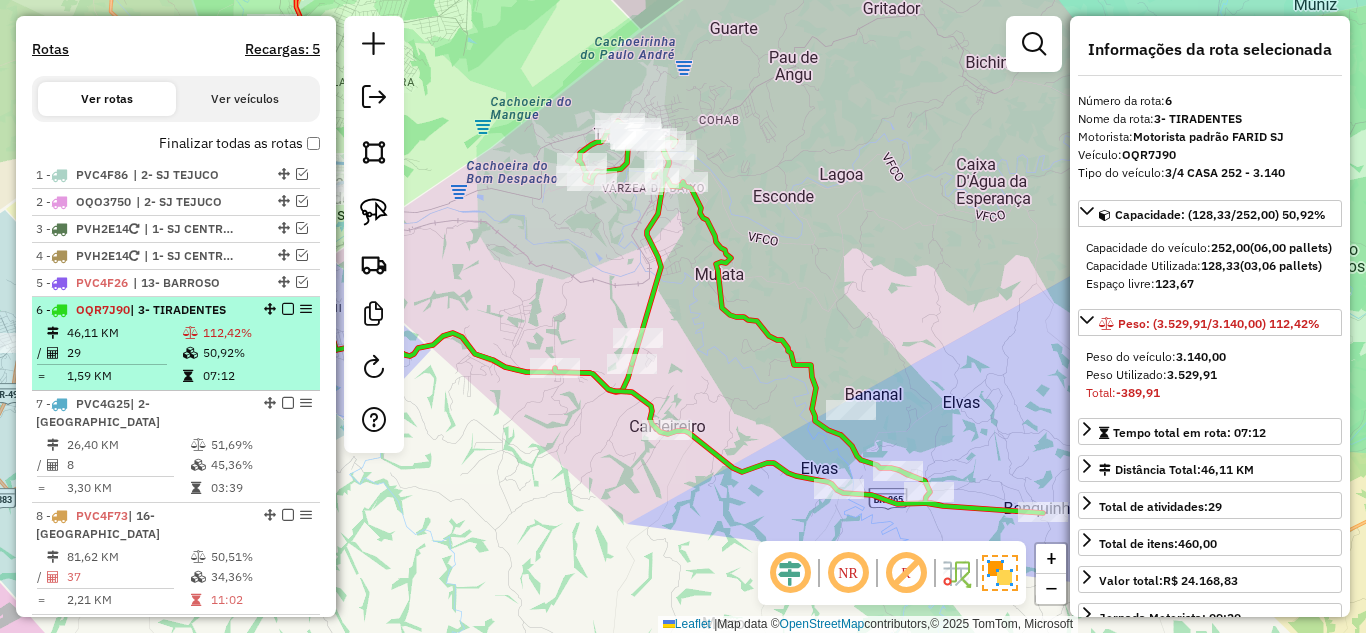 click at bounding box center (288, 309) 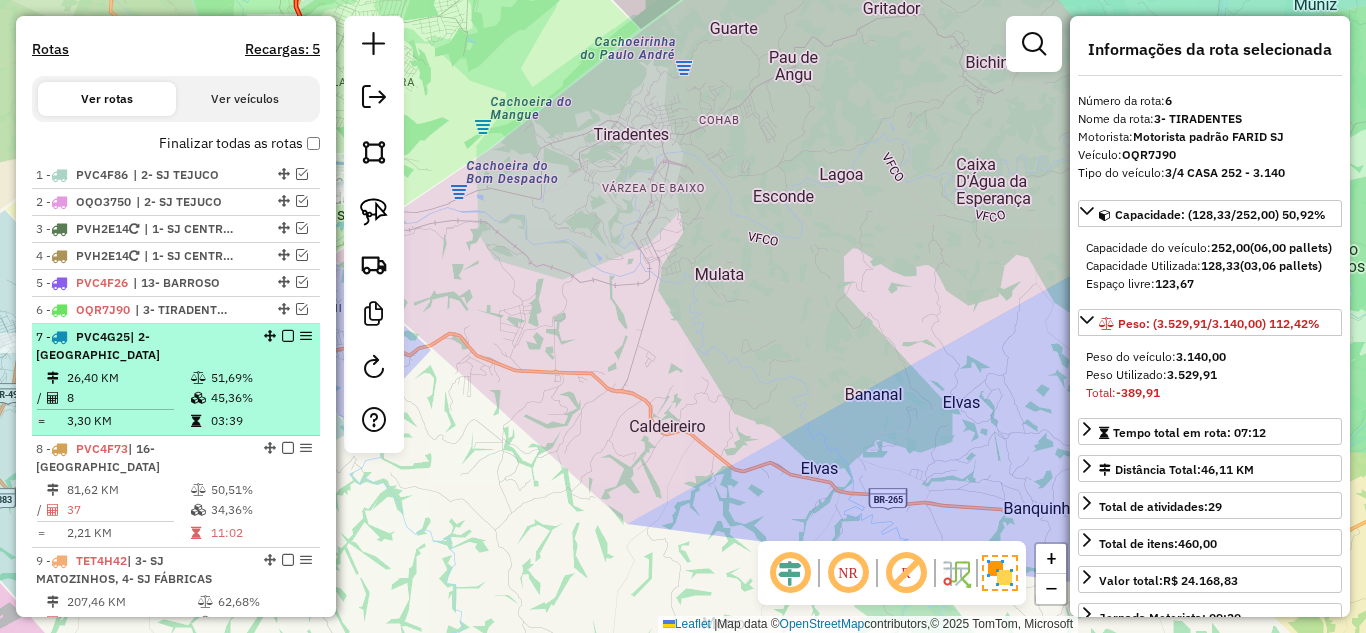 click at bounding box center [198, 398] 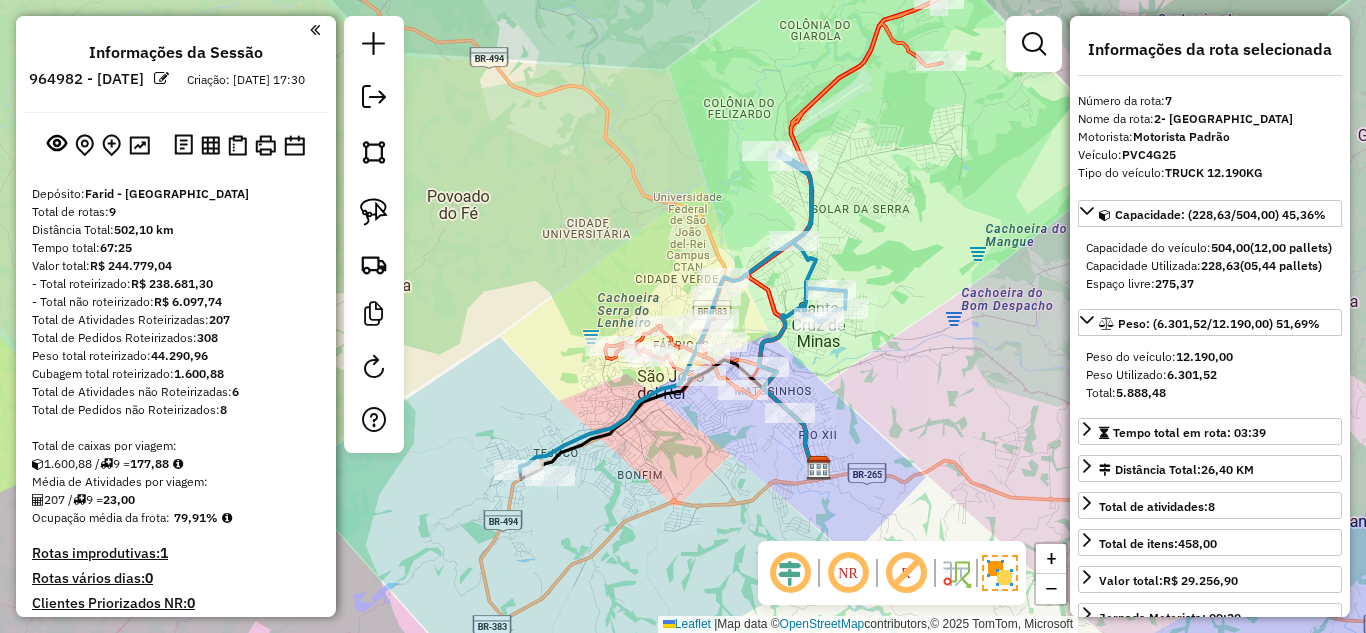 select on "*********" 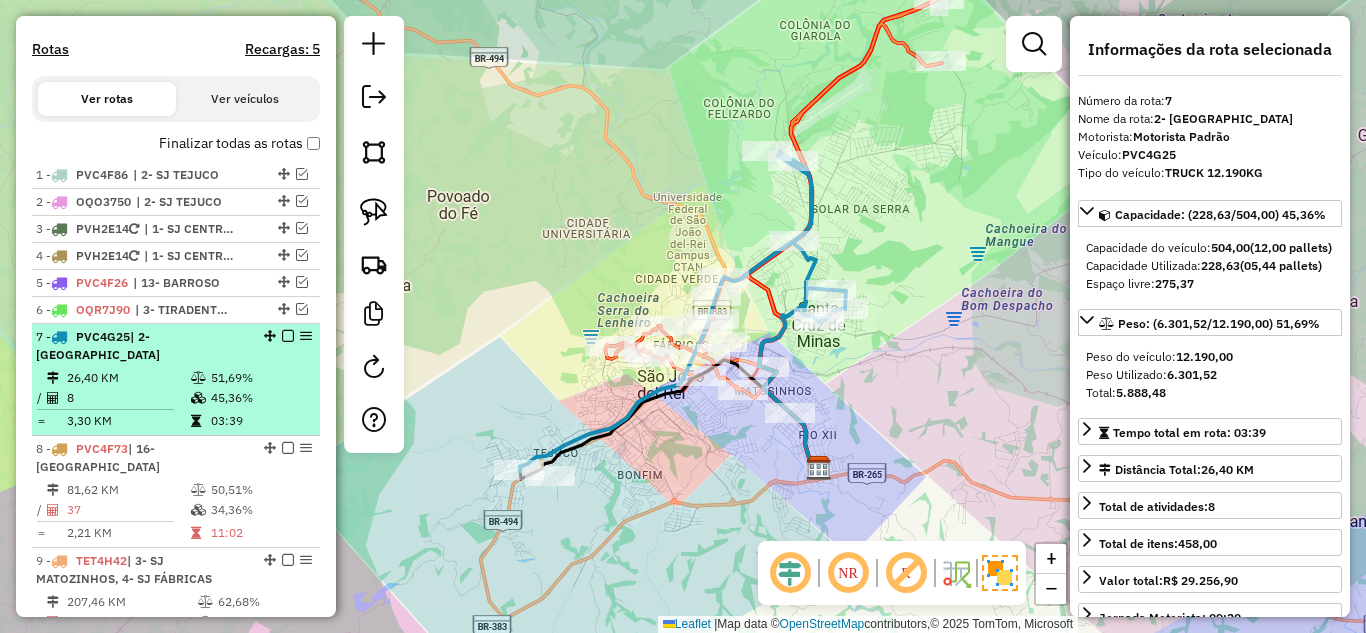 click at bounding box center [288, 336] 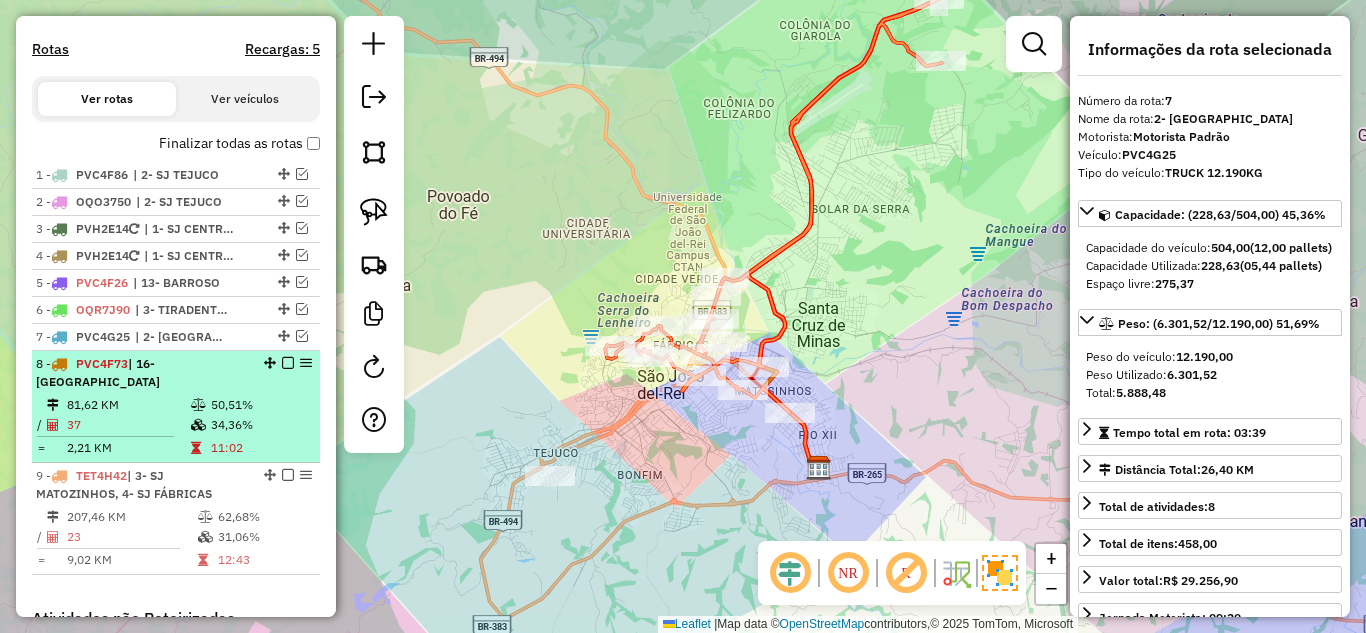 click on "8 -       PVC4F73   | 16- [GEOGRAPHIC_DATA]" at bounding box center (142, 373) 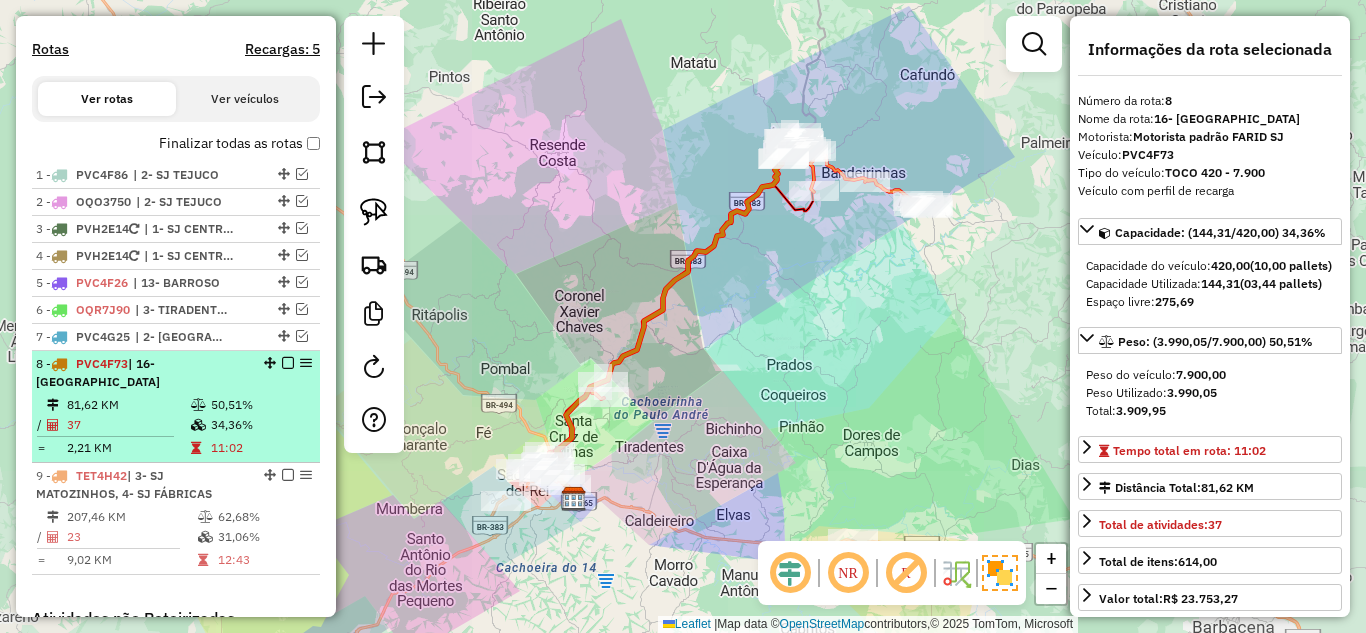 click at bounding box center (288, 363) 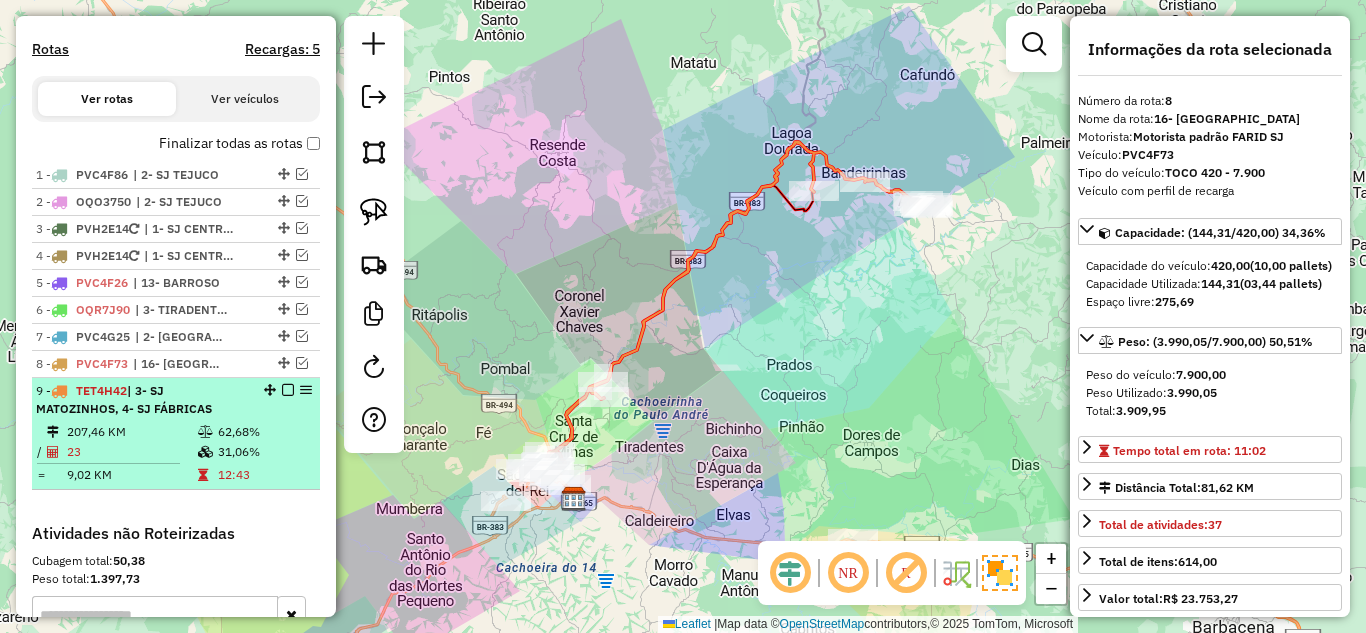 click on "62,68%" at bounding box center (264, 432) 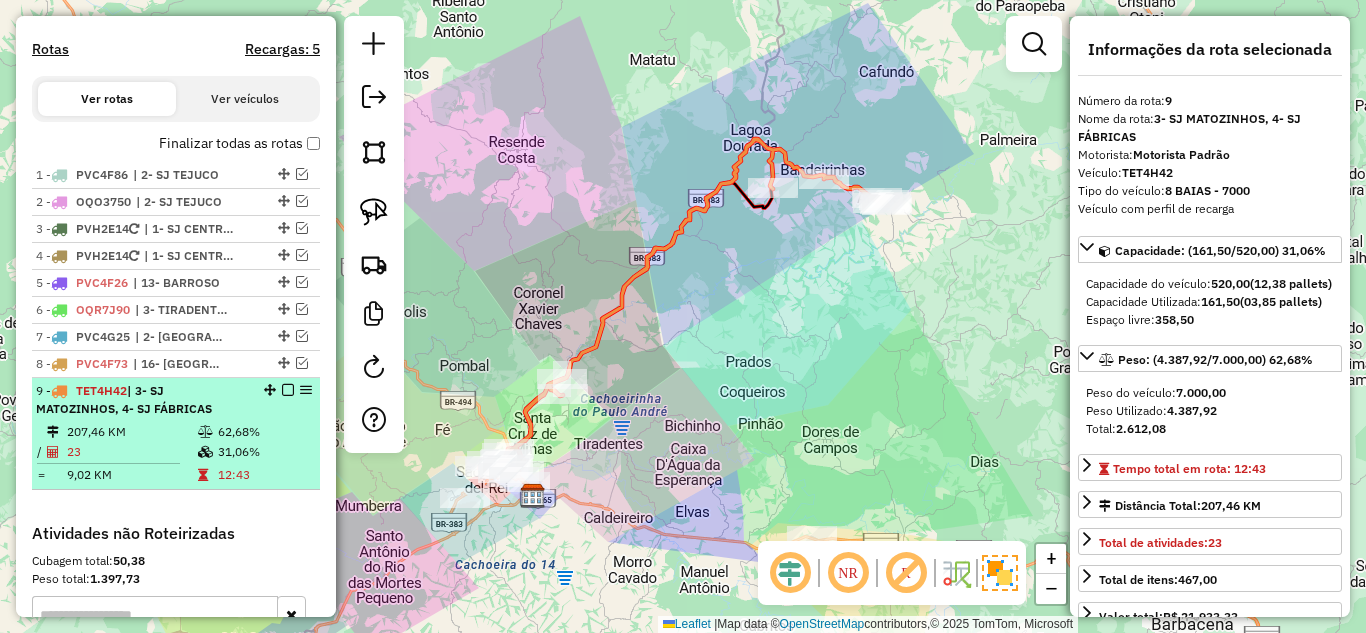 click at bounding box center [288, 390] 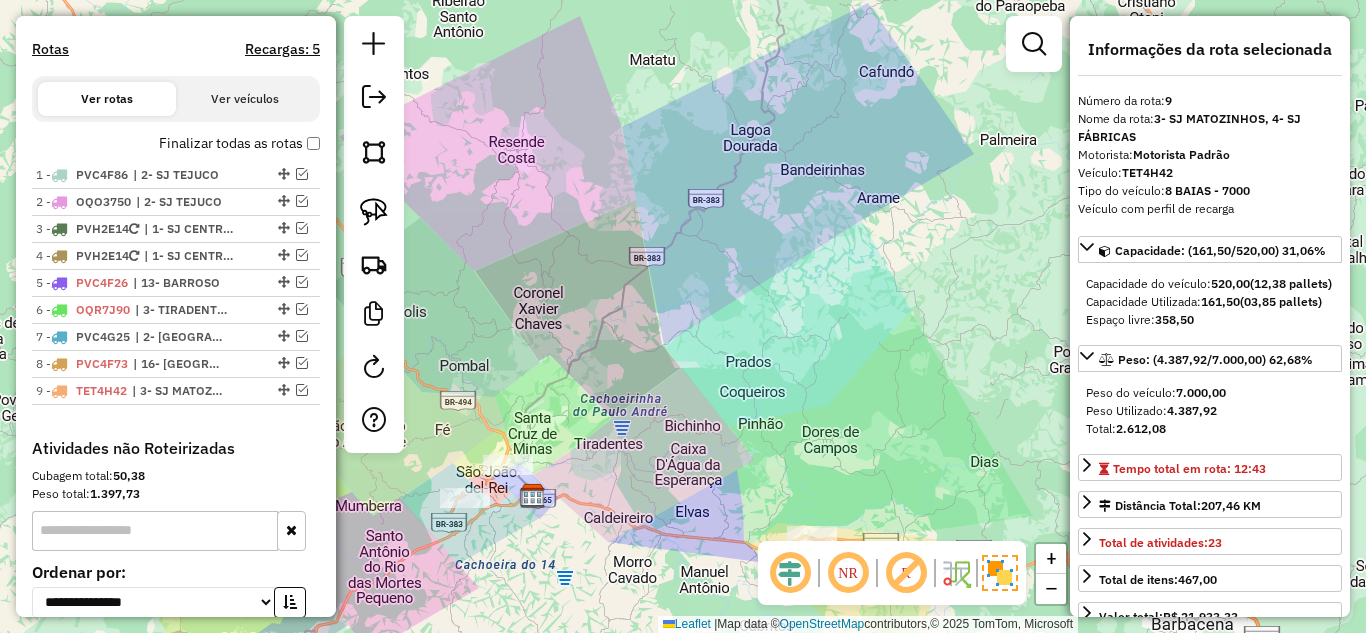 click on "Janela de atendimento Grade de atendimento Capacidade Transportadoras Veículos Cliente Pedidos  Rotas Selecione os dias de semana para filtrar as janelas de atendimento  Seg   Ter   Qua   Qui   Sex   Sáb   Dom  Informe o período da janela de atendimento: De: Até:  Filtrar exatamente a janela do cliente  Considerar janela de atendimento padrão  Selecione os dias de semana para filtrar as grades de atendimento  Seg   Ter   Qua   Qui   Sex   Sáb   Dom   Considerar clientes sem dia de atendimento cadastrado  Clientes fora do dia de atendimento selecionado Filtrar as atividades entre os valores definidos abaixo:  Peso mínimo:   Peso máximo:   Cubagem mínima:   Cubagem máxima:   De:   Até:  Filtrar as atividades entre o tempo de atendimento definido abaixo:  De:   Até:   Considerar capacidade total dos clientes não roteirizados Transportadora: Selecione um ou mais itens Tipo de veículo: Selecione um ou mais itens Veículo: Selecione um ou mais itens Motorista: Selecione um ou mais itens Nome: Rótulo:" 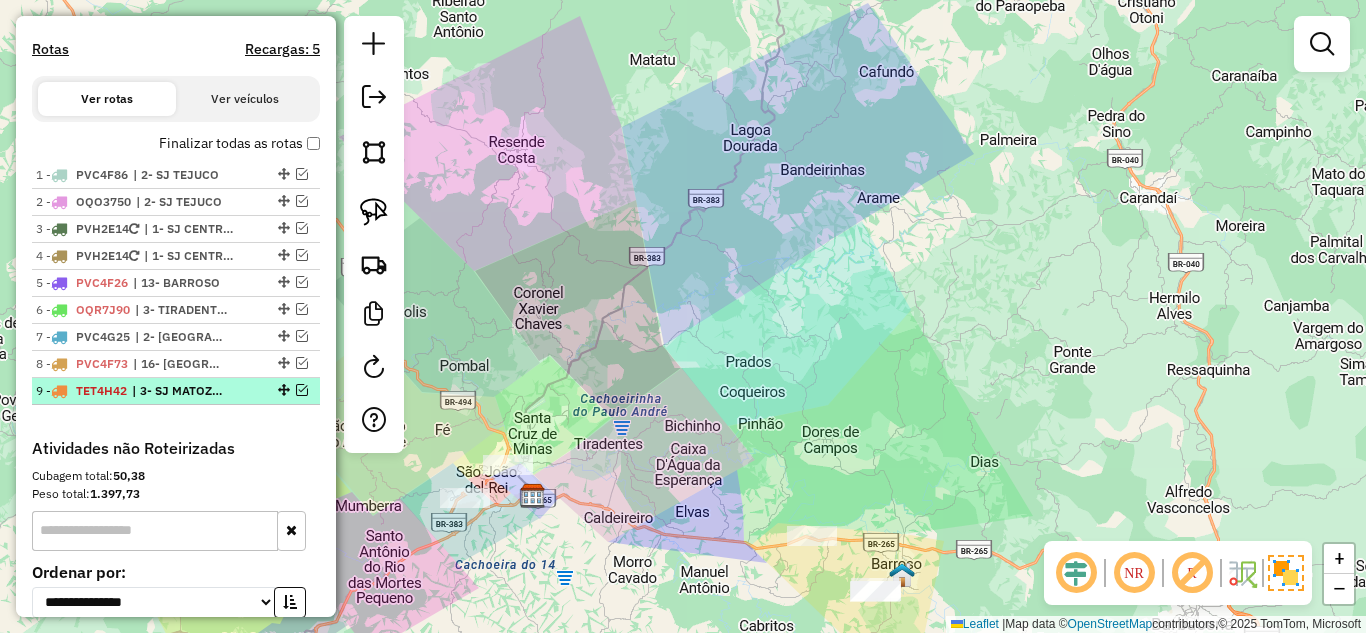 click at bounding box center (302, 390) 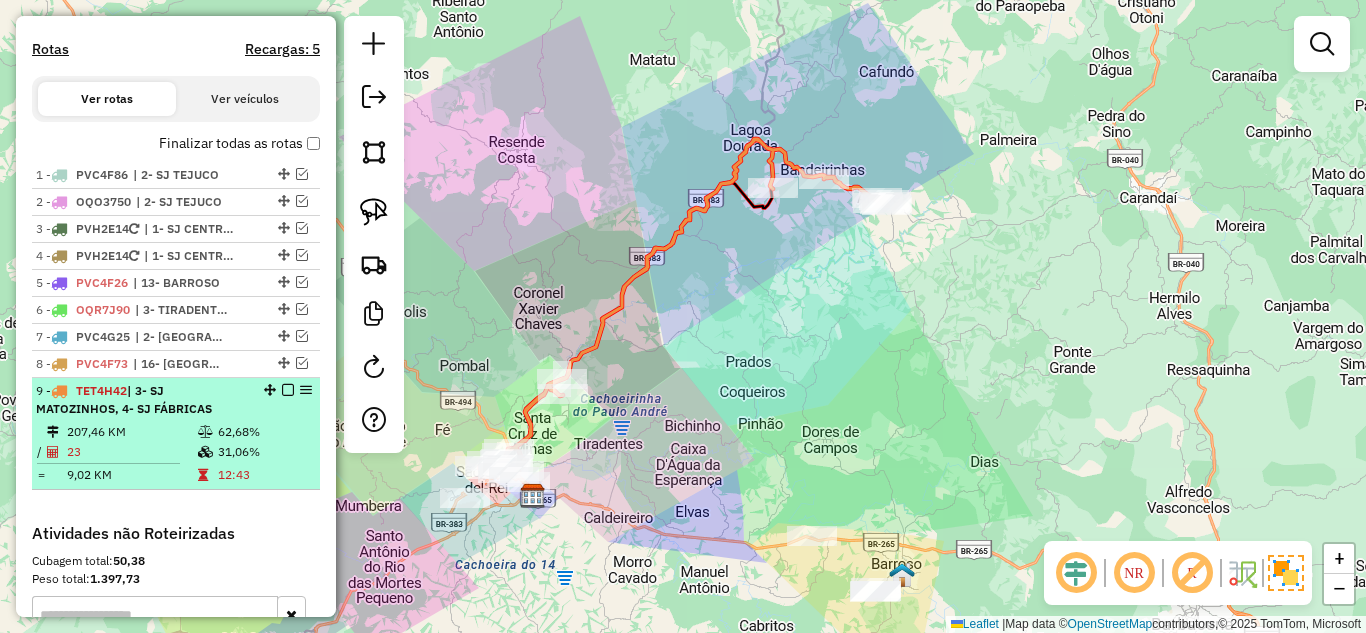 click on "9 -       TET4H42   | 3- SJ MATOZINHOS, 4- SJ FÁBRICAS" at bounding box center [142, 400] 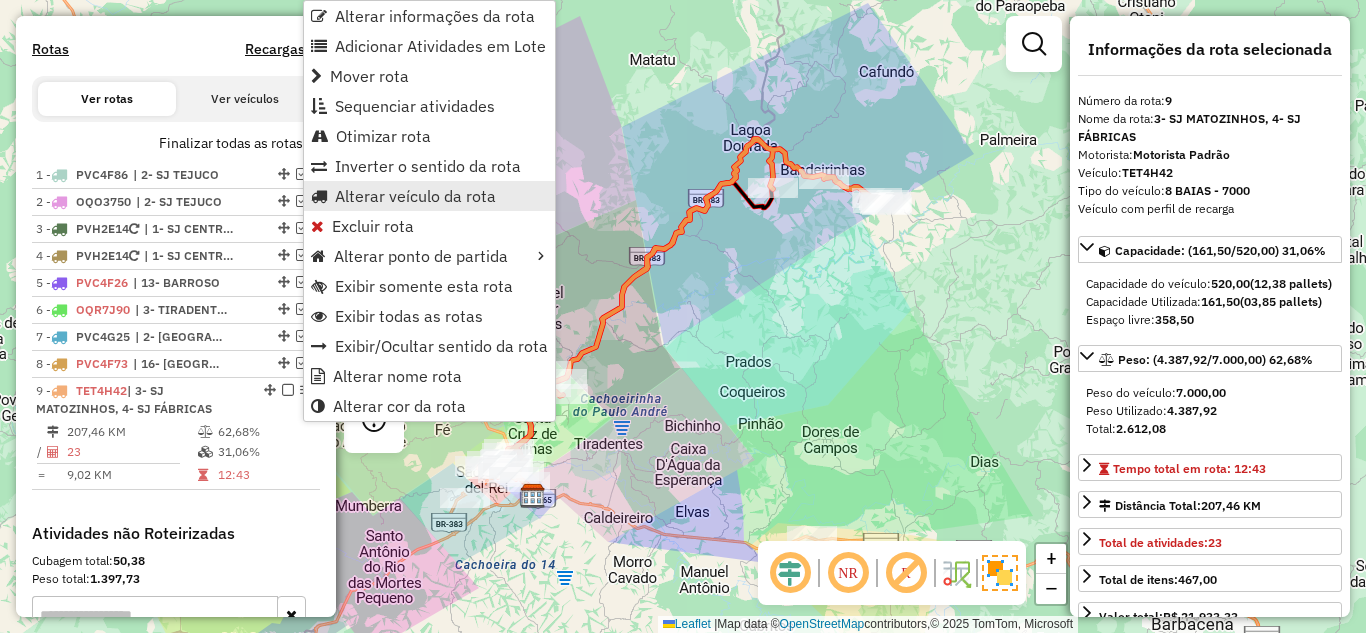 click on "Alterar veículo da rota" at bounding box center [415, 196] 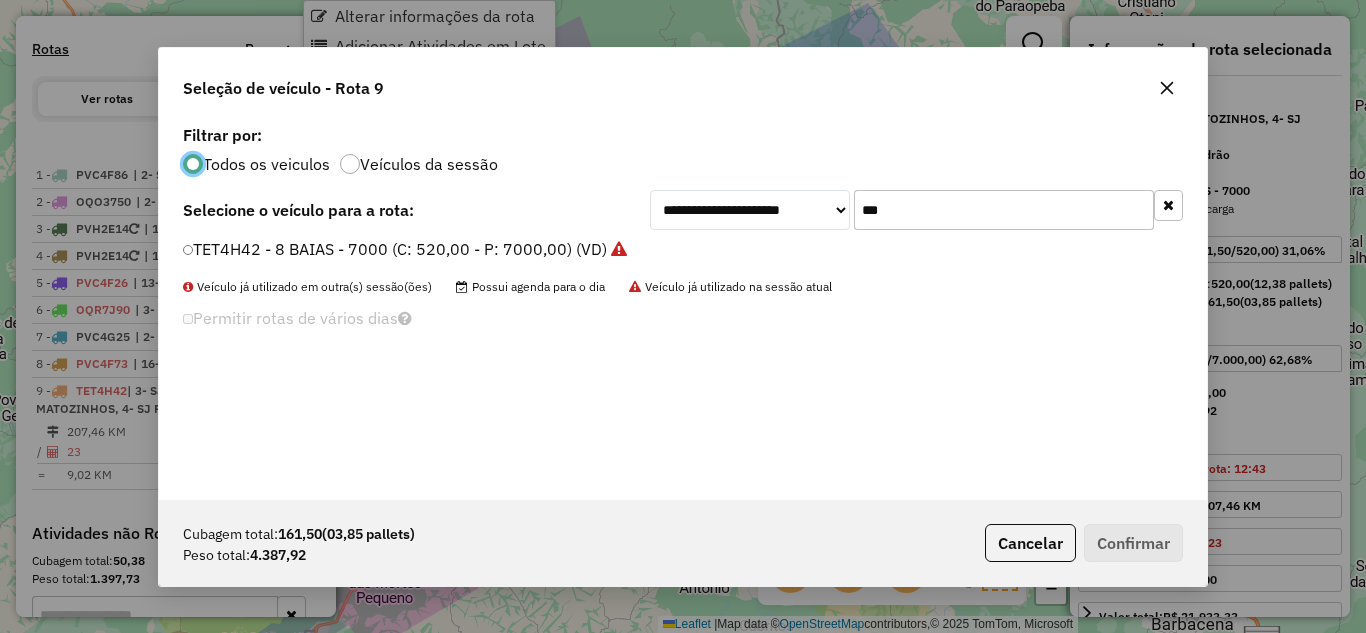 scroll, scrollTop: 11, scrollLeft: 6, axis: both 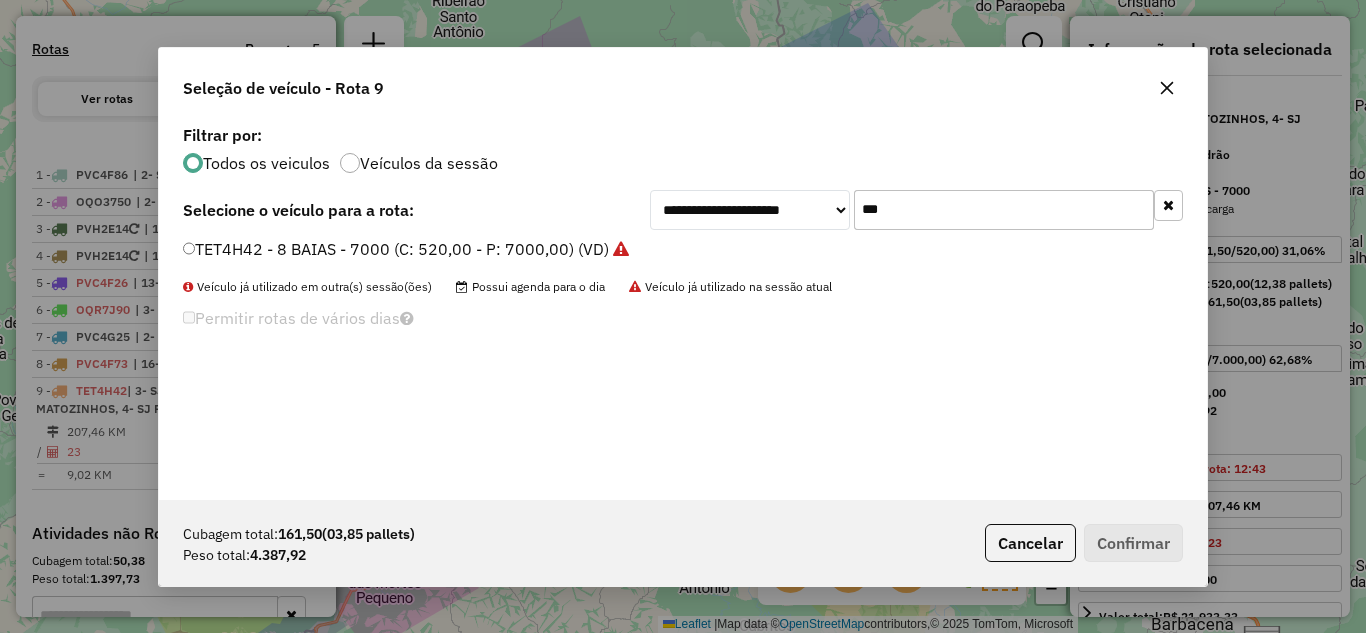 drag, startPoint x: 928, startPoint y: 213, endPoint x: 869, endPoint y: 212, distance: 59.008472 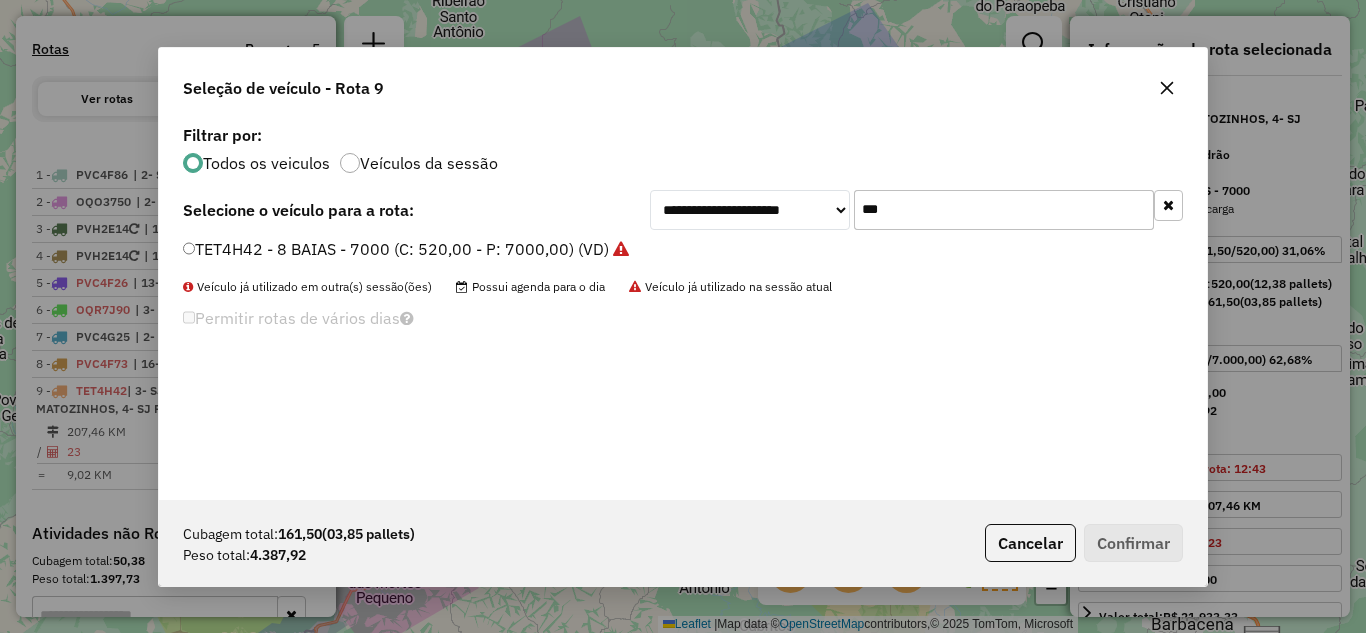 drag, startPoint x: 916, startPoint y: 217, endPoint x: 839, endPoint y: 208, distance: 77.52419 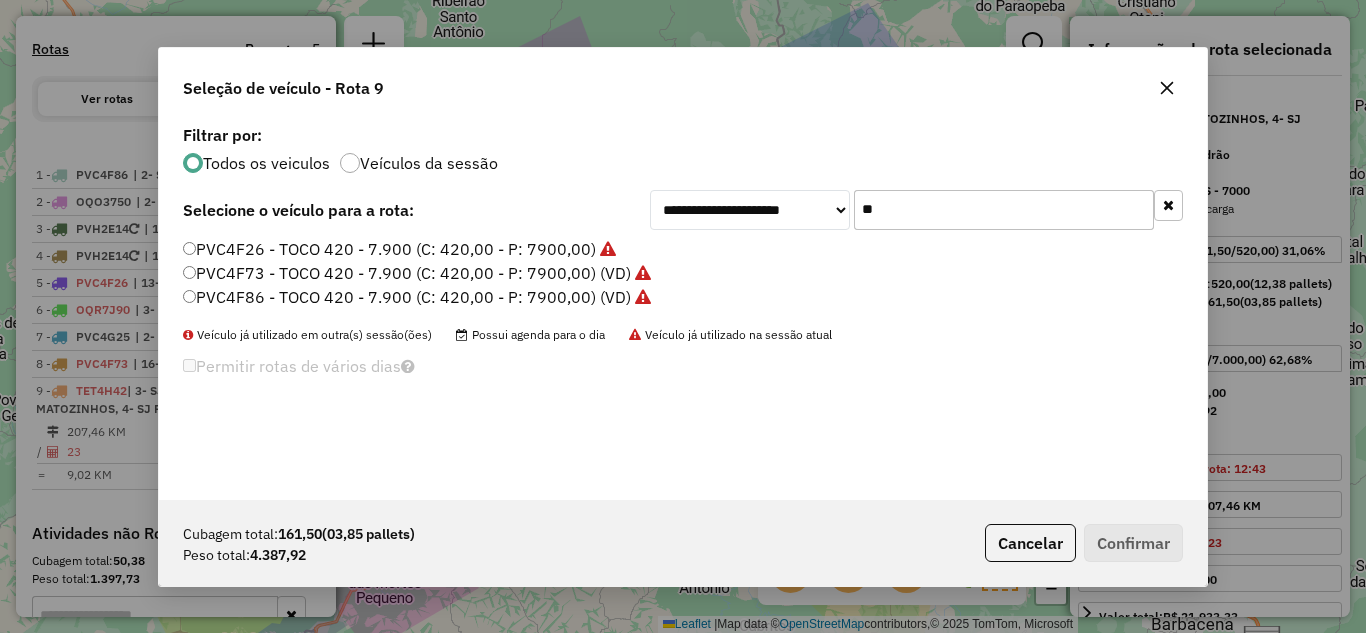 type on "**" 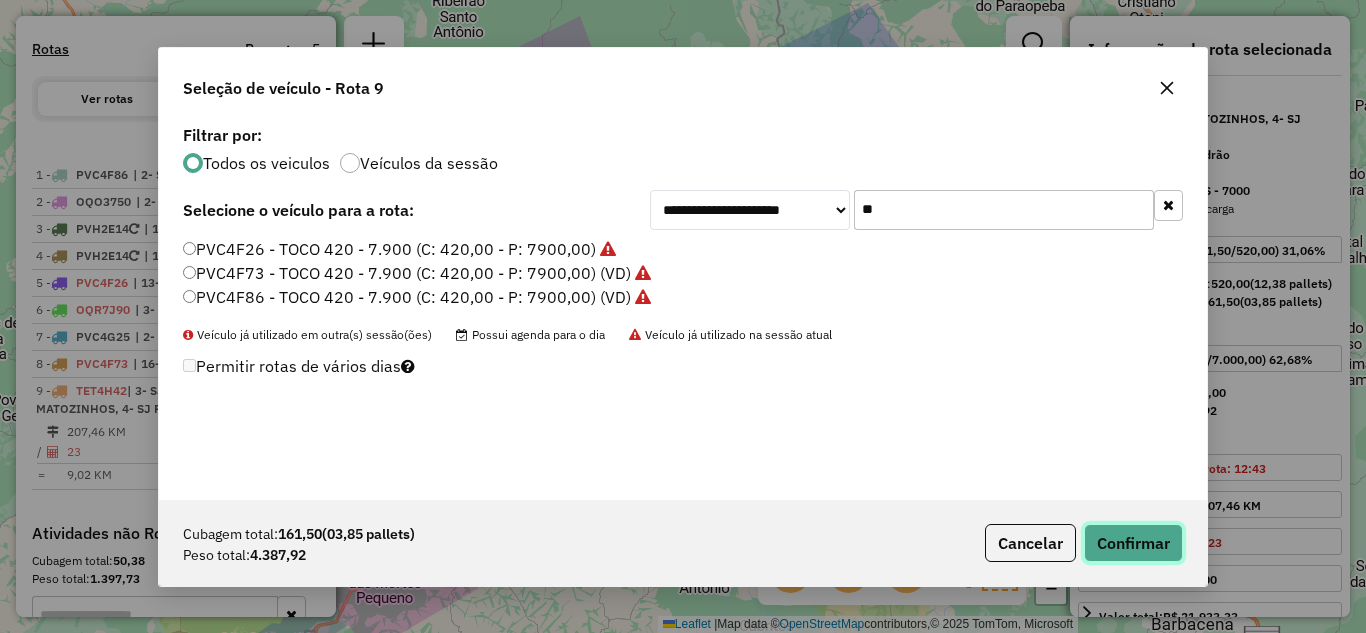 click on "Confirmar" 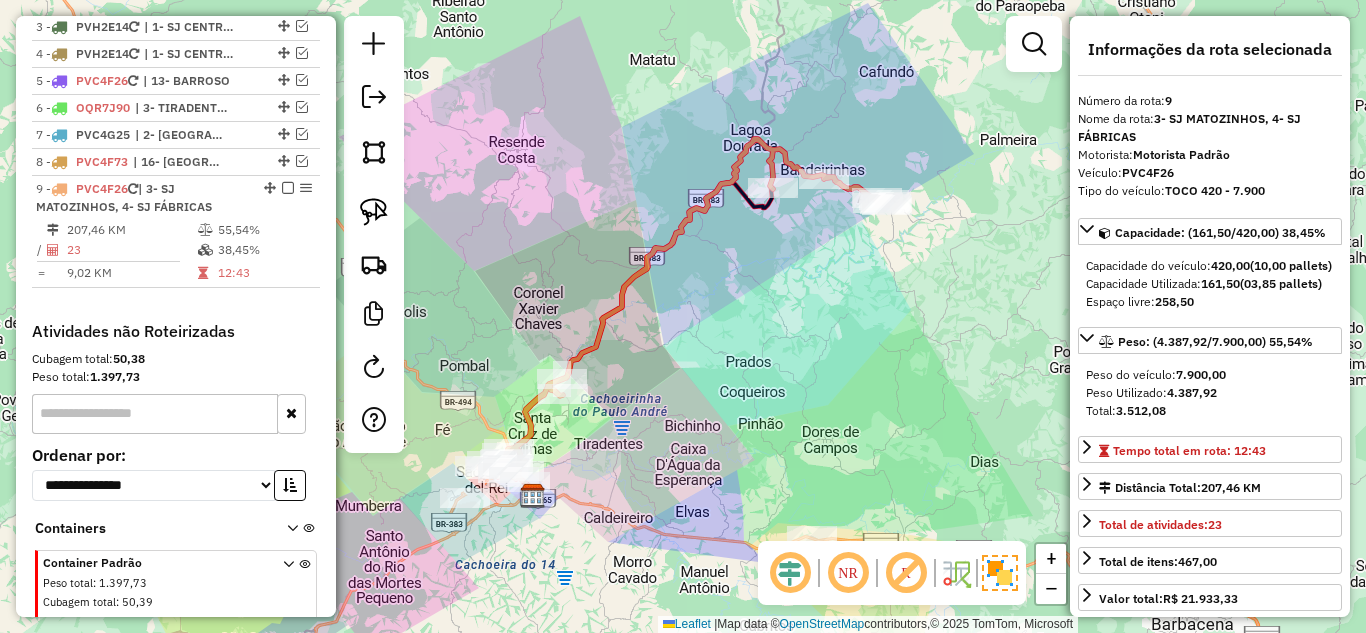 scroll, scrollTop: 695, scrollLeft: 0, axis: vertical 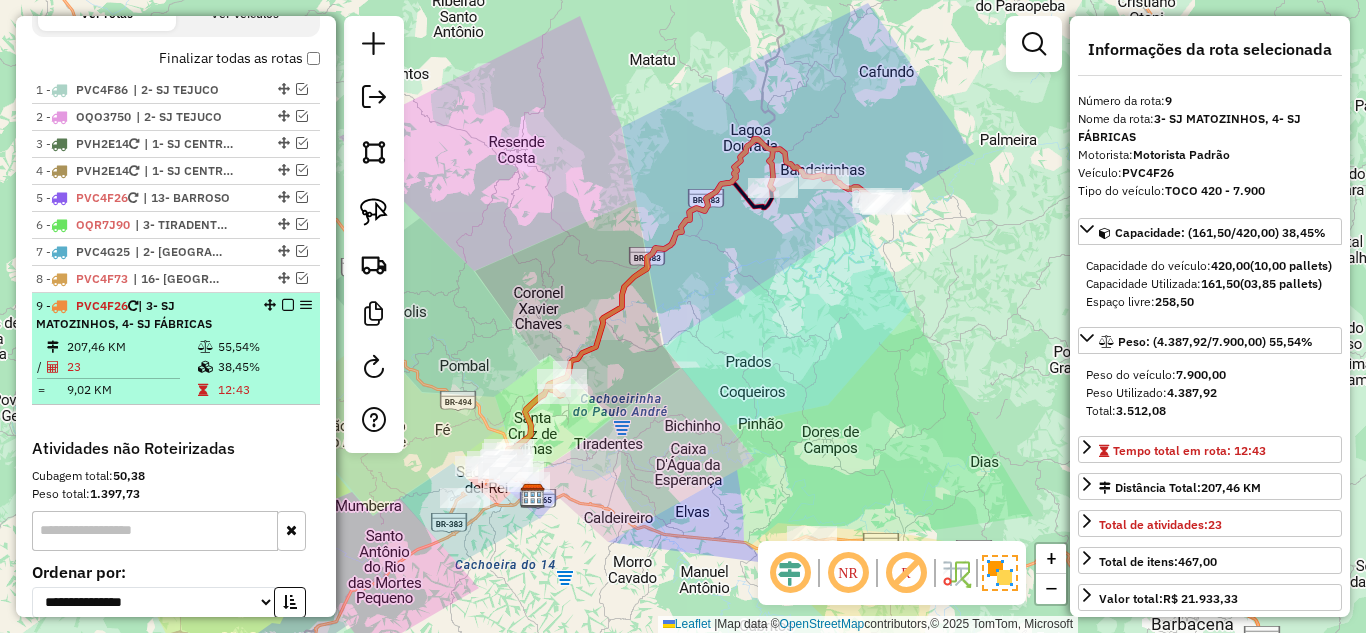 click at bounding box center [288, 305] 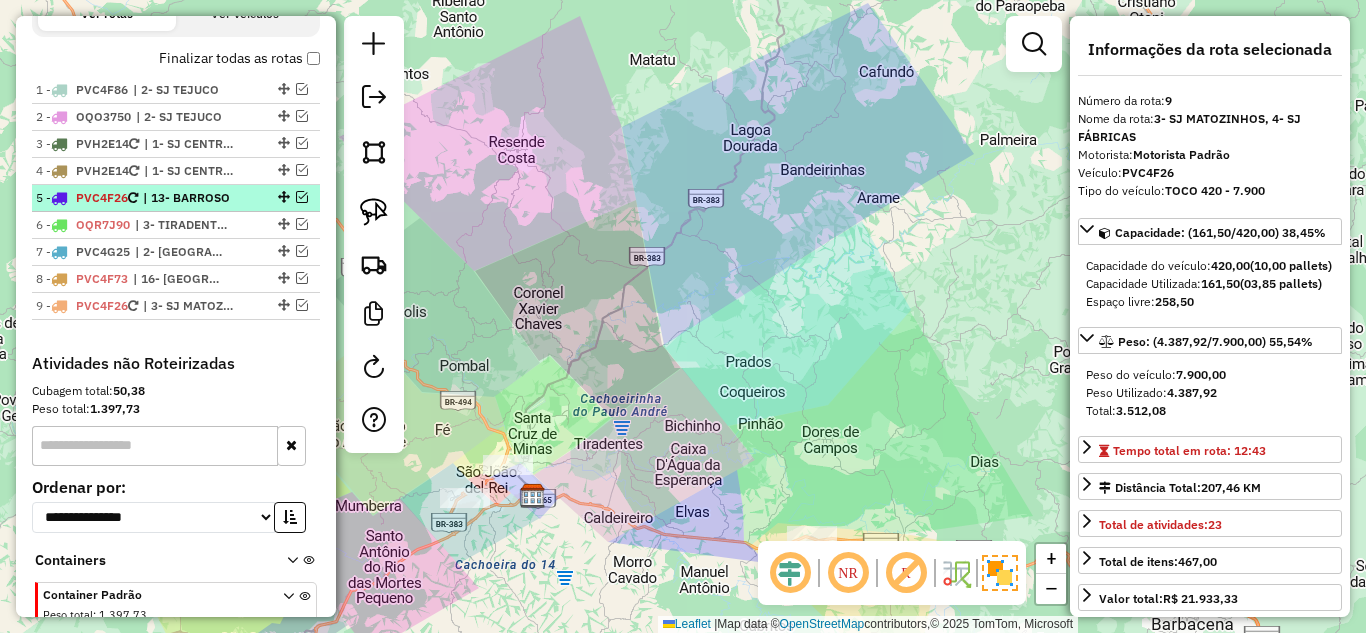 click at bounding box center (302, 197) 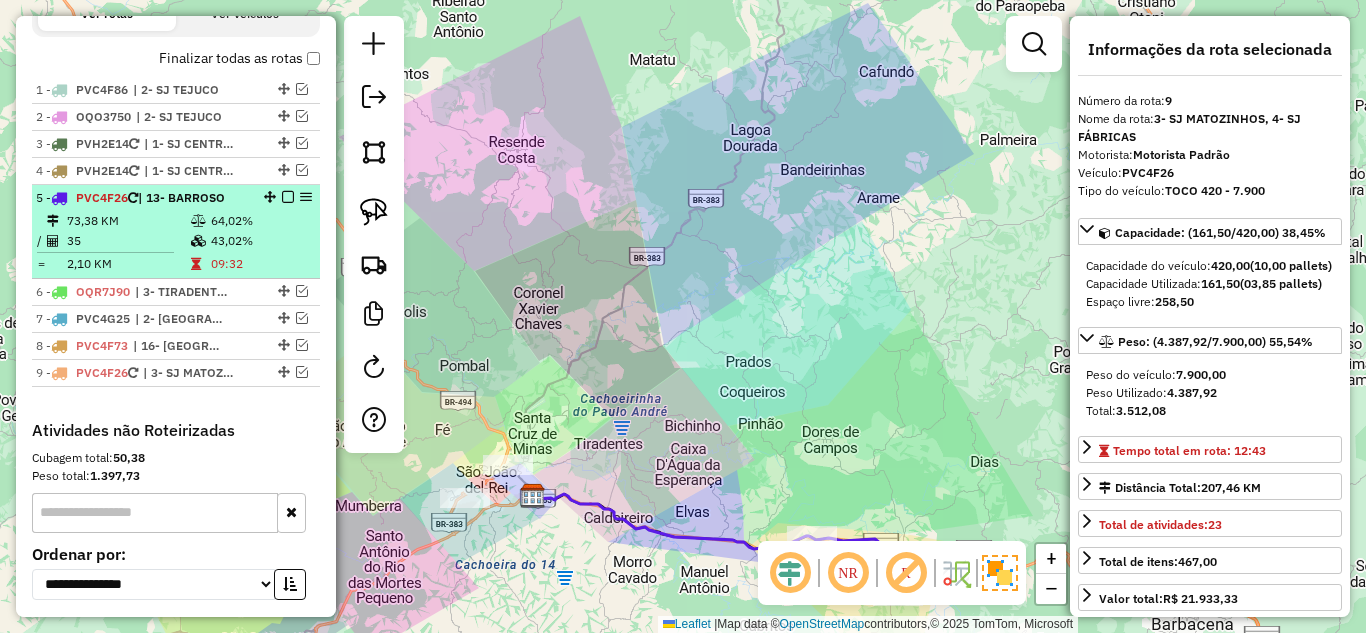 click on "73,38 KM" at bounding box center [128, 221] 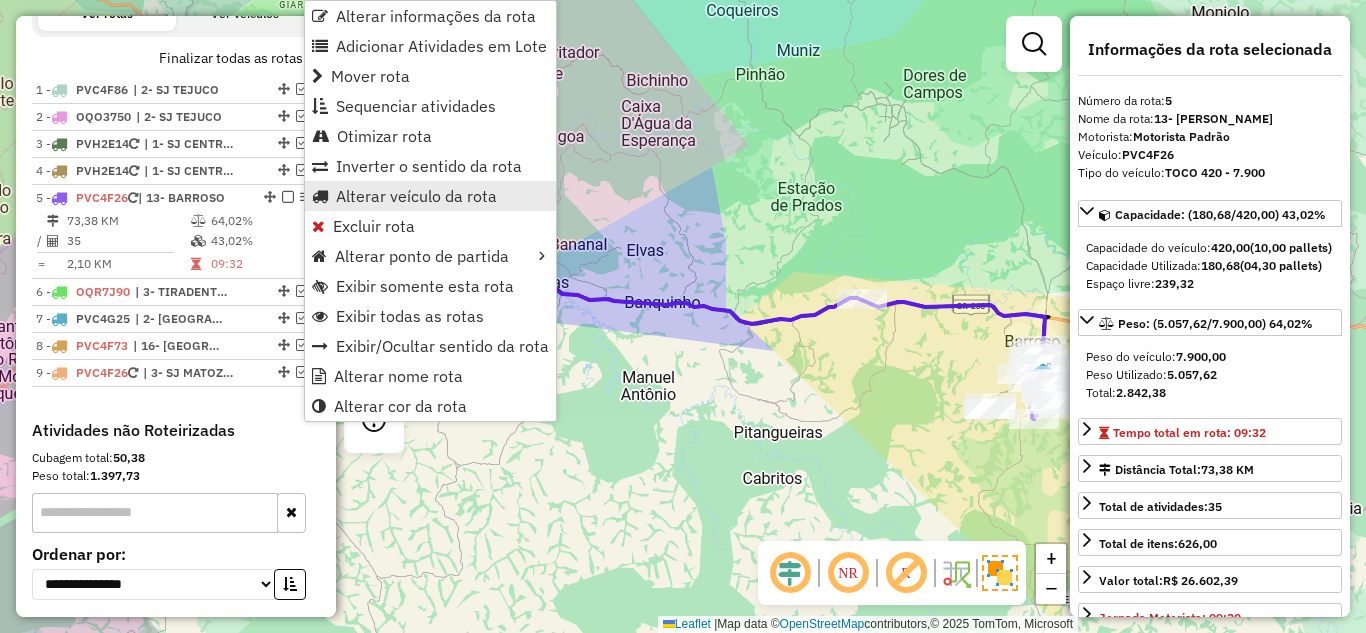 click on "Alterar veículo da rota" at bounding box center [416, 196] 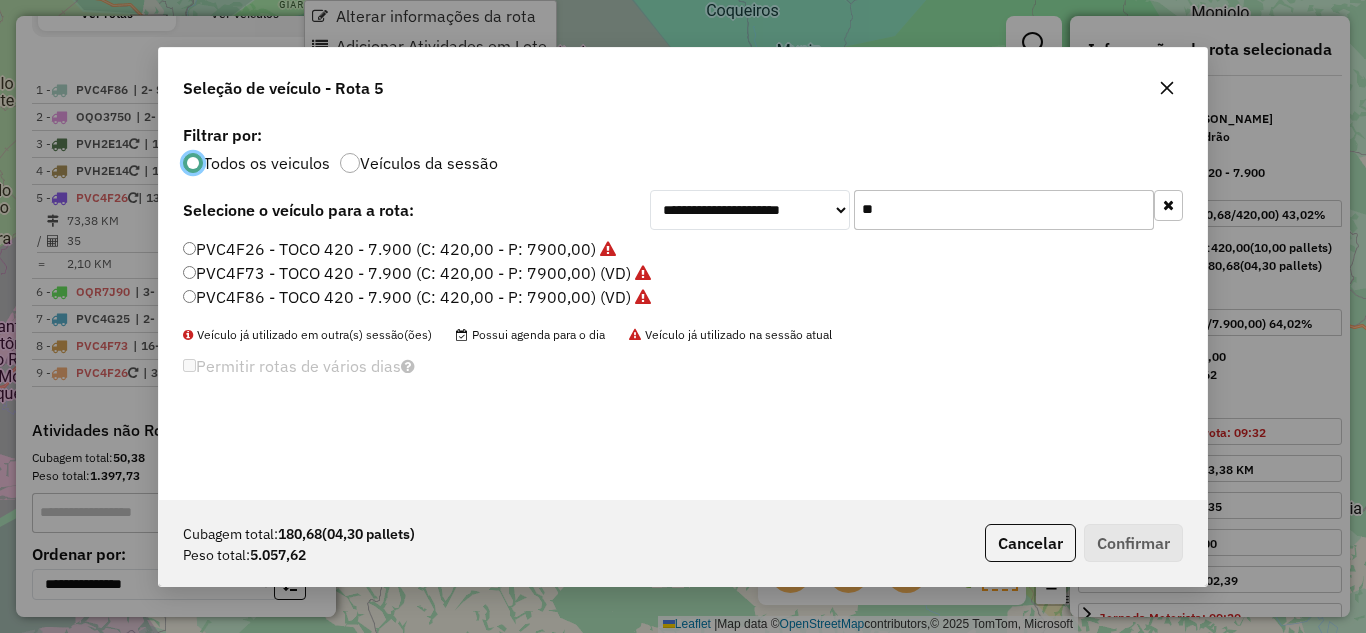 scroll, scrollTop: 11, scrollLeft: 6, axis: both 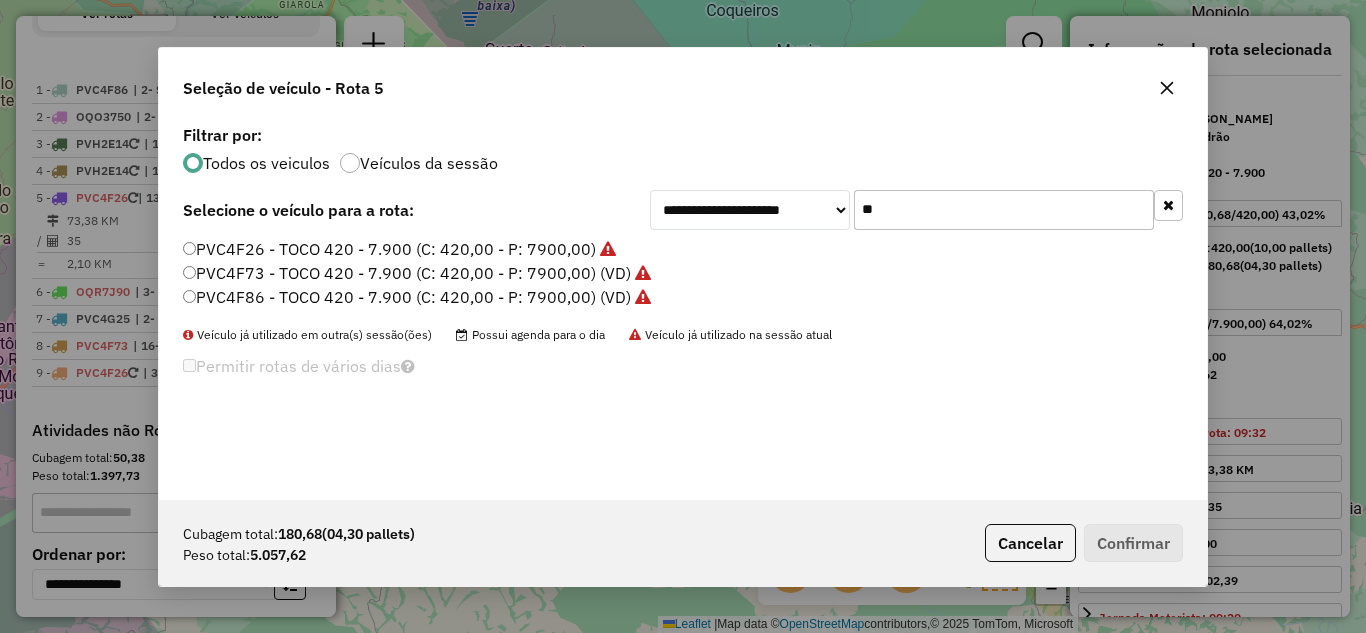 drag, startPoint x: 892, startPoint y: 210, endPoint x: 826, endPoint y: 205, distance: 66.189125 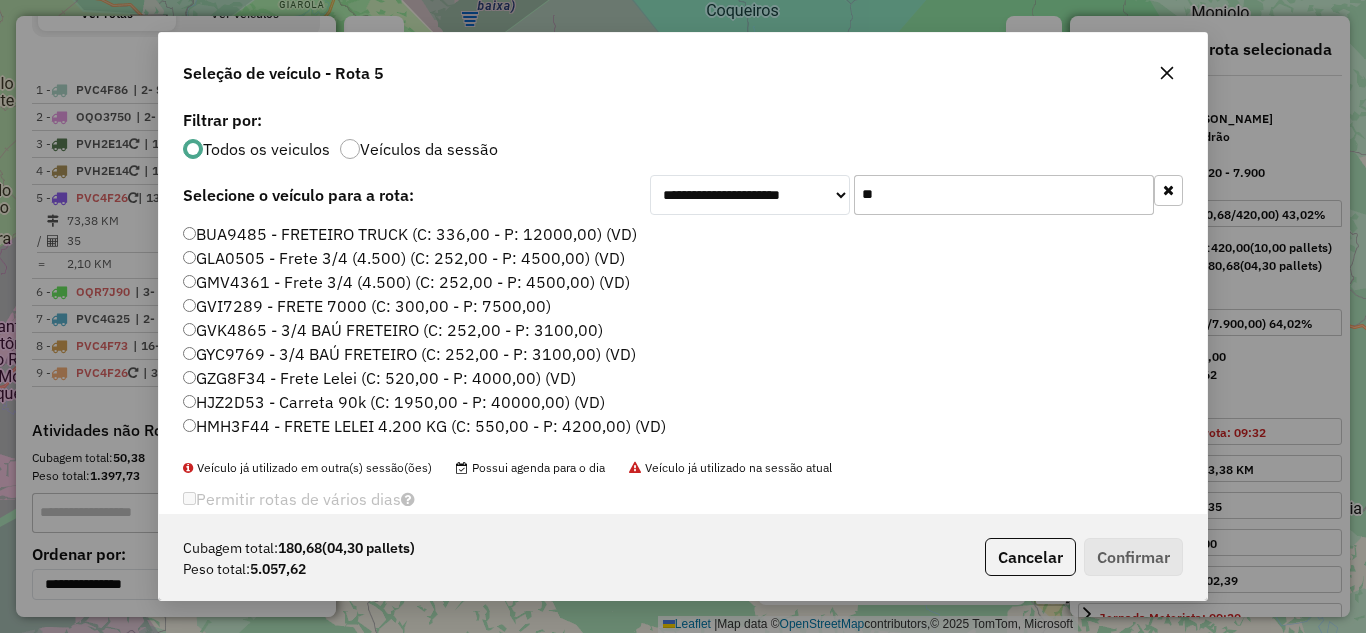 type on "*" 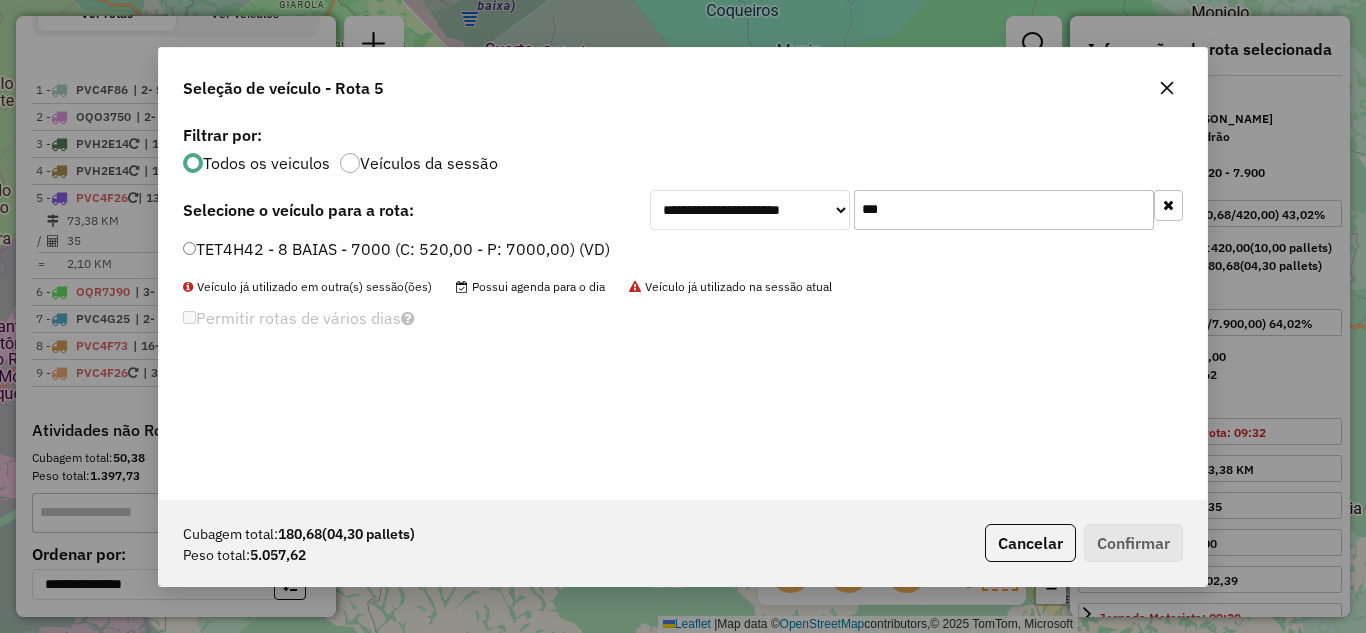 type on "***" 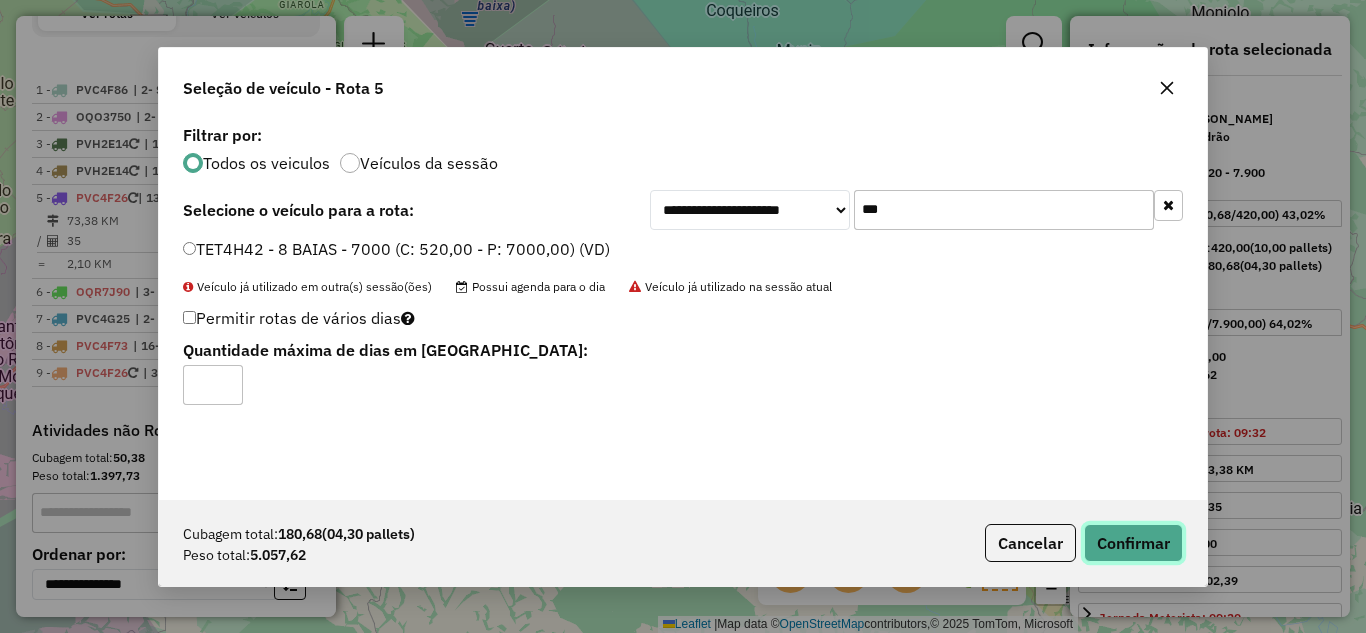 click on "Confirmar" 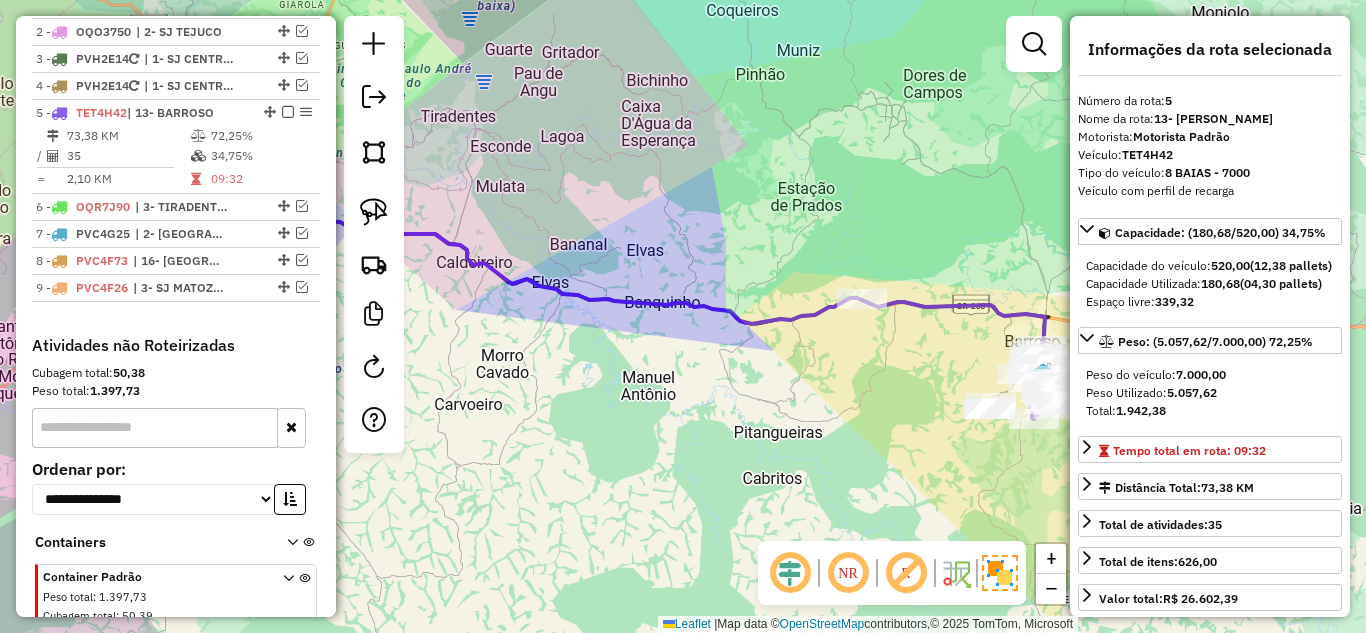 scroll, scrollTop: 677, scrollLeft: 0, axis: vertical 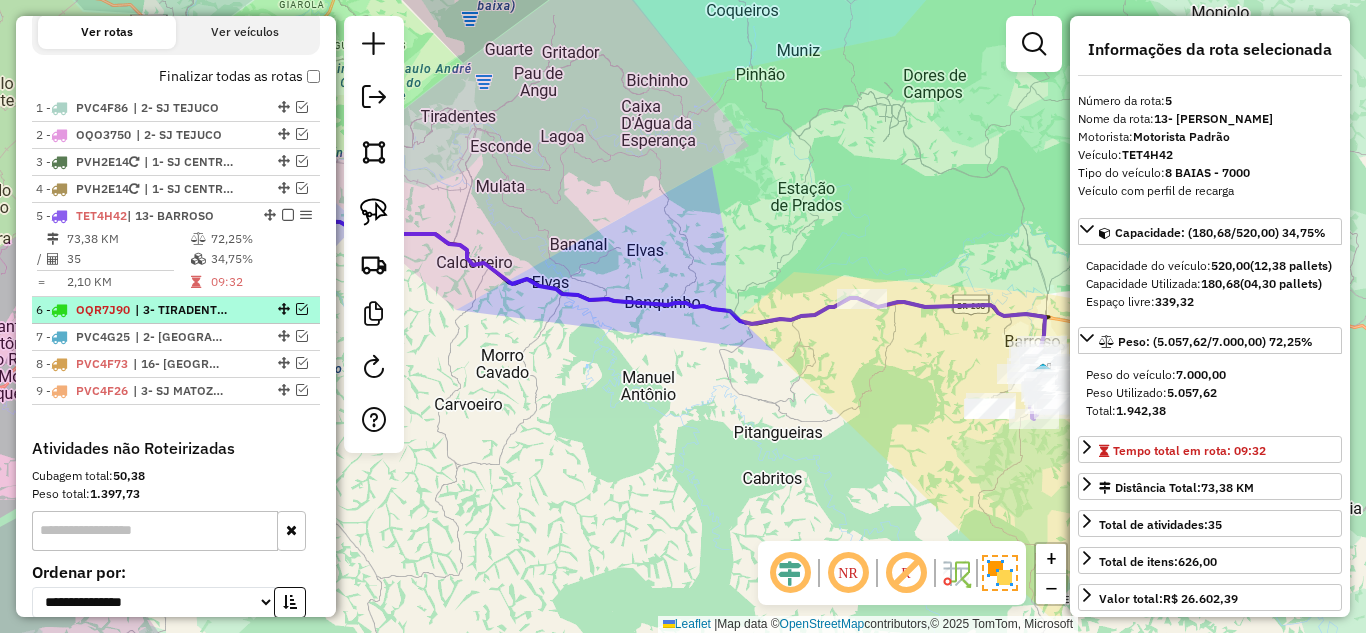click at bounding box center (302, 309) 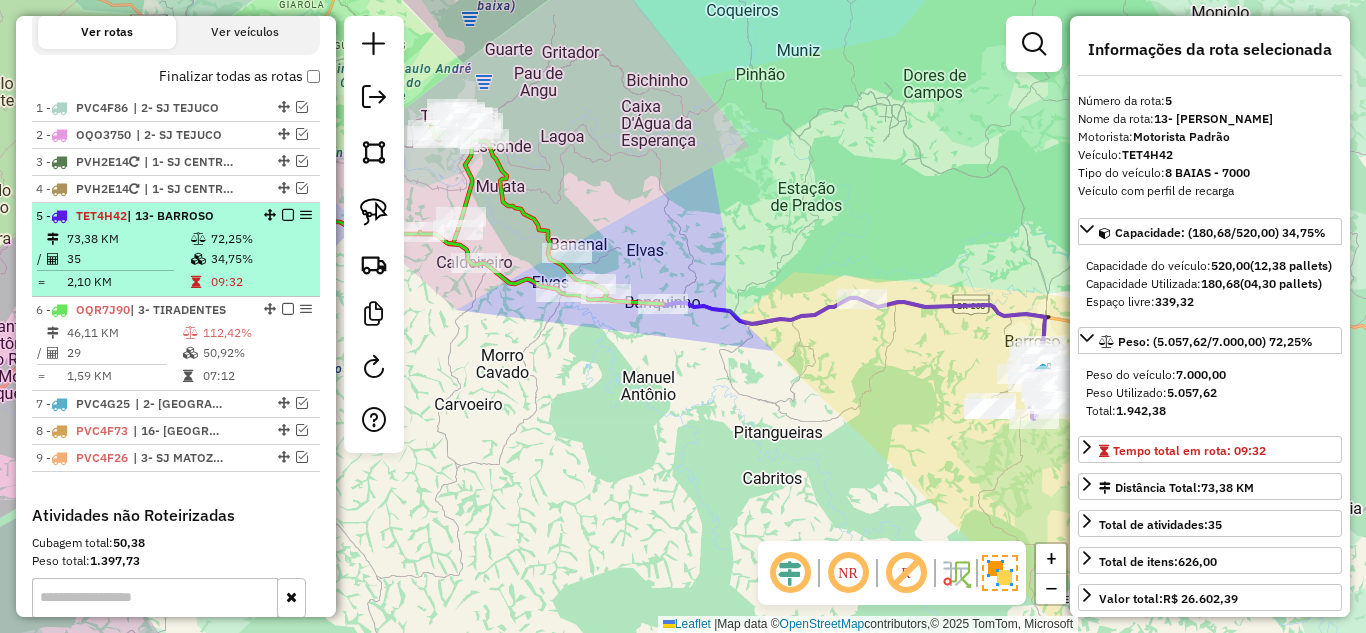 click on "35" at bounding box center [128, 259] 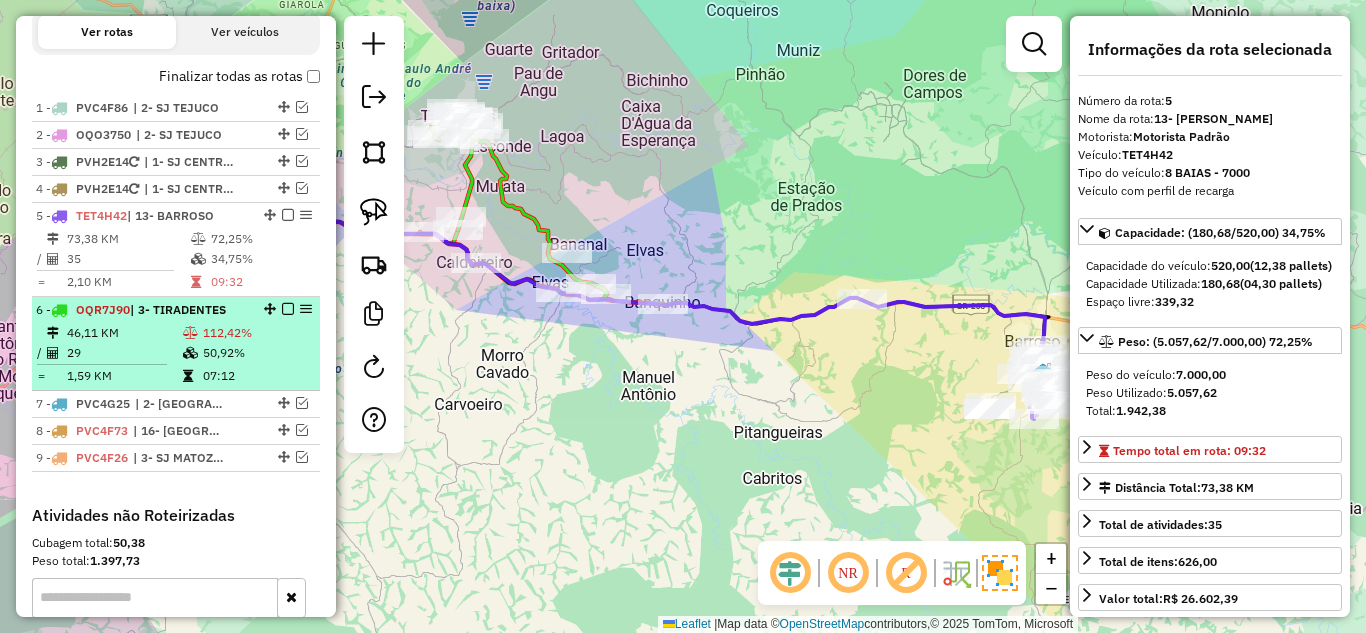 click at bounding box center (190, 333) 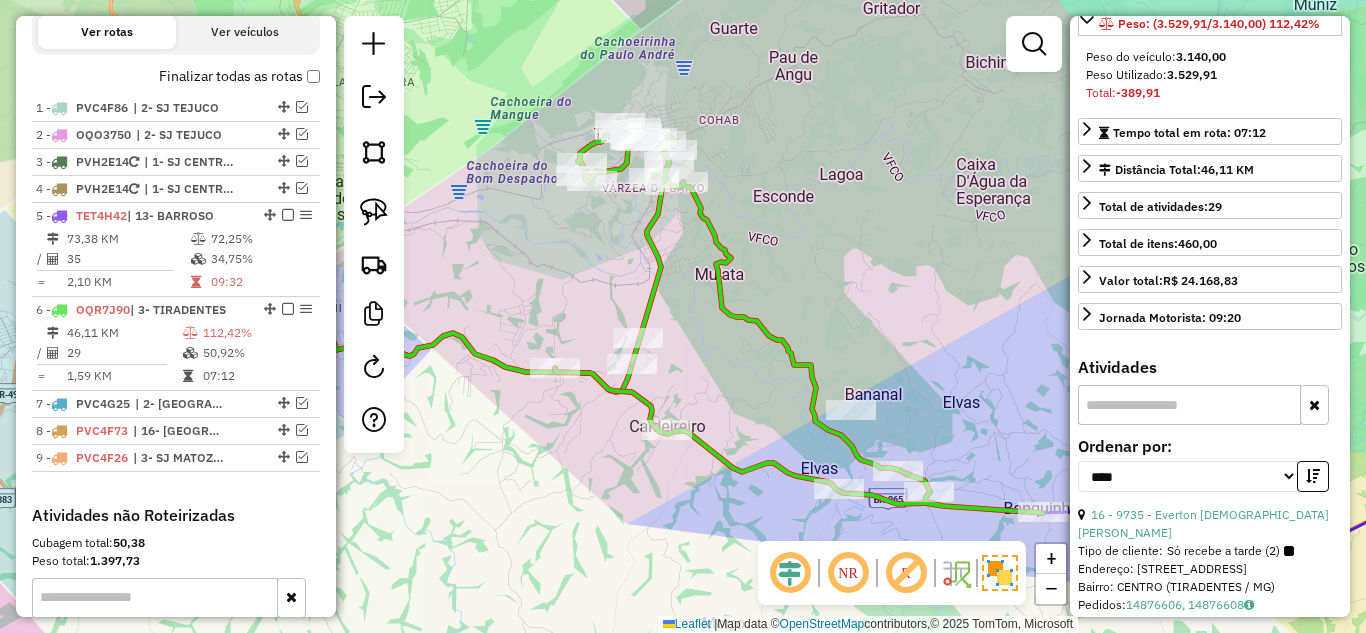 scroll, scrollTop: 400, scrollLeft: 0, axis: vertical 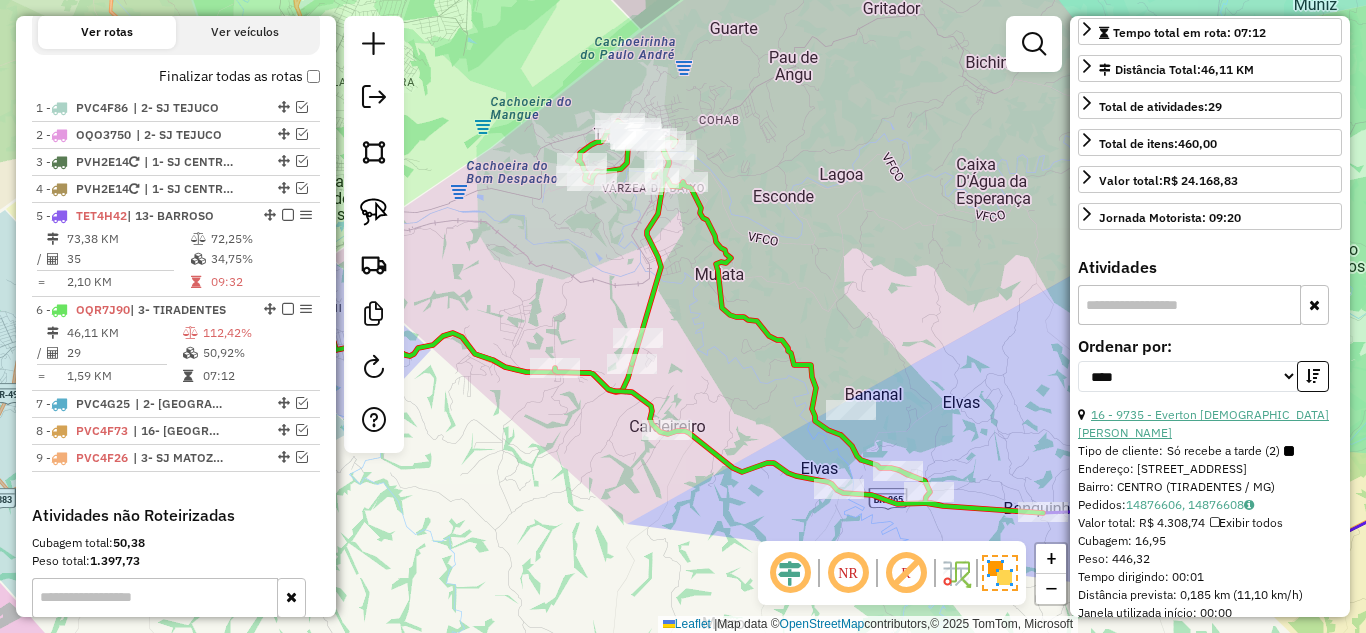 click on "16 - 9735 - Everton [DEMOGRAPHIC_DATA][PERSON_NAME]" at bounding box center [1203, 423] 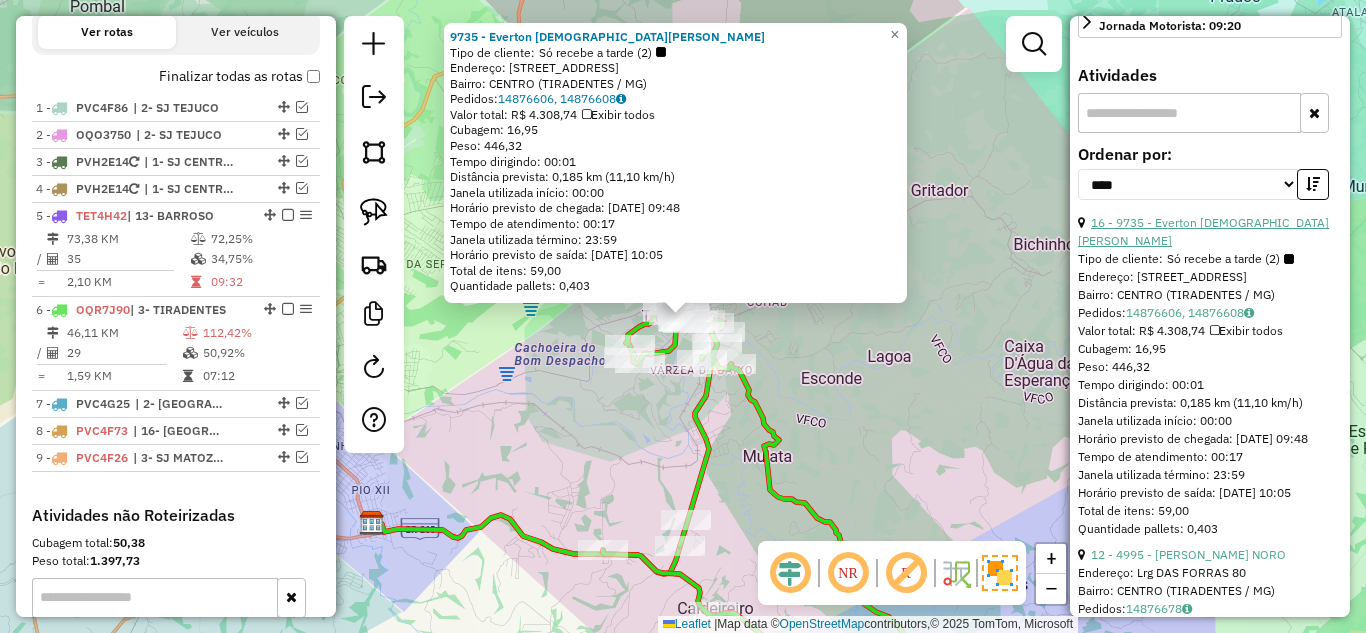 scroll, scrollTop: 600, scrollLeft: 0, axis: vertical 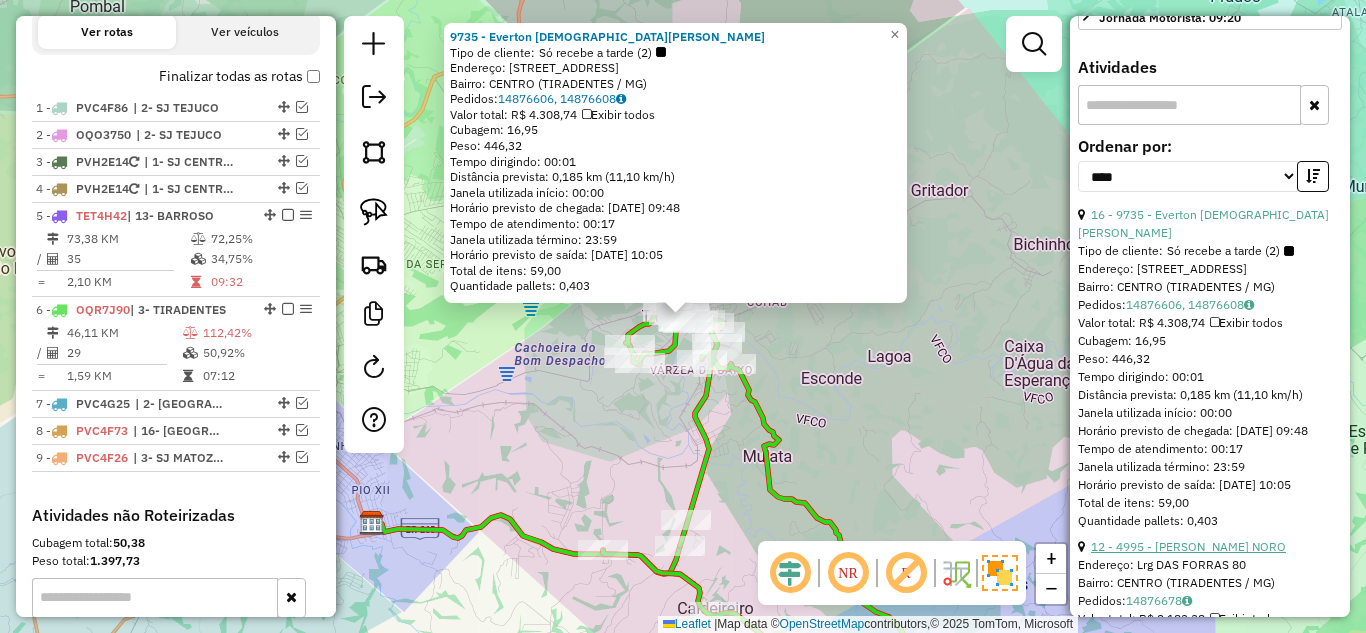 click on "12 - 4995 - [PERSON_NAME] NORO" at bounding box center (1188, 546) 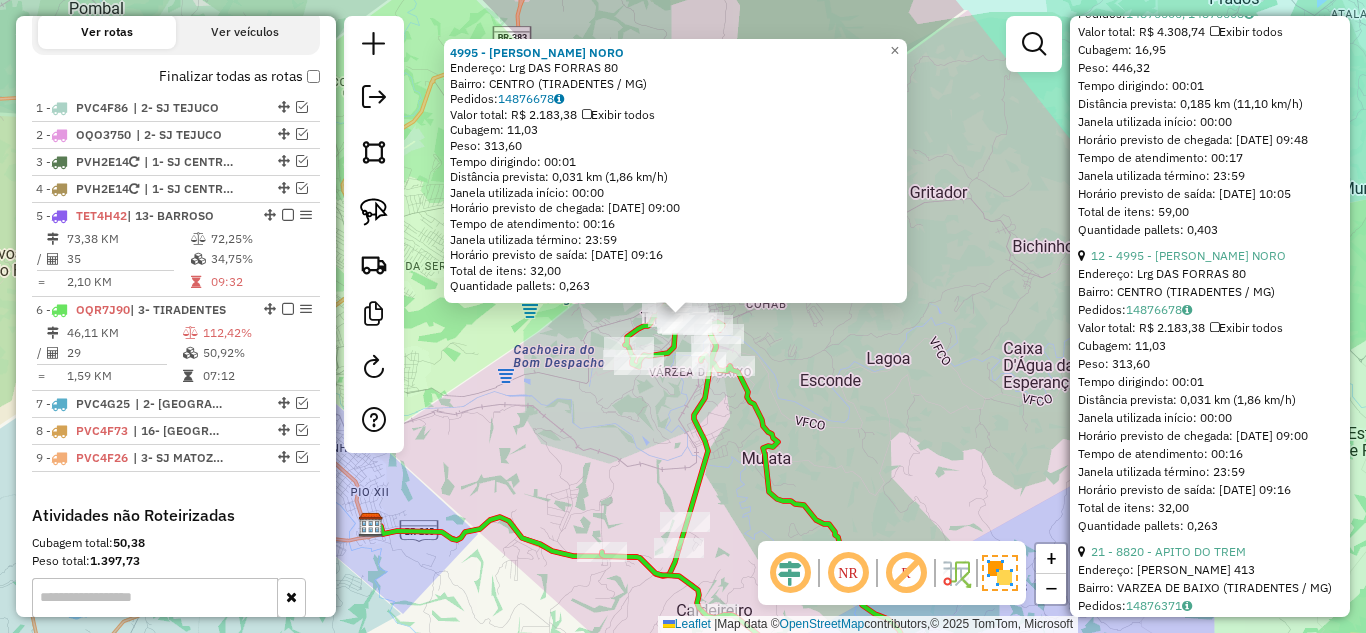 scroll, scrollTop: 1000, scrollLeft: 0, axis: vertical 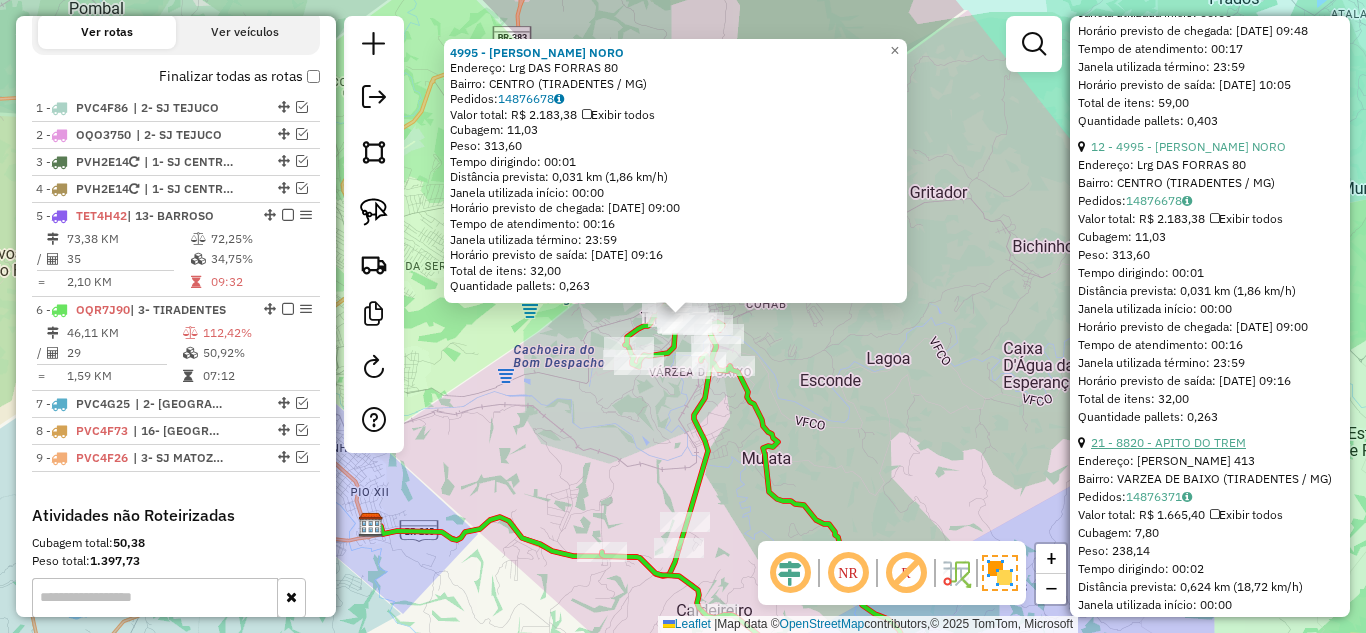 click on "21 - 8820 - APITO DO TREM" at bounding box center (1168, 442) 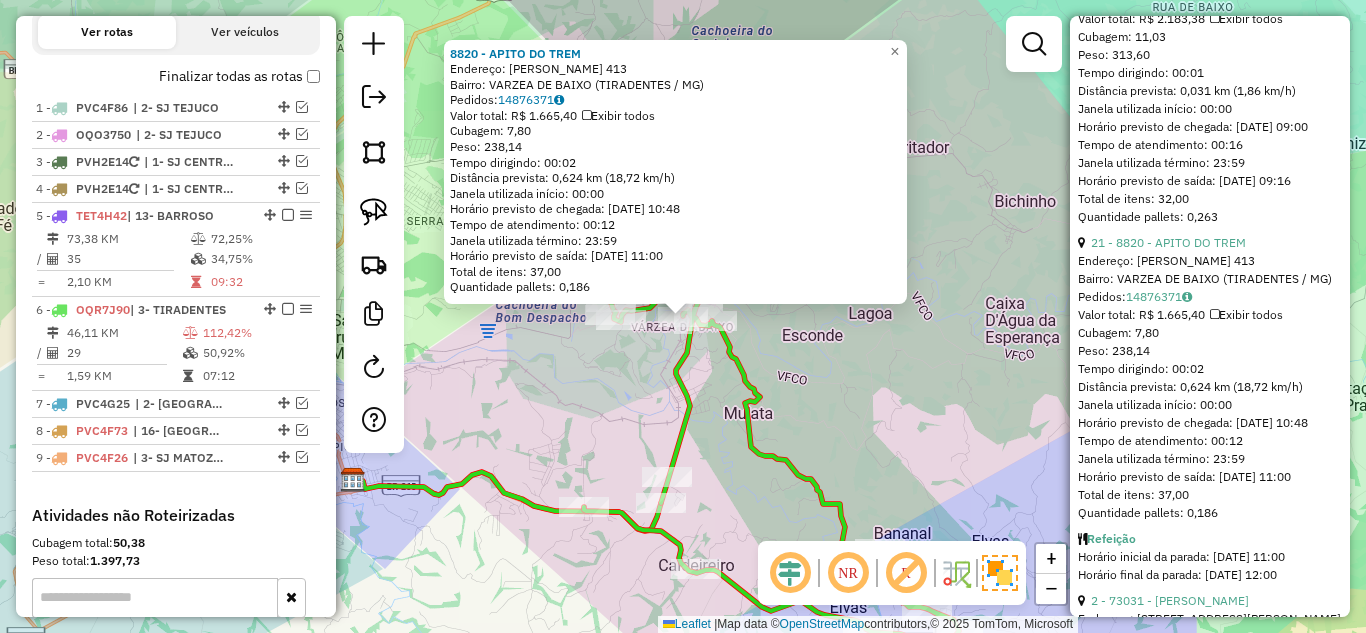 scroll, scrollTop: 1400, scrollLeft: 0, axis: vertical 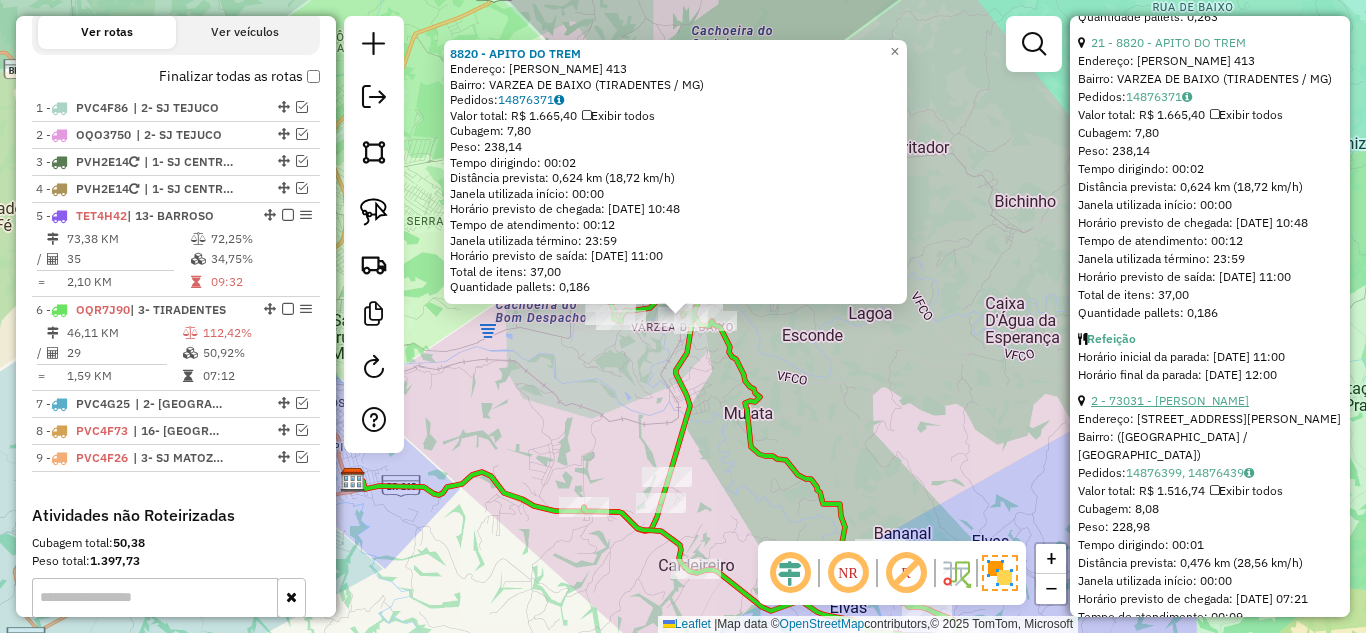 click on "2 - 73031 - [PERSON_NAME]" at bounding box center [1170, 400] 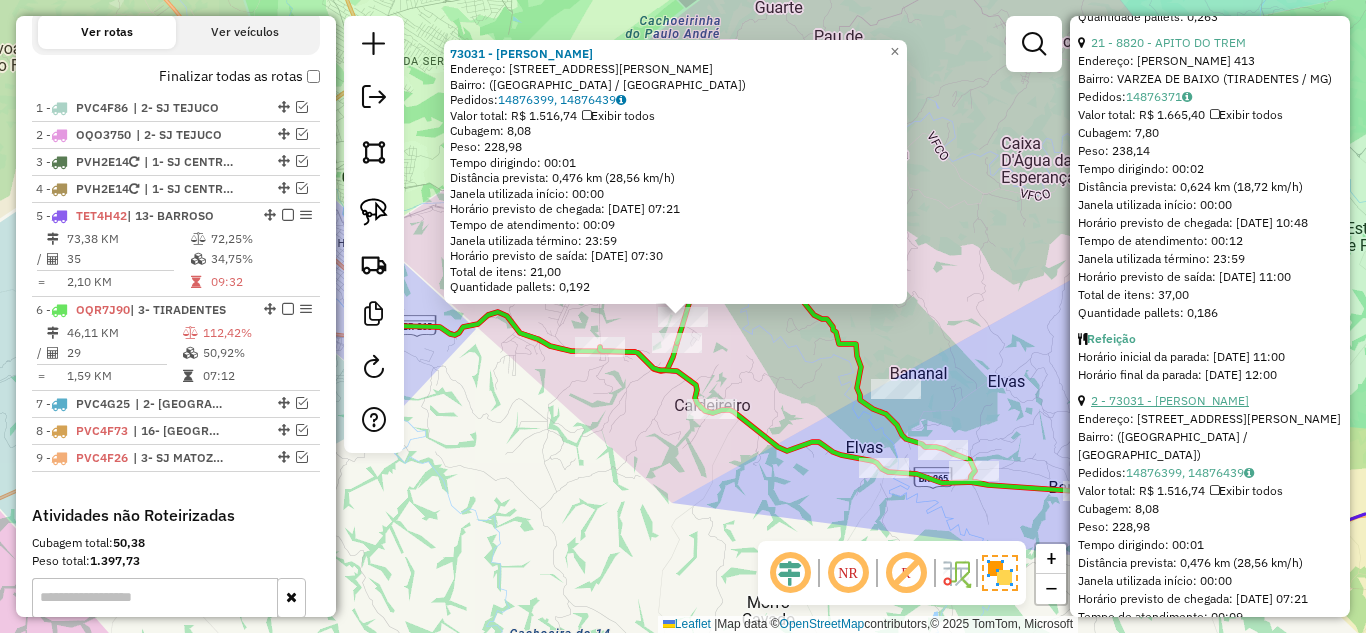 click on "2 - 73031 - [PERSON_NAME]" at bounding box center [1170, 400] 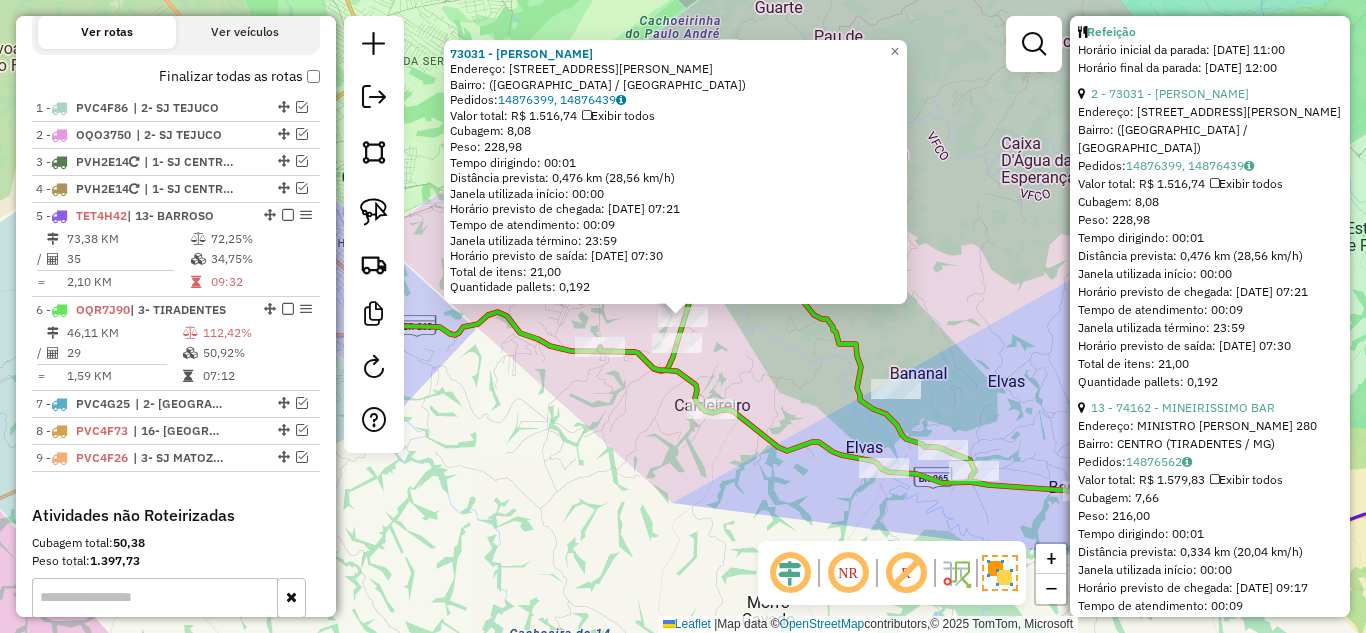 scroll, scrollTop: 1800, scrollLeft: 0, axis: vertical 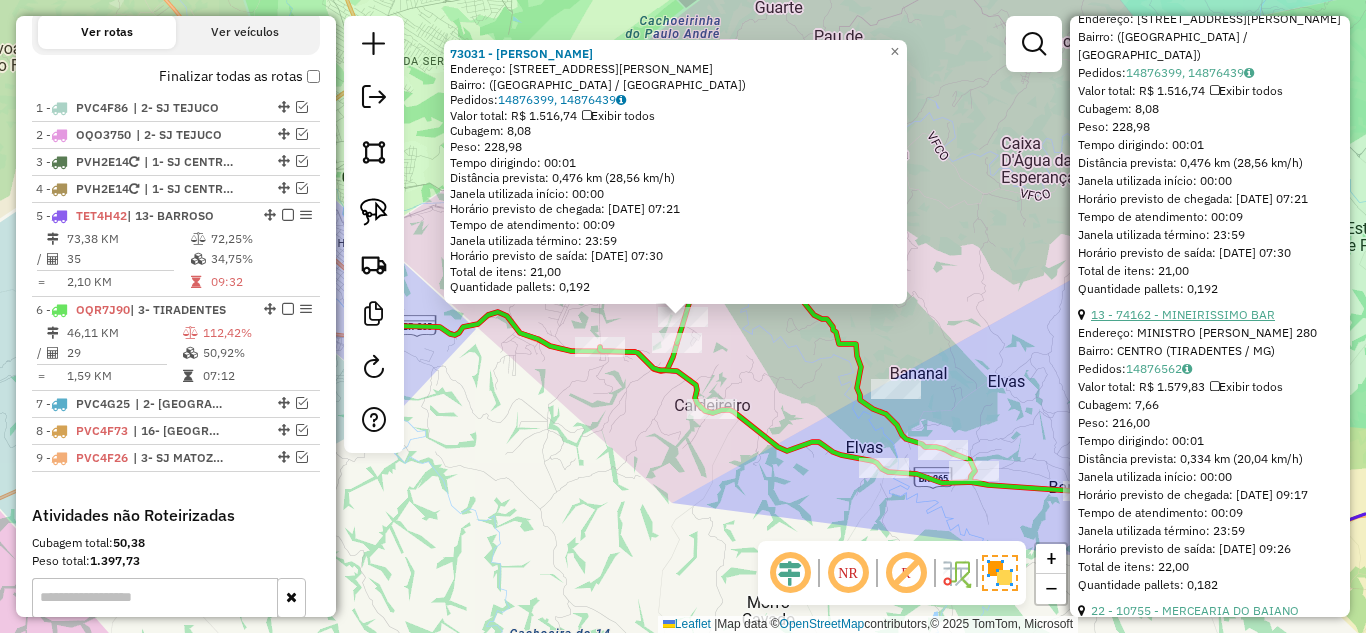 click on "13 - 74162 - MINEIRISSIMO BAR" at bounding box center [1183, 314] 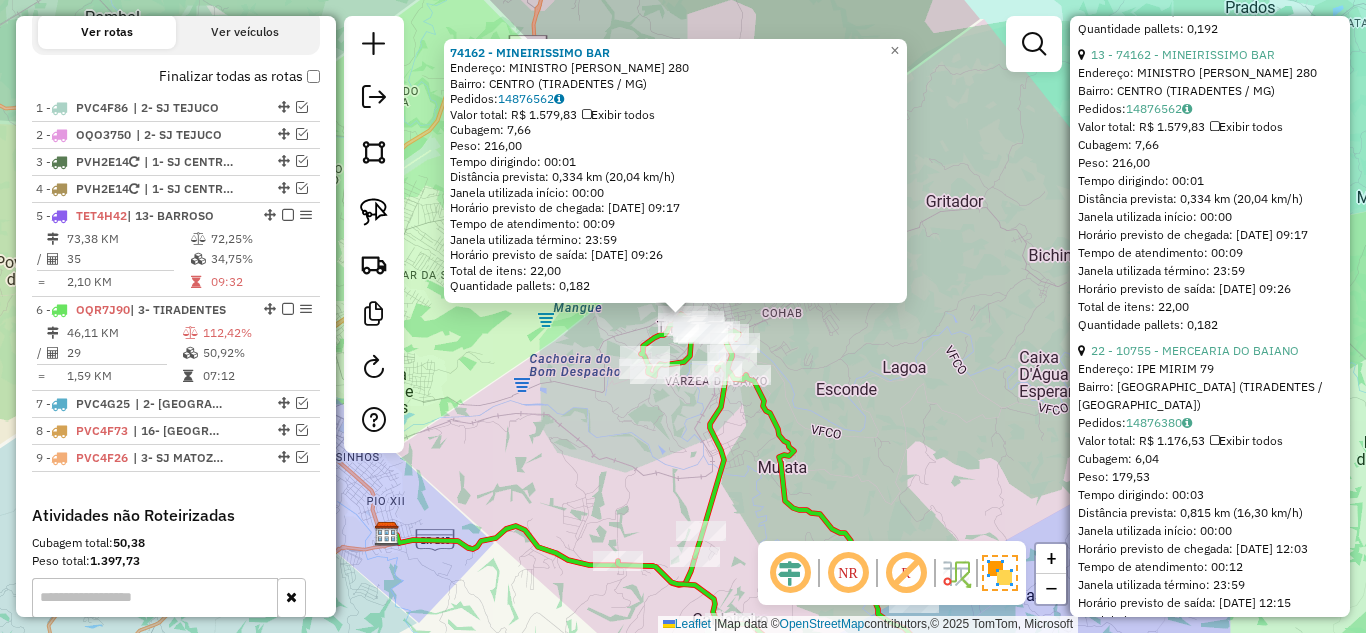scroll, scrollTop: 2100, scrollLeft: 0, axis: vertical 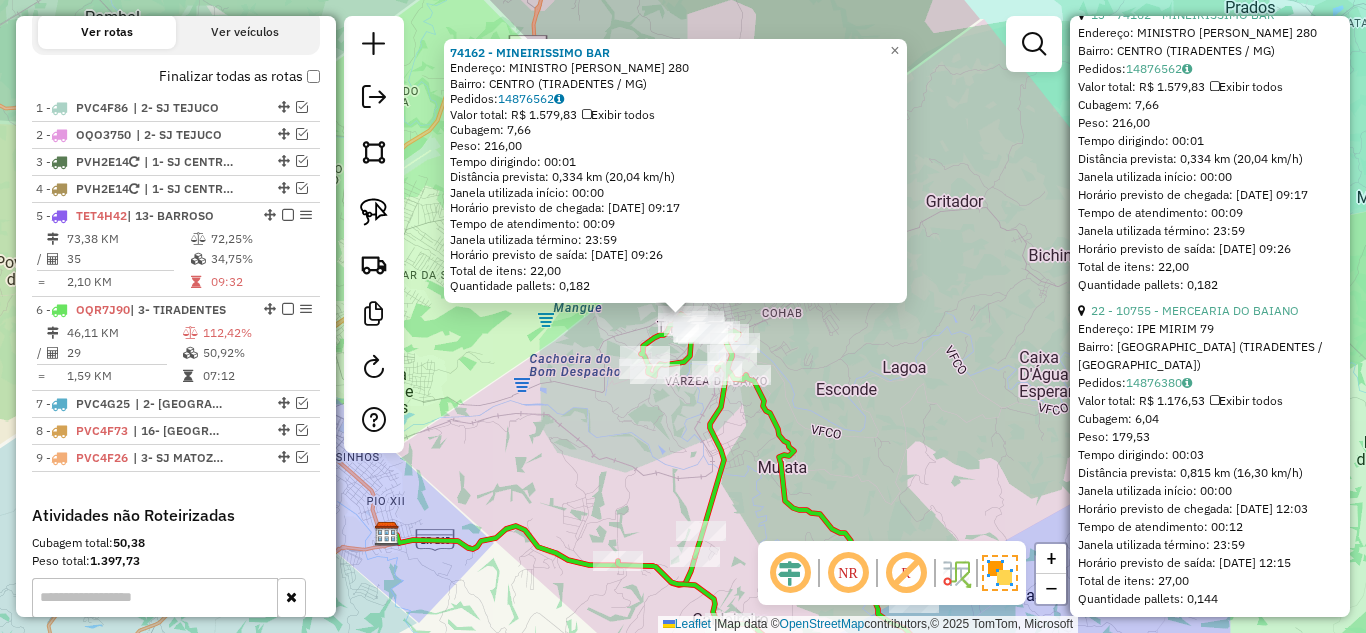 click on "16 - 9735 - Everton Cristiano Ba  Tipo de cliente:   Só recebe a tarde (2)   Endereço: [STREET_ADDRESS]   Bairro: CENTRO (TIRADENTES / MG)   Pedidos:  14876606, 14876608   Valor total: R$ 4.308,74   Exibir todos   Cubagem: 16,95  Peso: 446,32  Tempo dirigindo: 00:01   Distância prevista: 0,185 km (11,10 km/h)   Janela utilizada início: 00:00   Horário previsto de chegada: [DATE] 09:48   Tempo de atendimento: 00:17   Janela utilizada término: 23:59   Horário previsto de saída: [DATE] 10:05   Total de itens: 59,00   Quantidade pallets: 0,403     12 - 4995 - [PERSON_NAME] NORO  Endereço: Lrg DAS FORRAS                    80   Bairro: CENTRO (TIRADENTES / MG)   Pedidos:  14876678   Valor total: R$ 2.183,38   Exibir todos   Cubagem: 11,03  Peso: 313,60  Tempo dirigindo: 00:01   Distância prevista: 0,031 km (1,86 km/h)   Janela utilizada início: 00:00   Horário previsto de chegada: [DATE] 09:00   Tempo de atendimento: 00:16   Janela utilizada término: 23:59" at bounding box center (1210, 3200) 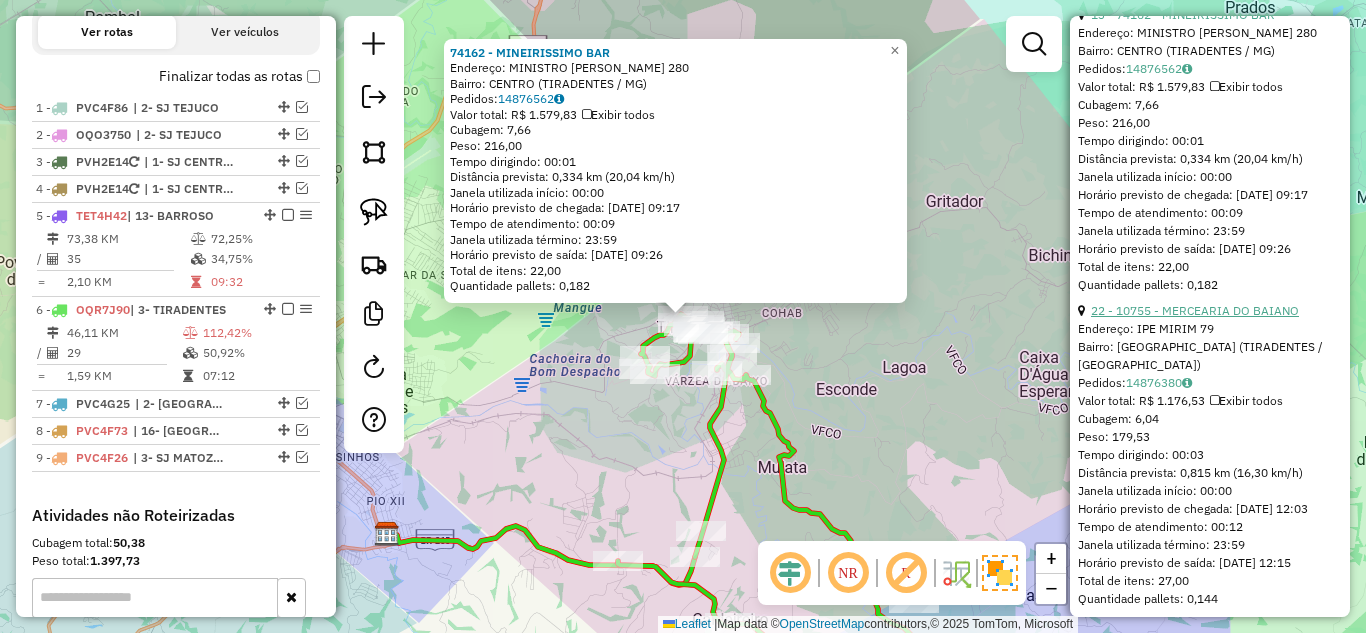 click on "22 - 10755 - MERCEARIA DO BAIANO" at bounding box center [1195, 310] 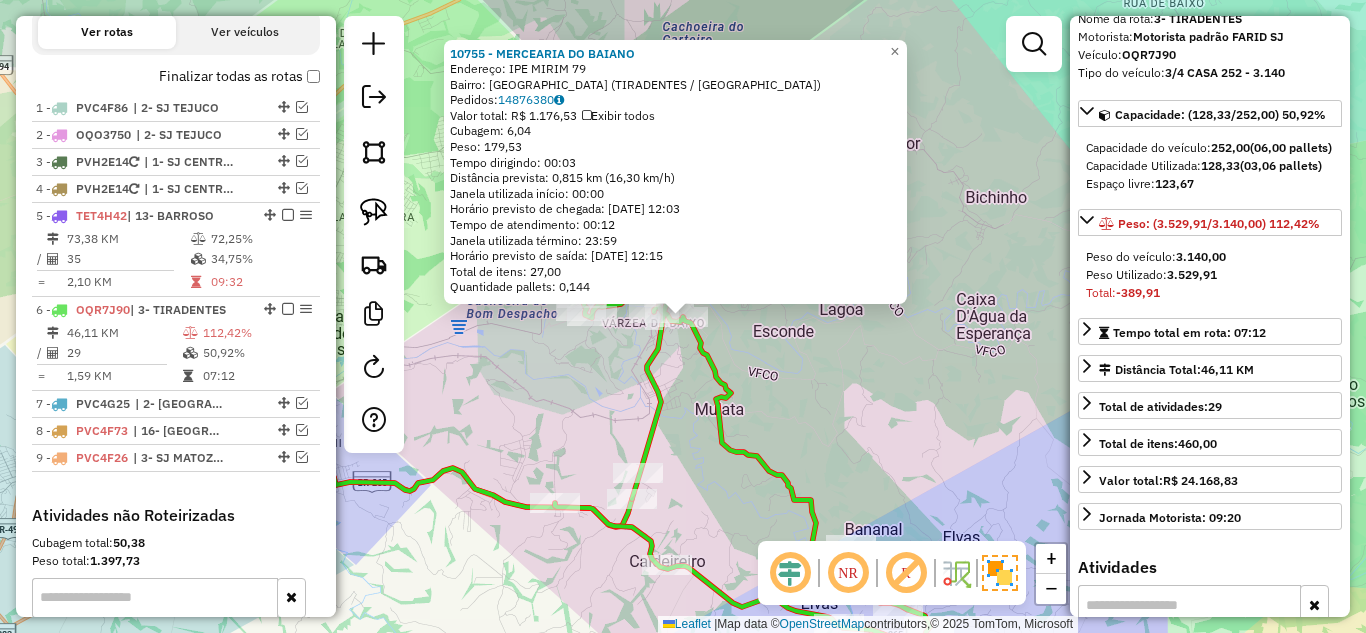 scroll, scrollTop: 400, scrollLeft: 0, axis: vertical 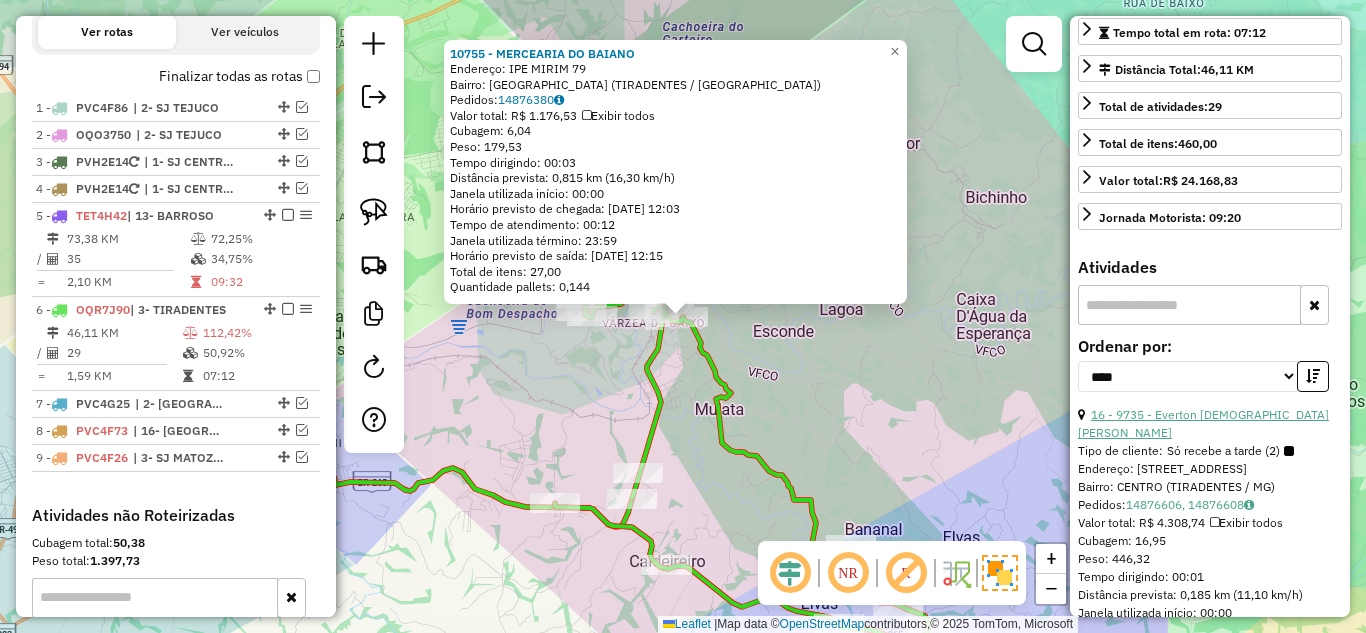 click on "16 - 9735 - Everton [DEMOGRAPHIC_DATA][PERSON_NAME]" at bounding box center [1203, 423] 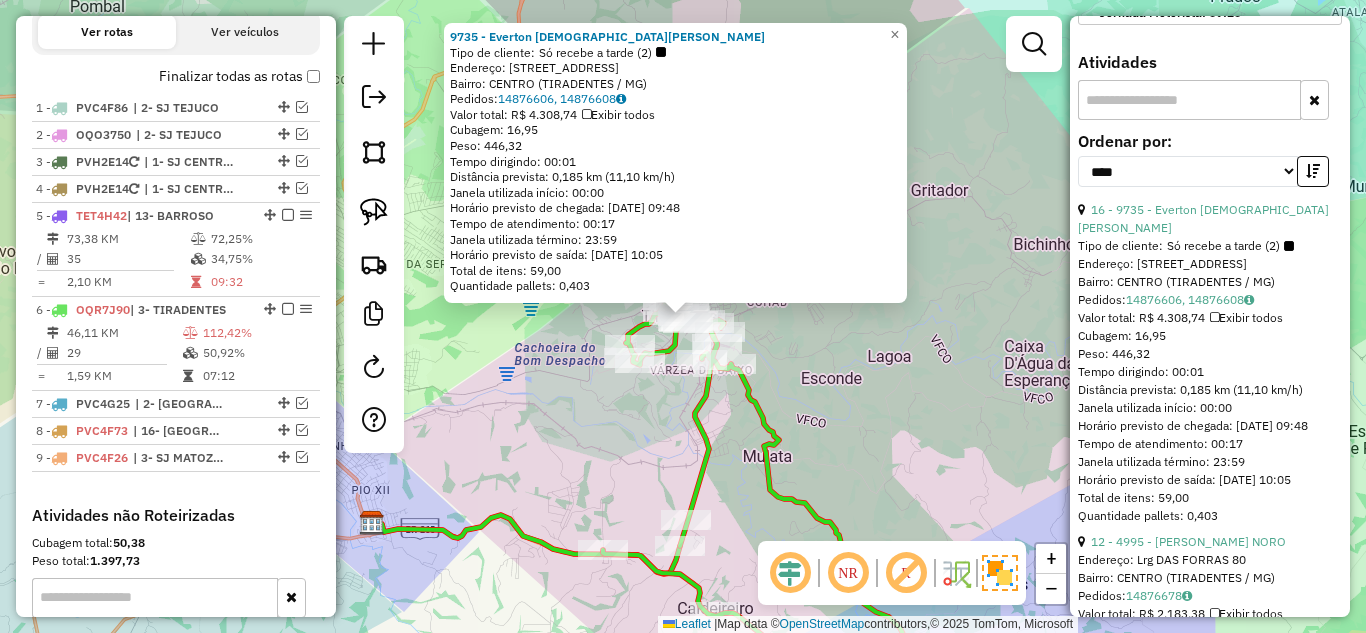 scroll, scrollTop: 600, scrollLeft: 0, axis: vertical 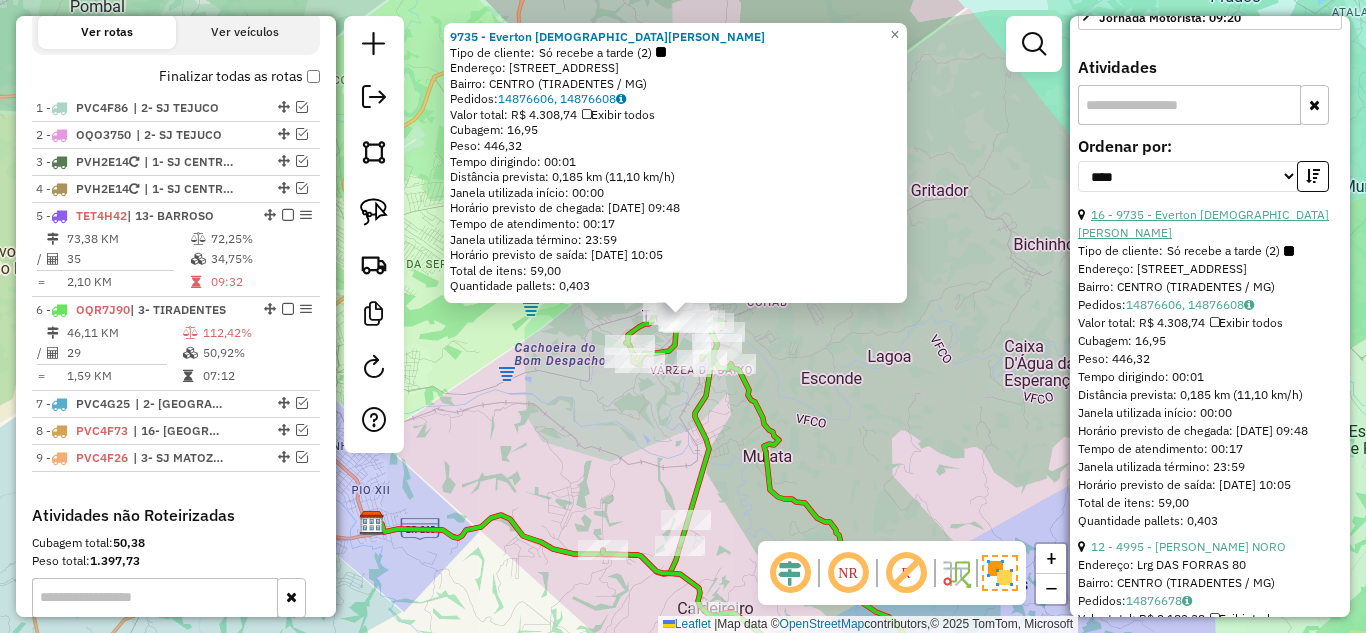 click on "16 - 9735 - Everton [DEMOGRAPHIC_DATA][PERSON_NAME]" at bounding box center (1203, 223) 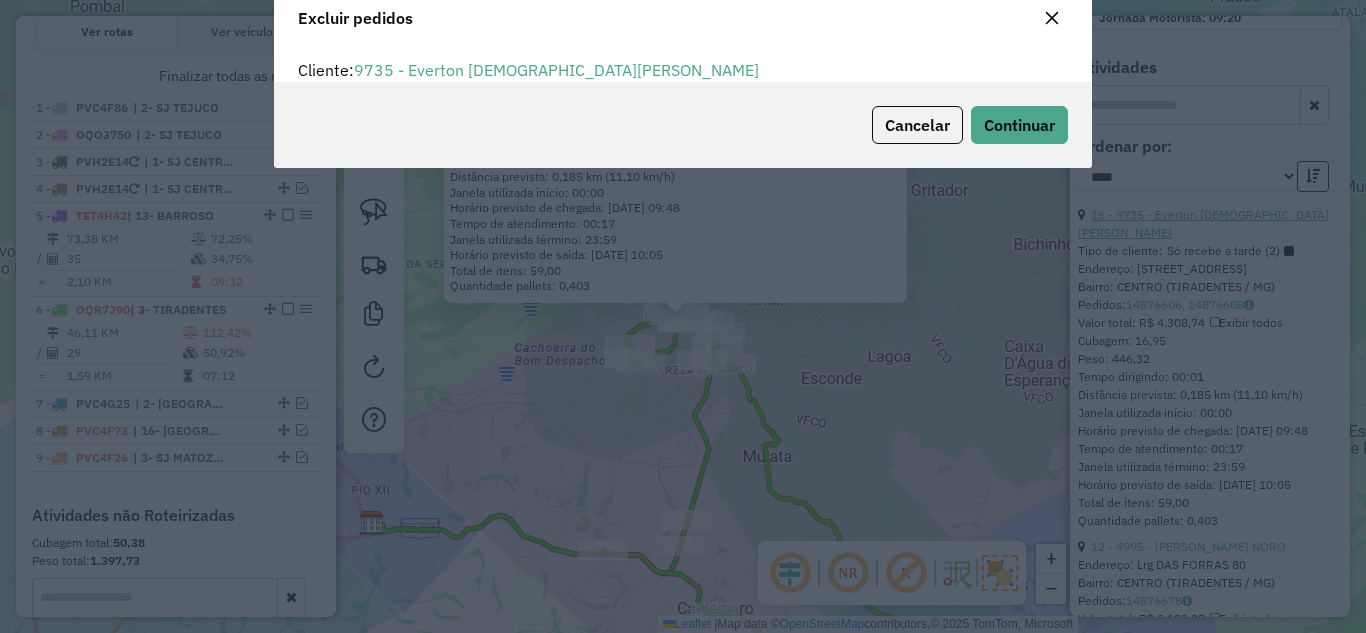 scroll, scrollTop: 12, scrollLeft: 6, axis: both 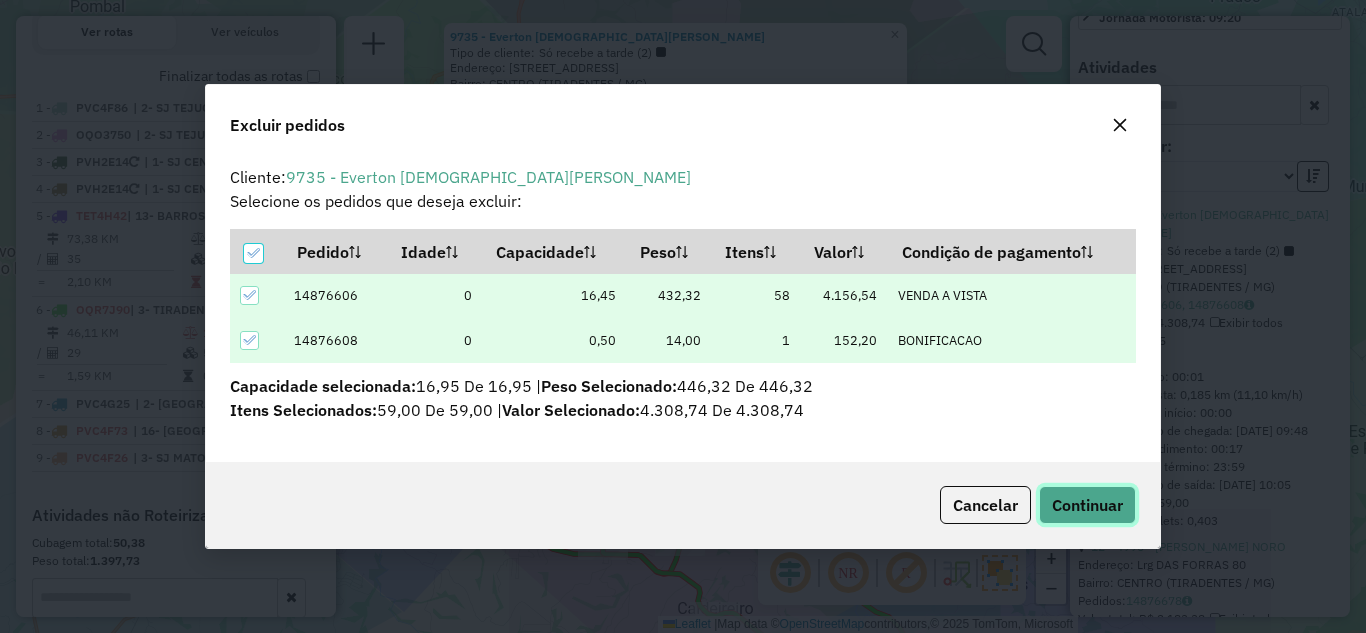 click on "Continuar" 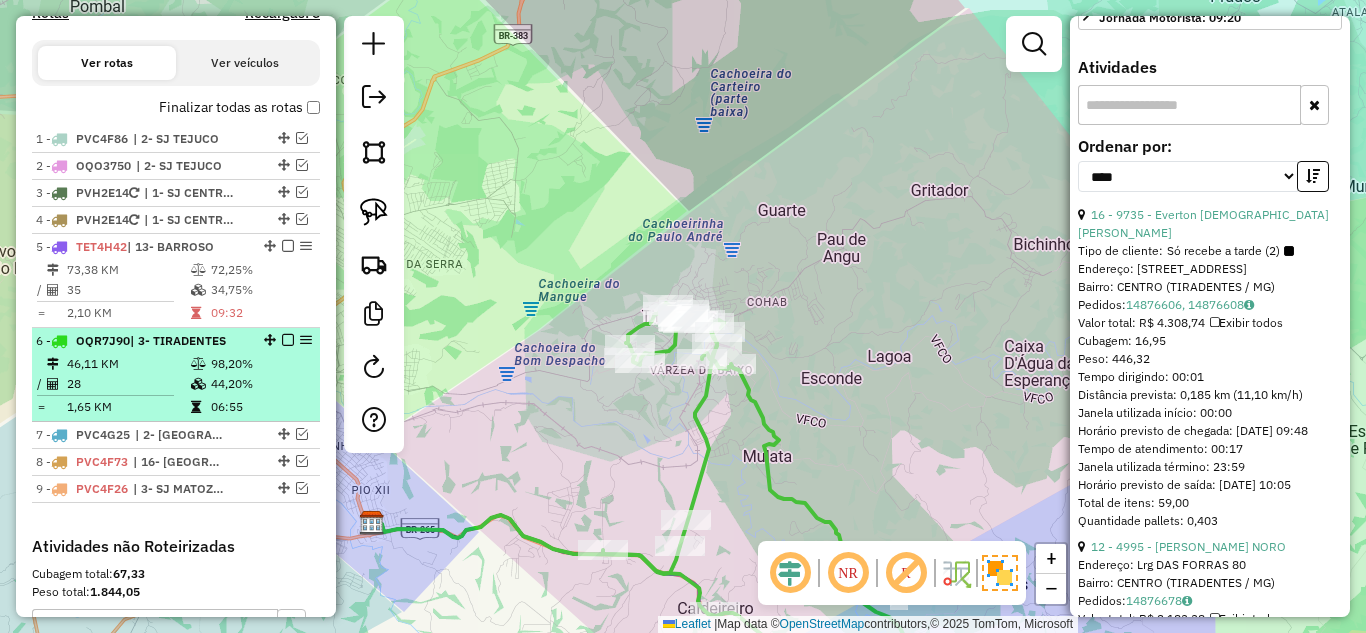scroll, scrollTop: 644, scrollLeft: 0, axis: vertical 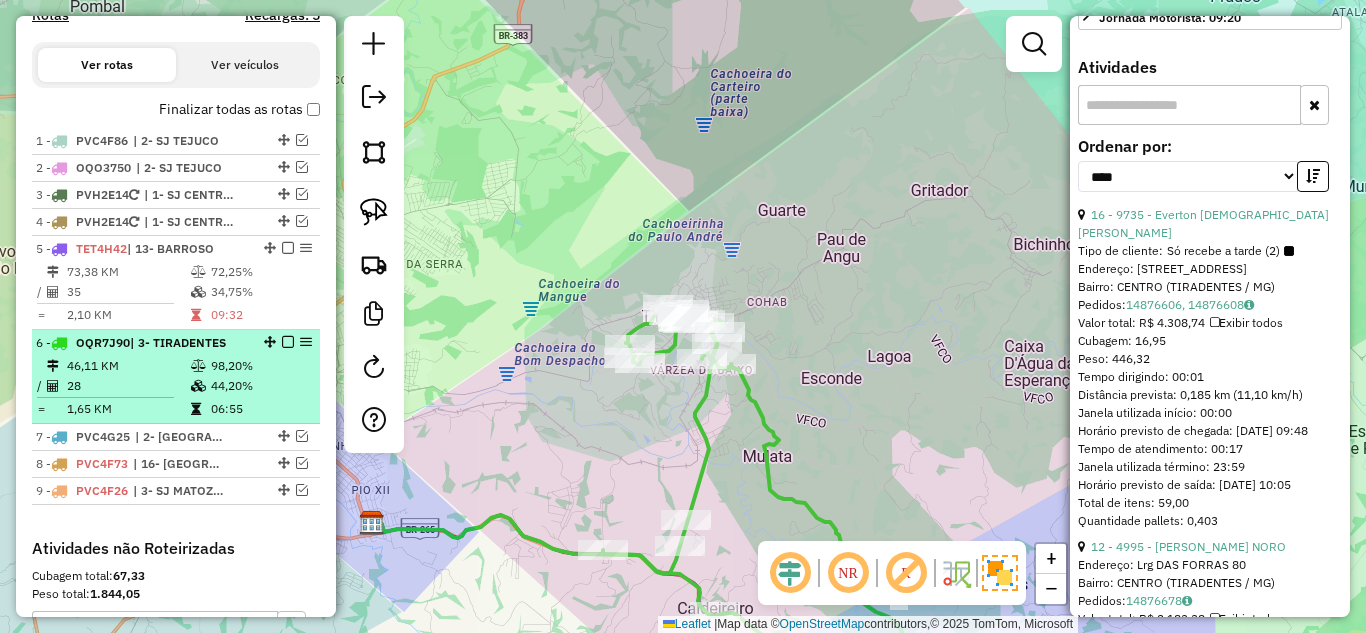 click on "46,11 KM" at bounding box center [128, 366] 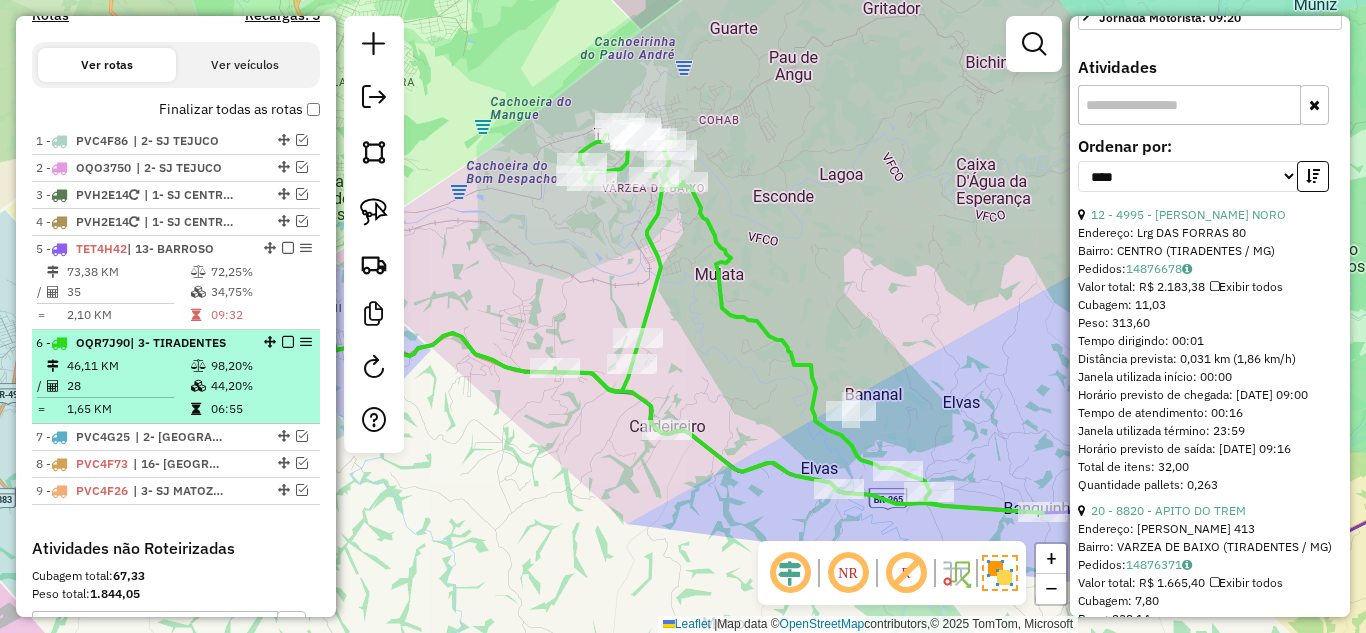 click at bounding box center [288, 342] 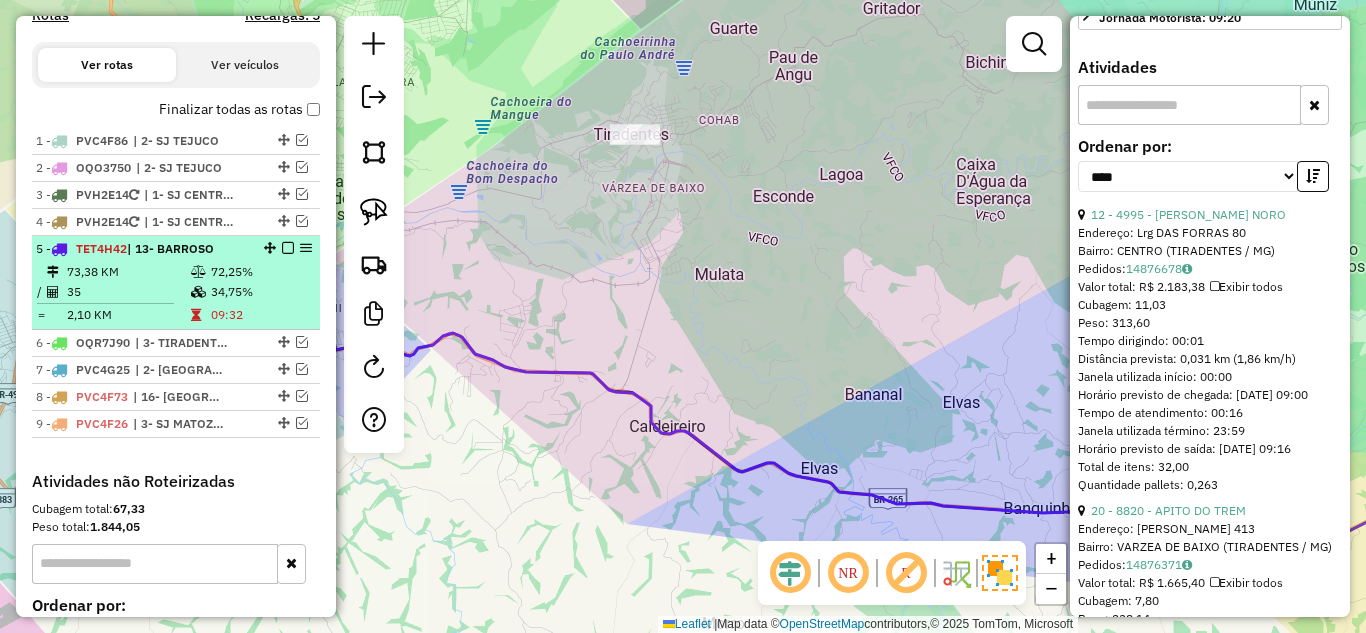 click on "35" at bounding box center [128, 292] 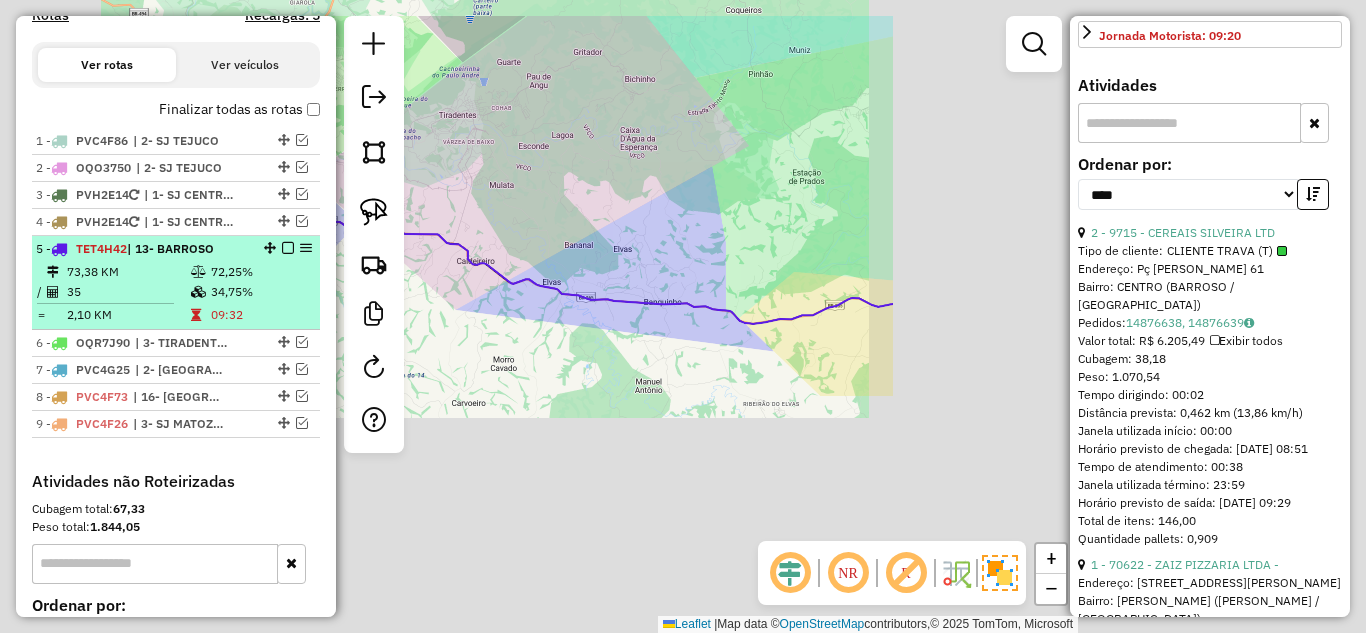 scroll, scrollTop: 618, scrollLeft: 0, axis: vertical 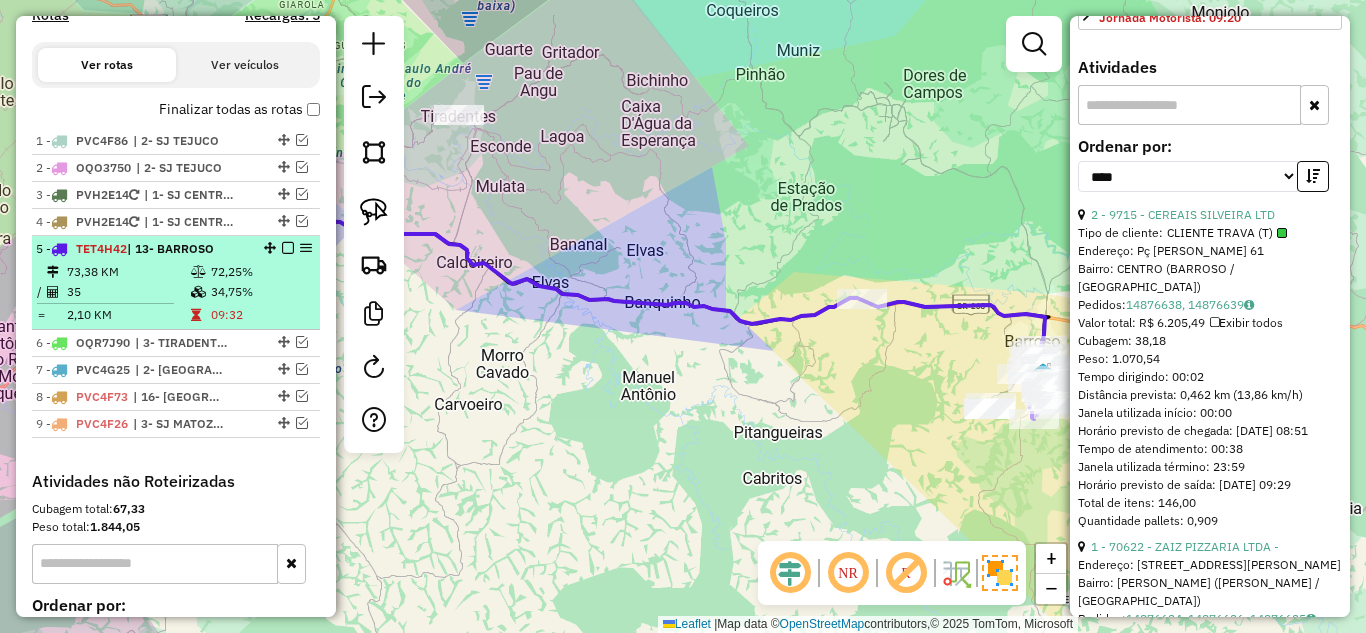 click on "72,25%" at bounding box center [260, 272] 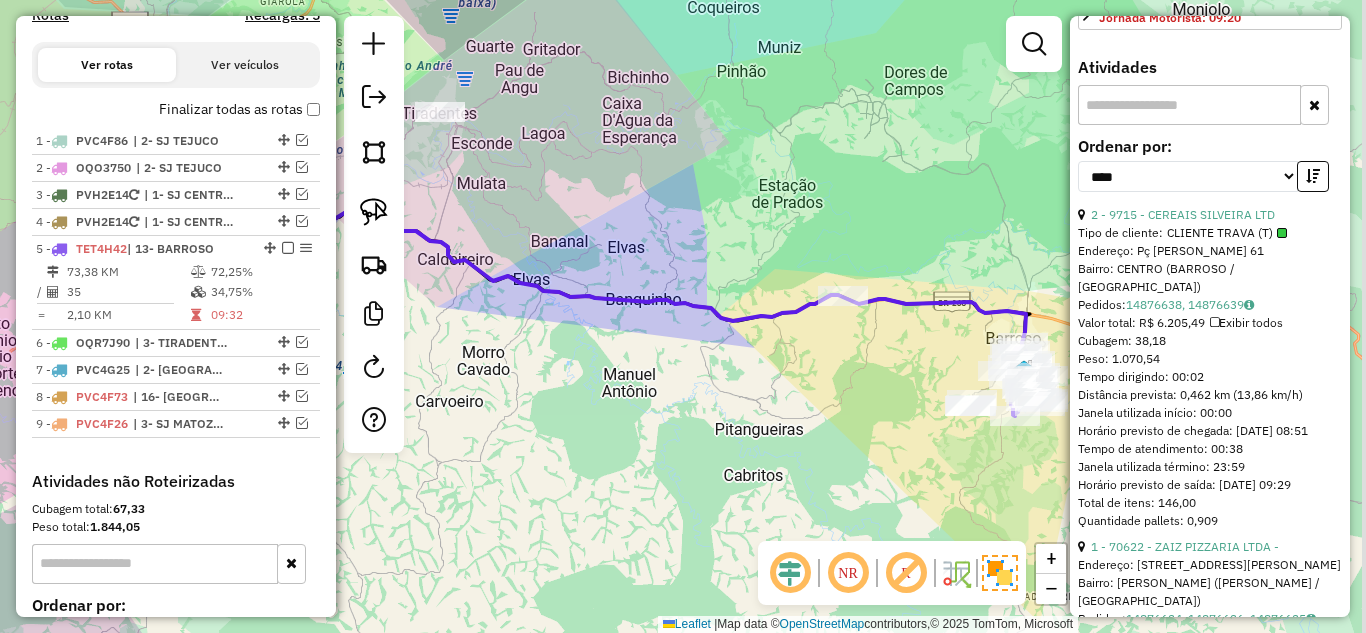 drag, startPoint x: 916, startPoint y: 401, endPoint x: 680, endPoint y: 385, distance: 236.54175 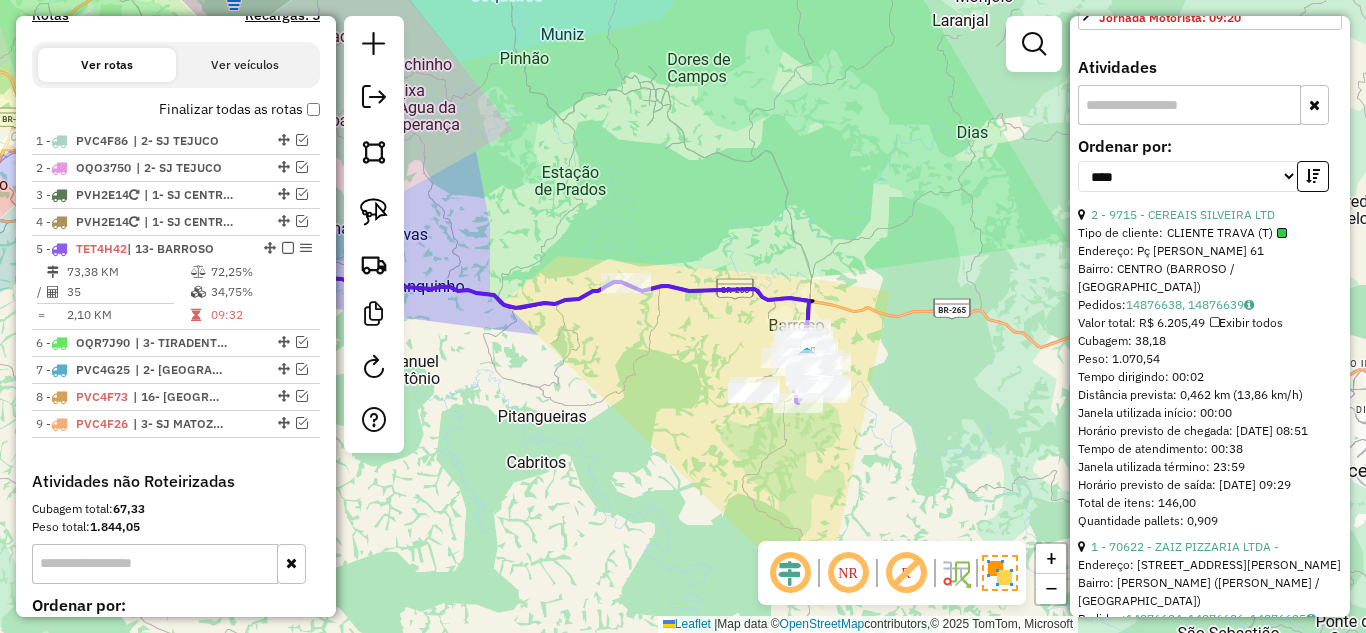 click on "Janela de atendimento Grade de atendimento Capacidade Transportadoras Veículos Cliente Pedidos  Rotas Selecione os dias de semana para filtrar as janelas de atendimento  Seg   Ter   Qua   Qui   Sex   Sáb   Dom  Informe o período da janela de atendimento: De: Até:  Filtrar exatamente a janela do cliente  Considerar janela de atendimento padrão  Selecione os dias de semana para filtrar as grades de atendimento  Seg   Ter   Qua   Qui   Sex   Sáb   Dom   Considerar clientes sem dia de atendimento cadastrado  Clientes fora do dia de atendimento selecionado Filtrar as atividades entre os valores definidos abaixo:  Peso mínimo:   Peso máximo:   Cubagem mínima:   Cubagem máxima:   De:   Até:  Filtrar as atividades entre o tempo de atendimento definido abaixo:  De:   Até:   Considerar capacidade total dos clientes não roteirizados Transportadora: Selecione um ou mais itens Tipo de veículo: Selecione um ou mais itens Veículo: Selecione um ou mais itens Motorista: Selecione um ou mais itens Nome: Rótulo:" 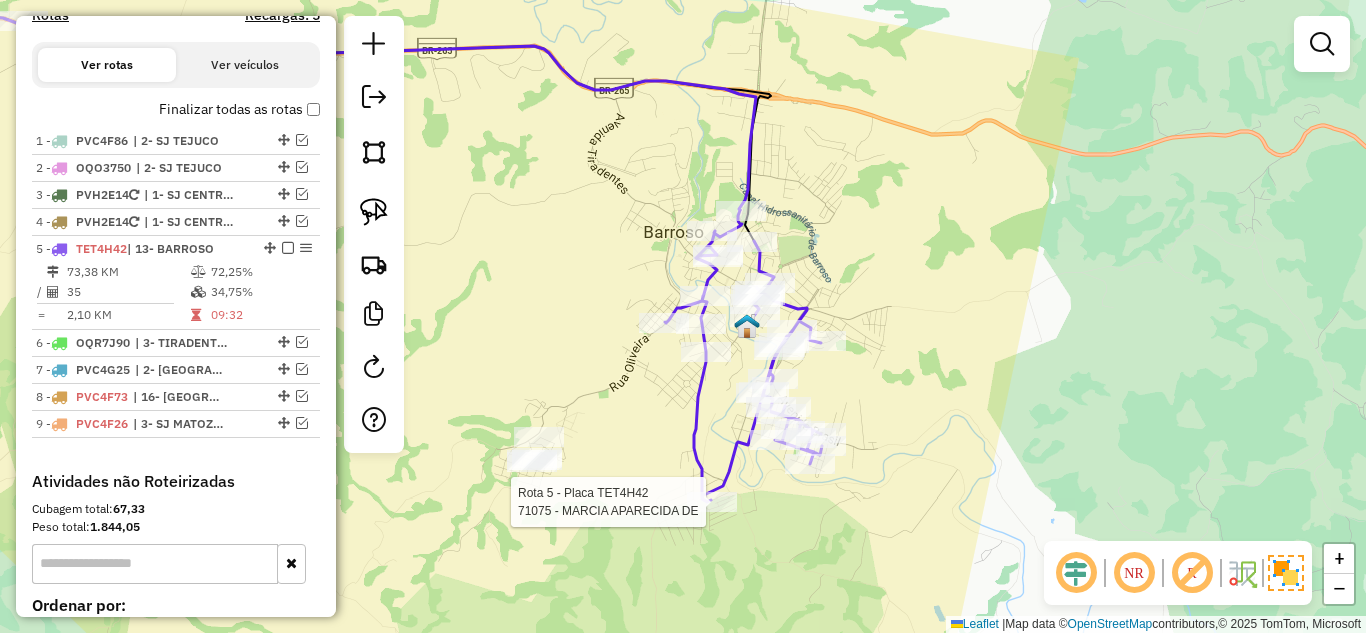 select on "*********" 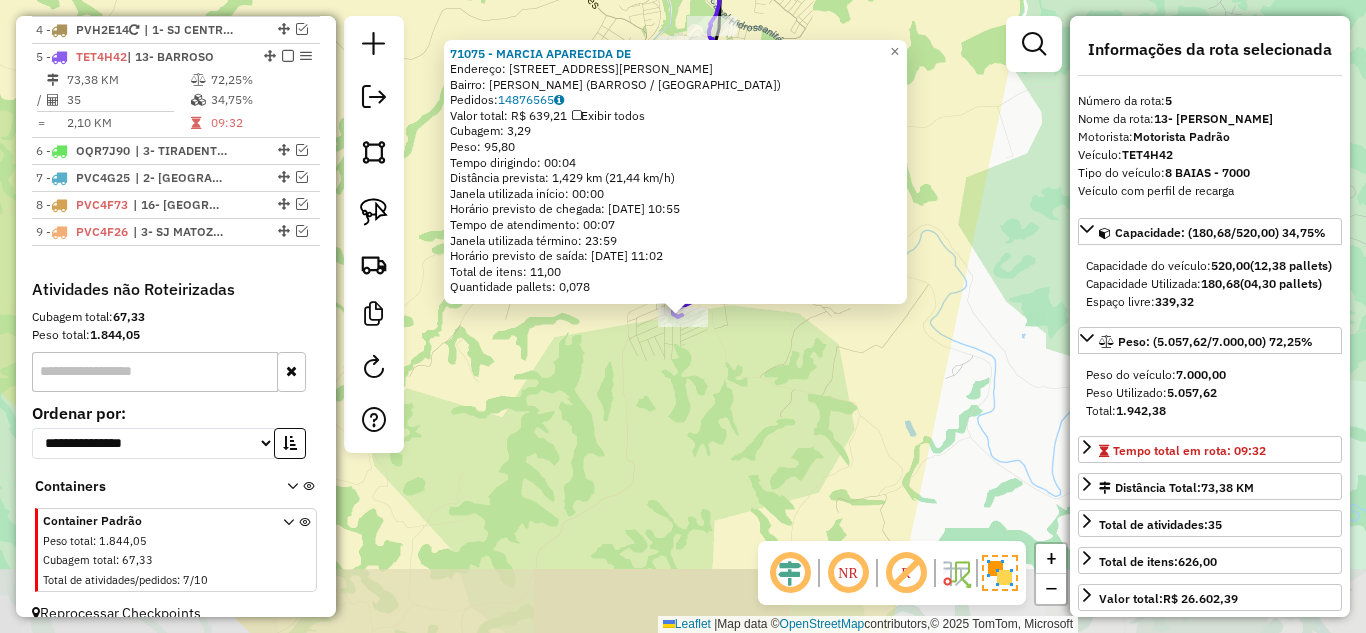 scroll, scrollTop: 877, scrollLeft: 0, axis: vertical 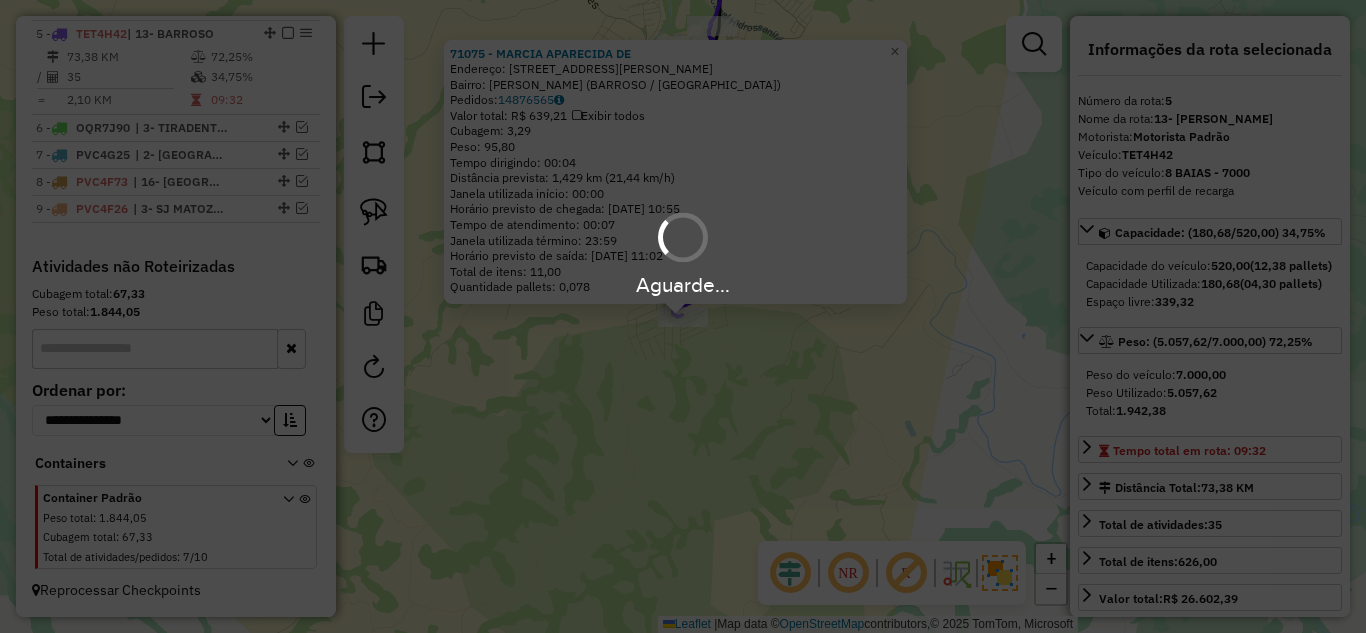 click on "Aguarde..." at bounding box center [683, 316] 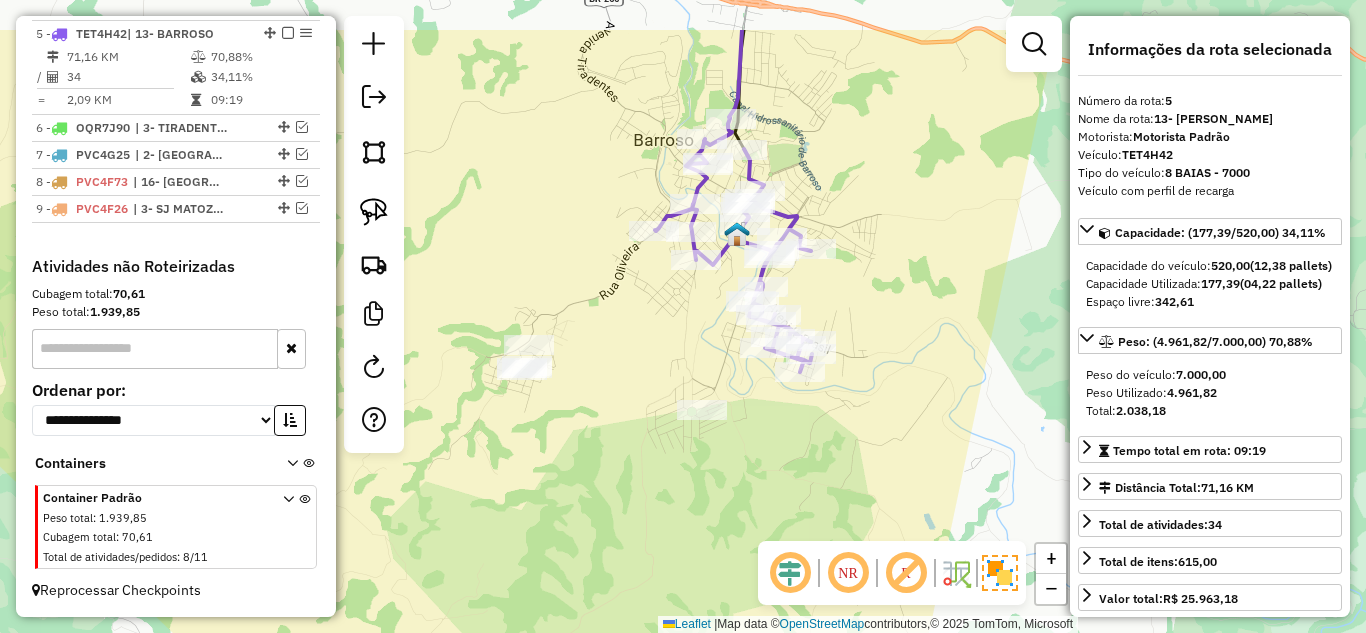 drag, startPoint x: 631, startPoint y: 227, endPoint x: 676, endPoint y: 409, distance: 187.48067 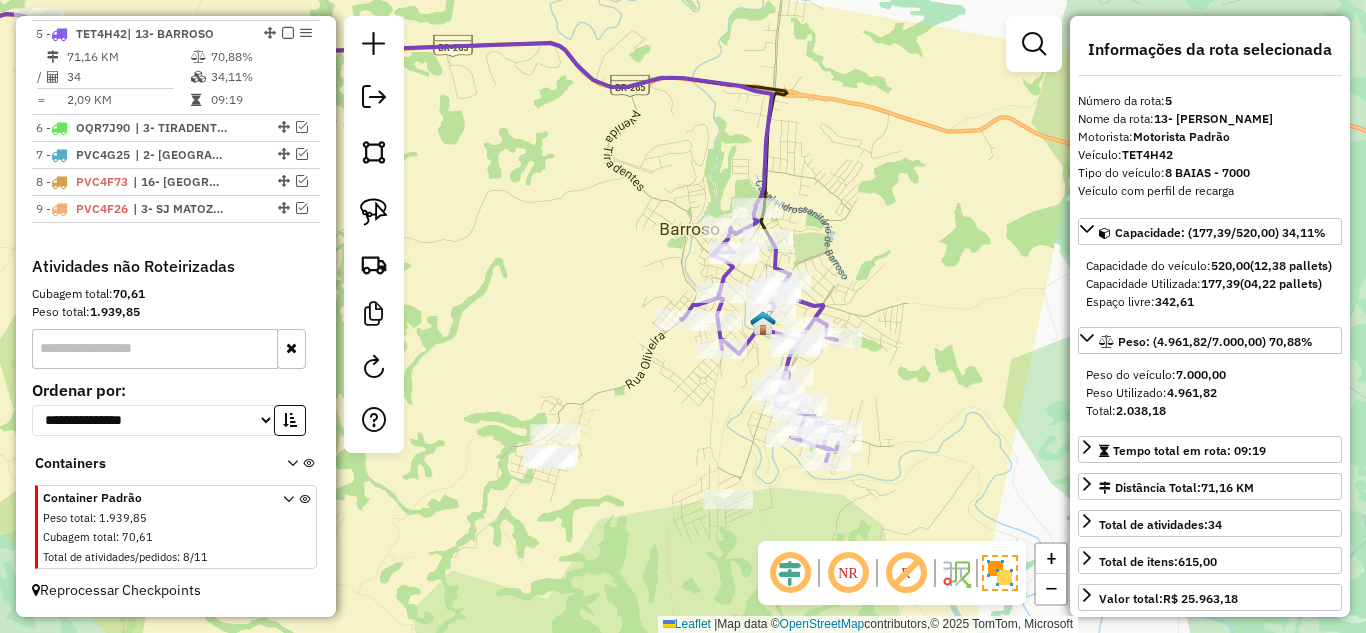 click on "Rota 5 - Placa TET4H42  9715 - CEREAIS SILVEIRA LTD Janela de atendimento Grade de atendimento Capacidade Transportadoras Veículos Cliente Pedidos  Rotas Selecione os dias de semana para filtrar as janelas de atendimento  Seg   Ter   Qua   Qui   Sex   Sáb   Dom  Informe o período da janela de atendimento: De: Até:  Filtrar exatamente a janela do cliente  Considerar janela de atendimento padrão  Selecione os dias de semana para filtrar as grades de atendimento  Seg   Ter   Qua   Qui   Sex   Sáb   Dom   Considerar clientes sem dia de atendimento cadastrado  Clientes fora do dia de atendimento selecionado Filtrar as atividades entre os valores definidos abaixo:  Peso mínimo:   Peso máximo:   Cubagem mínima:   Cubagem máxima:   De:   Até:  Filtrar as atividades entre o tempo de atendimento definido abaixo:  De:   Até:   Considerar capacidade total dos clientes não roteirizados Transportadora: Selecione um ou mais itens Tipo de veículo: Selecione um ou mais itens Veículo: Selecione um ou mais itens" 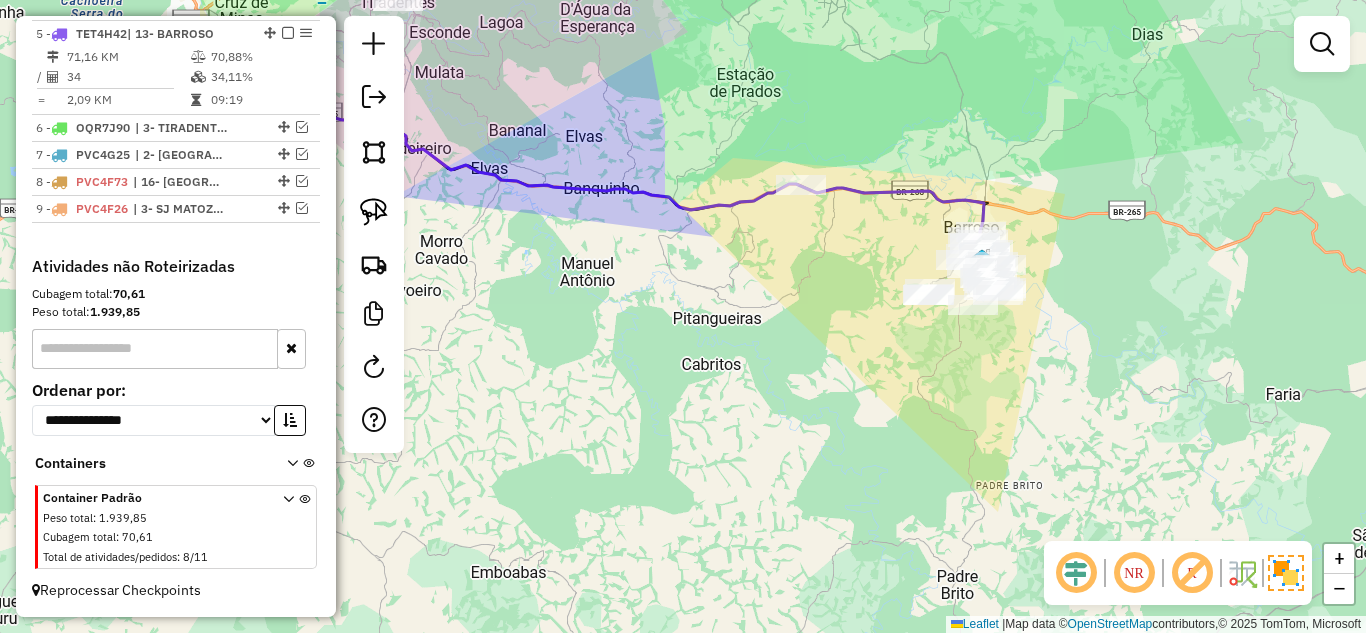 drag, startPoint x: 537, startPoint y: 221, endPoint x: 655, endPoint y: 302, distance: 143.12582 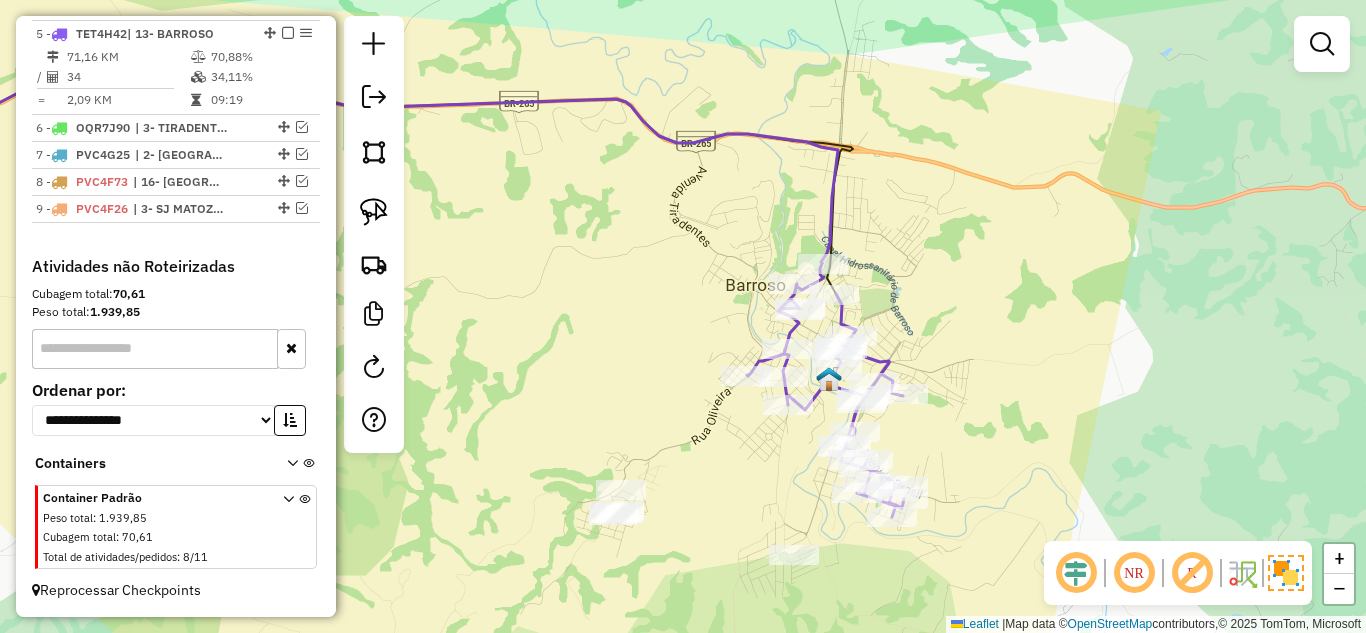 drag, startPoint x: 717, startPoint y: 428, endPoint x: 696, endPoint y: 410, distance: 27.658634 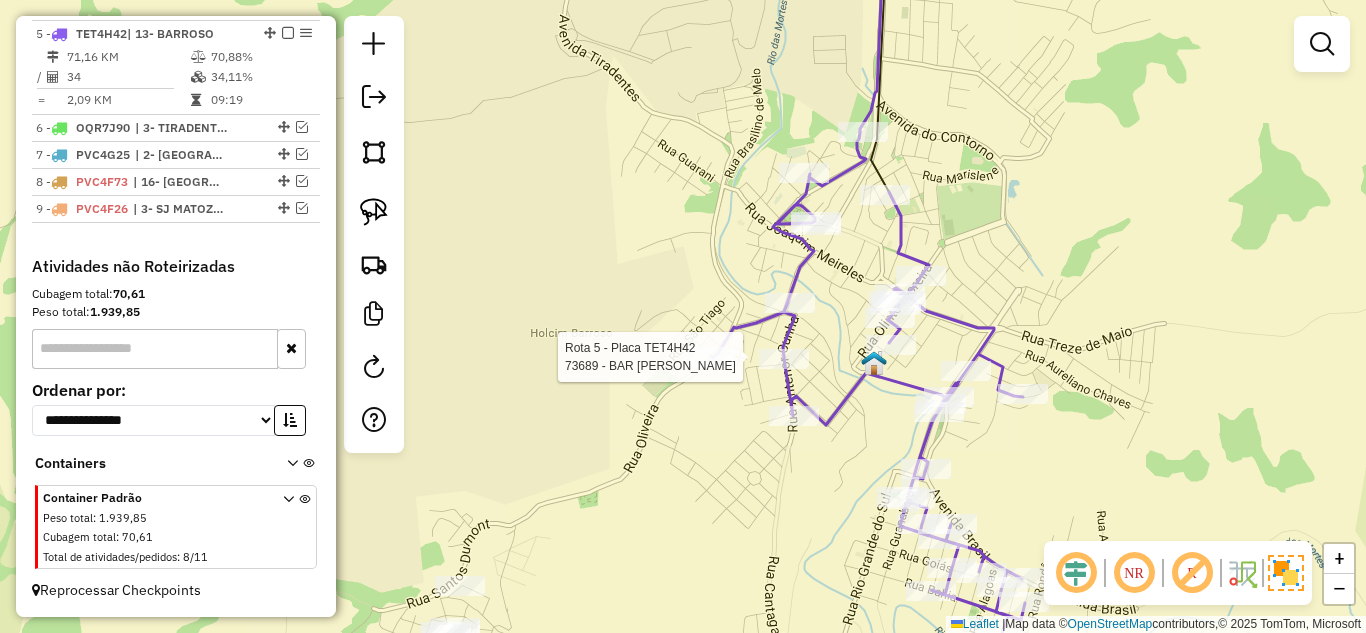 select on "*********" 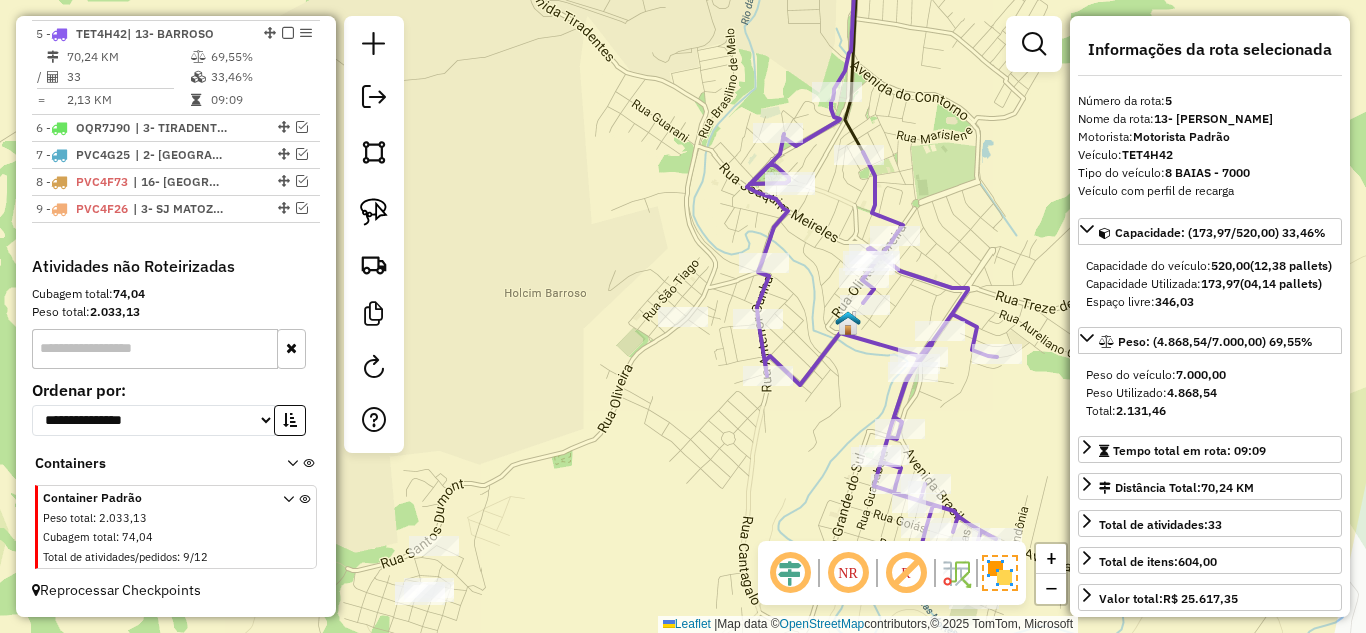 click on "Janela de atendimento Grade de atendimento Capacidade Transportadoras Veículos Cliente Pedidos  Rotas Selecione os dias de semana para filtrar as janelas de atendimento  Seg   Ter   Qua   Qui   Sex   Sáb   Dom  Informe o período da janela de atendimento: De: Até:  Filtrar exatamente a janela do cliente  Considerar janela de atendimento padrão  Selecione os dias de semana para filtrar as grades de atendimento  Seg   Ter   Qua   Qui   Sex   Sáb   Dom   Considerar clientes sem dia de atendimento cadastrado  Clientes fora do dia de atendimento selecionado Filtrar as atividades entre os valores definidos abaixo:  Peso mínimo:   Peso máximo:   Cubagem mínima:   Cubagem máxima:   De:   Até:  Filtrar as atividades entre o tempo de atendimento definido abaixo:  De:   Até:   Considerar capacidade total dos clientes não roteirizados Transportadora: Selecione um ou mais itens Tipo de veículo: Selecione um ou mais itens Veículo: Selecione um ou mais itens Motorista: Selecione um ou mais itens Nome: Rótulo:" 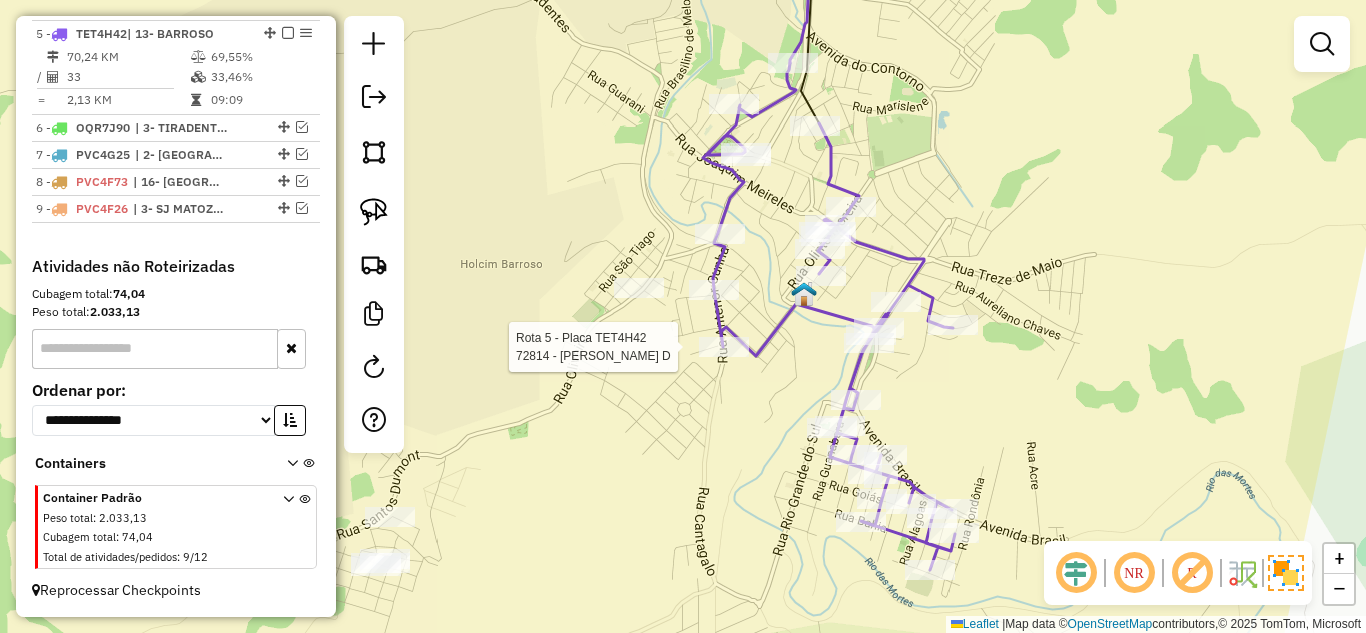 select on "*********" 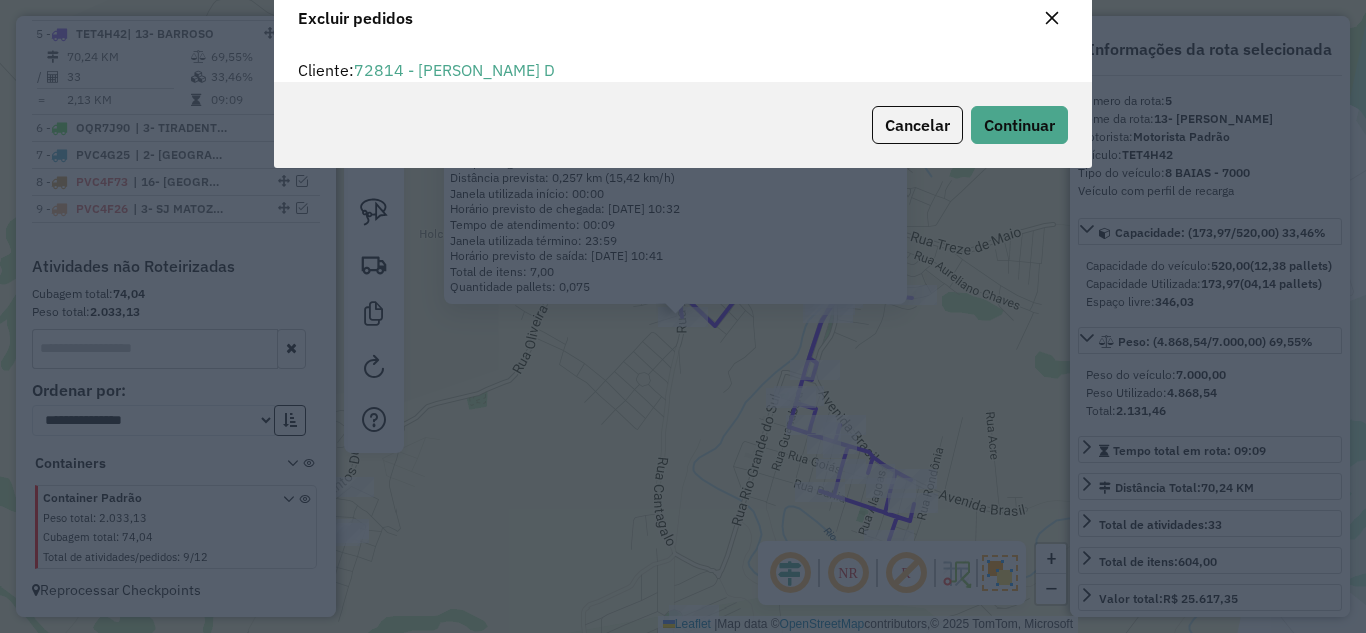 scroll, scrollTop: 82, scrollLeft: 0, axis: vertical 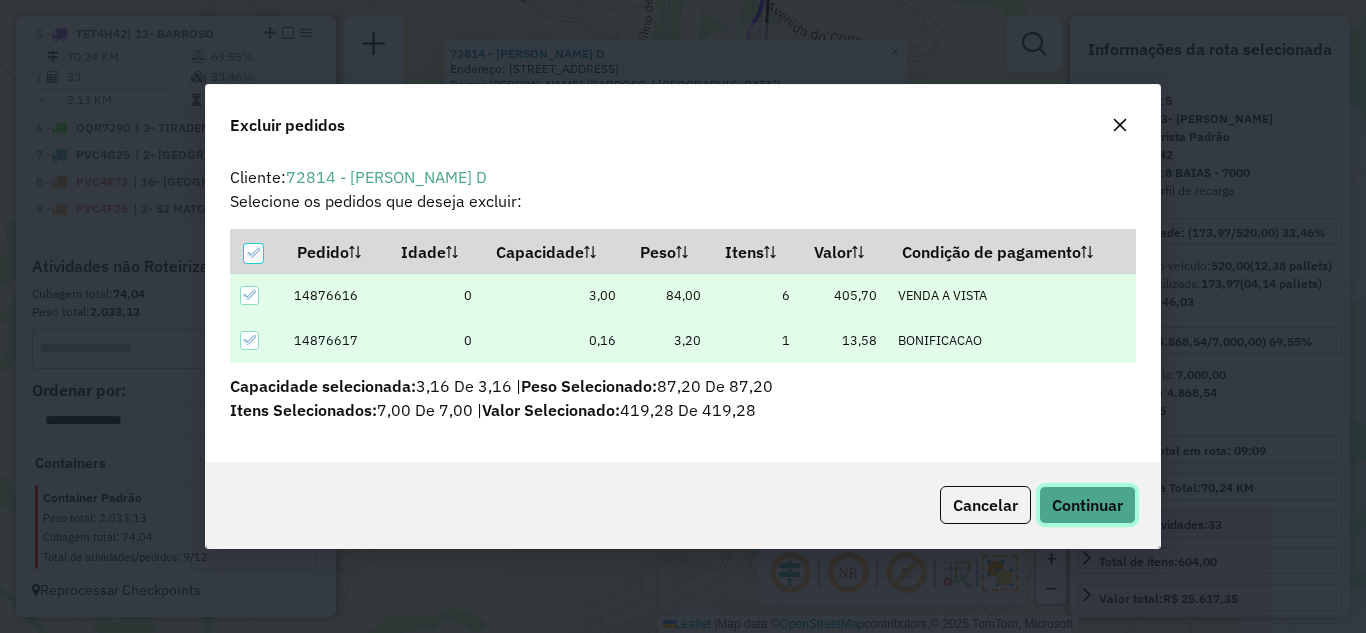 click on "Continuar" 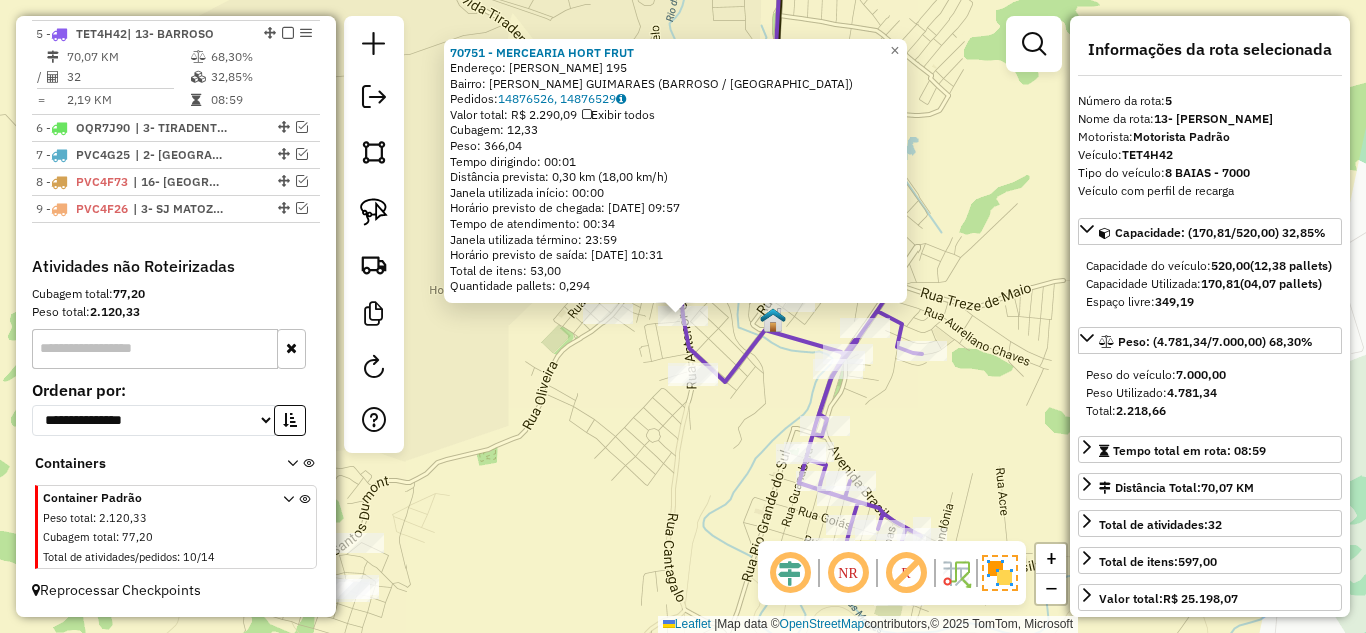 click on "70751 - MERCEARIA HORT FRUT  Endereço:  [PERSON_NAME] 195   Bairro: J. GUIMARAES (BARROSO / [GEOGRAPHIC_DATA])   Pedidos:  14876526, 14876529   Valor total: R$ 2.290,09   Exibir todos   Cubagem: 12,33  Peso: 366,04  Tempo dirigindo: 00:01   Distância prevista: 0,30 km (18,00 km/h)   Janela utilizada início: 00:00   Horário previsto de chegada: [DATE] 09:57   Tempo de atendimento: 00:34   Janela utilizada término: 23:59   Horário previsto de saída: [DATE] 10:31   Total de itens: 53,00   Quantidade pallets: 0,294  × Janela de atendimento Grade de atendimento Capacidade Transportadoras Veículos Cliente Pedidos  Rotas Selecione os dias de semana para filtrar as janelas de atendimento  Seg   Ter   Qua   Qui   Sex   Sáb   Dom  Informe o período da janela de atendimento: De: Até:  Filtrar exatamente a janela do cliente  Considerar janela de atendimento padrão  Selecione os dias de semana para filtrar as grades de atendimento  Seg   Ter   Qua   Qui   Sex   Sáb   Dom   Peso mínimo:   Peso máximo:   De:   De:" 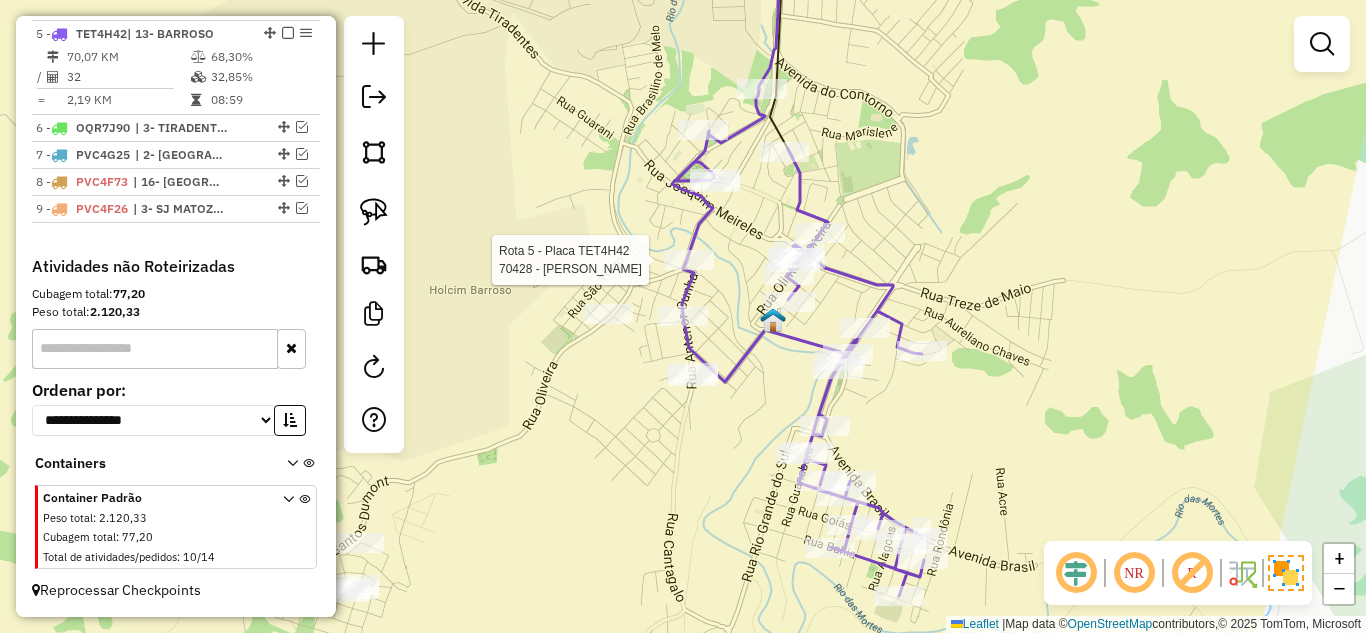 select on "*********" 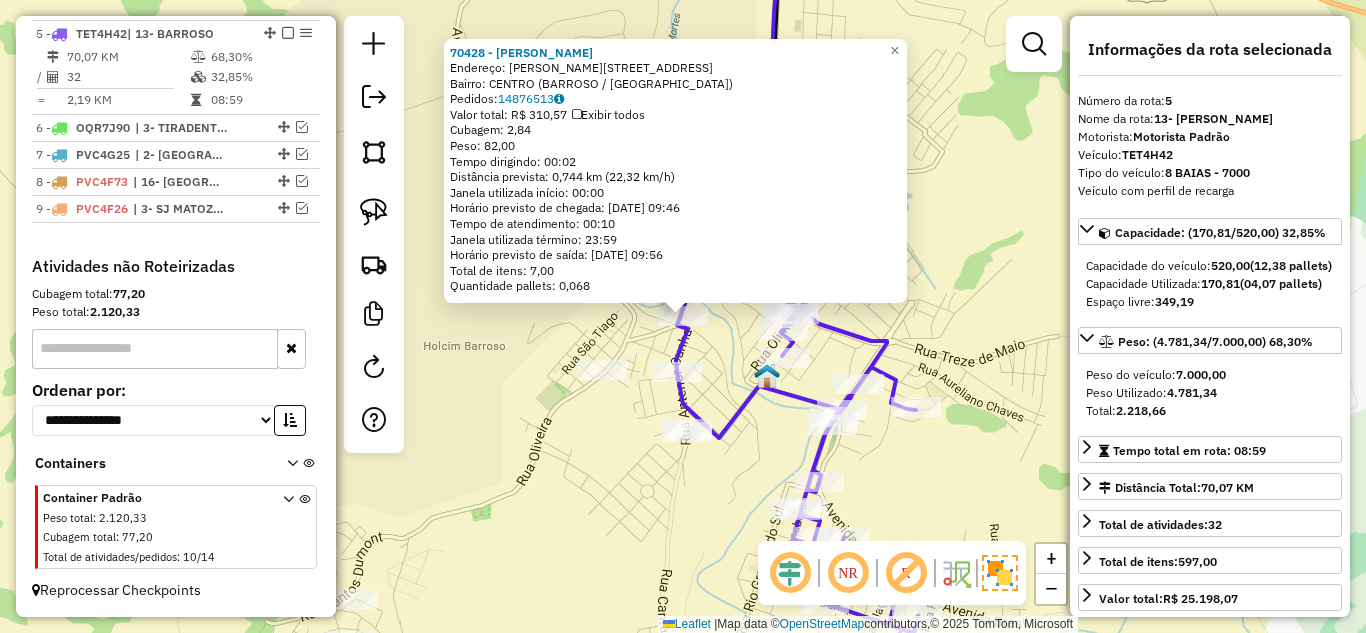 click on "70428 - [PERSON_NAME]: R   [PERSON_NAME]                   105   Bairro: [GEOGRAPHIC_DATA] (BARROSO / [GEOGRAPHIC_DATA])   Pedidos:  14876513   Valor total: R$ 310,57   Exibir todos   Cubagem: 2,84  Peso: 82,00  Tempo dirigindo: 00:02   Distância prevista: 0,744 km (22,32 km/h)   [GEOGRAPHIC_DATA] utilizada início: 00:00   Horário previsto de chegada: [DATE] 09:46   Tempo de atendimento: 00:10   Janela utilizada término: 23:59   Horário previsto de saída: [DATE] 09:56   Total de itens: 7,00   Quantidade pallets: 0,068  × Janela de atendimento Grade de atendimento Capacidade Transportadoras Veículos Cliente Pedidos  Rotas Selecione os dias de semana para filtrar as janelas de atendimento  Seg   Ter   Qua   Qui   Sex   Sáb   Dom  Informe o período da janela de atendimento: De: Até:  Filtrar exatamente a janela do cliente  Considerar janela de atendimento padrão  Selecione os dias de semana para filtrar as grades de atendimento  Seg   Ter   Qua   Qui   Sex   Sáb   Dom   Peso mínimo:   Peso máximo:   De:   De:" 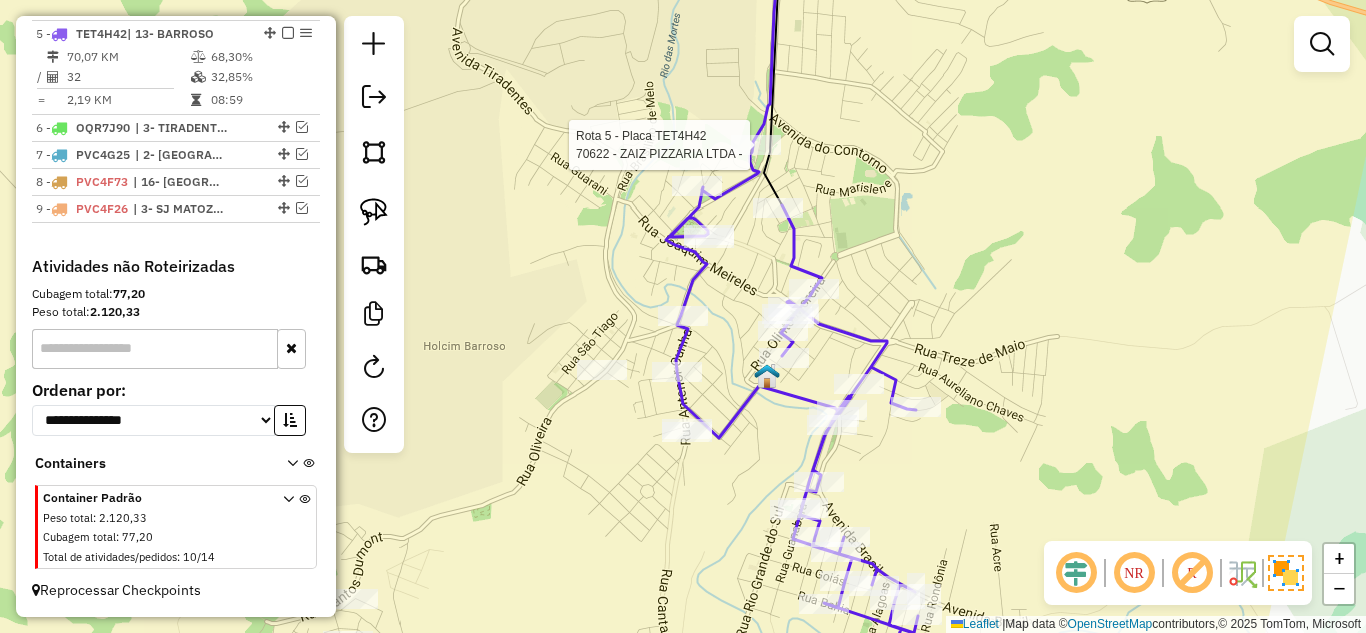 select on "*********" 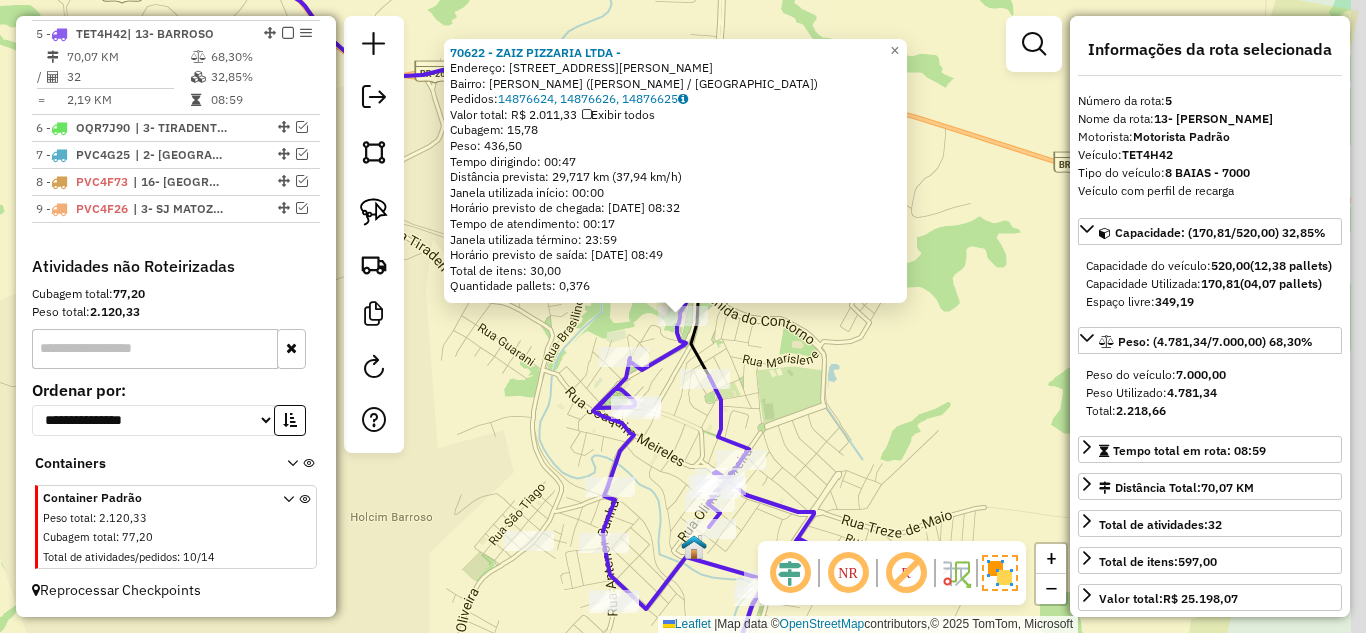click on "70622 - ZAIZ PIZZARIA LTDA -  Endereço: [STREET_ADDRESS][PERSON_NAME][PERSON_NAME]   Pedidos:  14876624, 14876626, 14876625   Valor total: R$ 2.011,33   Exibir todos   Cubagem: 15,78  Peso: 436,50  Tempo dirigindo: 00:47   Distância prevista: 29,717 km (37,94 km/h)   Janela utilizada início: 00:00   Horário previsto de chegada: [DATE] 08:32   Tempo de atendimento: 00:17   Janela utilizada término: 23:59   Horário previsto de saída: [DATE] 08:49   Total de itens: 30,00   Quantidade pallets: 0,376  × Janela de atendimento Grade de atendimento Capacidade Transportadoras Veículos Cliente Pedidos  Rotas Selecione os dias de semana para filtrar as janelas de atendimento  Seg   Ter   Qua   Qui   Sex   Sáb   Dom  Informe o período da janela de atendimento: De: Até:  Filtrar exatamente a janela do cliente  Considerar janela de atendimento padrão  Selecione os dias de semana para filtrar as grades de atendimento  Seg   Ter   Qua   Qui   Sex   Sáb   Dom   De:   De:" 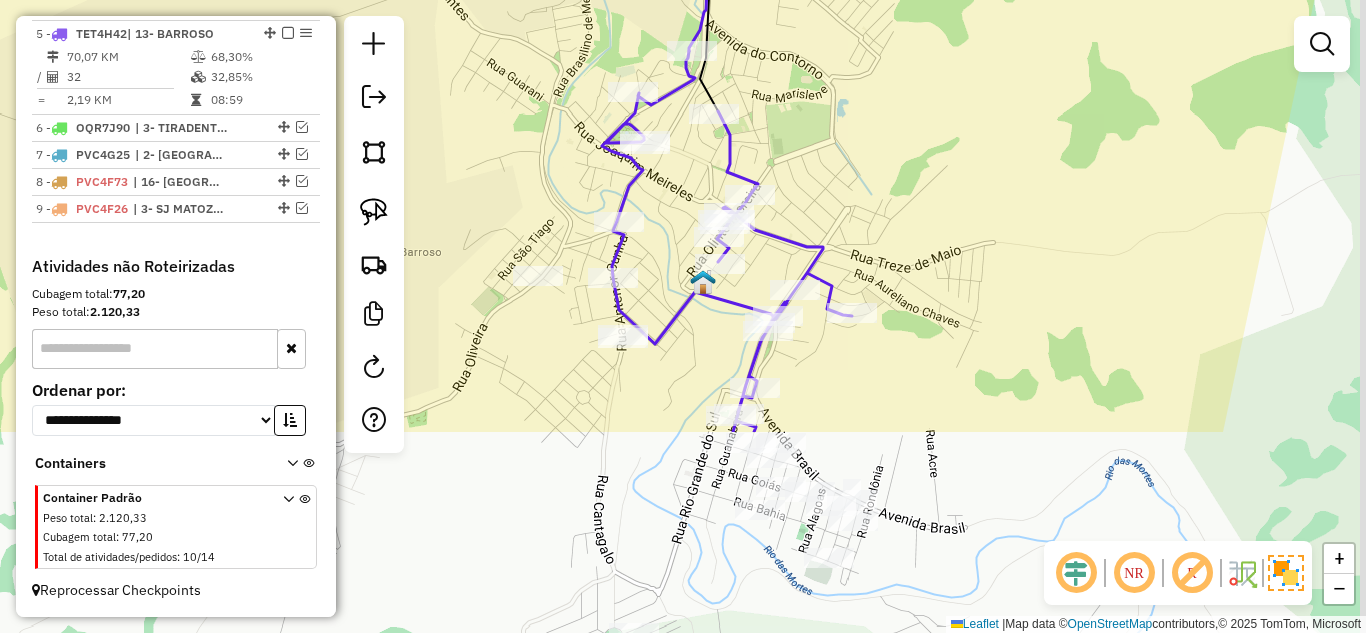 drag, startPoint x: 850, startPoint y: 398, endPoint x: 862, endPoint y: 168, distance: 230.31284 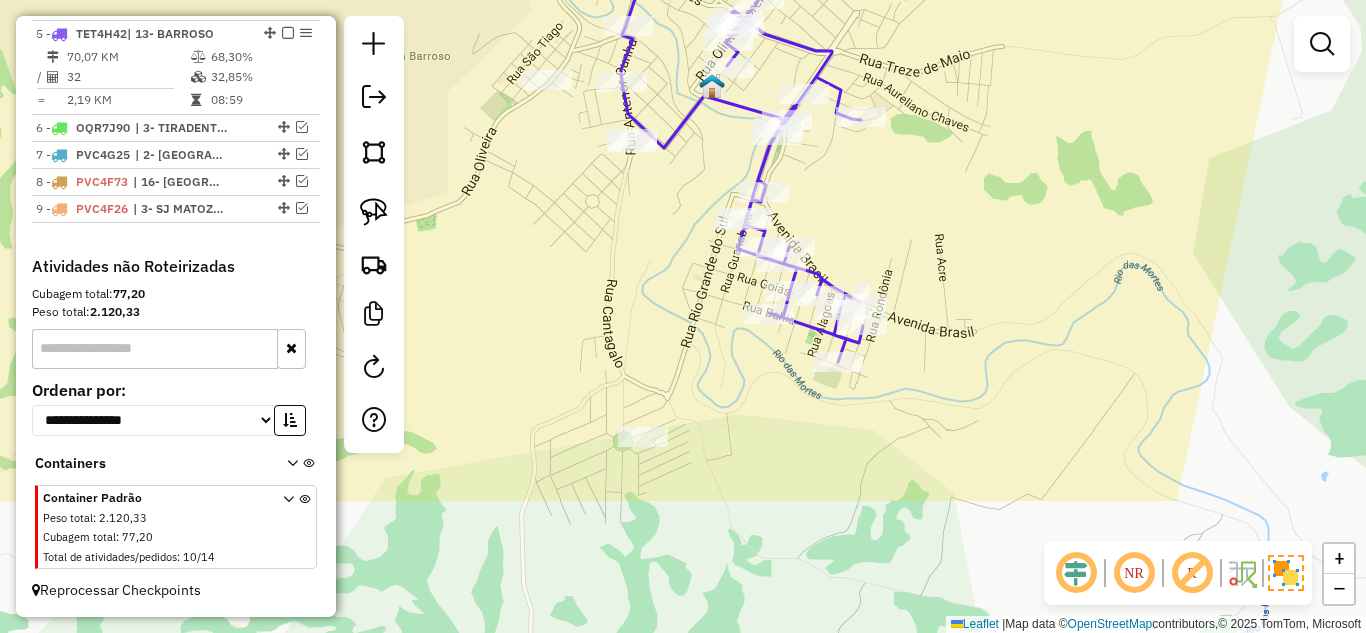 drag, startPoint x: 992, startPoint y: 452, endPoint x: 1003, endPoint y: 253, distance: 199.30379 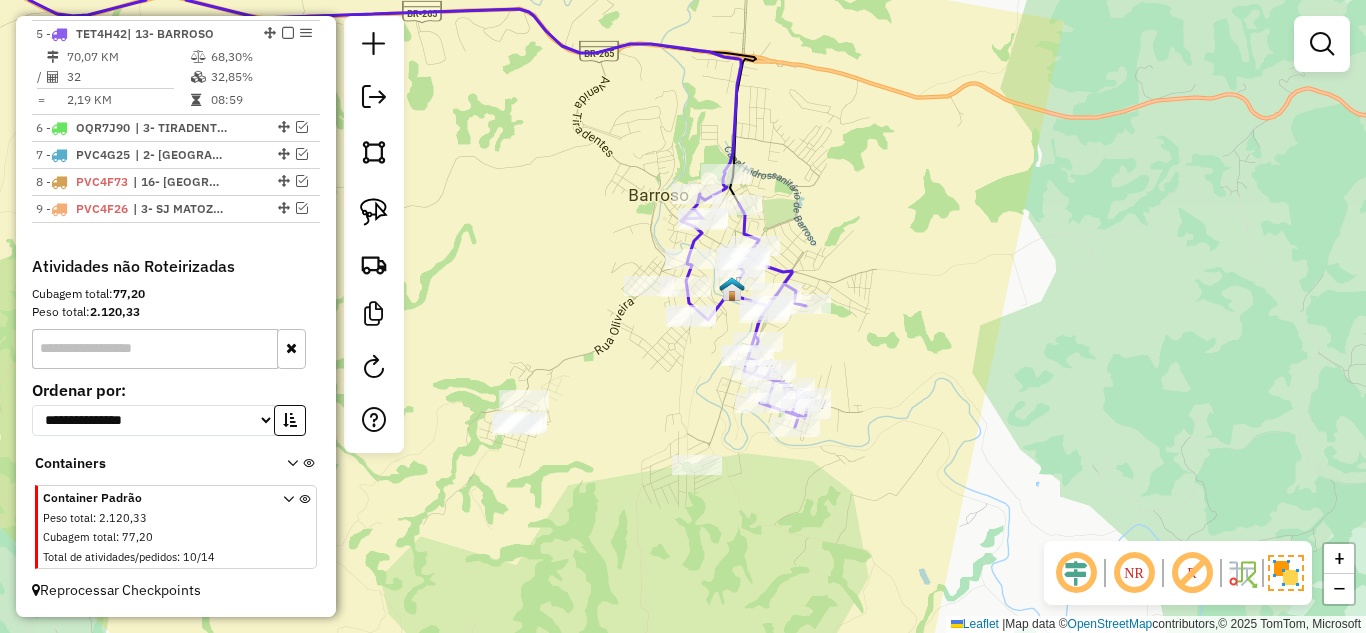 drag, startPoint x: 644, startPoint y: 330, endPoint x: 645, endPoint y: 396, distance: 66.007576 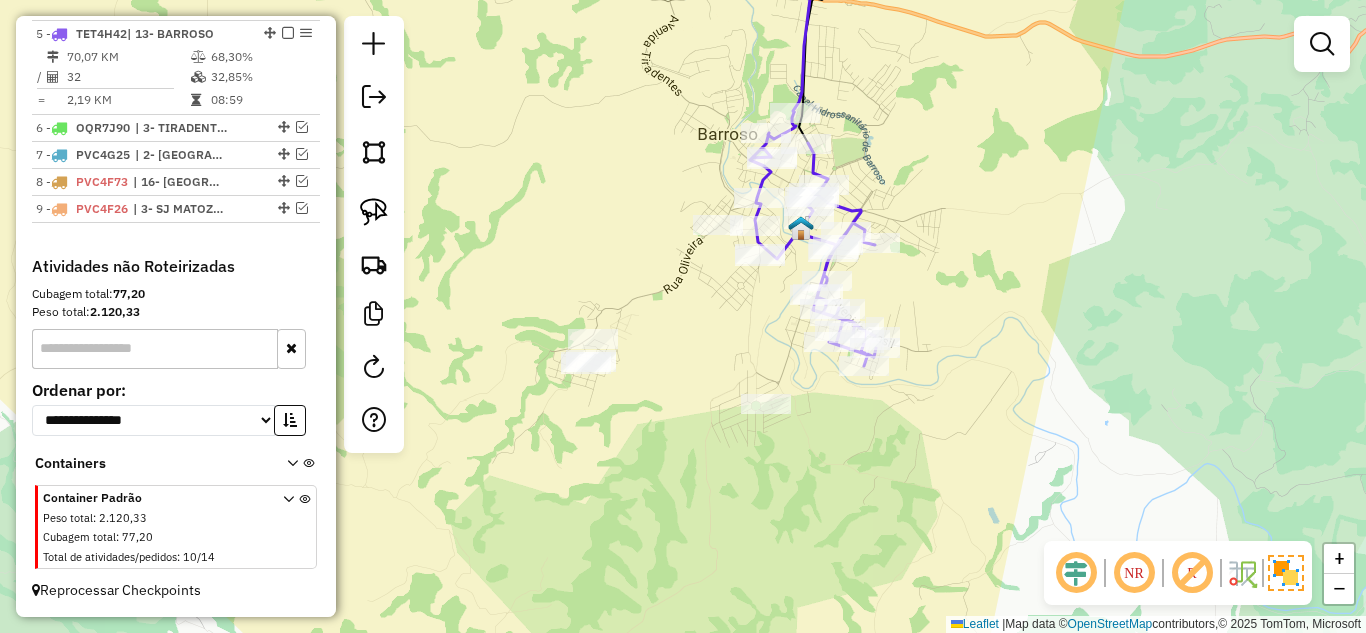 drag, startPoint x: 650, startPoint y: 356, endPoint x: 704, endPoint y: 307, distance: 72.91776 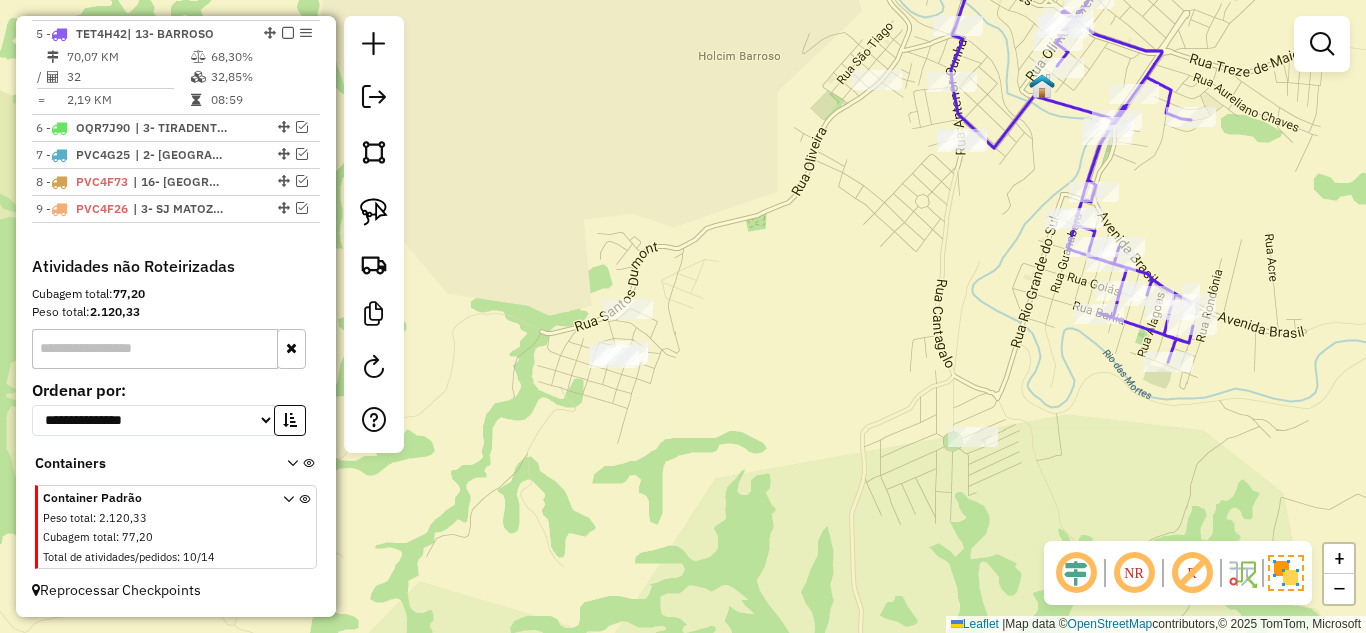 drag, startPoint x: 648, startPoint y: 321, endPoint x: 652, endPoint y: 250, distance: 71.11259 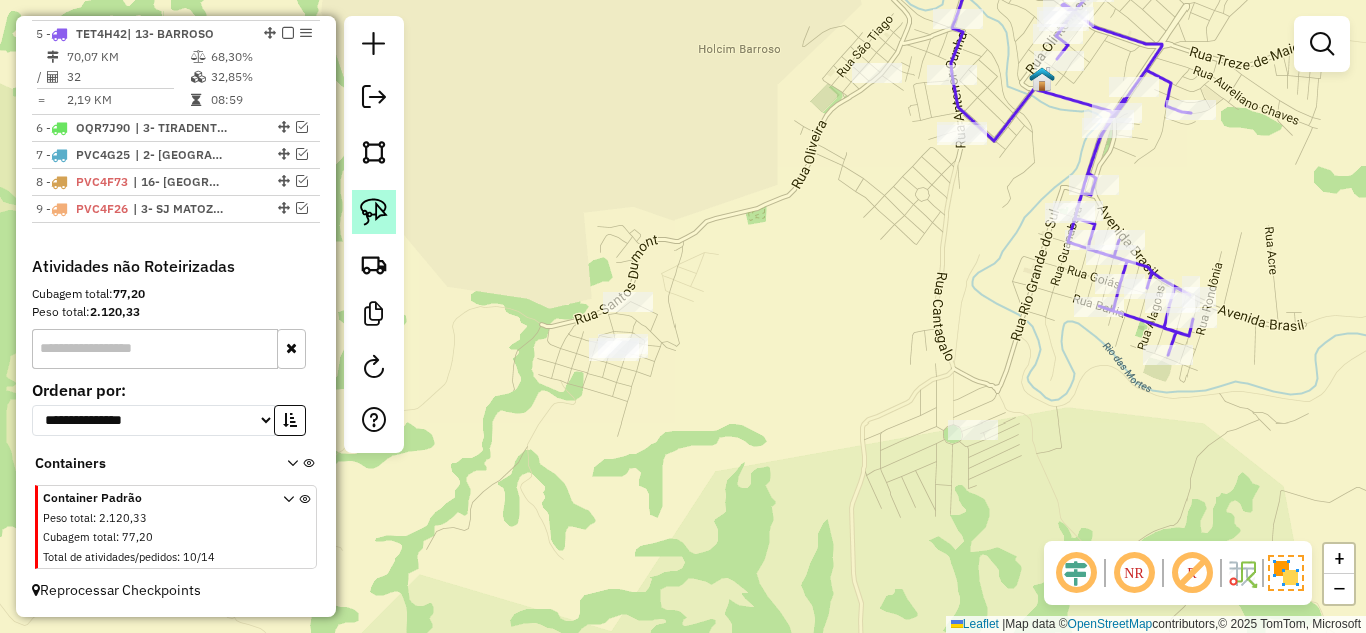 click 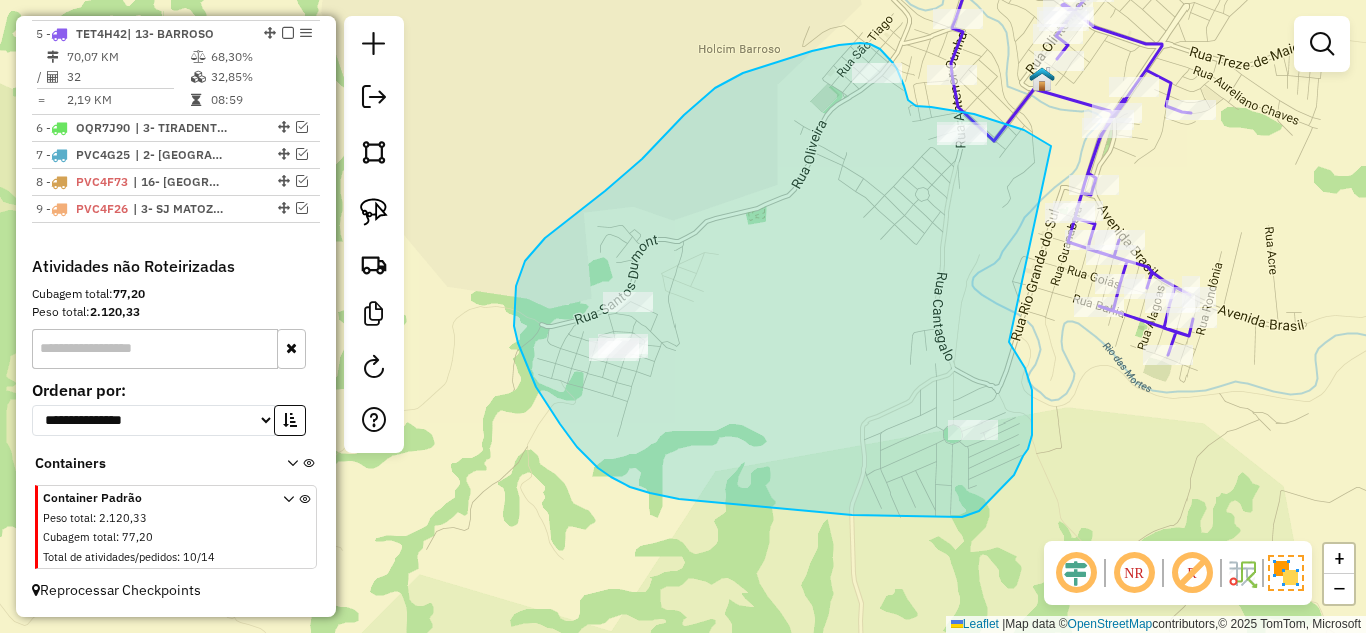 drag, startPoint x: 1051, startPoint y: 146, endPoint x: 1009, endPoint y: 342, distance: 200.4495 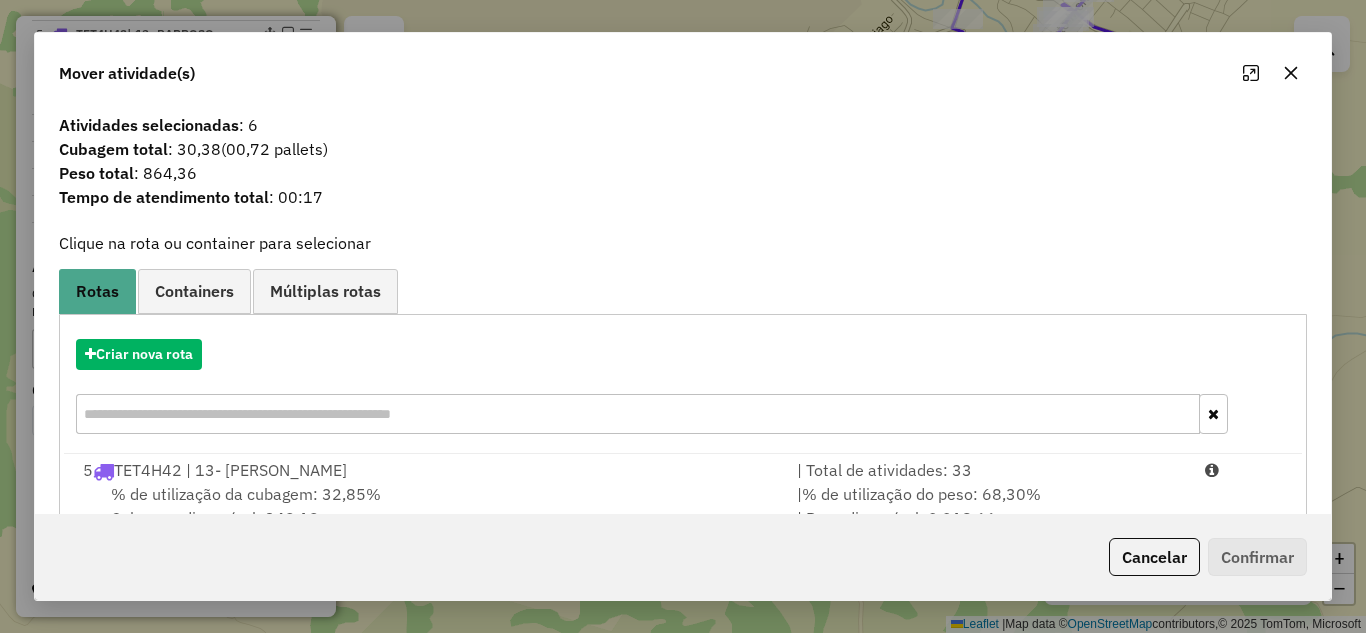 click on "% de utilização da cubagem: 32,85%  Cubagem disponível: 349,19" at bounding box center (428, 506) 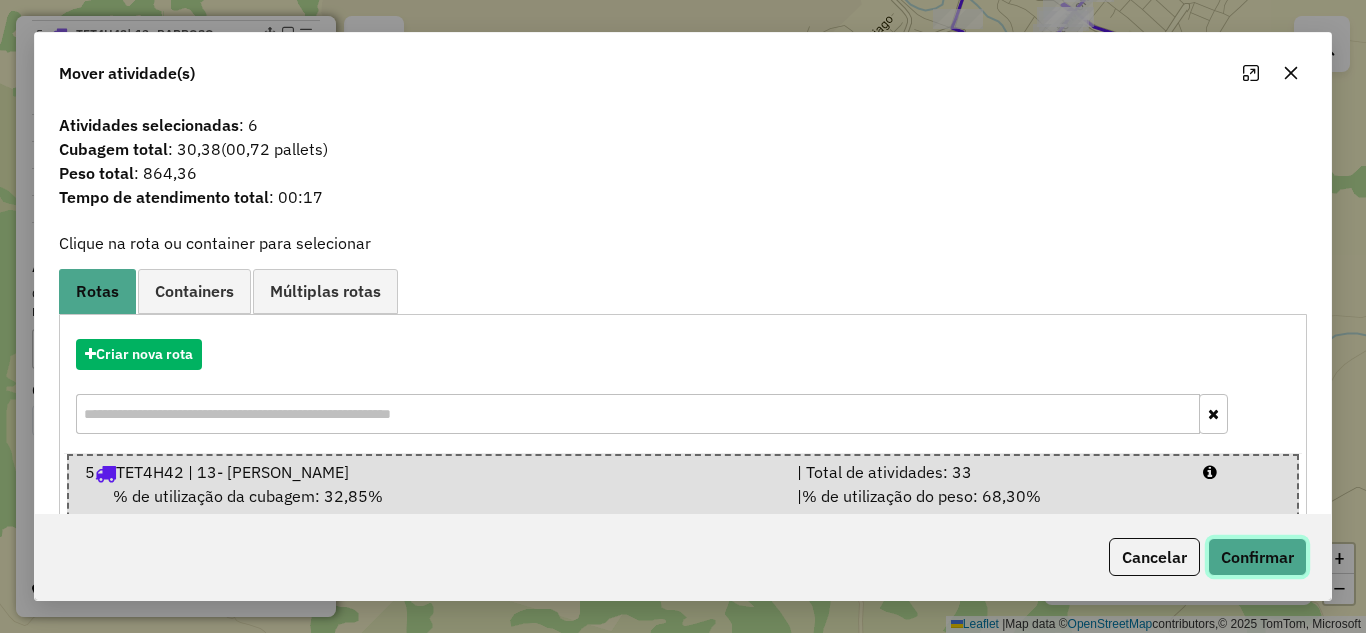 click on "Confirmar" 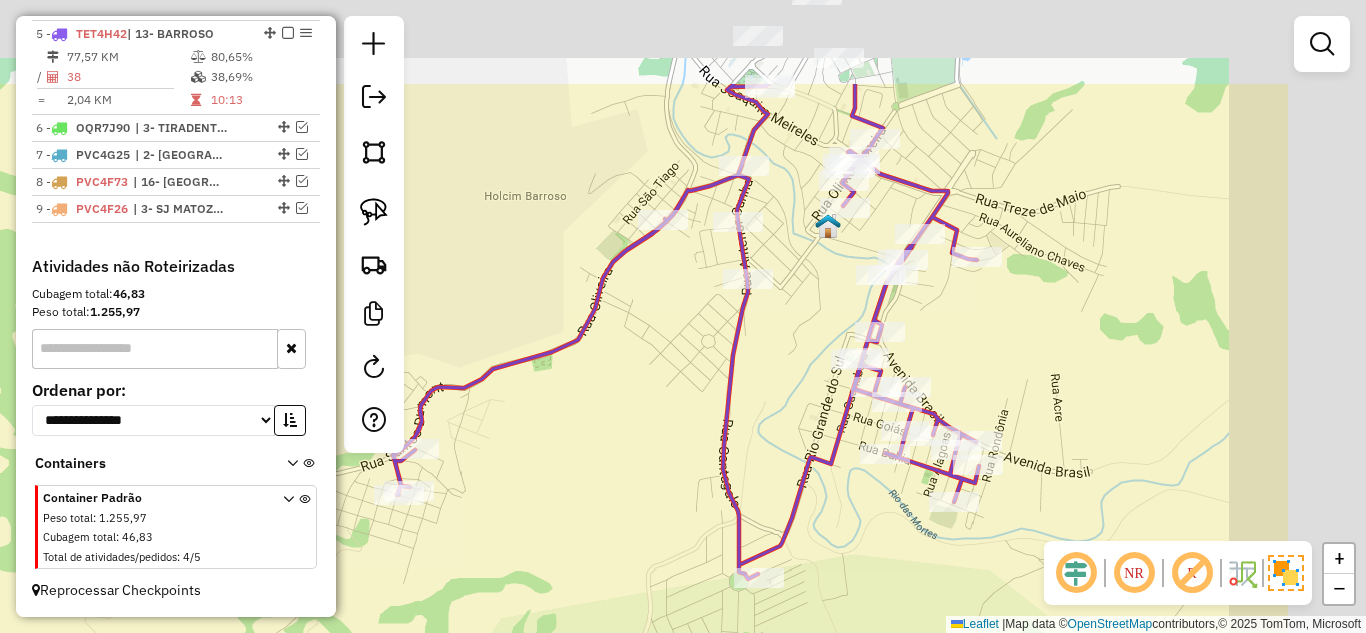 drag, startPoint x: 822, startPoint y: 337, endPoint x: 608, endPoint y: 484, distance: 259.62473 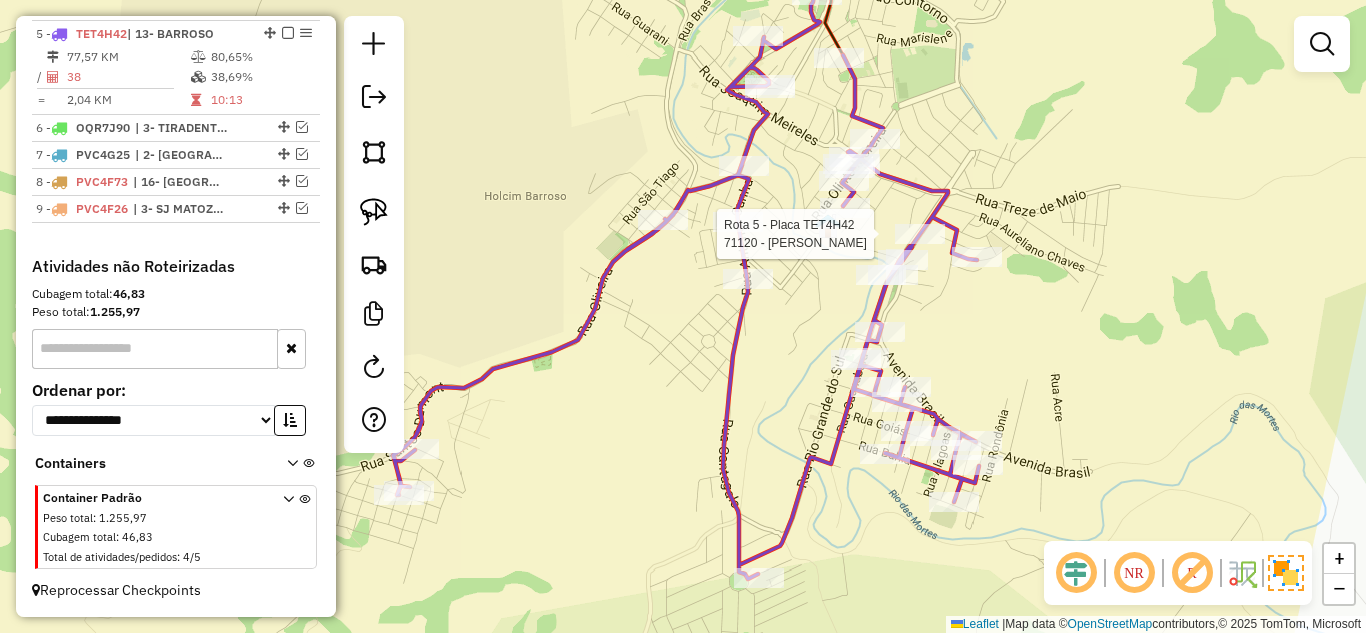 select on "*********" 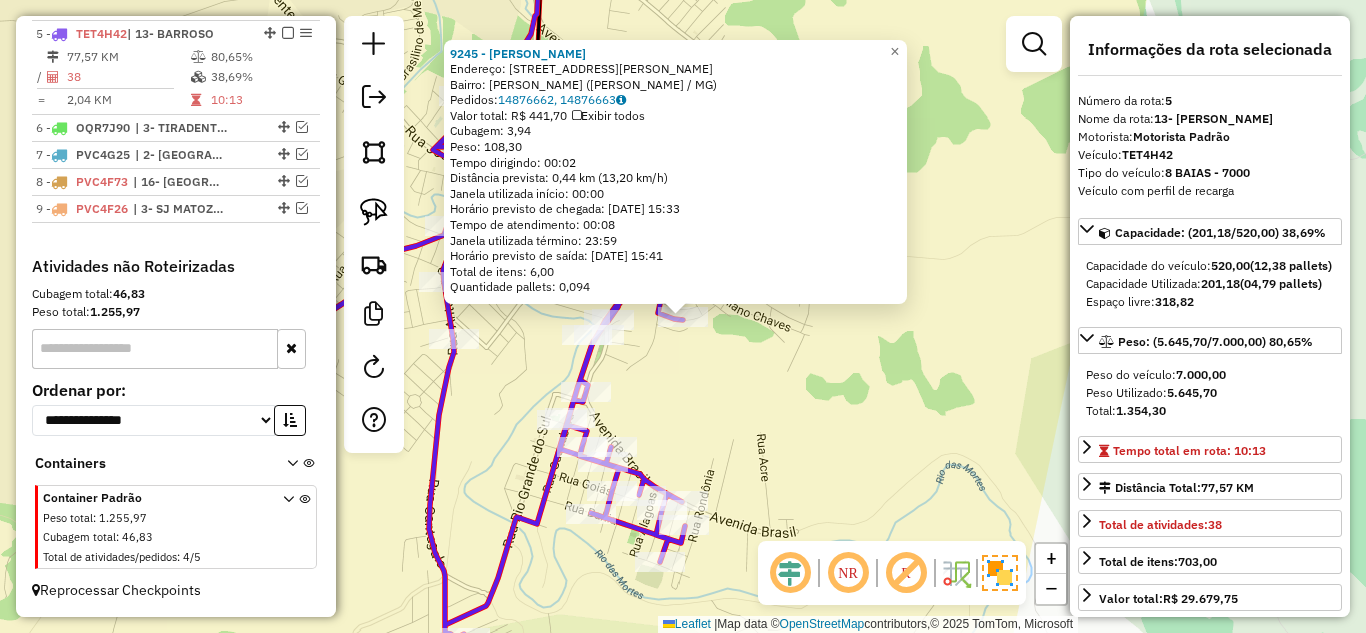 click on "9245 - [PERSON_NAME]: R   [PERSON_NAME]                29   Bairro: [PERSON_NAME] (BARROSO / MG)   Pedidos:  14876662, 14876663   Valor total: R$ 441,70   Exibir todos   Cubagem: 3,94  Peso: 108,30  Tempo dirigindo: 00:02   Distância prevista: 0,44 km (13,20 km/h)   [GEOGRAPHIC_DATA] utilizada início: 00:00   Horário previsto de chegada: [DATE] 15:33   Tempo de atendimento: 00:08   Janela utilizada término: 23:59   Horário previsto de saída: [DATE] 15:41   Total de itens: 6,00   Quantidade pallets: 0,094  × Janela de atendimento Grade de atendimento Capacidade Transportadoras Veículos Cliente Pedidos  Rotas Selecione os dias de semana para filtrar as janelas de atendimento  Seg   Ter   Qua   Qui   Sex   Sáb   Dom  Informe o período da janela de atendimento: De: Até:  Filtrar exatamente a janela do cliente  Considerar janela de atendimento padrão  Selecione os dias de semana para filtrar as grades de atendimento  Seg   Ter   Qua   Qui   Sex   Sáb   Dom   Peso mínimo:   De:  De:" 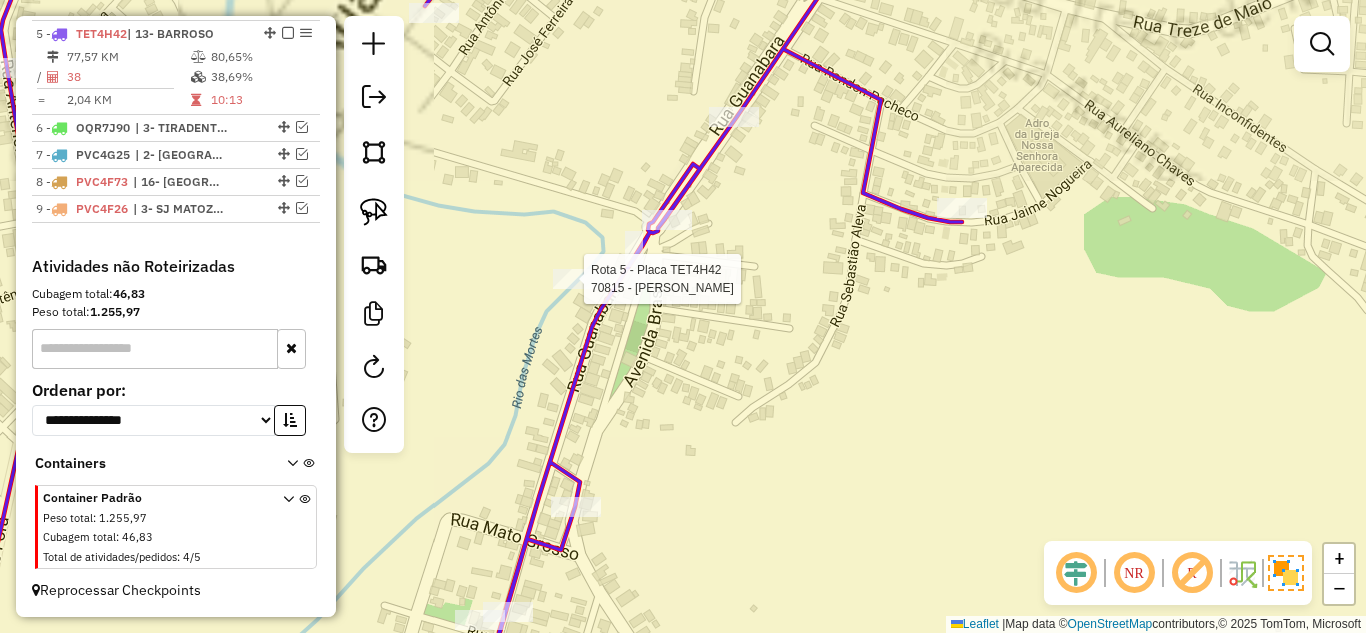 select on "*********" 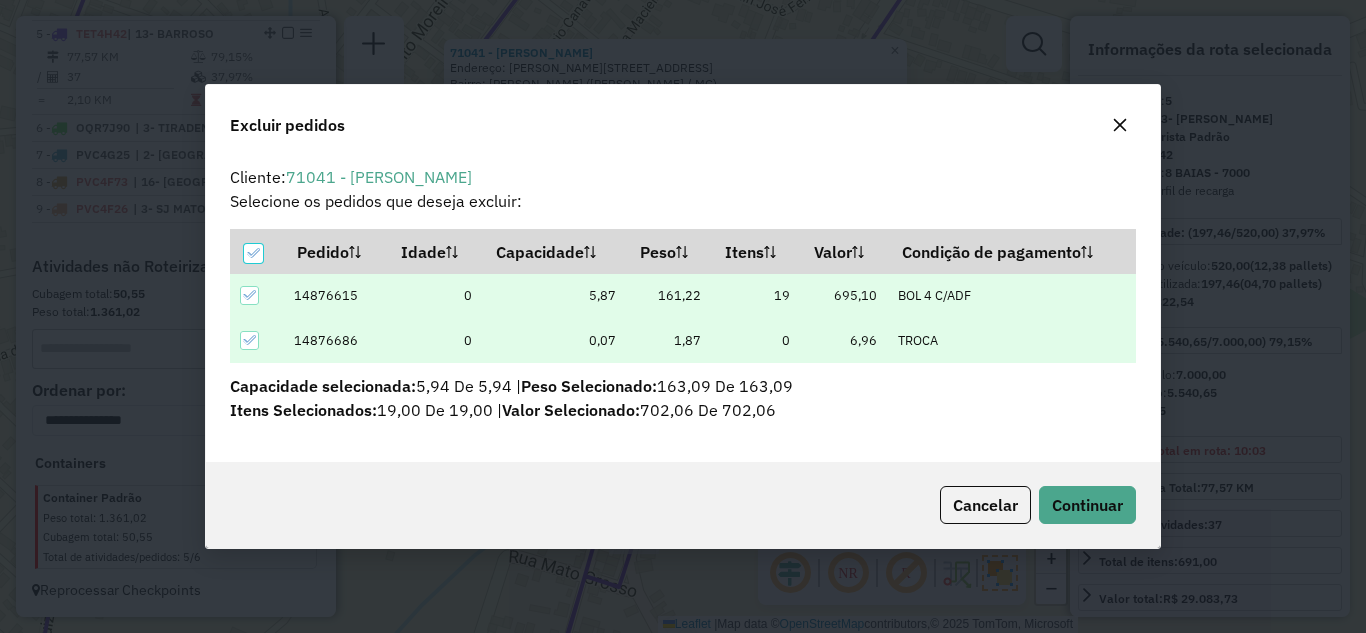 scroll, scrollTop: 82, scrollLeft: 0, axis: vertical 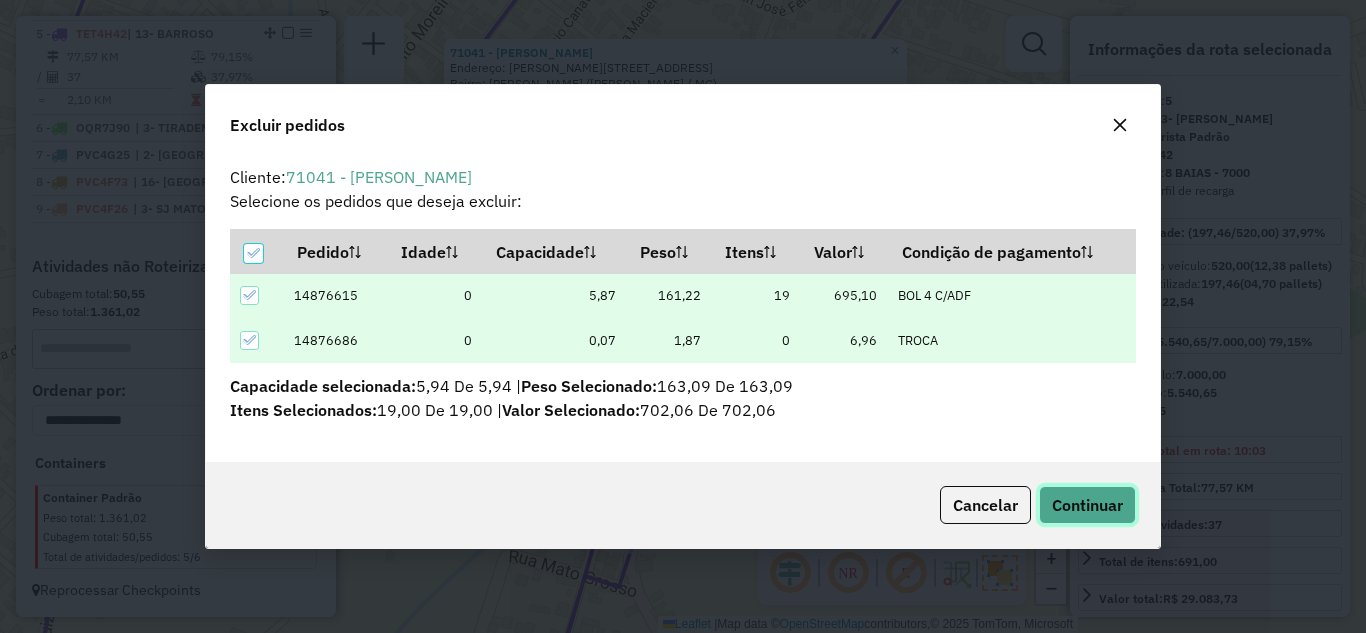 drag, startPoint x: 1095, startPoint y: 502, endPoint x: 1035, endPoint y: 438, distance: 87.72685 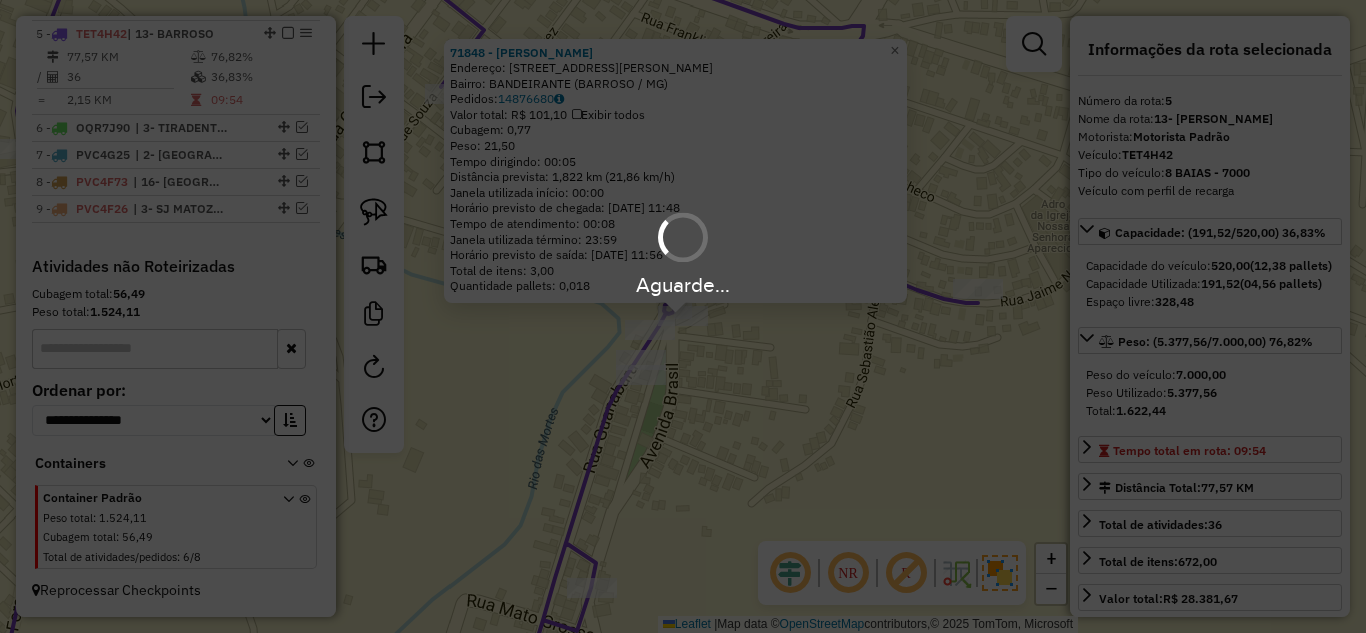 click on "Aguarde..." at bounding box center [683, 316] 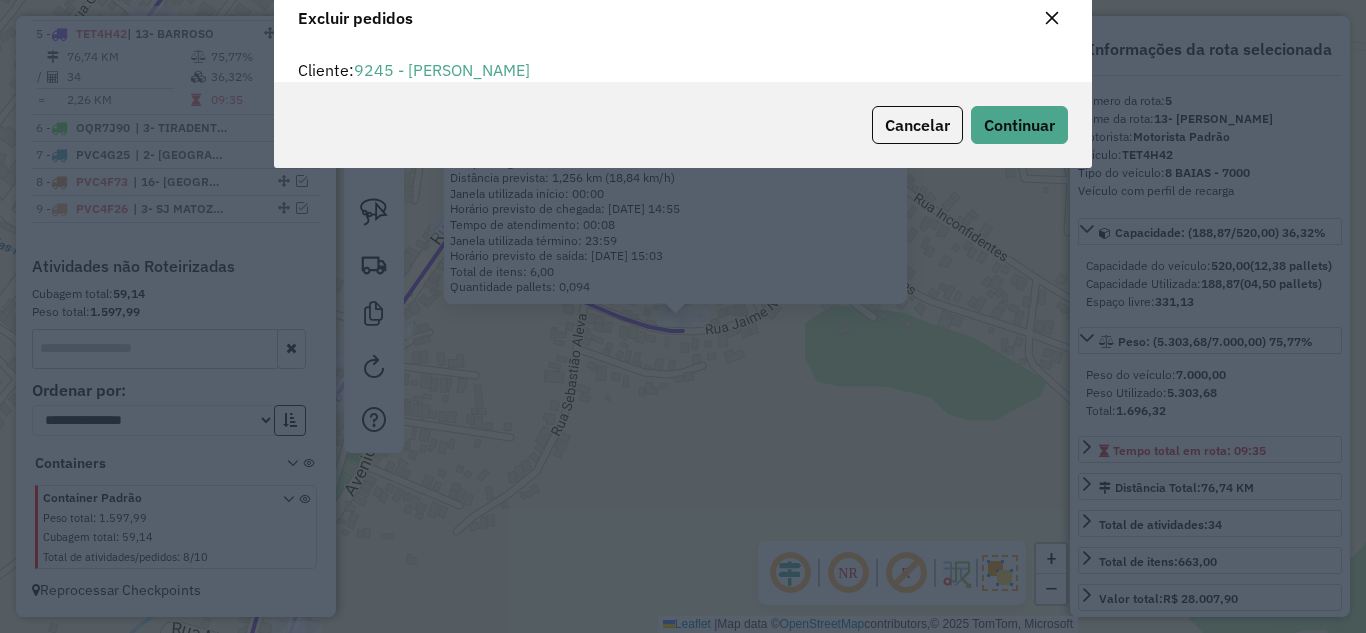scroll, scrollTop: 12, scrollLeft: 6, axis: both 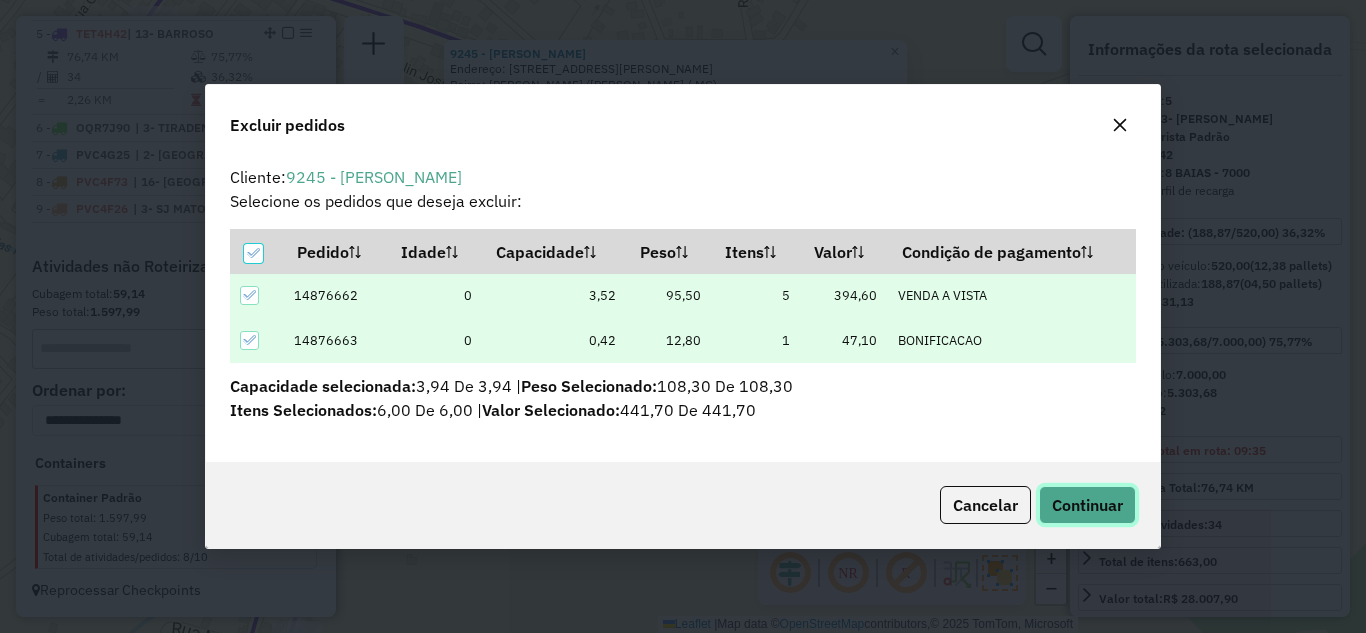 click on "Continuar" 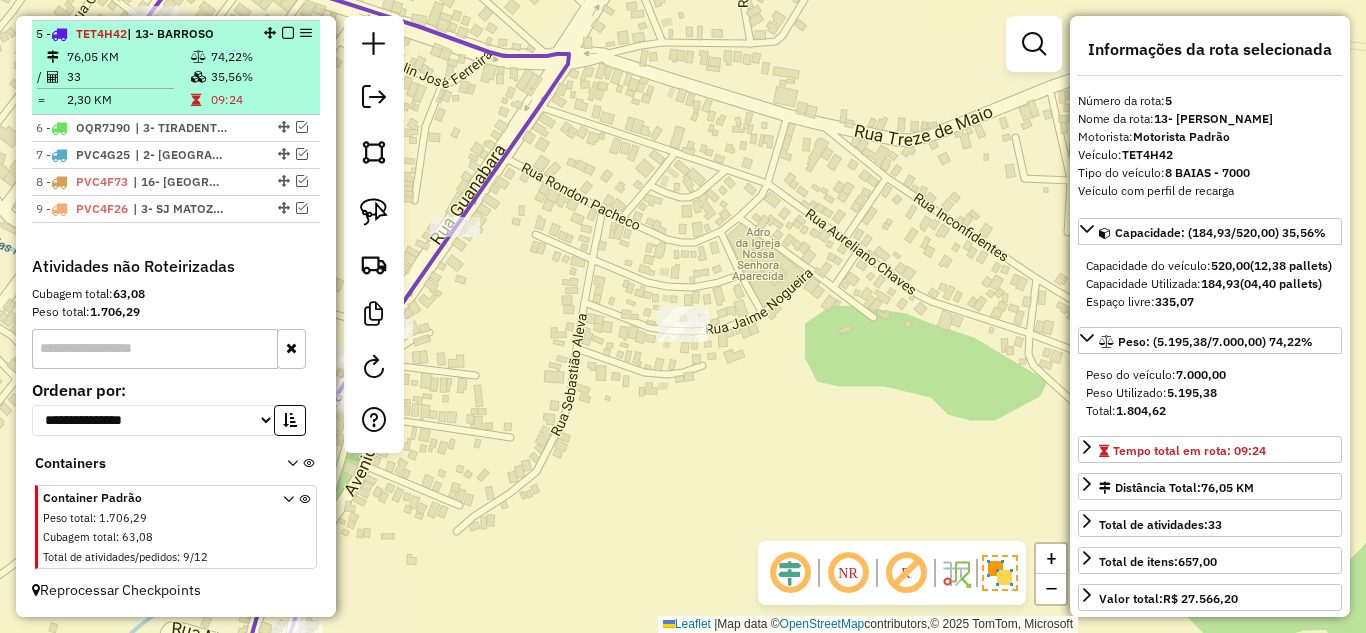 click on "76,05 KM" at bounding box center [128, 57] 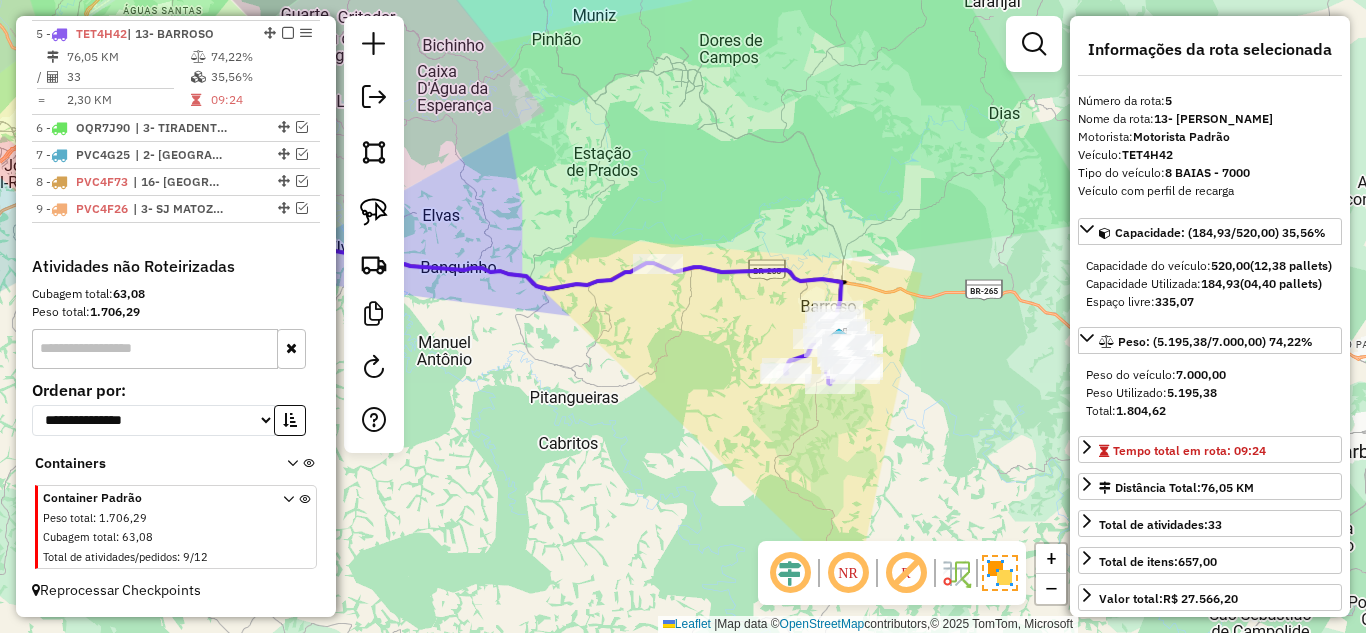 drag, startPoint x: 770, startPoint y: 390, endPoint x: 741, endPoint y: 381, distance: 30.364452 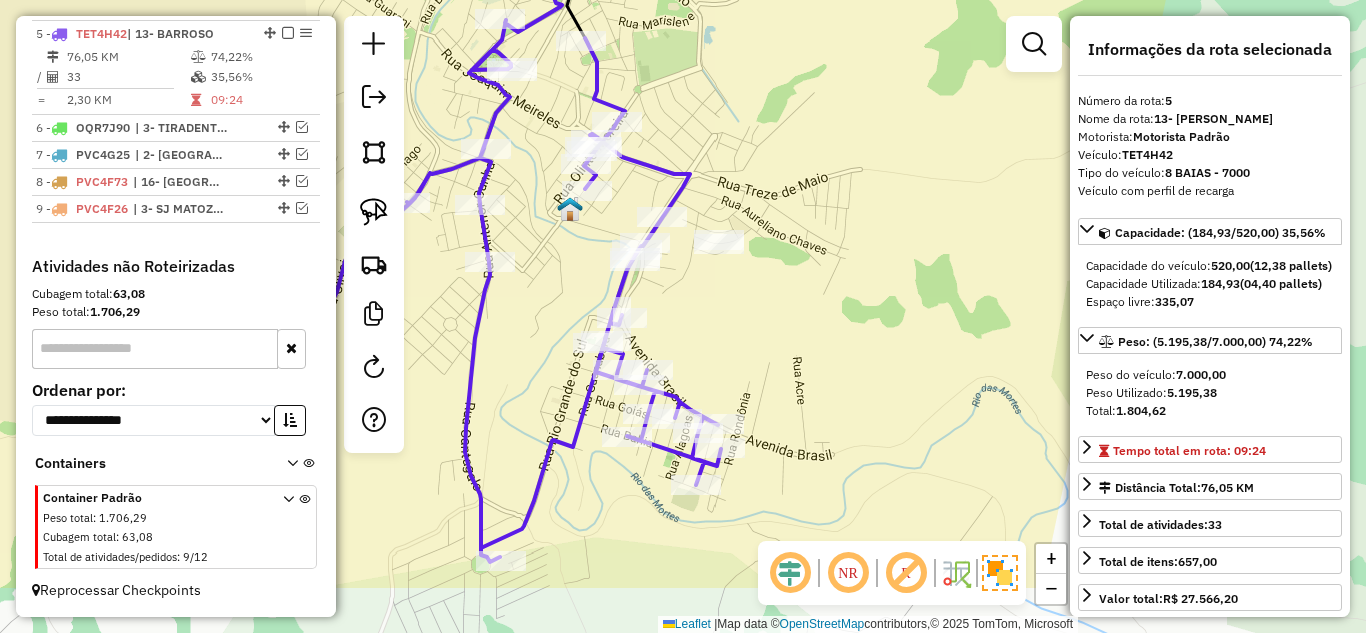 drag, startPoint x: 999, startPoint y: 417, endPoint x: 764, endPoint y: 308, distance: 259.04825 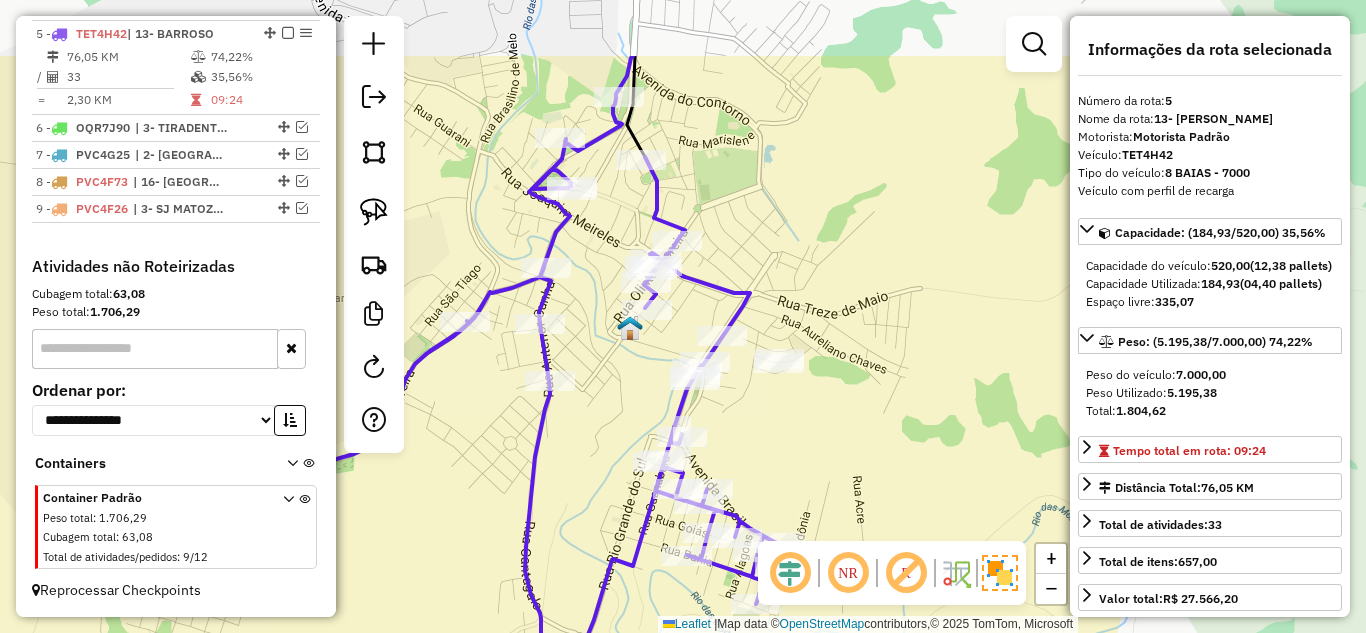 drag, startPoint x: 772, startPoint y: 330, endPoint x: 814, endPoint y: 425, distance: 103.87011 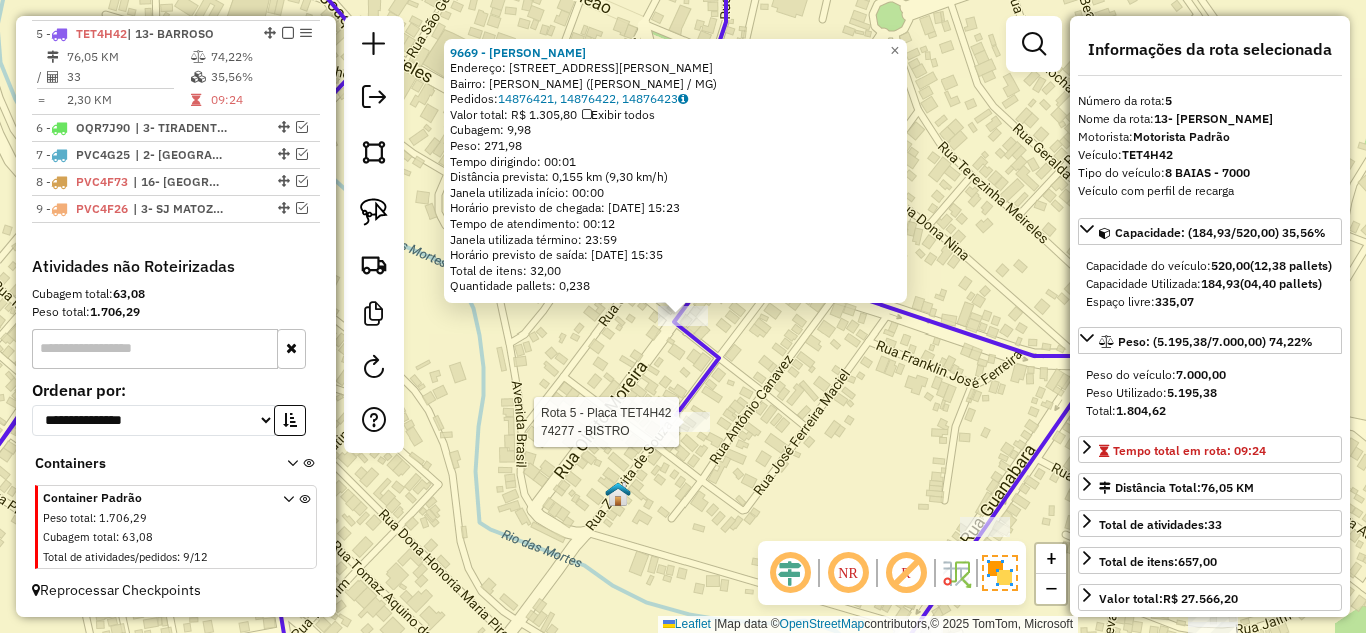 click 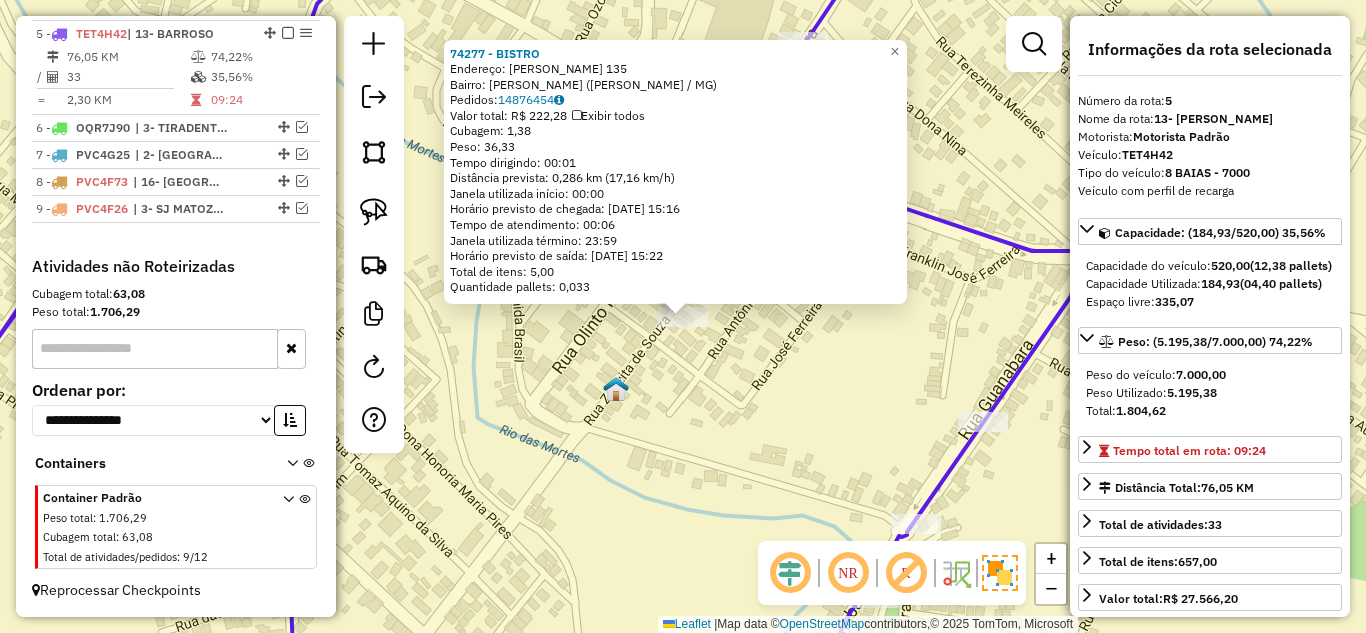 click on "74277 - BISTRO  Endereço:  [PERSON_NAME] 135   Bairro: [PERSON_NAME] (BARROSO / MG)   Pedidos:  14876454   Valor total: R$ 222,28   Exibir todos   Cubagem: 1,38  Peso: 36,33  Tempo dirigindo: 00:01   Distância prevista: 0,286 km (17,16 km/h)   [GEOGRAPHIC_DATA] utilizada início: 00:00   Horário previsto de chegada: [DATE] 15:16   Tempo de atendimento: 00:06   Janela utilizada término: 23:59   Horário previsto de saída: [DATE] 15:22   Total de itens: 5,00   Quantidade pallets: 0,033  × Janela de atendimento Grade de atendimento Capacidade Transportadoras Veículos Cliente Pedidos  Rotas Selecione os dias de semana para filtrar as janelas de atendimento  Seg   Ter   Qua   Qui   Sex   Sáb   Dom  Informe o período da janela de atendimento: De: Até:  Filtrar exatamente a janela do cliente  Considerar janela de atendimento padrão  Selecione os dias de semana para filtrar as grades de atendimento  Seg   Ter   Qua   Qui   Sex   Sáb   Dom   Considerar clientes sem dia de atendimento cadastrado" 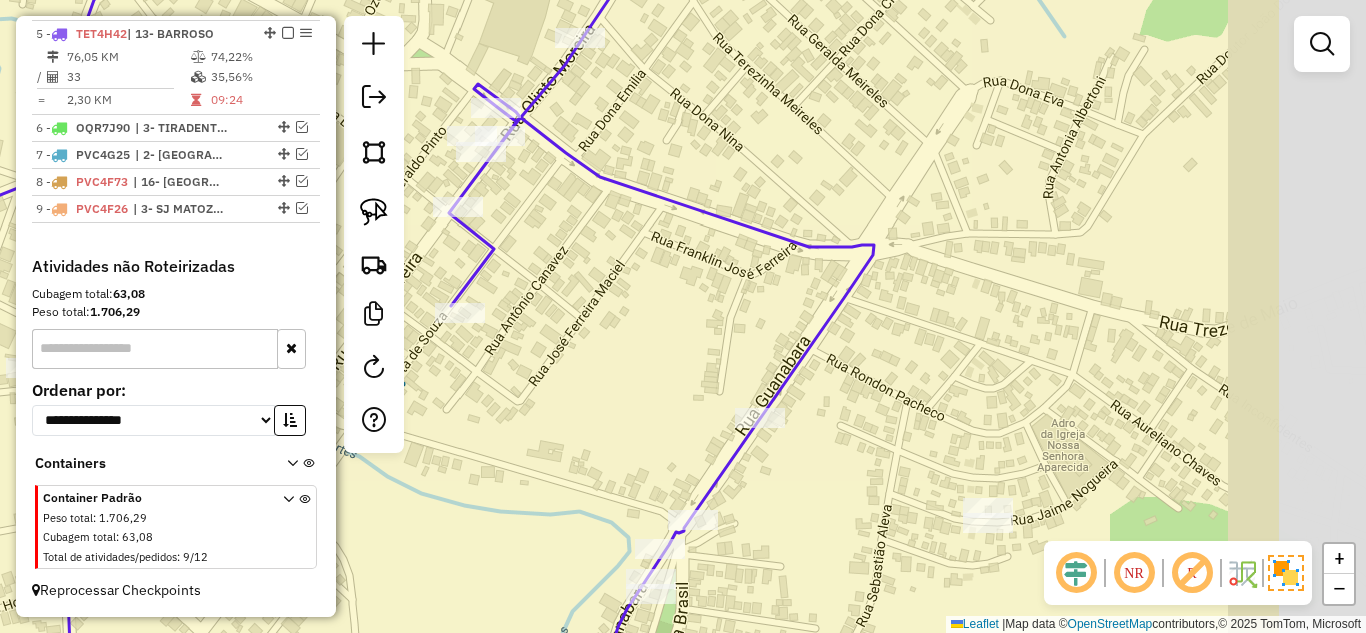 drag, startPoint x: 855, startPoint y: 353, endPoint x: 632, endPoint y: 349, distance: 223.03587 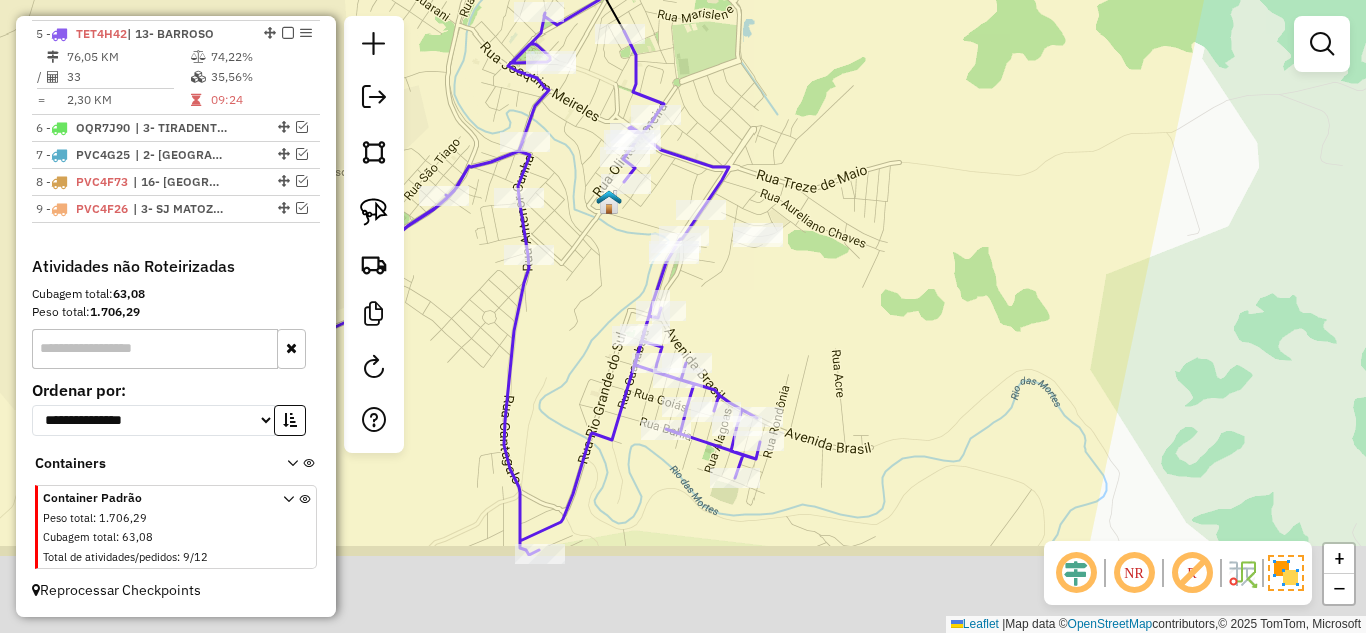 drag, startPoint x: 744, startPoint y: 377, endPoint x: 812, endPoint y: 276, distance: 121.75796 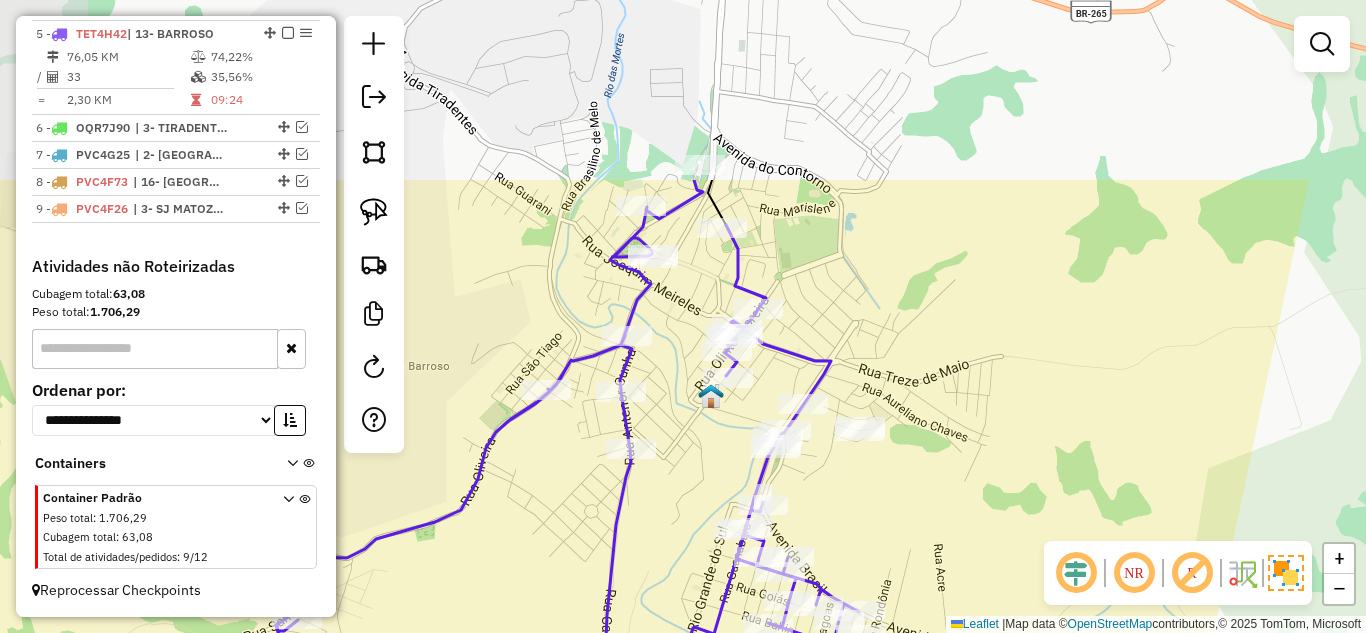 drag, startPoint x: 720, startPoint y: 69, endPoint x: 818, endPoint y: 408, distance: 352.881 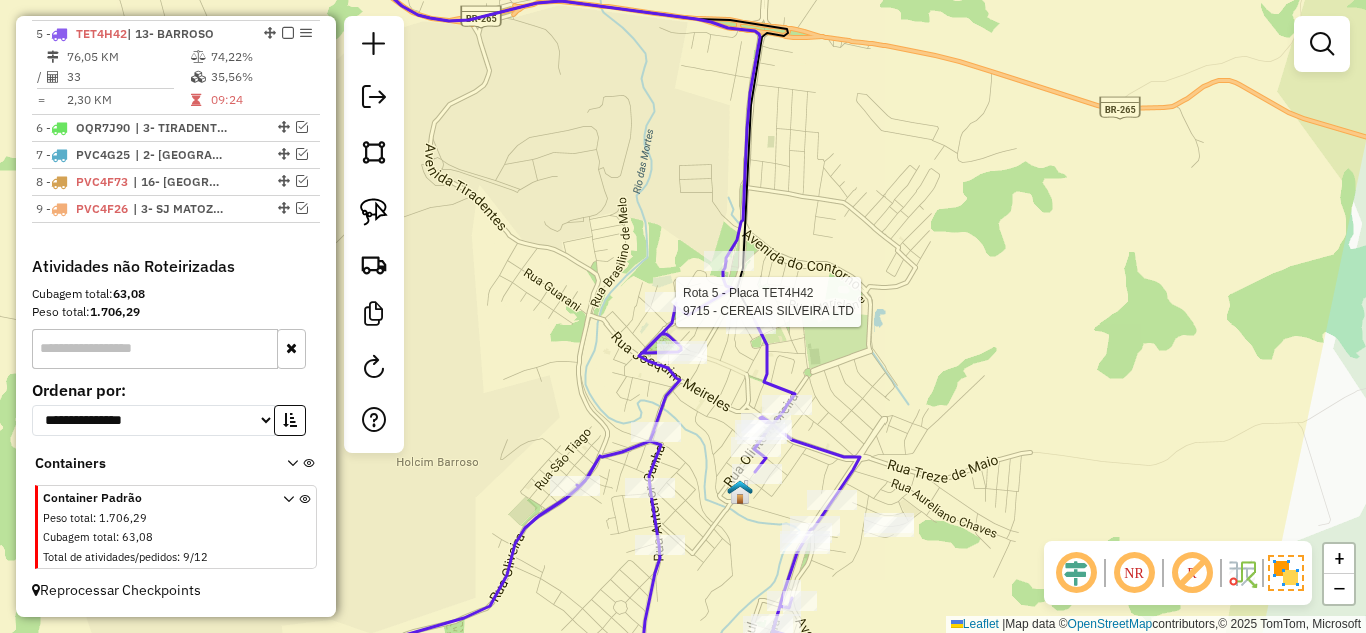 select on "*********" 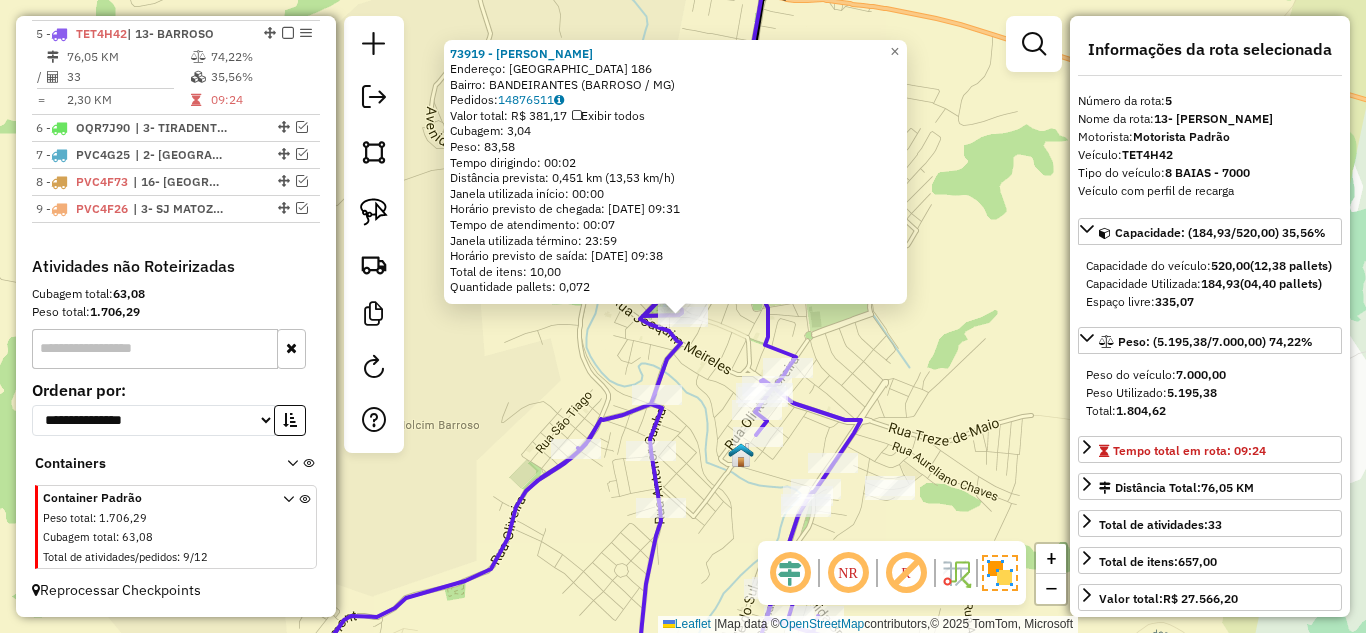 click on "73919 - [PERSON_NAME]:  [GEOGRAPHIC_DATA] 186   Bairro: BANDEIRANTES (BARROSO / [GEOGRAPHIC_DATA])   Pedidos:  14876511   Valor total: R$ 381,17   Exibir todos   Cubagem: 3,04  Peso: 83,58  Tempo dirigindo: 00:02   Distância prevista: 0,451 km (13,53 km/h)   [GEOGRAPHIC_DATA] utilizada início: 00:00   Horário previsto de chegada: [DATE] 09:31   Tempo de atendimento: 00:07   Janela utilizada término: 23:59   Horário previsto de saída: [DATE] 09:38   Total de itens: 10,00   Quantidade pallets: 0,072  × Janela de atendimento Grade de atendimento Capacidade Transportadoras Veículos Cliente Pedidos  Rotas Selecione os dias de semana para filtrar as janelas de atendimento  Seg   Ter   Qua   Qui   Sex   Sáb   Dom  Informe o período da janela de atendimento: De: Até:  Filtrar exatamente a janela do cliente  Considerar janela de atendimento padrão  Selecione os dias de semana para filtrar as grades de atendimento  Seg   Ter   Qua   Qui   Sex   Sáb   Dom   Considerar clientes sem dia de atendimento cadastrado  De:  +" 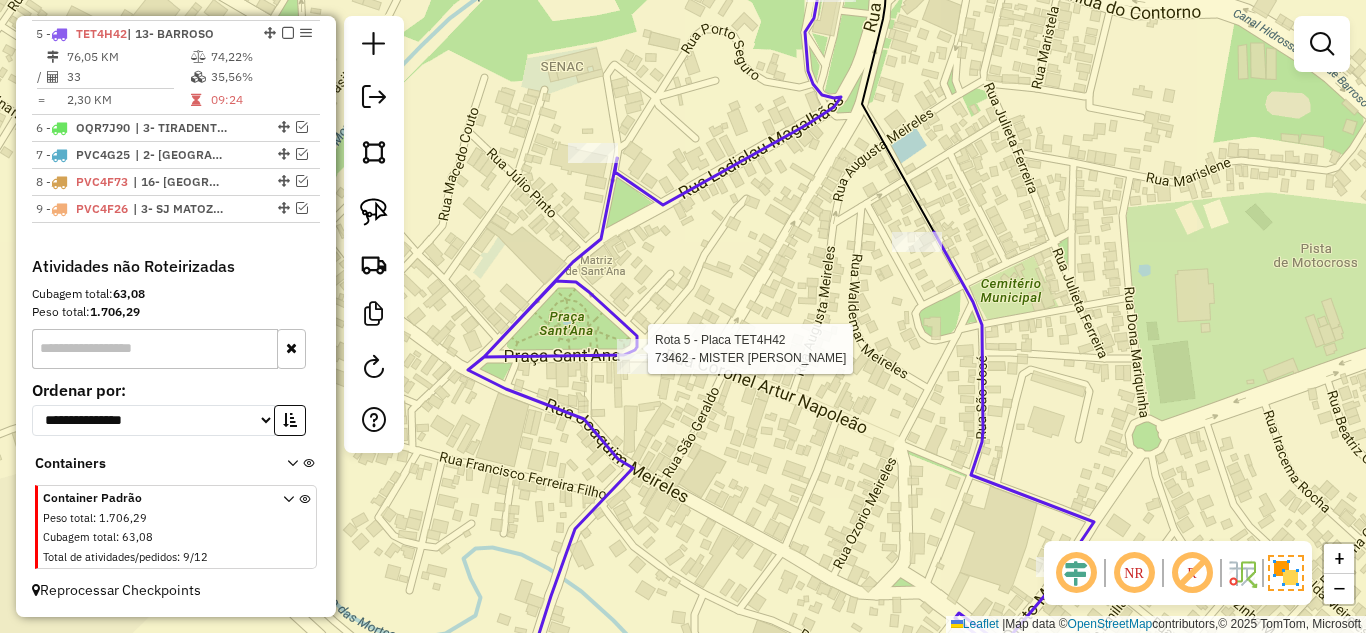 select on "*********" 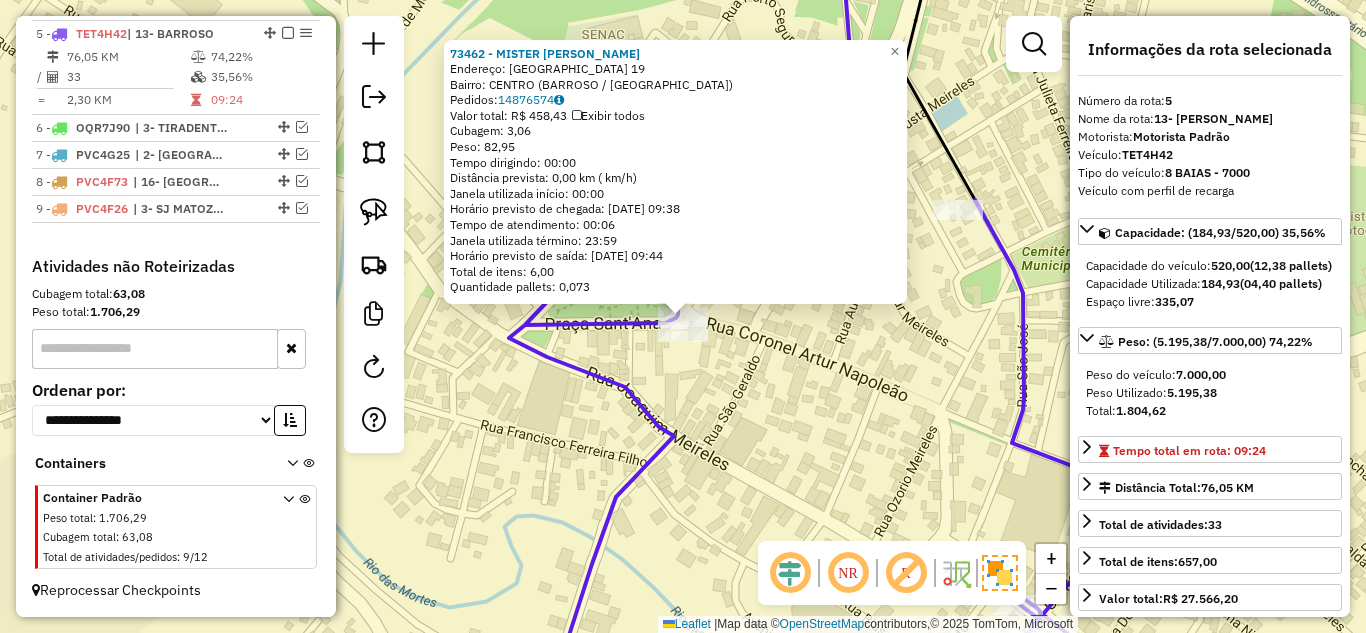 click on "73462 - MISTER NAVALHA  Endereço:  [GEOGRAPHIC_DATA] 19   Bairro: [GEOGRAPHIC_DATA] (BARROSO / [GEOGRAPHIC_DATA])   Pedidos:  14876574   Valor total: R$ 458,43   Exibir todos   Cubagem: 3,06  Peso: 82,95  Tempo dirigindo: 00:00   Distância prevista: 0,00 km ( km/h)   [GEOGRAPHIC_DATA] utilizada início: 00:00   Horário previsto de chegada: [DATE] 09:38   Tempo de atendimento: 00:06   Janela utilizada término: 23:59   Horário previsto de saída: [DATE] 09:44   Total de itens: 6,00   Quantidade pallets: 0,073  × Janela de atendimento Grade de atendimento Capacidade Transportadoras Veículos Cliente Pedidos  Rotas Selecione os dias de semana para filtrar as janelas de atendimento  Seg   Ter   Qua   Qui   Sex   Sáb   Dom  Informe o período da janela de atendimento: De: Até:  Filtrar exatamente a janela do cliente  Considerar janela de atendimento padrão  Selecione os dias de semana para filtrar as grades de atendimento  Seg   Ter   Qua   Qui   Sex   Sáb   Dom   Considerar clientes sem dia de atendimento cadastrado  Peso mínimo:  De:" 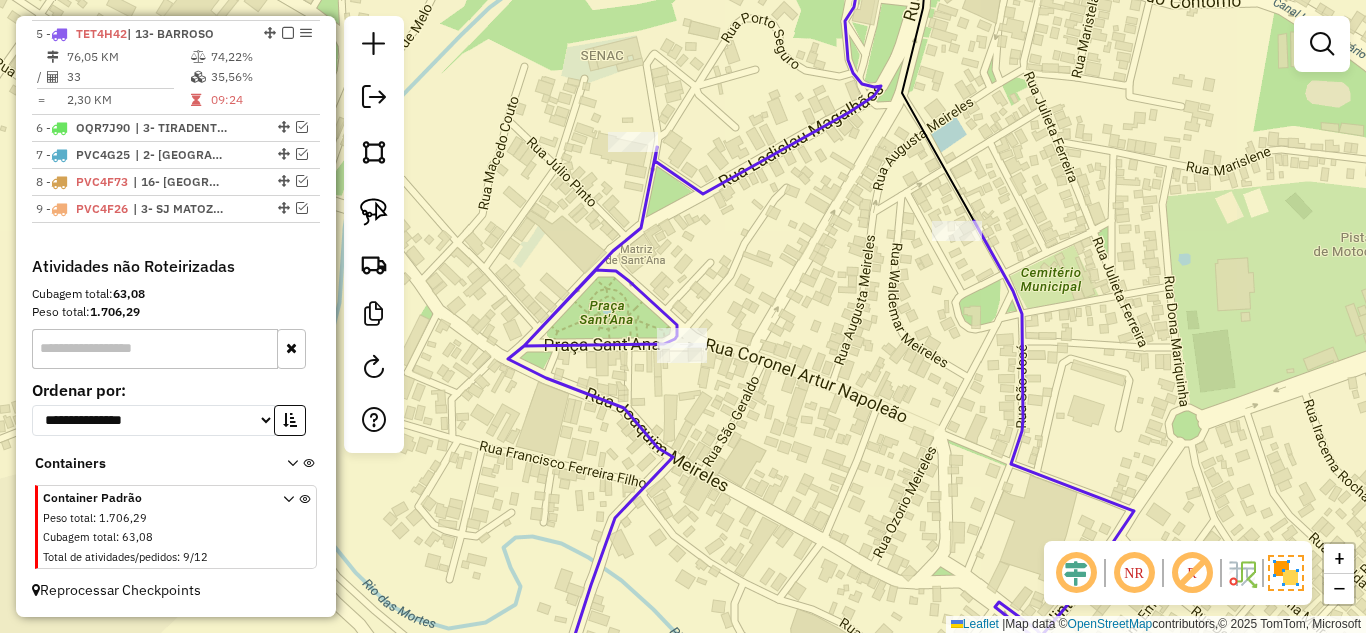 drag, startPoint x: 803, startPoint y: 236, endPoint x: 761, endPoint y: 439, distance: 207.2993 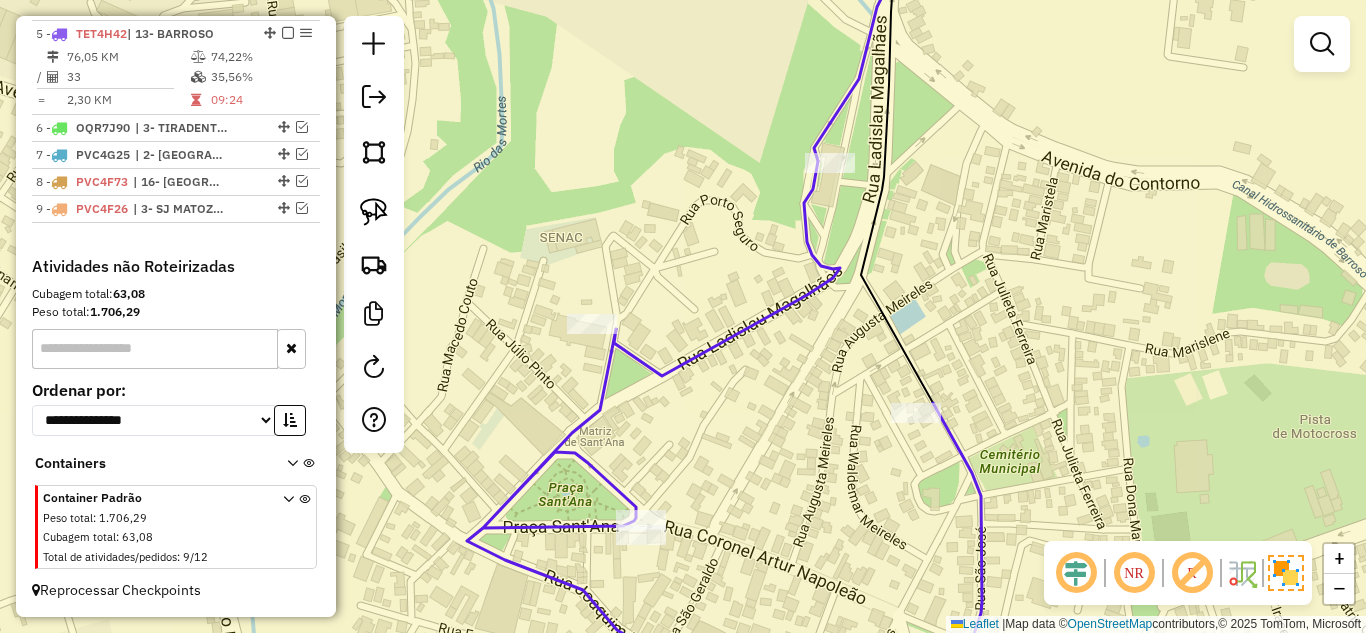 click on "Rota 5 - Placa TET4H42  70622 - ZAIZ PIZZARIA LTDA - Janela de atendimento Grade de atendimento Capacidade Transportadoras Veículos Cliente Pedidos  Rotas Selecione os dias de semana para filtrar as janelas de atendimento  Seg   Ter   Qua   Qui   Sex   Sáb   Dom  Informe o período da janela de atendimento: De: Até:  Filtrar exatamente a janela do cliente  Considerar janela de atendimento padrão  Selecione os dias de semana para filtrar as grades de atendimento  Seg   Ter   Qua   Qui   Sex   Sáb   Dom   Considerar clientes sem dia de atendimento cadastrado  Clientes fora do dia de atendimento selecionado Filtrar as atividades entre os valores definidos abaixo:  Peso mínimo:   Peso máximo:   Cubagem mínima:   Cubagem máxima:   De:   Até:  Filtrar as atividades entre o tempo de atendimento definido abaixo:  De:   Até:   Considerar capacidade total dos clientes não roteirizados Transportadora: Selecione um ou mais itens Tipo de veículo: Selecione um ou mais itens Veículo: Selecione um ou mais itens" 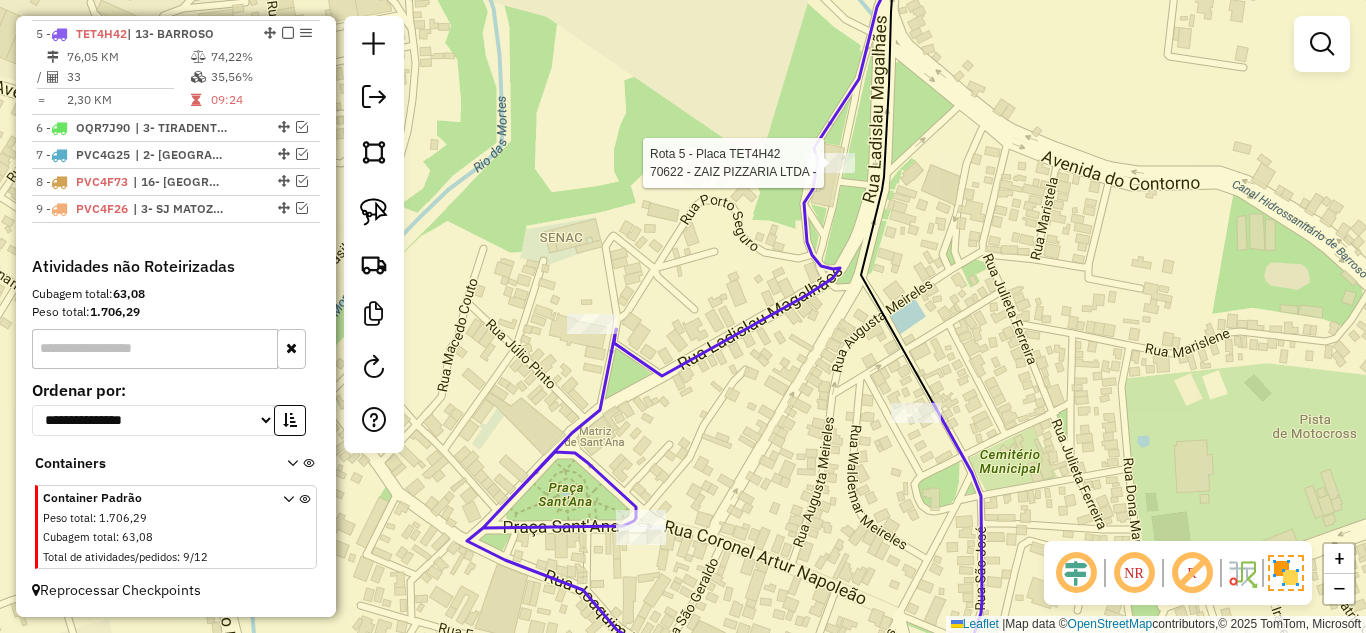 select on "*********" 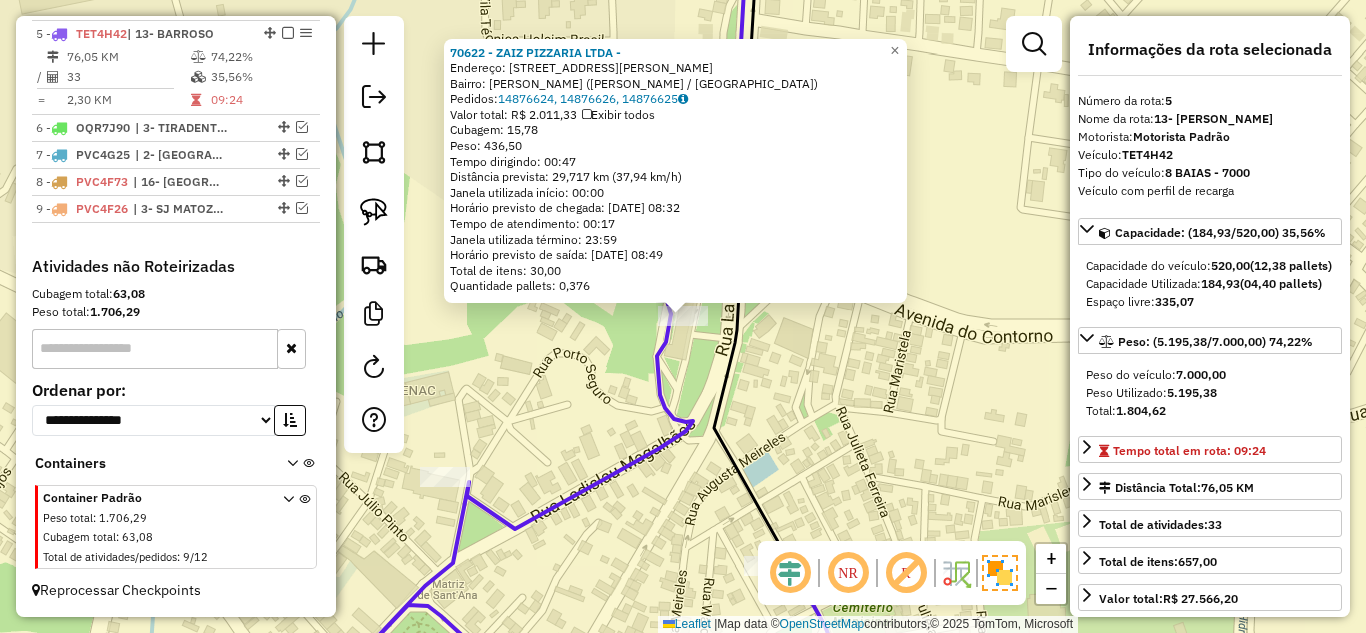 click on "70622 - ZAIZ PIZZARIA LTDA -  Endereço: [STREET_ADDRESS][PERSON_NAME][PERSON_NAME]   Pedidos:  14876624, 14876626, 14876625   Valor total: R$ 2.011,33   Exibir todos   Cubagem: 15,78  Peso: 436,50  Tempo dirigindo: 00:47   Distância prevista: 29,717 km (37,94 km/h)   Janela utilizada início: 00:00   Horário previsto de chegada: [DATE] 08:32   Tempo de atendimento: 00:17   Janela utilizada término: 23:59   Horário previsto de saída: [DATE] 08:49   Total de itens: 30,00   Quantidade pallets: 0,376  × Janela de atendimento Grade de atendimento Capacidade Transportadoras Veículos Cliente Pedidos  Rotas Selecione os dias de semana para filtrar as janelas de atendimento  Seg   Ter   Qua   Qui   Sex   Sáb   Dom  Informe o período da janela de atendimento: De: Até:  Filtrar exatamente a janela do cliente  Considerar janela de atendimento padrão  Selecione os dias de semana para filtrar as grades de atendimento  Seg   Ter   Qua   Qui   Sex   Sáb   Dom   De:   De:" 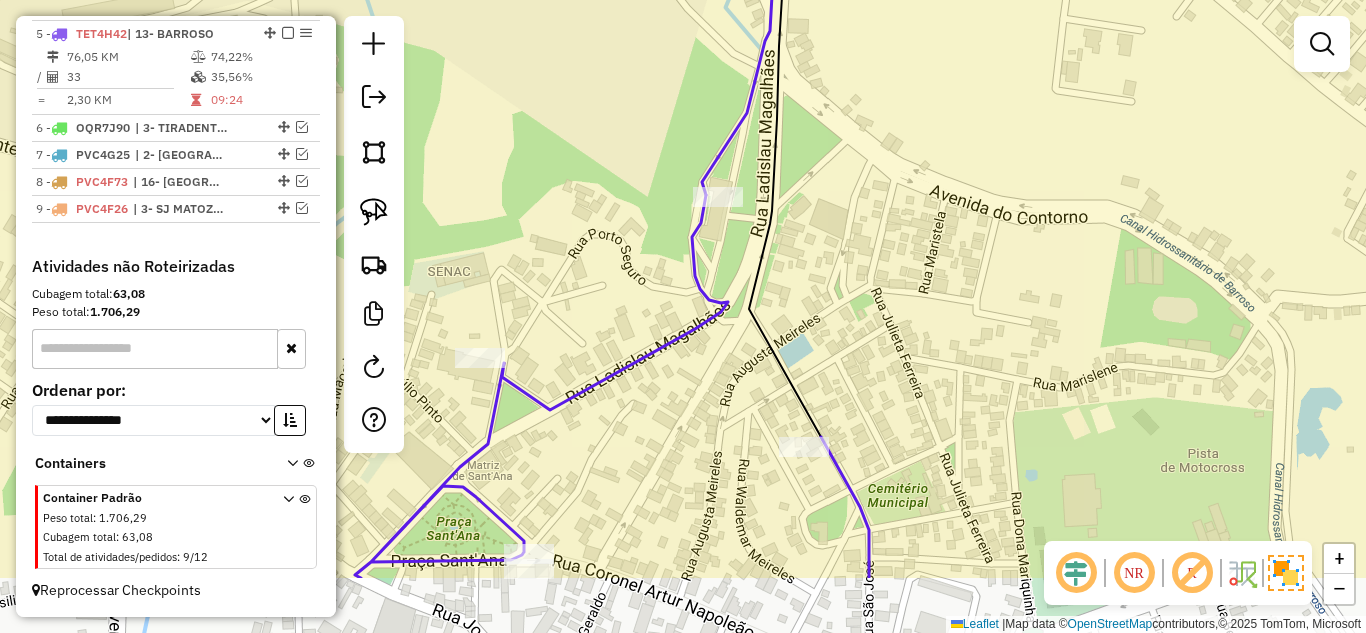 drag, startPoint x: 884, startPoint y: 432, endPoint x: 944, endPoint y: 246, distance: 195.43797 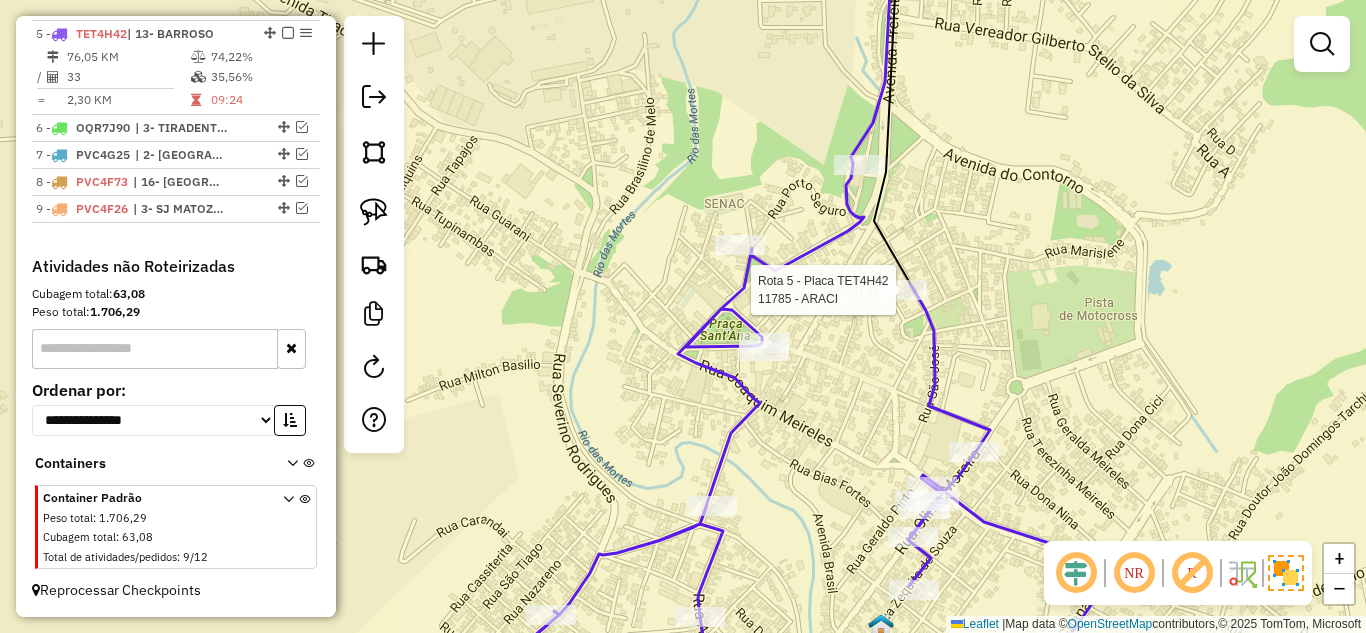 select on "*********" 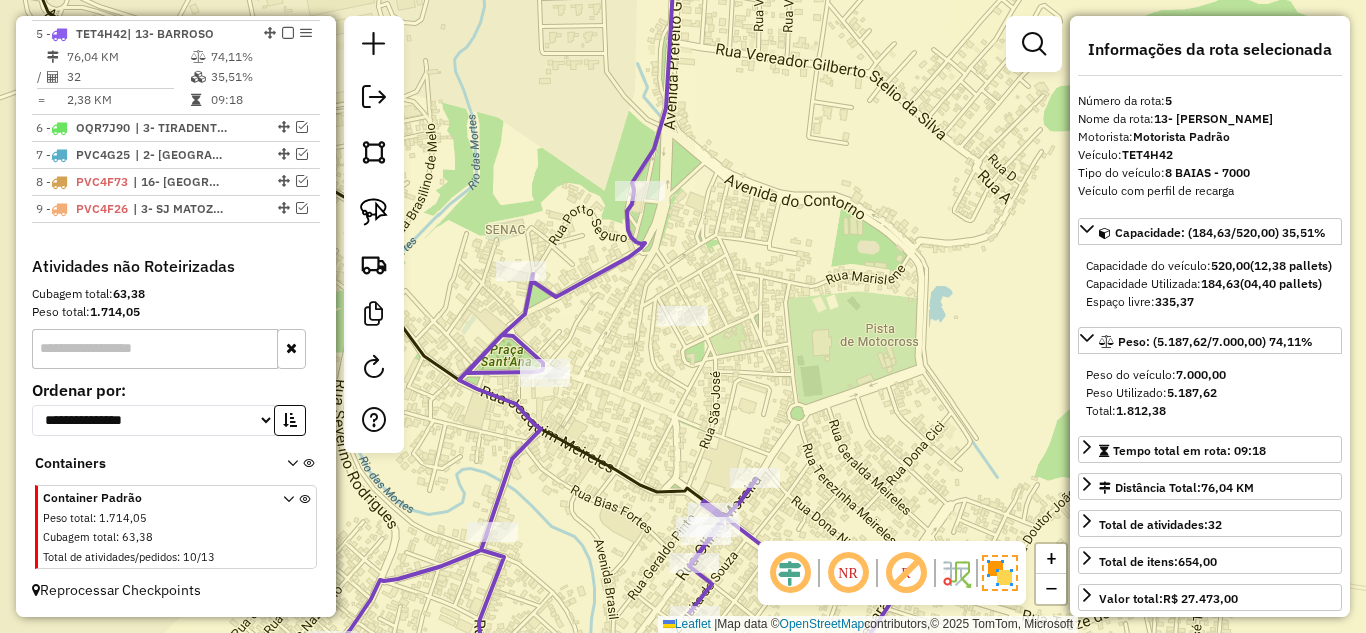 drag, startPoint x: 882, startPoint y: 442, endPoint x: 795, endPoint y: 305, distance: 162.28987 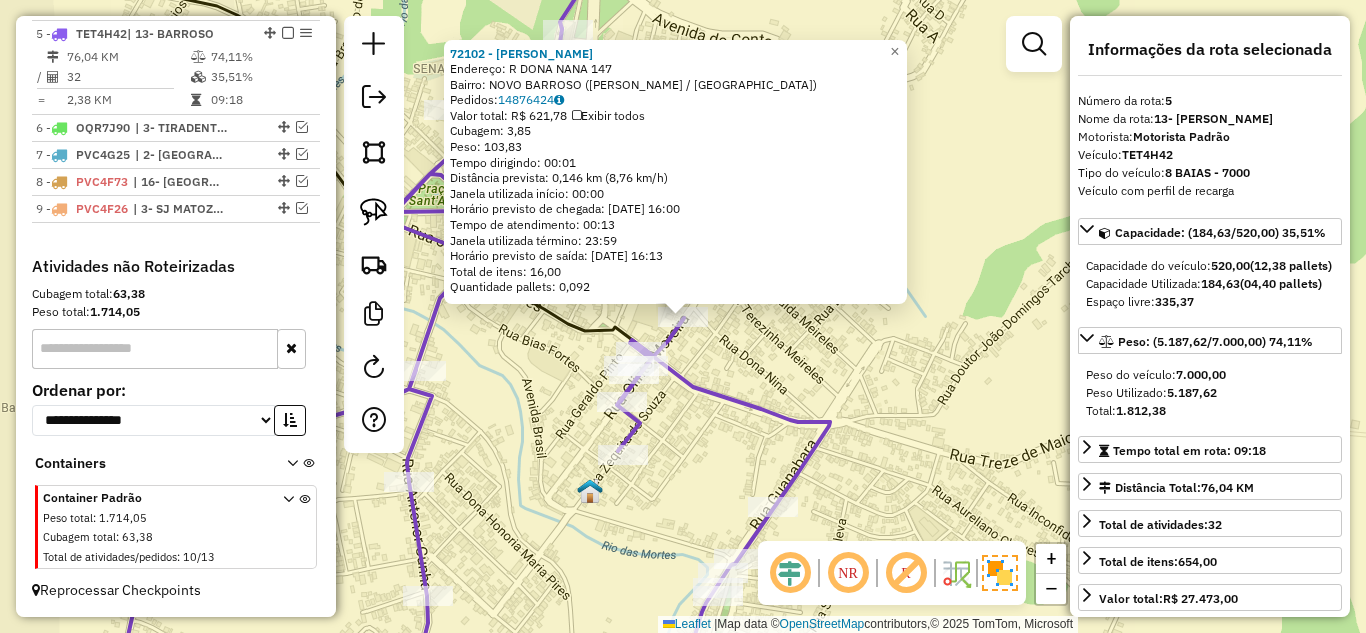 click on "72102 - [PERSON_NAME]: R   DONA NANA                     147   Bairro: NOVO BARROSO (BARROSO / [GEOGRAPHIC_DATA])   Pedidos:  14876424   Valor total: R$ 621,78   Exibir todos   Cubagem: 3,85  Peso: 103,83  Tempo dirigindo: 00:01   Distância prevista: 0,146 km (8,76 km/h)   [GEOGRAPHIC_DATA] utilizada início: 00:00   Horário previsto de chegada: [DATE] 16:00   Tempo de atendimento: 00:13   Janela utilizada término: 23:59   Horário previsto de saída: [DATE] 16:13   Total de itens: 16,00   Quantidade pallets: 0,092  × Janela de atendimento Grade de atendimento Capacidade Transportadoras Veículos Cliente Pedidos  Rotas Selecione os dias de semana para filtrar as janelas de atendimento  Seg   Ter   Qua   Qui   Sex   Sáb   Dom  Informe o período da janela de atendimento: De: Até:  Filtrar exatamente a janela do cliente  Considerar janela de atendimento padrão  Selecione os dias de semana para filtrar as grades de atendimento  Seg   Ter   Qua   Qui   Sex   Sáb   Dom   Peso mínimo:   Peso máximo:  De:" 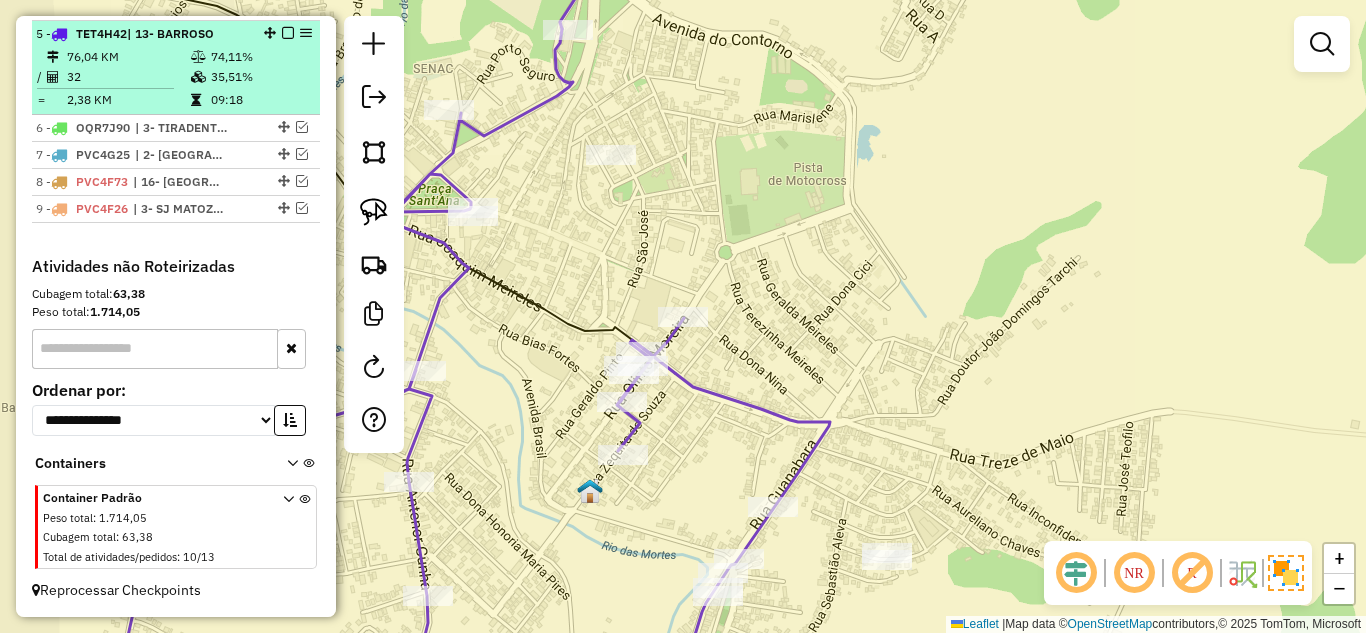 click on "5 -       TET4H42   | 13- [PERSON_NAME]" at bounding box center [142, 34] 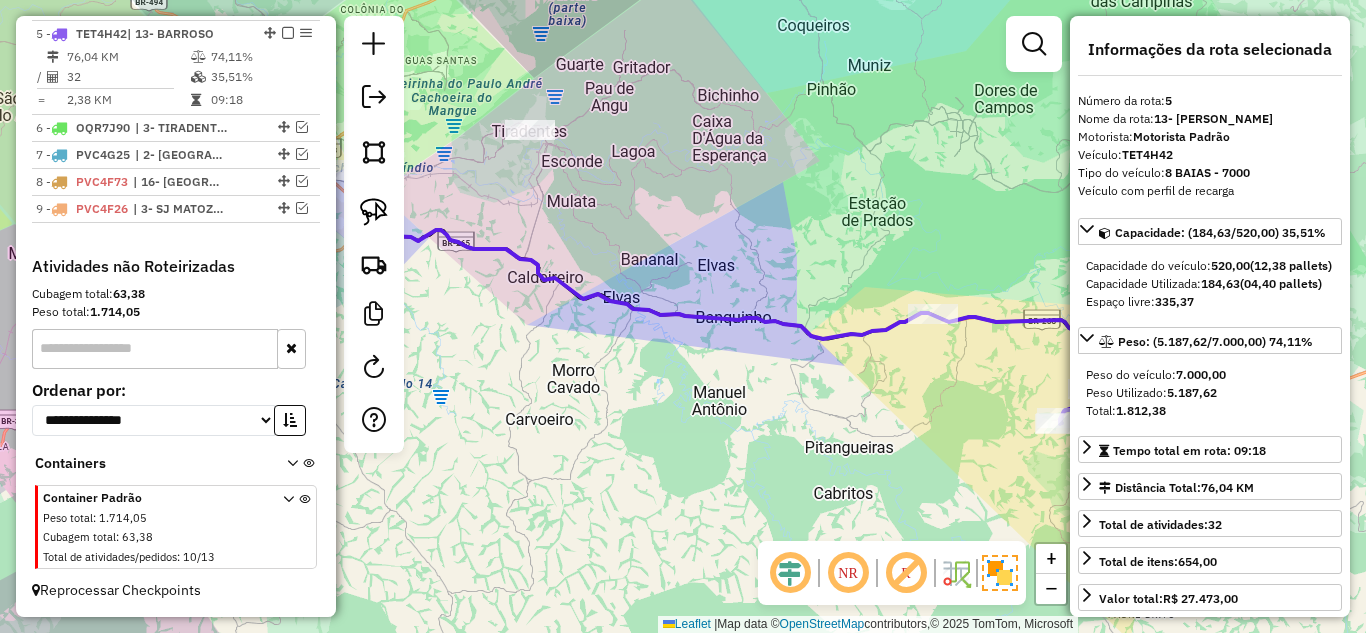 drag, startPoint x: 768, startPoint y: 439, endPoint x: 348, endPoint y: 102, distance: 538.4877 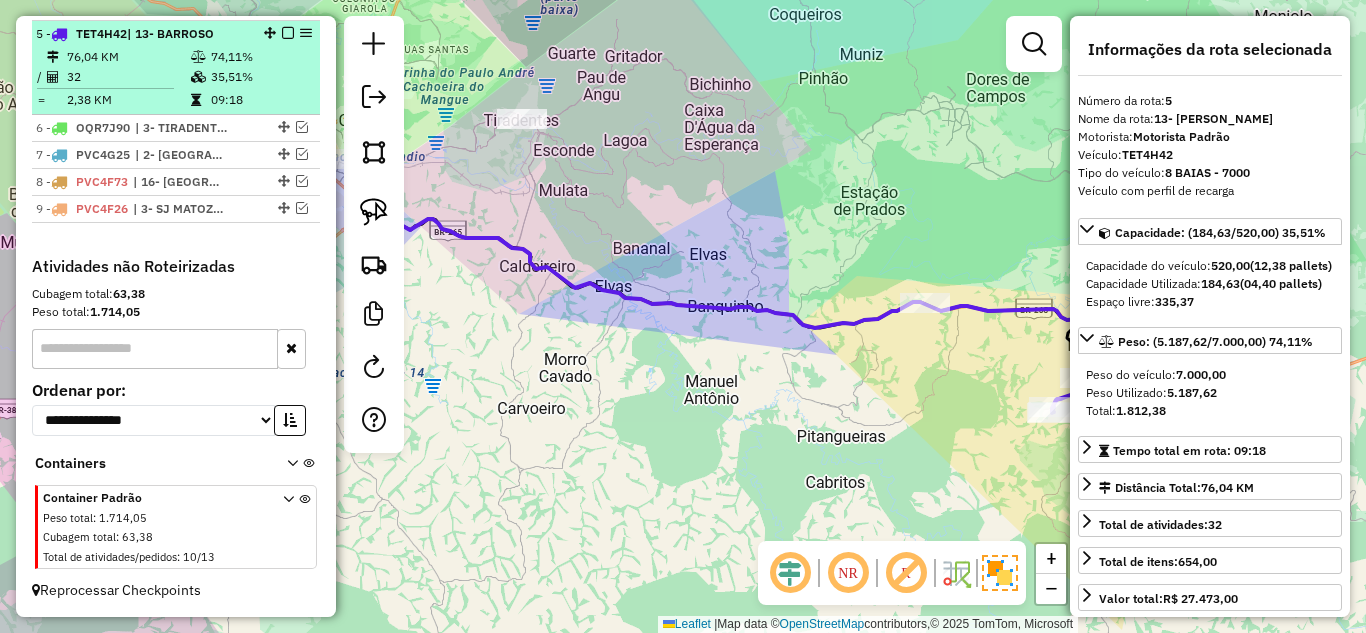 click at bounding box center (288, 33) 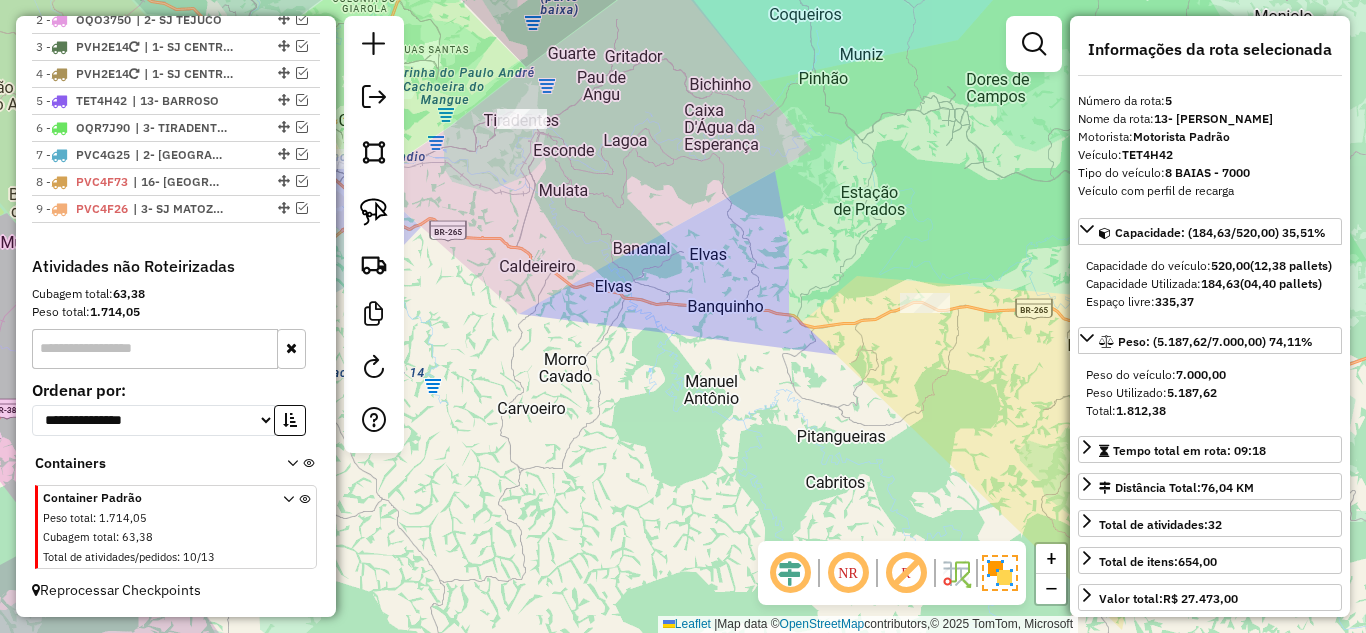 scroll, scrollTop: 810, scrollLeft: 0, axis: vertical 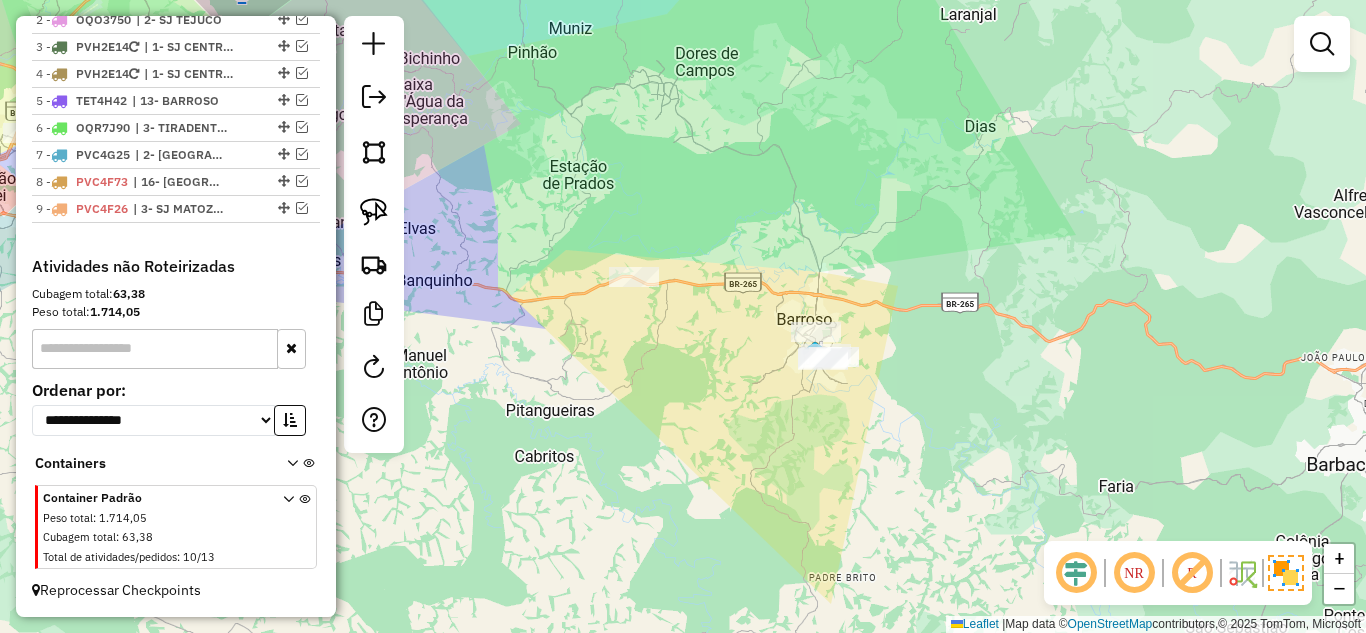 drag, startPoint x: 912, startPoint y: 410, endPoint x: 584, endPoint y: 351, distance: 333.26416 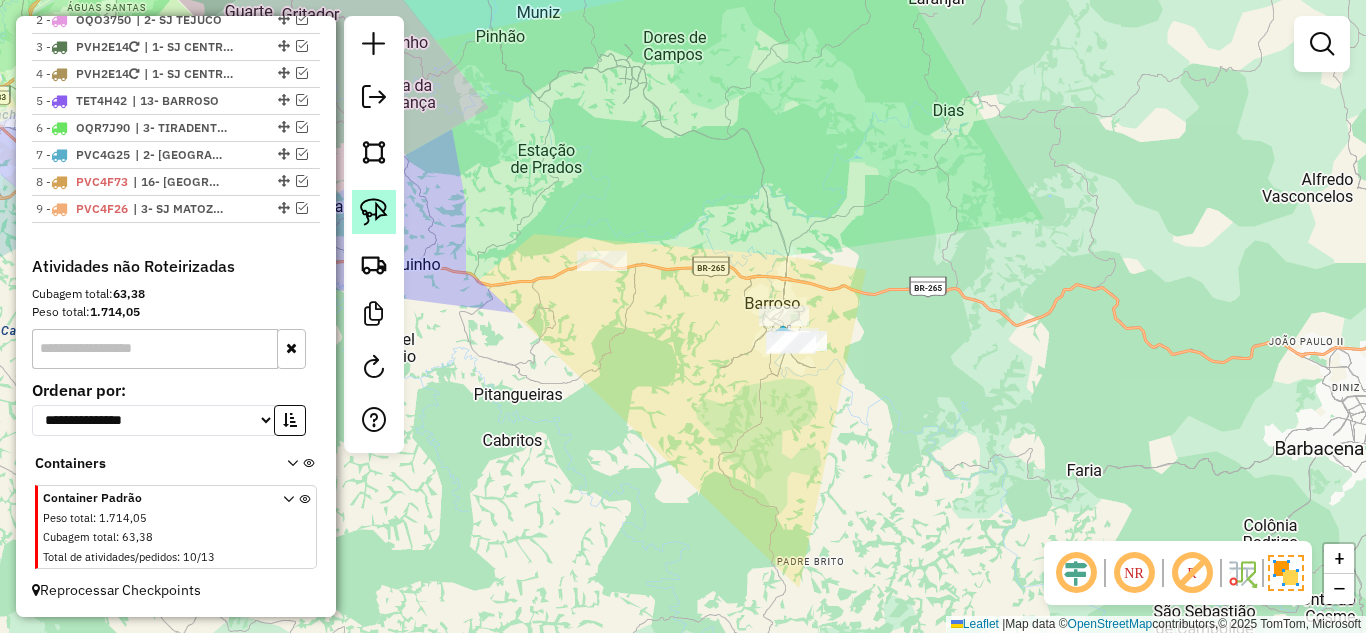click 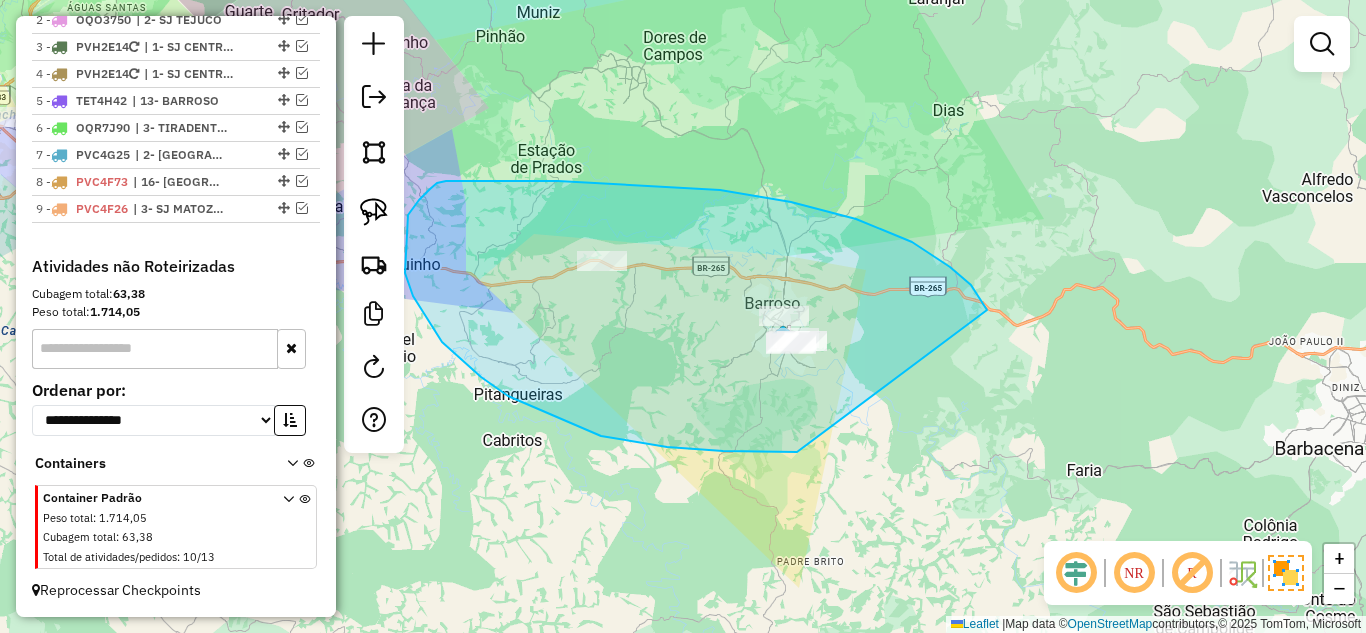 drag, startPoint x: 971, startPoint y: 285, endPoint x: 797, endPoint y: 452, distance: 241.17421 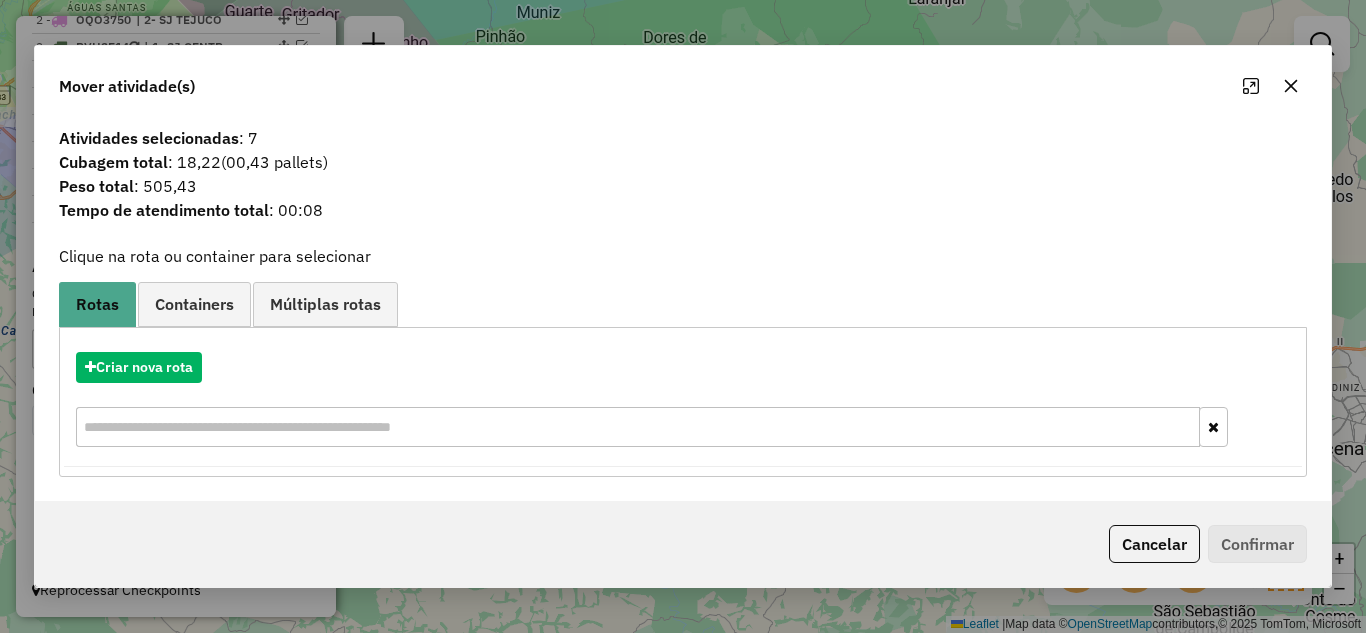 click 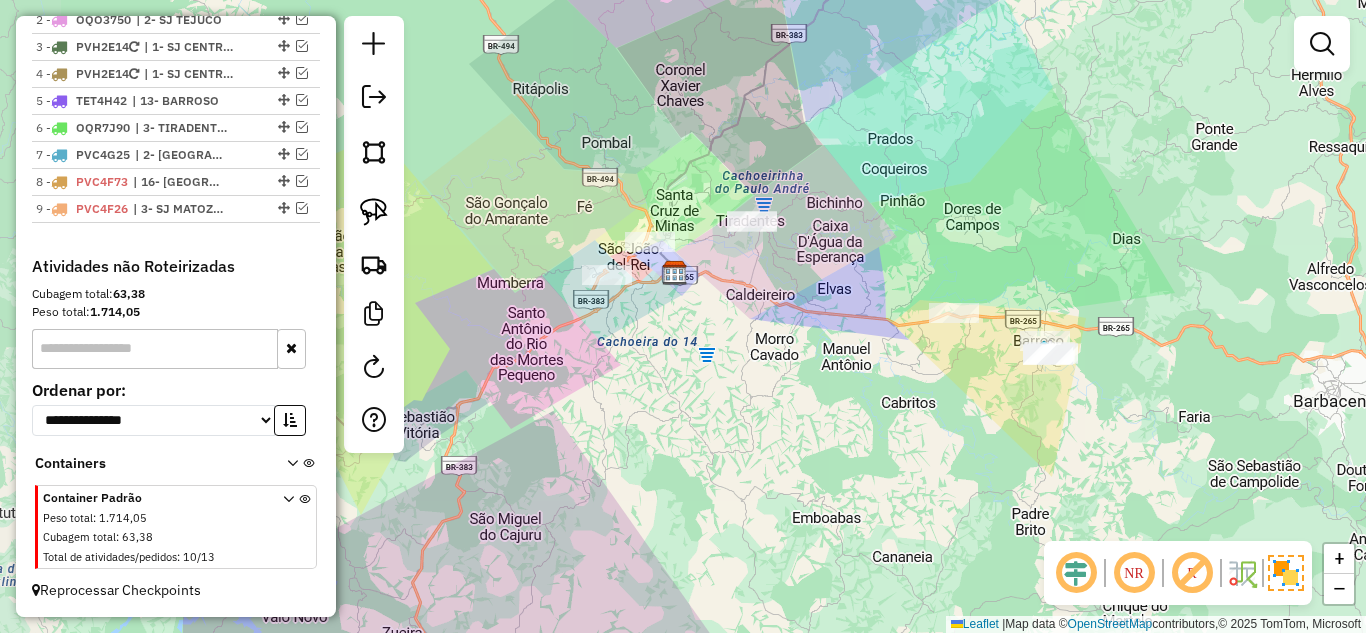 drag, startPoint x: 544, startPoint y: 388, endPoint x: 864, endPoint y: 418, distance: 321.40317 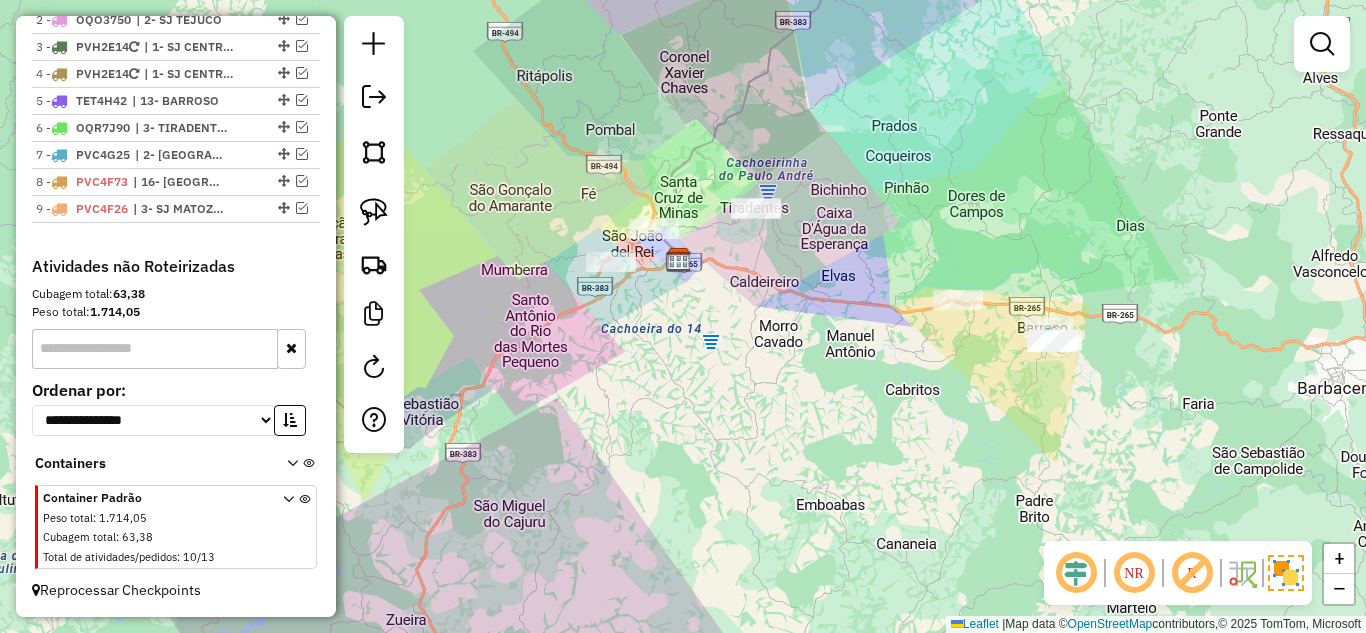 drag, startPoint x: 725, startPoint y: 462, endPoint x: 751, endPoint y: 386, distance: 80.32434 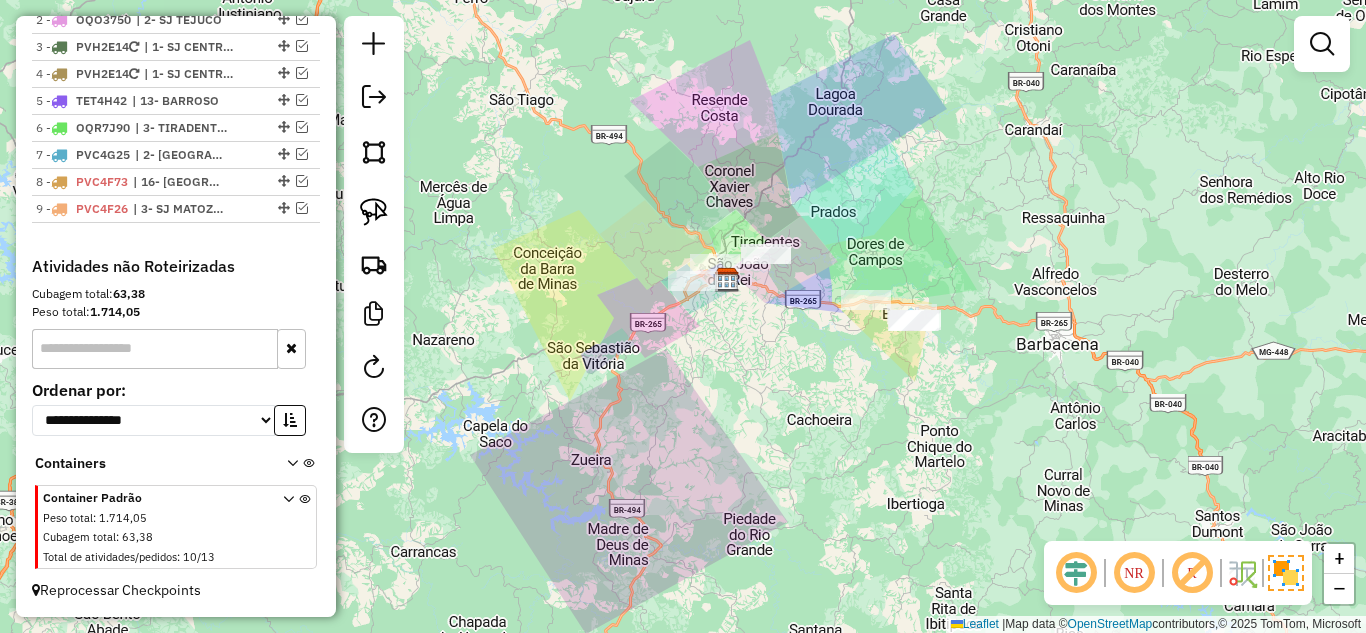 click on "Janela de atendimento Grade de atendimento Capacidade Transportadoras Veículos Cliente Pedidos  Rotas Selecione os dias de semana para filtrar as janelas de atendimento  Seg   Ter   Qua   Qui   Sex   Sáb   Dom  Informe o período da janela de atendimento: De: Até:  Filtrar exatamente a janela do cliente  Considerar janela de atendimento padrão  Selecione os dias de semana para filtrar as grades de atendimento  Seg   Ter   Qua   Qui   Sex   Sáb   Dom   Considerar clientes sem dia de atendimento cadastrado  Clientes fora do dia de atendimento selecionado Filtrar as atividades entre os valores definidos abaixo:  Peso mínimo:   Peso máximo:   Cubagem mínima:   Cubagem máxima:   De:   Até:  Filtrar as atividades entre o tempo de atendimento definido abaixo:  De:   Até:   Considerar capacidade total dos clientes não roteirizados Transportadora: Selecione um ou mais itens Tipo de veículo: Selecione um ou mais itens Veículo: Selecione um ou mais itens Motorista: Selecione um ou mais itens Nome: Rótulo:" 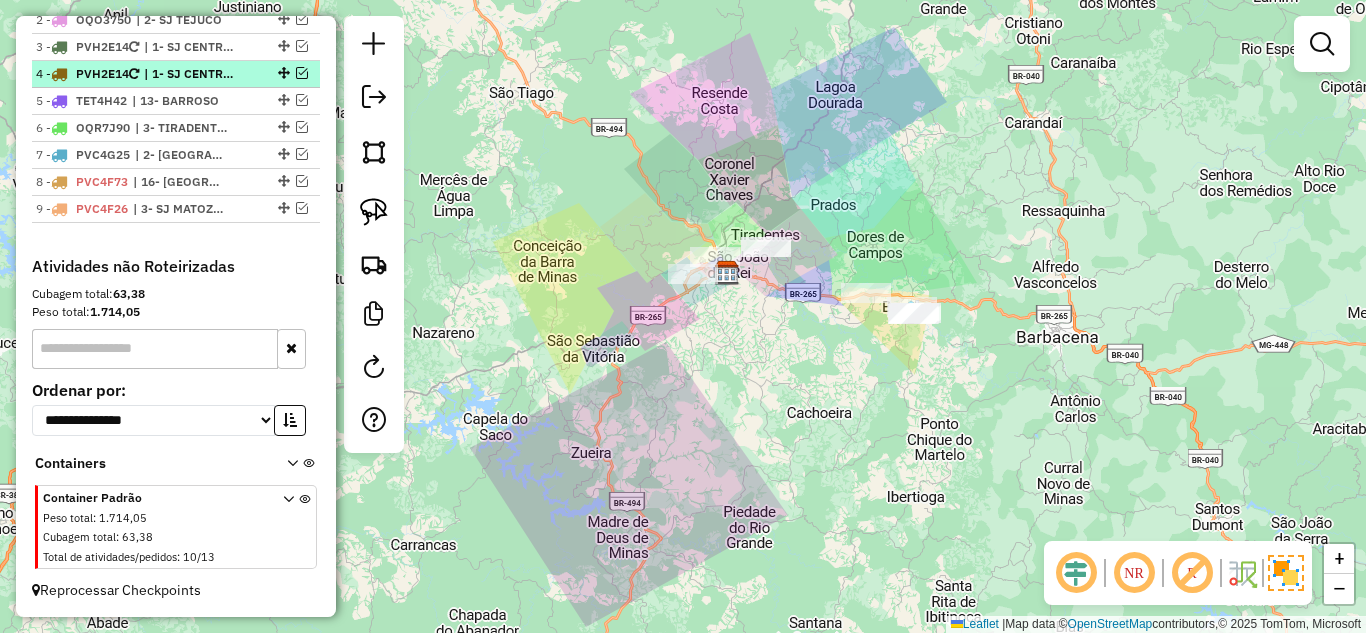 click at bounding box center (302, 73) 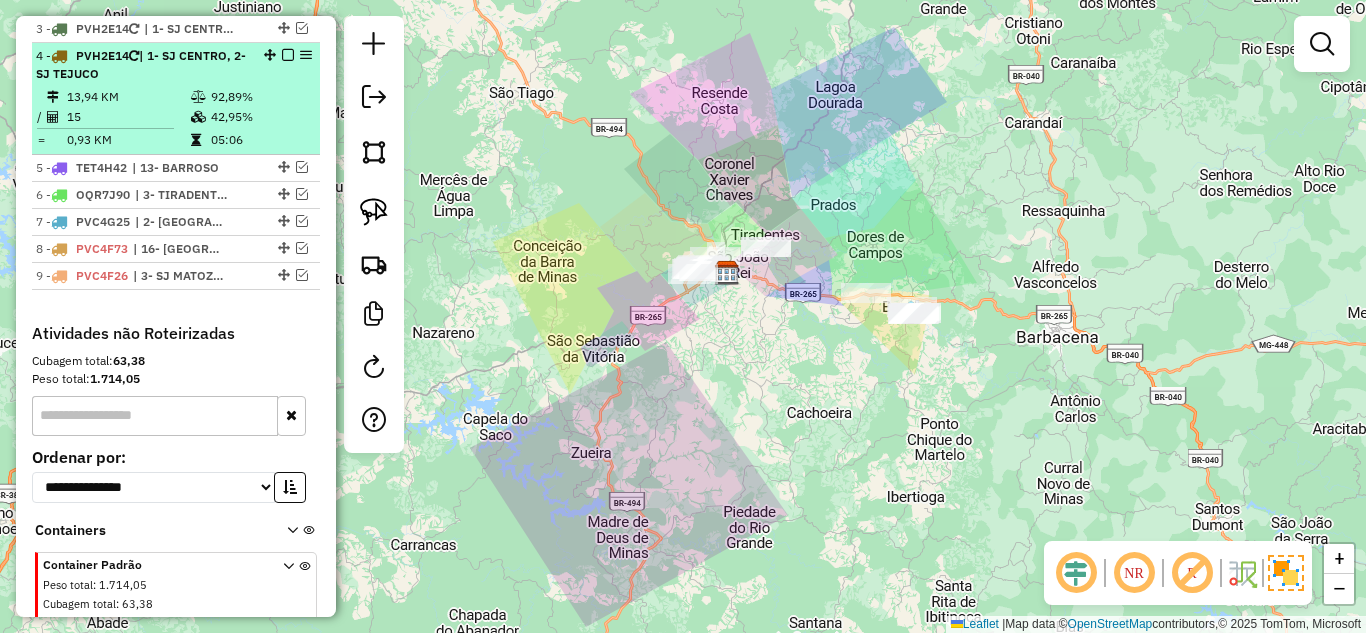 click on "13,94 KM" at bounding box center [128, 97] 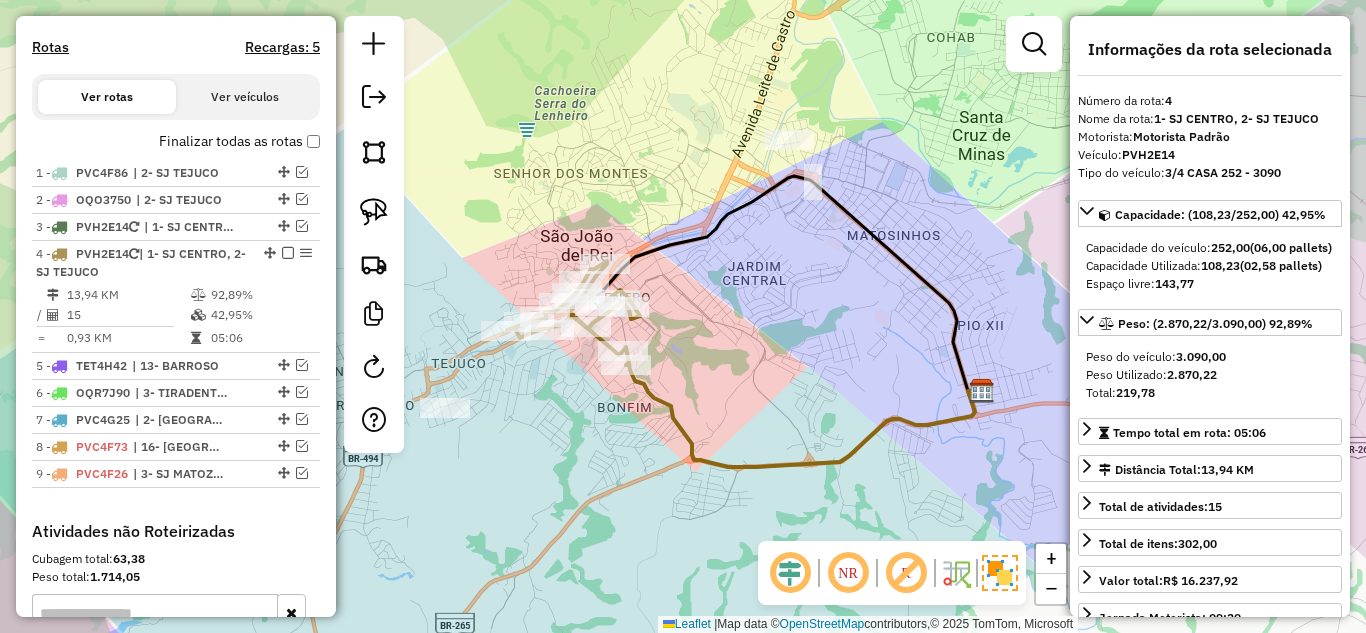 scroll, scrollTop: 610, scrollLeft: 0, axis: vertical 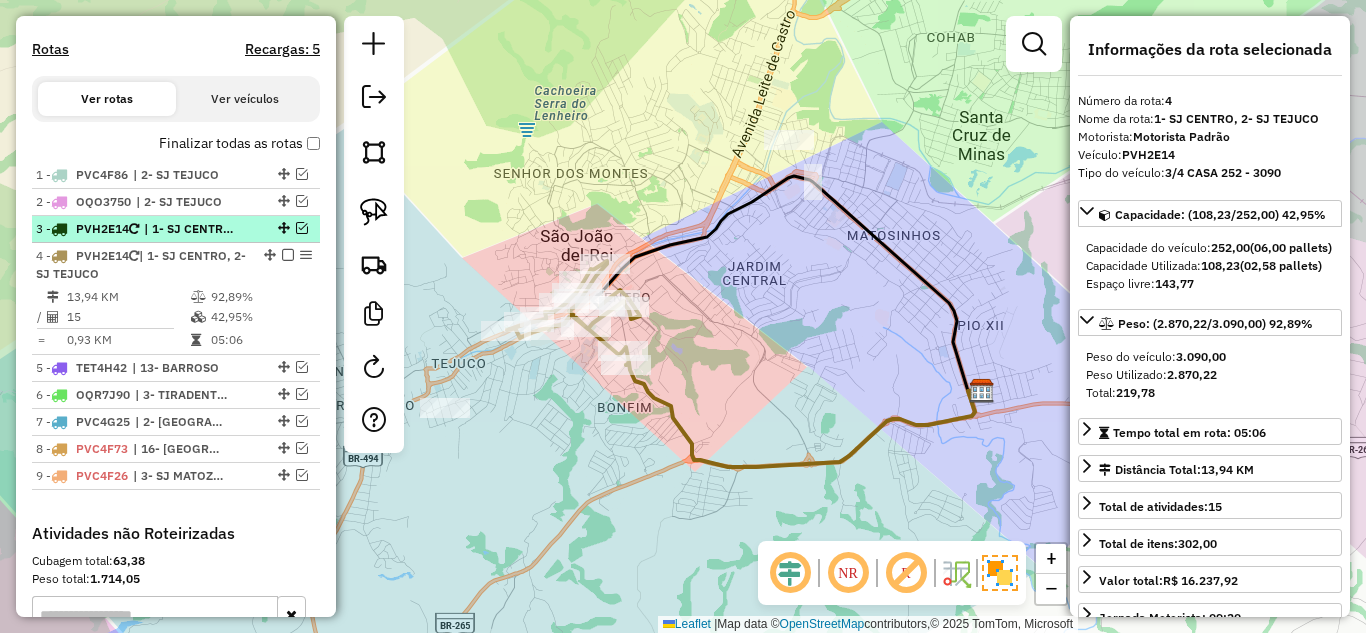 click at bounding box center (302, 228) 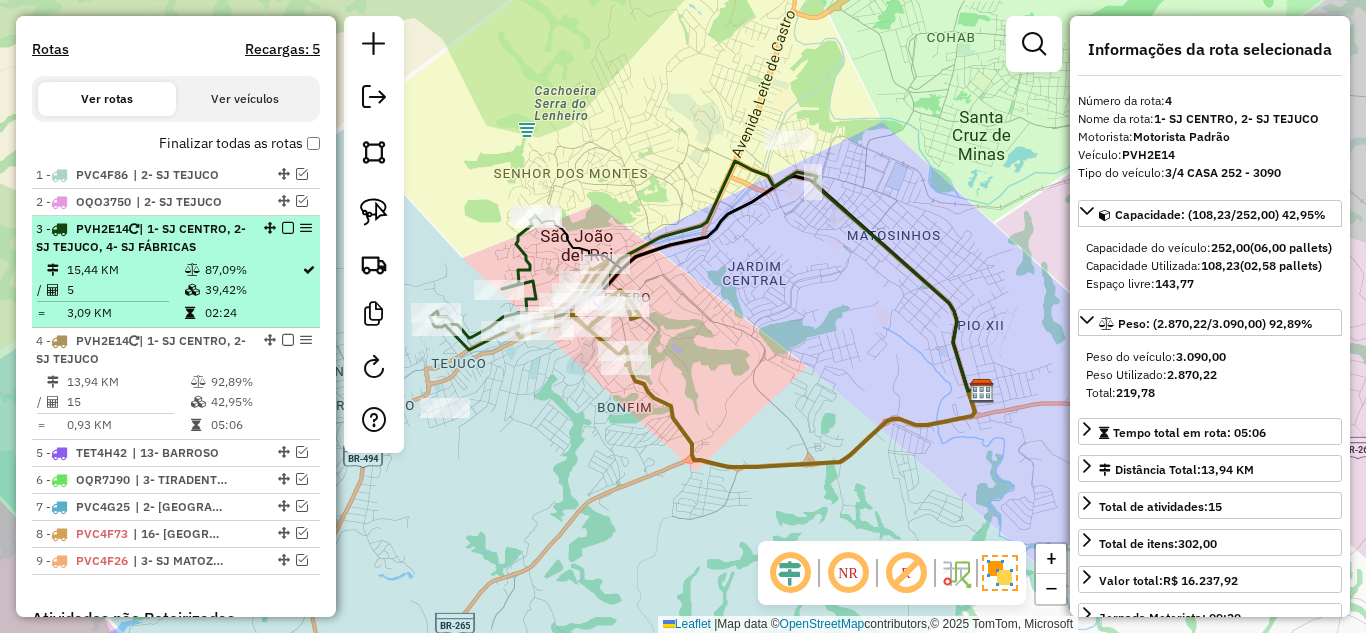 click on "3 -       PVH2E14   | 1- SJ CENTRO, 2- SJ TEJUCO, 4- SJ FÁBRICAS  15,44 KM   87,09%  /  5   39,42%     =  3,09 KM   02:24" at bounding box center [176, 272] 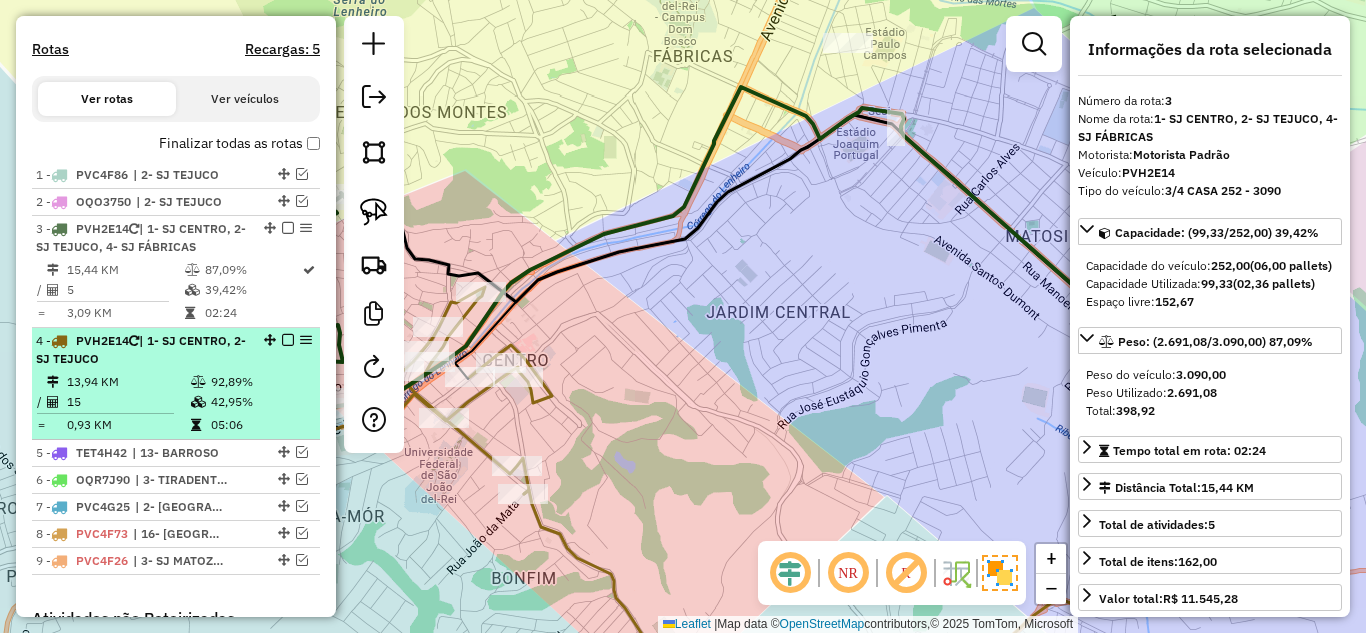 click at bounding box center (288, 340) 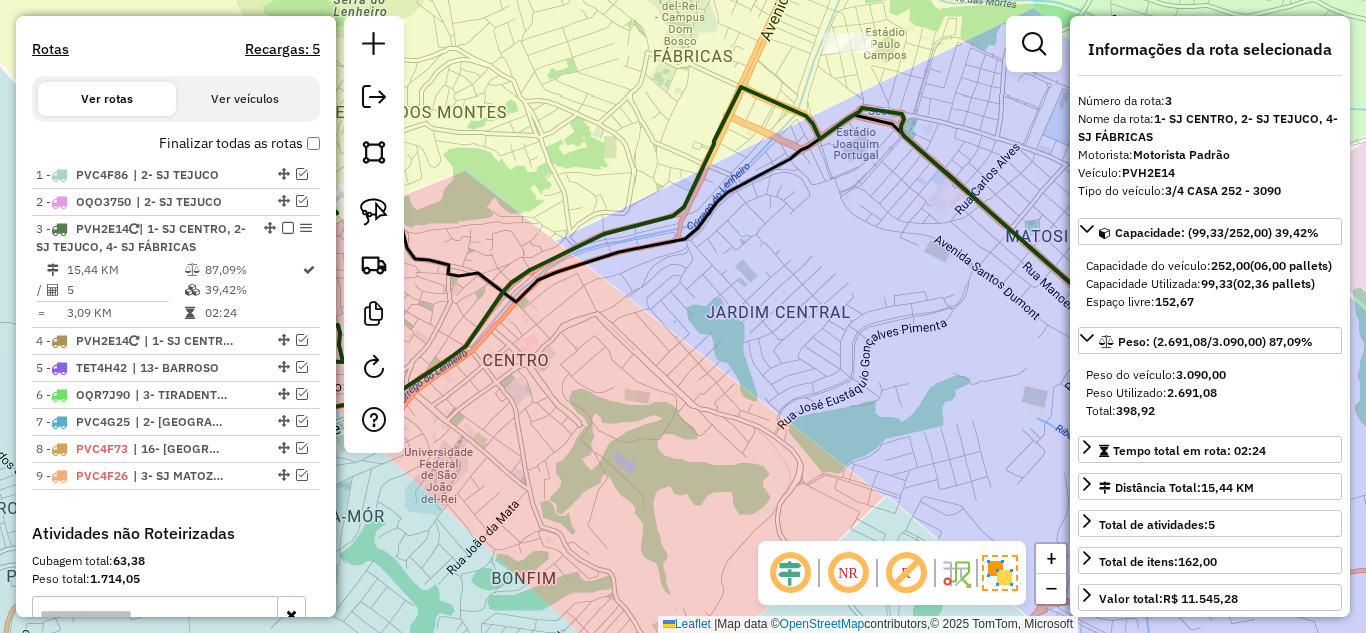 click on "Janela de atendimento Grade de atendimento Capacidade Transportadoras Veículos Cliente Pedidos  Rotas Selecione os dias de semana para filtrar as janelas de atendimento  Seg   Ter   Qua   Qui   Sex   Sáb   Dom  Informe o período da janela de atendimento: De: Até:  Filtrar exatamente a janela do cliente  Considerar janela de atendimento padrão  Selecione os dias de semana para filtrar as grades de atendimento  Seg   Ter   Qua   Qui   Sex   Sáb   Dom   Considerar clientes sem dia de atendimento cadastrado  Clientes fora do dia de atendimento selecionado Filtrar as atividades entre os valores definidos abaixo:  Peso mínimo:   Peso máximo:   Cubagem mínima:   Cubagem máxima:   De:   Até:  Filtrar as atividades entre o tempo de atendimento definido abaixo:  De:   Até:   Considerar capacidade total dos clientes não roteirizados Transportadora: Selecione um ou mais itens Tipo de veículo: Selecione um ou mais itens Veículo: Selecione um ou mais itens Motorista: Selecione um ou mais itens Nome: Rótulo:" 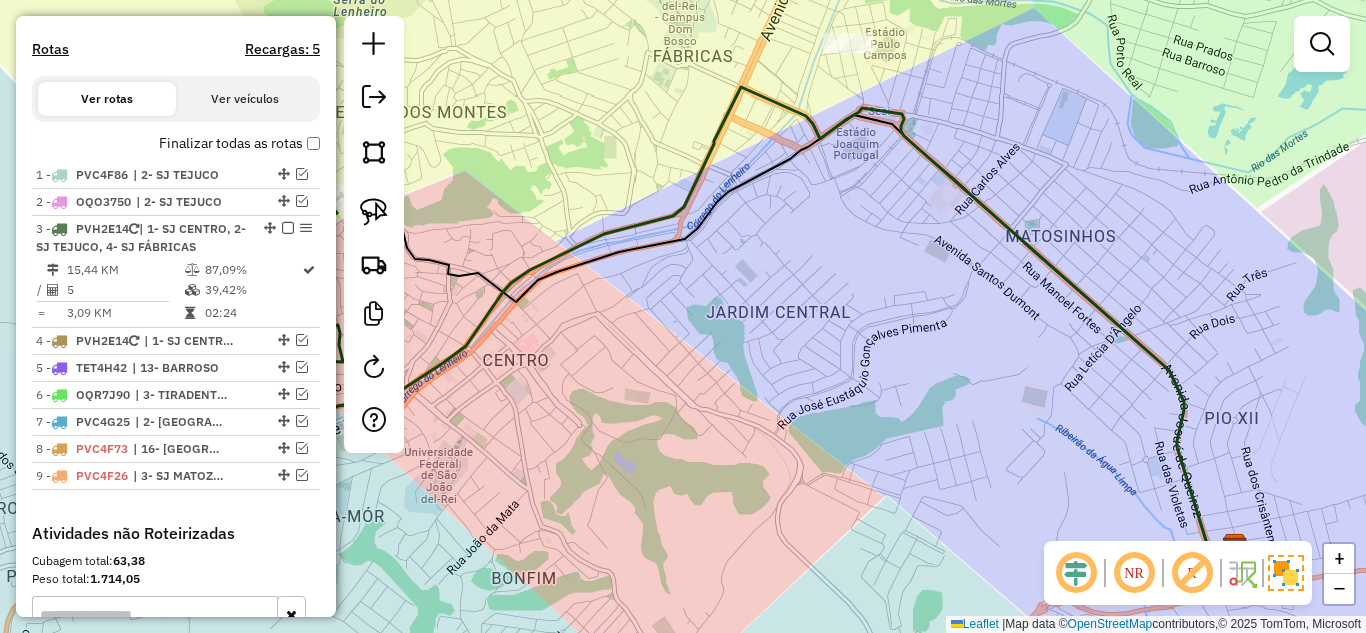 drag, startPoint x: 700, startPoint y: 345, endPoint x: 690, endPoint y: 328, distance: 19.723083 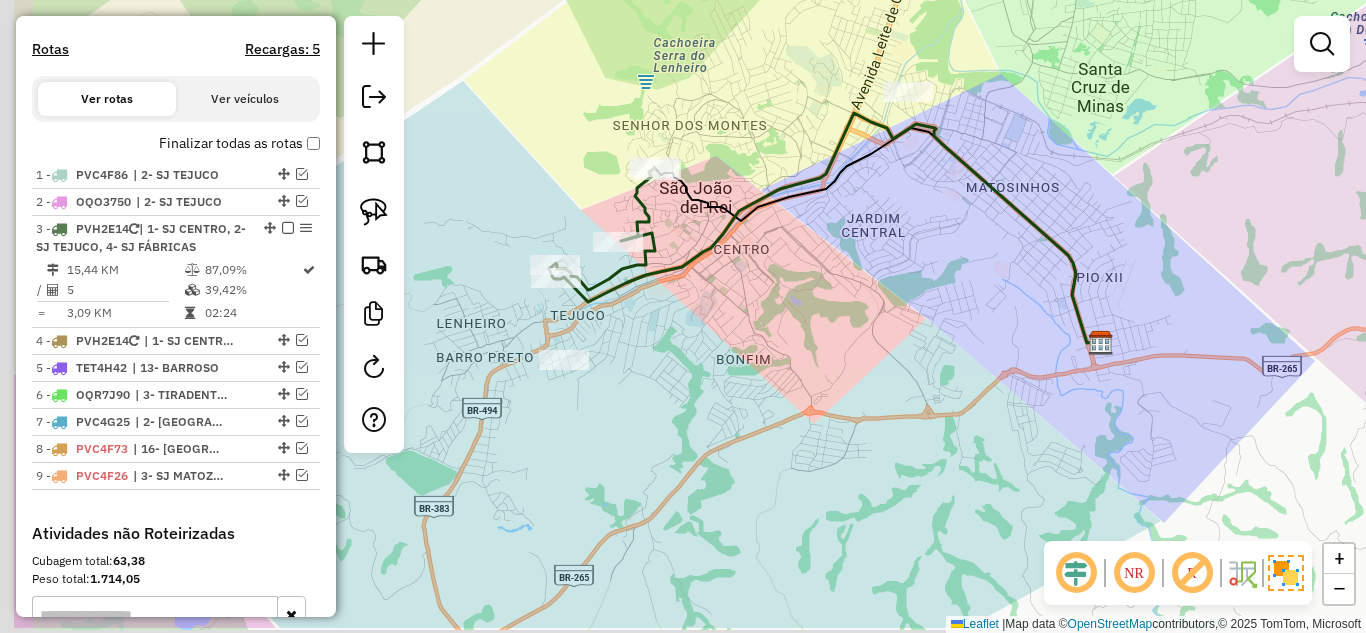 drag, startPoint x: 680, startPoint y: 346, endPoint x: 825, endPoint y: 281, distance: 158.90248 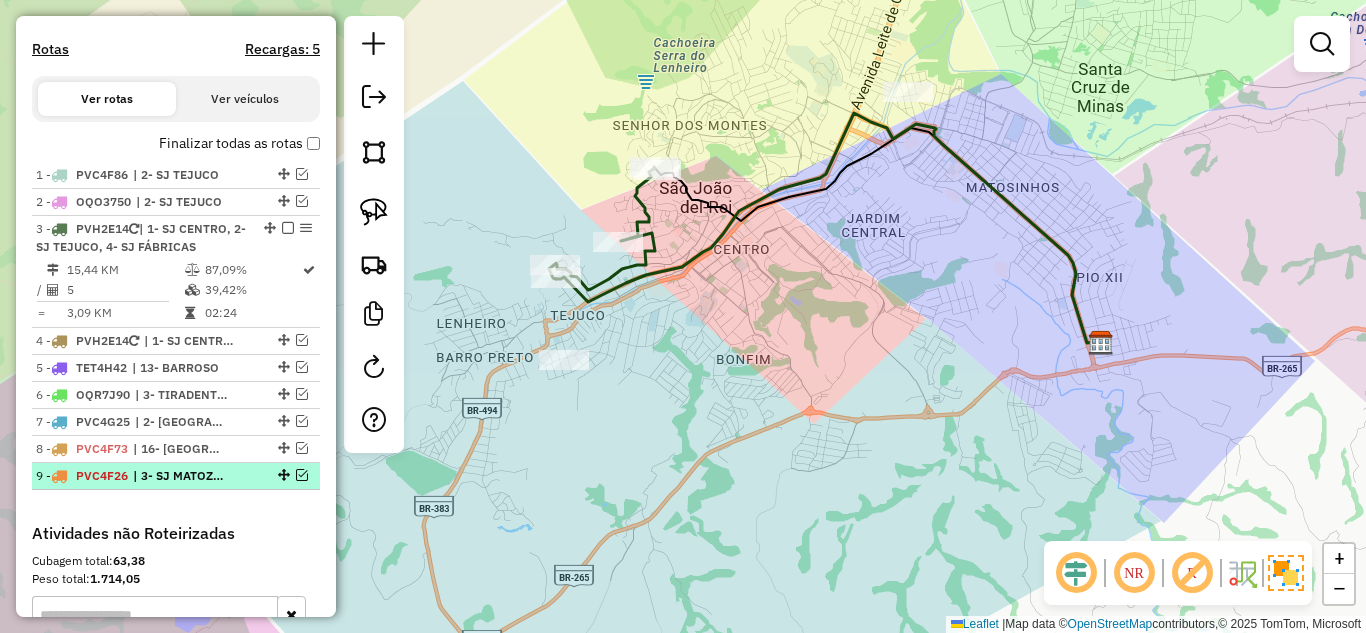 click at bounding box center [302, 475] 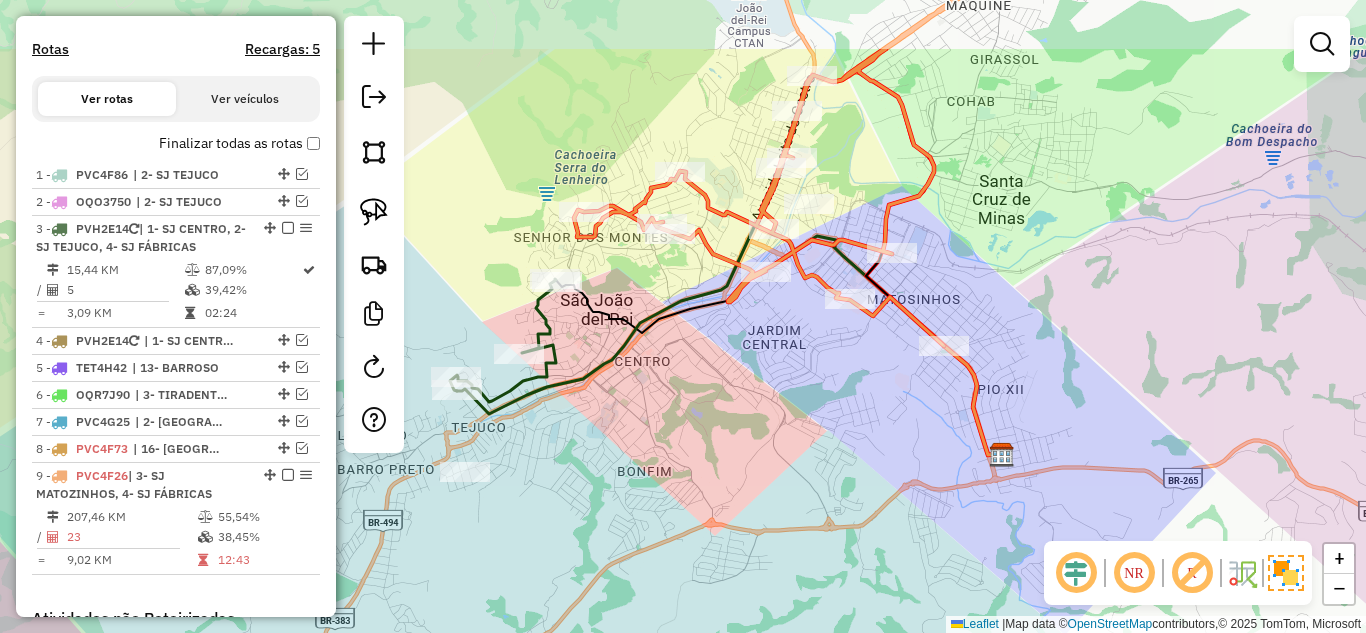 drag, startPoint x: 929, startPoint y: 308, endPoint x: 831, endPoint y: 420, distance: 148.82204 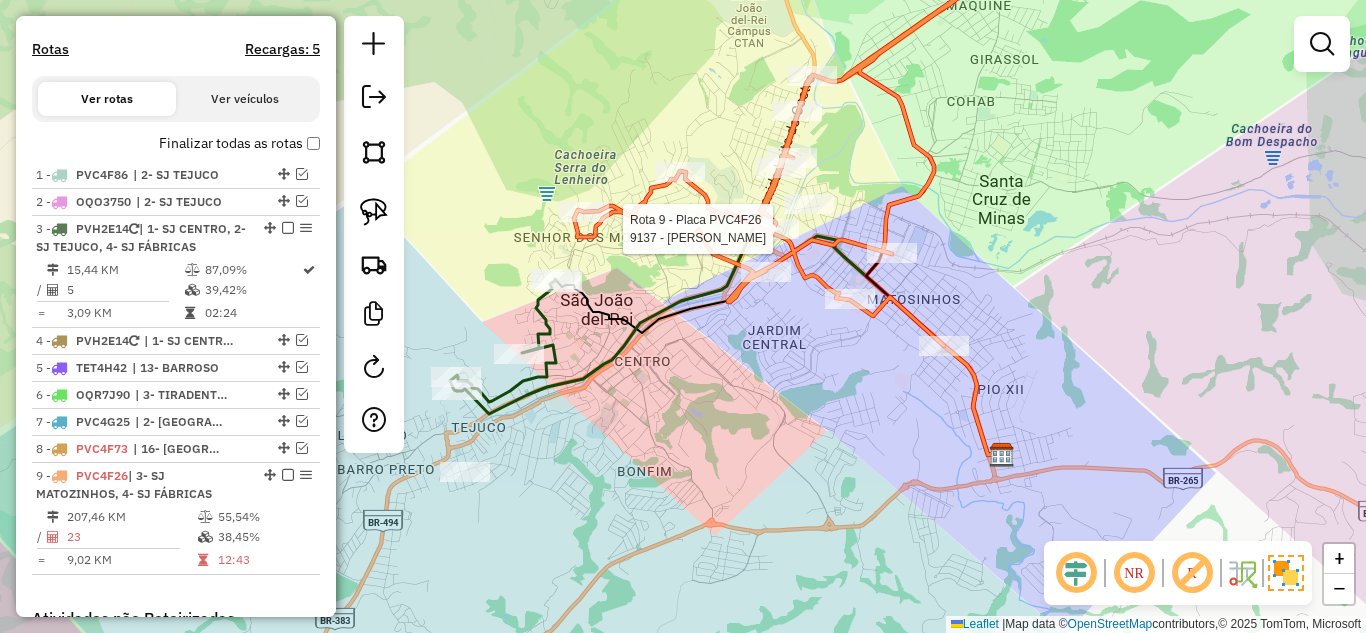 select on "*********" 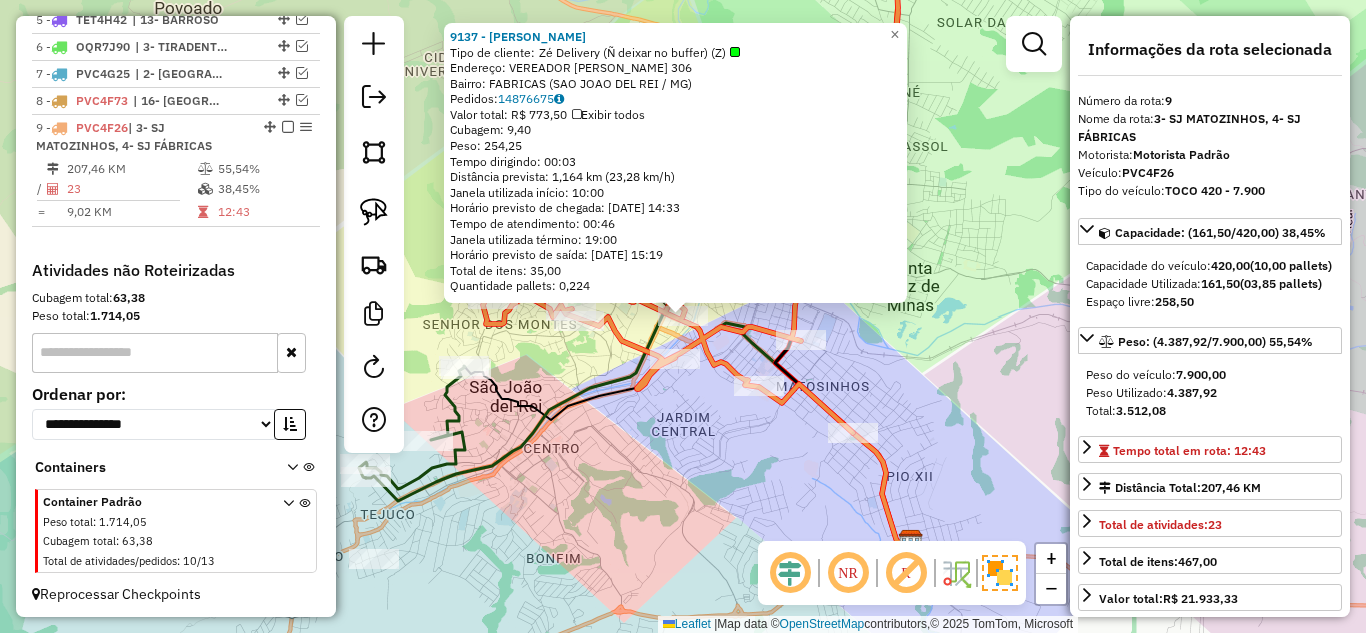 scroll, scrollTop: 980, scrollLeft: 0, axis: vertical 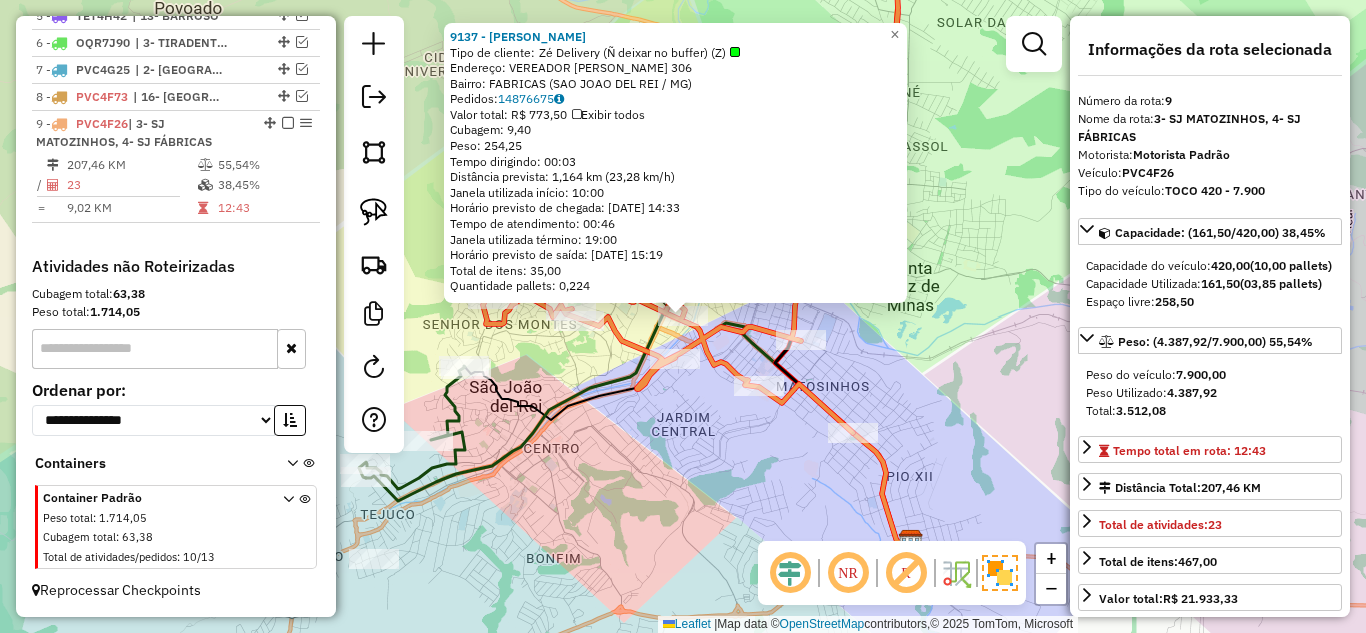 click on "9137 - BEBE ESPONJA  Tipo de cliente:   Zé Delivery (Ñ deixar no buffer) (Z)   Endereço:  VEREADOR ELI ARAUJO 306   Bairro: FABRICAS (SAO JOAO DEL REI / MG)   Pedidos:  14876675   Valor total: R$ 773,50   Exibir todos   Cubagem: 9,40  Peso: 254,25  Tempo dirigindo: 00:03   Distância prevista: 1,164 km (23,28 km/h)   Janela utilizada início: 10:00   Horário previsto de chegada: [DATE] 14:33   Tempo de atendimento: 00:46   Janela utilizada término: 19:00   Horário previsto de saída: [DATE] 15:19   Total de itens: 35,00   Quantidade pallets: 0,224  × Janela de atendimento Grade de atendimento Capacidade Transportadoras Veículos Cliente Pedidos  Rotas Selecione os dias de semana para filtrar as janelas de atendimento  Seg   Ter   Qua   Qui   Sex   Sáb   Dom  Informe o período da janela de atendimento: De: Até:  Filtrar exatamente a janela do cliente  Considerar janela de atendimento padrão  Selecione os dias de semana para filtrar as grades de atendimento  Seg   Ter   Qua   Qui   Sex   Dom" 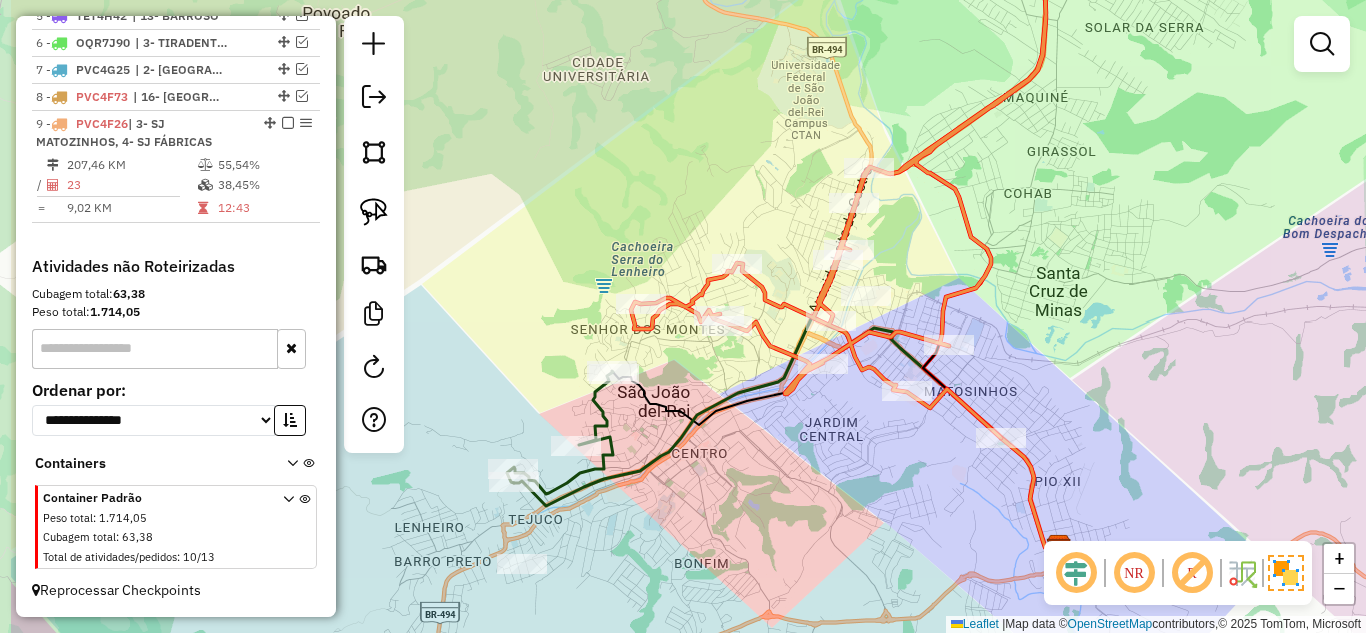 drag, startPoint x: 541, startPoint y: 359, endPoint x: 685, endPoint y: 364, distance: 144.08678 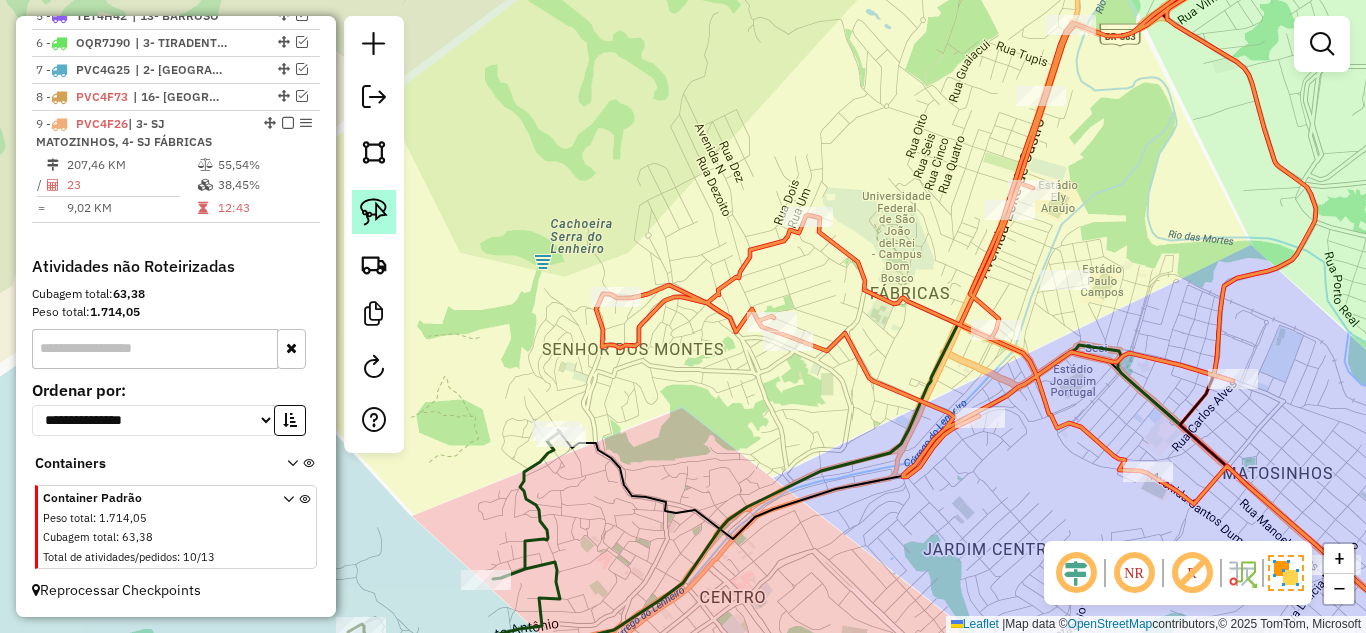 click 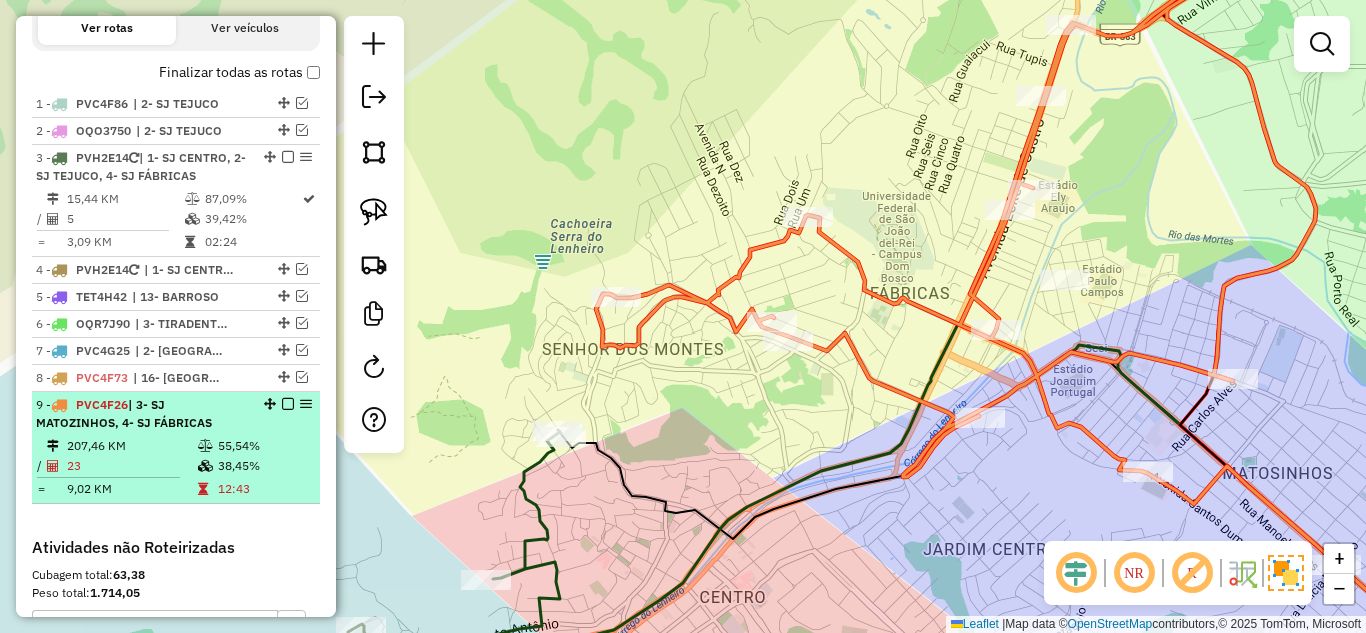 scroll, scrollTop: 680, scrollLeft: 0, axis: vertical 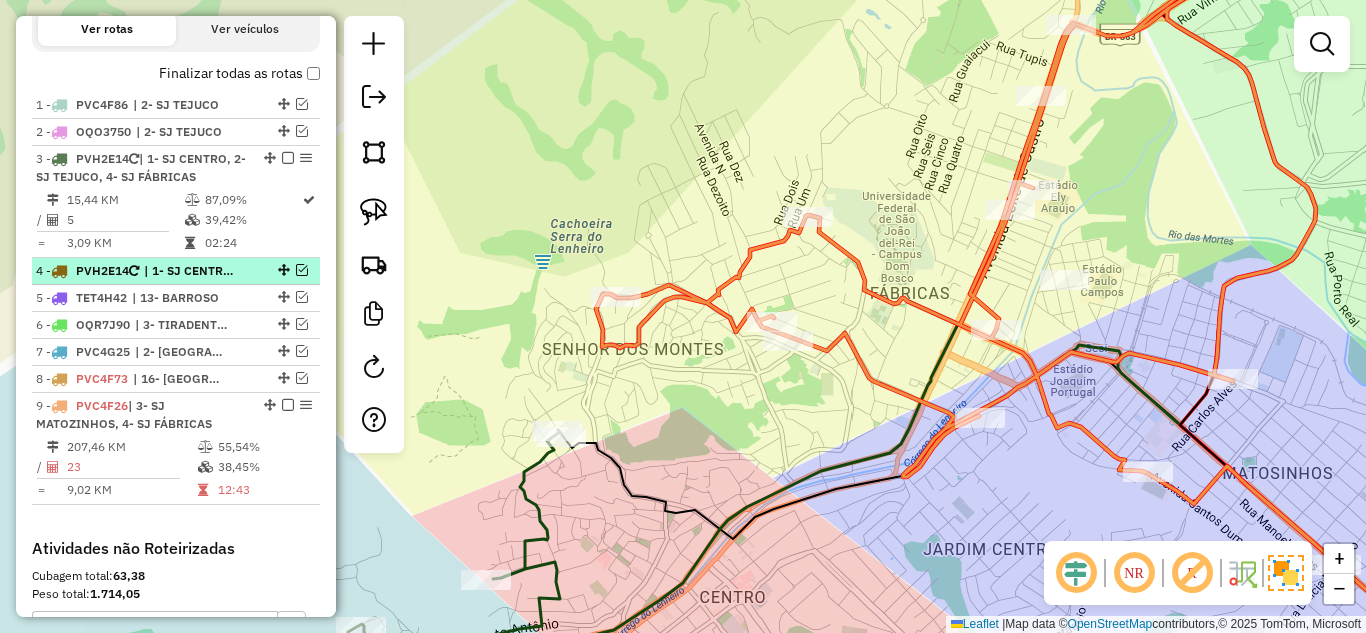 click at bounding box center (302, 270) 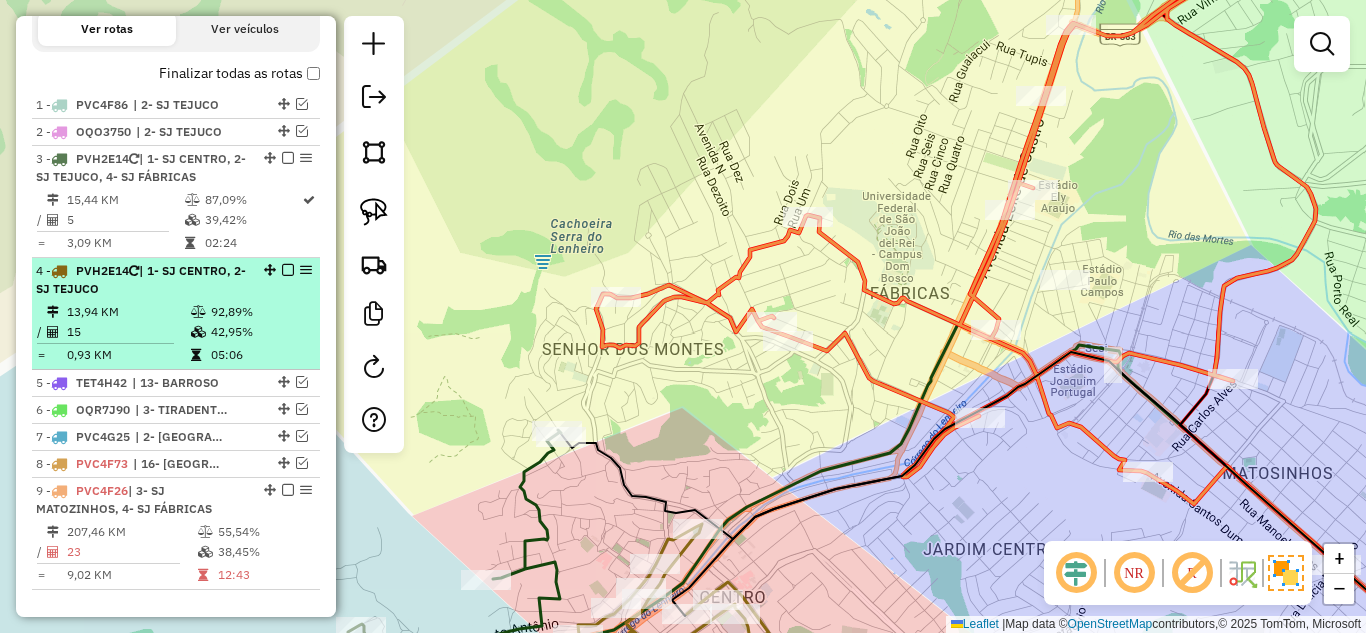 click on "92,89%" at bounding box center (260, 312) 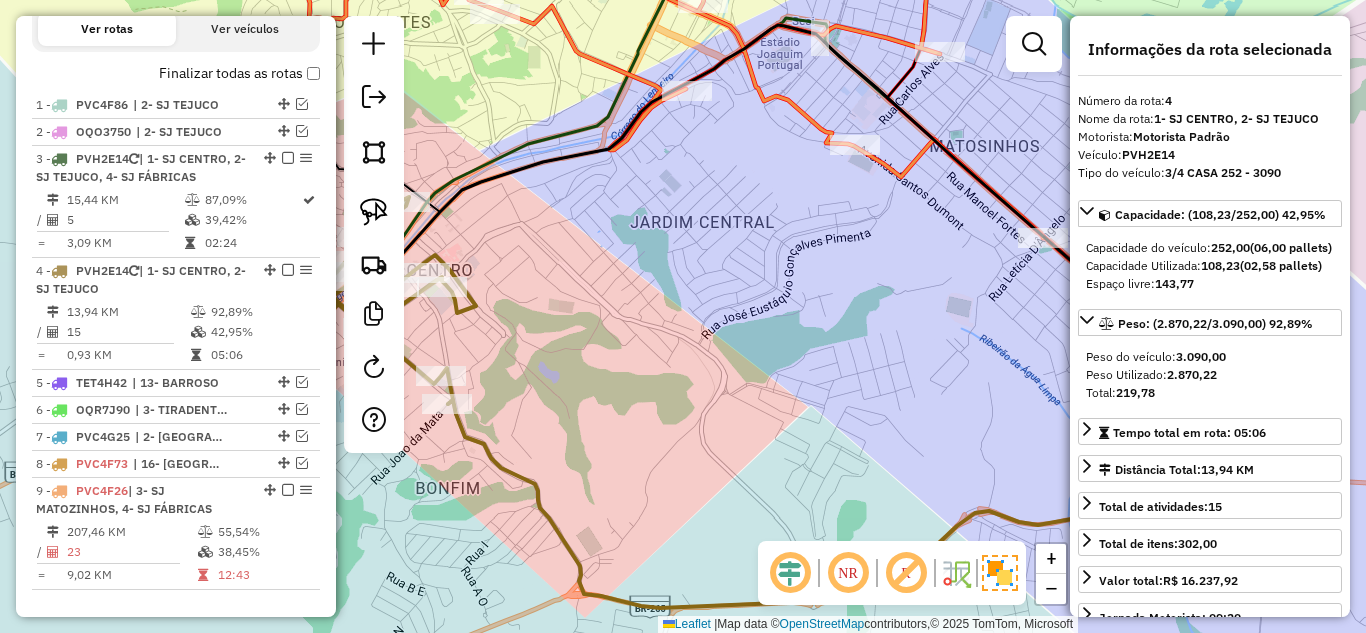 drag, startPoint x: 284, startPoint y: 291, endPoint x: 342, endPoint y: 282, distance: 58.694122 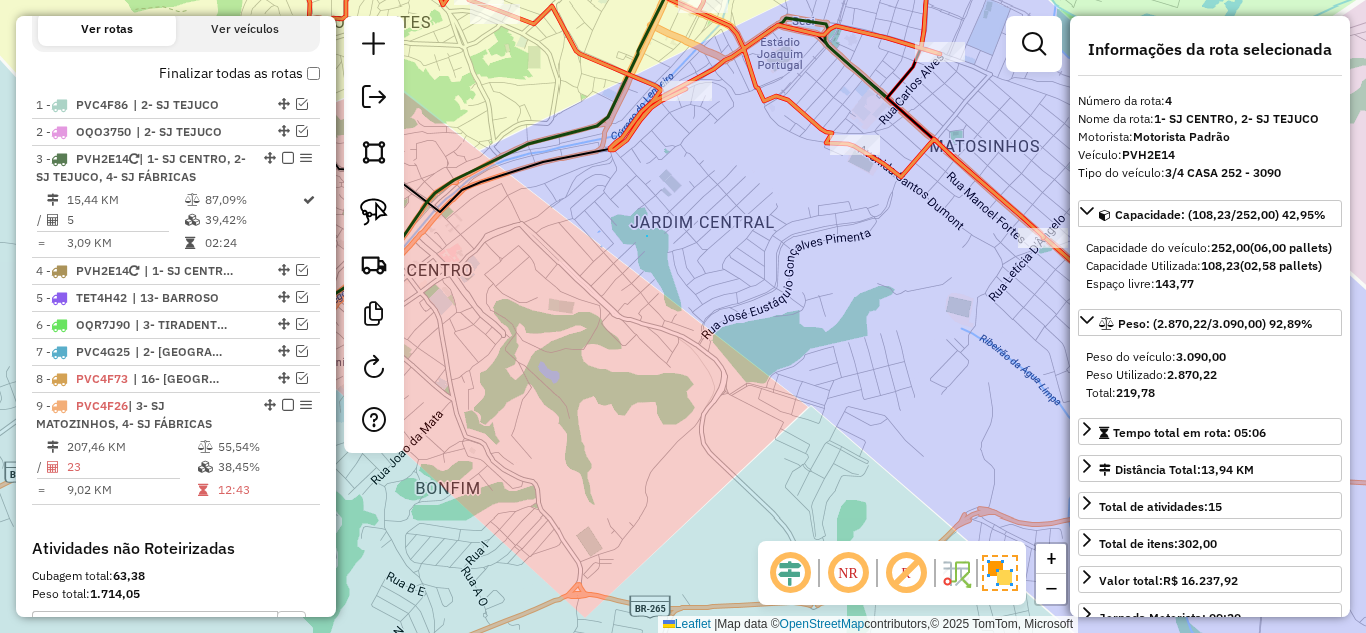 drag, startPoint x: 647, startPoint y: 236, endPoint x: 789, endPoint y: 463, distance: 267.7555 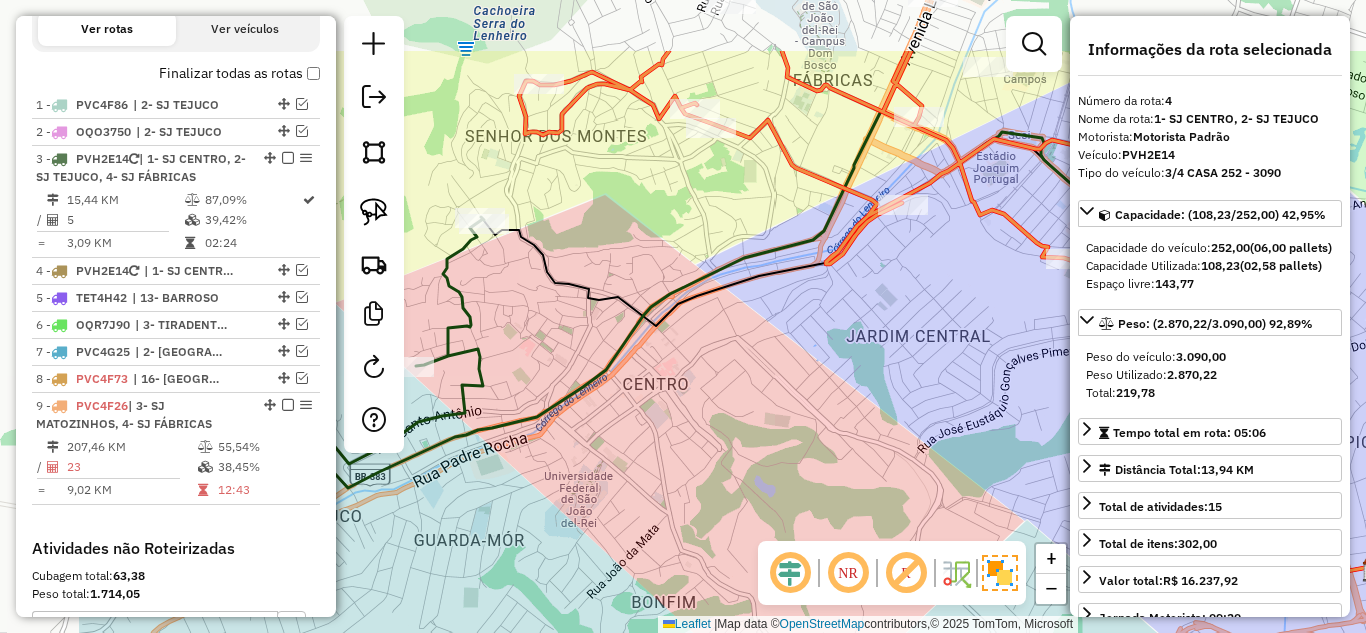 drag, startPoint x: 787, startPoint y: 363, endPoint x: 948, endPoint y: 525, distance: 228.39659 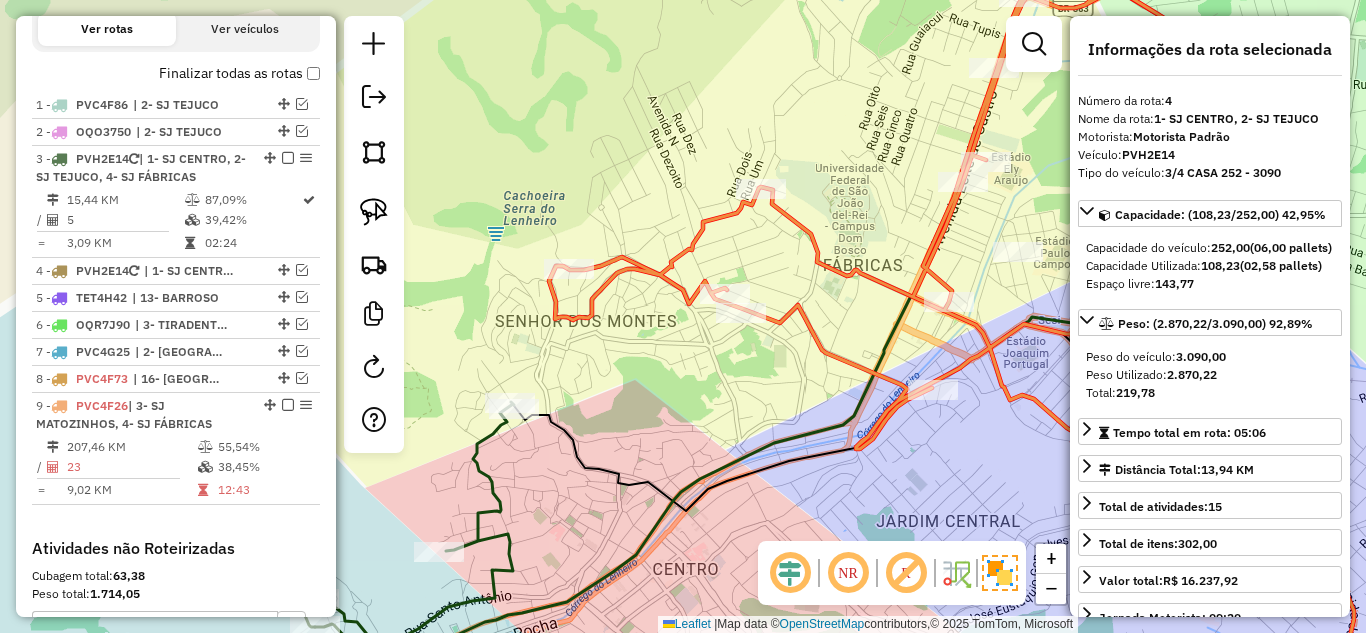 drag, startPoint x: 807, startPoint y: 376, endPoint x: 725, endPoint y: 396, distance: 84.40379 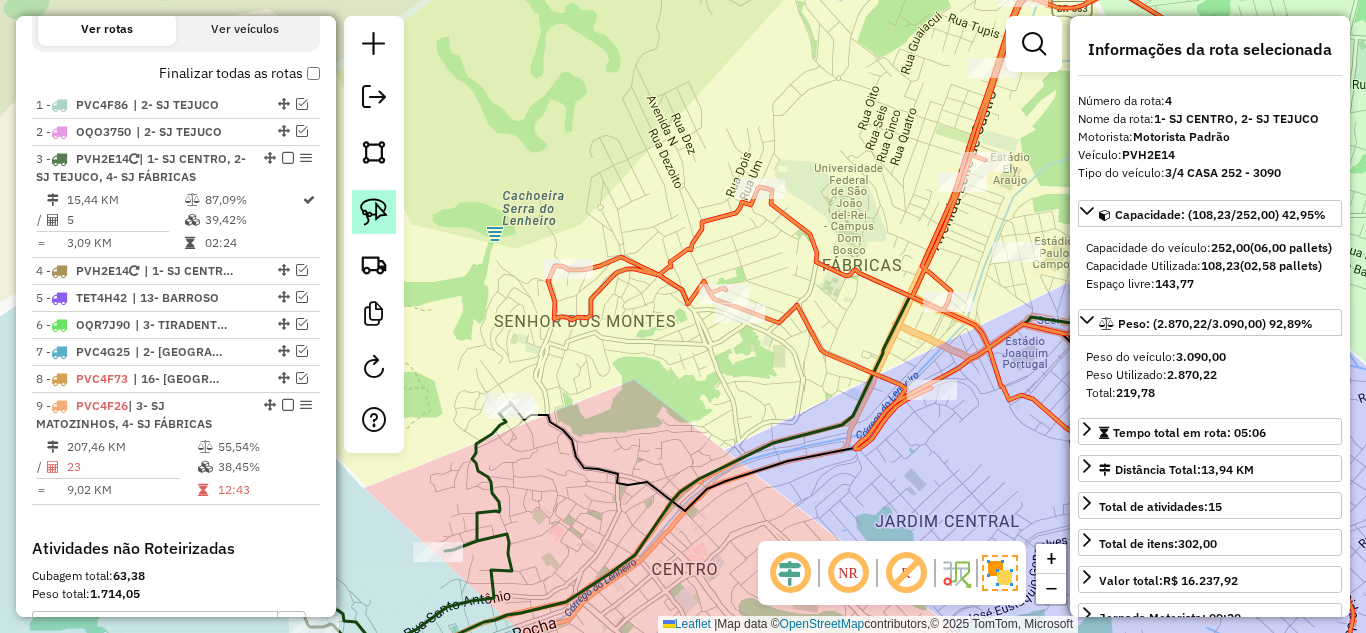 click 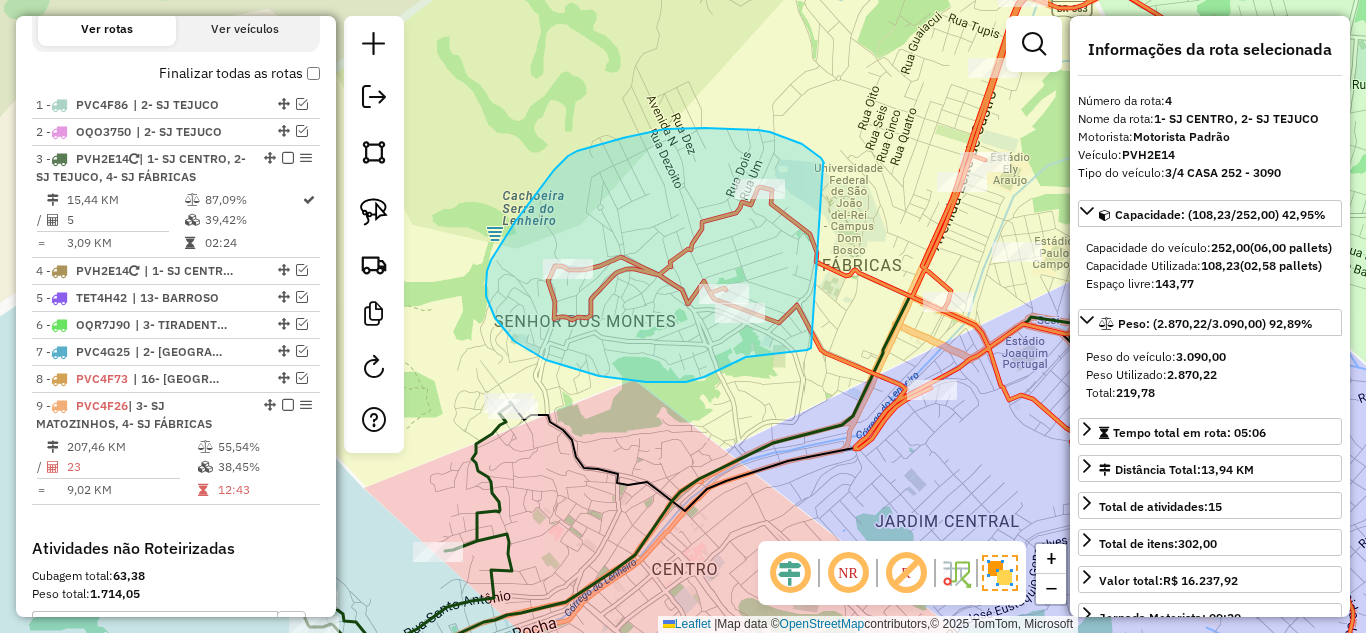drag, startPoint x: 823, startPoint y: 164, endPoint x: 811, endPoint y: 348, distance: 184.39088 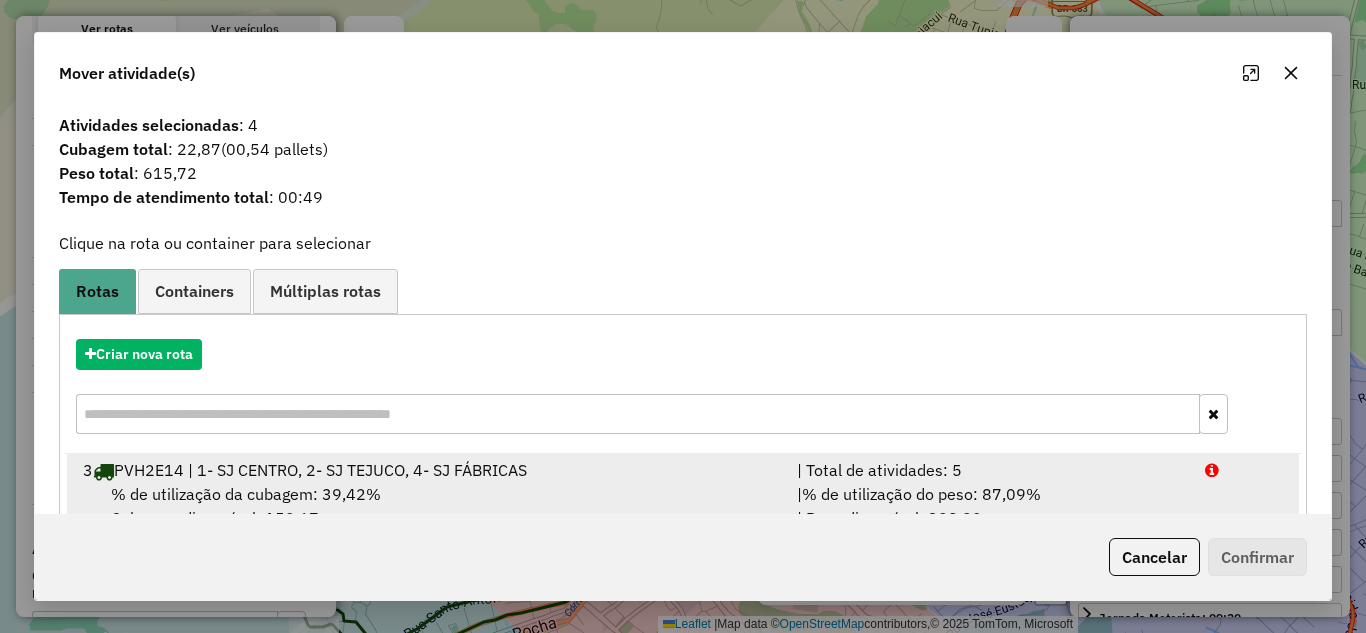 click on "| Total de atividades: 5" at bounding box center (989, 470) 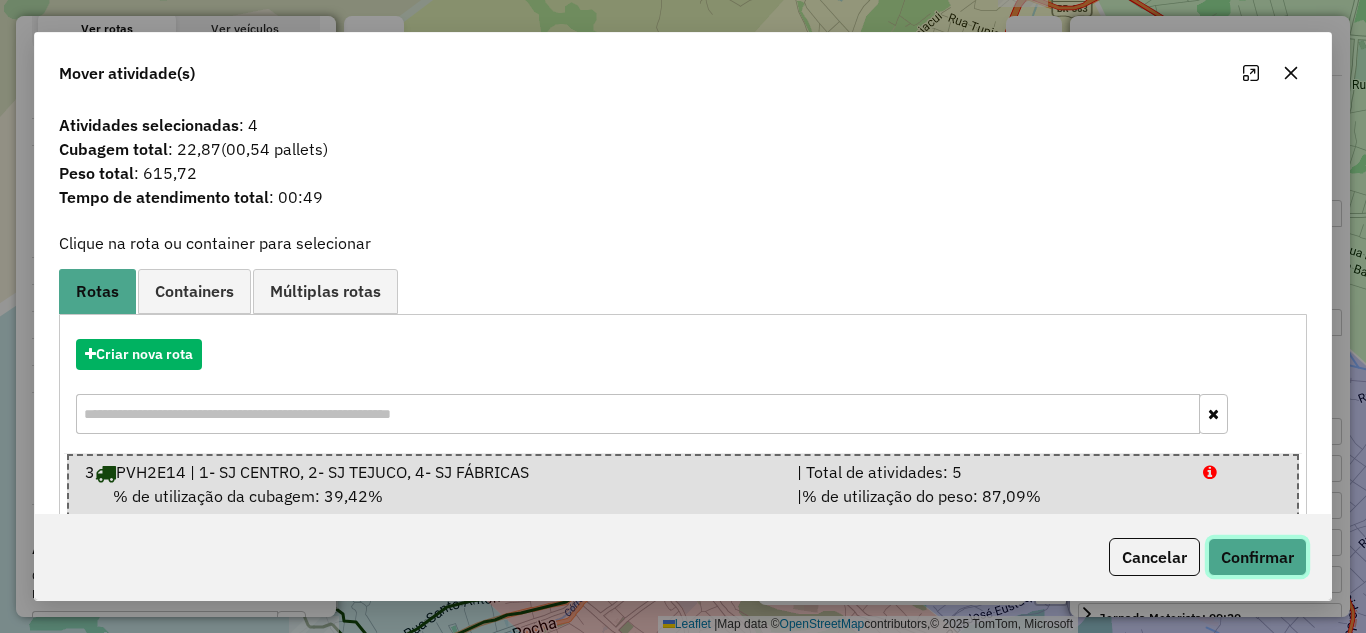 click on "Confirmar" 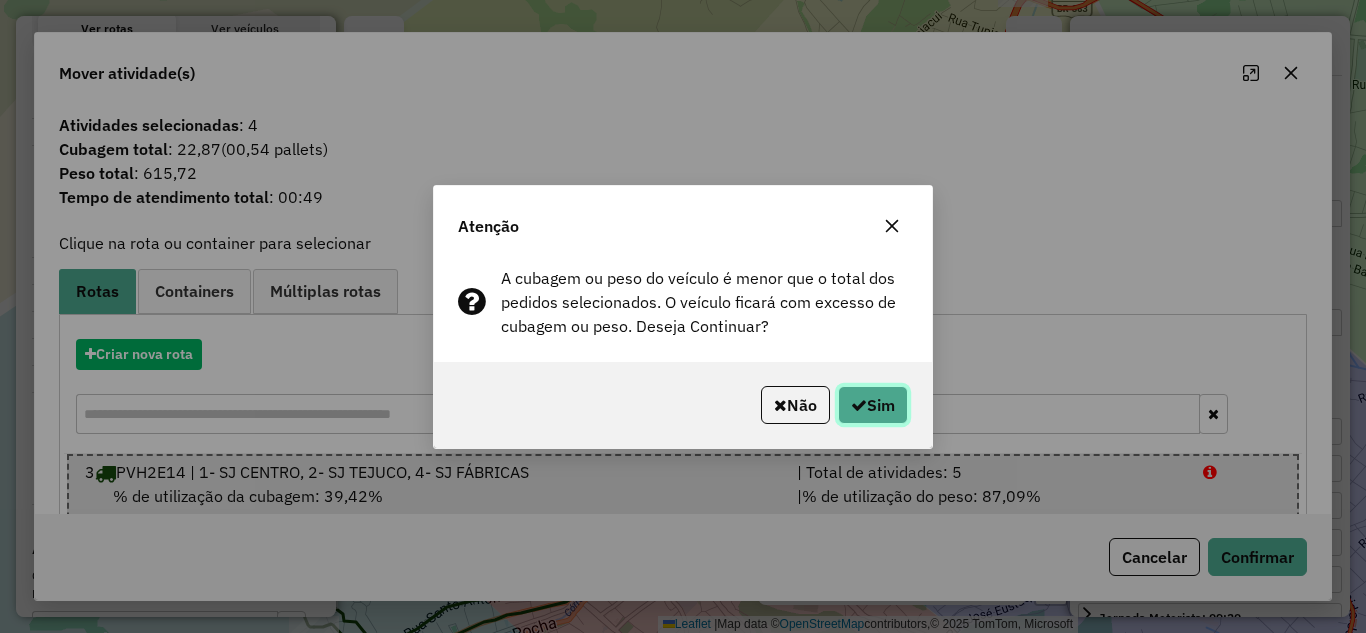 click on "Sim" 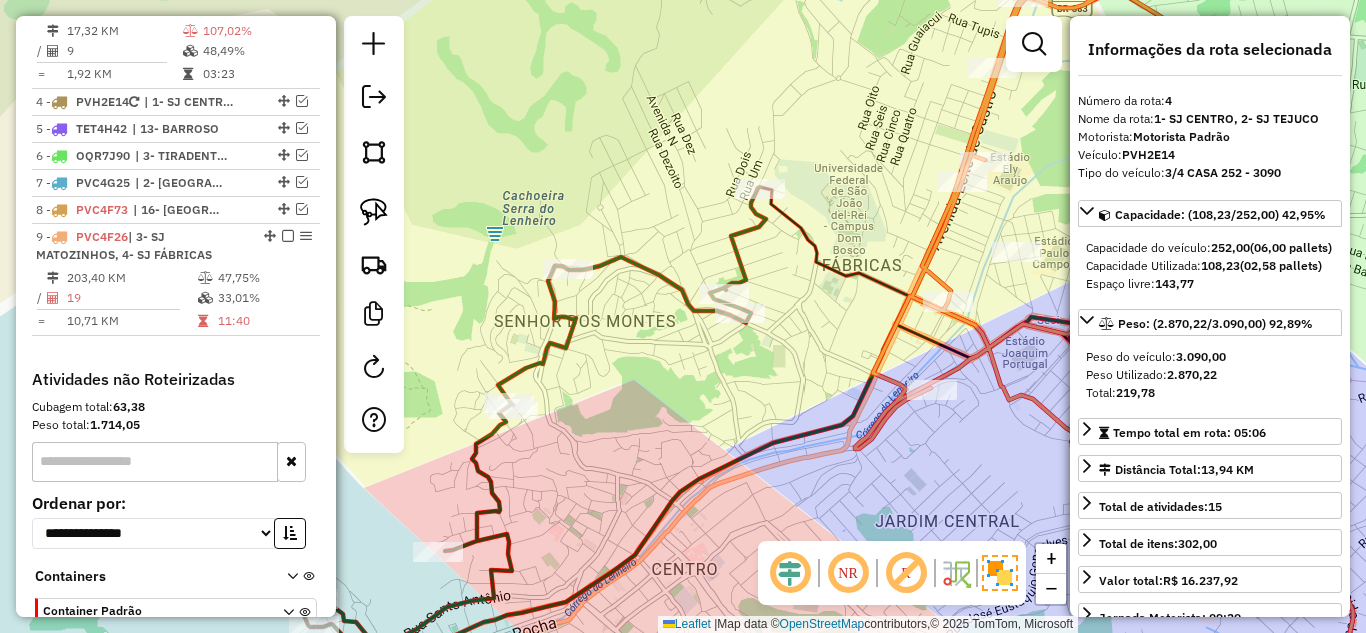 scroll, scrollTop: 940, scrollLeft: 0, axis: vertical 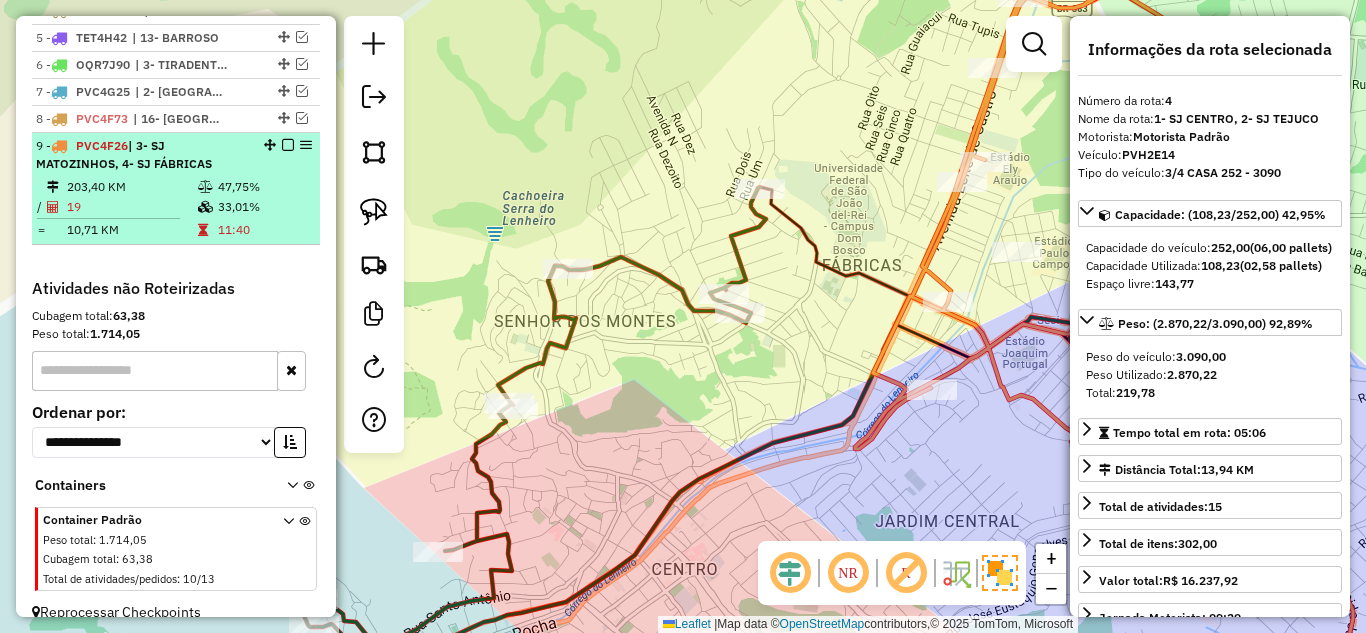 click on "| 3- SJ MATOZINHOS, 4- SJ FÁBRICAS" at bounding box center [124, 154] 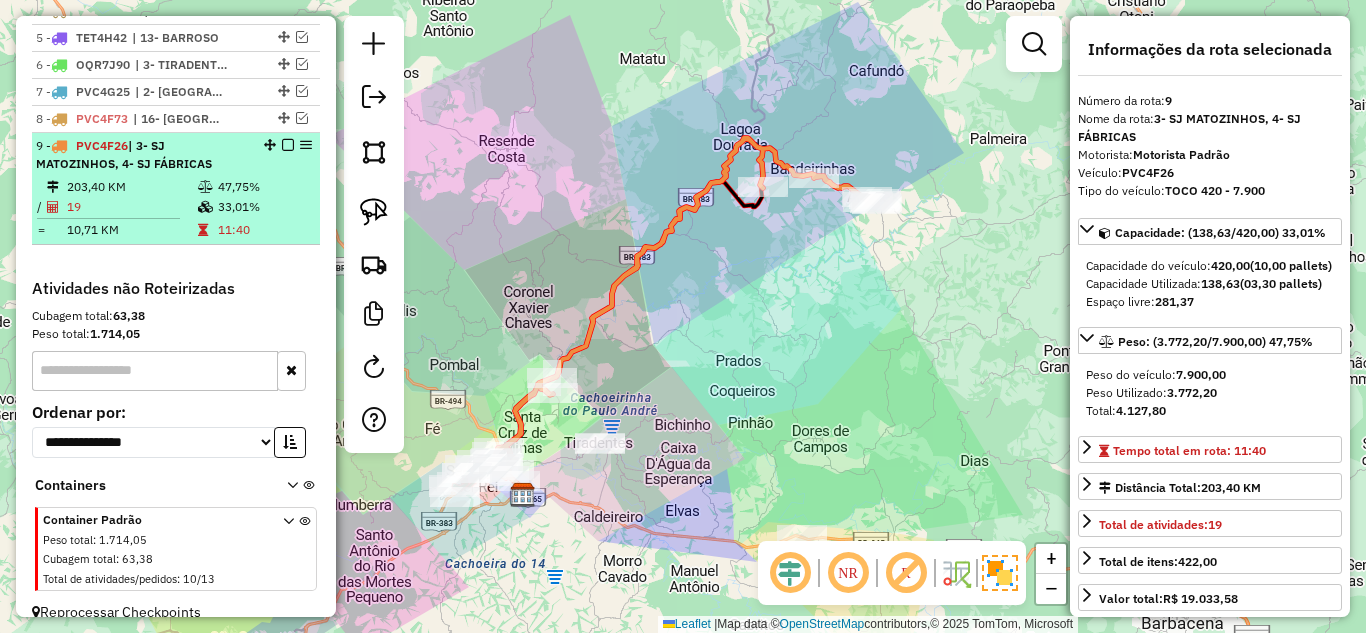 click at bounding box center [288, 145] 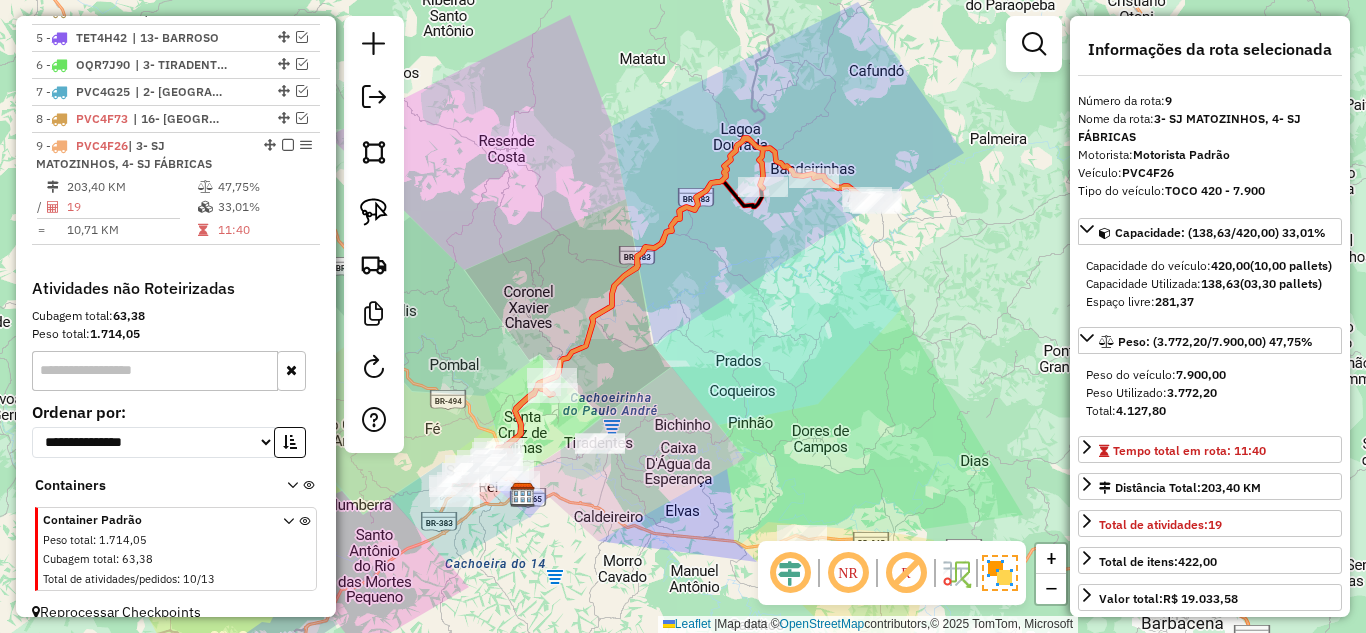 scroll, scrollTop: 895, scrollLeft: 0, axis: vertical 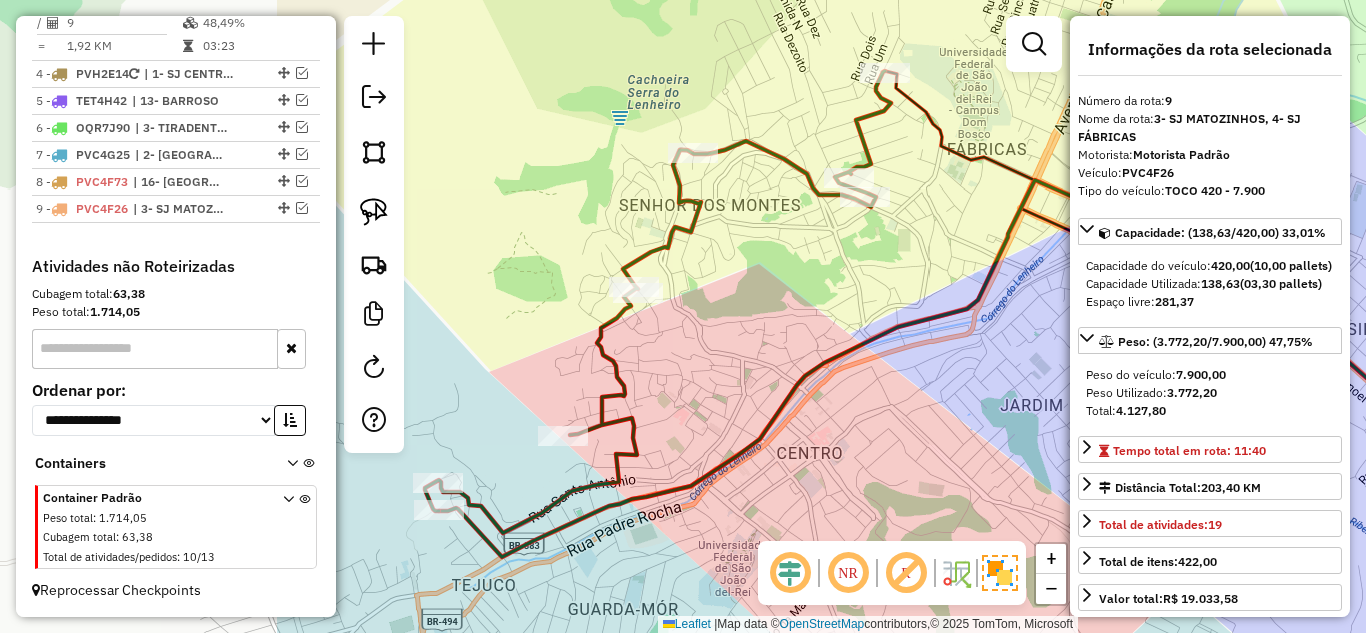 drag, startPoint x: 636, startPoint y: 415, endPoint x: 1006, endPoint y: 366, distance: 373.2305 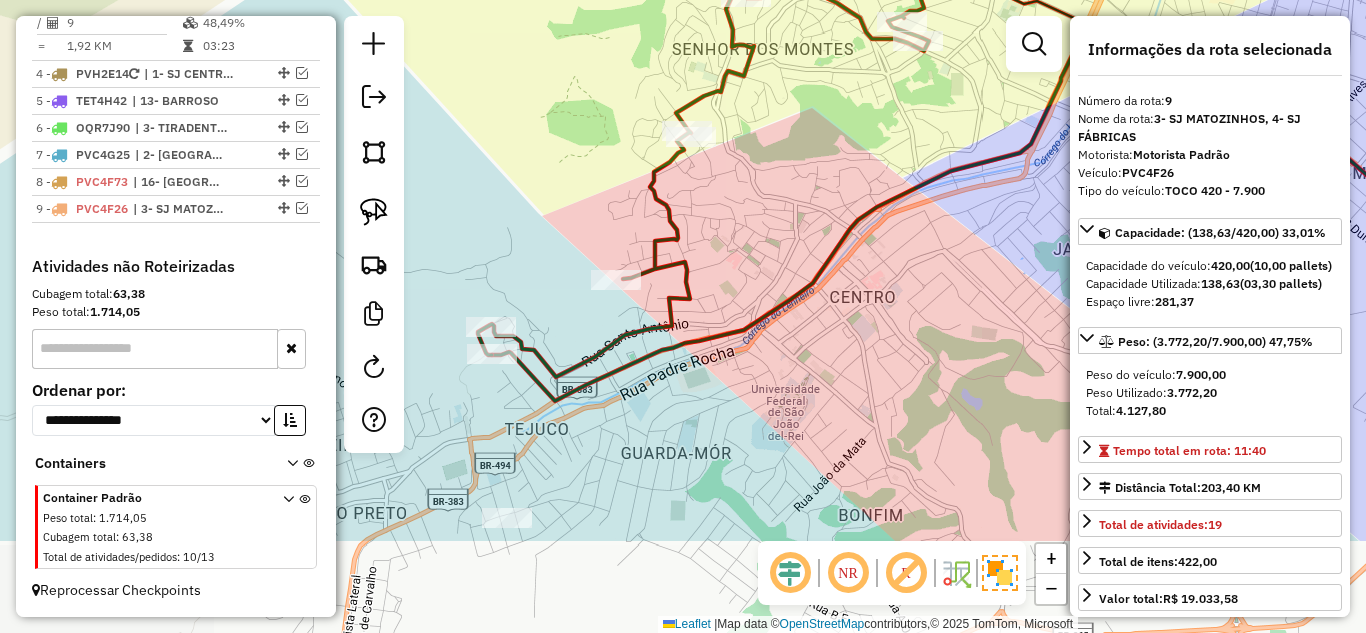 drag, startPoint x: 516, startPoint y: 396, endPoint x: 536, endPoint y: 327, distance: 71.8401 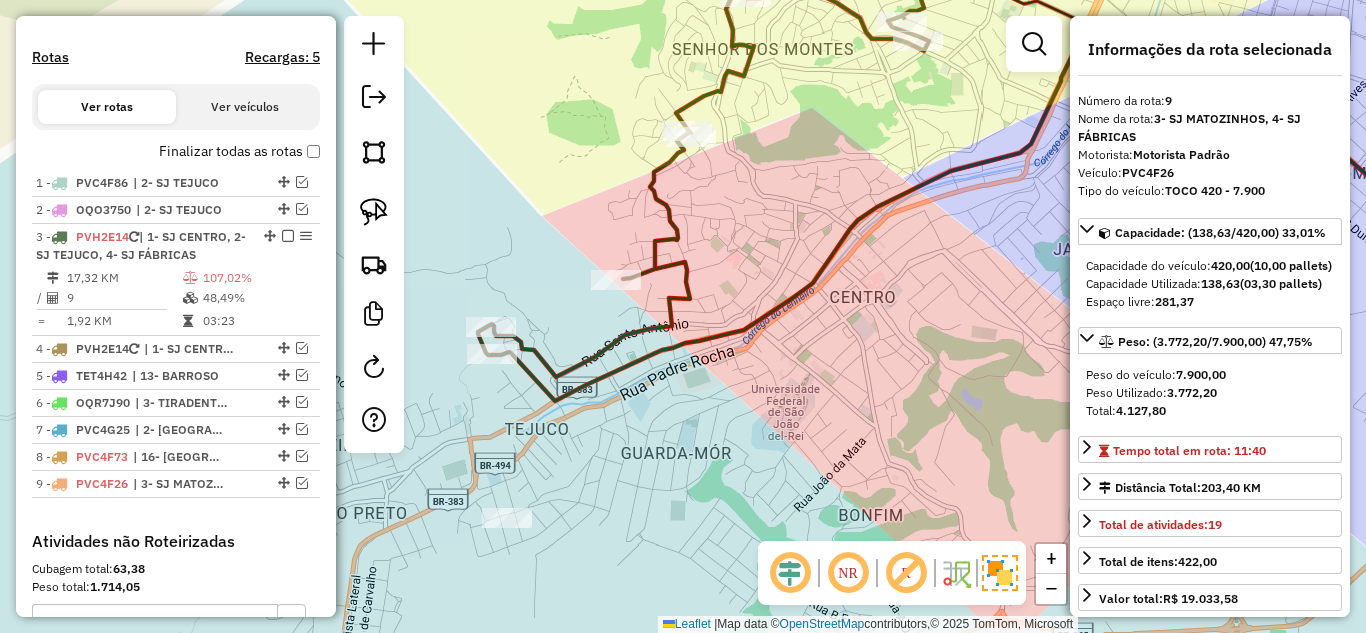 scroll, scrollTop: 595, scrollLeft: 0, axis: vertical 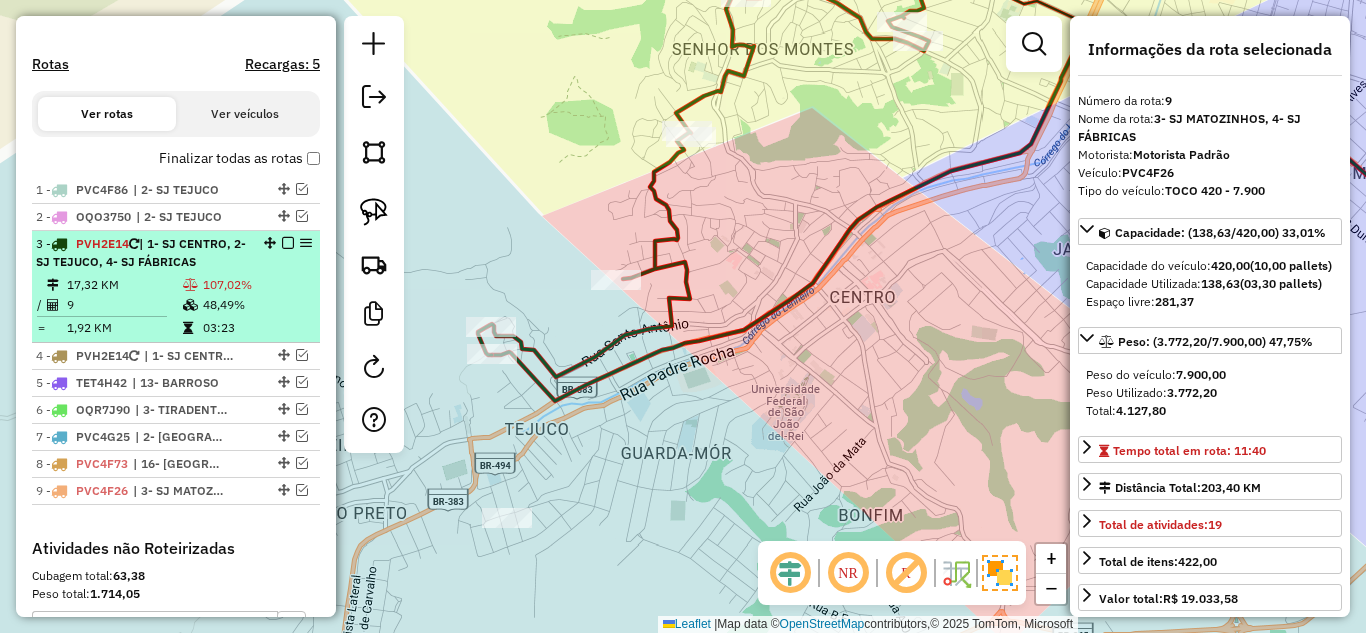 click on "9" at bounding box center [124, 305] 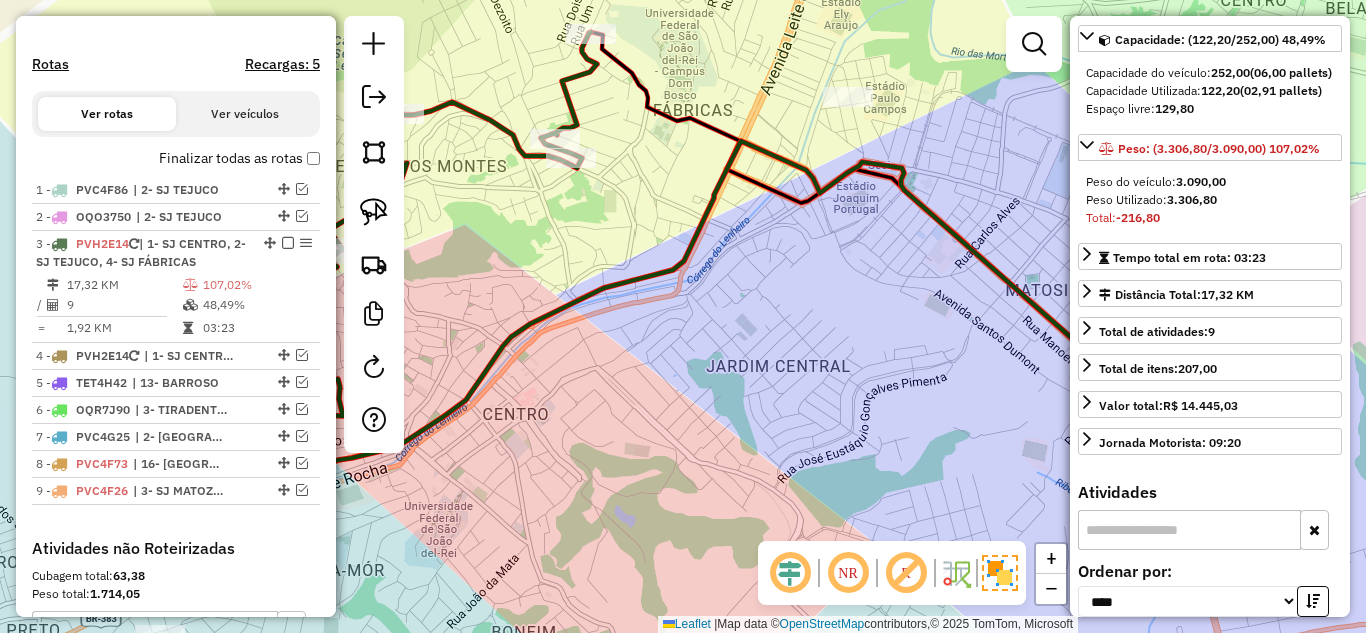 scroll, scrollTop: 400, scrollLeft: 0, axis: vertical 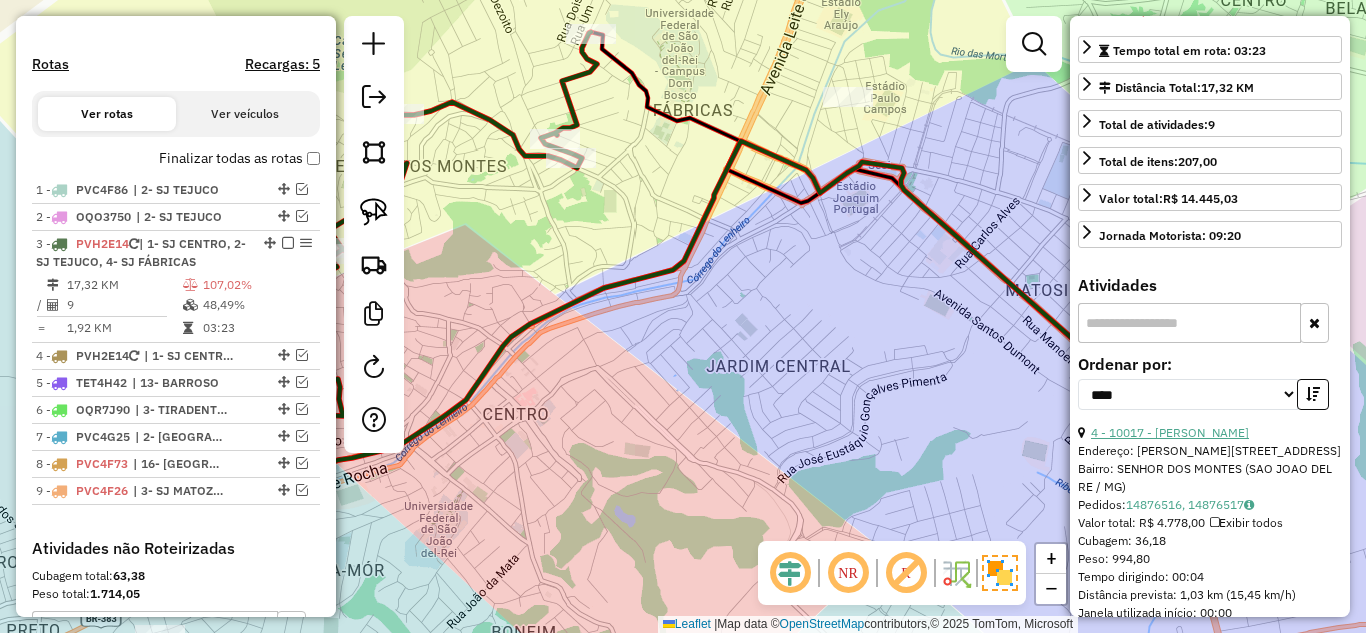 click on "4 - 10017 - [PERSON_NAME]" at bounding box center [1170, 432] 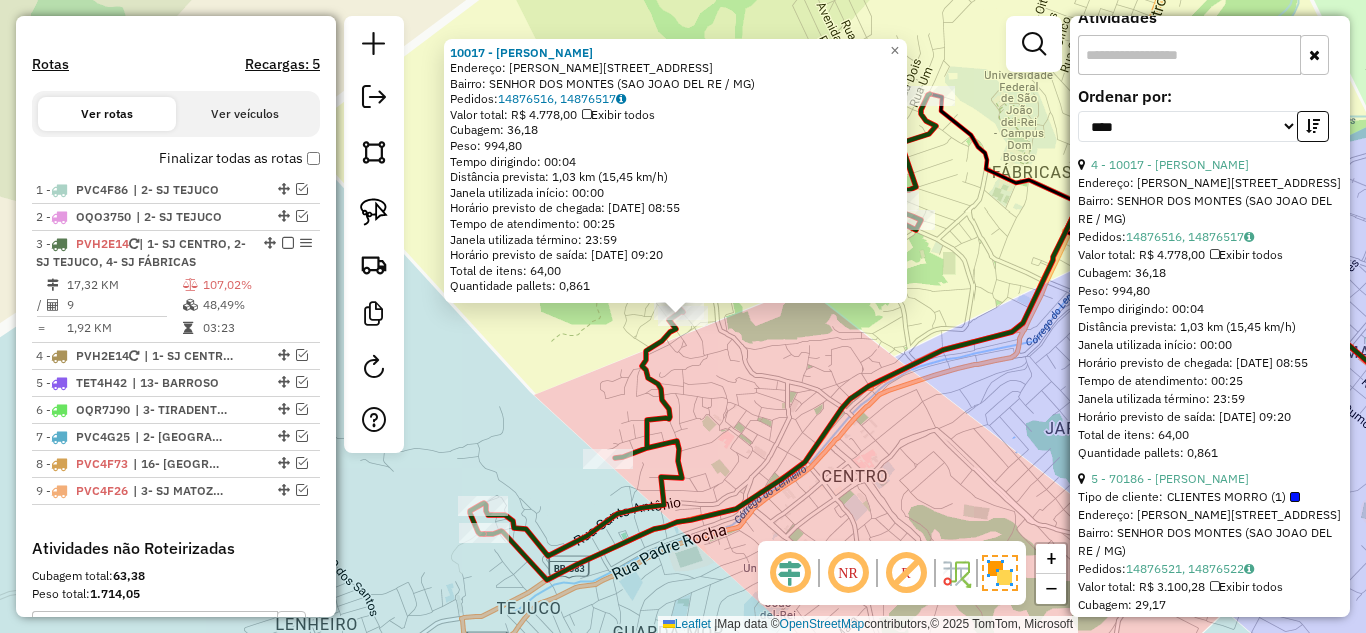 scroll, scrollTop: 700, scrollLeft: 0, axis: vertical 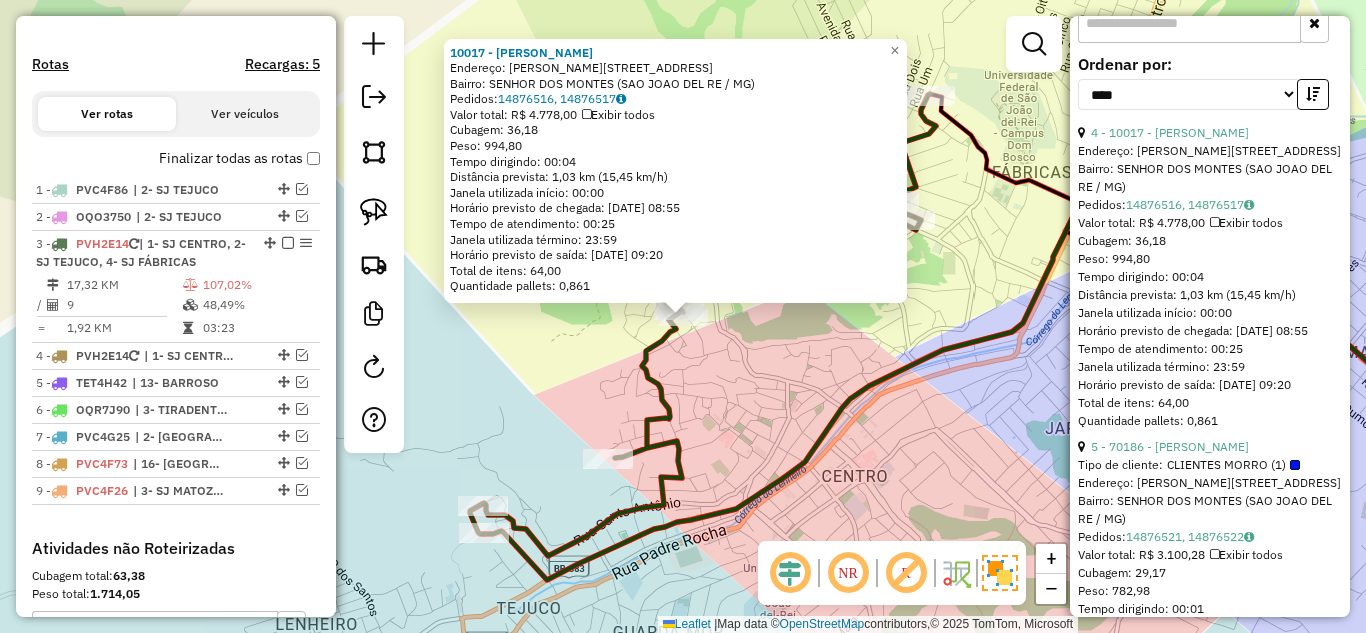 click on "10017 - [PERSON_NAME]: [STREET_ADDRESS][PERSON_NAME]   Bairro: SENHOR DOS MONTES (SAO JOAO DEL RE / MG)   Pedidos:  14876516, 14876517   Valor total: R$ 4.778,00   Exibir todos   Cubagem: 36,18  Peso: 994,80  Tempo dirigindo: 00:04   Distância prevista: 1,03 km (15,45 km/h)   Janela utilizada início: 00:00   Horário previsto de chegada: [DATE] 08:55   Tempo de atendimento: 00:25   Janela utilizada término: 23:59   Horário previsto de saída: [DATE] 09:20   Total de itens: 64,00   Quantidade pallets: 0,861  × Janela de atendimento Grade de atendimento Capacidade Transportadoras Veículos Cliente Pedidos  Rotas Selecione os dias de semana para filtrar as janelas de atendimento  Seg   Ter   Qua   Qui   Sex   Sáb   Dom  Informe o período da janela de atendimento: De: Até:  Filtrar exatamente a janela do cliente  Considerar janela de atendimento padrão  Selecione os dias de semana para filtrar as grades de atendimento  Seg   Ter   Qua   Qui   Sex   Sáb   Dom   De:   De:" 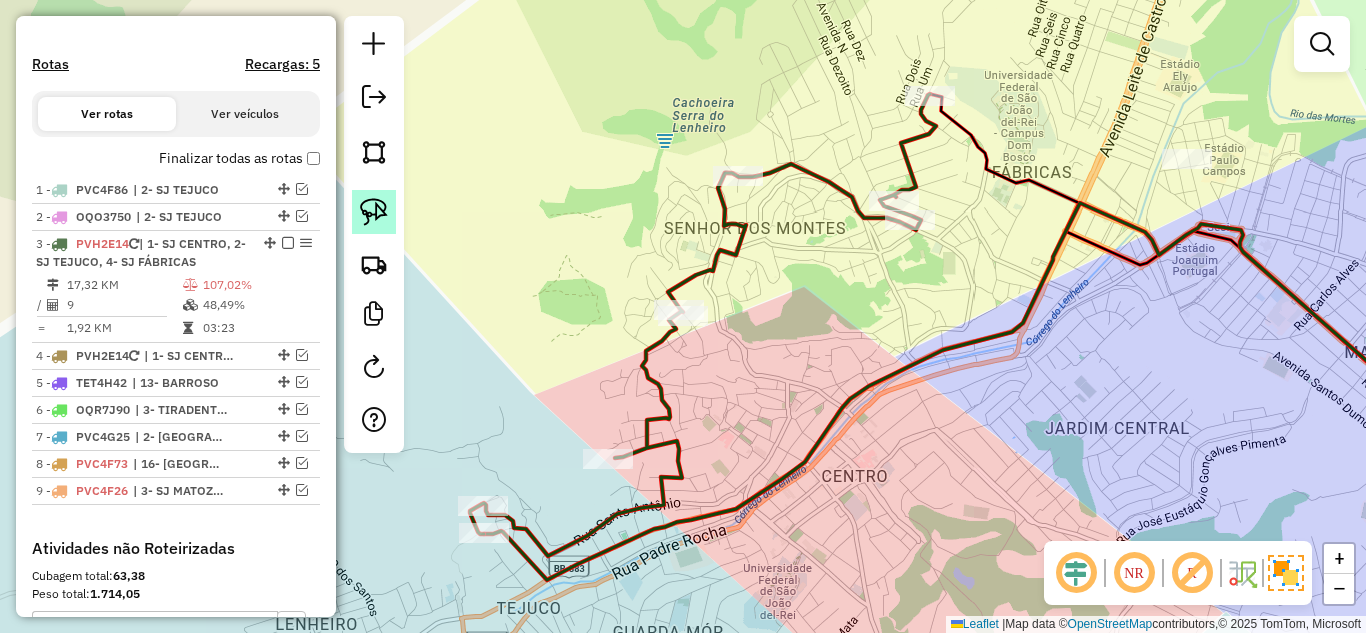 click 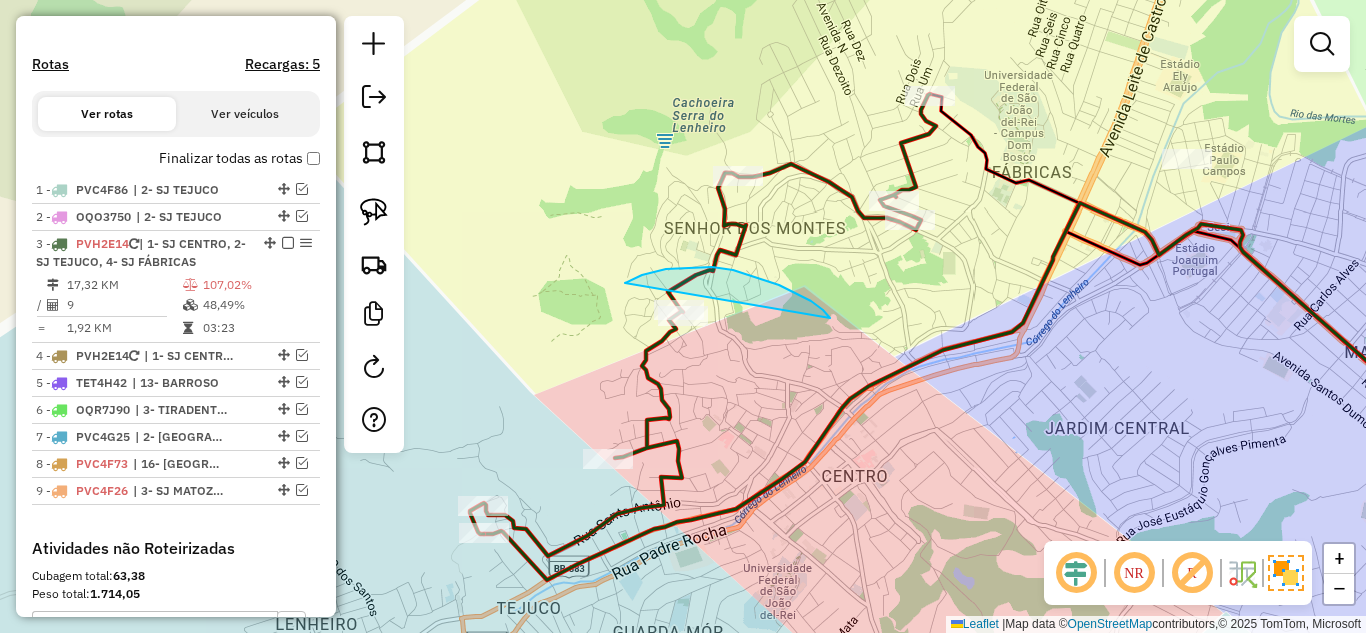 drag, startPoint x: 830, startPoint y: 318, endPoint x: 667, endPoint y: 351, distance: 166.30695 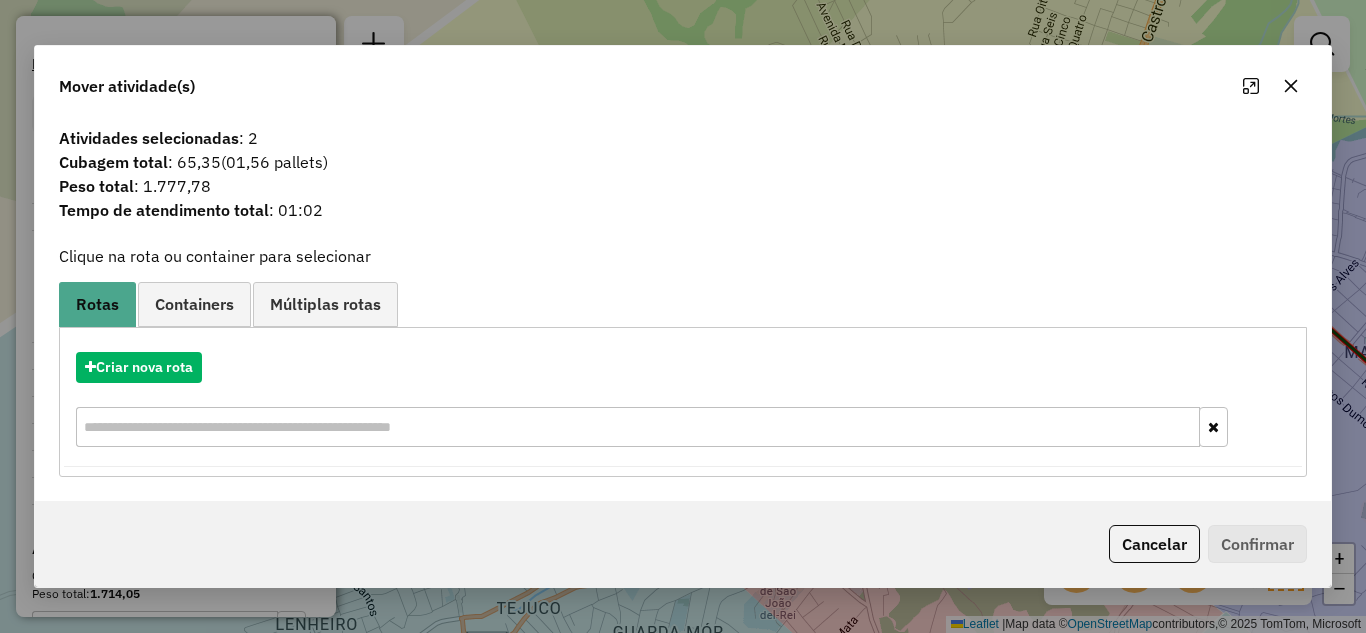 drag, startPoint x: 1285, startPoint y: 89, endPoint x: 1071, endPoint y: 131, distance: 218.08255 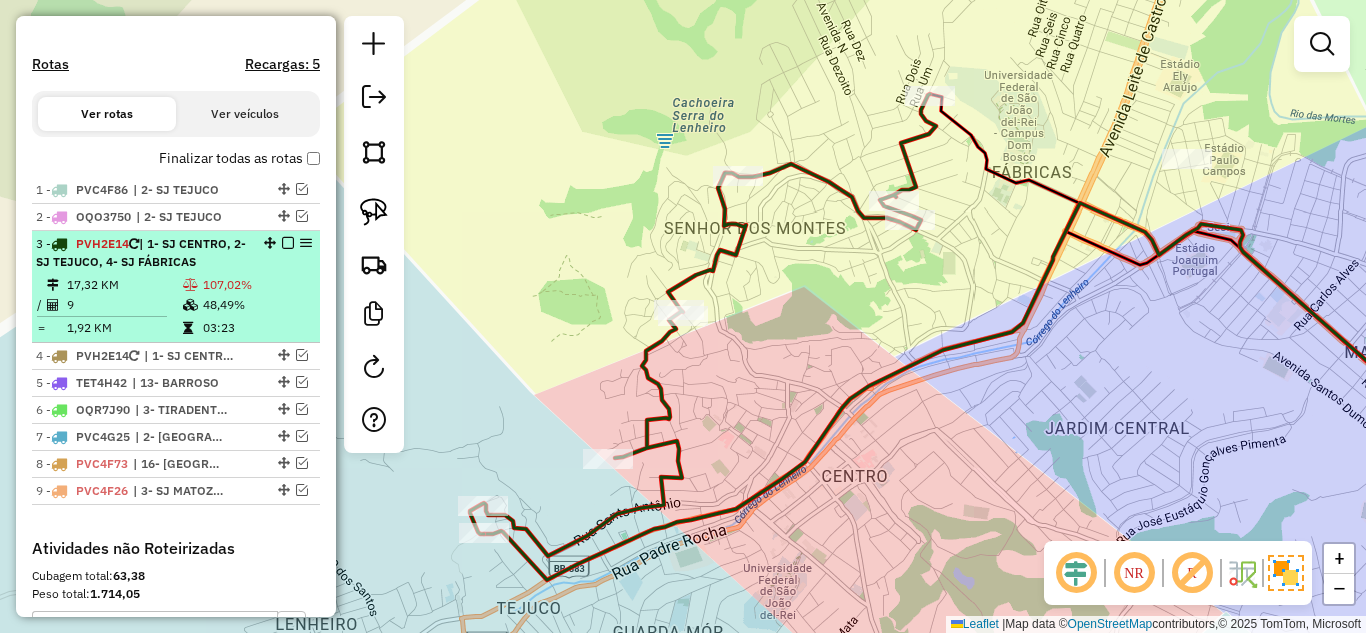 click at bounding box center [192, 305] 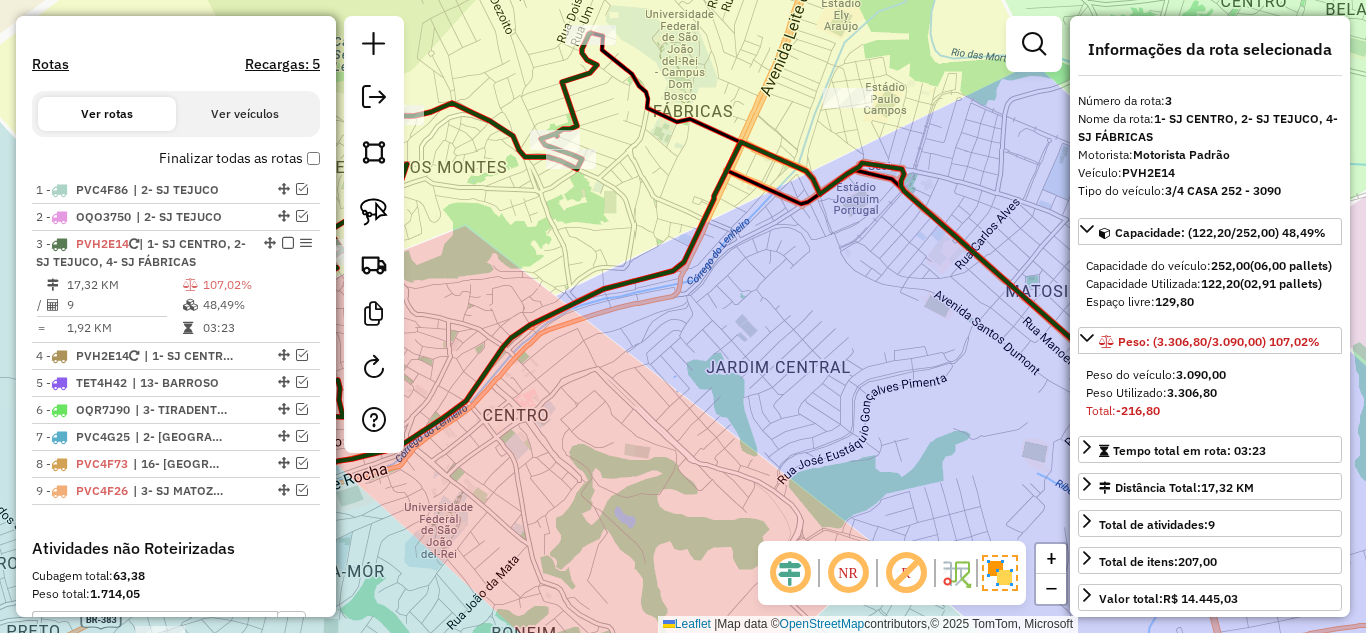 drag, startPoint x: 645, startPoint y: 421, endPoint x: 744, endPoint y: 379, distance: 107.54069 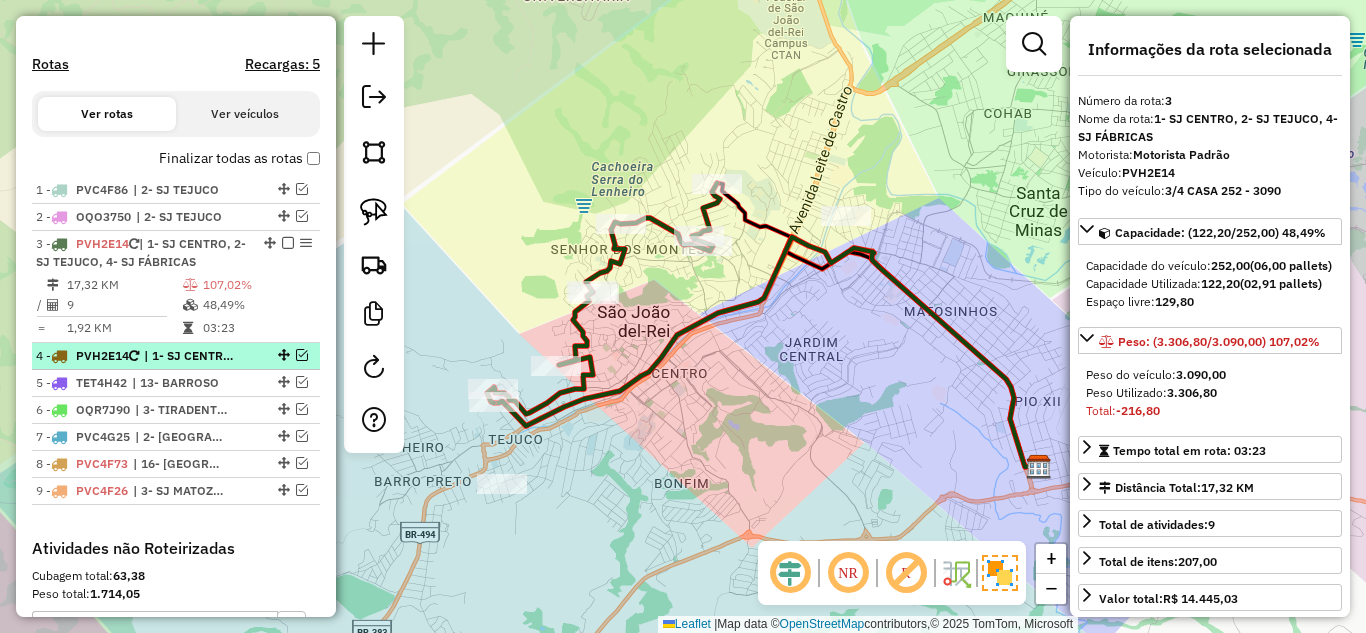 click at bounding box center (302, 355) 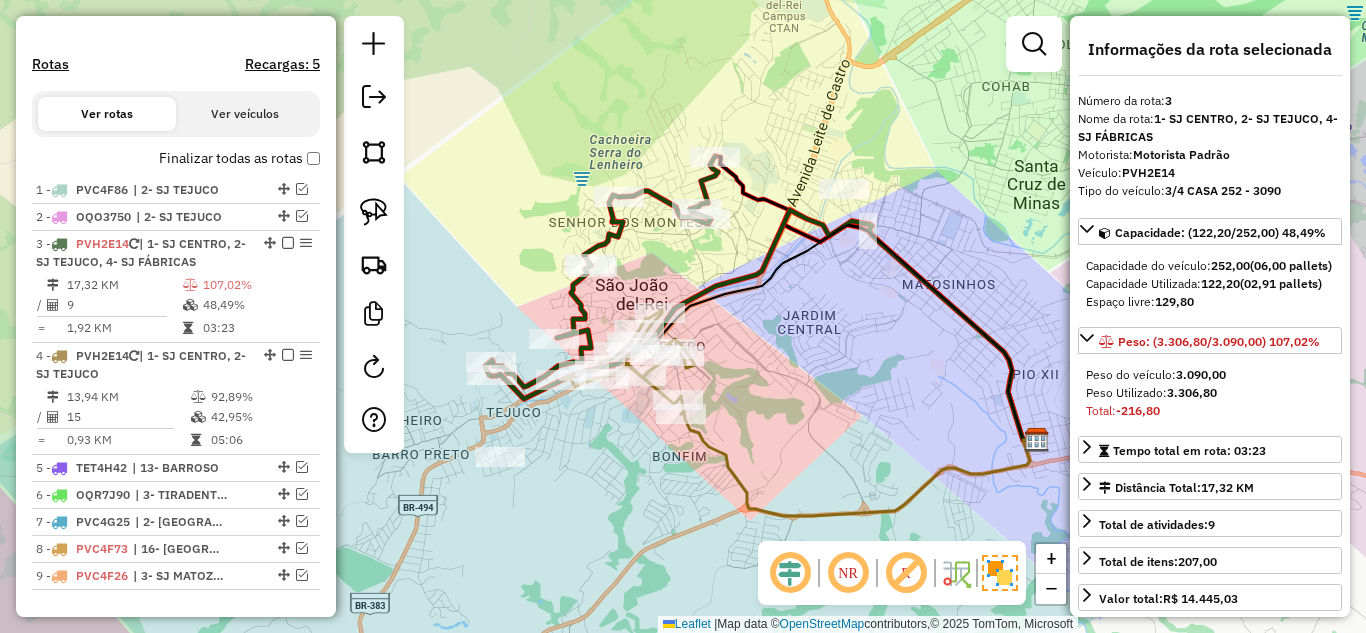 drag, startPoint x: 808, startPoint y: 409, endPoint x: 807, endPoint y: 373, distance: 36.013885 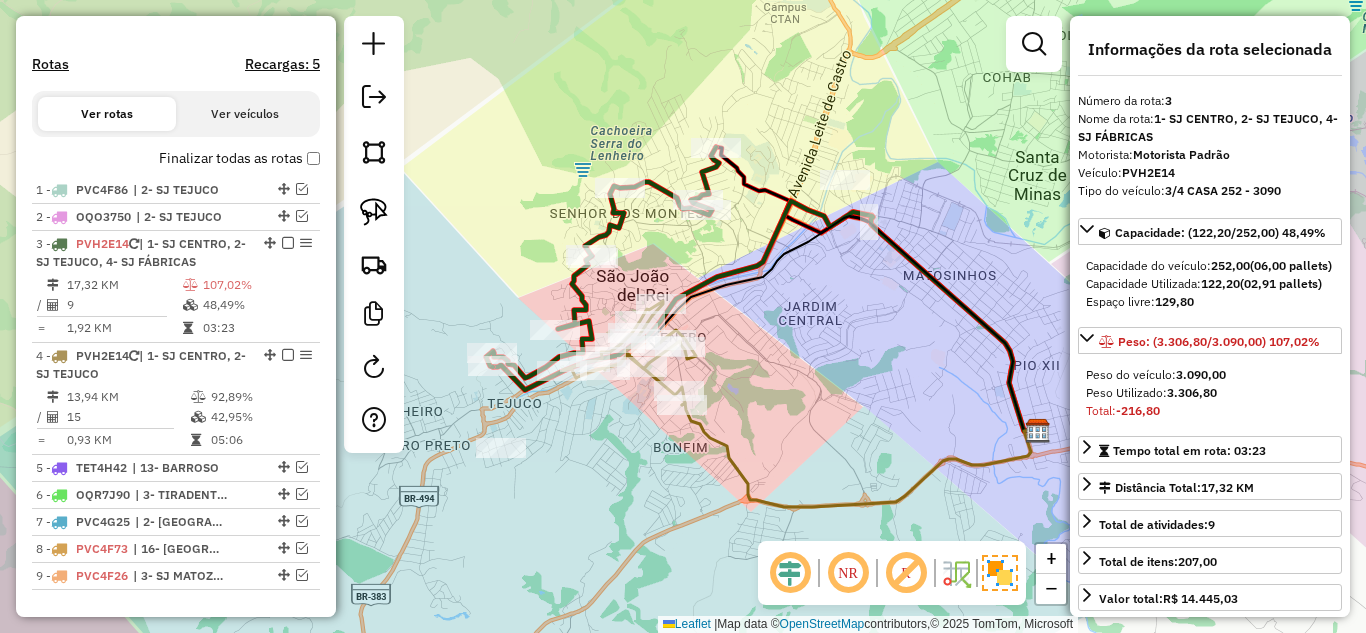 drag, startPoint x: 832, startPoint y: 361, endPoint x: 801, endPoint y: 339, distance: 38.013157 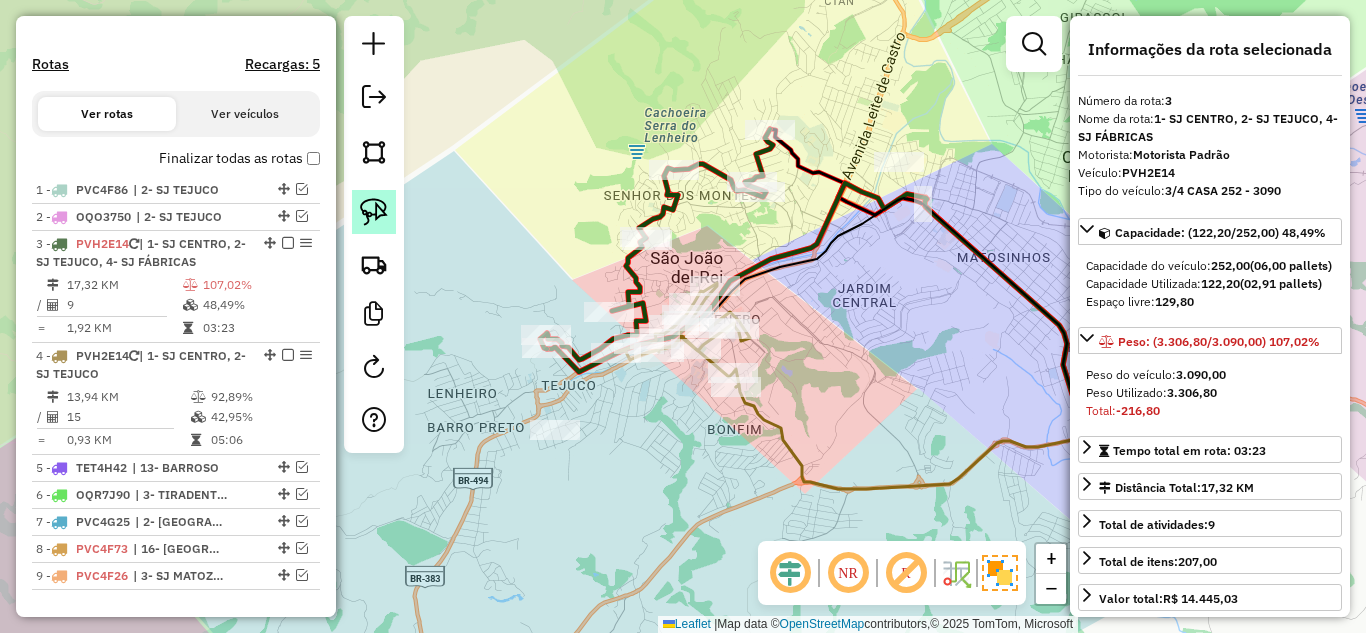 click 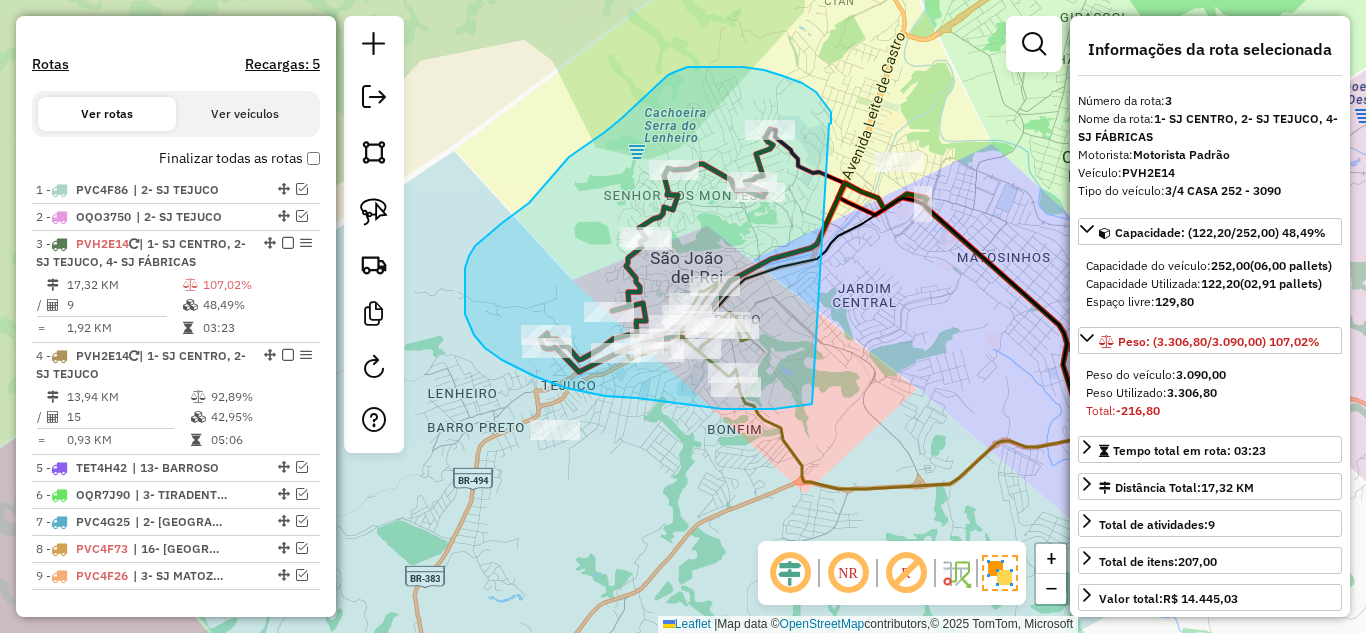drag, startPoint x: 829, startPoint y: 109, endPoint x: 814, endPoint y: 403, distance: 294.38242 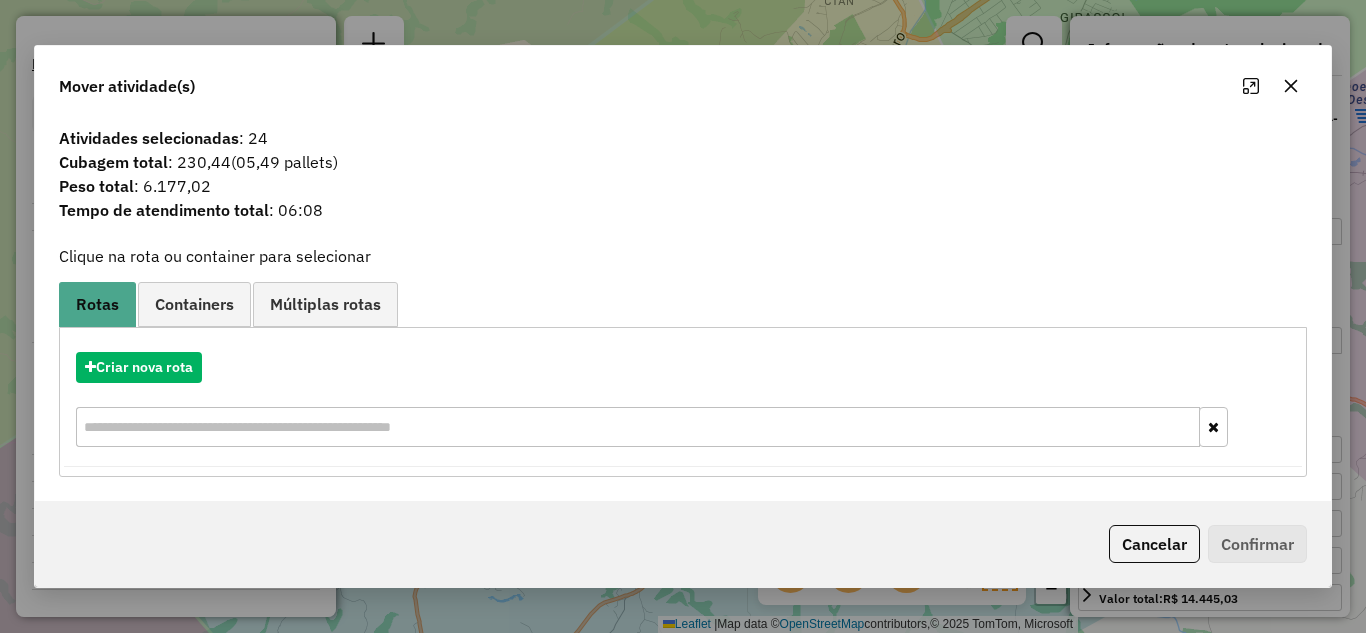 click 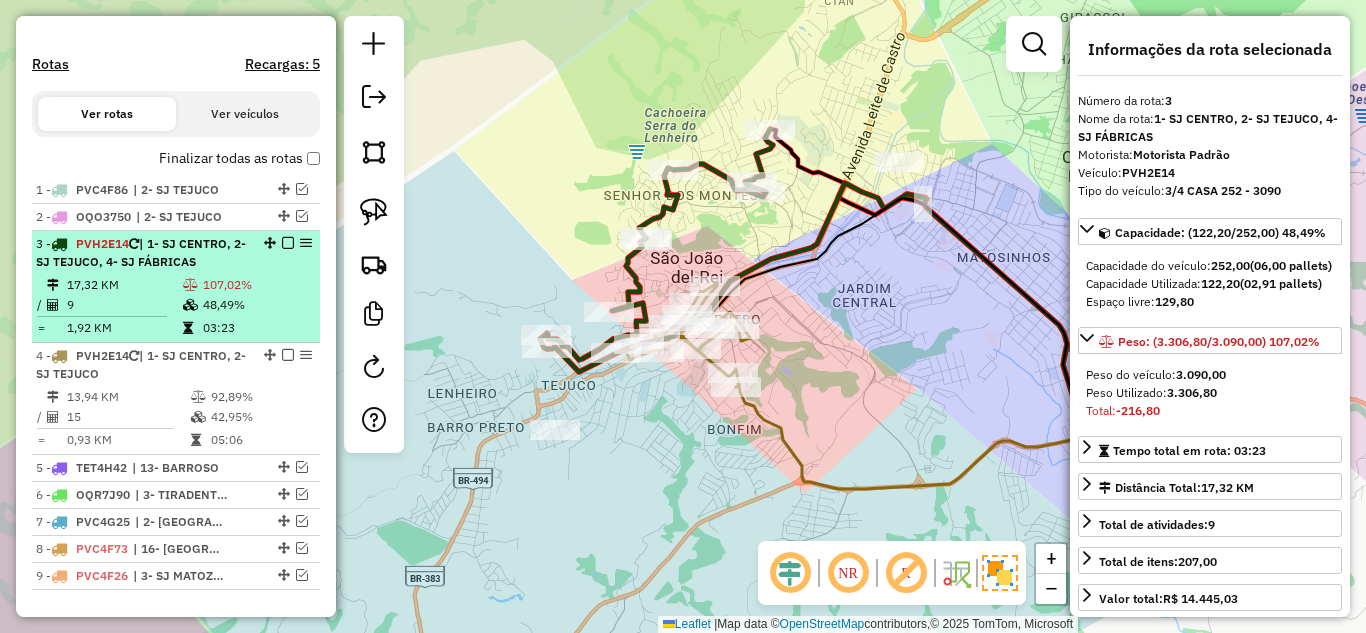 click at bounding box center [190, 285] 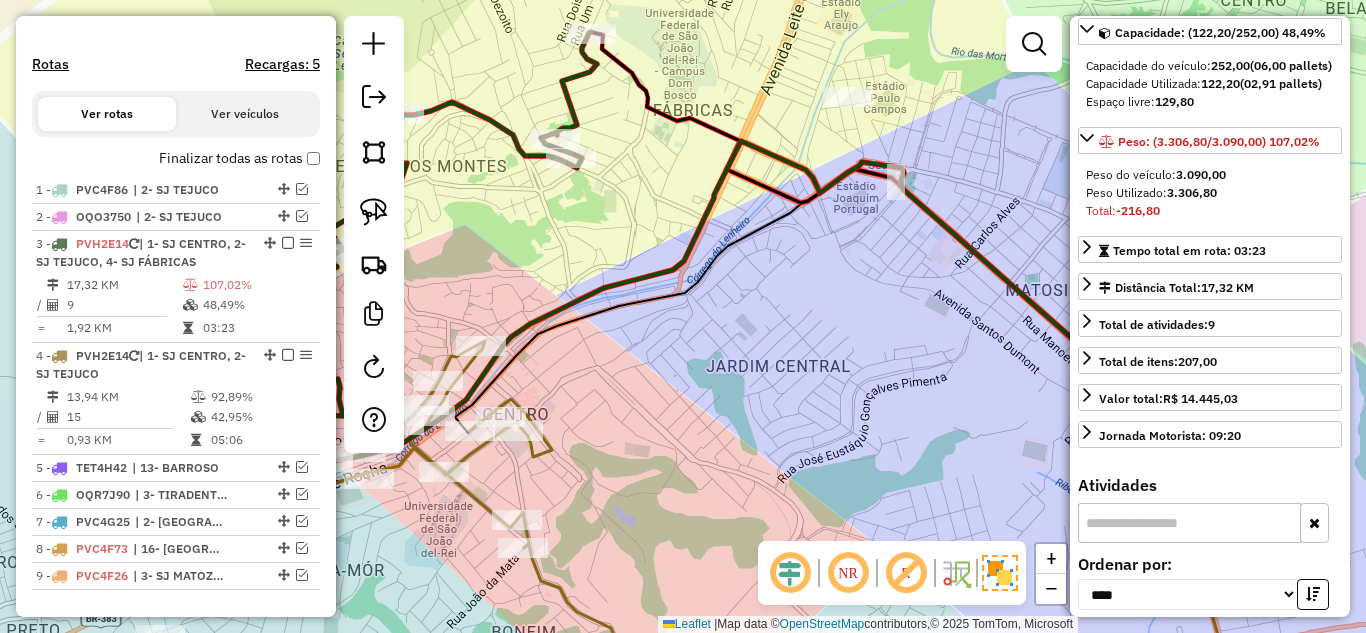 scroll, scrollTop: 400, scrollLeft: 0, axis: vertical 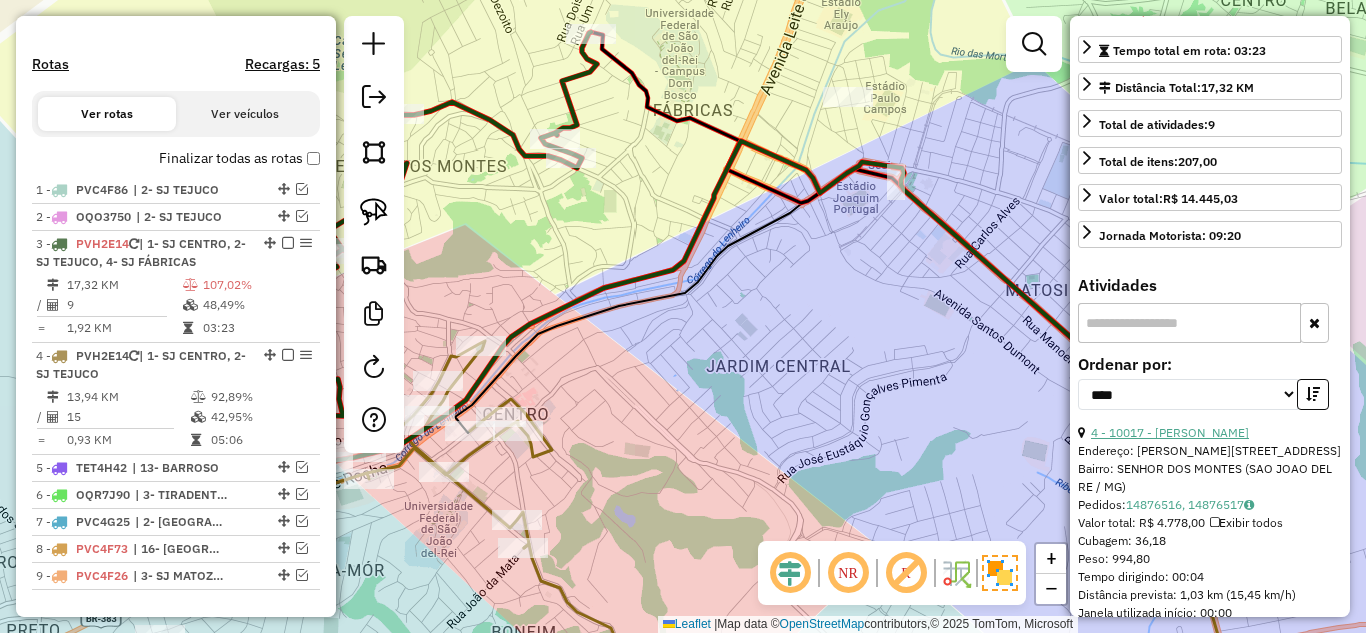 click on "4 - 10017 - [PERSON_NAME]" at bounding box center (1170, 432) 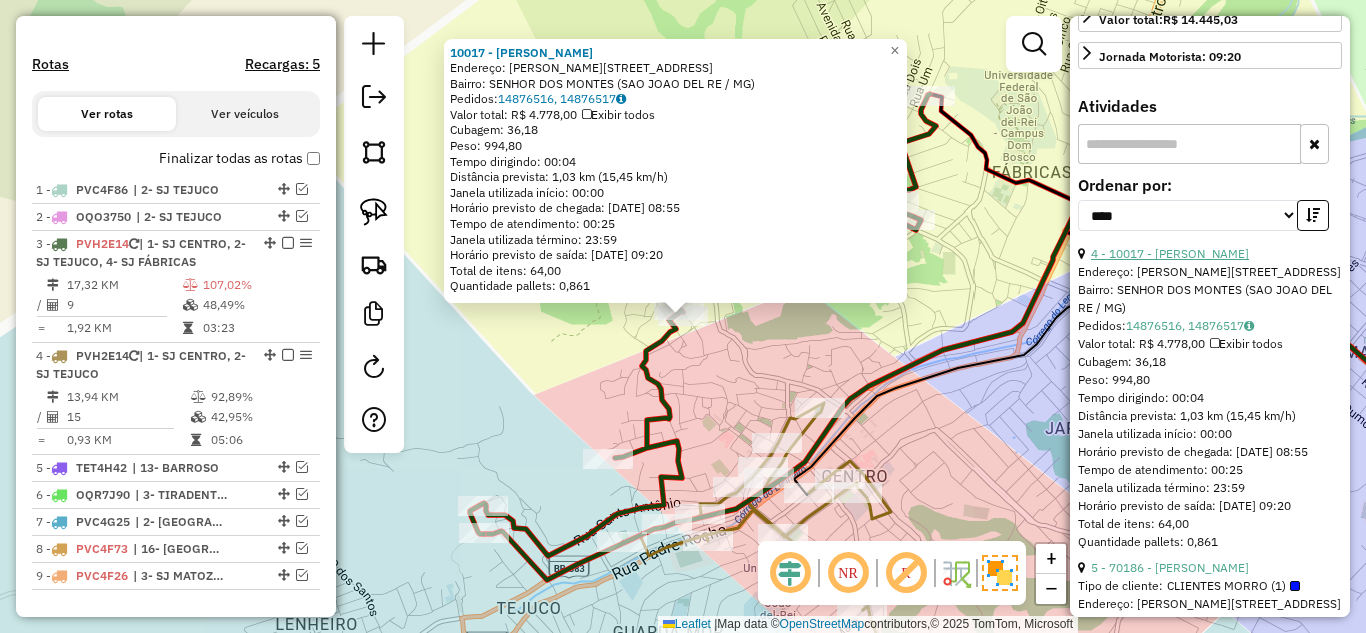 scroll, scrollTop: 600, scrollLeft: 0, axis: vertical 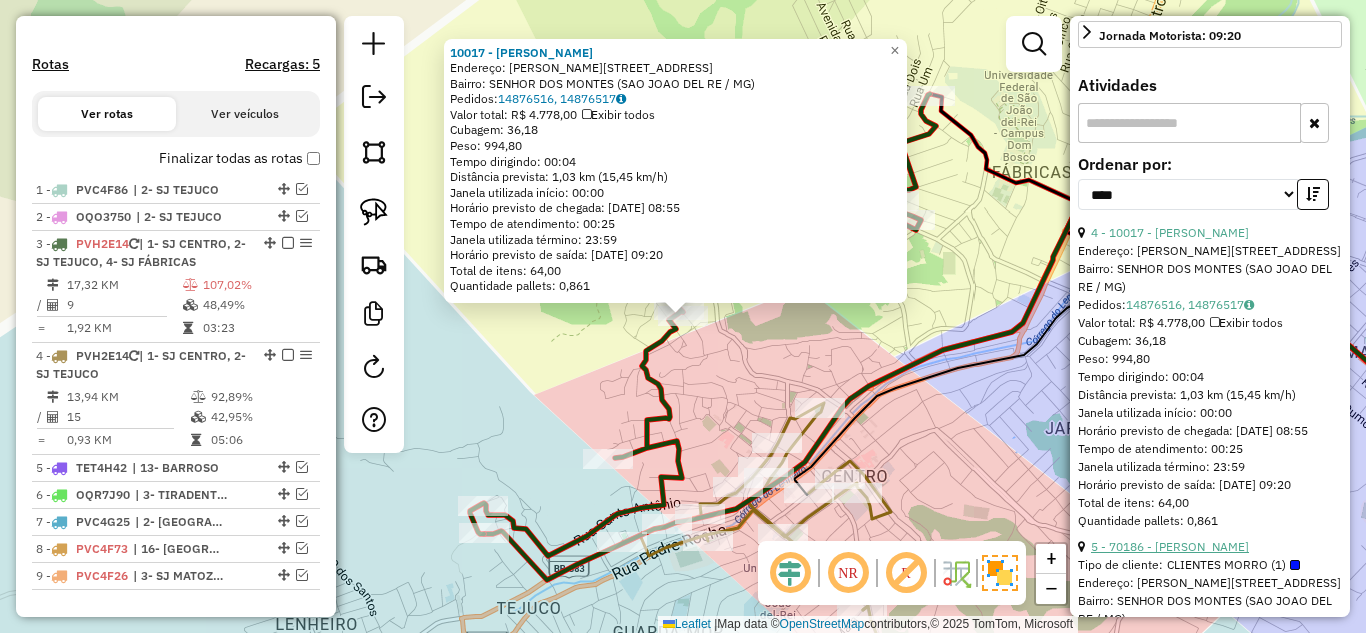 click on "5 - 70186 - [PERSON_NAME]" at bounding box center (1170, 546) 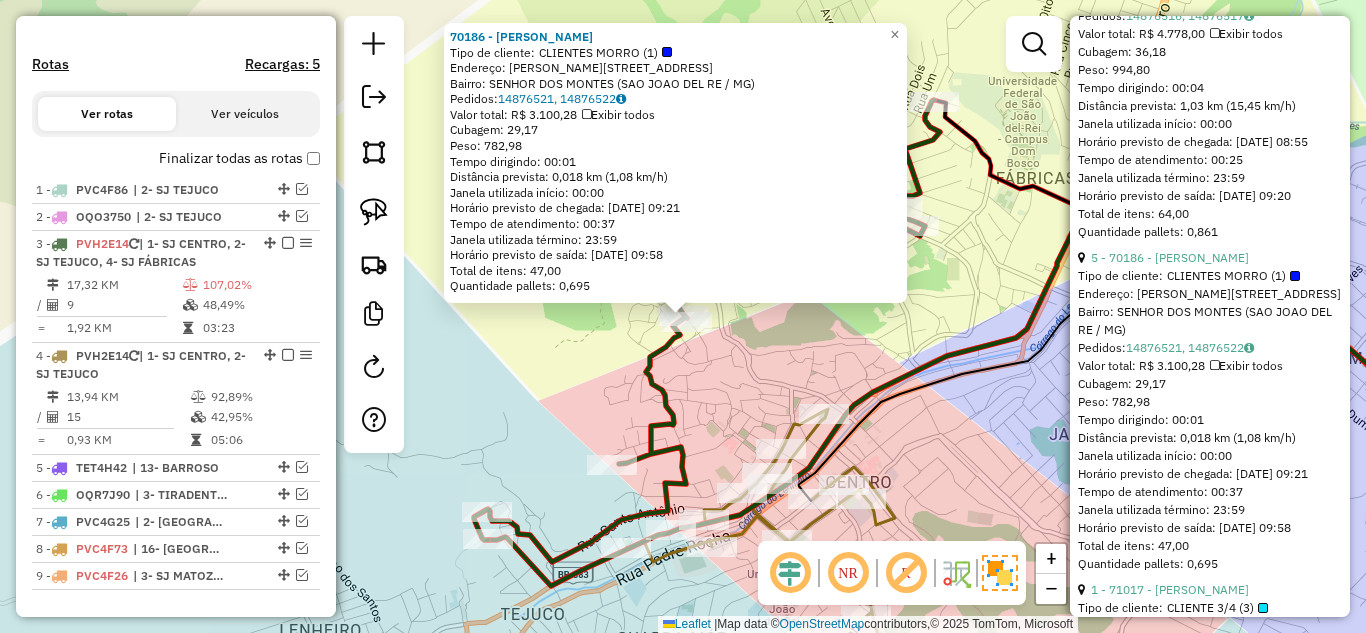 scroll, scrollTop: 900, scrollLeft: 0, axis: vertical 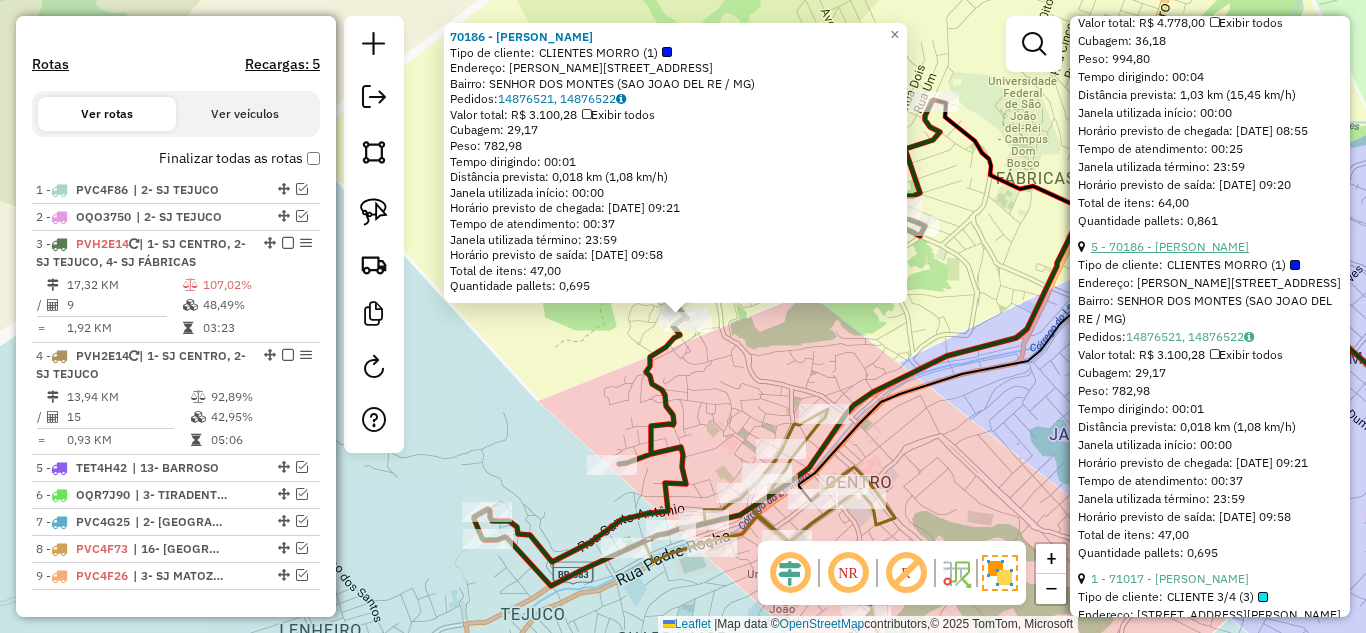 click on "5 - 70186 - [PERSON_NAME]" at bounding box center [1170, 246] 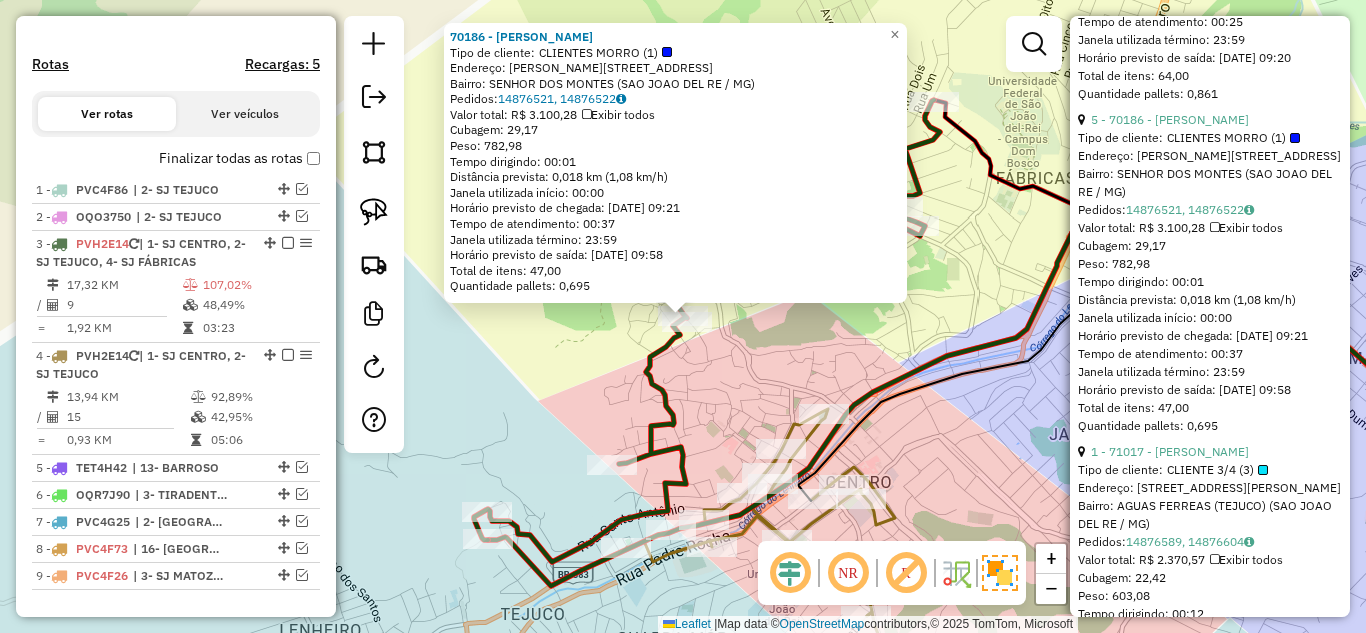 scroll, scrollTop: 1100, scrollLeft: 0, axis: vertical 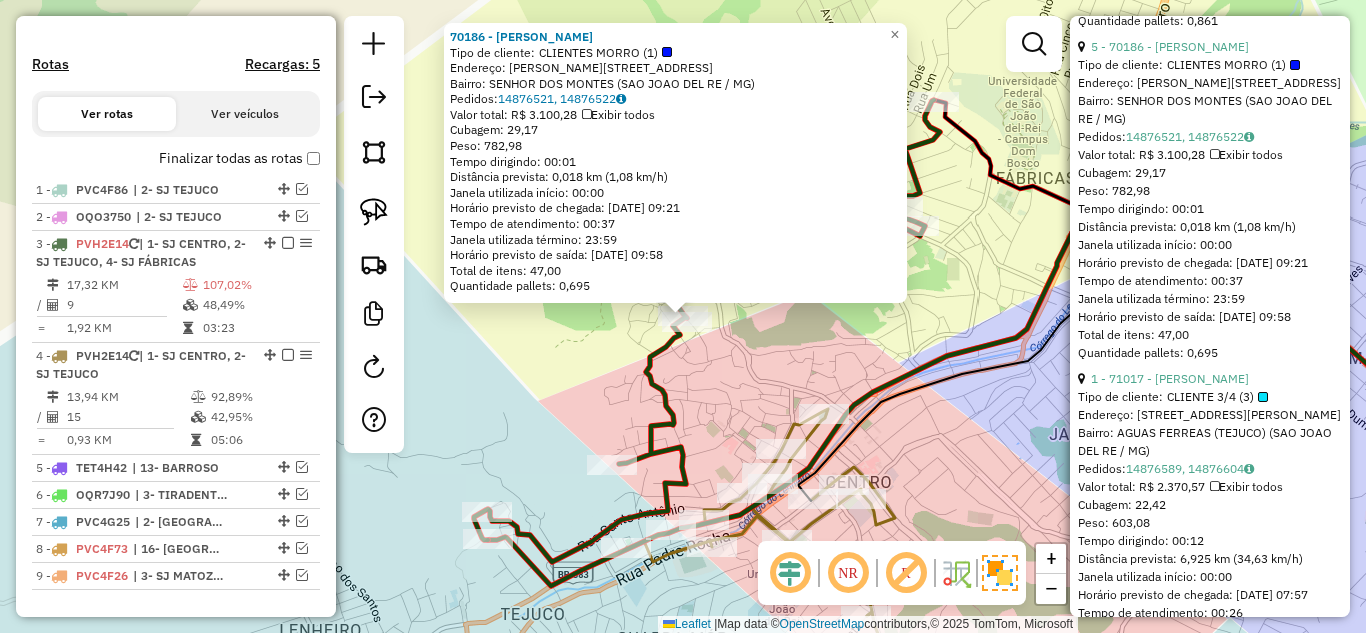click on "1 - 71017 - [PERSON_NAME]" at bounding box center (1210, 379) 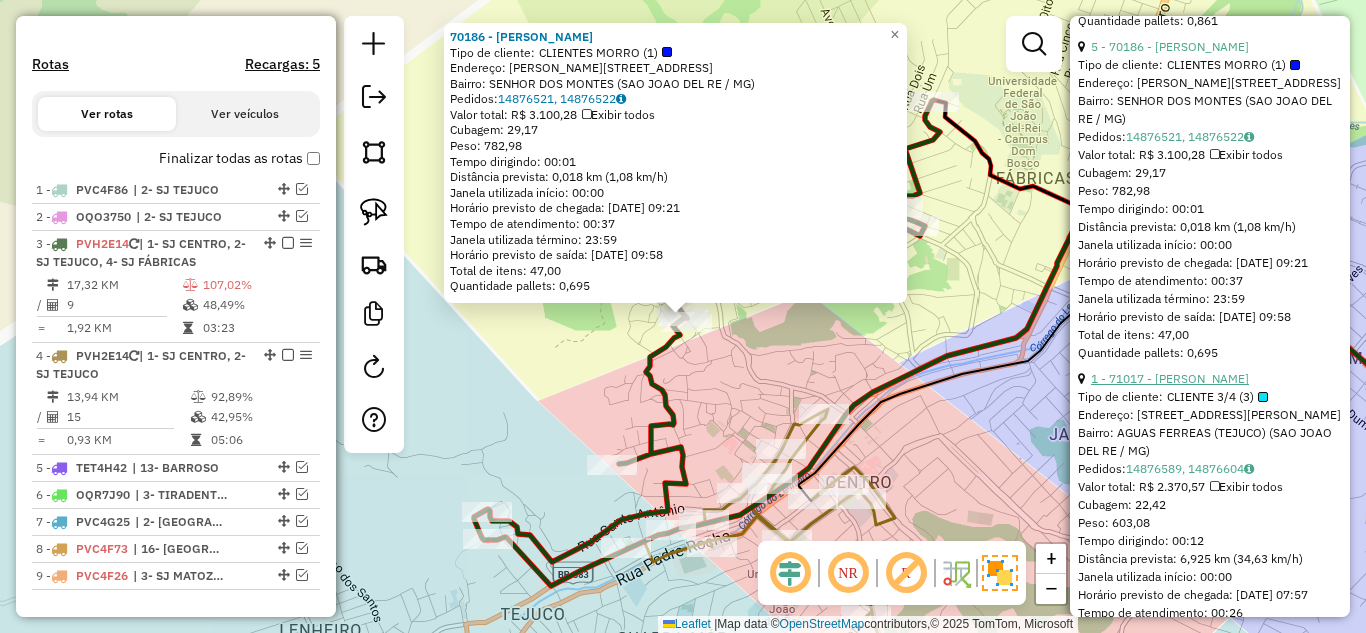 click on "1 - 71017 - [PERSON_NAME]" at bounding box center (1170, 378) 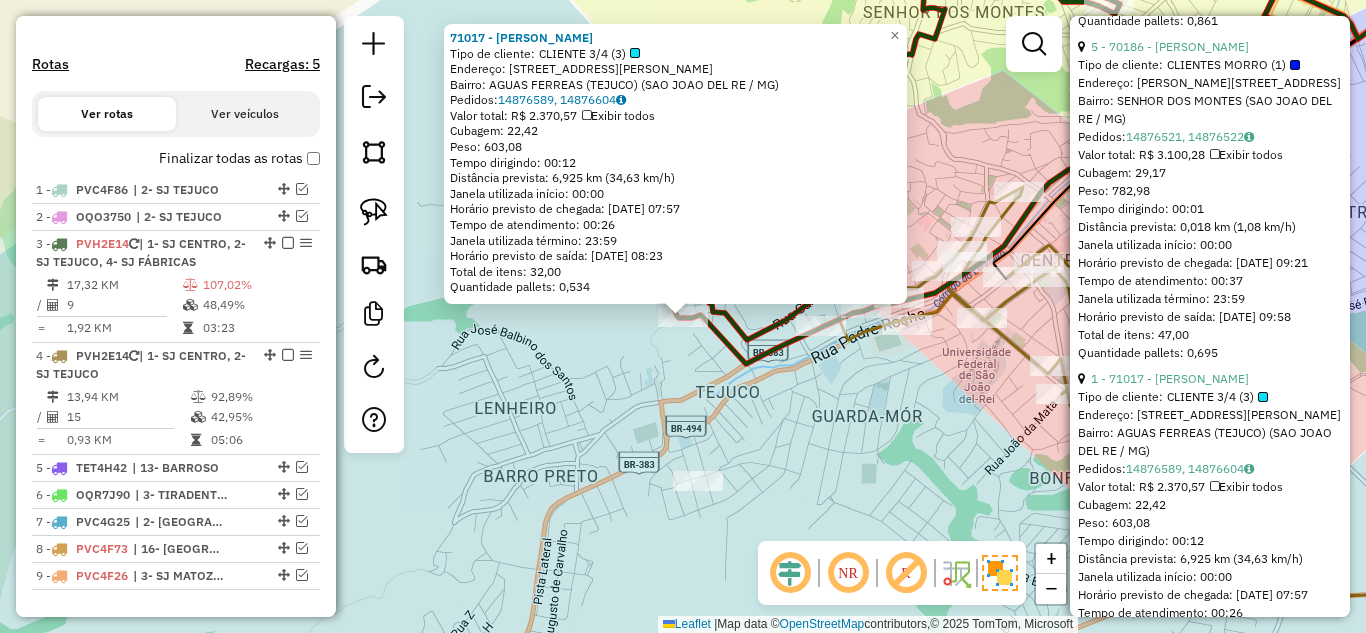 click on "71017 - [PERSON_NAME] DA CR  Tipo de cliente:   CLIENTE 3/4 (3)   Endereço: [STREET_ADDRESS][PERSON_NAME]   Bairro: AGUAS FERREAS (TEJUCO) (SAO JOAO DEL RE / MG)   Pedidos:  14876589, 14876604   Valor total: R$ 2.370,57   Exibir todos   Cubagem: 22,42  Peso: 603,08  Tempo dirigindo: 00:12   Distância prevista: 6,925 km (34,63 km/h)   [GEOGRAPHIC_DATA] utilizada início: 00:00   Horário previsto de chegada: [DATE] 07:57   Tempo de atendimento: 00:26   Janela utilizada término: 23:59   Horário previsto de saída: [DATE] 08:23   Total de itens: 32,00   Quantidade pallets: 0,534  × Janela de atendimento Grade de atendimento Capacidade Transportadoras Veículos Cliente Pedidos  Rotas Selecione os dias de semana para filtrar as janelas de atendimento  Seg   Ter   Qua   Qui   Sex   Sáb   Dom  Informe o período da janela de atendimento: De: Até:  Filtrar exatamente a janela do cliente  Considerar janela de atendimento padrão  Selecione os dias de semana para filtrar as grades de atendimento  Seg   Ter" 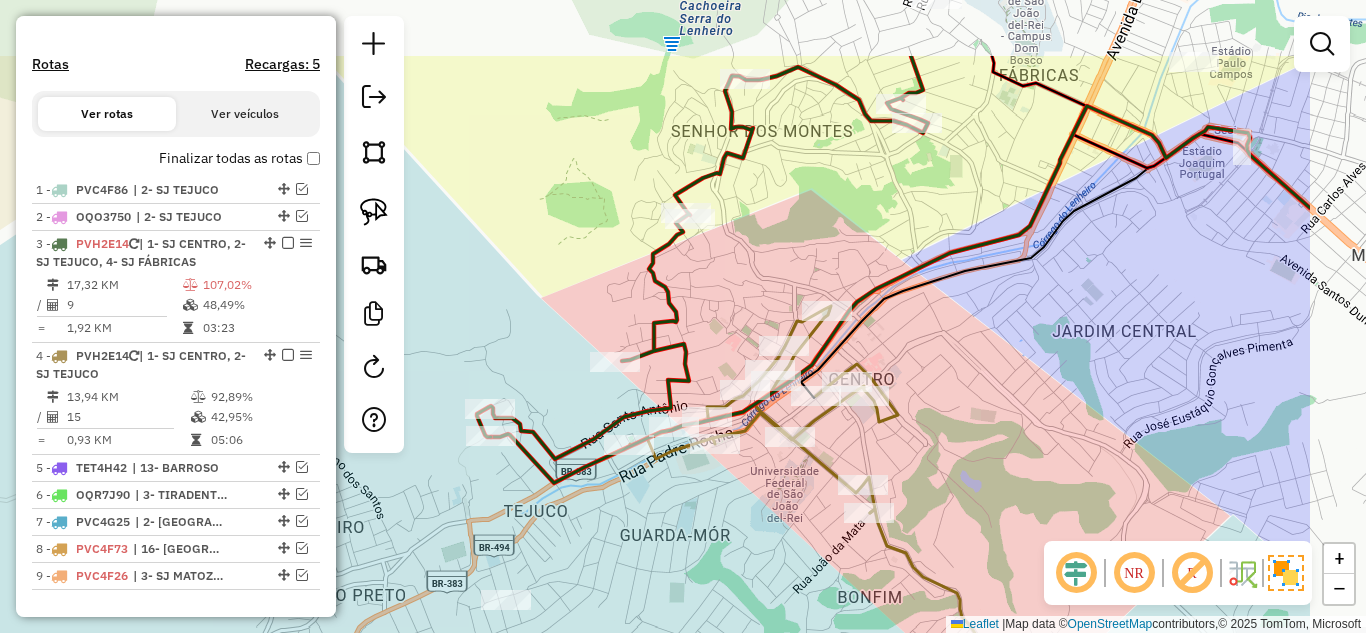 drag, startPoint x: 972, startPoint y: 394, endPoint x: 772, endPoint y: 551, distance: 254.26167 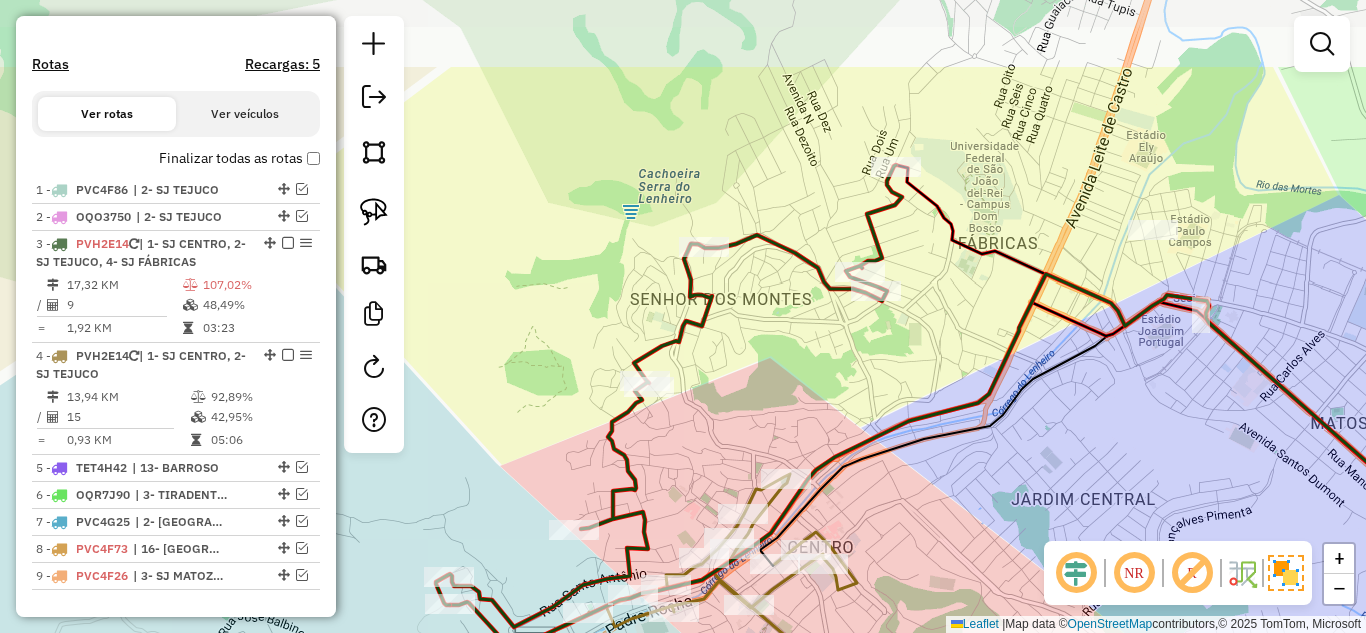 drag, startPoint x: 799, startPoint y: 265, endPoint x: 766, endPoint y: 395, distance: 134.12308 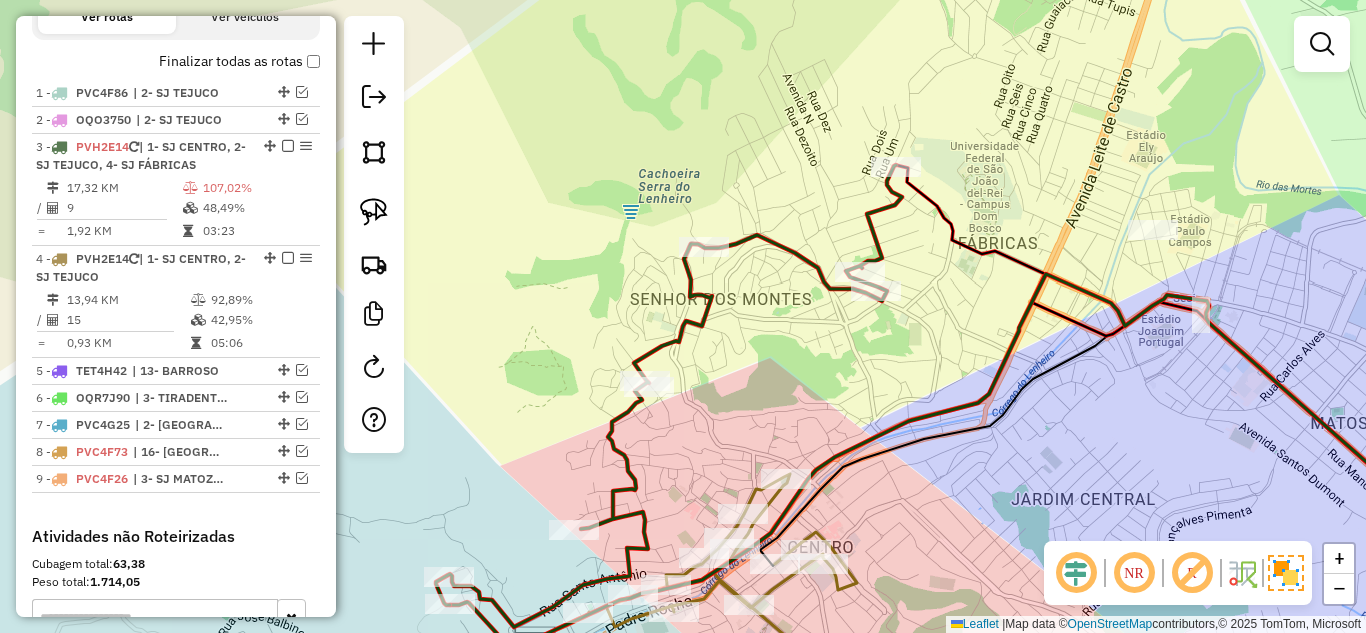 scroll, scrollTop: 795, scrollLeft: 0, axis: vertical 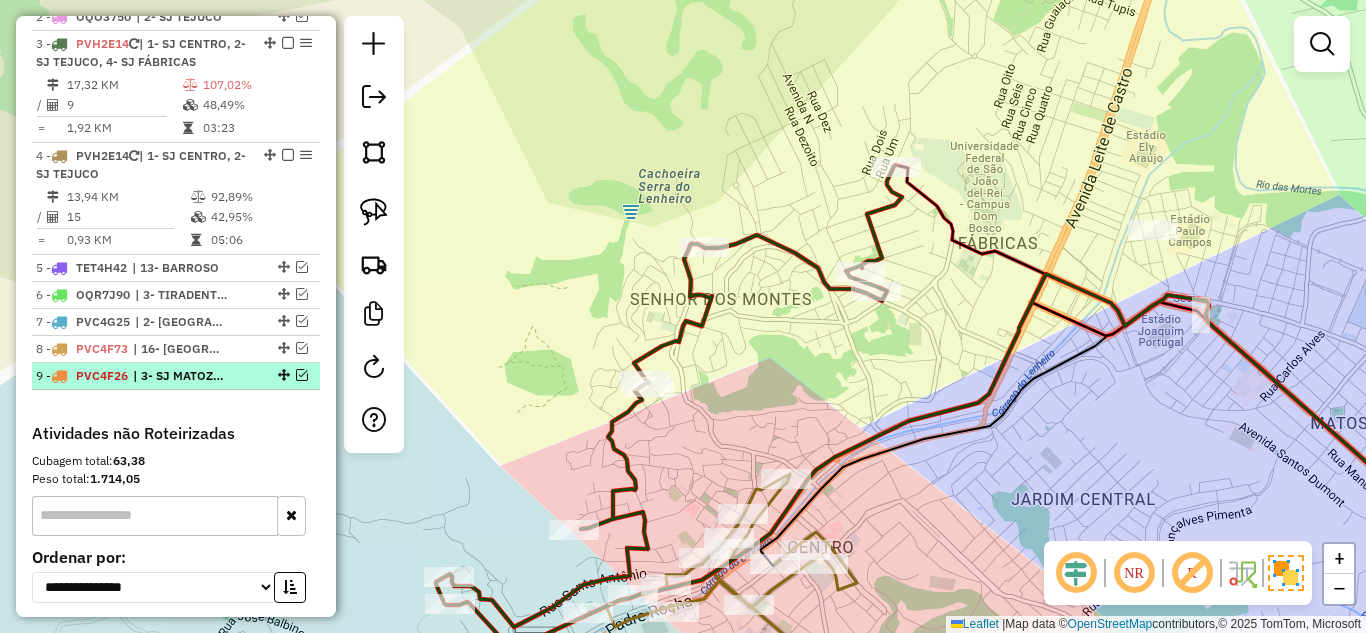 click at bounding box center (302, 375) 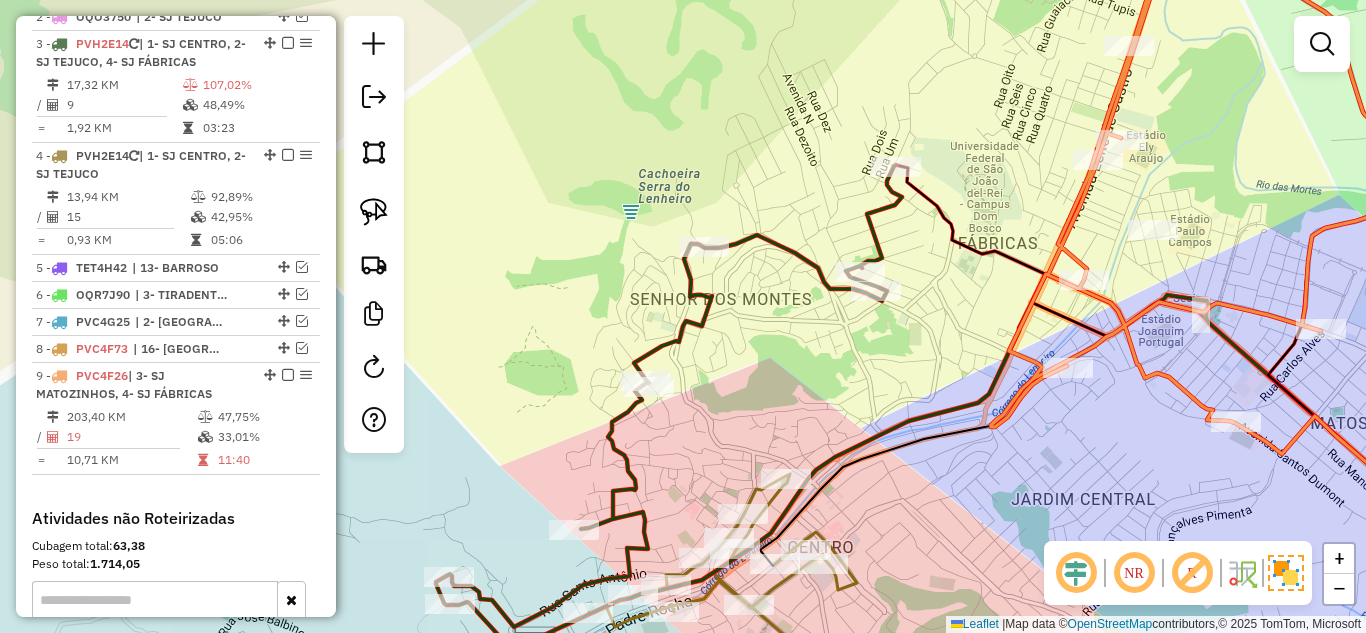 click on "Janela de atendimento Grade de atendimento Capacidade Transportadoras Veículos Cliente Pedidos  Rotas Selecione os dias de semana para filtrar as janelas de atendimento  Seg   Ter   Qua   Qui   Sex   Sáb   Dom  Informe o período da janela de atendimento: De: Até:  Filtrar exatamente a janela do cliente  Considerar janela de atendimento padrão  Selecione os dias de semana para filtrar as grades de atendimento  Seg   Ter   Qua   Qui   Sex   Sáb   Dom   Considerar clientes sem dia de atendimento cadastrado  Clientes fora do dia de atendimento selecionado Filtrar as atividades entre os valores definidos abaixo:  Peso mínimo:   Peso máximo:   Cubagem mínima:   Cubagem máxima:   De:   Até:  Filtrar as atividades entre o tempo de atendimento definido abaixo:  De:   Até:   Considerar capacidade total dos clientes não roteirizados Transportadora: Selecione um ou mais itens Tipo de veículo: Selecione um ou mais itens Veículo: Selecione um ou mais itens Motorista: Selecione um ou mais itens Nome: Rótulo:" 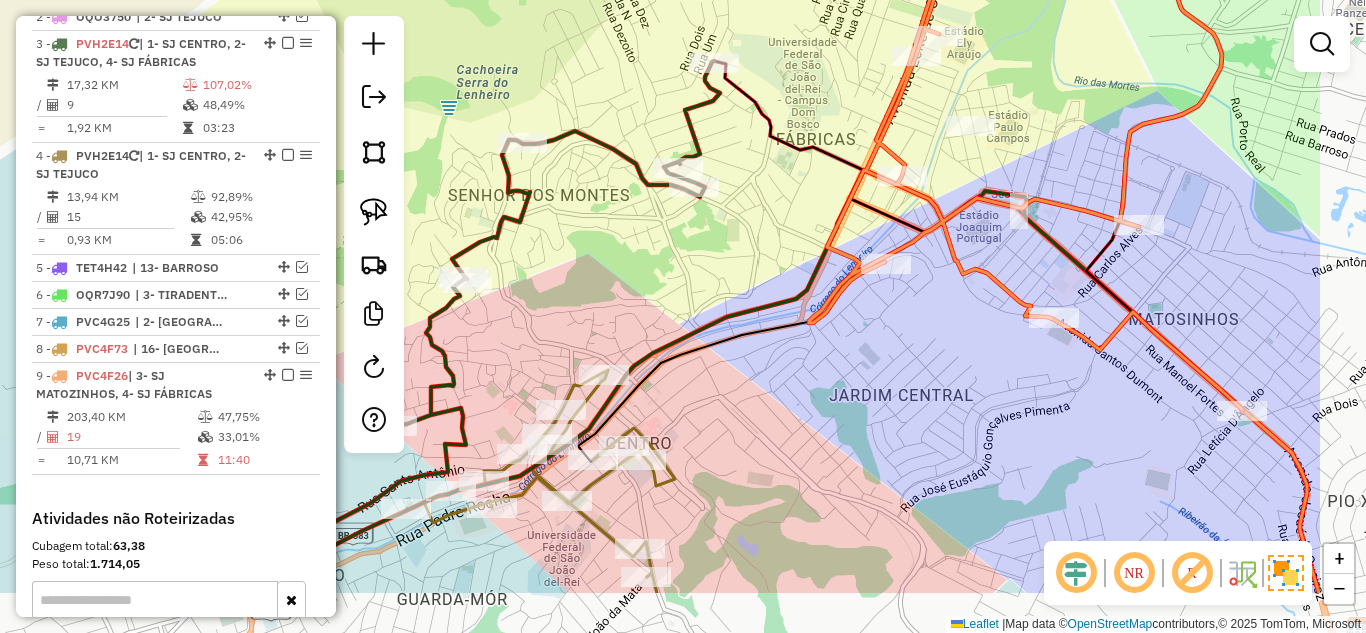 drag, startPoint x: 748, startPoint y: 385, endPoint x: 566, endPoint y: 281, distance: 209.6187 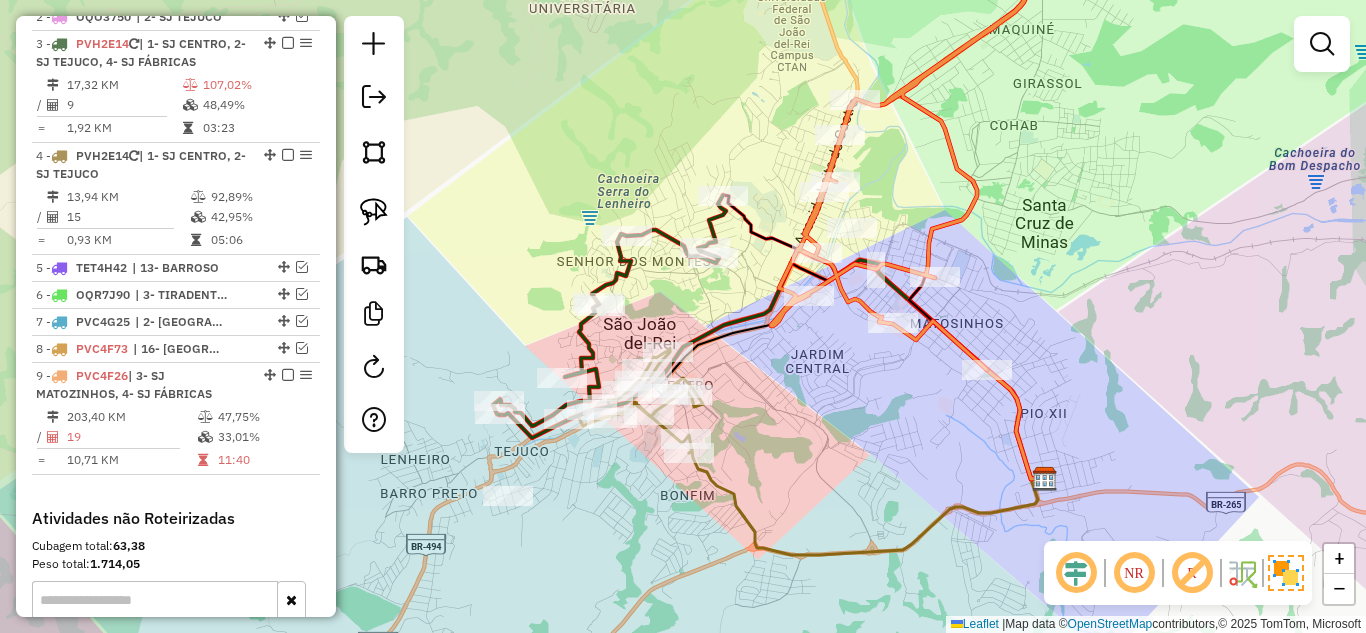 drag, startPoint x: 589, startPoint y: 281, endPoint x: 672, endPoint y: 305, distance: 86.40023 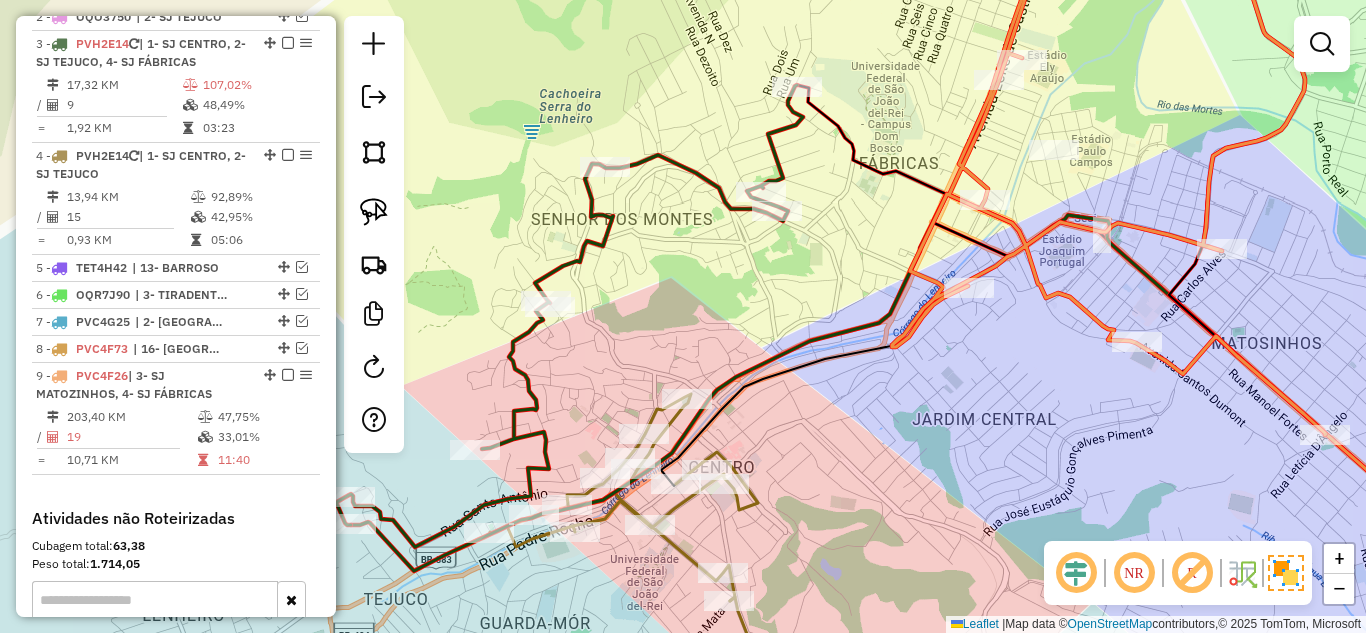 drag, startPoint x: 646, startPoint y: 297, endPoint x: 676, endPoint y: 295, distance: 30.066593 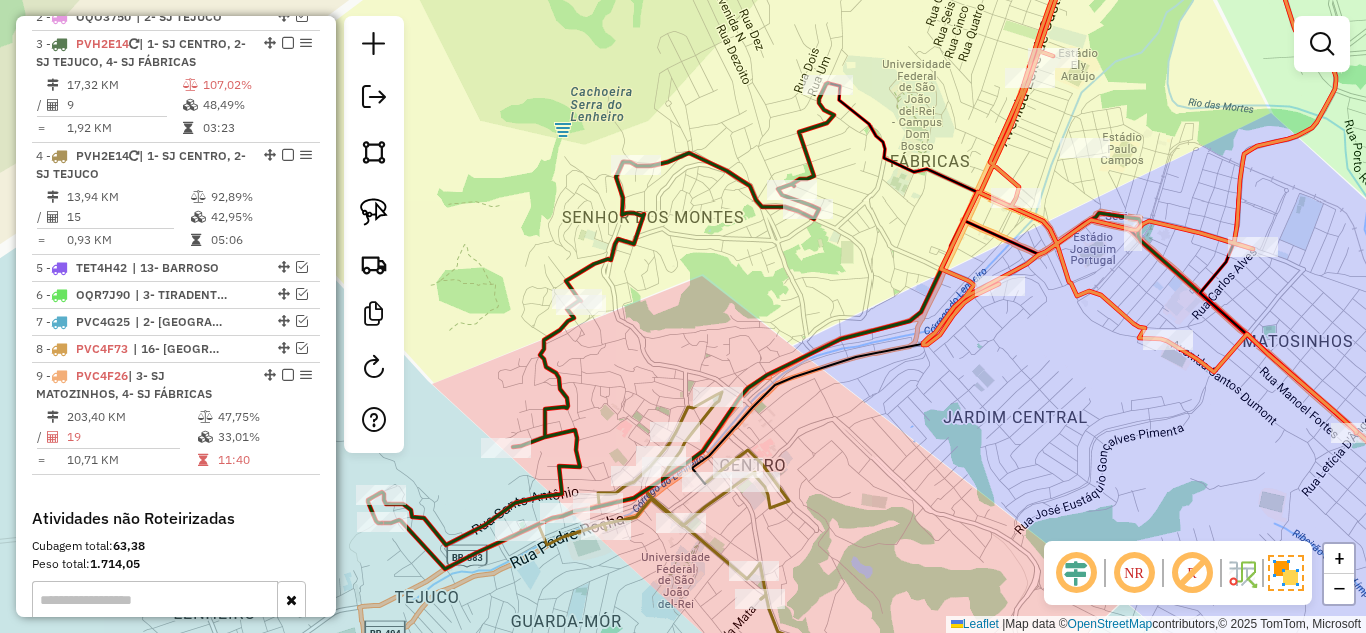 drag, startPoint x: 373, startPoint y: 205, endPoint x: 1094, endPoint y: 192, distance: 721.1172 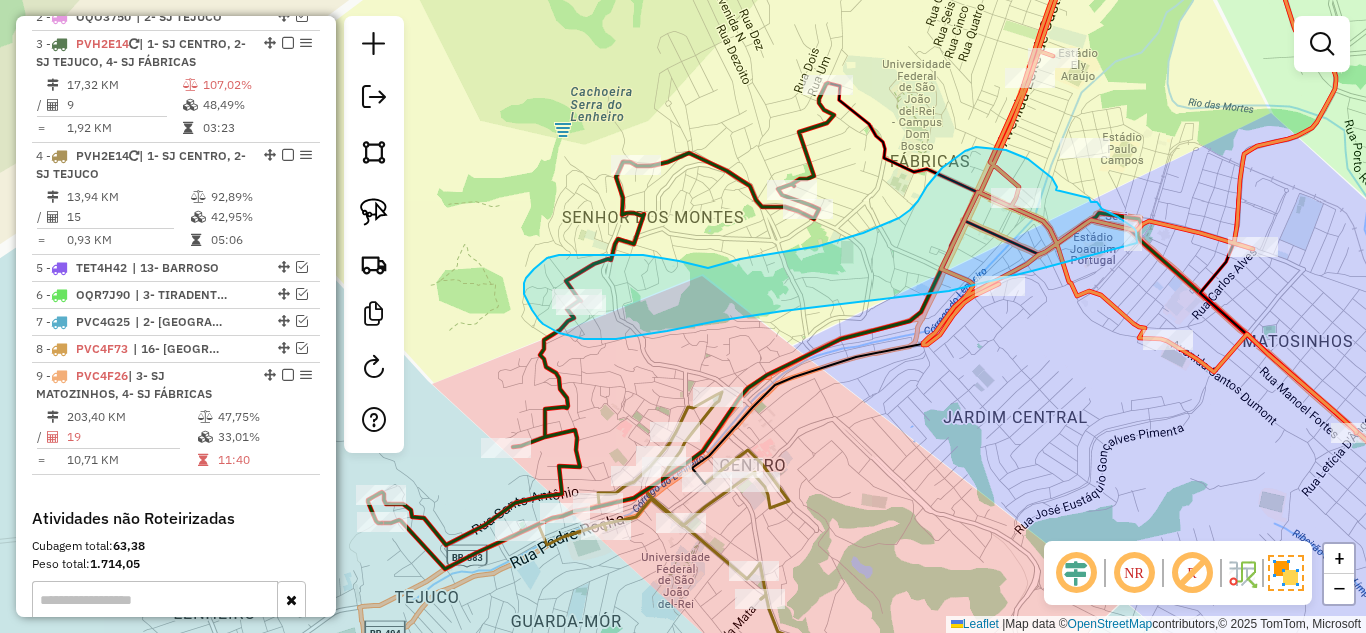 drag, startPoint x: 1057, startPoint y: 187, endPoint x: 1089, endPoint y: 198, distance: 33.83785 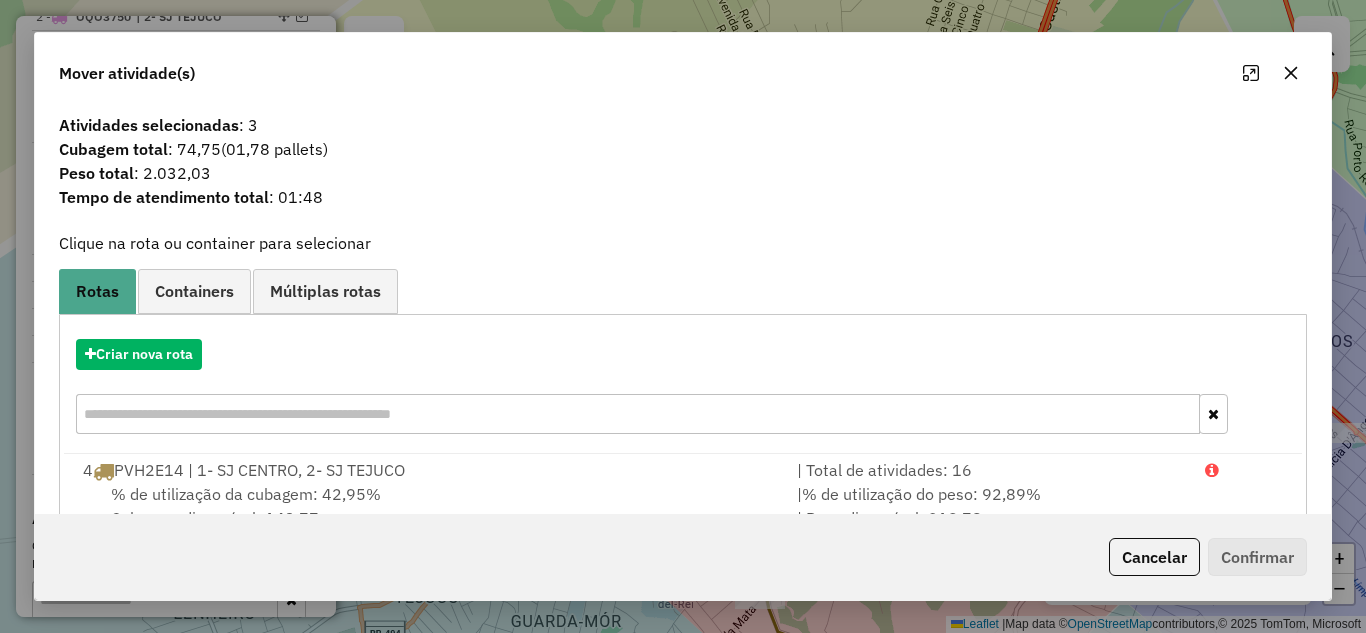 click 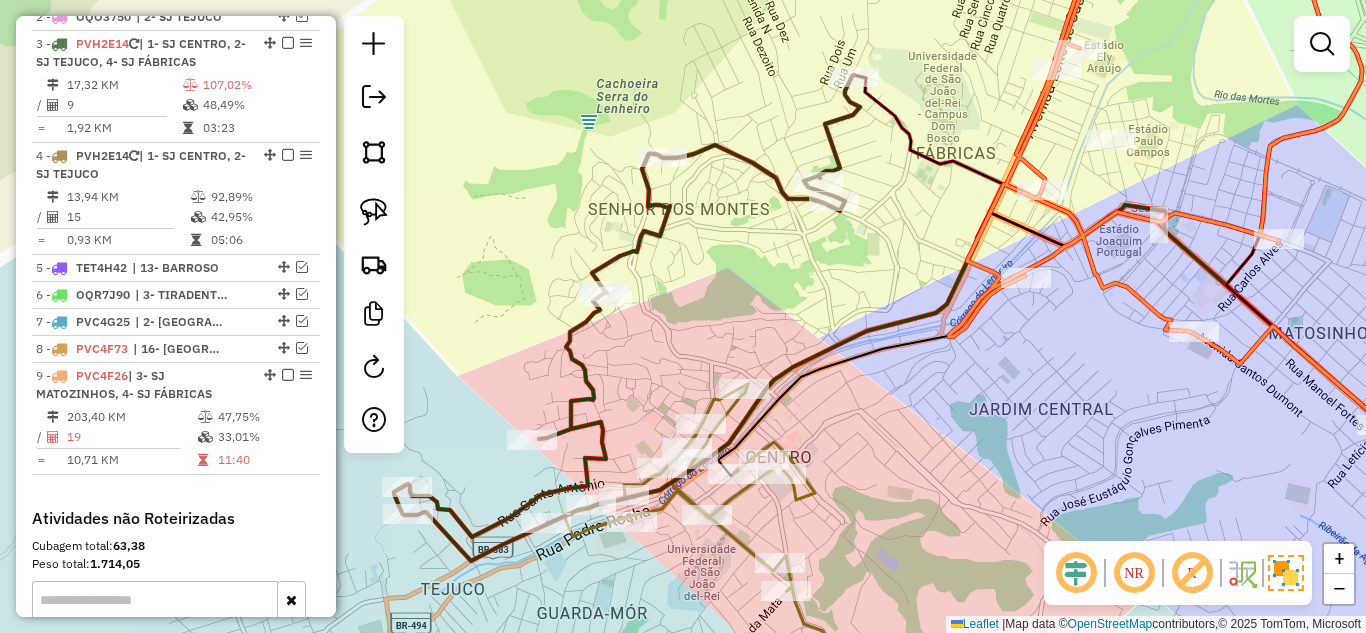 drag, startPoint x: 881, startPoint y: 269, endPoint x: 647, endPoint y: 237, distance: 236.1779 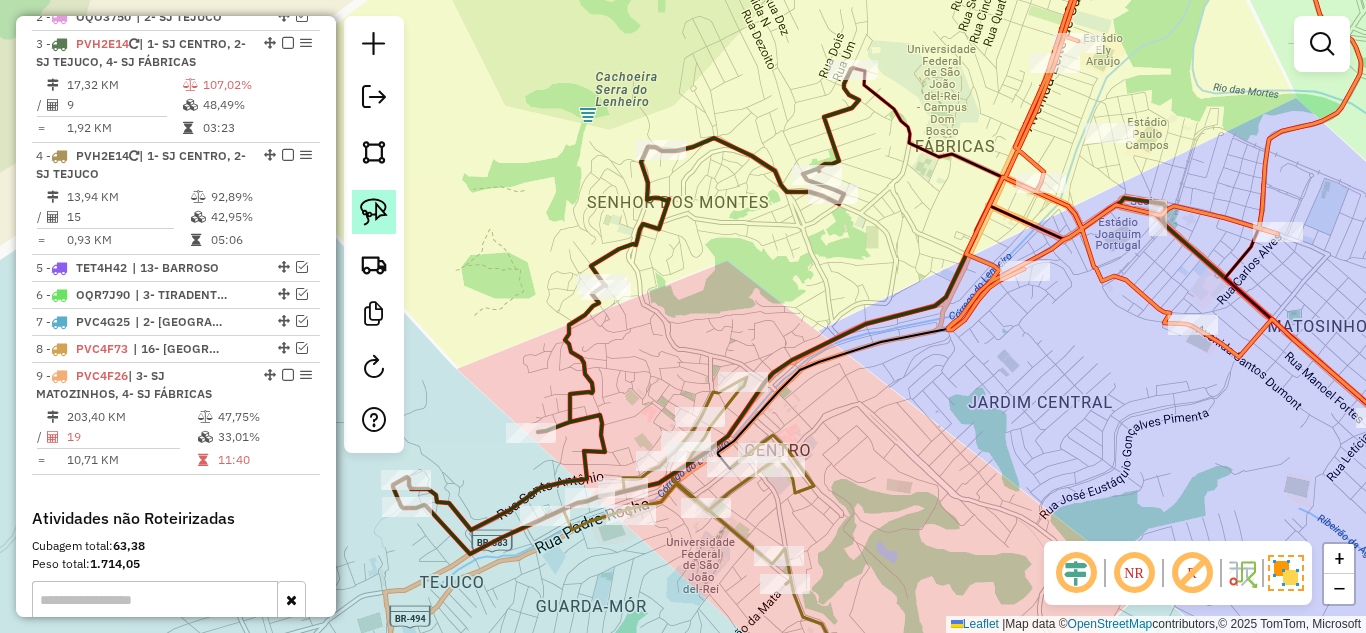 click 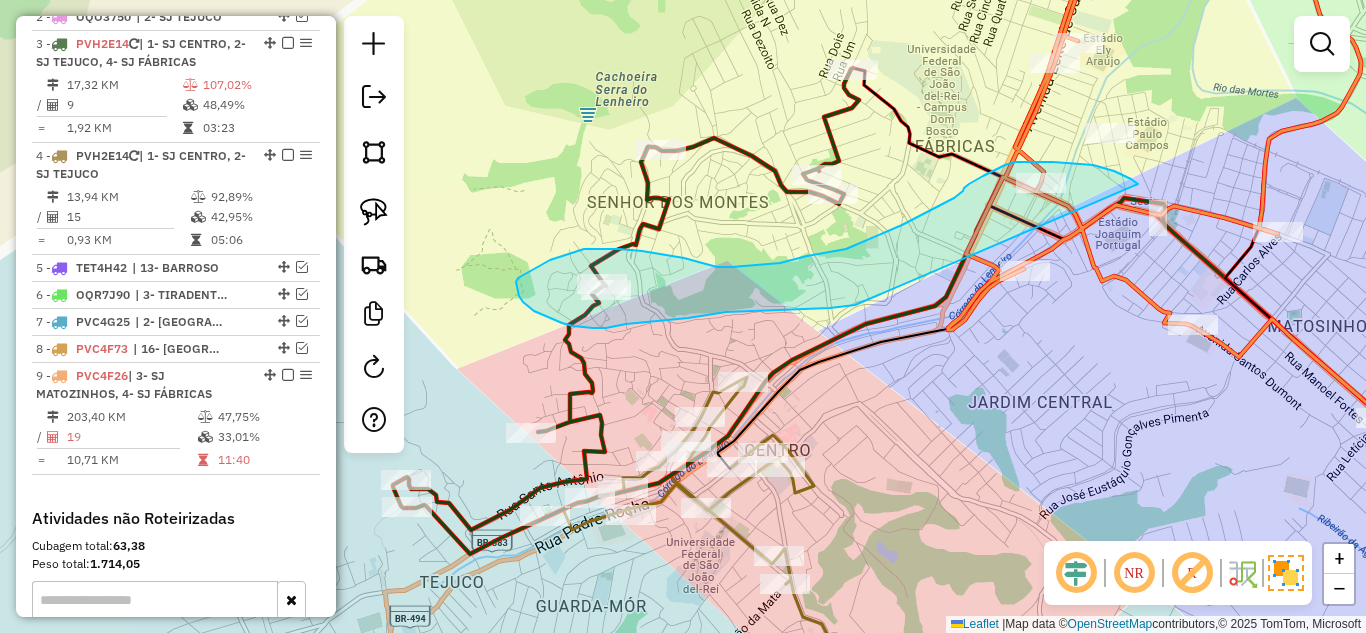 drag, startPoint x: 1138, startPoint y: 184, endPoint x: 855, endPoint y: 305, distance: 307.78238 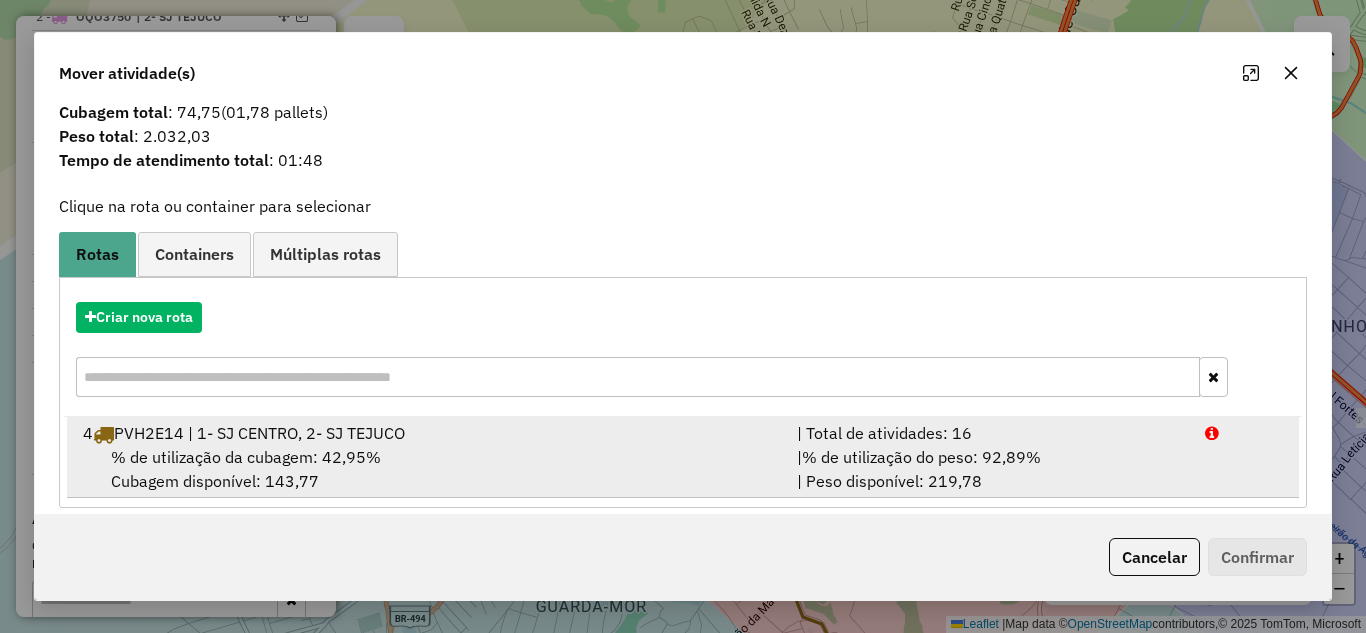 scroll, scrollTop: 55, scrollLeft: 0, axis: vertical 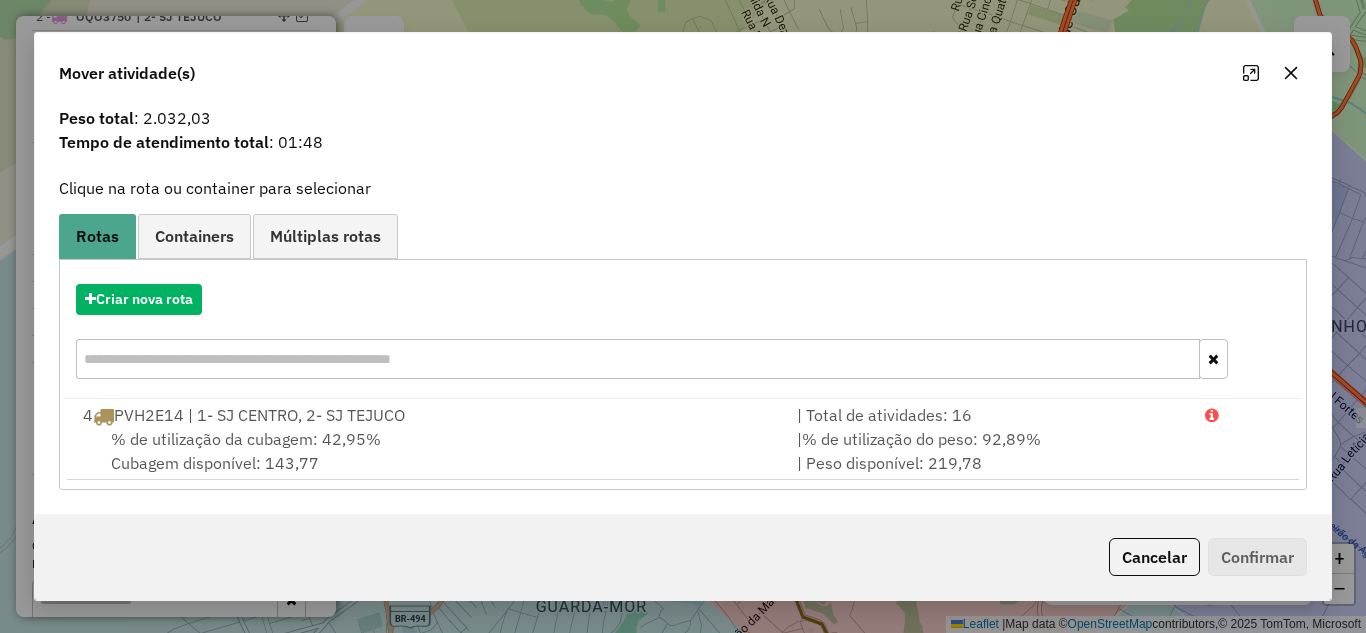 click 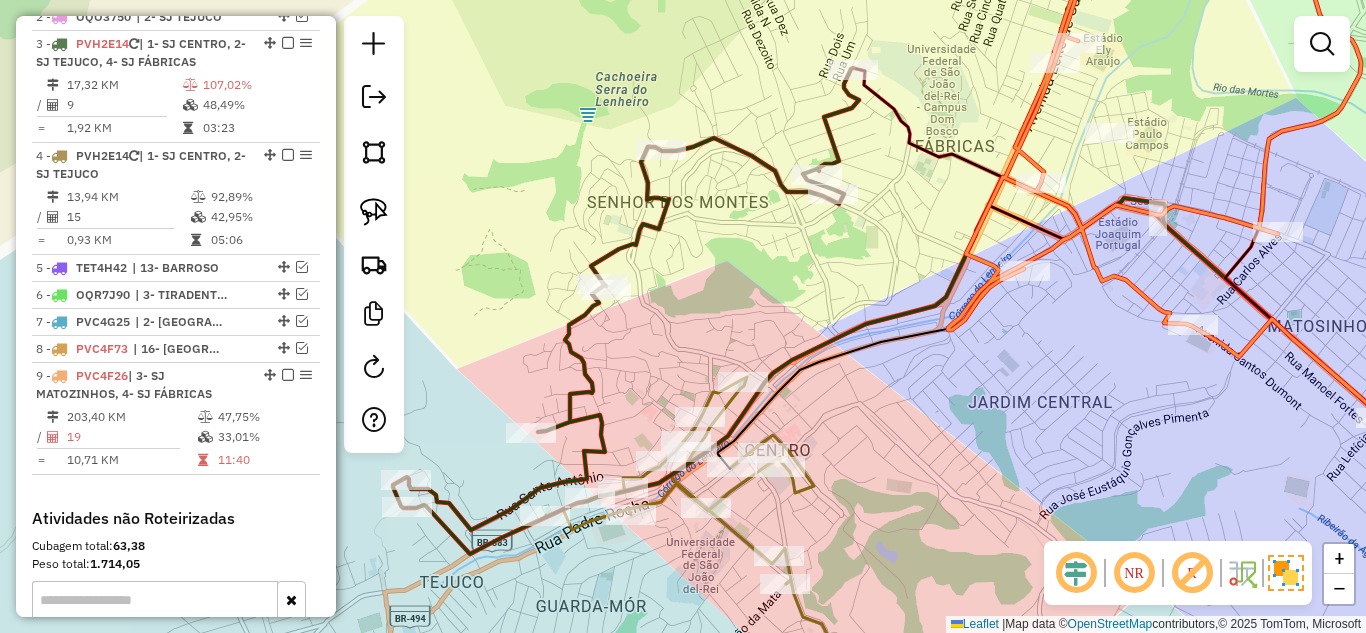 drag, startPoint x: 669, startPoint y: 321, endPoint x: 645, endPoint y: 312, distance: 25.632011 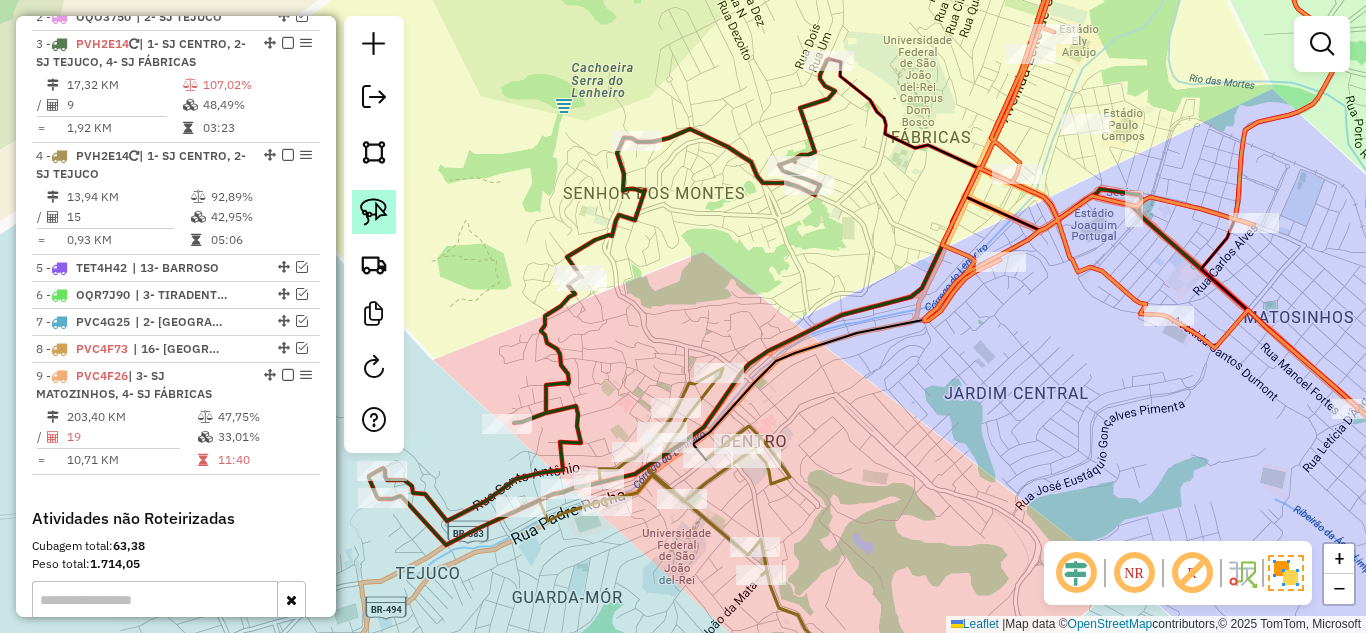 click 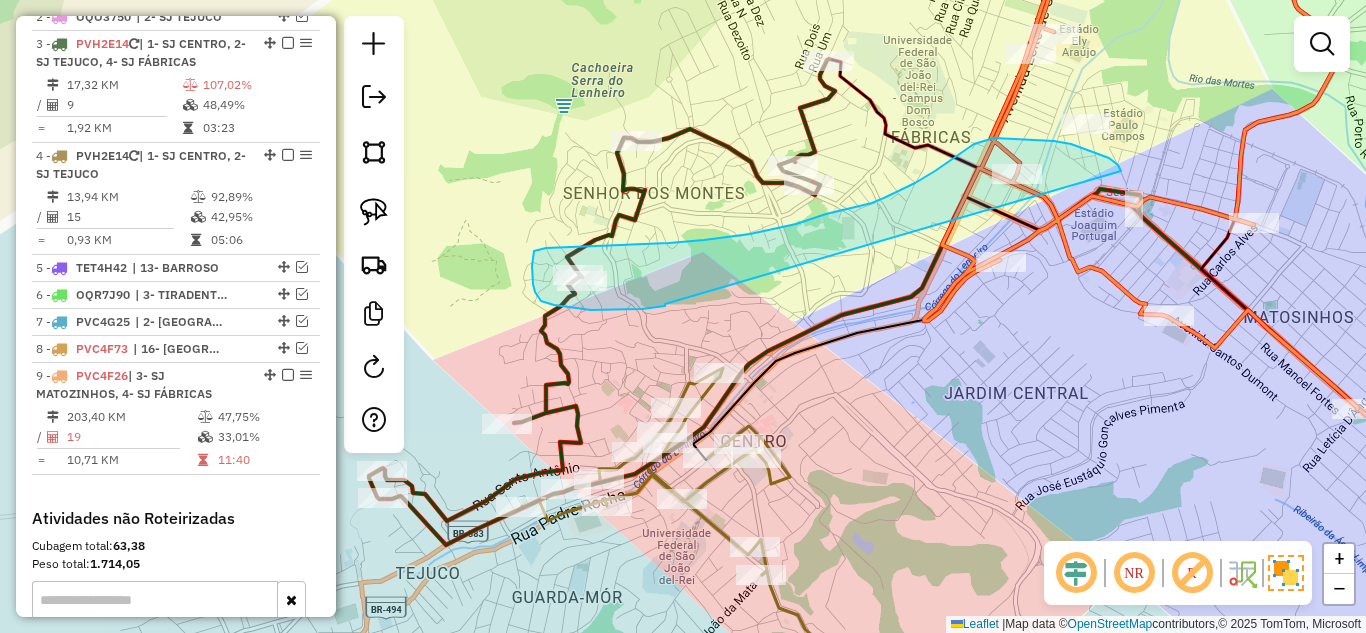 drag, startPoint x: 1121, startPoint y: 171, endPoint x: 665, endPoint y: 304, distance: 475 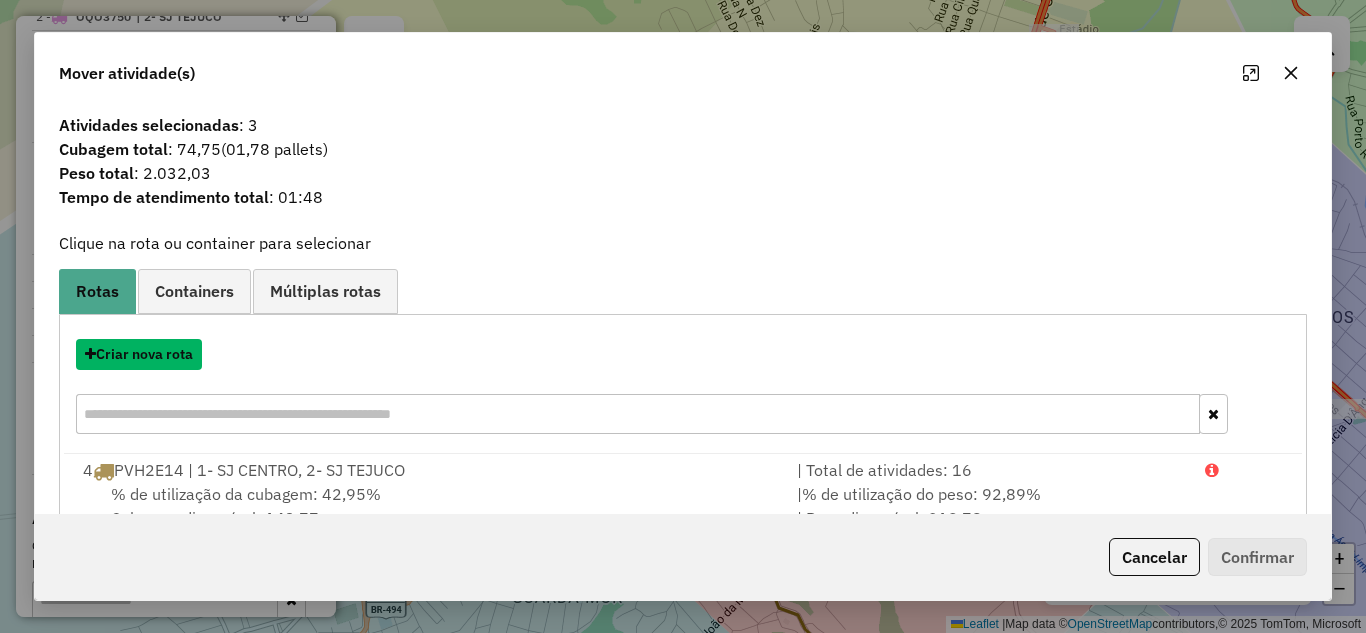 click on "Criar nova rota" at bounding box center (139, 354) 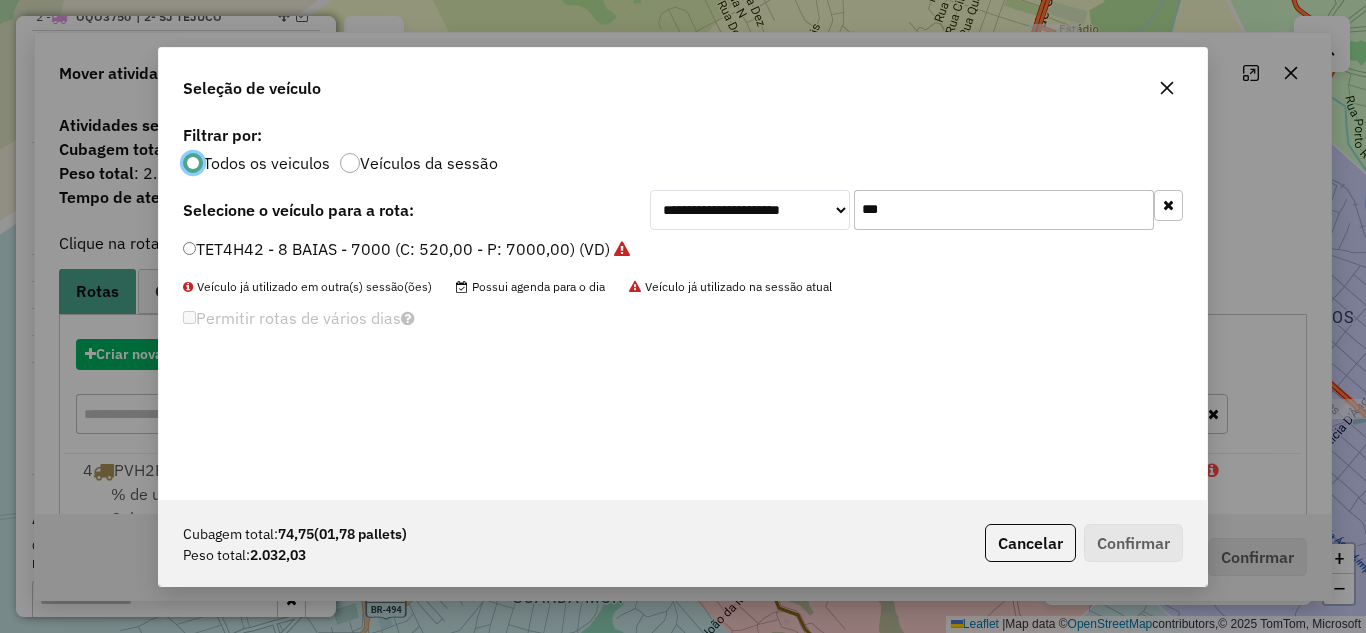 scroll, scrollTop: 11, scrollLeft: 6, axis: both 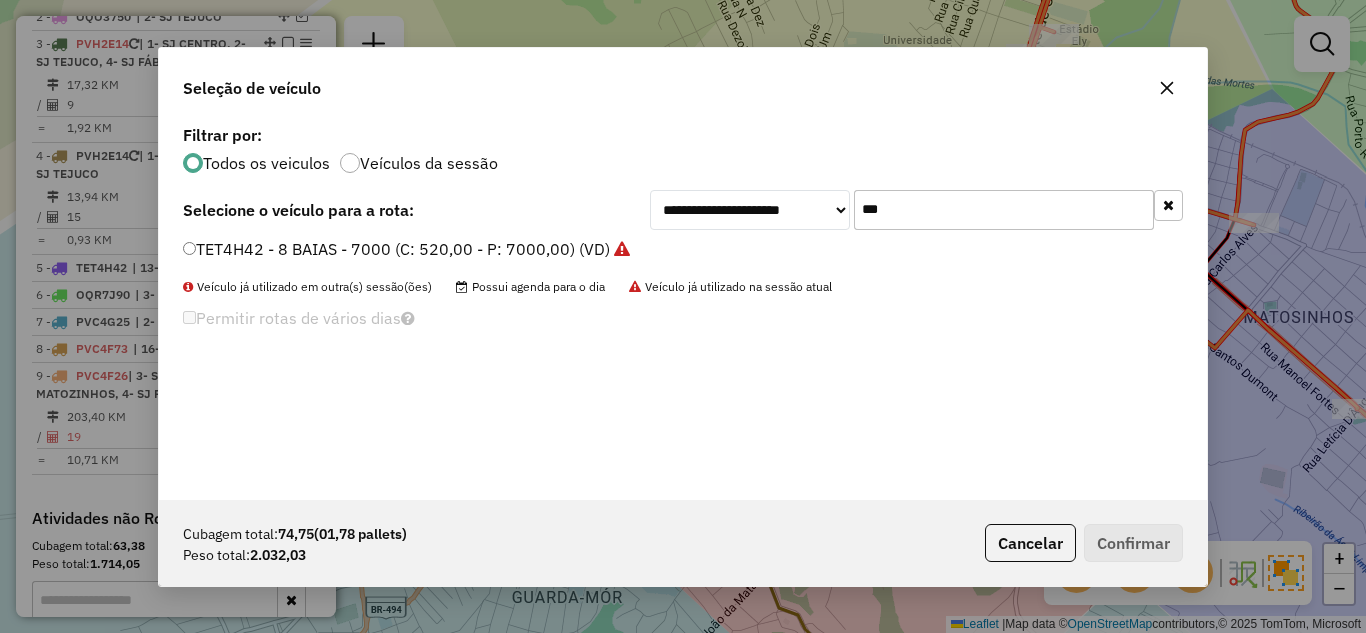 drag, startPoint x: 861, startPoint y: 205, endPoint x: 842, endPoint y: 203, distance: 19.104973 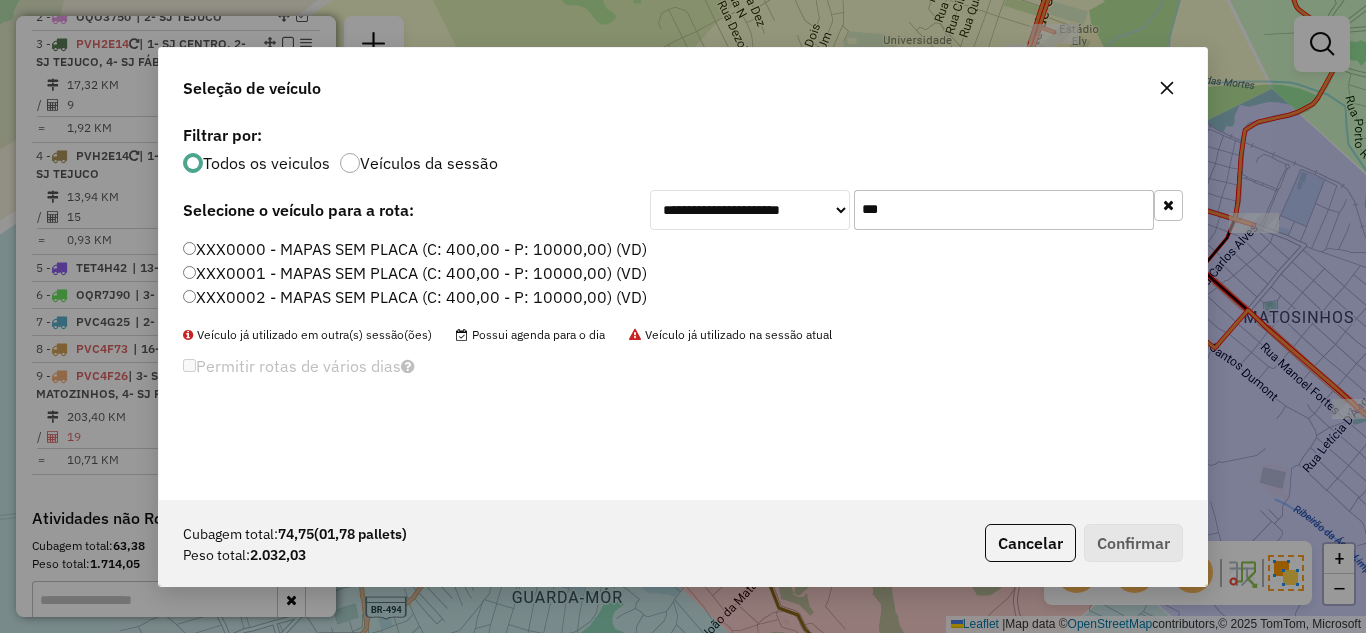 type on "***" 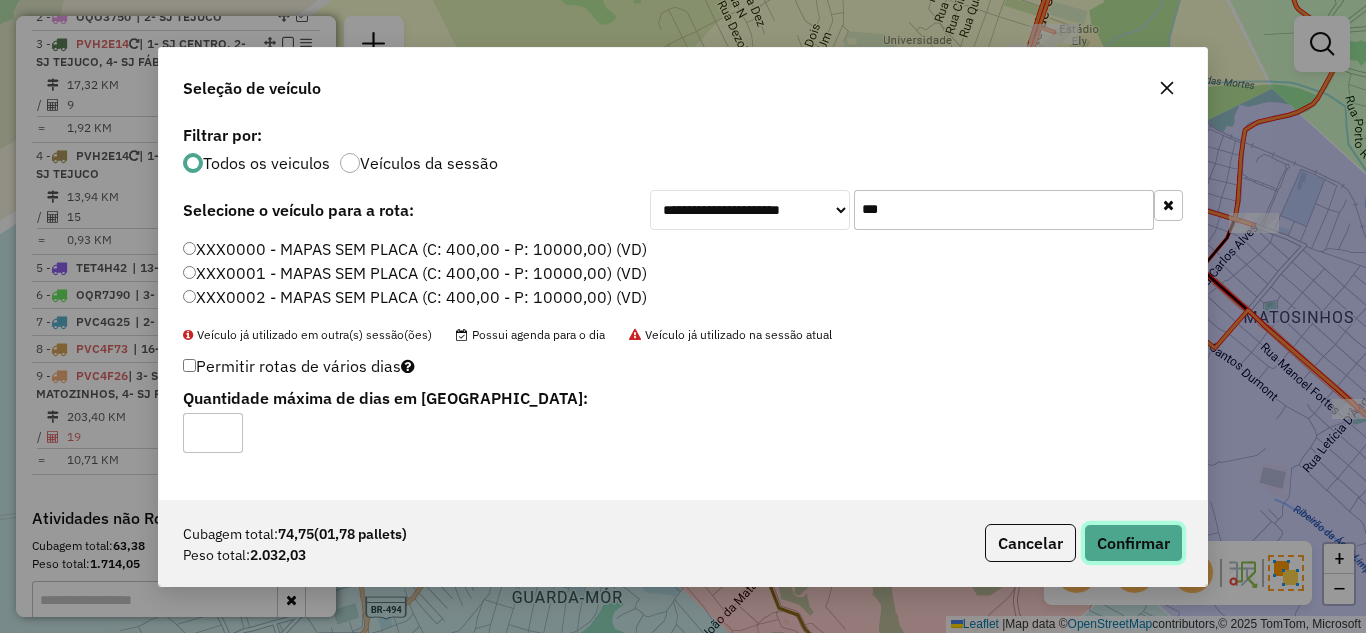 click on "Confirmar" 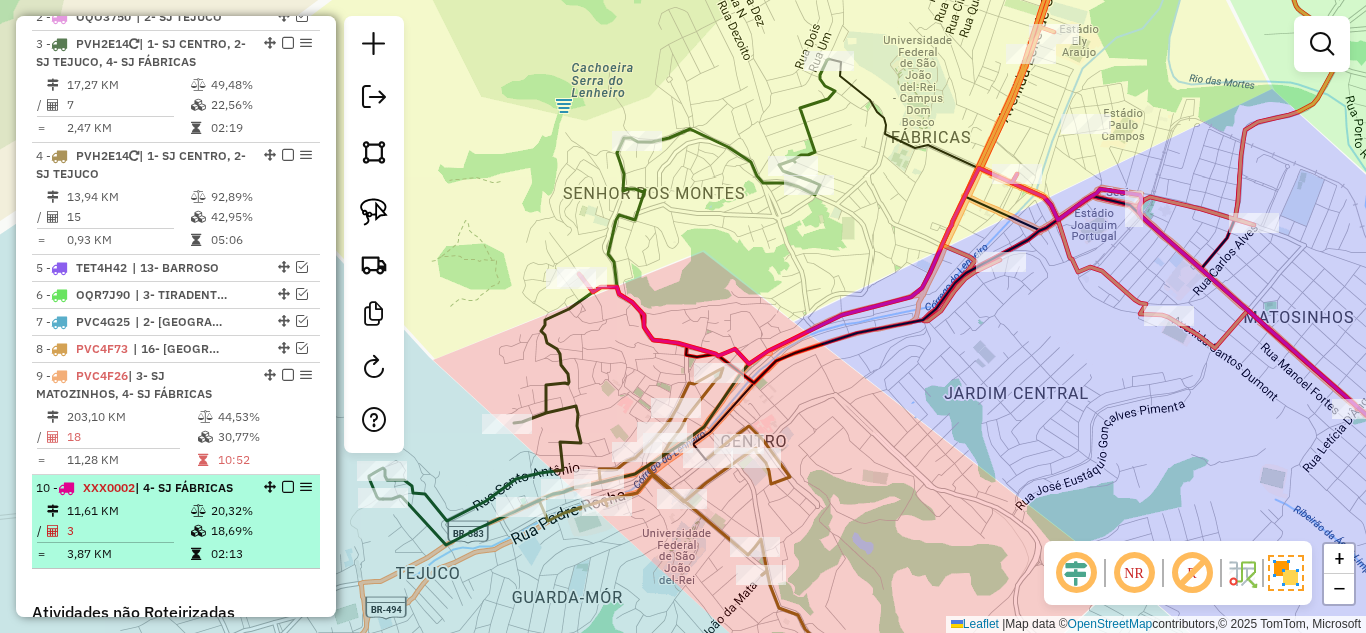 click on "20,32%" at bounding box center [260, 511] 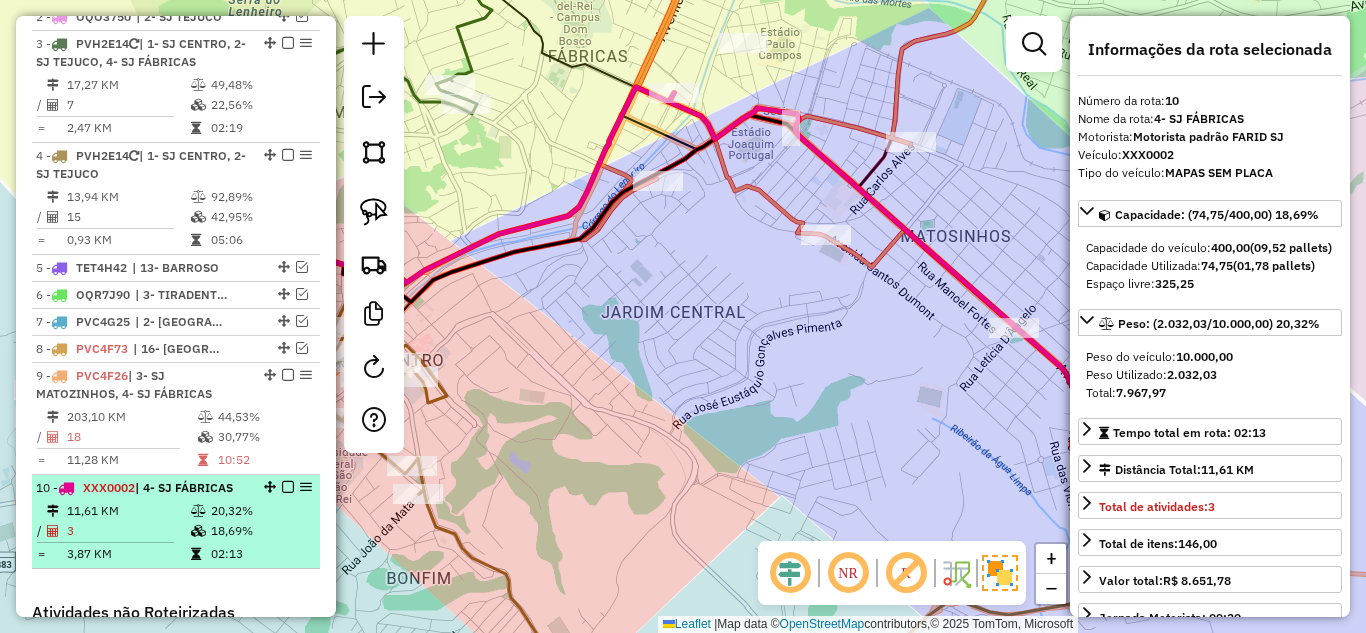 click at bounding box center [288, 487] 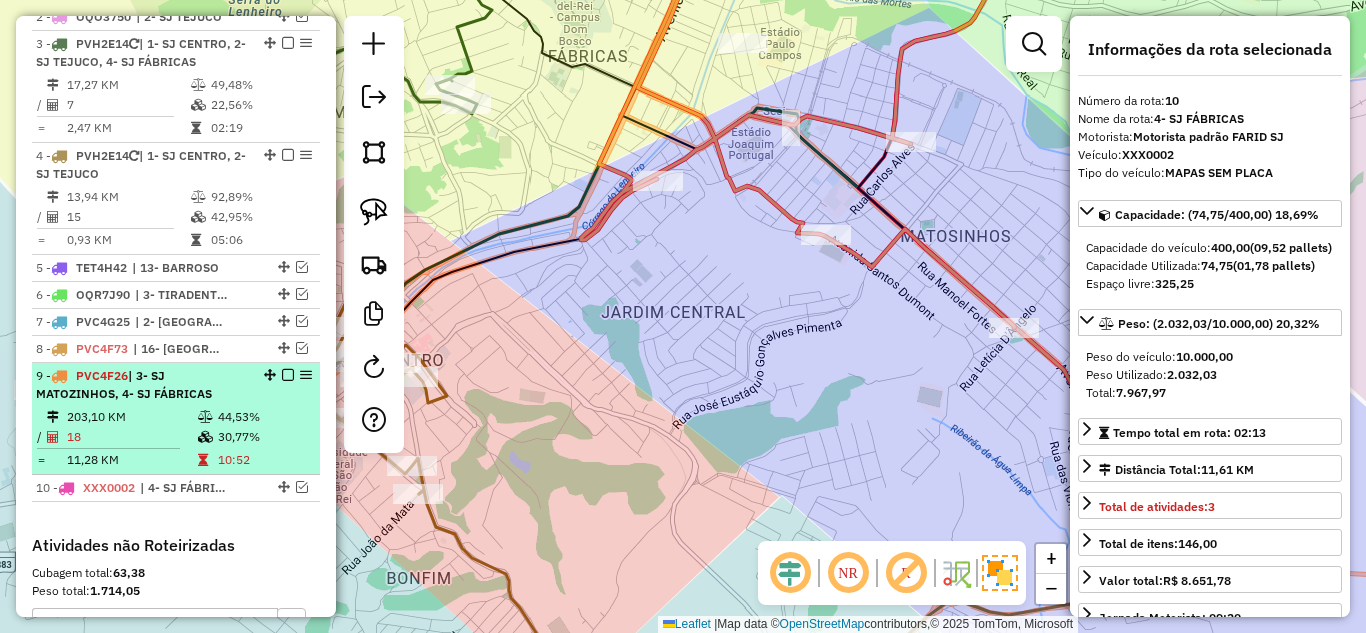click on "203,10 KM" at bounding box center (131, 417) 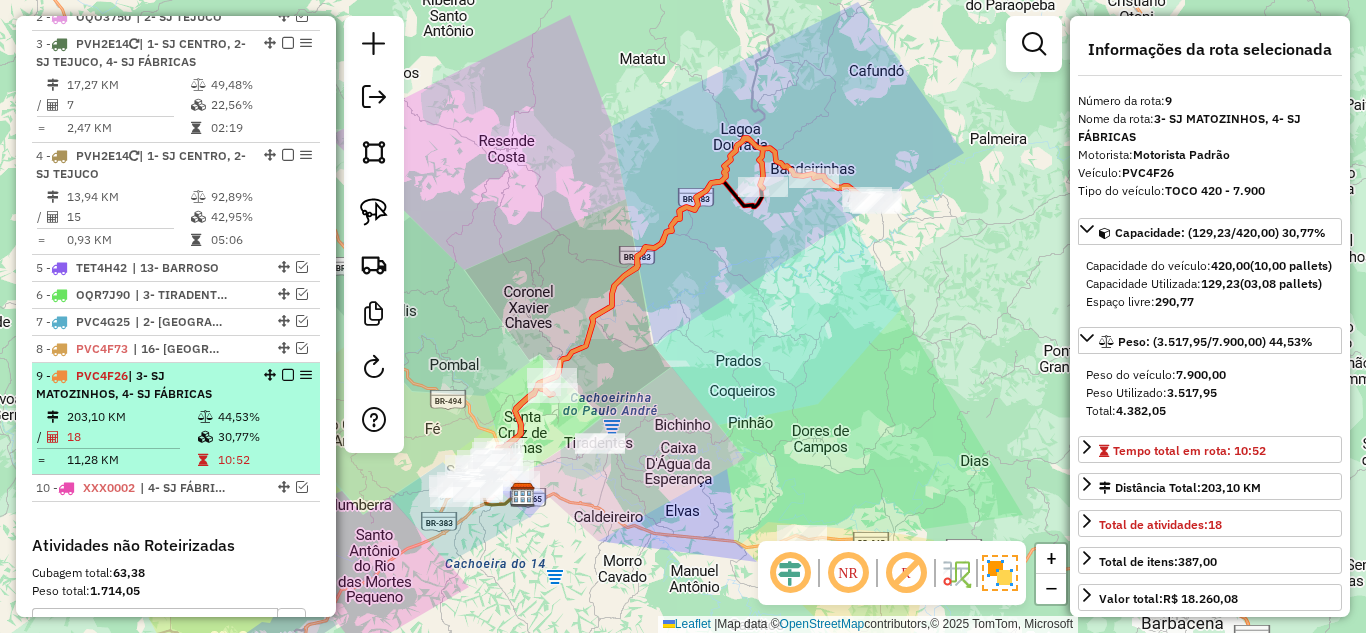 click at bounding box center [288, 375] 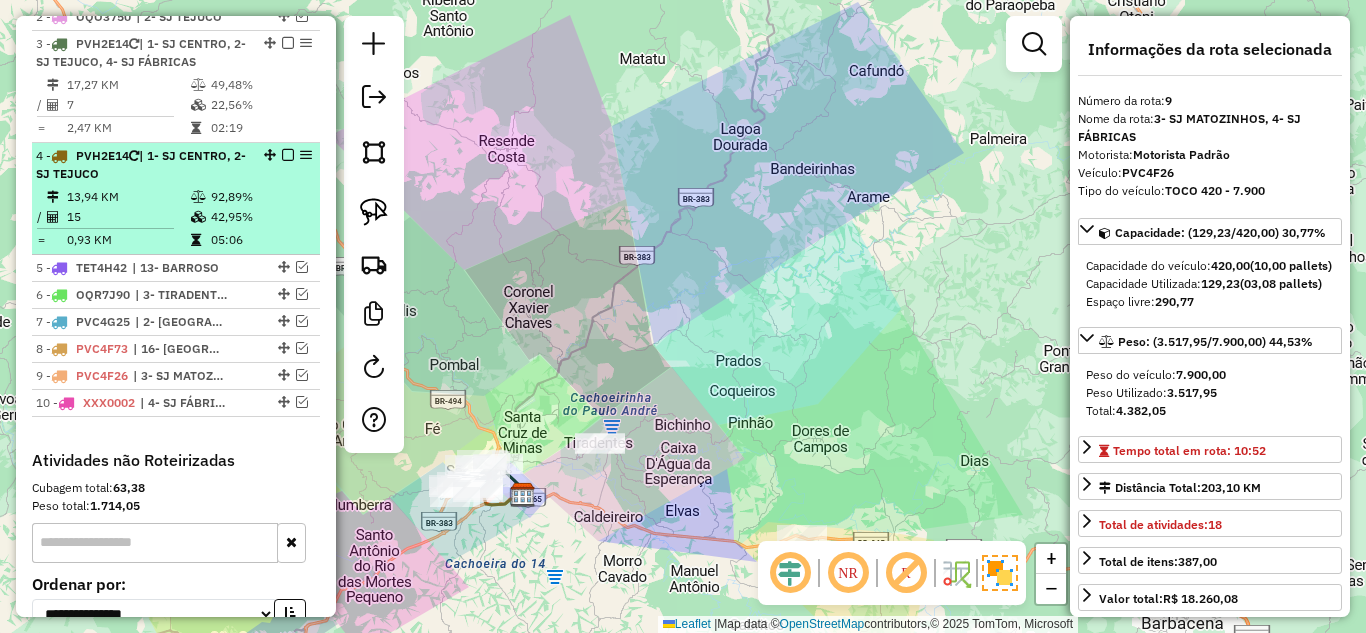 click on "13,94 KM" at bounding box center (128, 197) 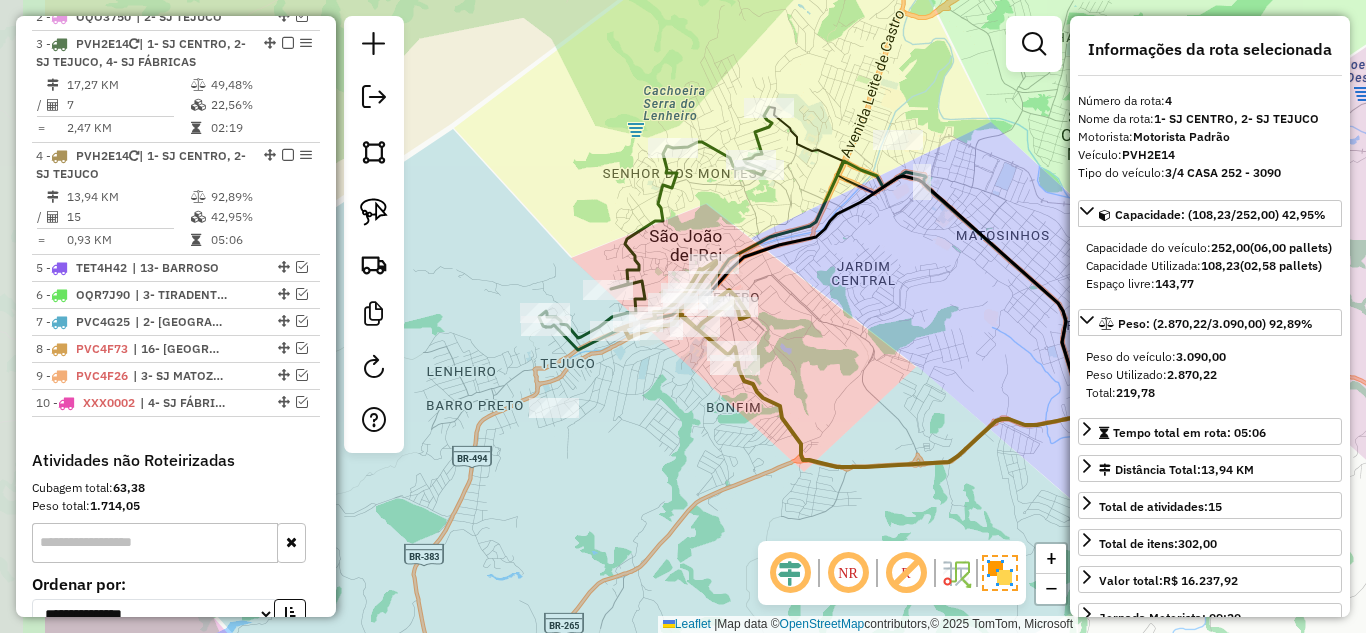 drag, startPoint x: 697, startPoint y: 327, endPoint x: 863, endPoint y: 330, distance: 166.0271 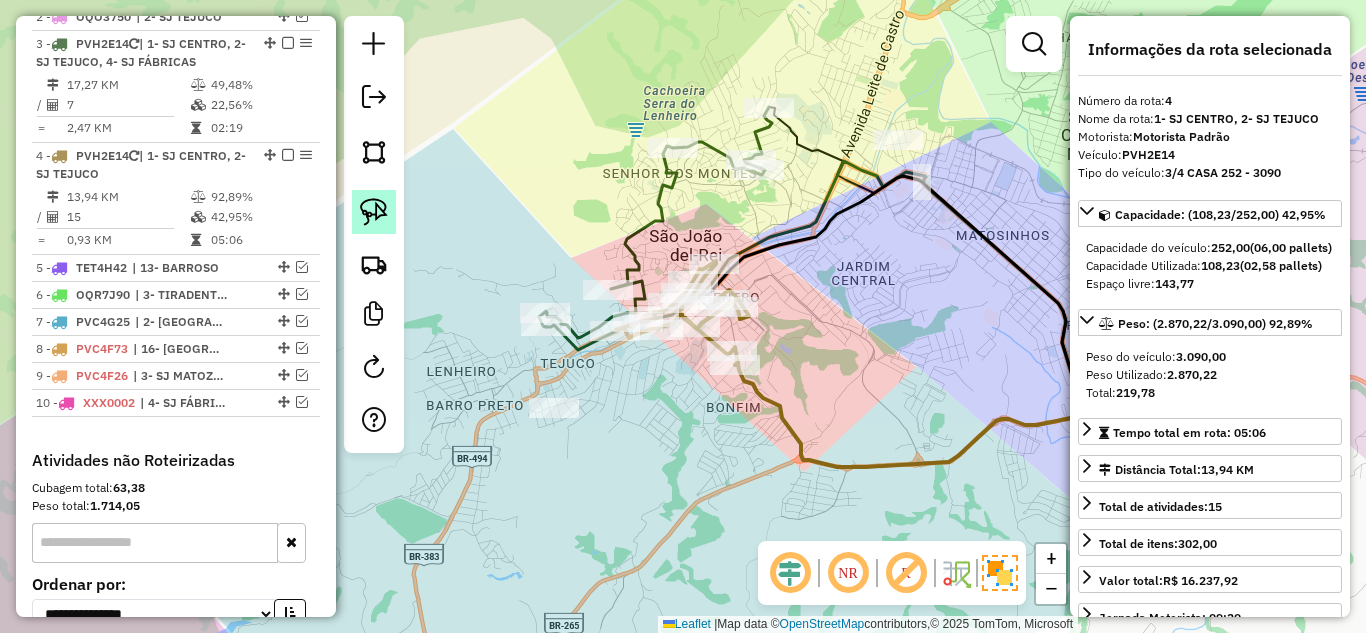 click 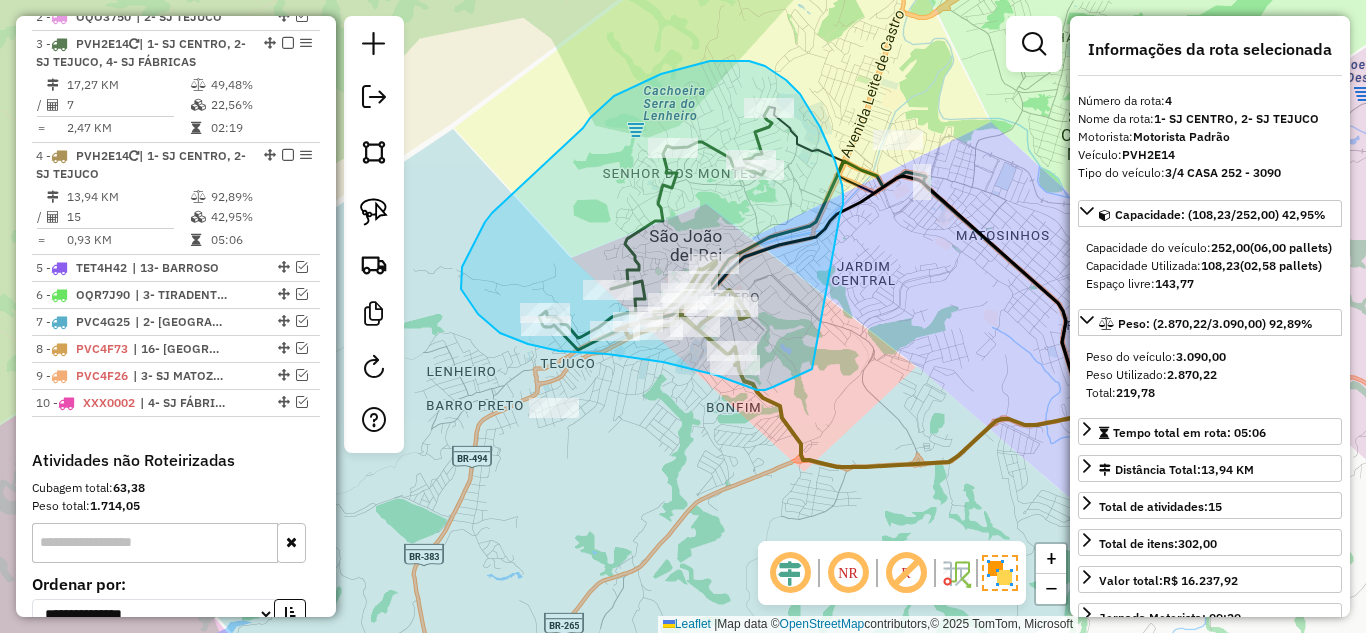 drag, startPoint x: 842, startPoint y: 209, endPoint x: 812, endPoint y: 369, distance: 162.78821 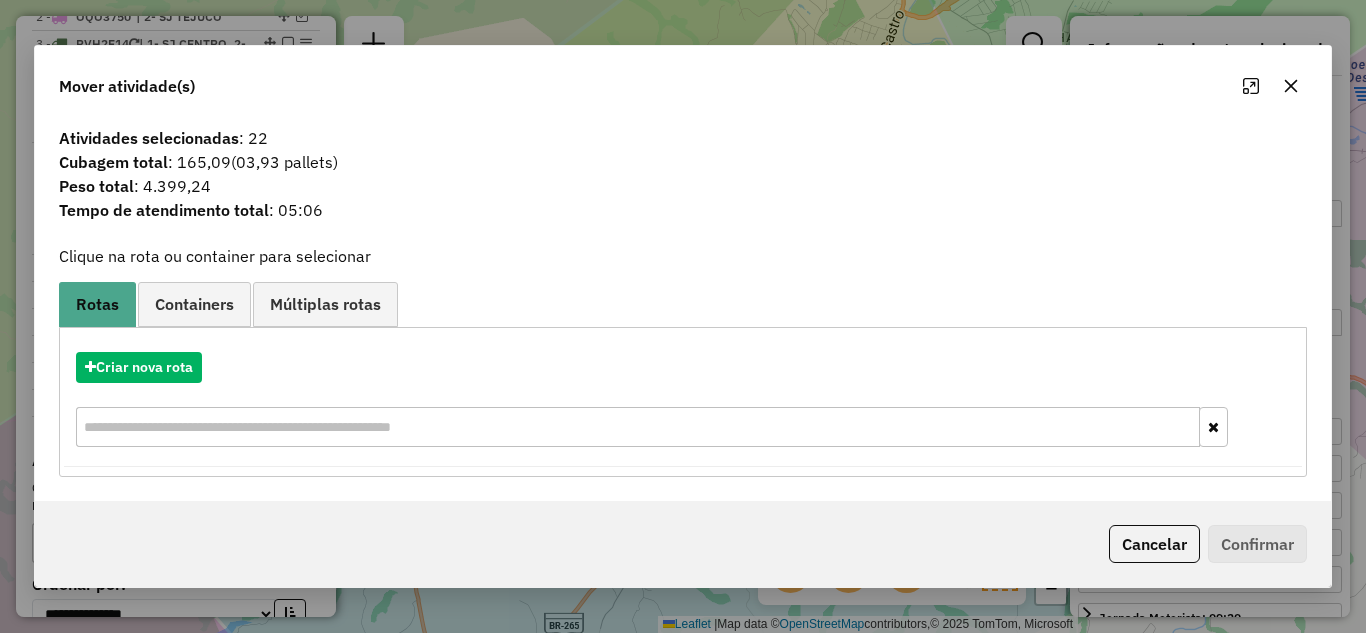 click 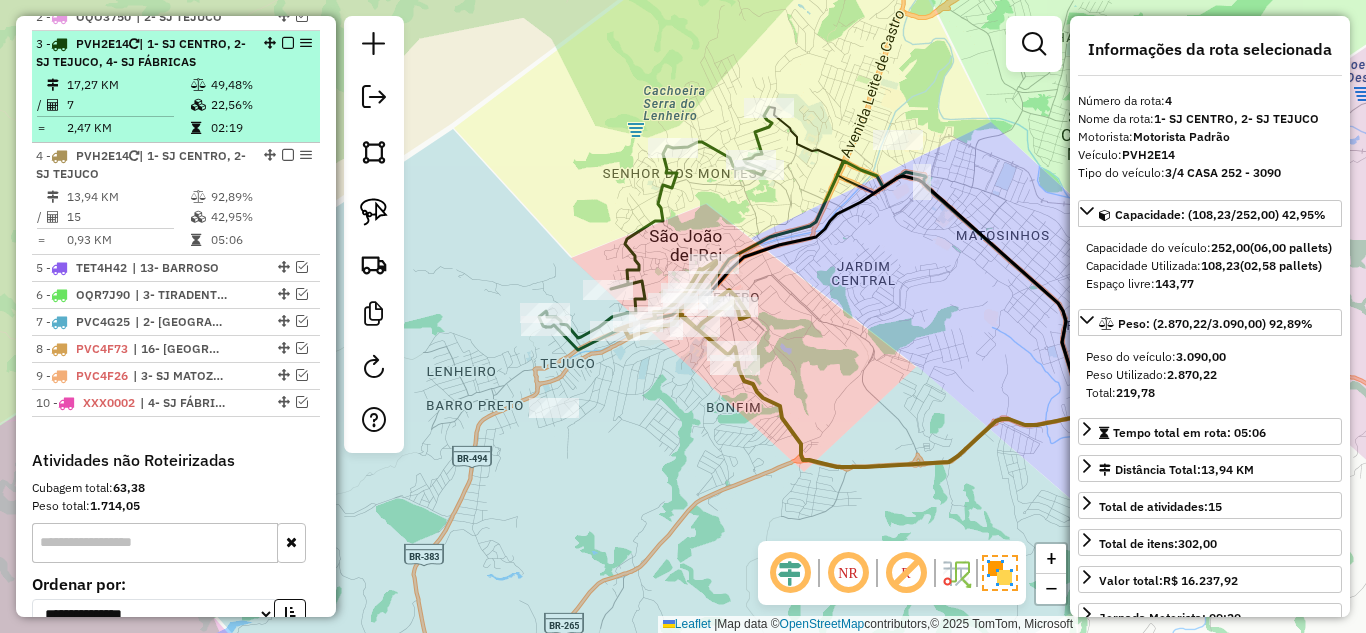 click on "3 -       PVH2E14   | 1- SJ CENTRO, 2- SJ TEJUCO, 4- SJ FÁBRICAS" at bounding box center [142, 53] 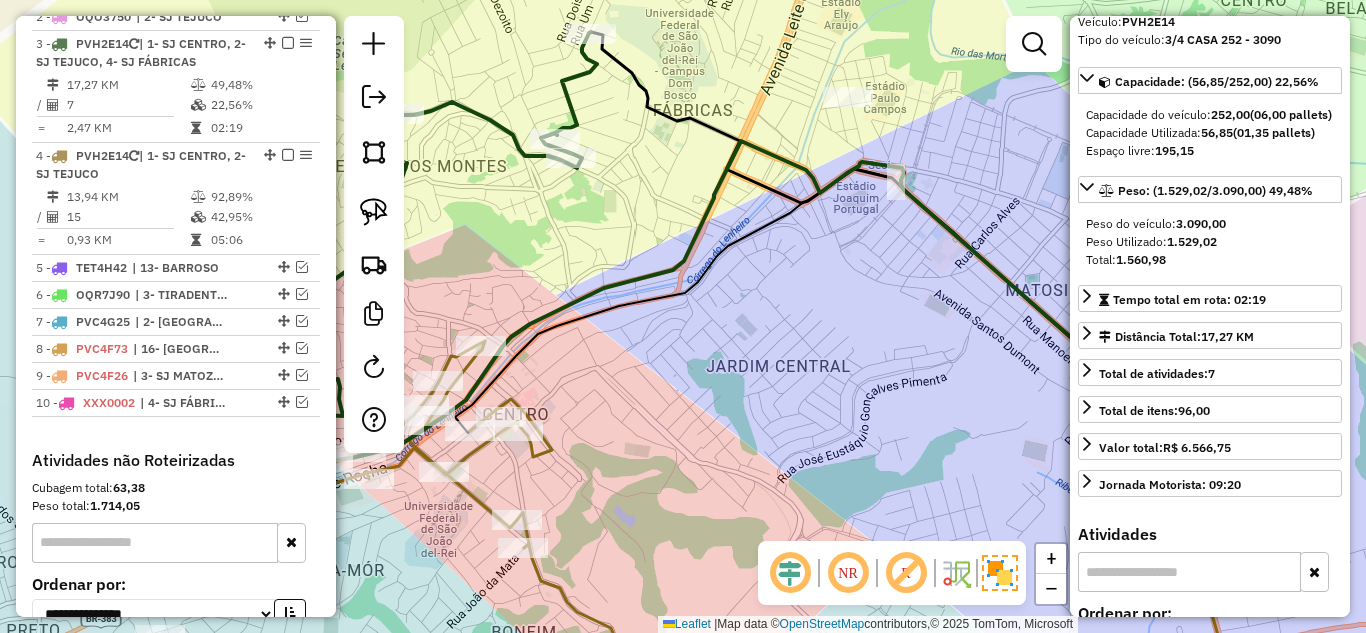 scroll, scrollTop: 400, scrollLeft: 0, axis: vertical 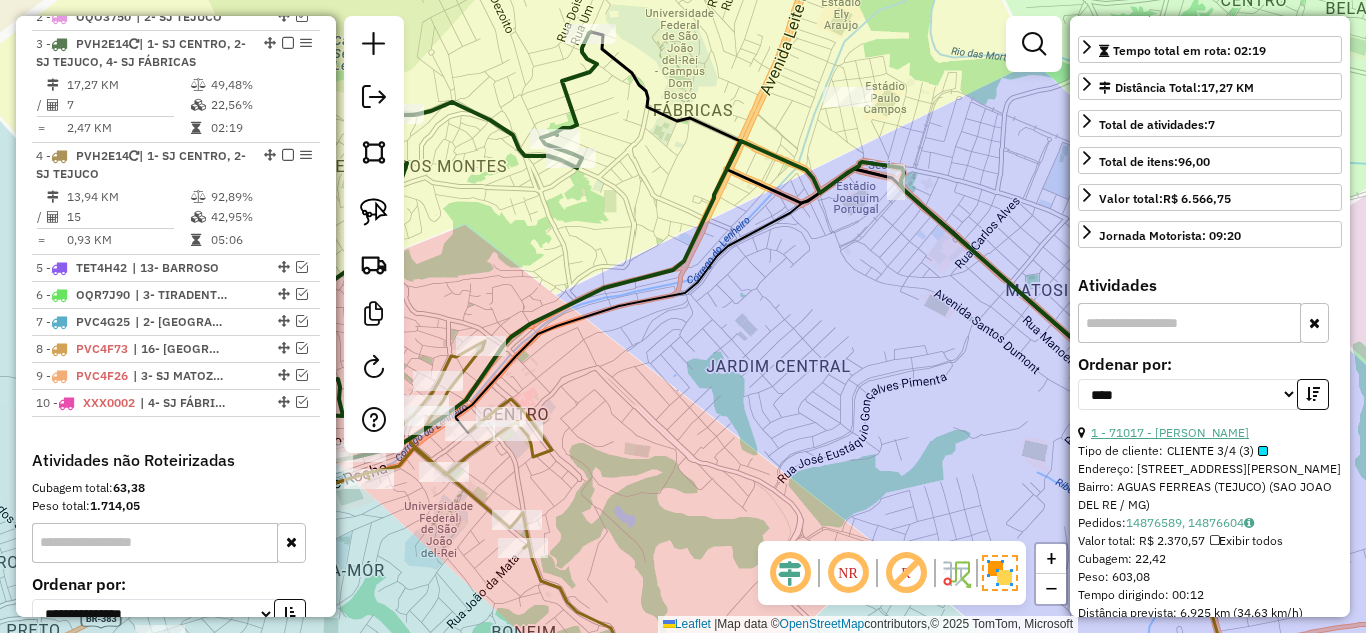 click on "1 - 71017 - [PERSON_NAME]" at bounding box center (1170, 432) 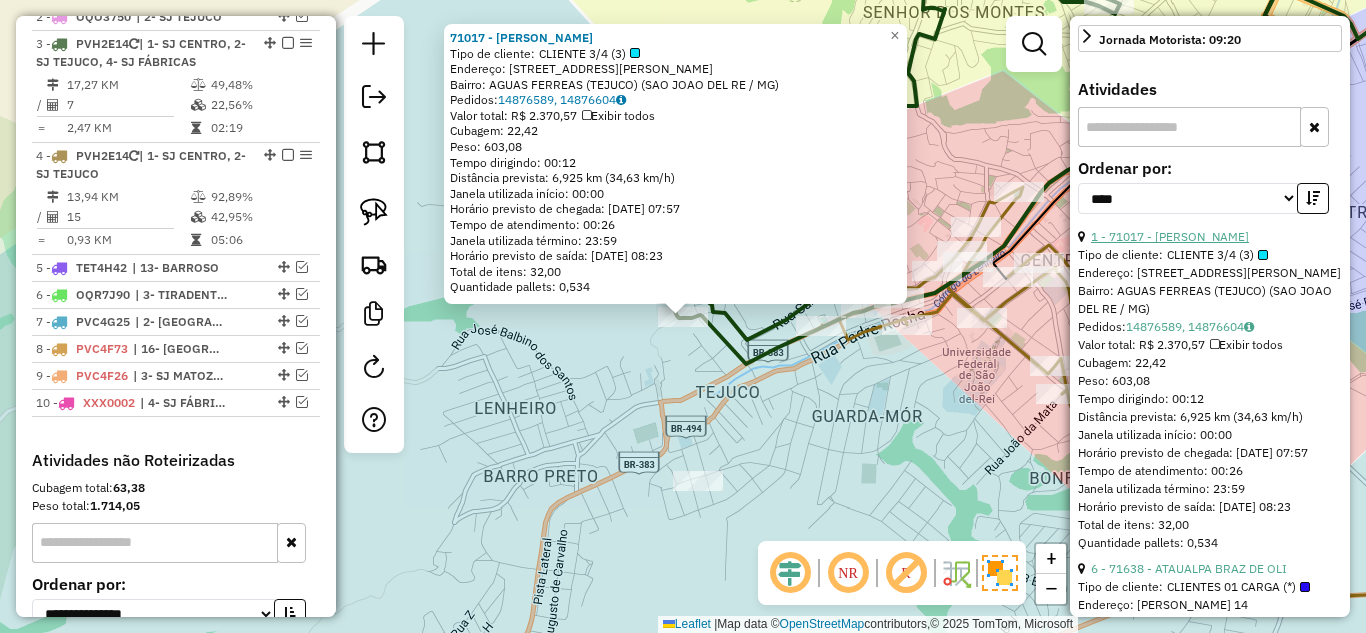 scroll, scrollTop: 600, scrollLeft: 0, axis: vertical 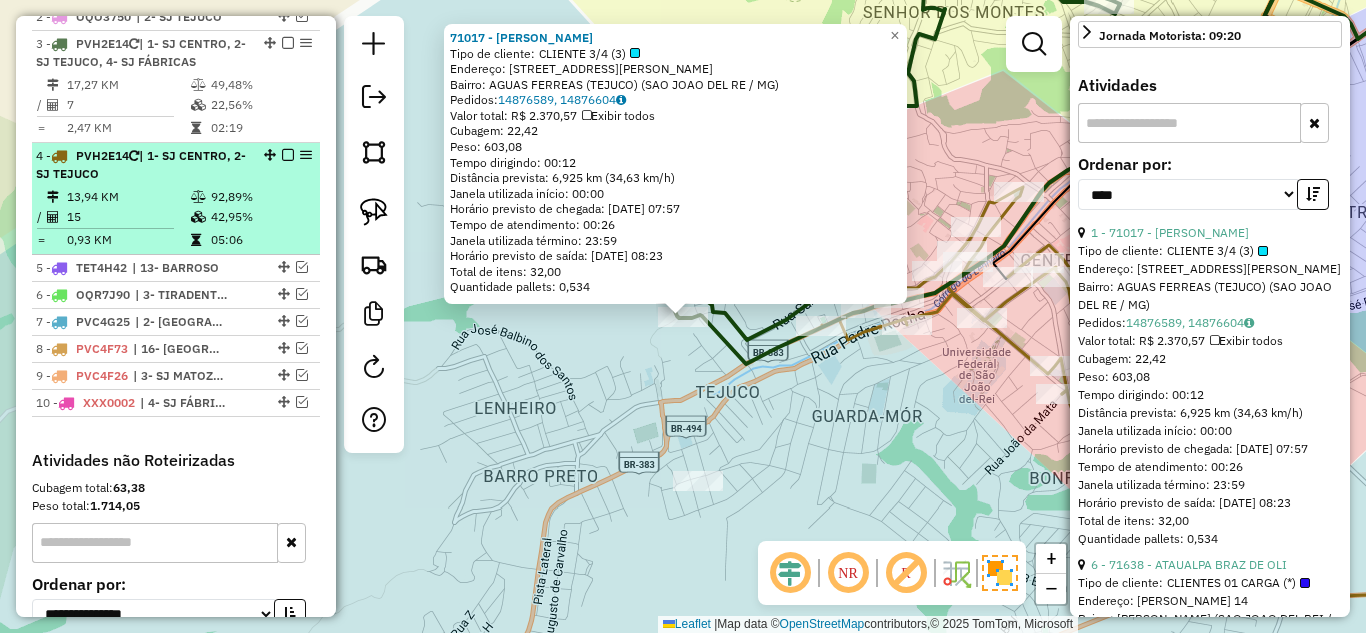 click on "13,94 KM" at bounding box center [128, 197] 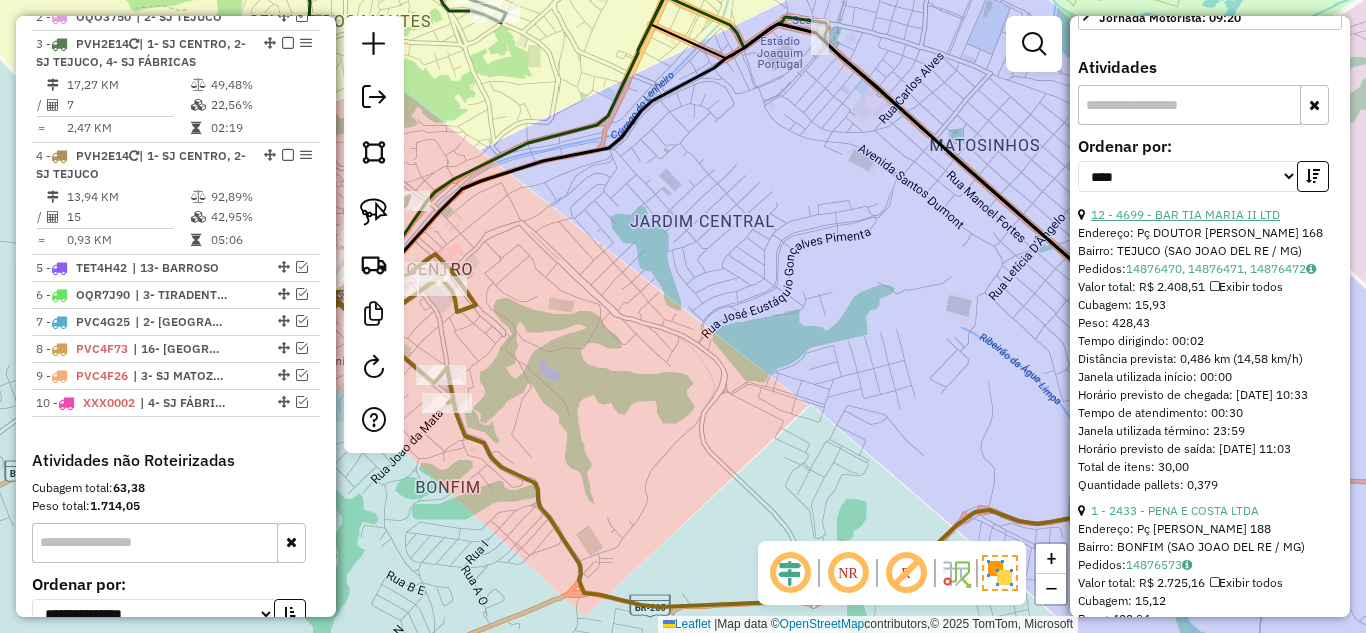 click on "12 - 4699 - BAR TIA MARIA II LTD" at bounding box center (1185, 214) 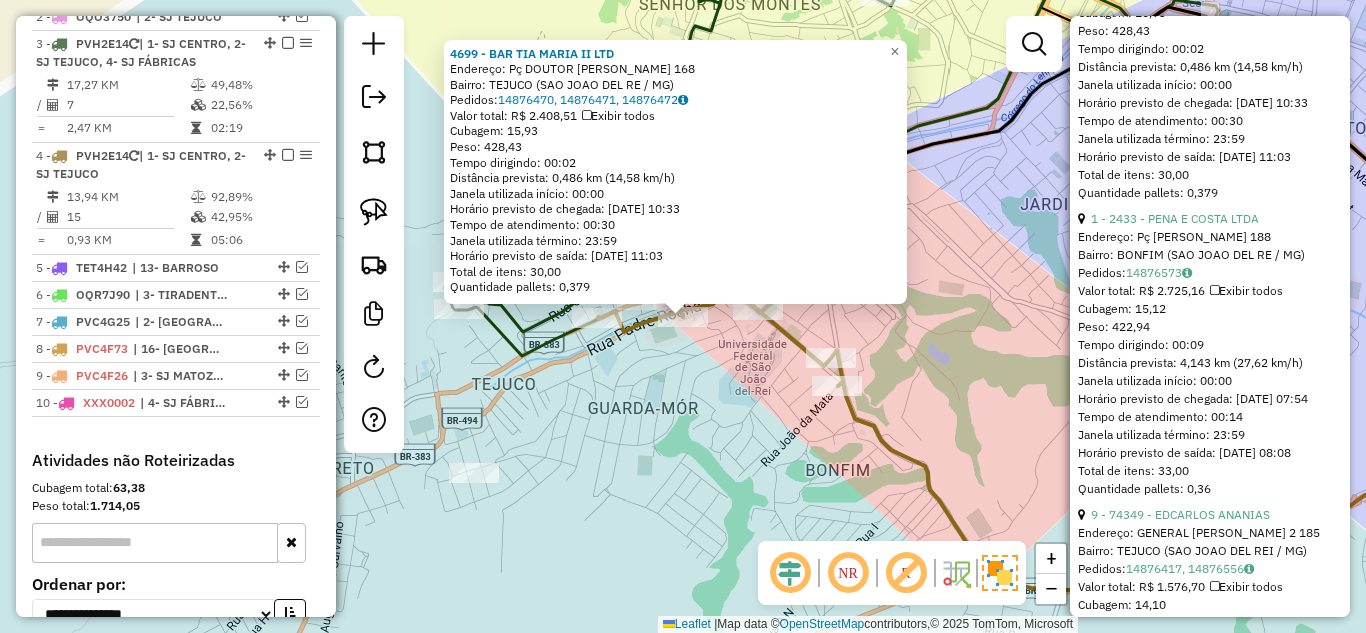 scroll, scrollTop: 900, scrollLeft: 0, axis: vertical 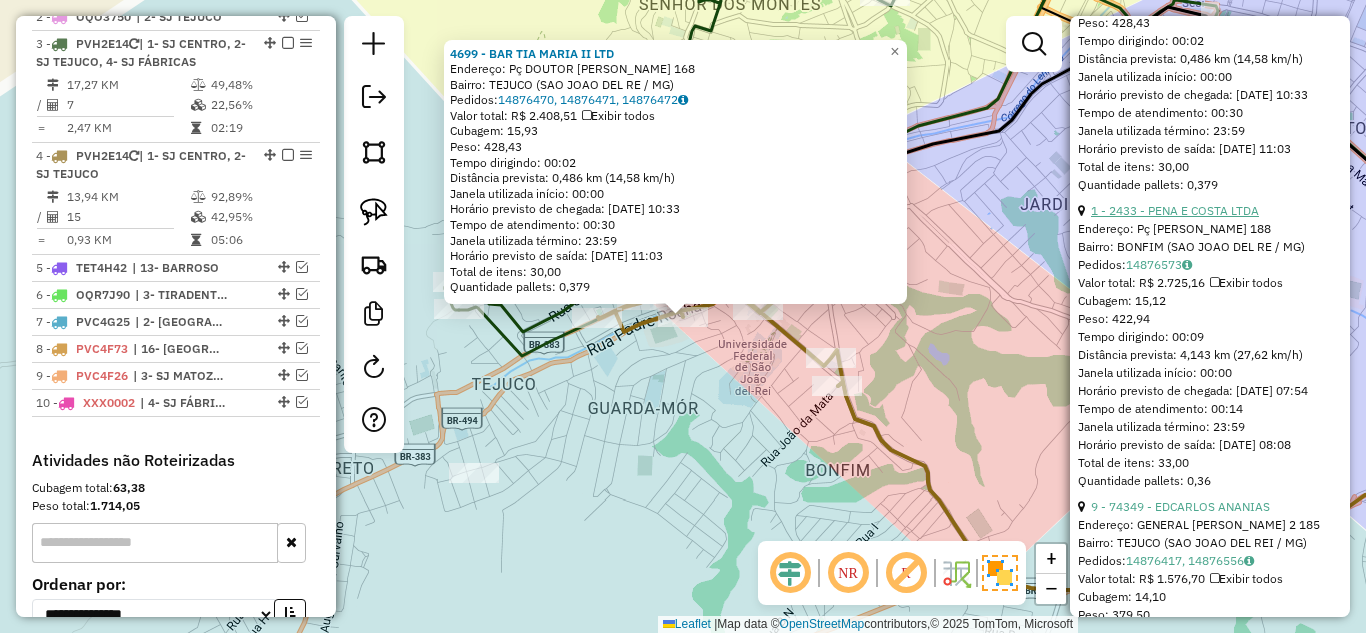 click on "1 - 2433 - PENA E COSTA LTDA" at bounding box center (1175, 210) 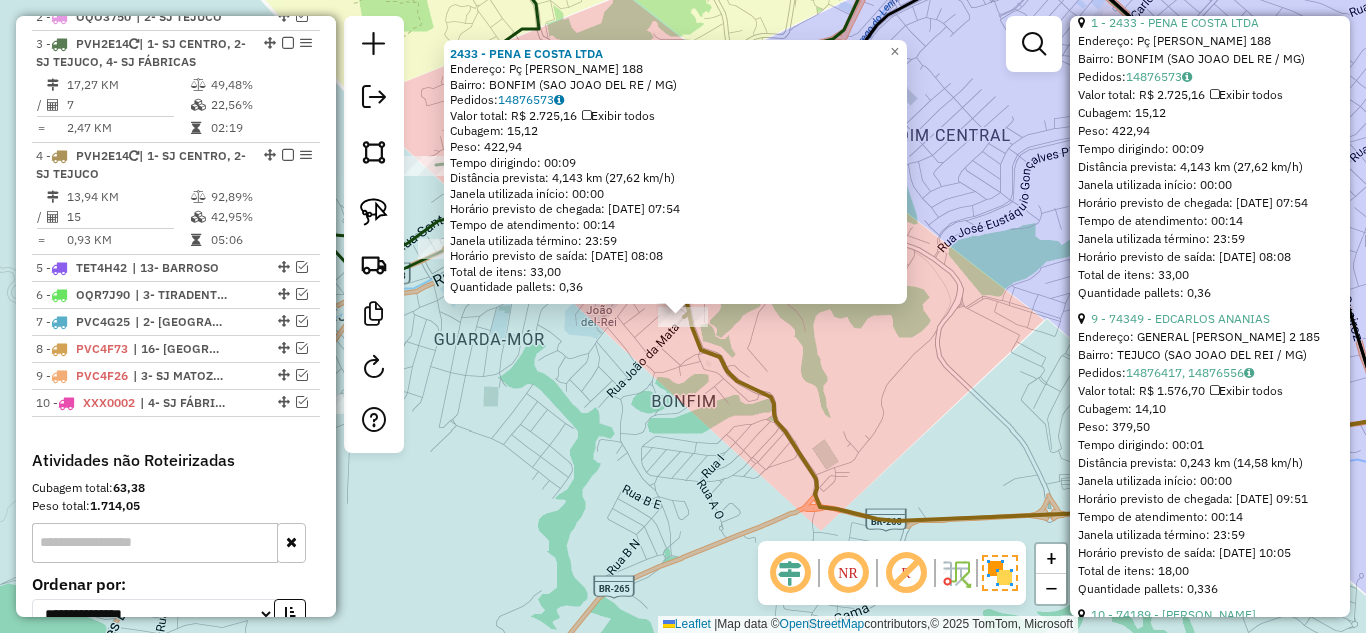 scroll, scrollTop: 1100, scrollLeft: 0, axis: vertical 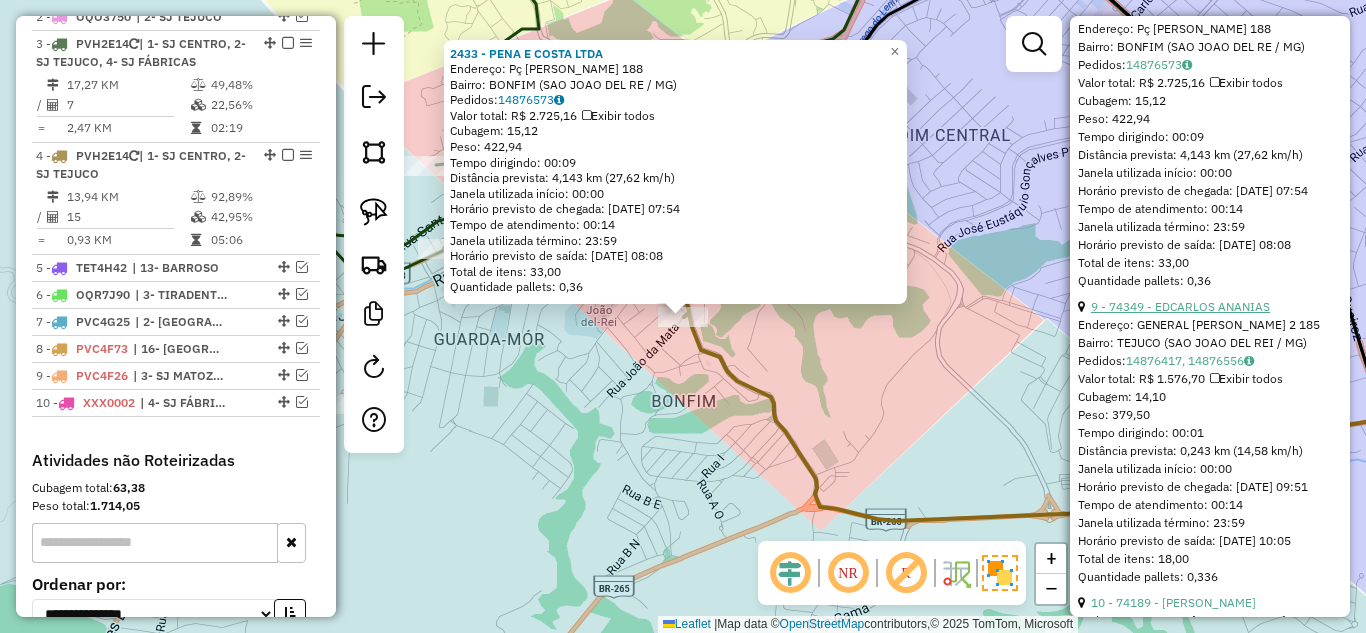 click on "9 - 74349 - EDCARLOS ANANIAS" at bounding box center (1180, 306) 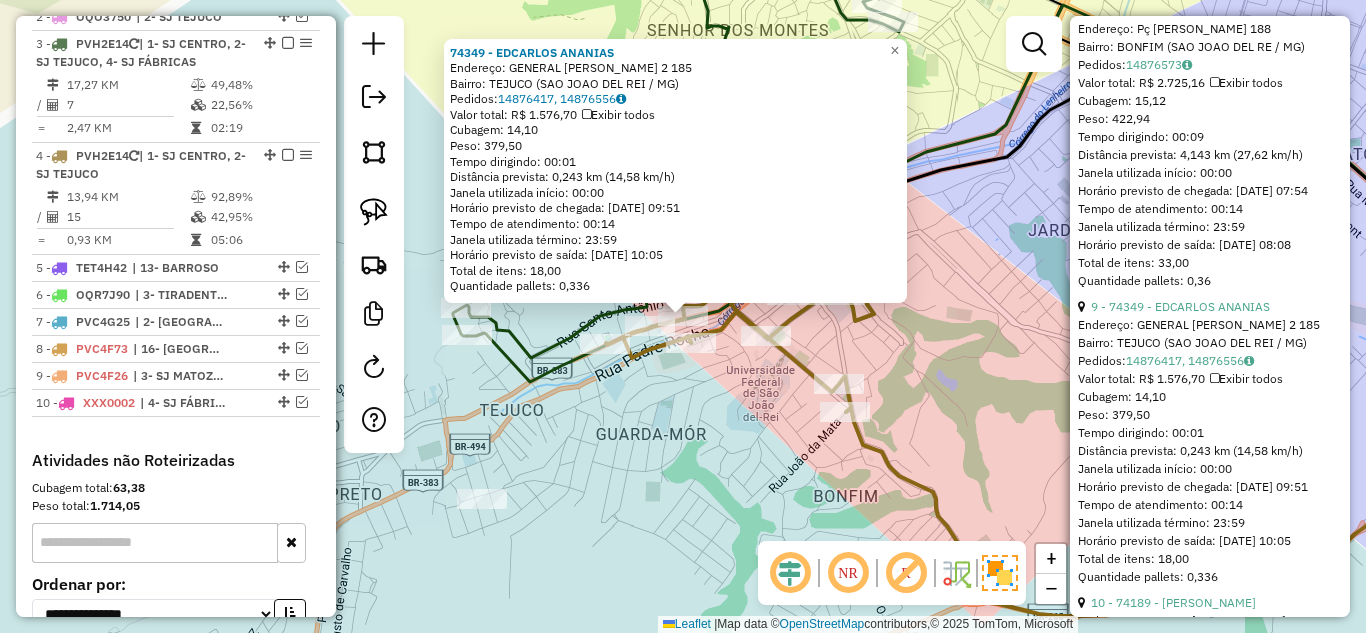 click on "74349 - EDCARLOS ANANIAS  Endereço:  GENERAL OSORIO 2 185   Bairro: TEJUCO (SAO JOAO DEL REI / MG)   Pedidos:  14876417, 14876556   Valor total: R$ 1.576,70   Exibir todos   Cubagem: 14,10  Peso: 379,50  Tempo dirigindo: 00:01   Distância prevista: 0,243 km (14,58 km/h)   Janela utilizada início: 00:00   Horário previsto de chegada: [DATE] 09:51   Tempo de atendimento: 00:14   Janela utilizada término: 23:59   Horário previsto de saída: [DATE] 10:05   Total de itens: 18,00   Quantidade pallets: 0,336  × Janela de atendimento Grade de atendimento Capacidade Transportadoras Veículos Cliente Pedidos  Rotas Selecione os dias de semana para filtrar as janelas de atendimento  Seg   Ter   Qua   Qui   Sex   Sáb   Dom  Informe o período da janela de atendimento: De: Até:  Filtrar exatamente a janela do cliente  Considerar janela de atendimento padrão  Selecione os dias de semana para filtrar as grades de atendimento  Seg   Ter   Qua   Qui   Sex   Sáb   Dom   Peso mínimo:   Peso máximo:   De:  +" 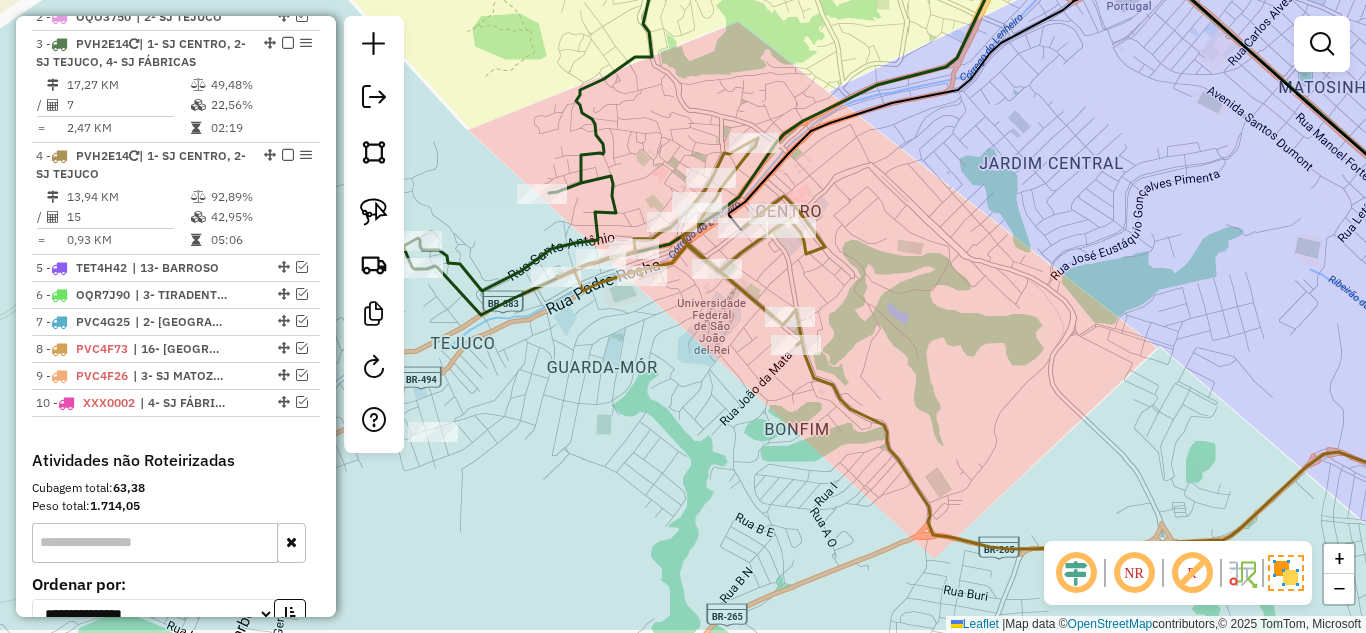 drag, startPoint x: 759, startPoint y: 448, endPoint x: 711, endPoint y: 380, distance: 83.23461 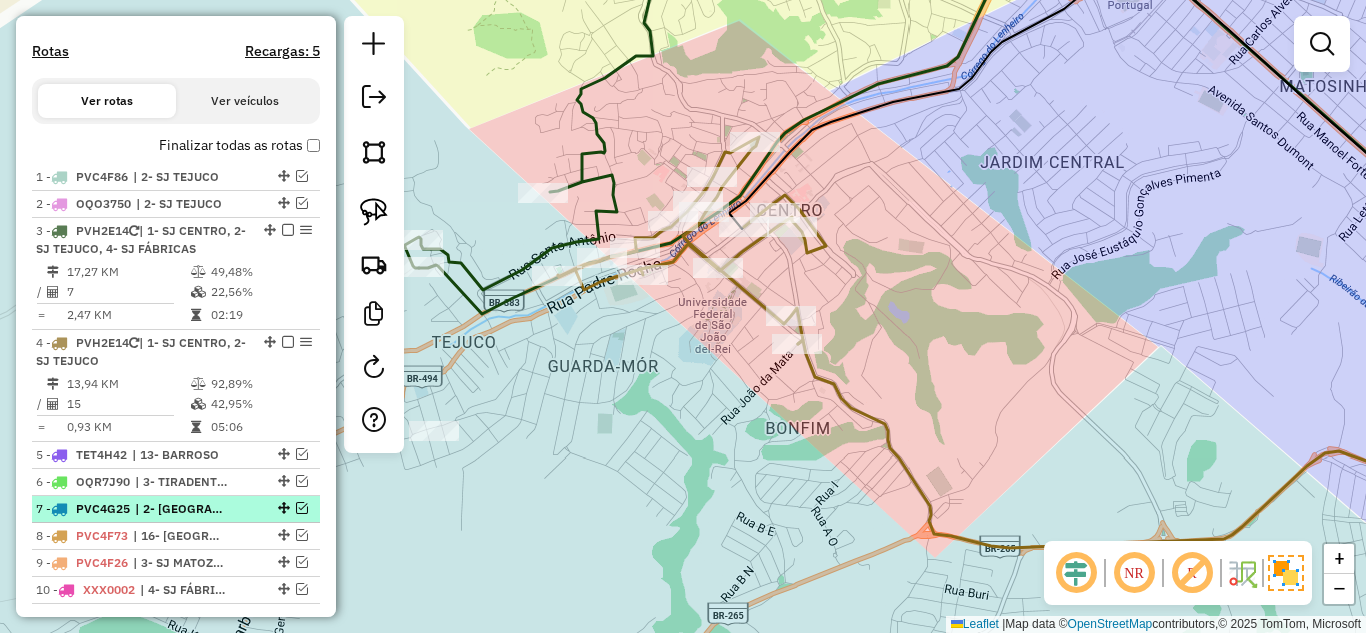 scroll, scrollTop: 595, scrollLeft: 0, axis: vertical 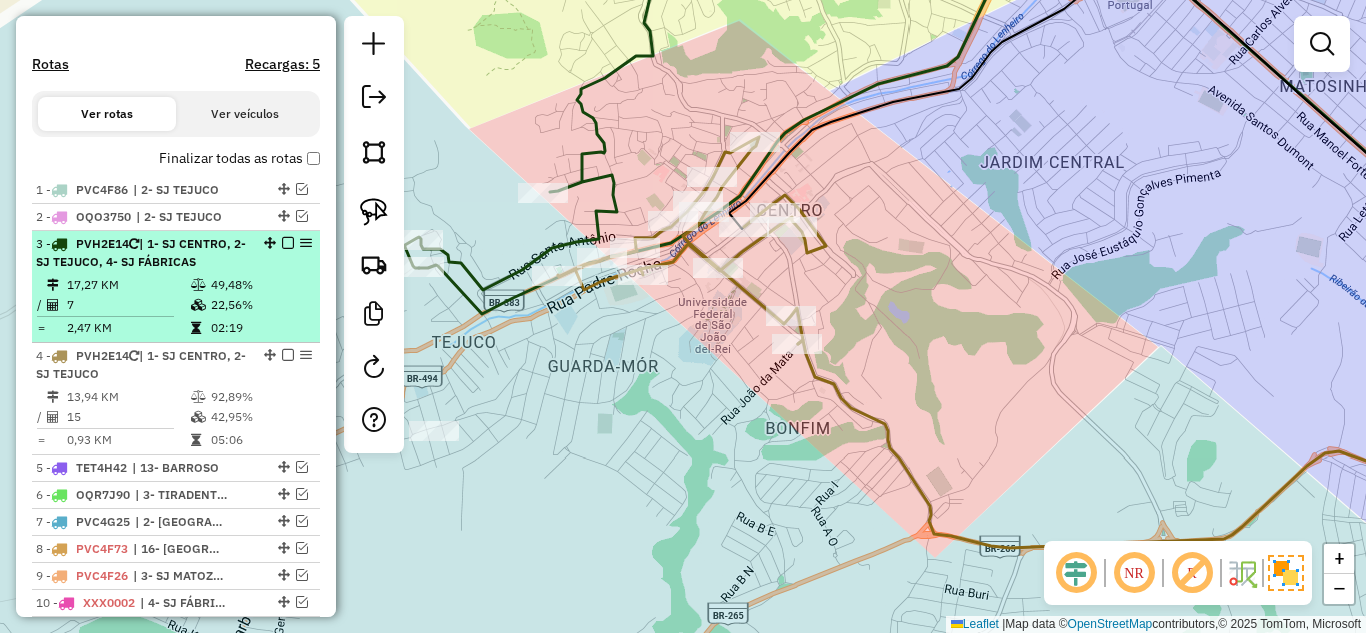click on "17,27 KM" at bounding box center (128, 285) 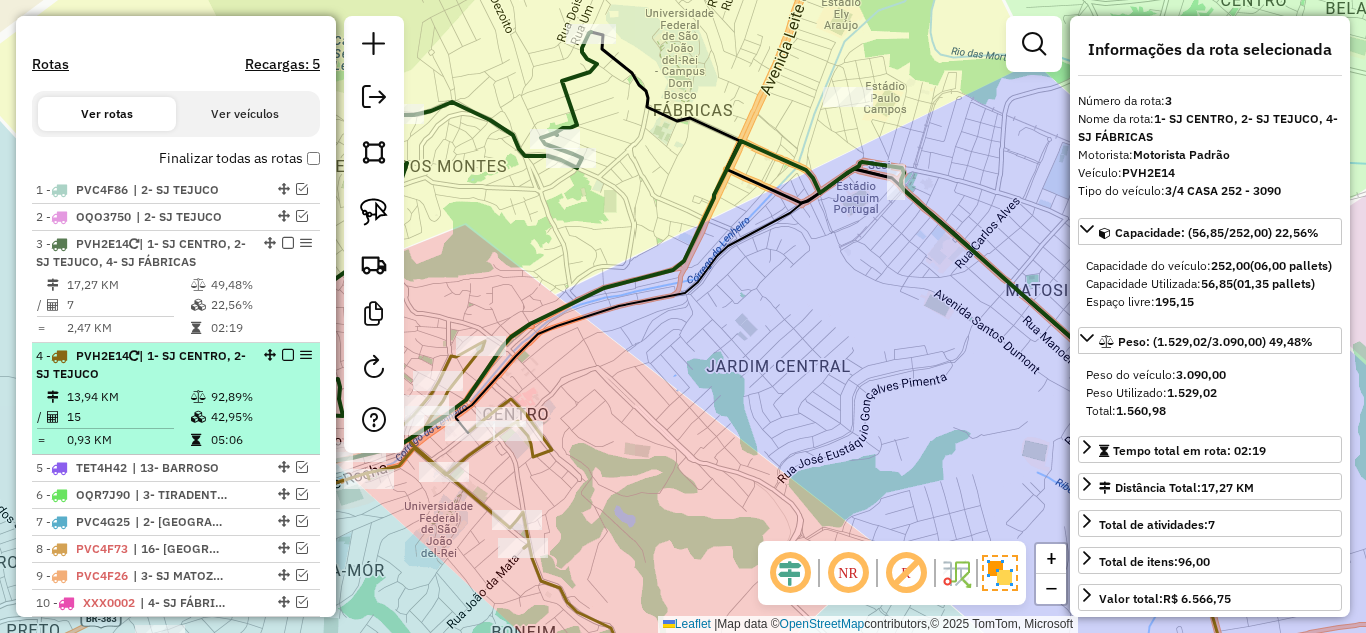 click on "4 -       PVH2E14   | 1- SJ CENTRO, 2- SJ TEJUCO" at bounding box center [142, 365] 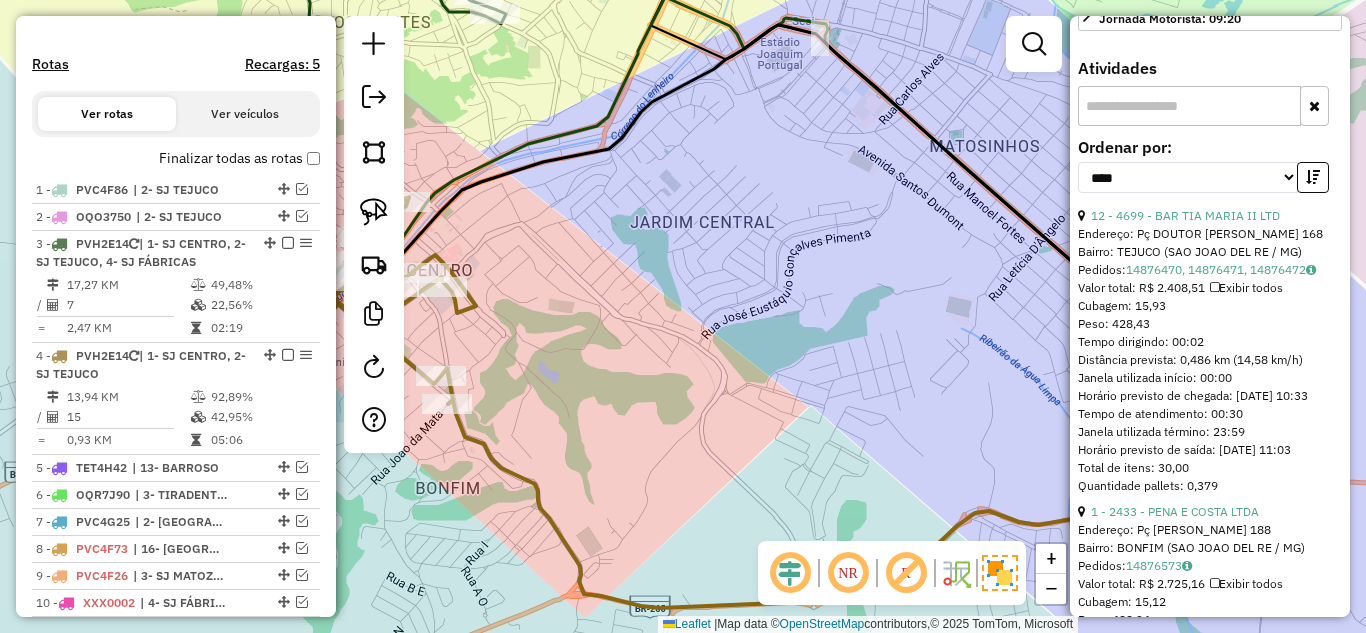 scroll, scrollTop: 600, scrollLeft: 0, axis: vertical 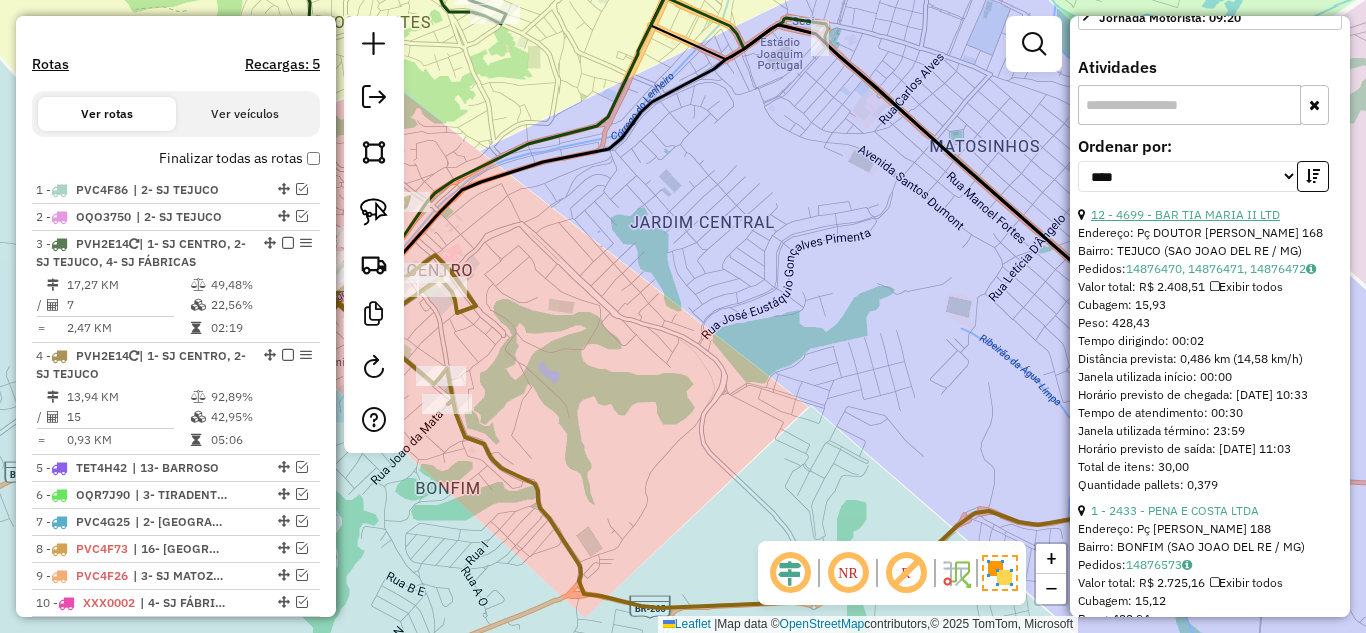 click on "12 - 4699 - BAR TIA MARIA II LTD" at bounding box center (1185, 214) 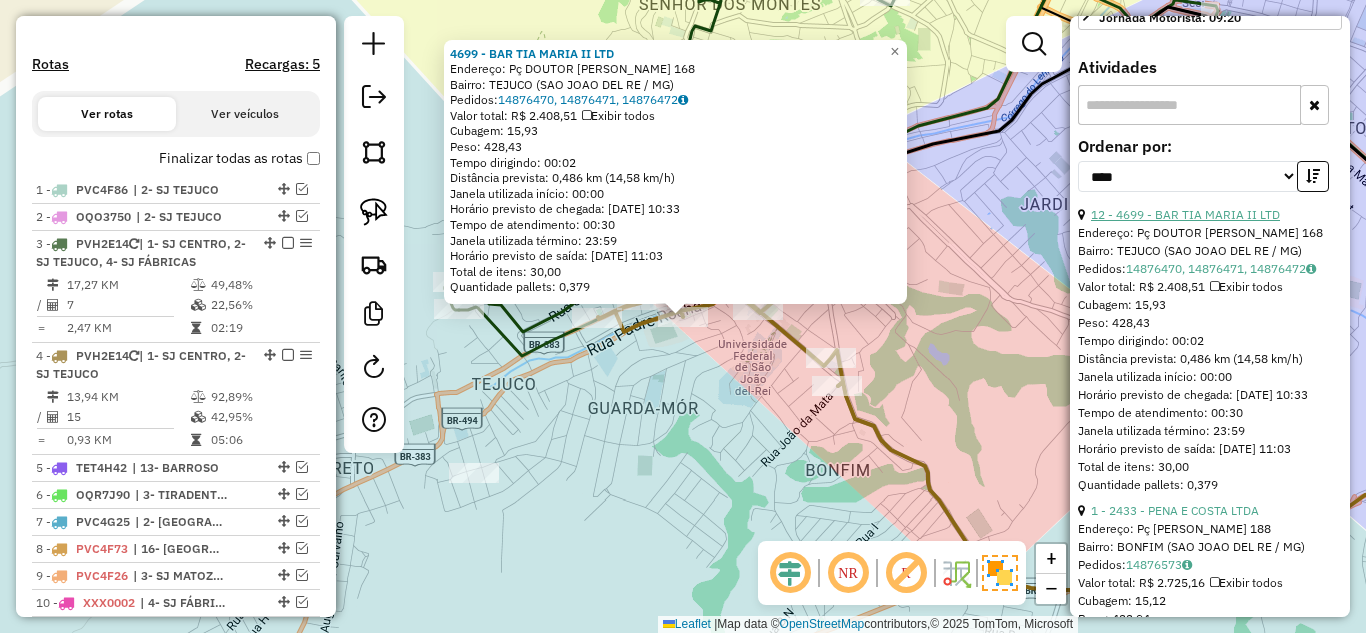 scroll, scrollTop: 700, scrollLeft: 0, axis: vertical 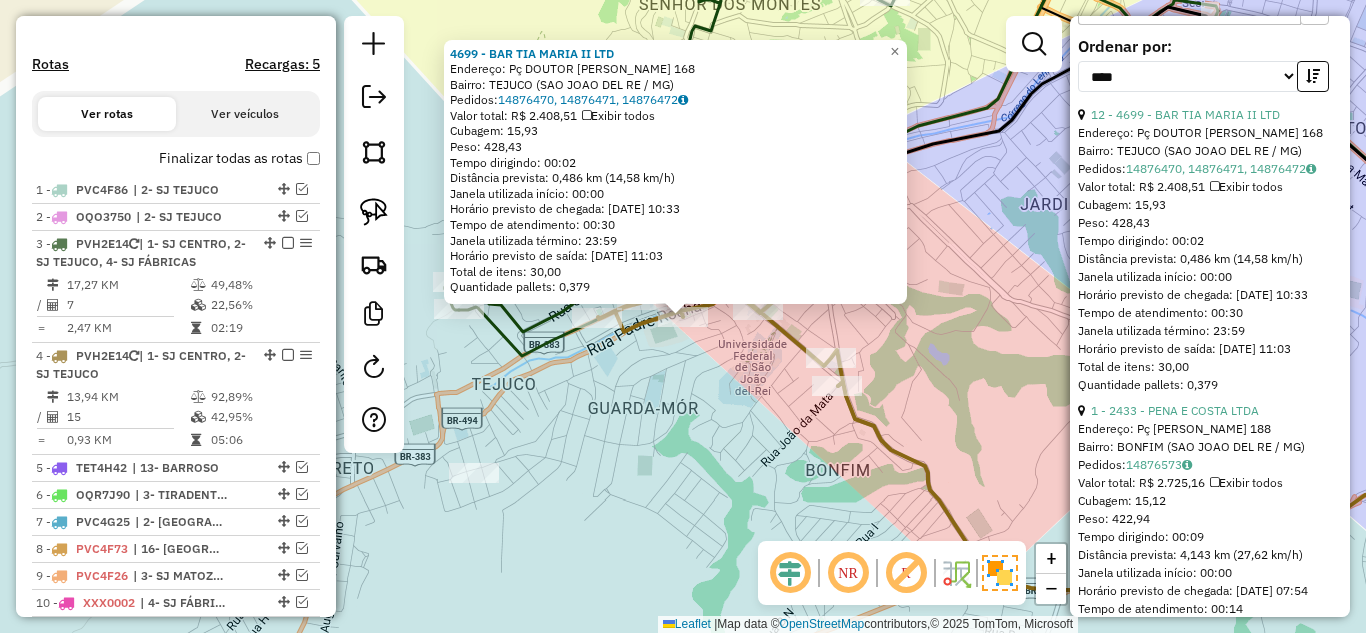 drag, startPoint x: 722, startPoint y: 441, endPoint x: 671, endPoint y: 367, distance: 89.87213 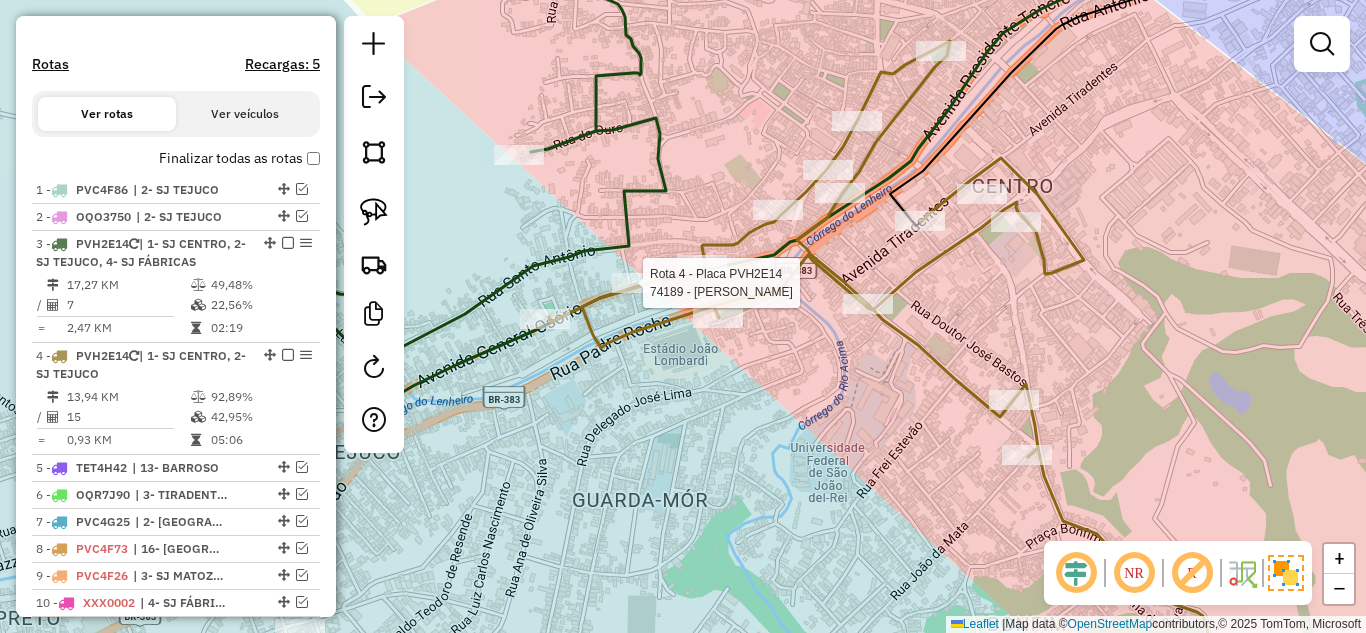 select on "*********" 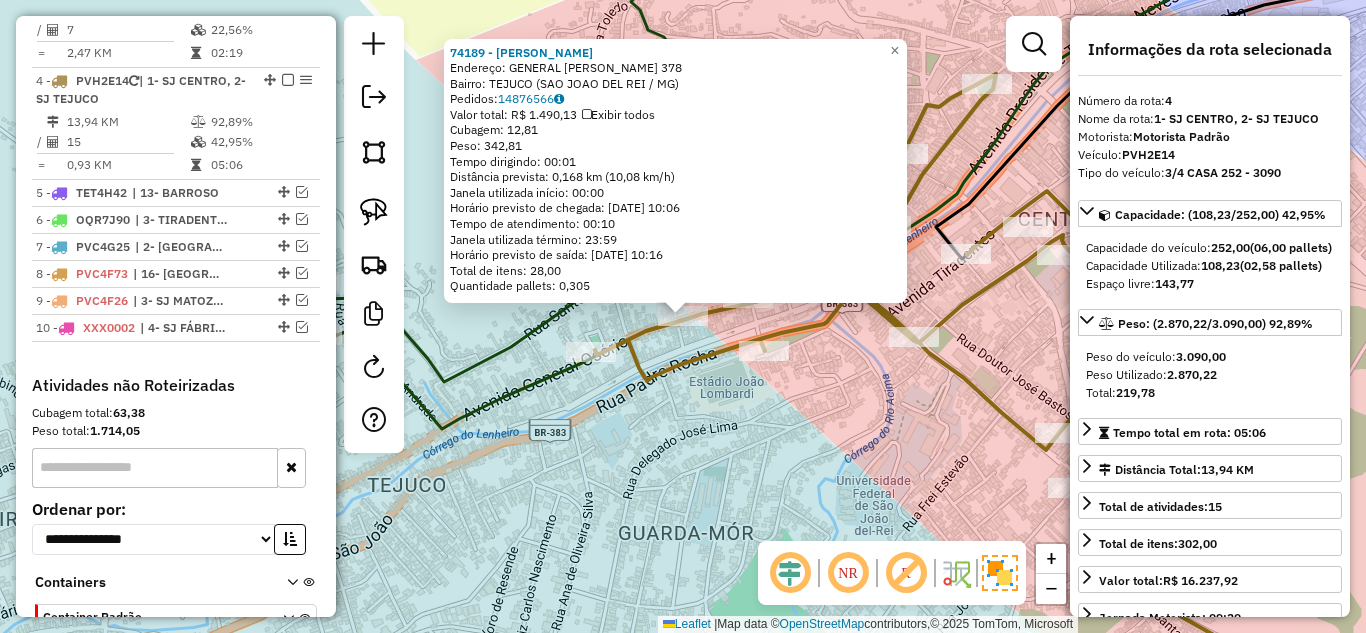 scroll, scrollTop: 940, scrollLeft: 0, axis: vertical 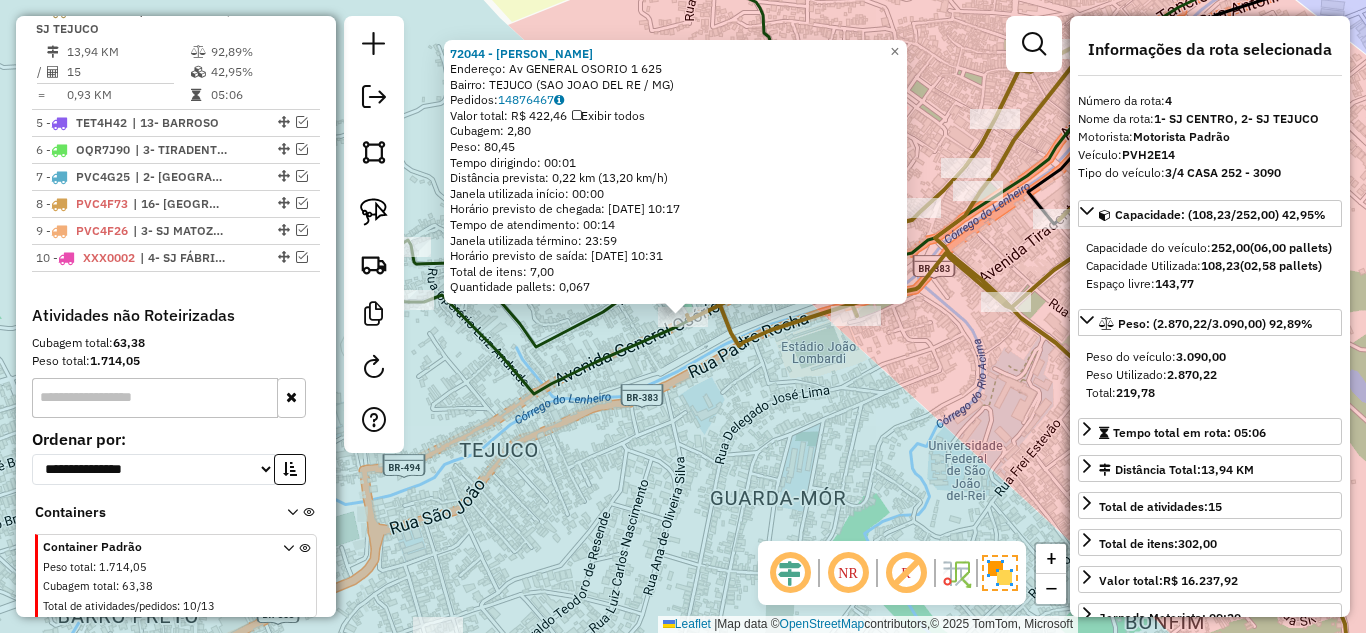 click on "72044 - [PERSON_NAME]: Av  GENERAL OSORIO 1              625   Bairro: TEJUCO (SAO JOAO DEL RE / MG)   Pedidos:  14876467   Valor total: R$ 422,46   Exibir todos   Cubagem: 2,80  Peso: 80,45  Tempo dirigindo: 00:01   Distância prevista: 0,22 km (13,20 km/h)   [GEOGRAPHIC_DATA] utilizada início: 00:00   Horário previsto de chegada: [DATE] 10:17   Tempo de atendimento: 00:14   Janela utilizada término: 23:59   Horário previsto de saída: [DATE] 10:31   Total de itens: 7,00   Quantidade pallets: 0,067  × Janela de atendimento Grade de atendimento Capacidade Transportadoras Veículos Cliente Pedidos  Rotas Selecione os dias de semana para filtrar as janelas de atendimento  Seg   Ter   Qua   Qui   Sex   Sáb   Dom  Informe o período da janela de atendimento: De: Até:  Filtrar exatamente a janela do cliente  Considerar janela de atendimento padrão  Selecione os dias de semana para filtrar as grades de atendimento  Seg   Ter   Qua   Qui   Sex   Sáb   Dom   Peso mínimo:   Peso máximo:  De:" 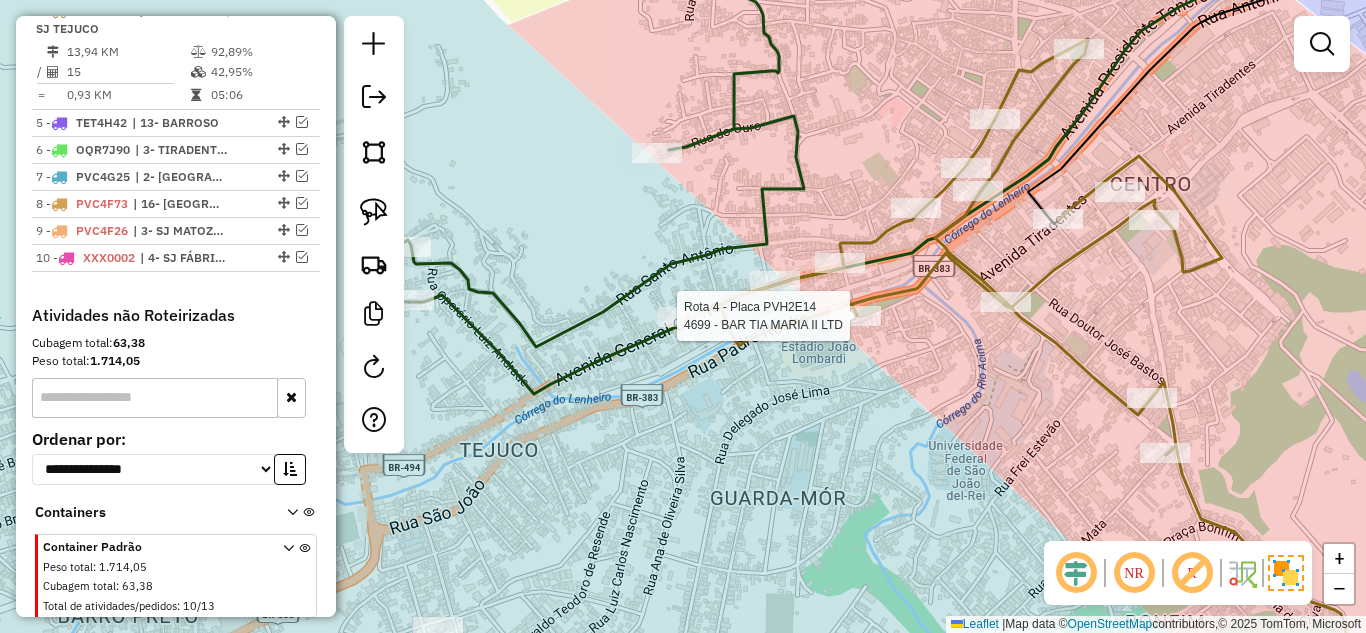select on "*********" 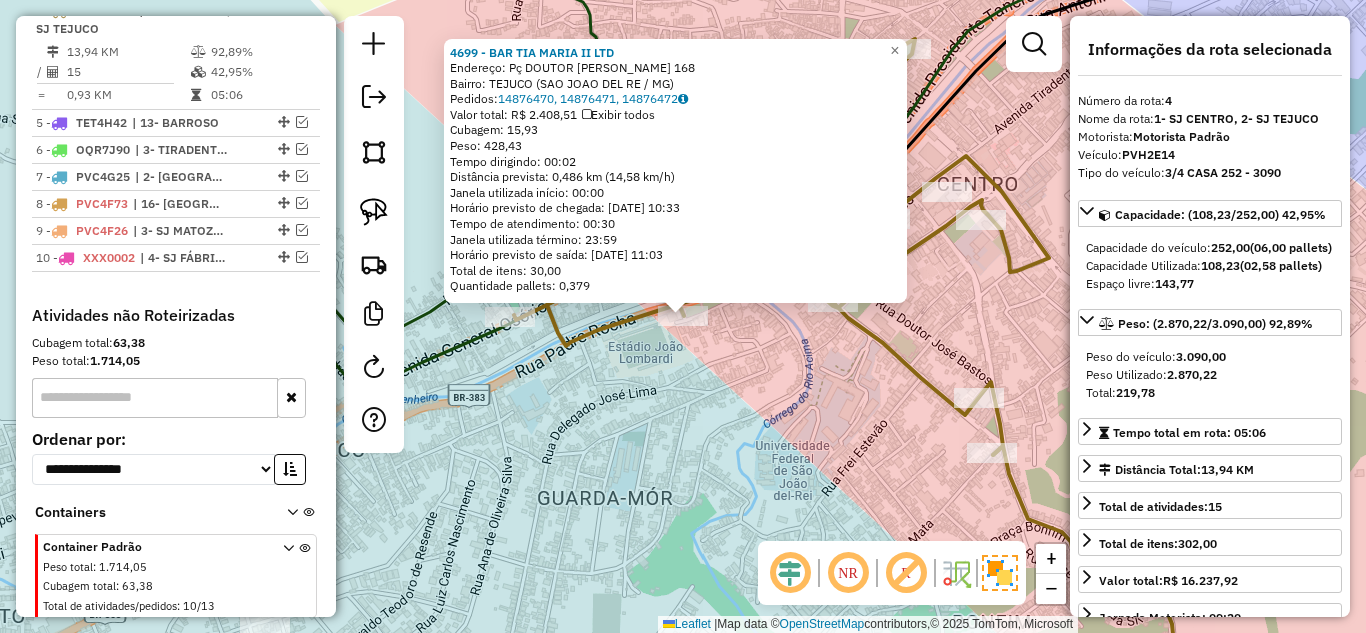 click on "4699 - BAR TIA [PERSON_NAME] LTD  Endereço: Pç  DOUTOR [PERSON_NAME]          168   Bairro: TEJUCO (SAO JOAO DEL RE / MG)   Pedidos:  14876470, 14876471, 14876472   Valor total: R$ 2.408,51   Exibir todos   Cubagem: 15,93  Peso: 428,43  Tempo dirigindo: 00:02   Distância prevista: 0,486 km (14,58 km/h)   Janela utilizada início: 00:00   Horário previsto de chegada: [DATE] 10:33   Tempo de atendimento: 00:30   Janela utilizada término: 23:59   Horário previsto de saída: [DATE] 11:03   Total de itens: 30,00   Quantidade pallets: 0,379  × Janela de atendimento Grade de atendimento Capacidade Transportadoras Veículos Cliente Pedidos  Rotas Selecione os dias de semana para filtrar as janelas de atendimento  Seg   Ter   Qua   Qui   Sex   Sáb   Dom  Informe o período da janela de atendimento: De: Até:  Filtrar exatamente a janela do cliente  Considerar janela de atendimento padrão  Selecione os dias de semana para filtrar as grades de atendimento  Seg   Ter   Qua   Qui   Sex   Sáb   Dom   De:  De:" 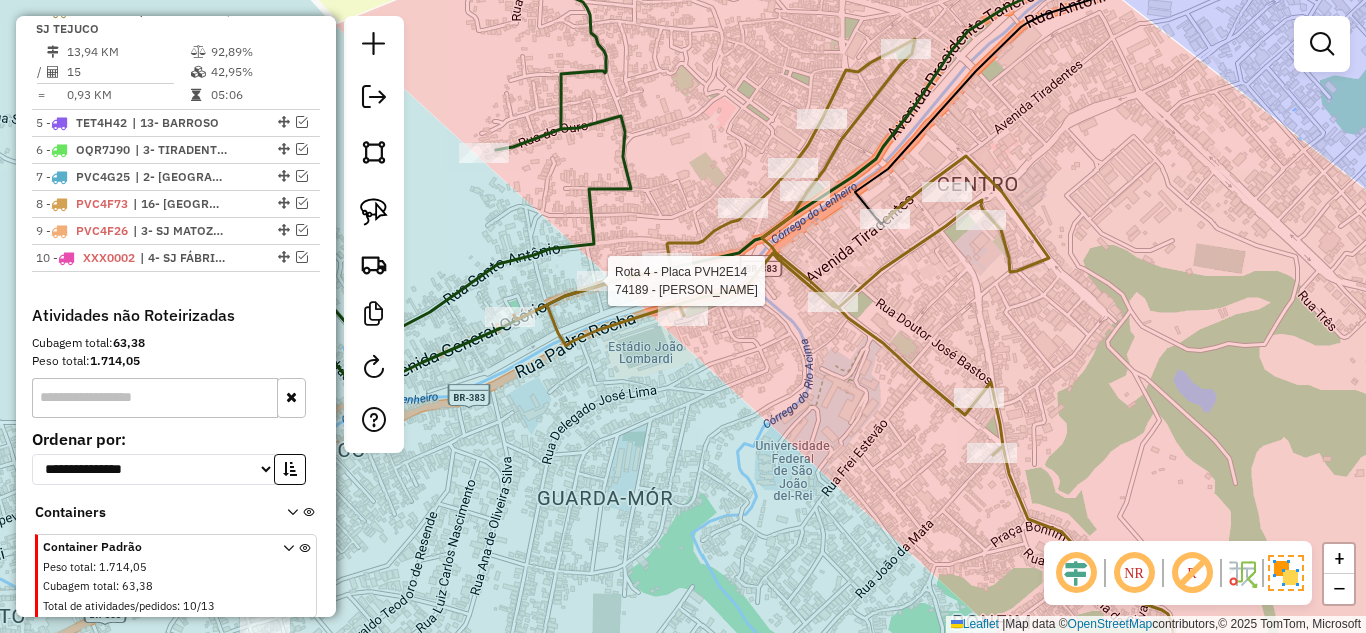 select on "*********" 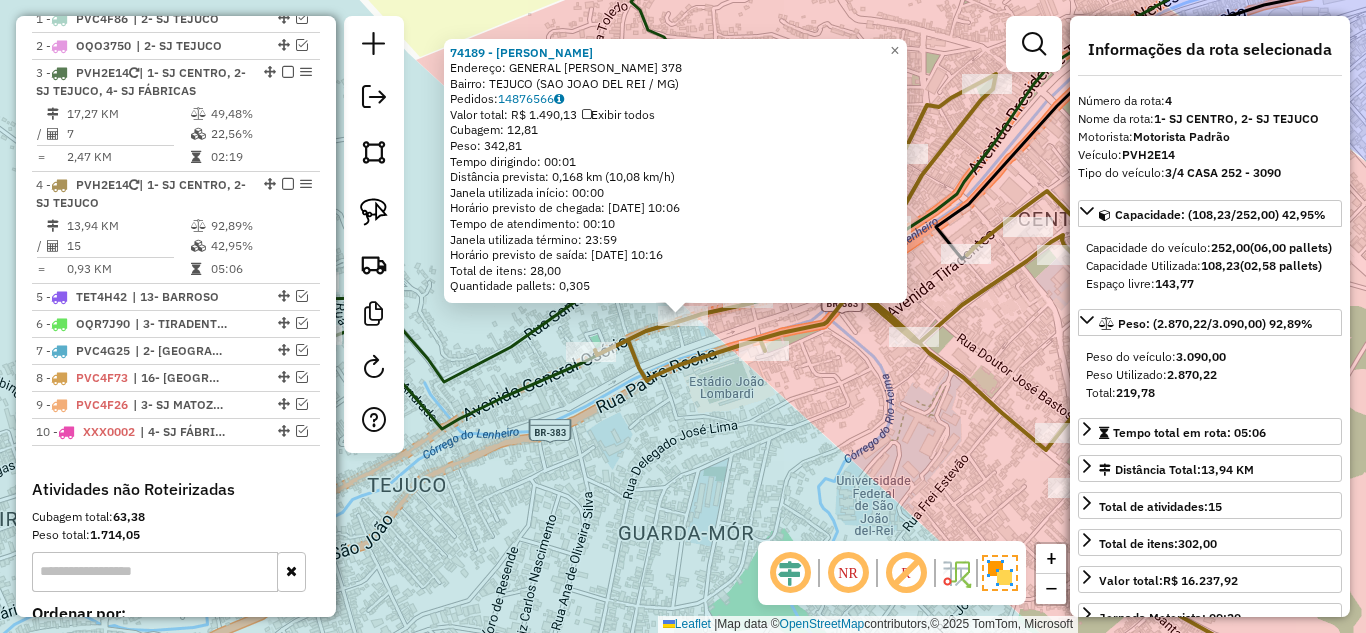 scroll, scrollTop: 740, scrollLeft: 0, axis: vertical 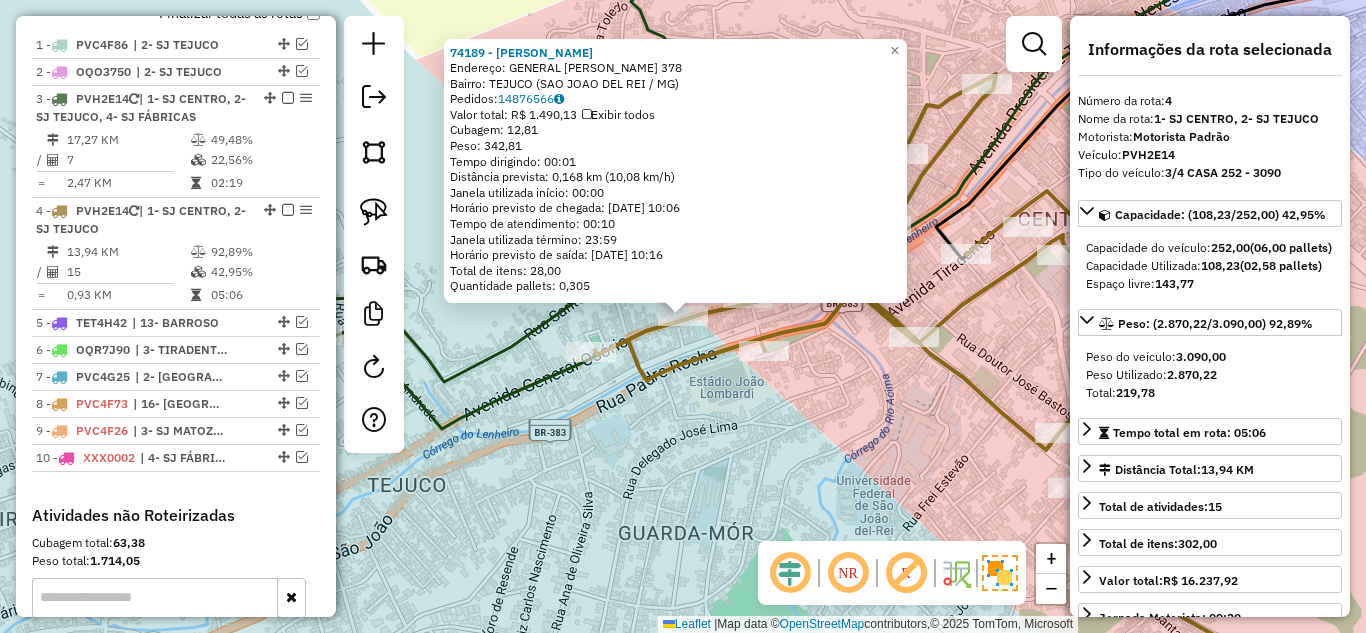 click on "74189 - [PERSON_NAME]:  GENERAL OSORIO 378   Bairro: TEJUCO (SAO JOAO DEL REI / MG)   Pedidos:  14876566   Valor total: R$ 1.490,13   Exibir todos   Cubagem: 12,81  Peso: 342,81  Tempo dirigindo: 00:01   Distância prevista: 0,168 km (10,08 km/h)   [GEOGRAPHIC_DATA] utilizada início: 00:00   Horário previsto de chegada: [DATE] 10:06   Tempo de atendimento: 00:10   Janela utilizada término: 23:59   Horário previsto de saída: [DATE] 10:16   Total de itens: 28,00   Quantidade pallets: 0,305  × Janela de atendimento Grade de atendimento Capacidade Transportadoras Veículos Cliente Pedidos  Rotas Selecione os dias de semana para filtrar as janelas de atendimento  Seg   Ter   Qua   Qui   Sex   Sáb   Dom  Informe o período da janela de atendimento: De: Até:  Filtrar exatamente a janela do cliente  Considerar janela de atendimento padrão  Selecione os dias de semana para filtrar as grades de atendimento  Seg   Ter   Qua   Qui   Sex   Sáb   Dom   Clientes fora do dia de atendimento selecionado +" 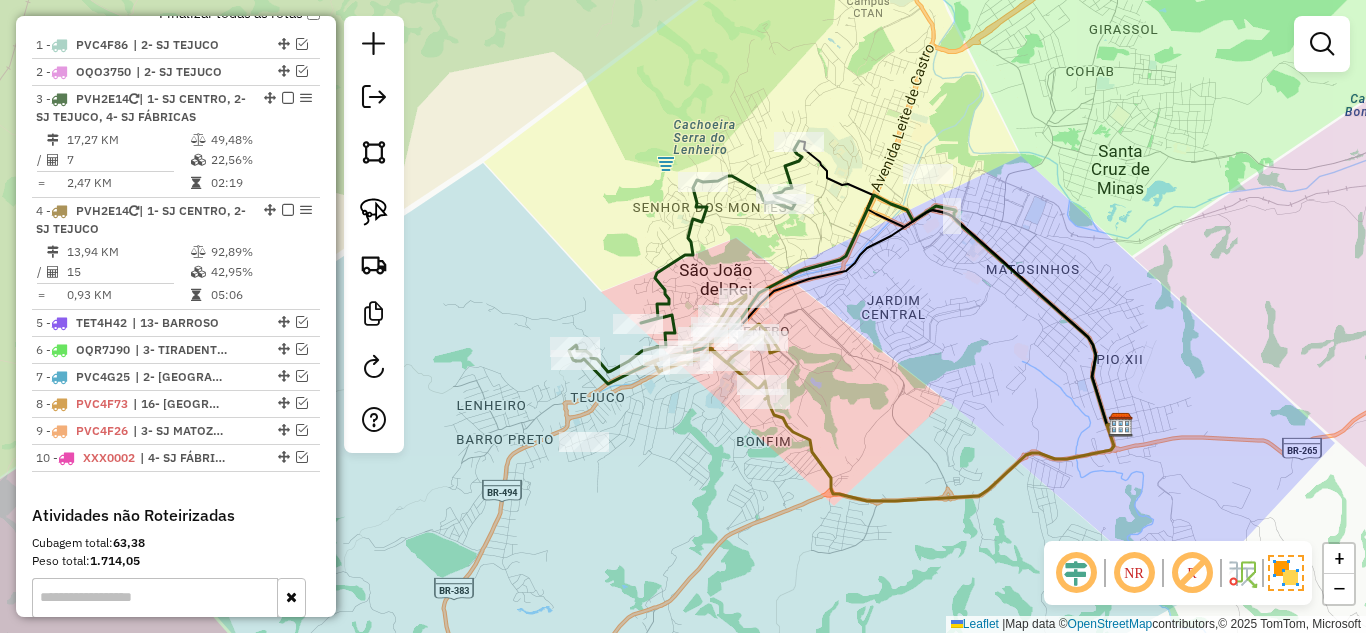 drag, startPoint x: 694, startPoint y: 505, endPoint x: 717, endPoint y: 461, distance: 49.648766 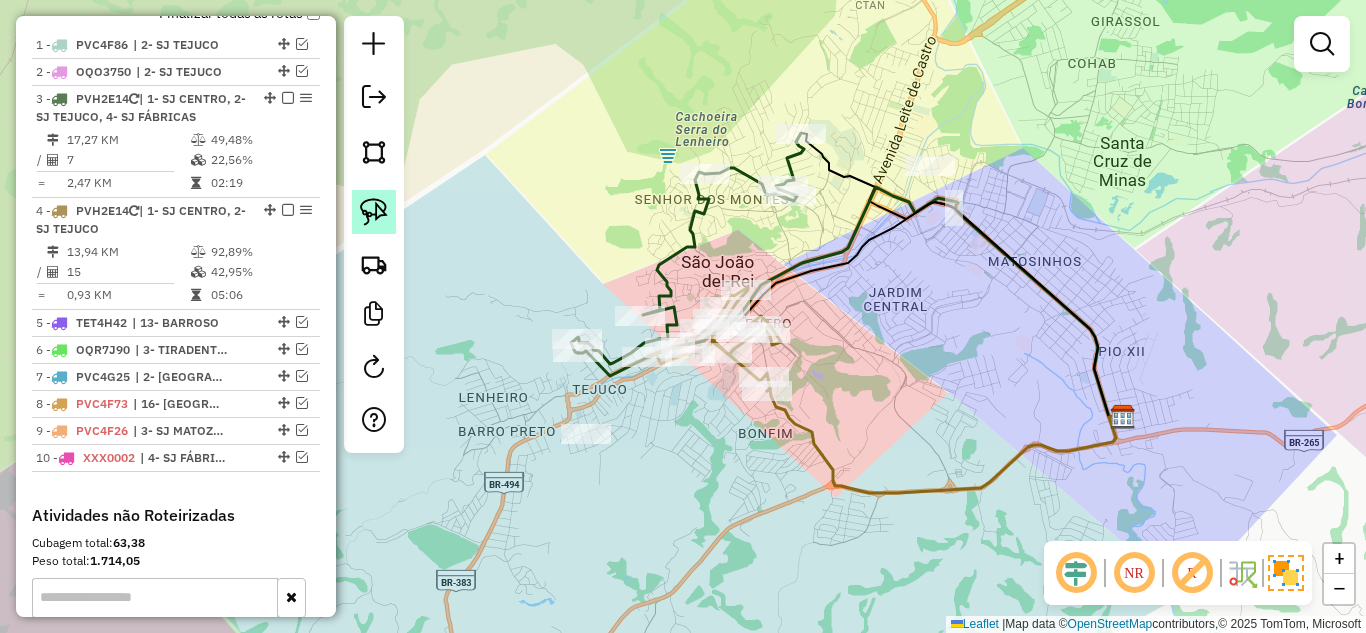 click 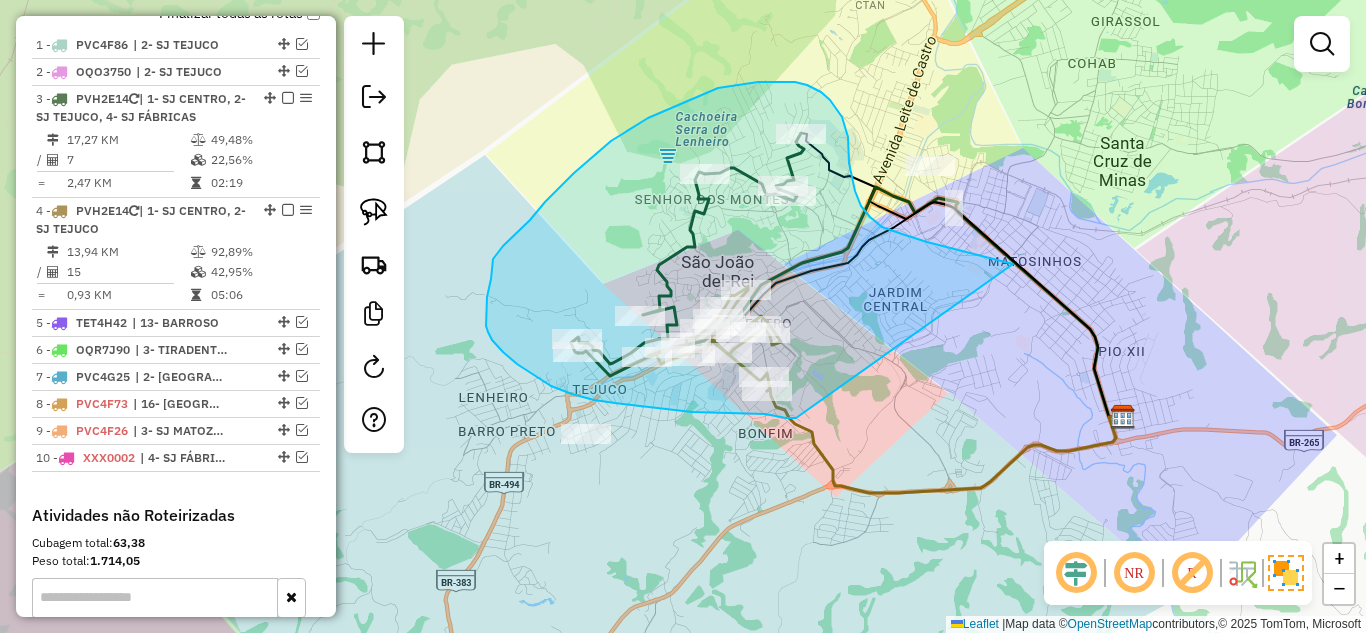 drag, startPoint x: 1013, startPoint y: 264, endPoint x: 796, endPoint y: 418, distance: 266.0921 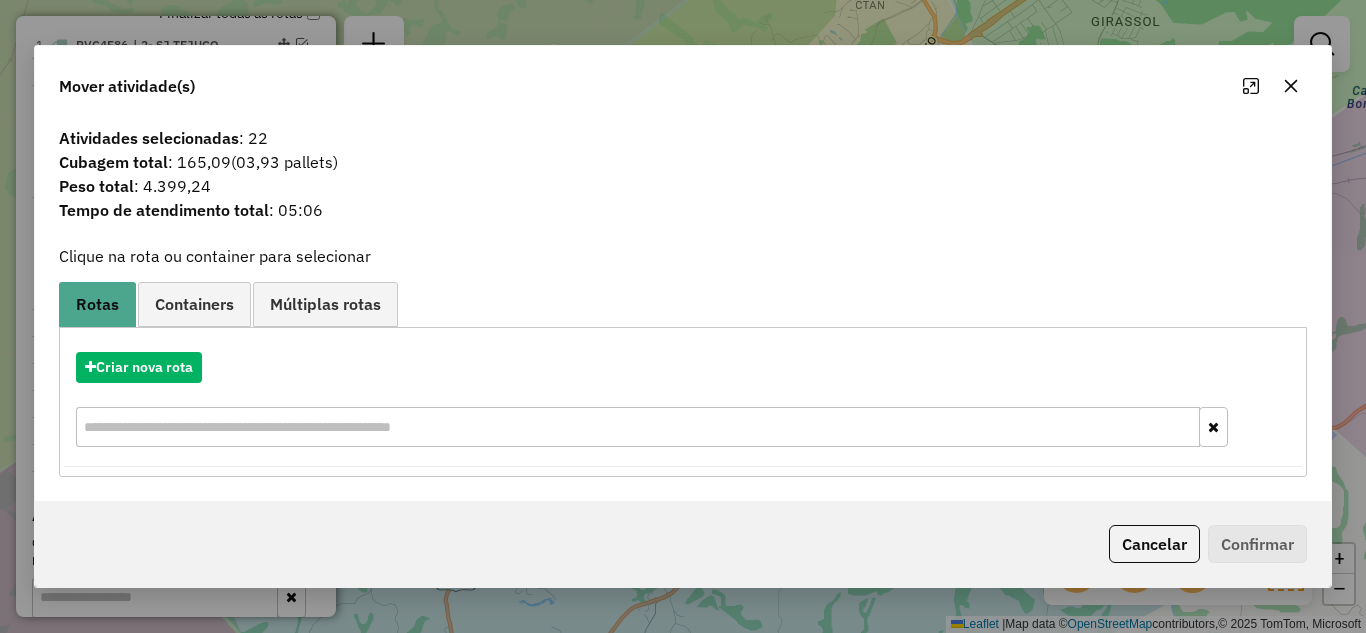 click 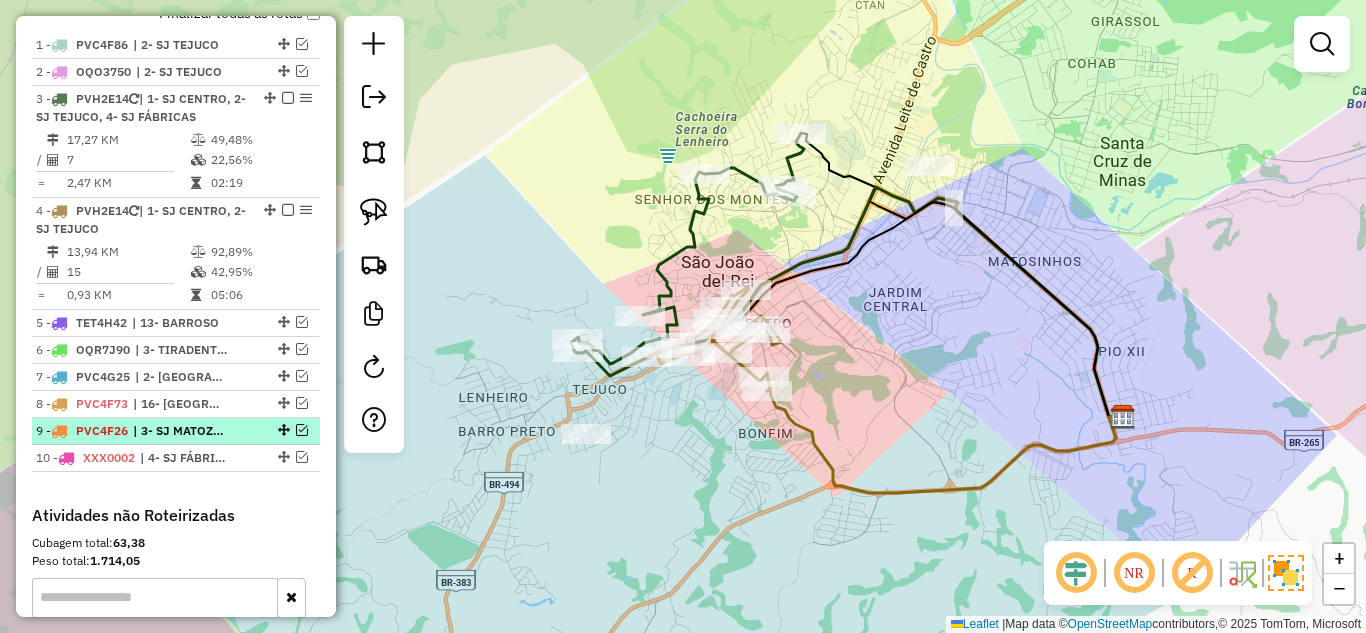 click at bounding box center [302, 430] 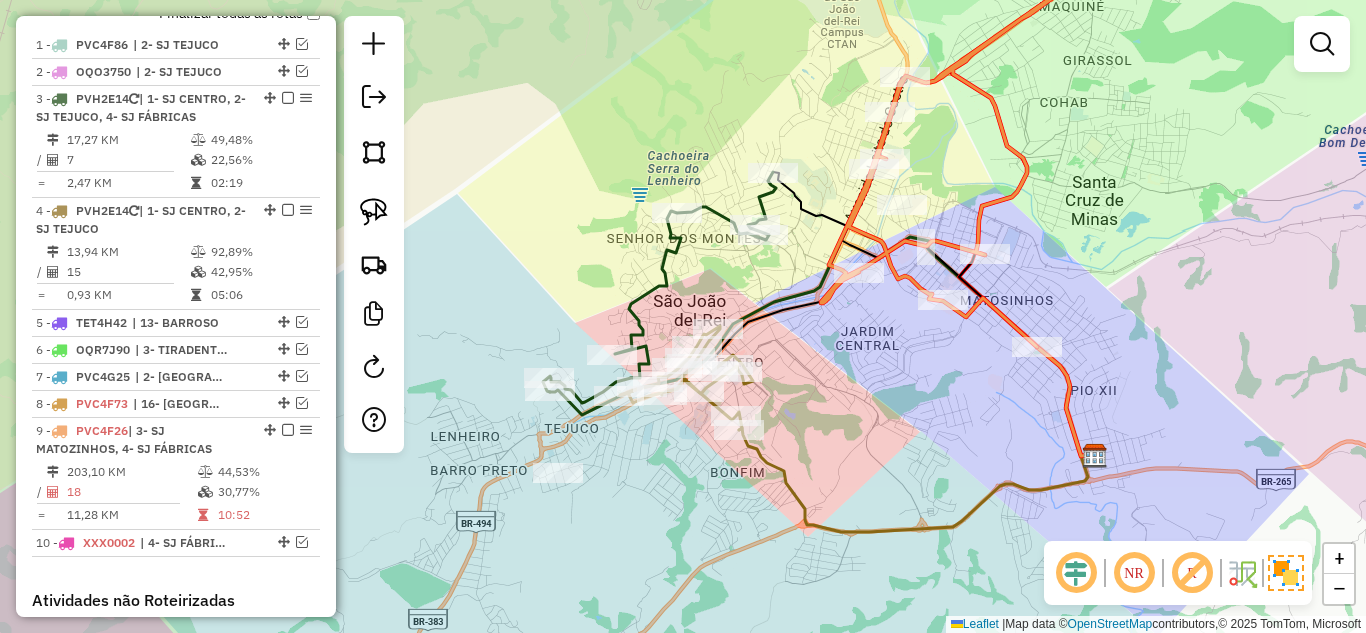 drag, startPoint x: 881, startPoint y: 359, endPoint x: 853, endPoint y: 398, distance: 48.010414 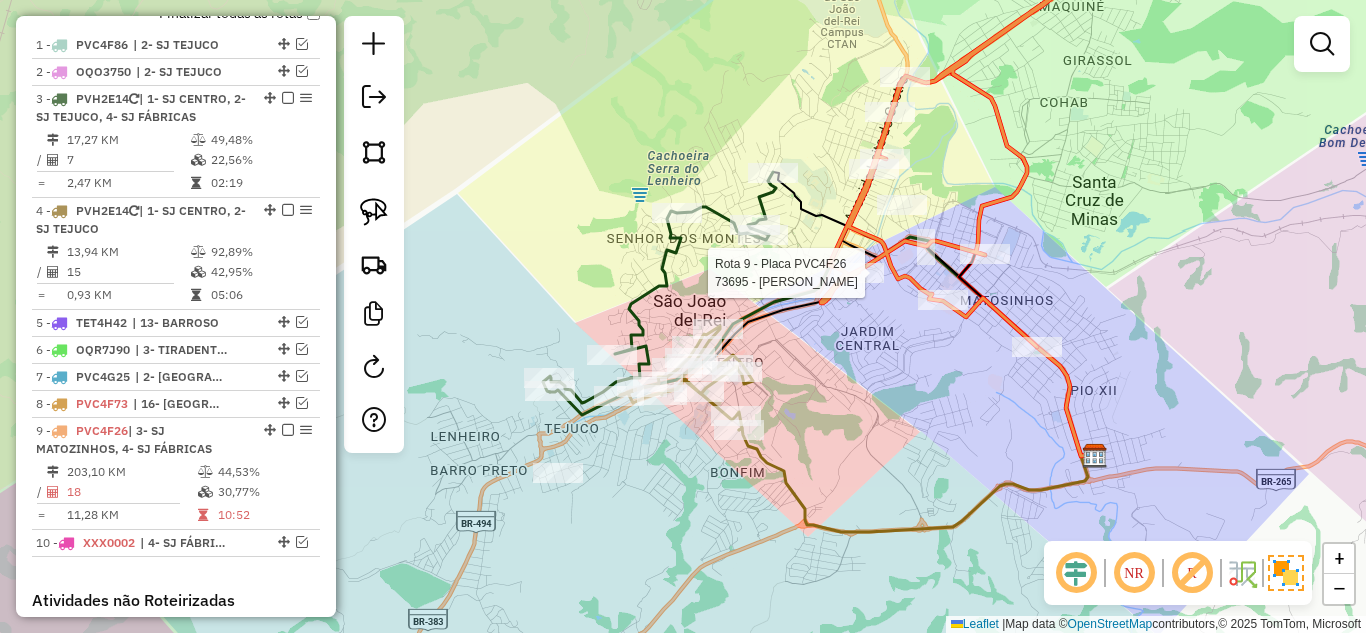 select on "*********" 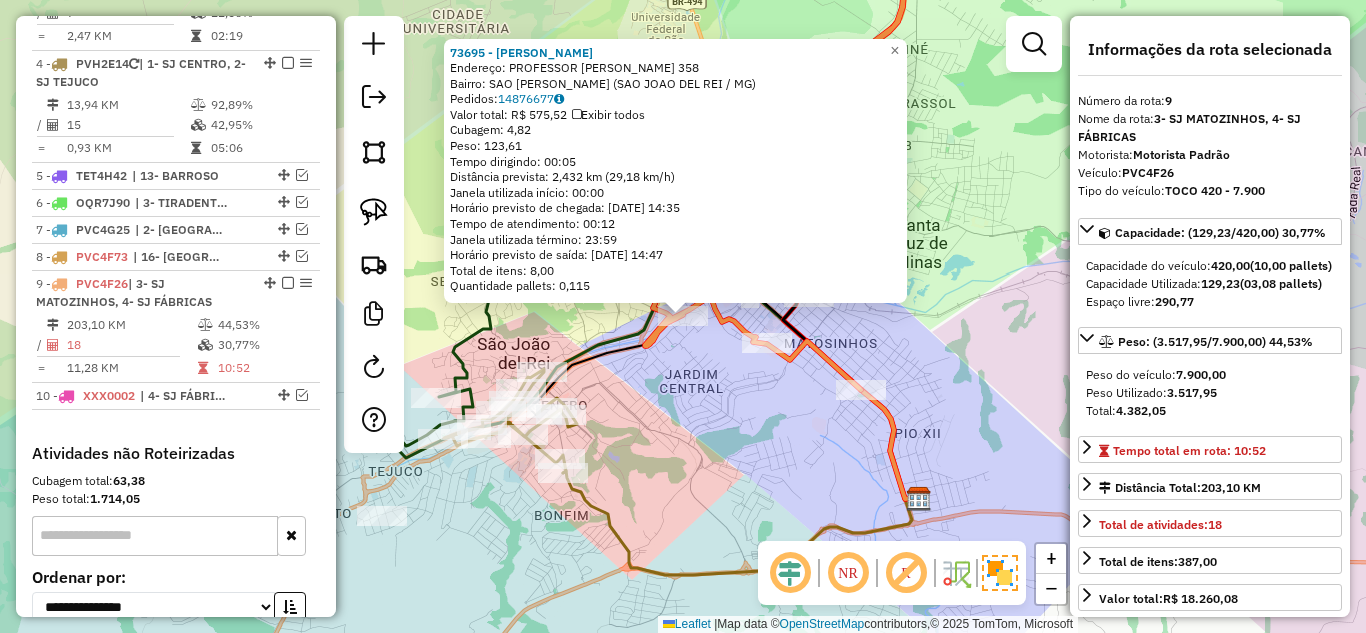 scroll, scrollTop: 1092, scrollLeft: 0, axis: vertical 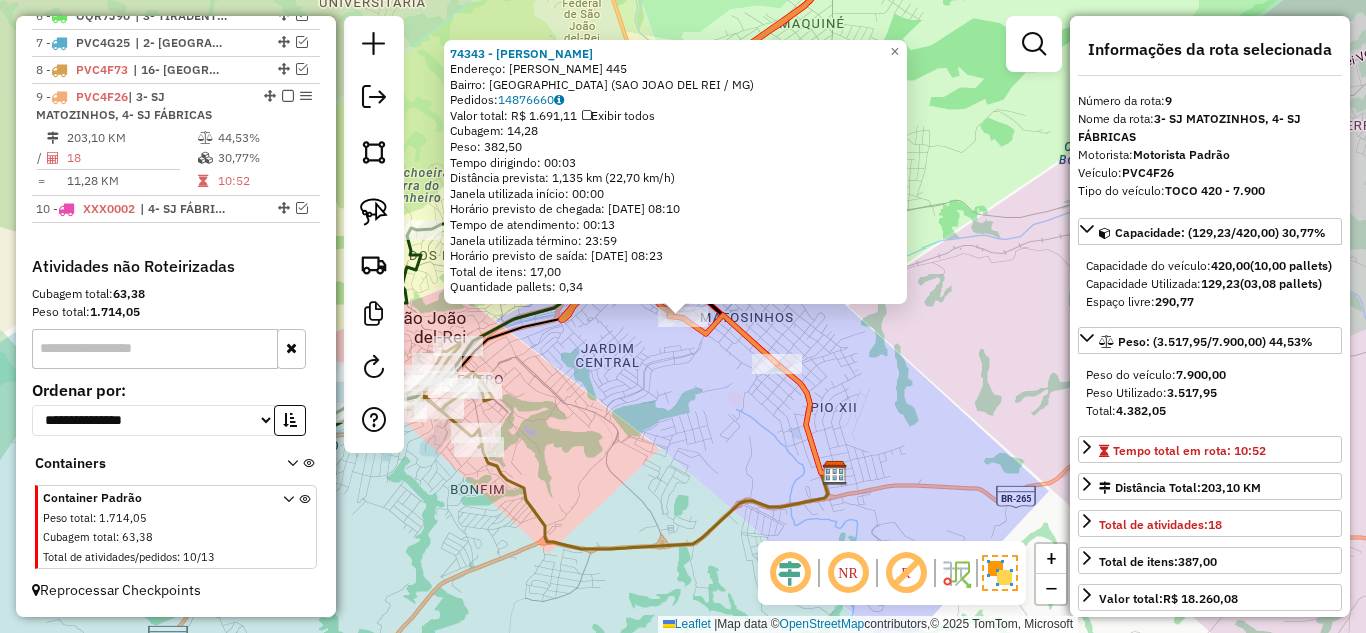 click on "74343 - [PERSON_NAME]:  [PERSON_NAME] 445   Bairro: [GEOGRAPHIC_DATA] ([GEOGRAPHIC_DATA] / [GEOGRAPHIC_DATA])   Pedidos:  14876660   Valor total: R$ 1.691,11   Exibir todos   Cubagem: 14,28  Peso: 382,50  Tempo dirigindo: 00:03   Distância prevista: 1,135 km (22,70 km/h)   [GEOGRAPHIC_DATA] utilizada início: 00:00   Horário previsto de chegada: [DATE] 08:10   Tempo de atendimento: 00:13   Janela utilizada término: 23:59   Horário previsto de saída: [DATE] 08:23   Total de itens: 17,00   Quantidade pallets: 0,34  × Janela de atendimento Grade de atendimento Capacidade Transportadoras Veículos Cliente Pedidos  Rotas Selecione os dias de semana para filtrar as janelas de atendimento  Seg   Ter   Qua   Qui   Sex   Sáb   Dom  Informe o período da janela de atendimento: De: Até:  Filtrar exatamente a janela do cliente  Considerar janela de atendimento padrão  Selecione os dias de semana para filtrar as grades de atendimento  Seg   Ter   Qua   Qui   Sex   Sáb   Dom   Peso mínimo:   Peso máximo:   De:" 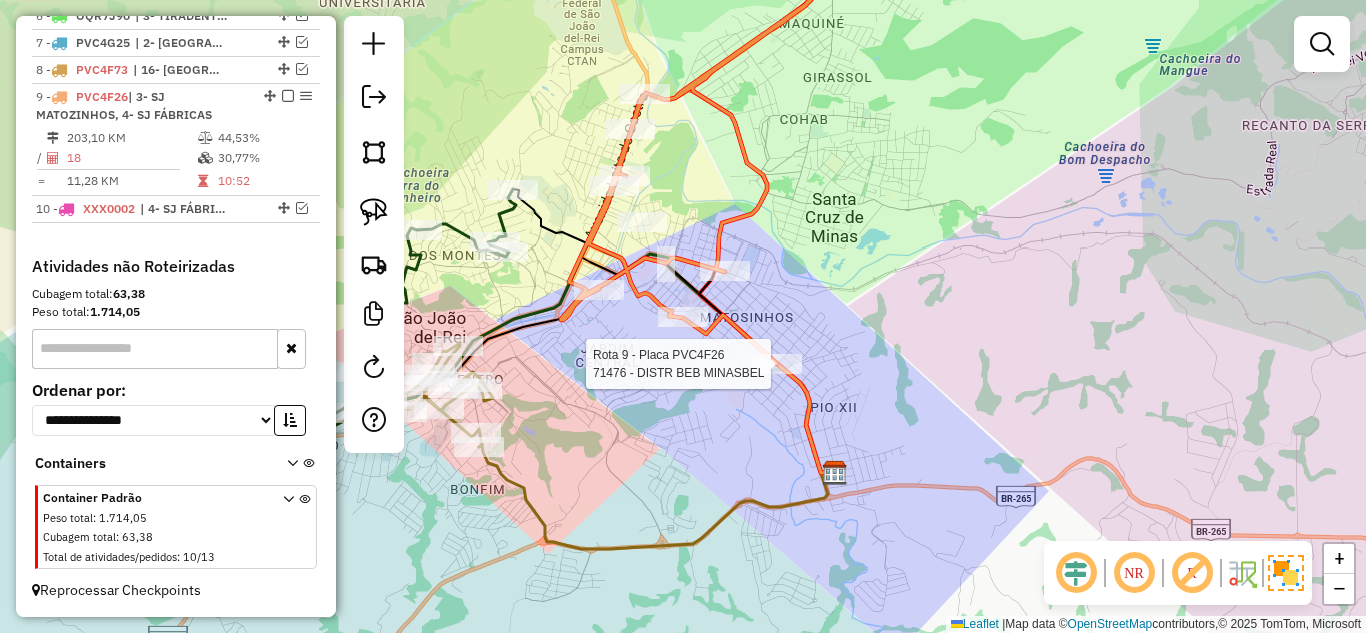 select on "*********" 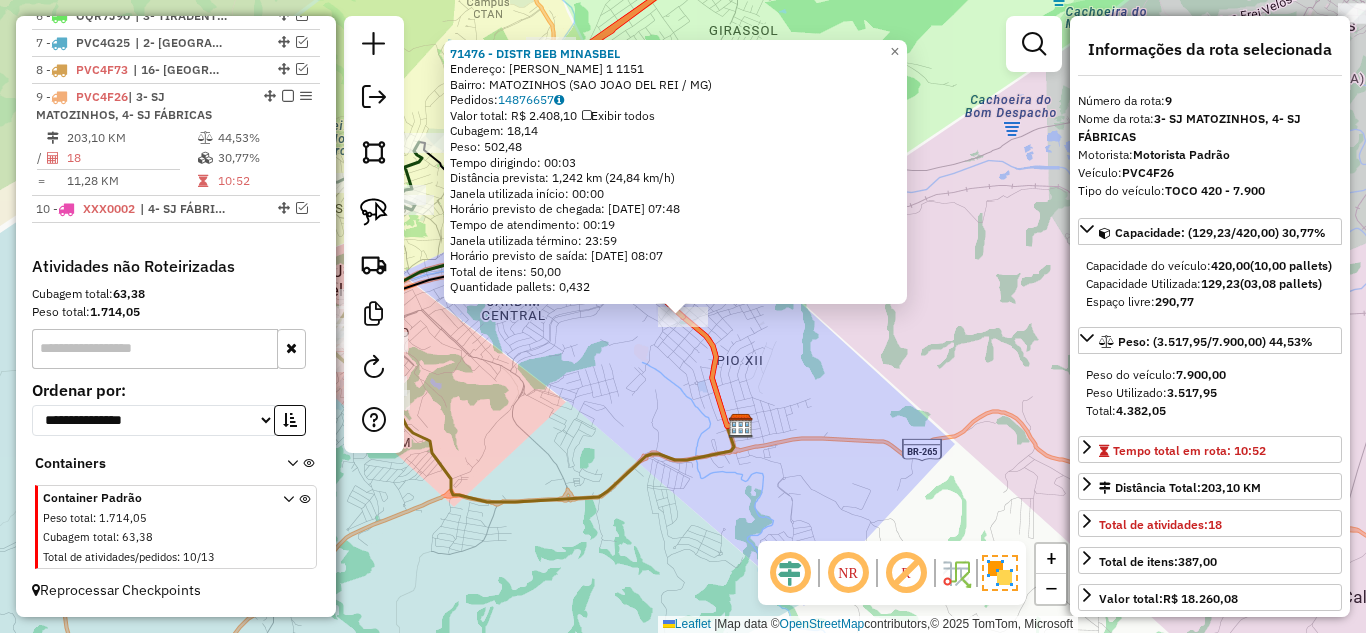 click on "71476 - DISTR BEB [PERSON_NAME]:  [PERSON_NAME] 1 1151   Bairro: MATOZINHOS (SAO JOAO DEL REI / MG)   Pedidos:  14876657   Valor total: R$ 2.408,10   Exibir todos   Cubagem: 18,14  Peso: 502,48  Tempo dirigindo: 00:03   Distância prevista: 1,242 km (24,84 km/h)   Janela utilizada início: 00:00   Horário previsto de chegada: [DATE] 07:48   Tempo de atendimento: 00:19   Janela utilizada término: 23:59   Horário previsto de saída: [DATE] 08:07   Total de itens: 50,00   Quantidade pallets: 0,432  × Janela de atendimento Grade de atendimento Capacidade Transportadoras Veículos Cliente Pedidos  Rotas Selecione os dias de semana para filtrar as janelas de atendimento  Seg   Ter   Qua   Qui   Sex   Sáb   Dom  Informe o período da janela de atendimento: De: Até:  Filtrar exatamente a janela do cliente  Considerar janela de atendimento padrão  Selecione os dias de semana para filtrar as grades de atendimento  Seg   Ter   Qua   Qui   Sex   Sáb   Dom   Peso mínimo:   Peso máximo:   De:  +" 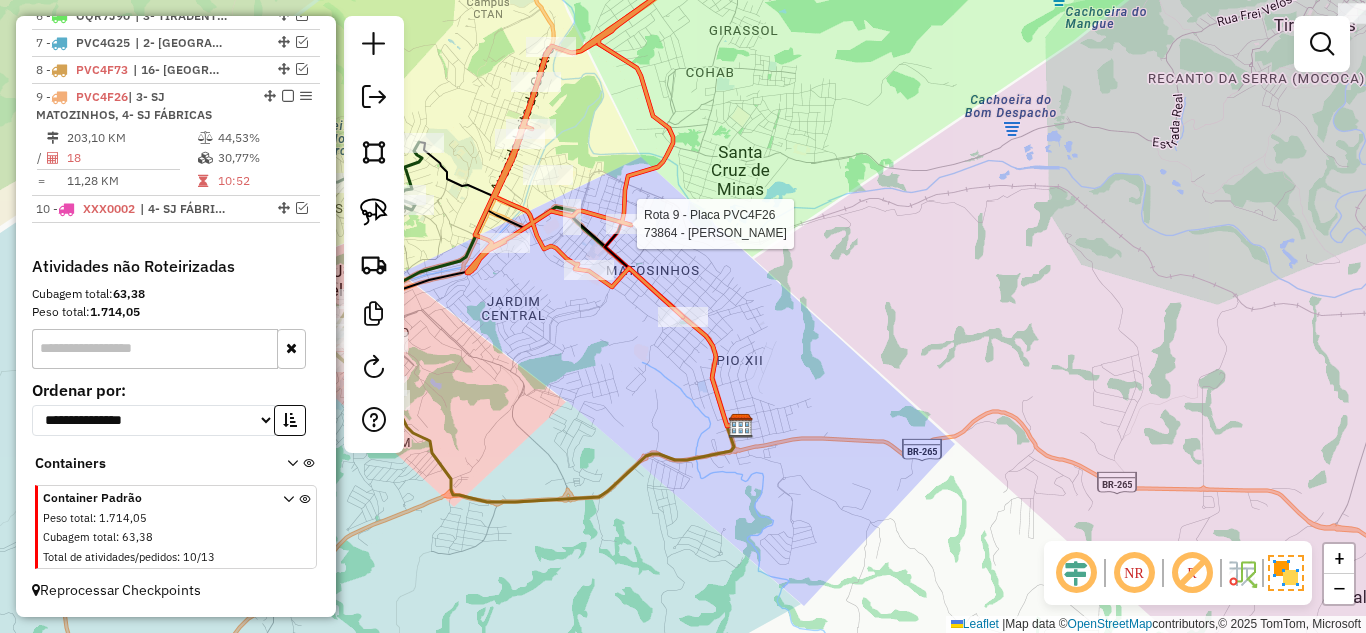 select on "*********" 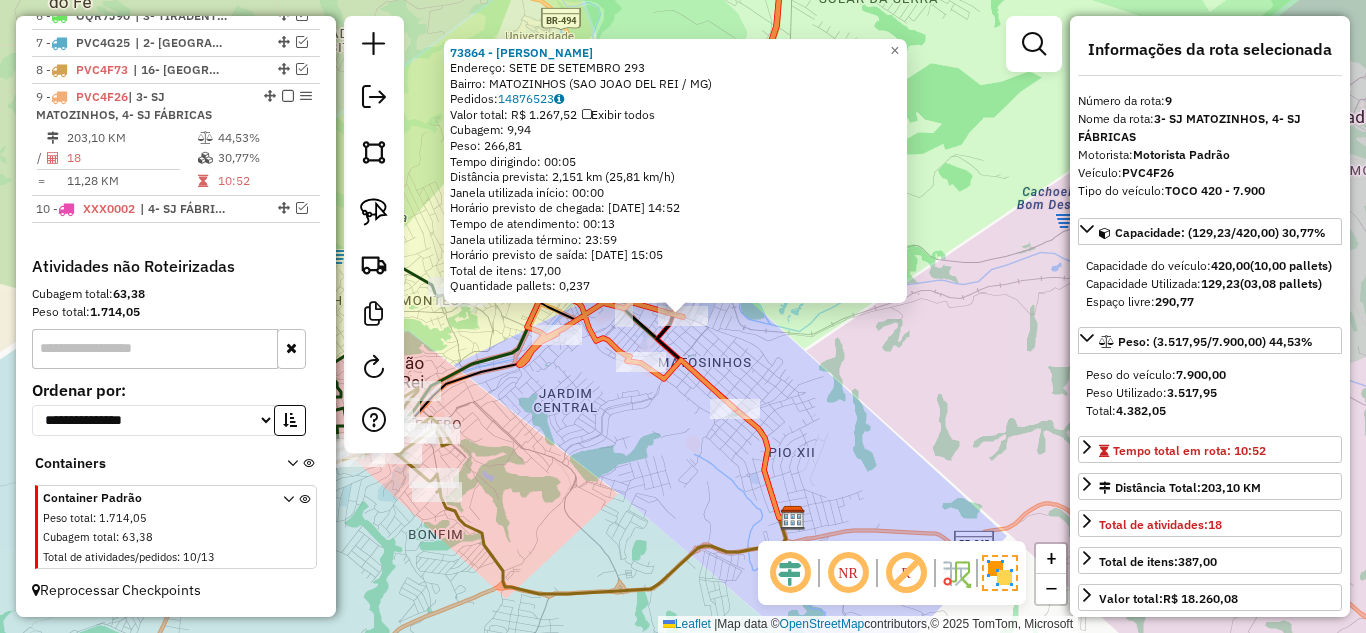 click on "73864 - [PERSON_NAME]:  SETE DE SETEMBRO 293   Bairro: MATOZINHOS (SAO JOAO DEL REI / MG)   Pedidos:  14876523   Valor total: R$ 1.267,52   Exibir todos   Cubagem: 9,94  Peso: 266,81  Tempo dirigindo: 00:05   Distância prevista: 2,151 km (25,81 km/h)   [GEOGRAPHIC_DATA] utilizada início: 00:00   Horário previsto de chegada: [DATE] 14:52   Tempo de atendimento: 00:13   Janela utilizada término: 23:59   Horário previsto de saída: [DATE] 15:05   Total de itens: 17,00   Quantidade pallets: 0,237  × Janela de atendimento Grade de atendimento Capacidade Transportadoras Veículos Cliente Pedidos  Rotas Selecione os dias de semana para filtrar as janelas de atendimento  Seg   Ter   Qua   Qui   Sex   Sáb   Dom  Informe o período da janela de atendimento: De: Até:  Filtrar exatamente a janela do cliente  Considerar janela de atendimento padrão  Selecione os dias de semana para filtrar as grades de atendimento  Seg   Ter   Qua   Qui   Sex   Sáb   Dom   Peso mínimo:   Peso máximo:   De:   De:" 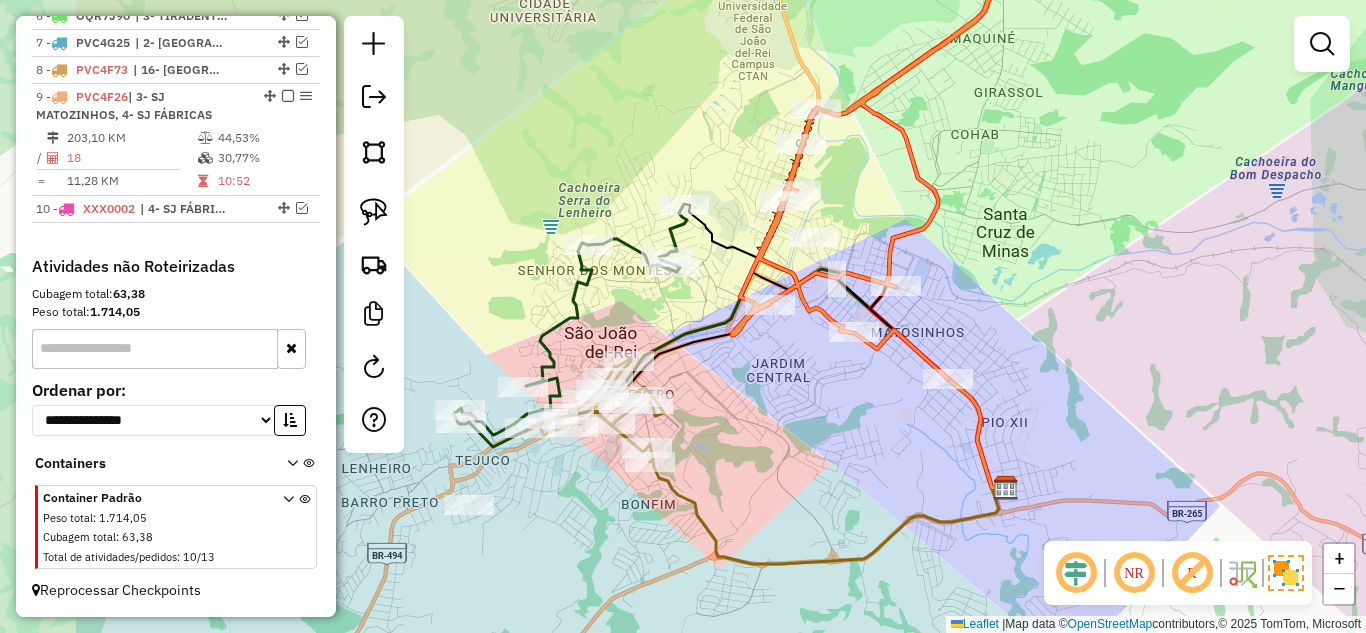 drag, startPoint x: 607, startPoint y: 447, endPoint x: 818, endPoint y: 418, distance: 212.98357 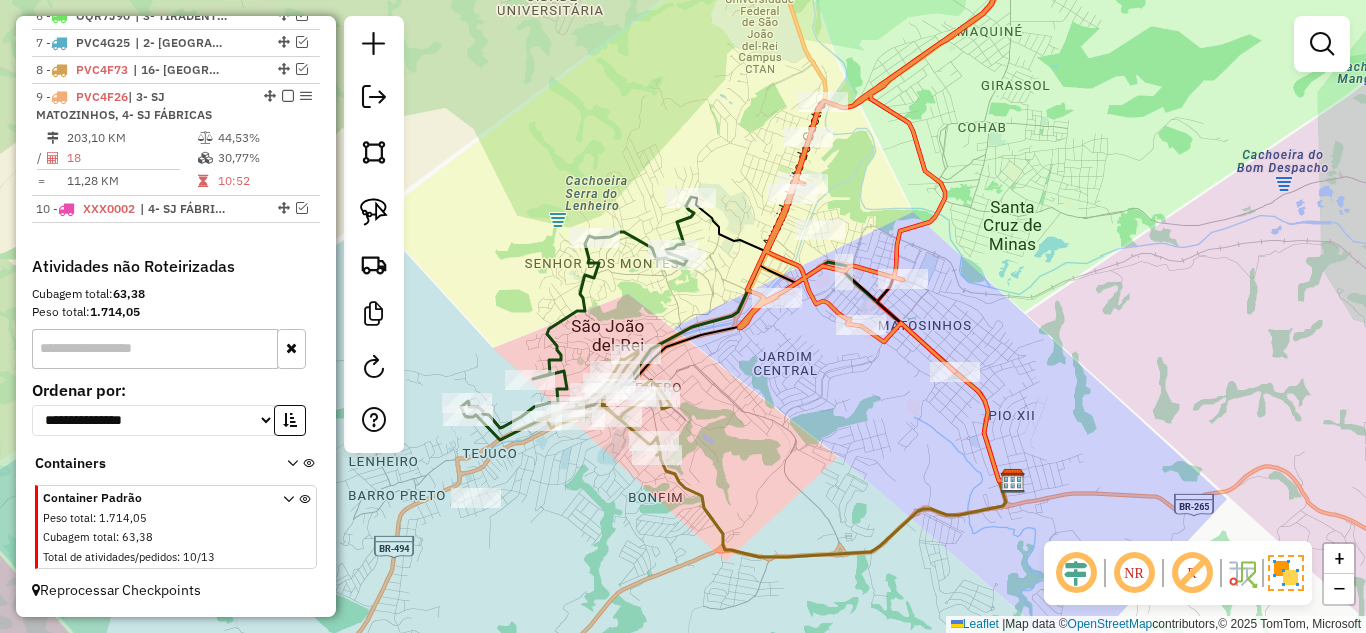 drag, startPoint x: 785, startPoint y: 430, endPoint x: 476, endPoint y: 267, distance: 349.35654 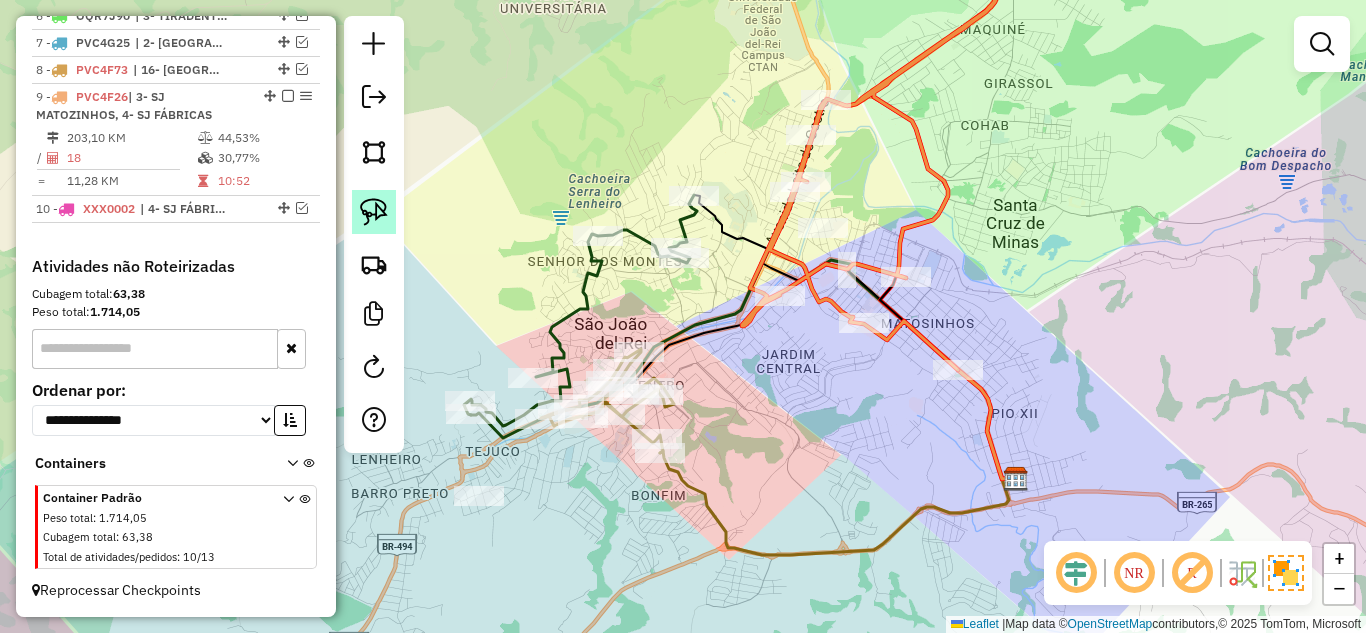 click 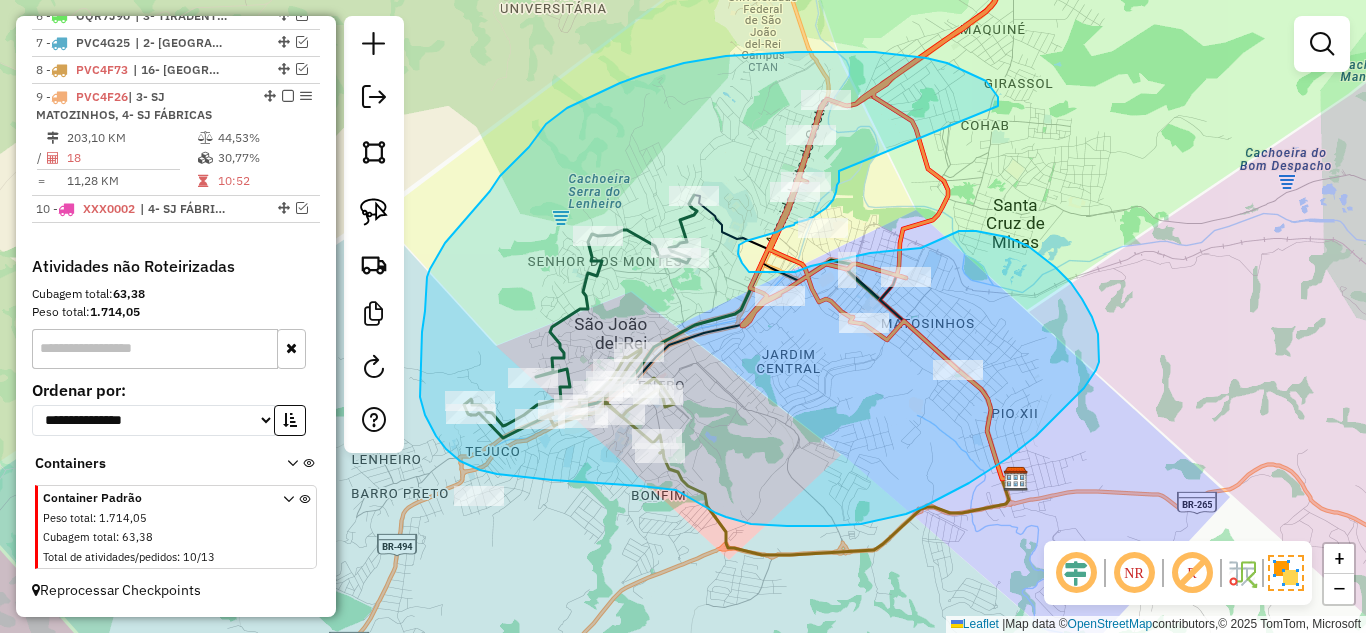 drag, startPoint x: 998, startPoint y: 100, endPoint x: 839, endPoint y: 171, distance: 174.13214 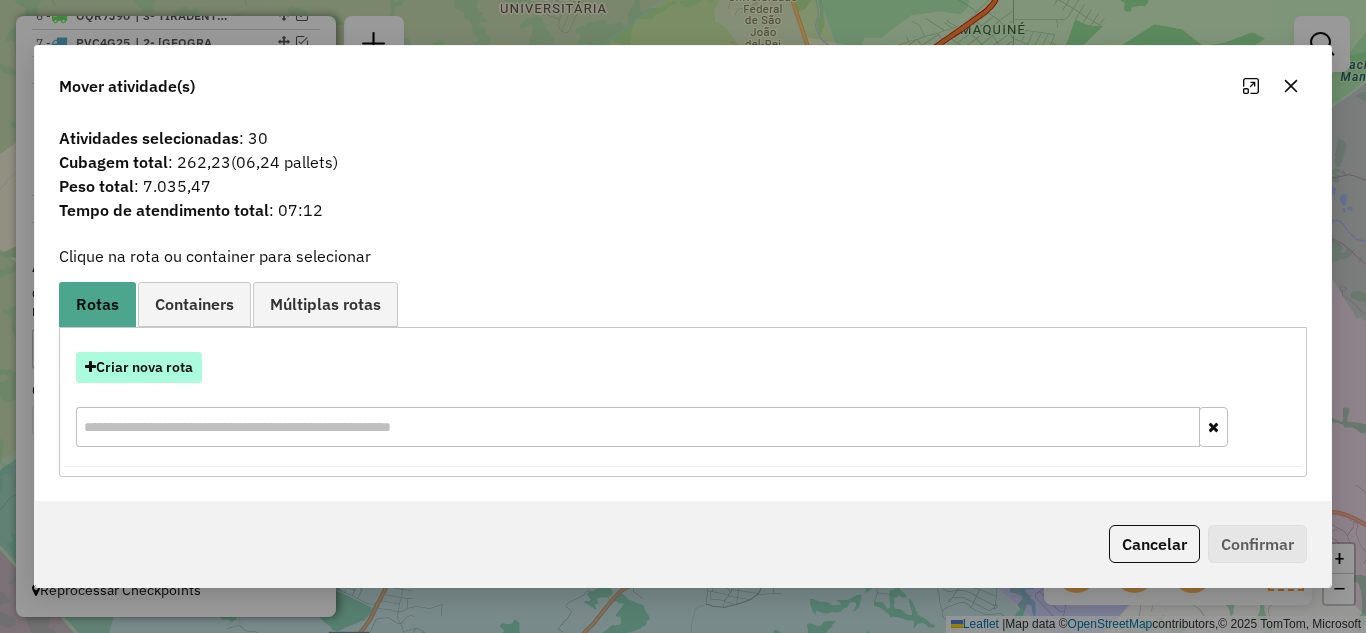 click on "Criar nova rota" at bounding box center [139, 367] 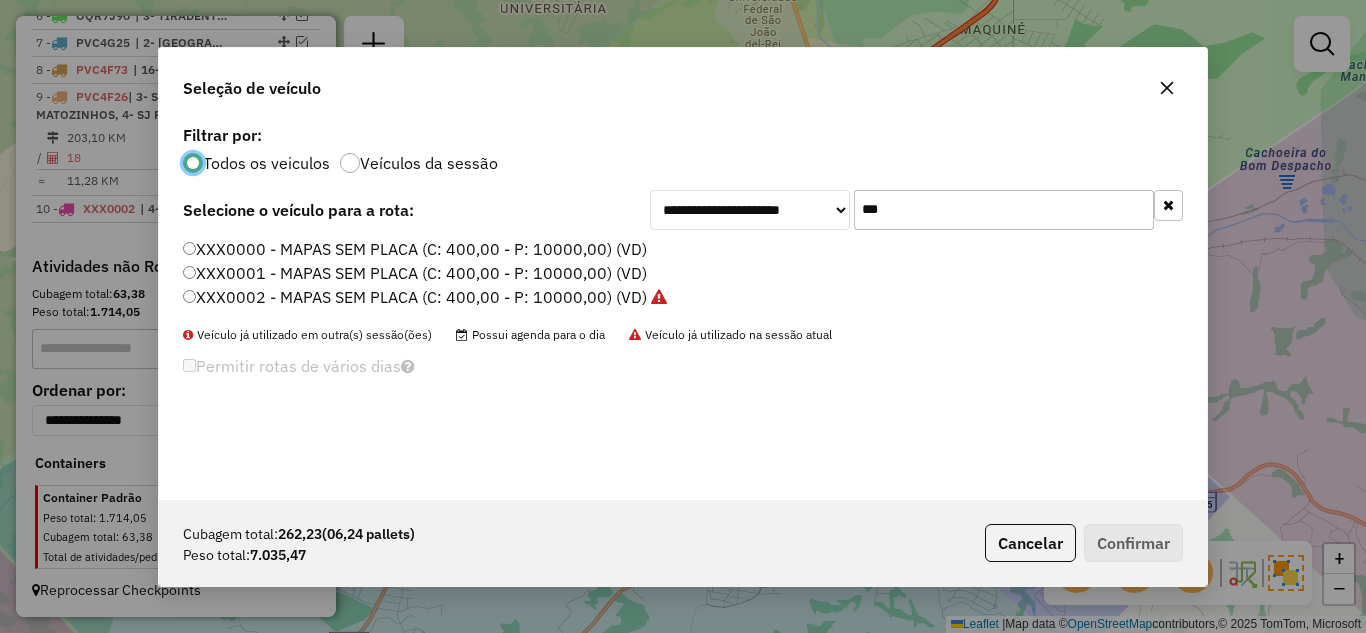 scroll, scrollTop: 11, scrollLeft: 6, axis: both 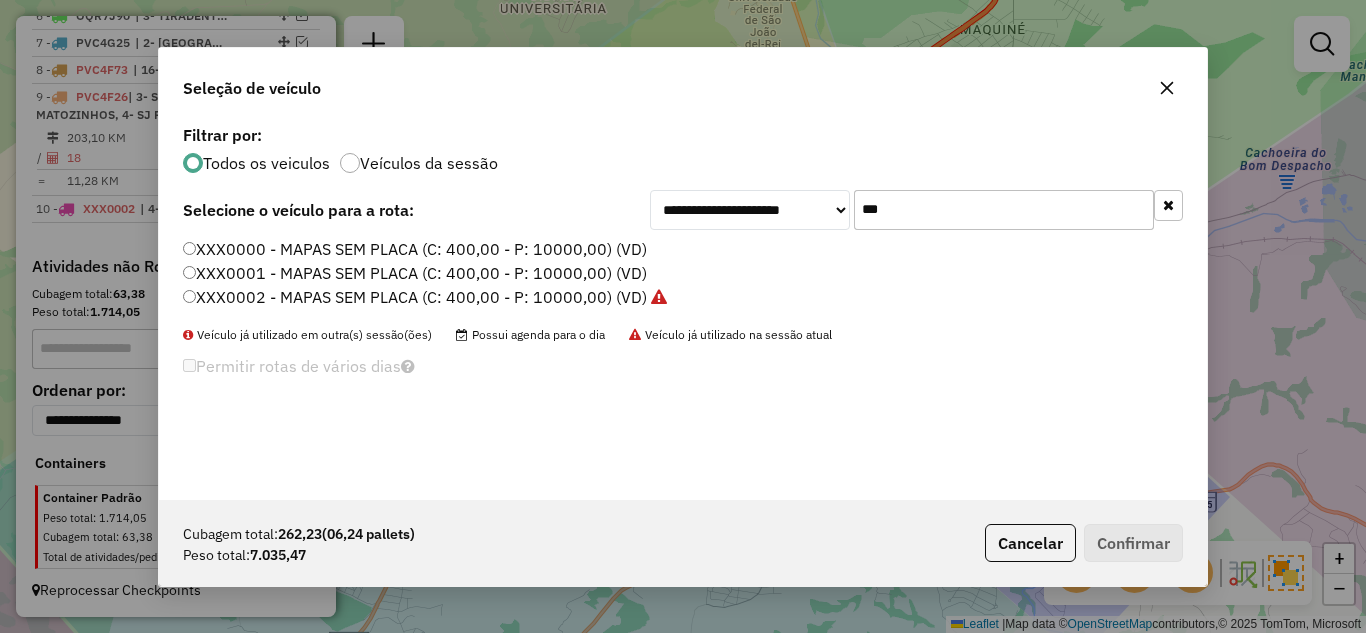 drag, startPoint x: 906, startPoint y: 215, endPoint x: 827, endPoint y: 201, distance: 80.23092 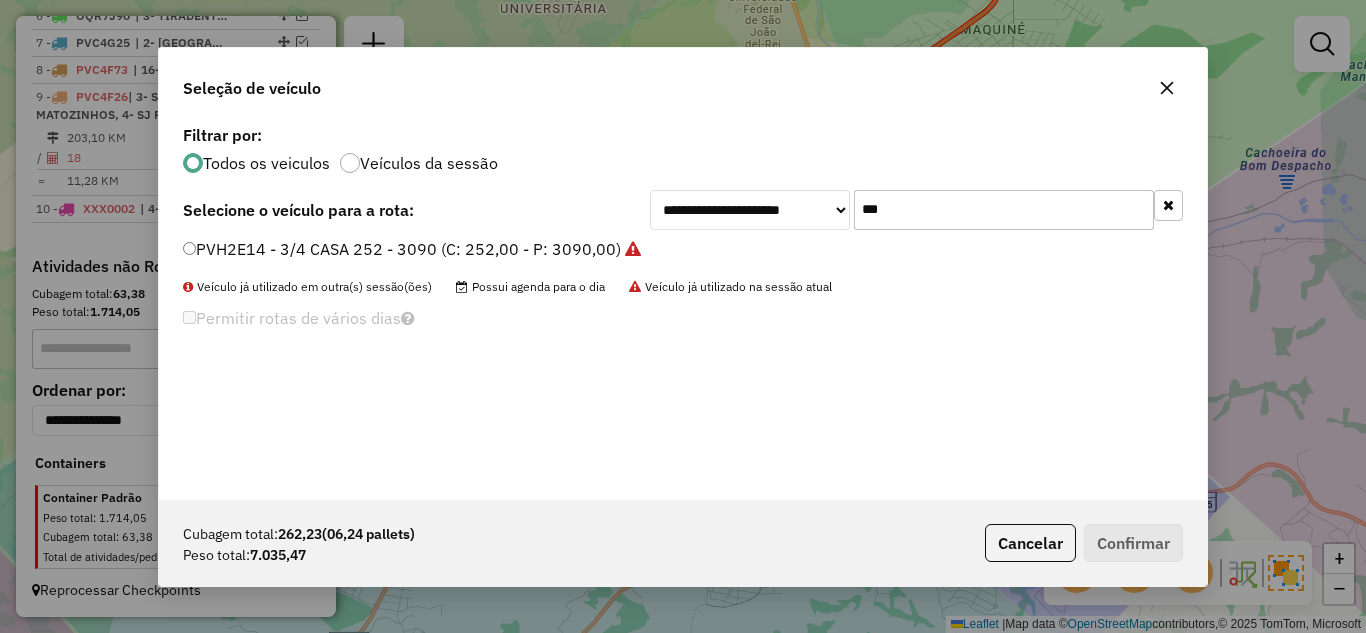 type on "***" 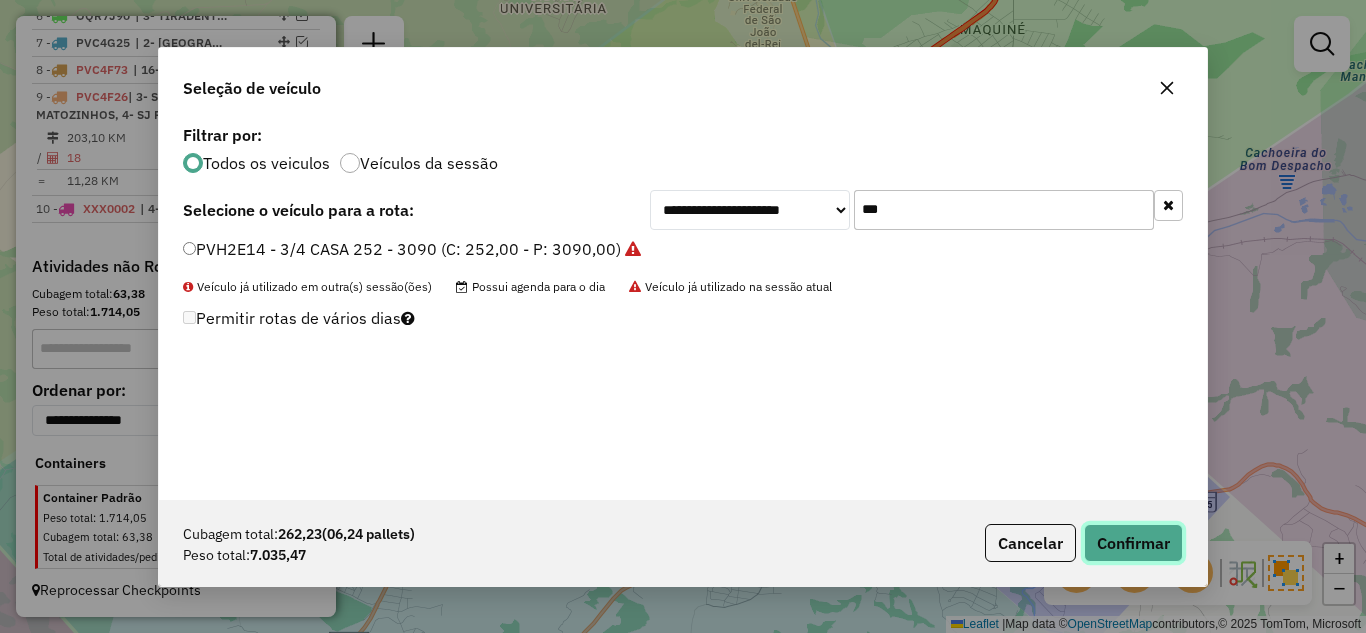 click on "Confirmar" 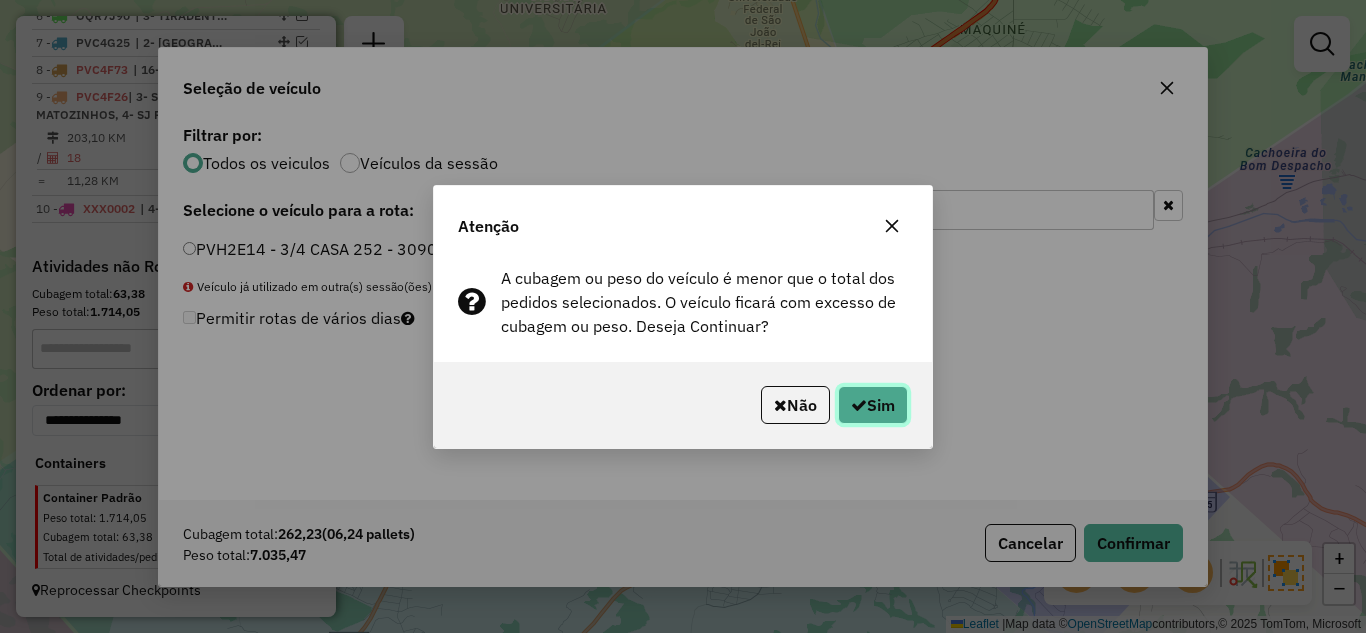 click on "Sim" 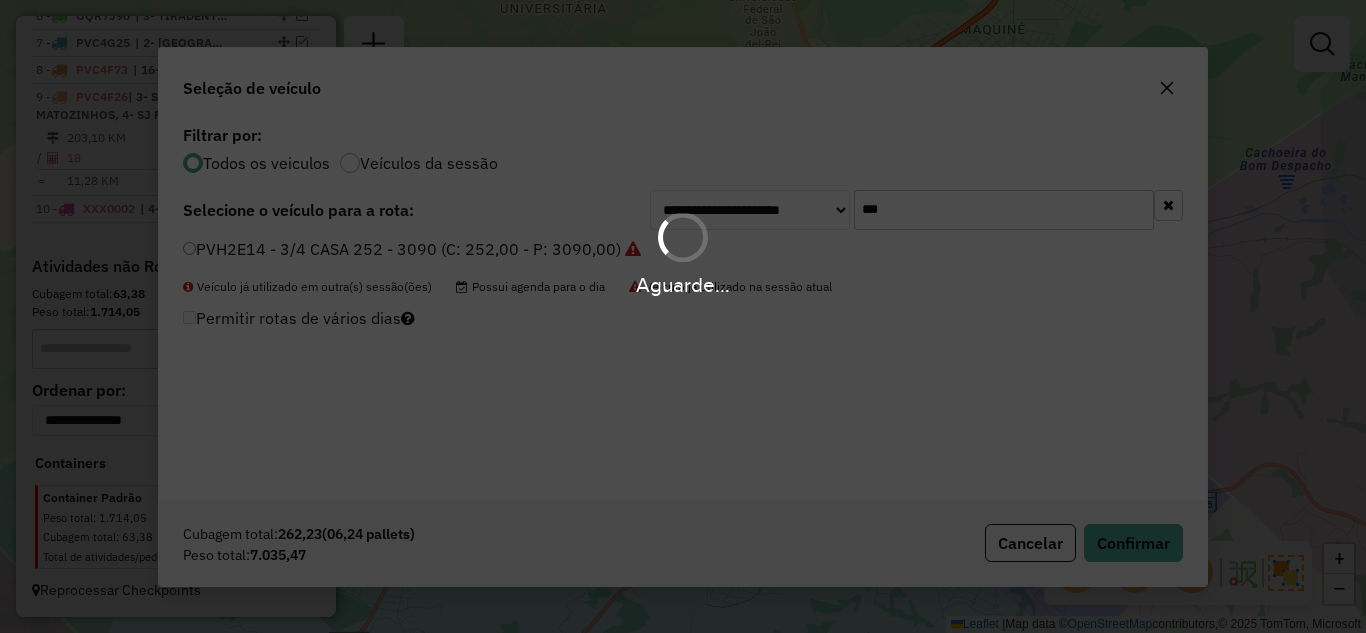 scroll, scrollTop: 868, scrollLeft: 0, axis: vertical 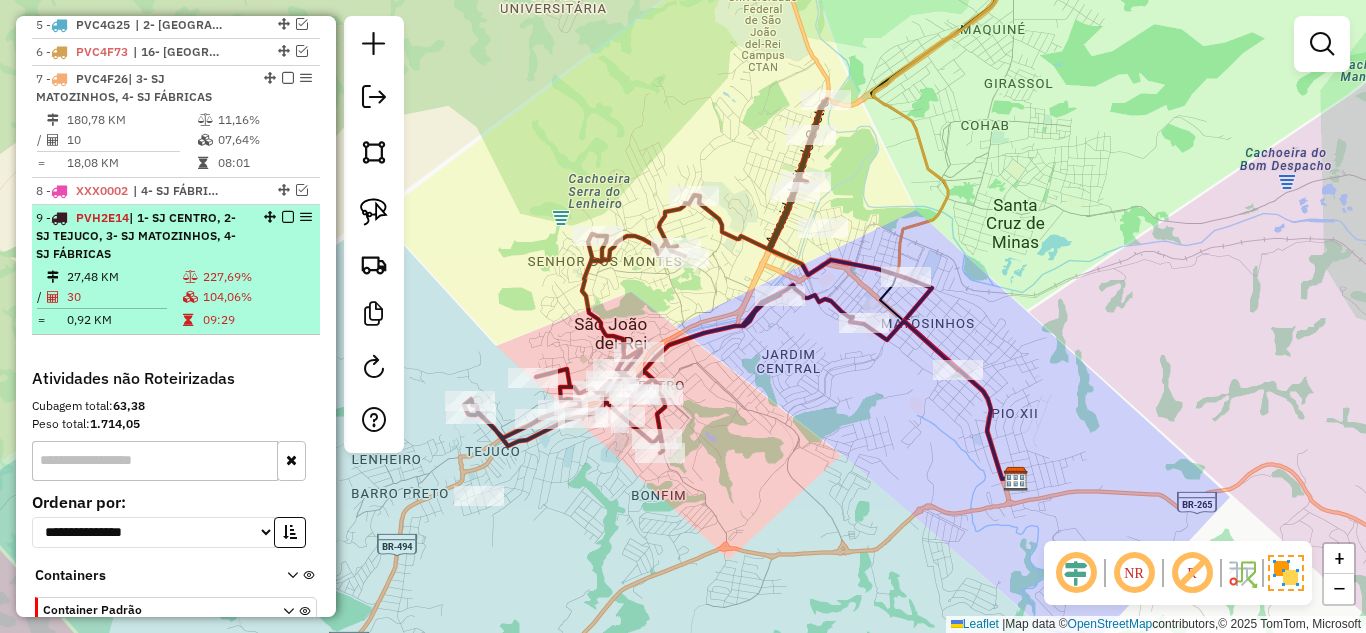 click at bounding box center [190, 277] 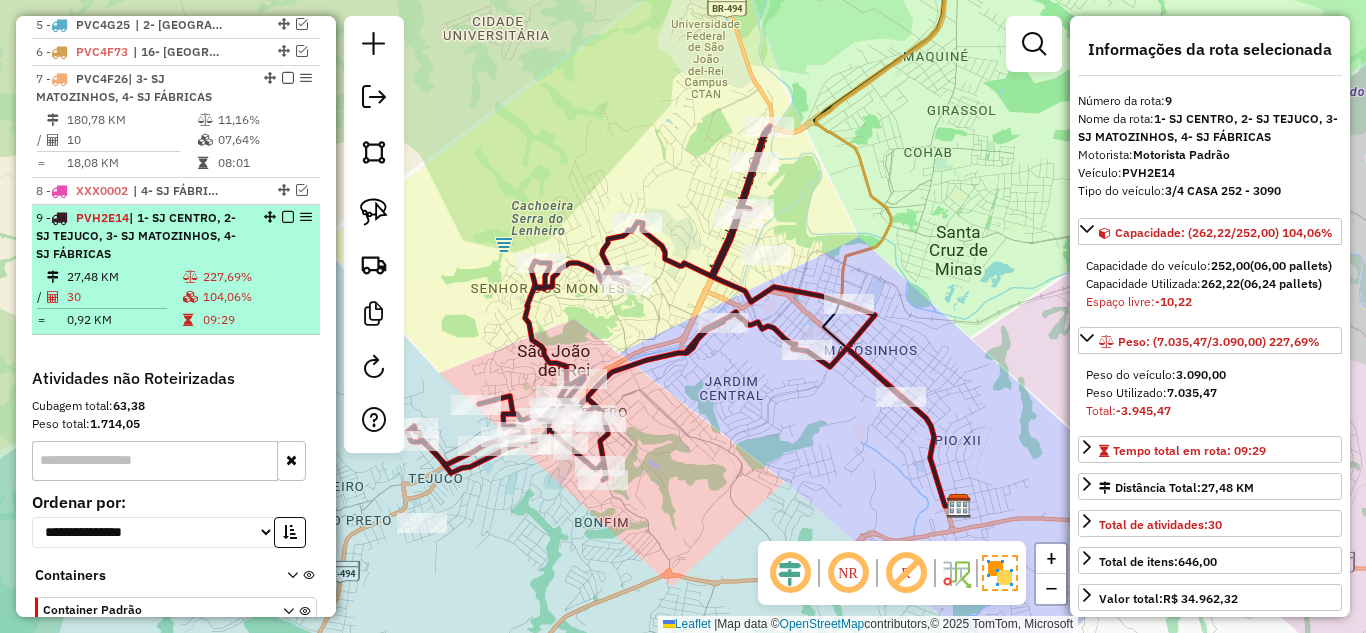 click at bounding box center [288, 217] 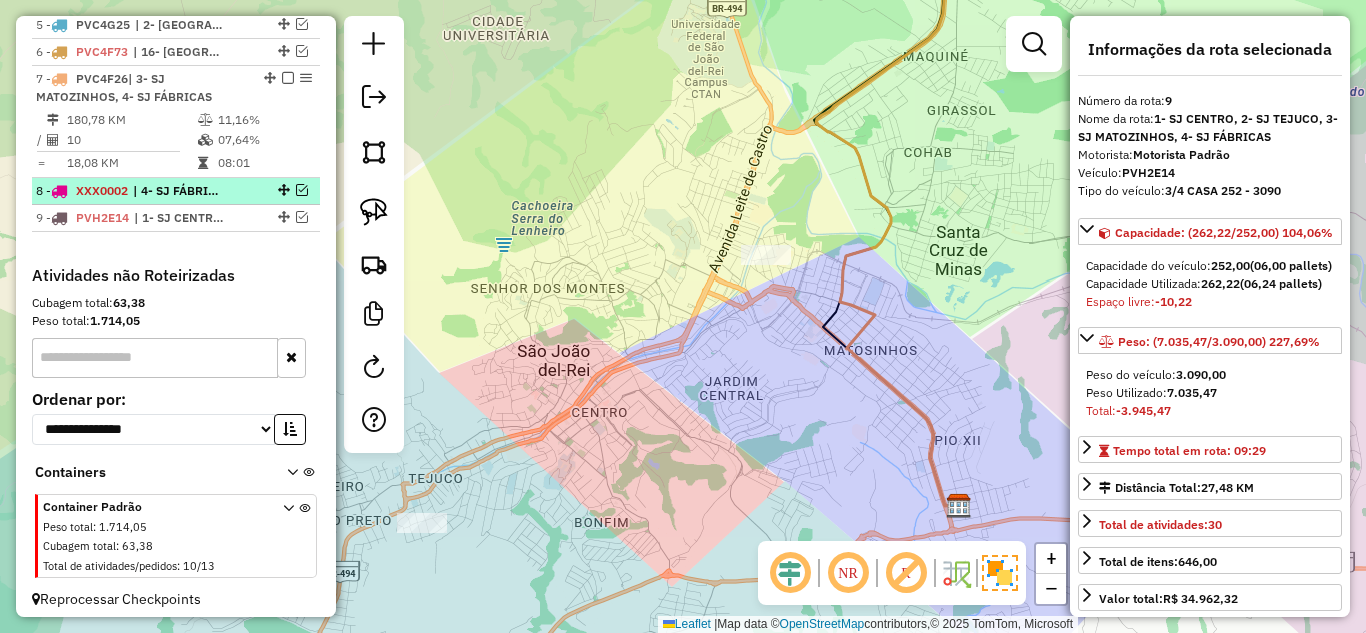 click at bounding box center (302, 190) 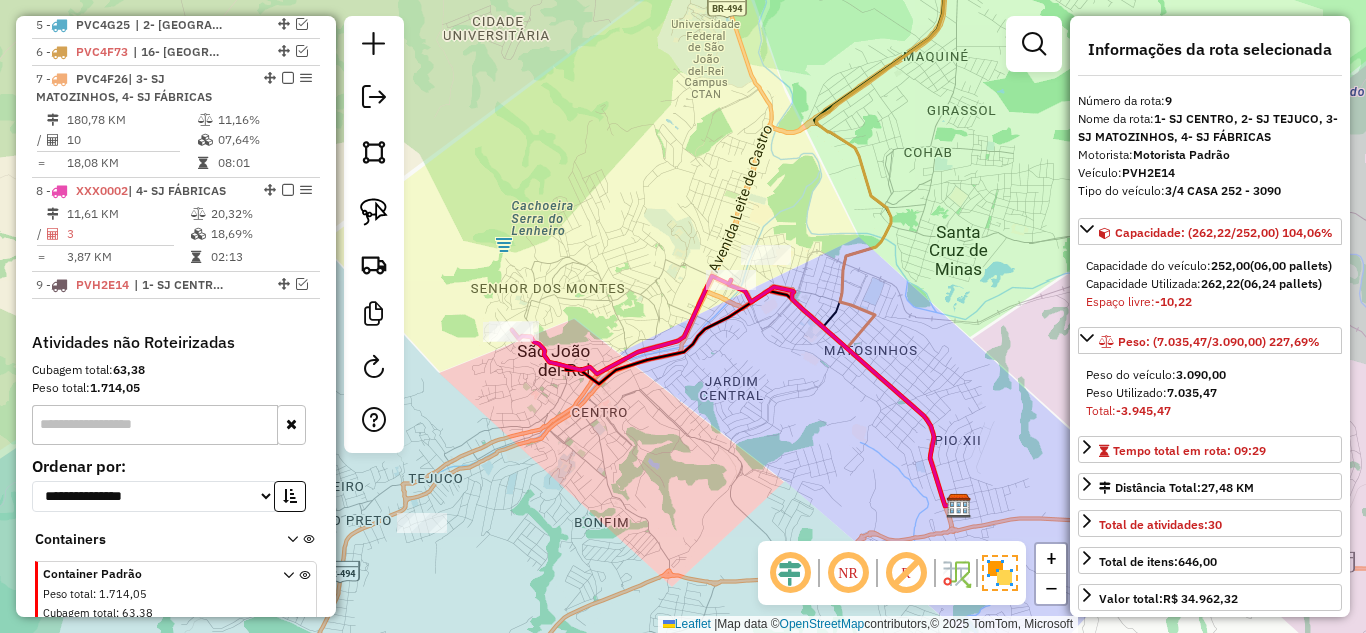 drag, startPoint x: 368, startPoint y: 209, endPoint x: 657, endPoint y: 261, distance: 293.64093 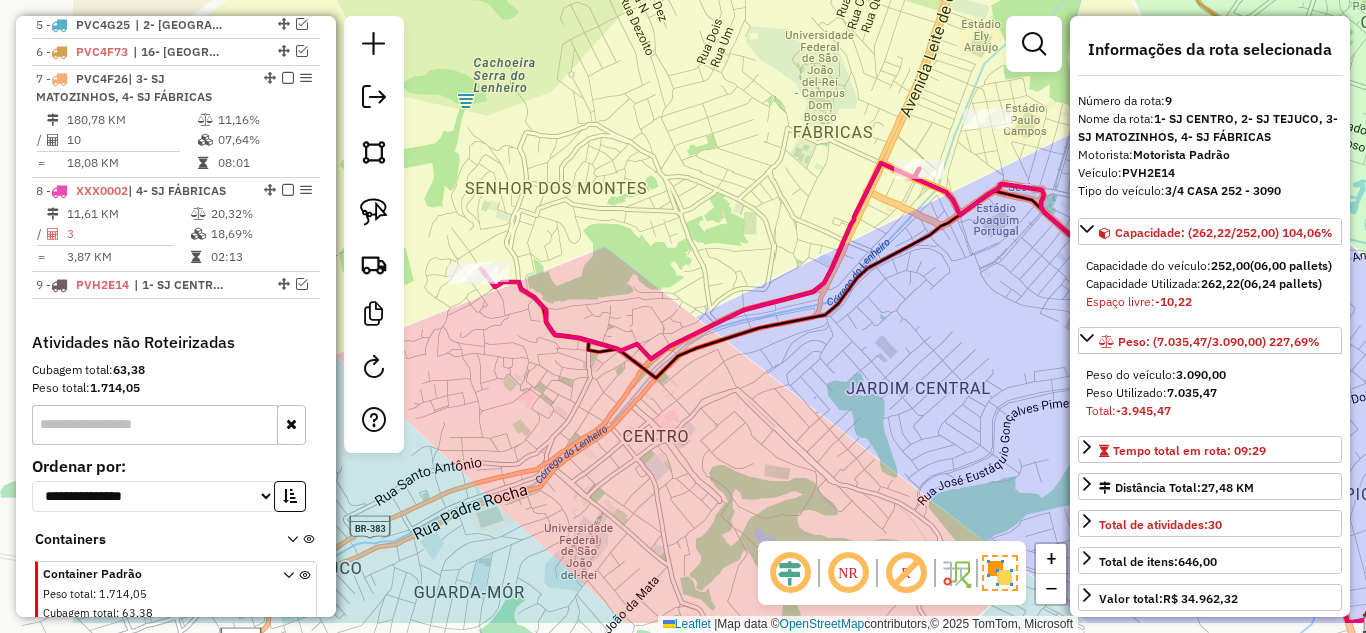 drag, startPoint x: 678, startPoint y: 455, endPoint x: 885, endPoint y: 382, distance: 219.49487 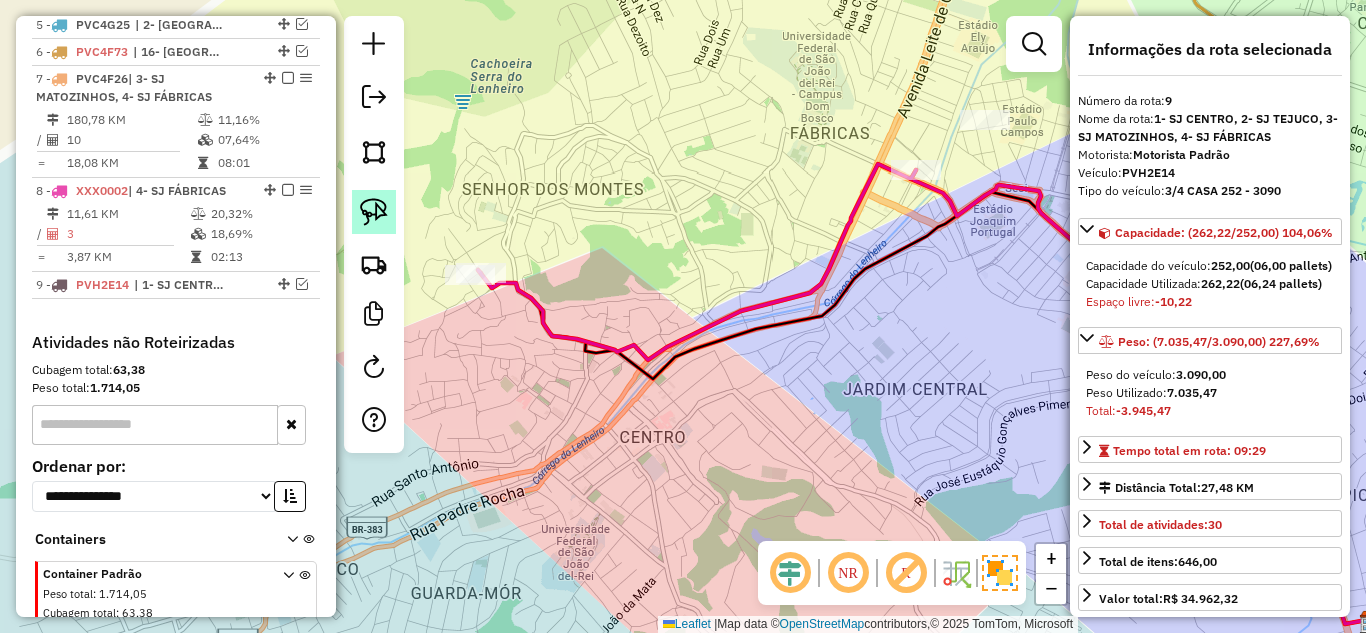 click 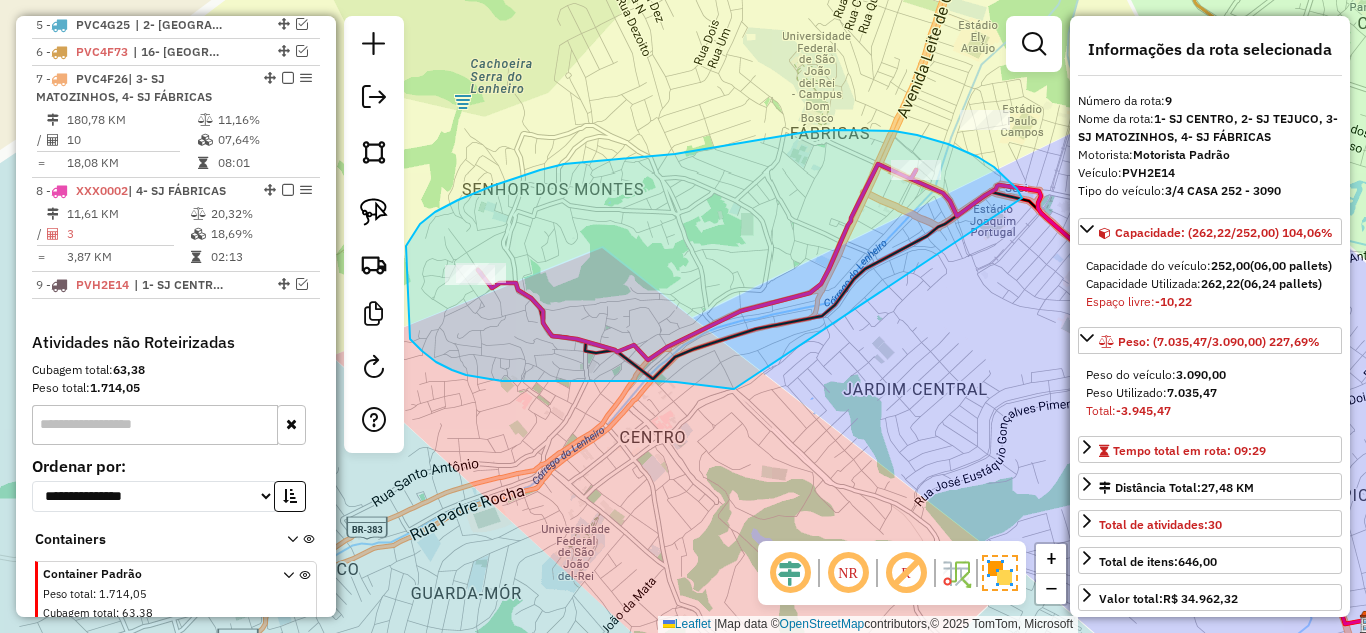drag, startPoint x: 1022, startPoint y: 198, endPoint x: 788, endPoint y: 389, distance: 302.05463 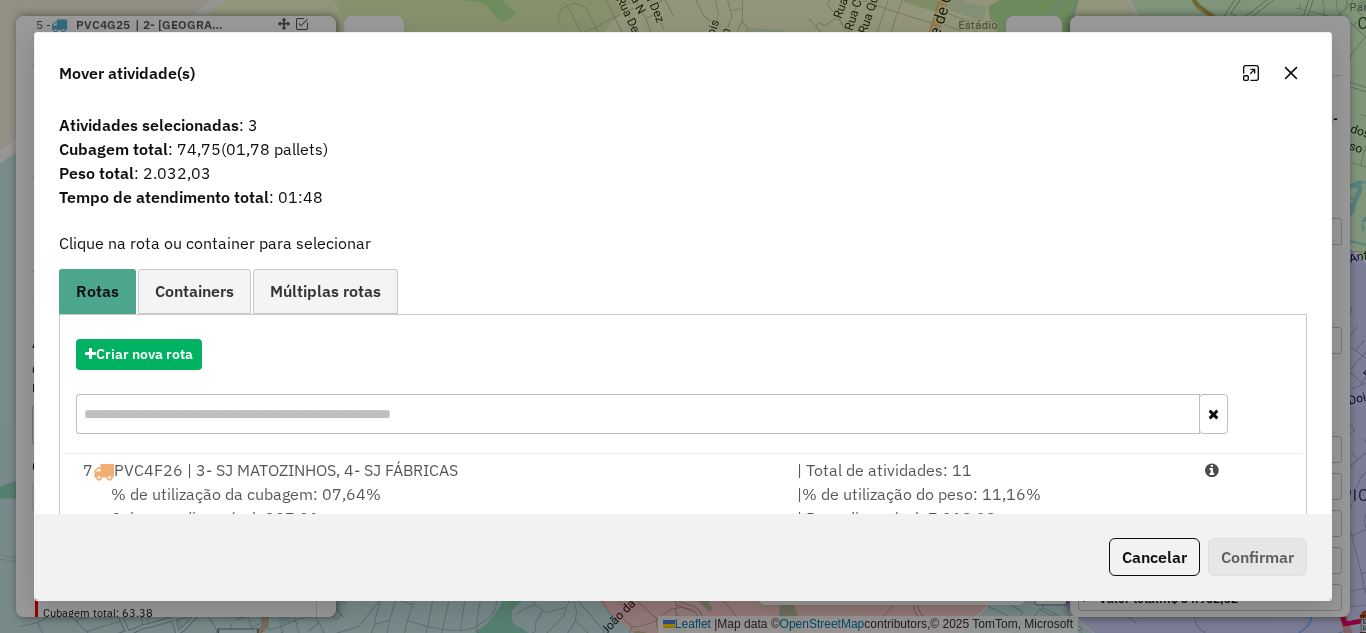 click on "% de utilização da cubagem: 07,64%  Cubagem disponível: 387,91" at bounding box center (428, 506) 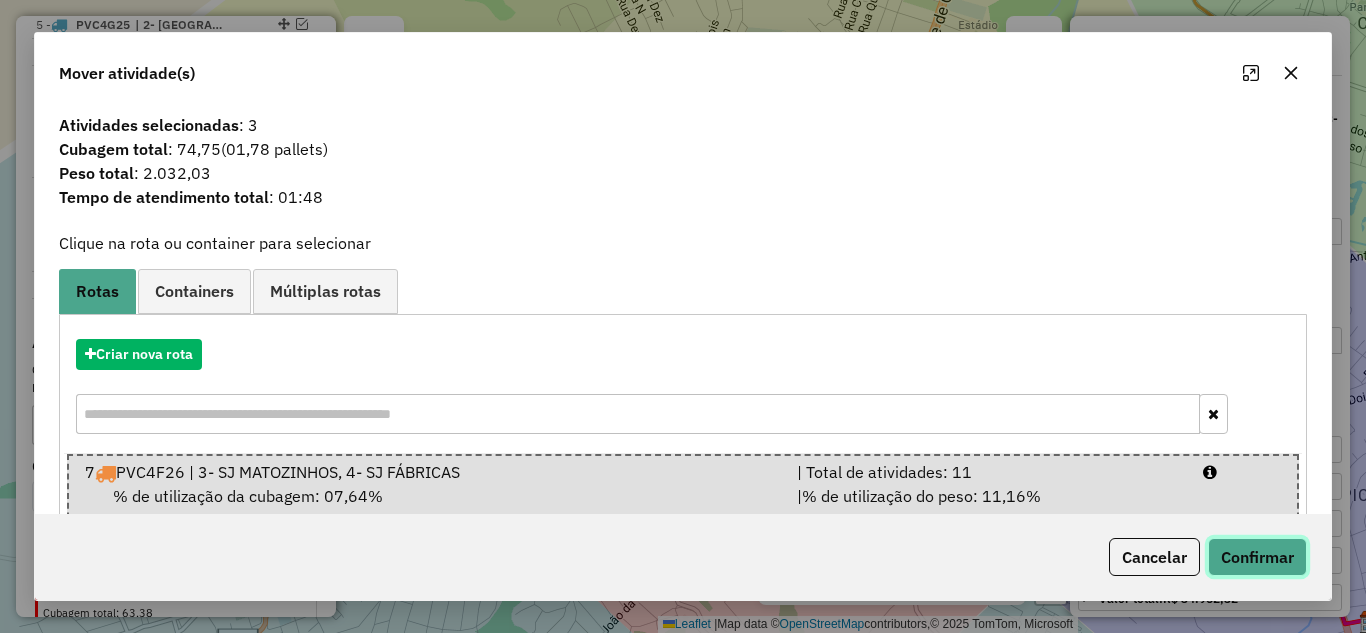 click on "Confirmar" 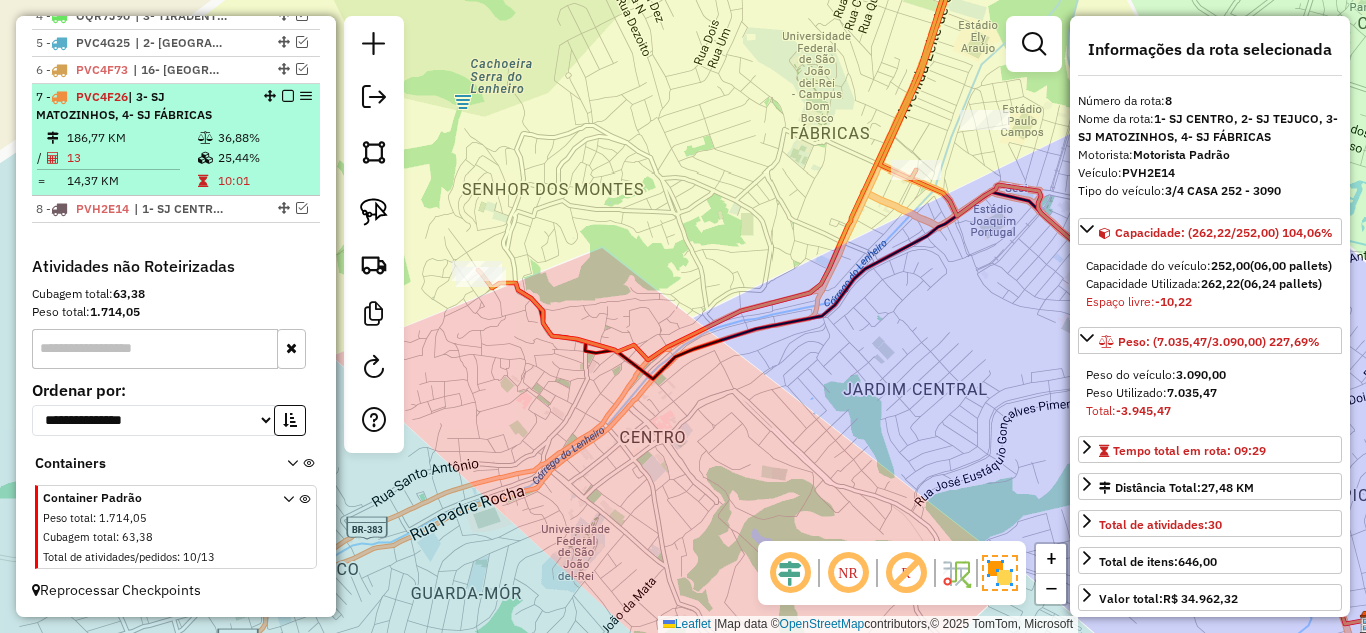 click on "13" at bounding box center [131, 158] 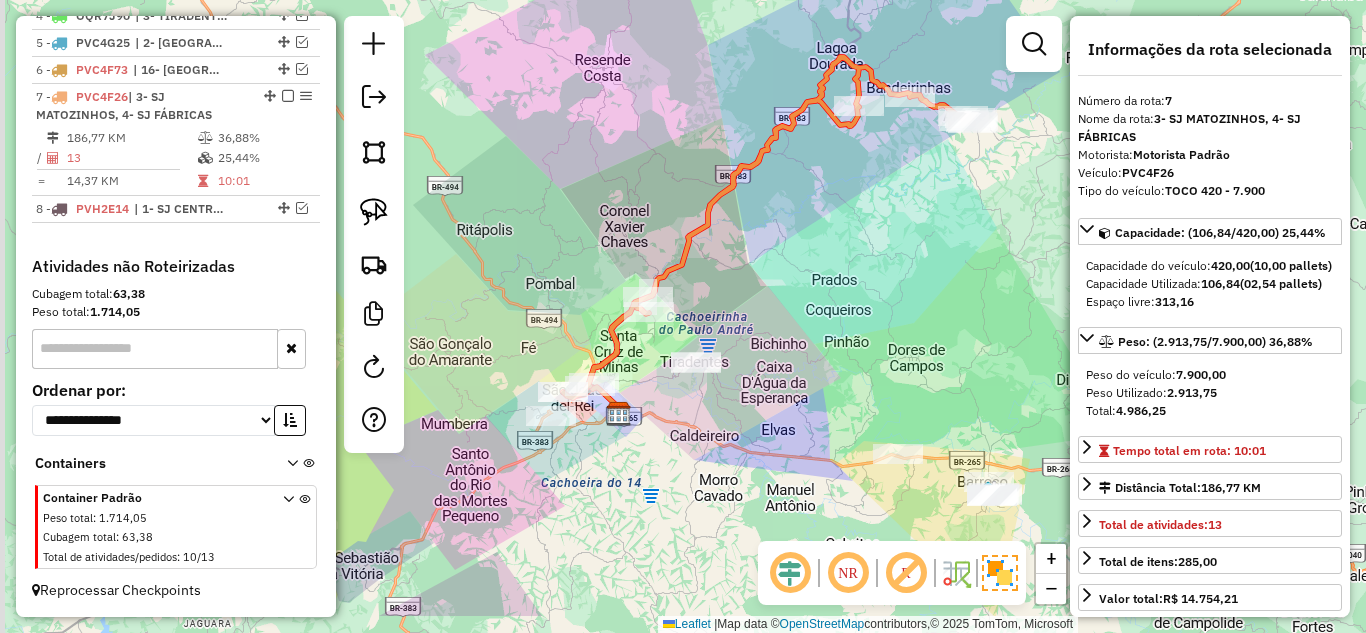 drag, startPoint x: 844, startPoint y: 422, endPoint x: 925, endPoint y: 340, distance: 115.260574 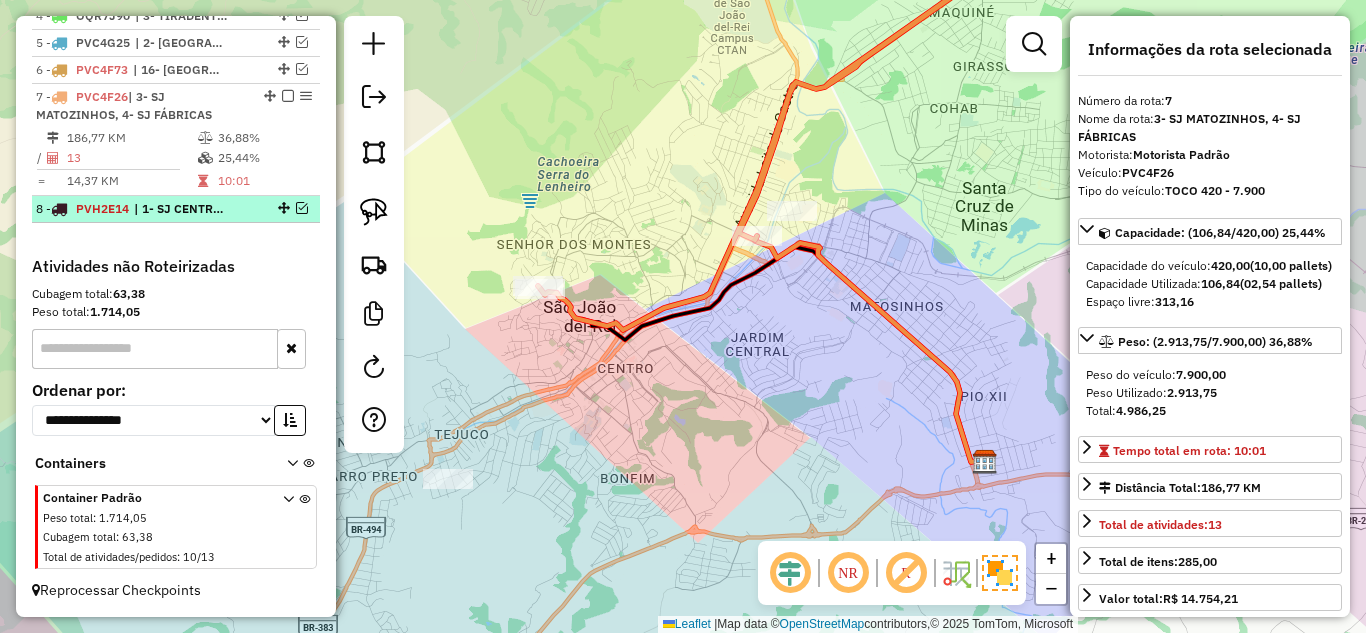 click at bounding box center (302, 208) 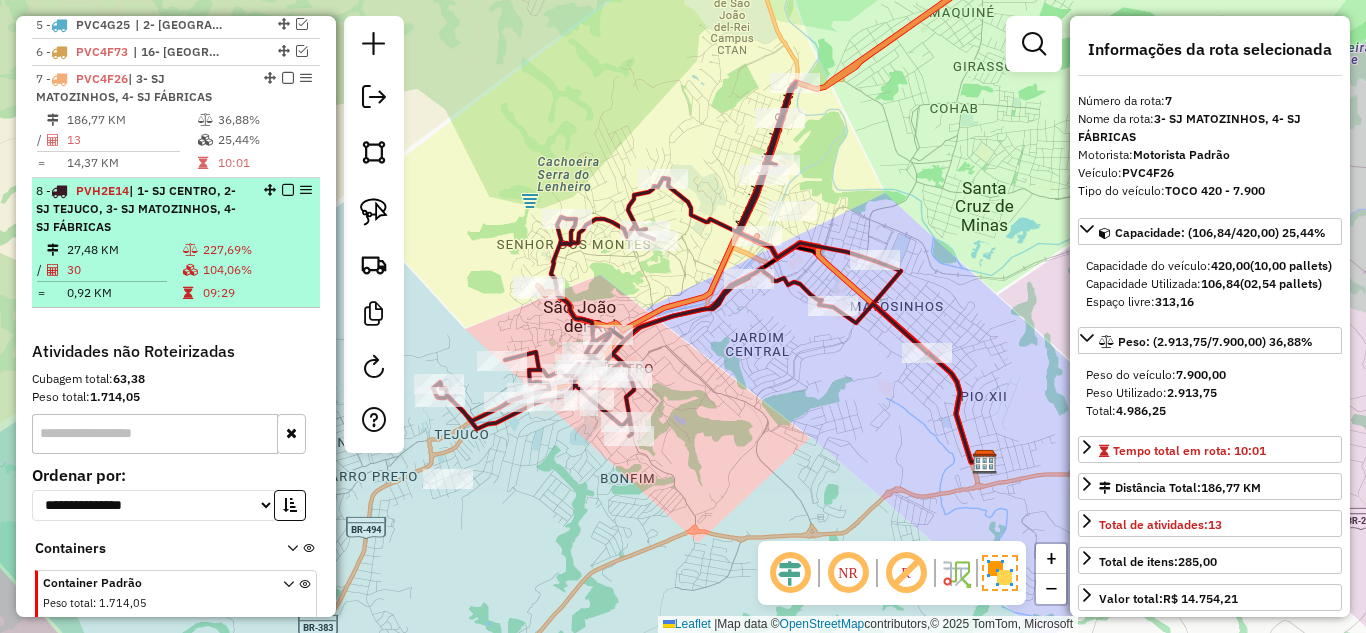 click on "27,48 KM" at bounding box center [124, 250] 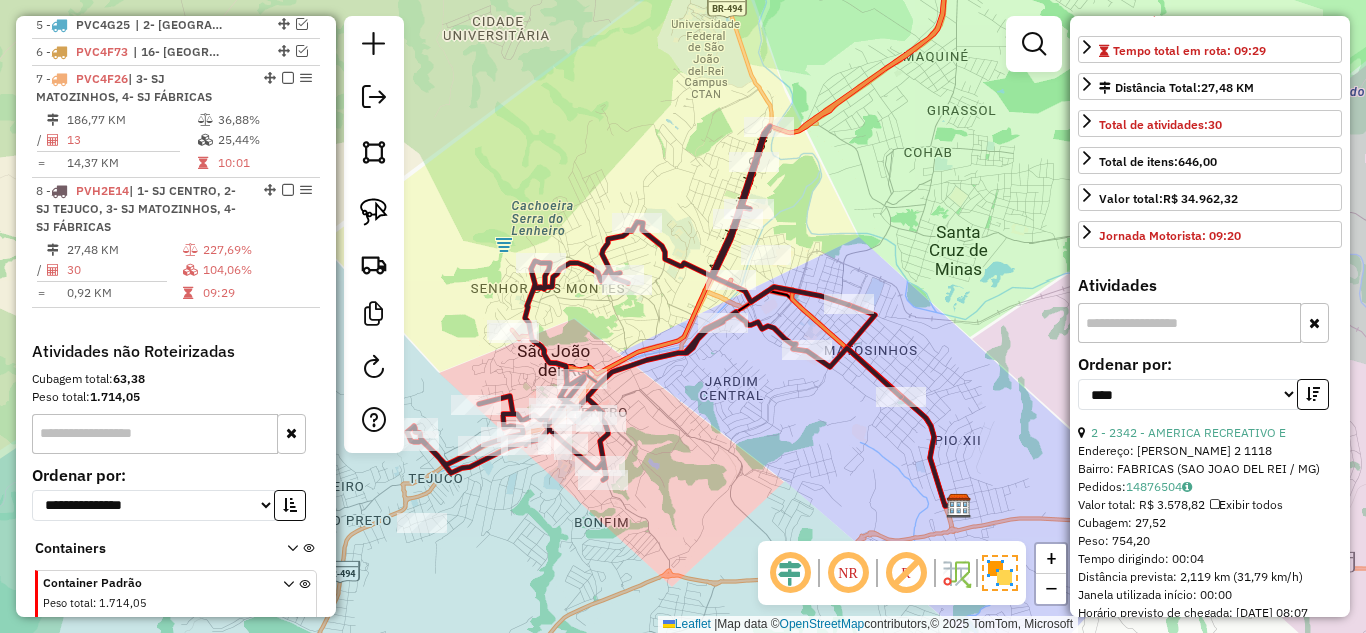 scroll, scrollTop: 500, scrollLeft: 0, axis: vertical 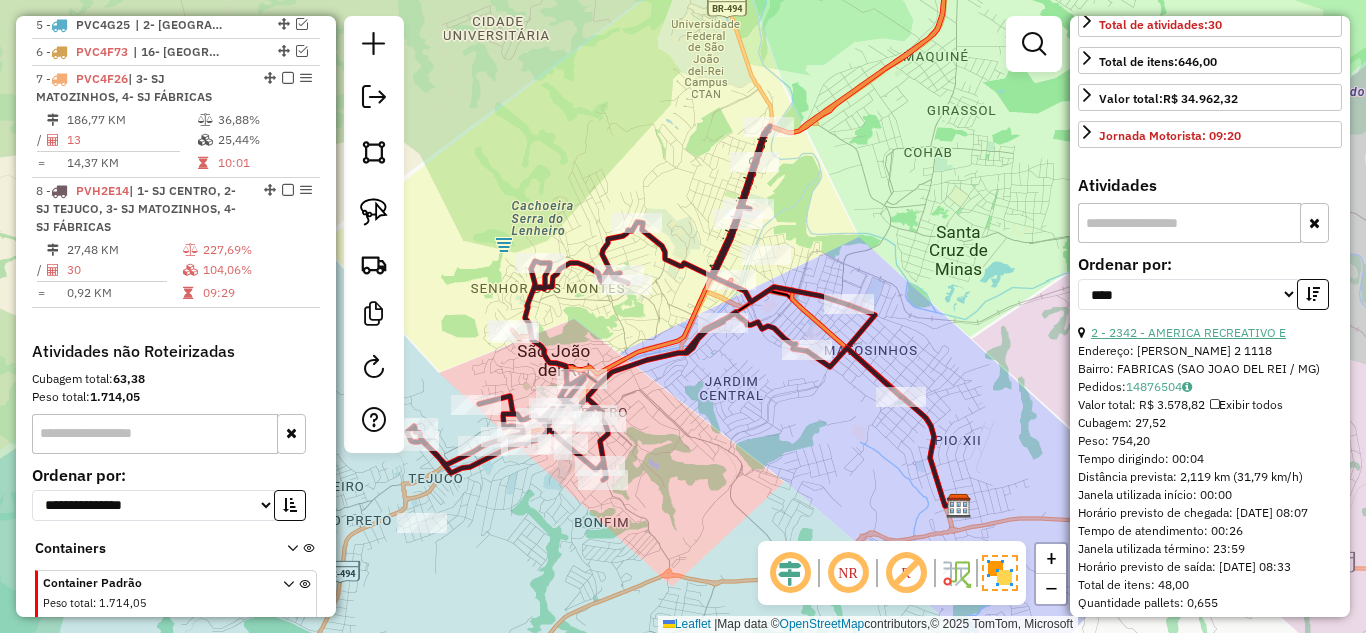click on "2 - 2342 - AMERICA RECREATIVO E" at bounding box center (1188, 332) 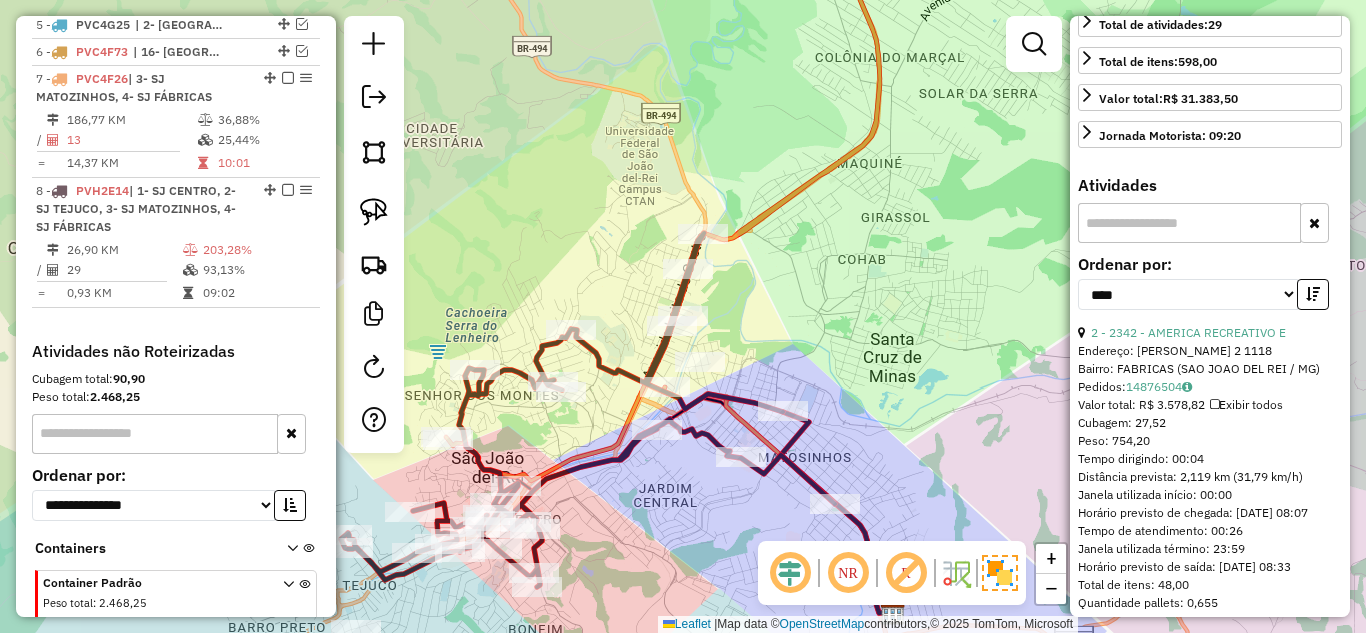 scroll, scrollTop: 482, scrollLeft: 0, axis: vertical 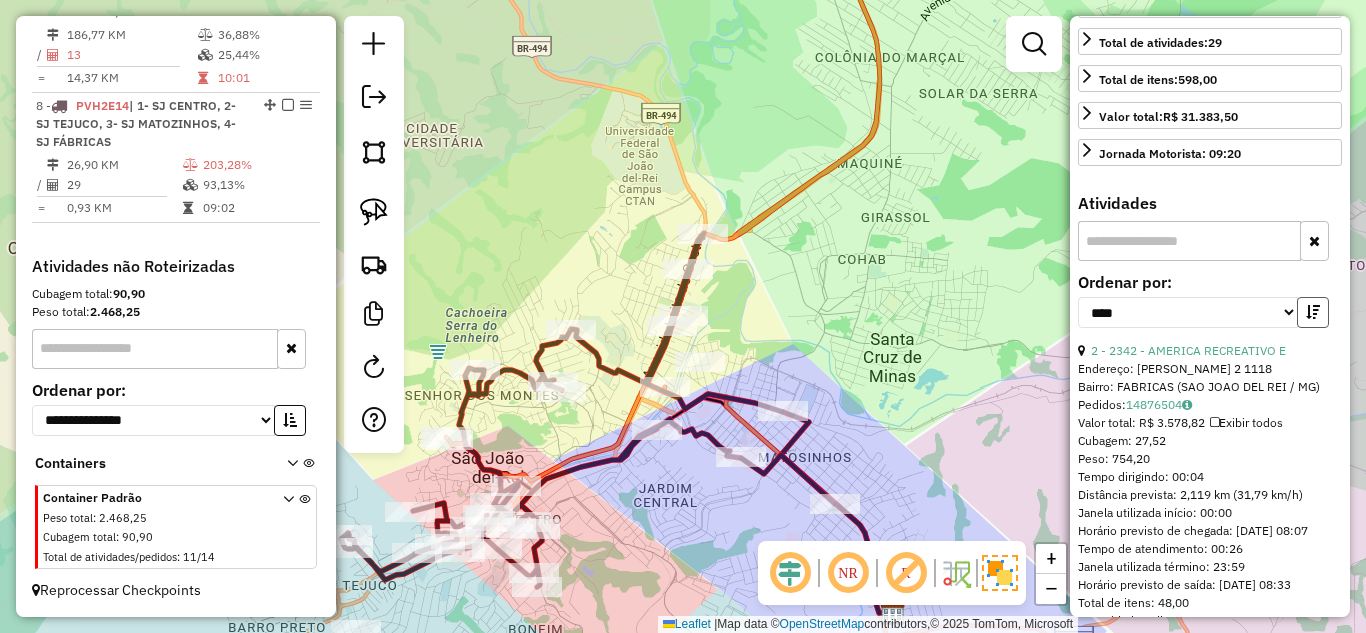 click at bounding box center [1313, 312] 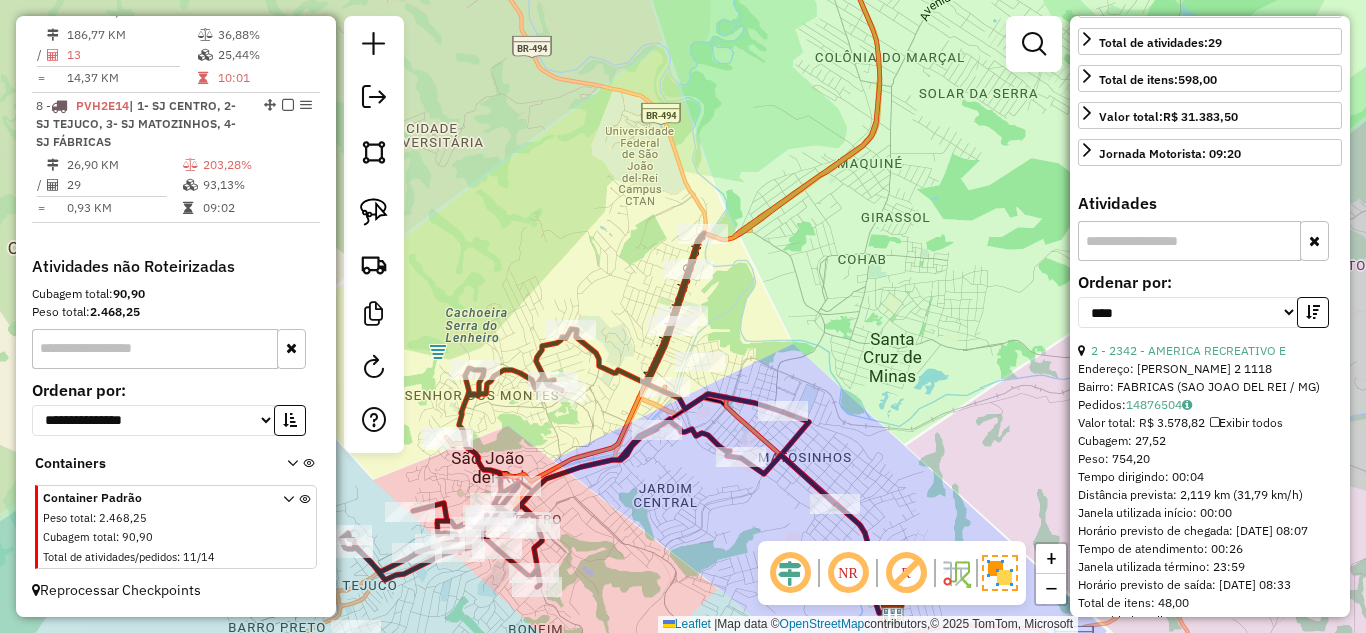 click at bounding box center [1313, 312] 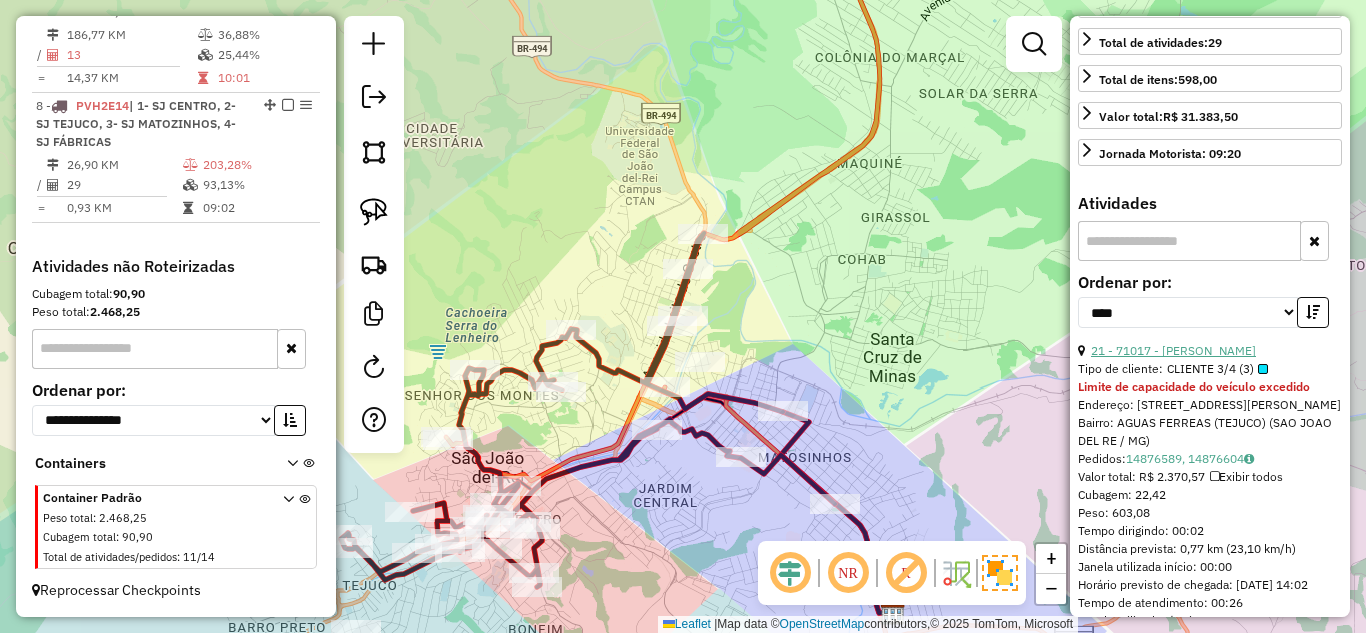 click on "21 - 71017 - [PERSON_NAME]" at bounding box center (1173, 350) 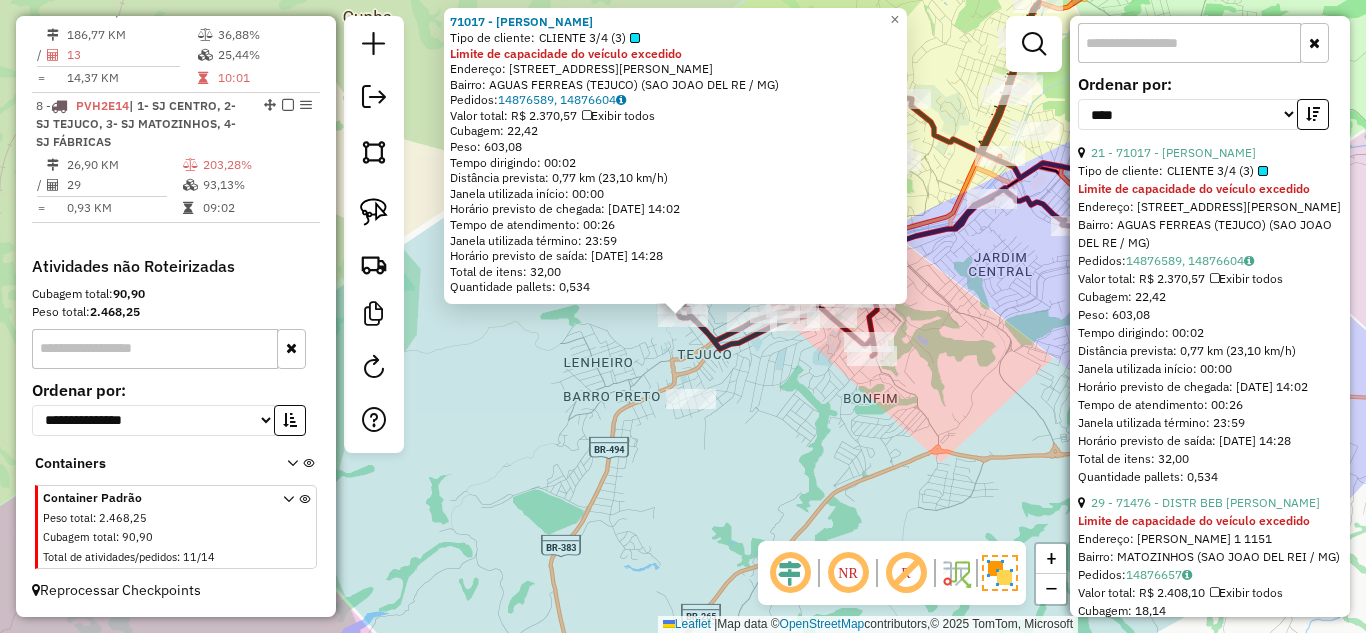 scroll, scrollTop: 682, scrollLeft: 0, axis: vertical 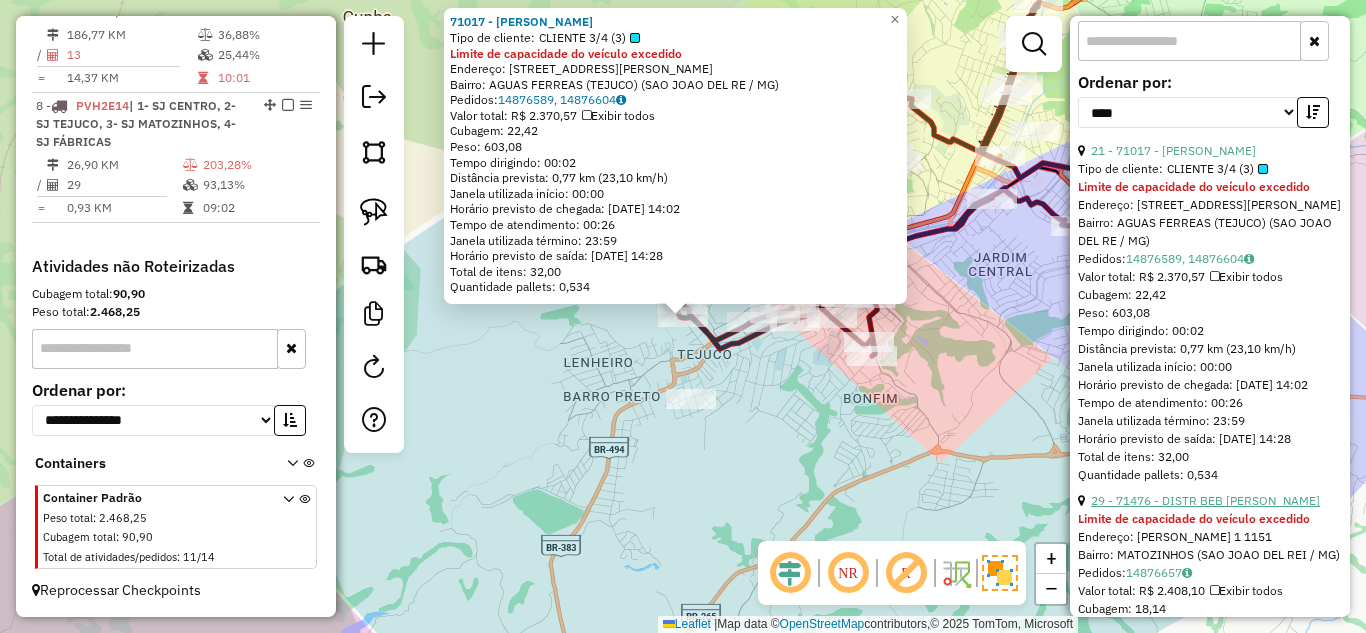 click on "29 - 71476 - DISTR BEB [PERSON_NAME]" at bounding box center (1205, 500) 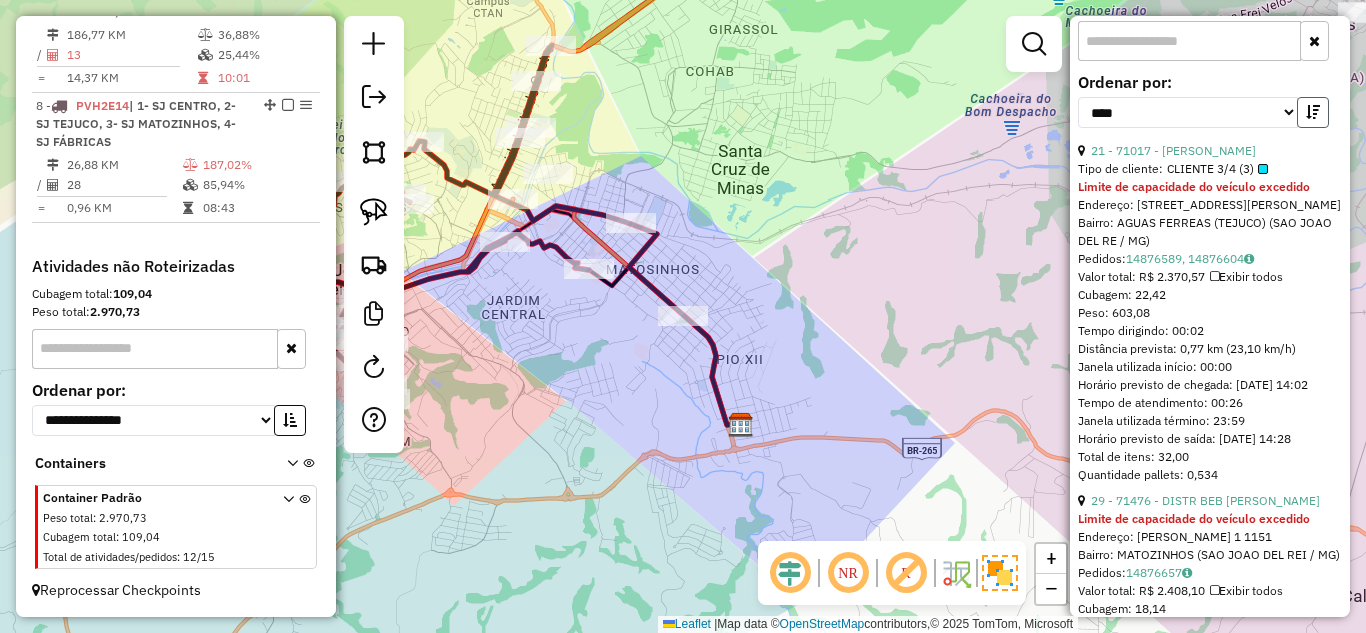 click at bounding box center (1313, 112) 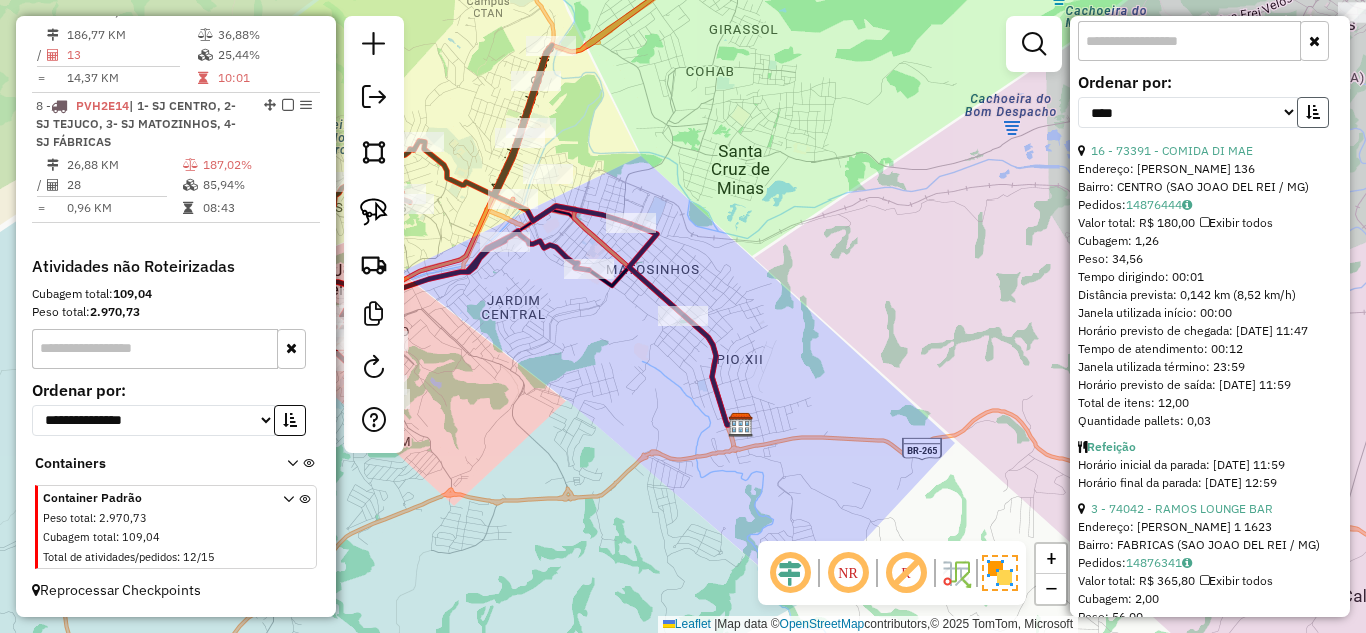 click at bounding box center (1313, 112) 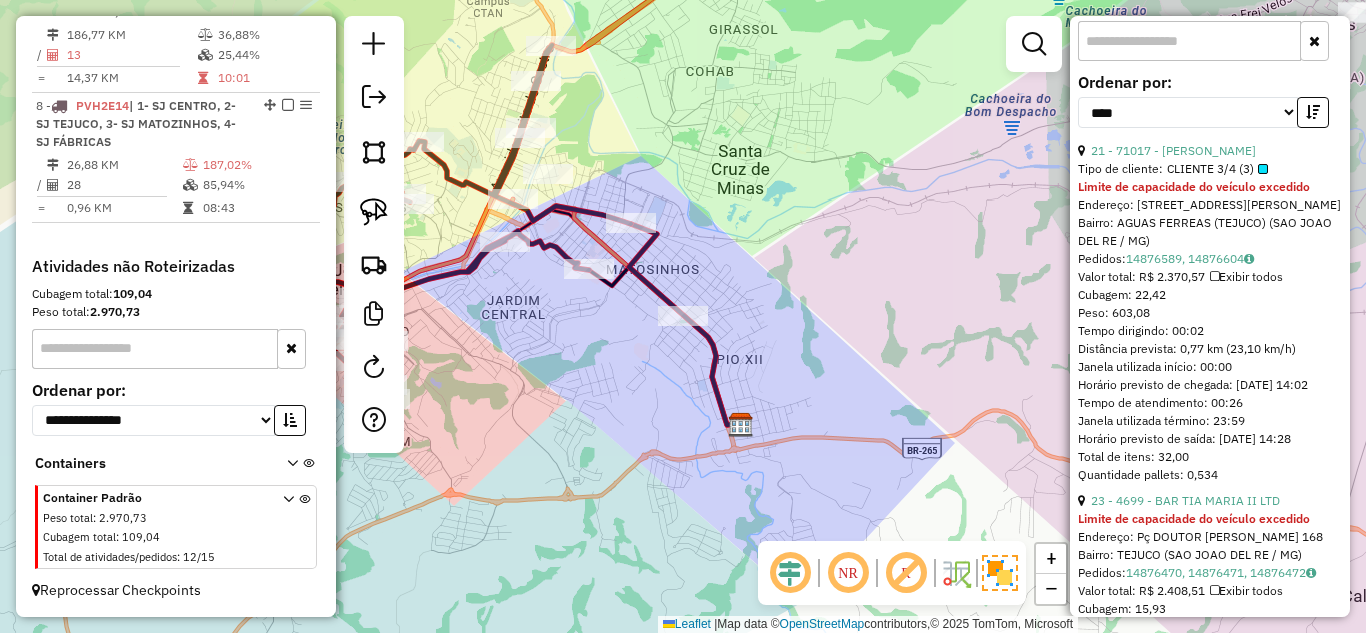 scroll, scrollTop: 882, scrollLeft: 0, axis: vertical 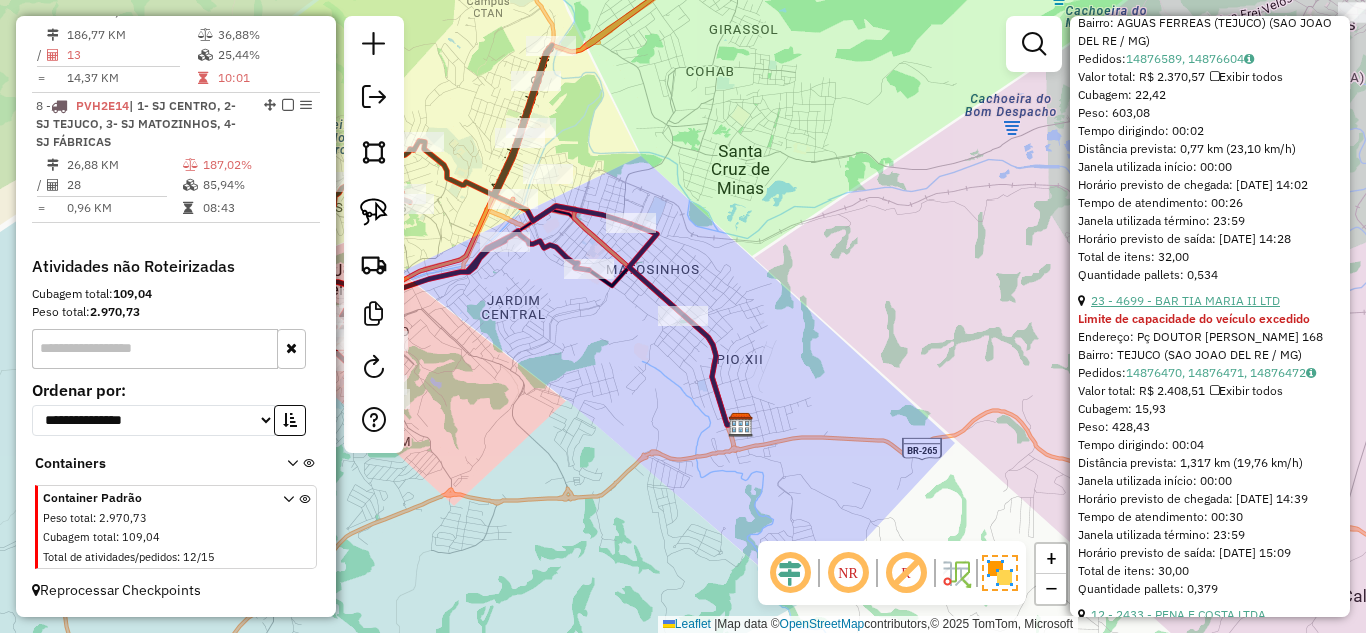 click on "23 - 4699 - BAR TIA MARIA II LTD" at bounding box center (1185, 300) 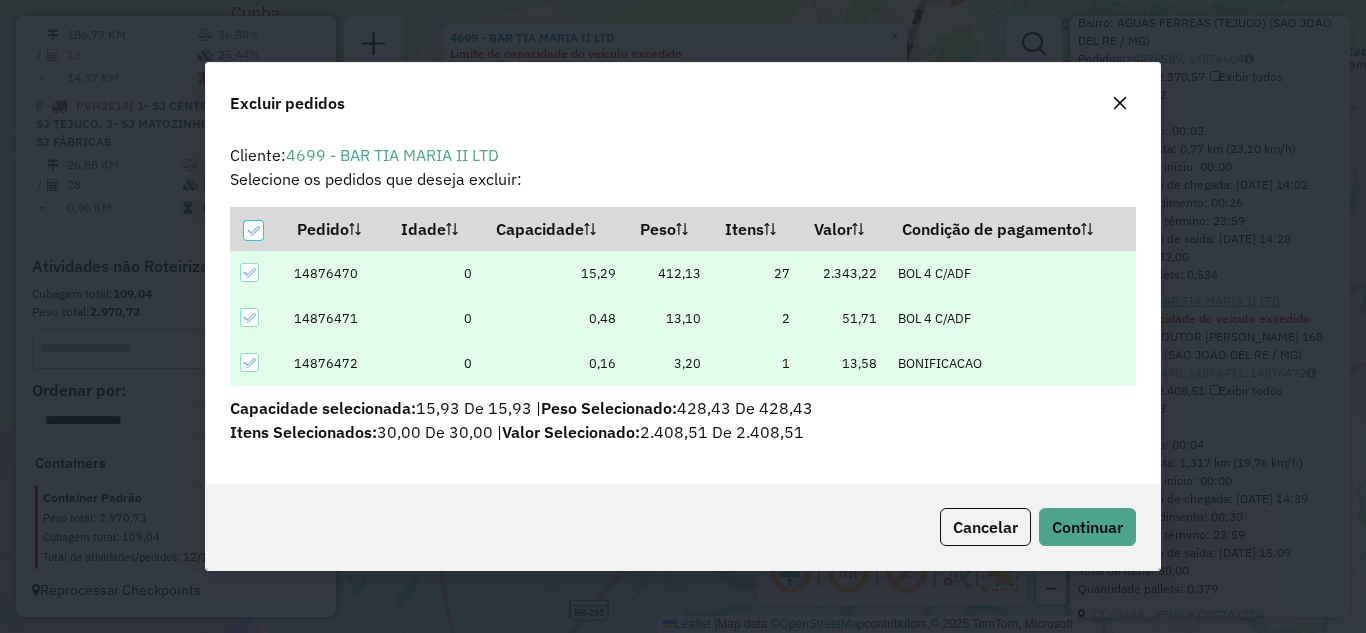 scroll, scrollTop: 82, scrollLeft: 0, axis: vertical 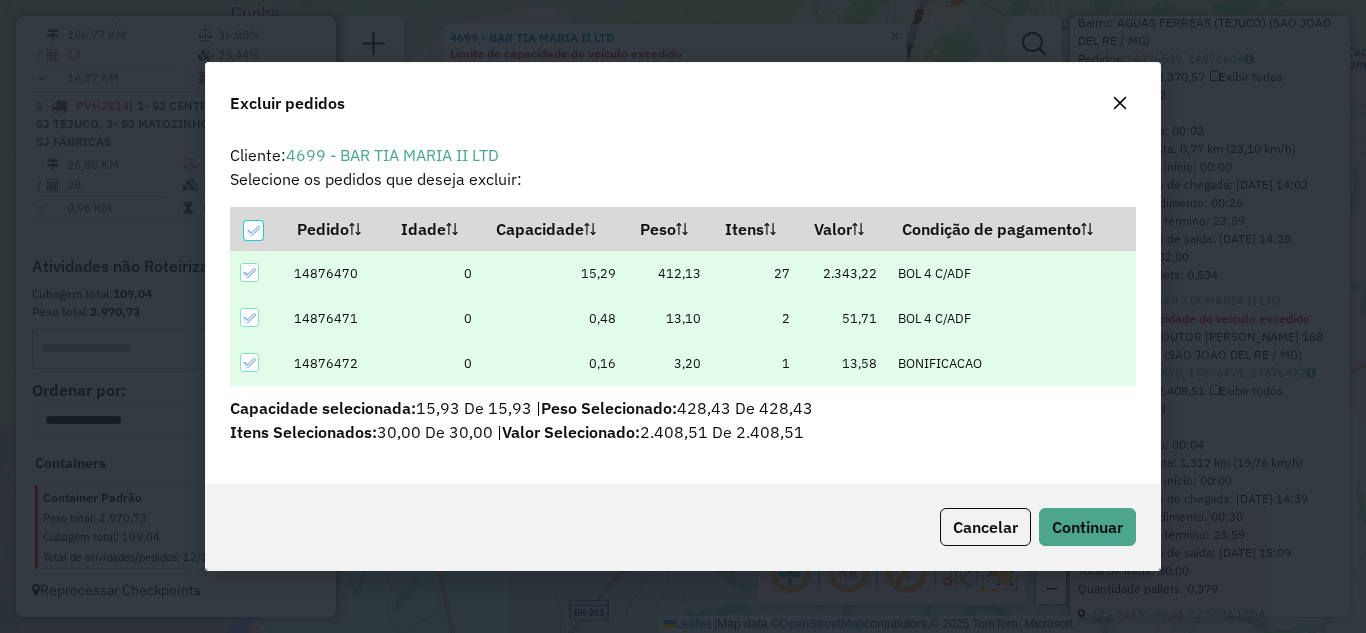 click on "Cancelar  Continuar" 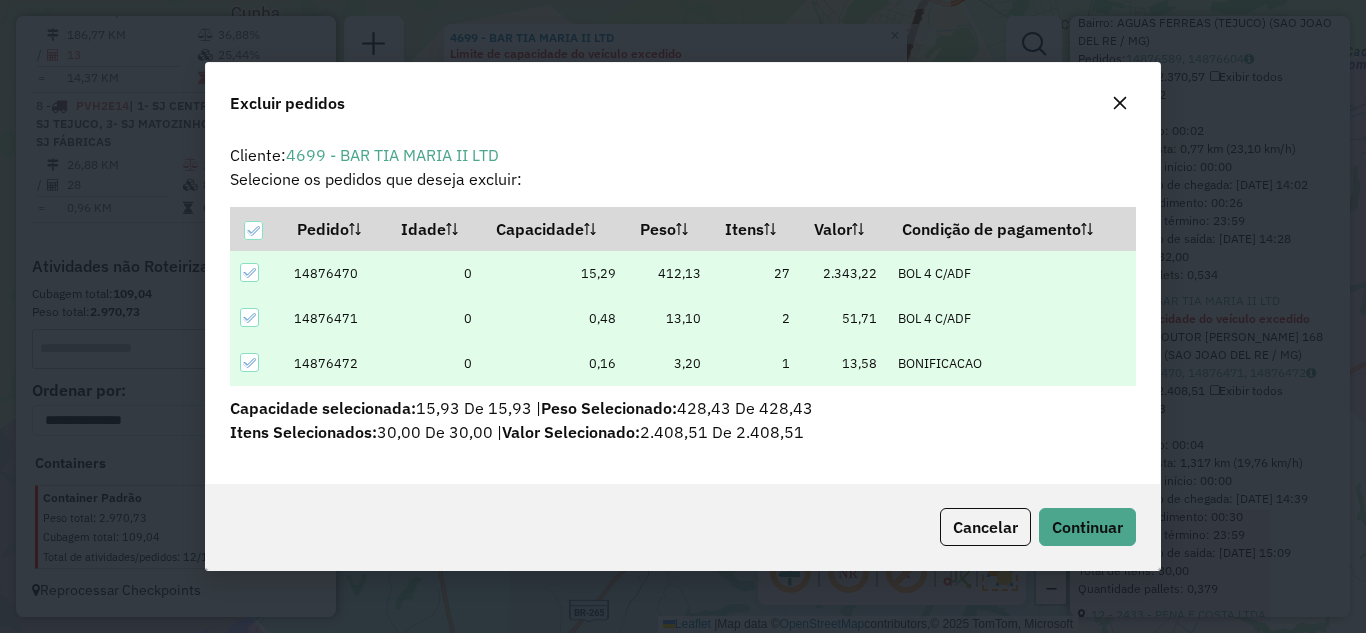 click on "Cancelar  Continuar" 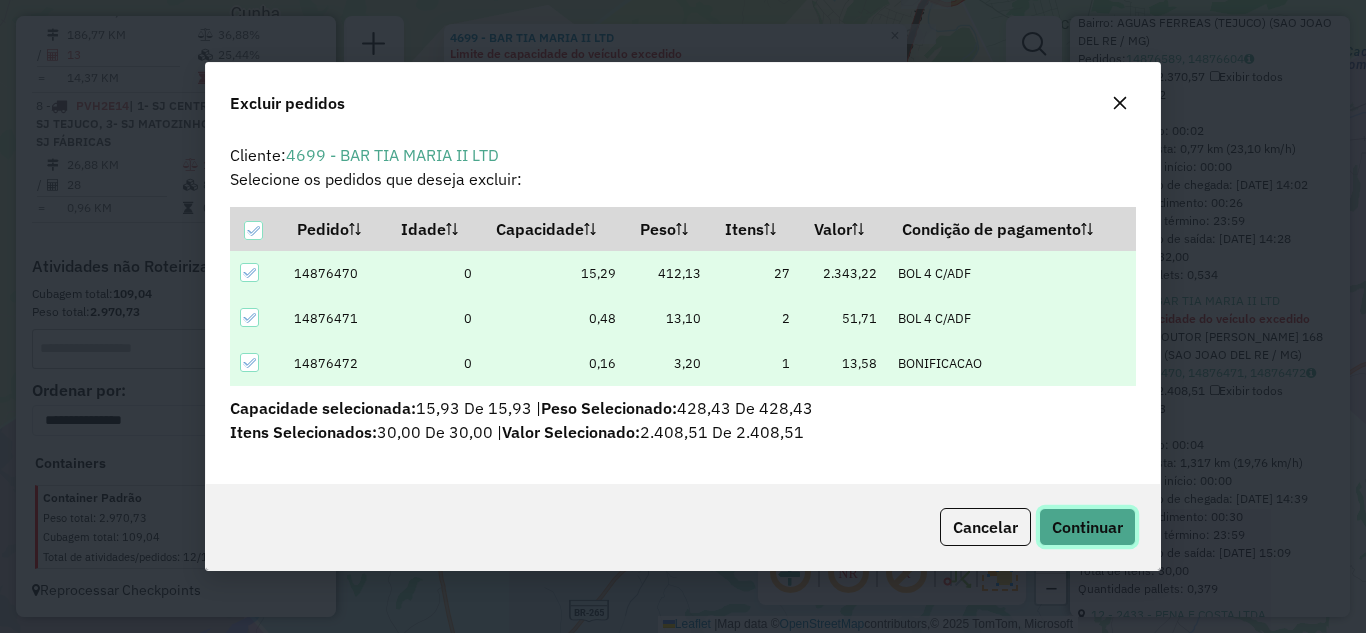 click on "Continuar" 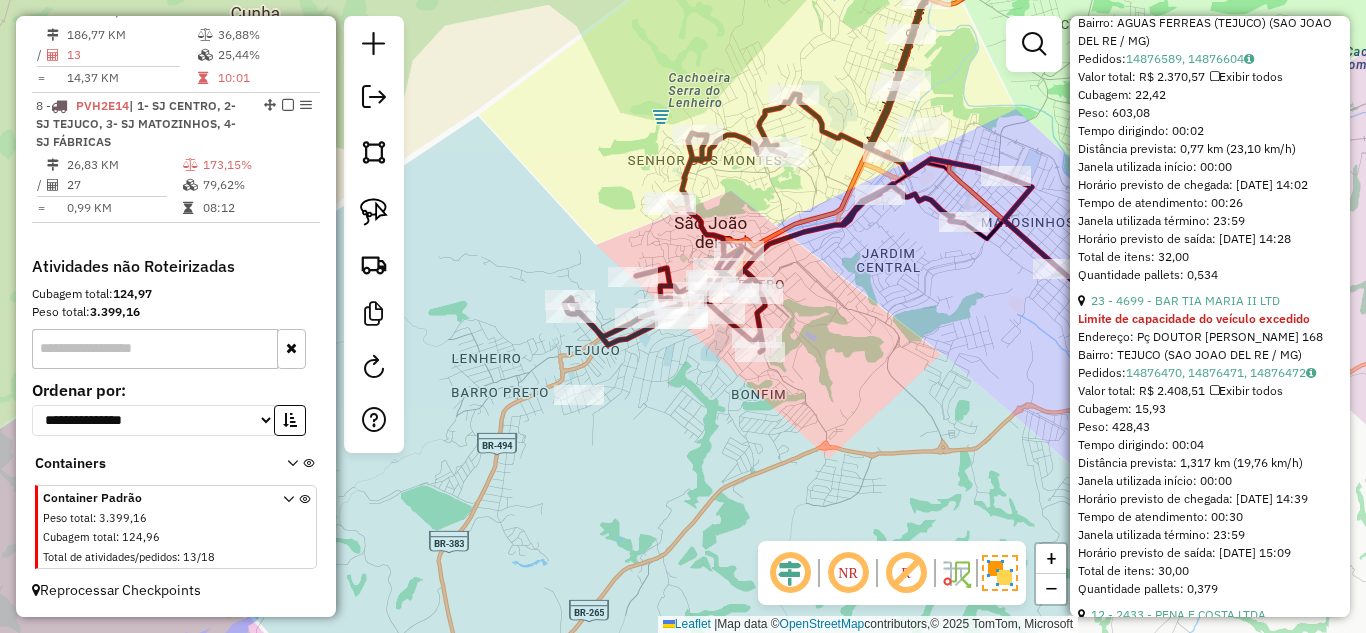 scroll, scrollTop: 514, scrollLeft: 0, axis: vertical 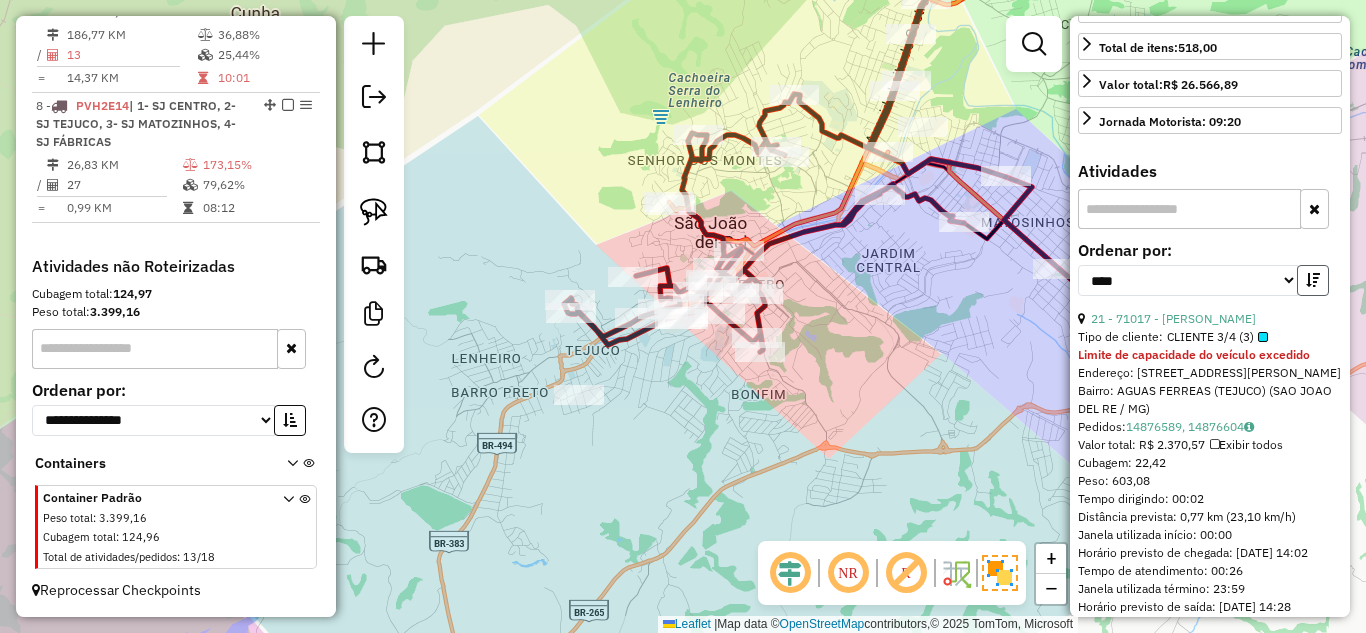 click at bounding box center (1313, 280) 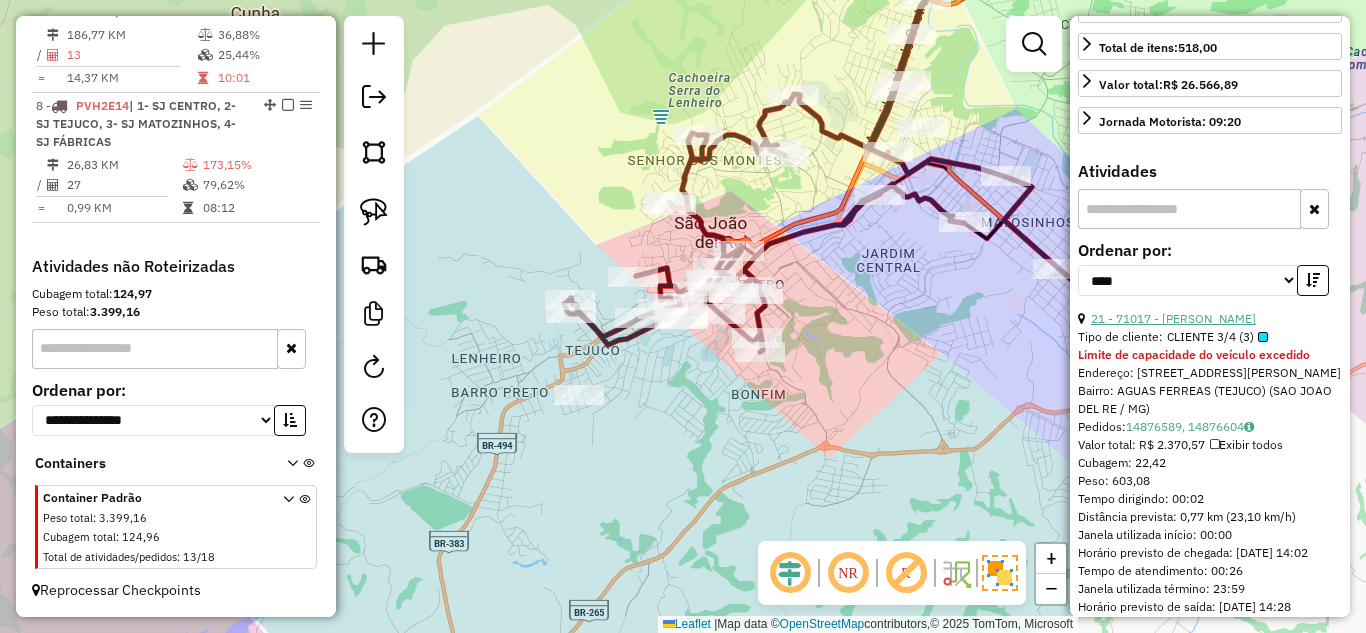 click on "21 - 71017 - [PERSON_NAME]" at bounding box center [1173, 318] 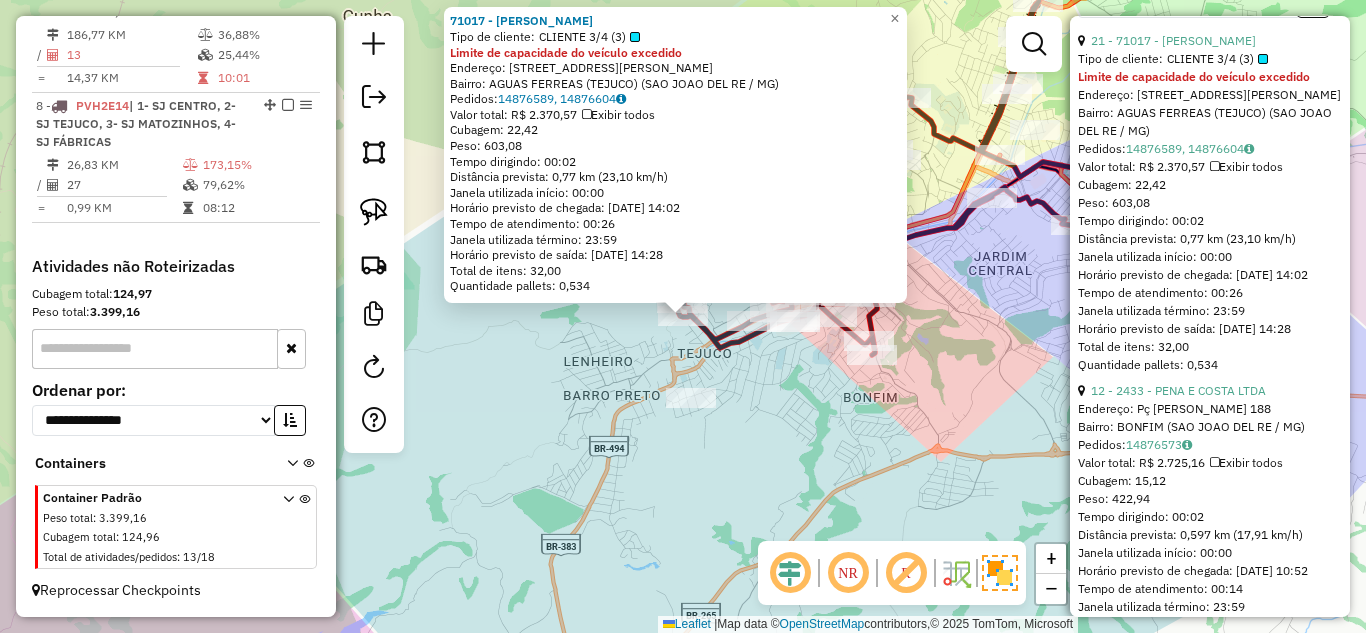 scroll, scrollTop: 814, scrollLeft: 0, axis: vertical 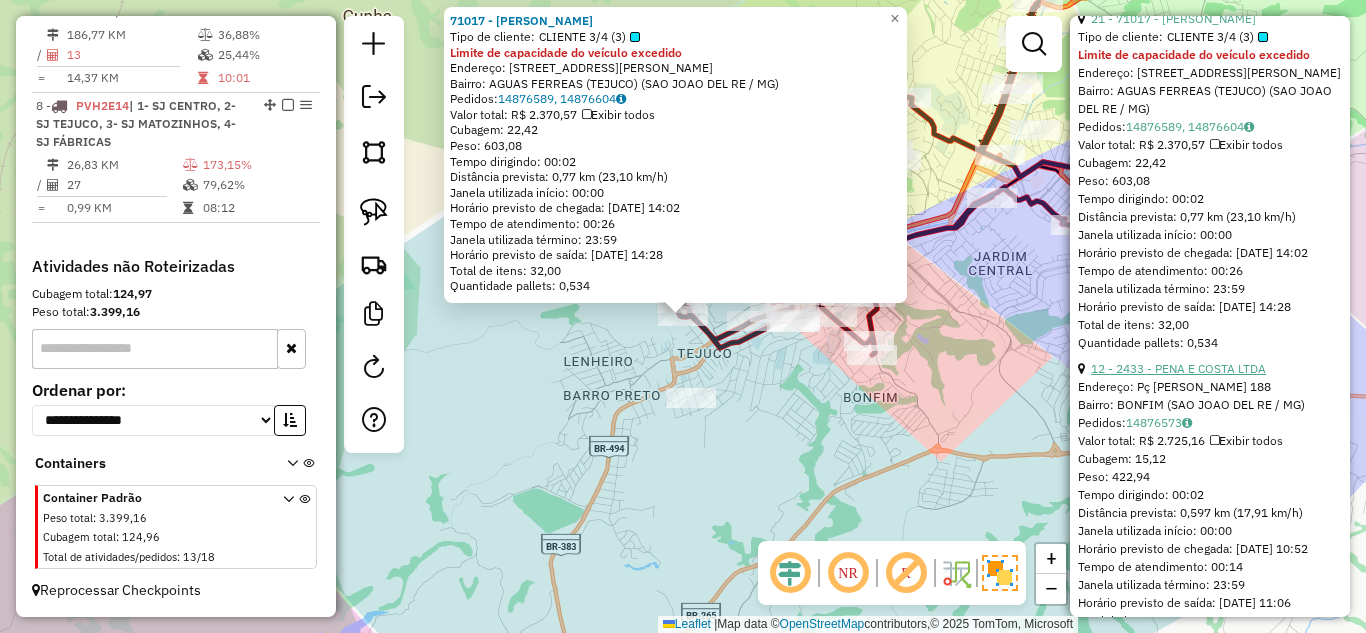 click on "12 - 2433 - PENA E COSTA LTDA" at bounding box center [1178, 368] 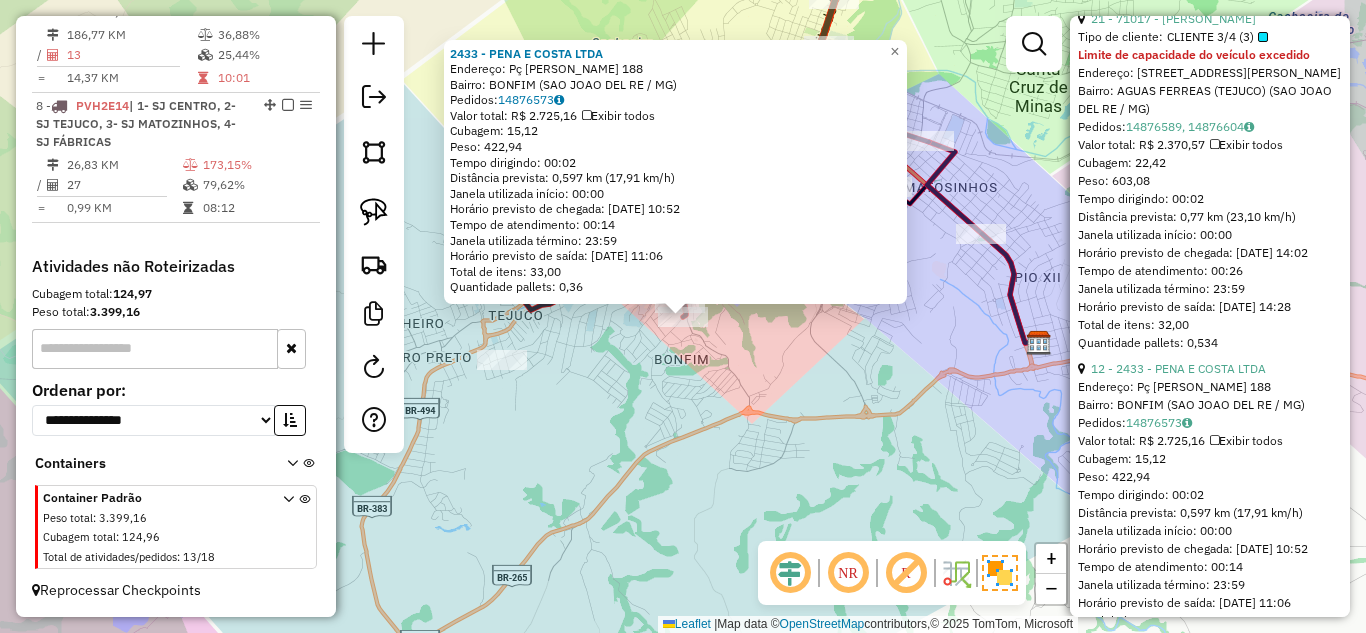 click on "2433 - PENA E COSTA LTDA  Endereço: Pç  [PERSON_NAME]             188   Bairro: BONFIM (SAO JOAO DEL RE / MG)   Pedidos:  14876573   Valor total: R$ 2.725,16   Exibir todos   Cubagem: 15,12  Peso: 422,94  Tempo dirigindo: 00:02   Distância prevista: 0,597 km (17,91 km/h)   [GEOGRAPHIC_DATA] utilizada início: 00:00   Horário previsto de chegada: [DATE] 10:52   Tempo de atendimento: 00:14   Janela utilizada término: 23:59   Horário previsto de saída: [DATE] 11:06   Total de itens: 33,00   Quantidade pallets: 0,36  × Janela de atendimento Grade de atendimento Capacidade Transportadoras Veículos Cliente Pedidos  Rotas Selecione os dias de semana para filtrar as janelas de atendimento  Seg   Ter   Qua   Qui   Sex   Sáb   Dom  Informe o período da janela de atendimento: De: Até:  Filtrar exatamente a janela do cliente  Considerar janela de atendimento padrão  Selecione os dias de semana para filtrar as grades de atendimento  Seg   Ter   Qua   Qui   Sex   Sáb   Dom   Peso mínimo:   Peso máximo:  +" 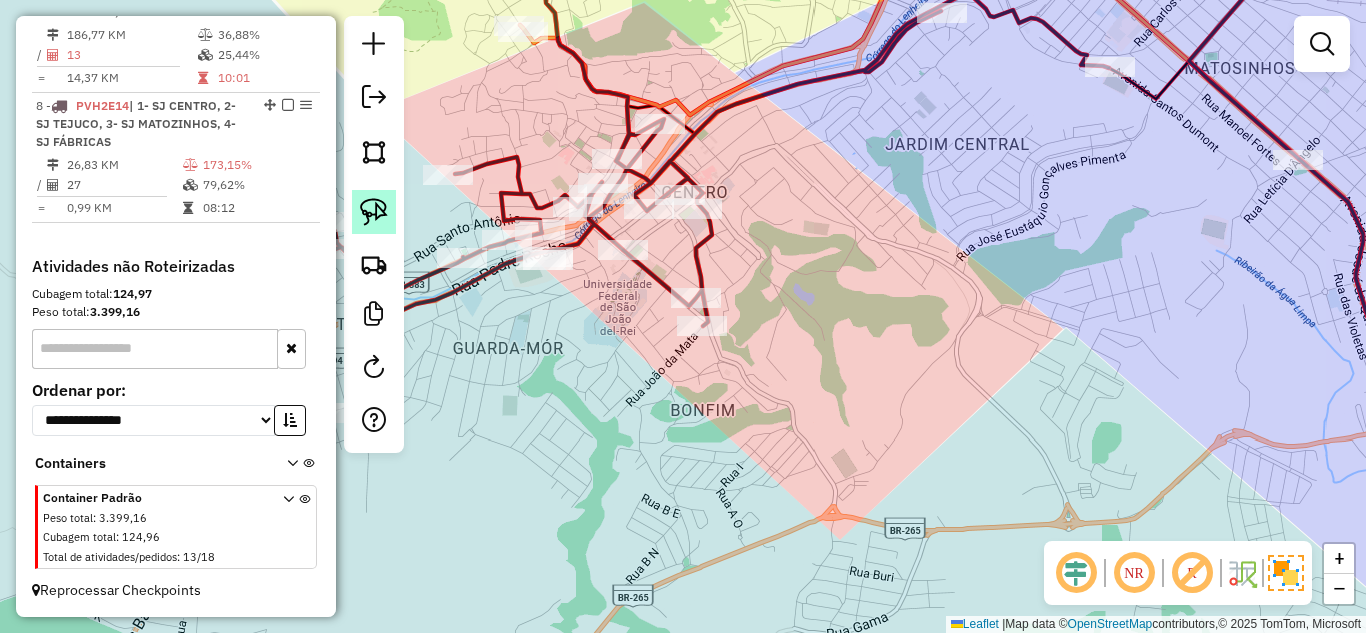 click 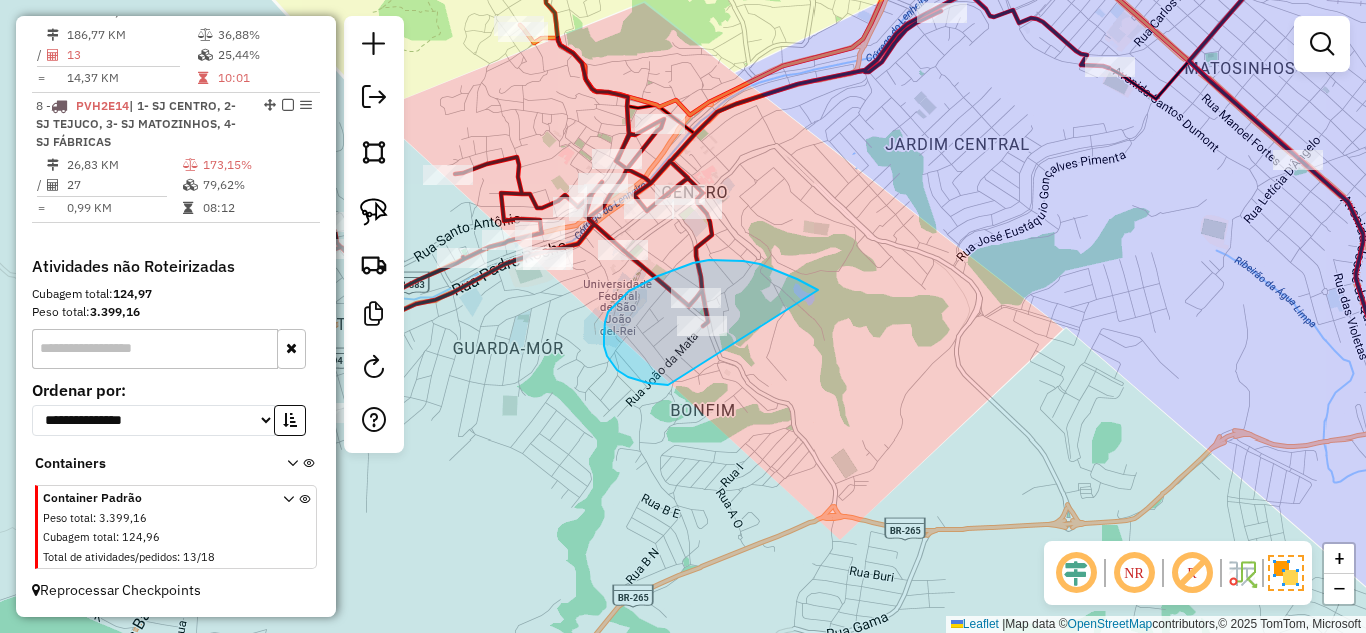 drag, startPoint x: 818, startPoint y: 290, endPoint x: 668, endPoint y: 385, distance: 177.55281 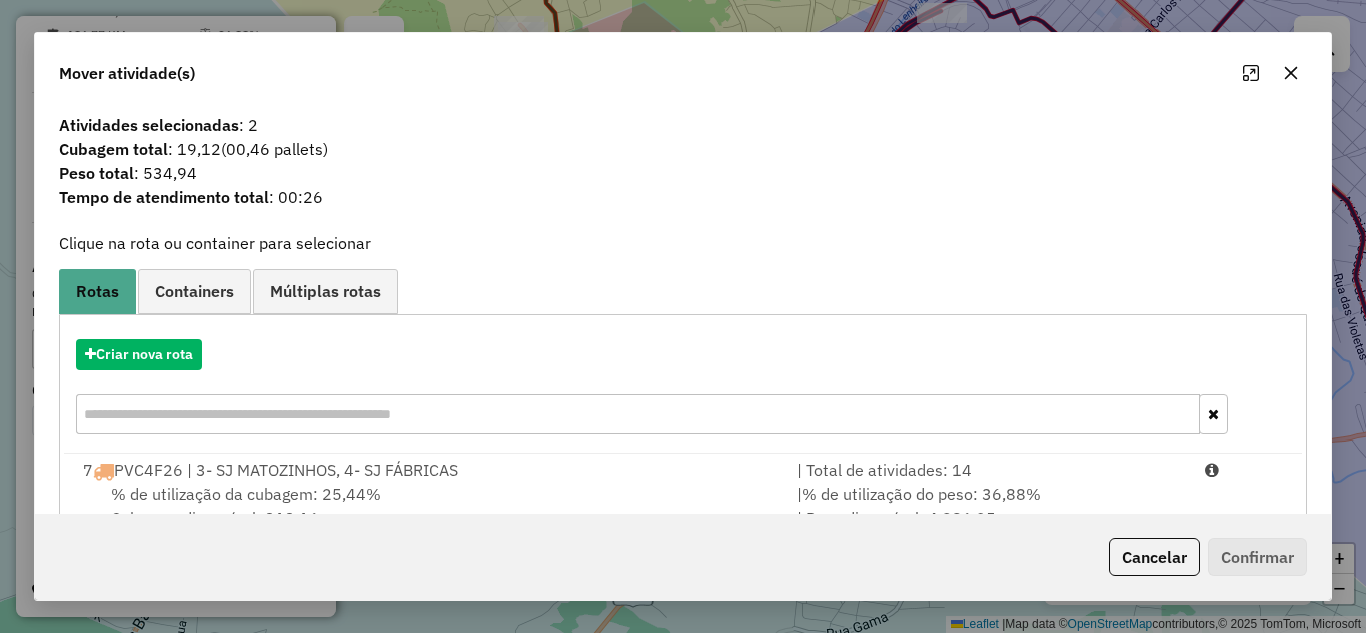 click 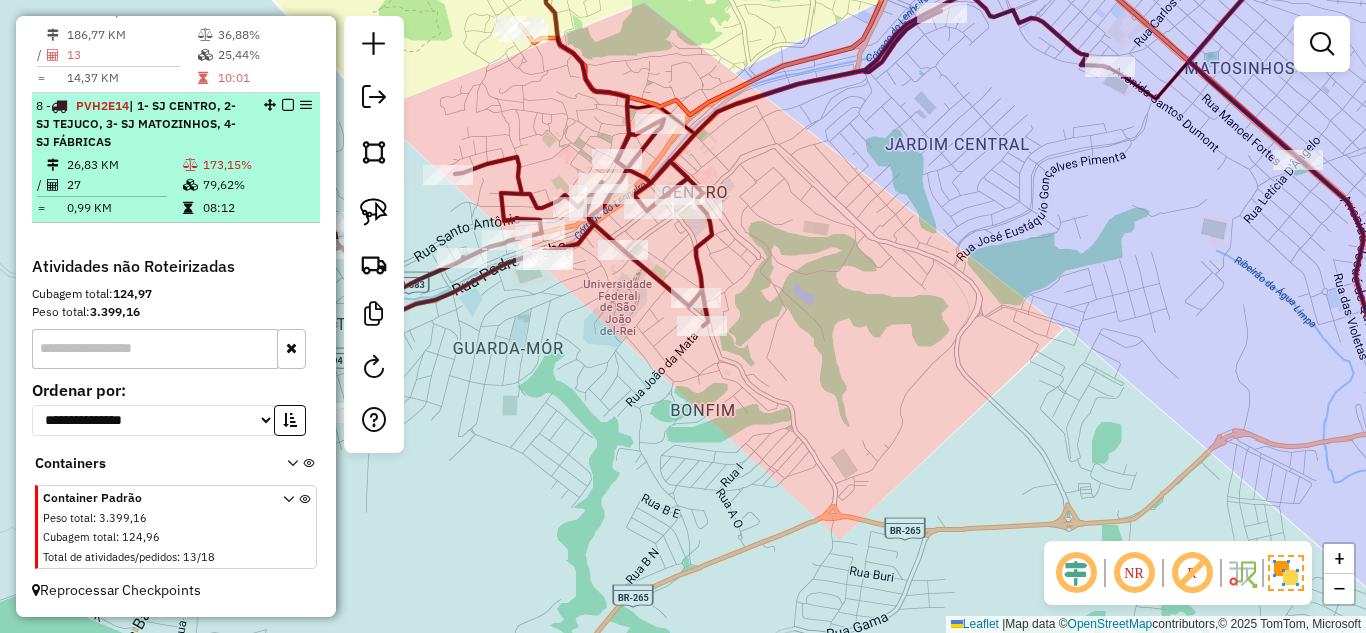click on "26,83 KM" at bounding box center [124, 165] 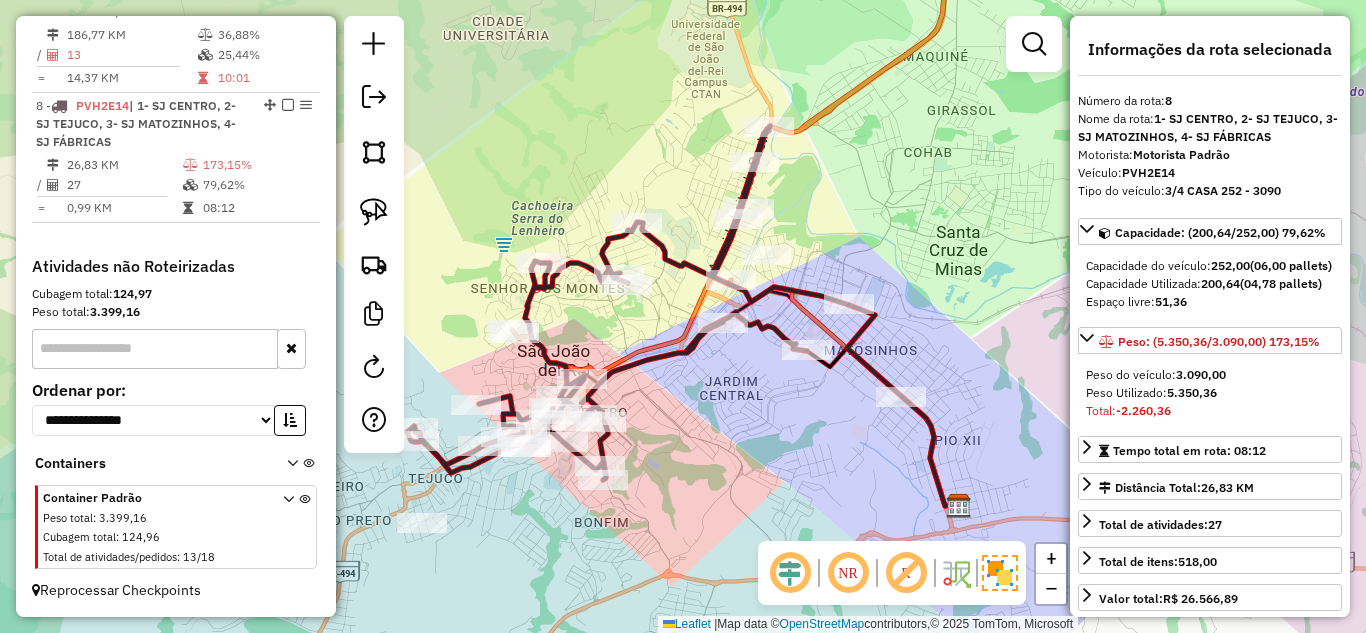 click on "Janela de atendimento Grade de atendimento Capacidade Transportadoras Veículos Cliente Pedidos  Rotas Selecione os dias de semana para filtrar as janelas de atendimento  Seg   Ter   Qua   Qui   Sex   Sáb   Dom  Informe o período da janela de atendimento: De: Até:  Filtrar exatamente a janela do cliente  Considerar janela de atendimento padrão  Selecione os dias de semana para filtrar as grades de atendimento  Seg   Ter   Qua   Qui   Sex   Sáb   Dom   Considerar clientes sem dia de atendimento cadastrado  Clientes fora do dia de atendimento selecionado Filtrar as atividades entre os valores definidos abaixo:  Peso mínimo:   Peso máximo:   Cubagem mínima:   Cubagem máxima:   De:   Até:  Filtrar as atividades entre o tempo de atendimento definido abaixo:  De:   Até:   Considerar capacidade total dos clientes não roteirizados Transportadora: Selecione um ou mais itens Tipo de veículo: Selecione um ou mais itens Veículo: Selecione um ou mais itens Motorista: Selecione um ou mais itens Nome: Rótulo:" 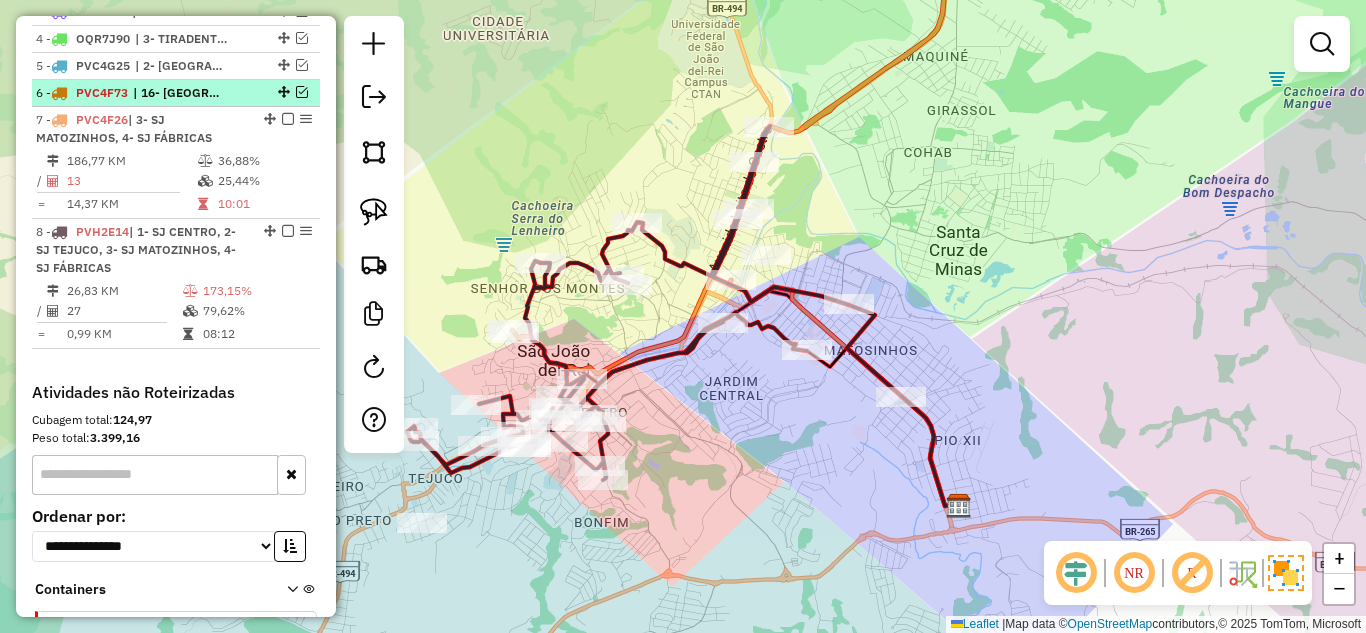 scroll, scrollTop: 771, scrollLeft: 0, axis: vertical 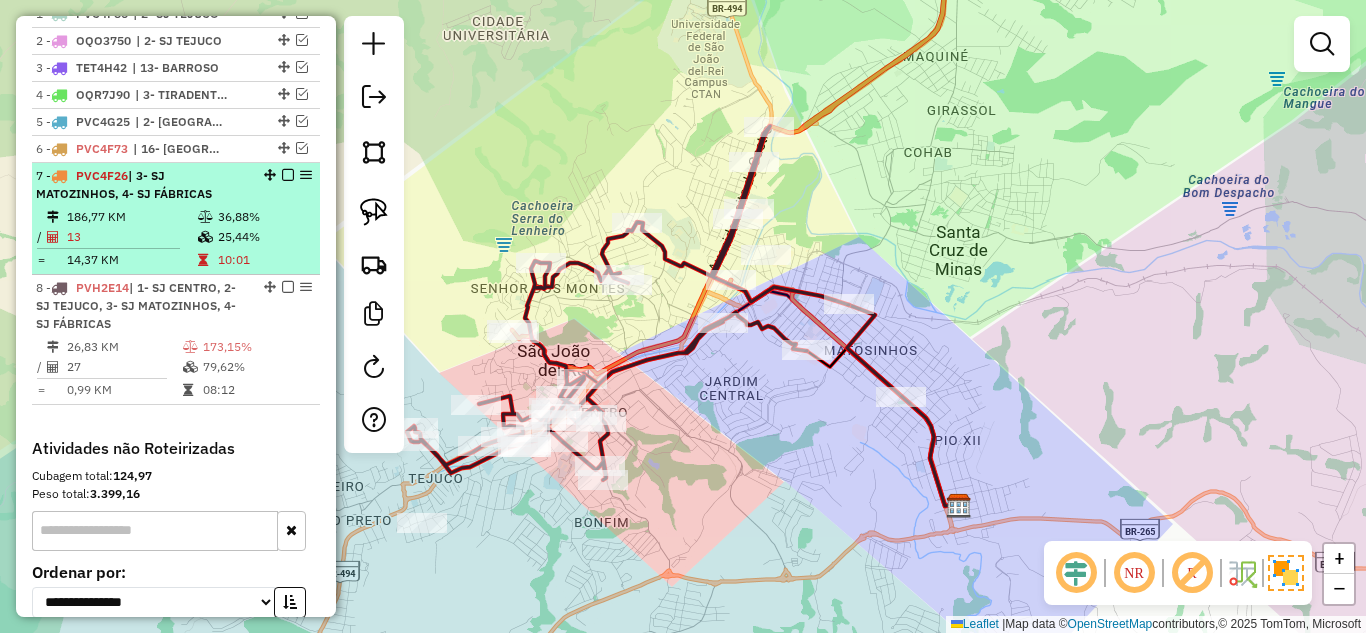click on "| 3- SJ MATOZINHOS, 4- SJ FÁBRICAS" at bounding box center (124, 184) 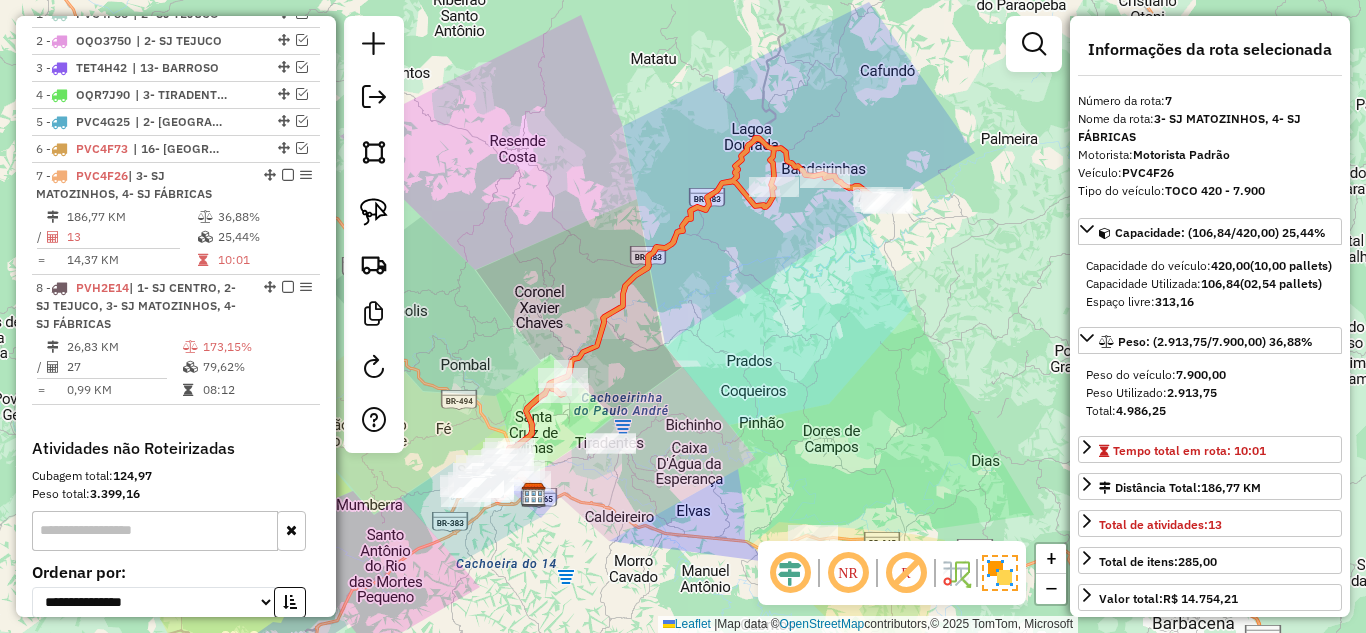 drag, startPoint x: 281, startPoint y: 192, endPoint x: 348, endPoint y: 221, distance: 73.00685 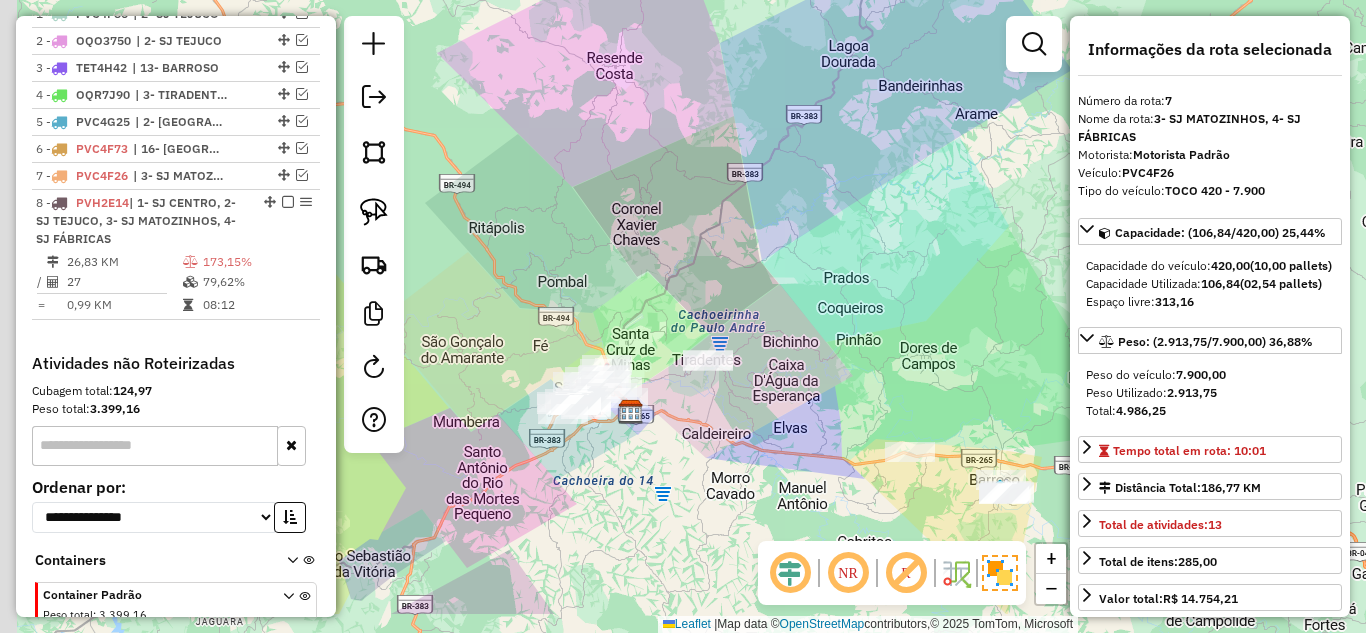 drag, startPoint x: 589, startPoint y: 519, endPoint x: 684, endPoint y: 365, distance: 180.94475 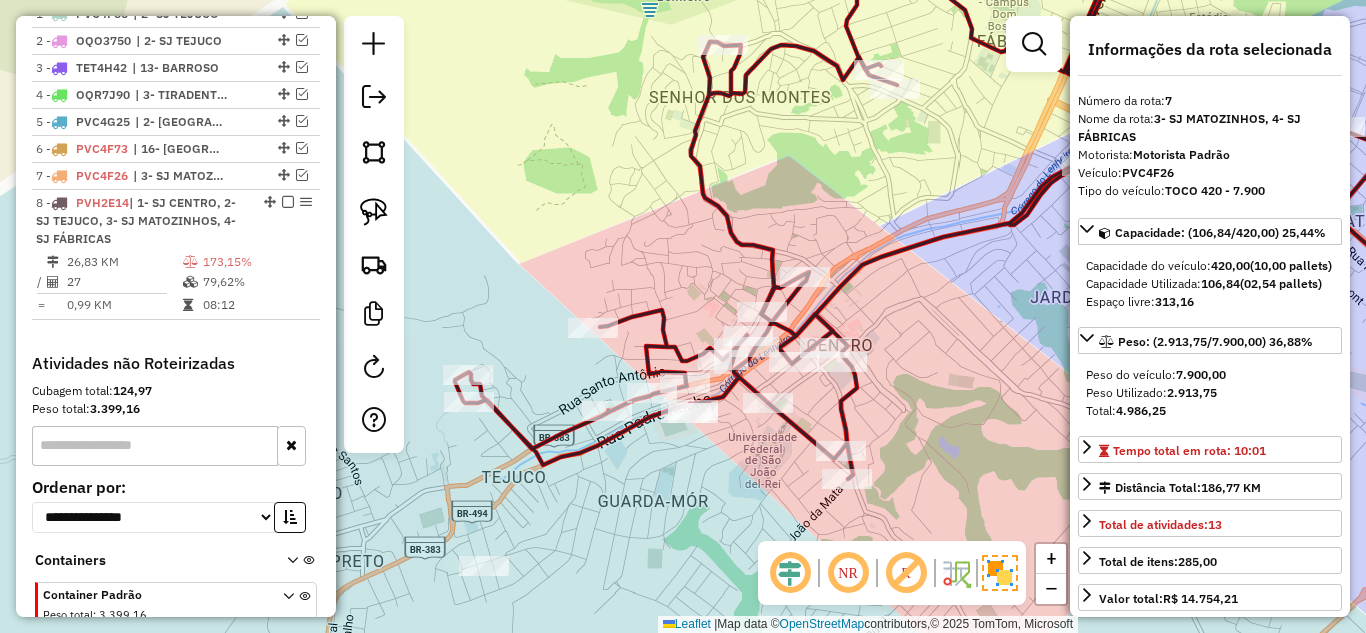 click on "Janela de atendimento Grade de atendimento Capacidade Transportadoras Veículos Cliente Pedidos  Rotas Selecione os dias de semana para filtrar as janelas de atendimento  Seg   Ter   Qua   Qui   Sex   Sáb   Dom  Informe o período da janela de atendimento: De: Até:  Filtrar exatamente a janela do cliente  Considerar janela de atendimento padrão  Selecione os dias de semana para filtrar as grades de atendimento  Seg   Ter   Qua   Qui   Sex   Sáb   Dom   Considerar clientes sem dia de atendimento cadastrado  Clientes fora do dia de atendimento selecionado Filtrar as atividades entre os valores definidos abaixo:  Peso mínimo:   Peso máximo:   Cubagem mínima:   Cubagem máxima:   De:   Até:  Filtrar as atividades entre o tempo de atendimento definido abaixo:  De:   Até:   Considerar capacidade total dos clientes não roteirizados Transportadora: Selecione um ou mais itens Tipo de veículo: Selecione um ou mais itens Veículo: Selecione um ou mais itens Motorista: Selecione um ou mais itens Nome: Rótulo:" 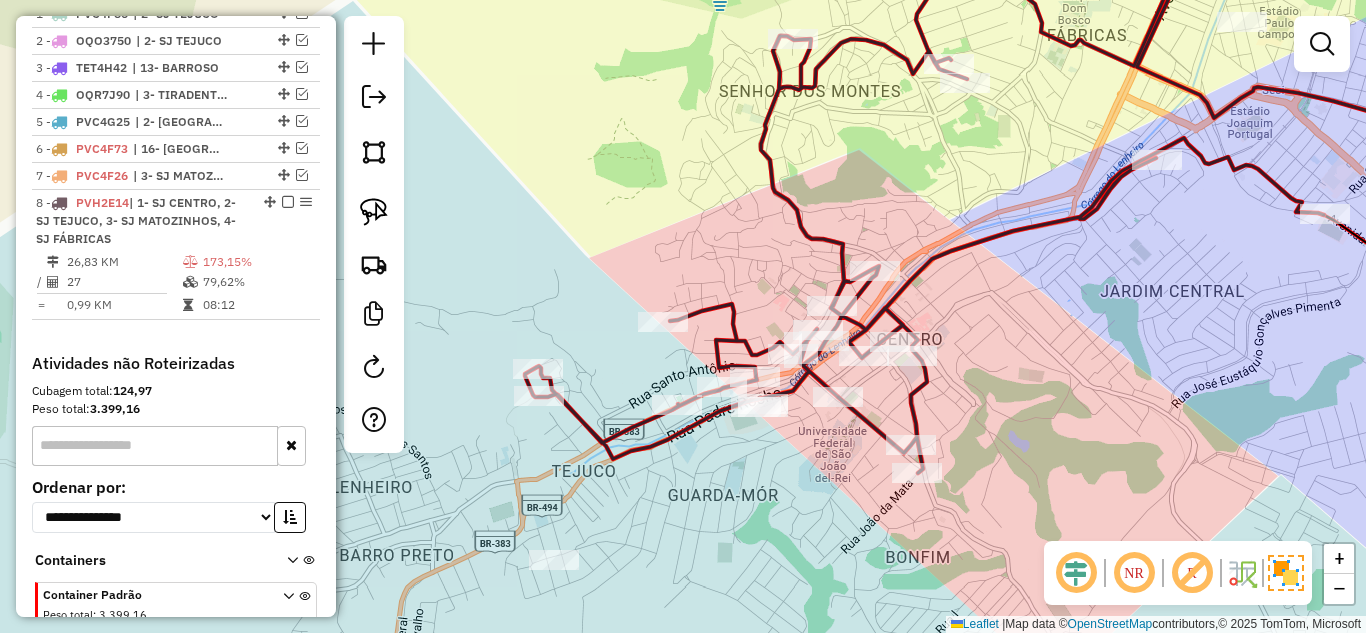 drag, startPoint x: 547, startPoint y: 324, endPoint x: 573, endPoint y: 314, distance: 27.856777 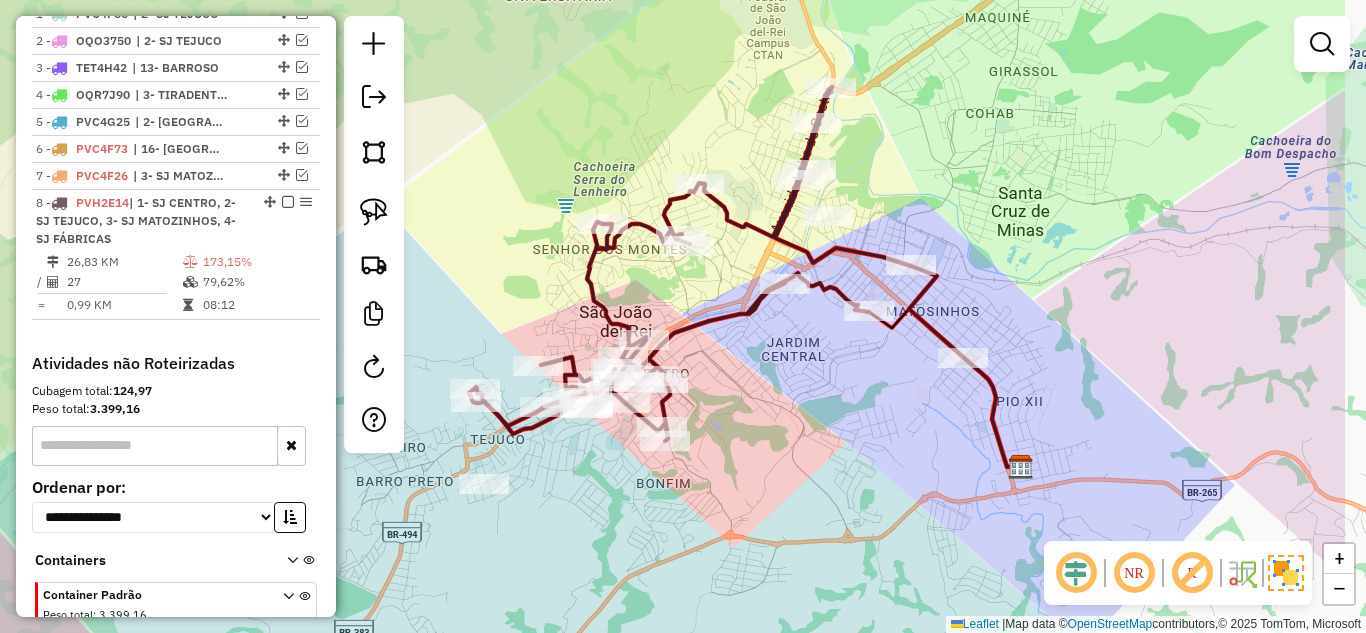 drag, startPoint x: 918, startPoint y: 337, endPoint x: 761, endPoint y: 384, distance: 163.88411 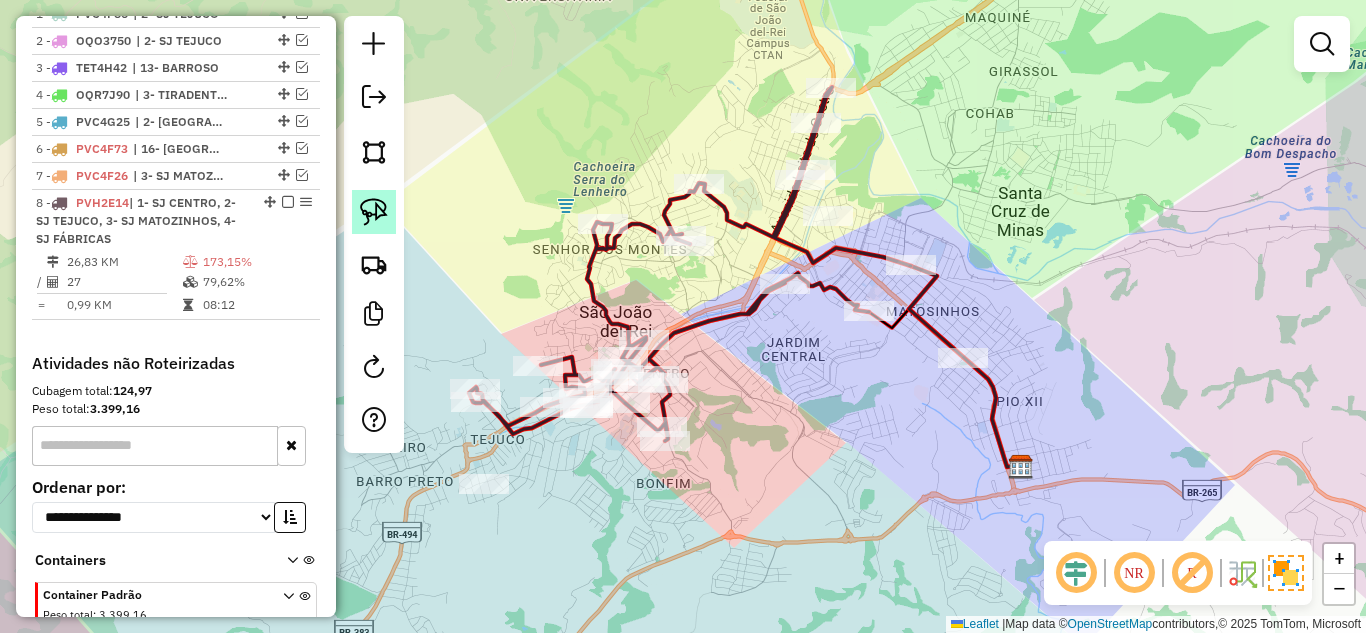 click 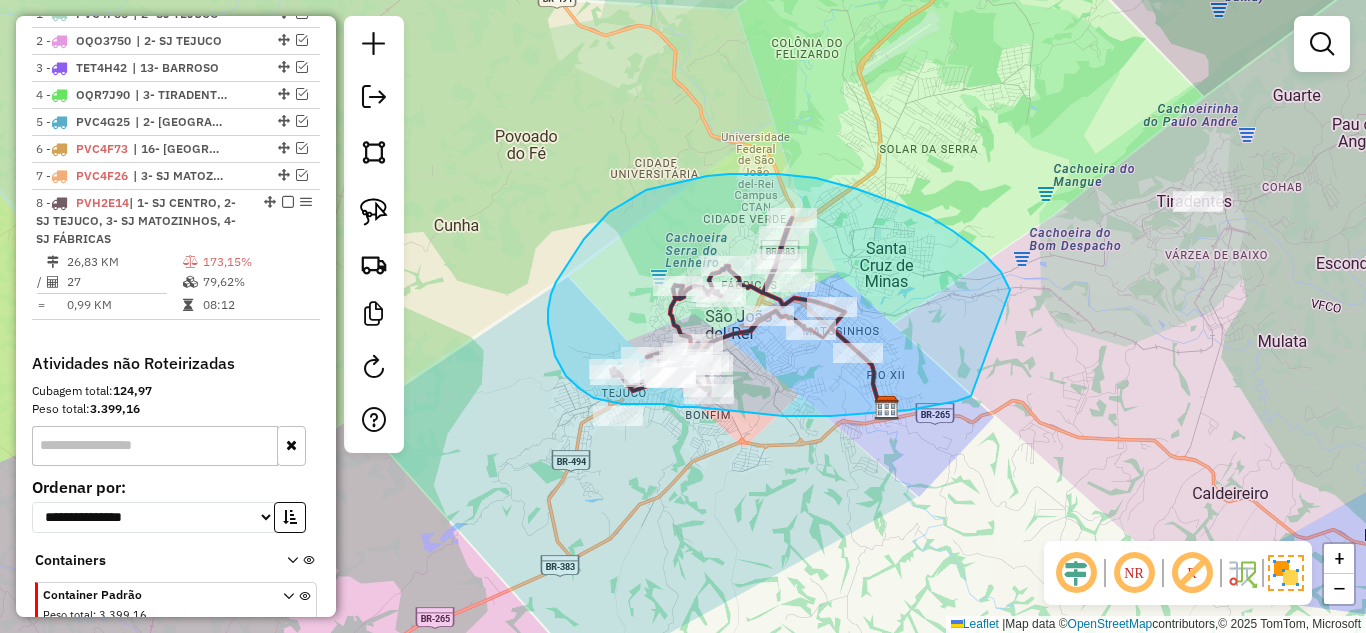 drag, startPoint x: 953, startPoint y: 231, endPoint x: 971, endPoint y: 396, distance: 165.97891 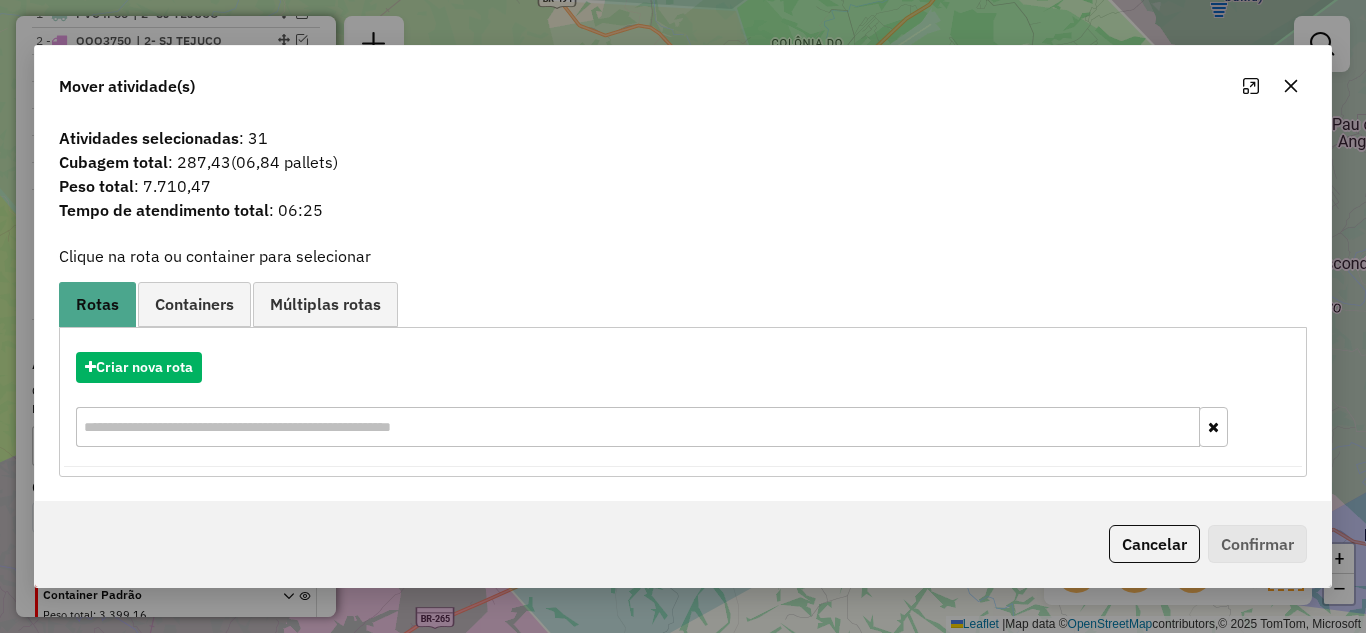 click 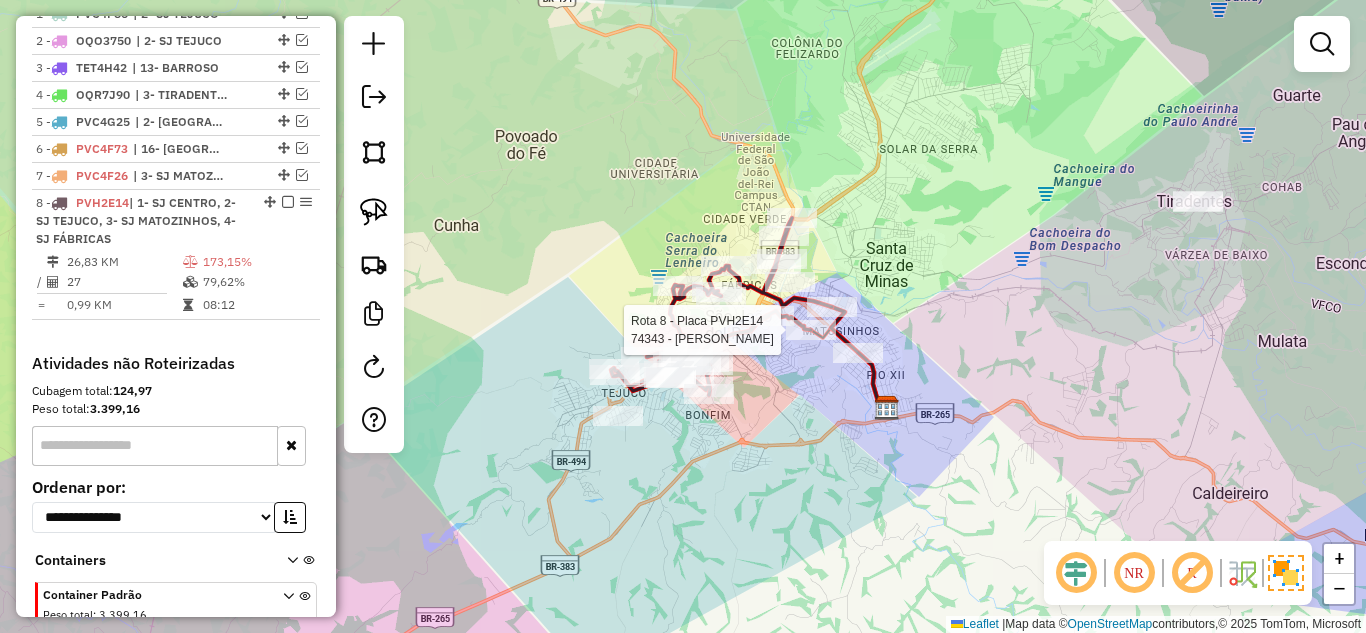 select on "*********" 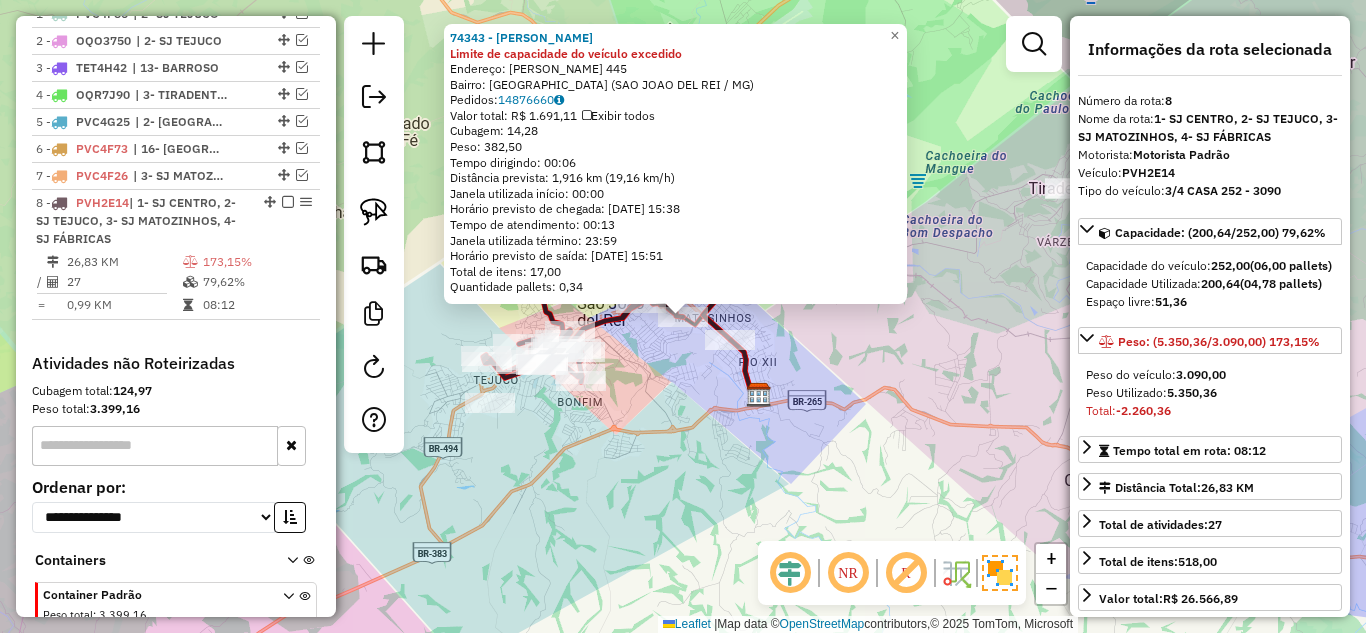 scroll, scrollTop: 886, scrollLeft: 0, axis: vertical 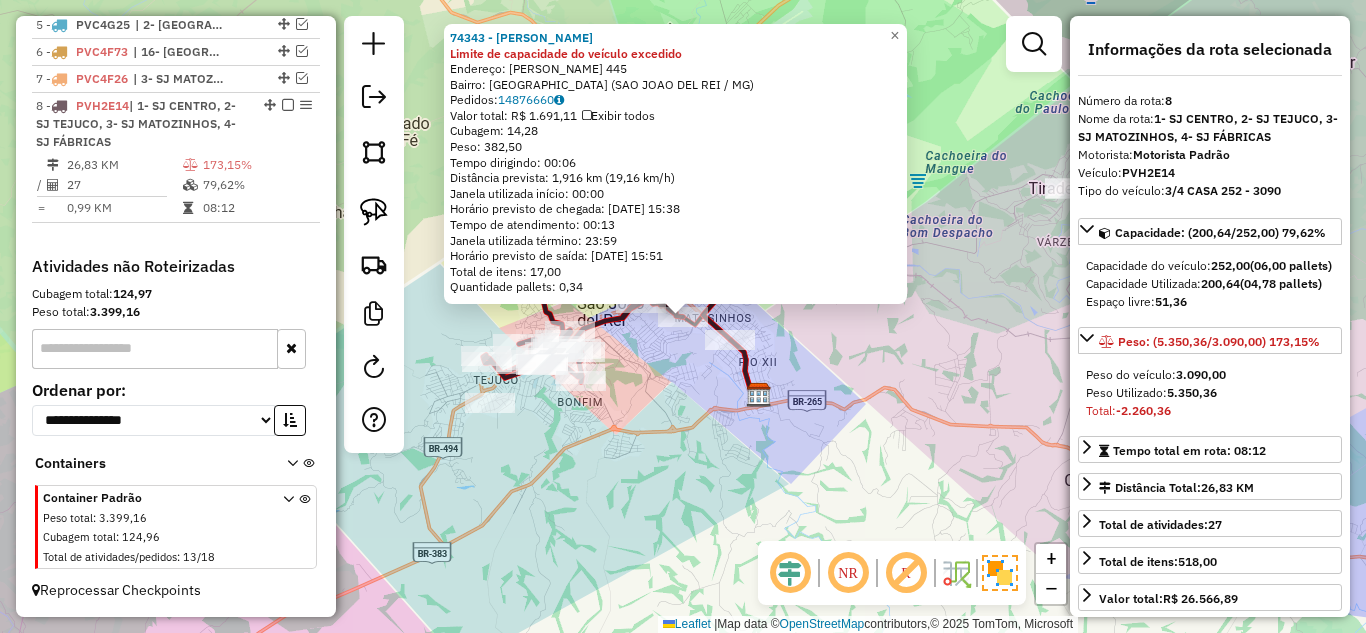 click on "74343 - [PERSON_NAME] Limite de capacidade do veículo excedido  Endereço:  [PERSON_NAME] 445   Bairro: [GEOGRAPHIC_DATA] ([GEOGRAPHIC_DATA] / MG)   Pedidos:  14876660   Valor total: R$ 1.691,11   Exibir todos   Cubagem: 14,28  Peso: 382,50  Tempo dirigindo: 00:06   Distância prevista: 1,916 km (19,16 km/h)   [GEOGRAPHIC_DATA] utilizada início: 00:00   Horário previsto de chegada: [DATE] 15:38   Tempo de atendimento: 00:13   Janela utilizada término: 23:59   Horário previsto de saída: [DATE] 15:51   Total de itens: 17,00   Quantidade pallets: 0,34  × Janela de atendimento Grade de atendimento Capacidade Transportadoras Veículos Cliente Pedidos  Rotas Selecione os dias de semana para filtrar as janelas de atendimento  Seg   Ter   Qua   Qui   Sex   Sáb   Dom  Informe o período da janela de atendimento: De: Até:  Filtrar exatamente a janela do cliente  Considerar janela de atendimento padrão  Selecione os dias de semana para filtrar as grades de atendimento  Seg   Ter   Qua   Qui   Sex   Sáb  +" 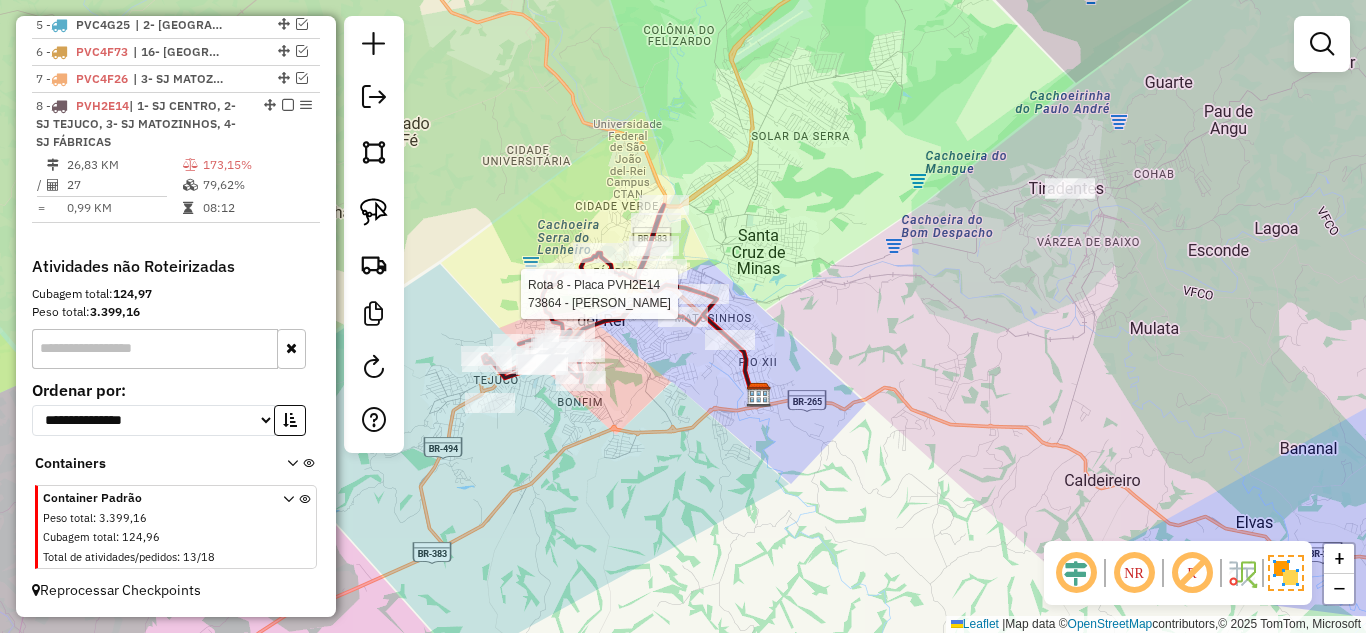 select on "*********" 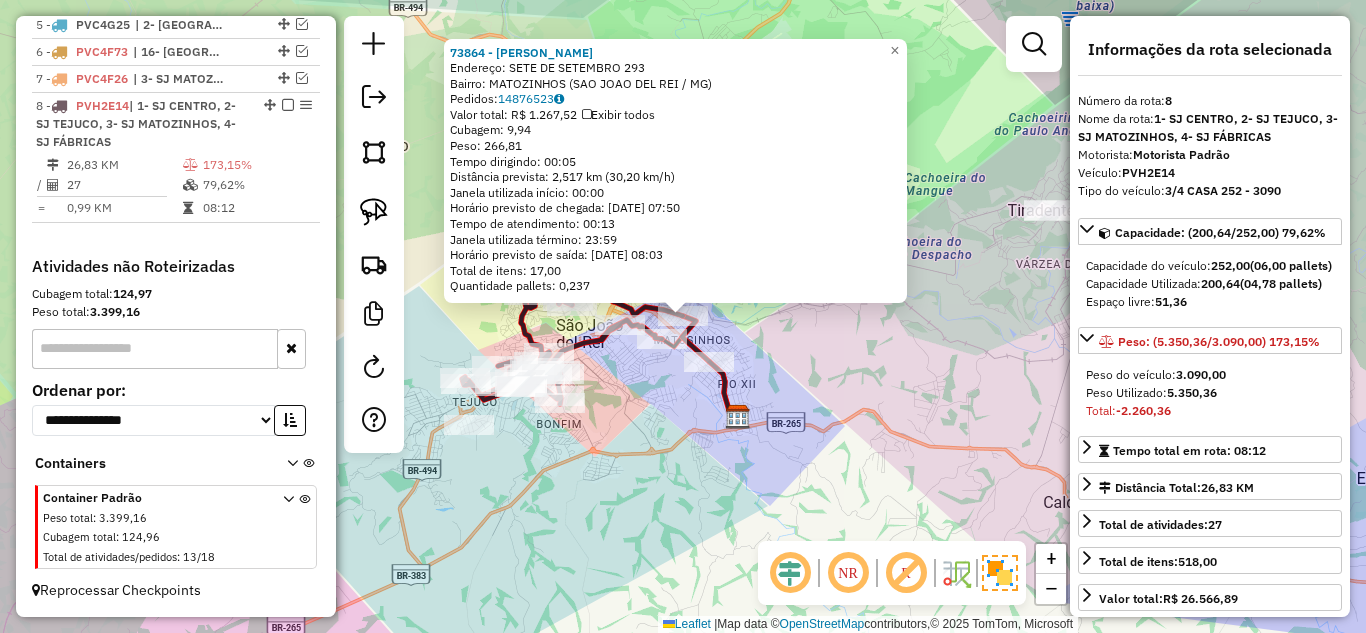 click on "73864 - [PERSON_NAME]:  SETE DE SETEMBRO 293   Bairro: MATOZINHOS (SAO JOAO DEL REI / MG)   Pedidos:  14876523   Valor total: R$ 1.267,52   Exibir todos   Cubagem: 9,94  Peso: 266,81  Tempo dirigindo: 00:05   Distância prevista: 2,517 km (30,20 km/h)   [GEOGRAPHIC_DATA] utilizada início: 00:00   Horário previsto de chegada: [DATE] 07:50   Tempo de atendimento: 00:13   Janela utilizada término: 23:59   Horário previsto de saída: [DATE] 08:03   Total de itens: 17,00   Quantidade pallets: 0,237  × Janela de atendimento Grade de atendimento Capacidade Transportadoras Veículos Cliente Pedidos  Rotas Selecione os dias de semana para filtrar as janelas de atendimento  Seg   Ter   Qua   Qui   Sex   Sáb   Dom  Informe o período da janela de atendimento: De: Até:  Filtrar exatamente a janela do cliente  Considerar janela de atendimento padrão  Selecione os dias de semana para filtrar as grades de atendimento  Seg   Ter   Qua   Qui   Sex   Sáb   Dom   Peso mínimo:   Peso máximo:   De:   De:" 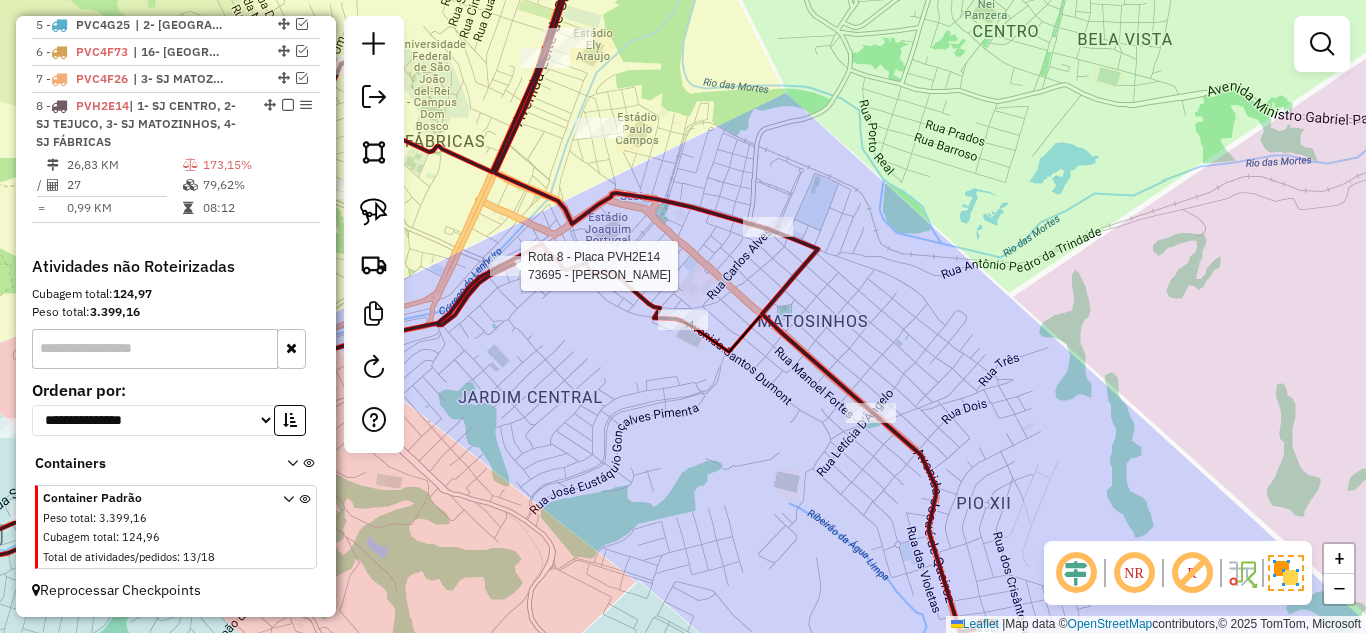 select on "*********" 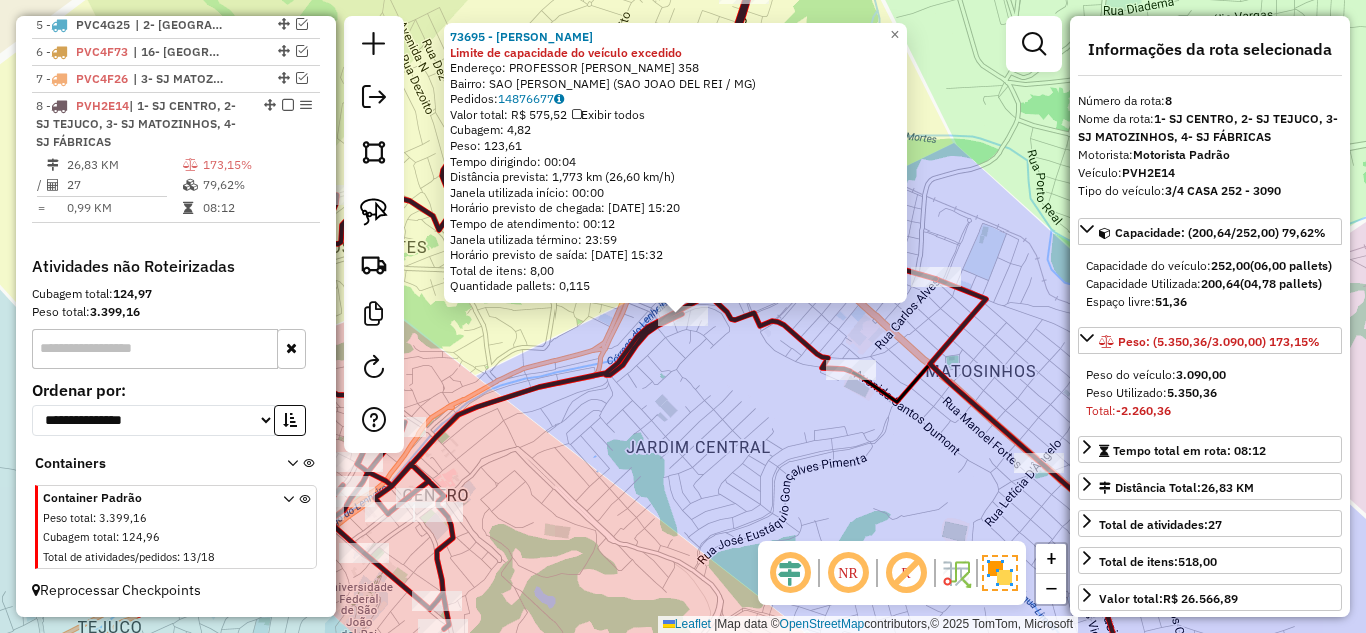 click on "73695 - DANIELY Limite de capacidade do veículo excedido  Endereço:  PROFESSOR [PERSON_NAME] 358   Bairro: SAO [PERSON_NAME] (SAO JOAO DEL REI / MG)   Pedidos:  14876677   Valor total: R$ 575,52   Exibir todos   Cubagem: 4,82  Peso: 123,61  Tempo dirigindo: 00:04   Distância prevista: 1,773 km (26,60 km/h)   Janela utilizada início: 00:00   Horário previsto de chegada: [DATE] 15:20   Tempo de atendimento: 00:12   Janela utilizada término: 23:59   Horário previsto de saída: [DATE] 15:32   Total de itens: 8,00   Quantidade pallets: 0,115  × Janela de atendimento Grade de atendimento Capacidade Transportadoras Veículos Cliente Pedidos  Rotas Selecione os dias de semana para filtrar as janelas de atendimento  Seg   Ter   Qua   Qui   Sex   Sáb   Dom  Informe o período da janela de atendimento: De: Até:  Filtrar exatamente a janela do cliente  Considerar janela de atendimento padrão  Selecione os dias de semana para filtrar as grades de atendimento  Seg   Ter   Qua   Qui   Sex   Sáb   Dom" 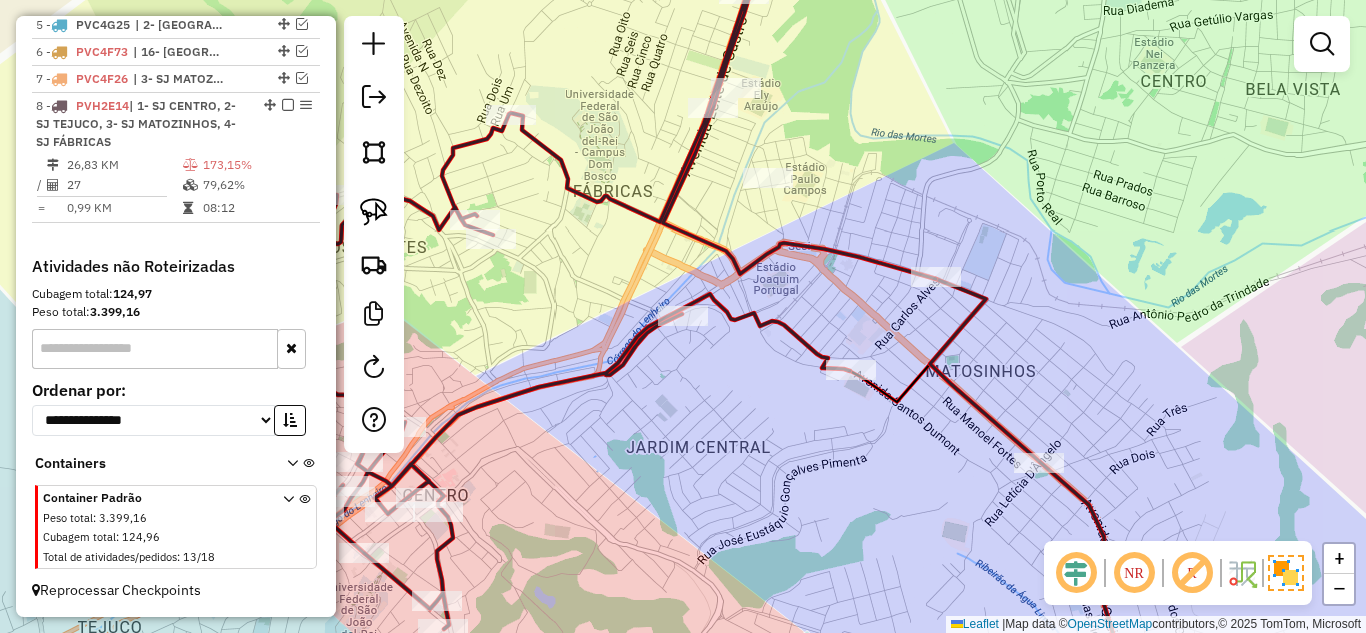 drag, startPoint x: 758, startPoint y: 441, endPoint x: 730, endPoint y: 441, distance: 28 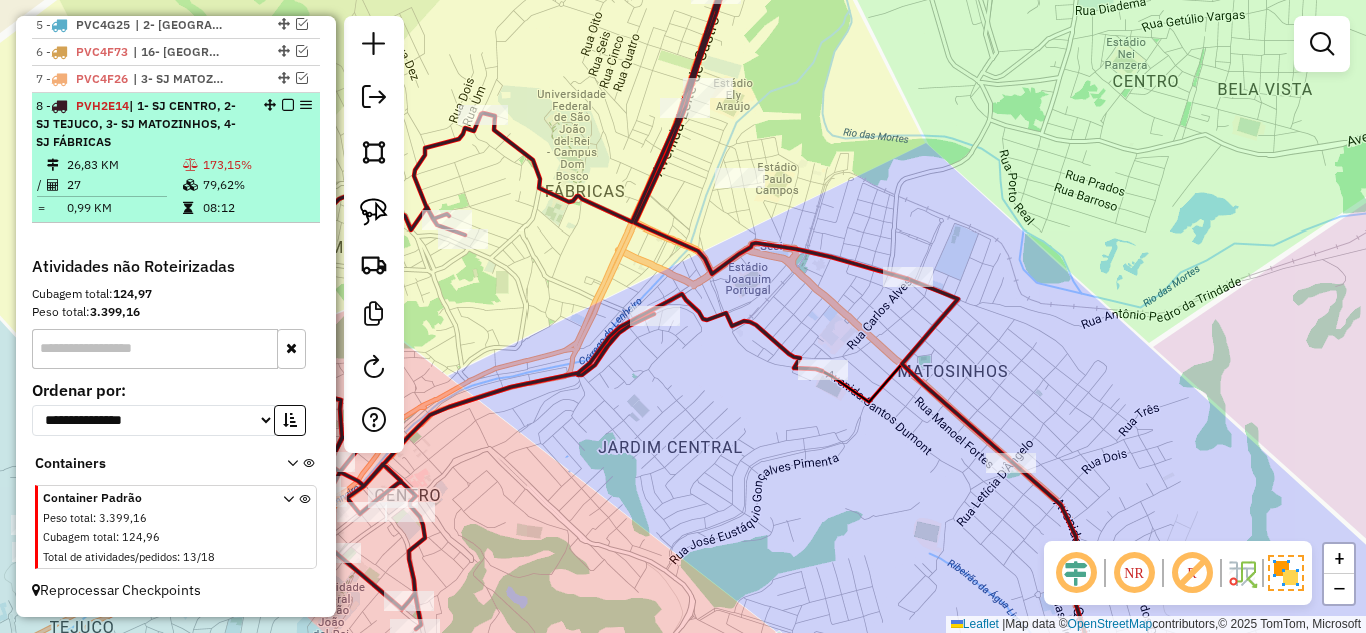 scroll, scrollTop: 786, scrollLeft: 0, axis: vertical 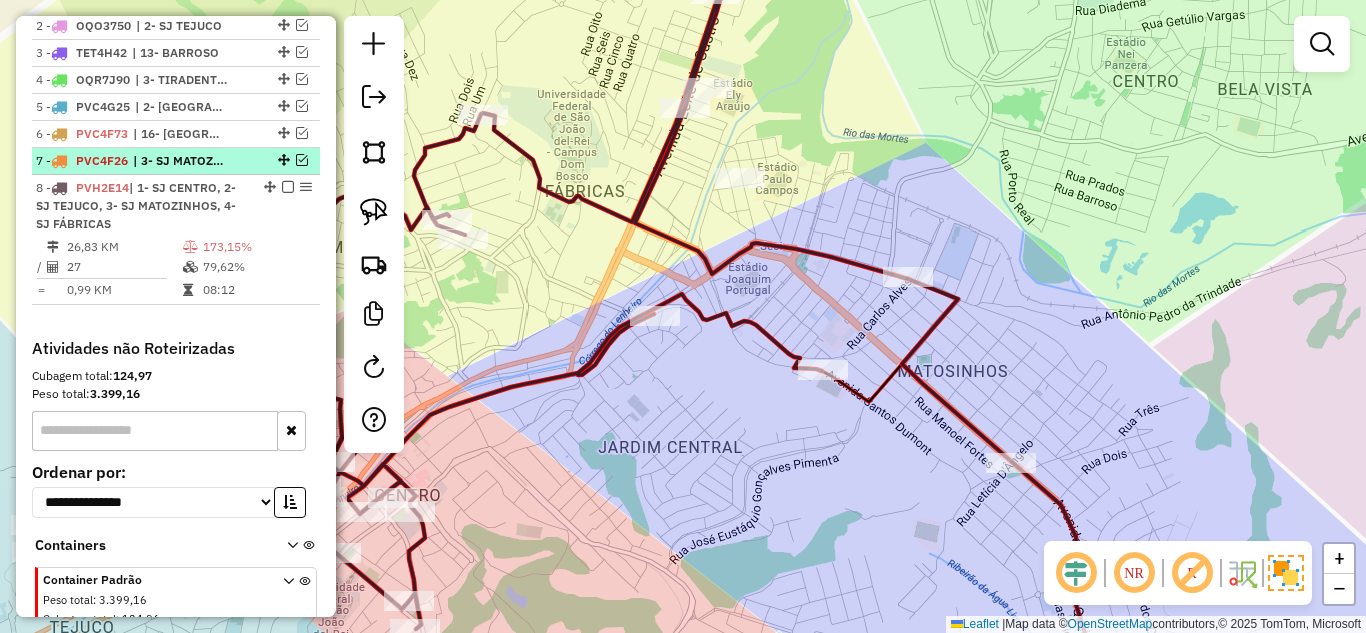 click at bounding box center [302, 160] 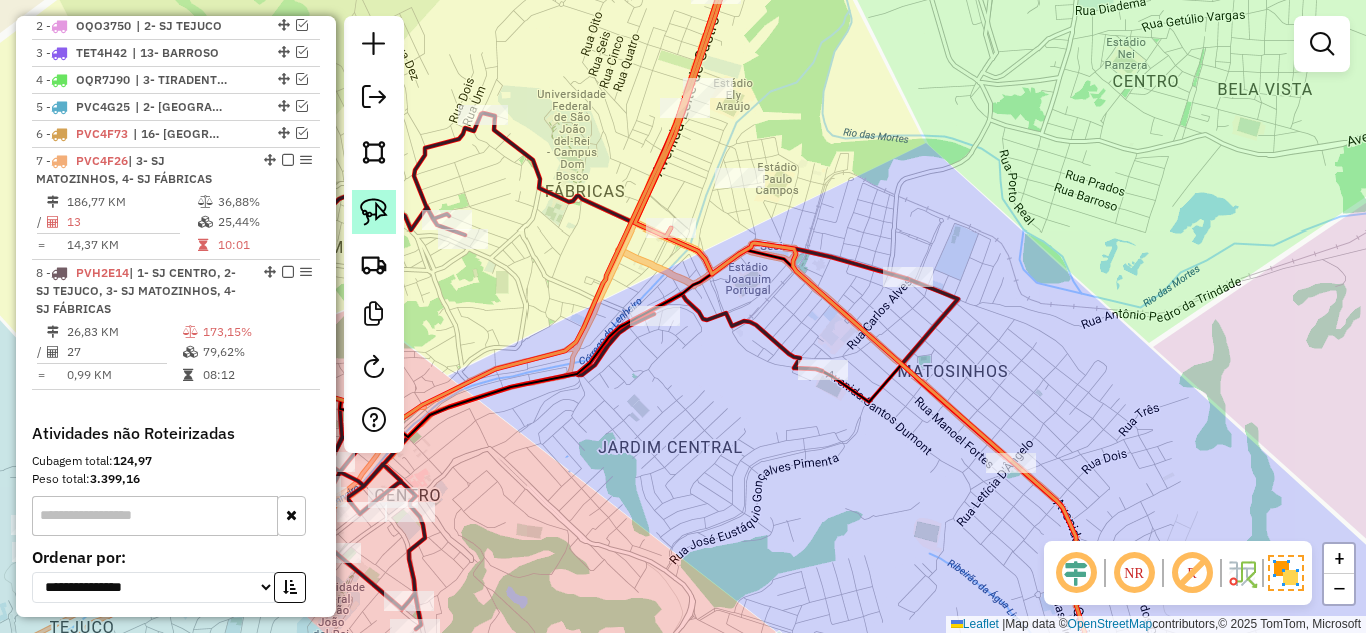 click 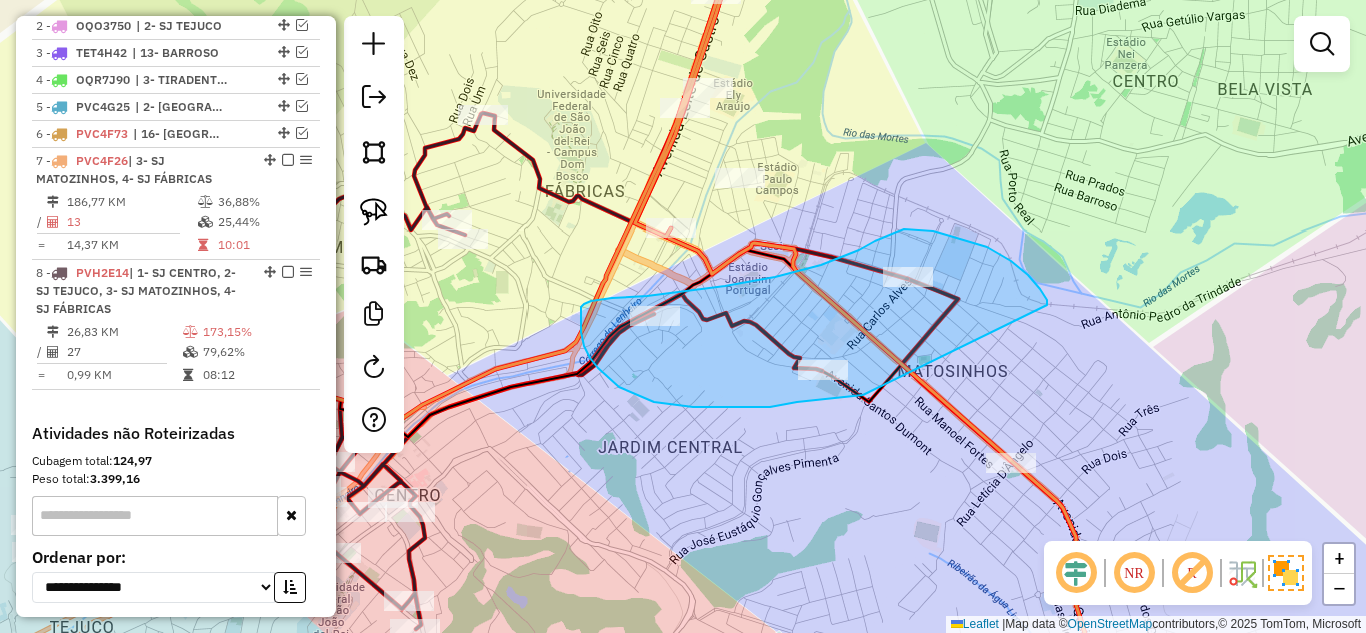 drag, startPoint x: 1040, startPoint y: 289, endPoint x: 863, endPoint y: 395, distance: 206.31287 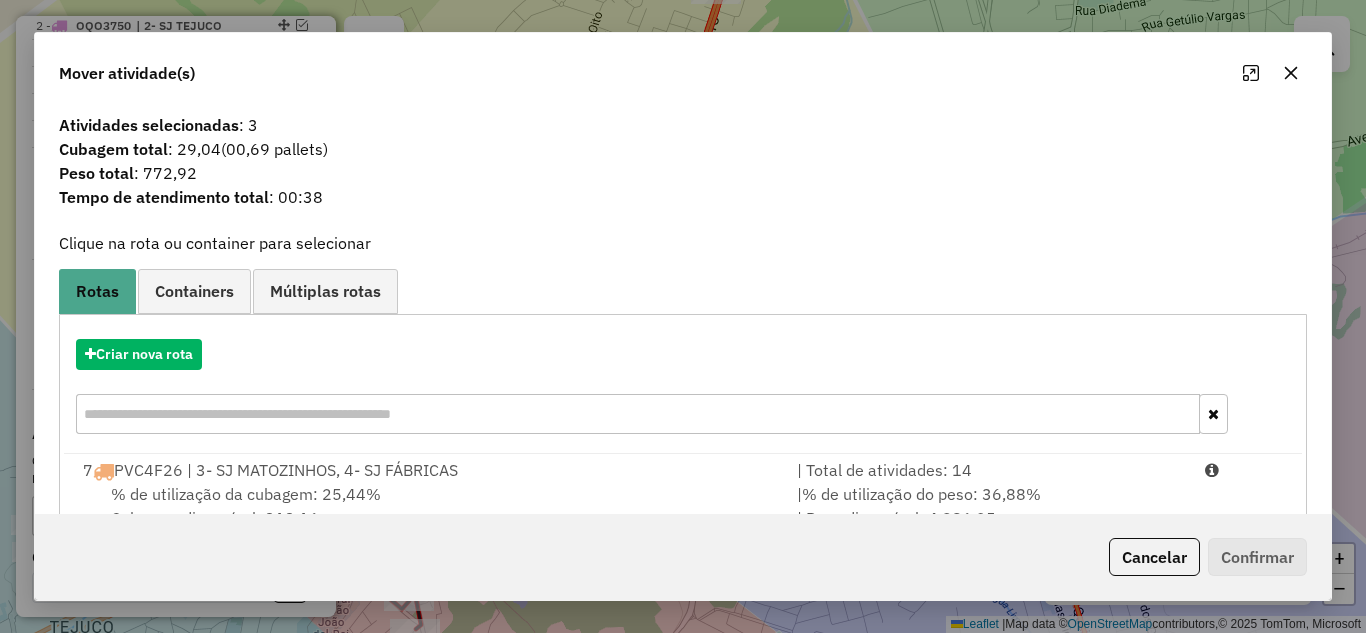 click on "% de utilização da cubagem: 25,44%  Cubagem disponível: 313,16" at bounding box center (428, 506) 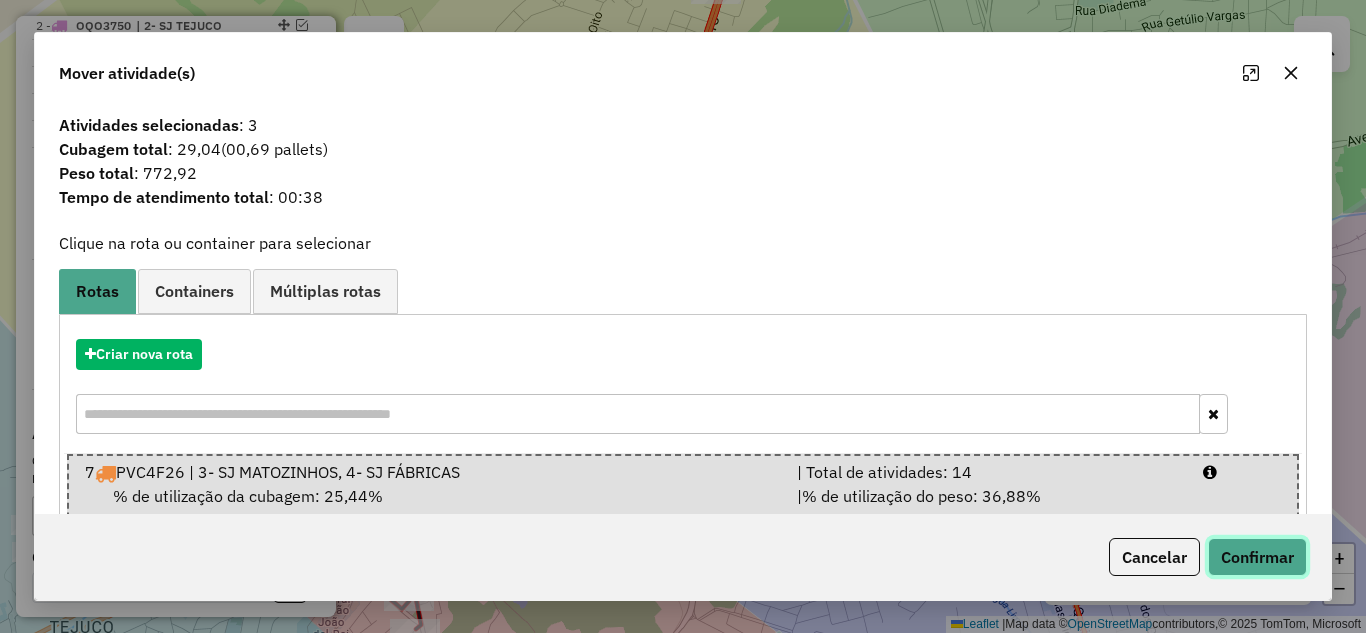 click on "Confirmar" 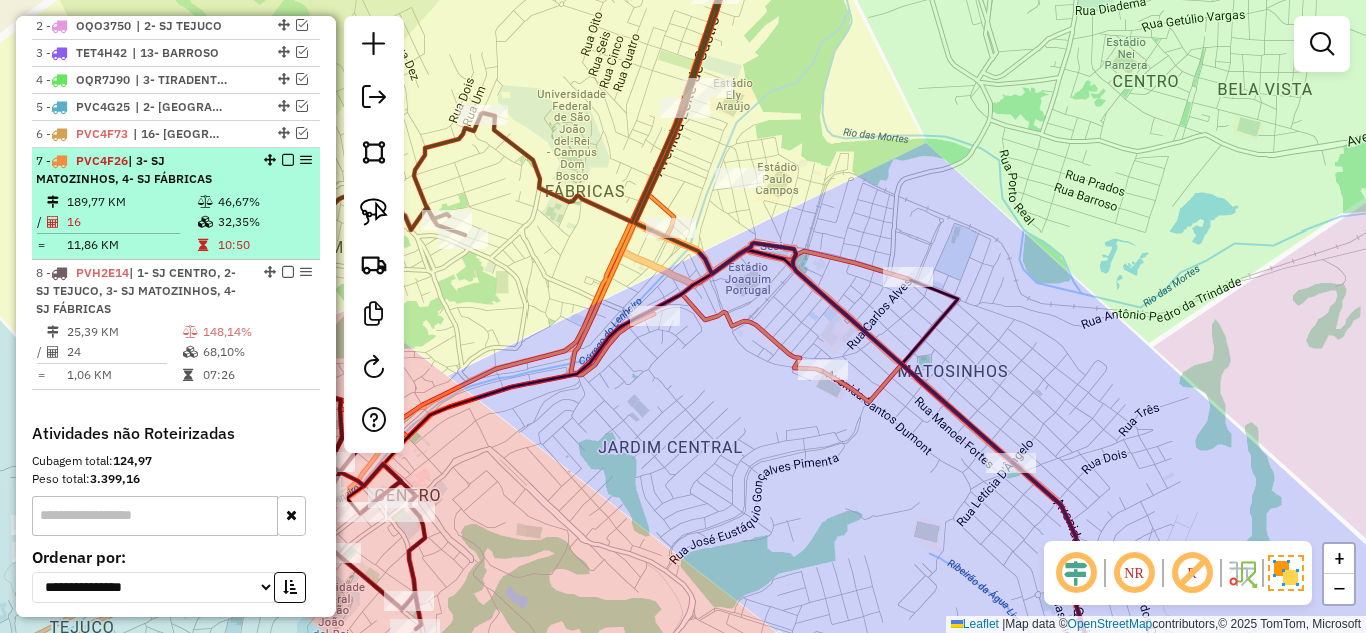 click on "189,77 KM" at bounding box center (131, 202) 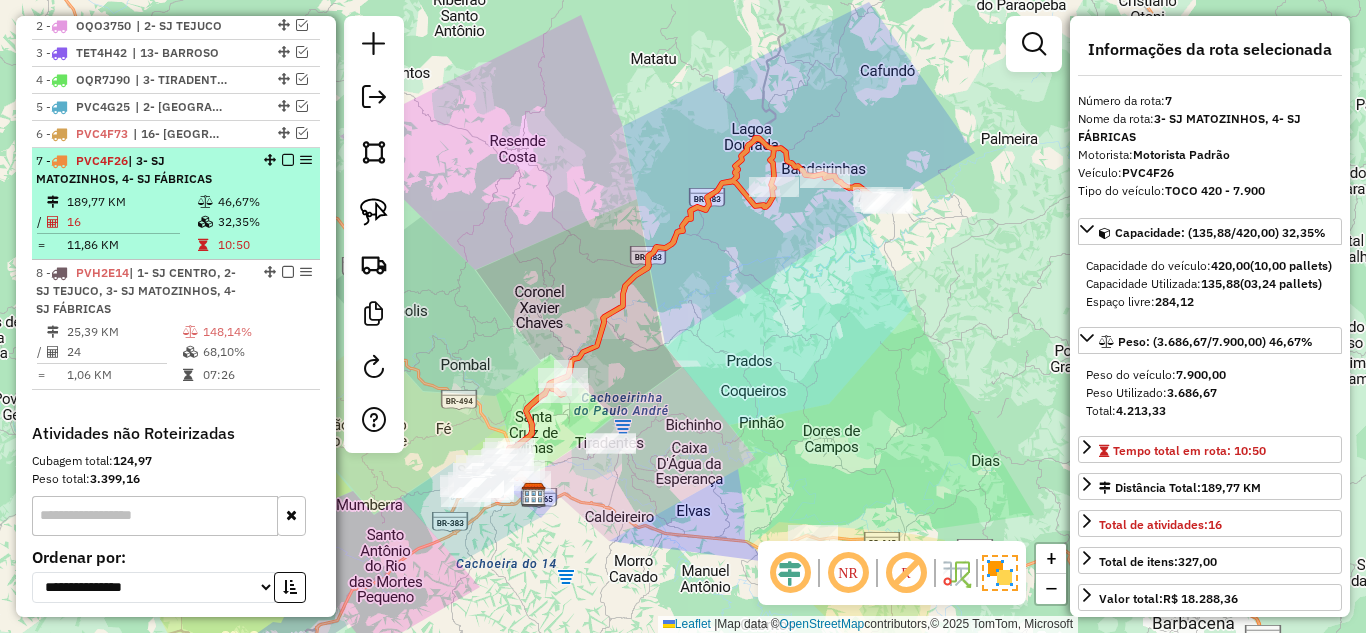 click at bounding box center (288, 160) 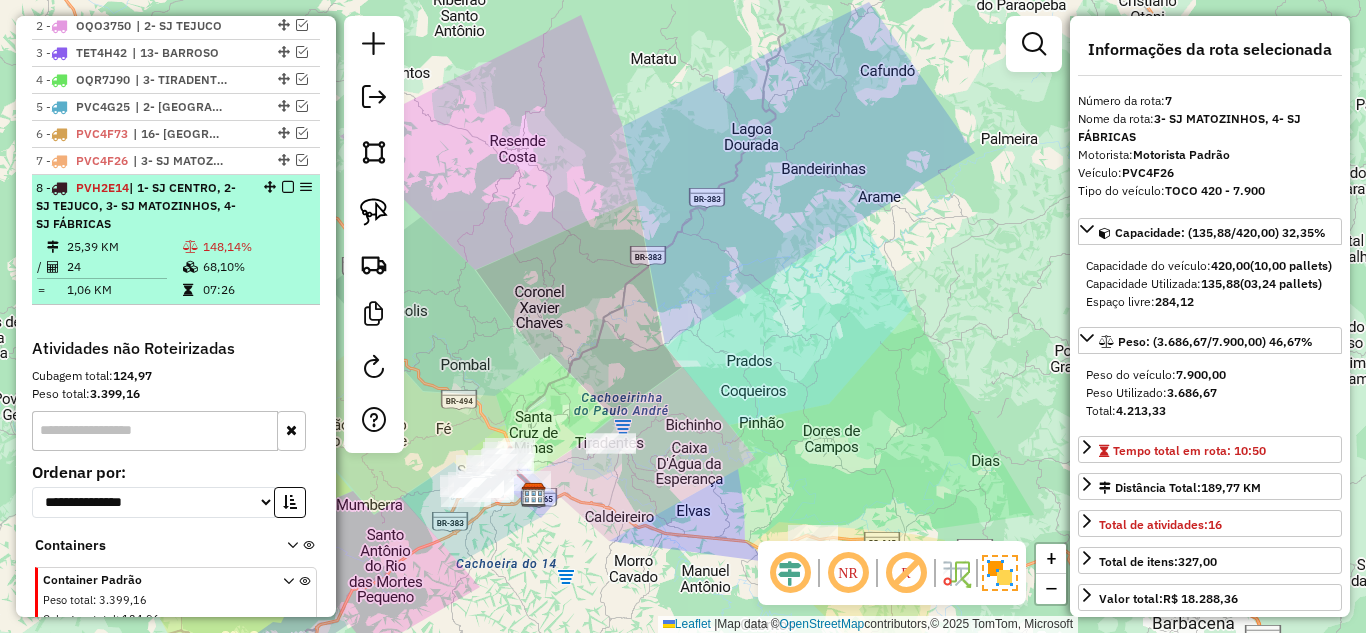 click on "25,39 KM" at bounding box center [124, 247] 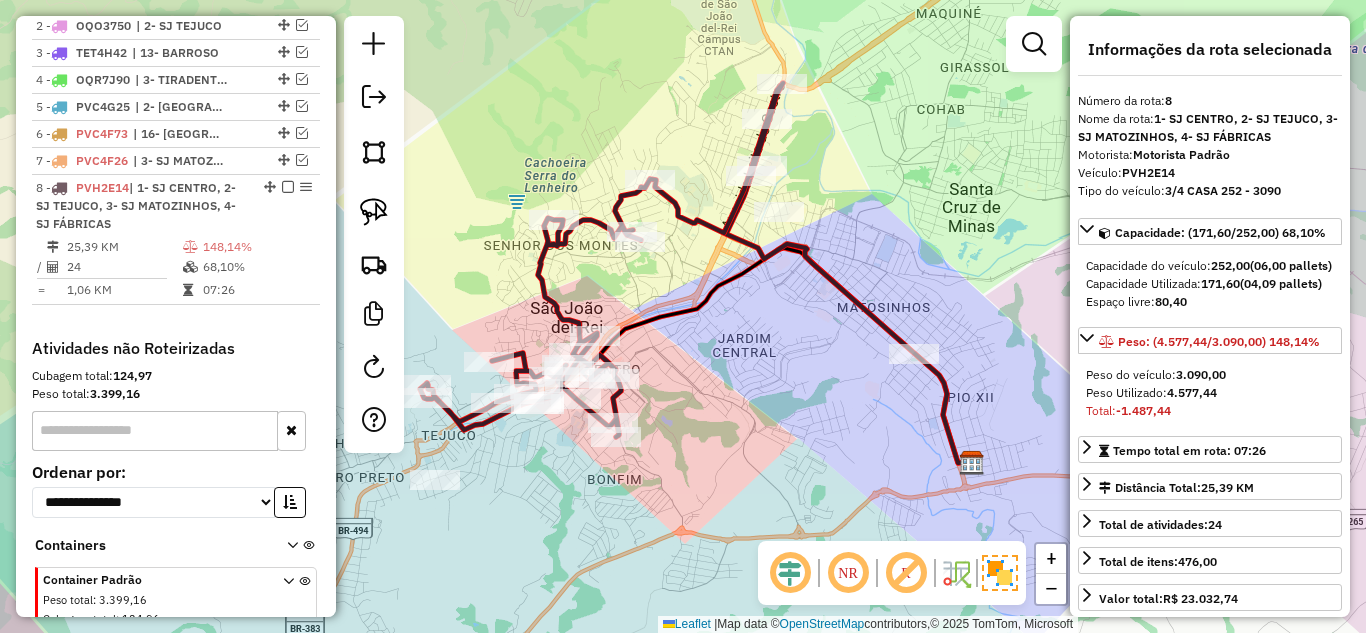 drag, startPoint x: 749, startPoint y: 499, endPoint x: 762, endPoint y: 456, distance: 44.922153 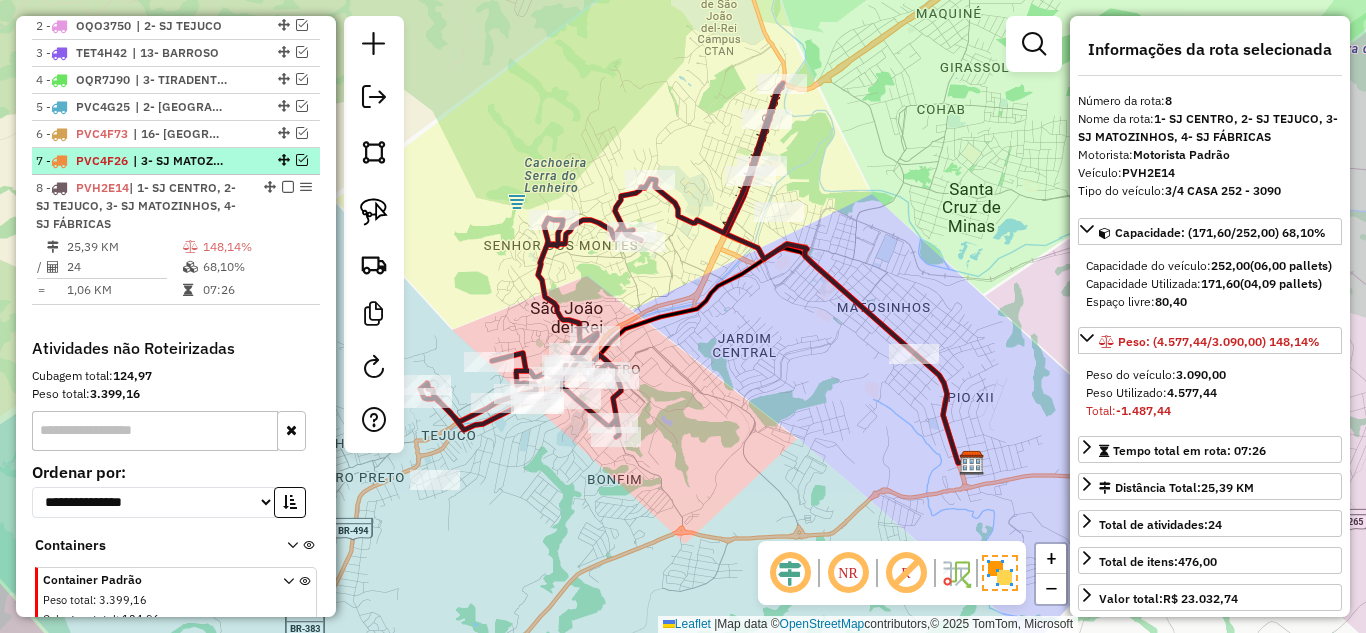 click at bounding box center (302, 160) 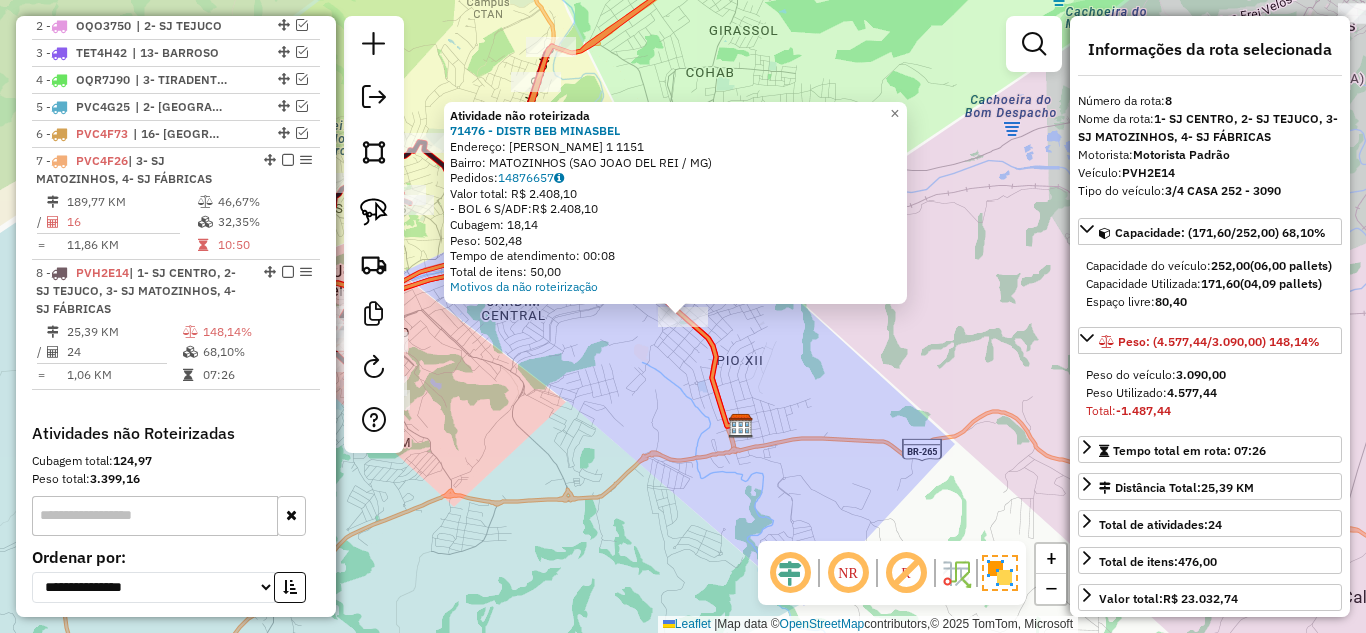 click on "Atividade não roteirizada 71476 - DISTR BEB MINASBEL  Endereço:  [PERSON_NAME] 1 1151   Bairro: MATOZINHOS (SAO JOAO DEL REI / MG)   Pedidos:  14876657   Valor total: R$ 2.408,10   - BOL 6 S/ADF:  R$ 2.408,10   Cubagem: 18,14   Peso: 502,48   Tempo de atendimento: 00:08   Total de itens: 50,00  Motivos da não roteirização × Janela de atendimento Grade de atendimento Capacidade Transportadoras Veículos Cliente Pedidos  Rotas Selecione os dias de semana para filtrar as janelas de atendimento  Seg   Ter   Qua   Qui   Sex   Sáb   Dom  Informe o período da janela de atendimento: De: Até:  Filtrar exatamente a janela do cliente  Considerar janela de atendimento padrão  Selecione os dias de semana para filtrar as grades de atendimento  Seg   Ter   Qua   Qui   Sex   Sáb   Dom   Considerar clientes sem dia de atendimento cadastrado  Clientes fora do dia de atendimento selecionado Filtrar as atividades entre os valores definidos abaixo:  Peso mínimo:   Peso máximo:   Cubagem mínima:   De:   Até:  De:" 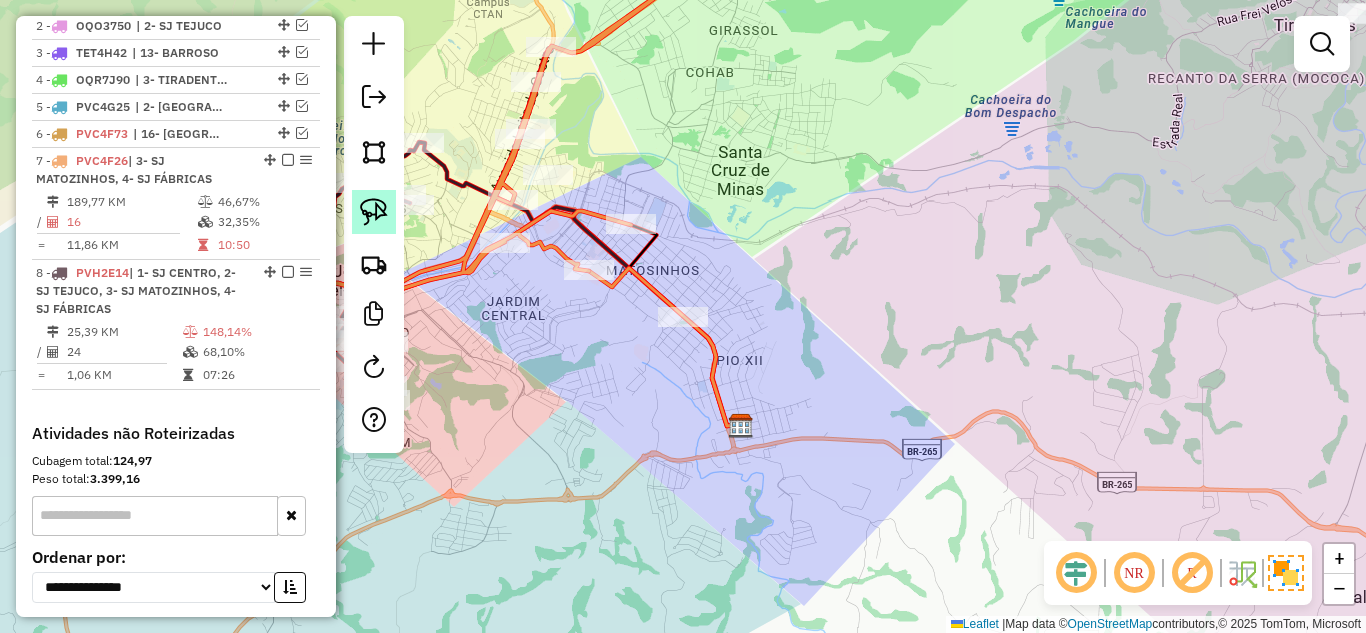click 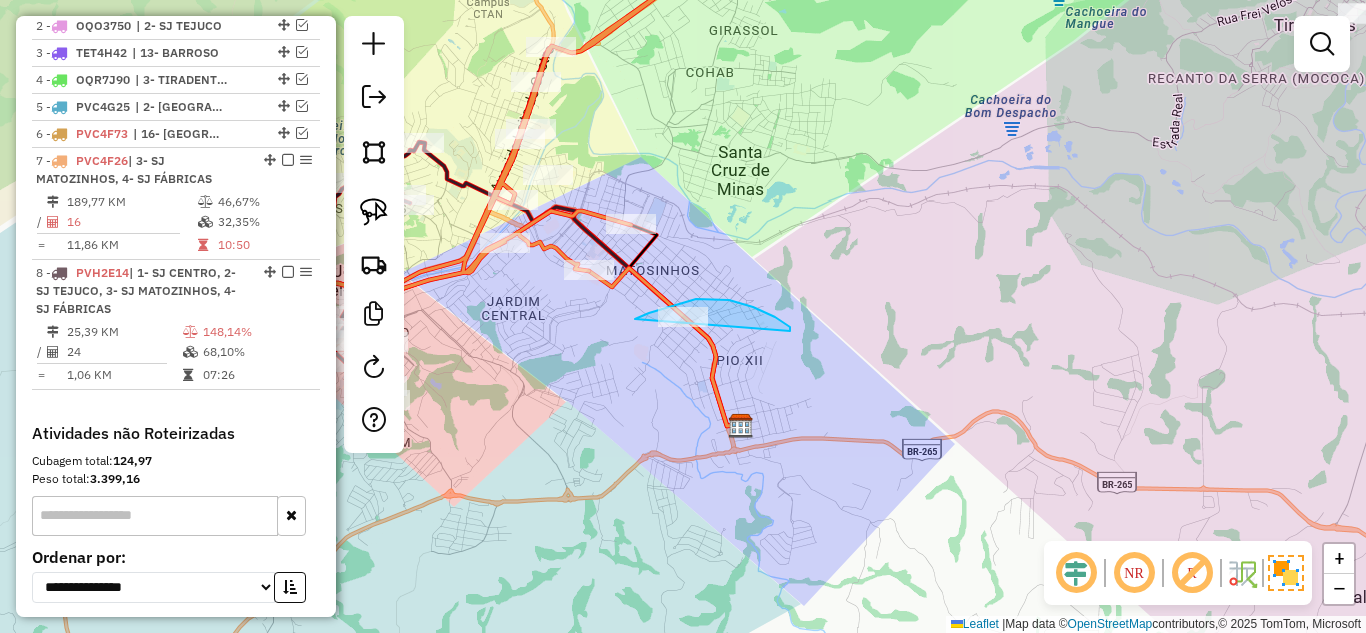 drag, startPoint x: 790, startPoint y: 327, endPoint x: 632, endPoint y: 358, distance: 161.01242 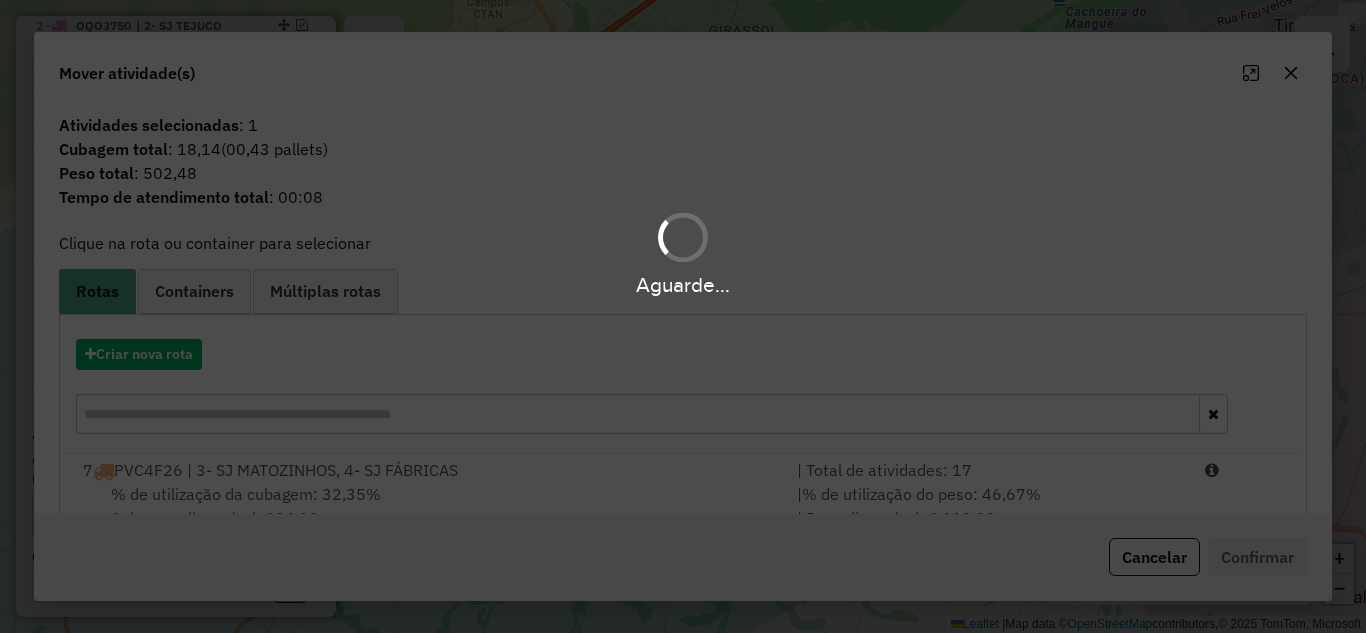 click on "Aguarde..." at bounding box center [683, 316] 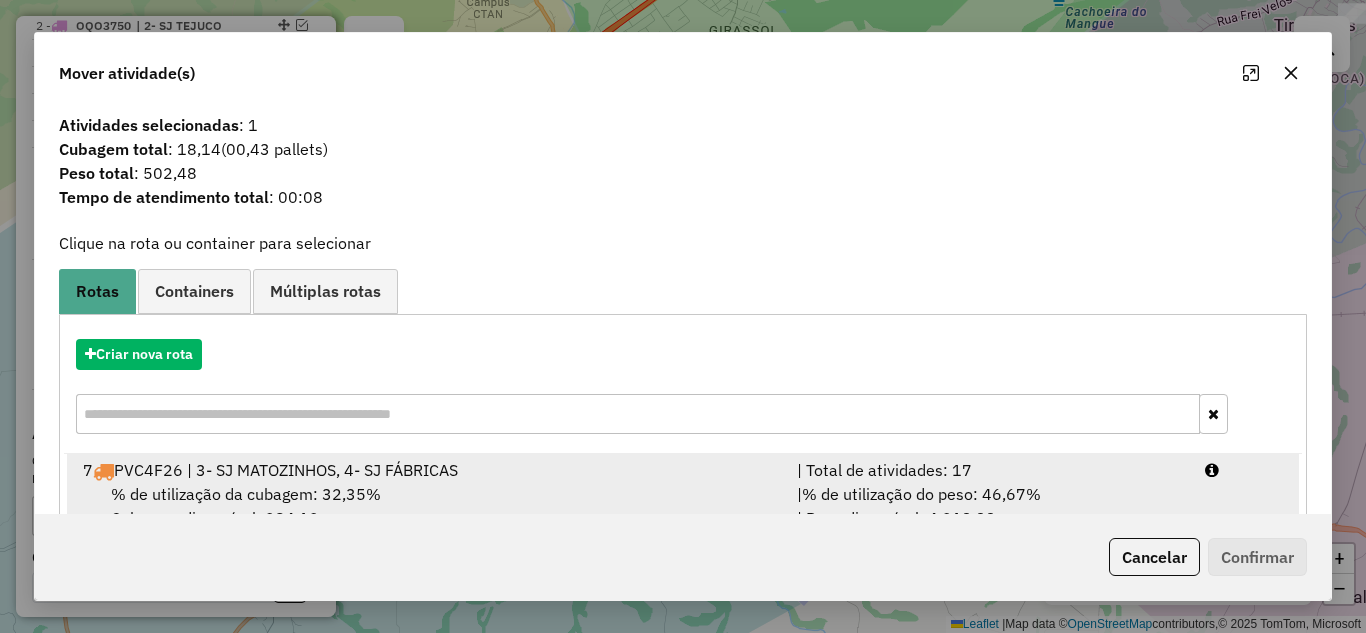 click on "7  PVC4F26 | 3- SJ MATOZINHOS, 4- SJ FÁBRICAS" at bounding box center (428, 470) 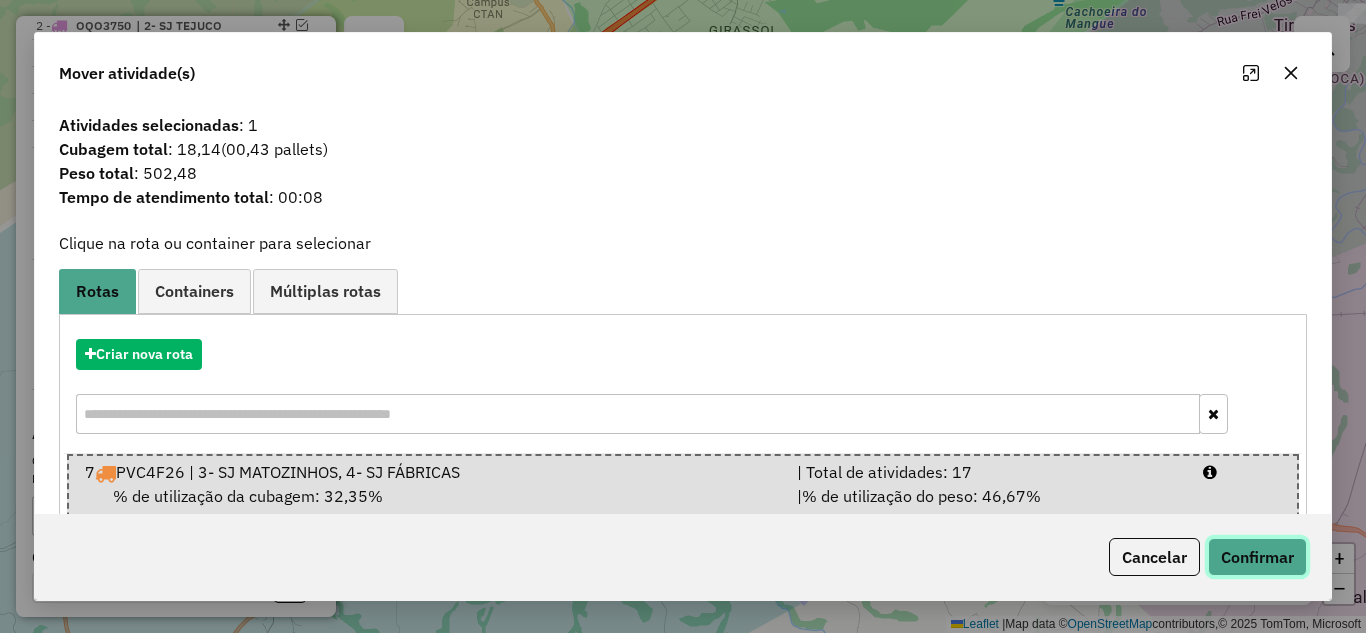 click on "Confirmar" 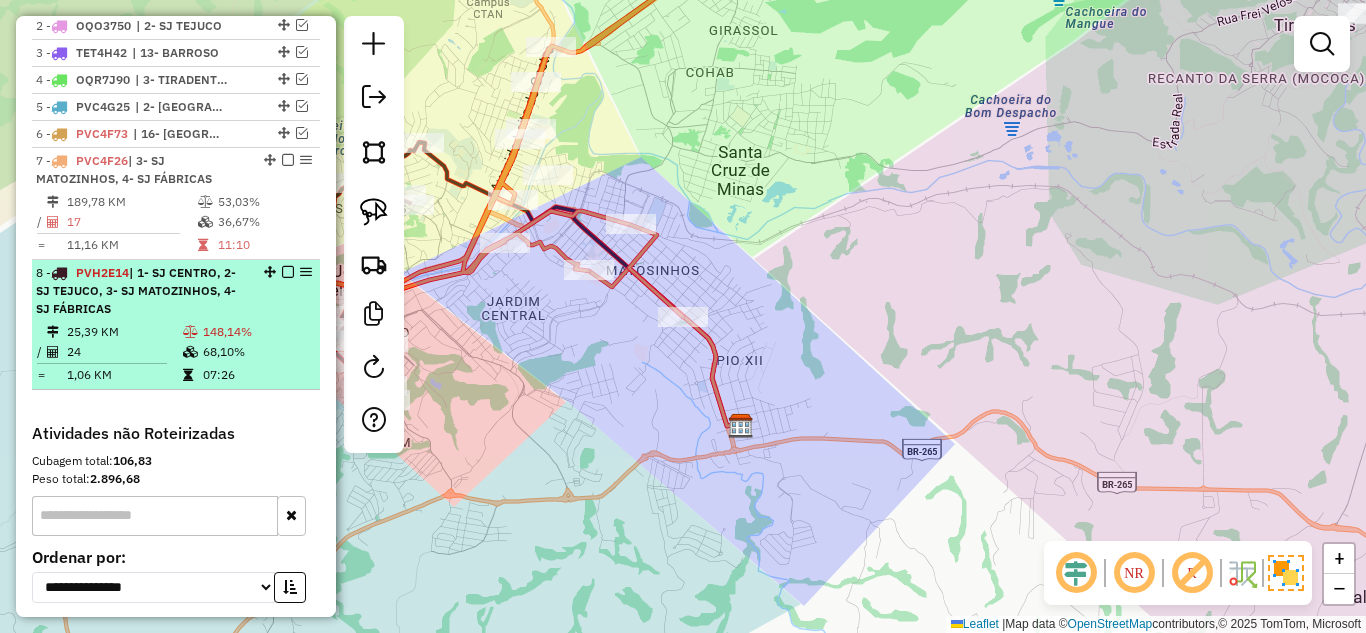 click on "25,39 KM" at bounding box center [124, 332] 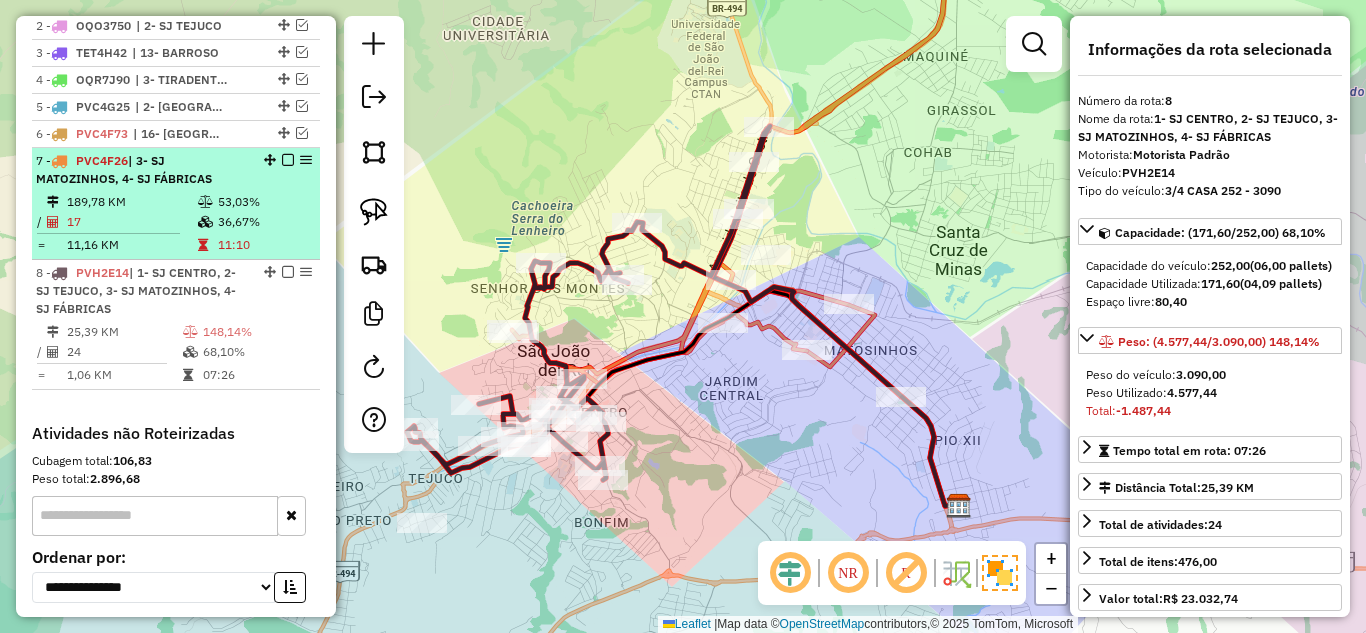 click on "17" at bounding box center (131, 222) 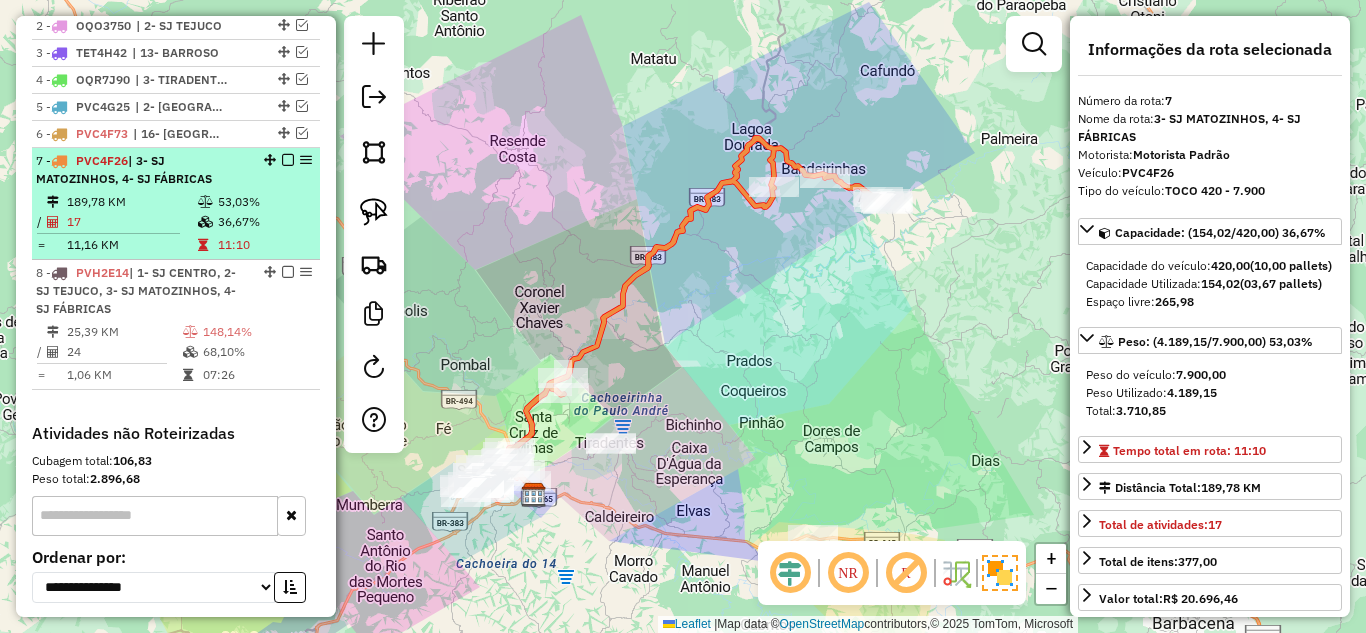 click at bounding box center [288, 160] 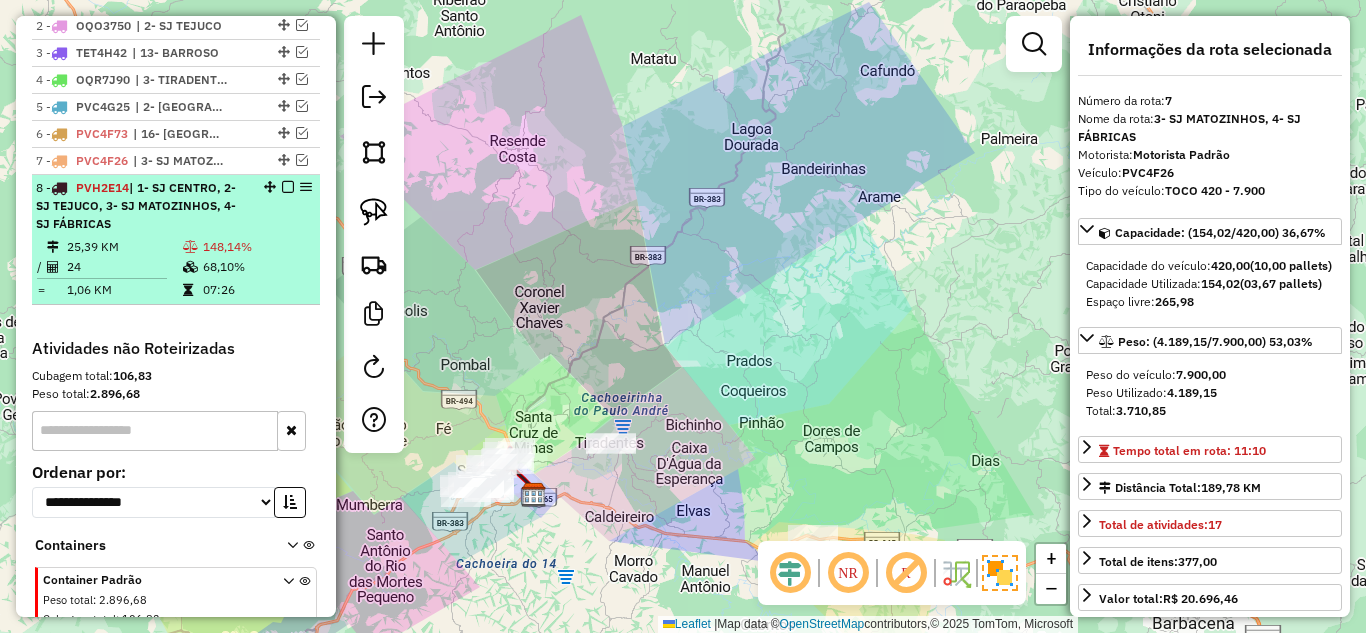 click on "68,10%" at bounding box center [257, 267] 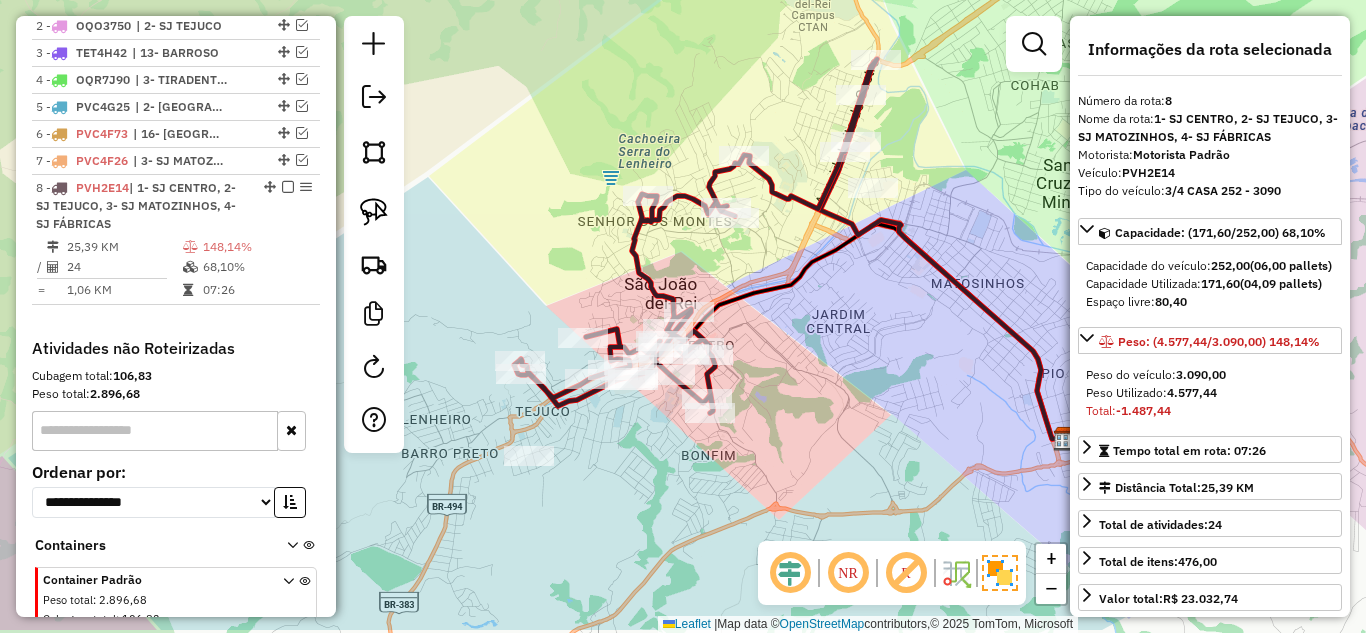 drag, startPoint x: 718, startPoint y: 487, endPoint x: 862, endPoint y: 379, distance: 180 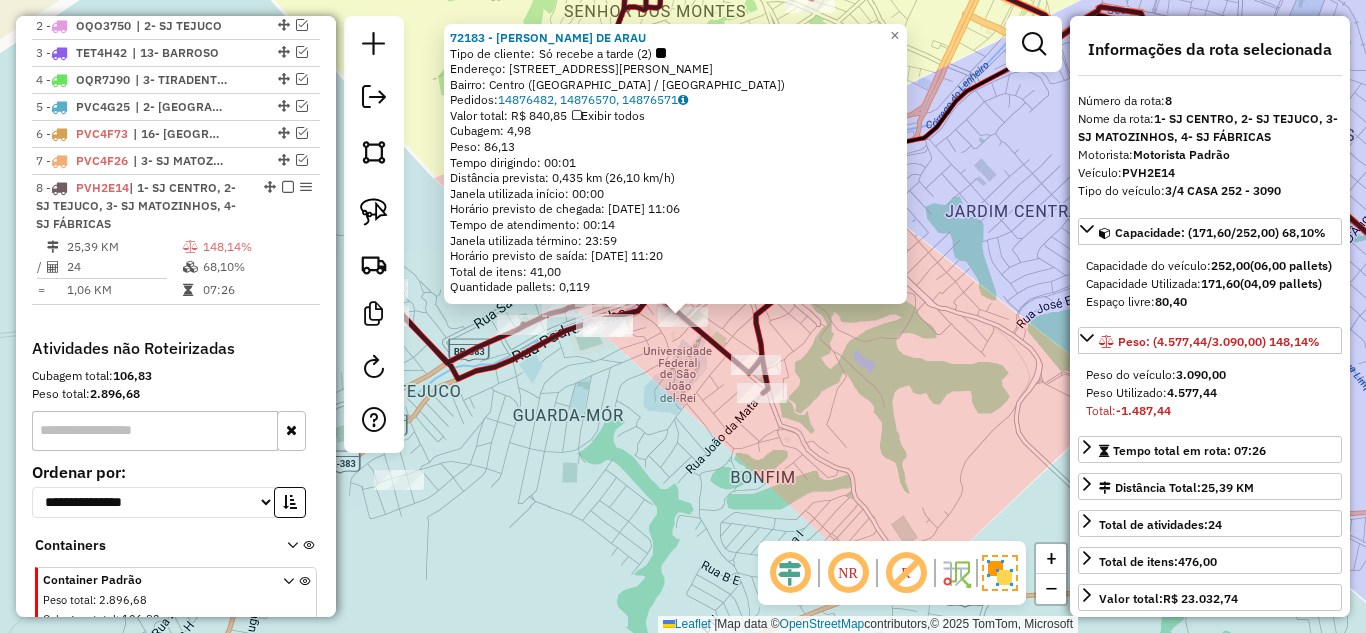 scroll, scrollTop: 886, scrollLeft: 0, axis: vertical 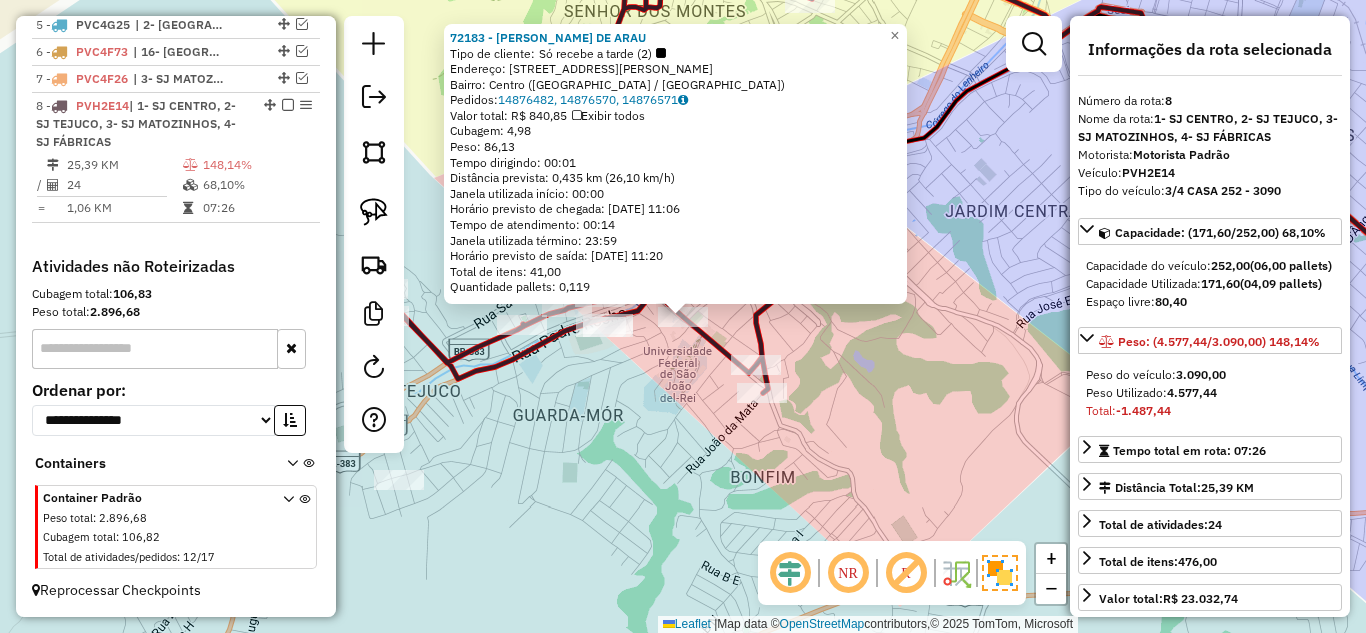 click on "72183 - THIAGO CESAR DE ARAU  Tipo de cliente:   Só recebe a tarde (2)   Endereço: [STREET_ADDRESS][PERSON_NAME]   Pedidos:  14876482, 14876570, 14876571   Valor total: R$ 840,85   Exibir todos   Cubagem: 4,98  Peso: 86,13  Tempo dirigindo: 00:01   Distância prevista: 0,435 km (26,10 km/h)   Janela utilizada início: 00:00   Horário previsto de chegada: [DATE] 11:06   Tempo de atendimento: 00:14   Janela utilizada término: 23:59   Horário previsto de saída: [DATE] 11:20   Total de itens: 41,00   Quantidade pallets: 0,119  × Janela de atendimento Grade de atendimento Capacidade Transportadoras Veículos Cliente Pedidos  Rotas Selecione os dias de semana para filtrar as janelas de atendimento  Seg   Ter   Qua   Qui   Sex   Sáb   Dom  Informe o período da janela de atendimento: De: Até:  Filtrar exatamente a janela do cliente  Considerar janela de atendimento padrão  Selecione os dias de semana para filtrar as grades de atendimento  Seg   Ter  De:" 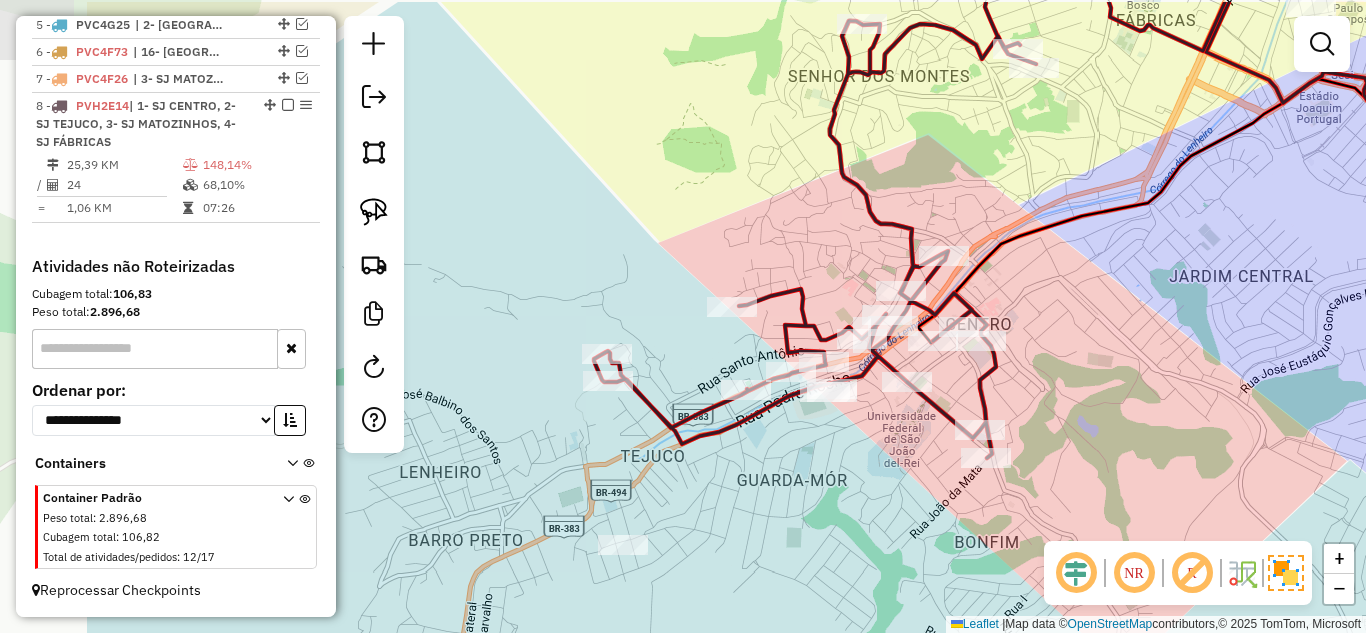 drag, startPoint x: 559, startPoint y: 434, endPoint x: 775, endPoint y: 500, distance: 225.85837 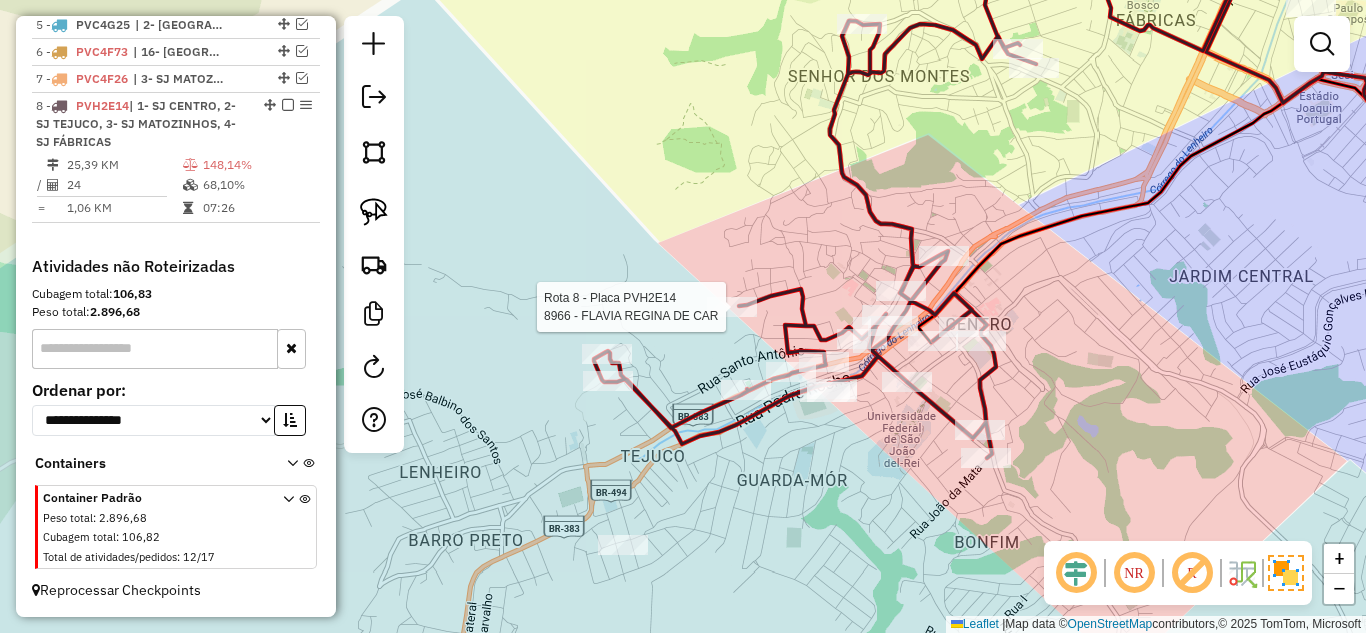 select on "*********" 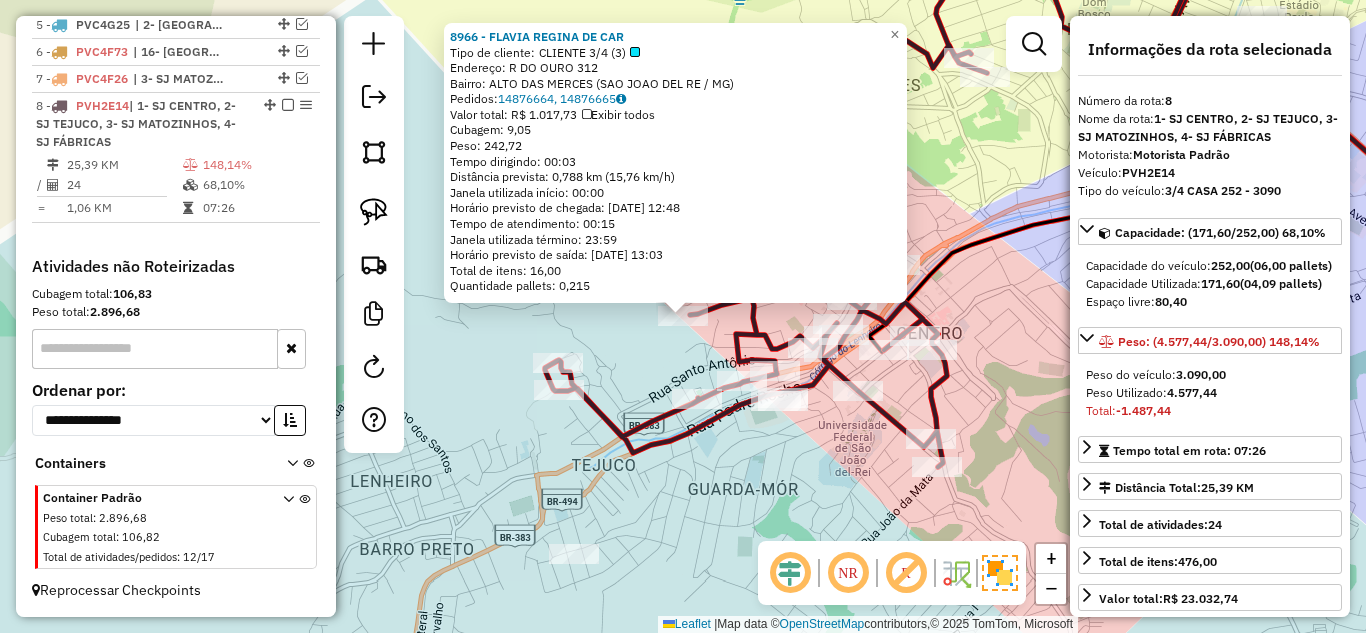 click on "8966 - FLAVIA REGINA DE CAR  Tipo de cliente:   CLIENTE 3/4 (3)   Endereço: R   DO OURO                       312   Bairro: ALTO DAS MERCES (SAO JOAO DEL RE / MG)   Pedidos:  14876664, 14876665   Valor total: R$ 1.017,73   Exibir todos   Cubagem: 9,05  Peso: 242,72  Tempo dirigindo: 00:03   Distância prevista: 0,788 km (15,76 km/h)   Janela utilizada início: 00:00   Horário previsto de chegada: [DATE] 12:48   Tempo de atendimento: 00:15   Janela utilizada término: 23:59   Horário previsto de saída: [DATE] 13:03   Total de itens: 16,00   Quantidade pallets: 0,215  × Janela de atendimento Grade de atendimento Capacidade Transportadoras Veículos Cliente Pedidos  Rotas Selecione os dias de semana para filtrar as janelas de atendimento  Seg   Ter   Qua   Qui   Sex   Sáb   Dom  Informe o período da janela de atendimento: De: Até:  Filtrar exatamente a janela do cliente  Considerar janela de atendimento padrão  Selecione os dias de semana para filtrar as grades de atendimento  Seg   Ter   Qua  +" 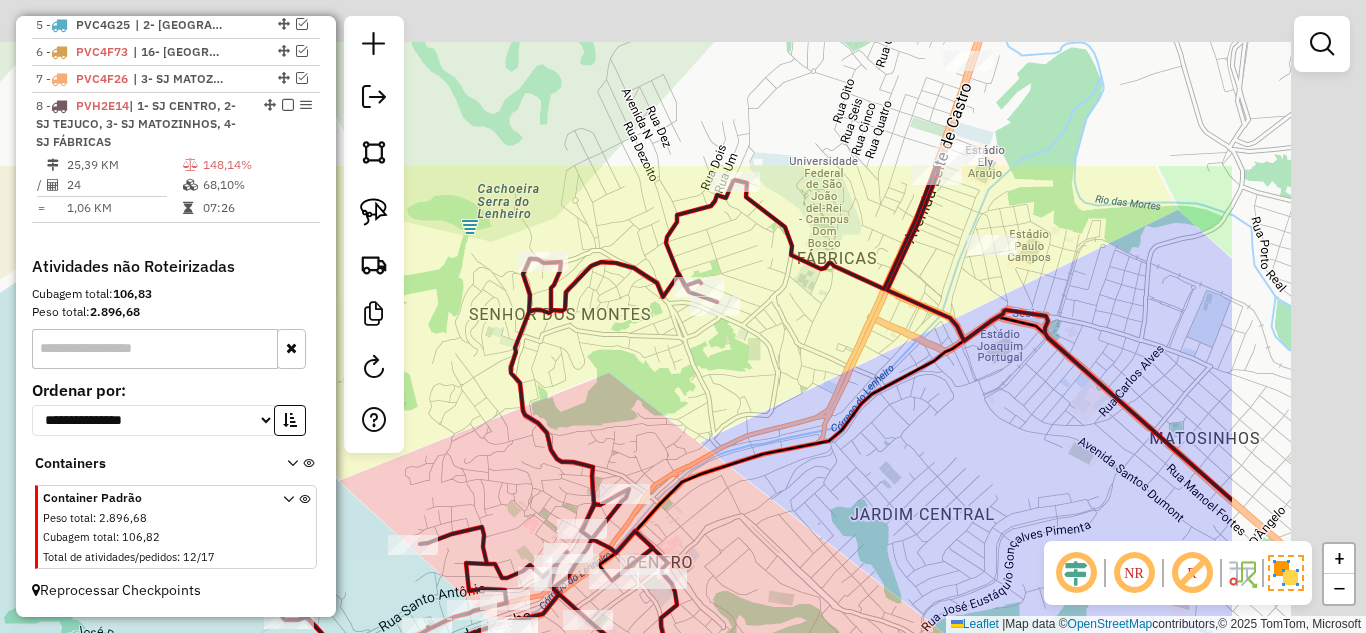 drag, startPoint x: 1026, startPoint y: 260, endPoint x: 754, endPoint y: 519, distance: 375.5862 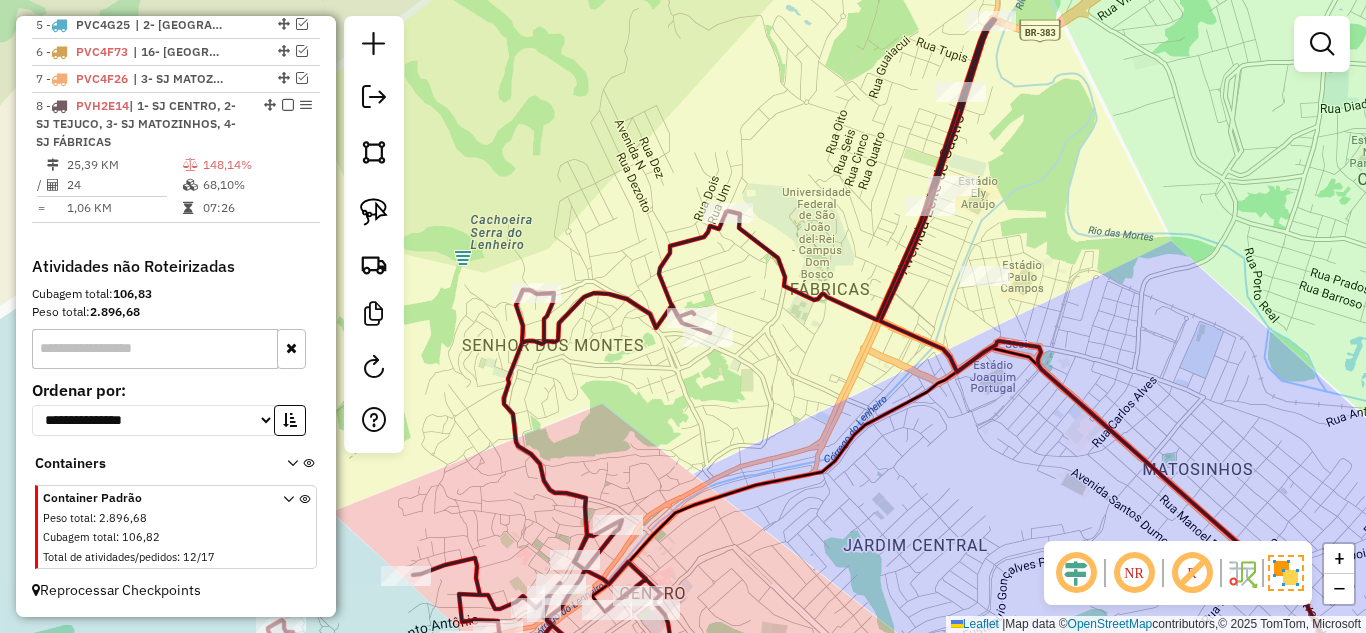 drag, startPoint x: 964, startPoint y: 475, endPoint x: 850, endPoint y: 484, distance: 114.35471 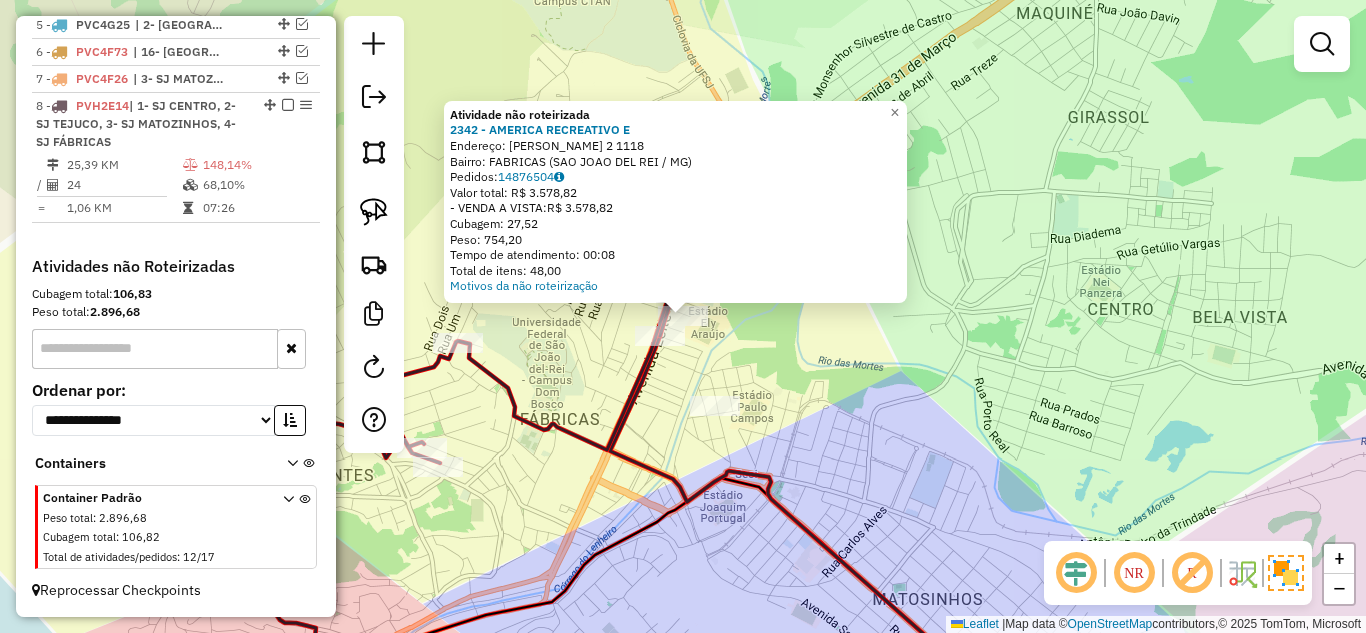 click on "Atividade não roteirizada 2342 - AMERICA RECREATIVO E  Endereço:  LEITE DE CASTRO 2 1118   Bairro: FABRICAS (SAO JOAO DEL REI / MG)   Pedidos:  14876504   Valor total: R$ 3.578,82   - VENDA A VISTA:  R$ 3.578,82   Cubagem: 27,52   Peso: 754,20   Tempo de atendimento: 00:08   Total de itens: 48,00  Motivos da não roteirização × Janela de atendimento Grade de atendimento Capacidade Transportadoras Veículos Cliente Pedidos  Rotas Selecione os dias de semana para filtrar as janelas de atendimento  Seg   Ter   Qua   Qui   Sex   Sáb   Dom  Informe o período da janela de atendimento: De: Até:  Filtrar exatamente a janela do cliente  Considerar janela de atendimento padrão  Selecione os dias de semana para filtrar as grades de atendimento  Seg   Ter   Qua   Qui   Sex   Sáb   Dom   Considerar clientes sem dia de atendimento cadastrado  Clientes fora do dia de atendimento selecionado Filtrar as atividades entre os valores definidos abaixo:  Peso mínimo:   Peso máximo:   Cubagem mínima:   De:   Até:  De:" 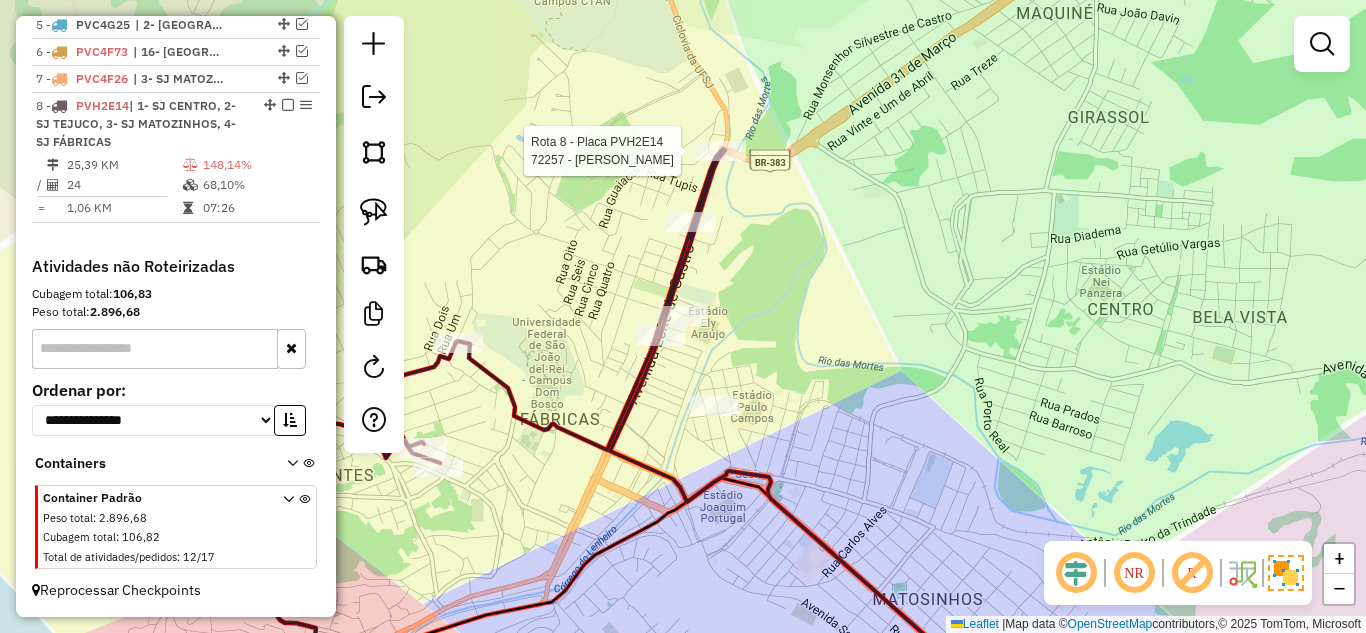 select on "*********" 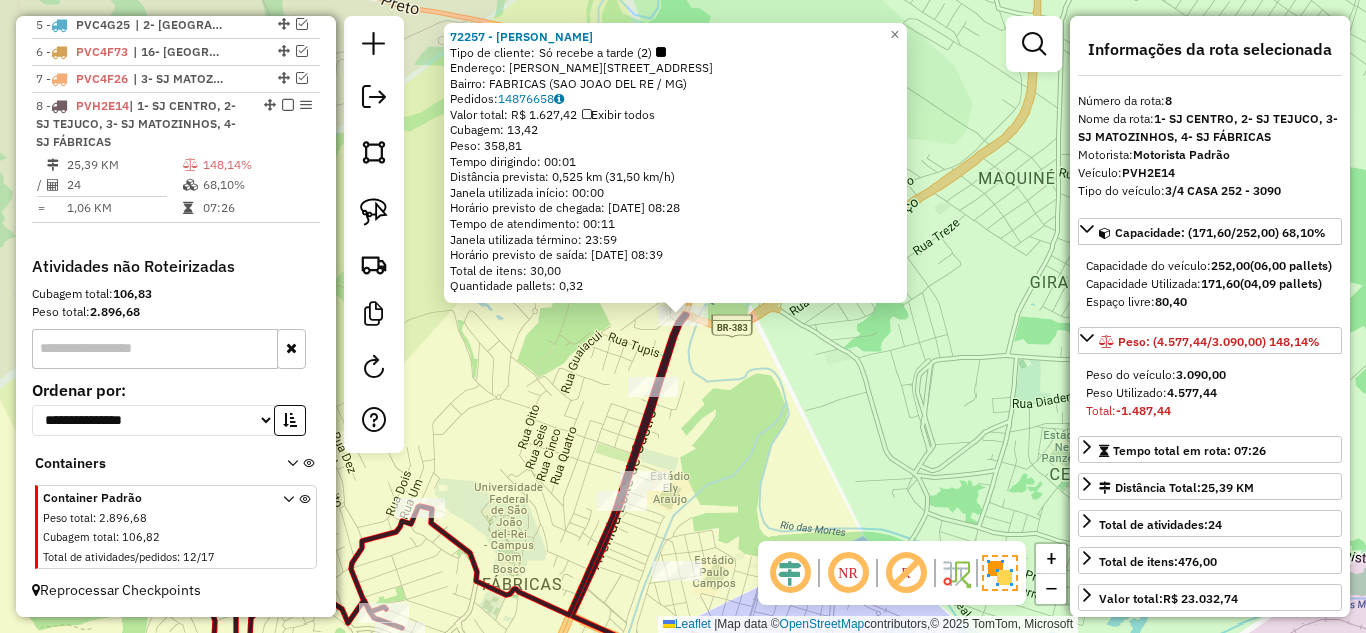 click on "72257 - [PERSON_NAME] DIN  Tipo de cliente:   Só recebe a tarde (2)   Endereço: [STREET_ADDRESS]   Bairro: FABRICAS (SAO JOAO DEL RE / MG)   Pedidos:  14876658   Valor total: R$ 1.627,42   Exibir todos   Cubagem: 13,42  Peso: 358,81  Tempo dirigindo: 00:01   Distância prevista: 0,525 km (31,50 km/h)   Janela utilizada início: 00:00   Horário previsto de chegada: [DATE] 08:28   Tempo de atendimento: 00:11   Janela utilizada término: 23:59   Horário previsto de saída: [DATE] 08:39   Total de itens: 30,00   Quantidade pallets: 0,32  × Janela de atendimento Grade de atendimento Capacidade Transportadoras Veículos Cliente Pedidos  Rotas Selecione os dias de semana para filtrar as janelas de atendimento  Seg   Ter   Qua   Qui   Sex   Sáb   Dom  Informe o período da janela de atendimento: De: Até:  Filtrar exatamente a janela do cliente  Considerar janela de atendimento padrão  Selecione os dias de semana para filtrar as grades de atendimento  Seg   Ter   Qua   Qui  De:" 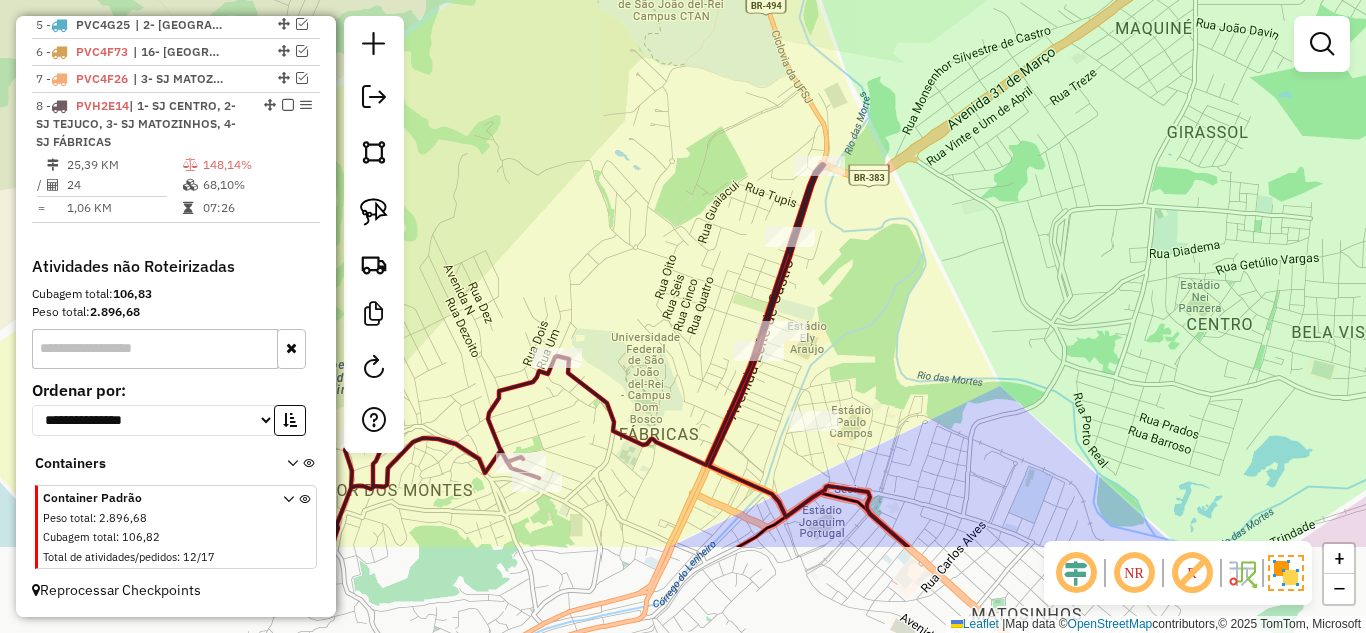 drag, startPoint x: 891, startPoint y: 349, endPoint x: 940, endPoint y: 285, distance: 80.60397 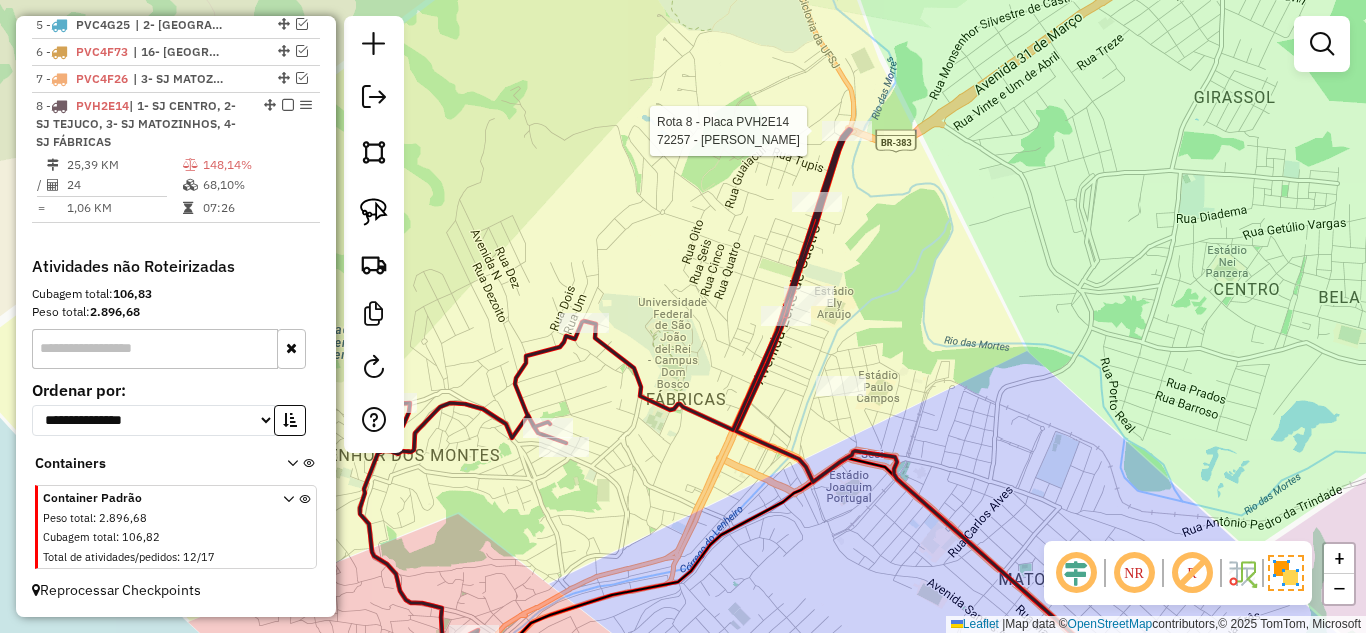 select on "*********" 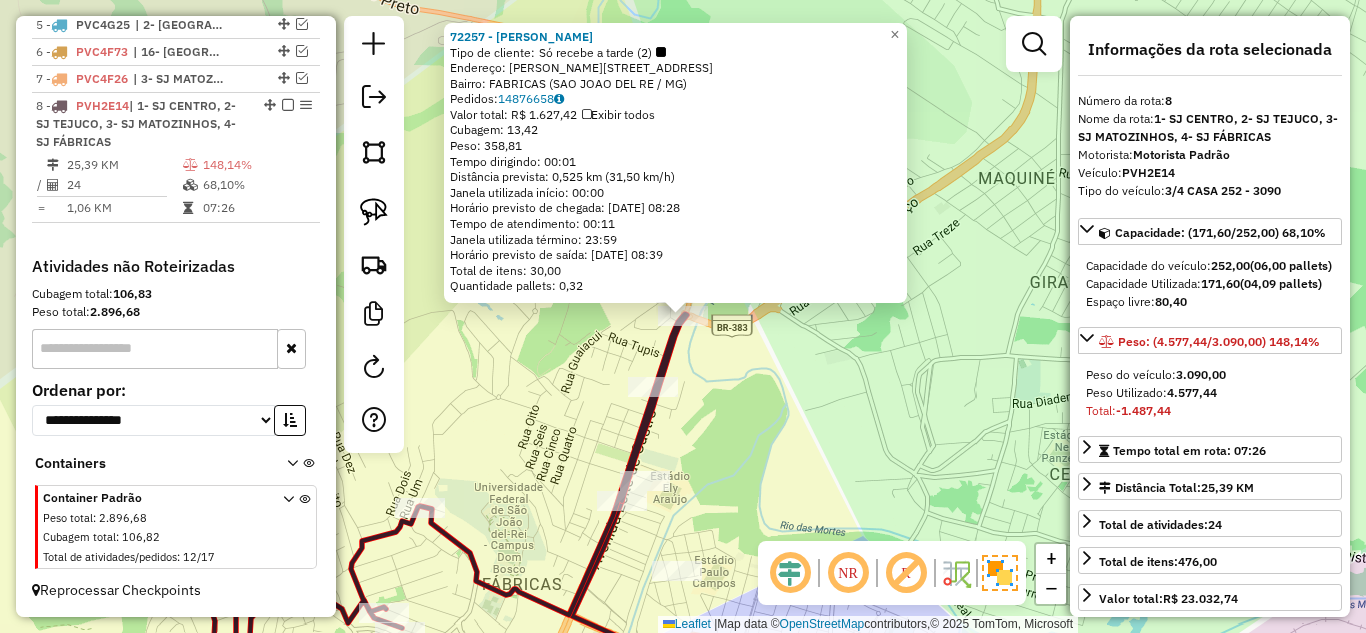 click on "72257 - [PERSON_NAME] DIN  Tipo de cliente:   Só recebe a tarde (2)   Endereço: [STREET_ADDRESS]   Bairro: FABRICAS (SAO JOAO DEL RE / MG)   Pedidos:  14876658   Valor total: R$ 1.627,42   Exibir todos   Cubagem: 13,42  Peso: 358,81  Tempo dirigindo: 00:01   Distância prevista: 0,525 km (31,50 km/h)   Janela utilizada início: 00:00   Horário previsto de chegada: [DATE] 08:28   Tempo de atendimento: 00:11   Janela utilizada término: 23:59   Horário previsto de saída: [DATE] 08:39   Total de itens: 30,00   Quantidade pallets: 0,32  × Janela de atendimento Grade de atendimento Capacidade Transportadoras Veículos Cliente Pedidos  Rotas Selecione os dias de semana para filtrar as janelas de atendimento  Seg   Ter   Qua   Qui   Sex   Sáb   Dom  Informe o período da janela de atendimento: De: Até:  Filtrar exatamente a janela do cliente  Considerar janela de atendimento padrão  Selecione os dias de semana para filtrar as grades de atendimento  Seg   Ter   Qua   Qui  De:" 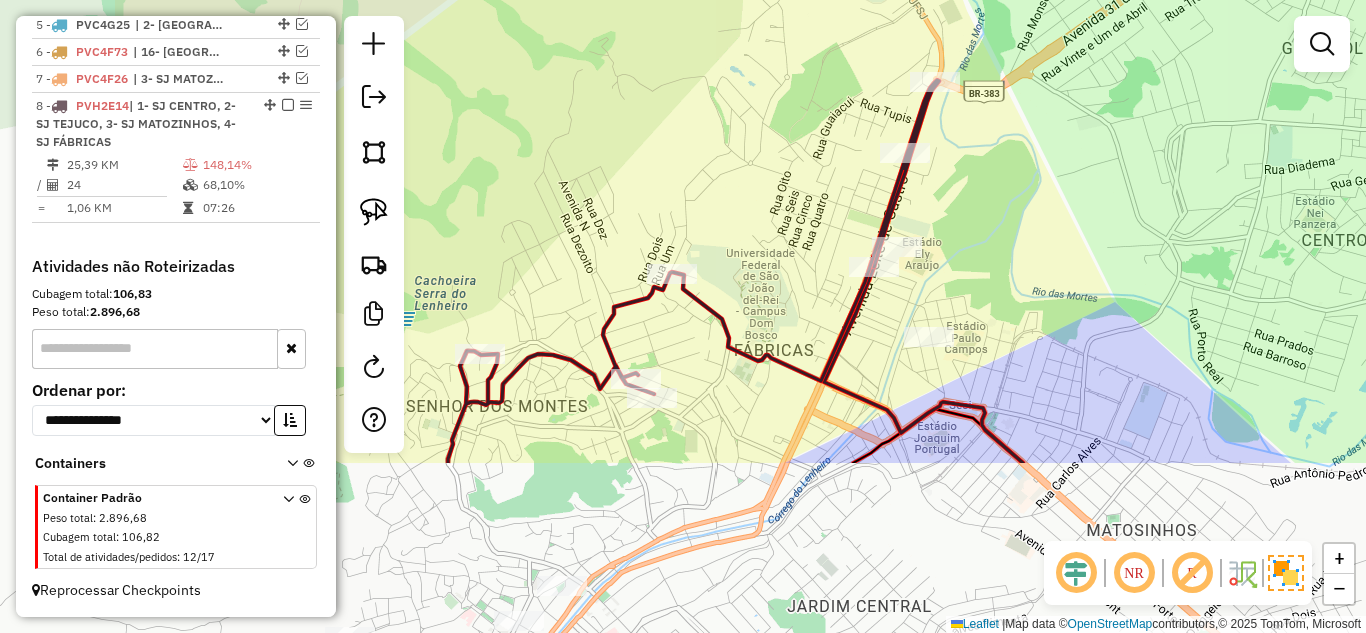drag, startPoint x: 783, startPoint y: 487, endPoint x: 1102, endPoint y: 133, distance: 476.52597 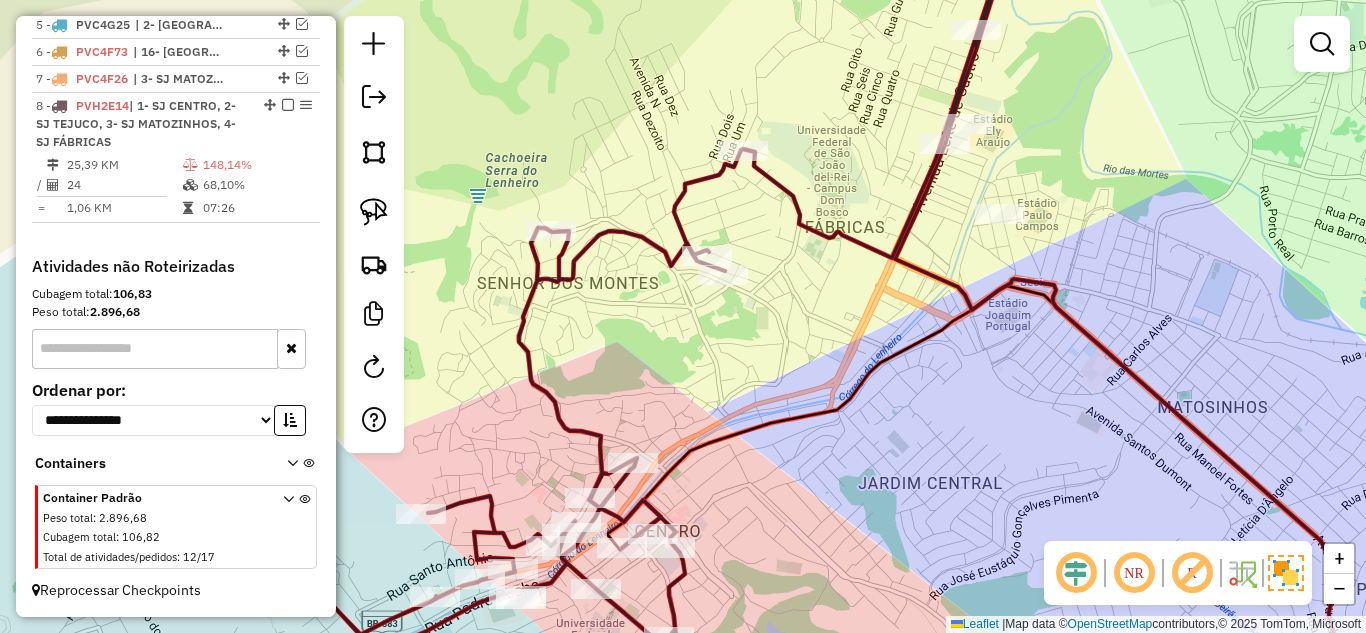 click on "Janela de atendimento Grade de atendimento Capacidade Transportadoras Veículos Cliente Pedidos  Rotas Selecione os dias de semana para filtrar as janelas de atendimento  Seg   Ter   Qua   Qui   Sex   Sáb   Dom  Informe o período da janela de atendimento: De: Até:  Filtrar exatamente a janela do cliente  Considerar janela de atendimento padrão  Selecione os dias de semana para filtrar as grades de atendimento  Seg   Ter   Qua   Qui   Sex   Sáb   Dom   Considerar clientes sem dia de atendimento cadastrado  Clientes fora do dia de atendimento selecionado Filtrar as atividades entre os valores definidos abaixo:  Peso mínimo:   Peso máximo:   Cubagem mínima:   Cubagem máxima:   De:   Até:  Filtrar as atividades entre o tempo de atendimento definido abaixo:  De:   Até:   Considerar capacidade total dos clientes não roteirizados Transportadora: Selecione um ou mais itens Tipo de veículo: Selecione um ou mais itens Veículo: Selecione um ou mais itens Motorista: Selecione um ou mais itens Nome: Rótulo:" 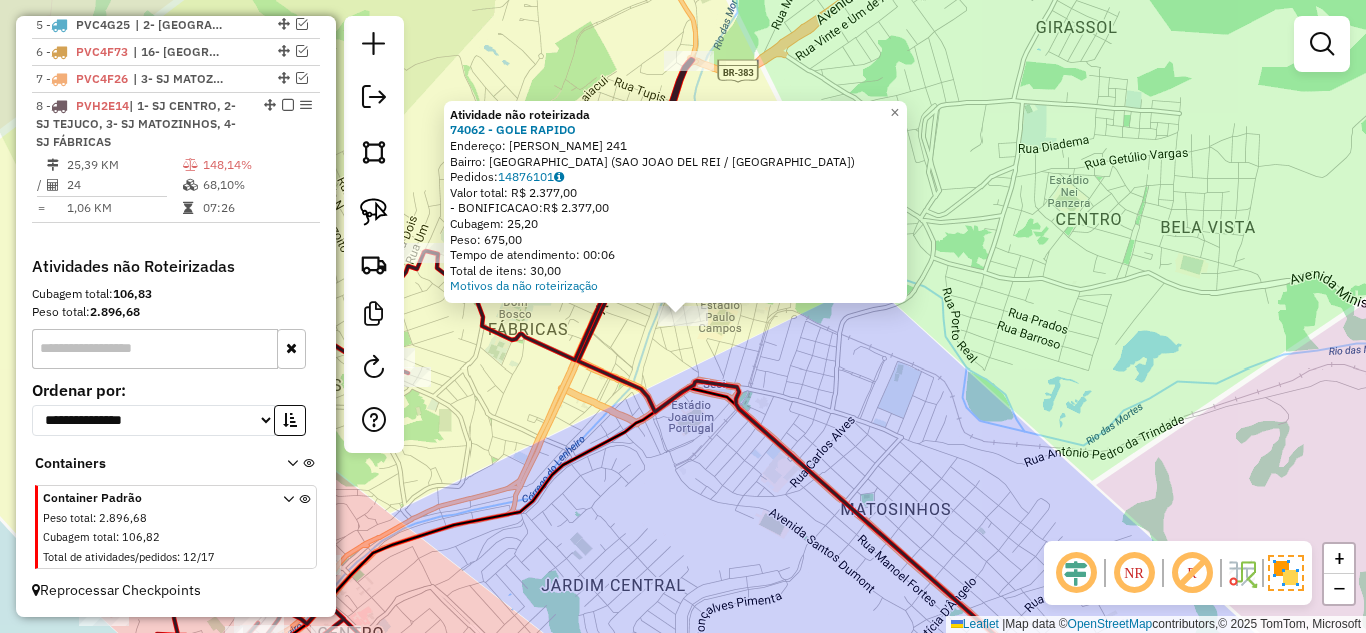click on "Atividade não roteirizada 74062 - GOLE RAPIDO  Endereço:  [PERSON_NAME] 241   Bairro: [GEOGRAPHIC_DATA] (SAO JOAO DEL REI / MG)   Pedidos:  14876101   Valor total: R$ 2.377,00   - BONIFICACAO:  R$ 2.377,00   Cubagem: 25,20   Peso: 675,00   Tempo de atendimento: 00:06   Total de itens: 30,00  Motivos da não roteirização × Janela de atendimento Grade de atendimento Capacidade Transportadoras Veículos Cliente Pedidos  Rotas Selecione os dias de semana para filtrar as janelas de atendimento  Seg   Ter   Qua   Qui   Sex   Sáb   Dom  Informe o período da janela de atendimento: De: Até:  Filtrar exatamente a janela do cliente  Considerar janela de atendimento padrão  Selecione os dias de semana para filtrar as grades de atendimento  Seg   Ter   Qua   Qui   Sex   Sáb   Dom   Considerar clientes sem dia de atendimento cadastrado  Clientes fora do dia de atendimento selecionado Filtrar as atividades entre os valores definidos abaixo:  Peso mínimo:   Peso máximo:   Cubagem mínima:   De:  De:" 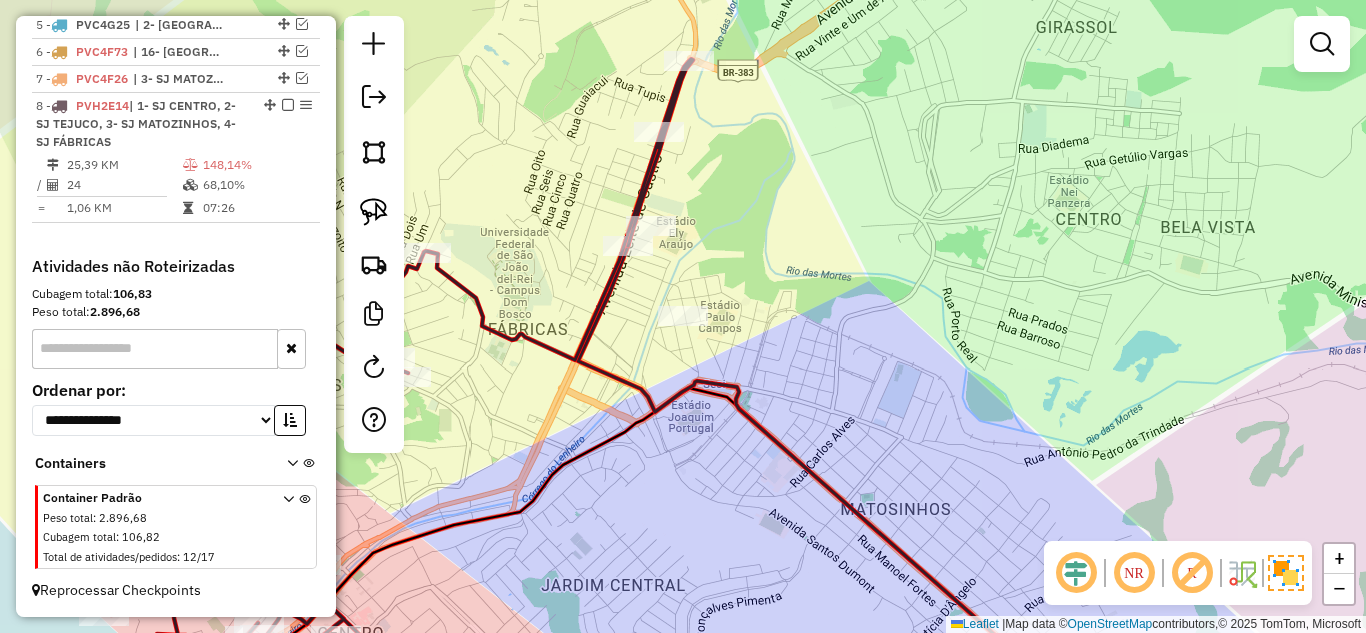 click on "Atividade não roteirizada 74062 - GOLE RAPIDO  Endereço:  [PERSON_NAME] 241   Bairro: [GEOGRAPHIC_DATA] (SAO JOAO DEL REI / MG)   Pedidos:  14876101   Valor total: R$ 2.377,00   - BONIFICACAO:  R$ 2.377,00   Cubagem: 25,20   Peso: 675,00   Tempo de atendimento: 00:06   Total de itens: 30,00  Motivos da não roteirização × Janela de atendimento Grade de atendimento Capacidade Transportadoras Veículos Cliente Pedidos  Rotas Selecione os dias de semana para filtrar as janelas de atendimento  Seg   Ter   Qua   Qui   Sex   Sáb   Dom  Informe o período da janela de atendimento: De: Até:  Filtrar exatamente a janela do cliente  Considerar janela de atendimento padrão  Selecione os dias de semana para filtrar as grades de atendimento  Seg   Ter   Qua   Qui   Sex   Sáb   Dom   Considerar clientes sem dia de atendimento cadastrado  Clientes fora do dia de atendimento selecionado Filtrar as atividades entre os valores definidos abaixo:  Peso mínimo:   Peso máximo:   Cubagem mínima:   De:  De:" 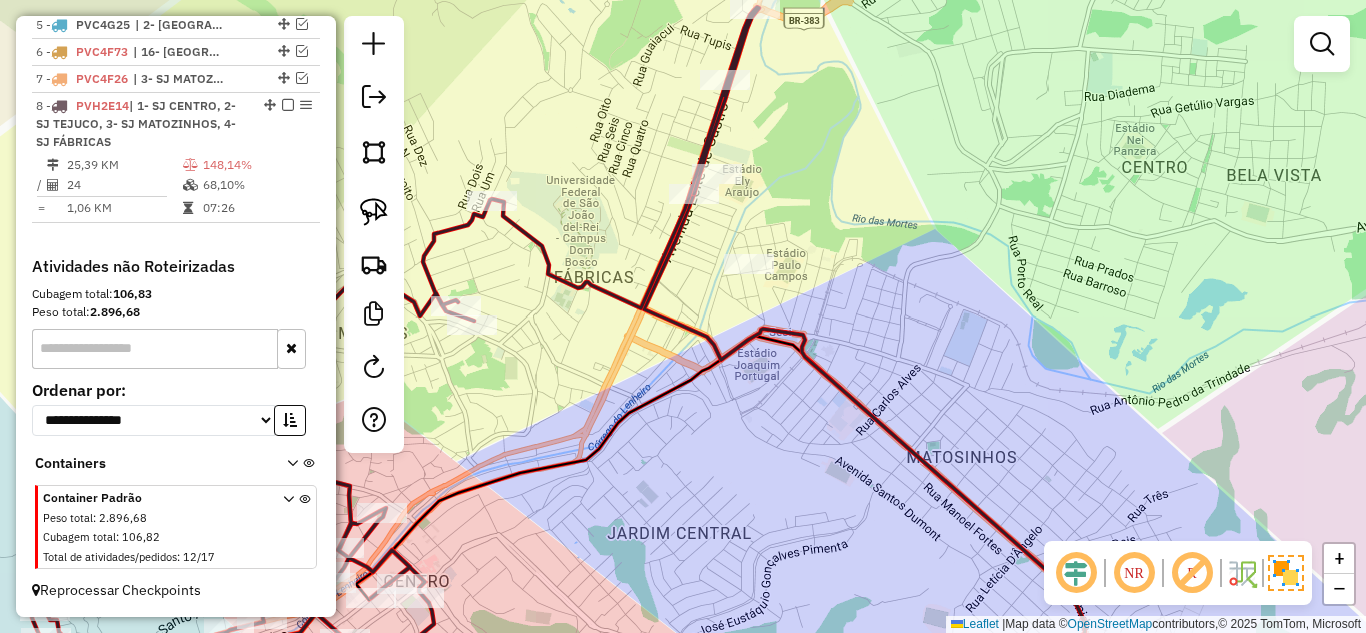 drag, startPoint x: 901, startPoint y: 334, endPoint x: 1081, endPoint y: 214, distance: 216.33308 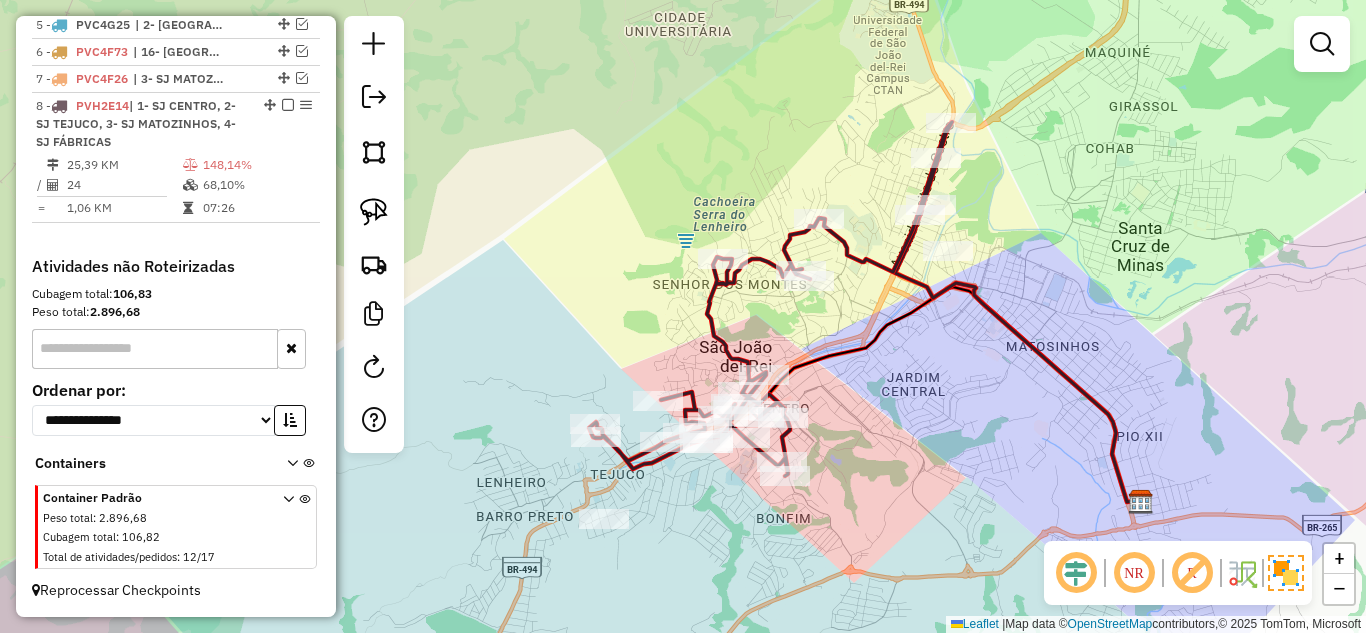 drag, startPoint x: 780, startPoint y: 359, endPoint x: 851, endPoint y: 360, distance: 71.00704 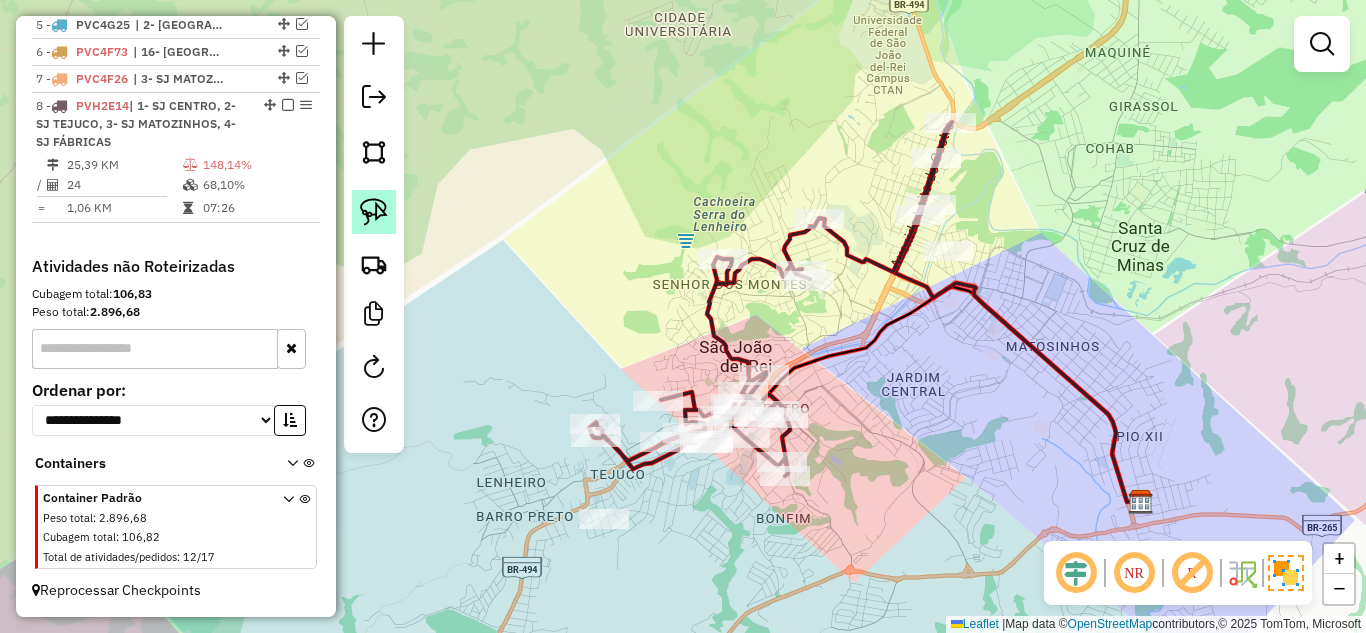 click 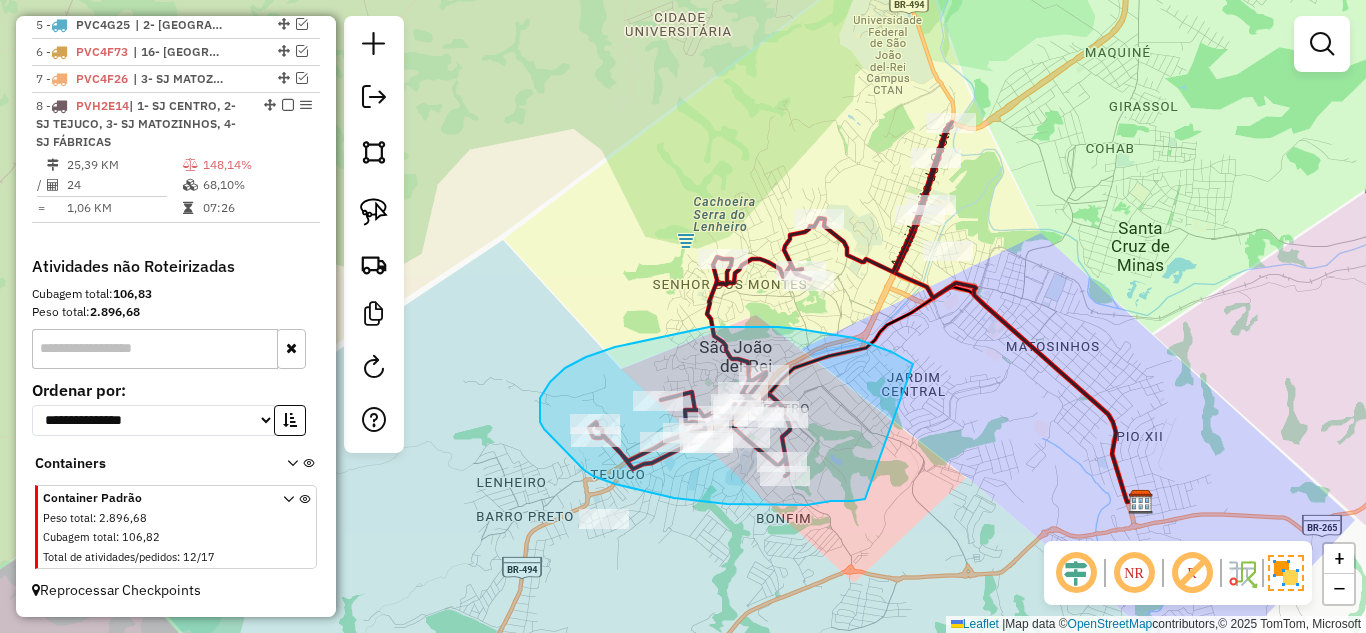 drag, startPoint x: 913, startPoint y: 364, endPoint x: 866, endPoint y: 499, distance: 142.94754 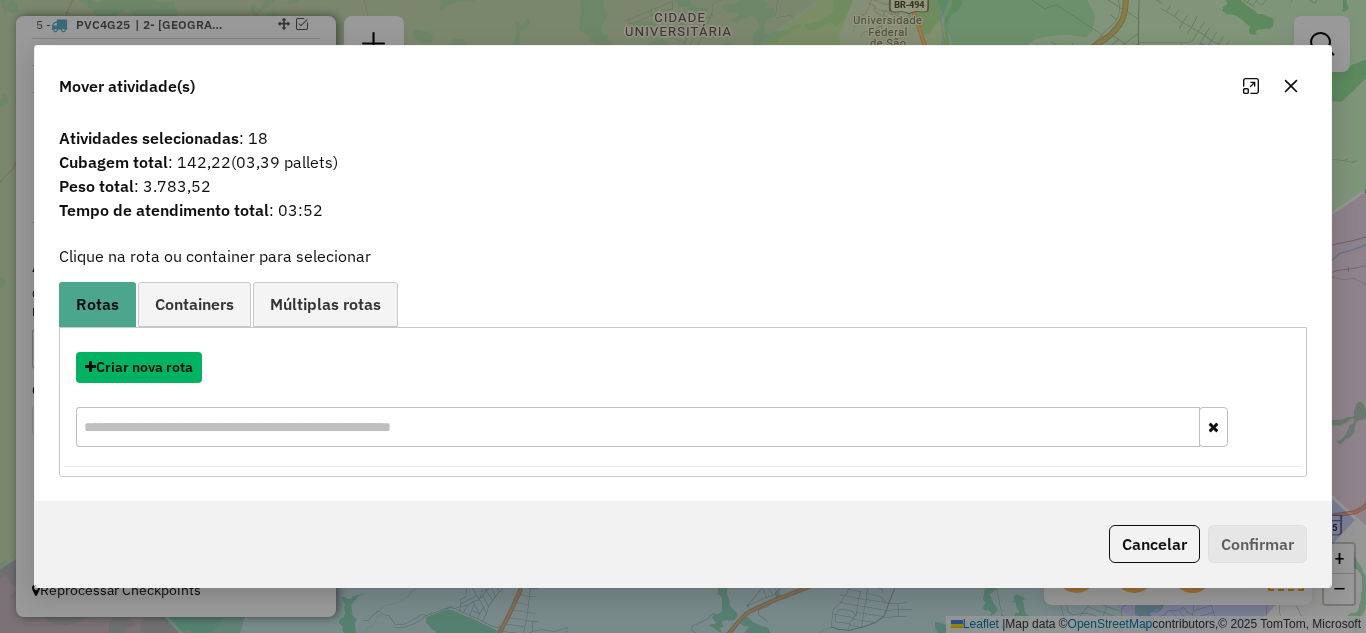 click on "Criar nova rota" at bounding box center [139, 367] 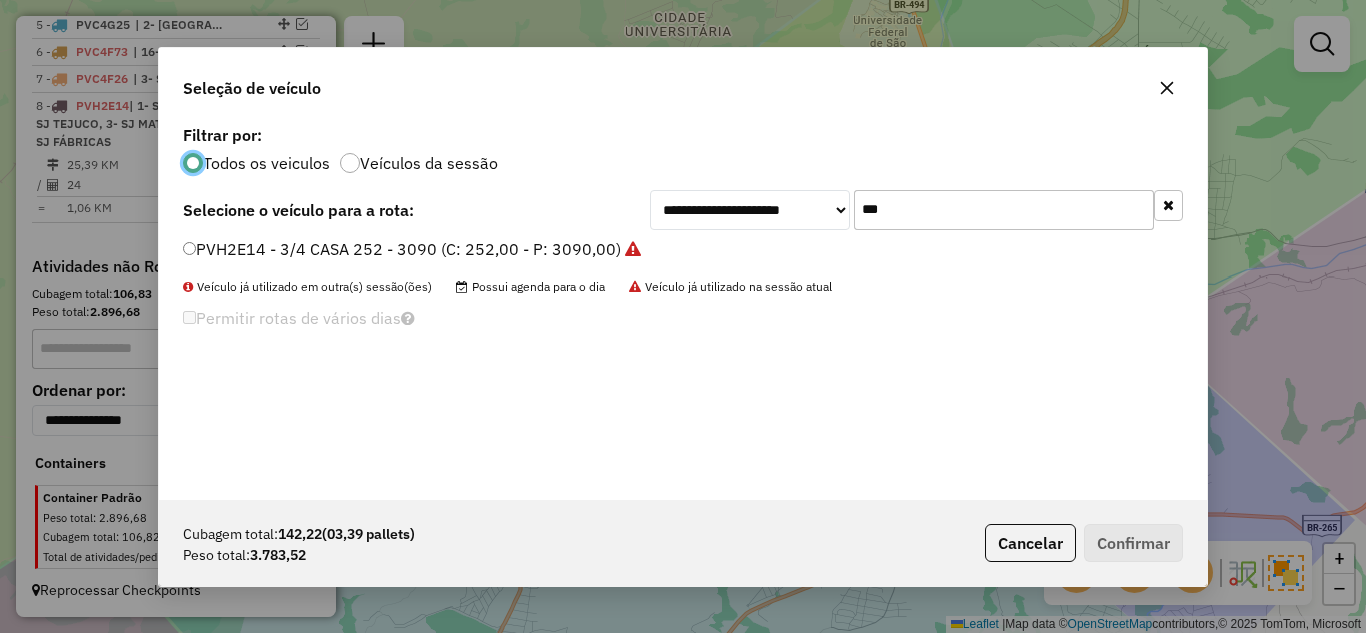 scroll, scrollTop: 11, scrollLeft: 6, axis: both 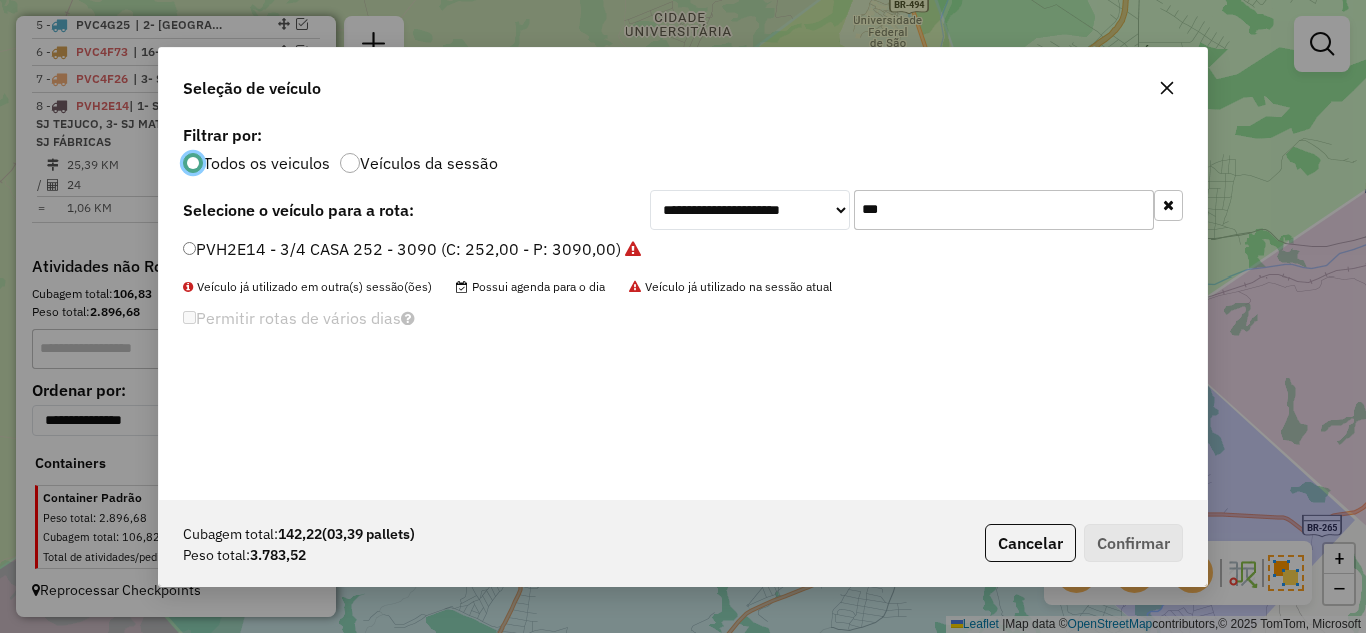 click on "PVH2E14 - 3/4 CASA 252 - 3090 (C: 252,00 - P: 3090,00)" 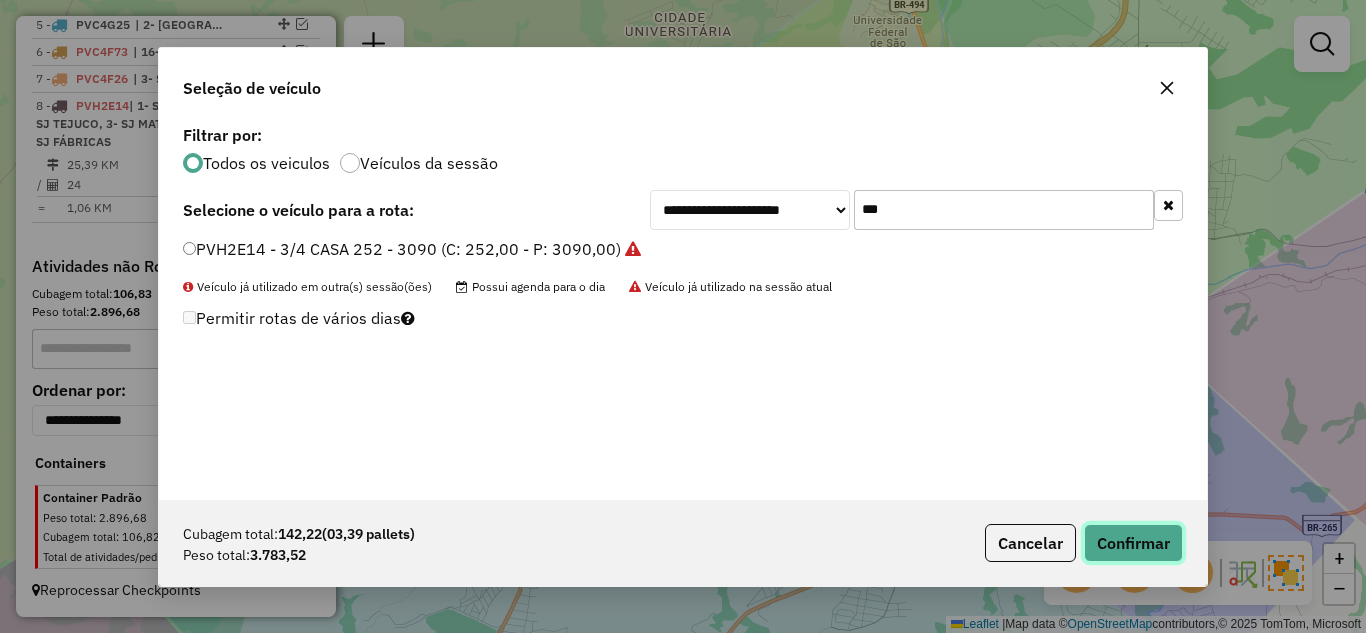 click on "Confirmar" 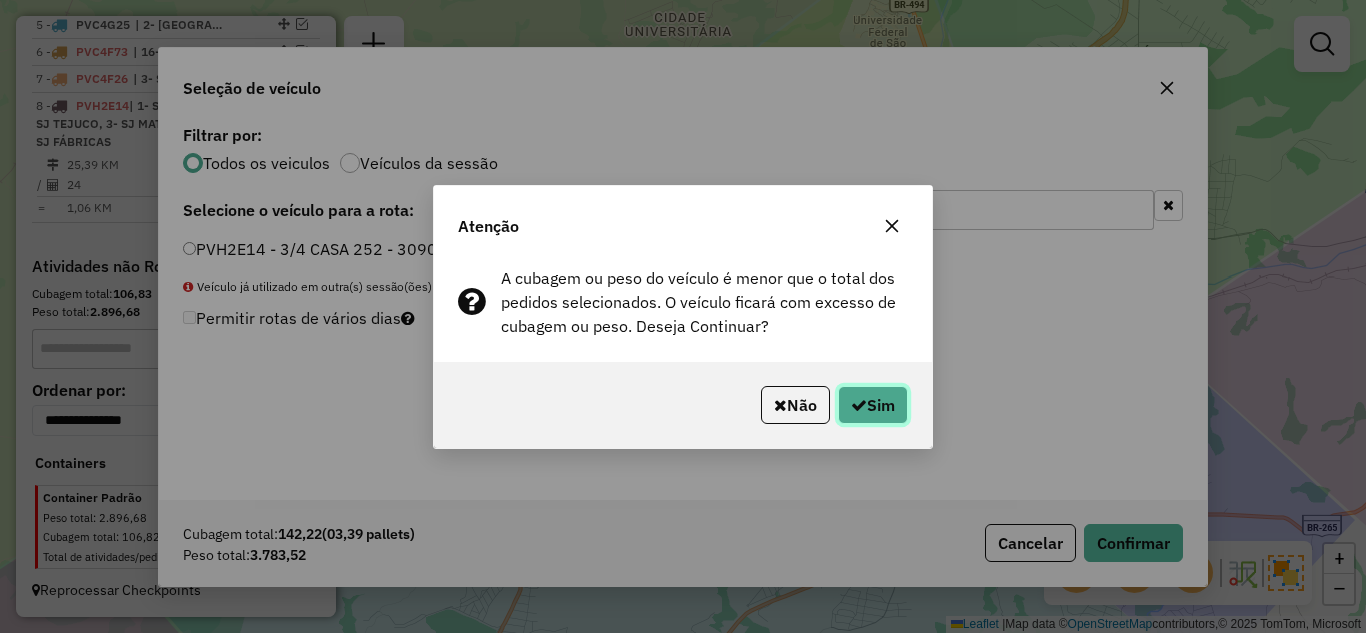 click on "Sim" 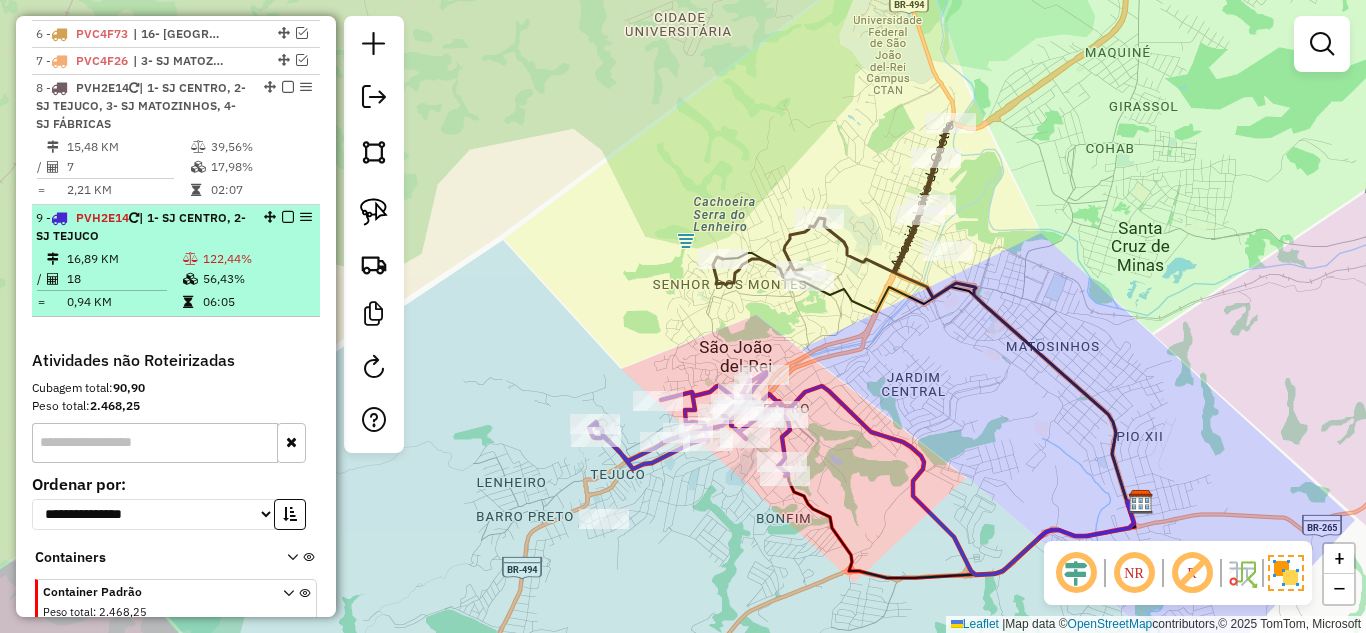 click on "18" at bounding box center [124, 279] 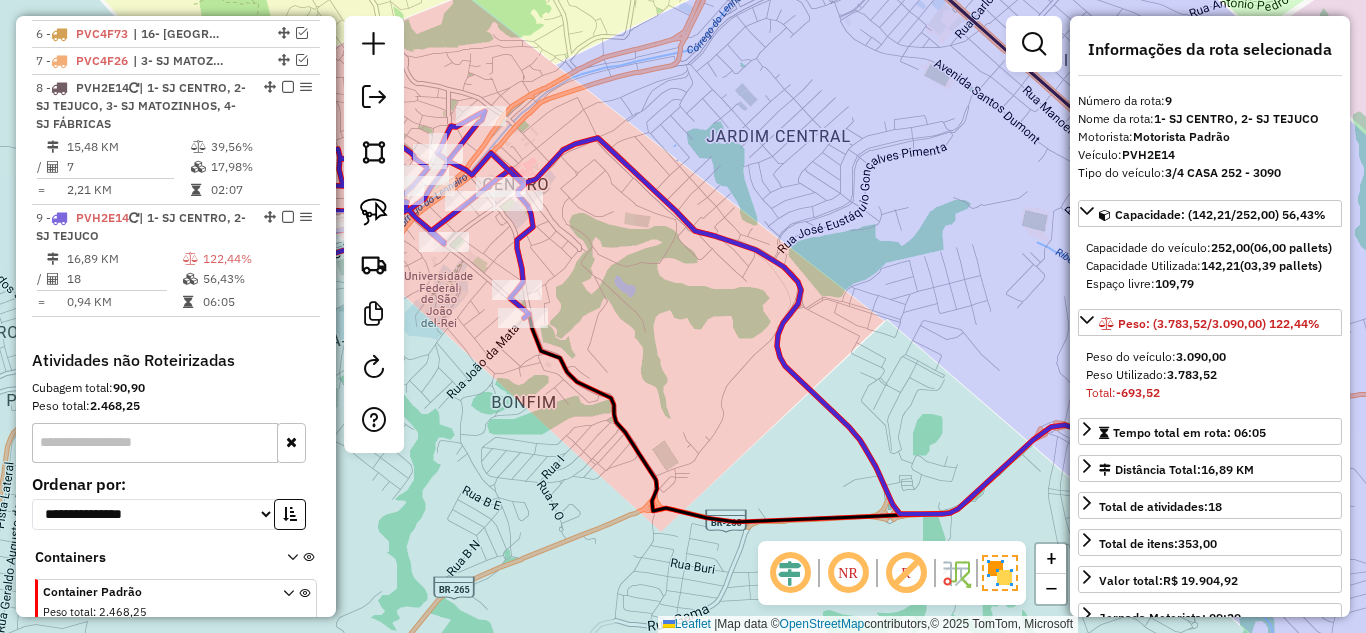 scroll, scrollTop: 400, scrollLeft: 0, axis: vertical 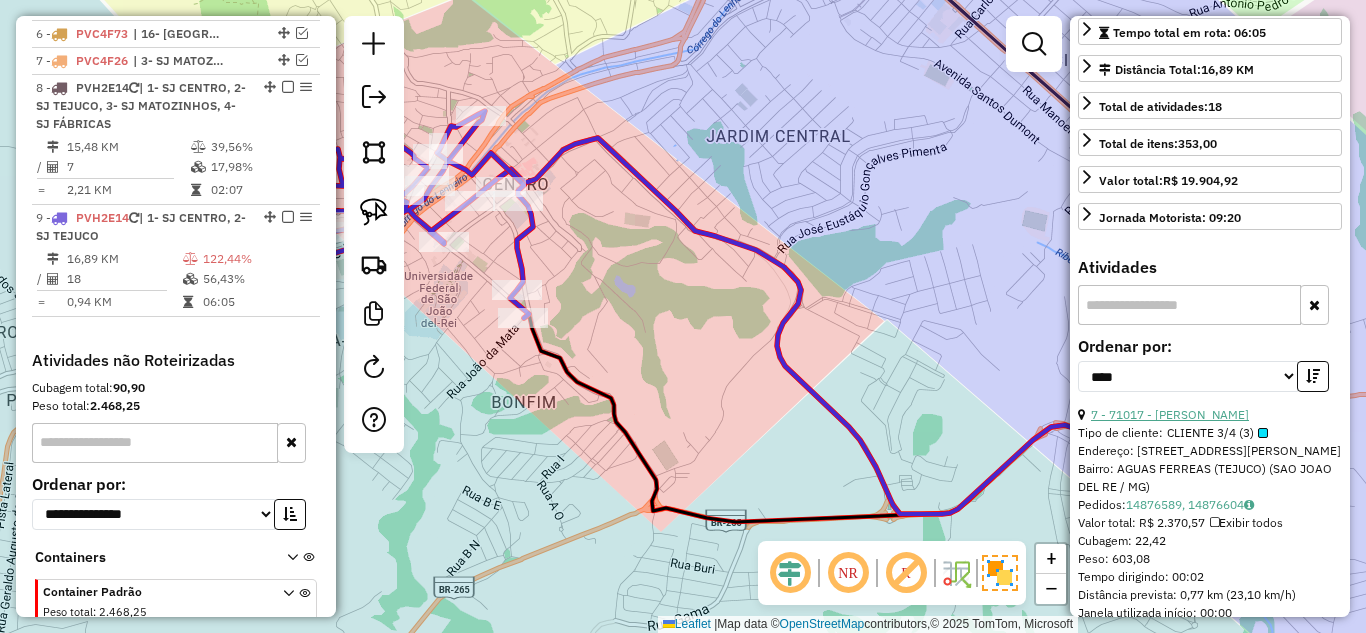 click on "7 - 71017 - [PERSON_NAME]" at bounding box center (1170, 414) 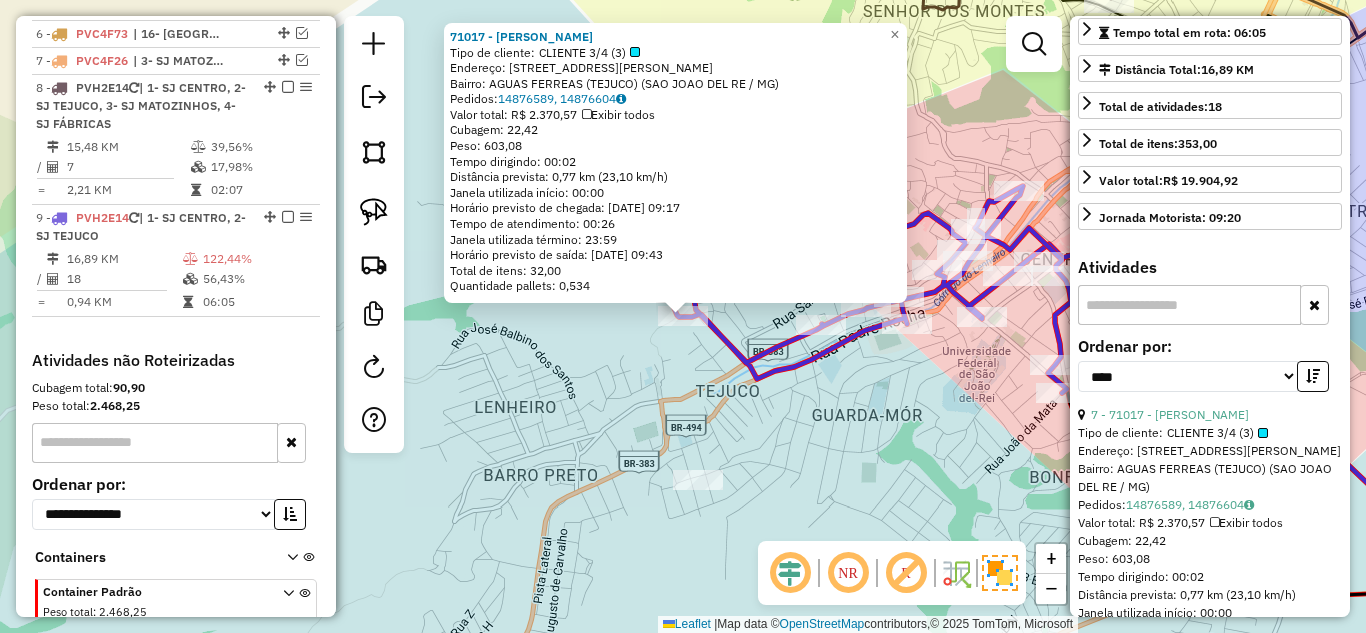click on "71017 - [PERSON_NAME] DA CR  Tipo de cliente:   CLIENTE 3/4 (3)   Endereço: [STREET_ADDRESS][PERSON_NAME]   Bairro: AGUAS FERREAS (TEJUCO) (SAO JOAO DEL RE / MG)   Pedidos:  14876589, 14876604   Valor total: R$ 2.370,57   Exibir todos   Cubagem: 22,42  Peso: 603,08  Tempo dirigindo: 00:02   Distância prevista: 0,77 km (23,10 km/h)   Janela utilizada início: 00:00   Horário previsto de chegada: [DATE] 09:17   Tempo de atendimento: 00:26   Janela utilizada término: 23:59   Horário previsto de saída: [DATE] 09:43   Total de itens: 32,00   Quantidade pallets: 0,534  × Janela de atendimento Grade de atendimento Capacidade Transportadoras Veículos Cliente Pedidos  Rotas Selecione os dias de semana para filtrar as janelas de atendimento  Seg   Ter   Qua   Qui   Sex   Sáb   Dom  Informe o período da janela de atendimento: De: Até:  Filtrar exatamente a janela do cliente  Considerar janela de atendimento padrão  Selecione os dias de semana para filtrar as grades de atendimento  Seg   Ter" 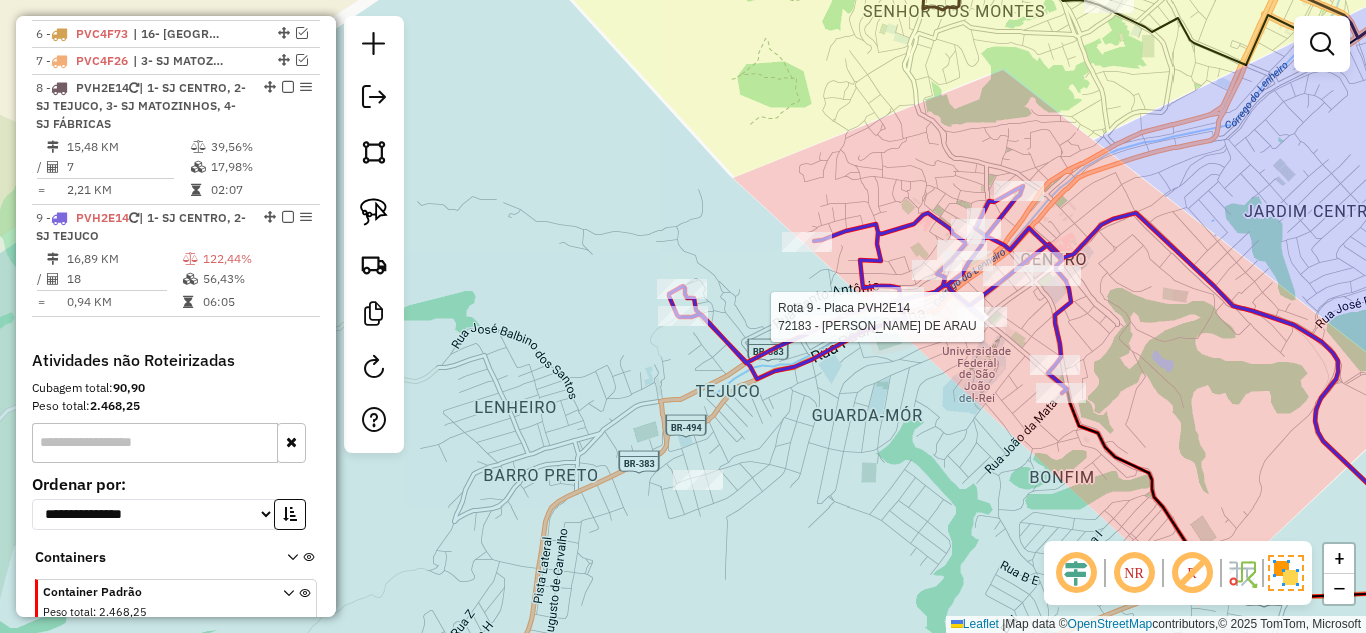 select on "*********" 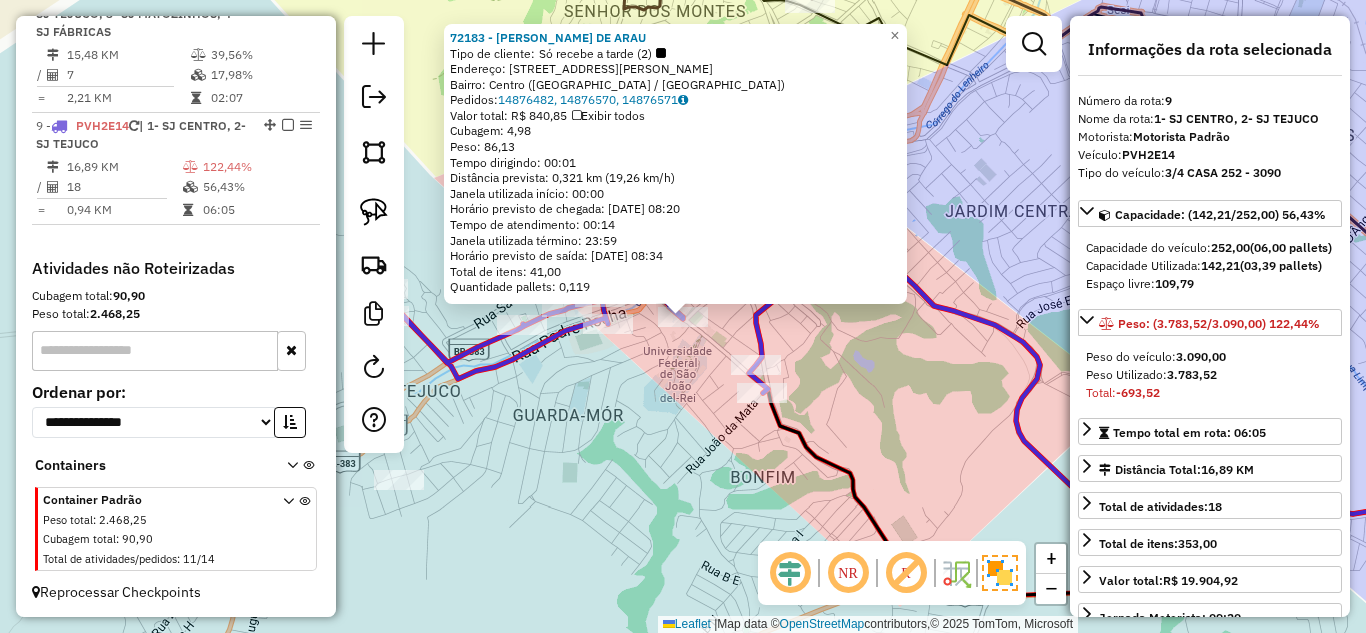 scroll, scrollTop: 998, scrollLeft: 0, axis: vertical 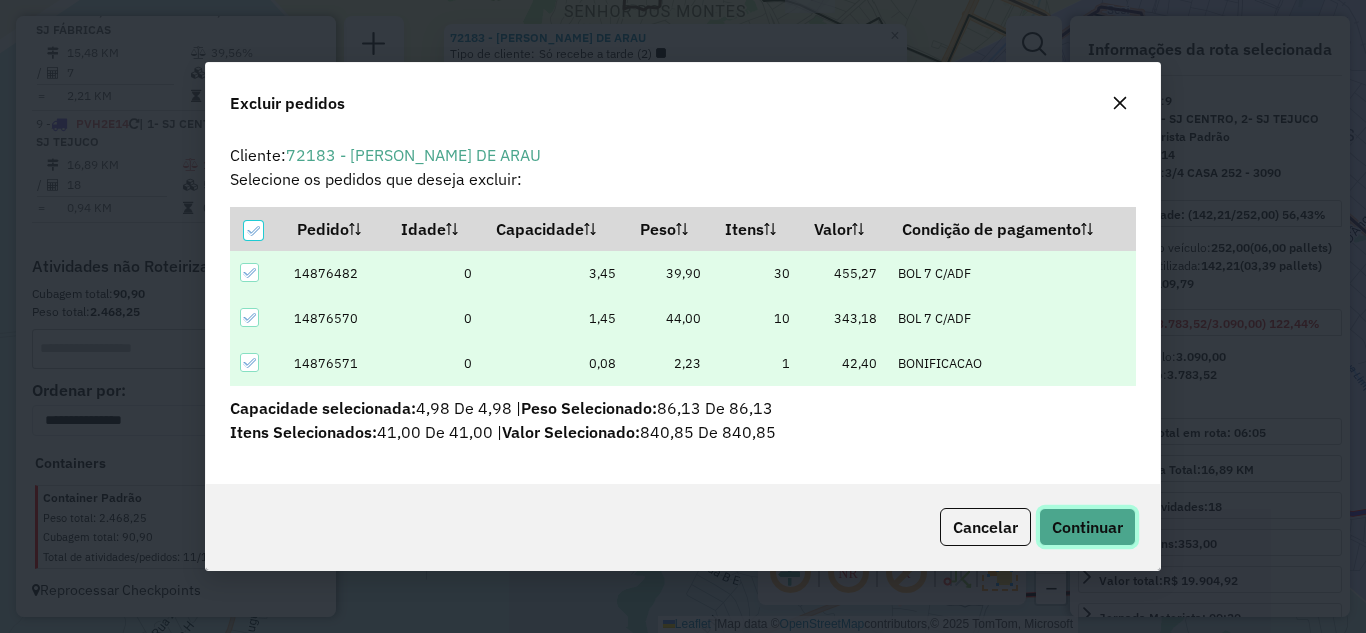 click on "Continuar" 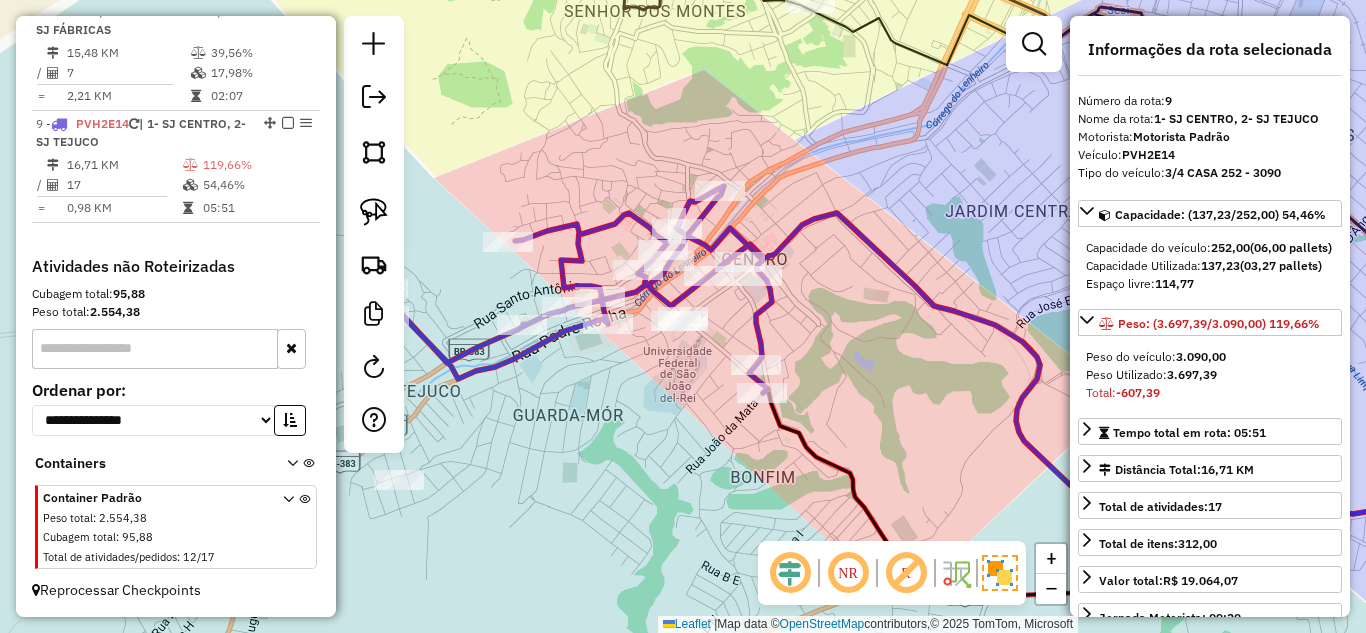 click on "16,71 KM" at bounding box center [124, 165] 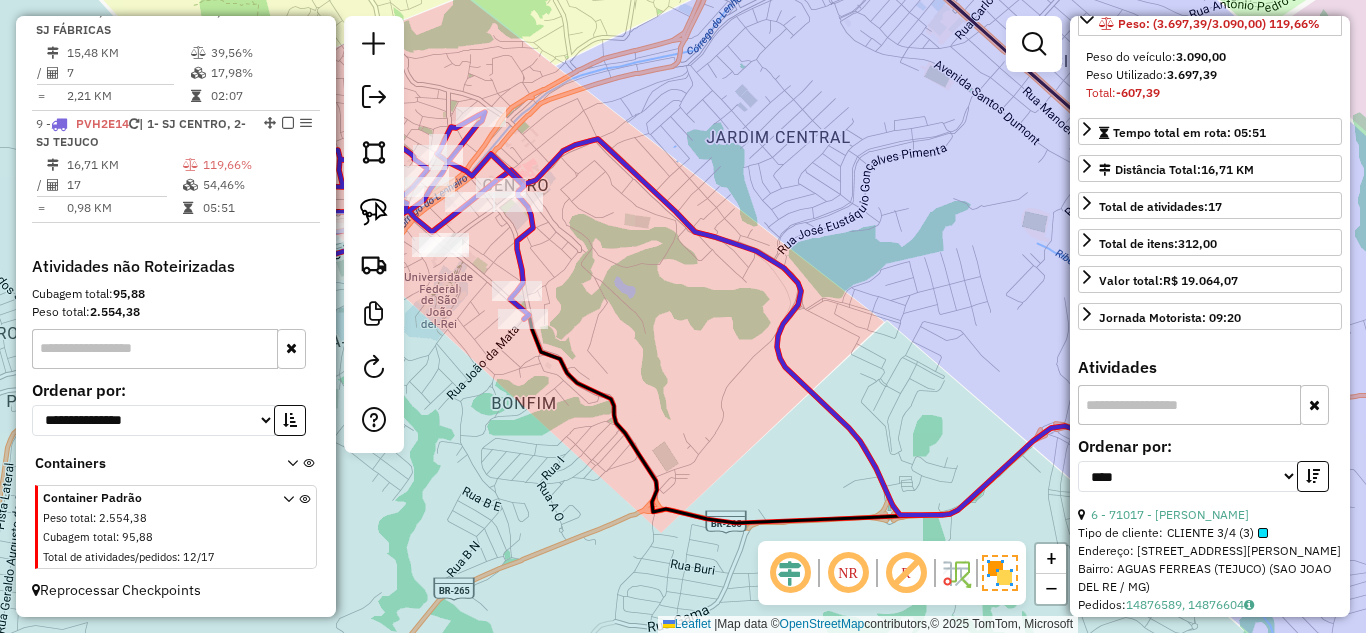 scroll, scrollTop: 500, scrollLeft: 0, axis: vertical 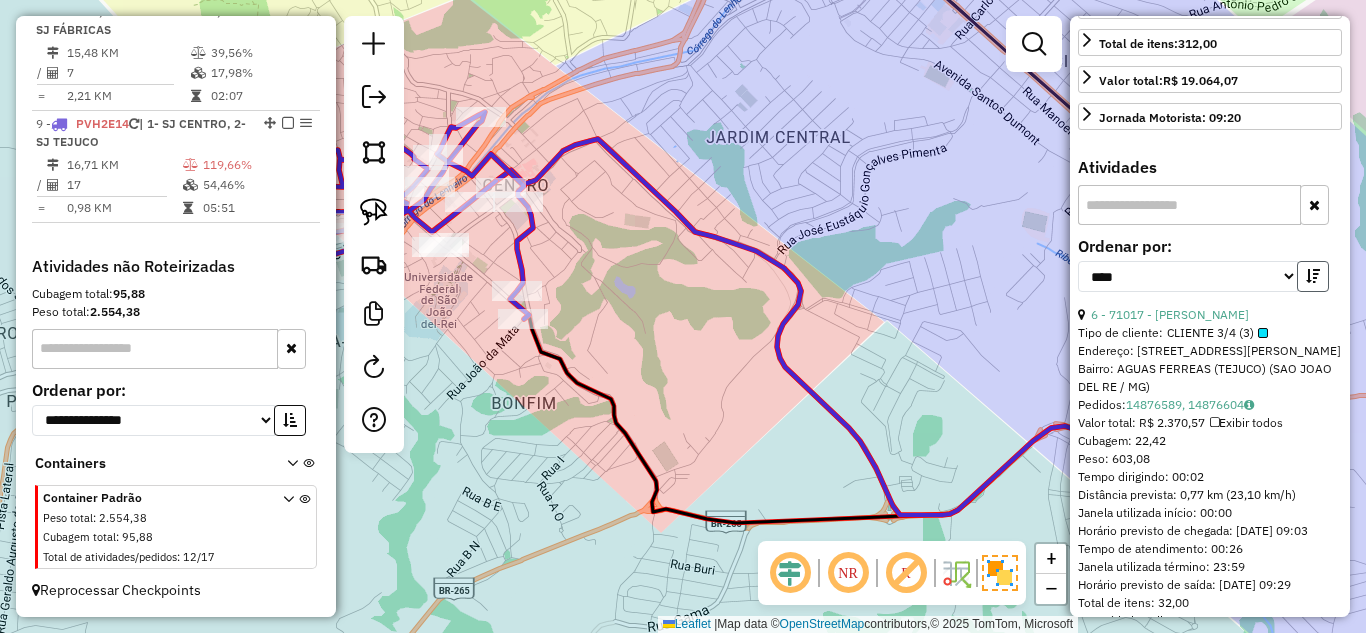 click at bounding box center [1313, 276] 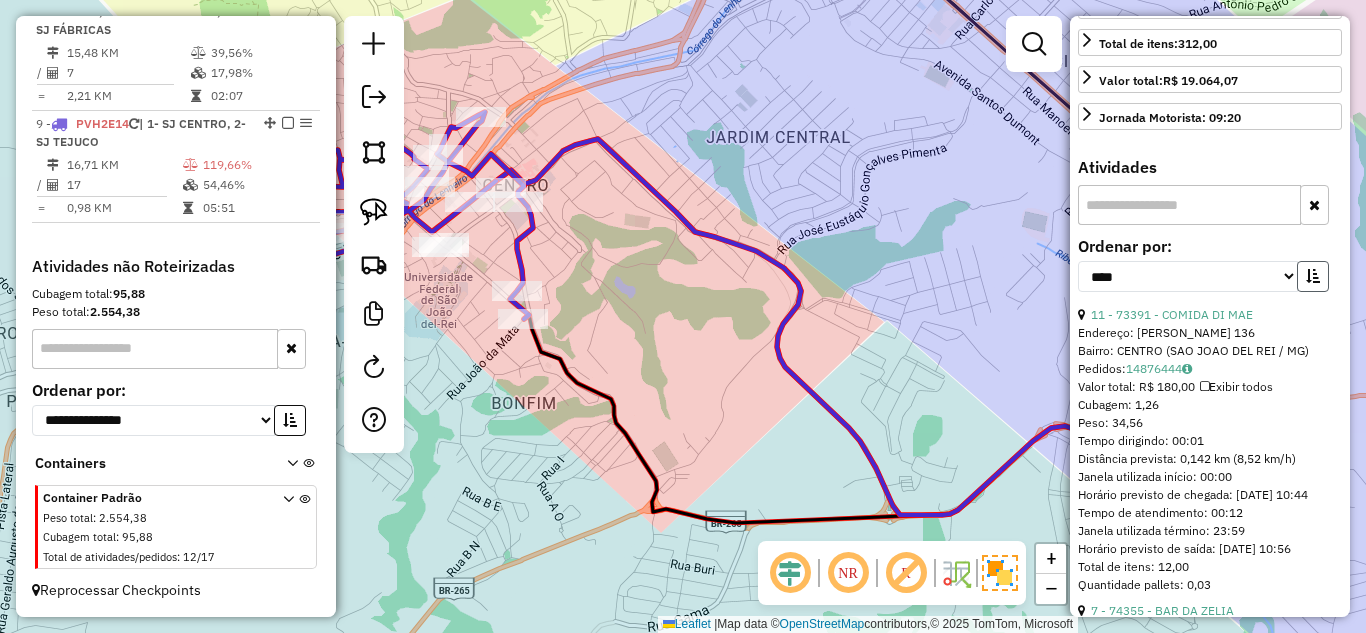 click at bounding box center [1313, 276] 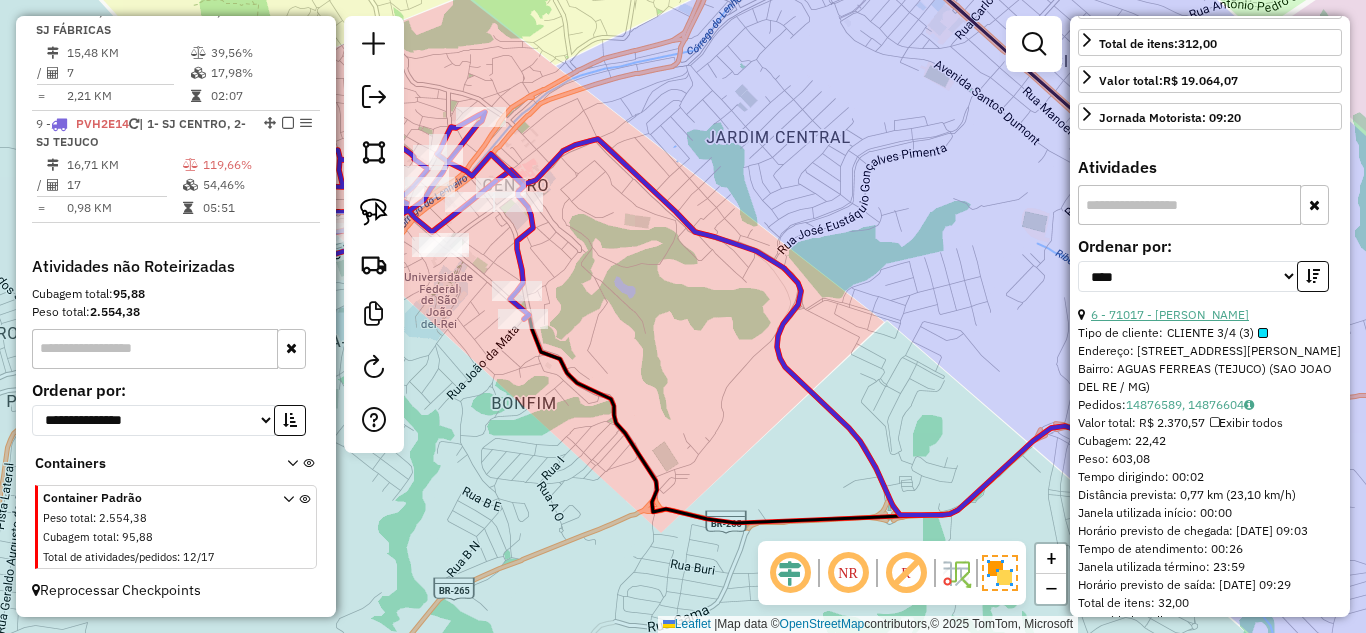 click on "6 - 71017 - [PERSON_NAME]" at bounding box center (1170, 314) 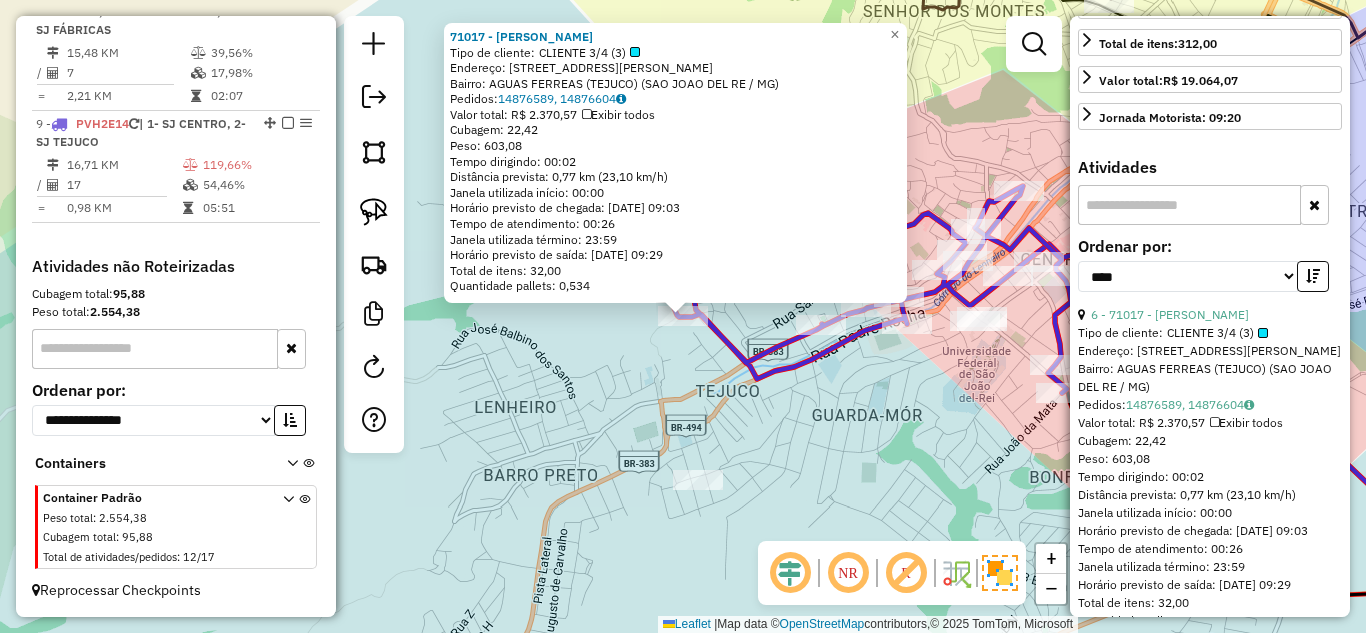 click on "71017 - [PERSON_NAME] DA CR  Tipo de cliente:   CLIENTE 3/4 (3)   Endereço: [STREET_ADDRESS][PERSON_NAME]   Bairro: AGUAS FERREAS (TEJUCO) (SAO JOAO DEL RE / MG)   Pedidos:  14876589, 14876604   Valor total: R$ 2.370,57   Exibir todos   Cubagem: 22,42  Peso: 603,08  Tempo dirigindo: 00:02   Distância prevista: 0,77 km (23,10 km/h)   Janela utilizada início: 00:00   Horário previsto de chegada: [DATE] 09:03   Tempo de atendimento: 00:26   Janela utilizada término: 23:59   Horário previsto de saída: [DATE] 09:29   Total de itens: 32,00   Quantidade pallets: 0,534  × Janela de atendimento Grade de atendimento Capacidade Transportadoras Veículos Cliente Pedidos  Rotas Selecione os dias de semana para filtrar as janelas de atendimento  Seg   Ter   Qua   Qui   Sex   Sáb   Dom  Informe o período da janela de atendimento: De: Até:  Filtrar exatamente a janela do cliente  Considerar janela de atendimento padrão  Selecione os dias de semana para filtrar as grades de atendimento  Seg   Ter" 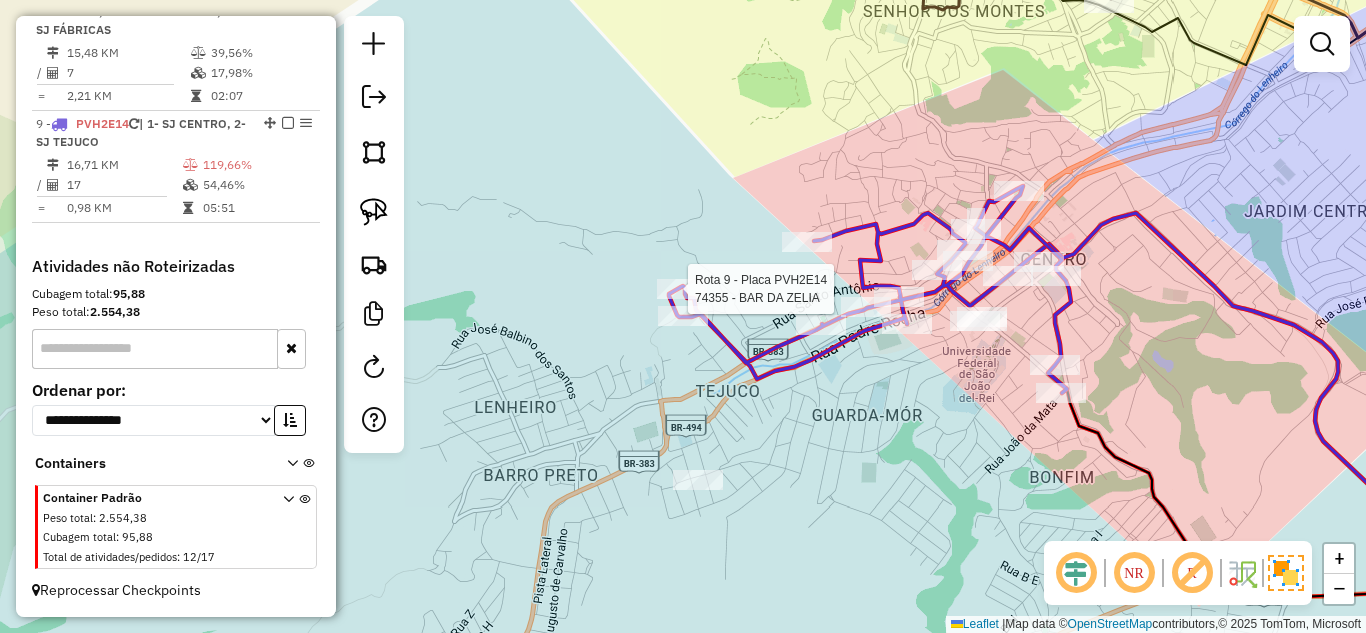 select on "*********" 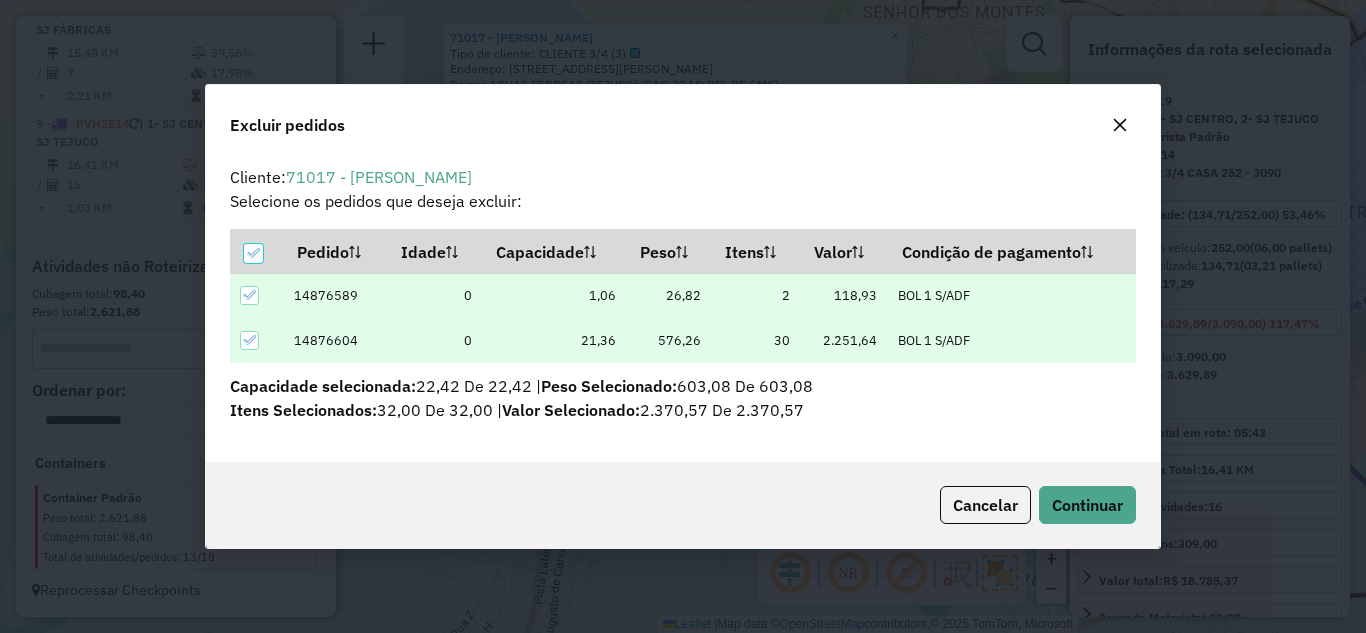 scroll, scrollTop: 82, scrollLeft: 0, axis: vertical 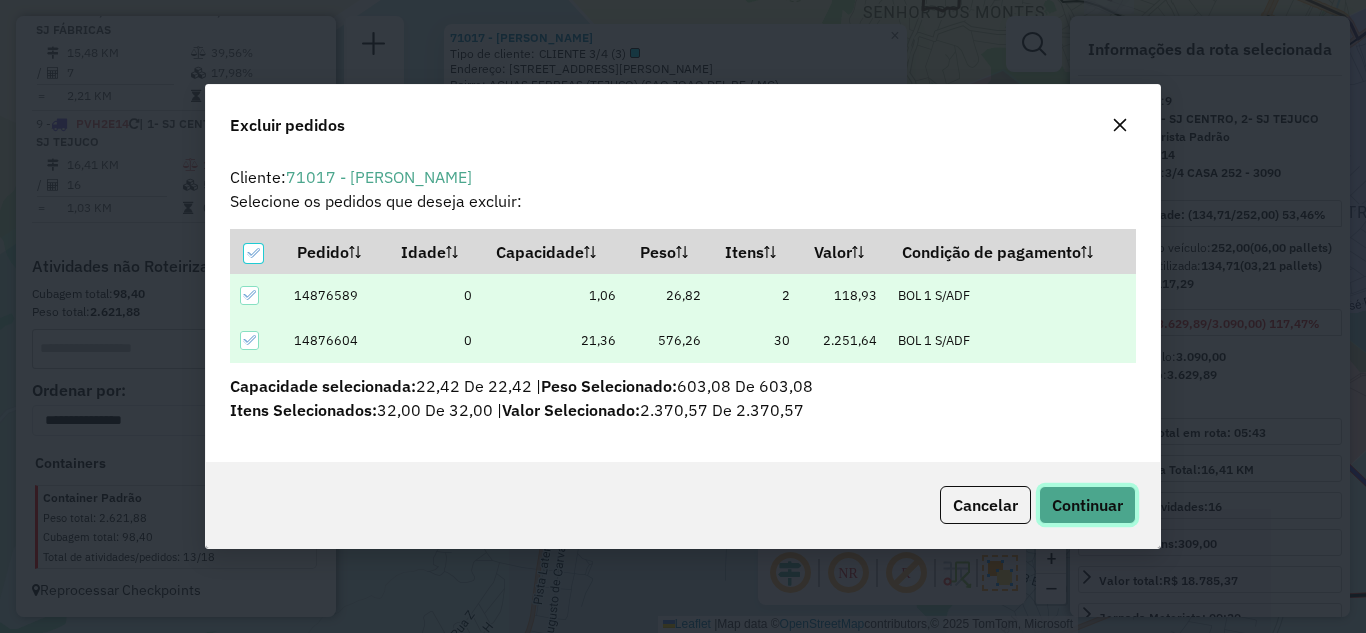 click on "Continuar" 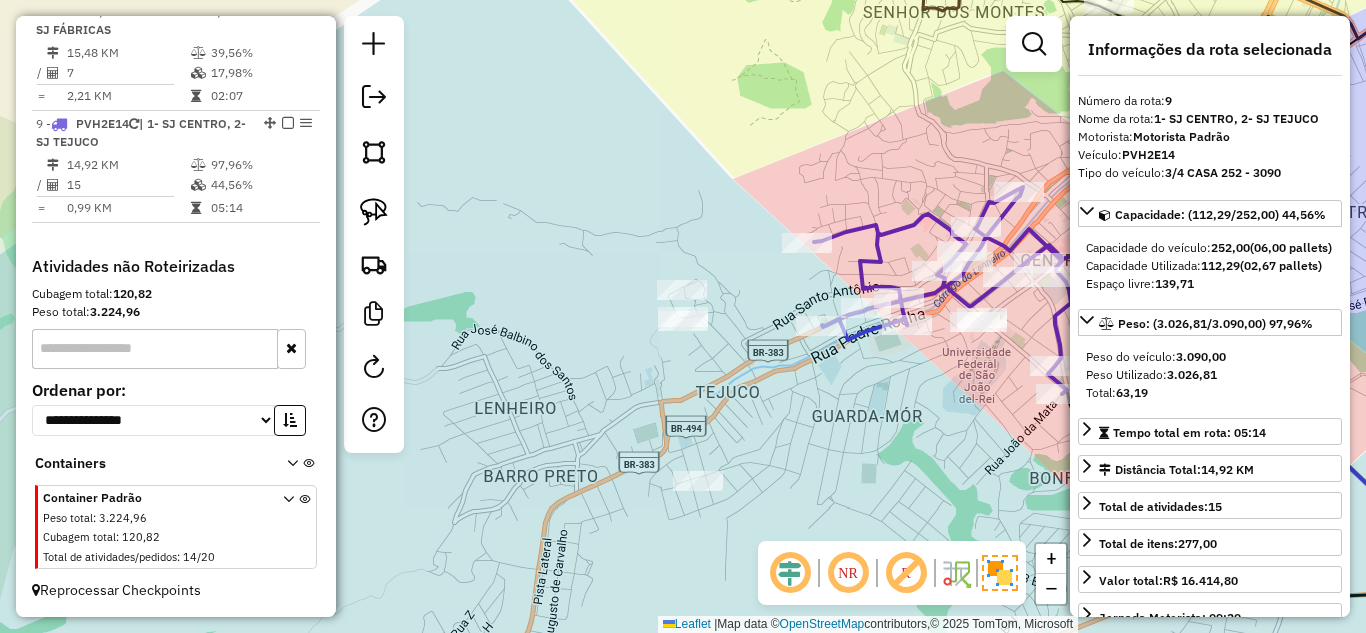 click on "Janela de atendimento Grade de atendimento Capacidade Transportadoras Veículos Cliente Pedidos  Rotas Selecione os dias de semana para filtrar as janelas de atendimento  Seg   Ter   Qua   Qui   Sex   Sáb   Dom  Informe o período da janela de atendimento: De: Até:  Filtrar exatamente a janela do cliente  Considerar janela de atendimento padrão  Selecione os dias de semana para filtrar as grades de atendimento  Seg   Ter   Qua   Qui   Sex   Sáb   Dom   Considerar clientes sem dia de atendimento cadastrado  Clientes fora do dia de atendimento selecionado Filtrar as atividades entre os valores definidos abaixo:  Peso mínimo:   Peso máximo:   Cubagem mínima:   Cubagem máxima:   De:   Até:  Filtrar as atividades entre o tempo de atendimento definido abaixo:  De:   Até:   Considerar capacidade total dos clientes não roteirizados Transportadora: Selecione um ou mais itens Tipo de veículo: Selecione um ou mais itens Veículo: Selecione um ou mais itens Motorista: Selecione um ou mais itens Nome: Rótulo:" 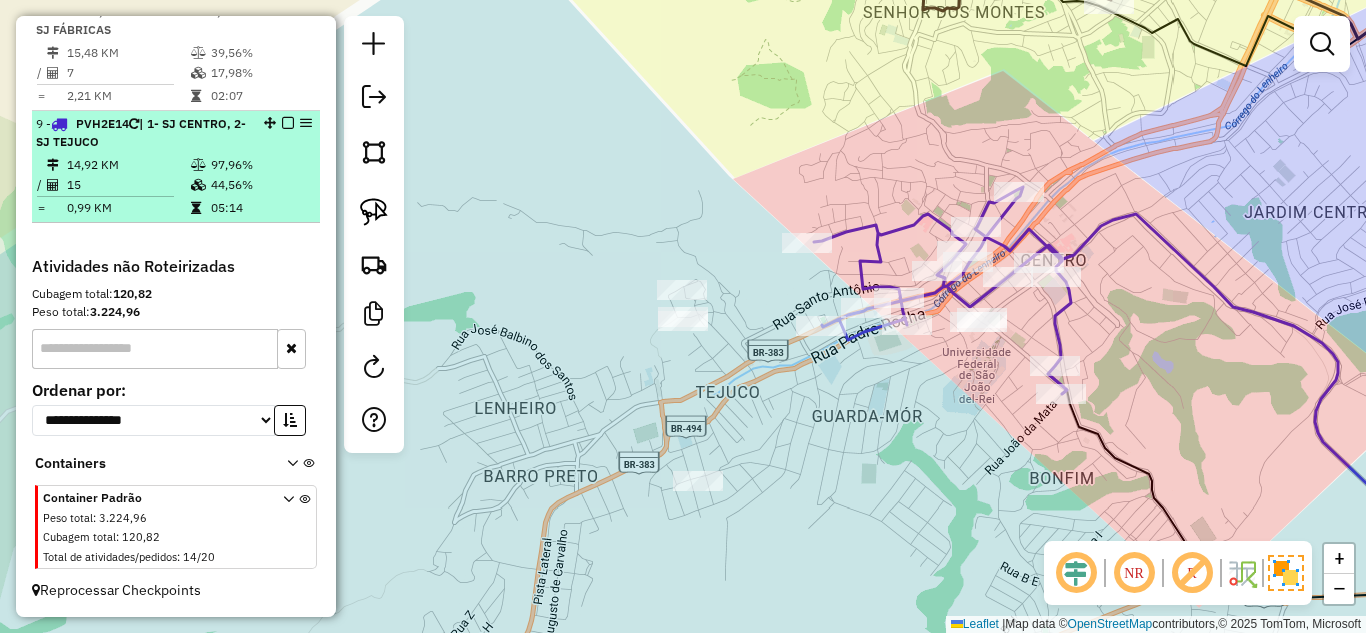 click on "44,56%" at bounding box center [260, 185] 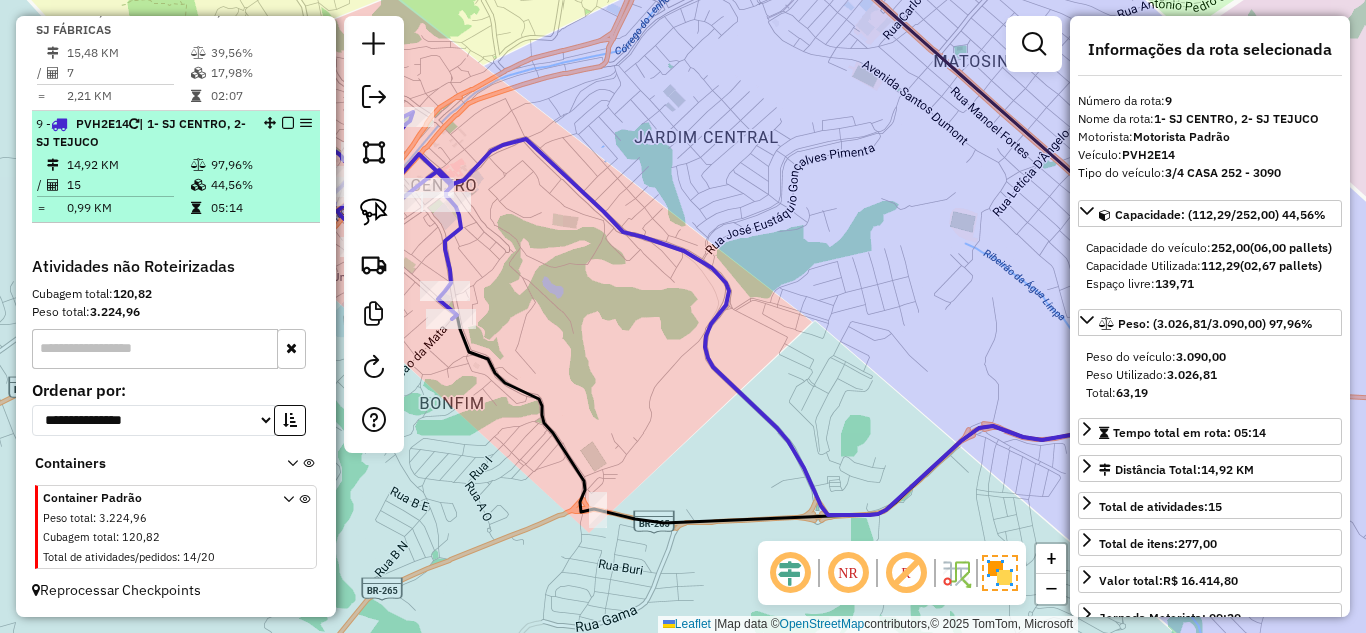 click at bounding box center (288, 123) 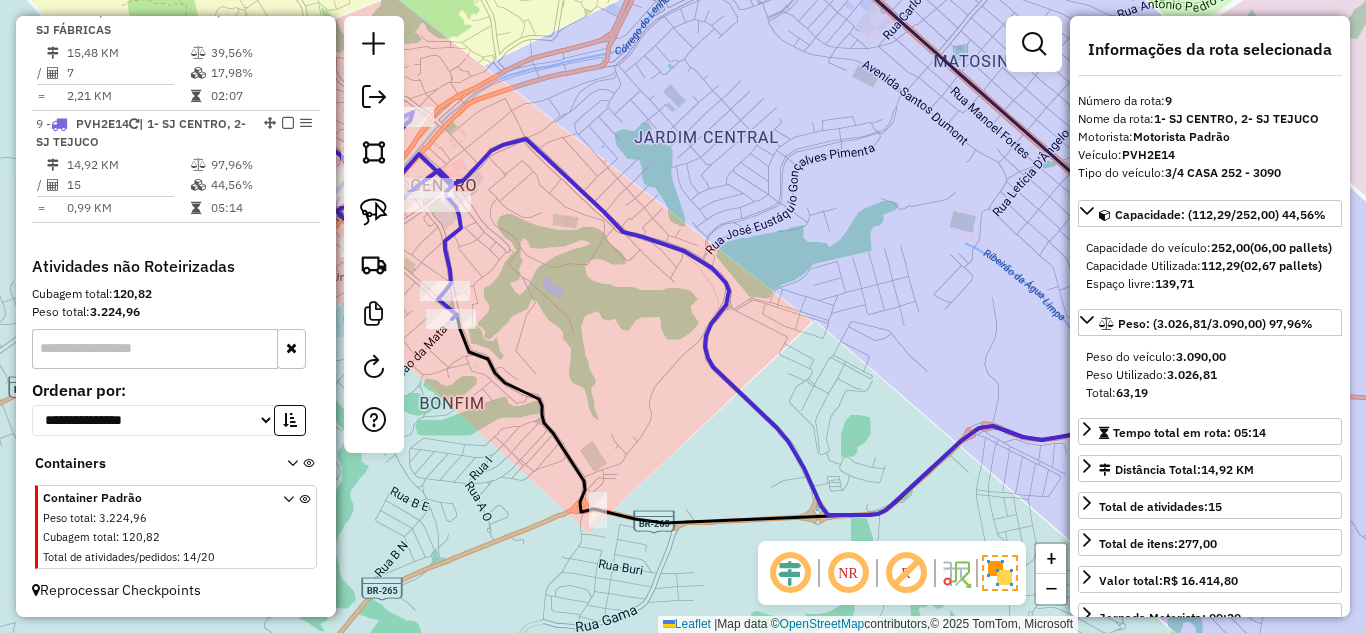 scroll, scrollTop: 913, scrollLeft: 0, axis: vertical 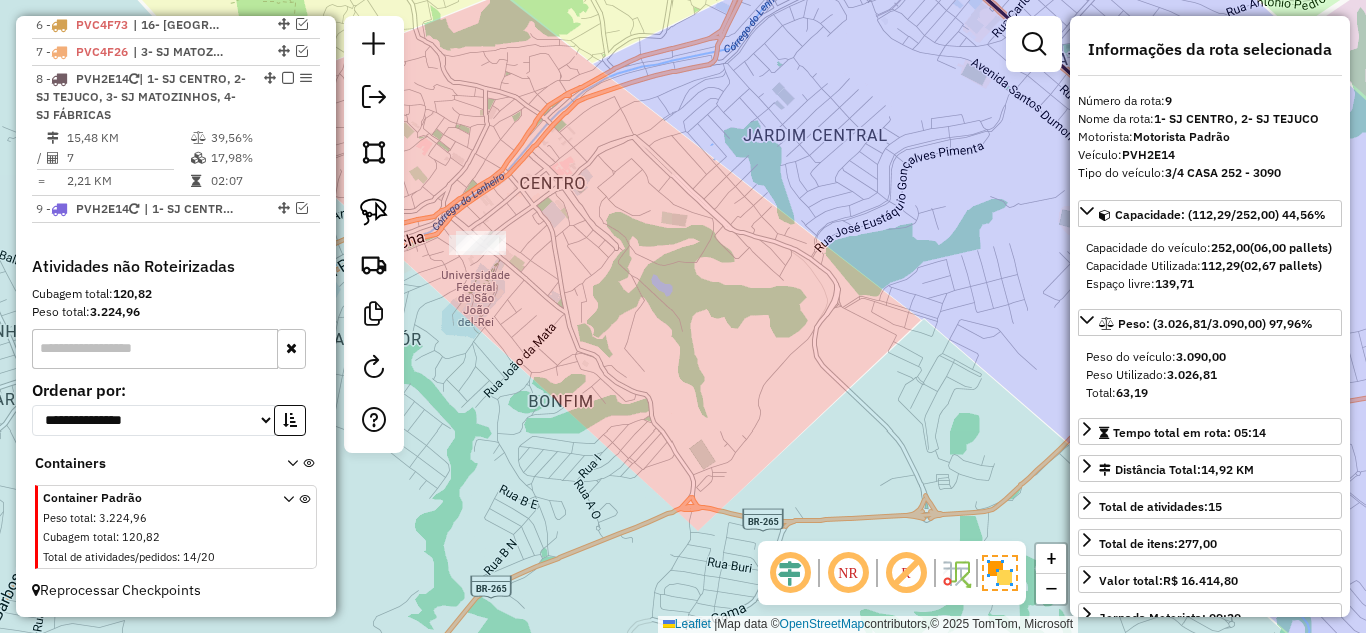 drag, startPoint x: 531, startPoint y: 288, endPoint x: 909, endPoint y: 257, distance: 379.26904 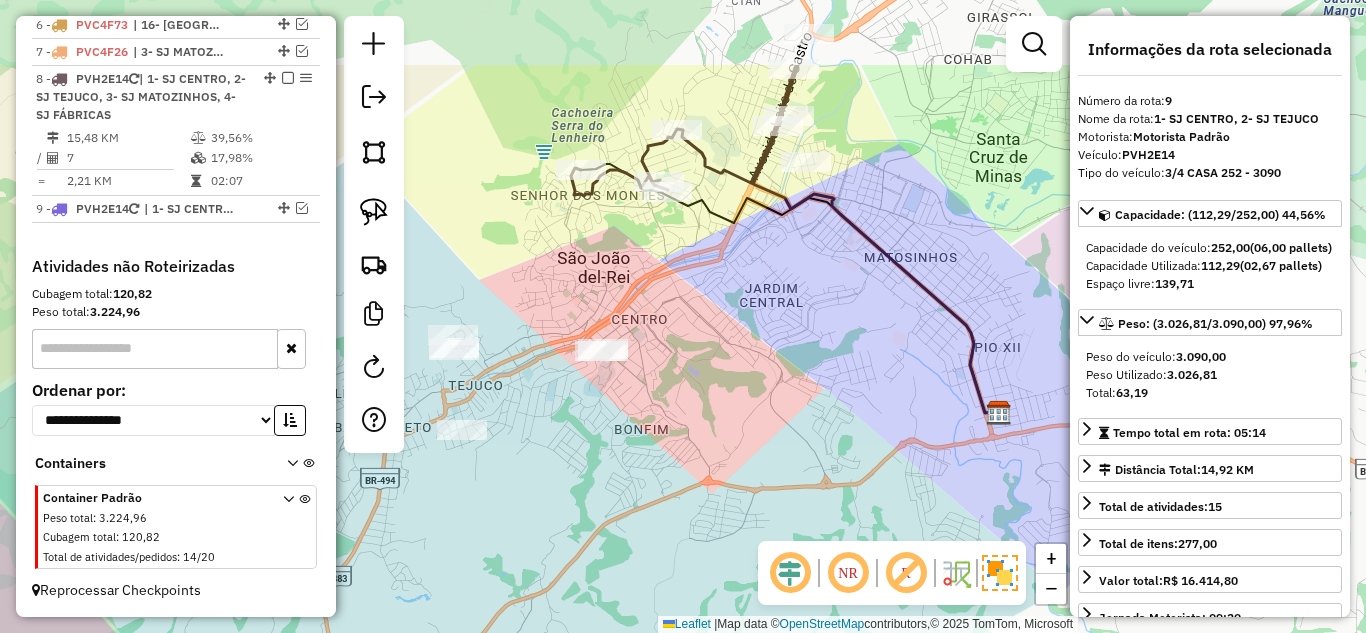 drag, startPoint x: 862, startPoint y: 215, endPoint x: 702, endPoint y: 343, distance: 204.89998 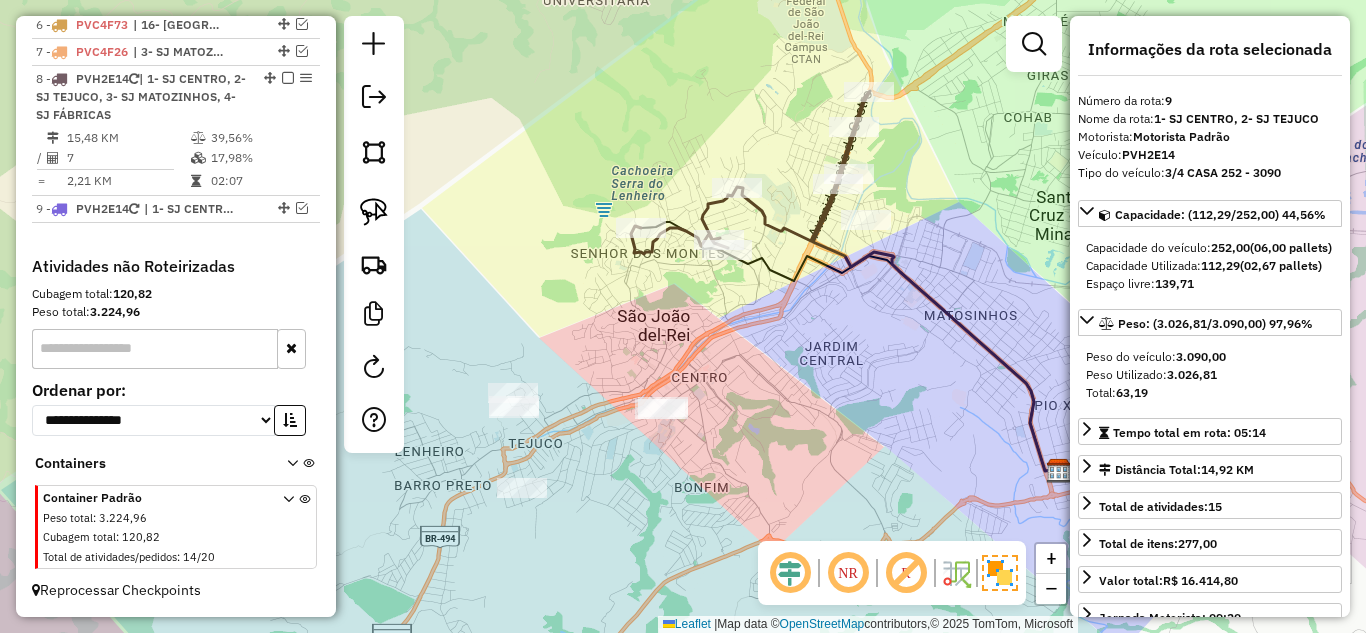 drag, startPoint x: 695, startPoint y: 299, endPoint x: 755, endPoint y: 357, distance: 83.450584 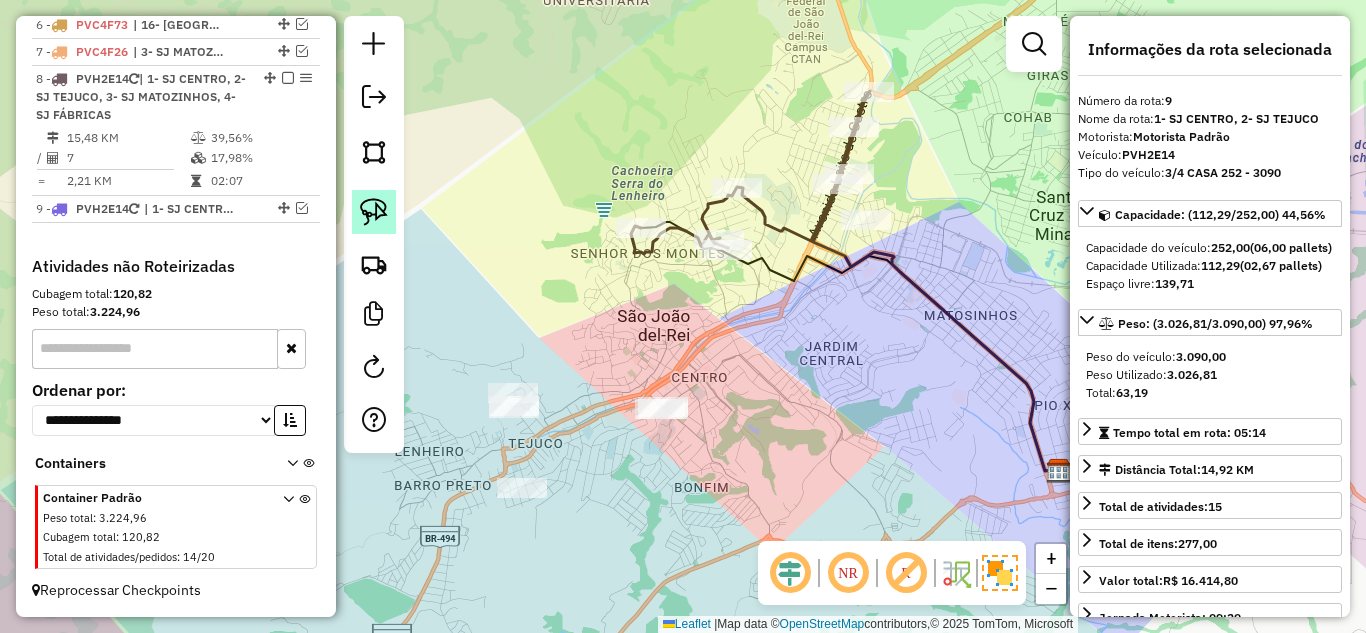 click 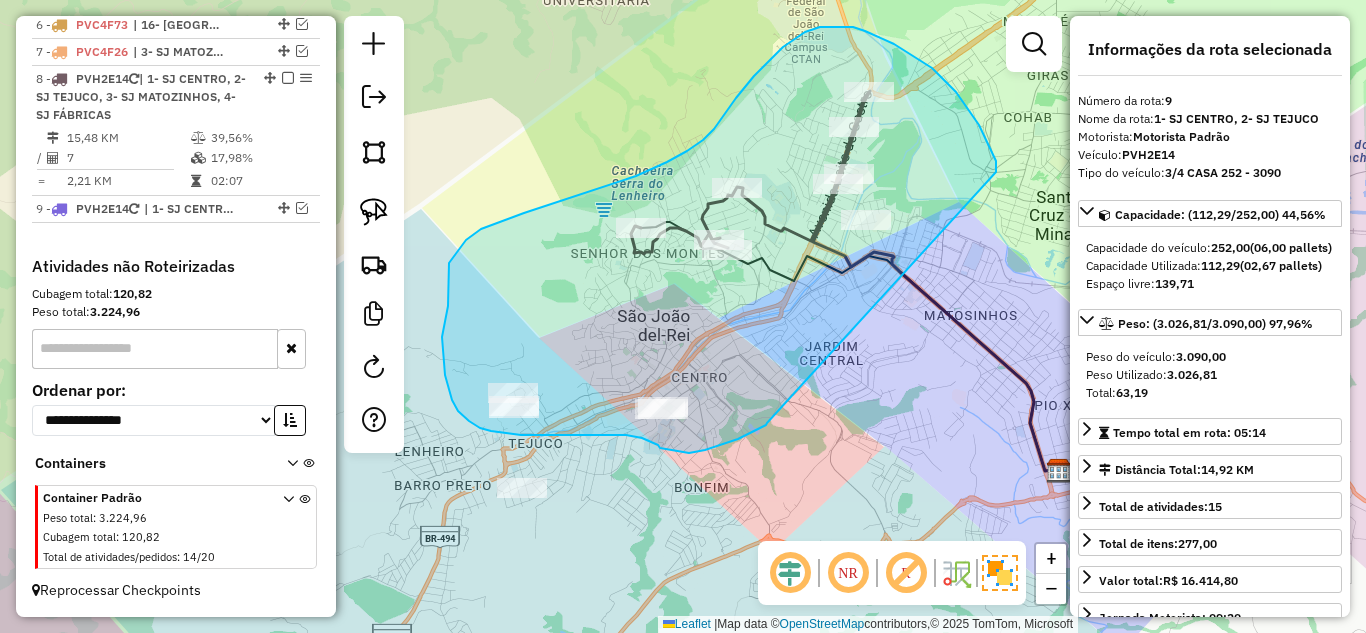 drag, startPoint x: 969, startPoint y: 109, endPoint x: 767, endPoint y: 423, distance: 373.3631 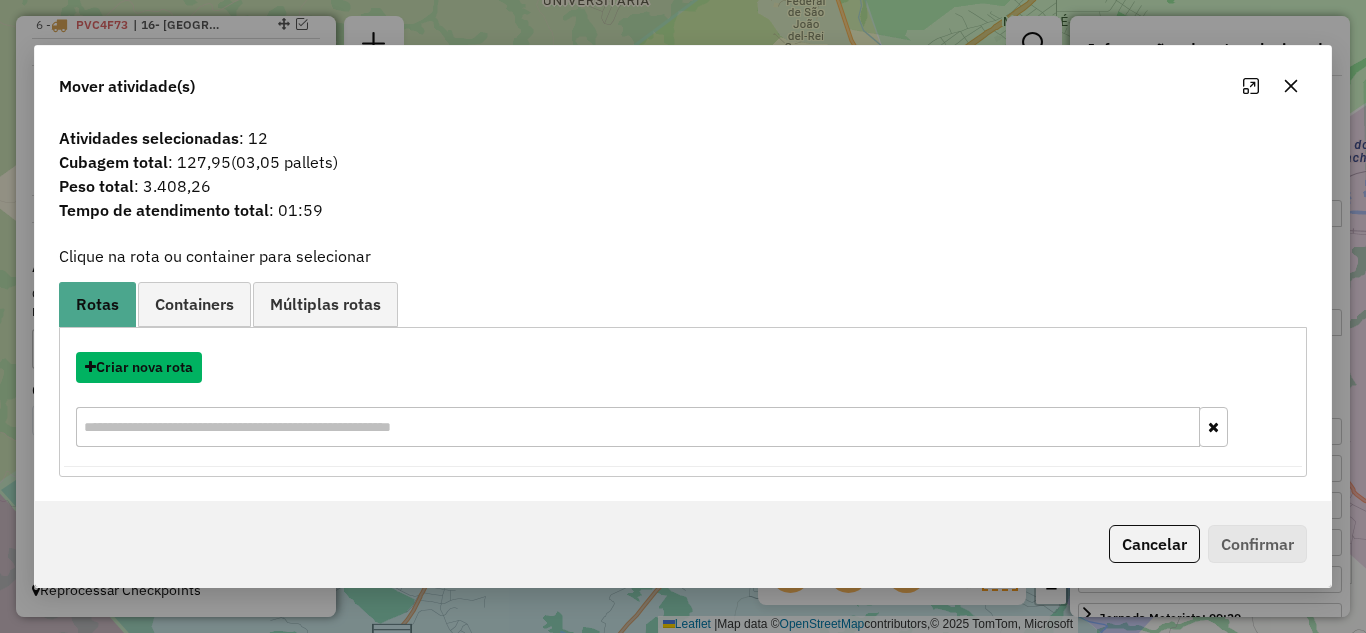 click on "Criar nova rota" at bounding box center [139, 367] 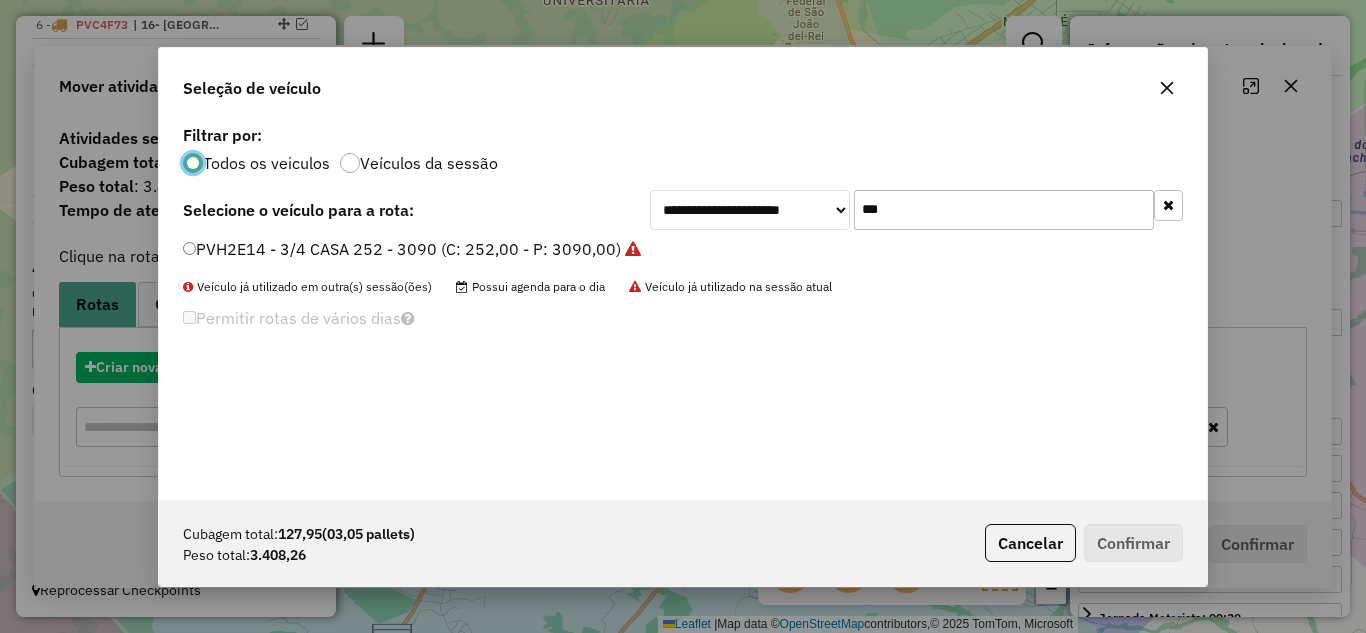 scroll, scrollTop: 11, scrollLeft: 6, axis: both 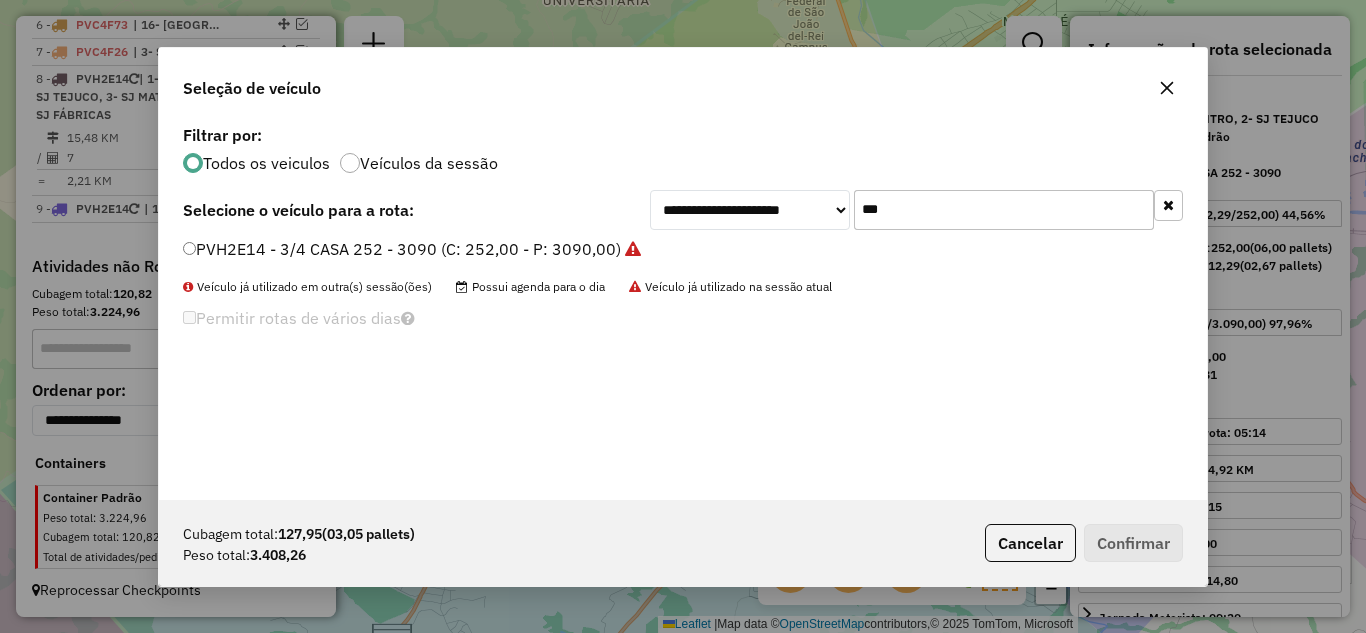 click on "PVH2E14 - 3/4 CASA 252 - 3090 (C: 252,00 - P: 3090,00)" 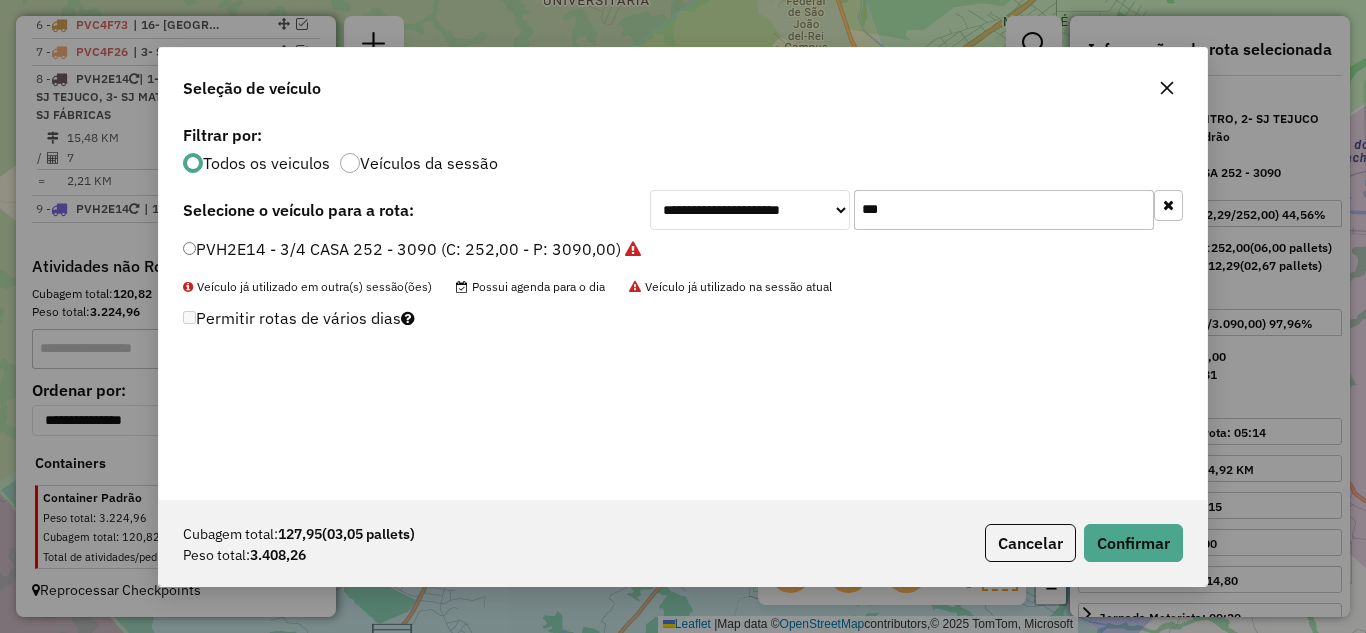 click on "Cubagem total:  127,95   (03,05 pallets)  Peso total: 3.408,26  Cancelar   Confirmar" 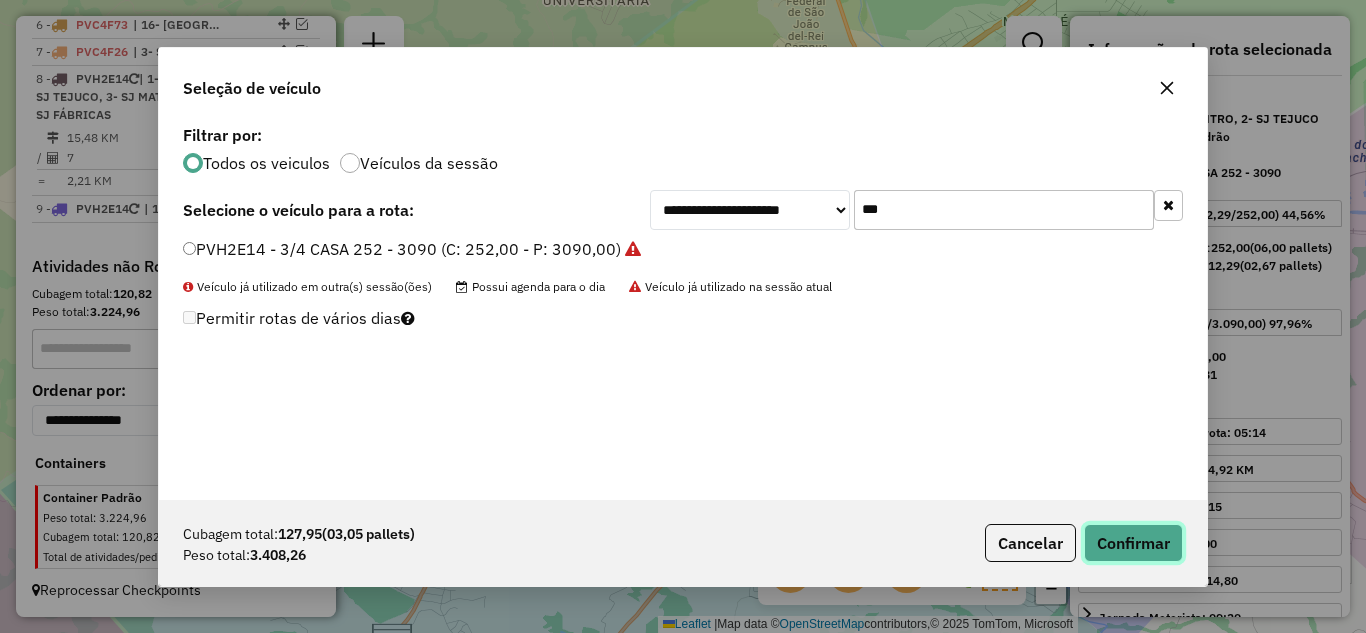 click on "Confirmar" 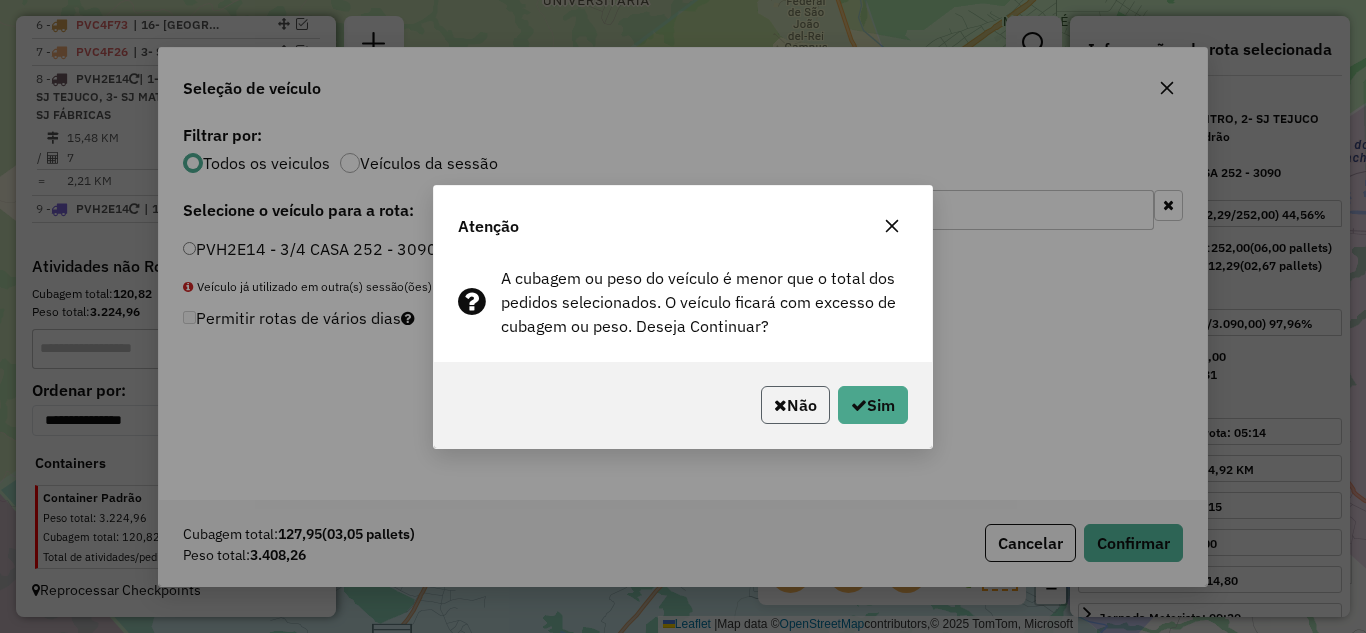 click on "Não" 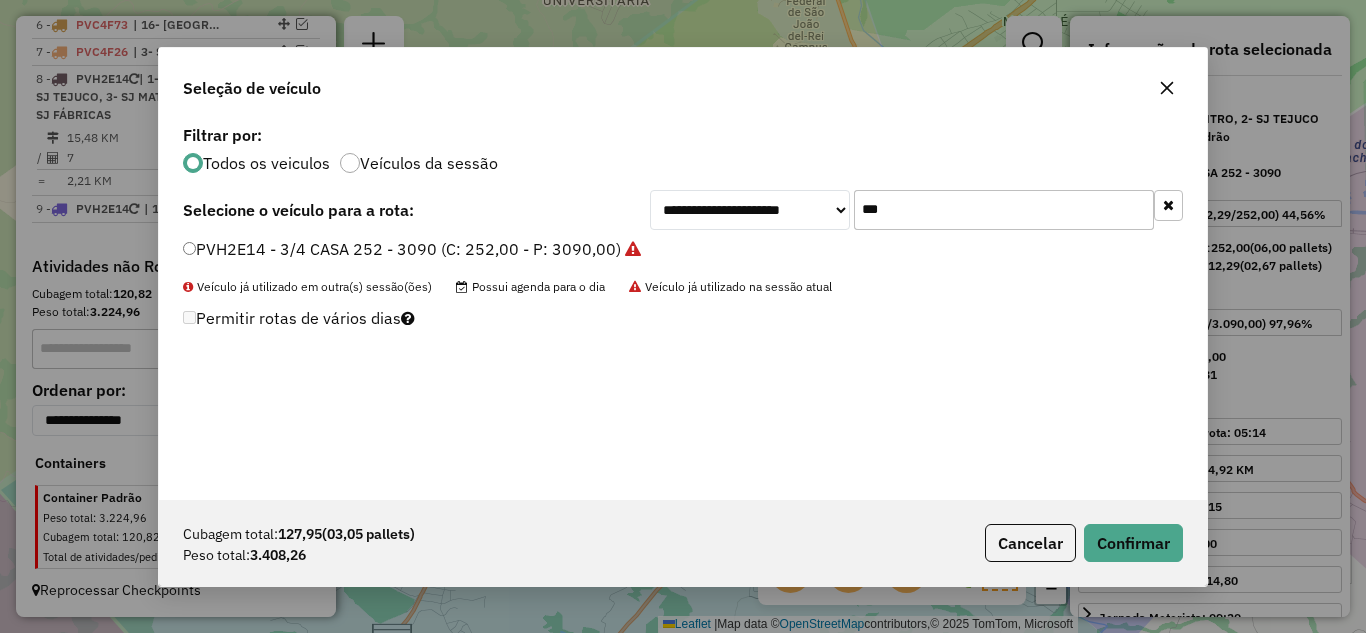click 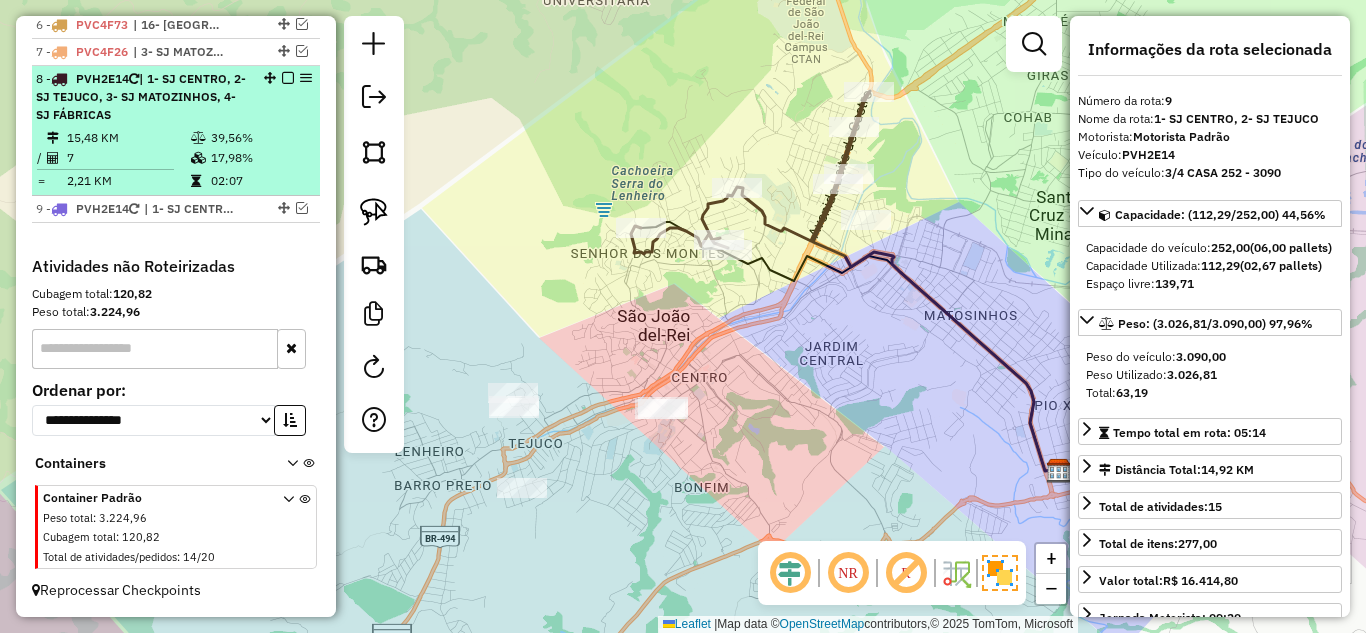 click at bounding box center [288, 78] 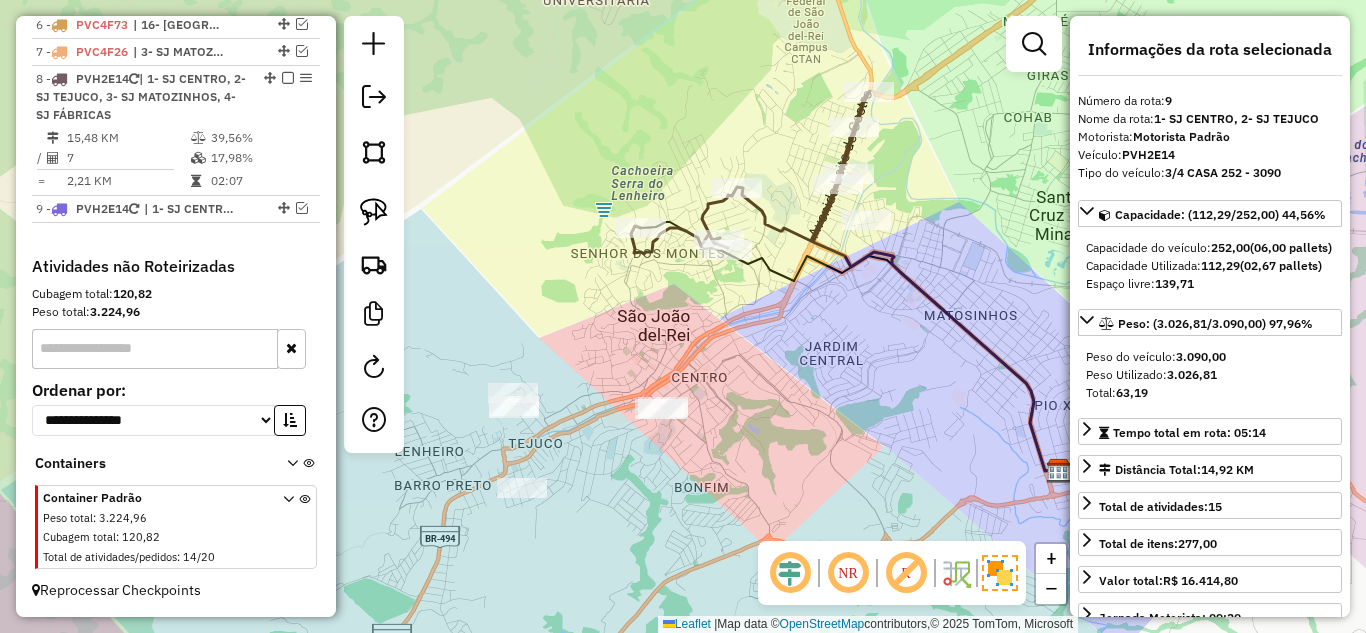 scroll, scrollTop: 810, scrollLeft: 0, axis: vertical 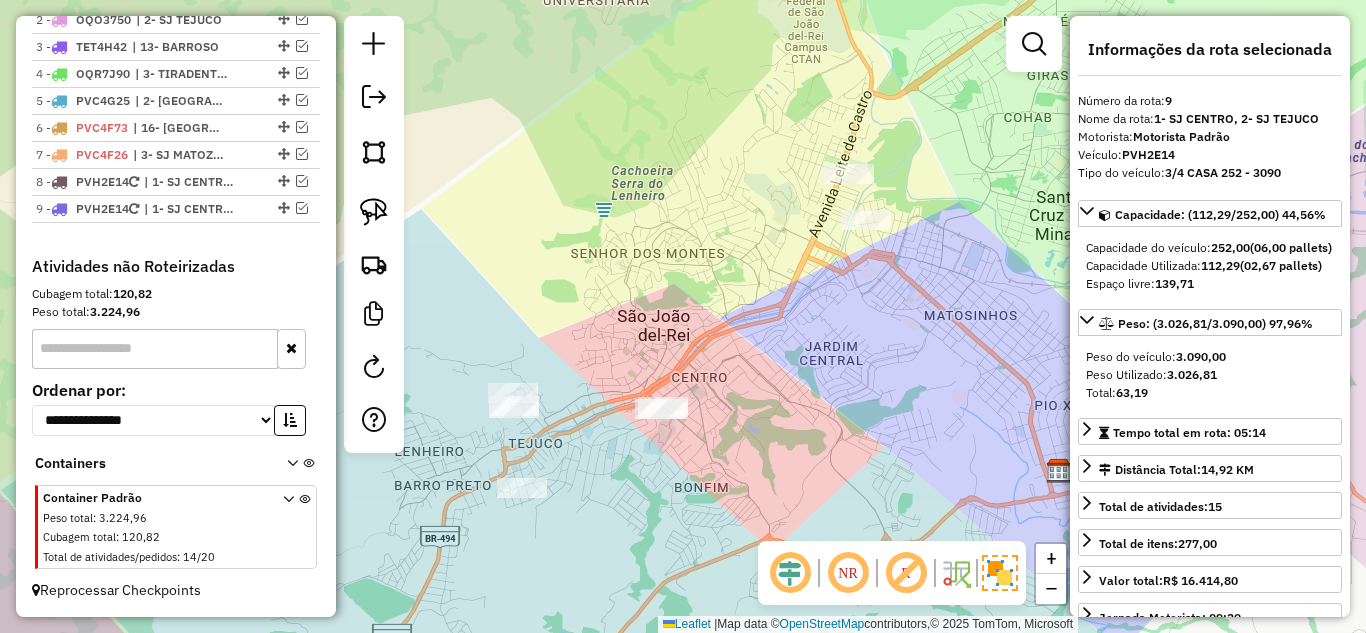 click on "Janela de atendimento Grade de atendimento Capacidade Transportadoras Veículos Cliente Pedidos  Rotas Selecione os dias de semana para filtrar as janelas de atendimento  Seg   Ter   Qua   Qui   Sex   Sáb   Dom  Informe o período da janela de atendimento: De: Até:  Filtrar exatamente a janela do cliente  Considerar janela de atendimento padrão  Selecione os dias de semana para filtrar as grades de atendimento  Seg   Ter   Qua   Qui   Sex   Sáb   Dom   Considerar clientes sem dia de atendimento cadastrado  Clientes fora do dia de atendimento selecionado Filtrar as atividades entre os valores definidos abaixo:  Peso mínimo:   Peso máximo:   Cubagem mínima:   Cubagem máxima:   De:   Até:  Filtrar as atividades entre o tempo de atendimento definido abaixo:  De:   Até:   Considerar capacidade total dos clientes não roteirizados Transportadora: Selecione um ou mais itens Tipo de veículo: Selecione um ou mais itens Veículo: Selecione um ou mais itens Motorista: Selecione um ou mais itens Nome: Rótulo:" 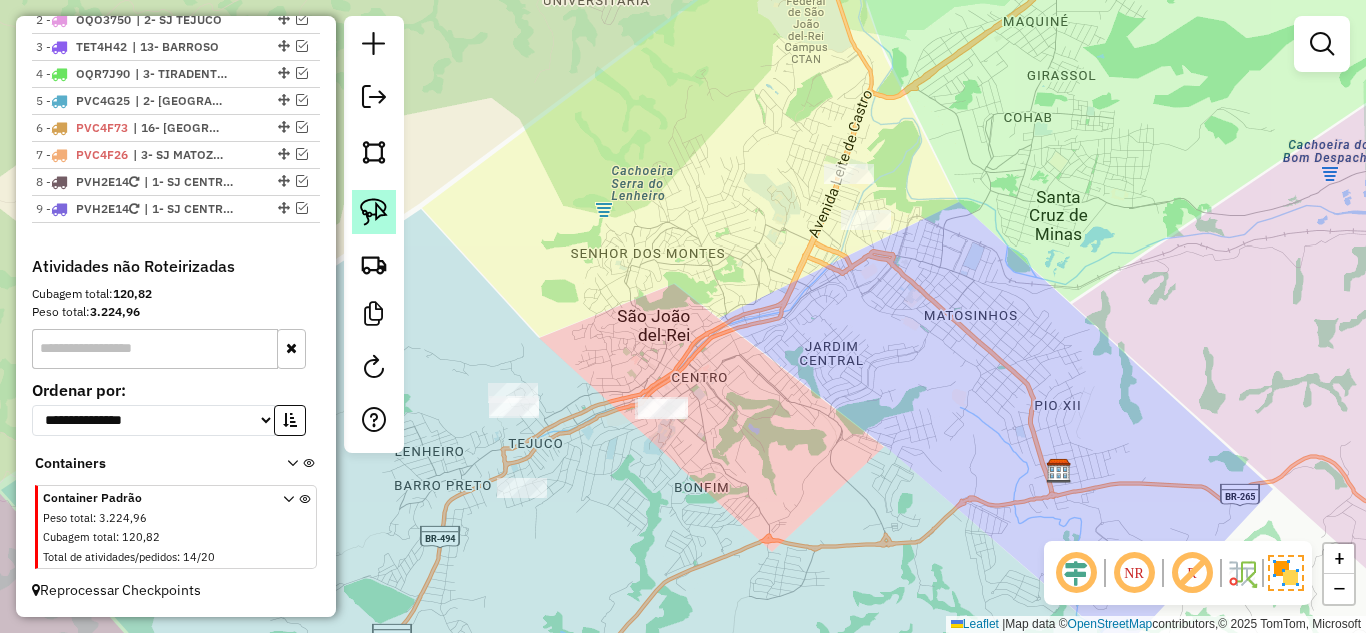 click 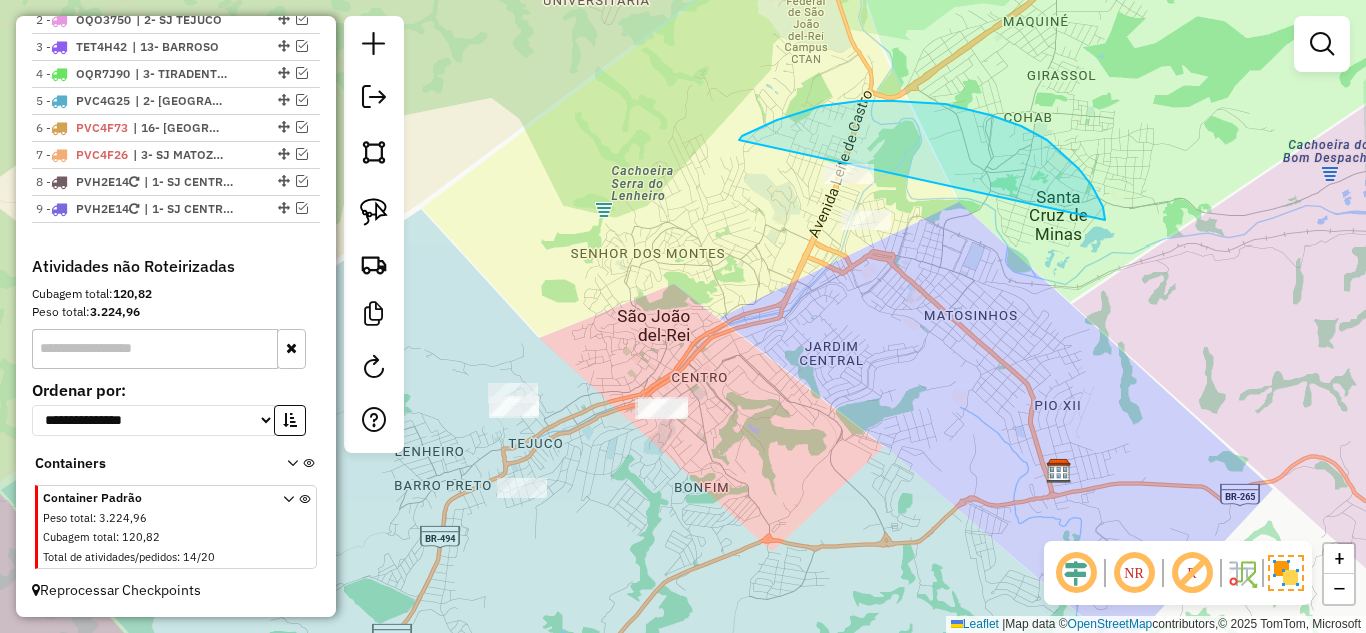 drag, startPoint x: 1092, startPoint y: 186, endPoint x: 739, endPoint y: 140, distance: 355.98456 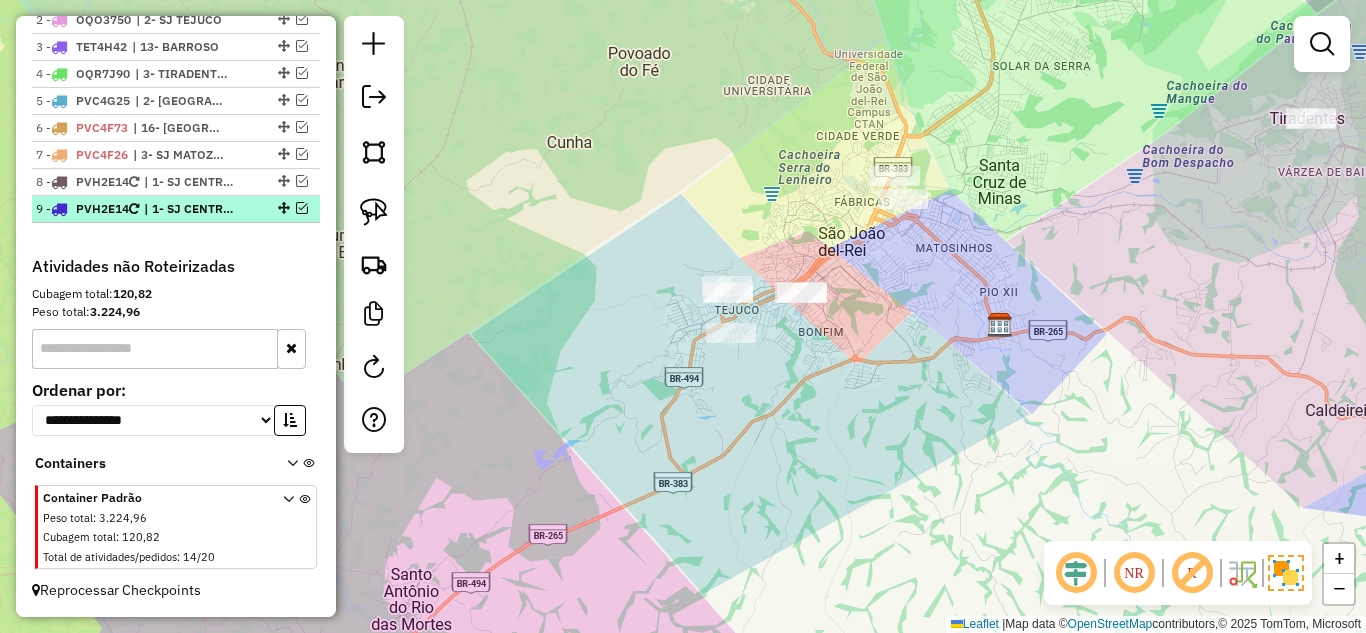 click at bounding box center [302, 208] 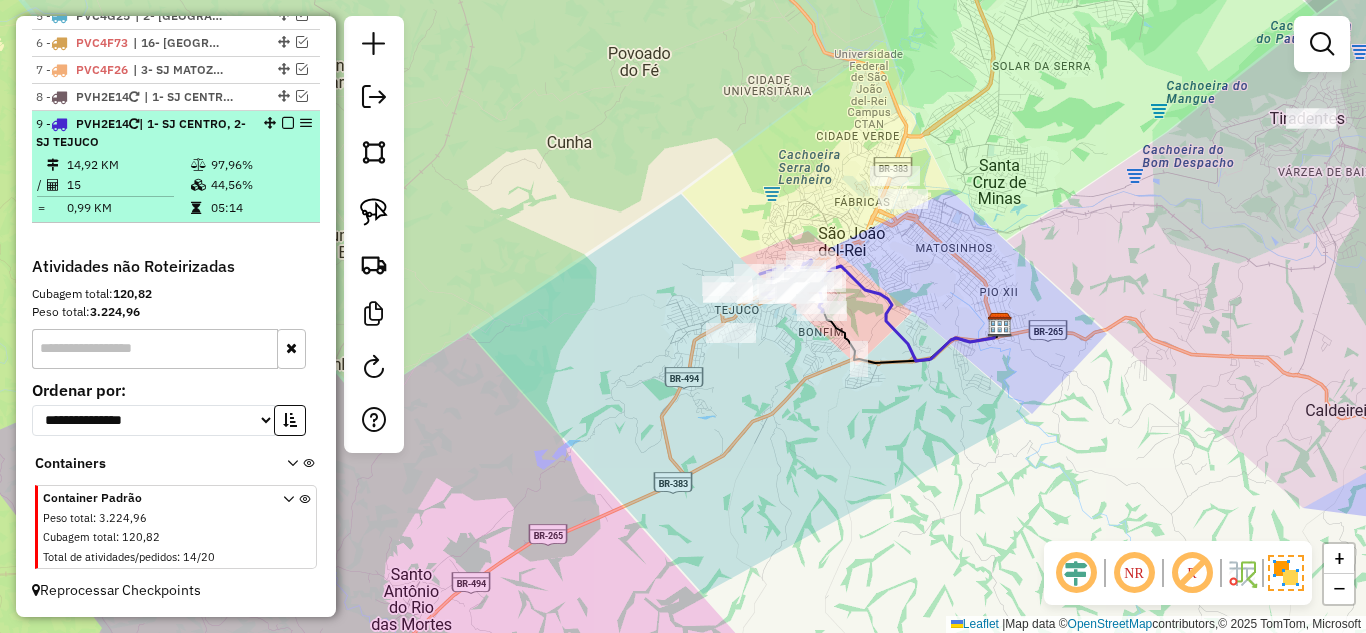 click at bounding box center (198, 185) 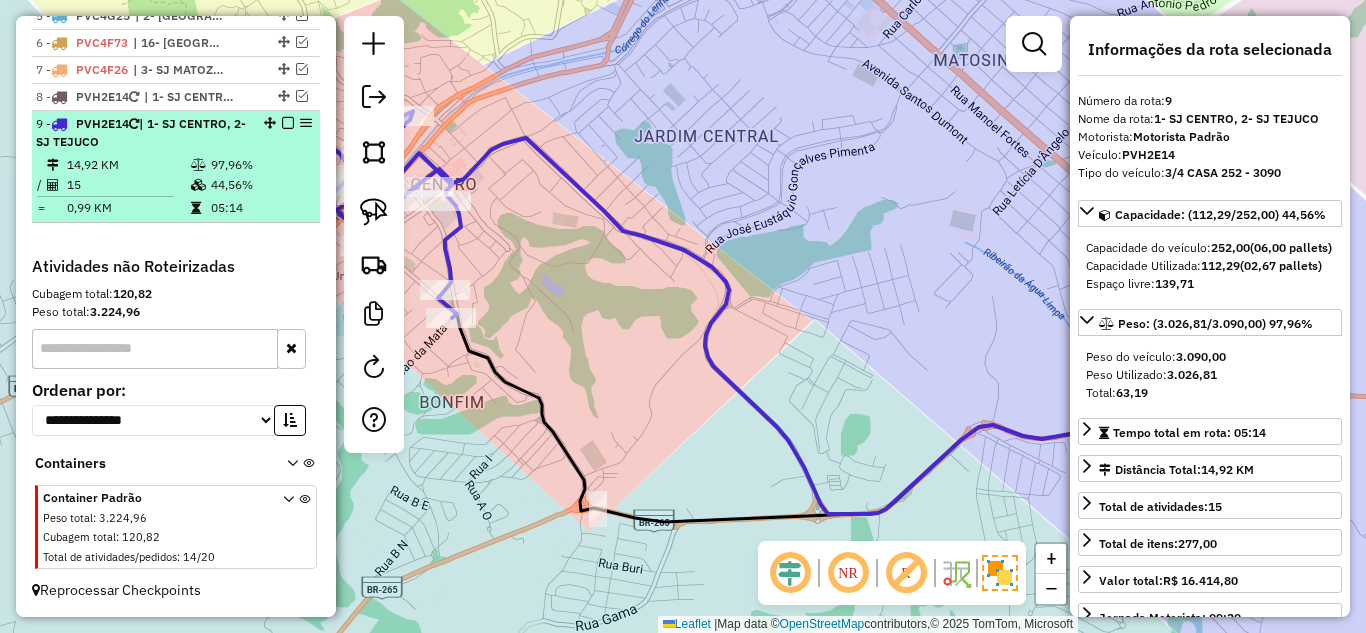 click at bounding box center [288, 123] 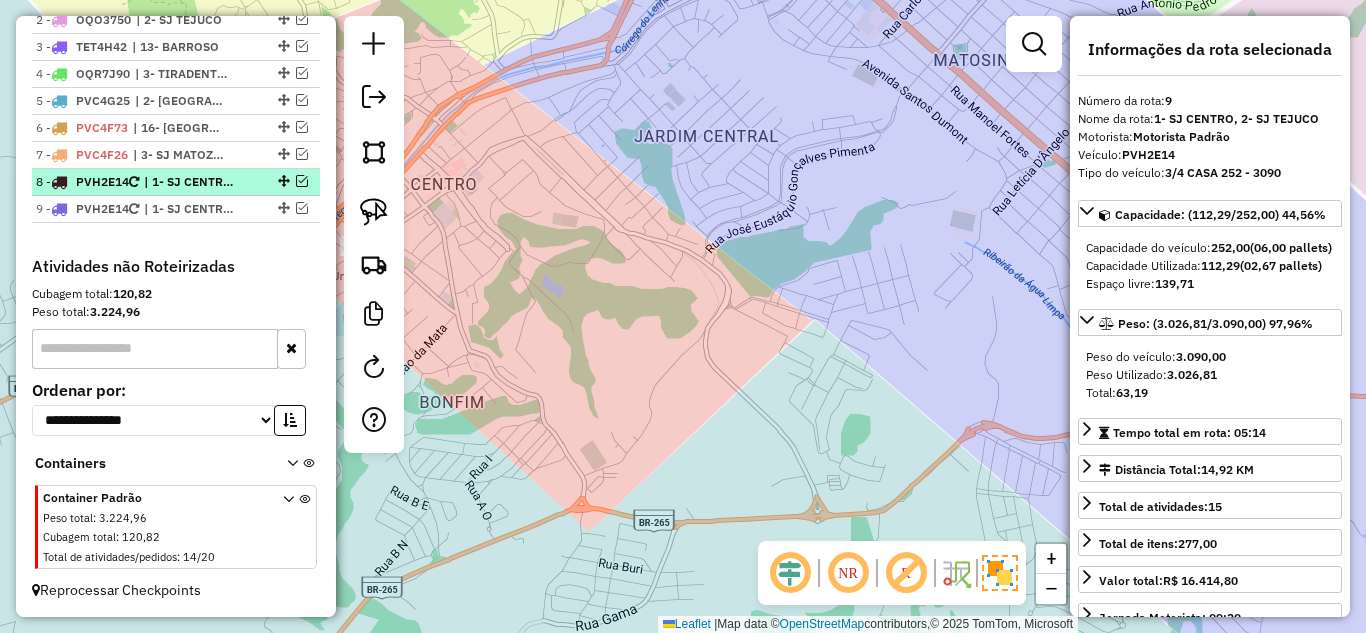 click at bounding box center (302, 181) 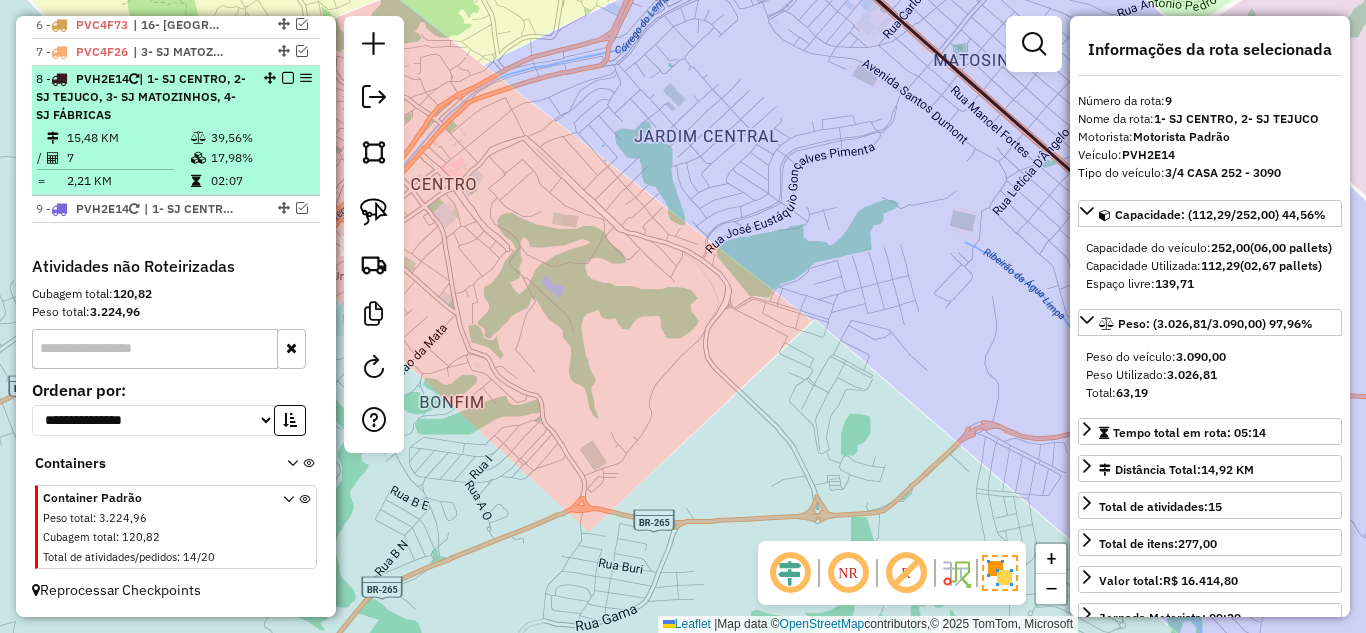 click on "39,56%" at bounding box center [260, 138] 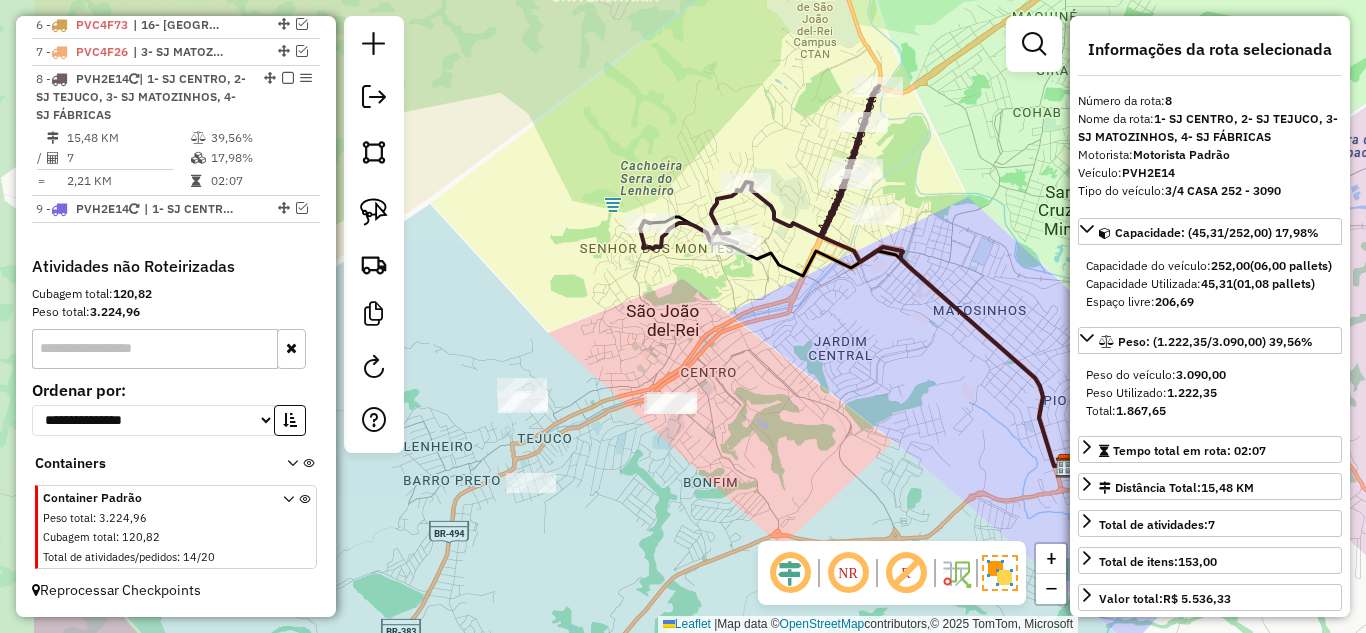 drag, startPoint x: 602, startPoint y: 396, endPoint x: 772, endPoint y: 355, distance: 174.87424 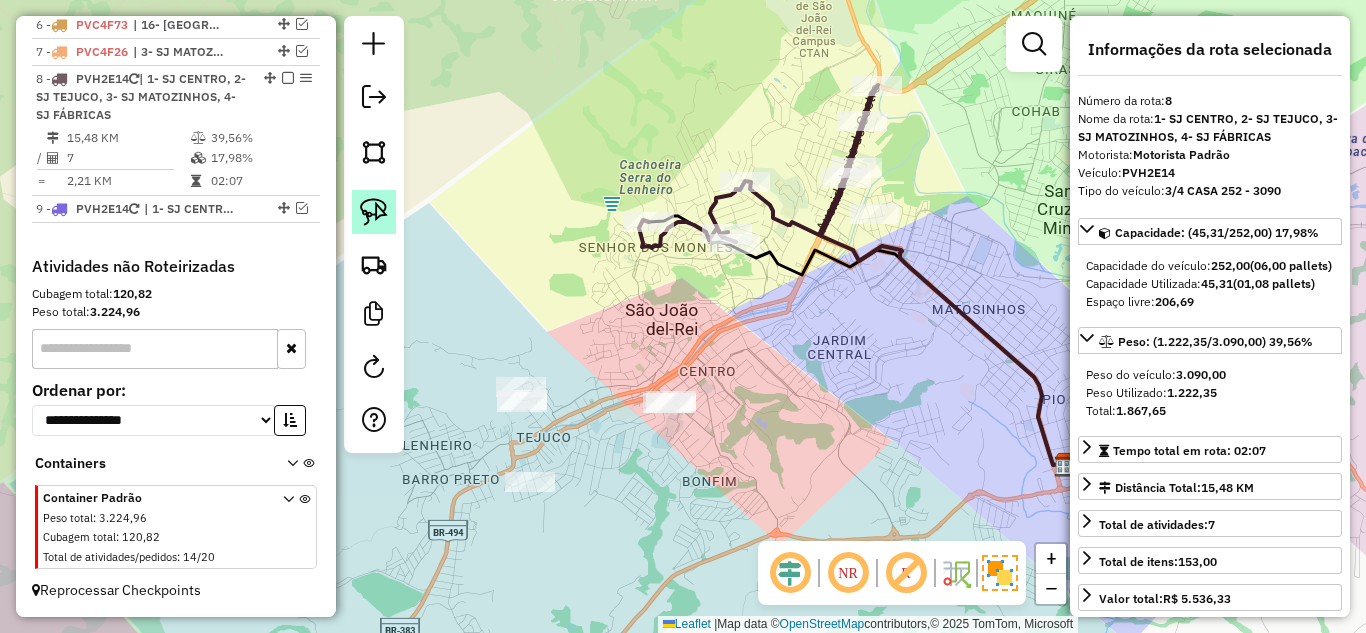 click 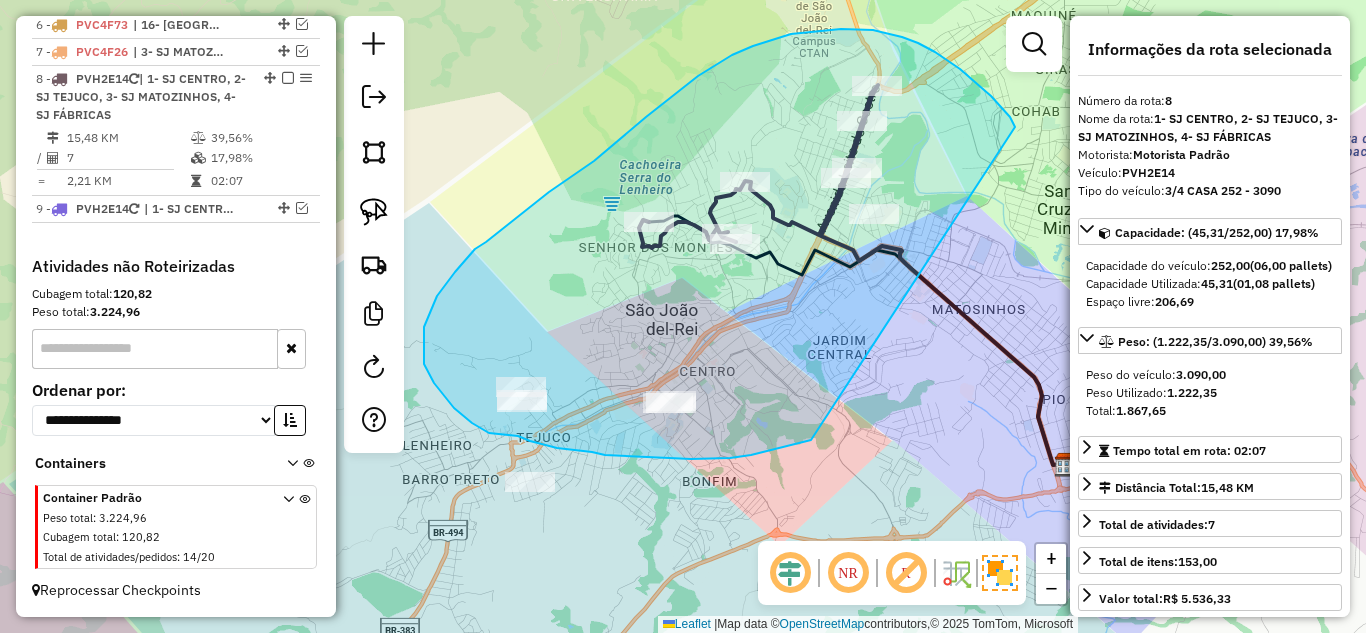 drag, startPoint x: 978, startPoint y: 85, endPoint x: 811, endPoint y: 440, distance: 392.31876 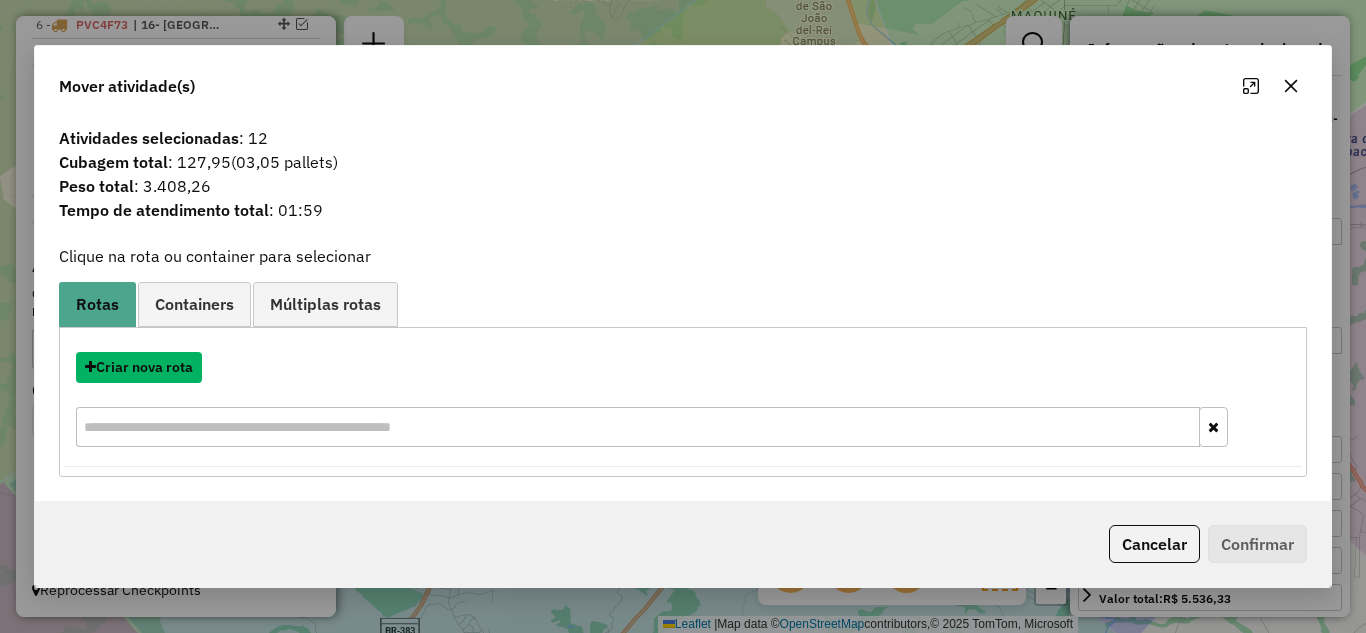 click on "Criar nova rota" at bounding box center [139, 367] 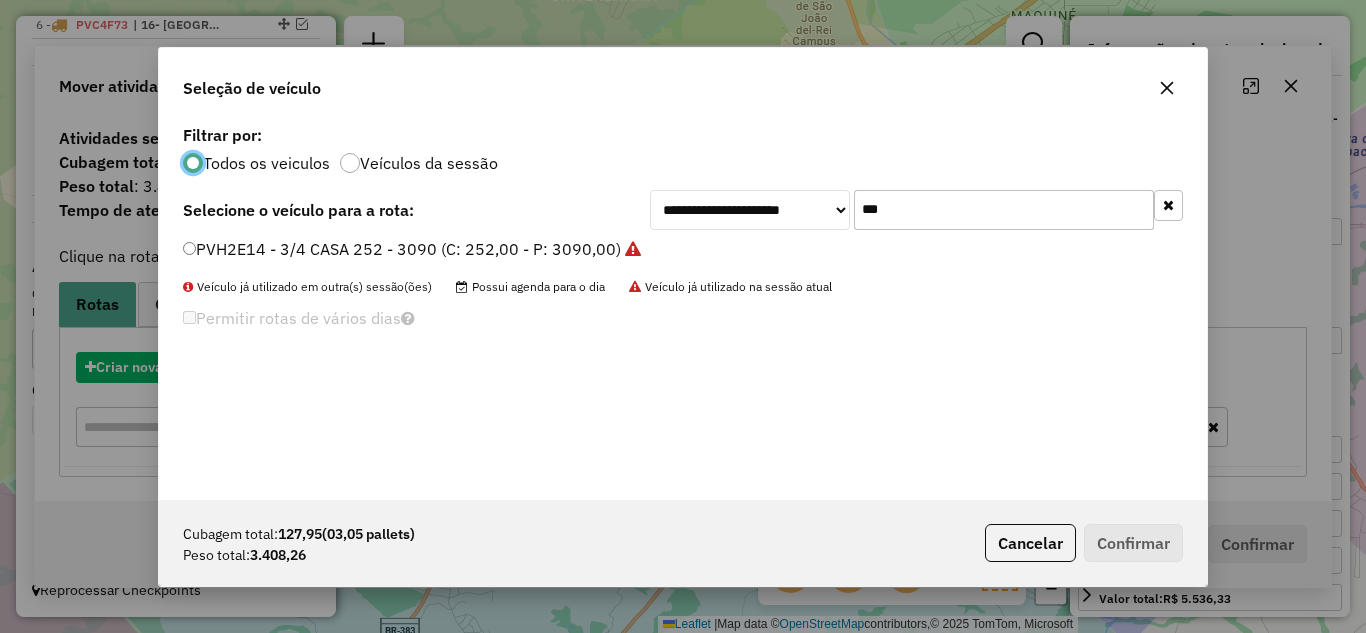 scroll, scrollTop: 11, scrollLeft: 6, axis: both 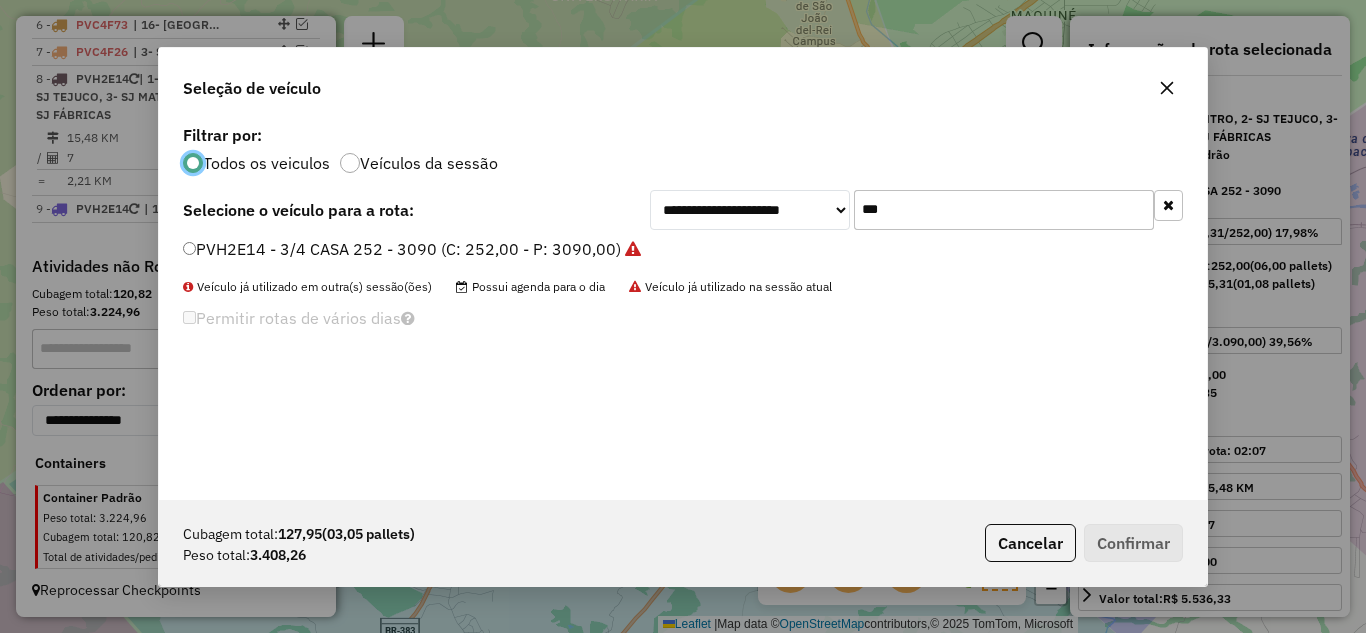 drag, startPoint x: 938, startPoint y: 201, endPoint x: 919, endPoint y: 201, distance: 19 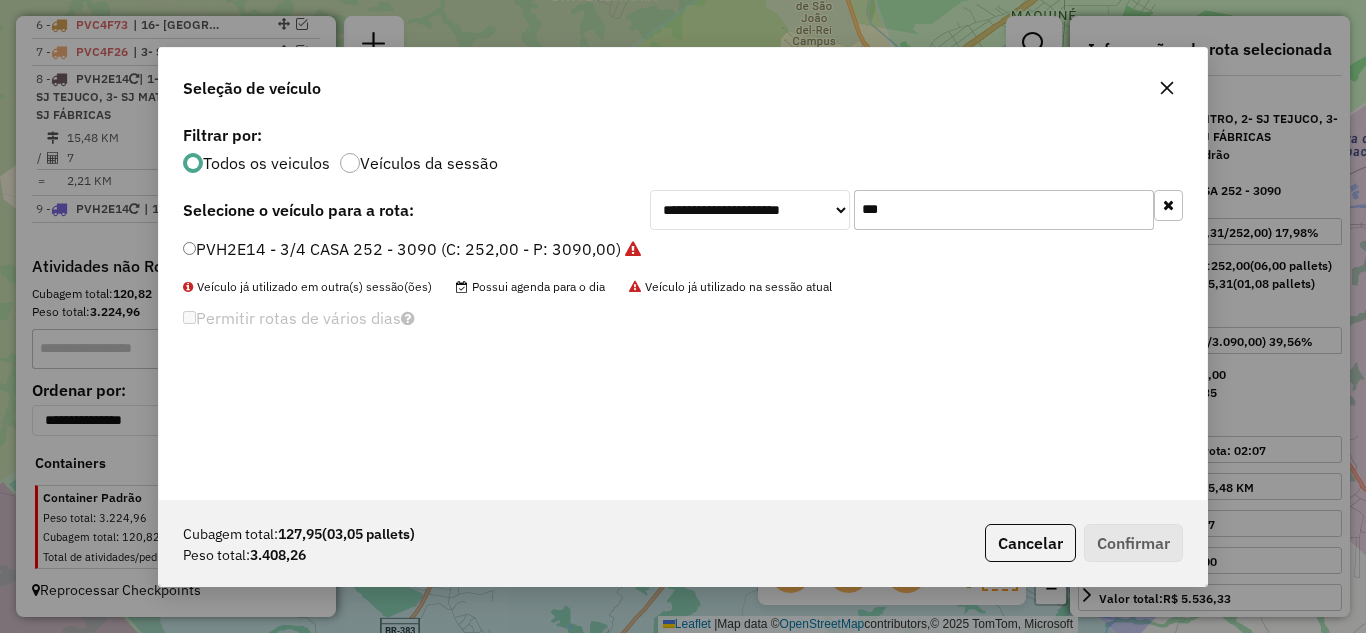 click on "PVH2E14 - 3/4 CASA 252 - 3090 (C: 252,00 - P: 3090,00)" 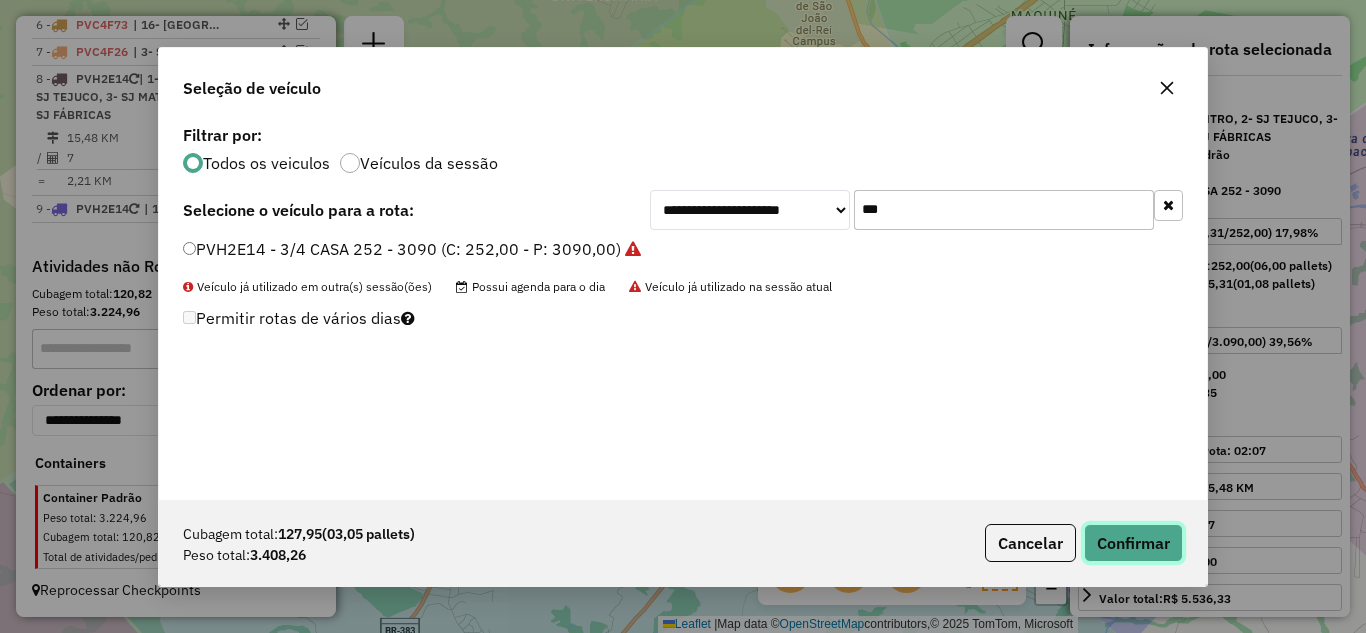 click on "Confirmar" 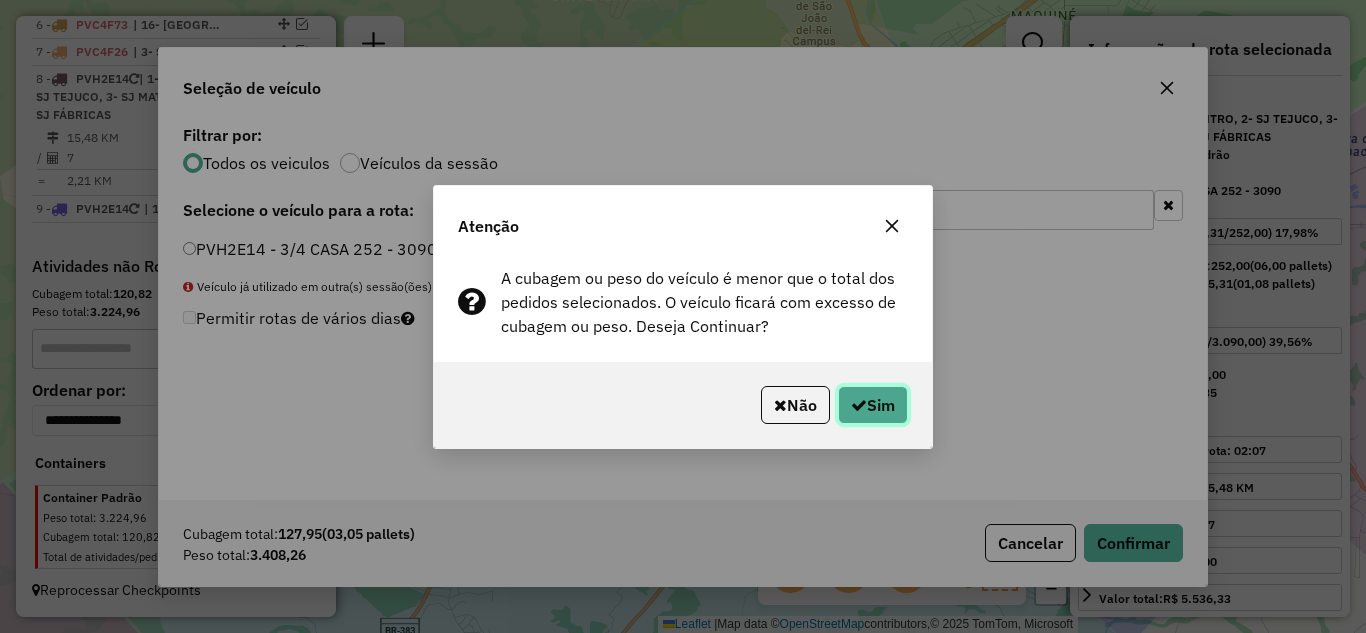 click on "Sim" 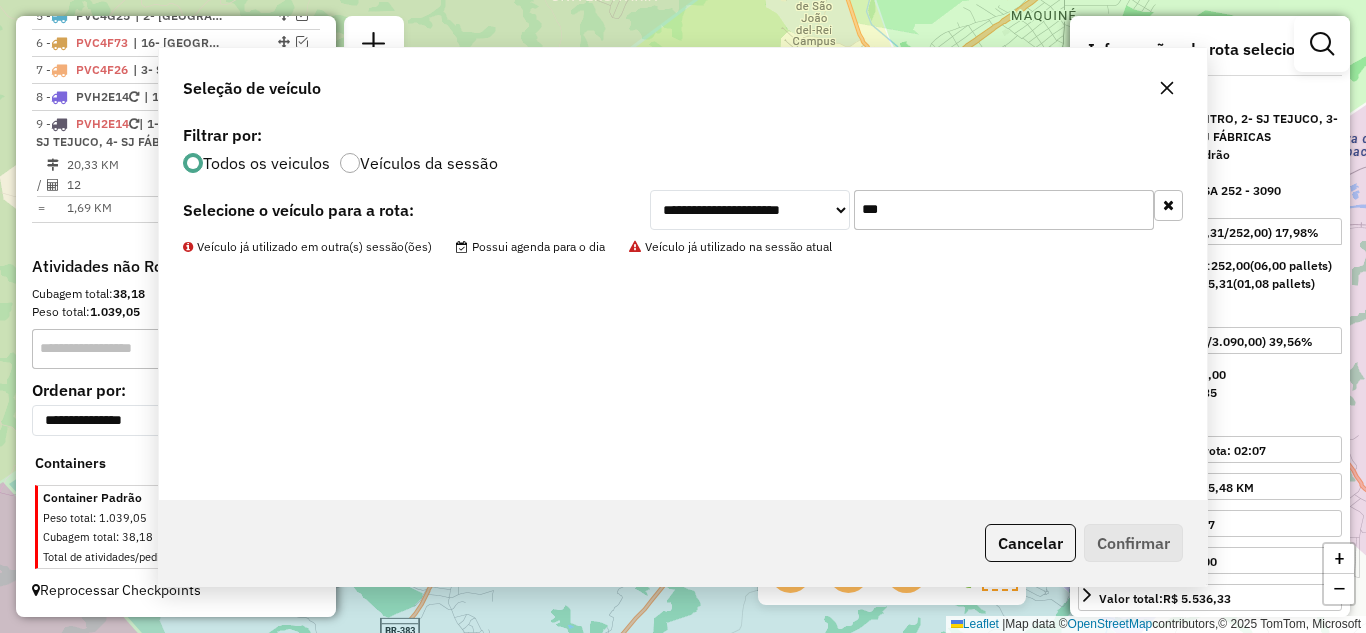 scroll, scrollTop: 895, scrollLeft: 0, axis: vertical 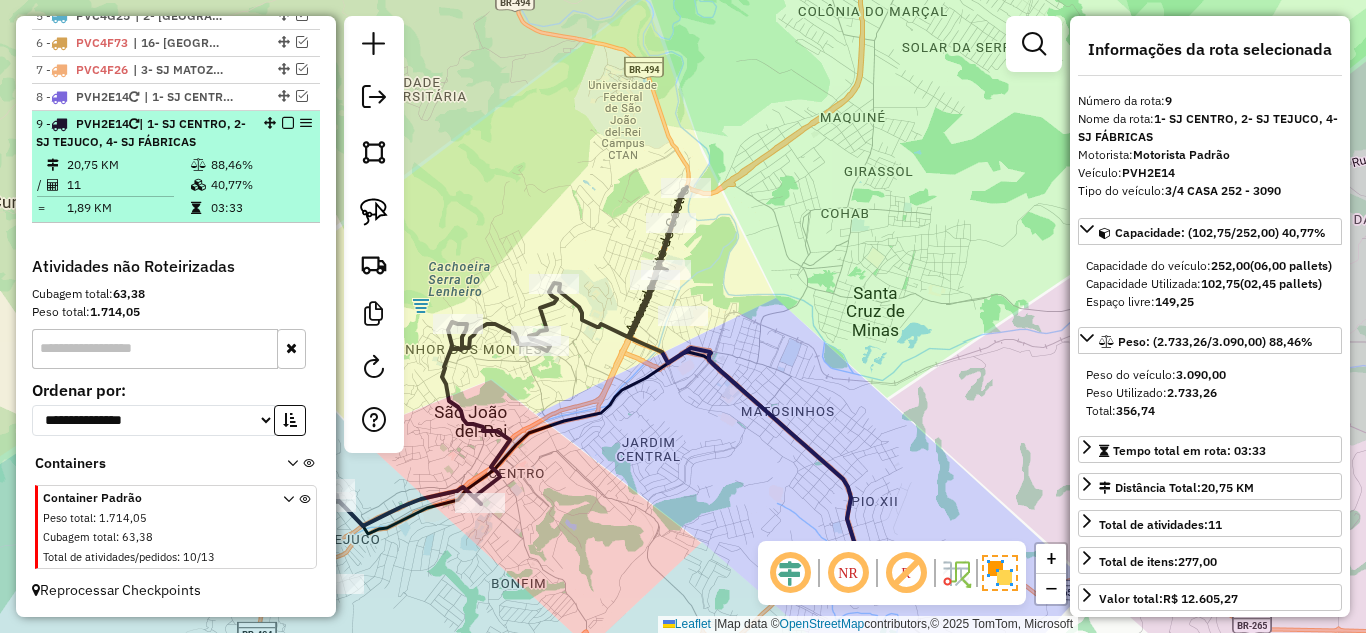 click on "88,46%" at bounding box center [260, 165] 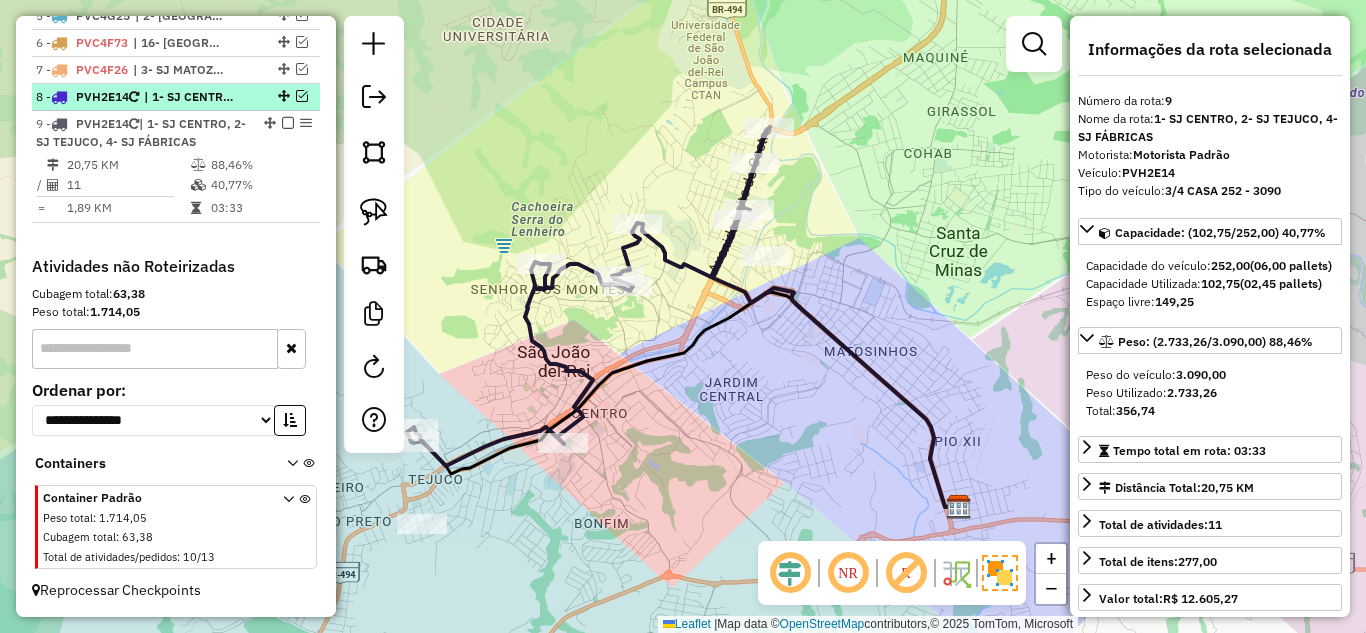 click at bounding box center [302, 96] 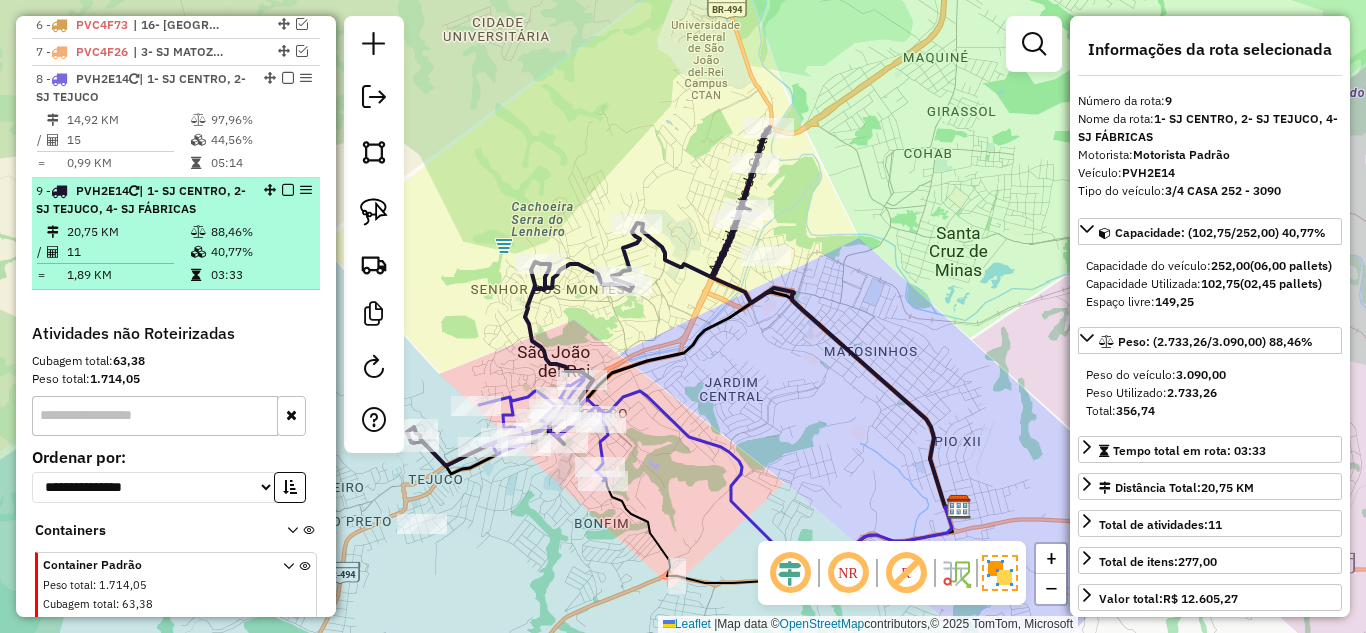 scroll, scrollTop: 980, scrollLeft: 0, axis: vertical 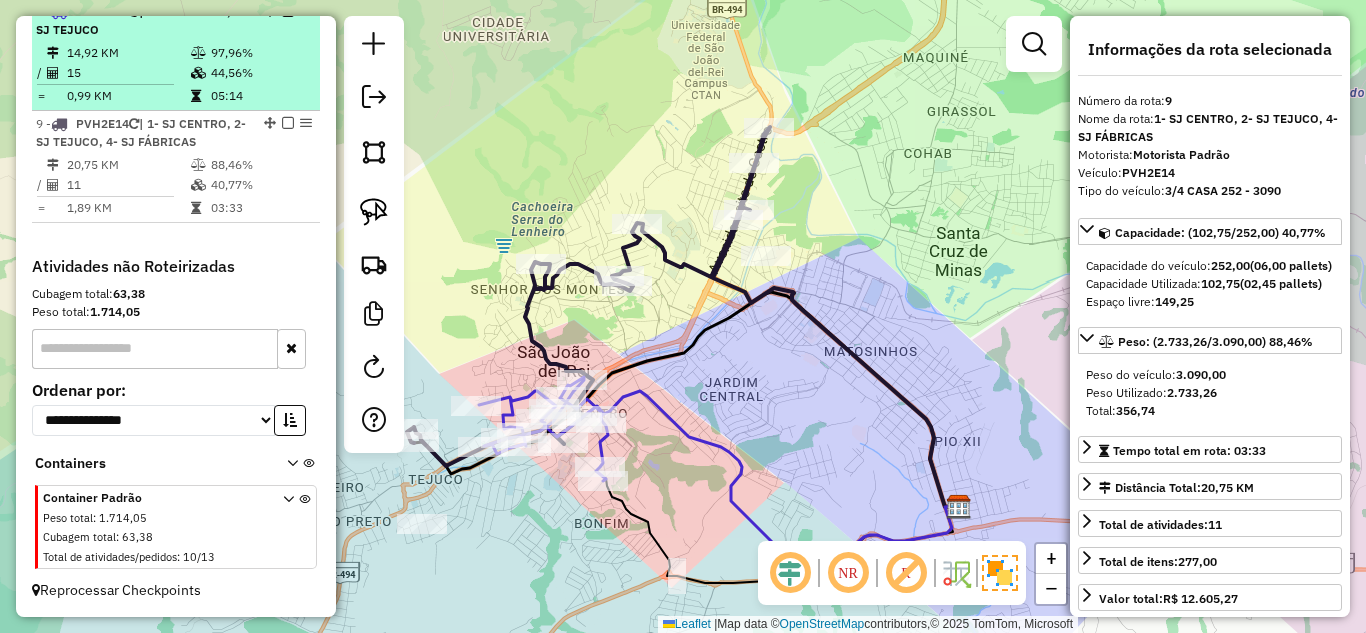 click on "44,56%" at bounding box center (260, 73) 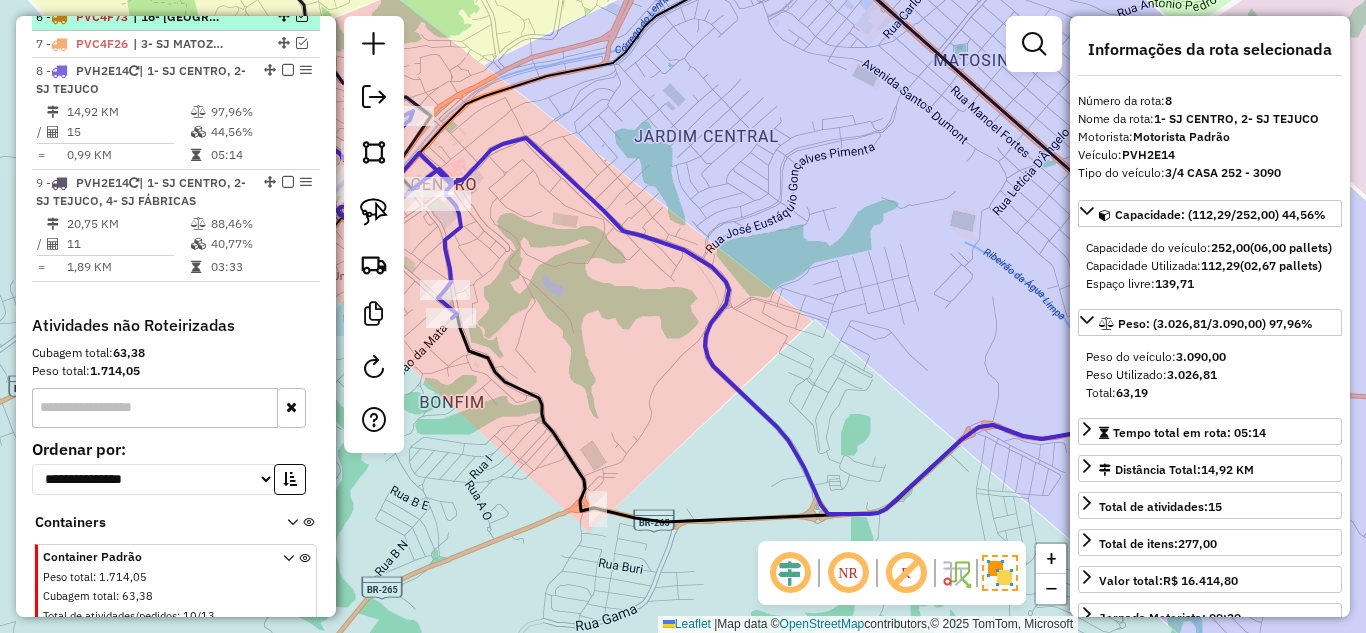 scroll, scrollTop: 780, scrollLeft: 0, axis: vertical 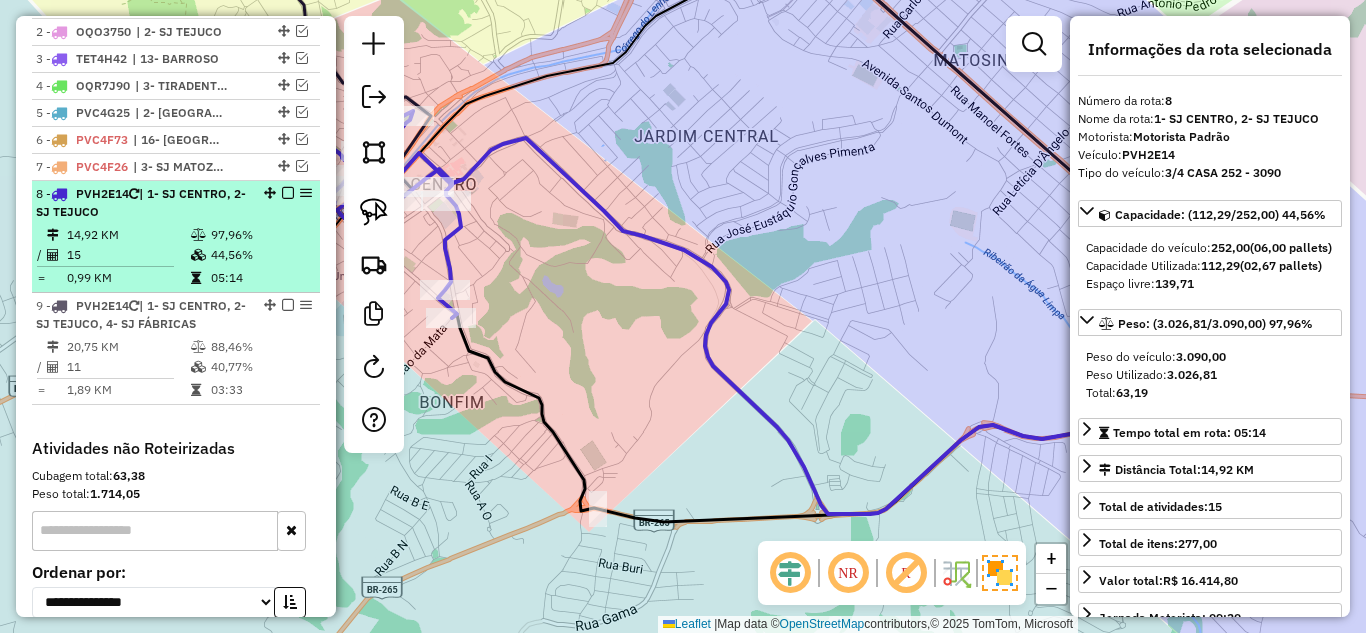 click at bounding box center (288, 193) 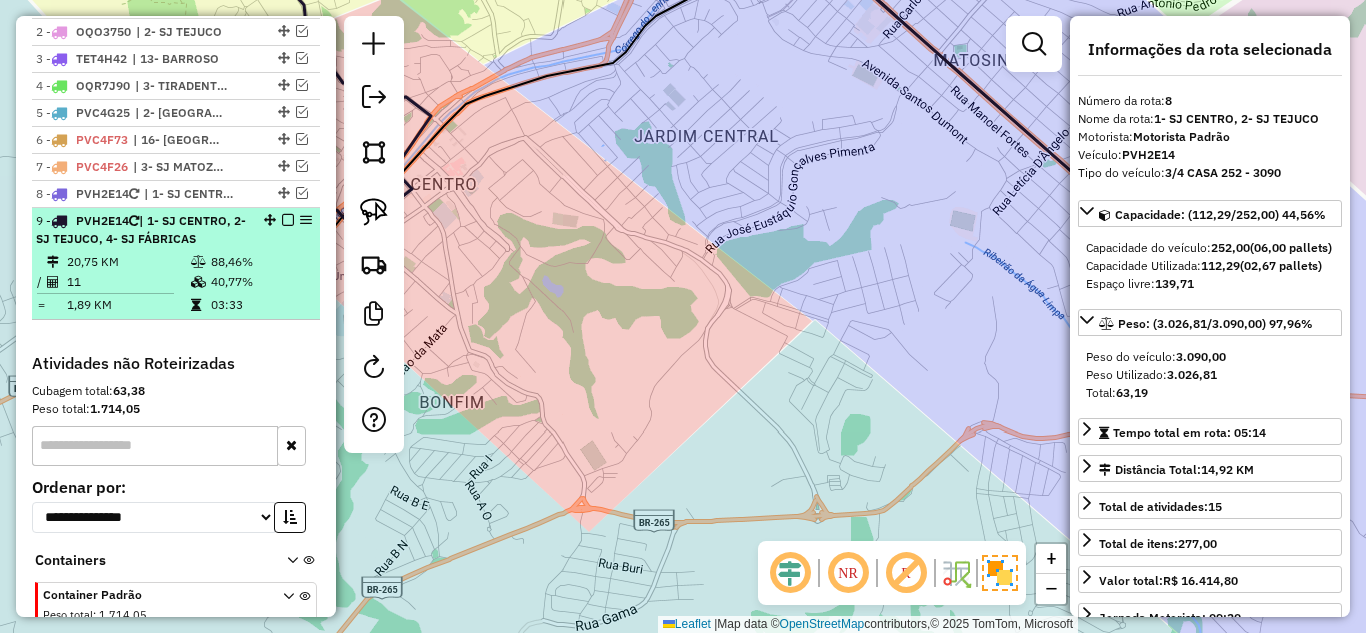 click at bounding box center [198, 282] 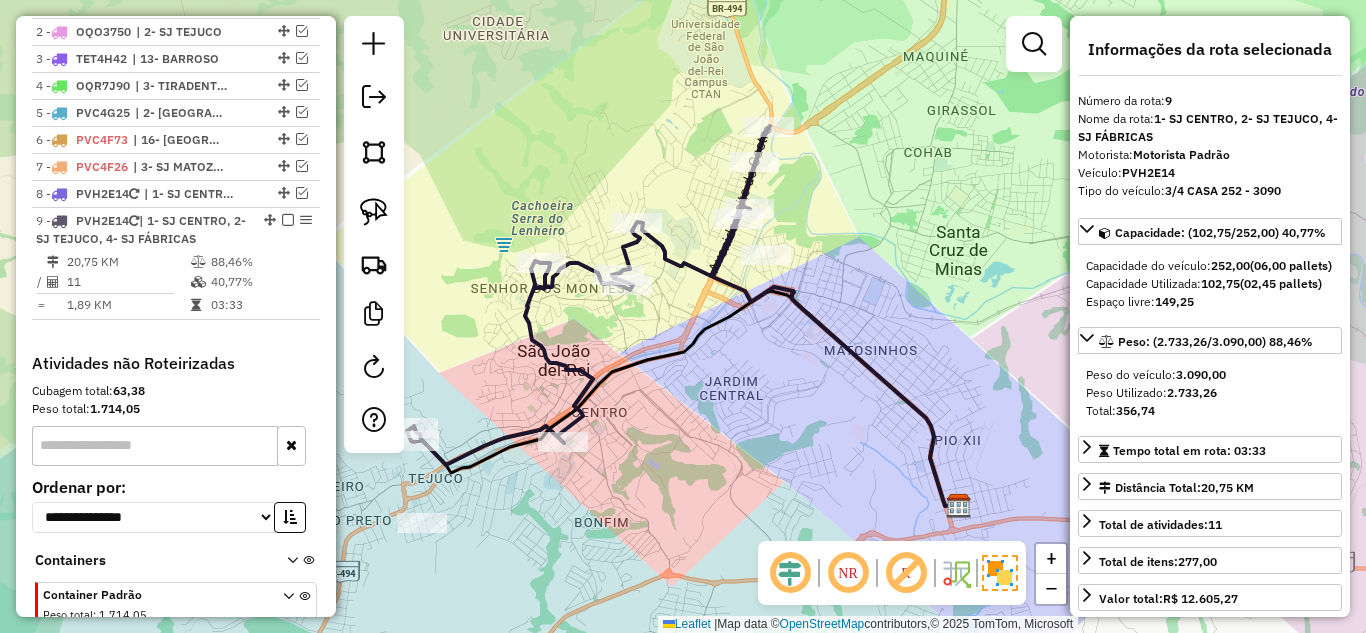 click on "Rota 9 - Placa PVH2E14  72183 - THIAGO CESAR DE ARAU Janela de atendimento Grade de atendimento Capacidade Transportadoras Veículos Cliente Pedidos  Rotas Selecione os dias de semana para filtrar as janelas de atendimento  Seg   Ter   Qua   Qui   Sex   Sáb   Dom  Informe o período da janela de atendimento: De: Até:  Filtrar exatamente a janela do cliente  Considerar janela de atendimento padrão  Selecione os dias de semana para filtrar as grades de atendimento  Seg   Ter   Qua   Qui   Sex   Sáb   Dom   Considerar clientes sem dia de atendimento cadastrado  Clientes fora do dia de atendimento selecionado Filtrar as atividades entre os valores definidos abaixo:  Peso mínimo:   Peso máximo:   Cubagem mínima:   Cubagem máxima:   De:   Até:  Filtrar as atividades entre o tempo de atendimento definido abaixo:  De:   Até:   Considerar capacidade total dos clientes não roteirizados Transportadora: Selecione um ou mais itens Tipo de veículo: Selecione um ou mais itens Veículo: Selecione um ou mais itens" 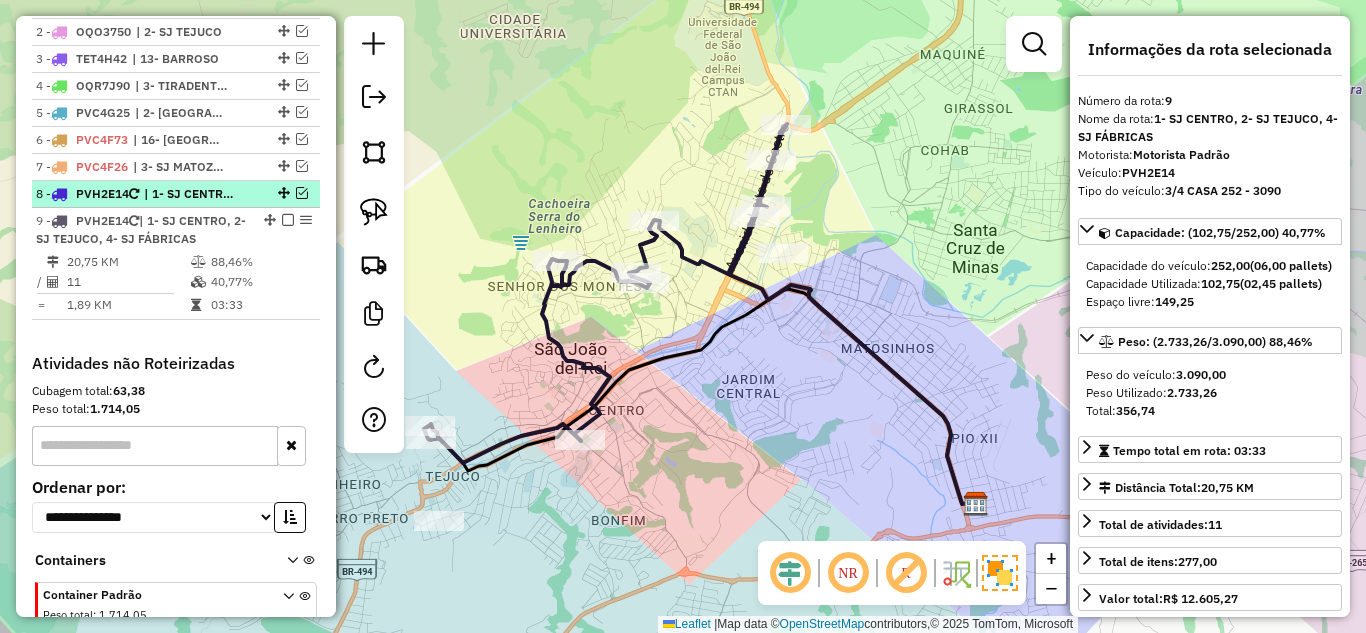 scroll, scrollTop: 680, scrollLeft: 0, axis: vertical 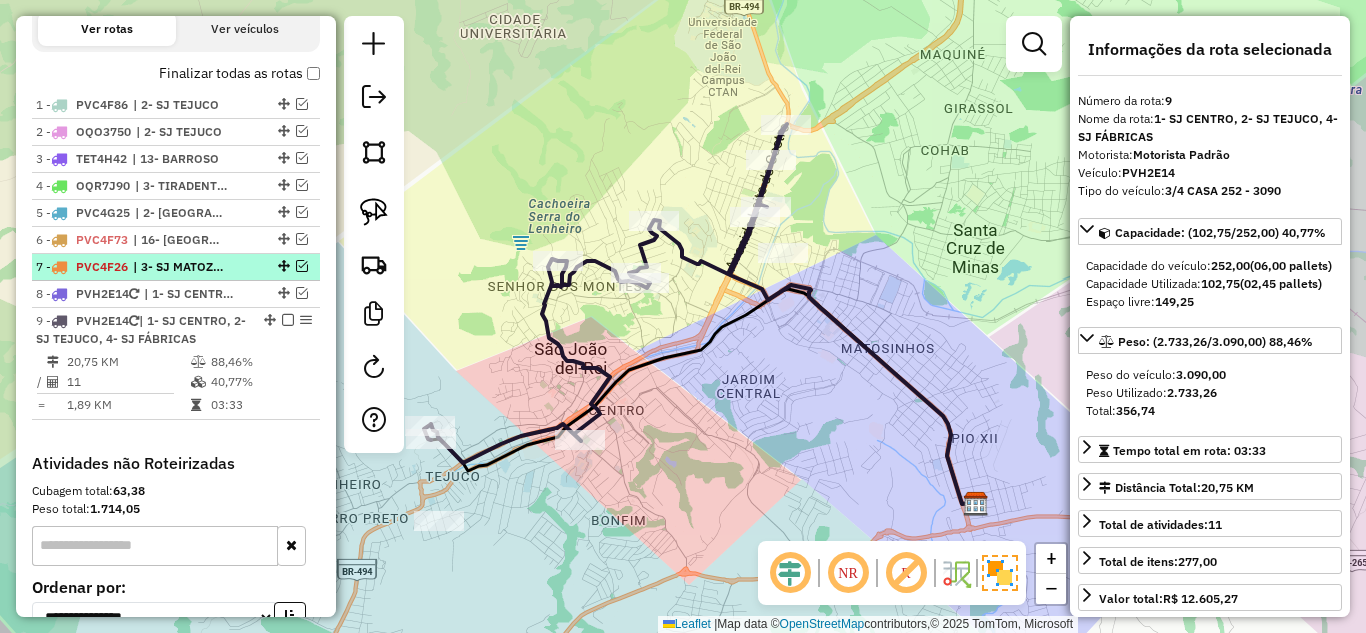 click at bounding box center [302, 266] 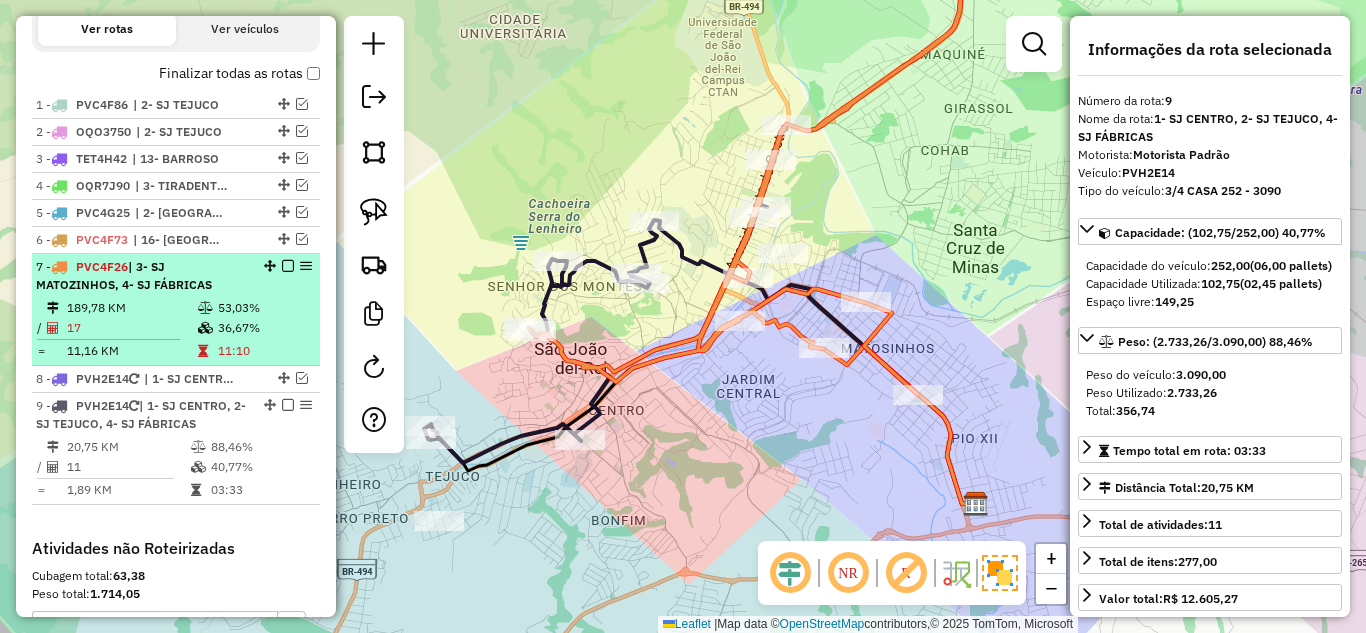 click on "189,78 KM" at bounding box center (131, 308) 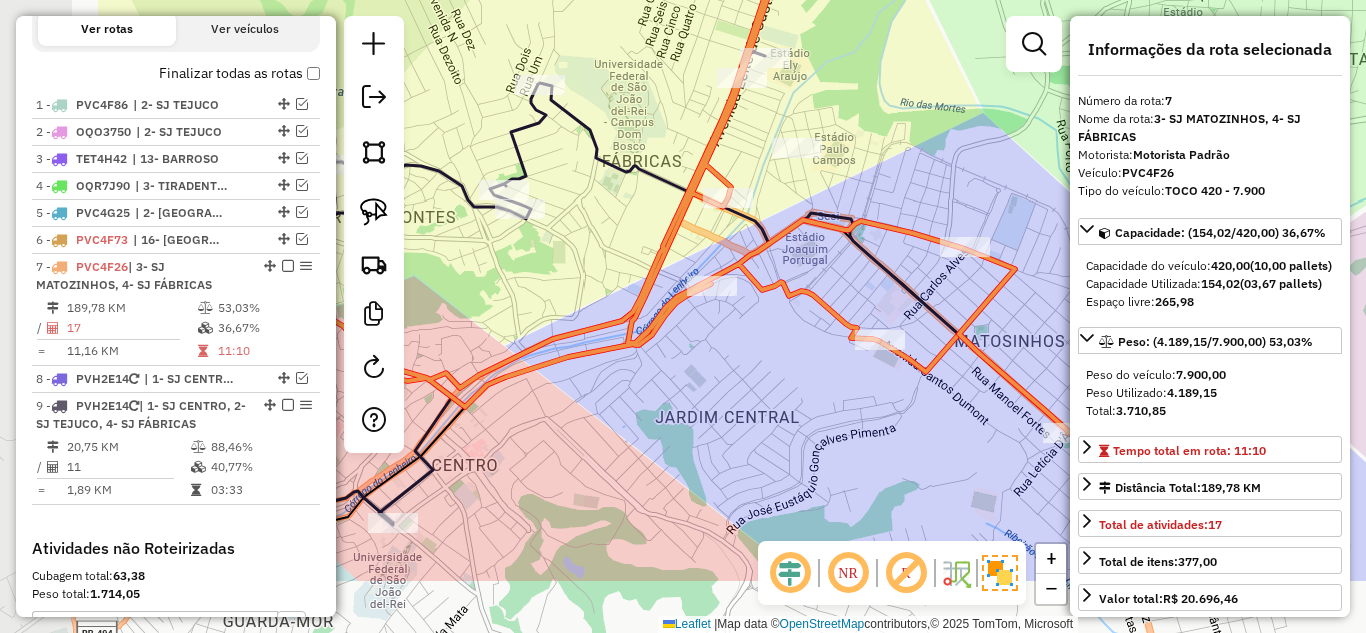 drag, startPoint x: 497, startPoint y: 457, endPoint x: 696, endPoint y: 353, distance: 224.53731 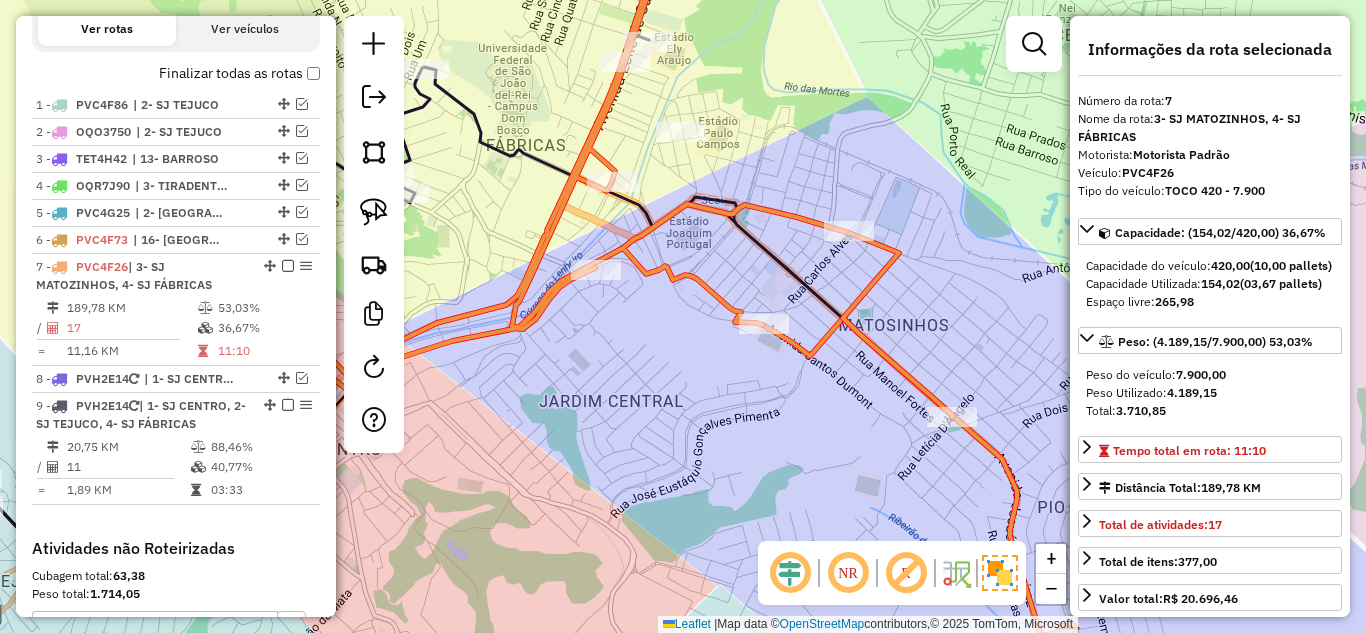 drag, startPoint x: 692, startPoint y: 238, endPoint x: 539, endPoint y: 218, distance: 154.30165 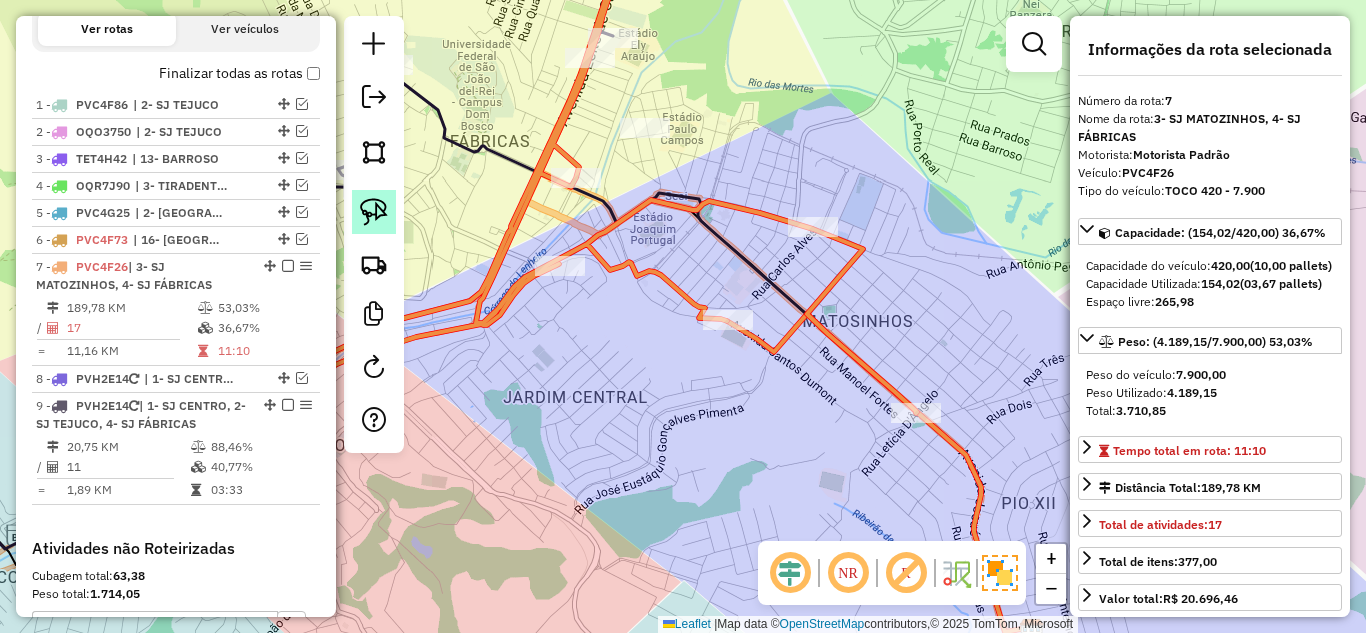 click 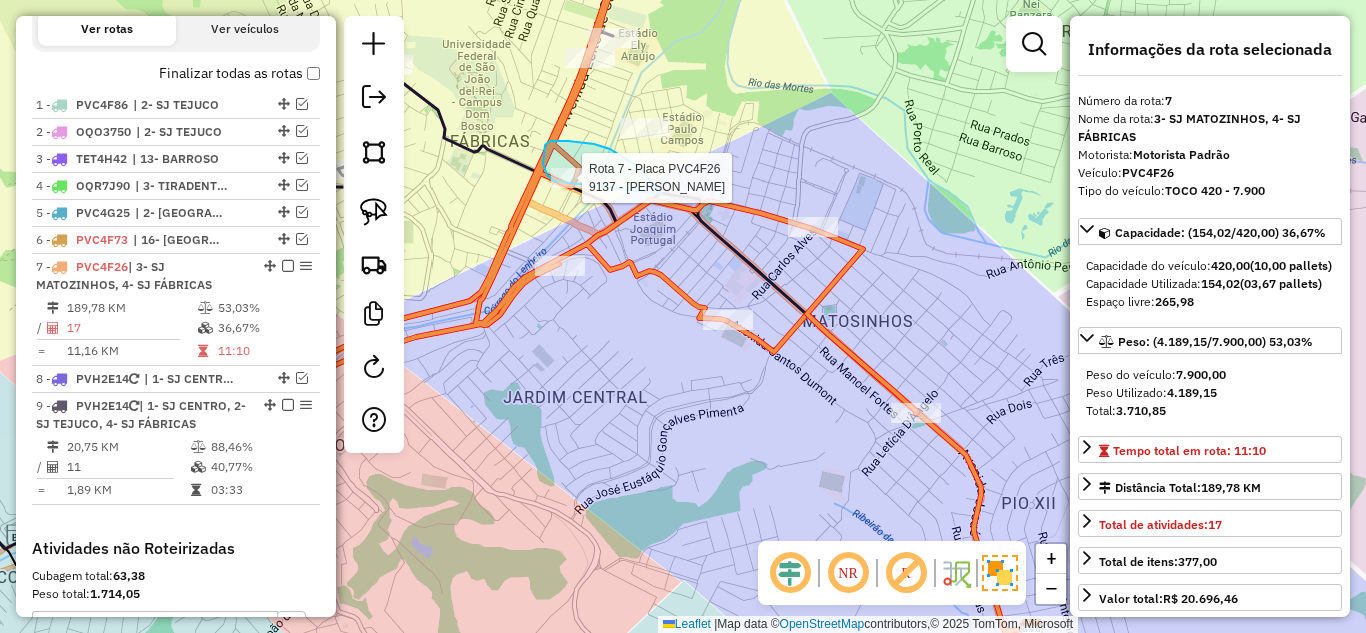 click on "Rota 7 - Placa PVC4F26  9137 - BEBE ESPONJA" 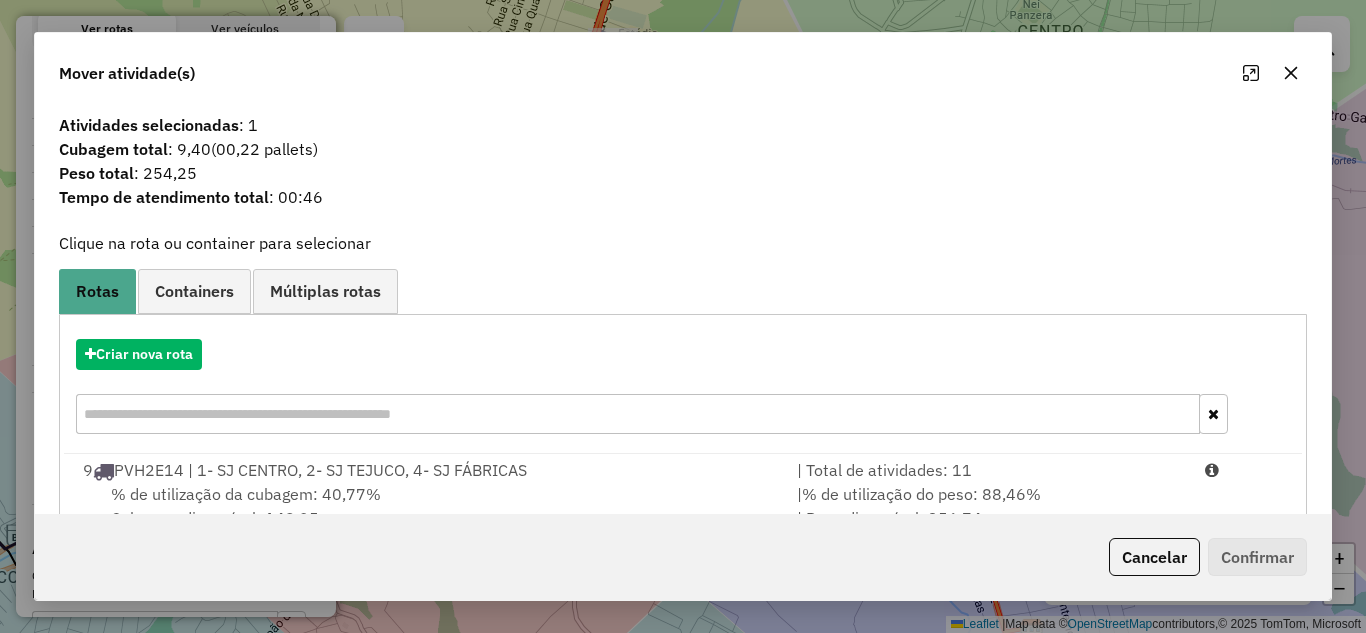 click on "9  PVH2E14 | 1- SJ CENTRO, 2- [GEOGRAPHIC_DATA], 4- SJ FÁBRICAS" at bounding box center (428, 470) 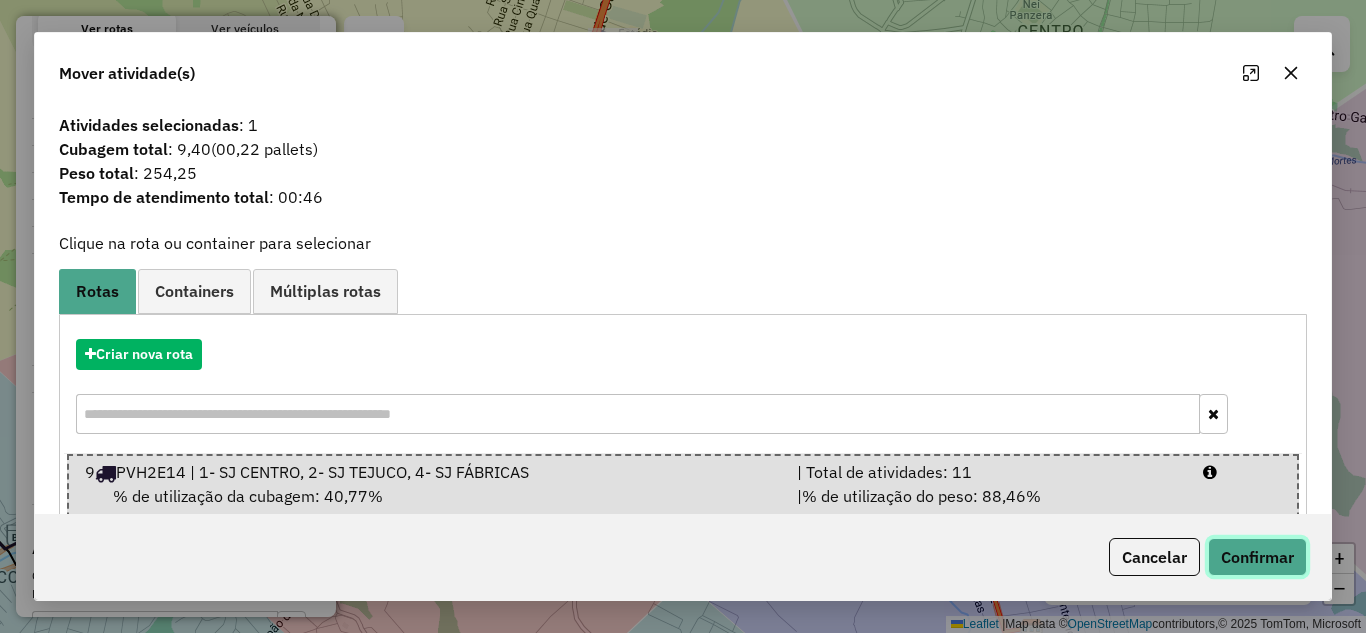 click on "Confirmar" 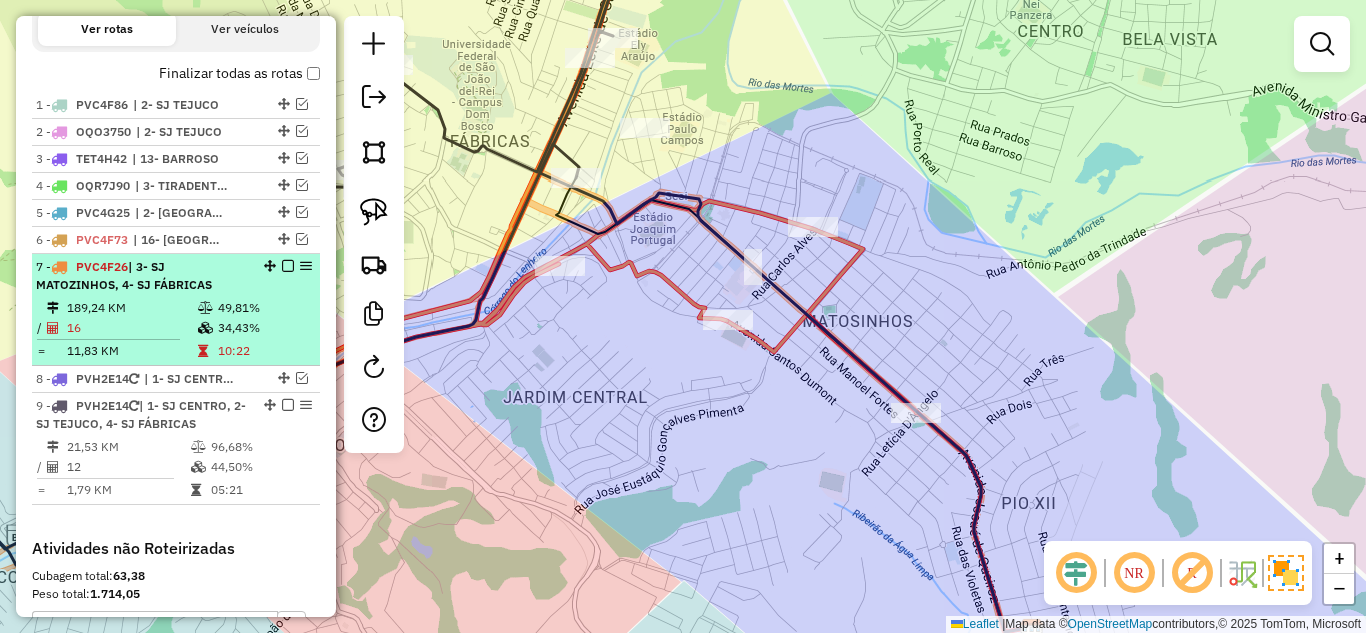 click on "49,81%" at bounding box center (264, 308) 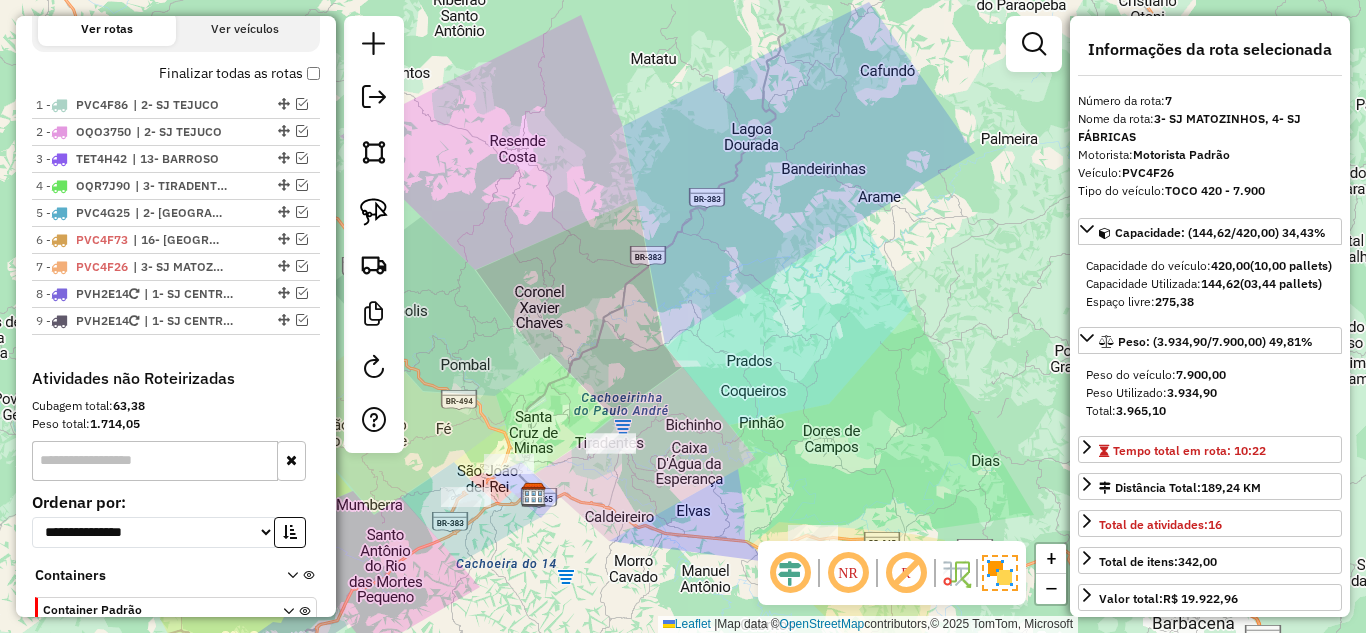 click on "Depósito:  Farid - [GEOGRAPHIC_DATA]  Total de rotas:  9  Distância Total:  493,61 km  Tempo total:  67:38  Valor total:  R$ 244.779,04  - Total roteirizado:  R$ 235.243,17  - Total não roteirizado:  R$ 9.535,87  Total de Atividades Roteirizadas:  203  Total de Pedidos Roteirizados:  303  Peso total roteirizado:  43.974,64  Cubagem total roteirizado:  1.587,89  Total de Atividades não Roteirizadas:  10  Total de Pedidos não Roteirizados:  13 Total de caixas por viagem:  1.587,89 /   9 =  176,43 Média de Atividades por viagem:  203 /   9 =  22,56 Ocupação média da frota:  79,65%   Rotas improdutivas:  1  Rotas vários dias:  0  Clientes Priorizados NR:  0 Rotas  Recargas: 5   Ver rotas   Ver veículos  Finalizar todas as rotas   1 -       PVC4F86   | 2- SJ TEJUCO   2 -       OQO3750   | 2- SJ TEJUCO   3 -       TET4H42   | 13- BARROSO   4 -       OQR7J90   | 3- TIRADENTES   5 -       PVC4G25   | 2- COLONIA   6 -       PVC4F73   | 16- [GEOGRAPHIC_DATA]   7 -       PVC4F26   8 -       PVH2E14" at bounding box center (176, -63) 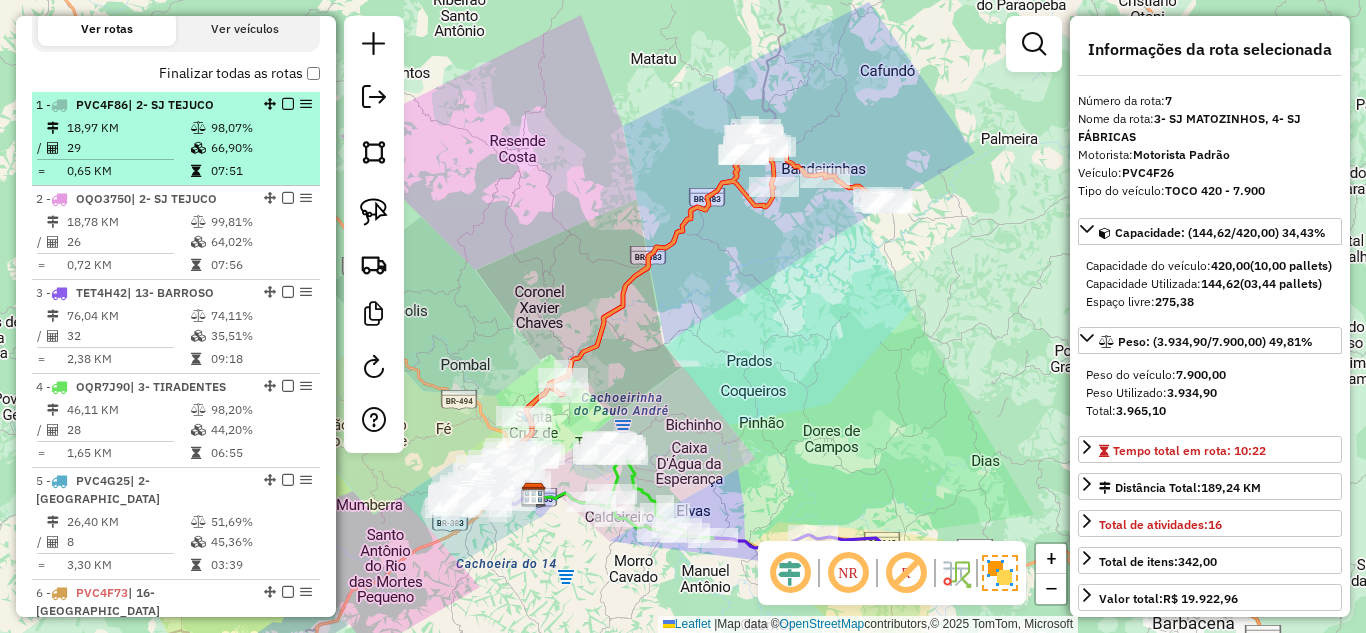 click on "18,97 KM" at bounding box center [128, 128] 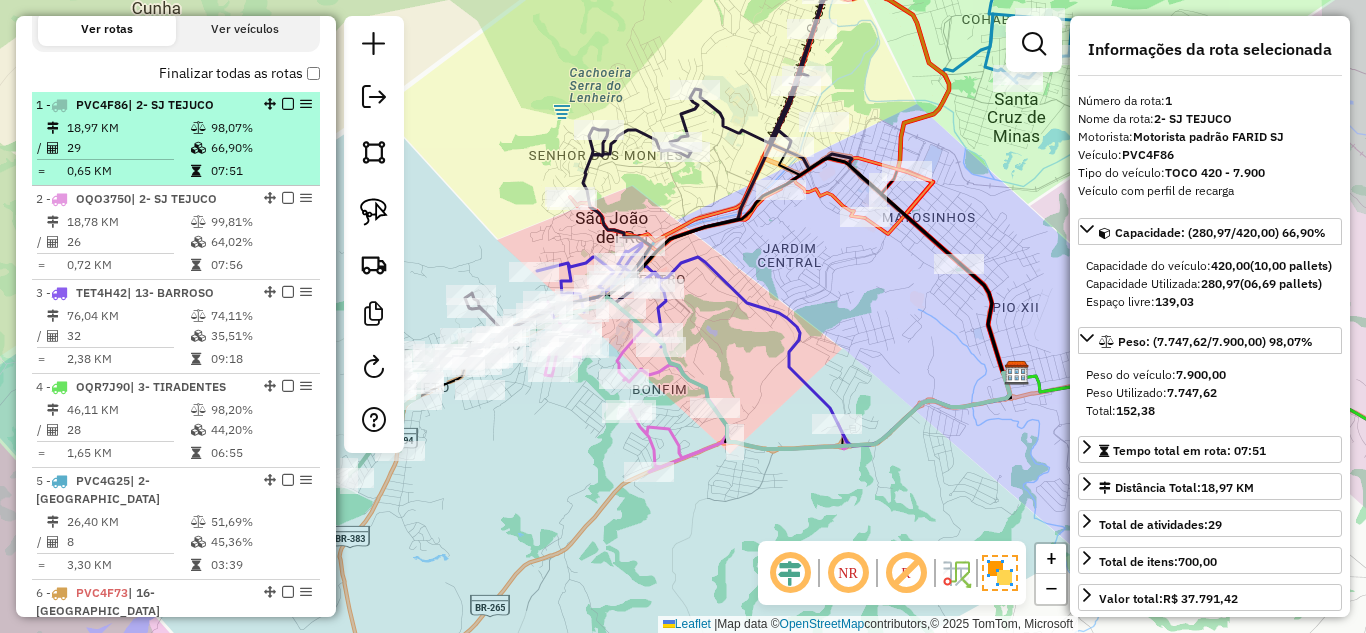 click at bounding box center [288, 104] 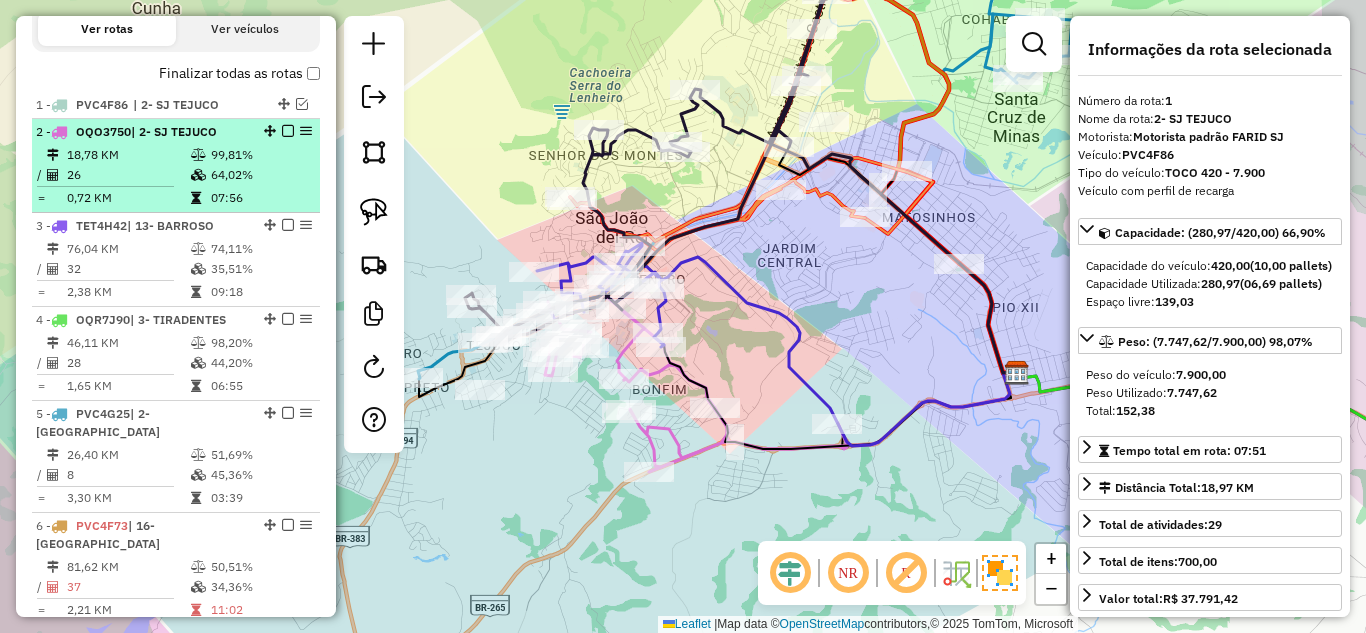 click at bounding box center (113, 186) 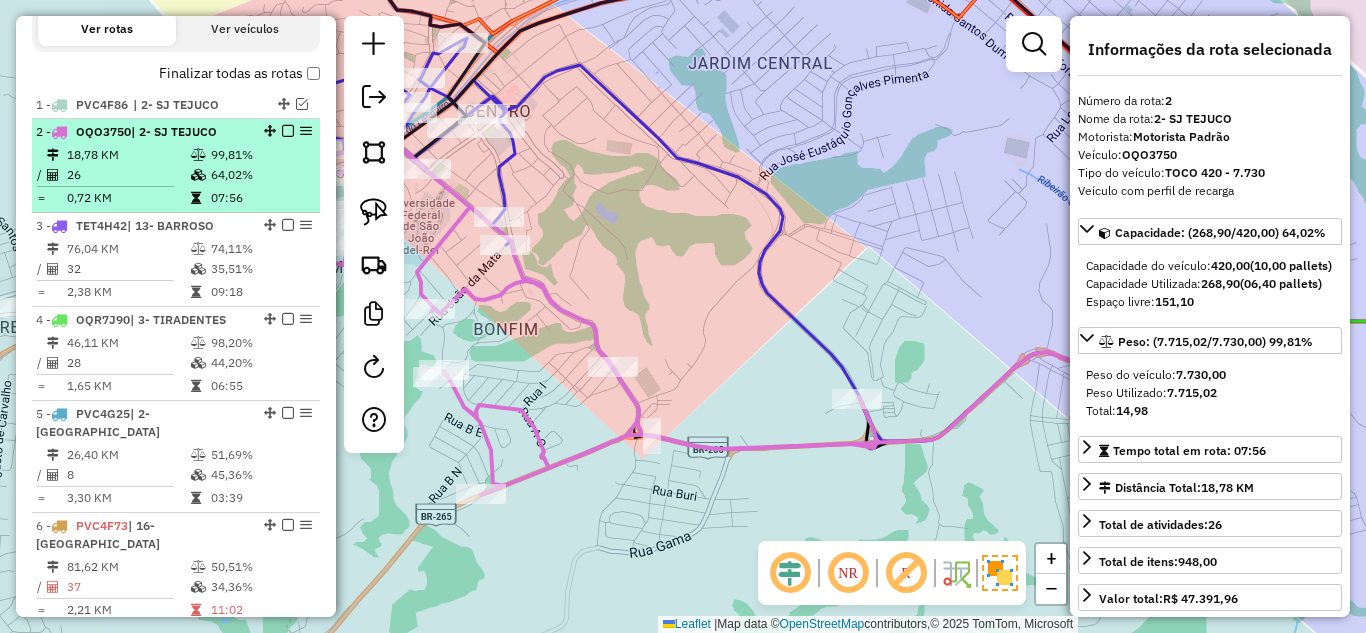 click at bounding box center [288, 131] 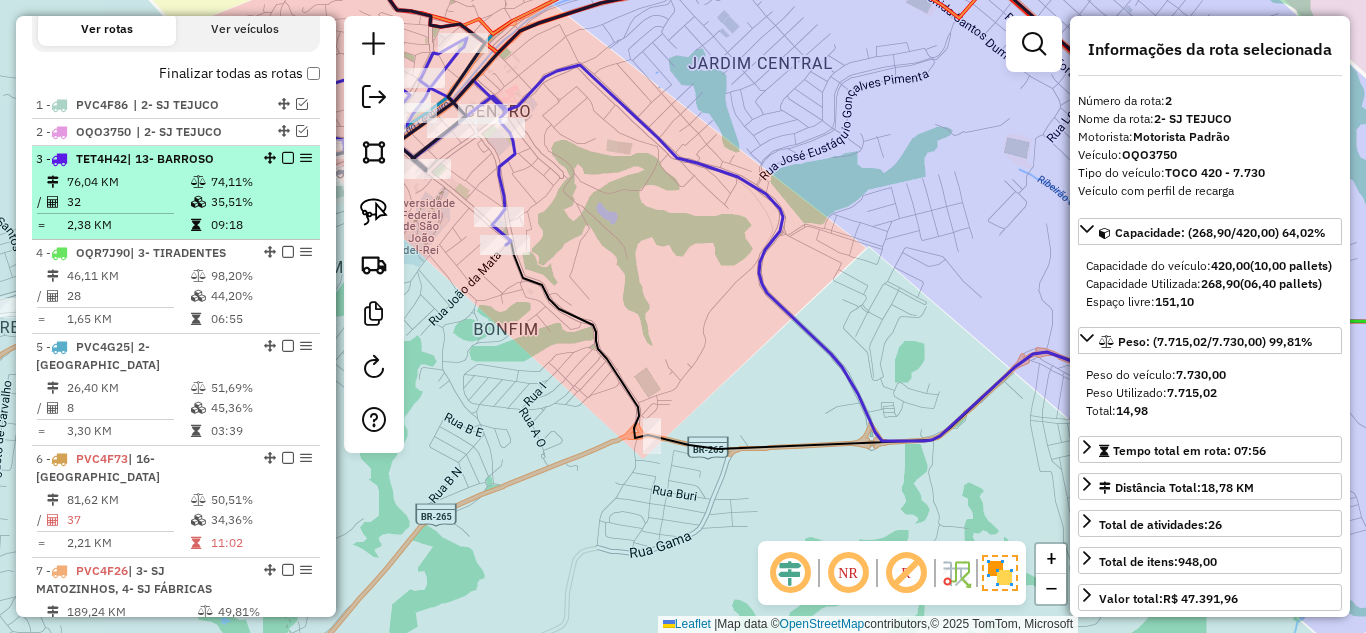 click on "76,04 KM" at bounding box center (128, 182) 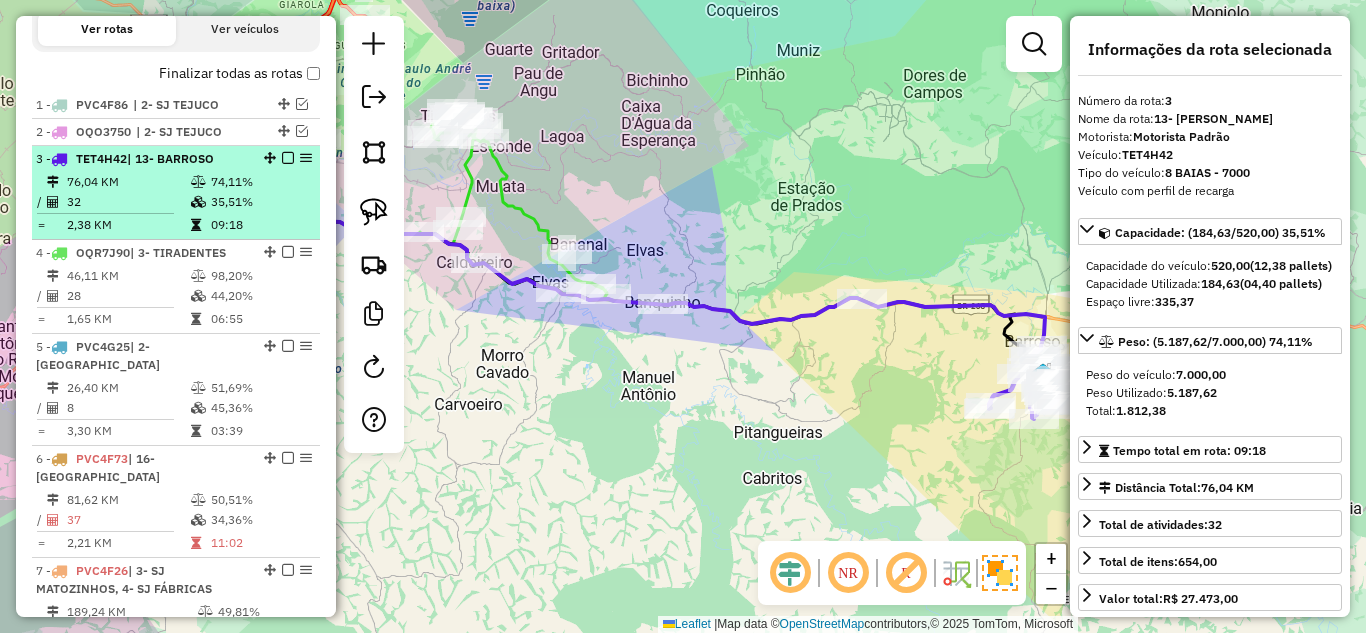 click at bounding box center [288, 158] 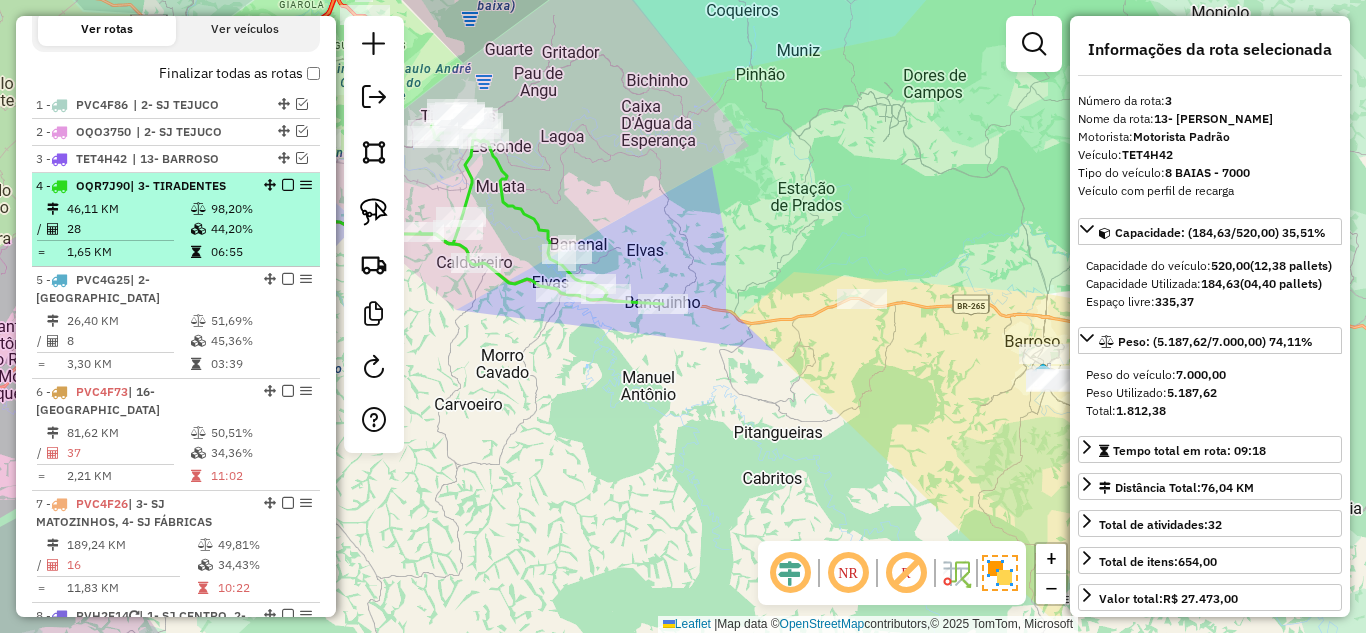 click on "98,20%" at bounding box center [260, 209] 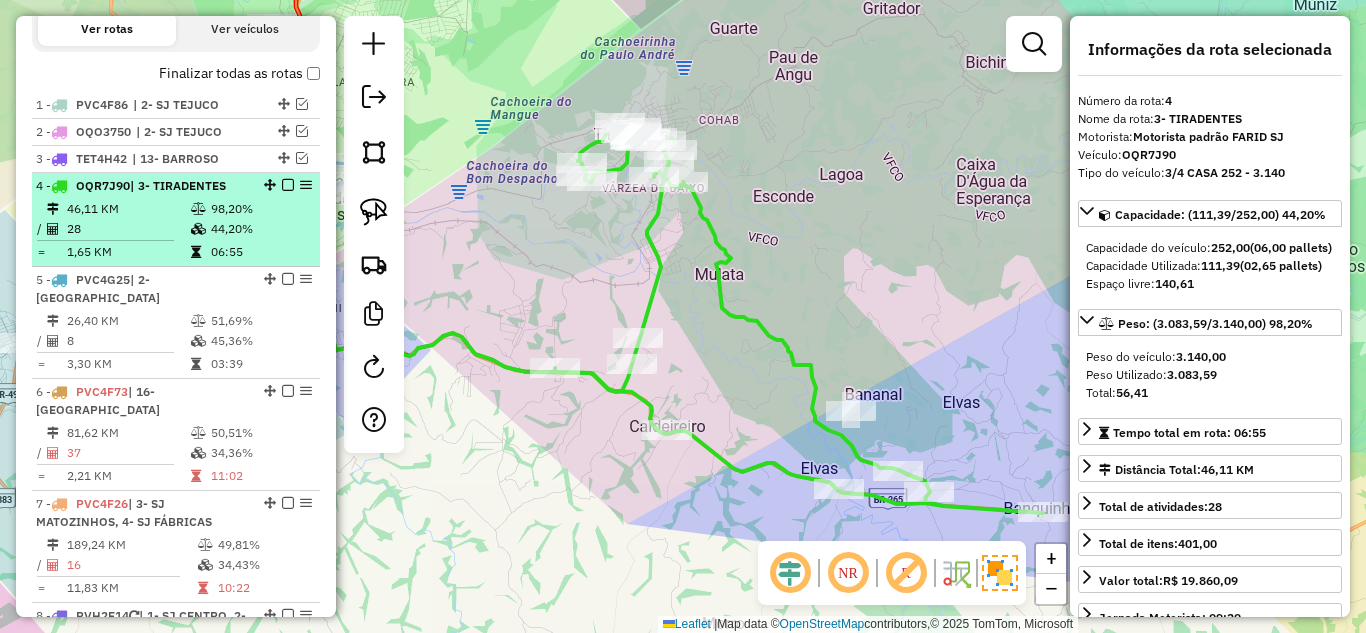 click at bounding box center (288, 185) 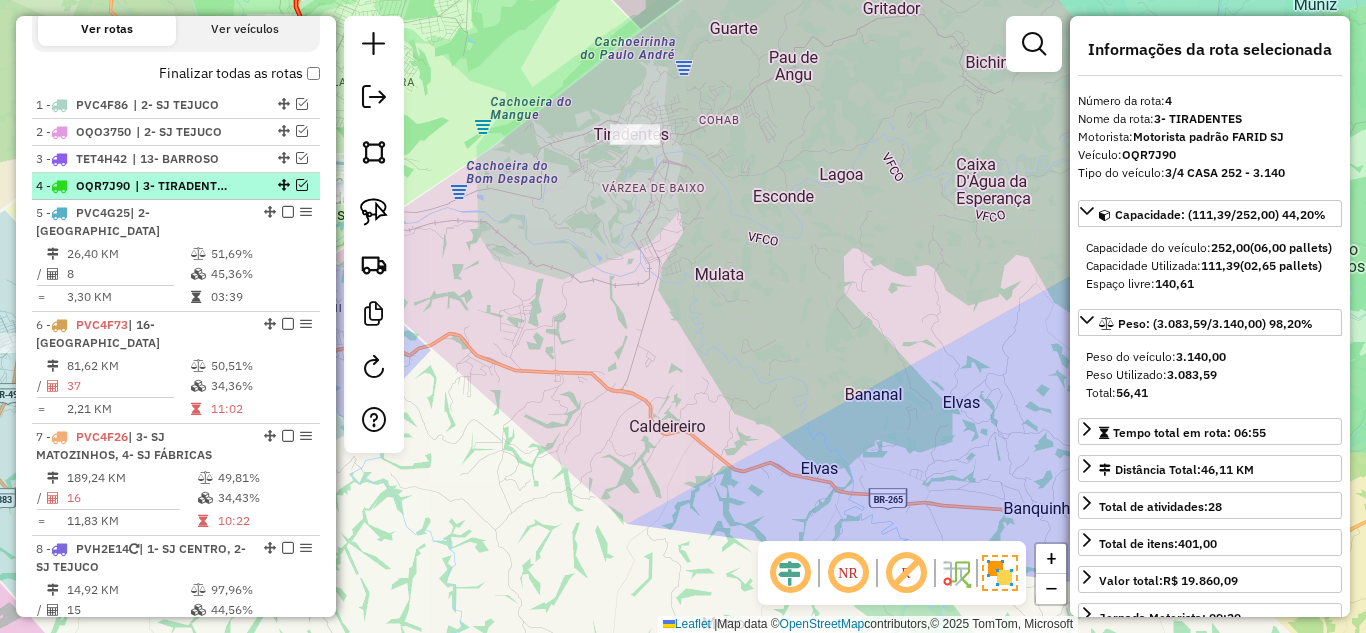 click at bounding box center (302, 185) 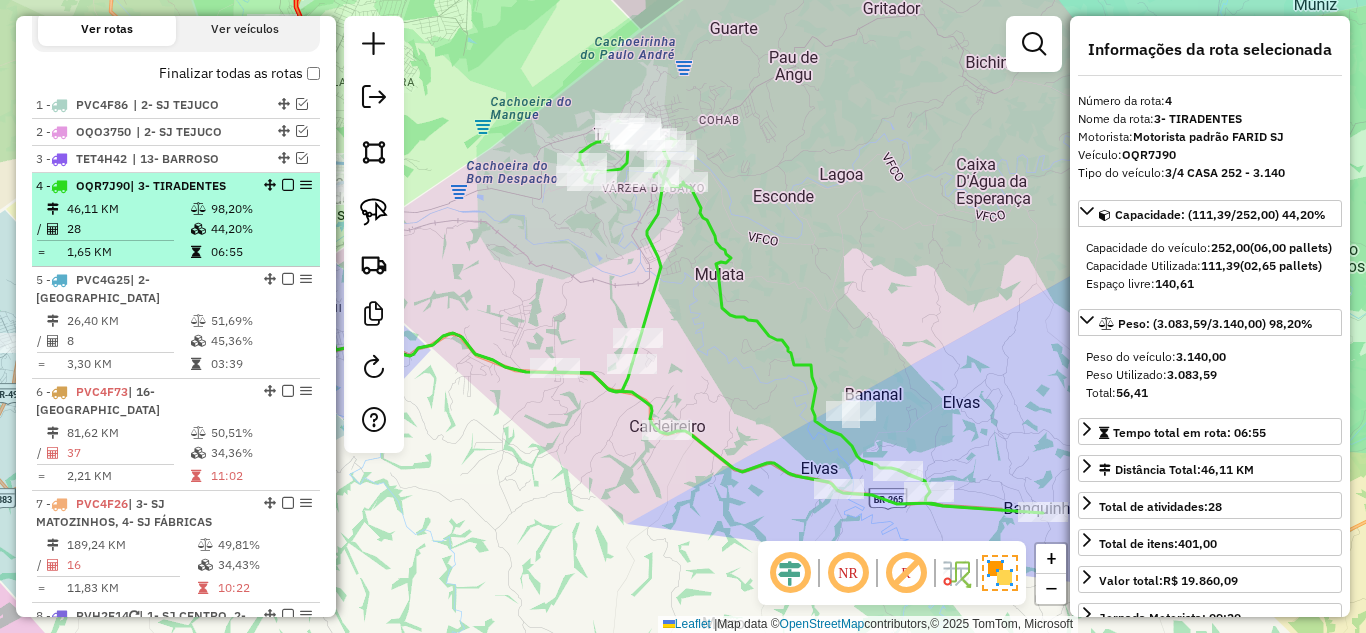 click on "98,20%" at bounding box center (260, 209) 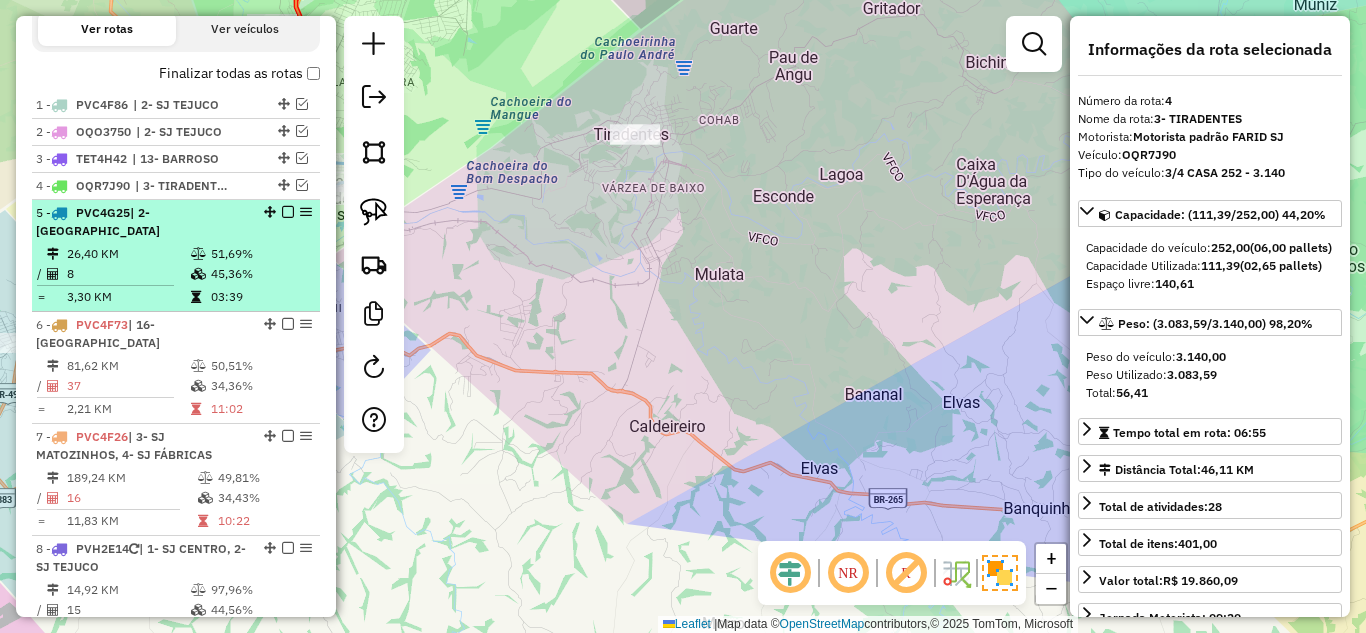 click at bounding box center [200, 254] 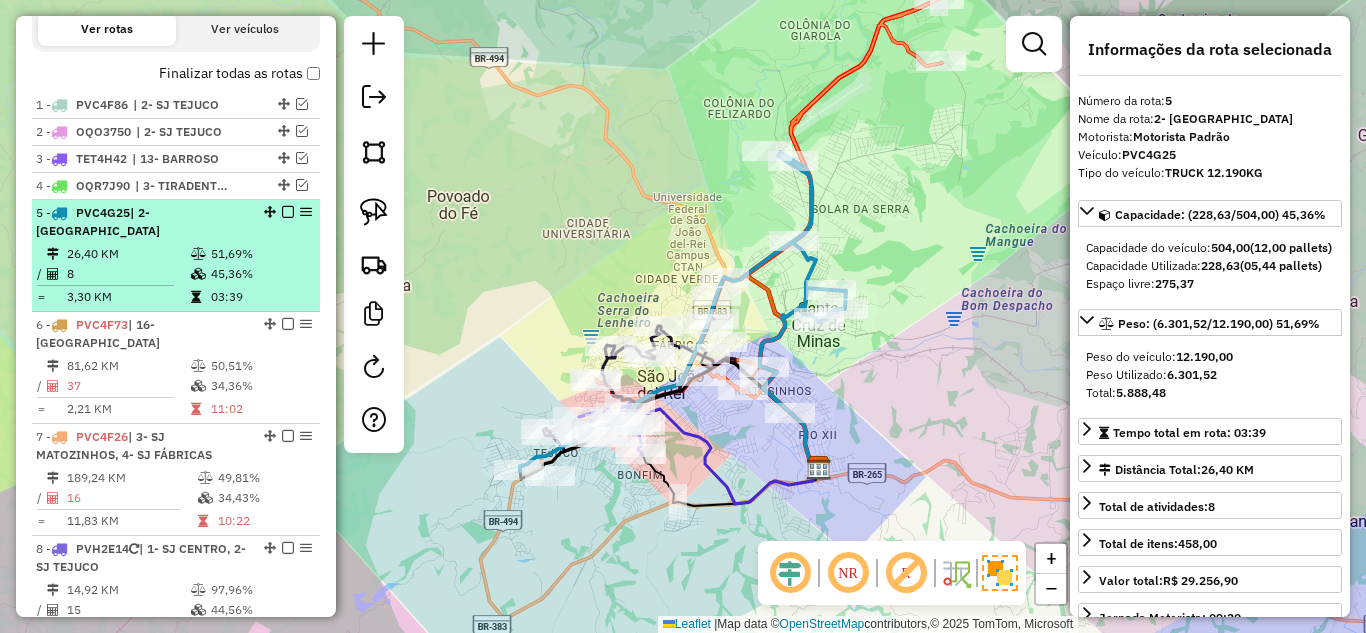 click at bounding box center [288, 212] 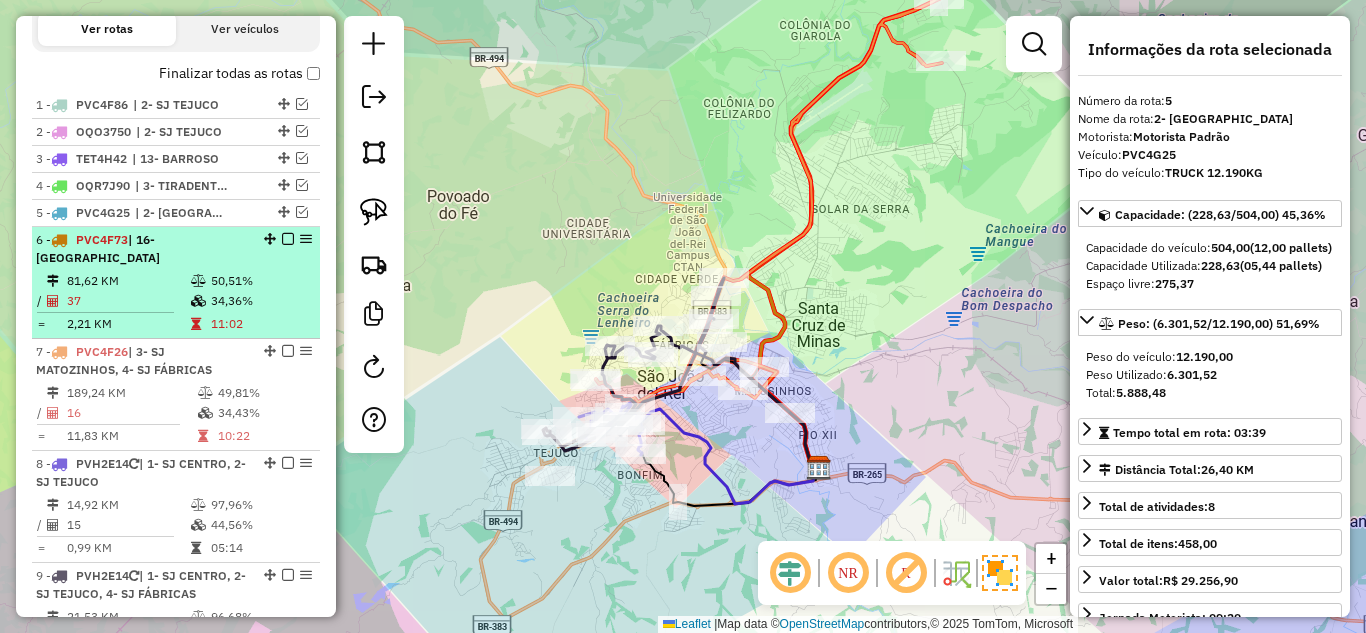 click at bounding box center (200, 281) 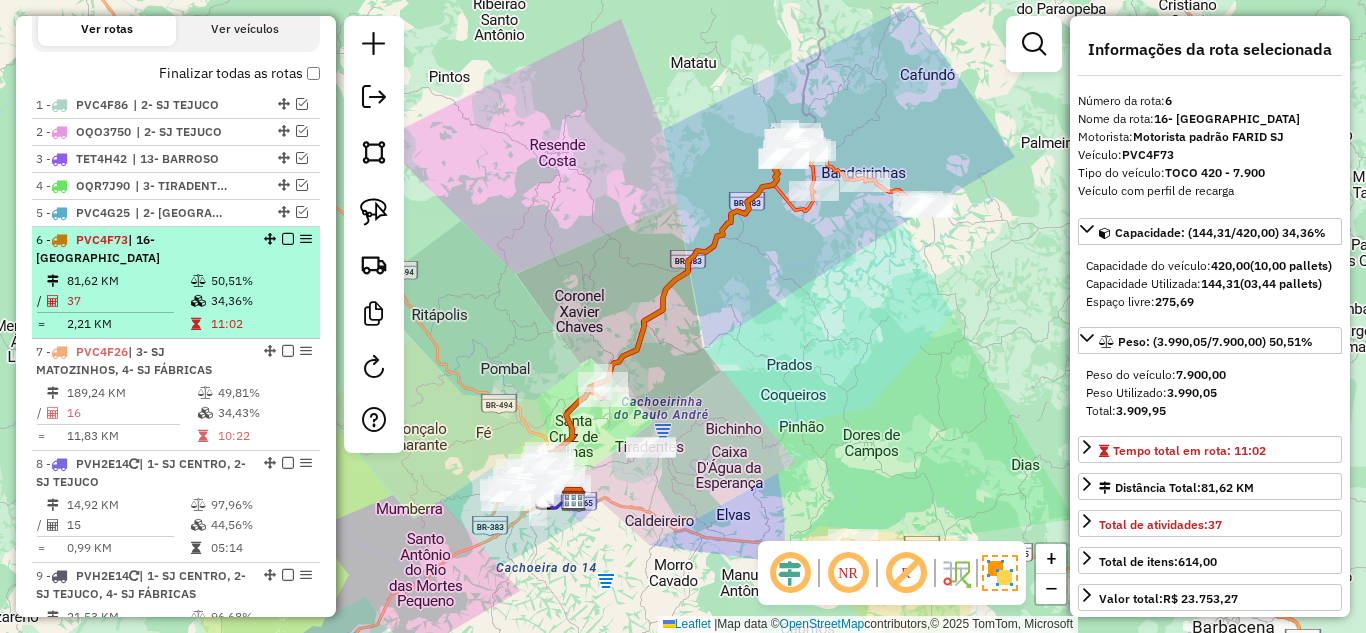 click at bounding box center (288, 239) 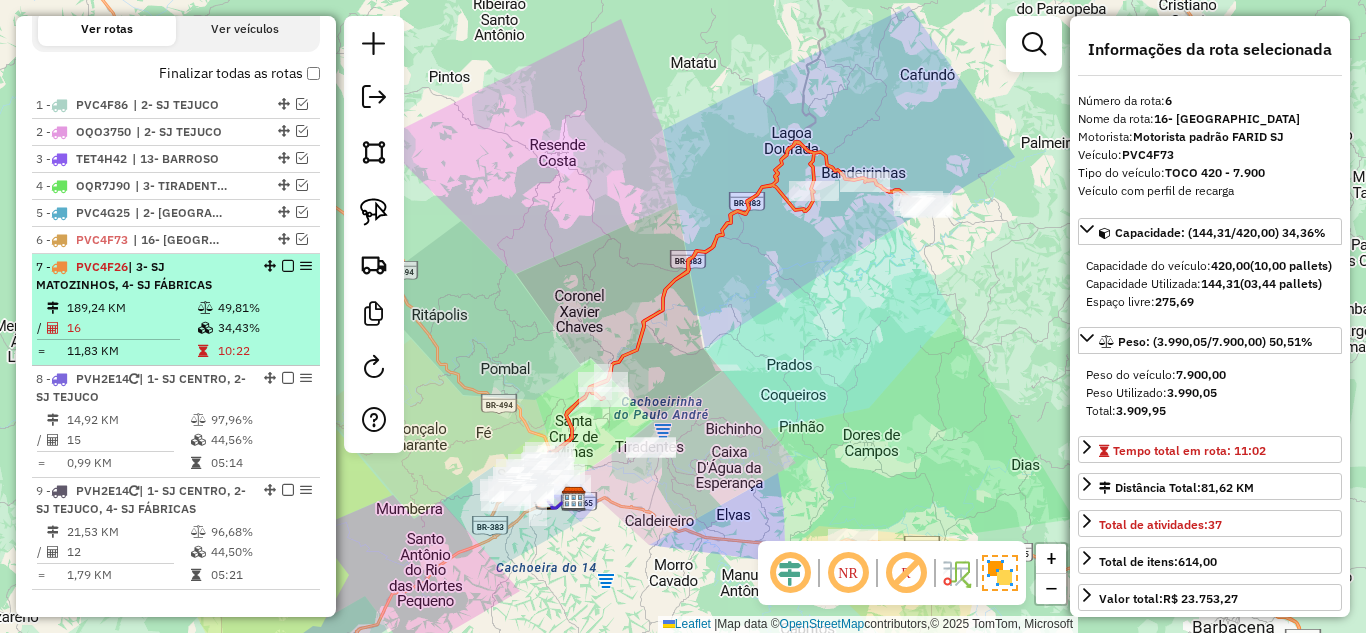 drag, startPoint x: 153, startPoint y: 337, endPoint x: 239, endPoint y: 303, distance: 92.47703 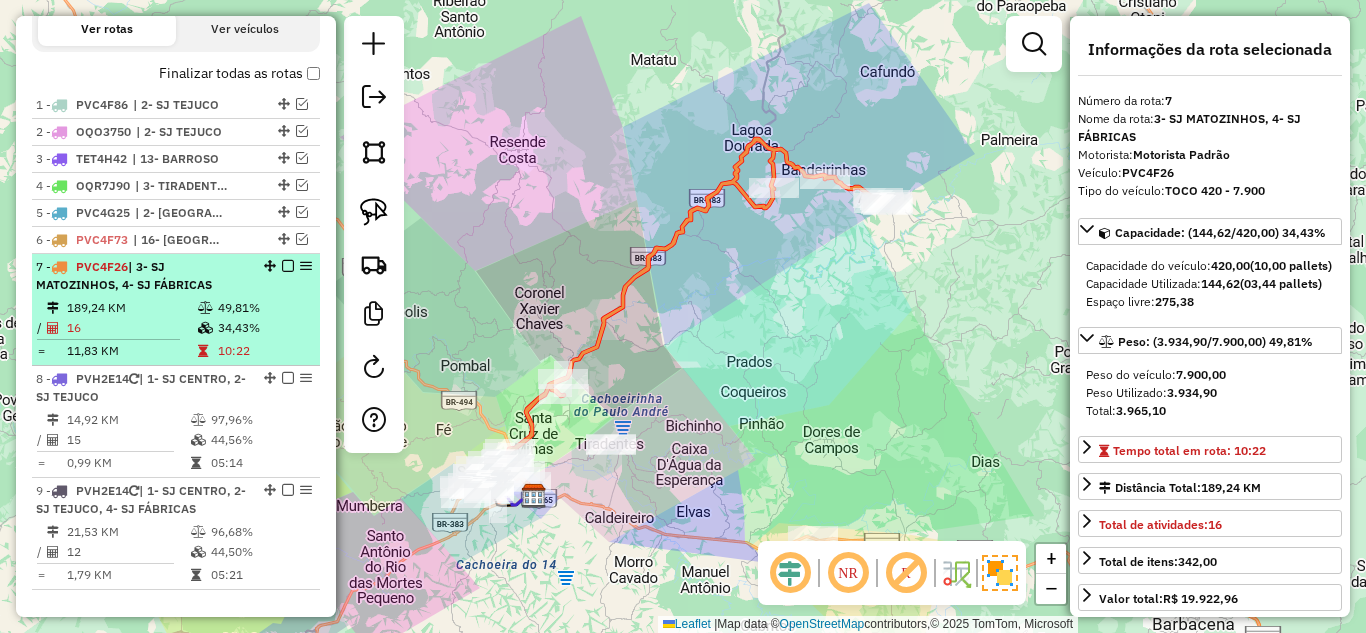 click at bounding box center (288, 266) 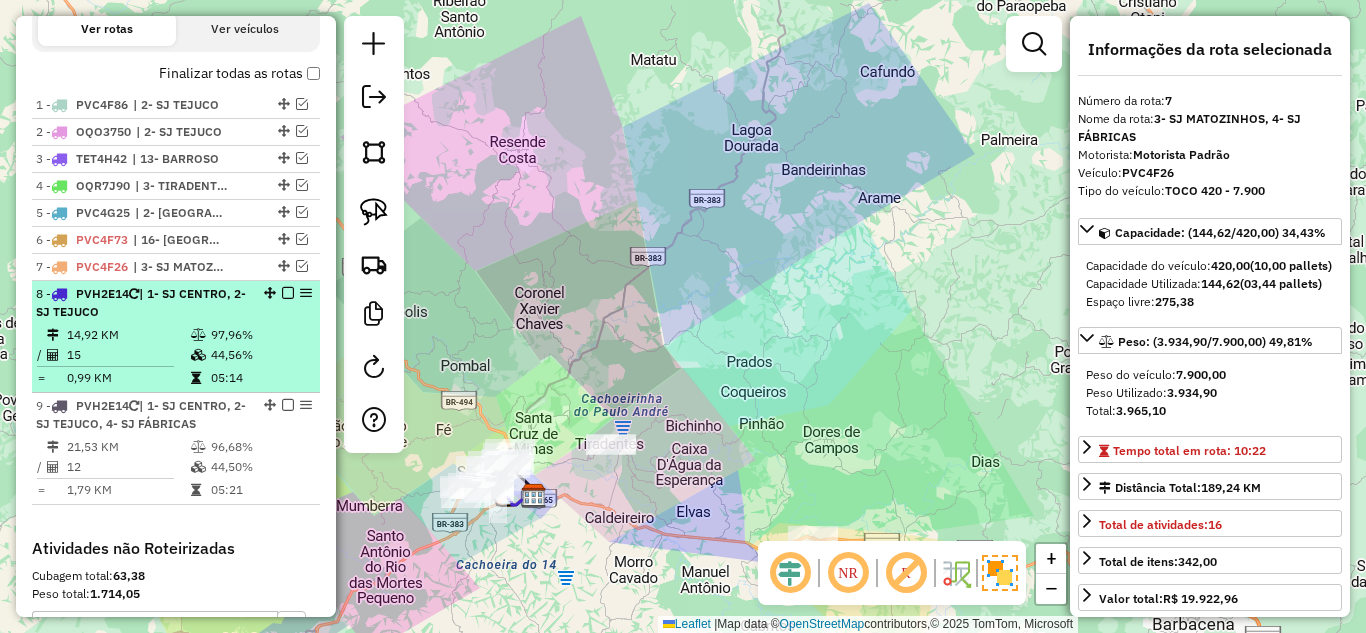 click on "44,56%" at bounding box center [260, 355] 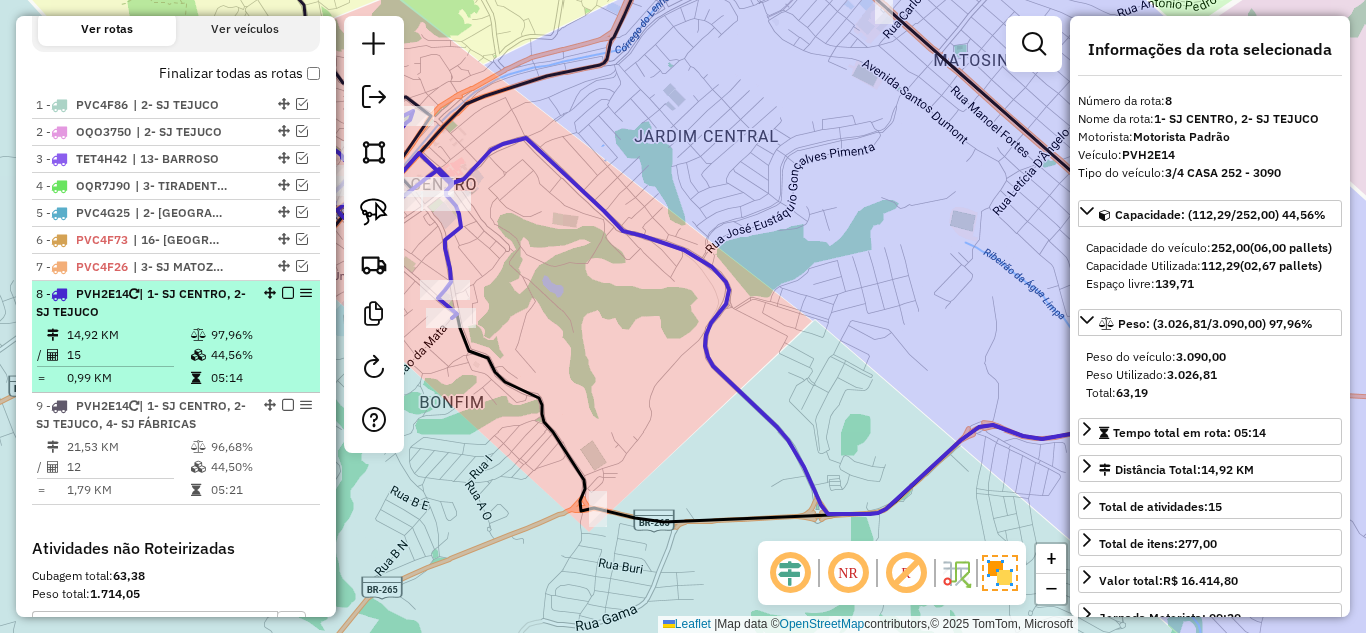 click at bounding box center (288, 293) 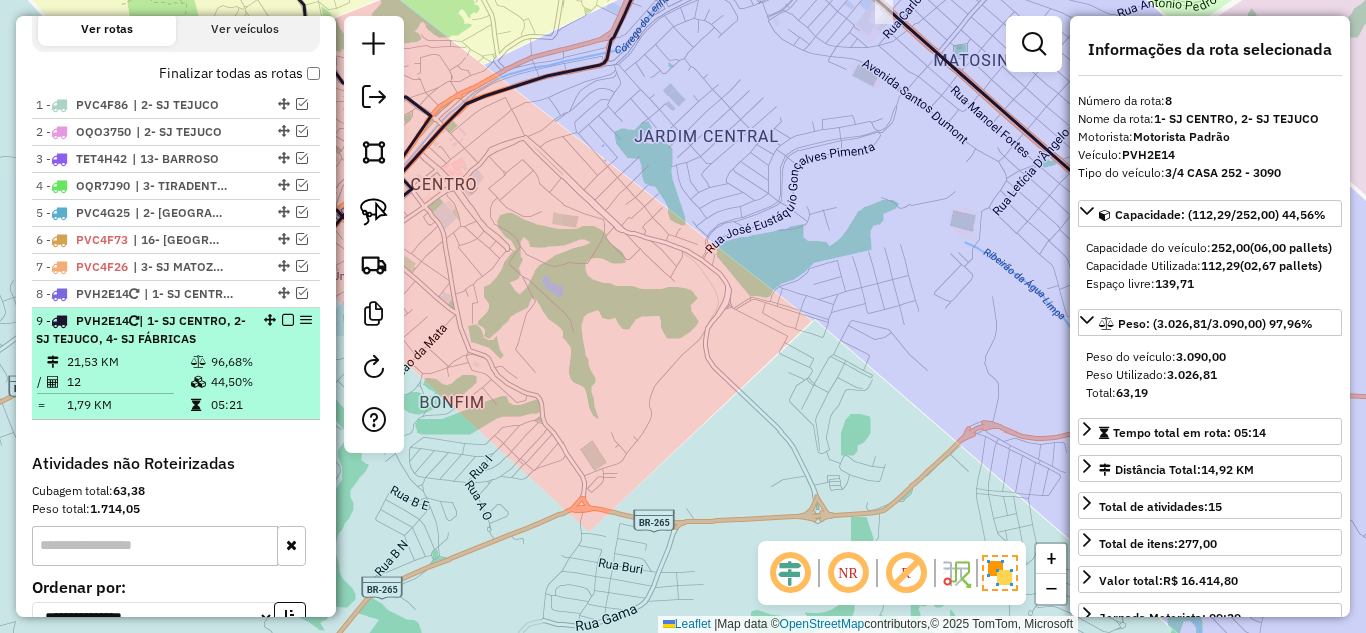 click on "9 -       PVH2E14   | 1- SJ CENTRO, 2- SJ TEJUCO, 4- SJ FÁBRICAS" at bounding box center [176, 330] 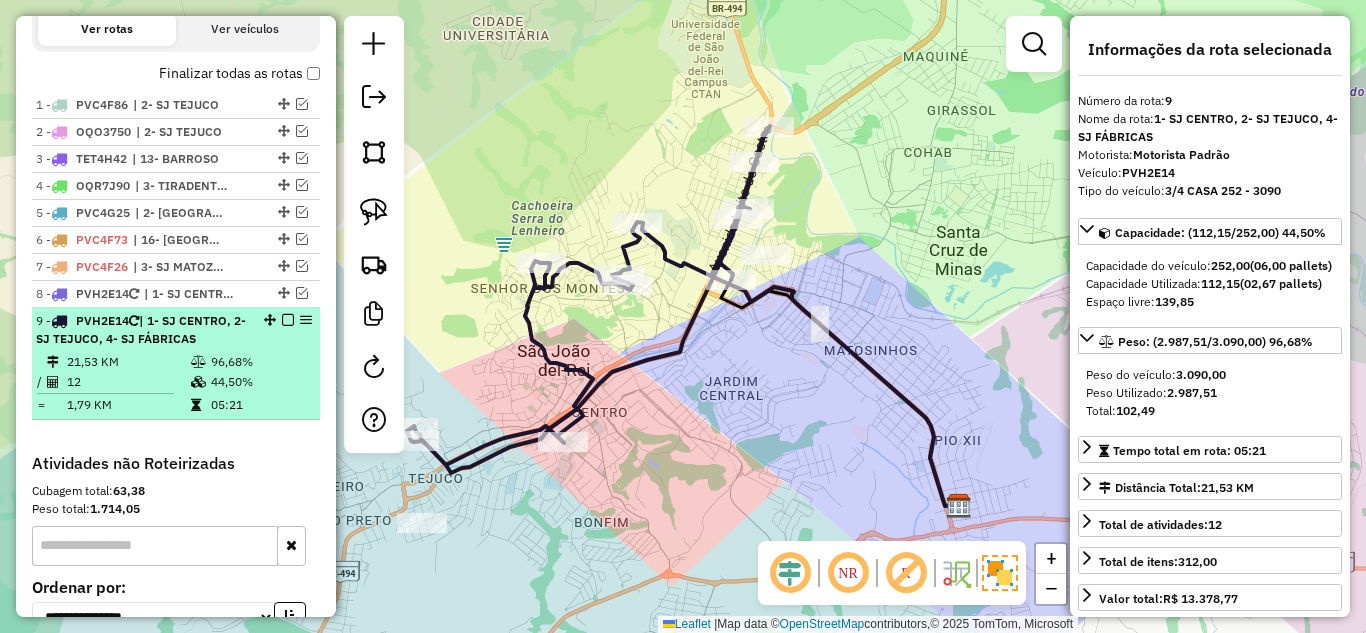 click at bounding box center [288, 320] 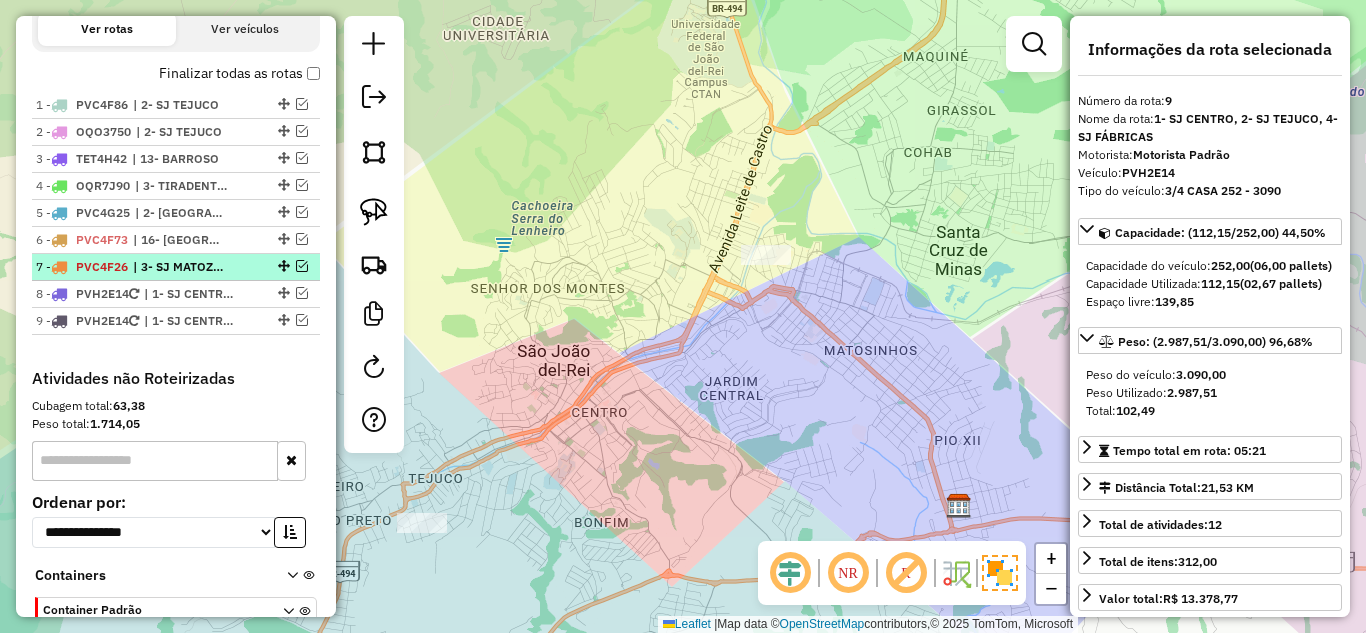 click at bounding box center [302, 266] 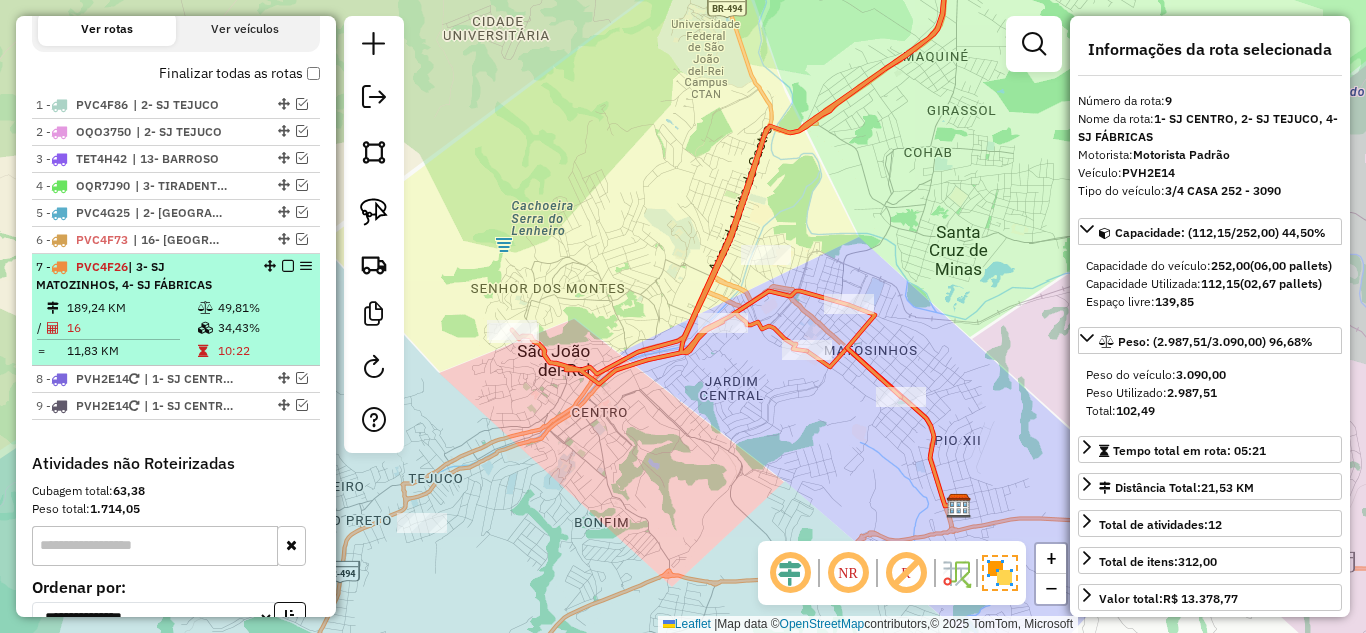 click on "| 3- SJ MATOZINHOS, 4- SJ FÁBRICAS" at bounding box center [124, 275] 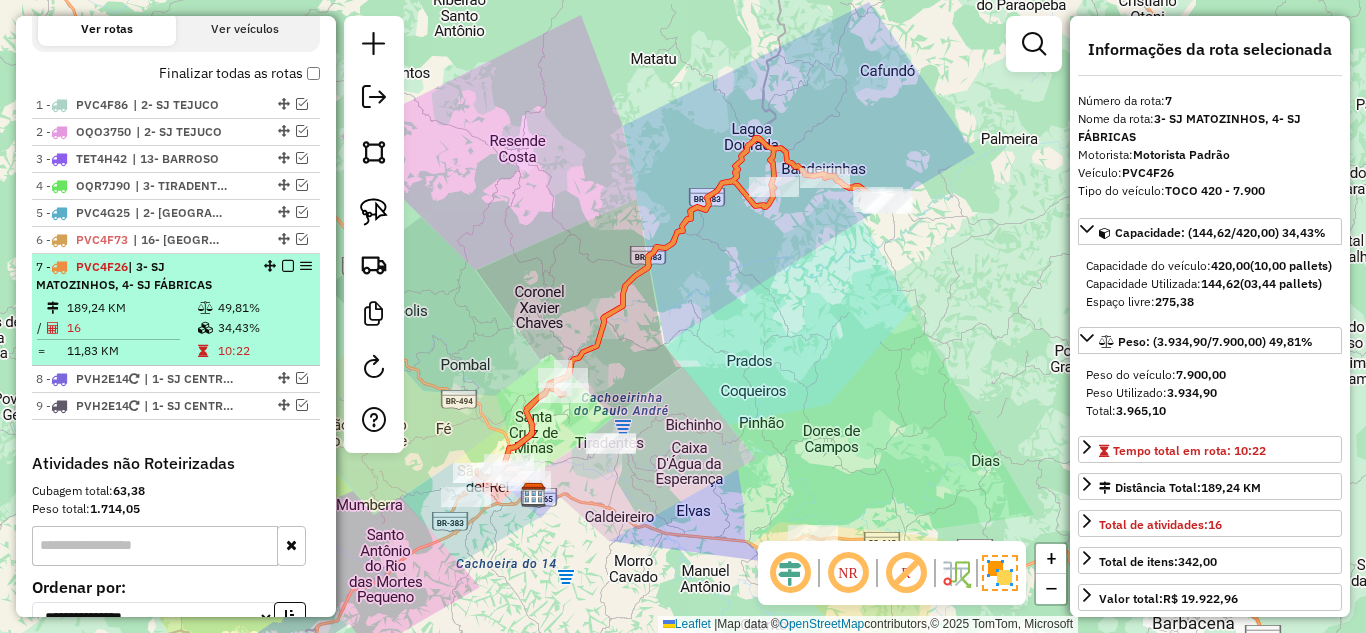 click on "49,81%" at bounding box center (264, 308) 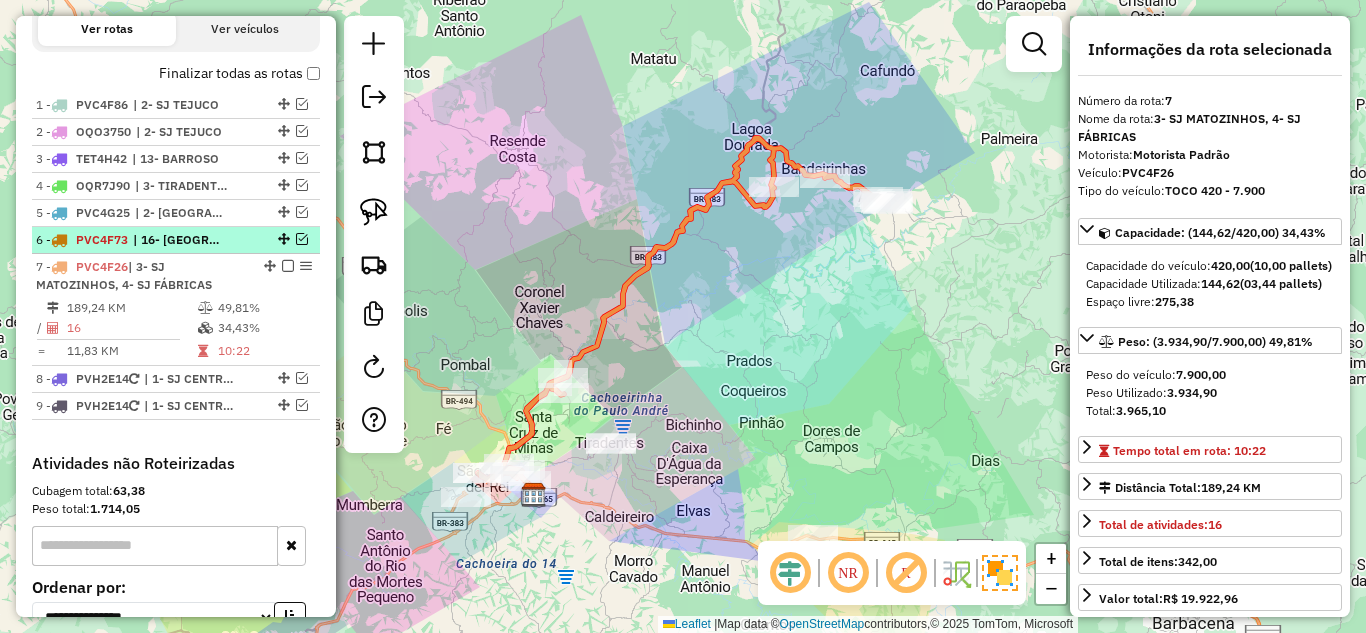 click at bounding box center (302, 239) 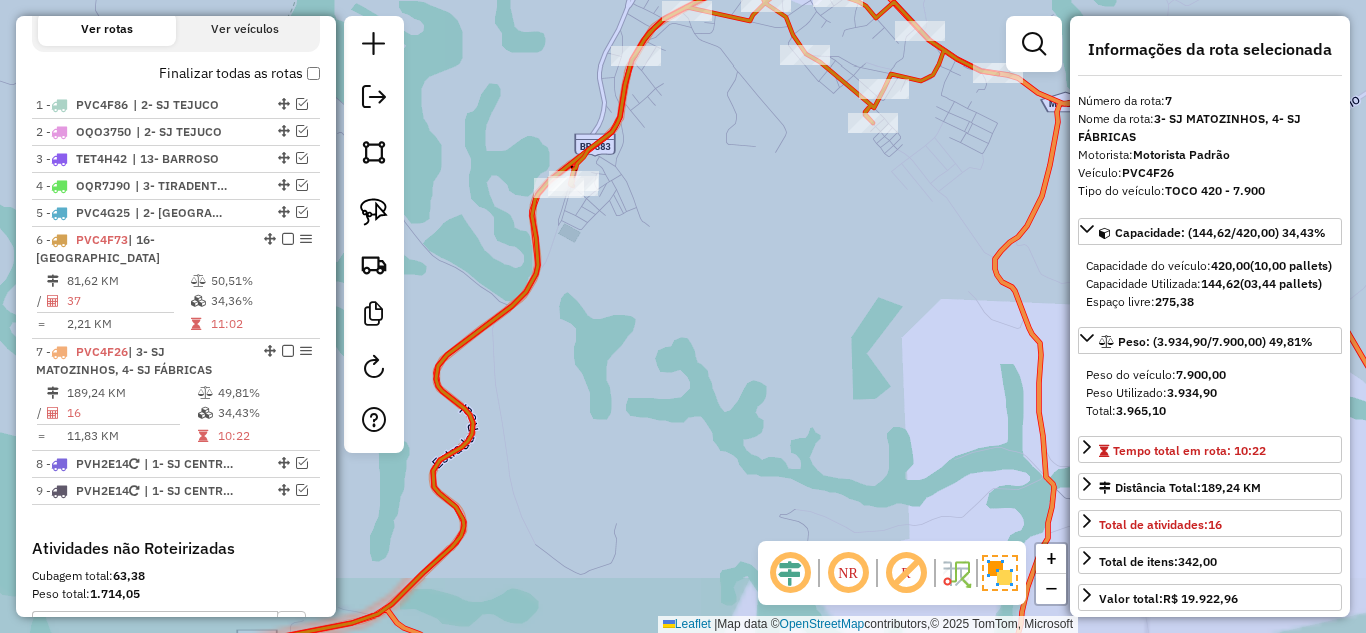 click on "Janela de atendimento Grade de atendimento Capacidade Transportadoras Veículos Cliente Pedidos  Rotas Selecione os dias de semana para filtrar as janelas de atendimento  Seg   Ter   Qua   Qui   Sex   Sáb   Dom  Informe o período da janela de atendimento: De: Até:  Filtrar exatamente a janela do cliente  Considerar janela de atendimento padrão  Selecione os dias de semana para filtrar as grades de atendimento  Seg   Ter   Qua   Qui   Sex   Sáb   Dom   Considerar clientes sem dia de atendimento cadastrado  Clientes fora do dia de atendimento selecionado Filtrar as atividades entre os valores definidos abaixo:  Peso mínimo:   Peso máximo:   Cubagem mínima:   Cubagem máxima:   De:   Até:  Filtrar as atividades entre o tempo de atendimento definido abaixo:  De:   Até:   Considerar capacidade total dos clientes não roteirizados Transportadora: Selecione um ou mais itens Tipo de veículo: Selecione um ou mais itens Veículo: Selecione um ou mais itens Motorista: Selecione um ou mais itens Nome: Rótulo:" 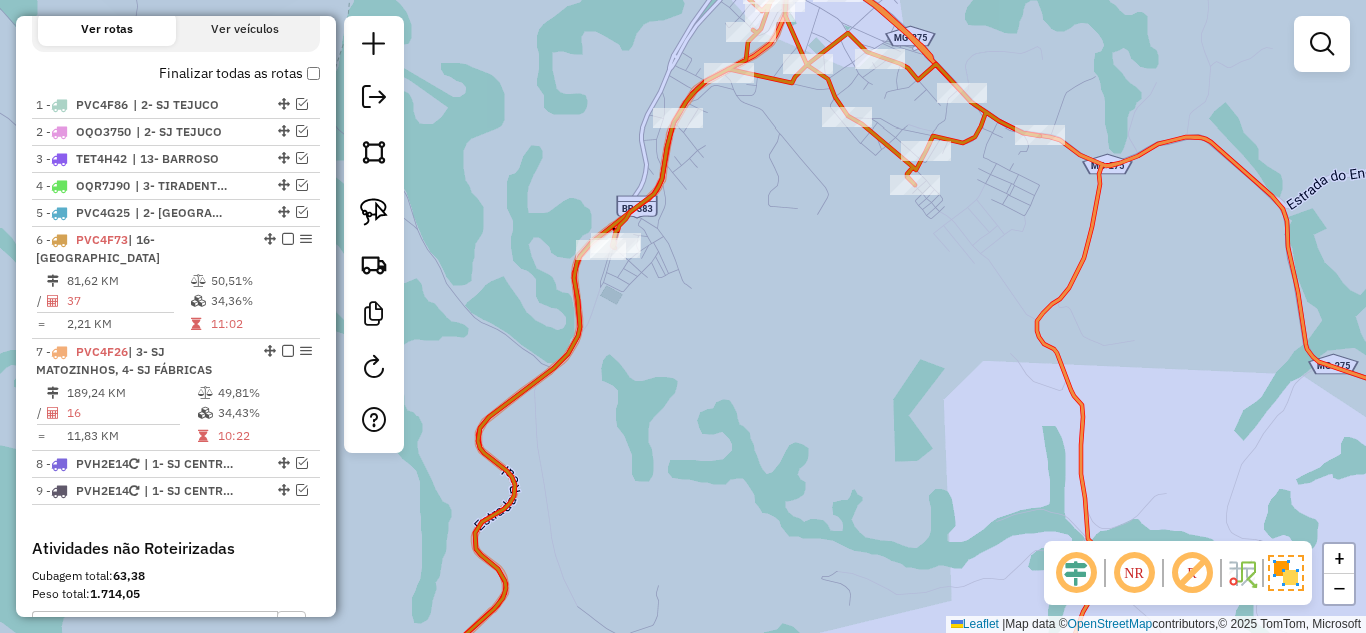 drag, startPoint x: 685, startPoint y: 214, endPoint x: 728, endPoint y: 280, distance: 78.77182 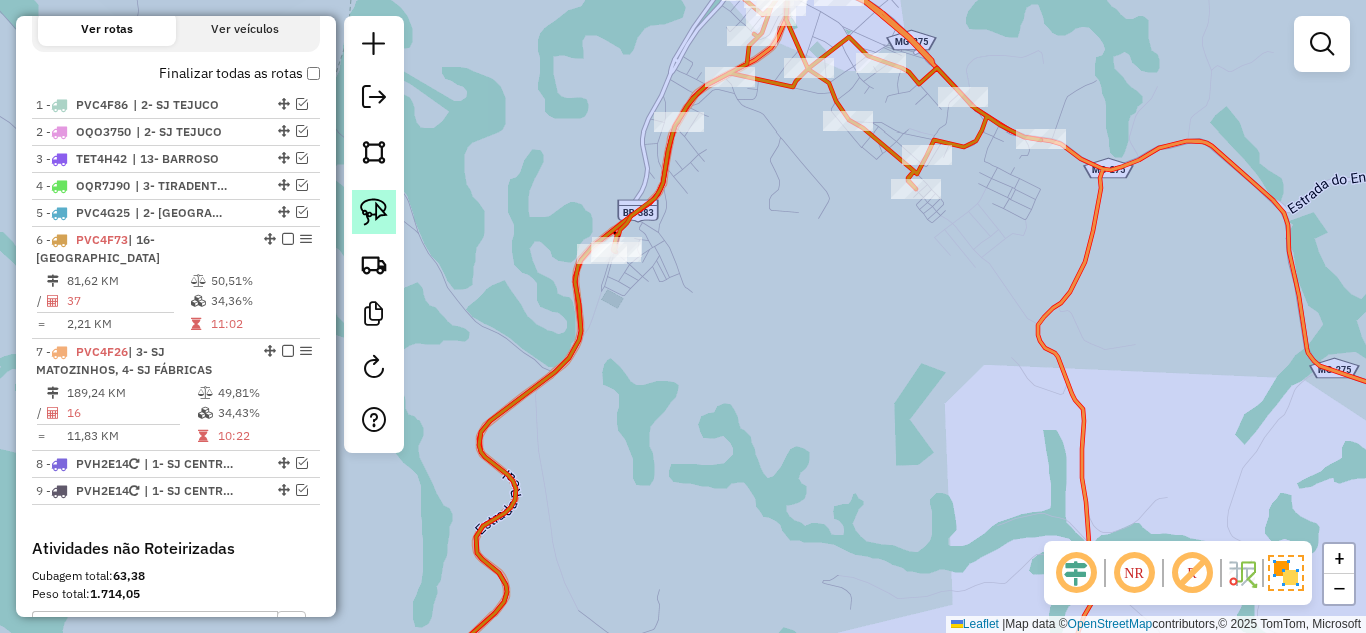 click 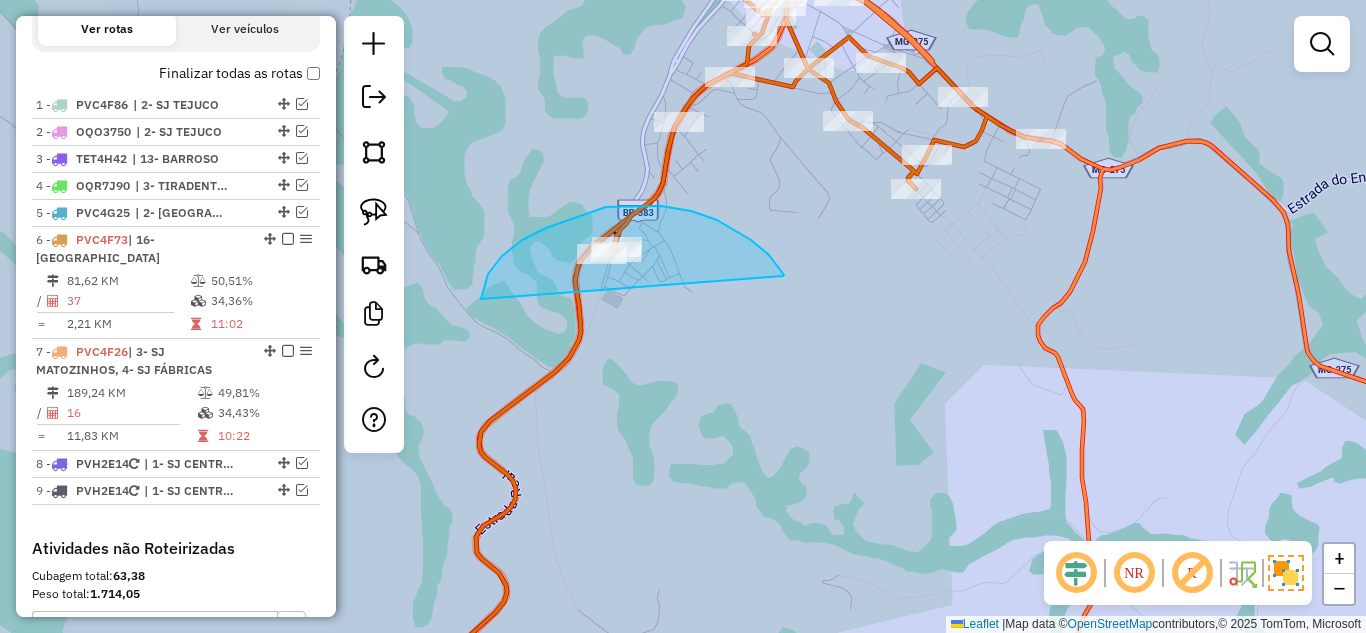 drag, startPoint x: 783, startPoint y: 276, endPoint x: 508, endPoint y: 339, distance: 282.12408 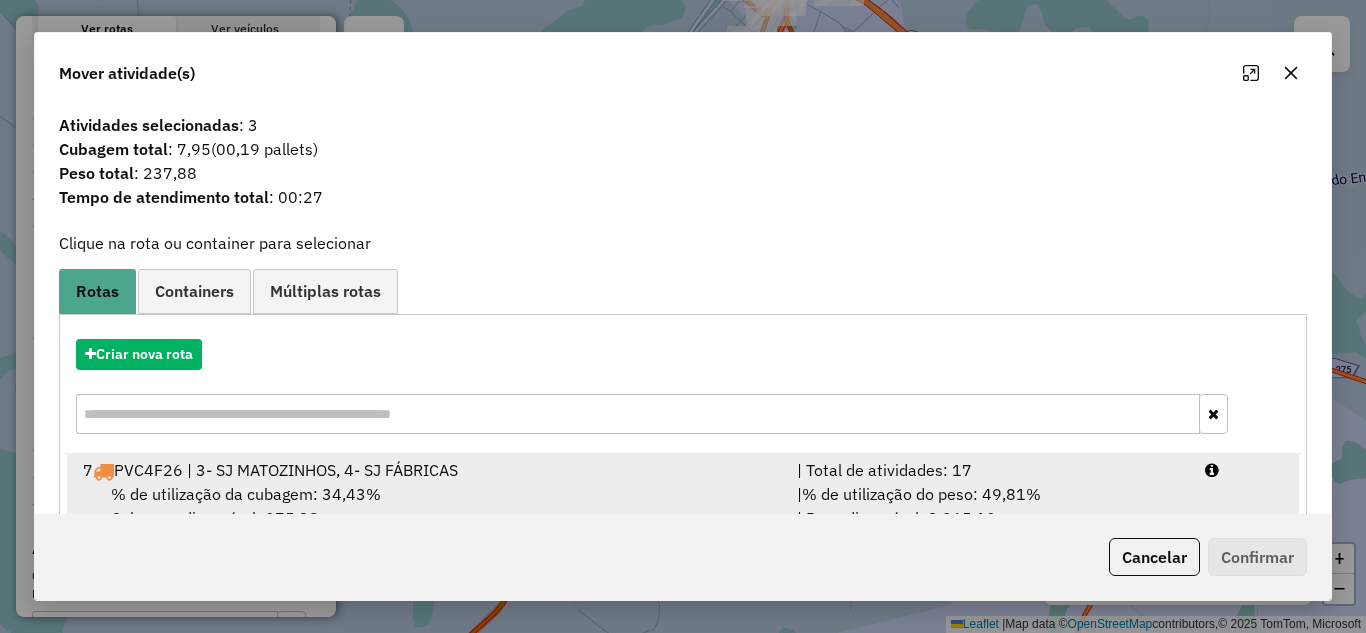 click on "% de utilização da cubagem: 34,43%  Cubagem disponível: 275,38" at bounding box center [428, 506] 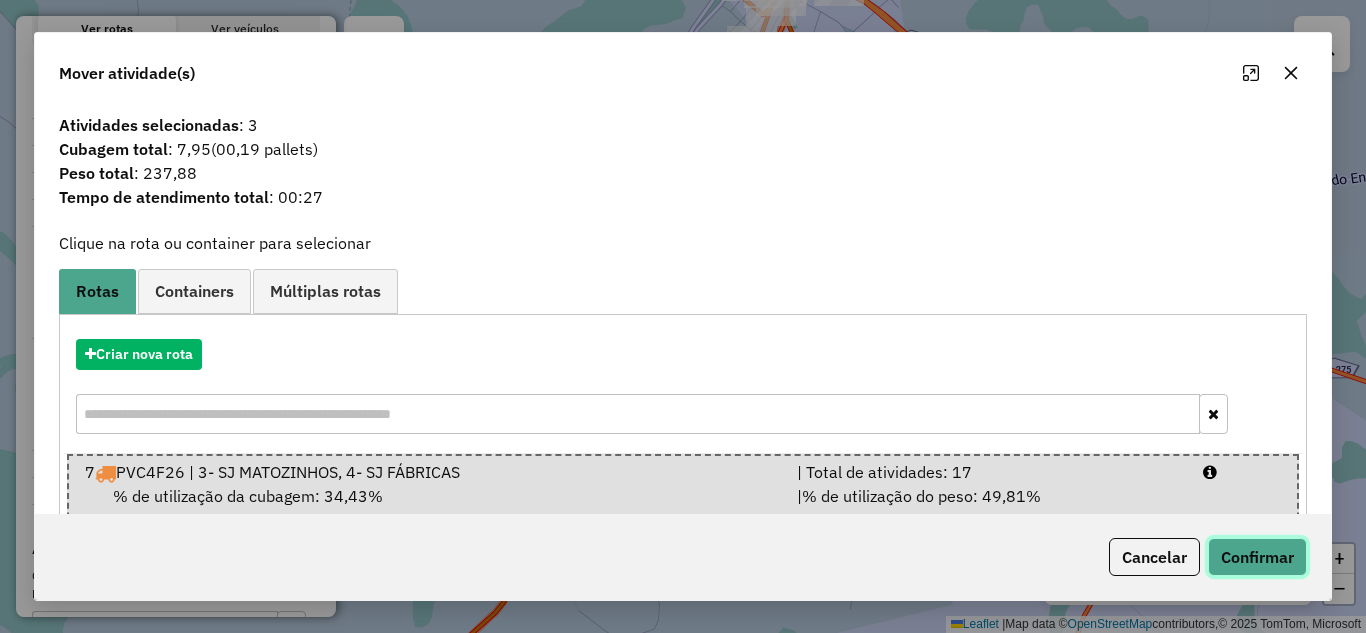 click on "Confirmar" 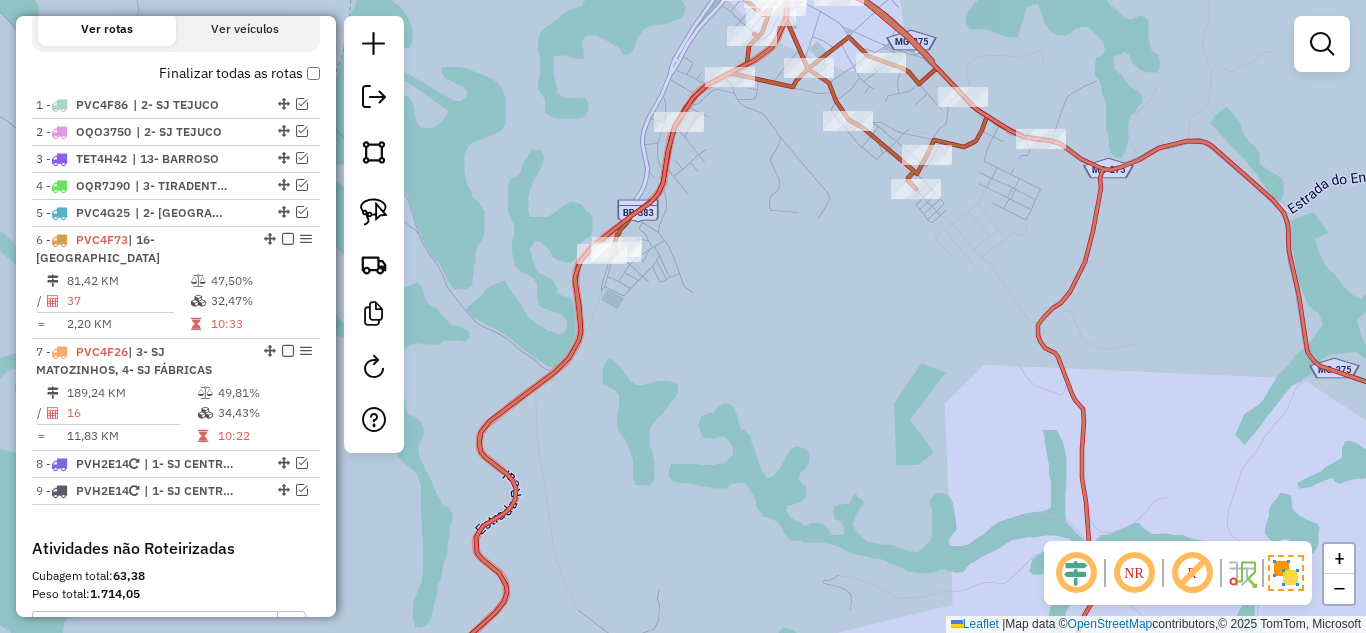 click on "Janela de atendimento Grade de atendimento Capacidade Transportadoras Veículos Cliente Pedidos  Rotas Selecione os dias de semana para filtrar as janelas de atendimento  Seg   Ter   Qua   Qui   Sex   Sáb   Dom  Informe o período da janela de atendimento: De: Até:  Filtrar exatamente a janela do cliente  Considerar janela de atendimento padrão  Selecione os dias de semana para filtrar as grades de atendimento  Seg   Ter   Qua   Qui   Sex   Sáb   Dom   Considerar clientes sem dia de atendimento cadastrado  Clientes fora do dia de atendimento selecionado Filtrar as atividades entre os valores definidos abaixo:  Peso mínimo:   Peso máximo:   Cubagem mínima:   Cubagem máxima:   De:   Até:  Filtrar as atividades entre o tempo de atendimento definido abaixo:  De:   Até:   Considerar capacidade total dos clientes não roteirizados Transportadora: Selecione um ou mais itens Tipo de veículo: Selecione um ou mais itens Veículo: Selecione um ou mais itens Motorista: Selecione um ou mais itens Nome: Rótulo:" 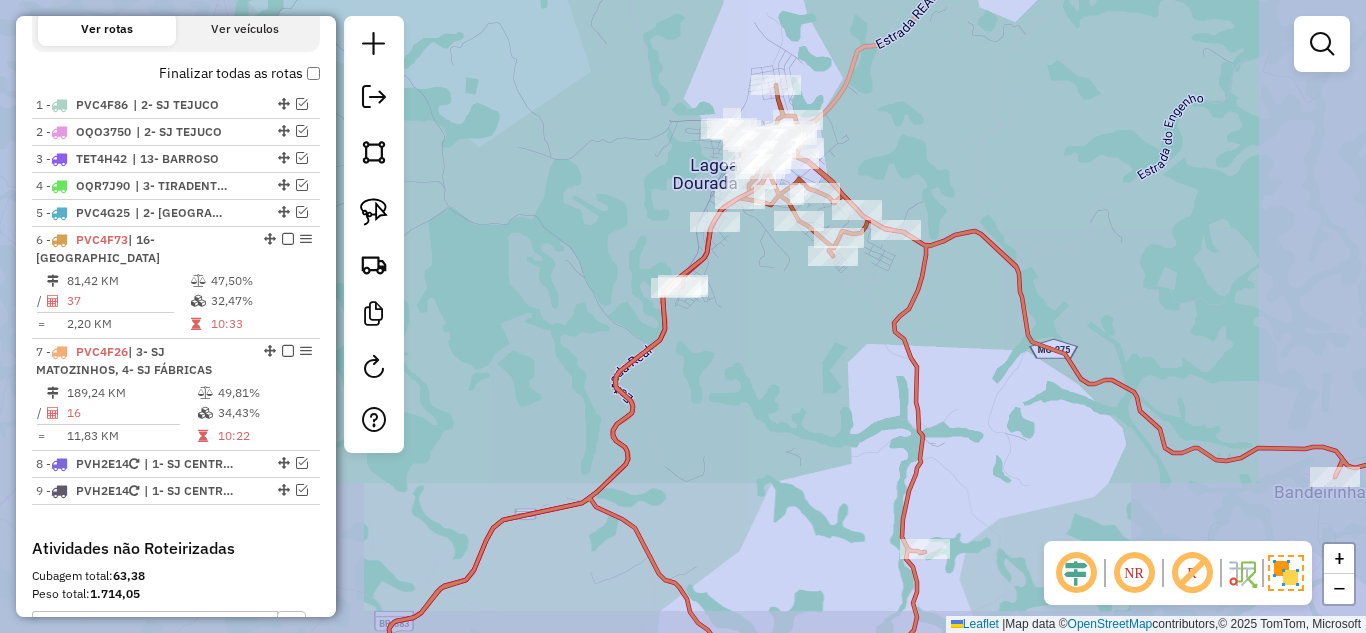 click on "Janela de atendimento Grade de atendimento Capacidade Transportadoras Veículos Cliente Pedidos  Rotas Selecione os dias de semana para filtrar as janelas de atendimento  Seg   Ter   Qua   Qui   Sex   Sáb   Dom  Informe o período da janela de atendimento: De: Até:  Filtrar exatamente a janela do cliente  Considerar janela de atendimento padrão  Selecione os dias de semana para filtrar as grades de atendimento  Seg   Ter   Qua   Qui   Sex   Sáb   Dom   Considerar clientes sem dia de atendimento cadastrado  Clientes fora do dia de atendimento selecionado Filtrar as atividades entre os valores definidos abaixo:  Peso mínimo:   Peso máximo:   Cubagem mínima:   Cubagem máxima:   De:   Até:  Filtrar as atividades entre o tempo de atendimento definido abaixo:  De:   Até:   Considerar capacidade total dos clientes não roteirizados Transportadora: Selecione um ou mais itens Tipo de veículo: Selecione um ou mais itens Veículo: Selecione um ou mais itens Motorista: Selecione um ou mais itens Nome: Rótulo:" 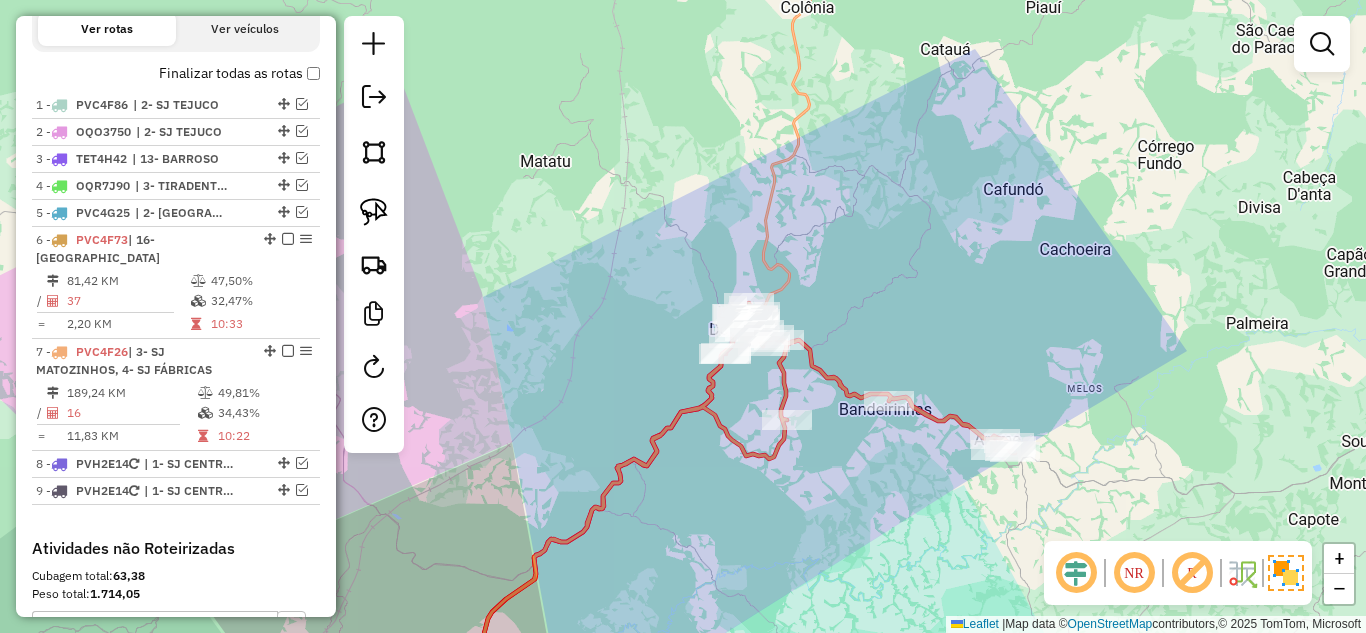 click on "Janela de atendimento Grade de atendimento Capacidade Transportadoras Veículos Cliente Pedidos  Rotas Selecione os dias de semana para filtrar as janelas de atendimento  Seg   Ter   Qua   Qui   Sex   Sáb   Dom  Informe o período da janela de atendimento: De: Até:  Filtrar exatamente a janela do cliente  Considerar janela de atendimento padrão  Selecione os dias de semana para filtrar as grades de atendimento  Seg   Ter   Qua   Qui   Sex   Sáb   Dom   Considerar clientes sem dia de atendimento cadastrado  Clientes fora do dia de atendimento selecionado Filtrar as atividades entre os valores definidos abaixo:  Peso mínimo:   Peso máximo:   Cubagem mínima:   Cubagem máxima:   De:   Até:  Filtrar as atividades entre o tempo de atendimento definido abaixo:  De:   Até:   Considerar capacidade total dos clientes não roteirizados Transportadora: Selecione um ou mais itens Tipo de veículo: Selecione um ou mais itens Veículo: Selecione um ou mais itens Motorista: Selecione um ou mais itens Nome: Rótulo:" 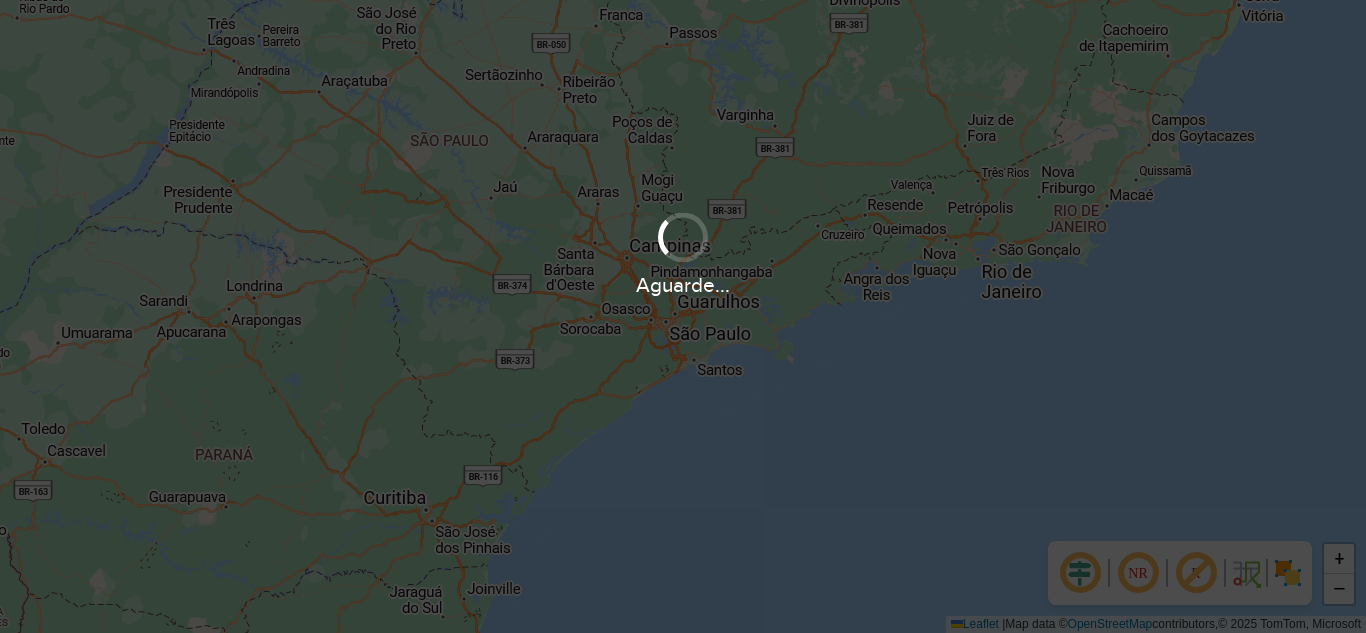 scroll, scrollTop: 0, scrollLeft: 0, axis: both 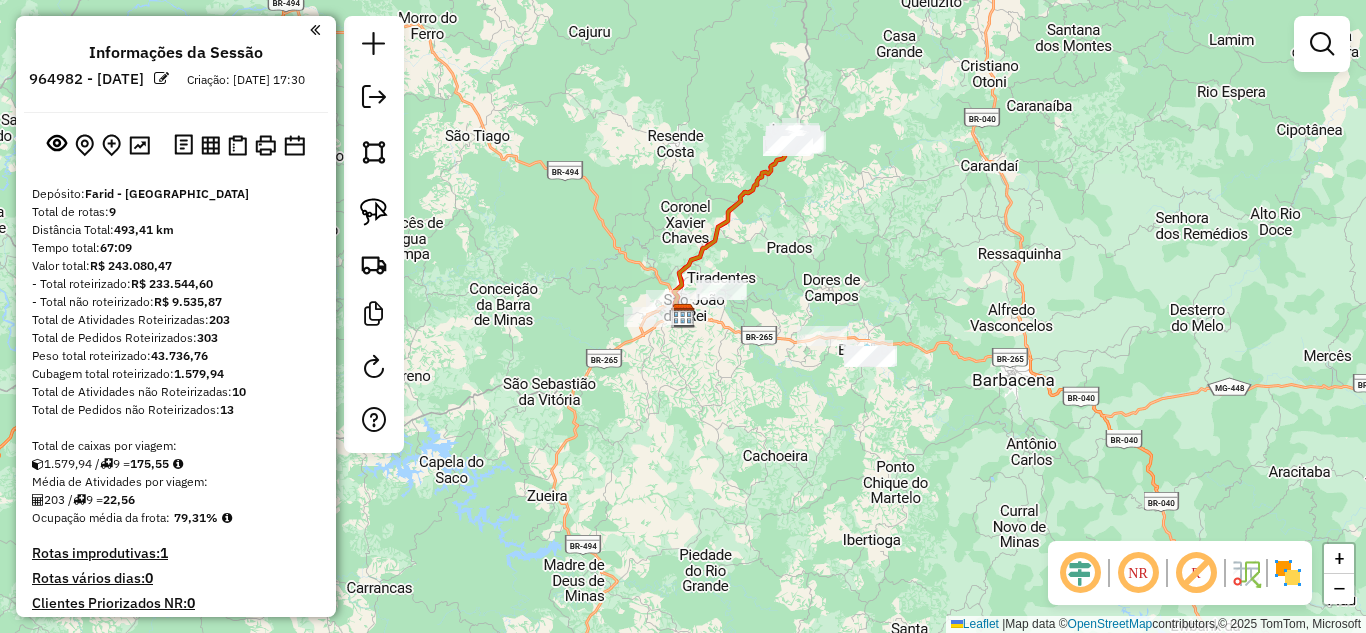 click 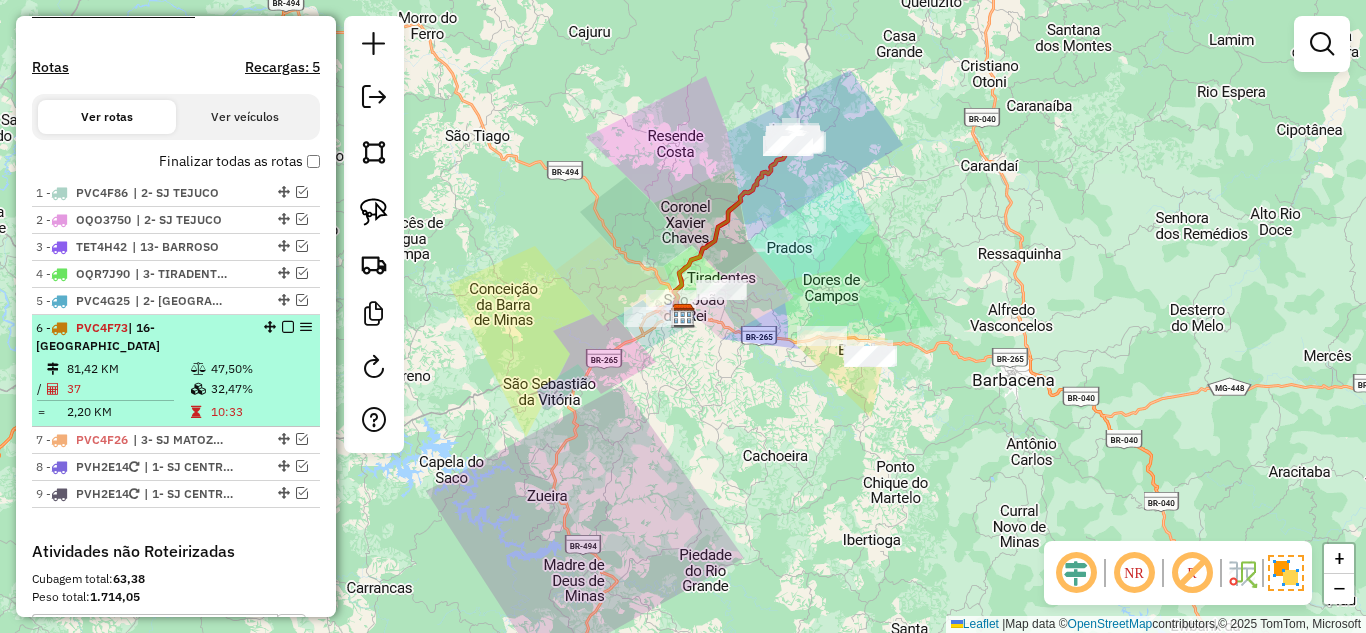 scroll, scrollTop: 600, scrollLeft: 0, axis: vertical 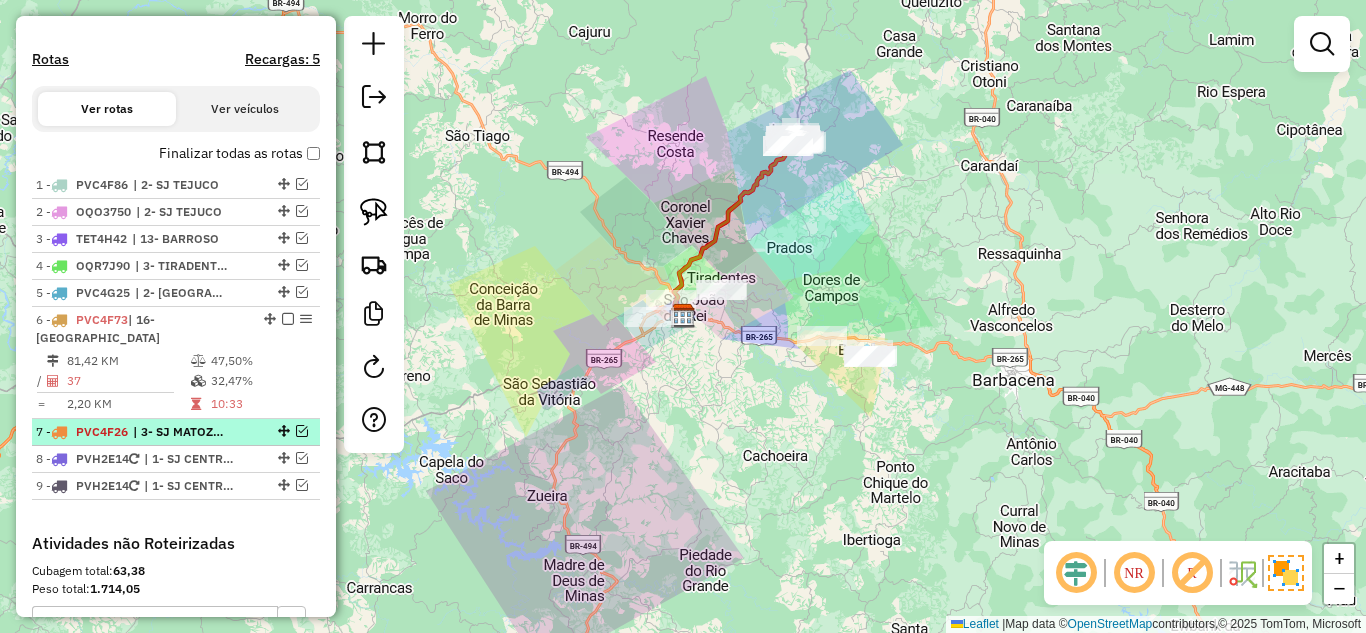 click at bounding box center (302, 431) 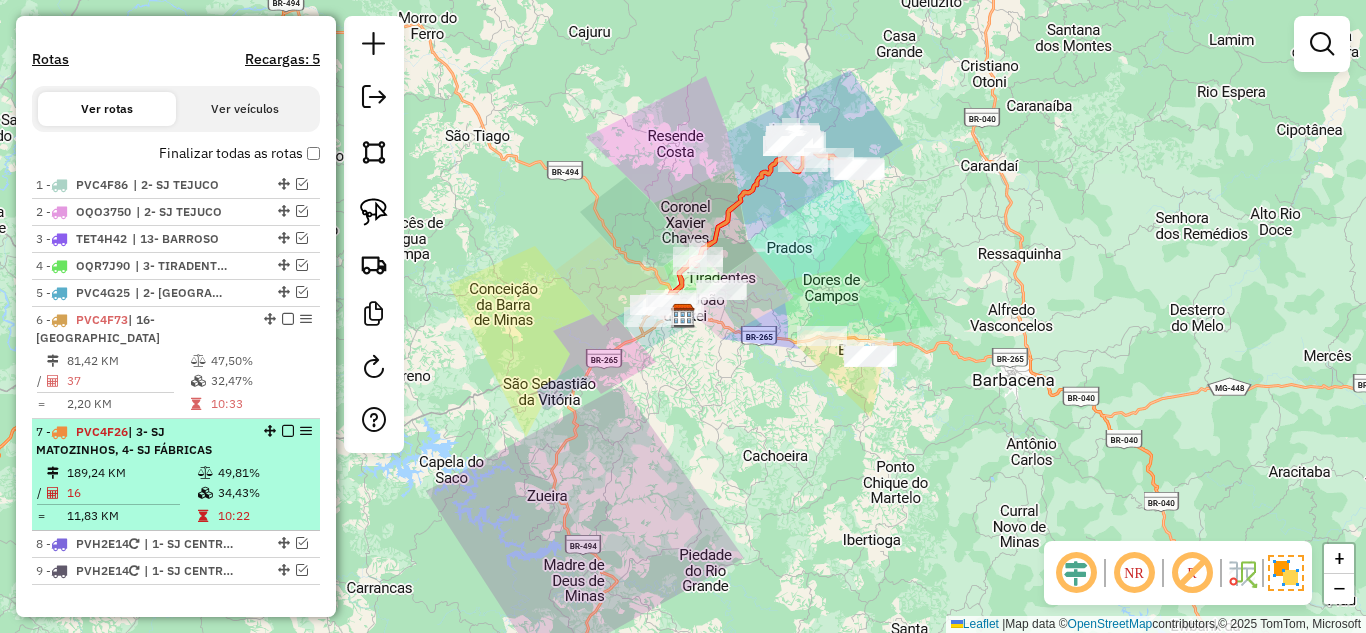 click on "49,81%" at bounding box center (264, 473) 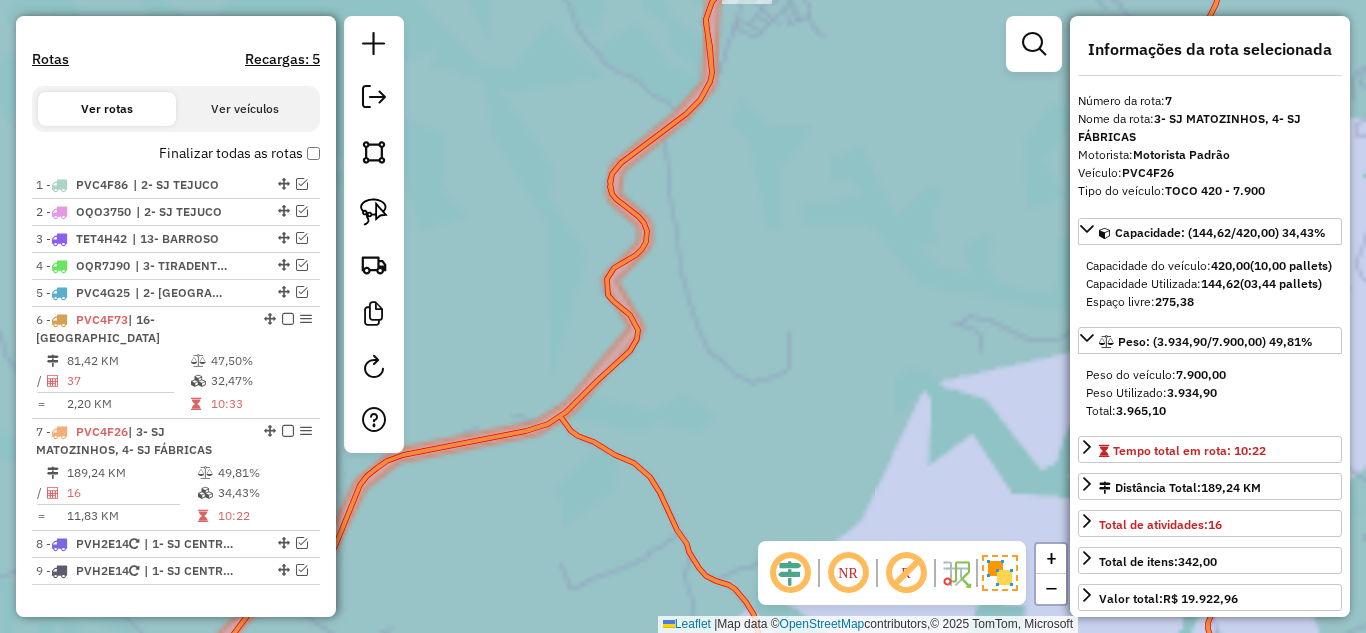 click on "Janela de atendimento Grade de atendimento Capacidade Transportadoras Veículos Cliente Pedidos  Rotas Selecione os dias de semana para filtrar as janelas de atendimento  Seg   Ter   Qua   Qui   Sex   Sáb   Dom  Informe o período da janela de atendimento: De: Até:  Filtrar exatamente a janela do cliente  Considerar janela de atendimento padrão  Selecione os dias de semana para filtrar as grades de atendimento  Seg   Ter   Qua   Qui   Sex   Sáb   Dom   Considerar clientes sem dia de atendimento cadastrado  Clientes fora do dia de atendimento selecionado Filtrar as atividades entre os valores definidos abaixo:  Peso mínimo:   Peso máximo:   Cubagem mínima:   Cubagem máxima:   De:   Até:  Filtrar as atividades entre o tempo de atendimento definido abaixo:  De:   Até:   Considerar capacidade total dos clientes não roteirizados Transportadora: Selecione um ou mais itens Tipo de veículo: Selecione um ou mais itens Veículo: Selecione um ou mais itens Motorista: Selecione um ou mais itens Nome: Rótulo:" 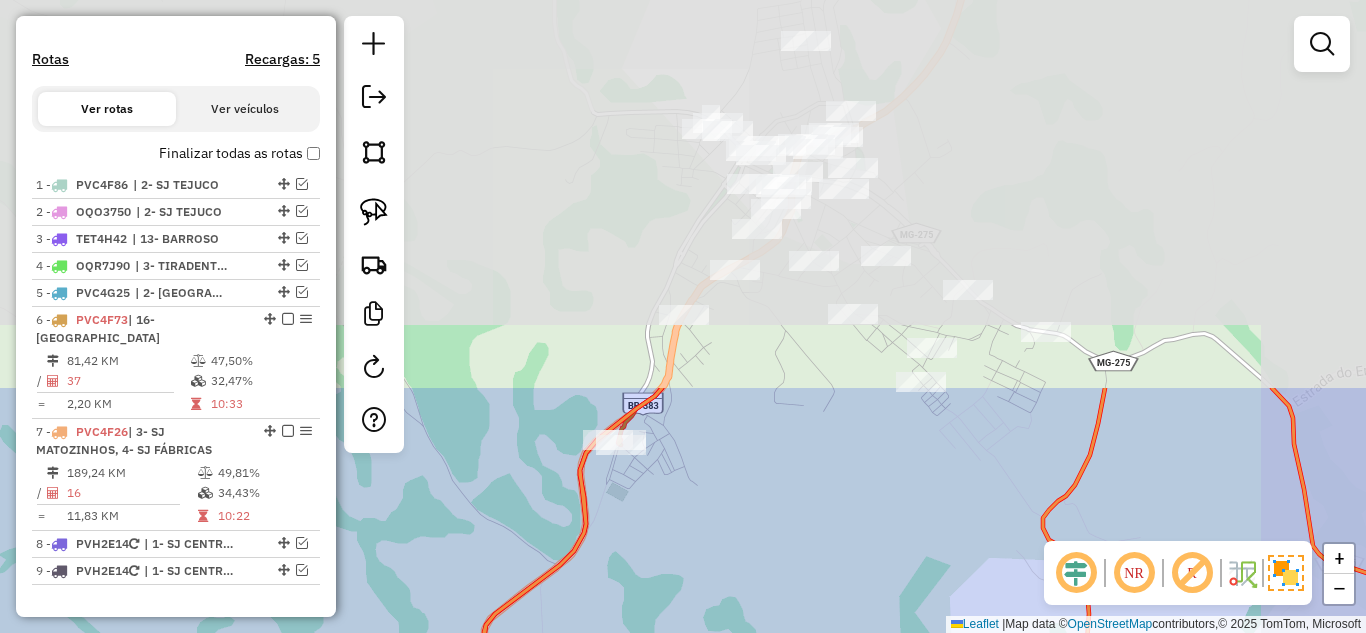 drag, startPoint x: 818, startPoint y: 85, endPoint x: 695, endPoint y: 514, distance: 446.28467 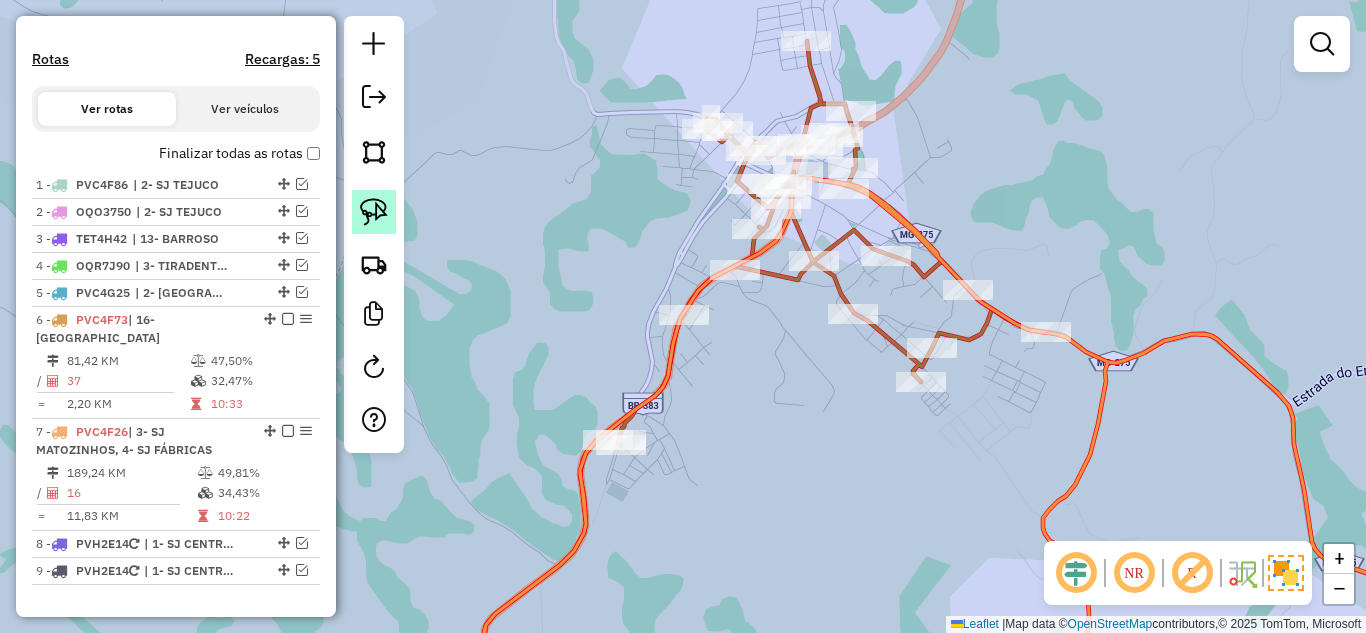 click 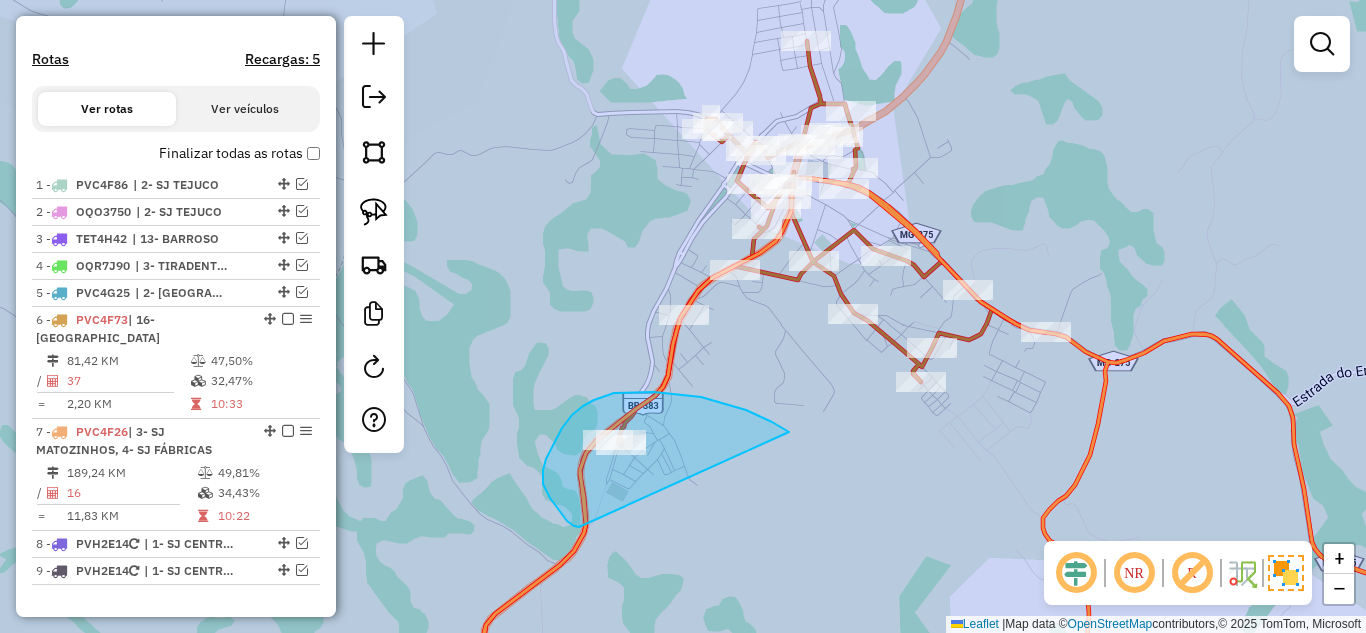 drag, startPoint x: 677, startPoint y: 394, endPoint x: 580, endPoint y: 527, distance: 164.6147 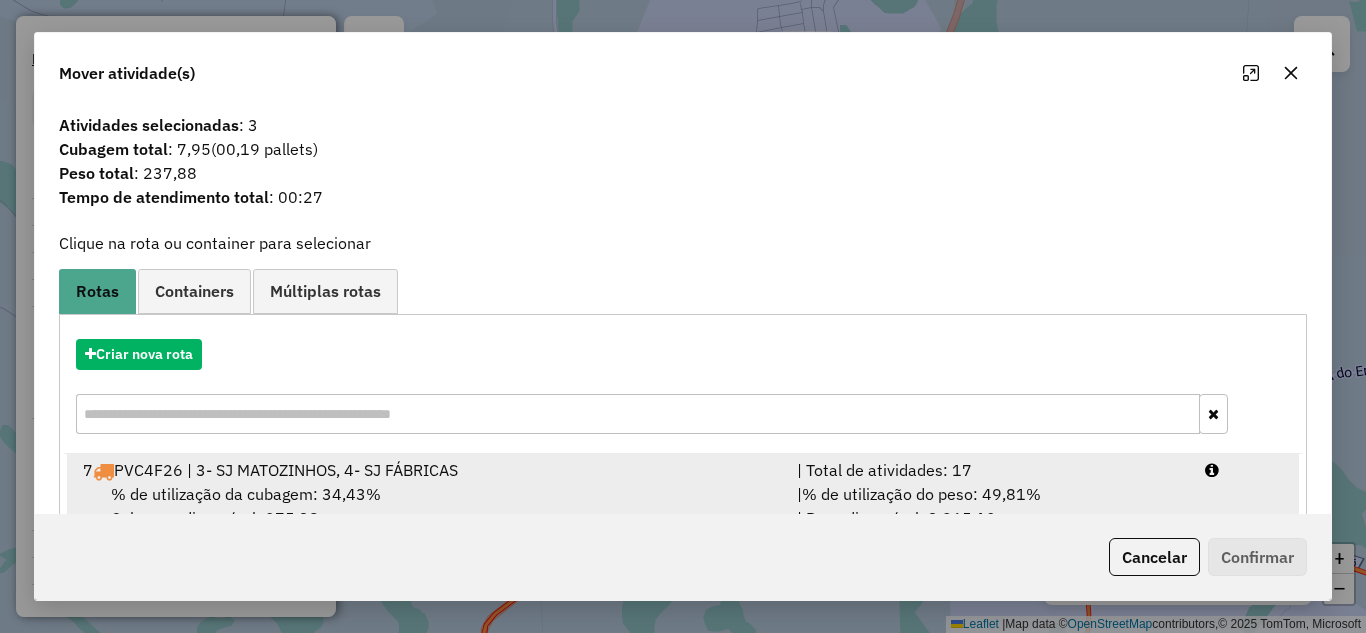 click on "% de utilização da cubagem: 34,43%  Cubagem disponível: 275,38" at bounding box center [428, 506] 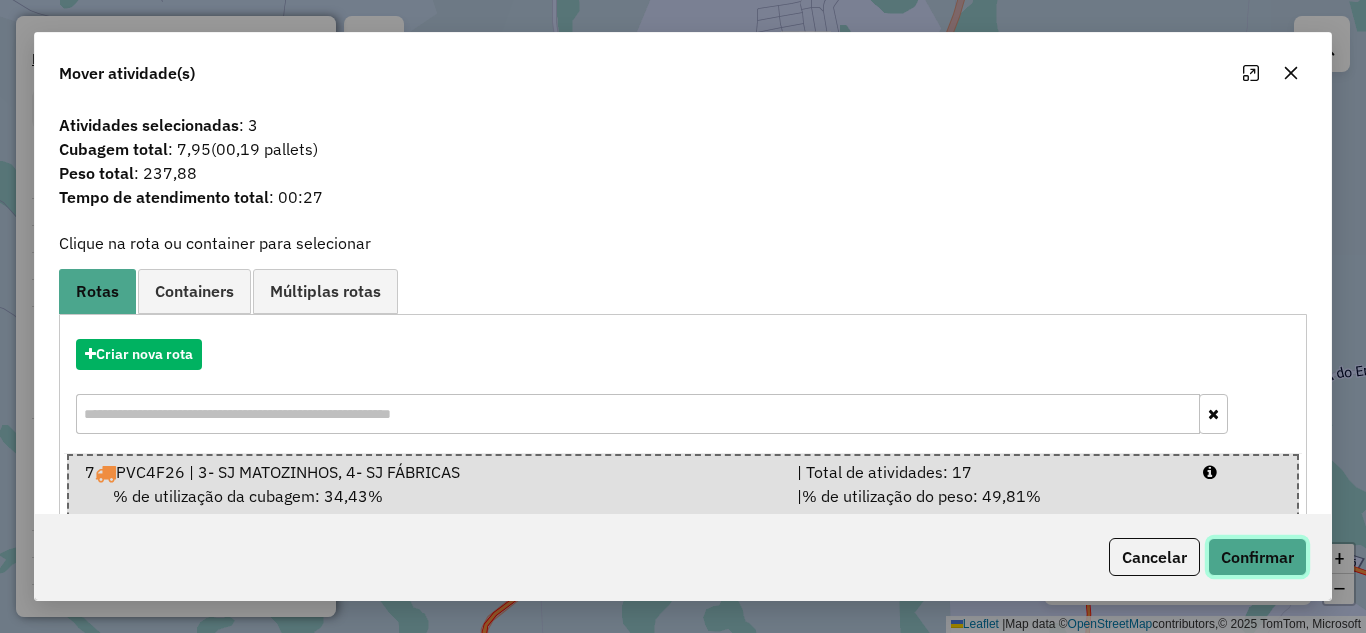 drag, startPoint x: 1287, startPoint y: 560, endPoint x: 1172, endPoint y: 516, distance: 123.13001 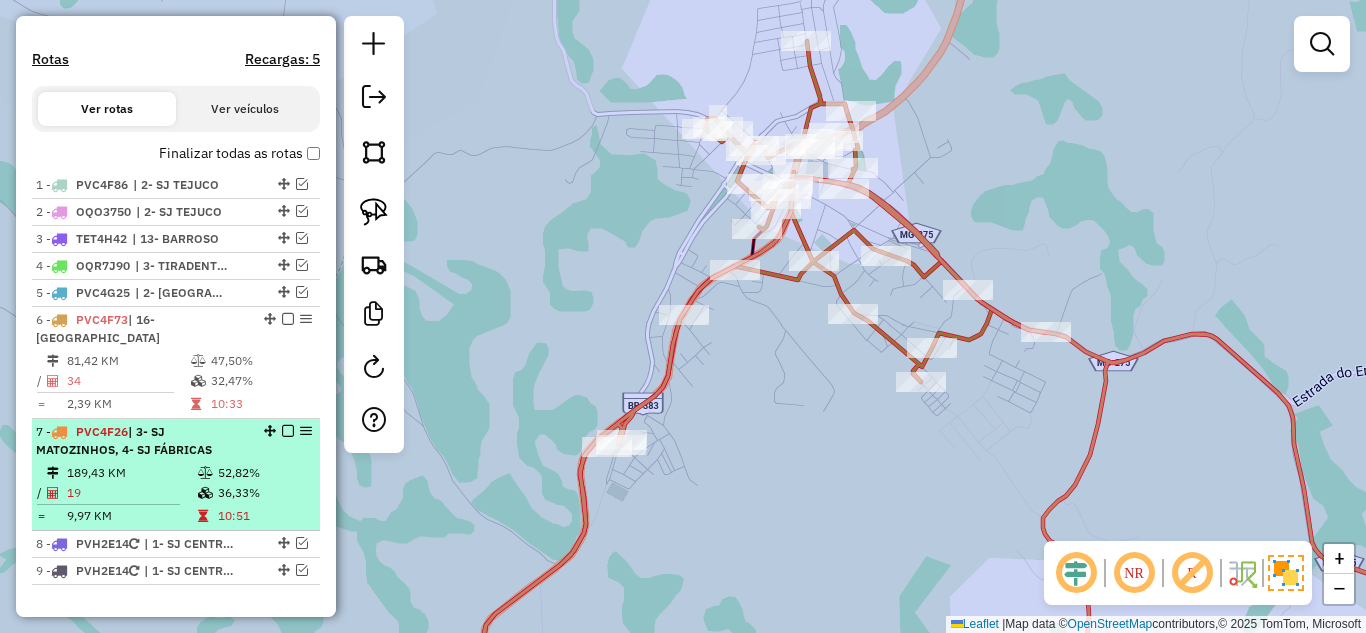 click on "189,43 KM" at bounding box center [131, 473] 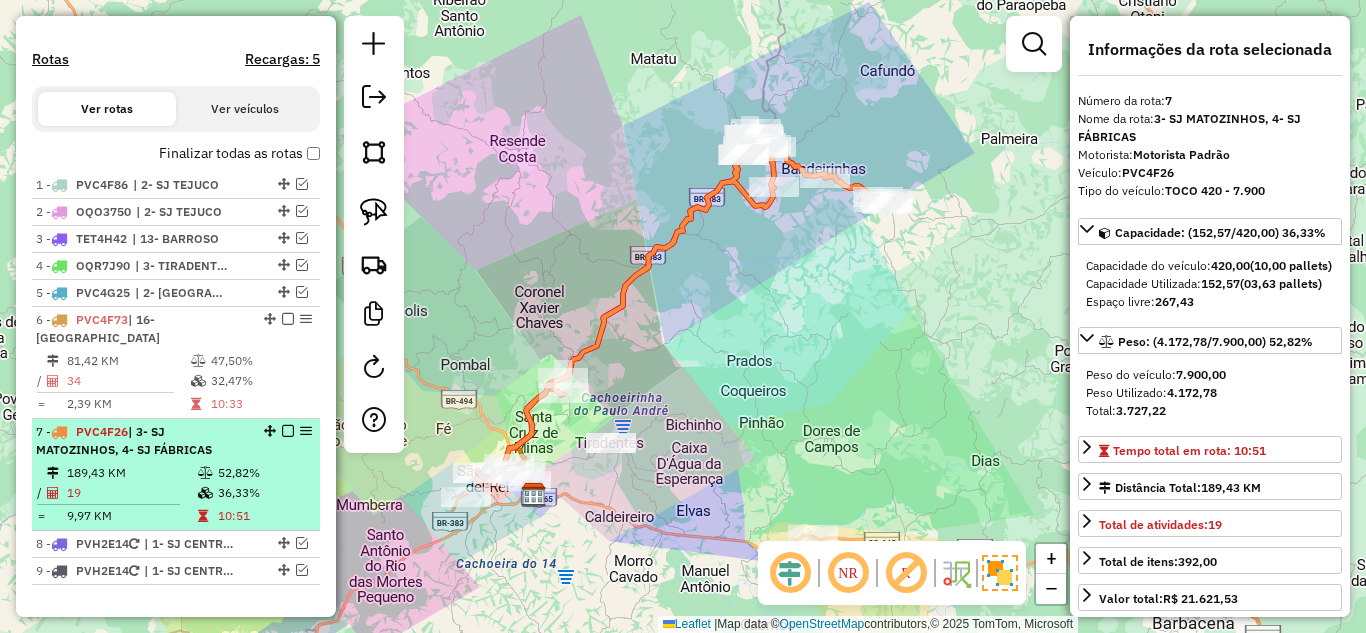 click at bounding box center [288, 431] 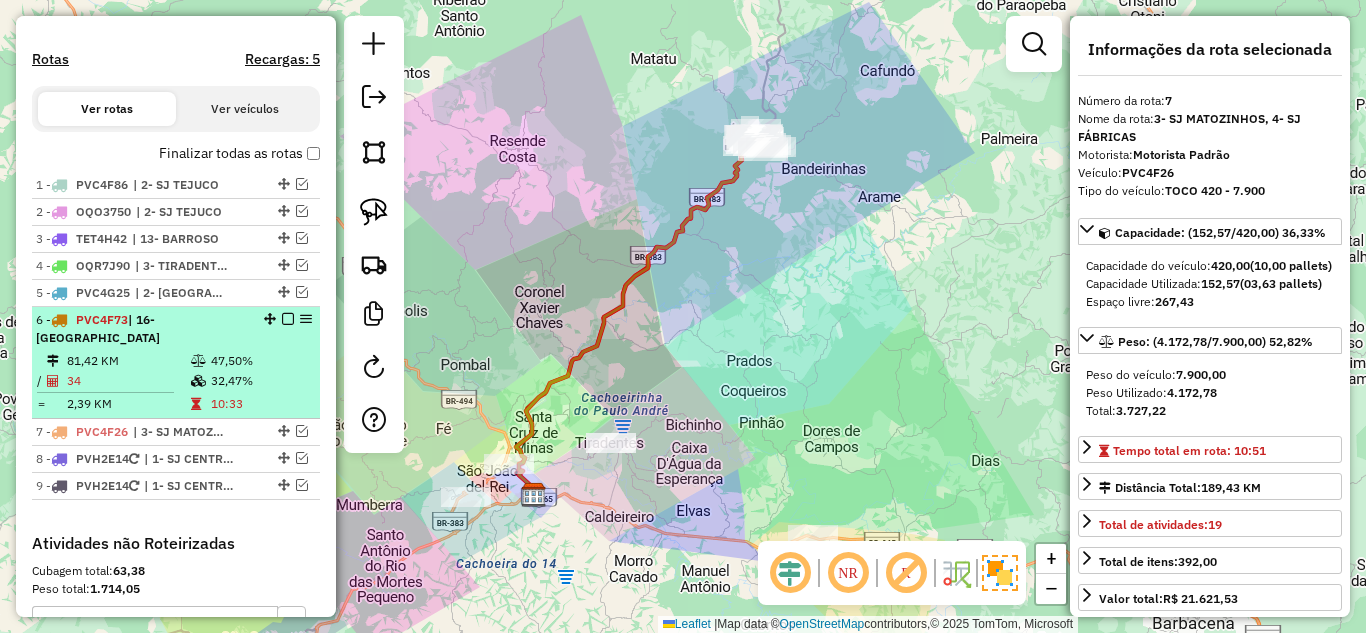 click on "81,42 KM" at bounding box center (128, 361) 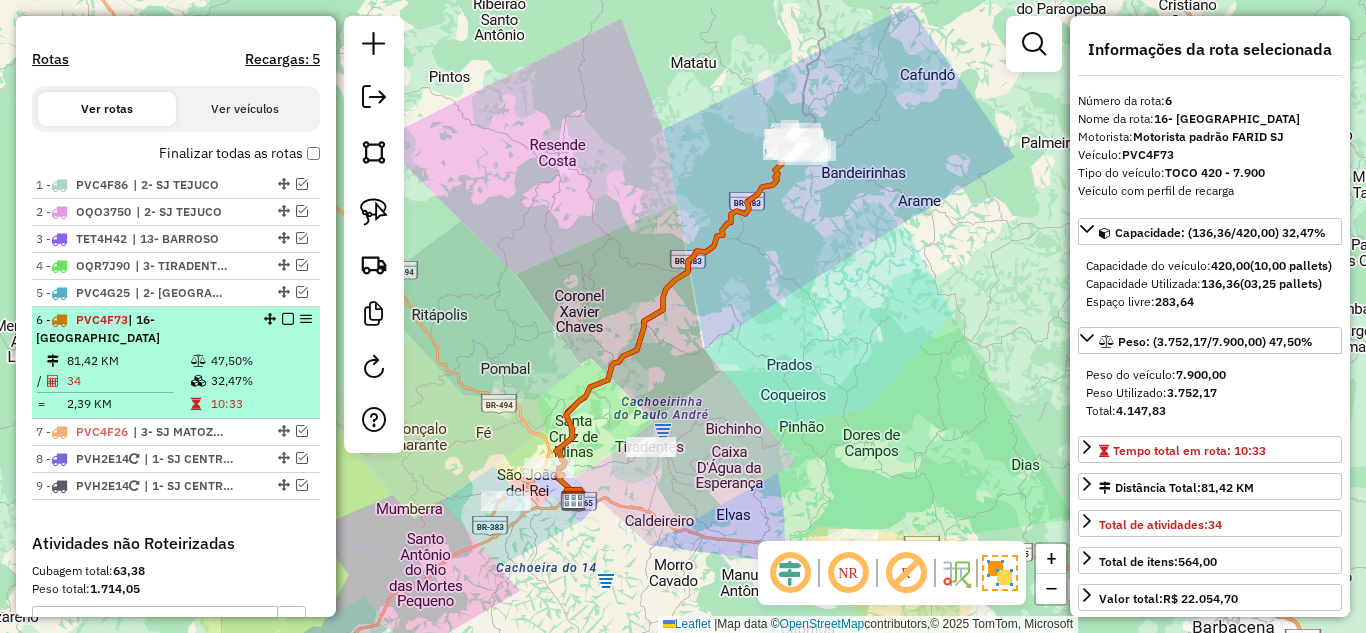 click at bounding box center (288, 319) 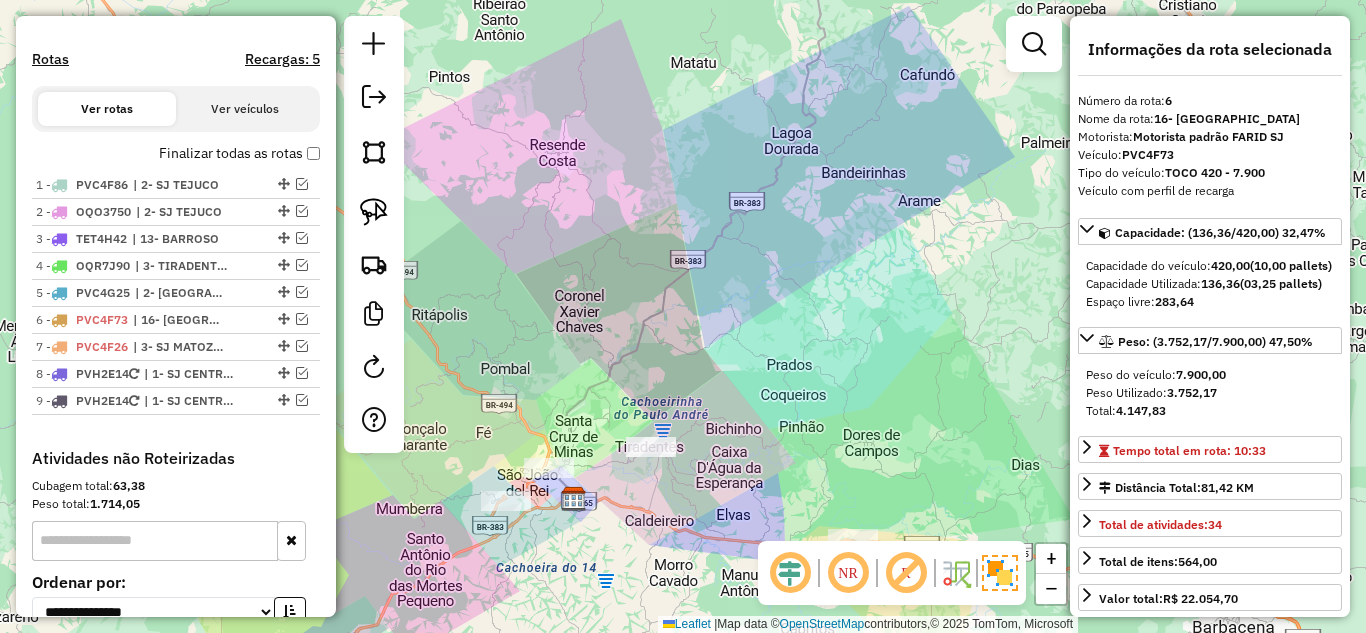 click on "Janela de atendimento Grade de atendimento Capacidade Transportadoras Veículos Cliente Pedidos  Rotas Selecione os dias de semana para filtrar as janelas de atendimento  Seg   Ter   Qua   Qui   Sex   Sáb   Dom  Informe o período da janela de atendimento: De: Até:  Filtrar exatamente a janela do cliente  Considerar janela de atendimento padrão  Selecione os dias de semana para filtrar as grades de atendimento  Seg   Ter   Qua   Qui   Sex   Sáb   Dom   Considerar clientes sem dia de atendimento cadastrado  Clientes fora do dia de atendimento selecionado Filtrar as atividades entre os valores definidos abaixo:  Peso mínimo:   Peso máximo:   Cubagem mínima:   Cubagem máxima:   De:   Até:  Filtrar as atividades entre o tempo de atendimento definido abaixo:  De:   Até:   Considerar capacidade total dos clientes não roteirizados Transportadora: Selecione um ou mais itens Tipo de veículo: Selecione um ou mais itens Veículo: Selecione um ou mais itens Motorista: Selecione um ou mais itens Nome: Rótulo:" 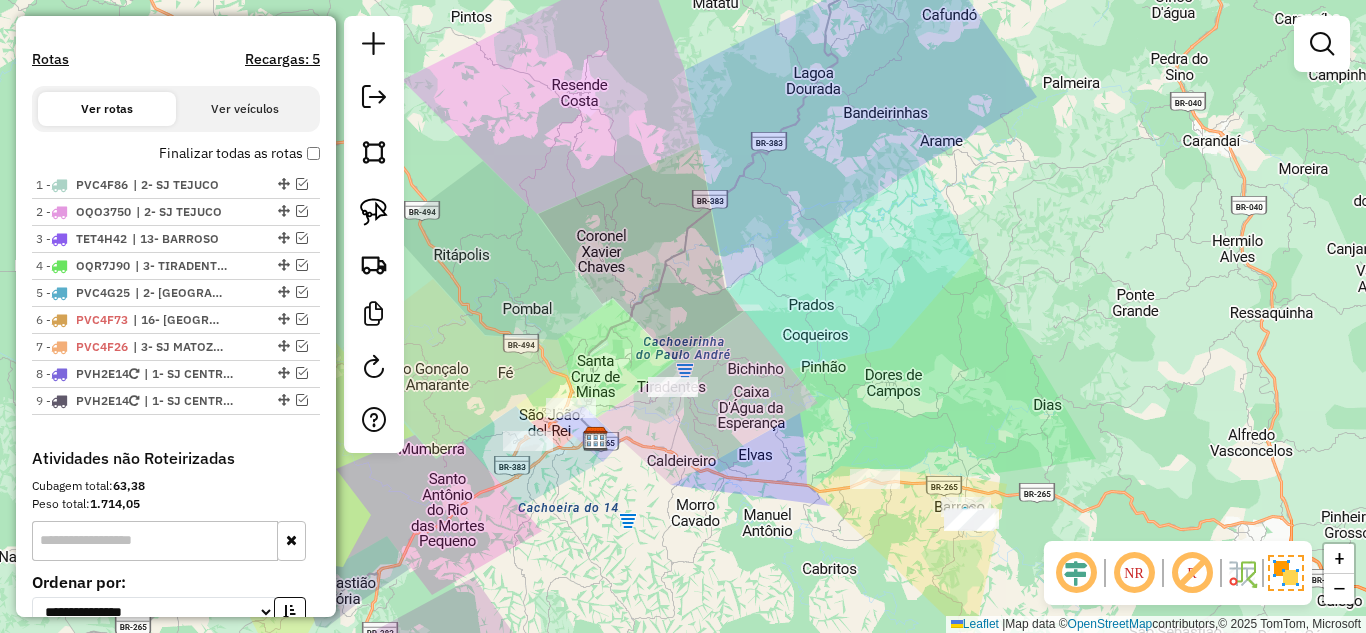 drag, startPoint x: 790, startPoint y: 473, endPoint x: 814, endPoint y: 401, distance: 75.89466 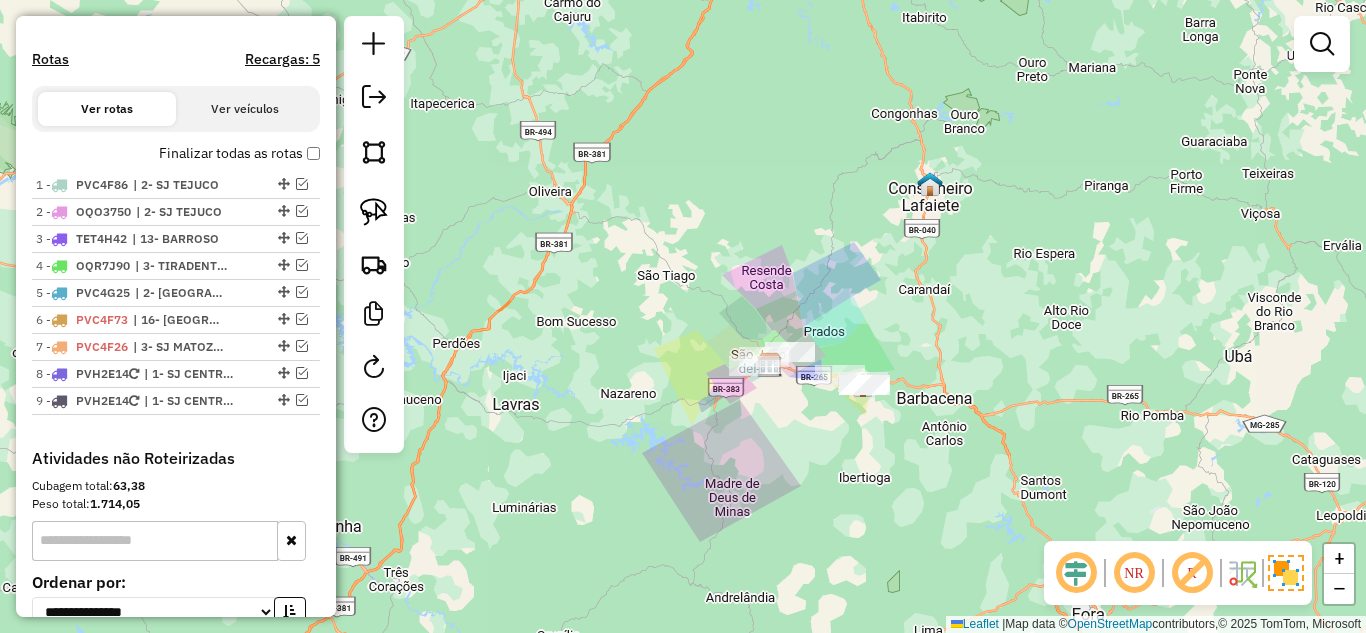 drag, startPoint x: 802, startPoint y: 477, endPoint x: 805, endPoint y: 442, distance: 35.128338 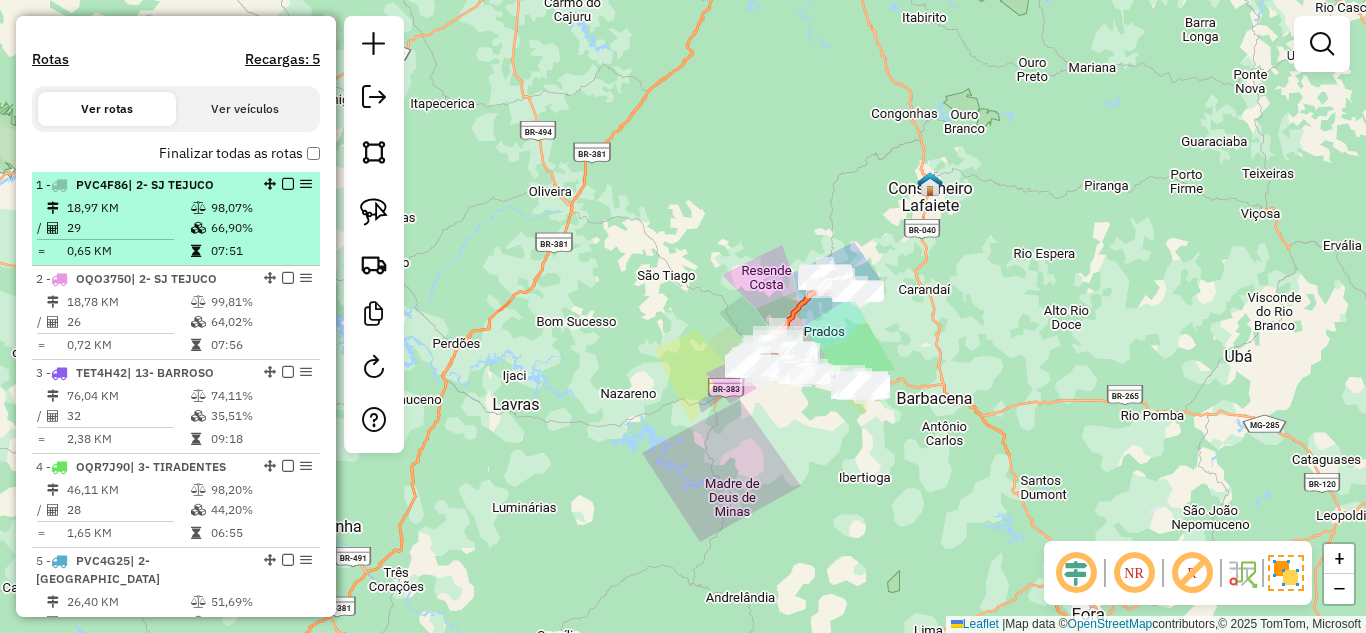 click at bounding box center [200, 228] 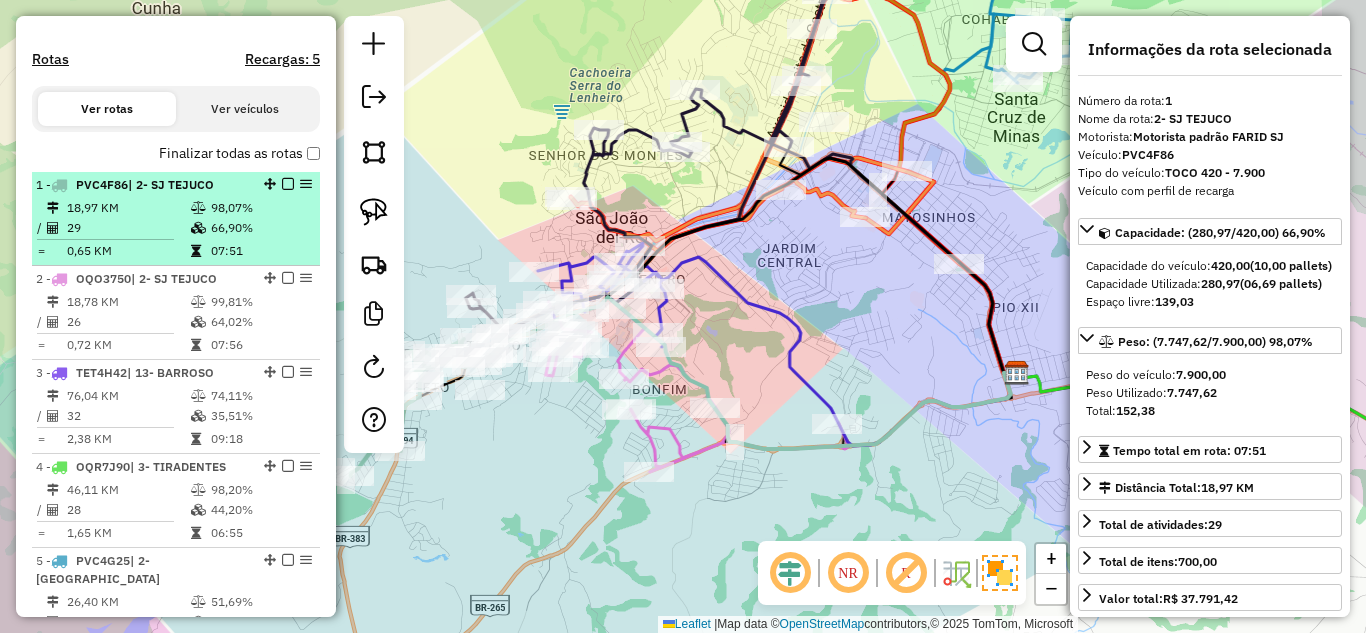 click on "29" at bounding box center (128, 228) 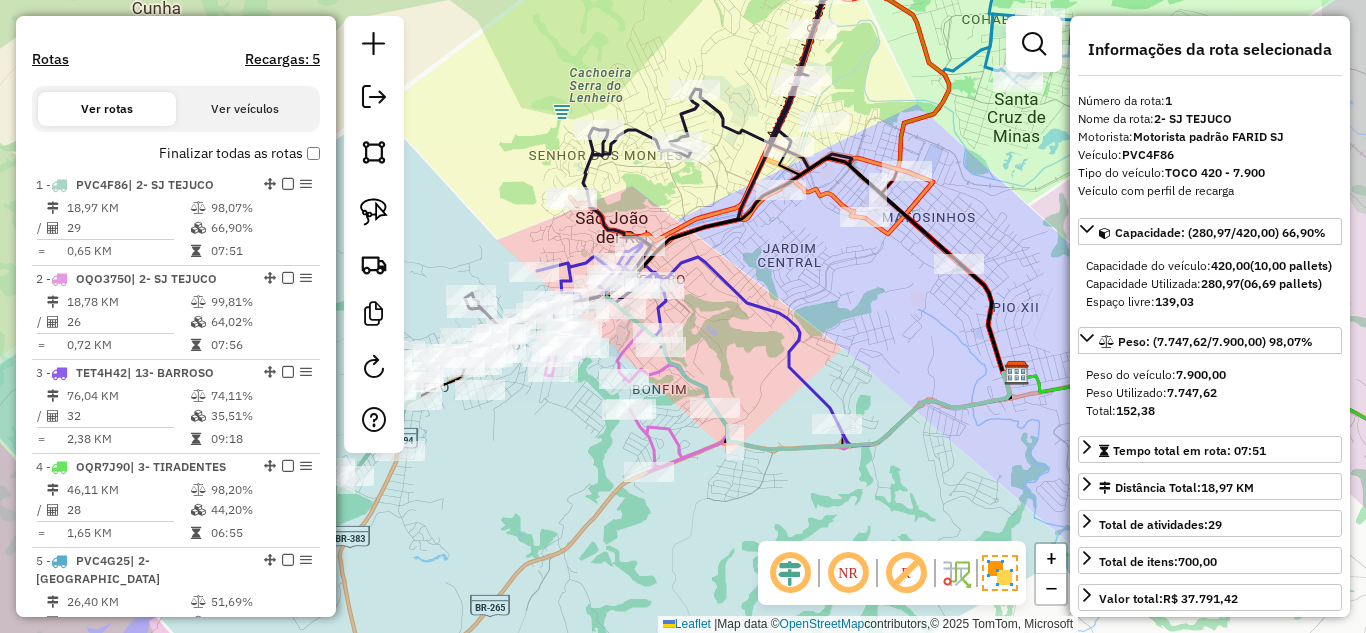 click on "Janela de atendimento Grade de atendimento Capacidade Transportadoras Veículos Cliente Pedidos  Rotas Selecione os dias de semana para filtrar as janelas de atendimento  Seg   Ter   Qua   Qui   Sex   Sáb   Dom  Informe o período da janela de atendimento: De: Até:  Filtrar exatamente a janela do cliente  Considerar janela de atendimento padrão  Selecione os dias de semana para filtrar as grades de atendimento  Seg   Ter   Qua   Qui   Sex   Sáb   Dom   Considerar clientes sem dia de atendimento cadastrado  Clientes fora do dia de atendimento selecionado Filtrar as atividades entre os valores definidos abaixo:  Peso mínimo:   Peso máximo:   Cubagem mínima:   Cubagem máxima:   De:   Até:  Filtrar as atividades entre o tempo de atendimento definido abaixo:  De:   Até:   Considerar capacidade total dos clientes não roteirizados Transportadora: Selecione um ou mais itens Tipo de veículo: Selecione um ou mais itens Veículo: Selecione um ou mais itens Motorista: Selecione um ou mais itens Nome: Rótulo:" 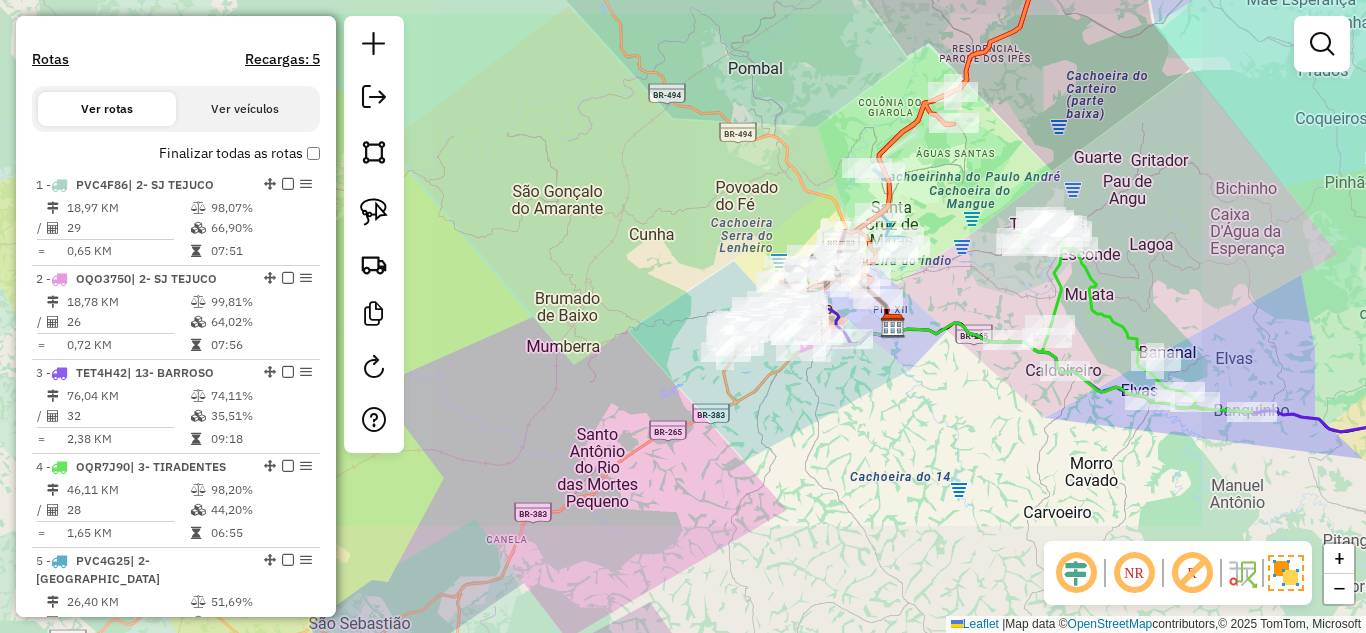 drag, startPoint x: 913, startPoint y: 476, endPoint x: 789, endPoint y: 378, distance: 158.05063 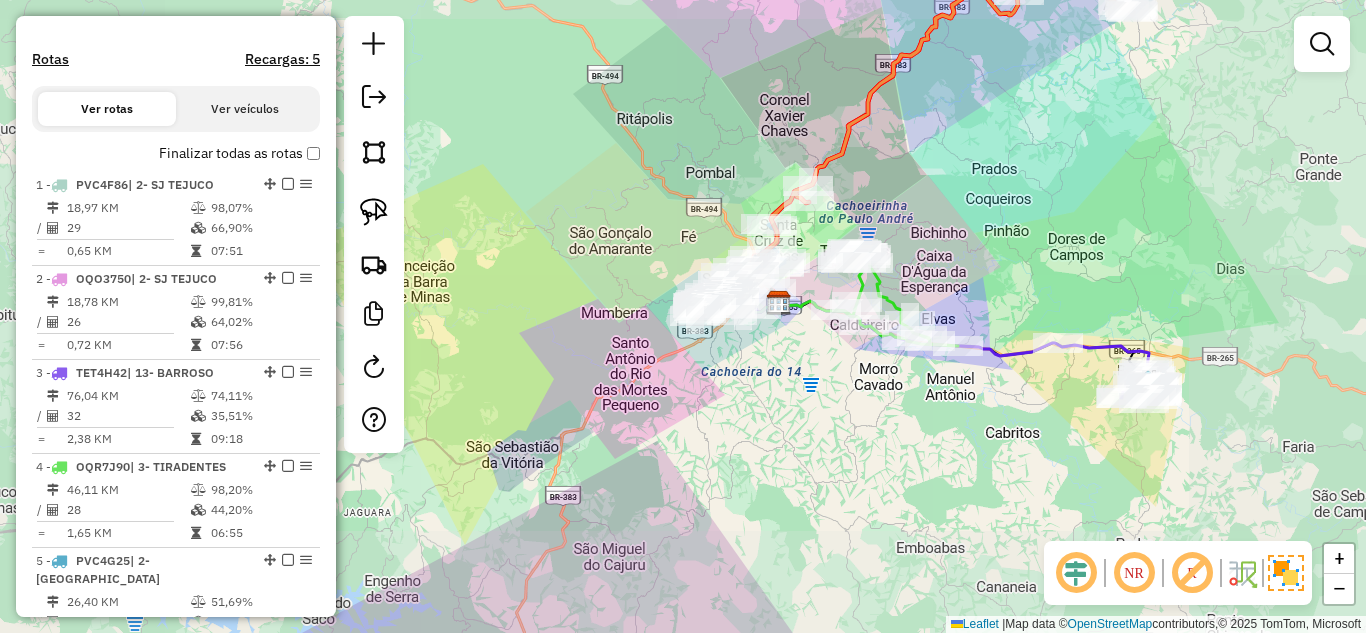 drag, startPoint x: 775, startPoint y: 468, endPoint x: 730, endPoint y: 337, distance: 138.51353 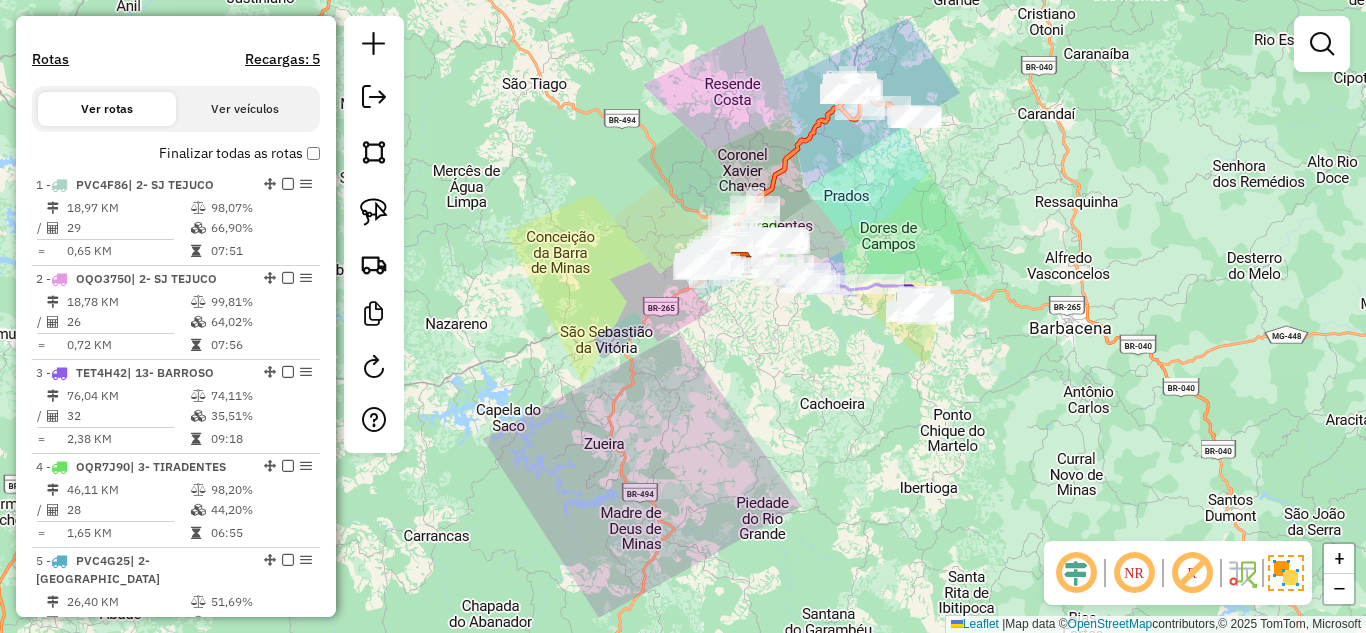 drag, startPoint x: 750, startPoint y: 377, endPoint x: 758, endPoint y: 389, distance: 14.422205 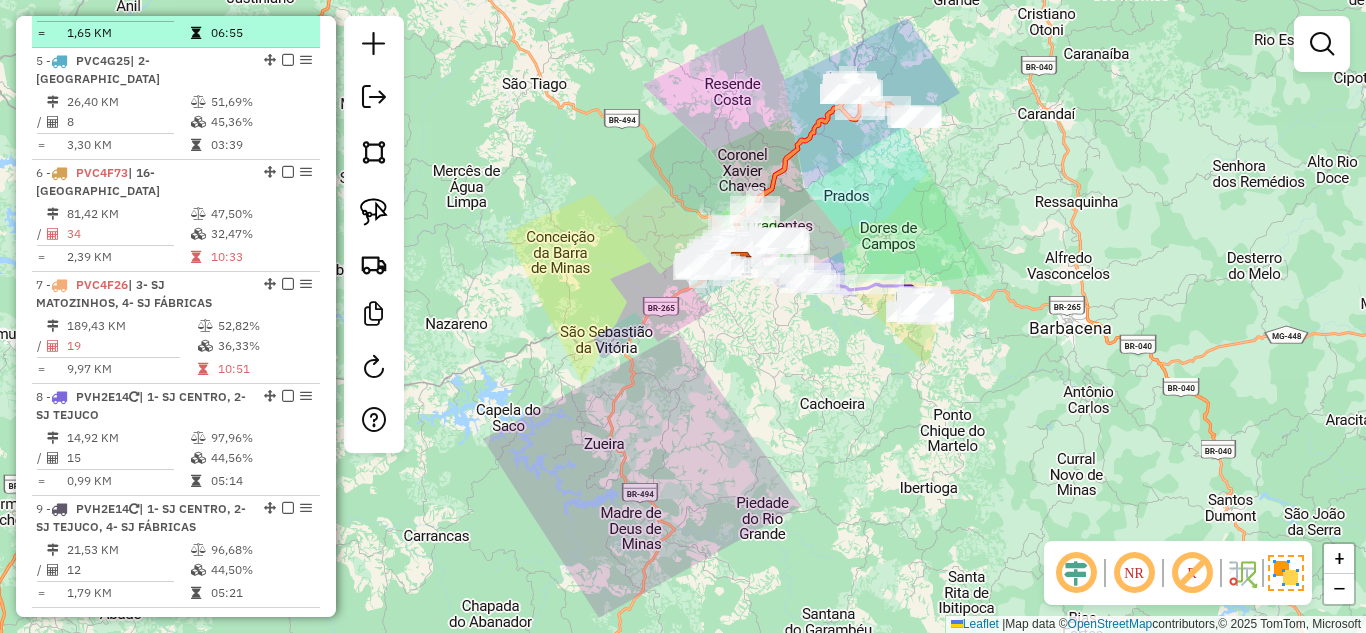 scroll, scrollTop: 1200, scrollLeft: 0, axis: vertical 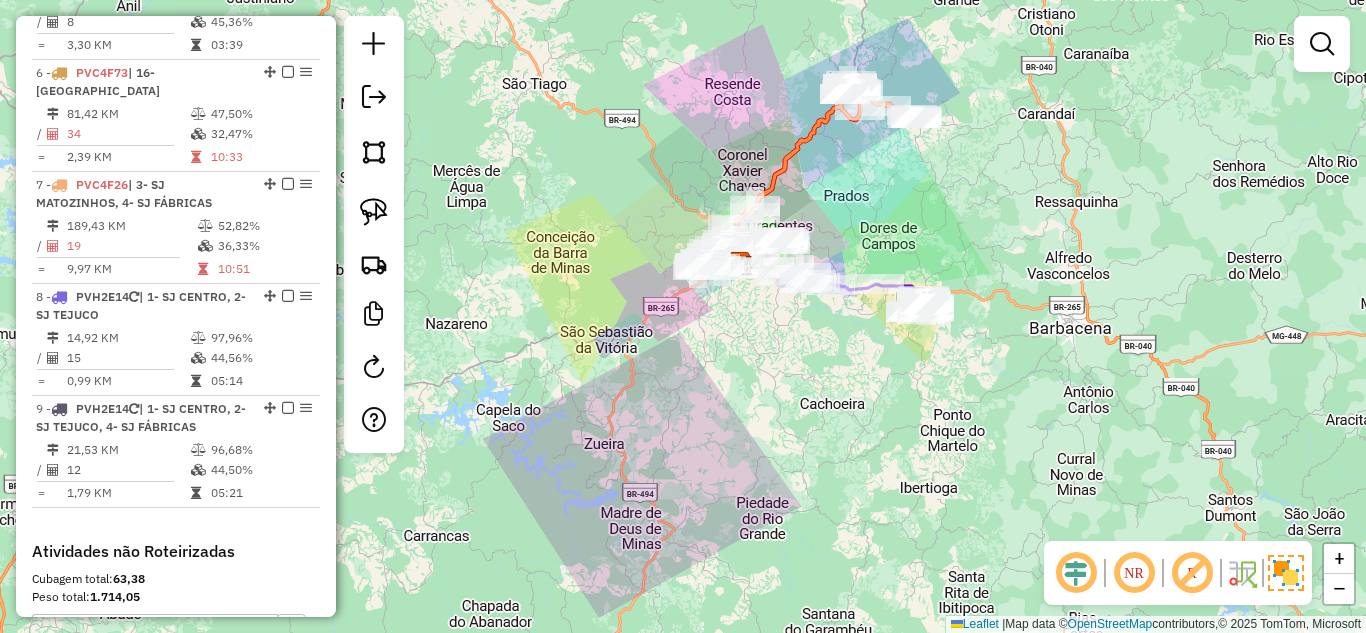 drag, startPoint x: 1185, startPoint y: 314, endPoint x: 955, endPoint y: 355, distance: 233.62576 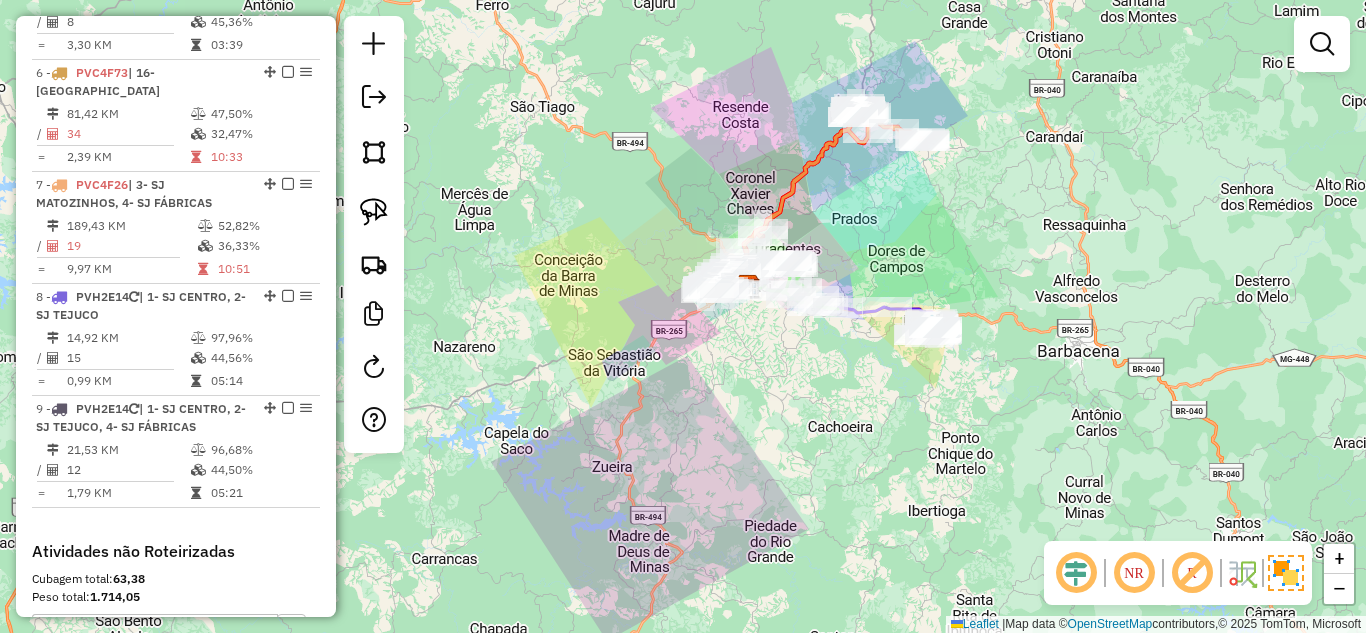 drag, startPoint x: 767, startPoint y: 403, endPoint x: 793, endPoint y: 404, distance: 26.019224 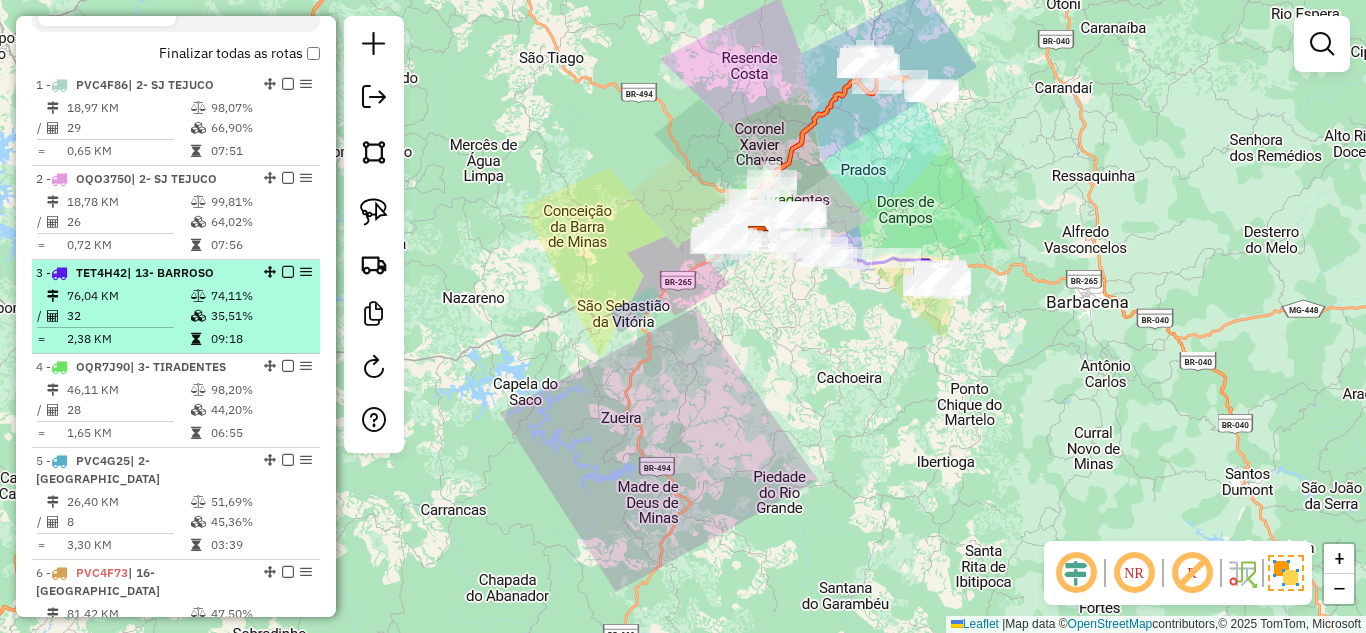 scroll, scrollTop: 400, scrollLeft: 0, axis: vertical 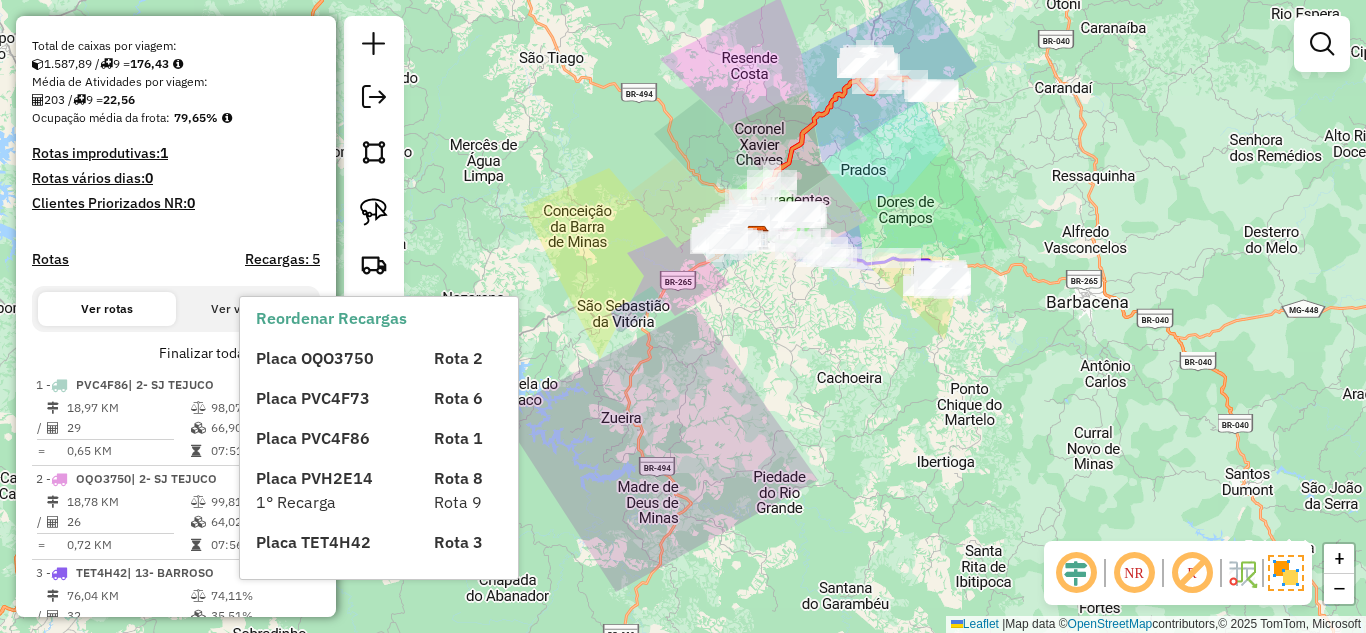 click on "203 /   9 =  22,56" at bounding box center [176, 100] 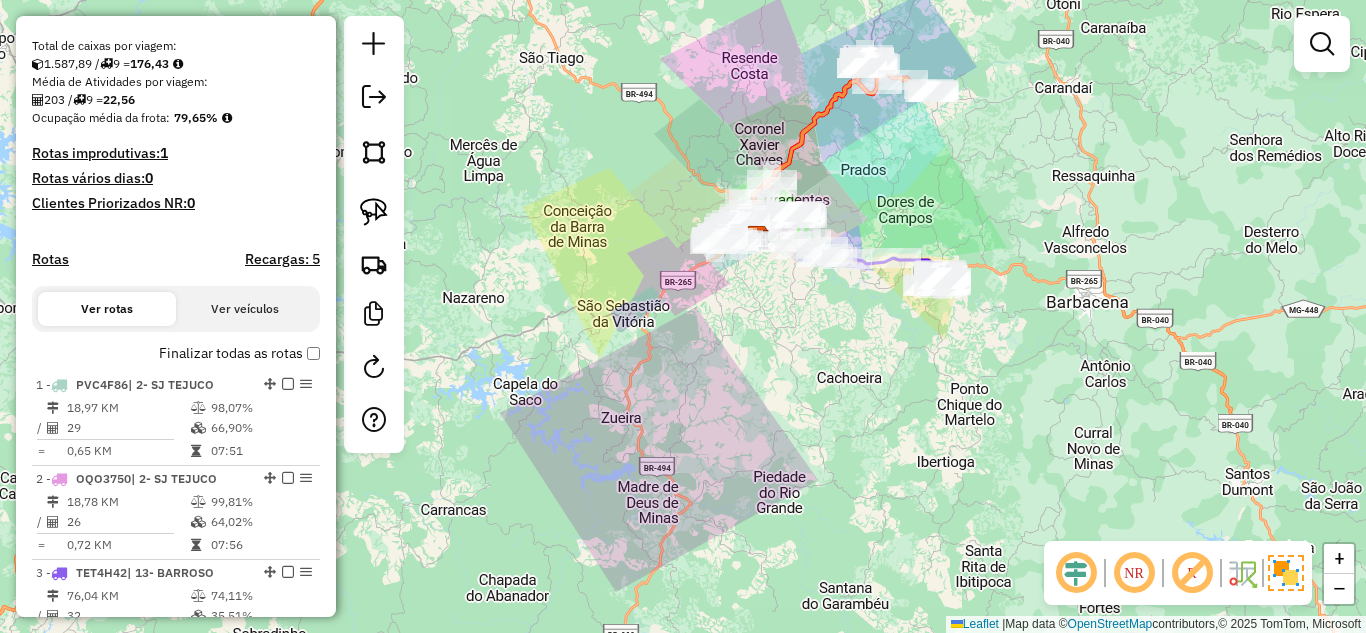 click on "Janela de atendimento Grade de atendimento Capacidade Transportadoras Veículos Cliente Pedidos  Rotas Selecione os dias de semana para filtrar as janelas de atendimento  Seg   Ter   Qua   Qui   Sex   Sáb   Dom  Informe o período da janela de atendimento: De: Até:  Filtrar exatamente a janela do cliente  Considerar janela de atendimento padrão  Selecione os dias de semana para filtrar as grades de atendimento  Seg   Ter   Qua   Qui   Sex   Sáb   Dom   Considerar clientes sem dia de atendimento cadastrado  Clientes fora do dia de atendimento selecionado Filtrar as atividades entre os valores definidos abaixo:  Peso mínimo:   Peso máximo:   Cubagem mínima:   Cubagem máxima:   De:   Até:  Filtrar as atividades entre o tempo de atendimento definido abaixo:  De:   Até:   Considerar capacidade total dos clientes não roteirizados Transportadora: Selecione um ou mais itens Tipo de veículo: Selecione um ou mais itens Veículo: Selecione um ou mais itens Motorista: Selecione um ou mais itens Nome: Rótulo:" 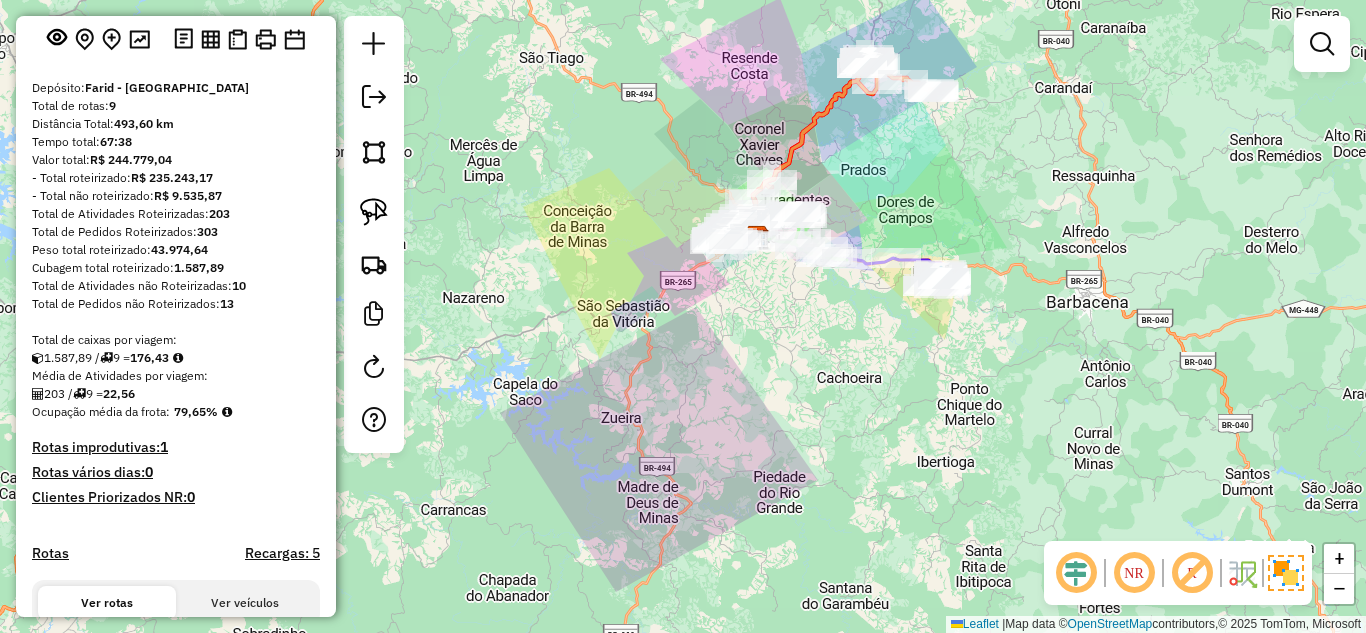 scroll, scrollTop: 100, scrollLeft: 0, axis: vertical 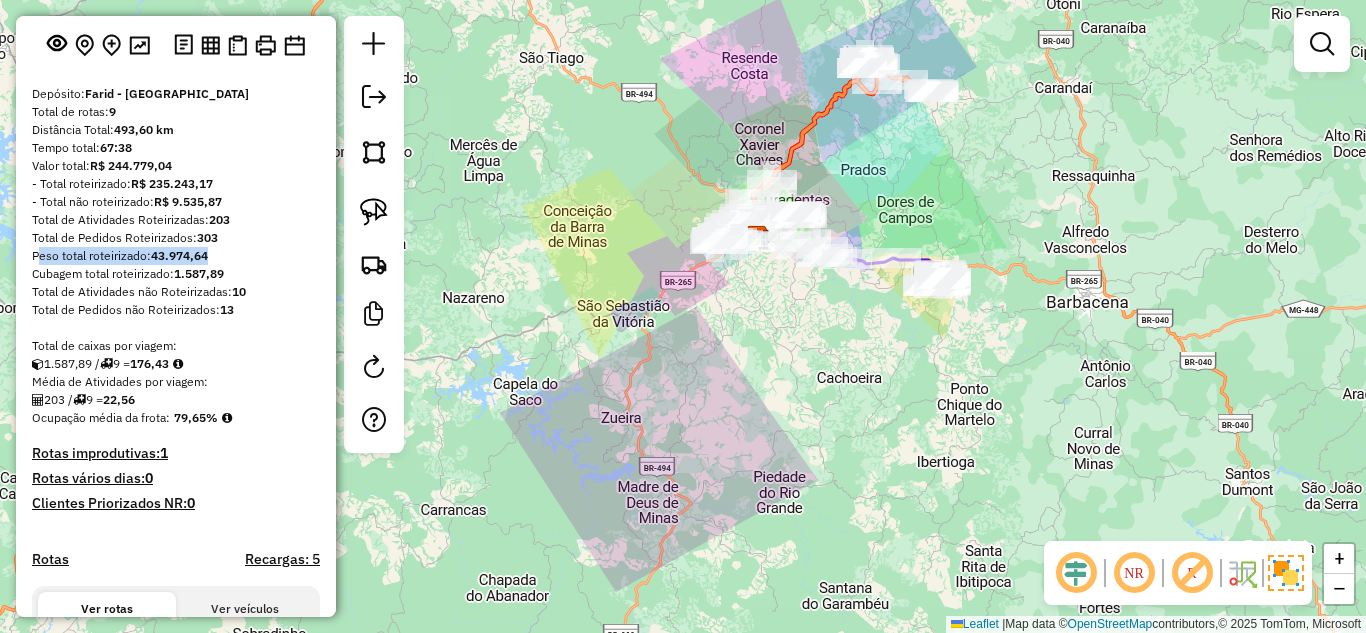 drag, startPoint x: 218, startPoint y: 274, endPoint x: 29, endPoint y: 276, distance: 189.01057 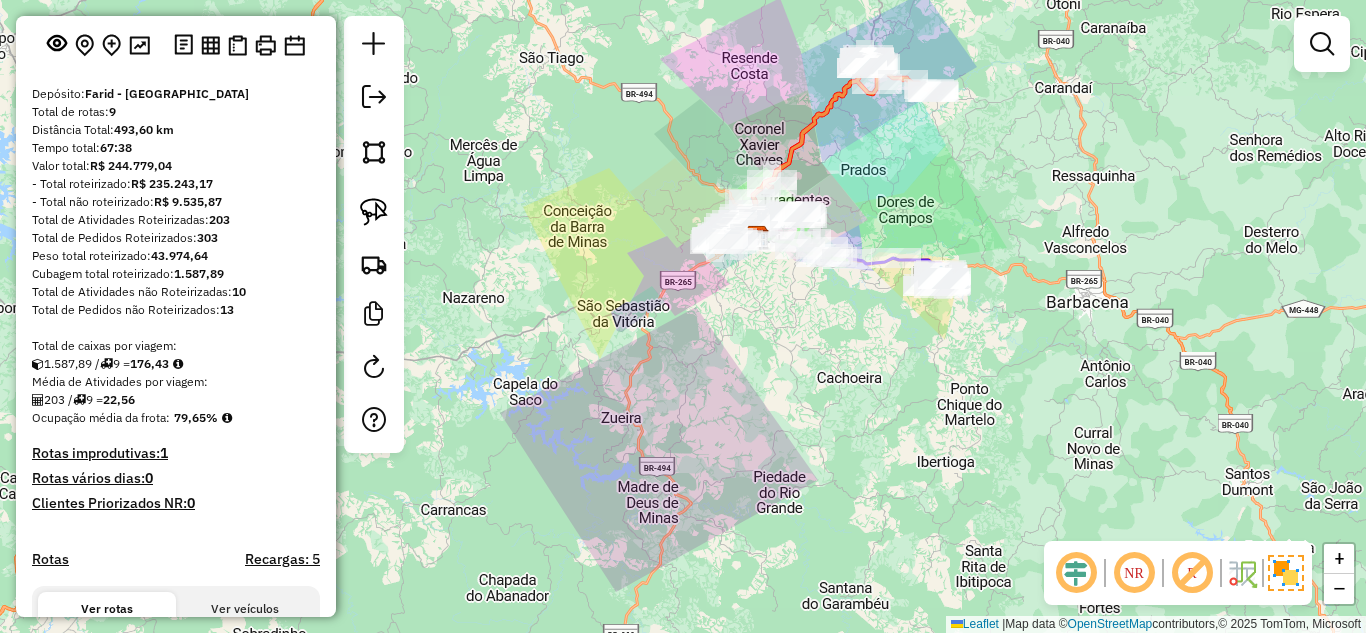 click on "Cubagem total roteirizado:  1.587,89" at bounding box center [176, 274] 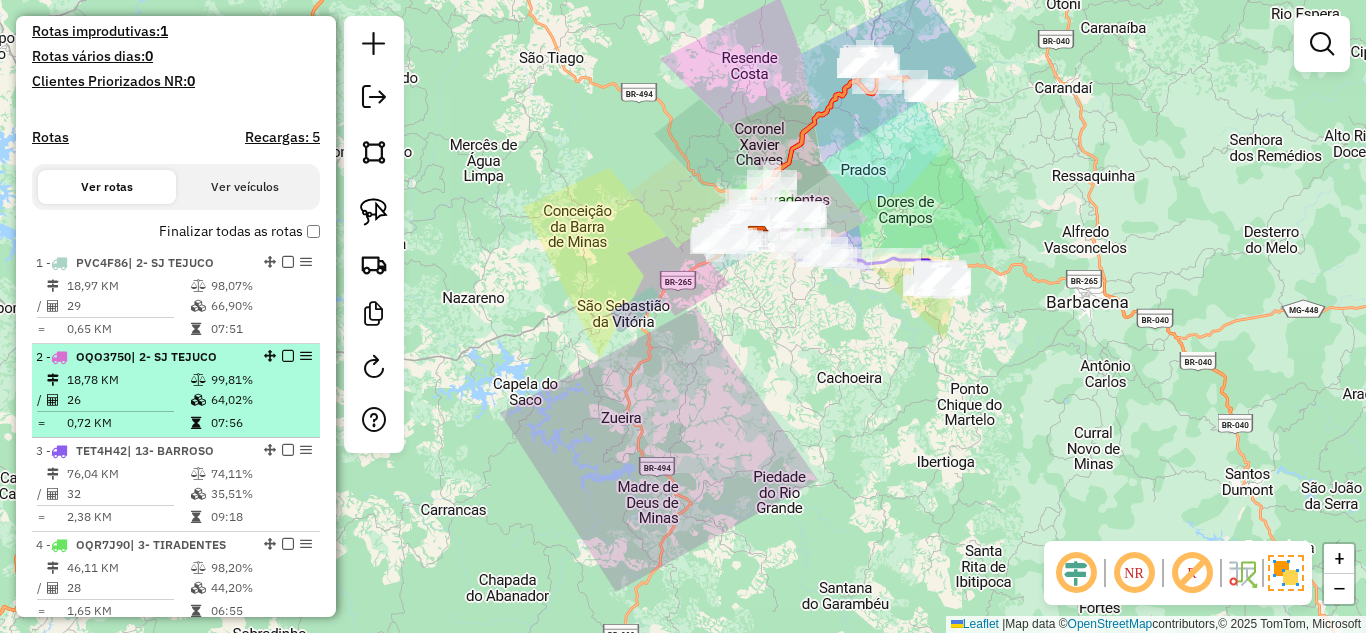 scroll, scrollTop: 600, scrollLeft: 0, axis: vertical 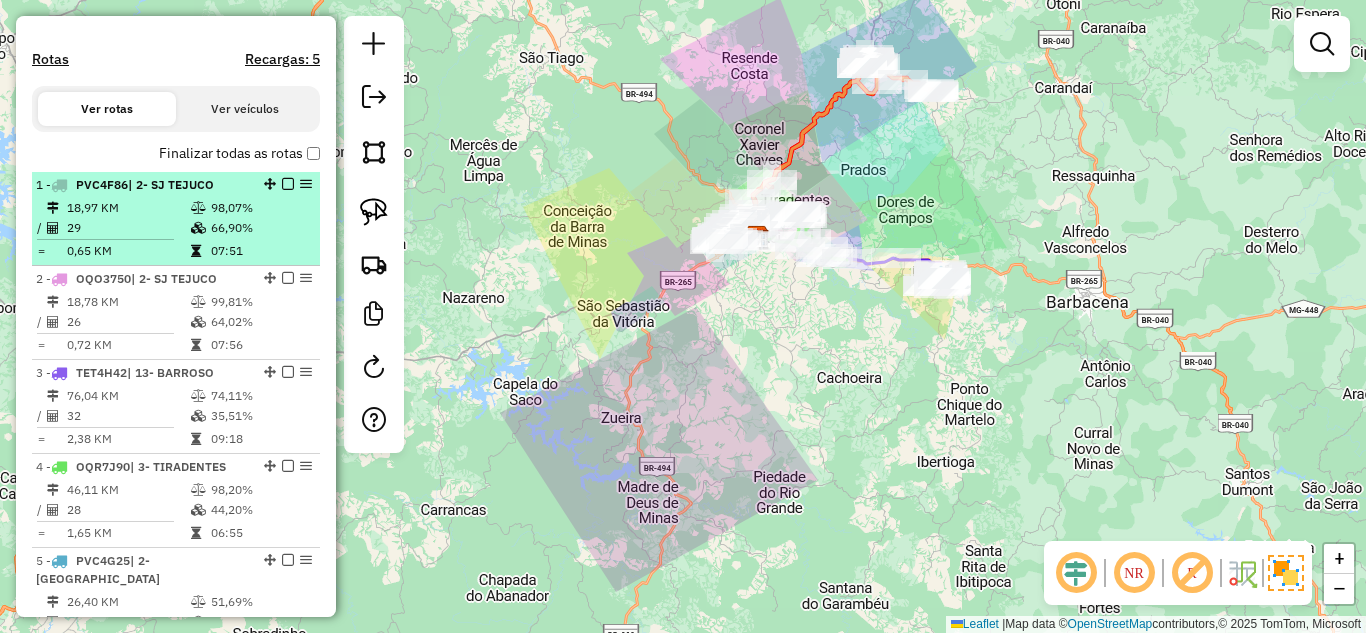 click on "0,65 KM" at bounding box center (128, 251) 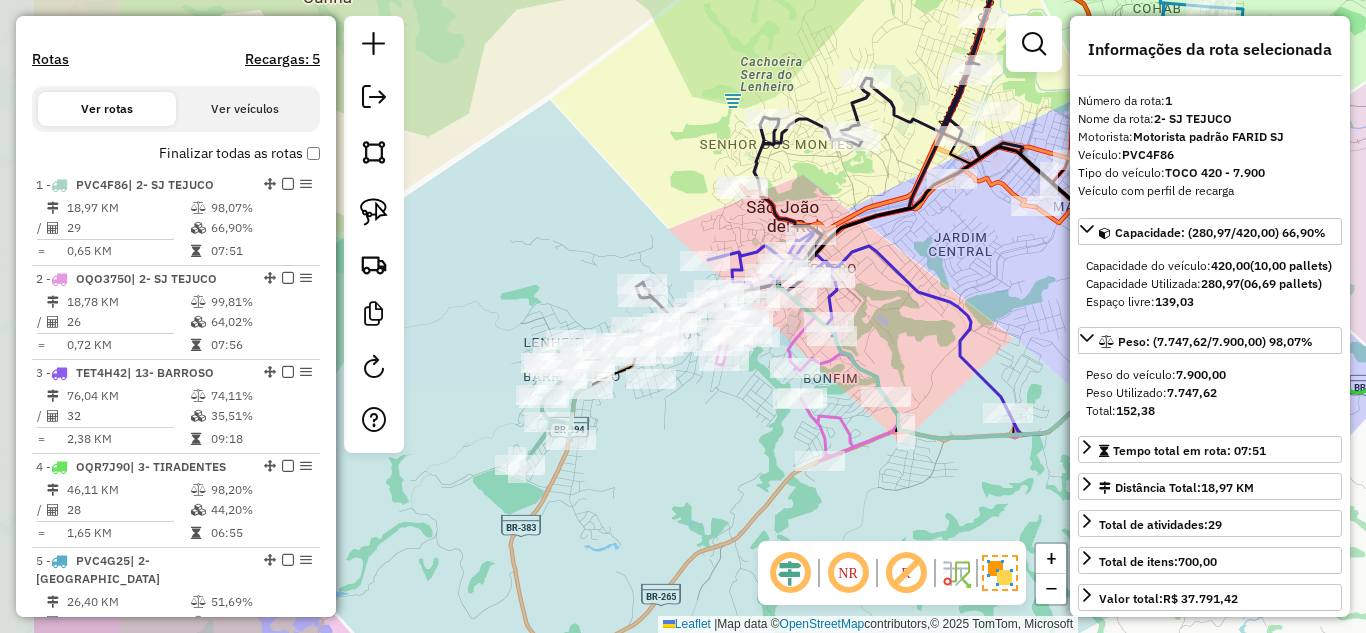 drag, startPoint x: 438, startPoint y: 477, endPoint x: 609, endPoint y: 466, distance: 171.35344 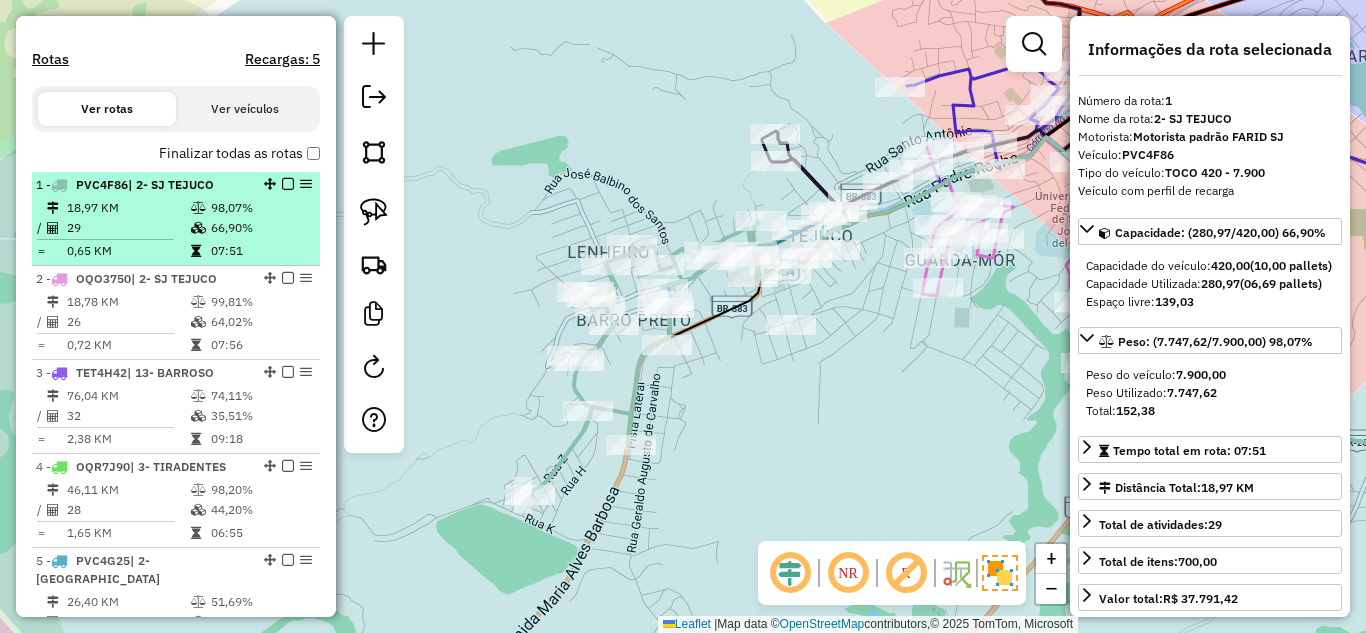 click at bounding box center (200, 208) 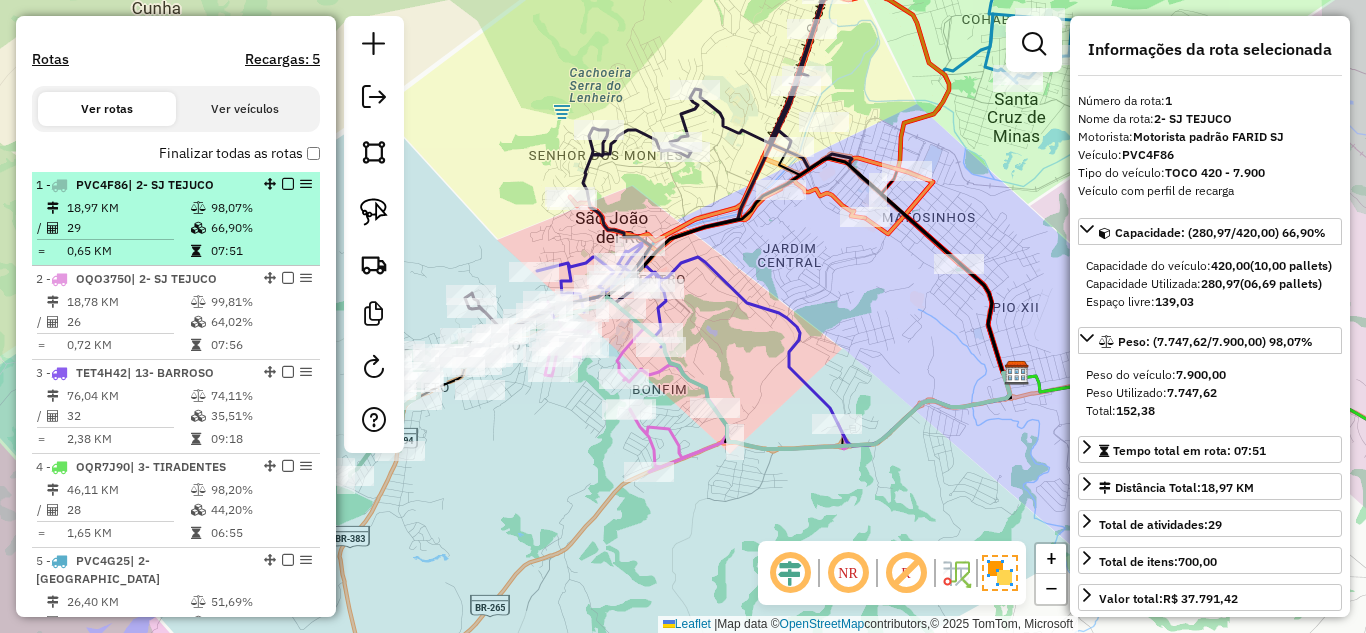 click at bounding box center [288, 184] 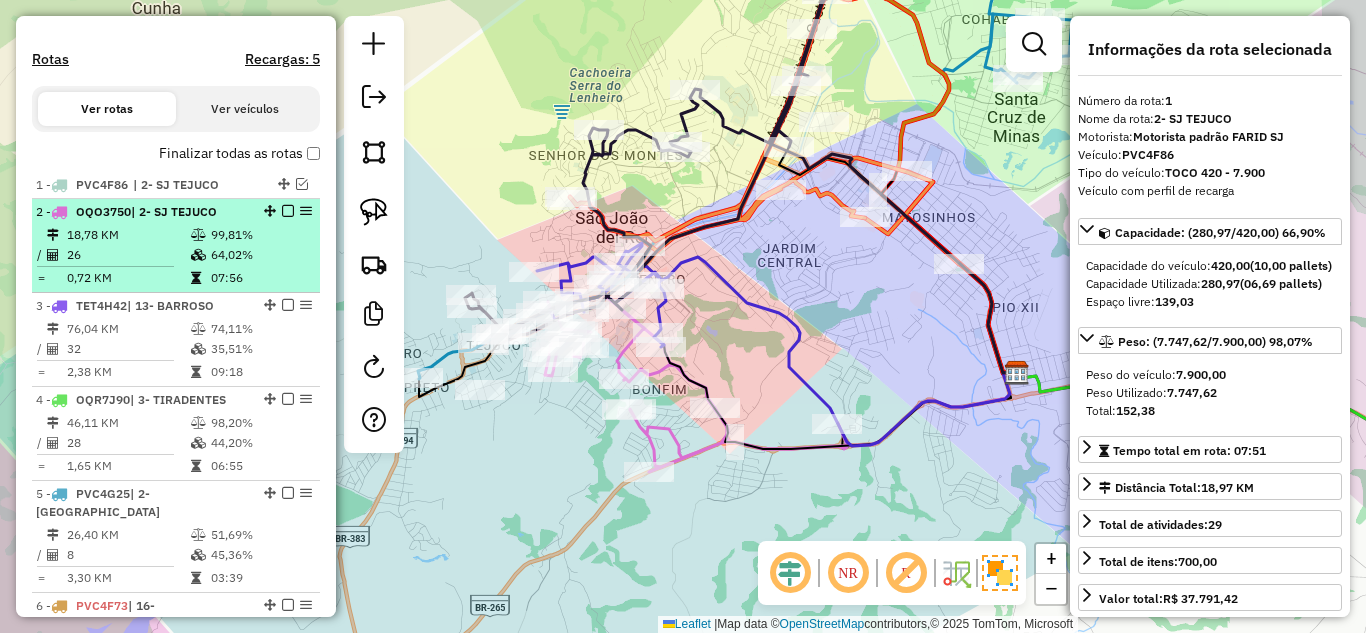 click on "99,81%" at bounding box center (260, 235) 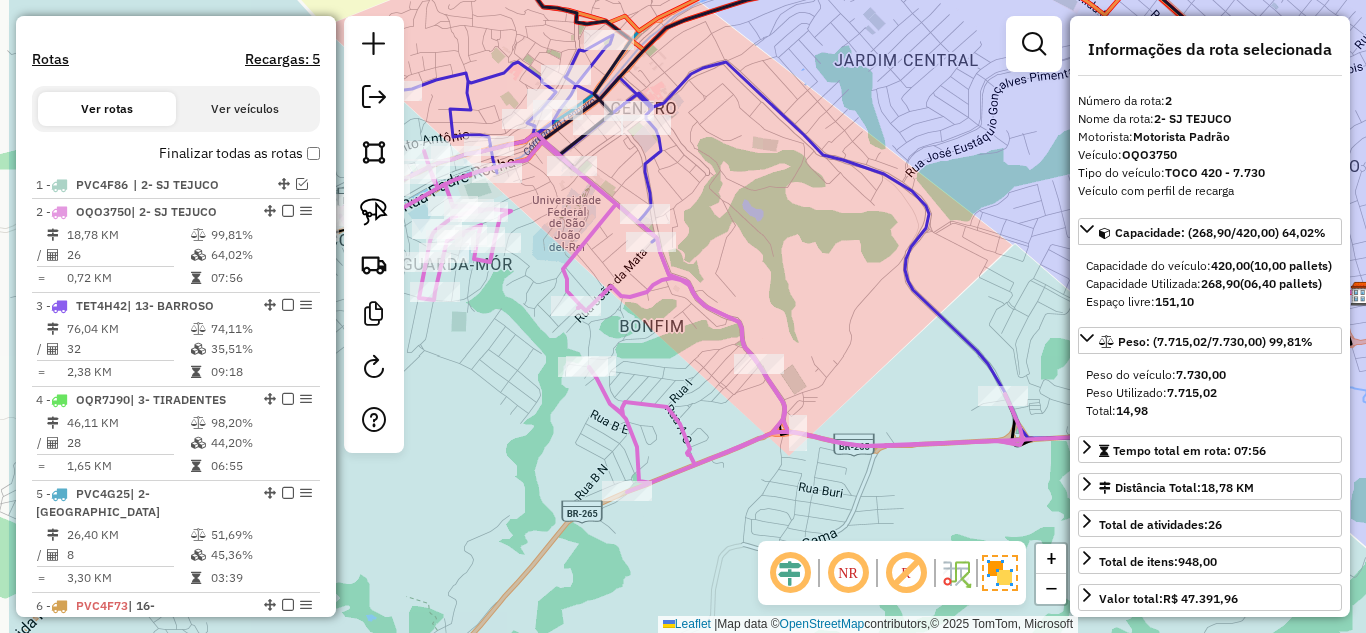 drag, startPoint x: 765, startPoint y: 464, endPoint x: 852, endPoint y: 459, distance: 87.14356 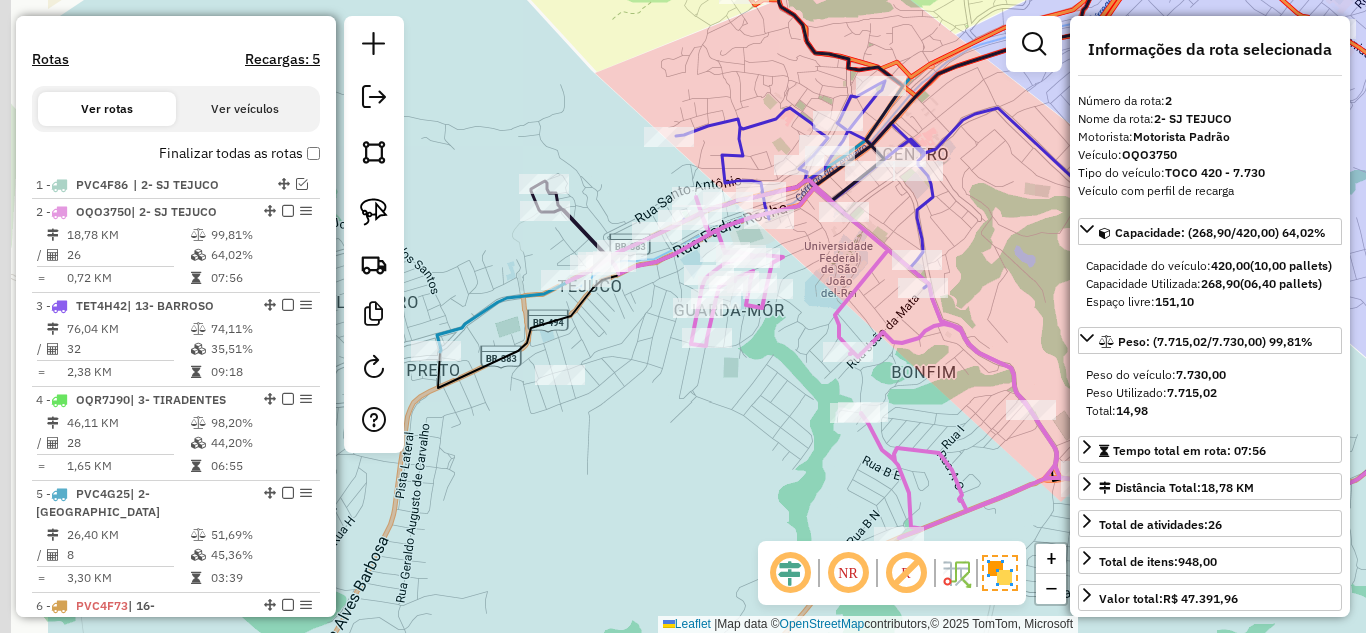 drag, startPoint x: 663, startPoint y: 417, endPoint x: 825, endPoint y: 406, distance: 162.37303 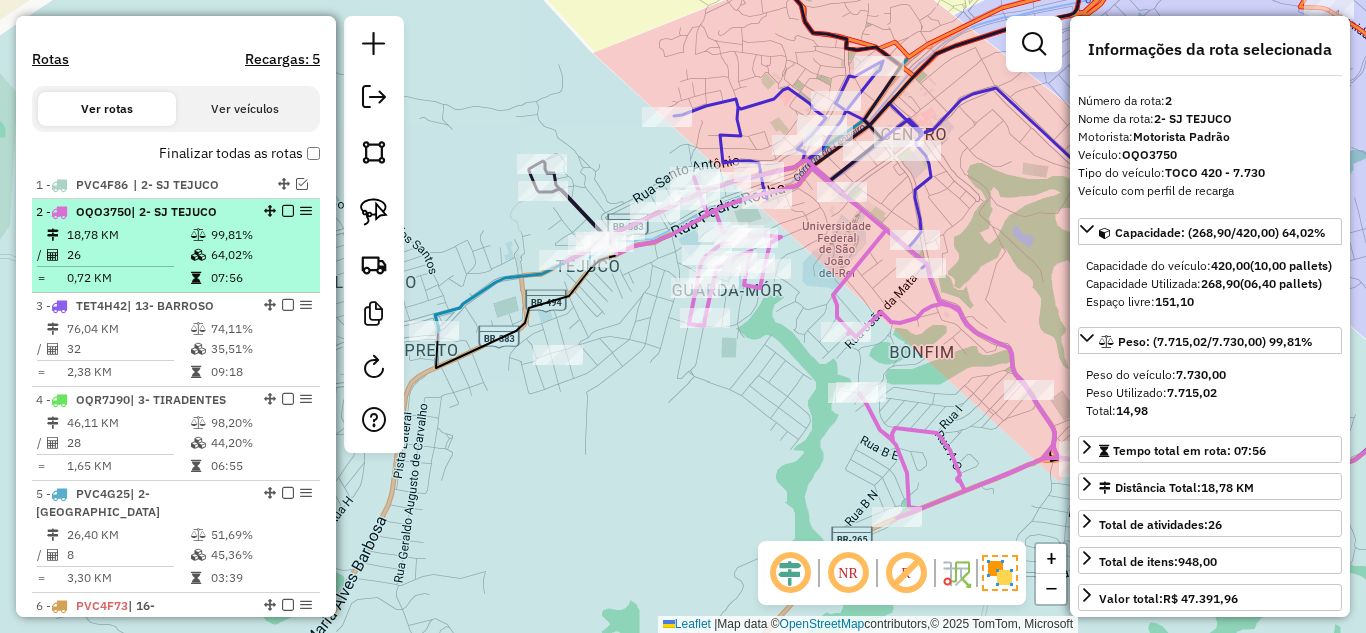 click on "0,72 KM" at bounding box center (128, 278) 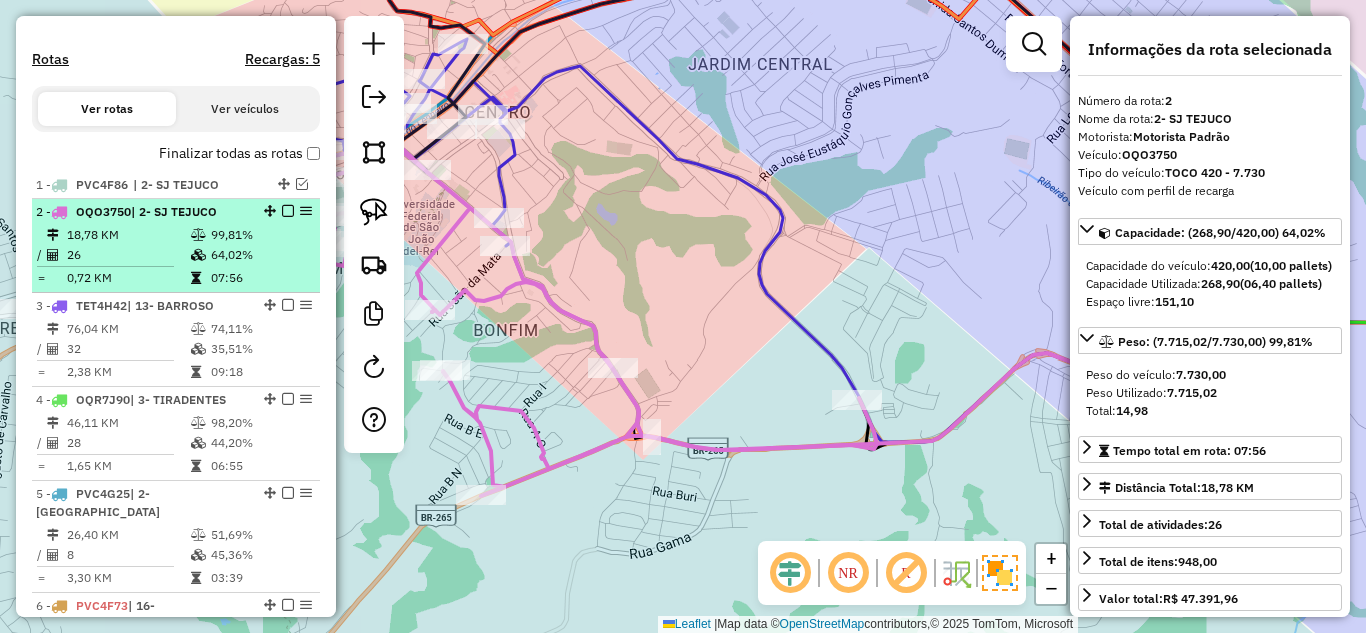 click at bounding box center [288, 211] 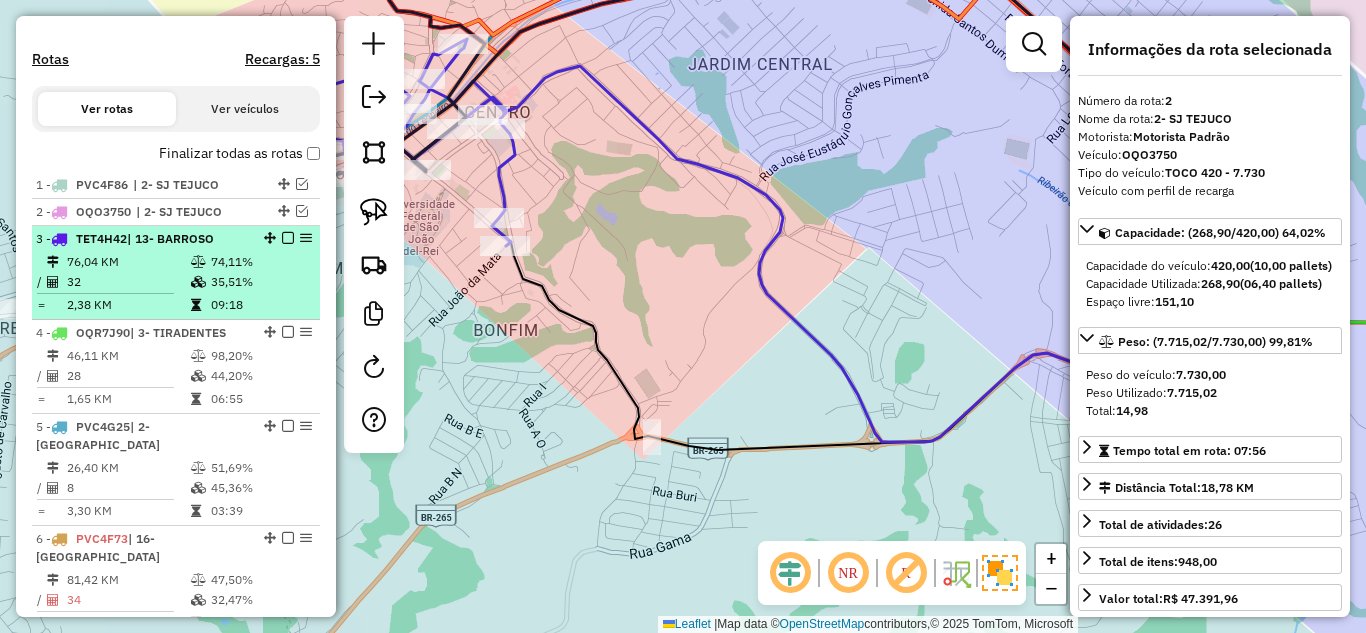 click on "76,04 KM" at bounding box center [128, 262] 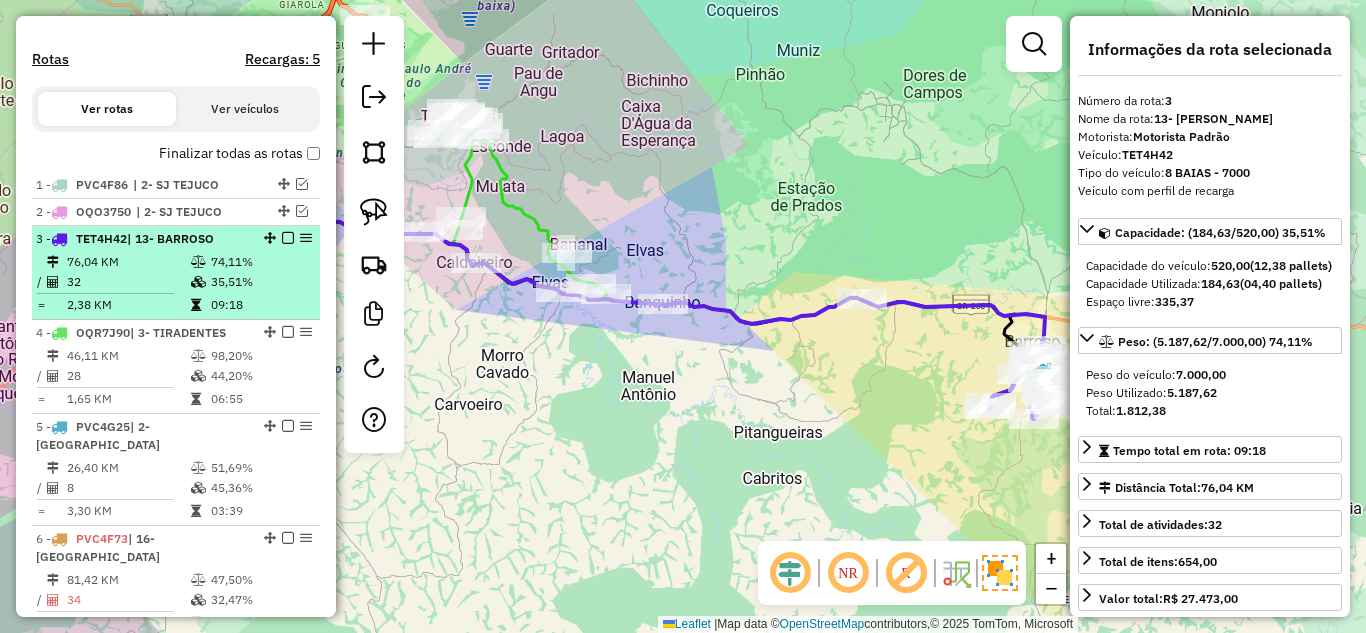 click at bounding box center (200, 282) 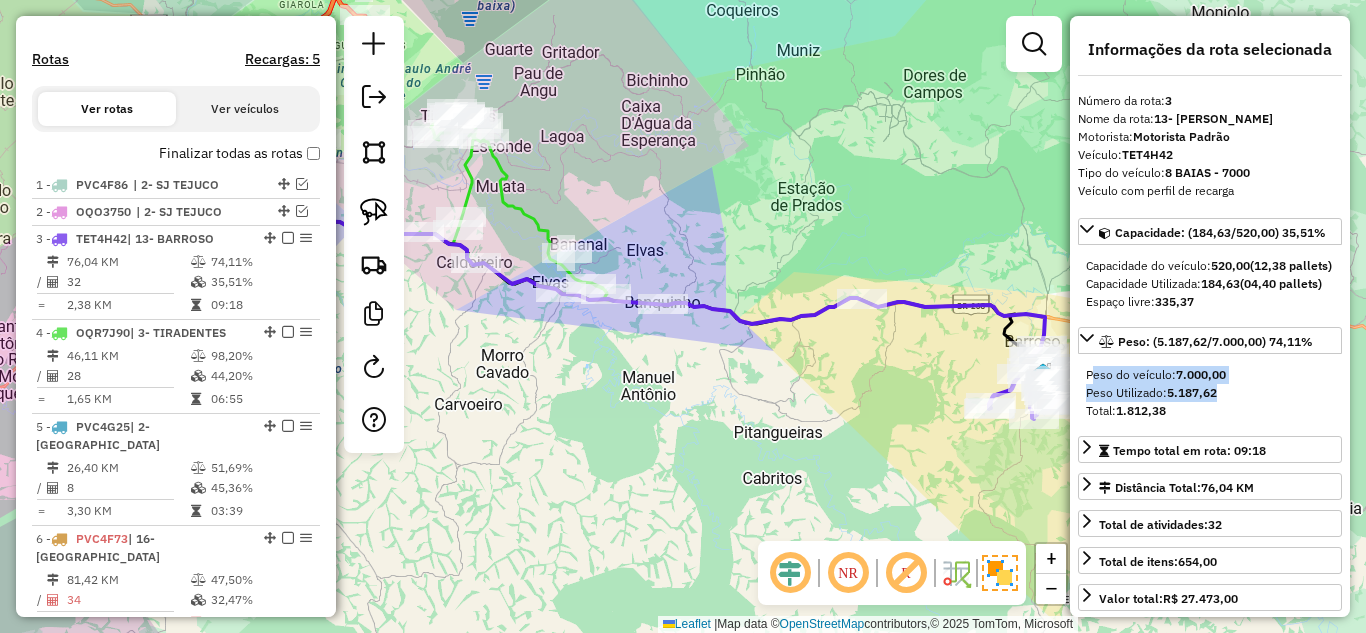 drag, startPoint x: 1229, startPoint y: 428, endPoint x: 1101, endPoint y: 424, distance: 128.06248 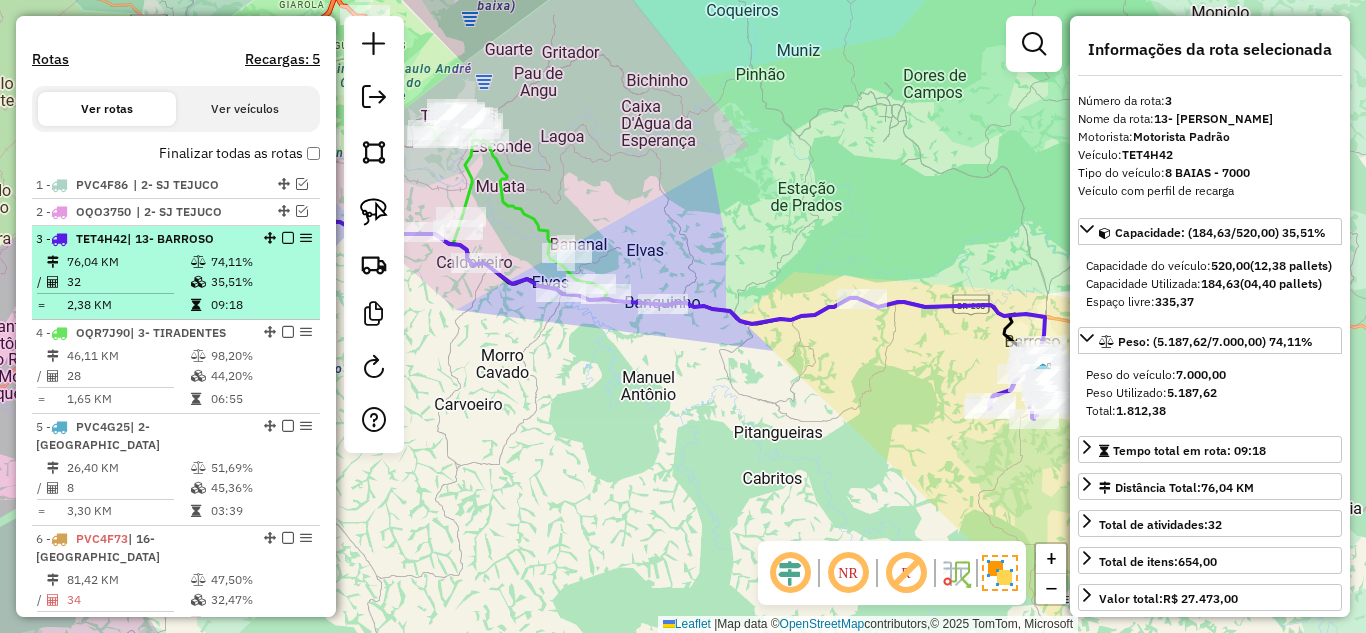 click at bounding box center (288, 238) 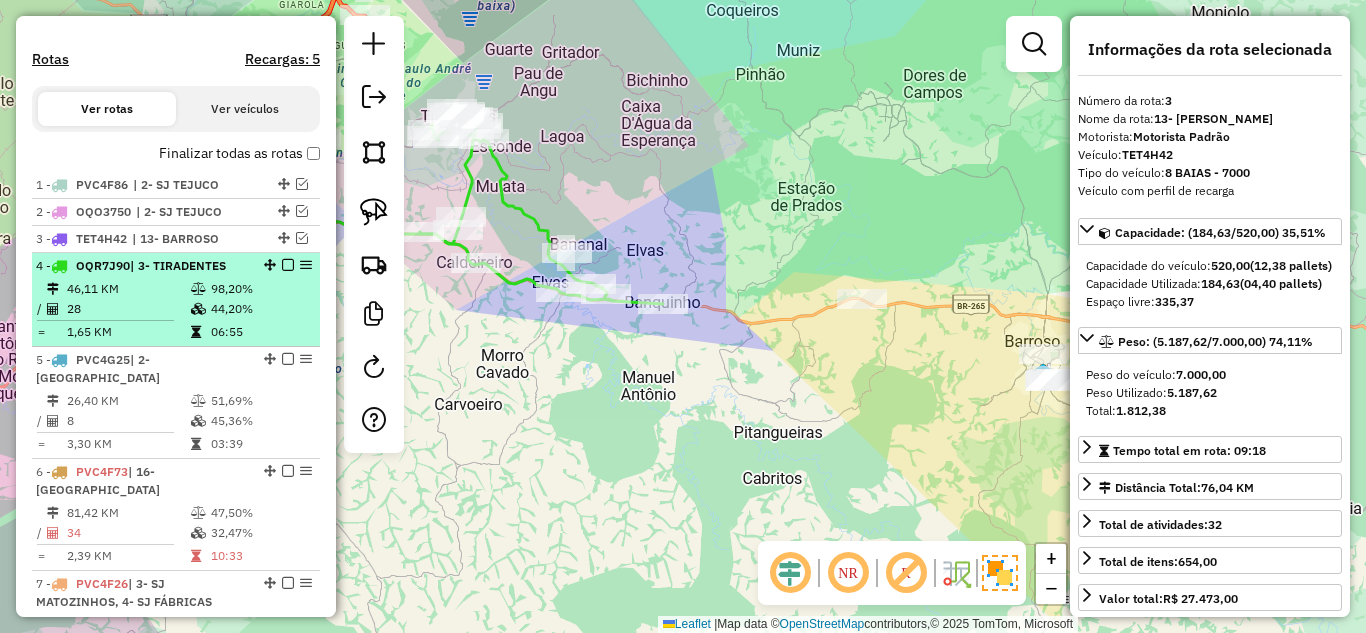 click on "98,20%" at bounding box center [260, 289] 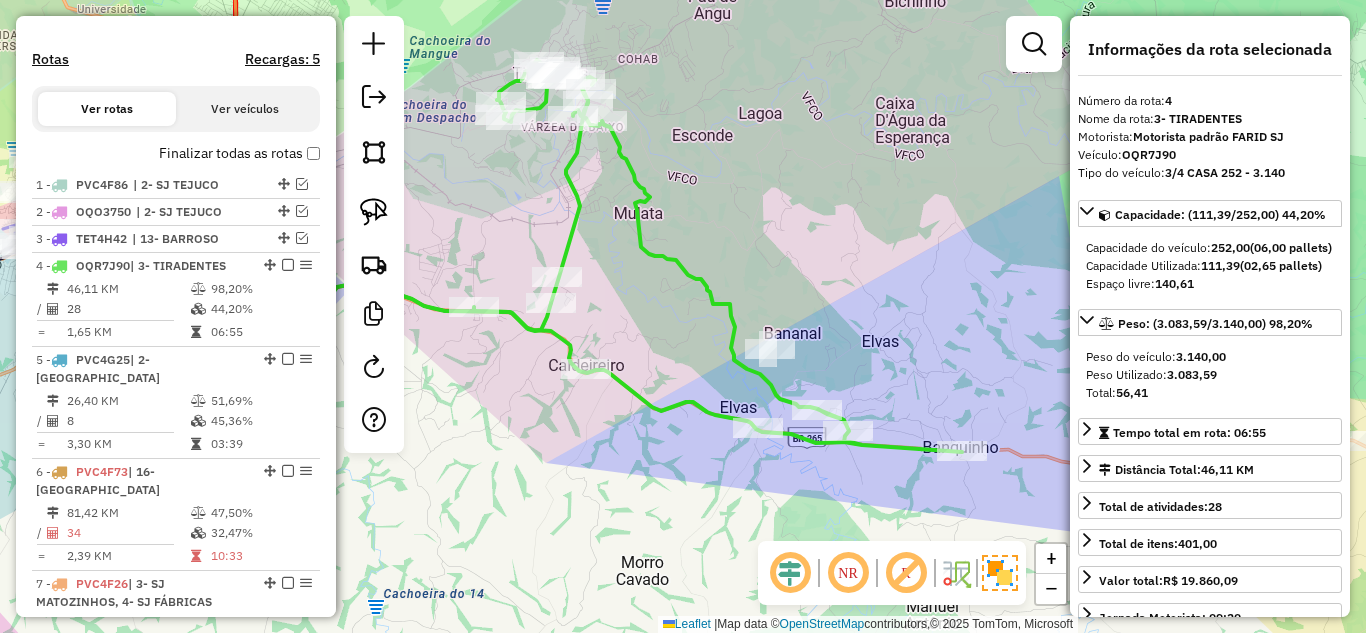 drag, startPoint x: 927, startPoint y: 281, endPoint x: 846, endPoint y: 220, distance: 101.4002 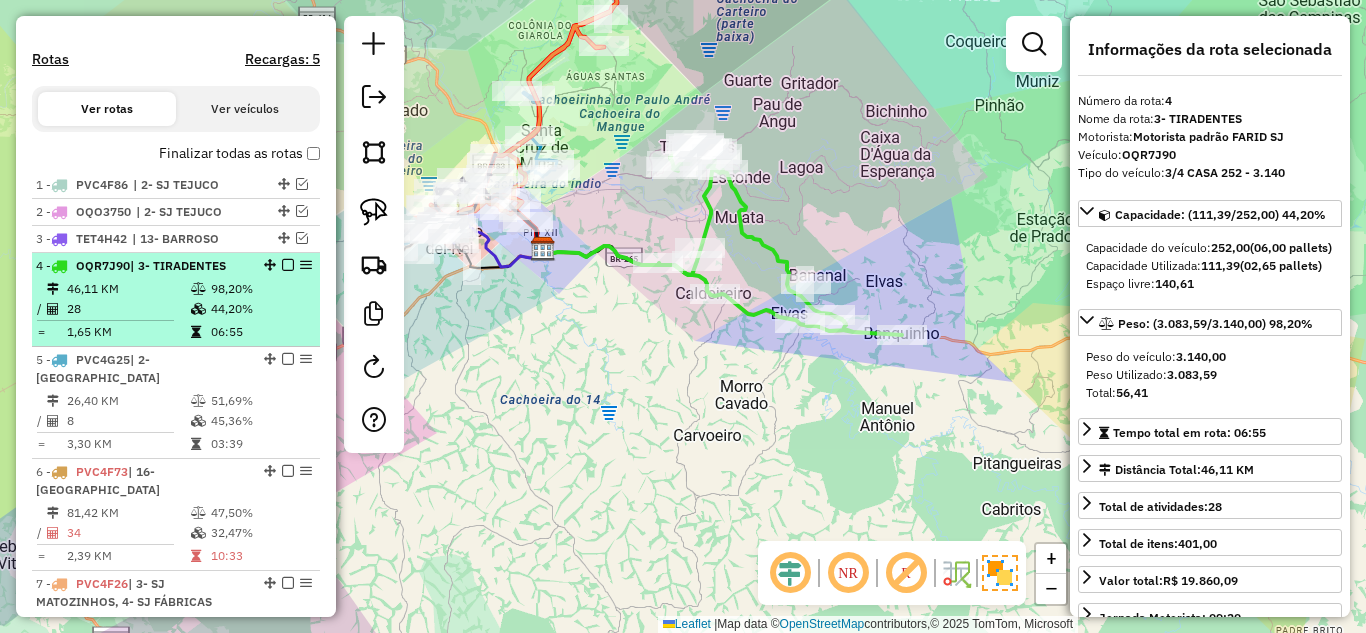 click on "46,11 KM" at bounding box center [128, 289] 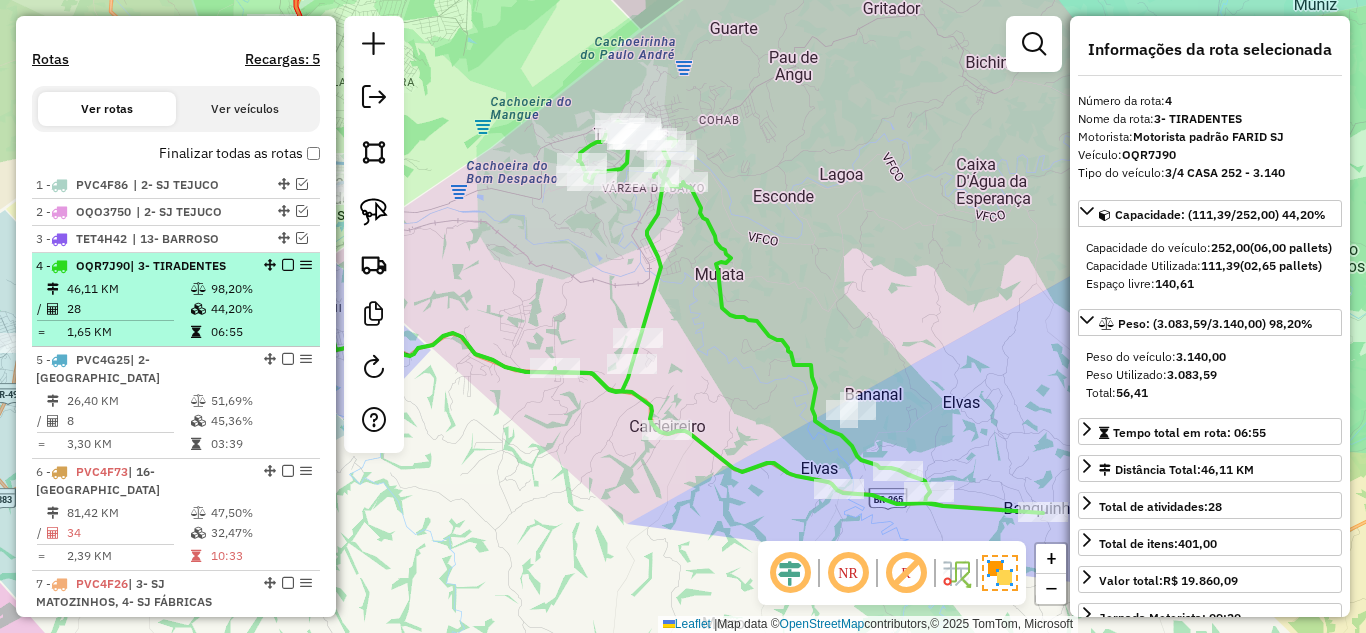click at bounding box center [288, 265] 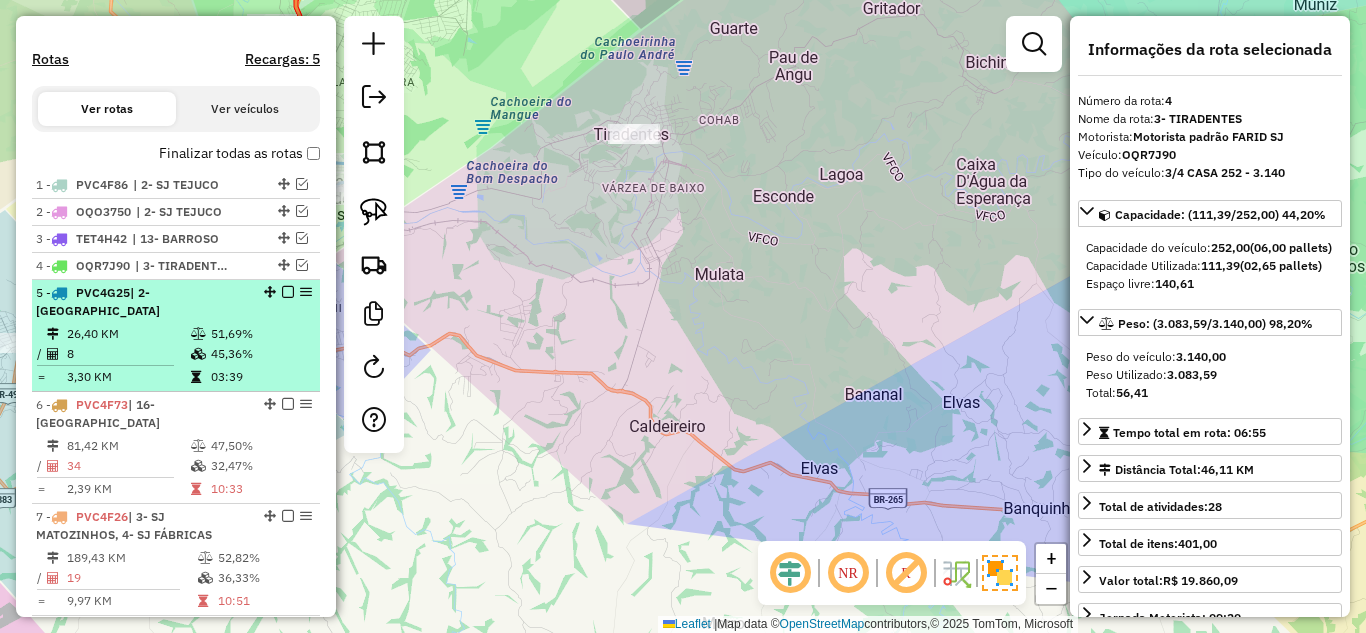 click on "8" at bounding box center [128, 354] 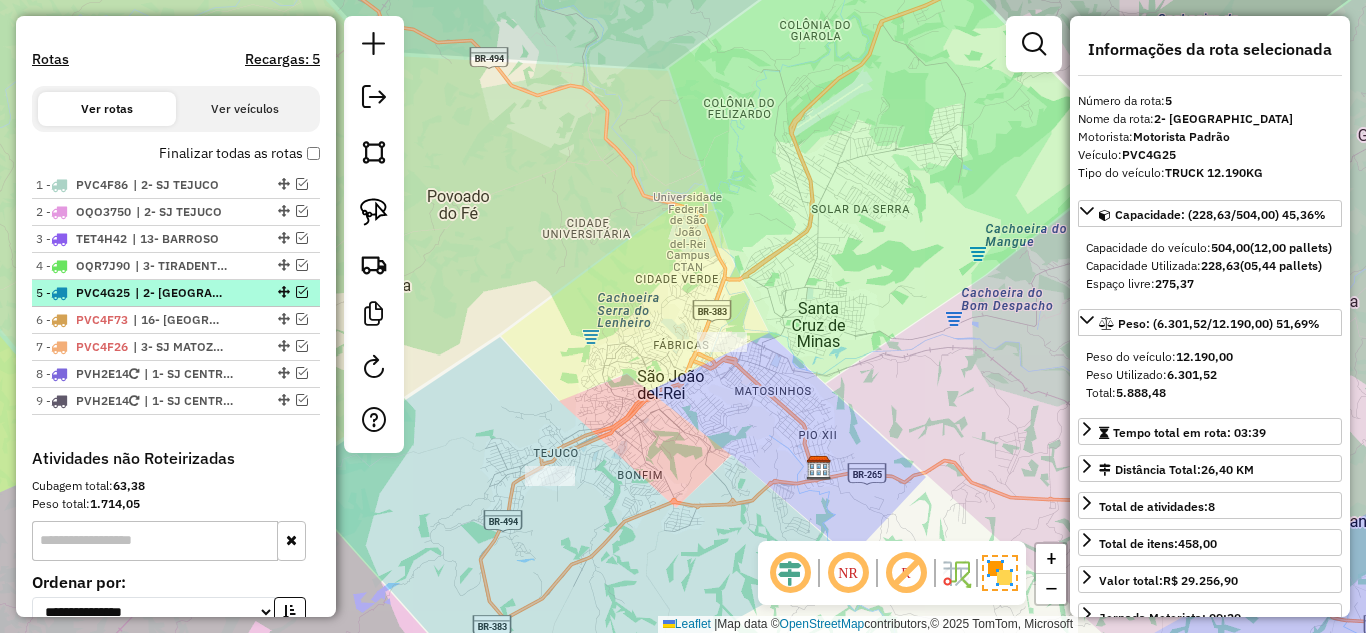 click at bounding box center [302, 292] 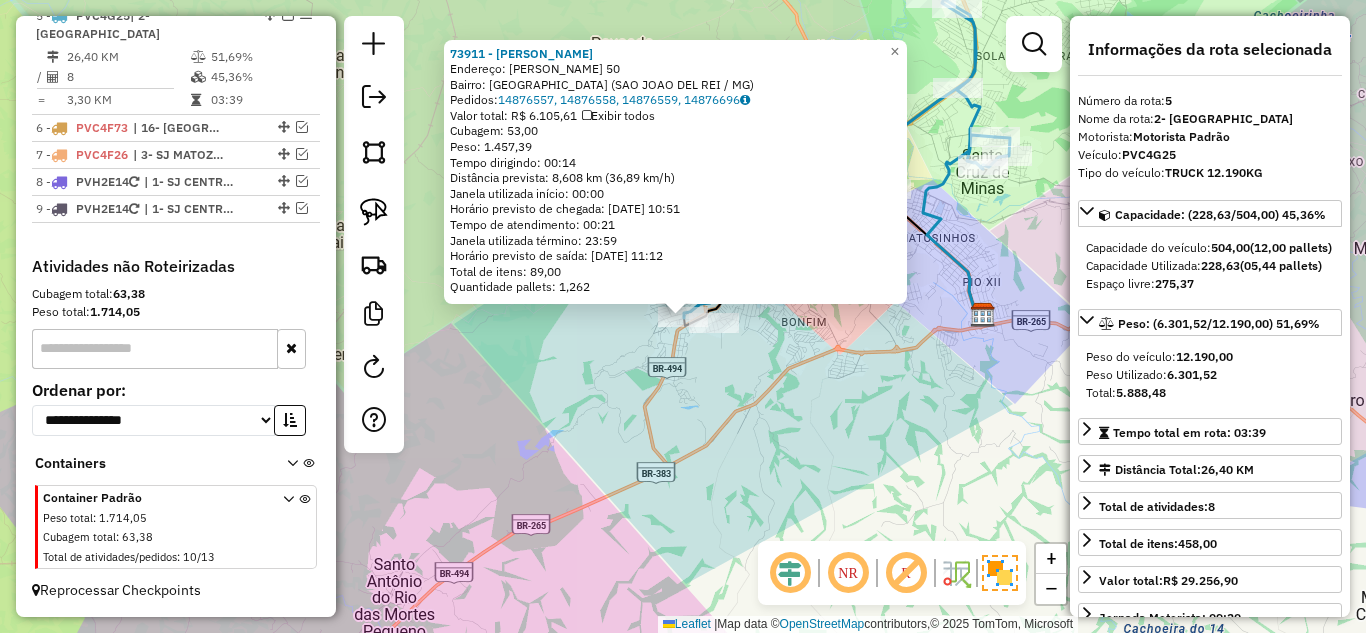 scroll, scrollTop: 777, scrollLeft: 0, axis: vertical 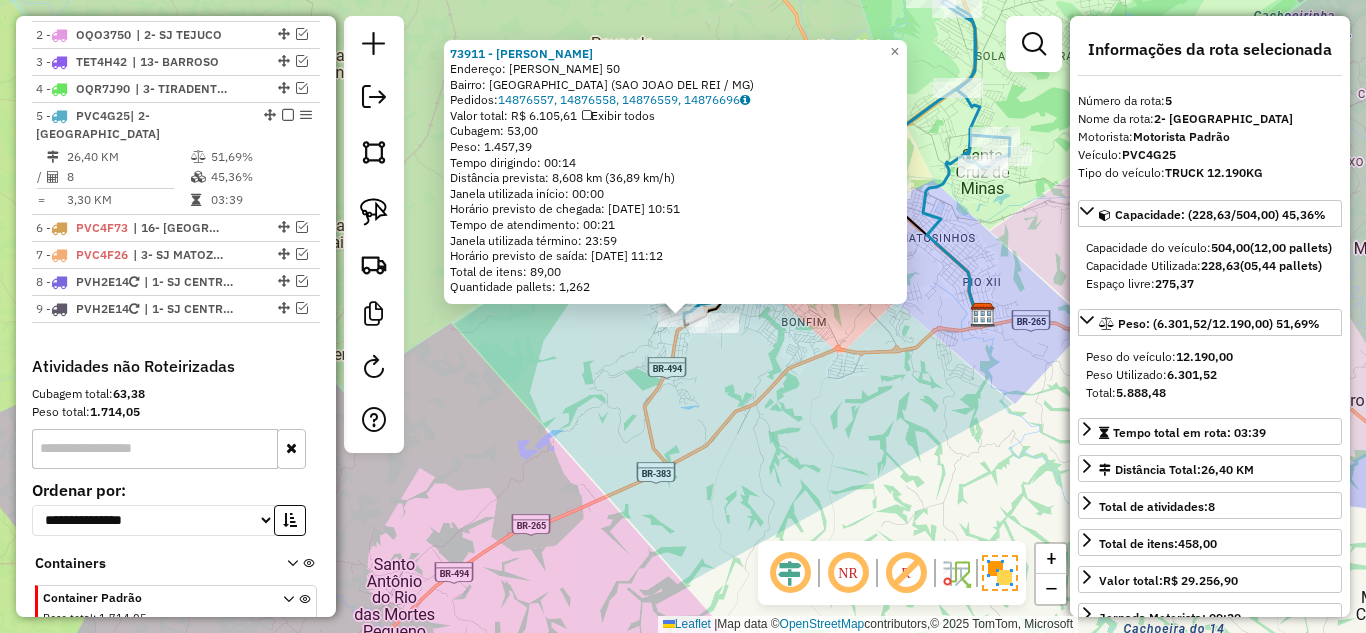 click on "73911 - ANTONIO DJALMA SANTO  Endereço:  BENEDITO ALZIRO DA SILVA 50   Bairro: VILA SAO BENTO (SAO JOAO DEL REI / MG)   Pedidos:  14876557, 14876558, 14876559, 14876696   Valor total: R$ 6.105,61   Exibir todos   Cubagem: 53,00  Peso: 1.457,39  Tempo dirigindo: 00:14   Distância prevista: 8,608 km (36,89 km/h)   Janela utilizada início: 00:00   Horário previsto de chegada: 15/07/2025 10:51   Tempo de atendimento: 00:21   Janela utilizada término: 23:59   Horário previsto de saída: 15/07/2025 11:12   Total de itens: 89,00   Quantidade pallets: 1,262  × Janela de atendimento Grade de atendimento Capacidade Transportadoras Veículos Cliente Pedidos  Rotas Selecione os dias de semana para filtrar as janelas de atendimento  Seg   Ter   Qua   Qui   Sex   Sáb   Dom  Informe o período da janela de atendimento: De: Até:  Filtrar exatamente a janela do cliente  Considerar janela de atendimento padrão  Selecione os dias de semana para filtrar as grades de atendimento  Seg   Ter   Qua   Qui   Sex   Sáb  De:" 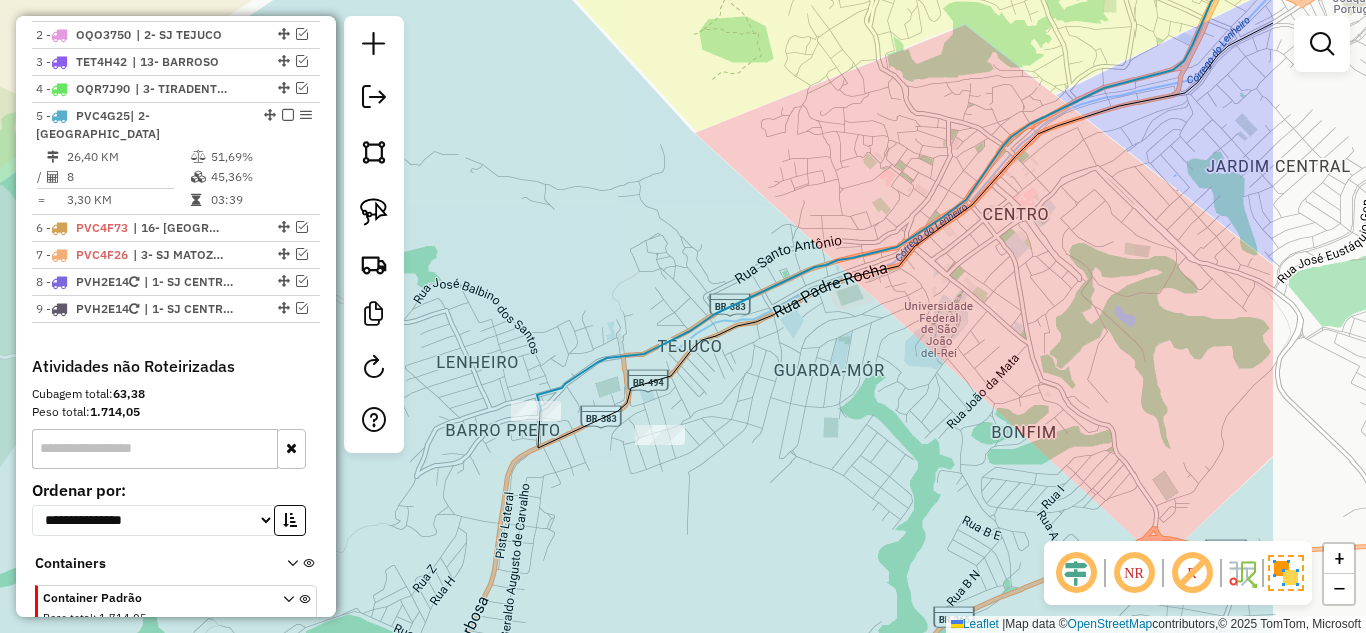 drag, startPoint x: 1056, startPoint y: 383, endPoint x: 827, endPoint y: 404, distance: 229.96086 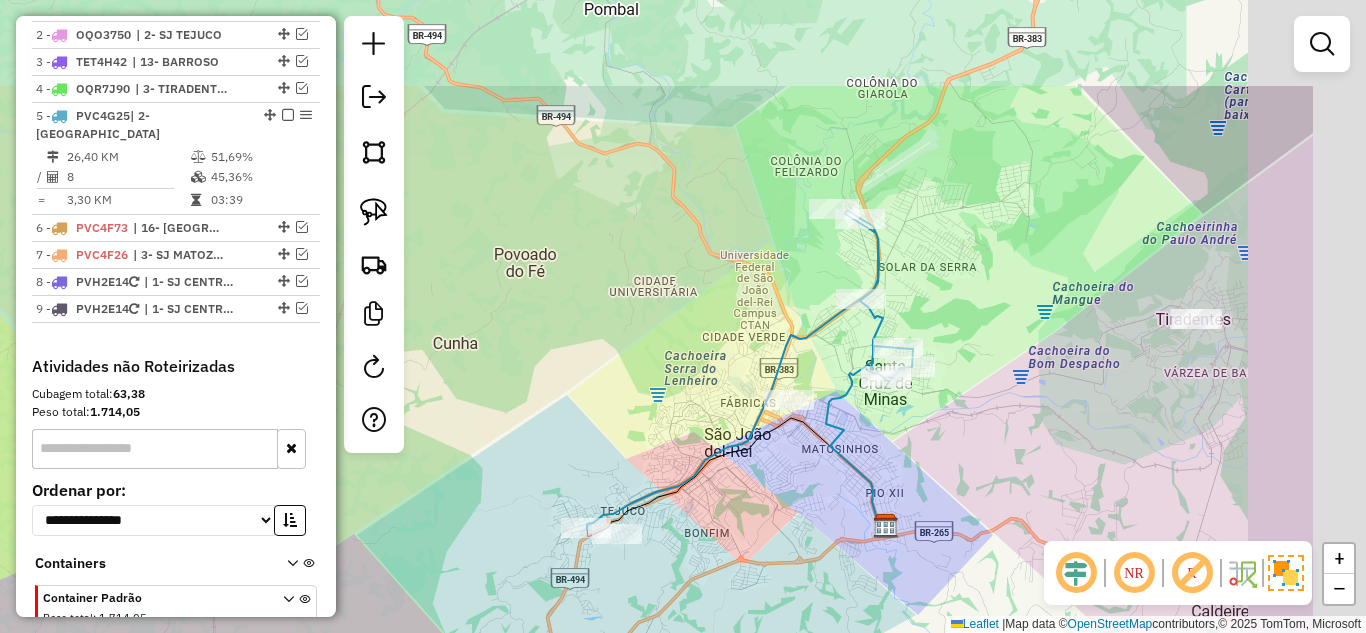 drag, startPoint x: 1178, startPoint y: 311, endPoint x: 986, endPoint y: 469, distance: 248.65237 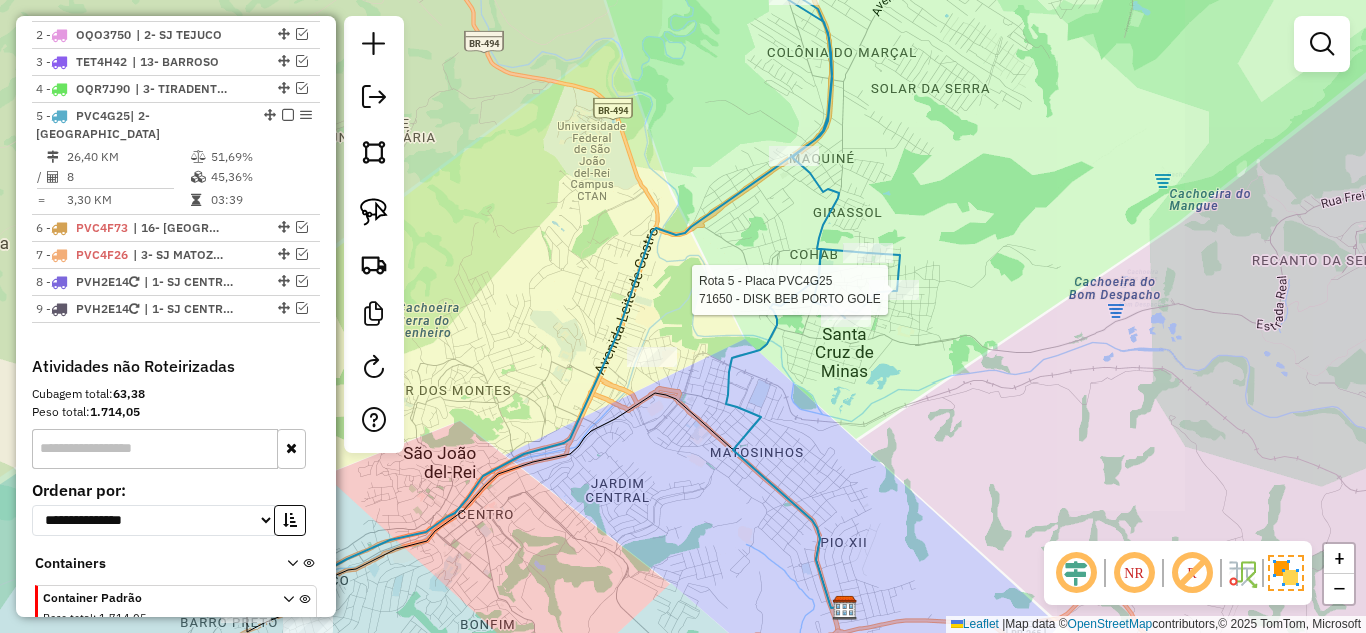 select on "**********" 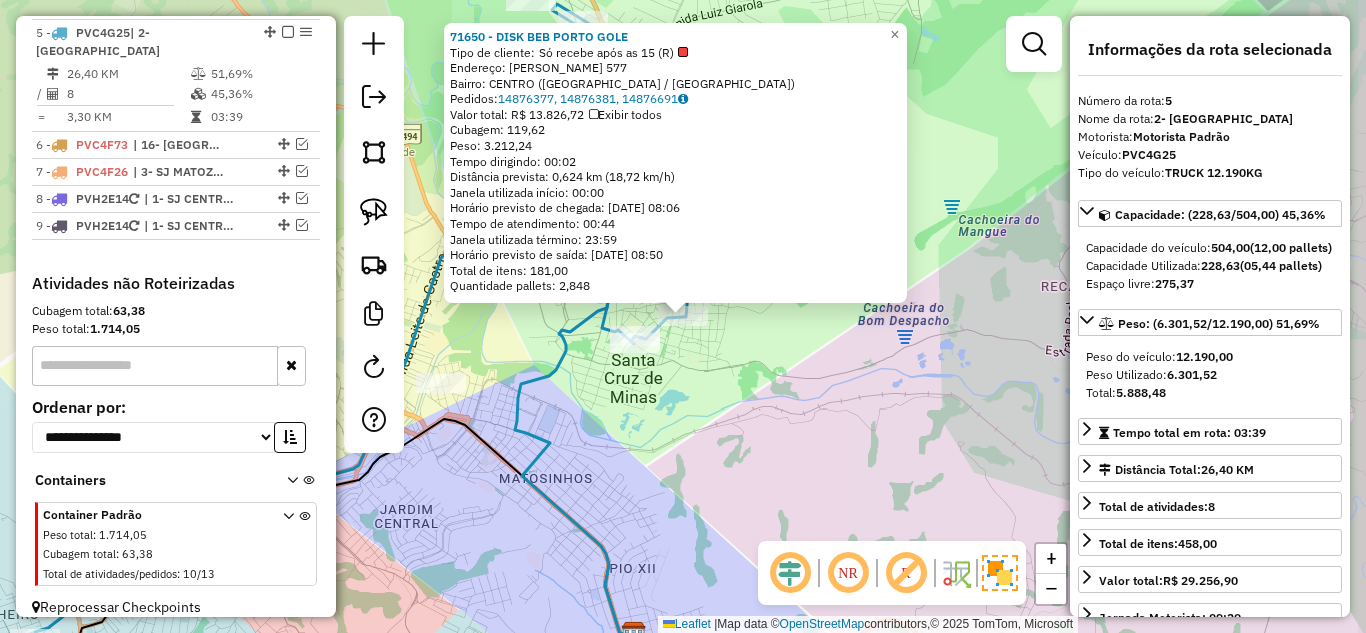 scroll, scrollTop: 877, scrollLeft: 0, axis: vertical 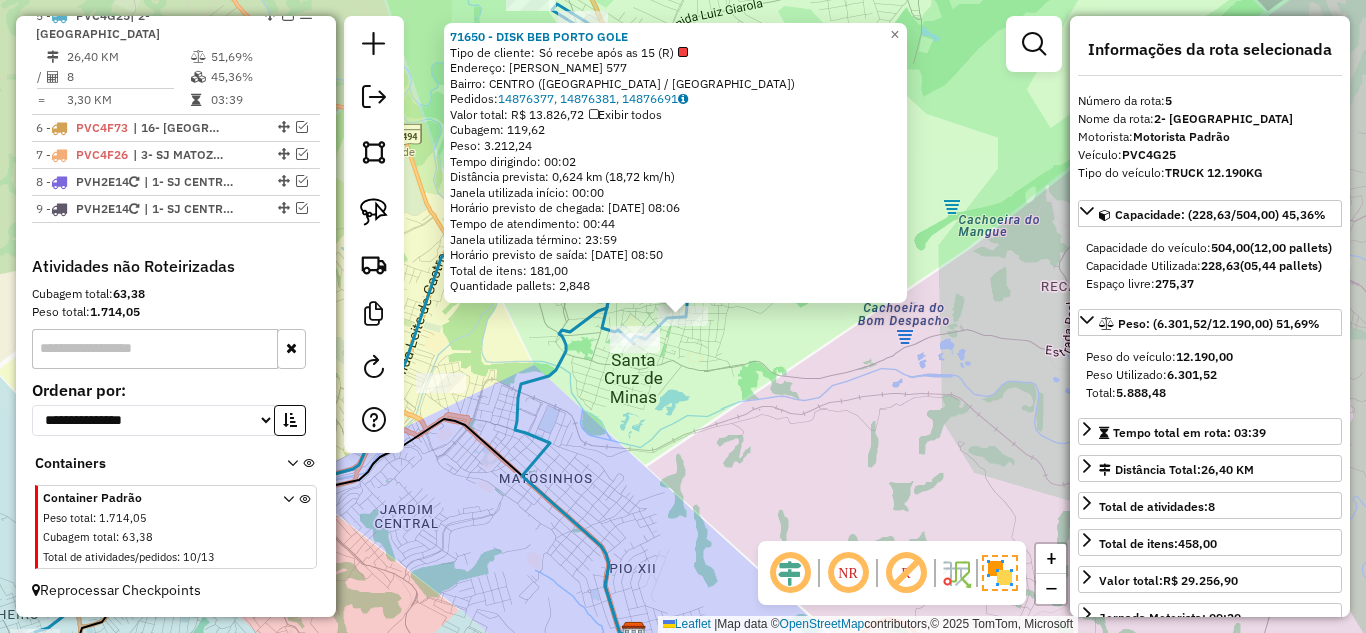 click on "Cubagem: 119,62" 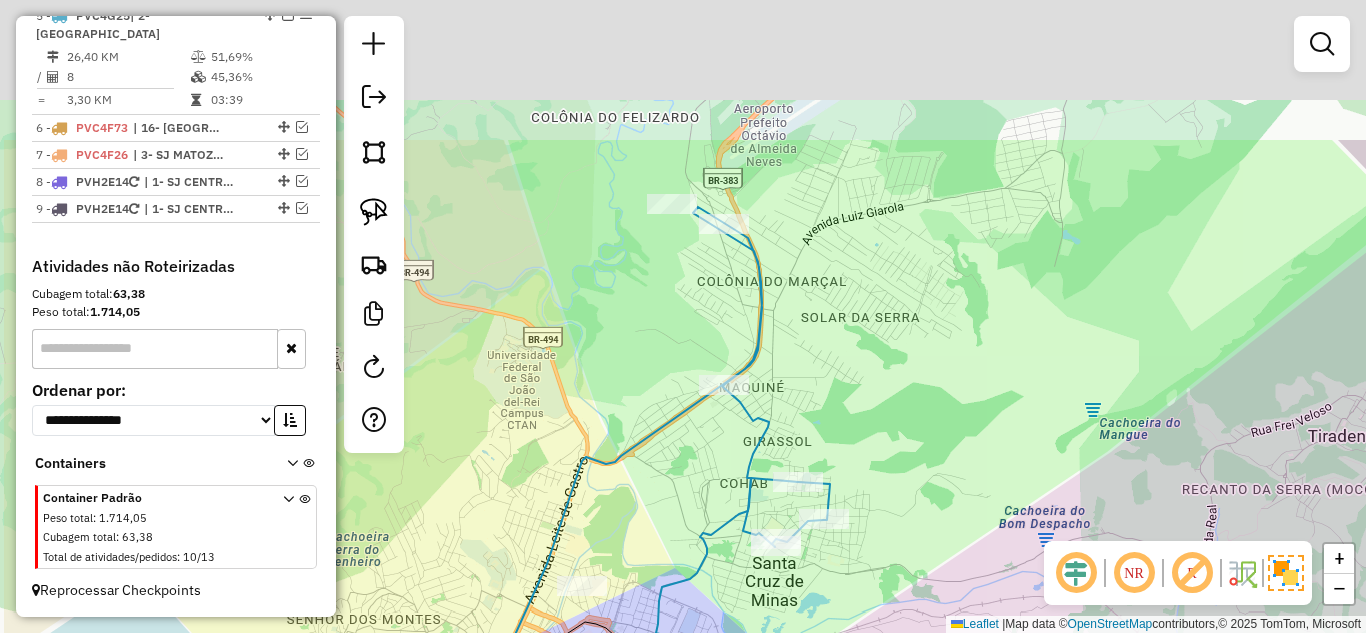 drag, startPoint x: 809, startPoint y: 217, endPoint x: 930, endPoint y: 415, distance: 232.04526 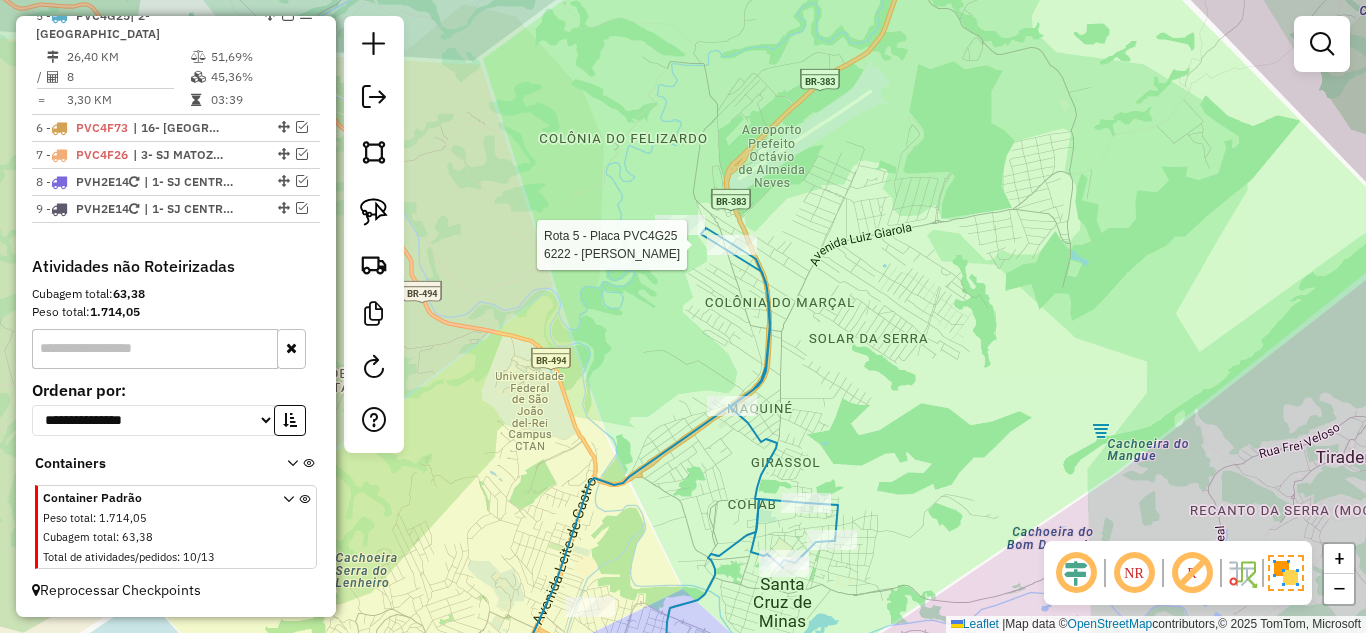 select on "**********" 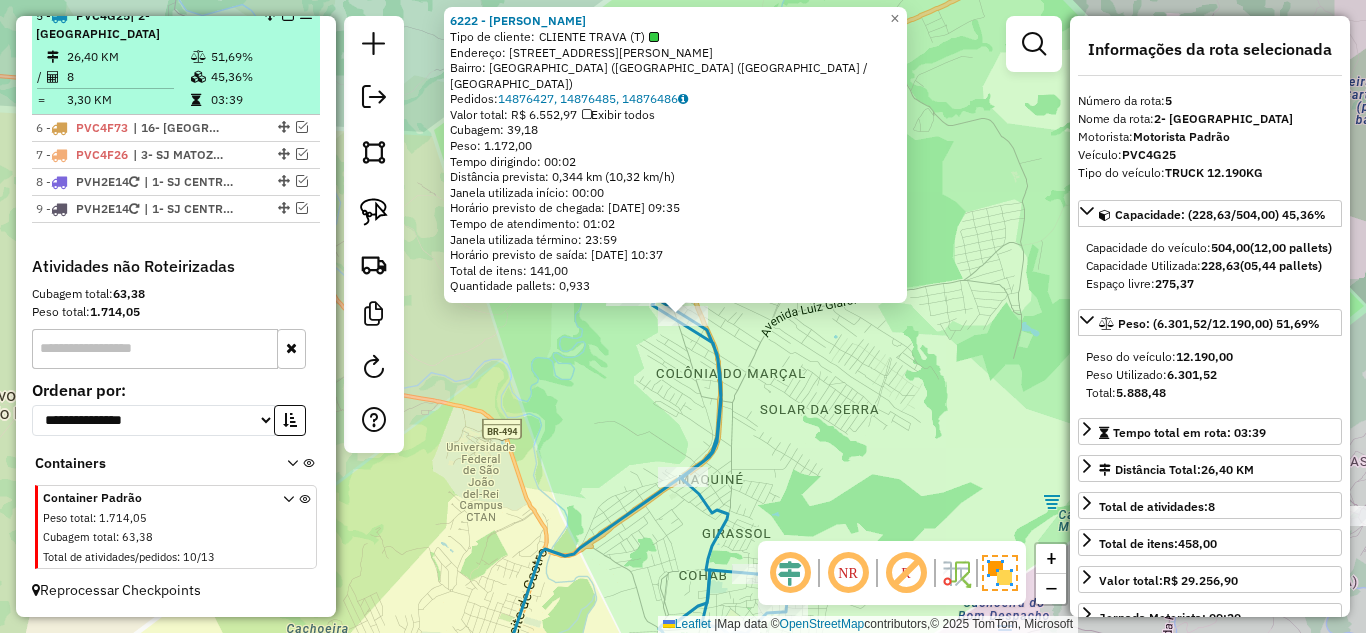 click on "8" at bounding box center [128, 77] 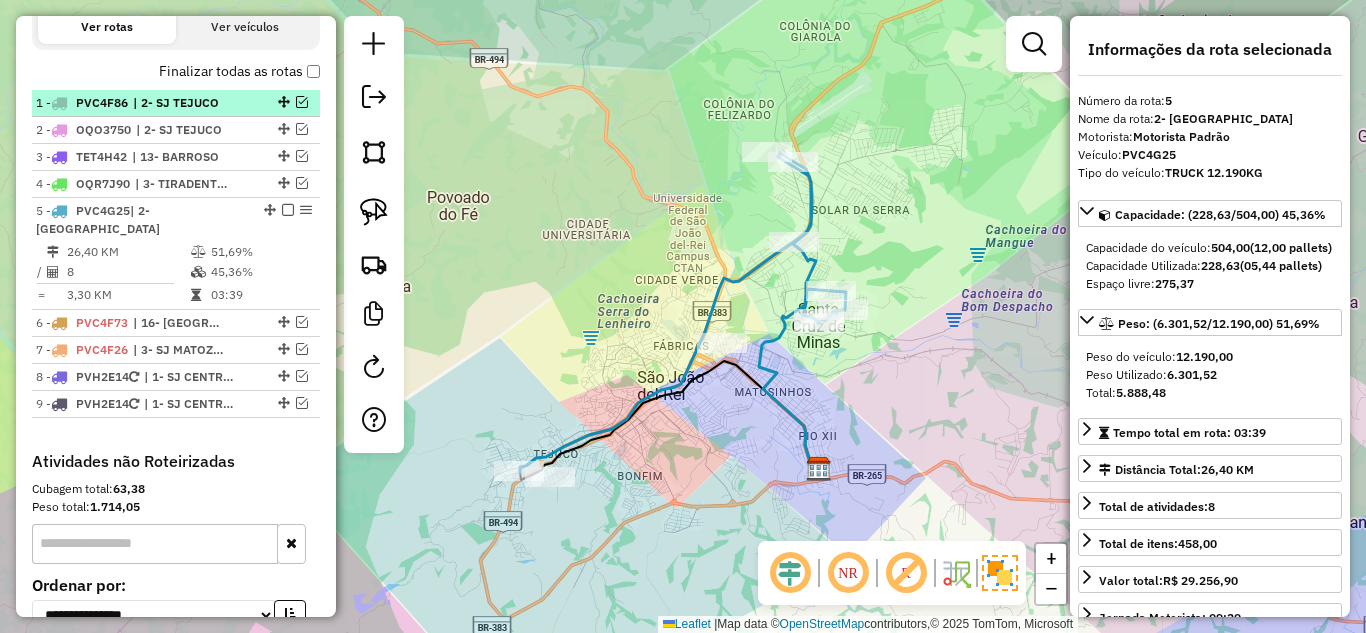 scroll, scrollTop: 677, scrollLeft: 0, axis: vertical 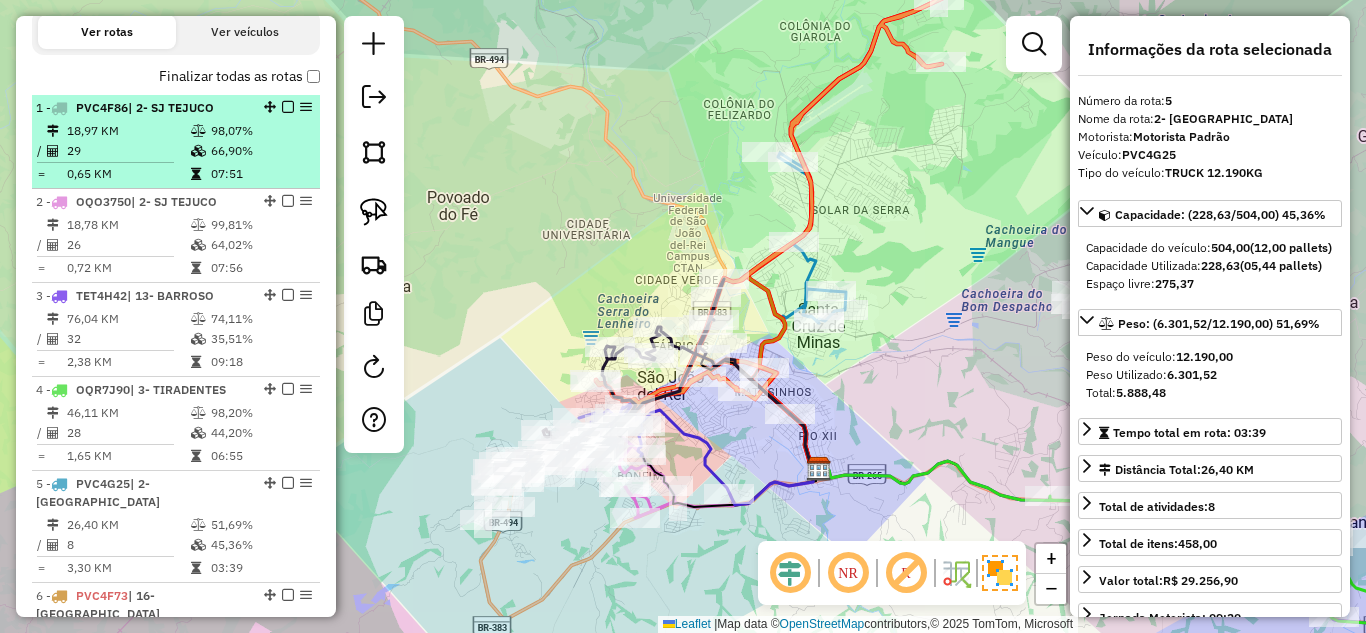 click at bounding box center [288, 107] 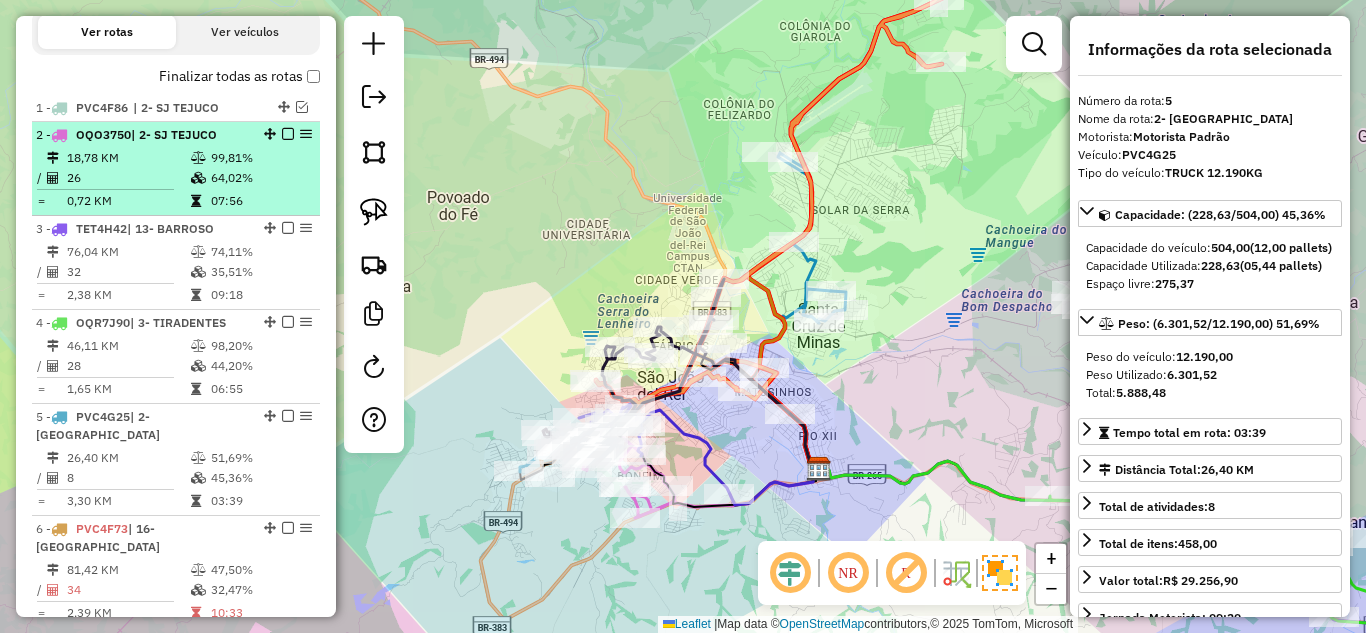 click at bounding box center [288, 134] 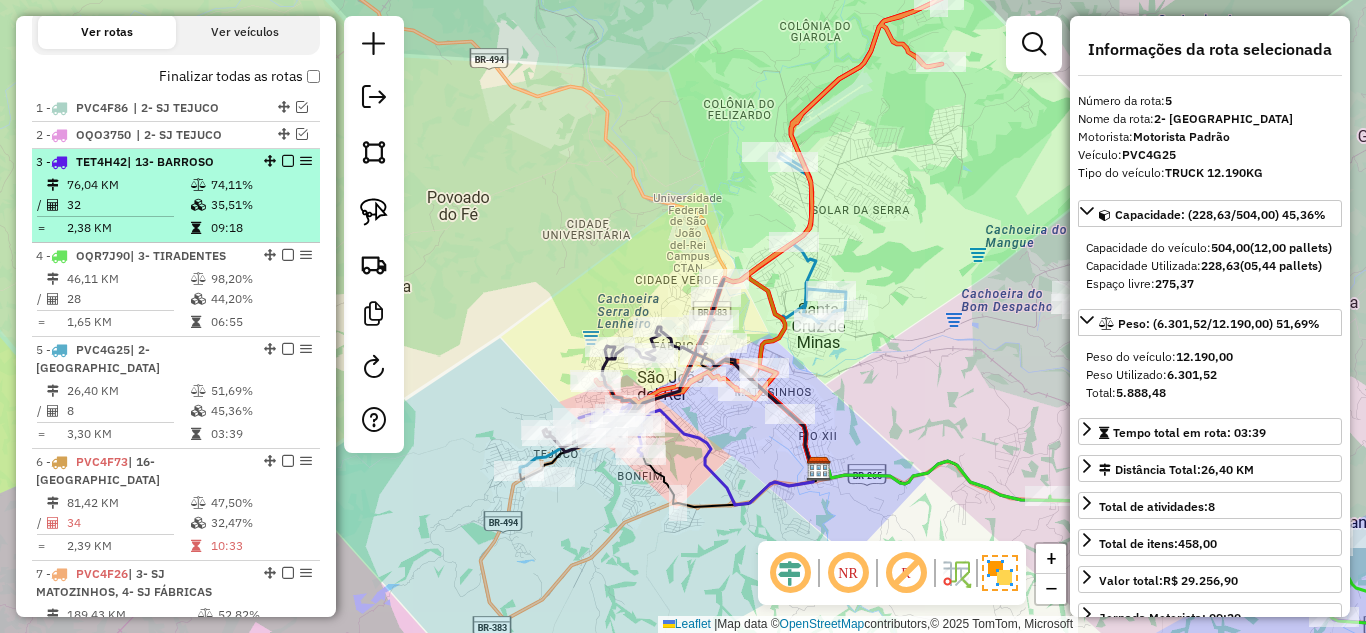 click at bounding box center (288, 161) 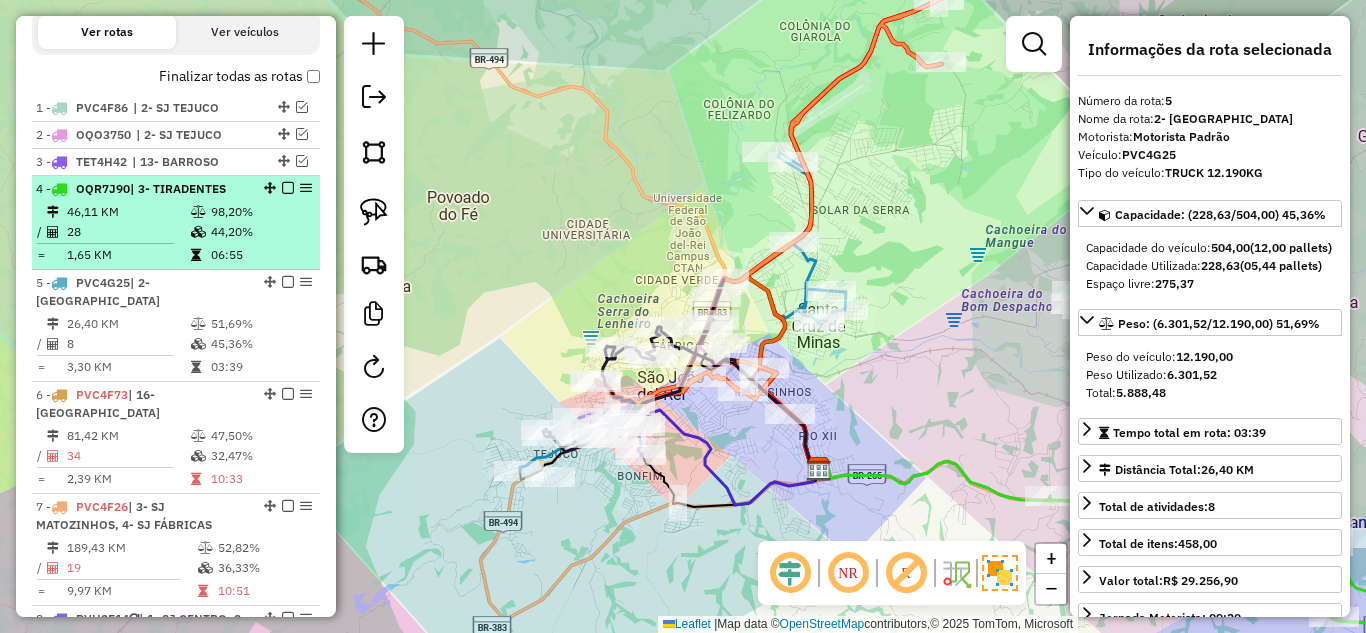 click at bounding box center [288, 188] 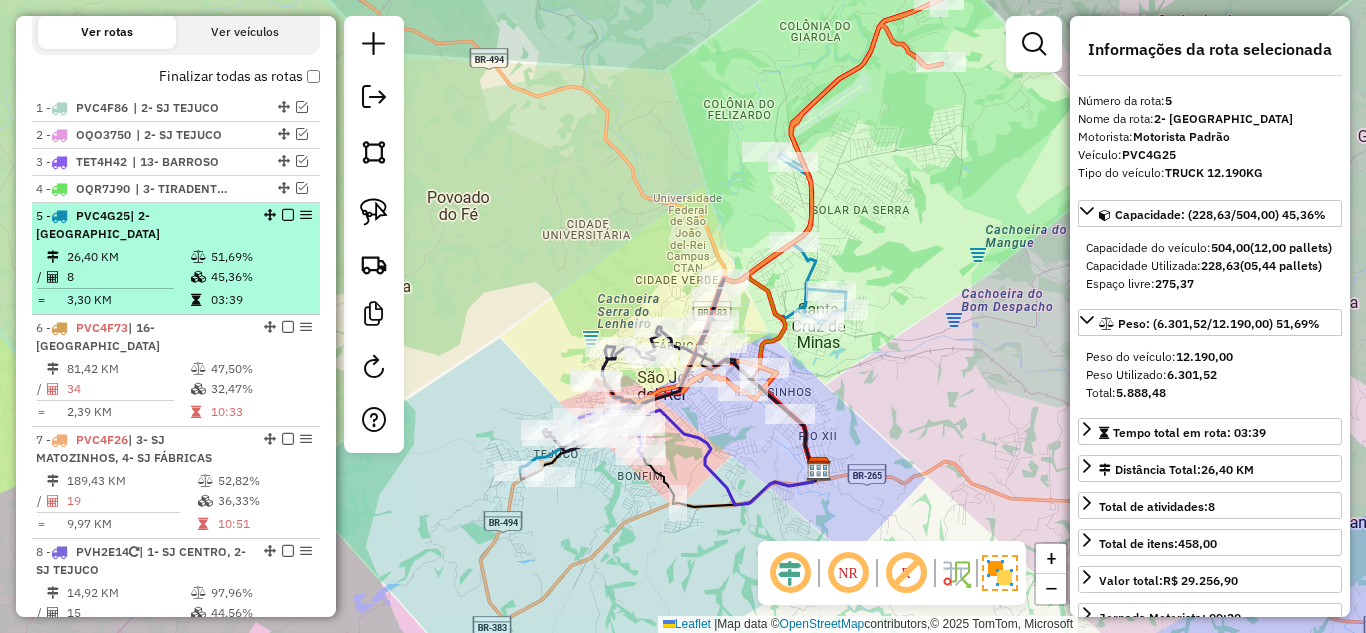 click at bounding box center (288, 215) 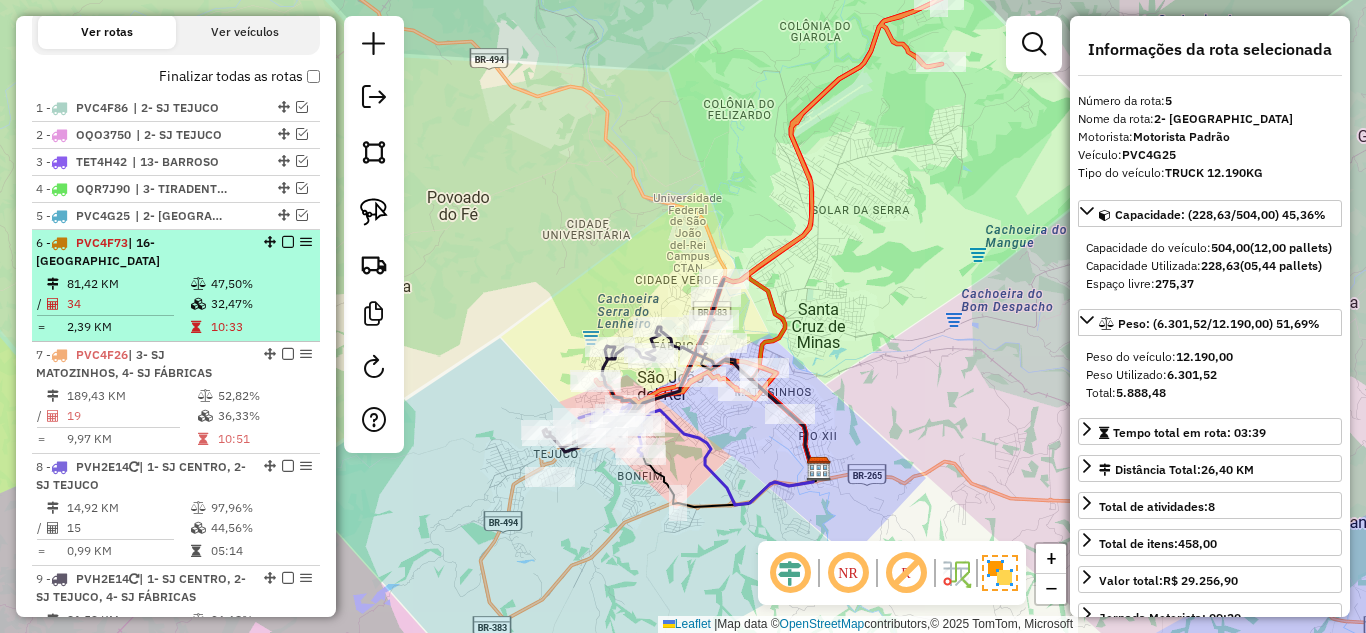 click at bounding box center [198, 284] 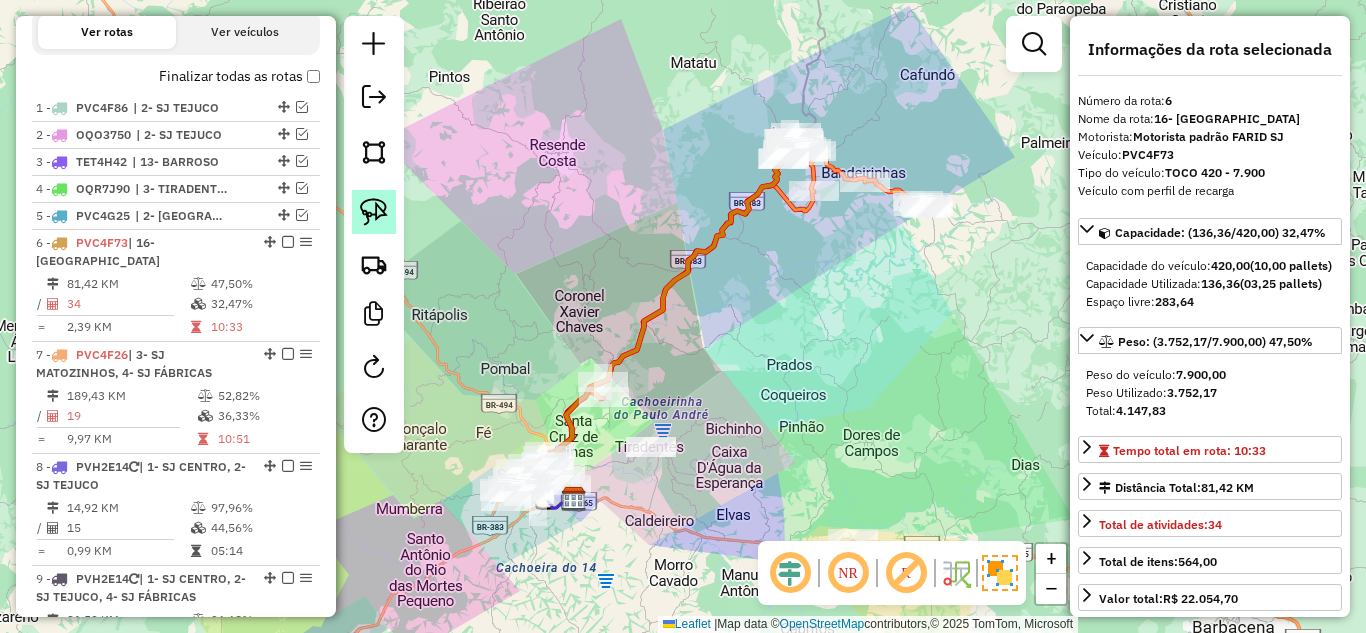 click 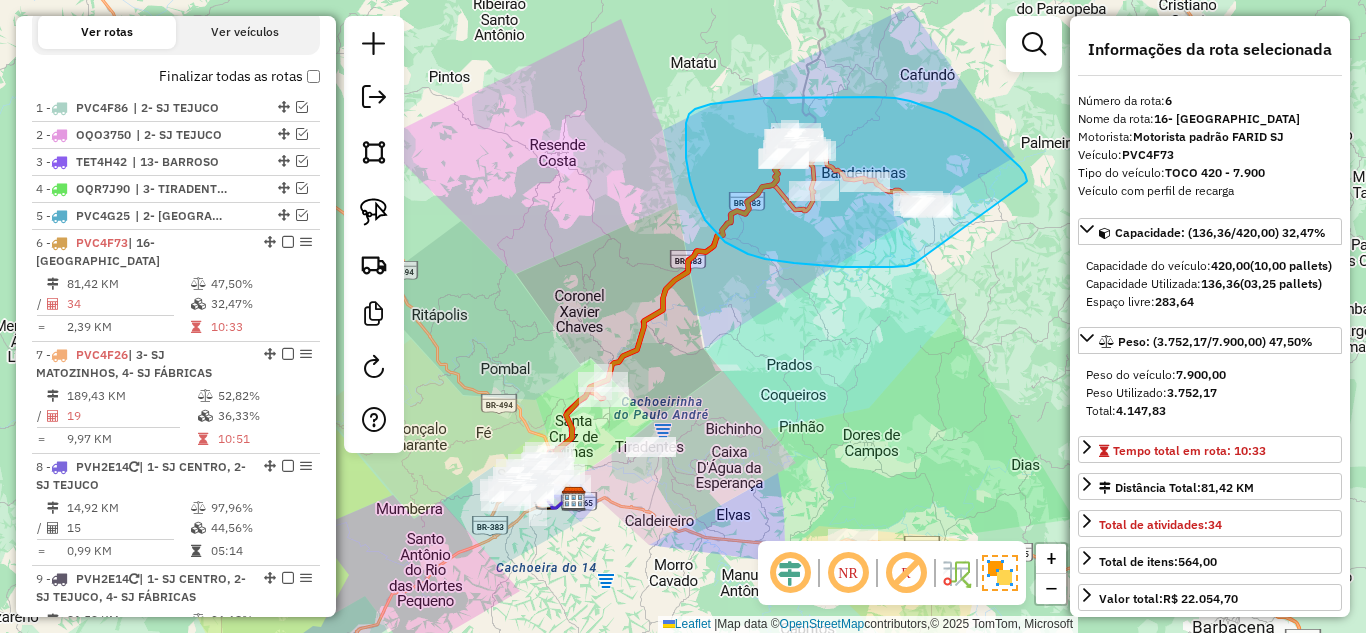 drag, startPoint x: 1025, startPoint y: 174, endPoint x: 915, endPoint y: 263, distance: 141.49559 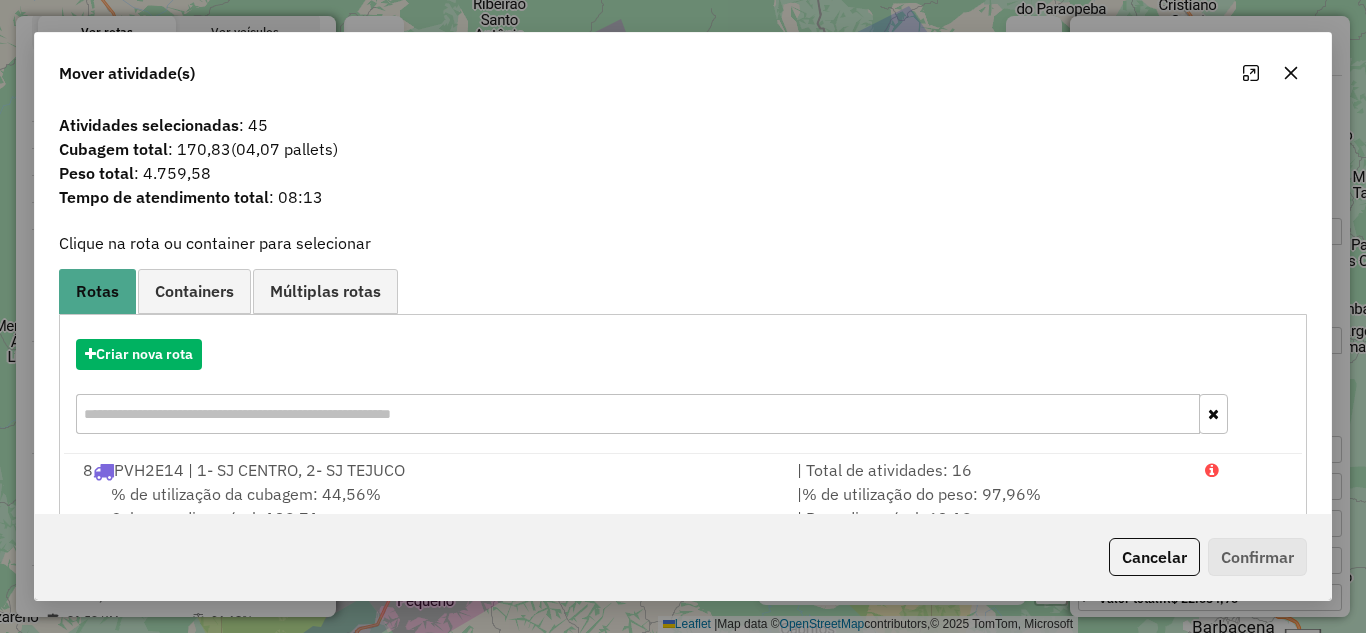 click on "Mover atividade(s)" 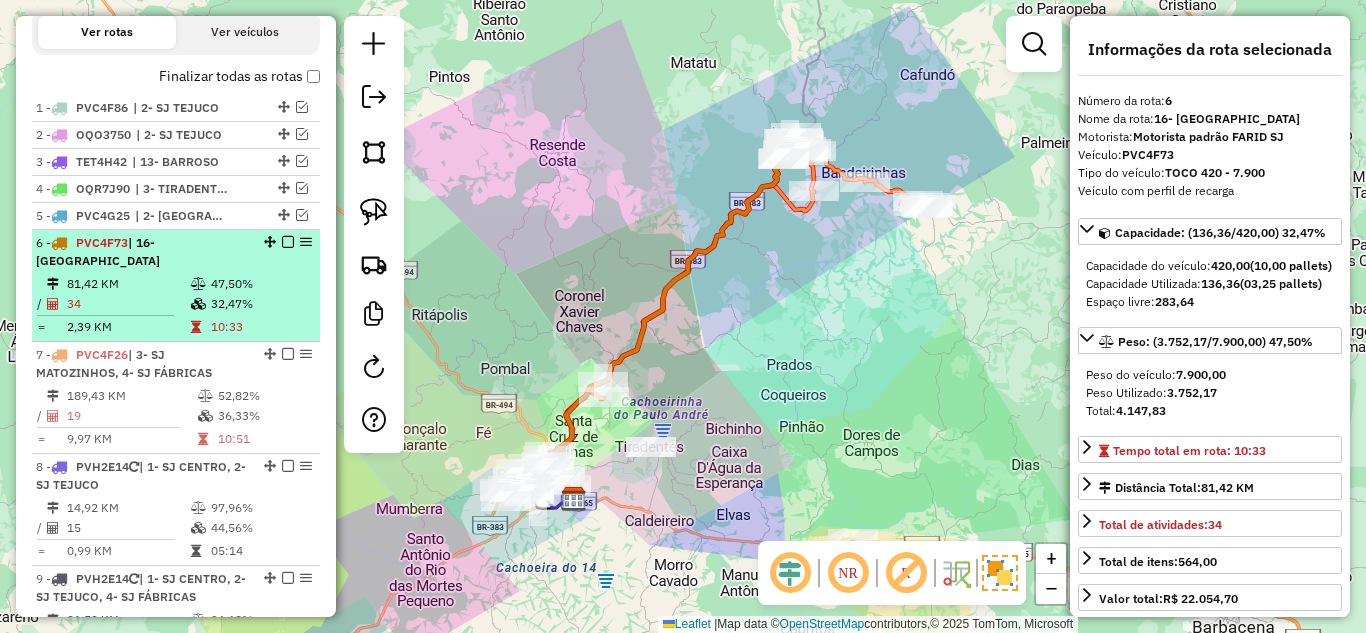 click on "81,42 KM" at bounding box center [128, 284] 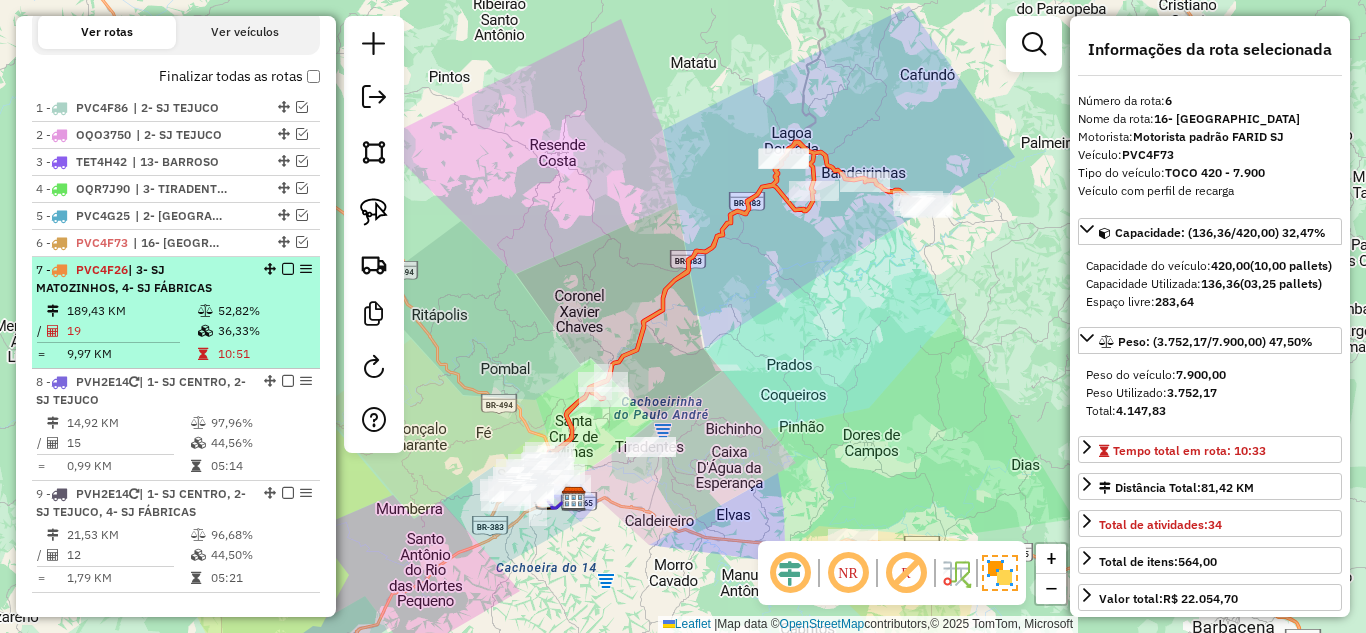 click on "19" at bounding box center [131, 331] 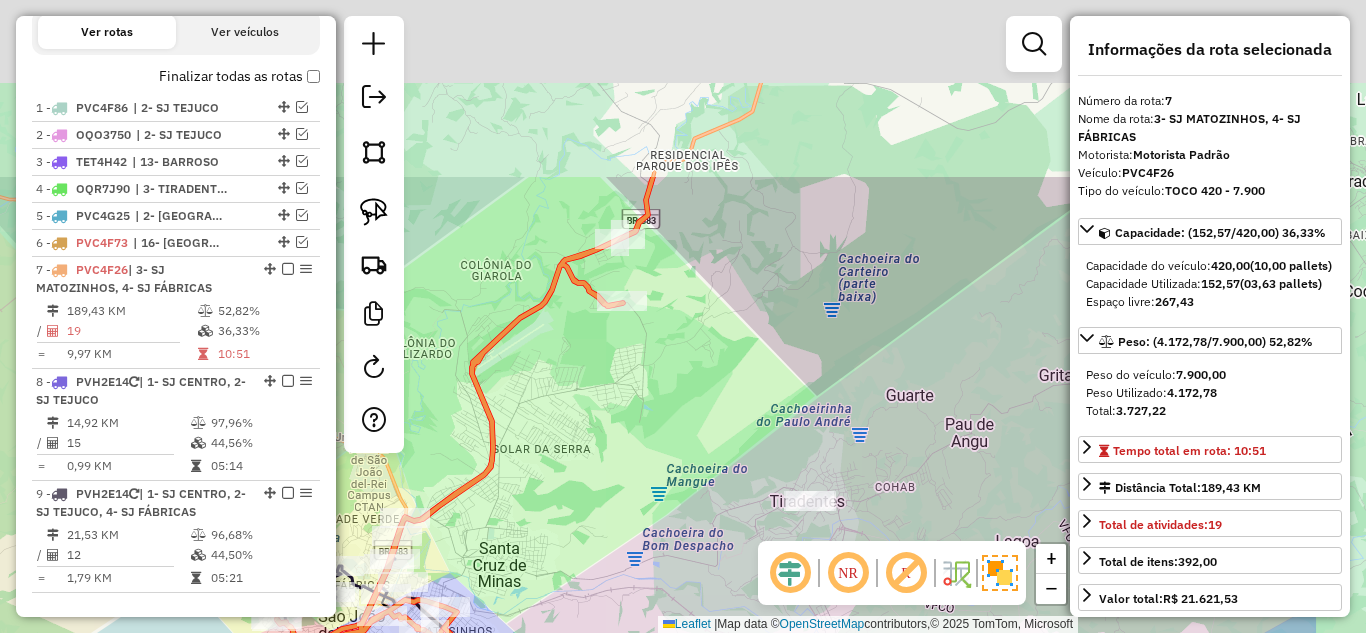 drag, startPoint x: 782, startPoint y: 221, endPoint x: 597, endPoint y: 461, distance: 303.0264 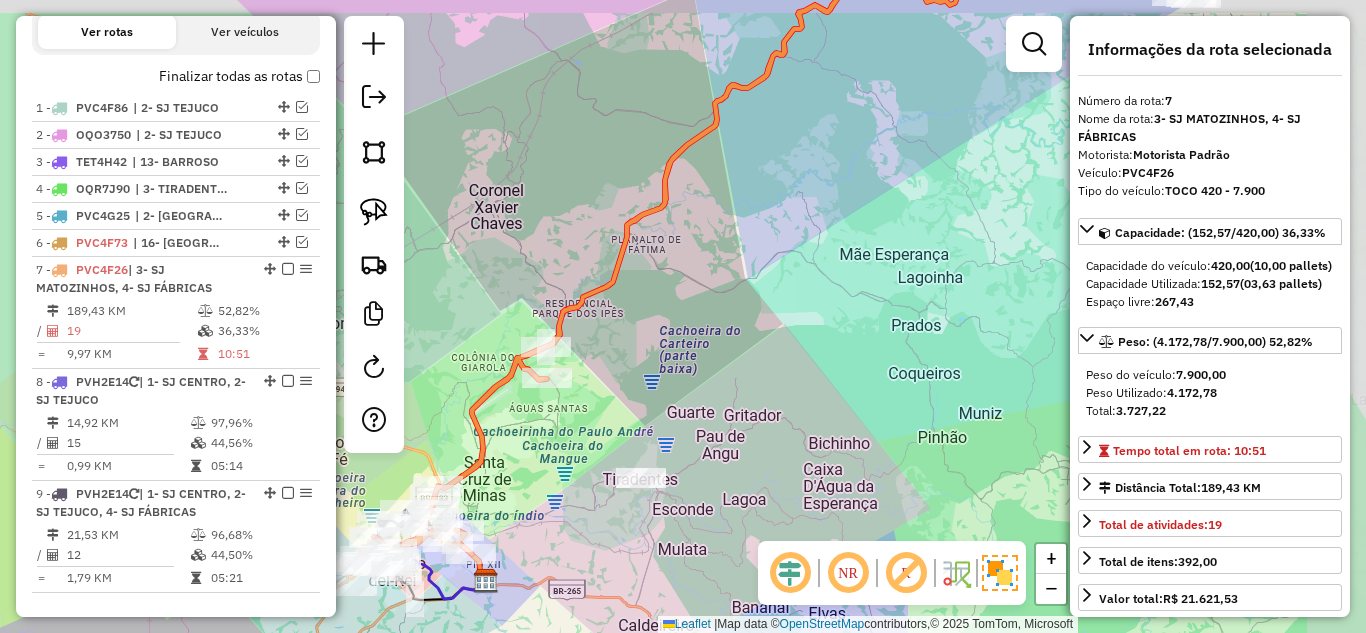 drag, startPoint x: 719, startPoint y: 327, endPoint x: 394, endPoint y: 541, distance: 389.1285 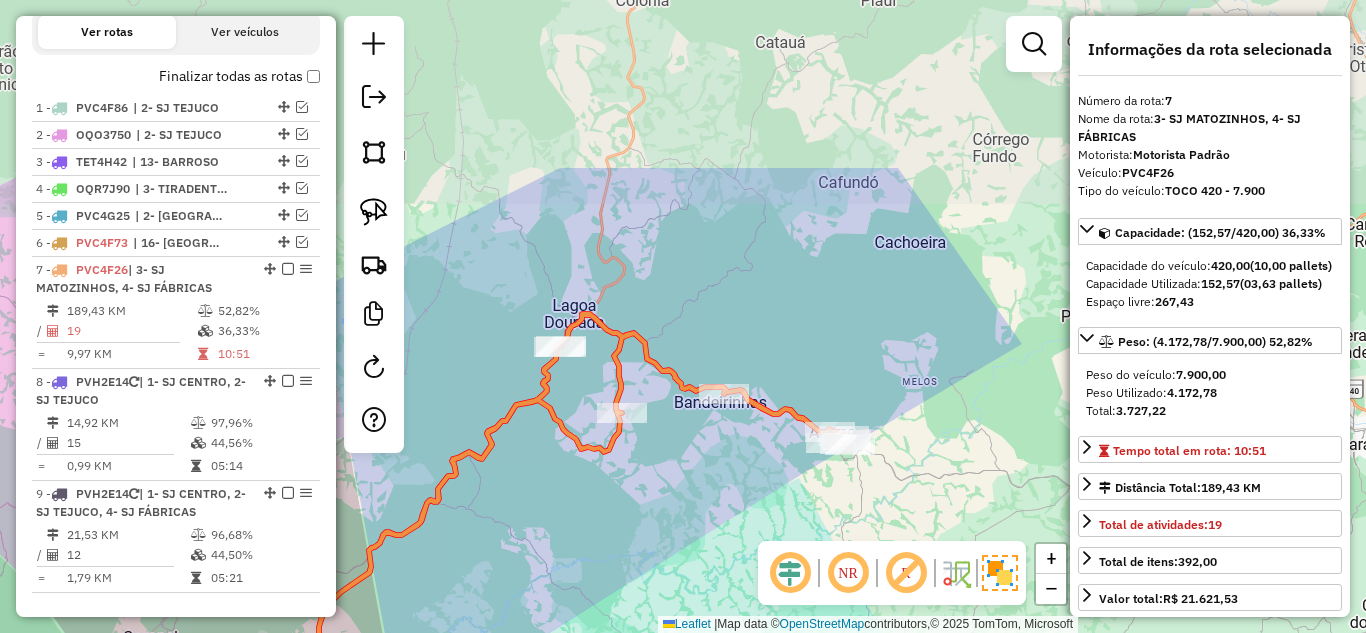drag, startPoint x: 756, startPoint y: 301, endPoint x: 735, endPoint y: 532, distance: 231.95258 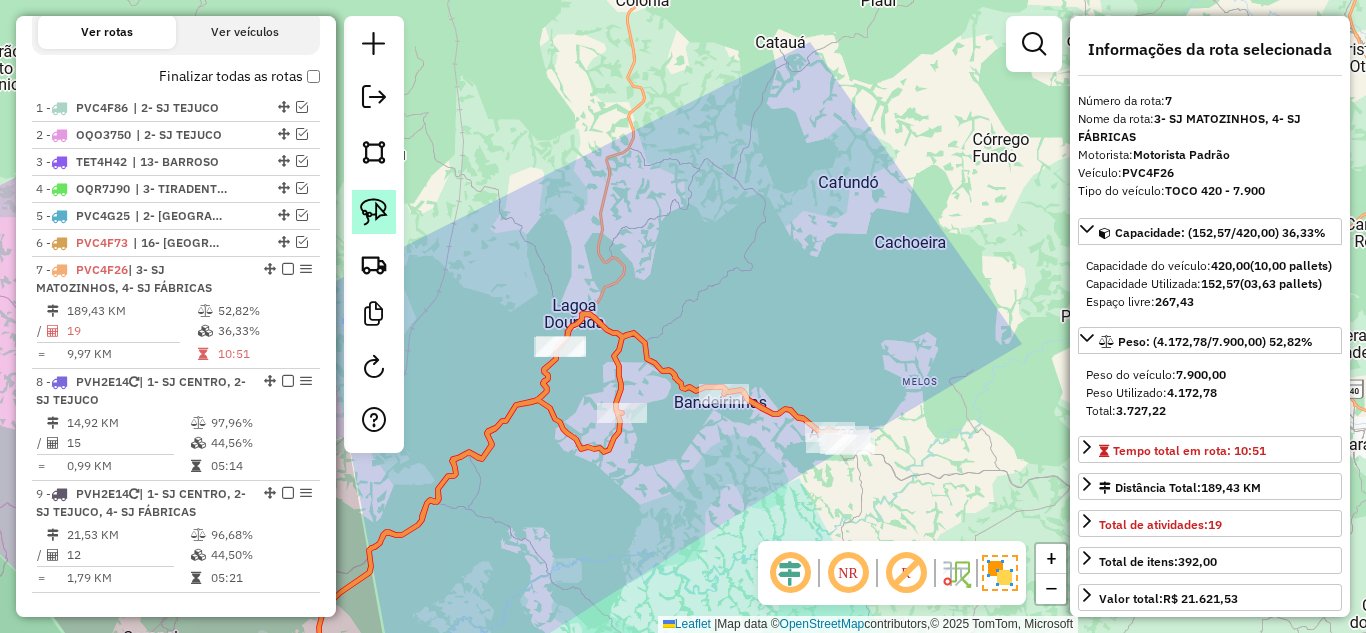 click 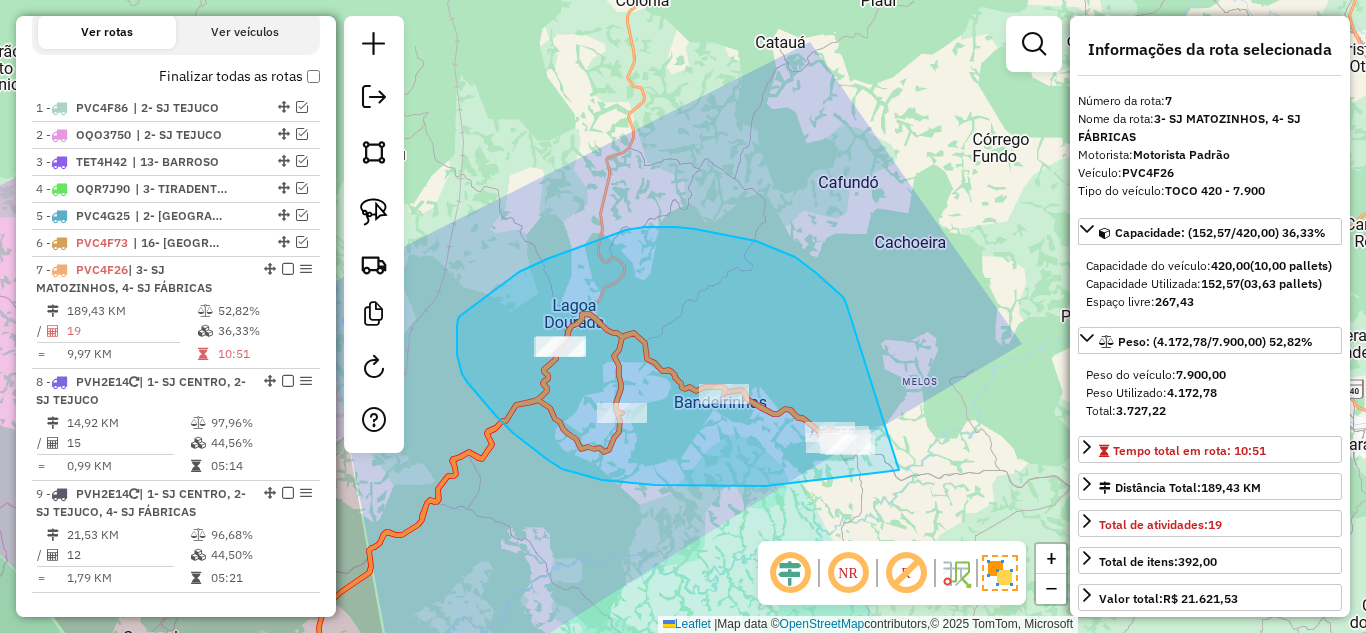 drag, startPoint x: 846, startPoint y: 303, endPoint x: 903, endPoint y: 469, distance: 175.51353 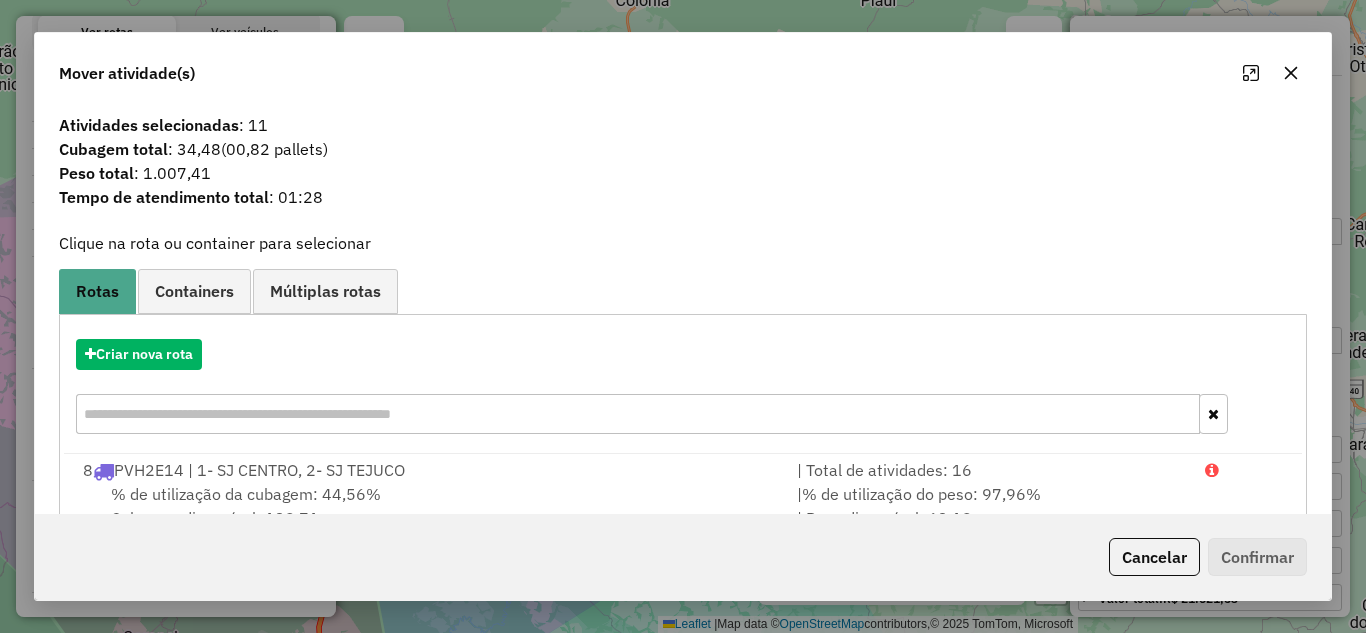 click 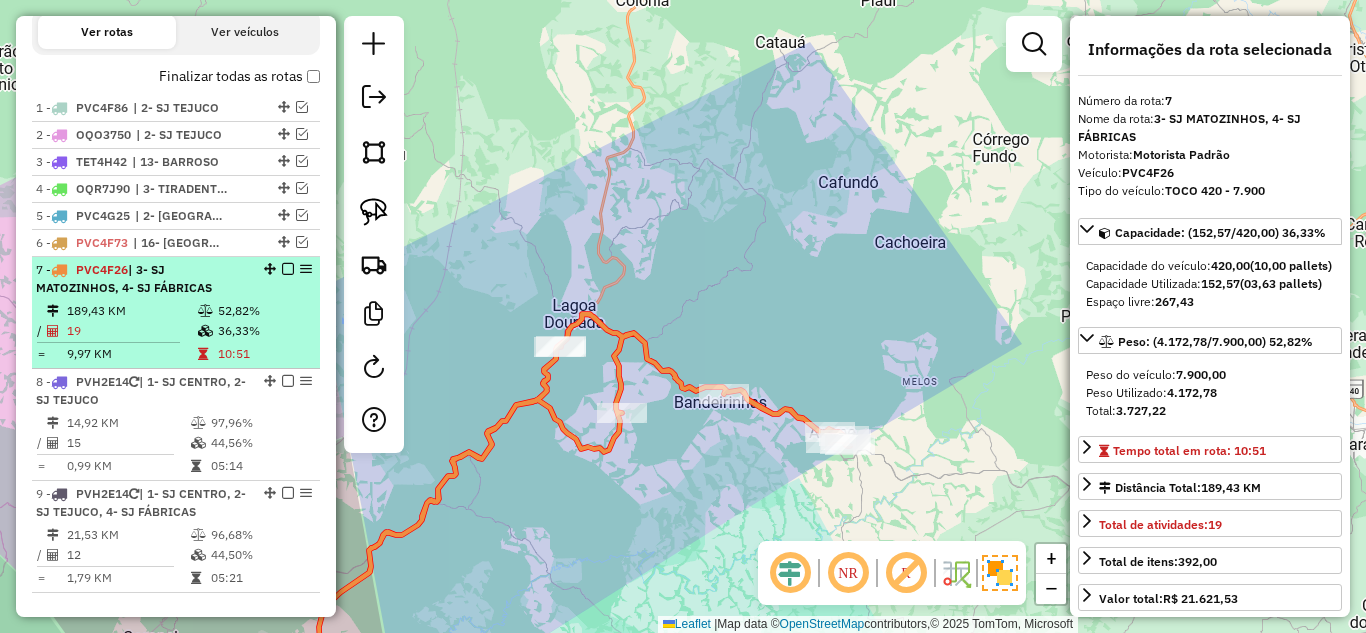 click on "189,43 KM" at bounding box center (131, 311) 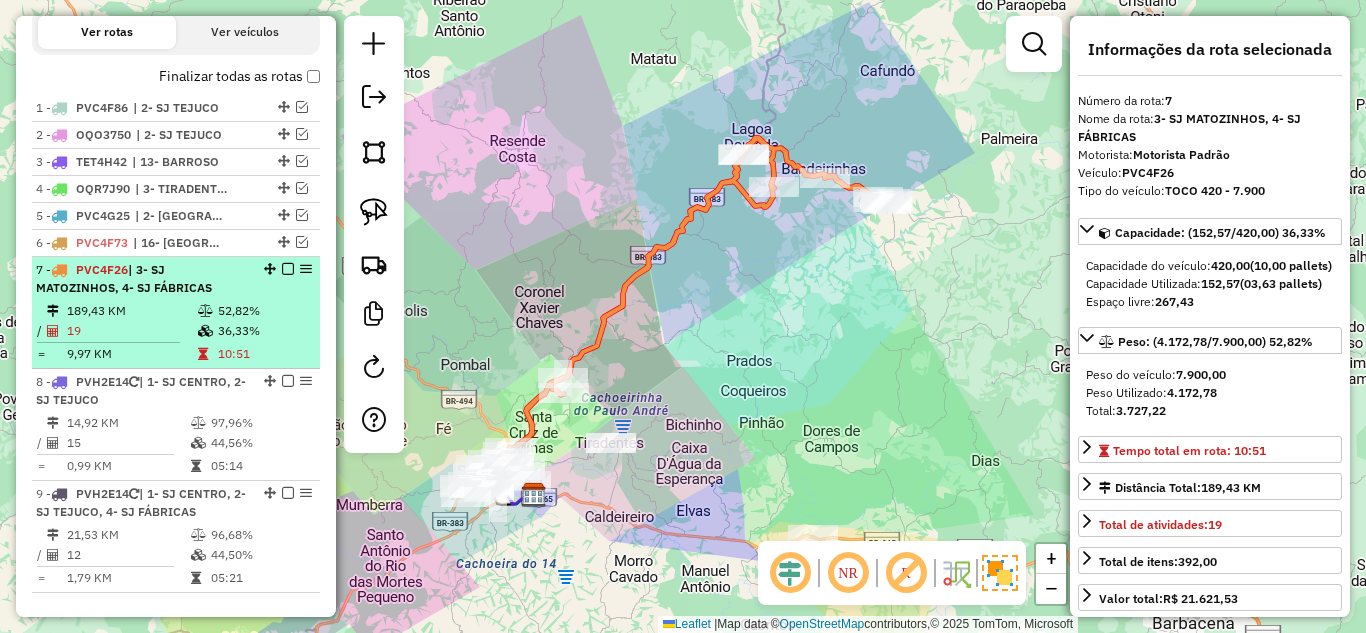 click at bounding box center (288, 269) 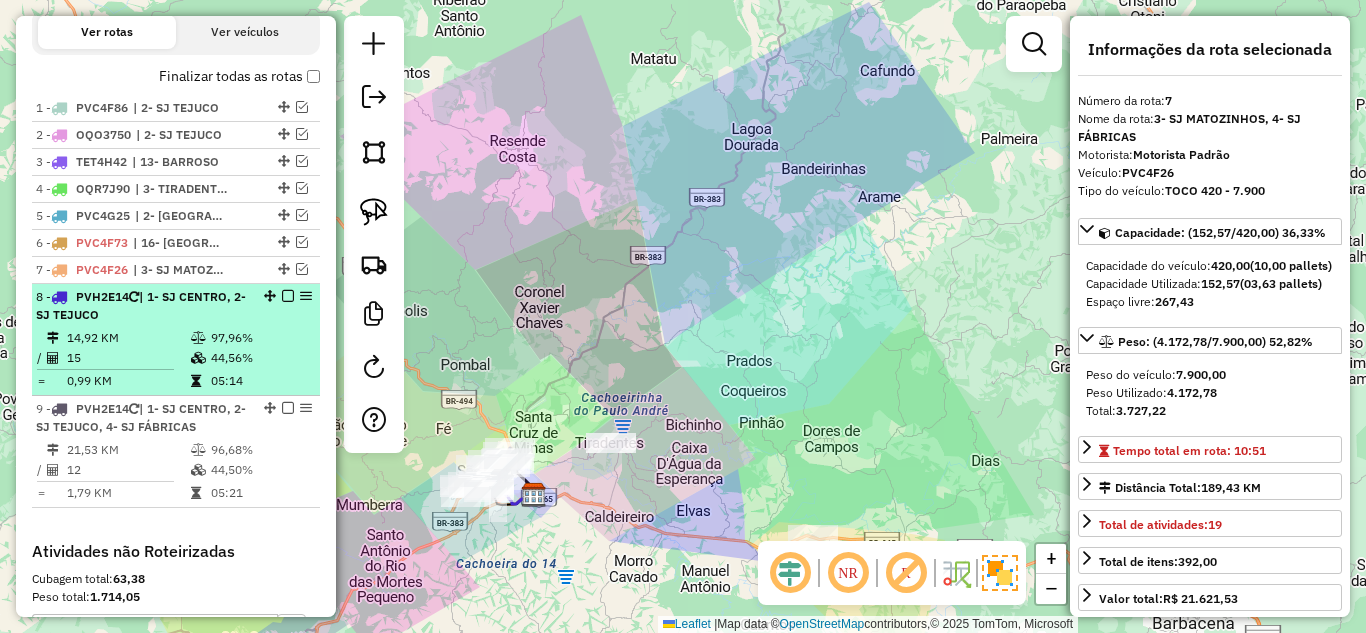 click at bounding box center (200, 338) 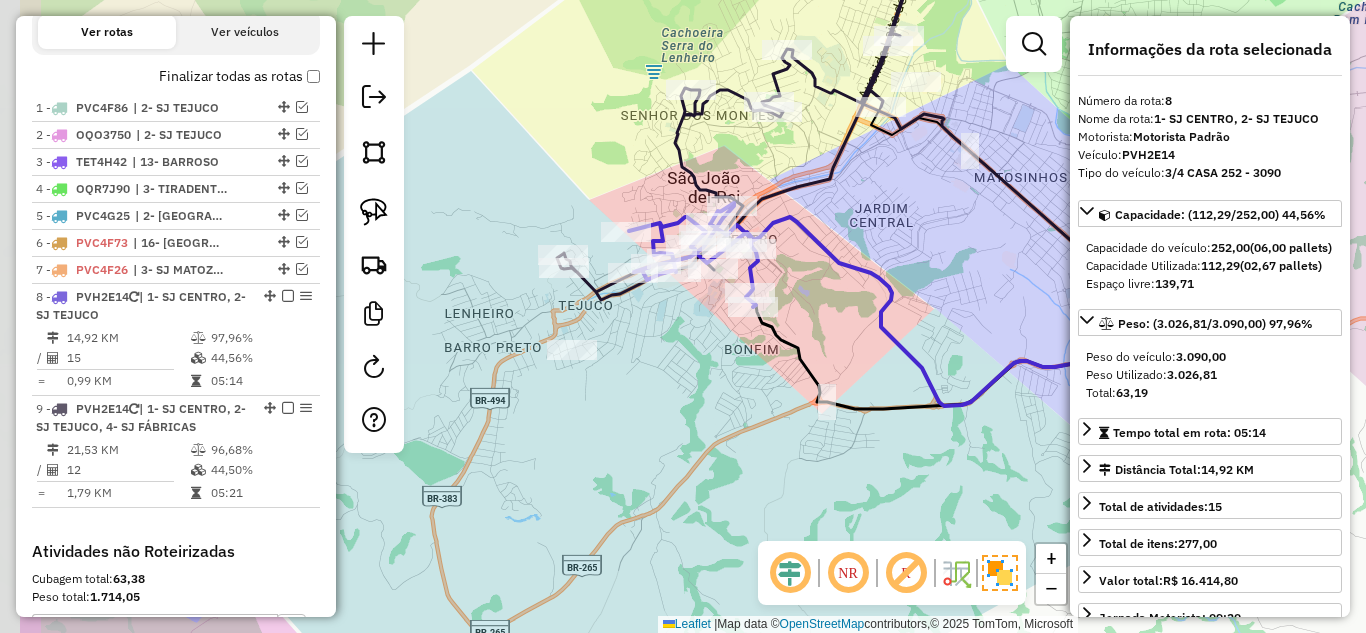 drag, startPoint x: 502, startPoint y: 400, endPoint x: 659, endPoint y: 391, distance: 157.25775 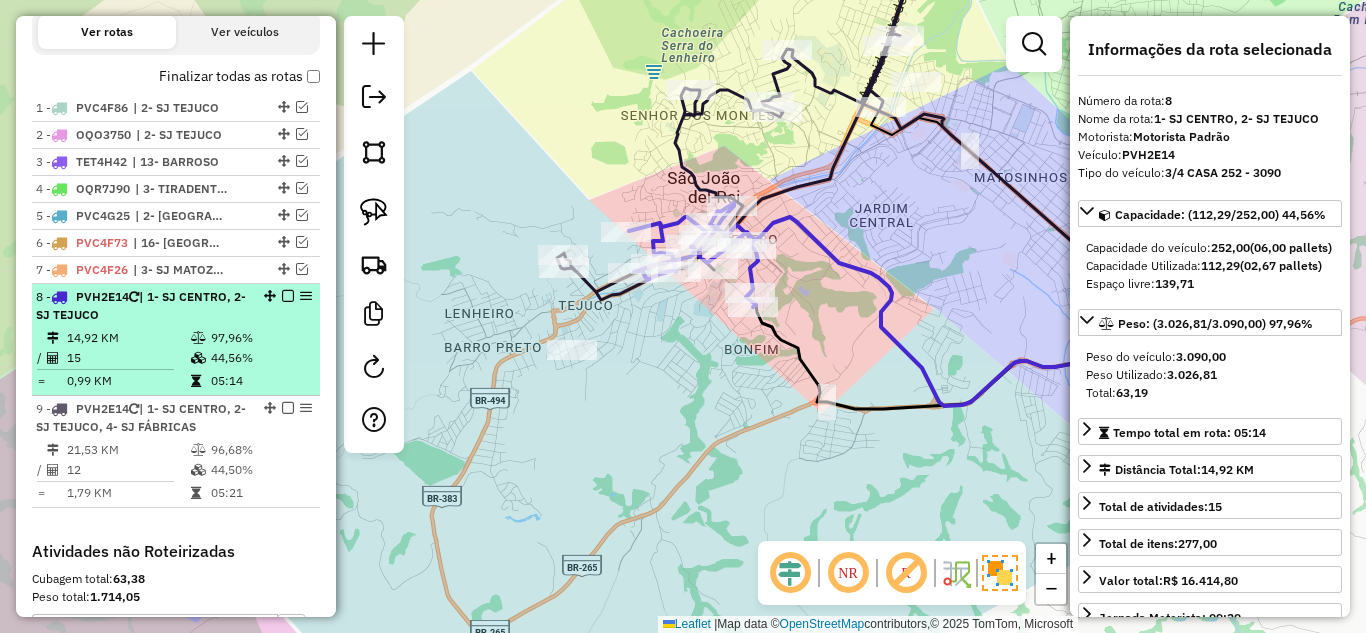 click at bounding box center (198, 358) 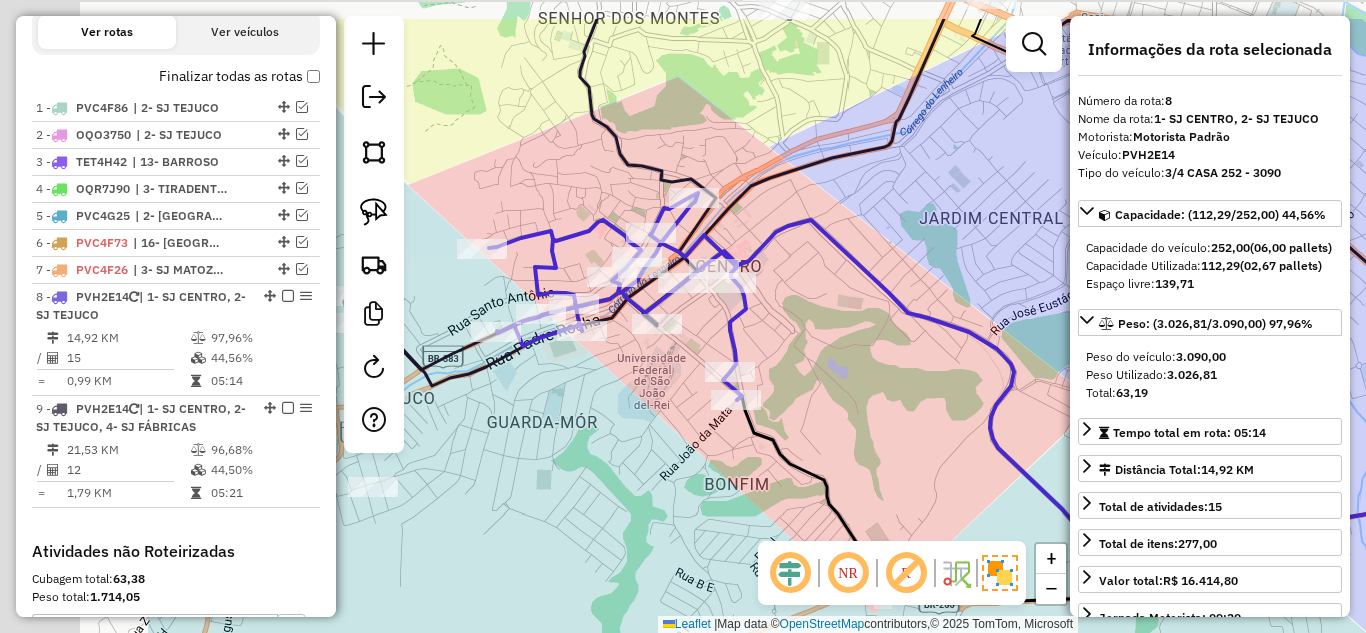 drag, startPoint x: 507, startPoint y: 312, endPoint x: 803, endPoint y: 401, distance: 309.0906 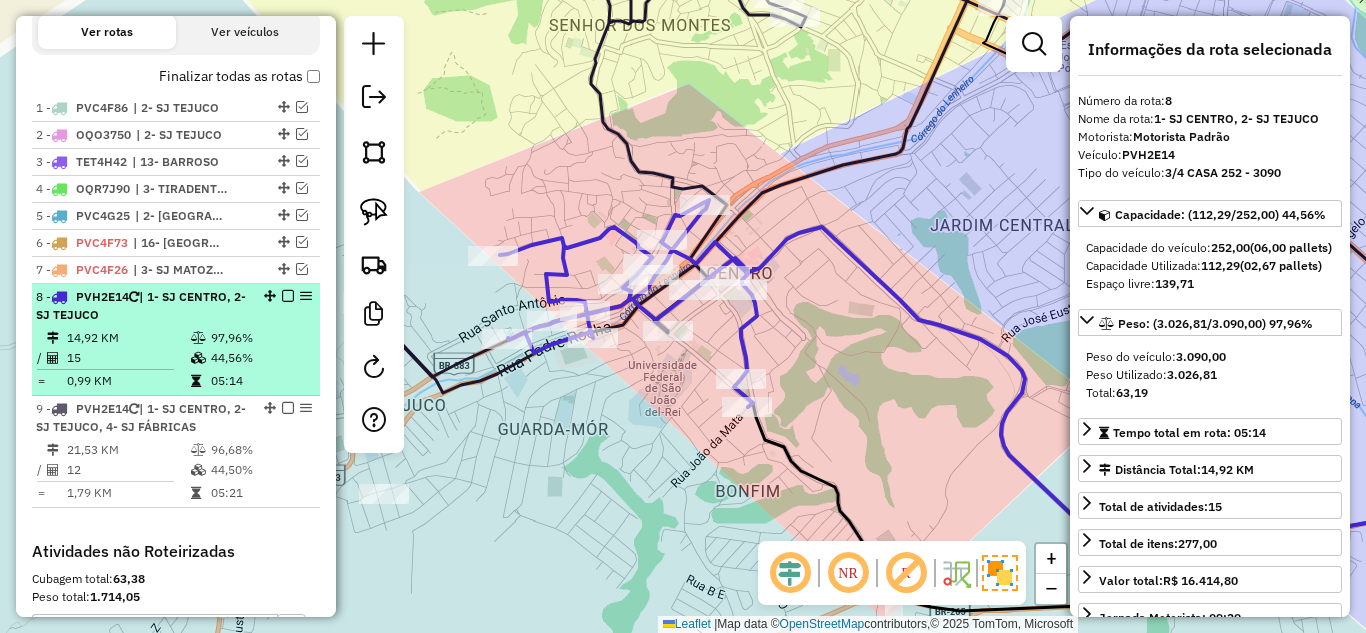click at bounding box center [288, 296] 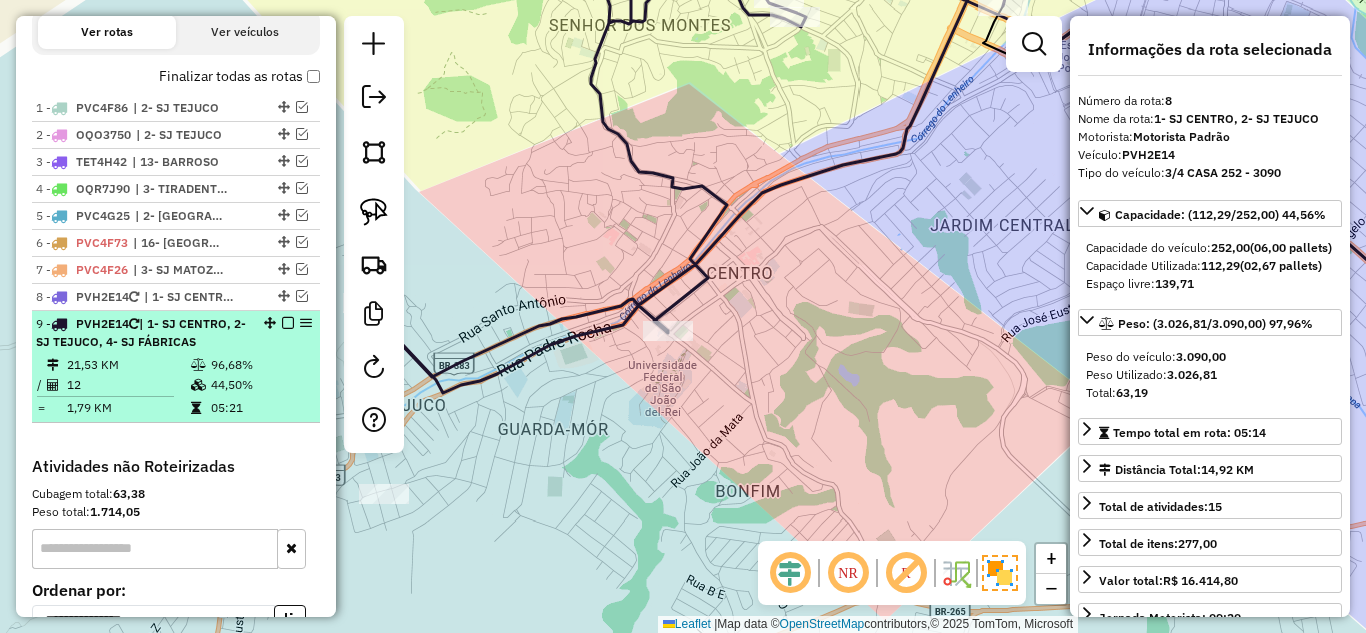 click on "9 -       PVH2E14   | 1- SJ CENTRO, 2- SJ TEJUCO, 4- SJ FÁBRICAS" at bounding box center (142, 333) 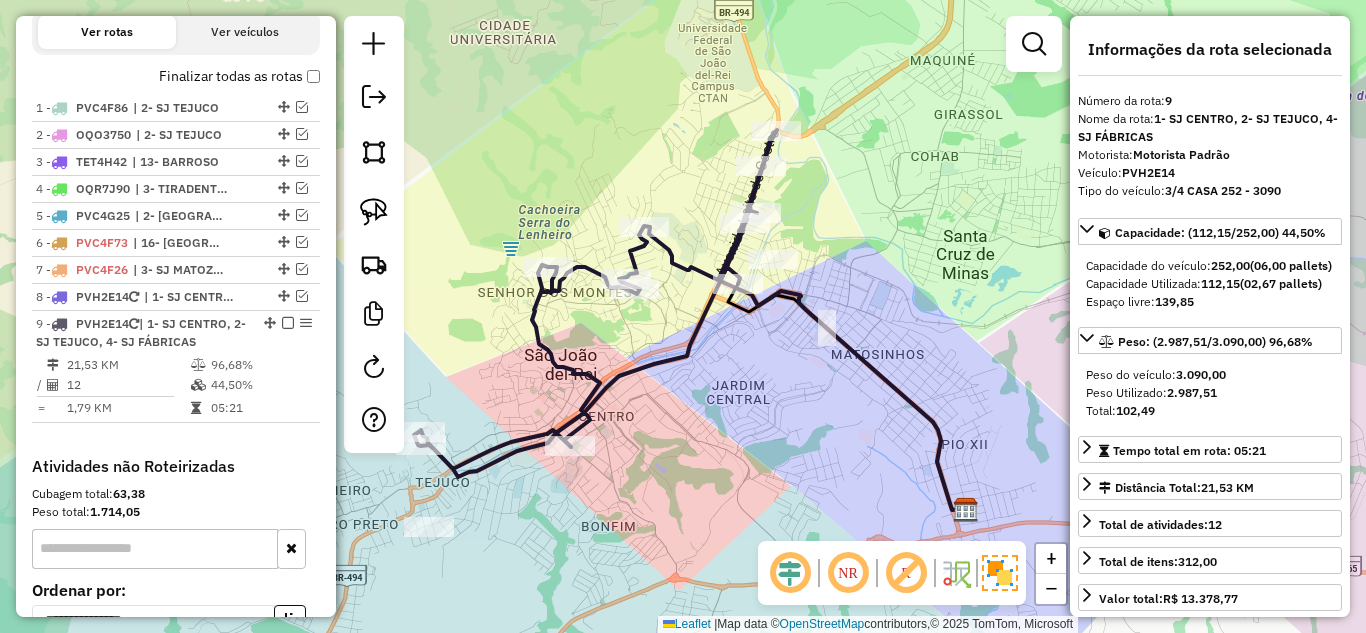 drag, startPoint x: 658, startPoint y: 346, endPoint x: 728, endPoint y: 384, distance: 79.64923 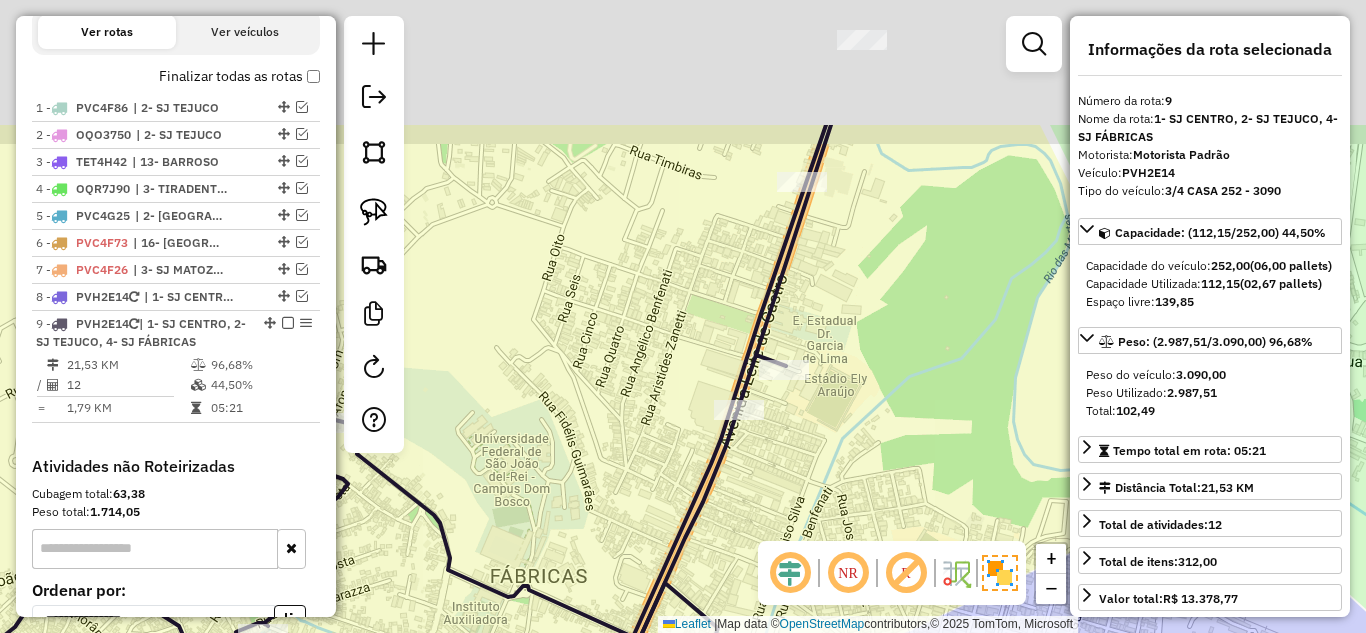 drag, startPoint x: 858, startPoint y: 362, endPoint x: 778, endPoint y: 494, distance: 154.35025 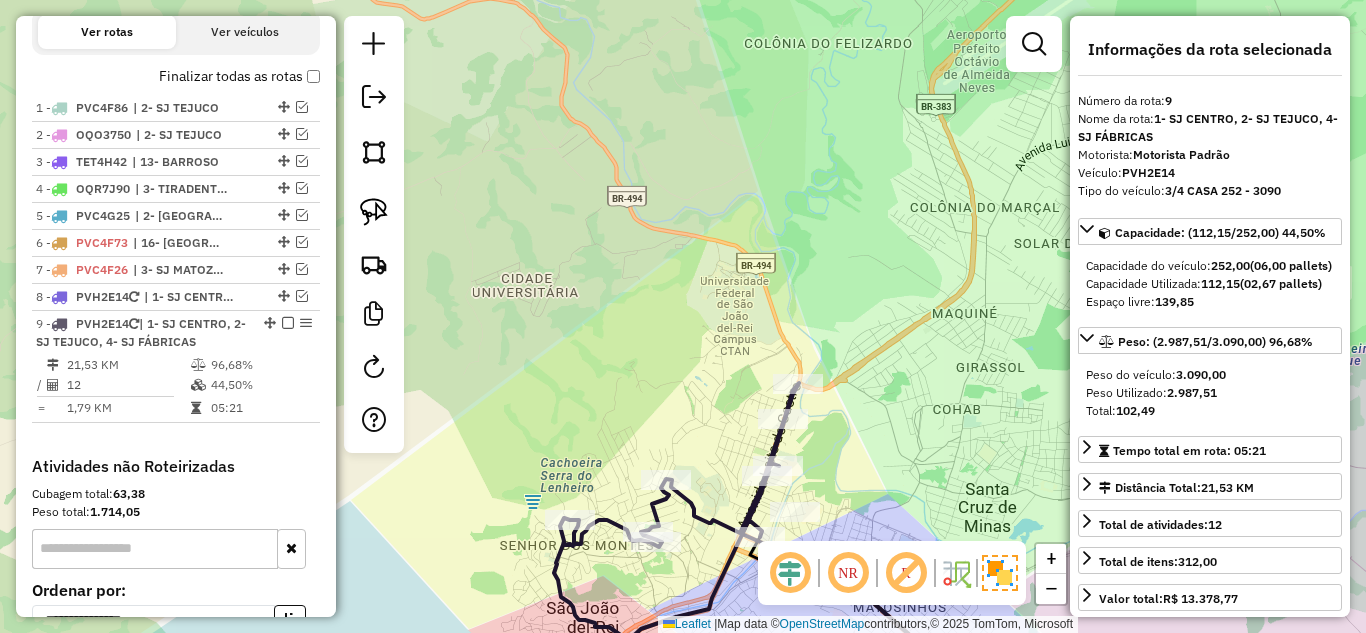 drag, startPoint x: 631, startPoint y: 440, endPoint x: 710, endPoint y: 274, distance: 183.8396 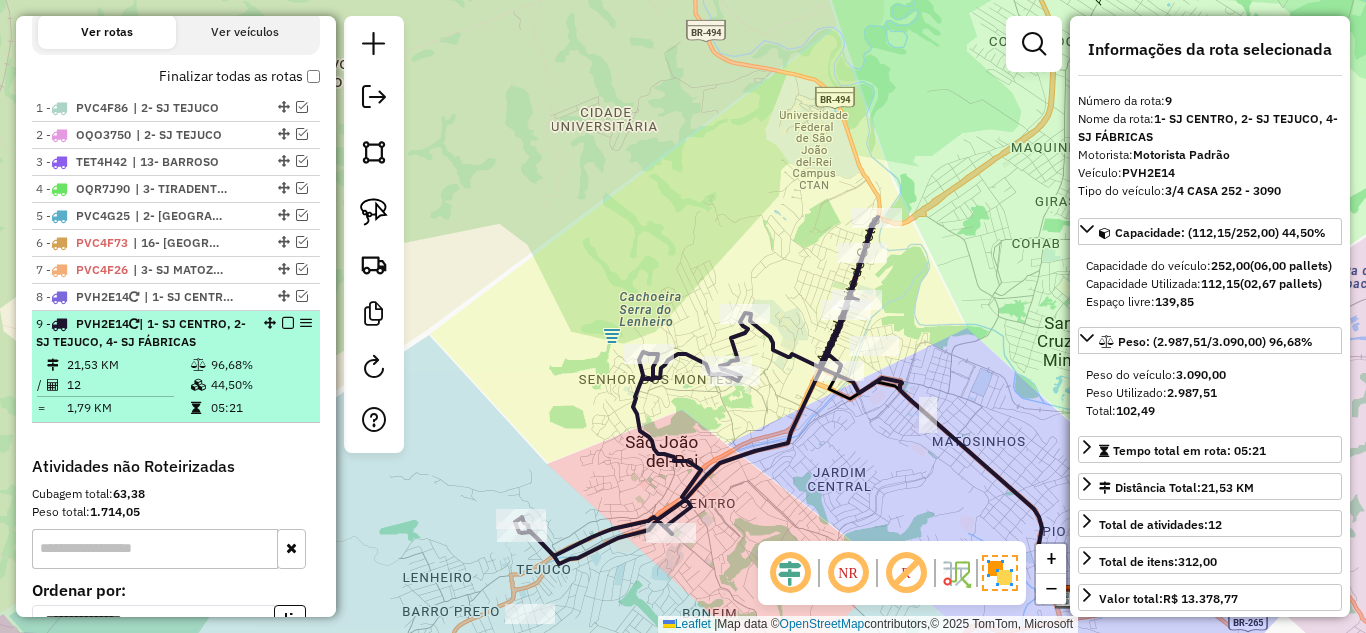 click on "21,53 KM" at bounding box center [128, 365] 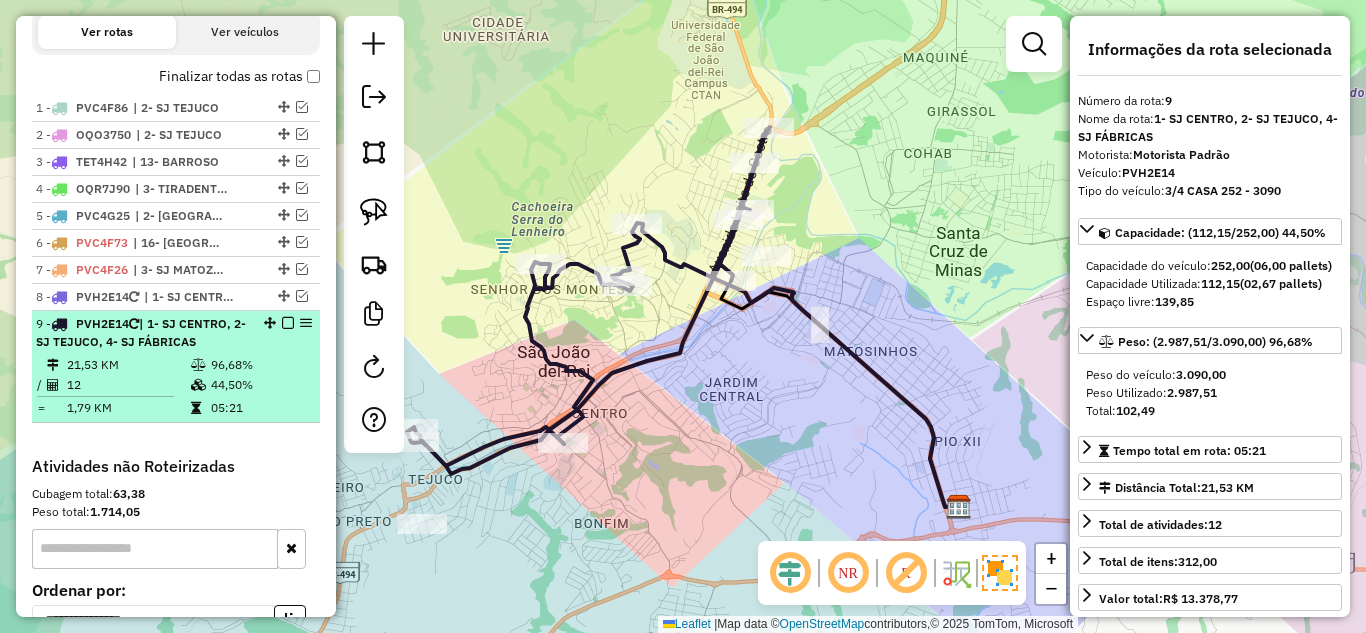 click at bounding box center (288, 323) 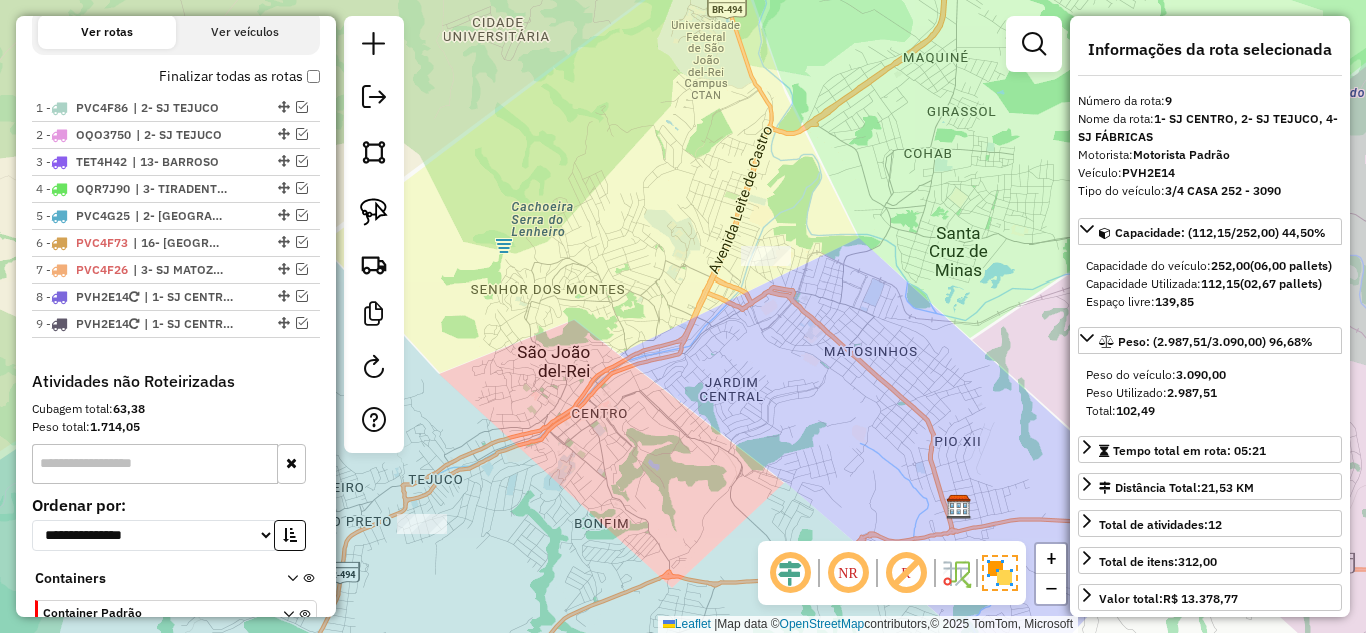 click on "Janela de atendimento Grade de atendimento Capacidade Transportadoras Veículos Cliente Pedidos  Rotas Selecione os dias de semana para filtrar as janelas de atendimento  Seg   Ter   Qua   Qui   Sex   Sáb   Dom  Informe o período da janela de atendimento: De: Até:  Filtrar exatamente a janela do cliente  Considerar janela de atendimento padrão  Selecione os dias de semana para filtrar as grades de atendimento  Seg   Ter   Qua   Qui   Sex   Sáb   Dom   Considerar clientes sem dia de atendimento cadastrado  Clientes fora do dia de atendimento selecionado Filtrar as atividades entre os valores definidos abaixo:  Peso mínimo:   Peso máximo:   Cubagem mínima:   Cubagem máxima:   De:   Até:  Filtrar as atividades entre o tempo de atendimento definido abaixo:  De:   Até:   Considerar capacidade total dos clientes não roteirizados Transportadora: Selecione um ou mais itens Tipo de veículo: Selecione um ou mais itens Veículo: Selecione um ou mais itens Motorista: Selecione um ou mais itens Nome: Rótulo:" 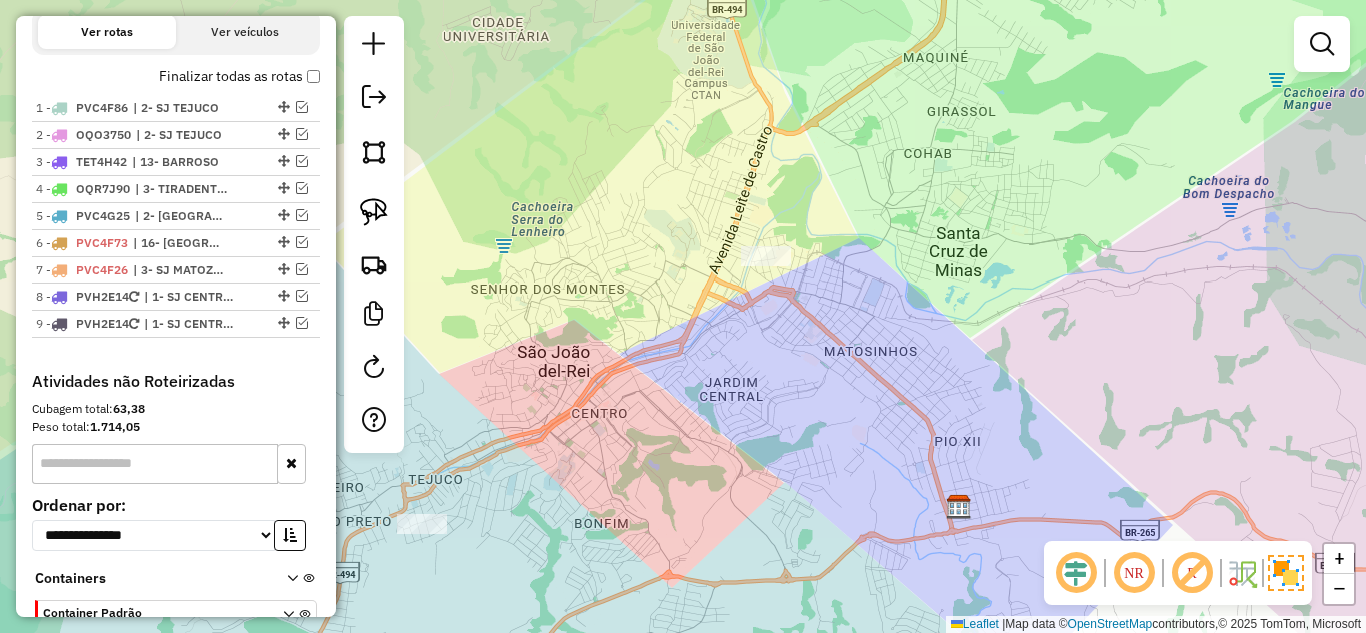 click on "Janela de atendimento Grade de atendimento Capacidade Transportadoras Veículos Cliente Pedidos  Rotas Selecione os dias de semana para filtrar as janelas de atendimento  Seg   Ter   Qua   Qui   Sex   Sáb   Dom  Informe o período da janela de atendimento: De: Até:  Filtrar exatamente a janela do cliente  Considerar janela de atendimento padrão  Selecione os dias de semana para filtrar as grades de atendimento  Seg   Ter   Qua   Qui   Sex   Sáb   Dom   Considerar clientes sem dia de atendimento cadastrado  Clientes fora do dia de atendimento selecionado Filtrar as atividades entre os valores definidos abaixo:  Peso mínimo:   Peso máximo:   Cubagem mínima:   Cubagem máxima:   De:   Até:  Filtrar as atividades entre o tempo de atendimento definido abaixo:  De:   Até:   Considerar capacidade total dos clientes não roteirizados Transportadora: Selecione um ou mais itens Tipo de veículo: Selecione um ou mais itens Veículo: Selecione um ou mais itens Motorista: Selecione um ou mais itens Nome: Rótulo:" 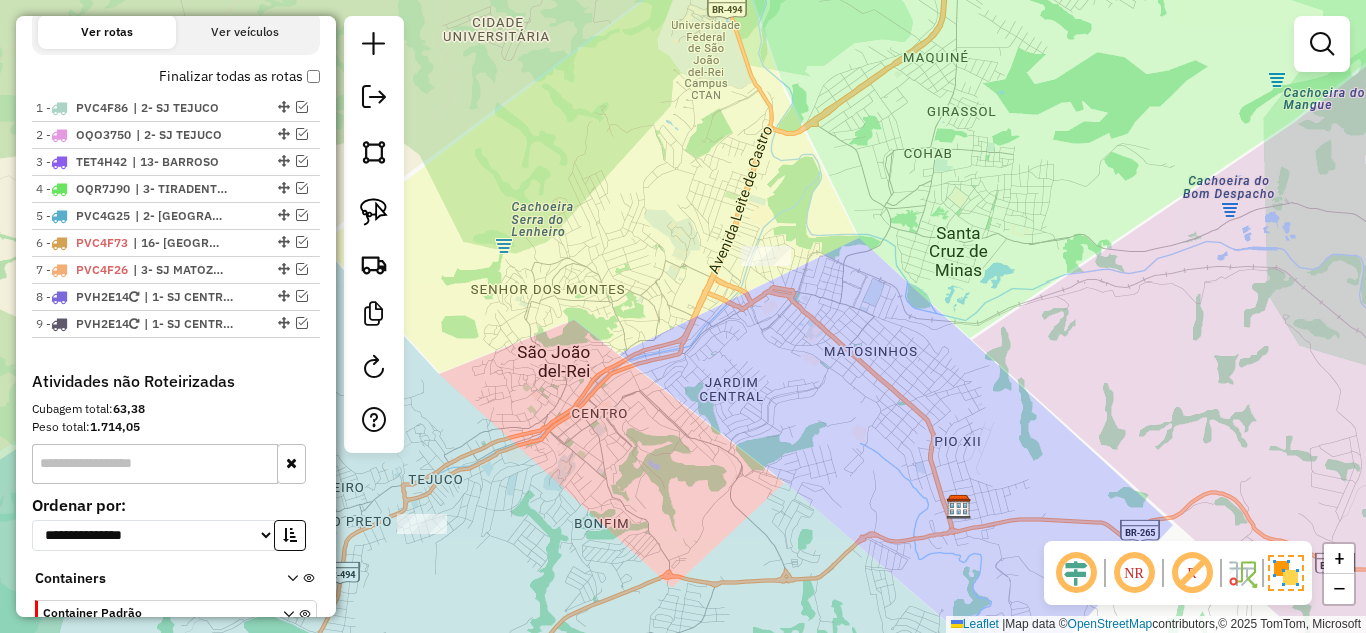 click on "Janela de atendimento Grade de atendimento Capacidade Transportadoras Veículos Cliente Pedidos  Rotas Selecione os dias de semana para filtrar as janelas de atendimento  Seg   Ter   Qua   Qui   Sex   Sáb   Dom  Informe o período da janela de atendimento: De: Até:  Filtrar exatamente a janela do cliente  Considerar janela de atendimento padrão  Selecione os dias de semana para filtrar as grades de atendimento  Seg   Ter   Qua   Qui   Sex   Sáb   Dom   Considerar clientes sem dia de atendimento cadastrado  Clientes fora do dia de atendimento selecionado Filtrar as atividades entre os valores definidos abaixo:  Peso mínimo:   Peso máximo:   Cubagem mínima:   Cubagem máxima:   De:   Até:  Filtrar as atividades entre o tempo de atendimento definido abaixo:  De:   Até:   Considerar capacidade total dos clientes não roteirizados Transportadora: Selecione um ou mais itens Tipo de veículo: Selecione um ou mais itens Veículo: Selecione um ou mais itens Motorista: Selecione um ou mais itens Nome: Rótulo:" 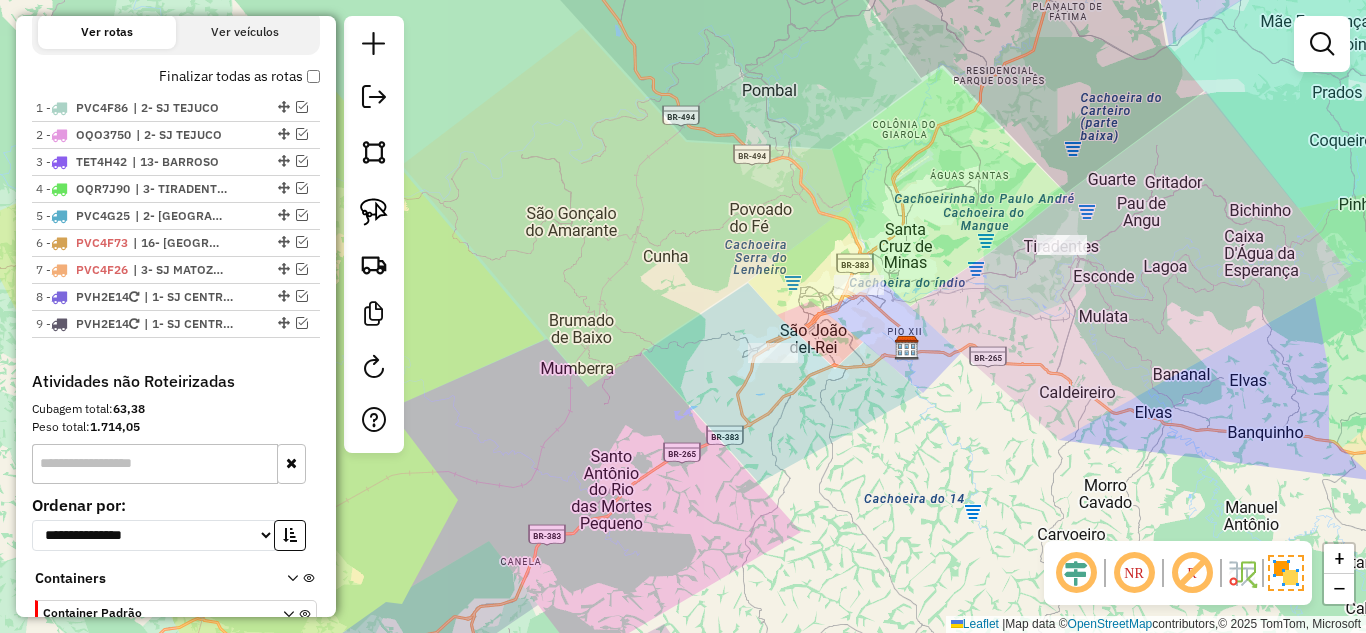 click on "Janela de atendimento Grade de atendimento Capacidade Transportadoras Veículos Cliente Pedidos  Rotas Selecione os dias de semana para filtrar as janelas de atendimento  Seg   Ter   Qua   Qui   Sex   Sáb   Dom  Informe o período da janela de atendimento: De: Até:  Filtrar exatamente a janela do cliente  Considerar janela de atendimento padrão  Selecione os dias de semana para filtrar as grades de atendimento  Seg   Ter   Qua   Qui   Sex   Sáb   Dom   Considerar clientes sem dia de atendimento cadastrado  Clientes fora do dia de atendimento selecionado Filtrar as atividades entre os valores definidos abaixo:  Peso mínimo:   Peso máximo:   Cubagem mínima:   Cubagem máxima:   De:   Até:  Filtrar as atividades entre o tempo de atendimento definido abaixo:  De:   Até:   Considerar capacidade total dos clientes não roteirizados Transportadora: Selecione um ou mais itens Tipo de veículo: Selecione um ou mais itens Veículo: Selecione um ou mais itens Motorista: Selecione um ou mais itens Nome: Rótulo:" 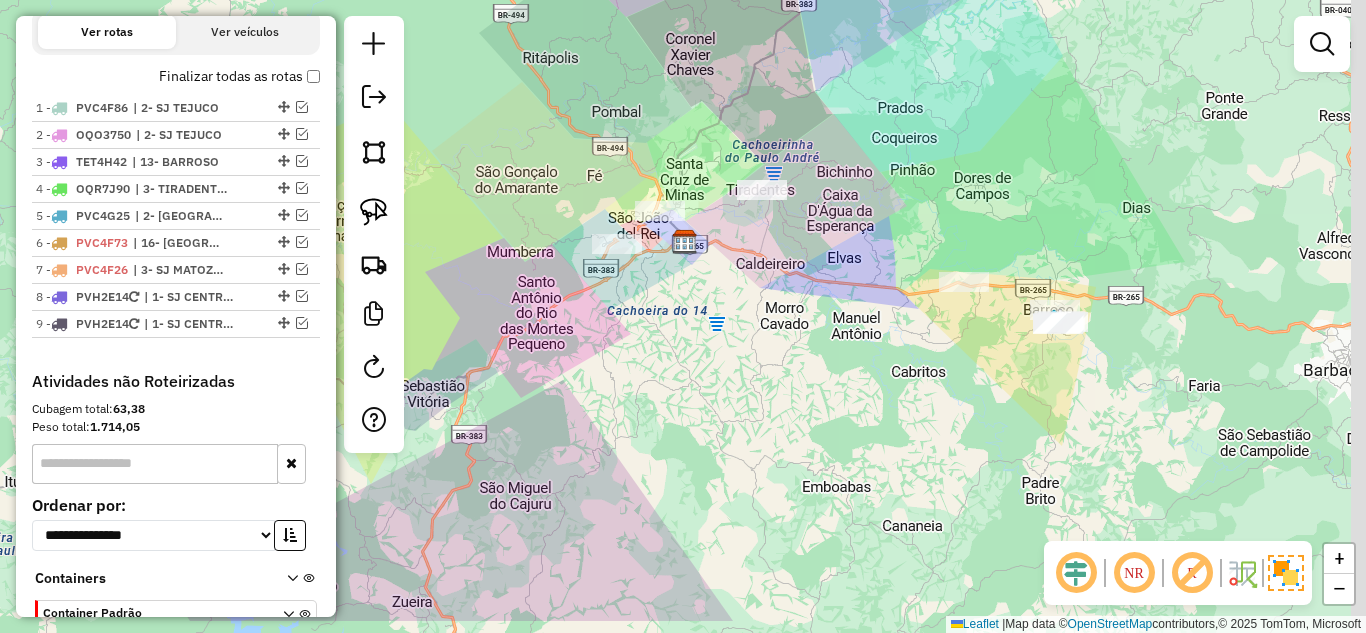 drag, startPoint x: 876, startPoint y: 407, endPoint x: 789, endPoint y: 331, distance: 115.52056 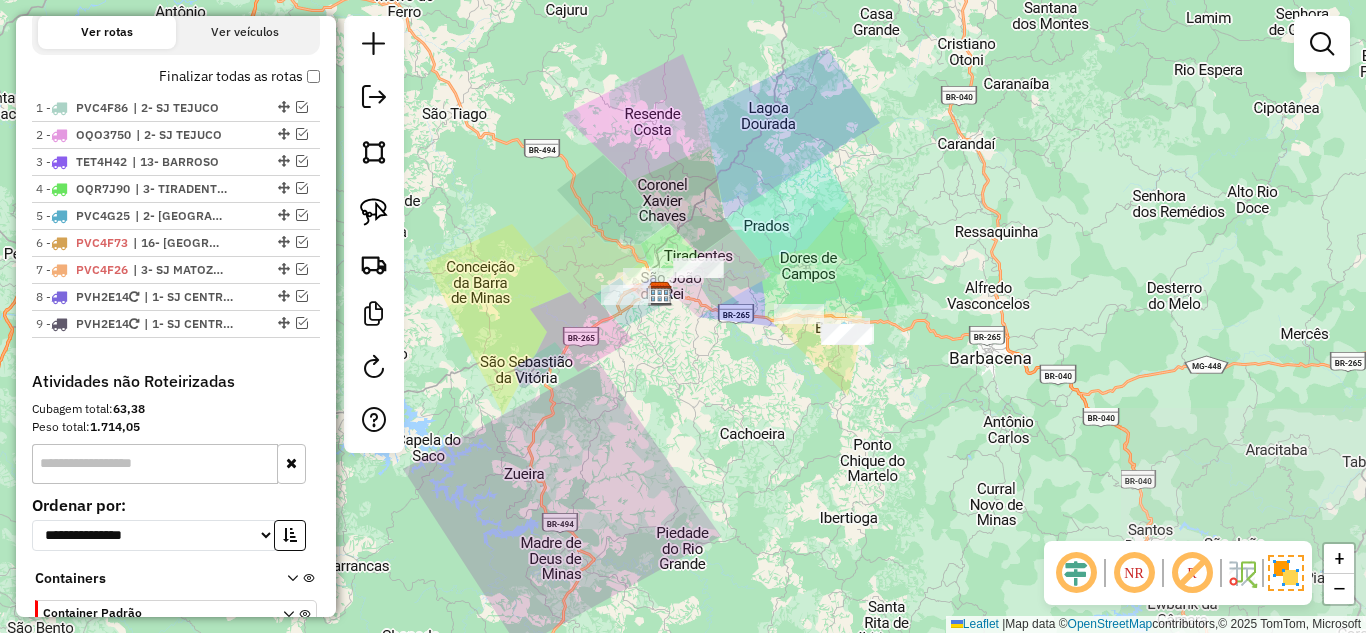 drag, startPoint x: 859, startPoint y: 374, endPoint x: 764, endPoint y: 391, distance: 96.50906 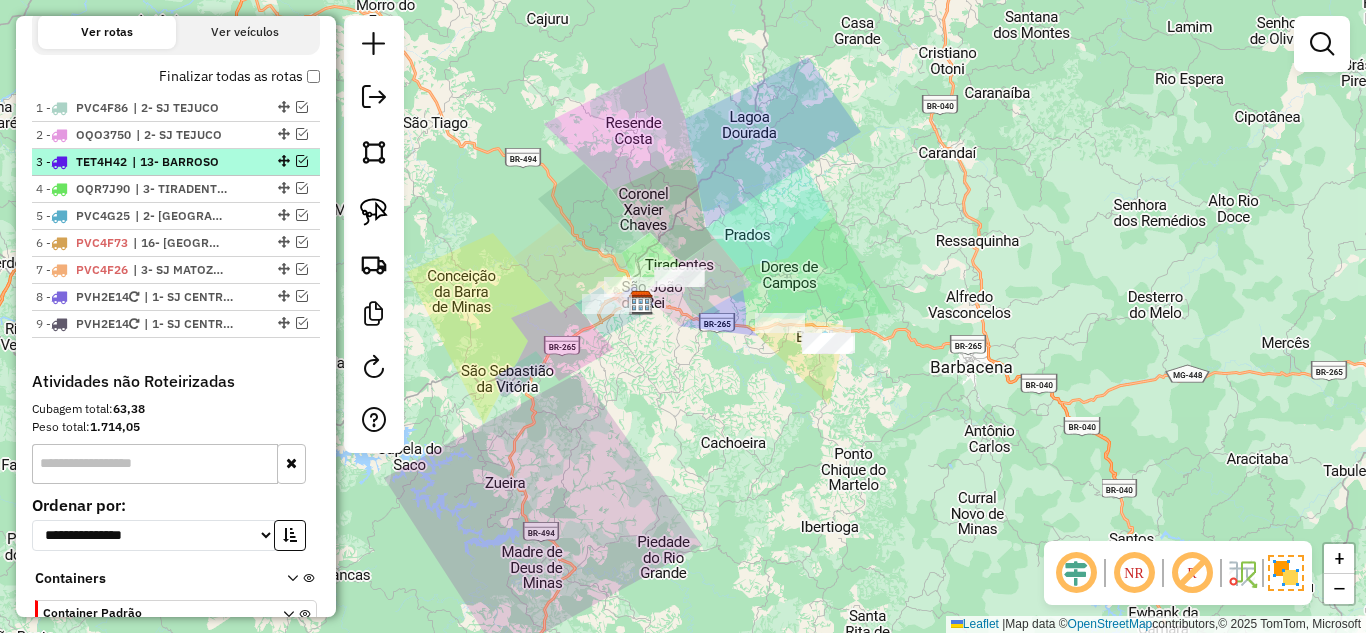 click at bounding box center (302, 161) 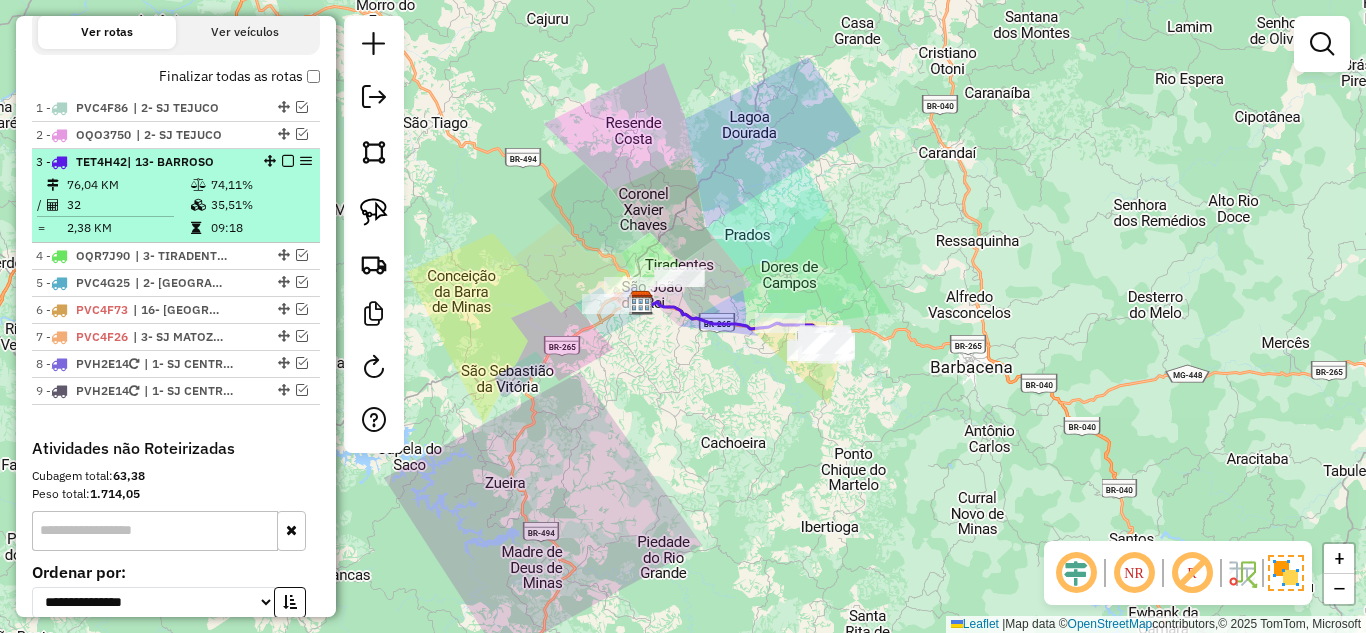 click on "35,51%" at bounding box center (260, 205) 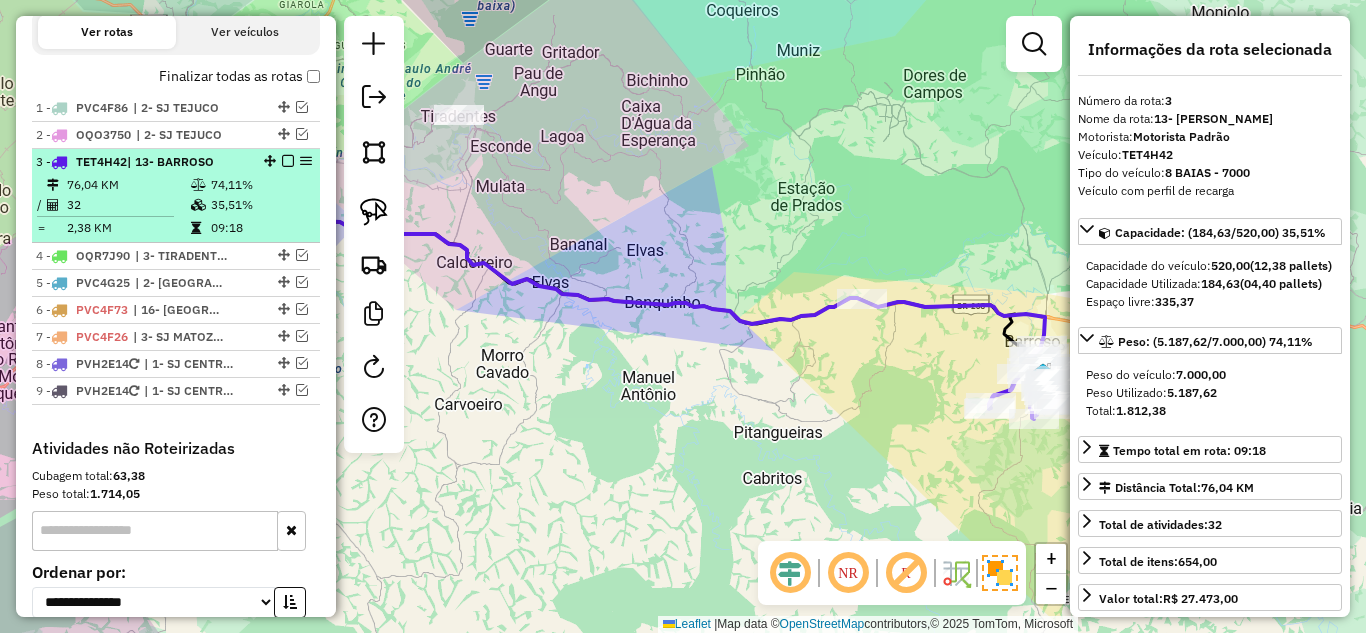 click at bounding box center [288, 161] 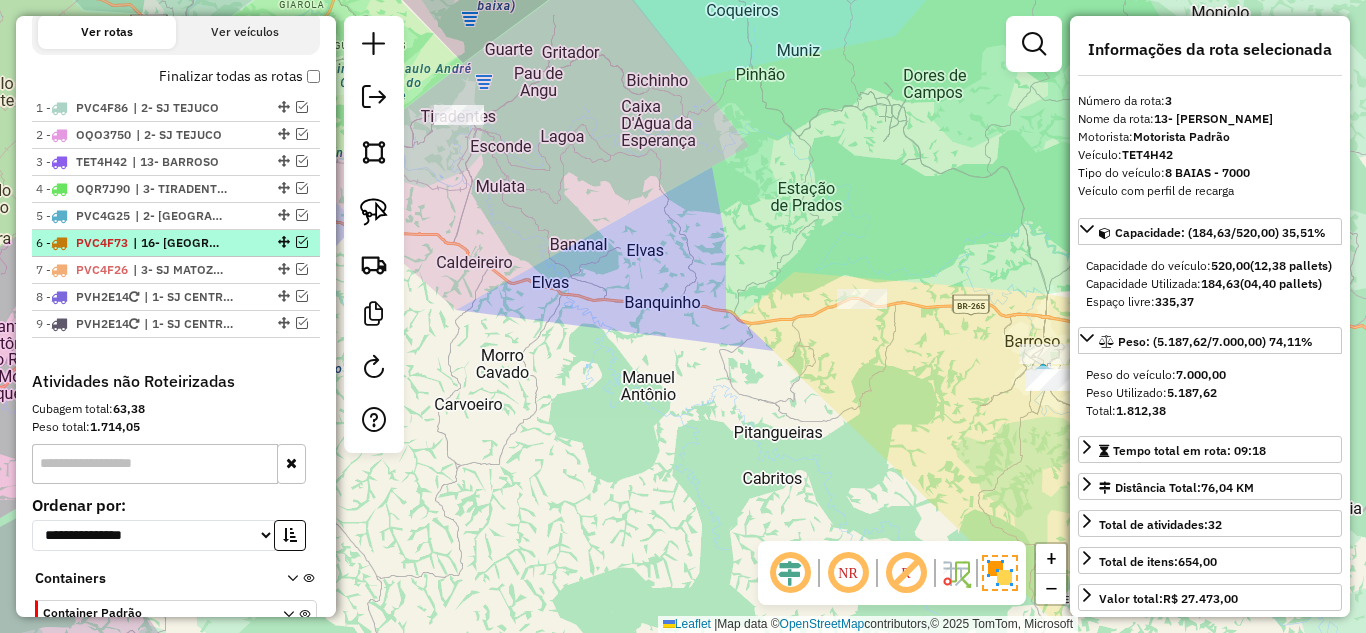 click at bounding box center [302, 242] 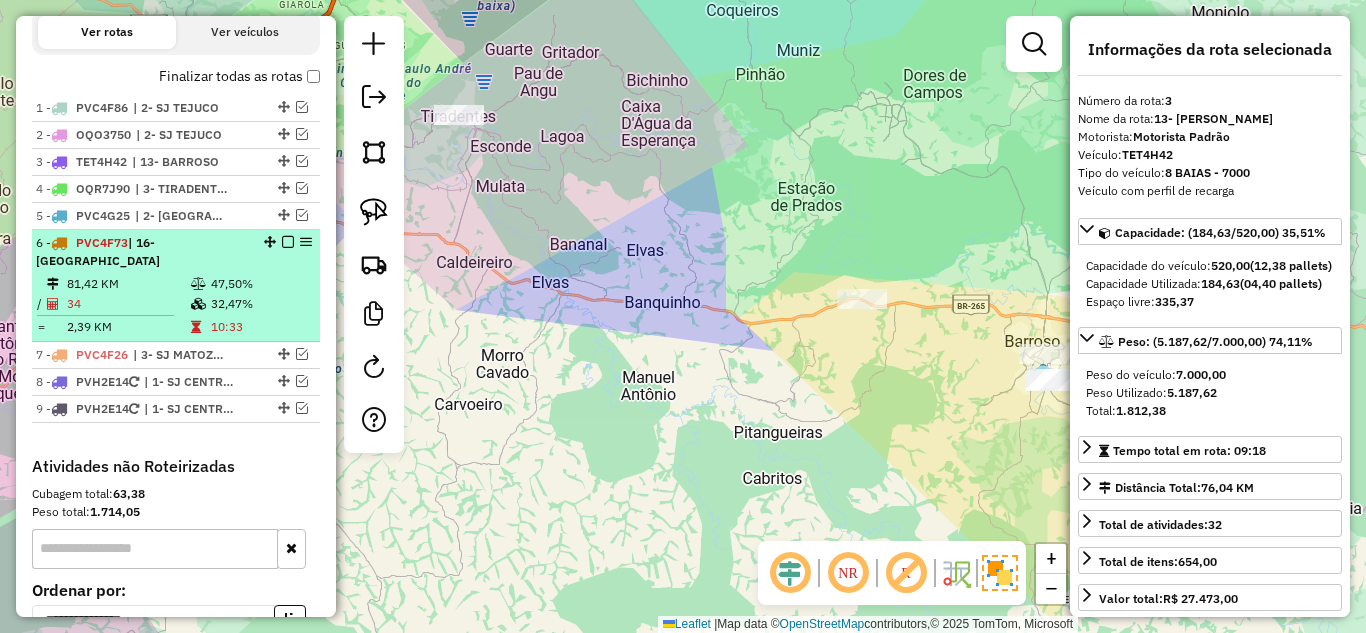 click on "6 -       PVC4F73   | 16- LAGOA DOURADA" at bounding box center (142, 252) 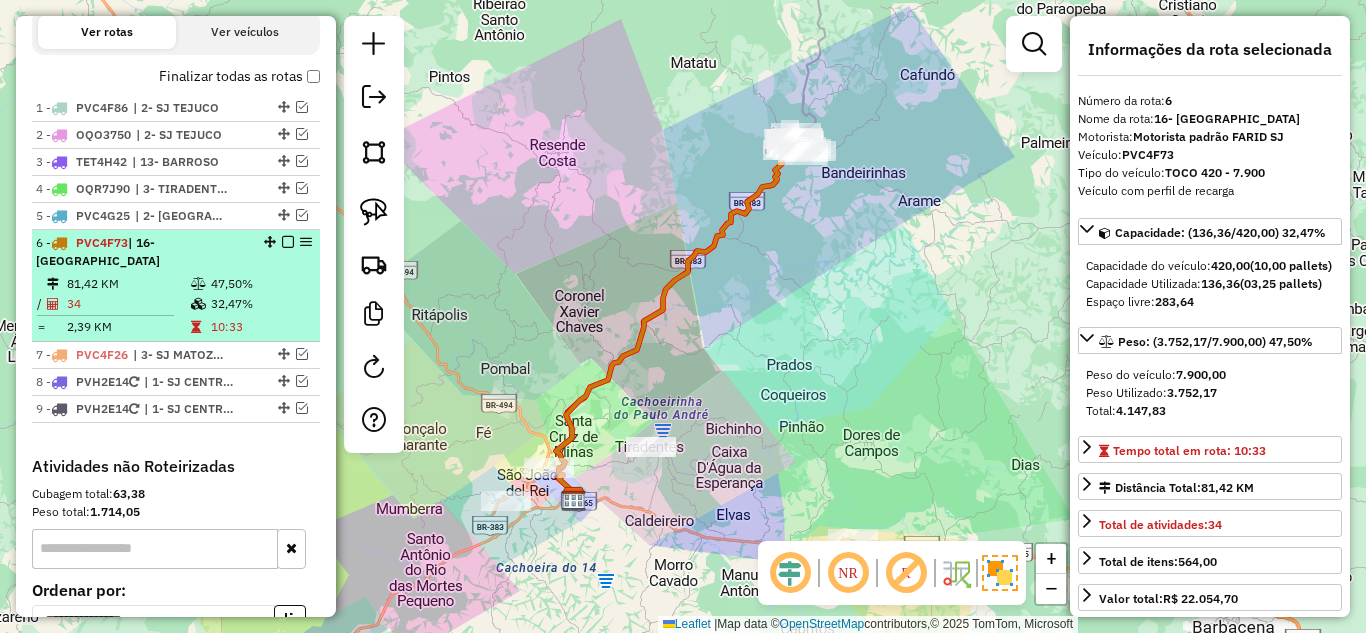 click at bounding box center [288, 242] 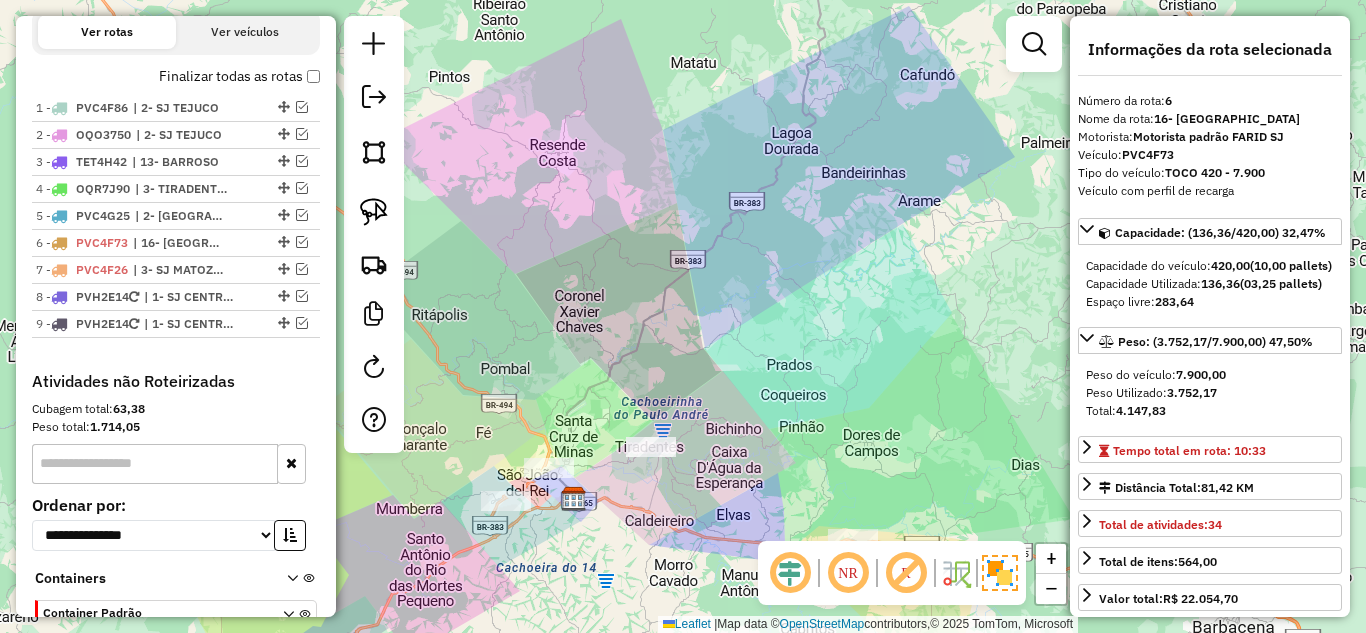 click on "Janela de atendimento Grade de atendimento Capacidade Transportadoras Veículos Cliente Pedidos  Rotas Selecione os dias de semana para filtrar as janelas de atendimento  Seg   Ter   Qua   Qui   Sex   Sáb   Dom  Informe o período da janela de atendimento: De: Até:  Filtrar exatamente a janela do cliente  Considerar janela de atendimento padrão  Selecione os dias de semana para filtrar as grades de atendimento  Seg   Ter   Qua   Qui   Sex   Sáb   Dom   Considerar clientes sem dia de atendimento cadastrado  Clientes fora do dia de atendimento selecionado Filtrar as atividades entre os valores definidos abaixo:  Peso mínimo:   Peso máximo:   Cubagem mínima:   Cubagem máxima:   De:   Até:  Filtrar as atividades entre o tempo de atendimento definido abaixo:  De:   Até:   Considerar capacidade total dos clientes não roteirizados Transportadora: Selecione um ou mais itens Tipo de veículo: Selecione um ou mais itens Veículo: Selecione um ou mais itens Motorista: Selecione um ou mais itens Nome: Rótulo:" 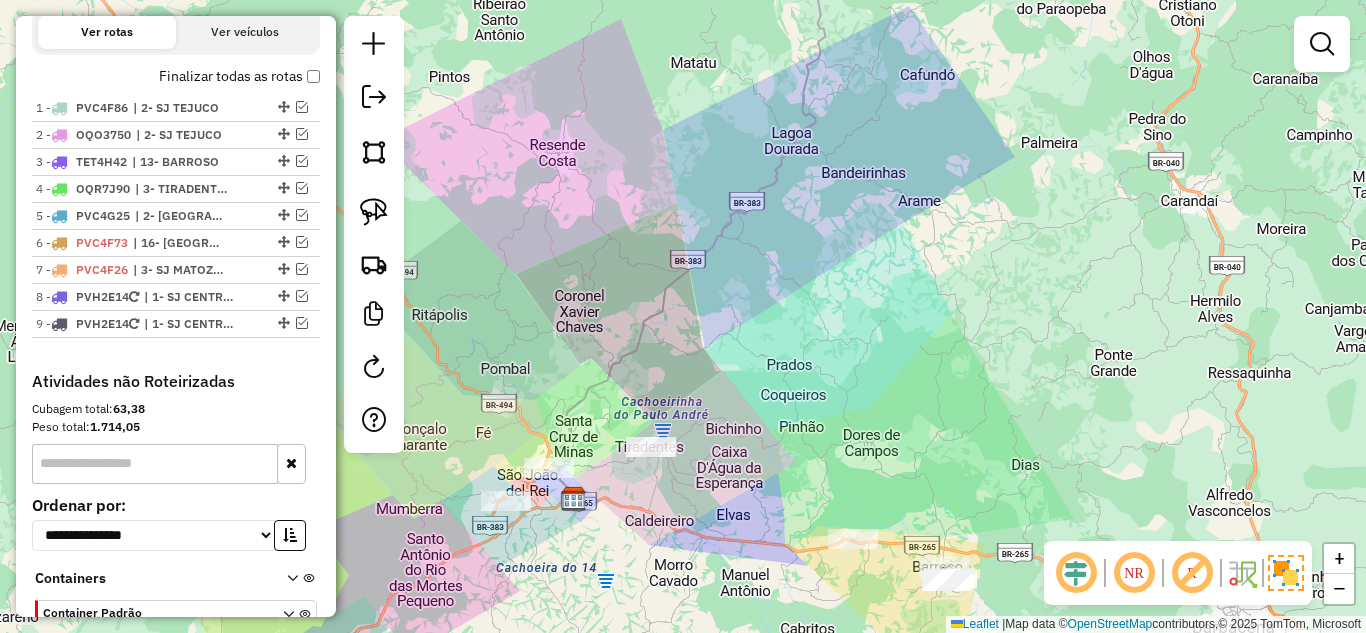 drag, startPoint x: 810, startPoint y: 386, endPoint x: 831, endPoint y: 318, distance: 71.168816 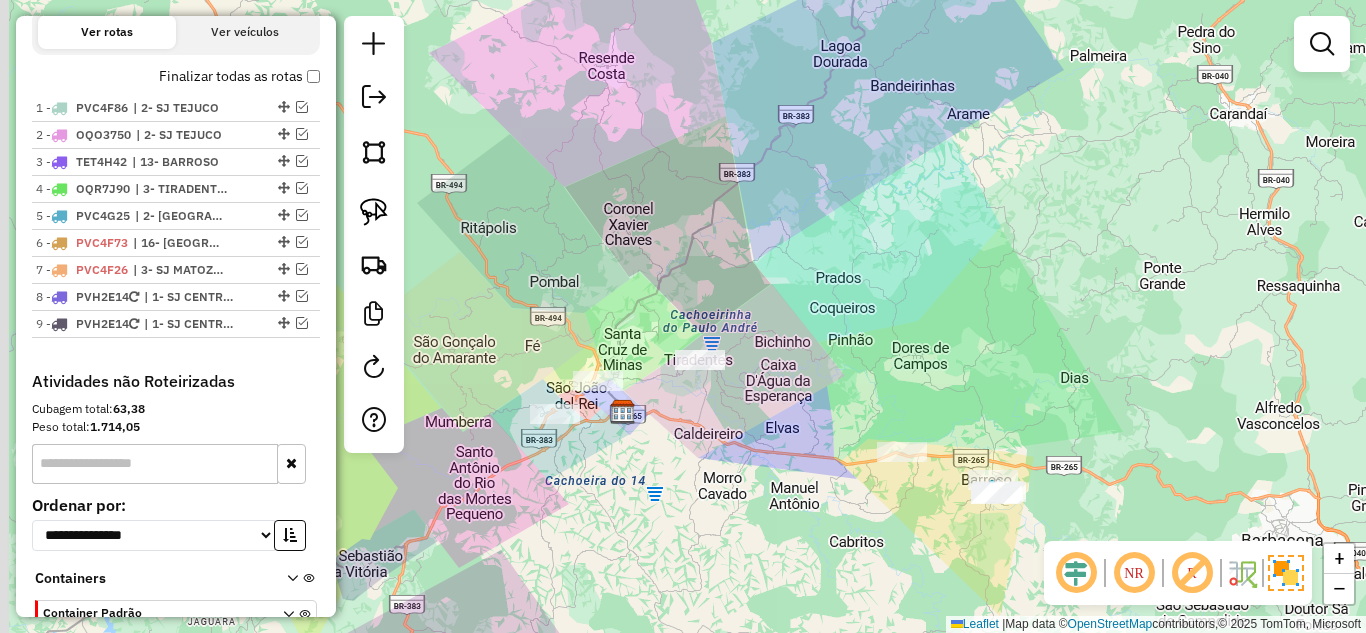 drag, startPoint x: 807, startPoint y: 349, endPoint x: 843, endPoint y: 323, distance: 44.407207 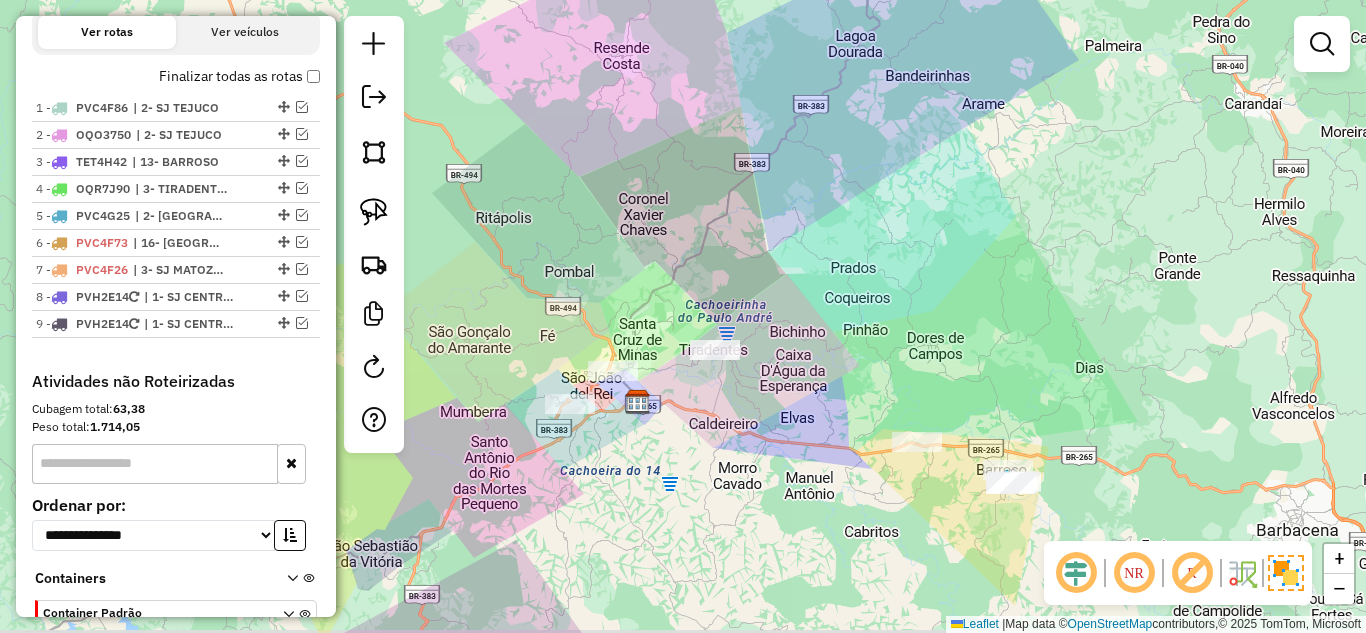 drag, startPoint x: 753, startPoint y: 407, endPoint x: 770, endPoint y: 396, distance: 20.248457 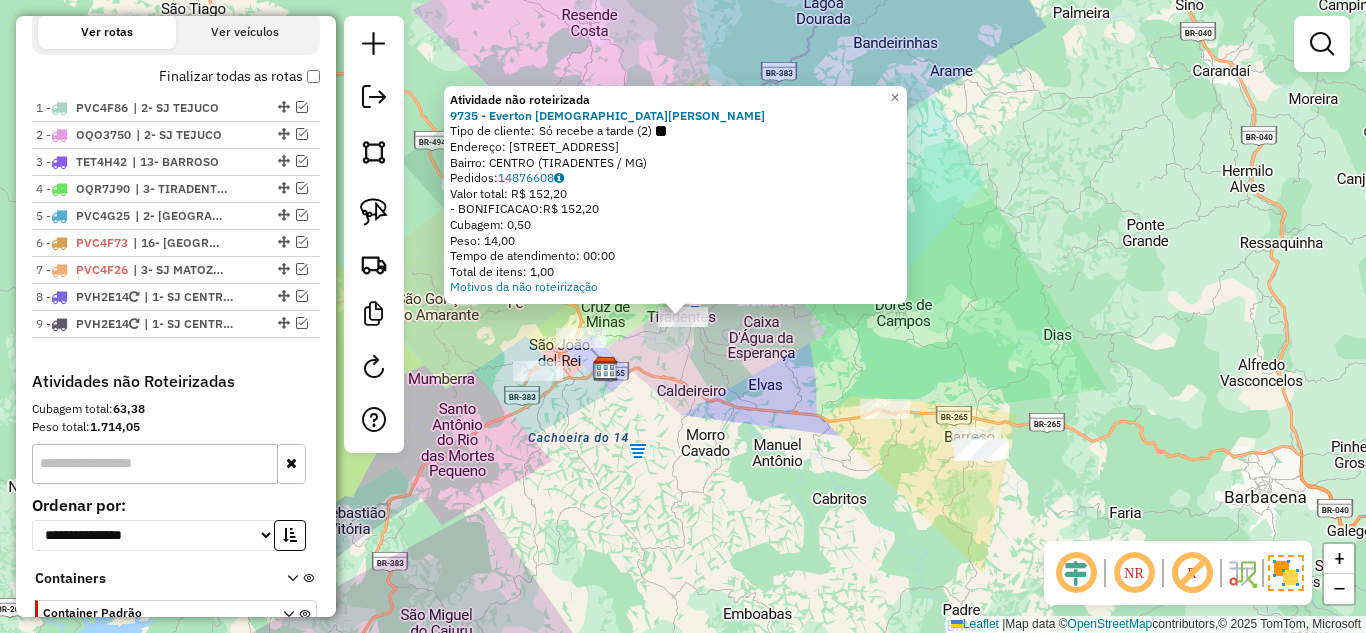 click on "Atividade não roteirizada 9735 - Everton Cristiano Ba  Tipo de cliente:   Só recebe a tarde (2)   Endereço: R   Largo Das Forras              60   Bairro: CENTRO (TIRADENTES / MG)   Pedidos:  14876608   Valor total: R$ 152,20   - BONIFICACAO:  R$ 152,20   Cubagem: 0,50   Peso: 14,00   Tempo de atendimento: 00:00   Total de itens: 1,00  Motivos da não roteirização × Janela de atendimento Grade de atendimento Capacidade Transportadoras Veículos Cliente Pedidos  Rotas Selecione os dias de semana para filtrar as janelas de atendimento  Seg   Ter   Qua   Qui   Sex   Sáb   Dom  Informe o período da janela de atendimento: De: Até:  Filtrar exatamente a janela do cliente  Considerar janela de atendimento padrão  Selecione os dias de semana para filtrar as grades de atendimento  Seg   Ter   Qua   Qui   Sex   Sáb   Dom   Considerar clientes sem dia de atendimento cadastrado  Clientes fora do dia de atendimento selecionado Filtrar as atividades entre os valores definidos abaixo:  Peso mínimo:   De:   De:" 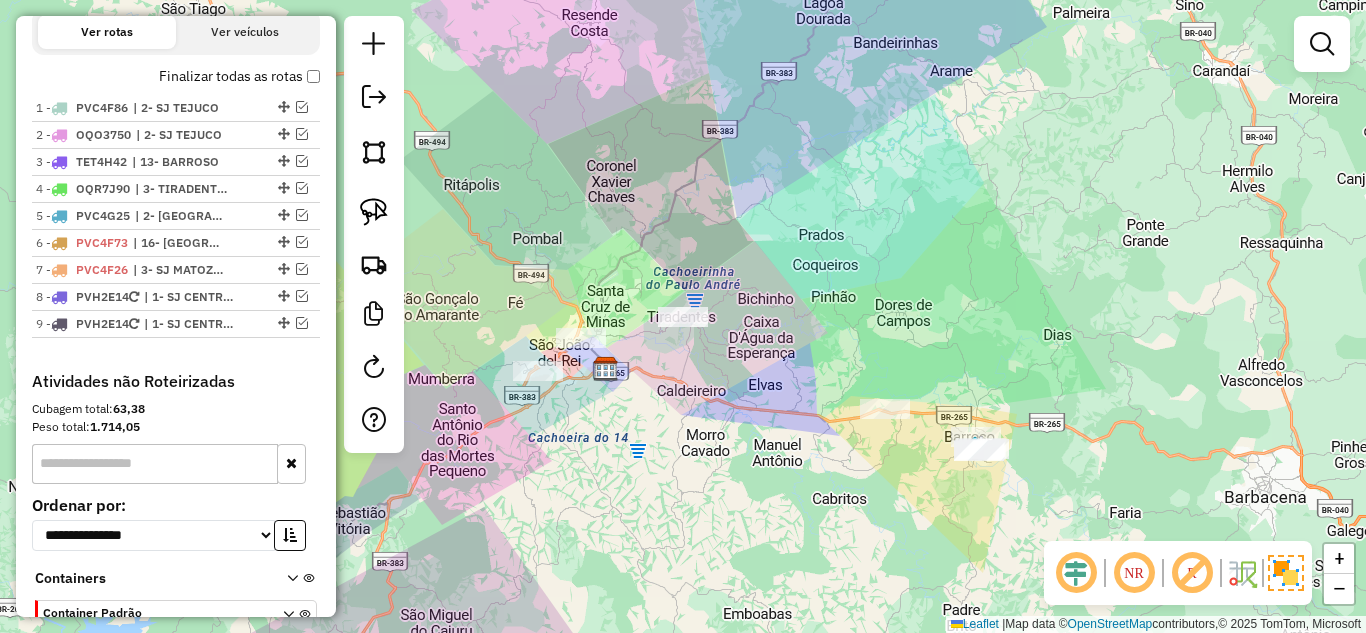 click on "1 -       PVC4F86   | 2- SJ TEJUCO   2 -       OQO3750   | 2- SJ TEJUCO   3 -       TET4H42   | 13- BARROSO   4 -       OQR7J90   | 3- TIRADENTES   5 -       PVC4G25   | 2- COLONIA   6 -       PVC4F73   | 16- LAGOA DOURADA   7 -       PVC4F26   | 3- SJ MATOZINHOS, 4- SJ FÁBRICAS   8 -       PVH2E14   | 1- SJ CENTRO, 2- SJ TEJUCO   9 -       PVH2E14   | 1- SJ CENTRO, 2- SJ TEJUCO, 4- SJ FÁBRICAS" at bounding box center [176, 233] 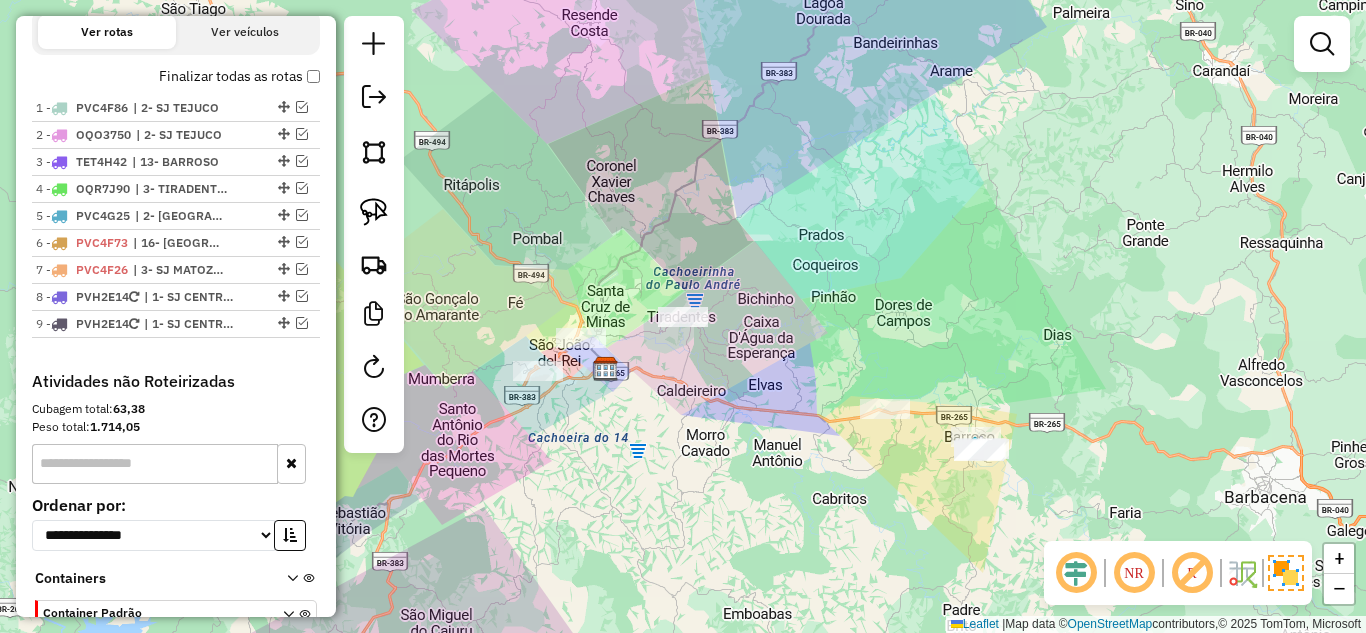 click on "Janela de atendimento Grade de atendimento Capacidade Transportadoras Veículos Cliente Pedidos  Rotas Selecione os dias de semana para filtrar as janelas de atendimento  Seg   Ter   Qua   Qui   Sex   Sáb   Dom  Informe o período da janela de atendimento: De: Até:  Filtrar exatamente a janela do cliente  Considerar janela de atendimento padrão  Selecione os dias de semana para filtrar as grades de atendimento  Seg   Ter   Qua   Qui   Sex   Sáb   Dom   Considerar clientes sem dia de atendimento cadastrado  Clientes fora do dia de atendimento selecionado Filtrar as atividades entre os valores definidos abaixo:  Peso mínimo:   Peso máximo:   Cubagem mínima:   Cubagem máxima:   De:   Até:  Filtrar as atividades entre o tempo de atendimento definido abaixo:  De:   Até:   Considerar capacidade total dos clientes não roteirizados Transportadora: Selecione um ou mais itens Tipo de veículo: Selecione um ou mais itens Veículo: Selecione um ou mais itens Motorista: Selecione um ou mais itens Nome: Rótulo:" 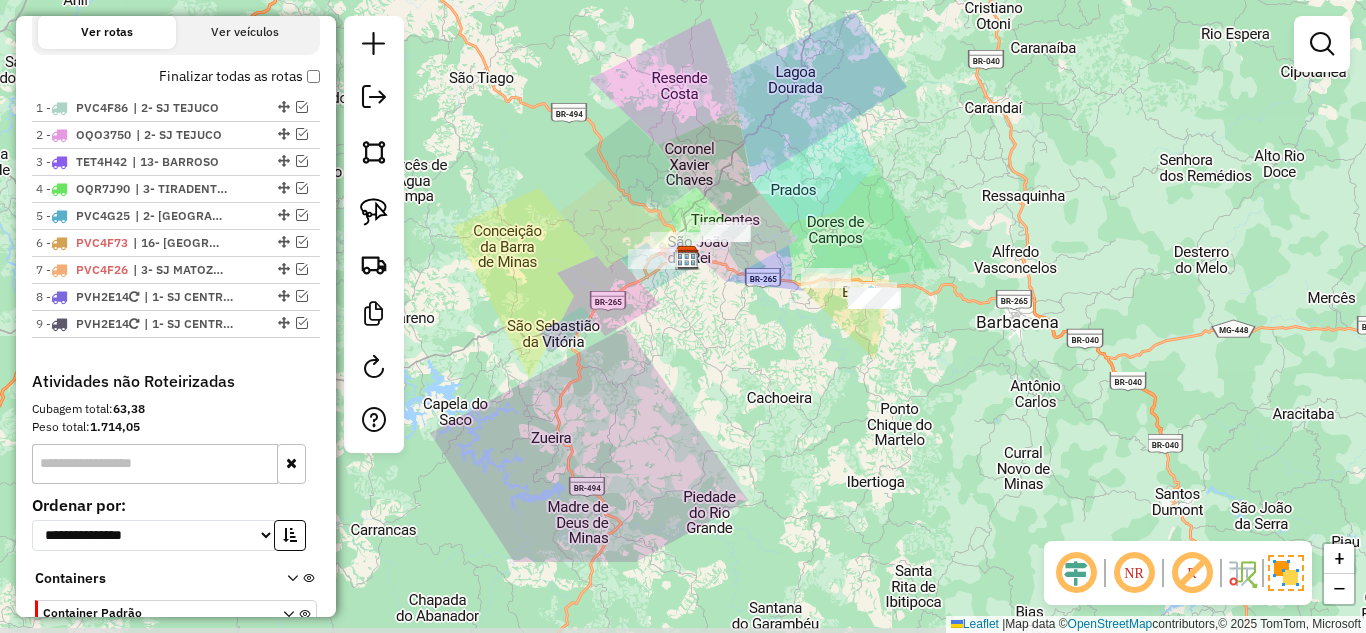 drag, startPoint x: 683, startPoint y: 475, endPoint x: 724, endPoint y: 340, distance: 141.08862 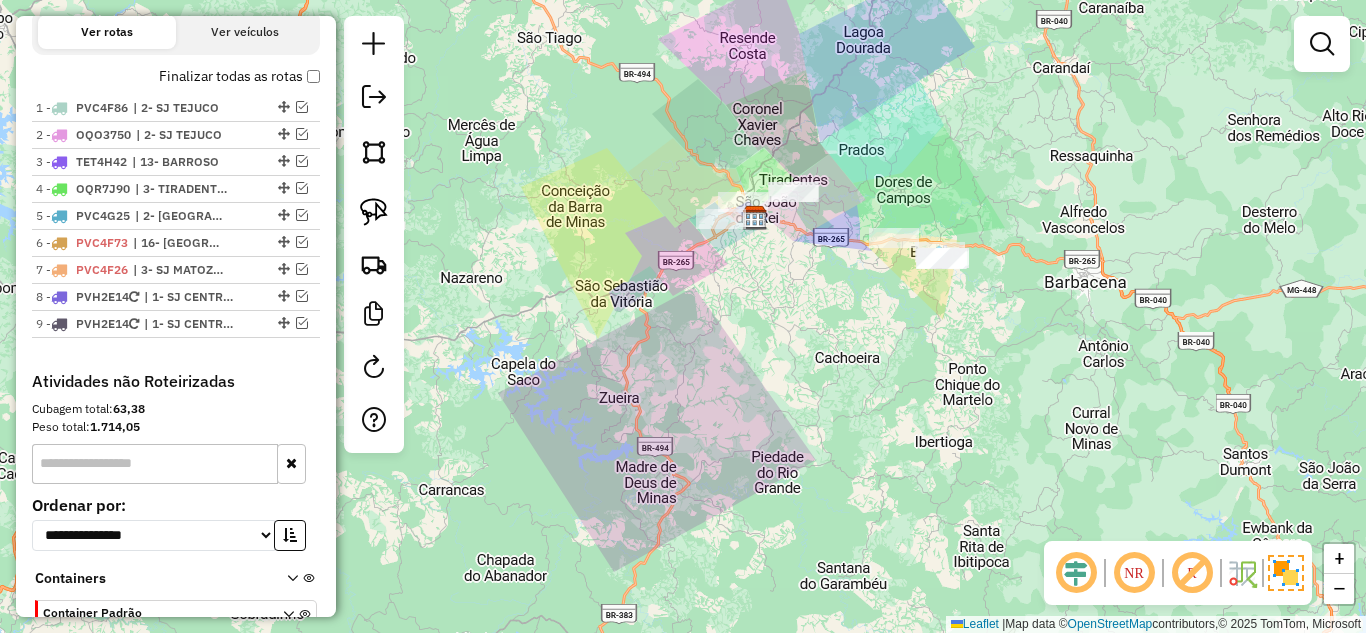 drag, startPoint x: 766, startPoint y: 397, endPoint x: 824, endPoint y: 360, distance: 68.7968 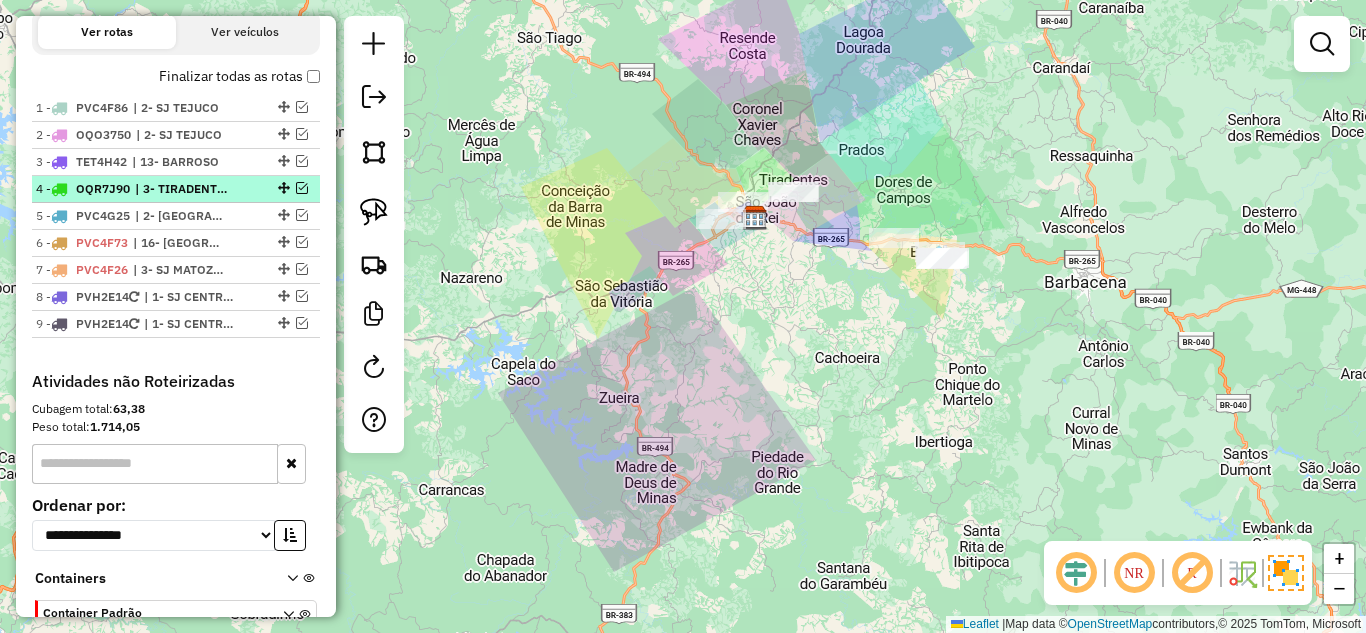 click at bounding box center (302, 188) 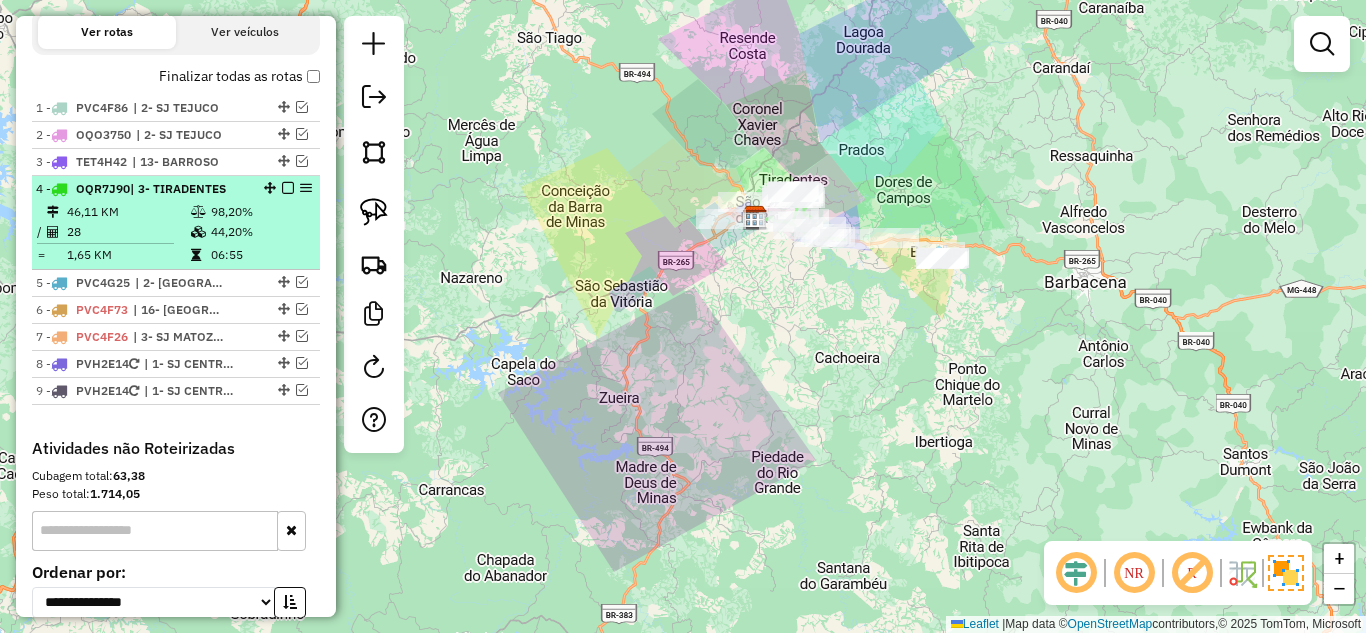 click on "46,11 KM" at bounding box center (128, 212) 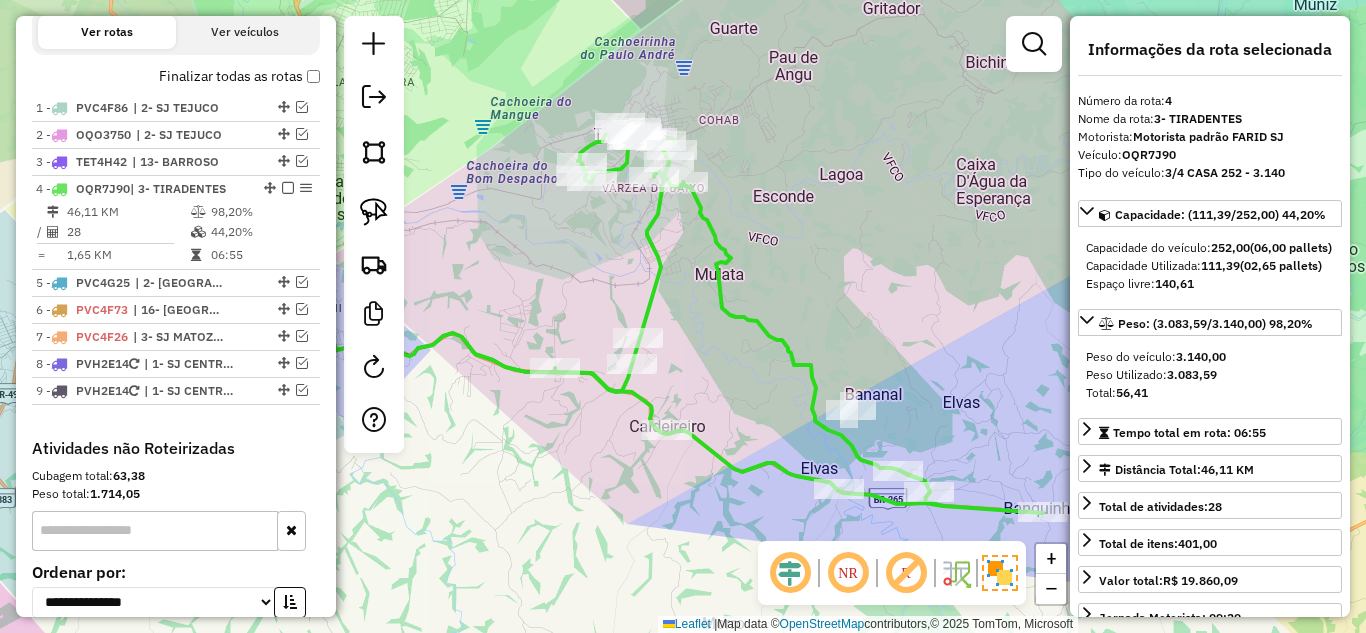click on "Janela de atendimento Grade de atendimento Capacidade Transportadoras Veículos Cliente Pedidos  Rotas Selecione os dias de semana para filtrar as janelas de atendimento  Seg   Ter   Qua   Qui   Sex   Sáb   Dom  Informe o período da janela de atendimento: De: Até:  Filtrar exatamente a janela do cliente  Considerar janela de atendimento padrão  Selecione os dias de semana para filtrar as grades de atendimento  Seg   Ter   Qua   Qui   Sex   Sáb   Dom   Considerar clientes sem dia de atendimento cadastrado  Clientes fora do dia de atendimento selecionado Filtrar as atividades entre os valores definidos abaixo:  Peso mínimo:   Peso máximo:   Cubagem mínima:   Cubagem máxima:   De:   Até:  Filtrar as atividades entre o tempo de atendimento definido abaixo:  De:   Até:   Considerar capacidade total dos clientes não roteirizados Transportadora: Selecione um ou mais itens Tipo de veículo: Selecione um ou mais itens Veículo: Selecione um ou mais itens Motorista: Selecione um ou mais itens Nome: Rótulo:" 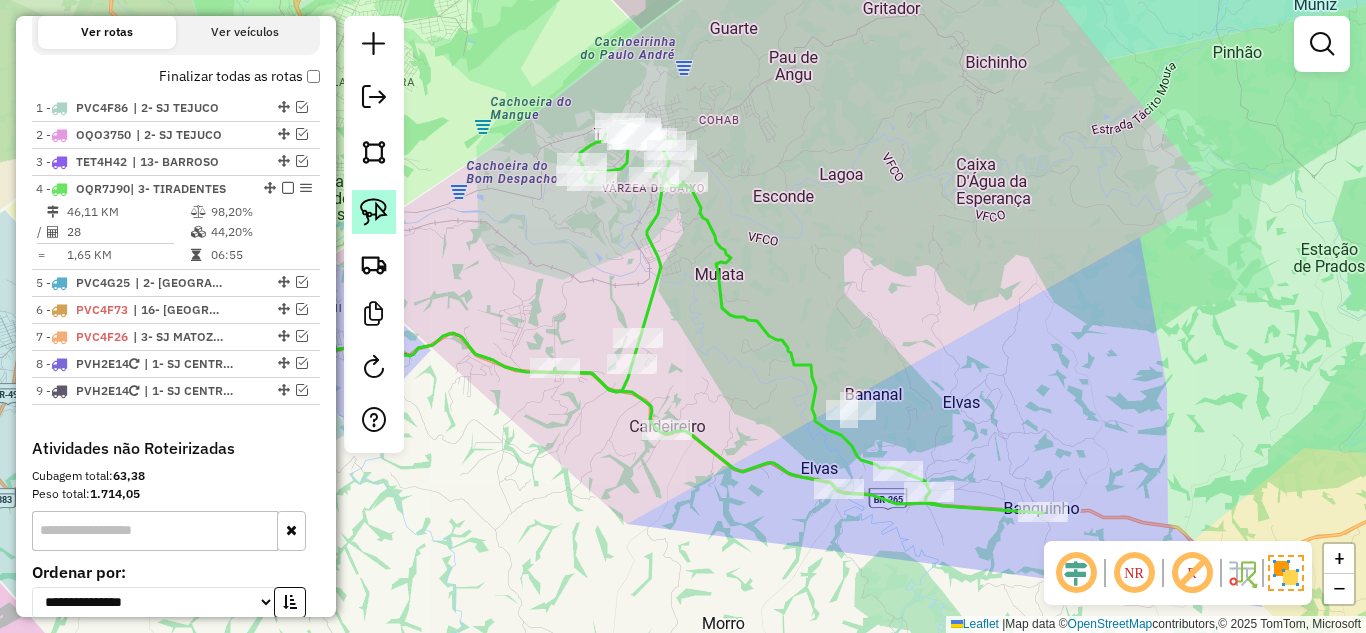 click 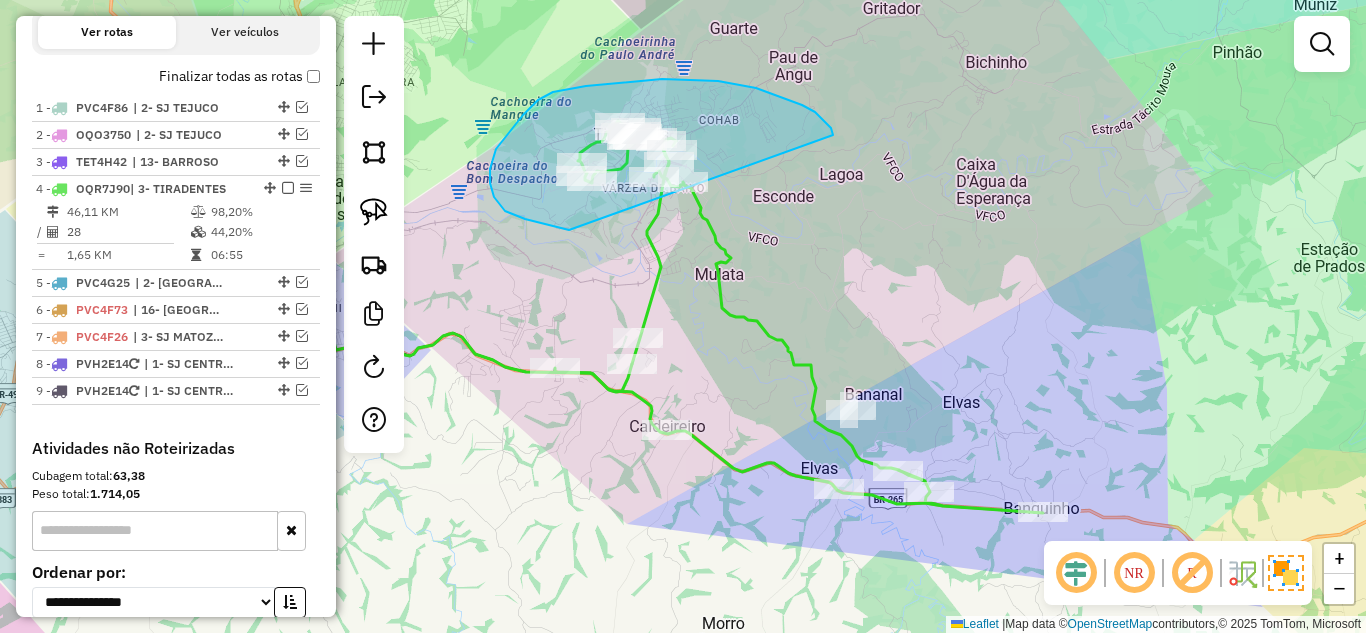 drag, startPoint x: 736, startPoint y: 84, endPoint x: 597, endPoint y: 232, distance: 203.0394 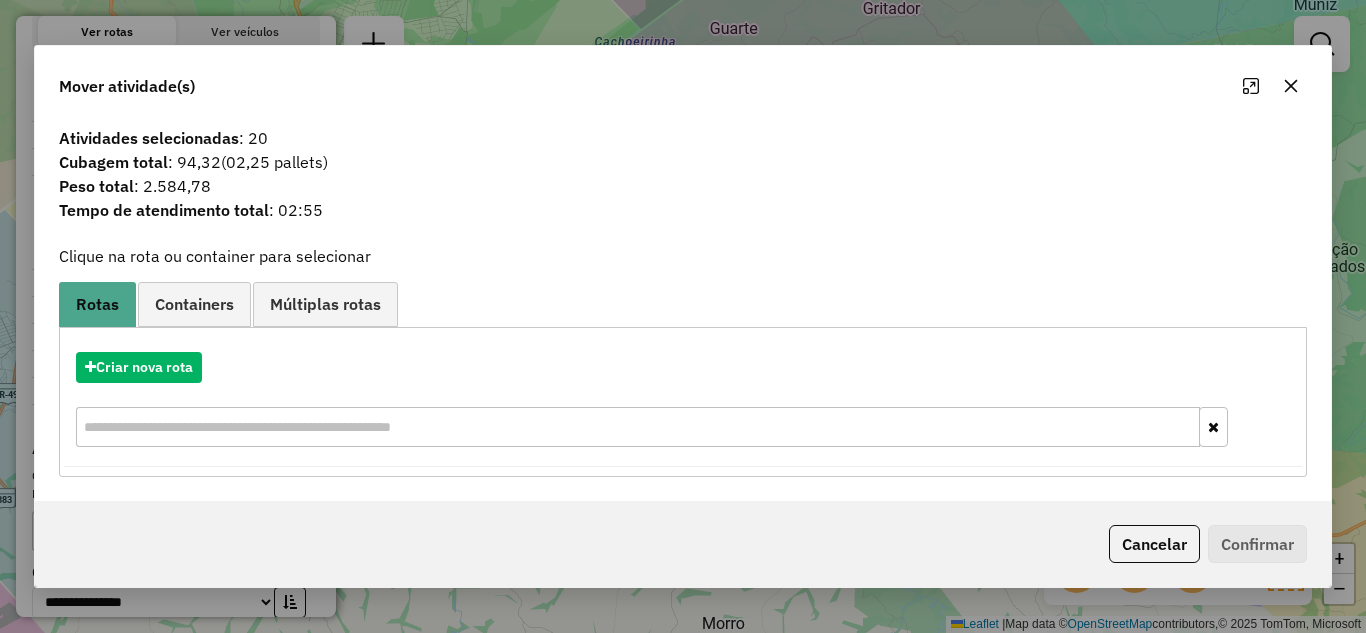 click 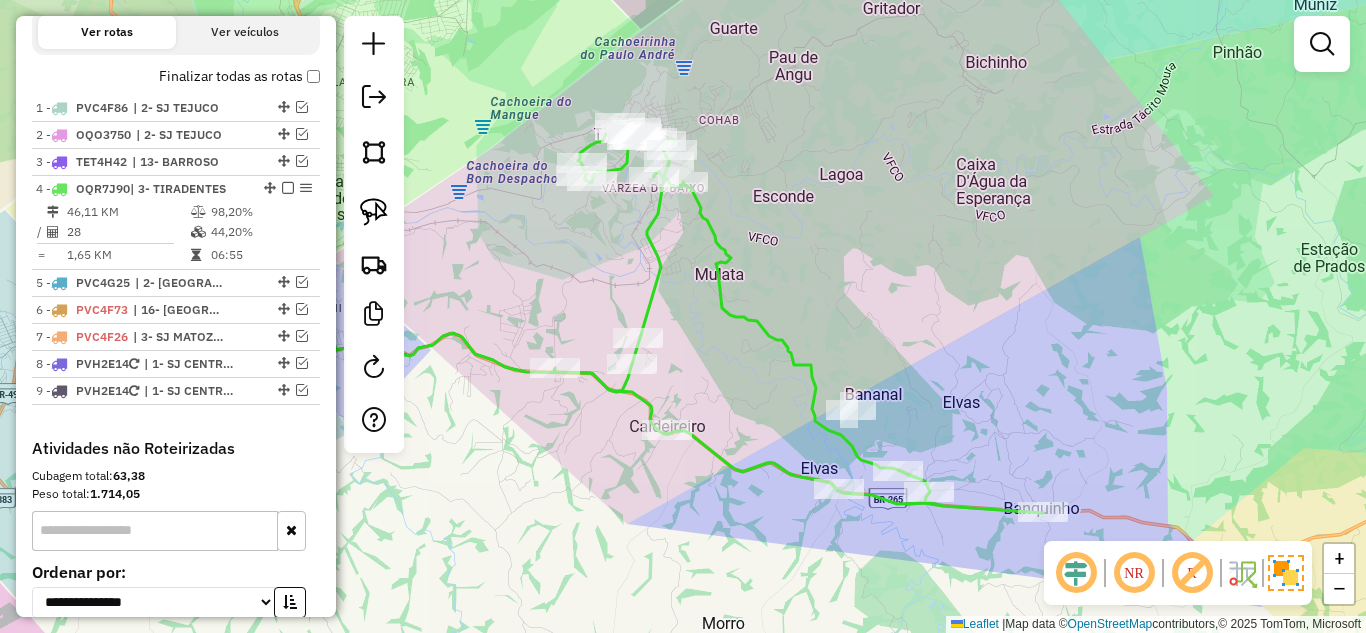 click on "Janela de atendimento Grade de atendimento Capacidade Transportadoras Veículos Cliente Pedidos  Rotas Selecione os dias de semana para filtrar as janelas de atendimento  Seg   Ter   Qua   Qui   Sex   Sáb   Dom  Informe o período da janela de atendimento: De: Até:  Filtrar exatamente a janela do cliente  Considerar janela de atendimento padrão  Selecione os dias de semana para filtrar as grades de atendimento  Seg   Ter   Qua   Qui   Sex   Sáb   Dom   Considerar clientes sem dia de atendimento cadastrado  Clientes fora do dia de atendimento selecionado Filtrar as atividades entre os valores definidos abaixo:  Peso mínimo:   Peso máximo:   Cubagem mínima:   Cubagem máxima:   De:   Até:  Filtrar as atividades entre o tempo de atendimento definido abaixo:  De:   Até:   Considerar capacidade total dos clientes não roteirizados Transportadora: Selecione um ou mais itens Tipo de veículo: Selecione um ou mais itens Veículo: Selecione um ou mais itens Motorista: Selecione um ou mais itens Nome: Rótulo:" 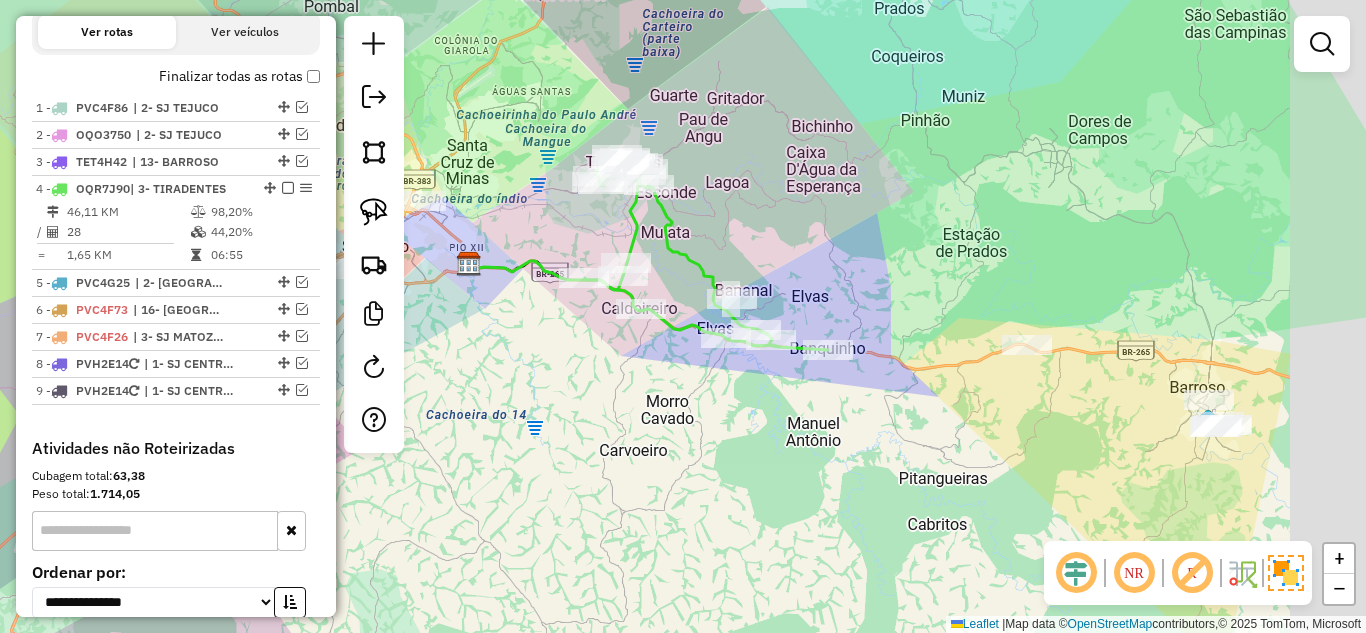 drag, startPoint x: 797, startPoint y: 251, endPoint x: 774, endPoint y: 251, distance: 23 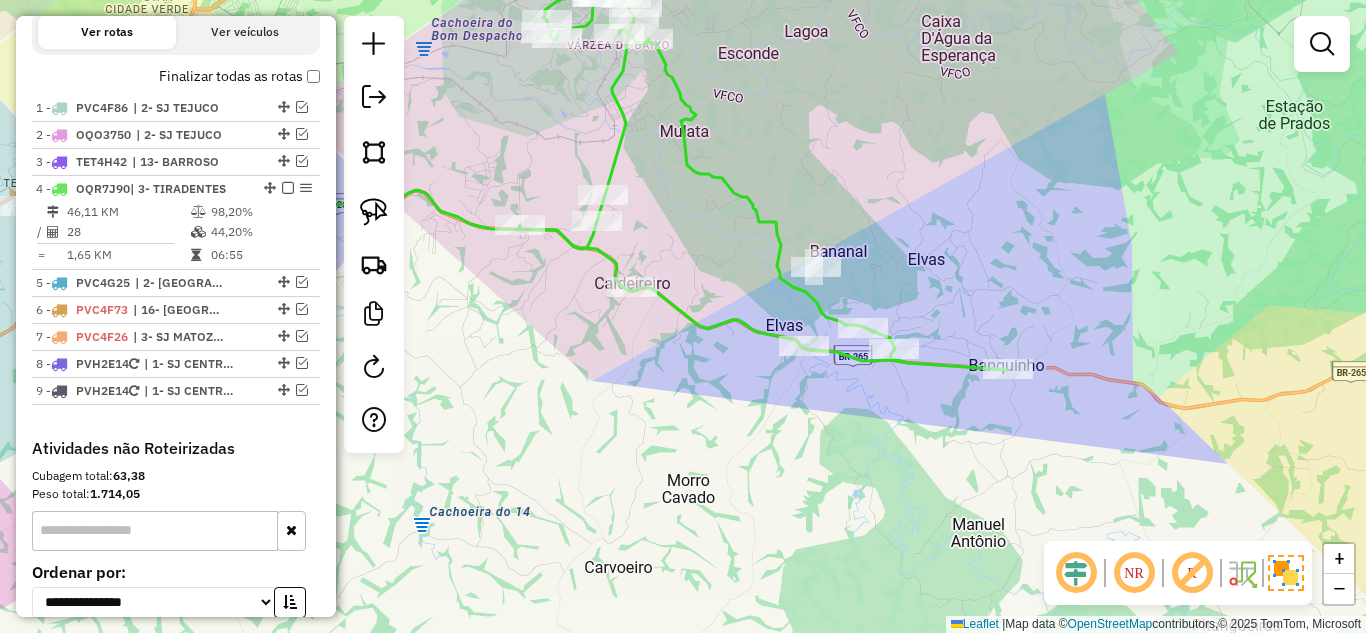 click on "Rota 4 - Placa OQR7J90  73260 - RESTAURANTE DU ELVAS Janela de atendimento Grade de atendimento Capacidade Transportadoras Veículos Cliente Pedidos  Rotas Selecione os dias de semana para filtrar as janelas de atendimento  Seg   Ter   Qua   Qui   Sex   Sáb   Dom  Informe o período da janela de atendimento: De: Até:  Filtrar exatamente a janela do cliente  Considerar janela de atendimento padrão  Selecione os dias de semana para filtrar as grades de atendimento  Seg   Ter   Qua   Qui   Sex   Sáb   Dom   Considerar clientes sem dia de atendimento cadastrado  Clientes fora do dia de atendimento selecionado Filtrar as atividades entre os valores definidos abaixo:  Peso mínimo:   Peso máximo:   Cubagem mínima:   Cubagem máxima:   De:   Até:  Filtrar as atividades entre o tempo de atendimento definido abaixo:  De:   Até:   Considerar capacidade total dos clientes não roteirizados Transportadora: Selecione um ou mais itens Tipo de veículo: Selecione um ou mais itens Veículo: Selecione um ou mais itens" 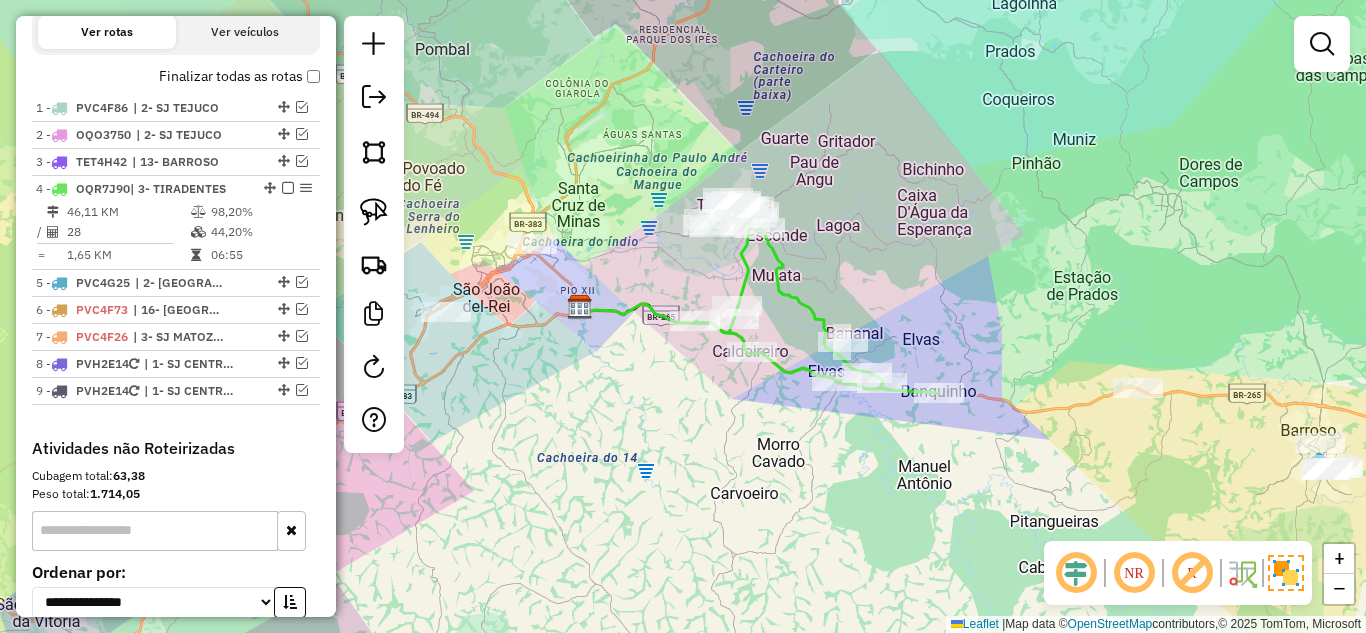 click on "Janela de atendimento Grade de atendimento Capacidade Transportadoras Veículos Cliente Pedidos  Rotas Selecione os dias de semana para filtrar as janelas de atendimento  Seg   Ter   Qua   Qui   Sex   Sáb   Dom  Informe o período da janela de atendimento: De: Até:  Filtrar exatamente a janela do cliente  Considerar janela de atendimento padrão  Selecione os dias de semana para filtrar as grades de atendimento  Seg   Ter   Qua   Qui   Sex   Sáb   Dom   Considerar clientes sem dia de atendimento cadastrado  Clientes fora do dia de atendimento selecionado Filtrar as atividades entre os valores definidos abaixo:  Peso mínimo:   Peso máximo:   Cubagem mínima:   Cubagem máxima:   De:   Até:  Filtrar as atividades entre o tempo de atendimento definido abaixo:  De:   Até:   Considerar capacidade total dos clientes não roteirizados Transportadora: Selecione um ou mais itens Tipo de veículo: Selecione um ou mais itens Veículo: Selecione um ou mais itens Motorista: Selecione um ou mais itens Nome: Rótulo:" 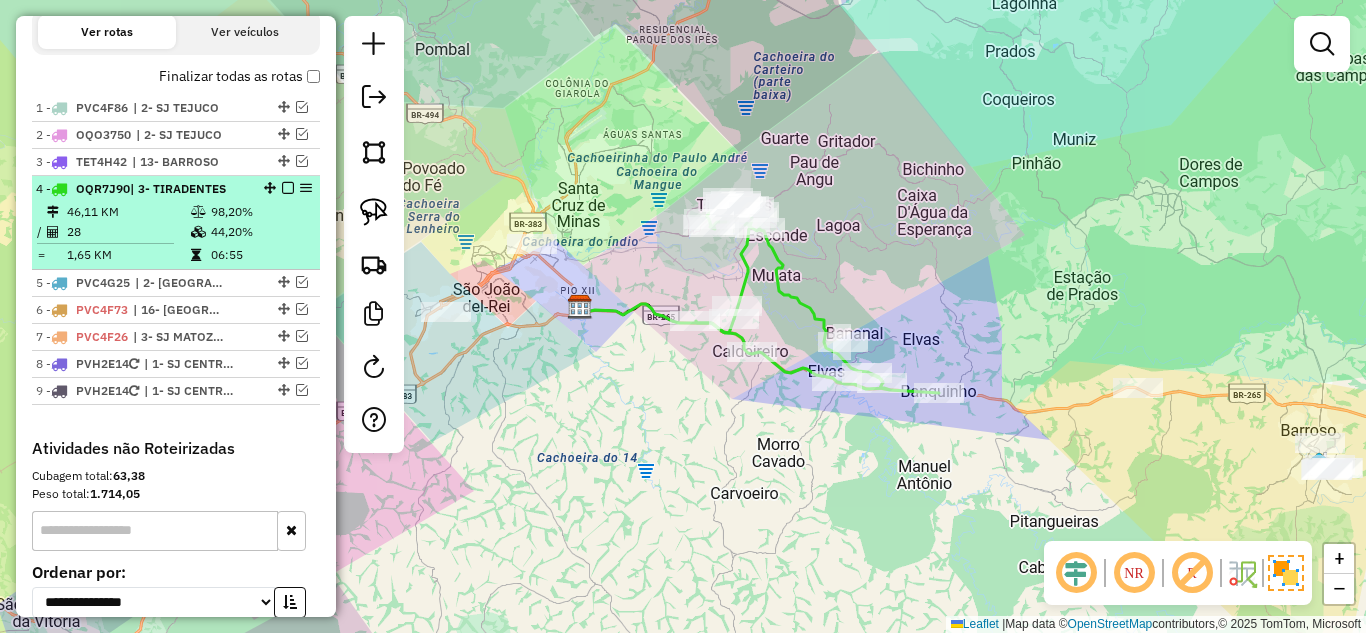 click at bounding box center [288, 188] 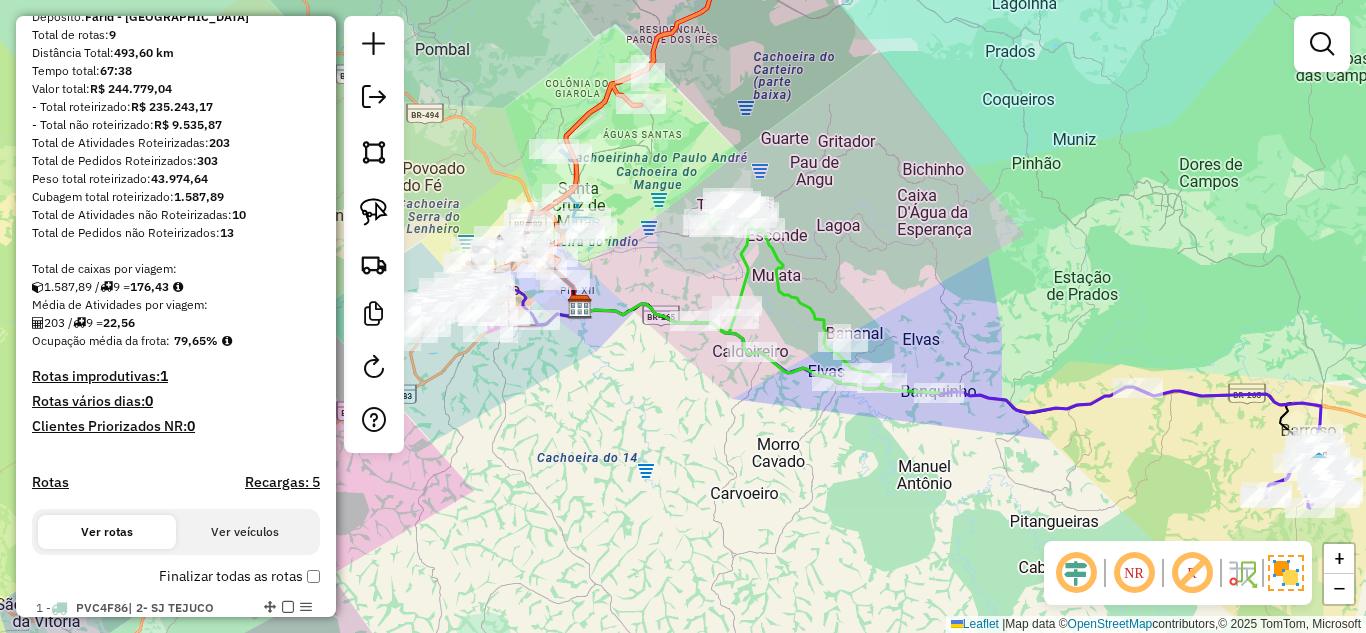 scroll, scrollTop: 0, scrollLeft: 0, axis: both 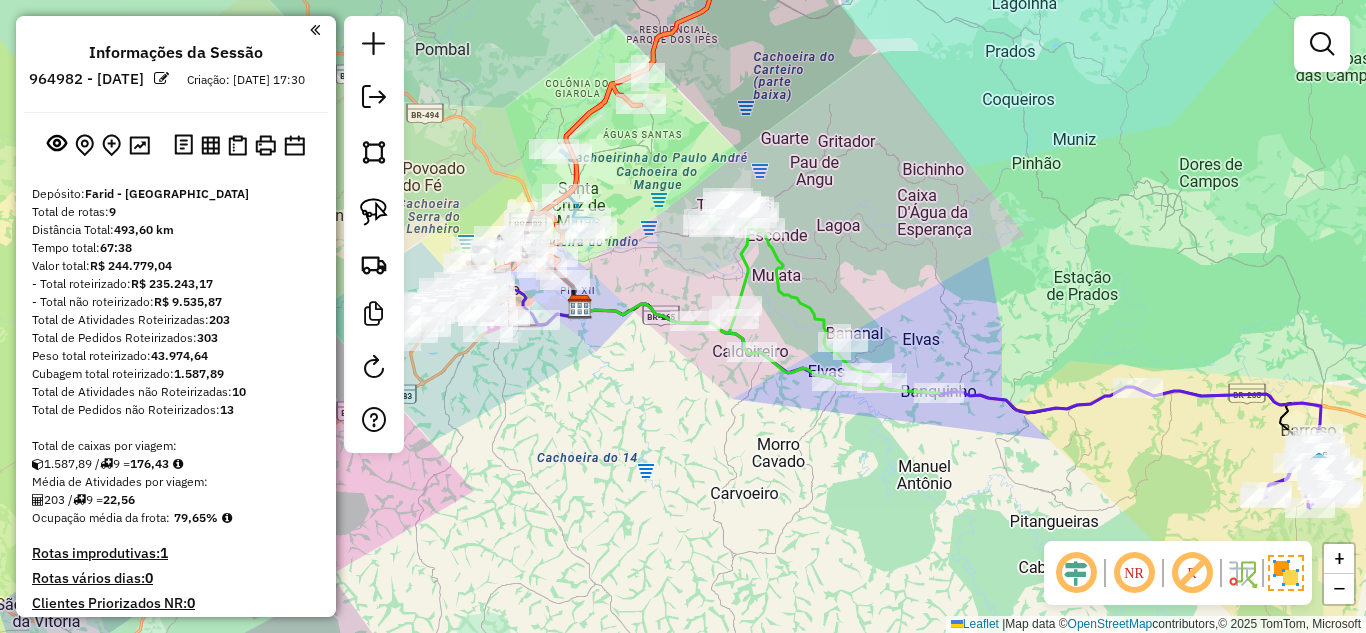 click on "Janela de atendimento Grade de atendimento Capacidade Transportadoras Veículos Cliente Pedidos  Rotas Selecione os dias de semana para filtrar as janelas de atendimento  Seg   Ter   Qua   Qui   Sex   Sáb   Dom  Informe o período da janela de atendimento: De: Até:  Filtrar exatamente a janela do cliente  Considerar janela de atendimento padrão  Selecione os dias de semana para filtrar as grades de atendimento  Seg   Ter   Qua   Qui   Sex   Sáb   Dom   Considerar clientes sem dia de atendimento cadastrado  Clientes fora do dia de atendimento selecionado Filtrar as atividades entre os valores definidos abaixo:  Peso mínimo:   Peso máximo:   Cubagem mínima:   Cubagem máxima:   De:   Até:  Filtrar as atividades entre o tempo de atendimento definido abaixo:  De:   Até:   Considerar capacidade total dos clientes não roteirizados Transportadora: Selecione um ou mais itens Tipo de veículo: Selecione um ou mais itens Veículo: Selecione um ou mais itens Motorista: Selecione um ou mais itens Nome: Rótulo:" 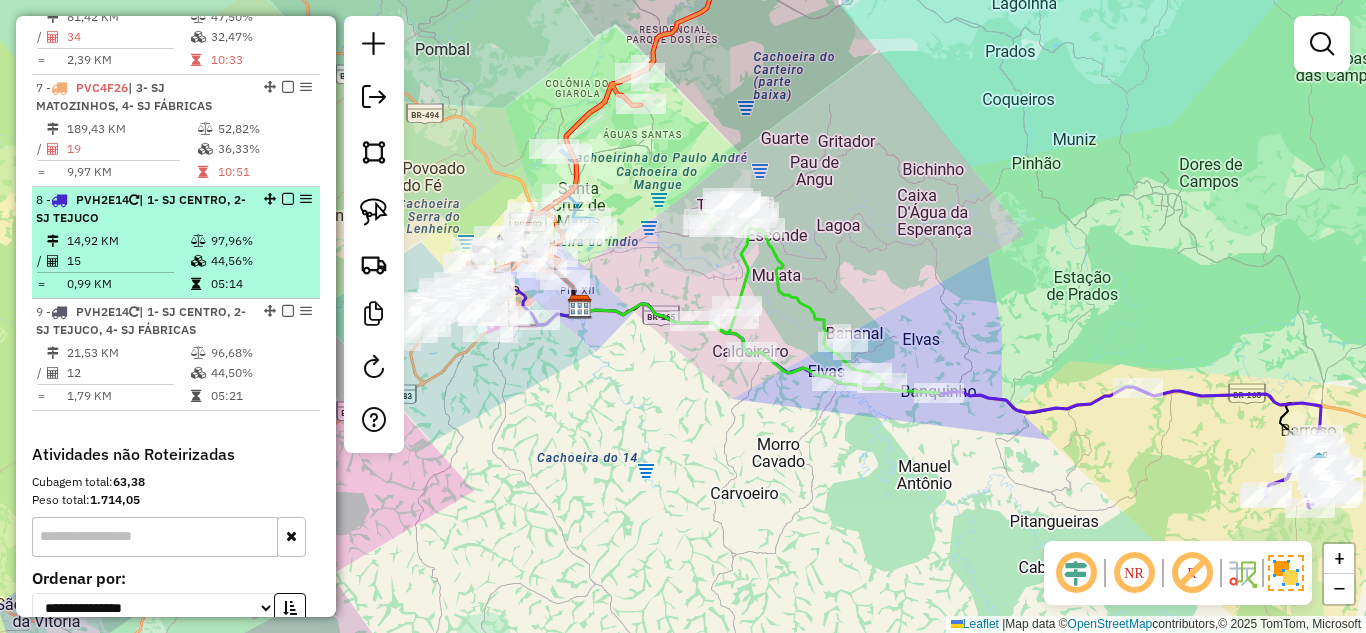 scroll, scrollTop: 1300, scrollLeft: 0, axis: vertical 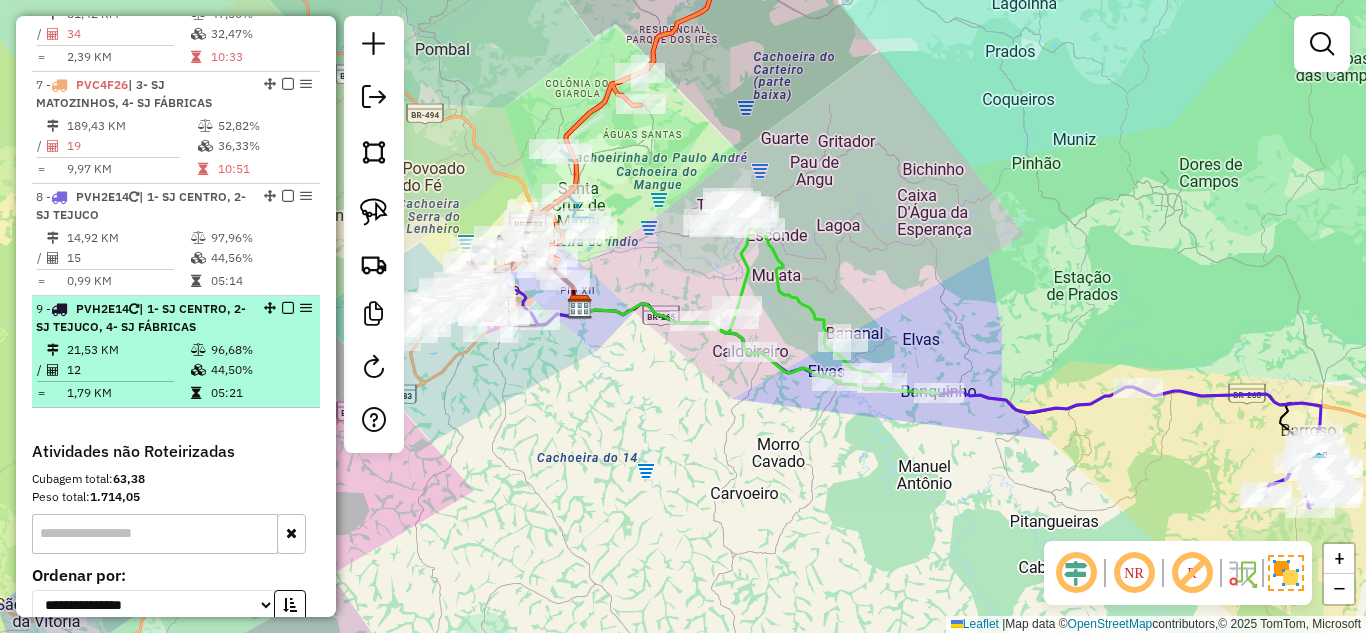 click on "21,53 KM" at bounding box center (128, 350) 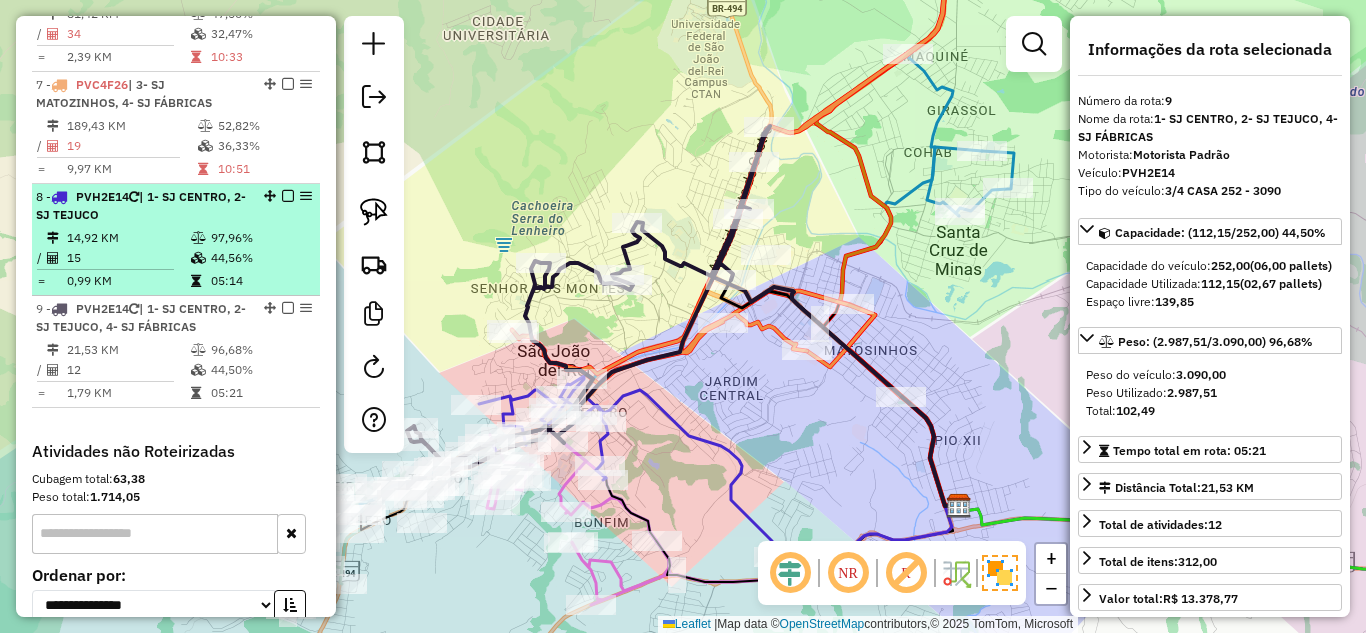 click on "8 -       PVH2E14   | 1- SJ CENTRO, 2- SJ TEJUCO" at bounding box center (142, 206) 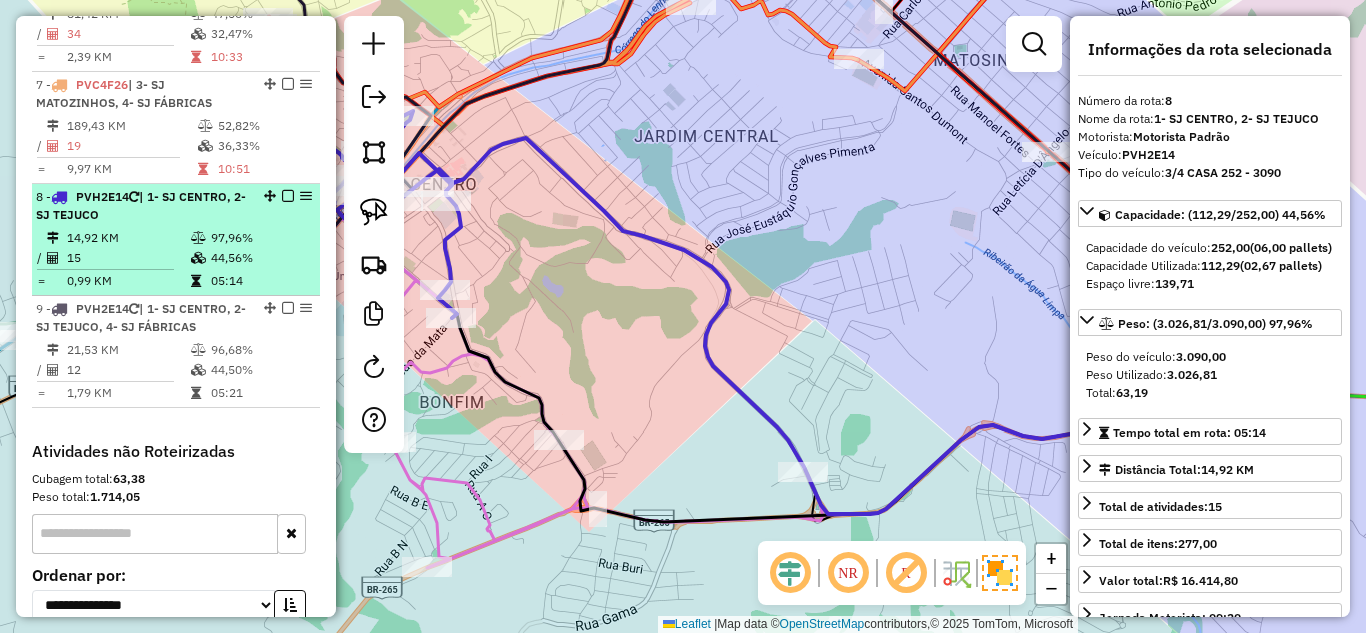 scroll, scrollTop: 1200, scrollLeft: 0, axis: vertical 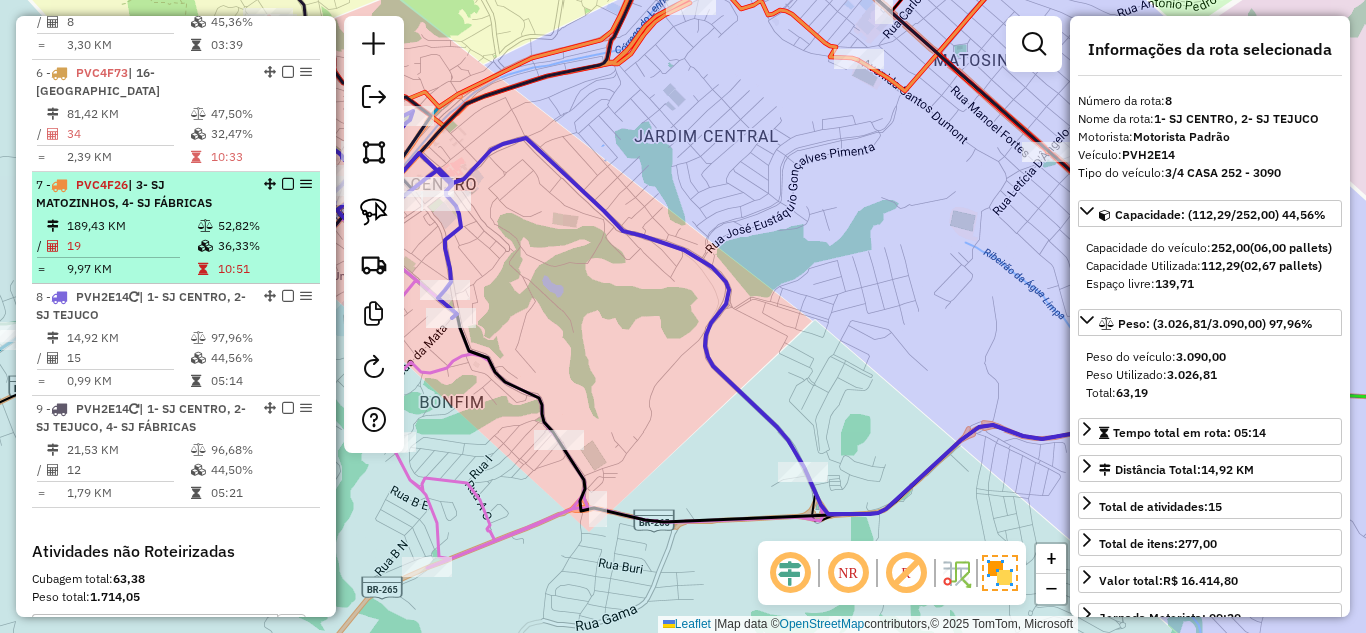click on "19" at bounding box center [131, 246] 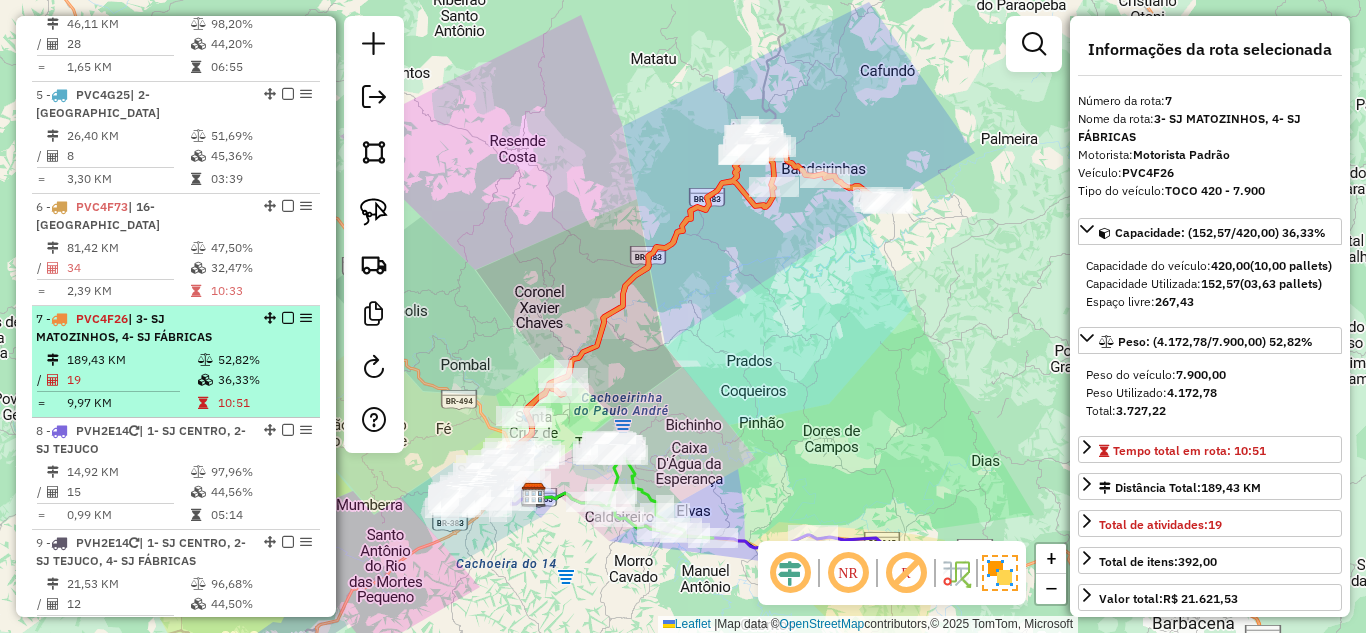 scroll, scrollTop: 1000, scrollLeft: 0, axis: vertical 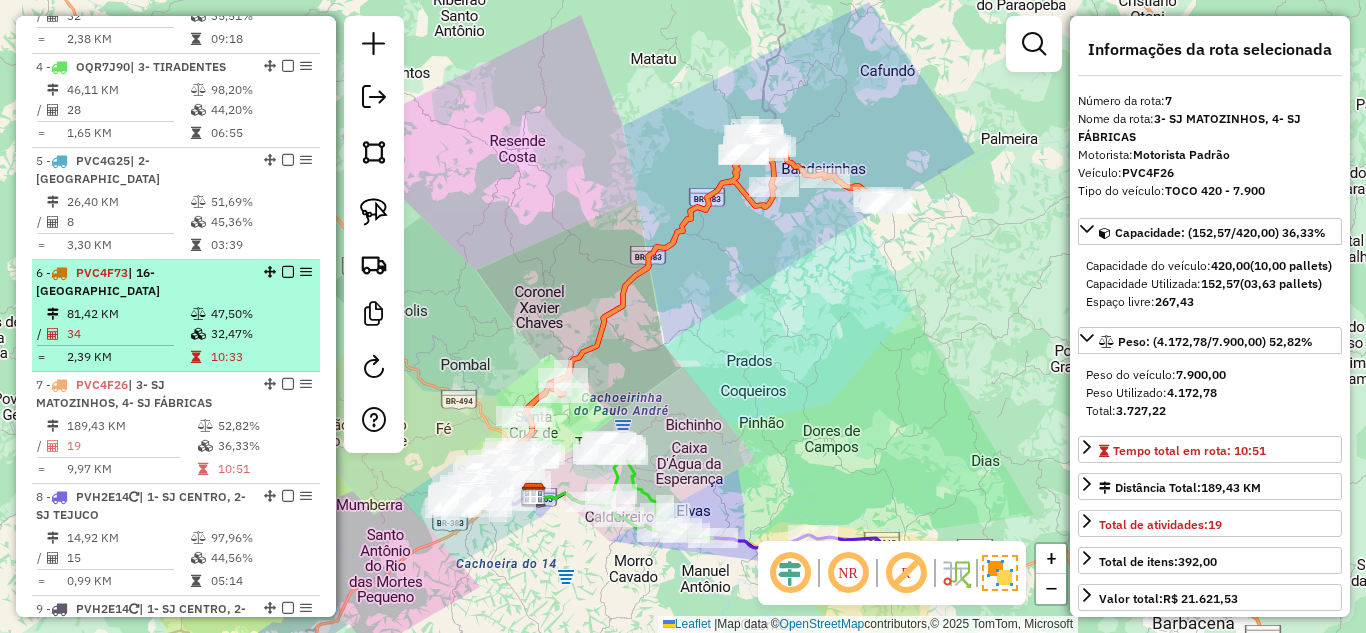 click on "34" at bounding box center [128, 334] 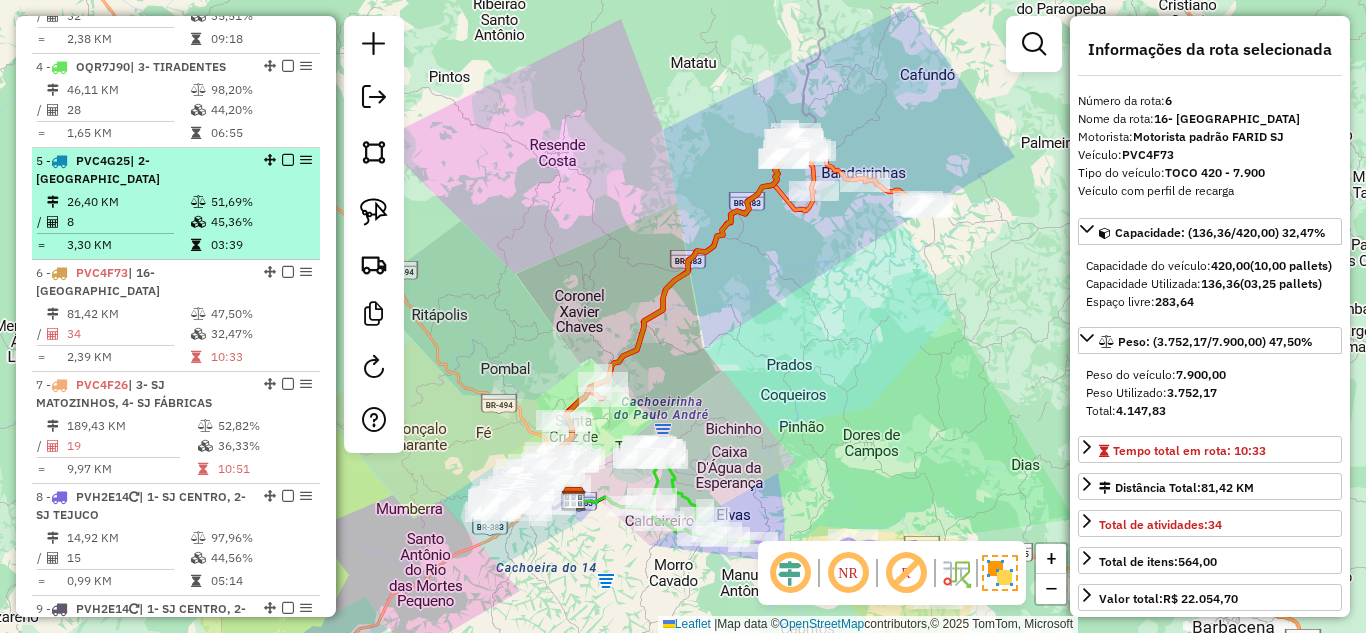 click on "3,30 KM" at bounding box center [128, 245] 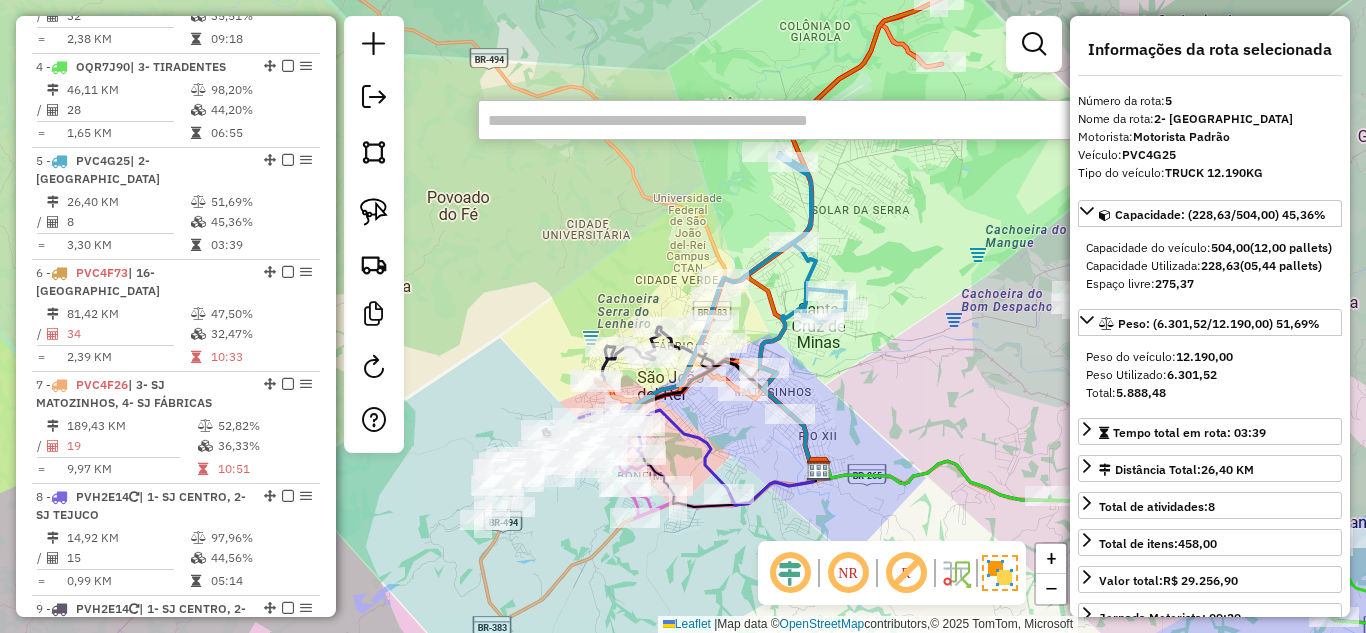 paste on "*****" 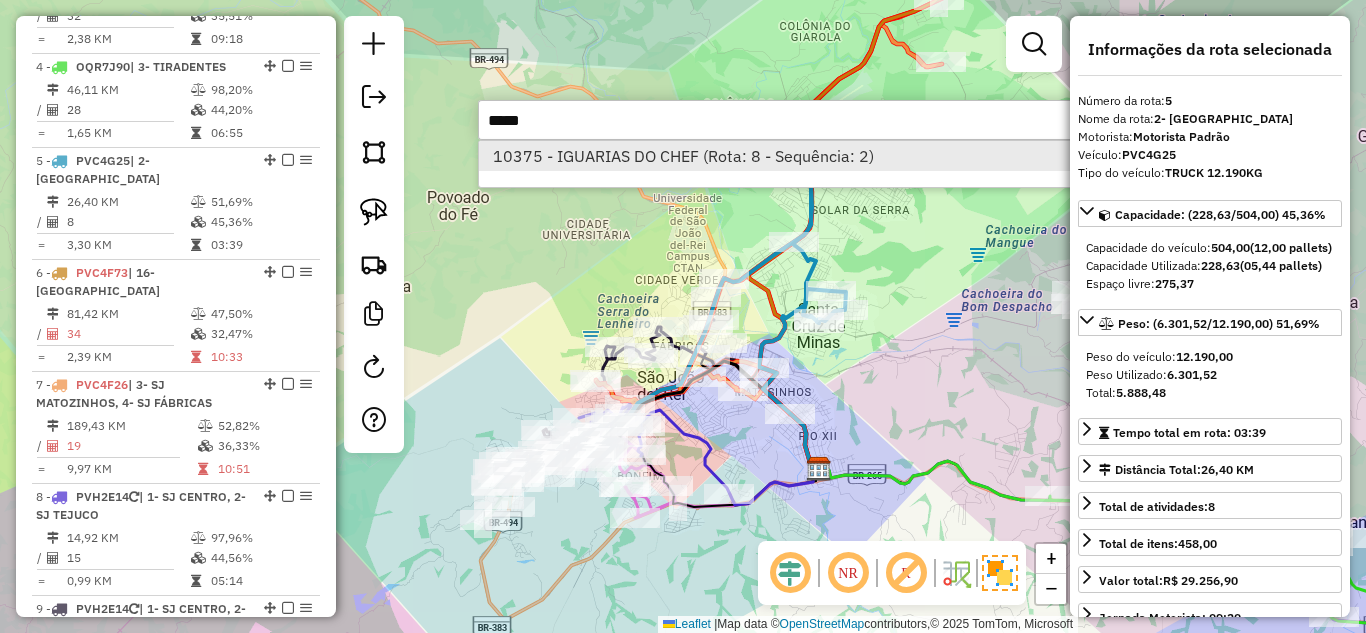 type on "*****" 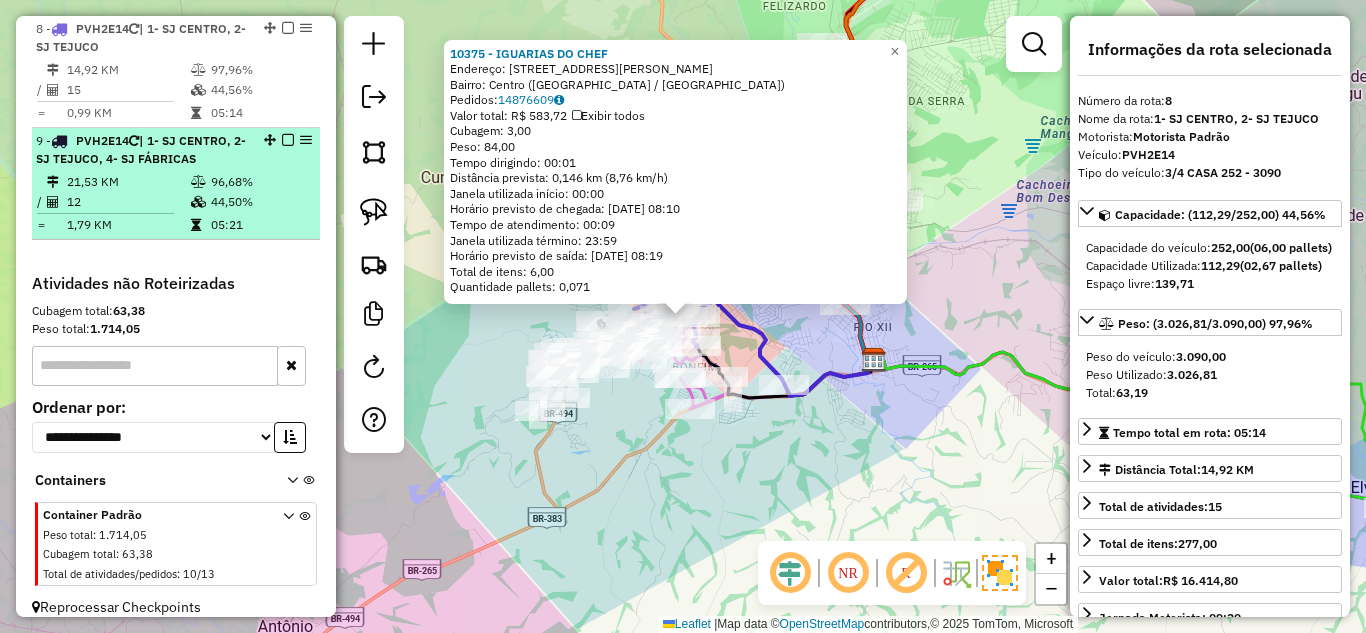 scroll, scrollTop: 1268, scrollLeft: 0, axis: vertical 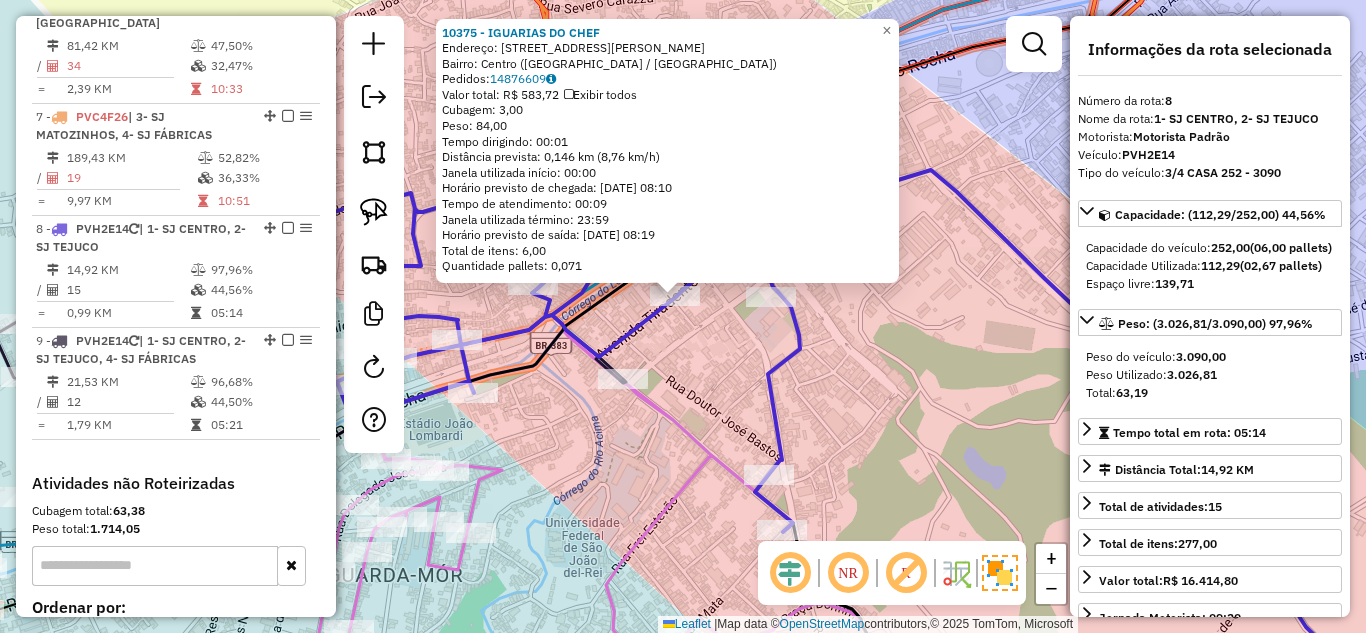 click on "10375 - IGUARIAS DO CHEF  Endereço: Rua Sílvio Magalhães, 18   Bairro: Centro (São João del Rei / MG)   Pedidos:  14876609   Valor total: R$ 583,72   Exibir todos   Cubagem: 3,00  Peso: 84,00  Tempo dirigindo: 00:01   Distância prevista: 0,146 km (8,76 km/h)   Janela utilizada início: 00:00   Horário previsto de chegada: 15/07/2025 08:10   Tempo de atendimento: 00:09   Janela utilizada término: 23:59   Horário previsto de saída: 15/07/2025 08:19   Total de itens: 6,00   Quantidade pallets: 0,071  × Janela de atendimento Grade de atendimento Capacidade Transportadoras Veículos Cliente Pedidos  Rotas Selecione os dias de semana para filtrar as janelas de atendimento  Seg   Ter   Qua   Qui   Sex   Sáb   Dom  Informe o período da janela de atendimento: De: Até:  Filtrar exatamente a janela do cliente  Considerar janela de atendimento padrão  Selecione os dias de semana para filtrar as grades de atendimento  Seg   Ter   Qua   Qui   Sex   Sáb   Dom   Clientes fora do dia de atendimento selecionado" 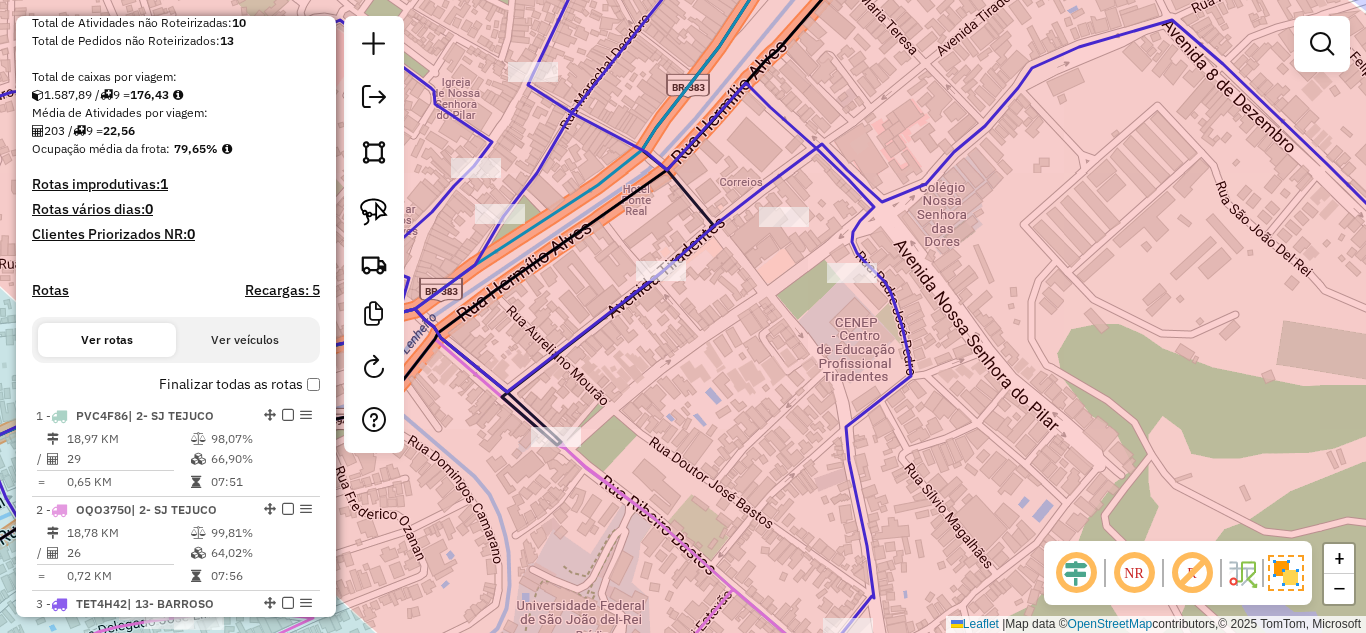 scroll, scrollTop: 368, scrollLeft: 0, axis: vertical 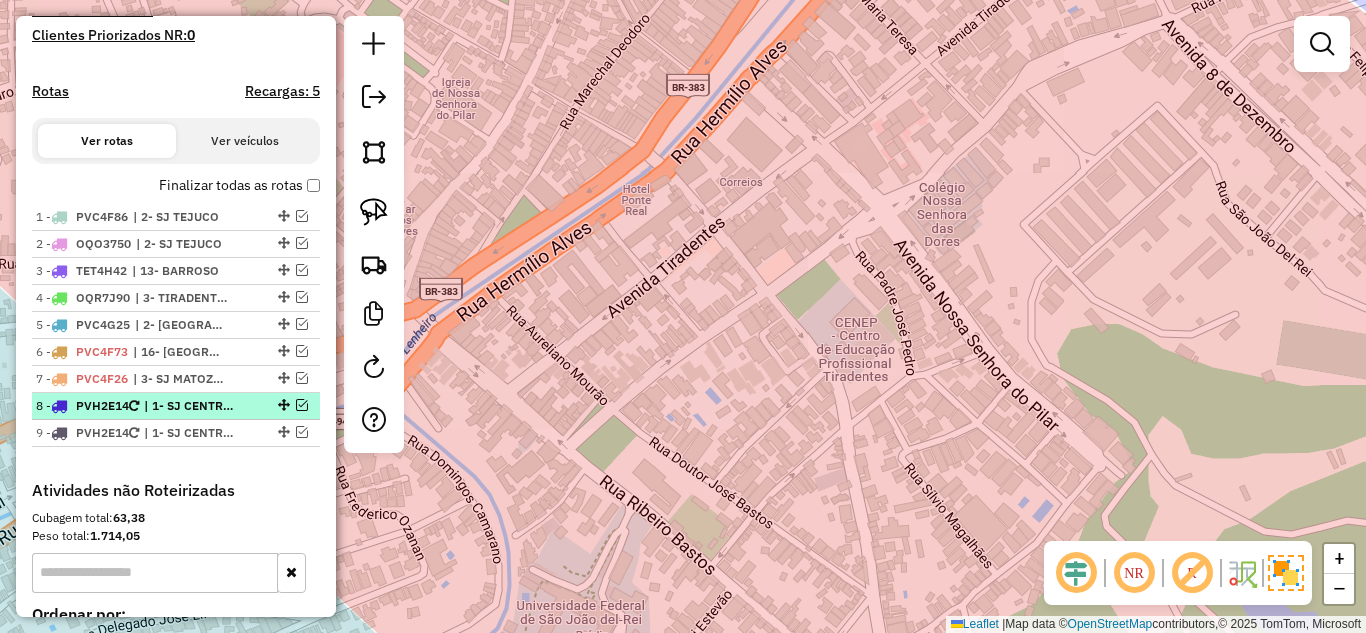 click at bounding box center [302, 405] 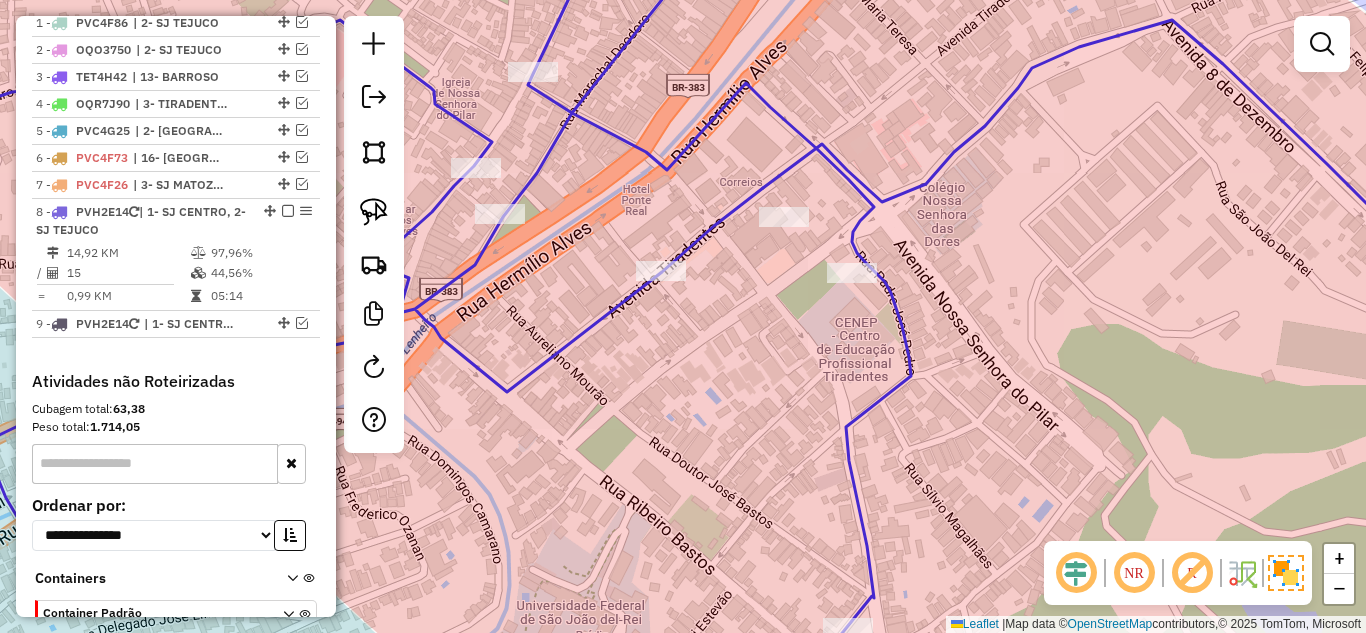 scroll, scrollTop: 768, scrollLeft: 0, axis: vertical 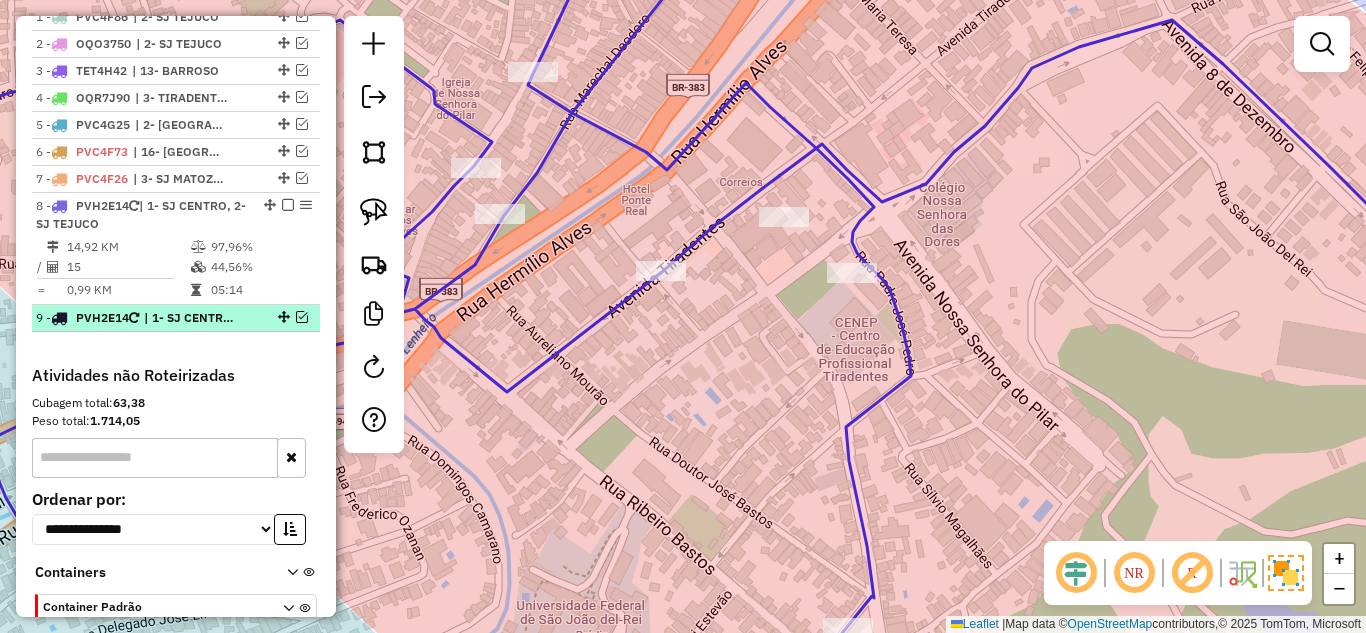 click at bounding box center [302, 317] 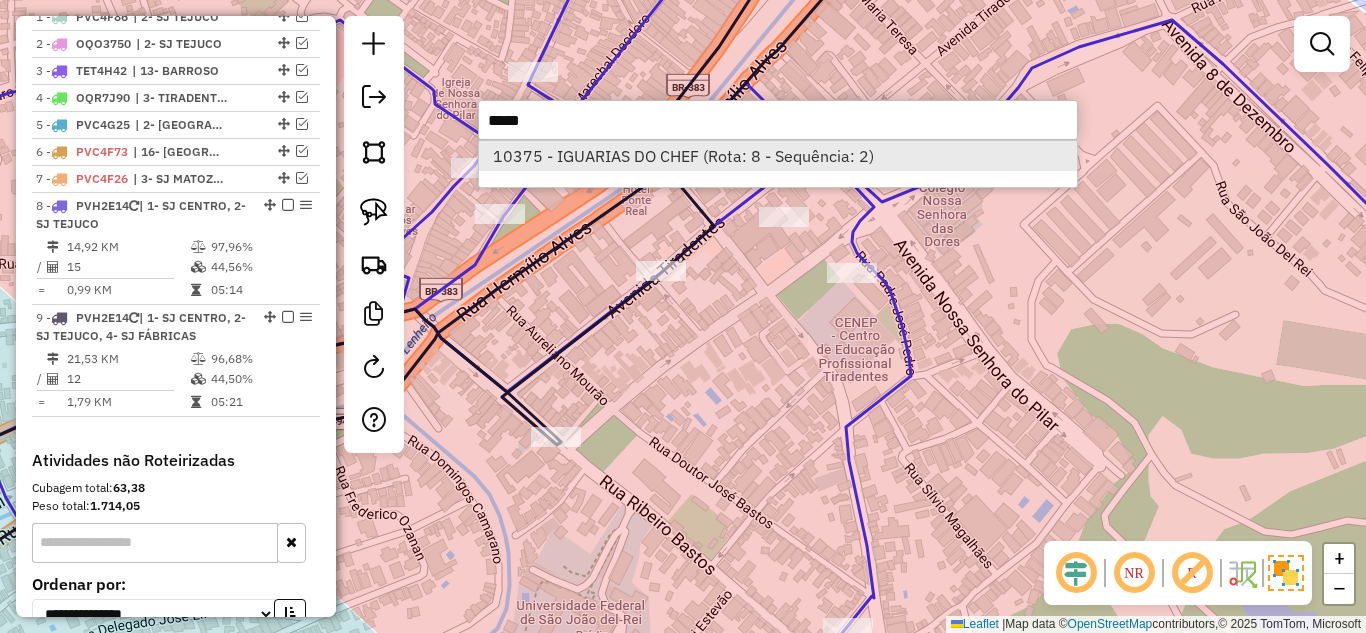 type on "*****" 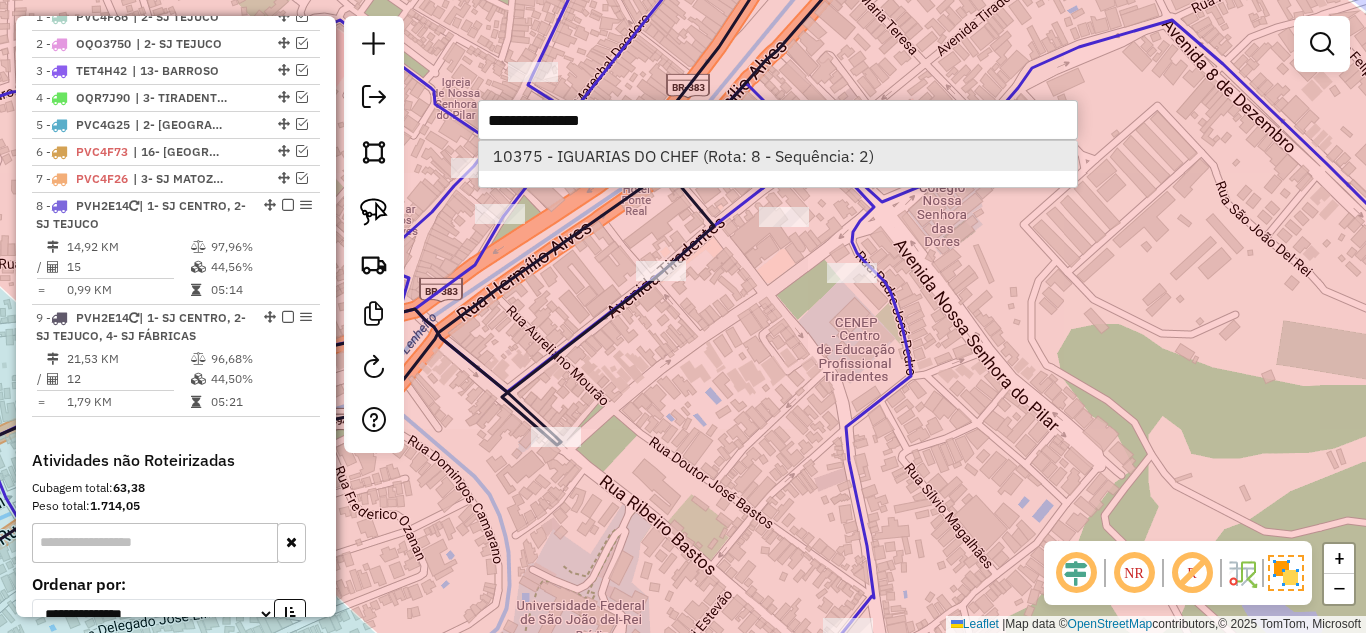 select on "**********" 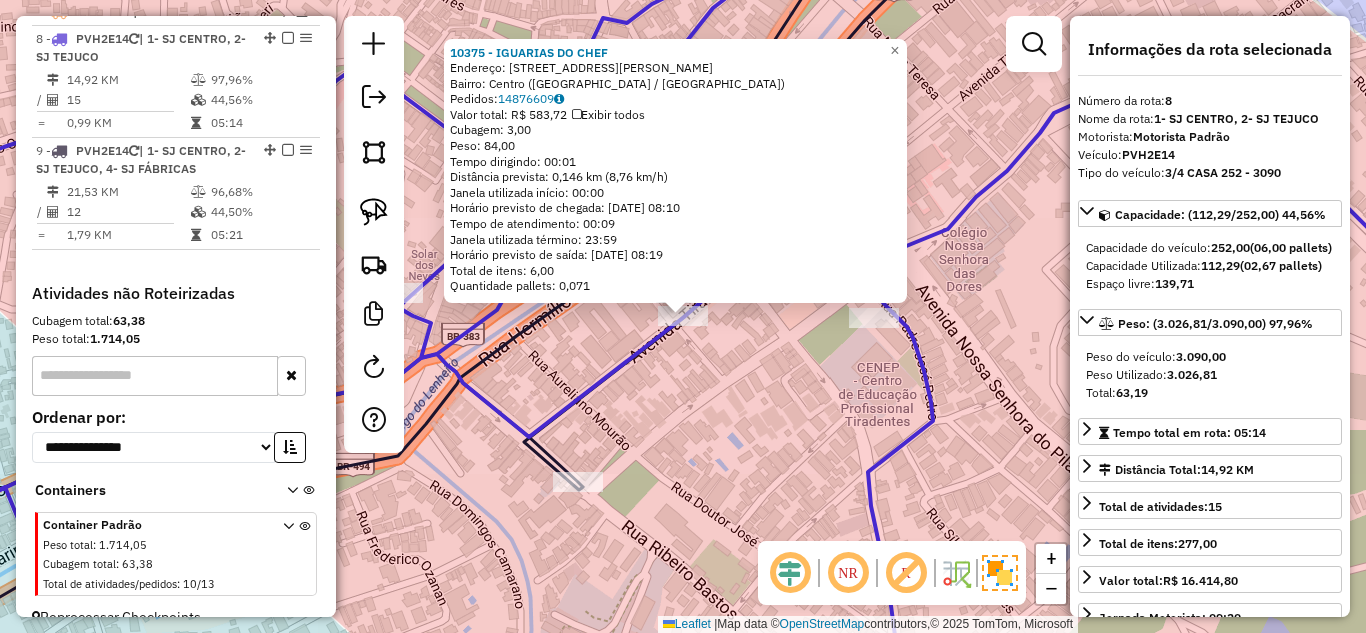 scroll, scrollTop: 963, scrollLeft: 0, axis: vertical 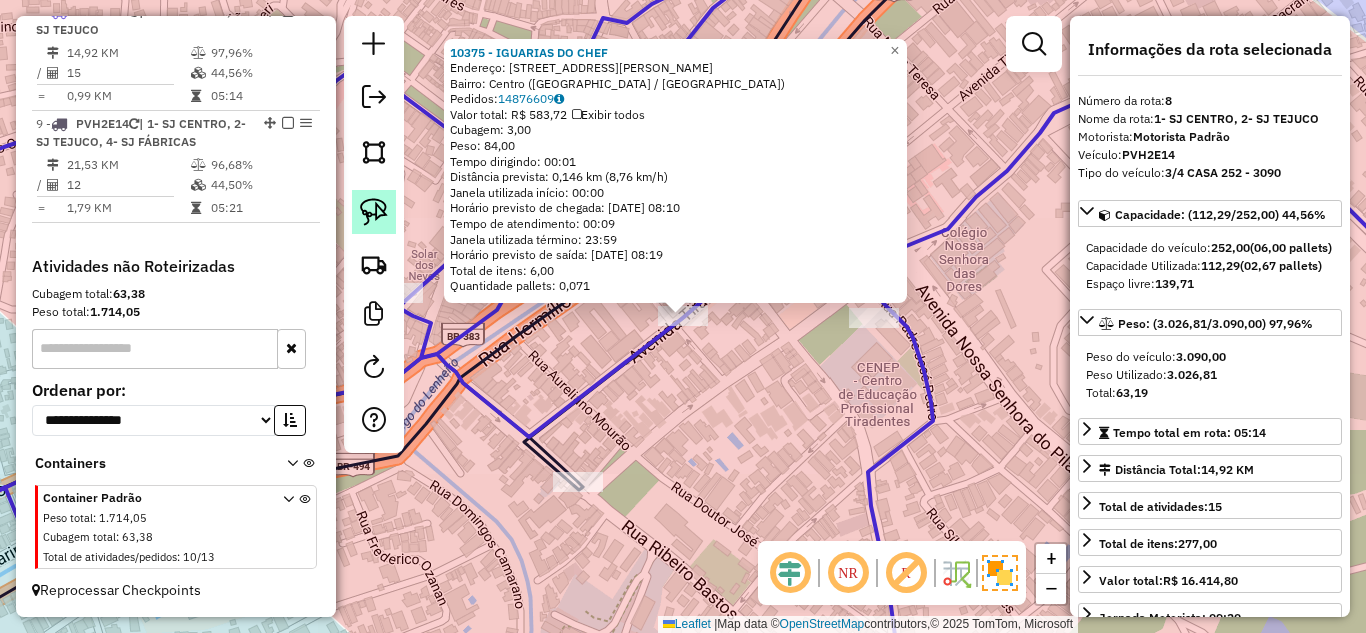 click 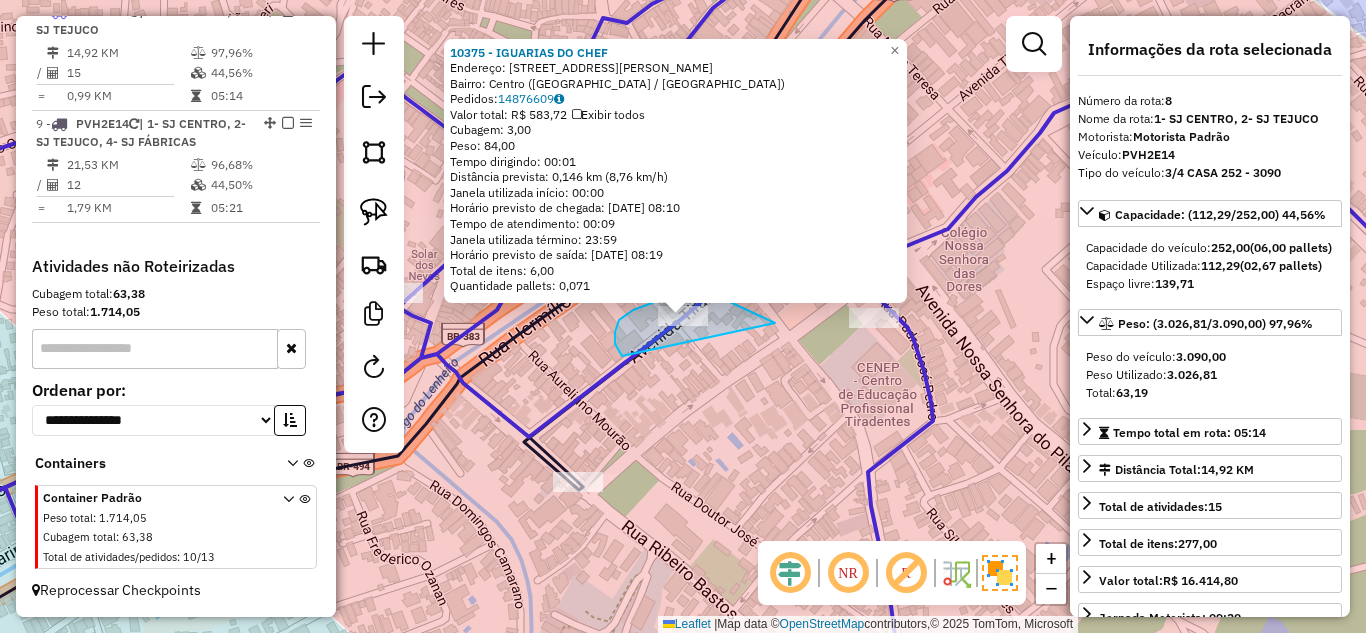 drag, startPoint x: 775, startPoint y: 323, endPoint x: 606, endPoint y: 361, distance: 173.21951 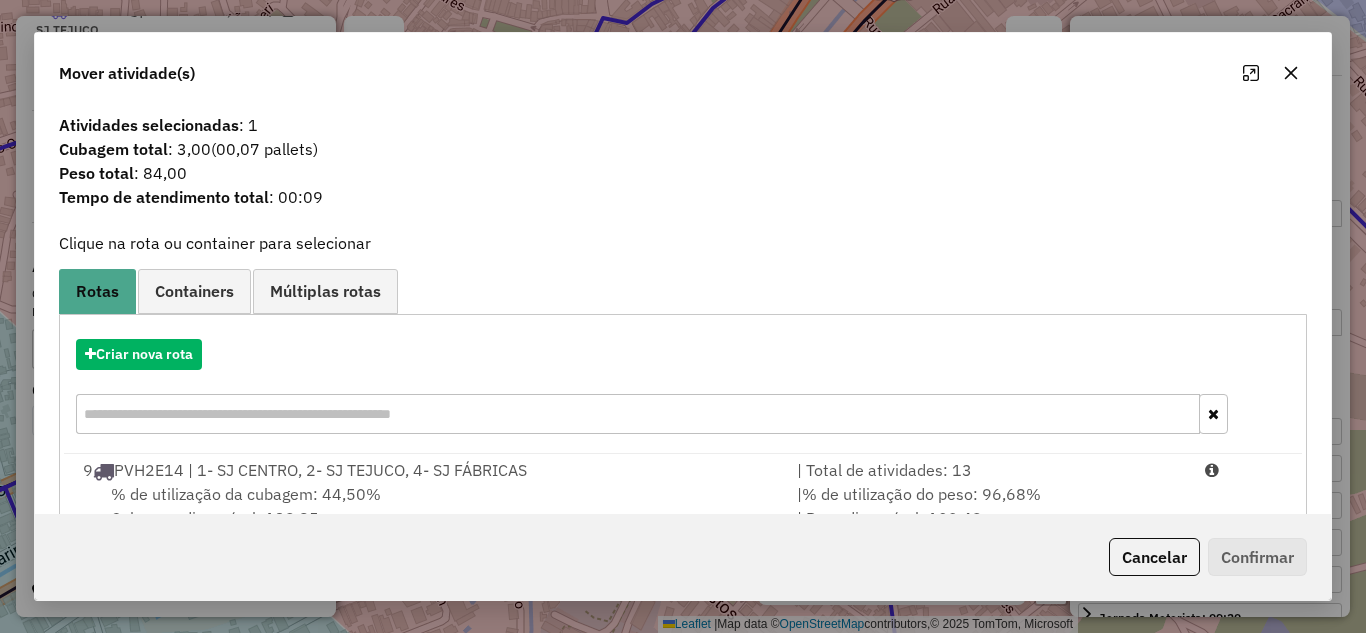 click on "9  PVH2E14 | 1- SJ CENTRO, 2- [GEOGRAPHIC_DATA], 4- SJ FÁBRICAS" at bounding box center (428, 470) 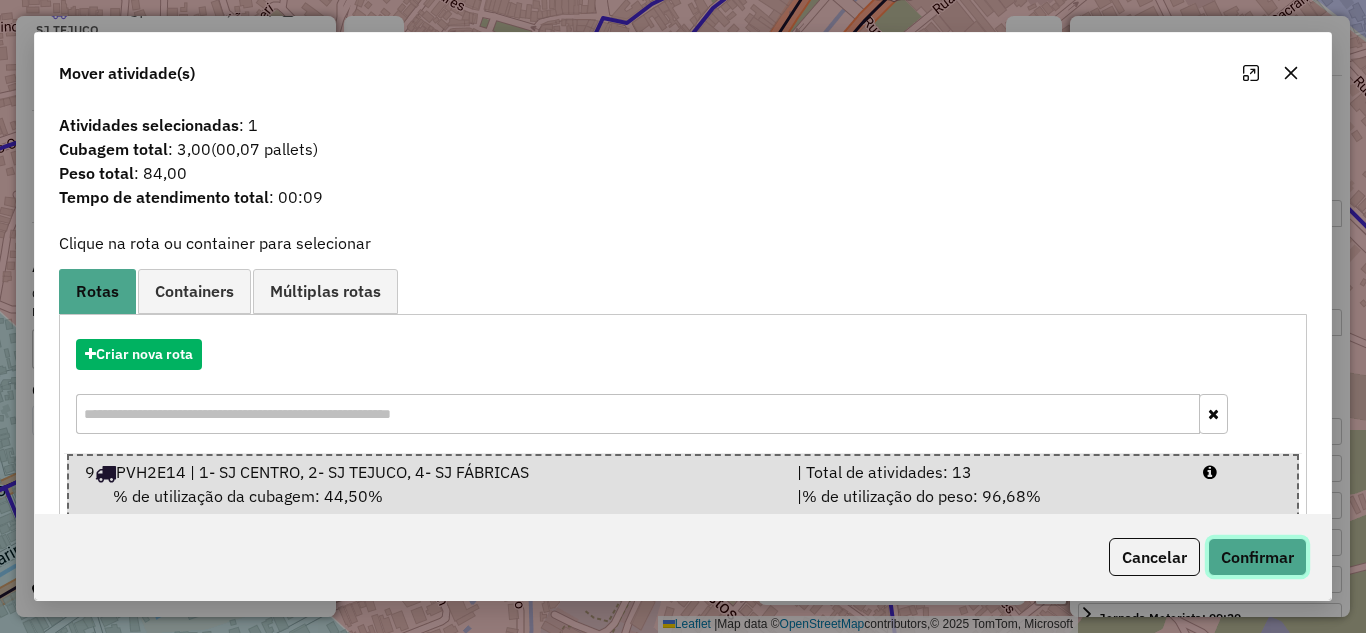 click on "Confirmar" 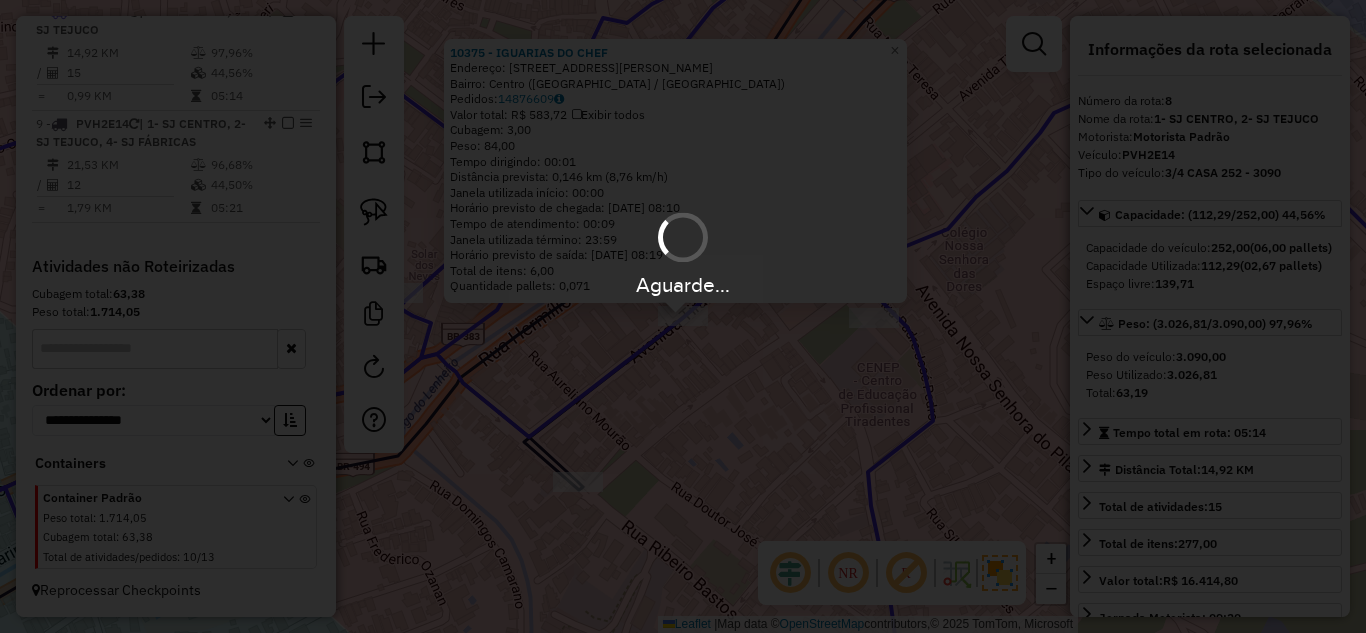 scroll, scrollTop: 810, scrollLeft: 0, axis: vertical 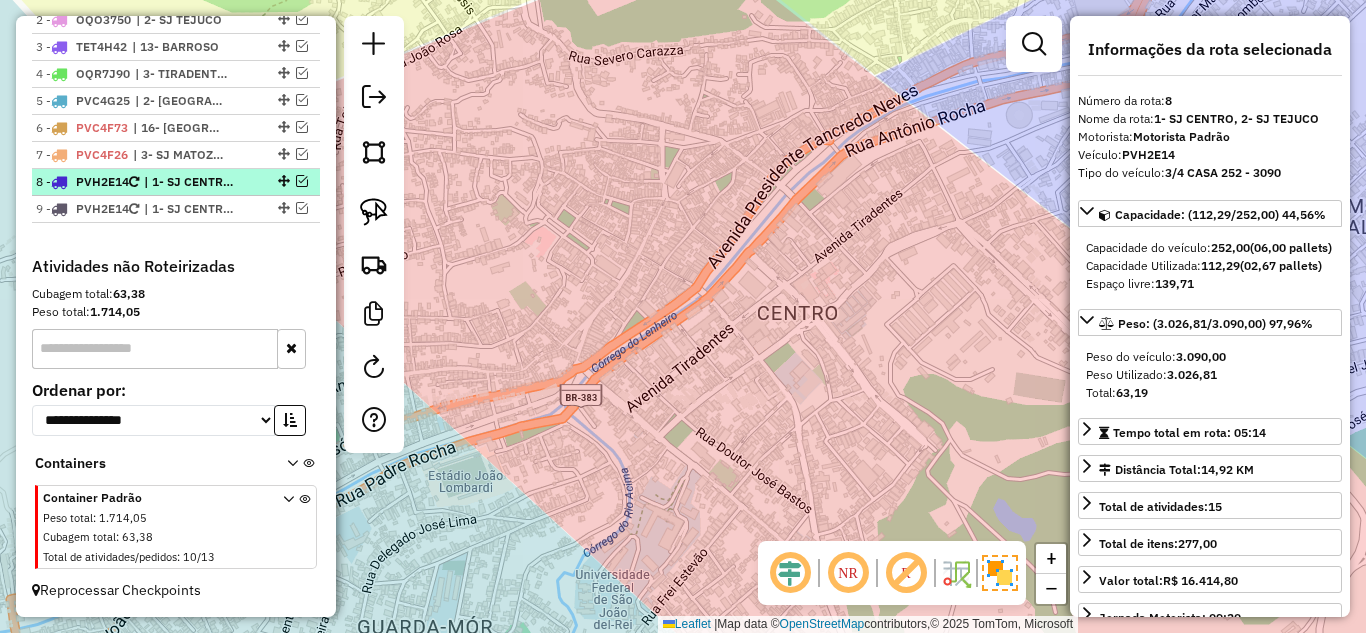 click at bounding box center (302, 181) 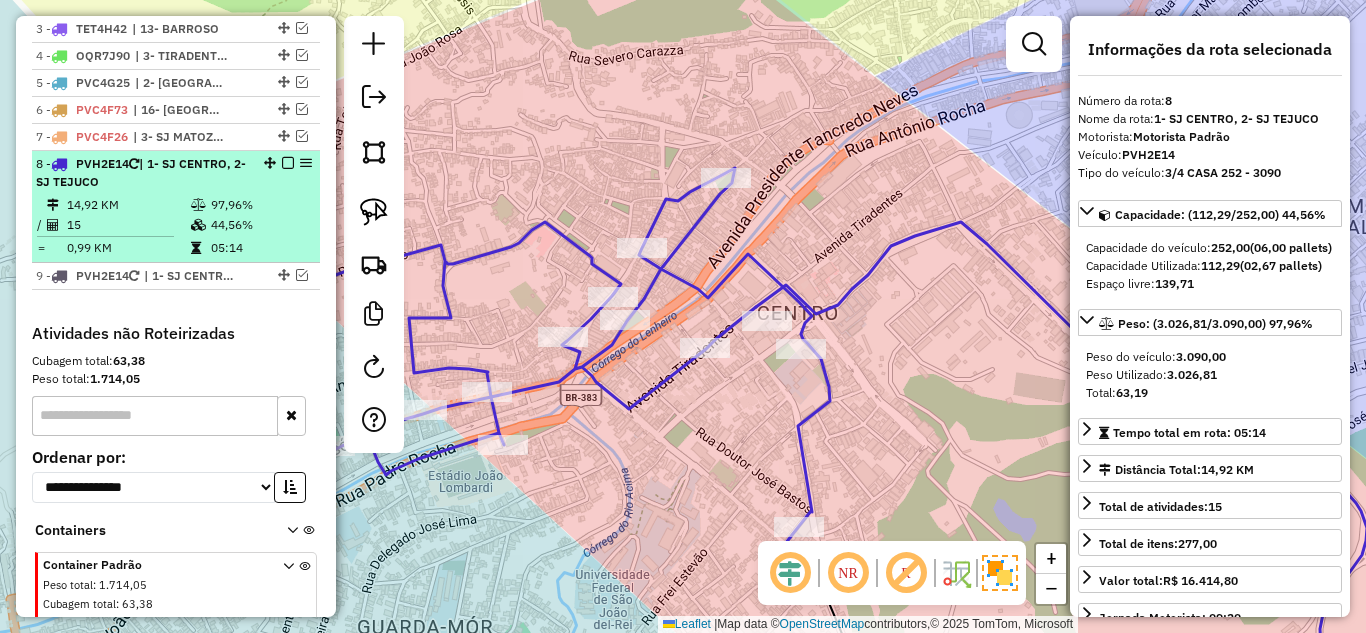 scroll, scrollTop: 895, scrollLeft: 0, axis: vertical 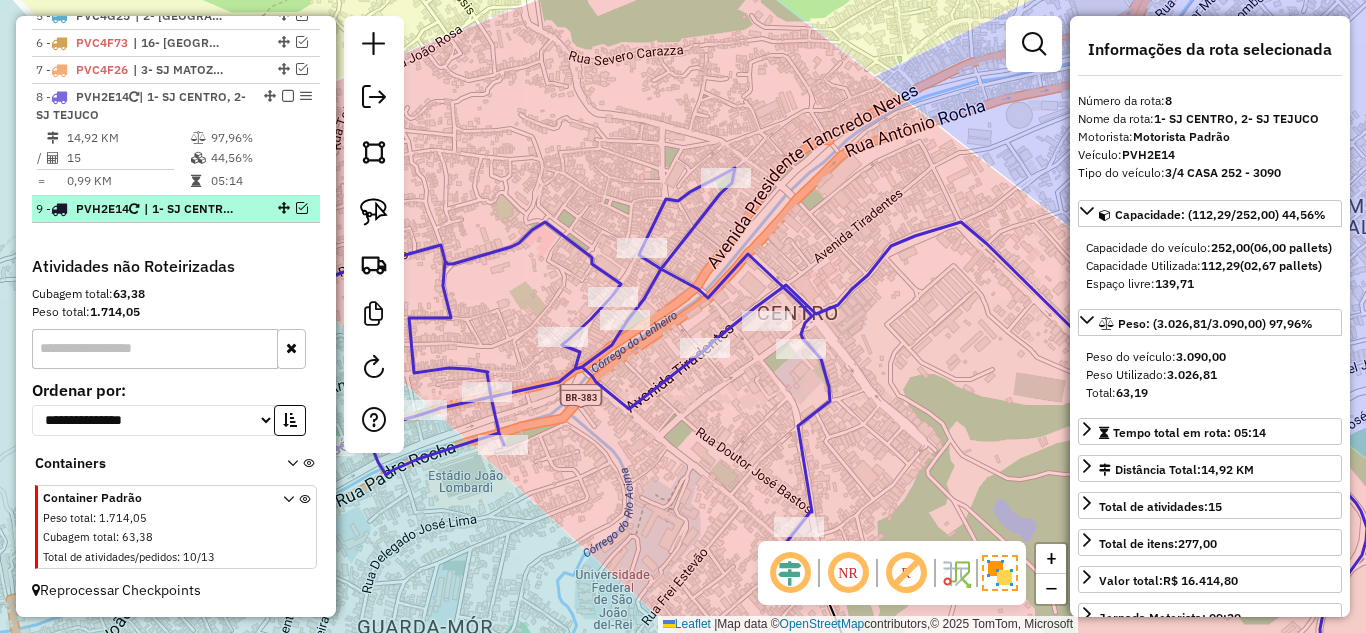 click at bounding box center [302, 208] 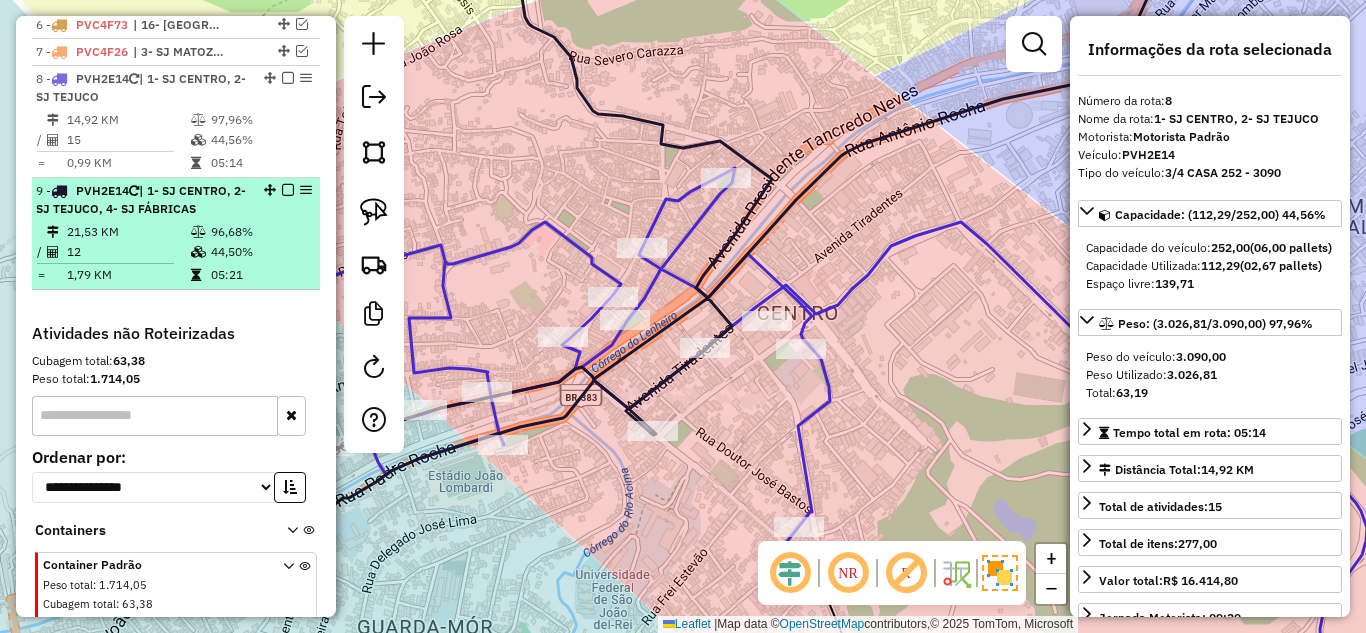 scroll, scrollTop: 963, scrollLeft: 0, axis: vertical 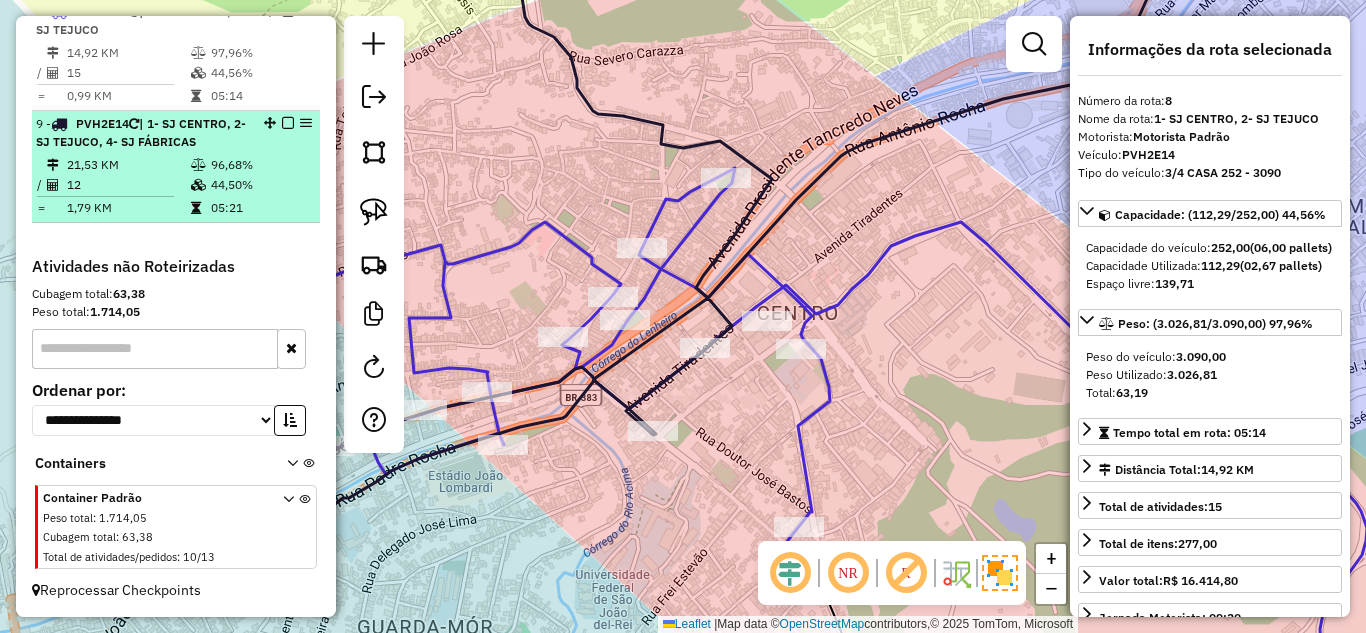 click on "96,68%" at bounding box center (260, 165) 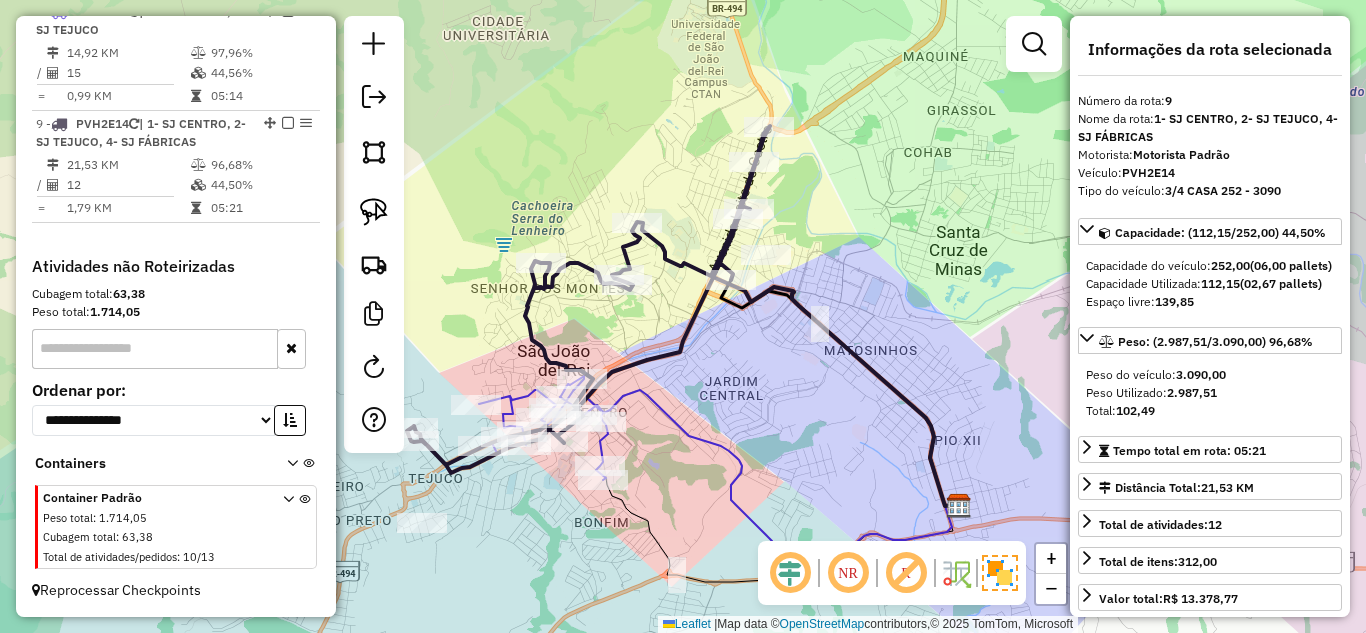 click on "Janela de atendimento Grade de atendimento Capacidade Transportadoras Veículos Cliente Pedidos  Rotas Selecione os dias de semana para filtrar as janelas de atendimento  Seg   Ter   Qua   Qui   Sex   Sáb   Dom  Informe o período da janela de atendimento: De: Até:  Filtrar exatamente a janela do cliente  Considerar janela de atendimento padrão  Selecione os dias de semana para filtrar as grades de atendimento  Seg   Ter   Qua   Qui   Sex   Sáb   Dom   Considerar clientes sem dia de atendimento cadastrado  Clientes fora do dia de atendimento selecionado Filtrar as atividades entre os valores definidos abaixo:  Peso mínimo:   Peso máximo:   Cubagem mínima:   Cubagem máxima:   De:   Até:  Filtrar as atividades entre o tempo de atendimento definido abaixo:  De:   Até:   Considerar capacidade total dos clientes não roteirizados Transportadora: Selecione um ou mais itens Tipo de veículo: Selecione um ou mais itens Veículo: Selecione um ou mais itens Motorista: Selecione um ou mais itens Nome: Rótulo:" 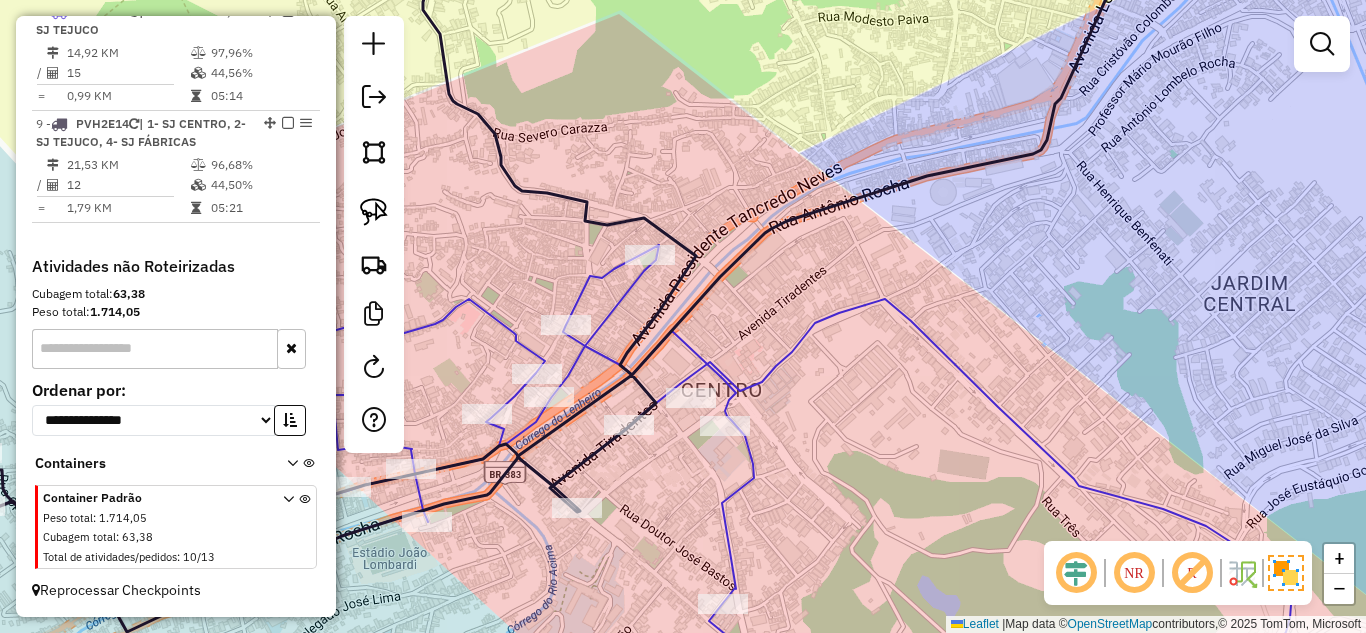 click on "Janela de atendimento Grade de atendimento Capacidade Transportadoras Veículos Cliente Pedidos  Rotas Selecione os dias de semana para filtrar as janelas de atendimento  Seg   Ter   Qua   Qui   Sex   Sáb   Dom  Informe o período da janela de atendimento: De: Até:  Filtrar exatamente a janela do cliente  Considerar janela de atendimento padrão  Selecione os dias de semana para filtrar as grades de atendimento  Seg   Ter   Qua   Qui   Sex   Sáb   Dom   Considerar clientes sem dia de atendimento cadastrado  Clientes fora do dia de atendimento selecionado Filtrar as atividades entre os valores definidos abaixo:  Peso mínimo:   Peso máximo:   Cubagem mínima:   Cubagem máxima:   De:   Até:  Filtrar as atividades entre o tempo de atendimento definido abaixo:  De:   Até:   Considerar capacidade total dos clientes não roteirizados Transportadora: Selecione um ou mais itens Tipo de veículo: Selecione um ou mais itens Veículo: Selecione um ou mais itens Motorista: Selecione um ou mais itens Nome: Rótulo:" 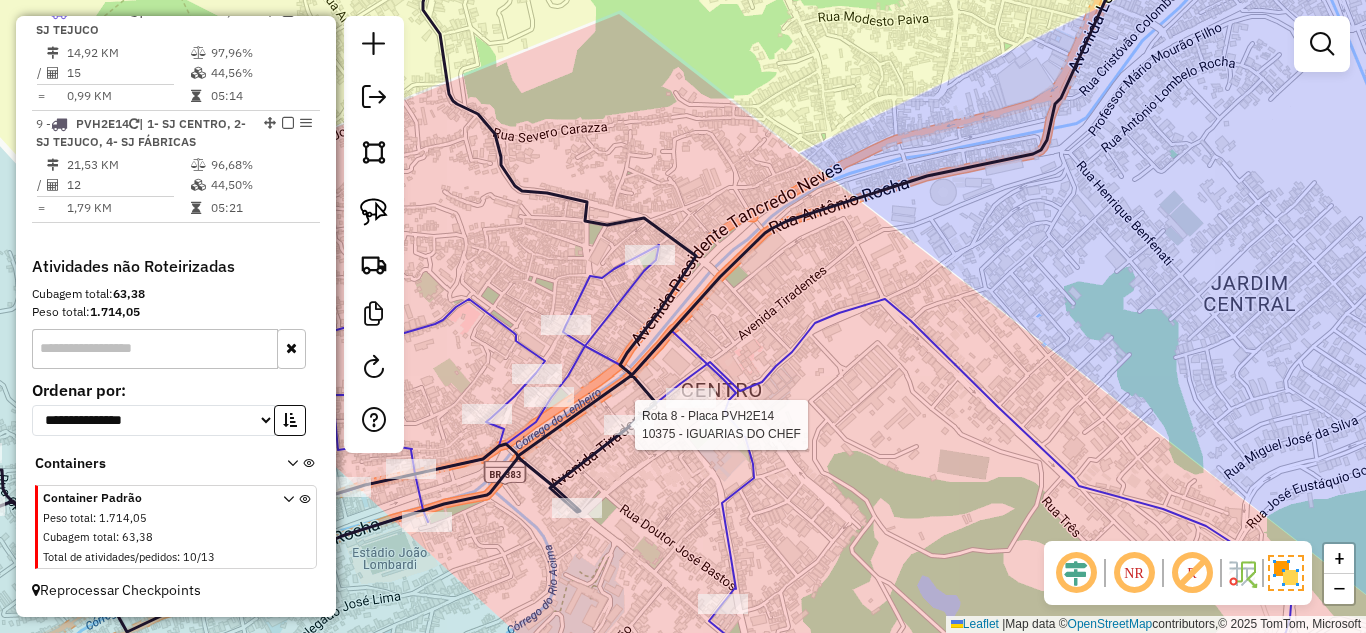 select on "**********" 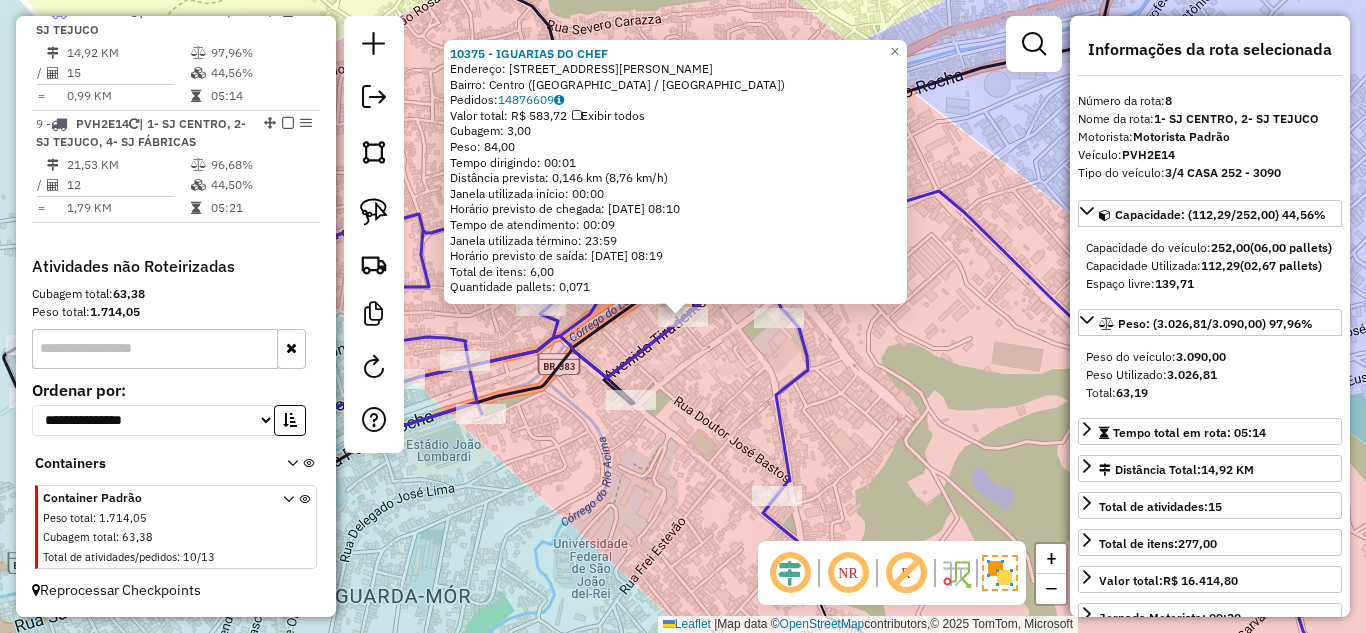 click on "10375 - IGUARIAS DO CHEF  Endereço: Rua Sílvio Magalhães, 18   Bairro: Centro (São João del Rei / MG)   Pedidos:  14876609   Valor total: R$ 583,72   Exibir todos   Cubagem: 3,00  Peso: 84,00  Tempo dirigindo: 00:01   Distância prevista: 0,146 km (8,76 km/h)   Janela utilizada início: 00:00   Horário previsto de chegada: 15/07/2025 08:10   Tempo de atendimento: 00:09   Janela utilizada término: 23:59   Horário previsto de saída: 15/07/2025 08:19   Total de itens: 6,00   Quantidade pallets: 0,071  × Janela de atendimento Grade de atendimento Capacidade Transportadoras Veículos Cliente Pedidos  Rotas Selecione os dias de semana para filtrar as janelas de atendimento  Seg   Ter   Qua   Qui   Sex   Sáb   Dom  Informe o período da janela de atendimento: De: Até:  Filtrar exatamente a janela do cliente  Considerar janela de atendimento padrão  Selecione os dias de semana para filtrar as grades de atendimento  Seg   Ter   Qua   Qui   Sex   Sáb   Dom   Clientes fora do dia de atendimento selecionado" 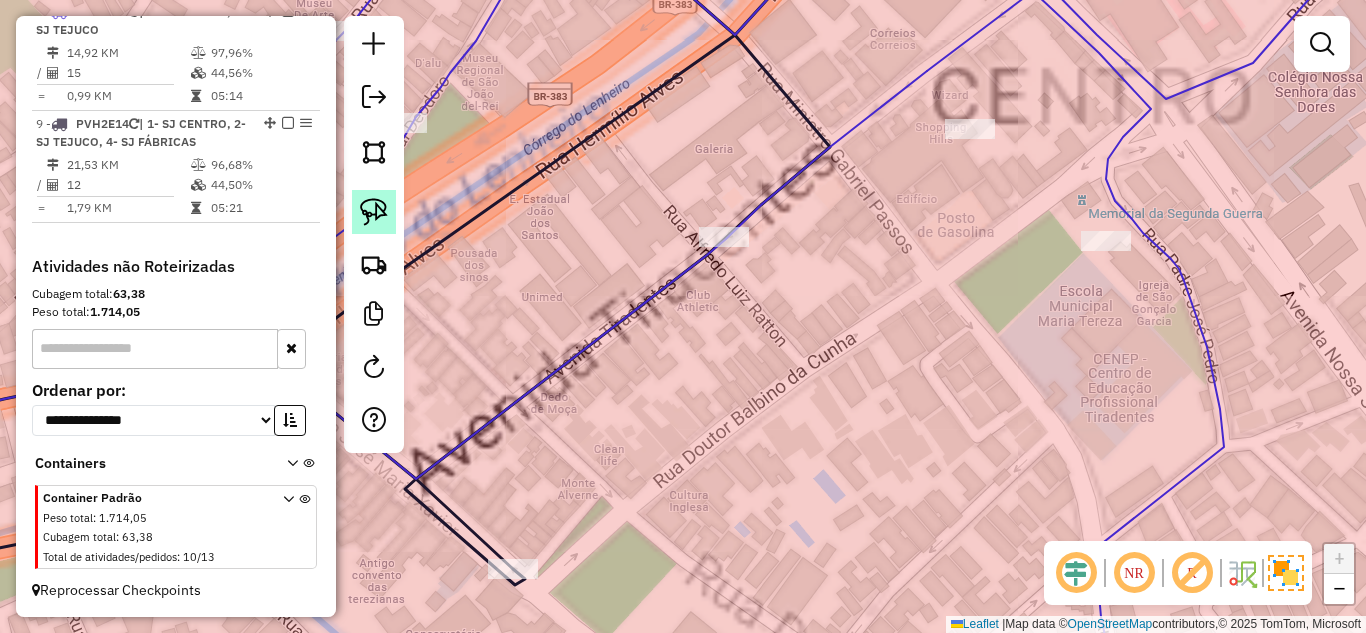 click 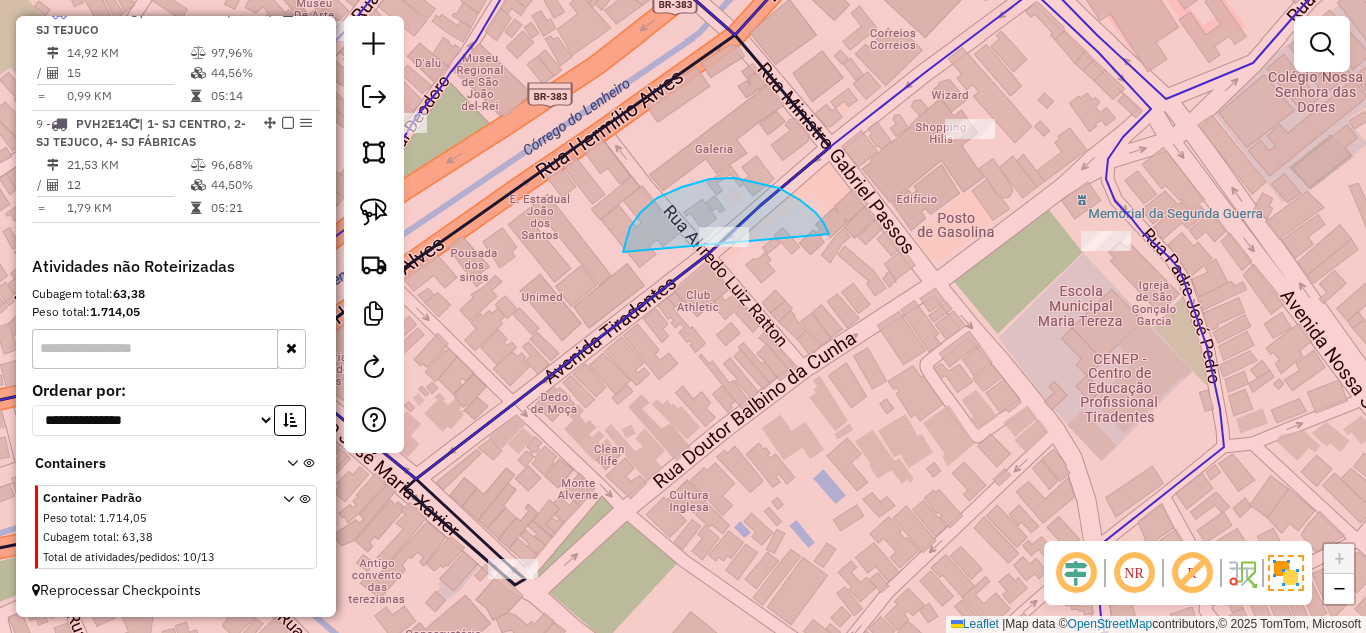 drag, startPoint x: 800, startPoint y: 200, endPoint x: 696, endPoint y: 321, distance: 159.5525 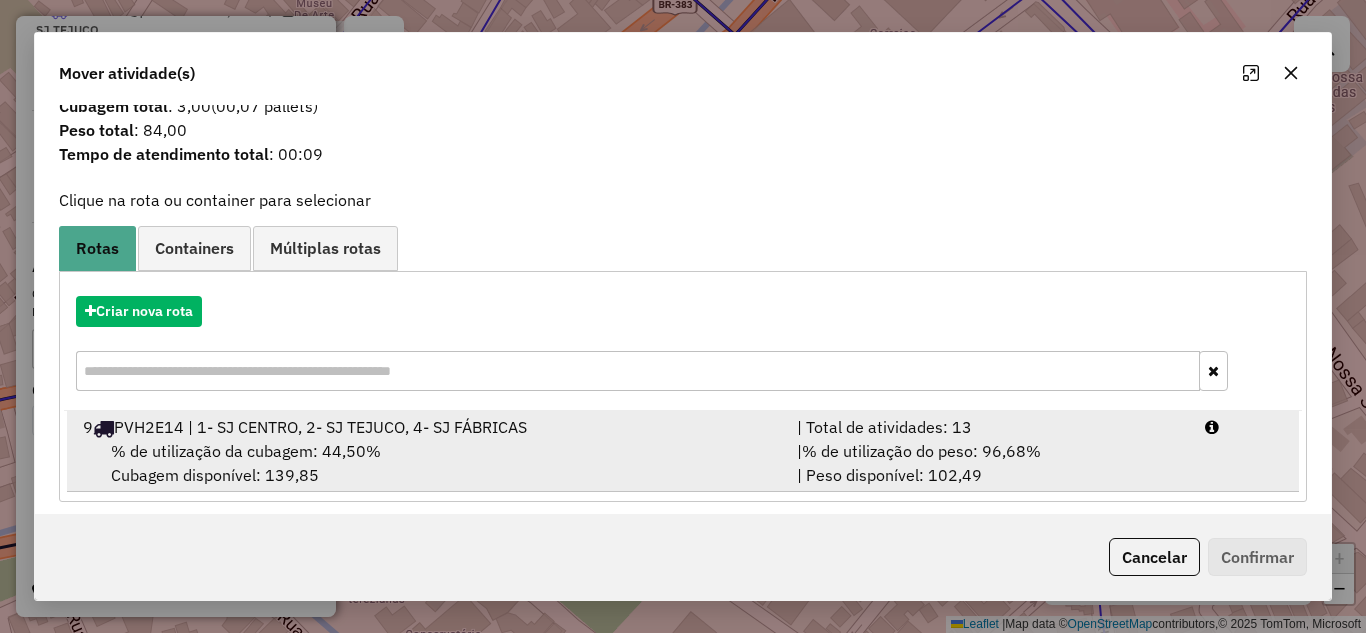 scroll, scrollTop: 55, scrollLeft: 0, axis: vertical 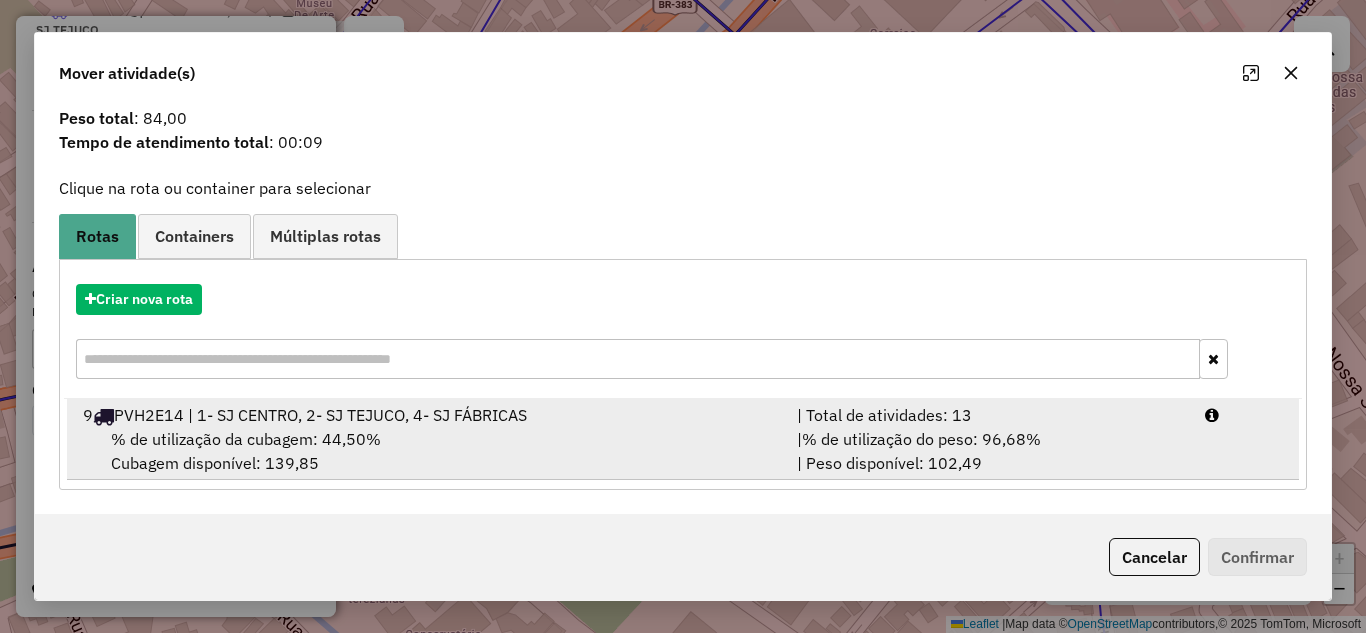 click on "9  PVH2E14 | 1- SJ CENTRO, 2- [GEOGRAPHIC_DATA], 4- SJ FÁBRICAS" at bounding box center (428, 415) 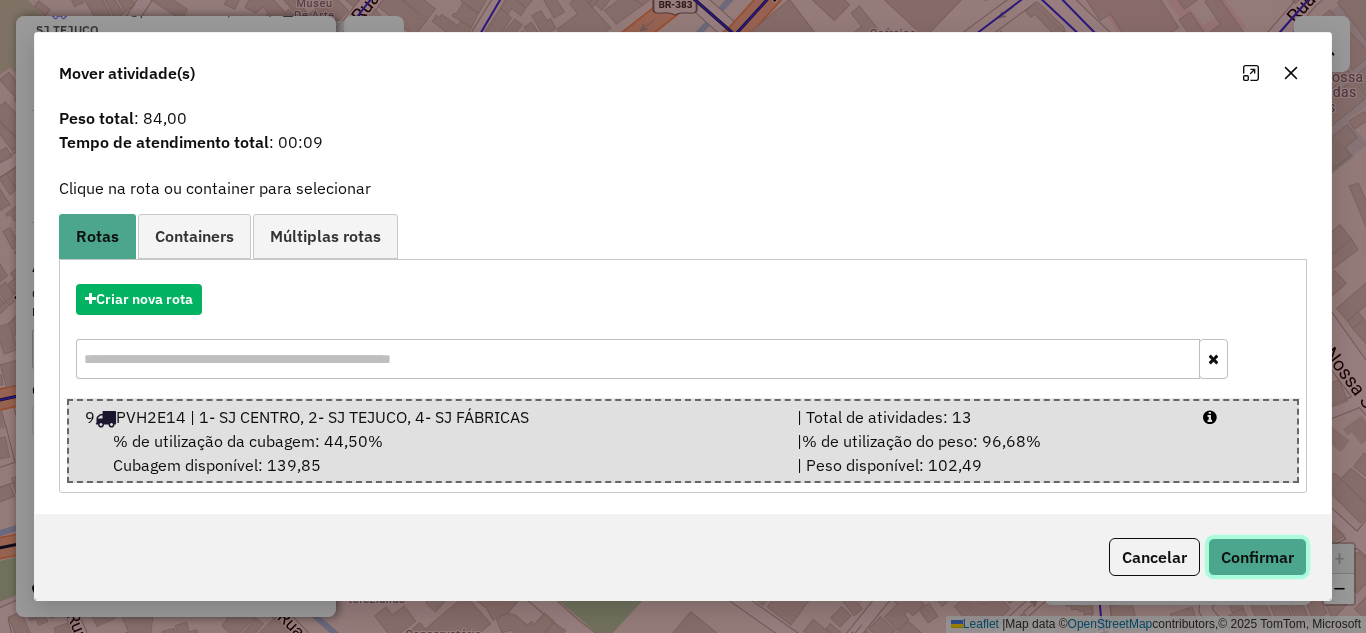 click on "Confirmar" 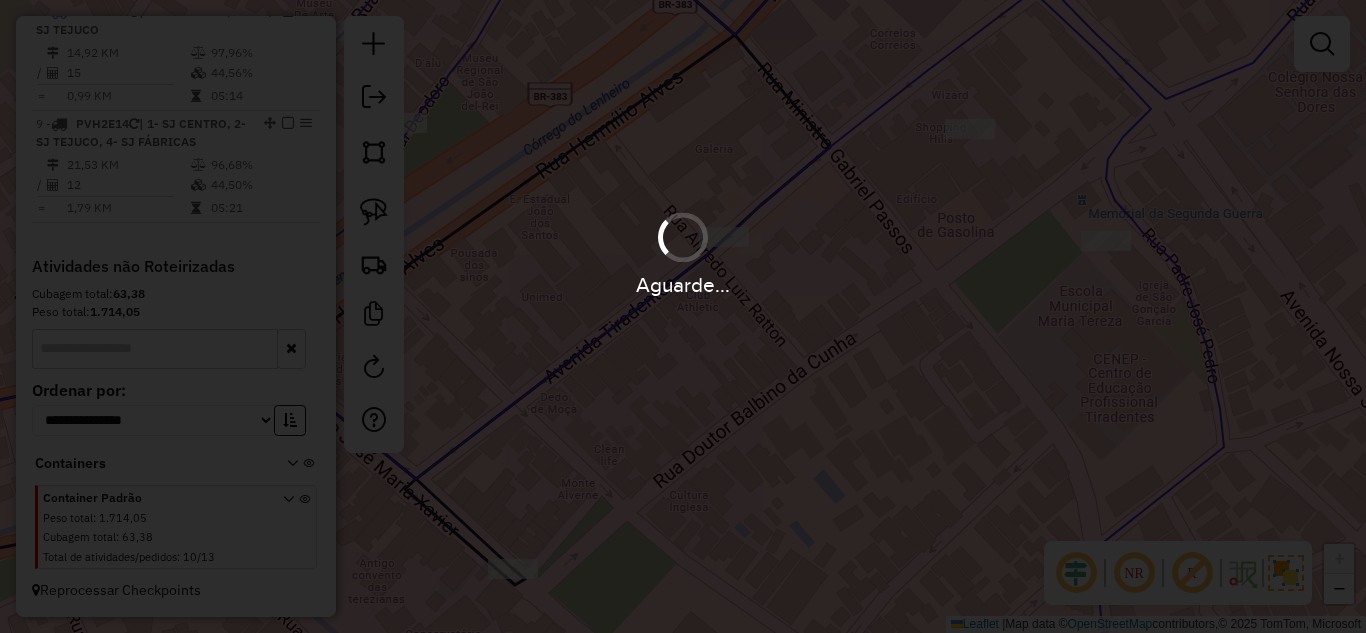 scroll, scrollTop: 0, scrollLeft: 0, axis: both 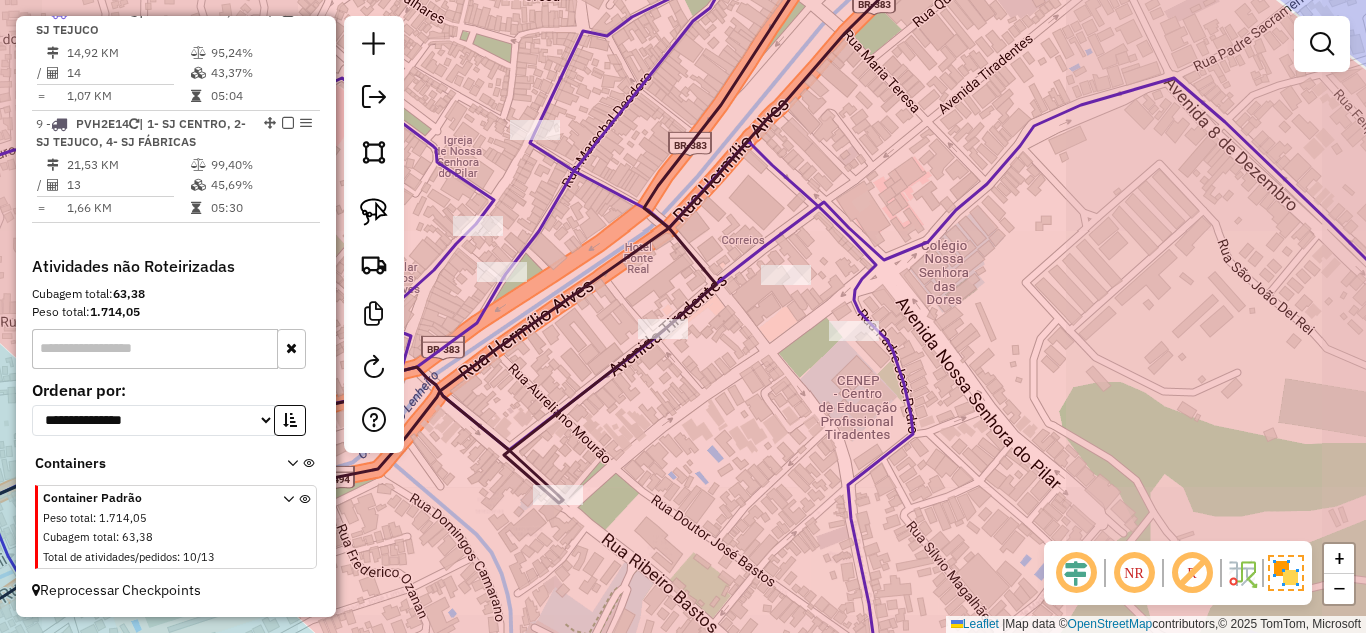 click on "Janela de atendimento Grade de atendimento Capacidade Transportadoras Veículos Cliente Pedidos  Rotas Selecione os dias de semana para filtrar as janelas de atendimento  Seg   Ter   Qua   Qui   Sex   Sáb   Dom  Informe o período da janela de atendimento: De: Até:  Filtrar exatamente a janela do cliente  Considerar janela de atendimento padrão  Selecione os dias de semana para filtrar as grades de atendimento  Seg   Ter   Qua   Qui   Sex   Sáb   Dom   Considerar clientes sem dia de atendimento cadastrado  Clientes fora do dia de atendimento selecionado Filtrar as atividades entre os valores definidos abaixo:  Peso mínimo:   Peso máximo:   Cubagem mínima:   Cubagem máxima:   De:   Até:  Filtrar as atividades entre o tempo de atendimento definido abaixo:  De:   Até:   Considerar capacidade total dos clientes não roteirizados Transportadora: Selecione um ou mais itens Tipo de veículo: Selecione um ou mais itens Veículo: Selecione um ou mais itens Motorista: Selecione um ou mais itens Nome: Rótulo:" 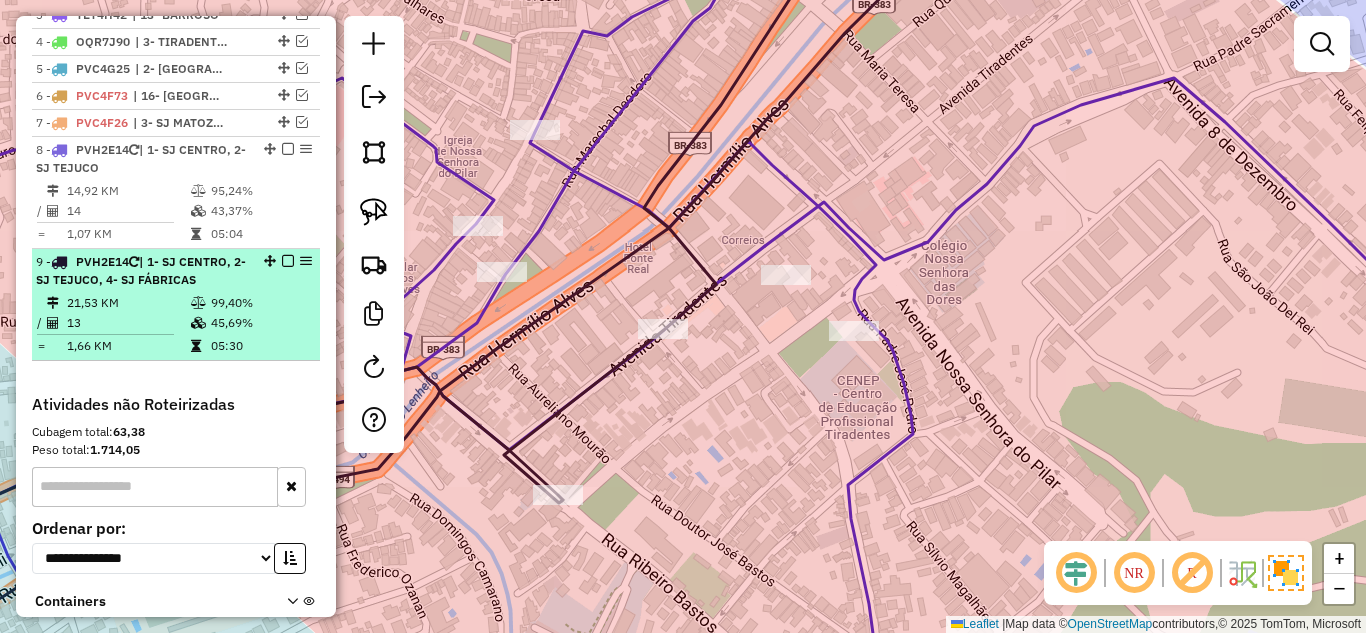 scroll, scrollTop: 663, scrollLeft: 0, axis: vertical 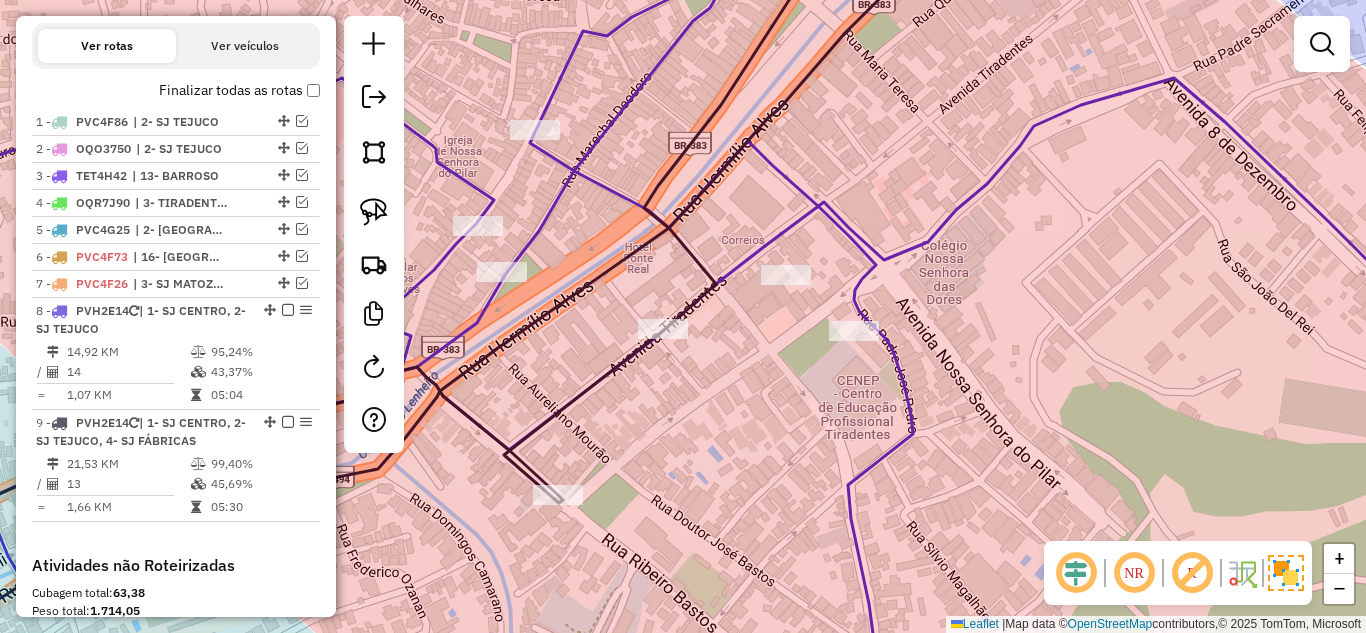 click on "Depósito:  Farid - São João del Rei  Total de rotas:  9  Distância Total:  493,60 km  Tempo total:  67:37  Valor total:  R$ 244.779,04  - Total roteirizado:  R$ 235.243,17  - Total não roteirizado:  R$ 9.535,87  Total de Atividades Roteirizadas:  203  Total de Pedidos Roteirizados:  303  Peso total roteirizado:  43.974,64  Cubagem total roteirizado:  1.587,89  Total de Atividades não Roteirizadas:  10  Total de Pedidos não Roteirizados:  13 Total de caixas por viagem:  1.587,89 /   9 =  176,43 Média de Atividades por viagem:  203 /   9 =  22,56 Ocupação média da frota:  79,65%   Rotas improdutivas:  1  Rotas vários dias:  0  Clientes Priorizados NR:  0 Rotas  Recargas: 5   Ver rotas   Ver veículos  Finalizar todas as rotas   1 -       PVC4F86   | 2- SJ TEJUCO   2 -       OQO3750   | 2- SJ TEJUCO   3 -       TET4H42   | 13- BARROSO   4 -       OQR7J90   | 3- TIRADENTES   5 -       PVC4G25   | 2- COLONIA   6 -       PVC4F73   | 16- LAGOA DOURADA   7 -       PVC4F26   8 -       PVH2E14  / =" at bounding box center (176, 39) 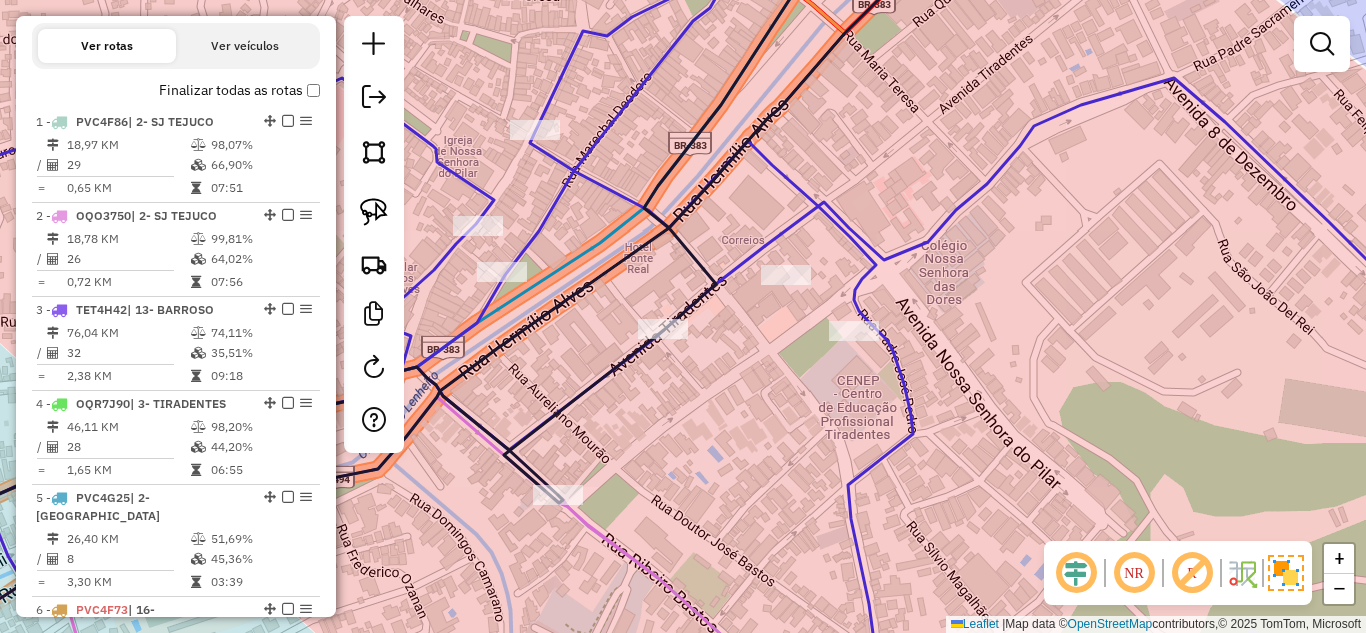 click on "Janela de atendimento Grade de atendimento Capacidade Transportadoras Veículos Cliente Pedidos  Rotas Selecione os dias de semana para filtrar as janelas de atendimento  Seg   Ter   Qua   Qui   Sex   Sáb   Dom  Informe o período da janela de atendimento: De: Até:  Filtrar exatamente a janela do cliente  Considerar janela de atendimento padrão  Selecione os dias de semana para filtrar as grades de atendimento  Seg   Ter   Qua   Qui   Sex   Sáb   Dom   Considerar clientes sem dia de atendimento cadastrado  Clientes fora do dia de atendimento selecionado Filtrar as atividades entre os valores definidos abaixo:  Peso mínimo:   Peso máximo:   Cubagem mínima:   Cubagem máxima:   De:   Até:  Filtrar as atividades entre o tempo de atendimento definido abaixo:  De:   Até:   Considerar capacidade total dos clientes não roteirizados Transportadora: Selecione um ou mais itens Tipo de veículo: Selecione um ou mais itens Veículo: Selecione um ou mais itens Motorista: Selecione um ou mais itens Nome: Rótulo:" 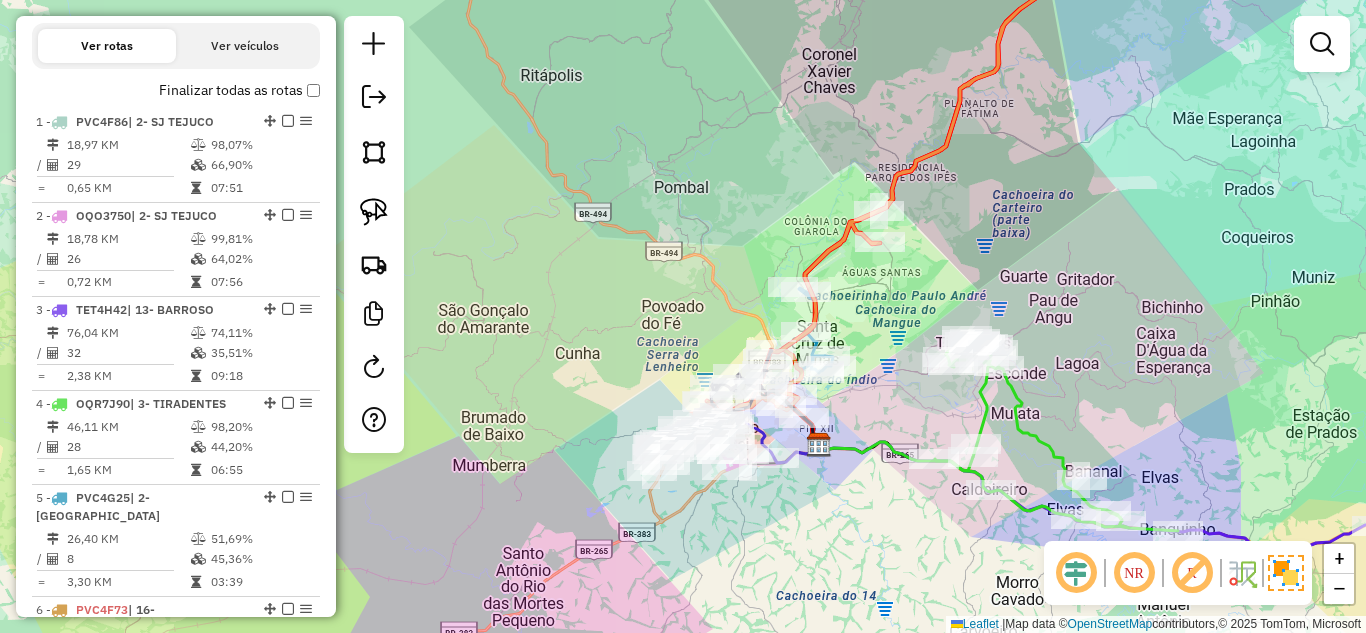 drag, startPoint x: 839, startPoint y: 562, endPoint x: 737, endPoint y: 384, distance: 205.1536 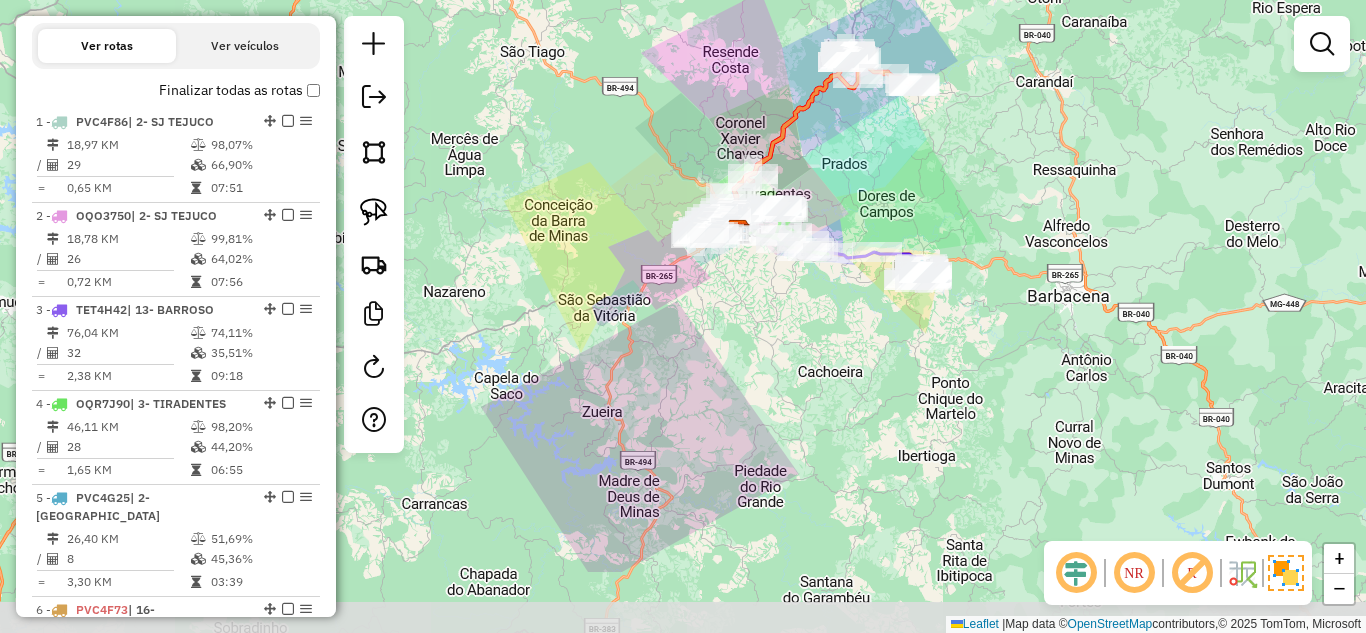 drag, startPoint x: 785, startPoint y: 477, endPoint x: 795, endPoint y: 358, distance: 119.419426 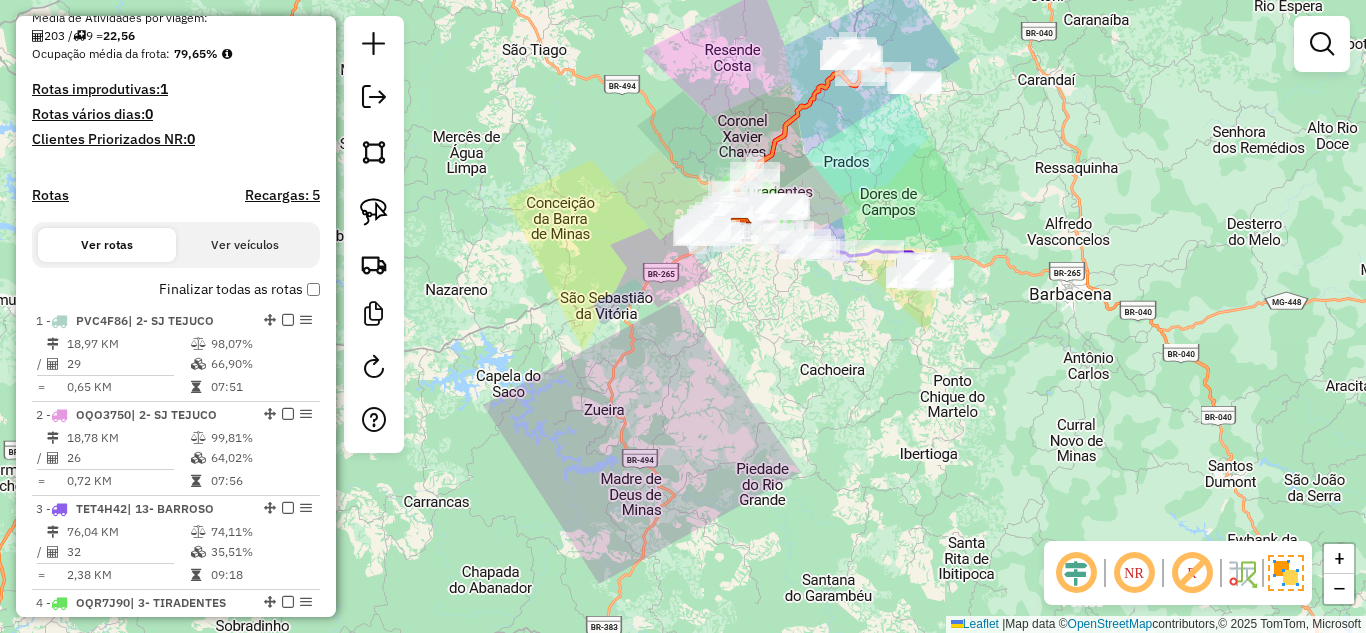 scroll, scrollTop: 463, scrollLeft: 0, axis: vertical 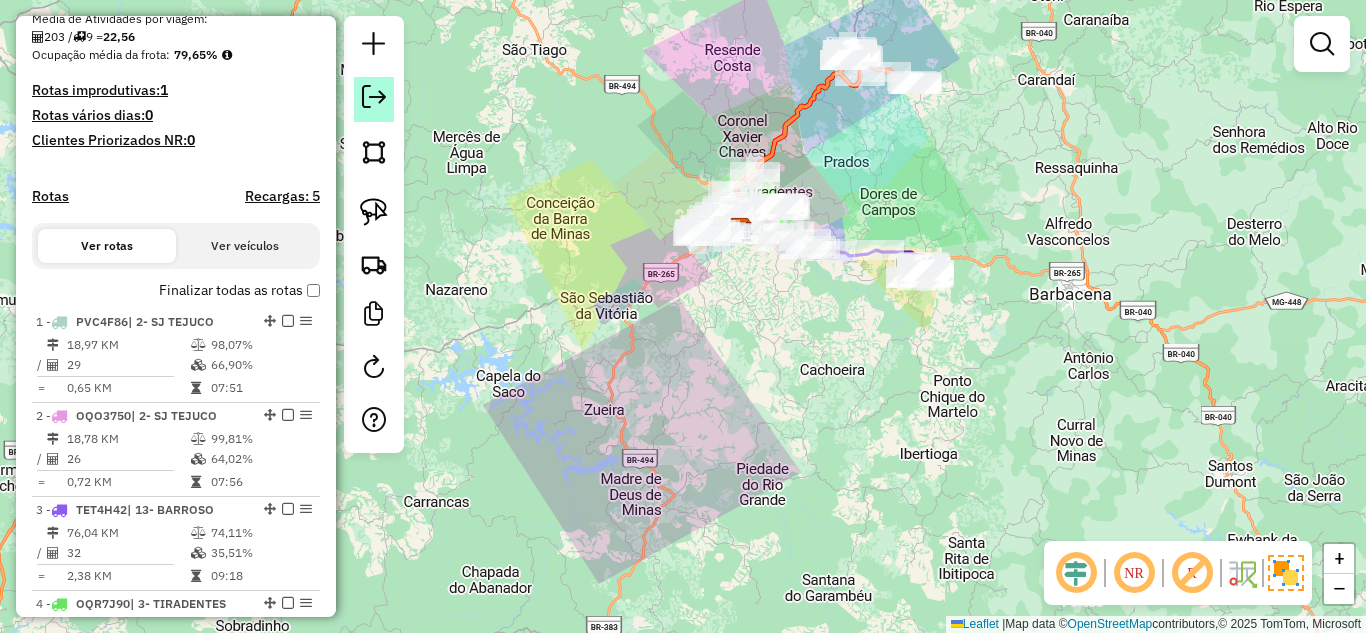 click 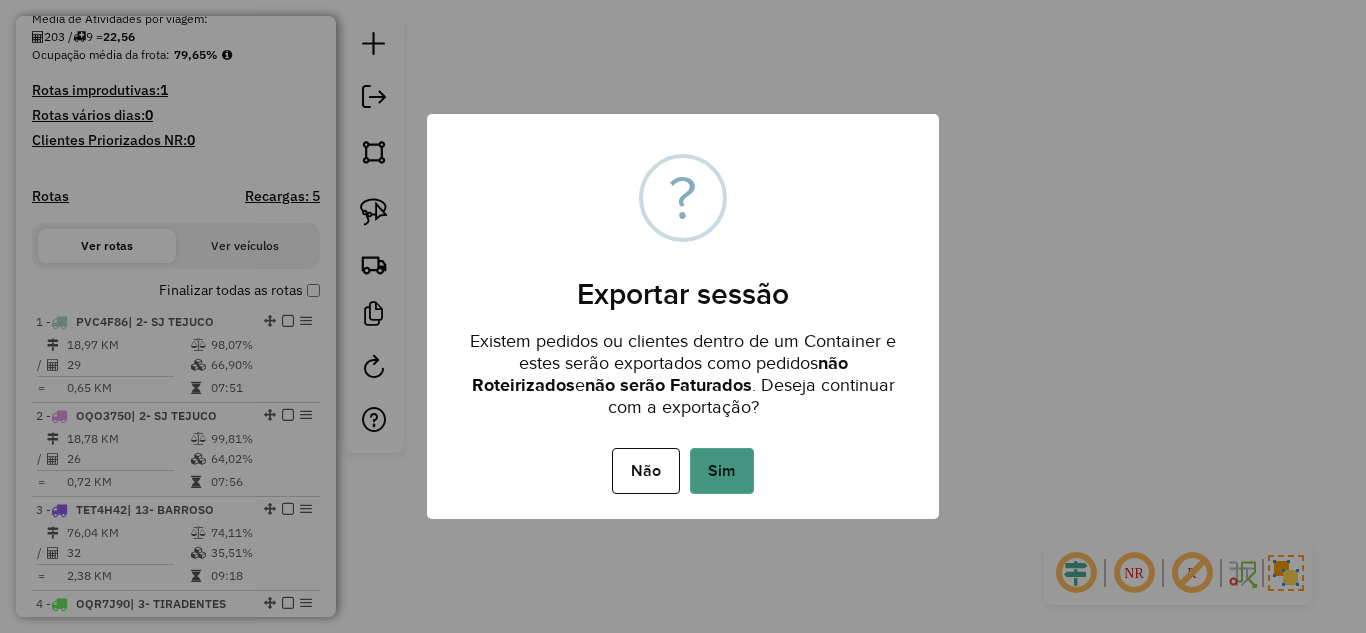 click on "Sim" at bounding box center [722, 471] 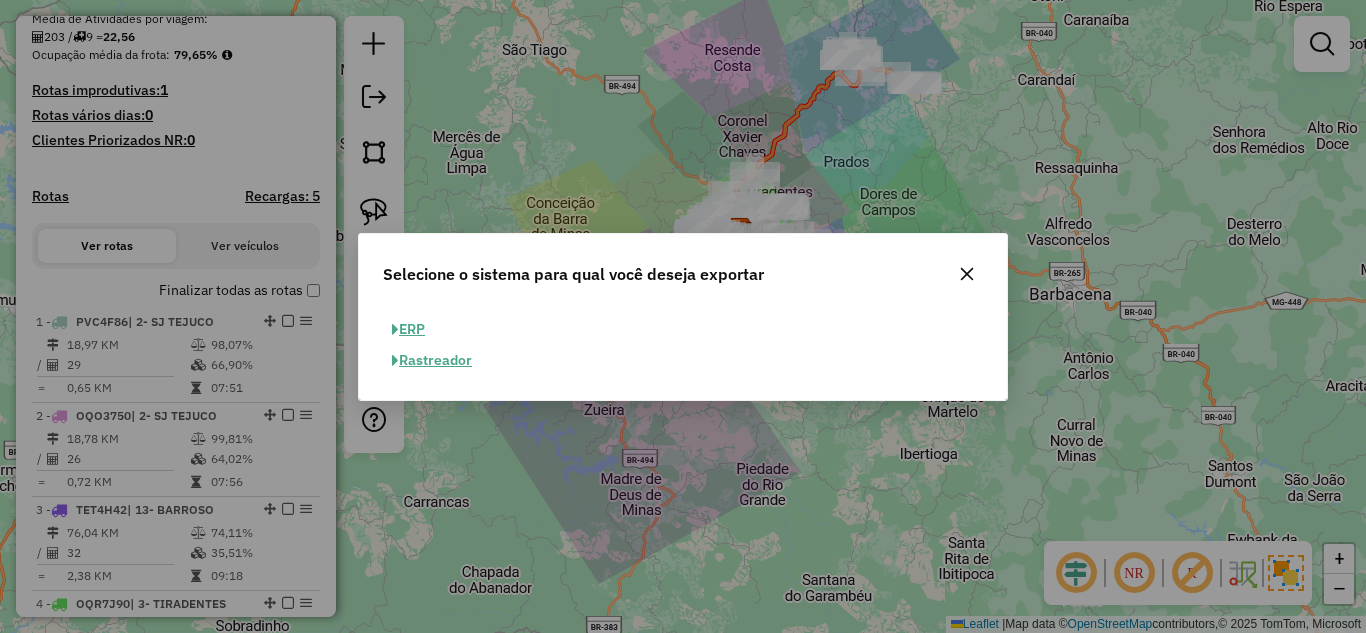 click on "ERP" 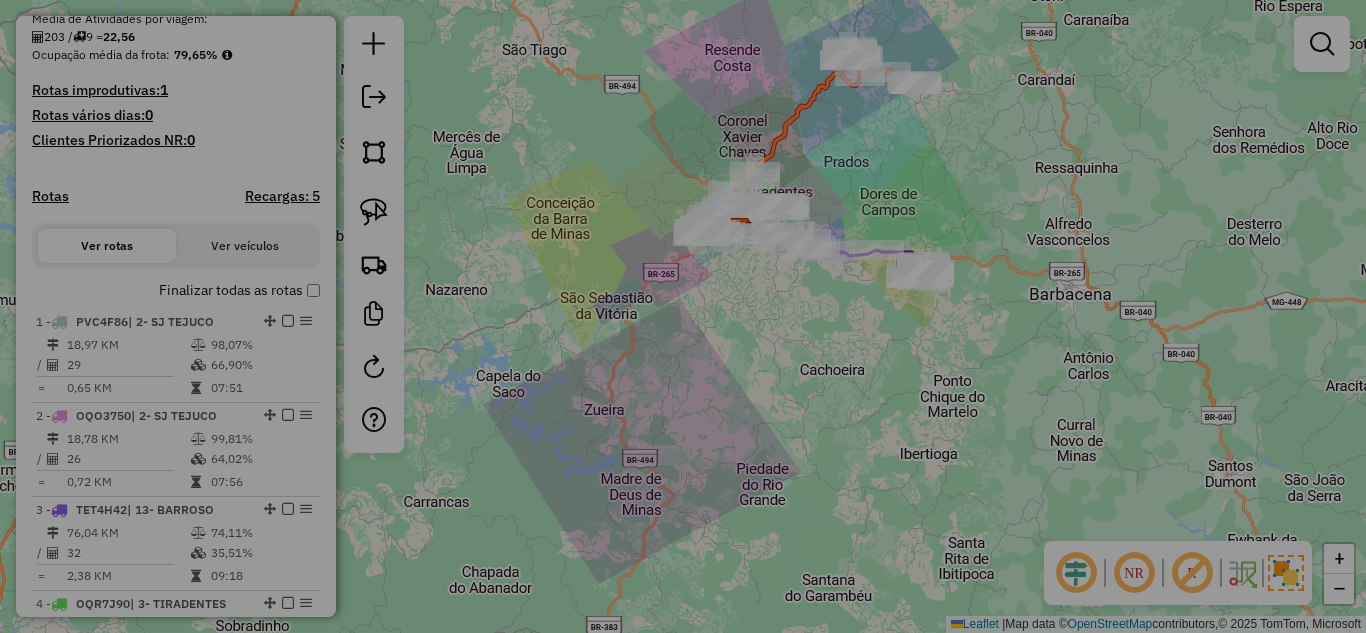 select on "**" 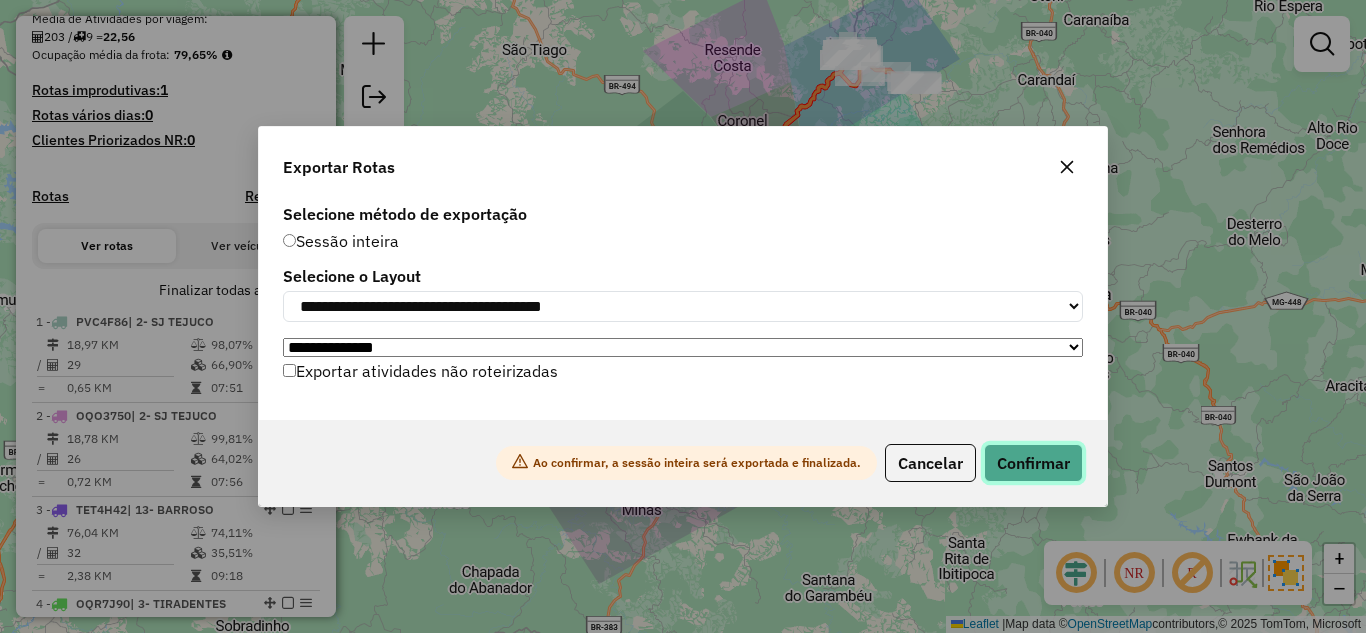click on "Confirmar" 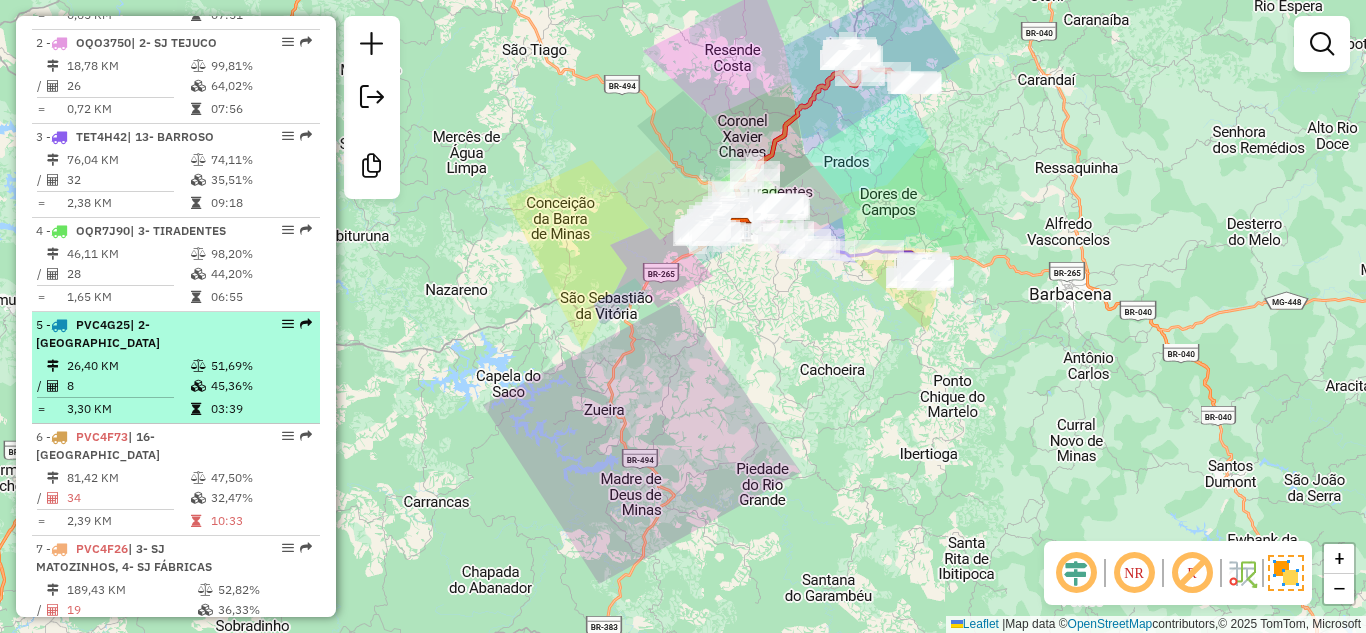 scroll, scrollTop: 817, scrollLeft: 0, axis: vertical 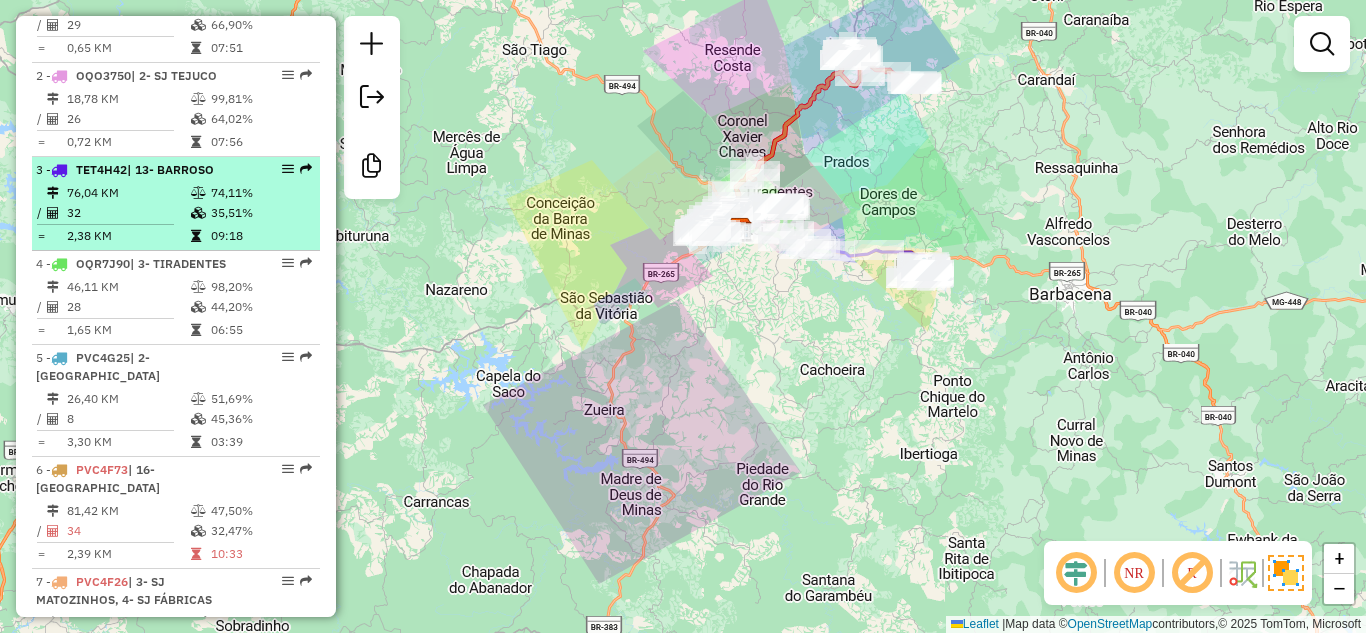 click on "32" at bounding box center [128, 213] 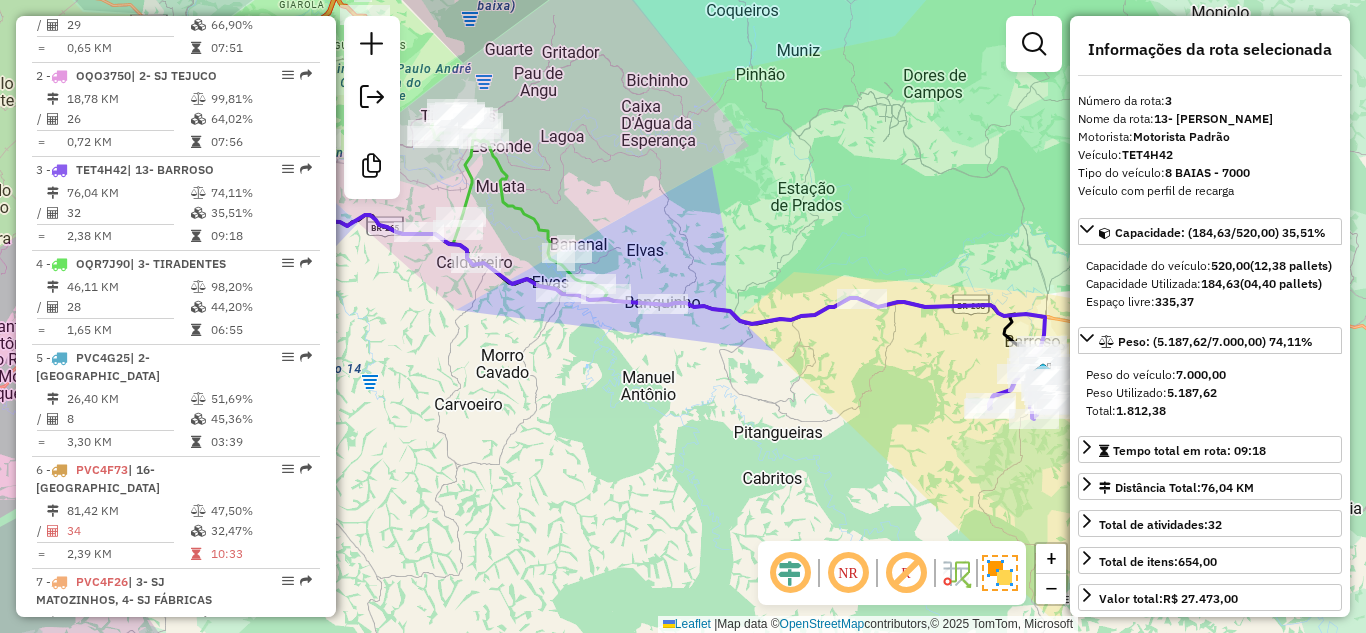 click on "Janela de atendimento Grade de atendimento Capacidade Transportadoras Veículos Cliente Pedidos  Rotas Selecione os dias de semana para filtrar as janelas de atendimento  Seg   Ter   Qua   Qui   Sex   Sáb   Dom  Informe o período da janela de atendimento: De: Até:  Filtrar exatamente a janela do cliente  Considerar janela de atendimento padrão  Selecione os dias de semana para filtrar as grades de atendimento  Seg   Ter   Qua   Qui   Sex   Sáb   Dom   Considerar clientes sem dia de atendimento cadastrado  Clientes fora do dia de atendimento selecionado Filtrar as atividades entre os valores definidos abaixo:  Peso mínimo:   Peso máximo:   Cubagem mínima:   Cubagem máxima:   De:   Até:  Filtrar as atividades entre o tempo de atendimento definido abaixo:  De:   Até:   Considerar capacidade total dos clientes não roteirizados Transportadora: Selecione um ou mais itens Tipo de veículo: Selecione um ou mais itens Veículo: Selecione um ou mais itens Motorista: Selecione um ou mais itens Nome: Rótulo:" 